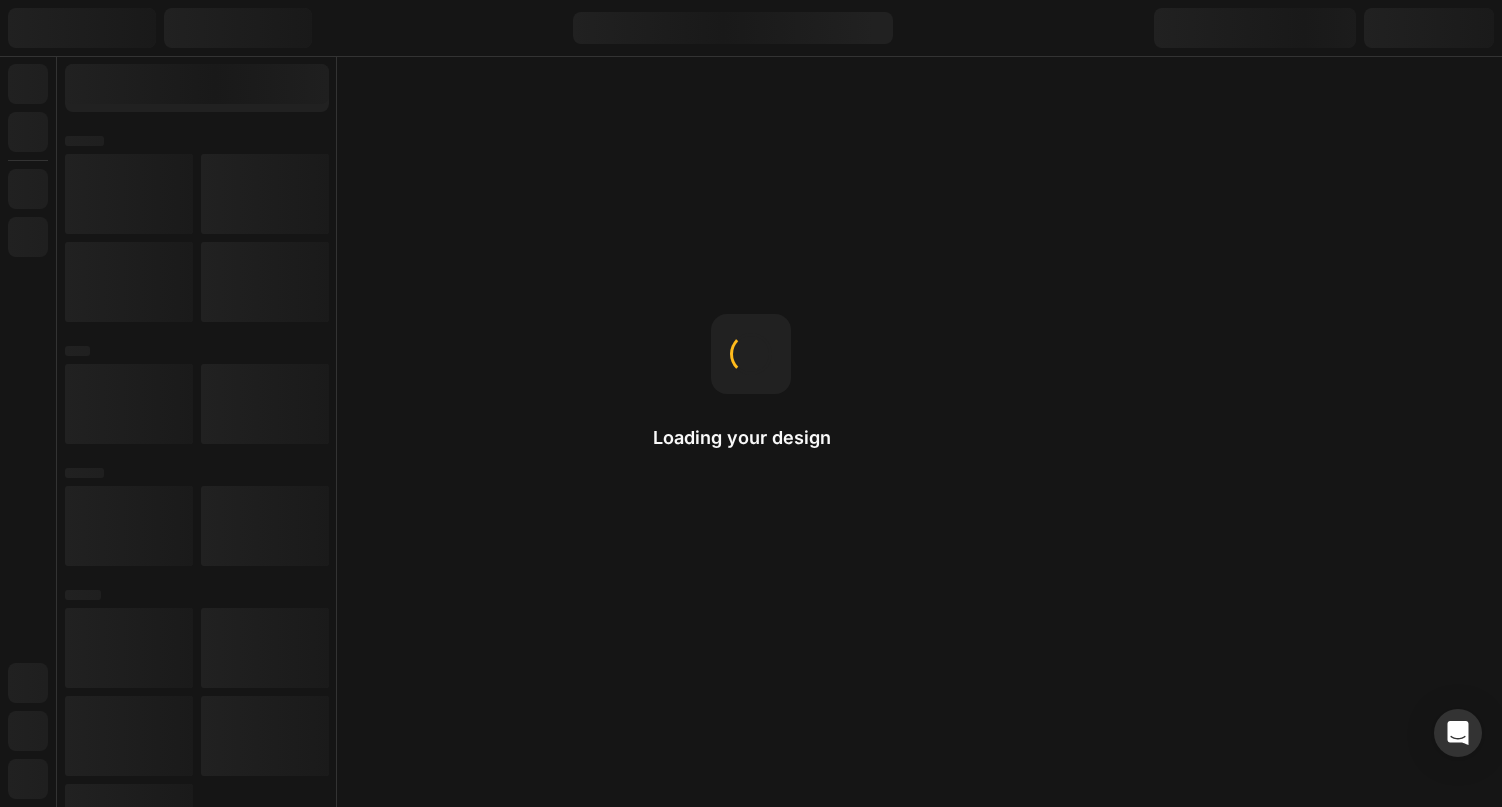 scroll, scrollTop: 0, scrollLeft: 0, axis: both 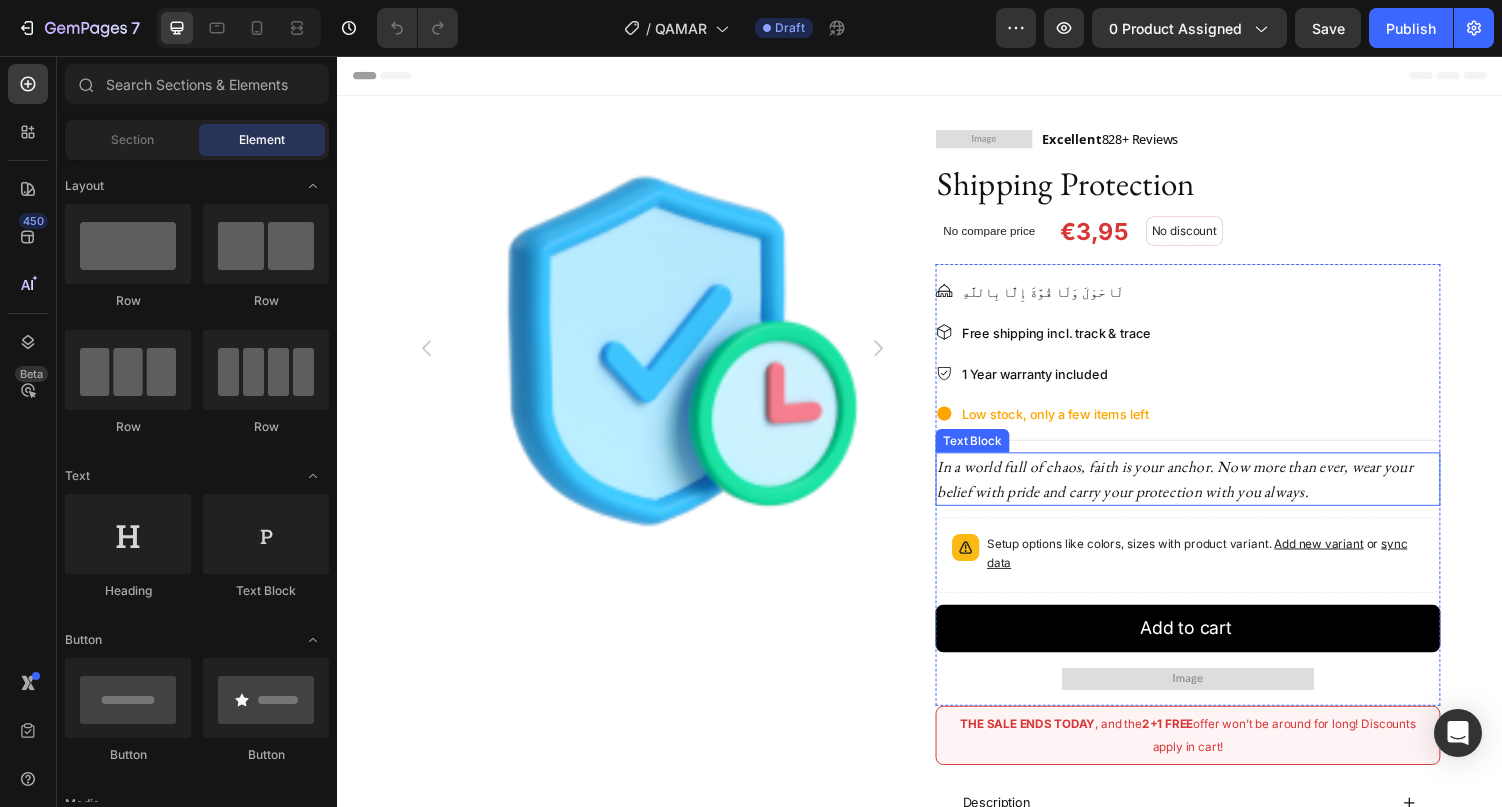 click on "In a world full of chaos, faith is your anchor. Now more than ever, wear your belief with pride and carry your protection with you always." at bounding box center (1200, 491) 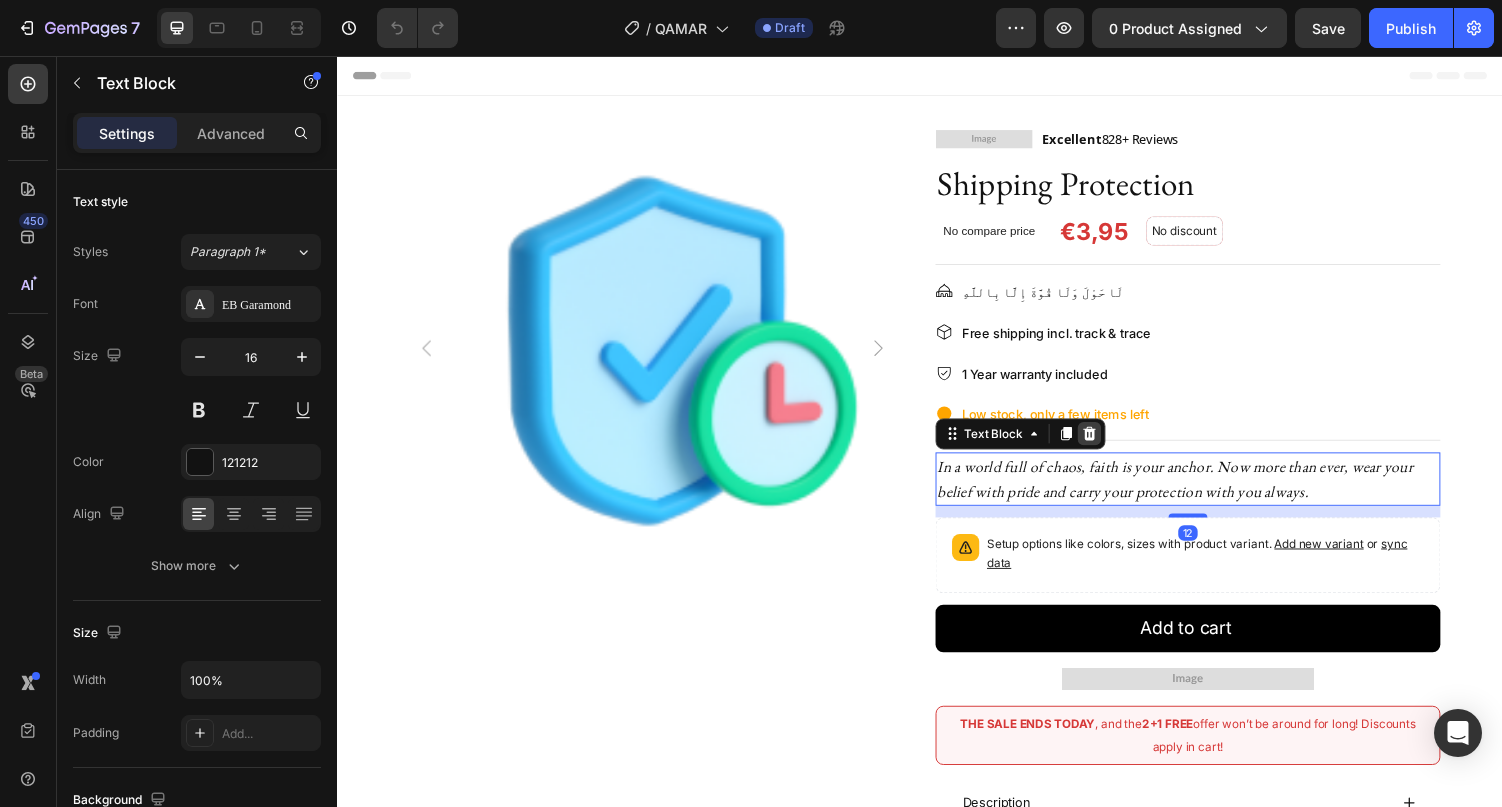 click 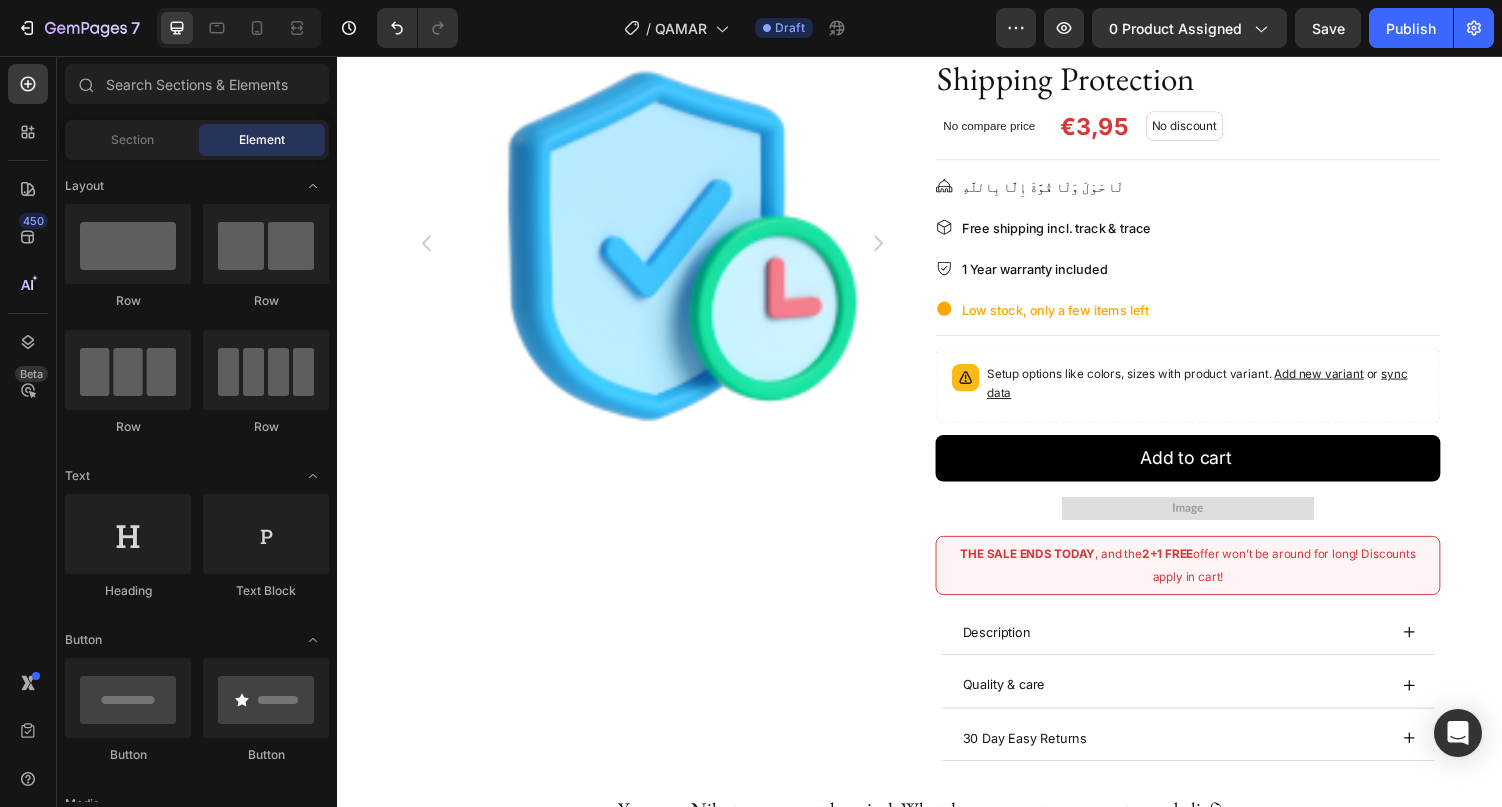 scroll, scrollTop: 0, scrollLeft: 0, axis: both 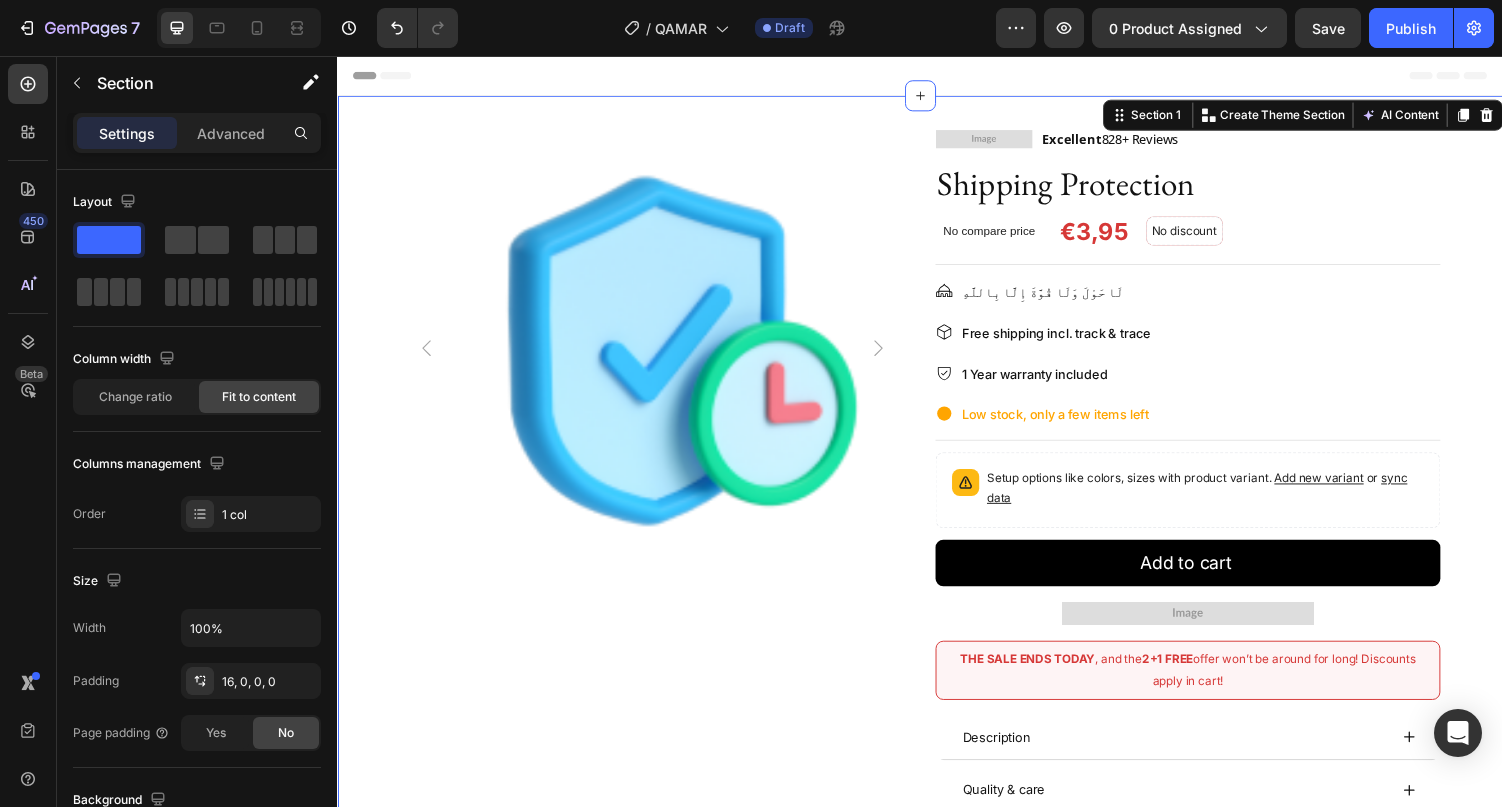 click on "Product Images Image Excellent  828+ Reviews Text block Row Shipping Protection Product Title €3,95 Price Price No compare price Price No discount   Not be displayed when published Discount Tag Row Row                Title Line
لَا حَوْلَ وَلَا قُوَّةَ إِلَّا بِاللَّهِ Item list
Free shipping incl. track & trace Item list
1 Year warranty included Item list
Low stock, only a few items left Item list                Title Line In a world full of chaos, faith is your anchor. Now more than ever, wear your belief with pride and carry your protection with you always.  Text Block Setup options like colors, sizes with product variant.       Add new variant   or   sync data Product Variants & Swatches Add to cart Product Cart Button Image Row THE SALE ENDS TODAY , and the  2+1 FREE  offer won’t be around for long! Discounts apply in cart! Text Block Row
Description" at bounding box center [937, 493] 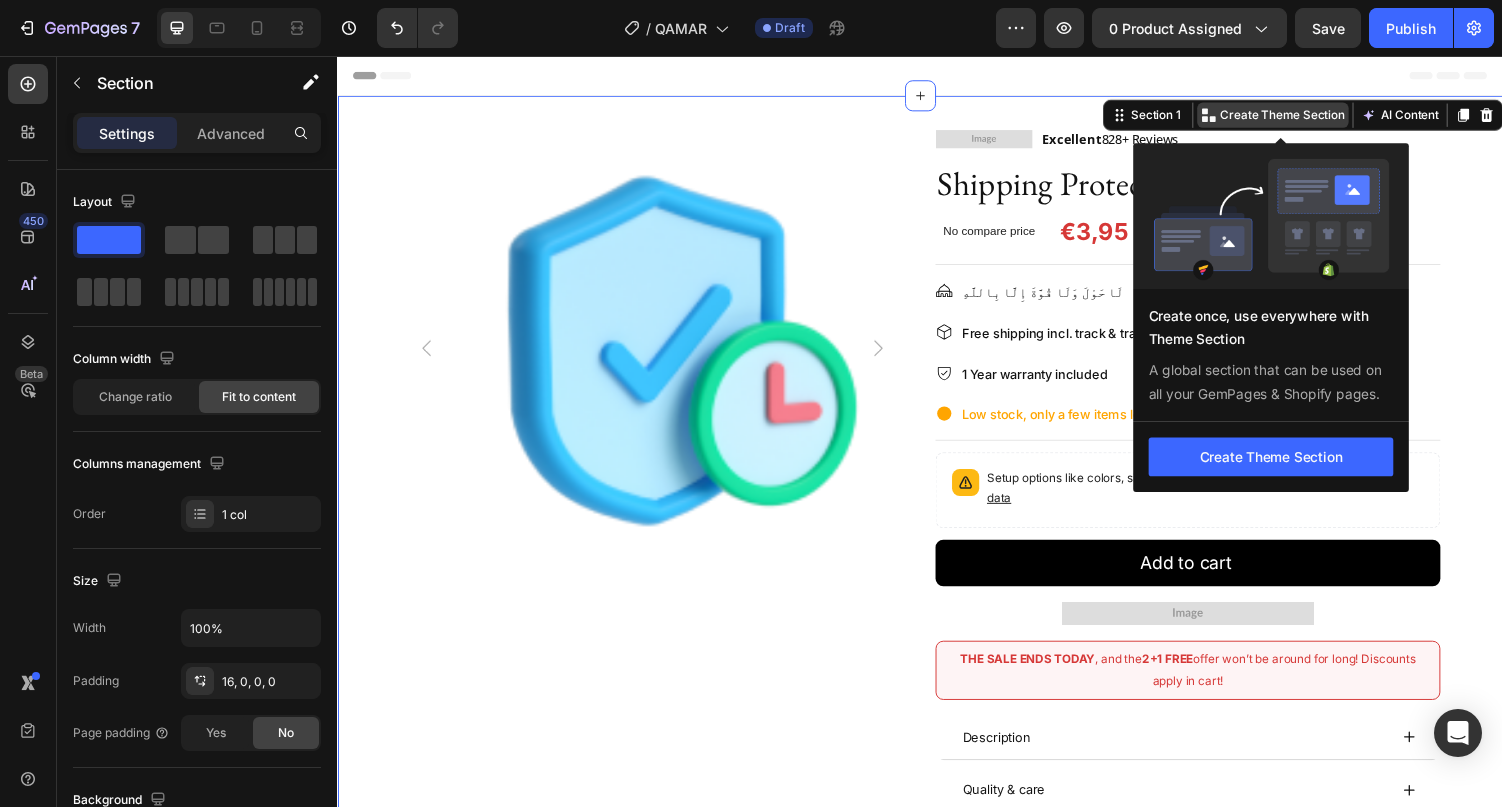 click on "Create Theme Section" at bounding box center (1310, 117) 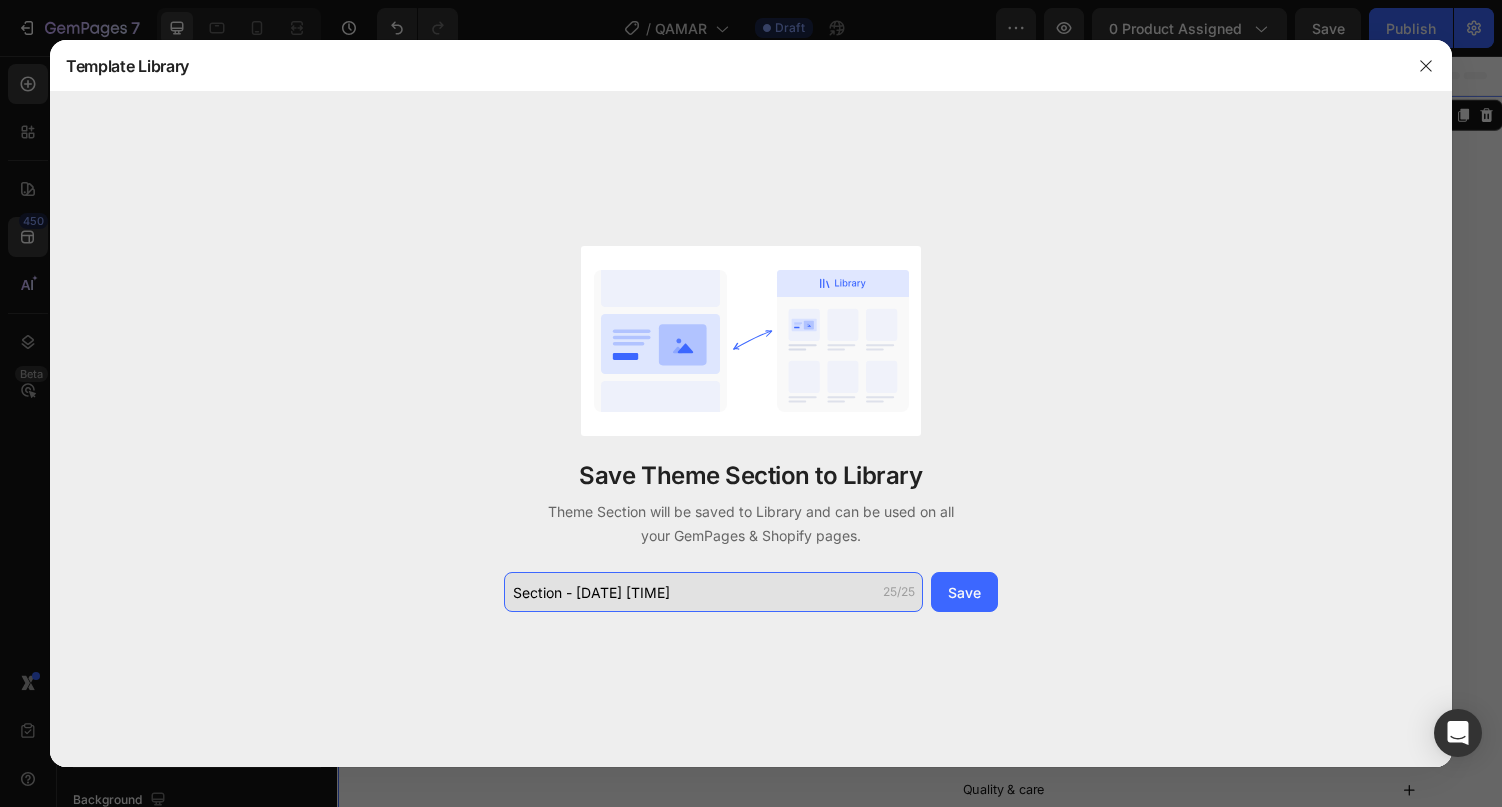 click on "Section - Aug 03 18:59:50" 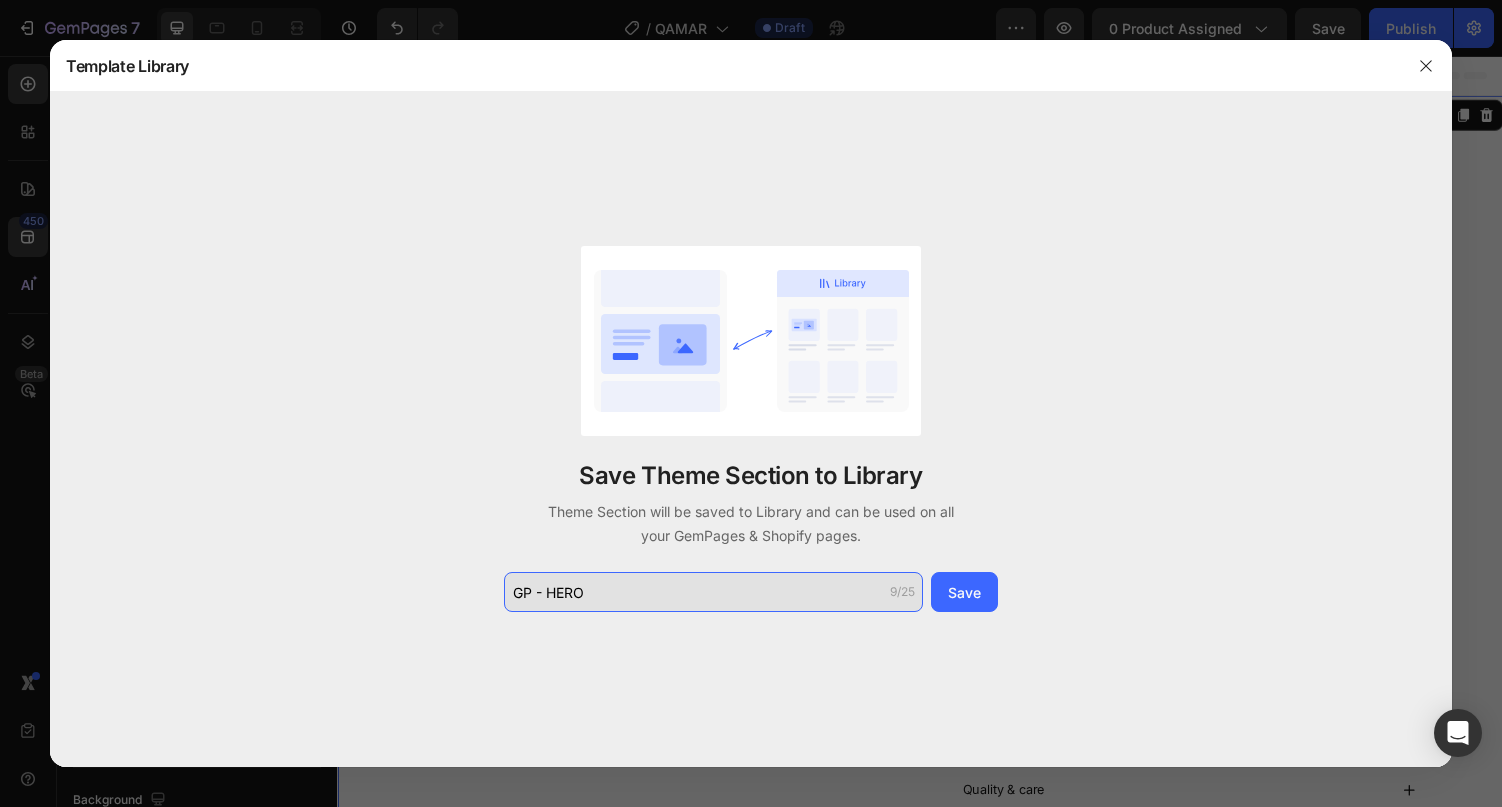 type on "GP - HERO" 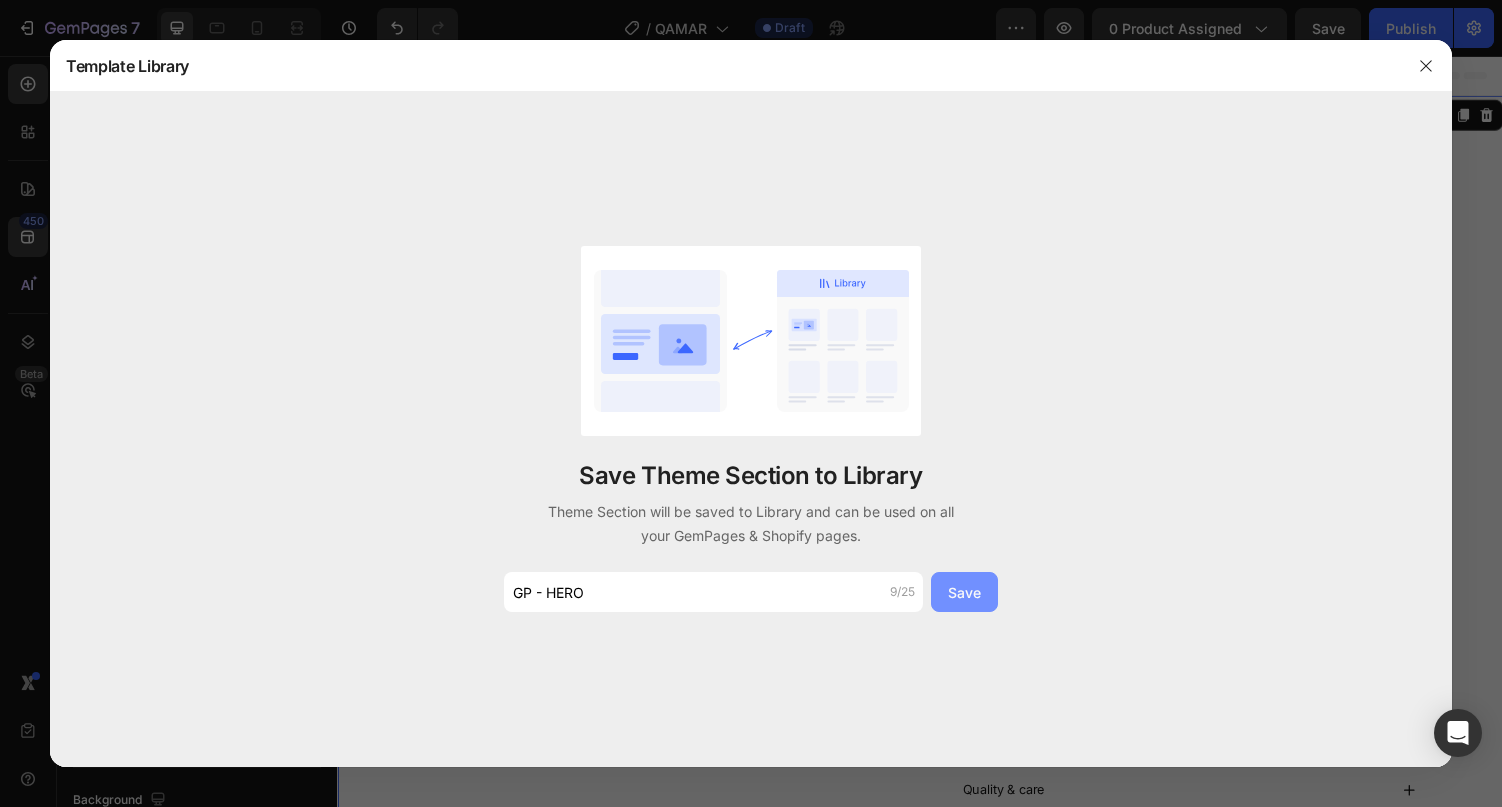 click on "Save" at bounding box center (964, 592) 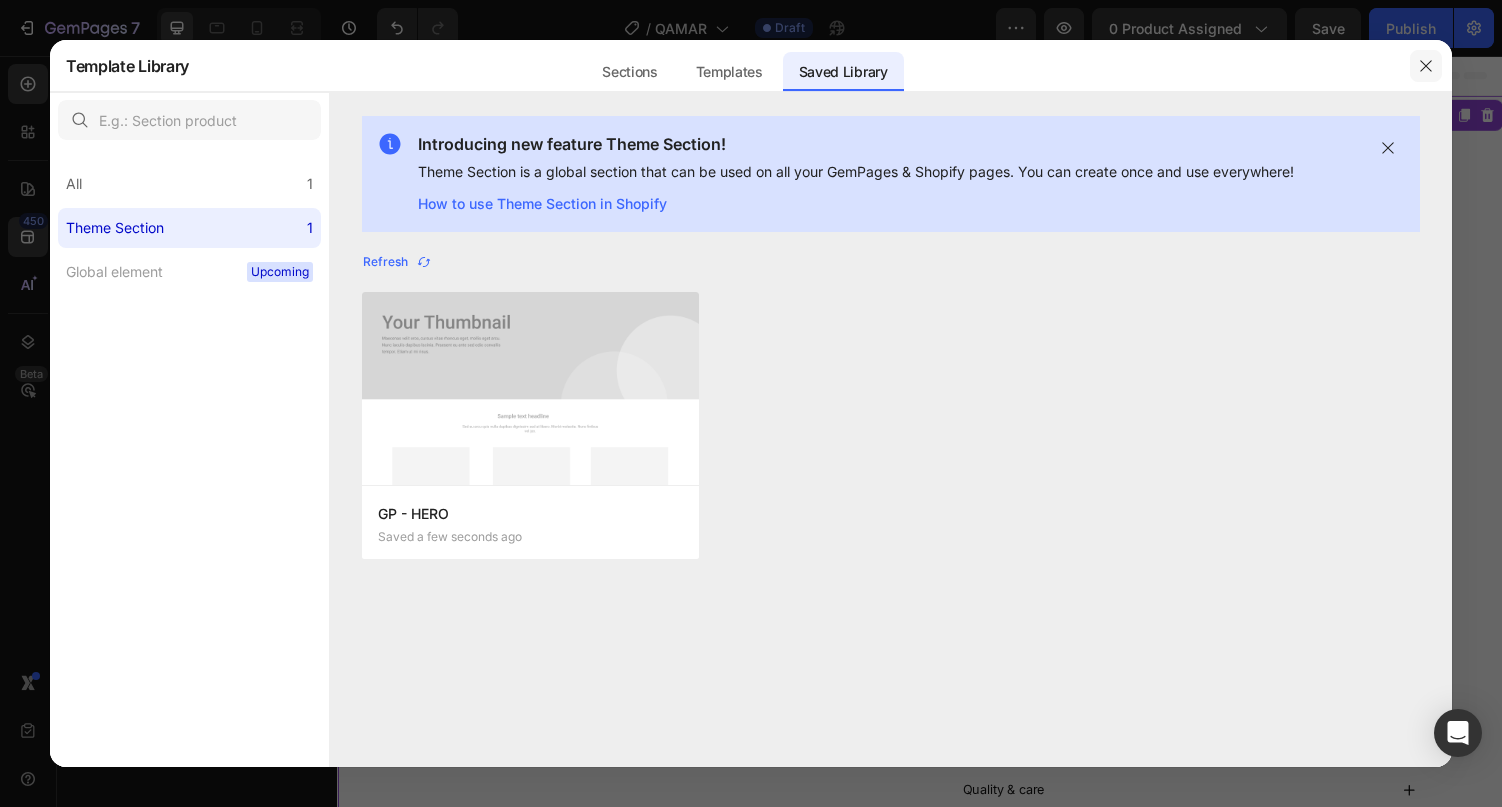 click 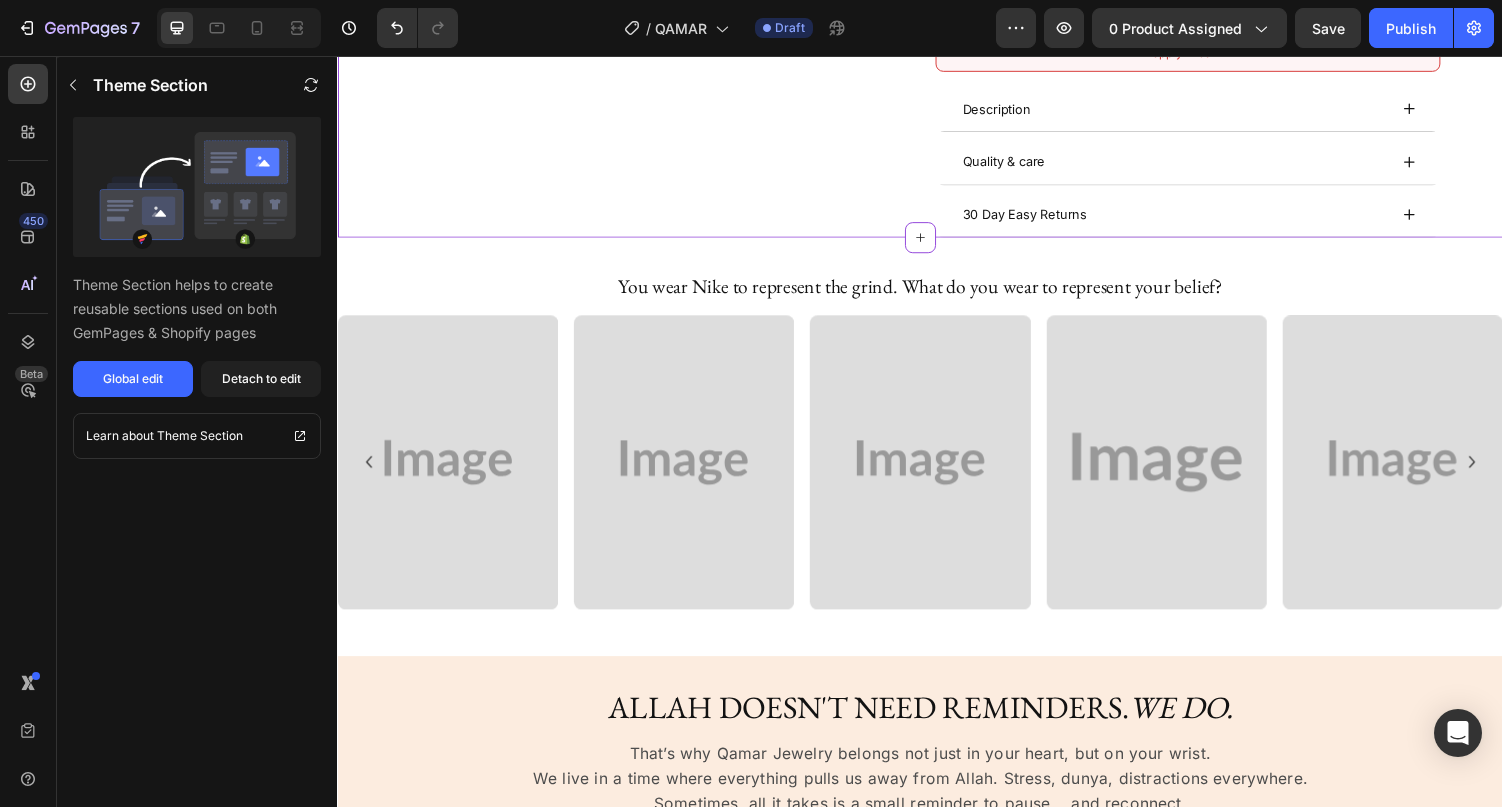 scroll, scrollTop: 700, scrollLeft: 0, axis: vertical 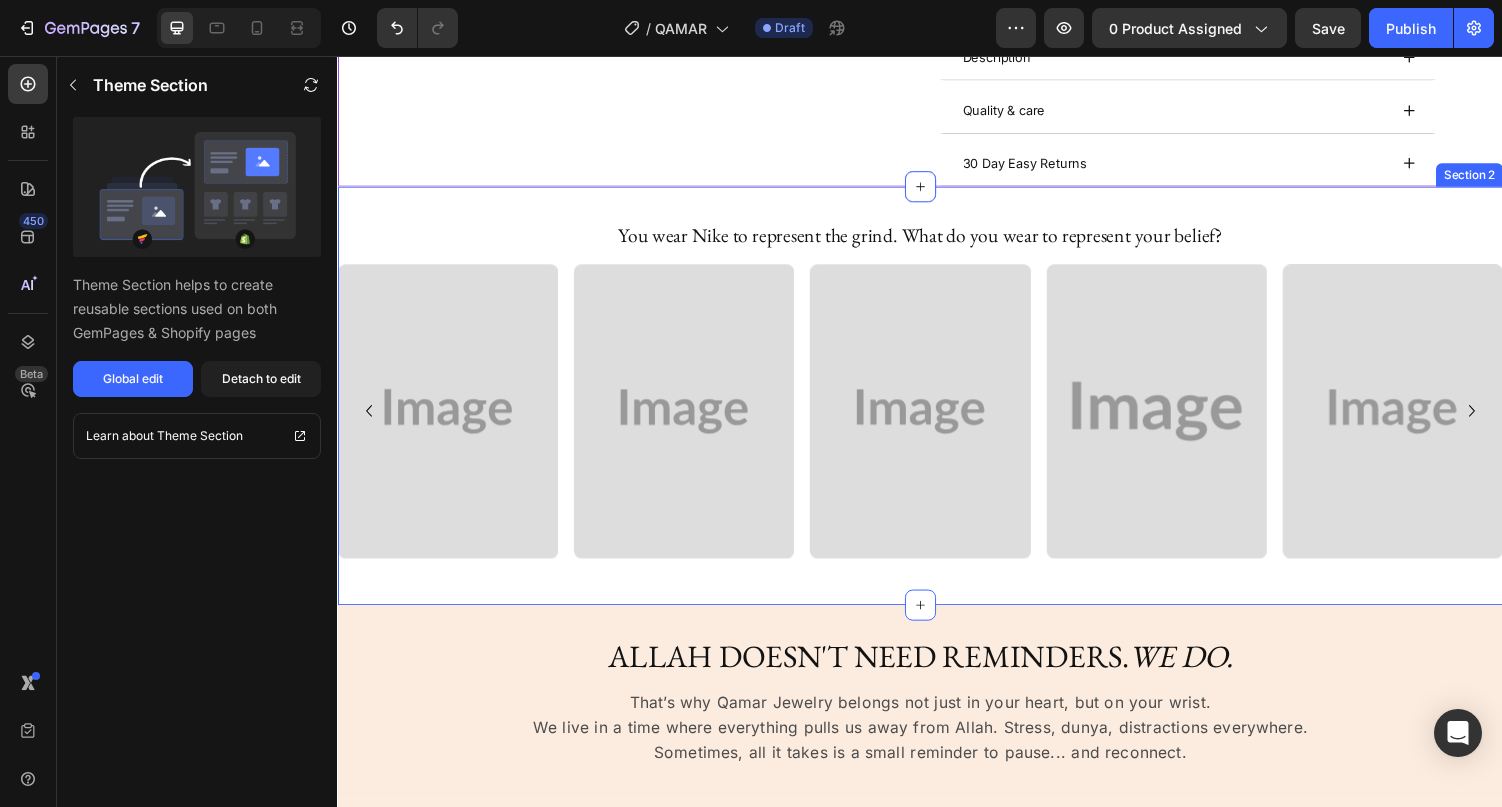 click on "You wear Nike to represent the grind. What do you wear to represent your belief? Heading
Image Image Image Image Image Image Image Image
Carousel Row Row" at bounding box center (937, 387) 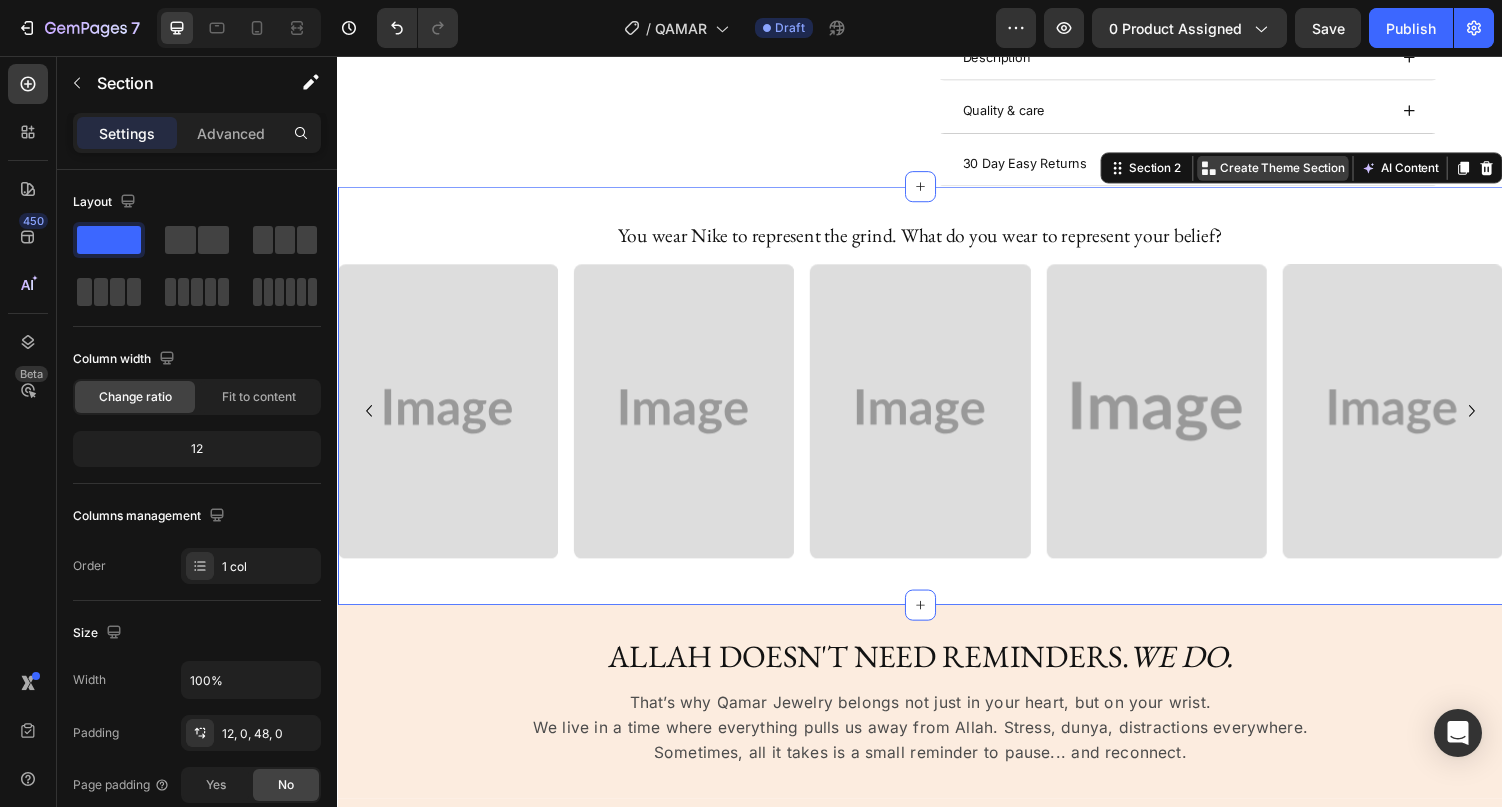 click on "Create Theme Section" at bounding box center (1310, 171) 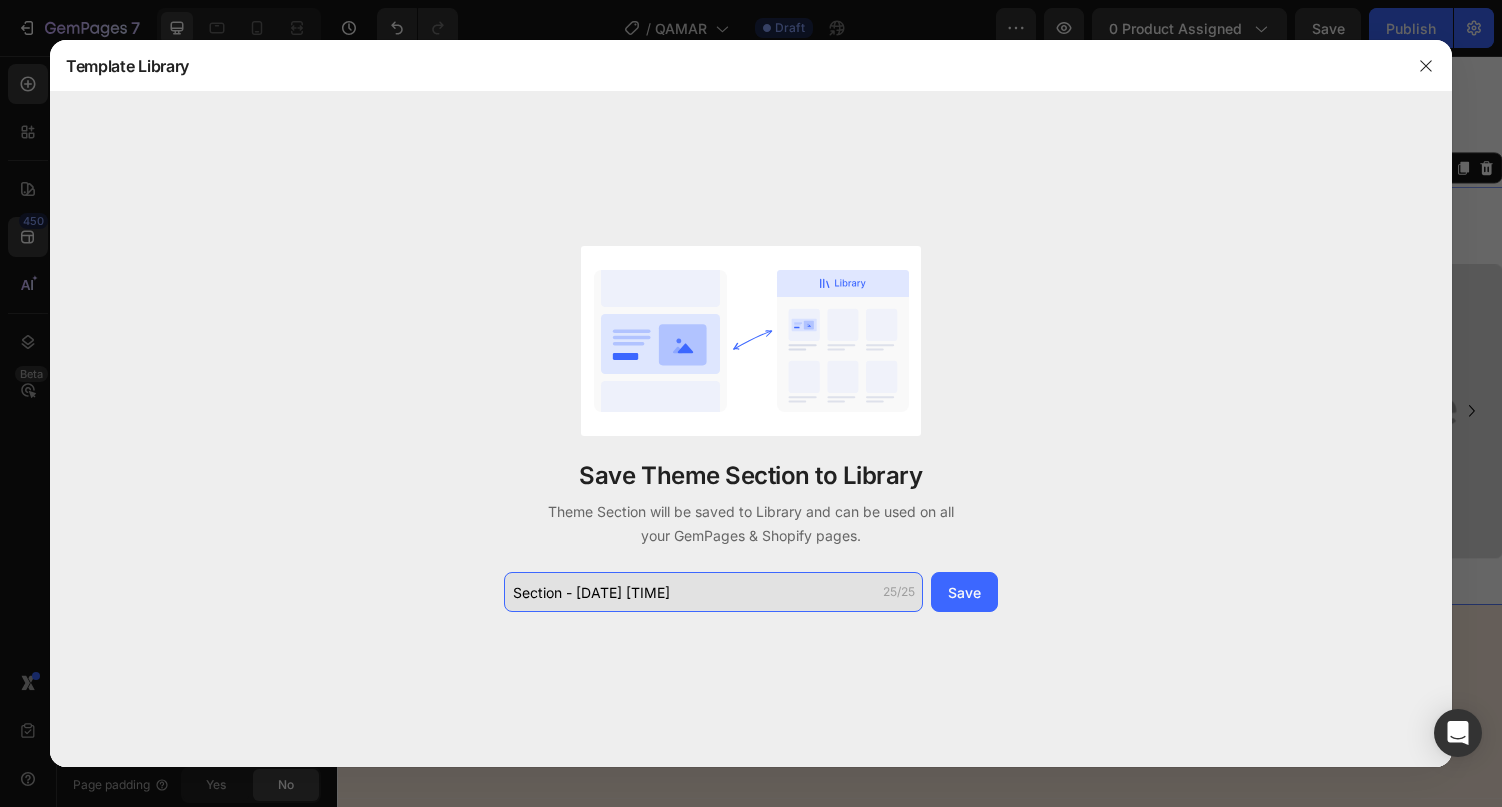 click on "Section - Aug 03 19:01:14" 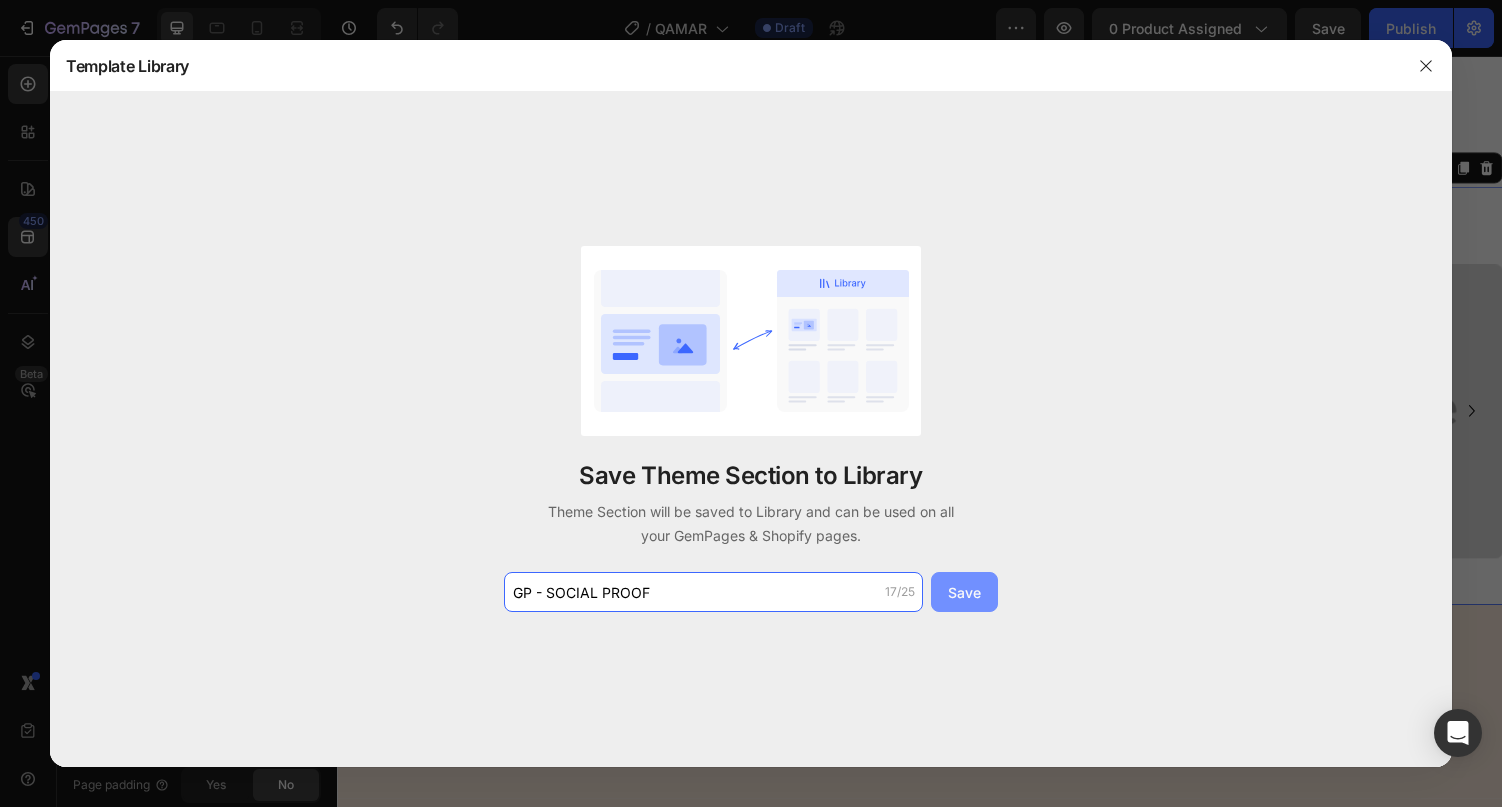 type on "GP - SOCIAL PROOF" 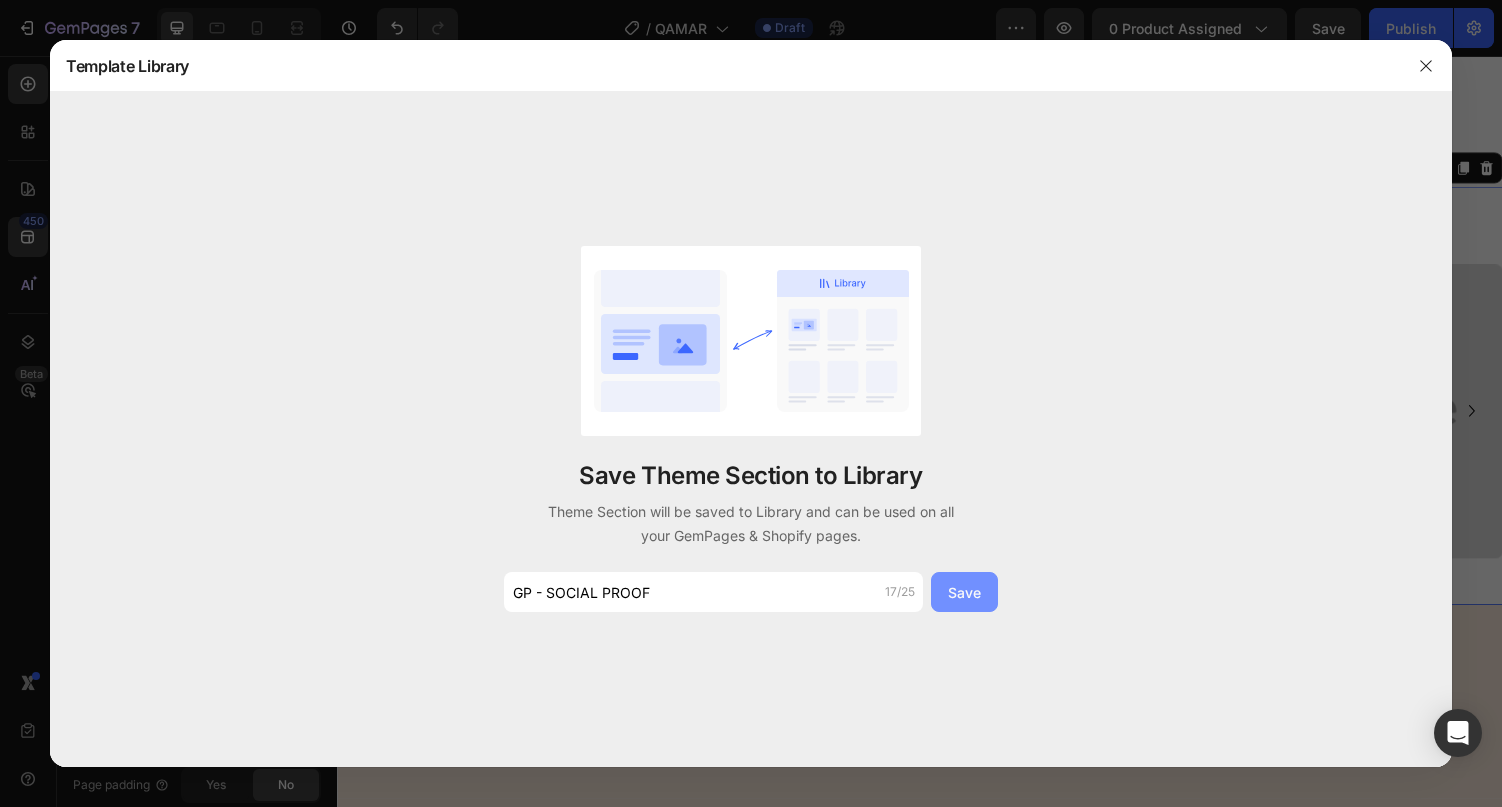 click on "Save" at bounding box center (964, 592) 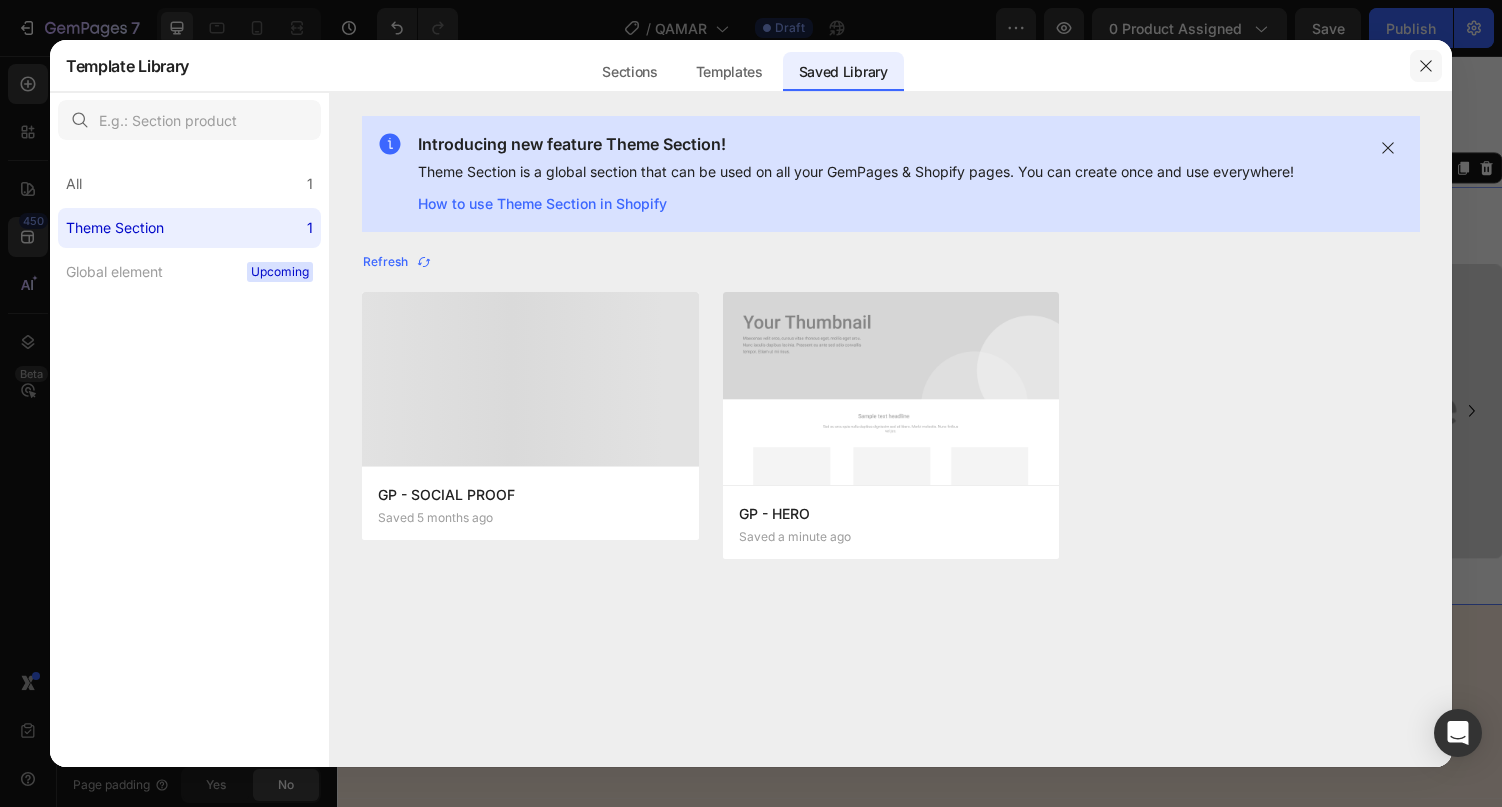 click 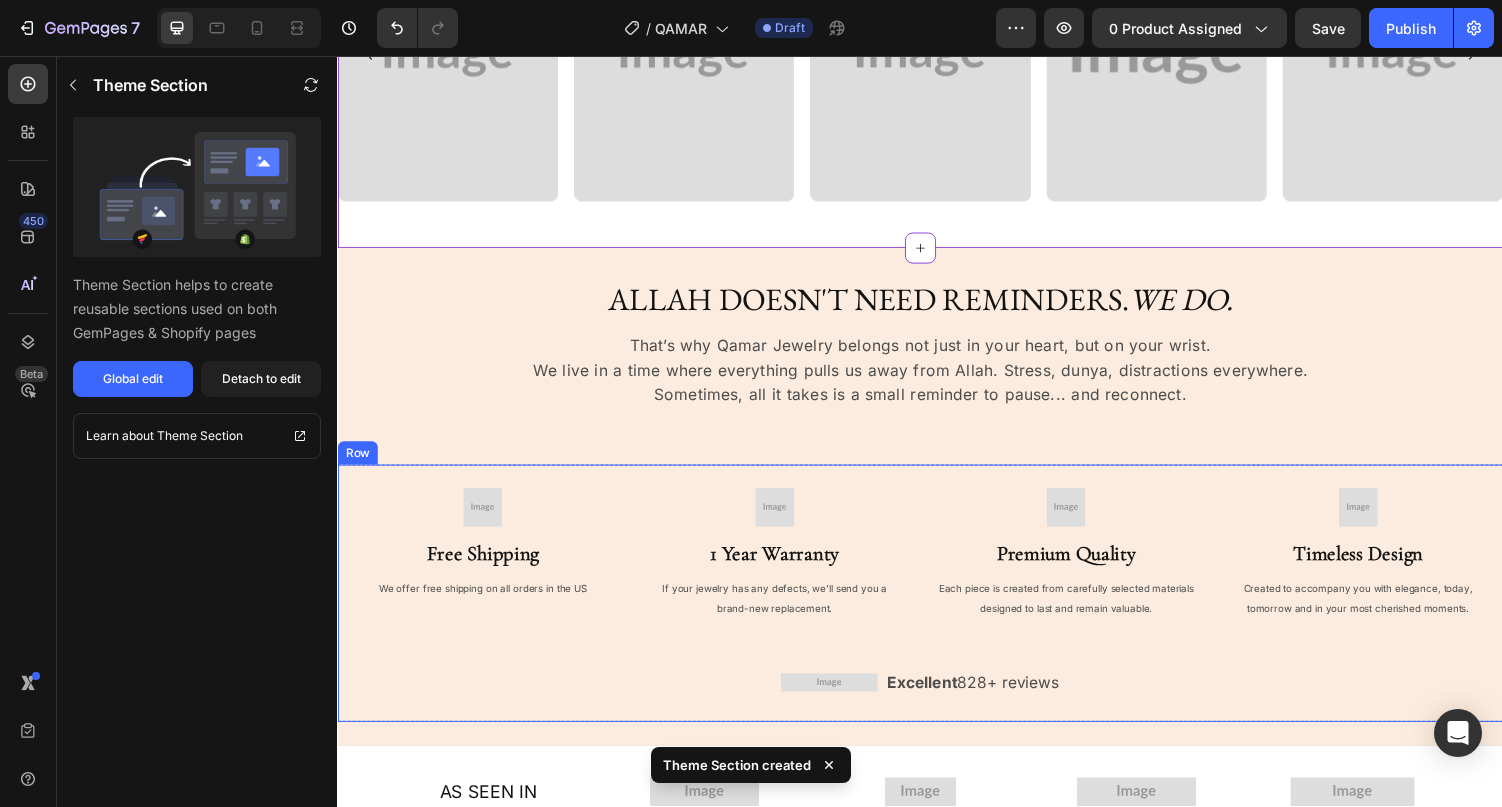 scroll, scrollTop: 1236, scrollLeft: 0, axis: vertical 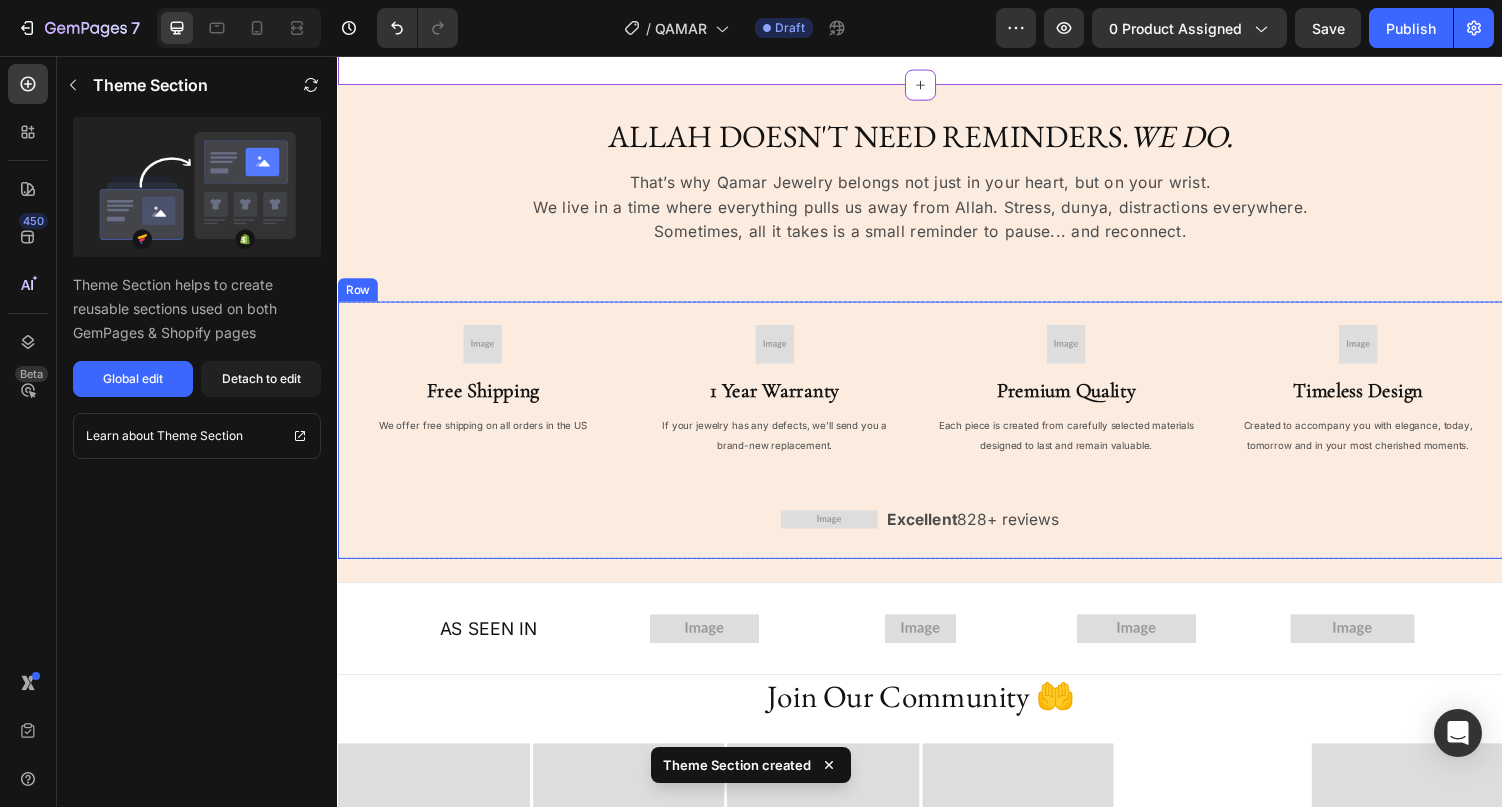 click on "Image Free Shipping Heading We offer free shipping on all orders in the US Text Block Image 1 Year Warranty Heading If your jewelry has any defects, we’ll send you a brand-new replacement. Text Block Image Premium Quality Heading Each piece is created from carefully selected materials designed to last and remain valuable. Text Block Image Timeless Design Heading Created to accompany you with elegance, today, tomorrow and in your most cherished moments. Text Block Row Image Excellent  828+ reviews Text Block Row Row" at bounding box center (937, 441) 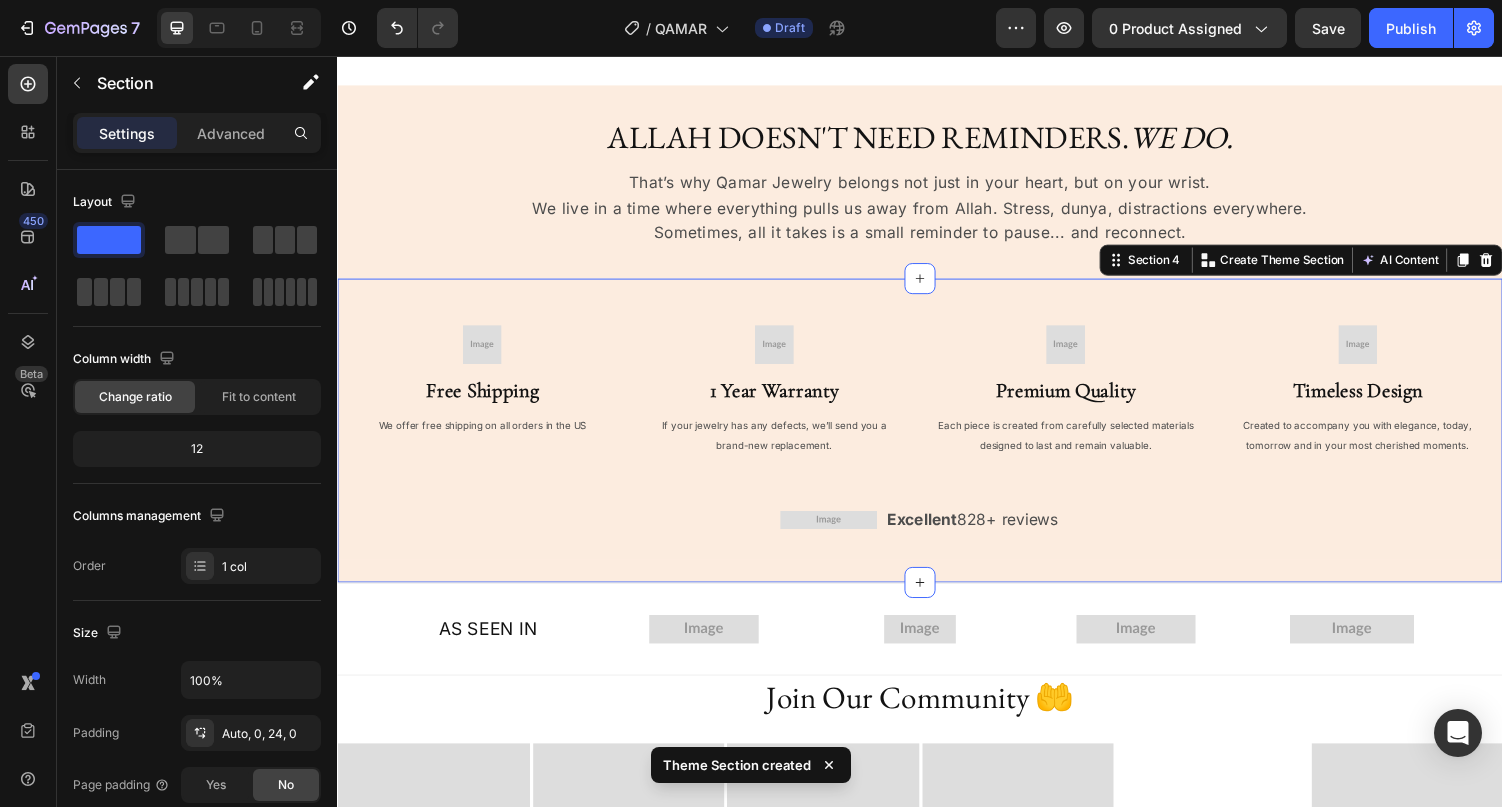 click on "Image Free Shipping Heading We offer free shipping on all orders in the US Text Block Image 1 Year Warranty Heading If your jewelry has any defects, we’ll send you a brand-new replacement. Text Block Image Premium Quality Heading Each piece is created from carefully selected materials designed to last and remain valuable. Text Block Image Timeless Design Heading Created to accompany you with elegance, today, tomorrow and in your most cherished moments. Text Block Row Image Excellent  828+ reviews Text Block Row Row Row Row Section 4   Create Theme Section AI Content Write with GemAI What would you like to describe here? Tone and Voice Persuasive Product Shipping Protection Show more Generate" at bounding box center (937, 441) 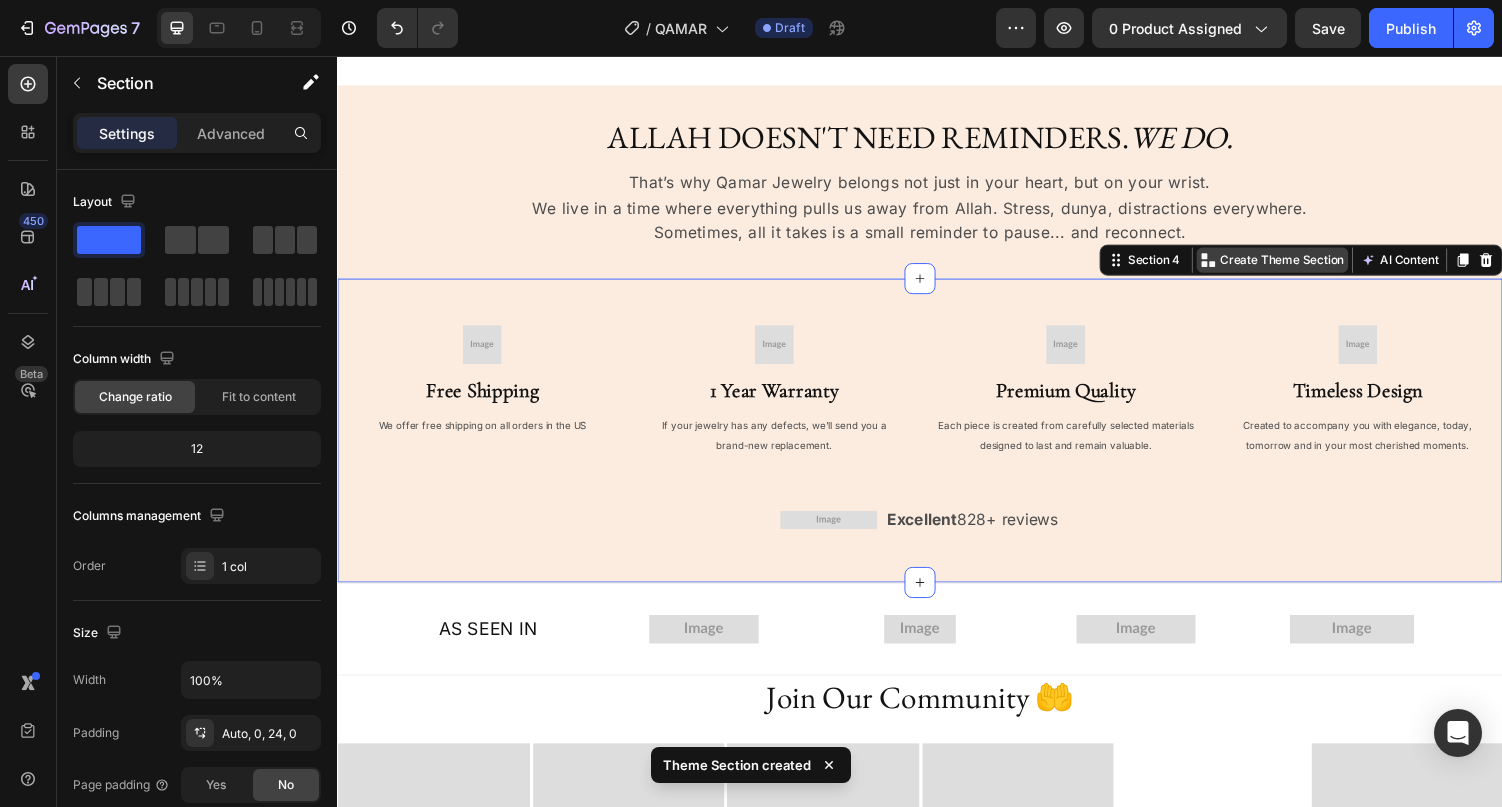 click on "Create Theme Section" at bounding box center (1310, 266) 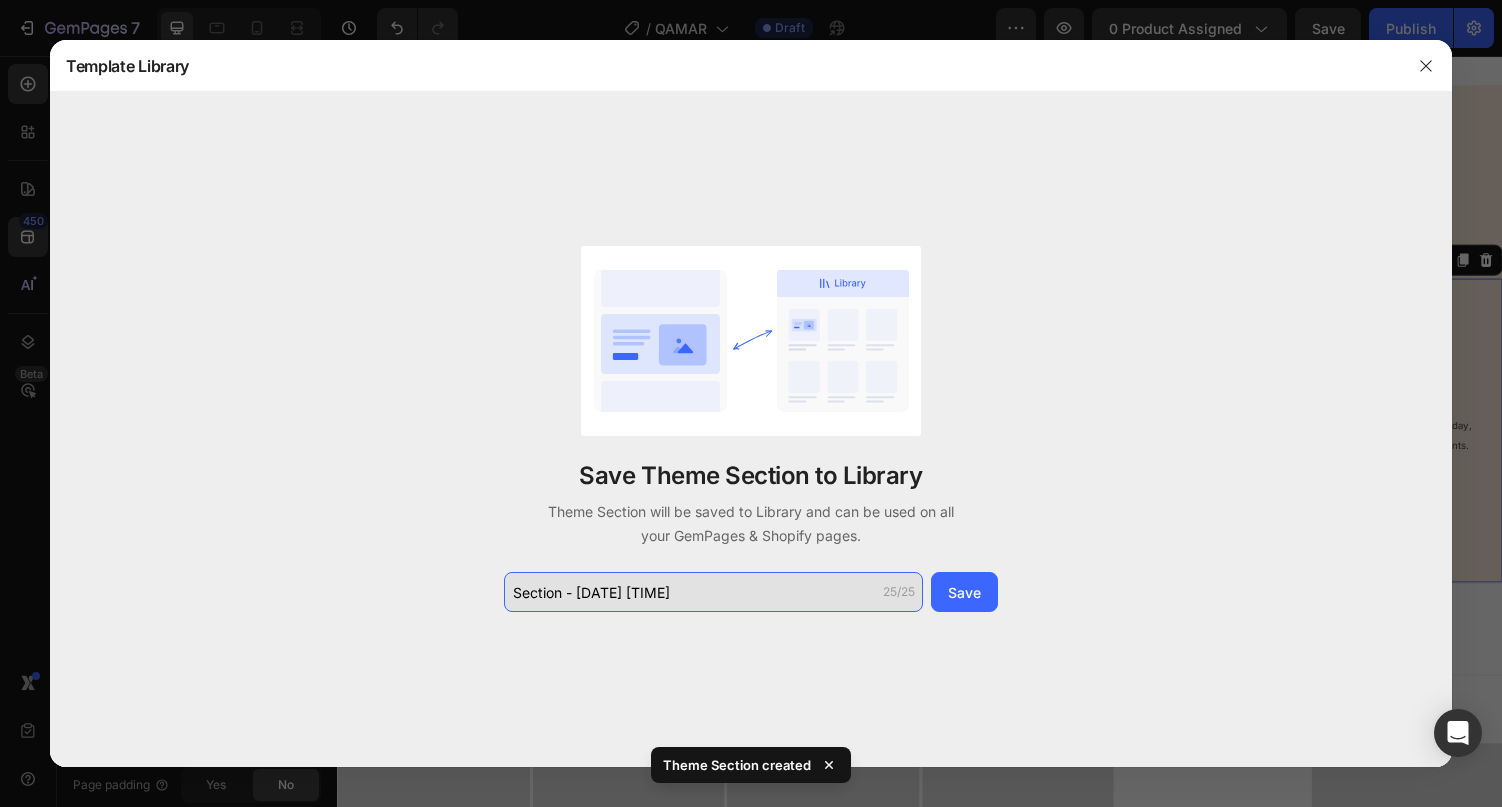 click on "Section - Aug 03 19:01:30" 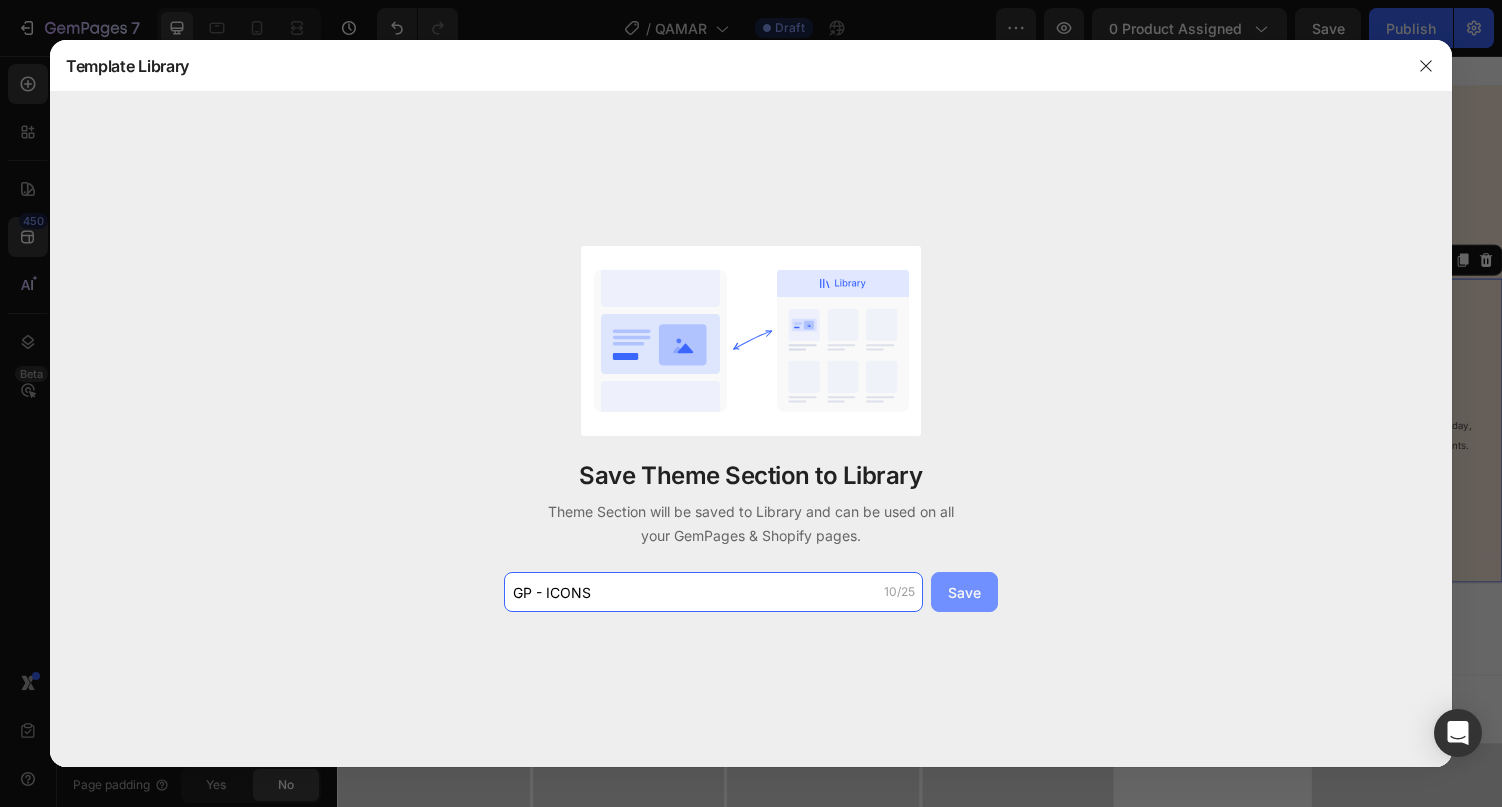 type on "GP - ICONS" 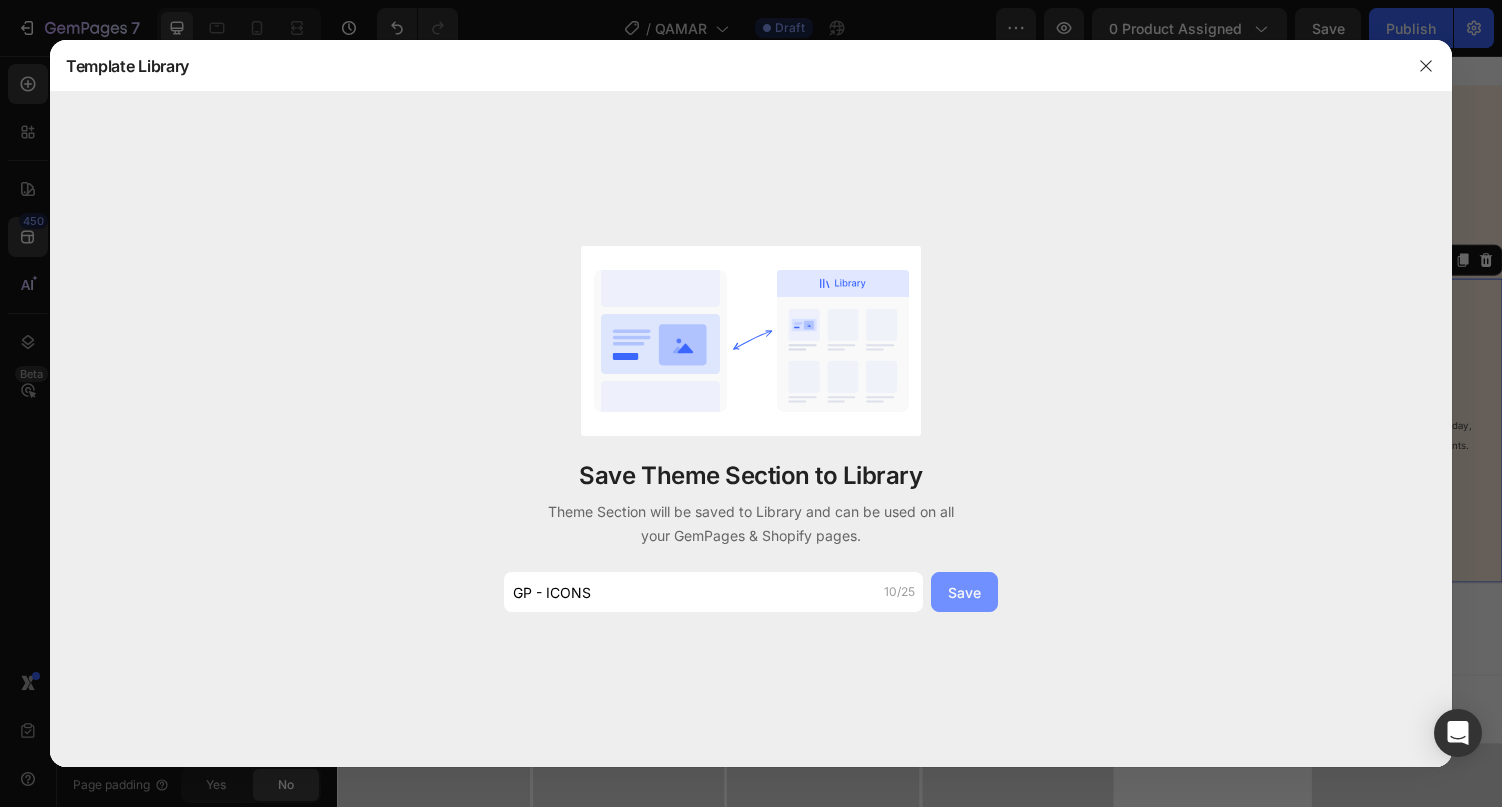 click on "Save" at bounding box center [964, 592] 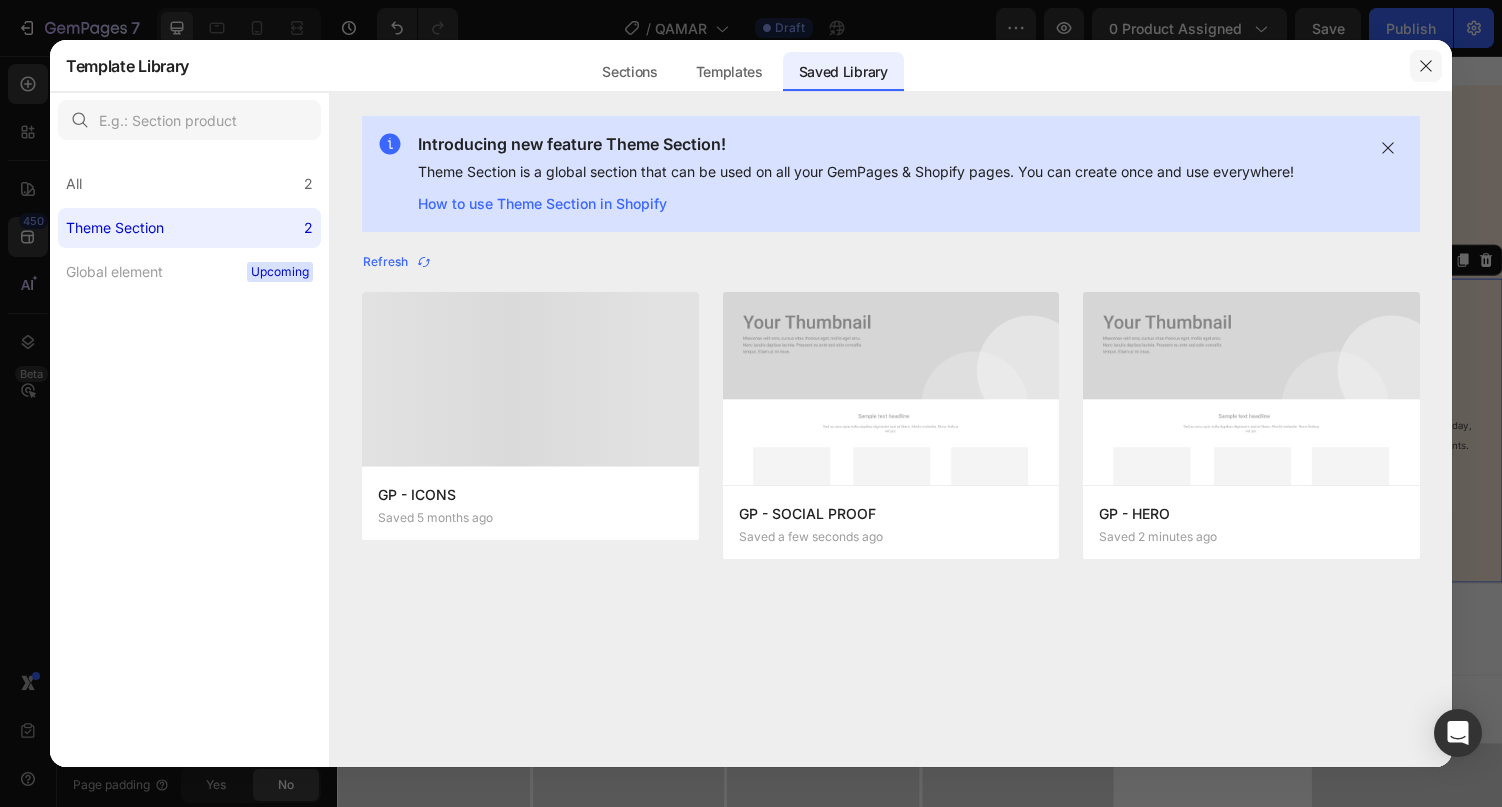 click 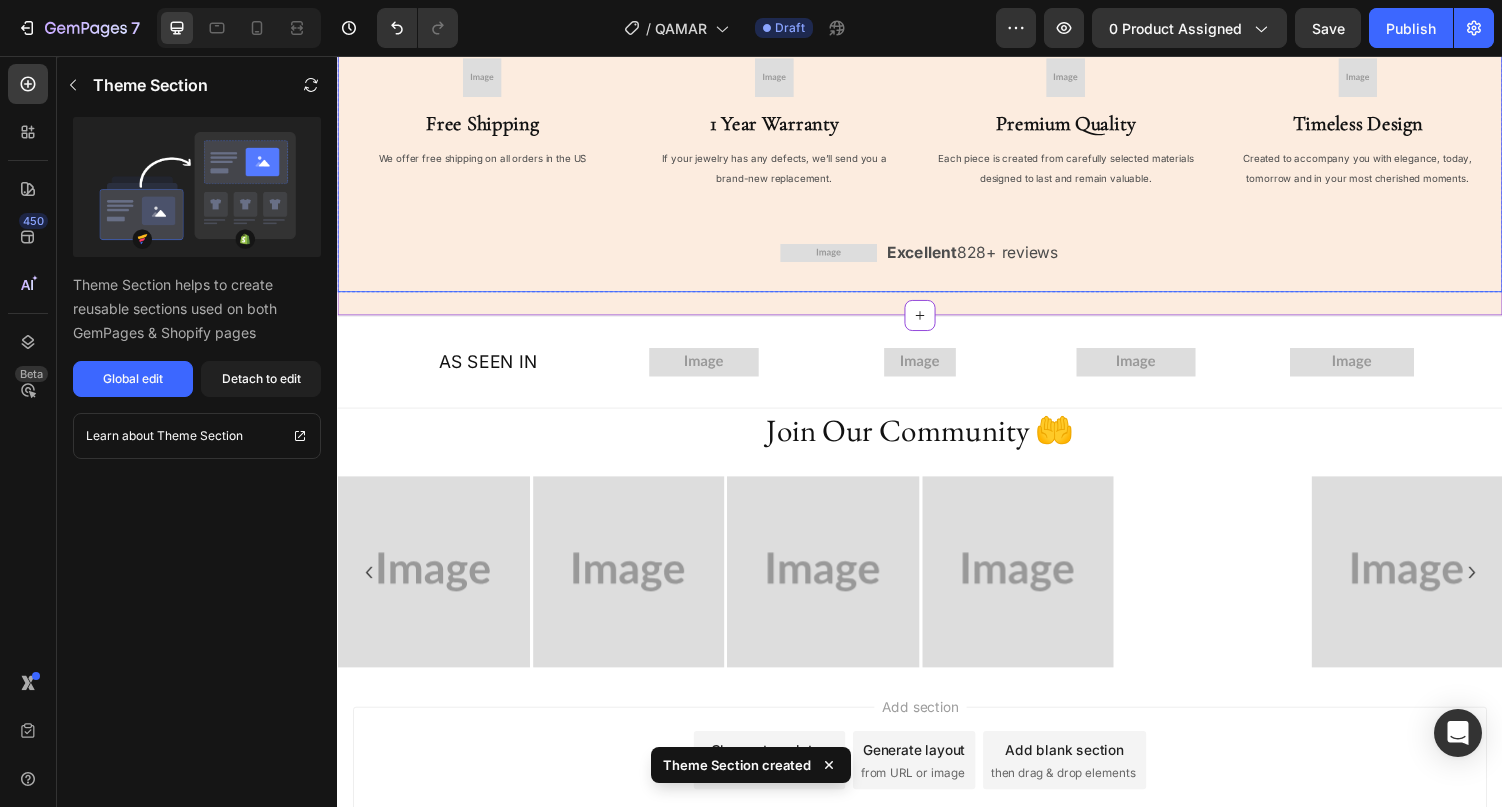 scroll, scrollTop: 1562, scrollLeft: 0, axis: vertical 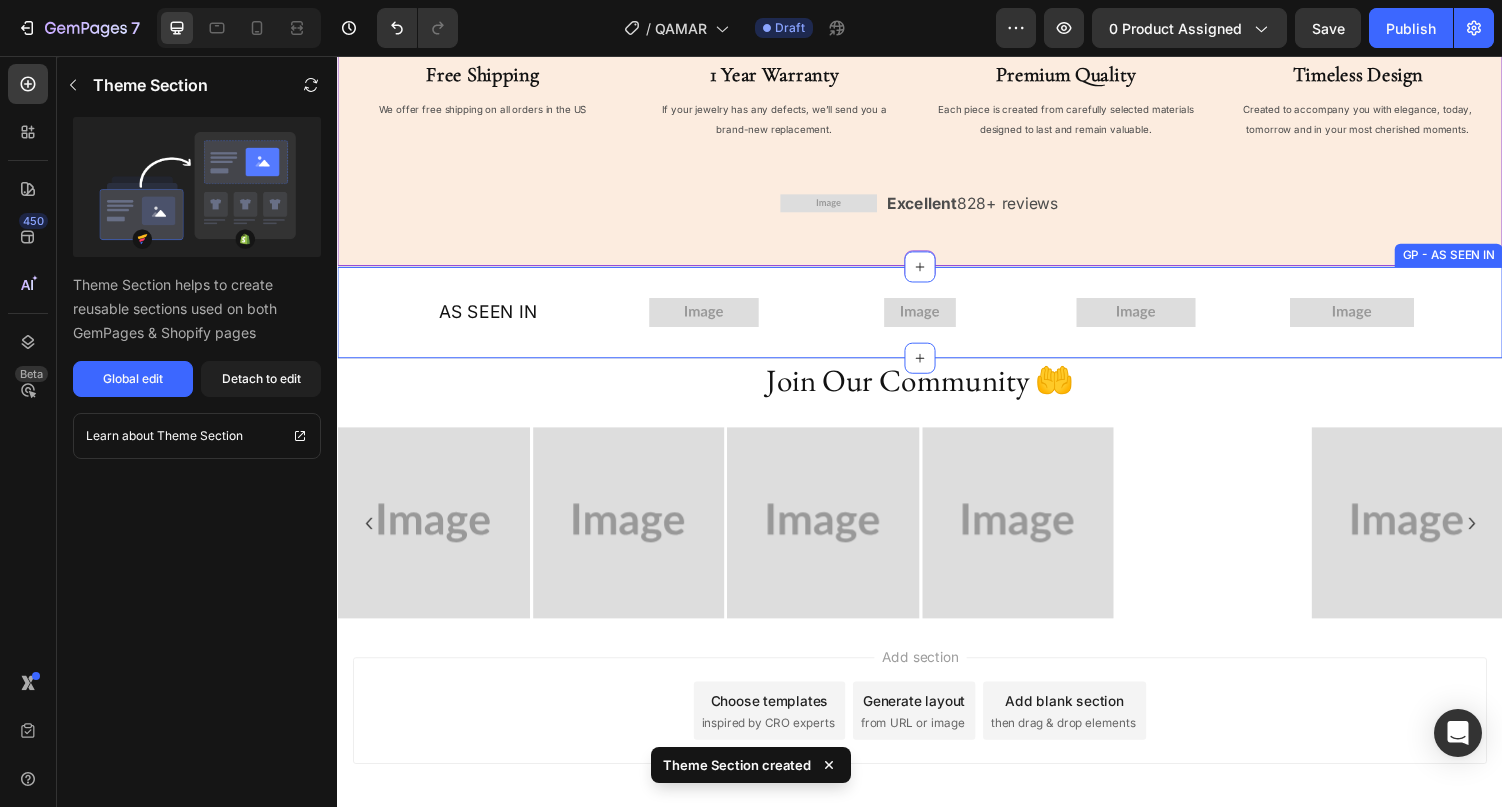 click on "AS SEEN IN Heading Image Image Image Image Row AS SEEN IN Heading Image Image Image Image Row GP - AS SEEN IN" at bounding box center [937, 320] 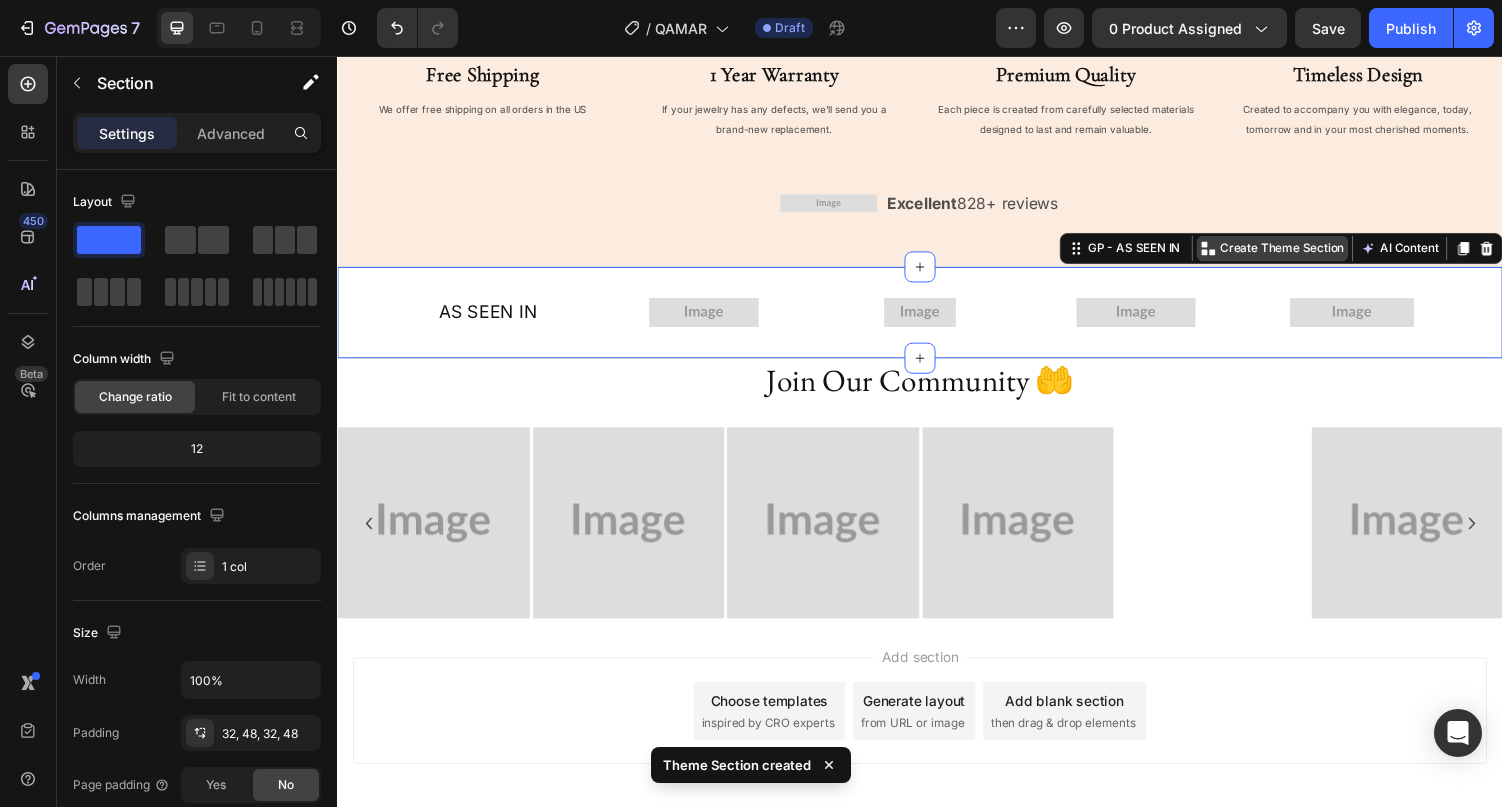 click on "Create Theme Section" at bounding box center [1310, 254] 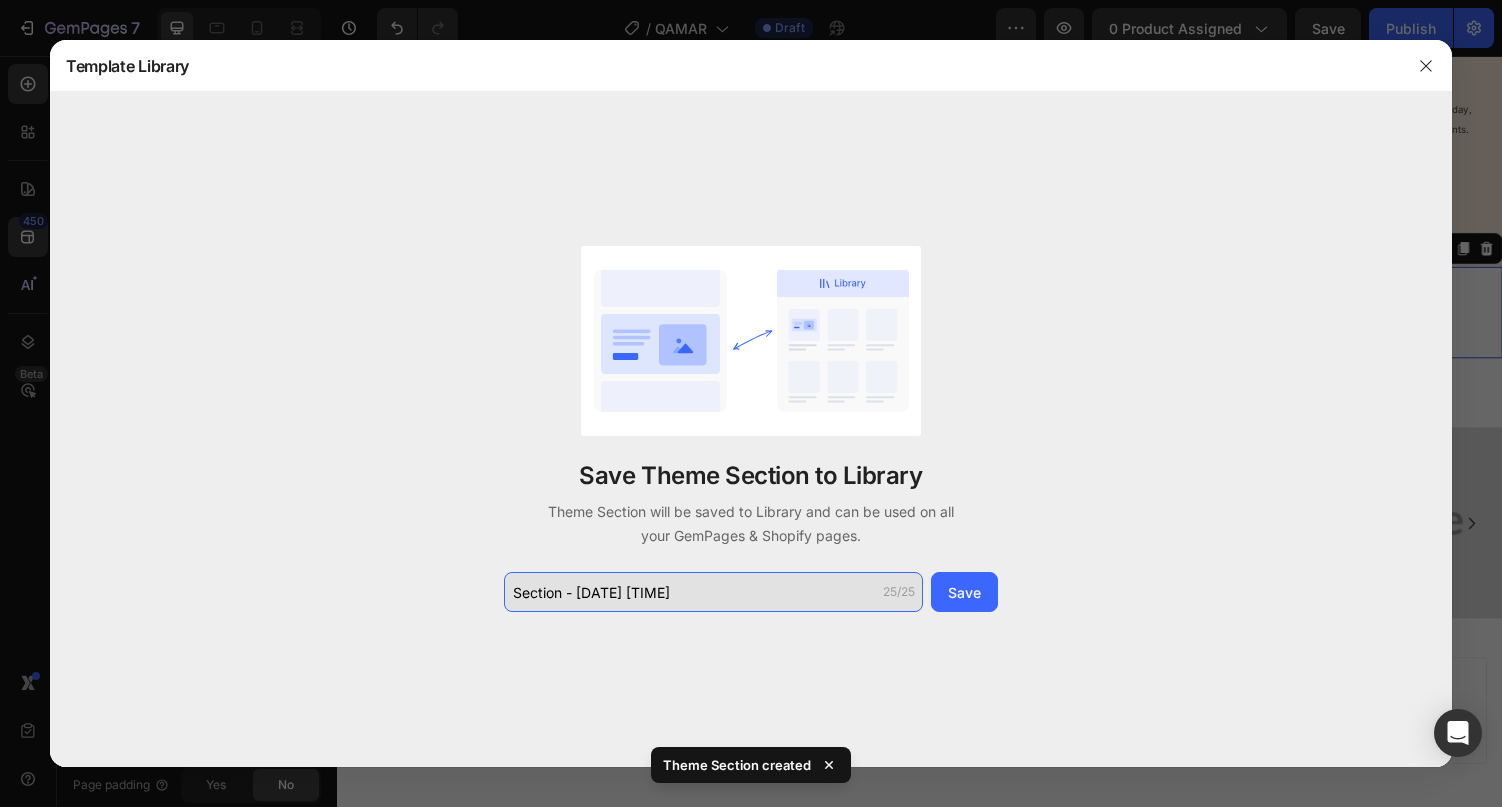 click on "Section - Aug 03 19:01:40" 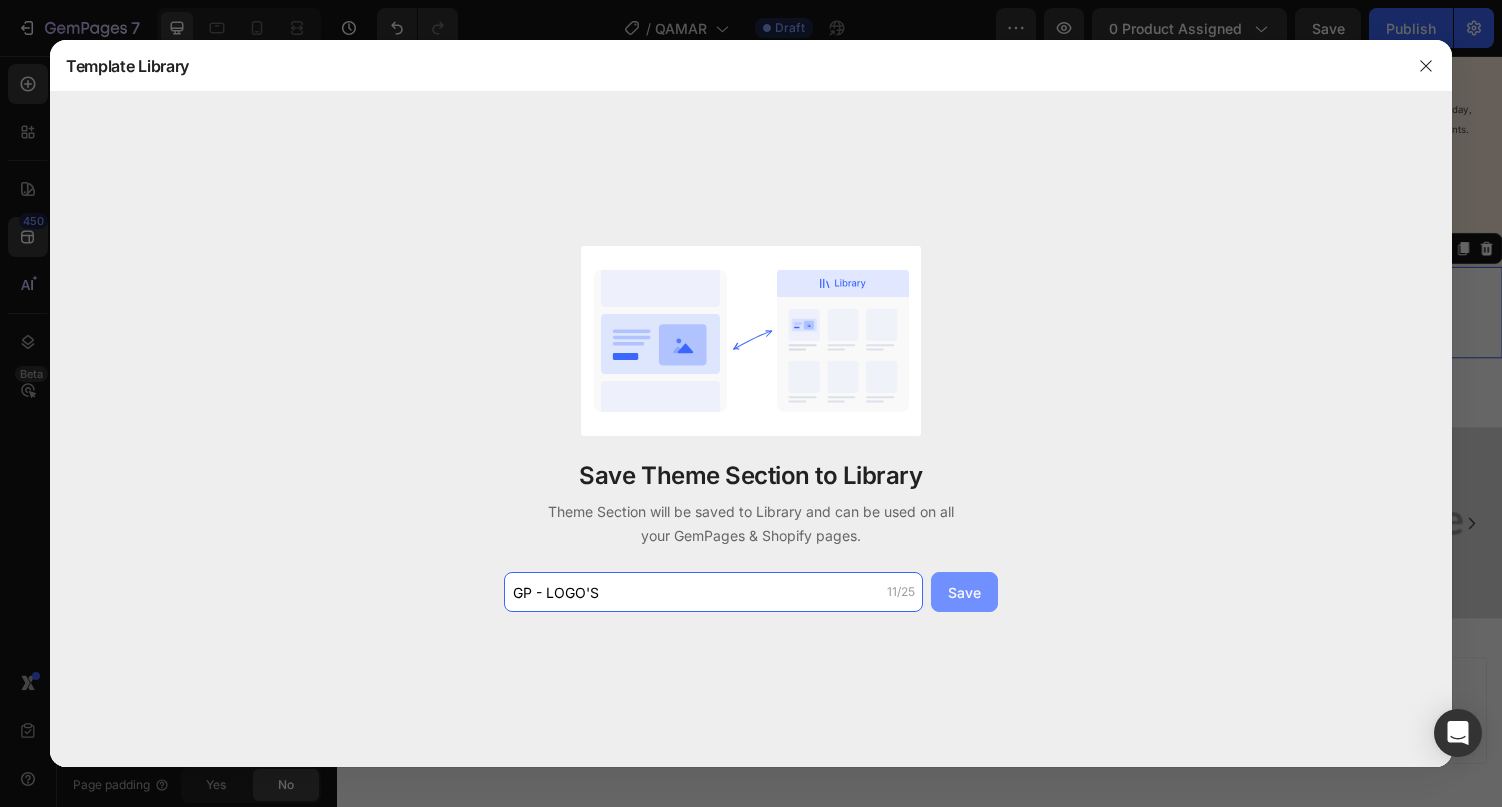 type on "GP - LOGO'S" 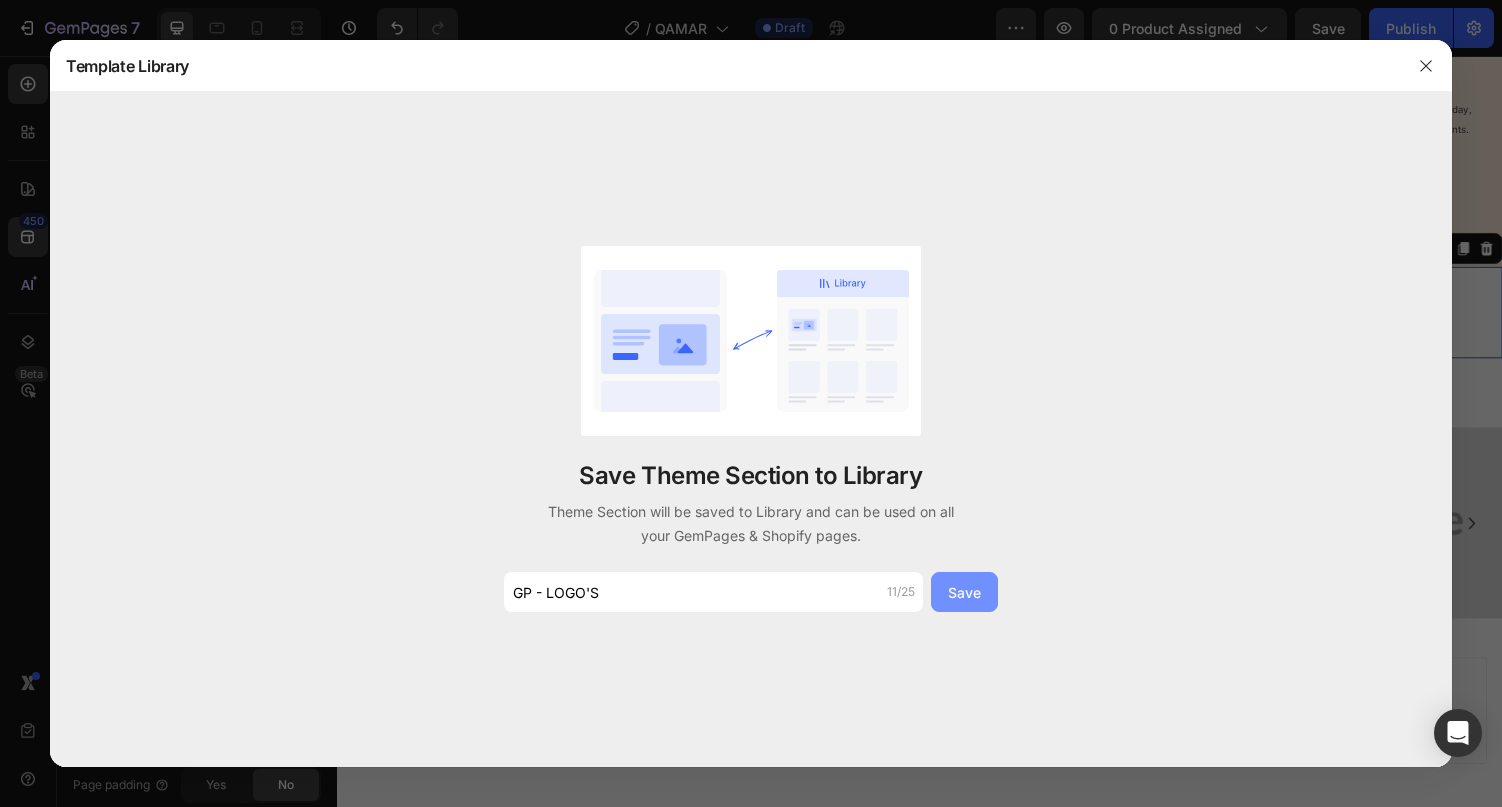 click on "Save" at bounding box center (964, 592) 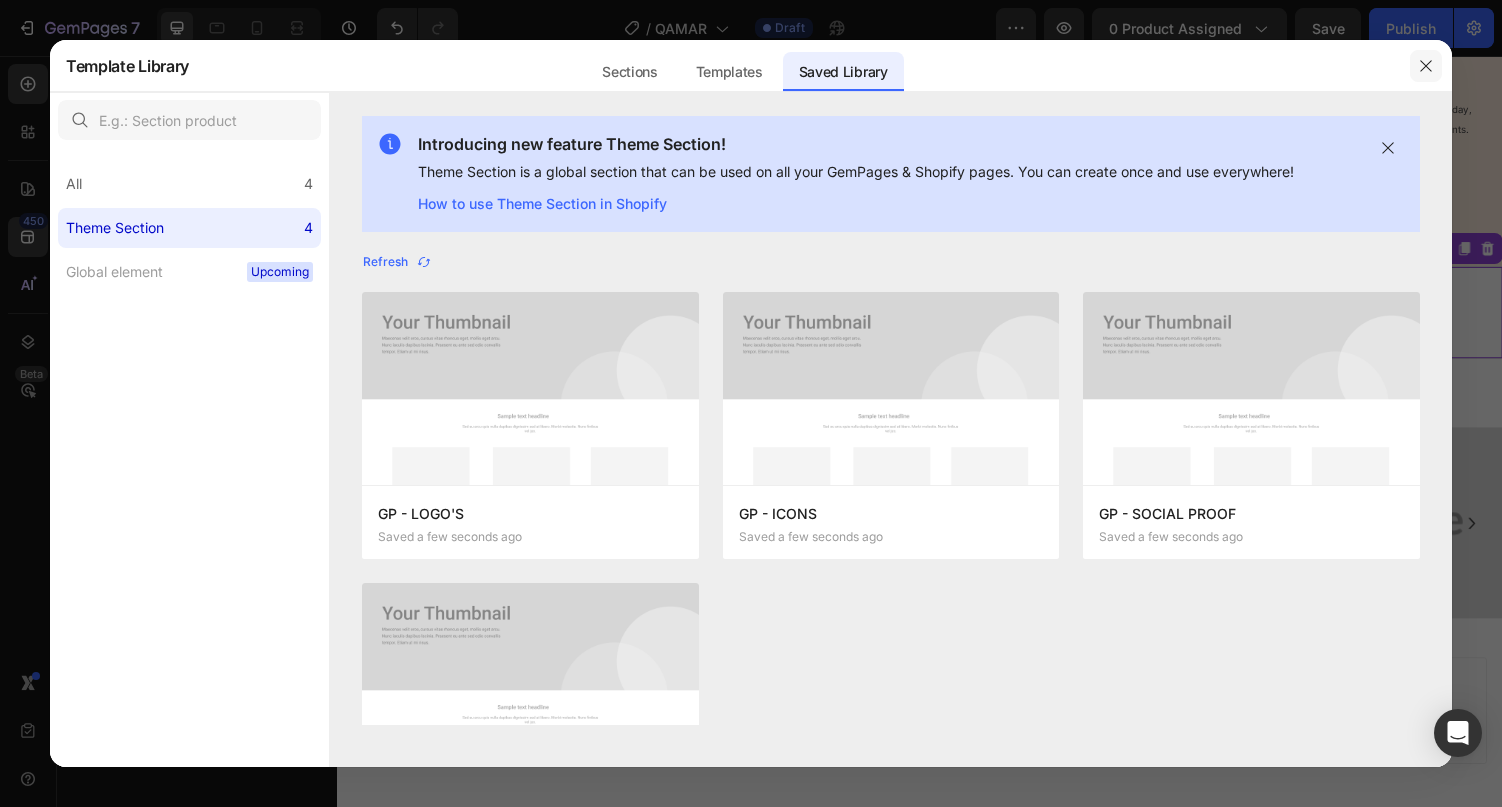 click 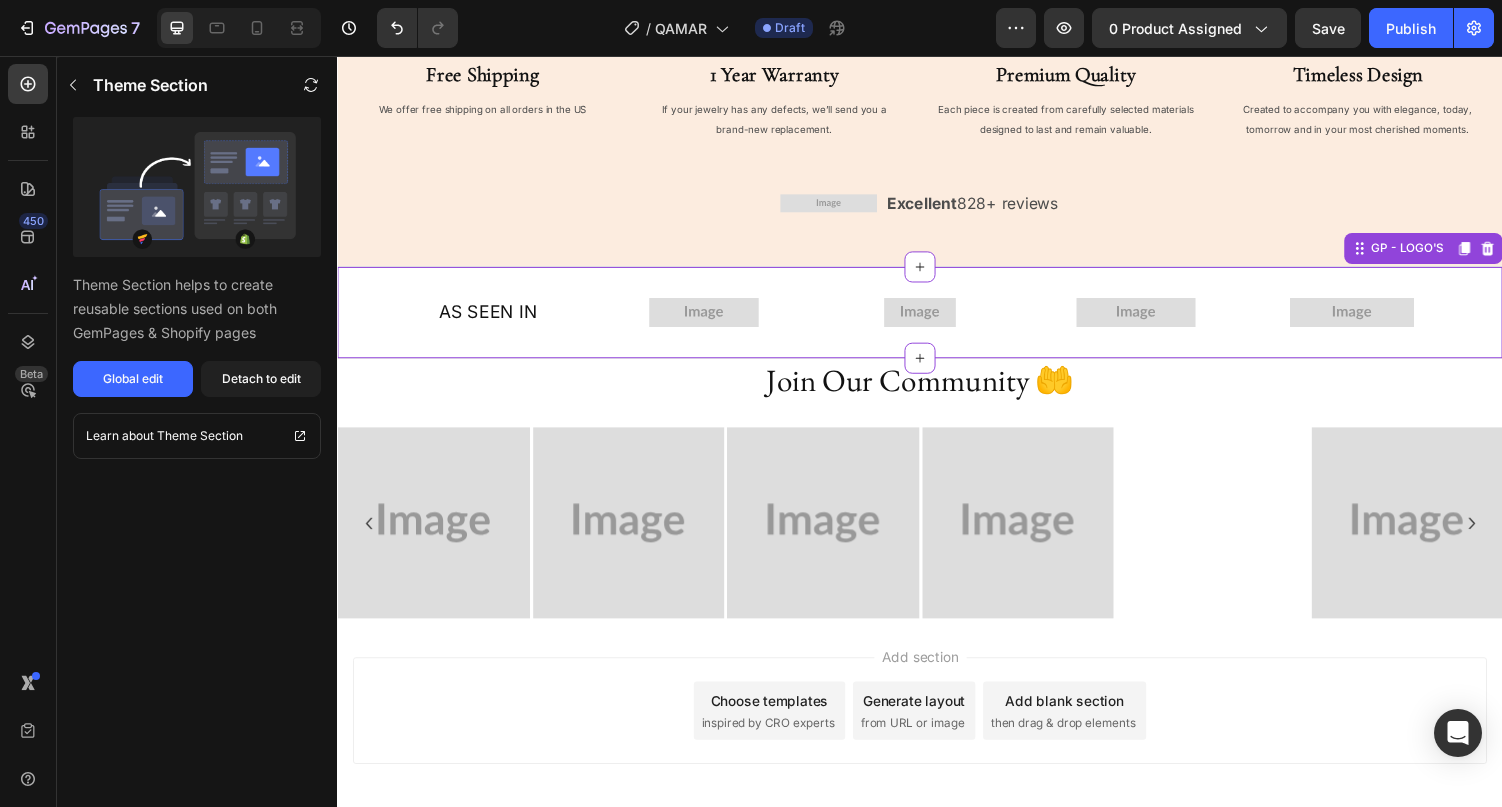click on "Add section Choose templates inspired by CRO experts Generate layout from URL or image Add blank section then drag & drop elements" at bounding box center (937, 730) 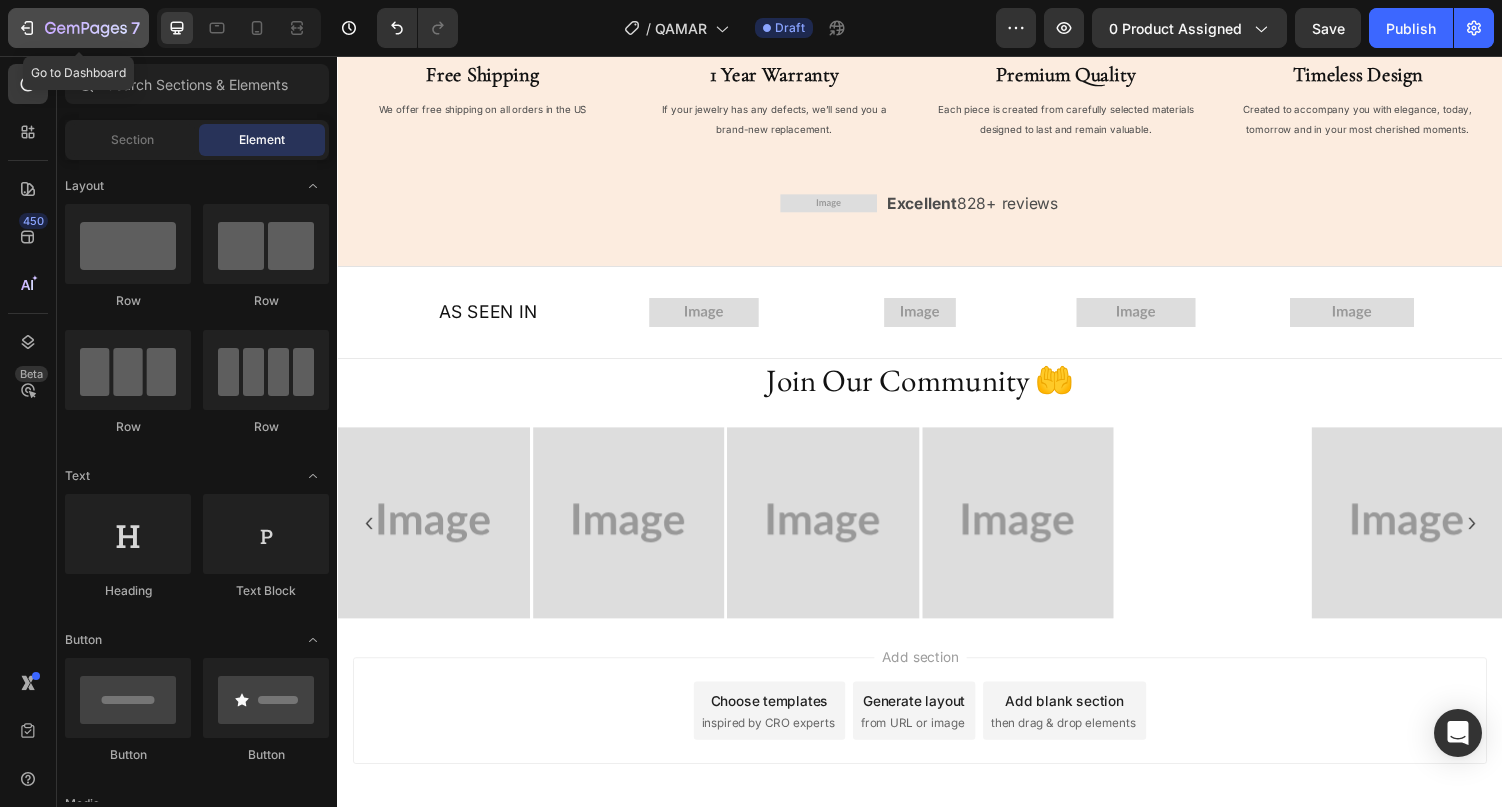 click 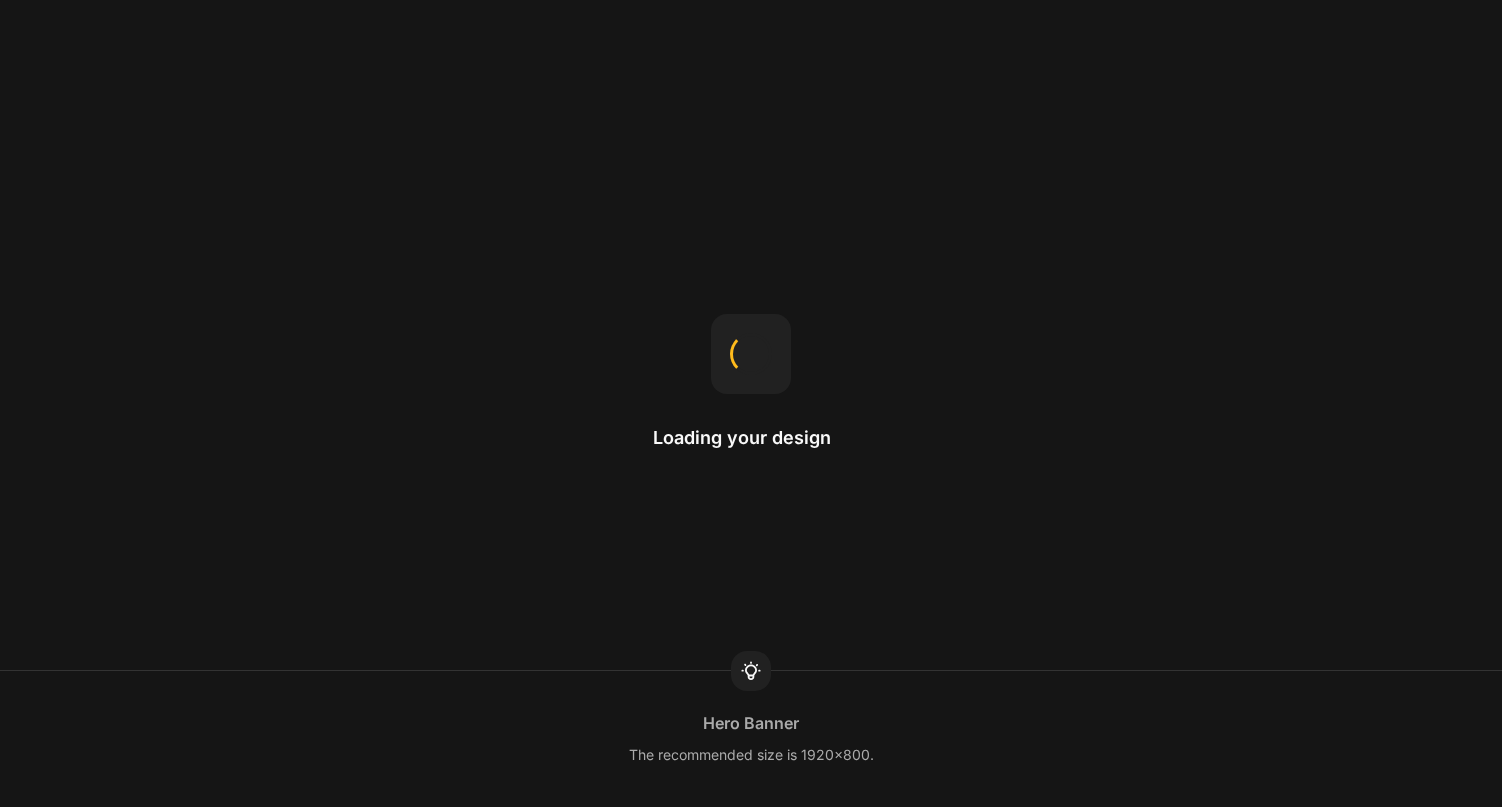 scroll, scrollTop: 0, scrollLeft: 0, axis: both 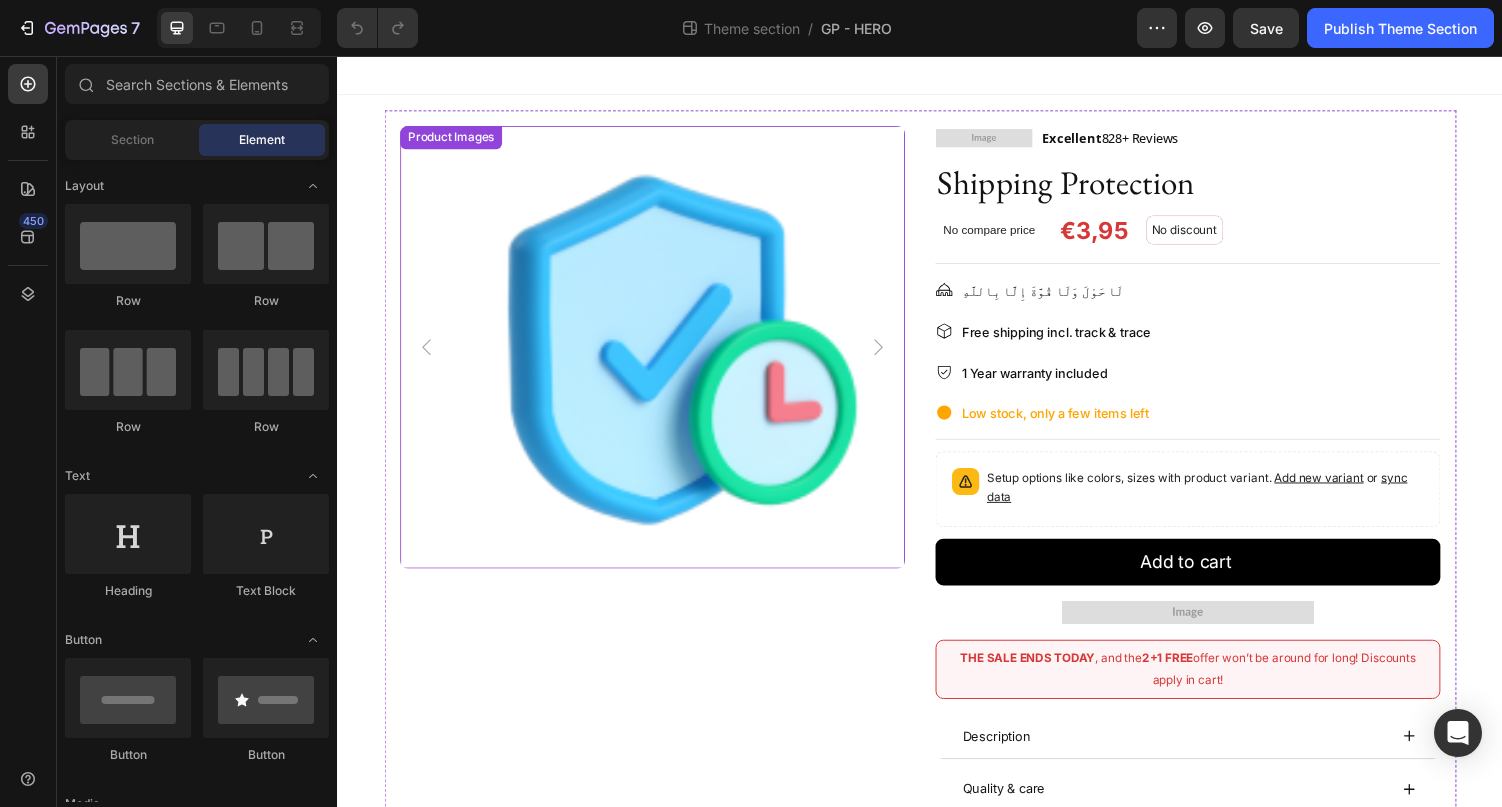 click at bounding box center (661, 356) 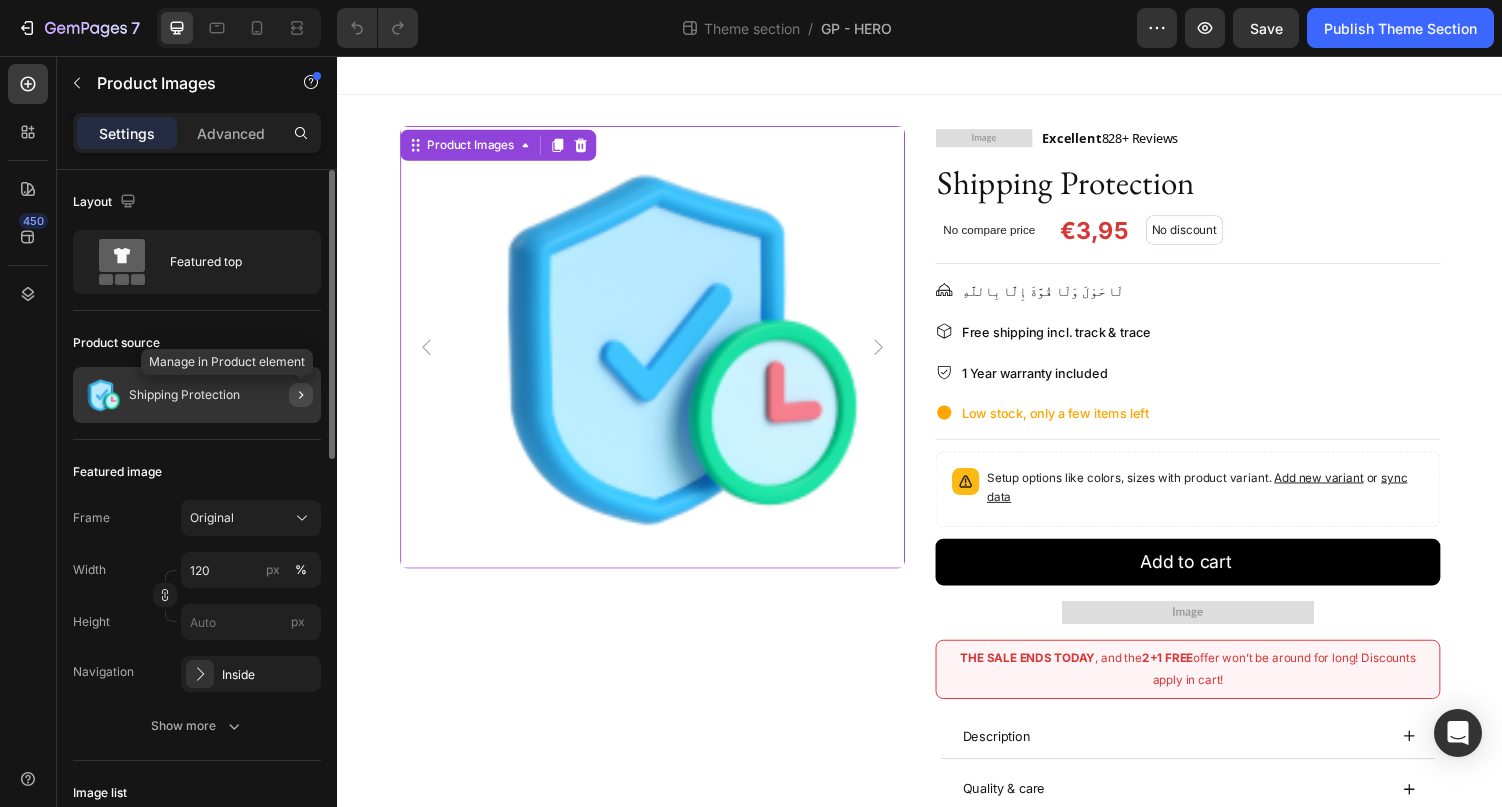 click 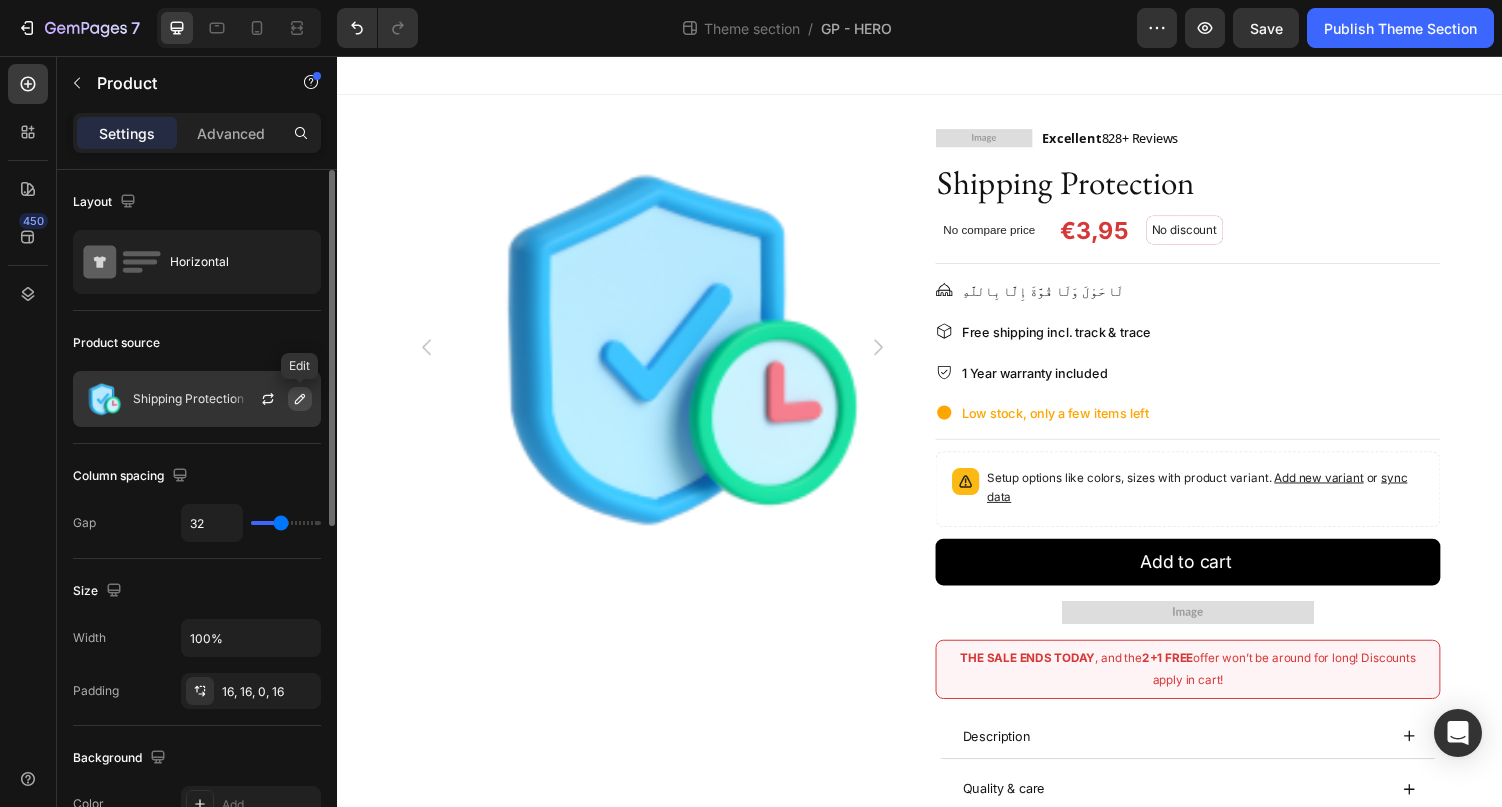 click 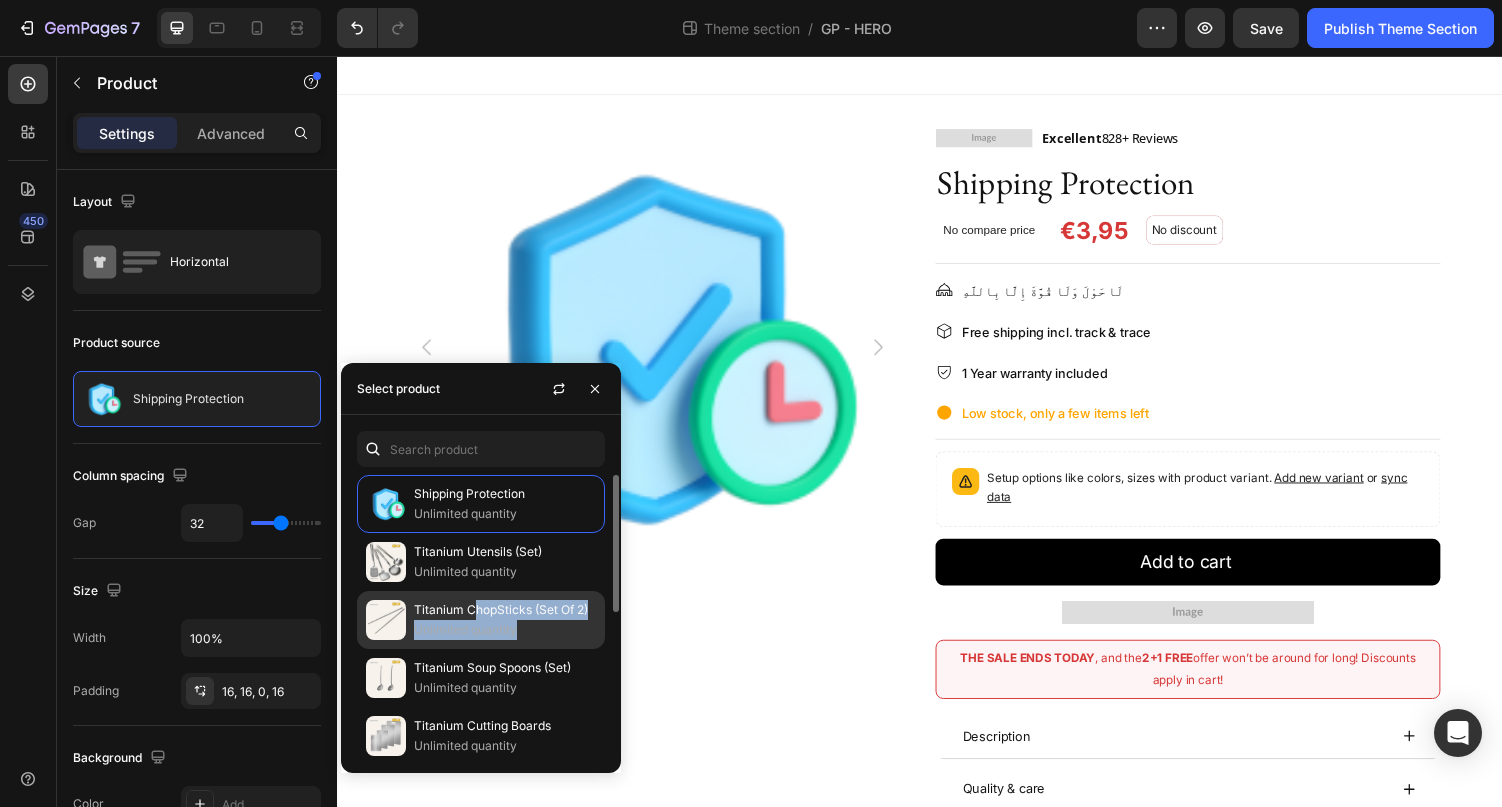 drag, startPoint x: 473, startPoint y: 614, endPoint x: 461, endPoint y: 647, distance: 35.1141 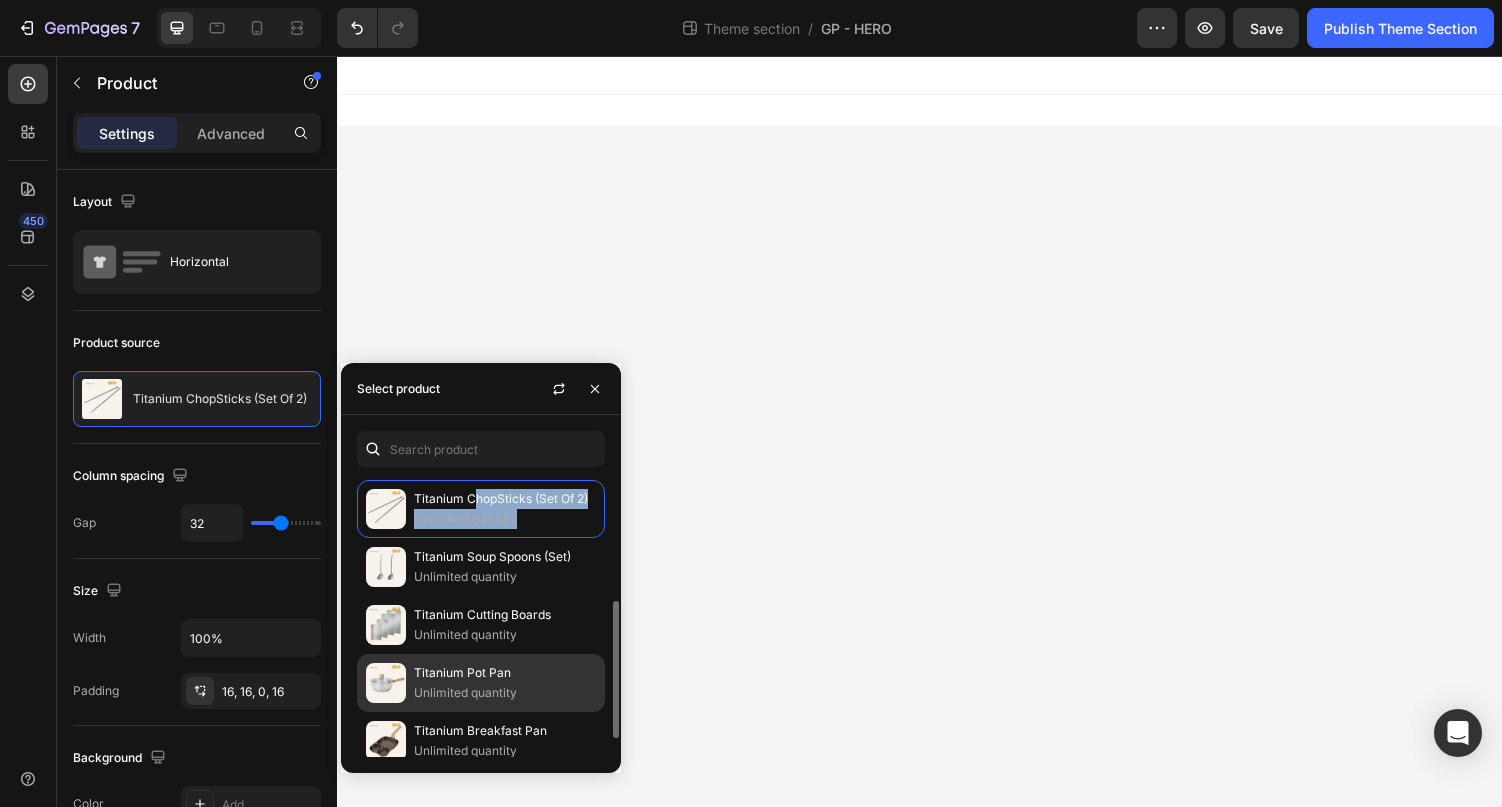 scroll, scrollTop: 160, scrollLeft: 0, axis: vertical 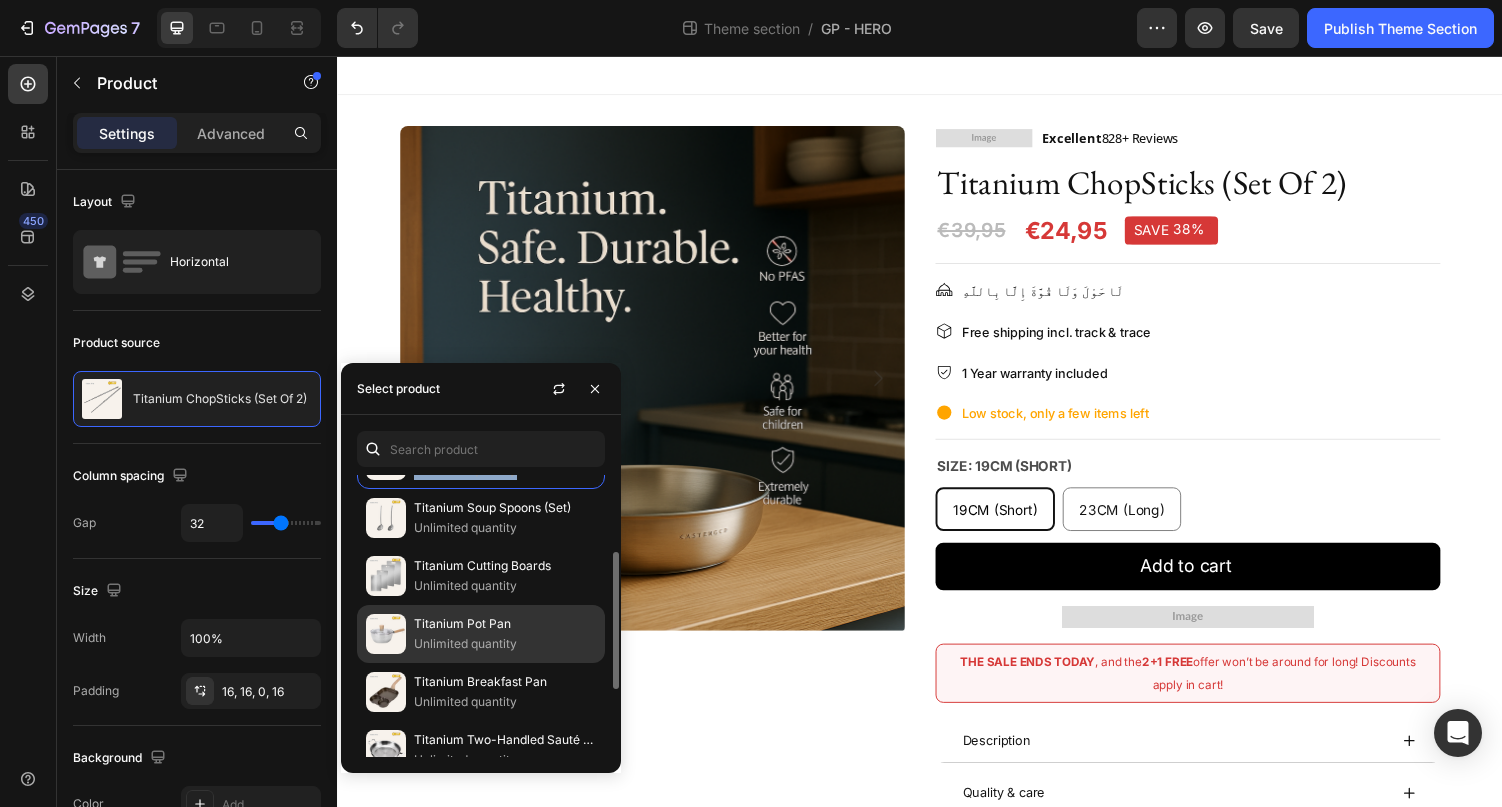 click on "Unlimited quantity" at bounding box center (505, 644) 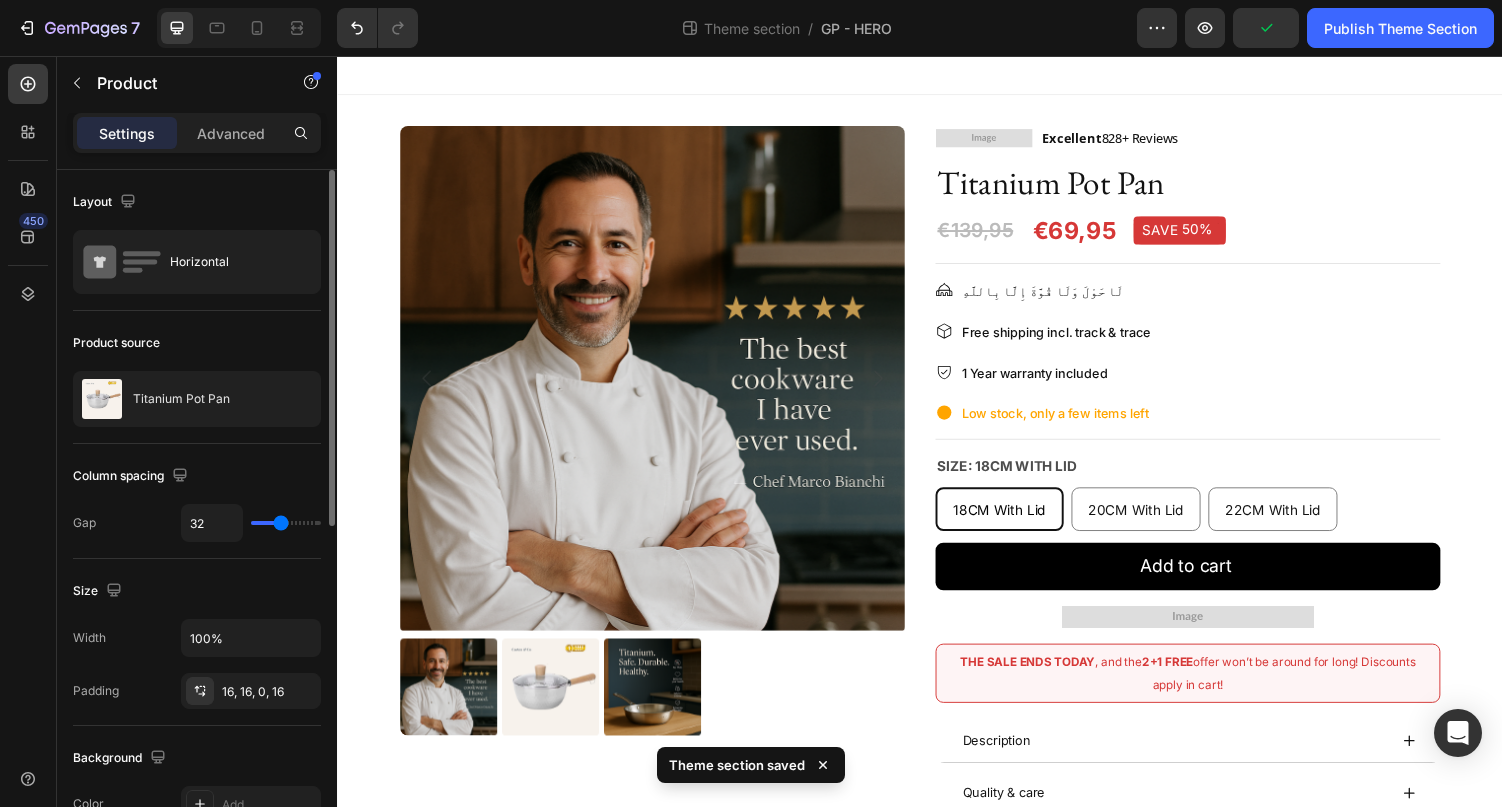click on "Product source" at bounding box center [197, 343] 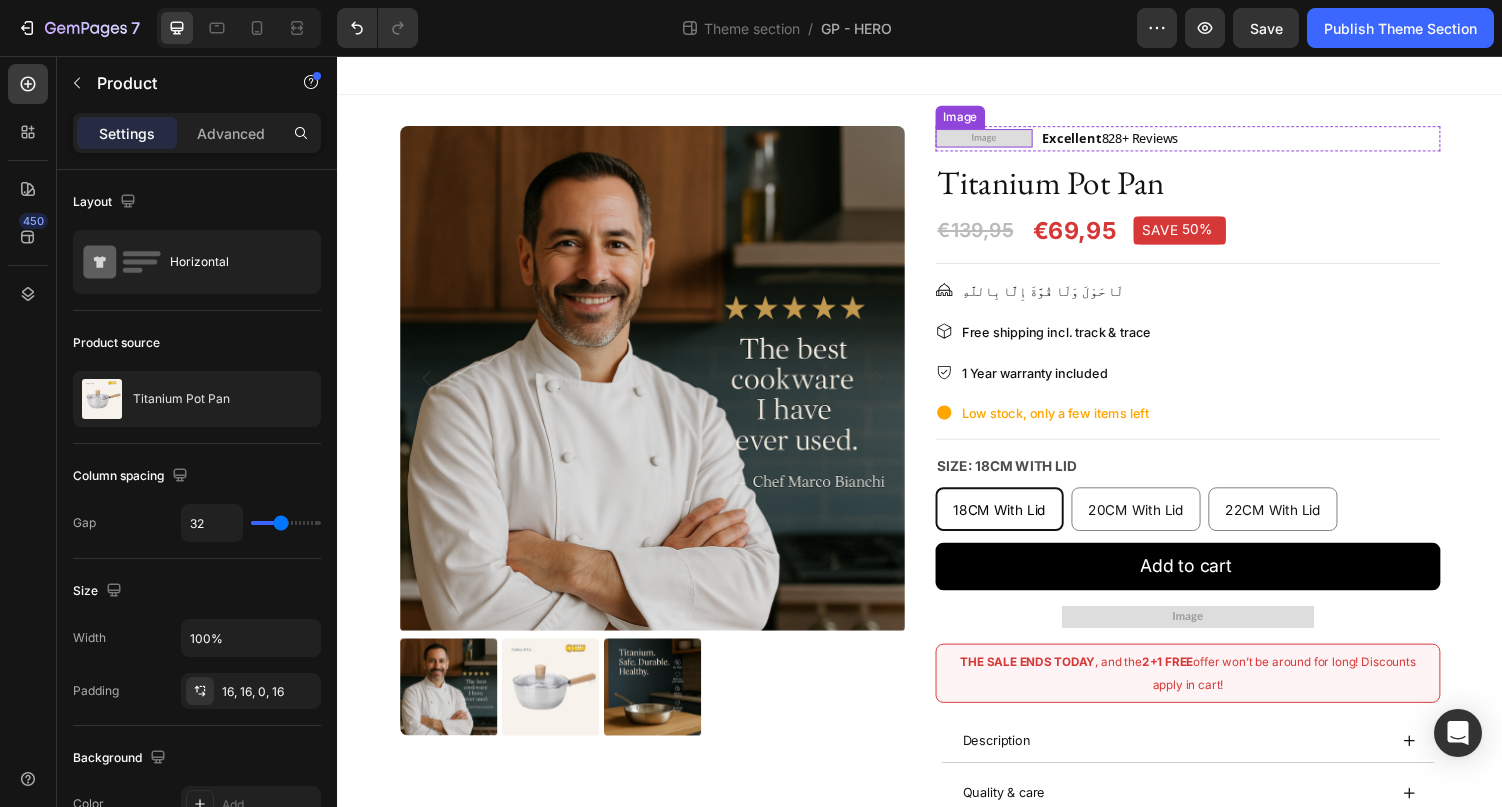 click at bounding box center (1003, 140) 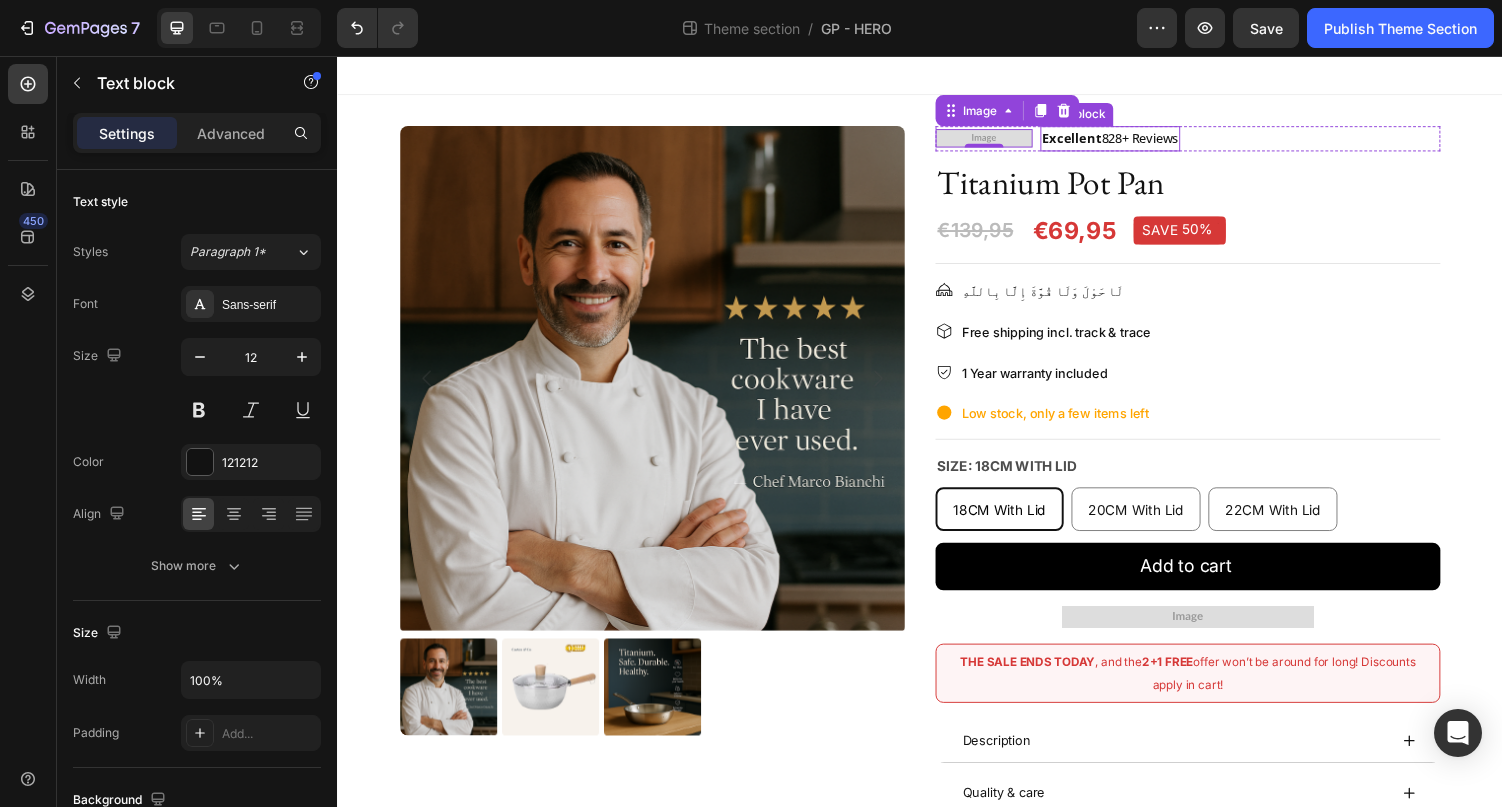 click on "Excellent  828+ Reviews" at bounding box center [1133, 140] 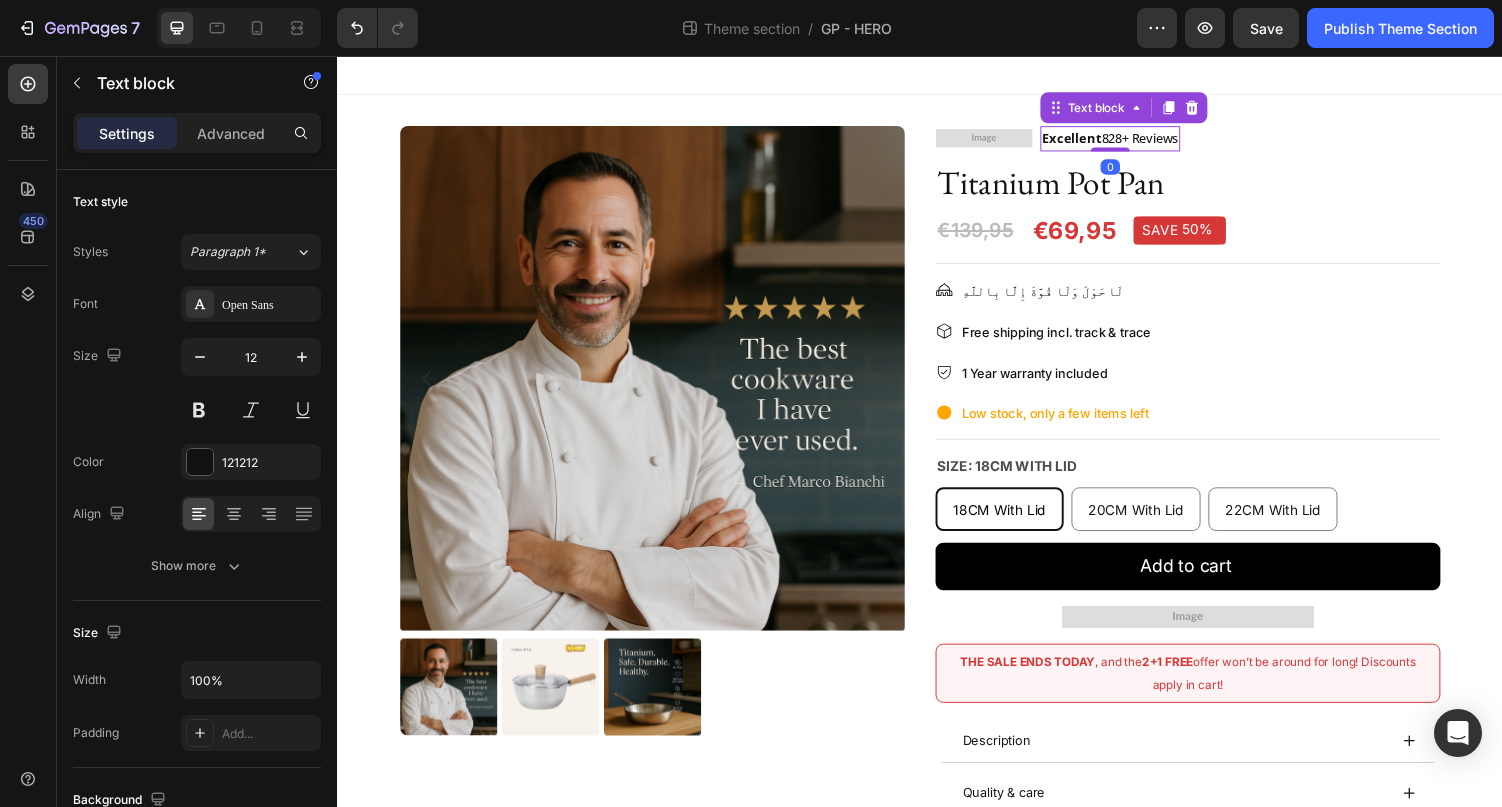 click on "Excellent  828+ Reviews" at bounding box center (1133, 140) 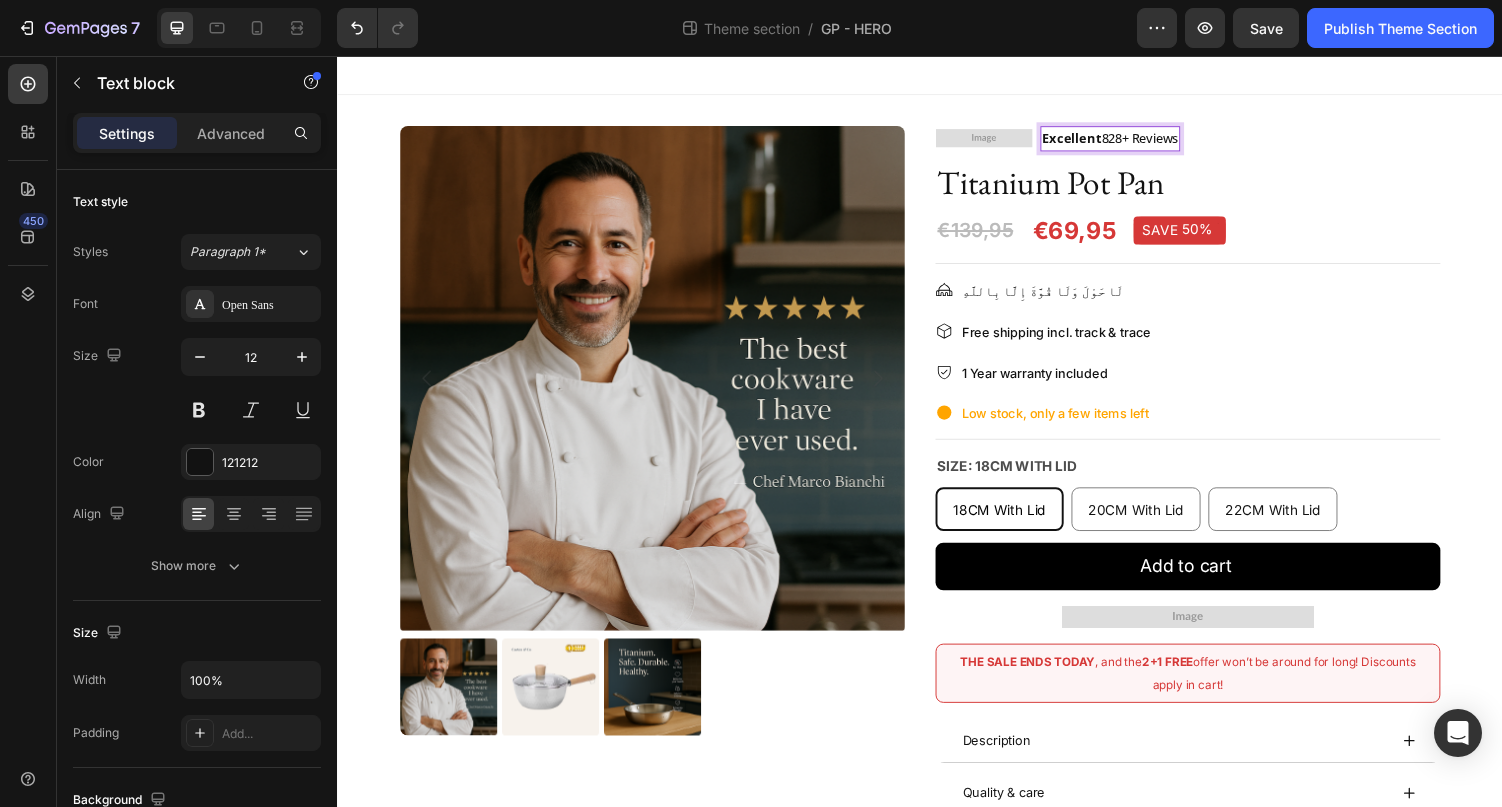 click on "Excellent  828+ Reviews" at bounding box center [1133, 140] 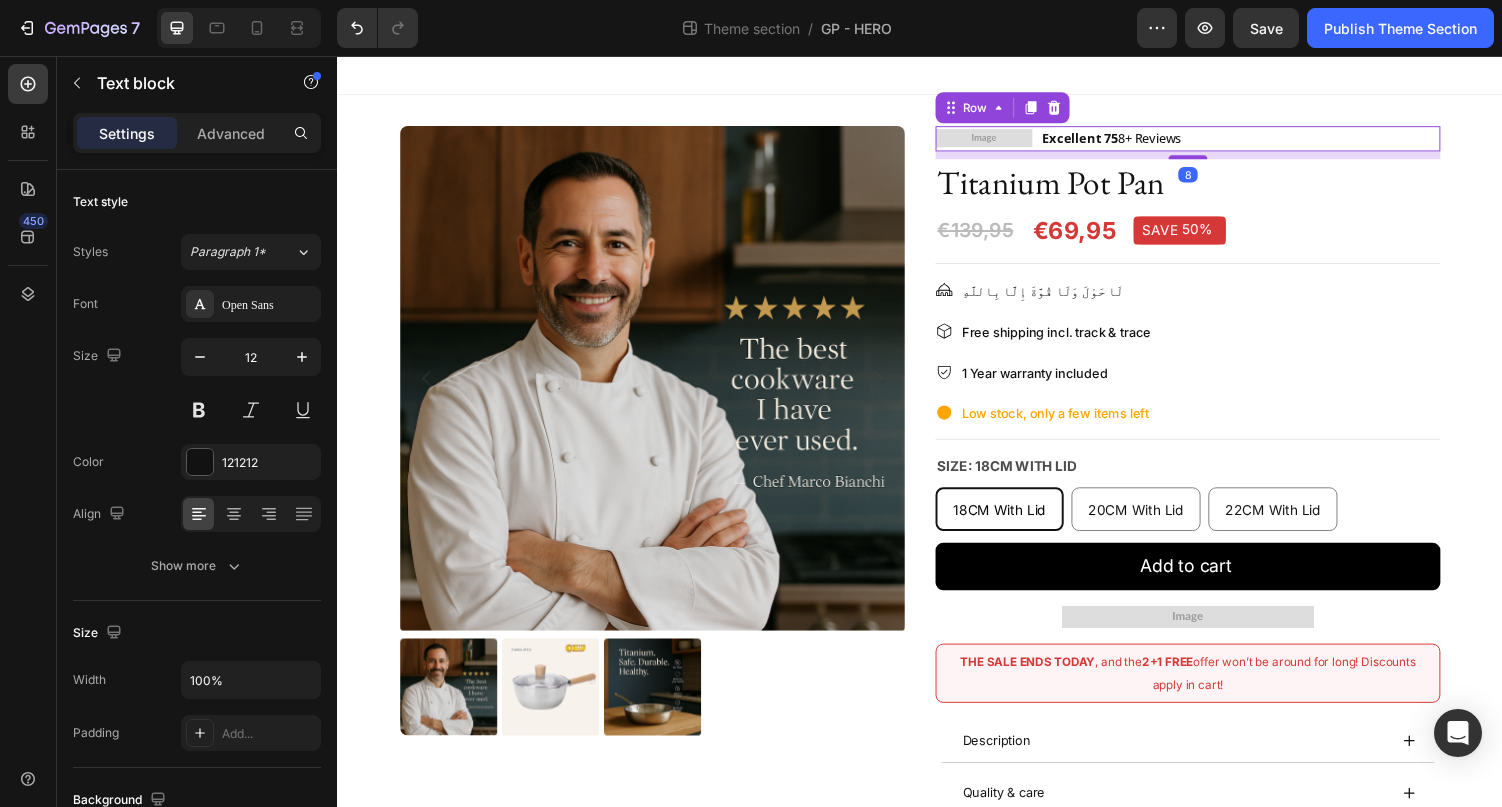 click on "Image Excellent 75 8+ Reviews Text block Row   8" at bounding box center [1213, 141] 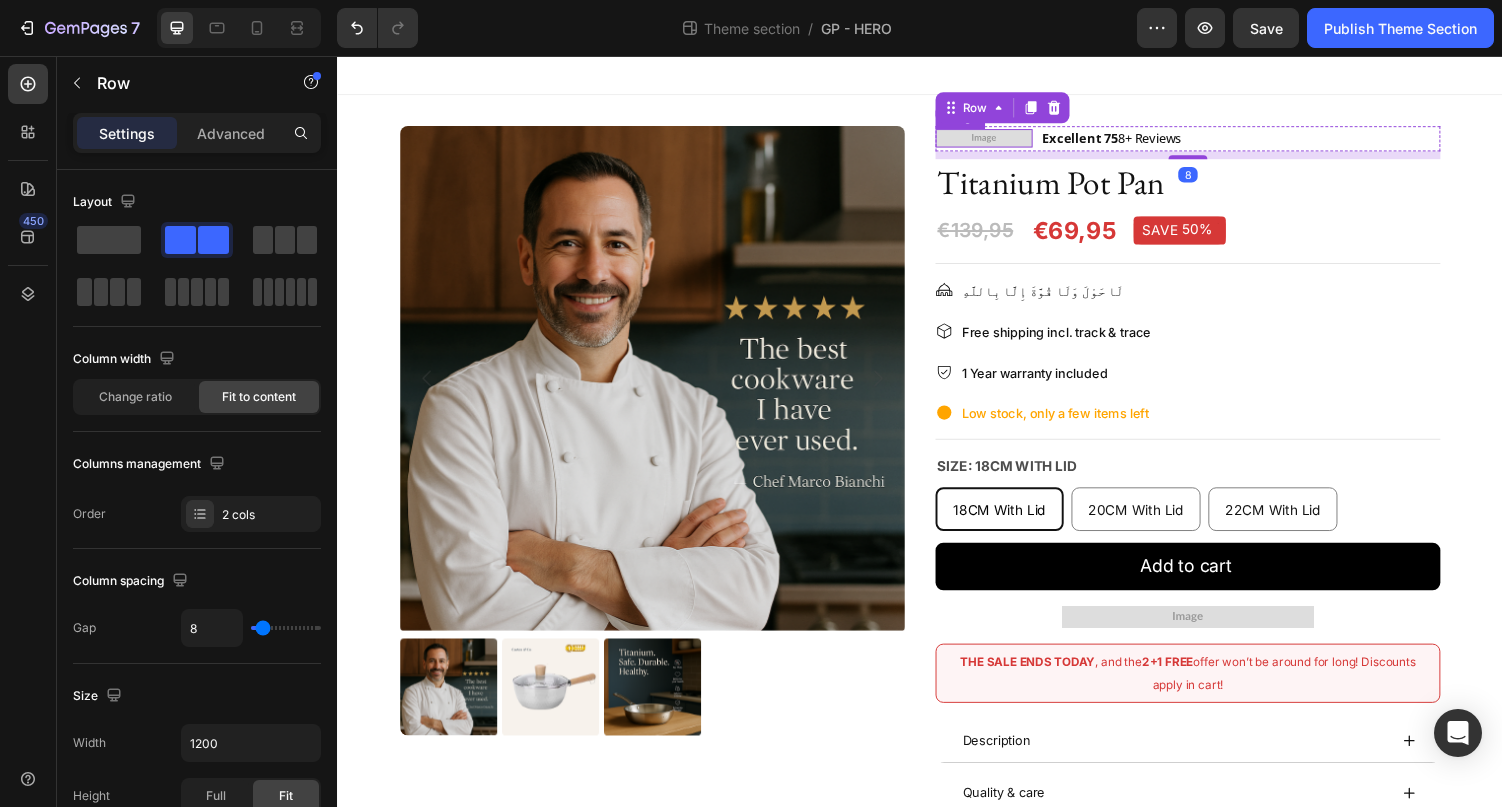 click at bounding box center [1003, 140] 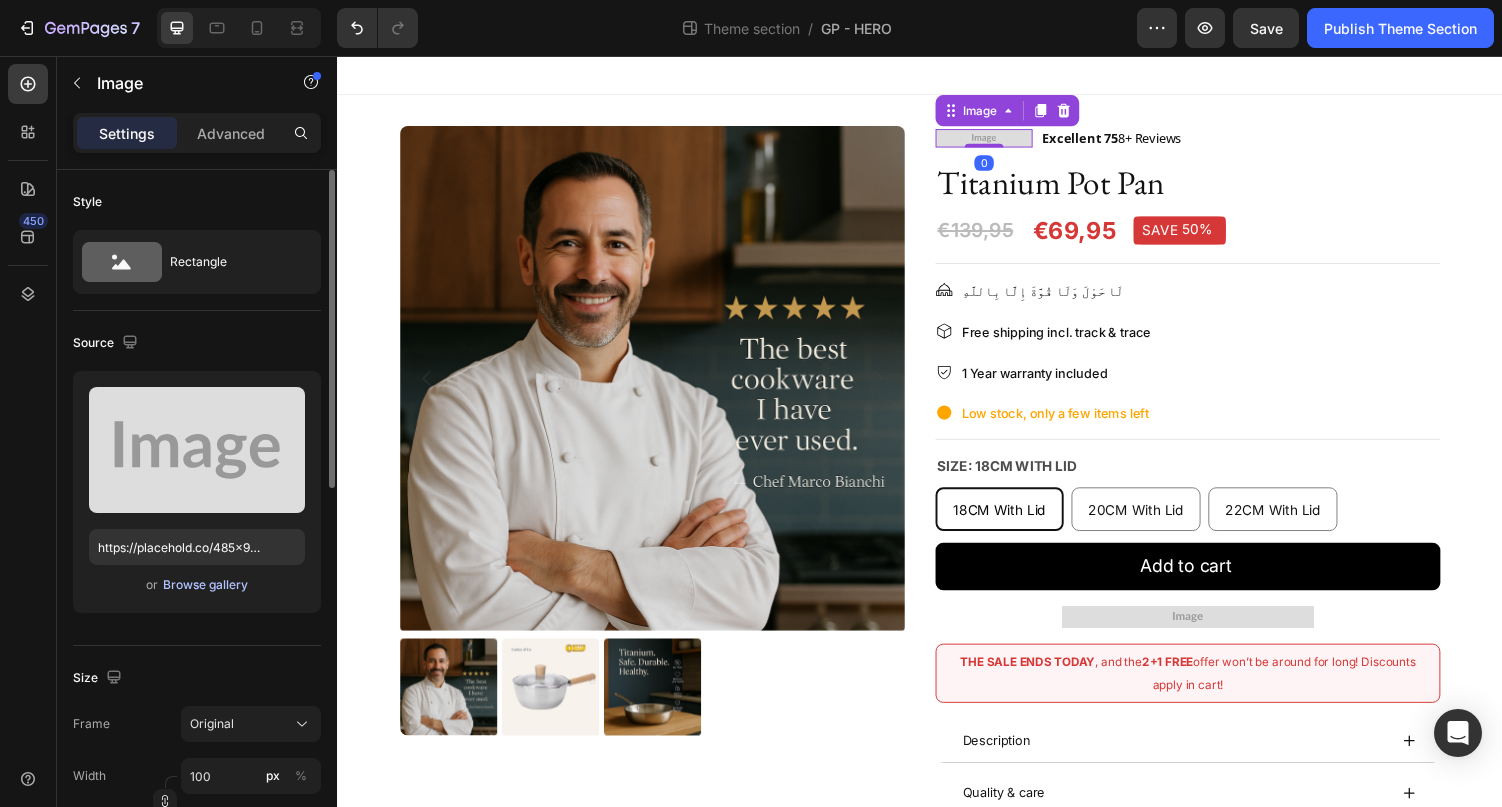 click on "Browse gallery" at bounding box center (205, 585) 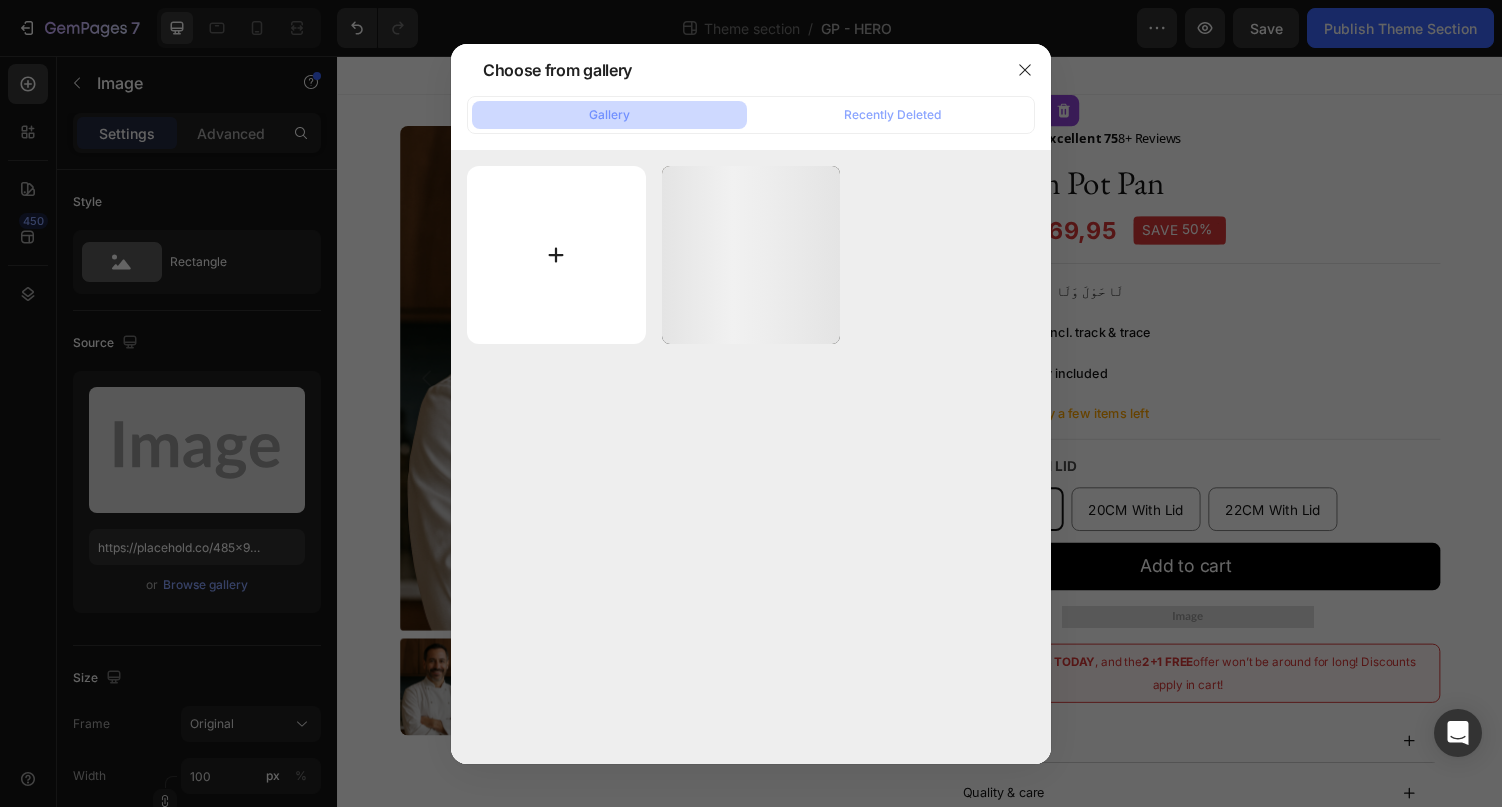click at bounding box center (556, 255) 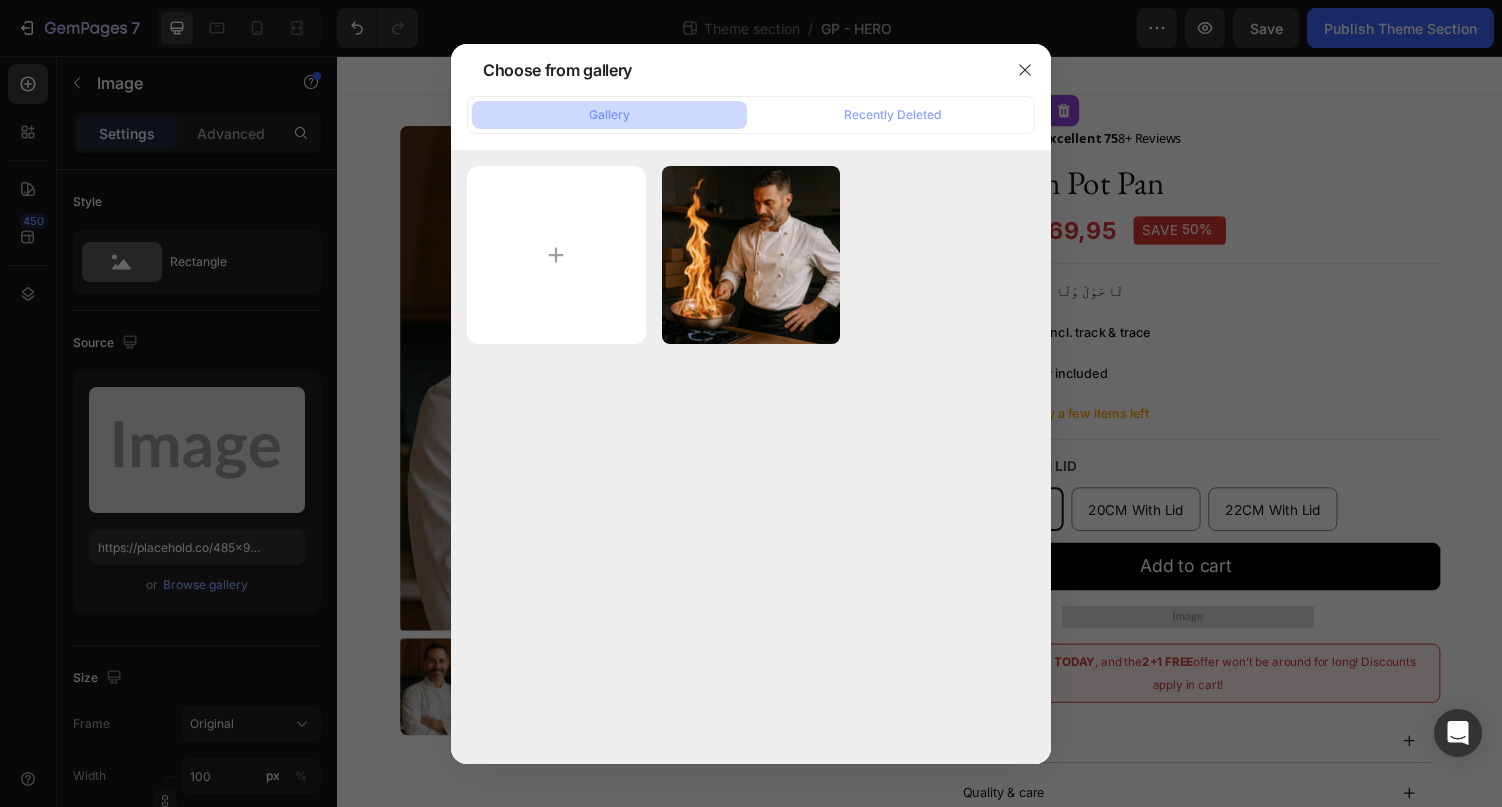type on "C:\fakepath\tp.svg" 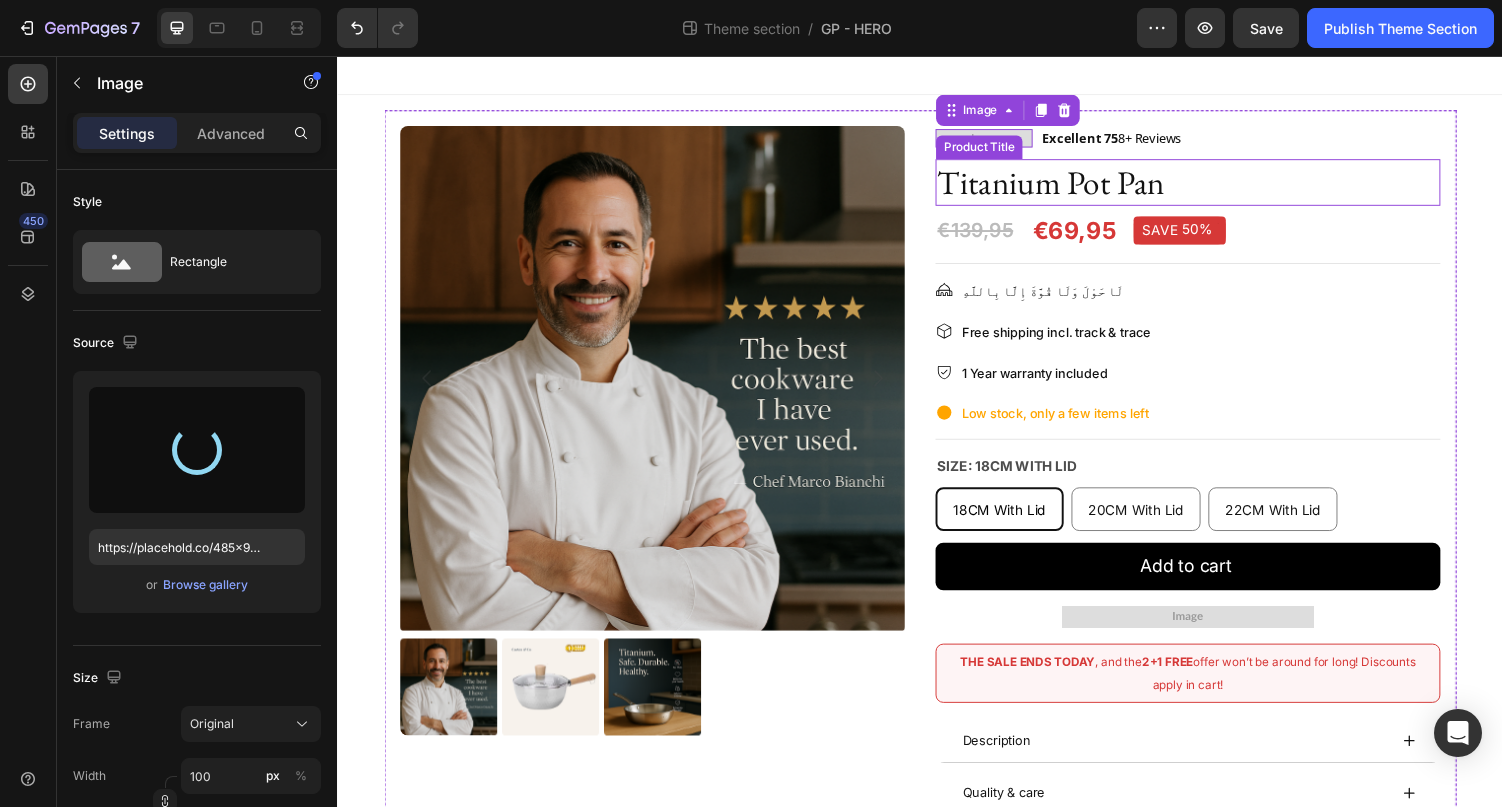 type on "https://cdn.shopify.com/s/files/1/0942/4430/7268/files/gempages_577493147215463412-ab03b603-2435-48cd-a12c-3295c47f71b4.svg" 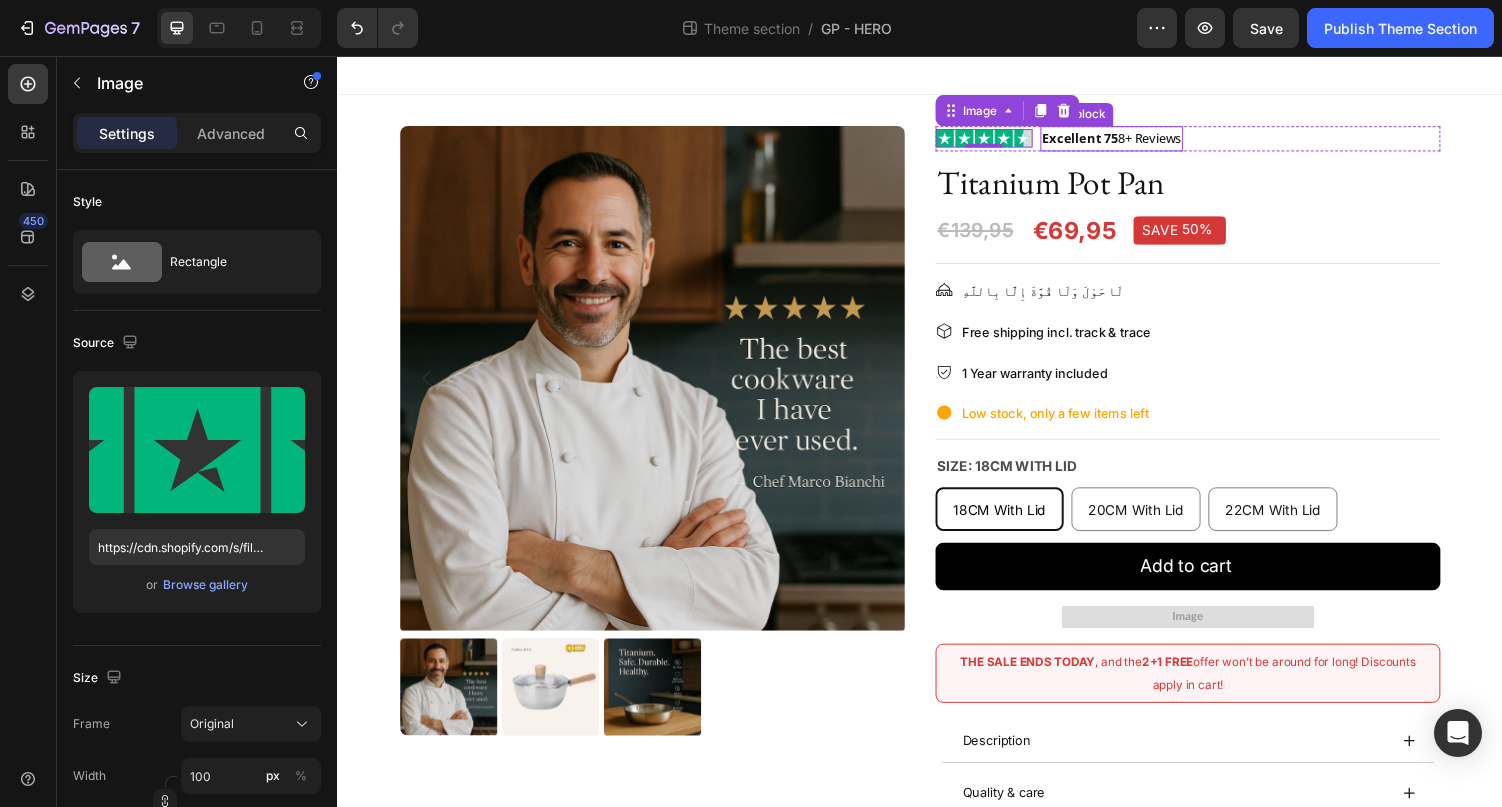 click on "Excellent 75 8+ Reviews" at bounding box center [1134, 140] 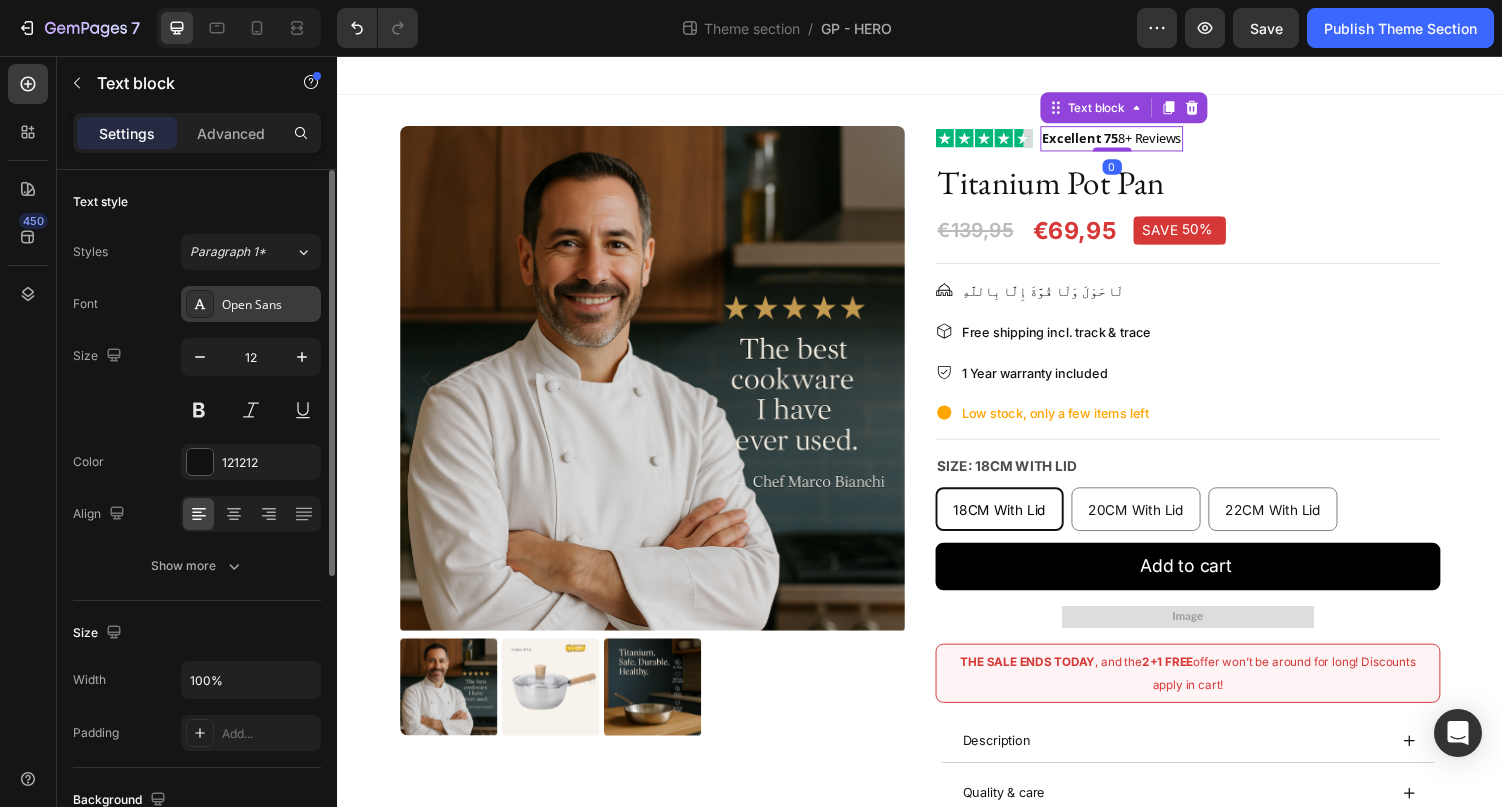 click on "Open Sans" at bounding box center [269, 305] 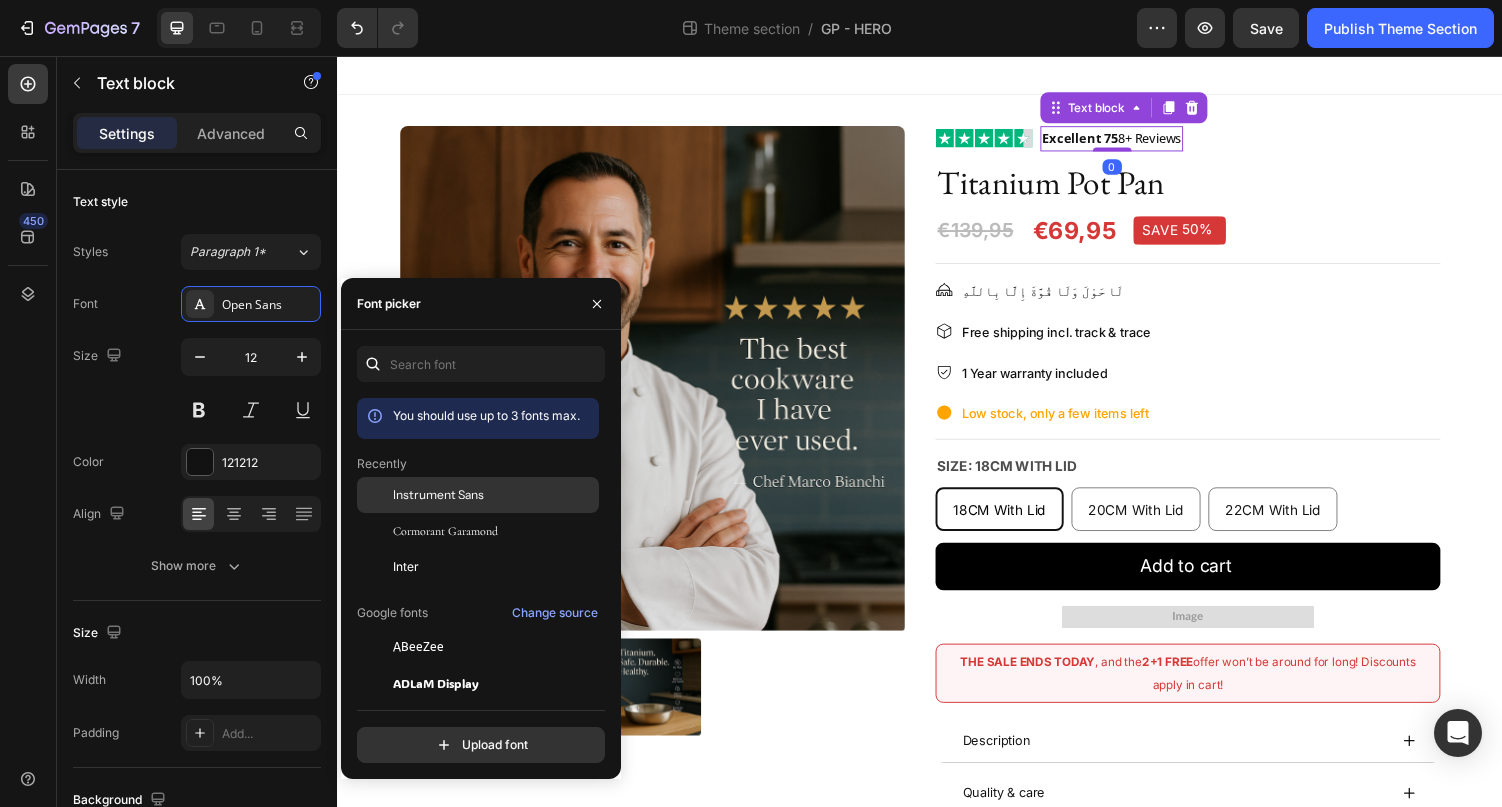 click on "Instrument Sans" at bounding box center [438, 495] 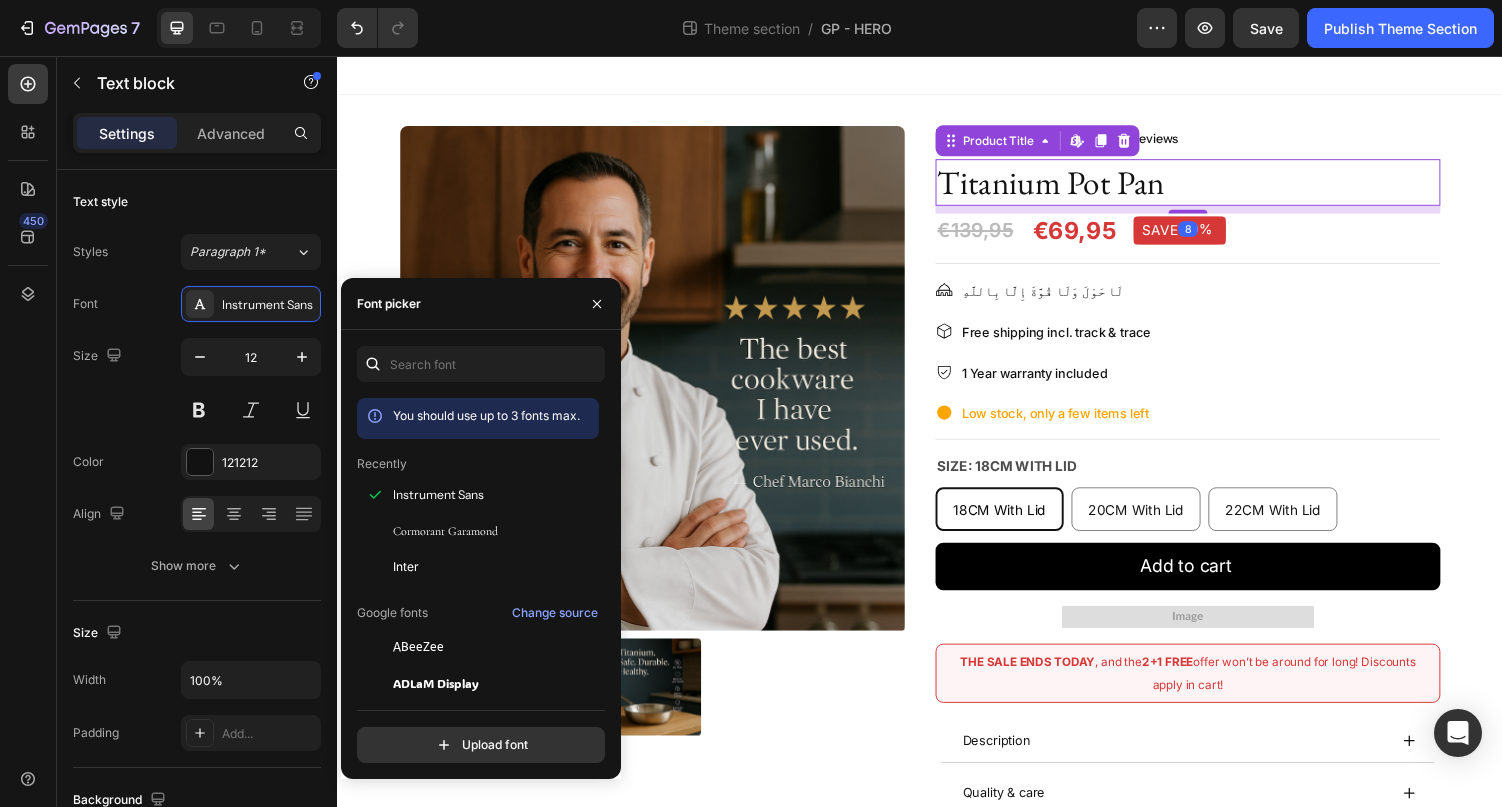 click on "Titanium Pot Pan" at bounding box center (1213, 186) 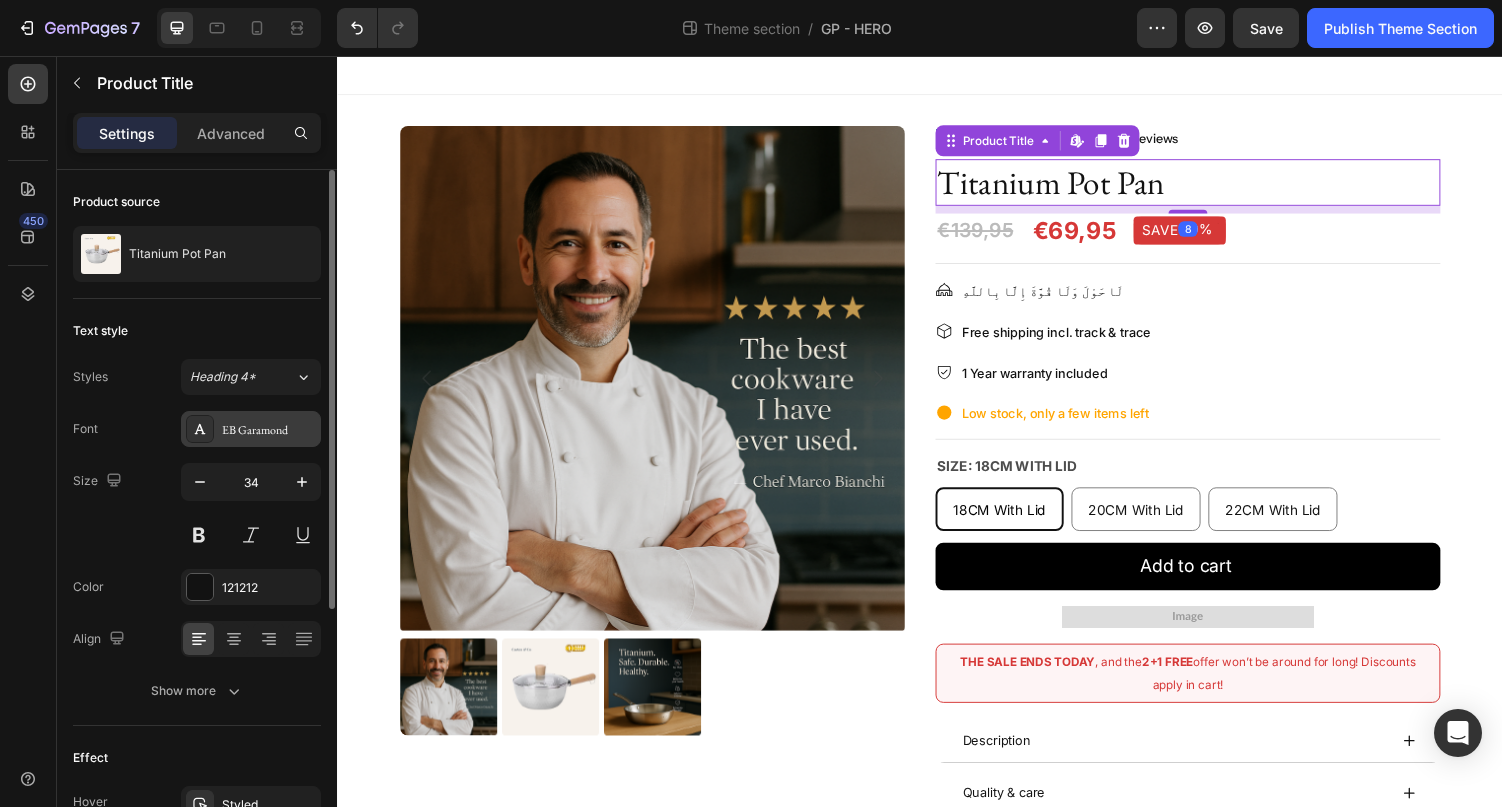 click on "EB Garamond" at bounding box center (251, 429) 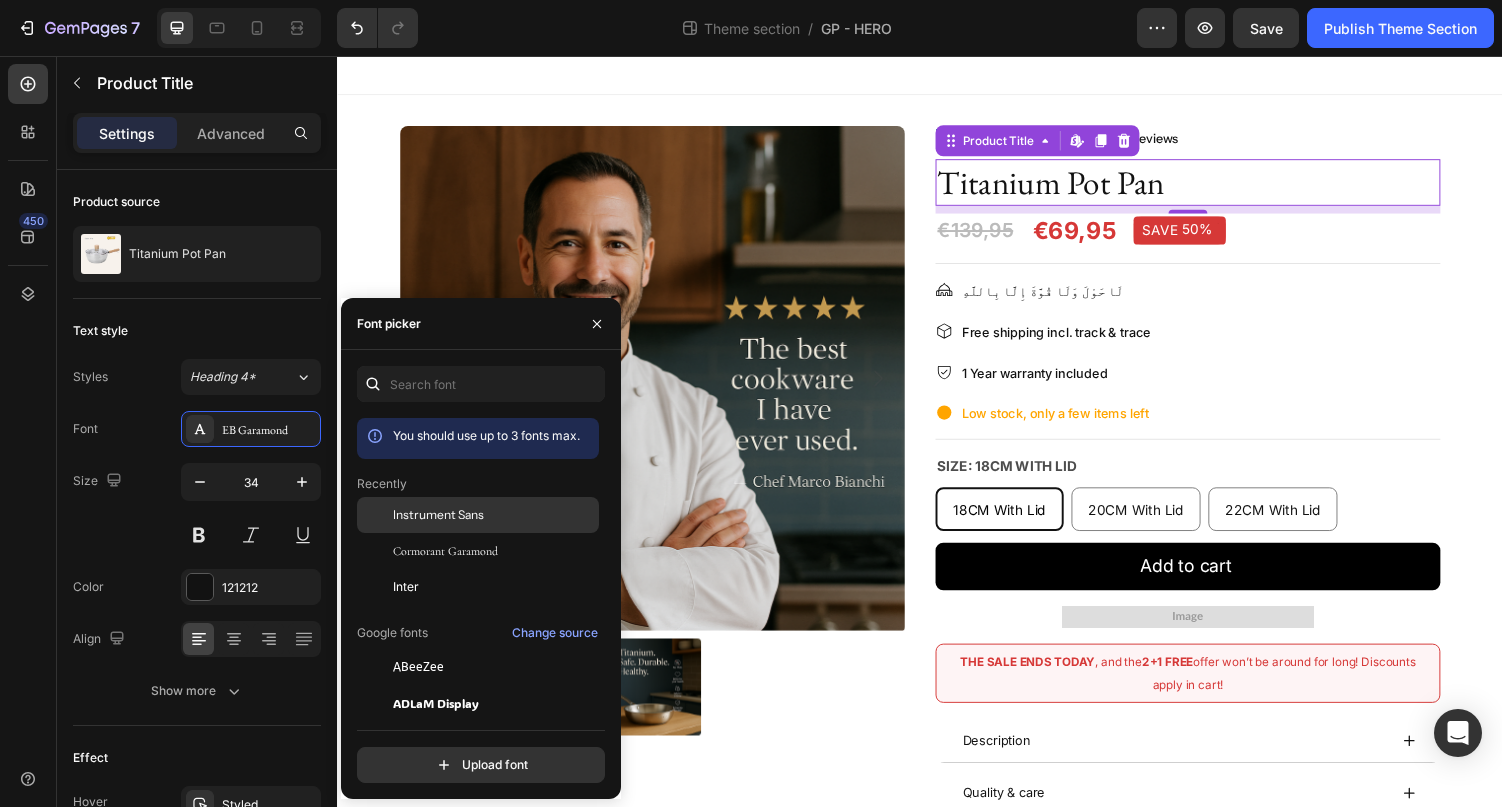 click on "Instrument Sans" at bounding box center [438, 515] 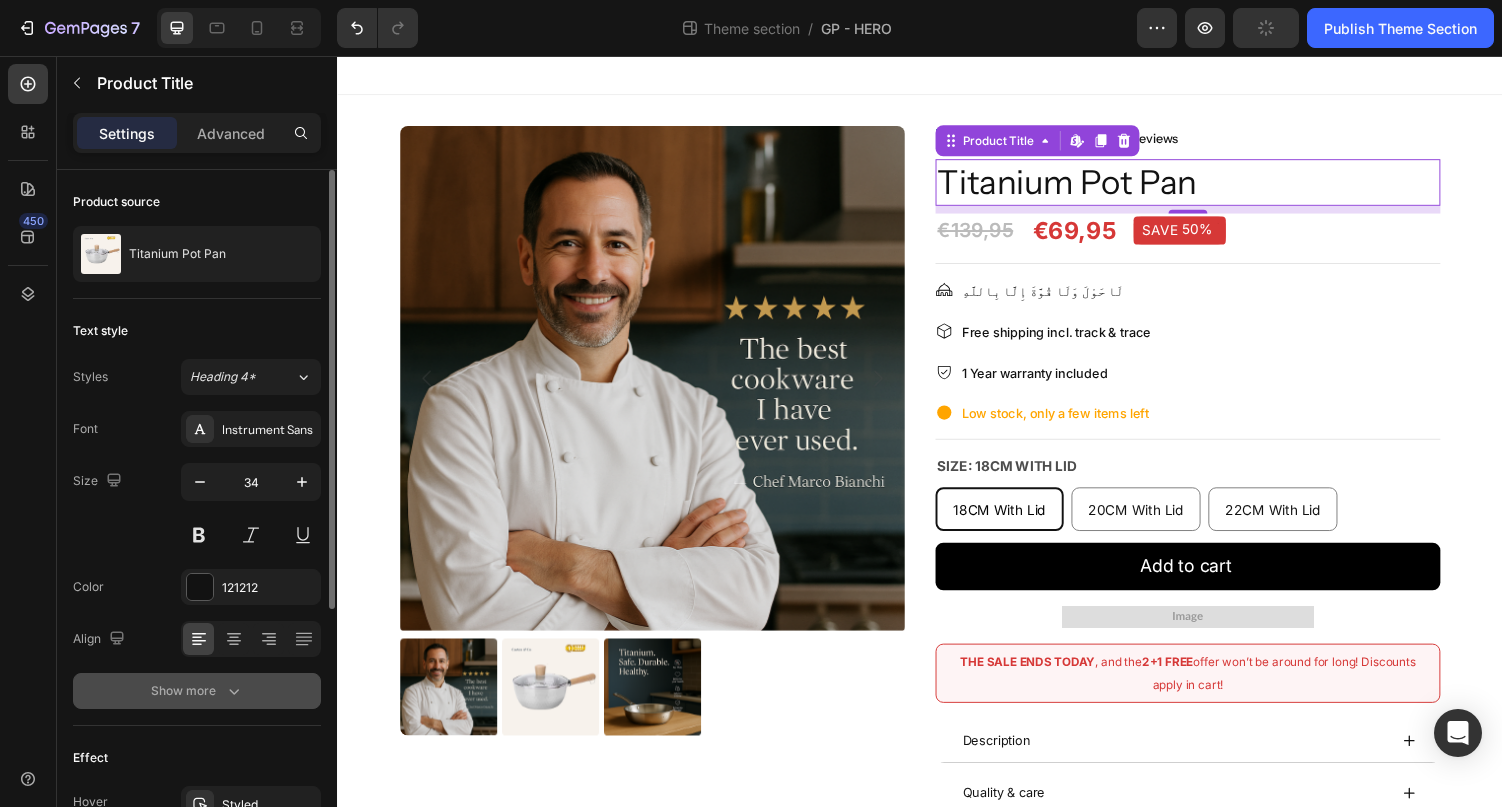 click on "Show more" at bounding box center (197, 691) 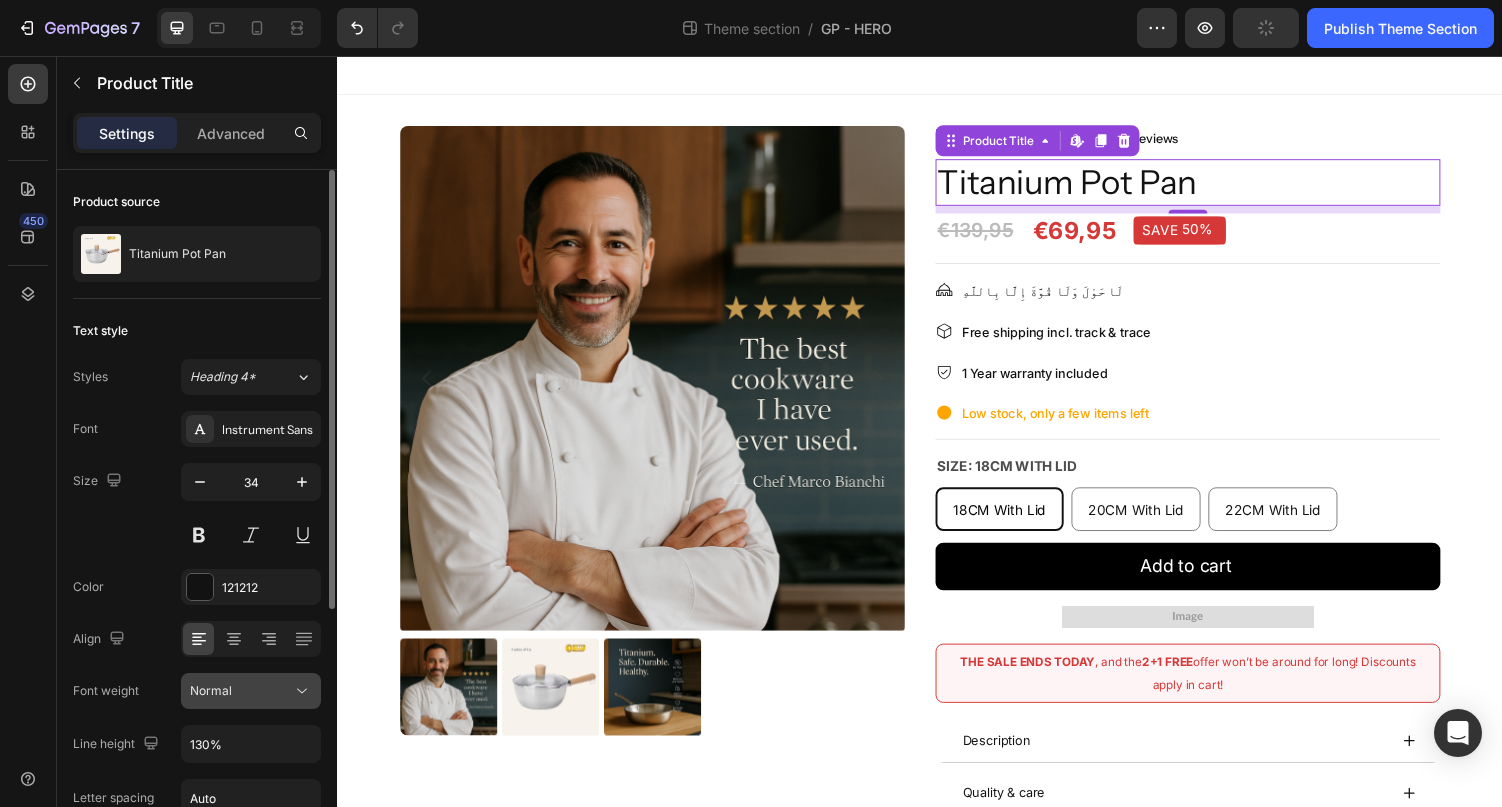 click on "Normal" 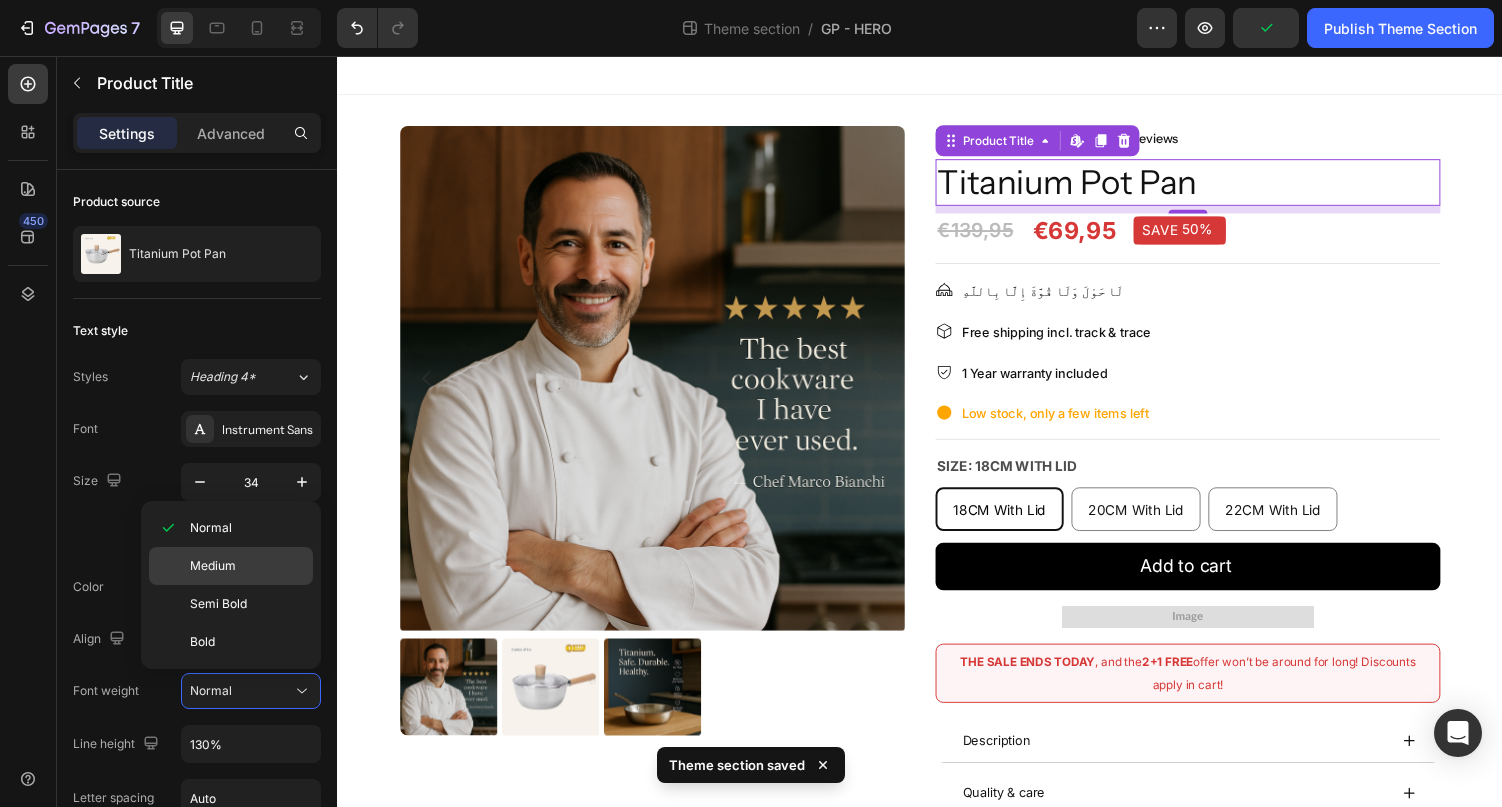 click on "Medium" 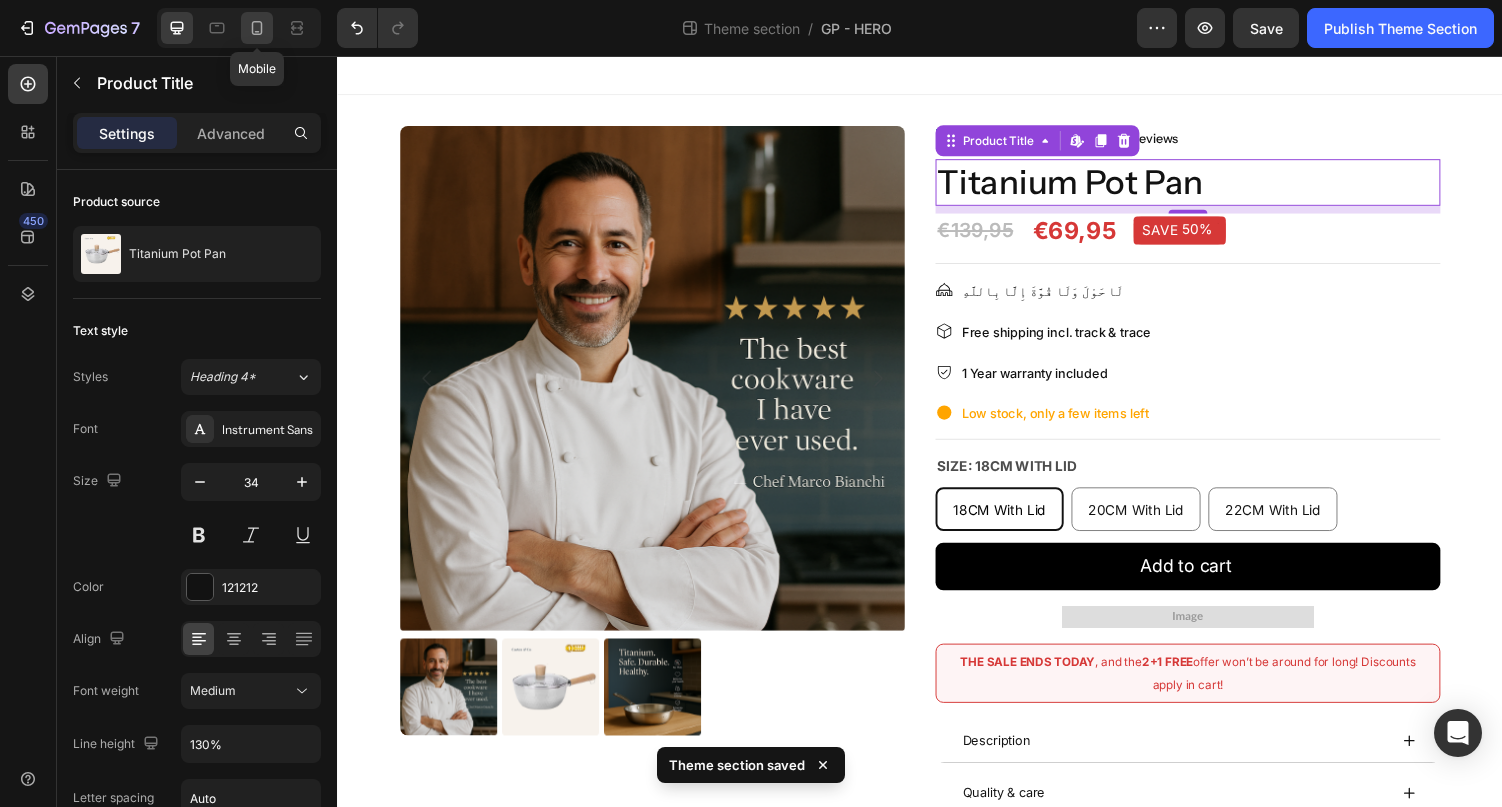 click 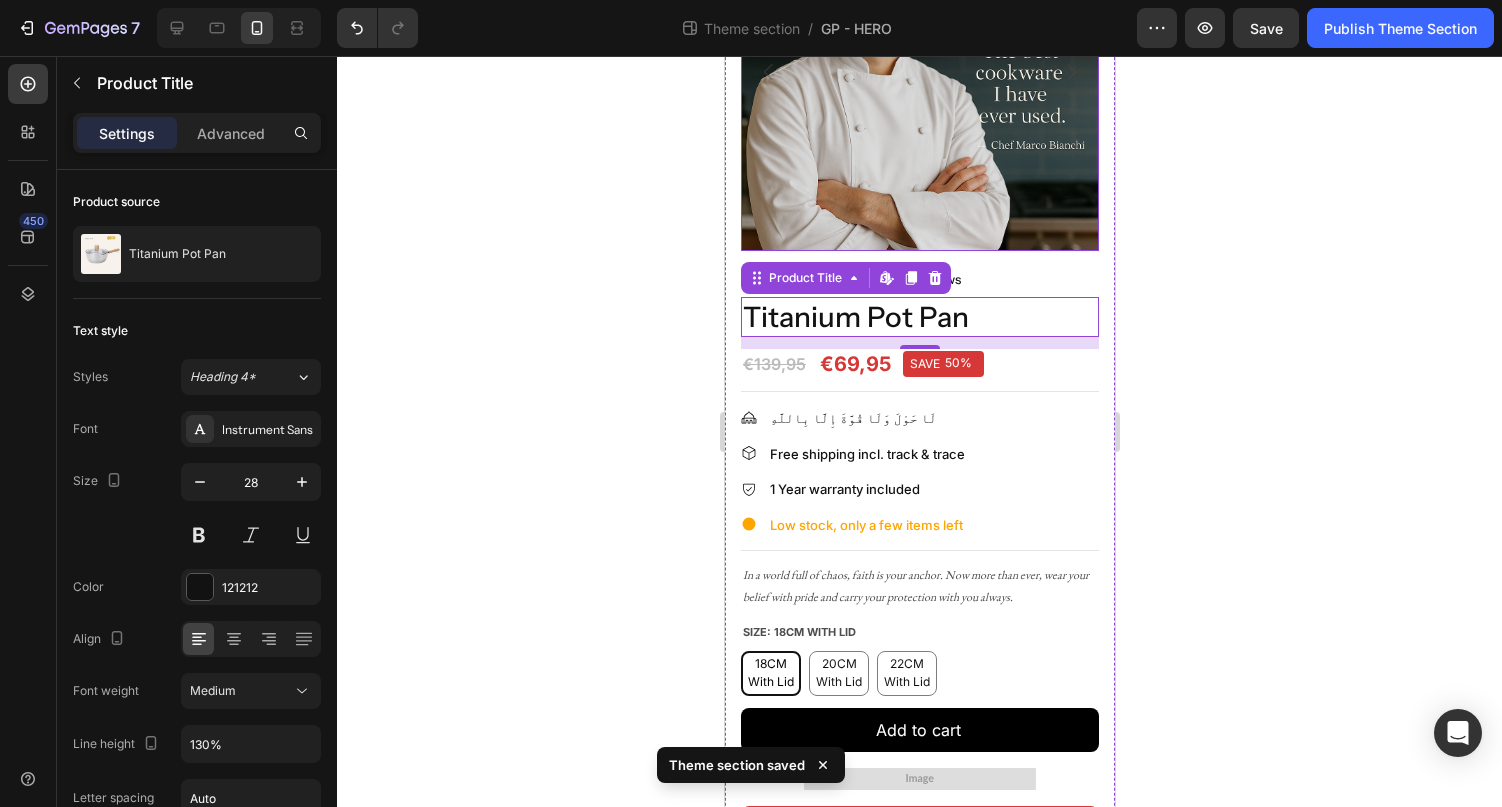scroll, scrollTop: 218, scrollLeft: 0, axis: vertical 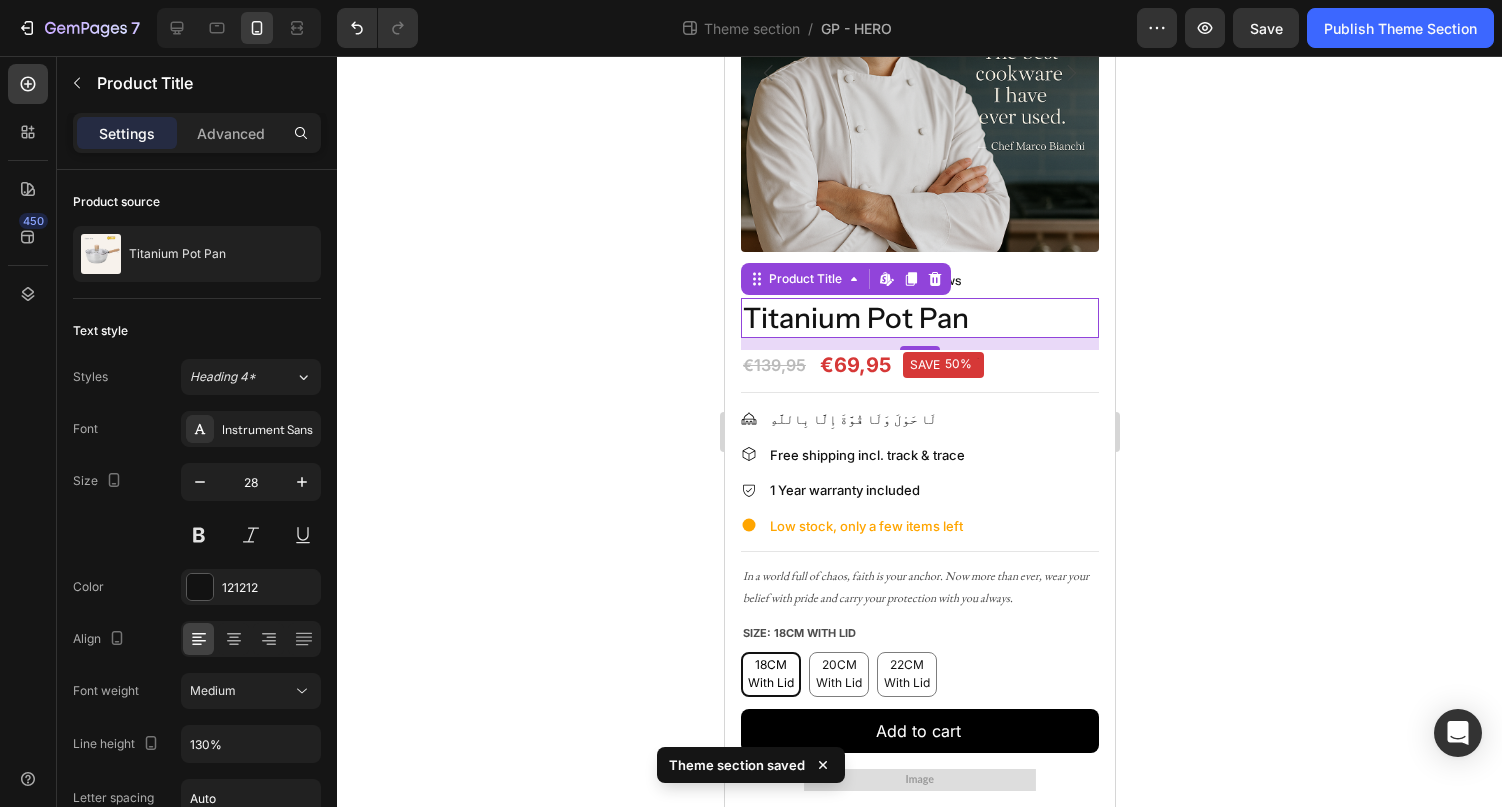 click 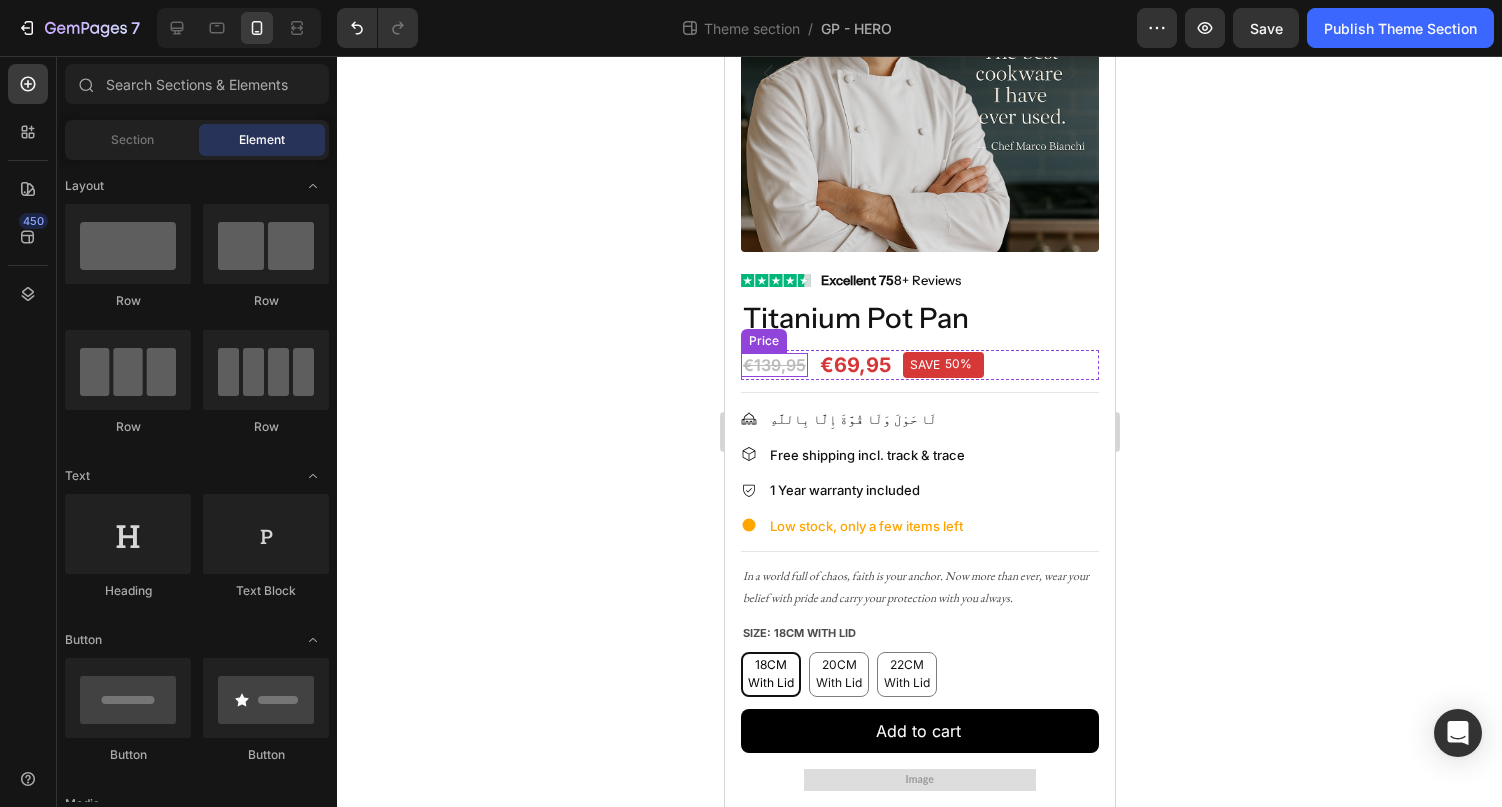 click on "€139,95" at bounding box center [773, 365] 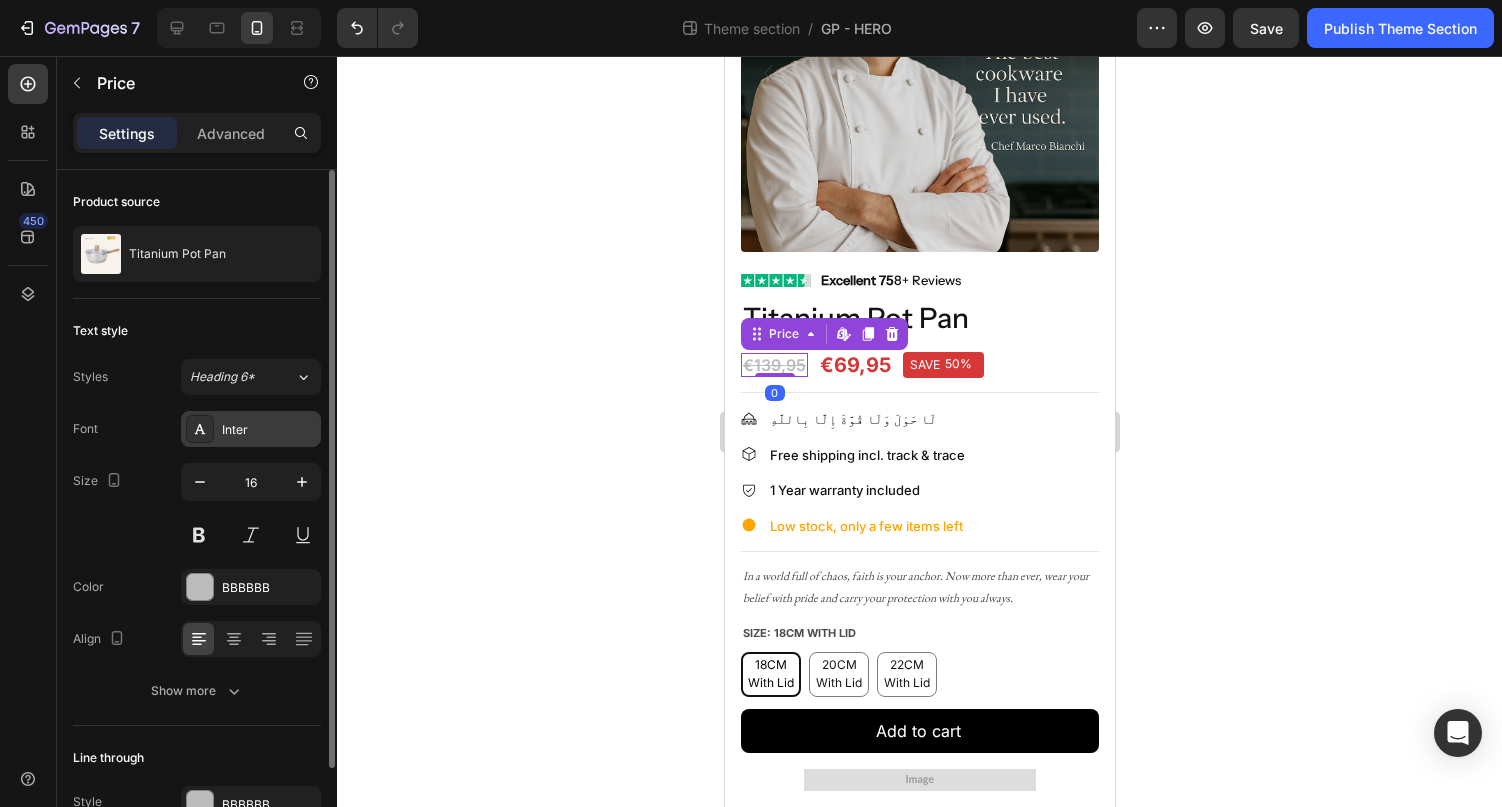 click on "Inter" at bounding box center [269, 430] 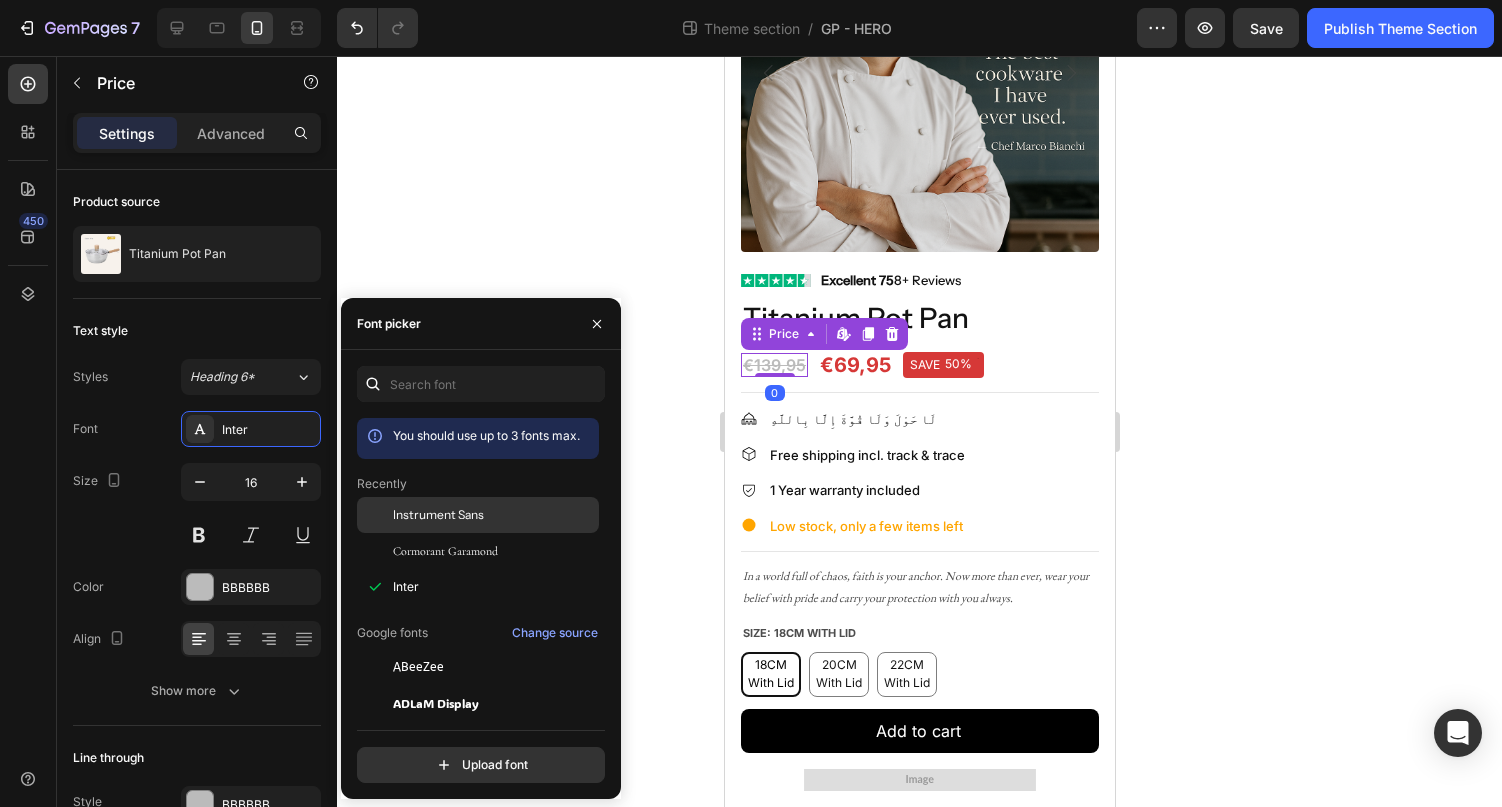 click on "Instrument Sans" at bounding box center [438, 515] 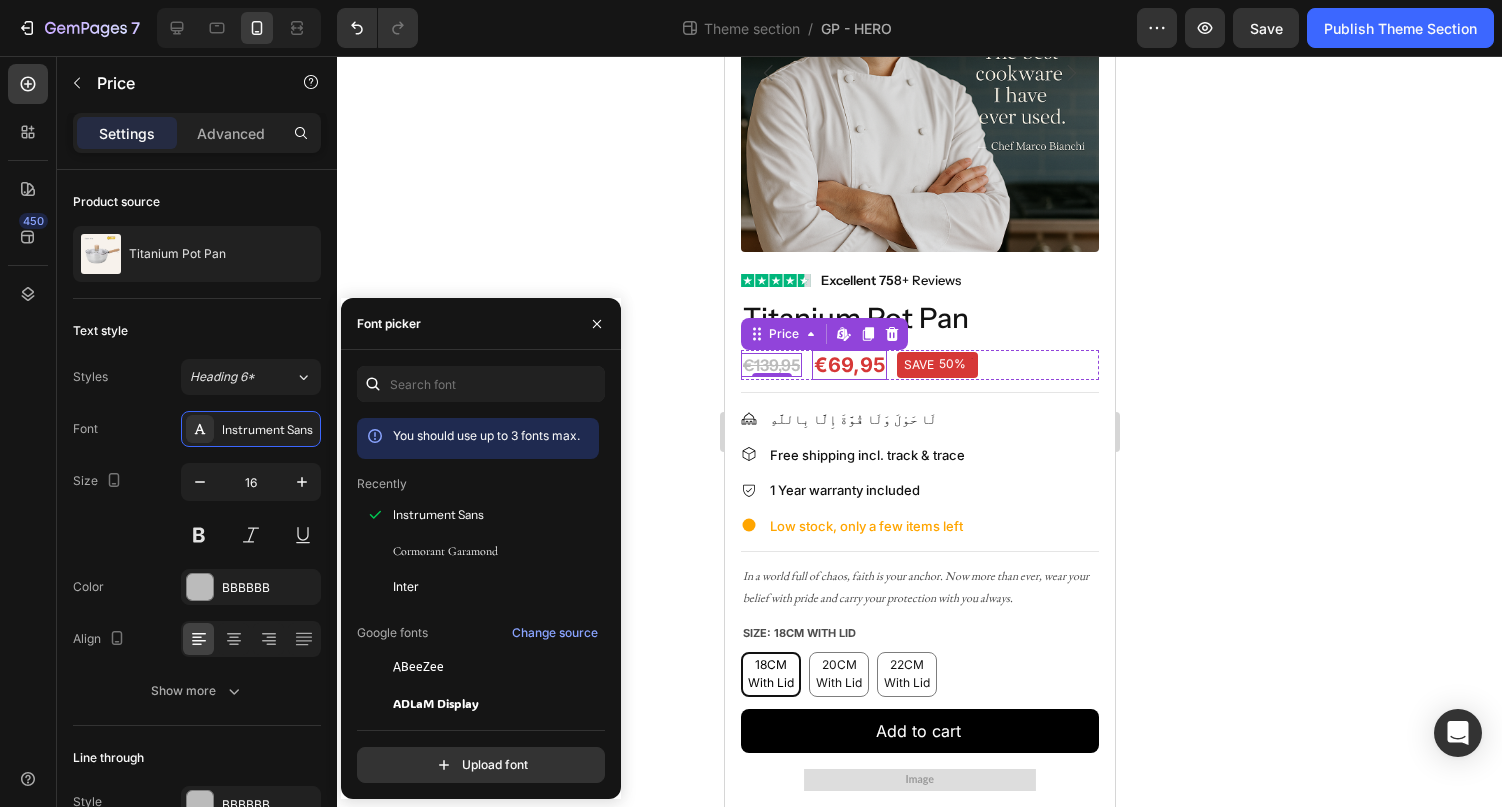 click on "€69,95" at bounding box center [848, 365] 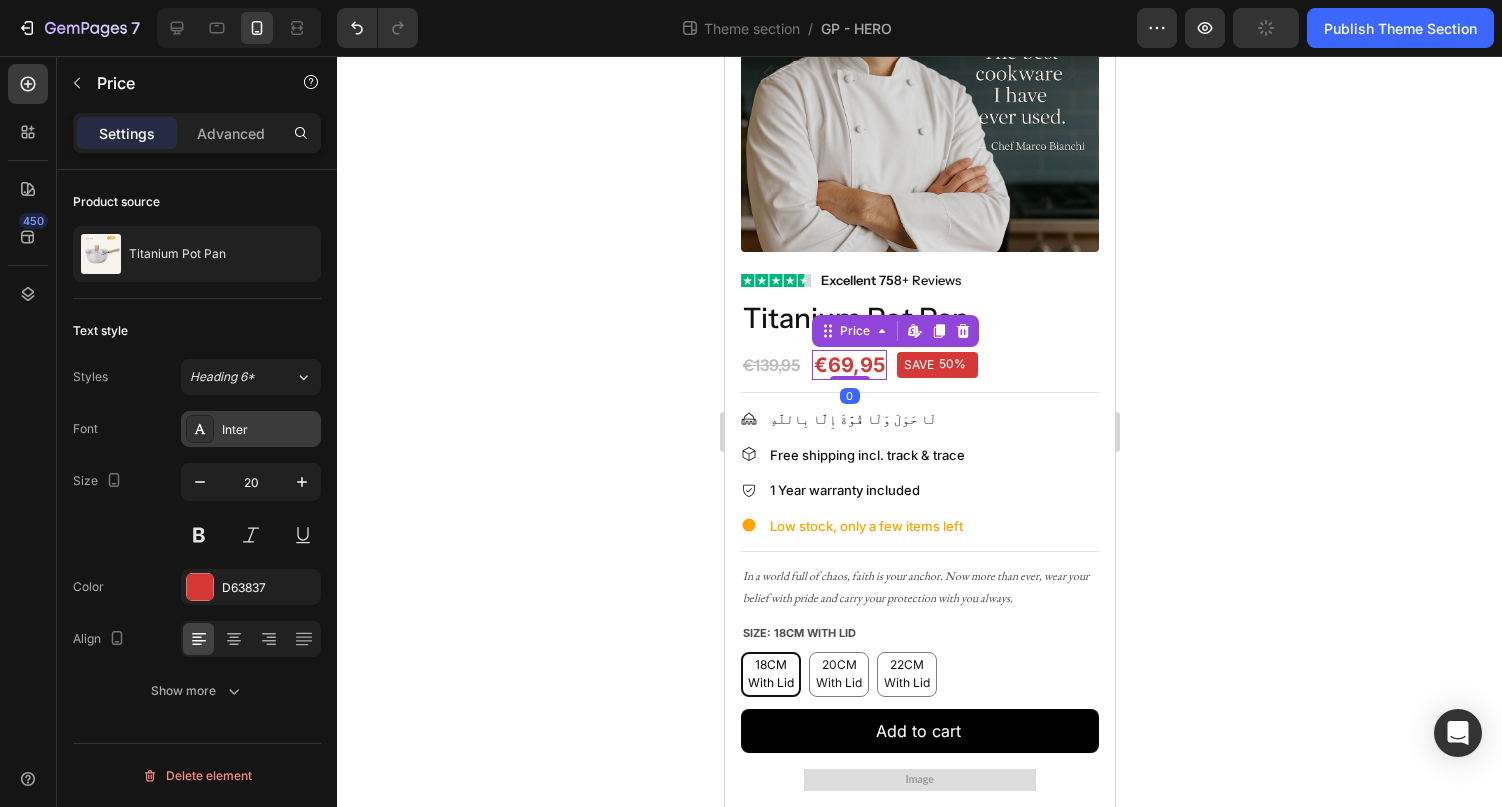 click on "Inter" at bounding box center (269, 430) 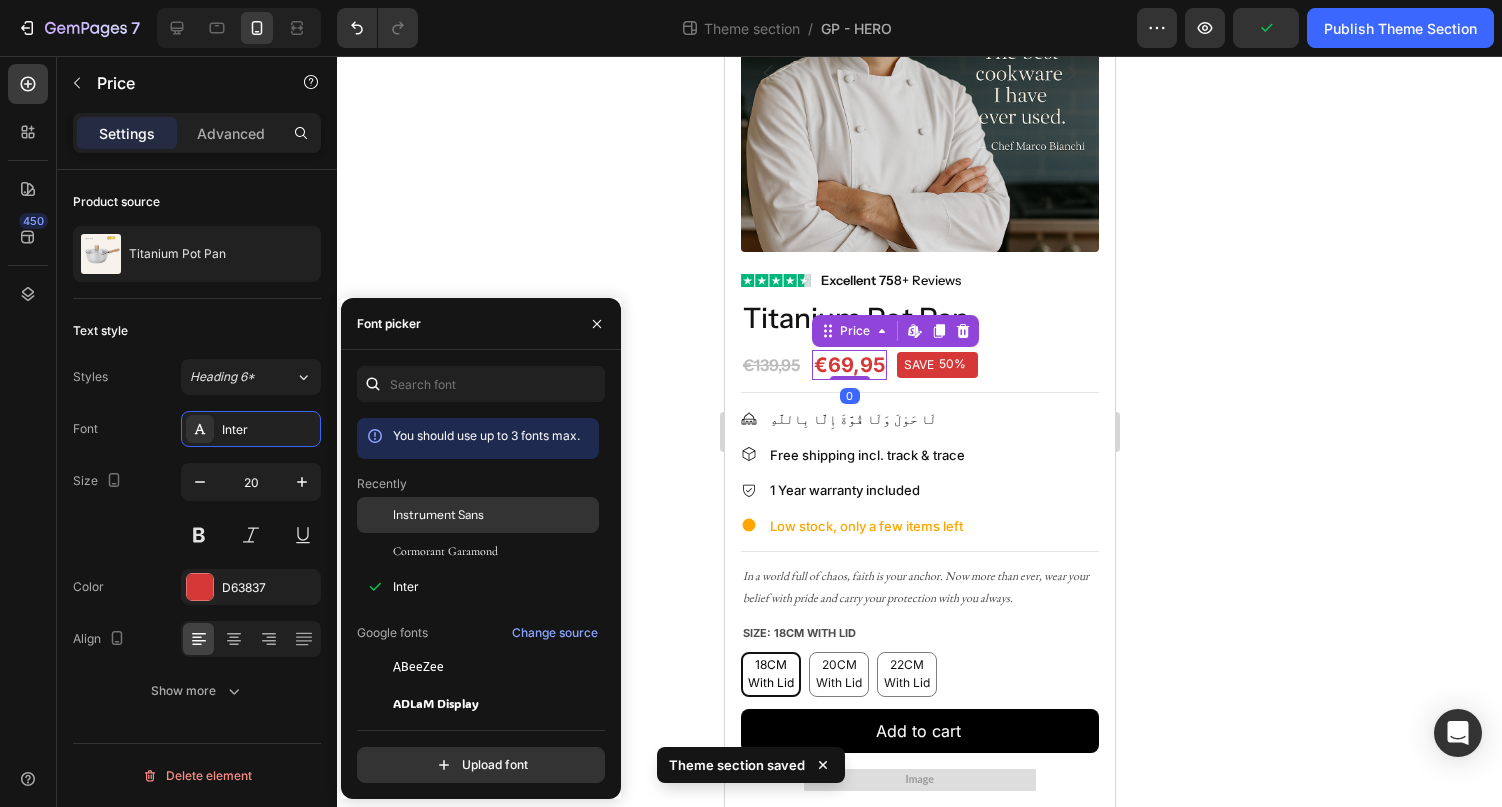click on "Instrument Sans" at bounding box center [438, 515] 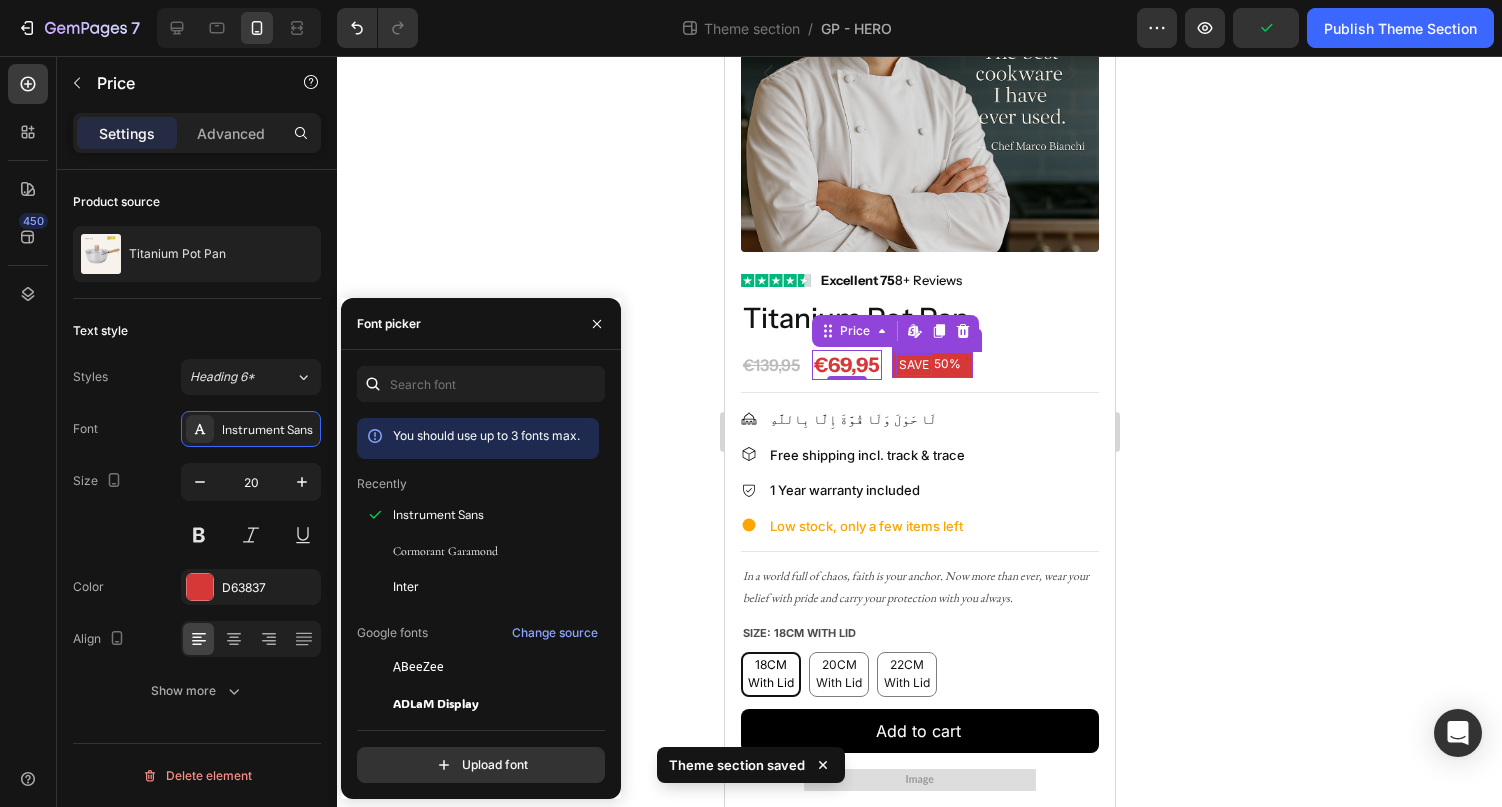 click on "SAVE" at bounding box center (913, 365) 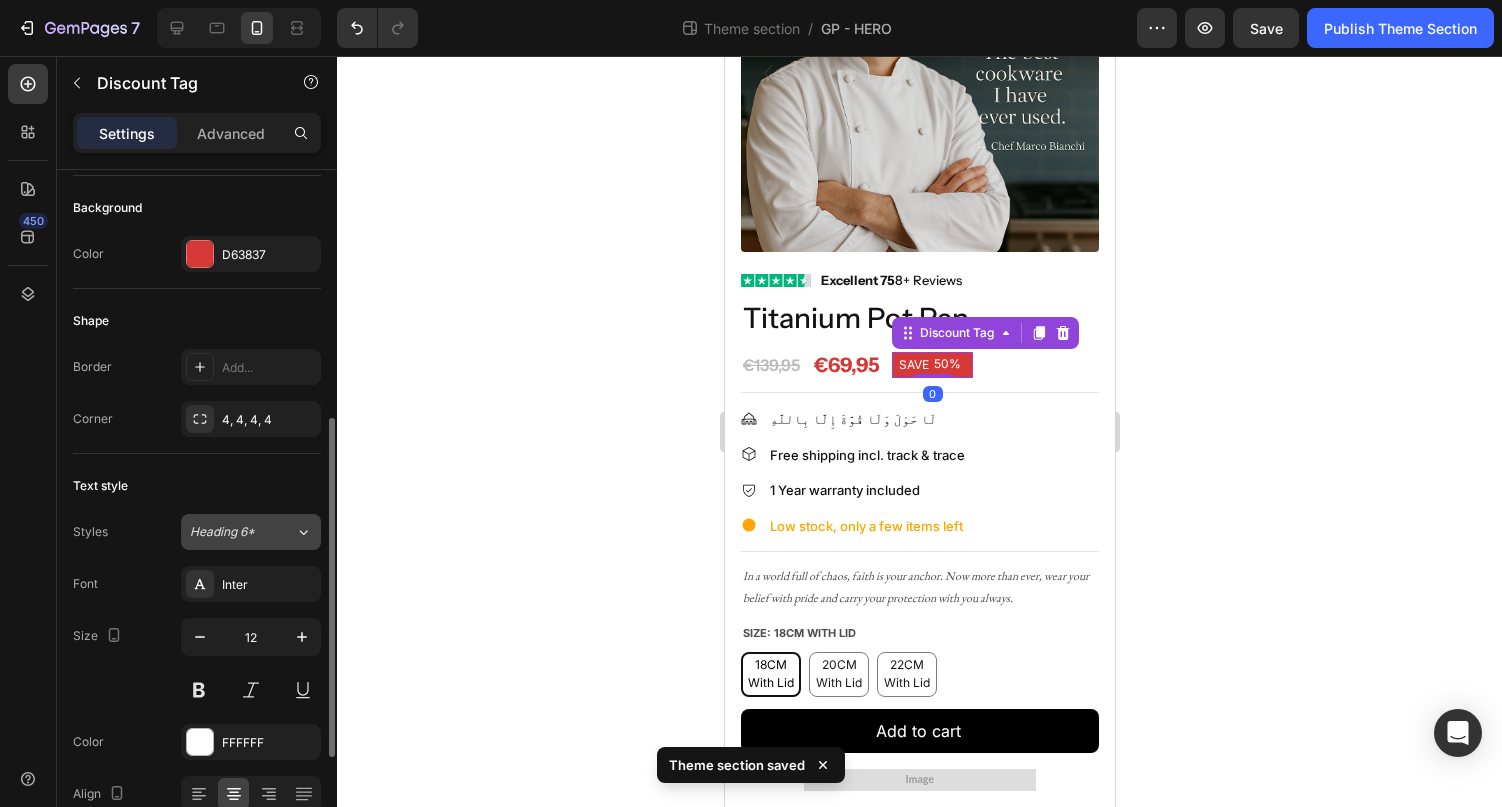 scroll, scrollTop: 503, scrollLeft: 0, axis: vertical 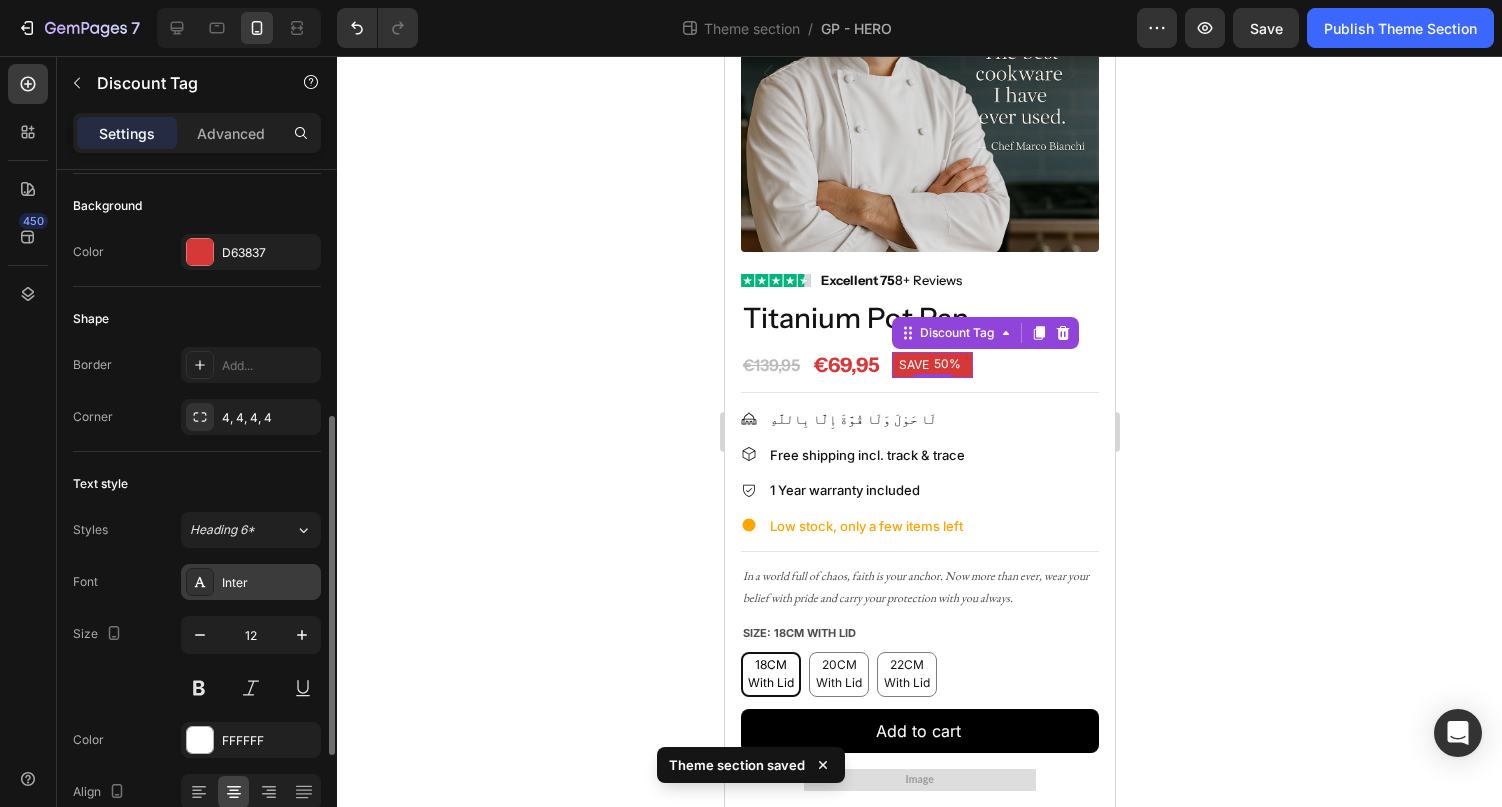 click on "Inter" at bounding box center (269, 583) 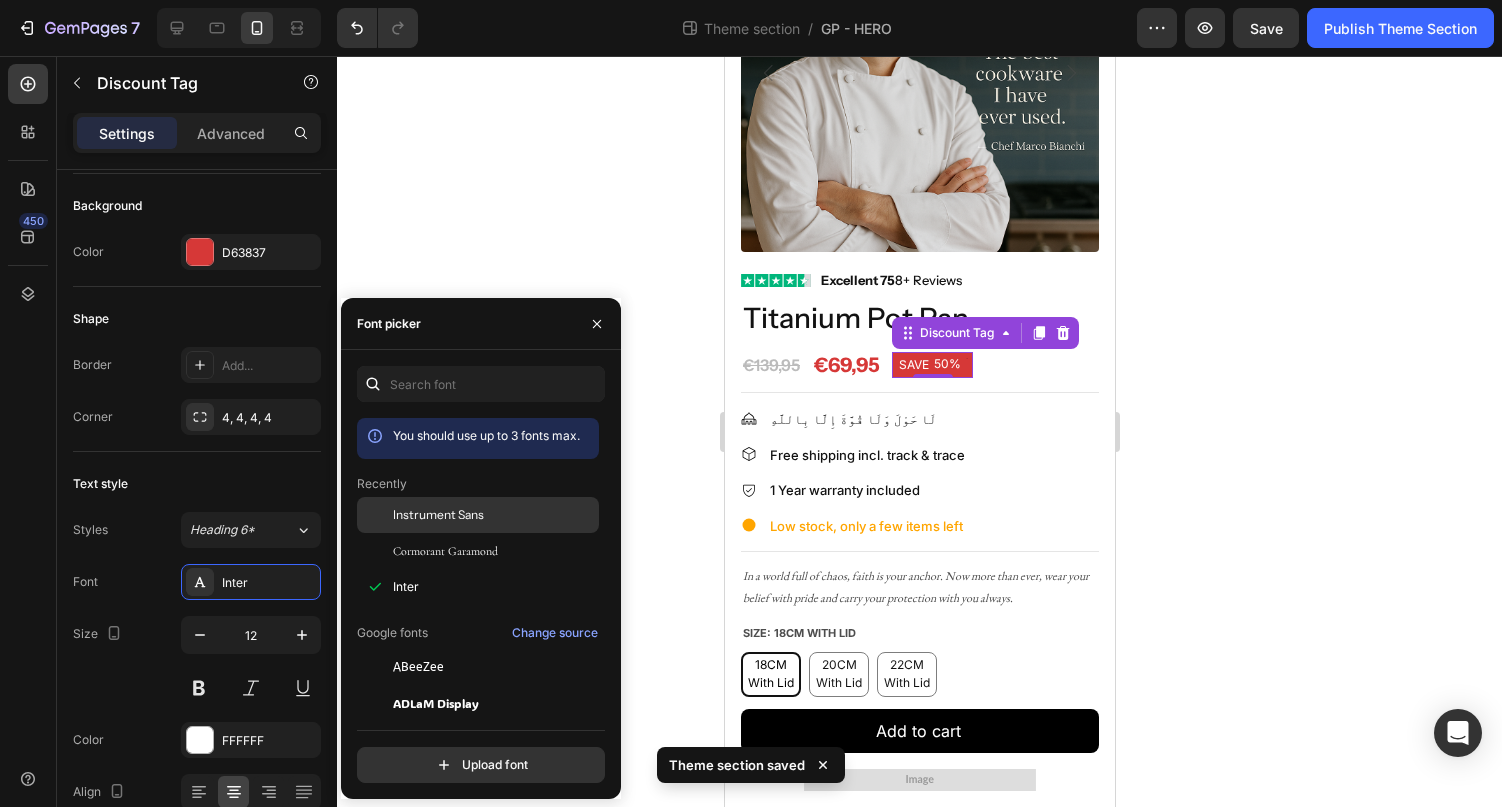 click on "Instrument Sans" at bounding box center [438, 515] 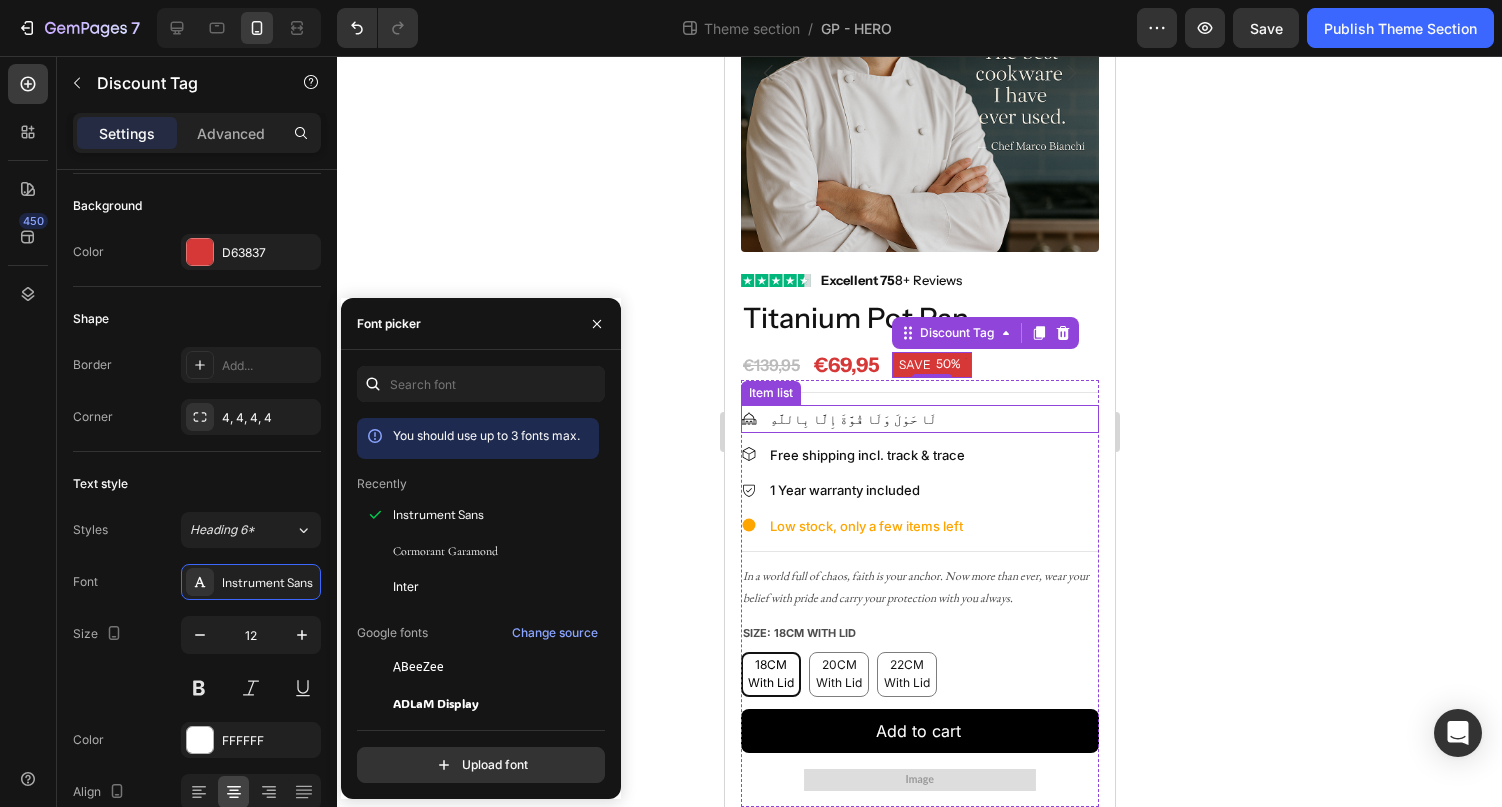 click on "لَا حَوْلَ وَلَا قُوَّةَ إِلَّا بِاللَّهِ" at bounding box center [919, 419] 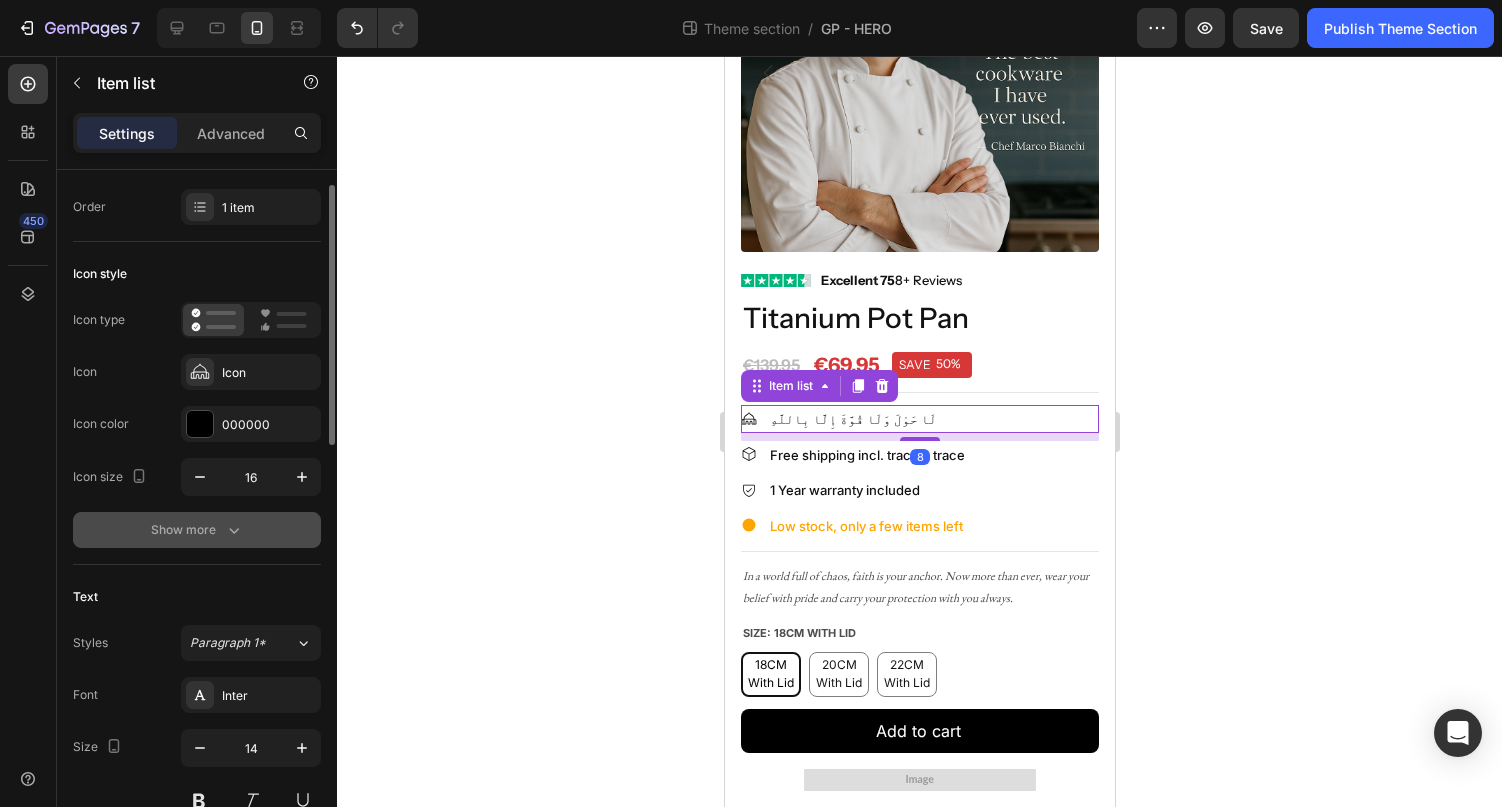 scroll, scrollTop: 87, scrollLeft: 0, axis: vertical 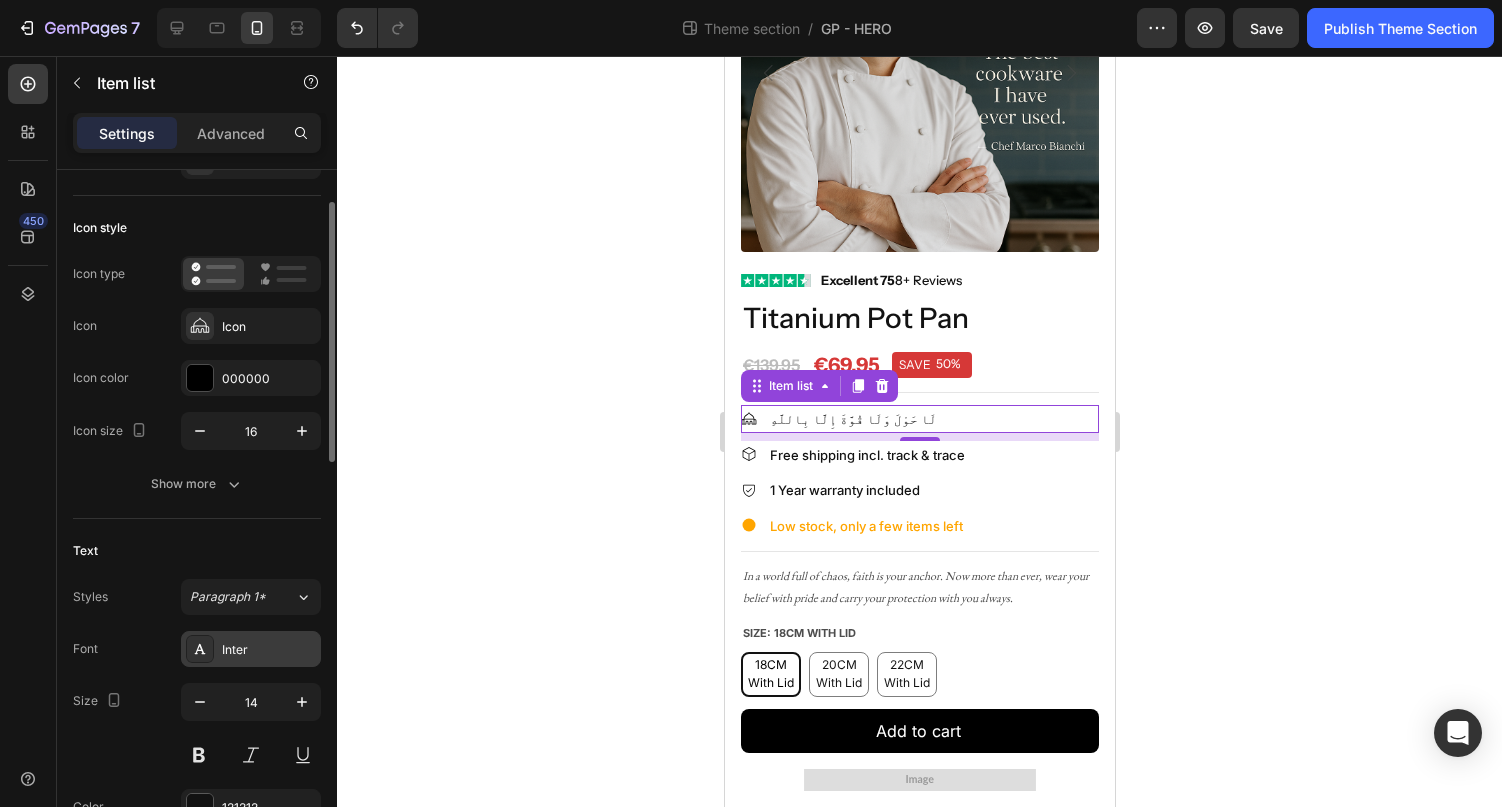 click on "Inter" at bounding box center [269, 650] 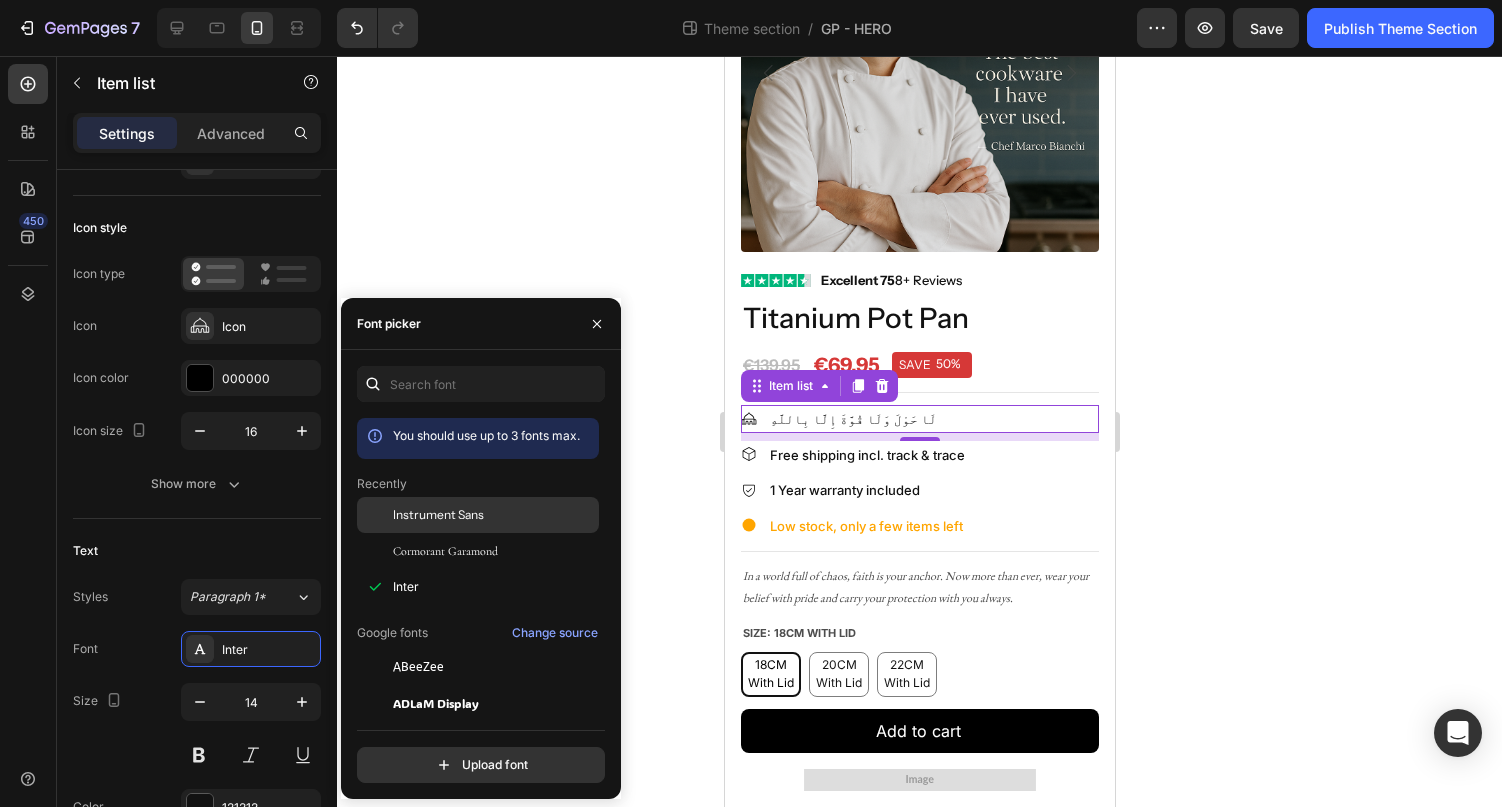 click on "Instrument Sans" at bounding box center (438, 515) 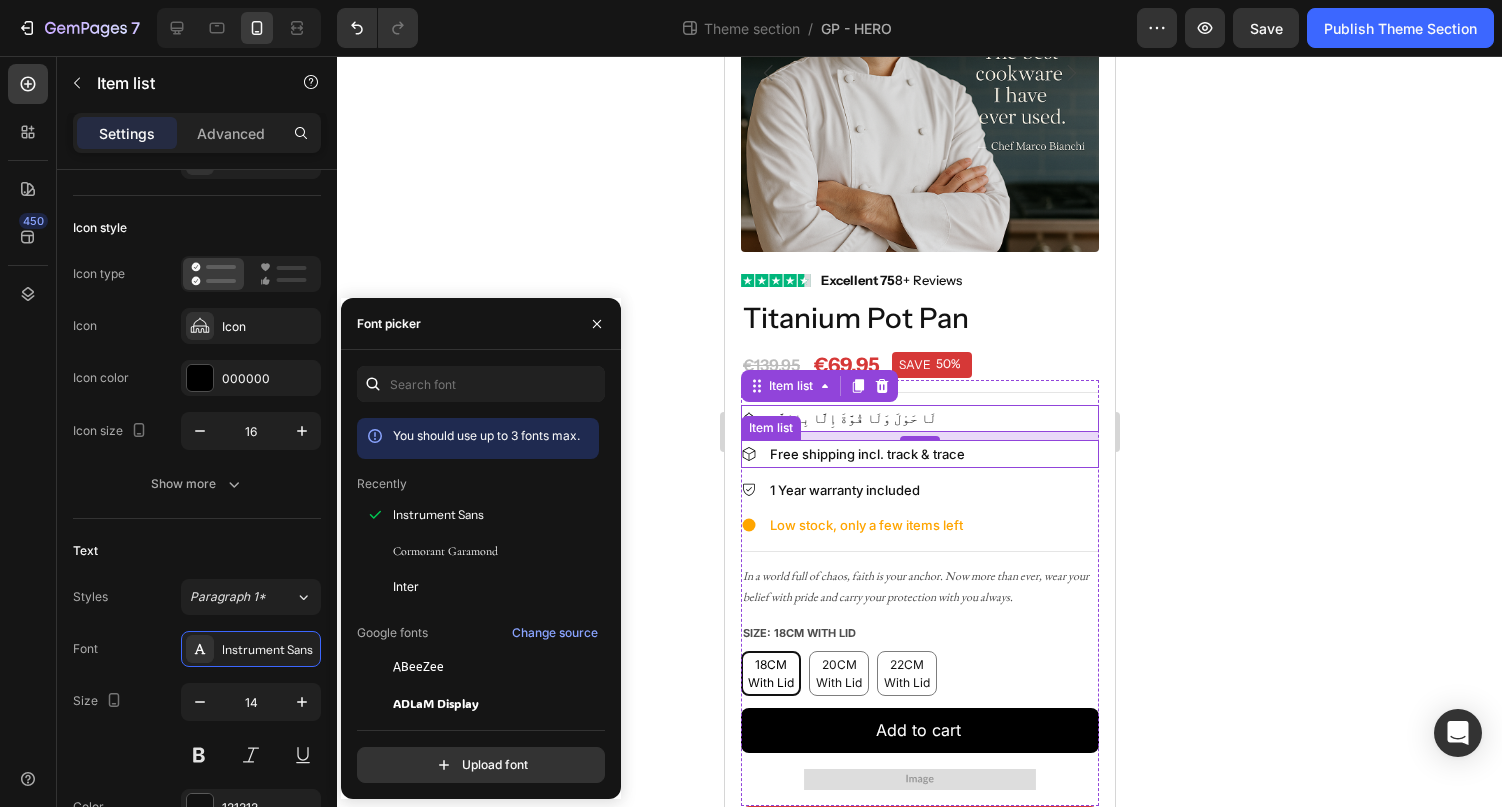 click on "Free shipping incl. track & trace" at bounding box center [919, 454] 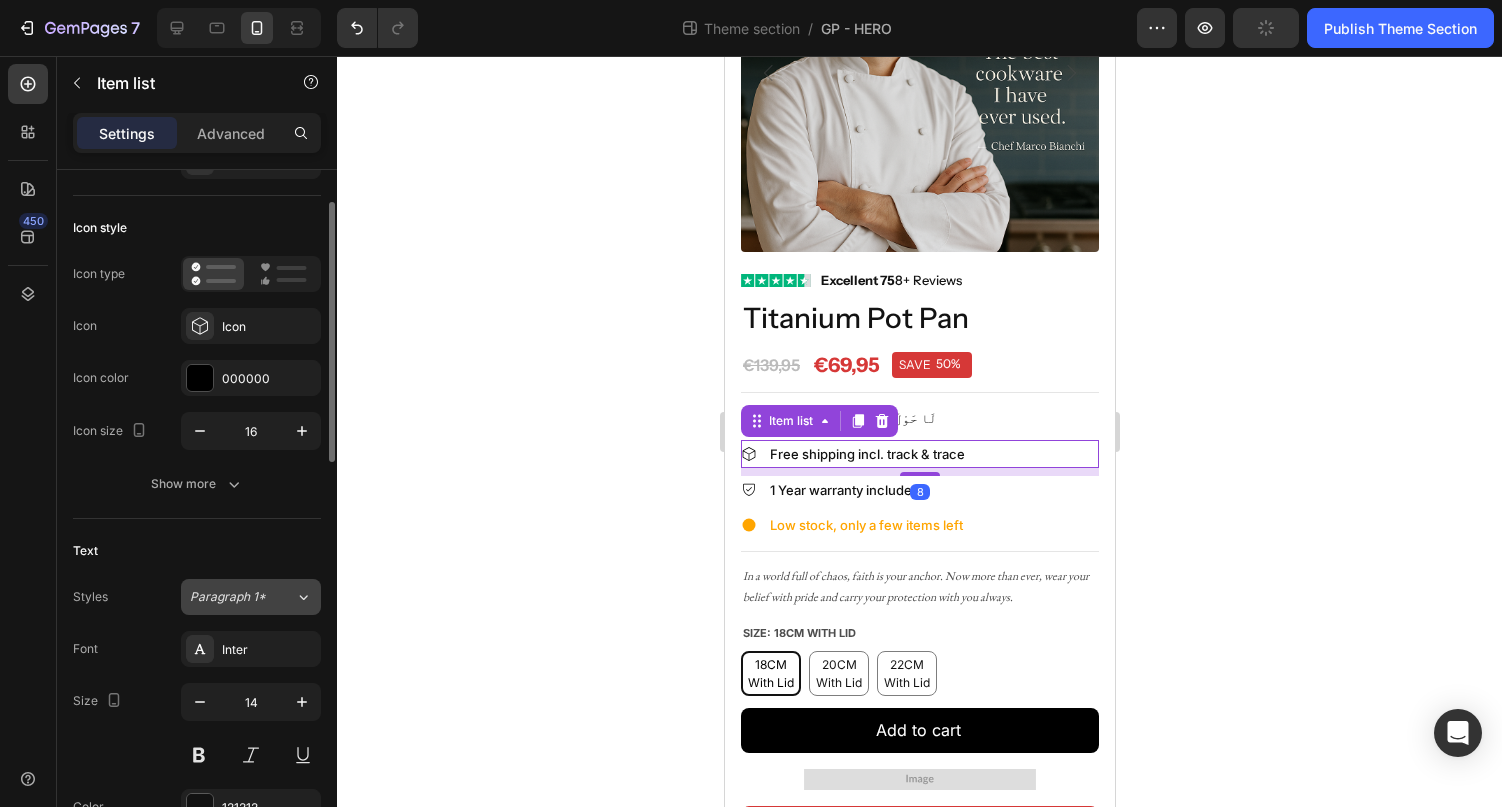 click on "Paragraph 1*" 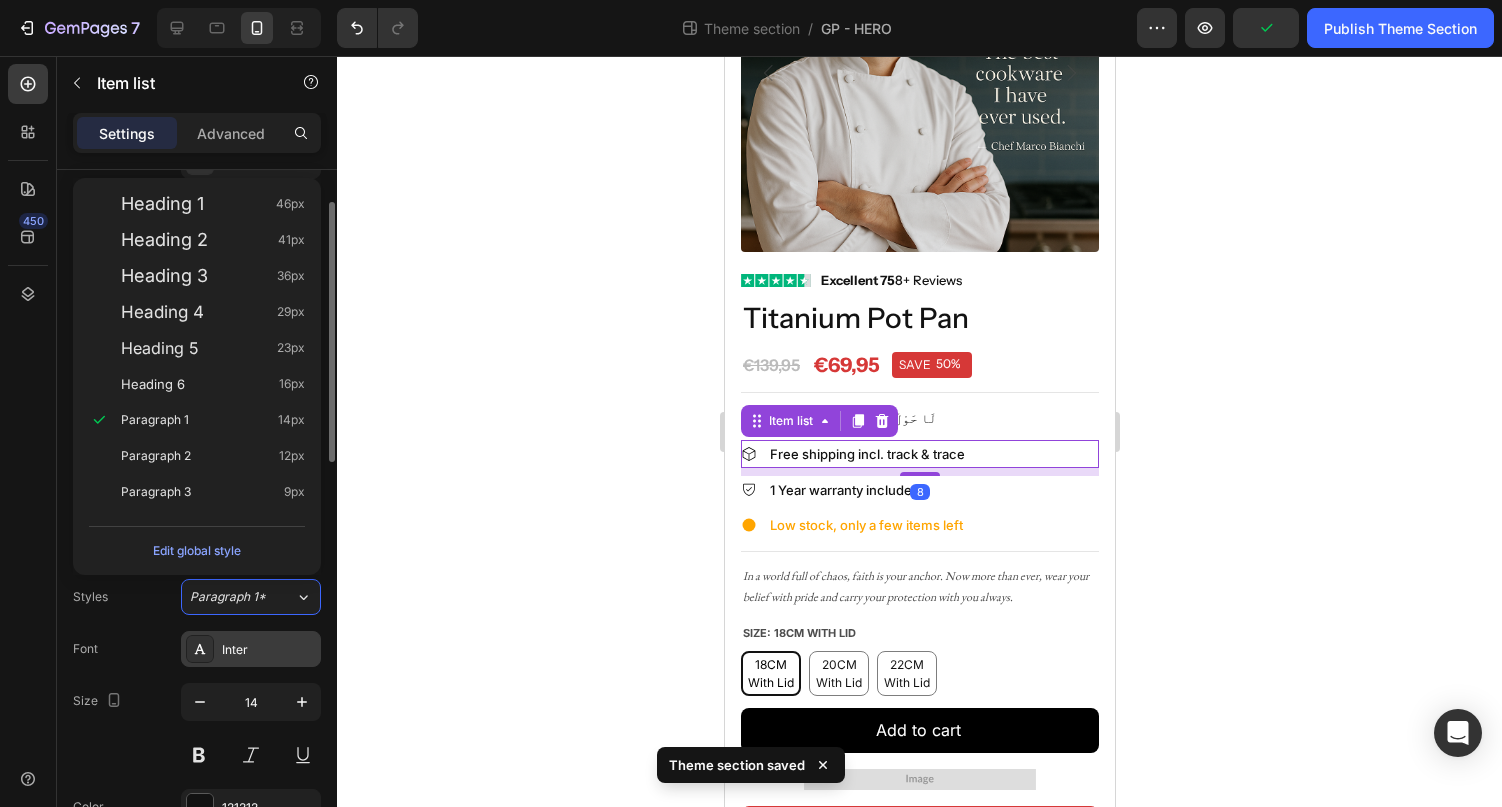 click on "Inter" at bounding box center [269, 650] 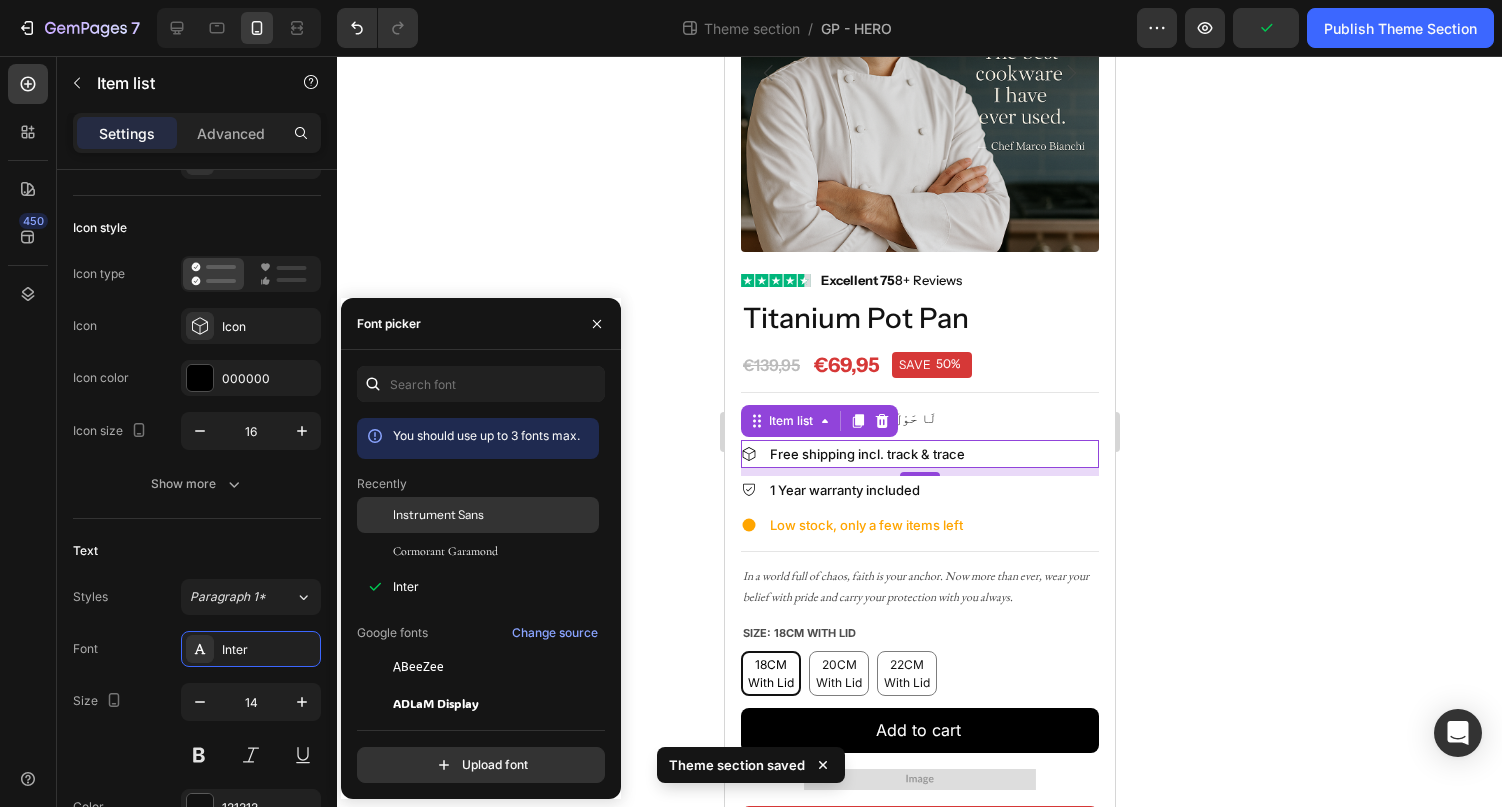 click on "Instrument Sans" at bounding box center [438, 515] 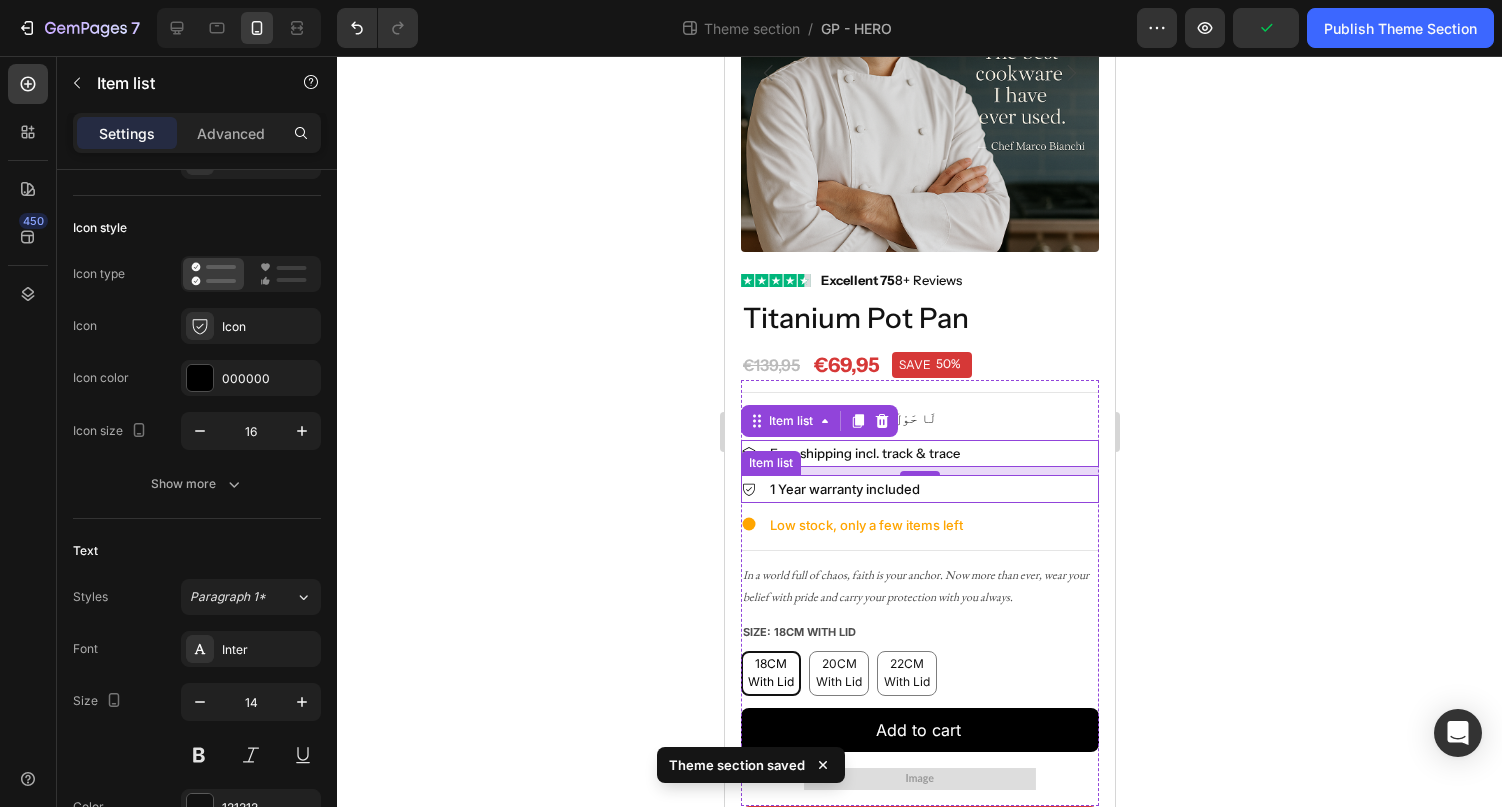 click on "1 Year warranty included" at bounding box center [919, 489] 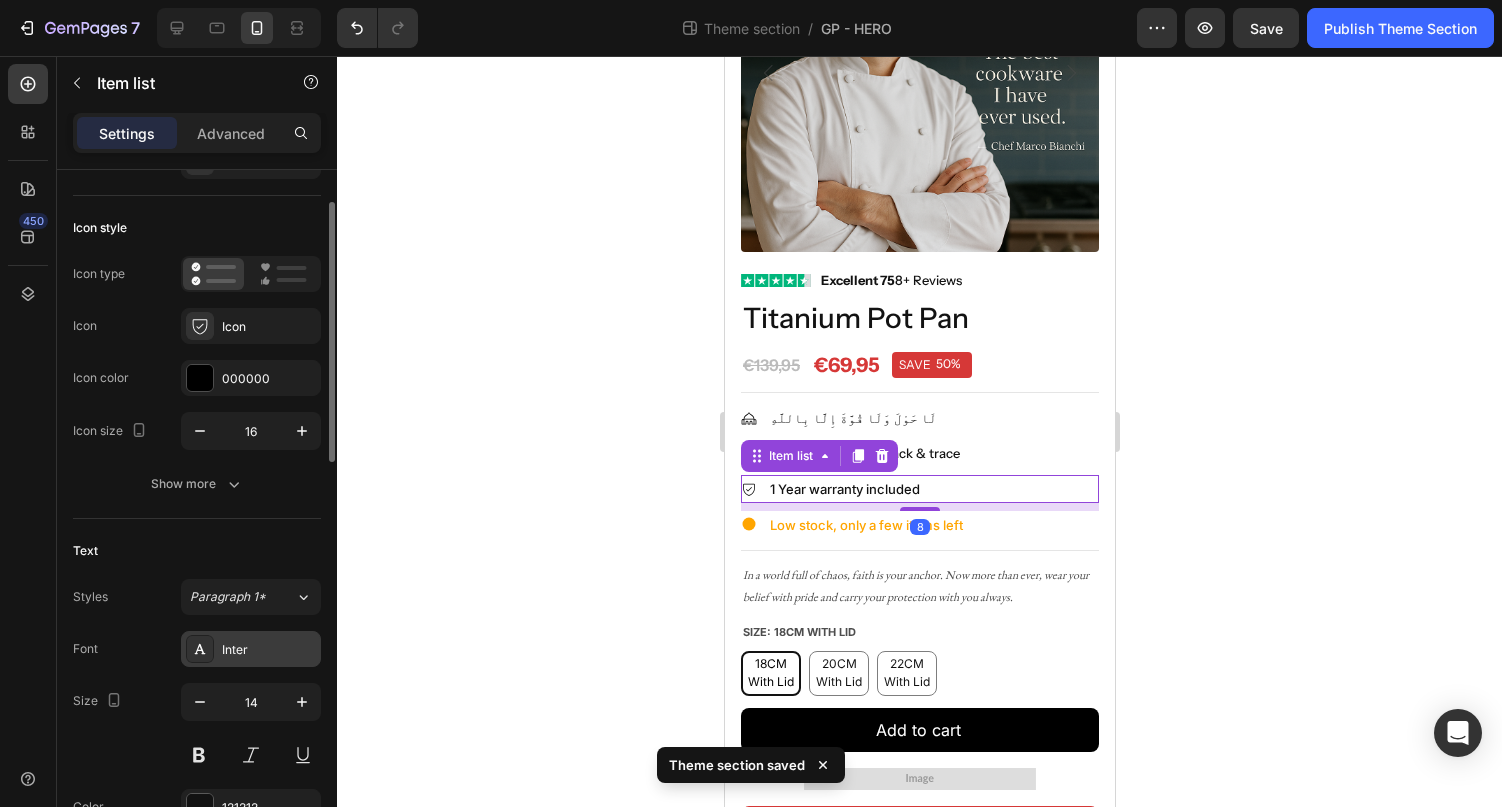 click on "Inter" at bounding box center (269, 650) 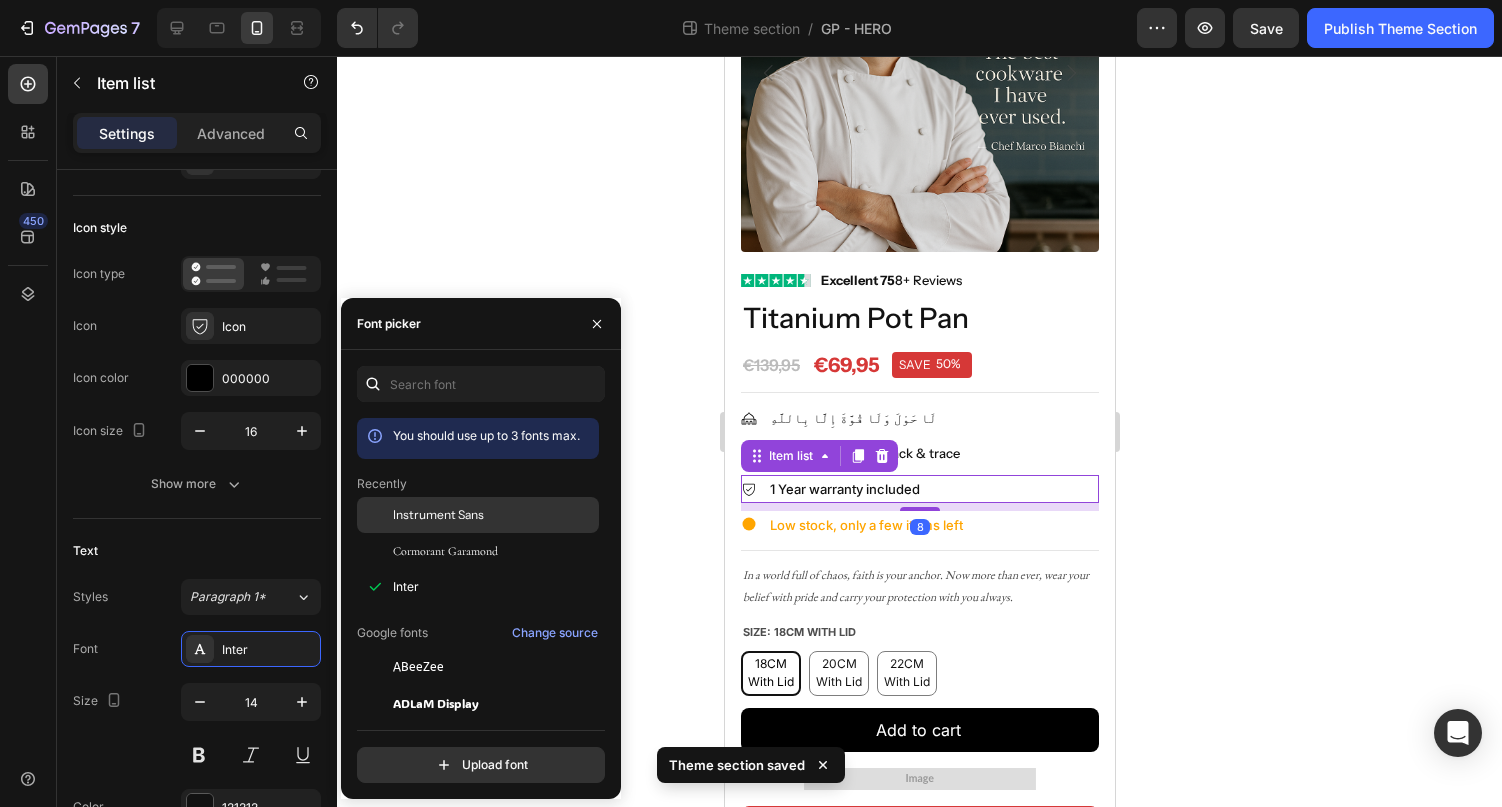 click on "Instrument Sans" at bounding box center [438, 515] 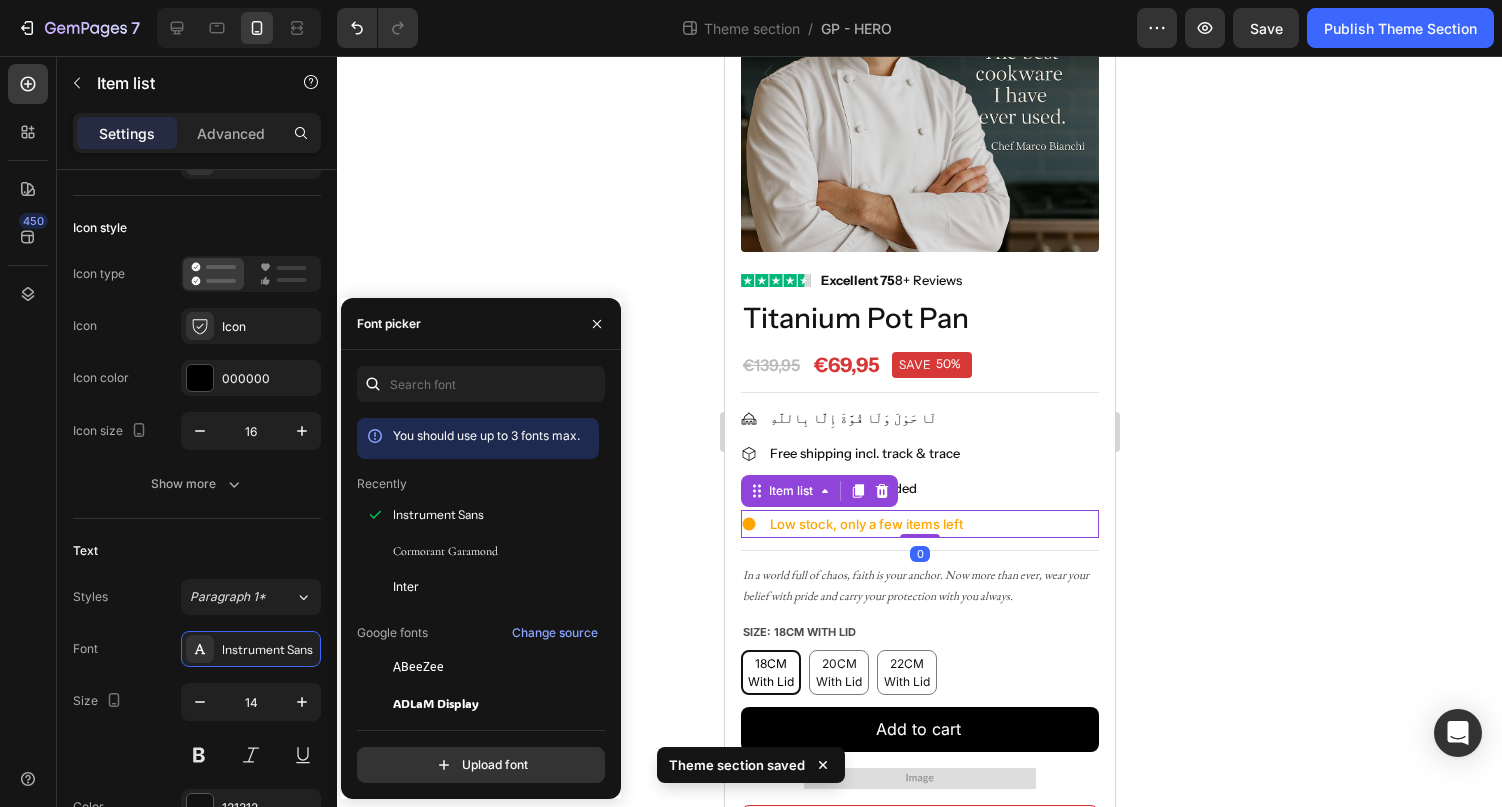 click on "Low stock, only a few items left" at bounding box center [919, 524] 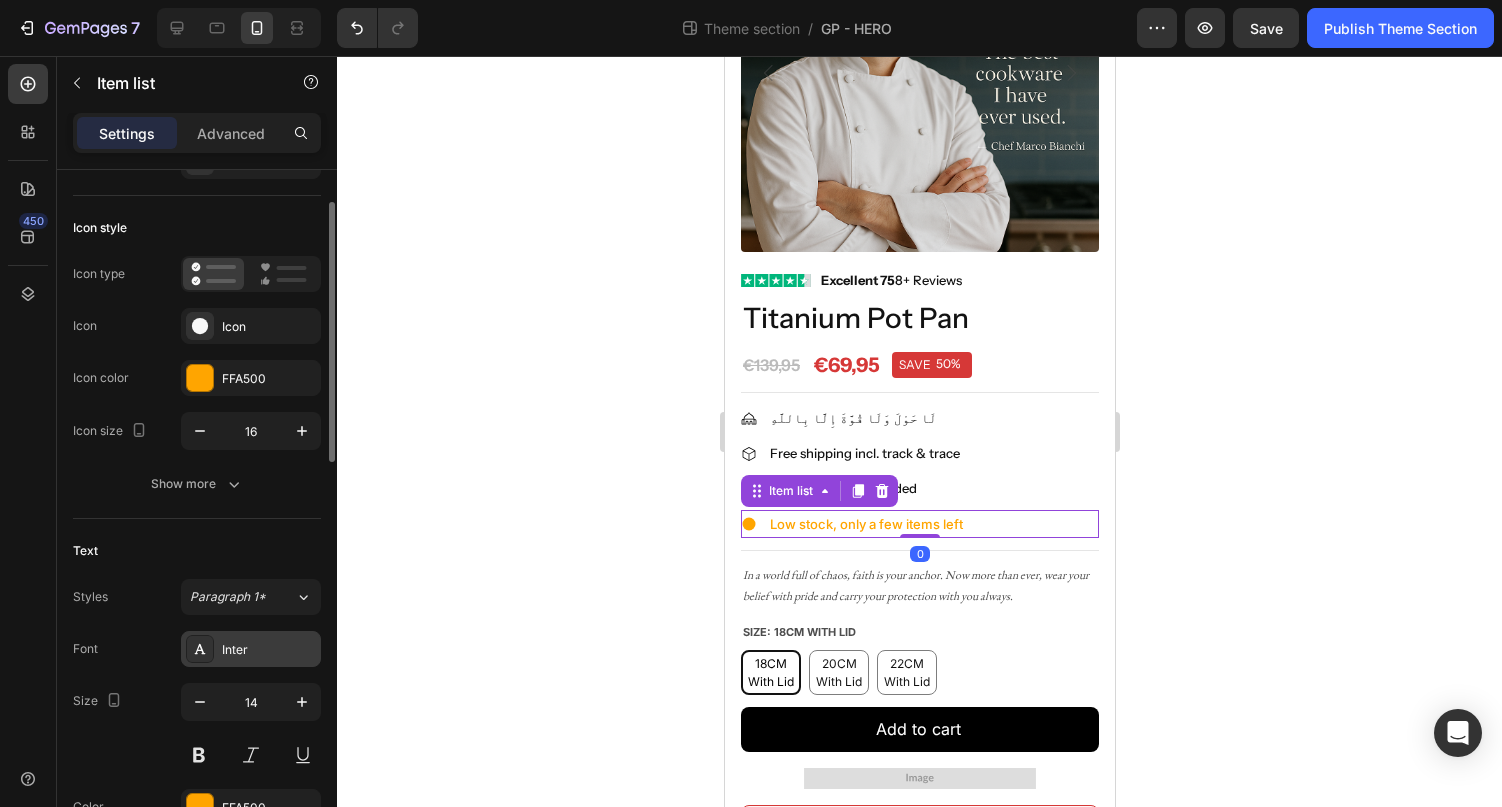 click on "Inter" at bounding box center [269, 650] 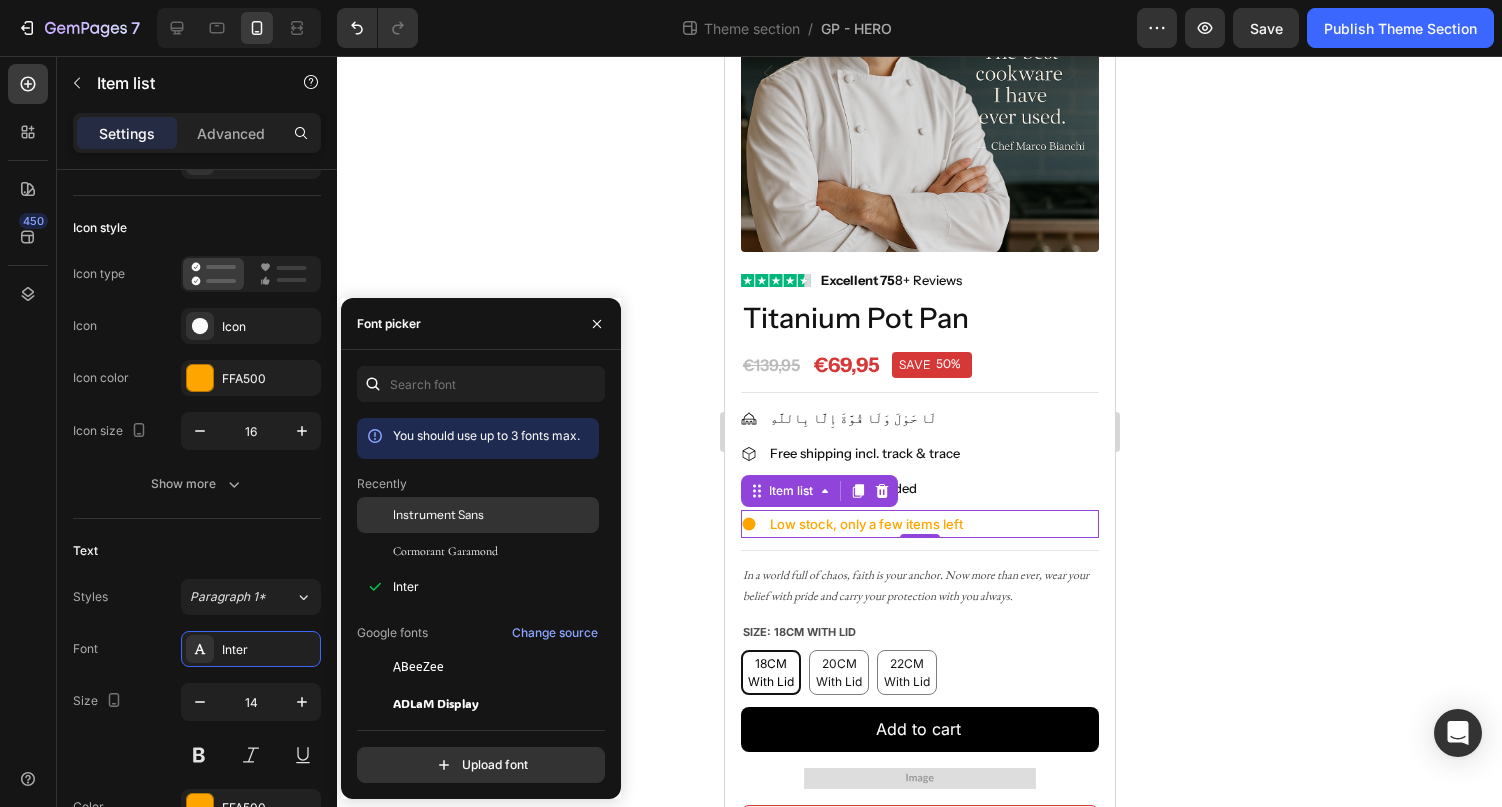 click on "Instrument Sans" at bounding box center (438, 515) 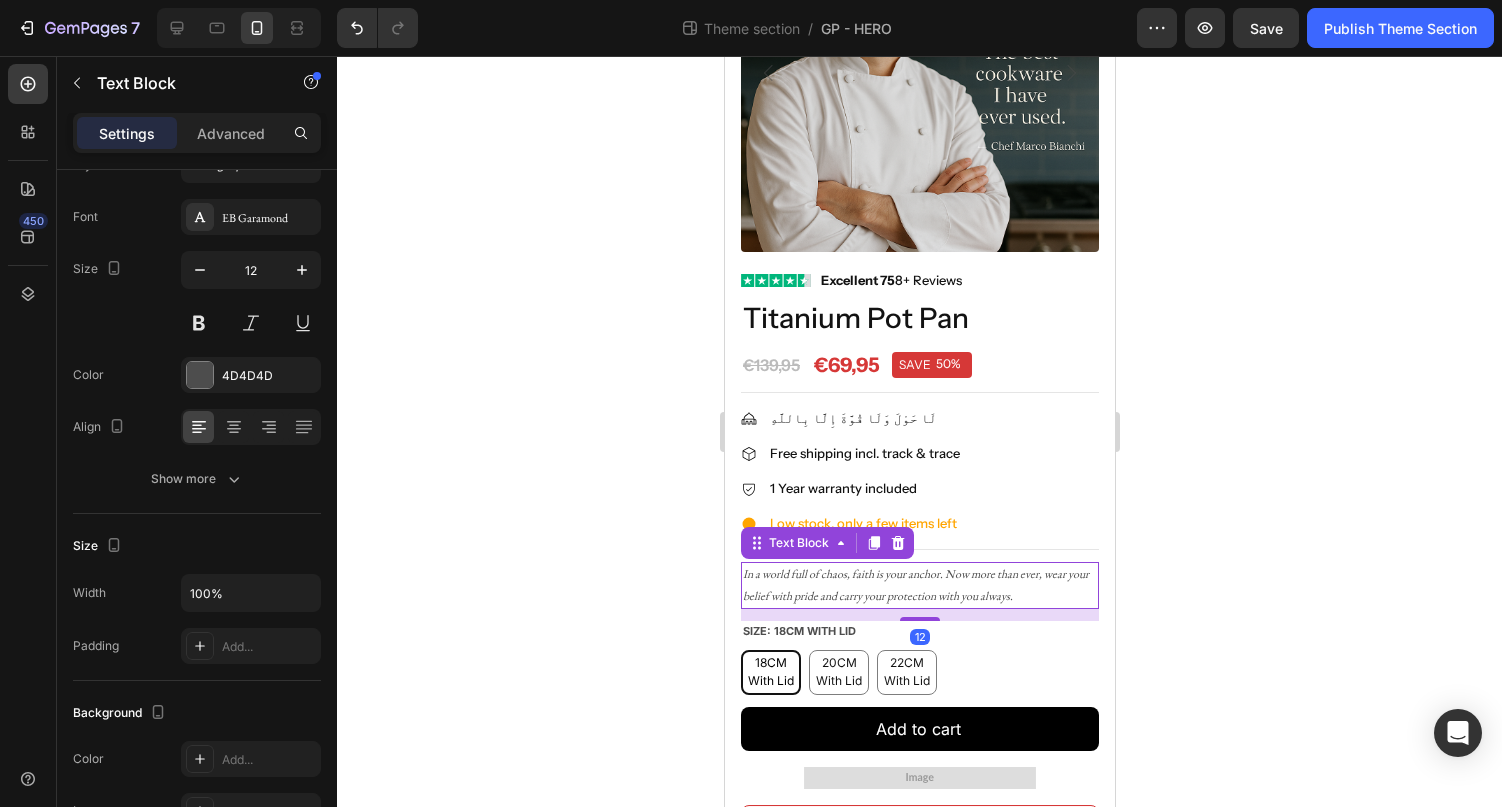 click on "In a world full of chaos, faith is your anchor. Now more than ever, wear your belief with pride and carry your protection with you always." at bounding box center (915, 585) 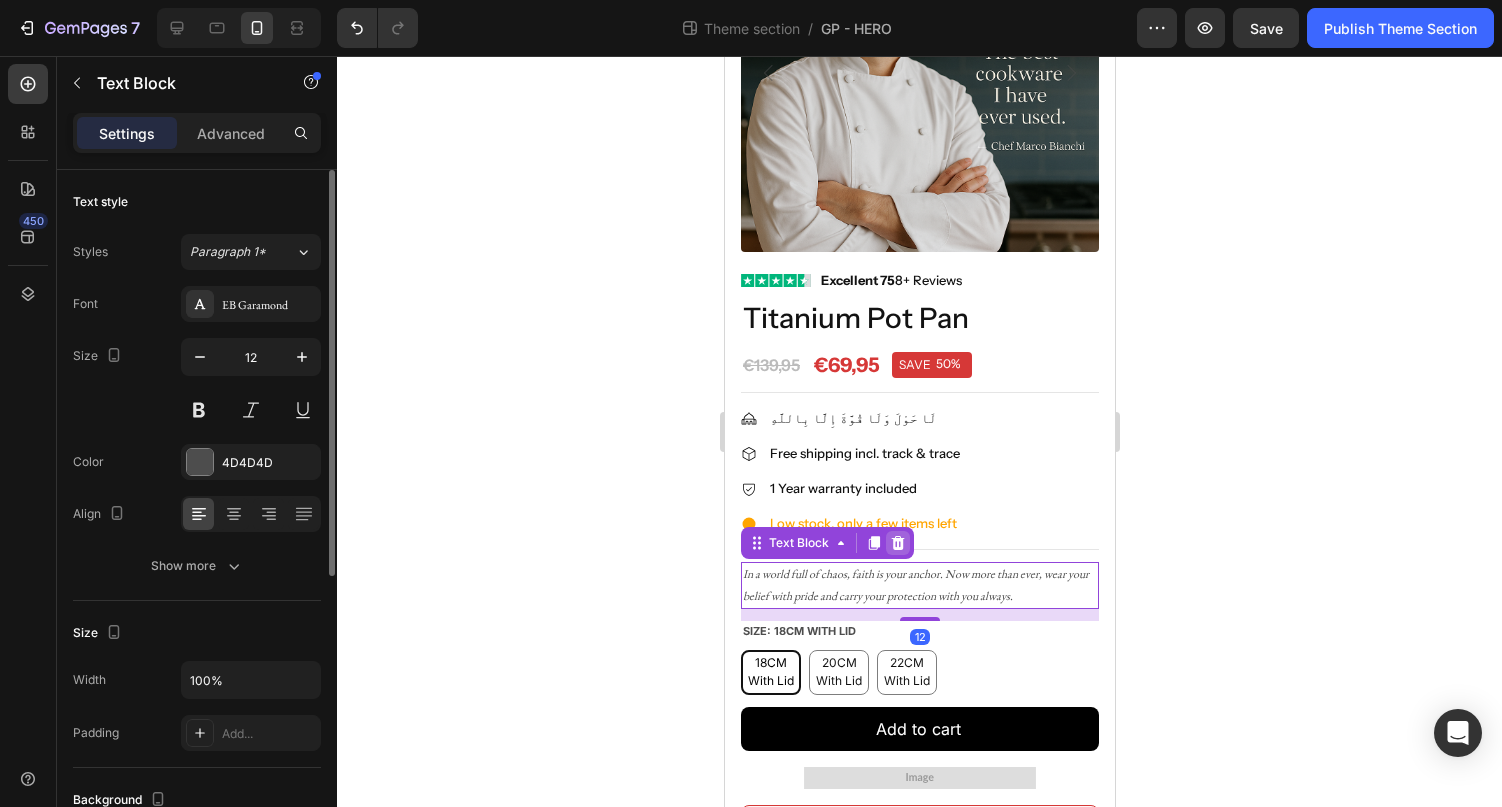 click 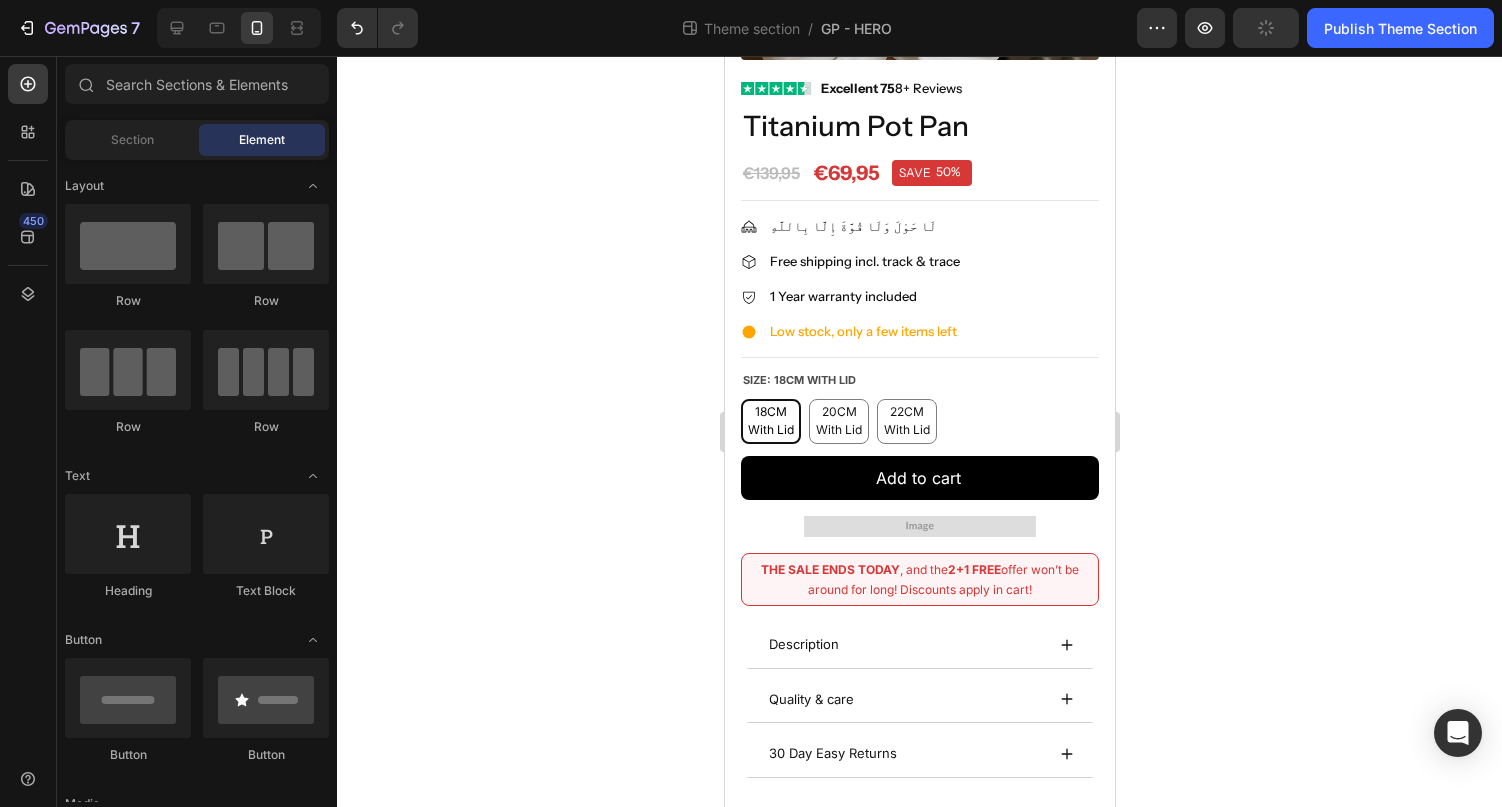 scroll, scrollTop: 413, scrollLeft: 0, axis: vertical 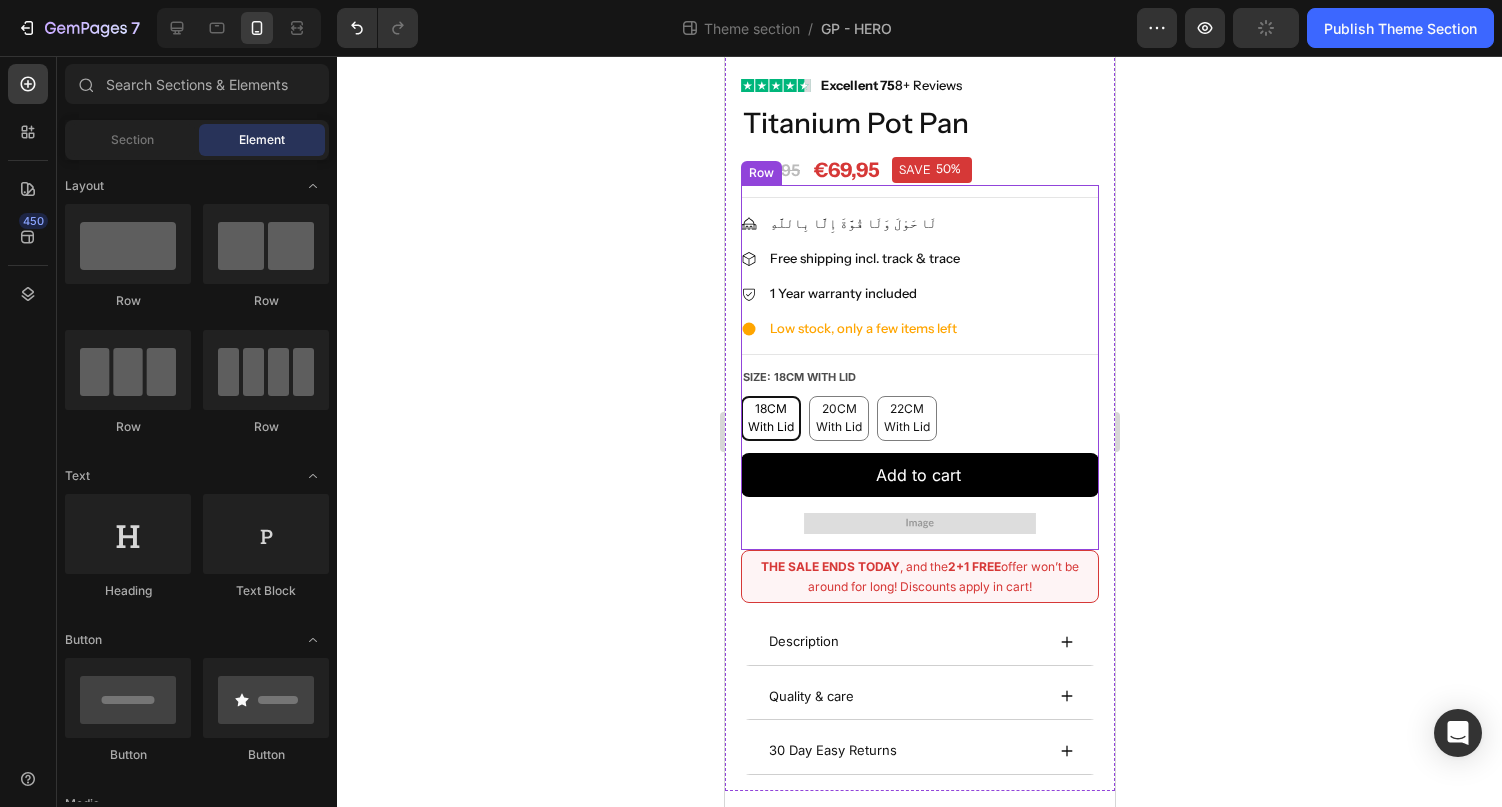 click at bounding box center [919, 523] 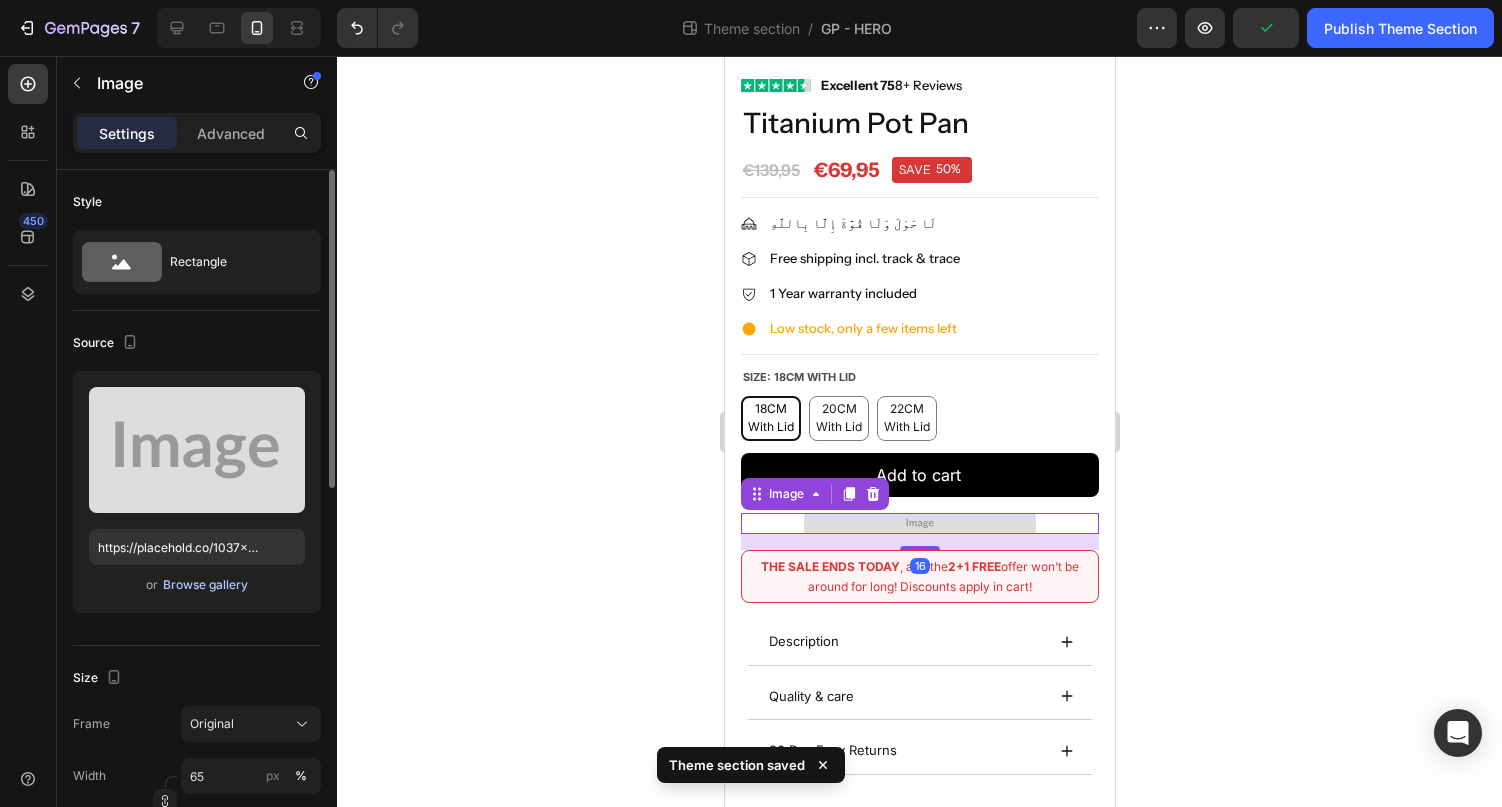 click on "Browse gallery" at bounding box center [205, 585] 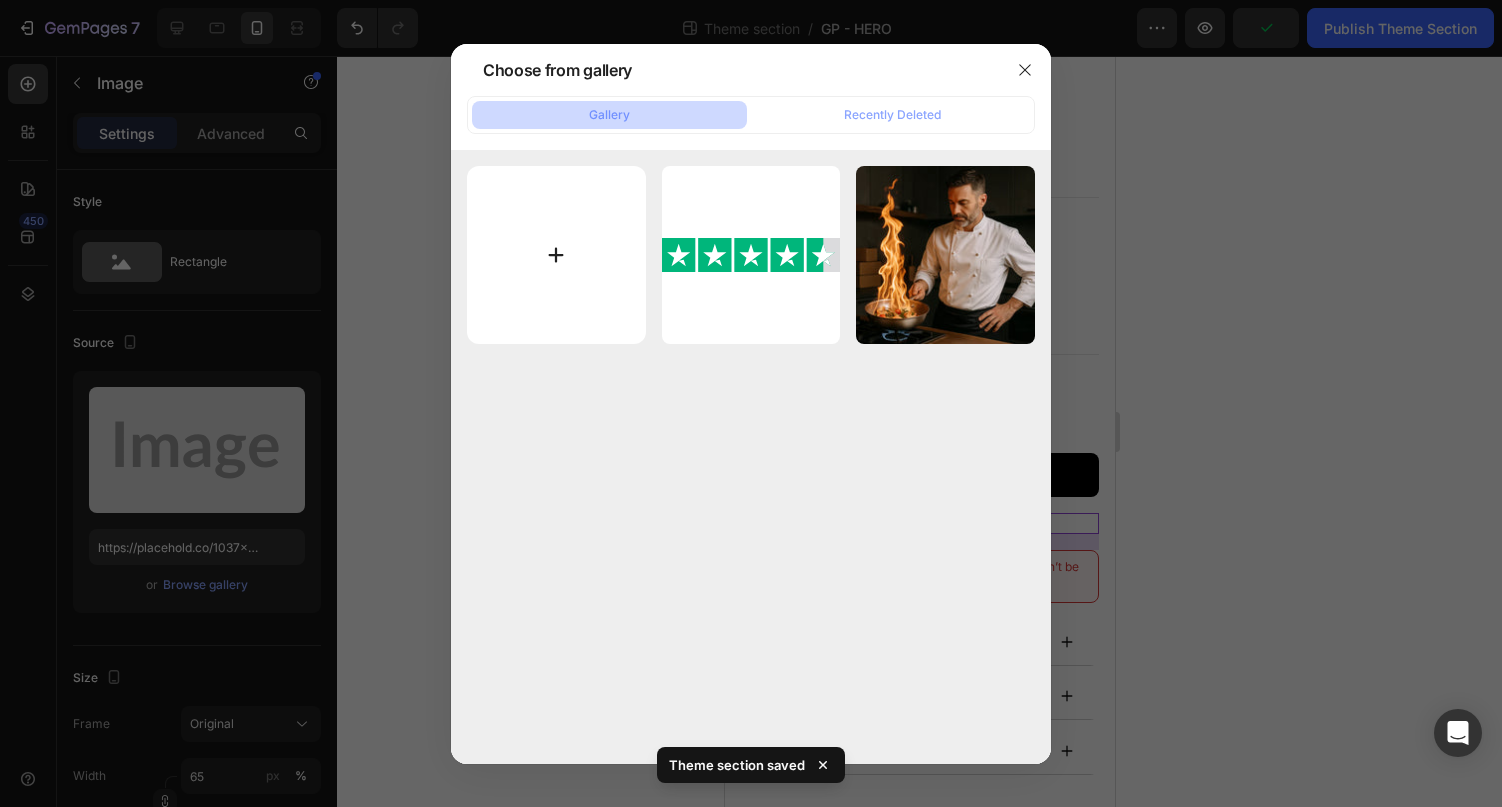 click at bounding box center [556, 255] 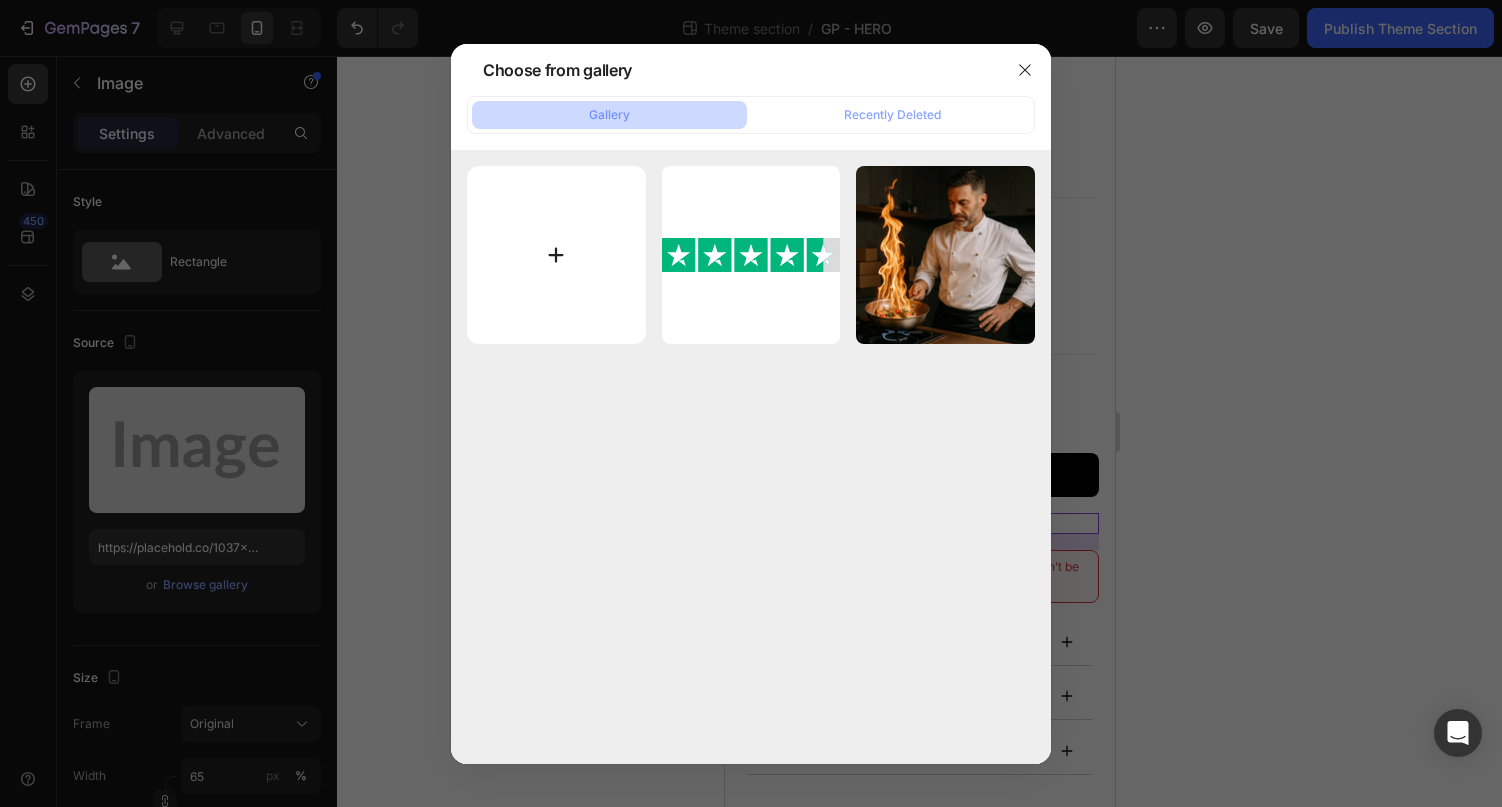 type on "C:\fakepath\Upcart_Trust_Badge_1743709878220.webp" 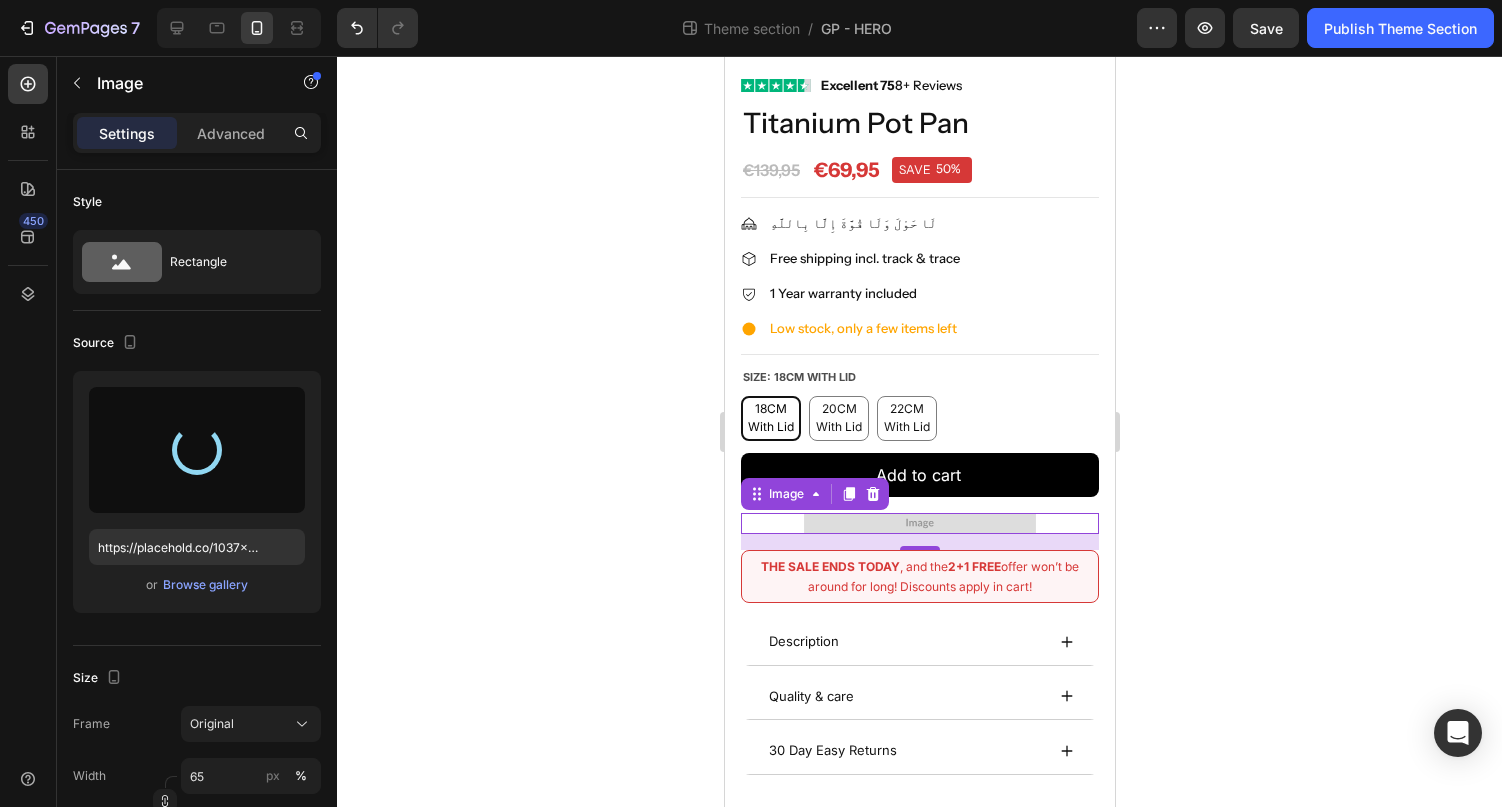 type on "https://cdn.shopify.com/s/files/1/0942/4430/7268/files/gempages_577493147215463412-3e079dce-069c-4046-af3e-e076ebc012e8.webp" 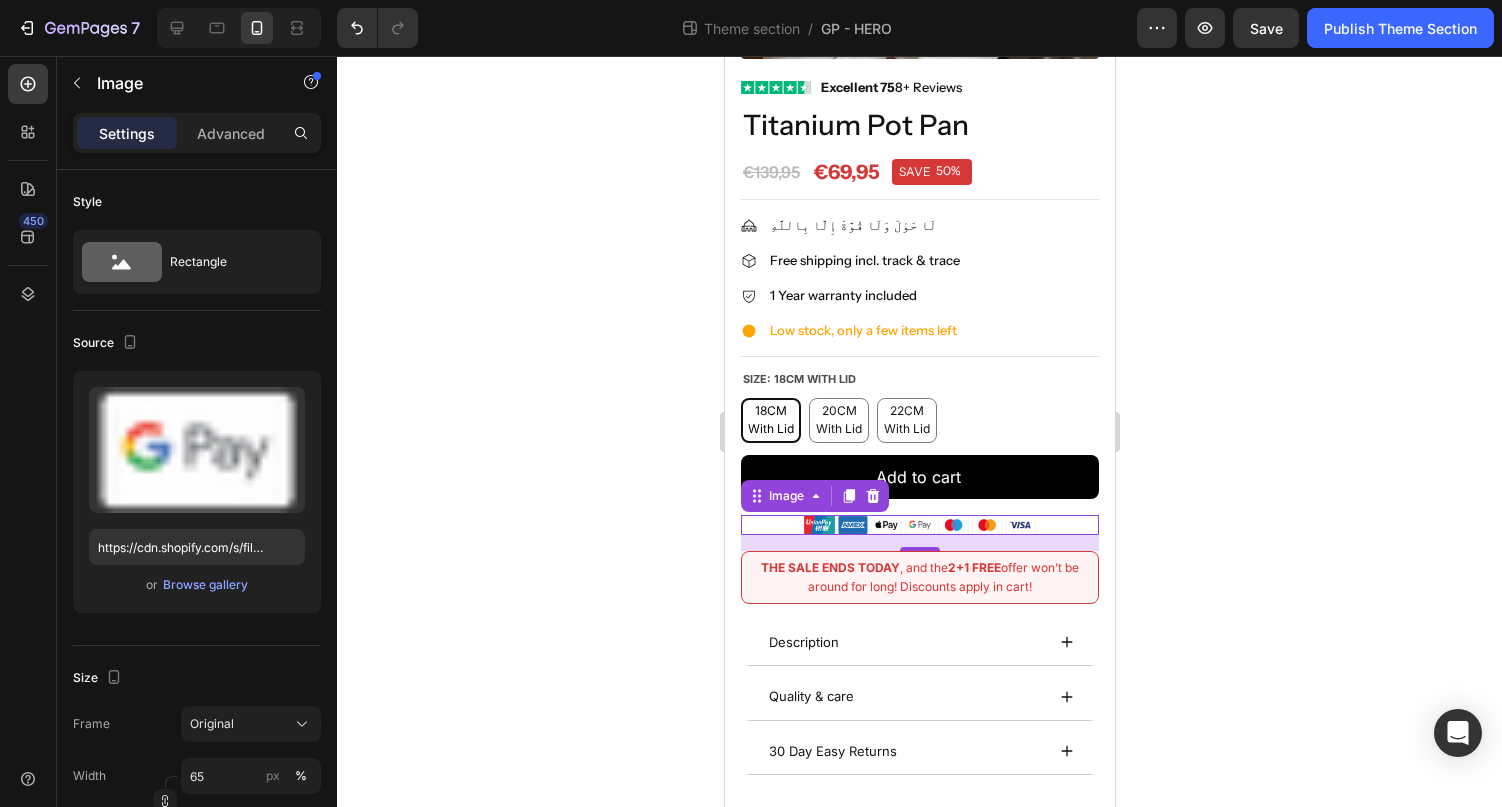 scroll, scrollTop: 412, scrollLeft: 0, axis: vertical 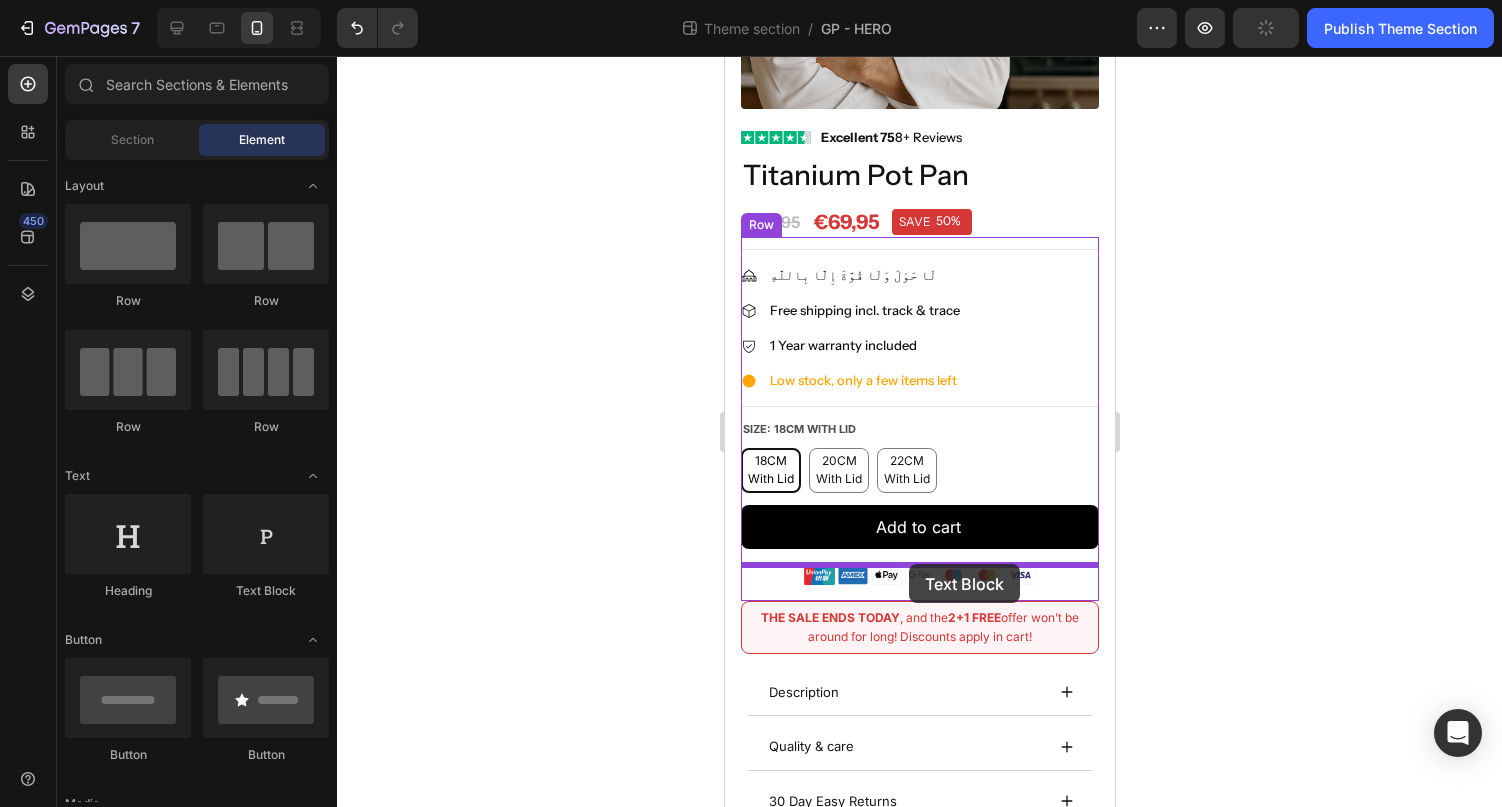 drag, startPoint x: 957, startPoint y: 601, endPoint x: 908, endPoint y: 563, distance: 62.008064 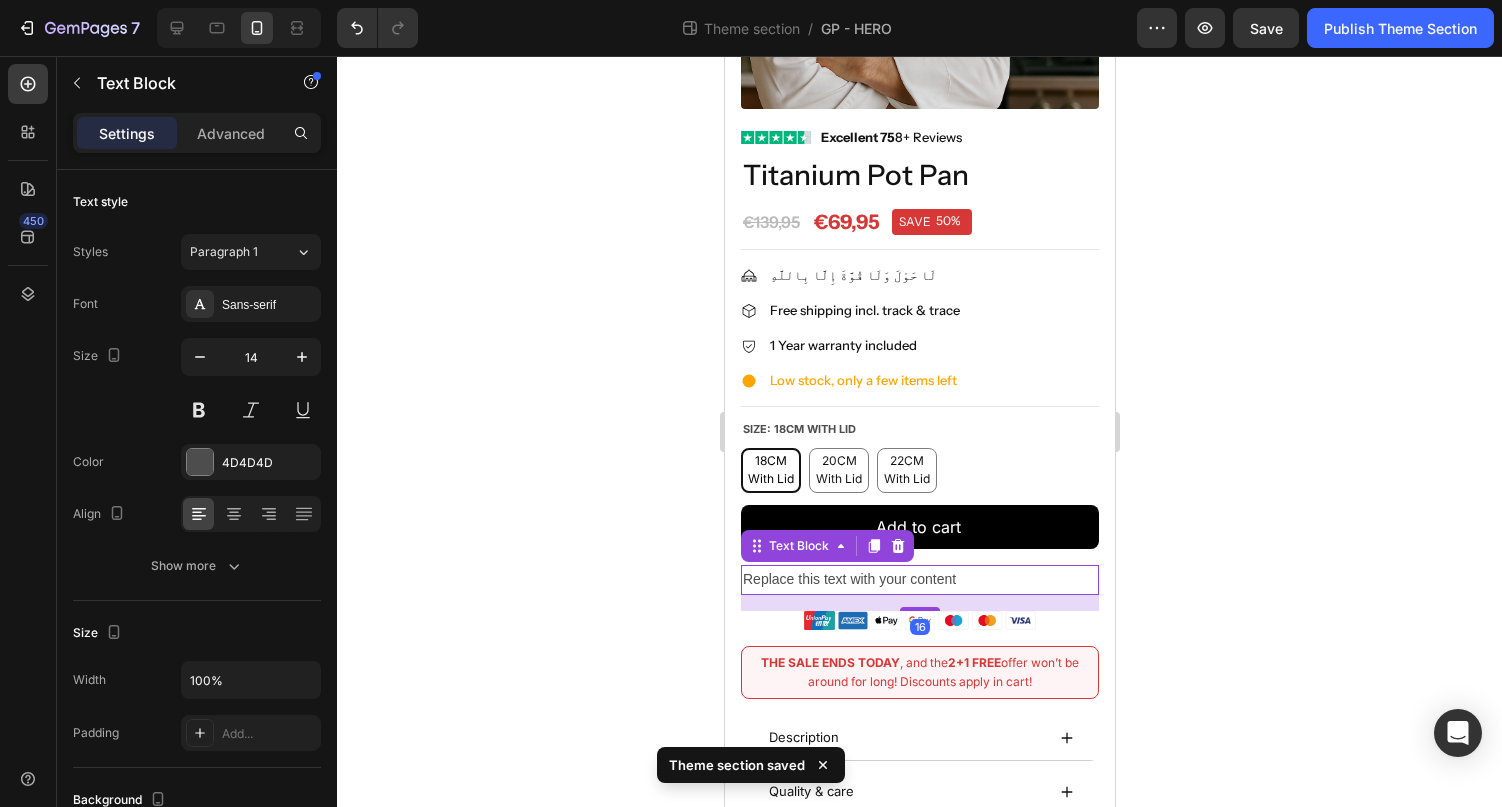 click on "Replace this text with your content" at bounding box center [919, 579] 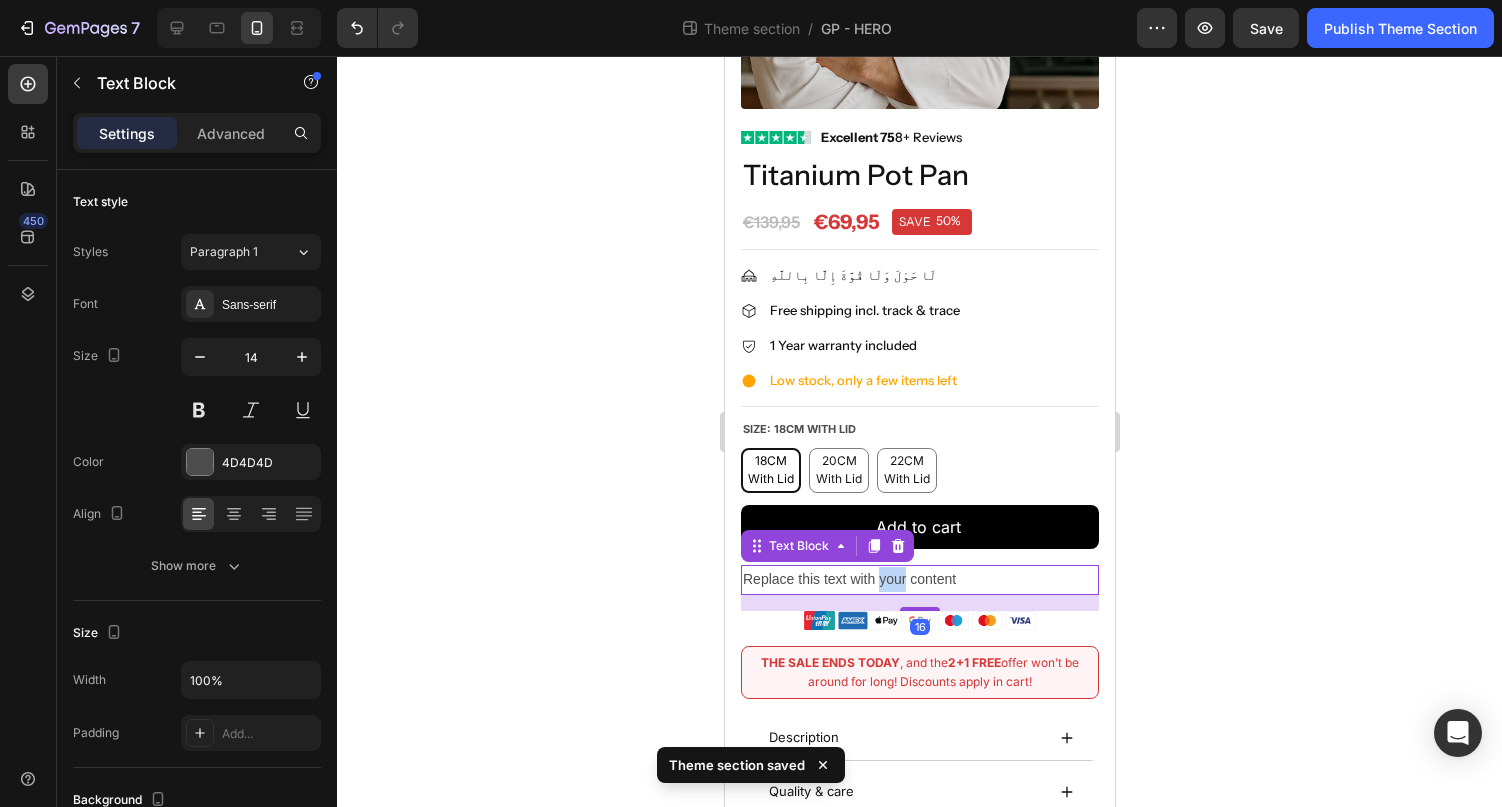 click on "Replace this text with your content" at bounding box center [919, 579] 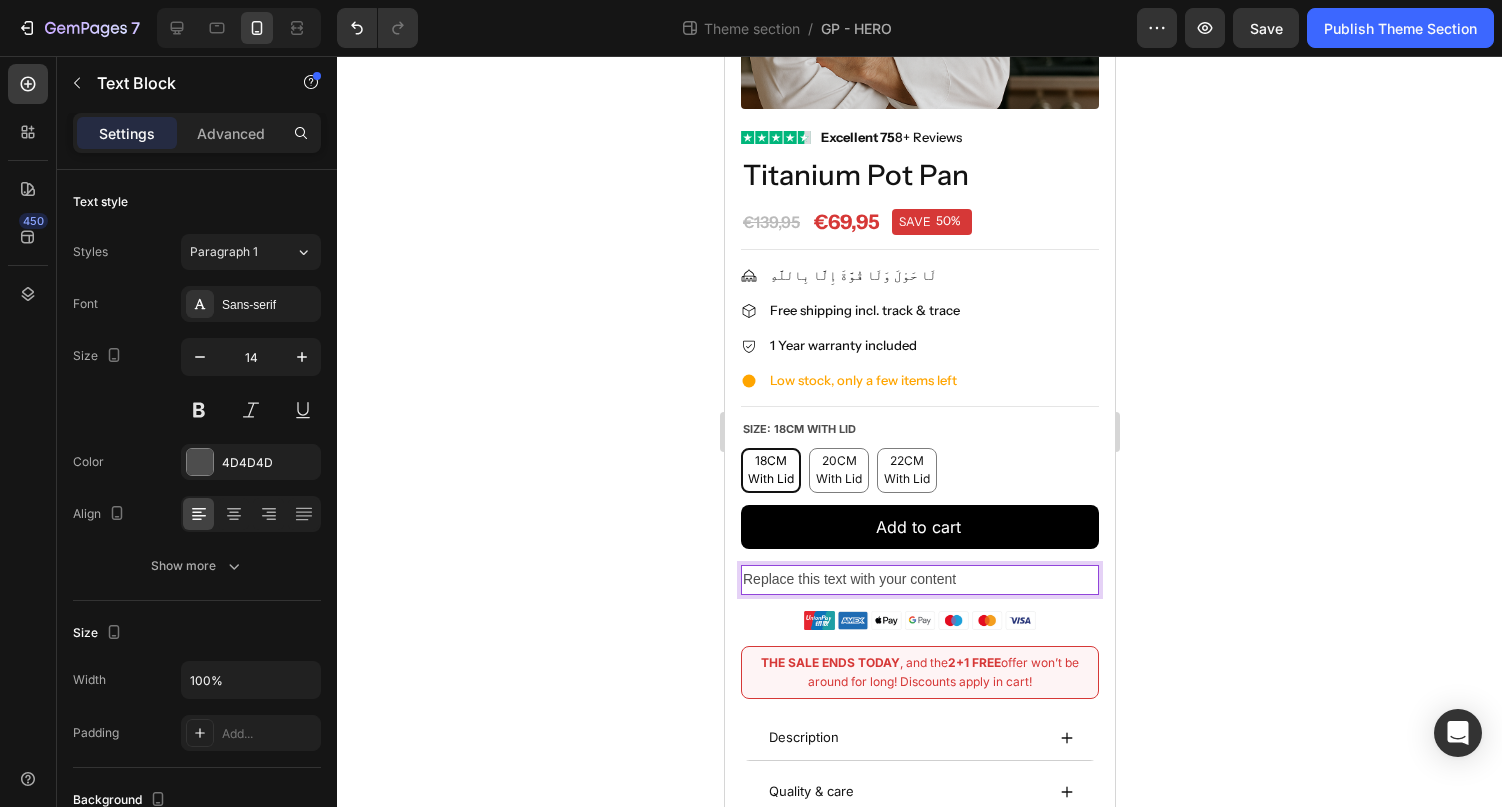 click on "Replace this text with your content" at bounding box center (919, 579) 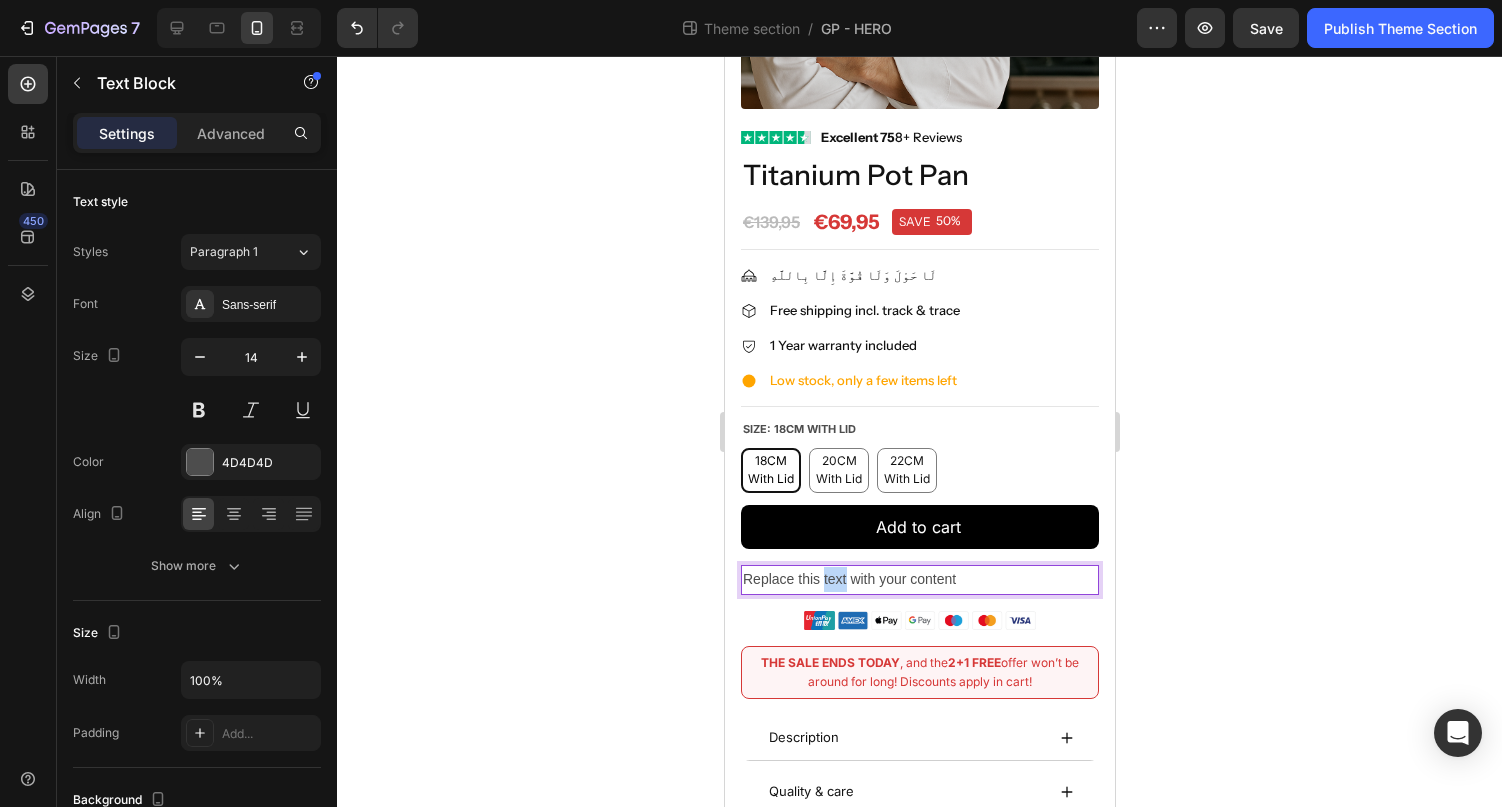 click on "Replace this text with your content" at bounding box center (919, 579) 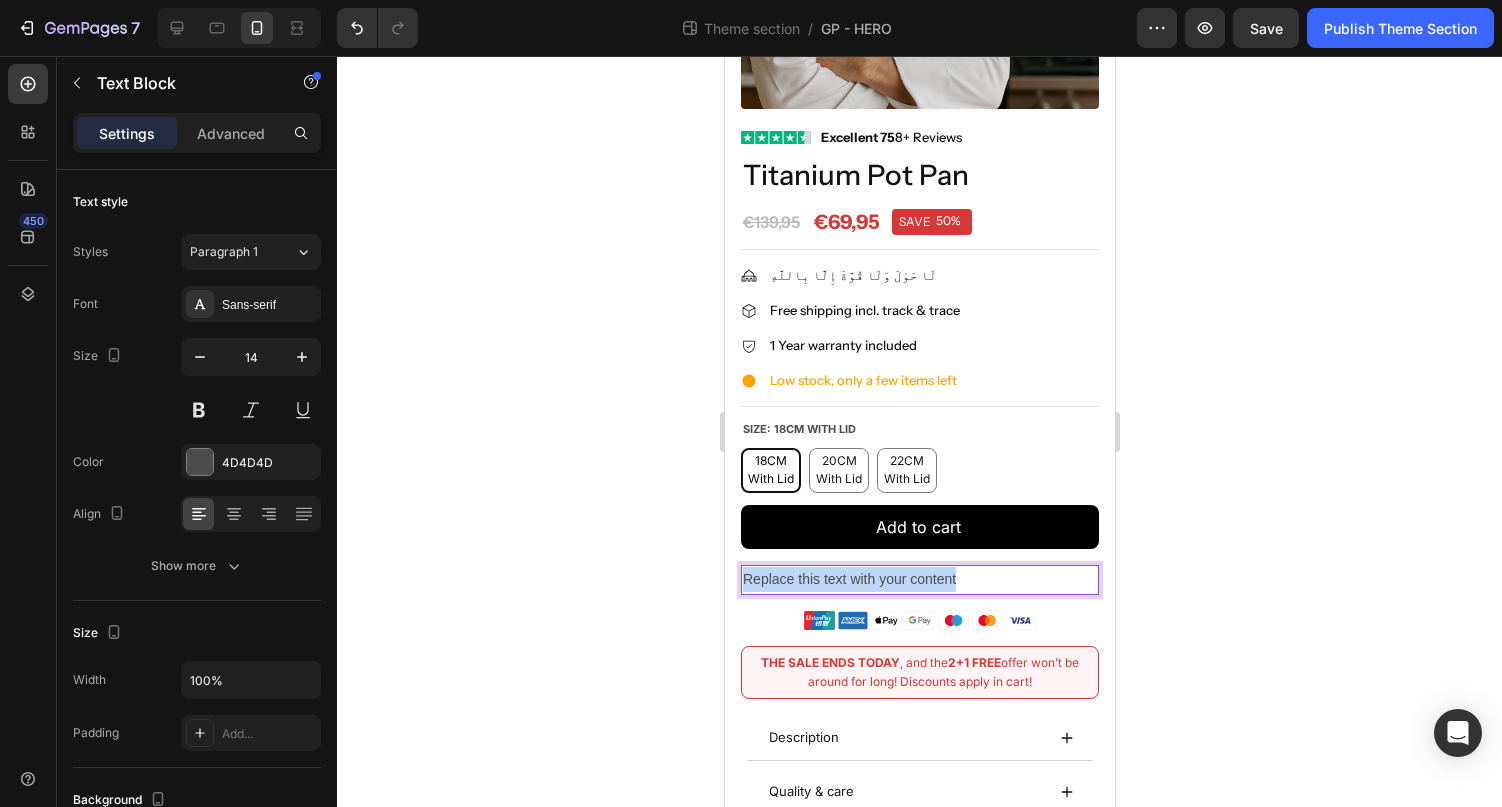 click on "Replace this text with your content" at bounding box center (919, 579) 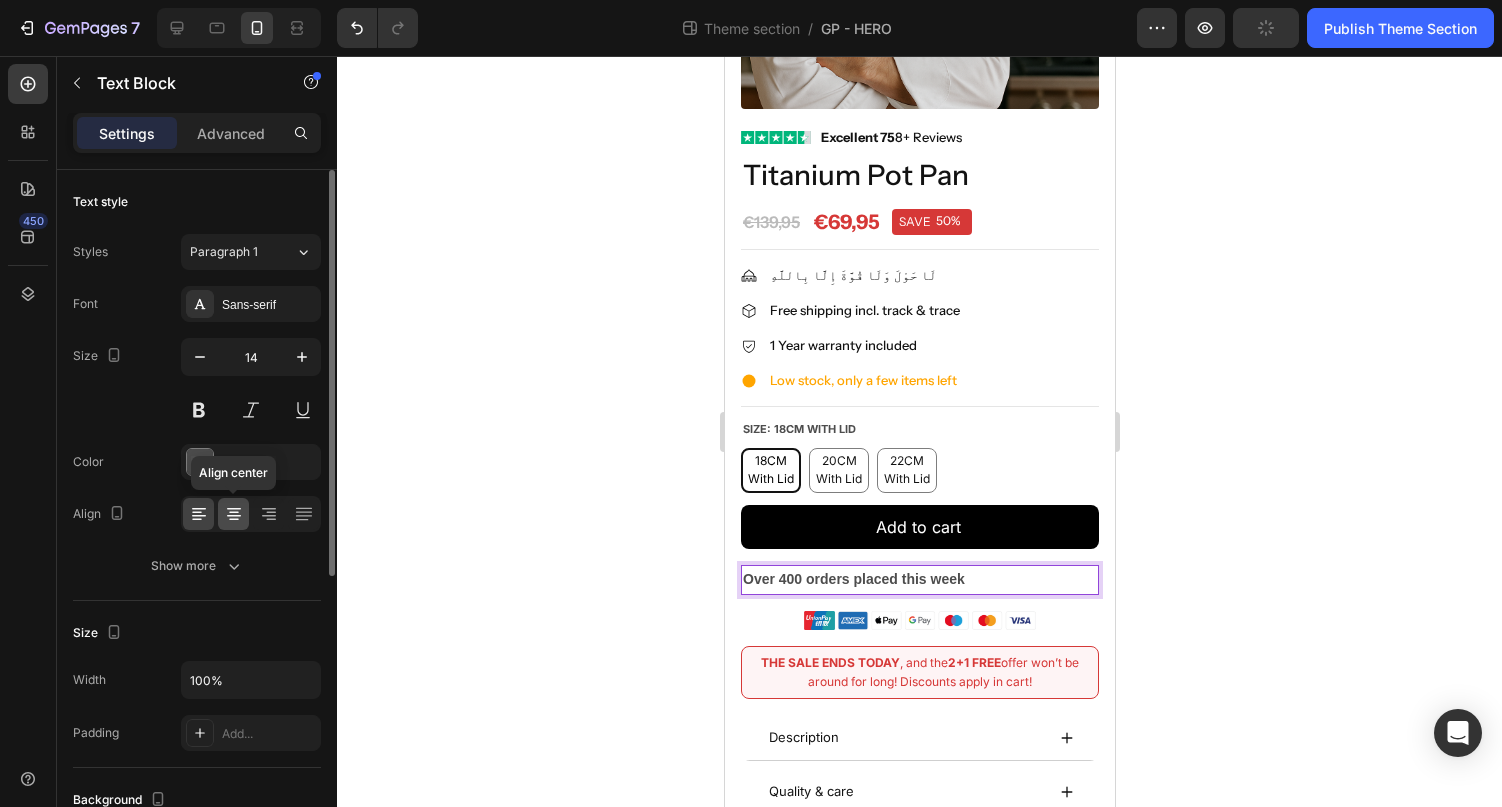 click 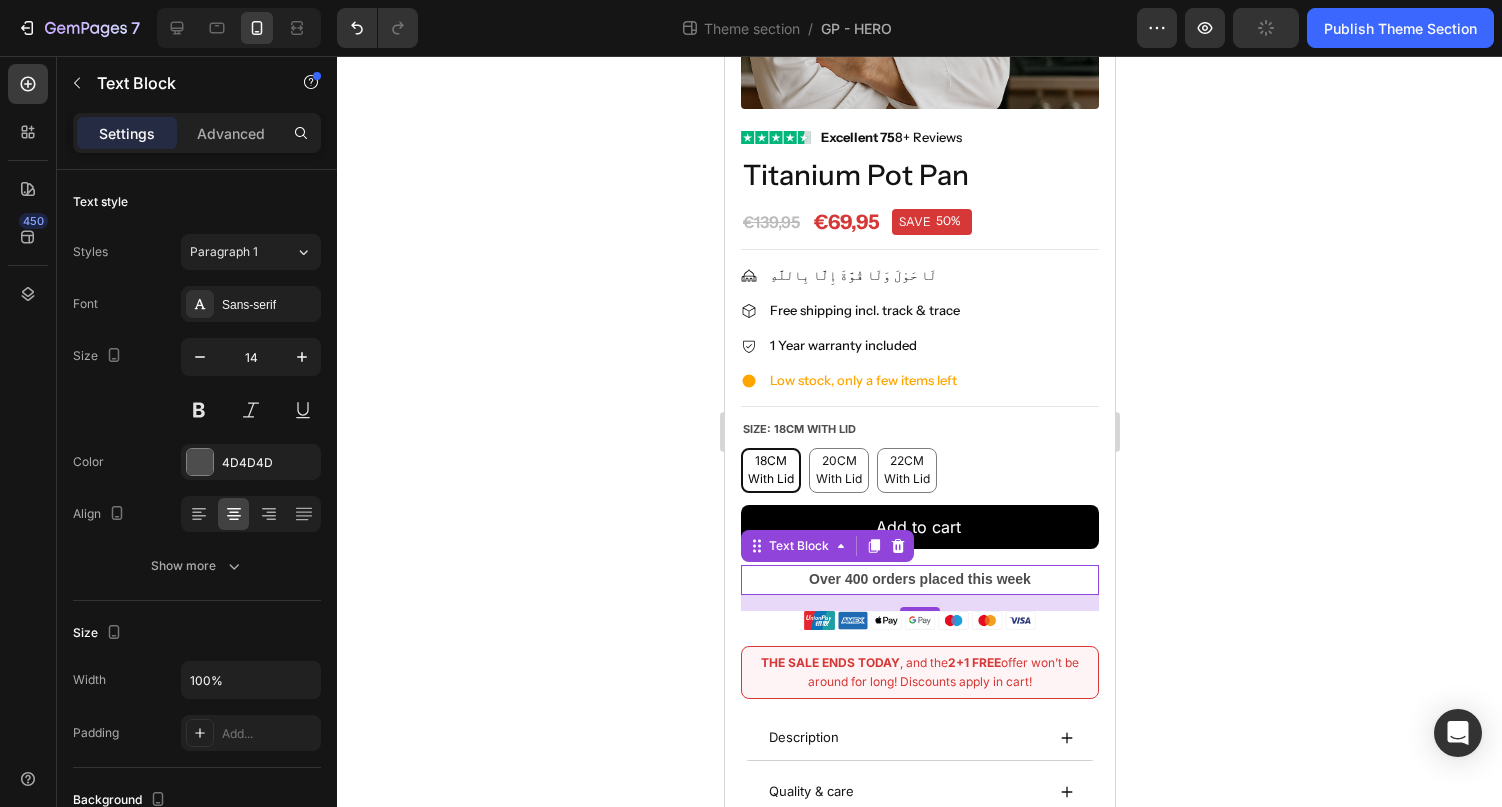 click 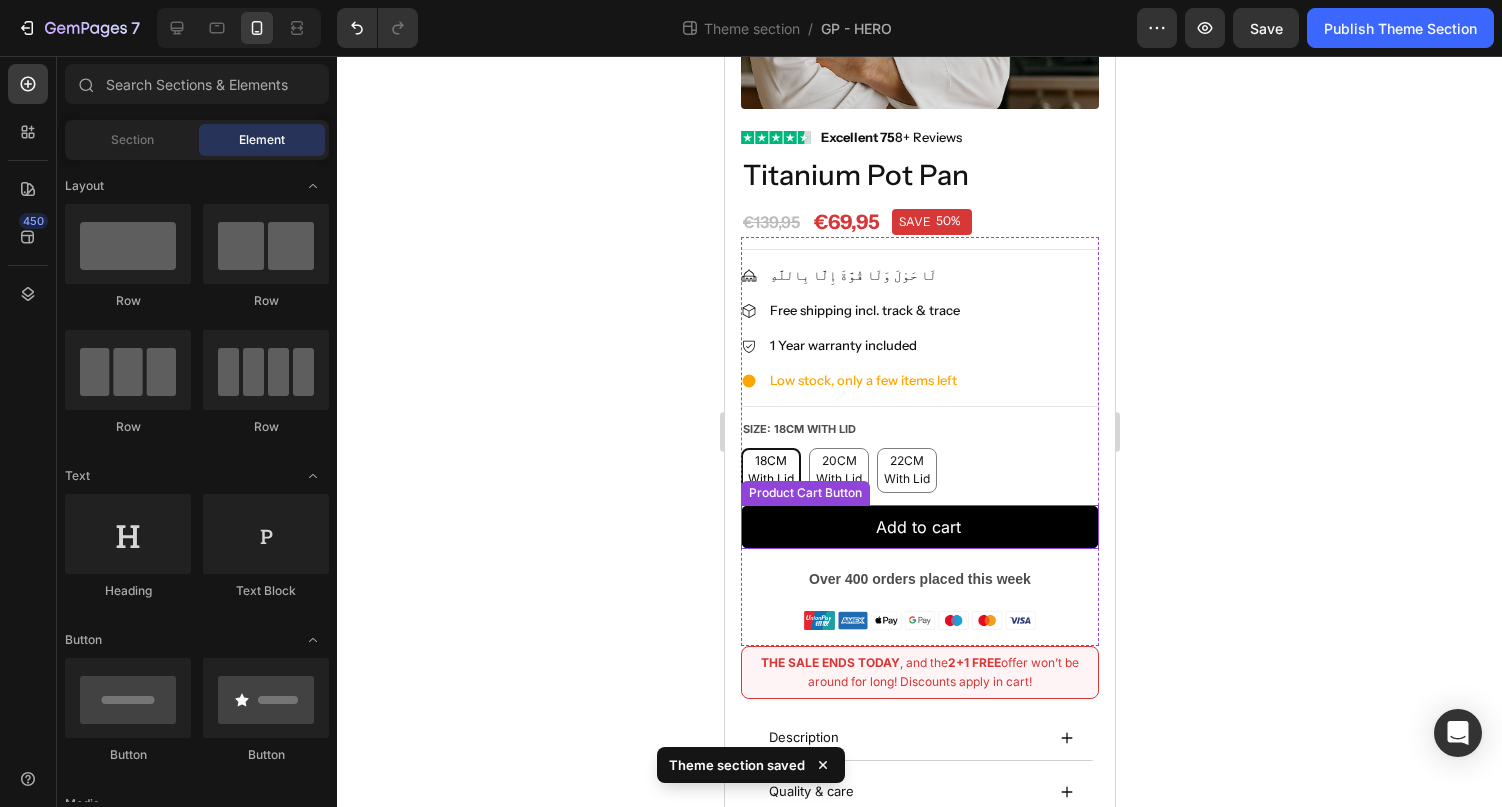 click on "Add to cart" at bounding box center [919, 527] 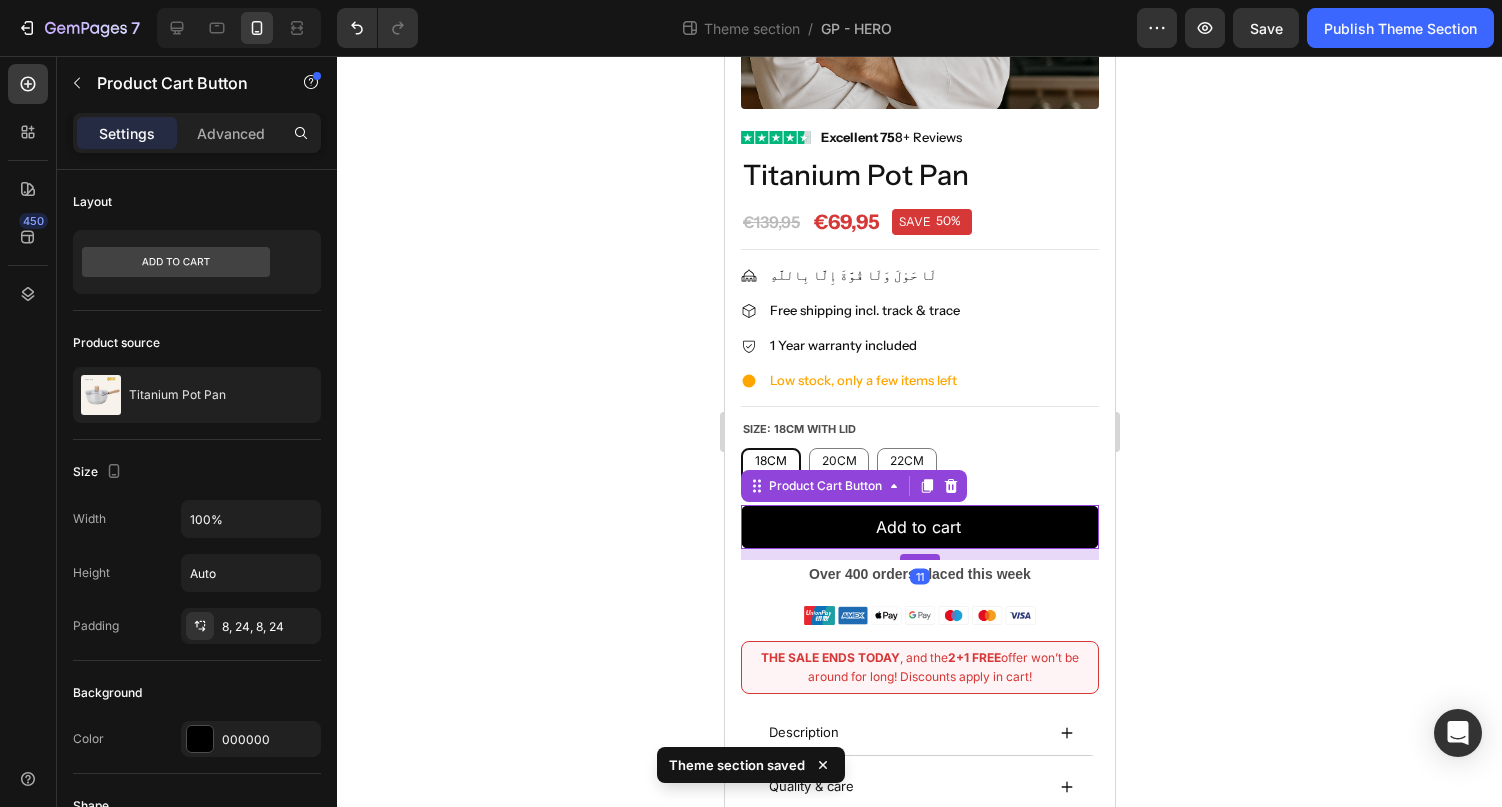 click at bounding box center [919, 557] 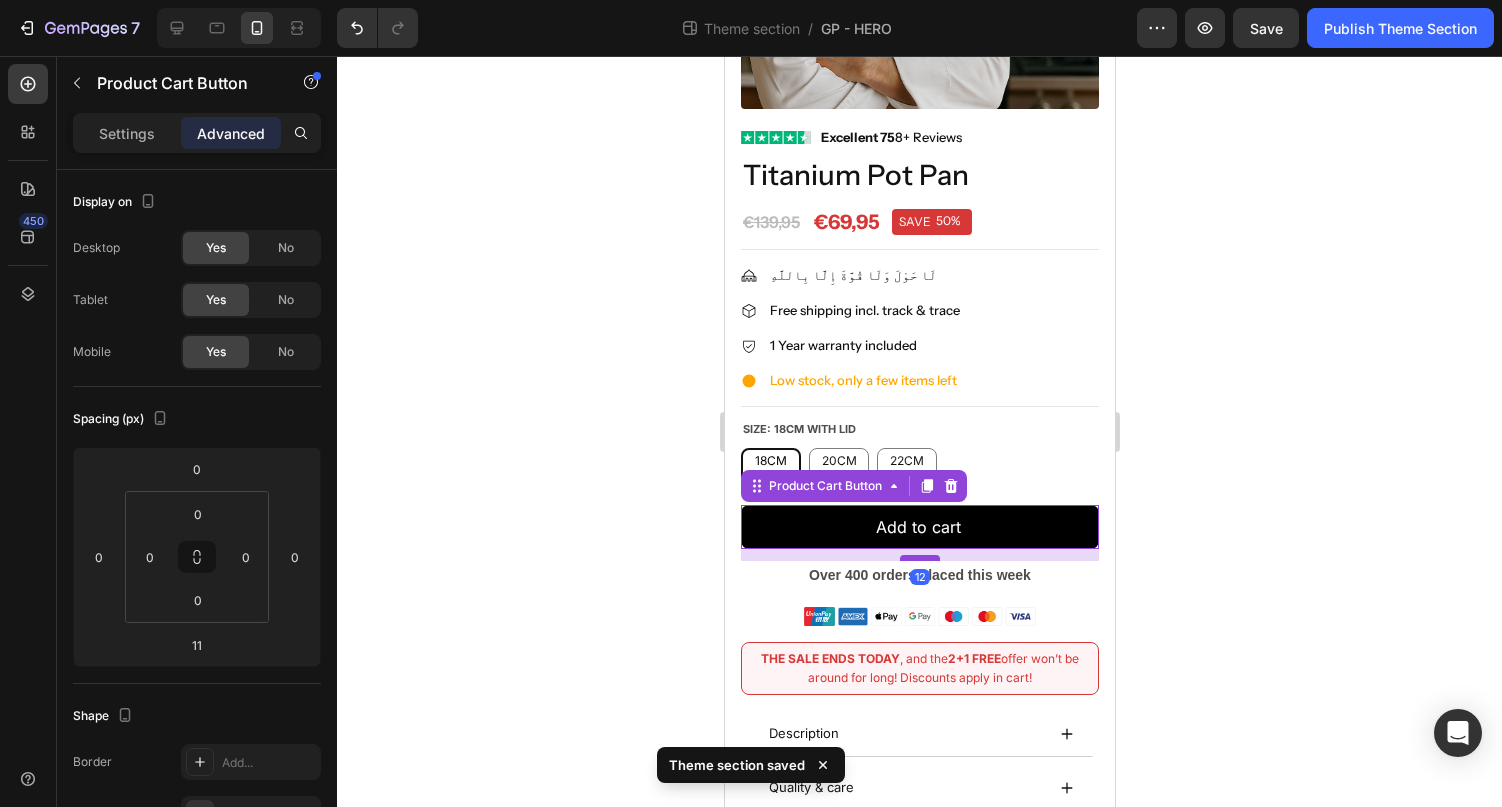 click at bounding box center [919, 558] 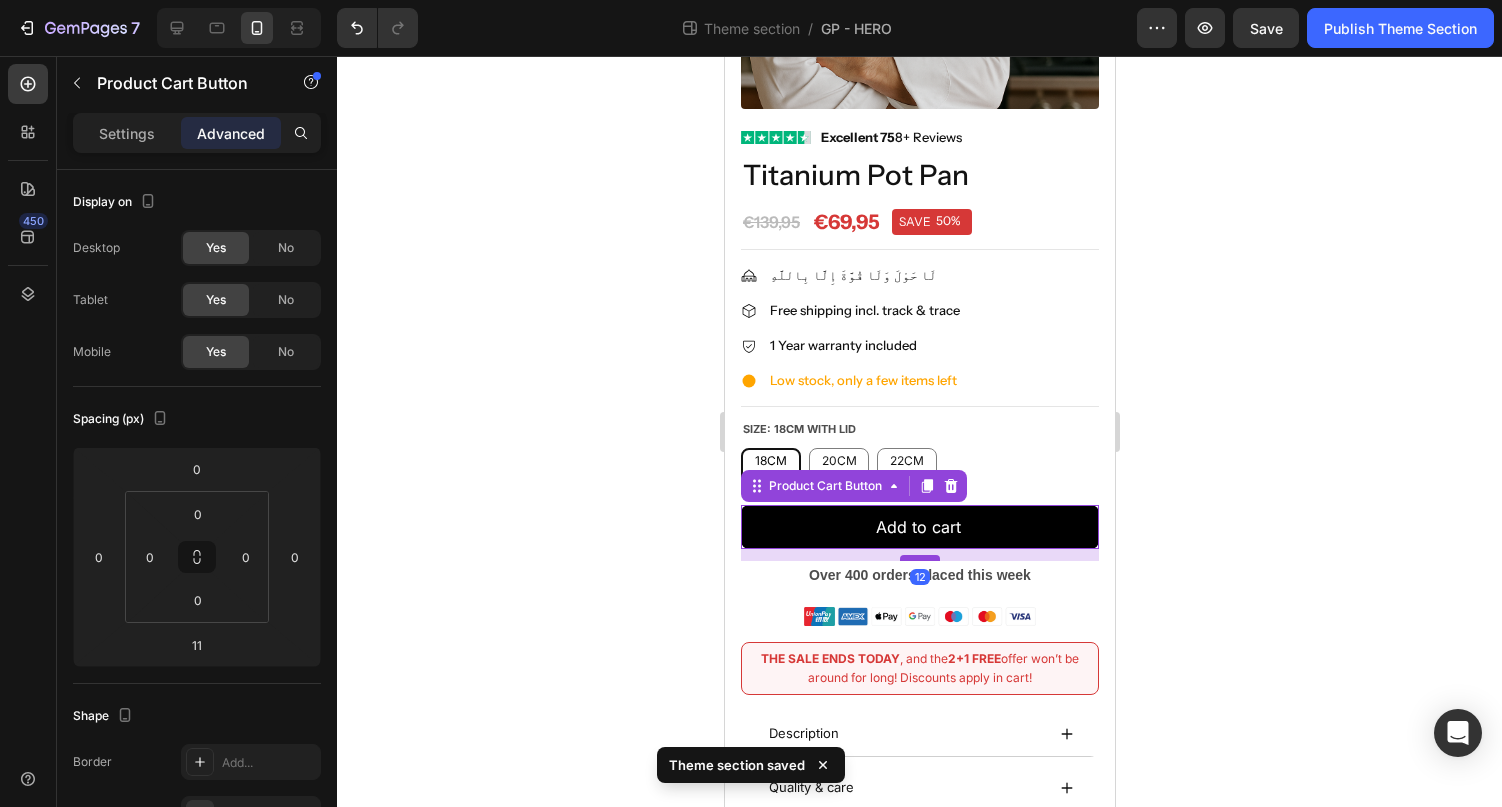 type on "12" 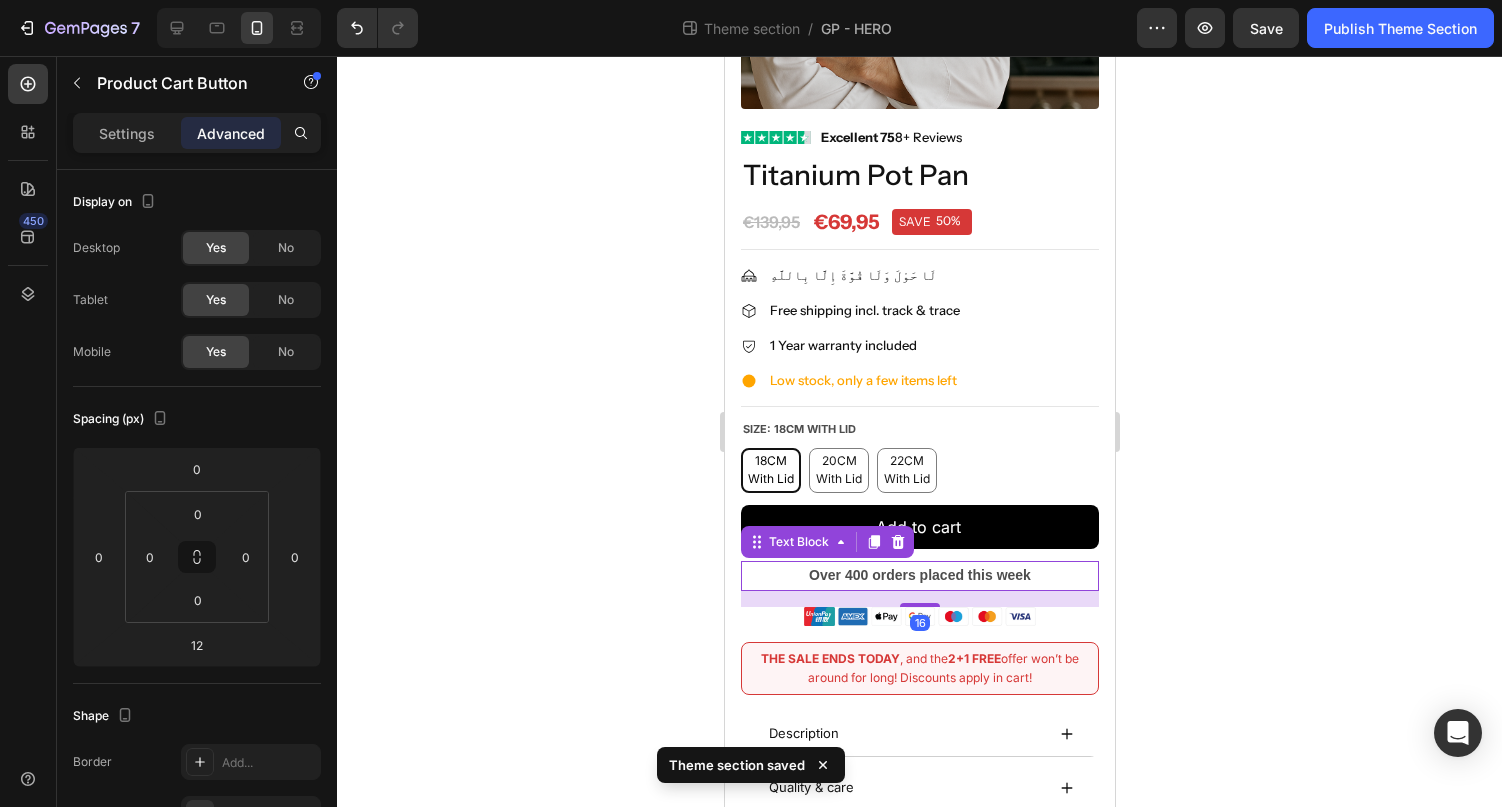 click on "Over 400 orders placed this week" at bounding box center [919, 575] 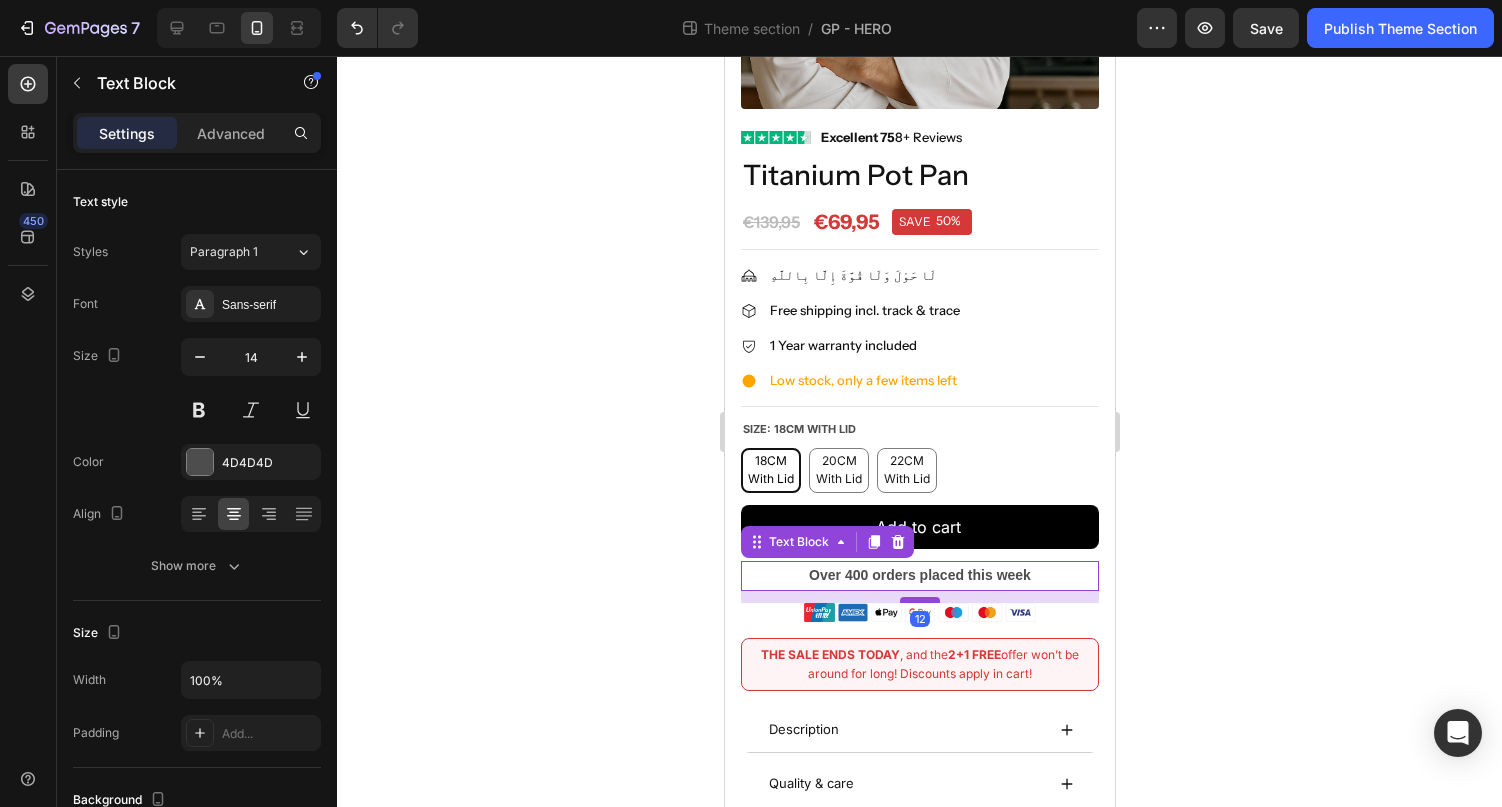 click at bounding box center (919, 600) 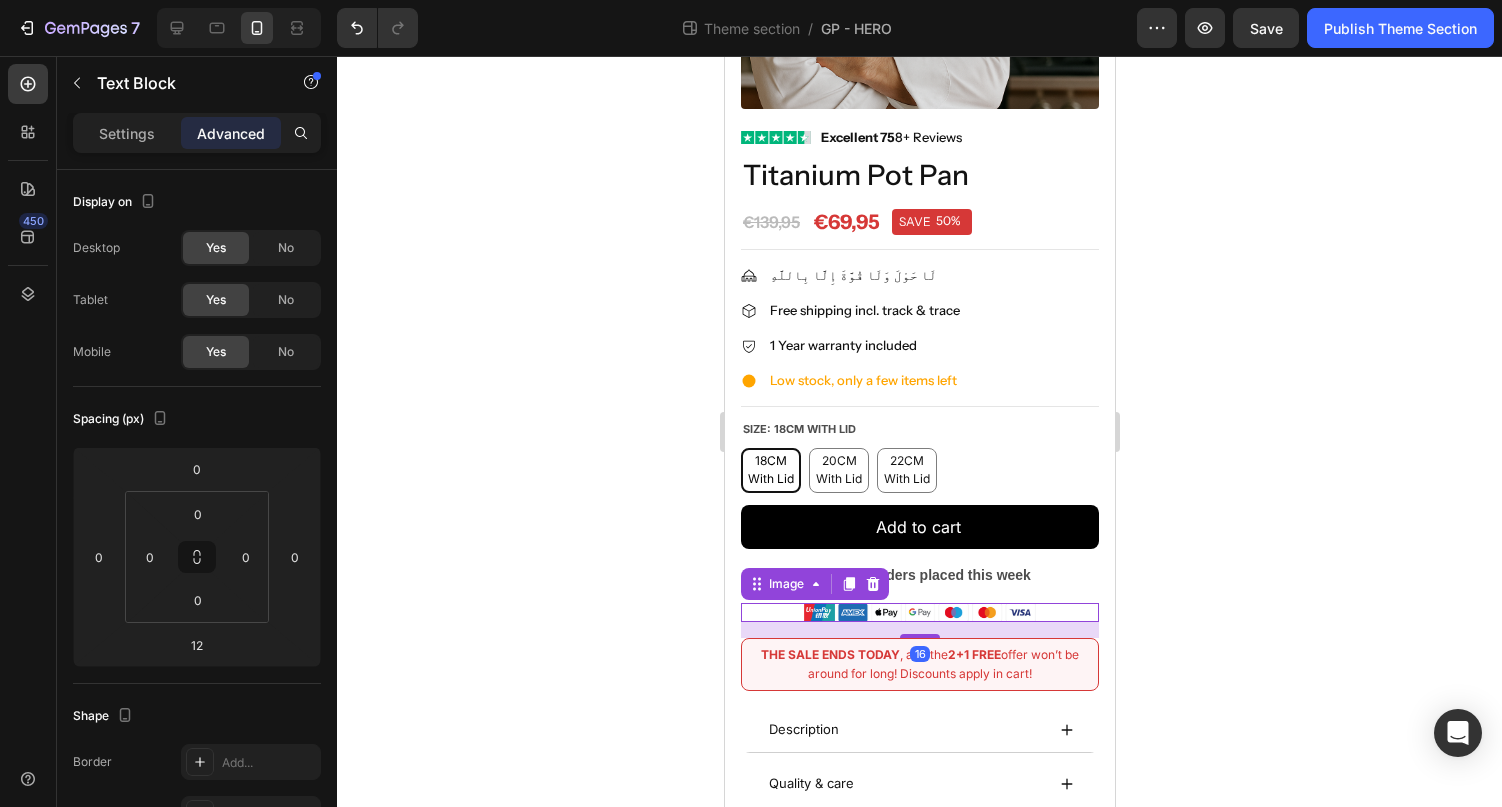 click at bounding box center [919, 612] 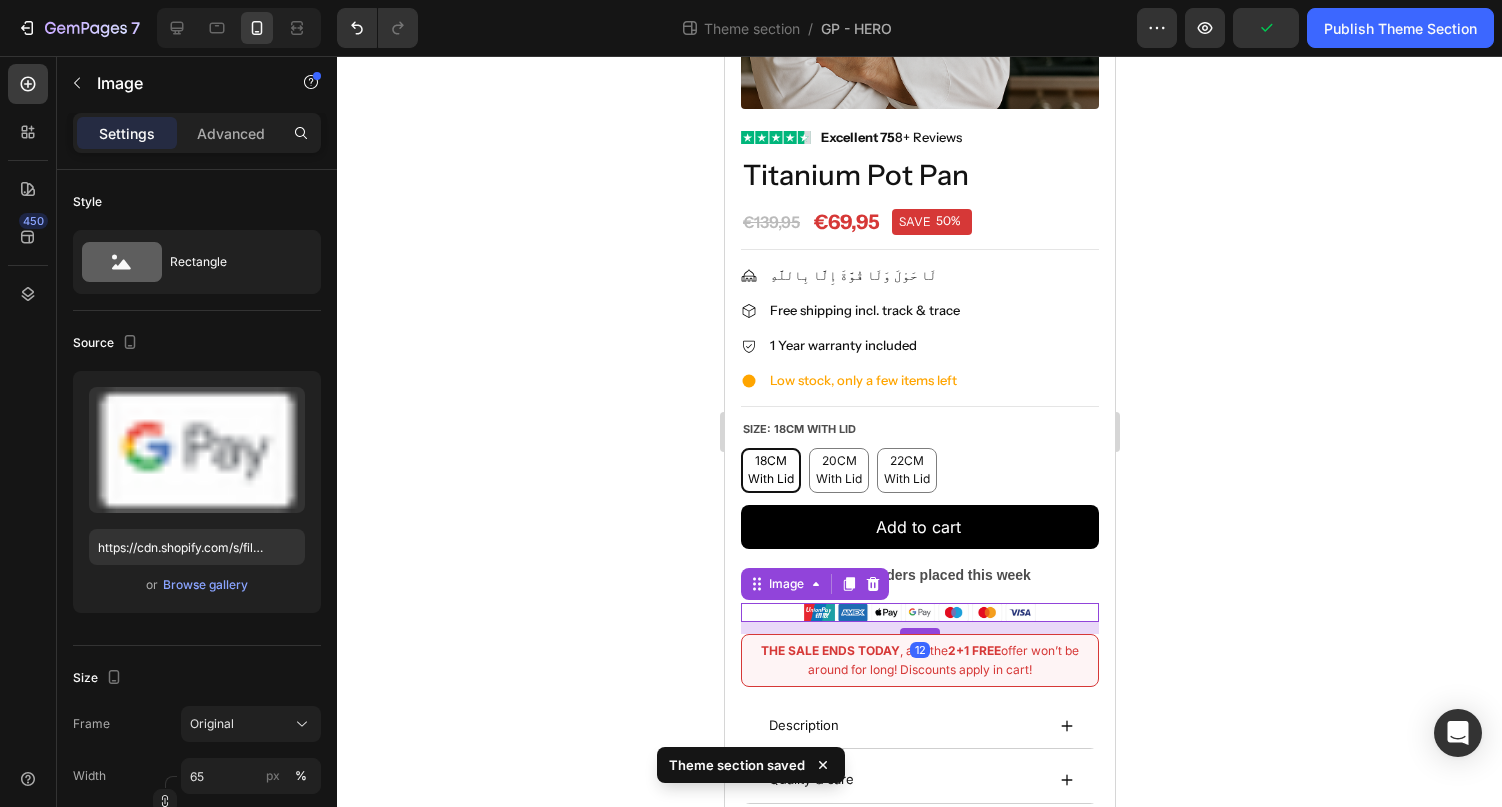 click at bounding box center (919, 631) 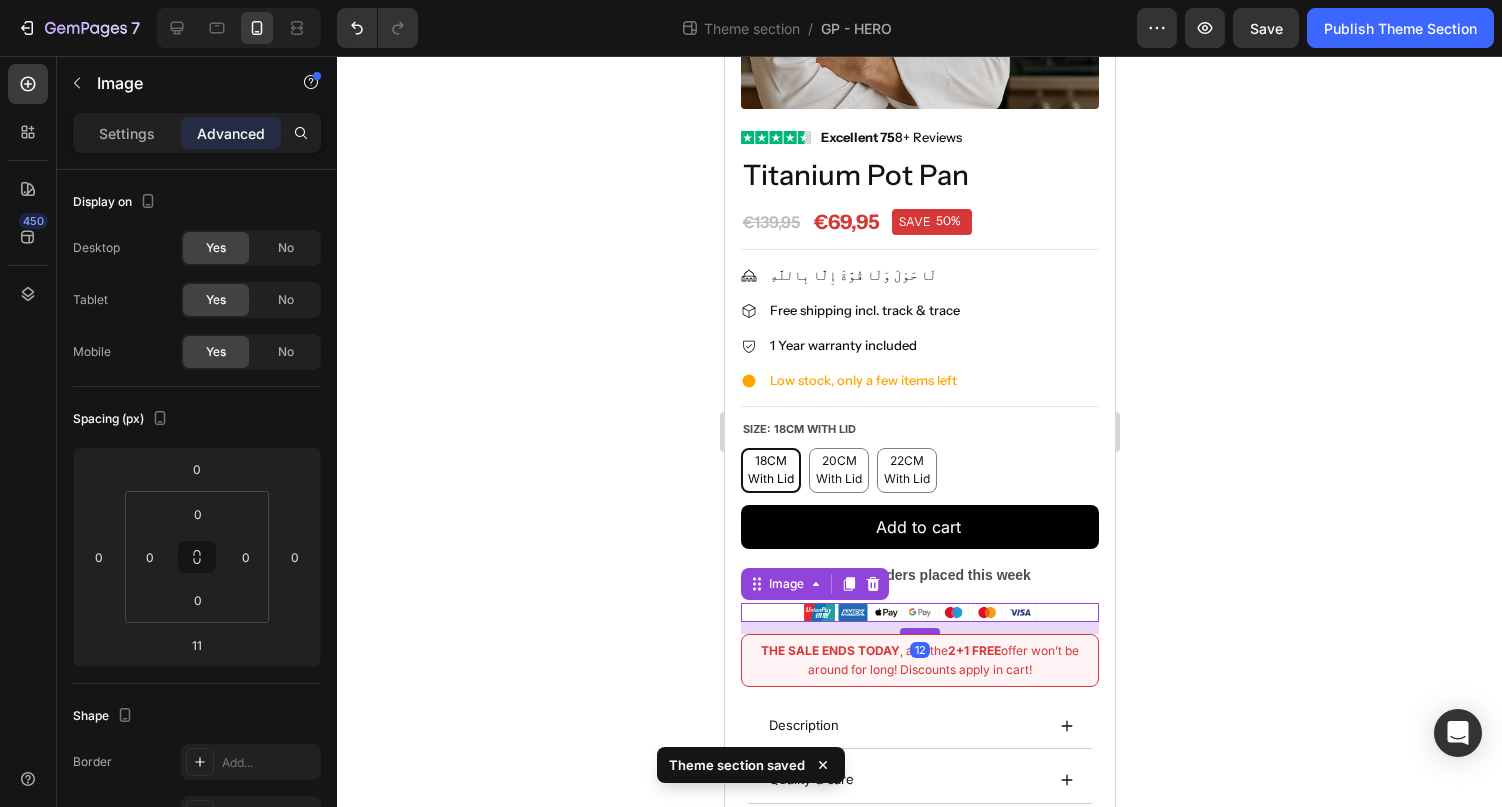 click at bounding box center (919, 631) 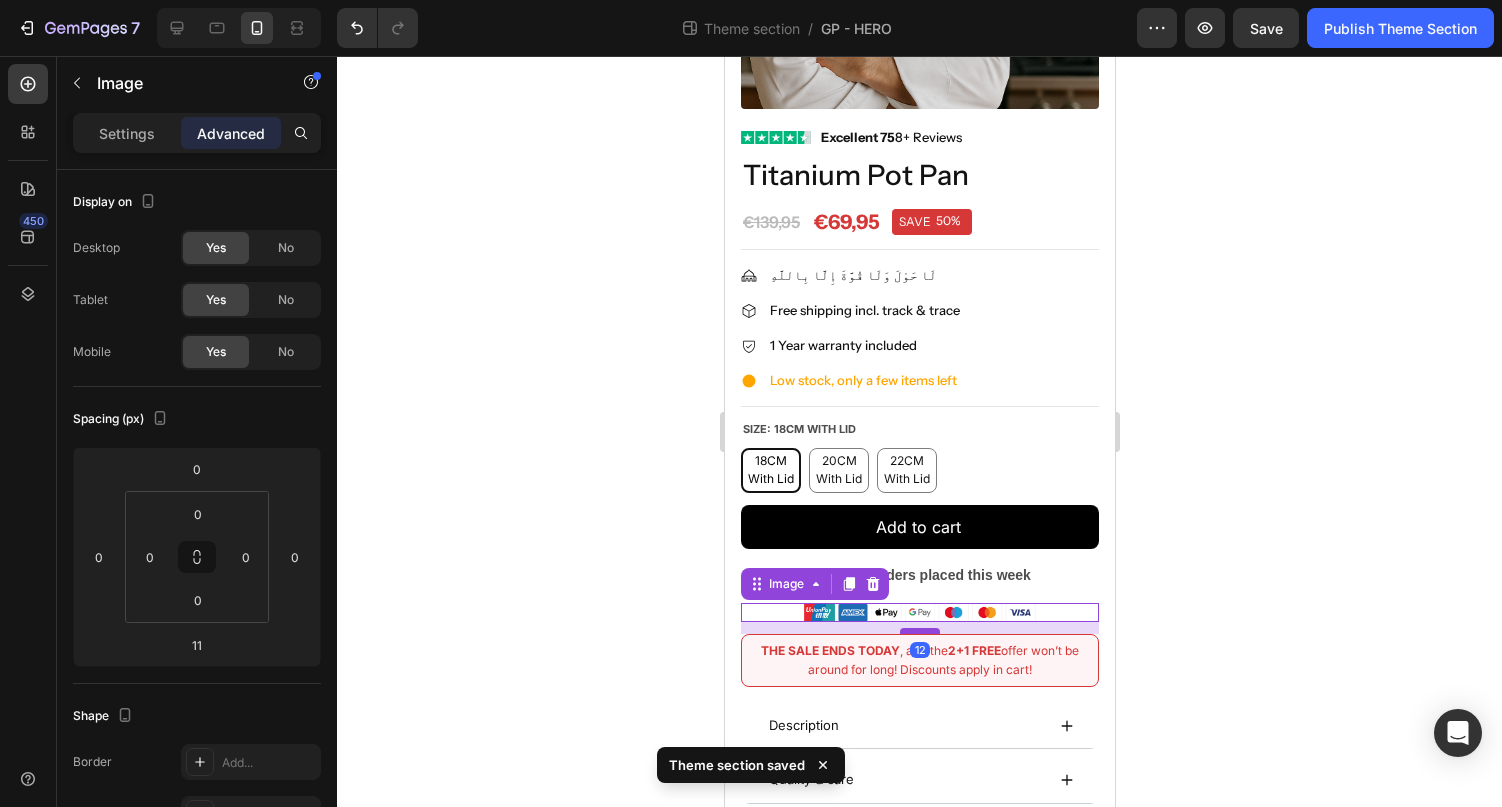 type on "12" 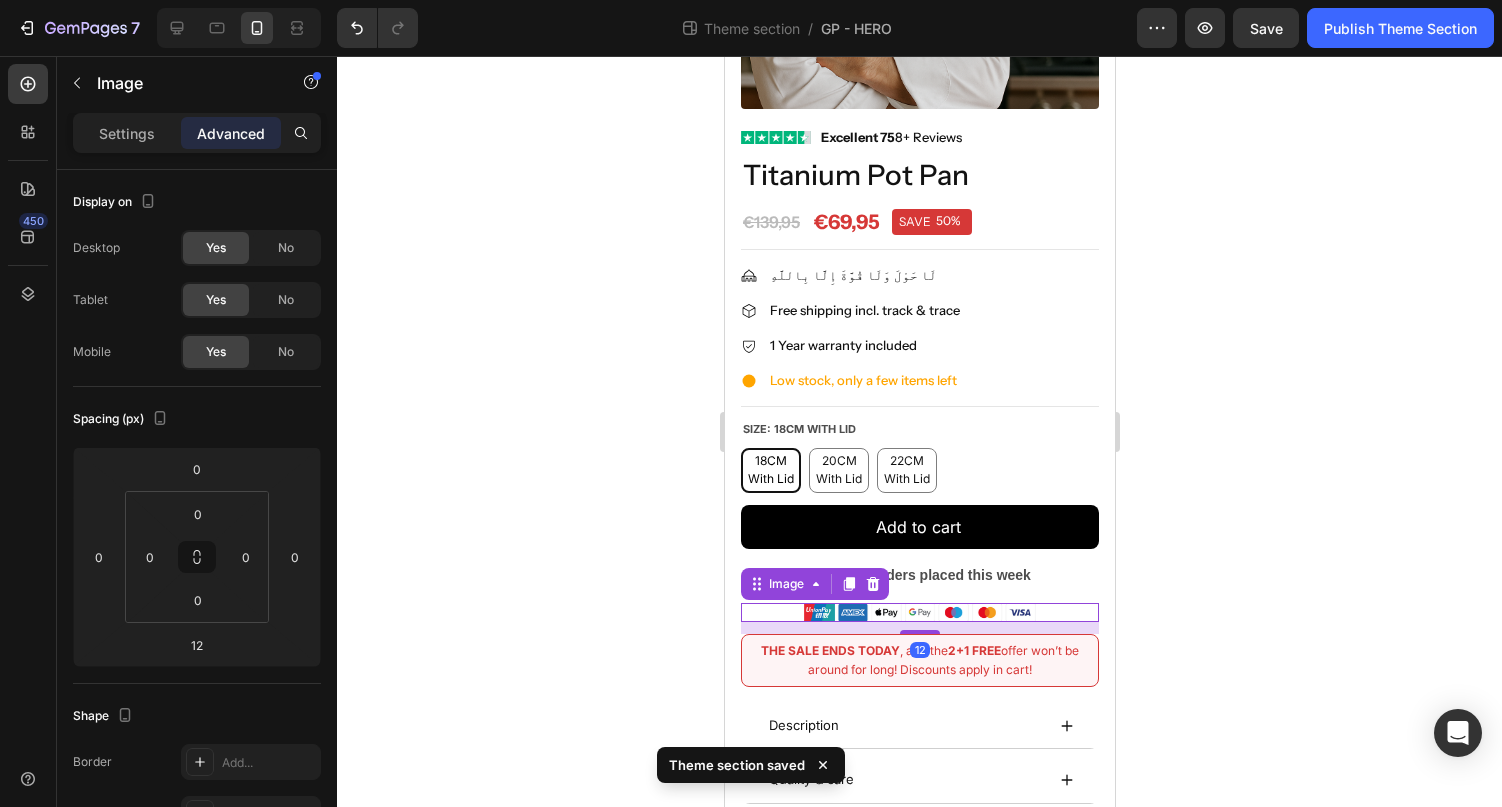 click 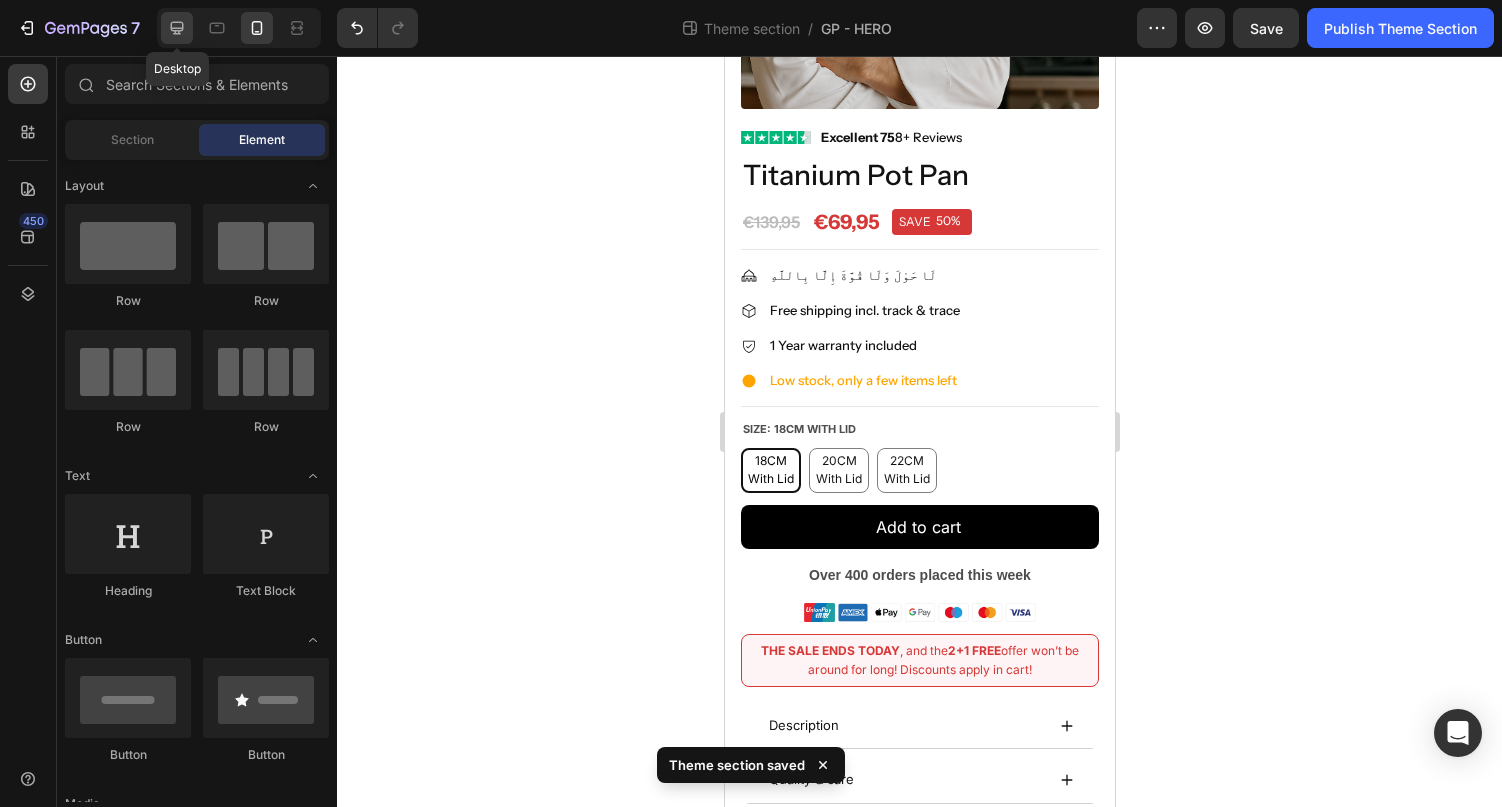 click 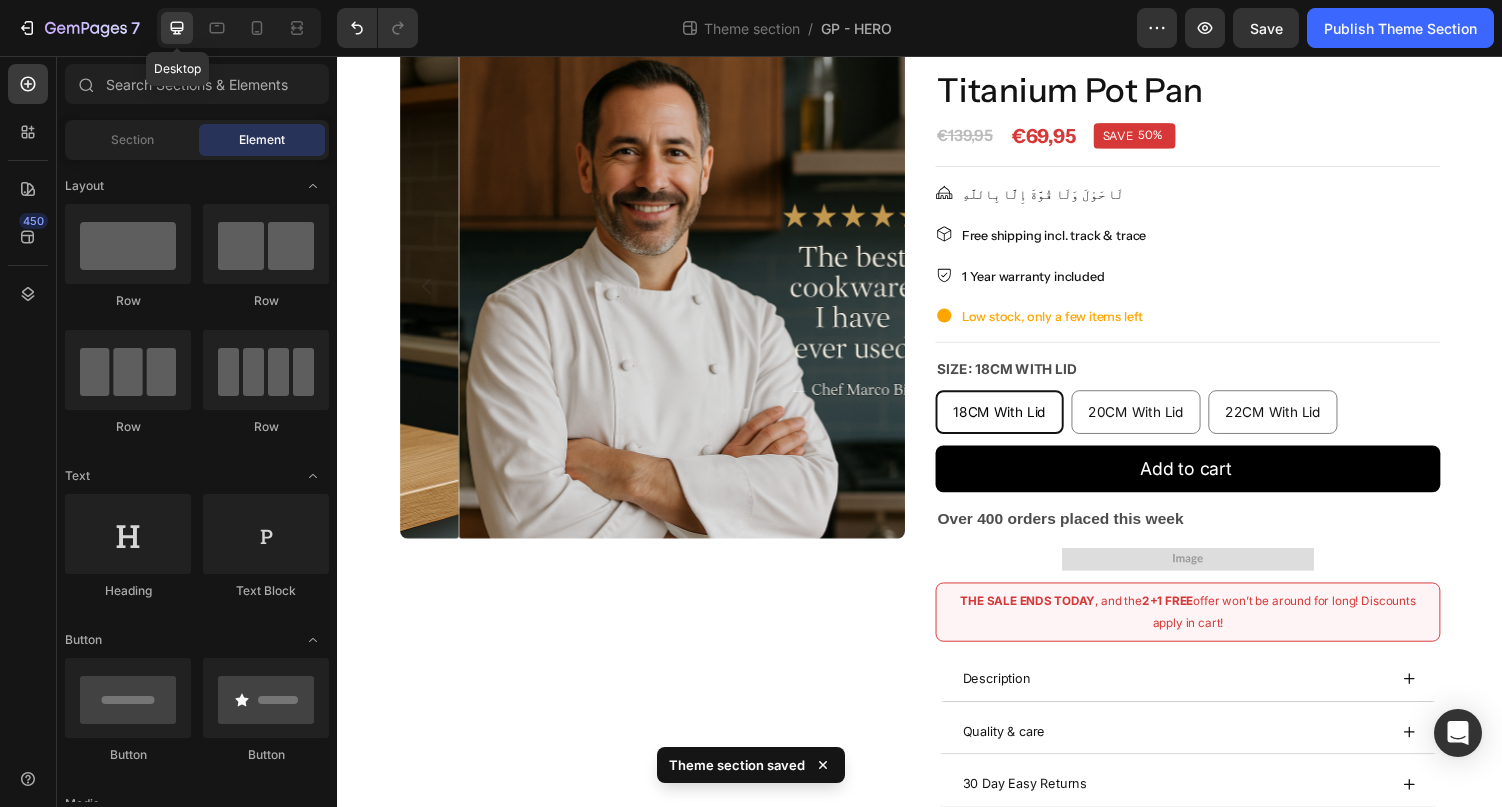 scroll, scrollTop: 96, scrollLeft: 0, axis: vertical 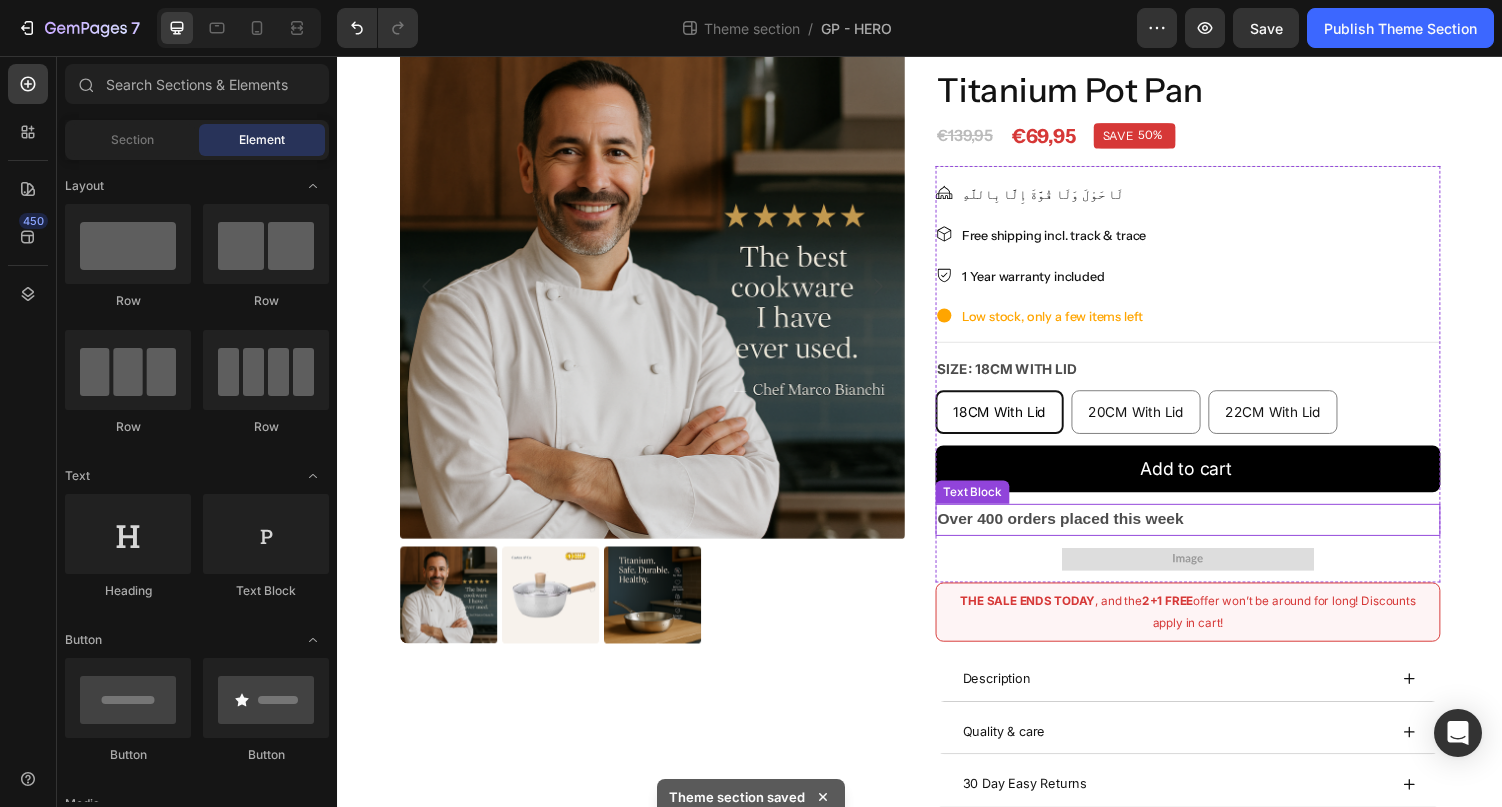 click on "Over 400 orders placed this week" at bounding box center (1213, 533) 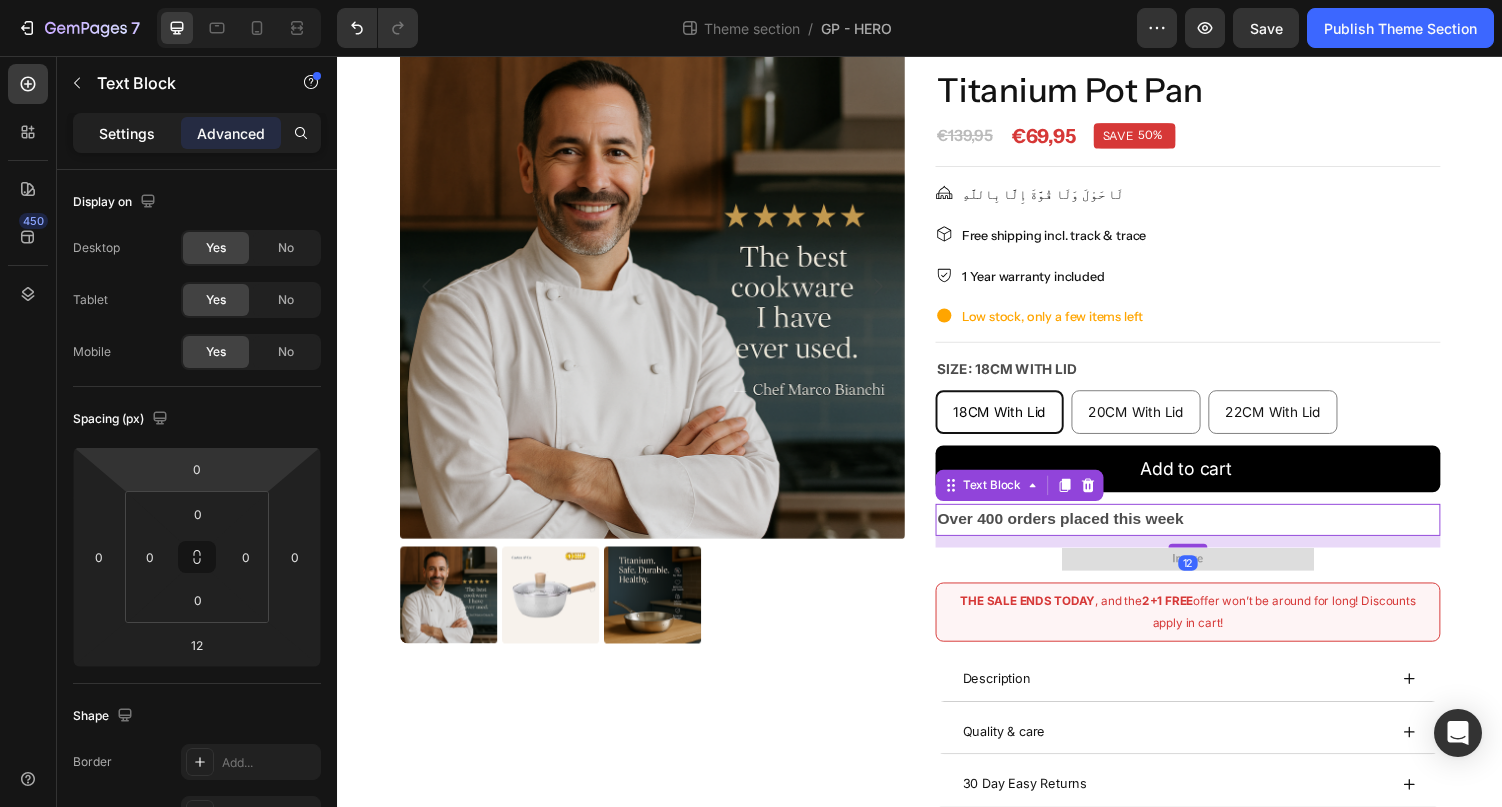 click on "Settings" at bounding box center [127, 133] 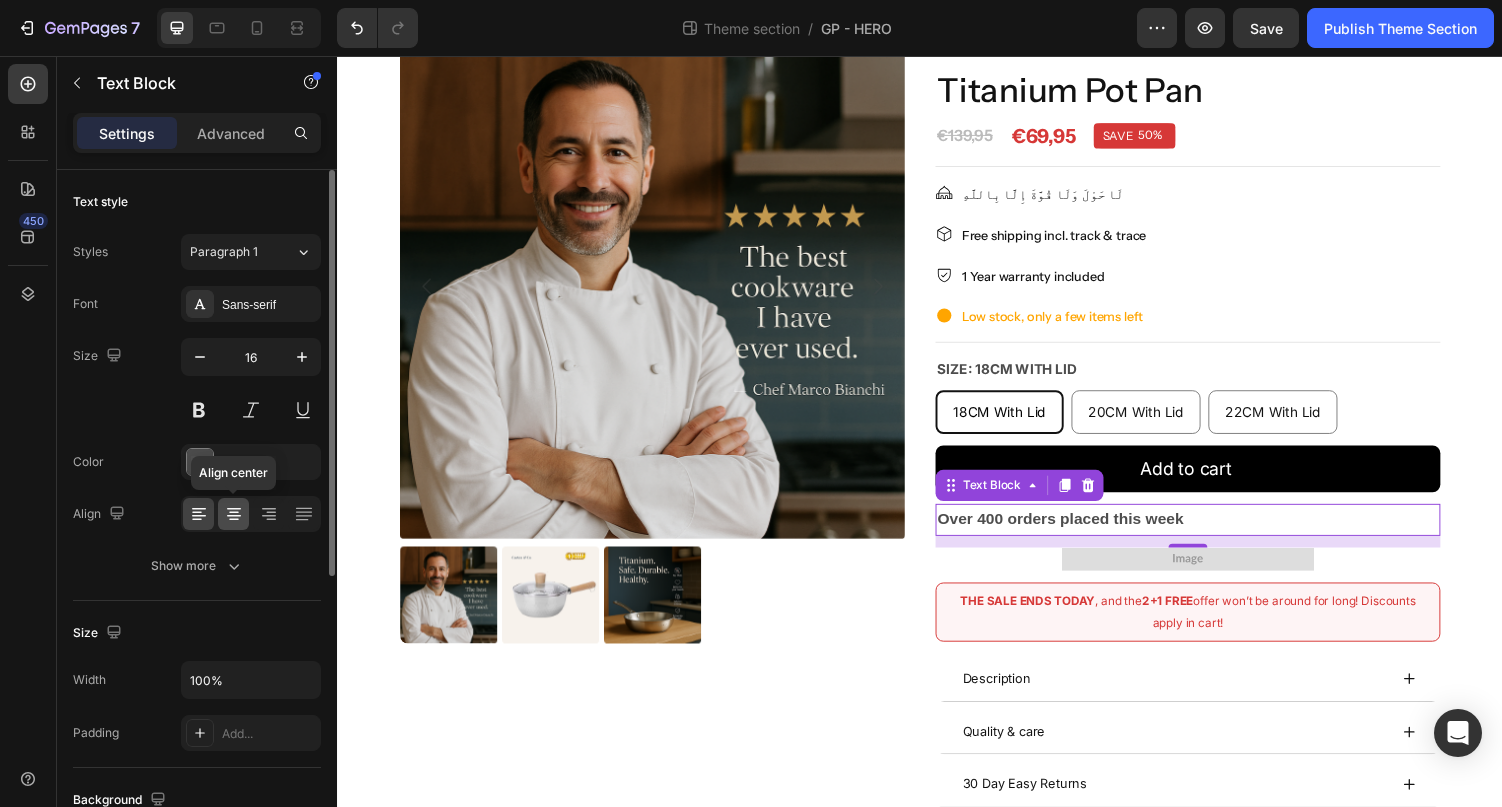 click 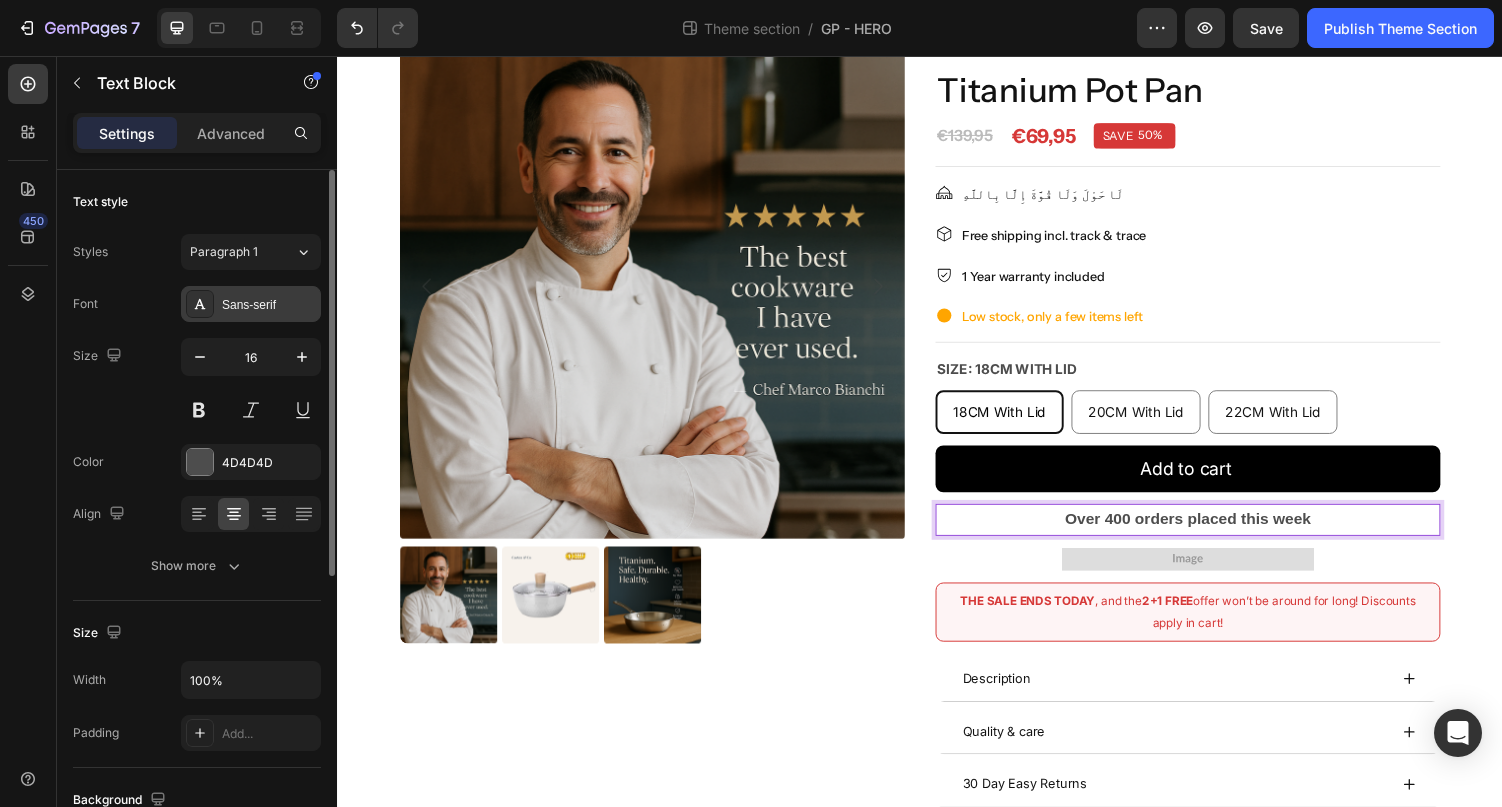 click on "Sans-serif" at bounding box center (269, 305) 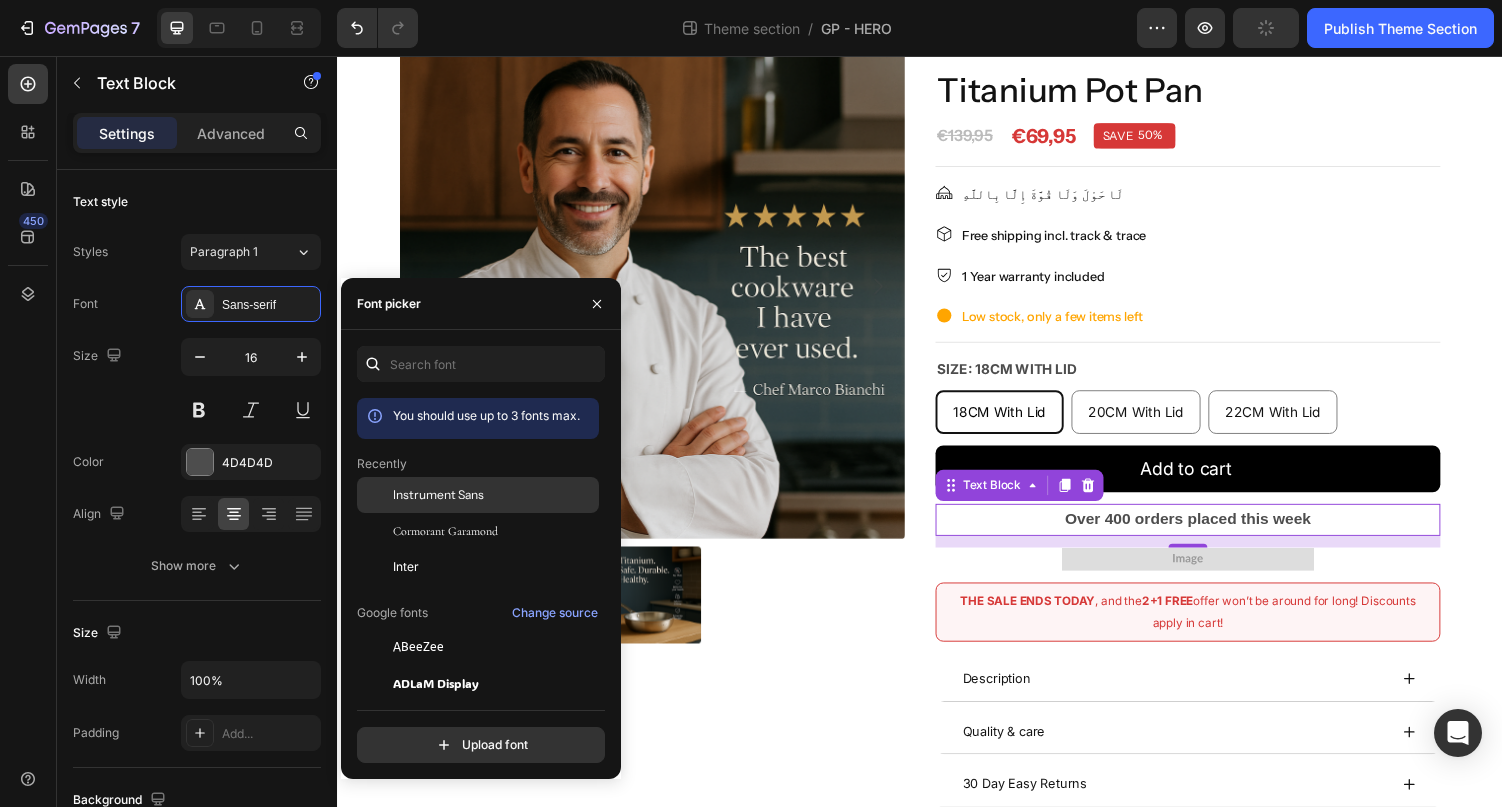 click on "Instrument Sans" at bounding box center (438, 495) 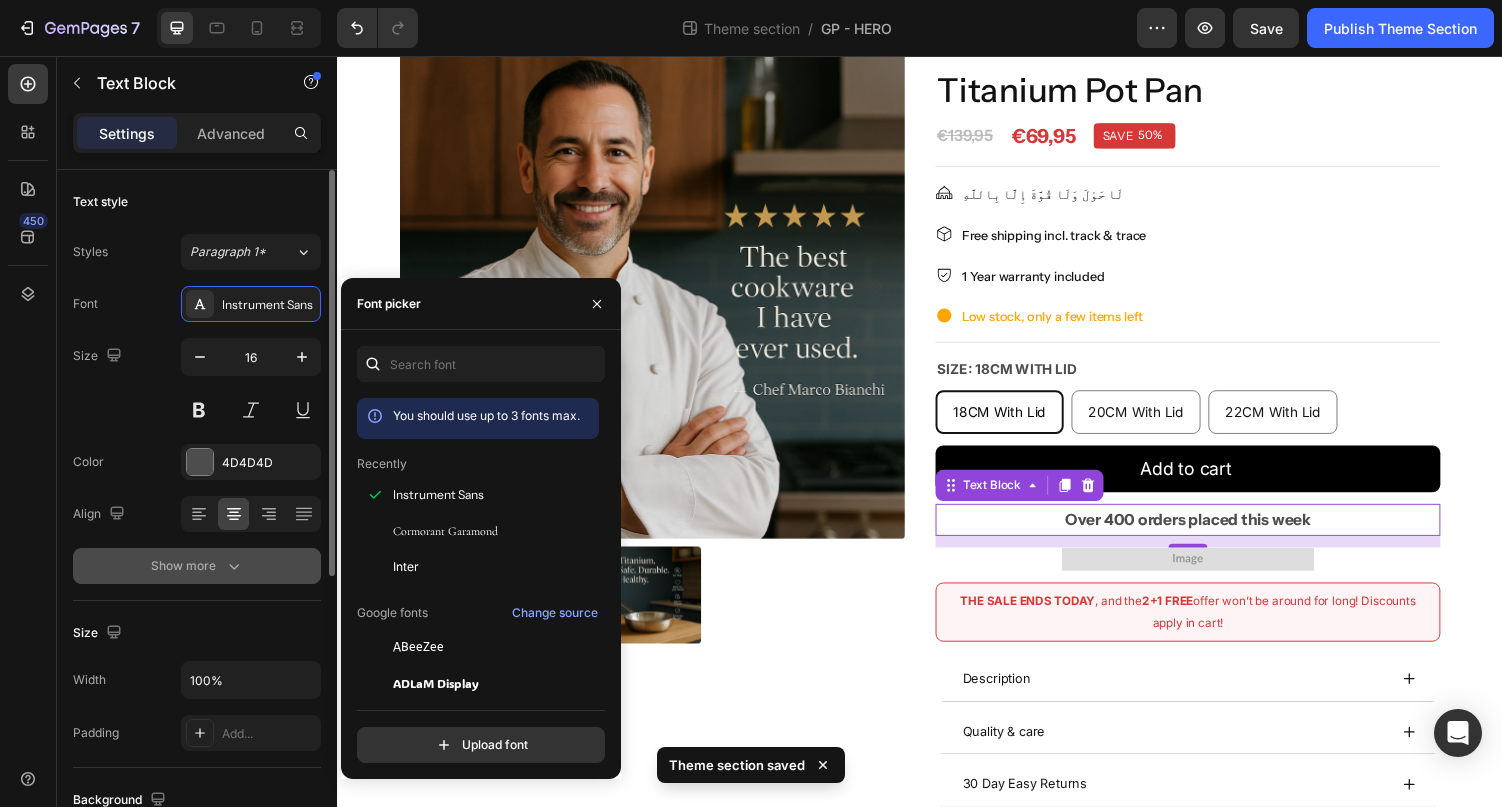 click 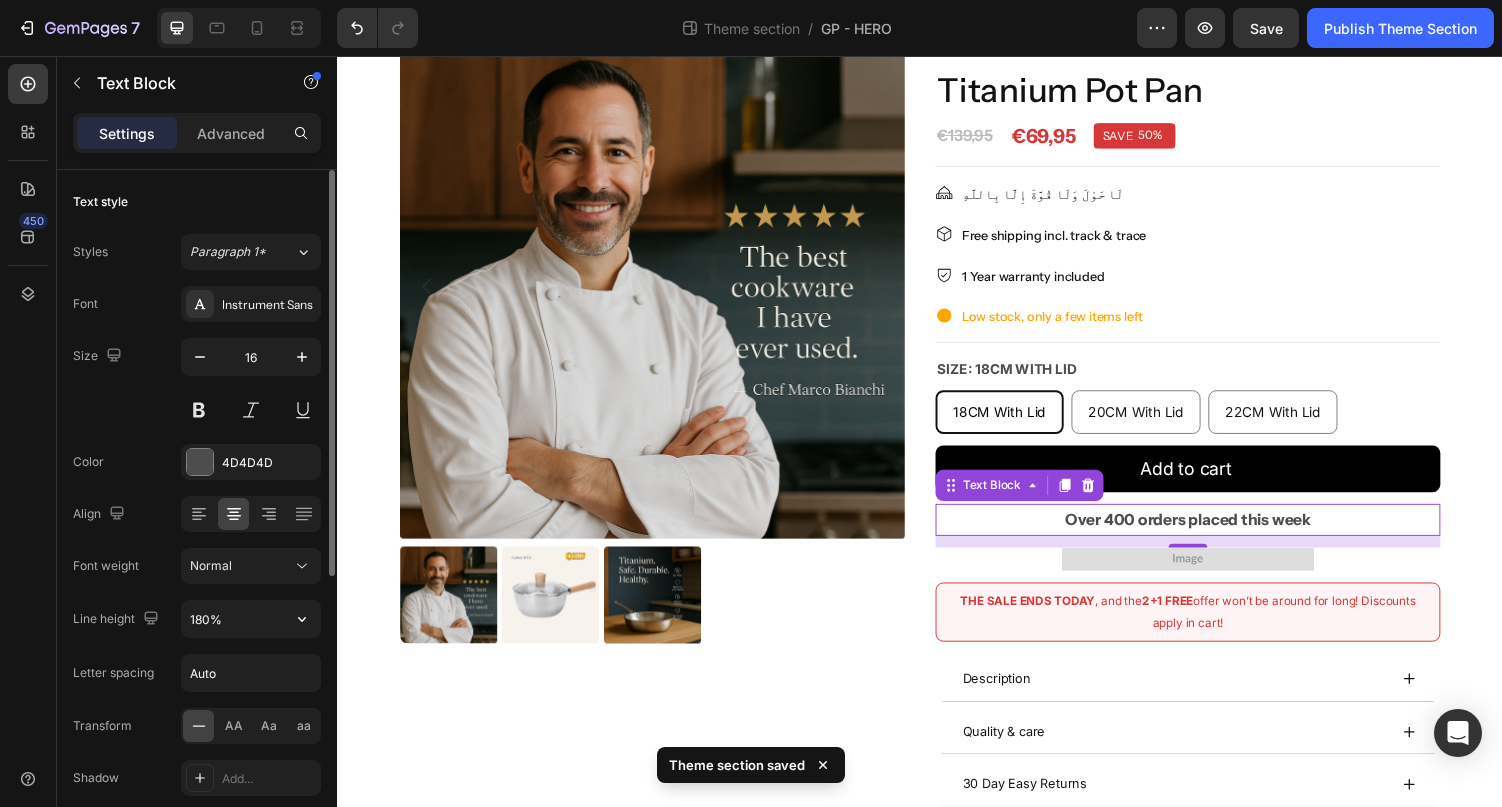 click on "Font Instrument Sans Size 16 Color 4D4D4D Align Font weight Normal Line height 180% Letter spacing Auto Transform AA Aa aa Shadow Add... Show less" at bounding box center [197, 567] 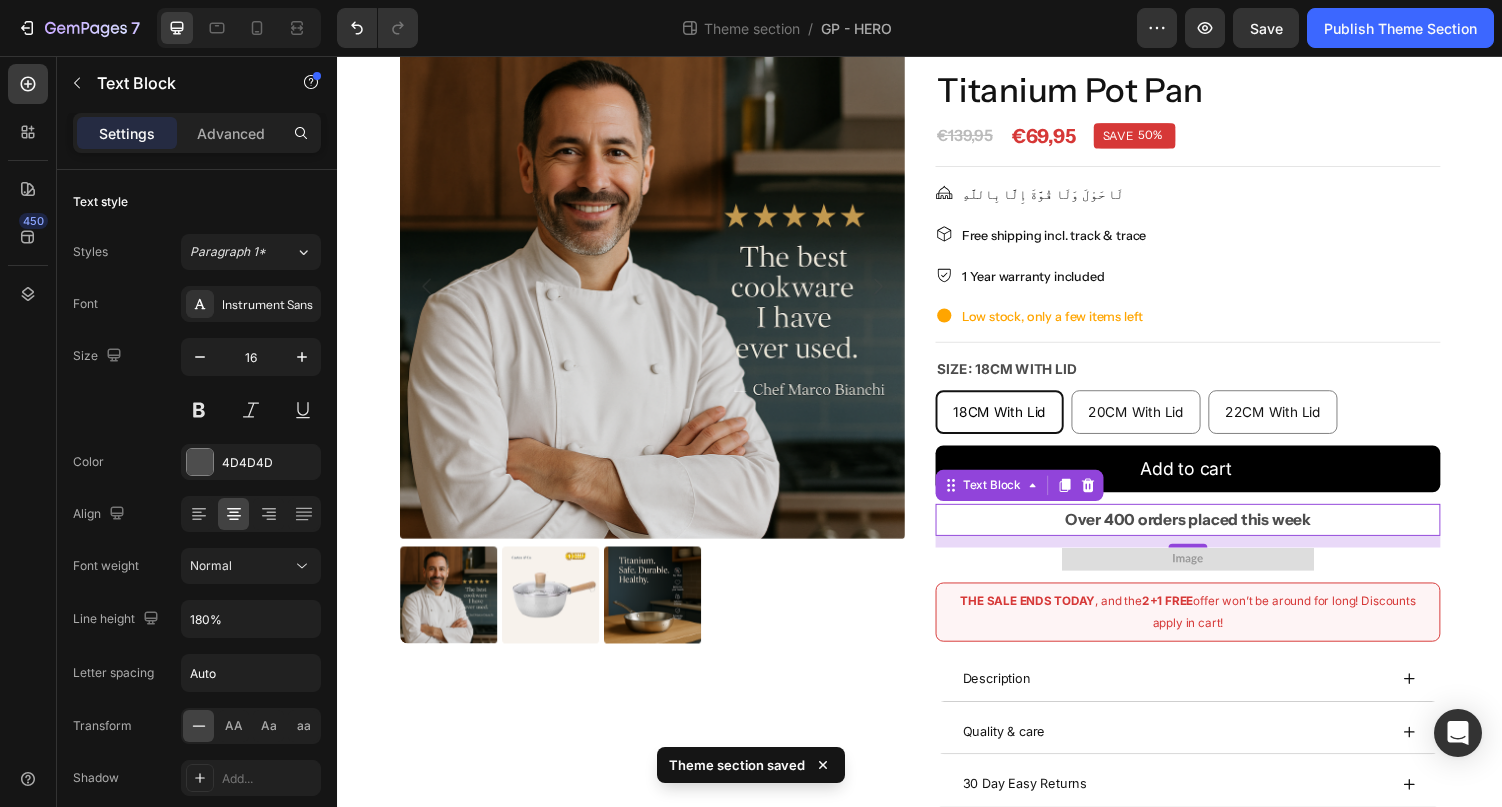 click on "Over 400 orders placed this week" at bounding box center [1213, 533] 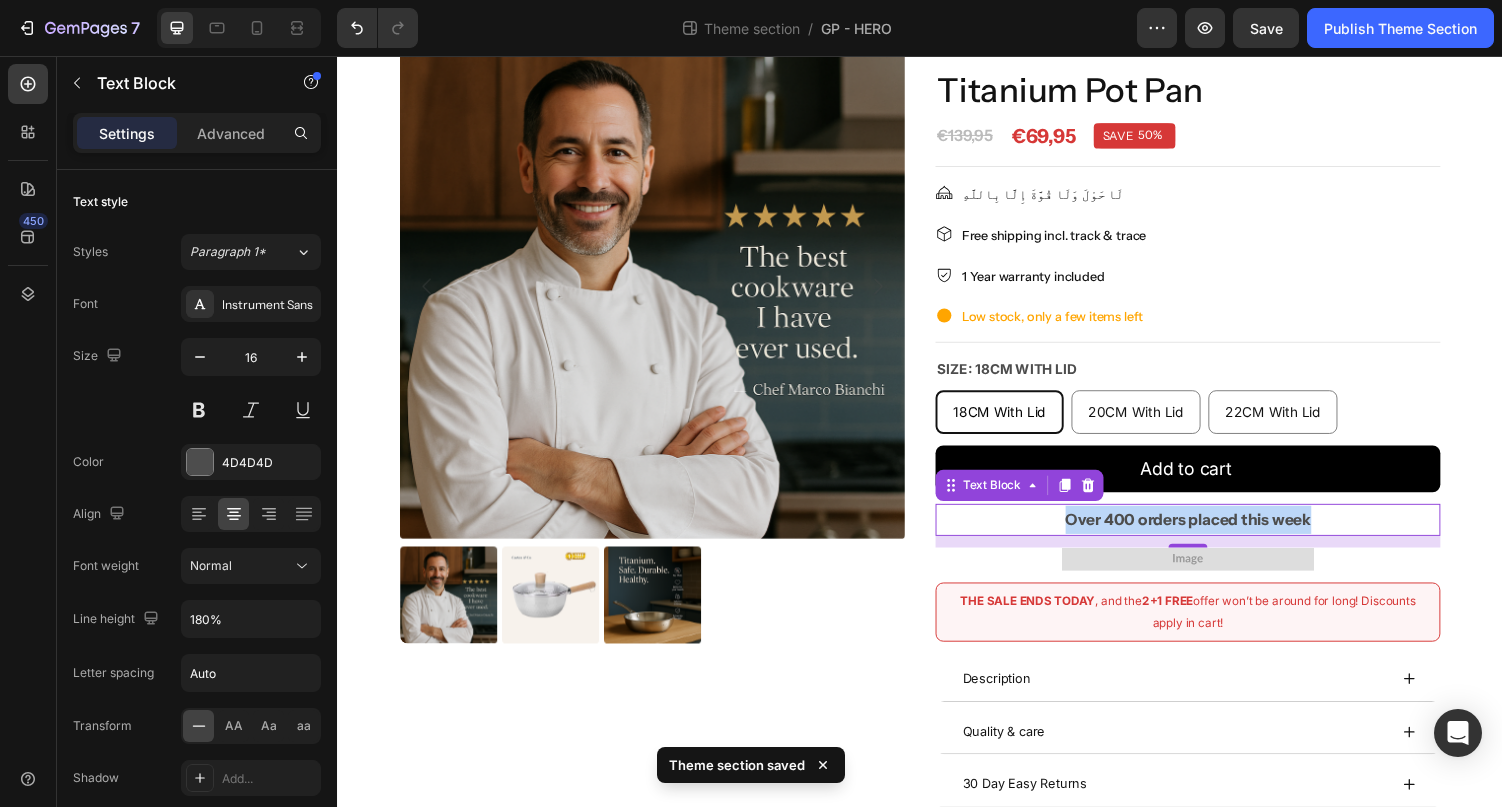 click on "Over 400 orders placed this week" at bounding box center (1213, 533) 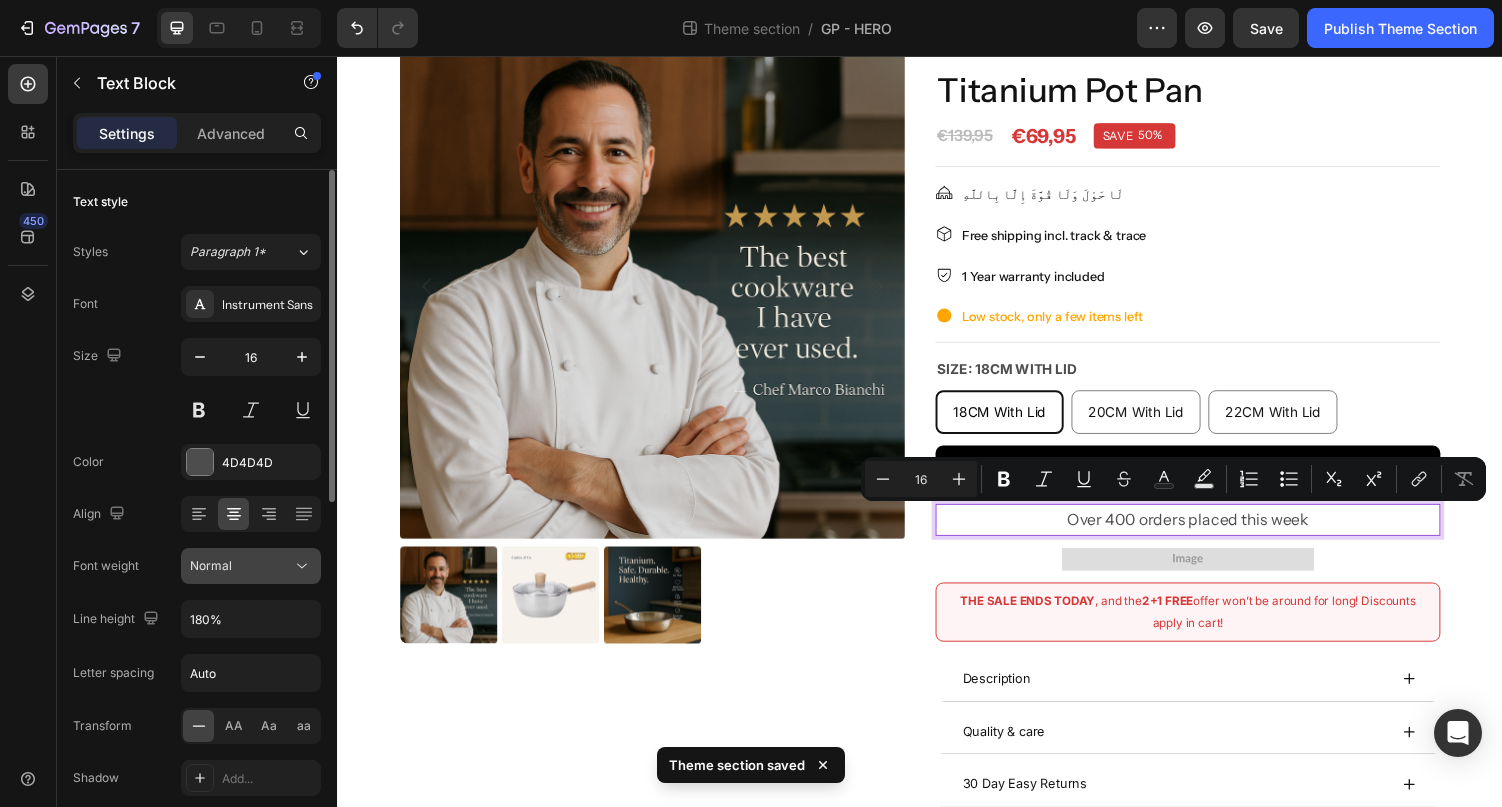click on "Normal" at bounding box center [211, 565] 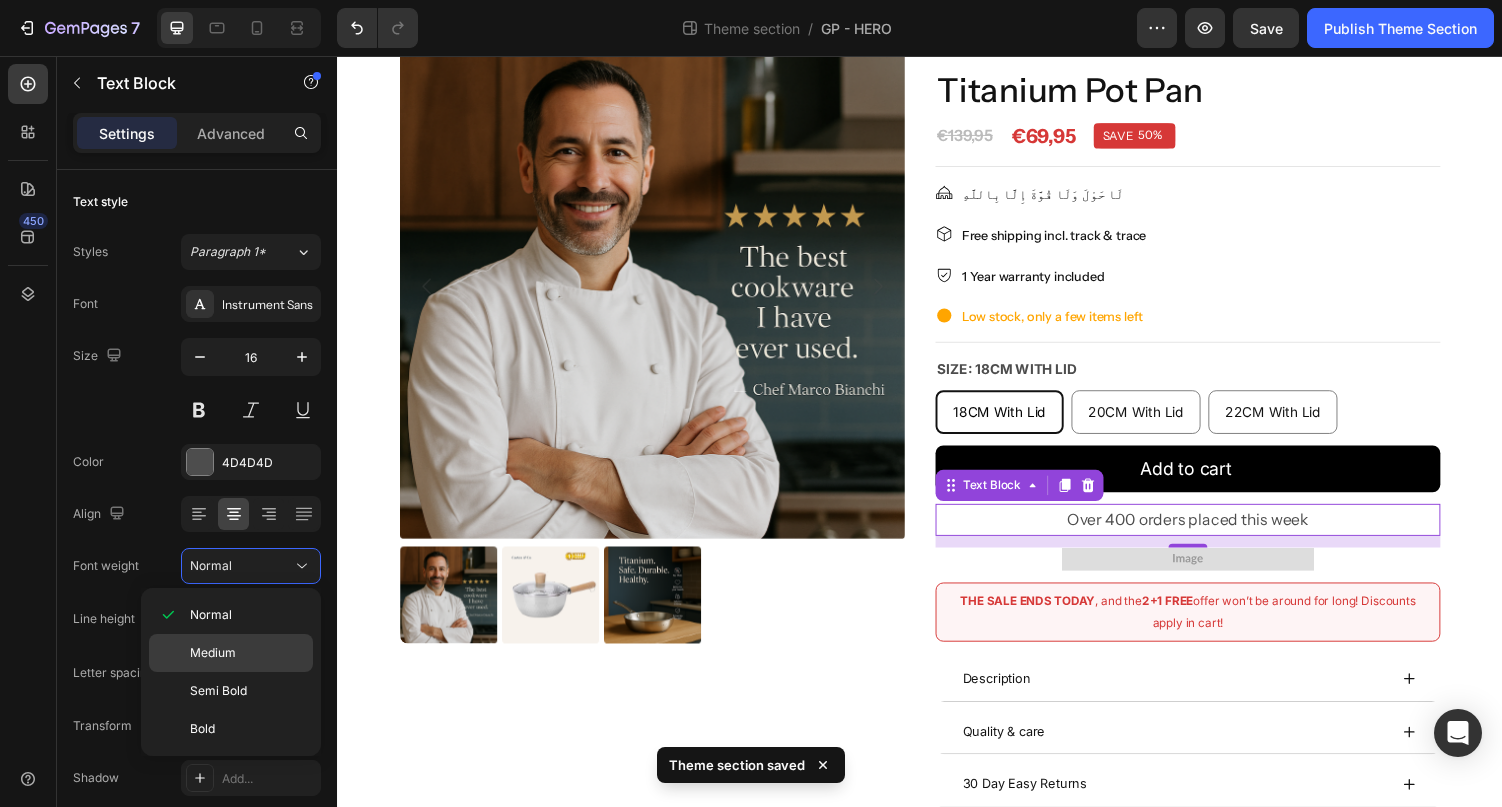 click on "Medium" at bounding box center (213, 653) 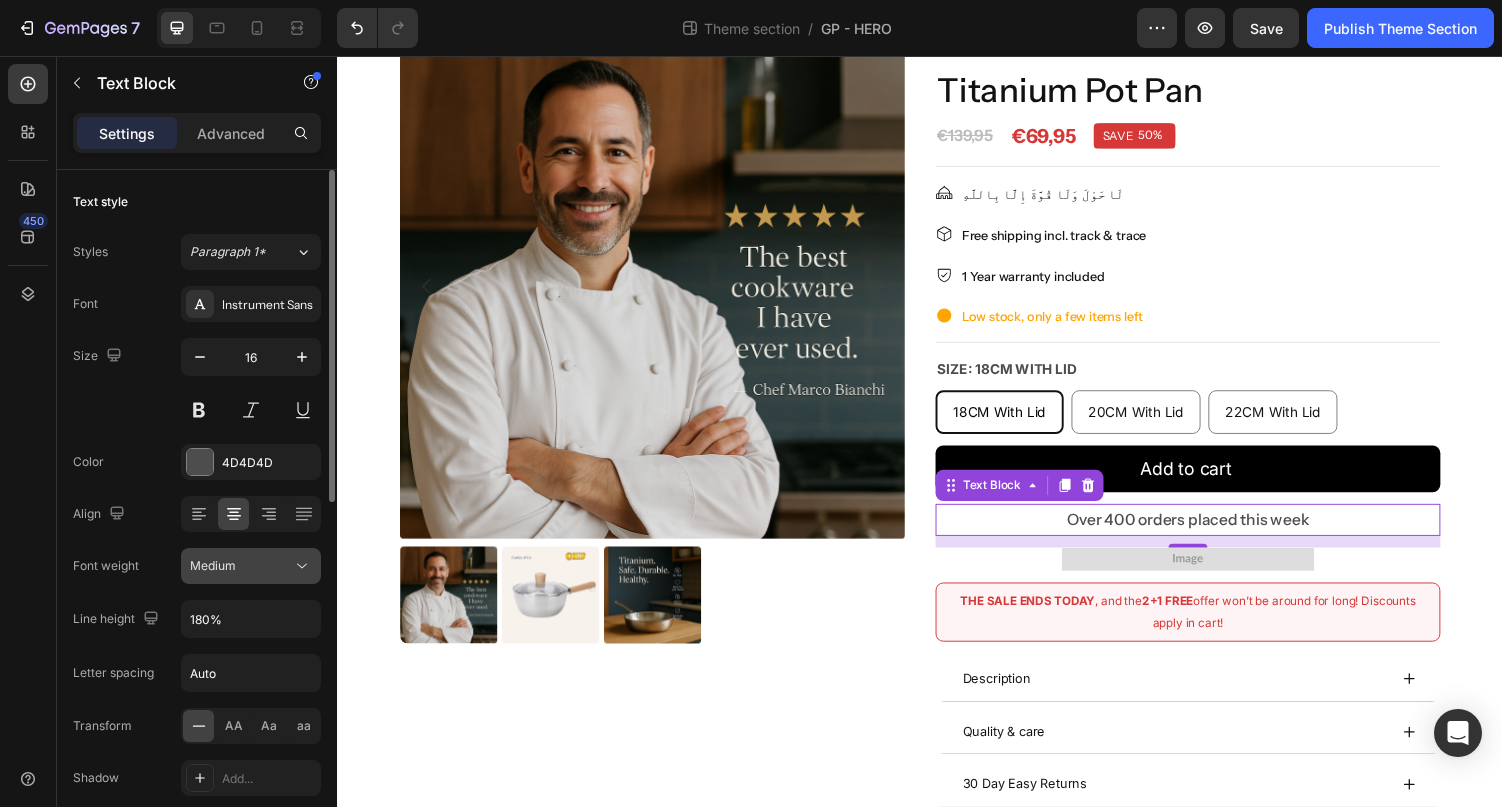 click on "Medium" at bounding box center [241, 566] 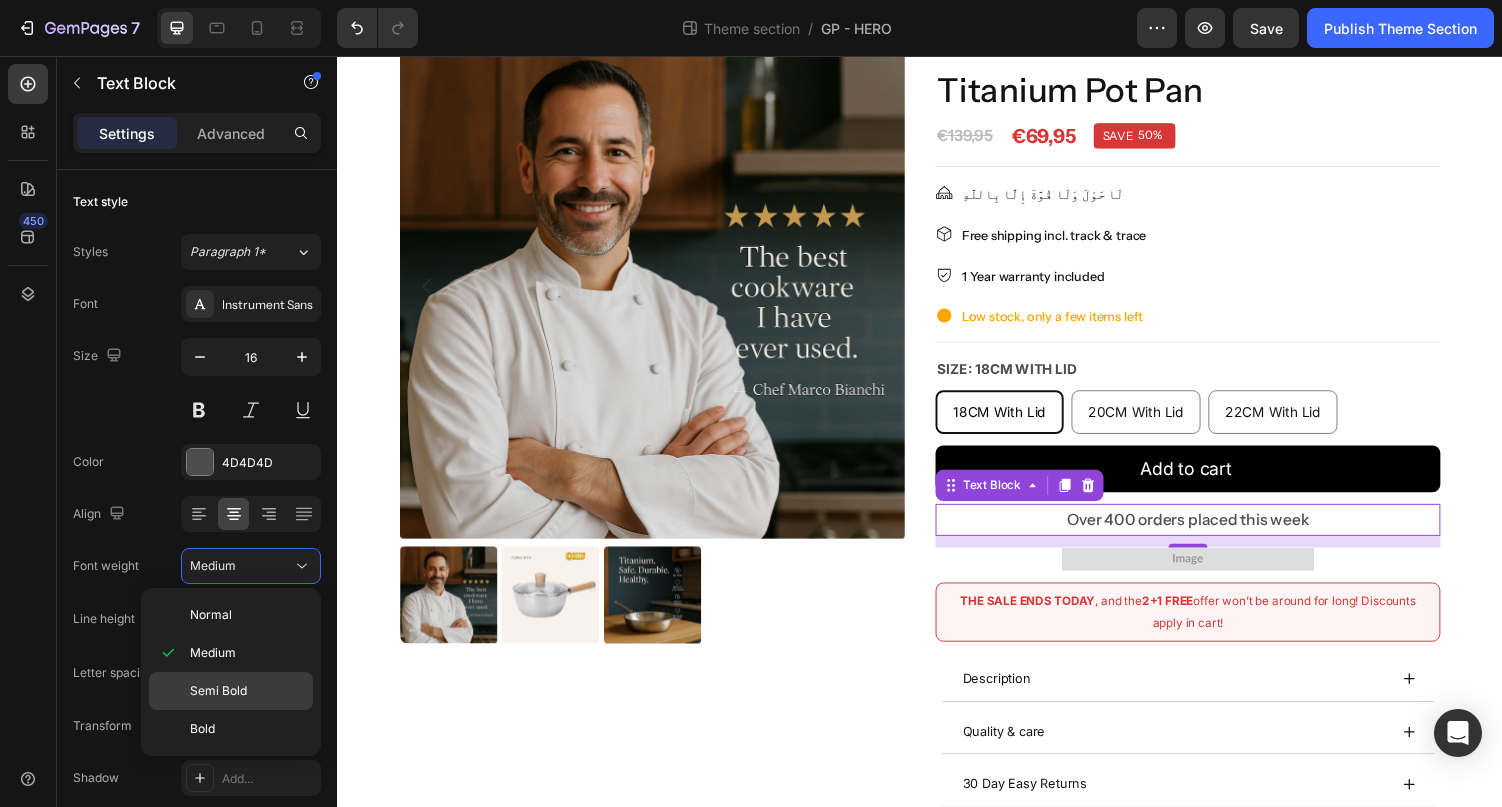 click on "Semi Bold" at bounding box center (218, 691) 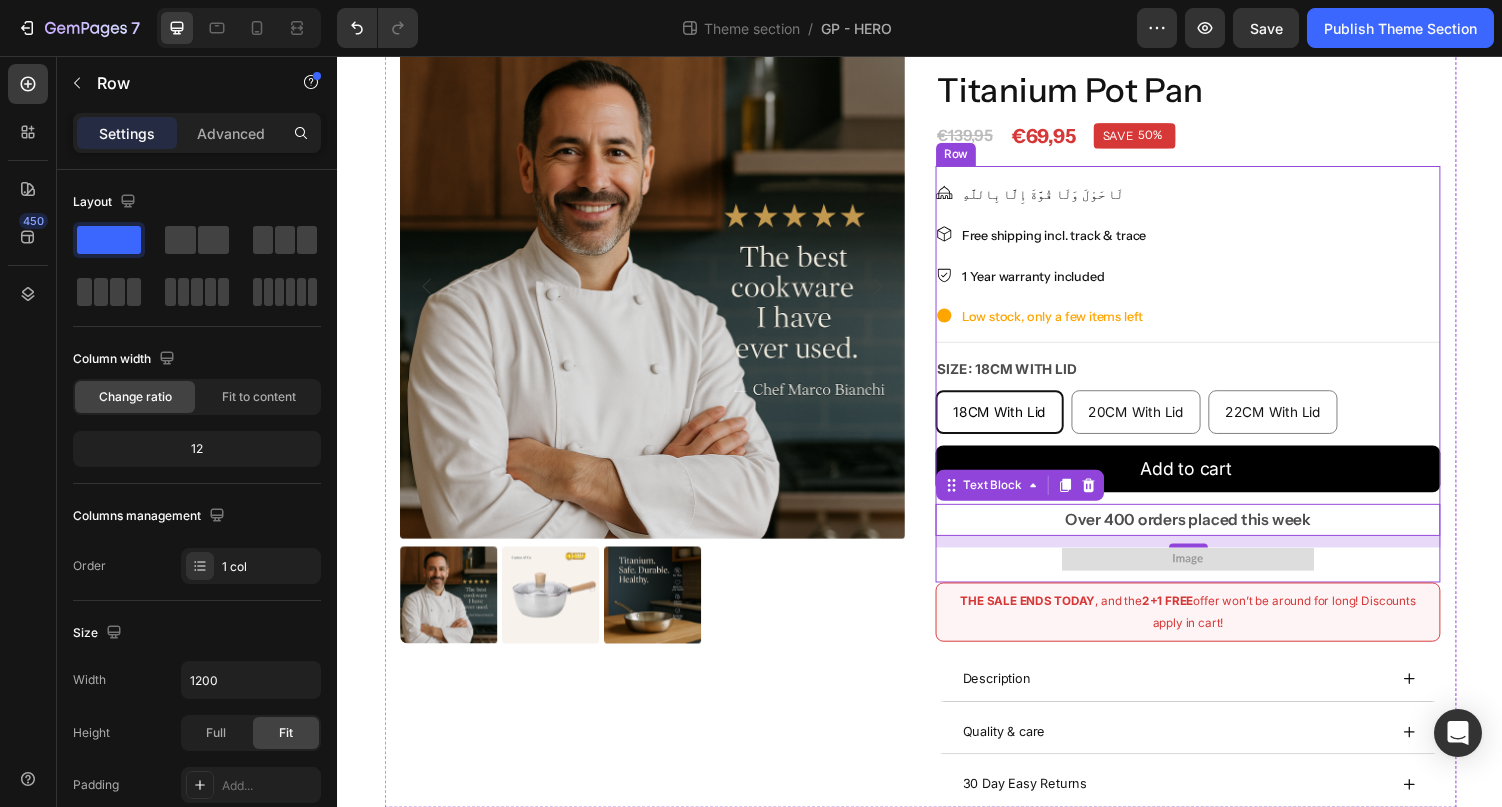 click on "Title Line
لَا حَوْلَ وَلَا قُوَّةَ إِلَّا بِاللَّهِ Item list
Free shipping incl. track & trace Item list
1 Year warranty included Item list
Low stock, only a few items left Item list                Title Line Size: 18CM With Lid 18CM With Lid 18CM With Lid 18CM With Lid 20CM With Lid 20CM With Lid 20CM With Lid 22CM With Lid 22CM With Lid 22CM With Lid Product Variants & Swatches Add to cart Product Cart Button Over 400 orders placed this week Text Block   12 Image" at bounding box center [1213, 383] 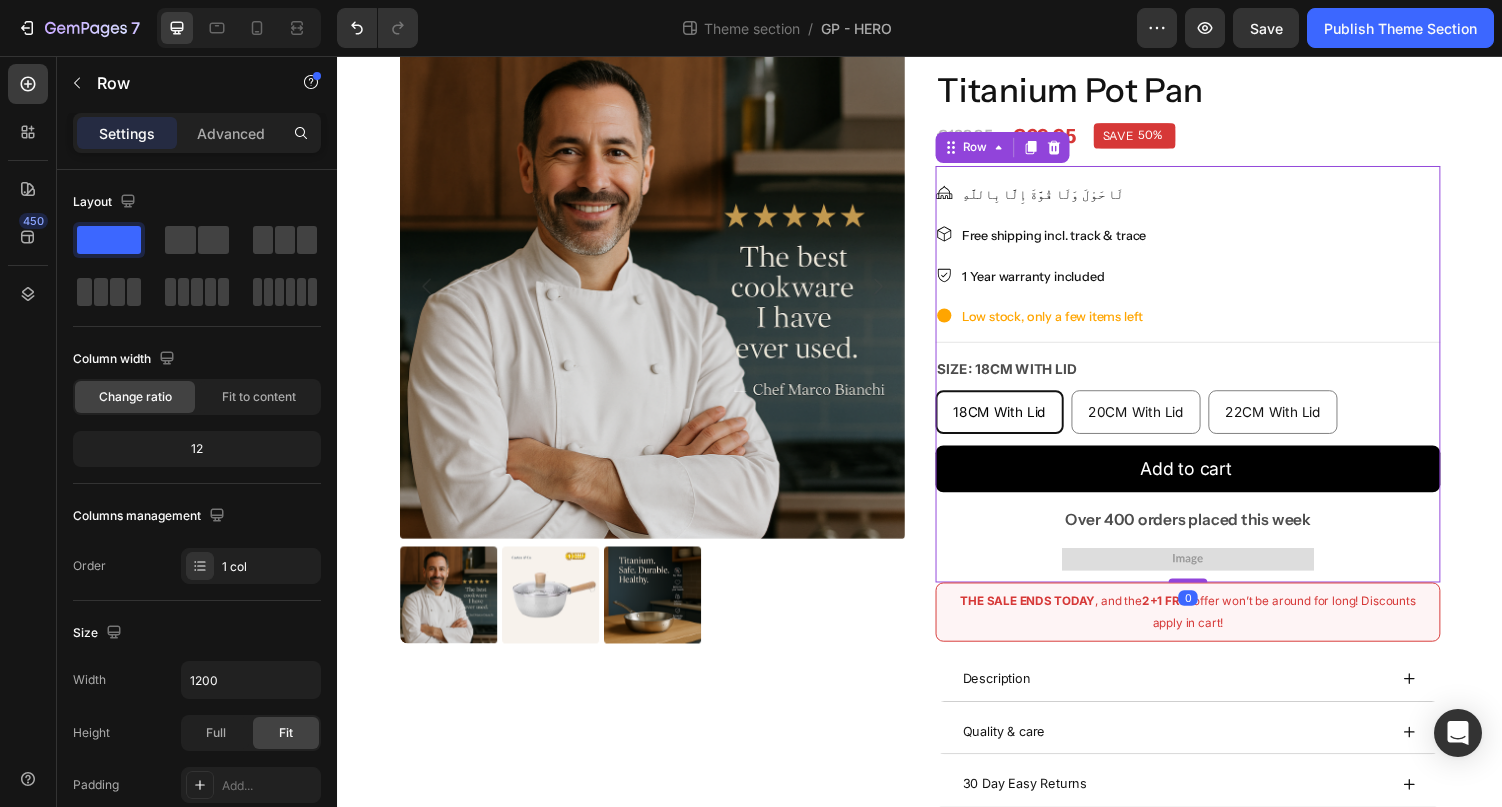 click on "Title Line
لَا حَوْلَ وَلَا قُوَّةَ إِلَّا بِاللَّهِ Item list
Free shipping incl. track & trace Item list
1 Year warranty included Item list
Low stock, only a few items left Item list                Title Line Size: 18CM With Lid 18CM With Lid 18CM With Lid 18CM With Lid 20CM With Lid 20CM With Lid 20CM With Lid 22CM With Lid 22CM With Lid 22CM With Lid Product Variants & Swatches Add to cart Product Cart Button Over 400 orders placed this week Text Block Image" at bounding box center (1213, 383) 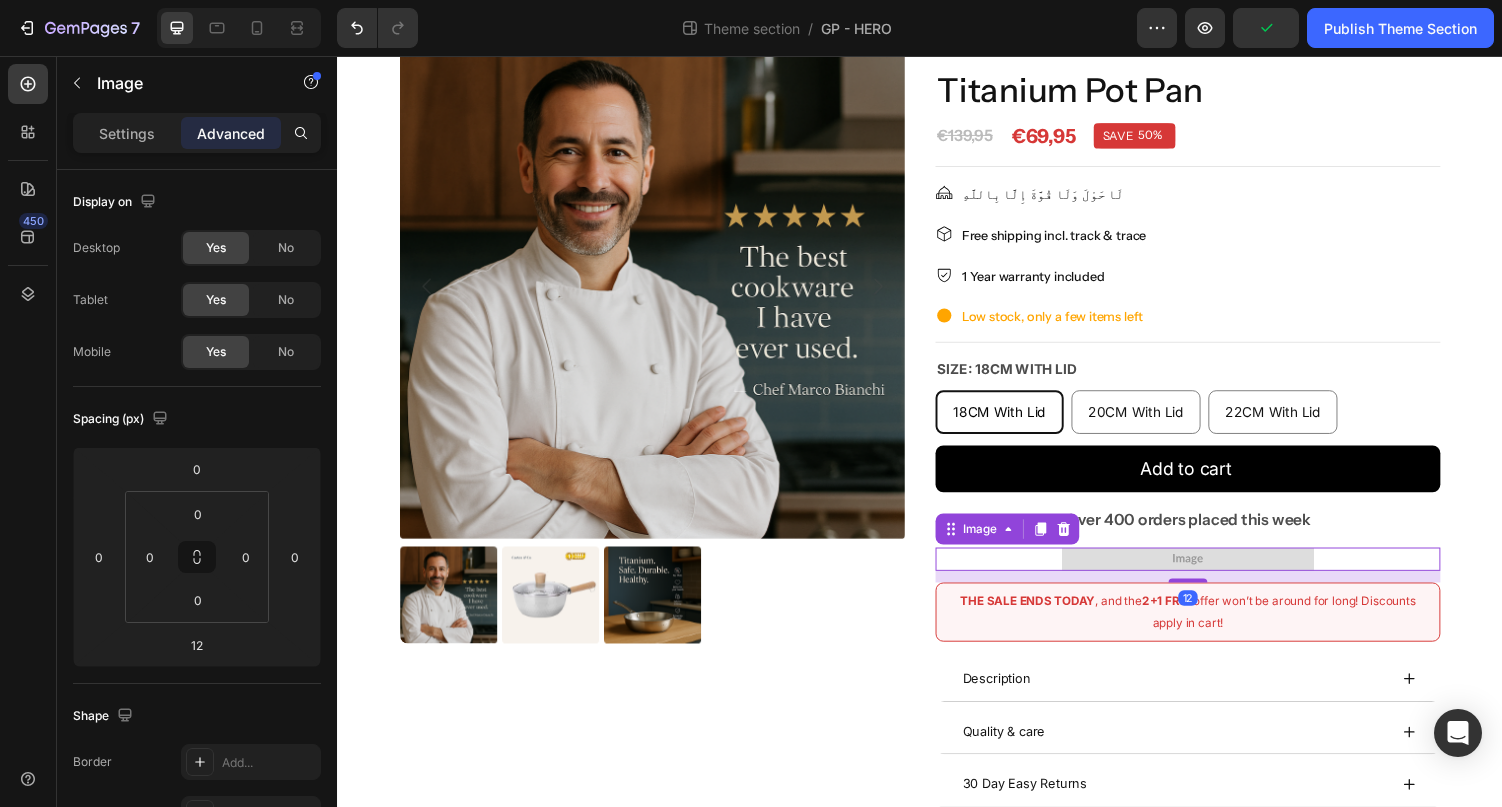 click on "Settings Advanced" at bounding box center [197, 133] 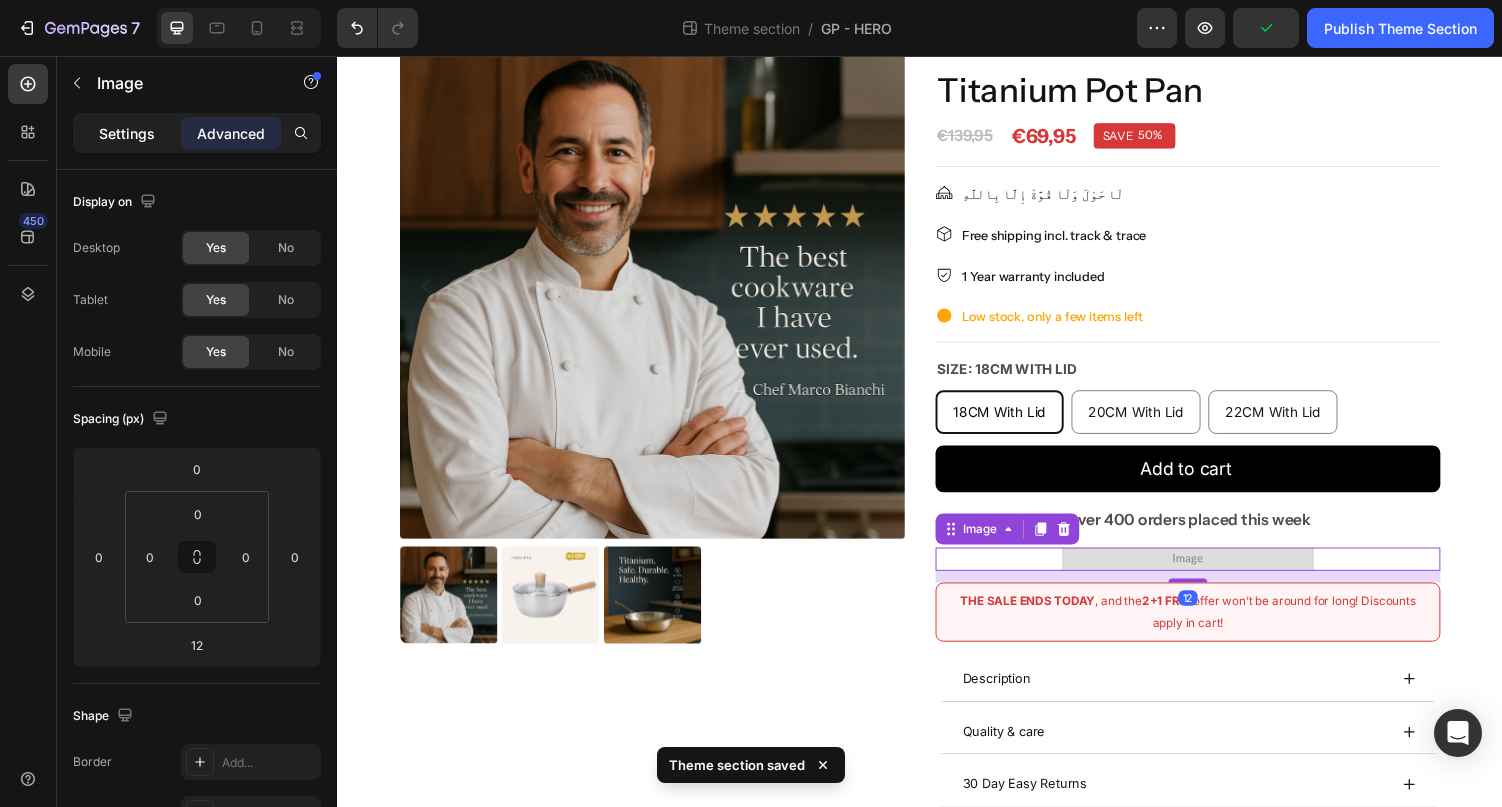click on "Settings" at bounding box center (127, 133) 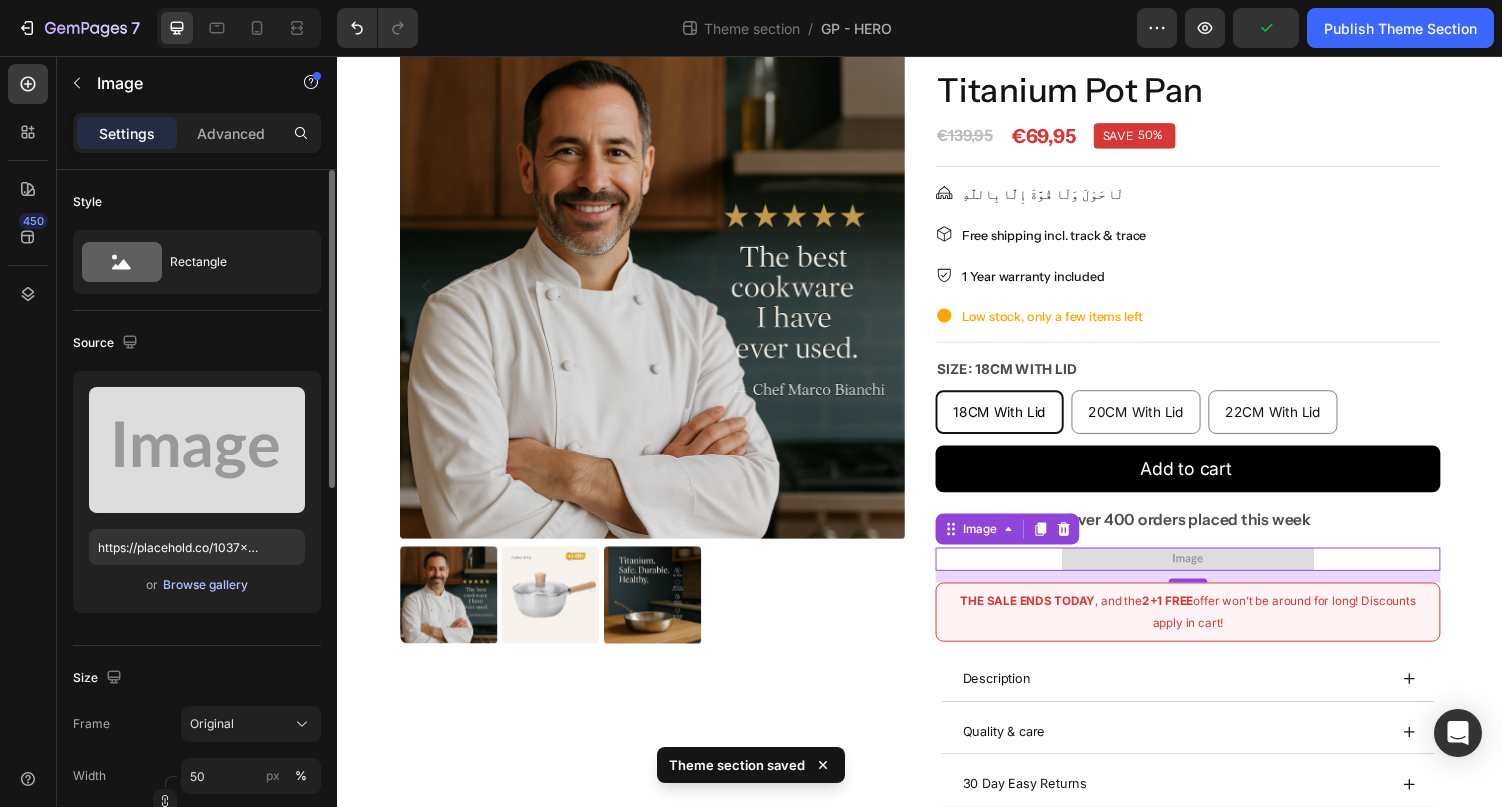click on "Browse gallery" at bounding box center (205, 585) 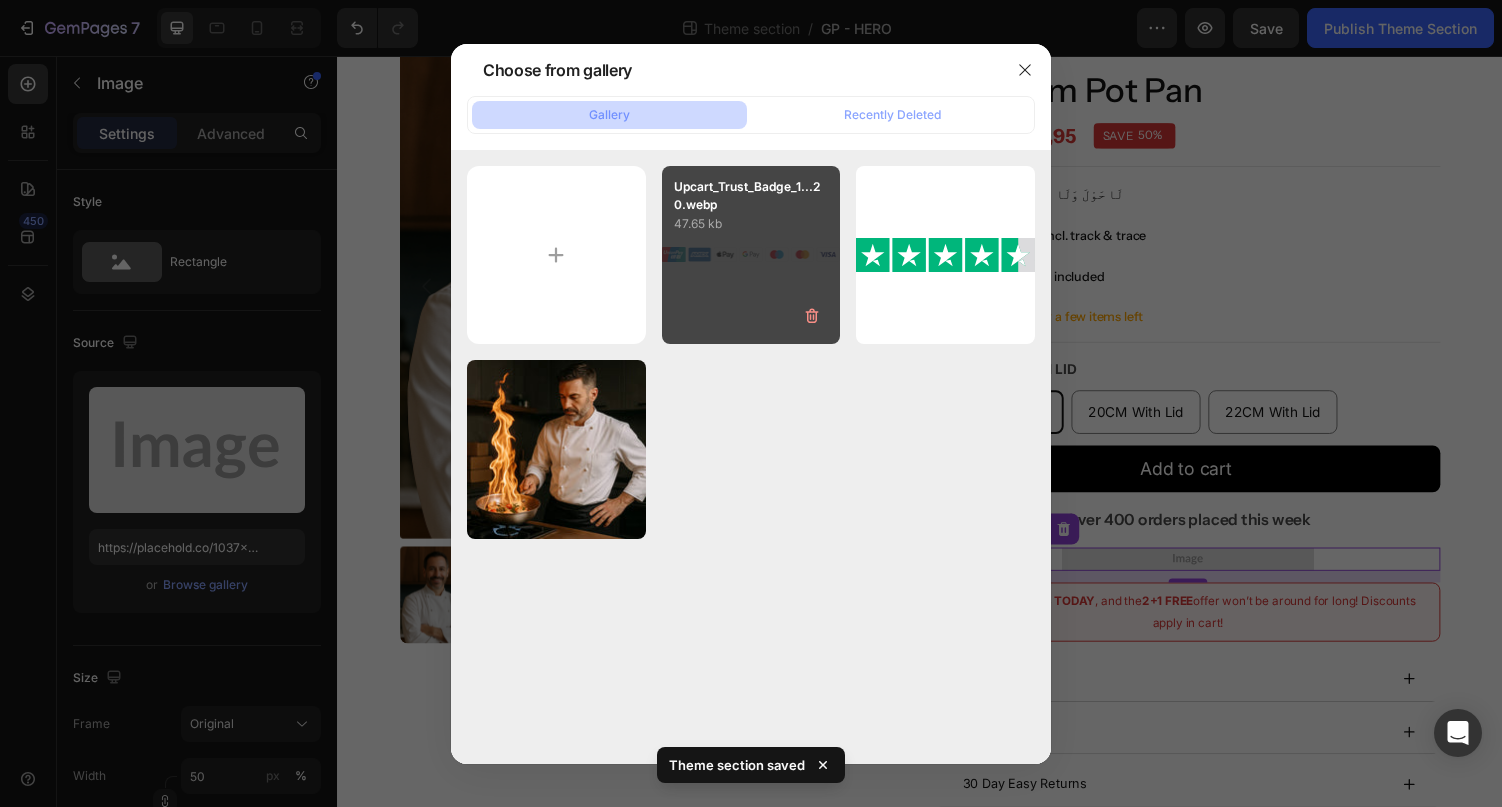 click on "Upcart_Trust_Badge_1...20.webp 47.65 kb" at bounding box center [751, 255] 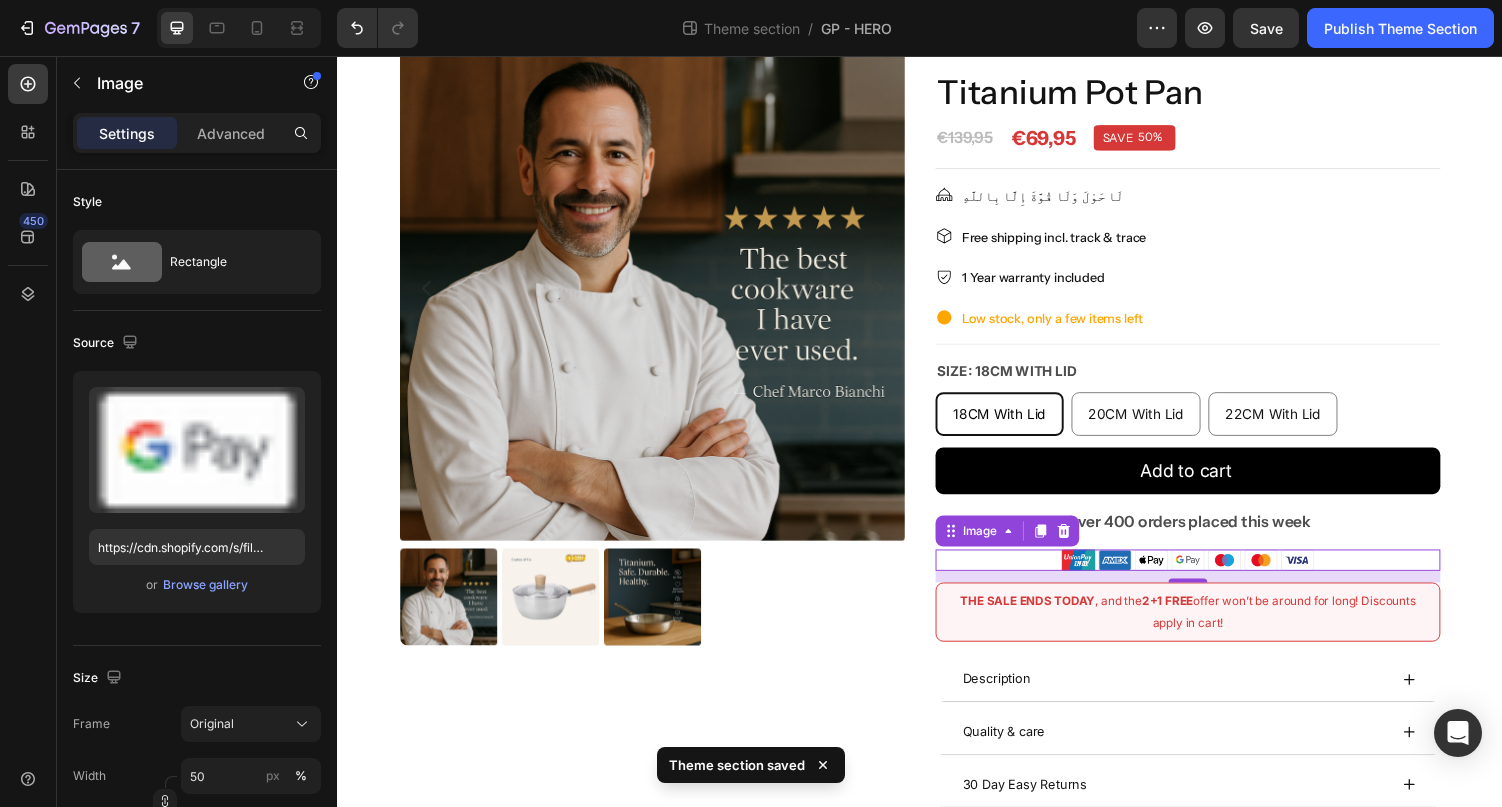 scroll, scrollTop: 94, scrollLeft: 0, axis: vertical 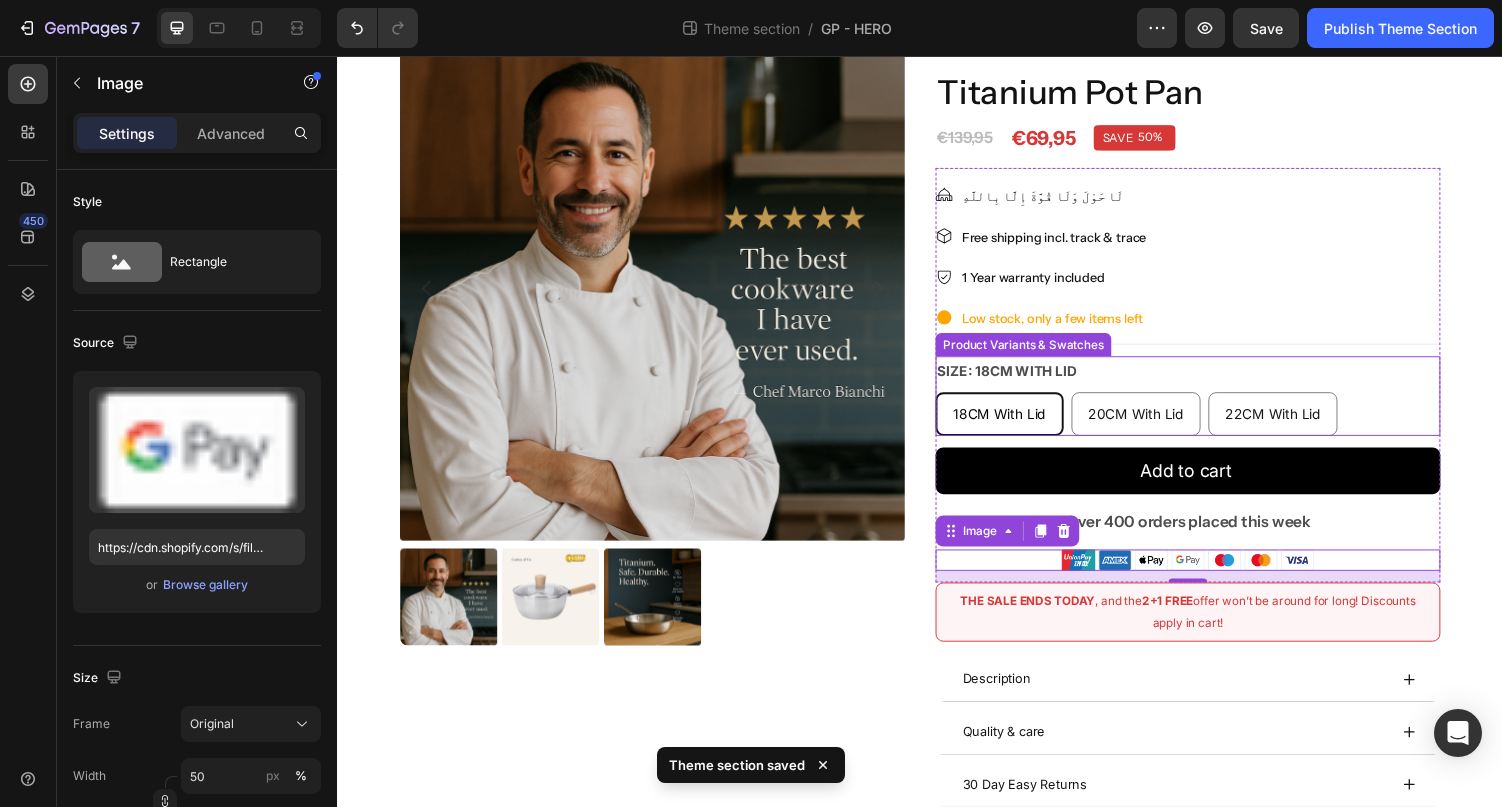 click on "Title Line" at bounding box center (1213, 358) 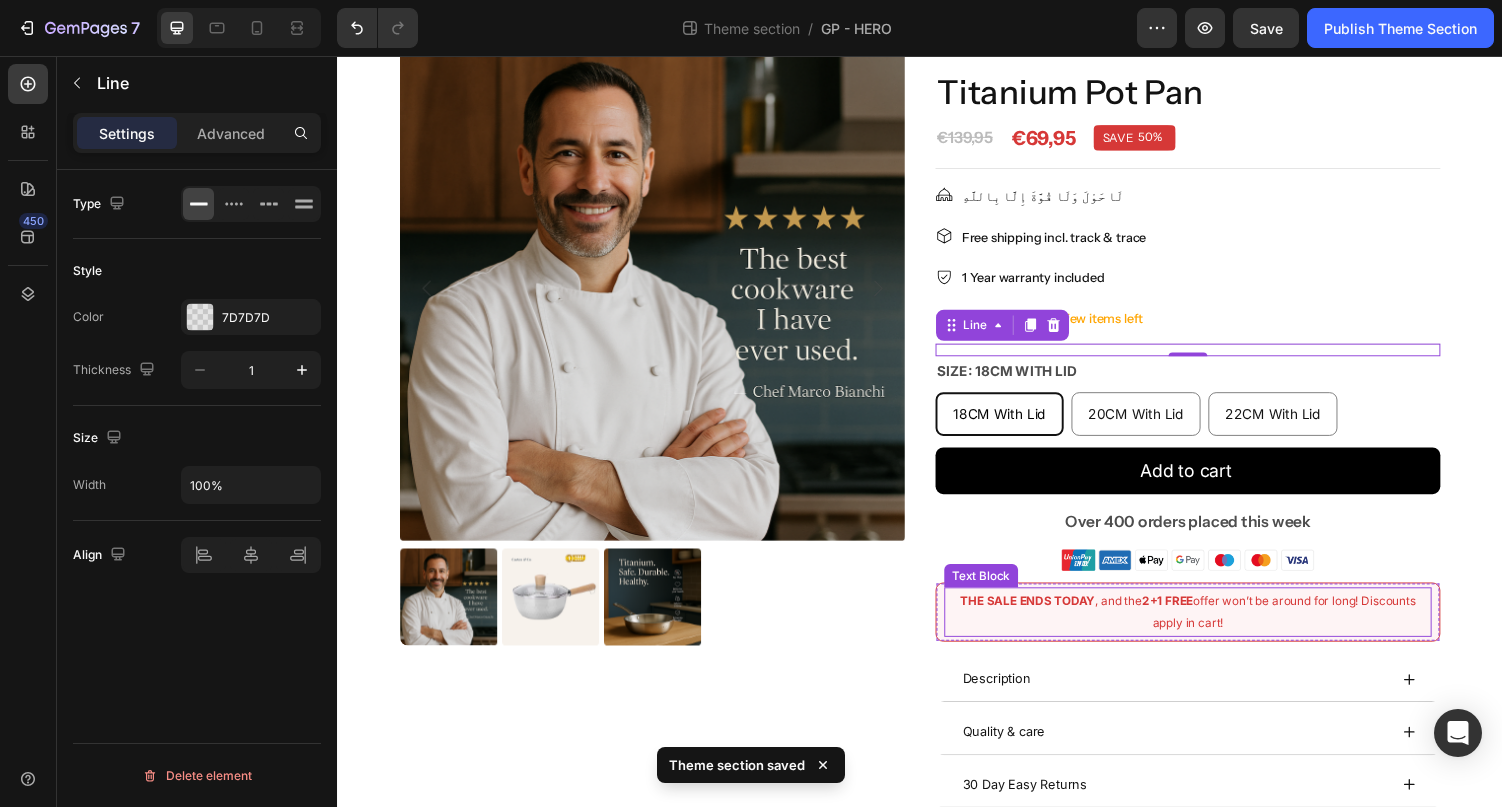 click on "THE SALE ENDS TODAY" at bounding box center [1048, 616] 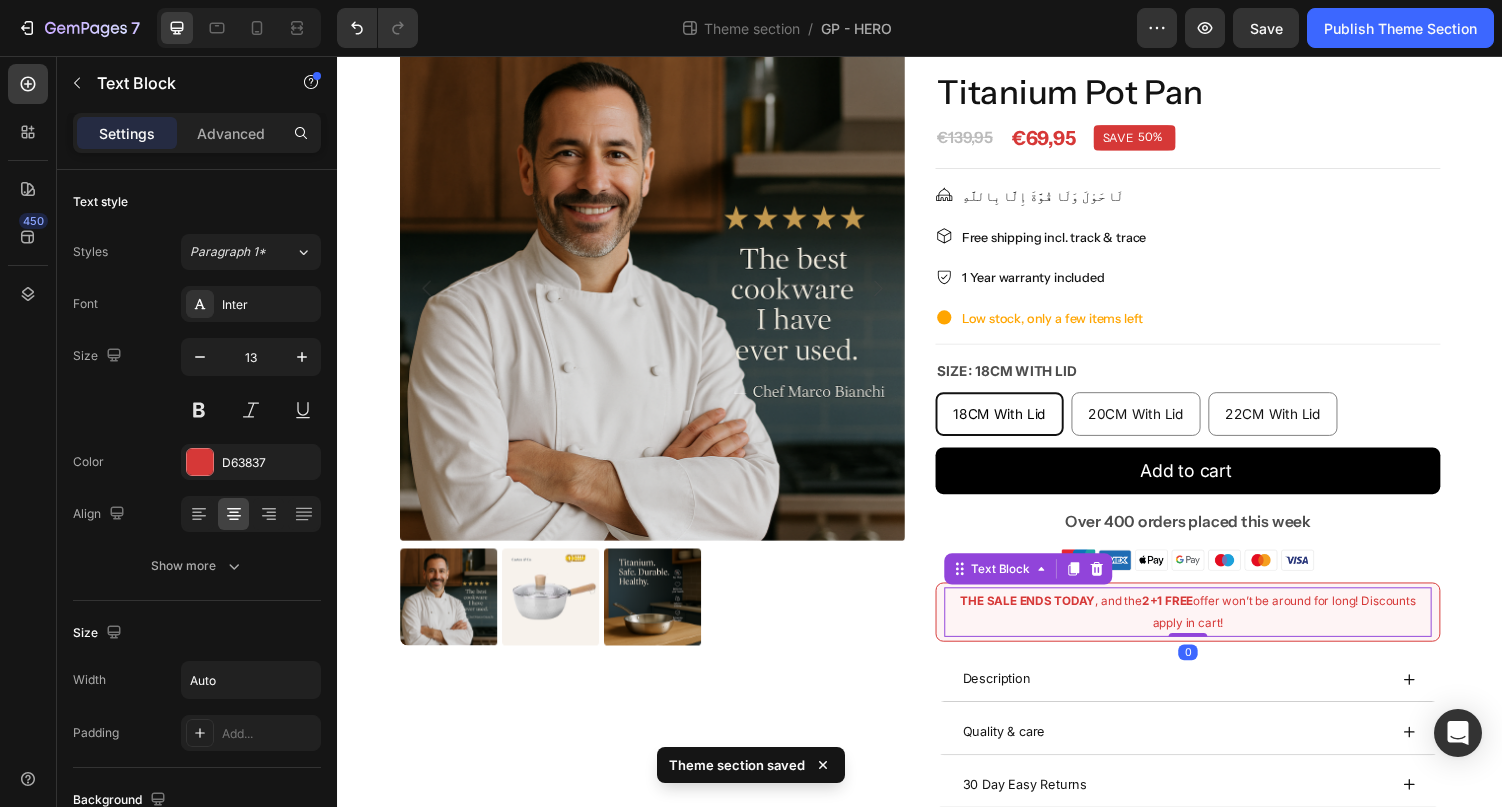 click on "THE SALE ENDS TODAY" at bounding box center [1048, 616] 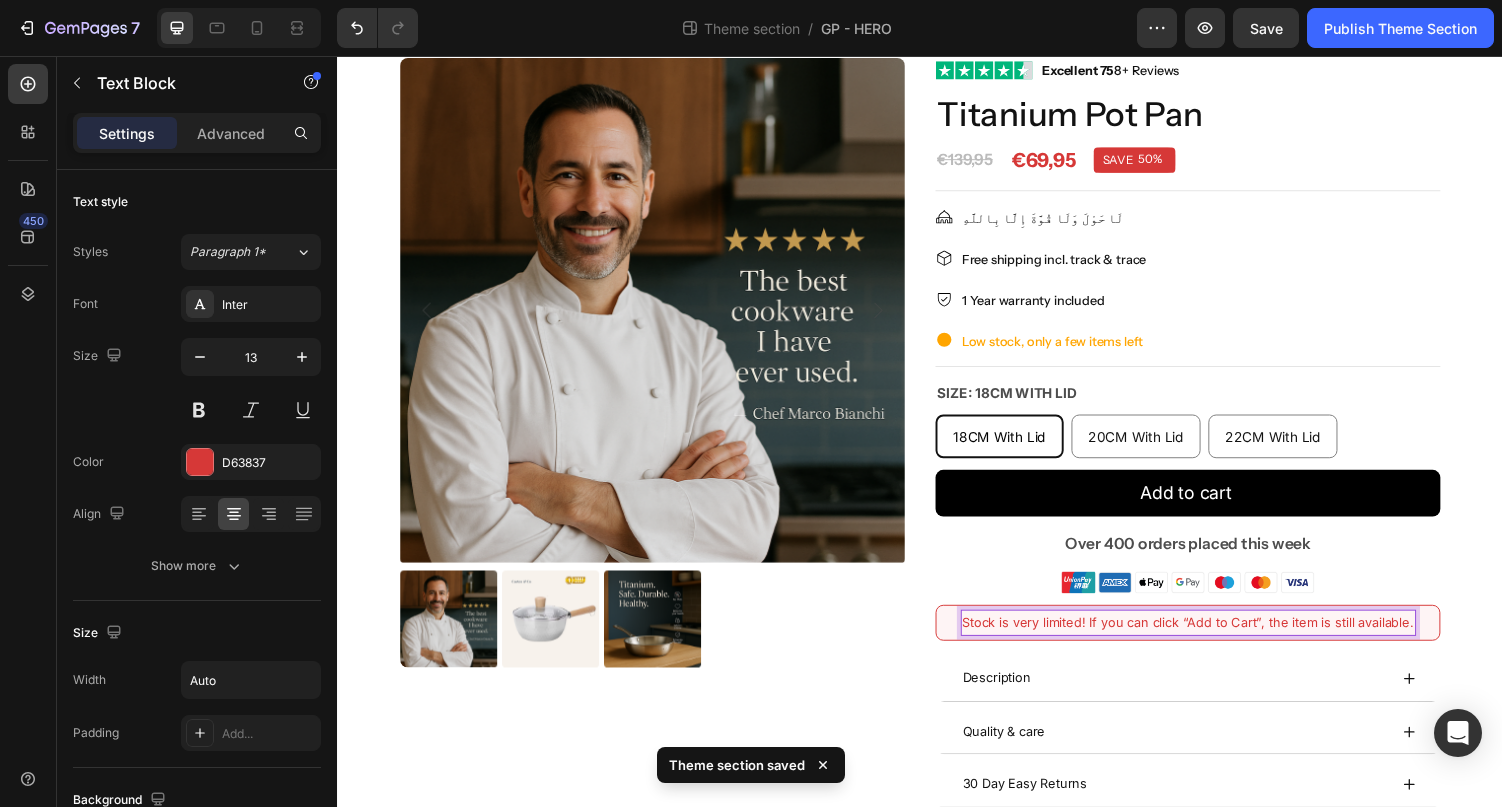scroll, scrollTop: 70, scrollLeft: 0, axis: vertical 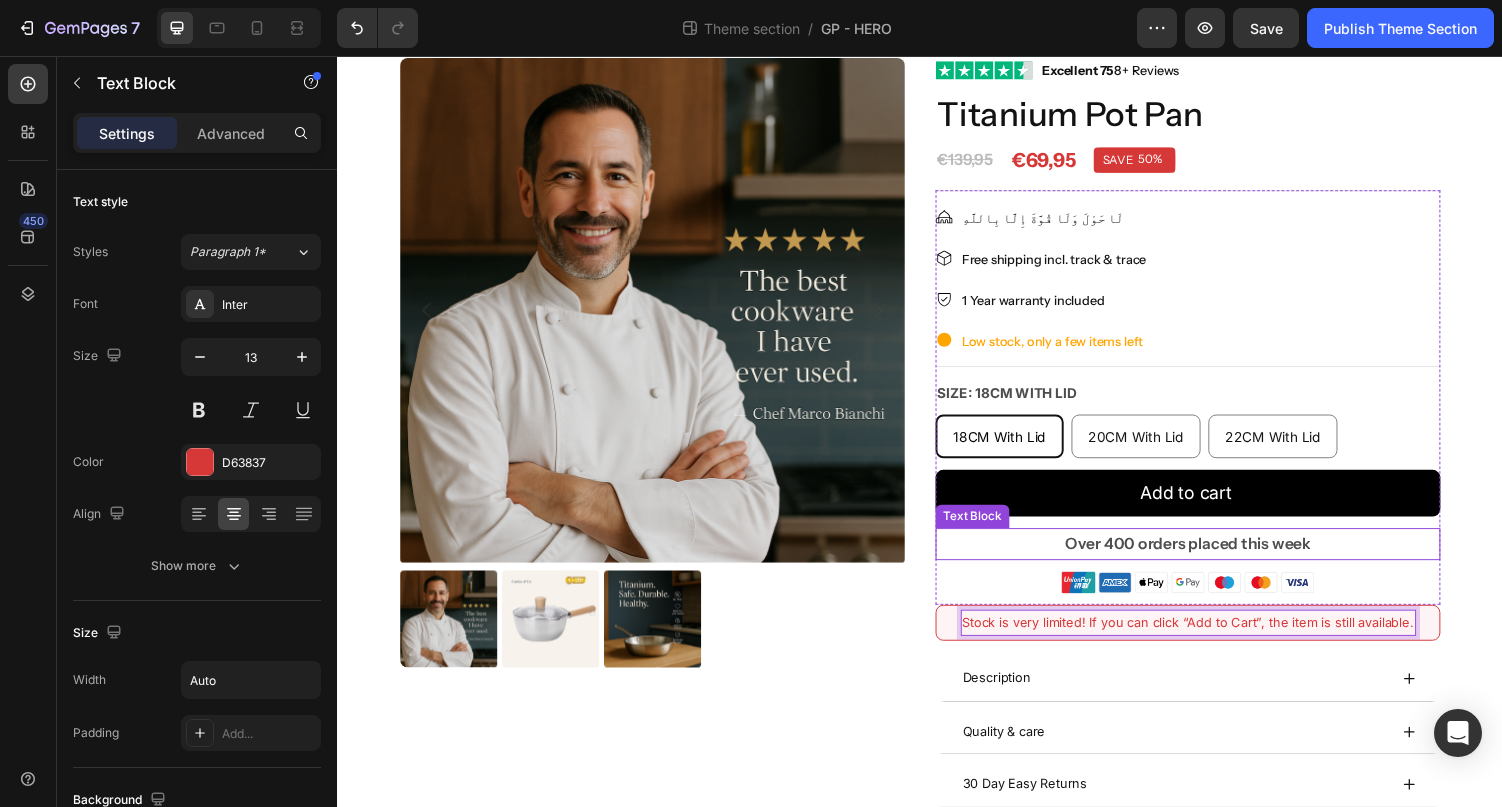click on "Over 400 orders placed this week" at bounding box center [1213, 558] 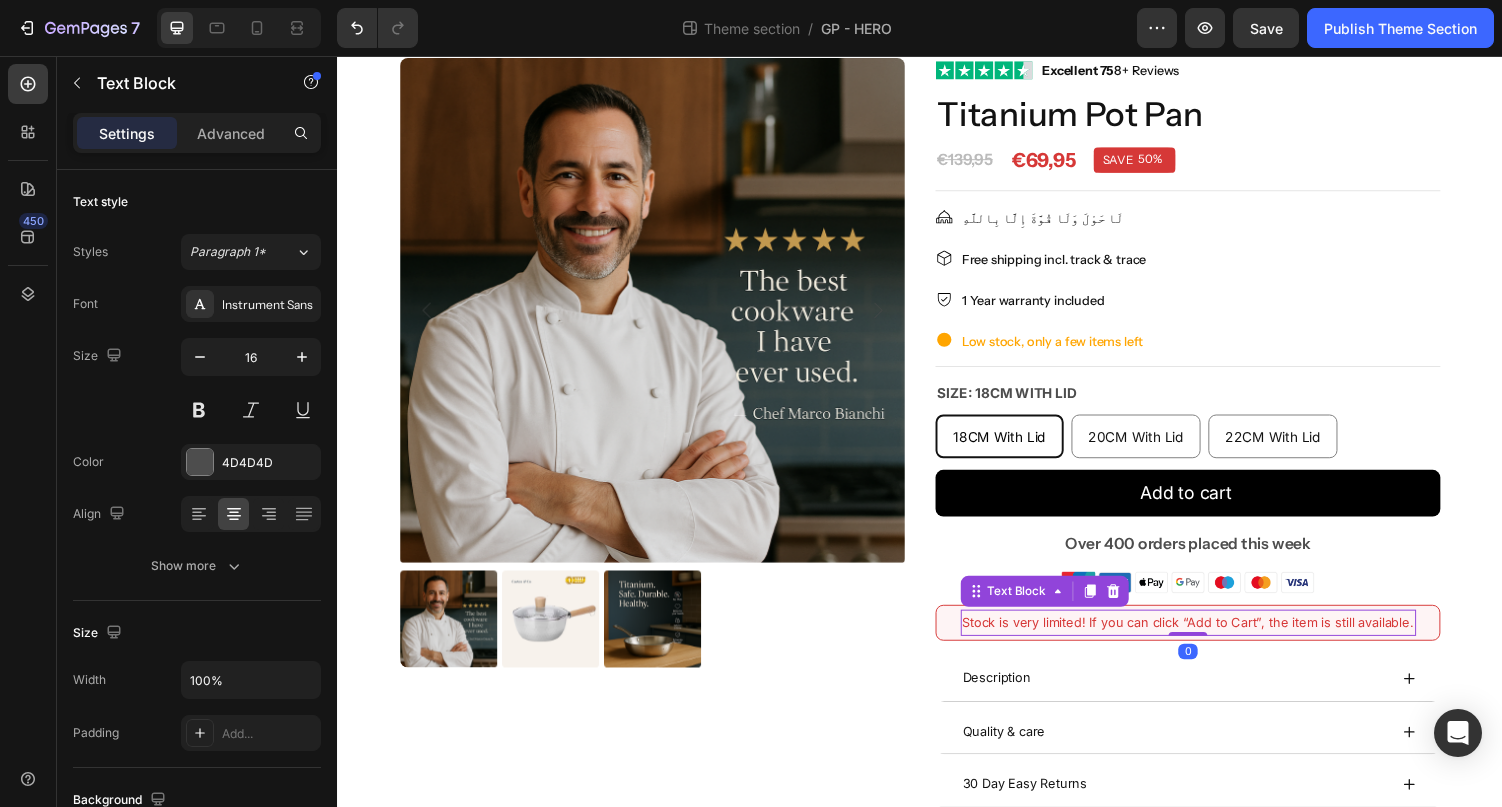 click on "Stock is very limited! If you can click “Add to Cart”, the item is still available." at bounding box center (1213, 639) 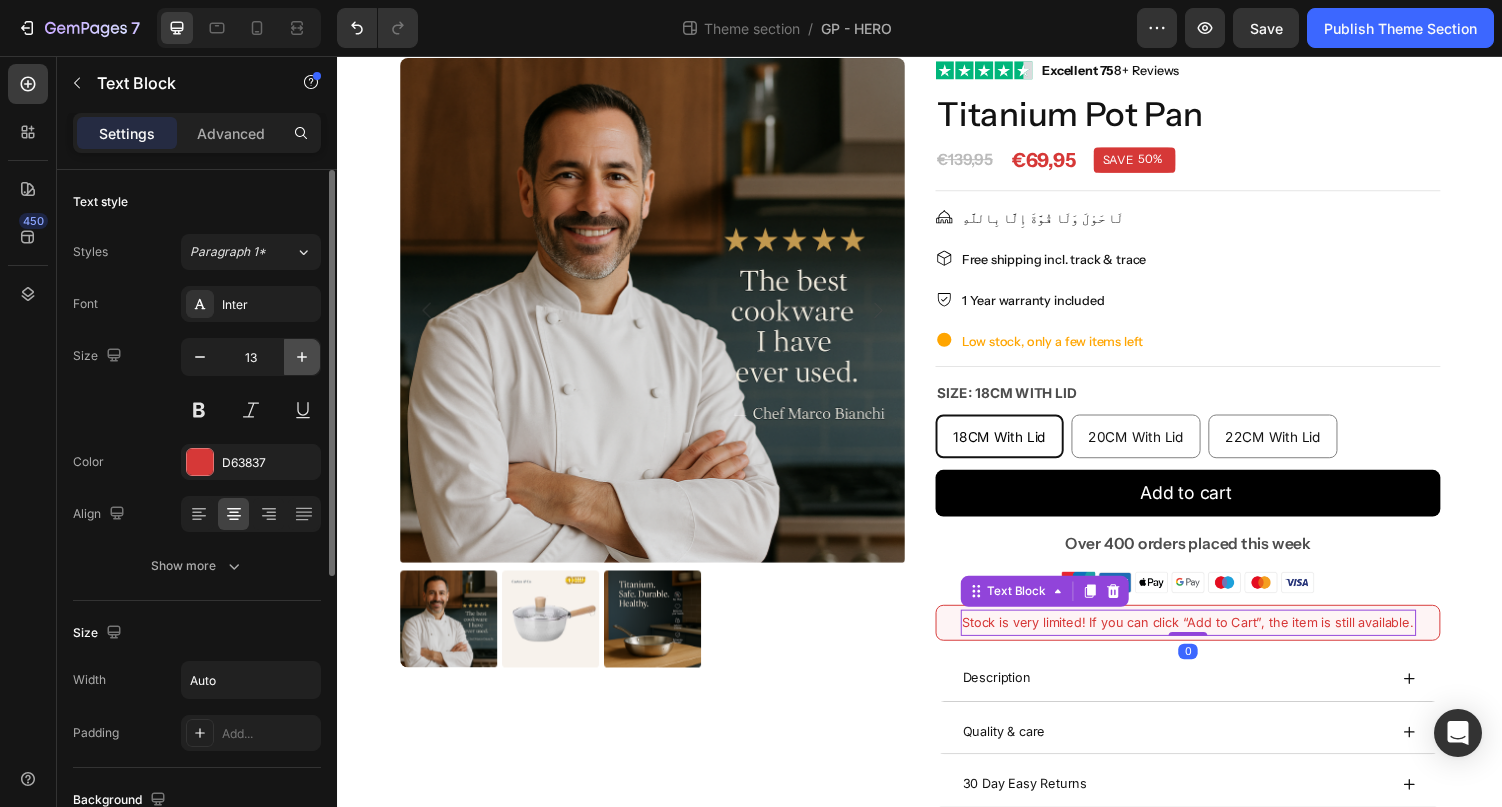 click 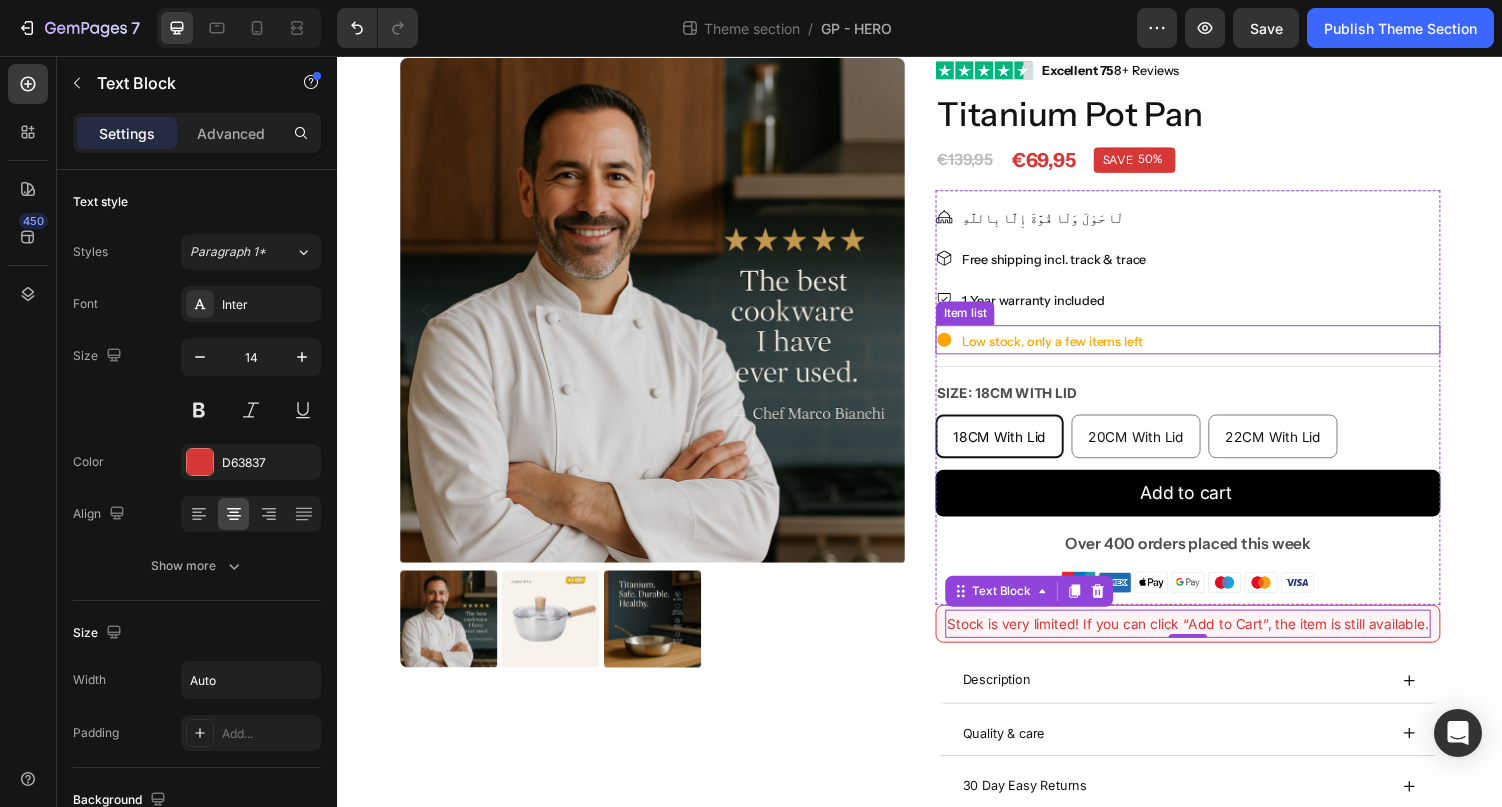 click on "1 Year warranty included" at bounding box center (1213, 306) 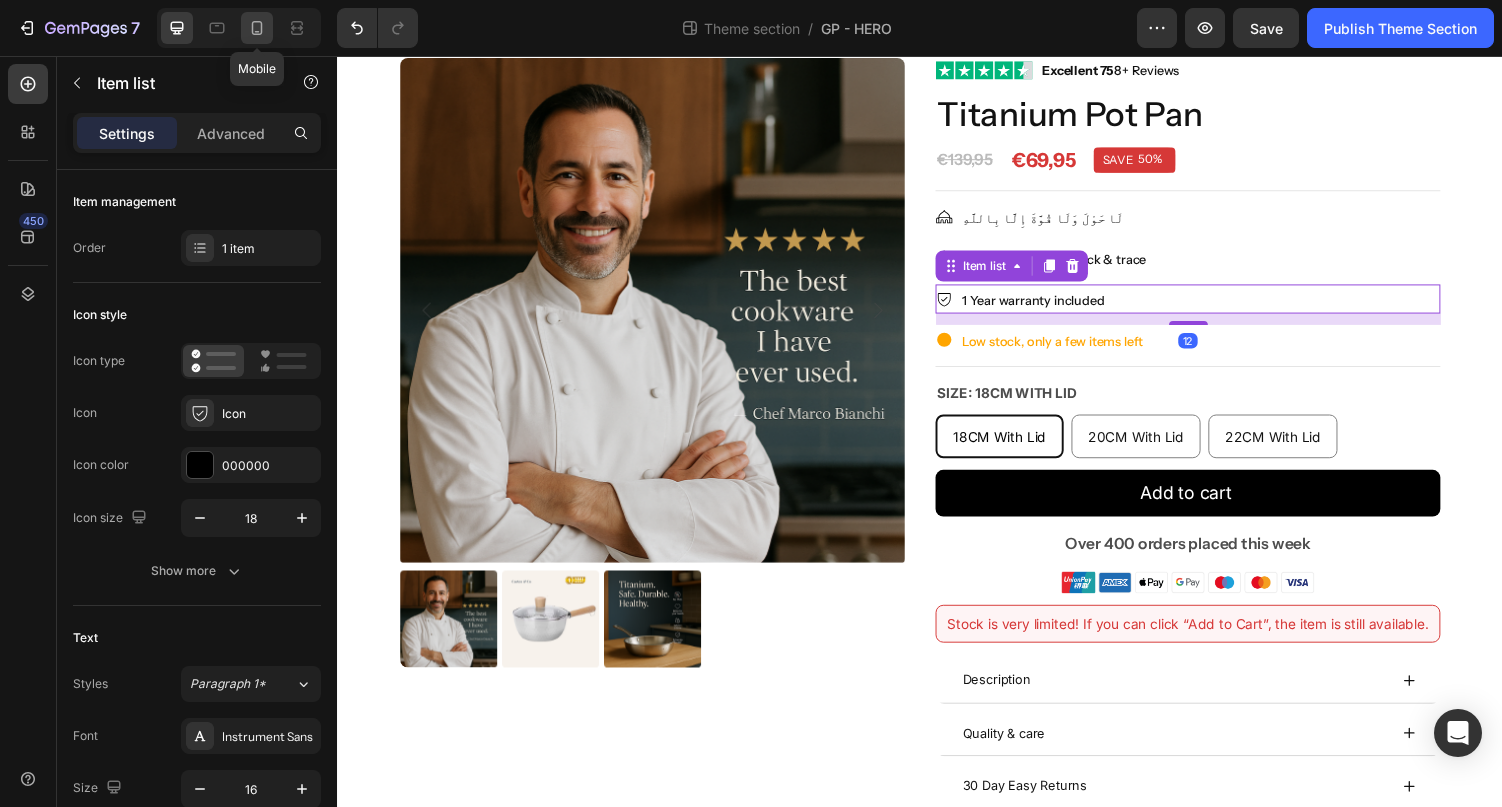 click 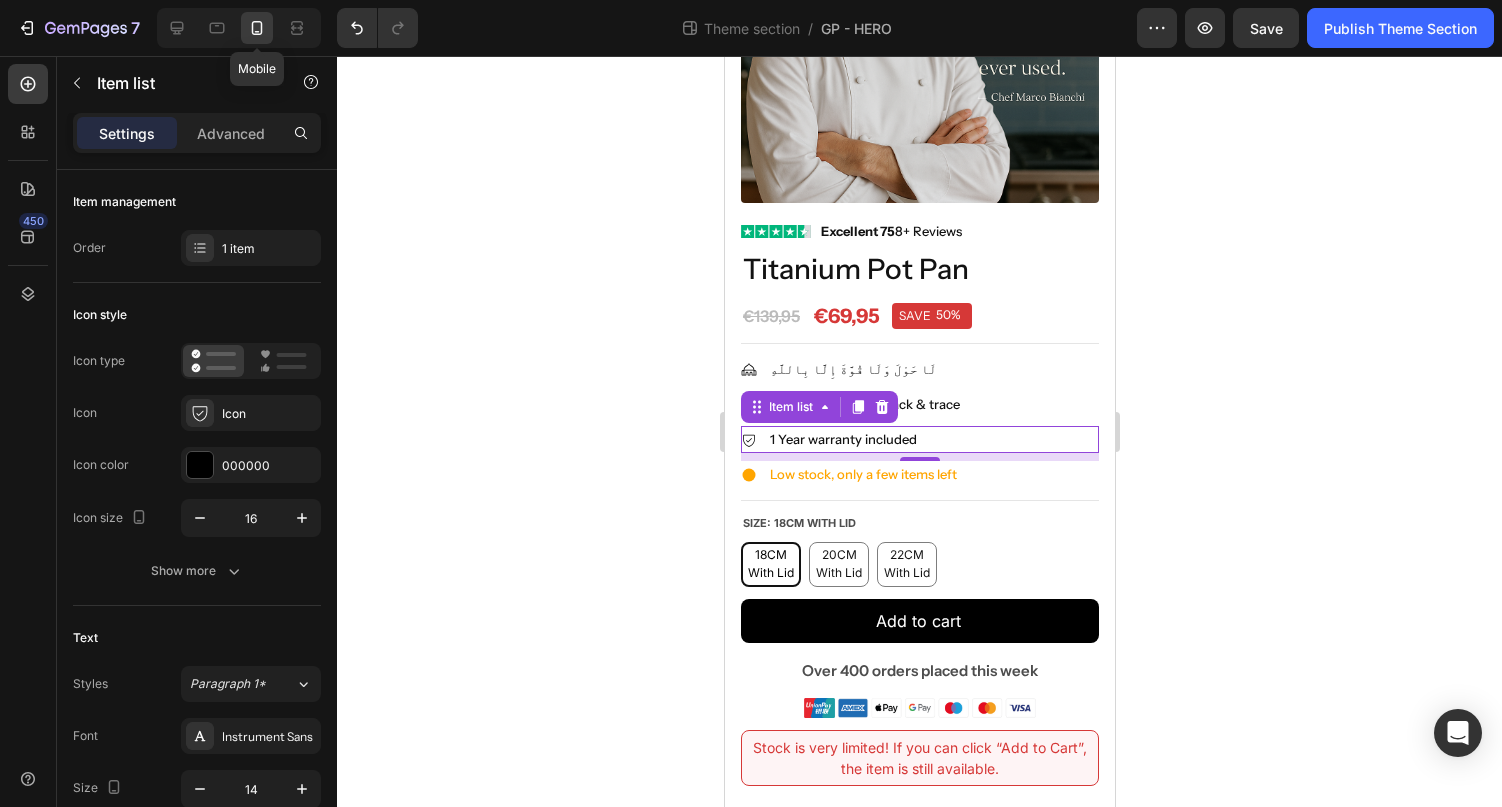 scroll, scrollTop: 449, scrollLeft: 0, axis: vertical 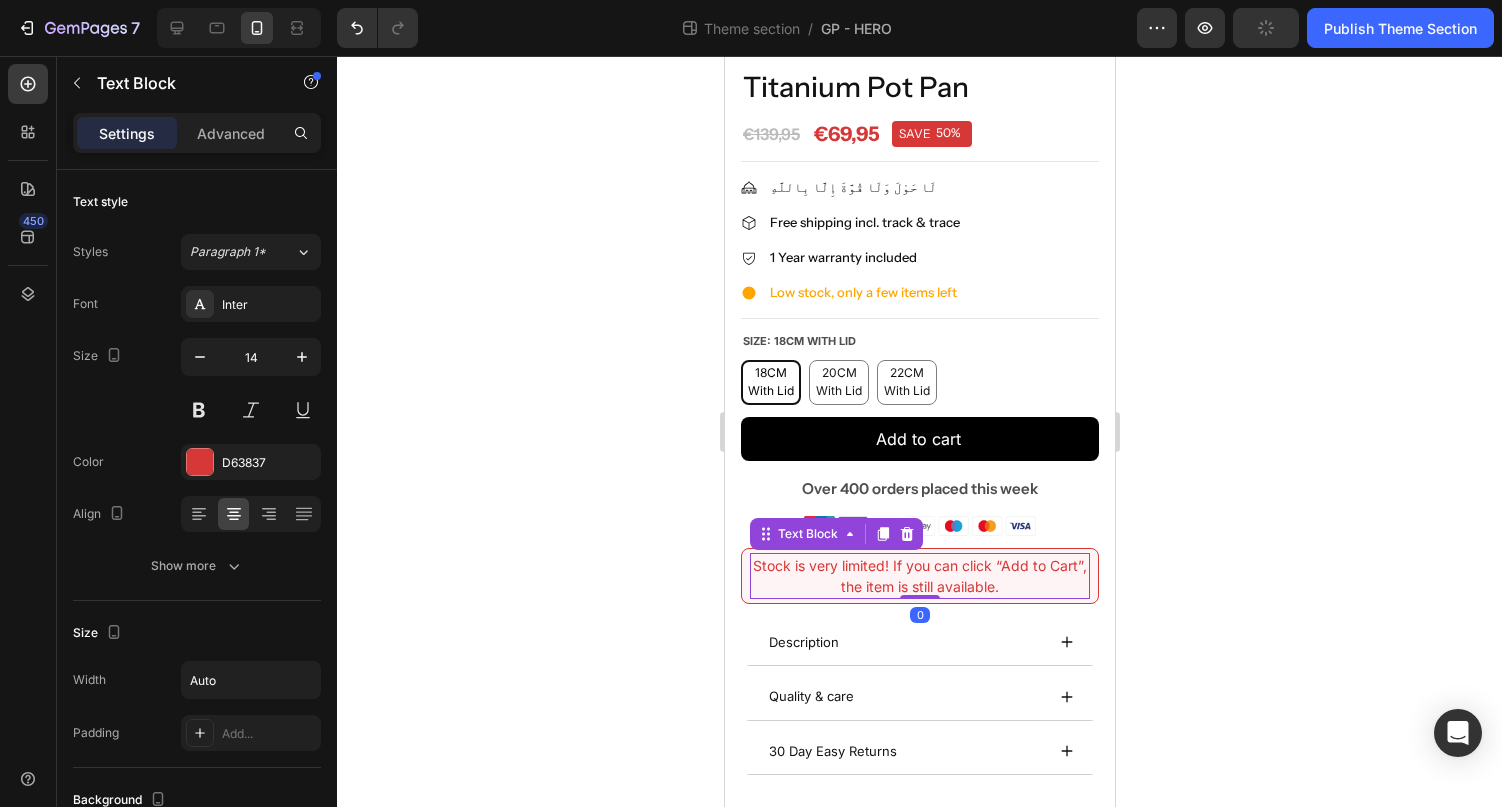 click on "Stock is very limited! If you can click “Add to Cart”, the item is still available." at bounding box center (919, 576) 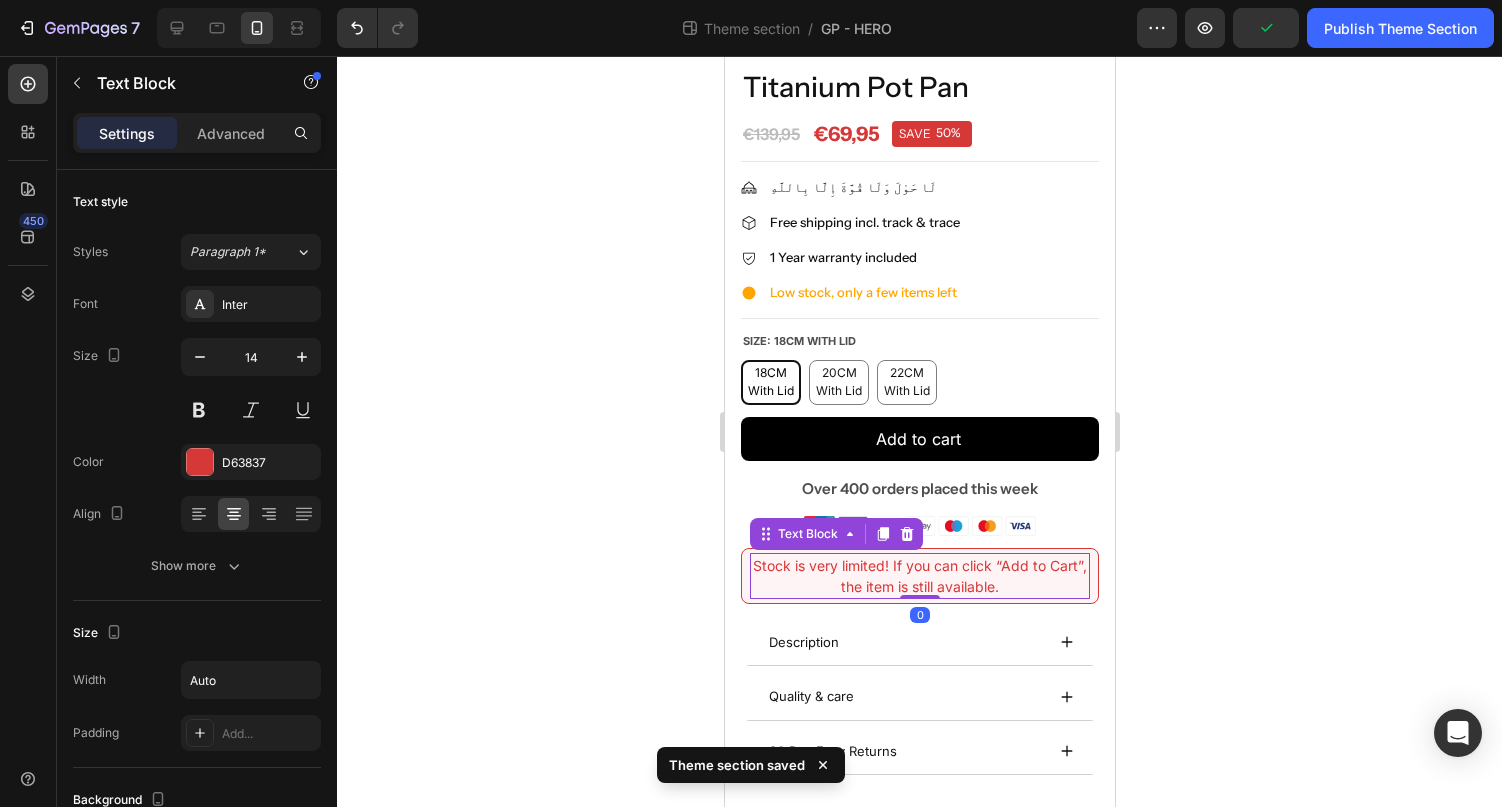 click on "Stock is very limited! If you can click “Add to Cart”, the item is still available." at bounding box center (919, 576) 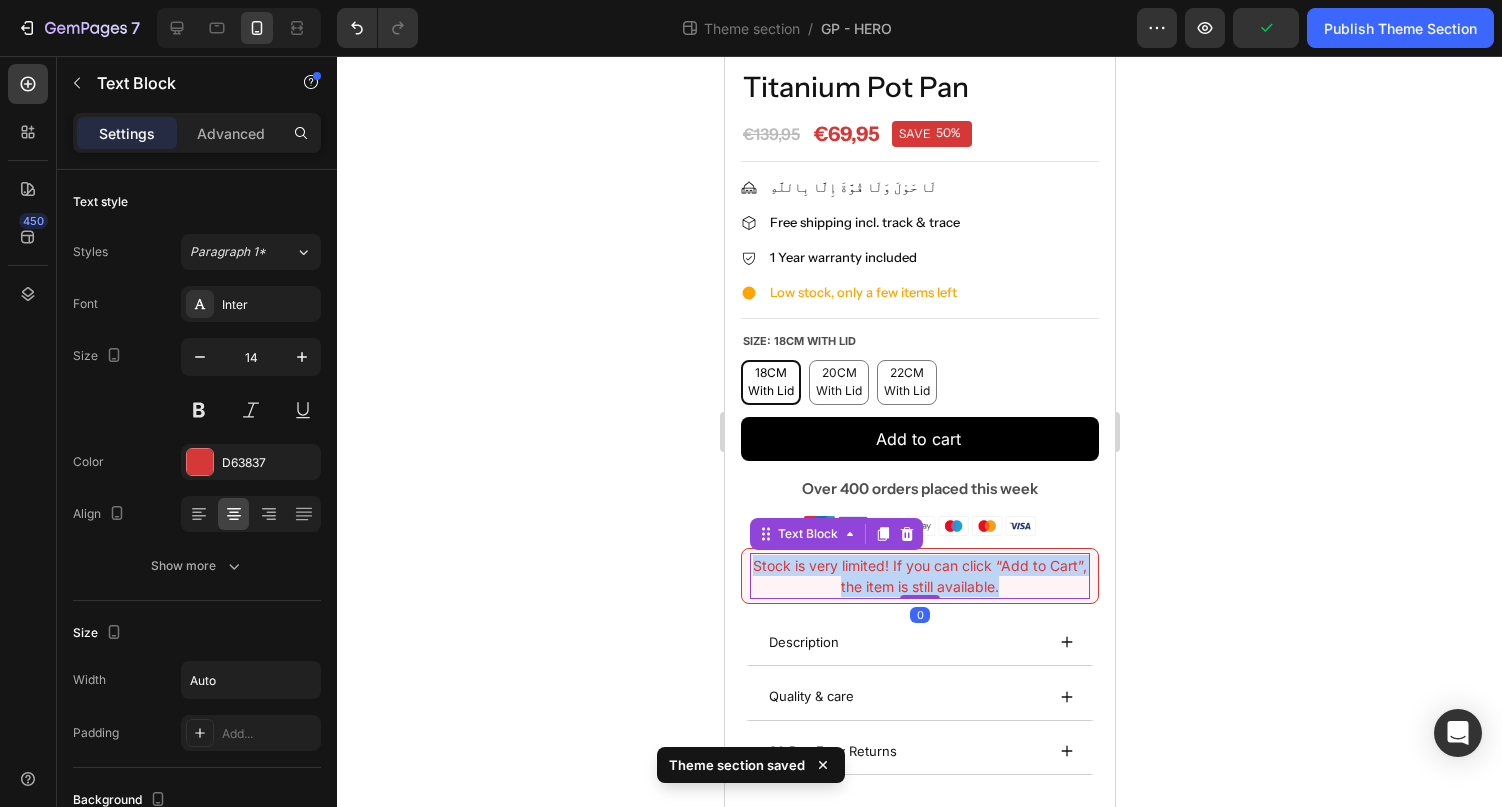 click on "Stock is very limited! If you can click “Add to Cart”, the item is still available." at bounding box center [919, 576] 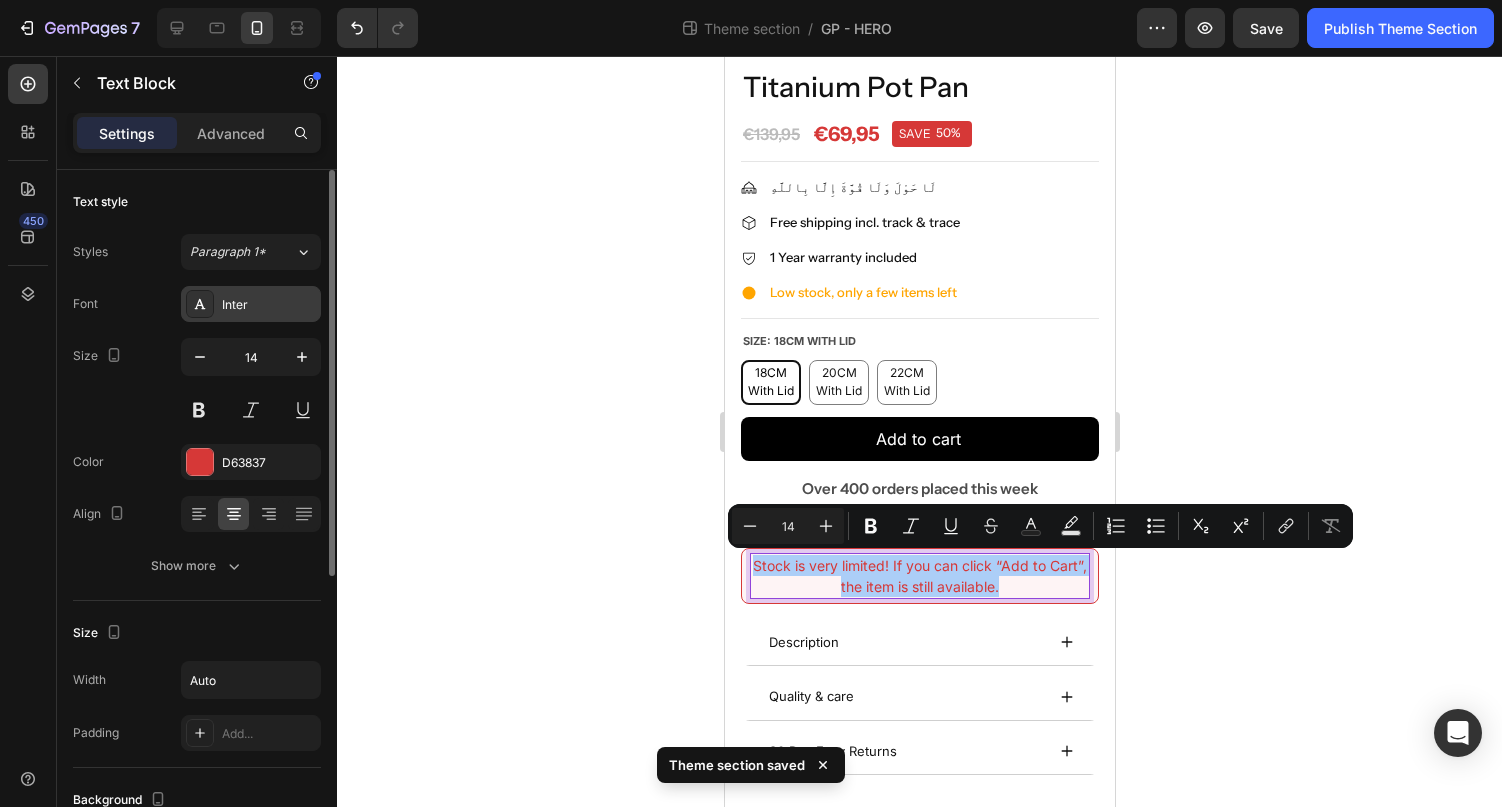 click on "Inter" at bounding box center (251, 304) 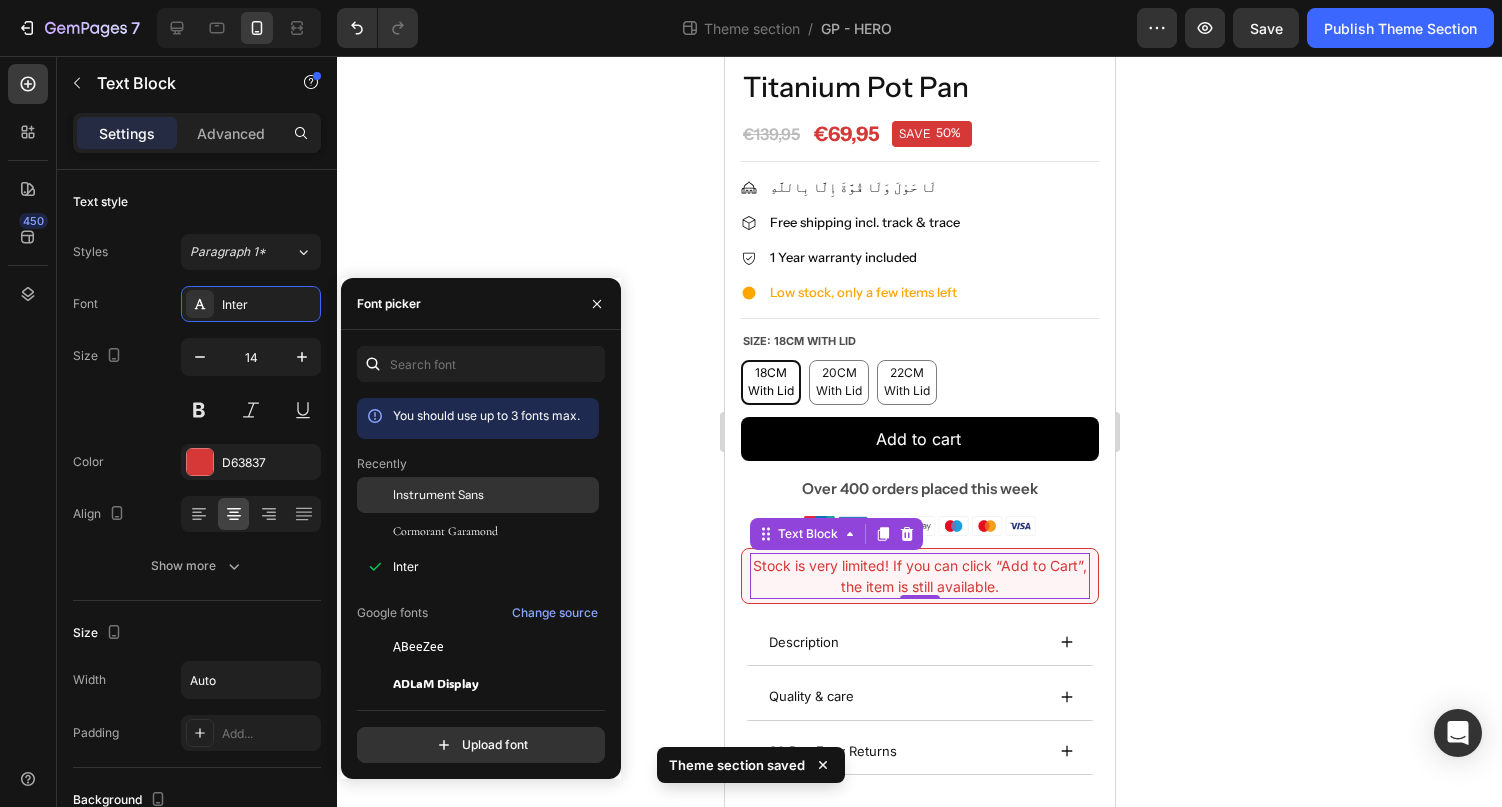 click on "Instrument Sans" at bounding box center [438, 495] 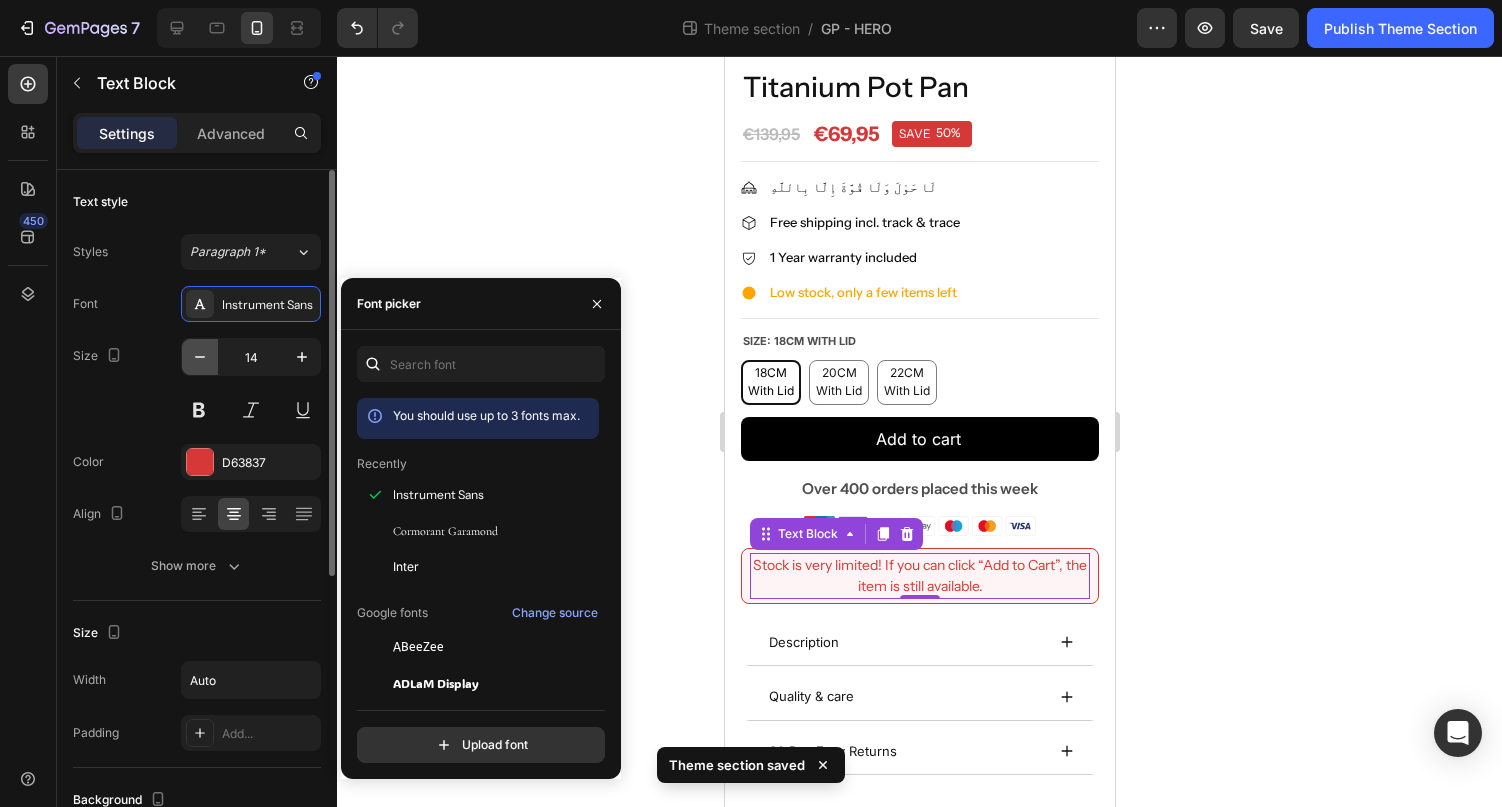 click 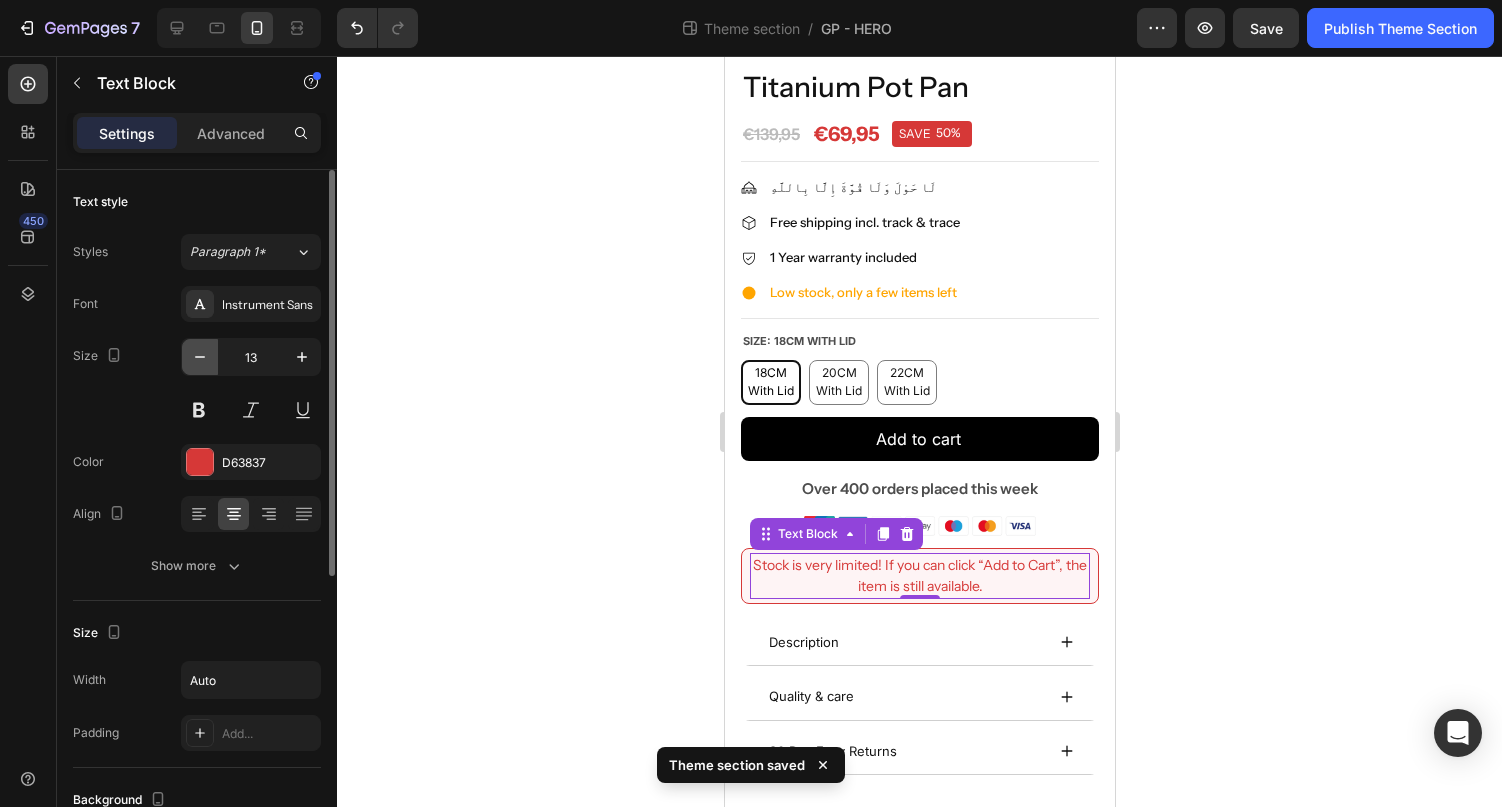 click 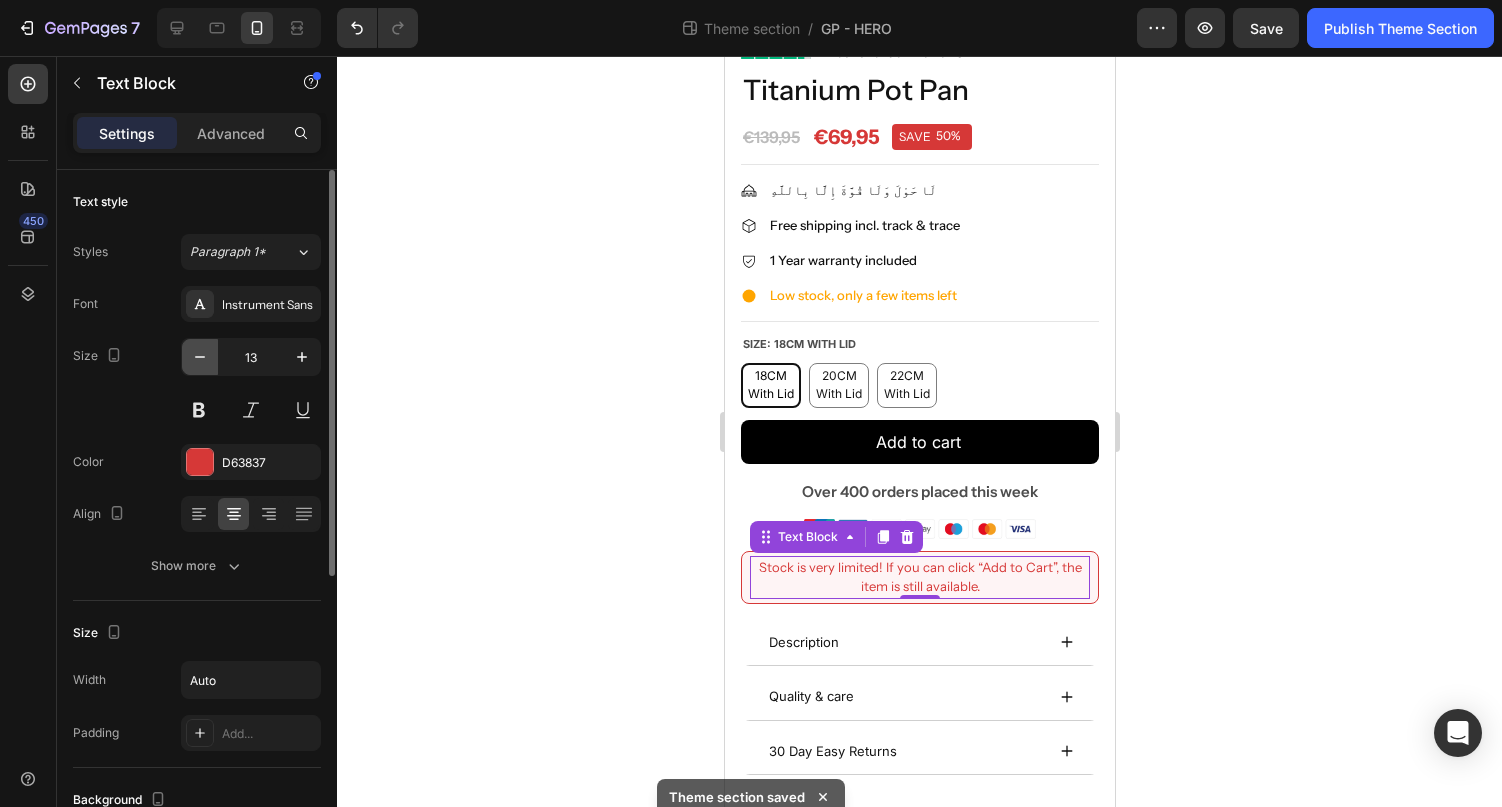 type on "12" 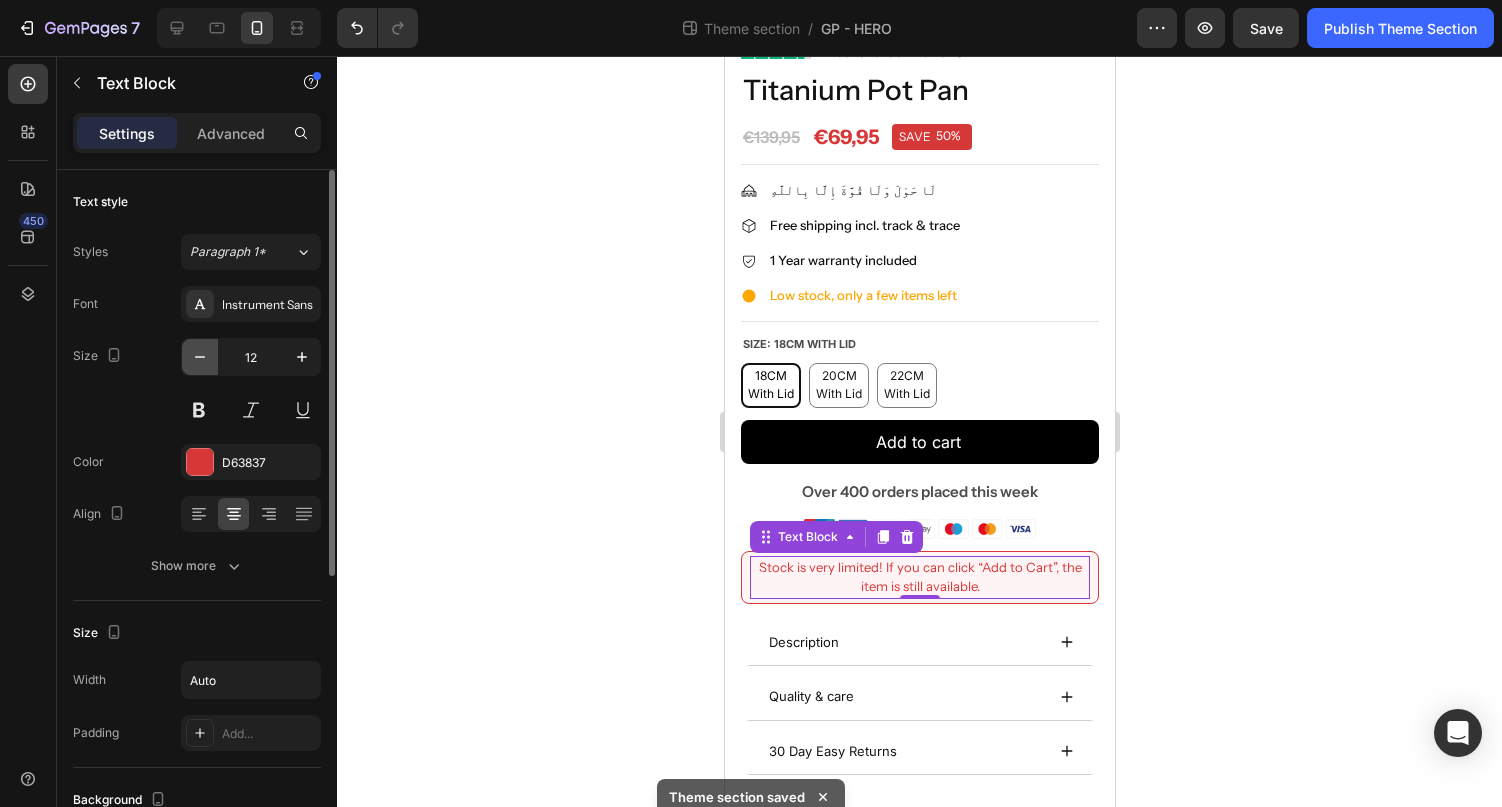 scroll, scrollTop: 443, scrollLeft: 0, axis: vertical 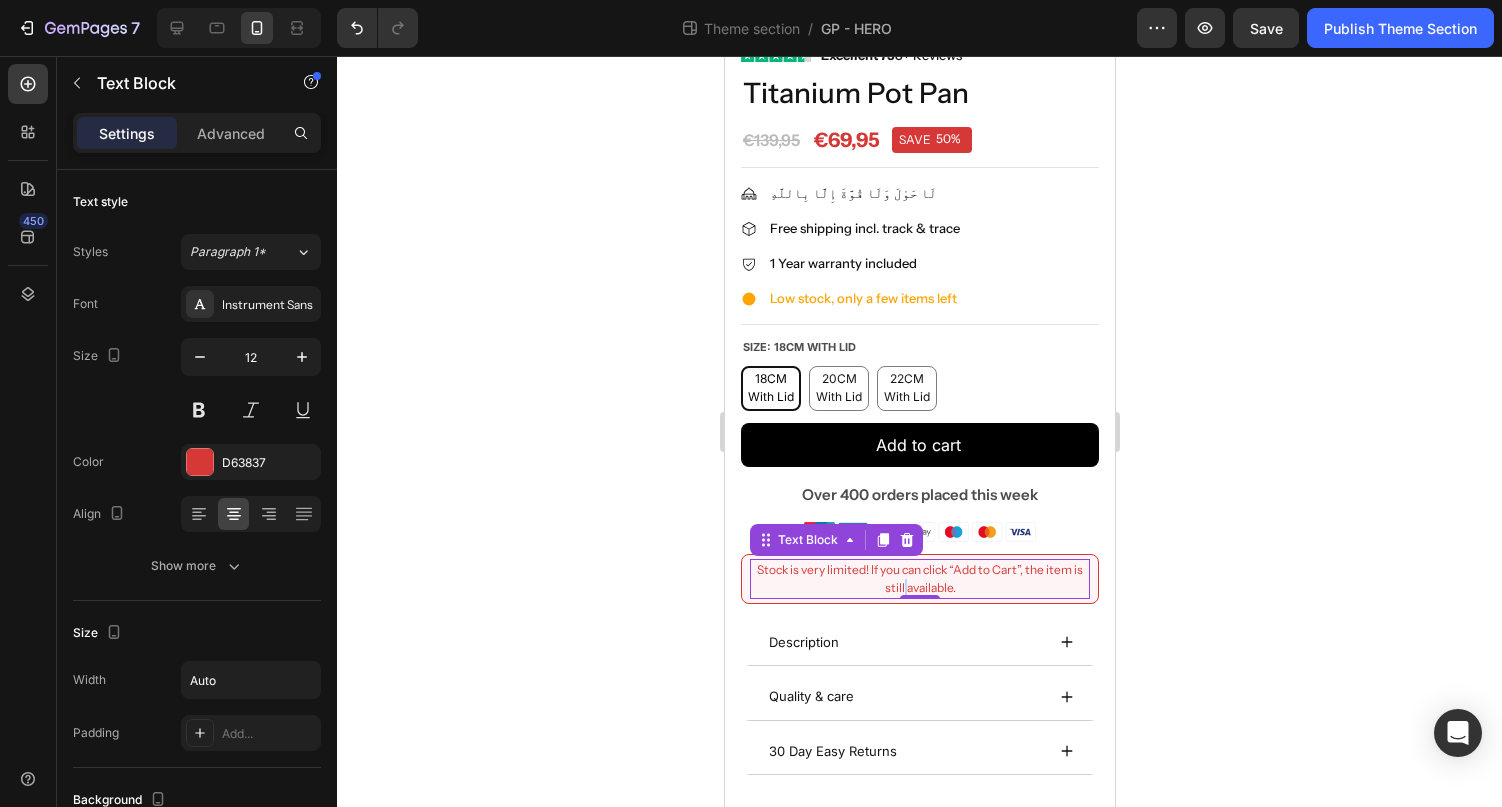 click on "Stock is very limited! If you can click “Add to Cart”, the item is still available." at bounding box center (919, 579) 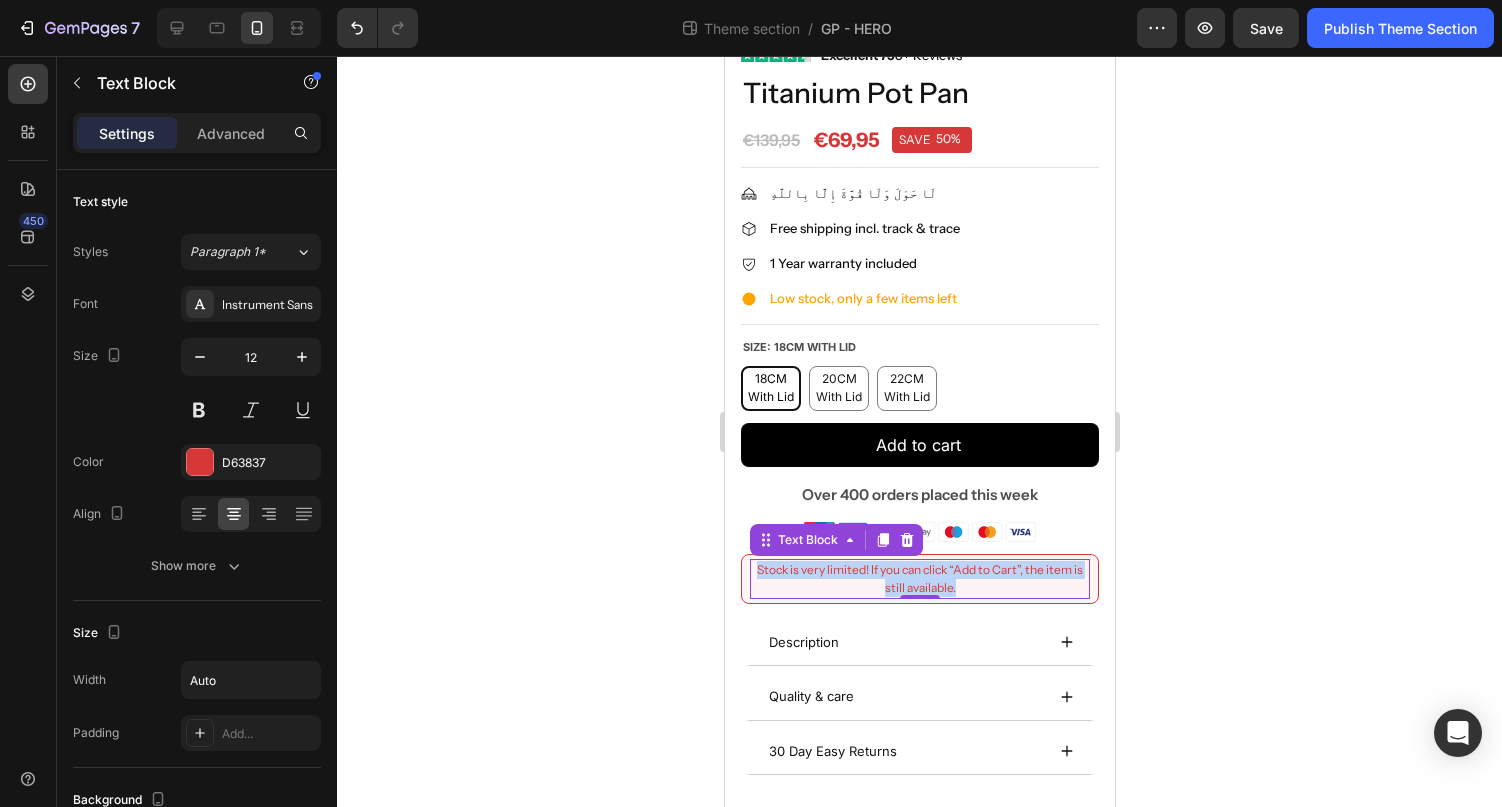 click on "Stock is very limited! If you can click “Add to Cart”, the item is still available." at bounding box center [919, 579] 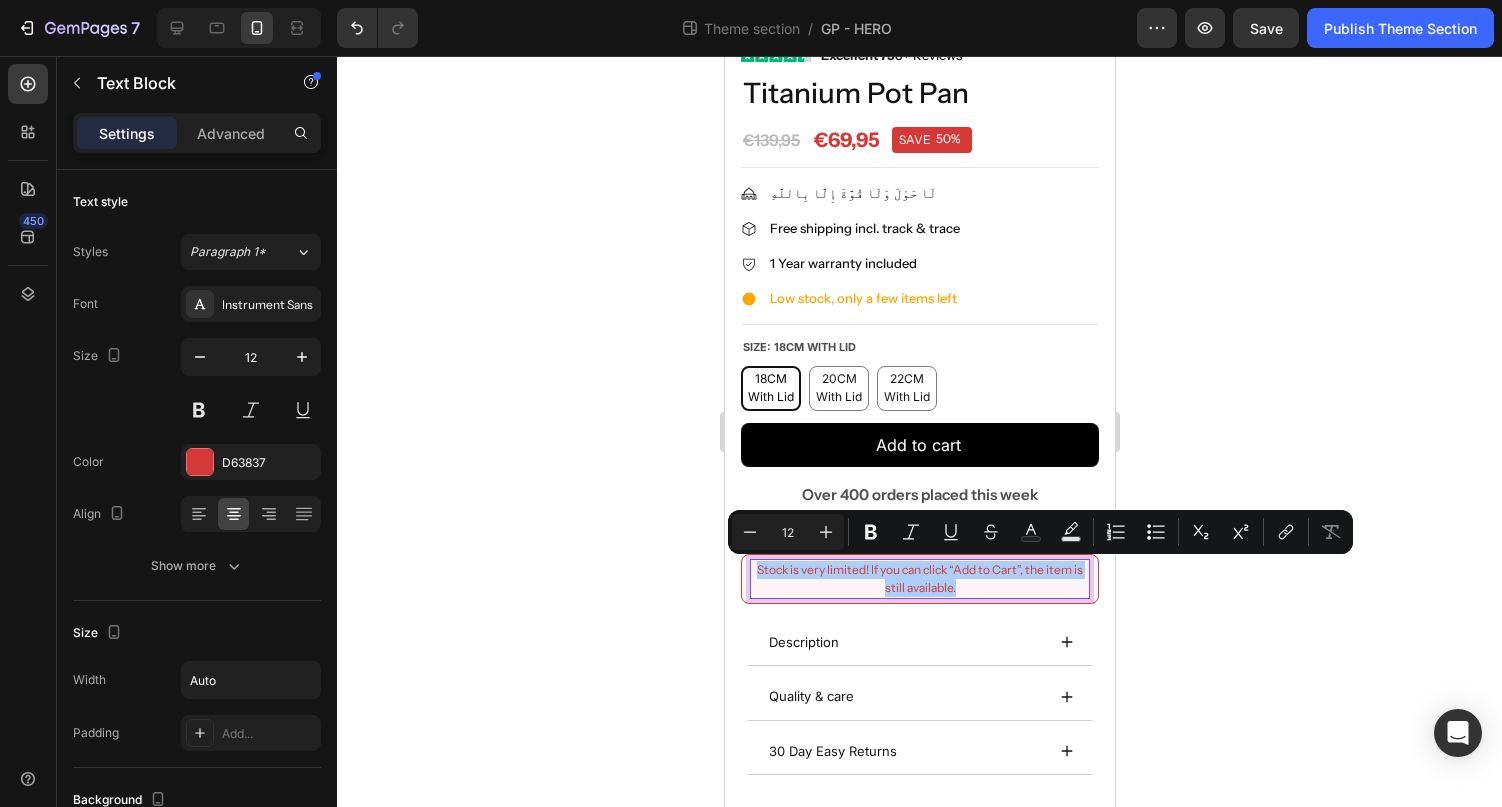 click 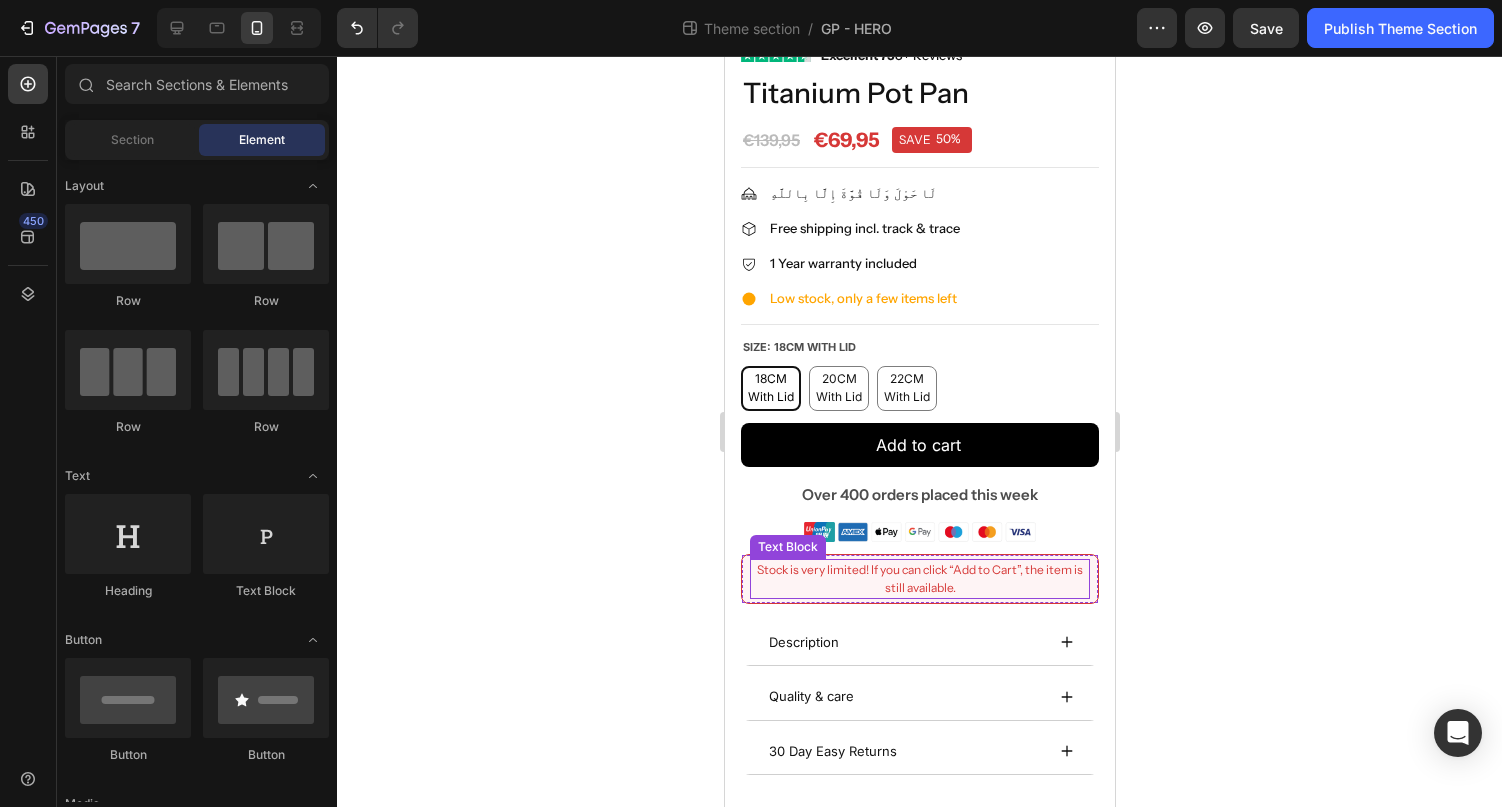 click on "Stock is very limited! If you can click “Add to Cart”, the item is still available." at bounding box center [919, 579] 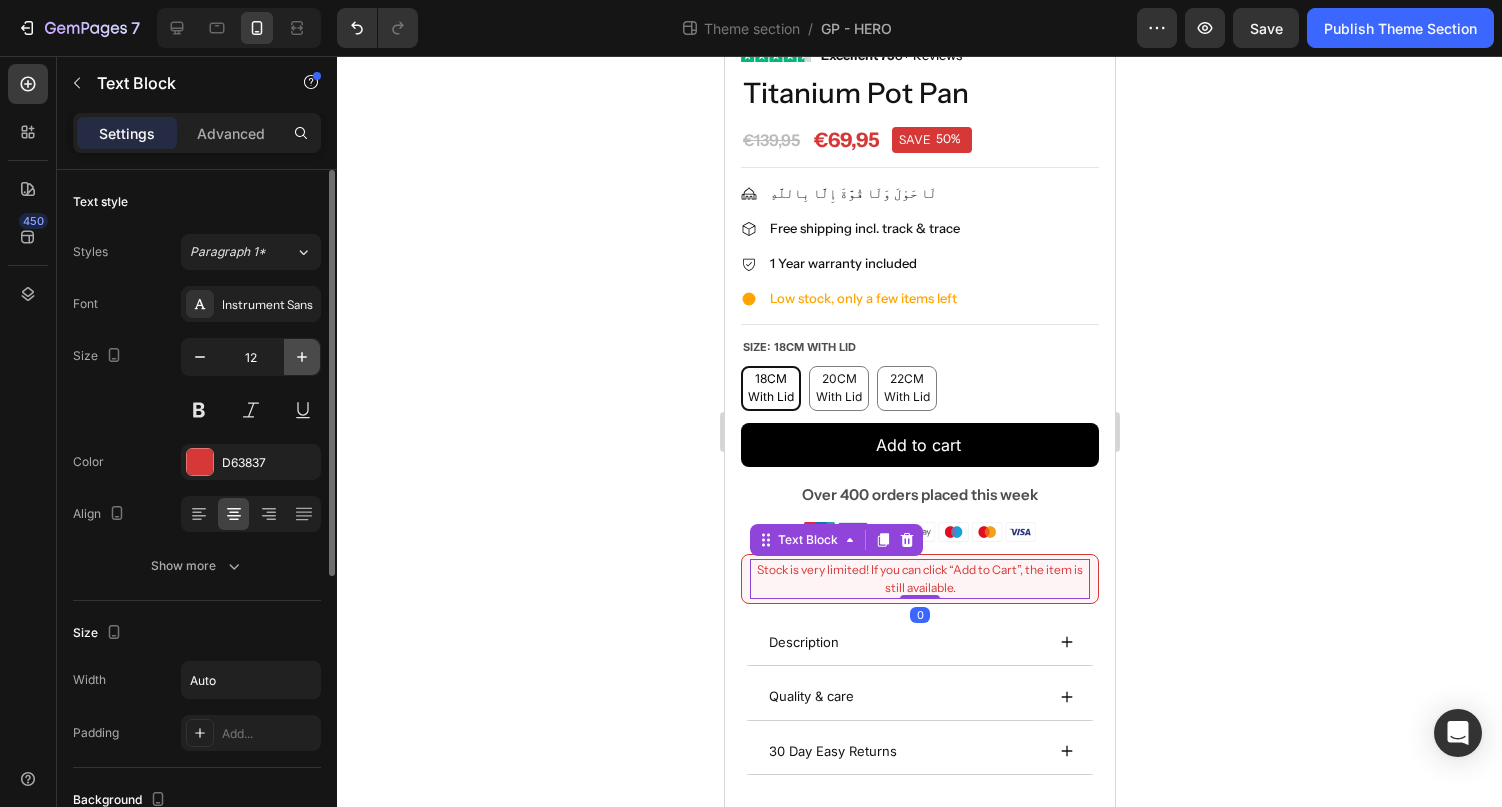 click 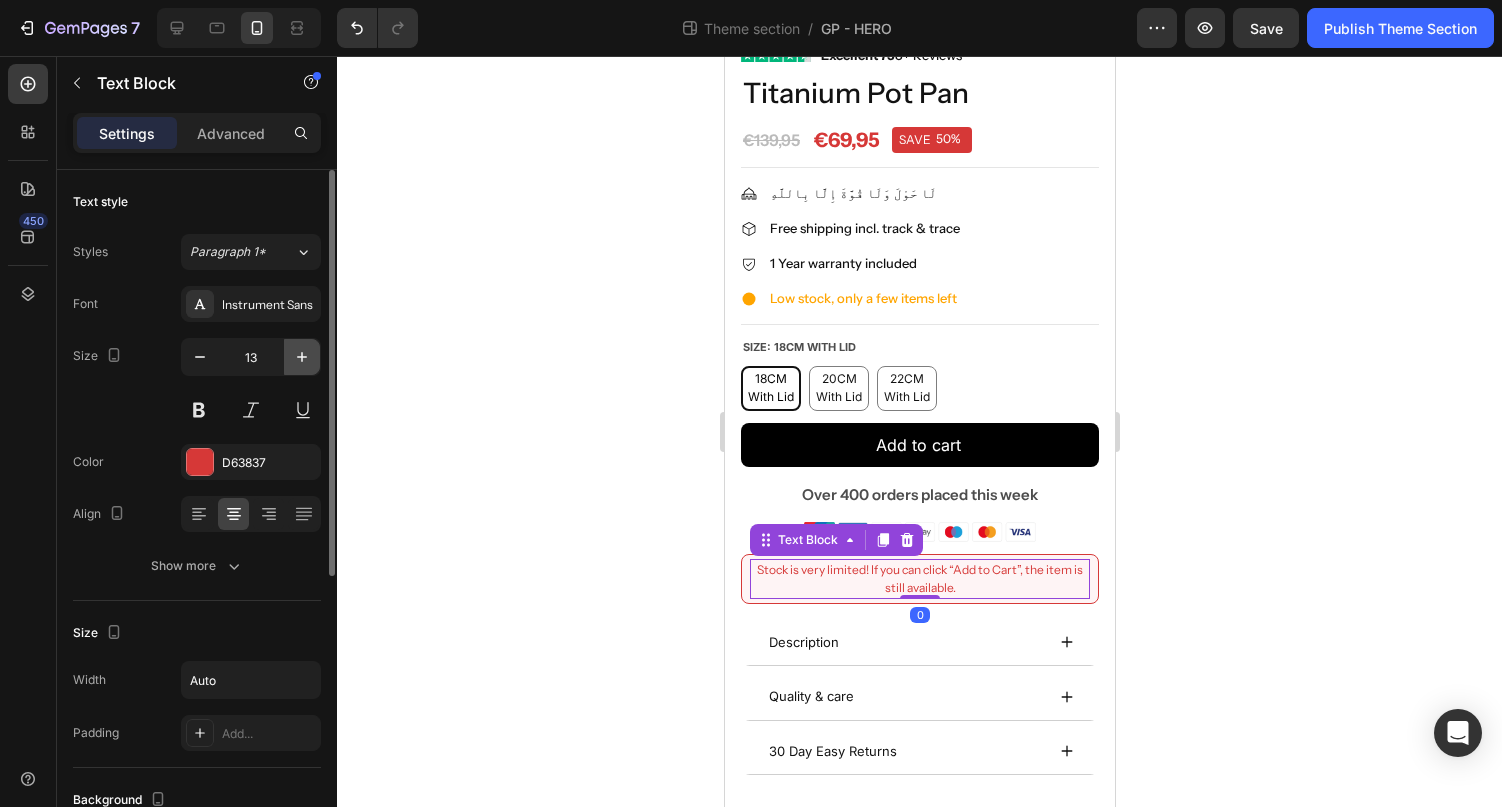 click 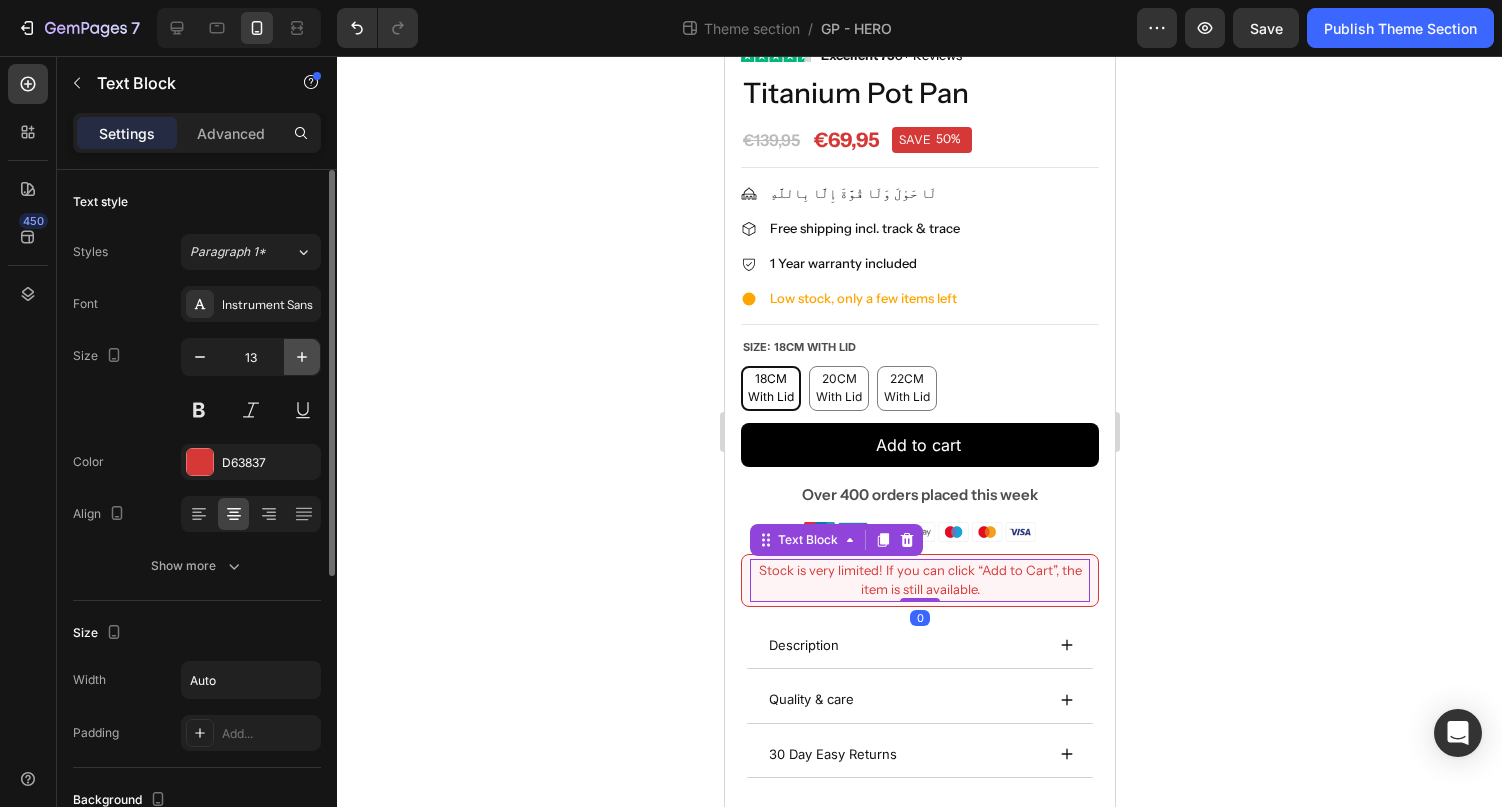 type on "14" 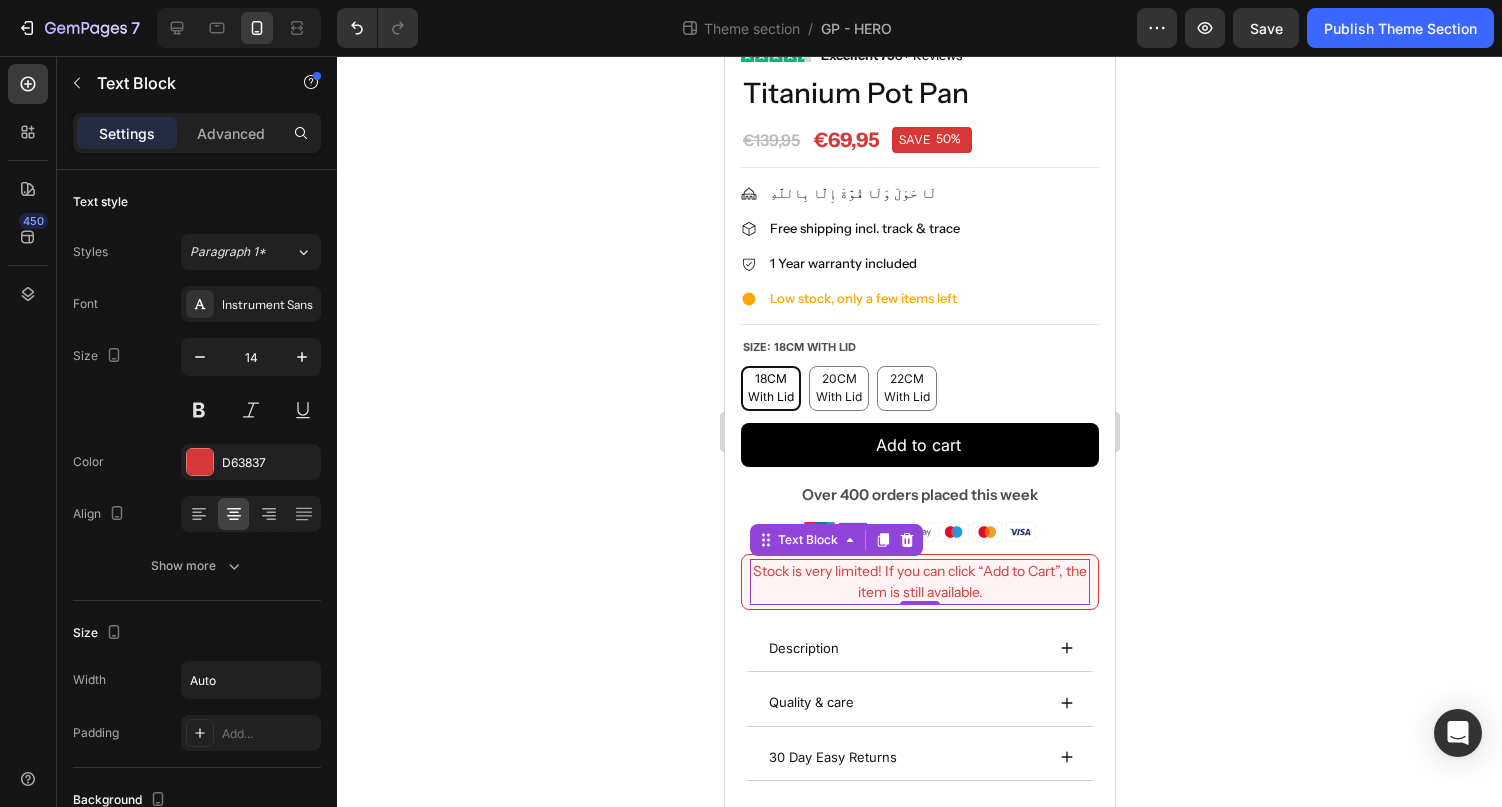 click 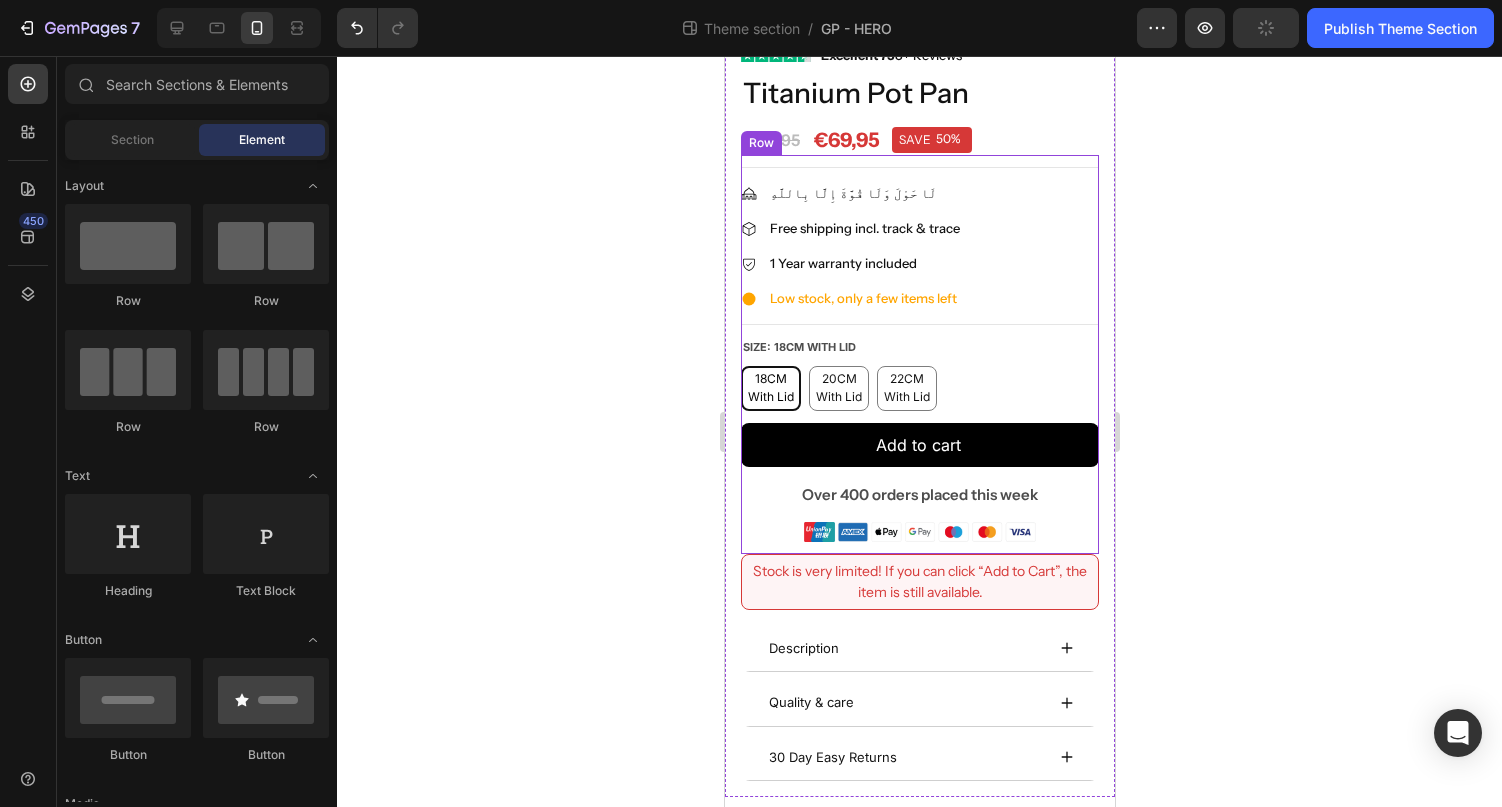 click on "Stock is very limited! If you can click “Add to Cart”, the item is still available." at bounding box center [919, 582] 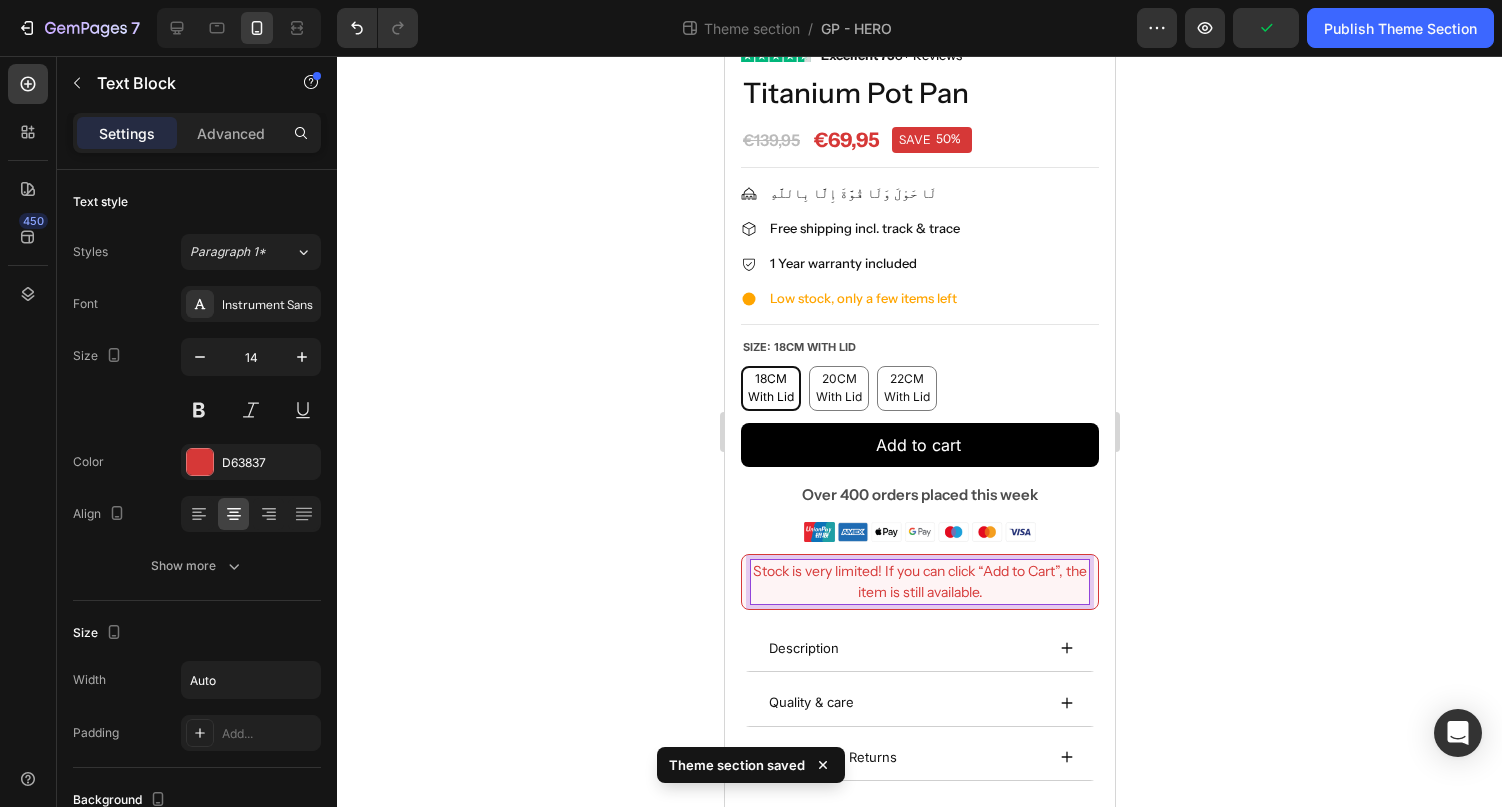 click on "Stock is very limited! If you can click “Add to Cart”, the item is still available." at bounding box center (919, 582) 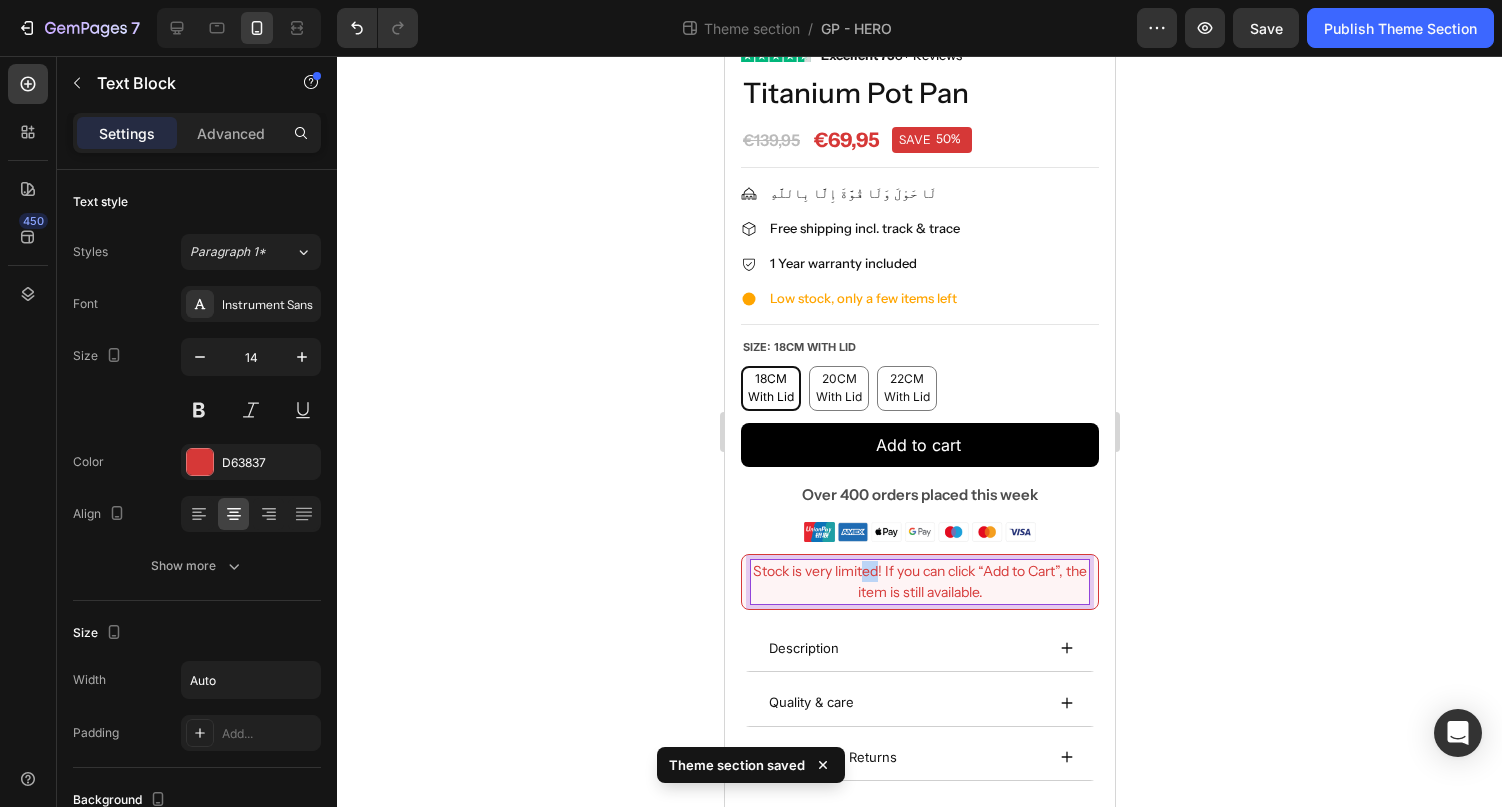 drag, startPoint x: 890, startPoint y: 572, endPoint x: 870, endPoint y: 570, distance: 20.09975 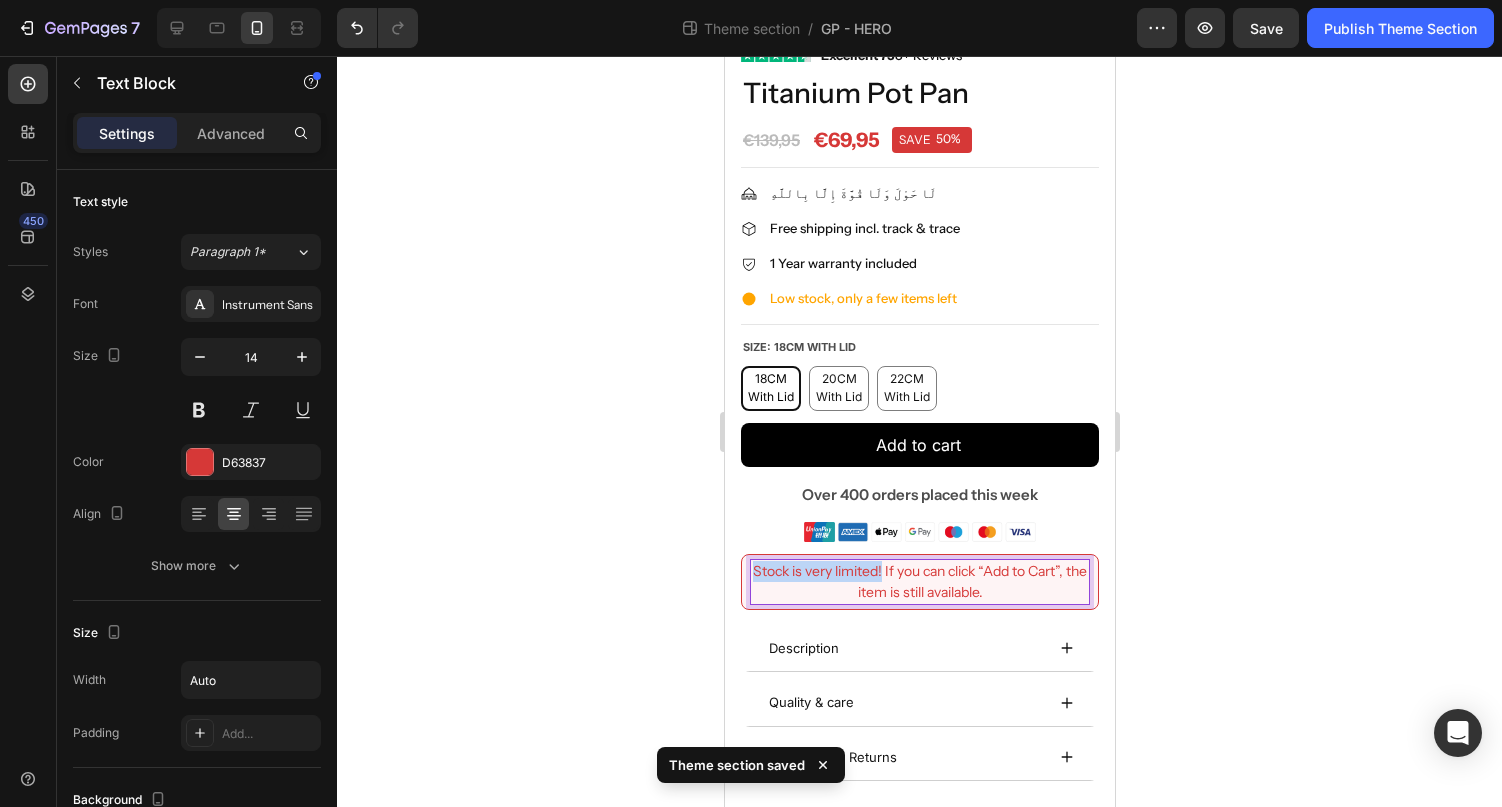 drag, startPoint x: 893, startPoint y: 575, endPoint x: 764, endPoint y: 568, distance: 129.18979 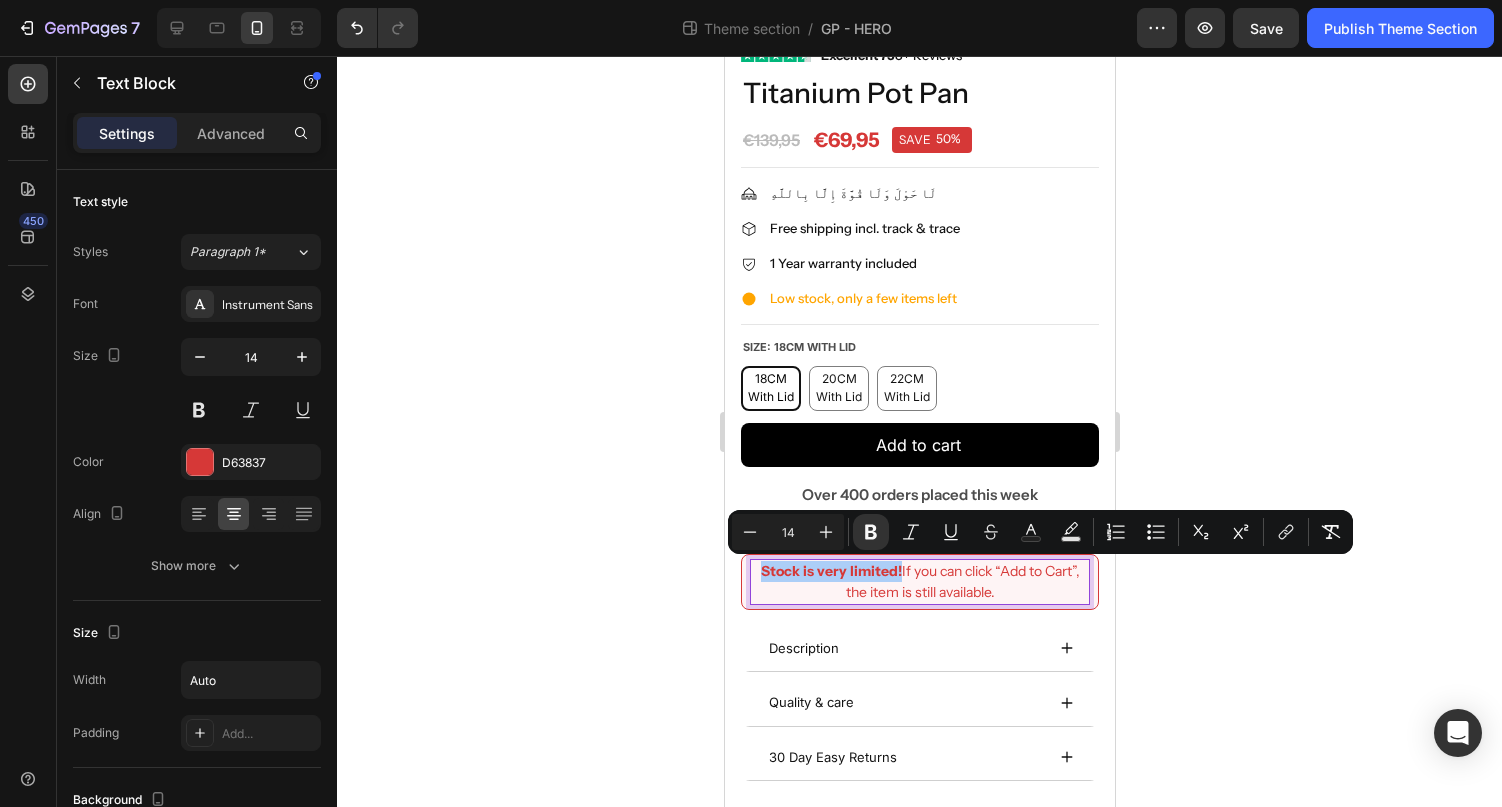 click 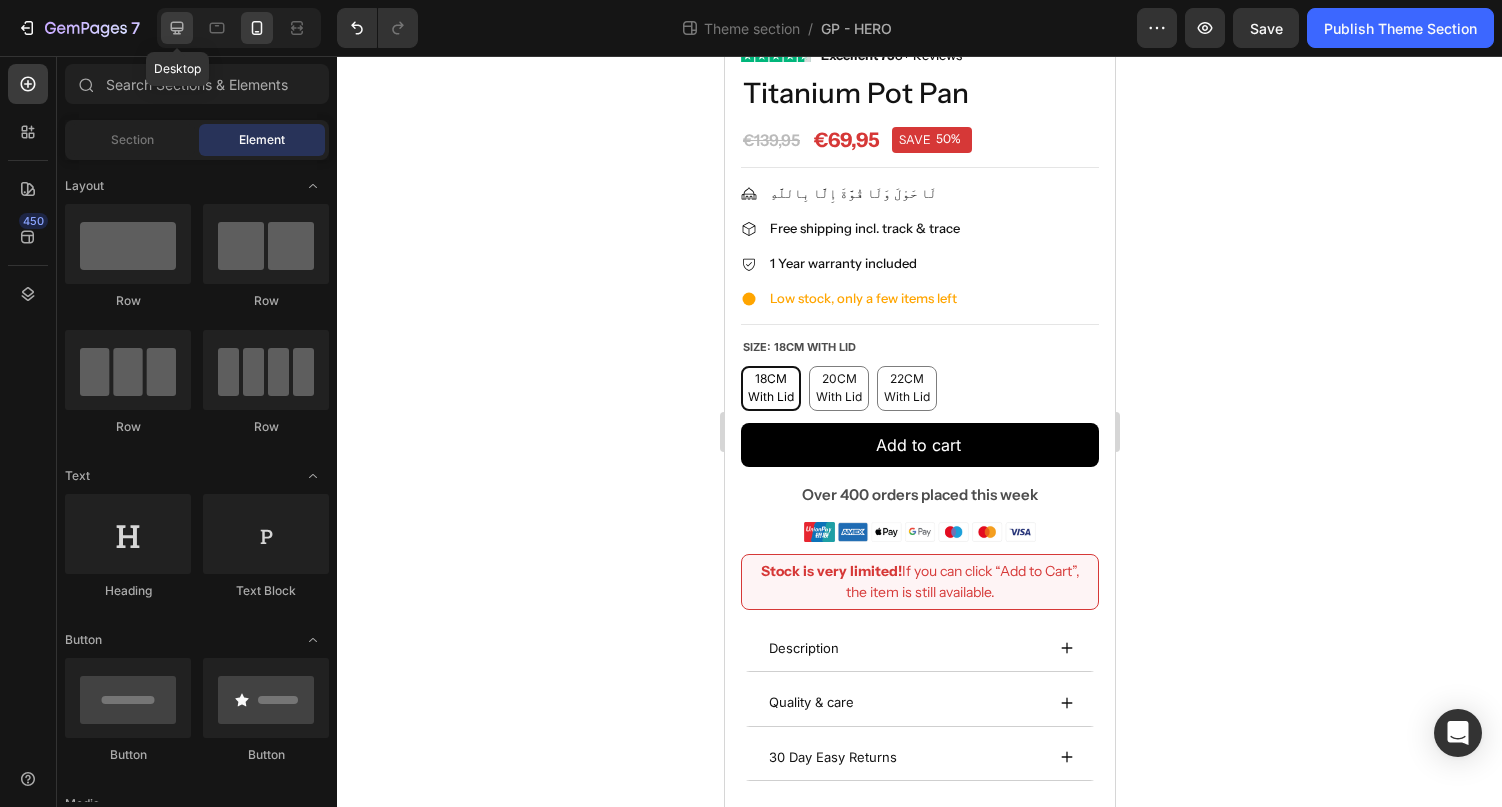 click 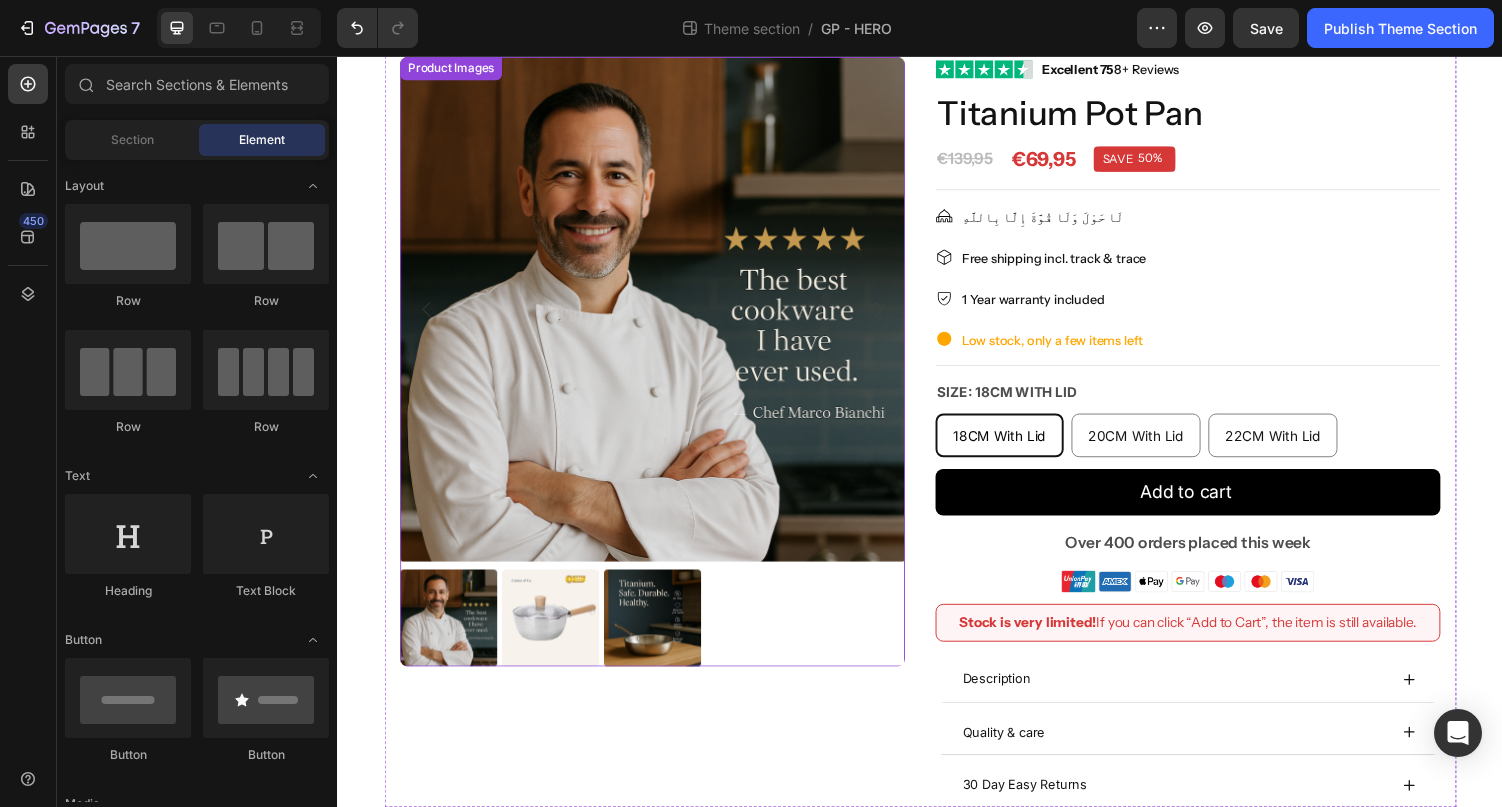 scroll, scrollTop: 0, scrollLeft: 0, axis: both 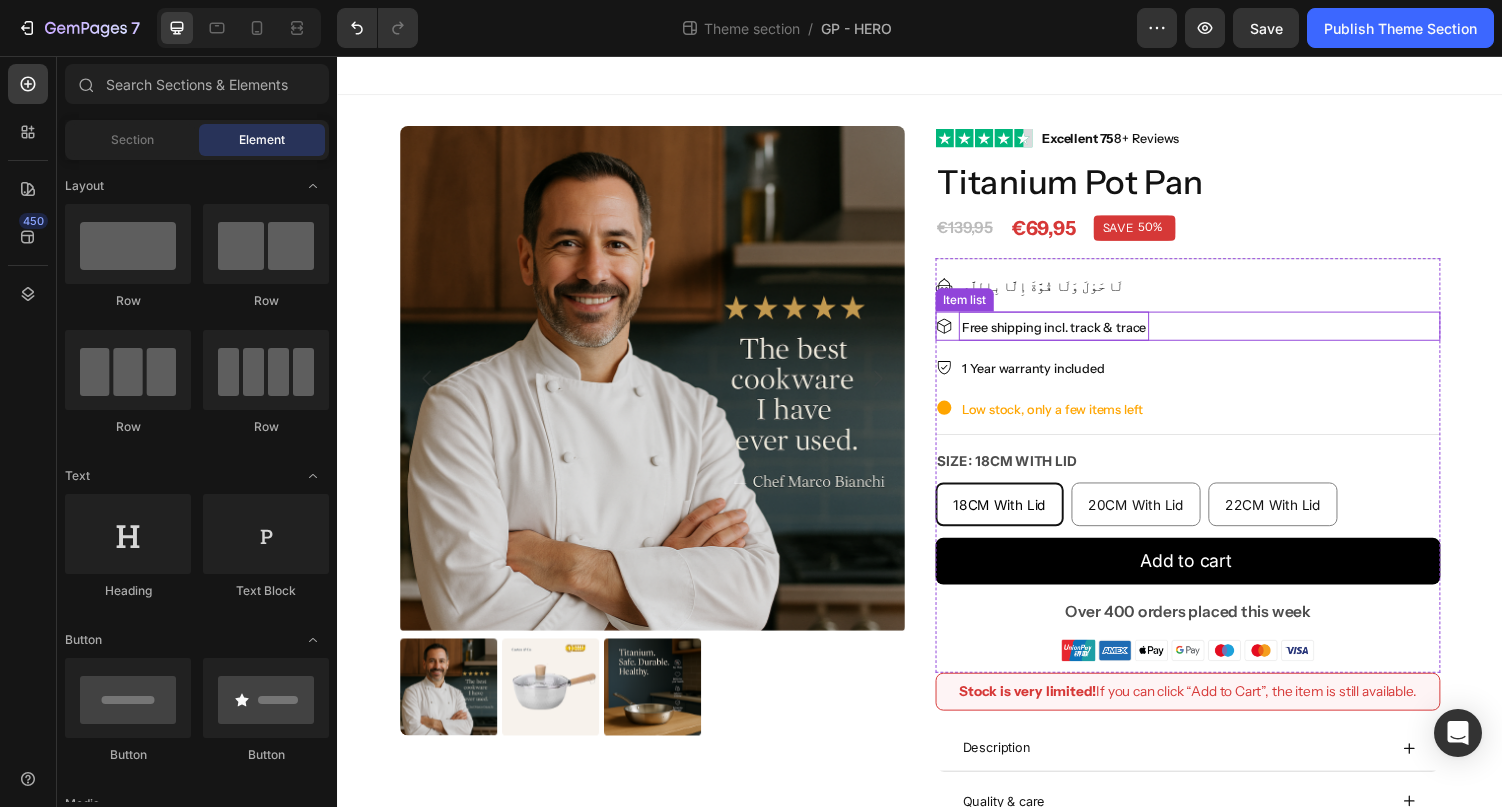click on "Free shipping incl. track & trace" at bounding box center (1075, 334) 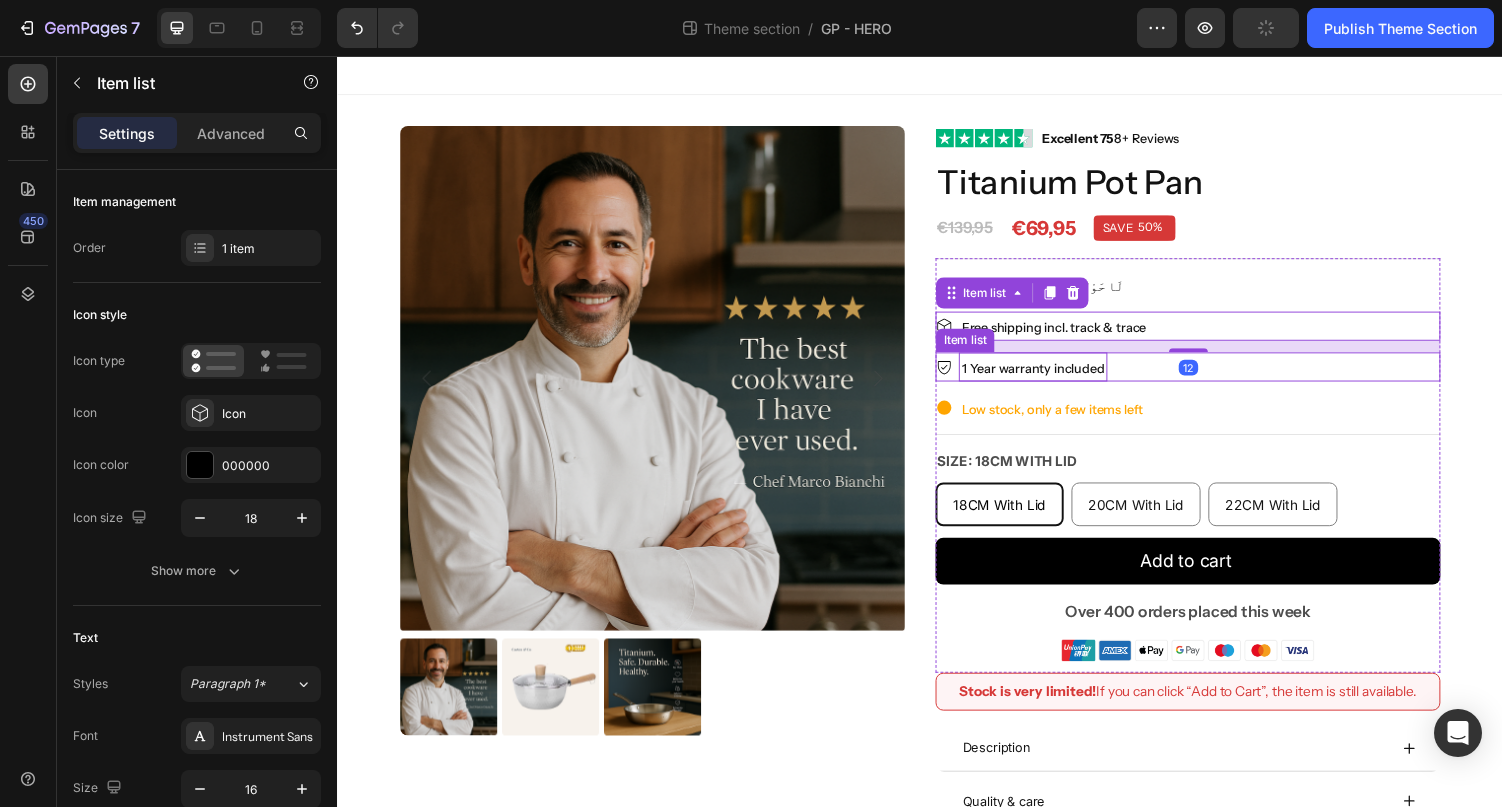 click on "1 Year warranty included" at bounding box center (1053, 377) 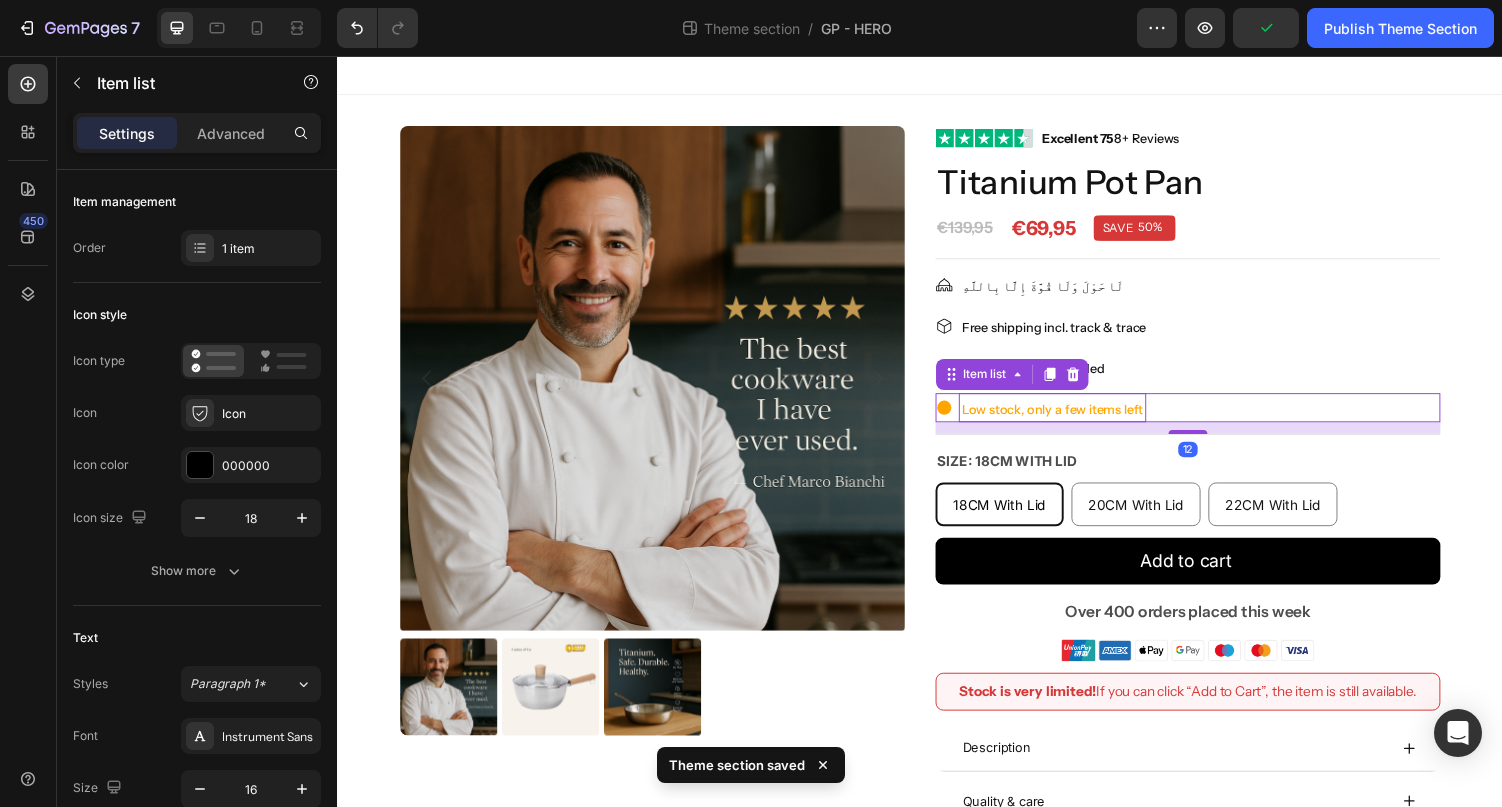 click on "Low stock, only a few items left" at bounding box center (1073, 419) 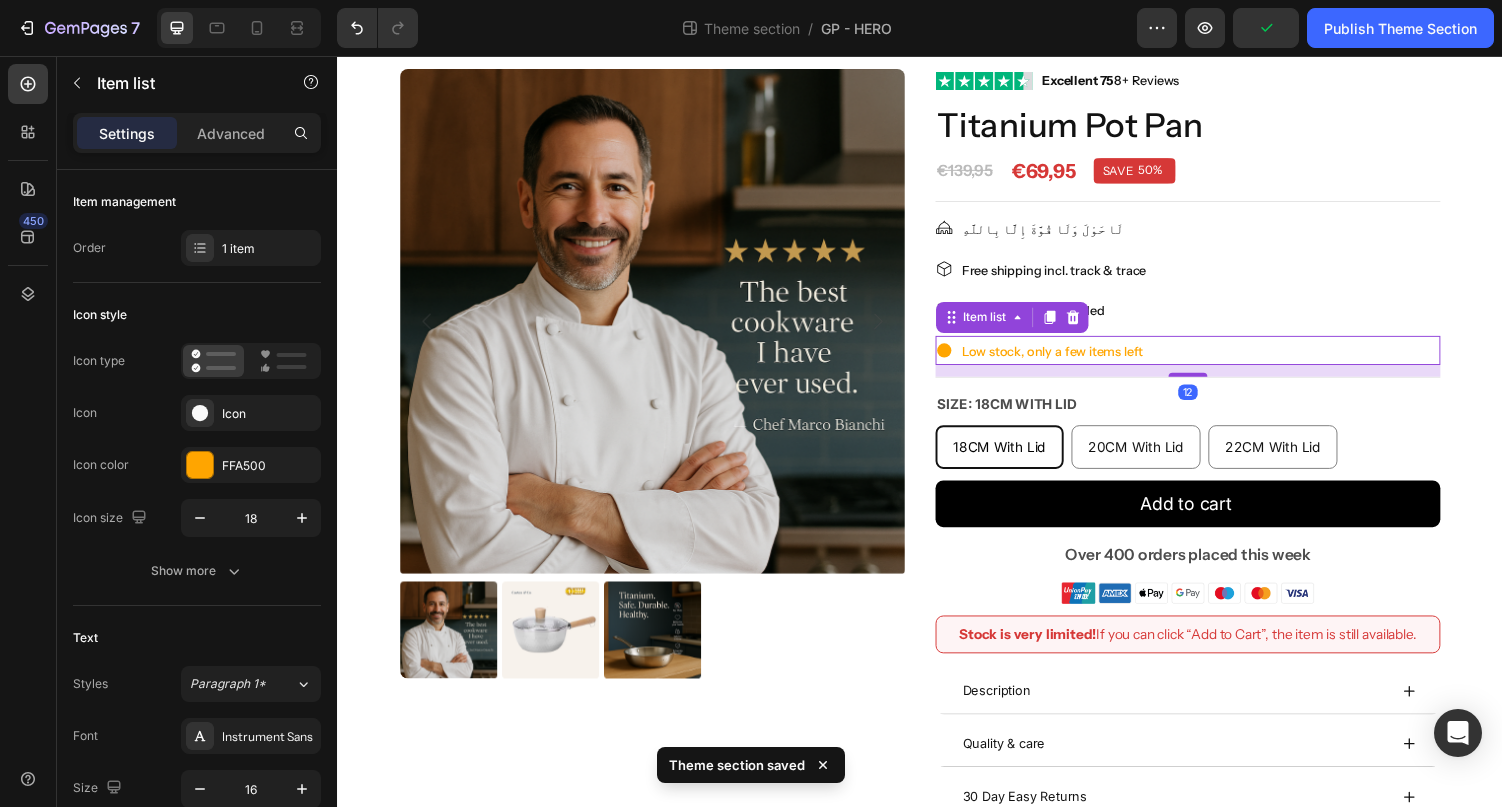 scroll, scrollTop: 72, scrollLeft: 0, axis: vertical 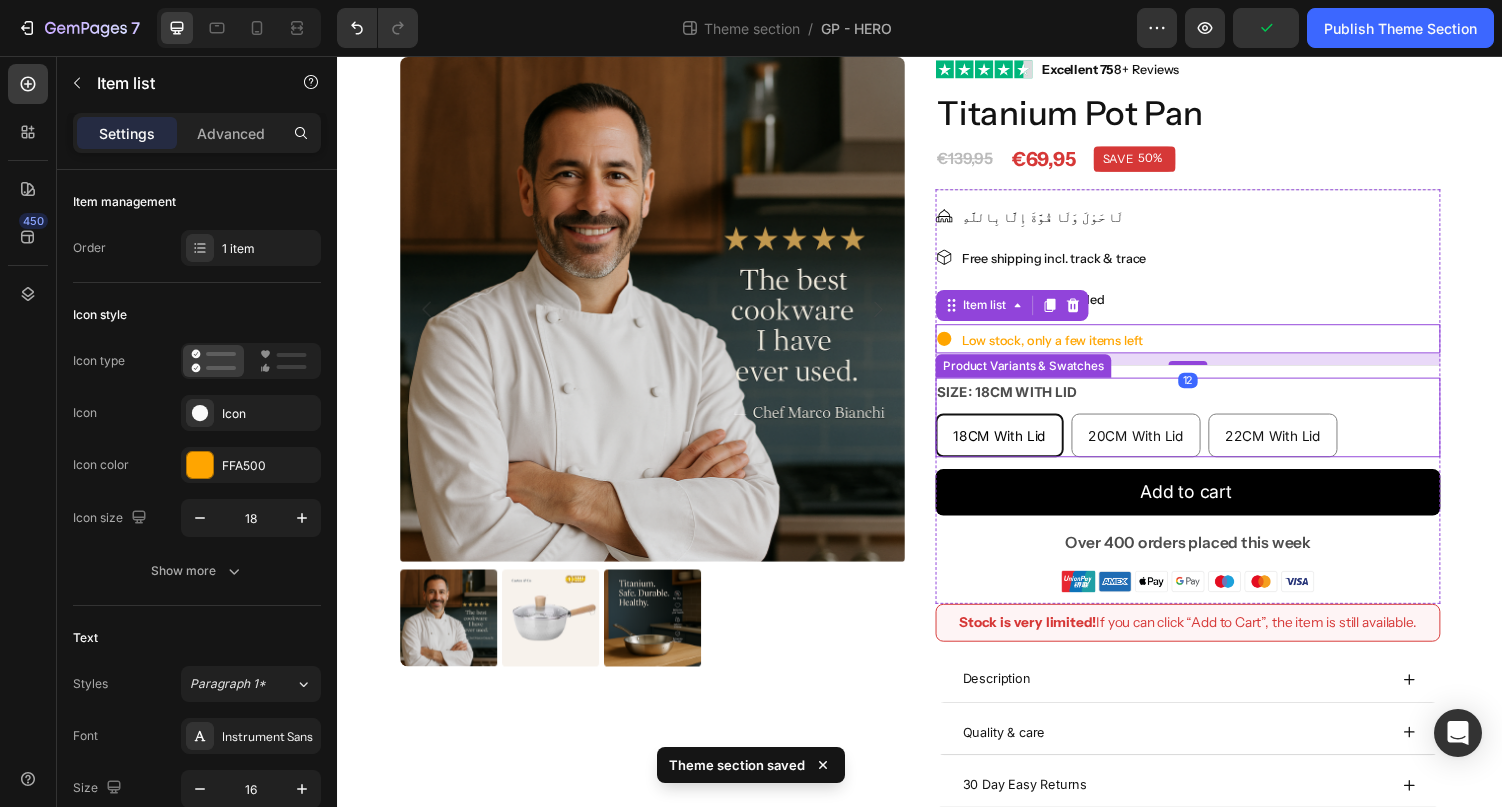 click on "Size: 18CM With Lid" at bounding box center (1026, 401) 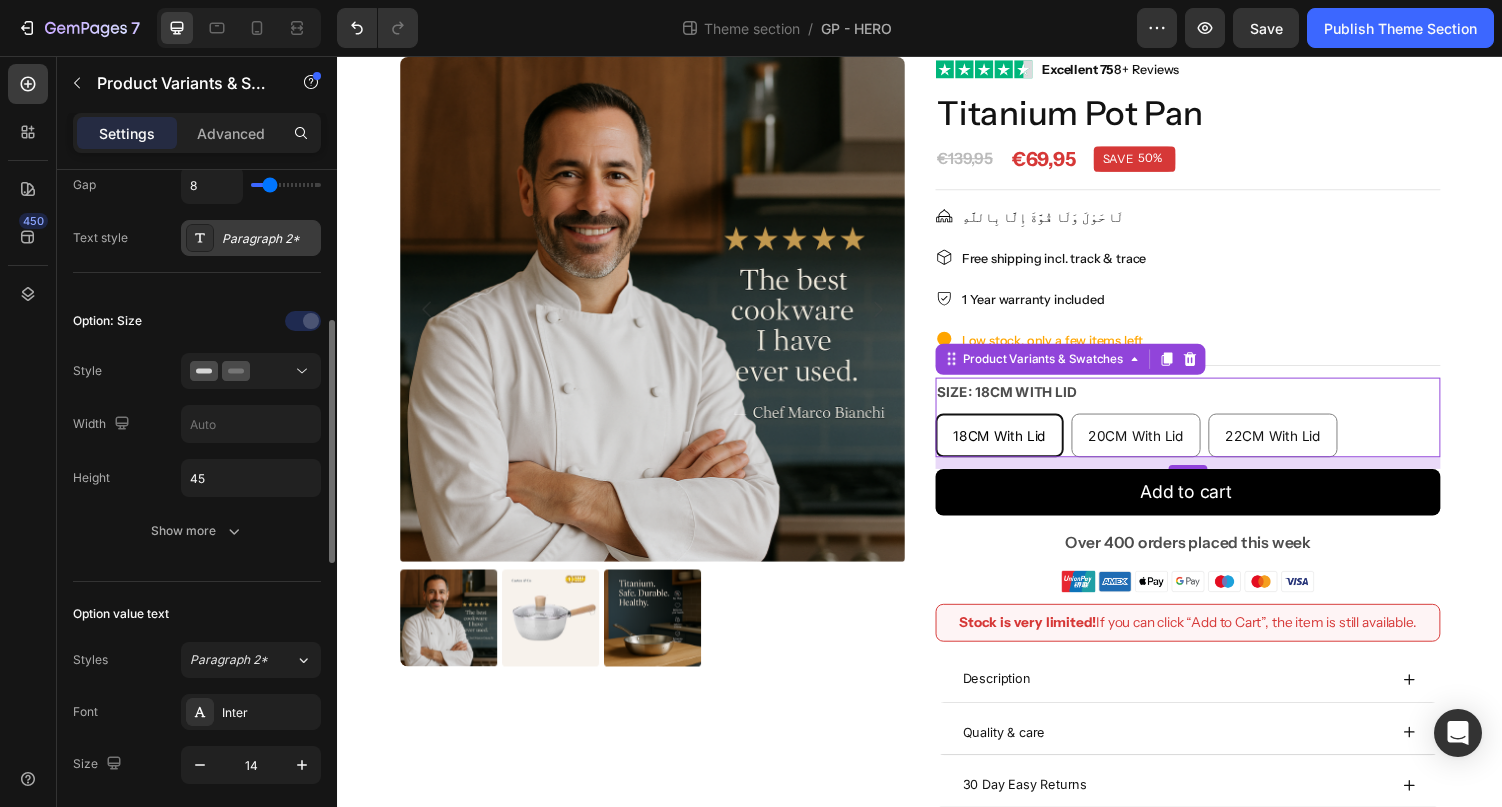 scroll, scrollTop: 481, scrollLeft: 0, axis: vertical 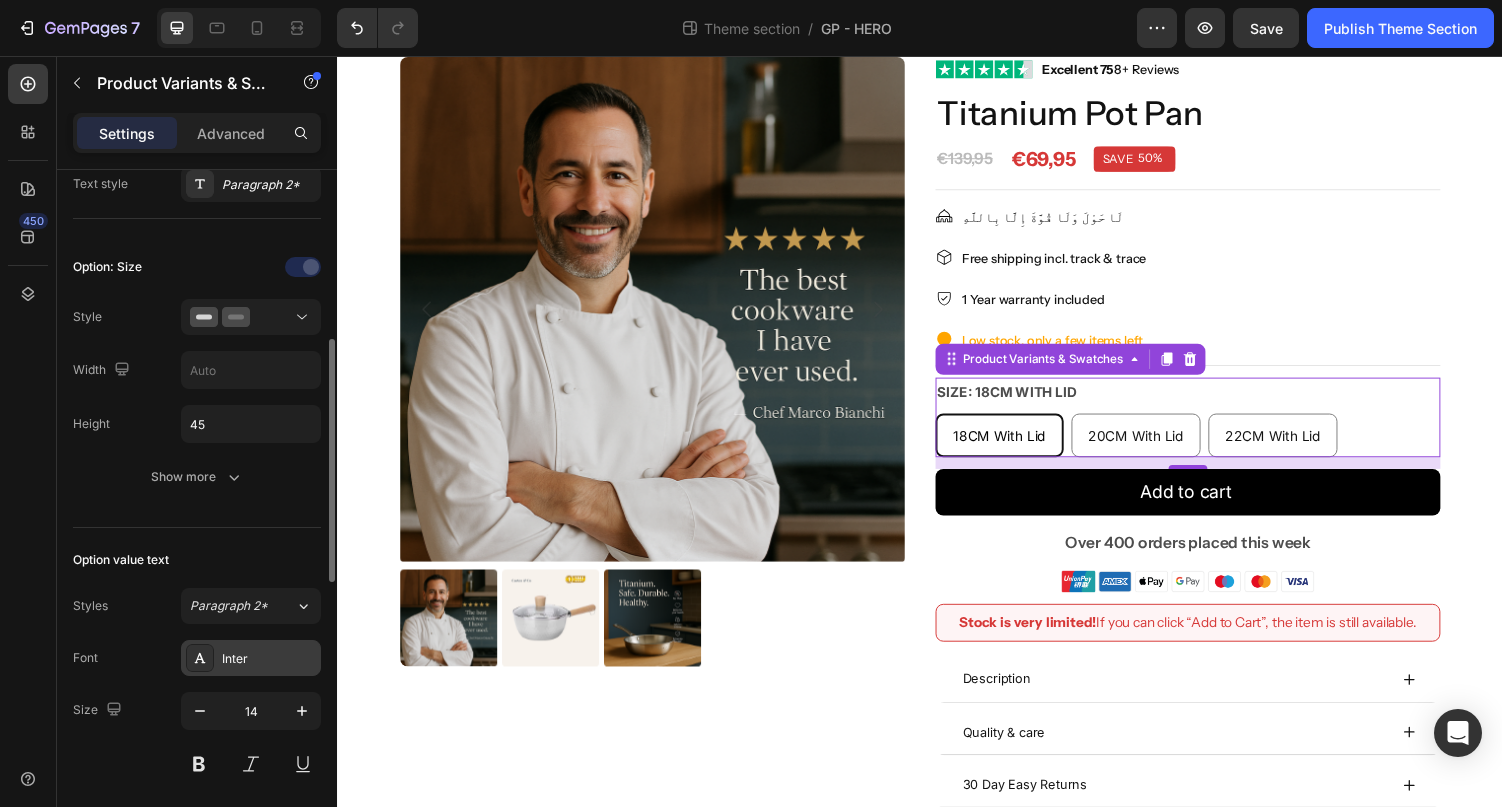 click on "Inter" at bounding box center (269, 659) 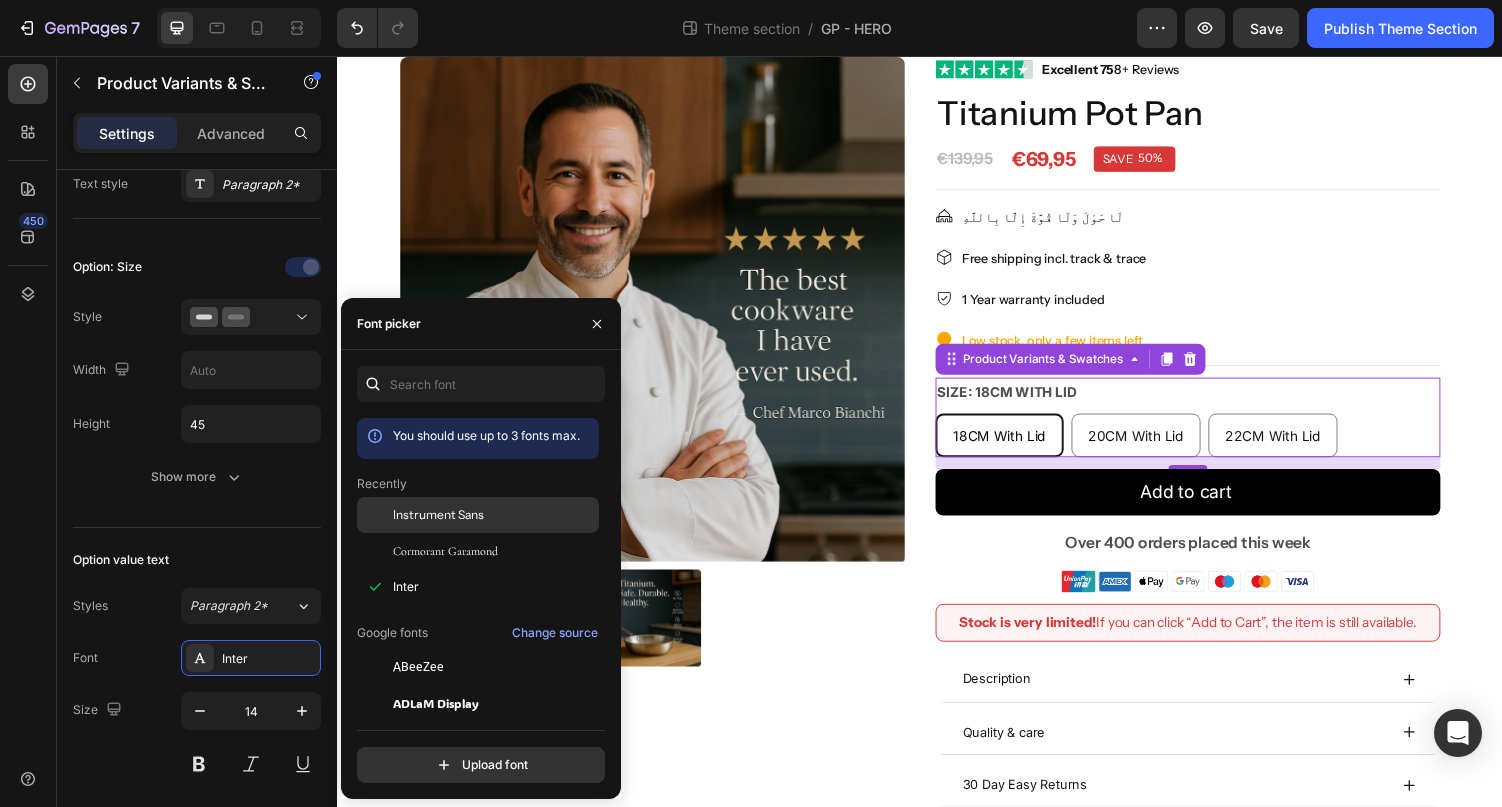 click on "Instrument Sans" at bounding box center [438, 515] 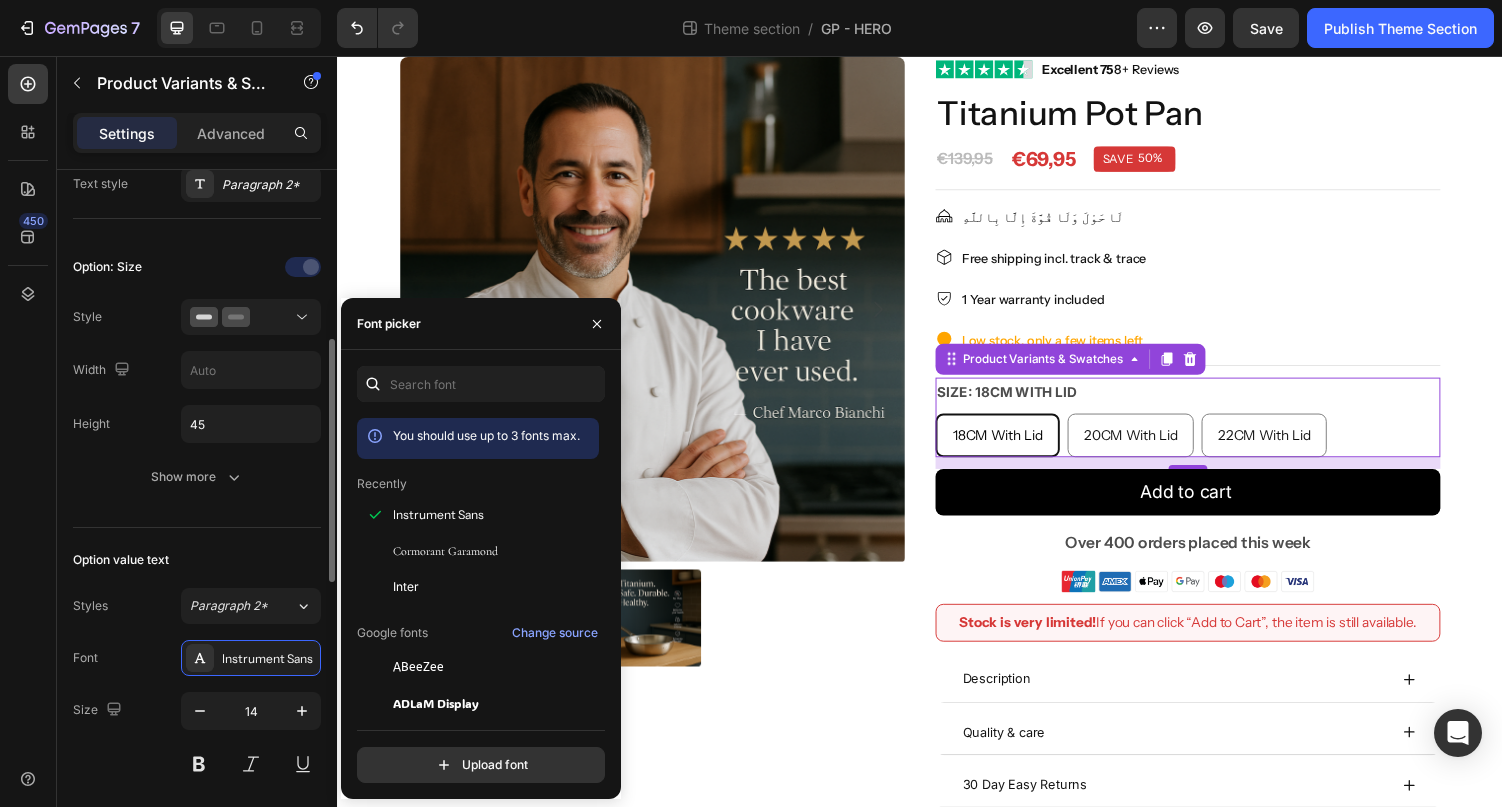 click on "Option value text" at bounding box center (197, 560) 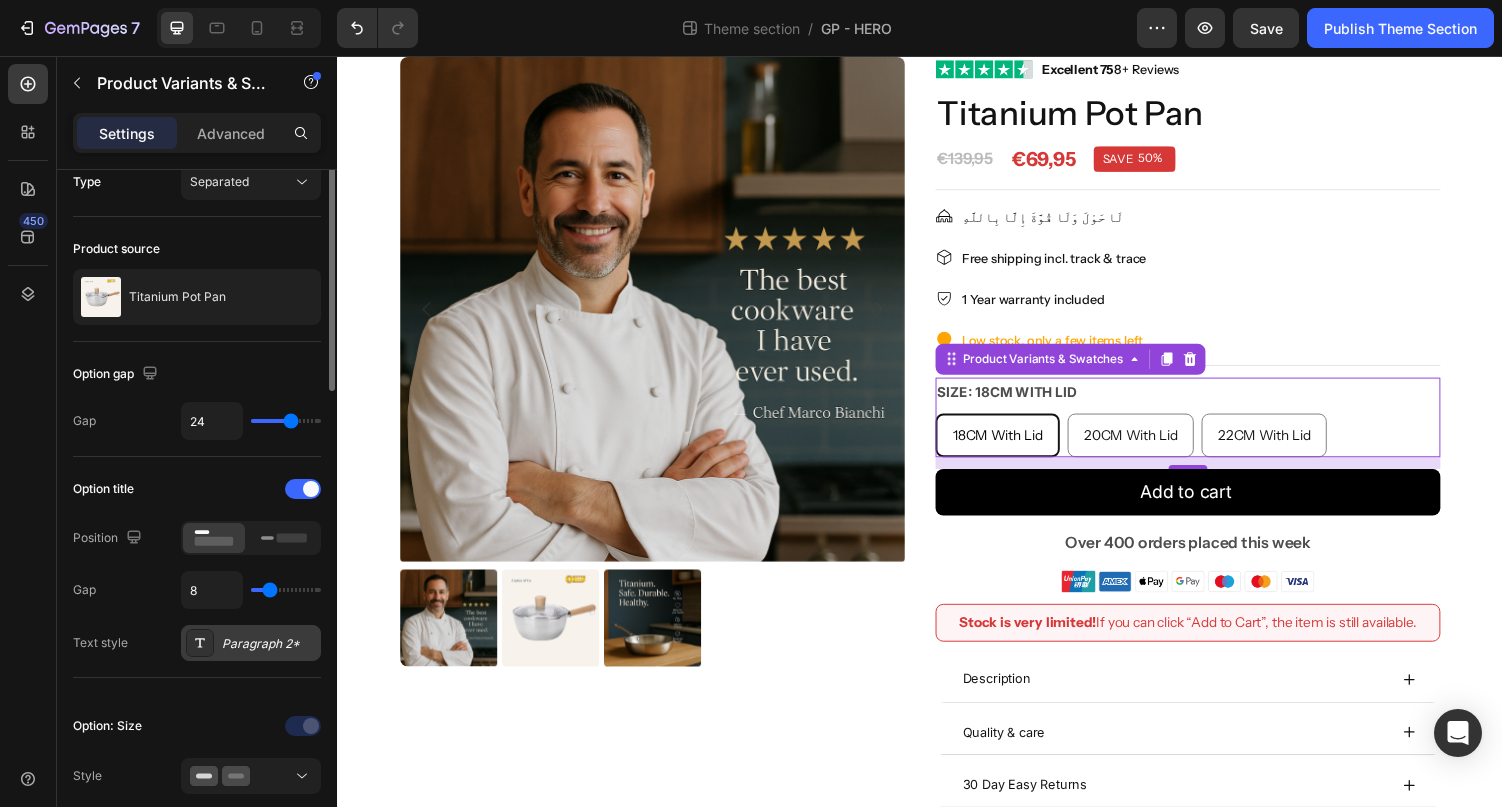 scroll, scrollTop: 0, scrollLeft: 0, axis: both 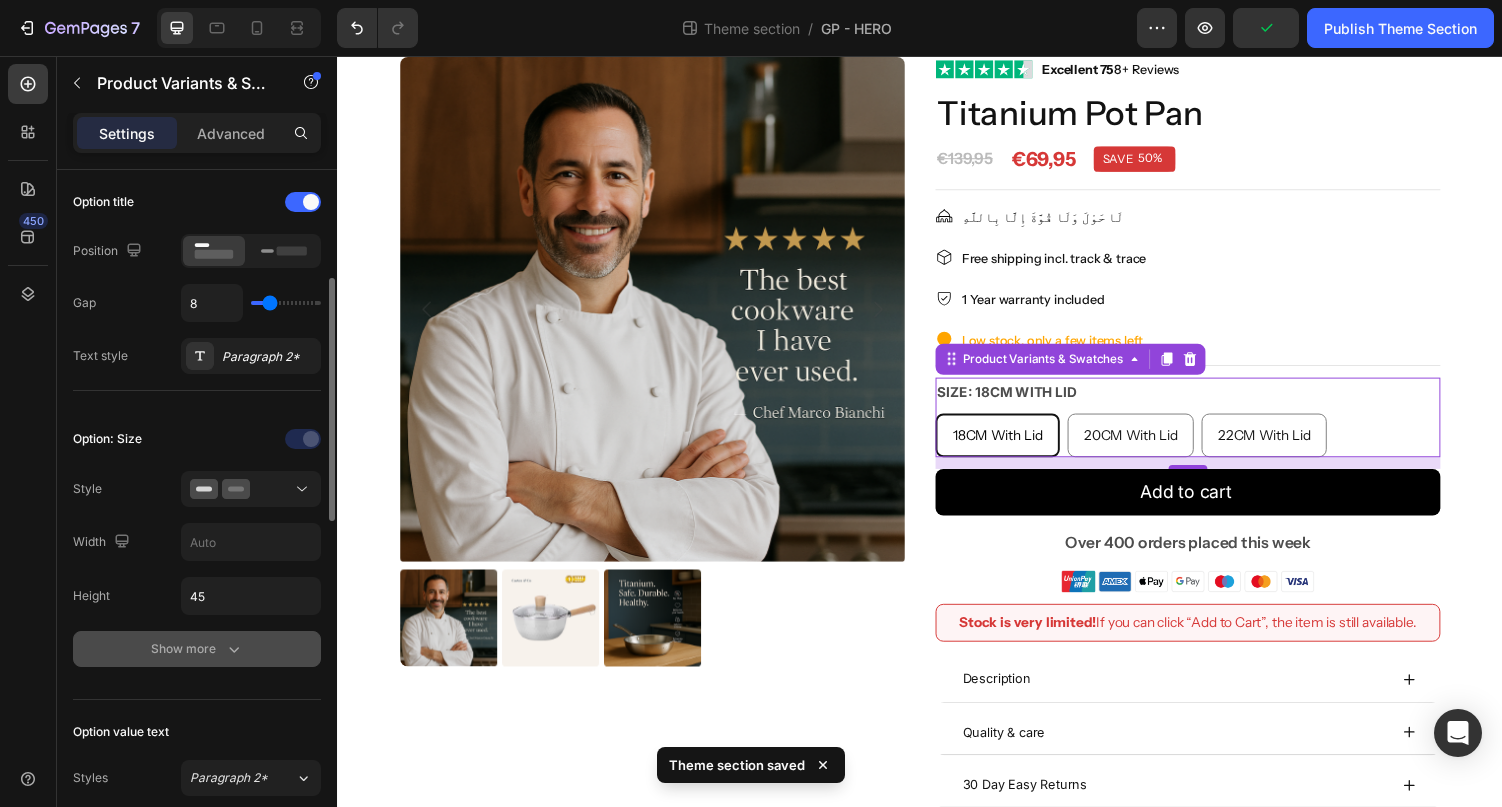 click on "Show more" at bounding box center (197, 649) 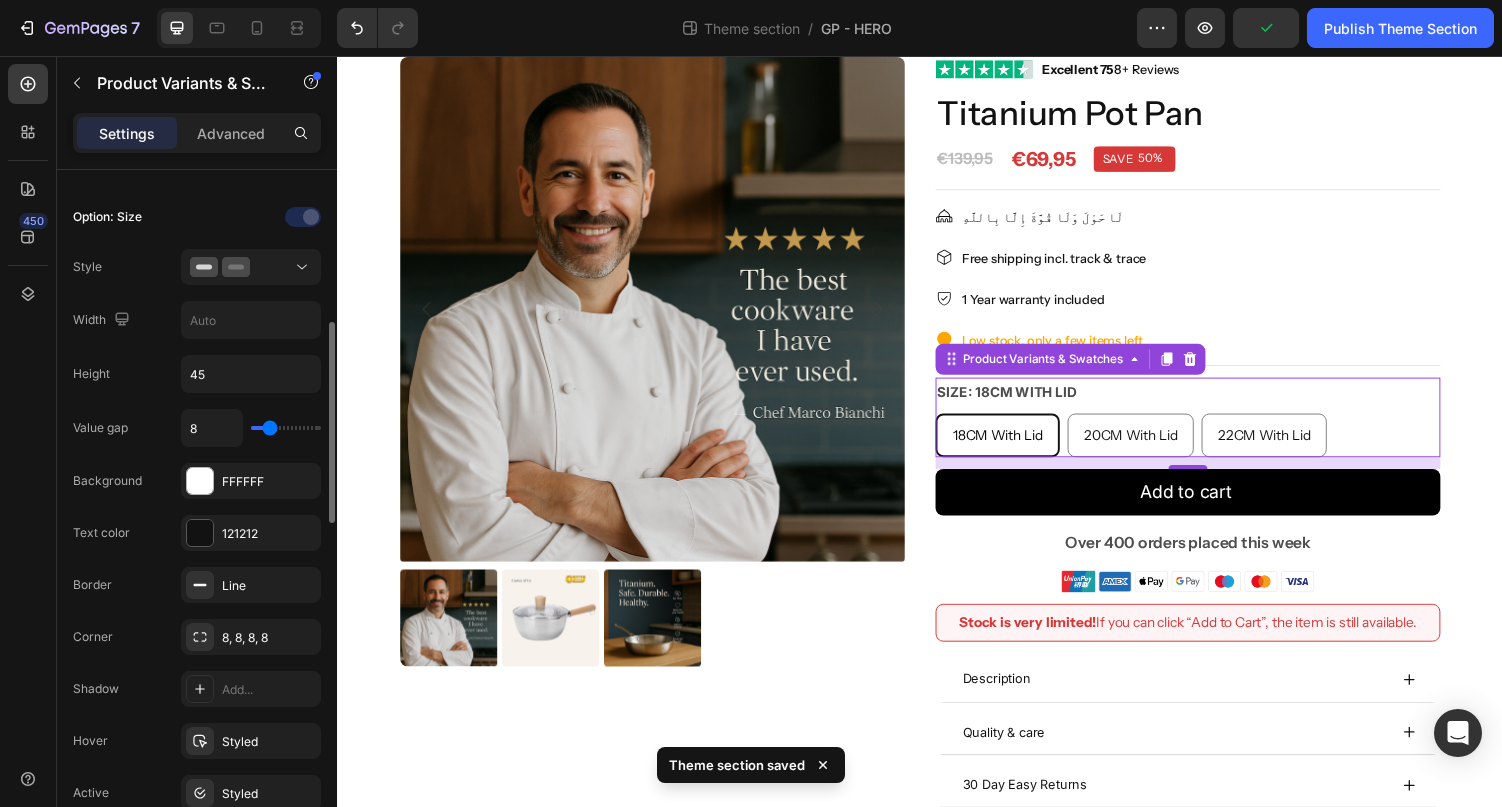 scroll, scrollTop: 532, scrollLeft: 0, axis: vertical 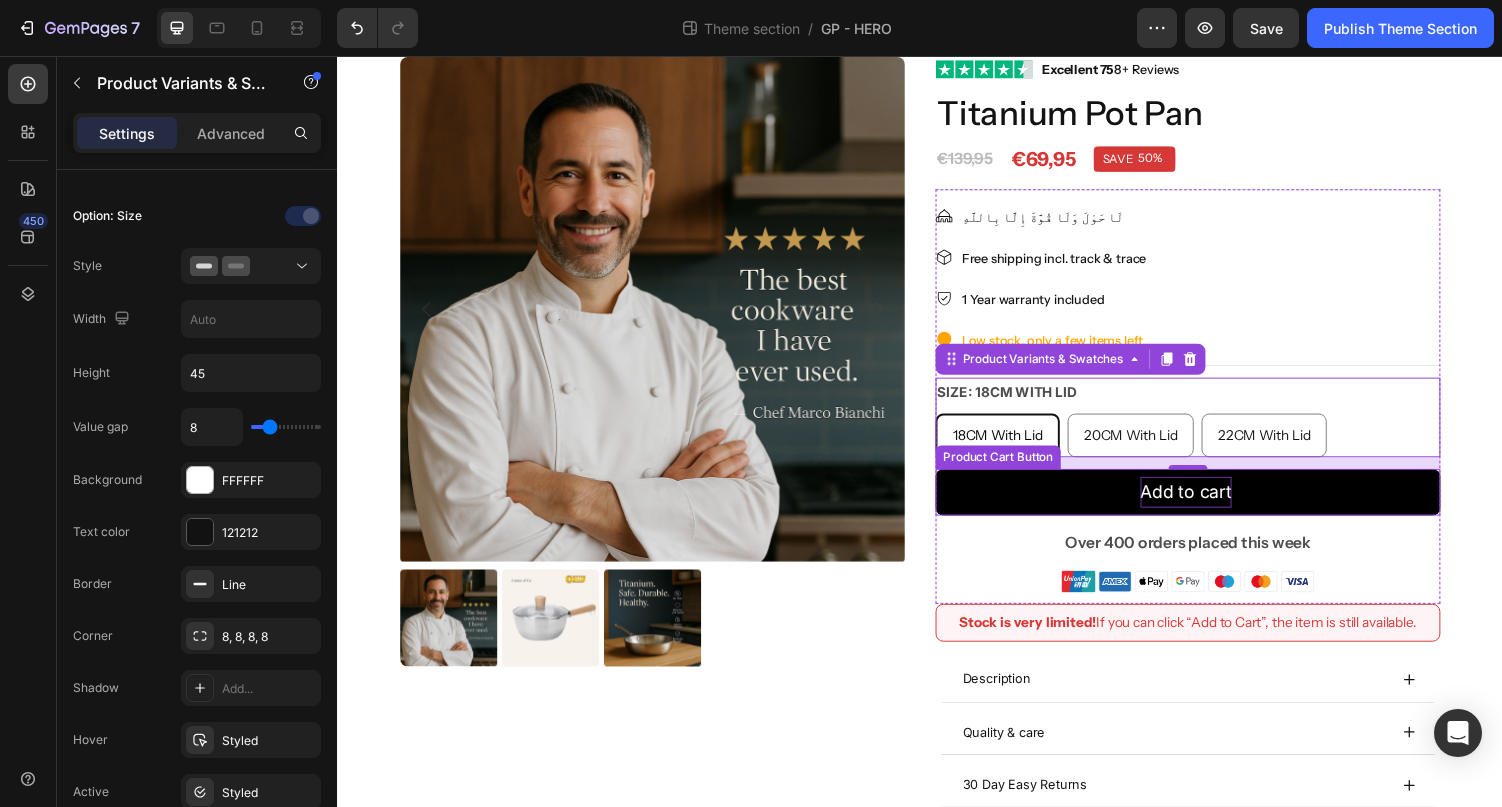 click on "Add to cart" at bounding box center [1211, 505] 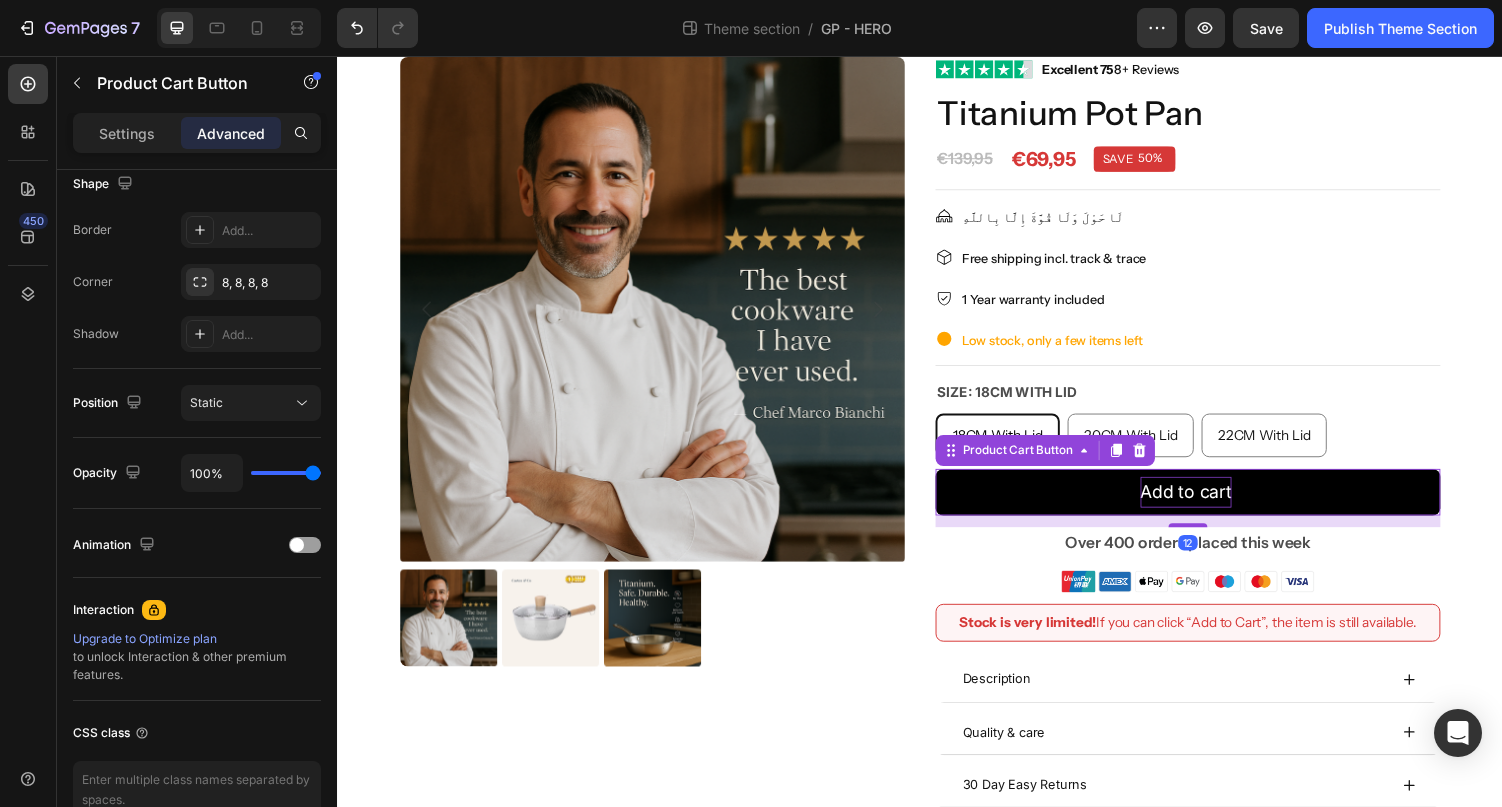 scroll, scrollTop: 0, scrollLeft: 0, axis: both 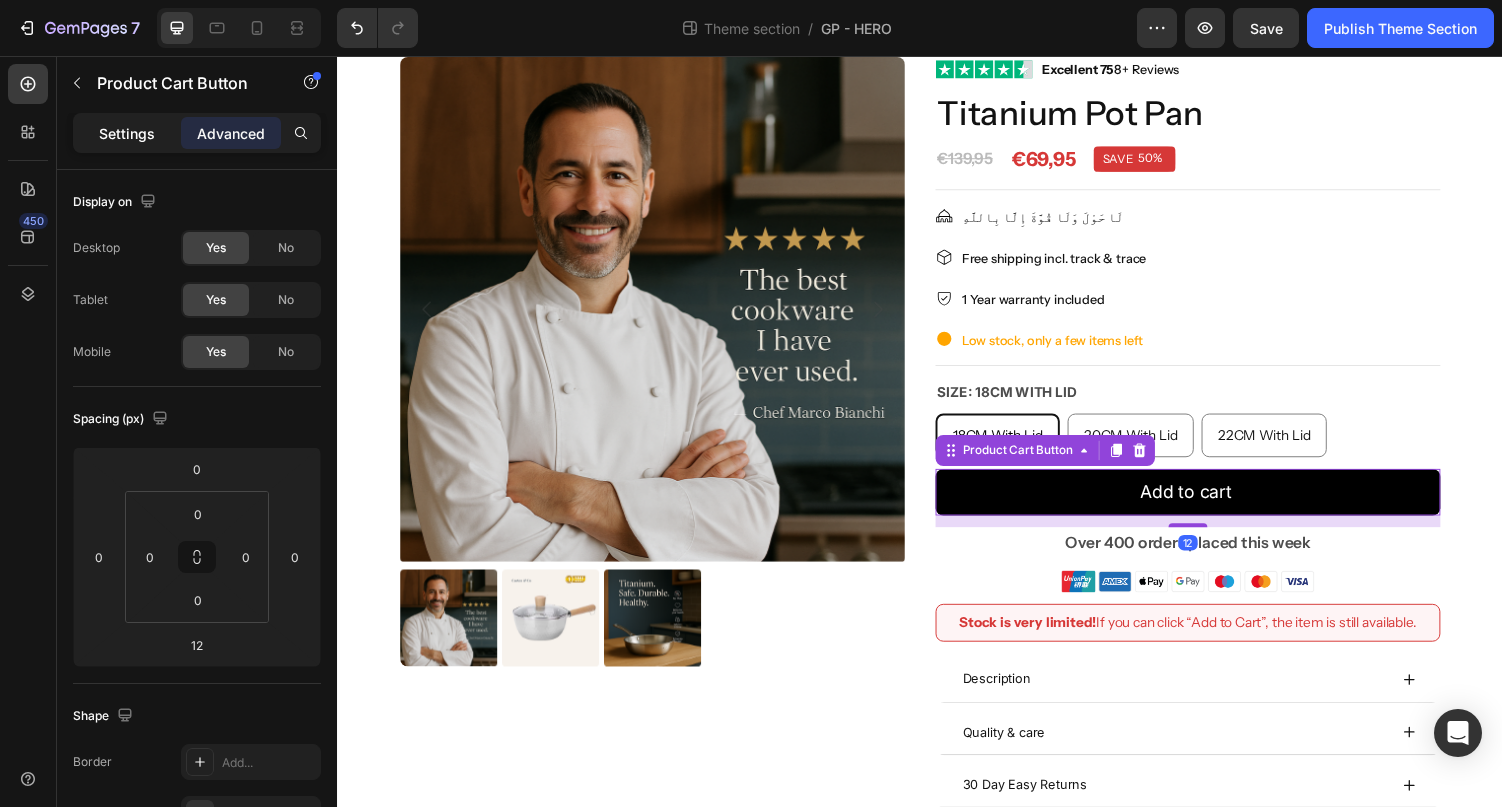 click on "Settings" at bounding box center [127, 133] 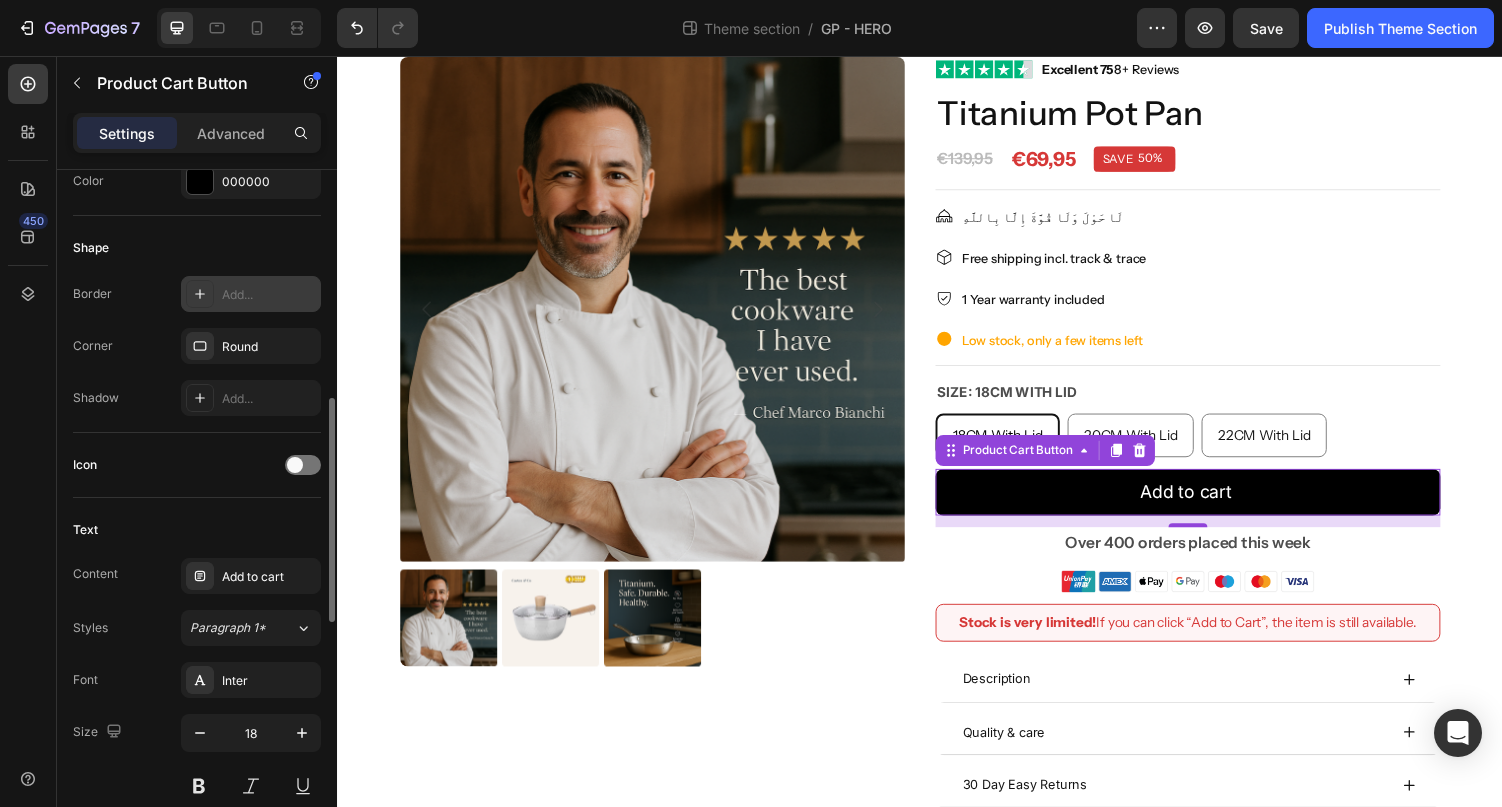 scroll, scrollTop: 594, scrollLeft: 0, axis: vertical 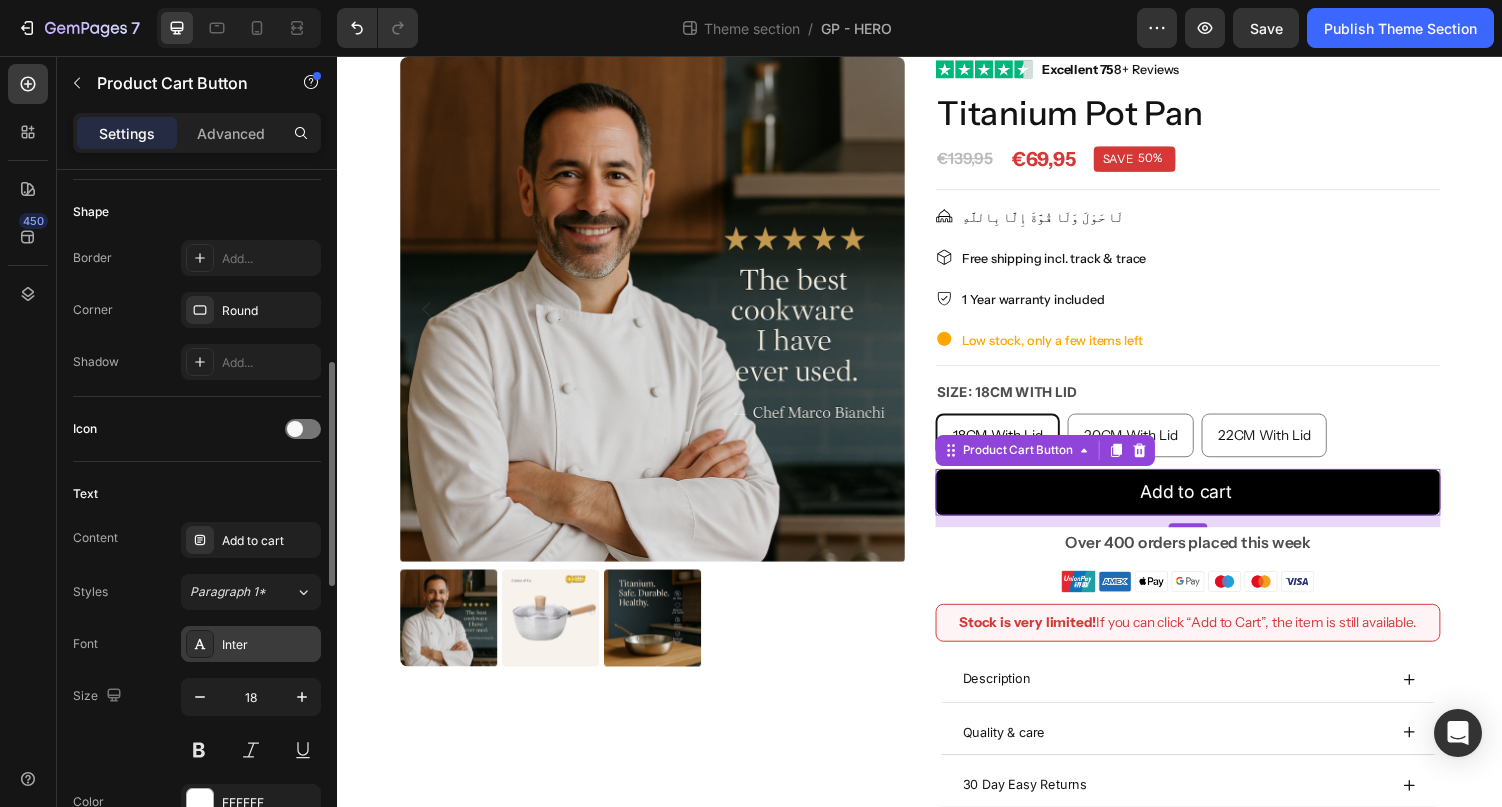 click on "Inter" at bounding box center [251, 644] 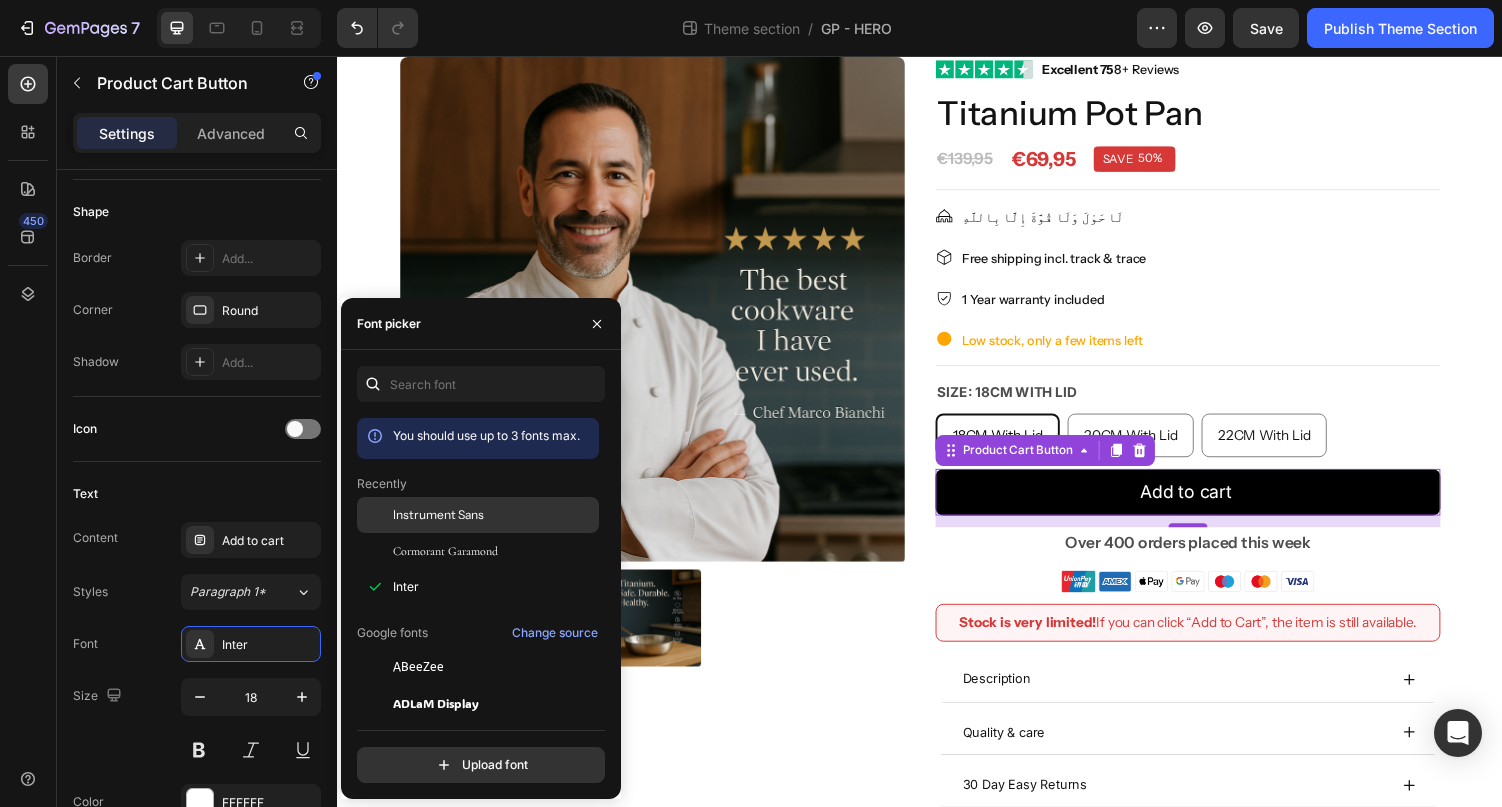 click on "Instrument Sans" at bounding box center (438, 515) 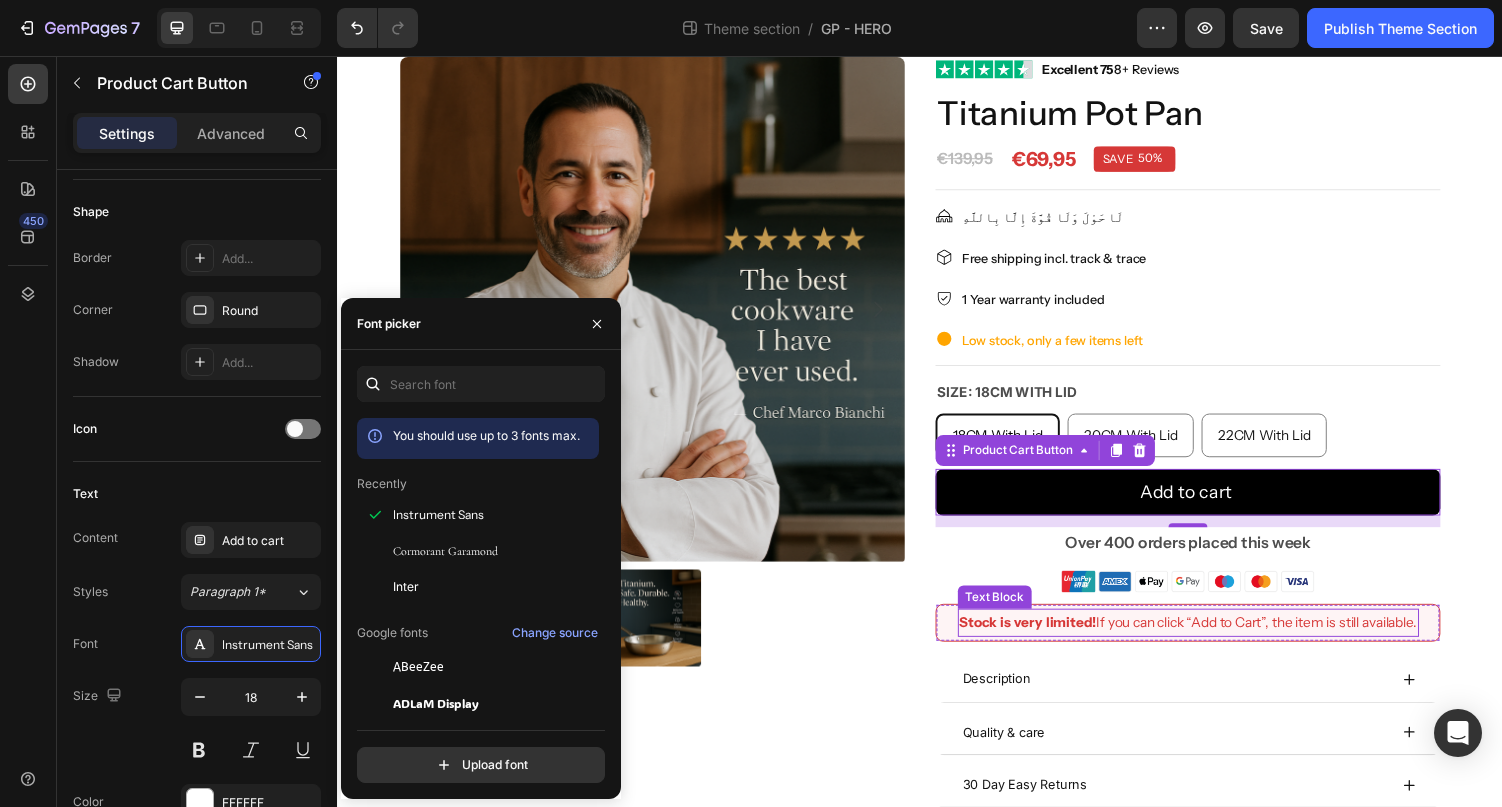 click on "Stock is very limited!" at bounding box center (1048, 639) 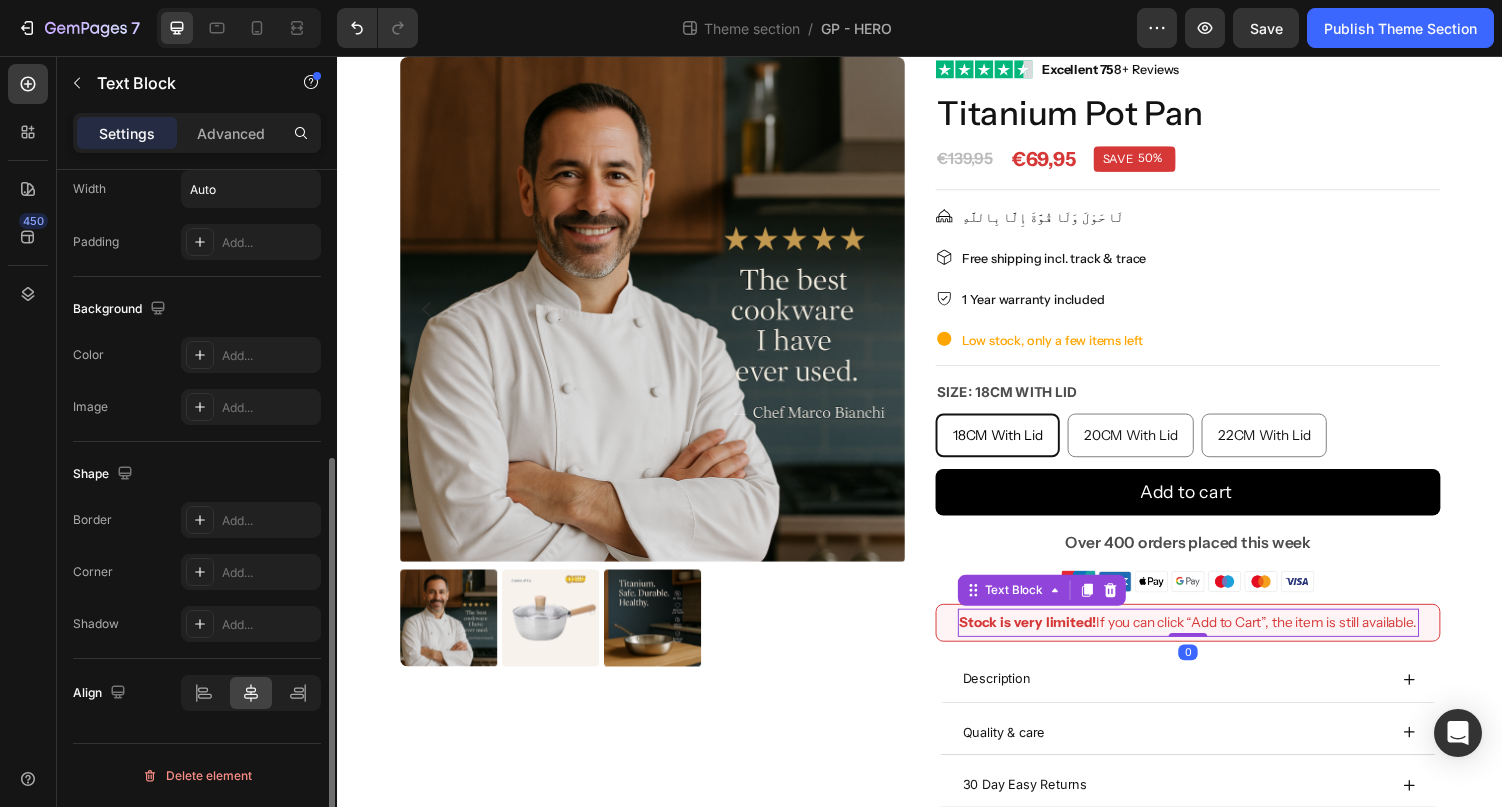 scroll, scrollTop: 0, scrollLeft: 0, axis: both 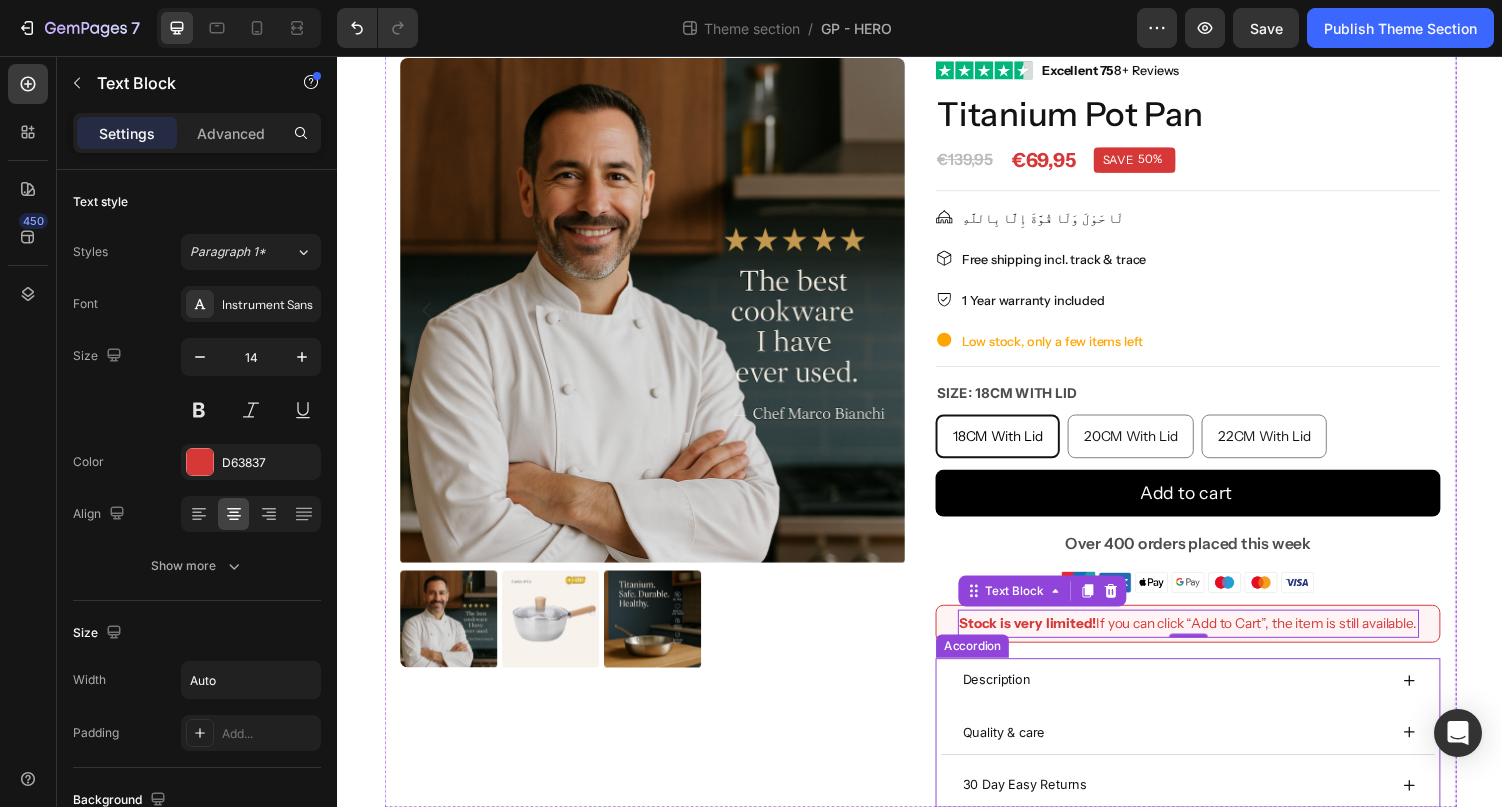 click on "Description" at bounding box center (1198, 698) 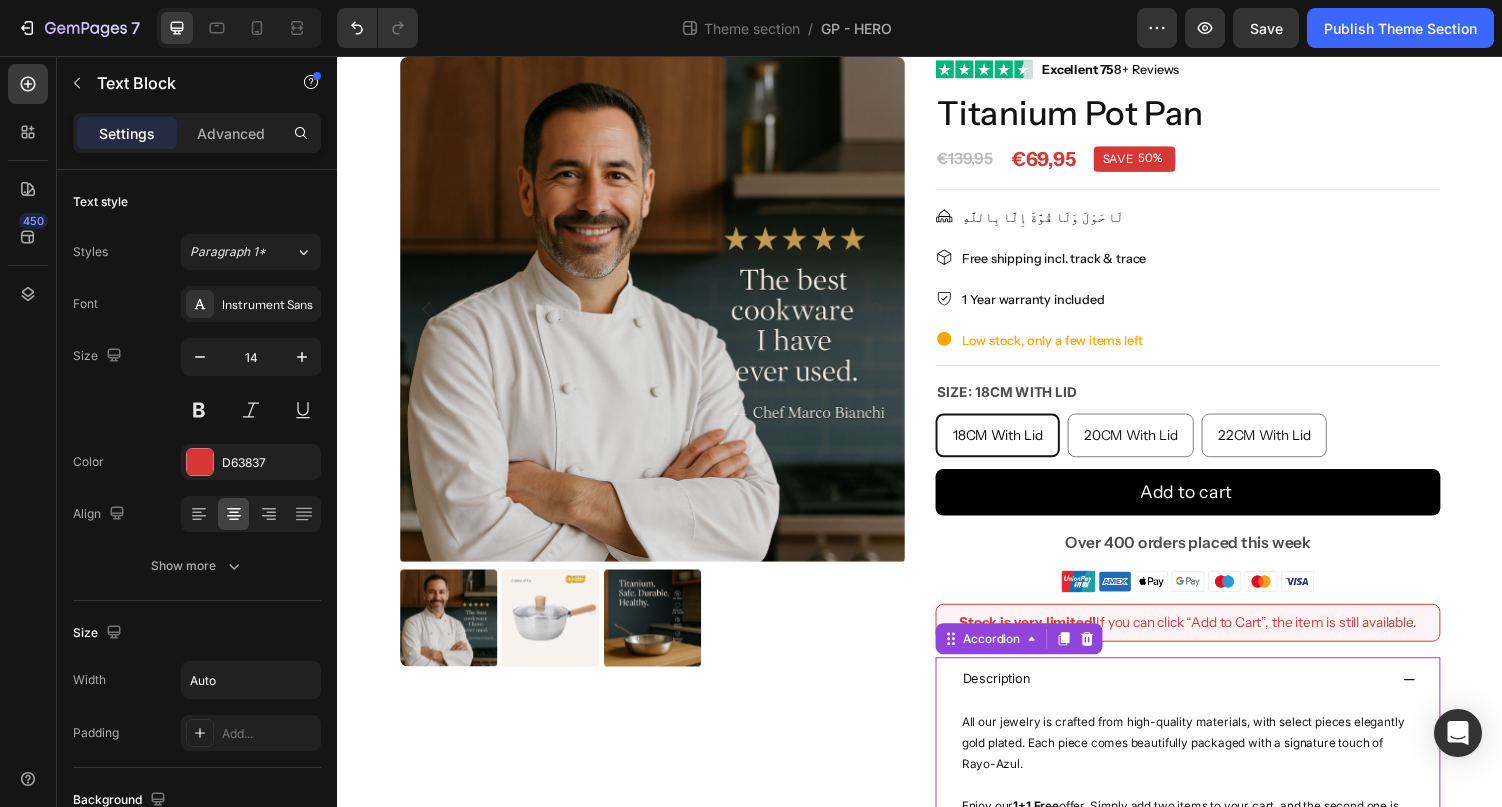 scroll, scrollTop: 72, scrollLeft: 0, axis: vertical 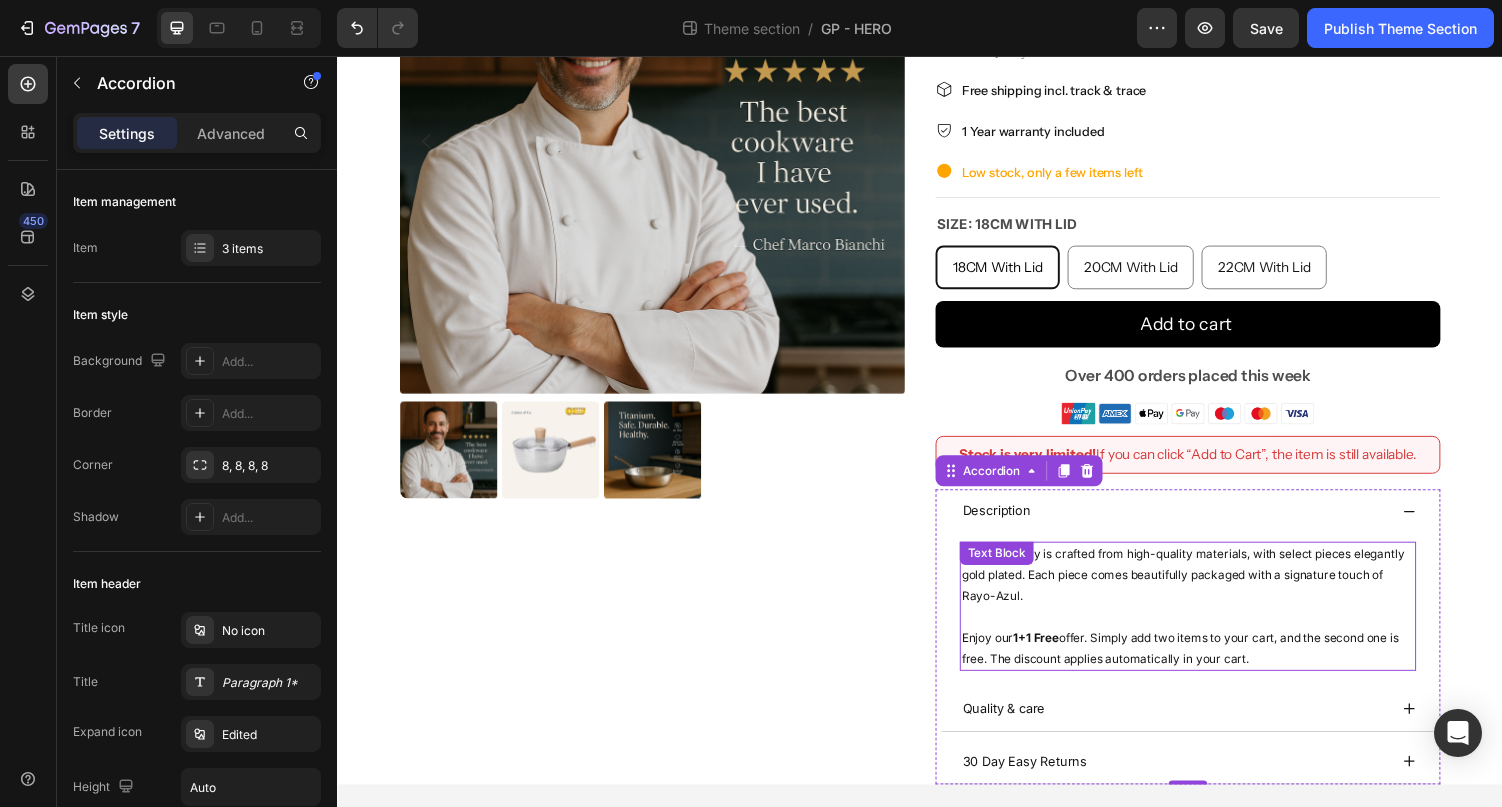 click on "All our jewelry is crafted from high-quality materials, with select pieces elegantly gold plated. Each piece comes beautifully packaged with a signature touch of Rayo-Azul." at bounding box center (1213, 590) 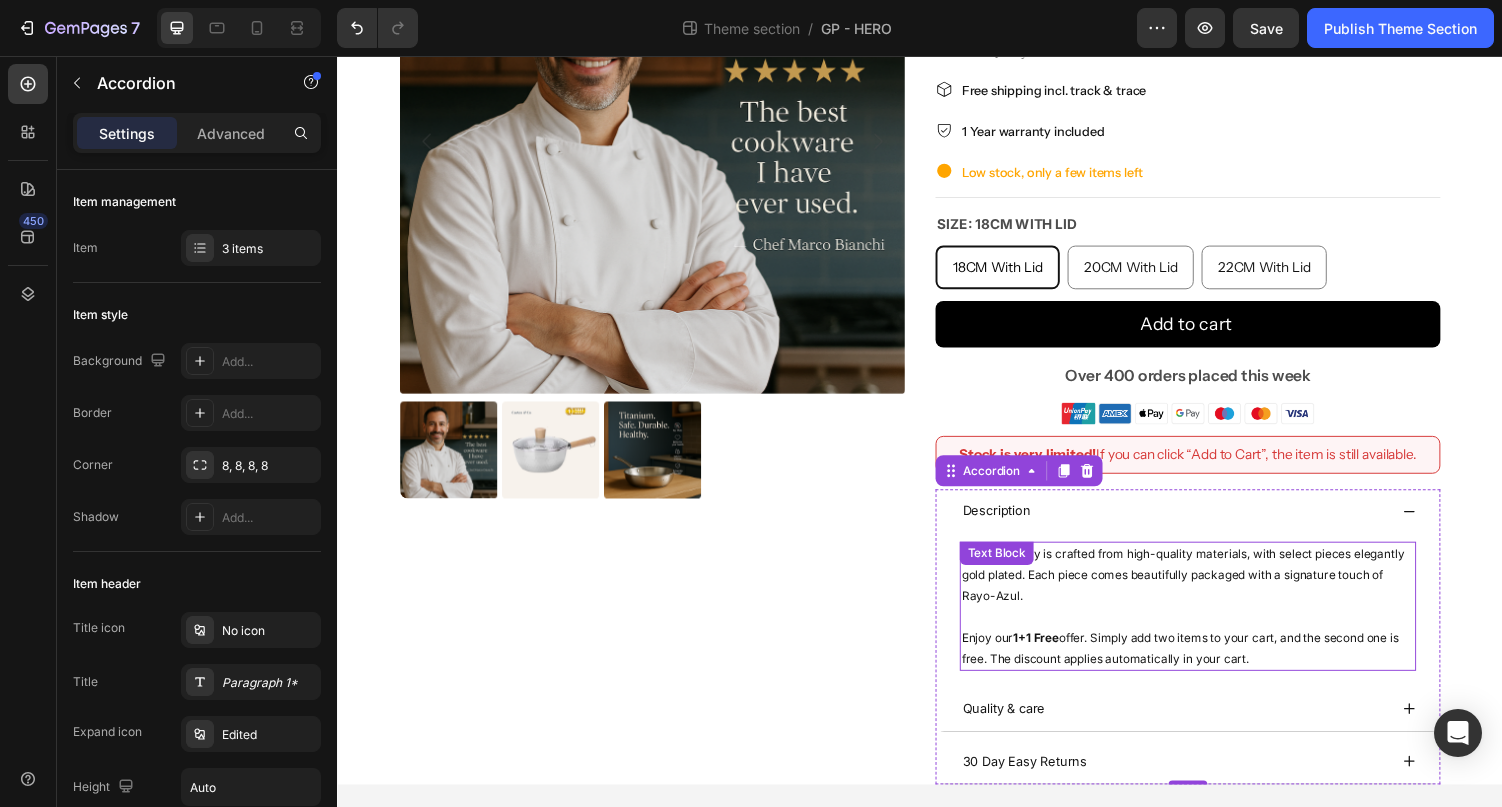 scroll, scrollTop: 220, scrollLeft: 0, axis: vertical 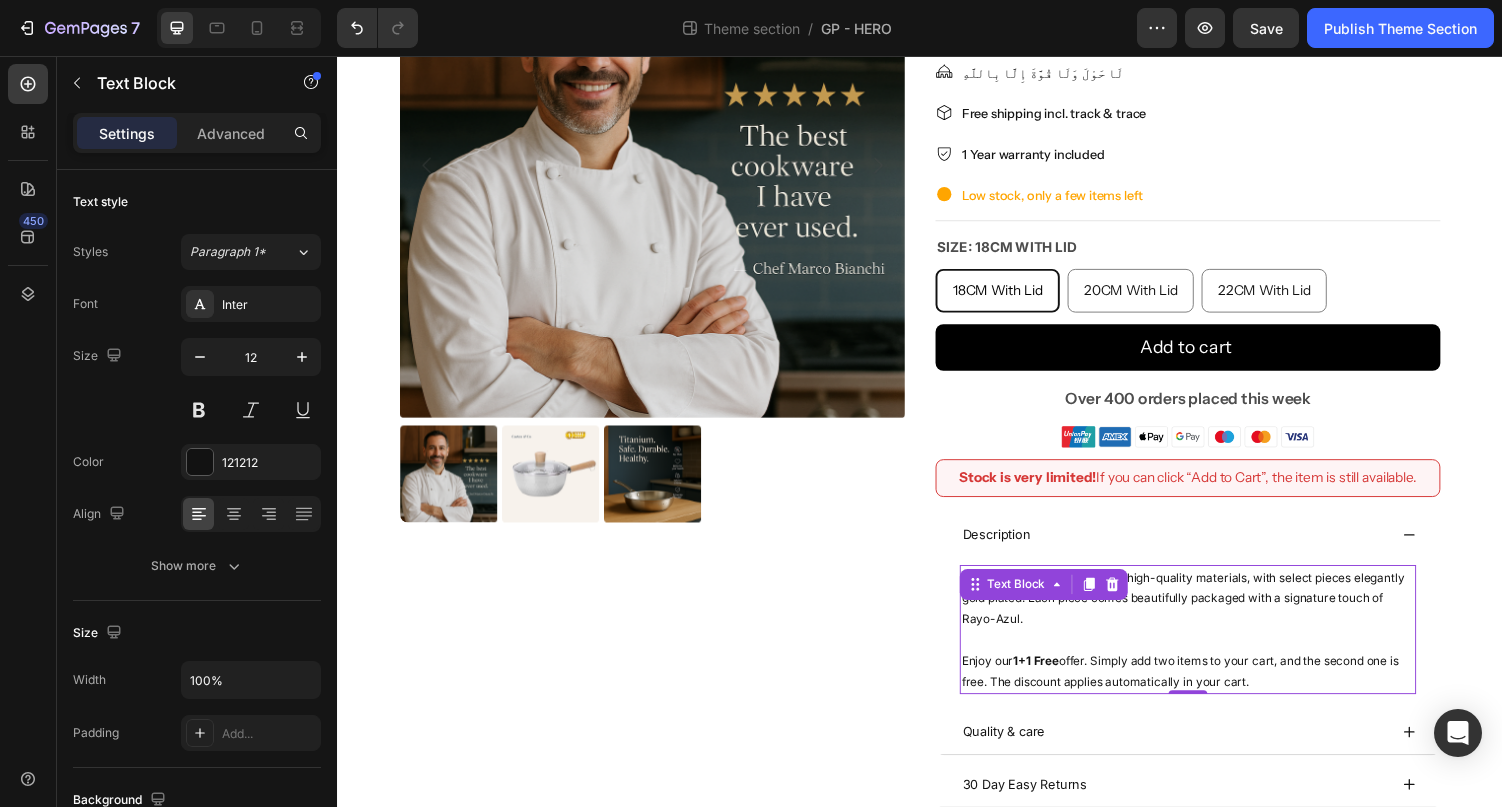 click on "Enjoy our  1+1 Free  offer. Simply add two items to your cart, and the second one is free. The discount applies automatically in your cart." at bounding box center (1213, 689) 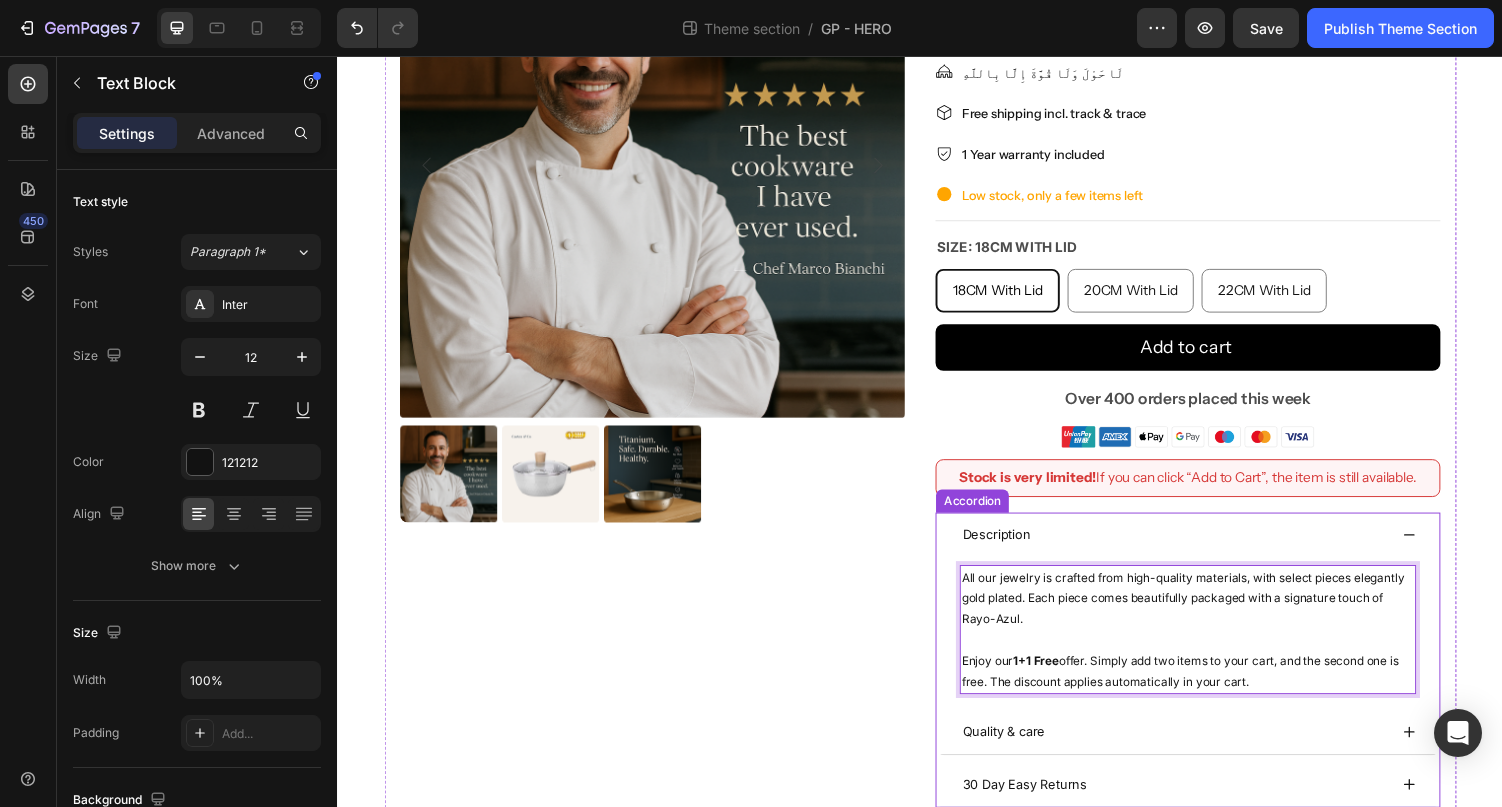 drag, startPoint x: 1291, startPoint y: 697, endPoint x: 970, endPoint y: 578, distance: 342.34778 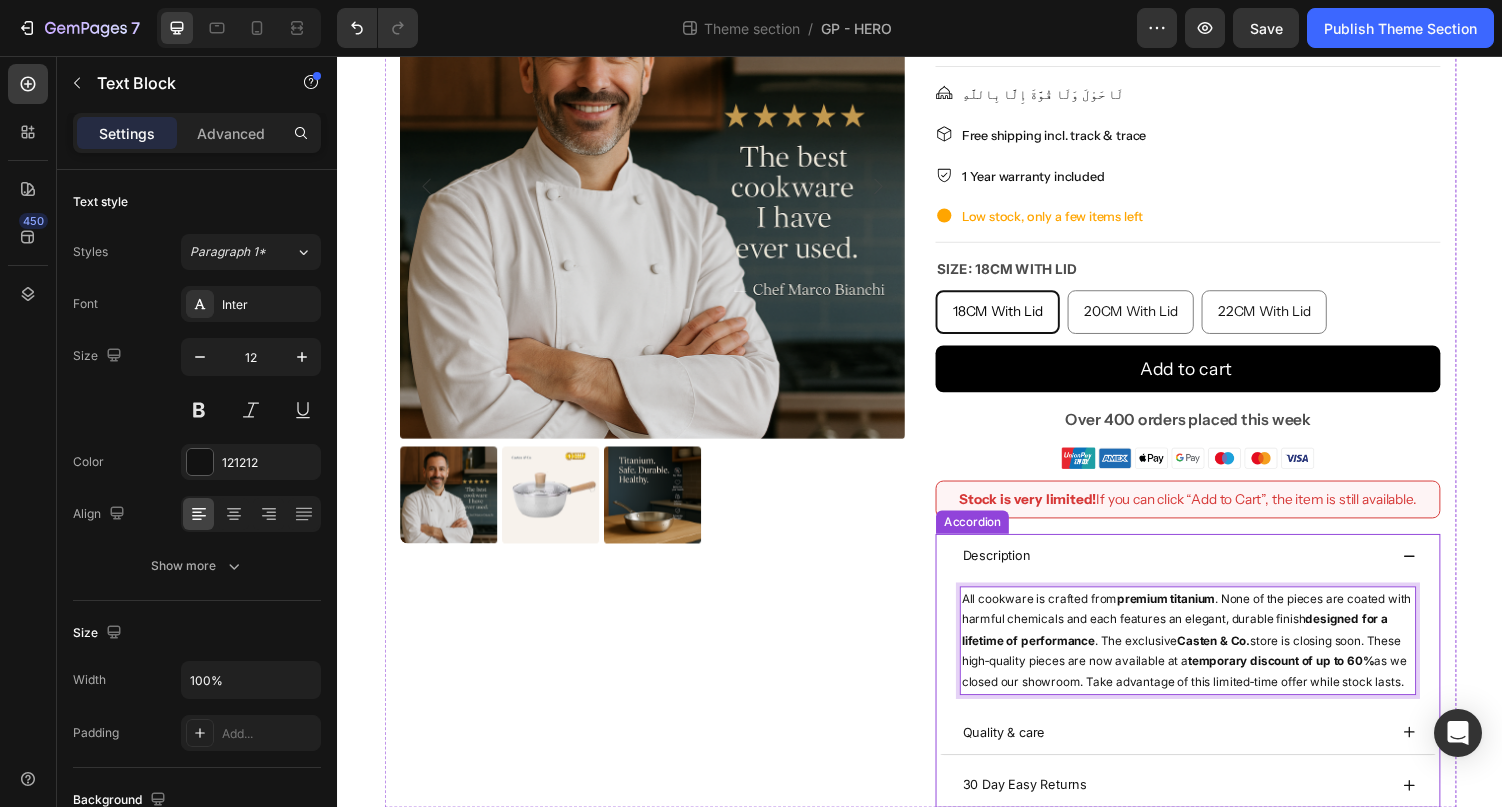 click on "Description" at bounding box center (1198, 570) 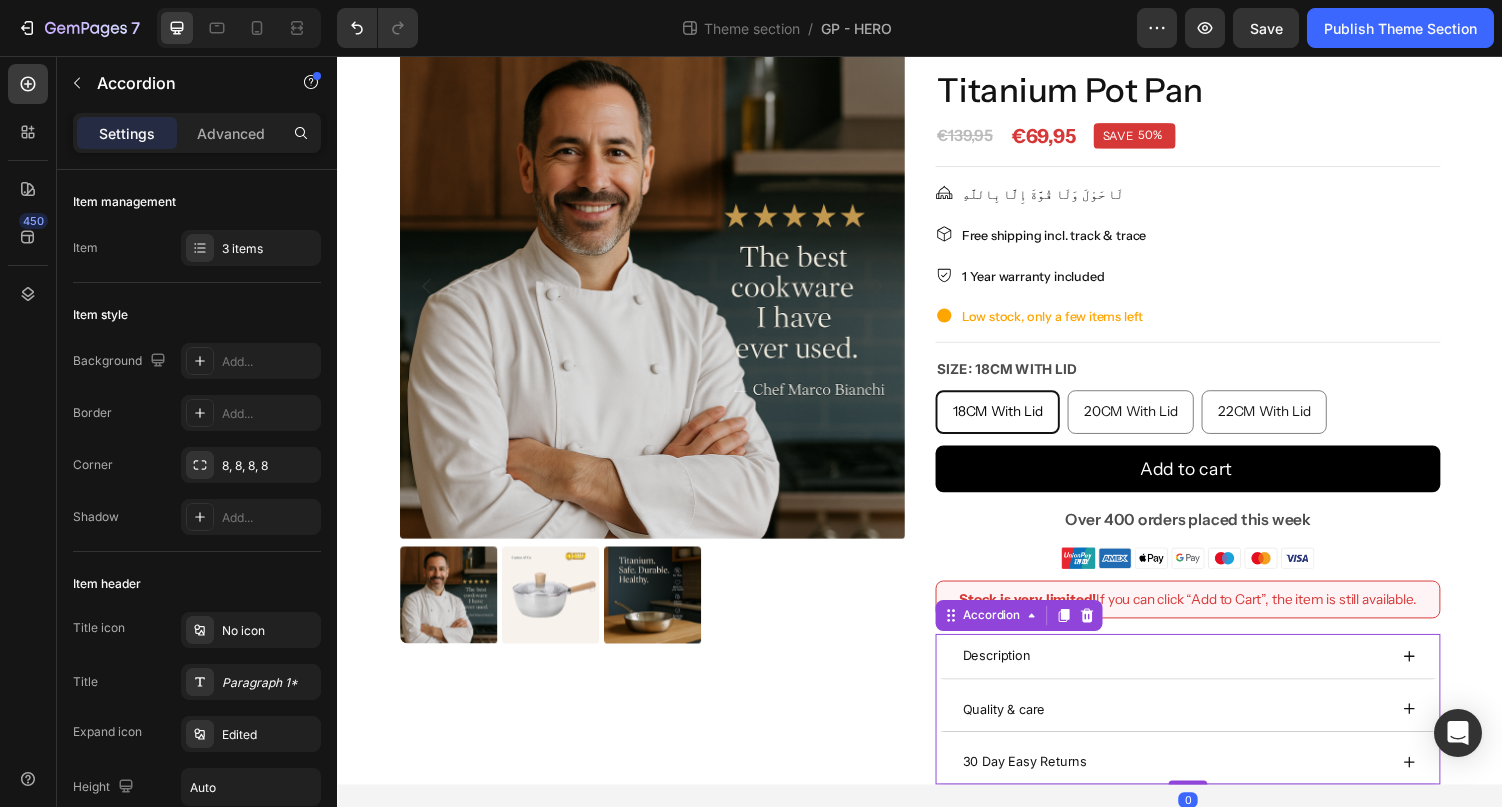 scroll, scrollTop: 96, scrollLeft: 0, axis: vertical 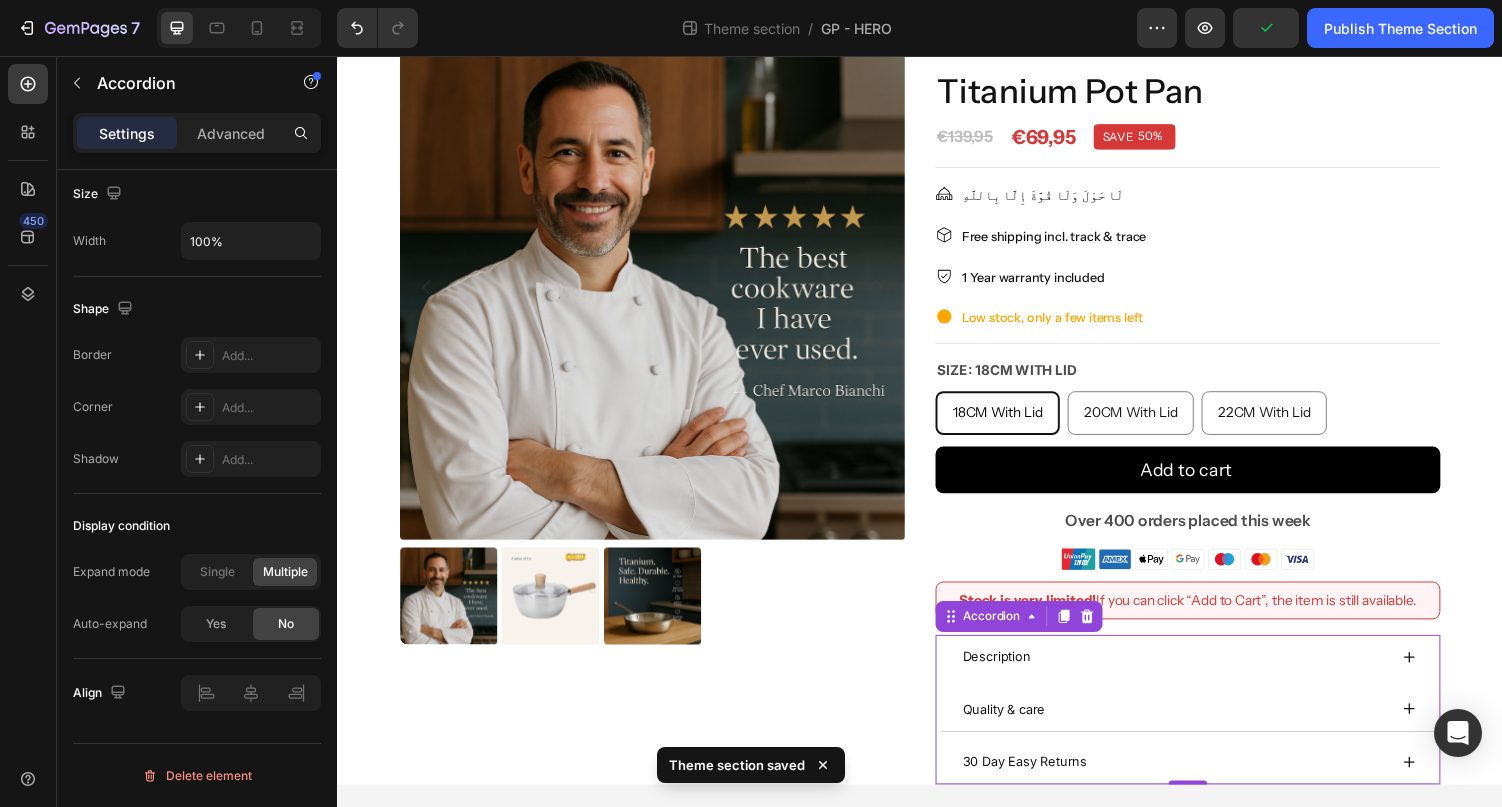 click on "Description" at bounding box center (1198, 674) 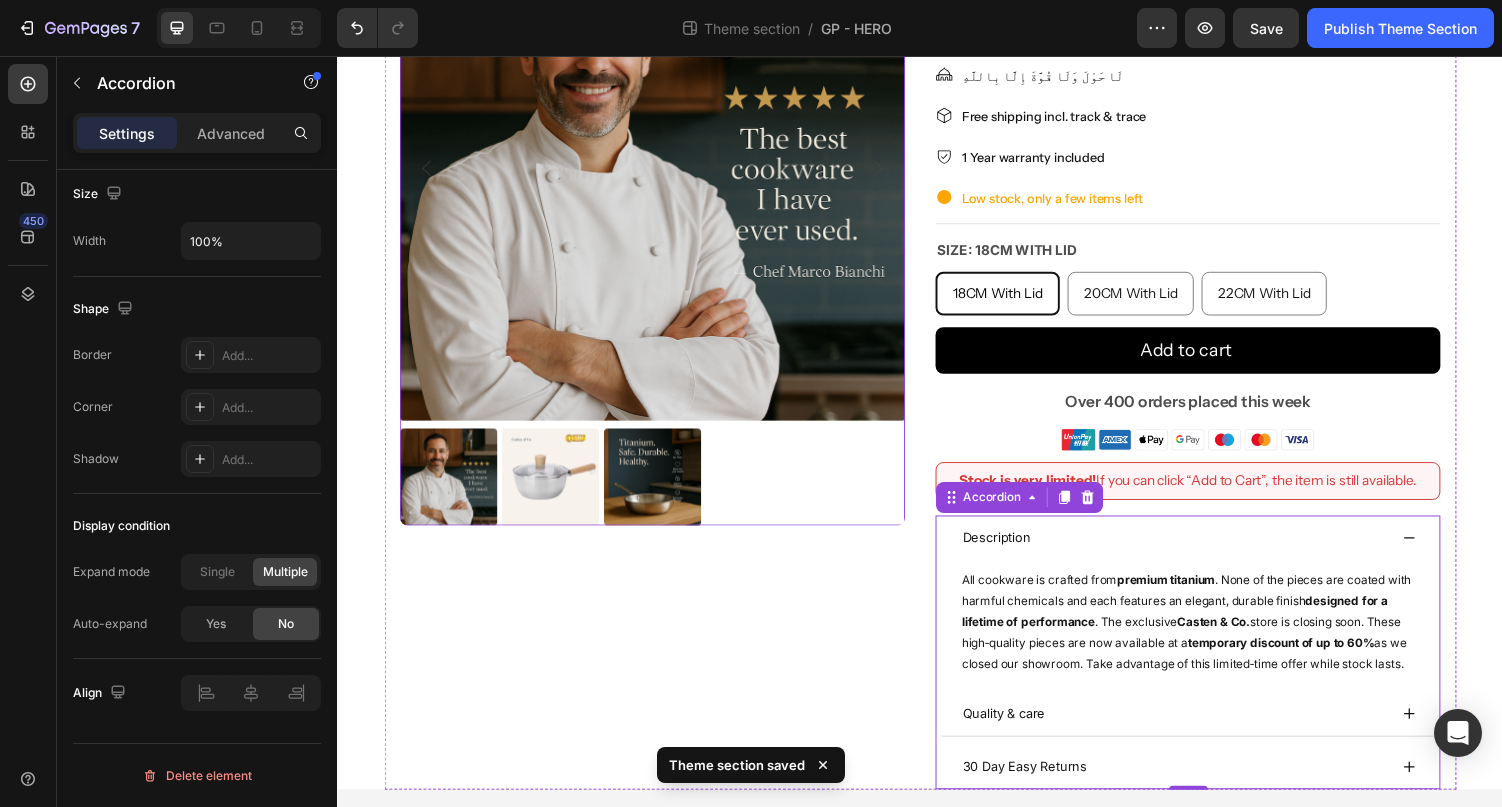 scroll, scrollTop: 220, scrollLeft: 0, axis: vertical 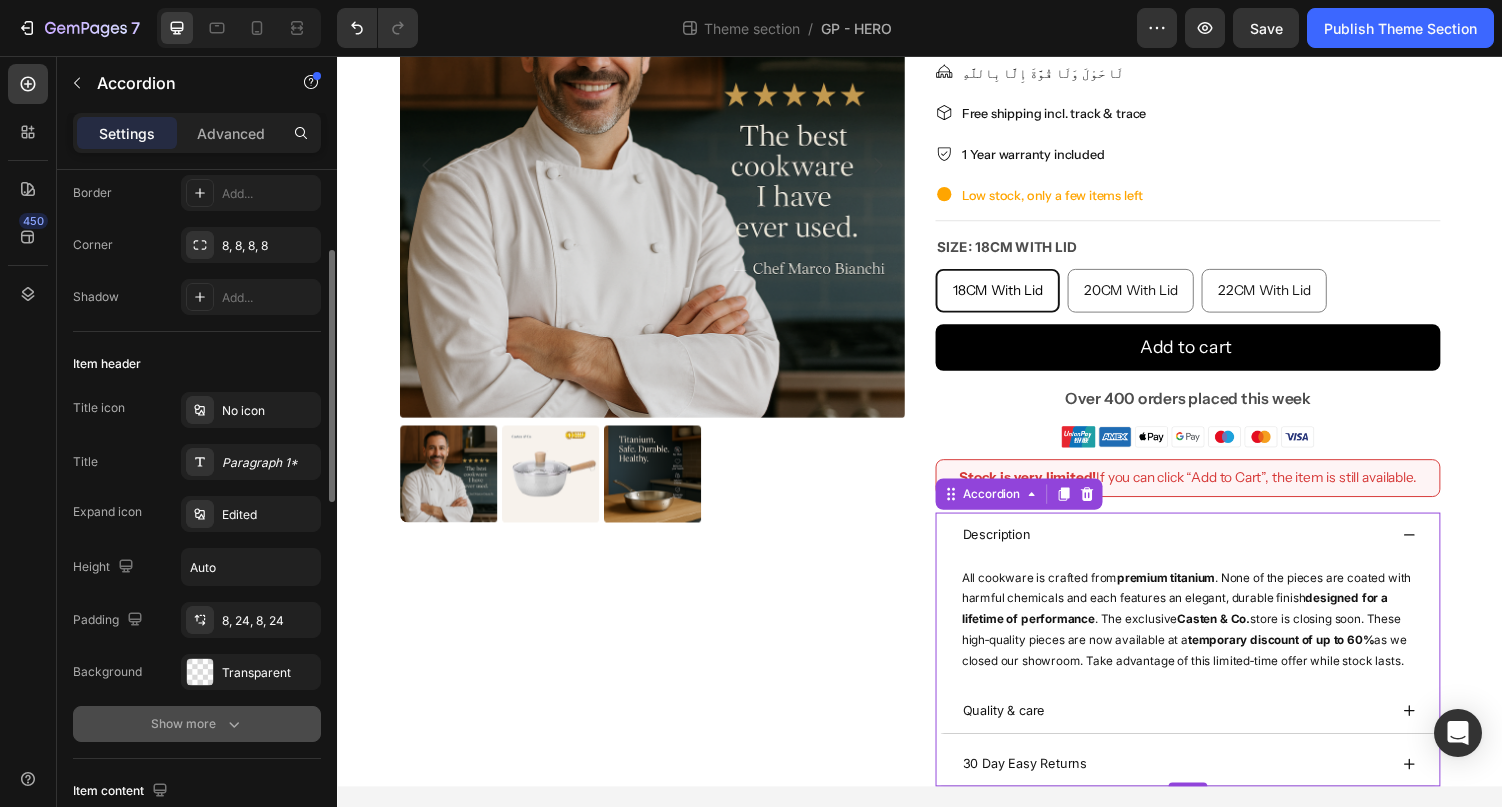 click on "Show more" at bounding box center (197, 724) 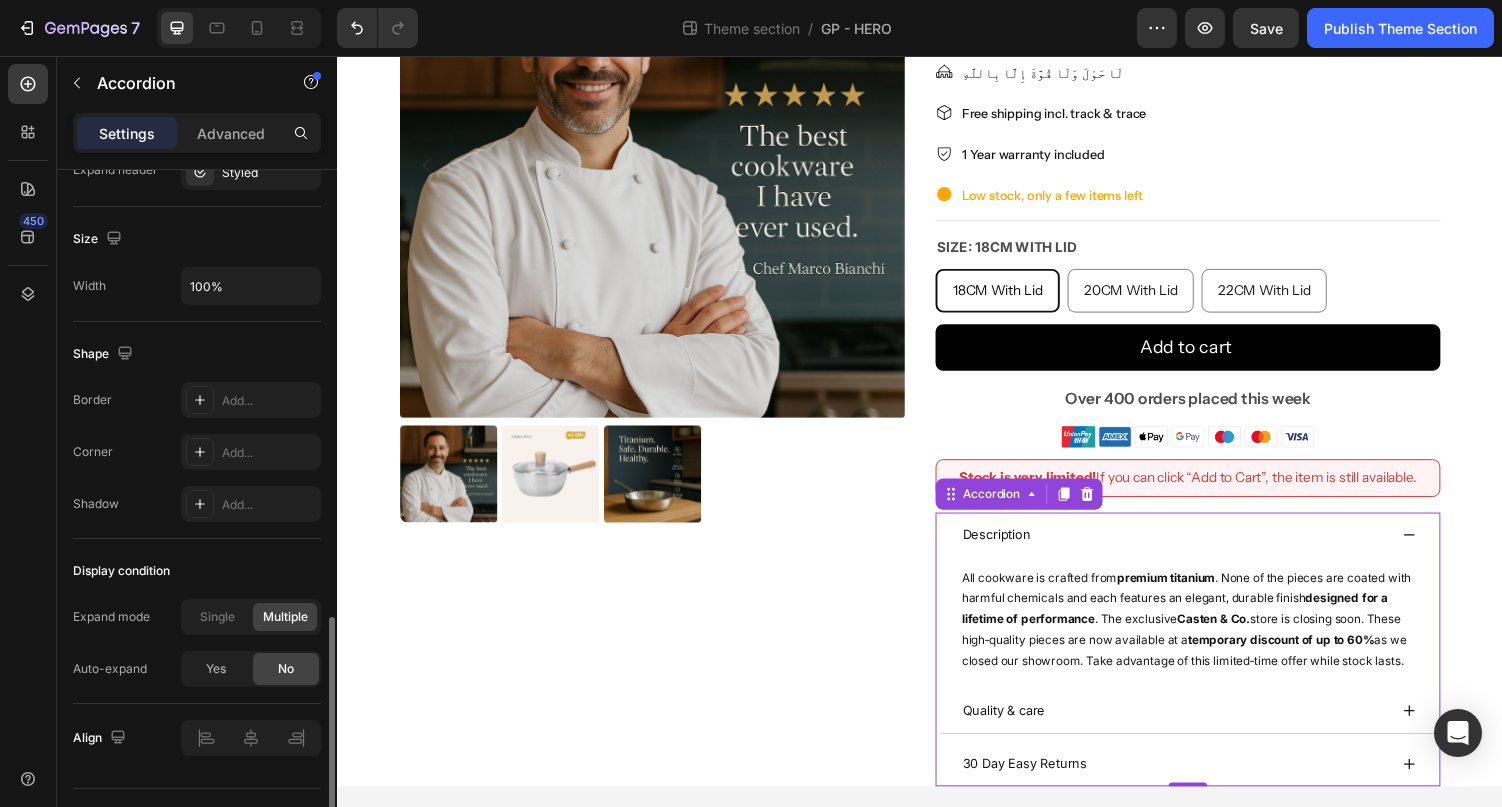 scroll, scrollTop: 1276, scrollLeft: 0, axis: vertical 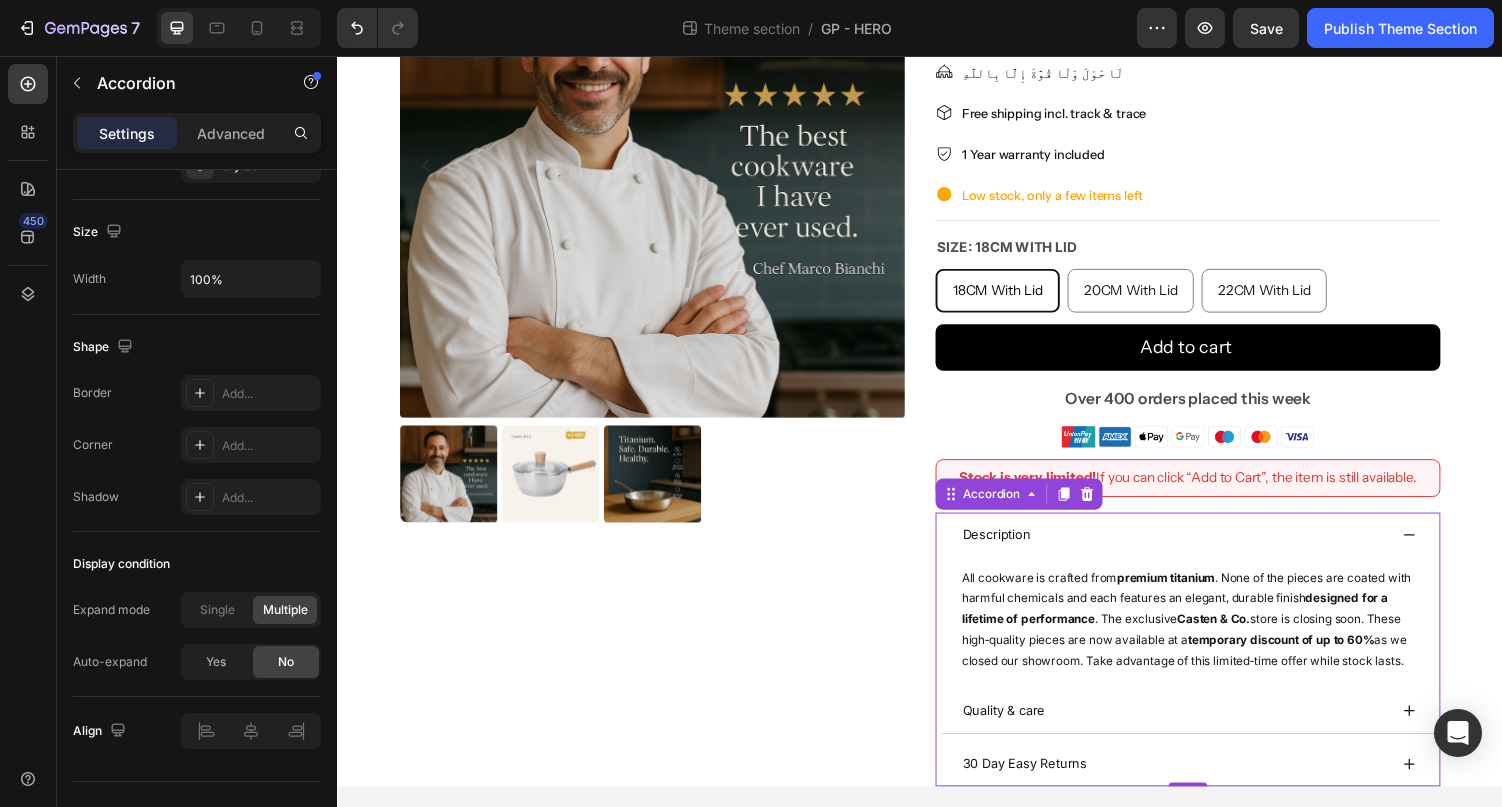 click on "Description" at bounding box center (1198, 548) 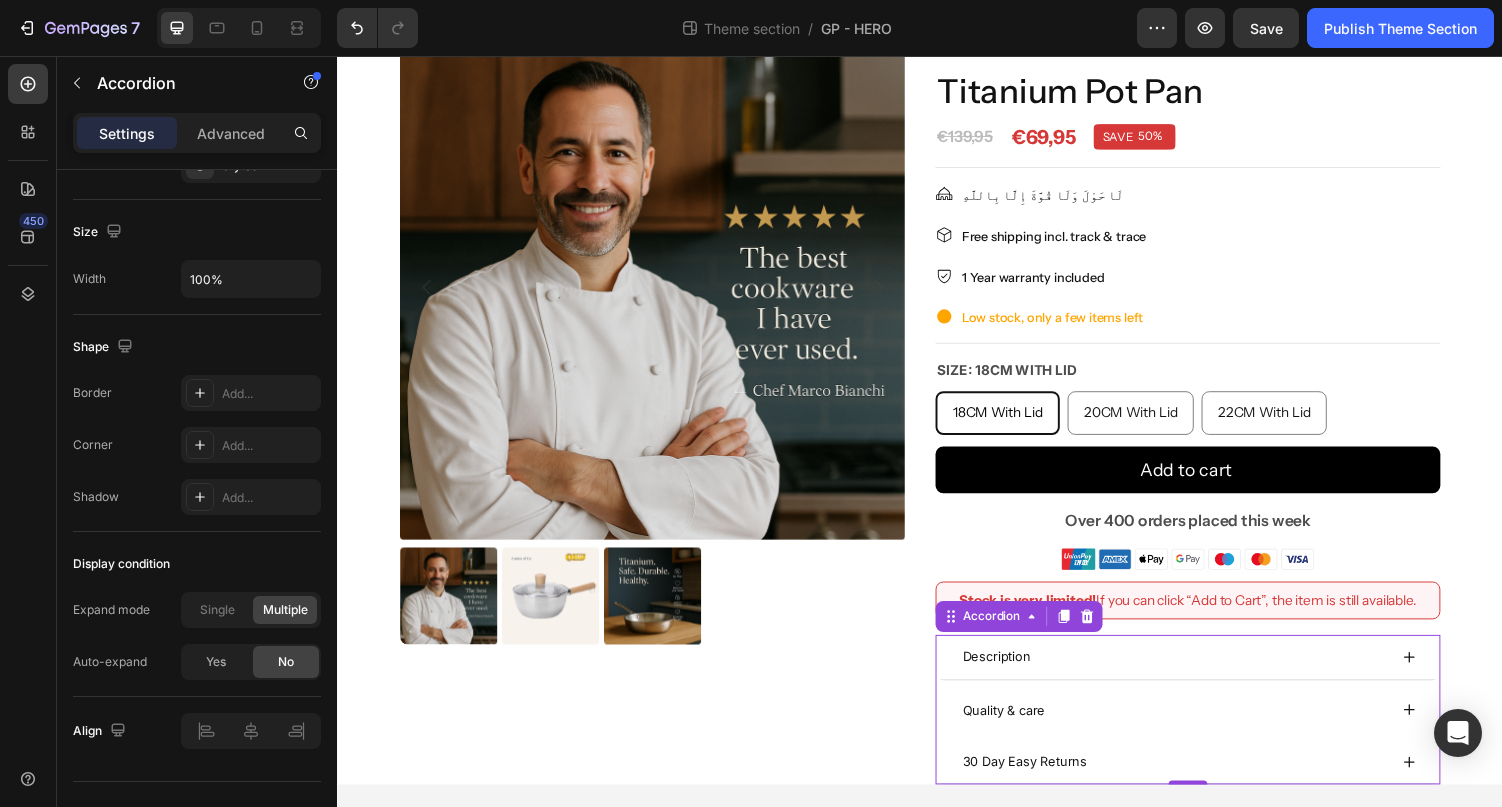 click on "Quality & care" at bounding box center (1198, 729) 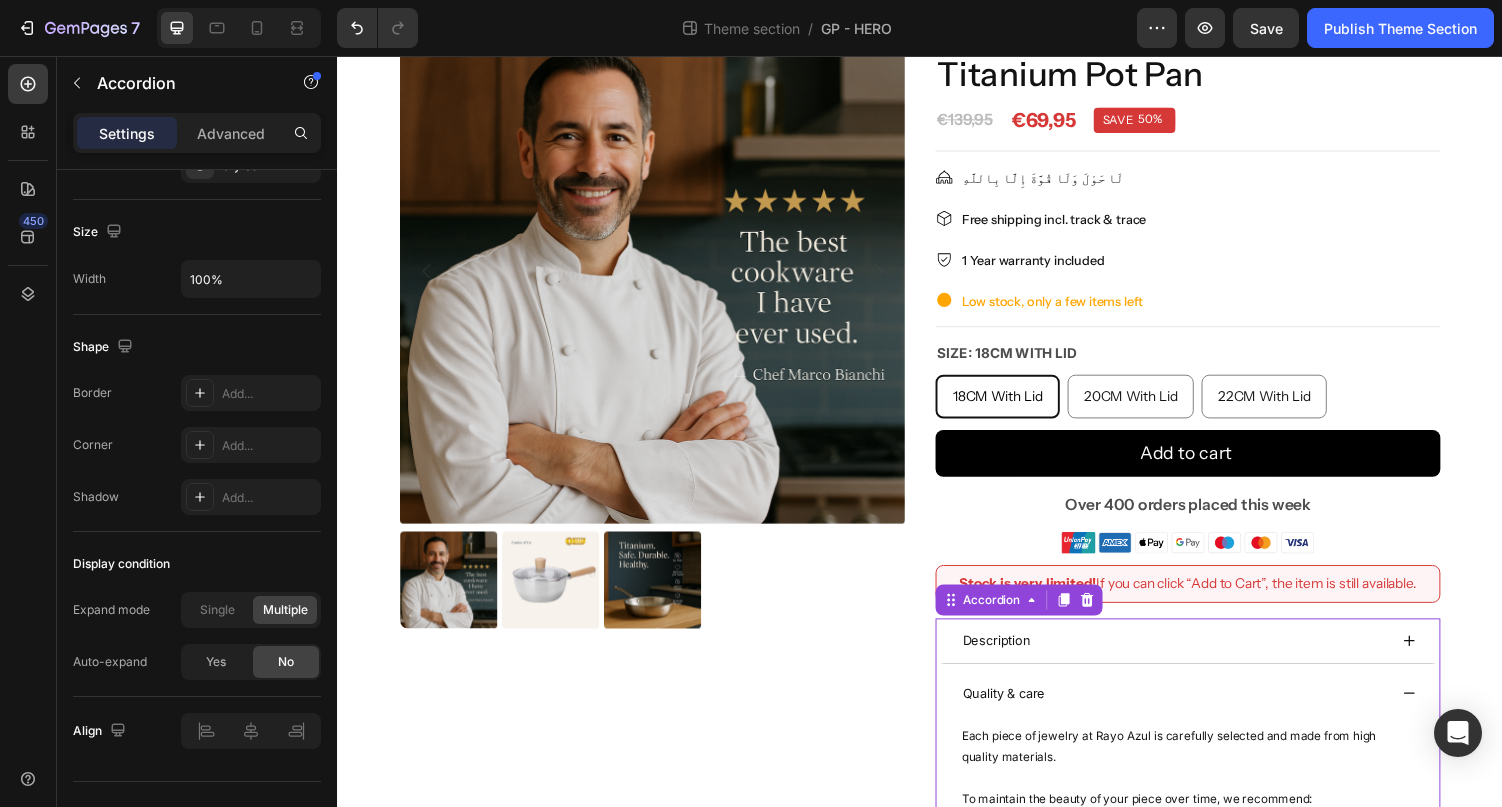 scroll, scrollTop: 220, scrollLeft: 0, axis: vertical 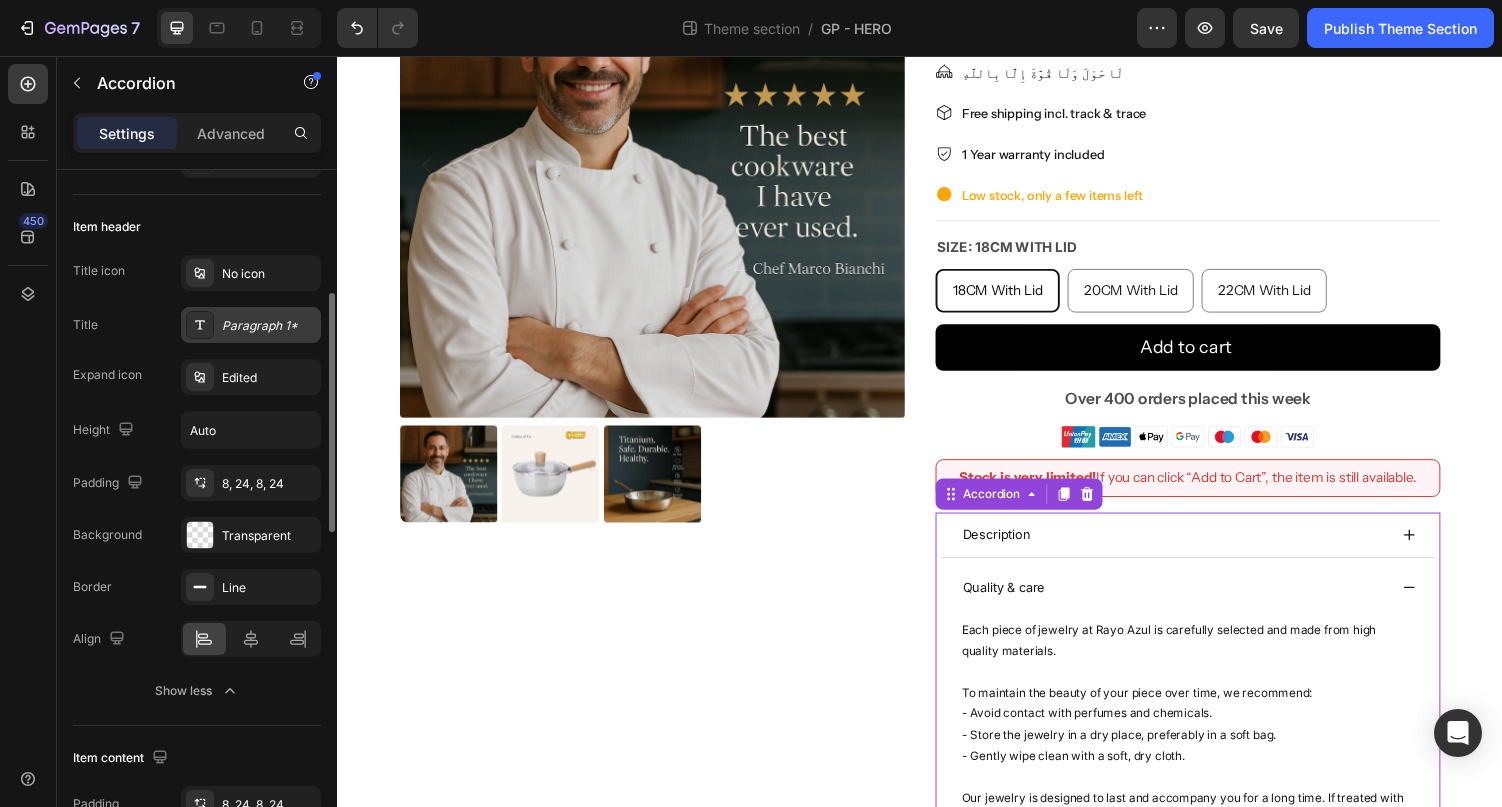click on "Paragraph 1*" at bounding box center (269, 326) 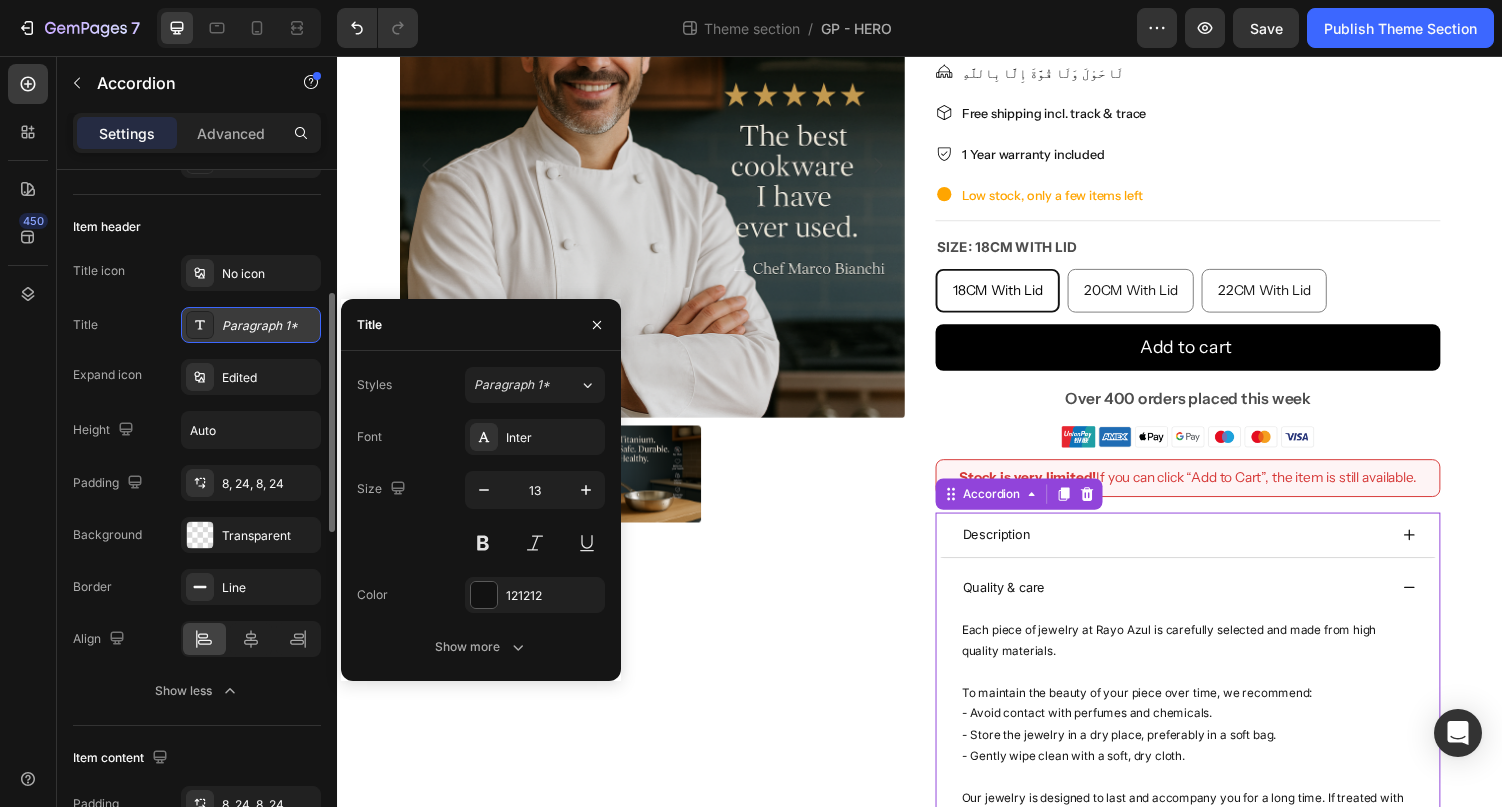 click on "Paragraph 1*" at bounding box center [269, 326] 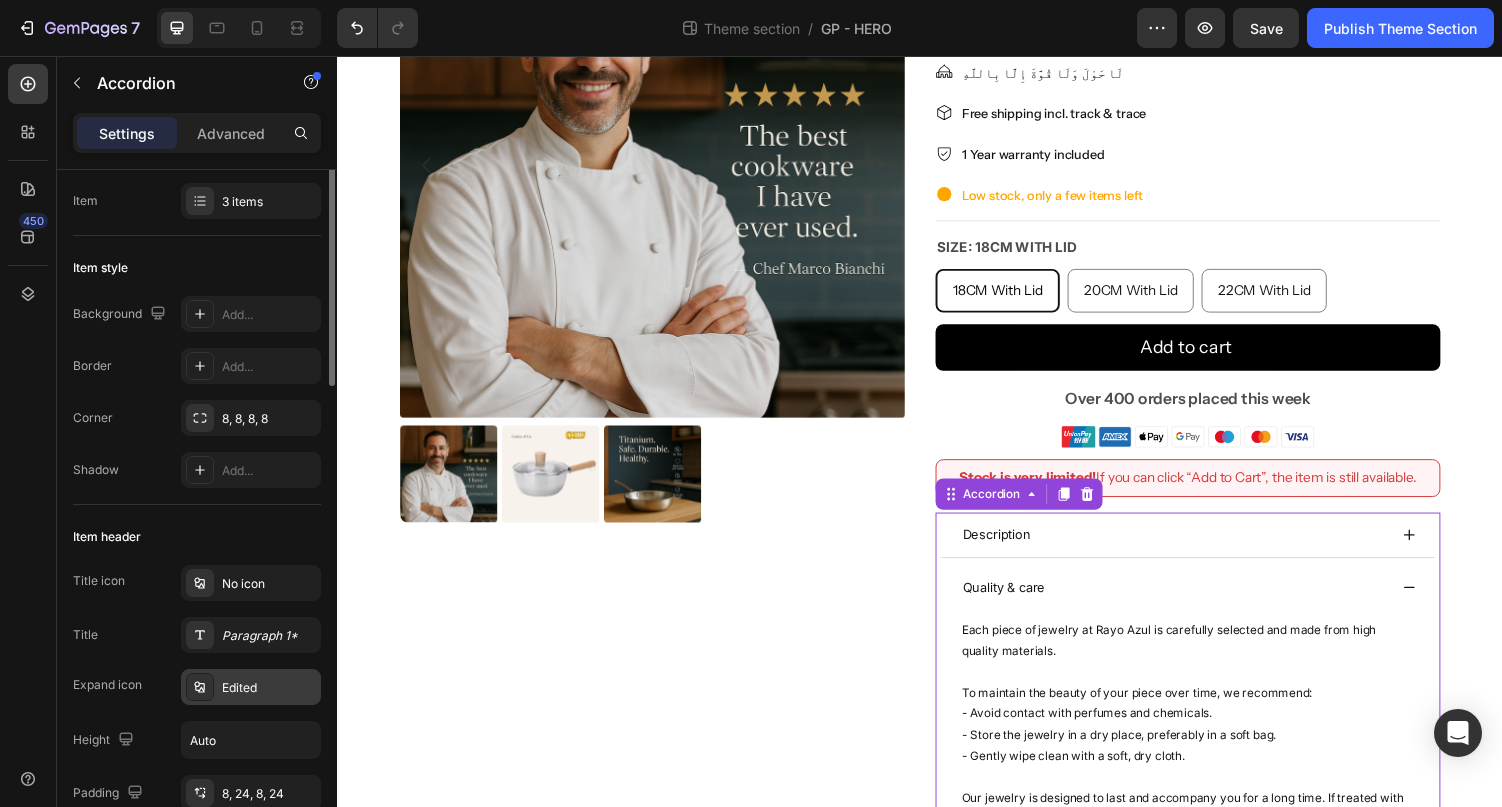 scroll, scrollTop: 0, scrollLeft: 0, axis: both 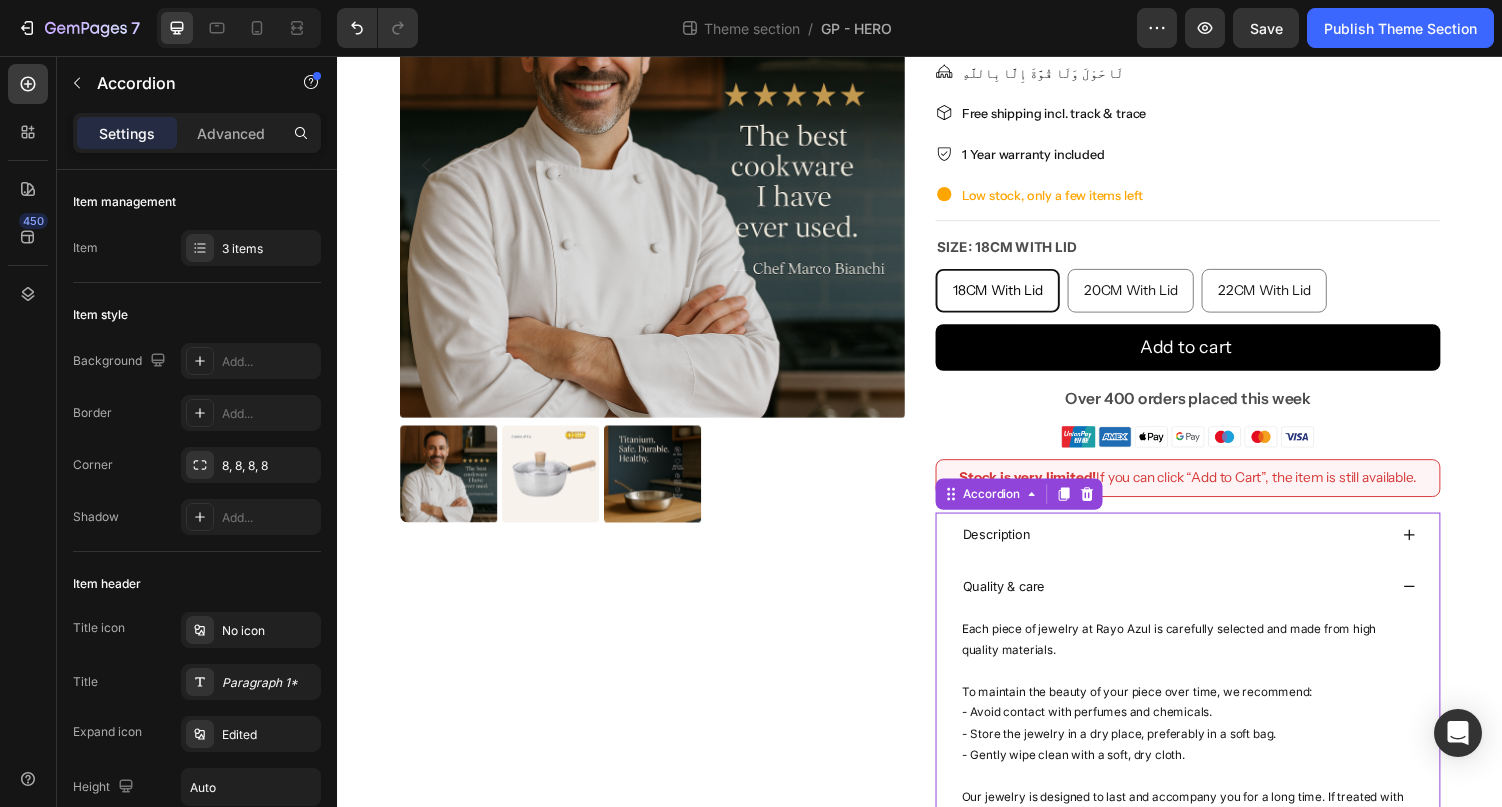 click on "Description" at bounding box center [1198, 548] 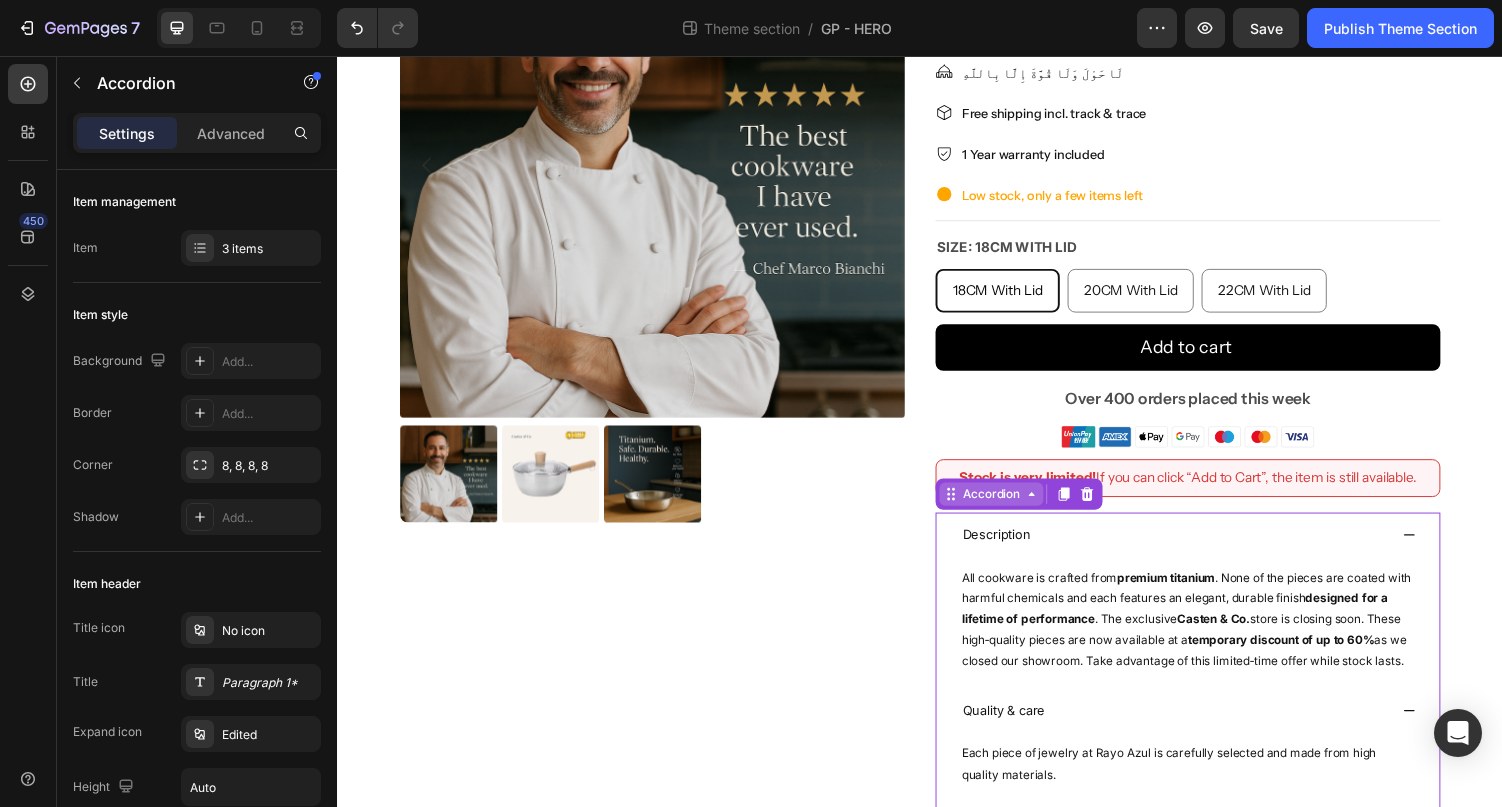 click on "Accordion" at bounding box center [1010, 507] 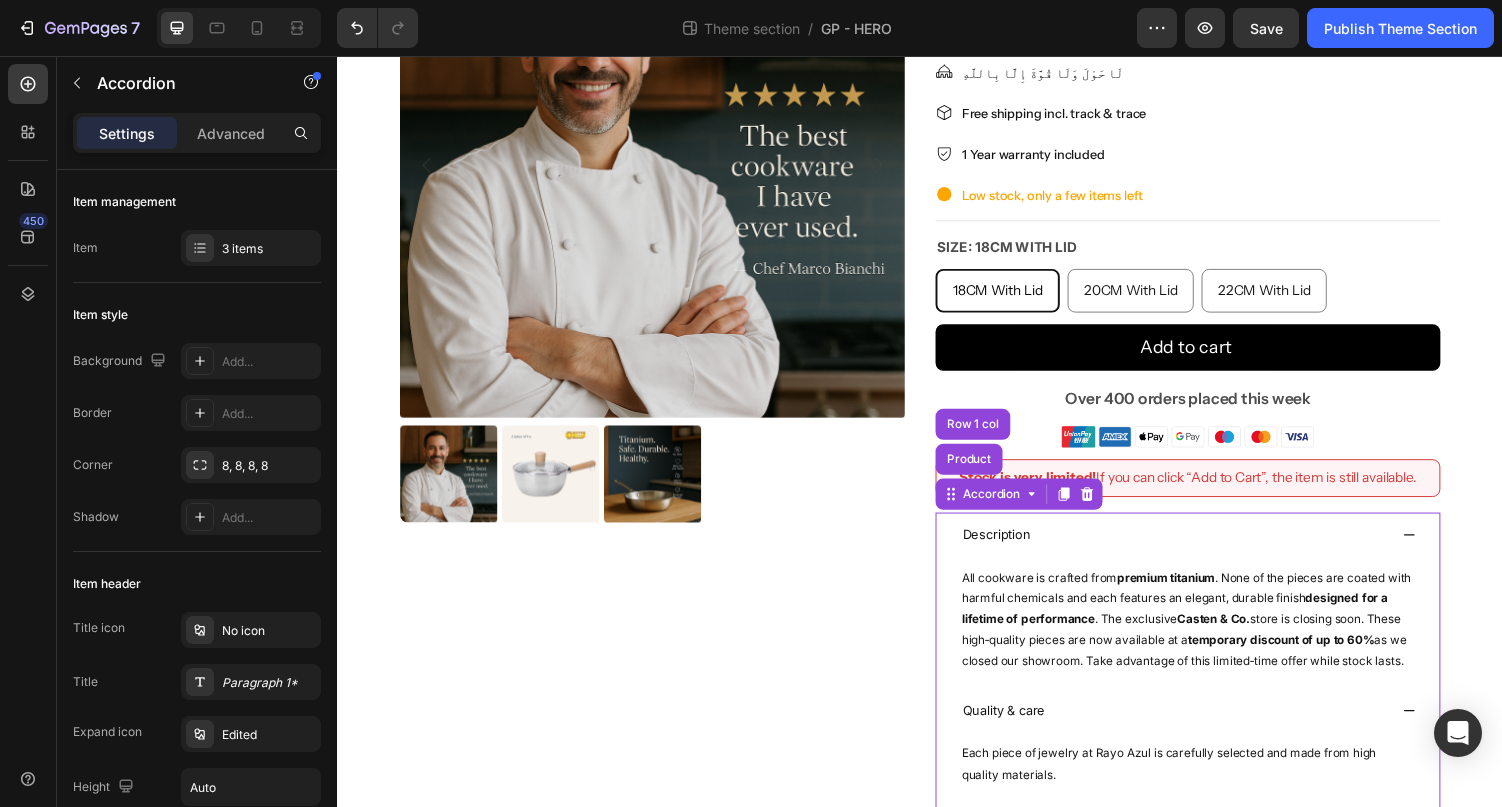click on "Description" at bounding box center [1198, 548] 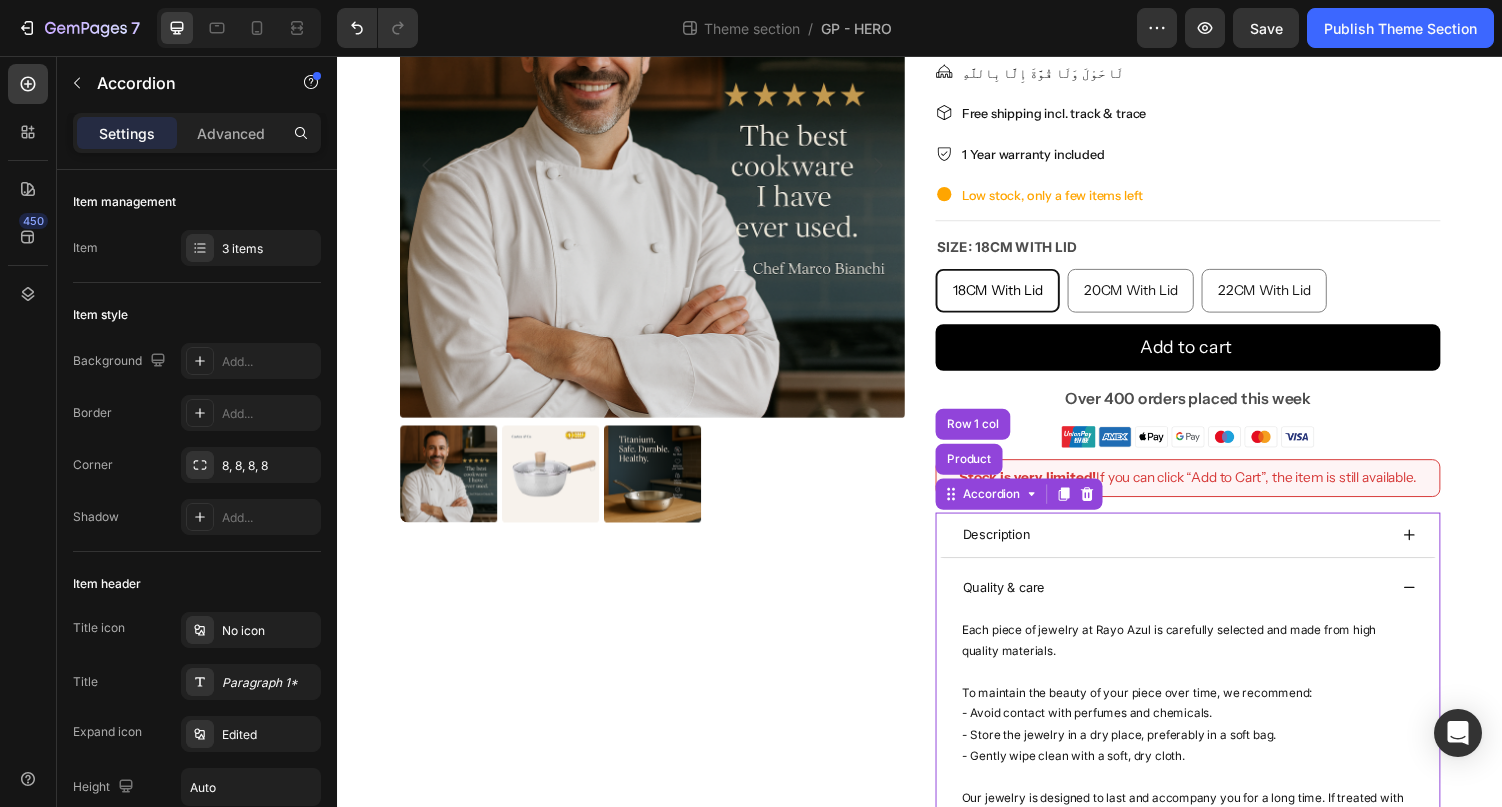 click on "Quality & care" at bounding box center [1198, 603] 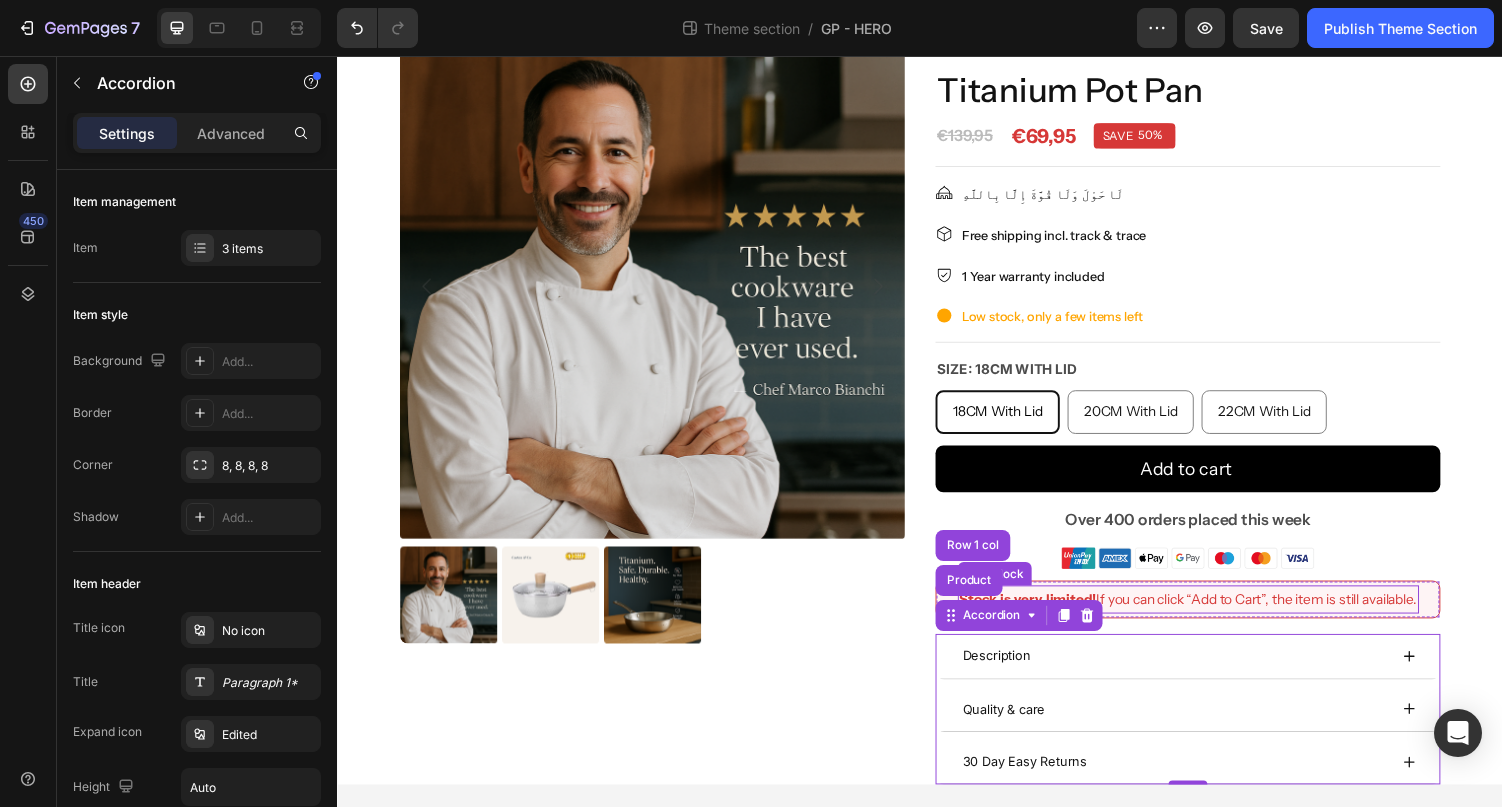 scroll, scrollTop: 96, scrollLeft: 0, axis: vertical 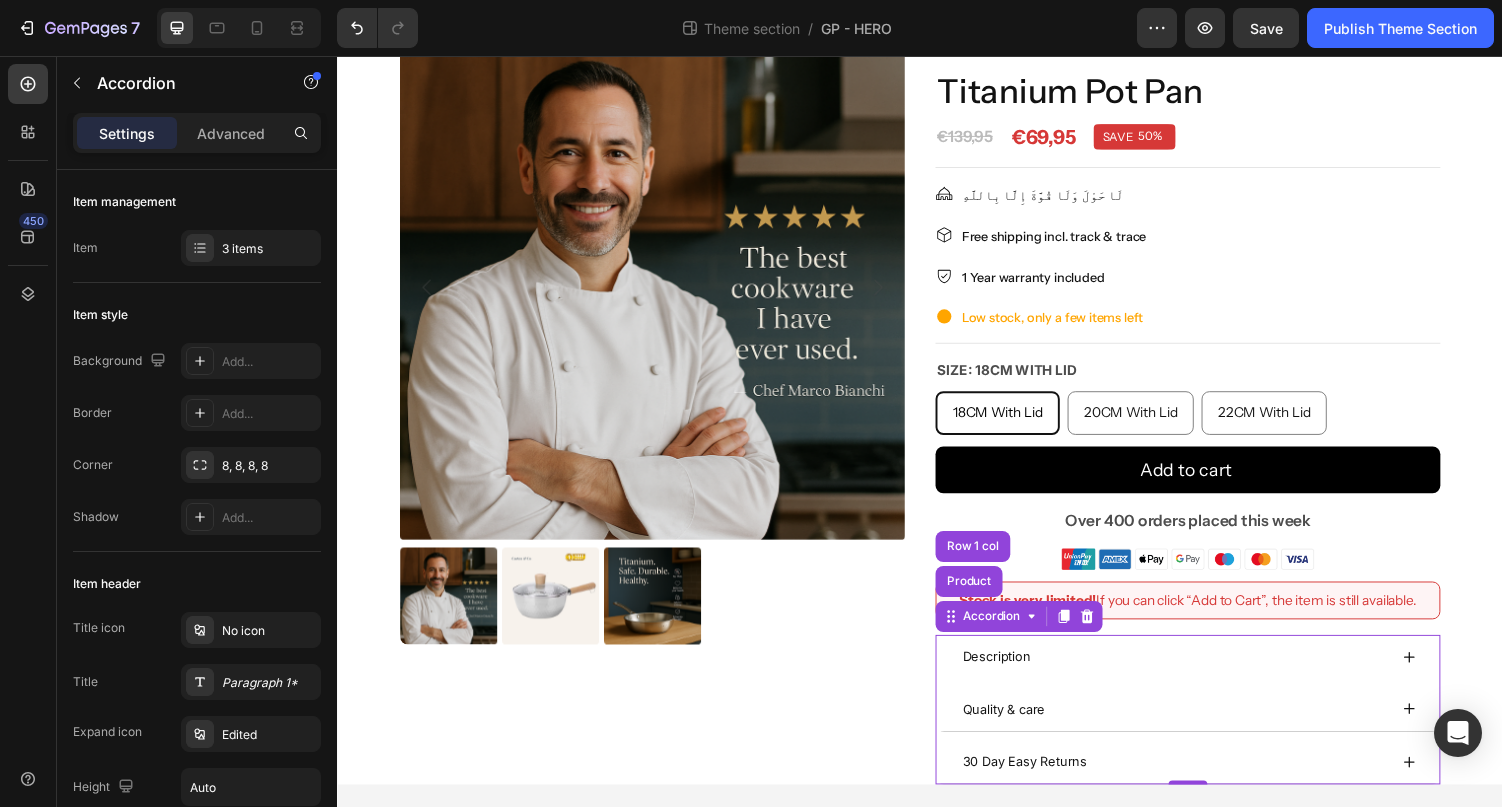 click on "Description" at bounding box center (1198, 674) 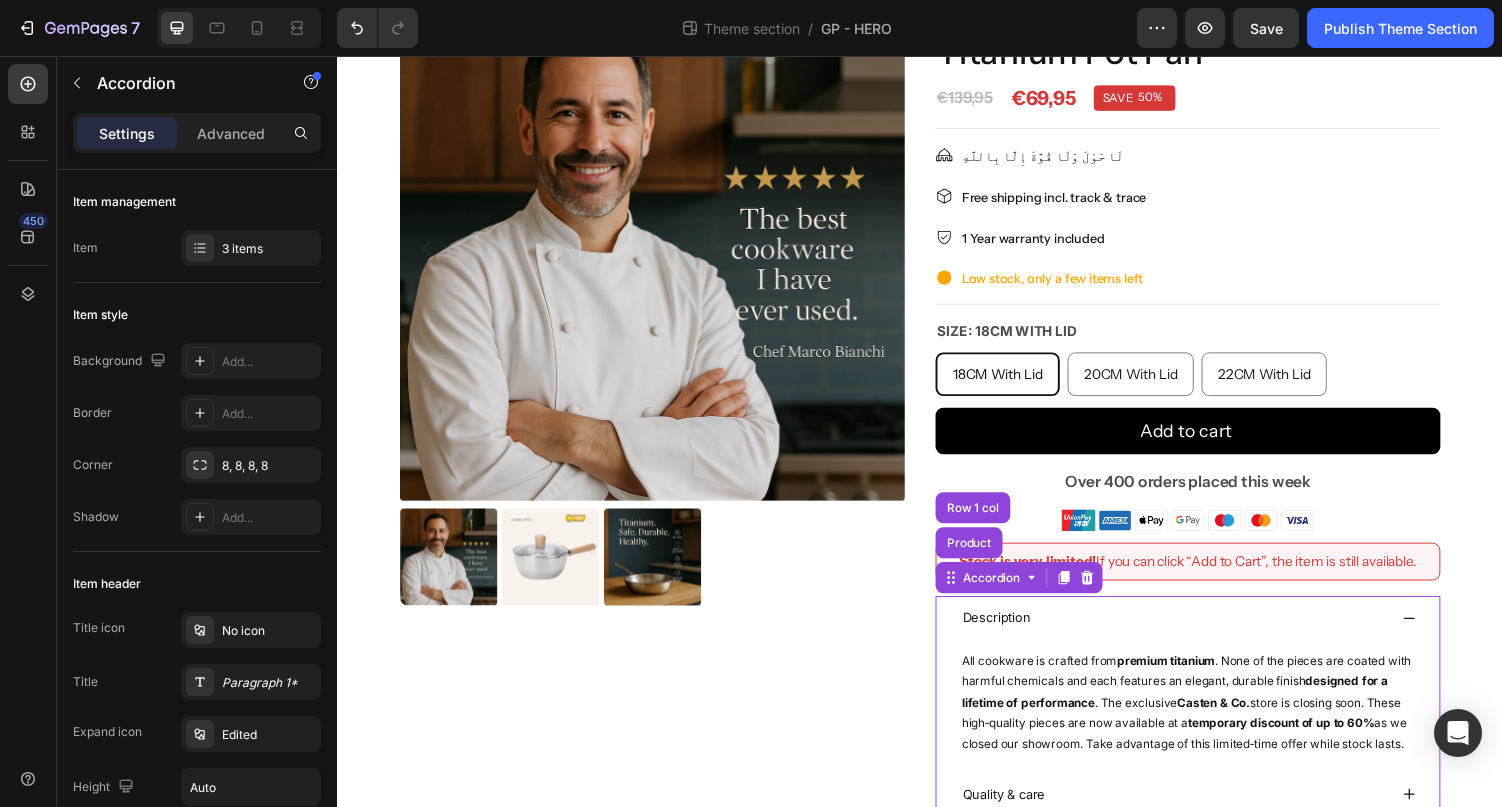 scroll, scrollTop: 220, scrollLeft: 0, axis: vertical 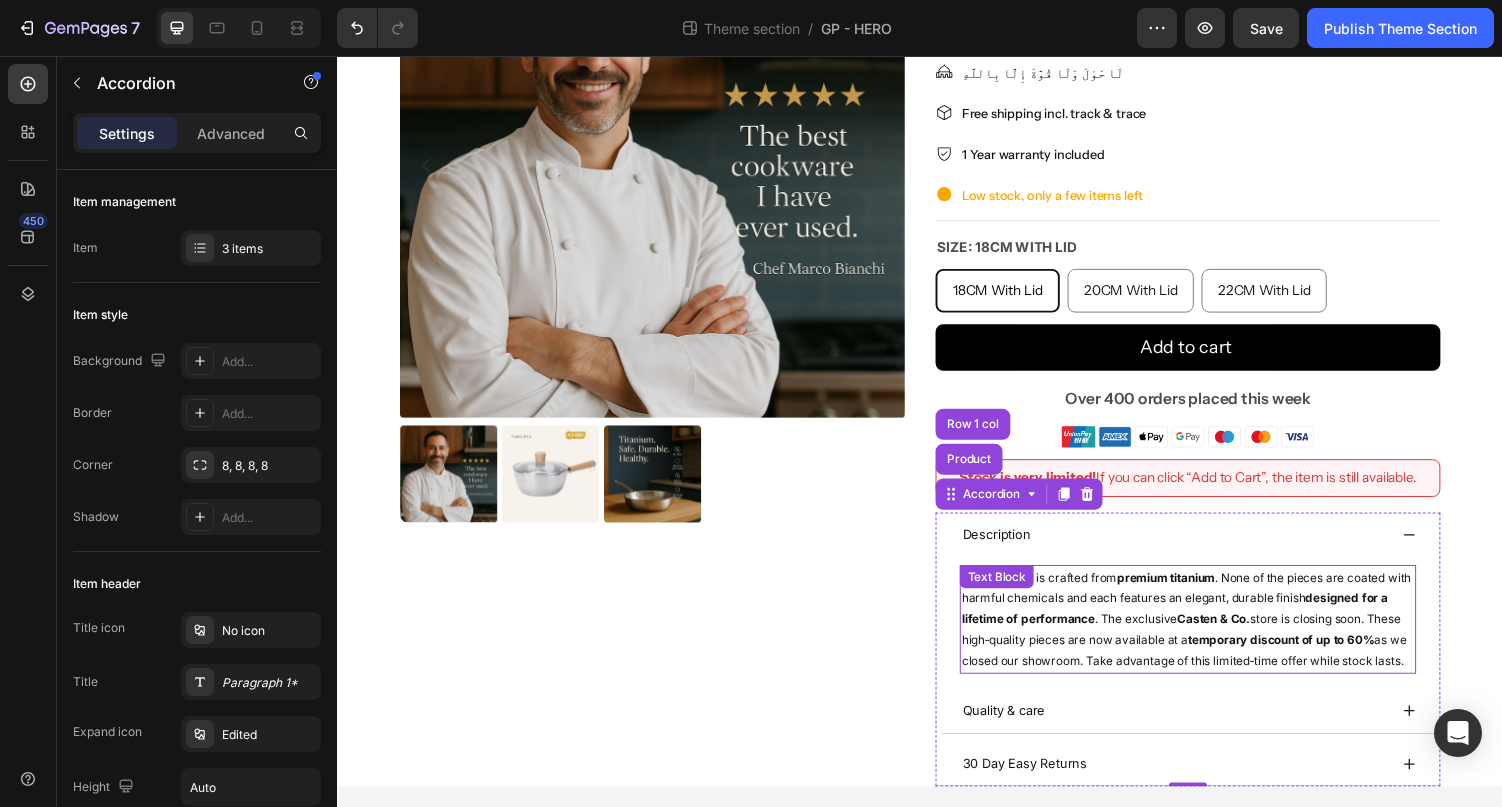 click on "All cookware is crafted from  premium titanium . None of the pieces are coated with harmful chemicals and each features an elegant, durable finish  designed for a lifetime of performance . The exclusive  Casten & Co.  store is closing soon. These high‑quality pieces are now available at a  temporary discount of up to 60%  as we closed our showroom. Take advantage of this limited‑time offer while stock lasts." at bounding box center (1213, 636) 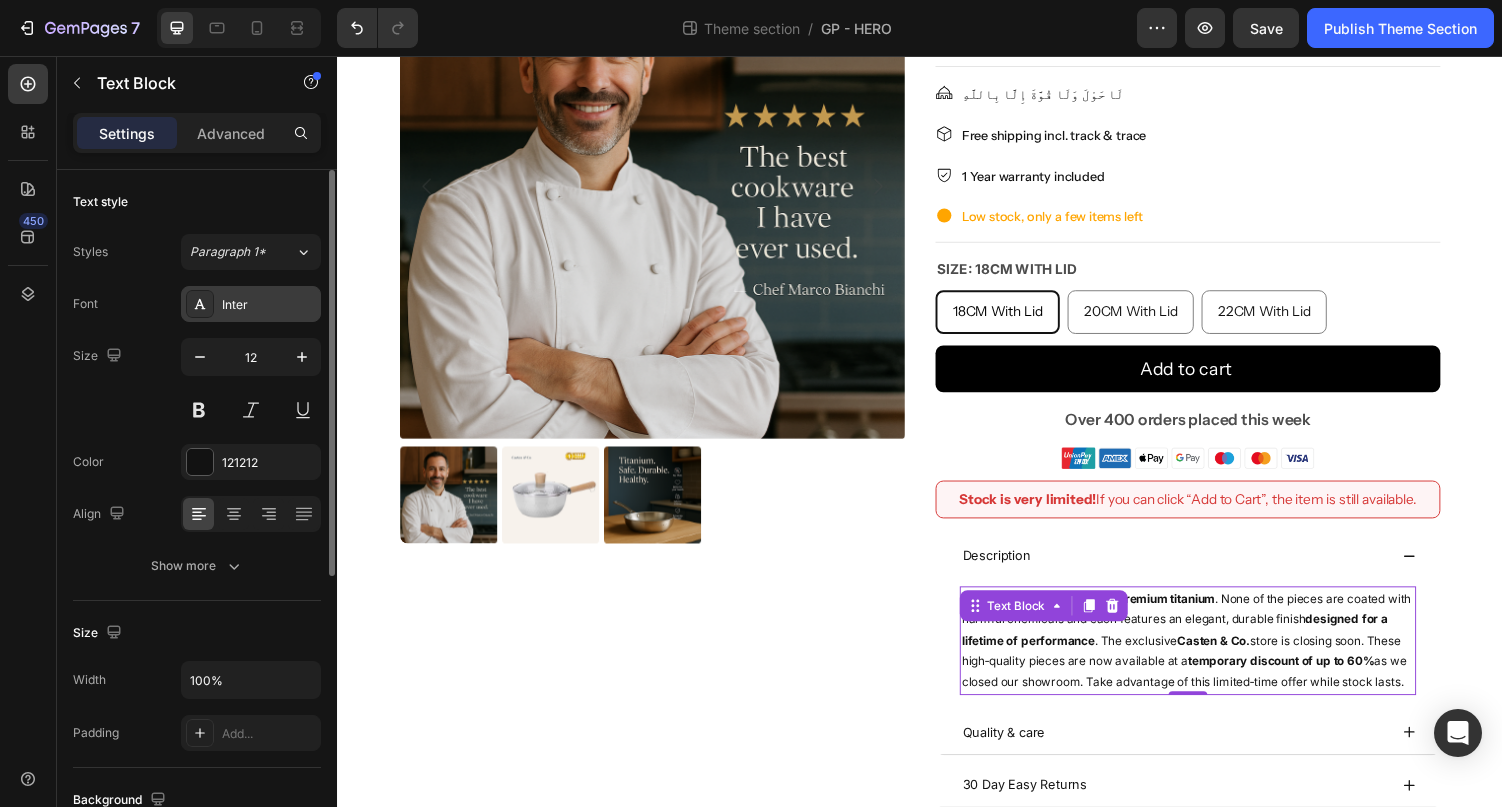 click on "Inter" at bounding box center [251, 304] 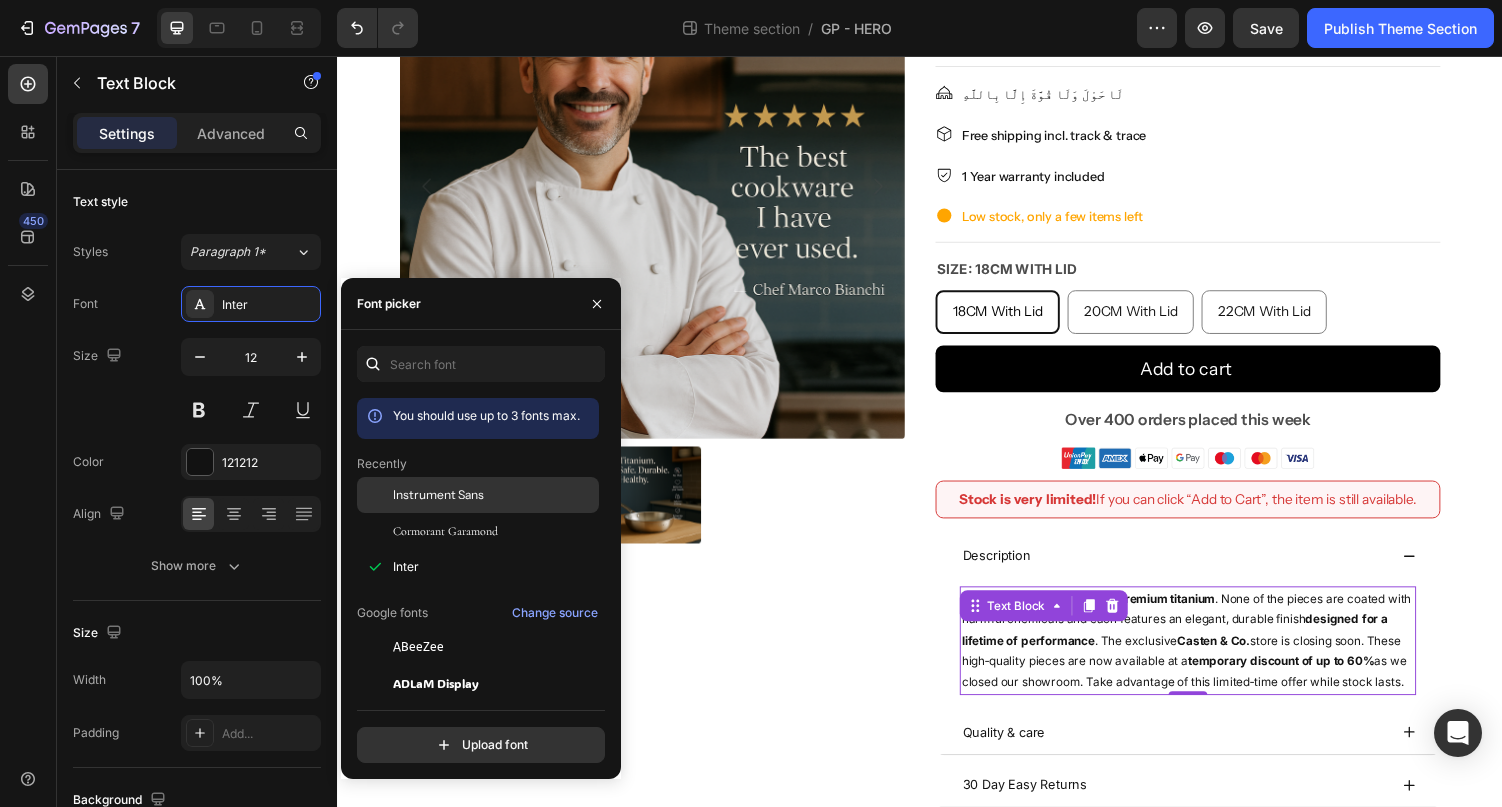 click on "Instrument Sans" at bounding box center [438, 495] 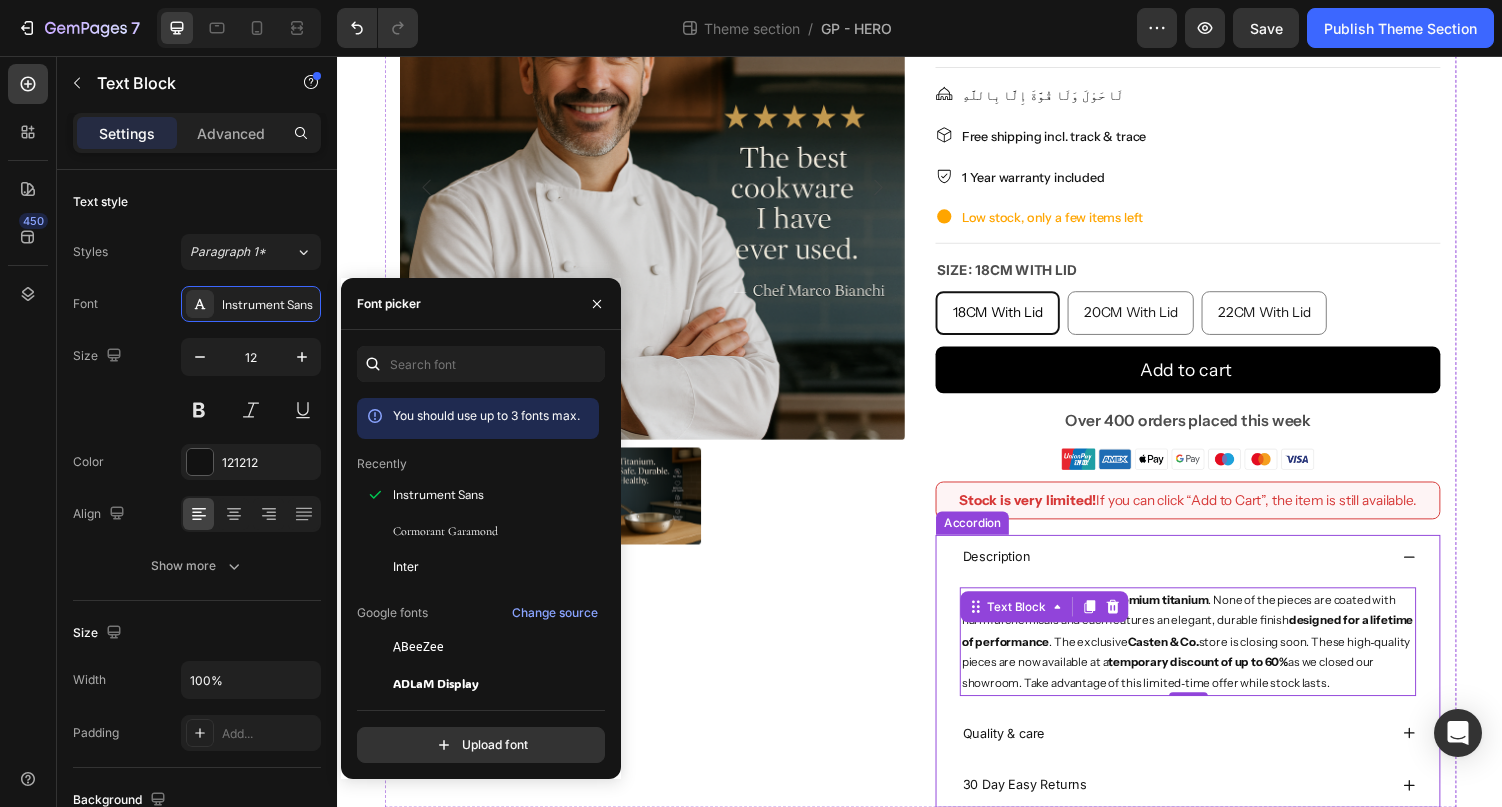 click on "Quality & care" at bounding box center (1198, 753) 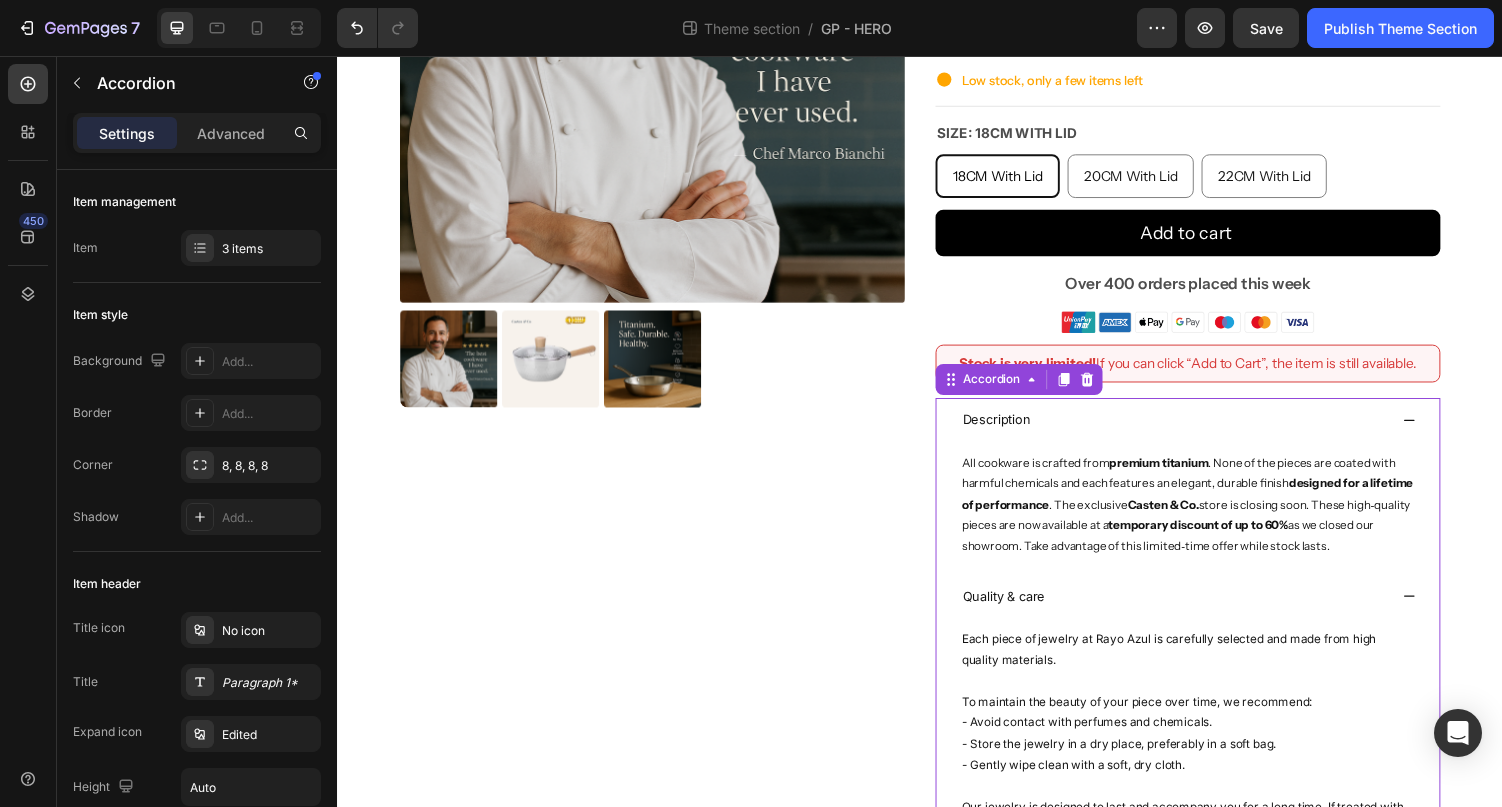 scroll, scrollTop: 426, scrollLeft: 0, axis: vertical 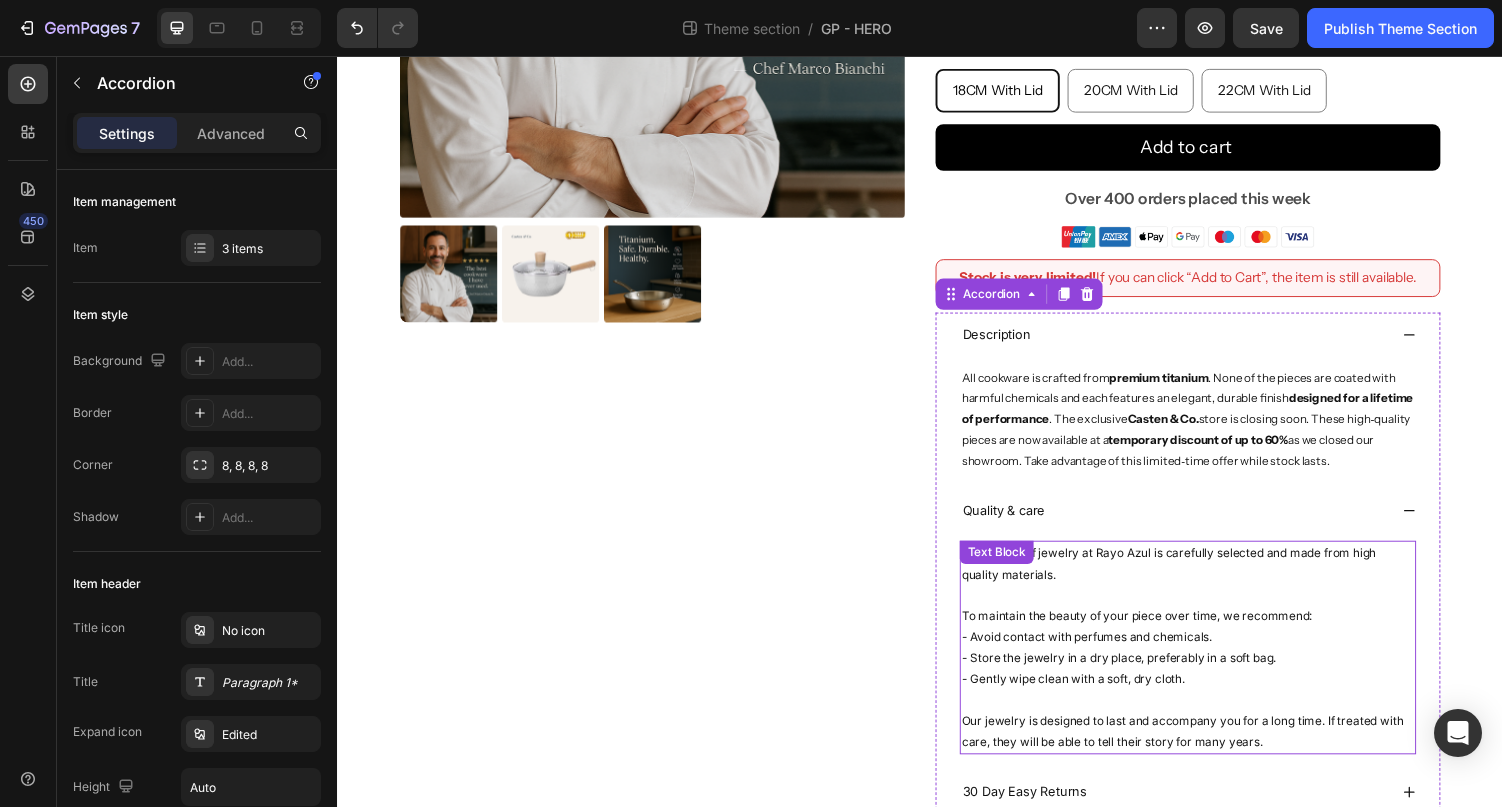 click on "Text Block" at bounding box center (1016, 567) 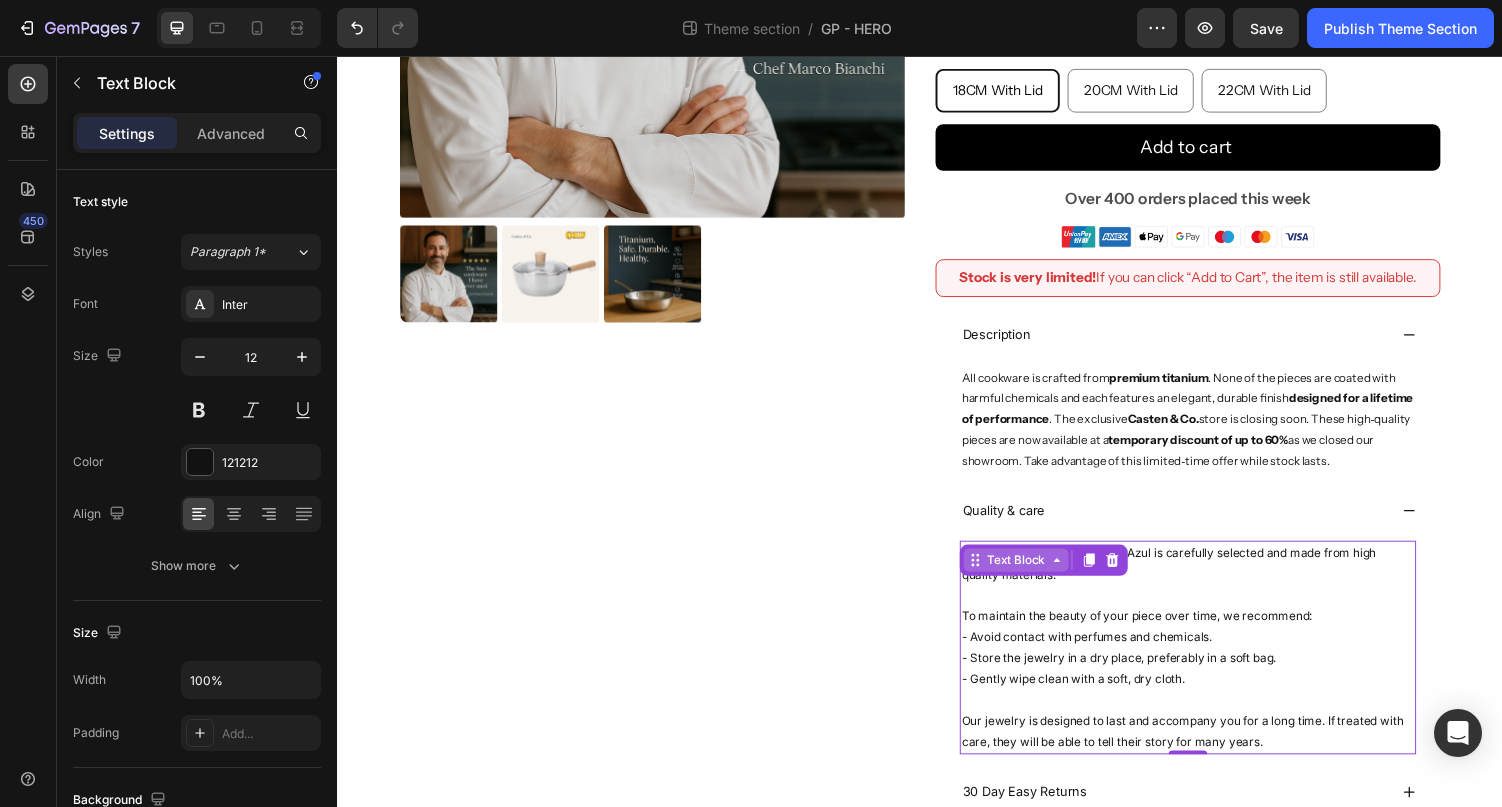 click on "Text Block" at bounding box center (1036, 575) 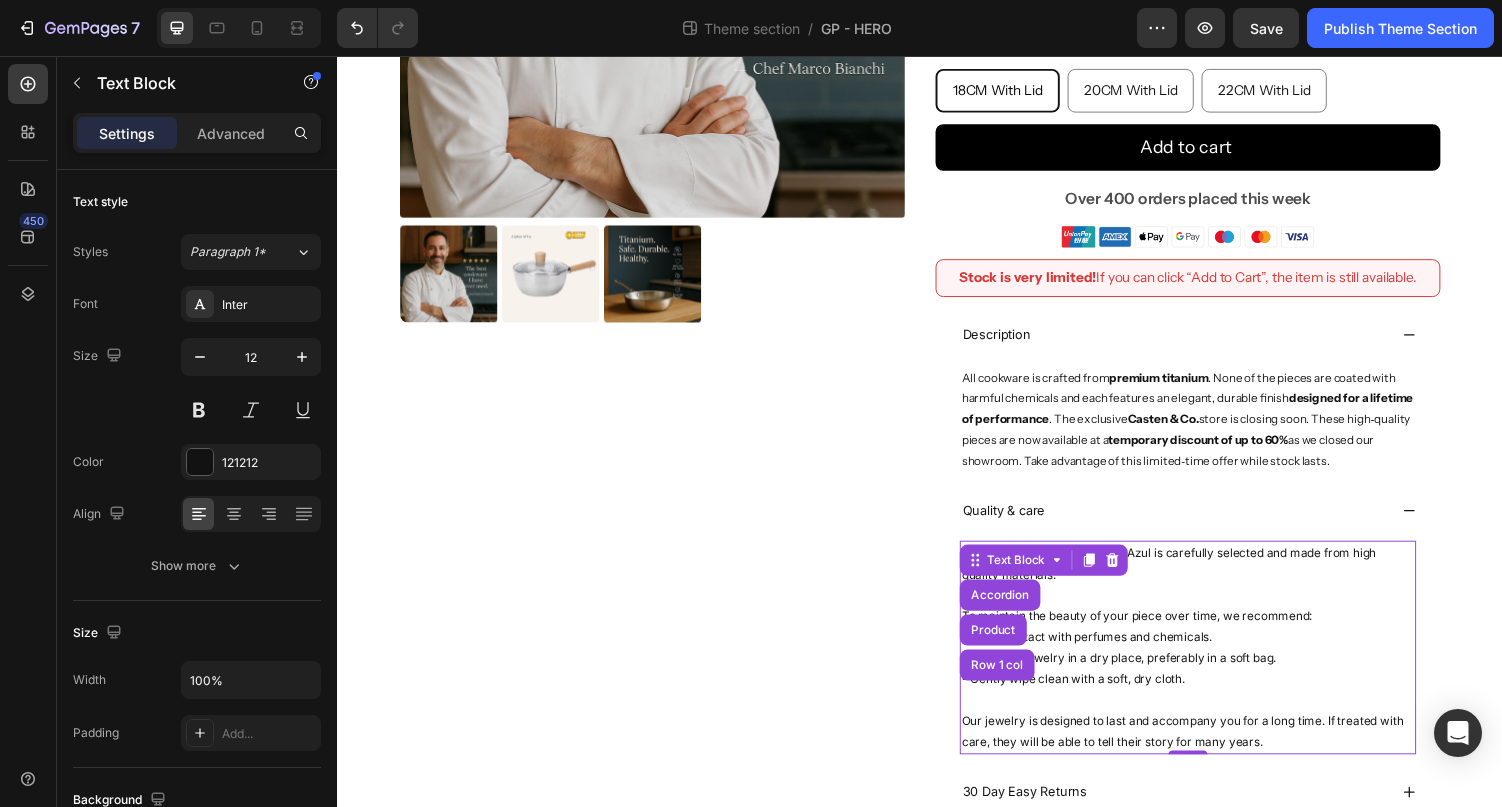 click on "- Avoid contact with perfumes and chemicals. - Store the jewelry in a dry place, preferably in a soft bag. - Gently wipe clean with a soft, dry cloth." at bounding box center [1213, 675] 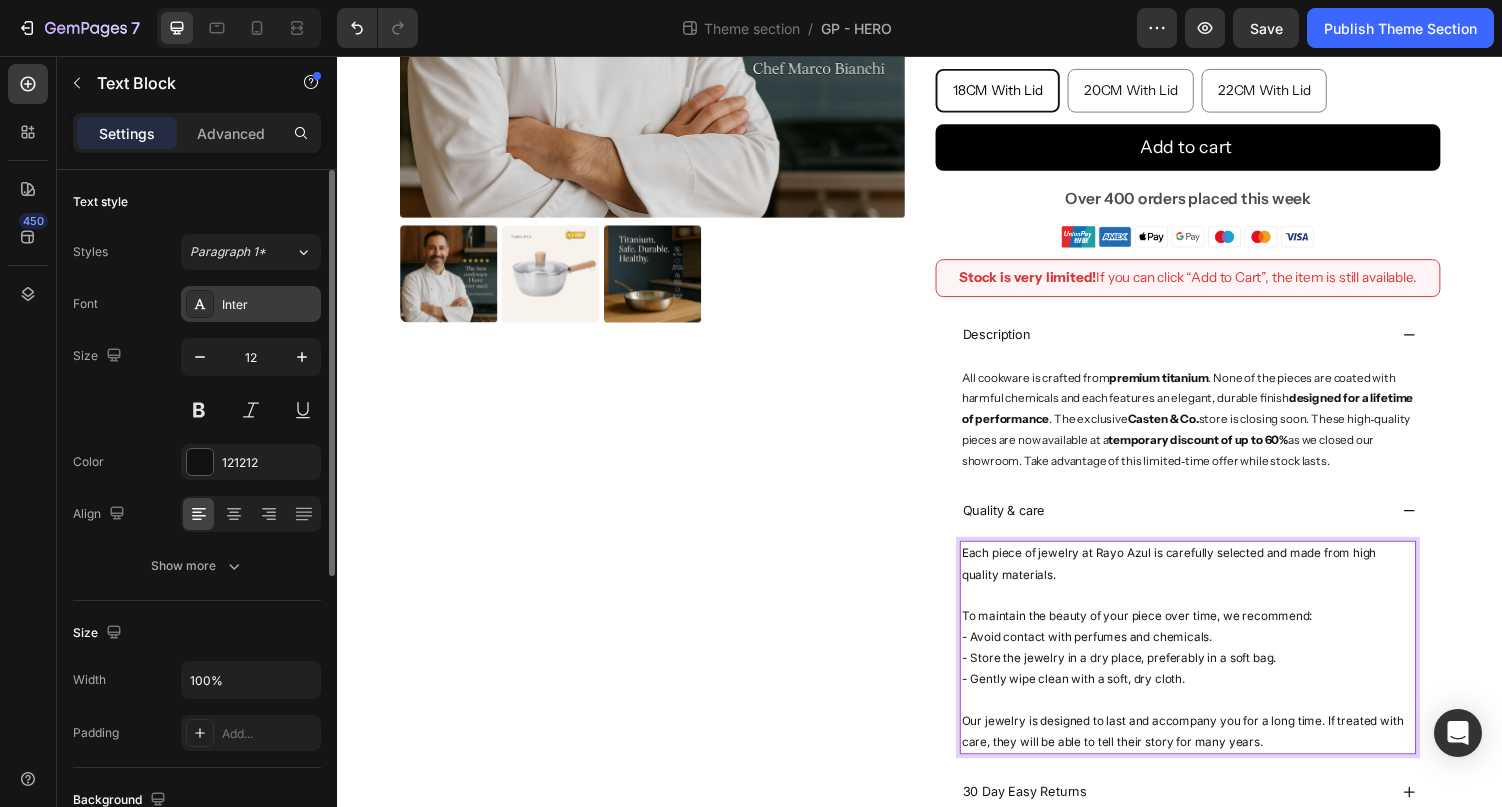 click on "Inter" at bounding box center [269, 305] 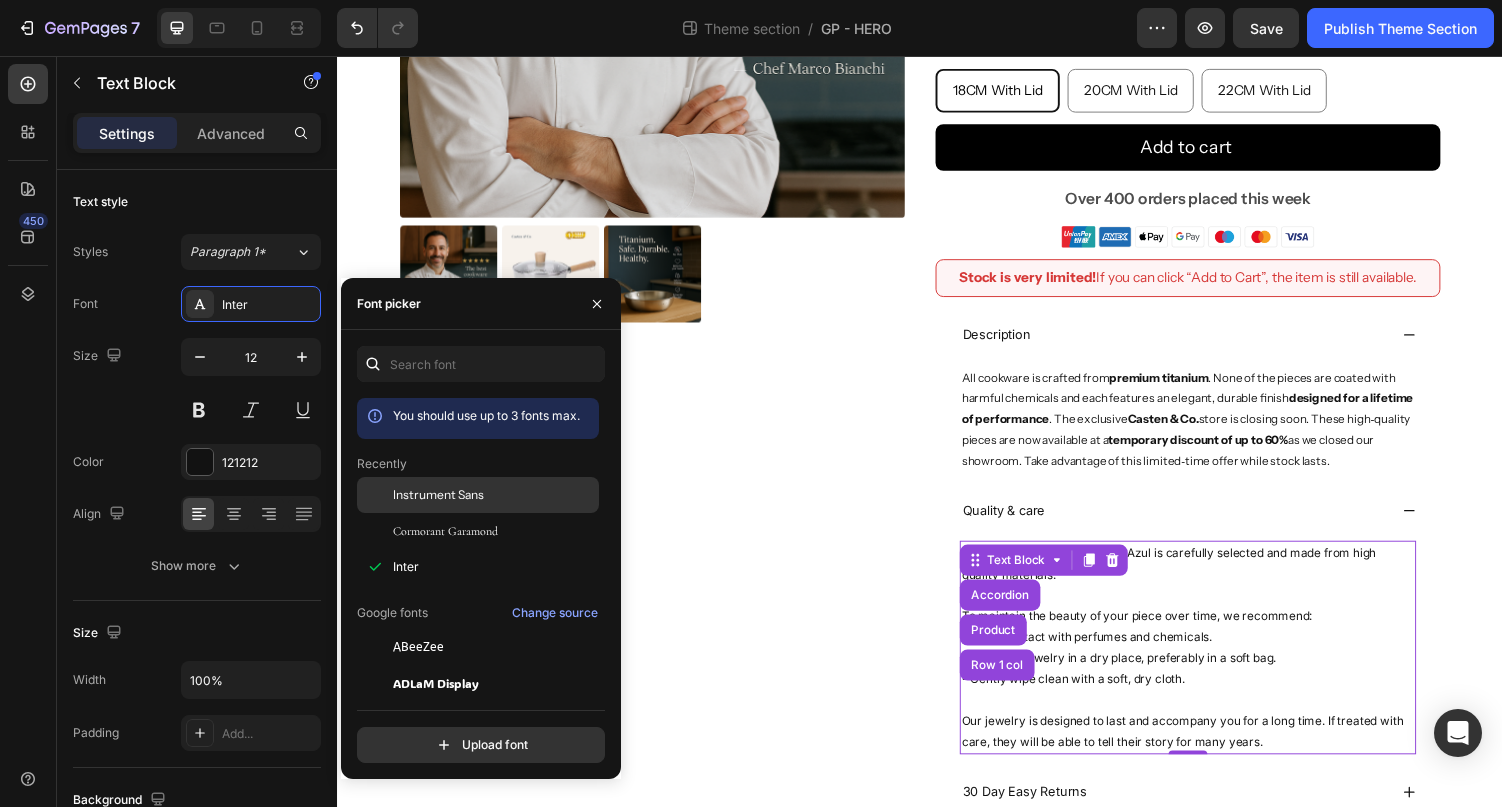 click on "Instrument Sans" at bounding box center (438, 495) 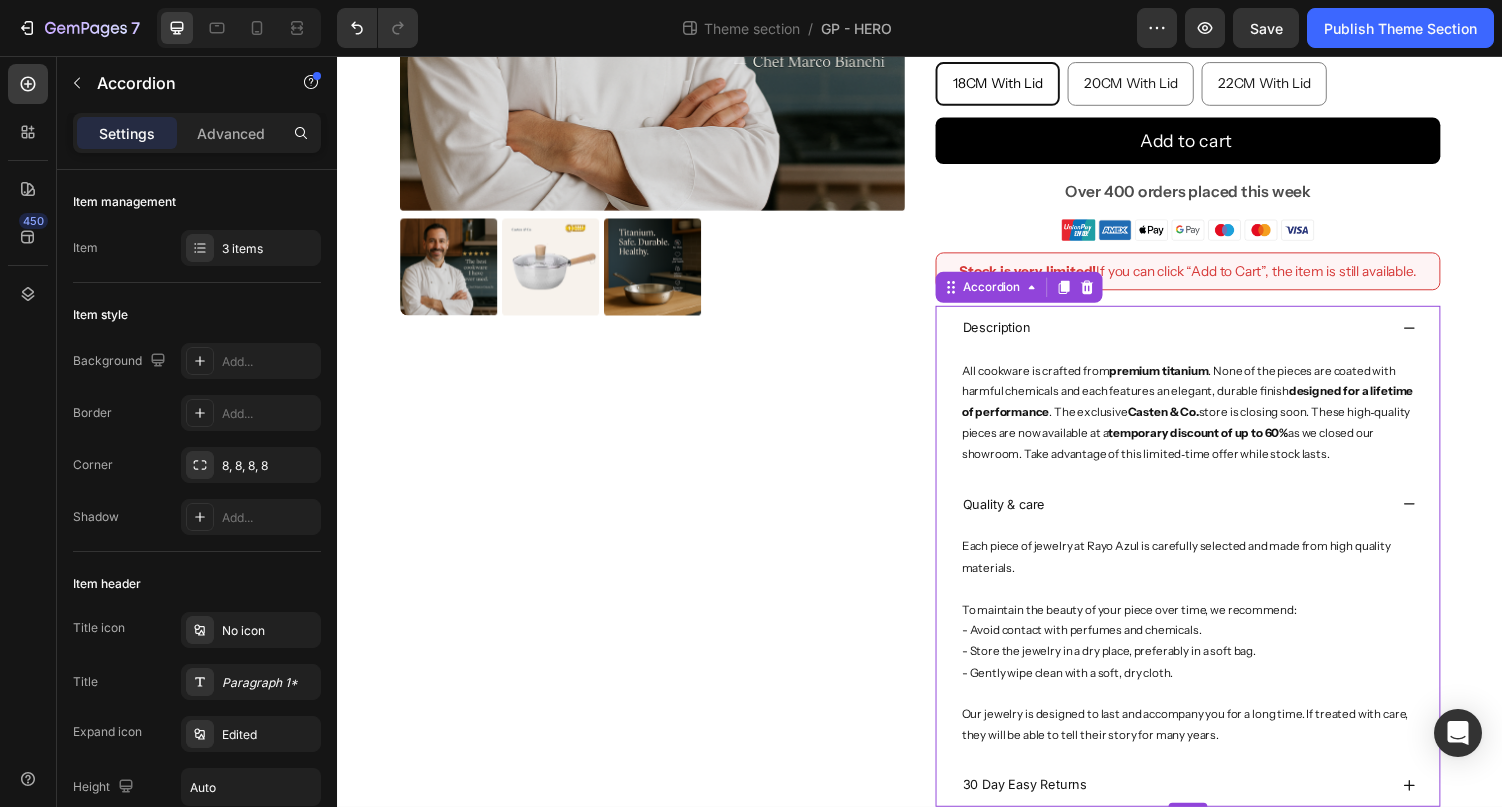 click on "30 Day Easy Returns" at bounding box center [1198, 806] 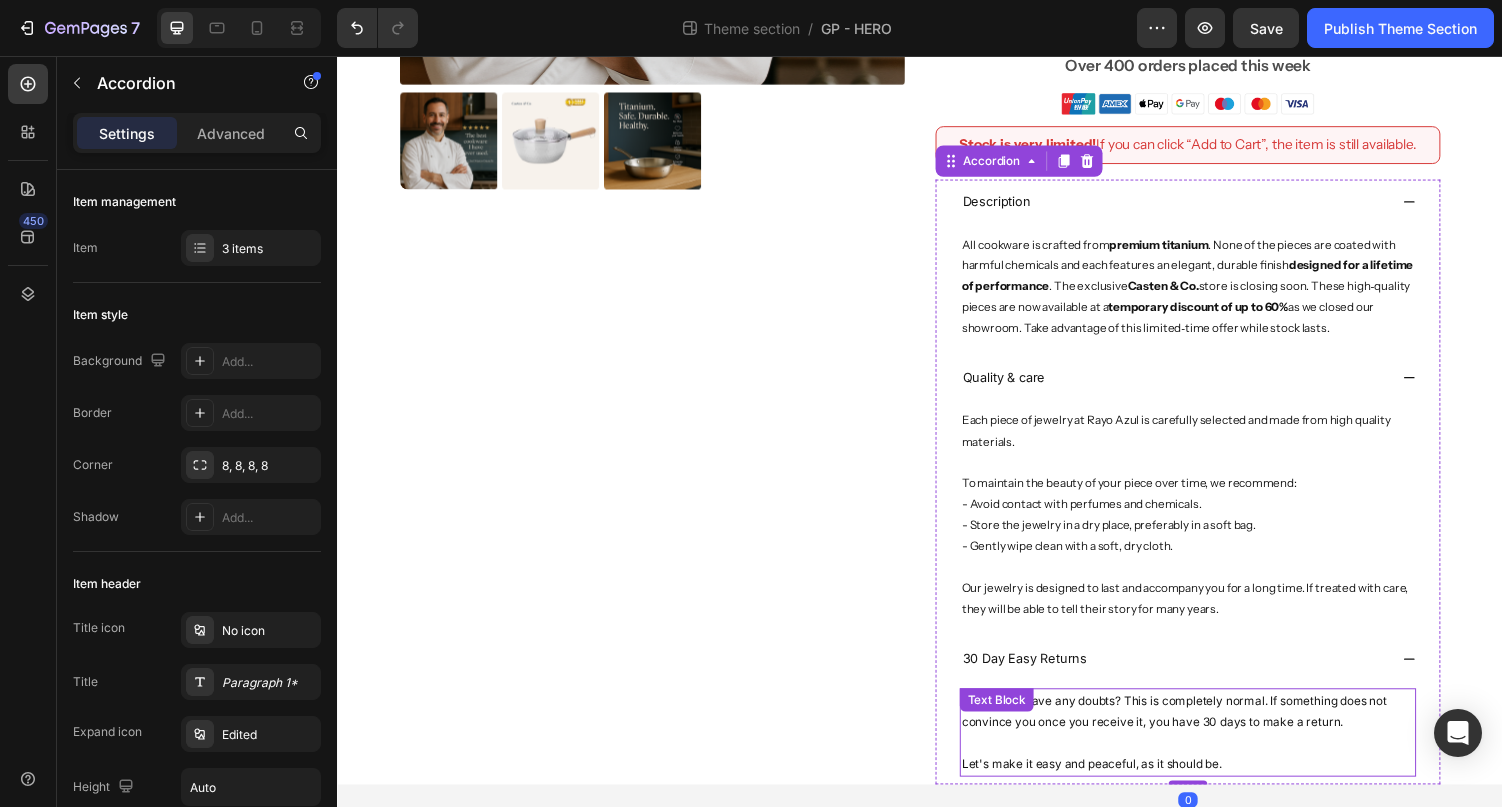 click on "Do you still have any doubts? This is completely normal. If something does not convince you once you receive it, you have 30 days to make a return. Let's make it easy and peaceful, as it should be. Text Block" at bounding box center (1213, 752) 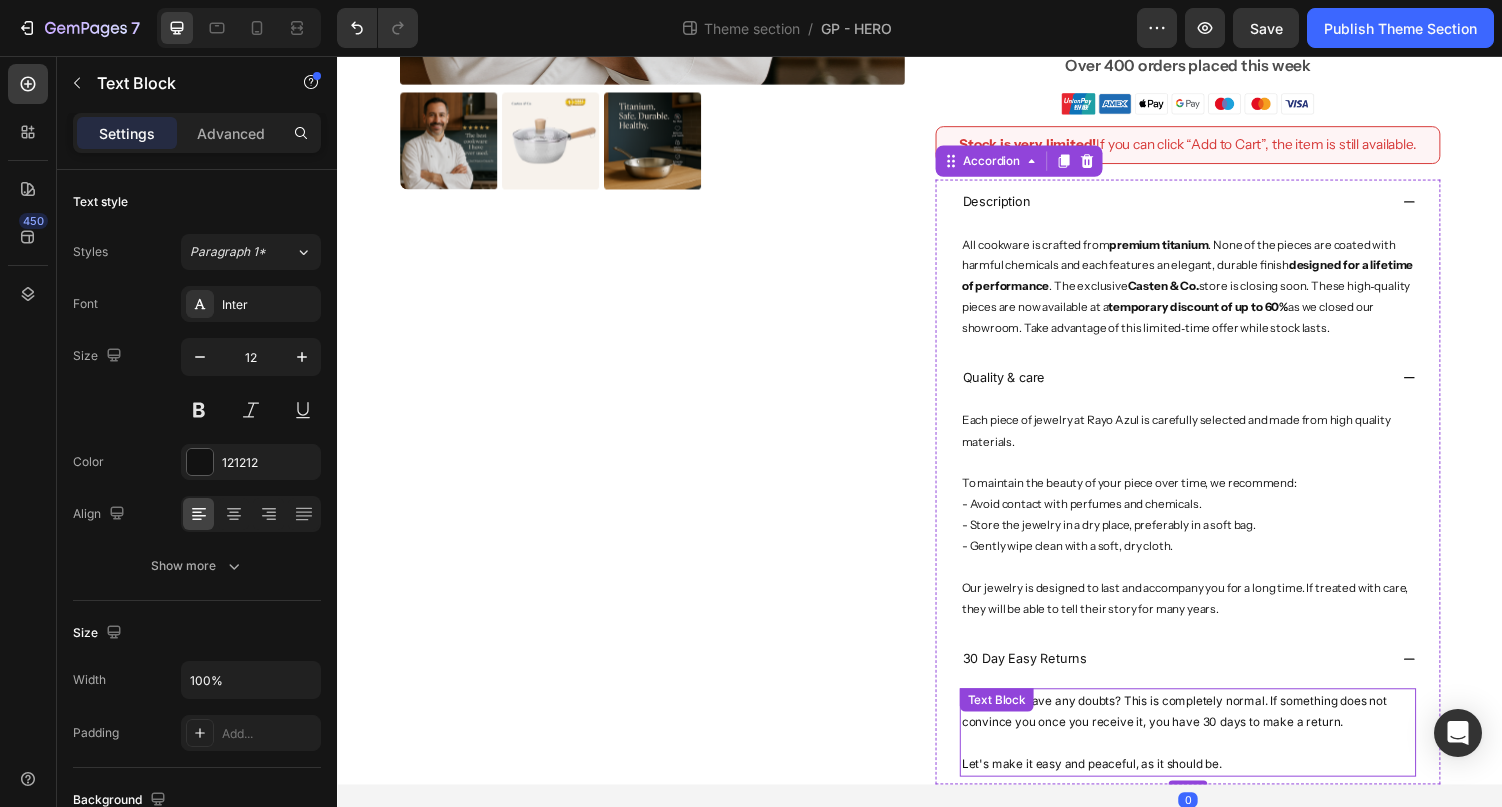 scroll, scrollTop: 539, scrollLeft: 0, axis: vertical 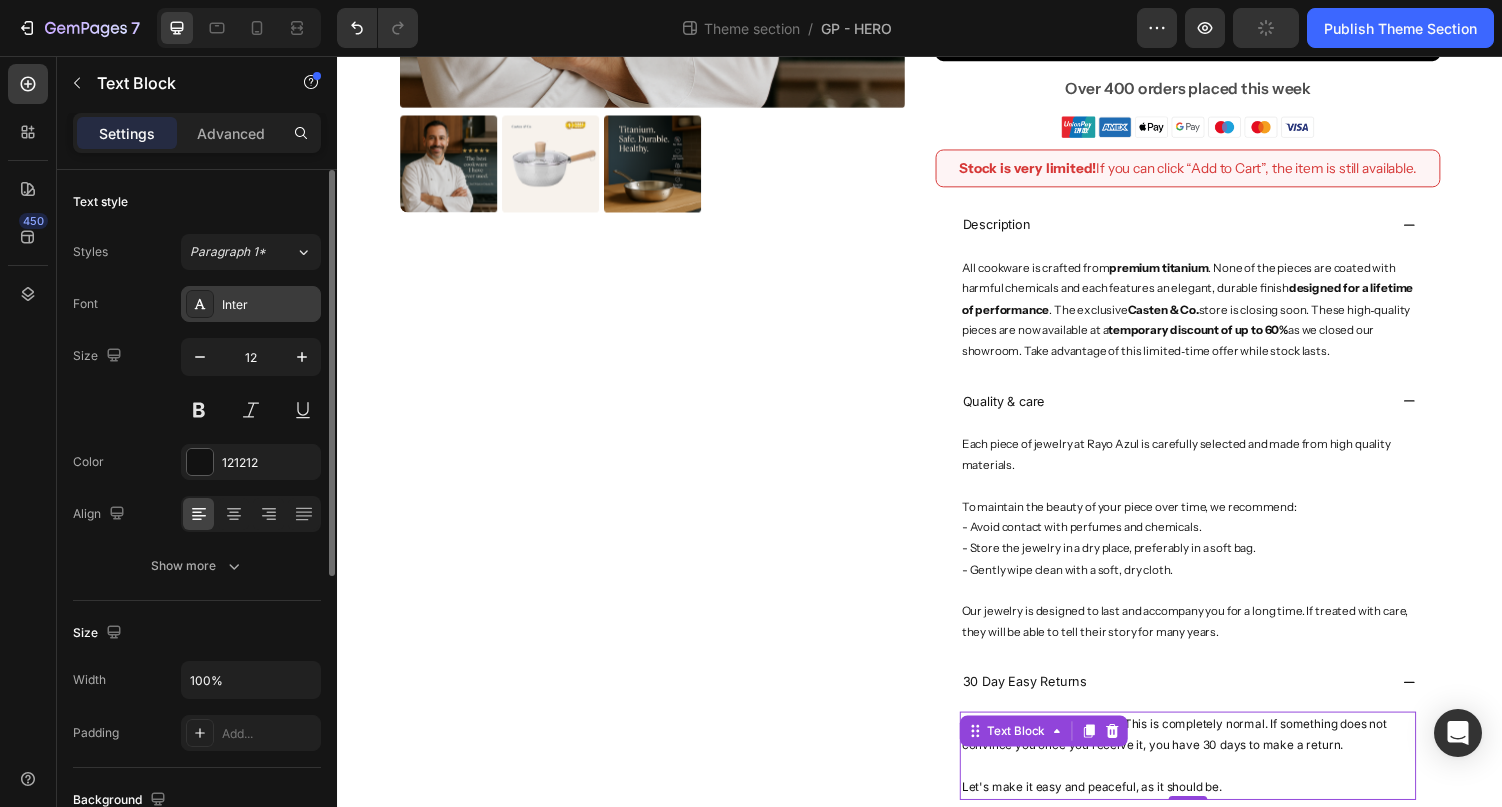 click on "Inter" at bounding box center [269, 305] 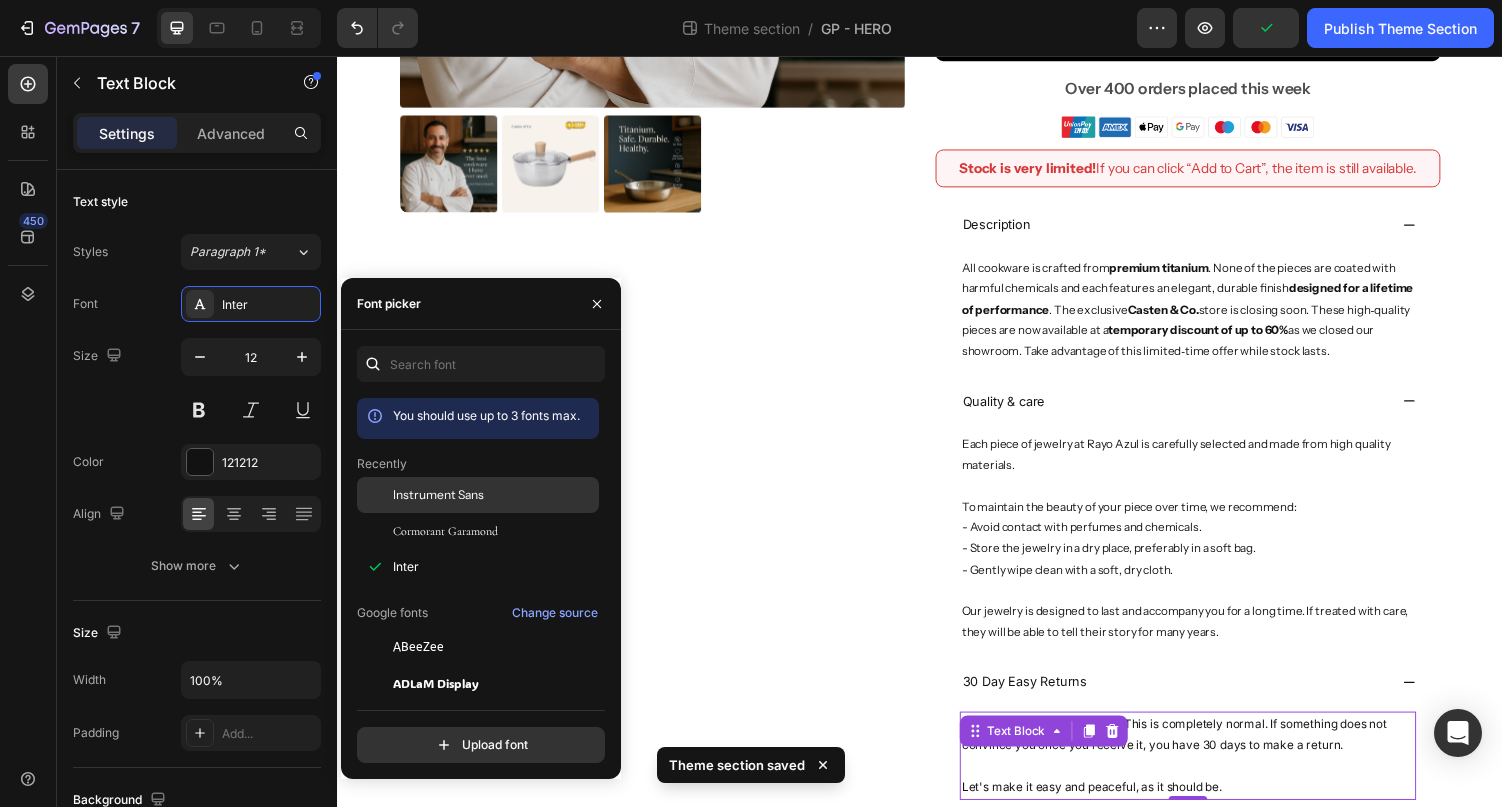 click on "Instrument Sans" at bounding box center (438, 495) 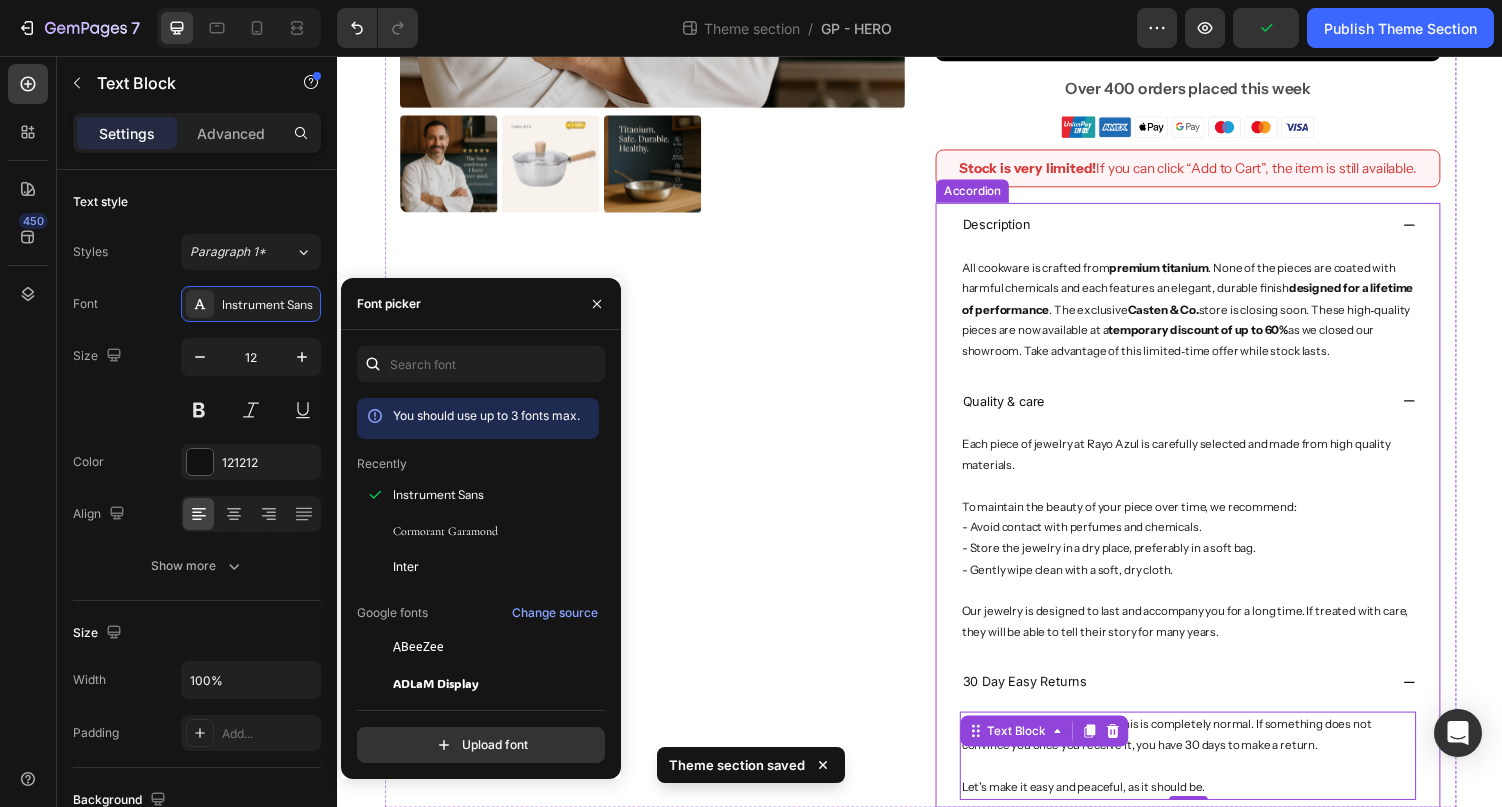 click on "Quality & care" at bounding box center (1198, 411) 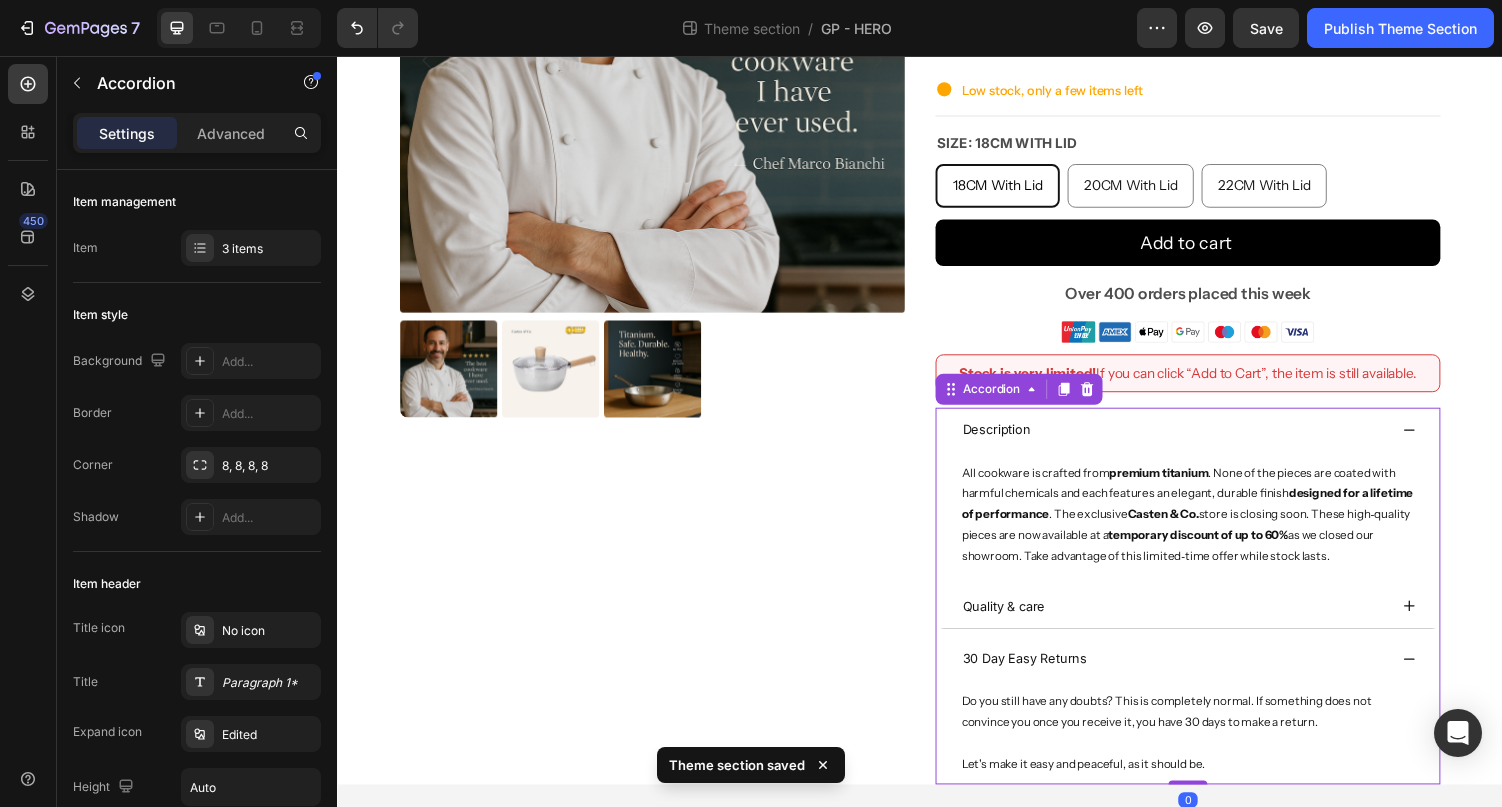click on "Description" at bounding box center [1198, 440] 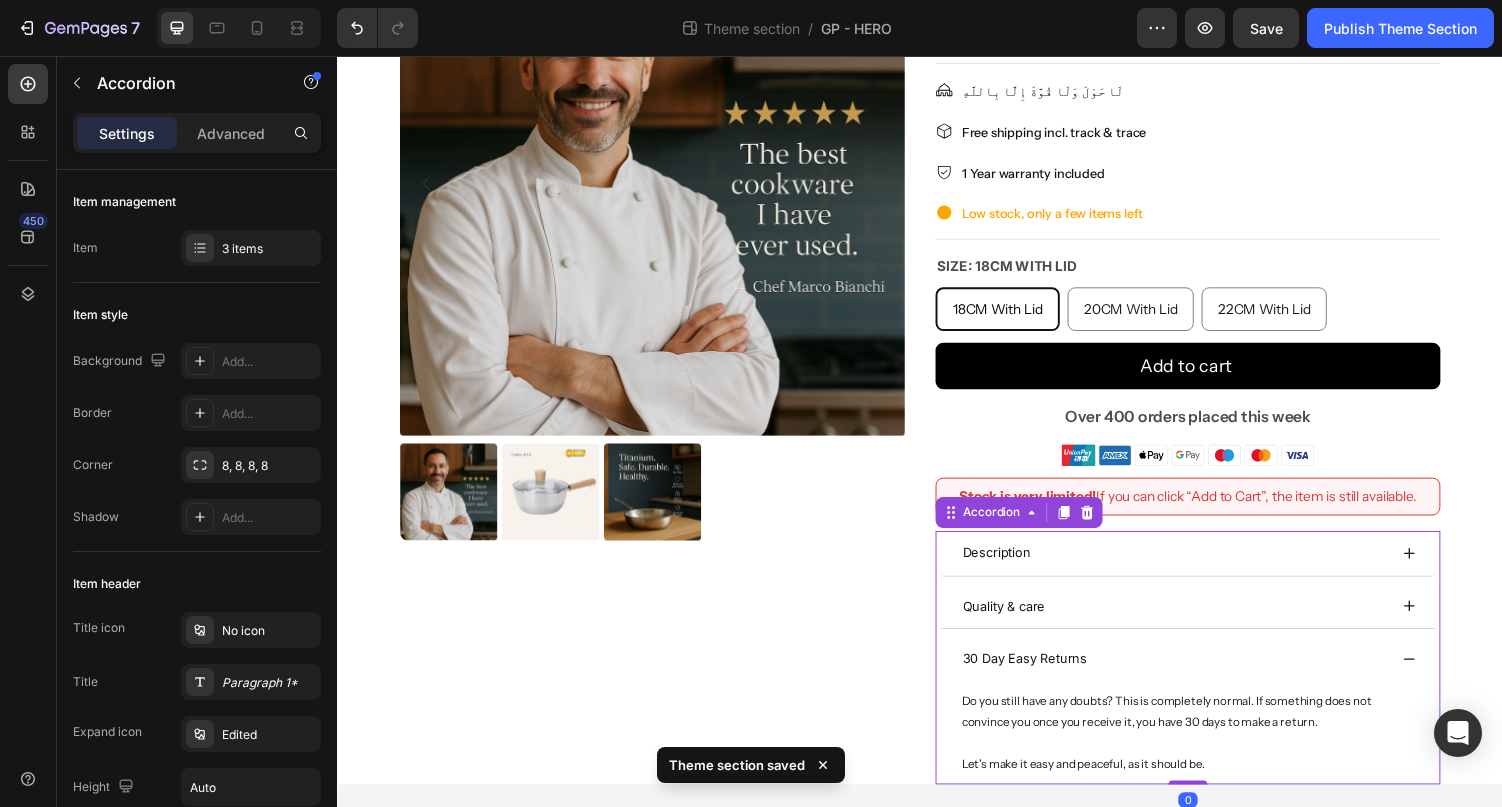 click on "30 Day Easy Returns" at bounding box center (1198, 676) 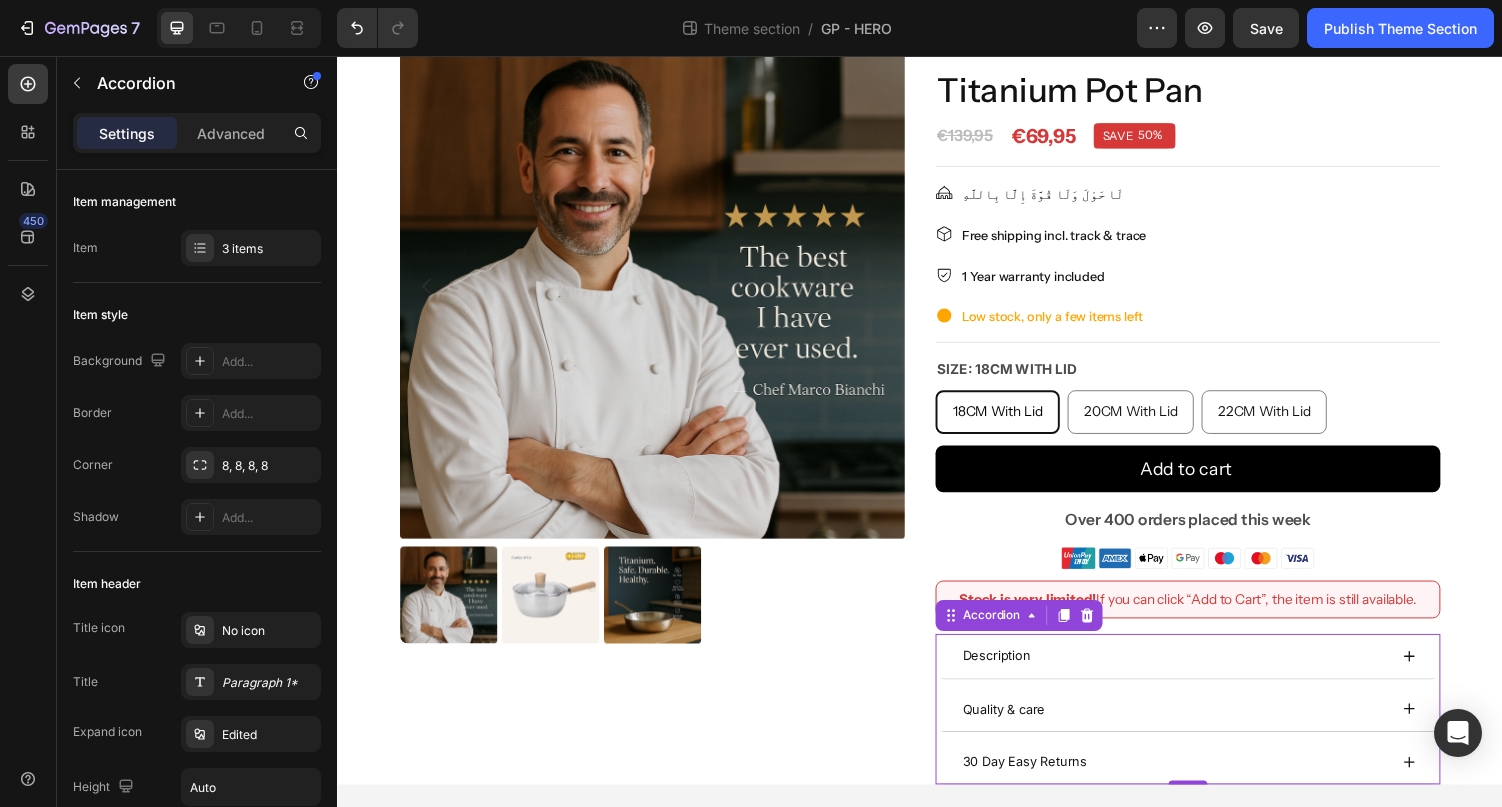 scroll, scrollTop: 96, scrollLeft: 0, axis: vertical 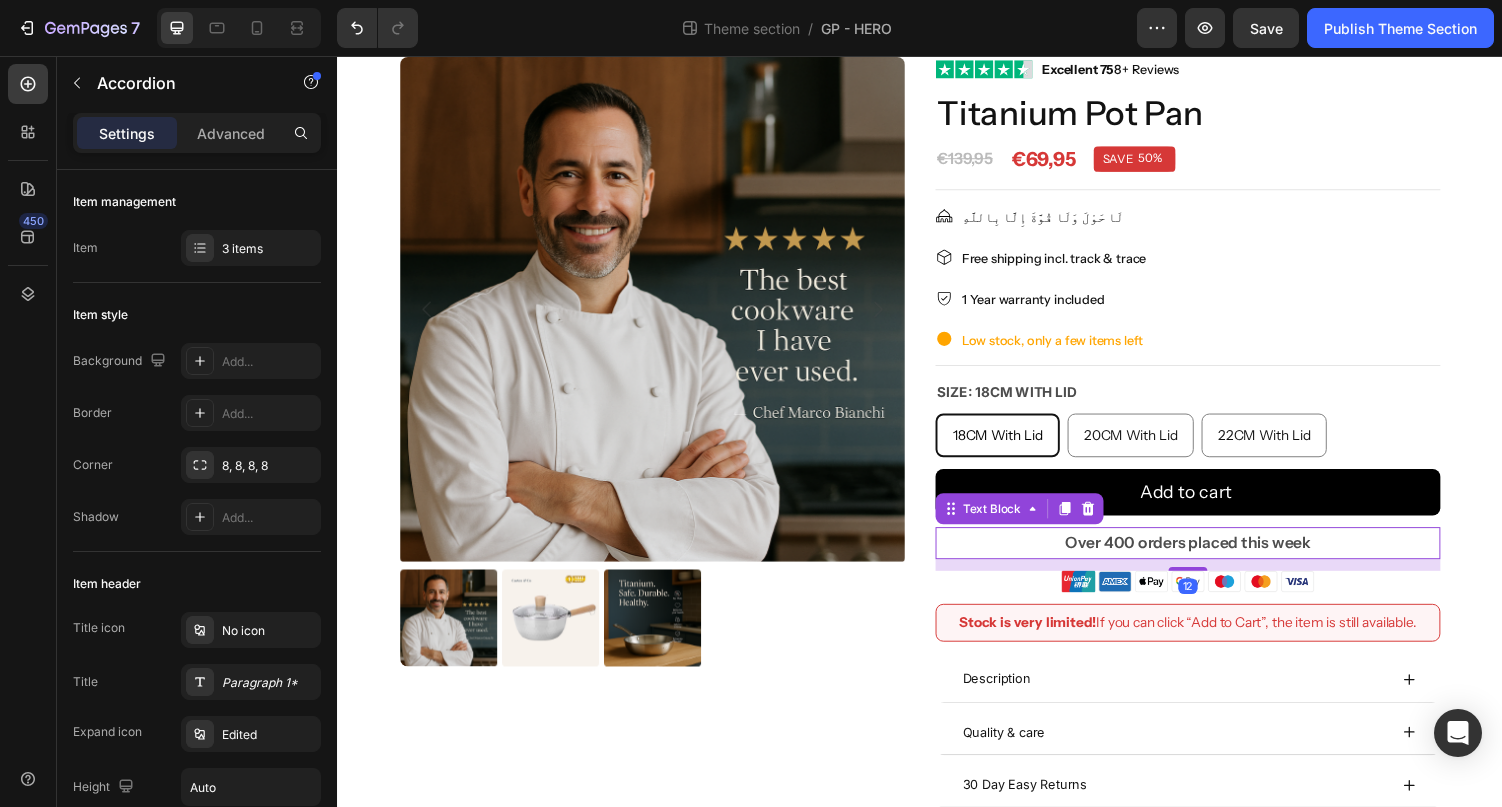 click on "Title Line
لَا حَوْلَ وَلَا قُوَّةَ إِلَّا بِاللَّهِ Item list
Free shipping incl. track & trace Item list
1 Year warranty included Item list
Low stock, only a few items left Item list                Title Line Size: 18CM With Lid 18CM With Lid 18CM With Lid 18CM With Lid 20CM With Lid 20CM With Lid 20CM With Lid 22CM With Lid 22CM With Lid 22CM With Lid Product Variants & Swatches Add to cart Product Cart Button Over 400 orders placed this week Text Block   12 Image" at bounding box center (1213, 406) 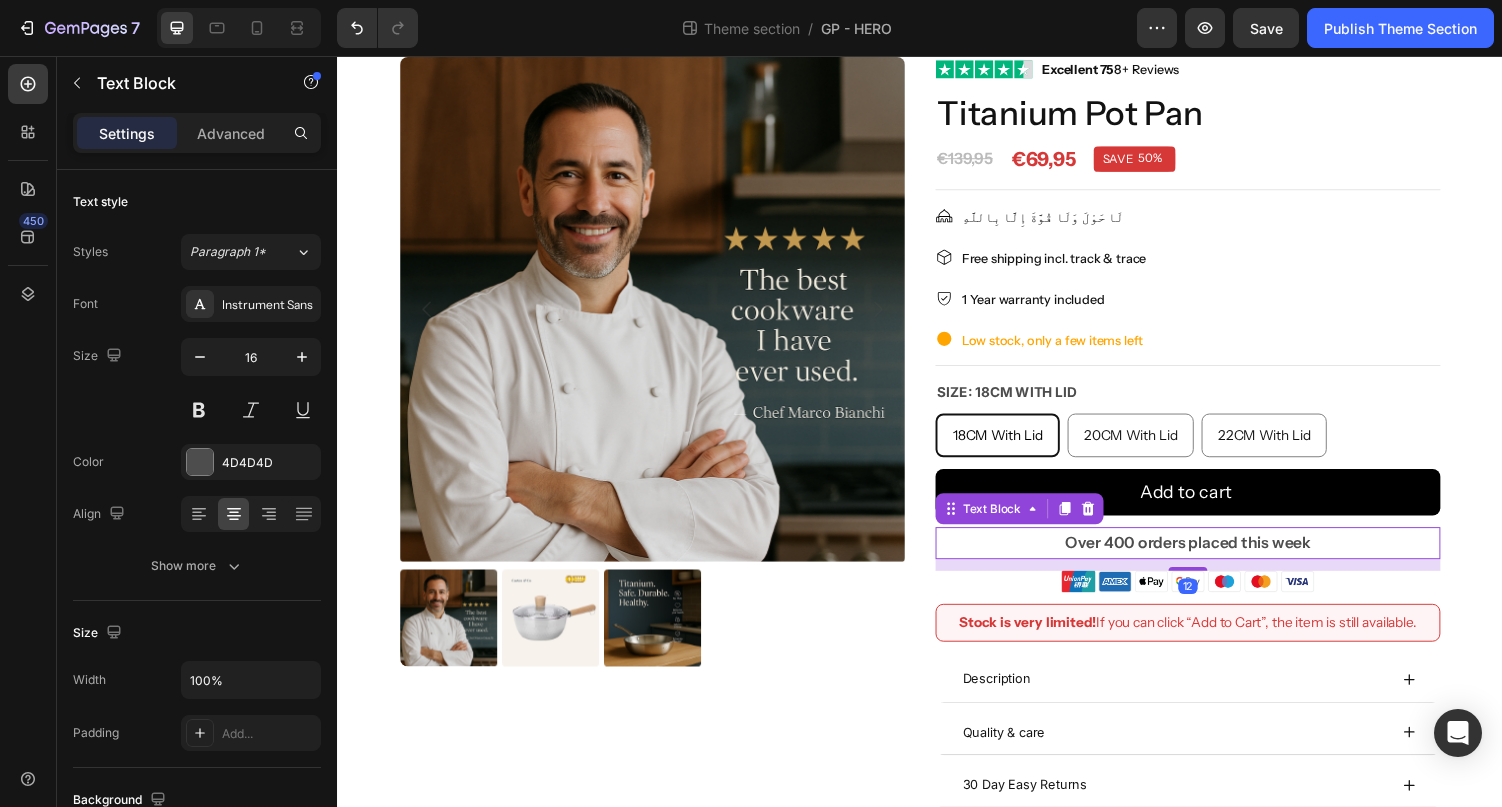 scroll, scrollTop: 72, scrollLeft: 0, axis: vertical 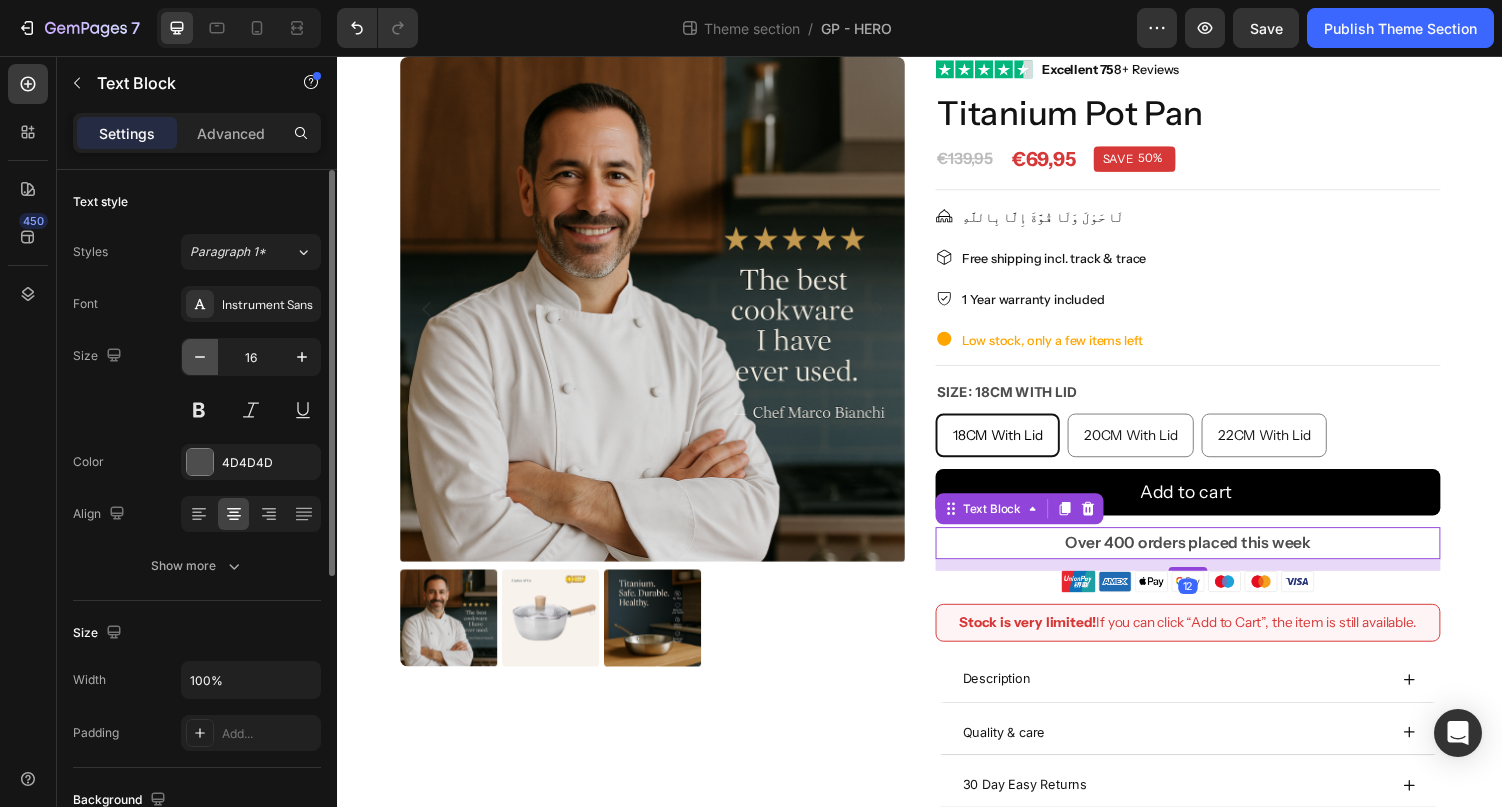 click at bounding box center (200, 357) 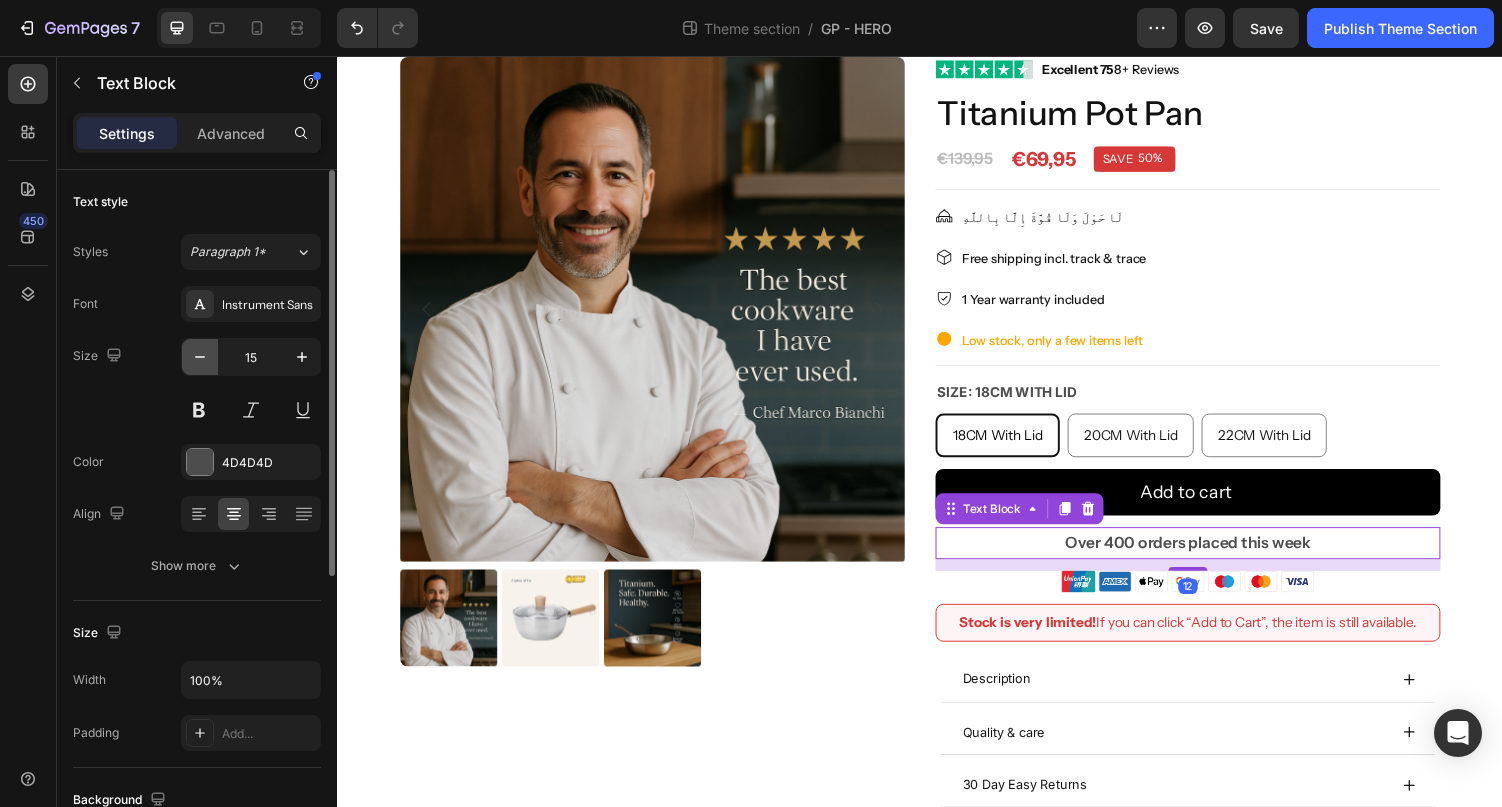 click at bounding box center [200, 357] 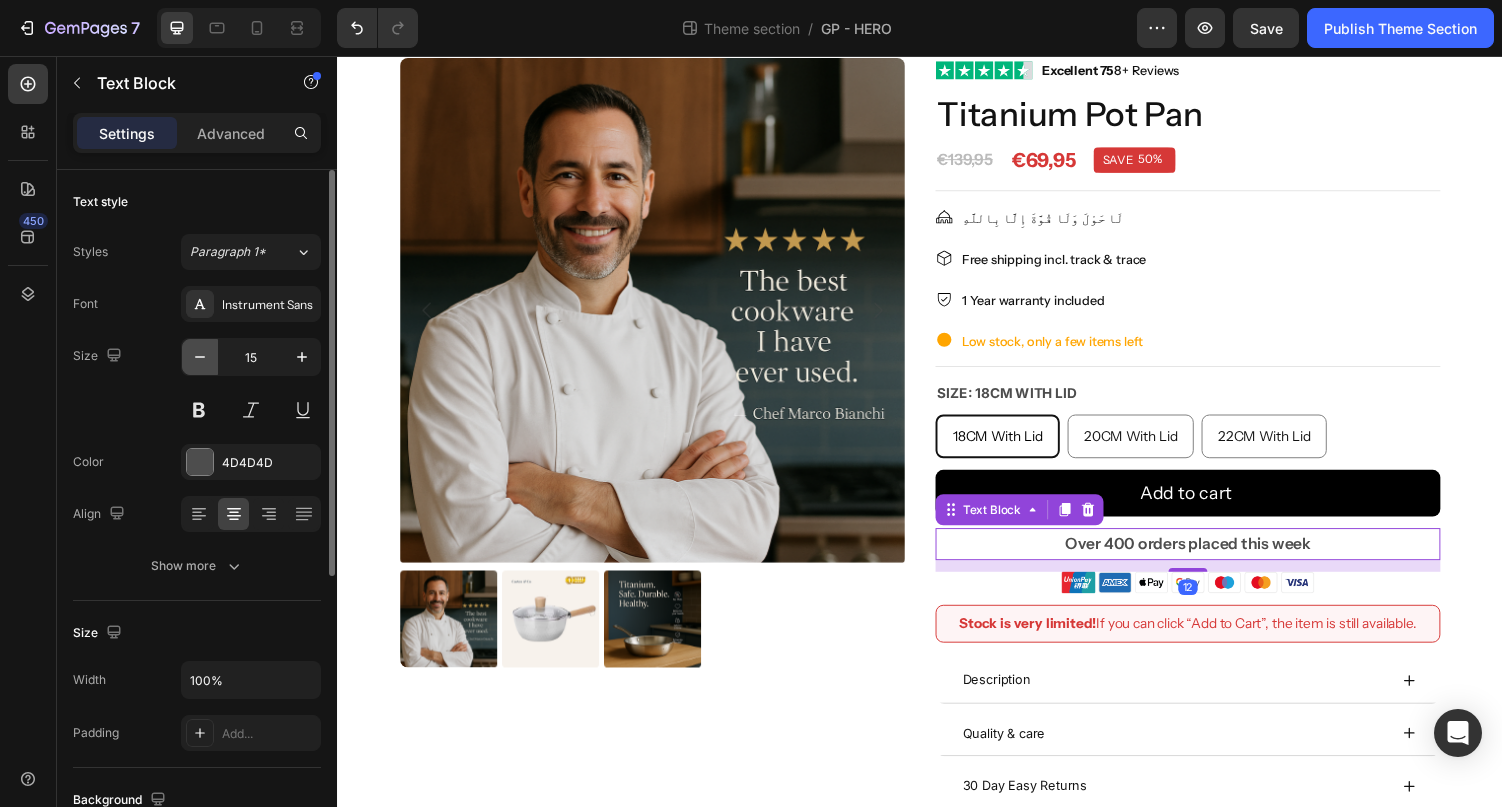 type on "14" 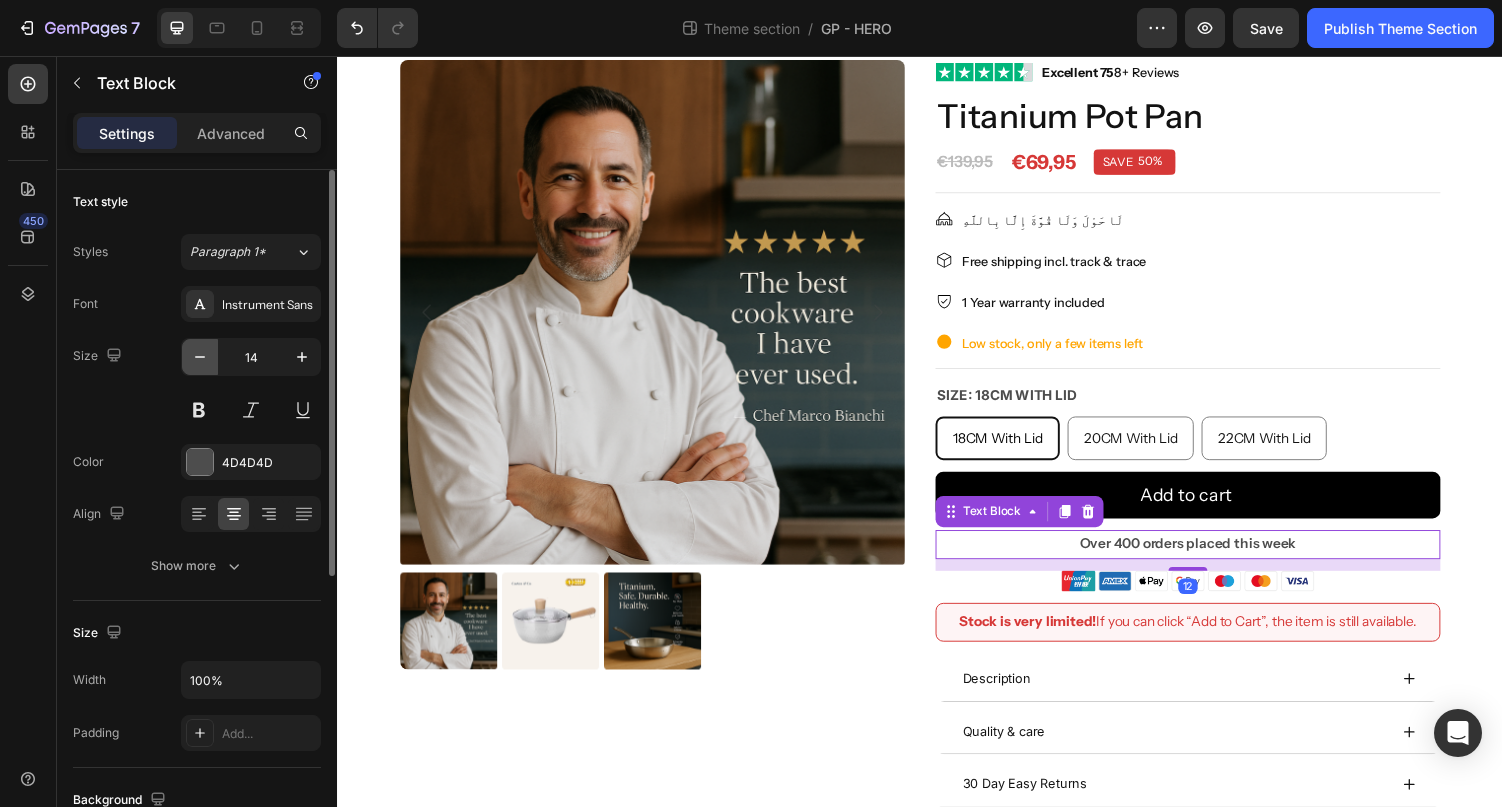scroll, scrollTop: 68, scrollLeft: 0, axis: vertical 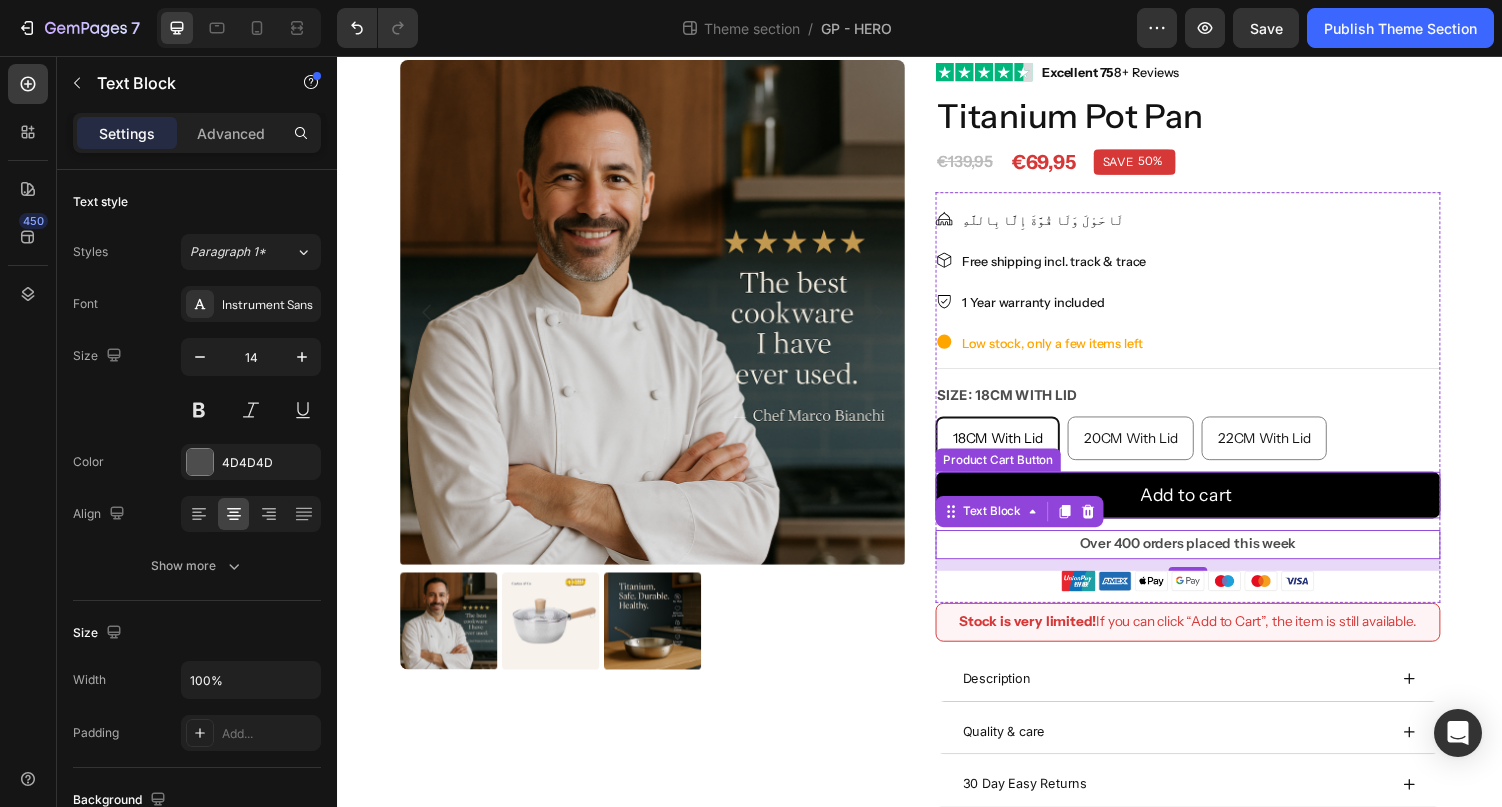 click on "Add to cart" at bounding box center (1213, 508) 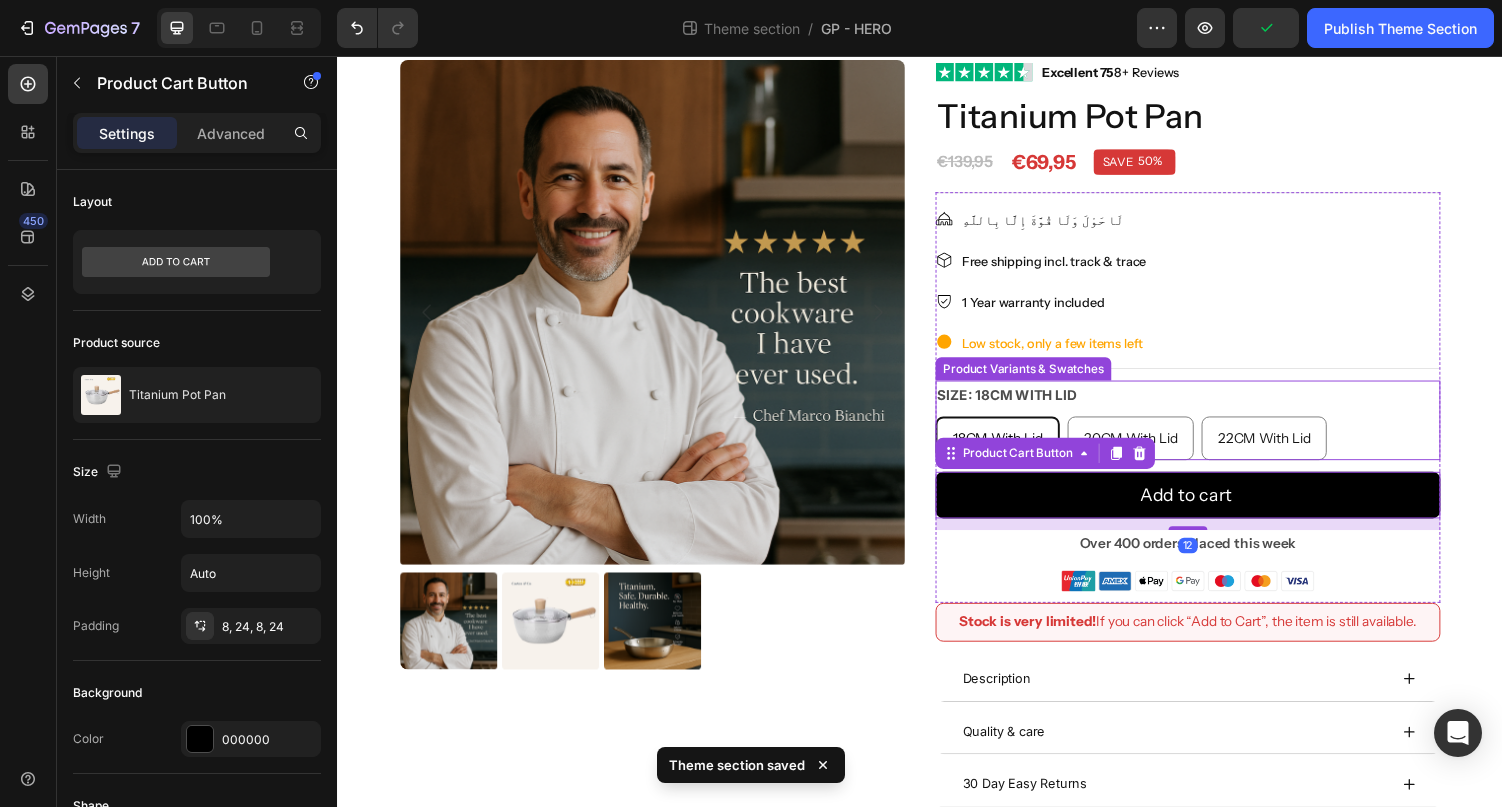 click on "Size: 18CM With Lid 18CM With Lid 18CM With Lid 18CM With Lid 20CM With Lid 20CM With Lid 20CM With Lid 22CM With Lid 22CM With Lid 22CM With Lid" at bounding box center [1213, 431] 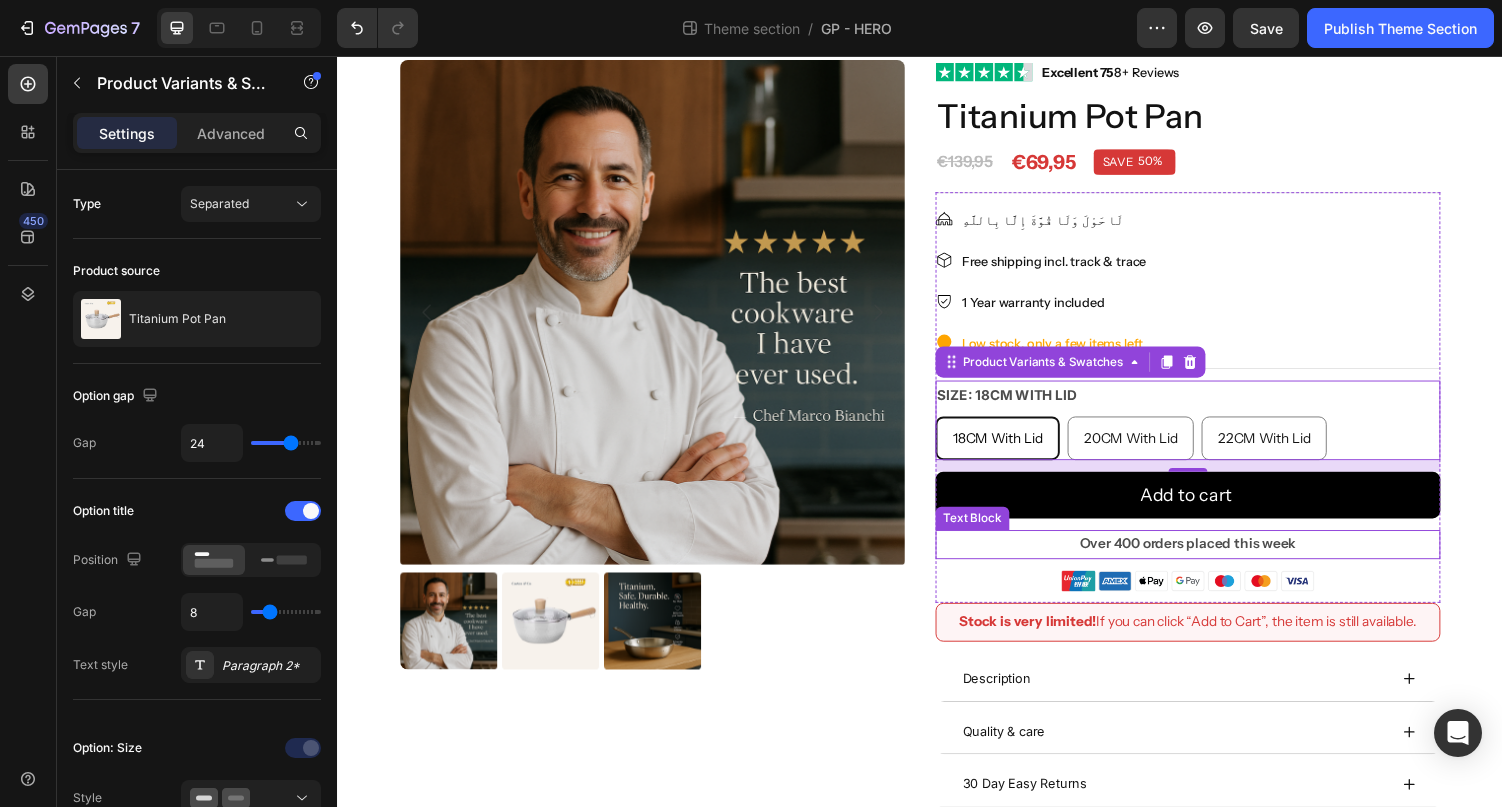 click on "Over 400 orders placed this week" at bounding box center [1213, 558] 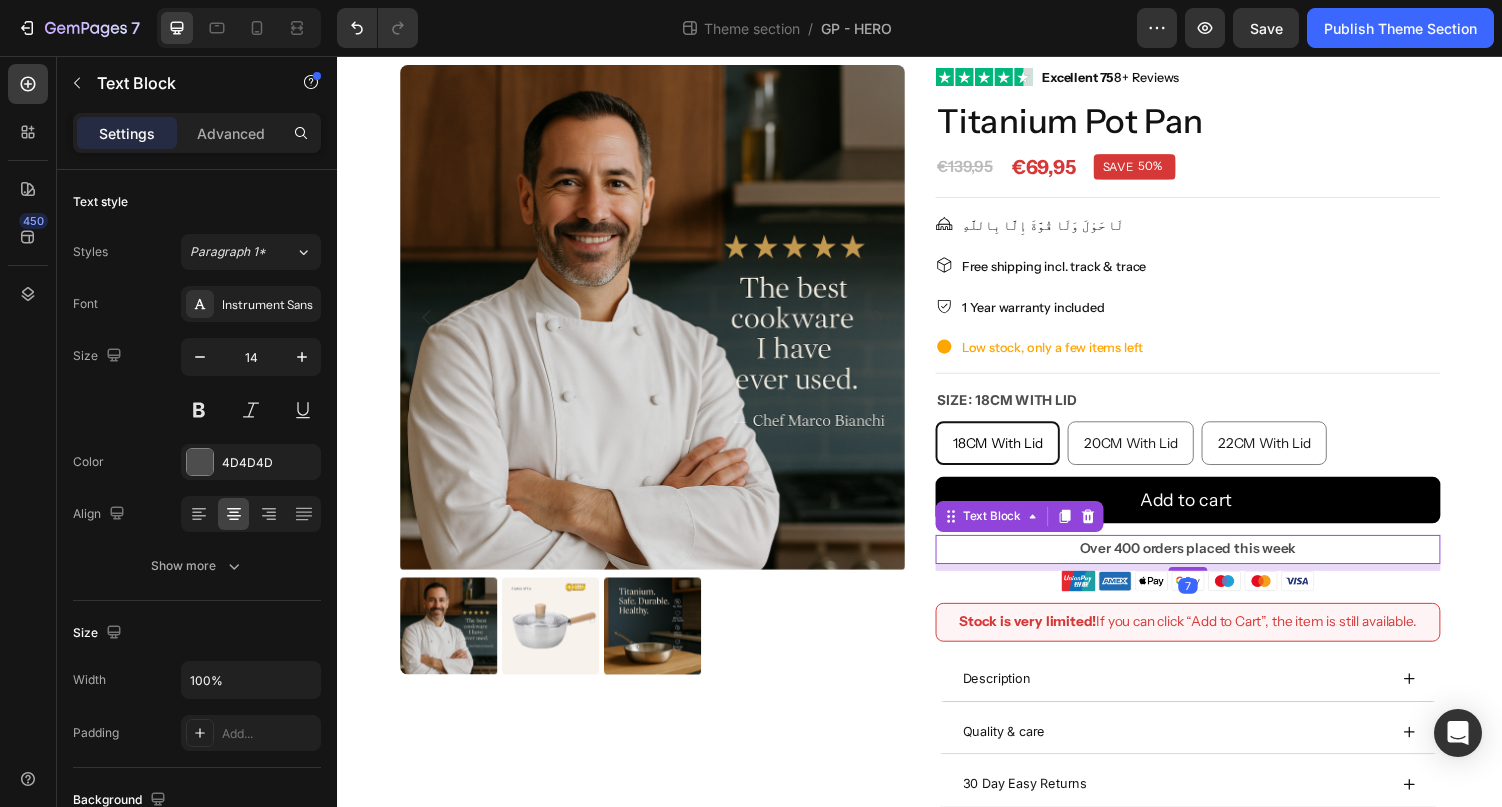 scroll, scrollTop: 62, scrollLeft: 0, axis: vertical 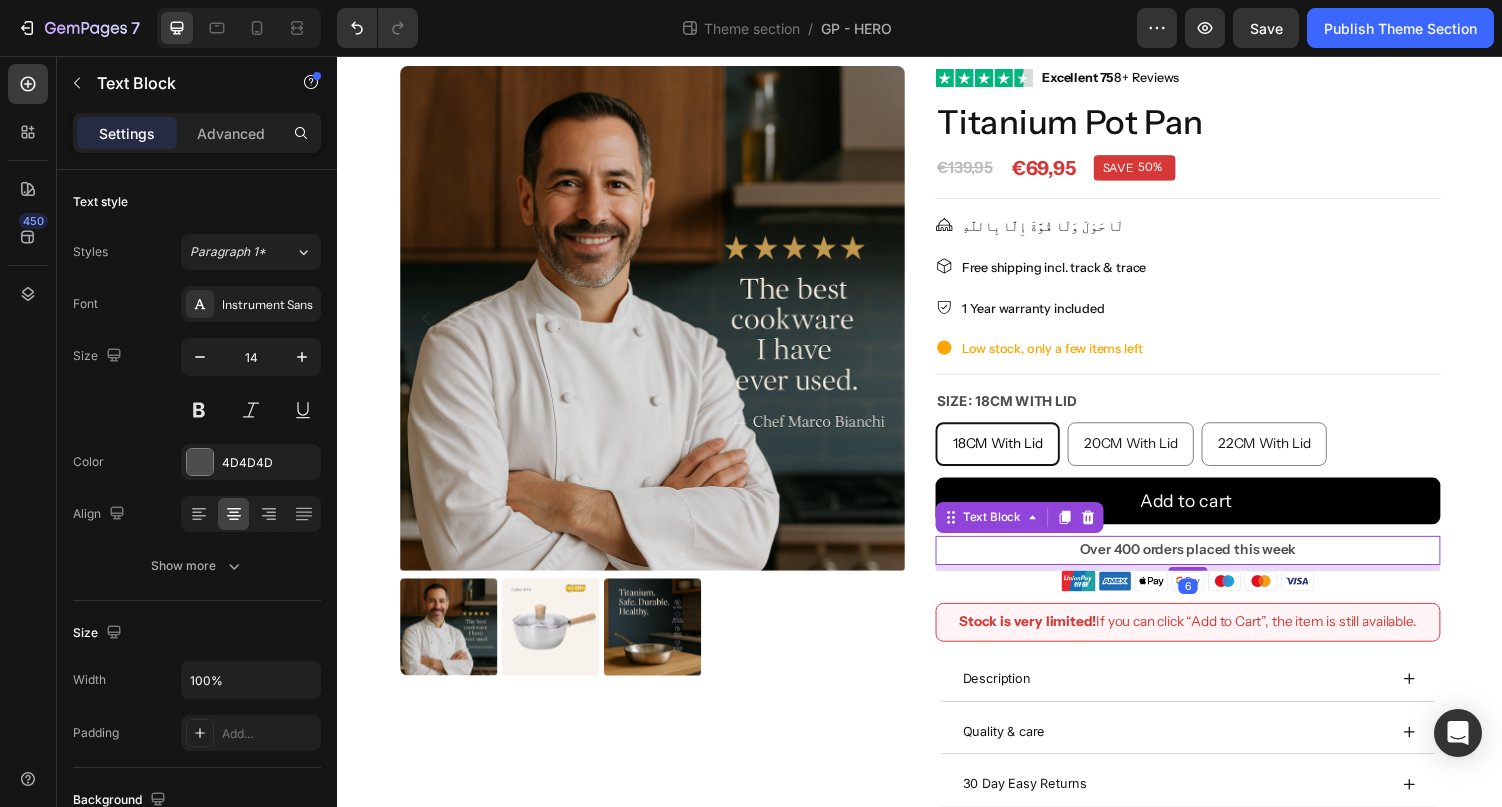 click on "Over 400 orders placed this week Text Block   6" at bounding box center [1213, 564] 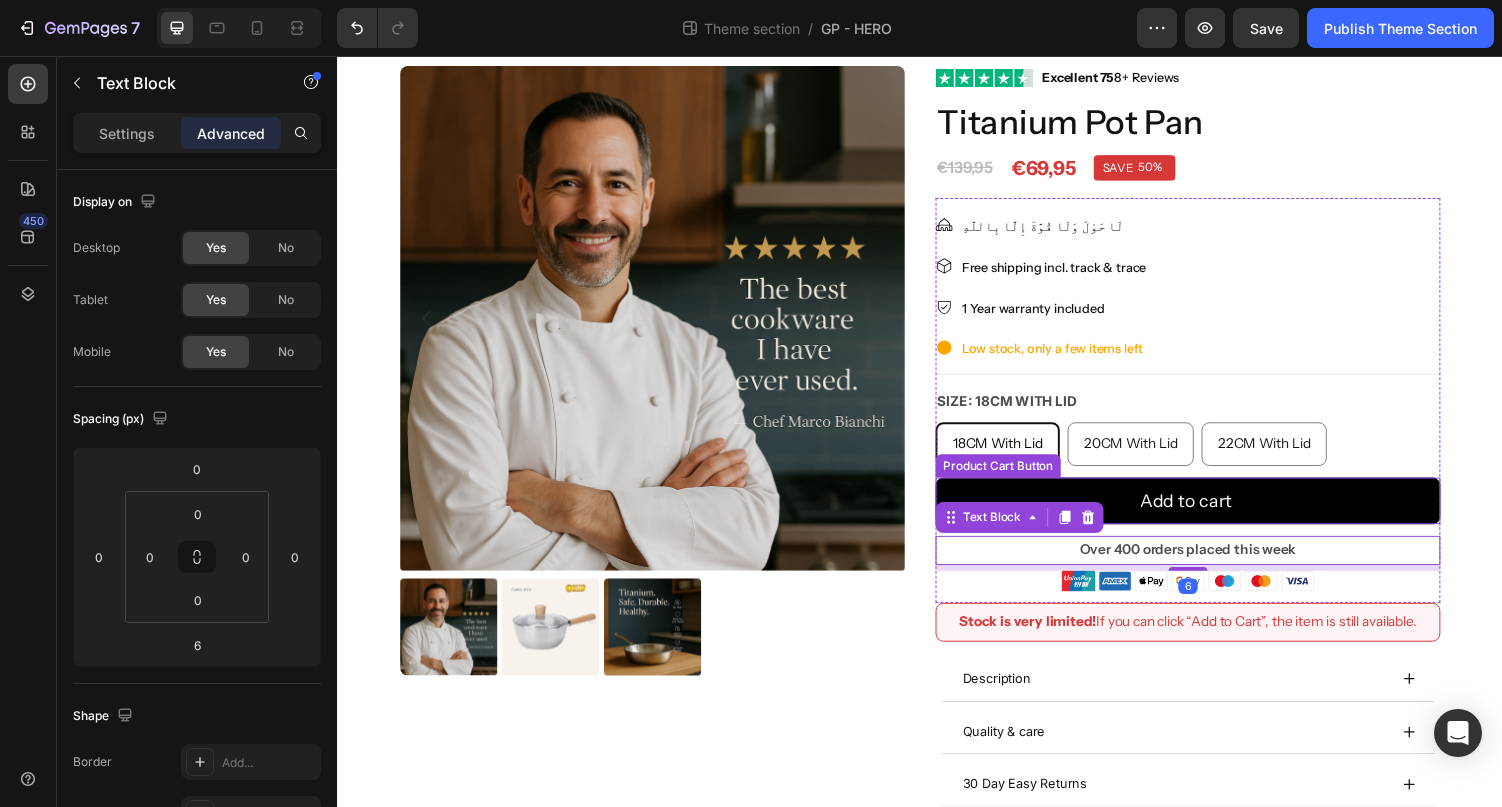 click on "22CM With Lid" at bounding box center (1291, 410) 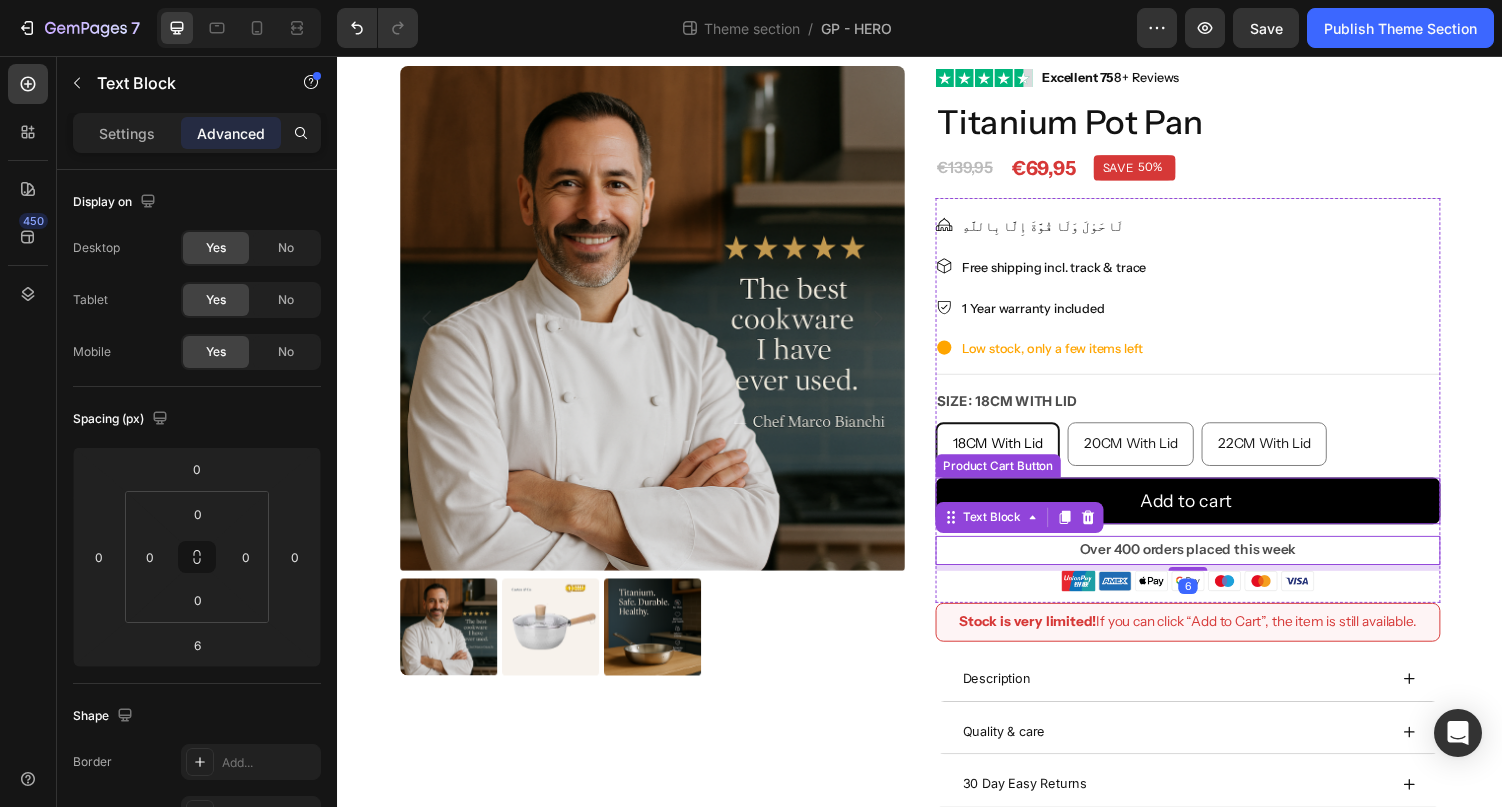 click on "22CM With Lid 22CM With Lid 22CM With Lid" at bounding box center (1226, 432) 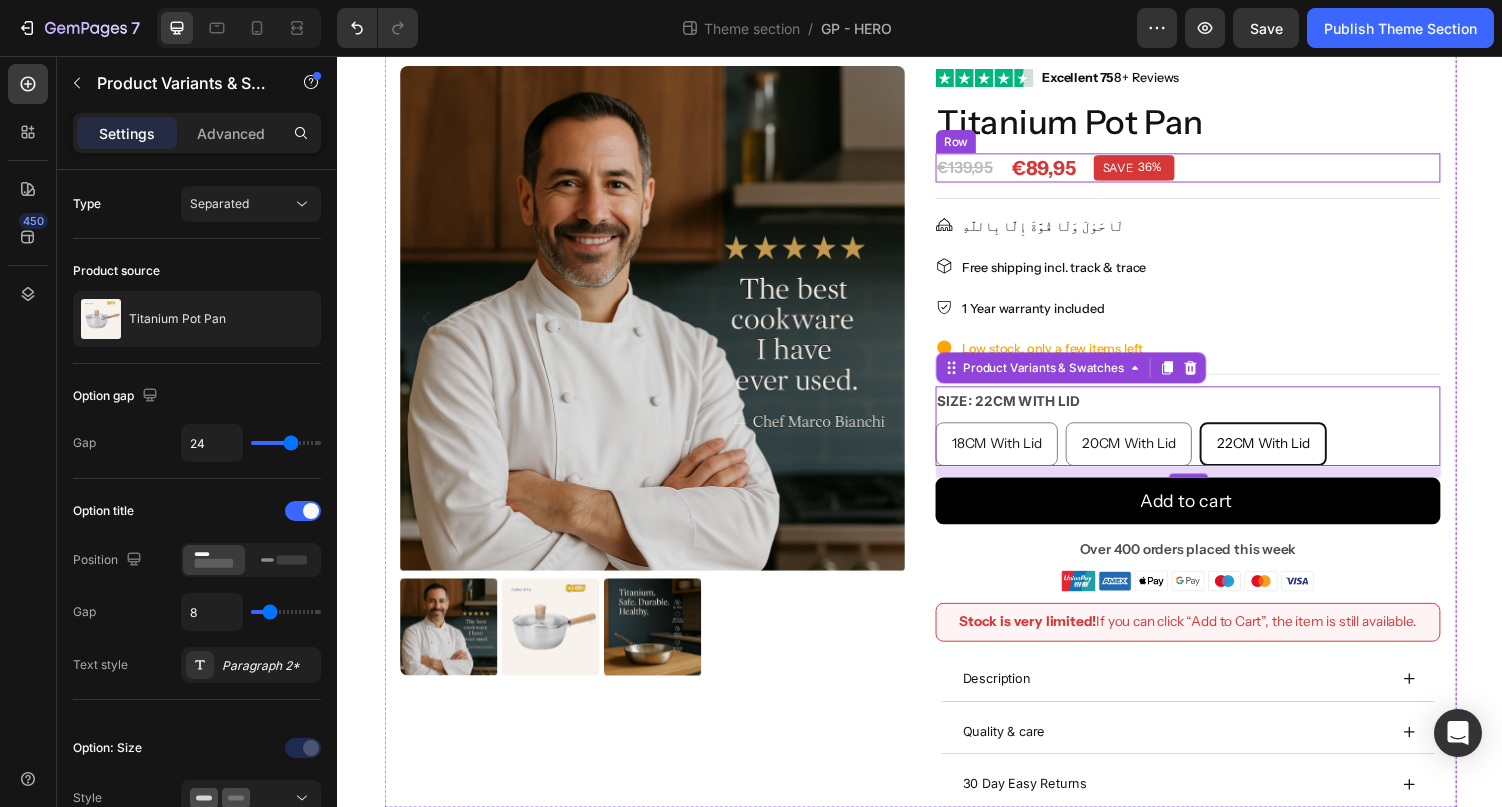 scroll, scrollTop: 0, scrollLeft: 0, axis: both 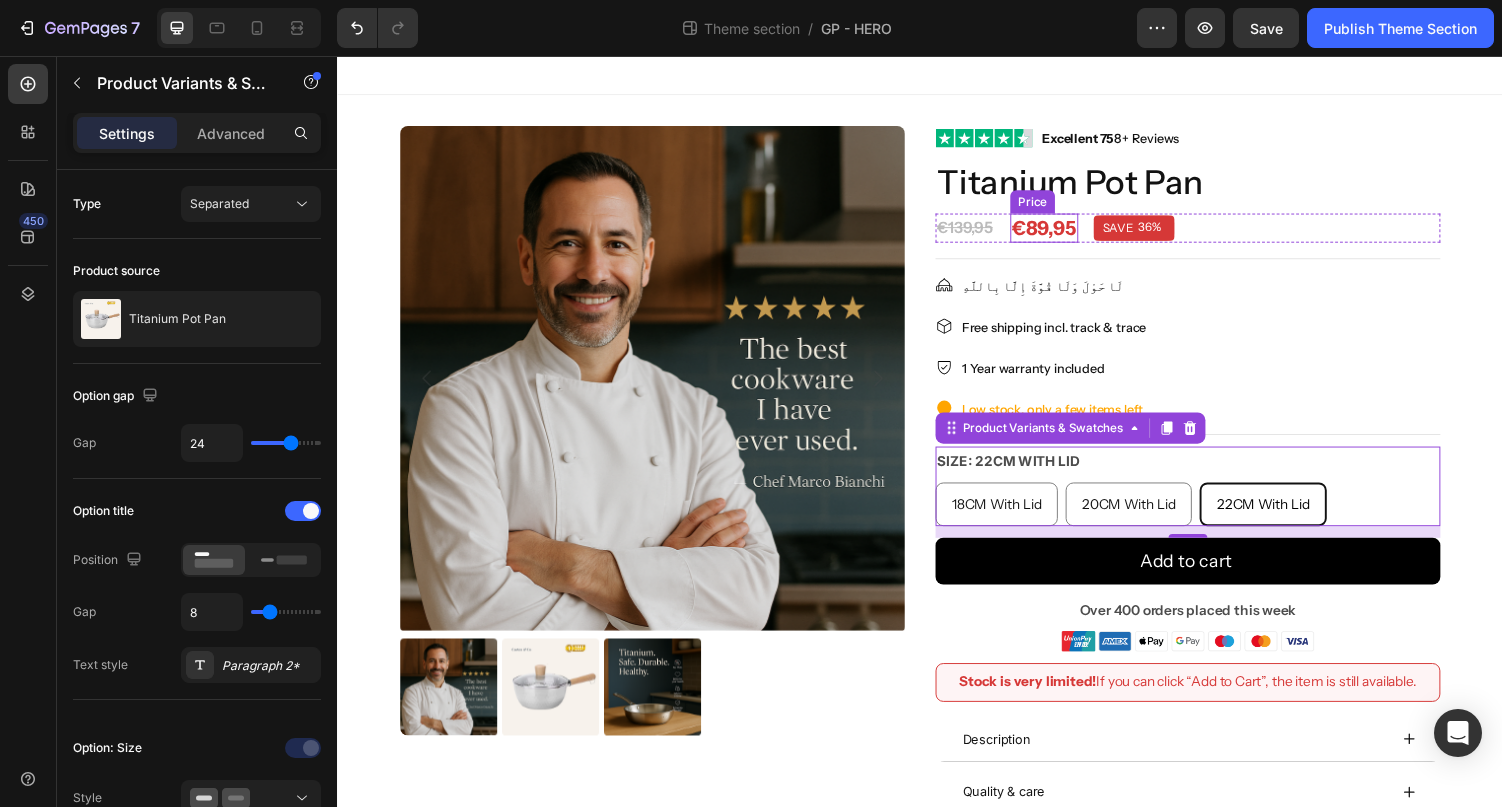click on "€89,95" at bounding box center (1065, 233) 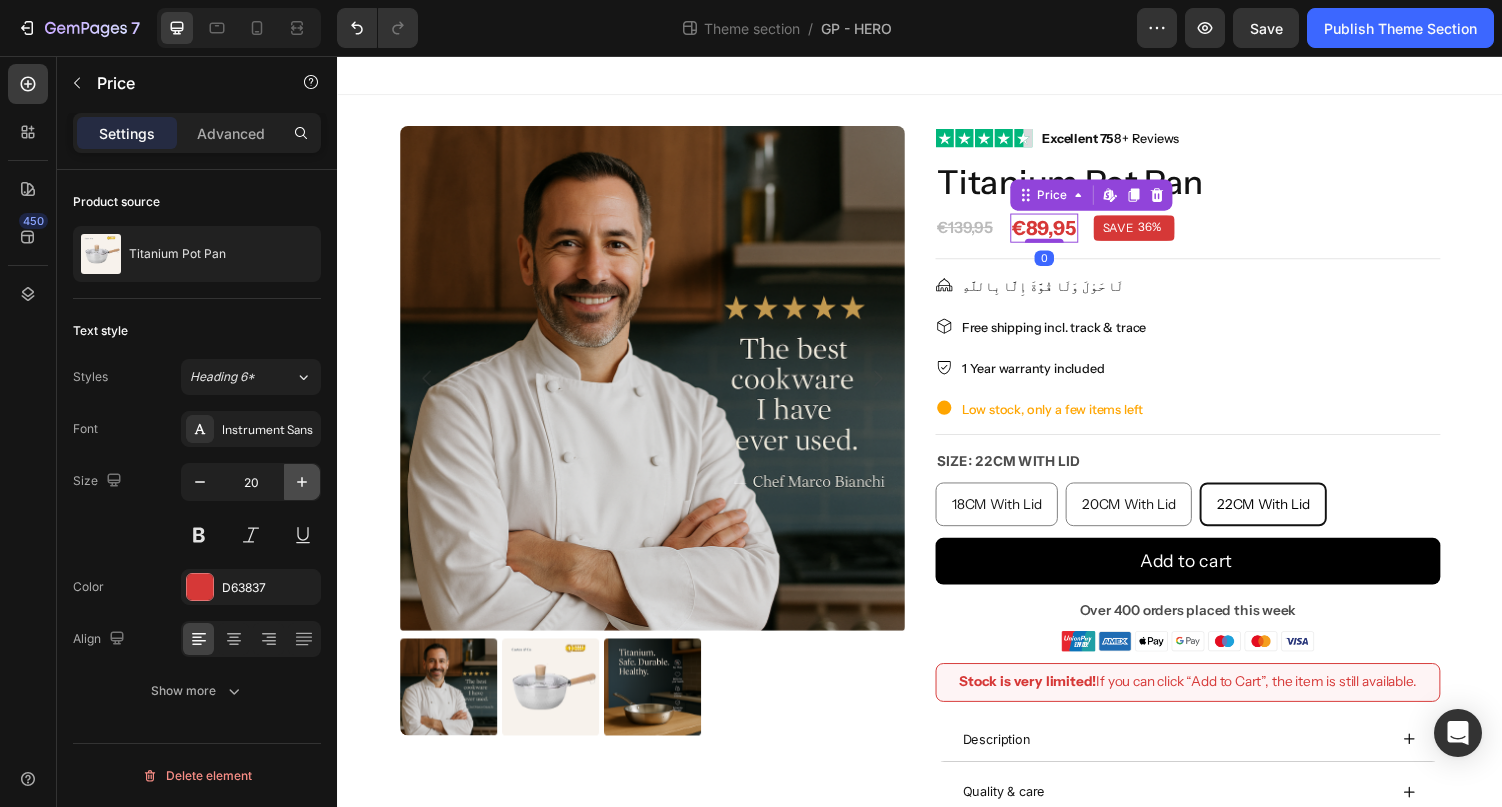 click 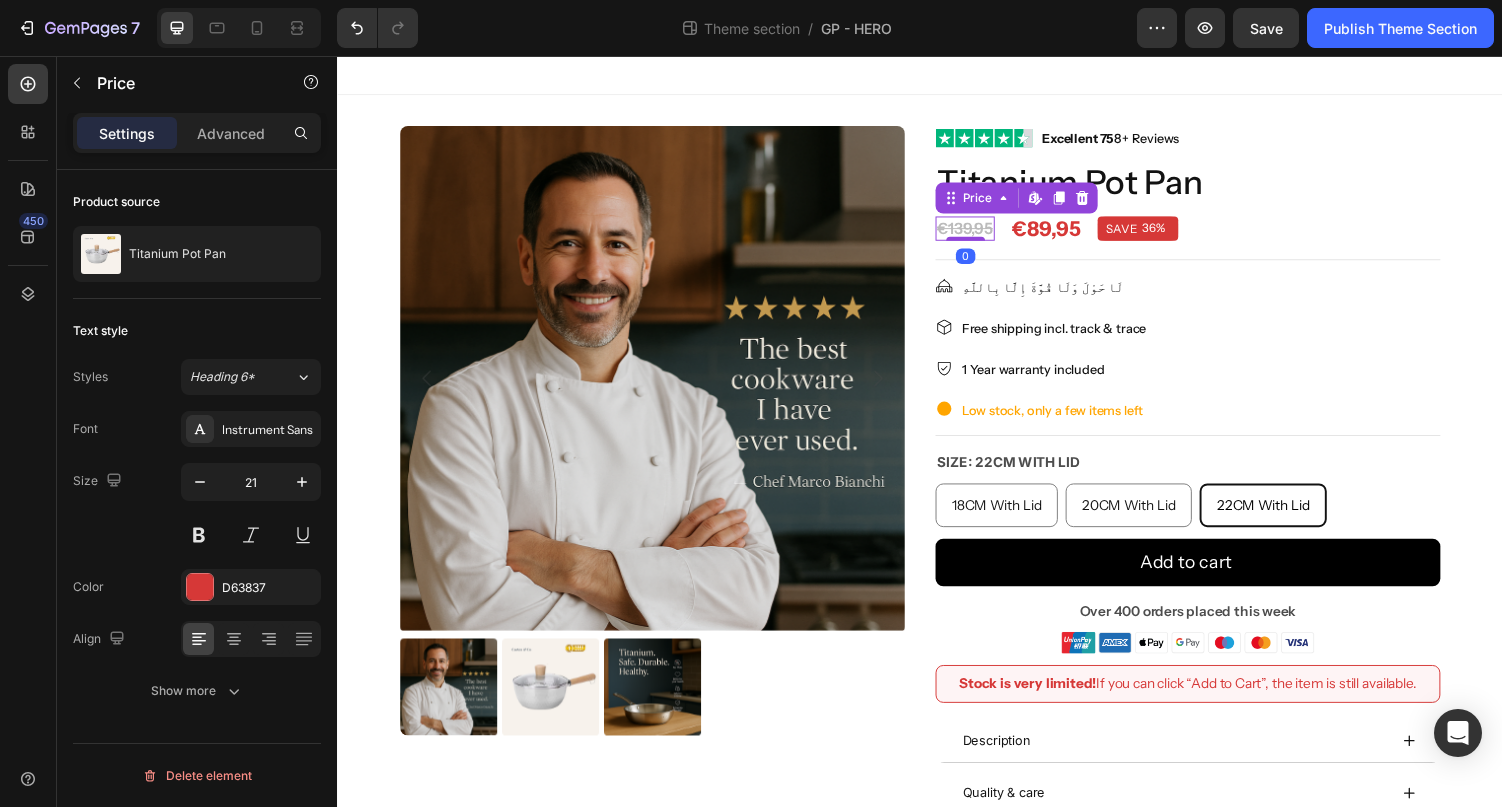 click on "€139,95" at bounding box center [983, 233] 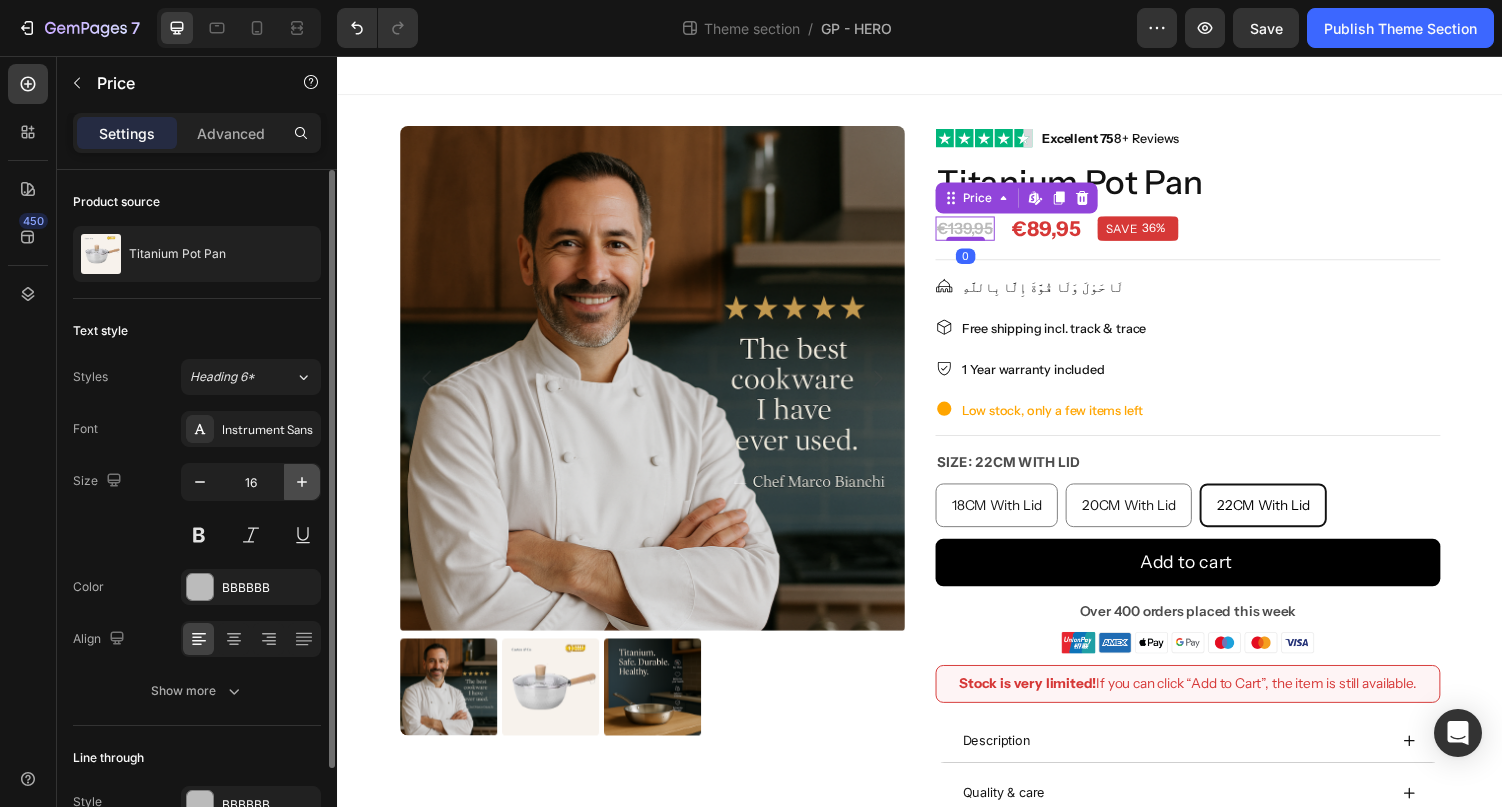 click 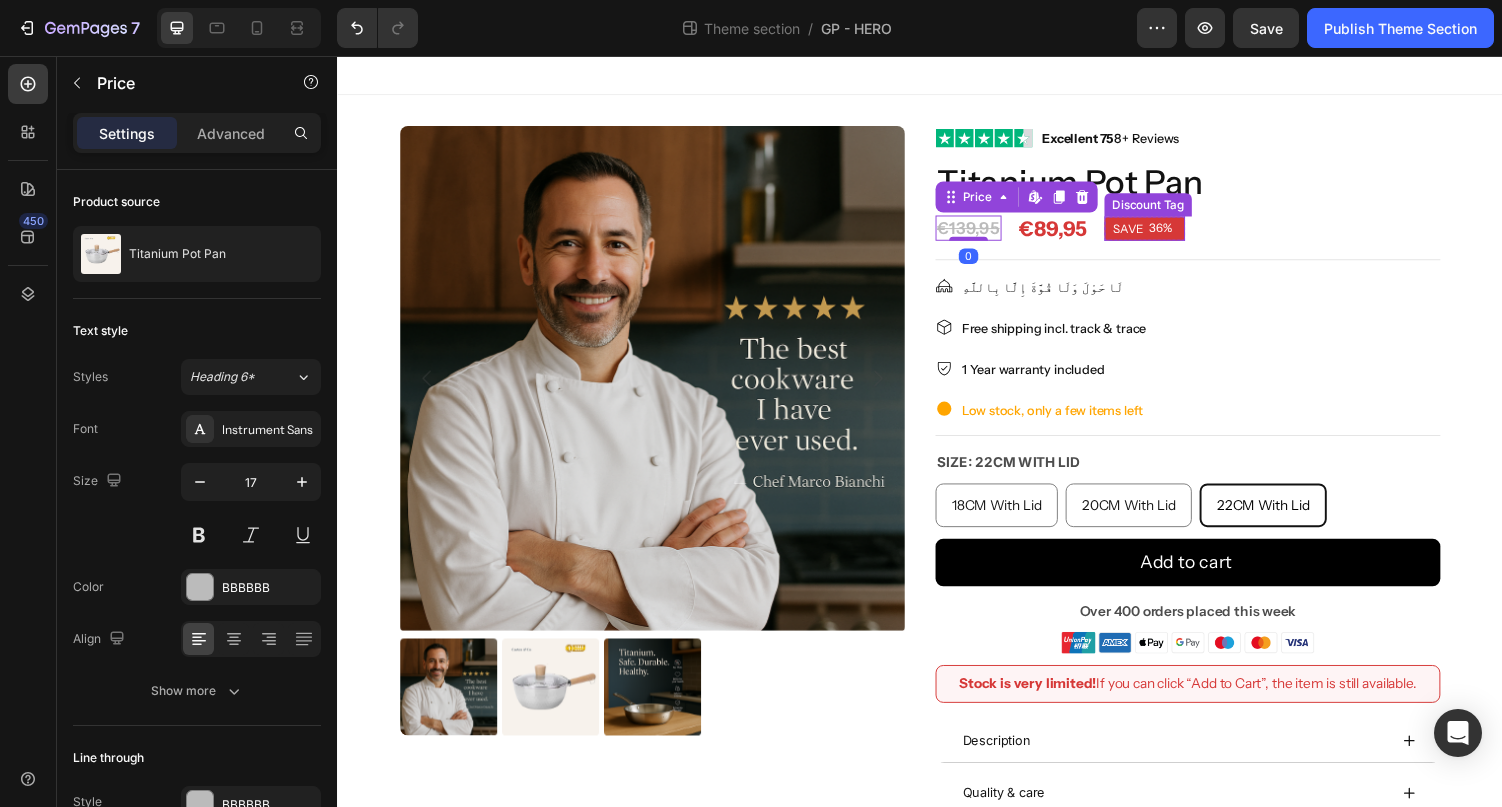 click on "36%" at bounding box center (1184, 233) 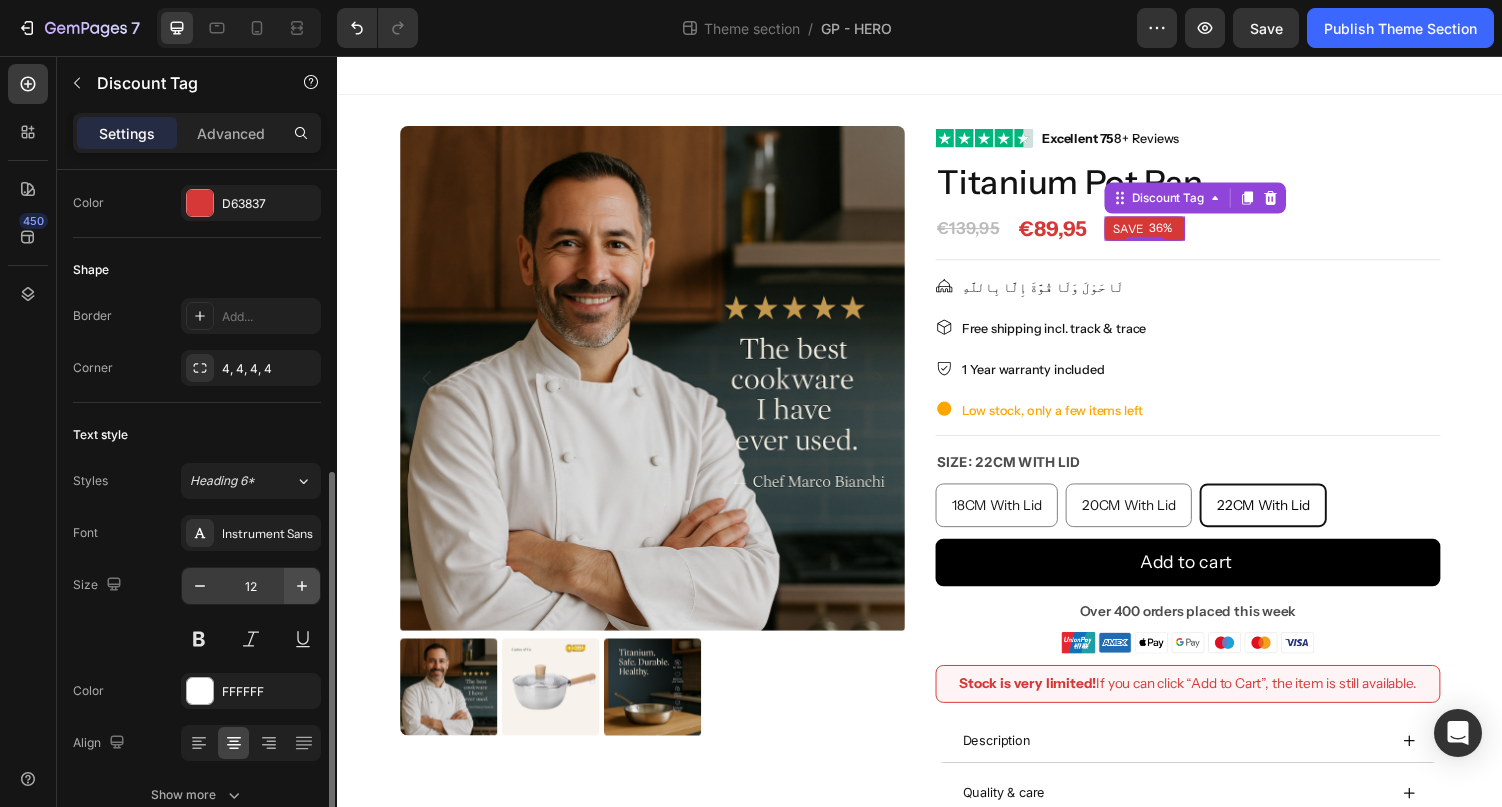 scroll, scrollTop: 573, scrollLeft: 0, axis: vertical 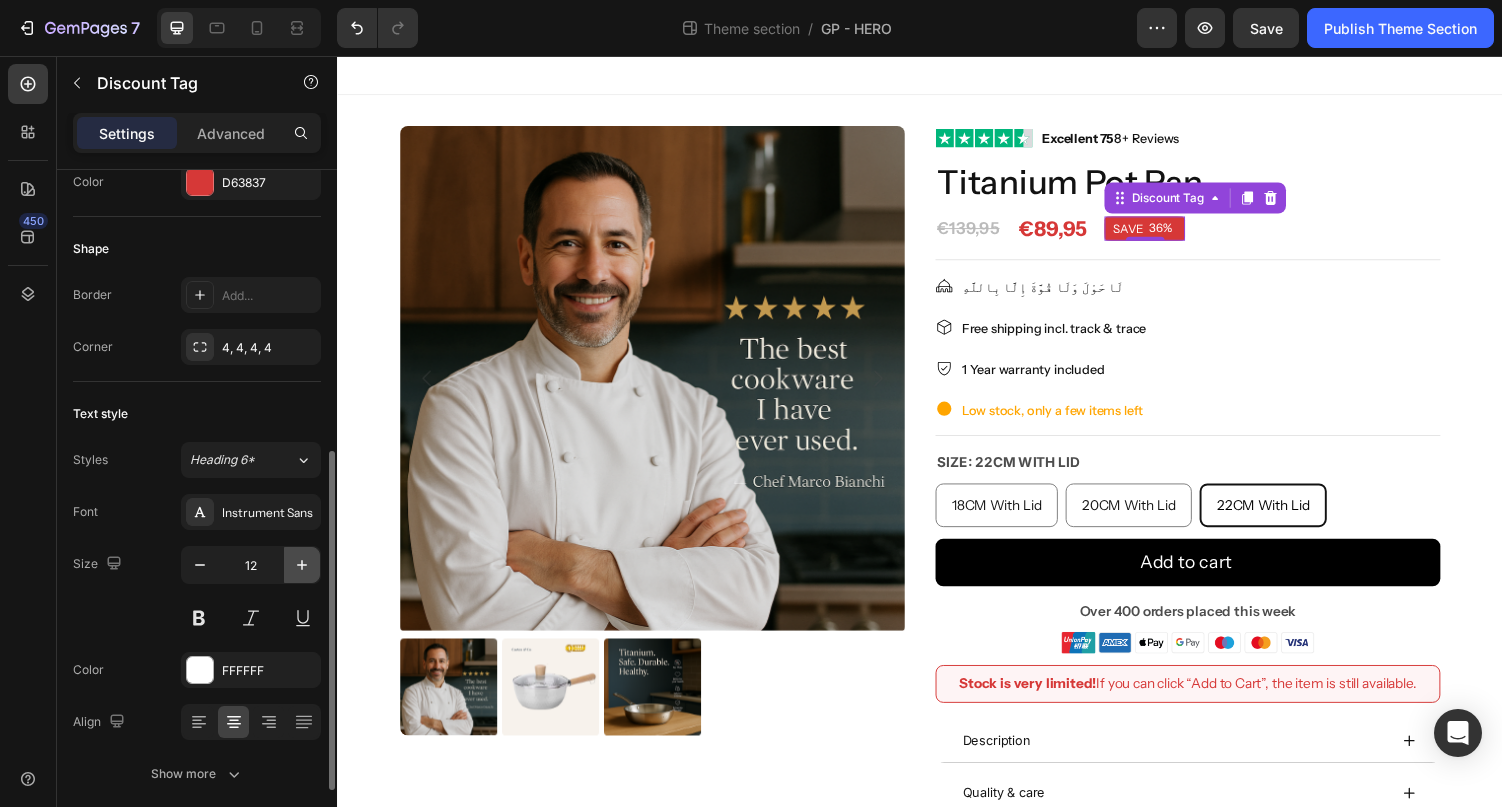 click 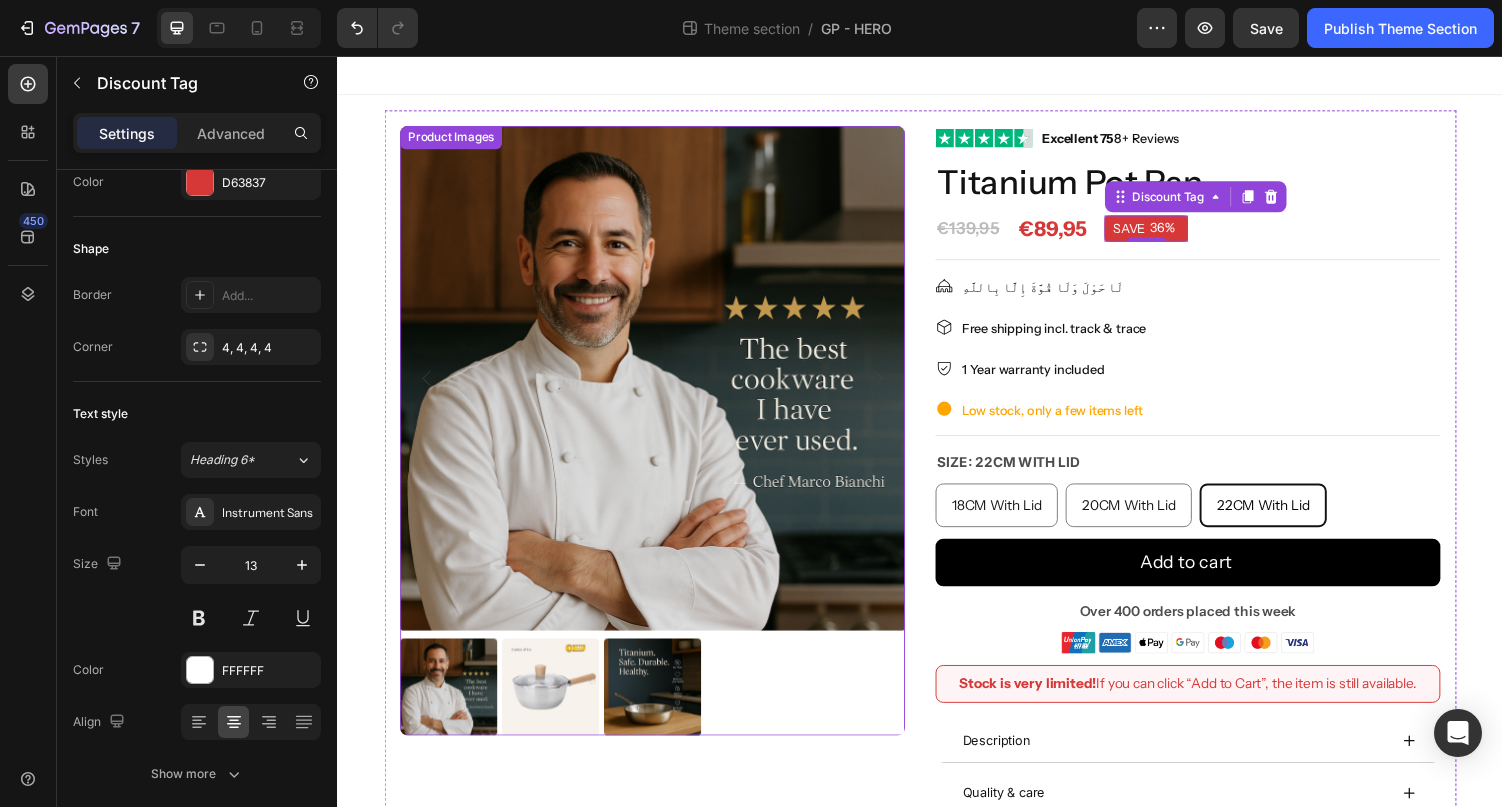 click at bounding box center (661, 388) 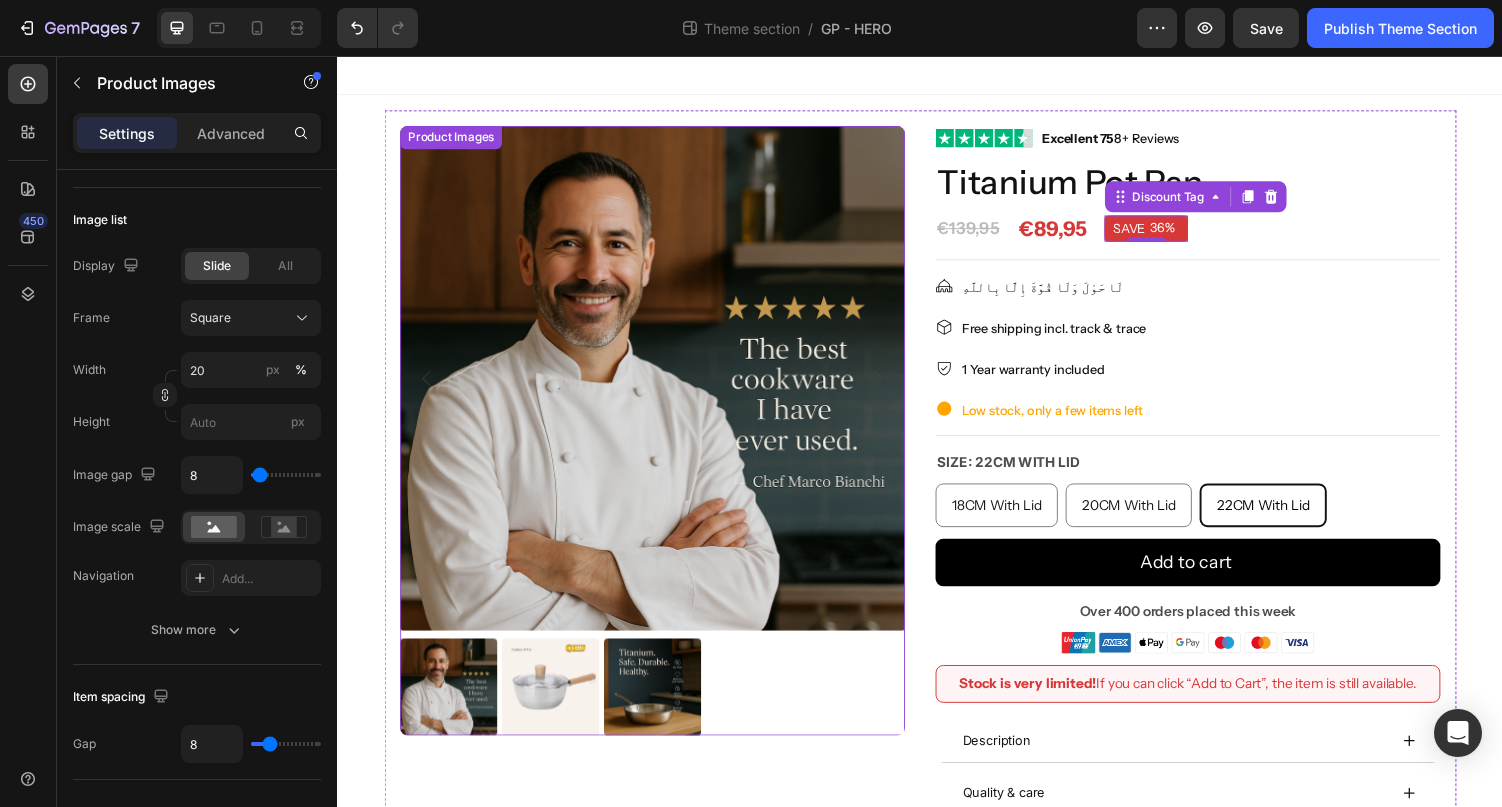 scroll, scrollTop: 0, scrollLeft: 0, axis: both 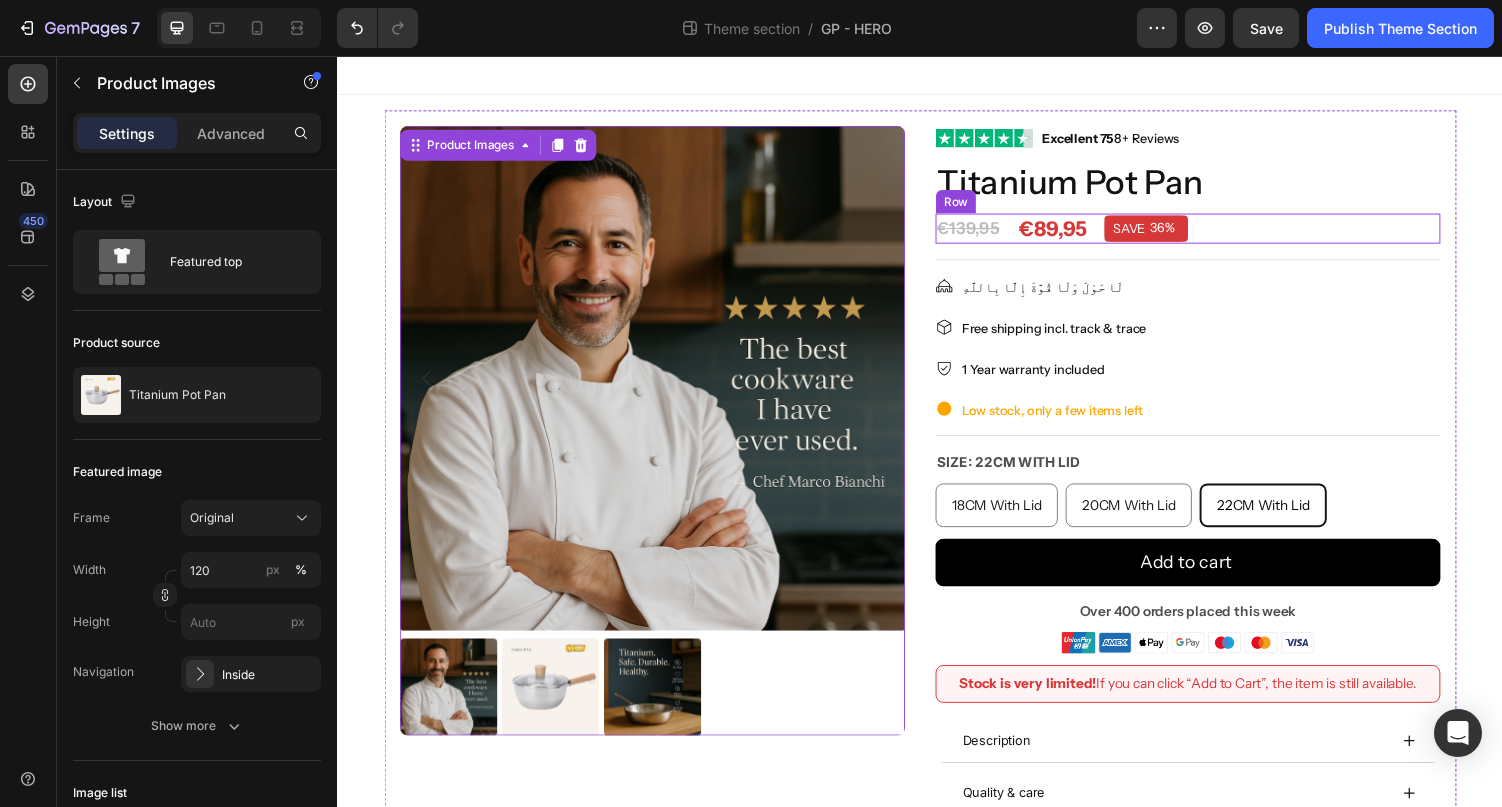 click on "€89,95 Price Price €139,95 Price Price SAVE 36% Discount Tag Row Row" at bounding box center (1213, 233) 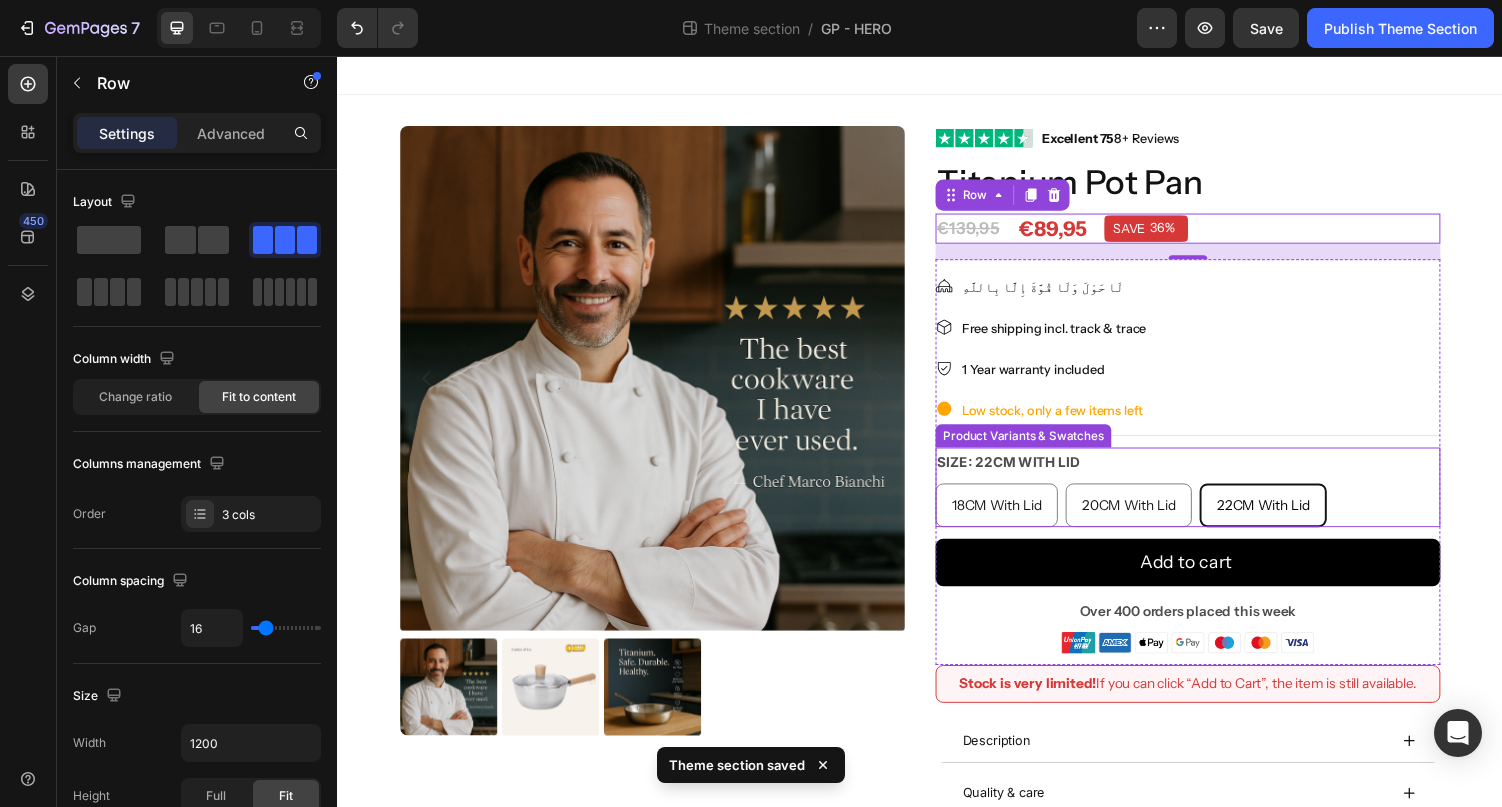 click on "18CM With Lid 18CM With Lid 18CM With Lid 20CM With Lid 20CM With Lid 20CM With Lid 22CM With Lid 22CM With Lid 22CM With Lid" at bounding box center [1213, 518] 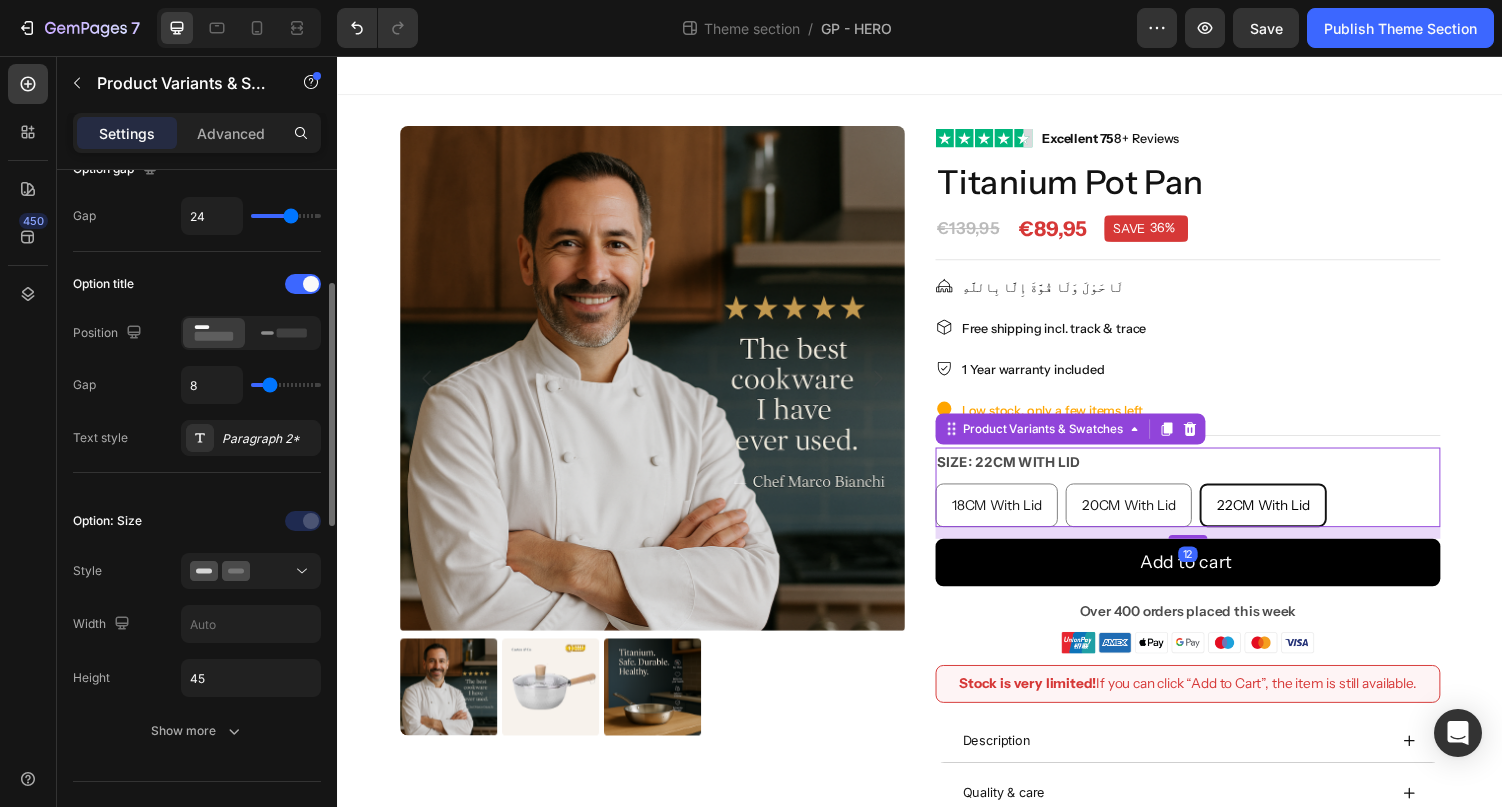 scroll, scrollTop: 286, scrollLeft: 0, axis: vertical 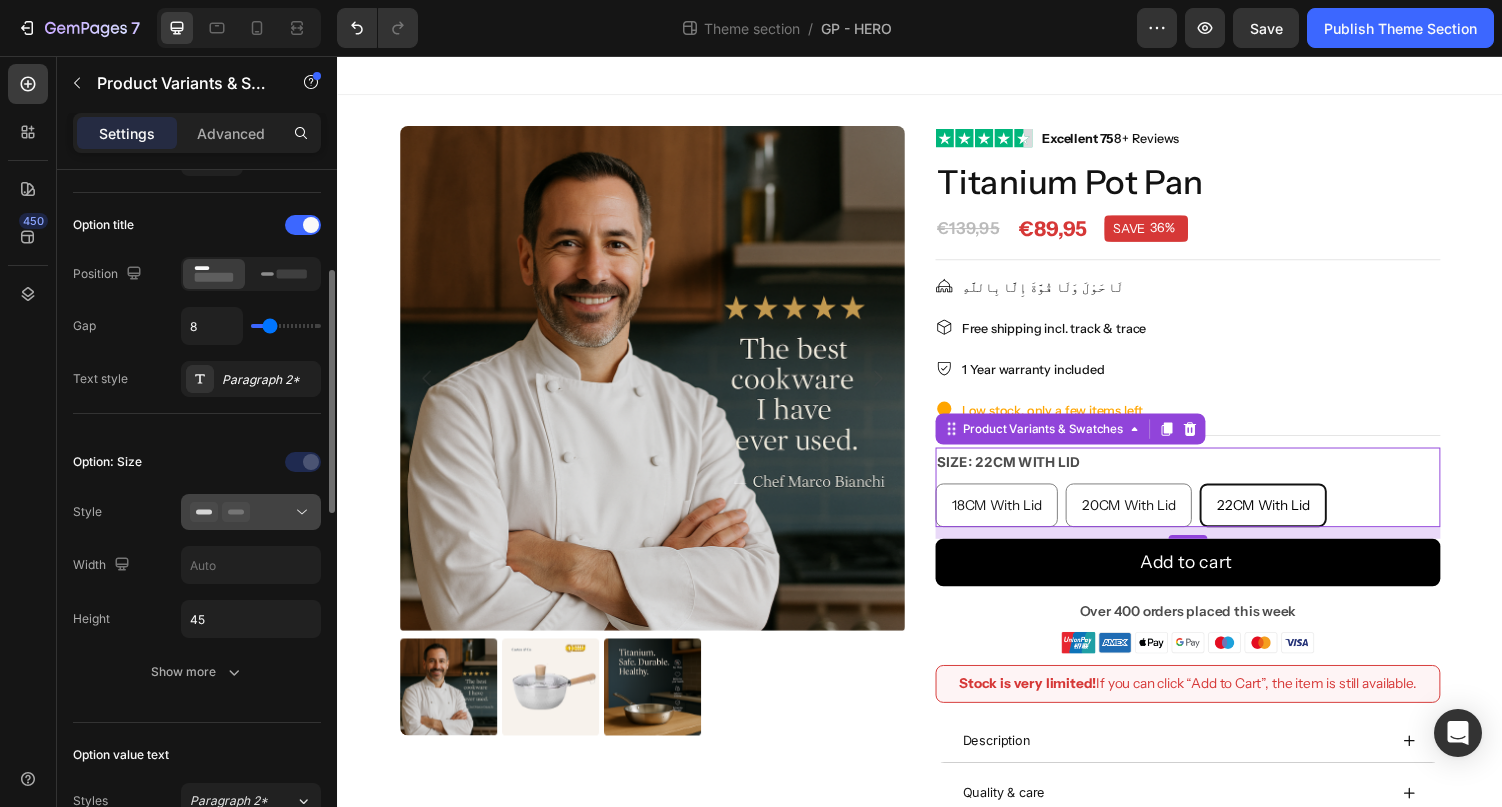 click 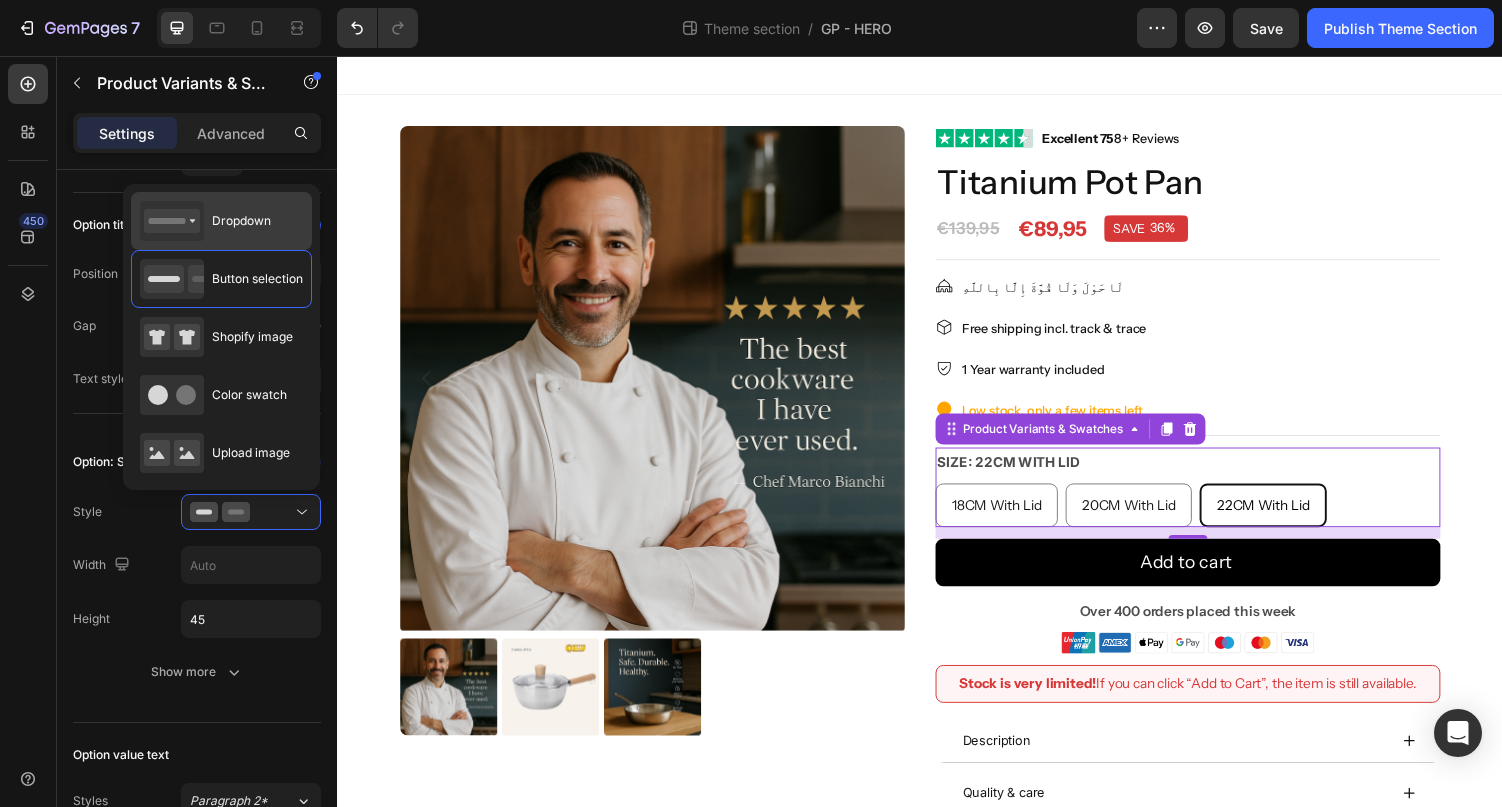 click on "Dropdown" at bounding box center (241, 221) 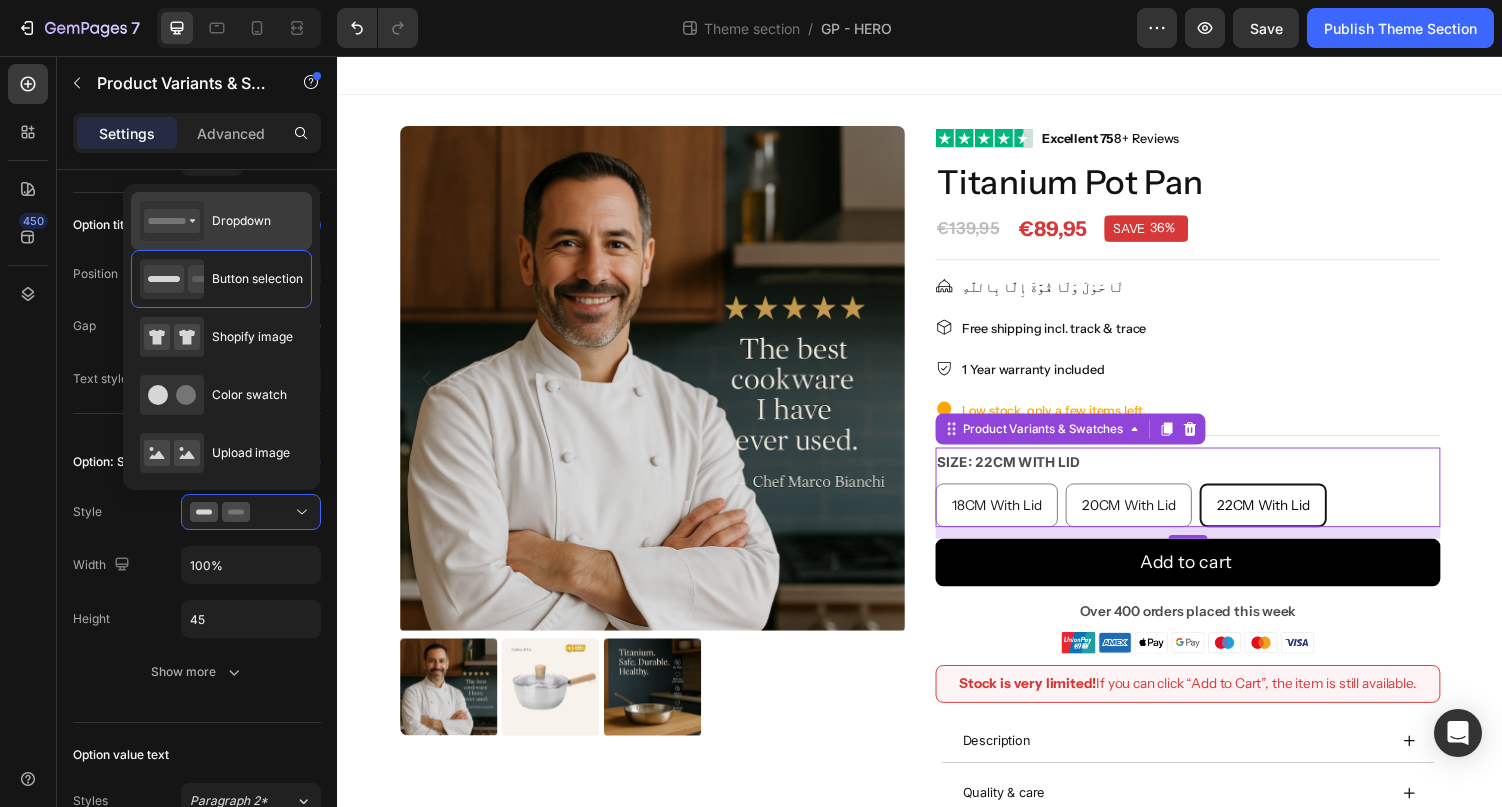 select on "22CM With Lid" 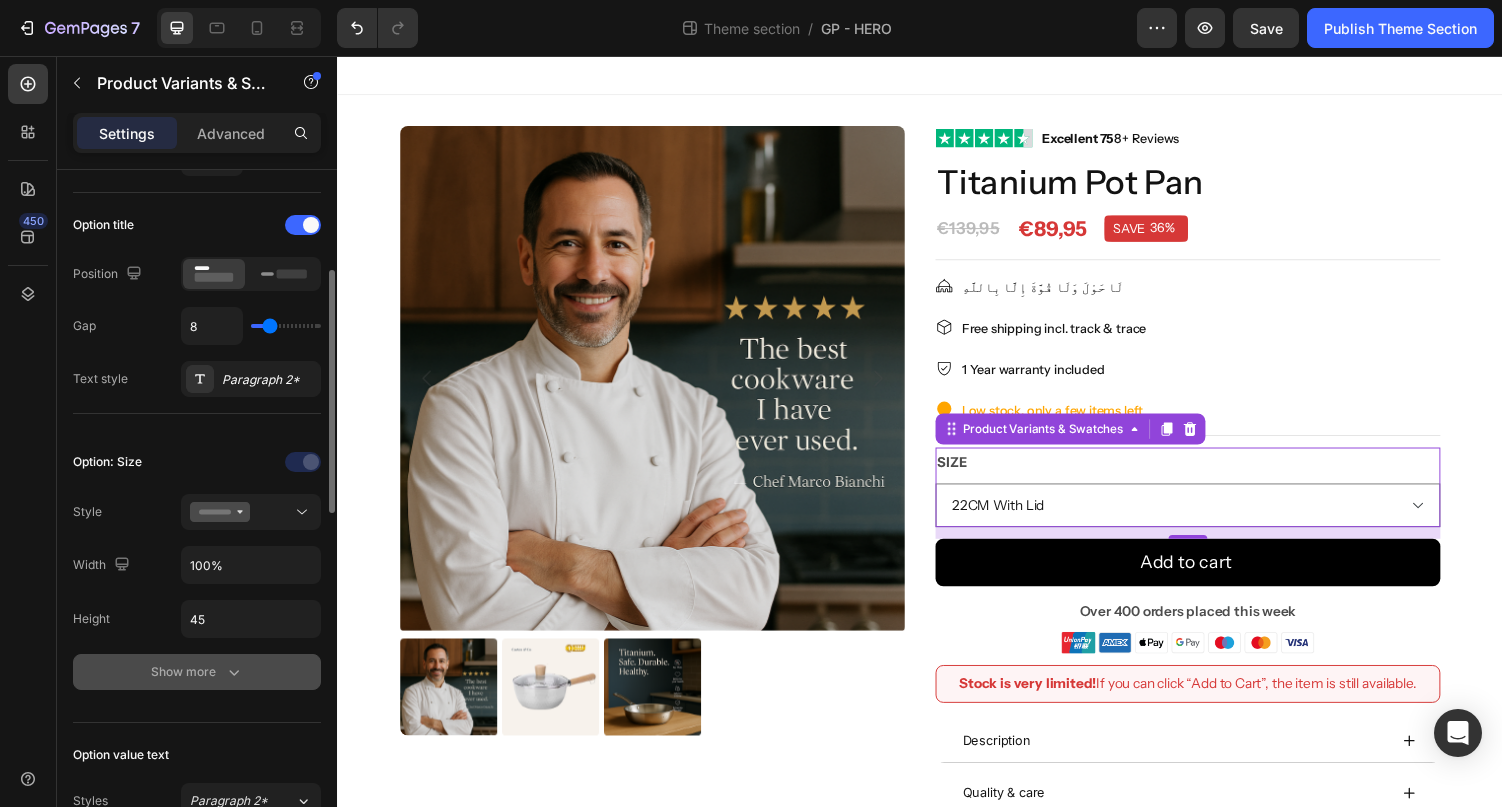 click on "Show more" at bounding box center (197, 672) 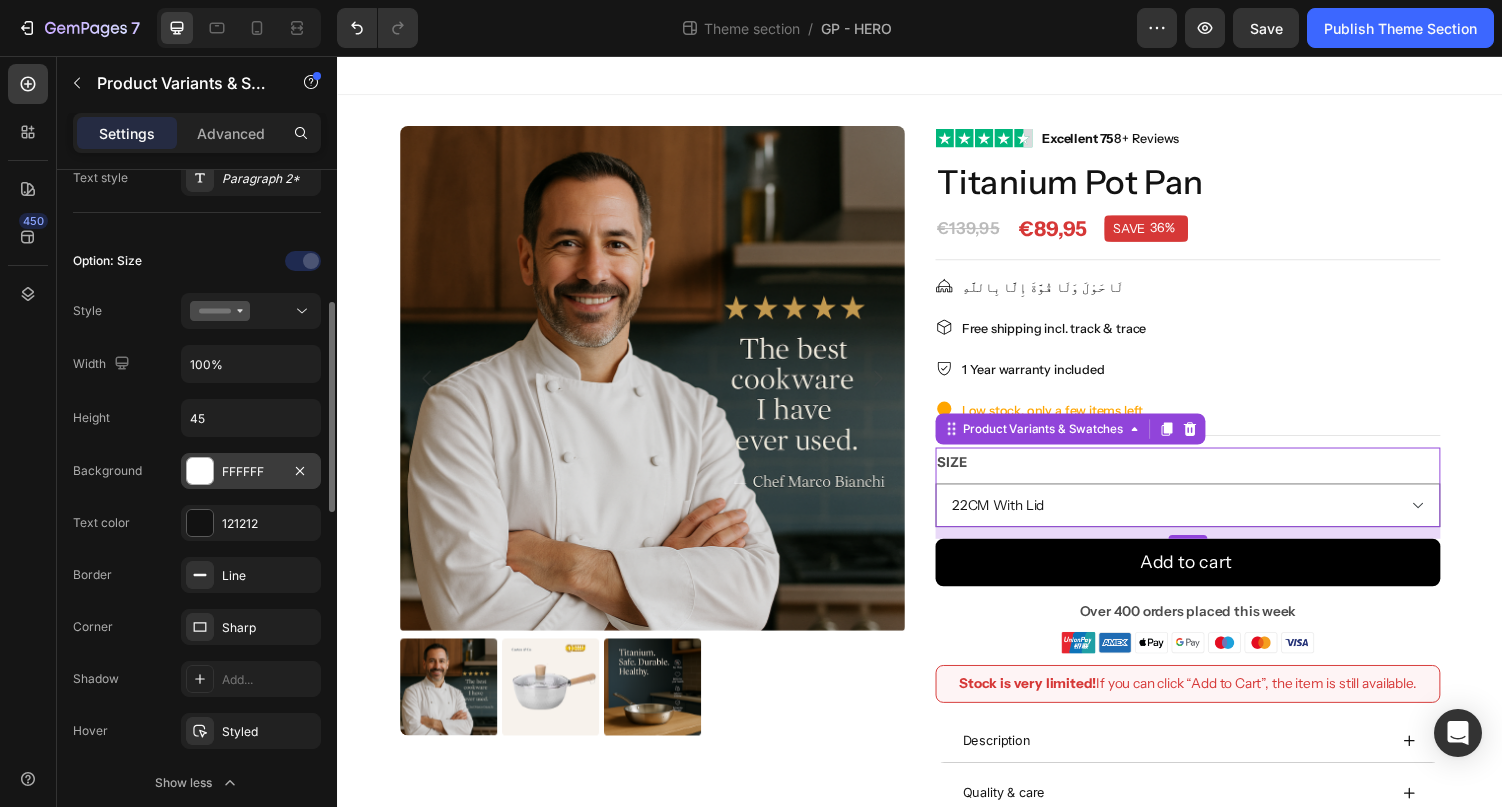 scroll, scrollTop: 512, scrollLeft: 0, axis: vertical 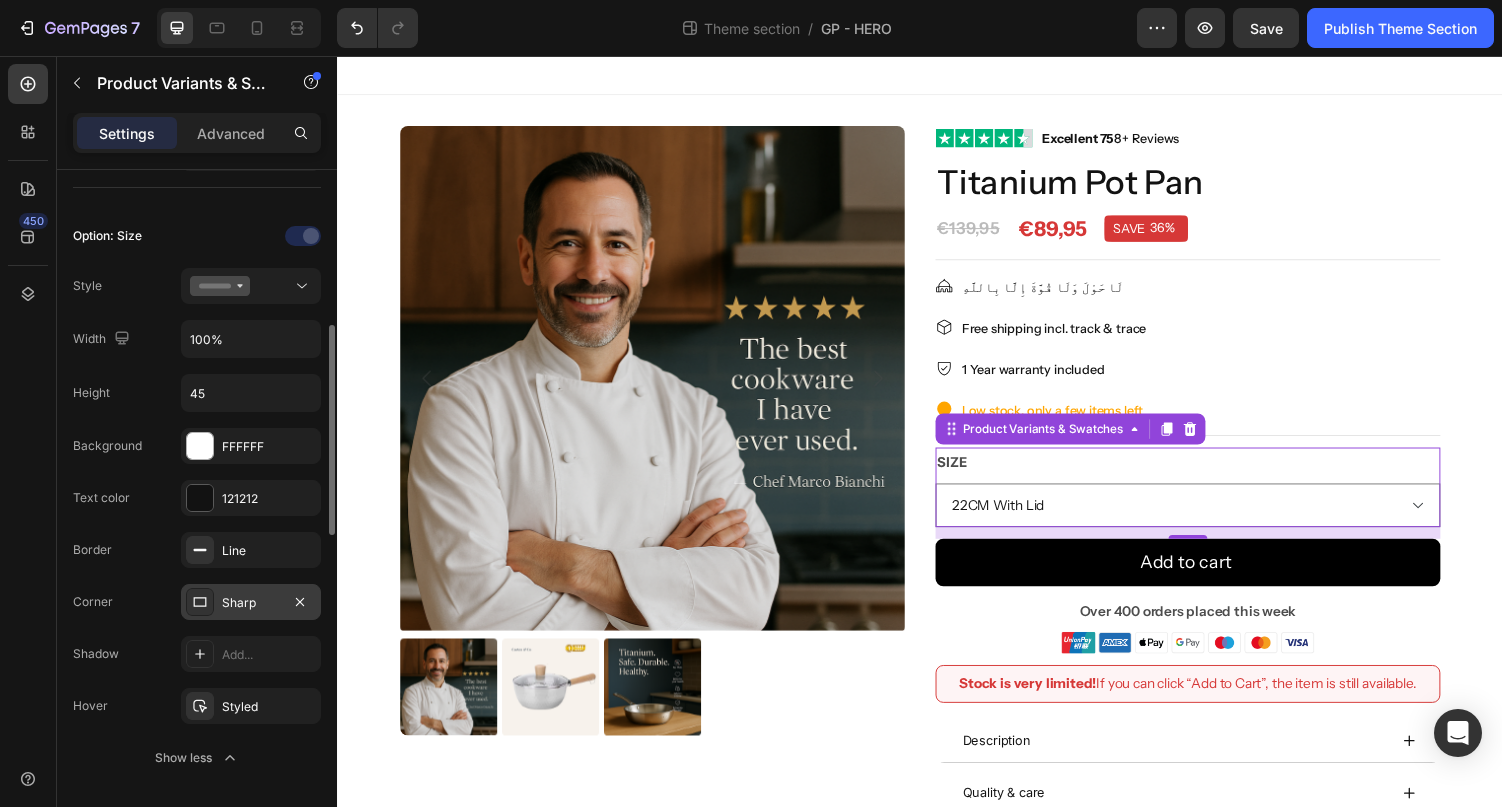 click on "Sharp" at bounding box center [251, 602] 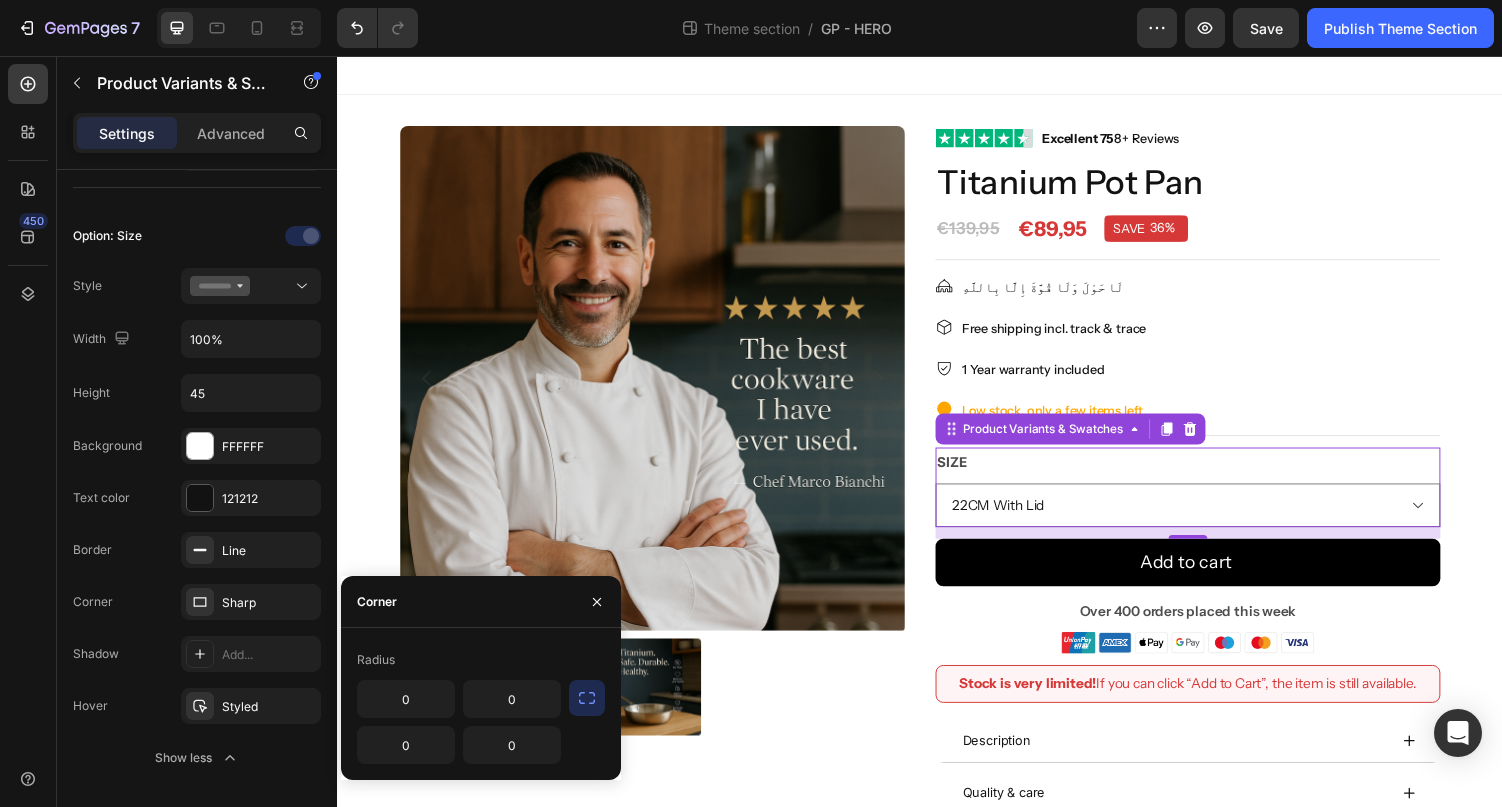 click 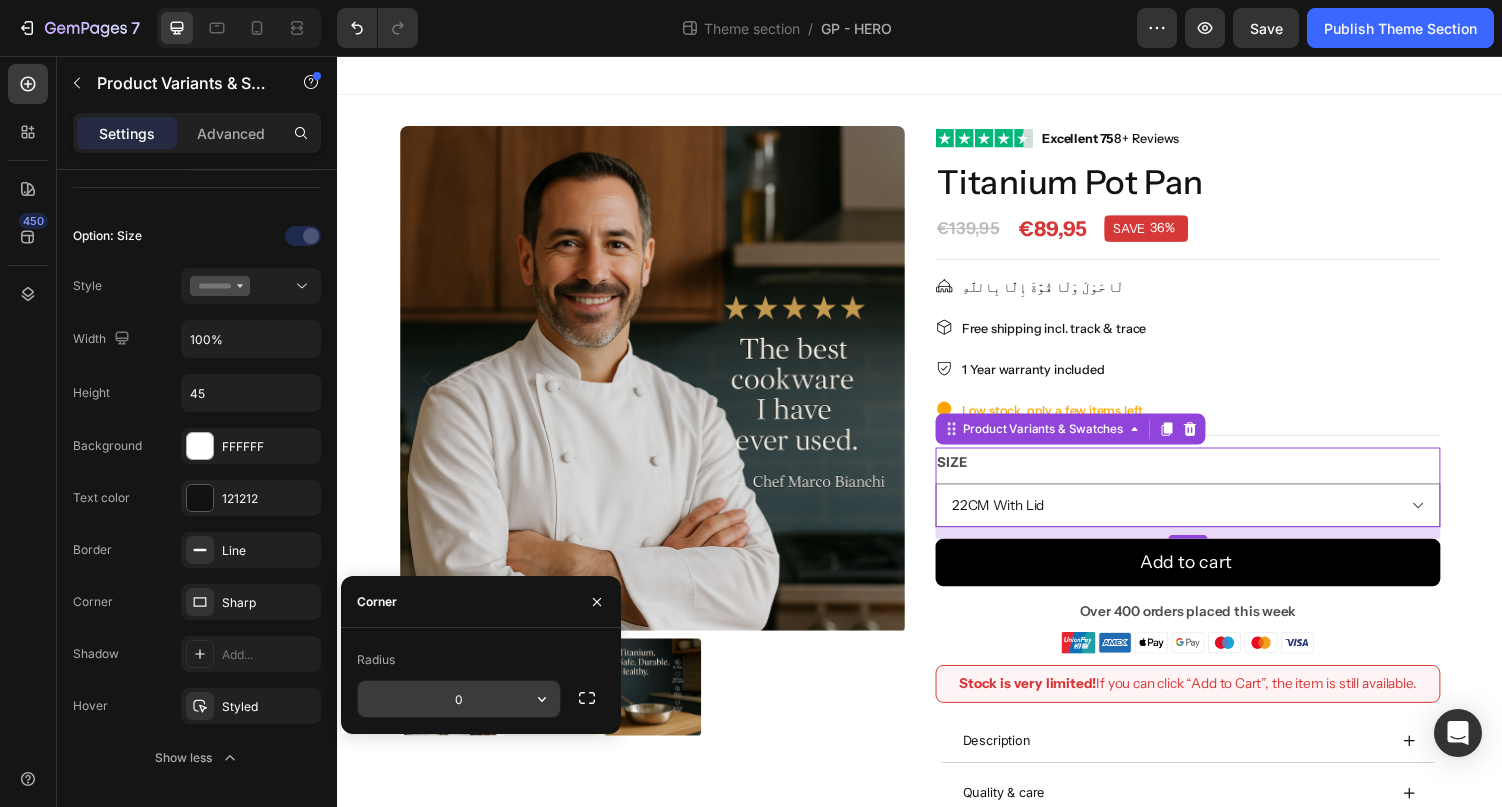 click on "0" at bounding box center (459, 699) 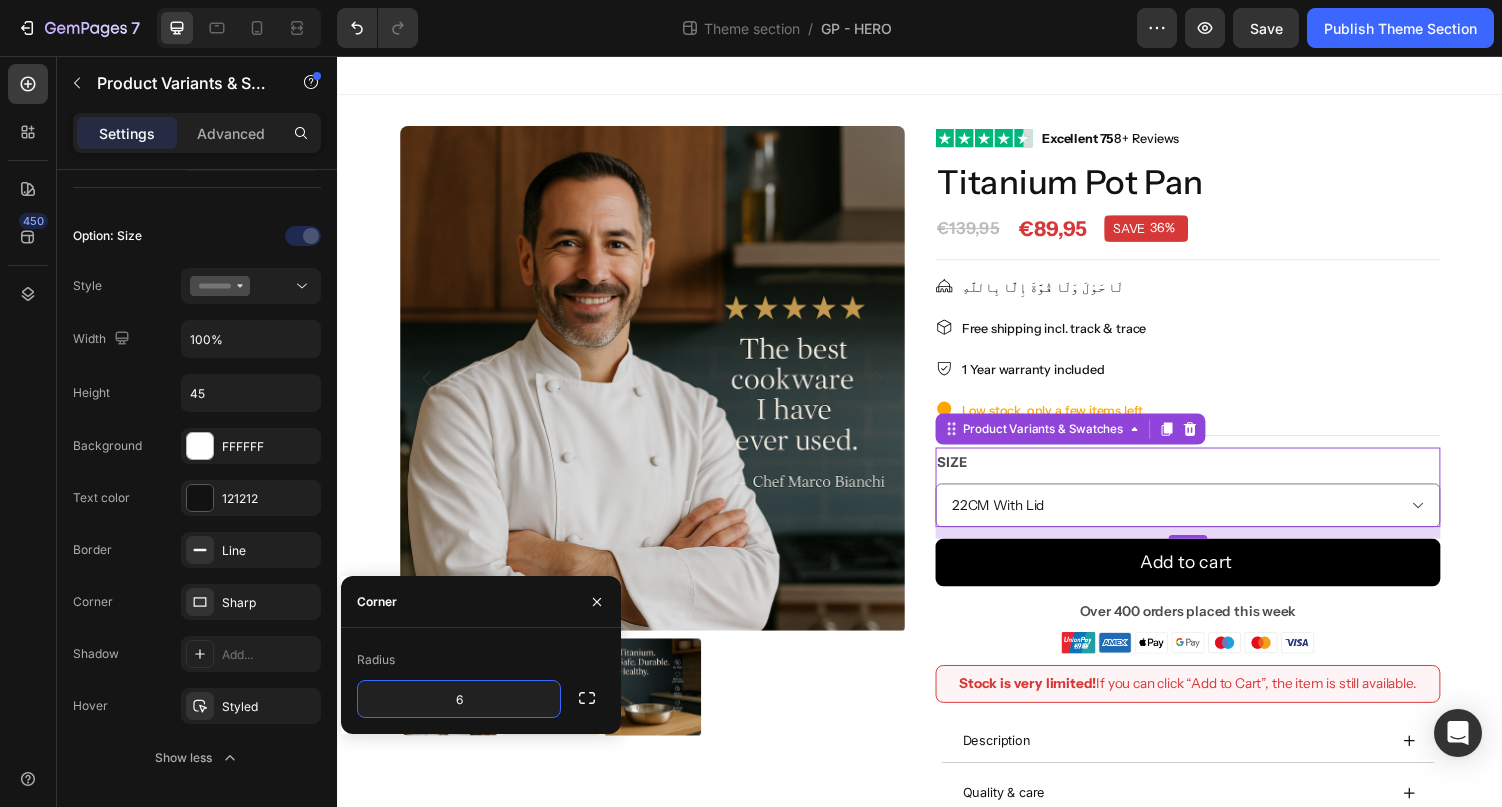 type on "6" 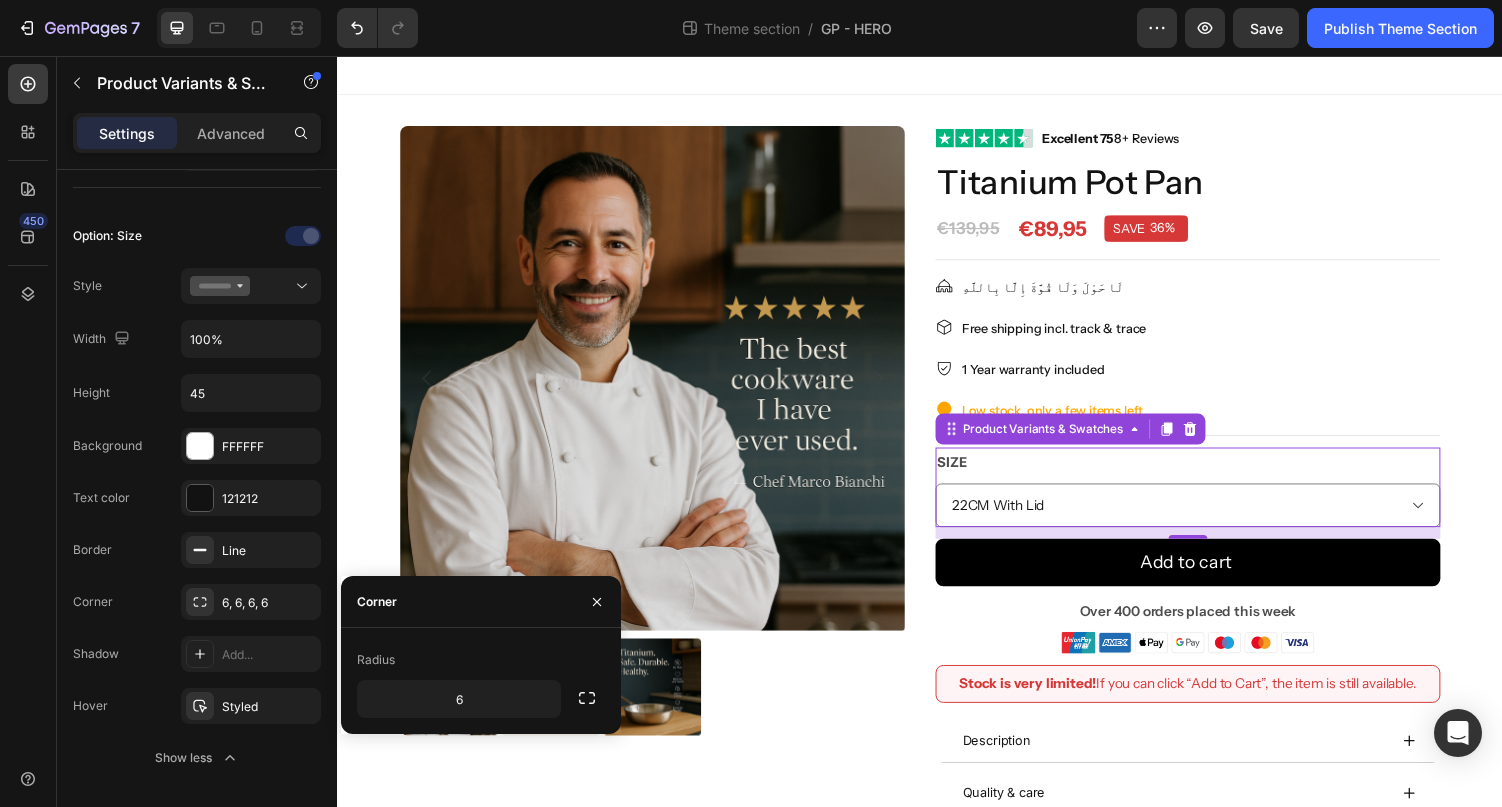 click on "Titanium Pot Pan" at bounding box center (1213, 186) 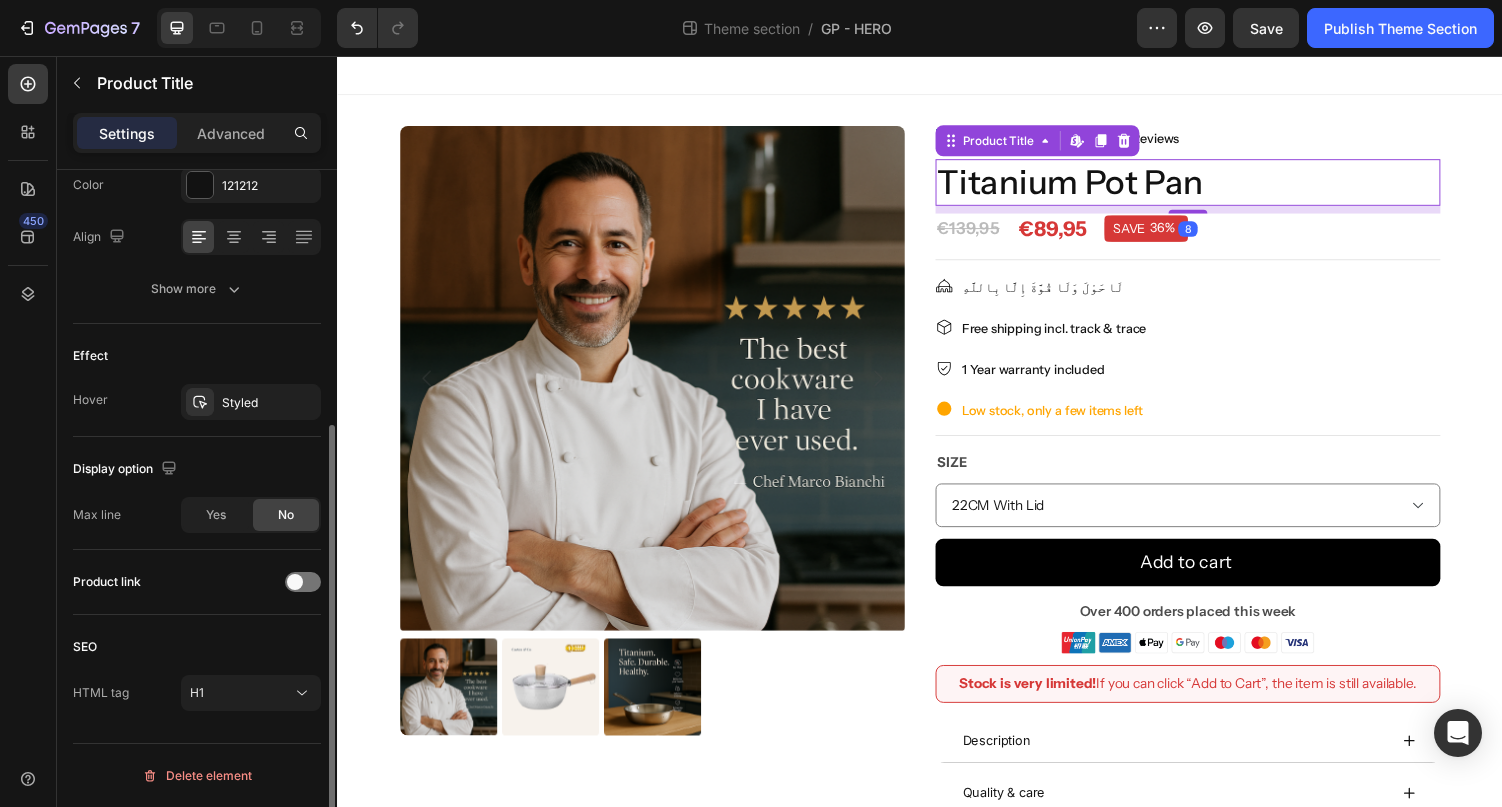 scroll, scrollTop: 0, scrollLeft: 0, axis: both 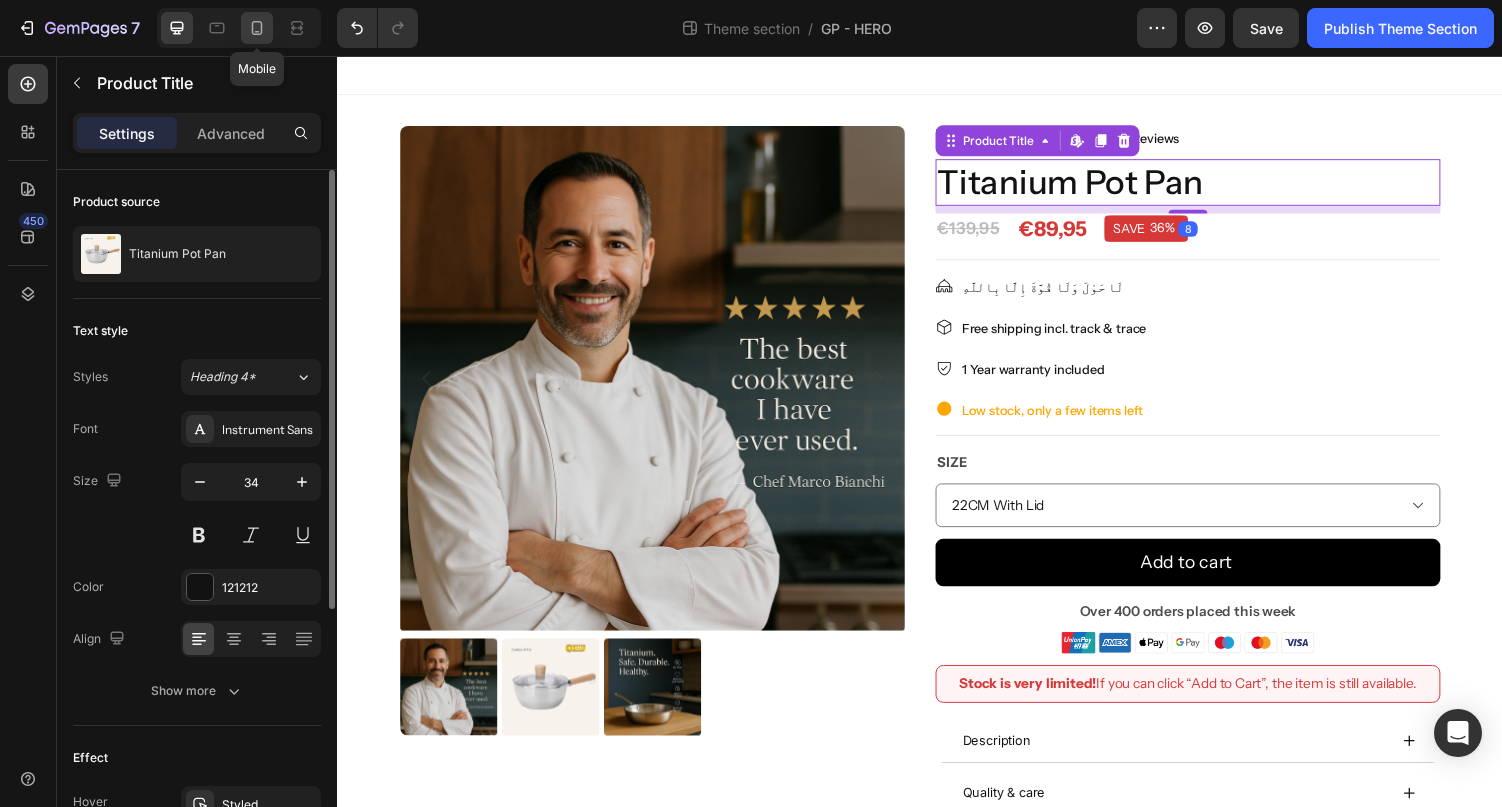 click 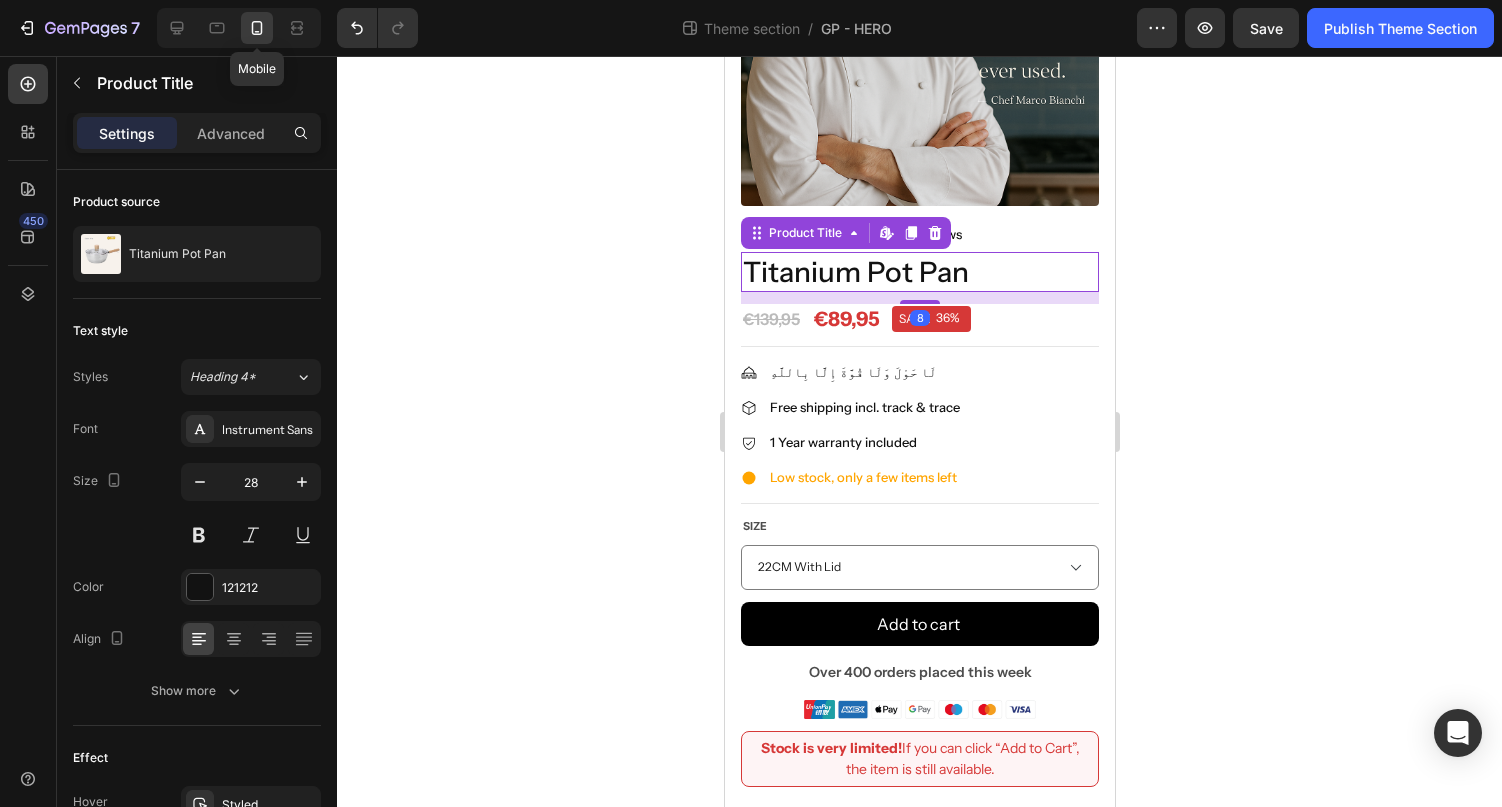 scroll, scrollTop: 447, scrollLeft: 0, axis: vertical 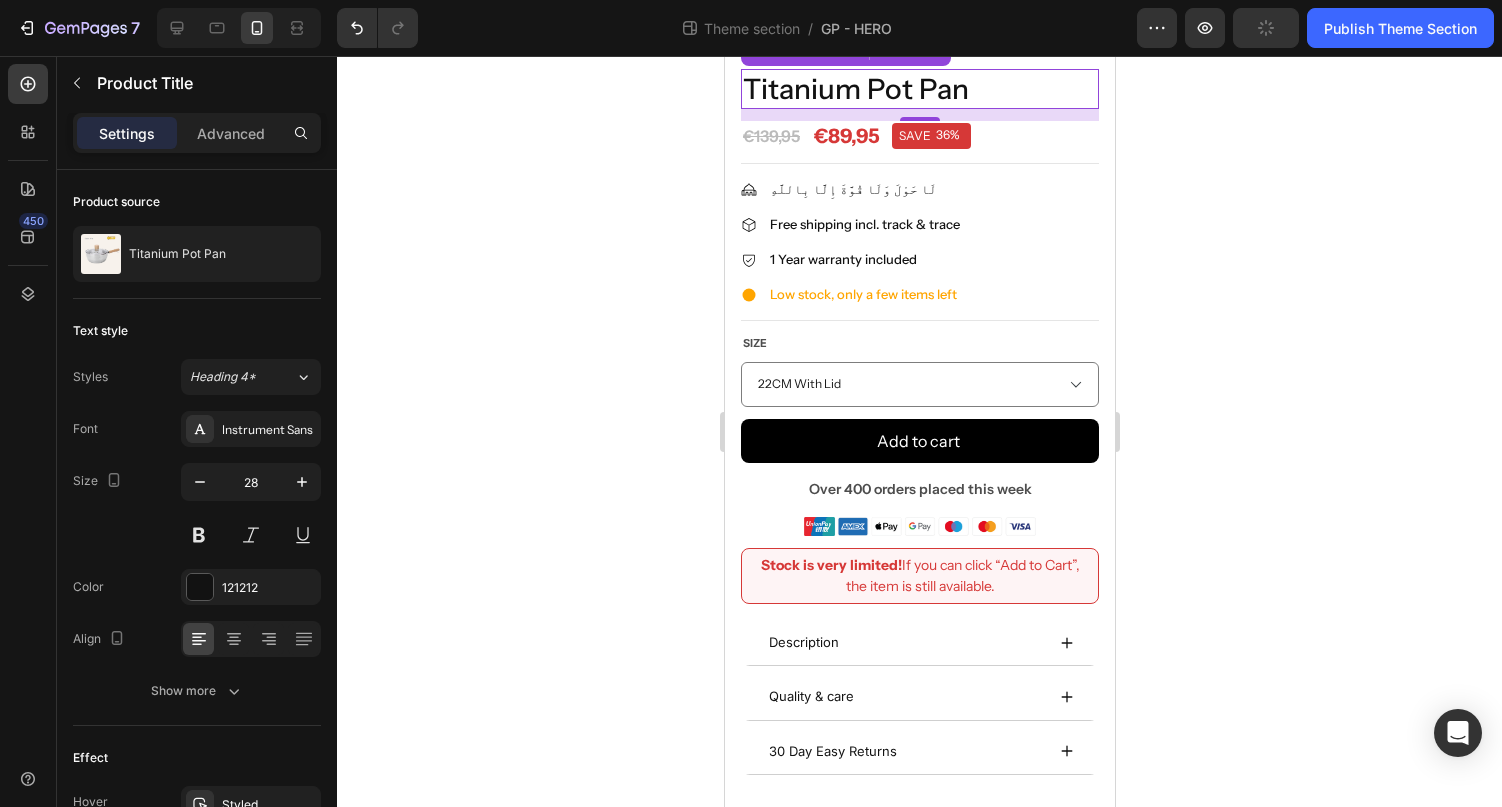 click 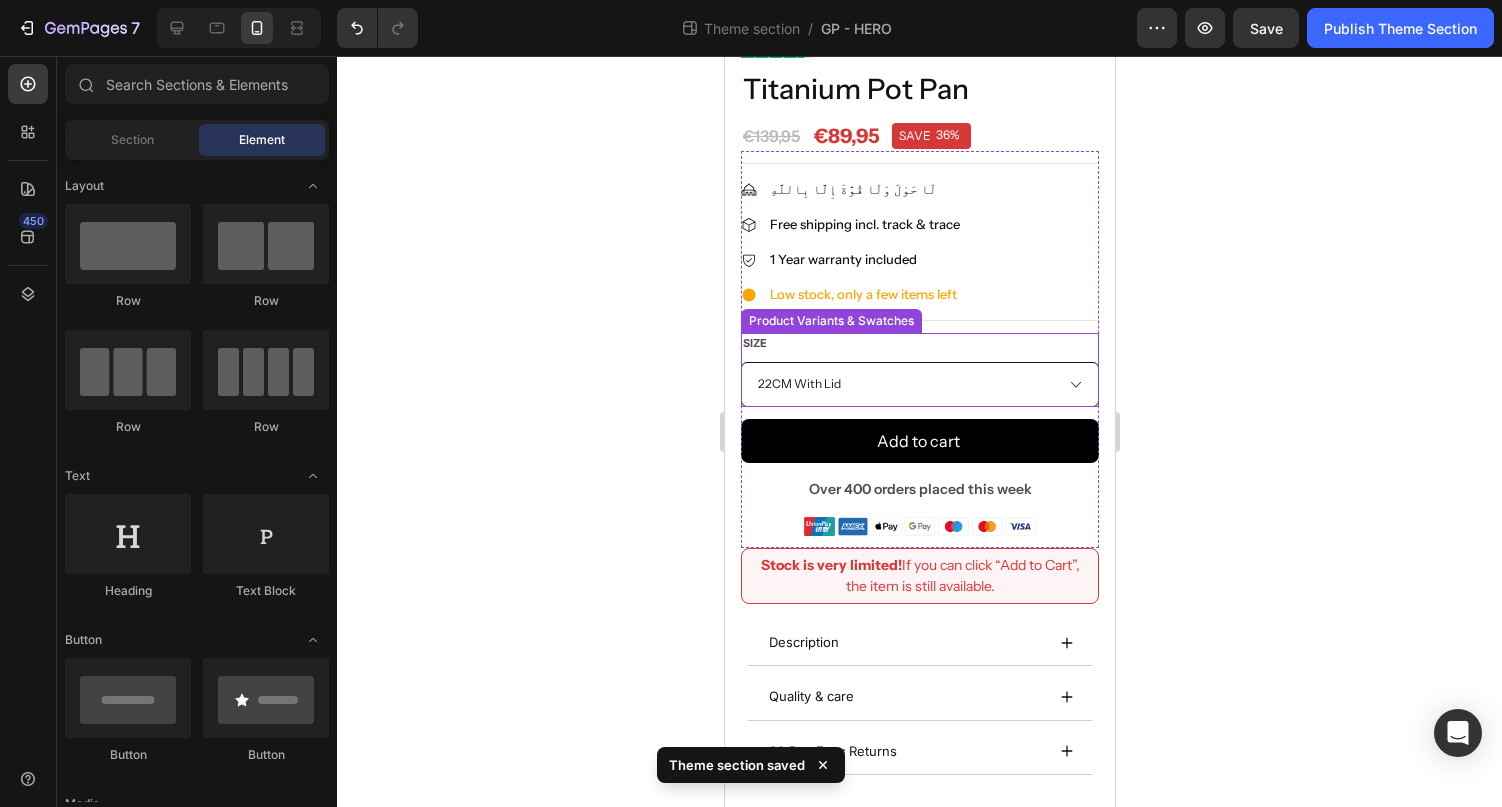 click on "18CM With Lid 20CM With Lid 22CM With Lid" at bounding box center [919, 384] 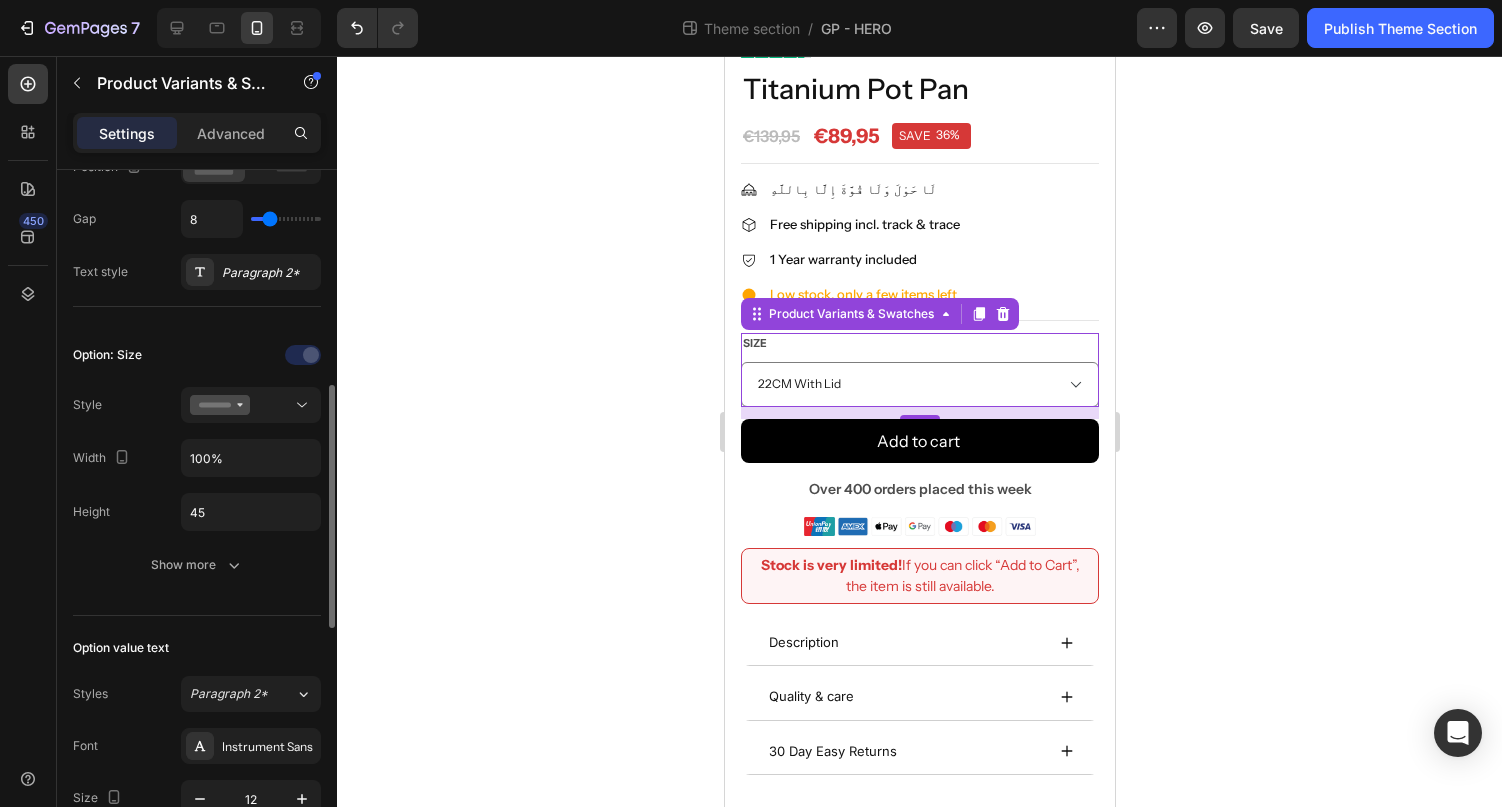 scroll, scrollTop: 450, scrollLeft: 0, axis: vertical 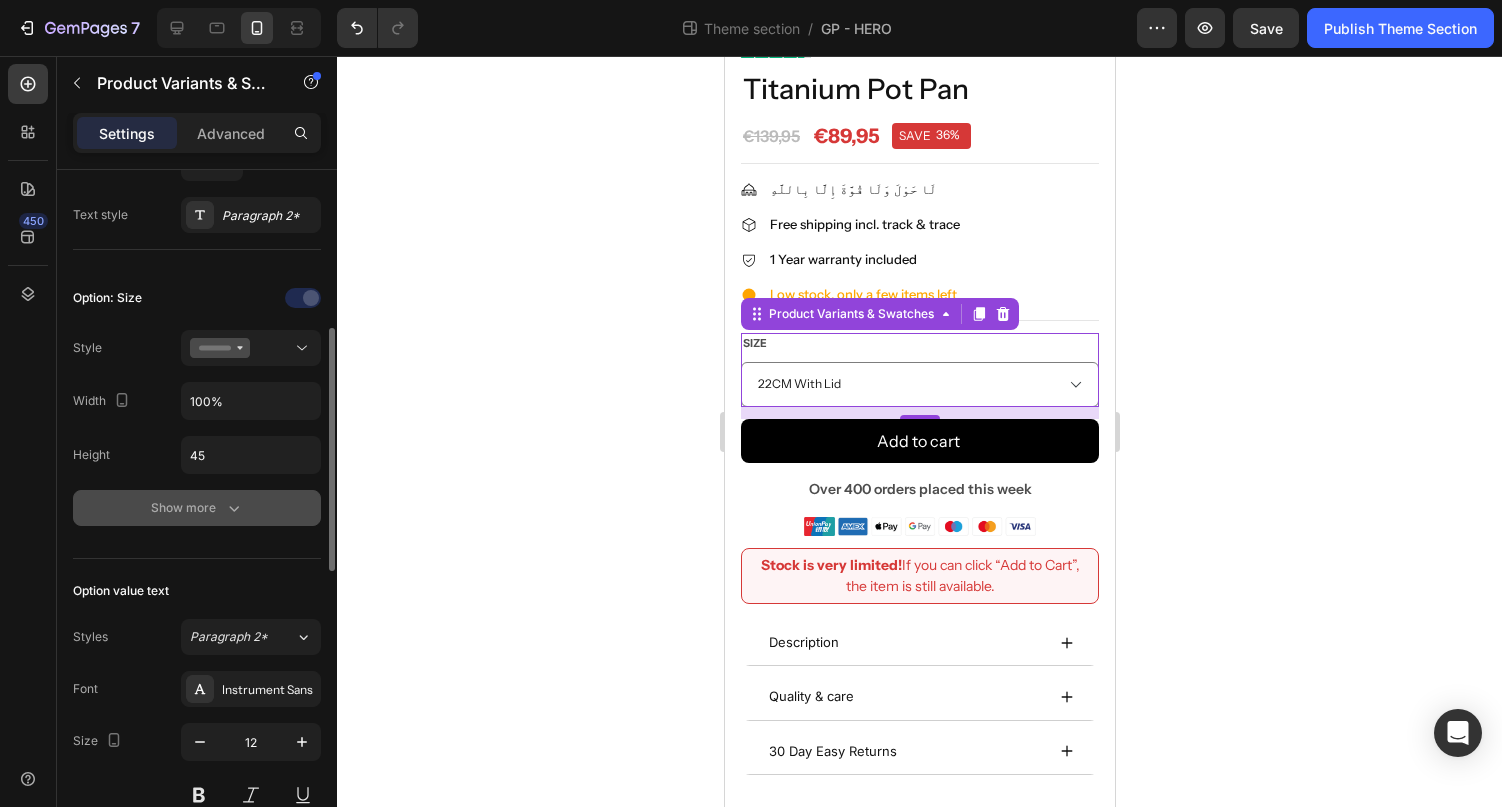 click on "Show more" at bounding box center [197, 508] 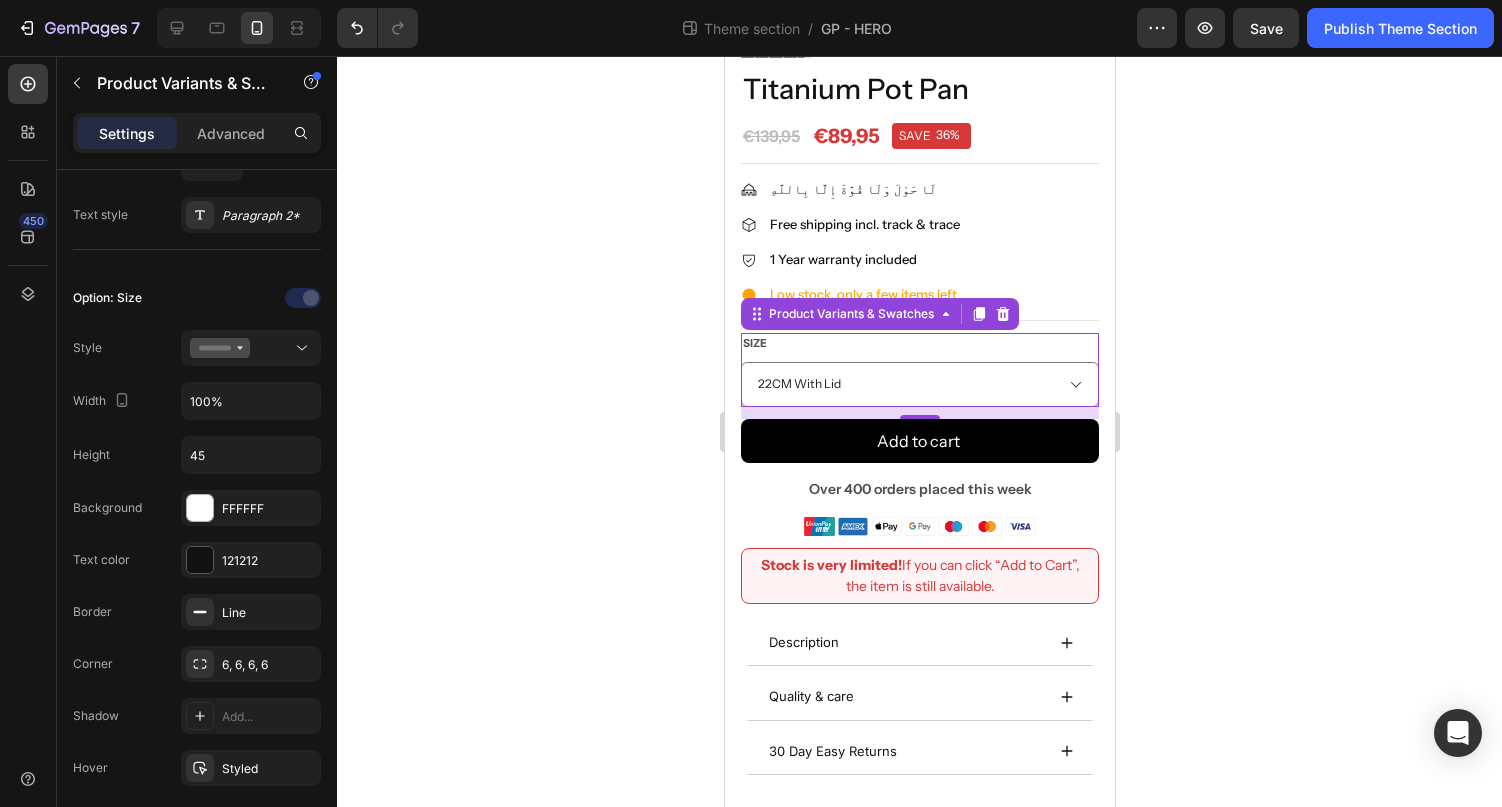click 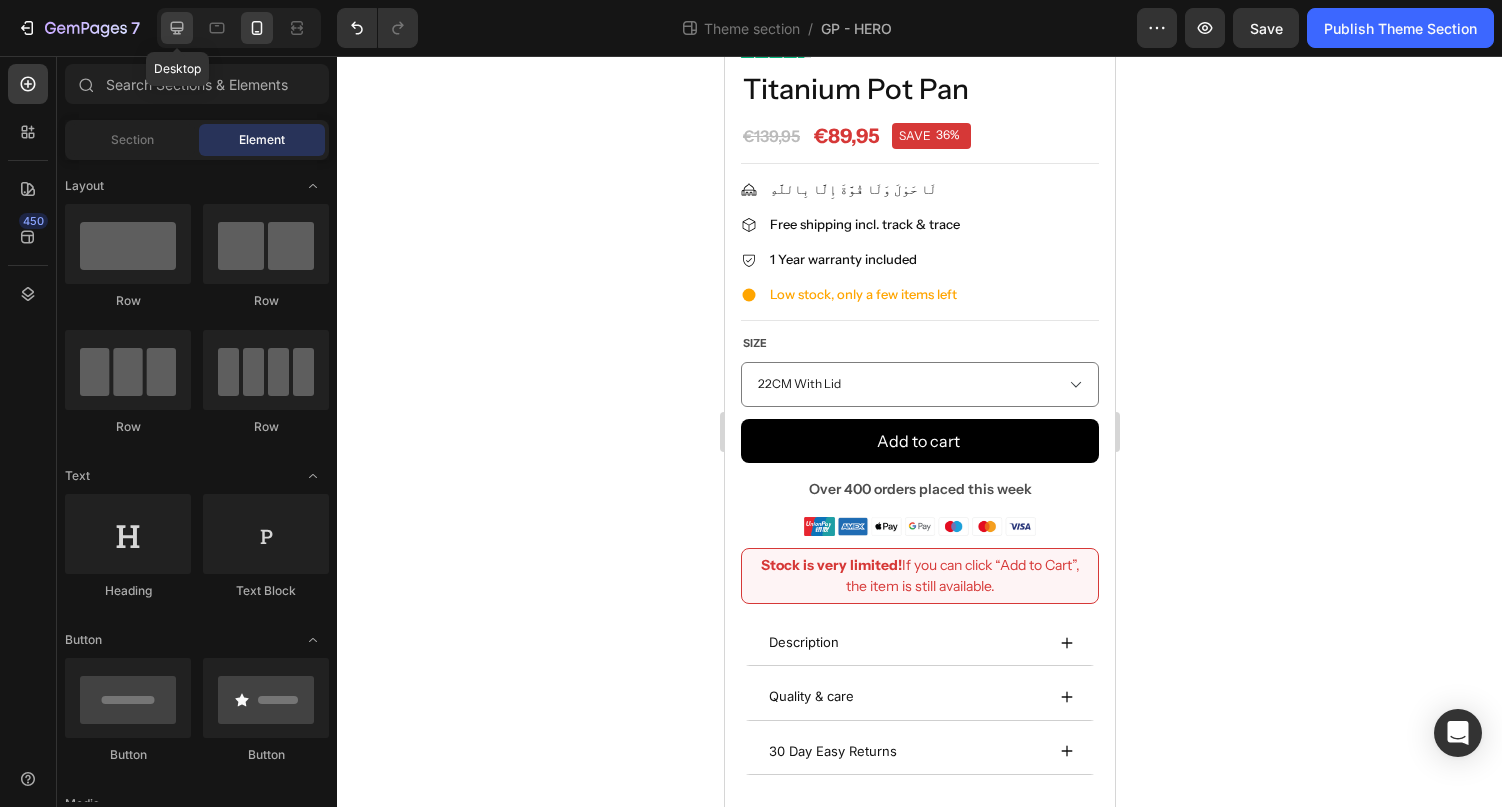 click 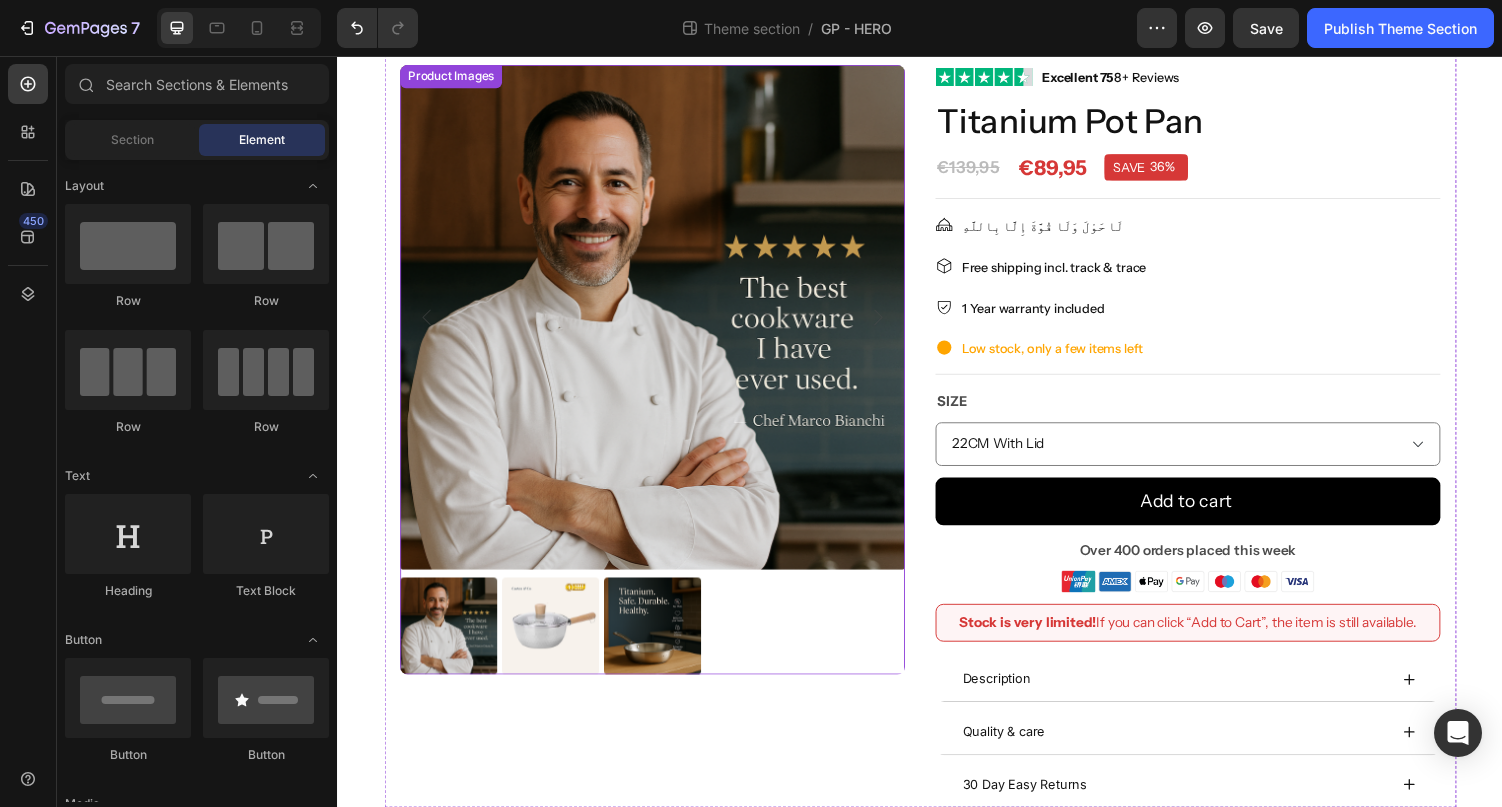 scroll, scrollTop: 0, scrollLeft: 0, axis: both 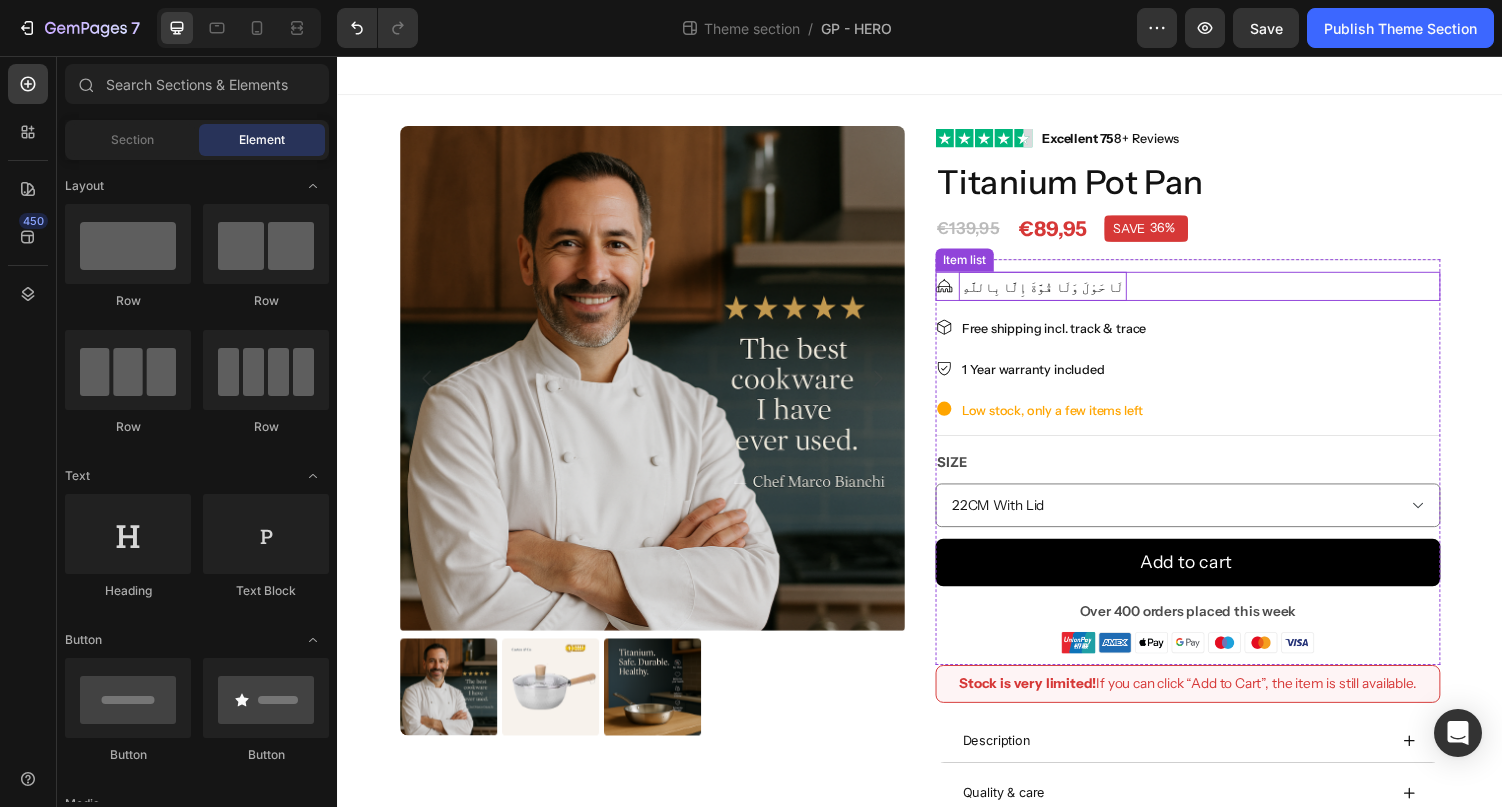 click on "لَا حَوْلَ وَلَا قُوَّةَ إِلَّا بِاللَّهِ" at bounding box center [1063, 293] 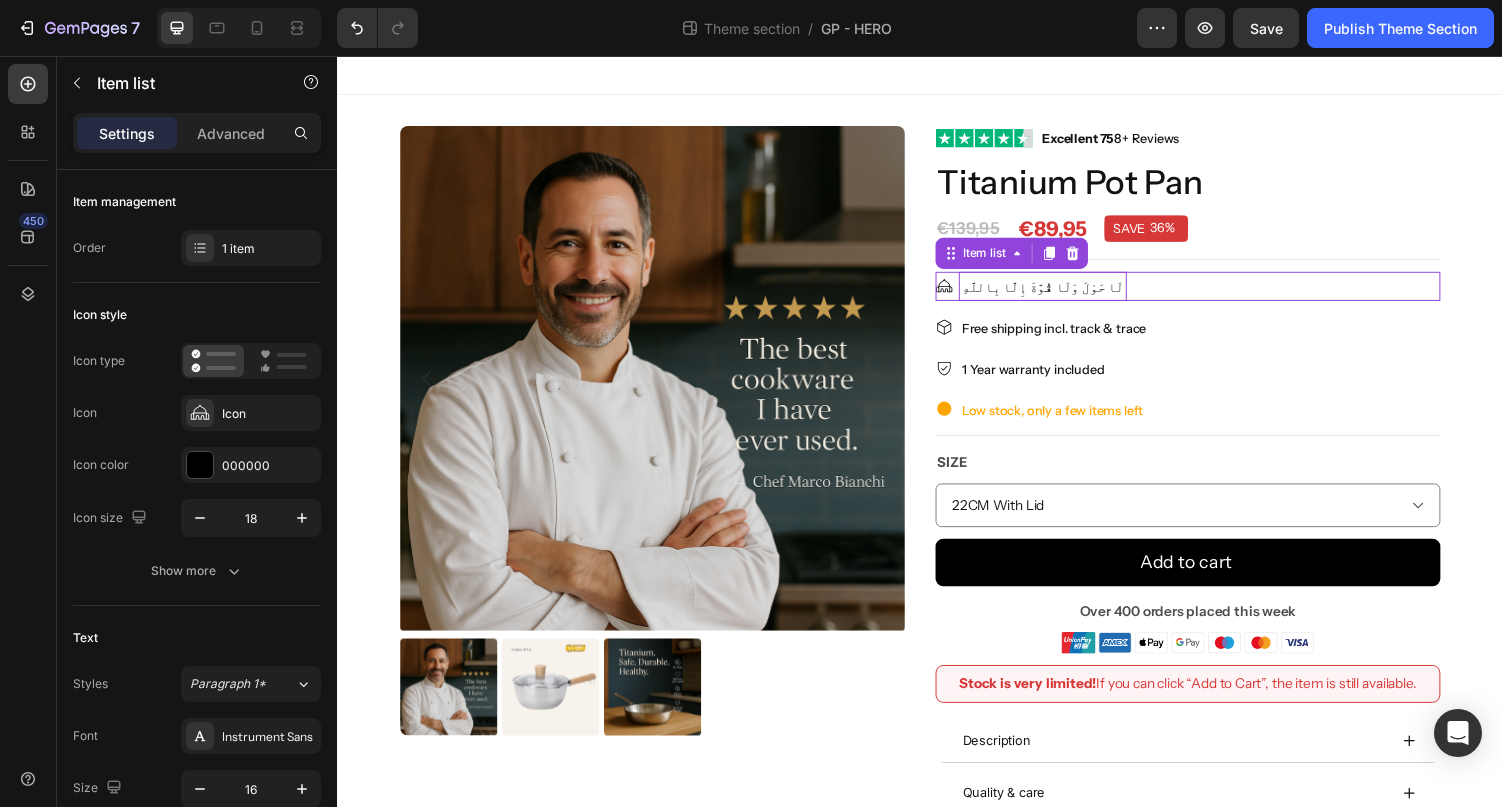 click on "لَا حَوْلَ وَلَا قُوَّةَ إِلَّا بِاللَّهِ" at bounding box center [1063, 293] 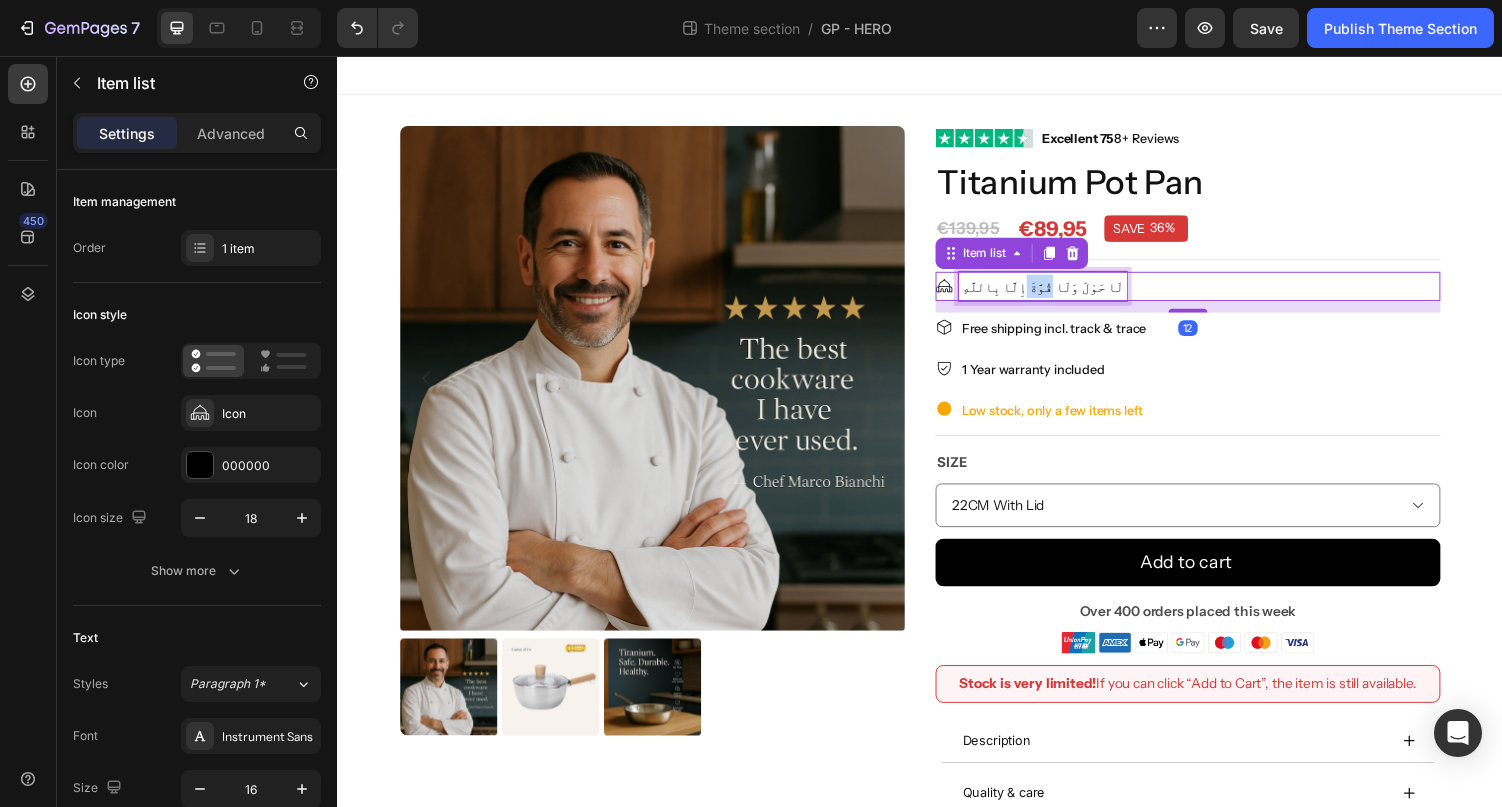 click on "لَا حَوْلَ وَلَا قُوَّةَ إِلَّا بِاللَّهِ" at bounding box center (1063, 293) 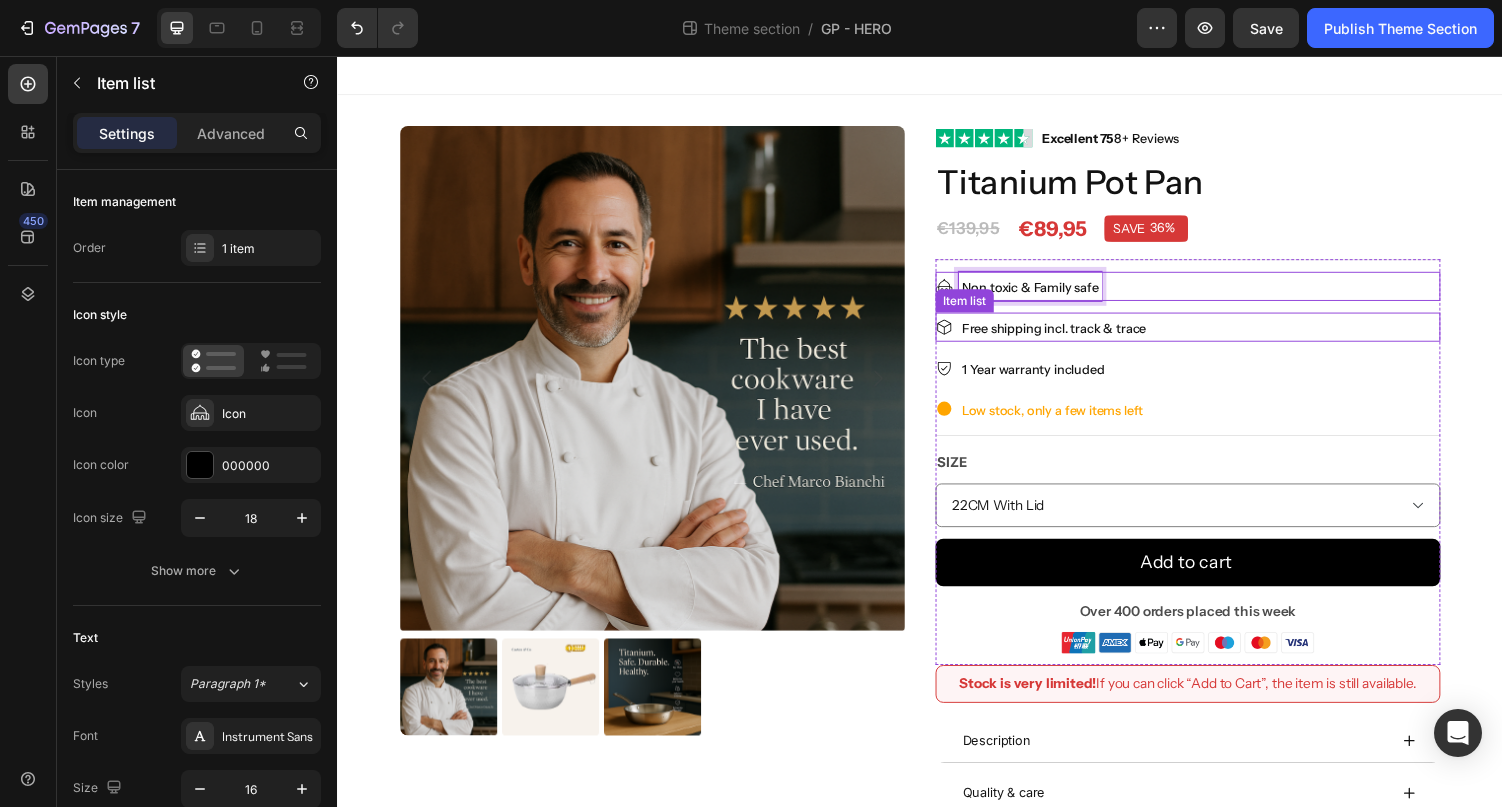 click on "Free shipping incl. track & trace" at bounding box center (1213, 335) 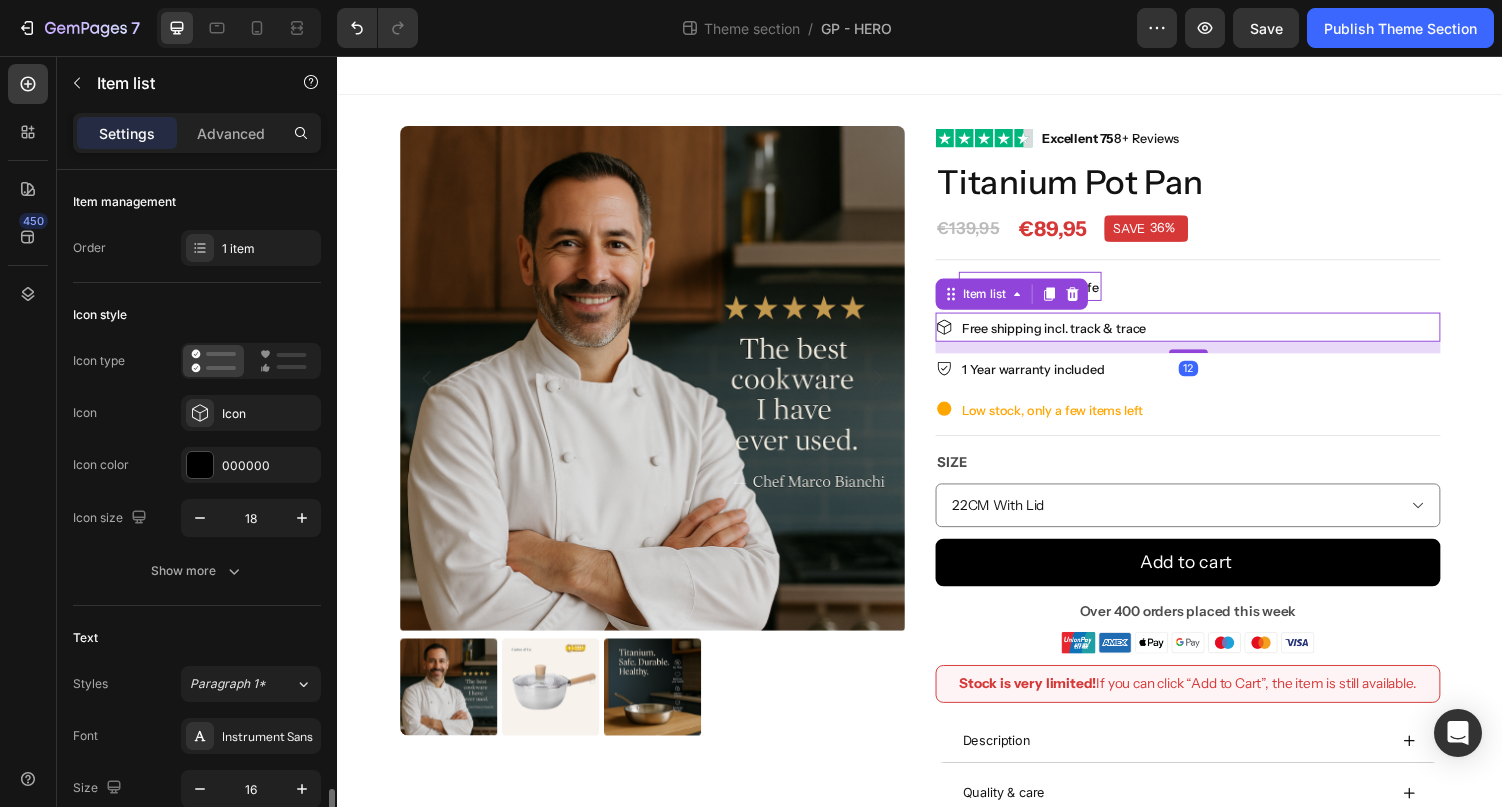 scroll, scrollTop: 450, scrollLeft: 0, axis: vertical 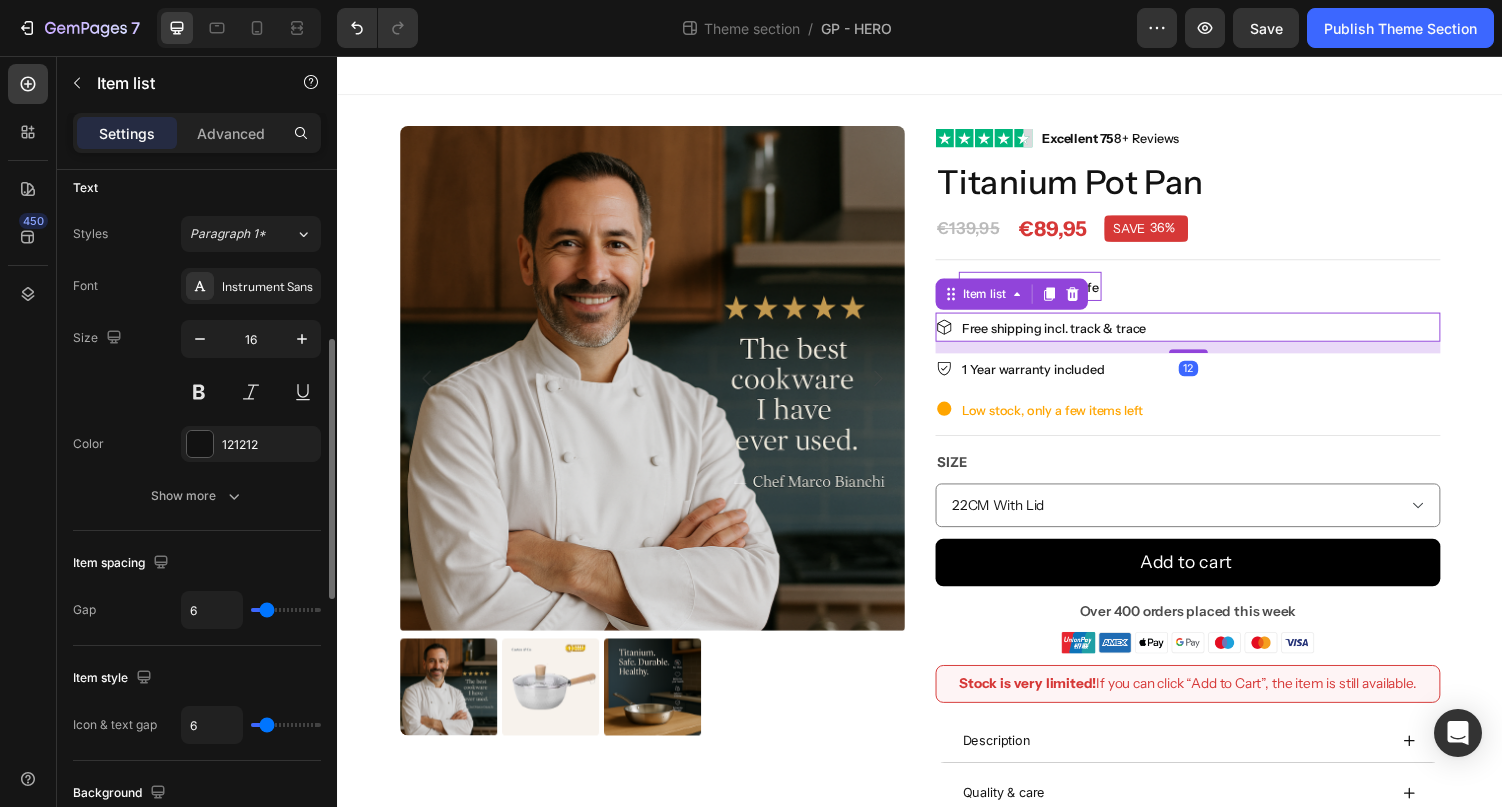 click on "Image Excellent 75 8+ Reviews Text block Row Titanium Pot Pan Product Title €89,95 Price Price €139,95 Price Price SAVE 36% Discount Tag Row Row                Title Line
Non toxic & Family safe Item list
Free shipping incl. track & trace Item list   12
1 Year warranty included Item list
Low stock, only a few items left Item list                Title Line Size   18CM With Lid 20CM With Lid 22CM With Lid Product Variants & Swatches Add to cart Product Cart Button Over 400 orders placed this week Text Block Image Row Stock is very limited!  If you can click “Add to Cart”, the item is still available. Text Block Row
Description
Quality & care
30 Day Easy Returns Accordion" at bounding box center [1213, 510] 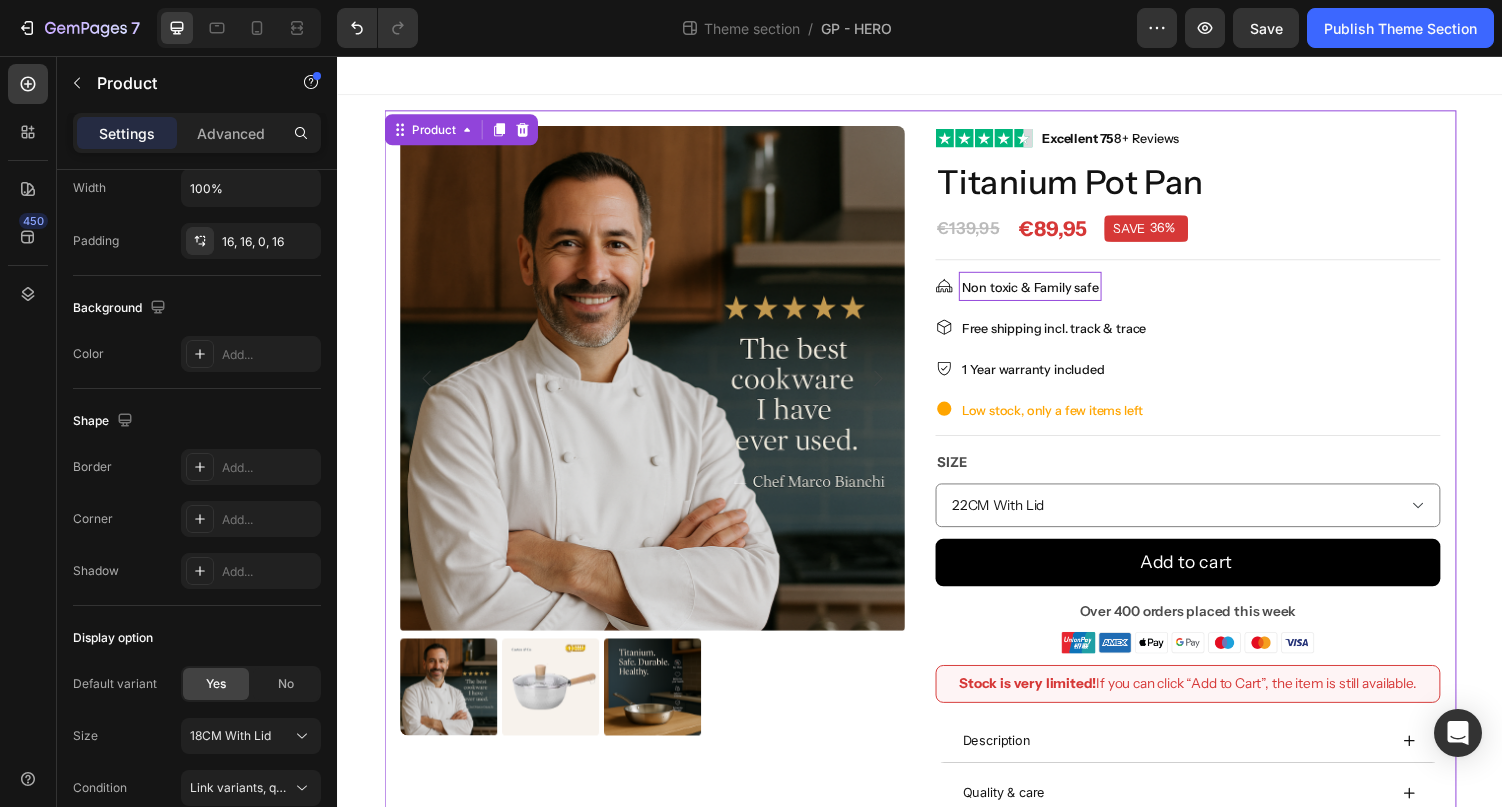 scroll, scrollTop: 0, scrollLeft: 0, axis: both 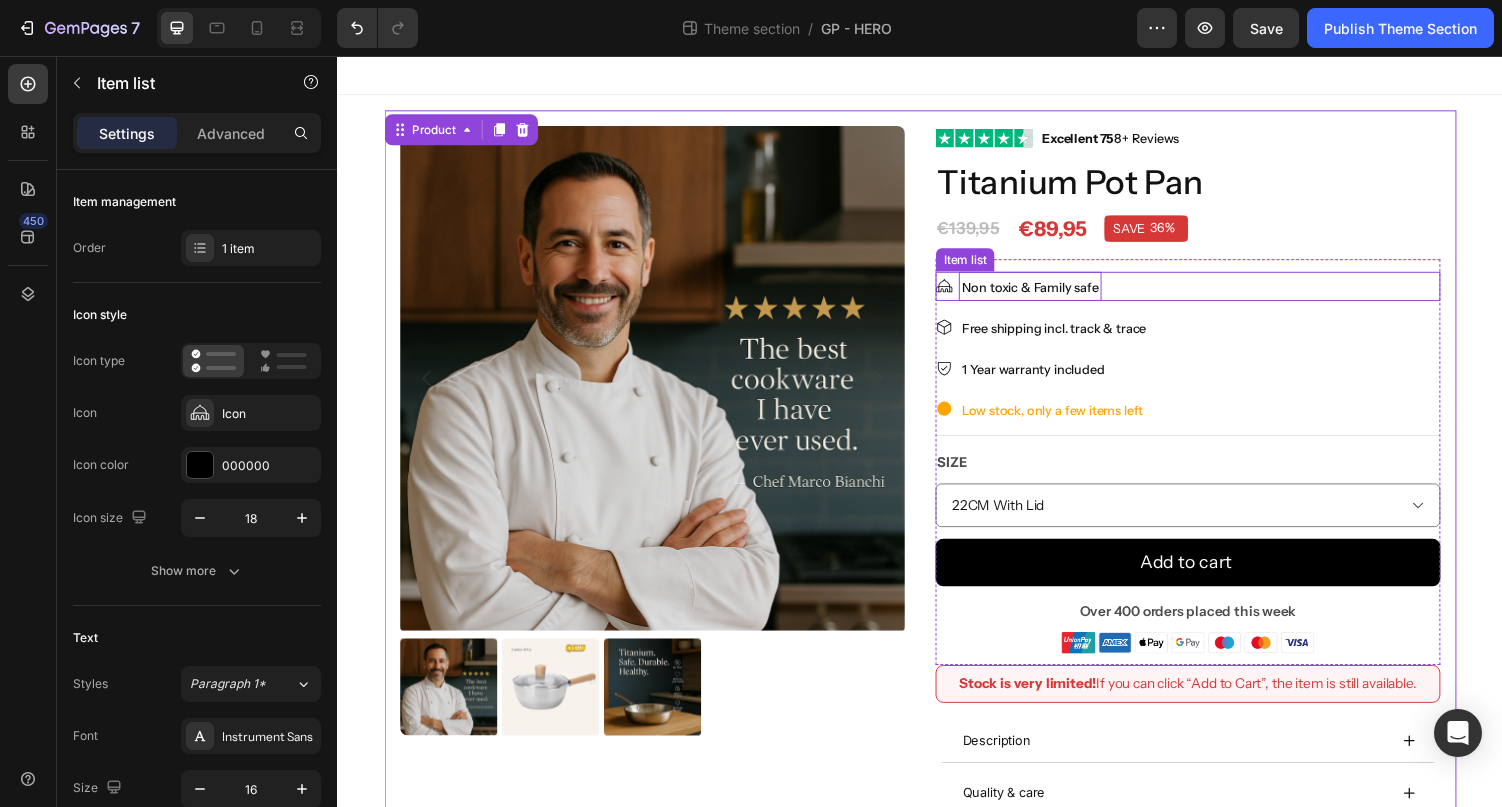 click on "Non toxic & Family safe" at bounding box center [1213, 293] 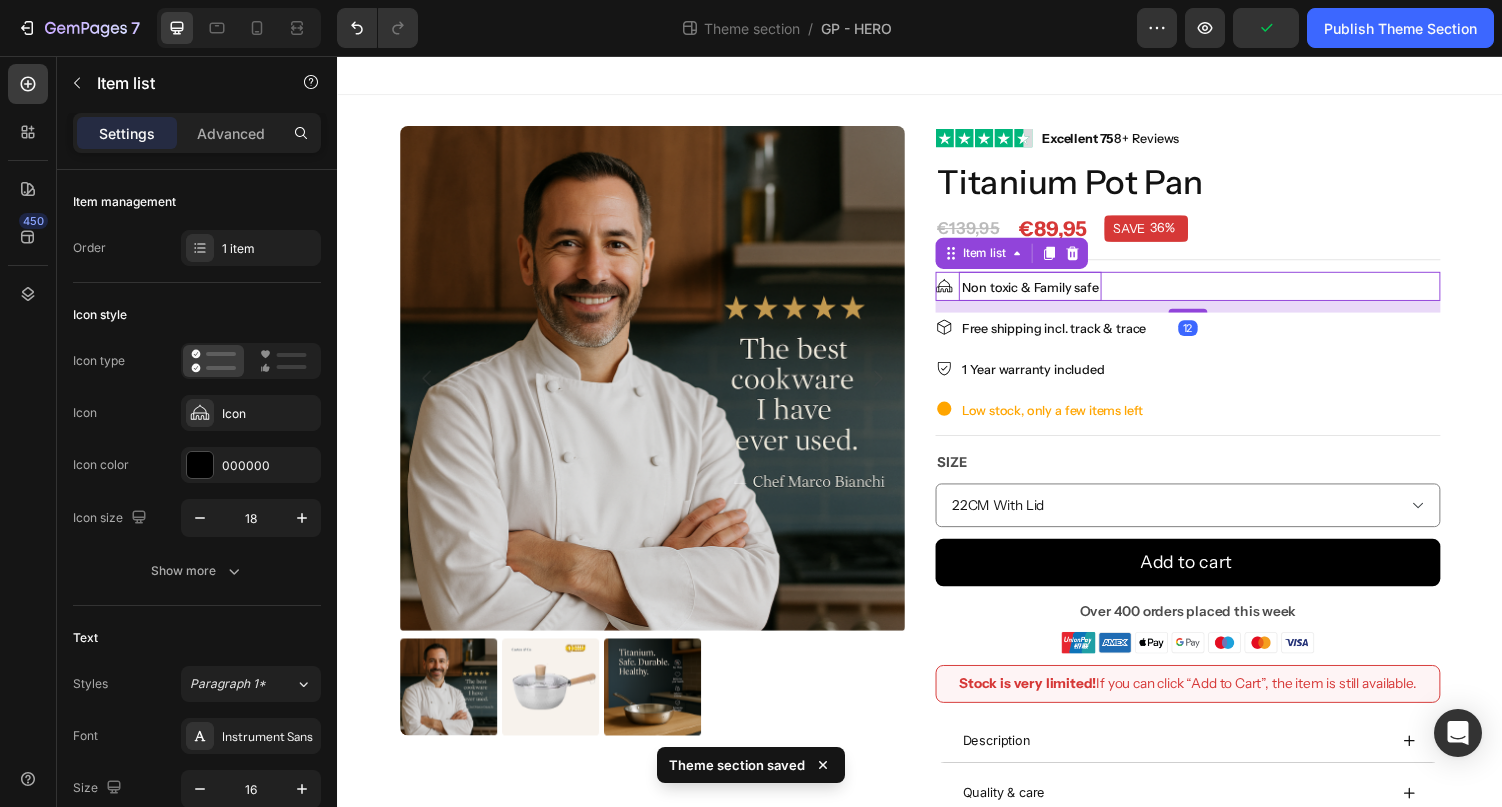 click 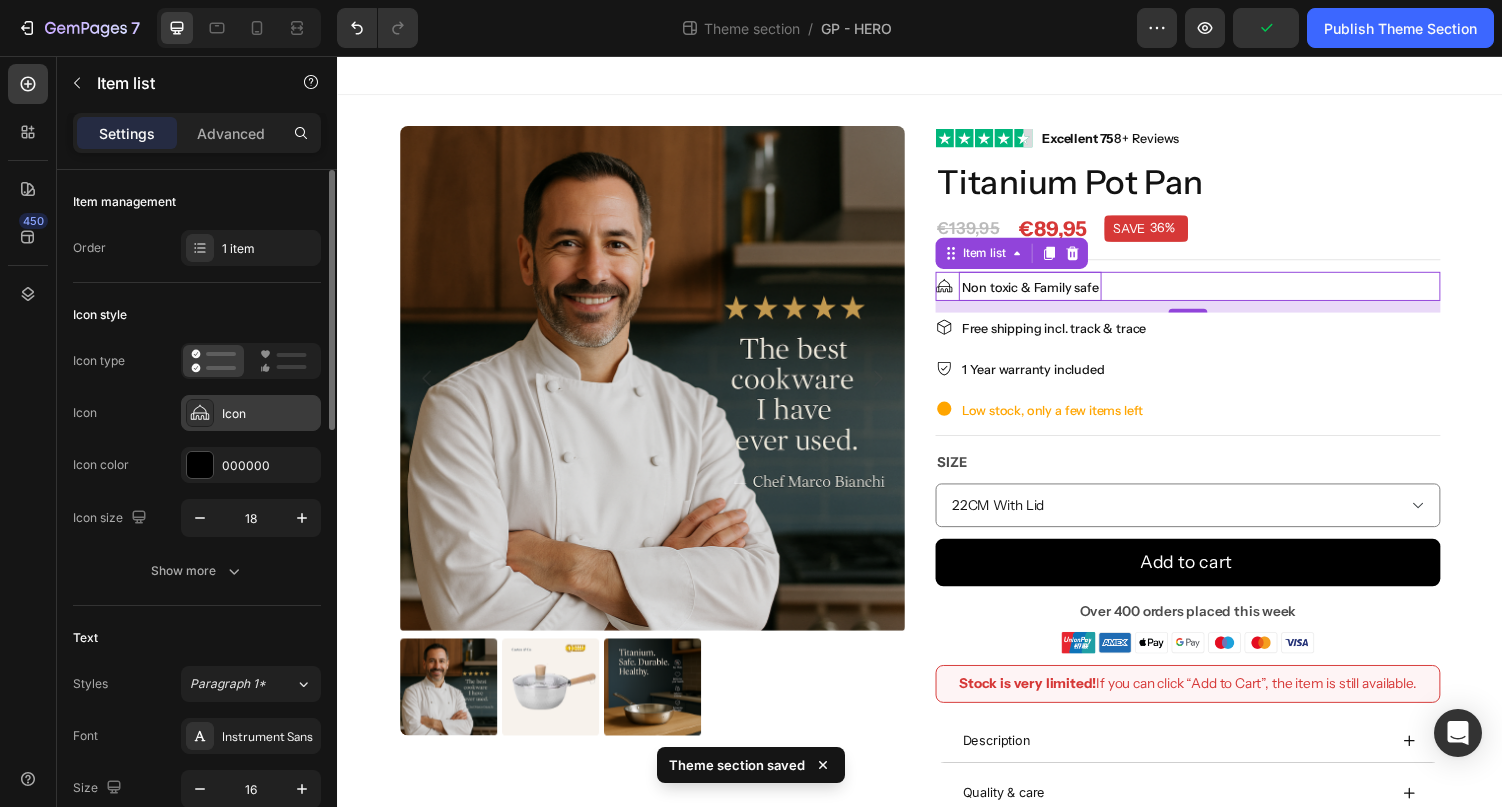 click 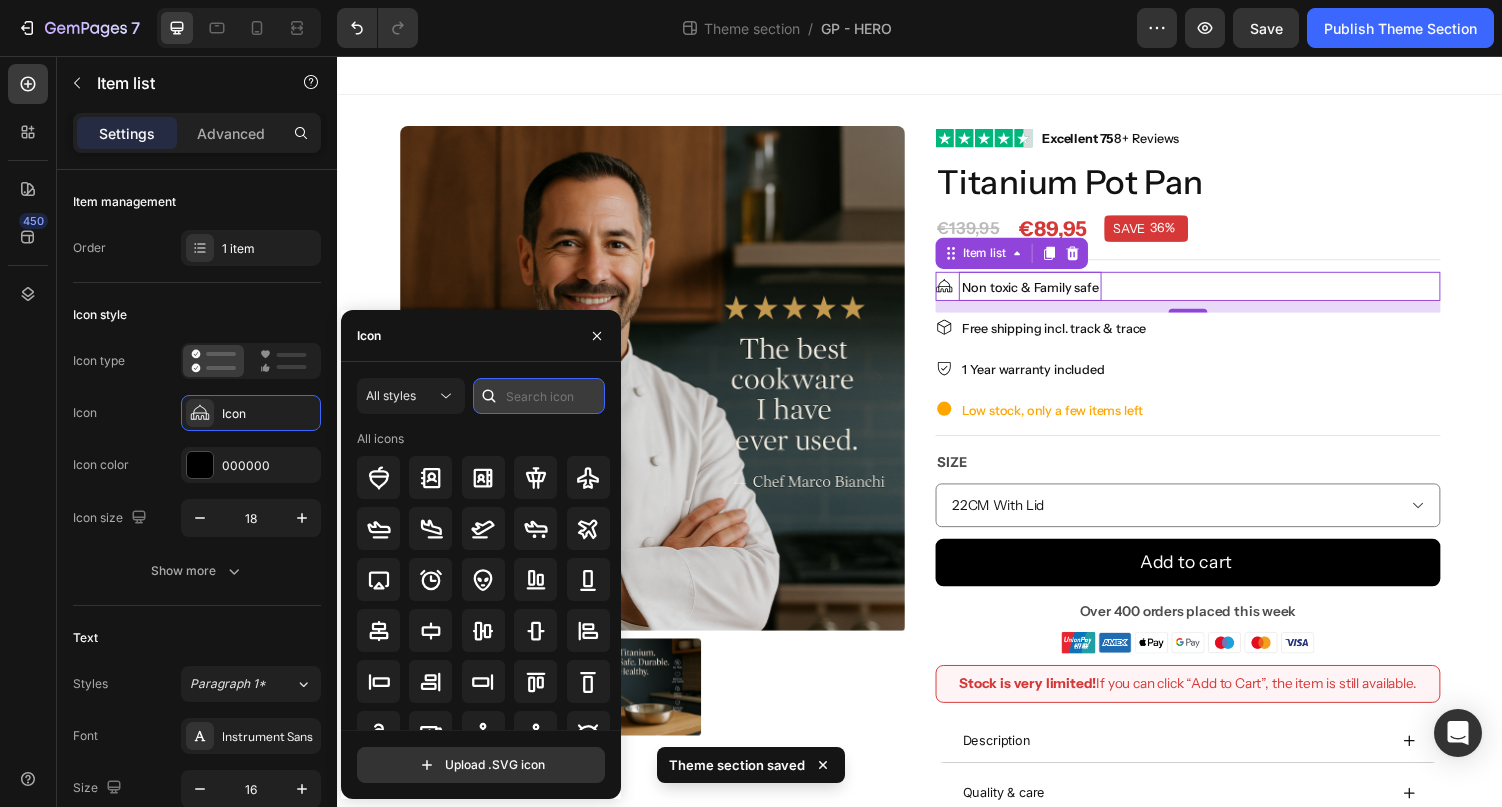 click at bounding box center (539, 396) 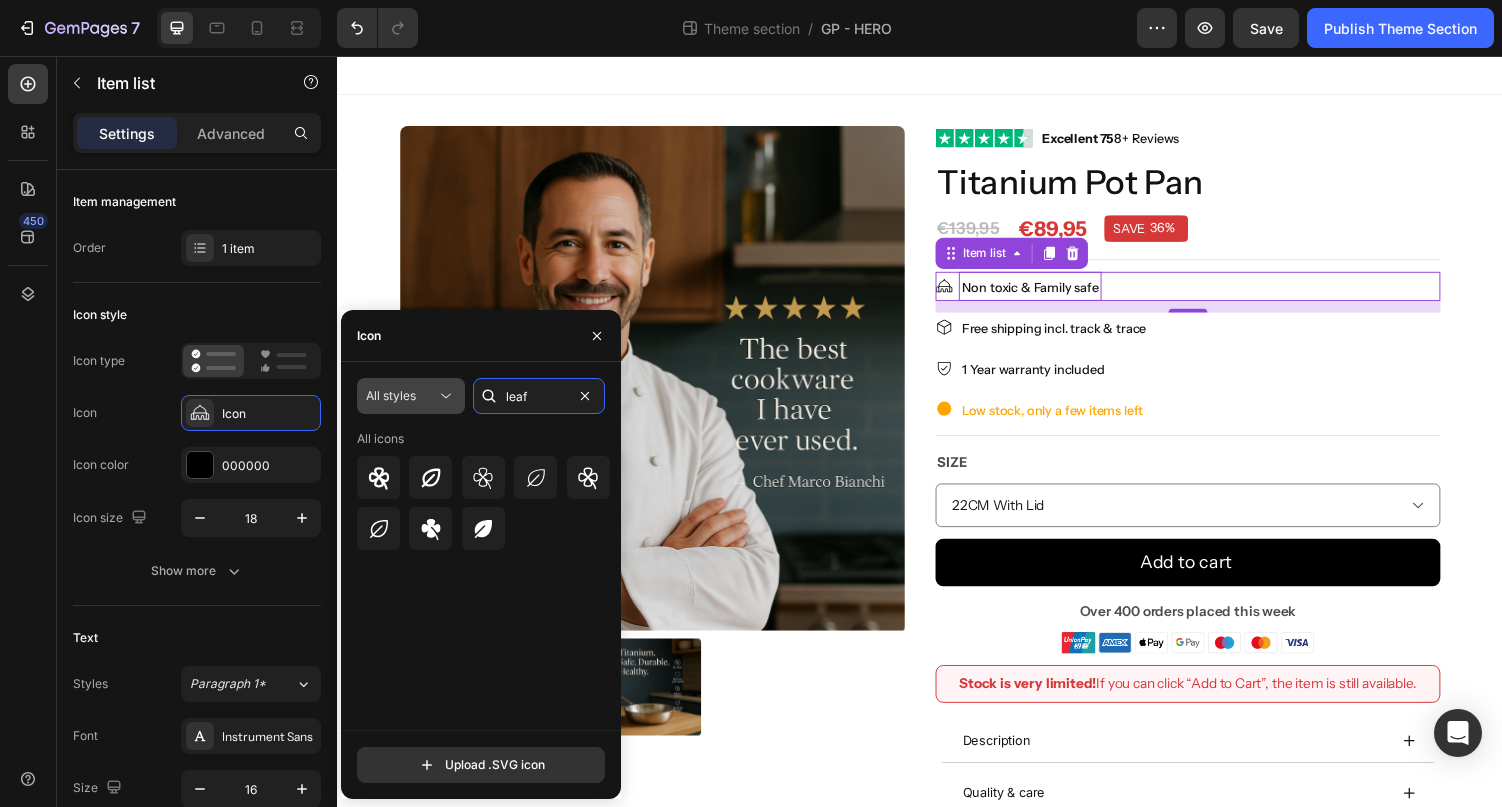 type on "leaf" 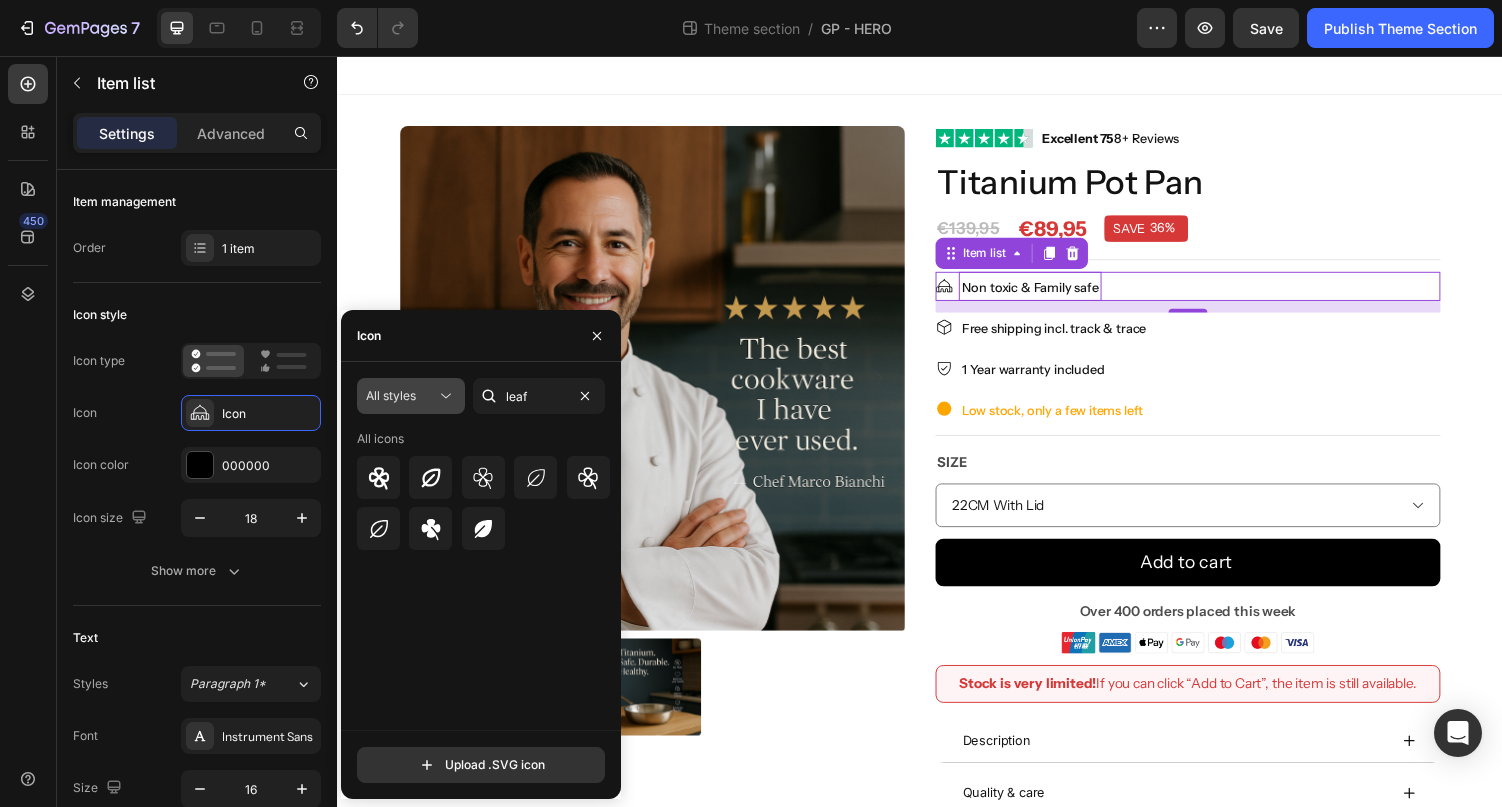 click on "All styles" at bounding box center [401, 396] 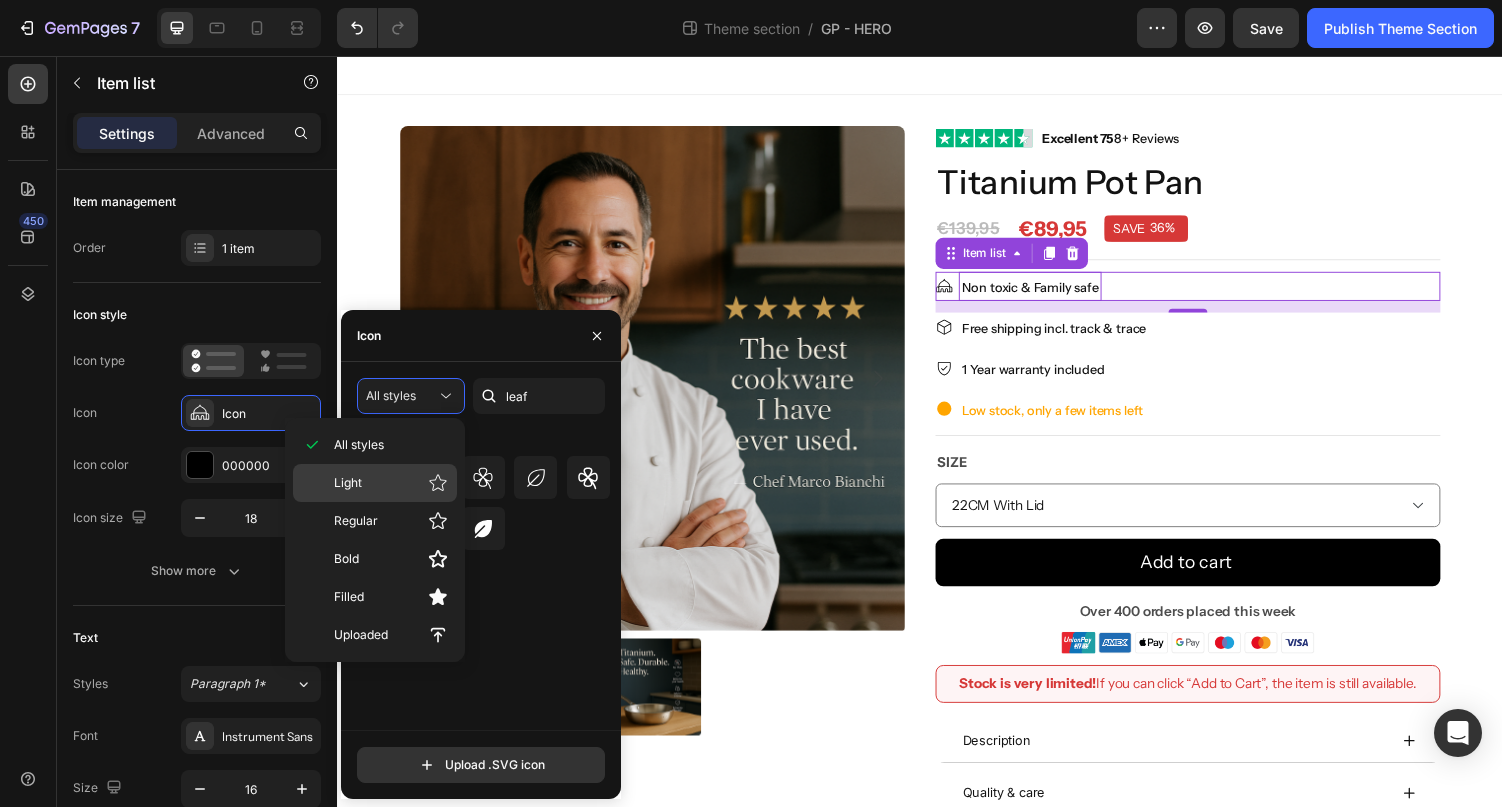 click on "Light" at bounding box center [391, 483] 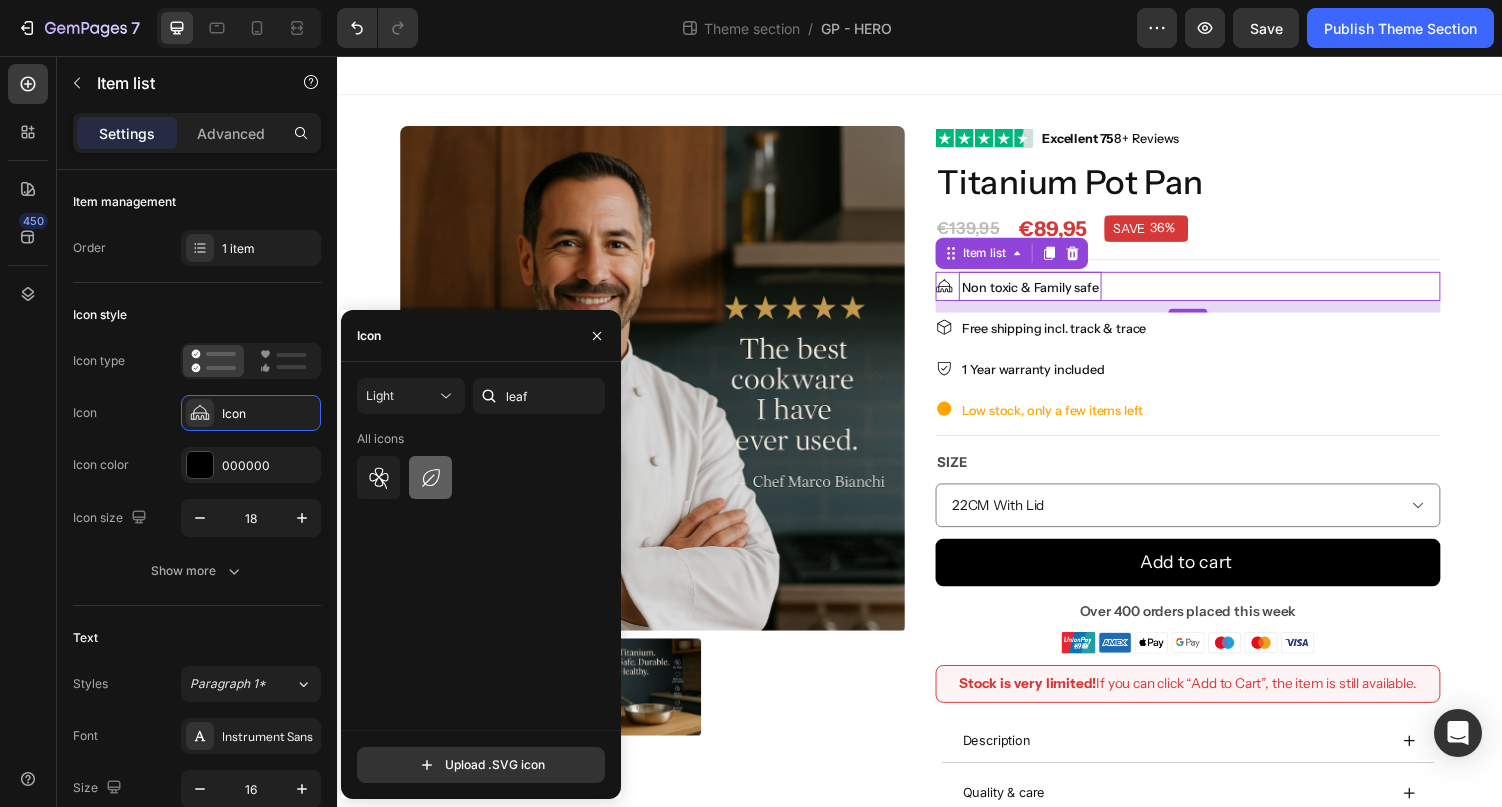 click 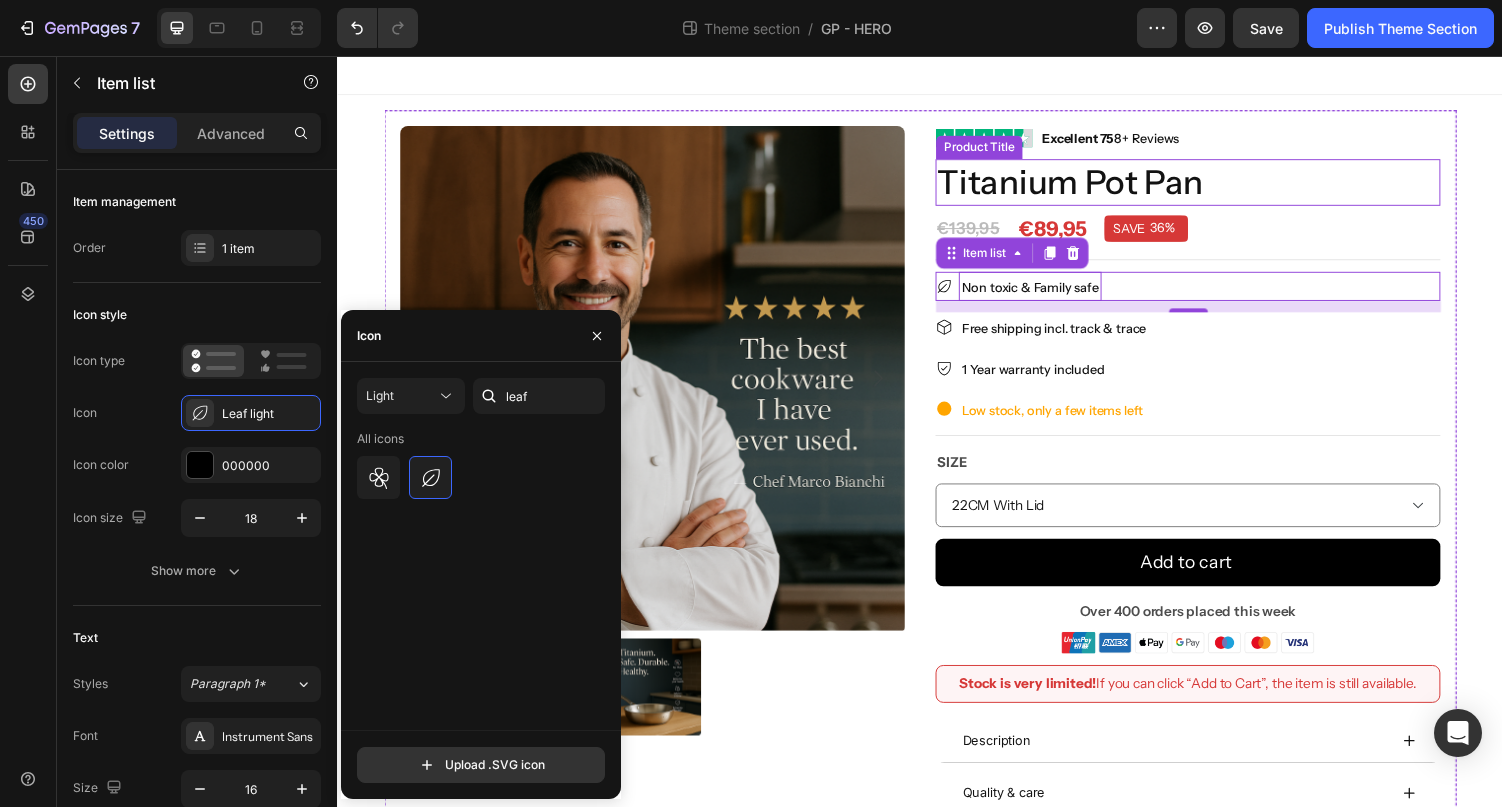 click on "Titanium Pot Pan" at bounding box center [1213, 186] 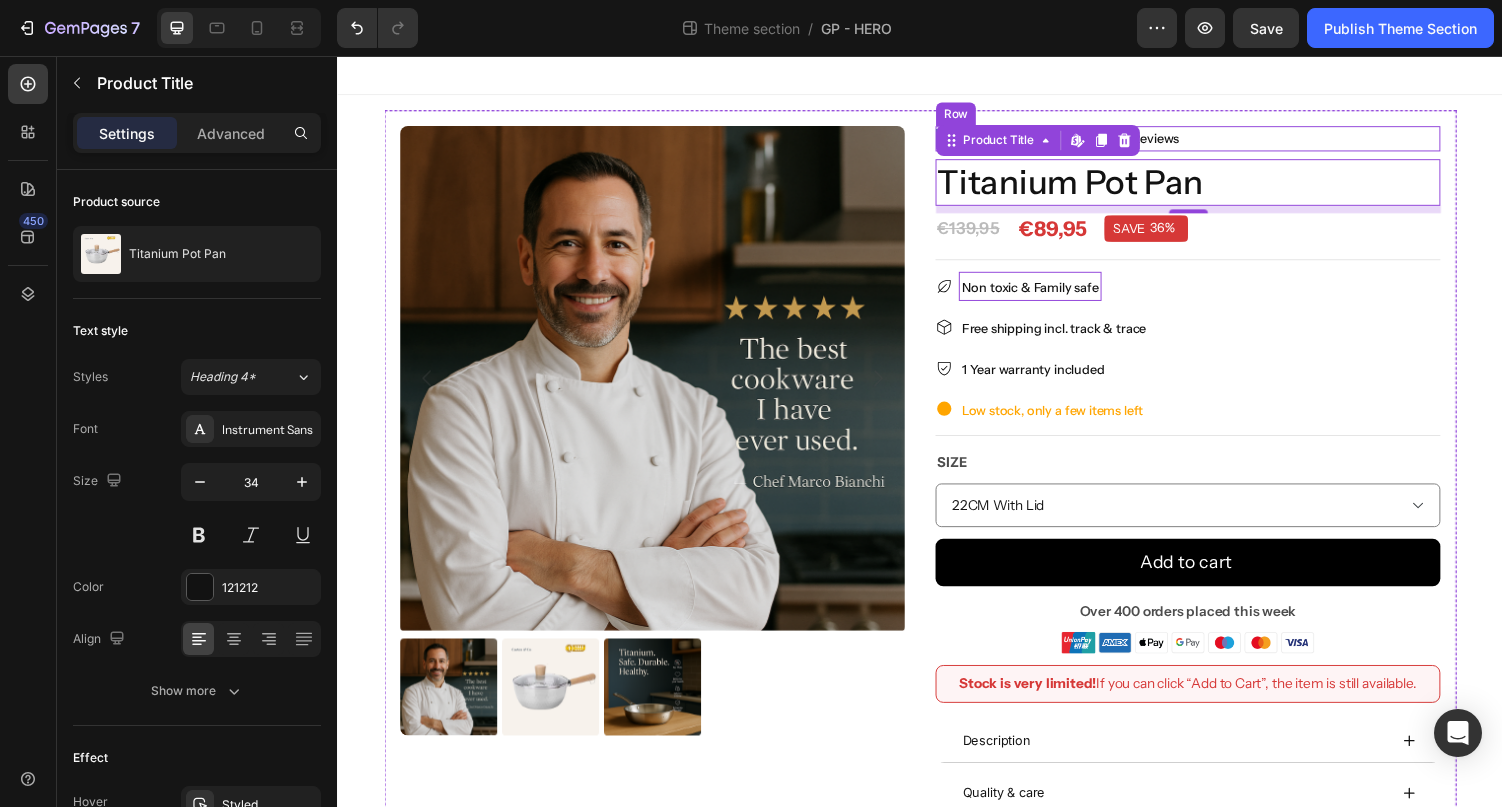 click on "Image Excellent 75 8+ Reviews Text block Row" at bounding box center (1213, 141) 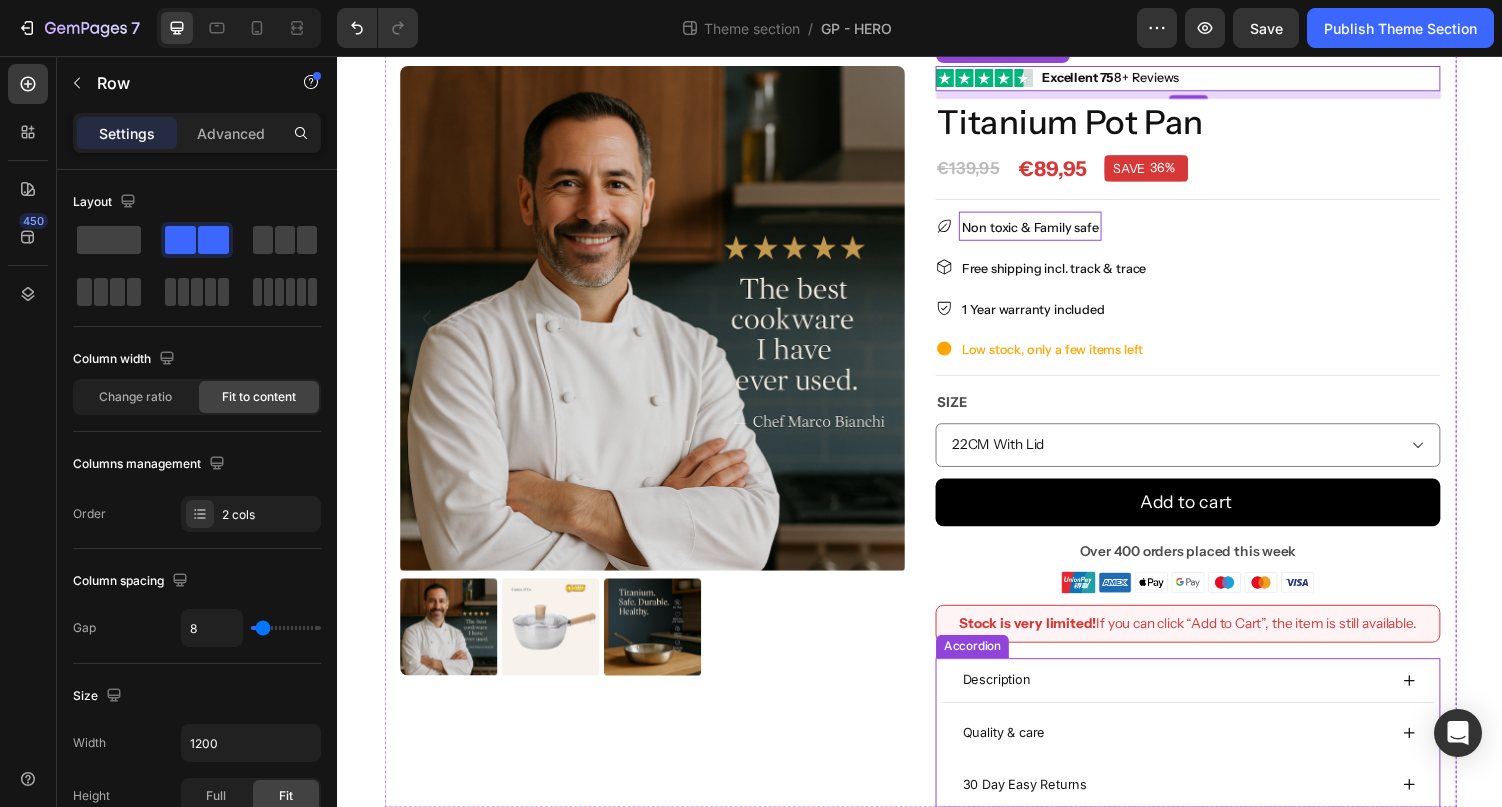 click on "Quality & care" at bounding box center (1213, 752) 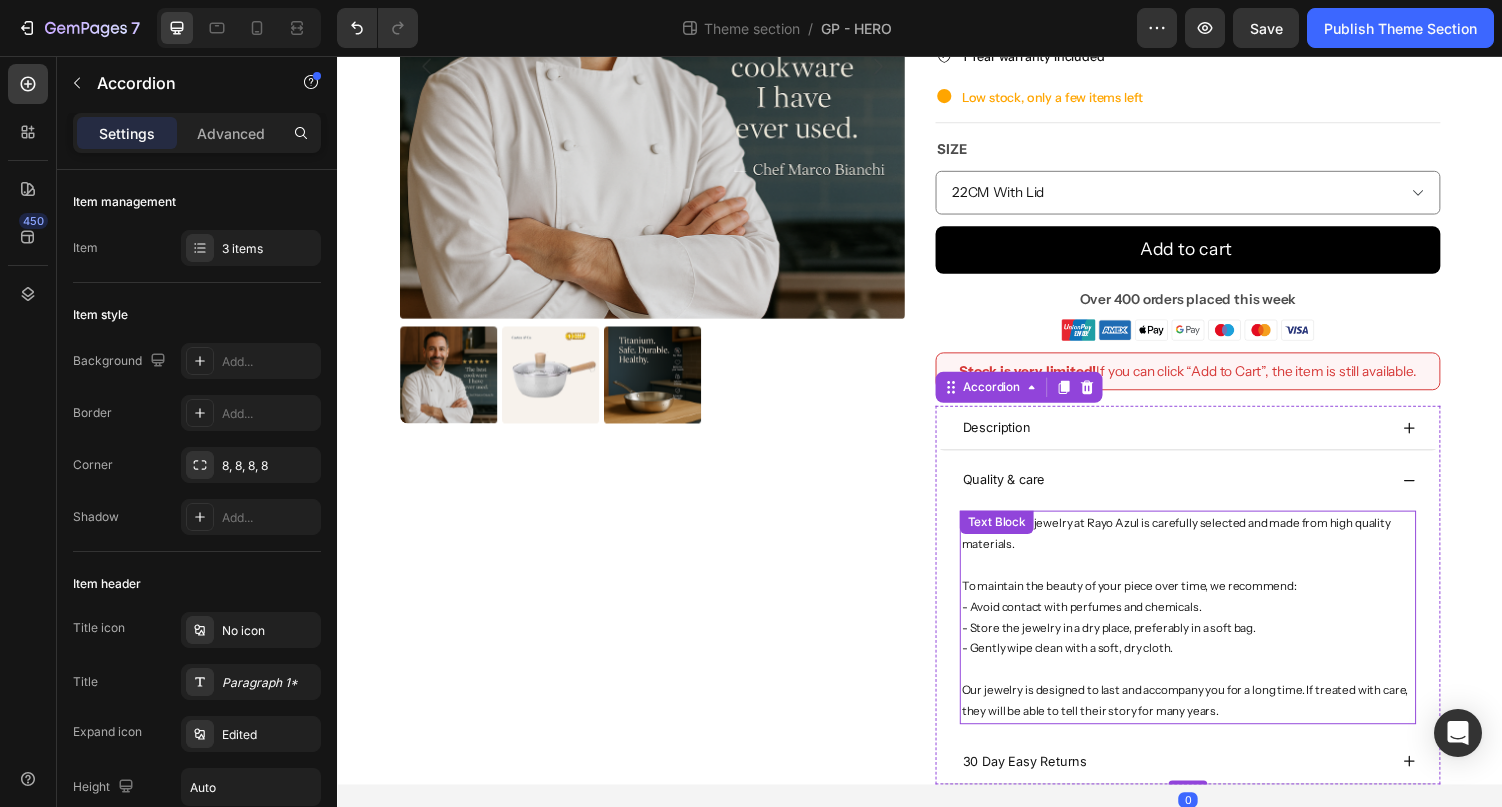 click on "- Avoid contact with perfumes and chemicals. - Store the jewelry in a dry place, preferably in a soft bag. - Gently wipe clean with a soft, dry cloth." at bounding box center (1213, 644) 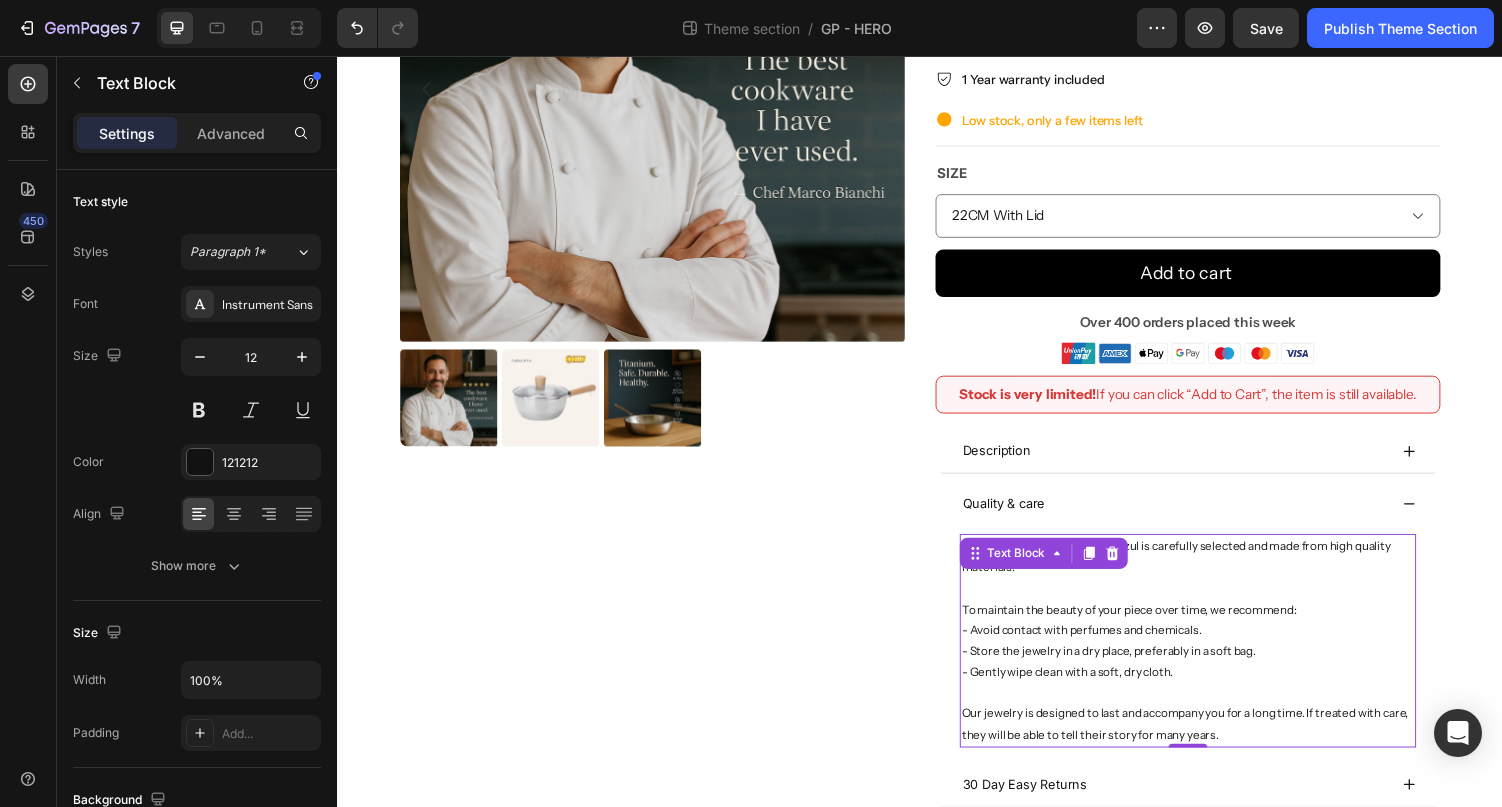 click on "Our jewelry is designed to last and accompany you for a long time. If treated with care, they will be able to tell their story for many years." at bounding box center [1213, 743] 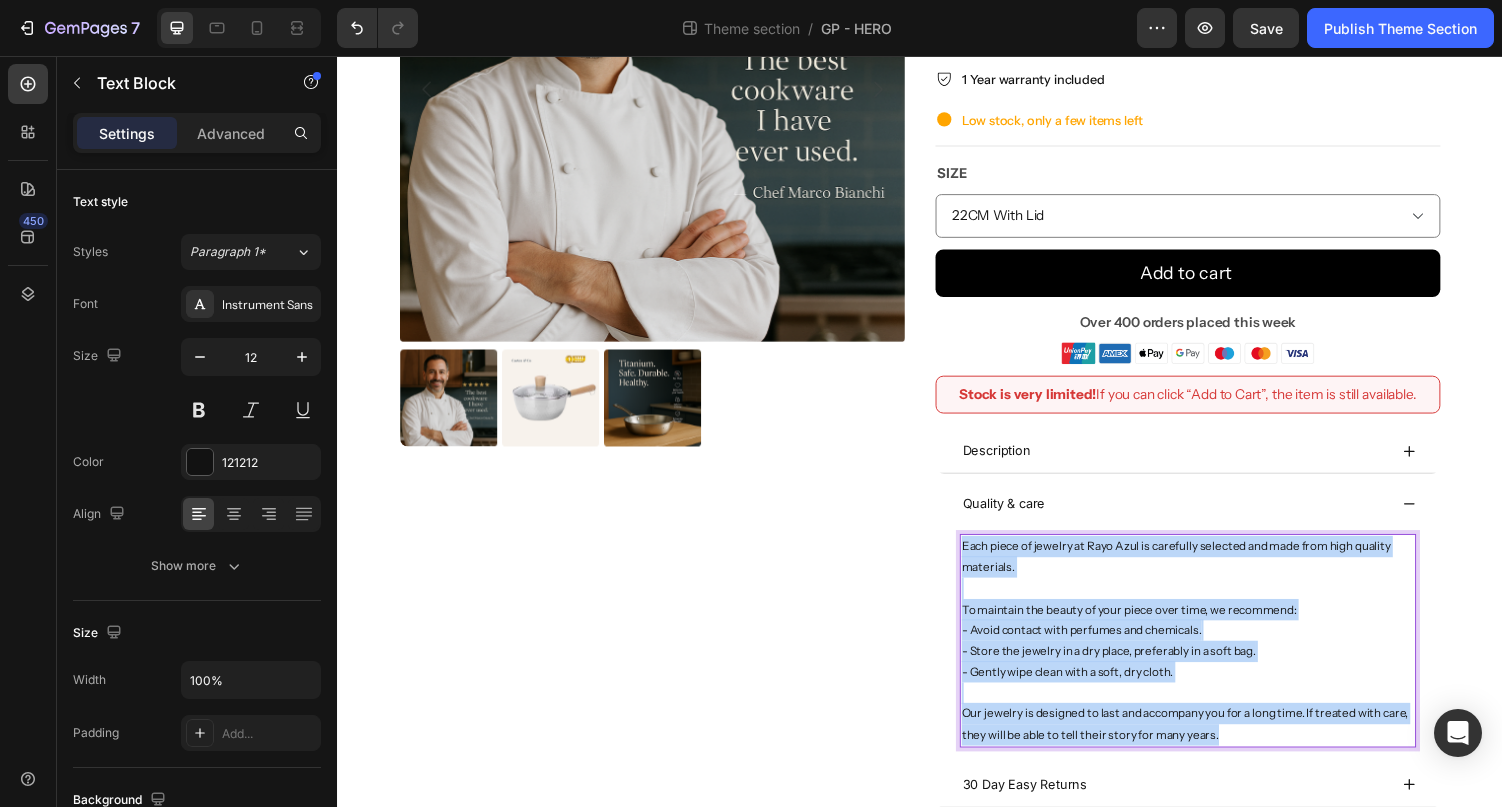 drag, startPoint x: 1265, startPoint y: 749, endPoint x: 977, endPoint y: 558, distance: 345.57922 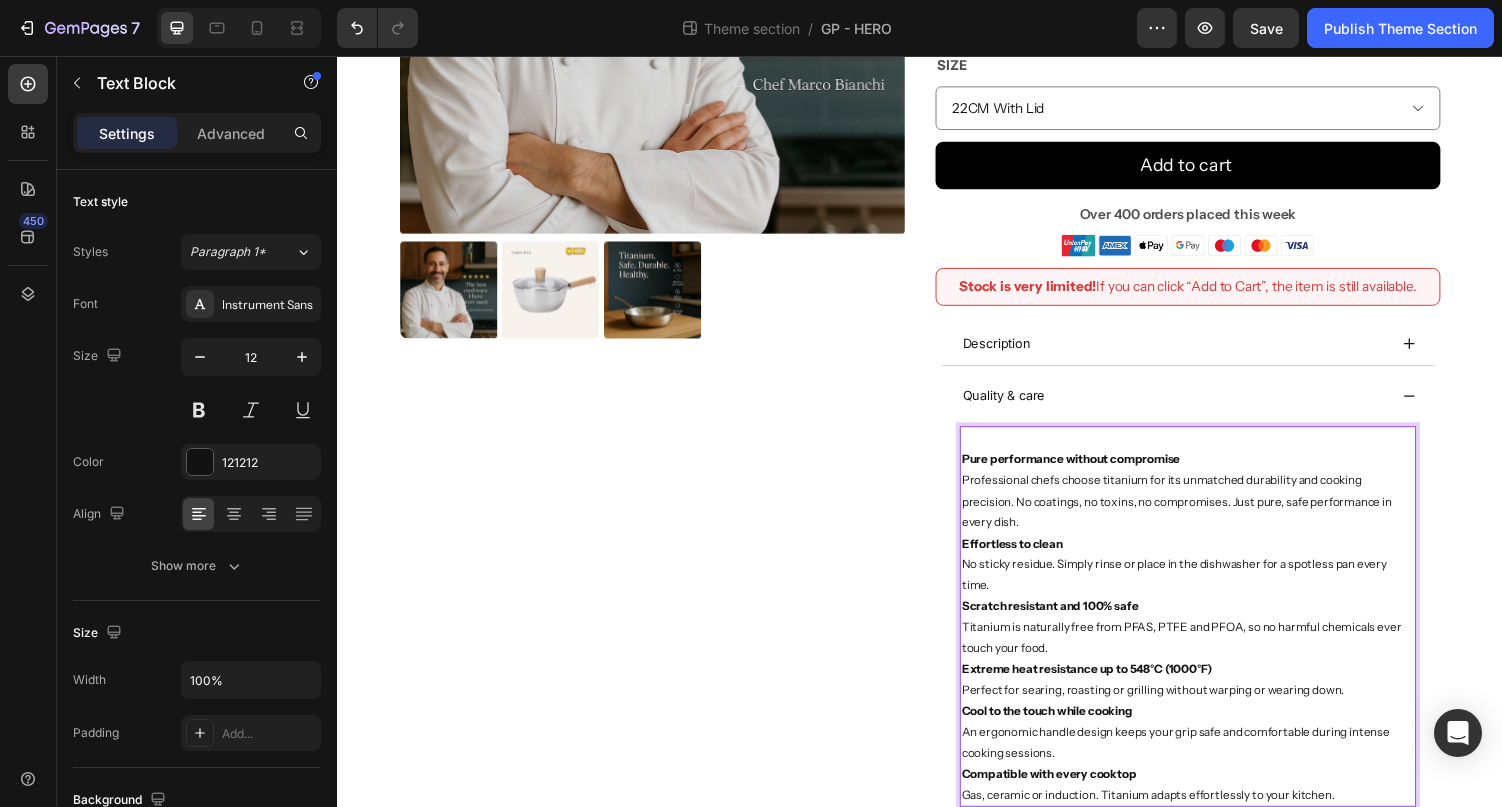 scroll, scrollTop: 424, scrollLeft: 0, axis: vertical 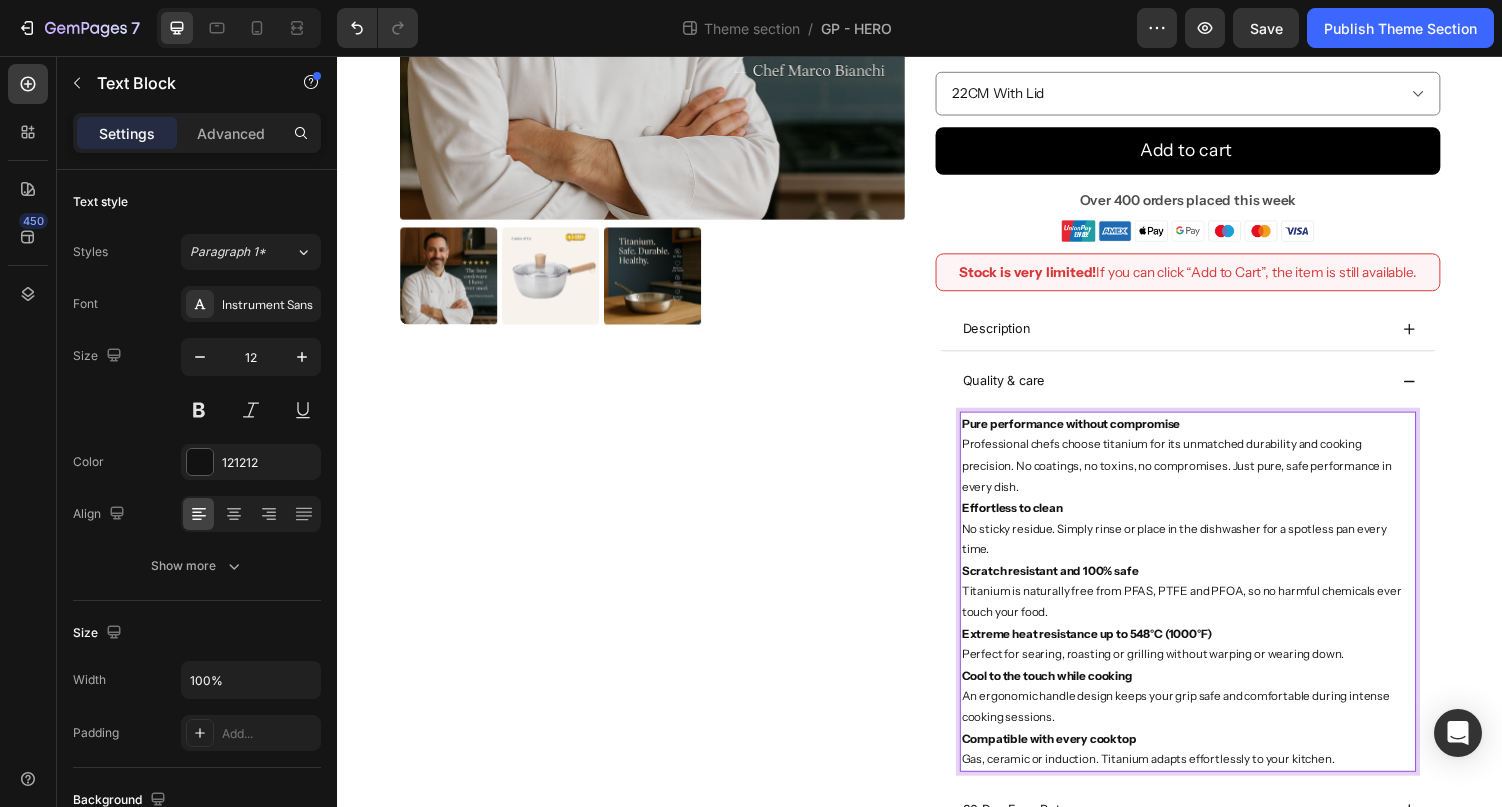 click on "Pure performance without compromise Professional chefs choose titanium for its unmatched durability and cooking precision. No coatings, no toxins, no compromises. Just pure, safe performance in every dish." at bounding box center [1213, 467] 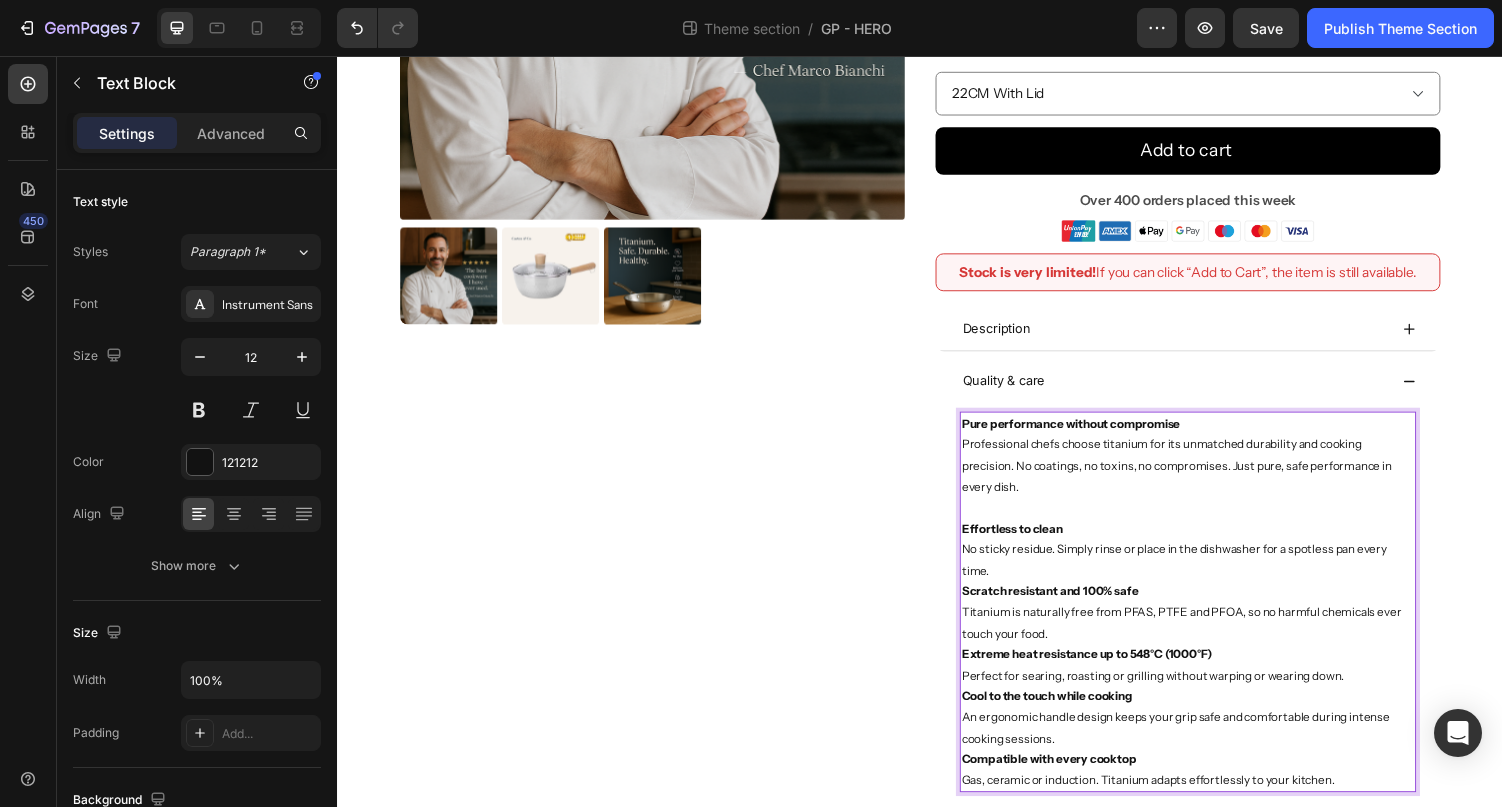 click on "Effortless to clean No sticky residue. Simply rinse or place in the dishwasher for a spotless pan every time." at bounding box center [1213, 564] 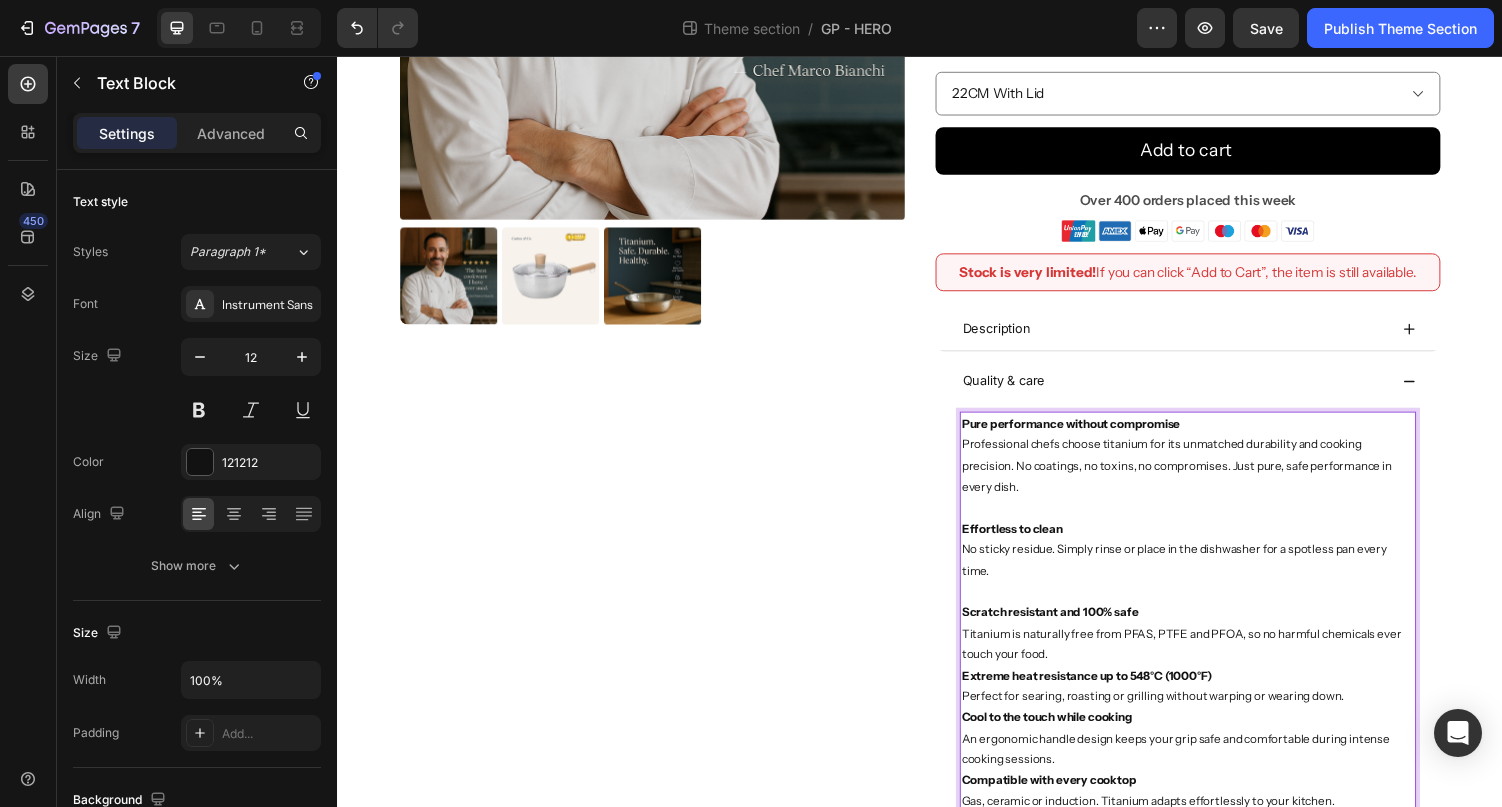 scroll, scrollTop: 493, scrollLeft: 0, axis: vertical 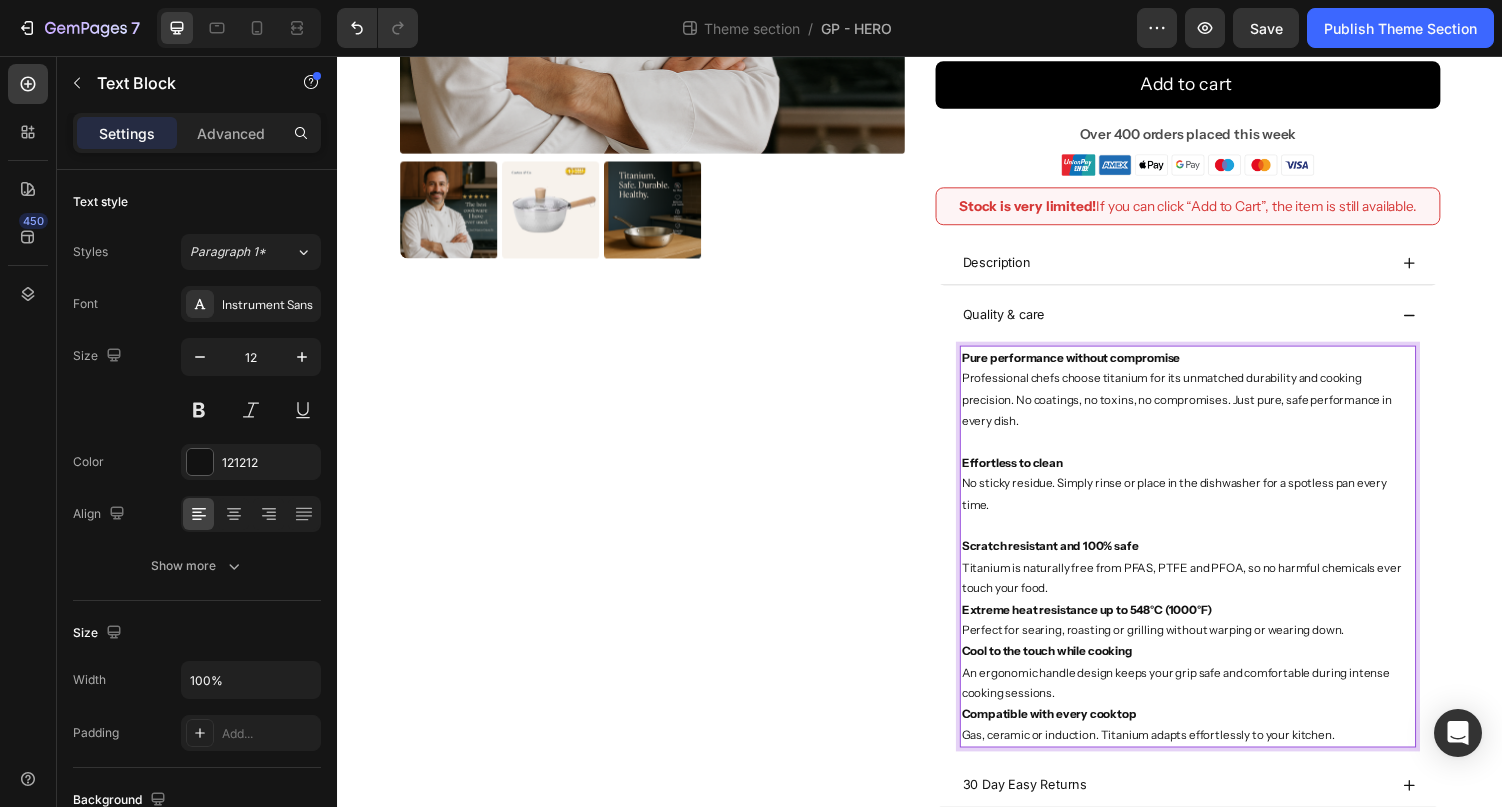 click on "Scratch resistant and 100% safe Titanium is naturally free from PFAS, PTFE and PFOA, so no harmful chemicals ever touch your food." at bounding box center [1213, 582] 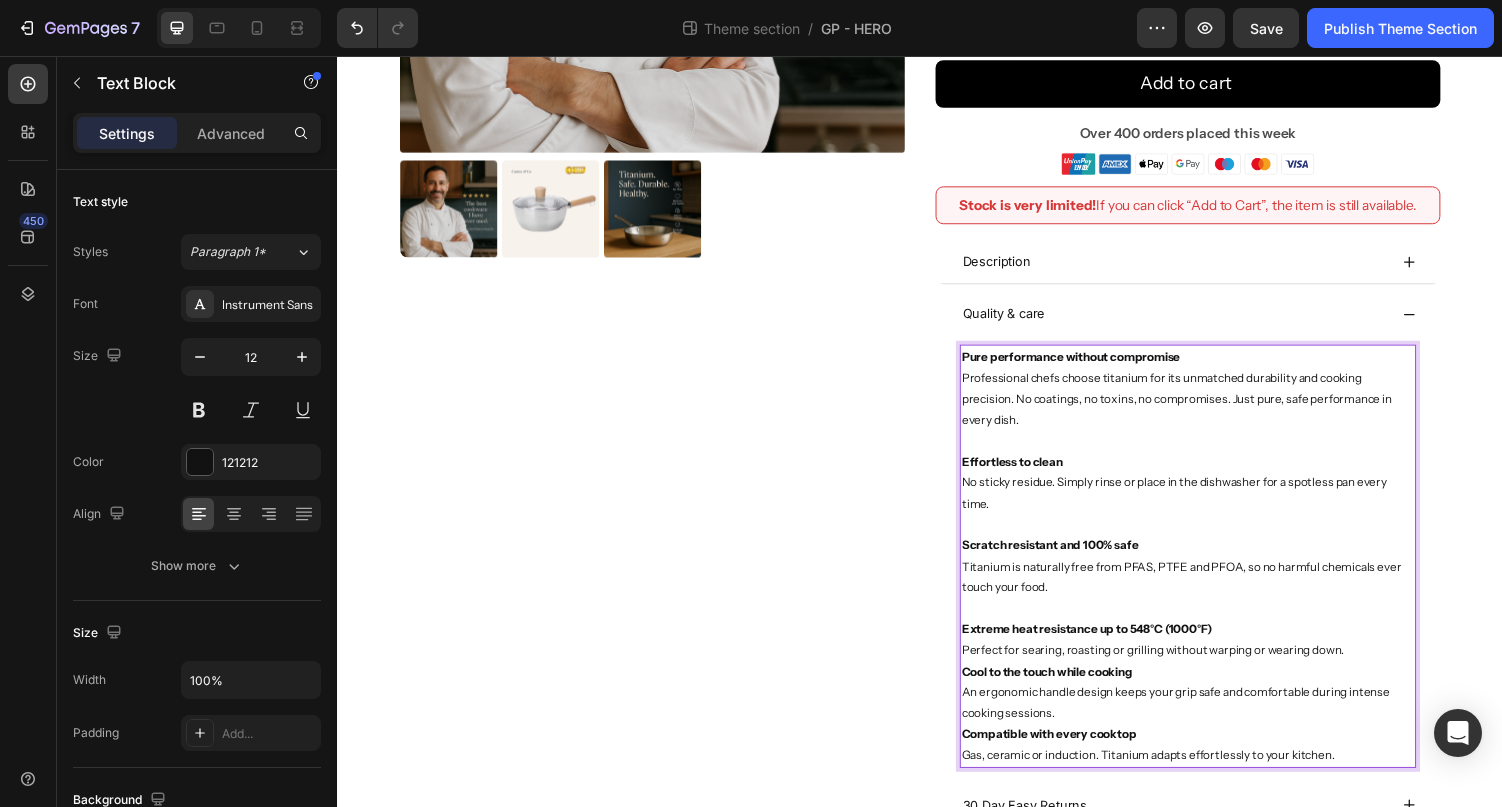 click on "Extreme heat resistance up to 548°C (1000°F) Perfect for searing, roasting or grilling without warping or wearing down." at bounding box center (1213, 656) 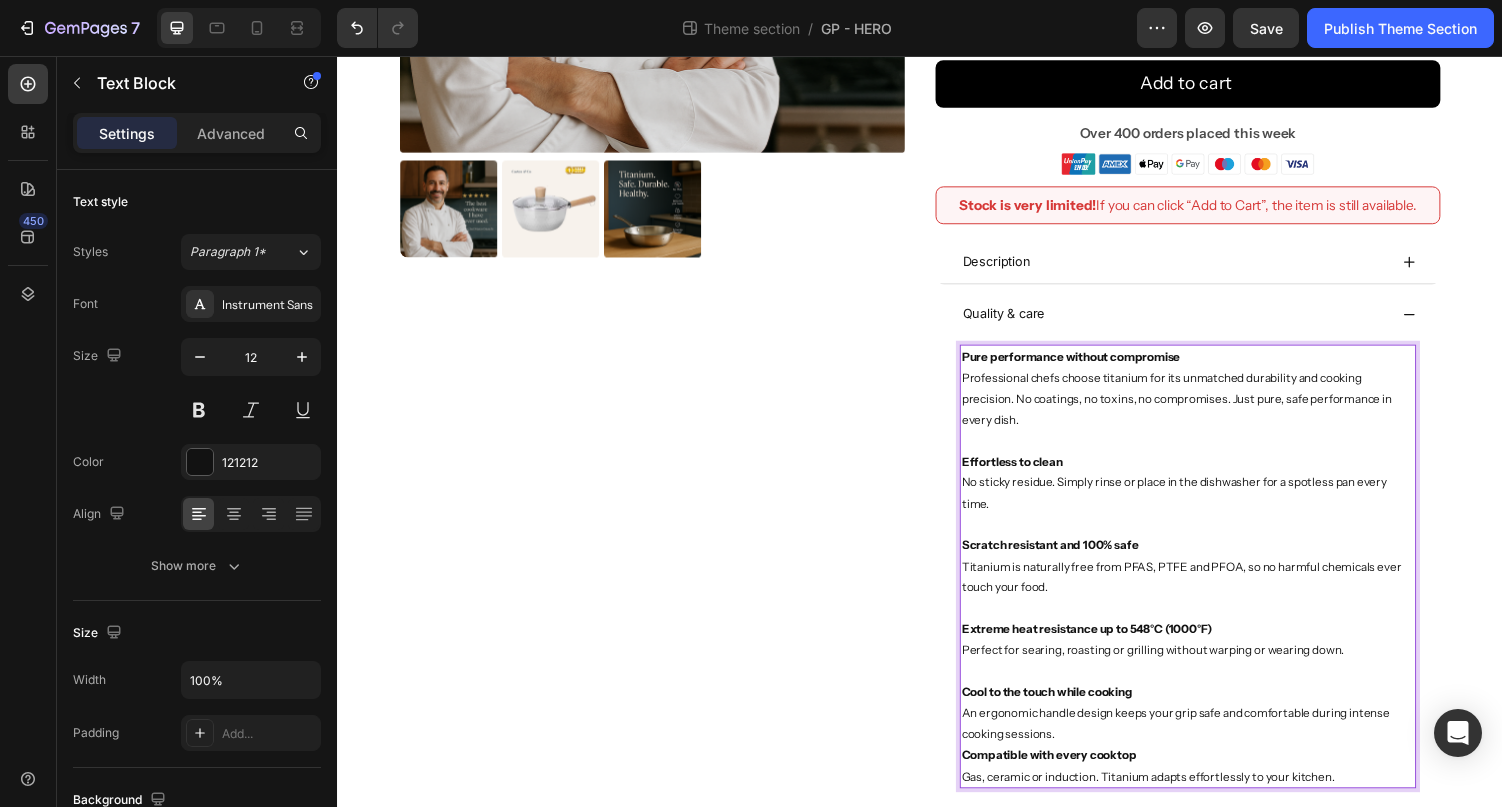 click on "Cool to the touch while cooking An ergonomic handle design keeps your grip safe and comfortable during intense cooking sessions." at bounding box center [1213, 732] 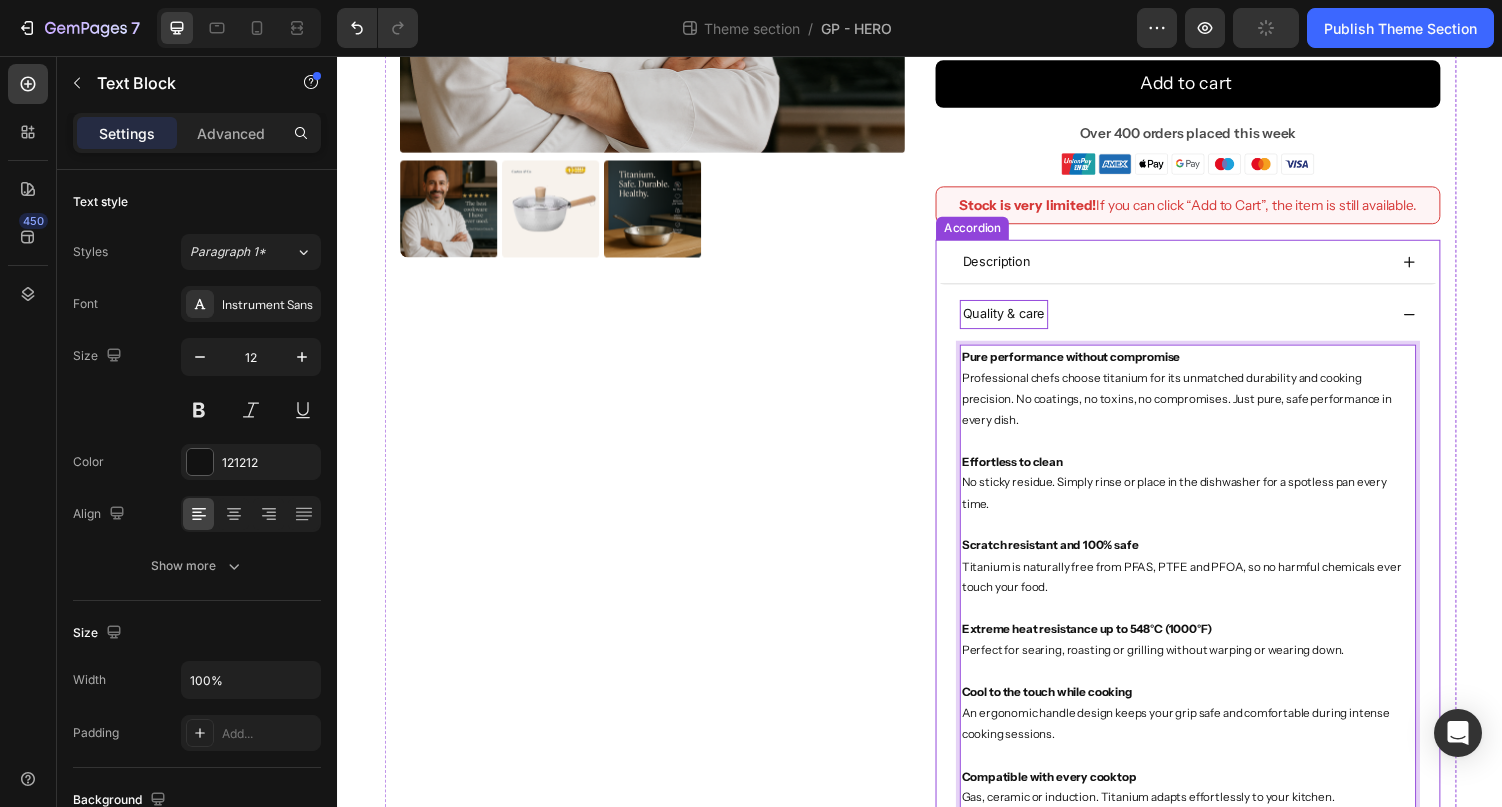 click on "Quality & care" at bounding box center [1023, 321] 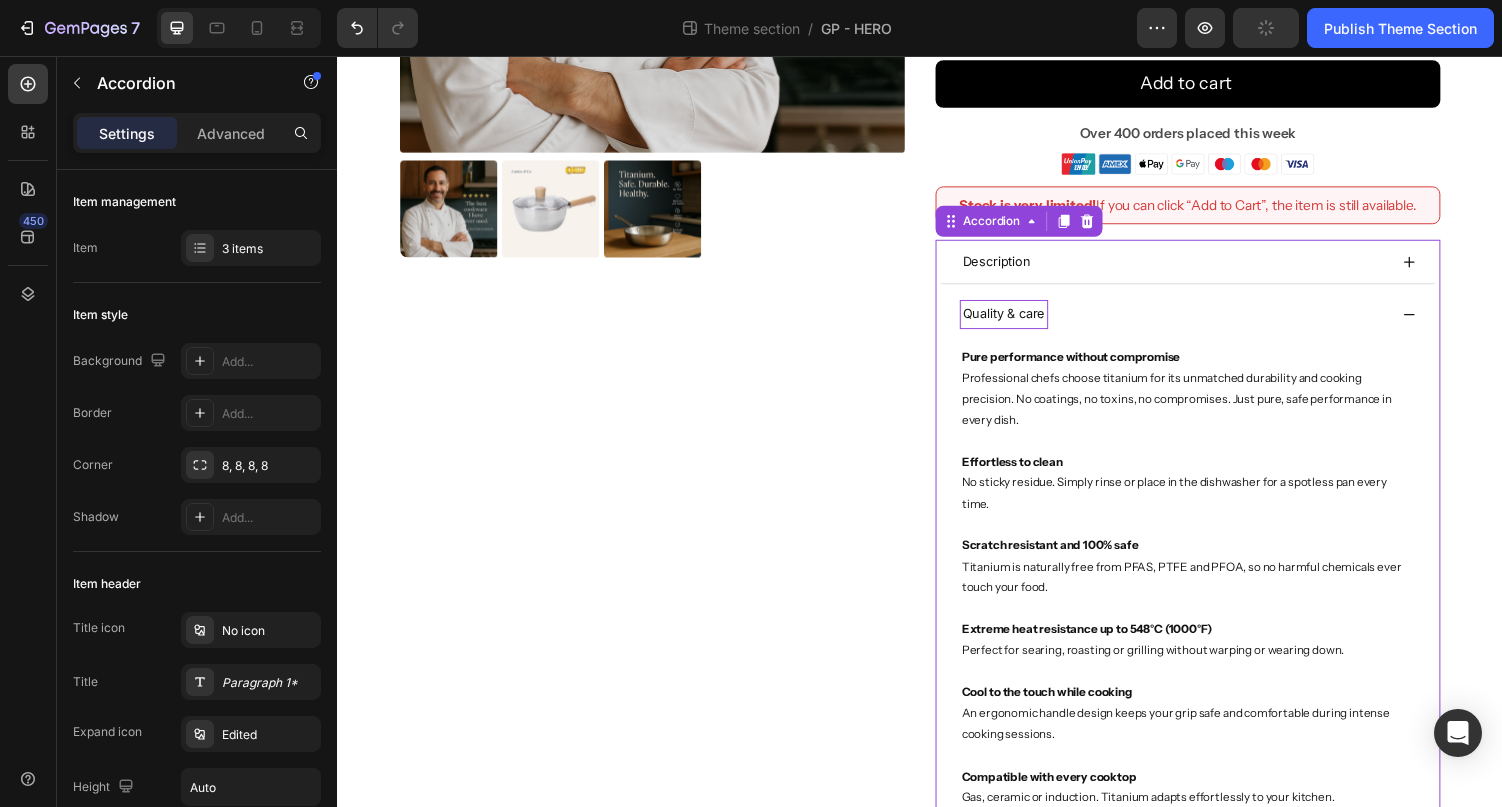 click on "Quality & care" at bounding box center (1023, 321) 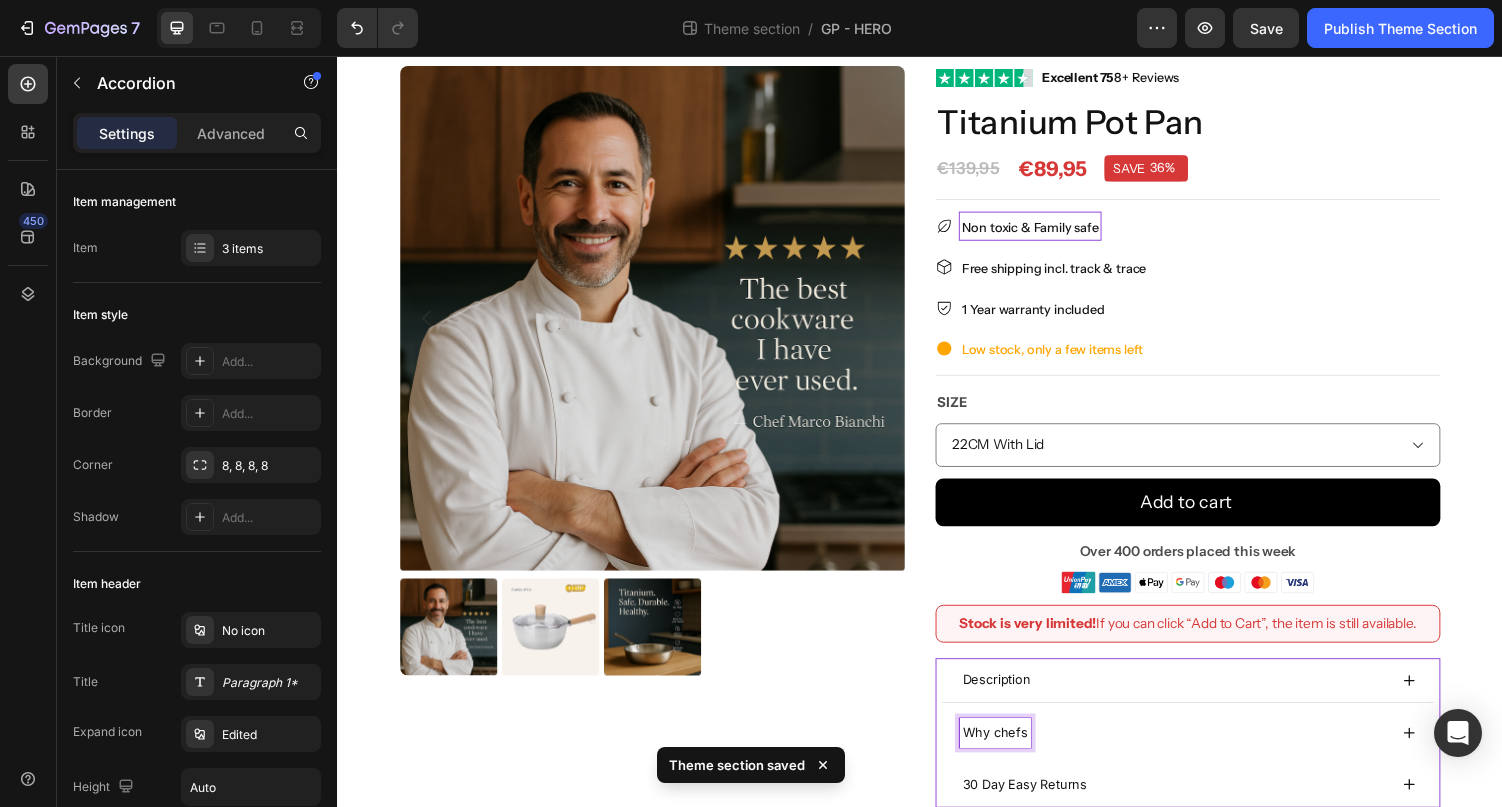 scroll, scrollTop: 63, scrollLeft: 0, axis: vertical 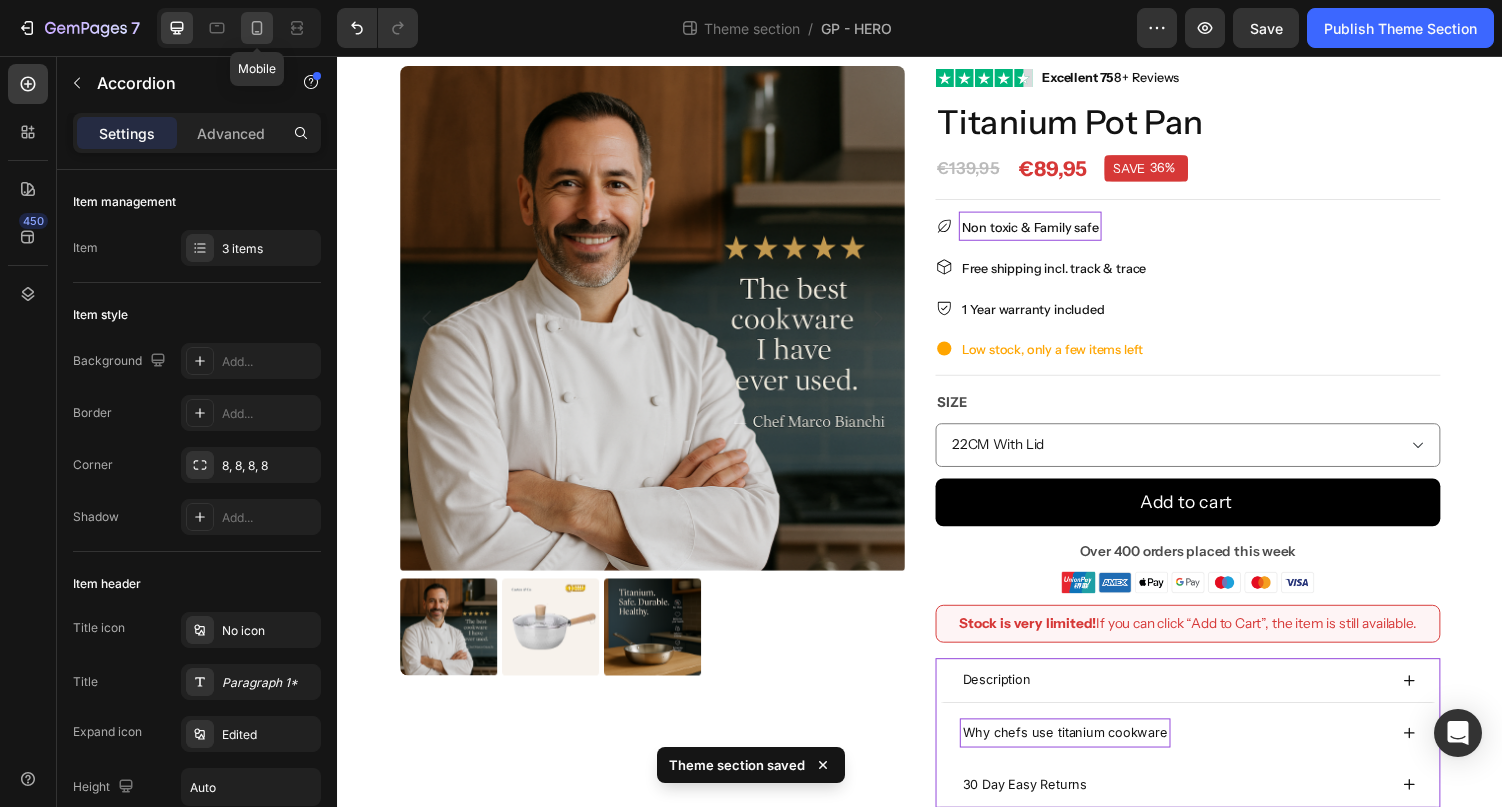 click 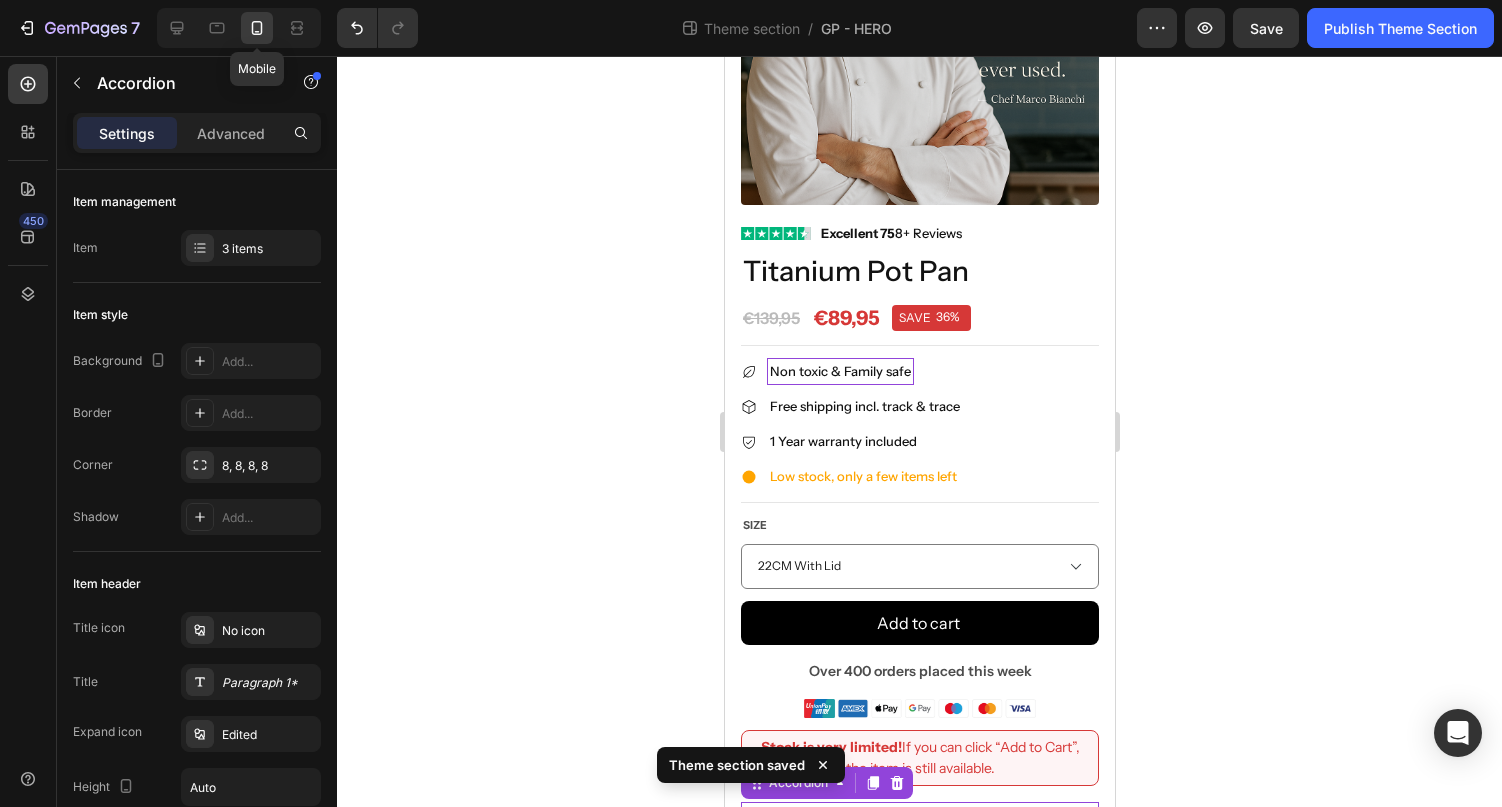 scroll, scrollTop: 447, scrollLeft: 0, axis: vertical 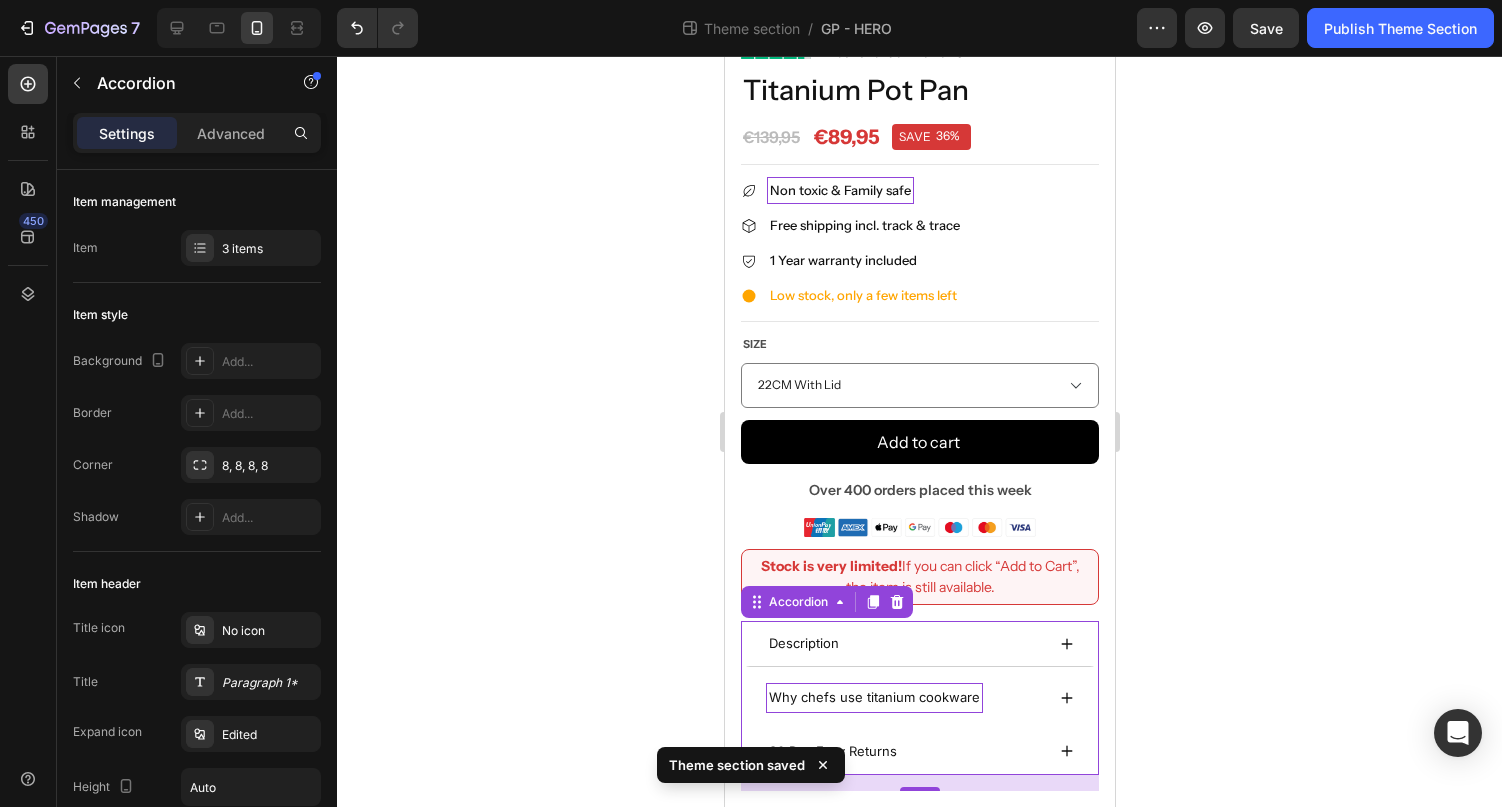 click 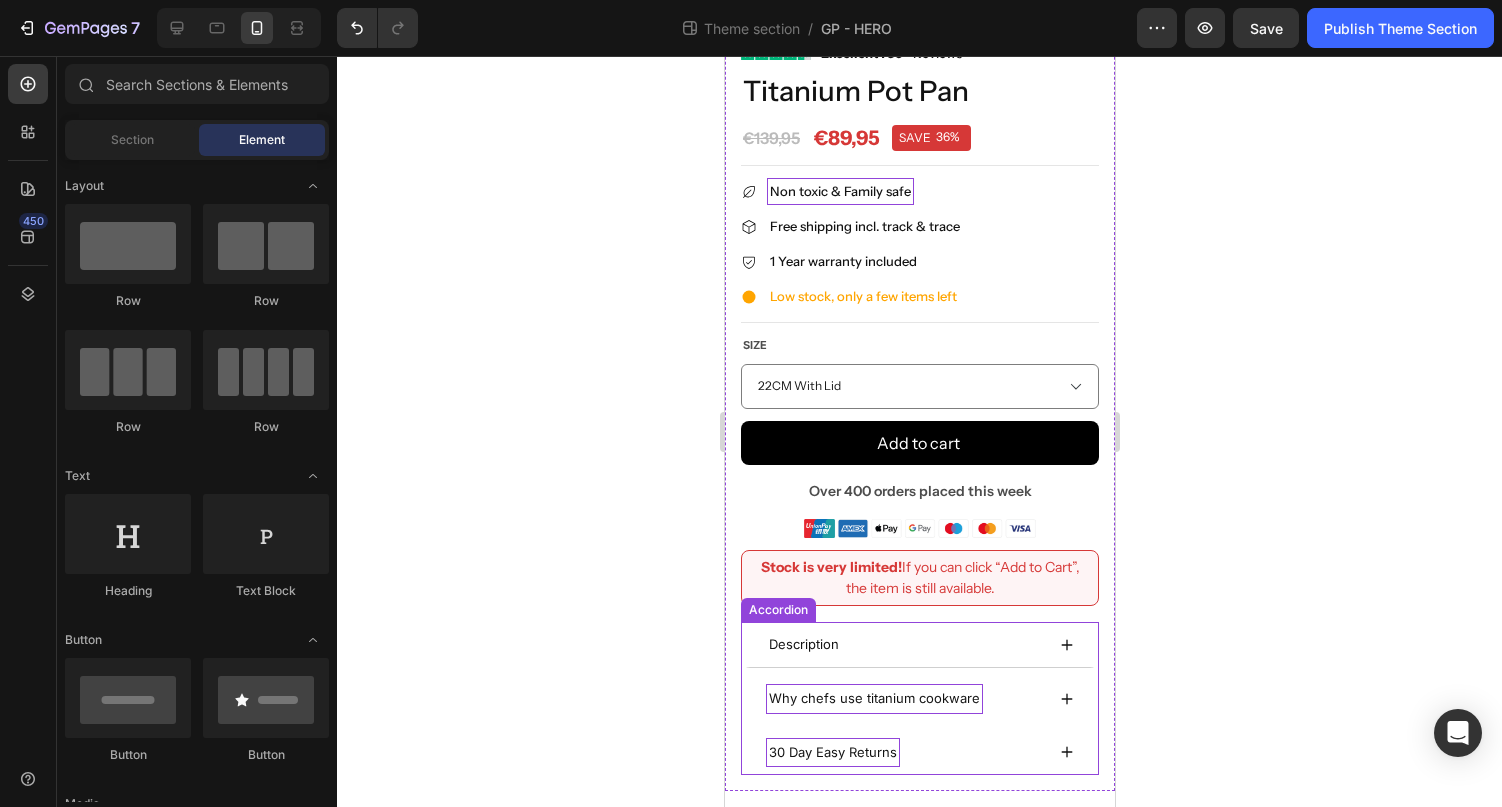 click on "30 Day Easy Returns" at bounding box center (832, 752) 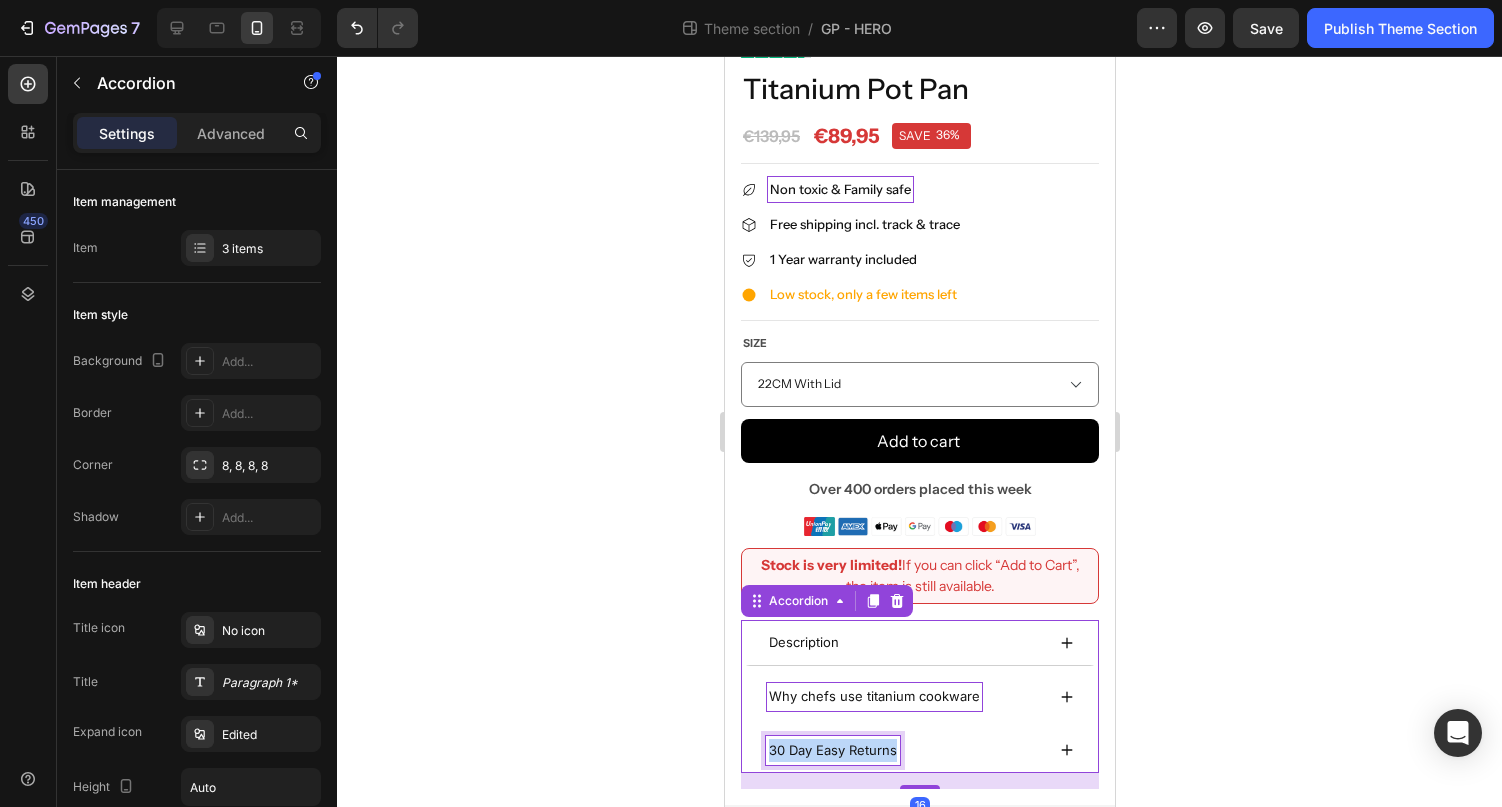click on "30 Day Easy Returns" at bounding box center [832, 750] 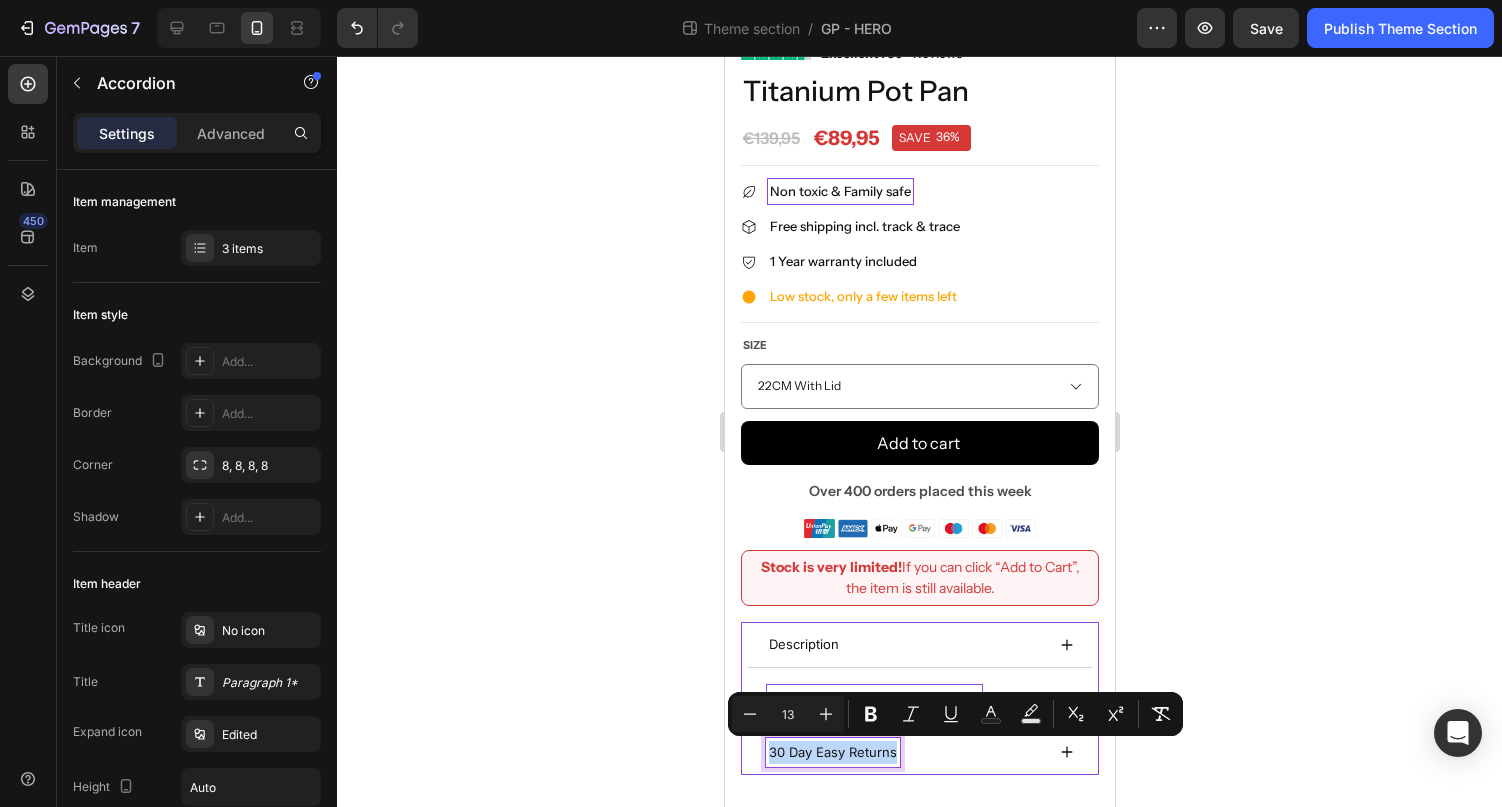 scroll, scrollTop: 446, scrollLeft: 0, axis: vertical 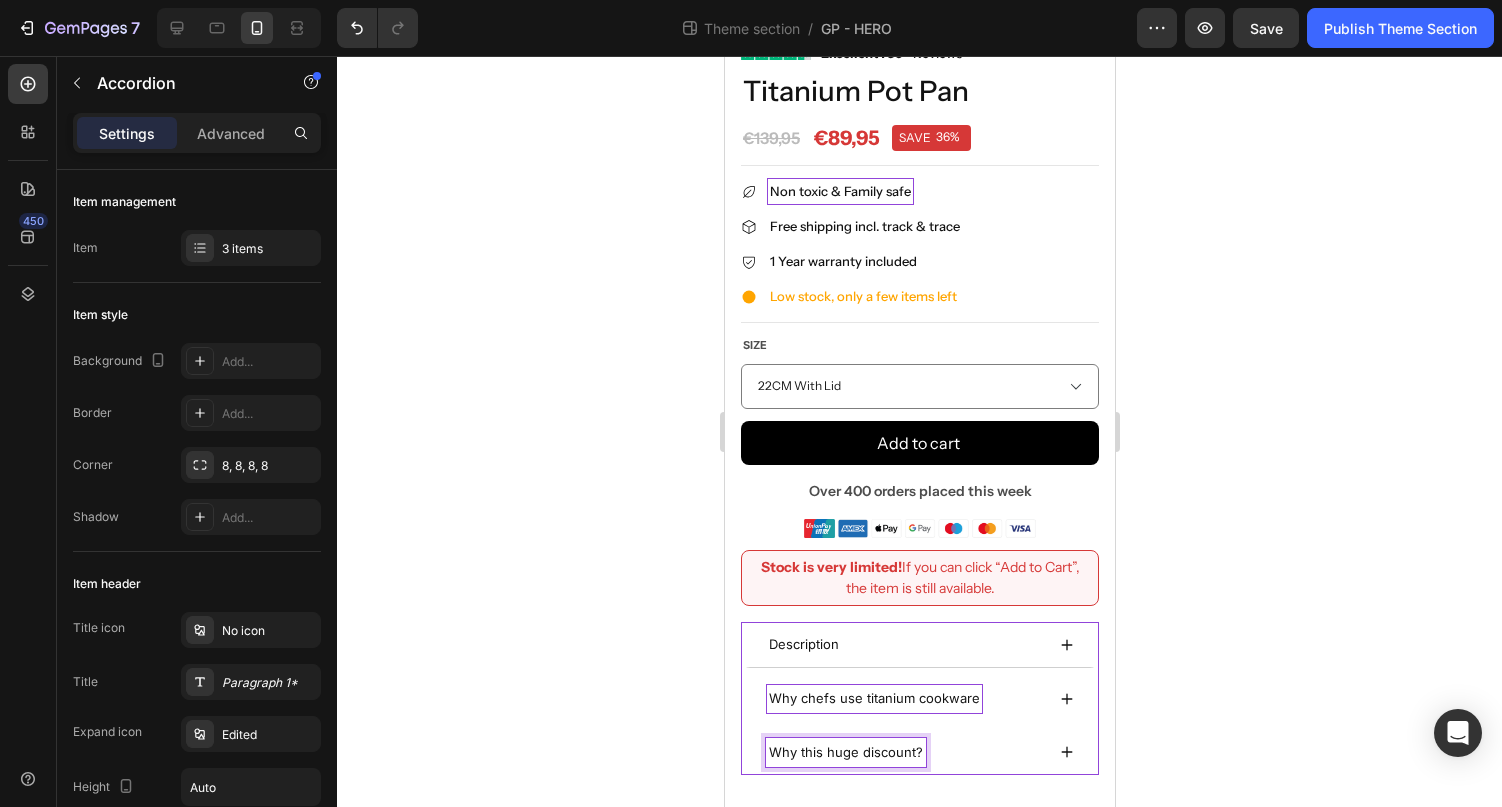 click on "Why this huge discount?" at bounding box center [904, 752] 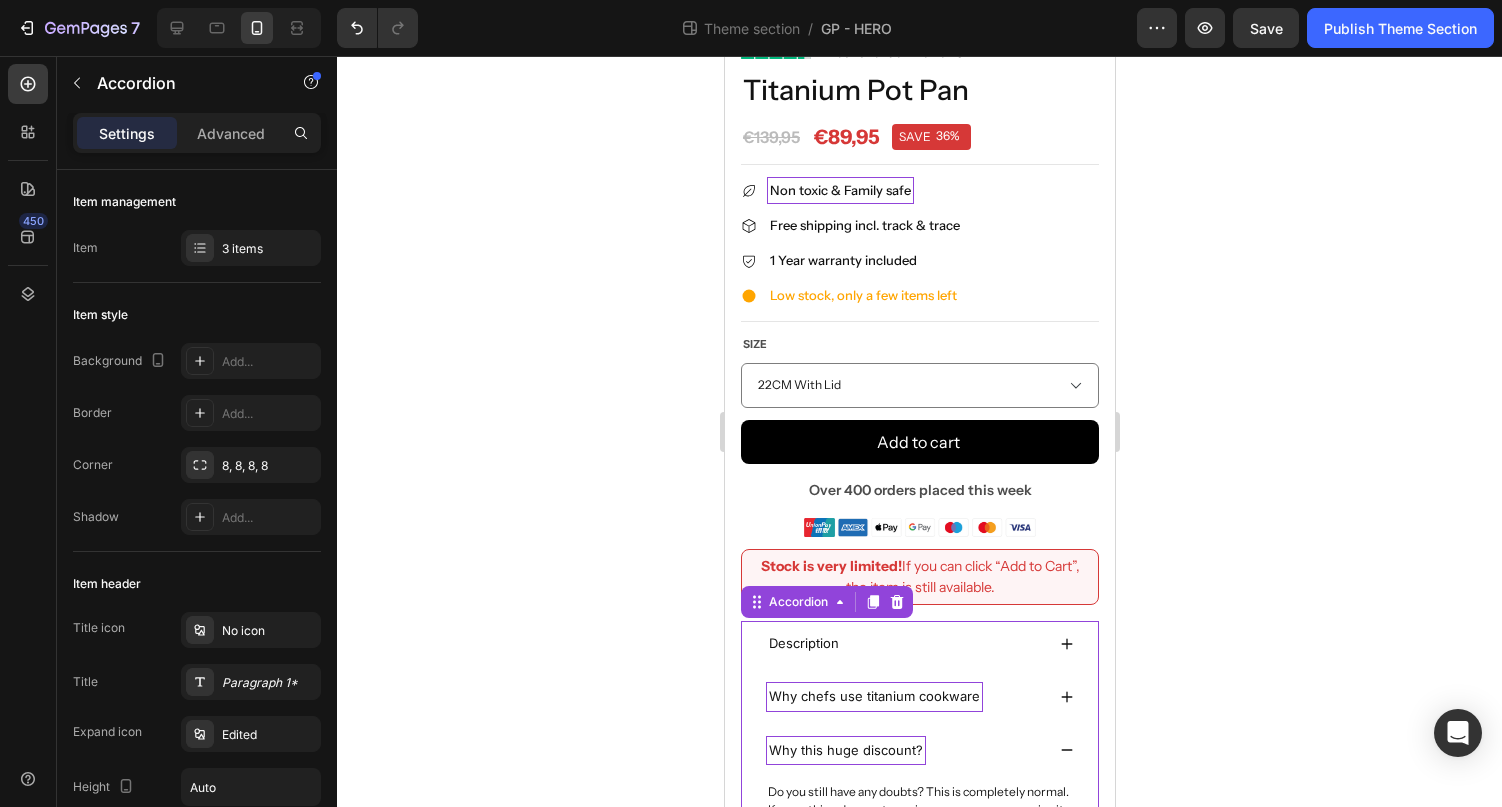 scroll, scrollTop: 563, scrollLeft: 0, axis: vertical 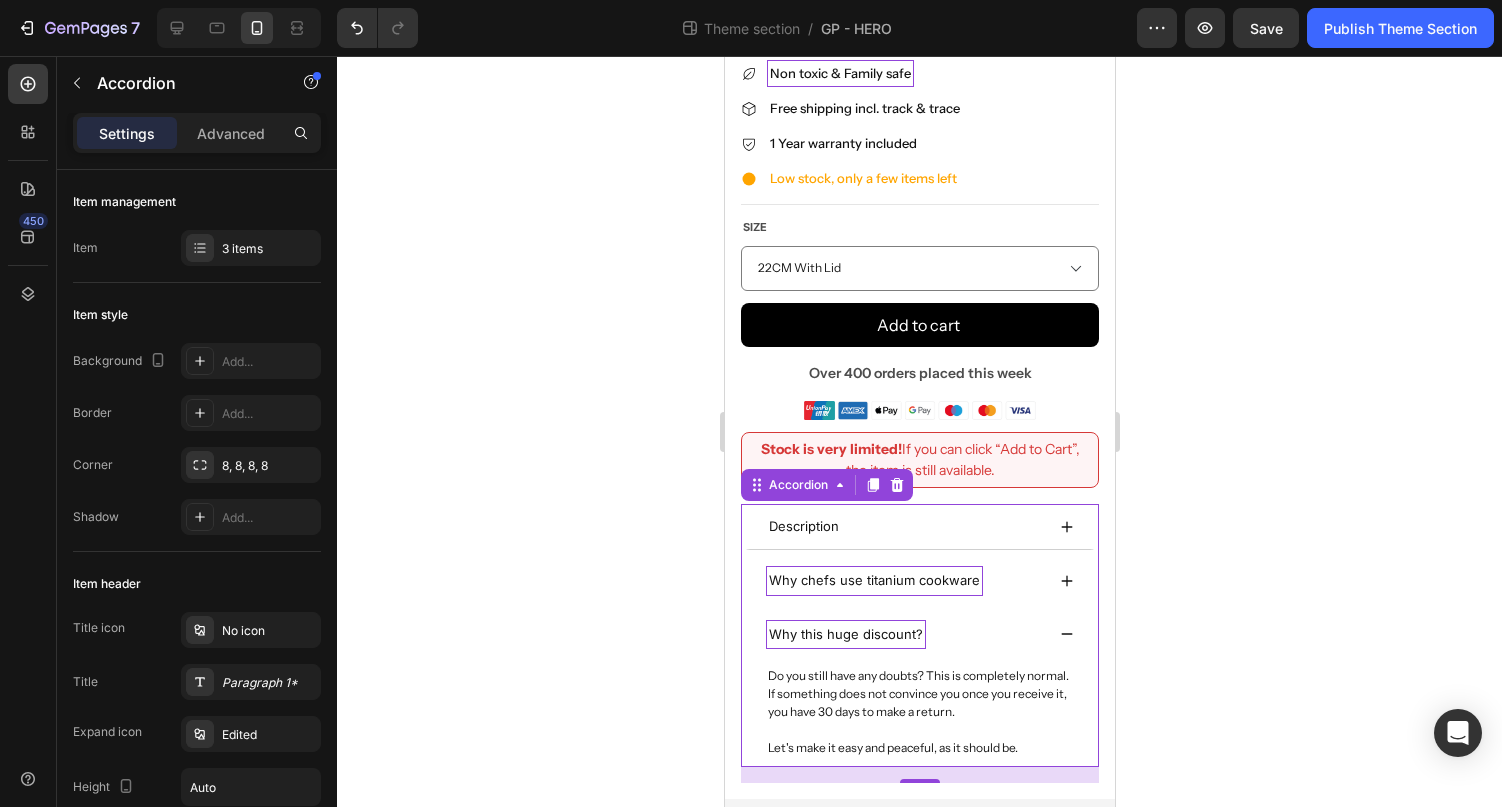 click on "16" at bounding box center [919, 775] 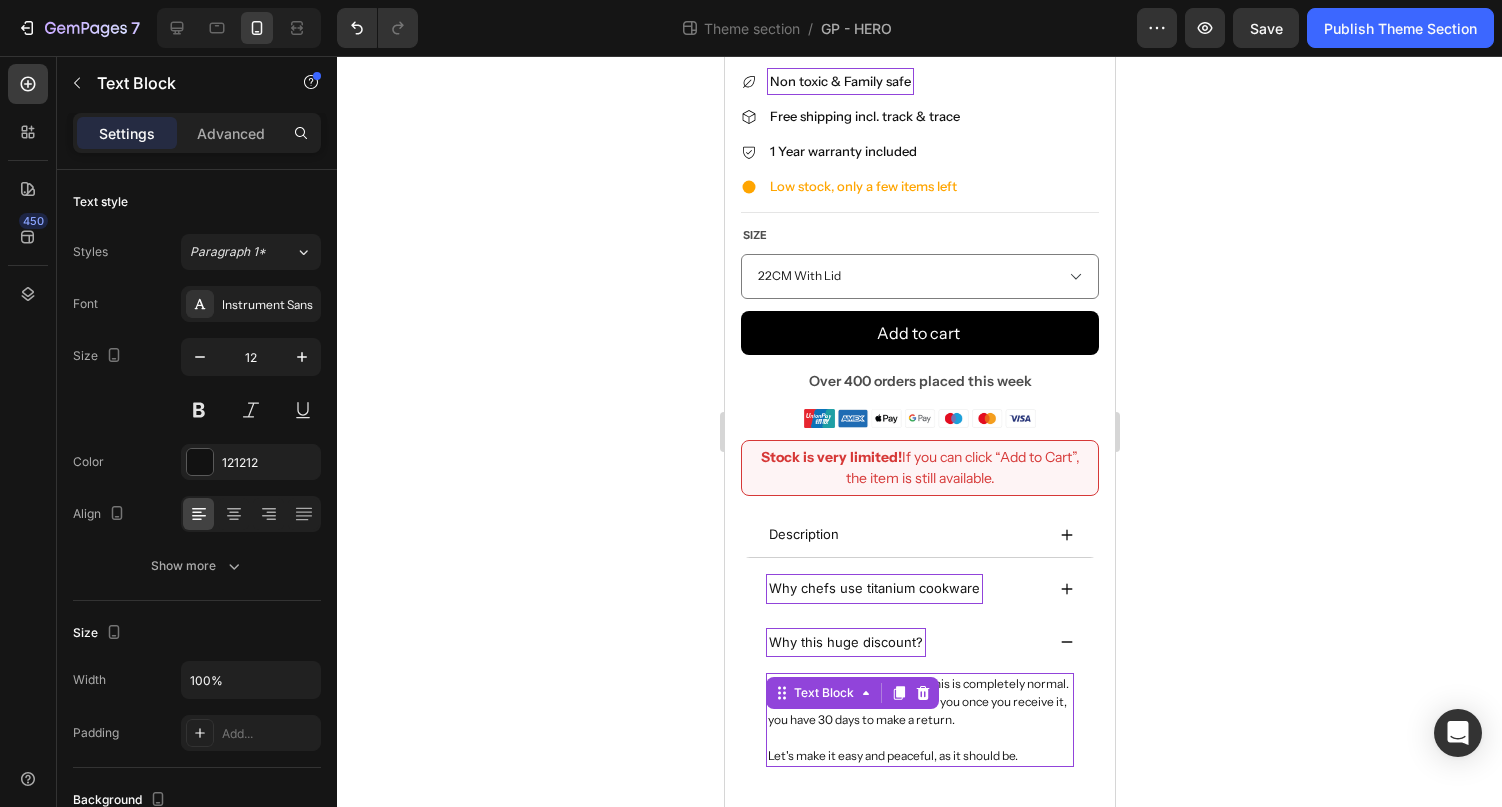 scroll, scrollTop: 556, scrollLeft: 0, axis: vertical 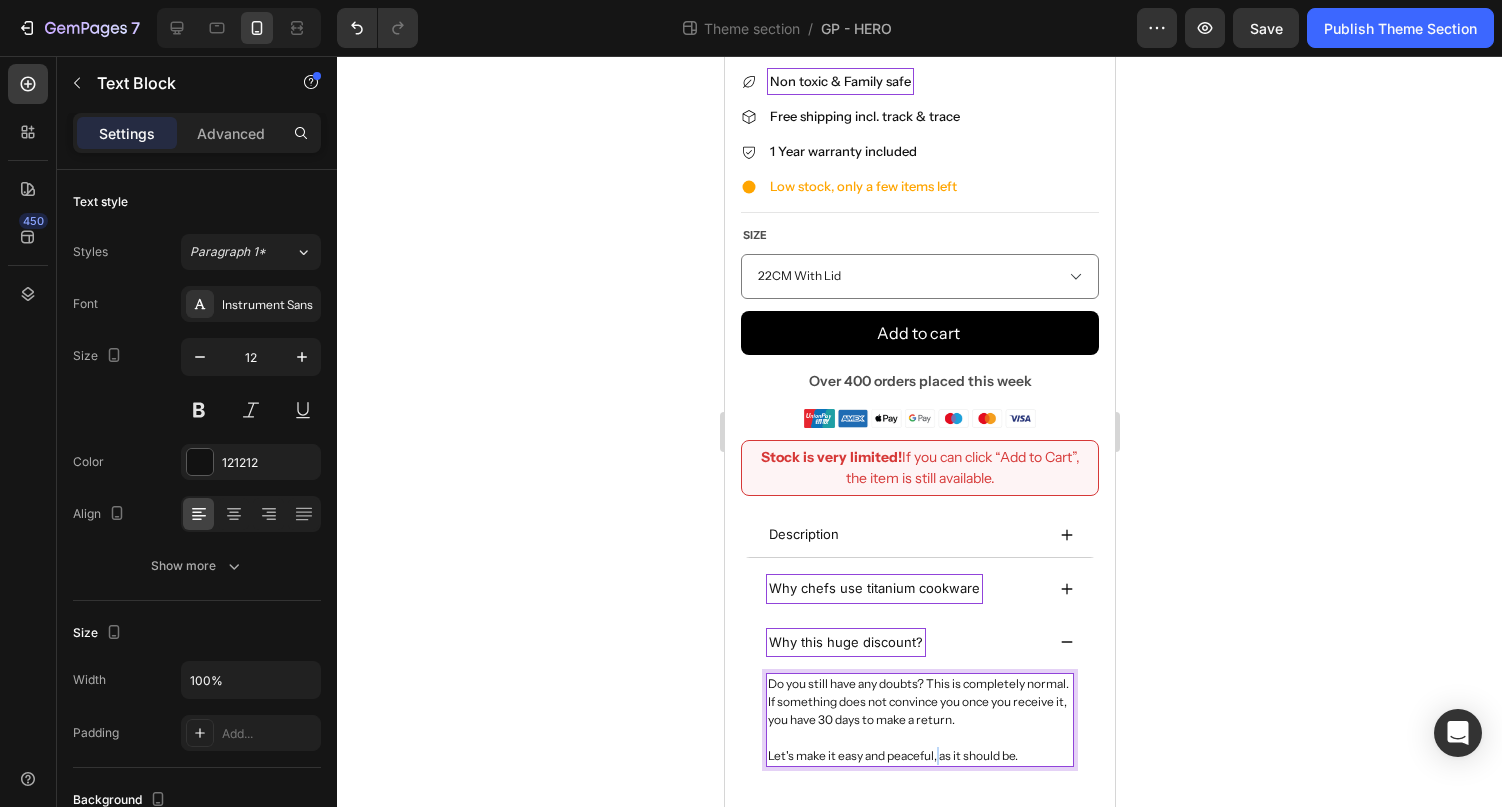 click on "Let's make it easy and peaceful, as it should be." at bounding box center (892, 755) 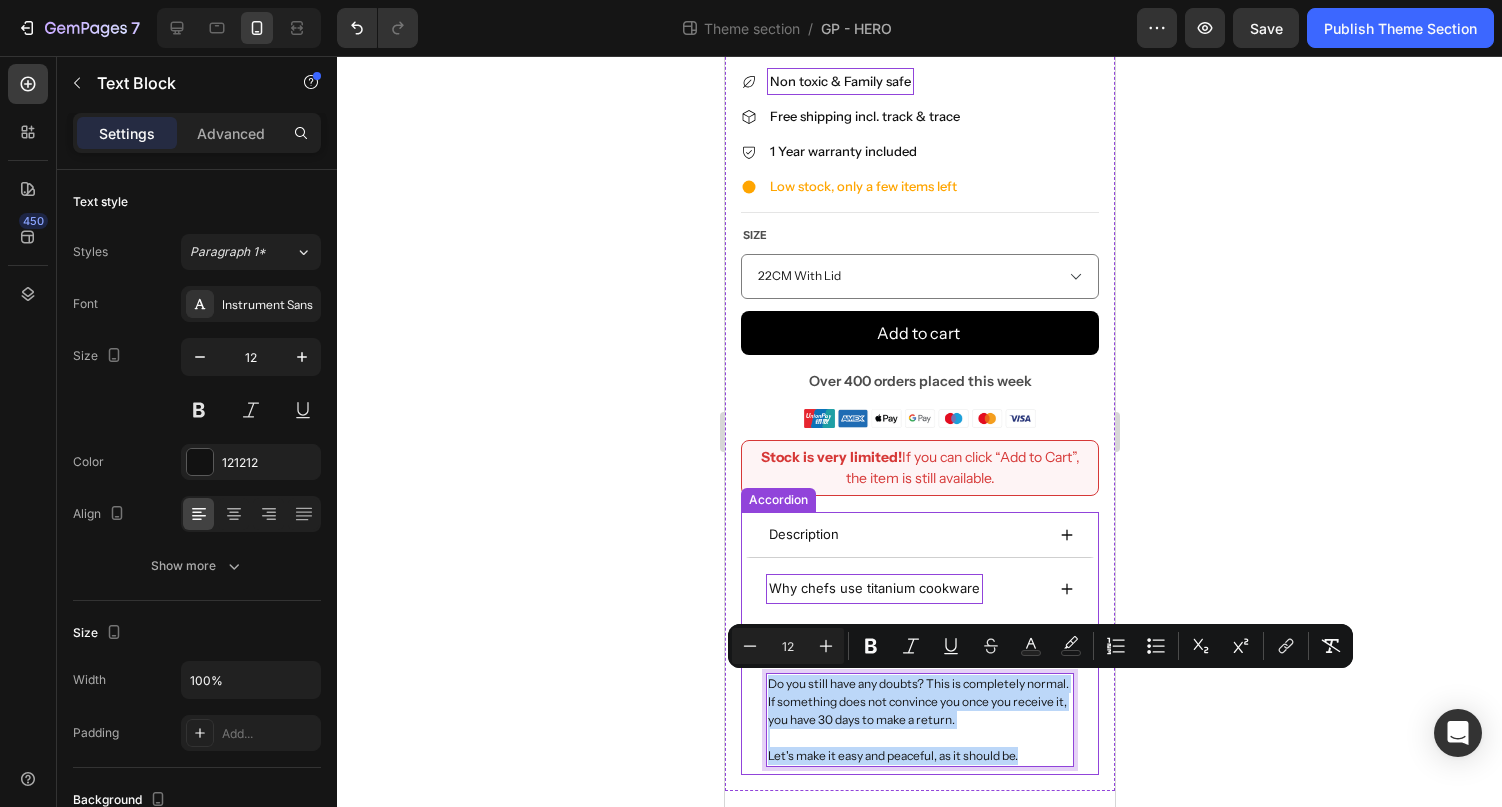 drag, startPoint x: 1031, startPoint y: 754, endPoint x: 774, endPoint y: 669, distance: 270.6917 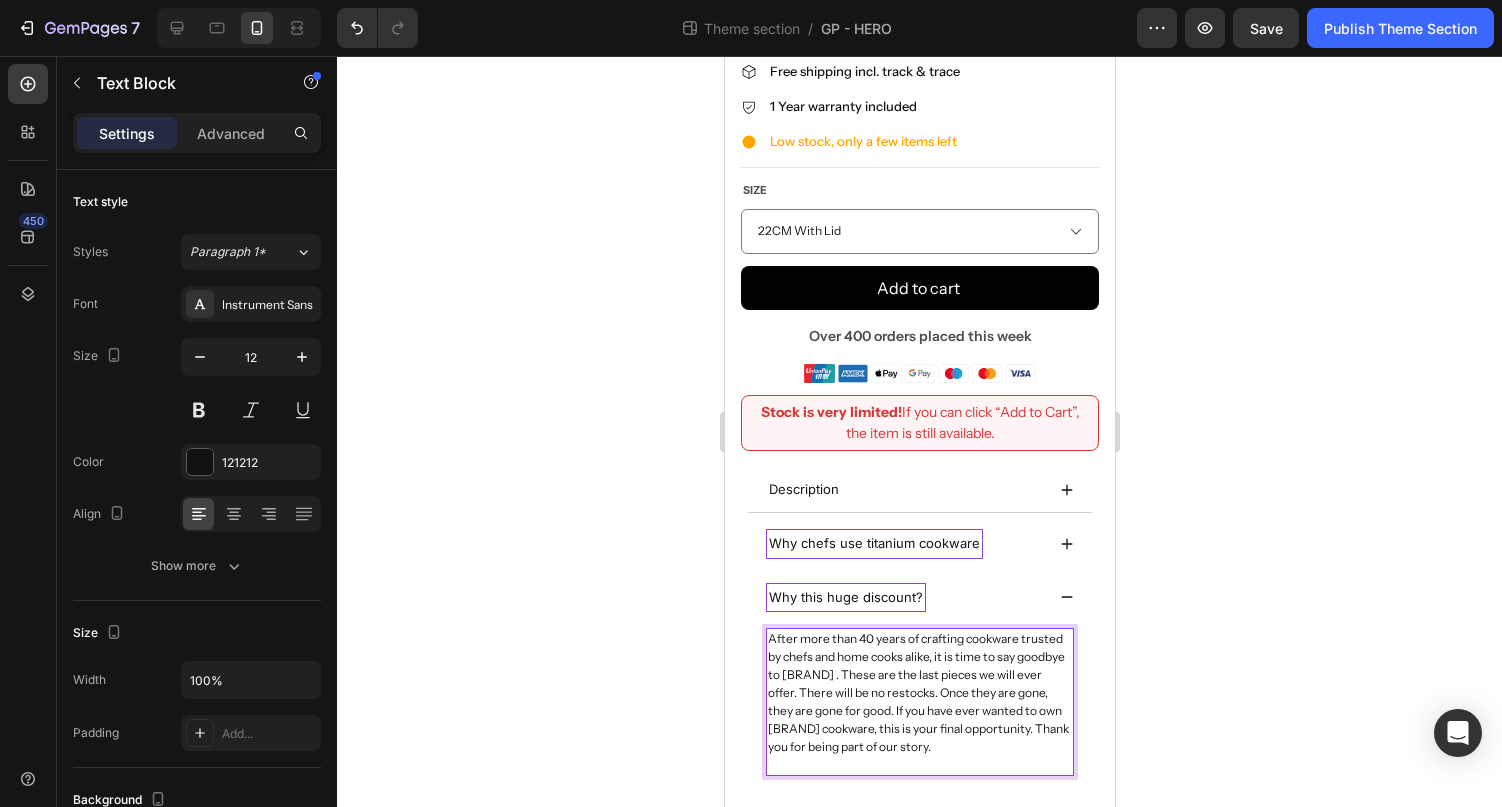 scroll, scrollTop: 592, scrollLeft: 0, axis: vertical 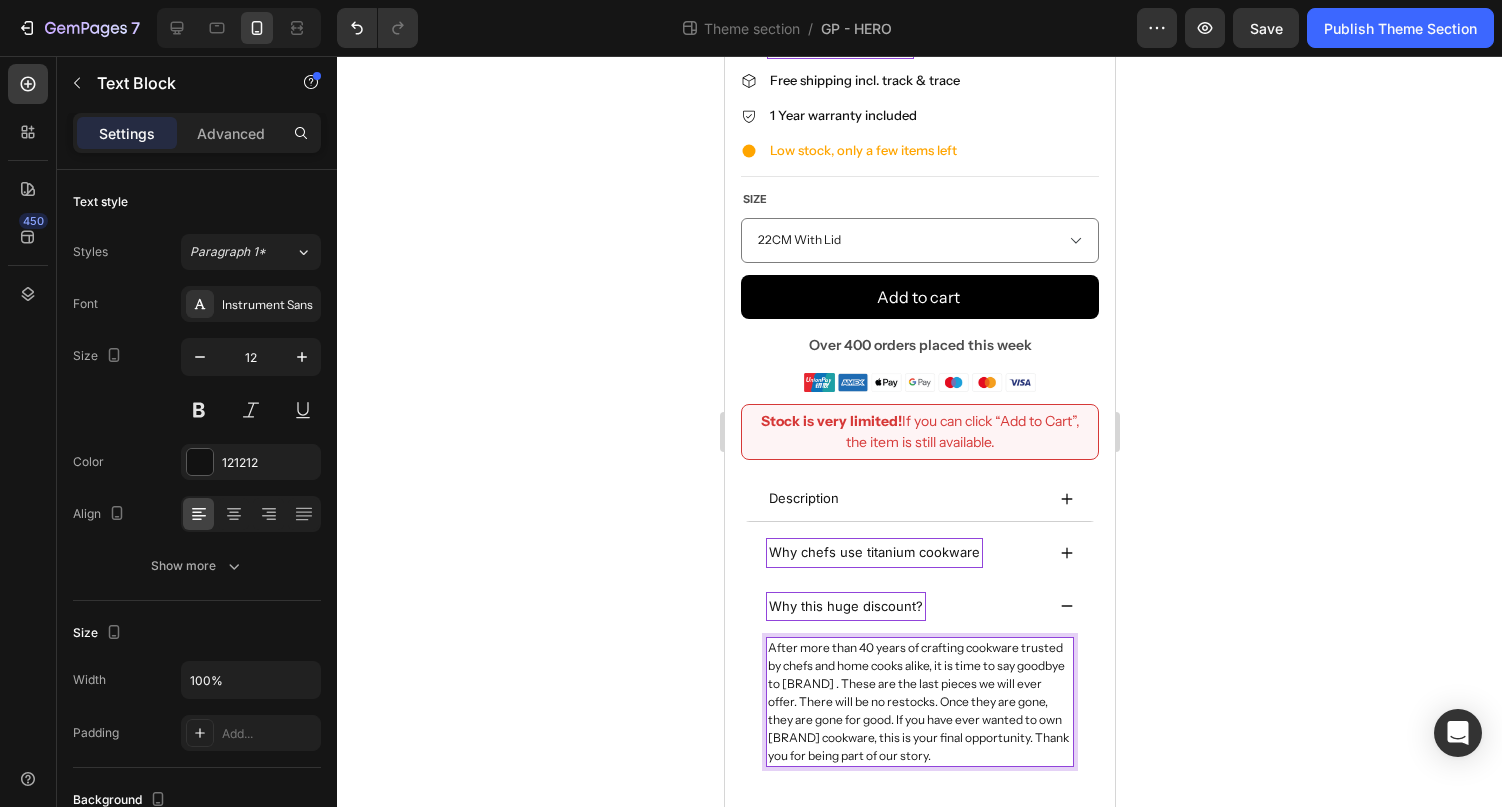 click 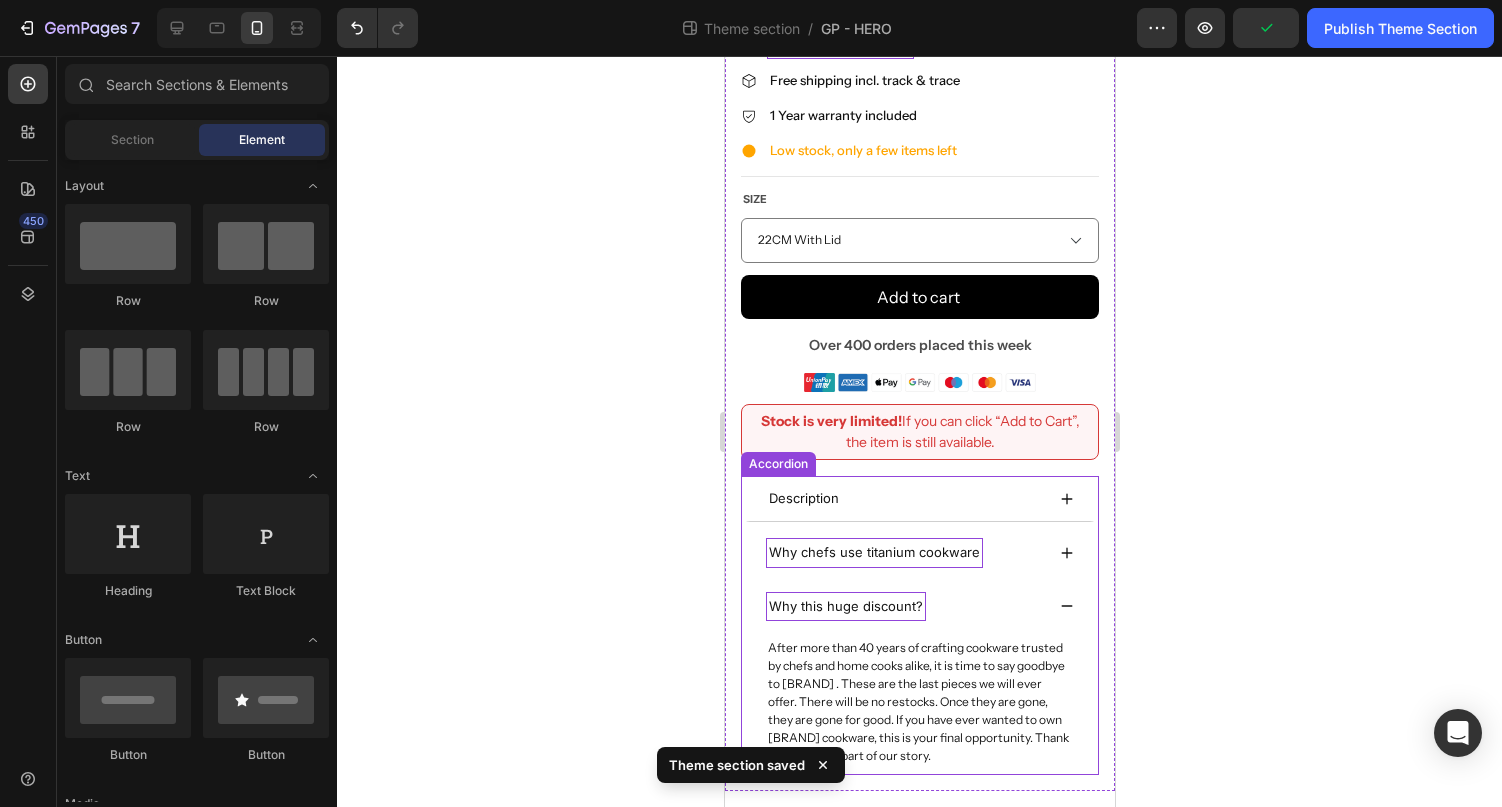 click on "Why this huge discount?" at bounding box center [904, 606] 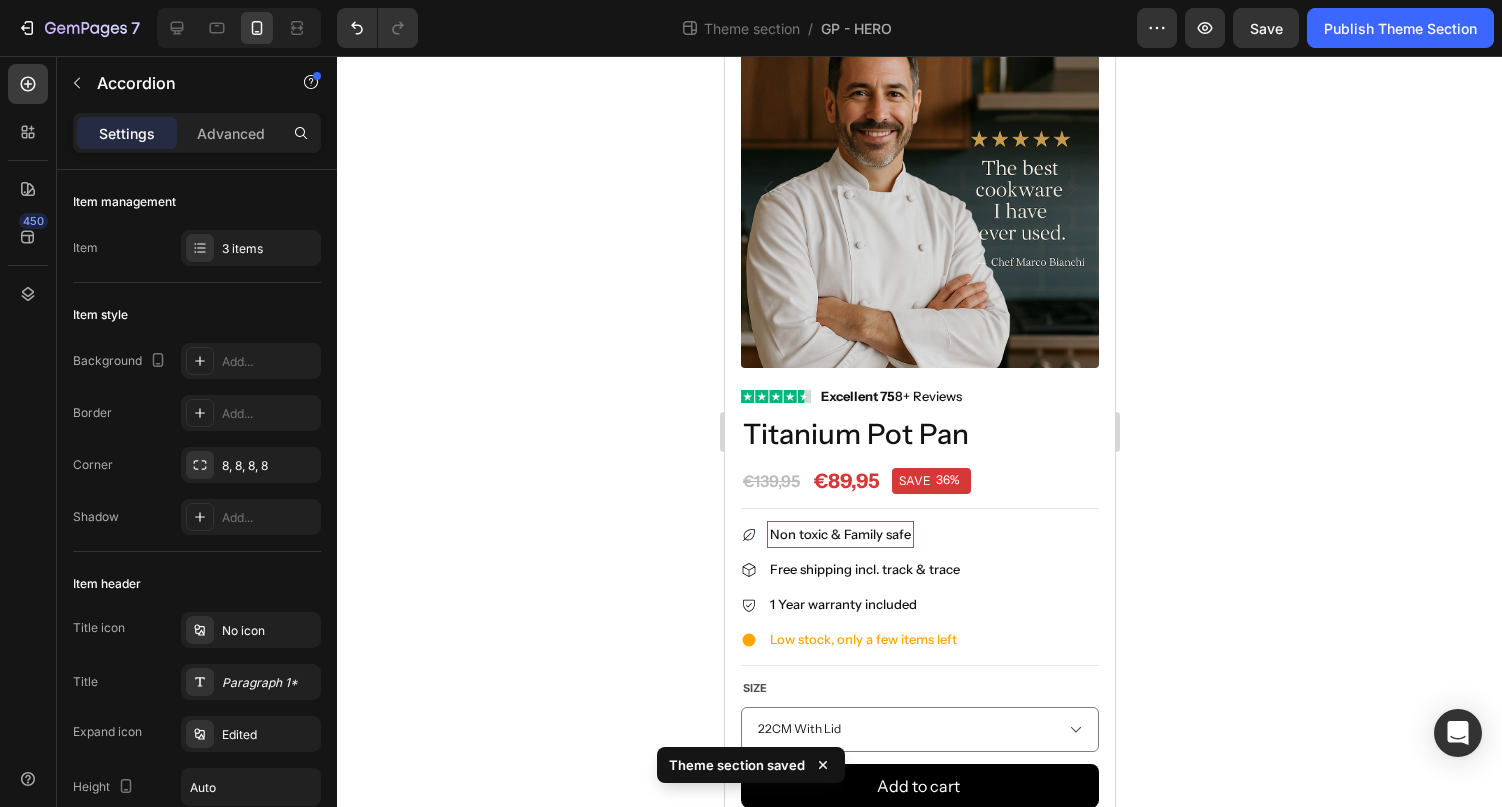 scroll, scrollTop: 0, scrollLeft: 0, axis: both 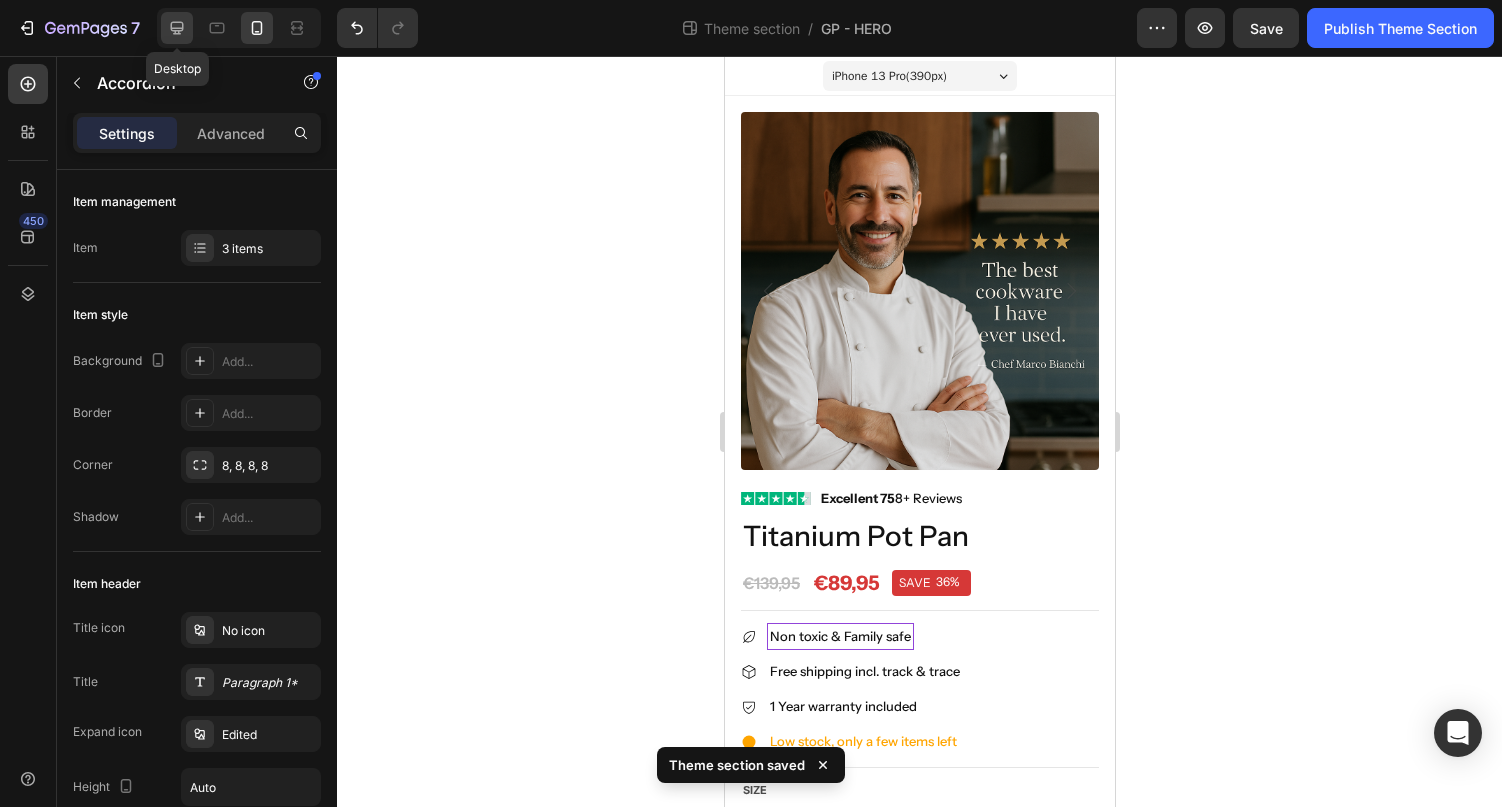 click 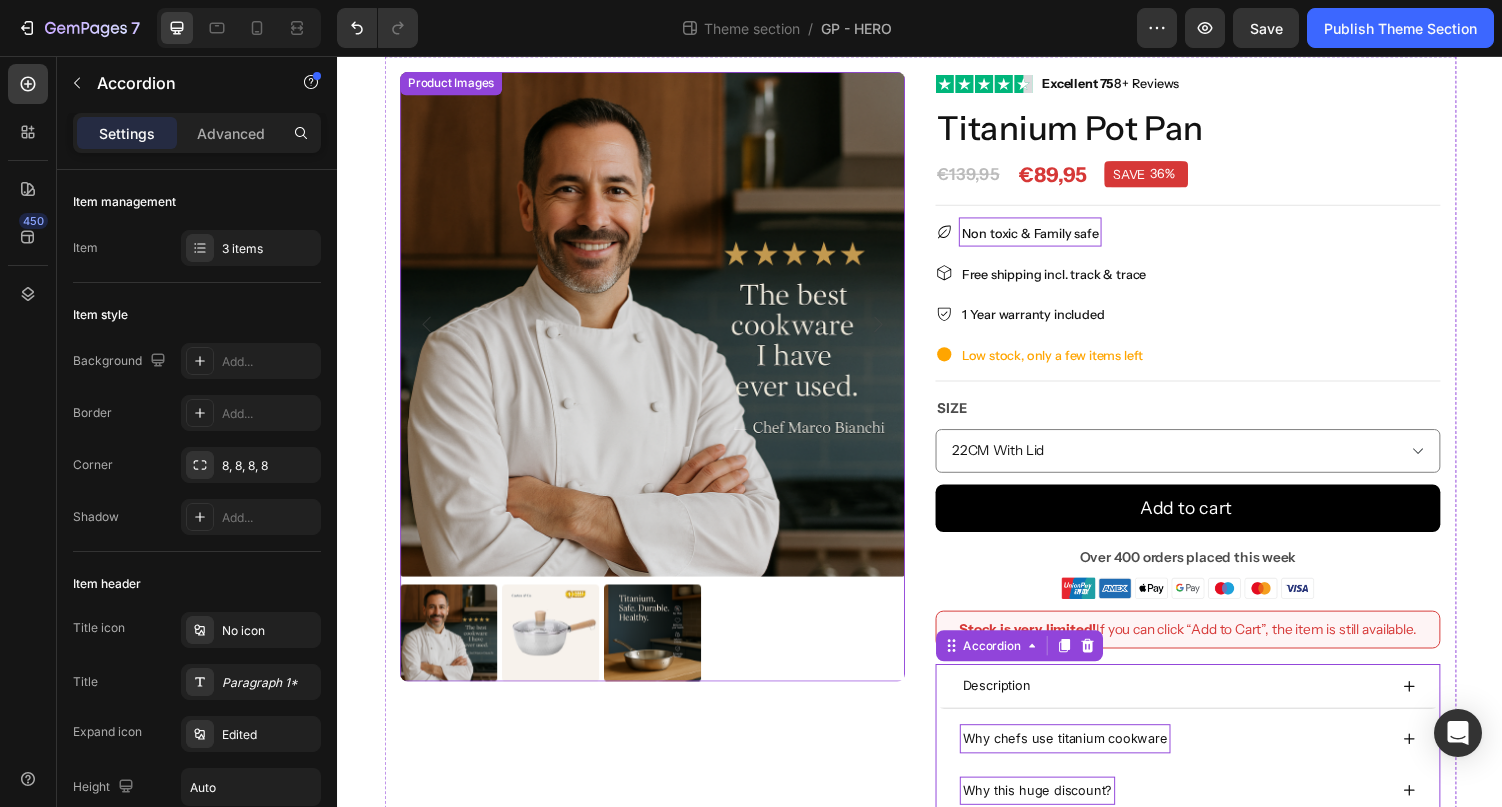 scroll, scrollTop: 64, scrollLeft: 0, axis: vertical 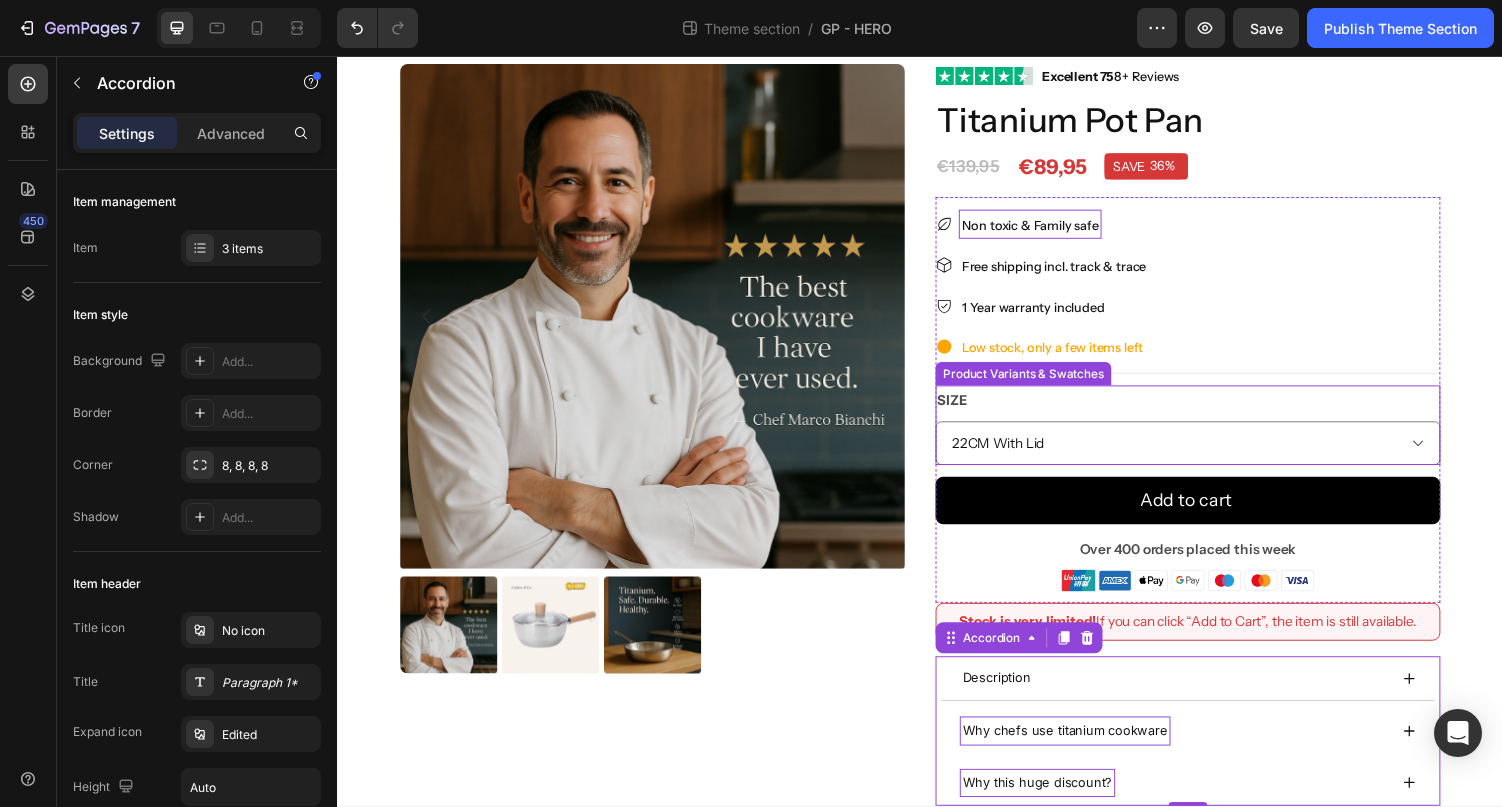 click on "Size   18CM With Lid 20CM With Lid 22CM With Lid" at bounding box center (1213, 436) 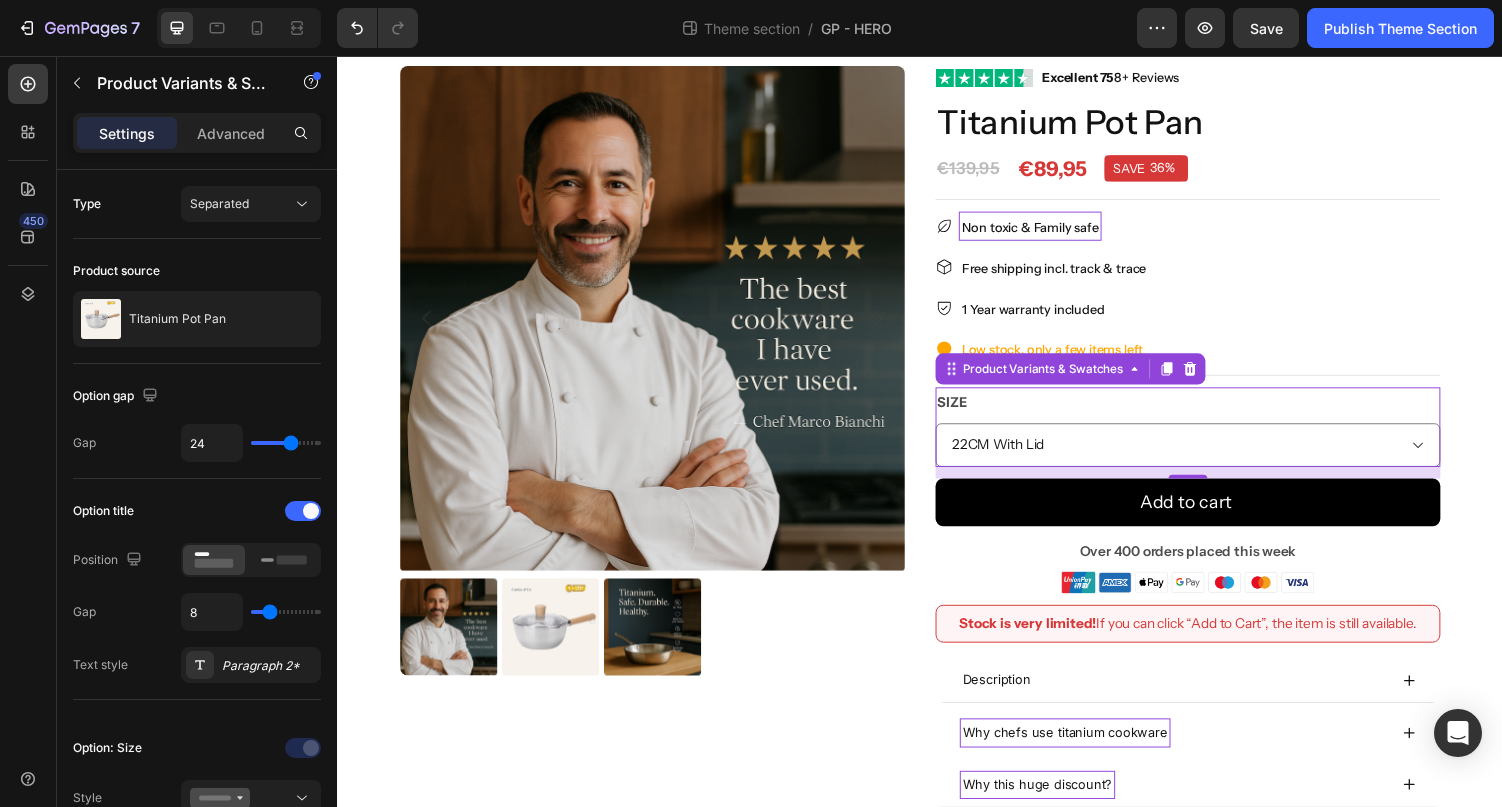 scroll, scrollTop: 63, scrollLeft: 0, axis: vertical 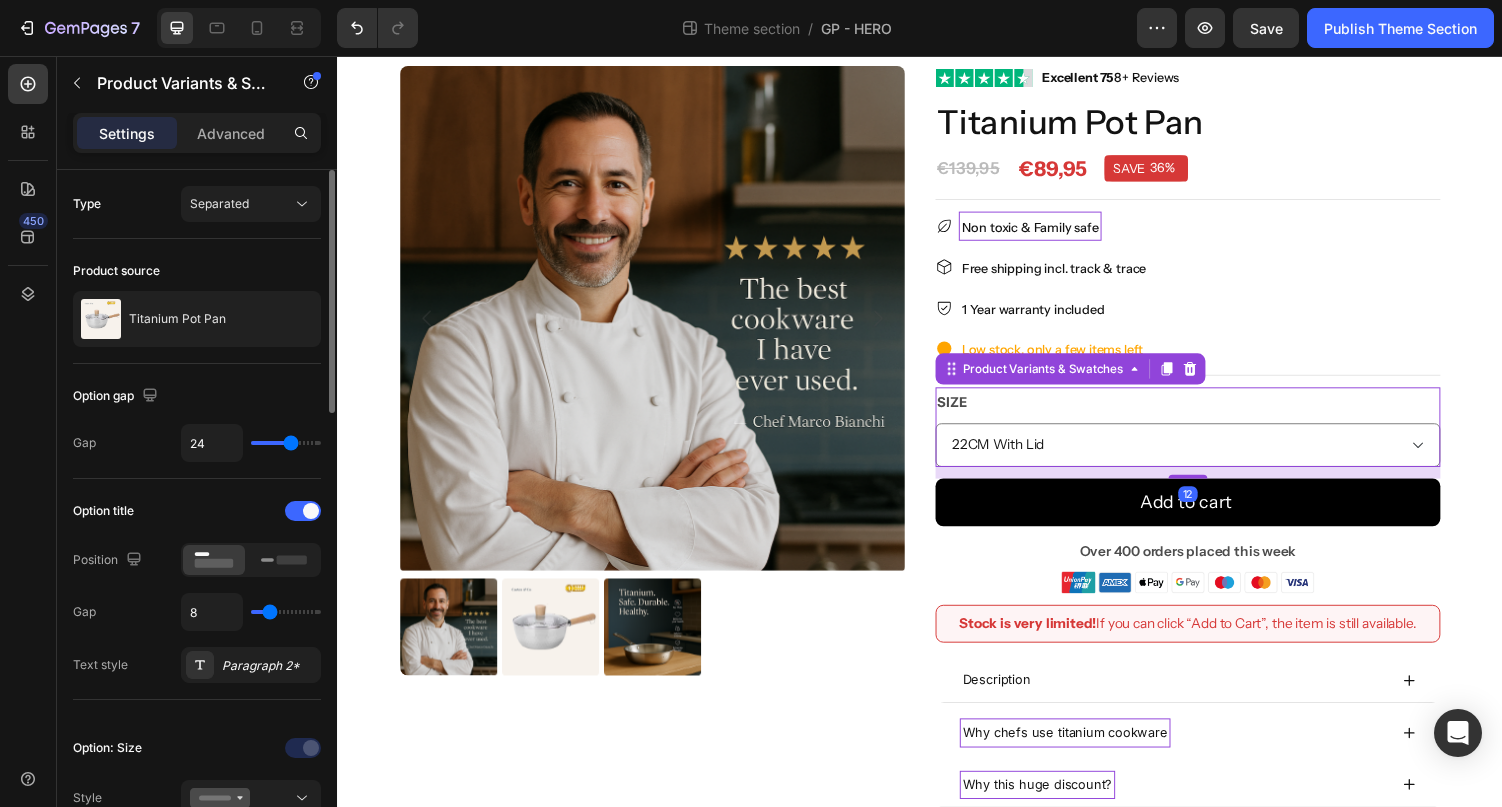 click 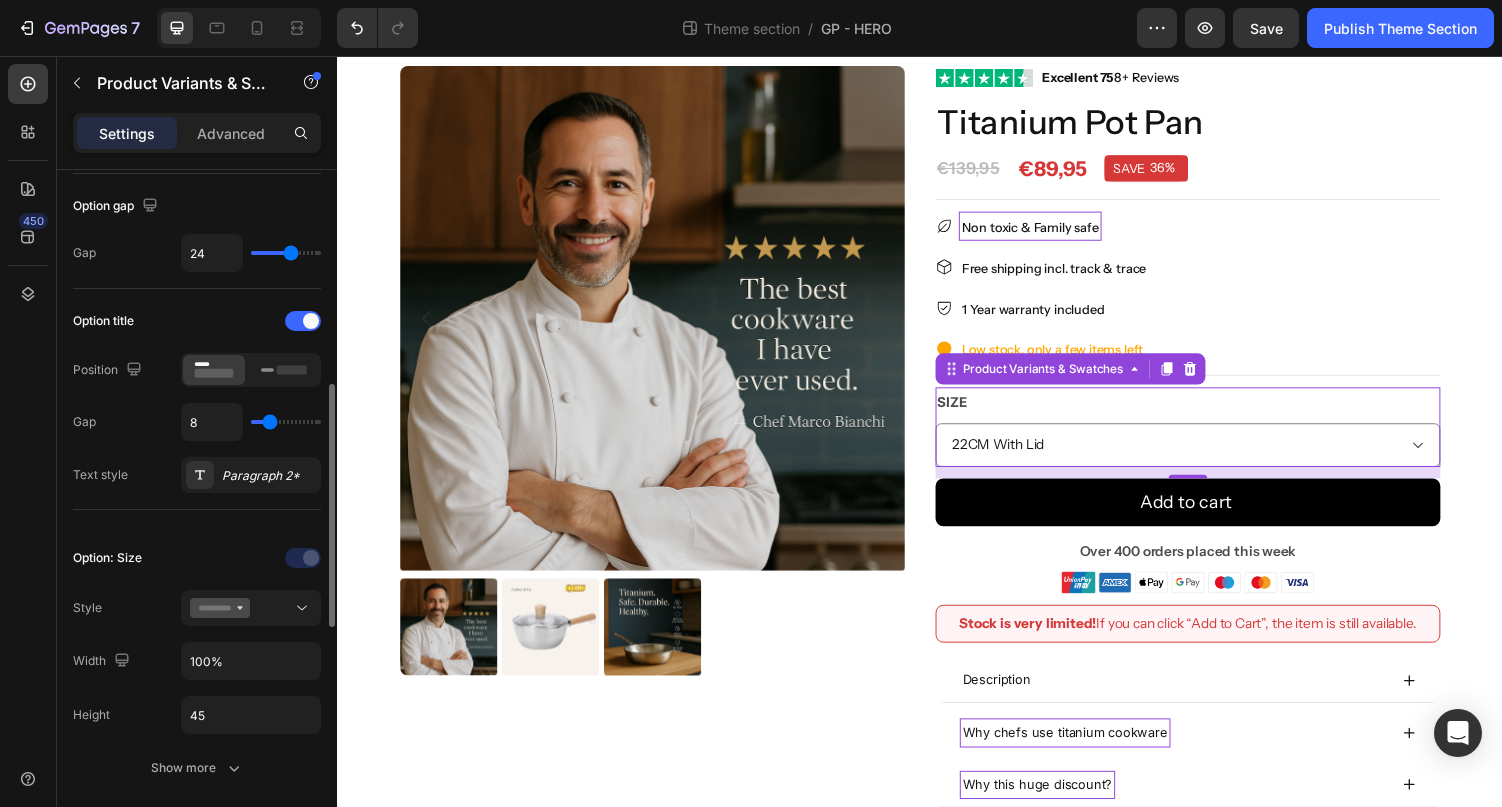 scroll, scrollTop: 299, scrollLeft: 0, axis: vertical 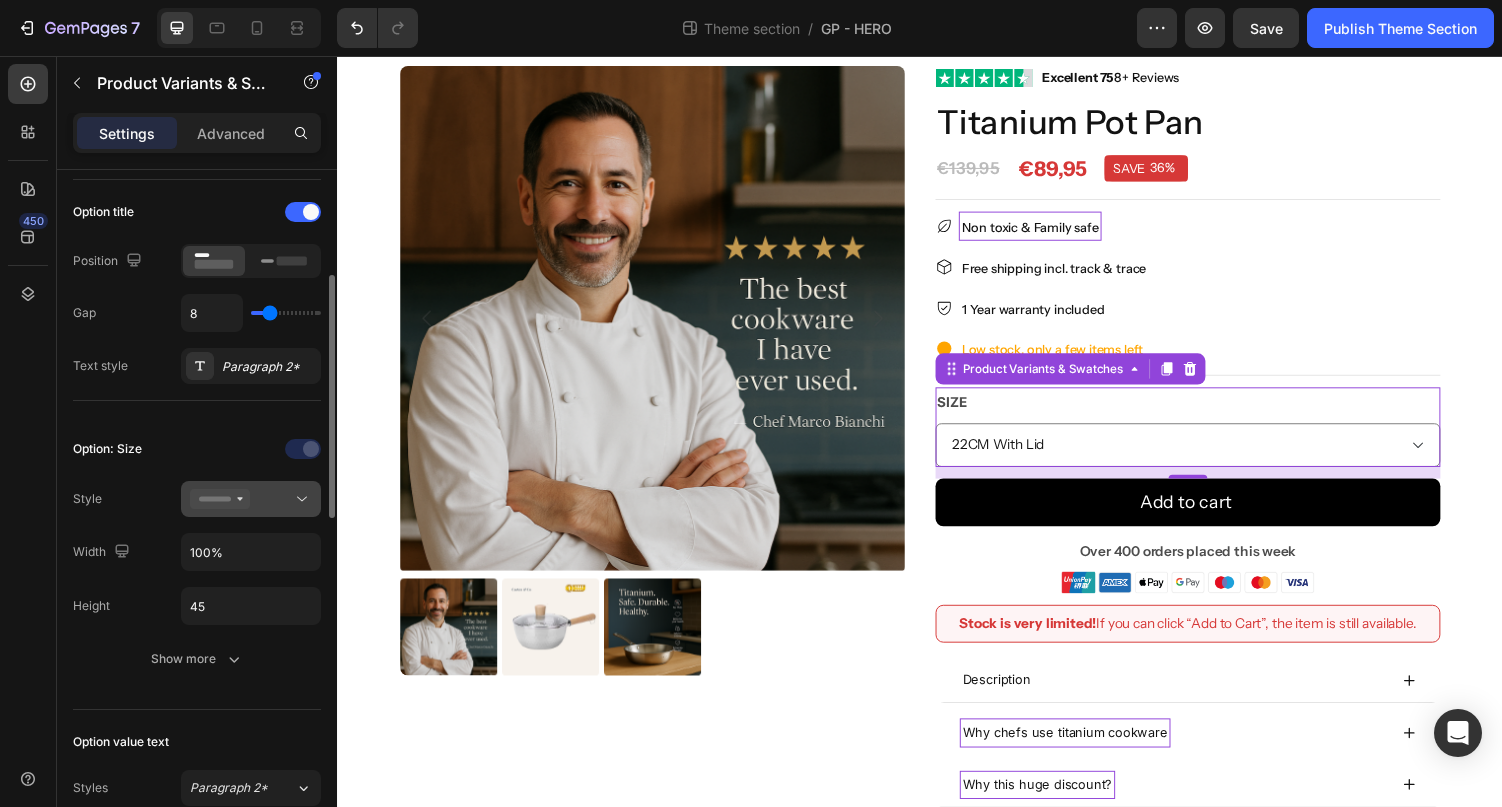 click 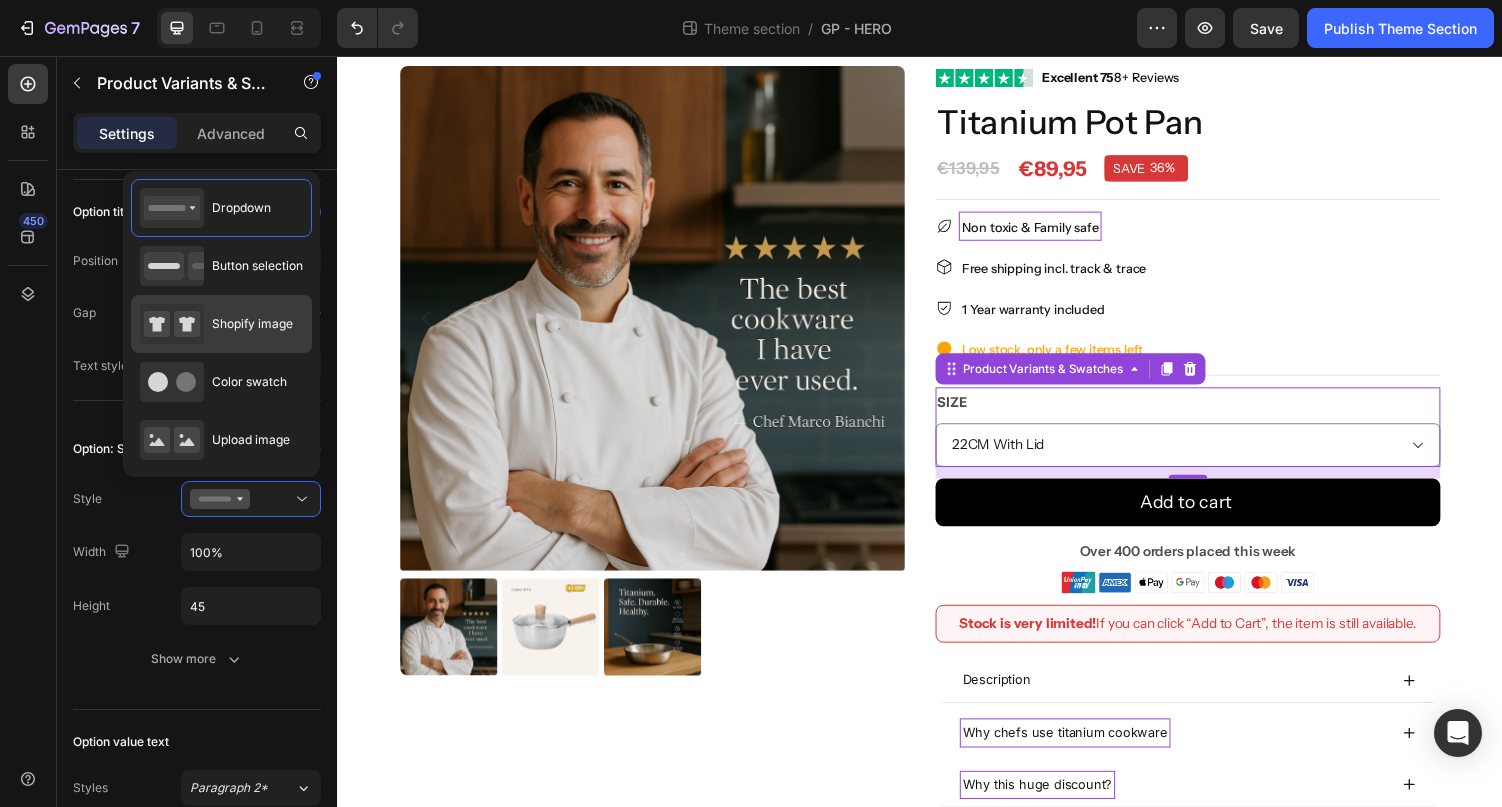 click on "Shopify image" at bounding box center [252, 324] 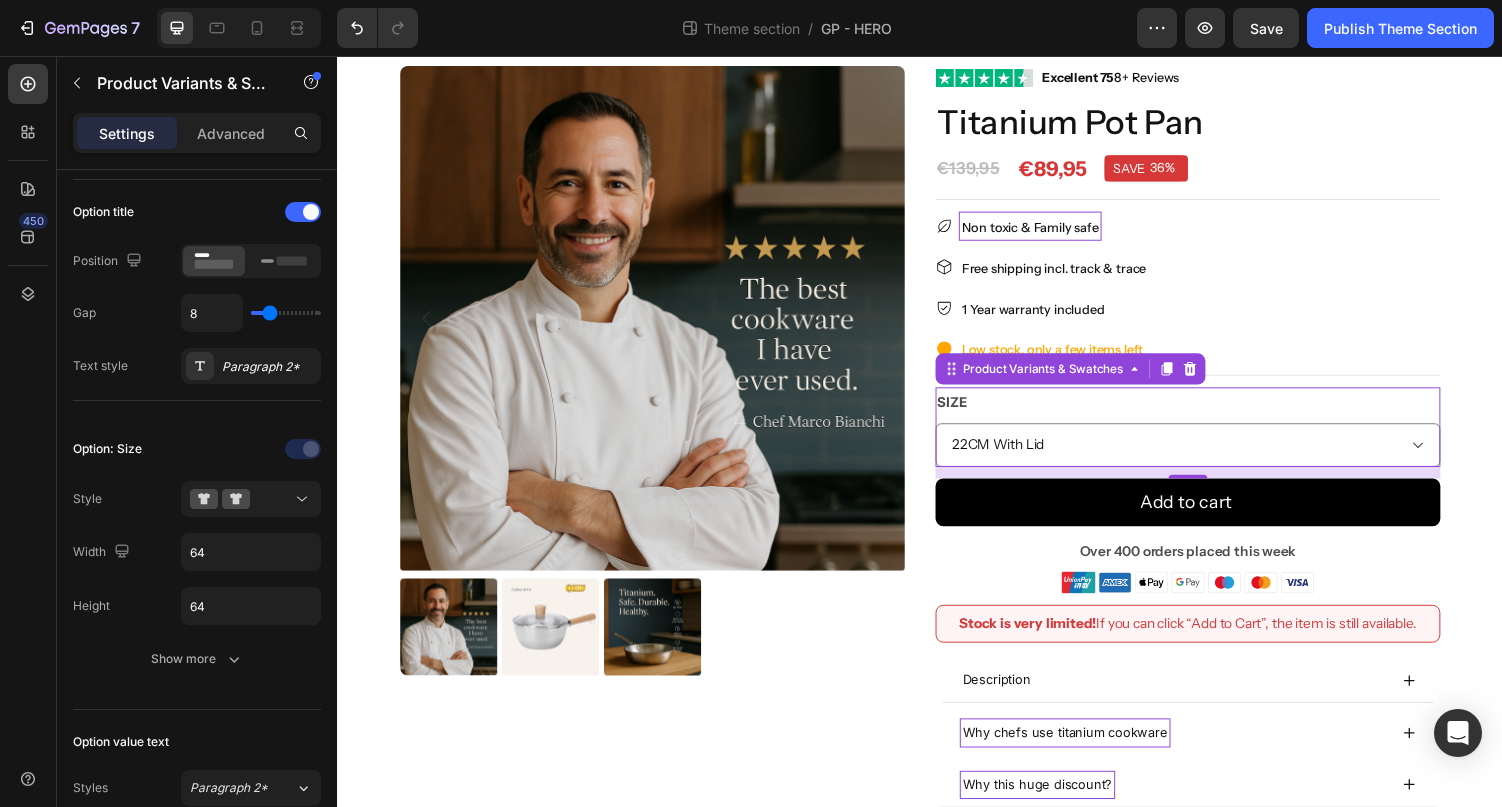 scroll, scrollTop: 64, scrollLeft: 0, axis: vertical 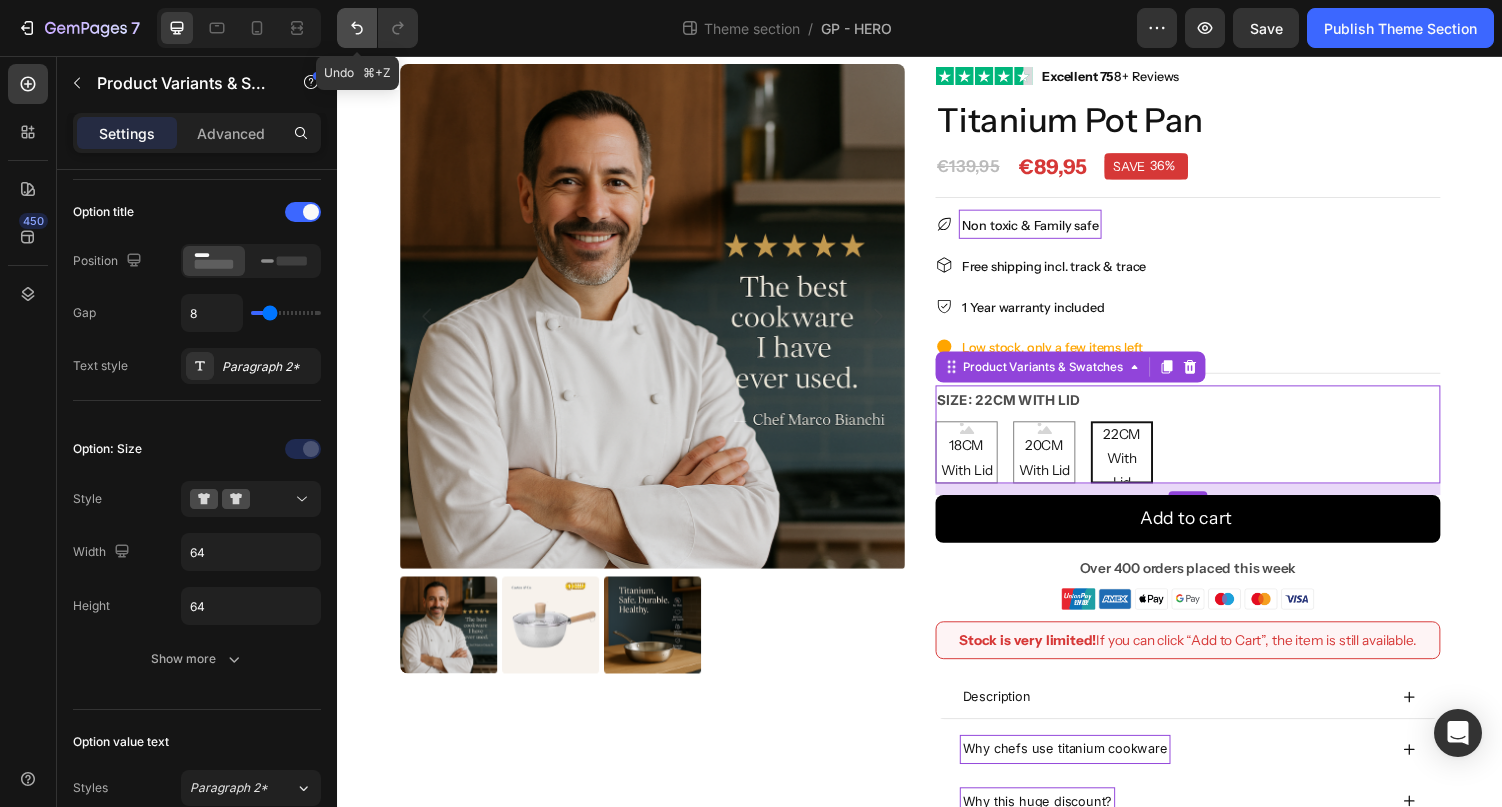 click 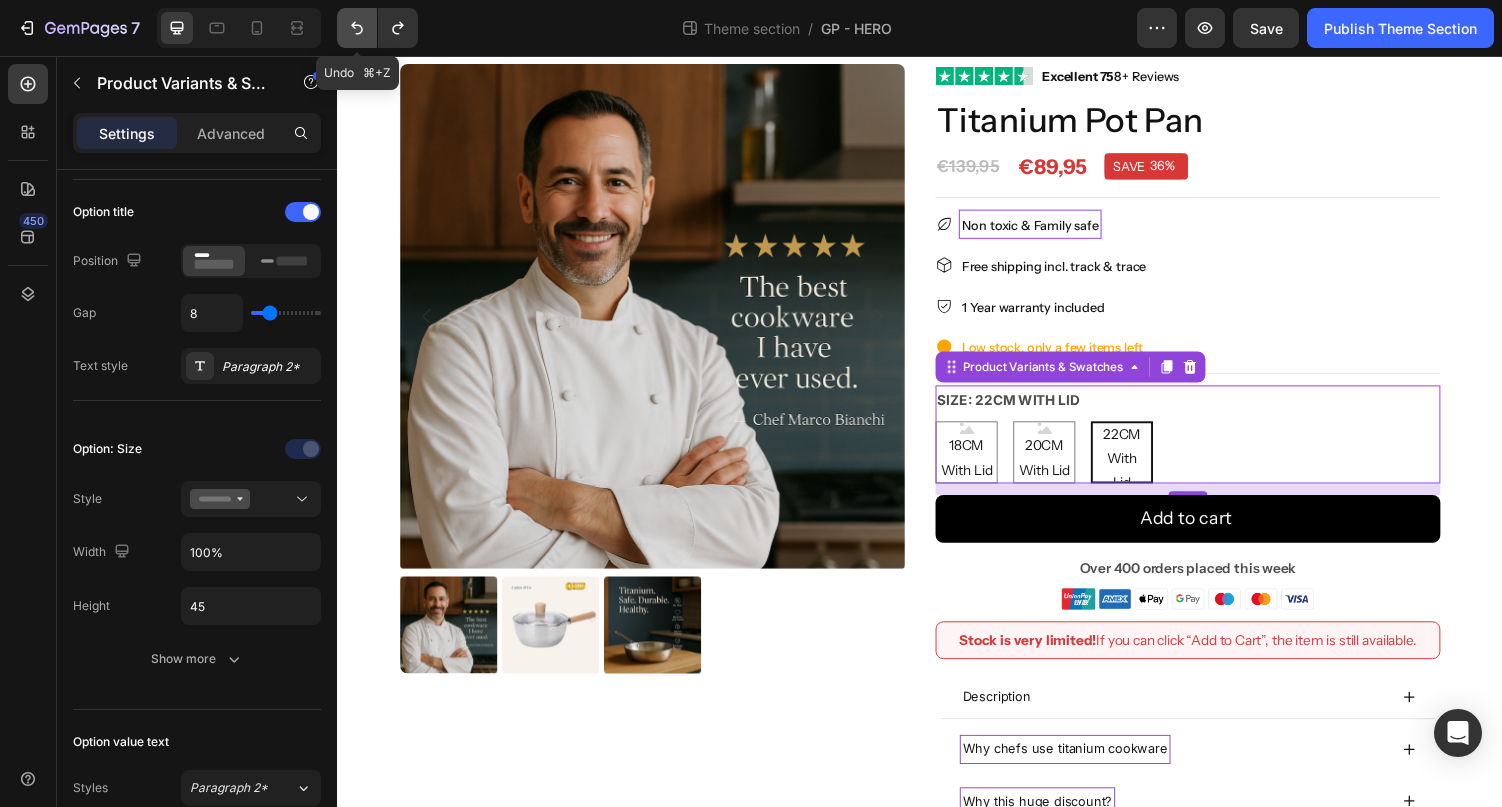 scroll, scrollTop: 63, scrollLeft: 0, axis: vertical 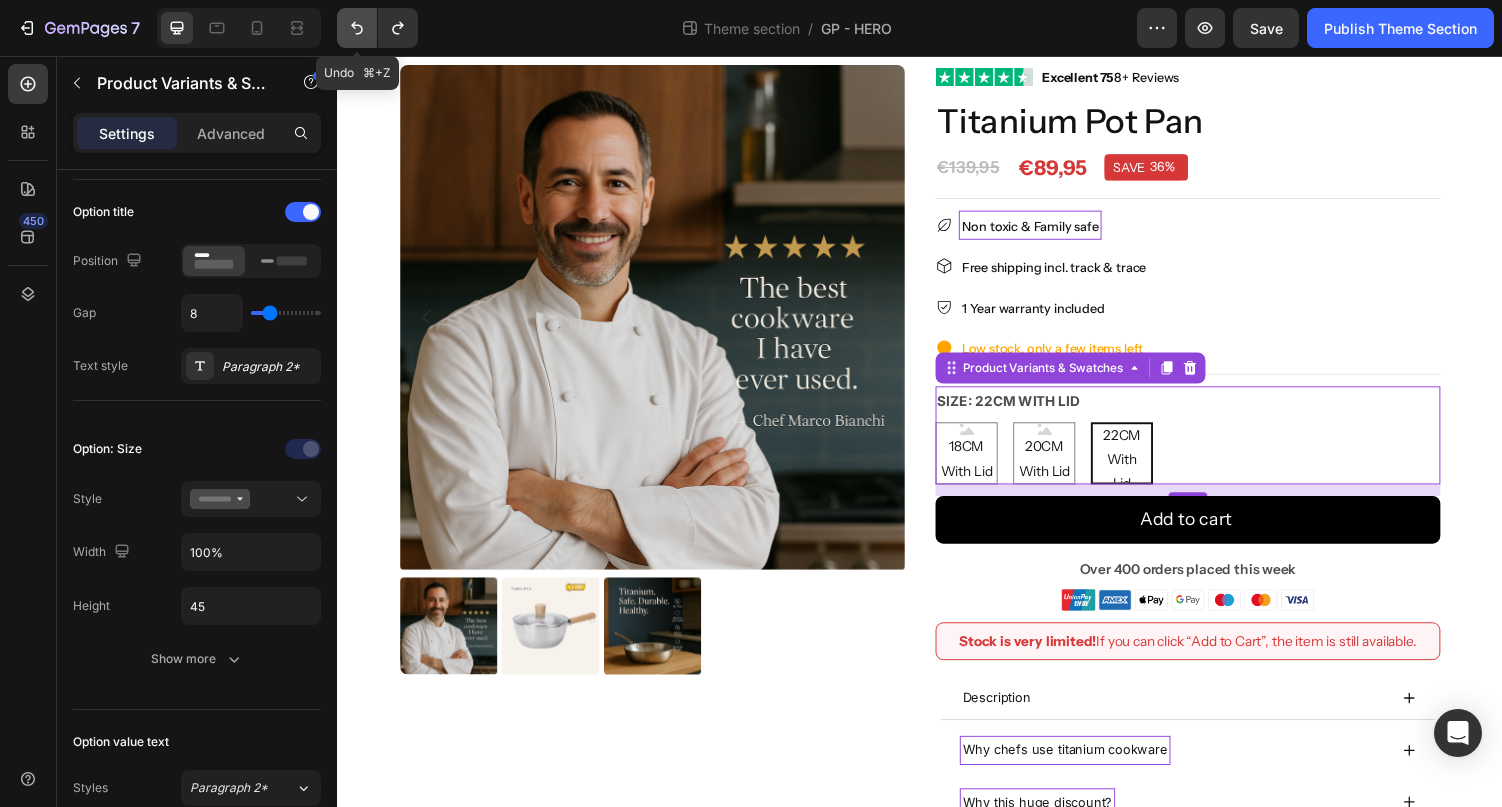 select on "22CM With Lid" 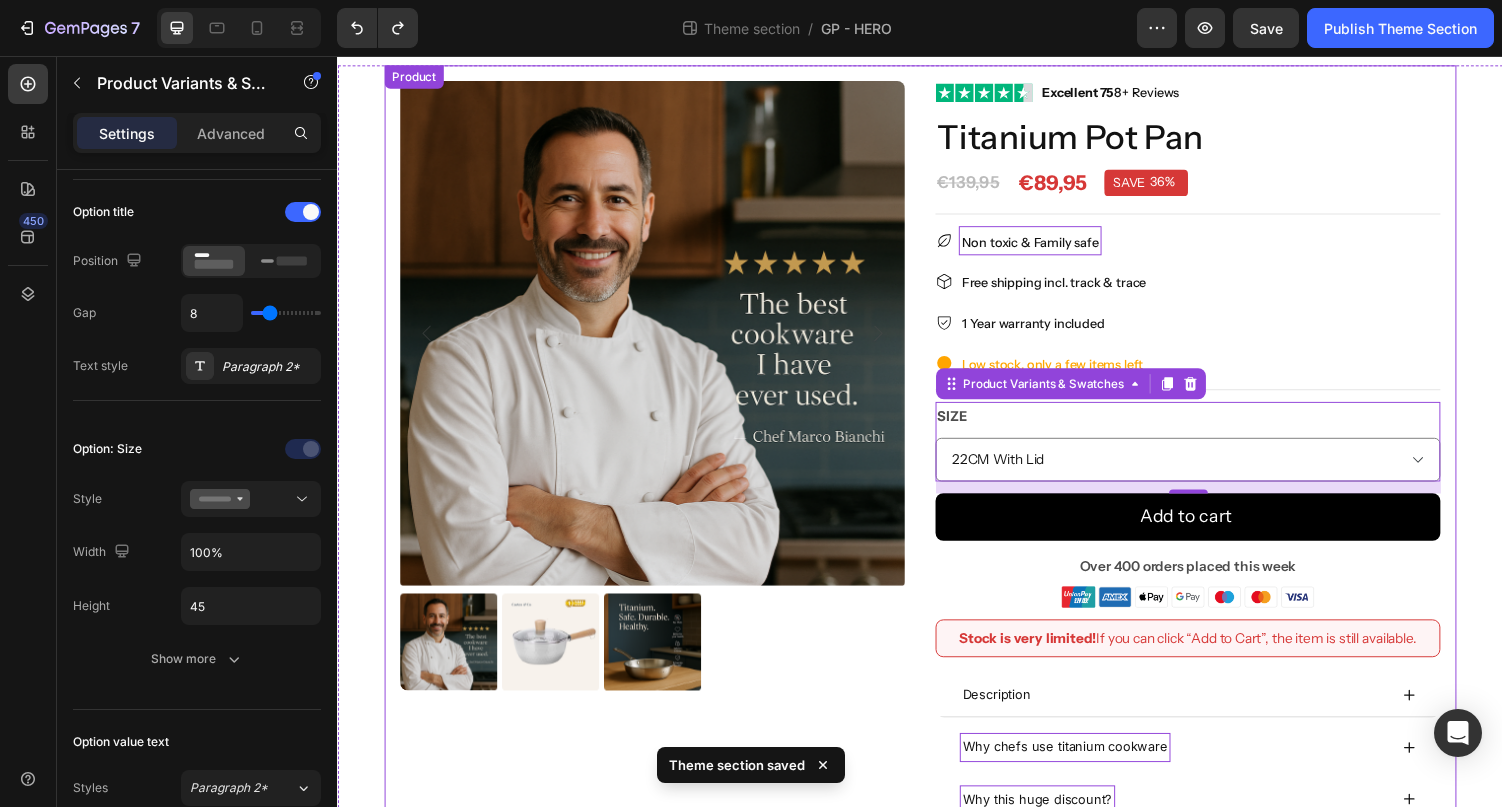 scroll, scrollTop: 0, scrollLeft: 0, axis: both 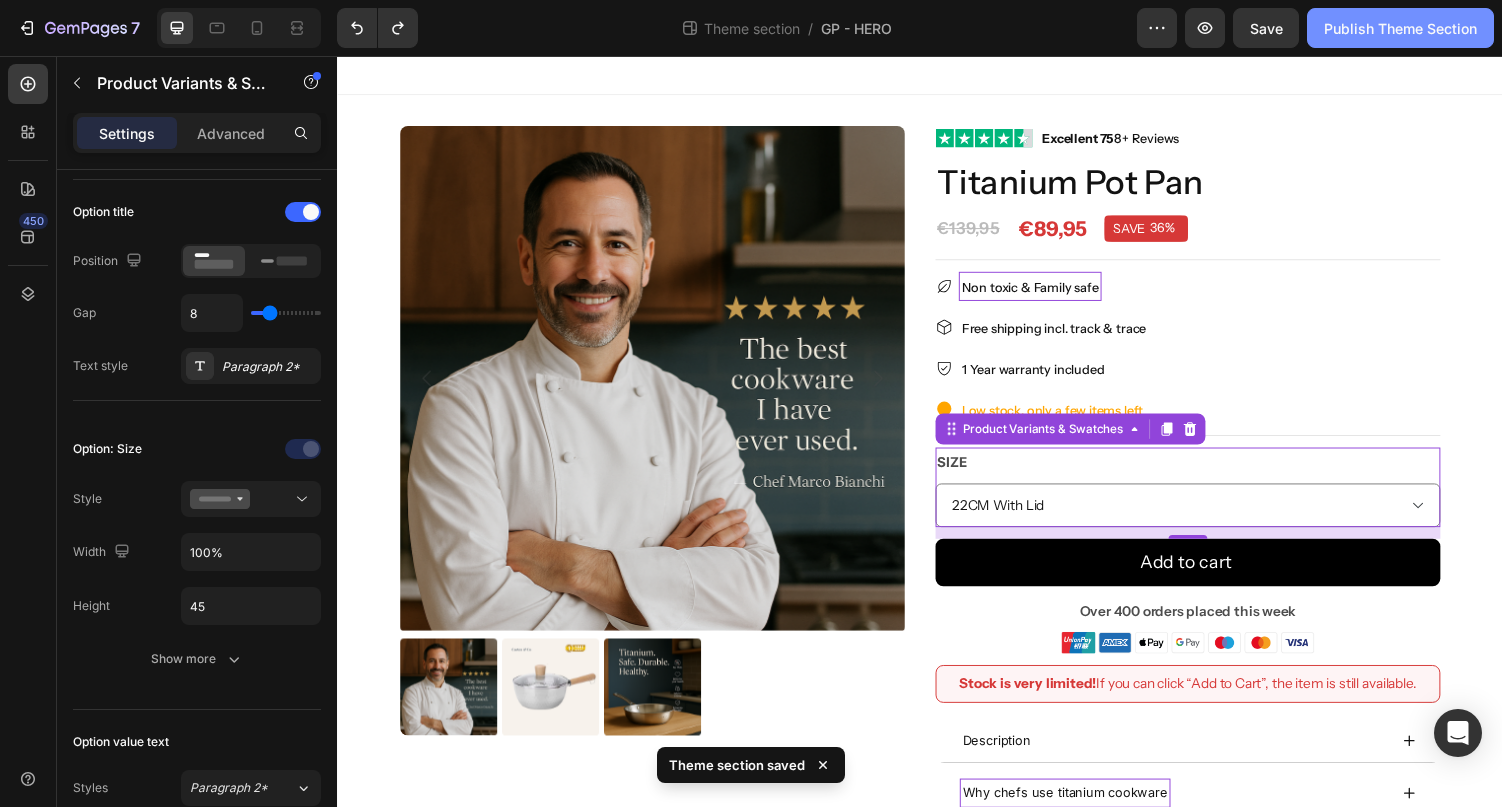 click on "Publish Theme Section" at bounding box center (1400, 28) 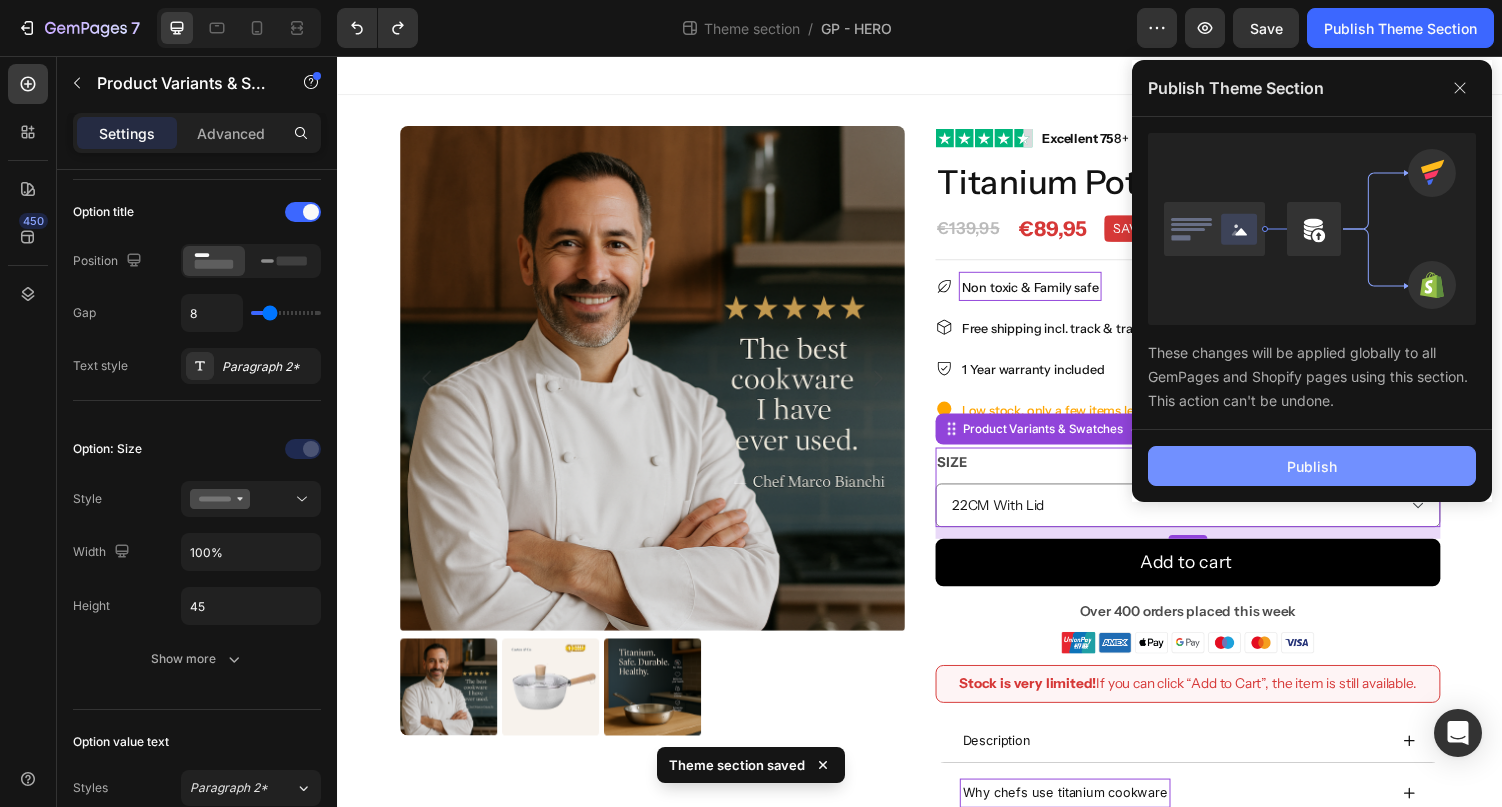 click on "Publish" 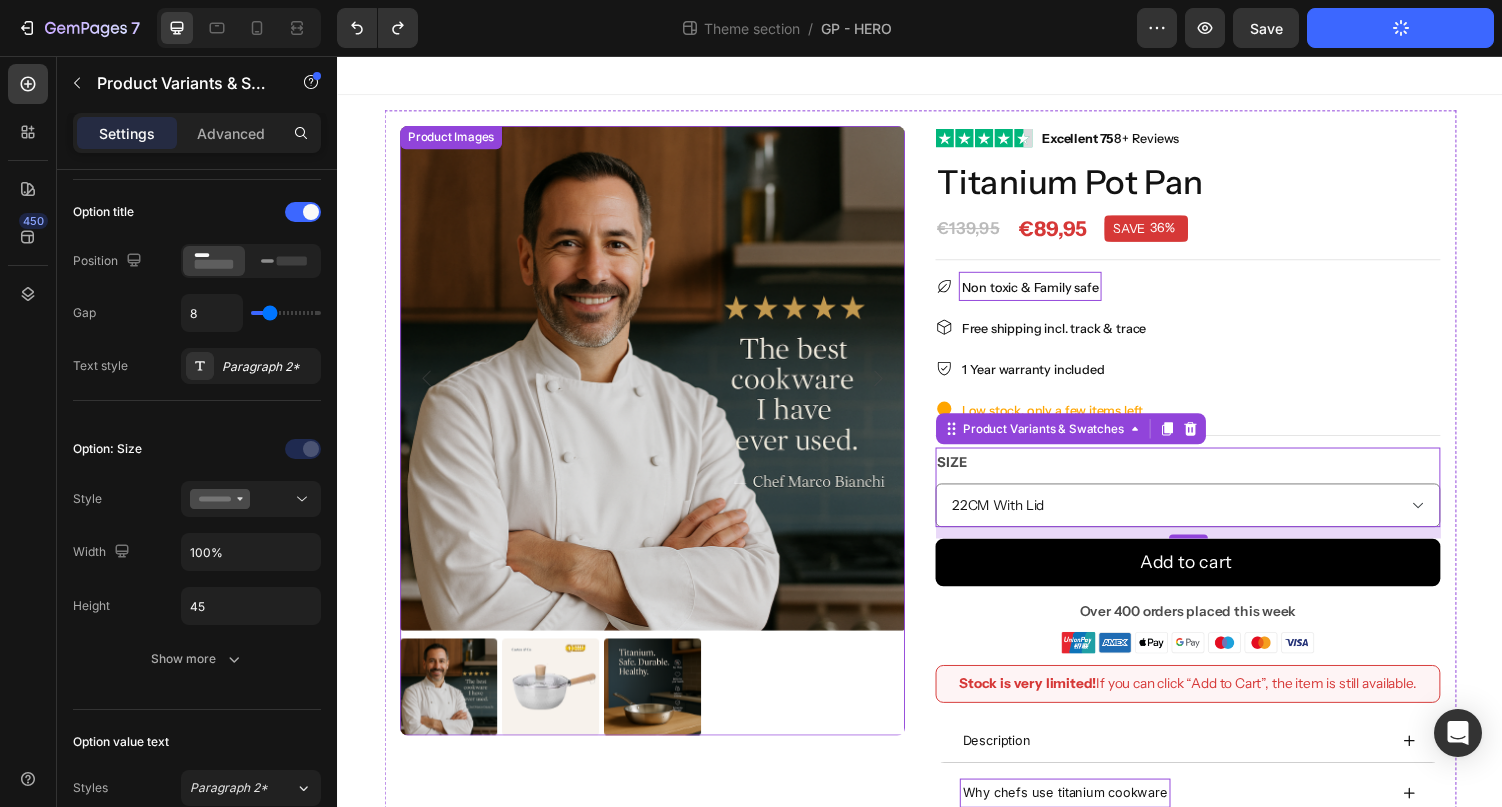 click at bounding box center [661, 388] 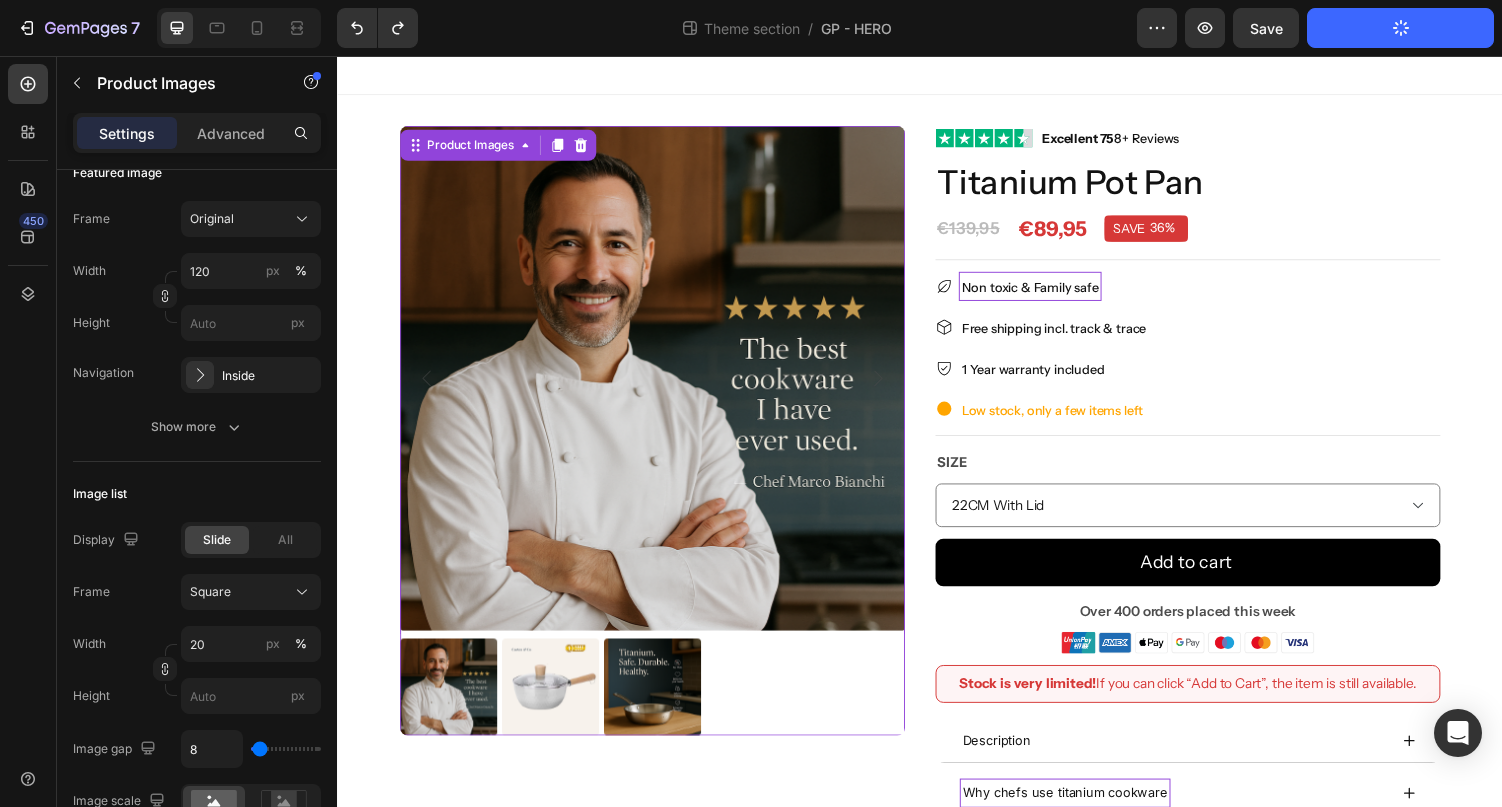 scroll, scrollTop: 0, scrollLeft: 0, axis: both 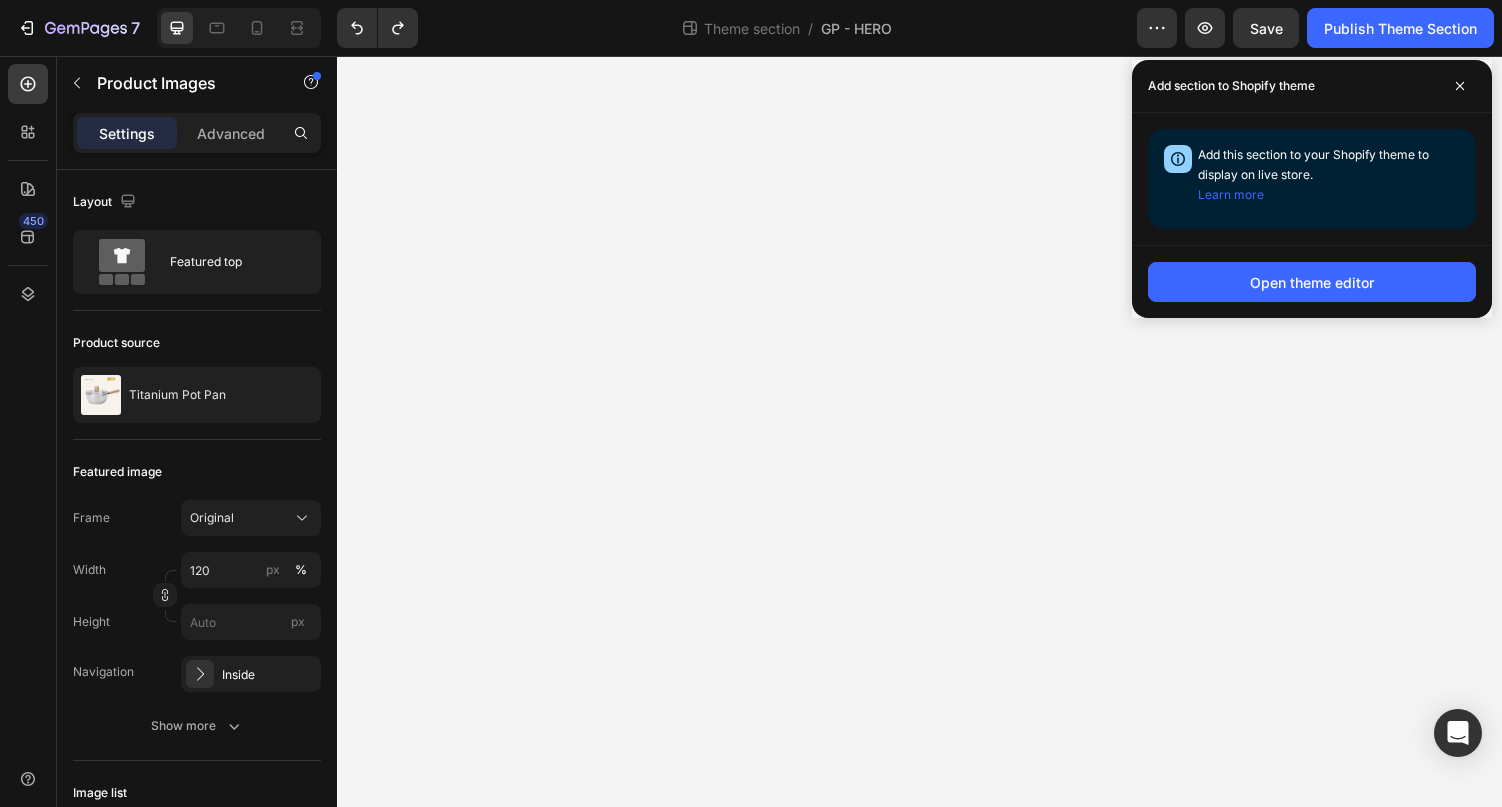 select on "22CM With Lid" 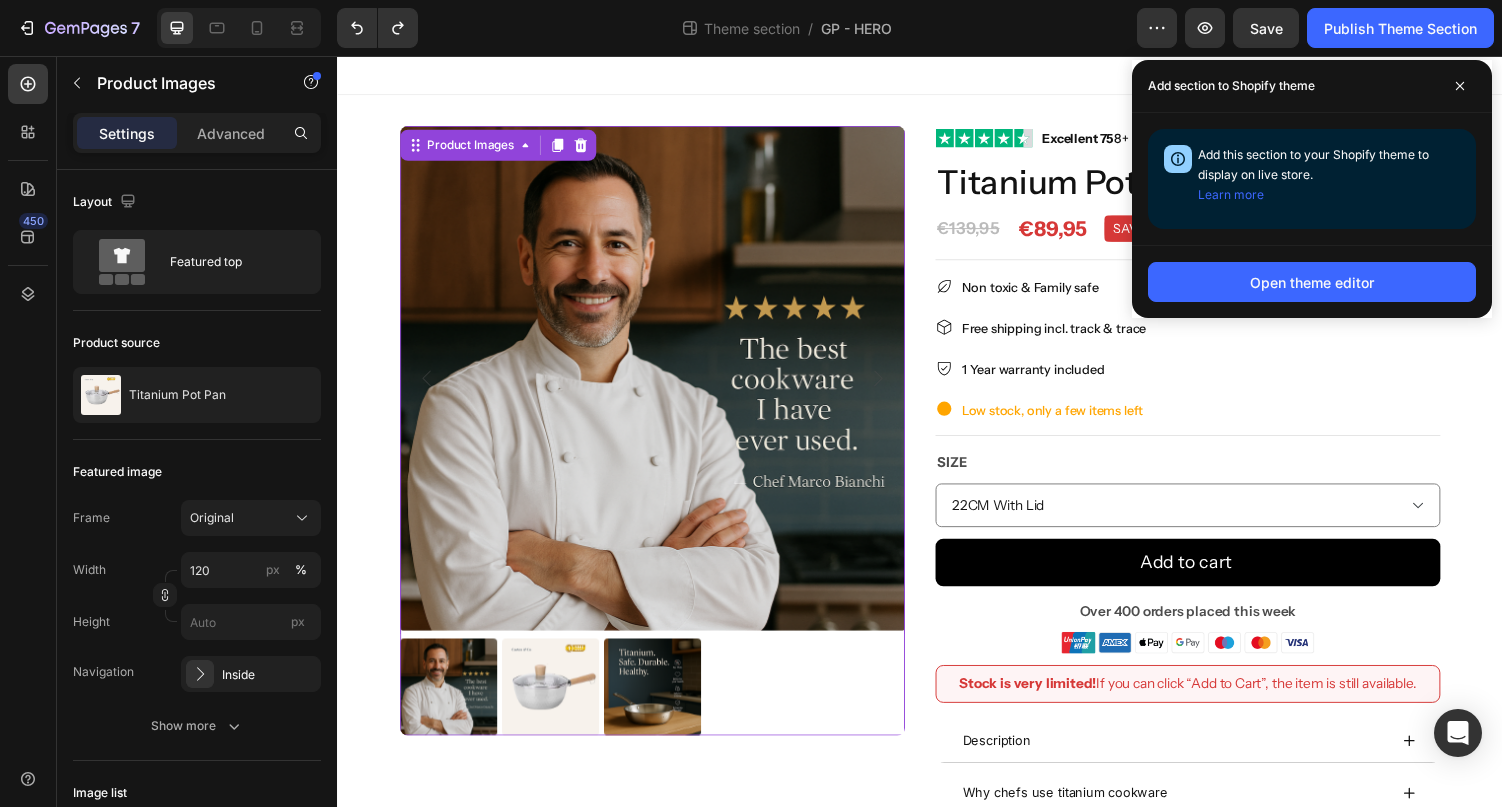 scroll, scrollTop: 0, scrollLeft: 0, axis: both 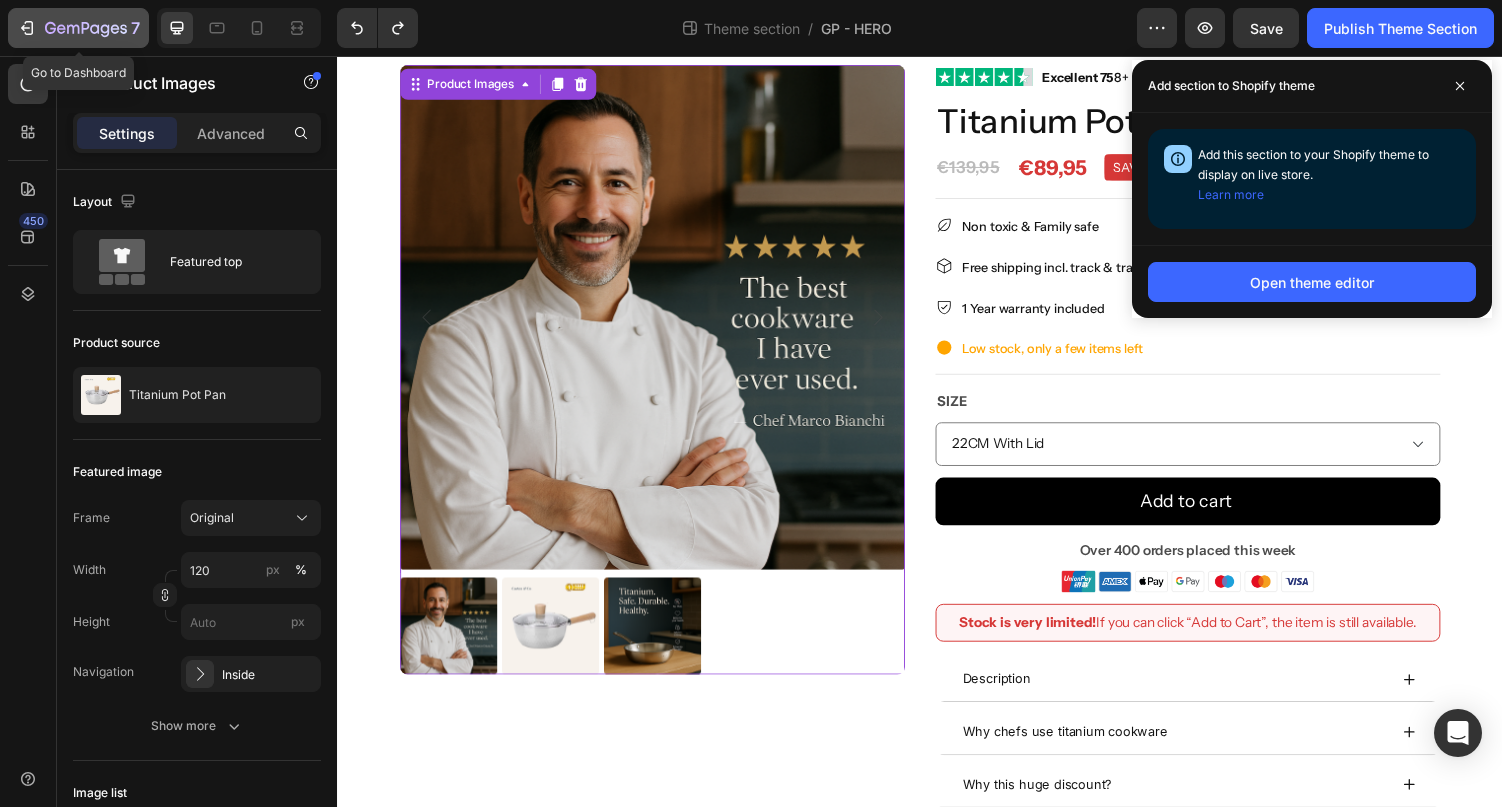click 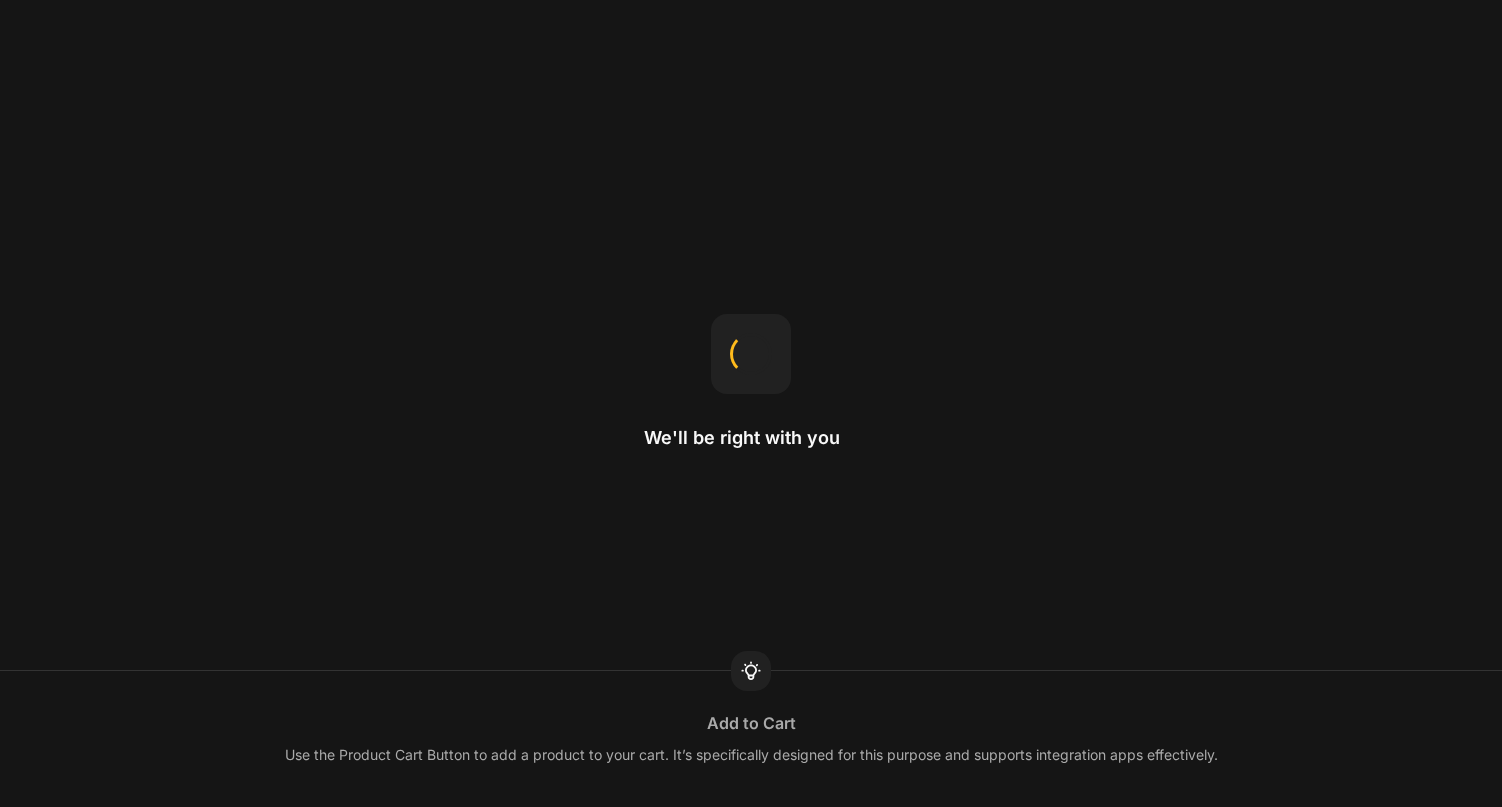 scroll, scrollTop: 0, scrollLeft: 0, axis: both 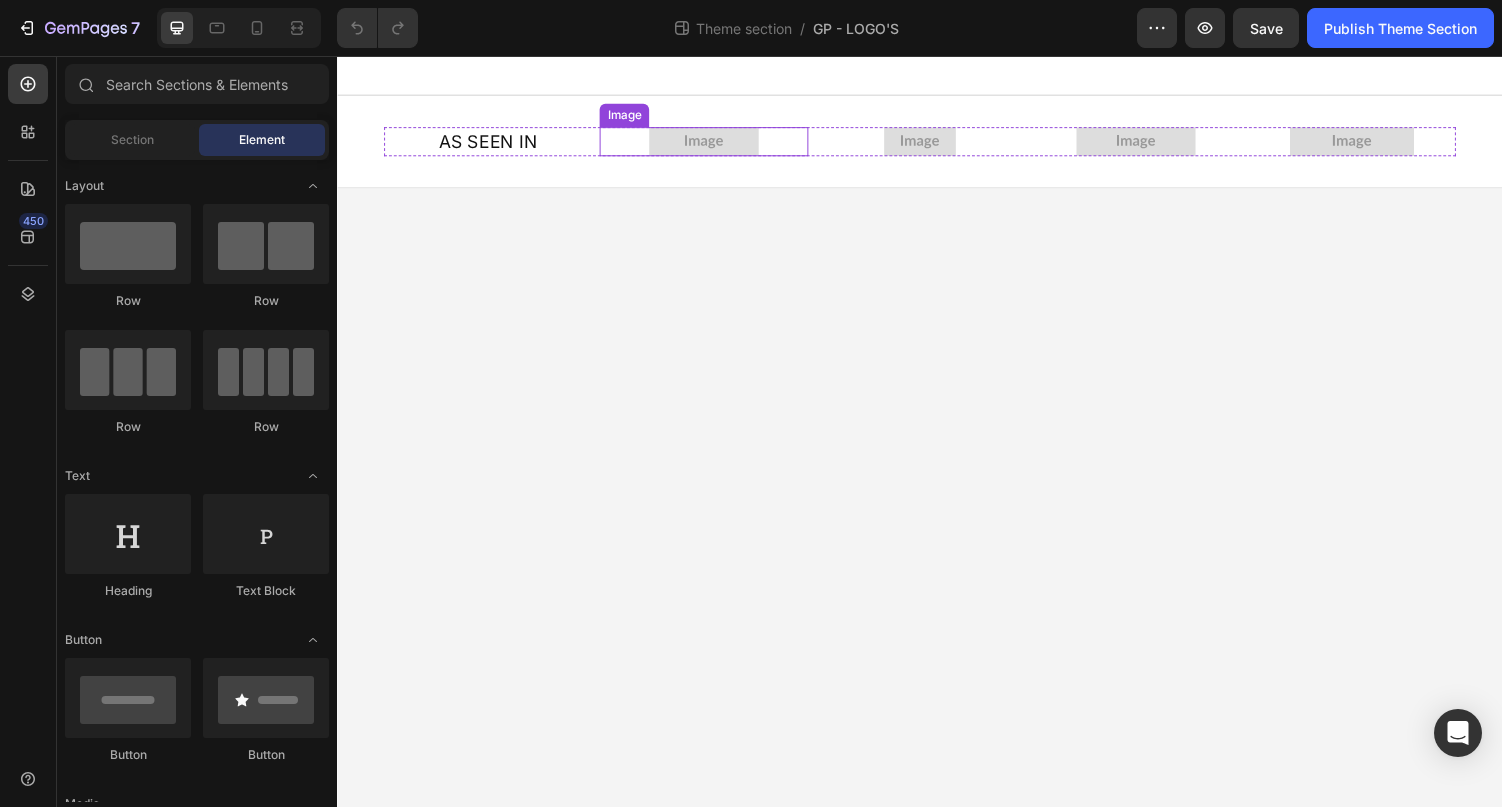 click at bounding box center (714, 144) 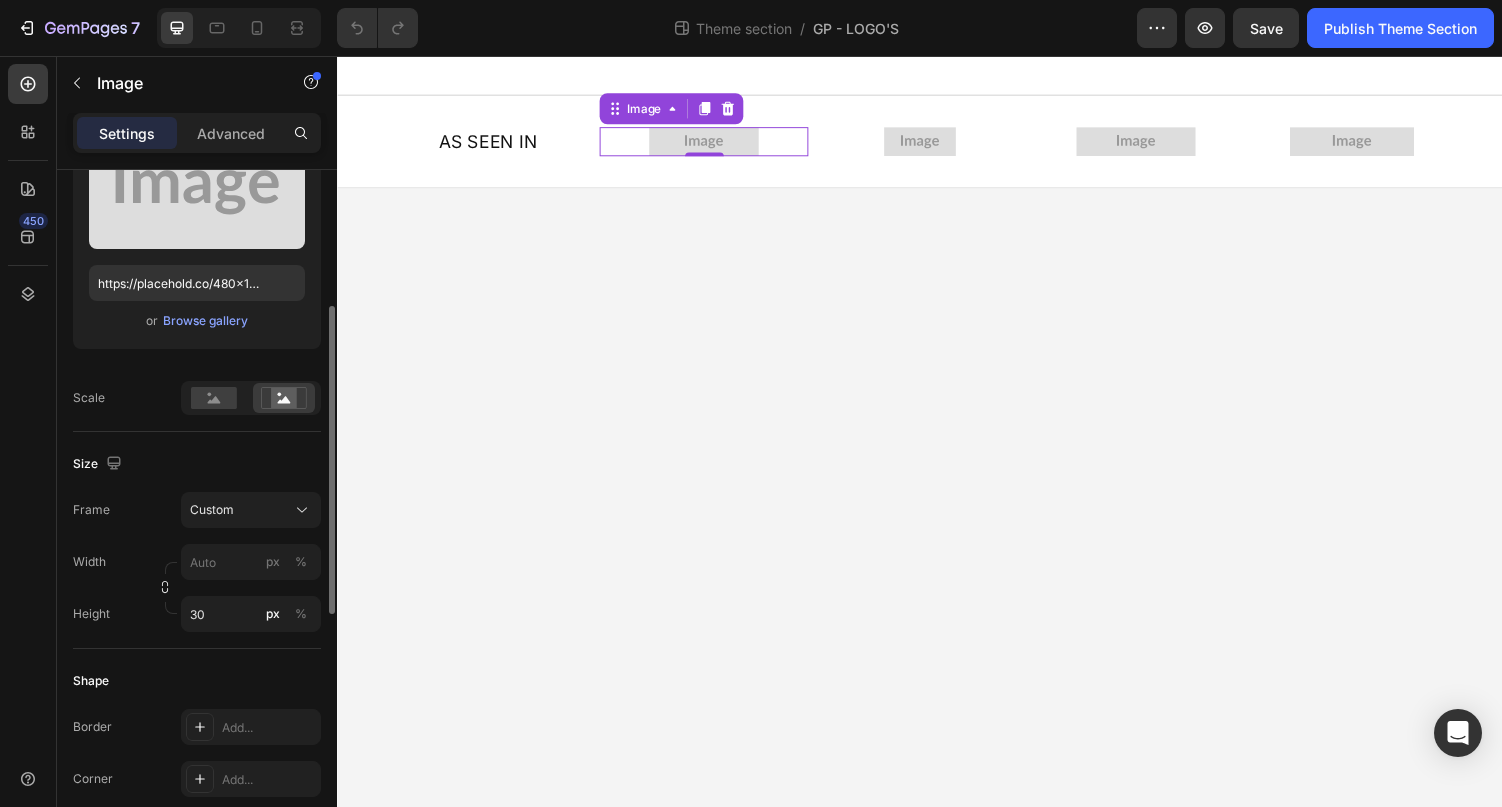 scroll, scrollTop: 0, scrollLeft: 0, axis: both 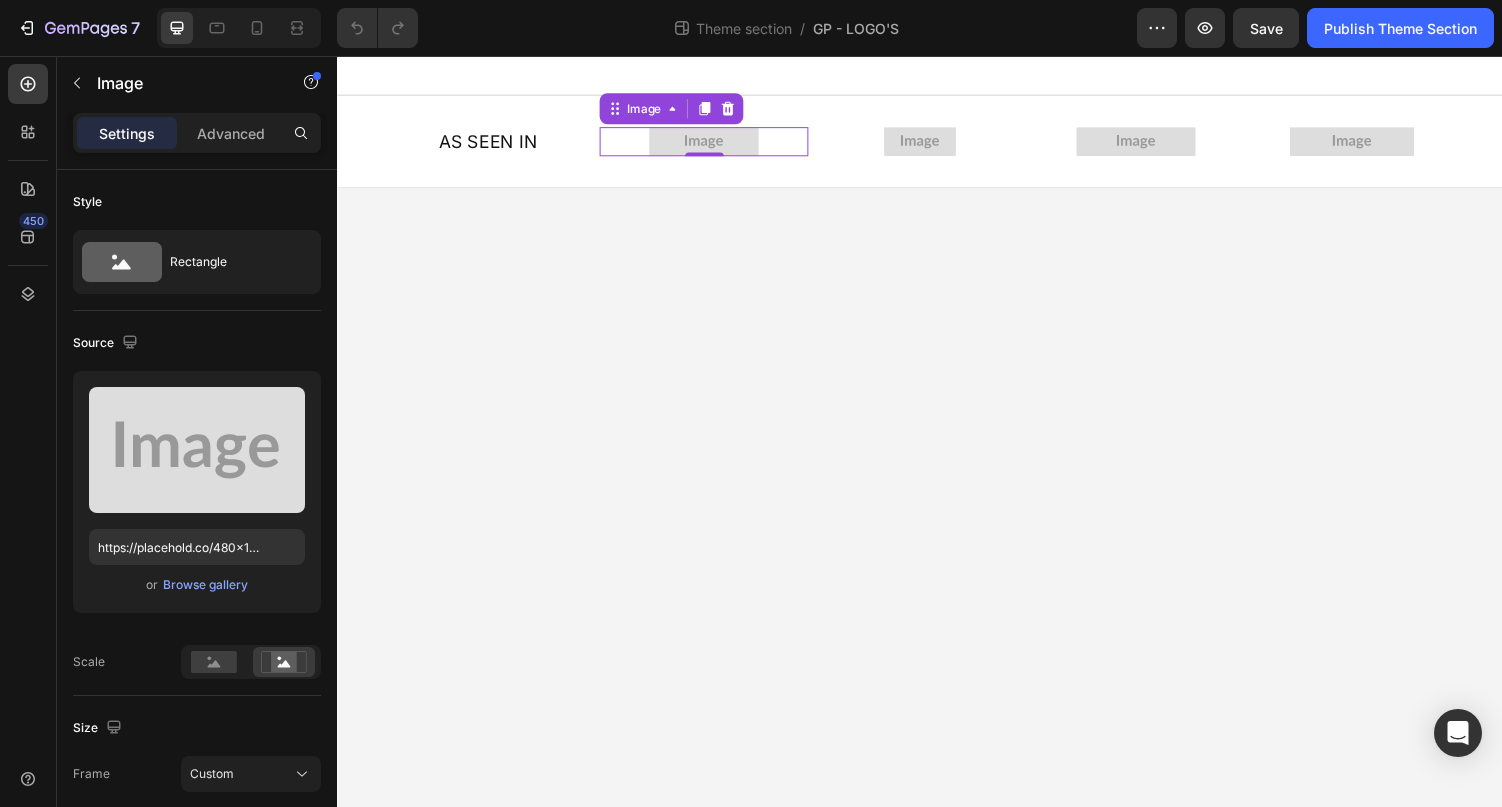 click at bounding box center (714, 144) 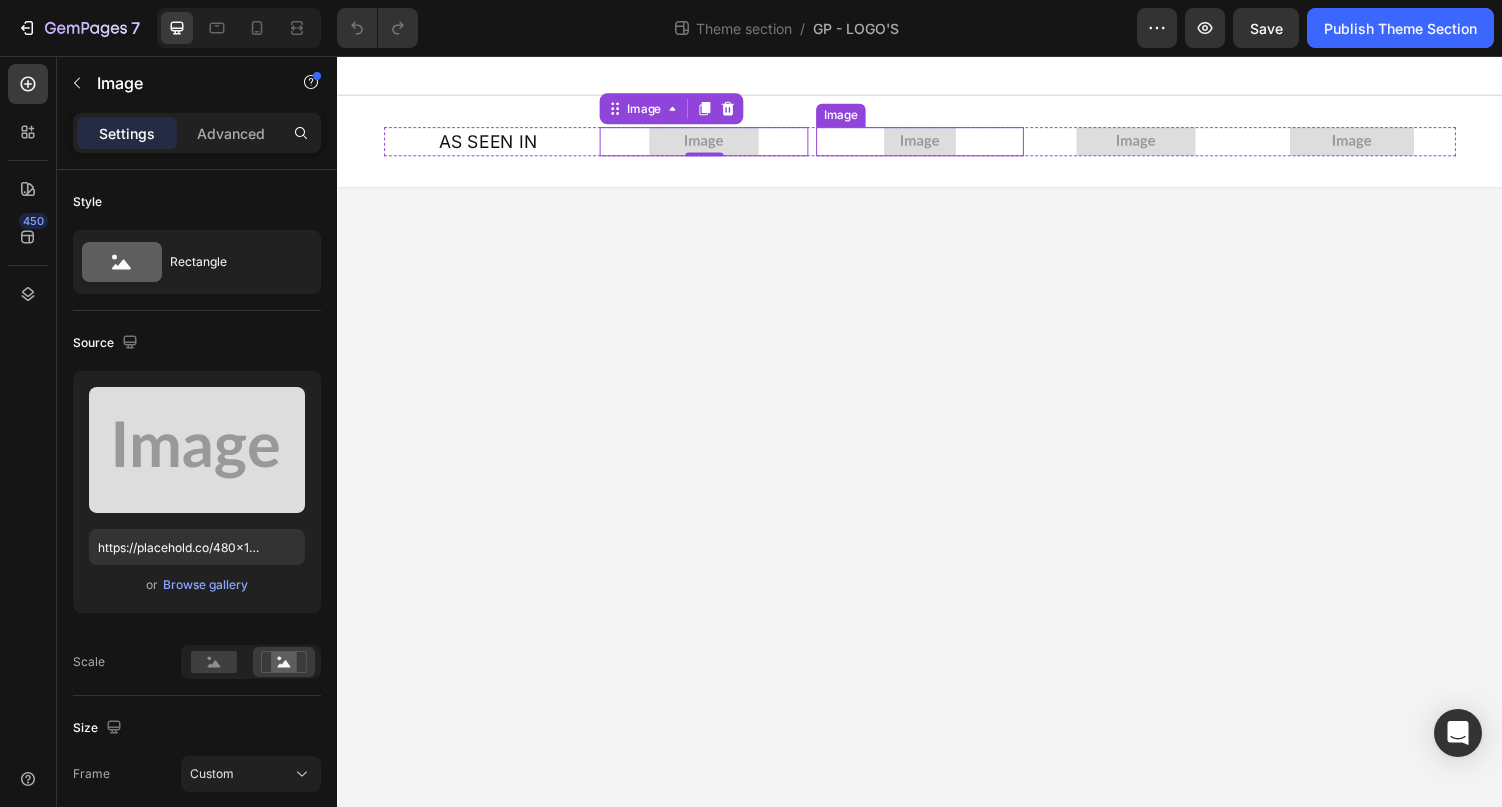 click at bounding box center [937, 144] 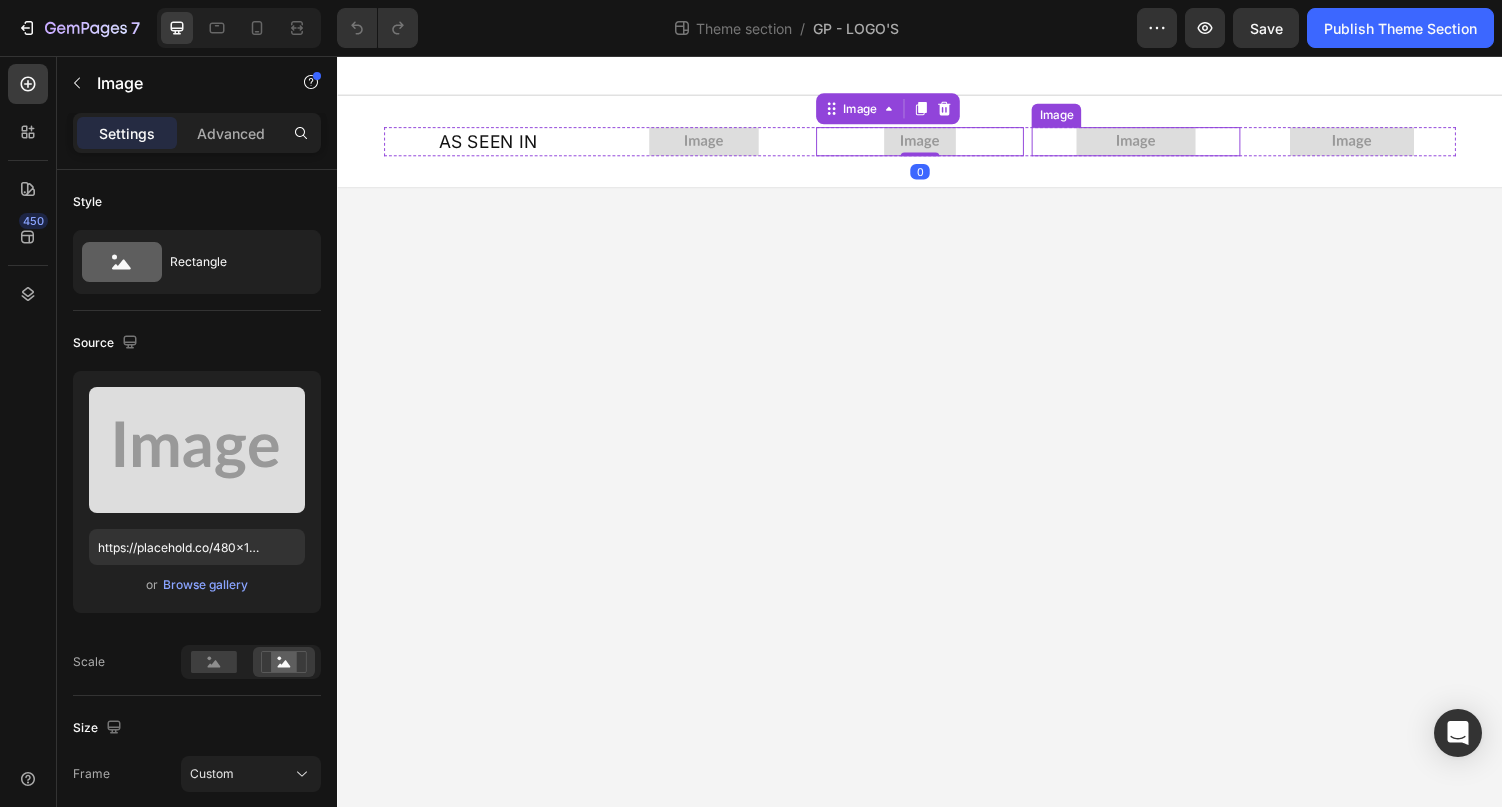 click at bounding box center [1159, 144] 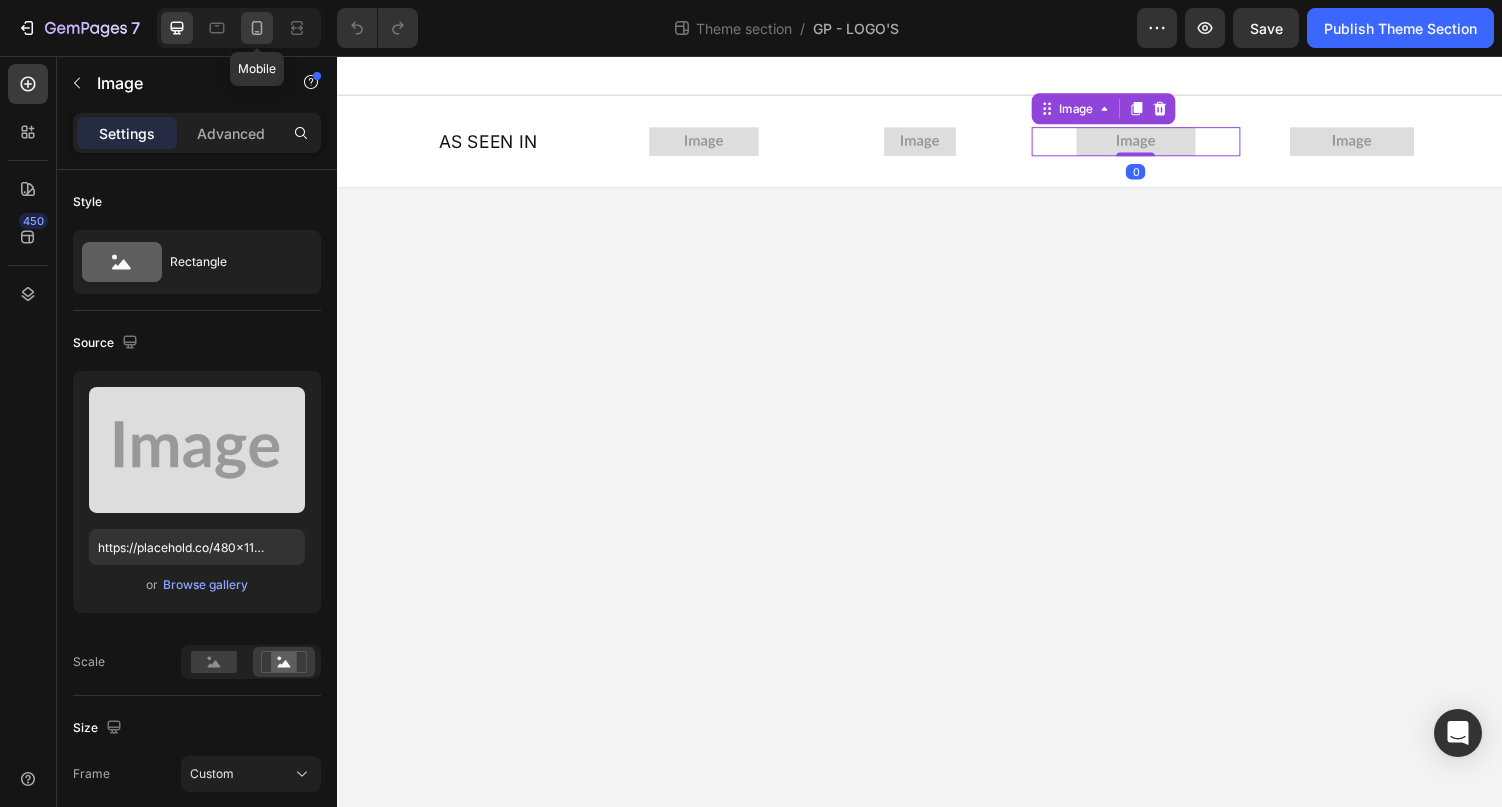 click 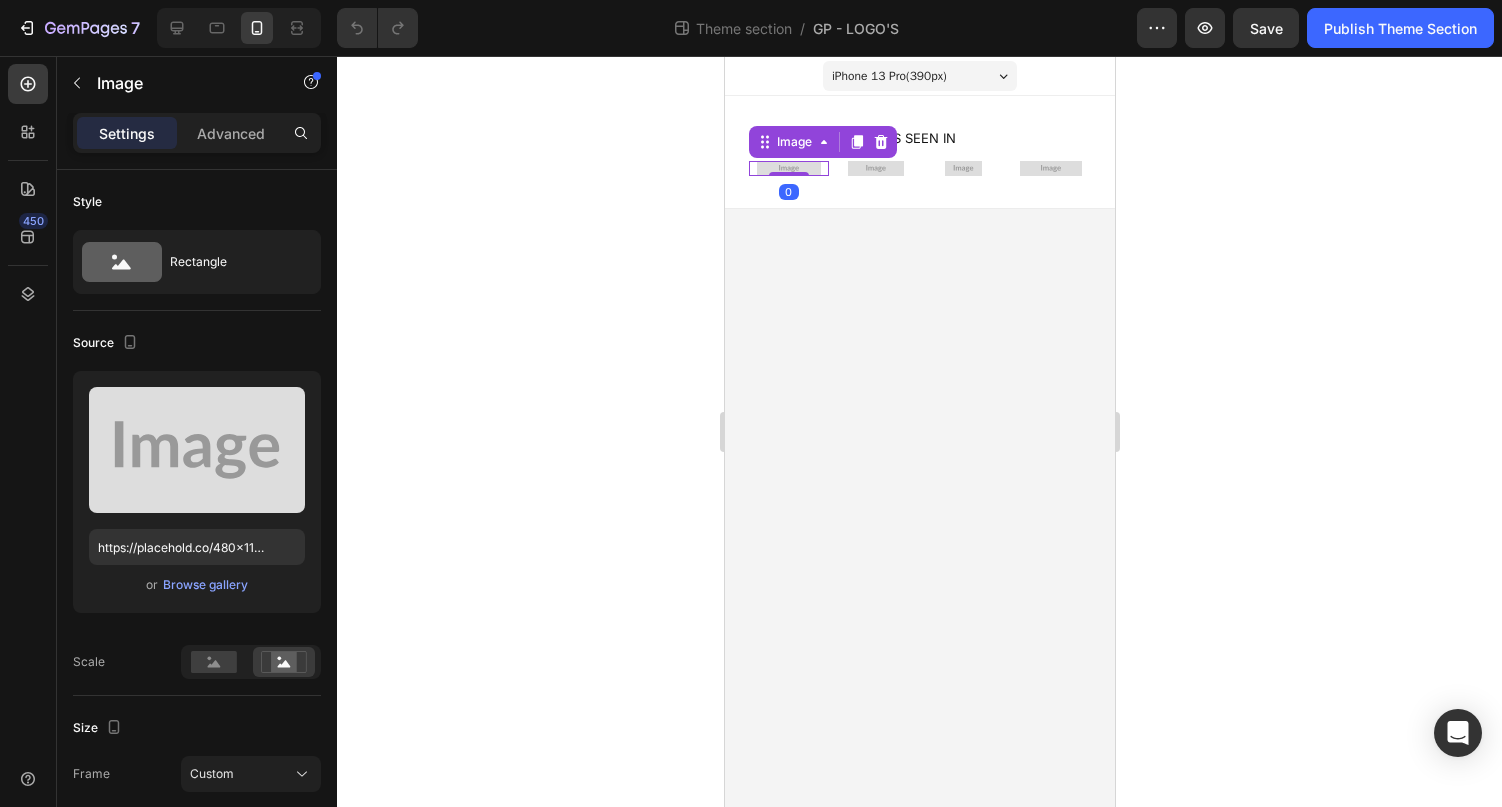 click at bounding box center [788, 168] 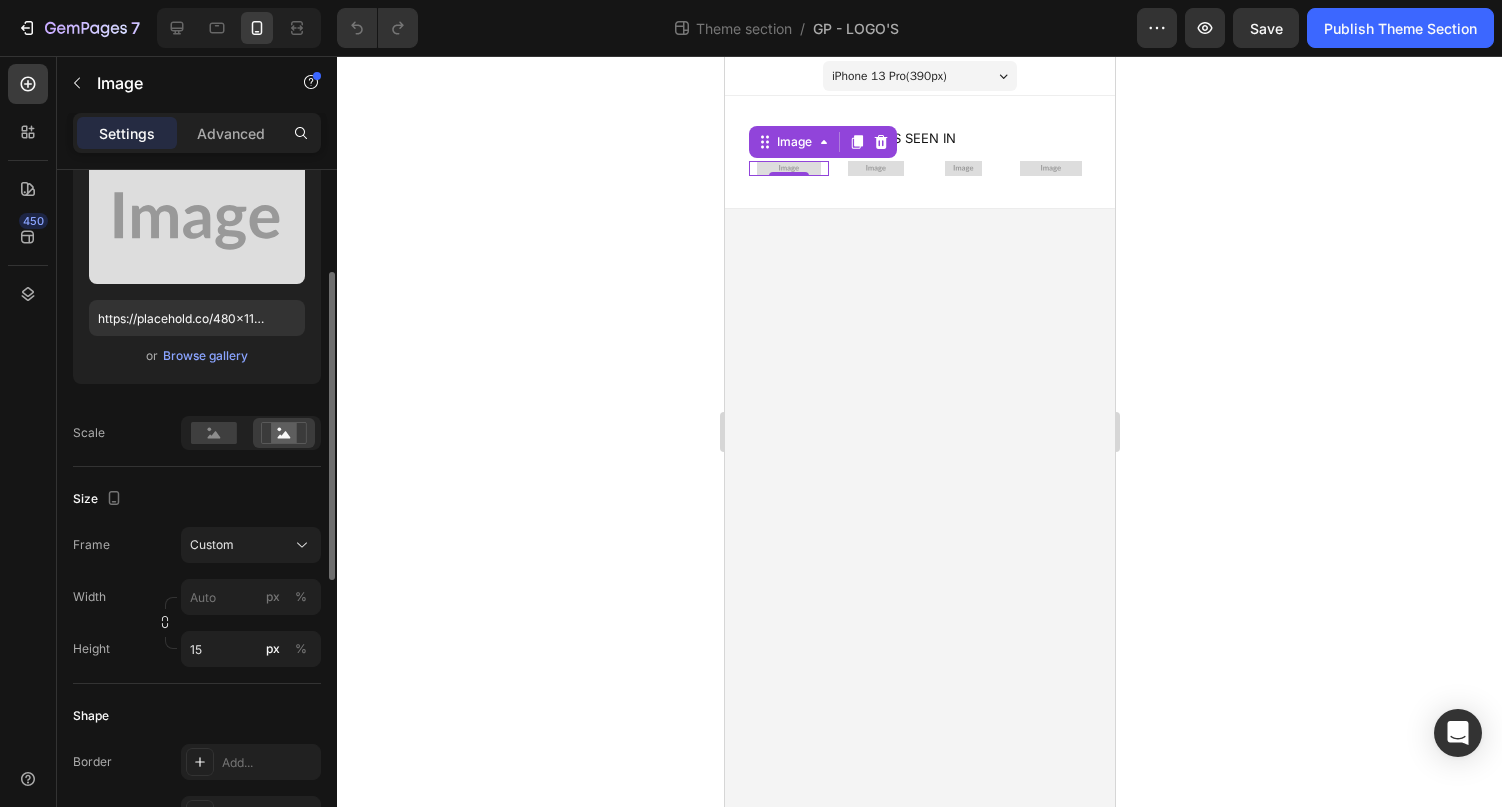 scroll, scrollTop: 234, scrollLeft: 0, axis: vertical 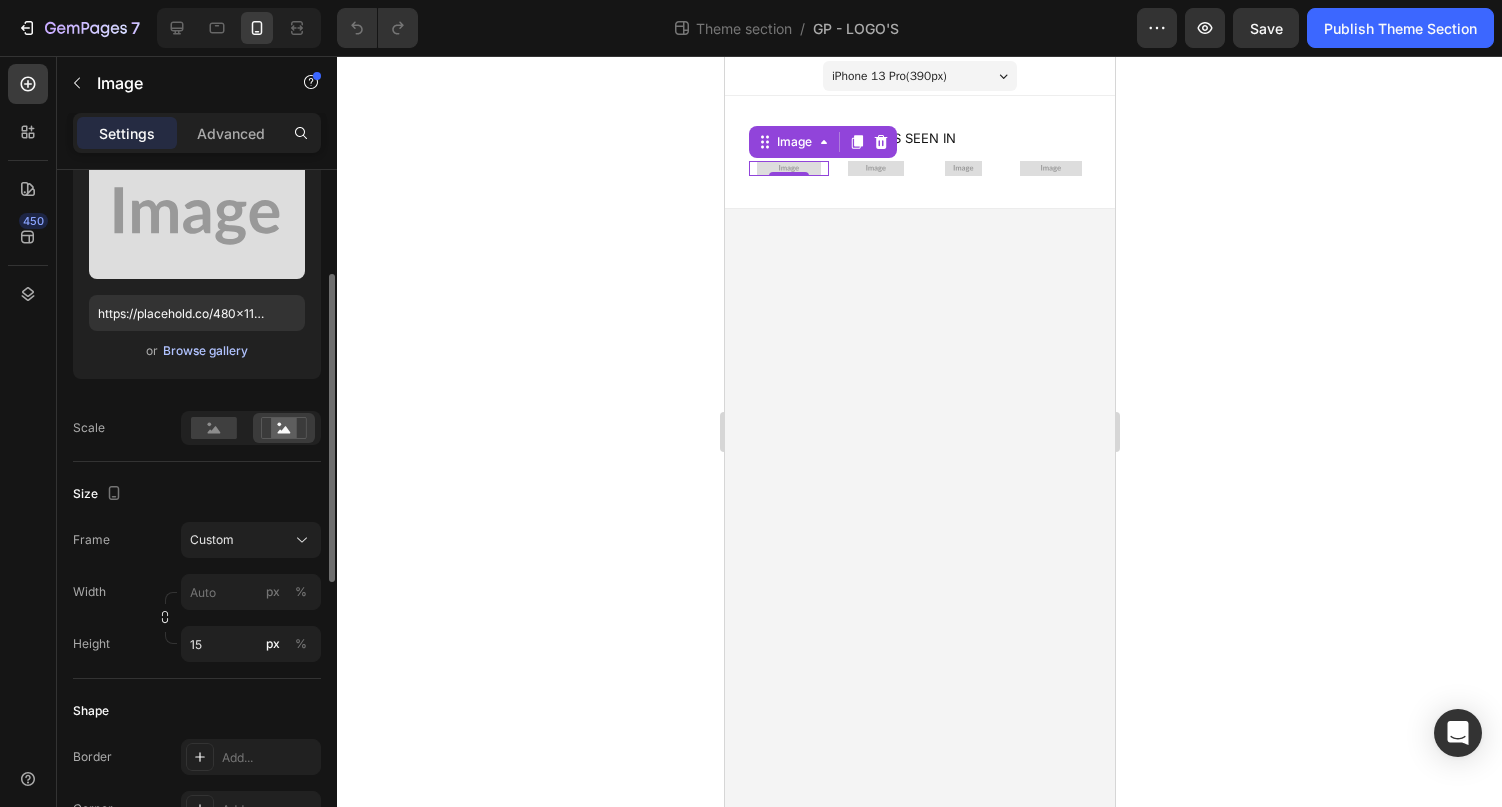 click on "Browse gallery" at bounding box center [205, 351] 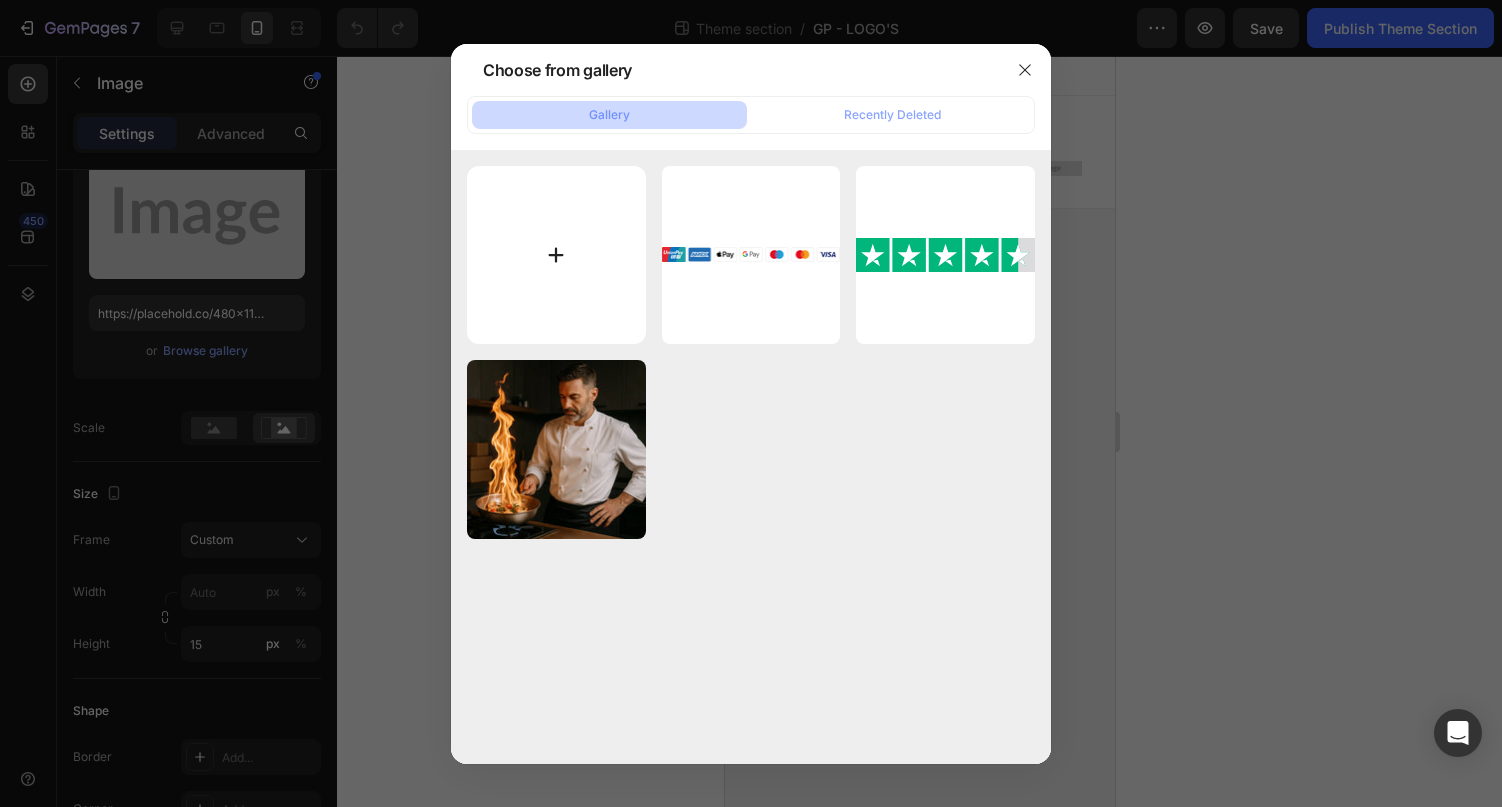 click at bounding box center (556, 255) 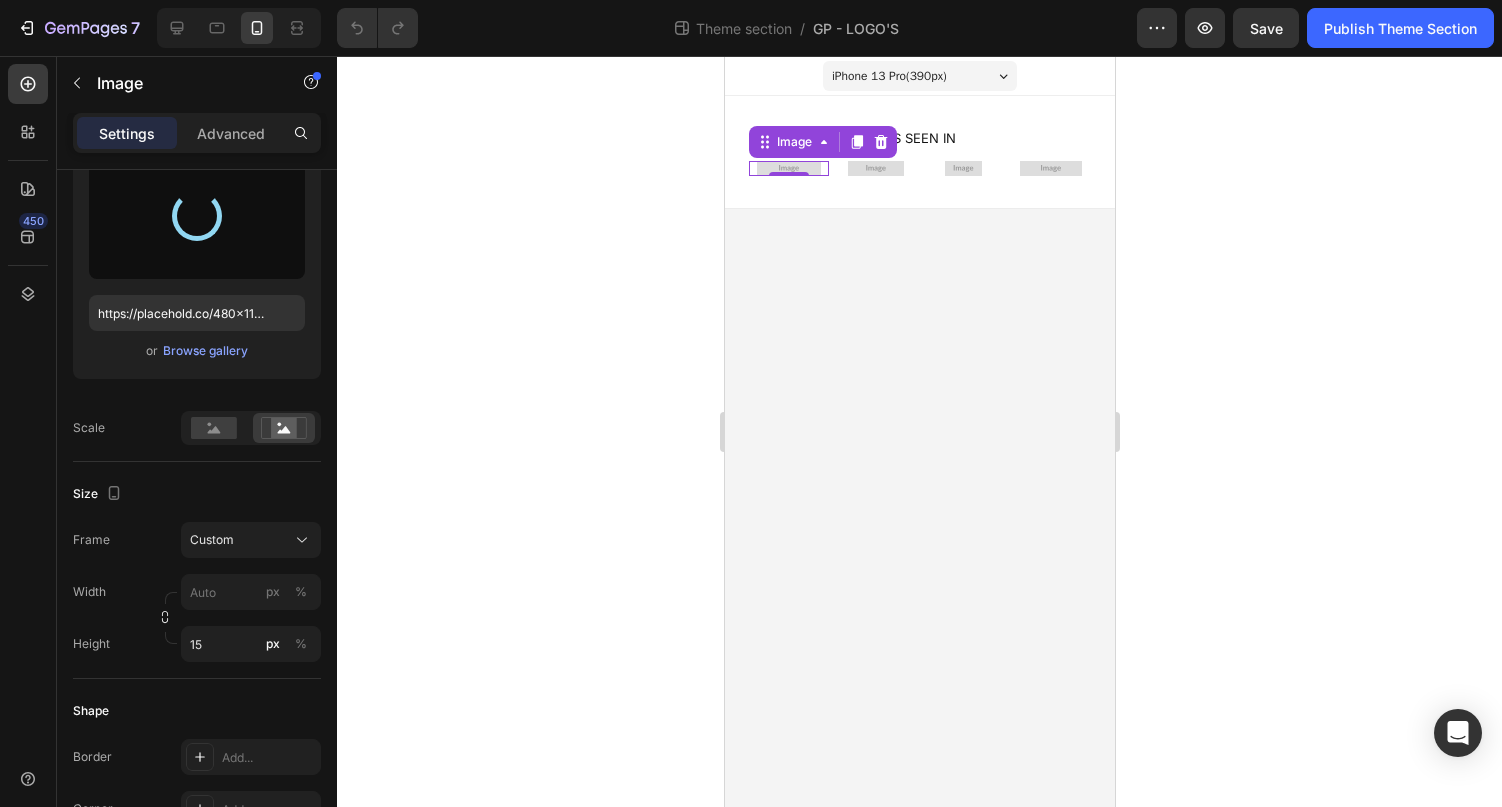 type on "https://cdn.shopify.com/s/files/1/0942/4430/7268/files/gempages_577493147215463412-2b09add7-28a6-484e-a082-dd0612003375.png" 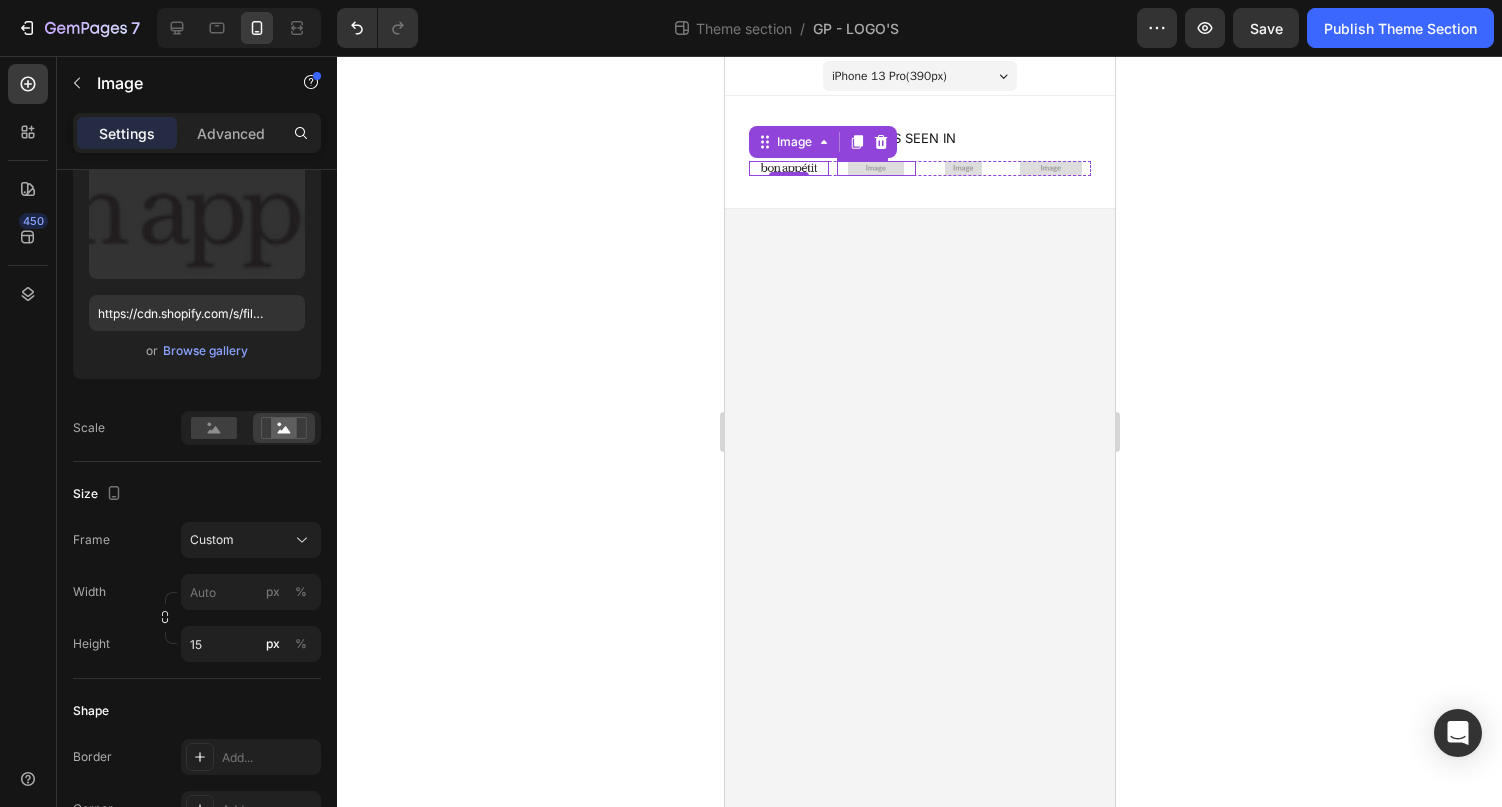 click at bounding box center [876, 168] 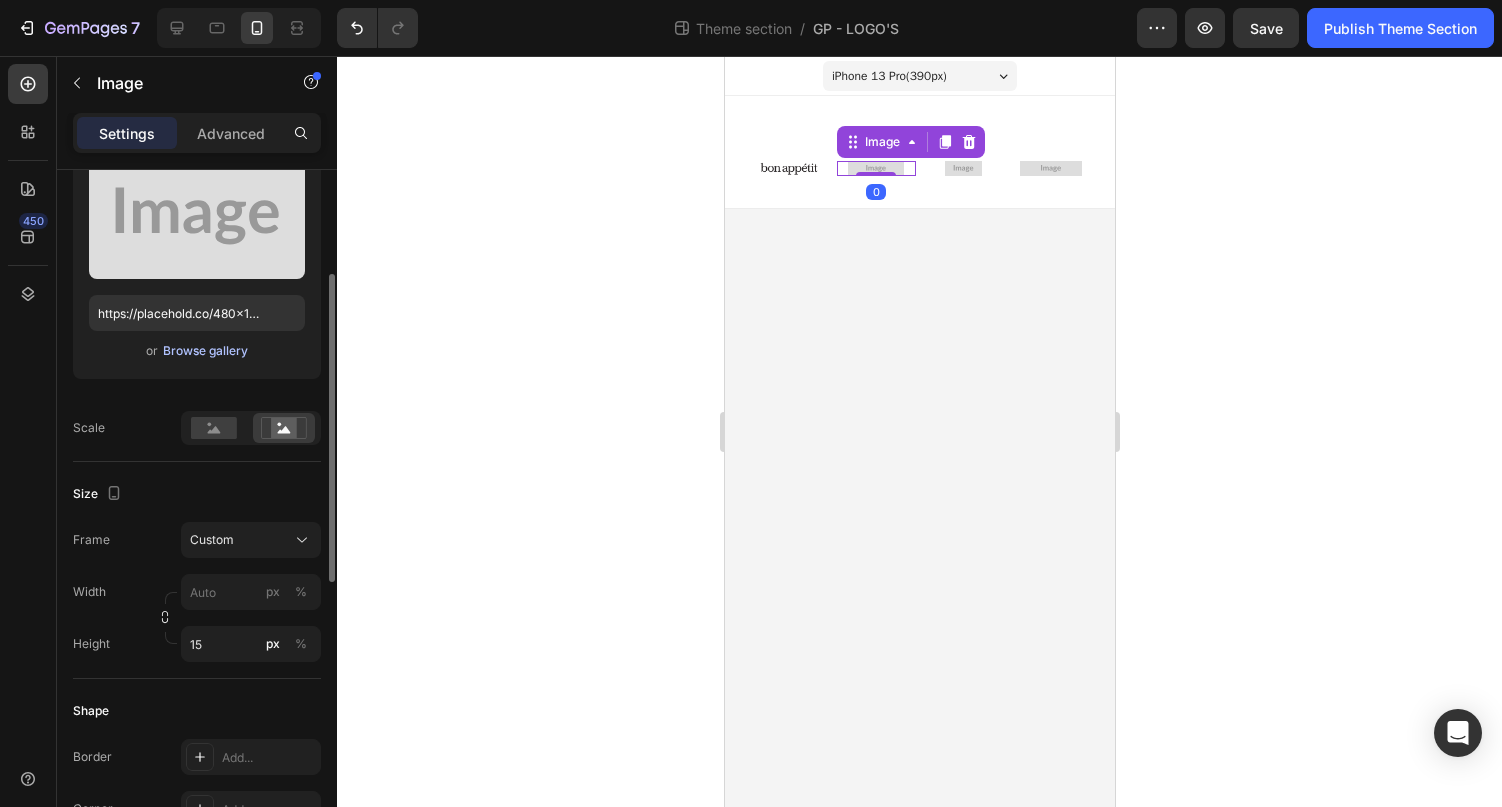 click on "Browse gallery" at bounding box center (205, 351) 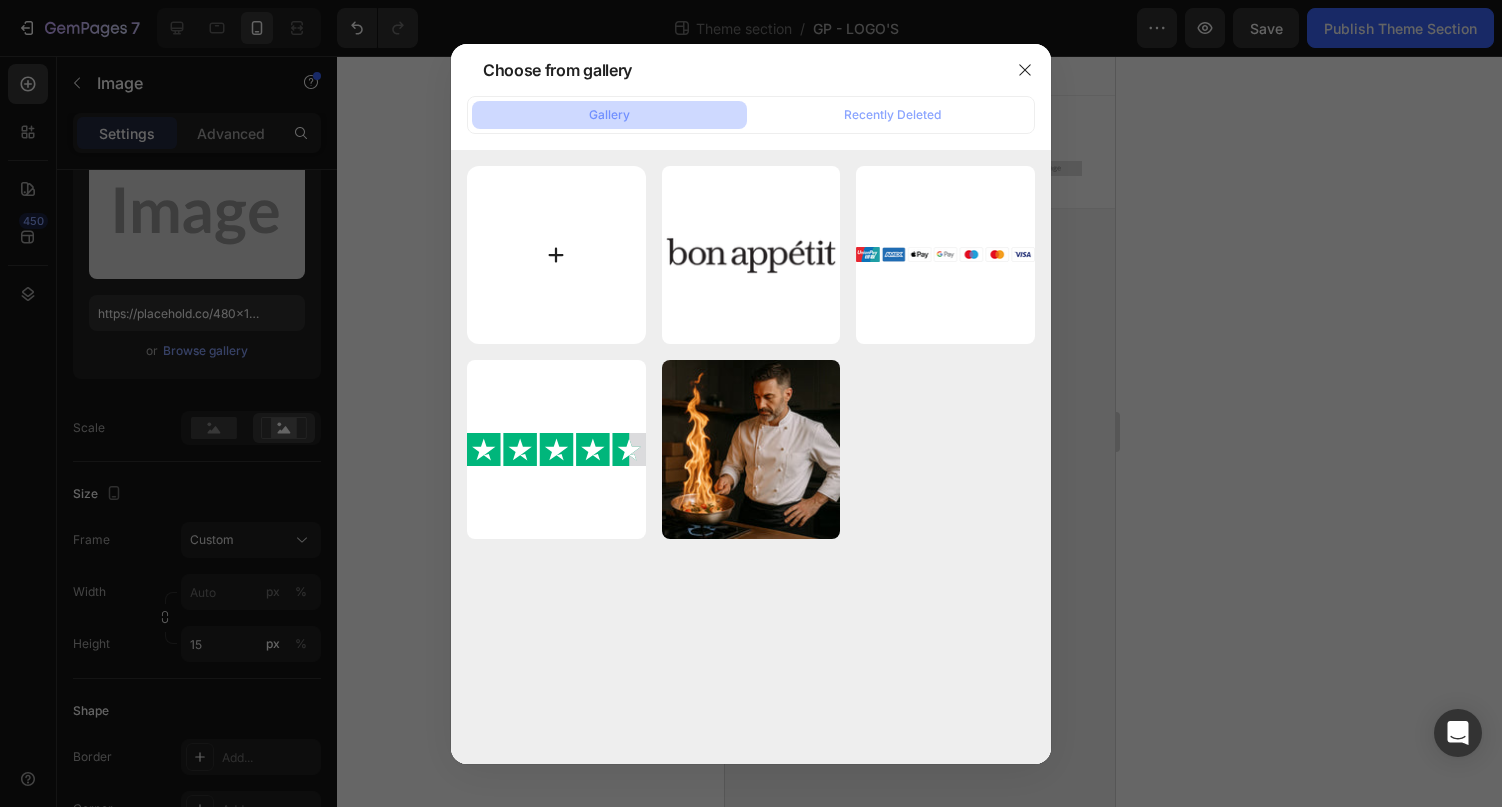 click at bounding box center (556, 255) 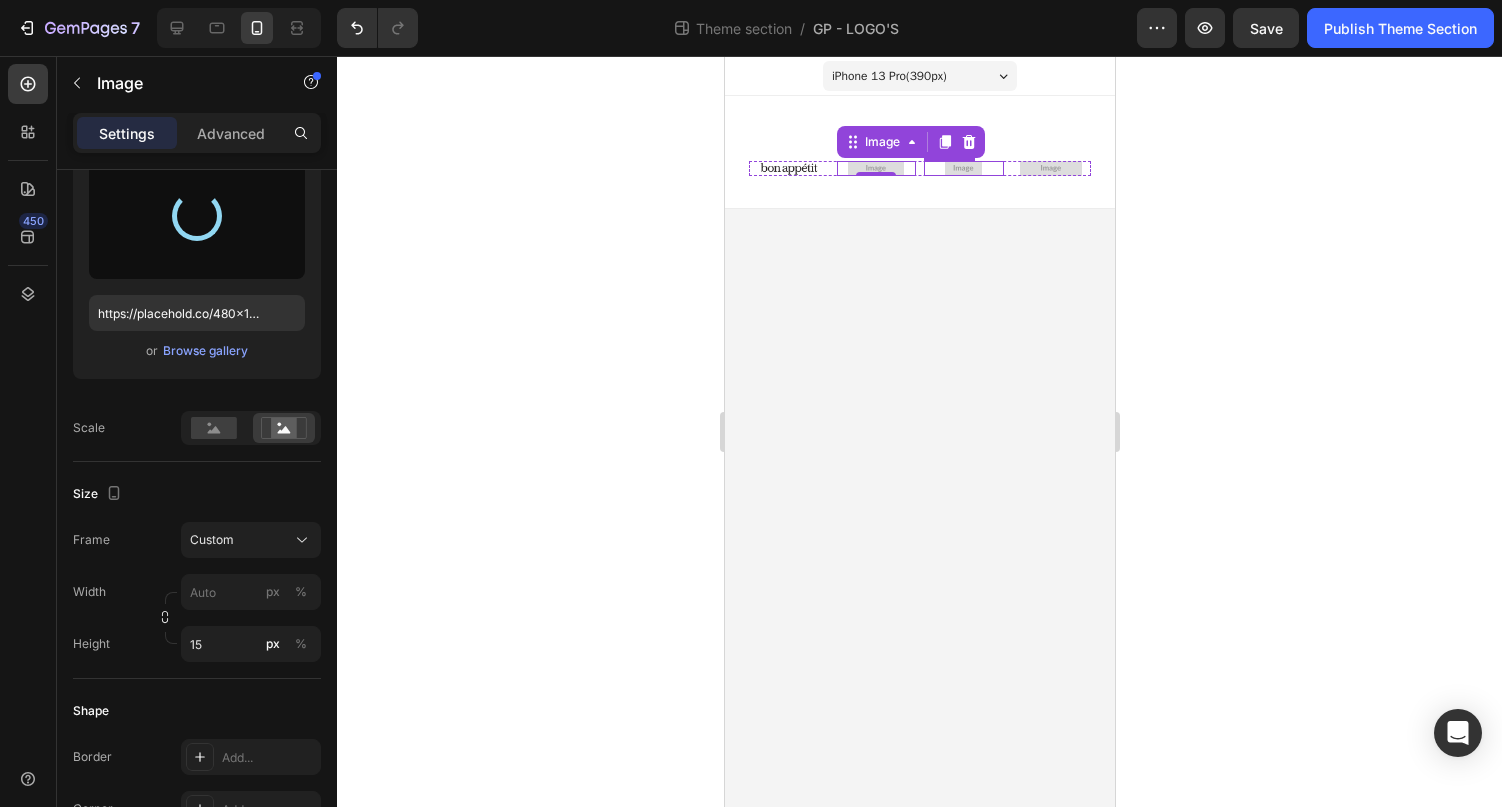 type on "https://cdn.shopify.com/s/files/1/0942/4430/7268/files/gempages_577493147215463412-772807f3-98c5-4506-89a1-42fc0fc613a6.png" 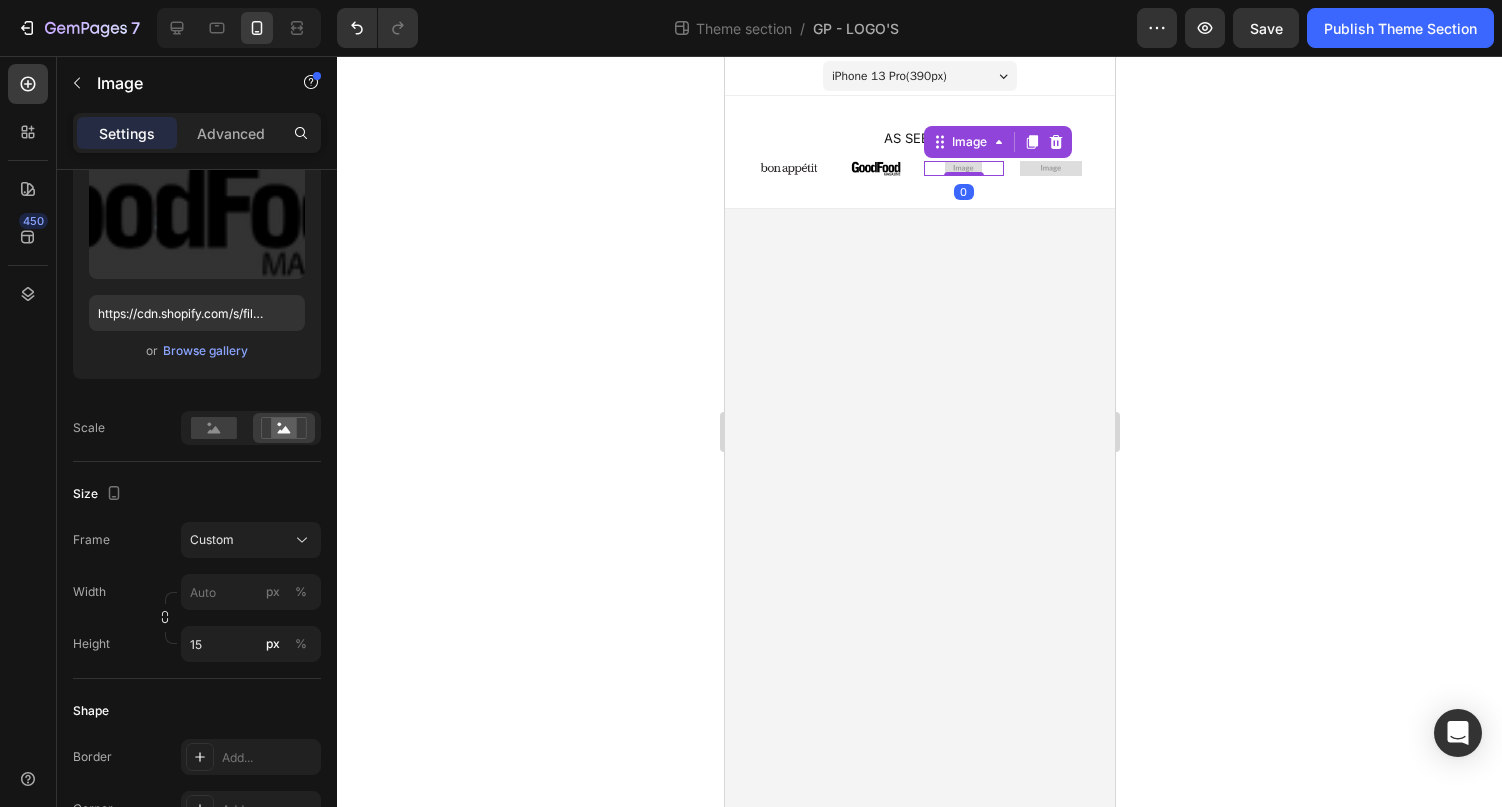 click at bounding box center [963, 168] 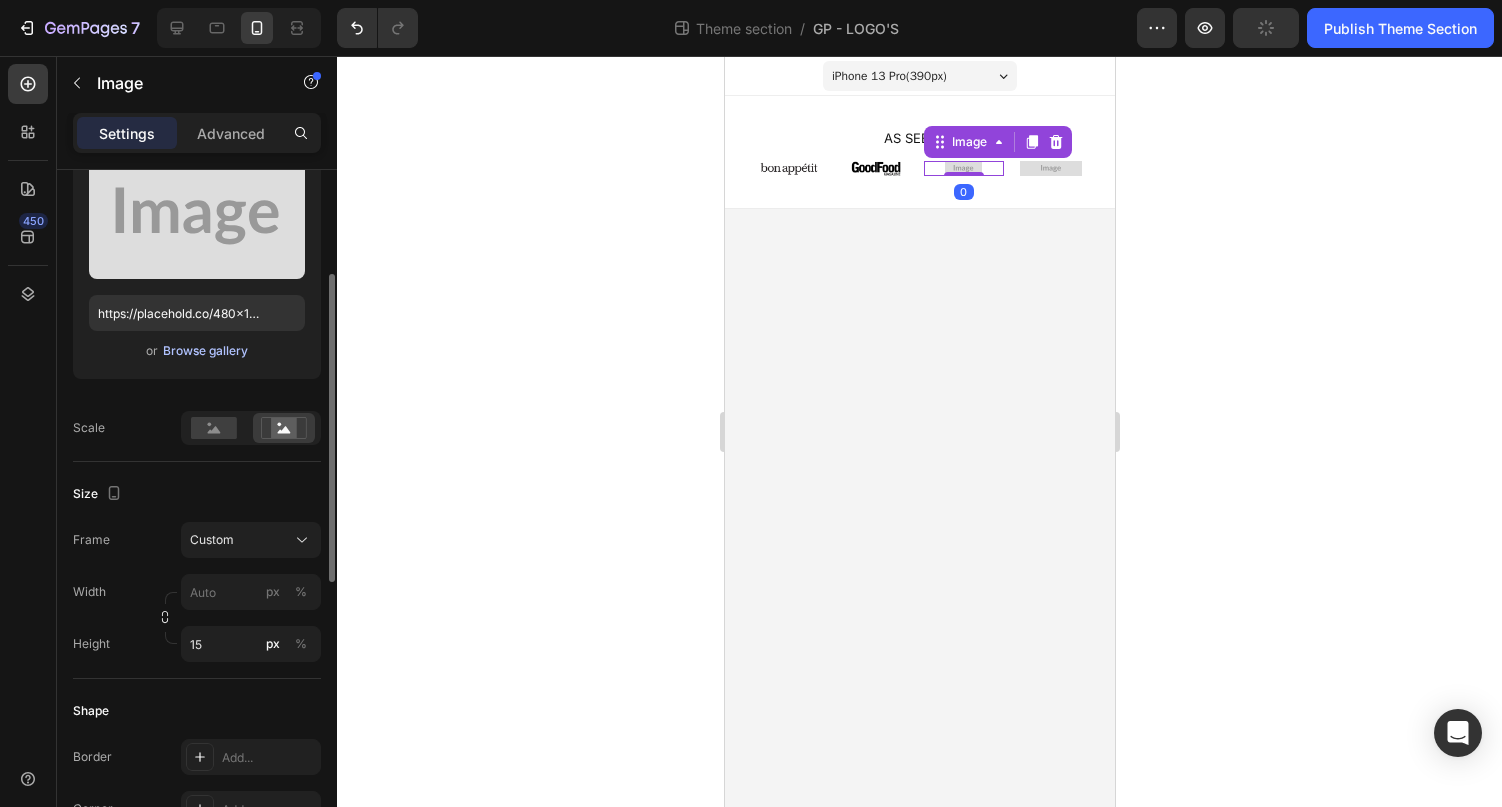 click on "Browse gallery" at bounding box center (205, 351) 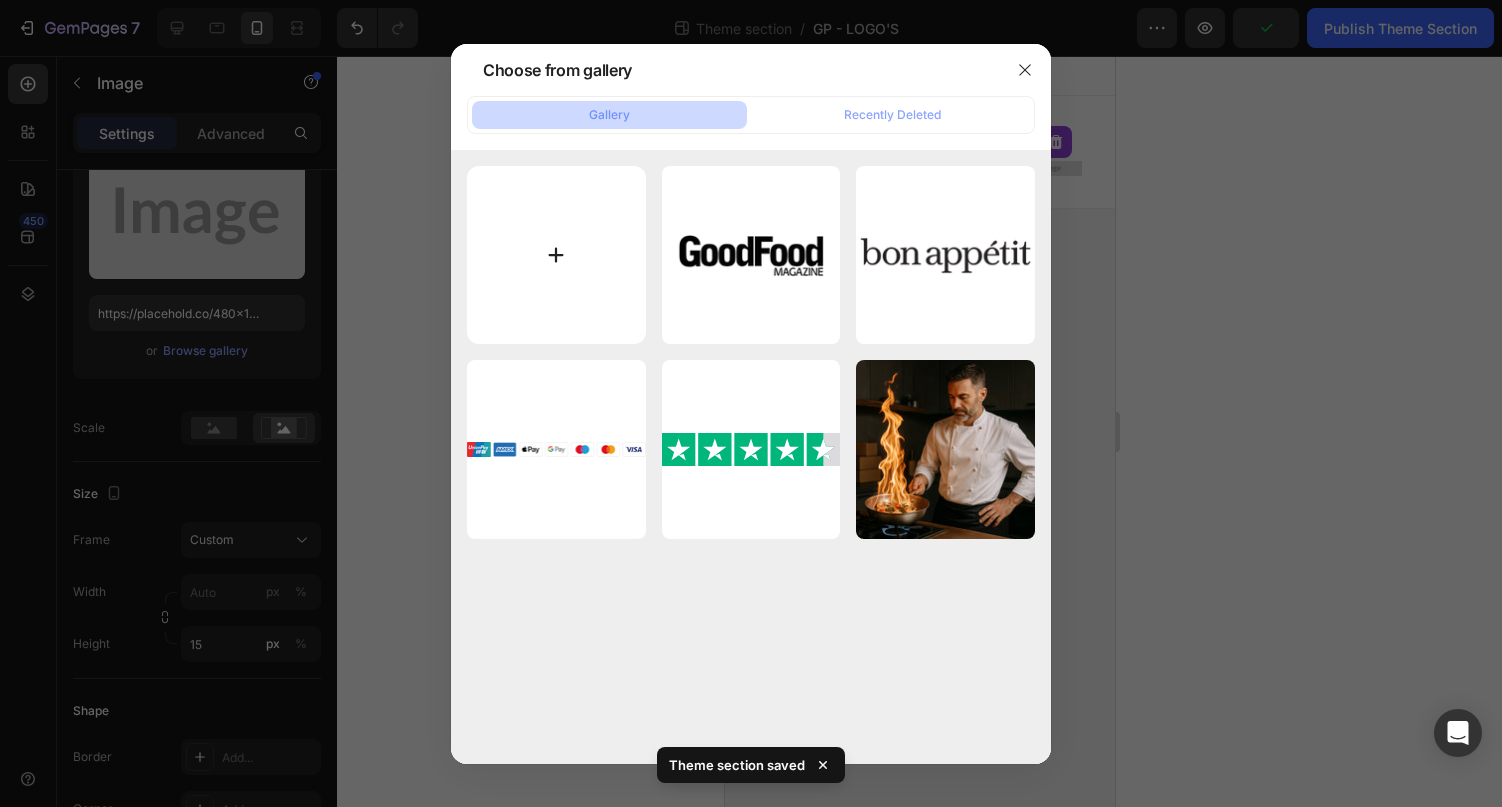 click at bounding box center [556, 255] 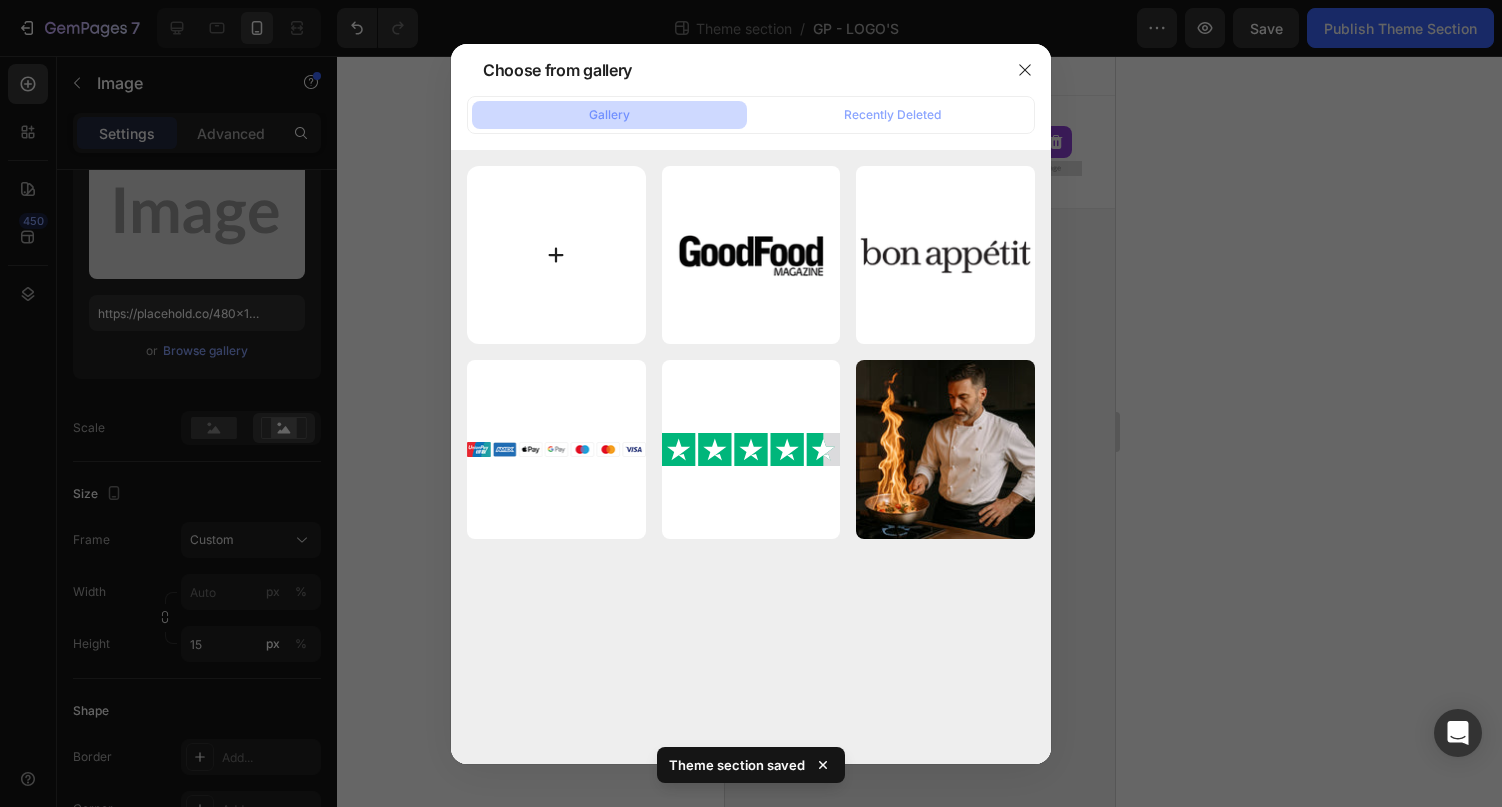 type on "C:\fakepath\3.png" 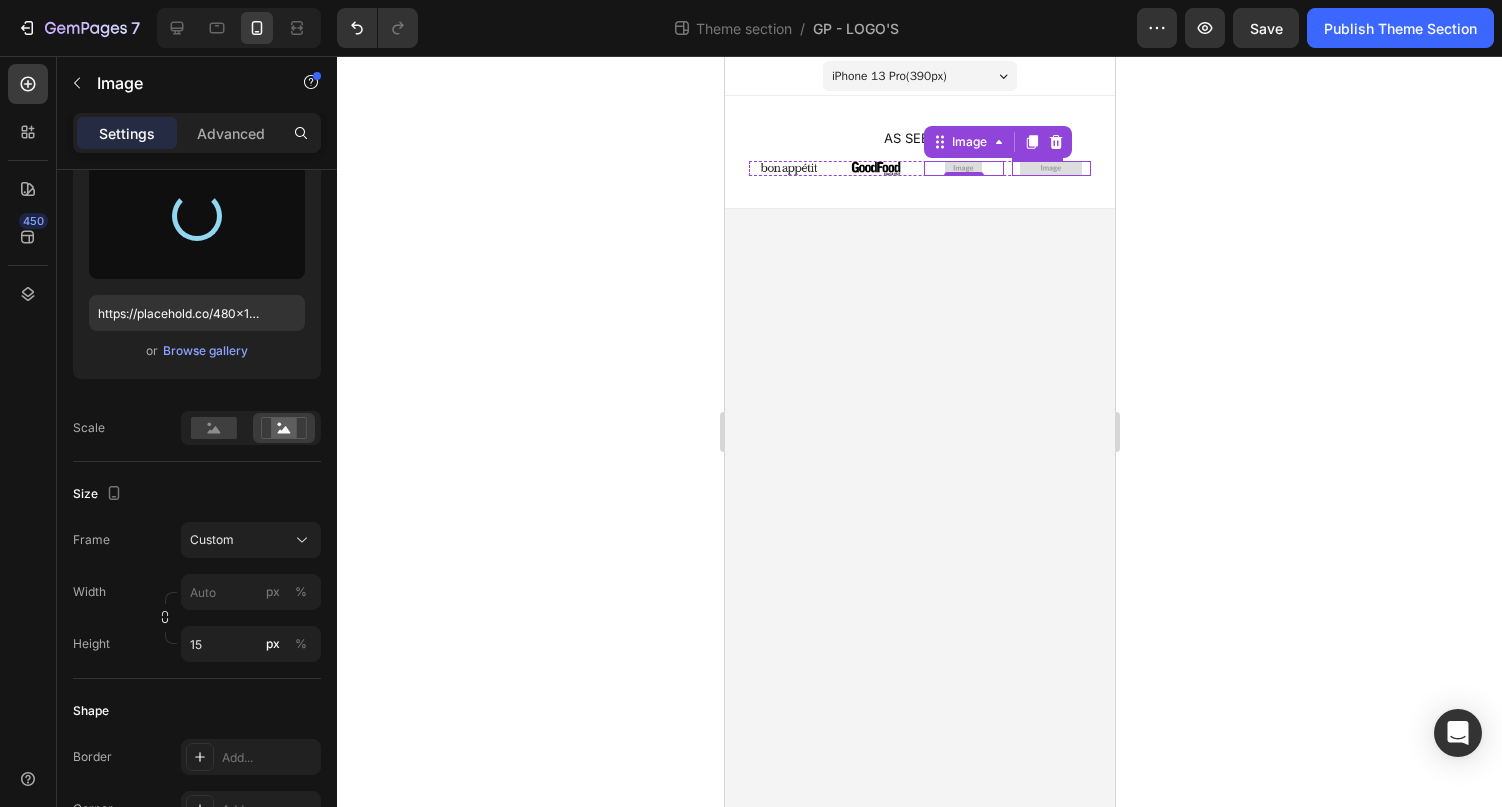 type on "https://cdn.shopify.com/s/files/1/0942/4430/7268/files/gempages_577493147215463412-d853486d-bc0b-4c97-af8f-73b296a7b14d.png" 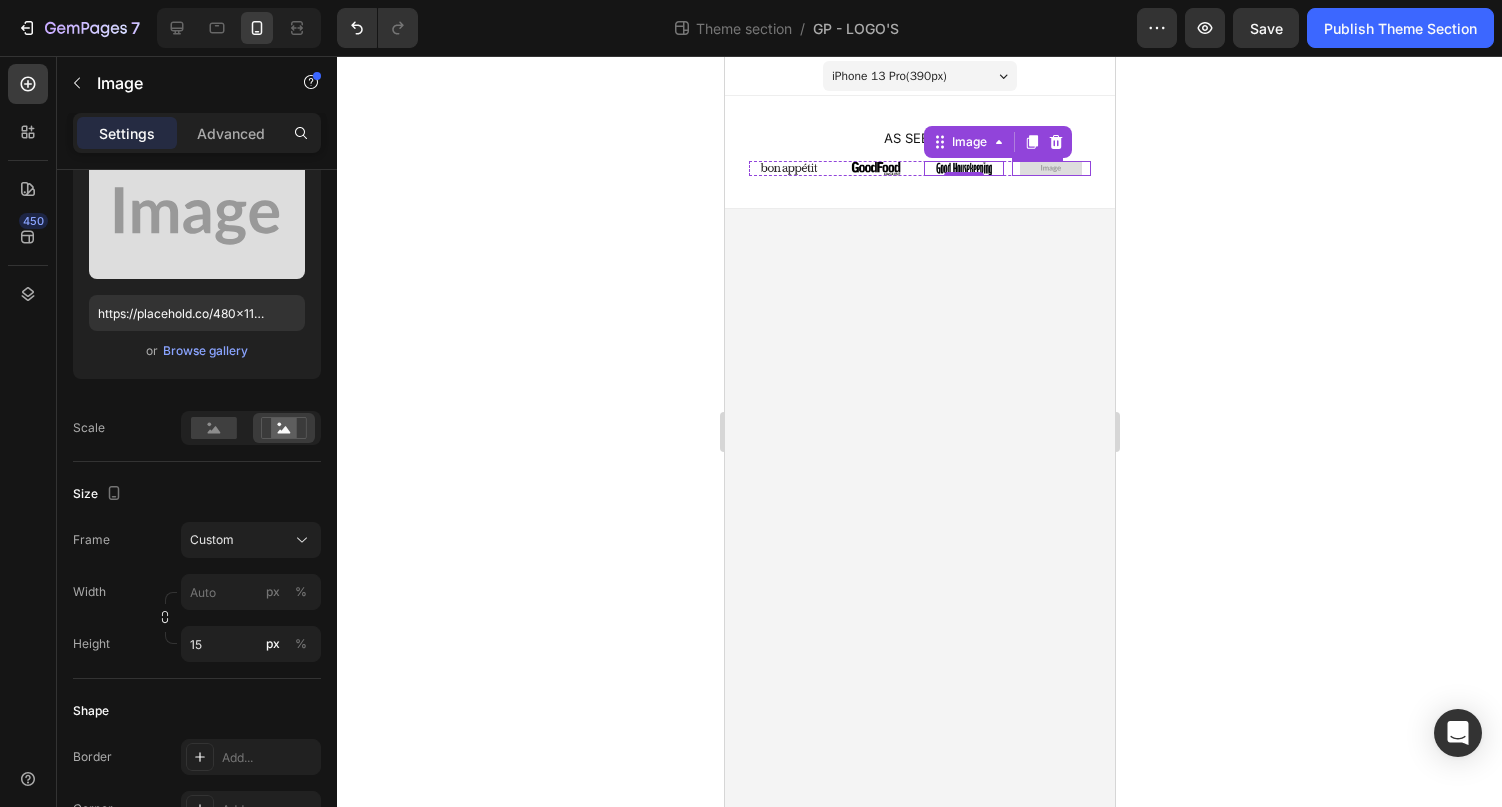 click at bounding box center (1051, 168) 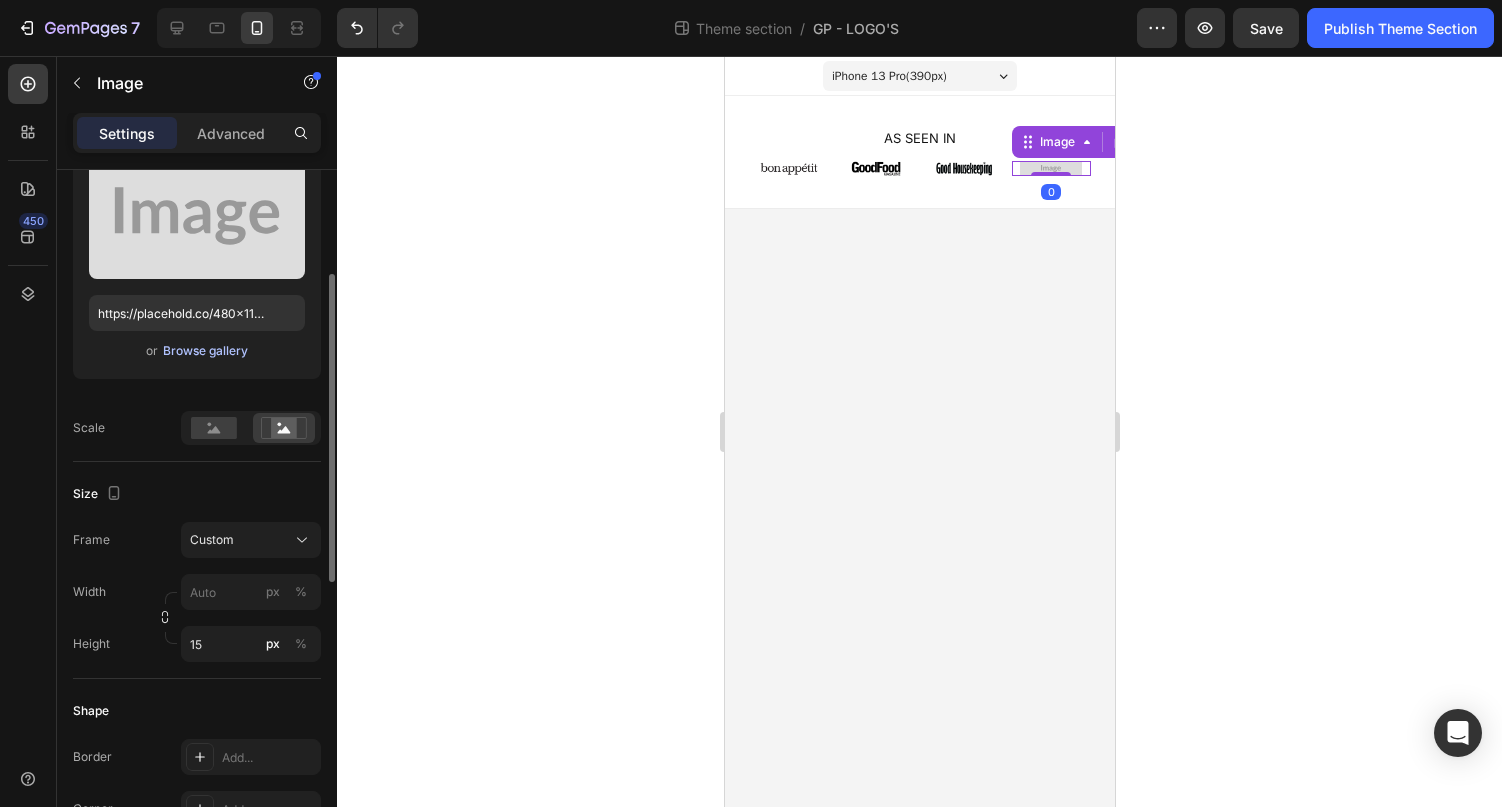 click on "Browse gallery" at bounding box center [205, 351] 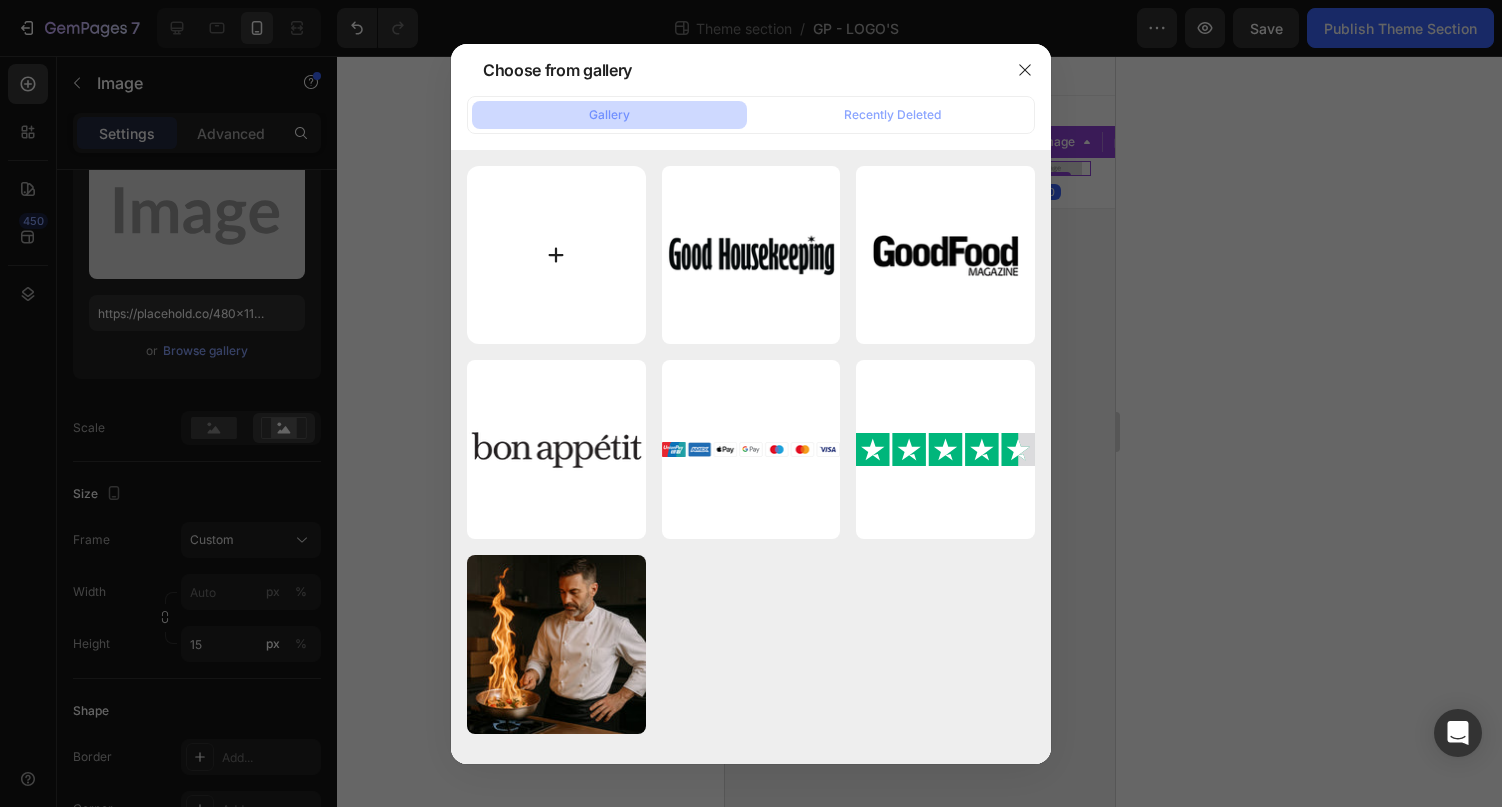 click at bounding box center [556, 255] 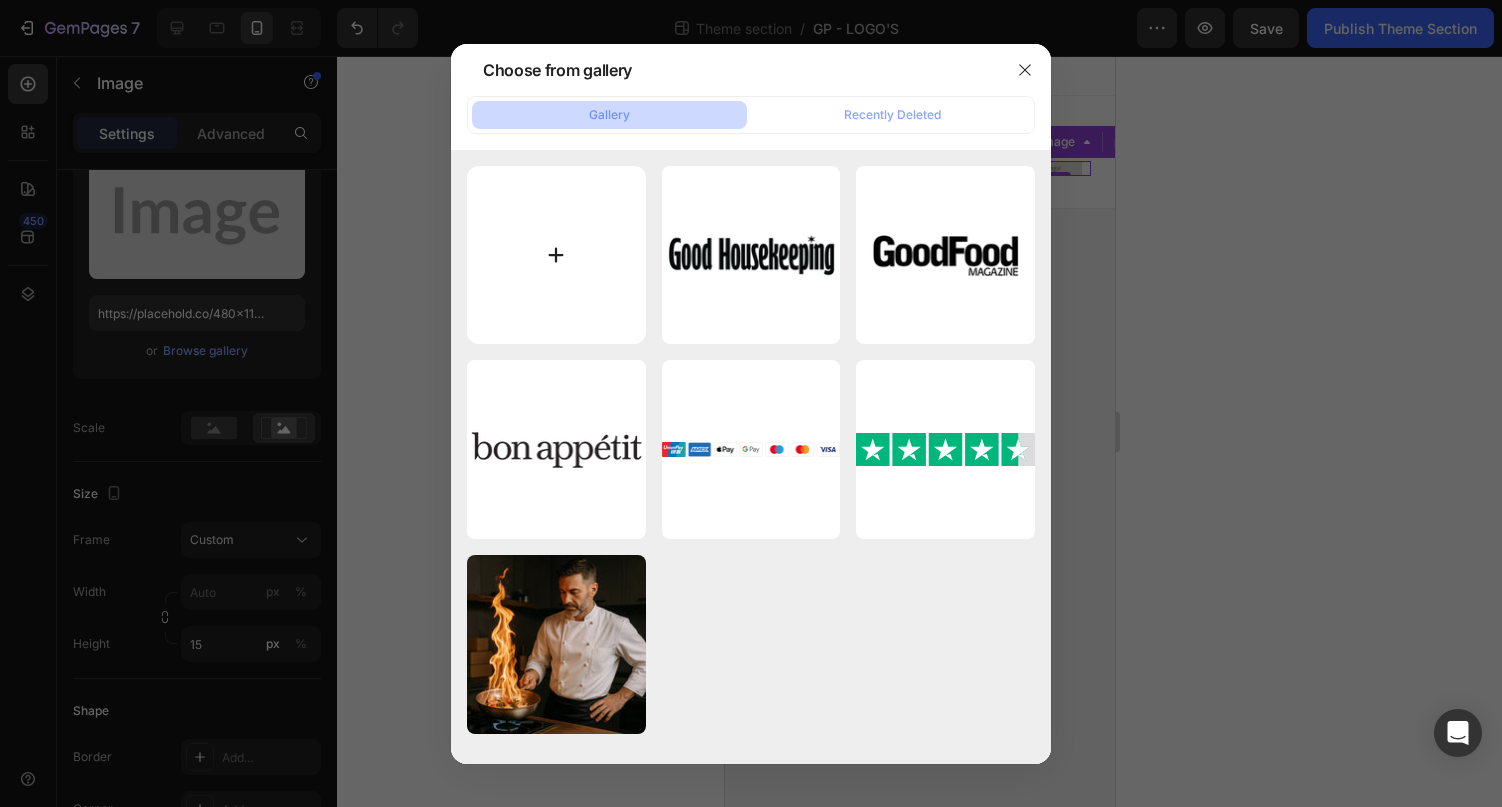 type on "C:\fakepath\4.png" 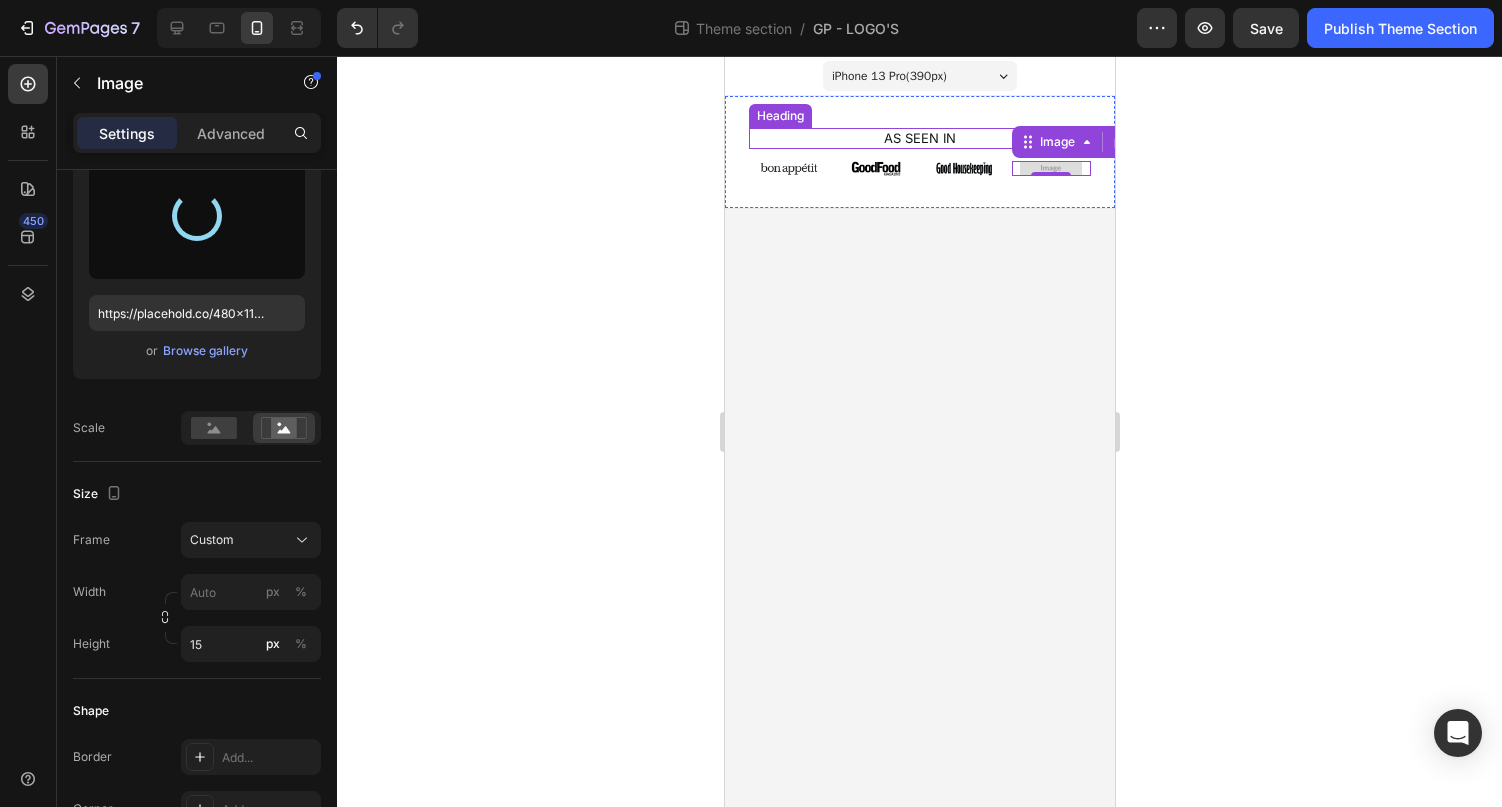 type on "https://cdn.shopify.com/s/files/1/0942/4430/7268/files/gempages_577493147215463412-aac23b5b-f023-4f7e-afc6-2e41a2c7c9b2.png" 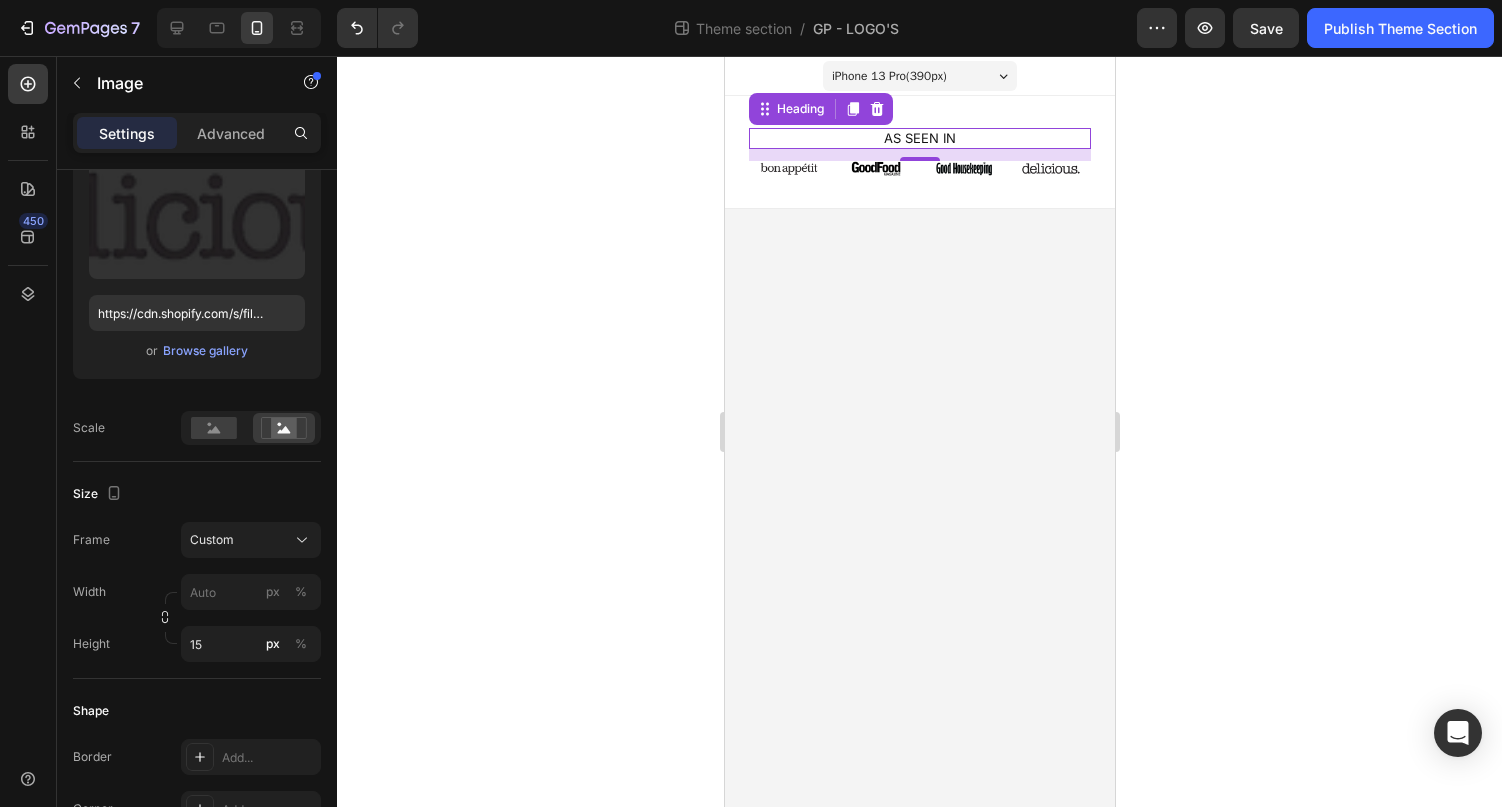 click on "AS SEEN IN" at bounding box center [919, 138] 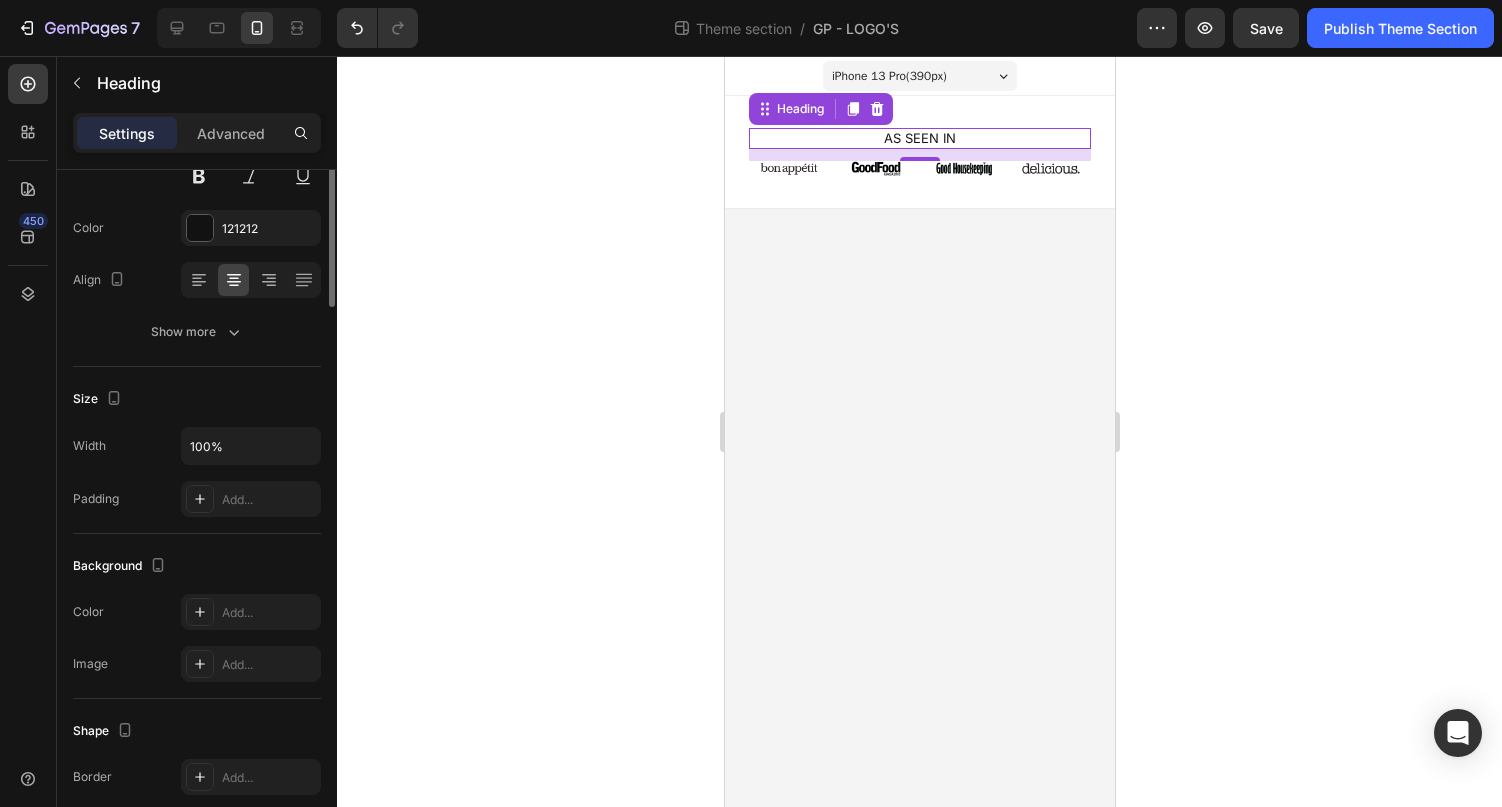scroll, scrollTop: 0, scrollLeft: 0, axis: both 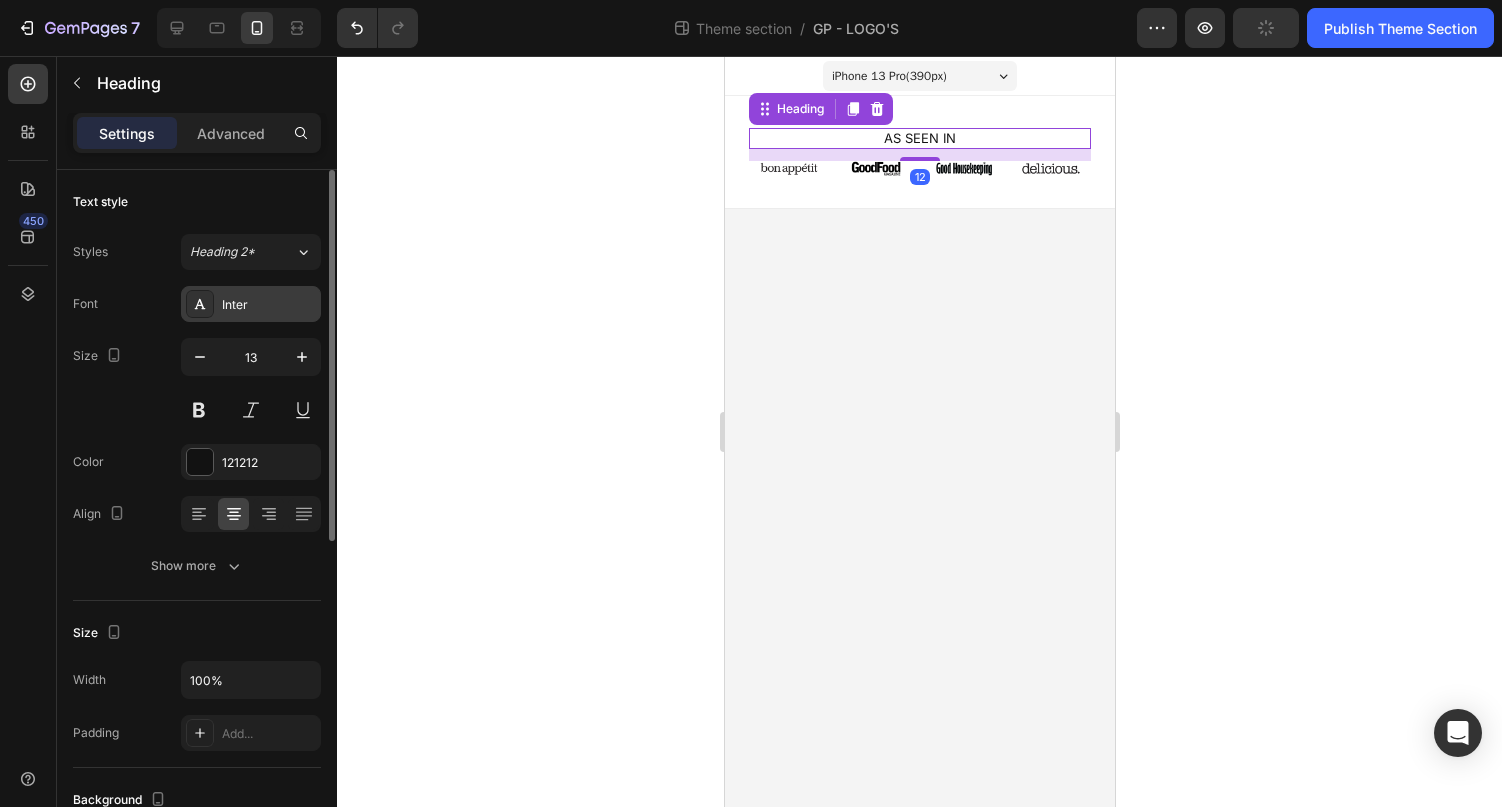 click on "Inter" at bounding box center [269, 305] 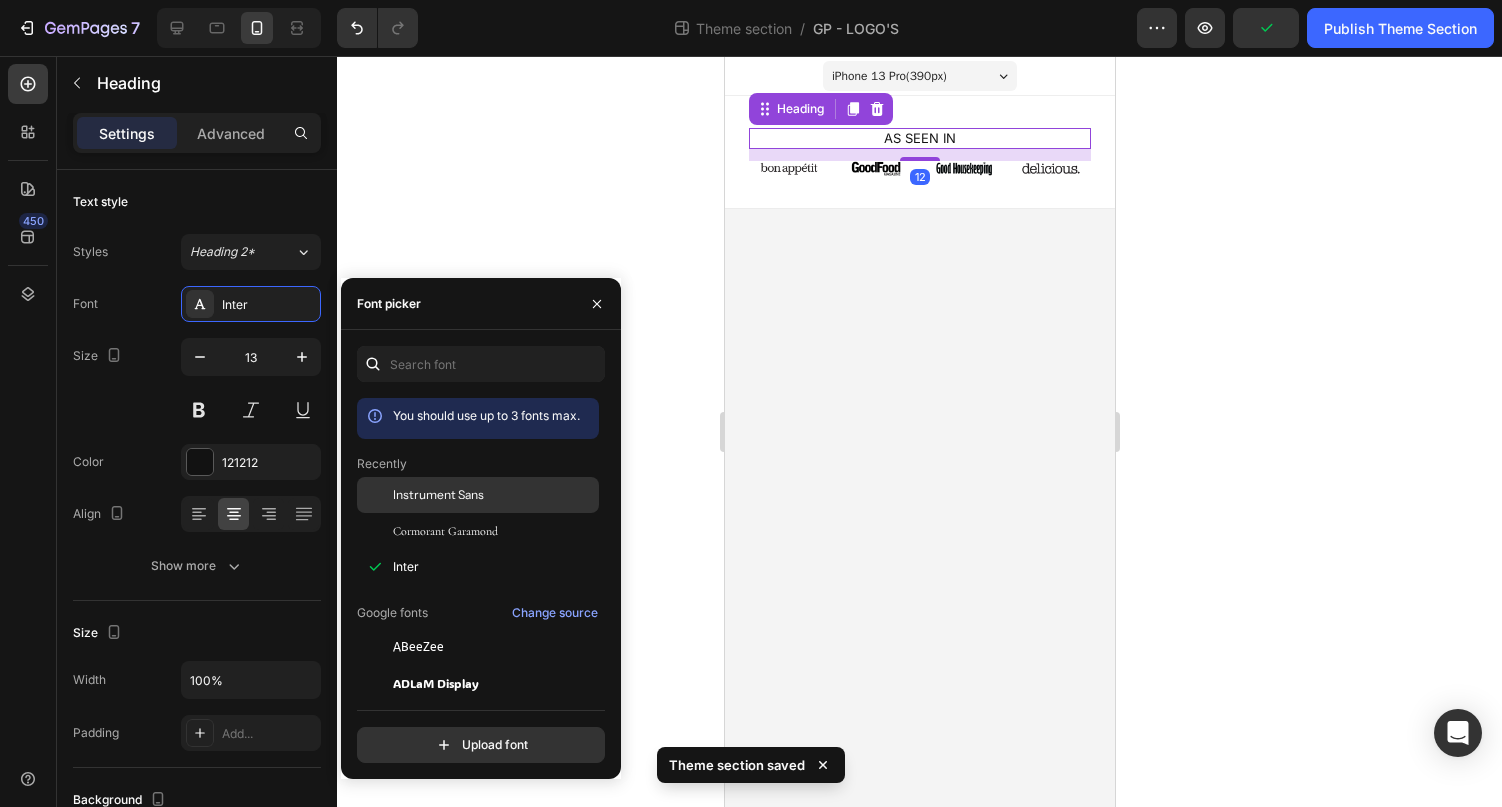 click on "Instrument Sans" at bounding box center (438, 495) 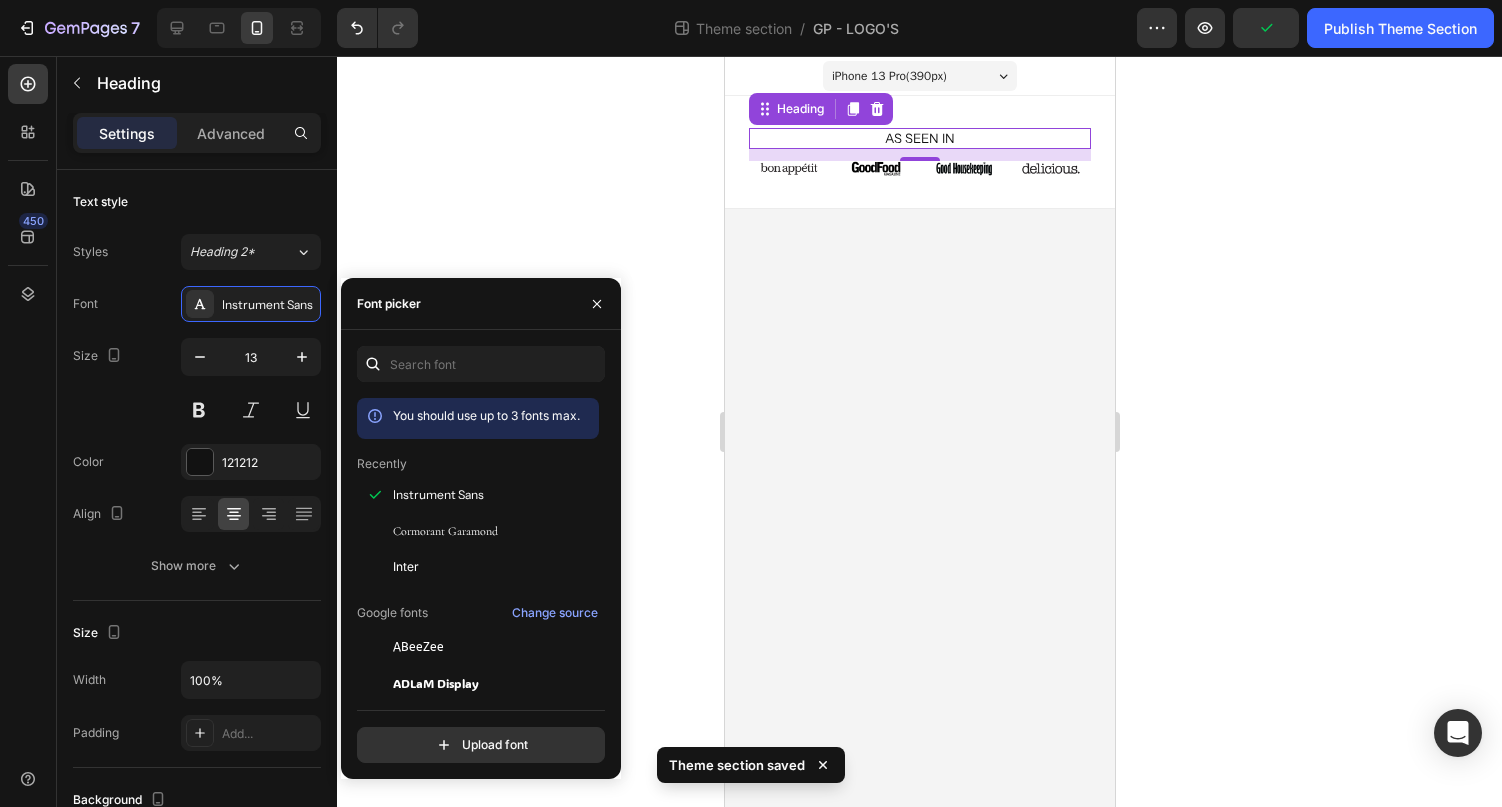 click 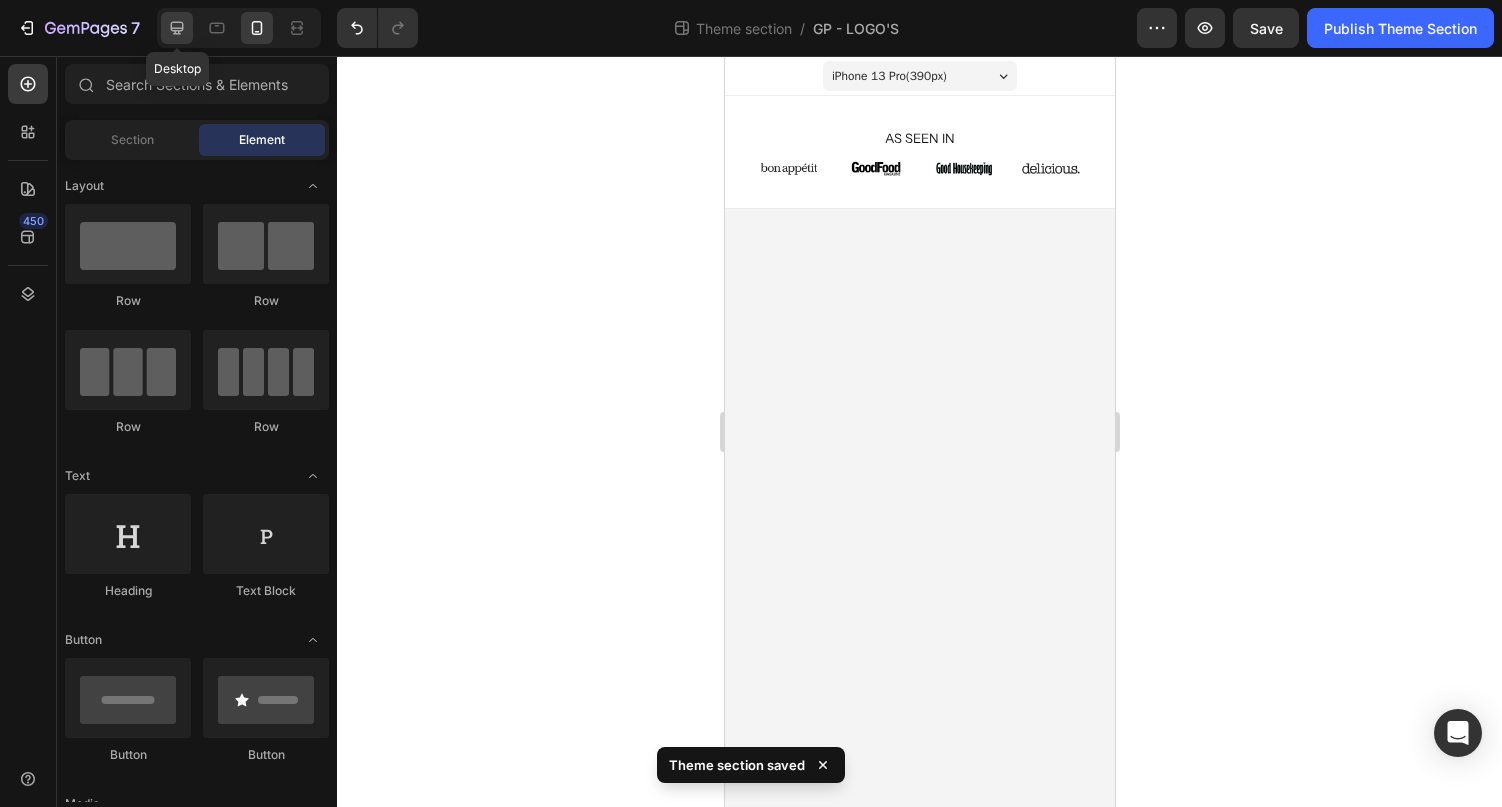 click 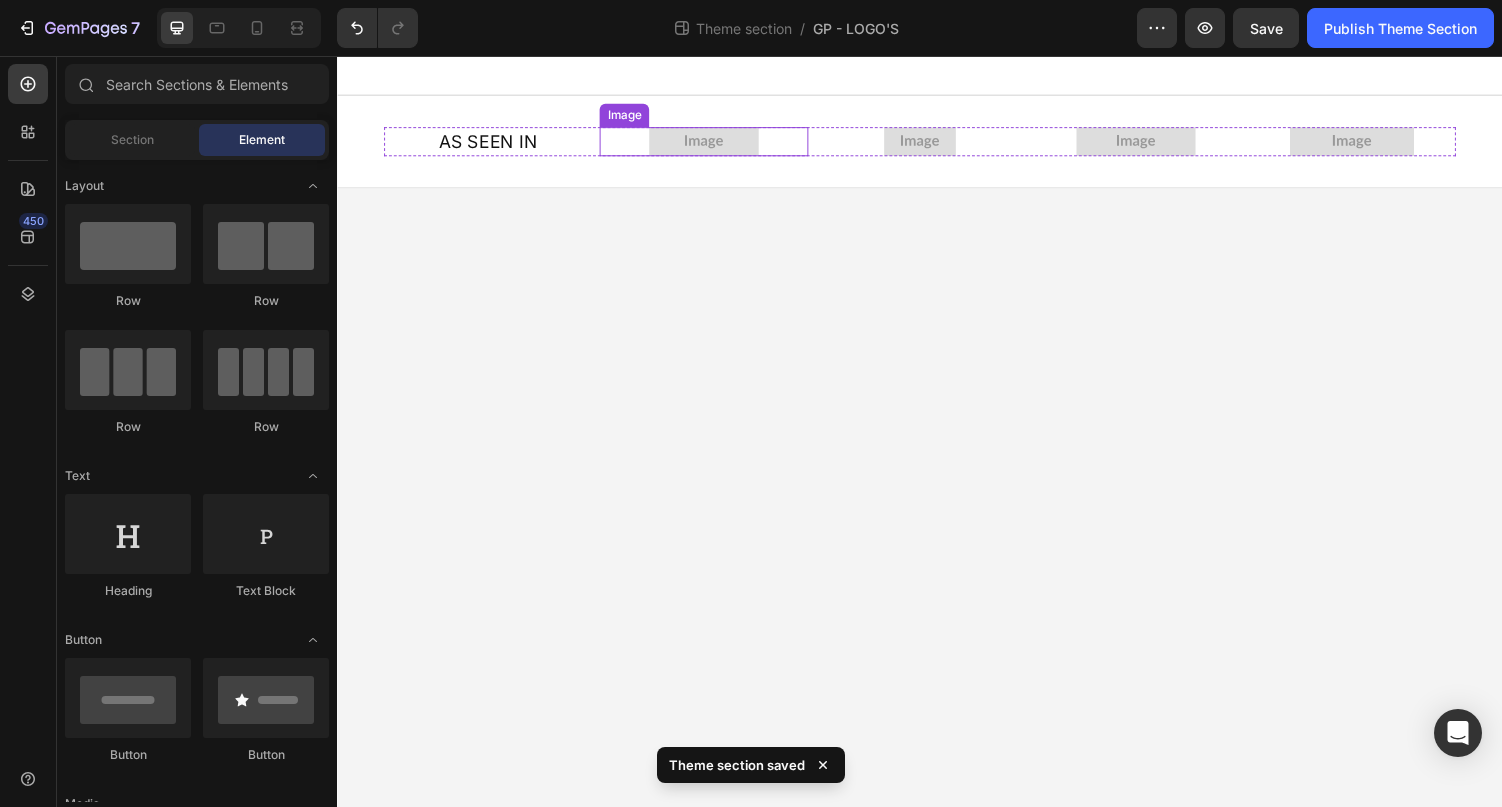 click at bounding box center (714, 144) 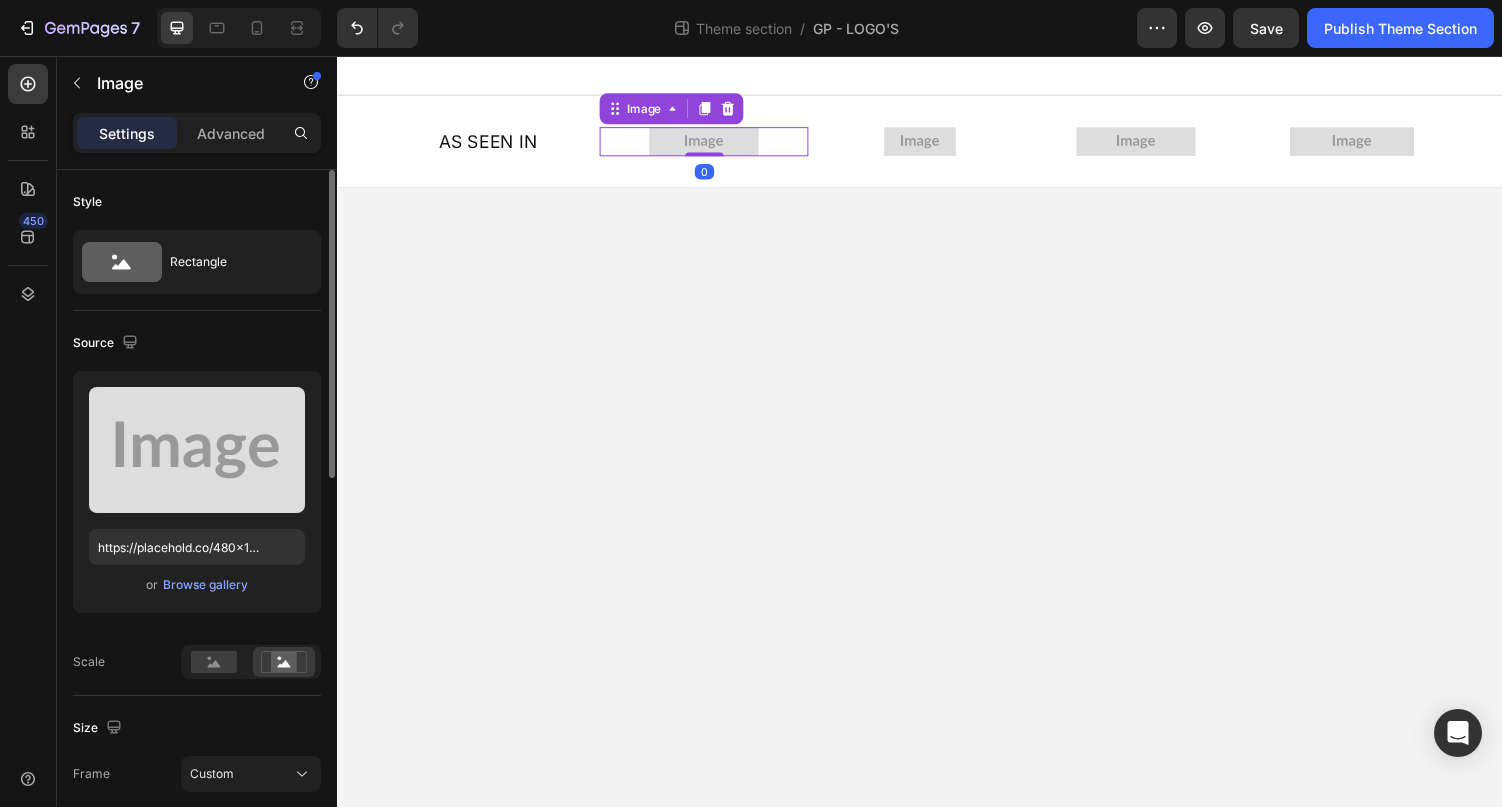 click on "Upload Image https://placehold.co/480x128?text=Image or  Browse gallery" at bounding box center [197, 492] 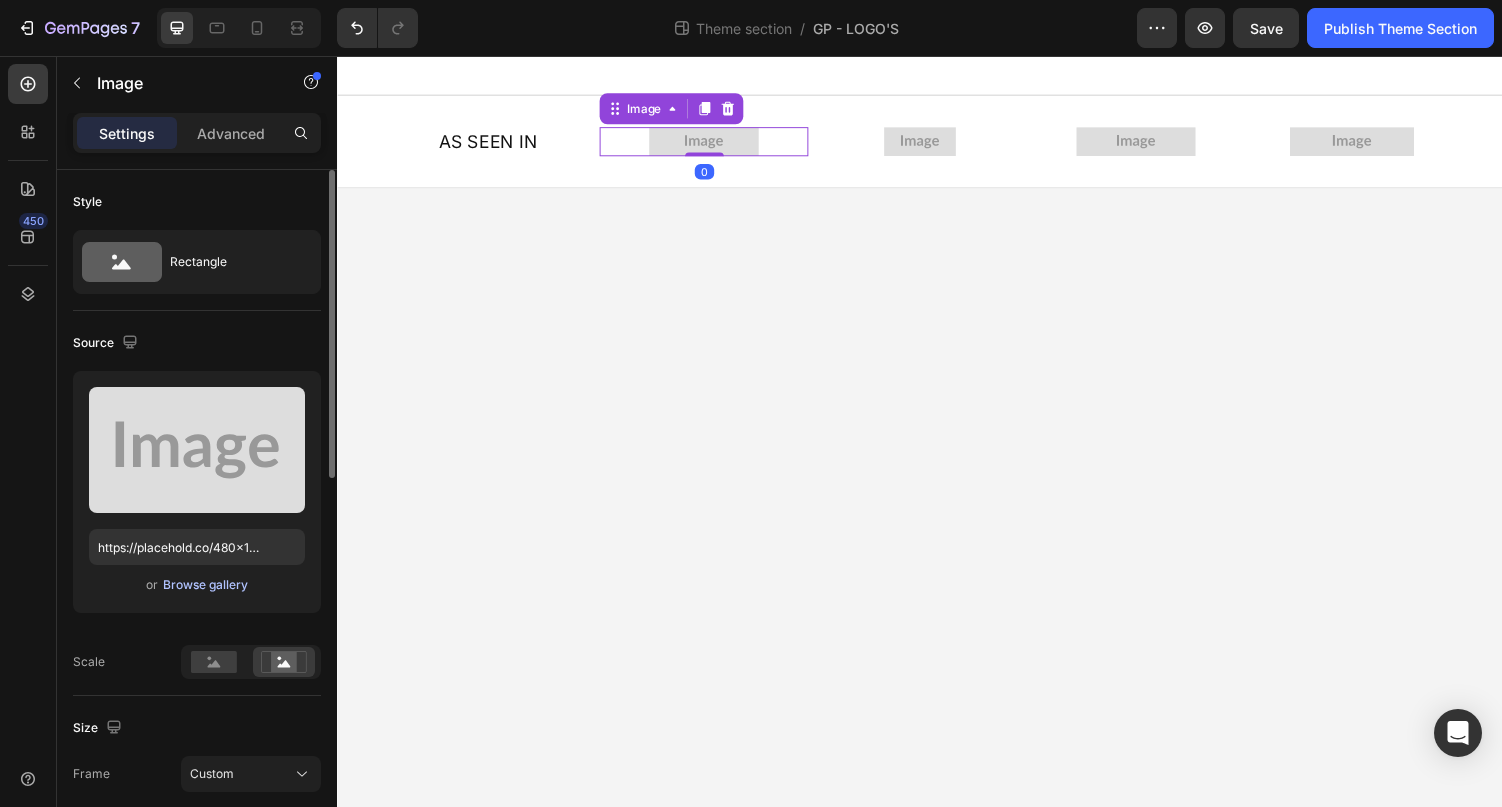 click on "Browse gallery" at bounding box center (205, 585) 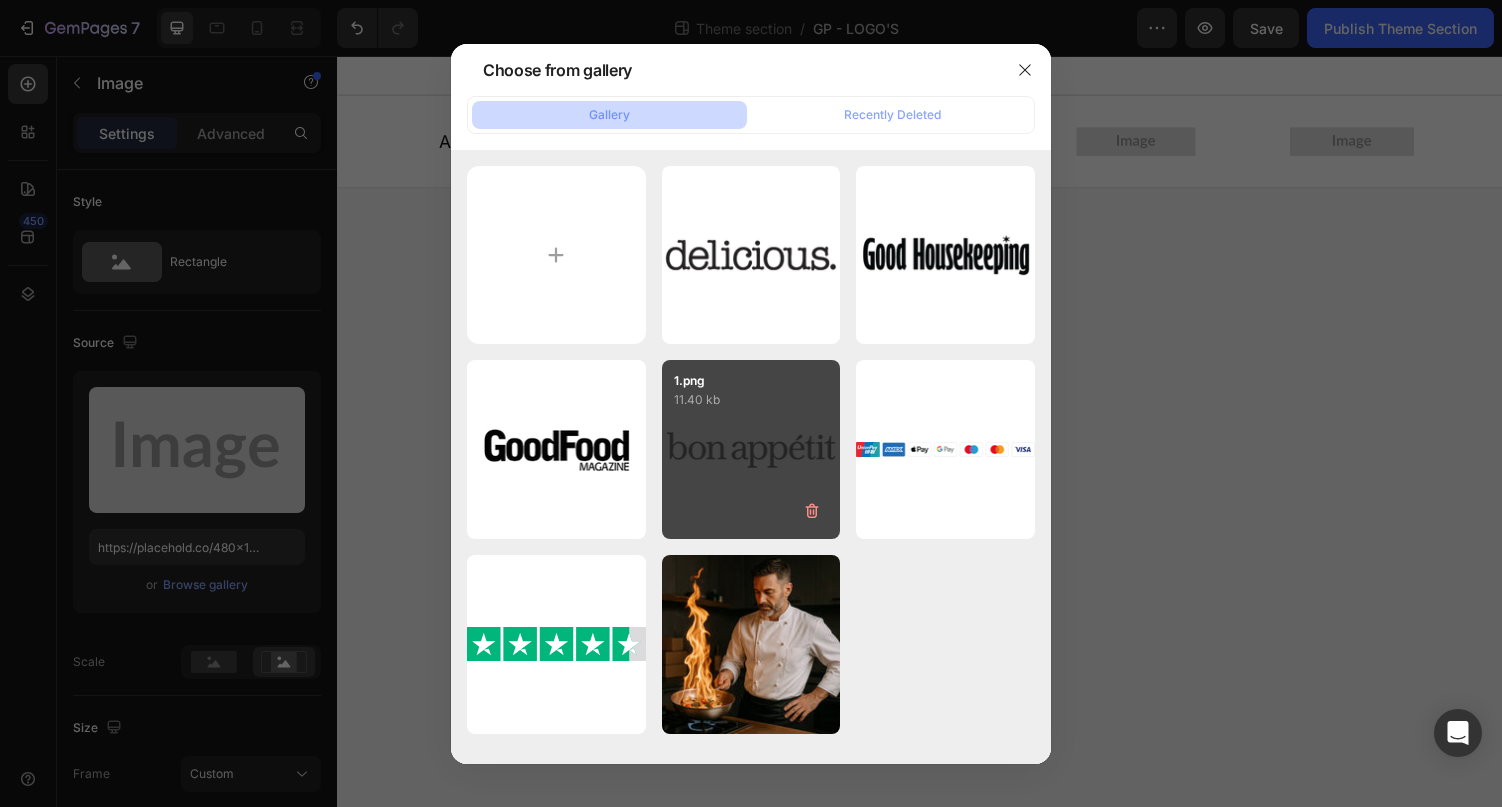click on "1.png 11.40 kb" at bounding box center [751, 449] 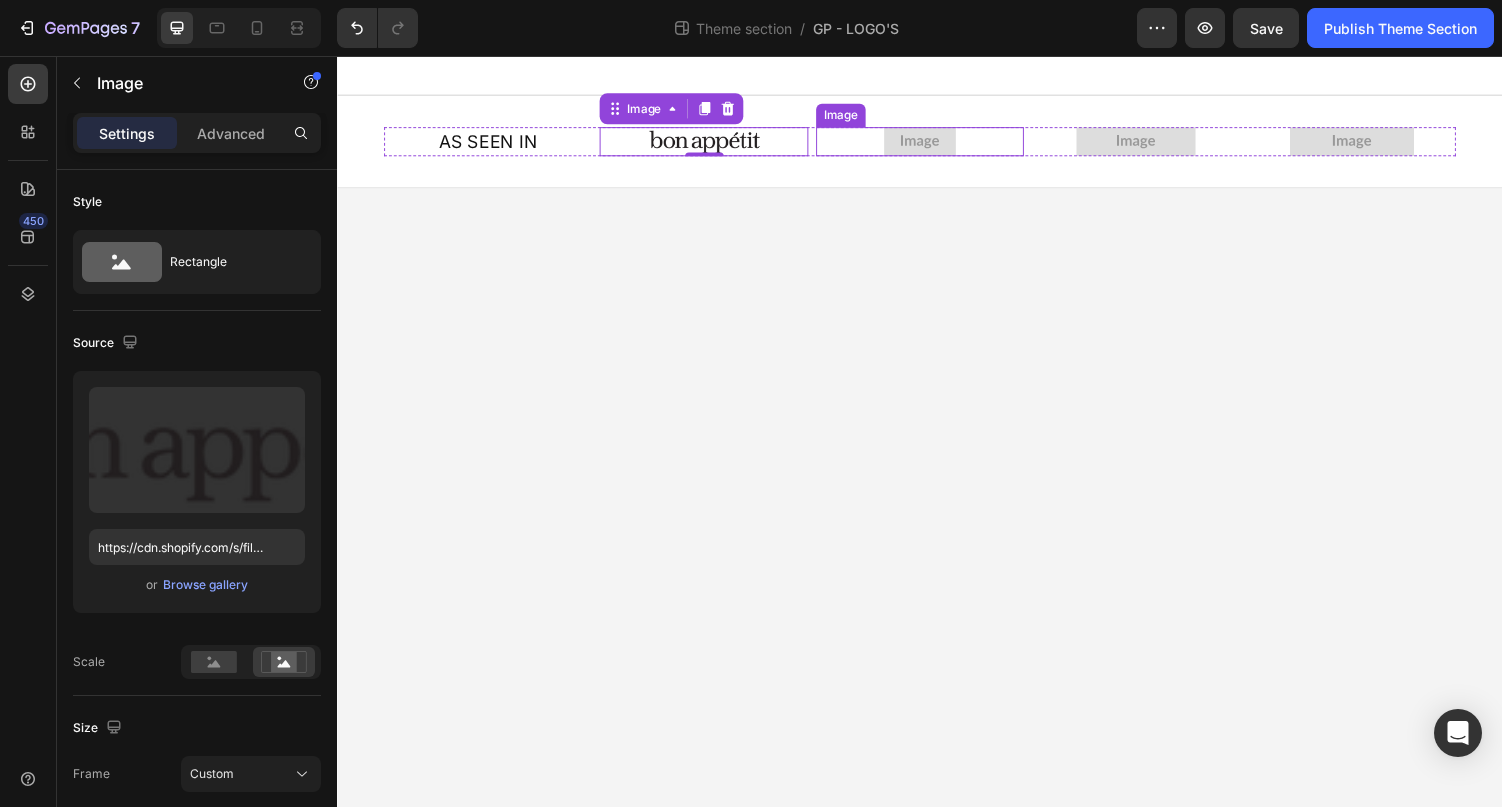 click at bounding box center (937, 144) 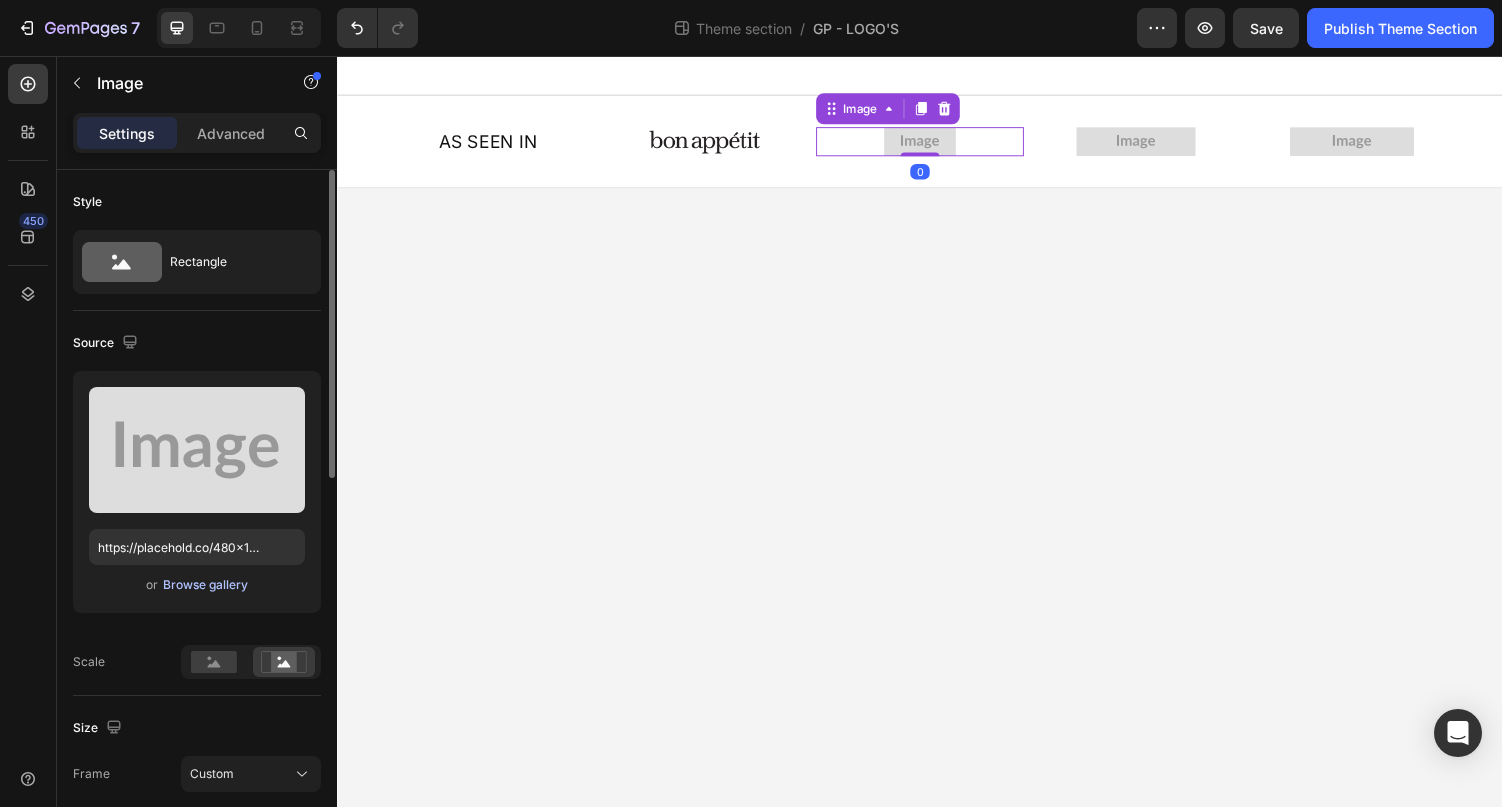 click on "Browse gallery" at bounding box center [205, 585] 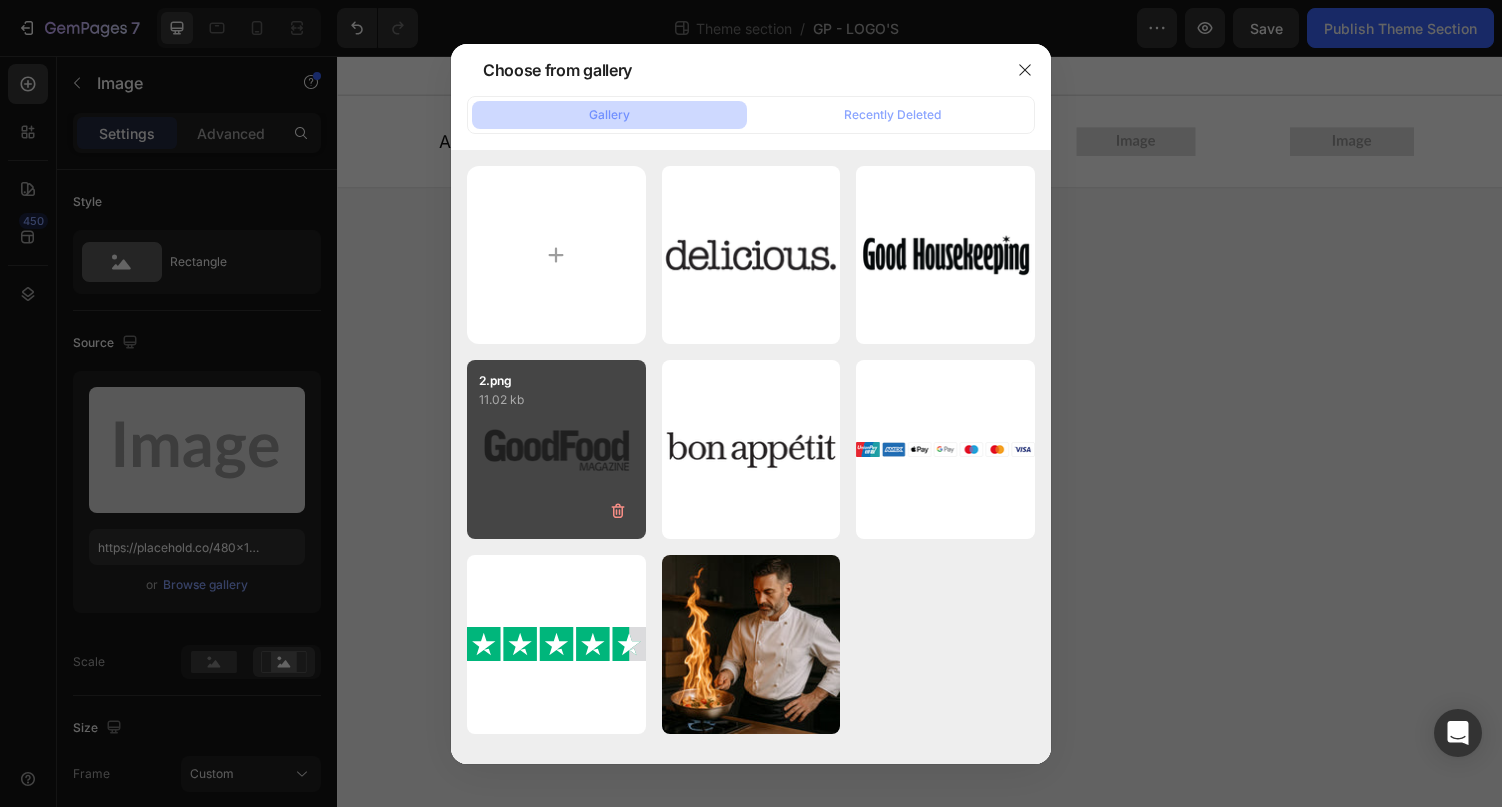 click on "2.png 11.02 kb" at bounding box center [556, 449] 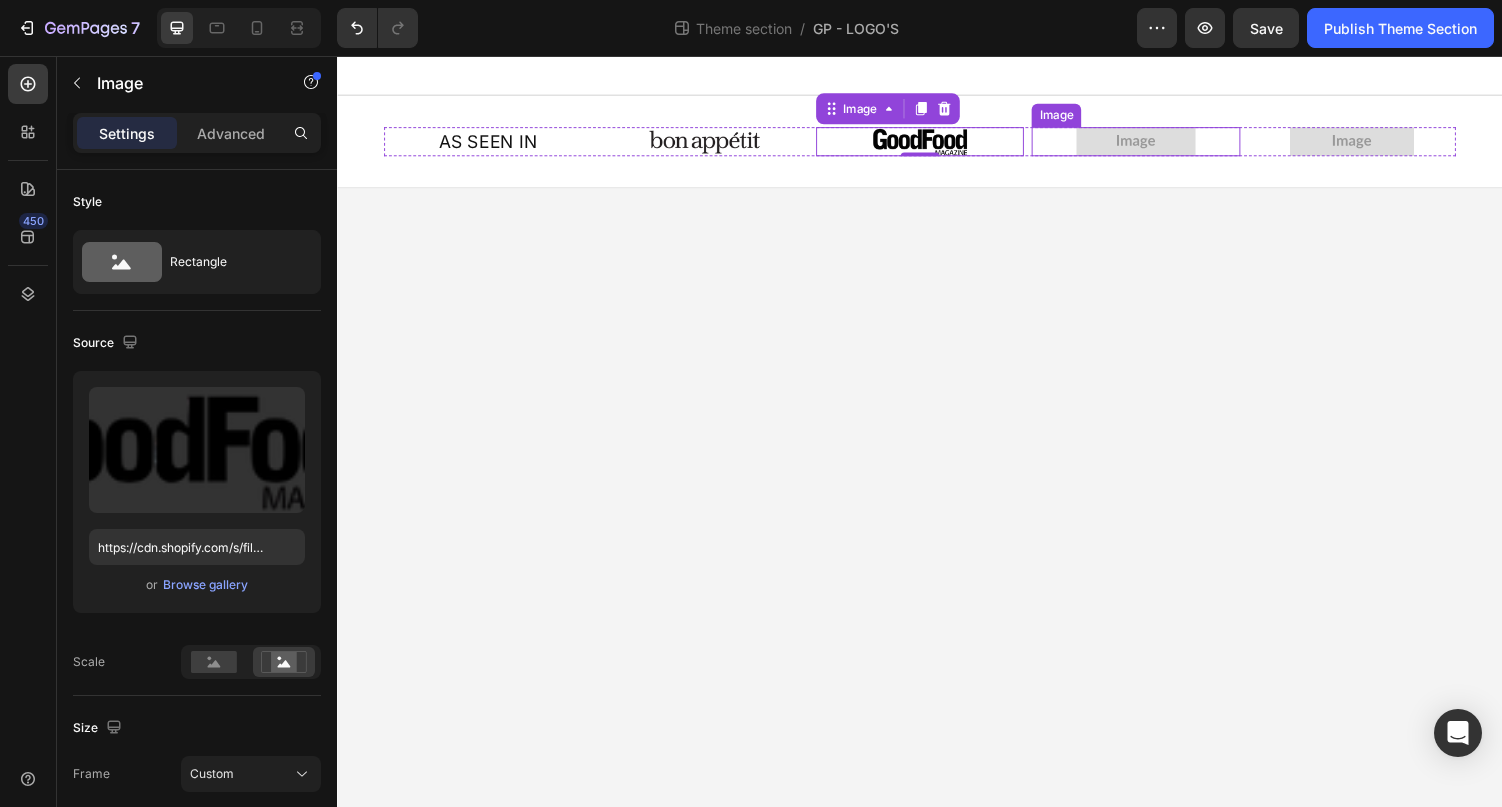 click at bounding box center [1159, 144] 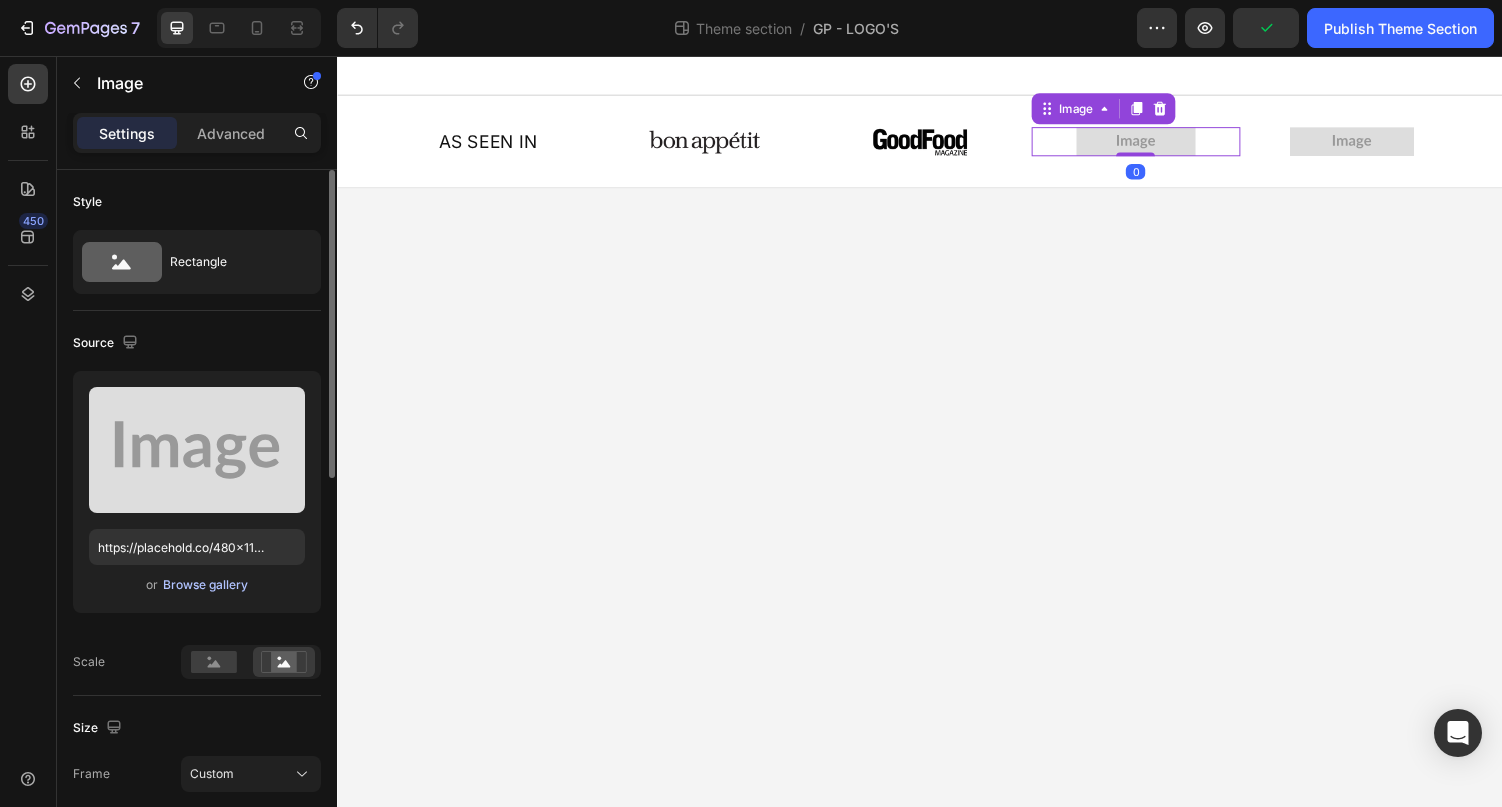 click on "or  Browse gallery" at bounding box center [197, 585] 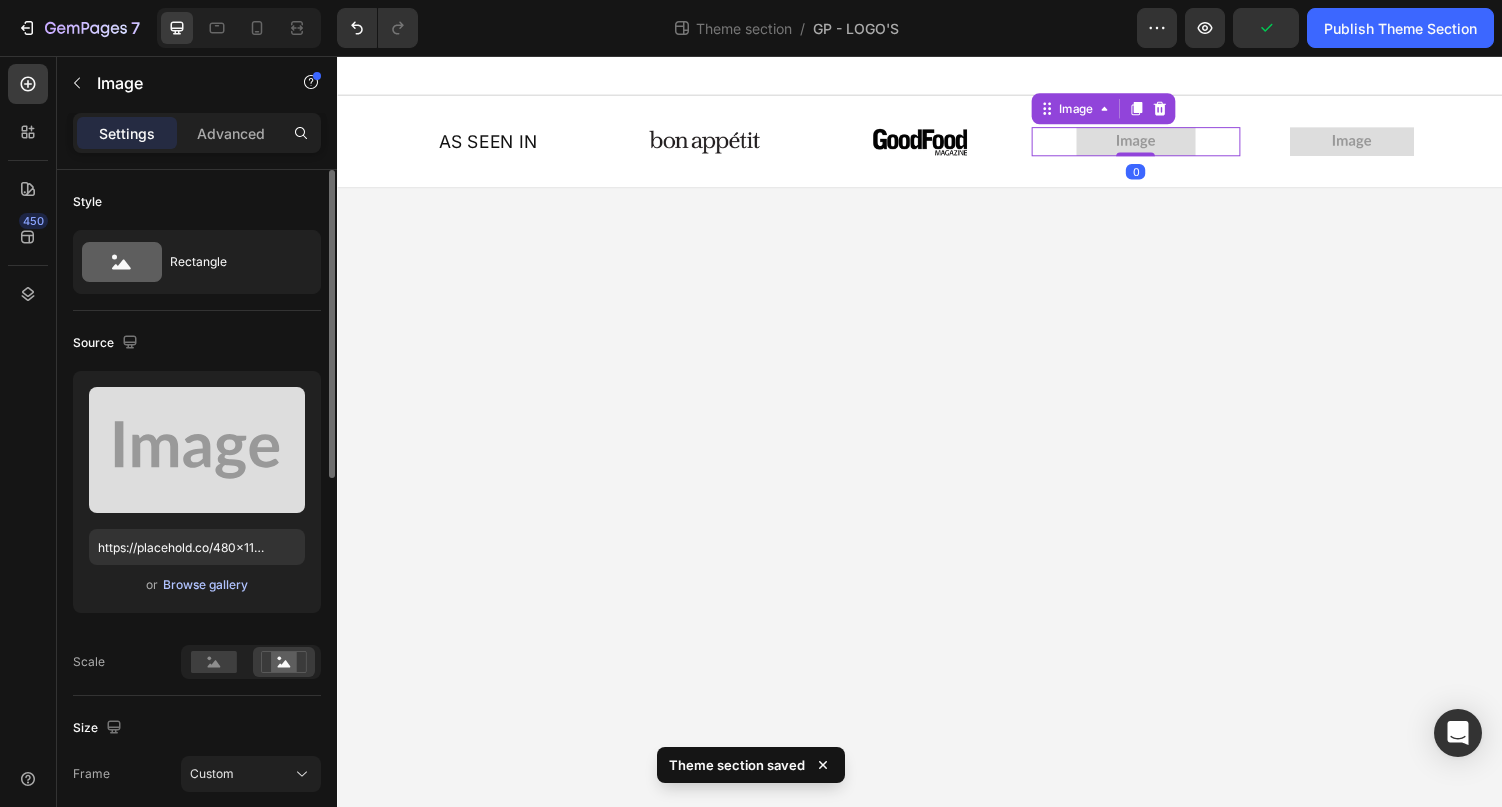 click on "Browse gallery" at bounding box center (205, 585) 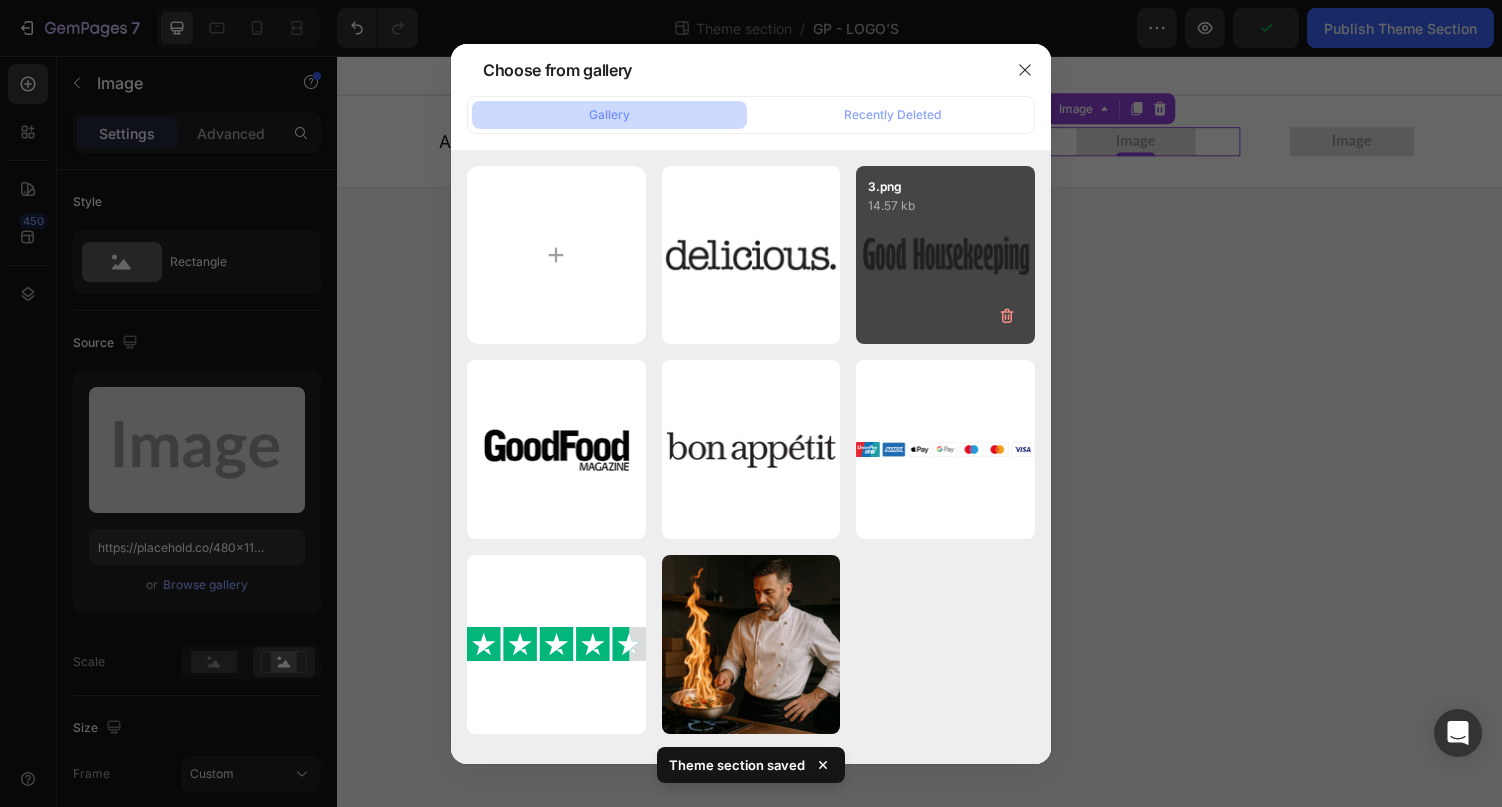 click on "3.png 14.57 kb" at bounding box center (945, 255) 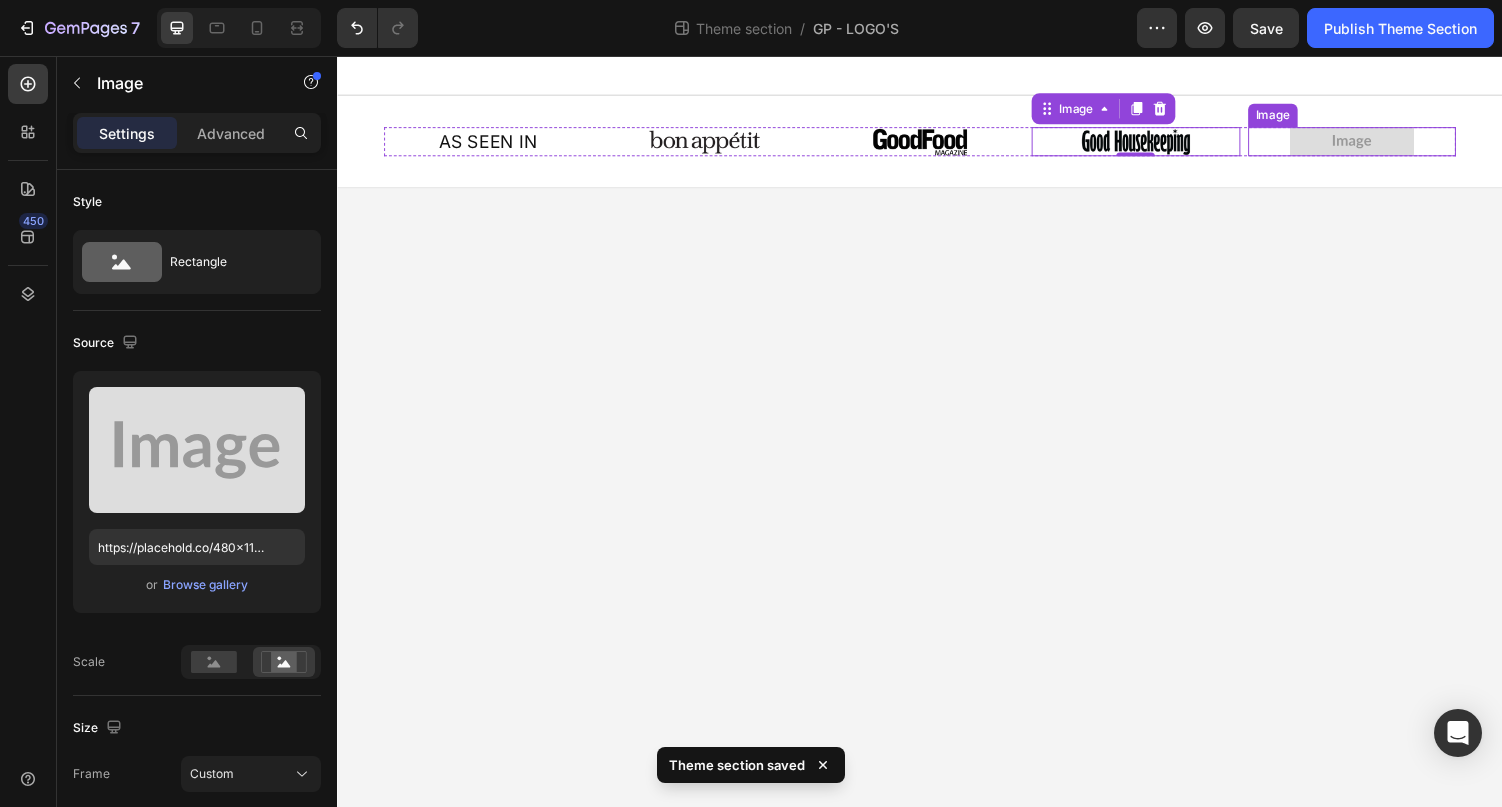 click at bounding box center [1382, 144] 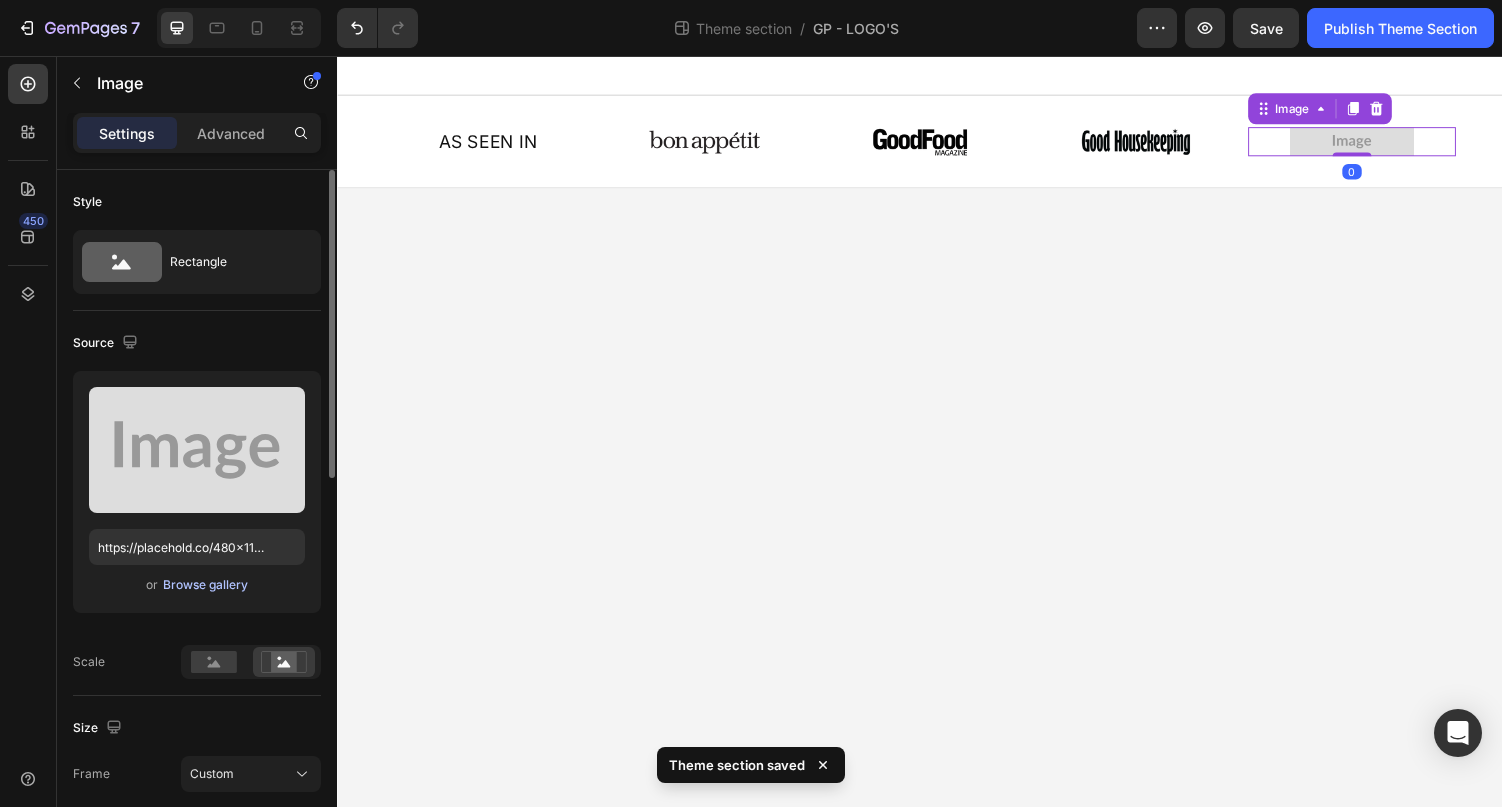 click on "Browse gallery" at bounding box center (205, 585) 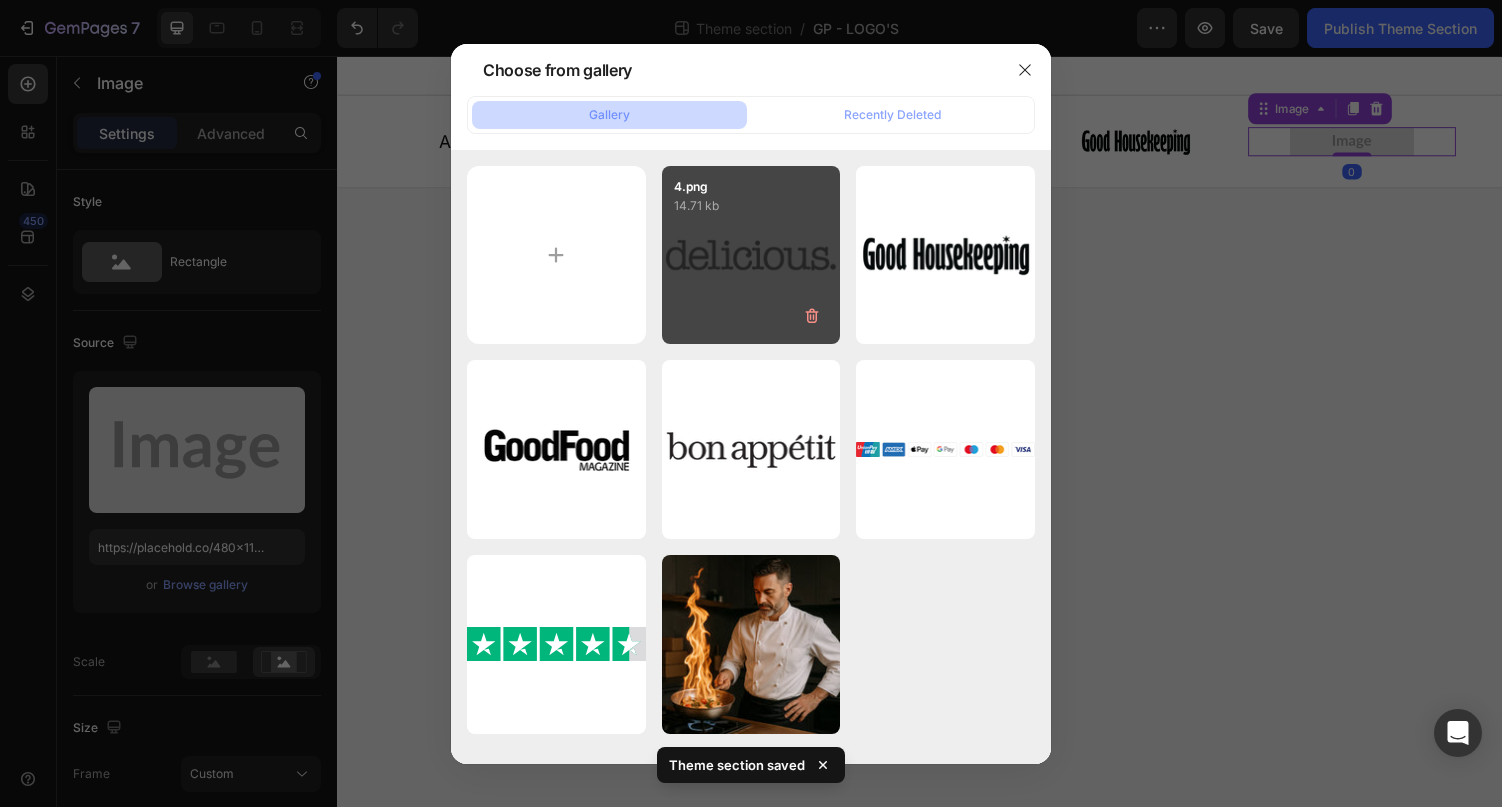 click on "4.png 14.71 kb" at bounding box center [751, 255] 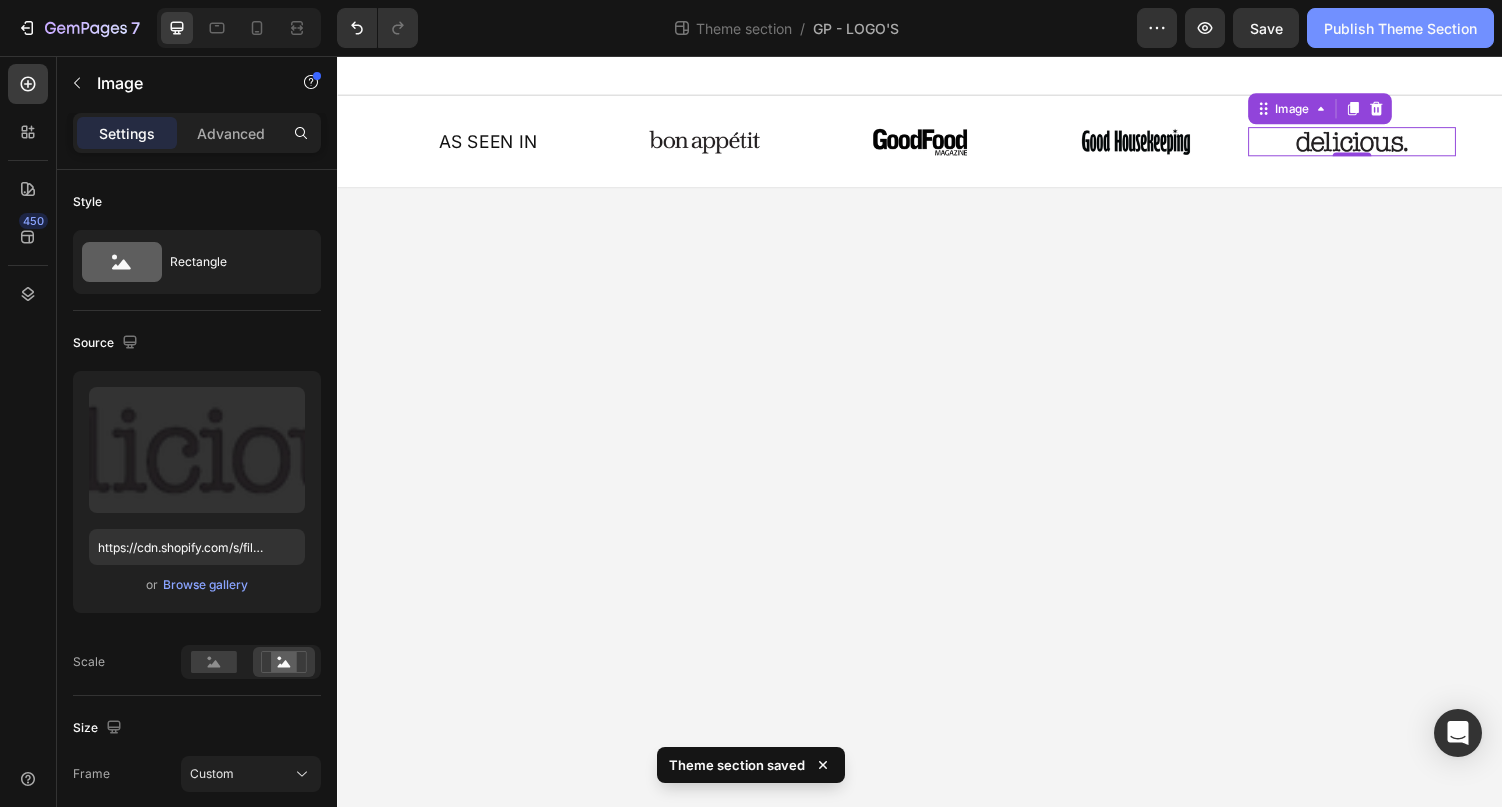 click on "Publish Theme Section" at bounding box center [1400, 28] 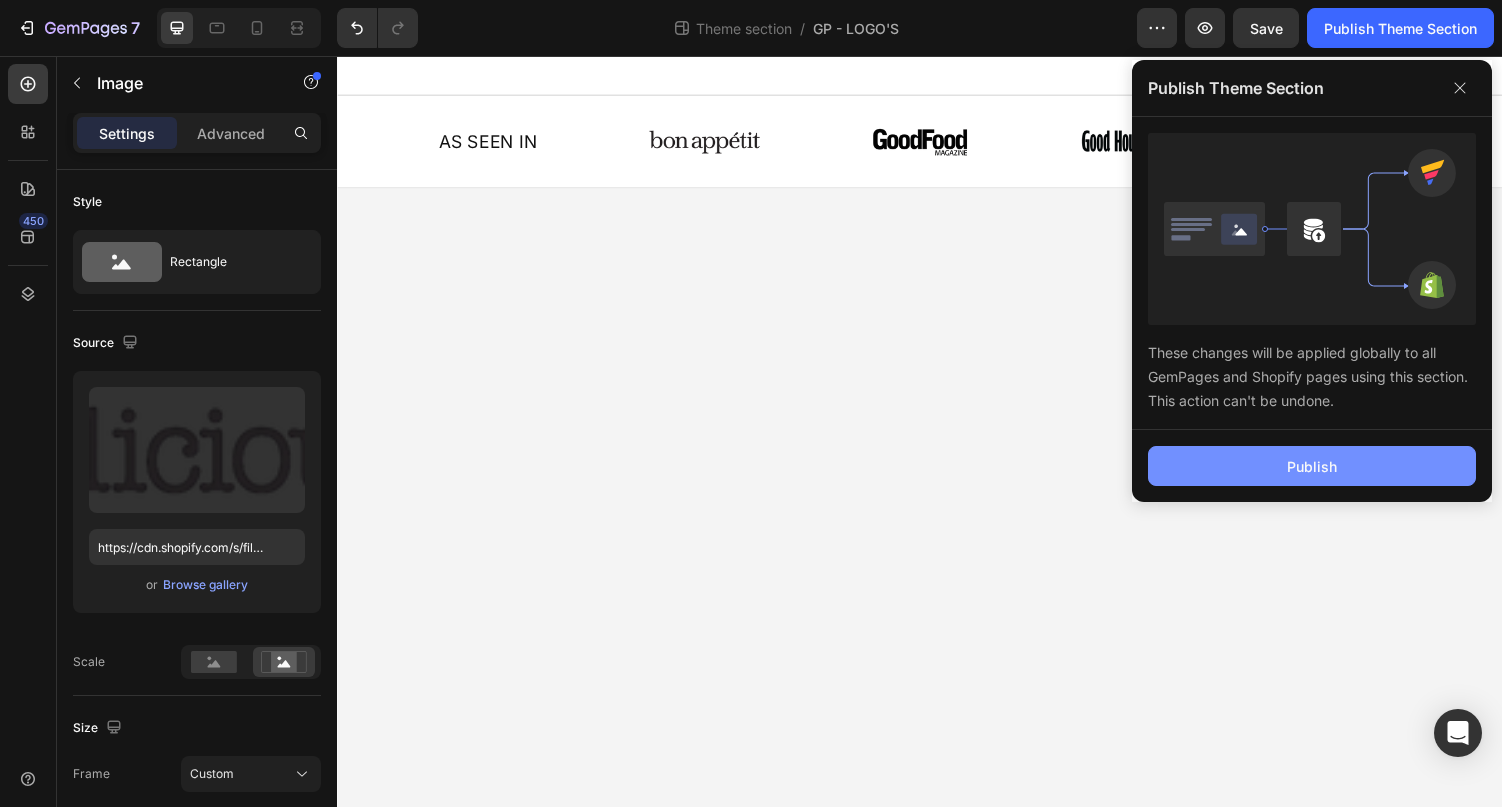 click on "Publish" 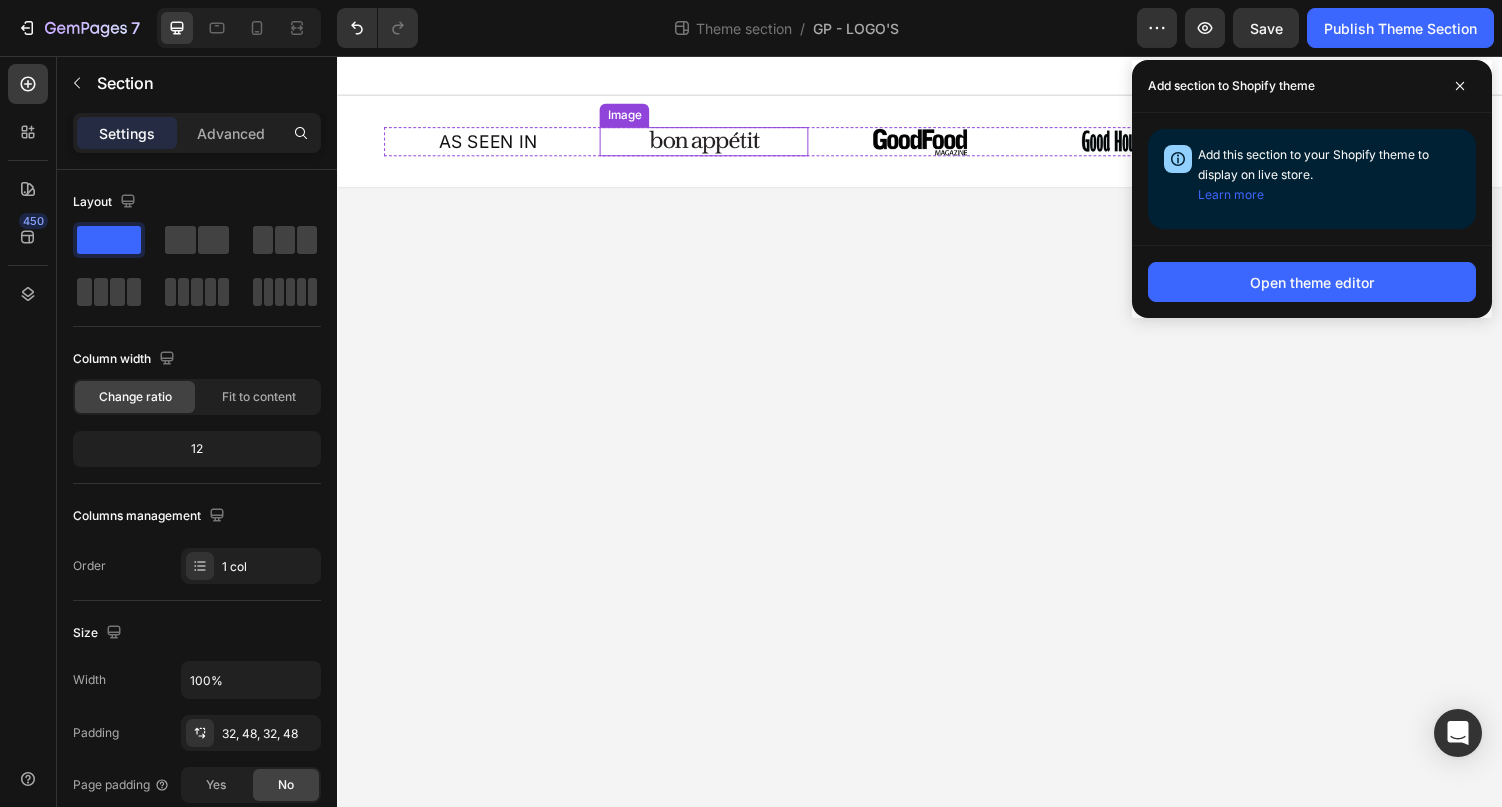 click on "AS SEEN IN Heading Image Image Image Image Row AS SEEN IN Heading Image Image Image Image   0 Row" at bounding box center [937, 144] 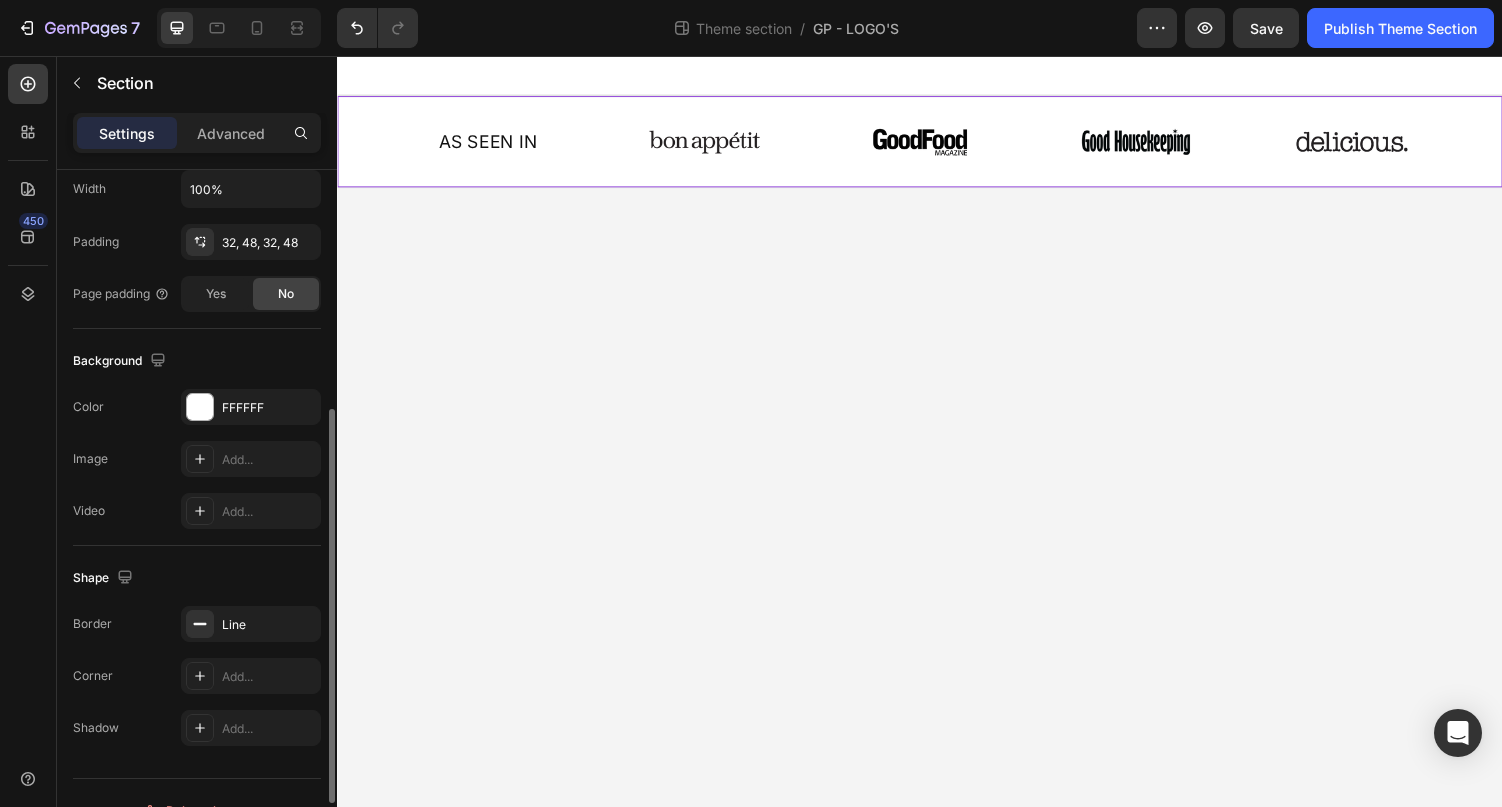 scroll, scrollTop: 526, scrollLeft: 0, axis: vertical 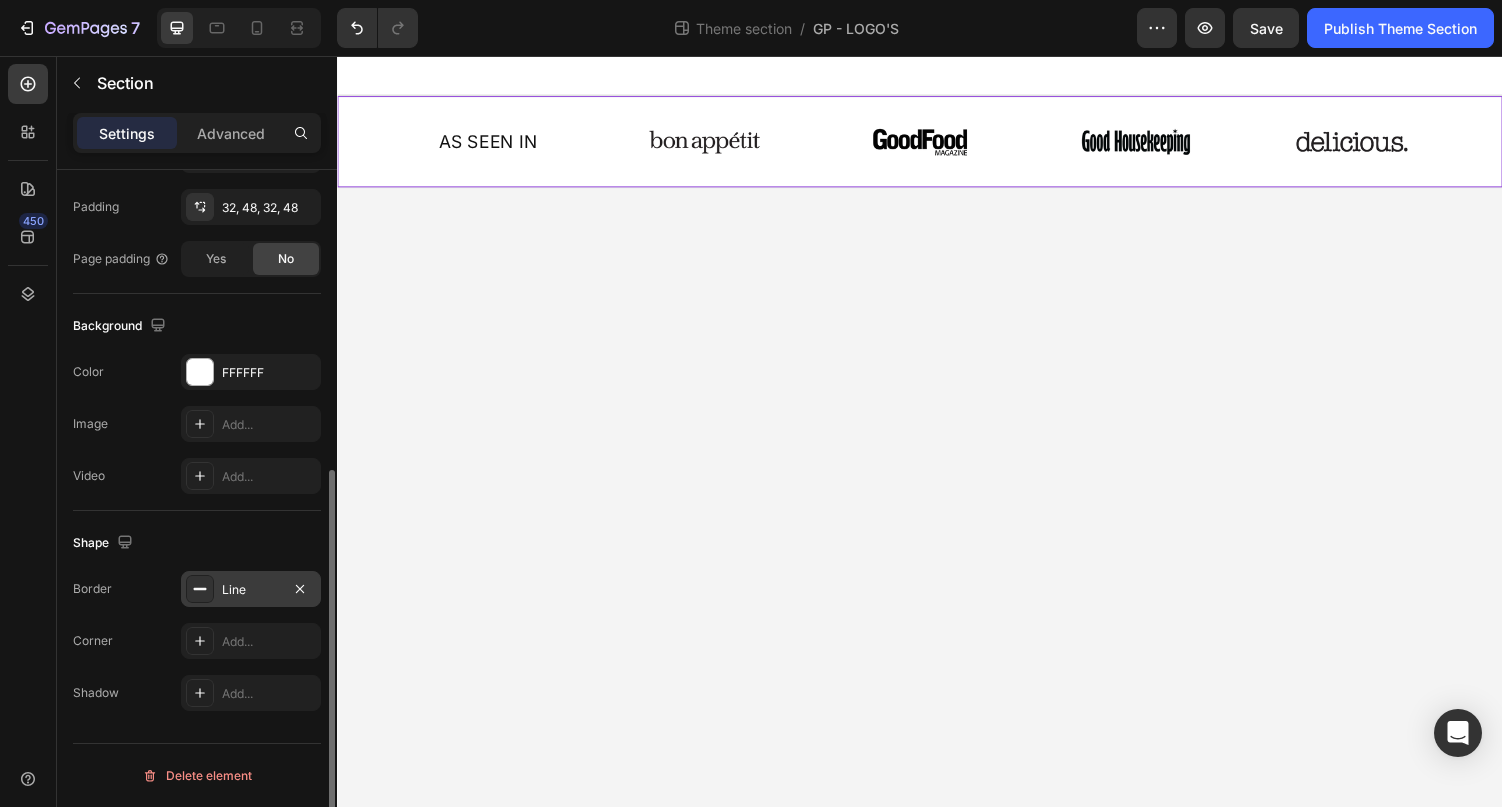 click on "Line" at bounding box center (251, 590) 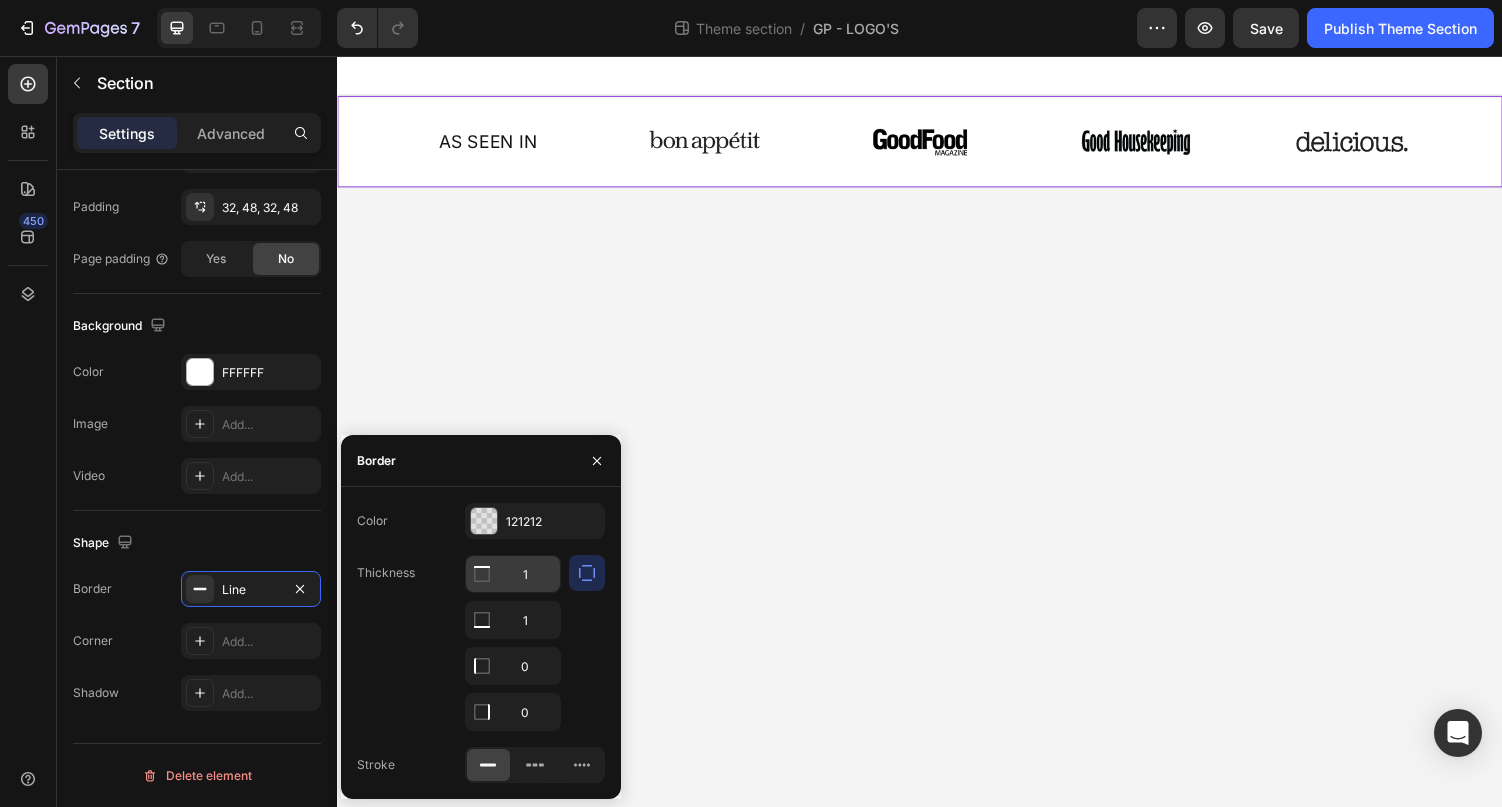 click on "1" at bounding box center [513, 574] 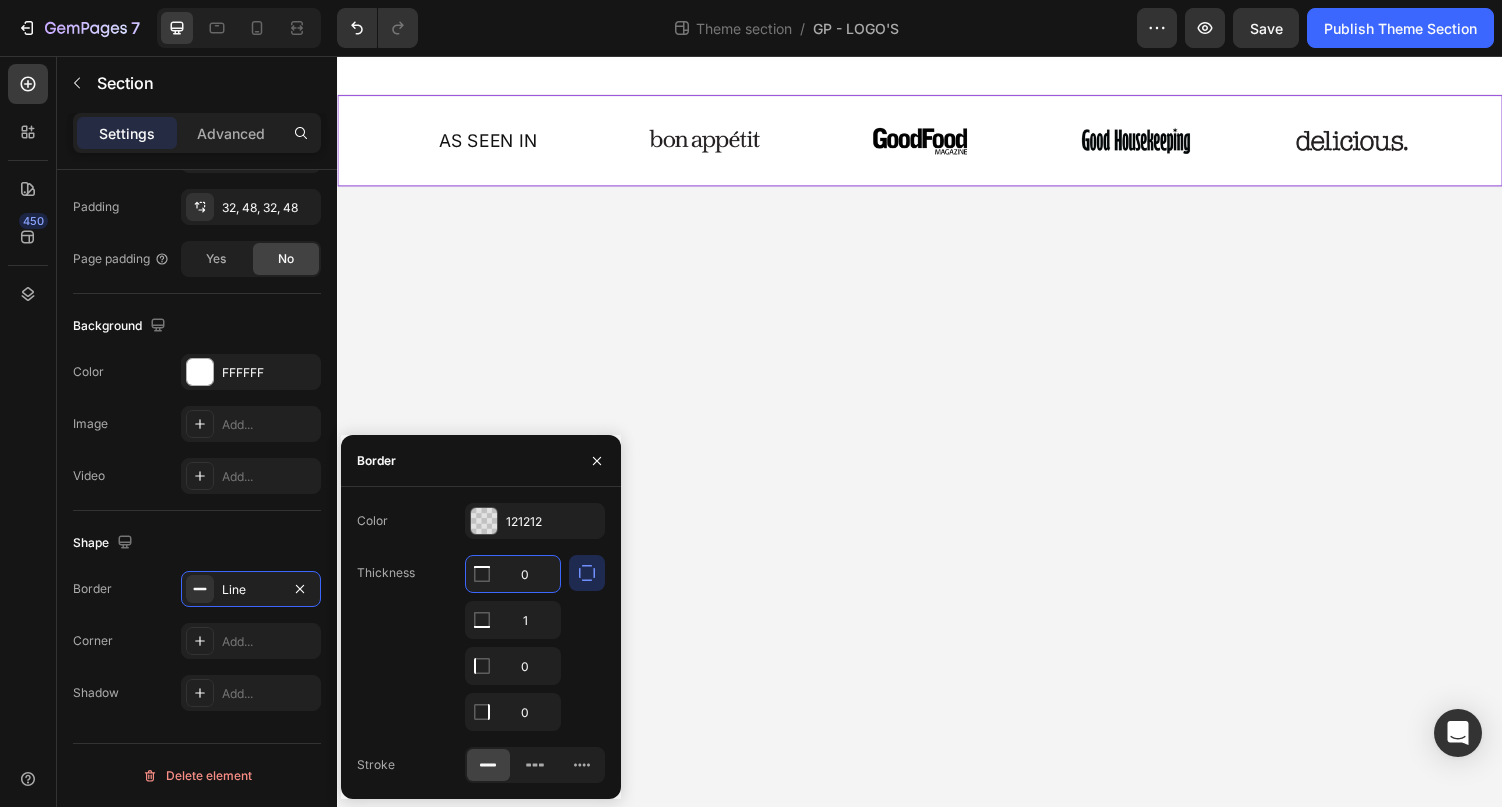 type on "0" 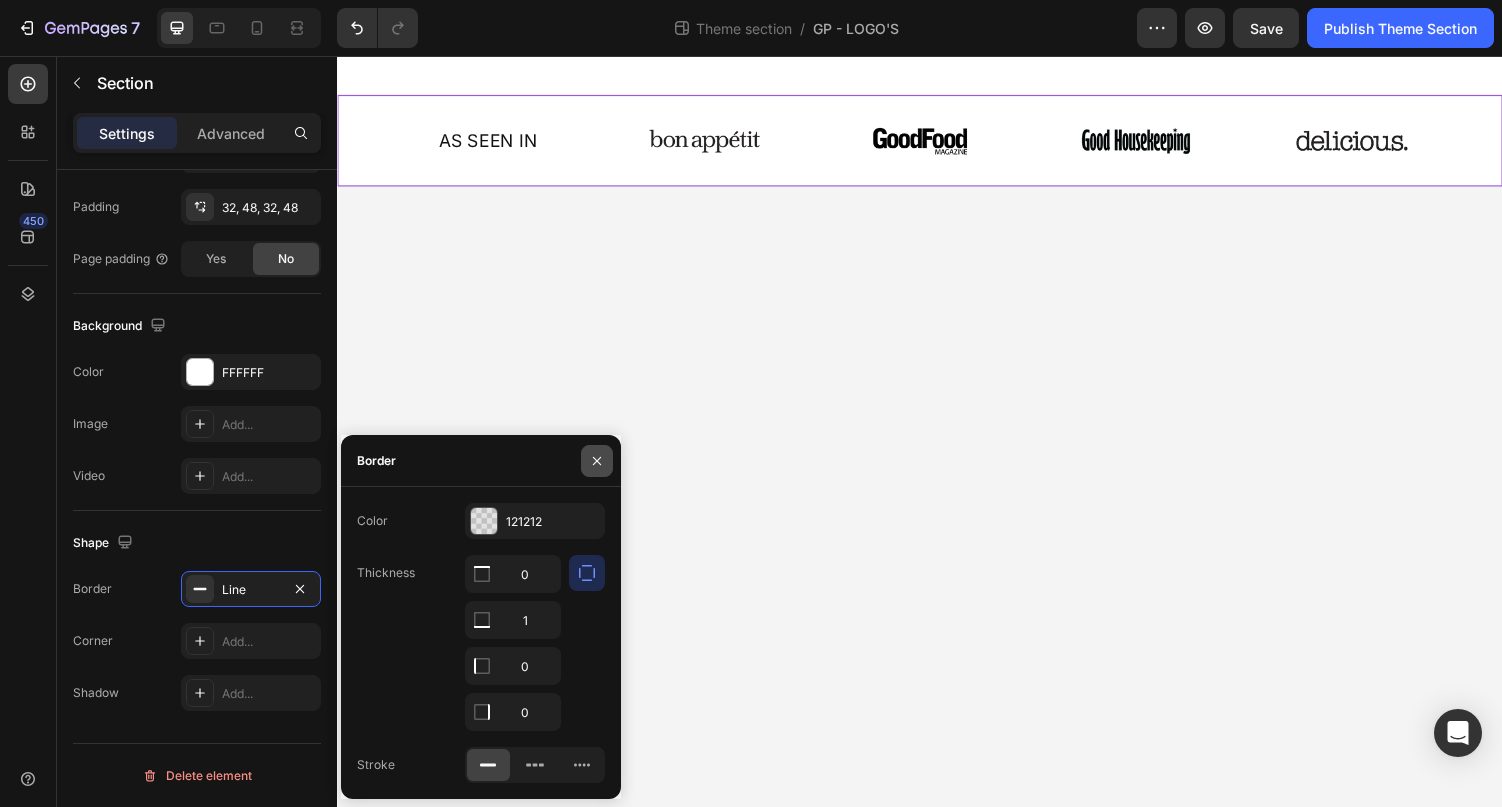 click at bounding box center [597, 461] 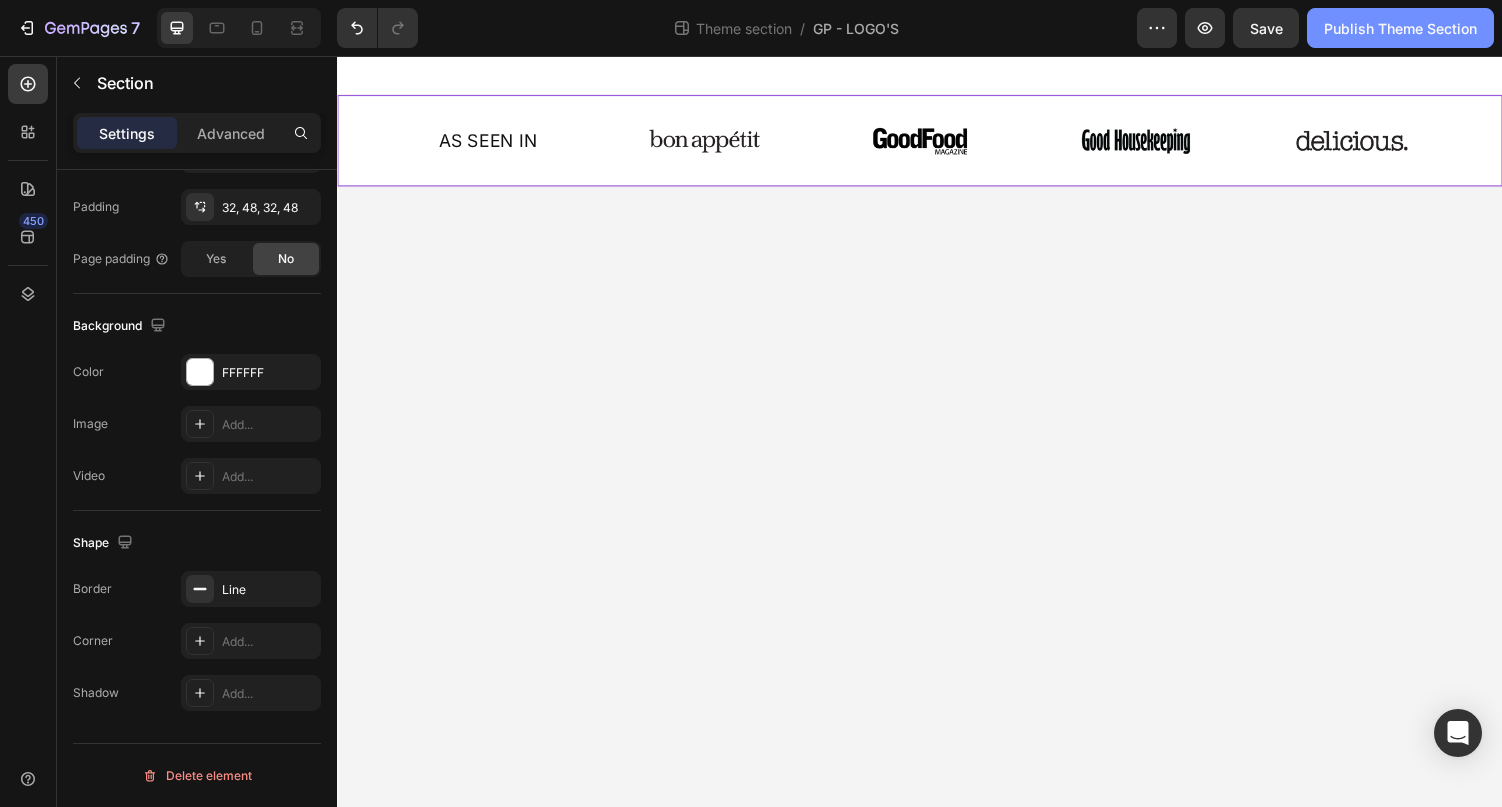 click on "Publish Theme Section" at bounding box center [1400, 28] 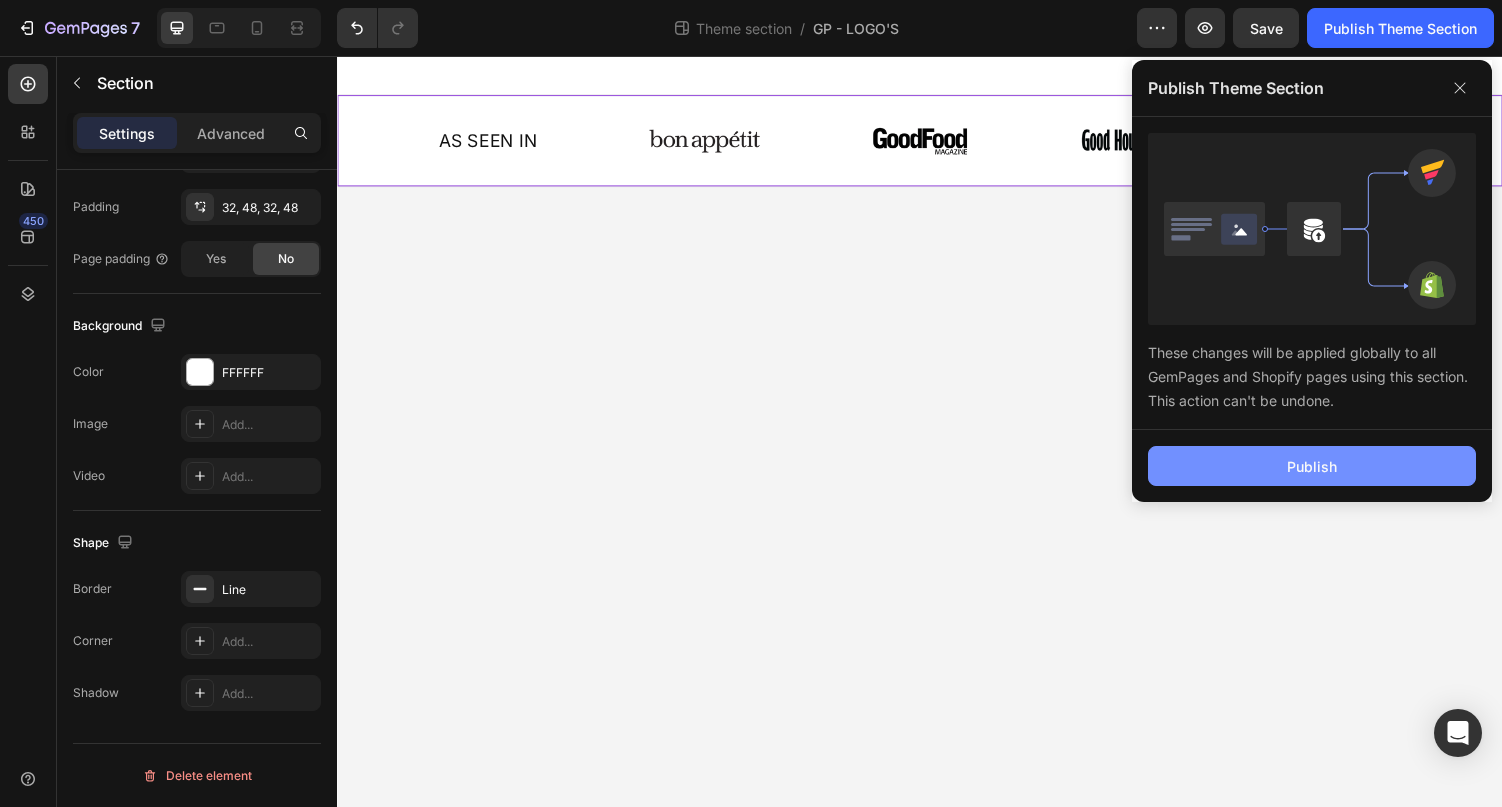 click on "Publish" 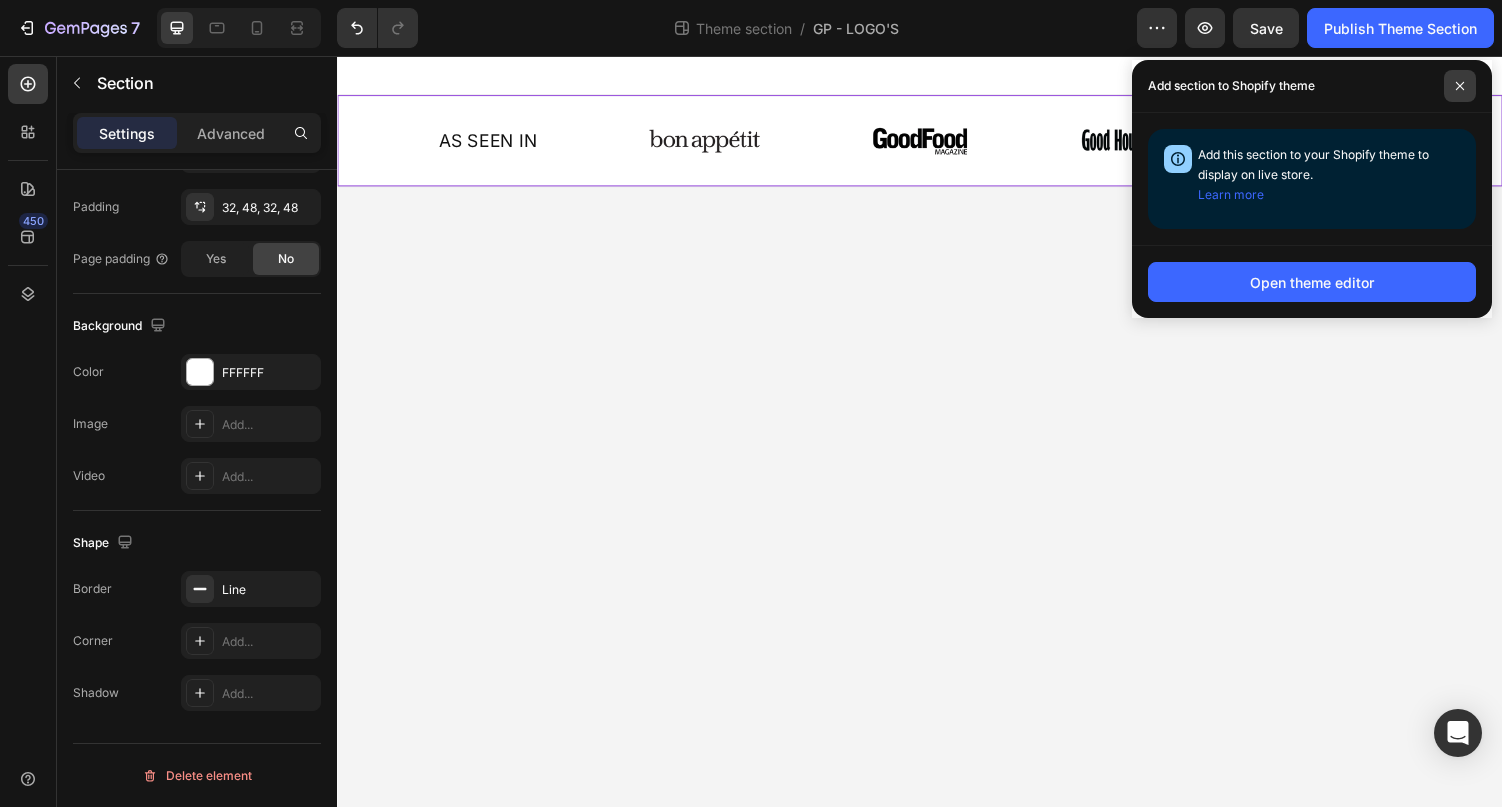 click at bounding box center (1460, 86) 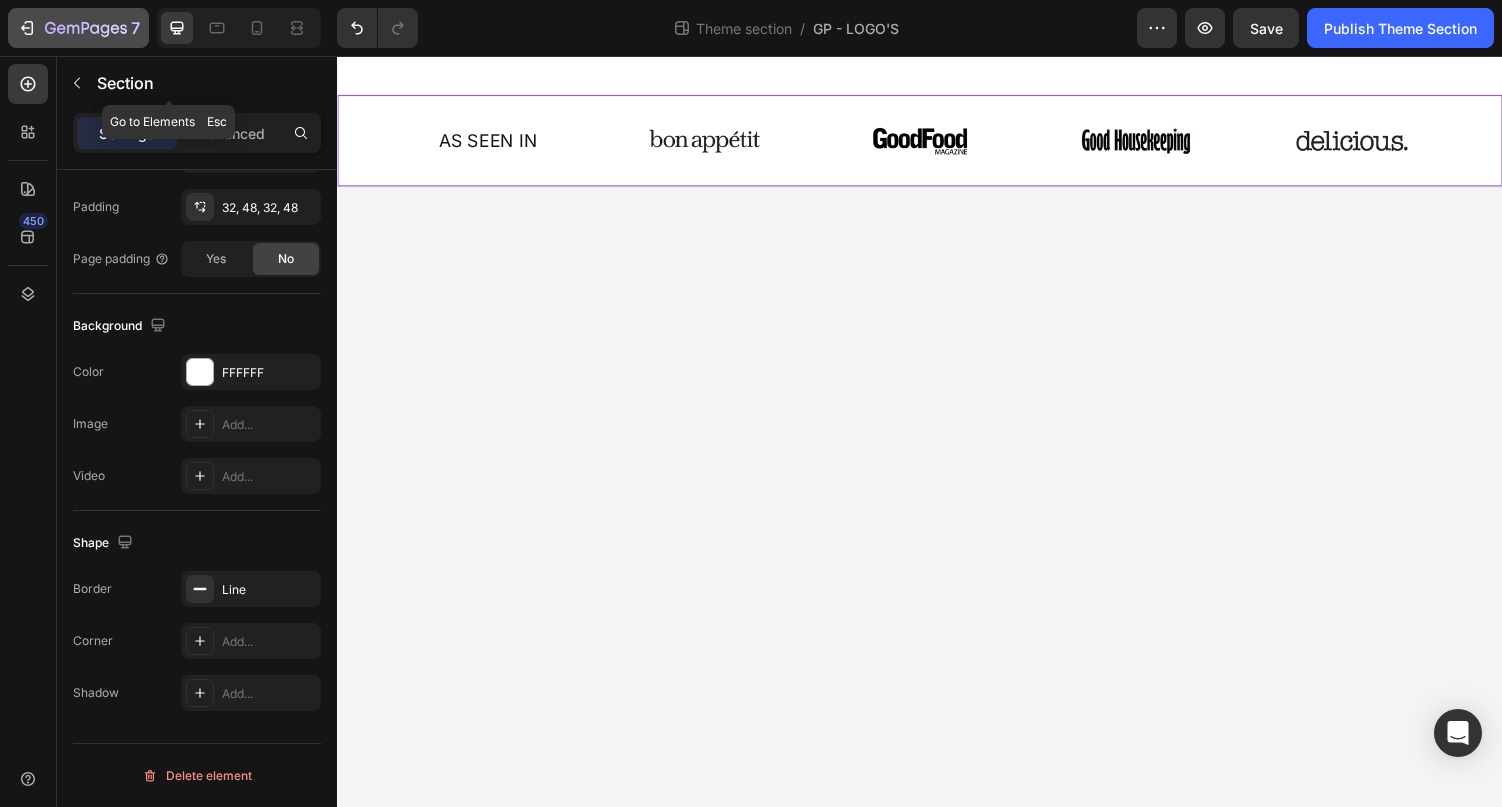 click 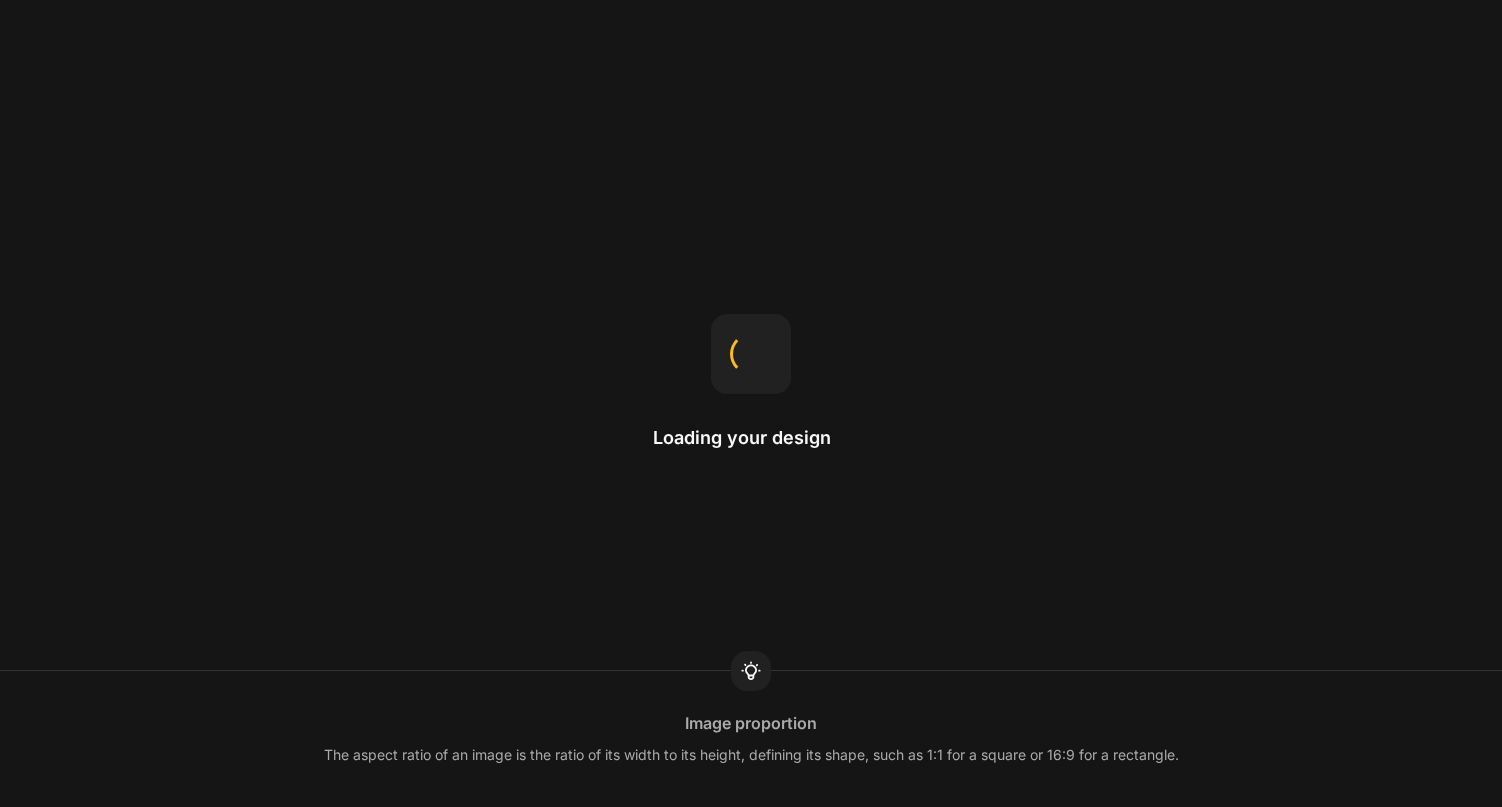 scroll, scrollTop: 0, scrollLeft: 0, axis: both 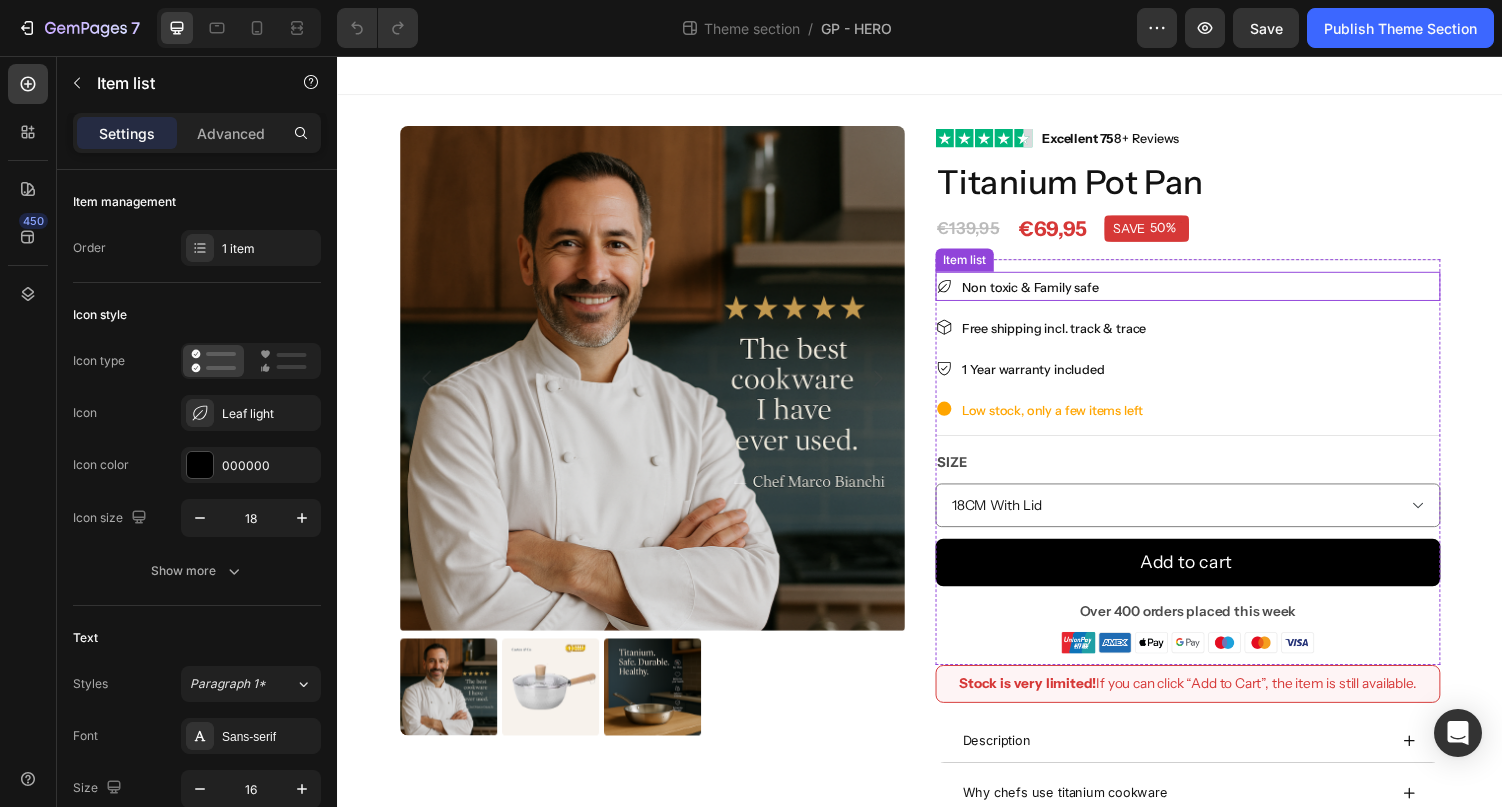 click on "Non toxic & Family safe" at bounding box center [1213, 293] 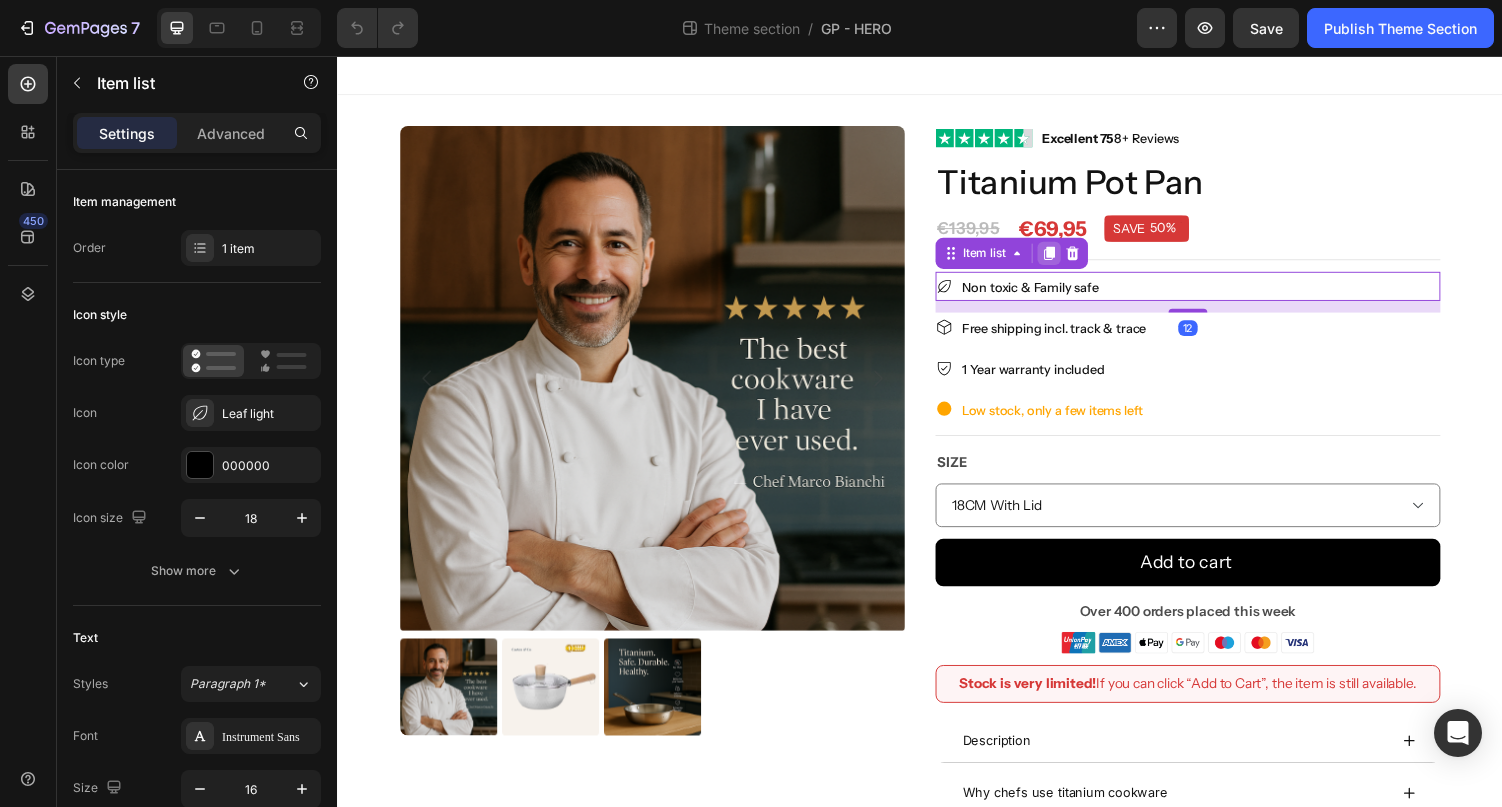 click at bounding box center (1070, 259) 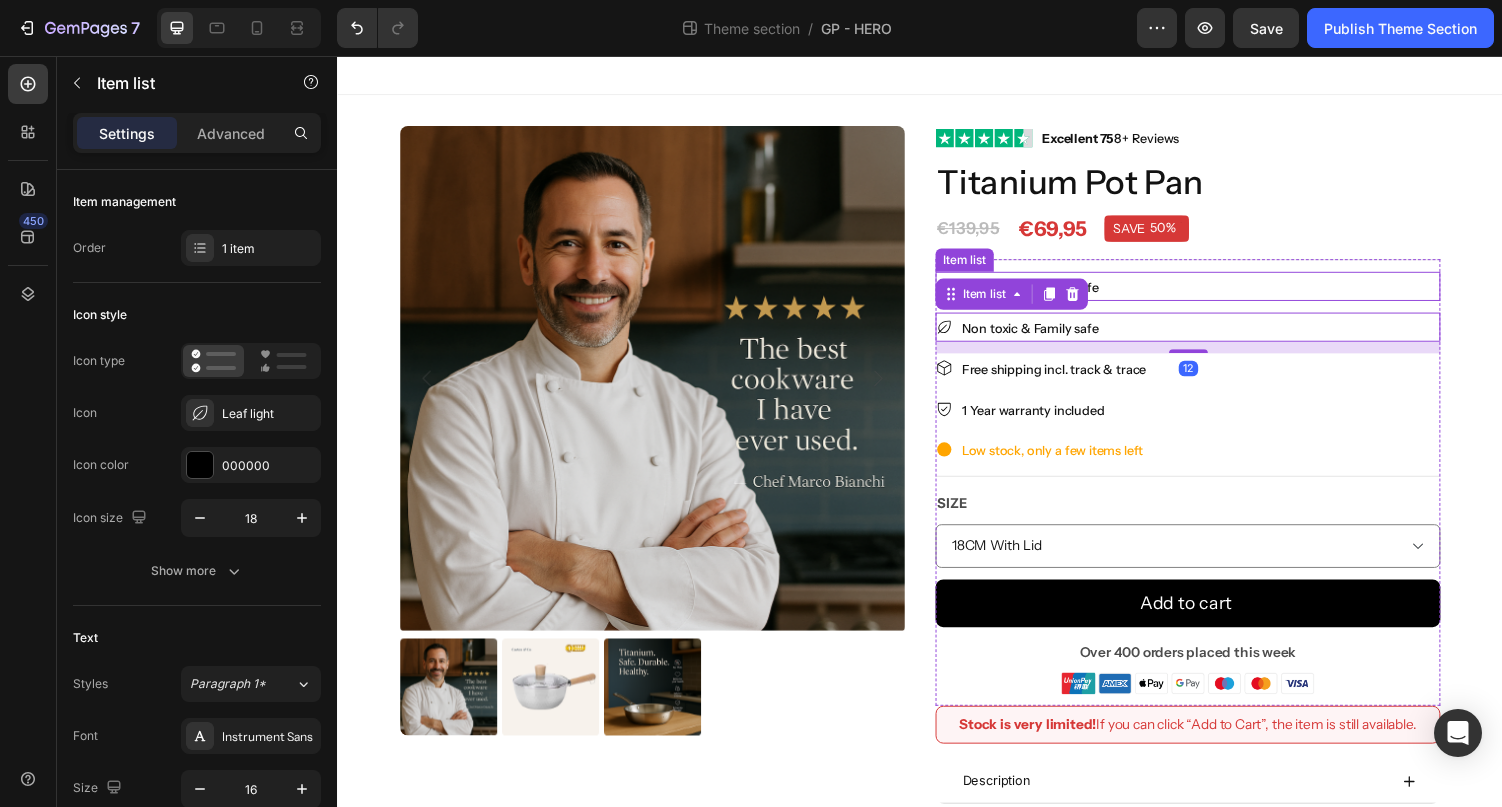 click on "Non toxic & Family safe" at bounding box center [1213, 293] 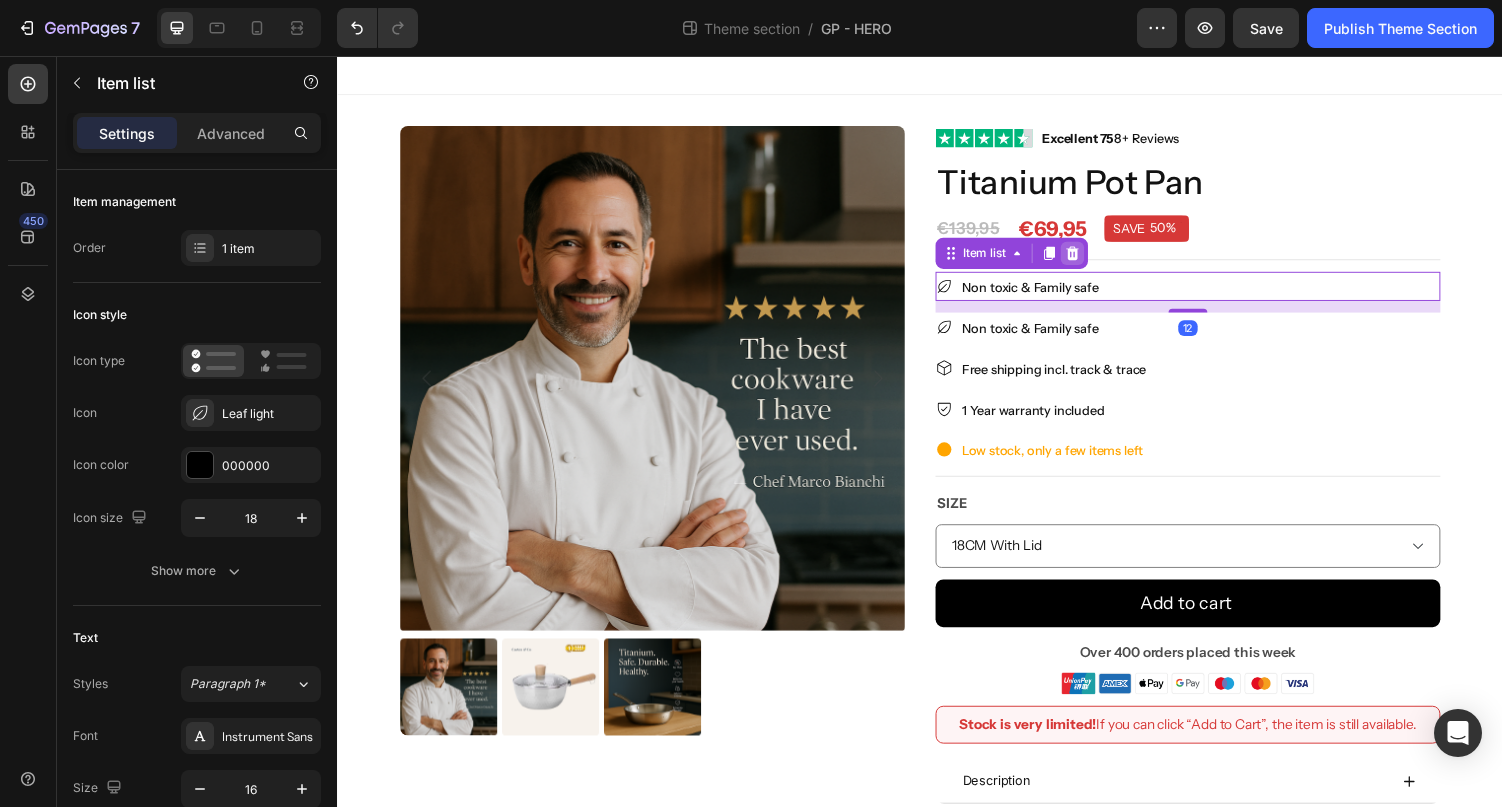 click 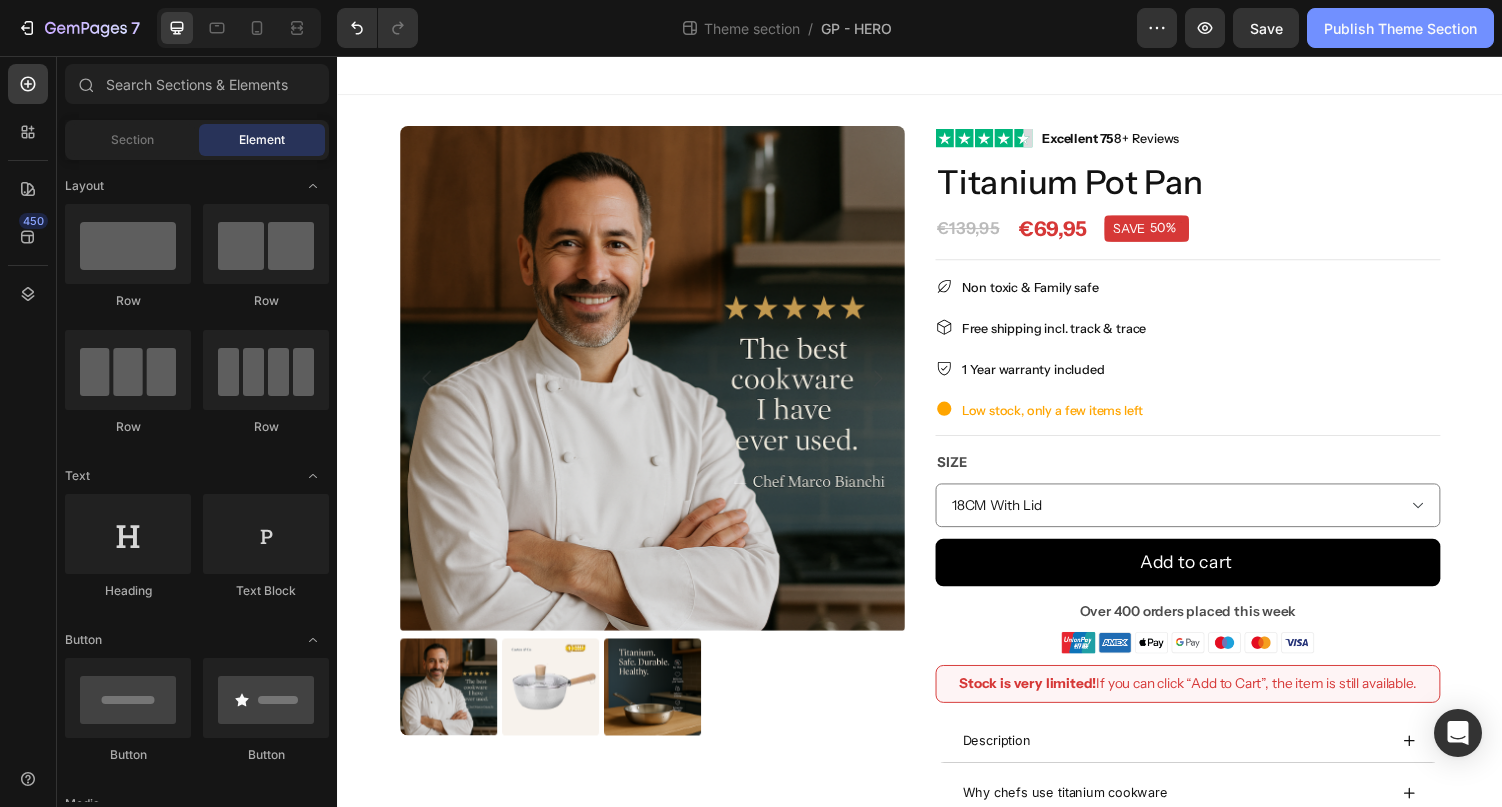 click on "Publish Theme Section" at bounding box center (1400, 28) 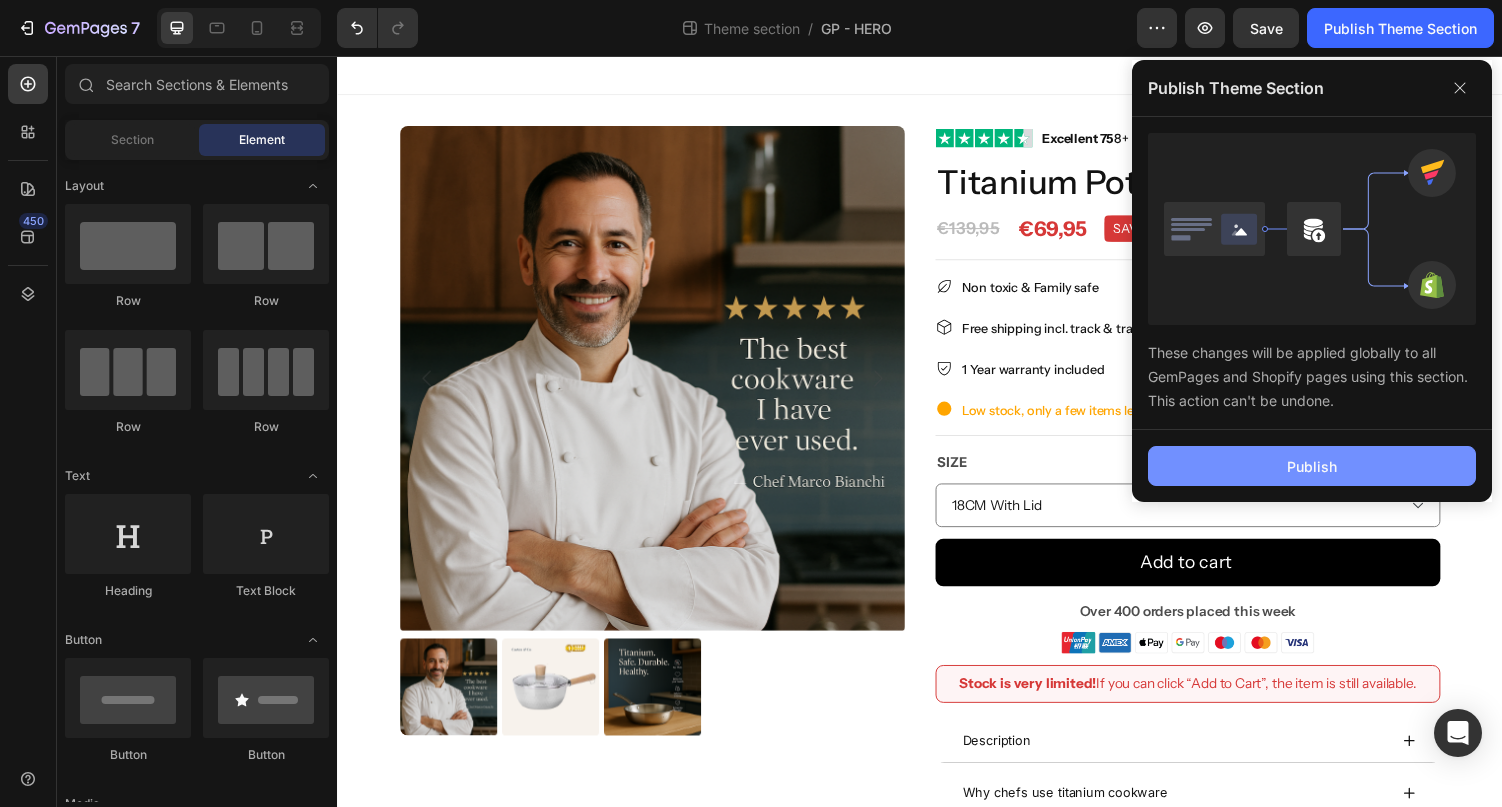 click on "Publish" 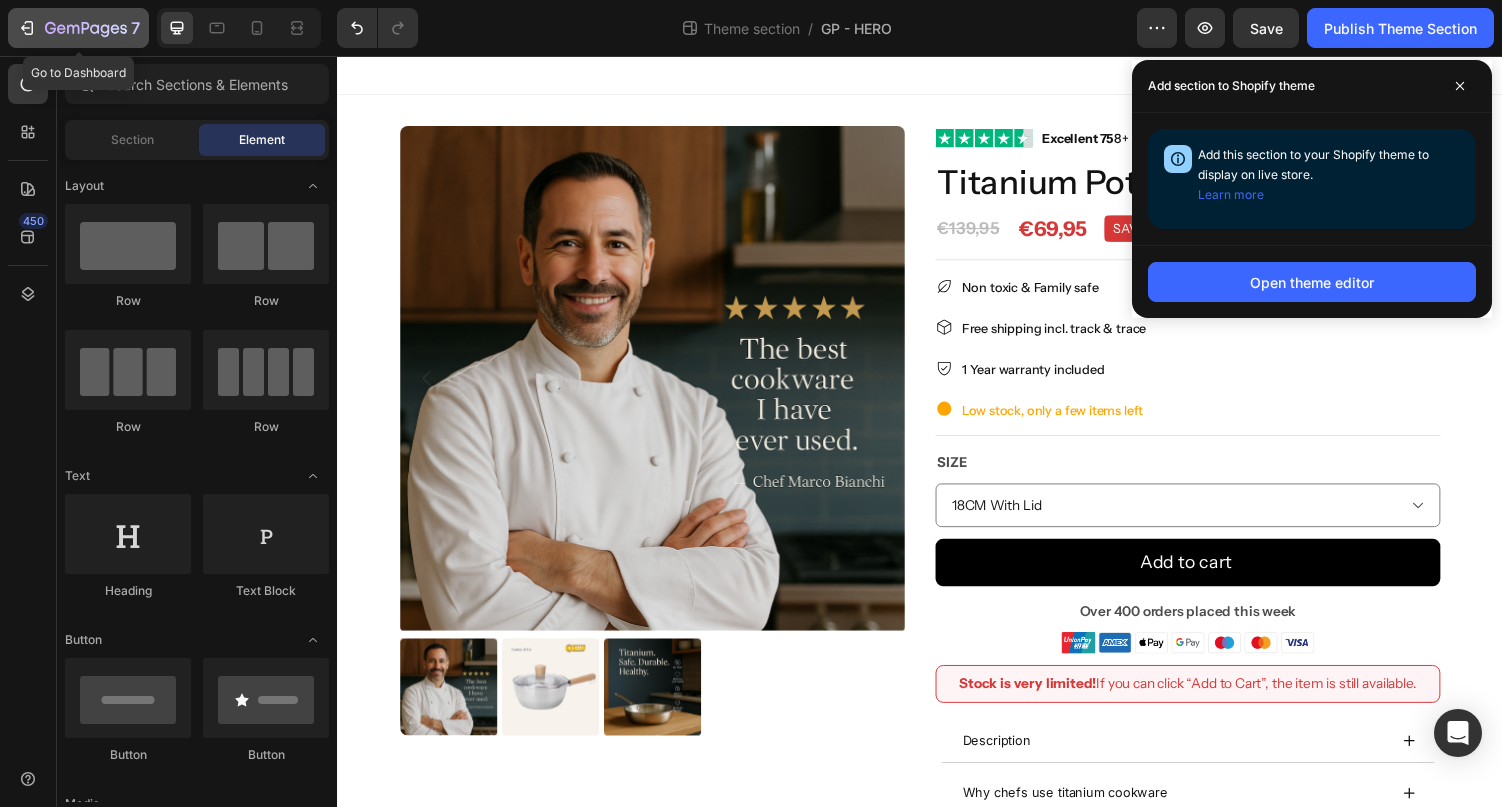 click on "7" 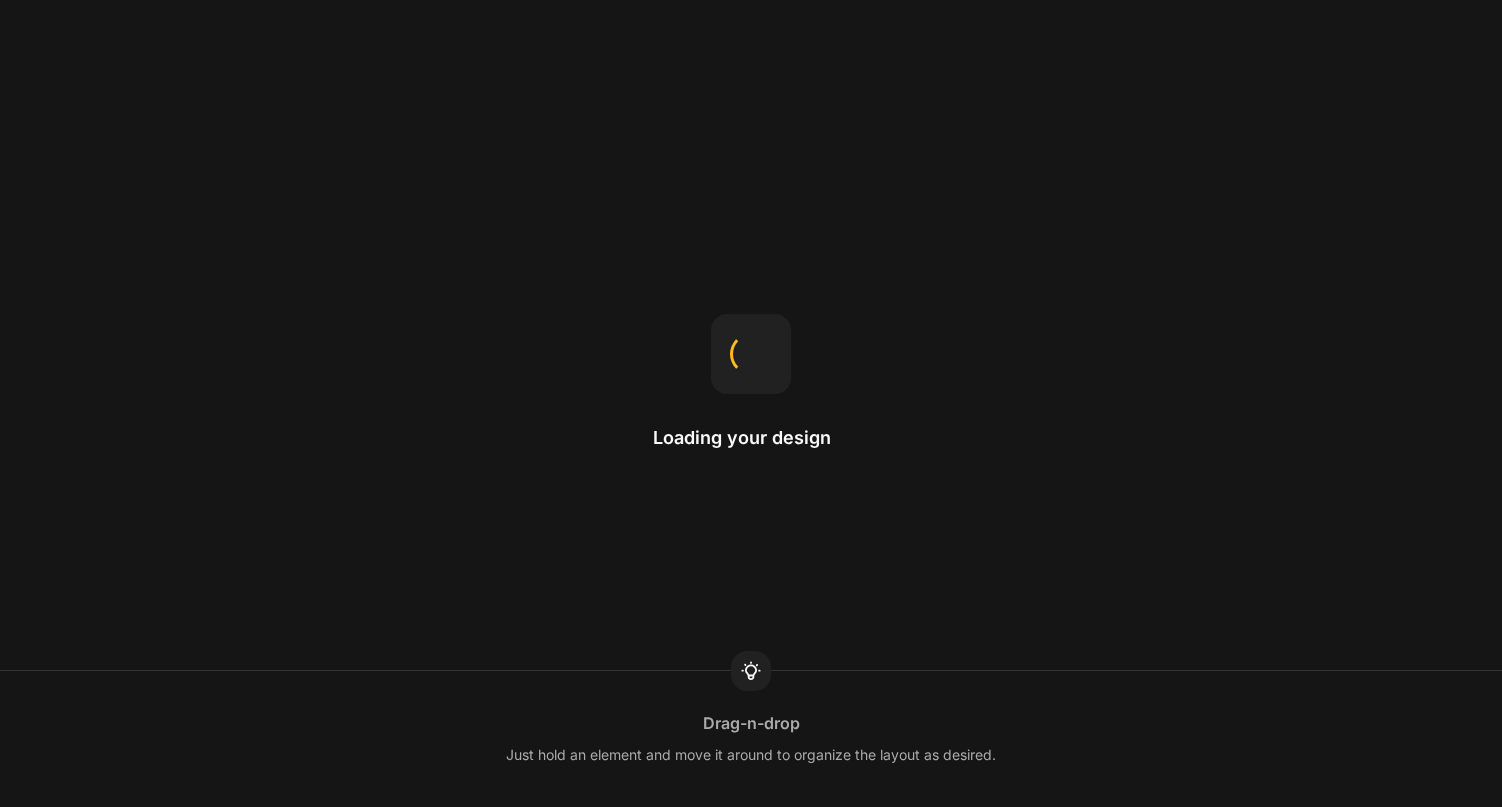 scroll, scrollTop: 0, scrollLeft: 0, axis: both 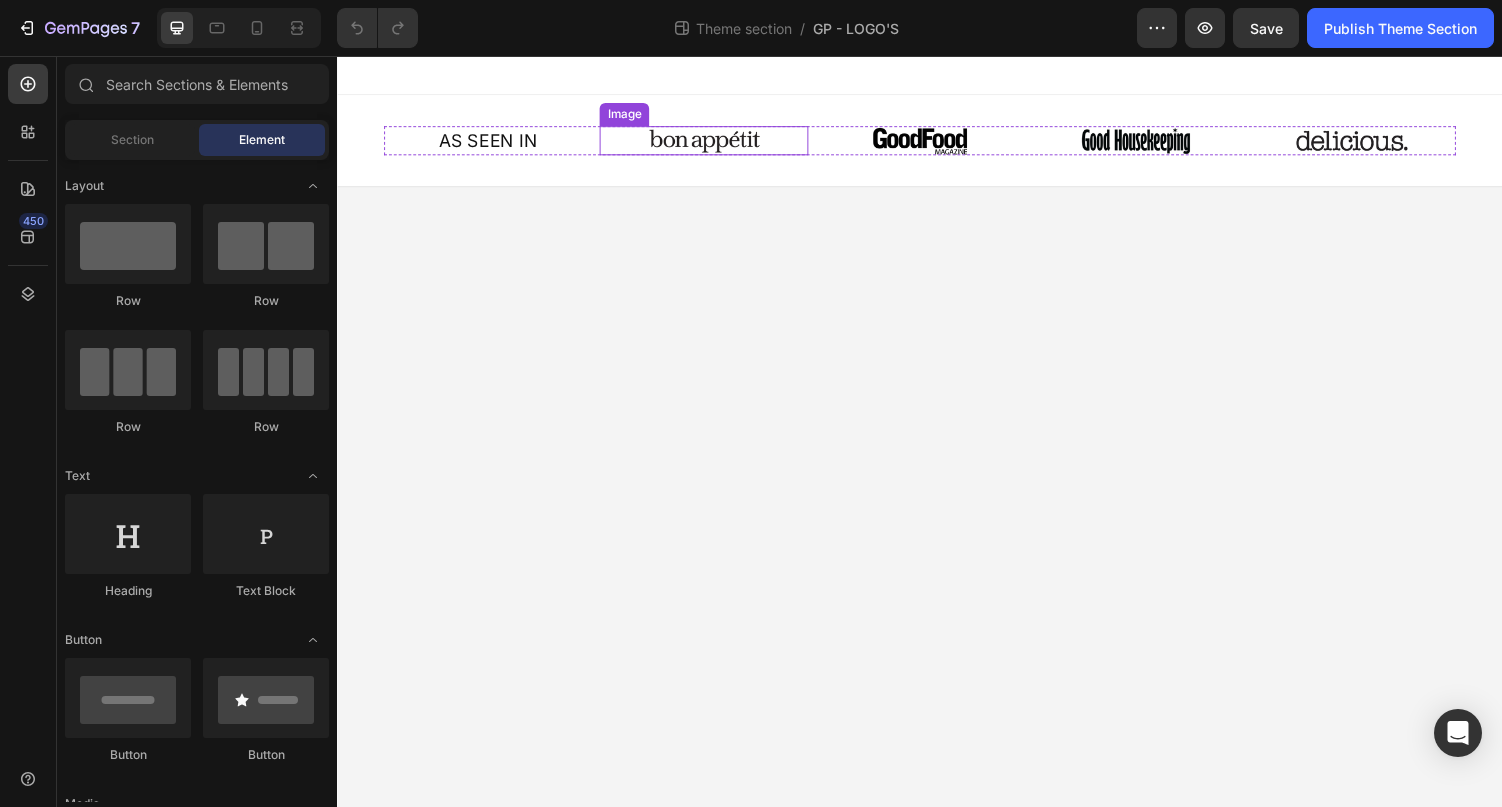click at bounding box center [714, 143] 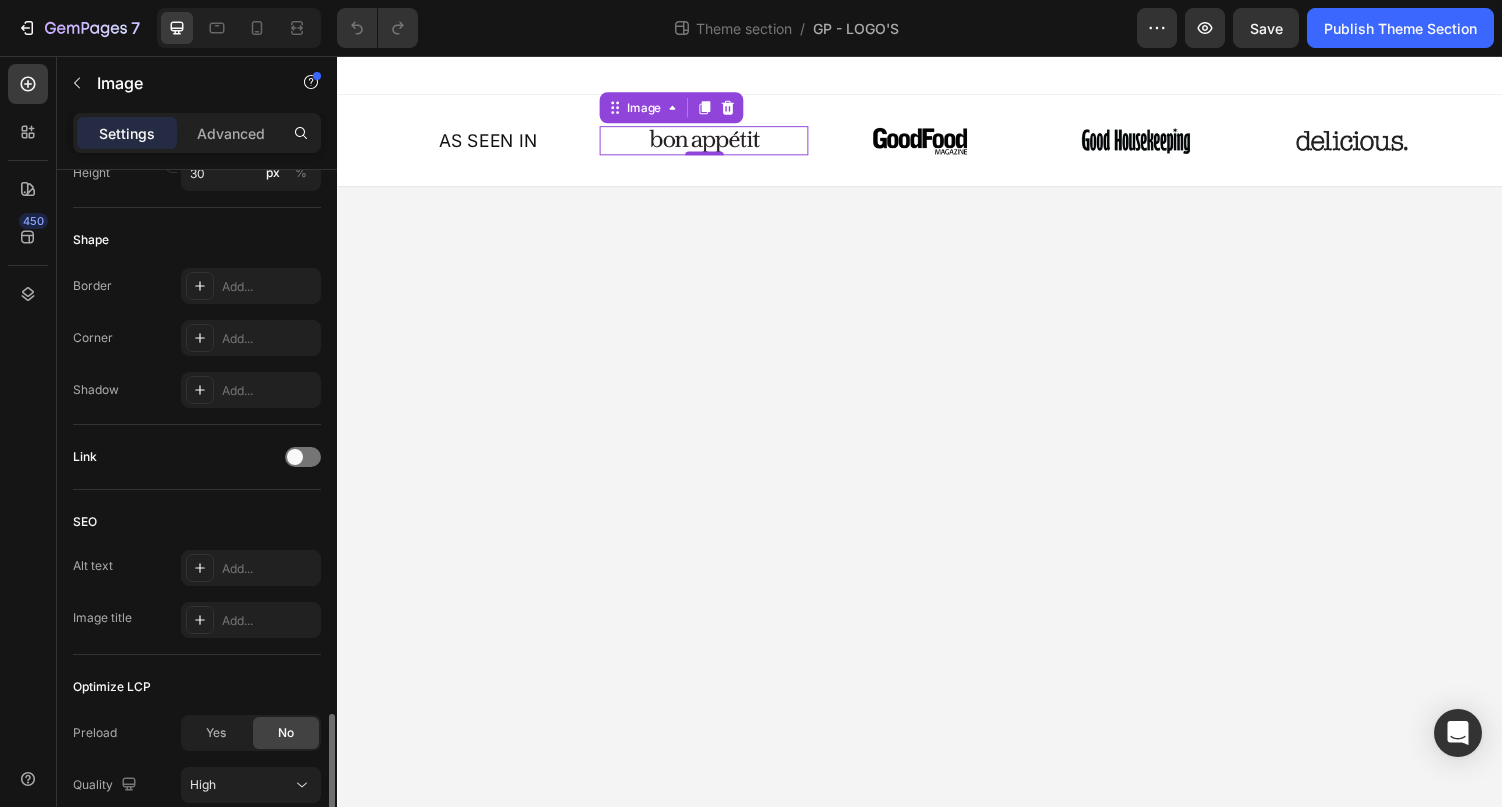 scroll, scrollTop: 866, scrollLeft: 0, axis: vertical 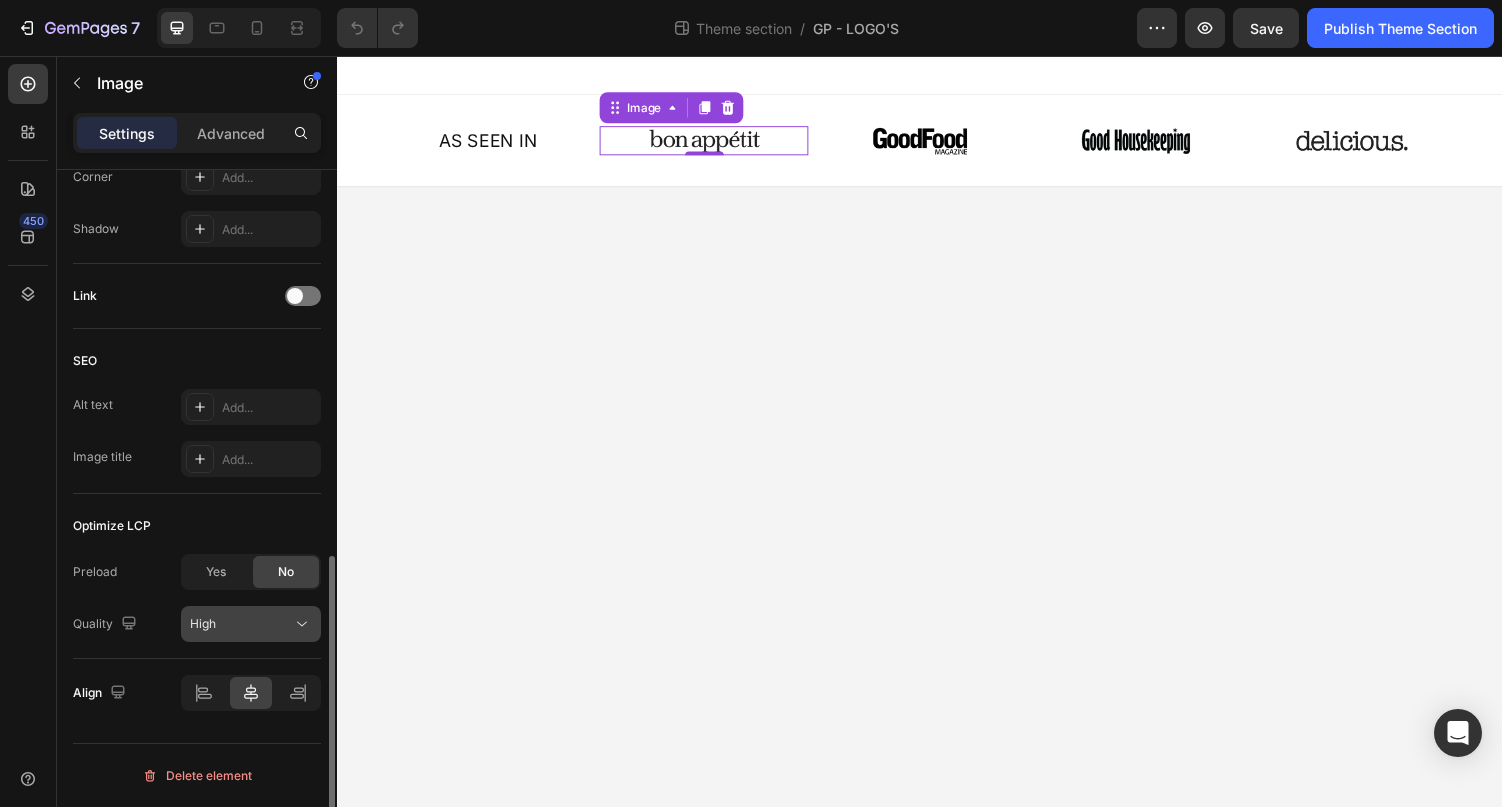 click on "High" 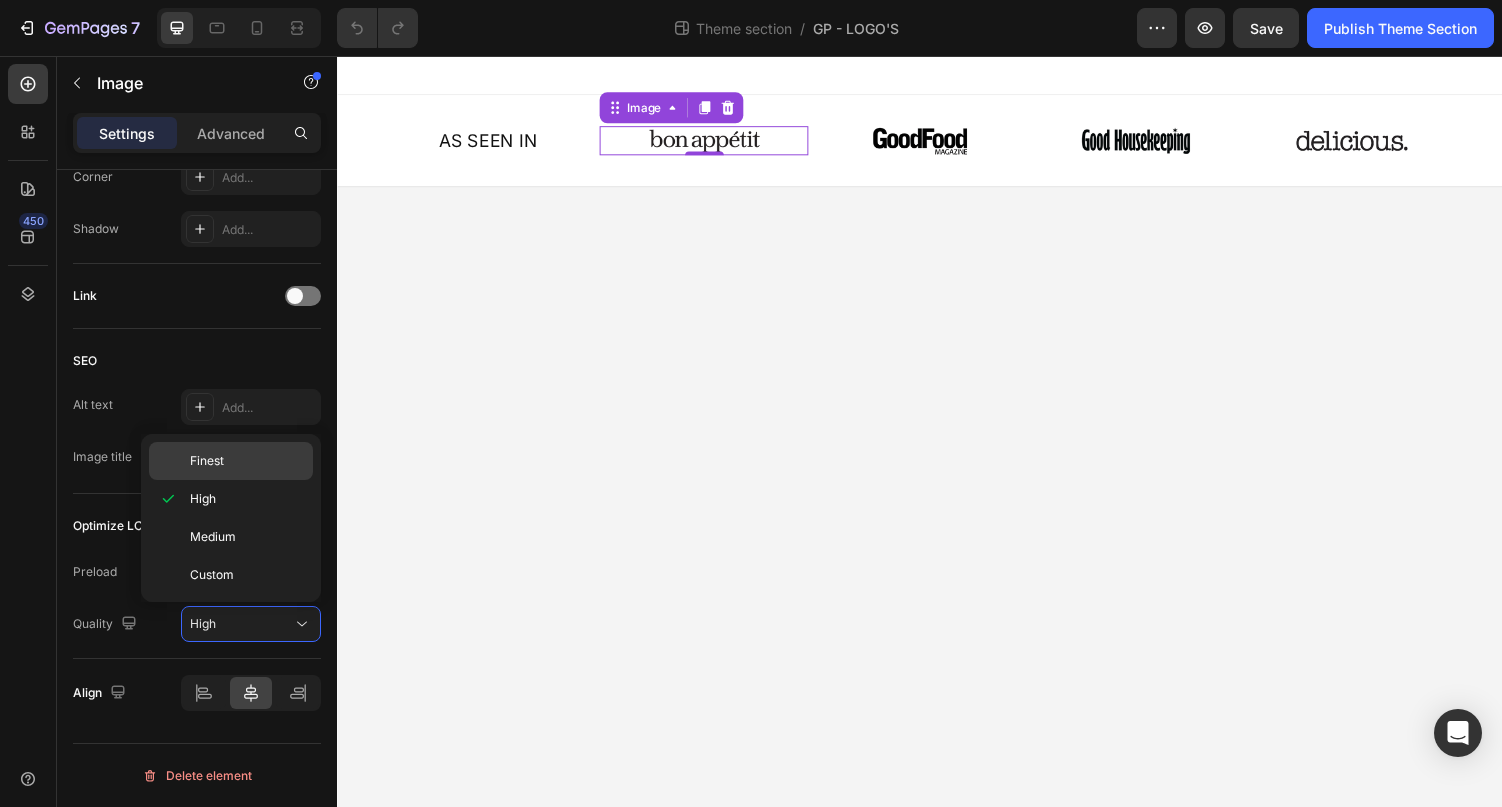 click on "Finest" at bounding box center (247, 461) 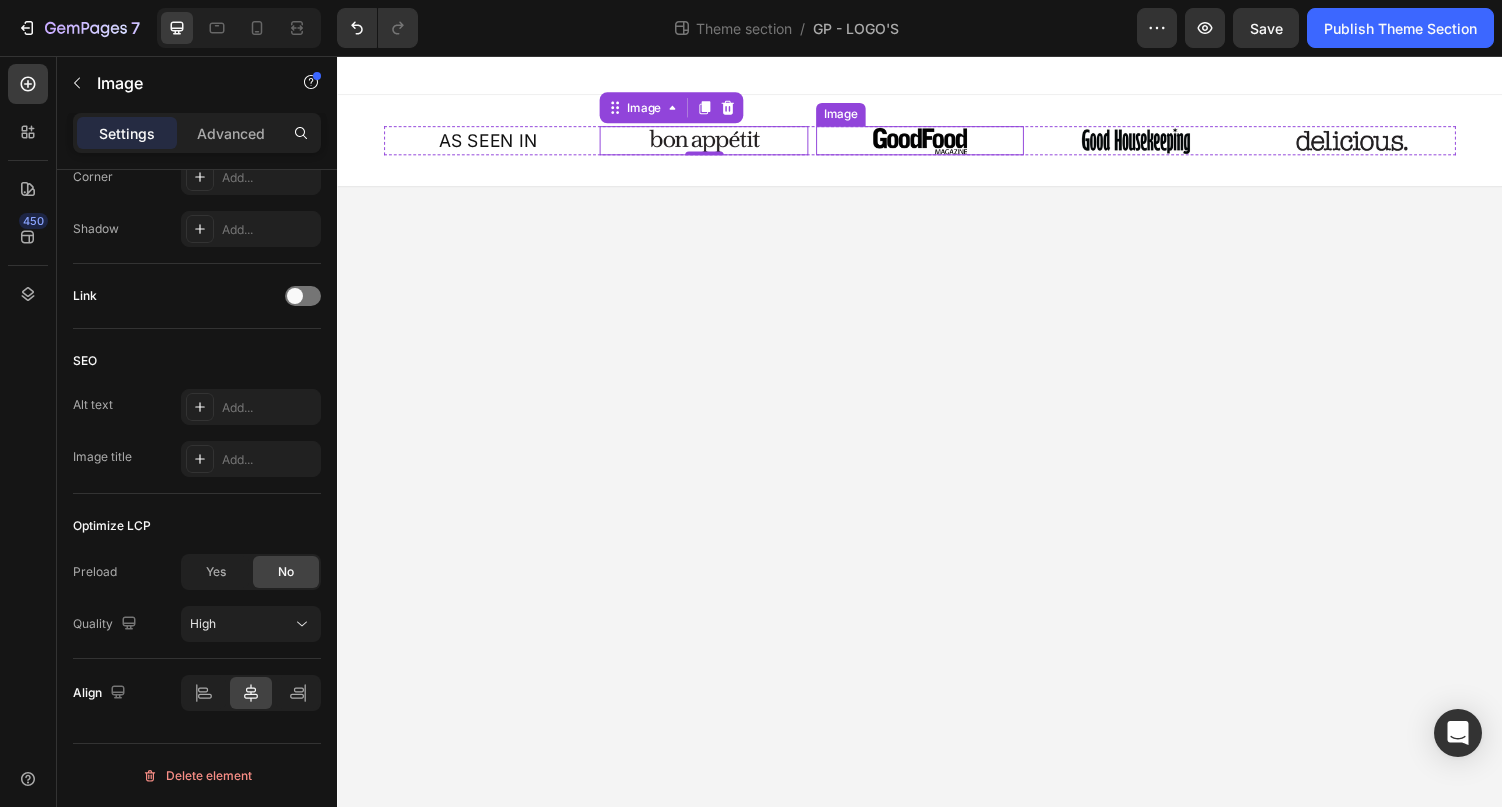 click at bounding box center [937, 143] 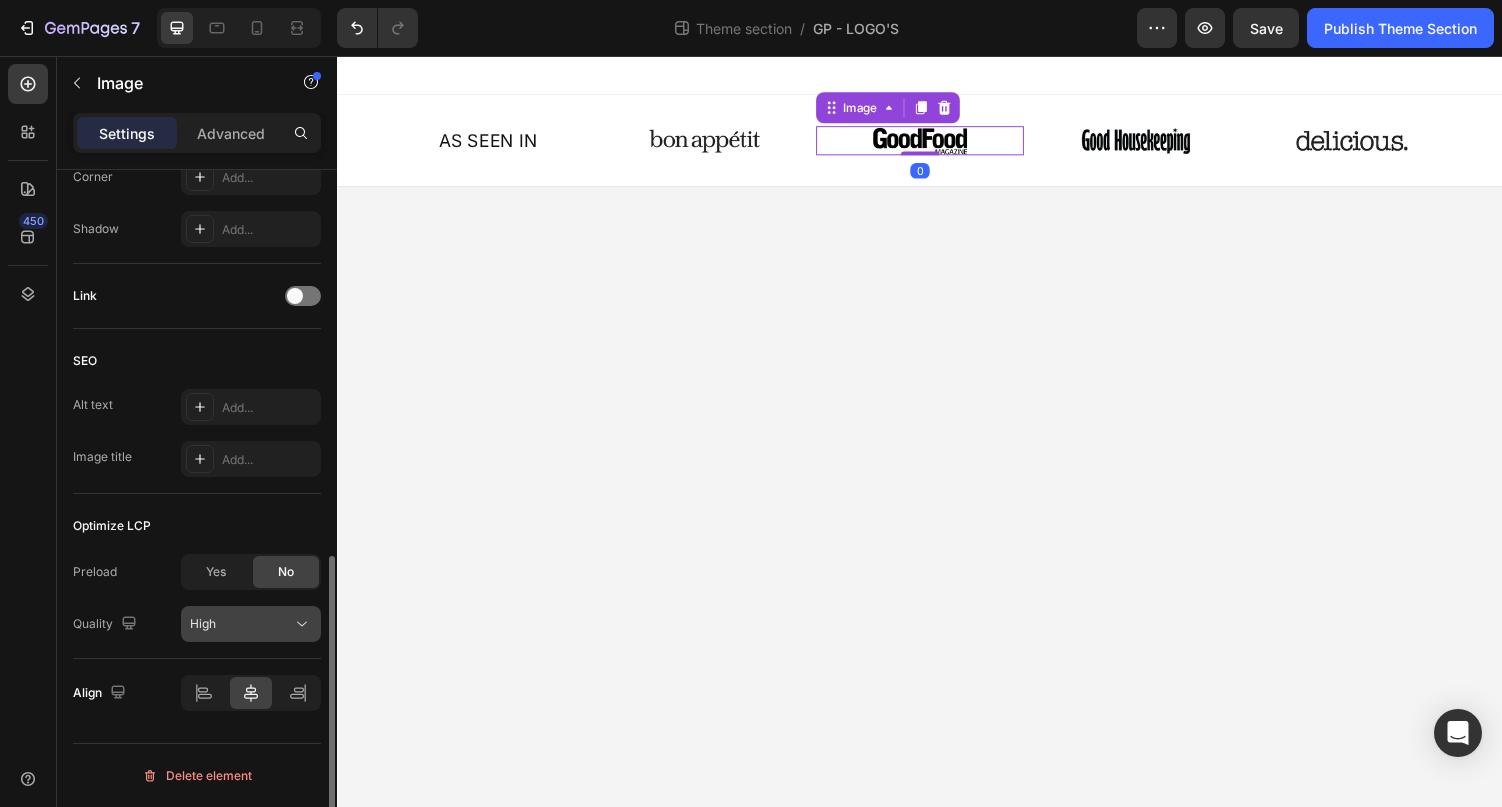 click on "High" at bounding box center [203, 623] 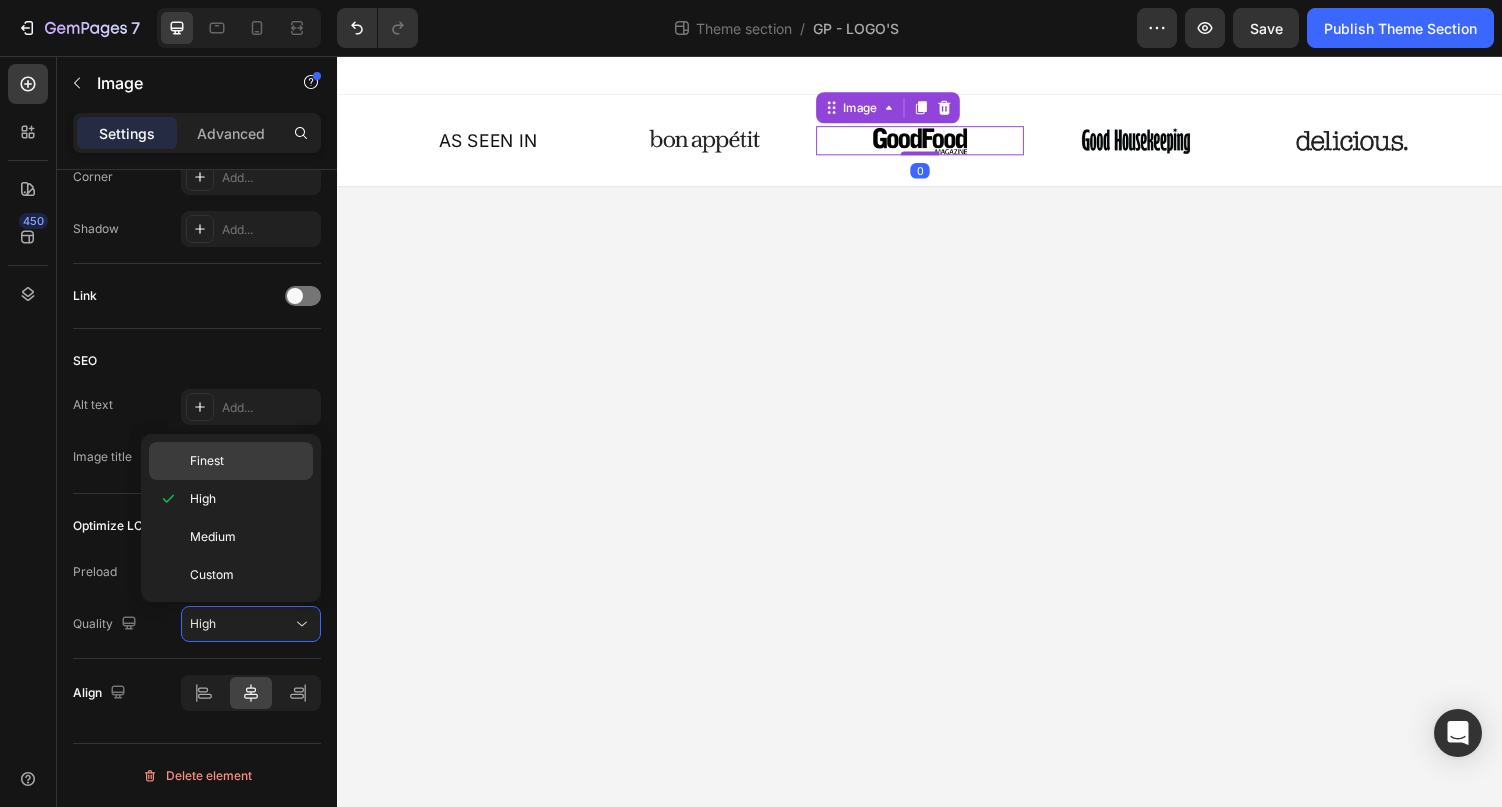 click on "Finest" at bounding box center [247, 461] 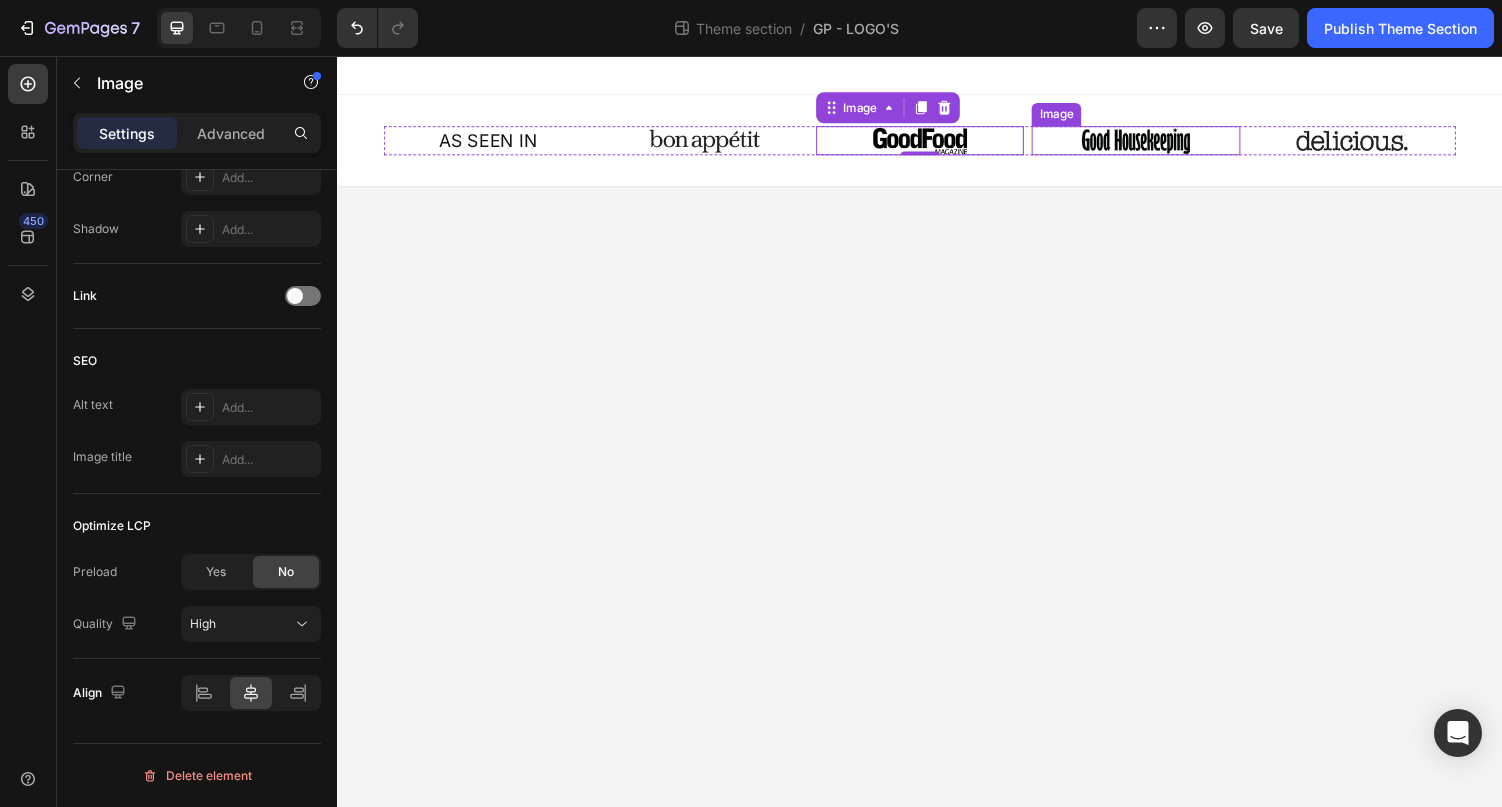 click at bounding box center [1159, 143] 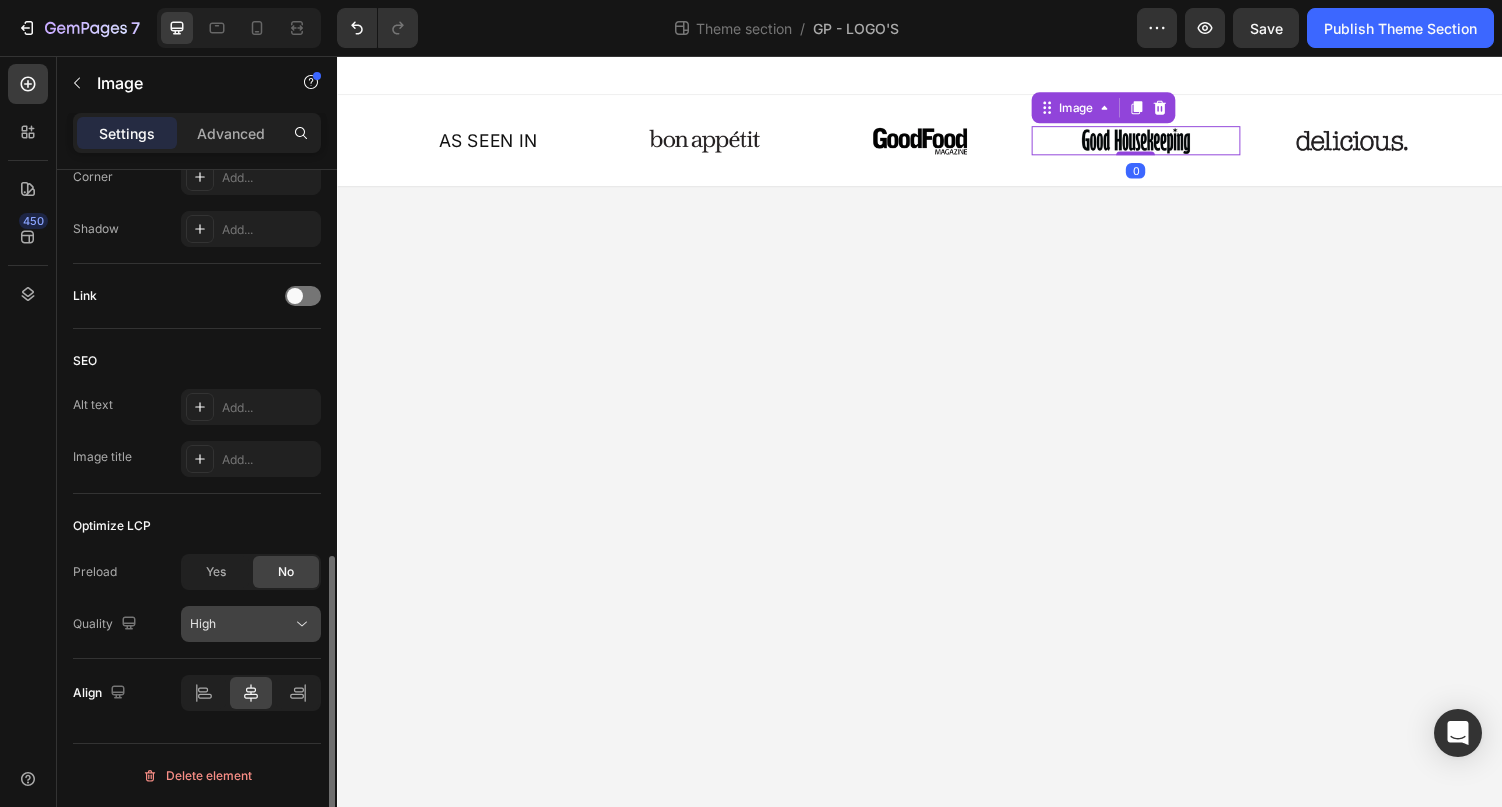 click on "High" 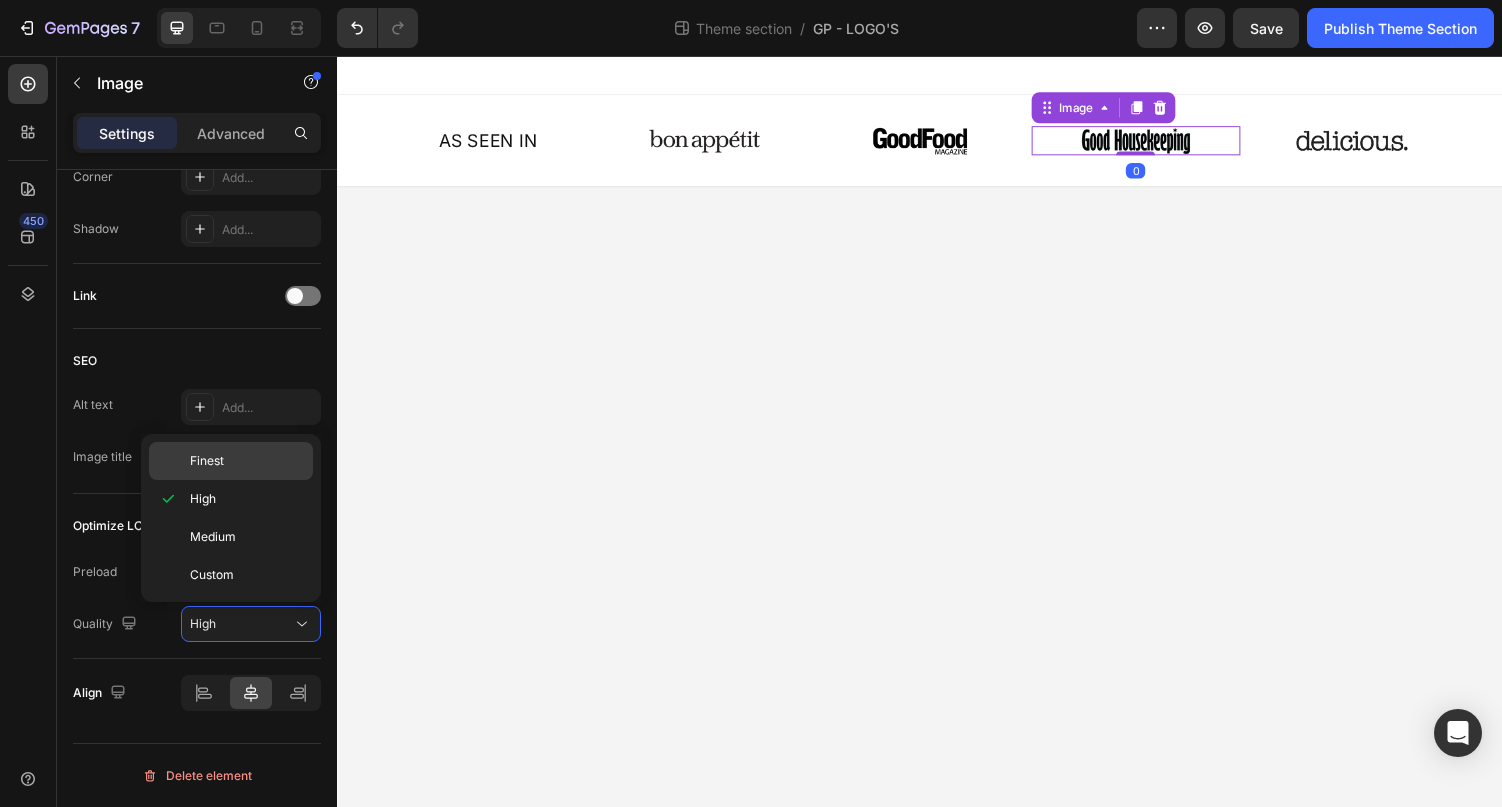 click on "Finest" at bounding box center (247, 461) 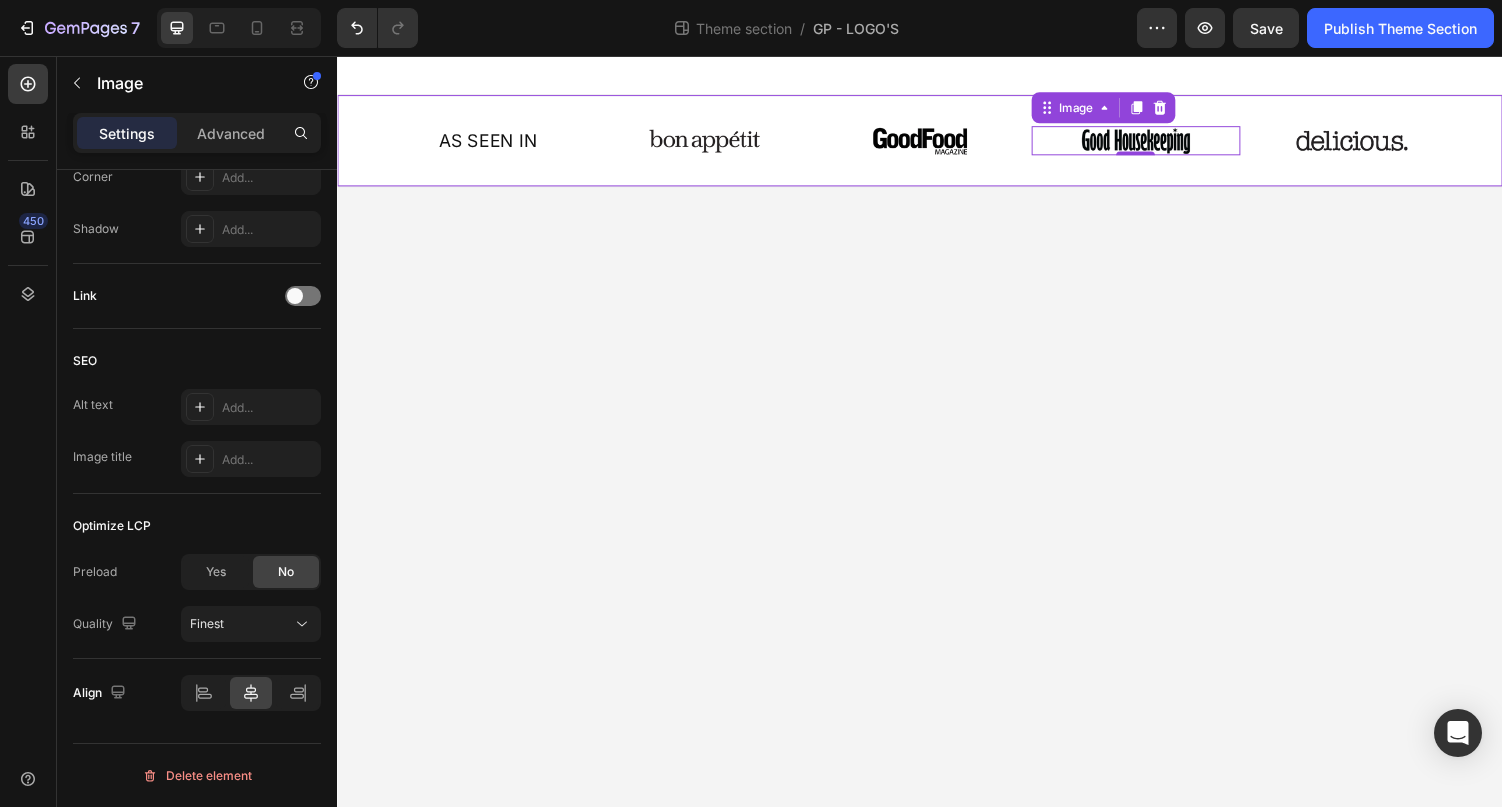 click at bounding box center (1382, 143) 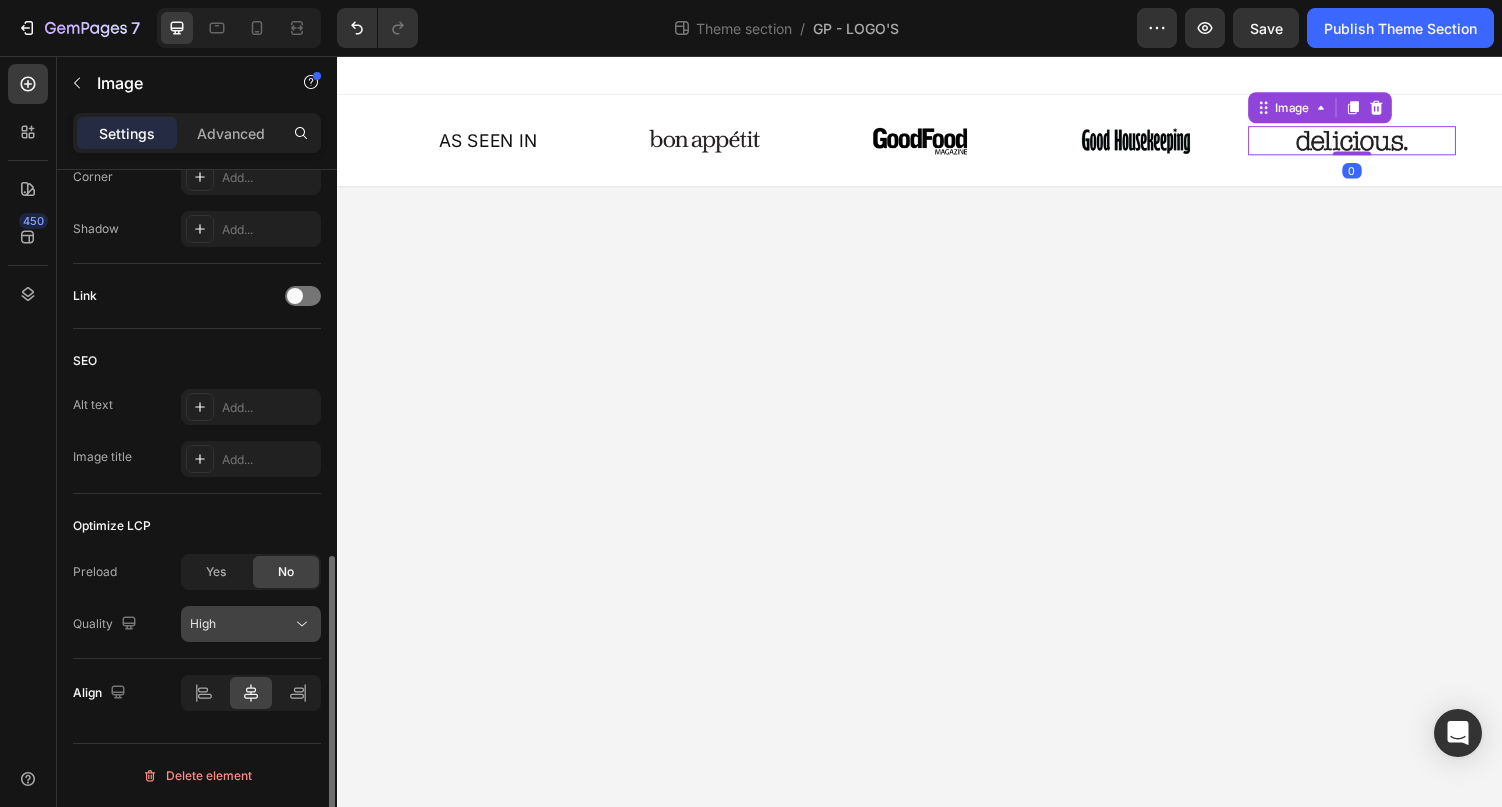 click on "High" 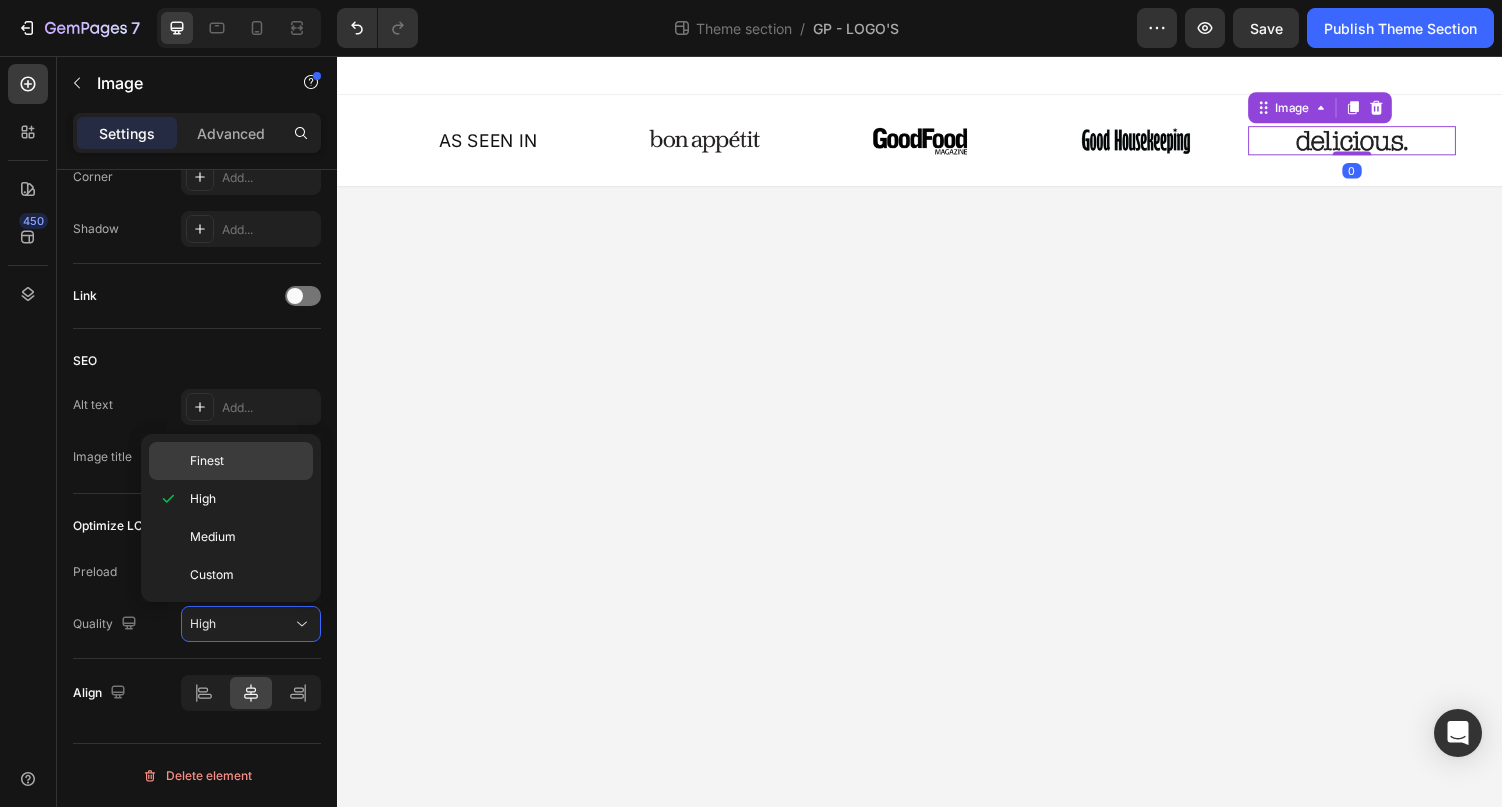 click on "Finest" at bounding box center [207, 461] 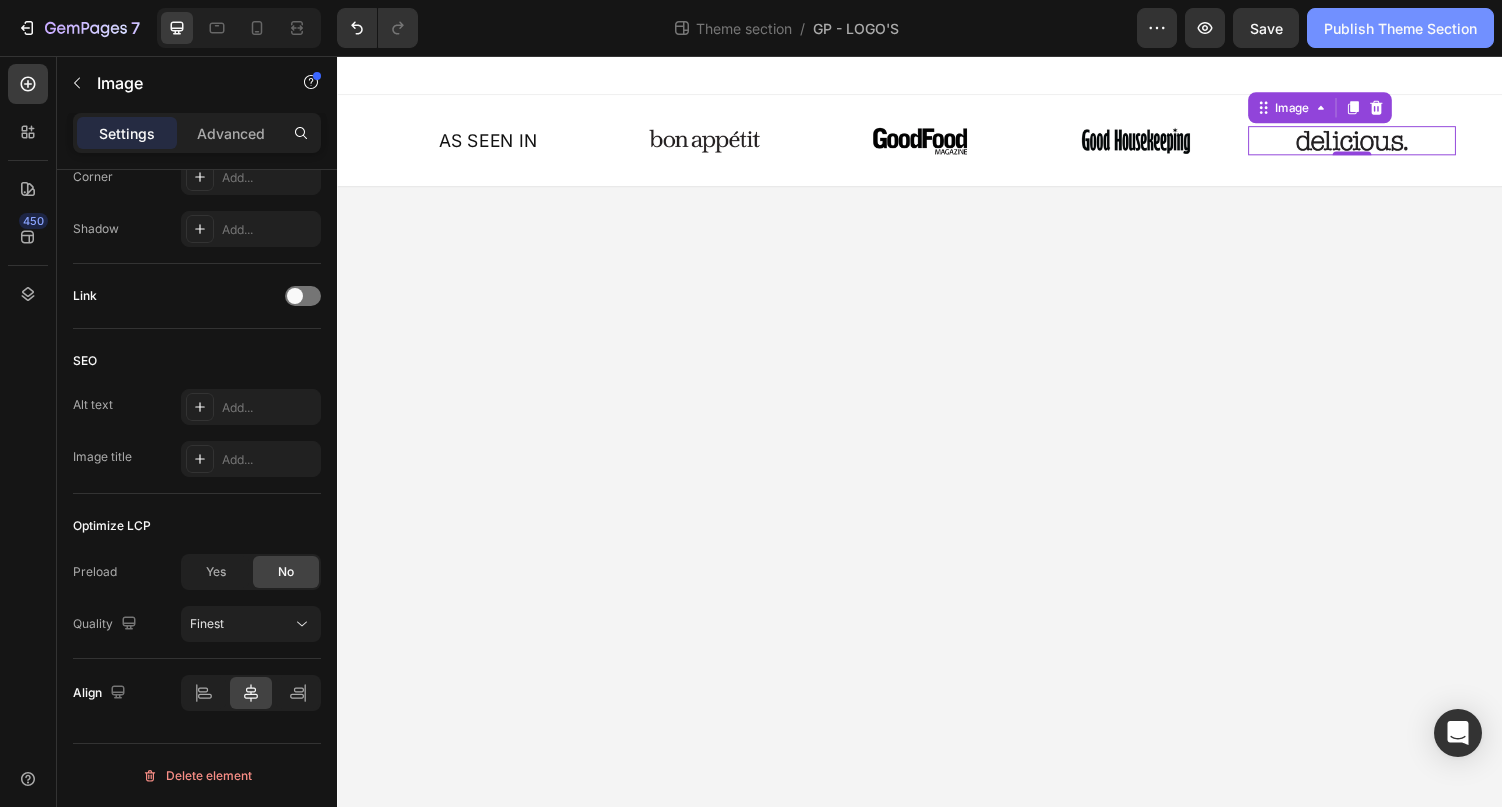 click on "Publish Theme Section" at bounding box center [1400, 28] 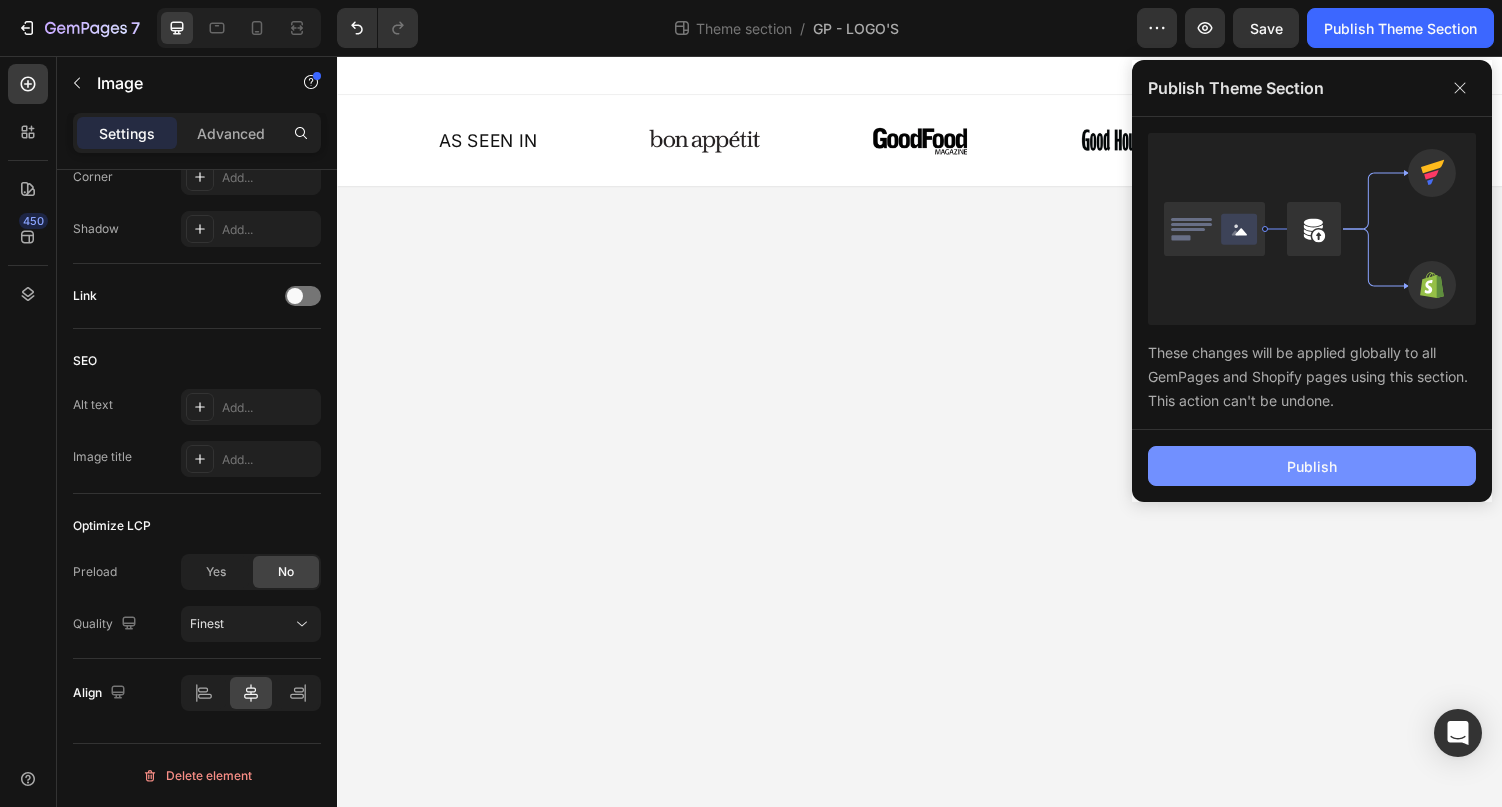 click on "Publish" 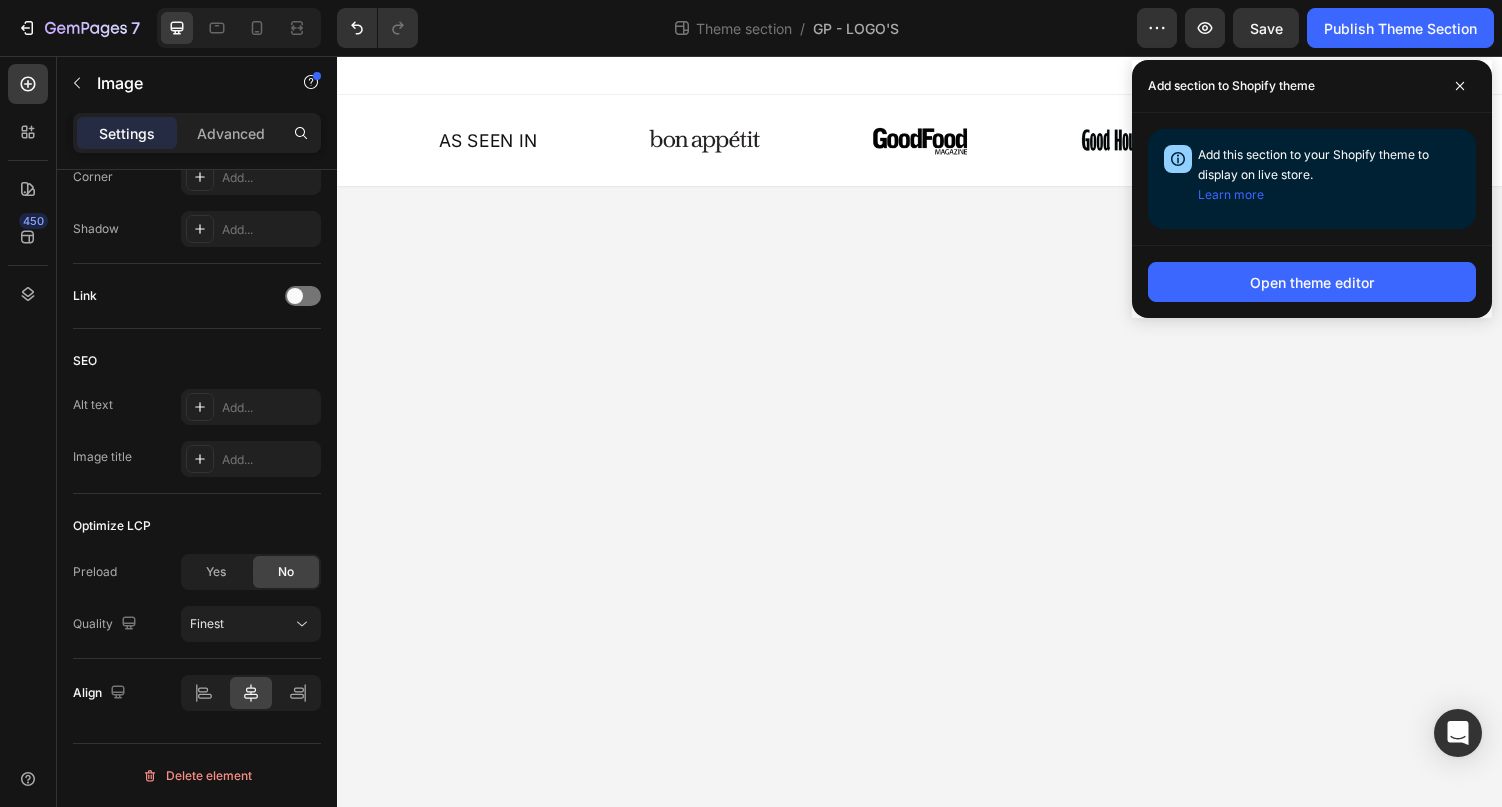 click on "Add section to Shopify theme" at bounding box center [1312, 86] 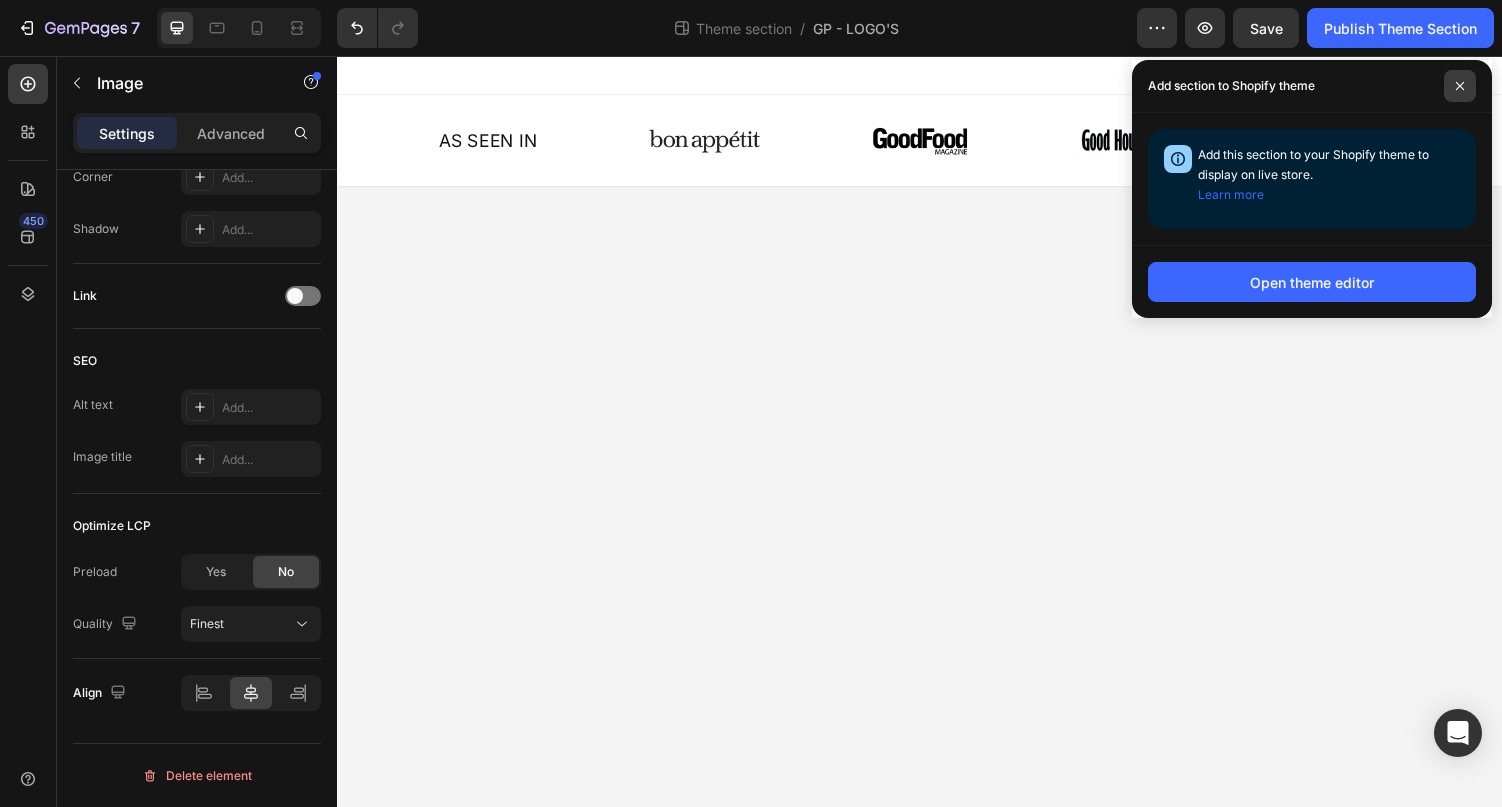 click at bounding box center [1460, 86] 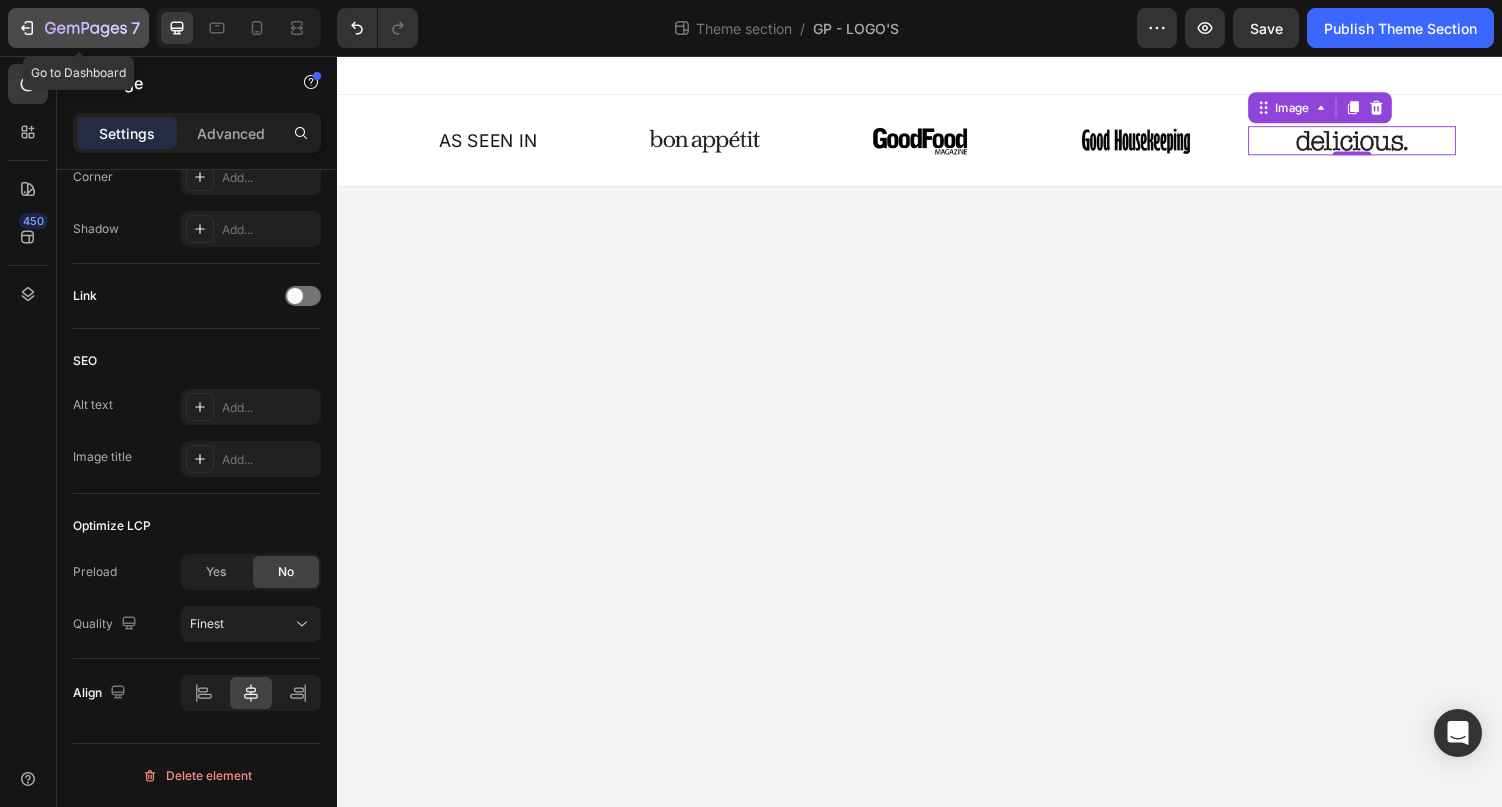 click on "7" 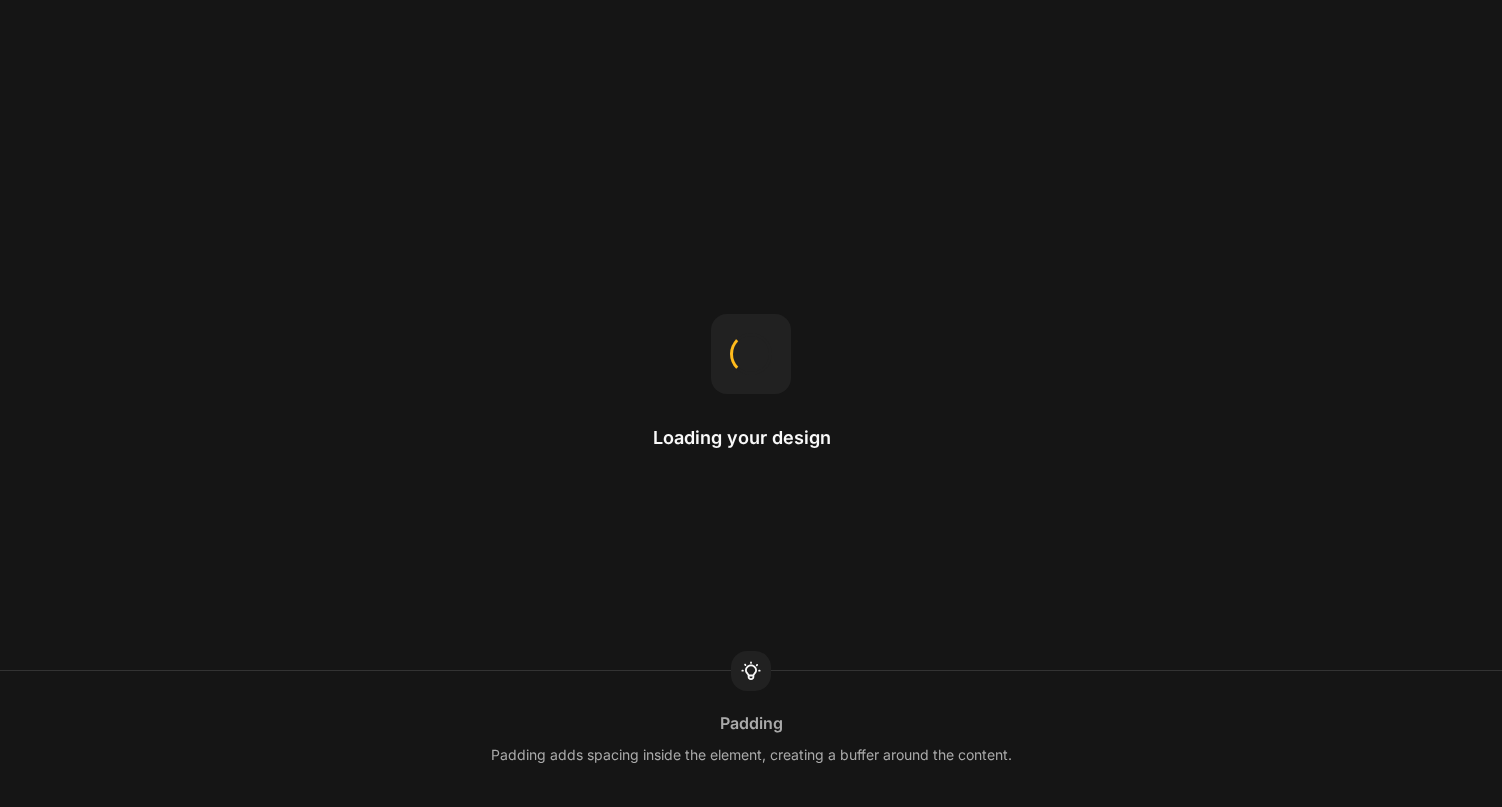 scroll, scrollTop: 0, scrollLeft: 0, axis: both 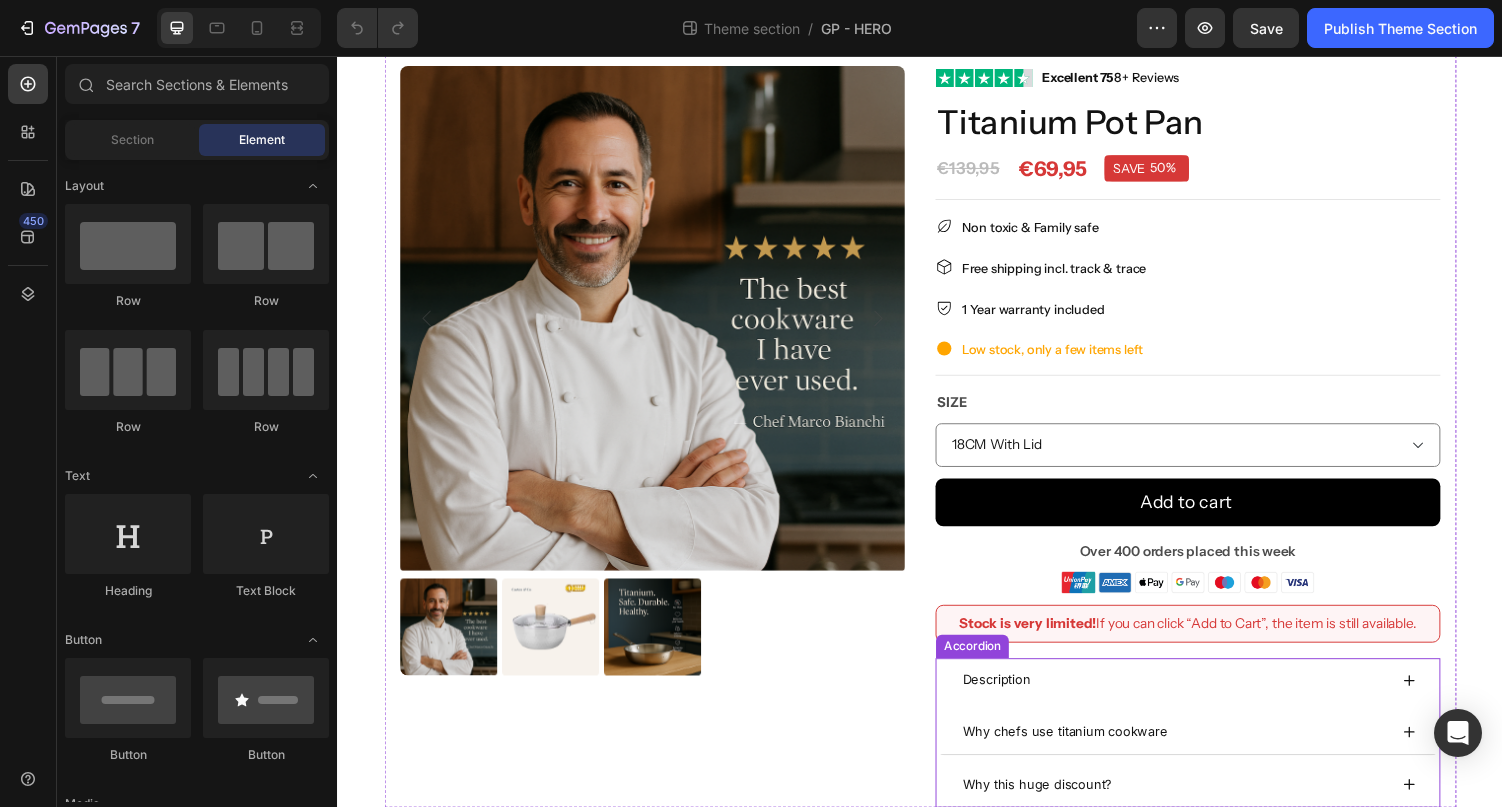 click on "Description" at bounding box center (1198, 698) 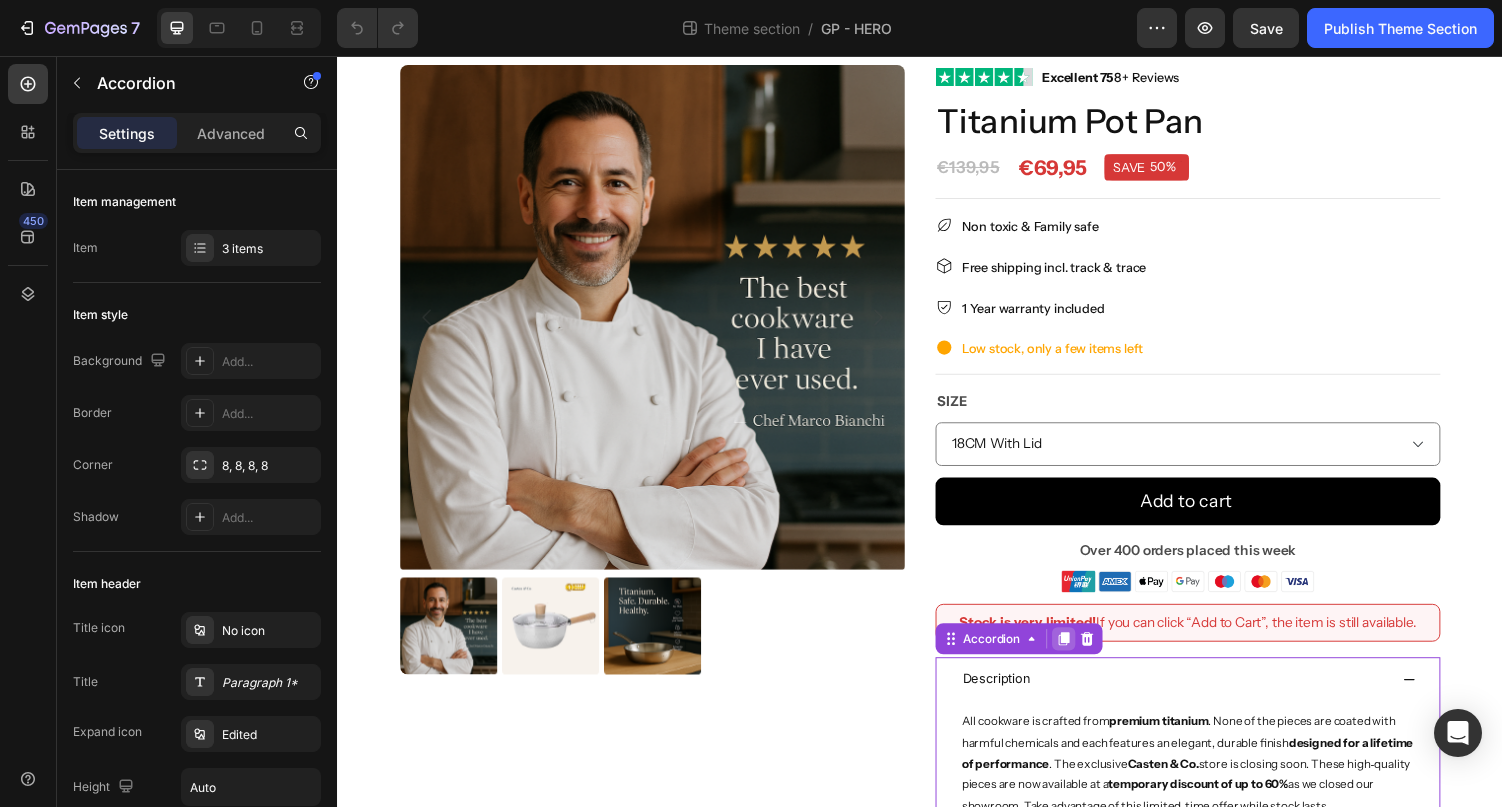 click 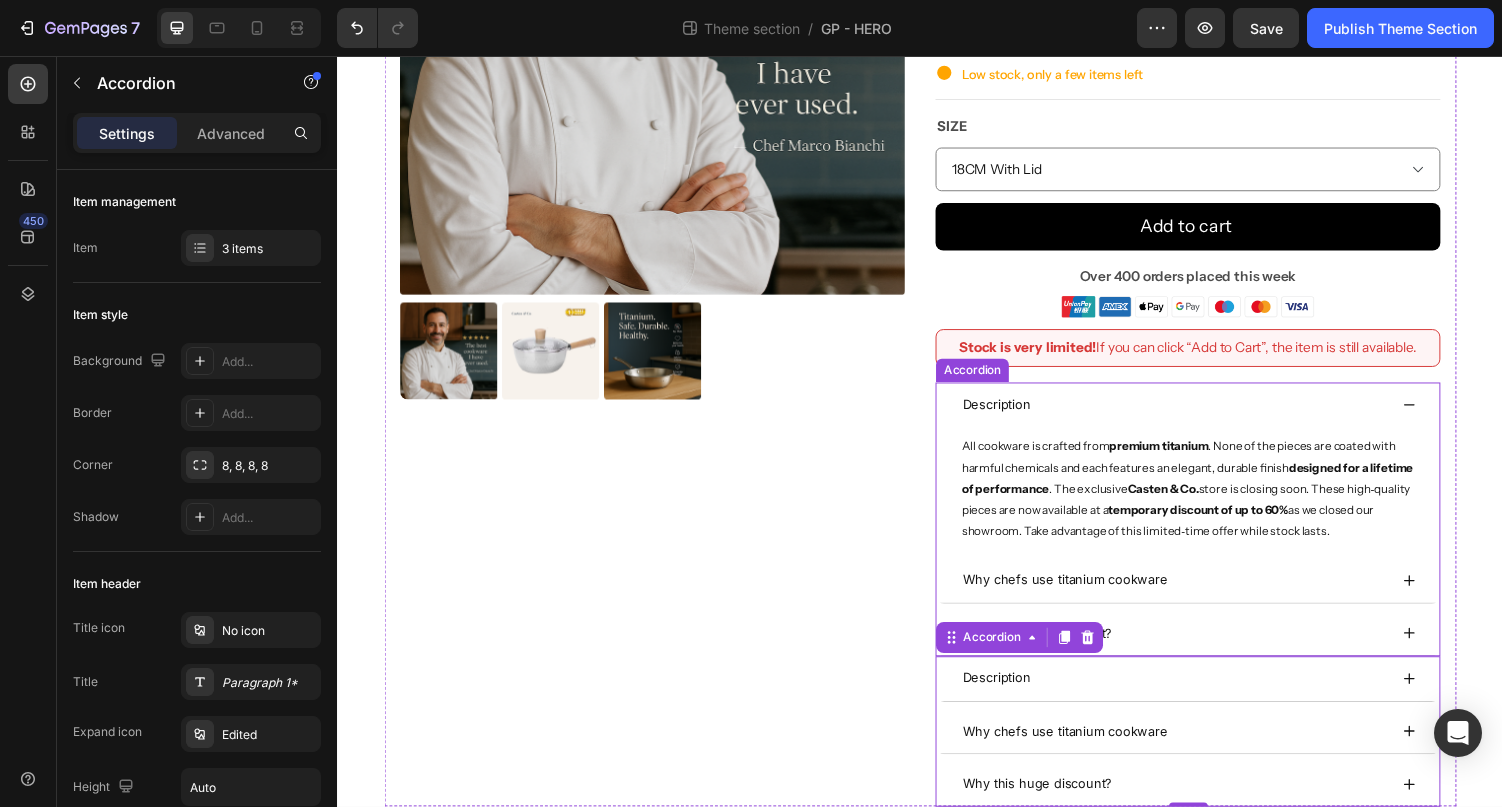 click on "Description" at bounding box center (1198, 414) 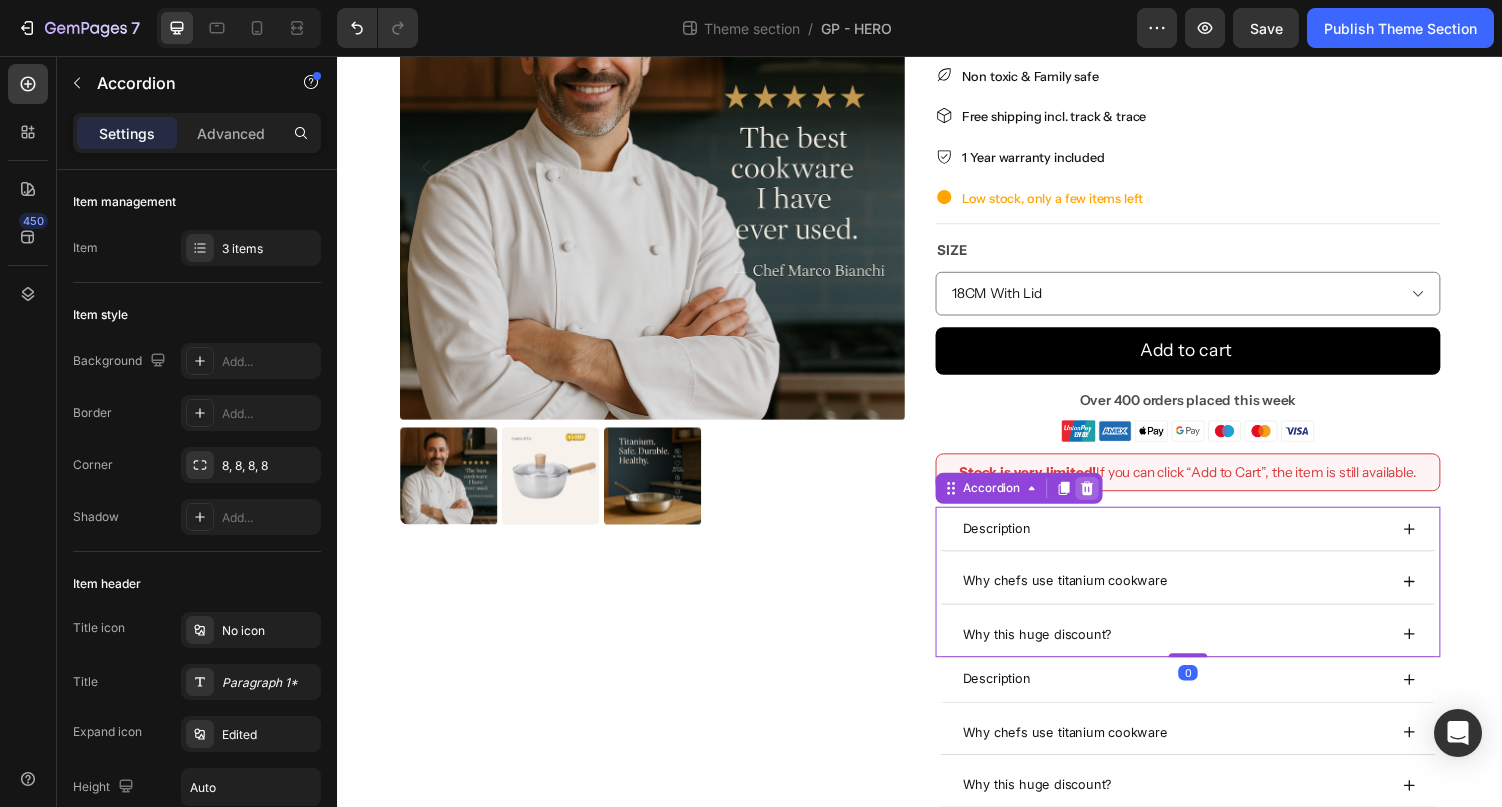 click 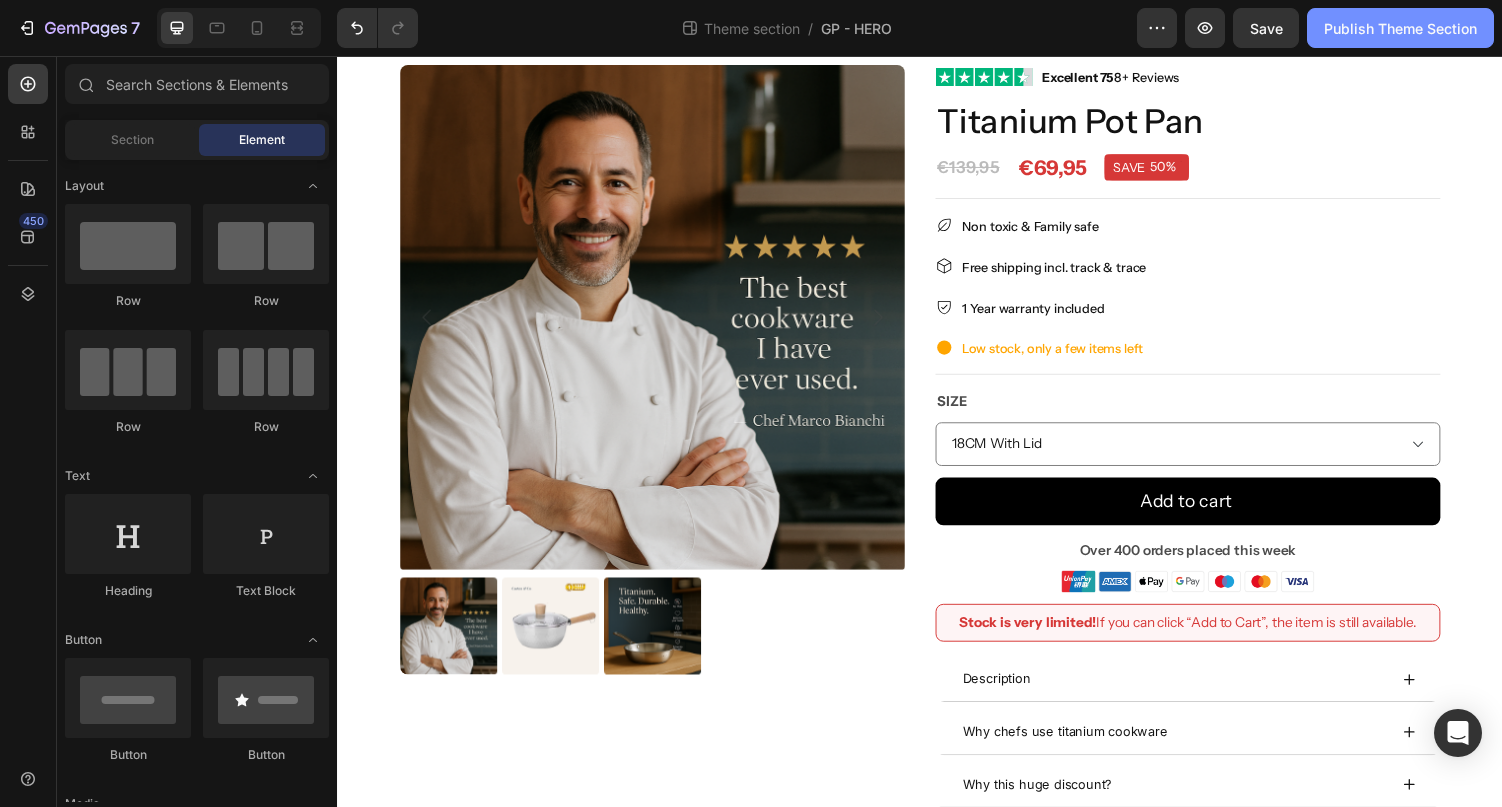 click on "Publish Theme Section" at bounding box center [1400, 28] 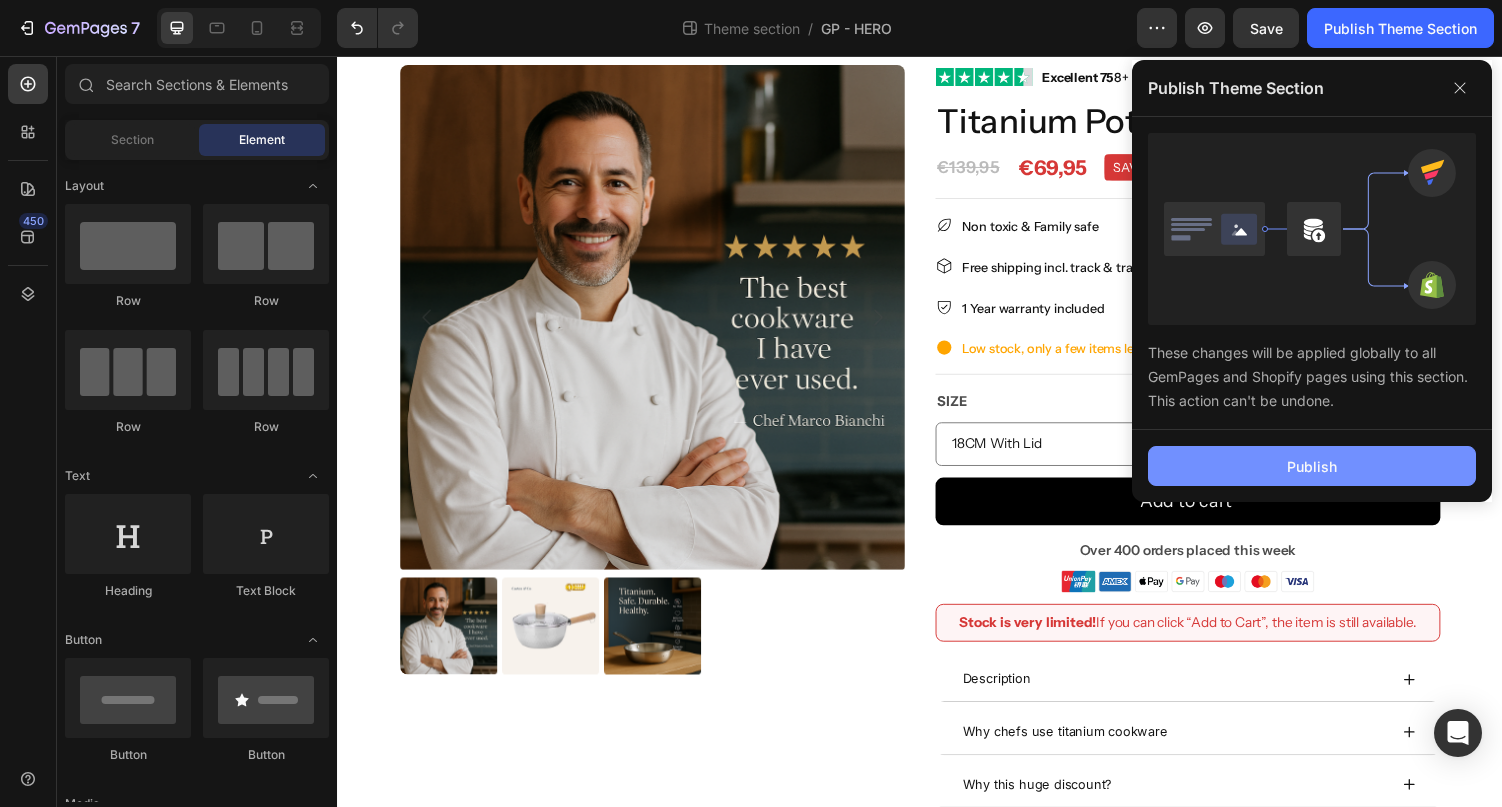 click on "Publish" at bounding box center (1312, 466) 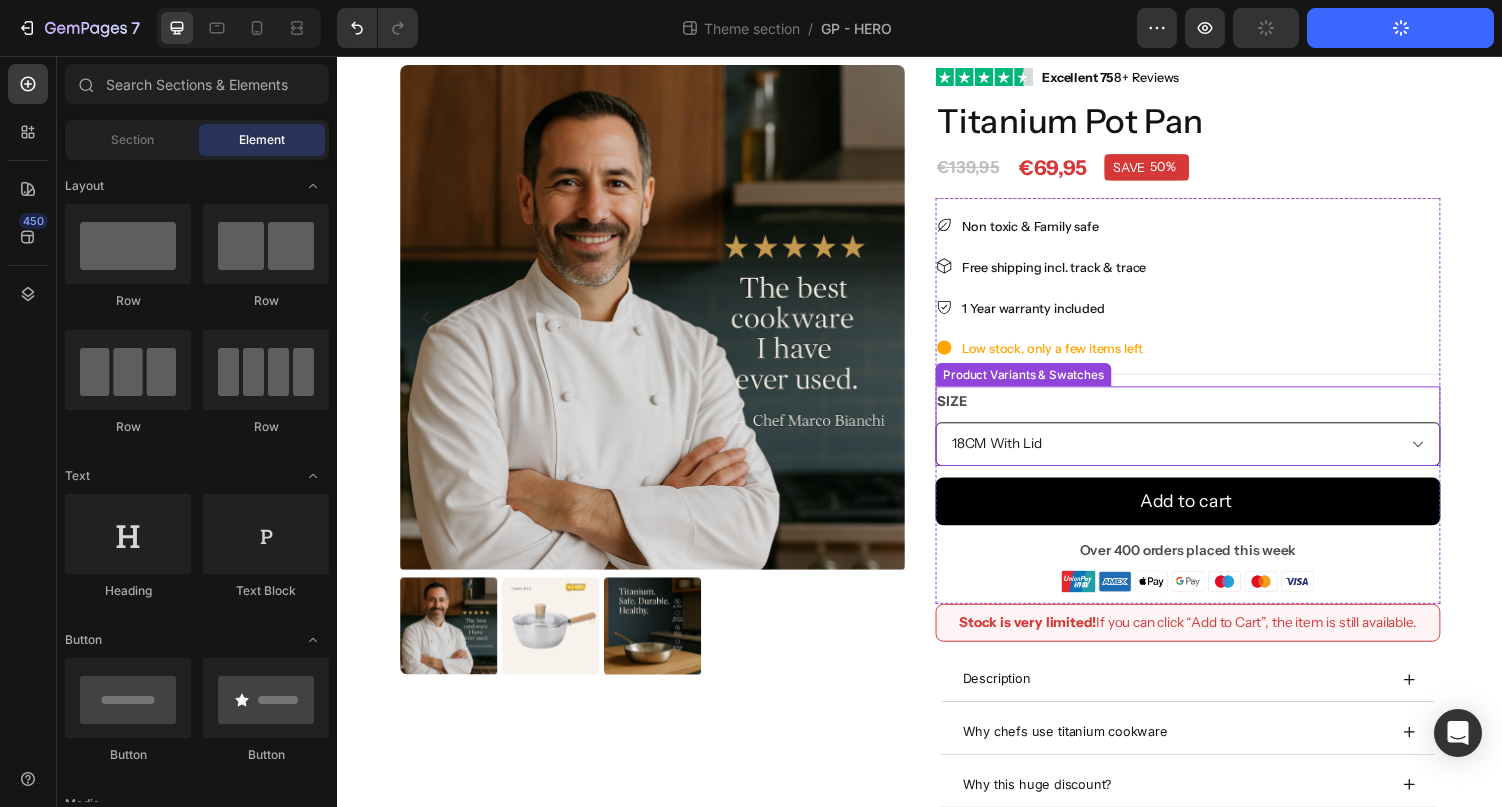 click on "18CM With Lid 20CM With Lid 22CM With Lid" at bounding box center (1213, 455) 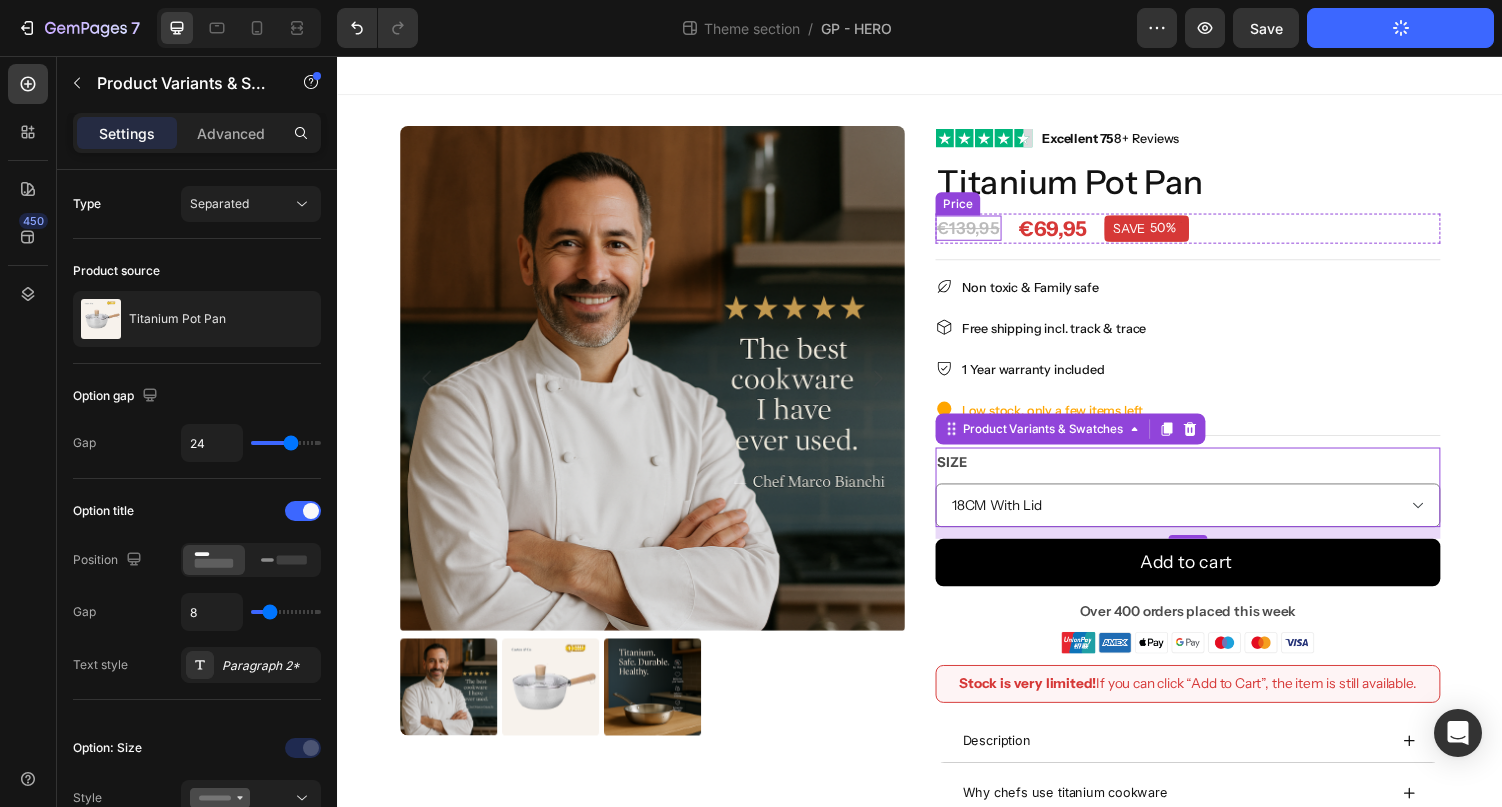 scroll, scrollTop: 63, scrollLeft: 0, axis: vertical 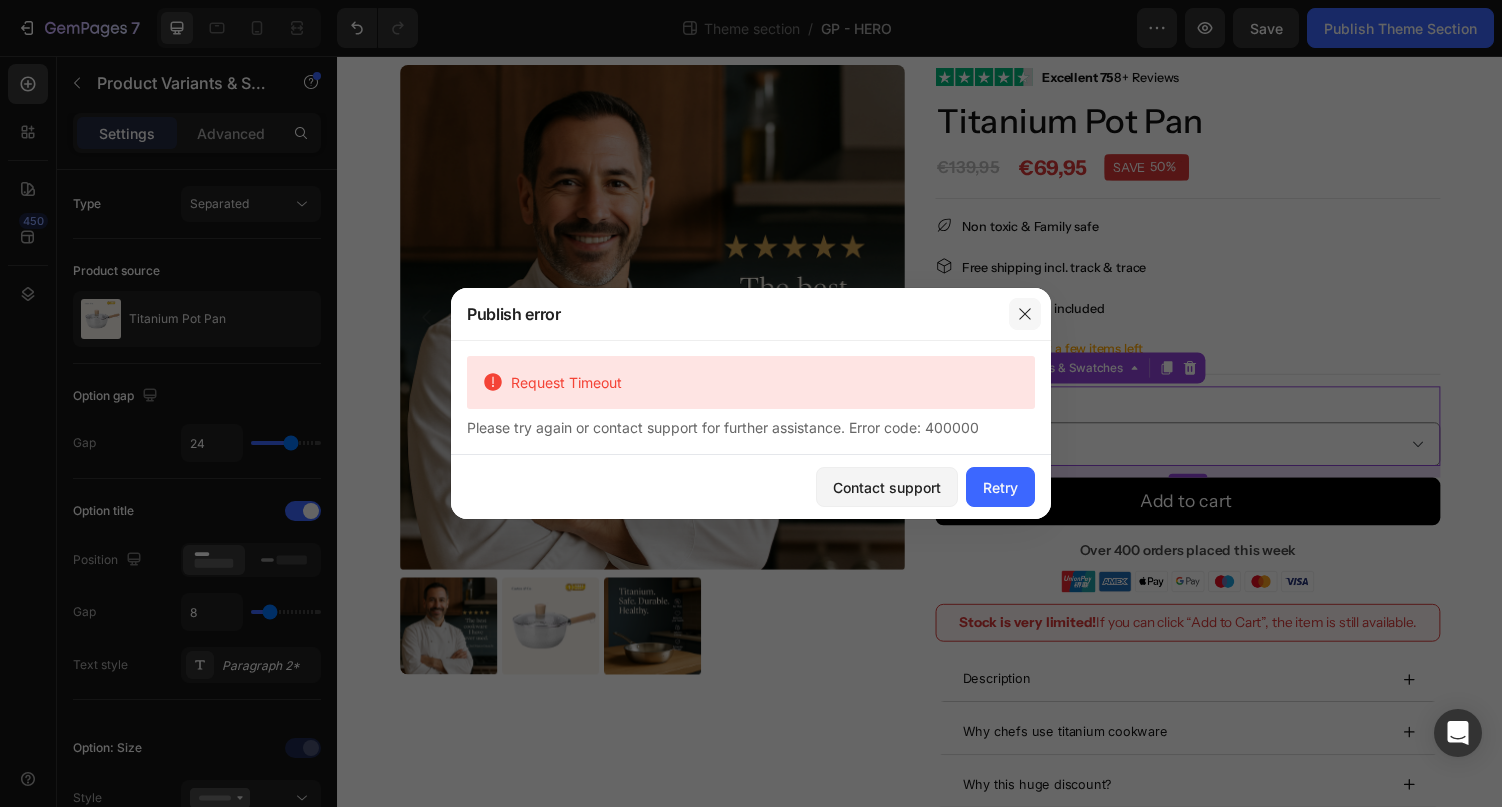 click 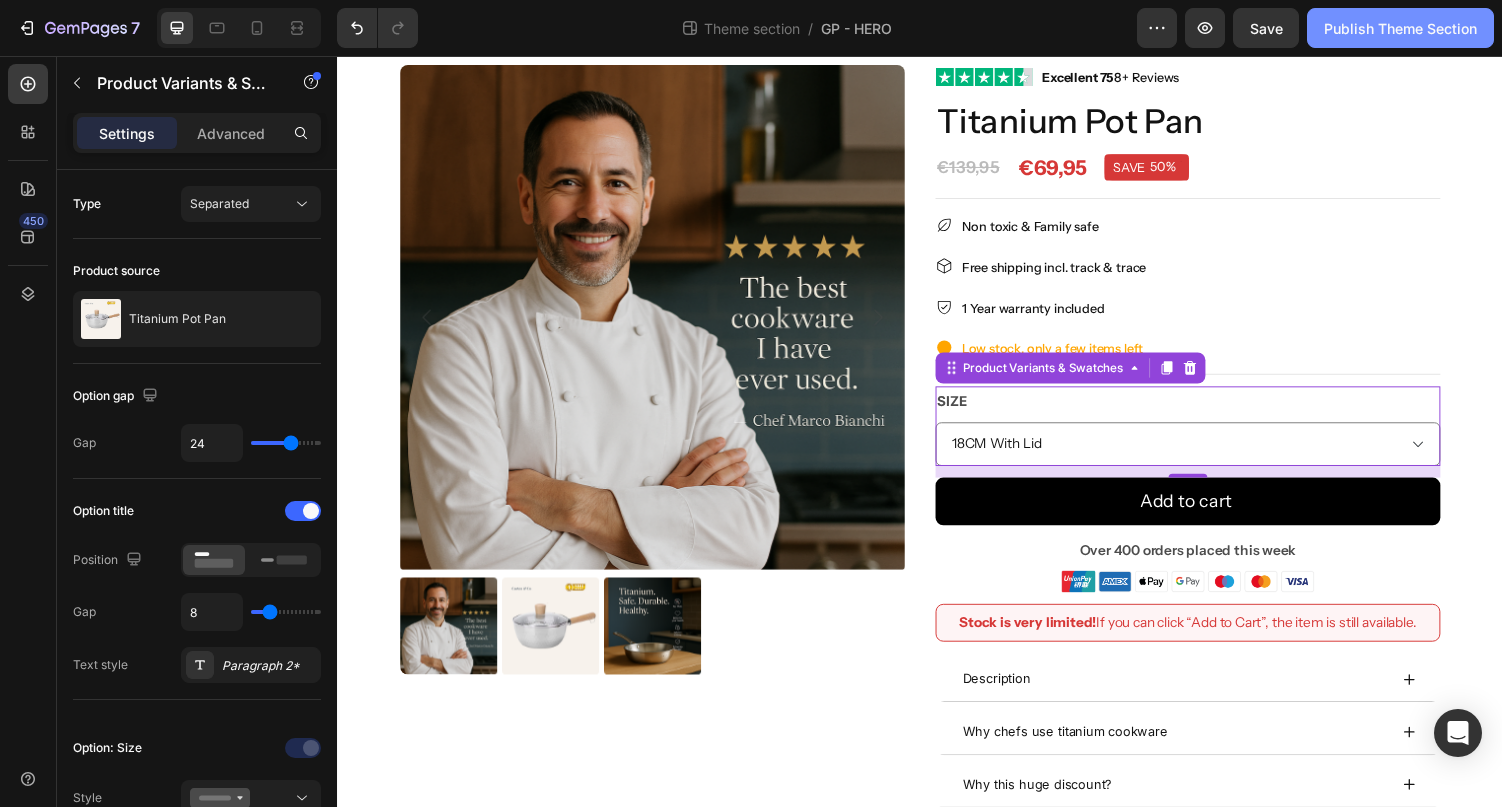 click on "Publish Theme Section" 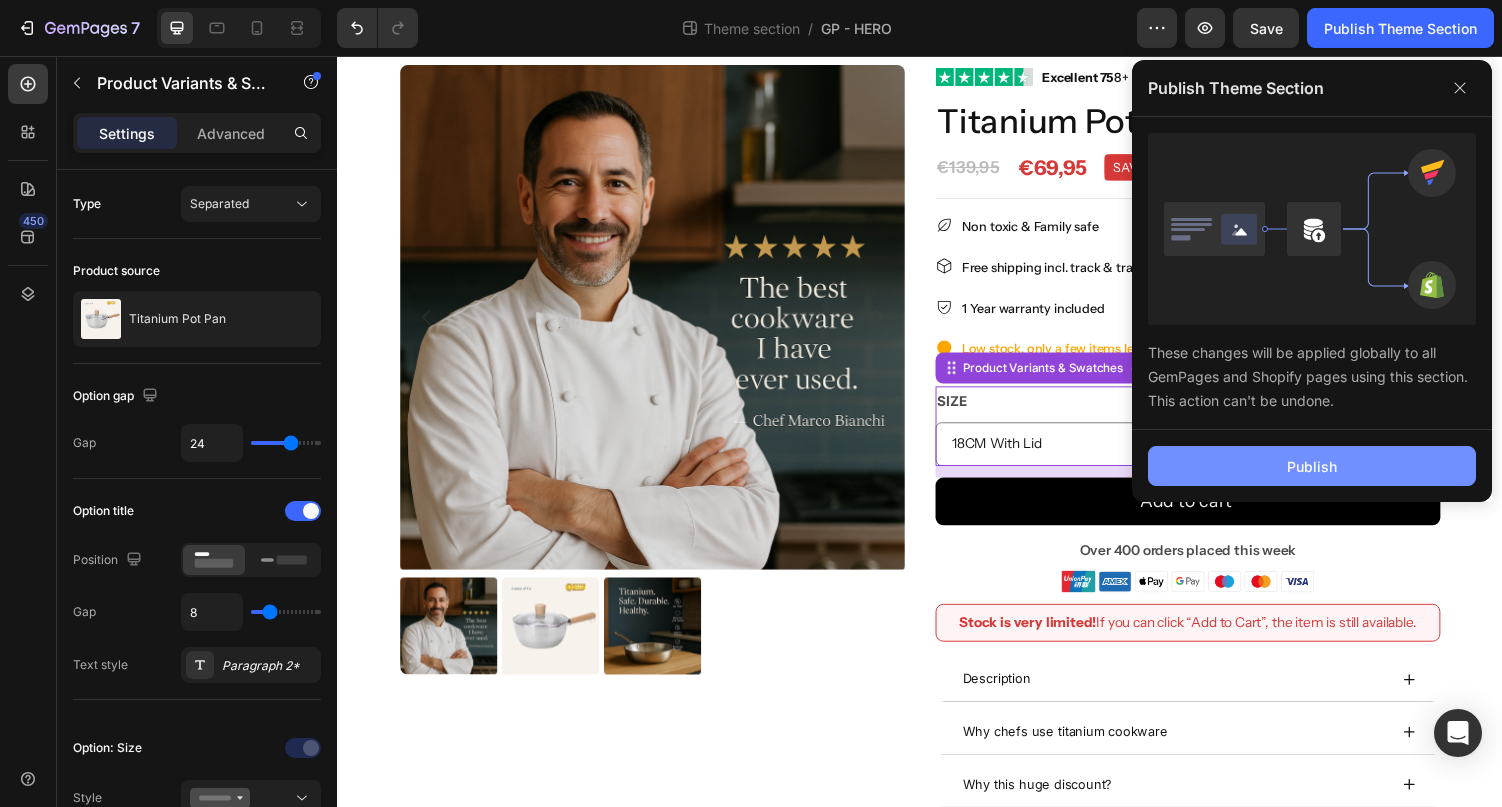 click on "Publish" 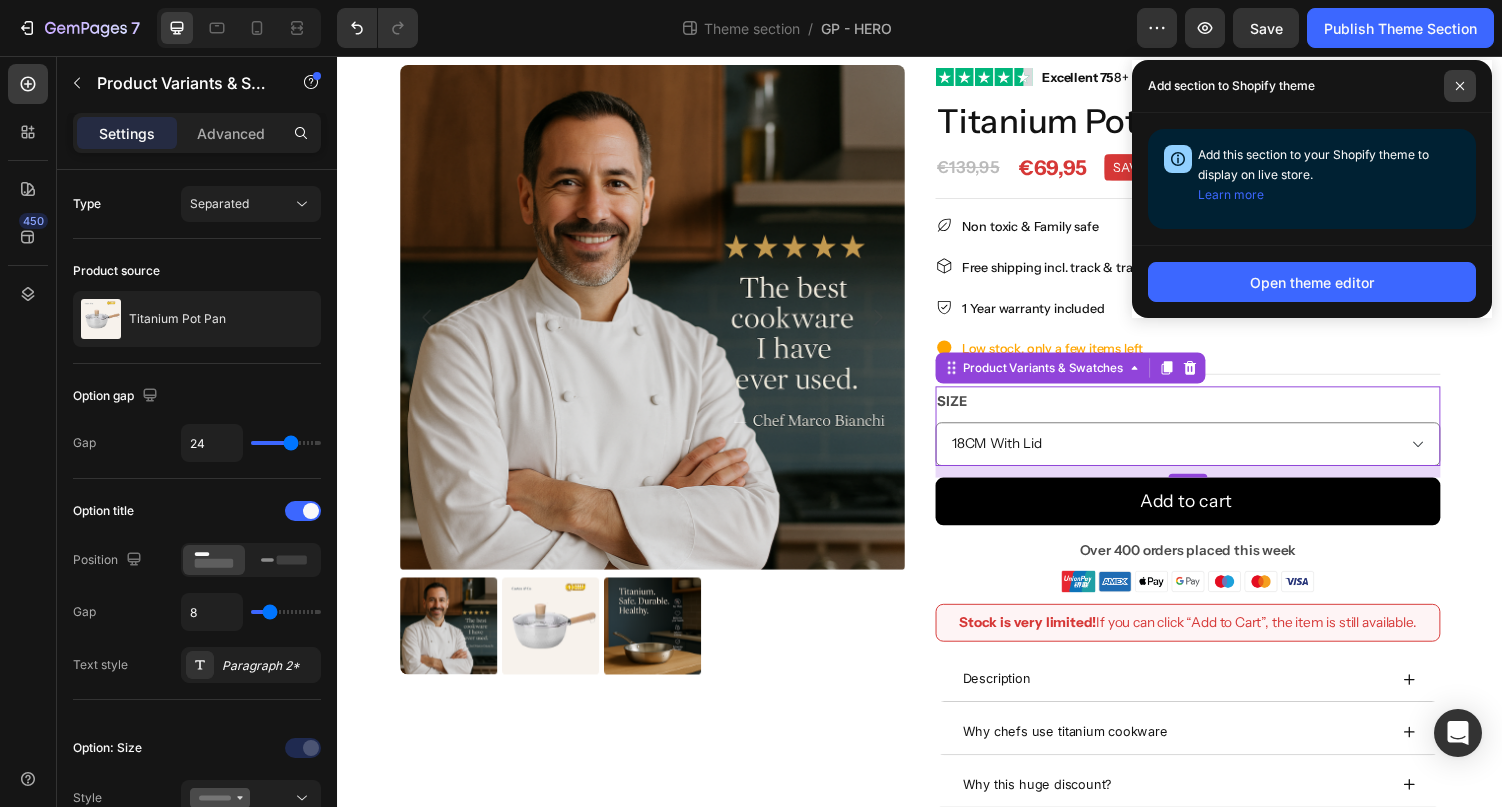click 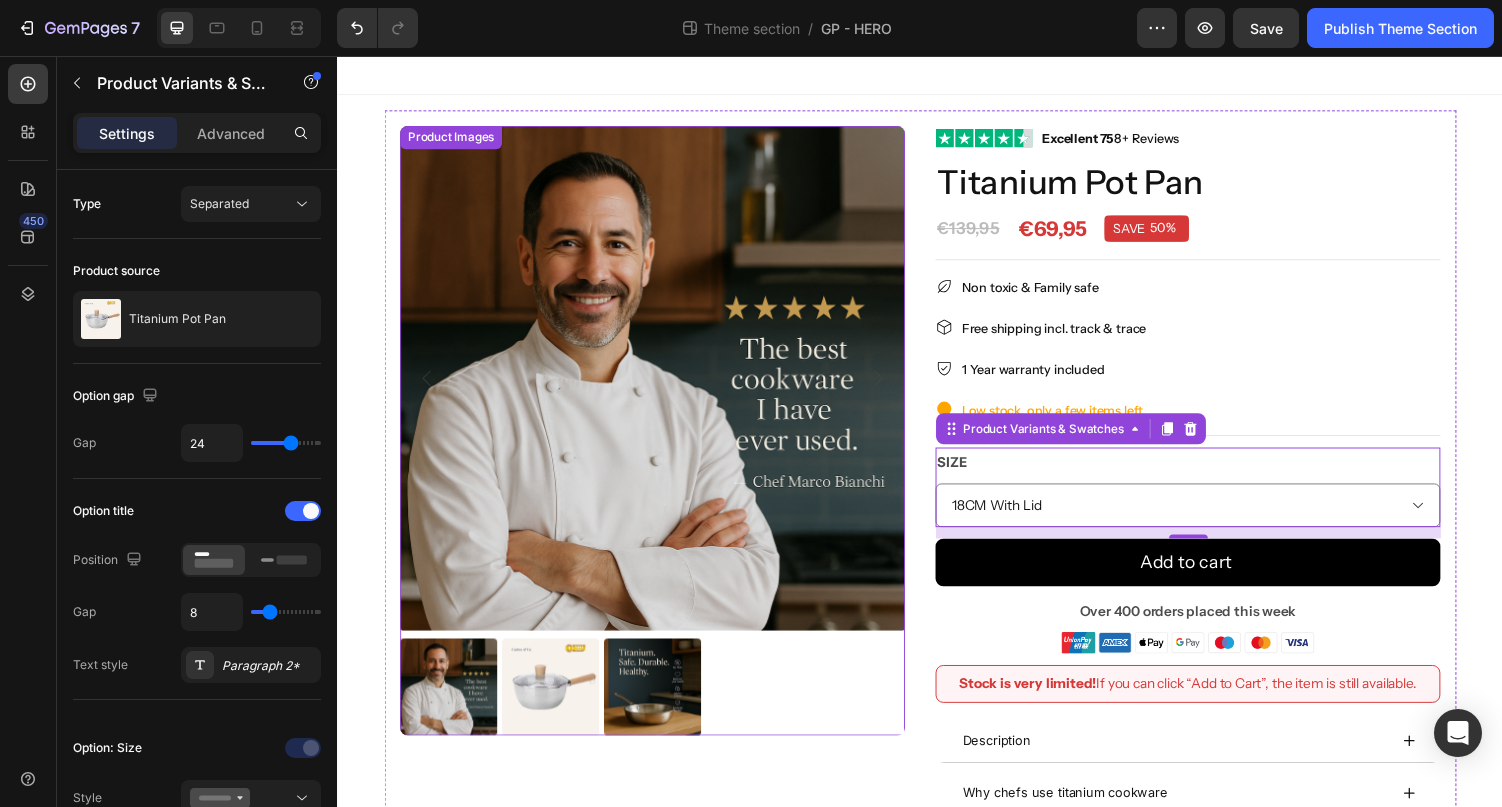 scroll, scrollTop: 63, scrollLeft: 0, axis: vertical 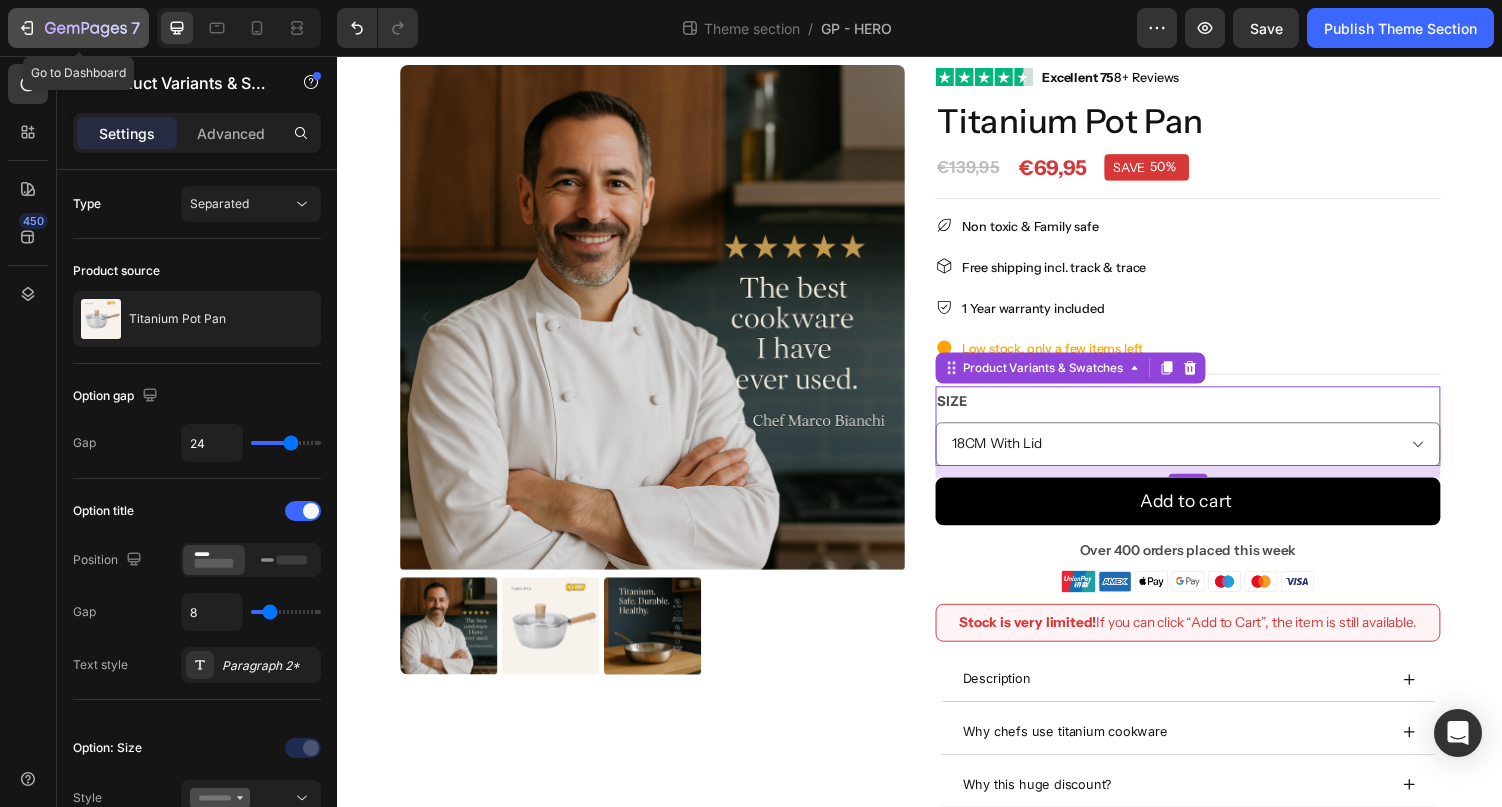 click 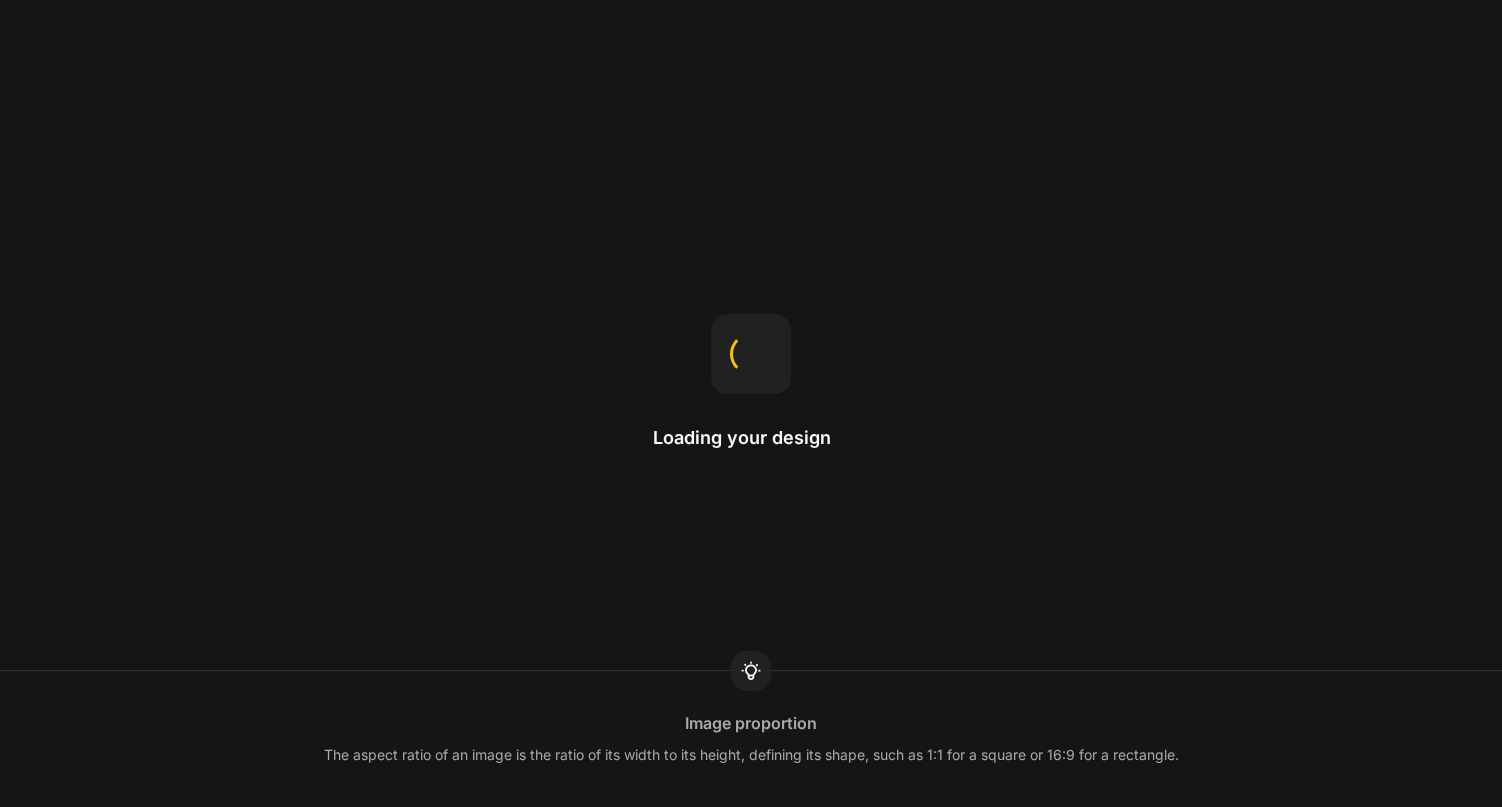scroll, scrollTop: 0, scrollLeft: 0, axis: both 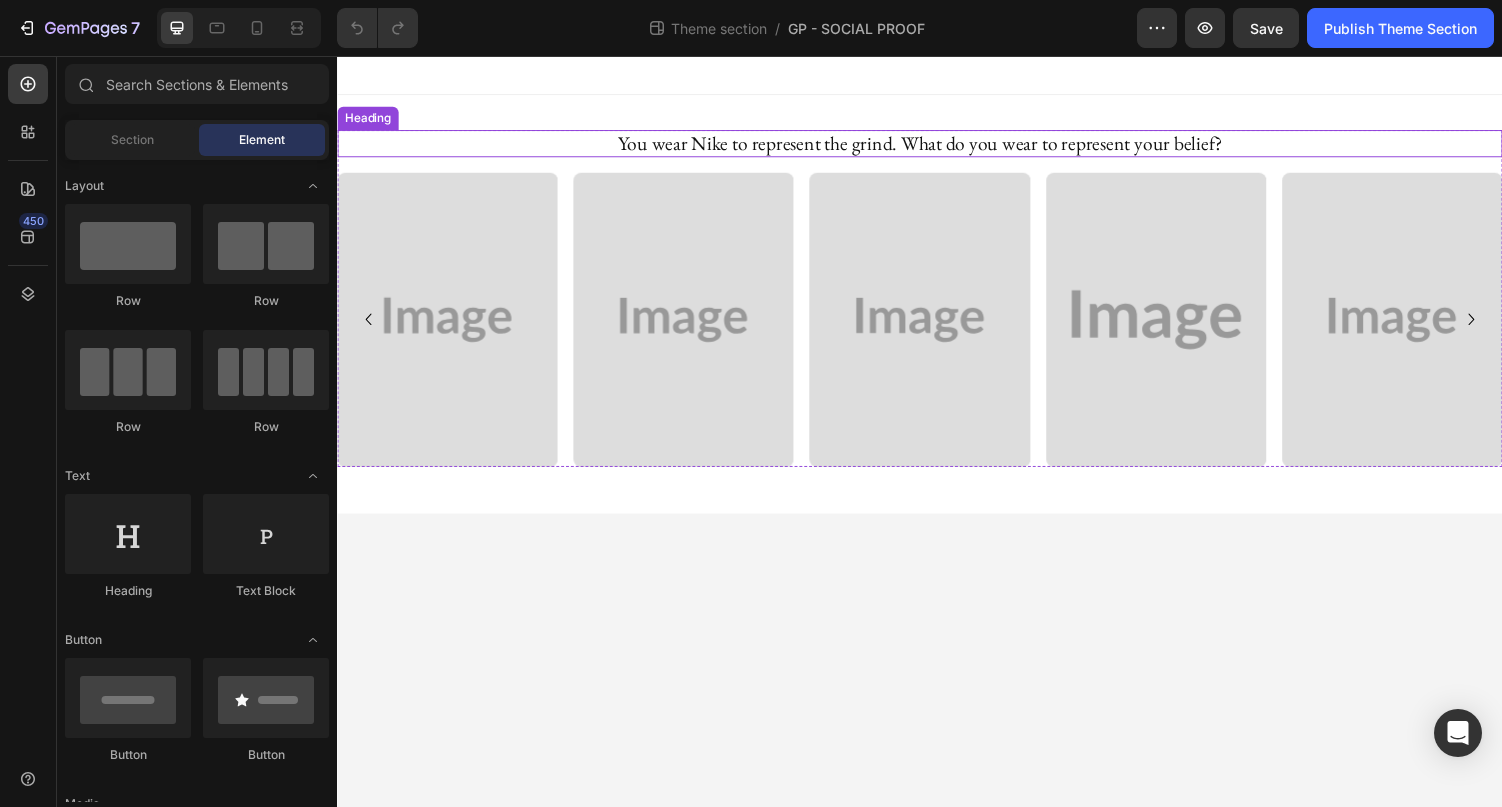 click on "You wear Nike to represent the grind. What do you wear to represent your belief?" at bounding box center [937, 146] 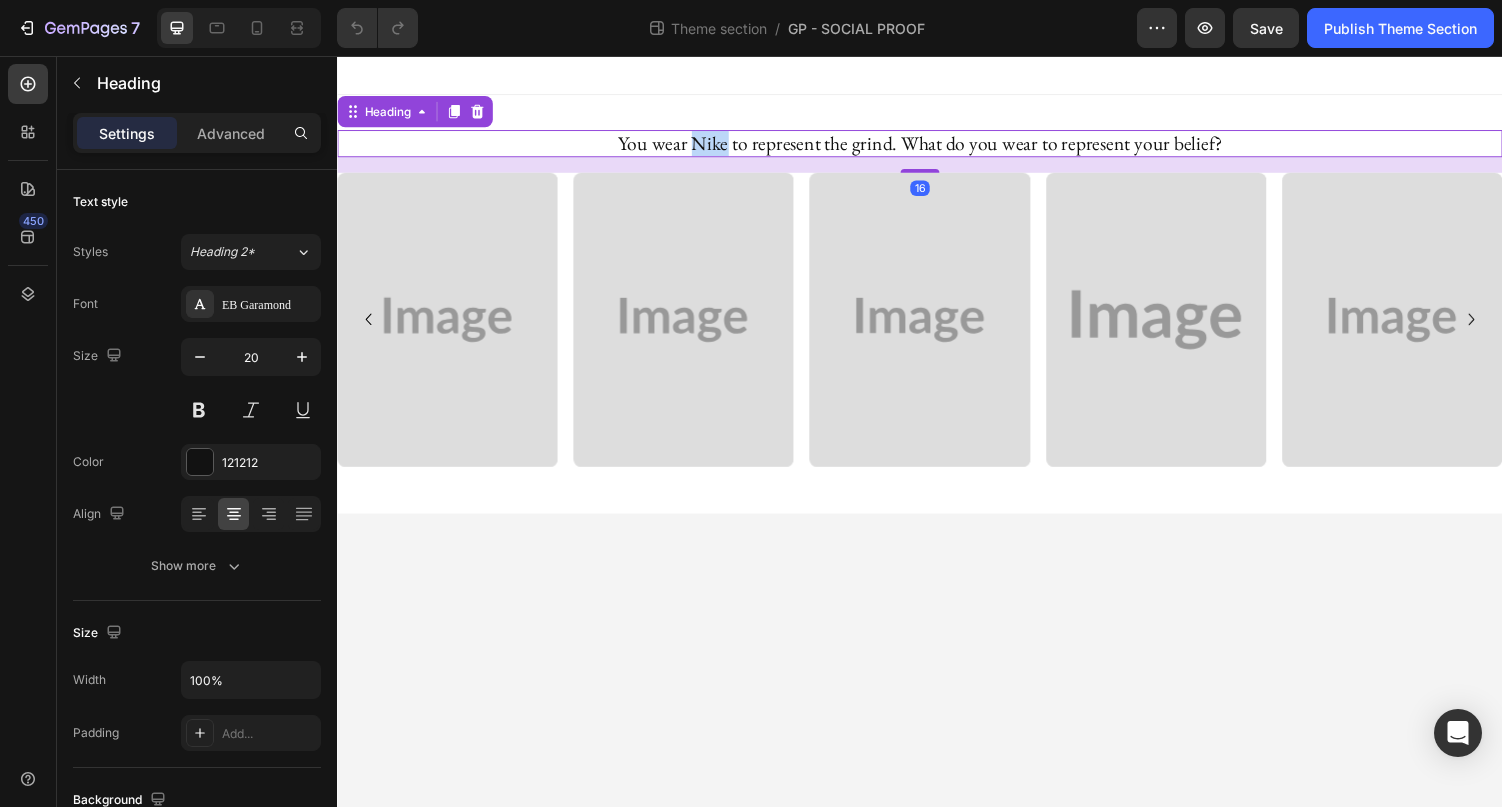 click on "You wear Nike to represent the grind. What do you wear to represent your belief?" at bounding box center (937, 146) 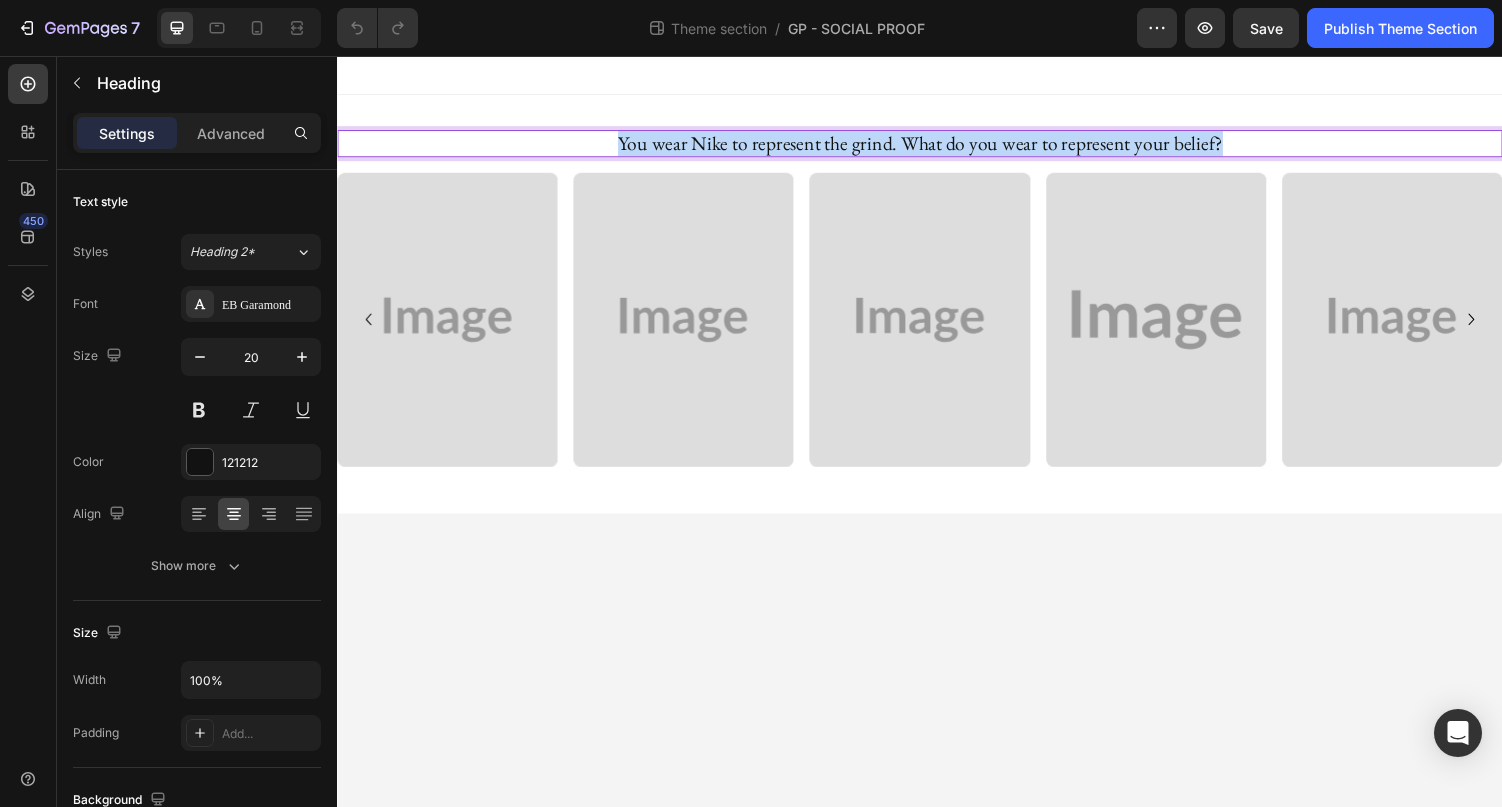 click on "You wear Nike to represent the grind. What do you wear to represent your belief?" at bounding box center [937, 146] 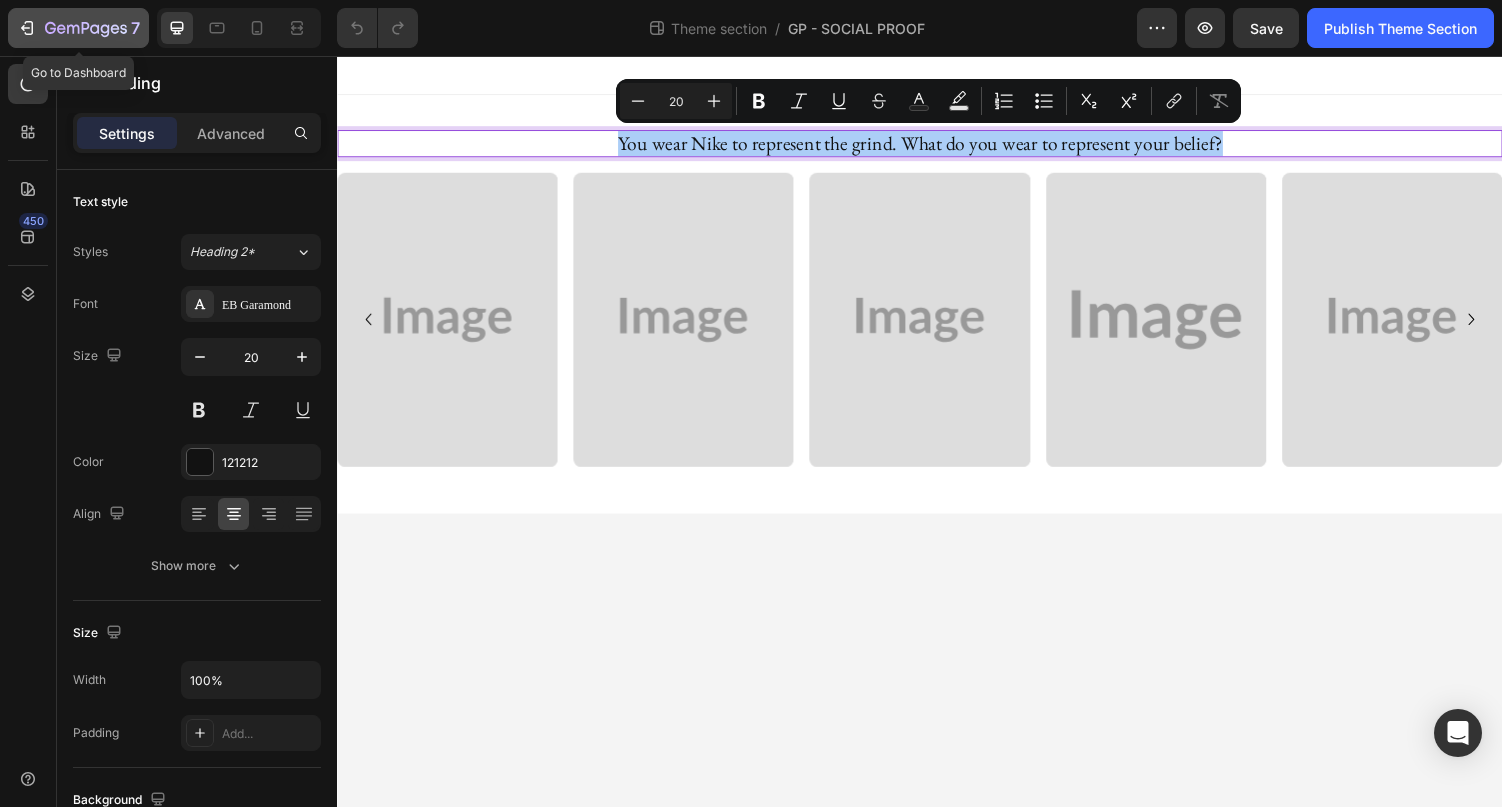 click 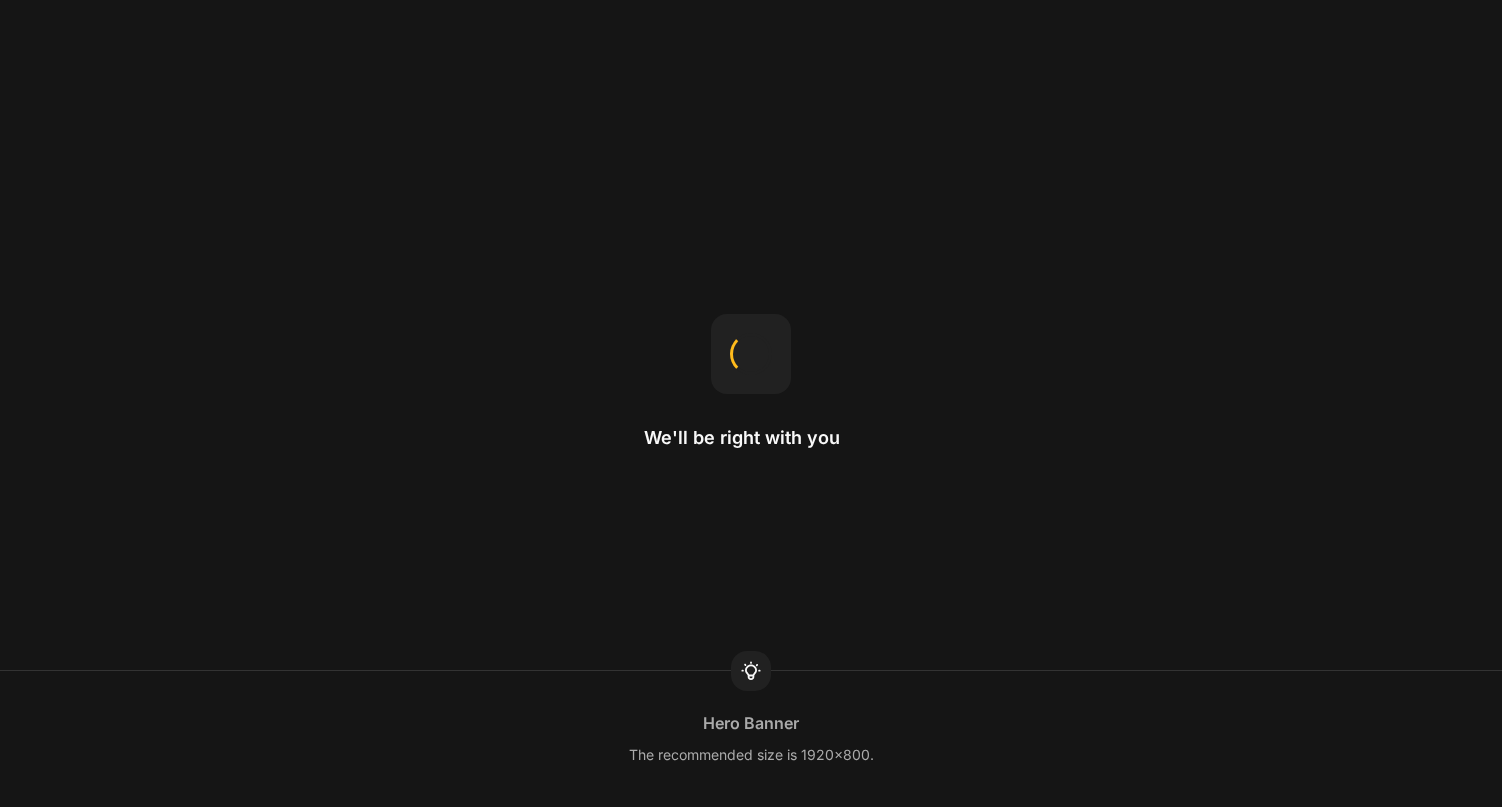 scroll, scrollTop: 0, scrollLeft: 0, axis: both 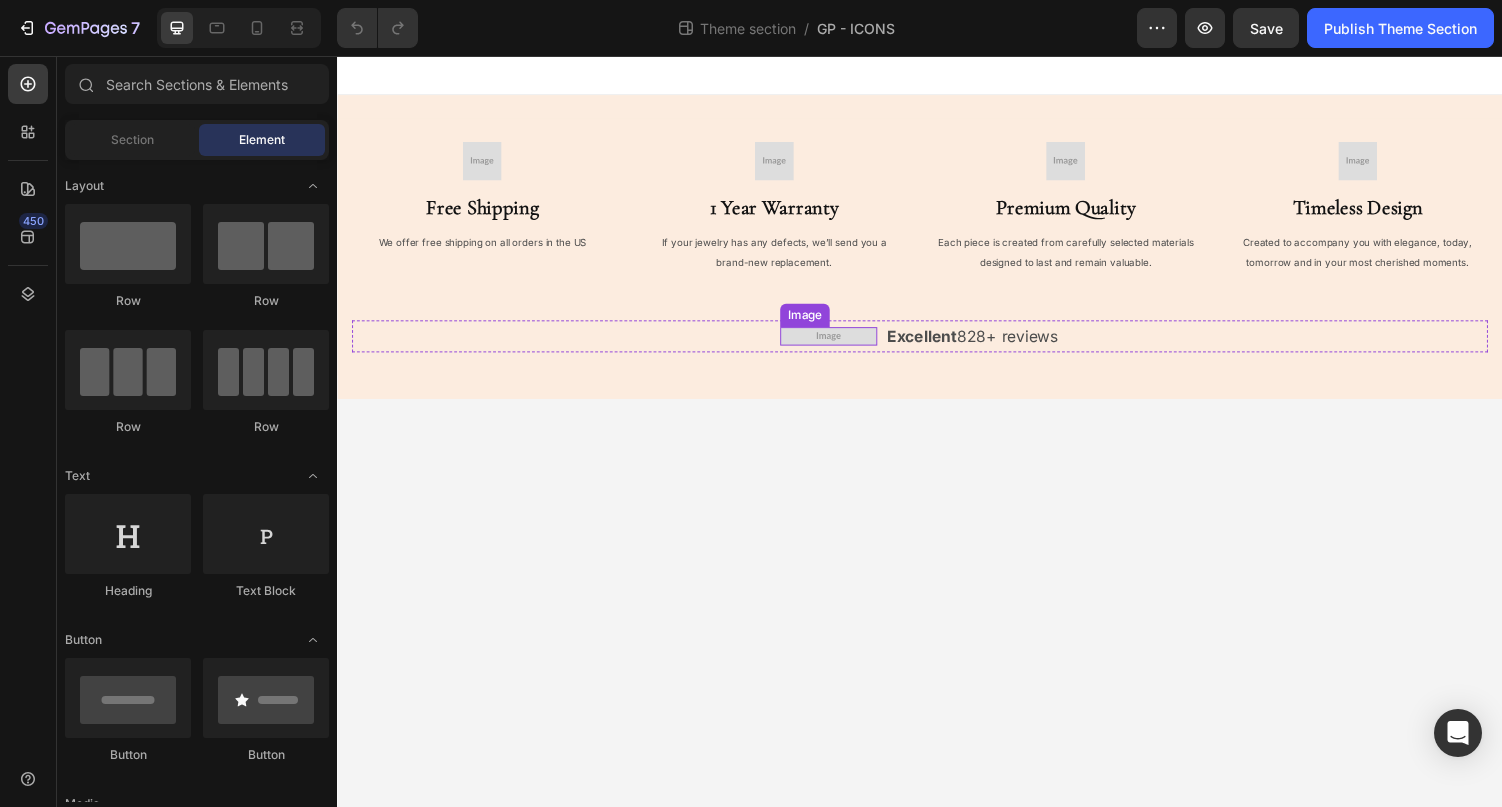 click at bounding box center (843, 344) 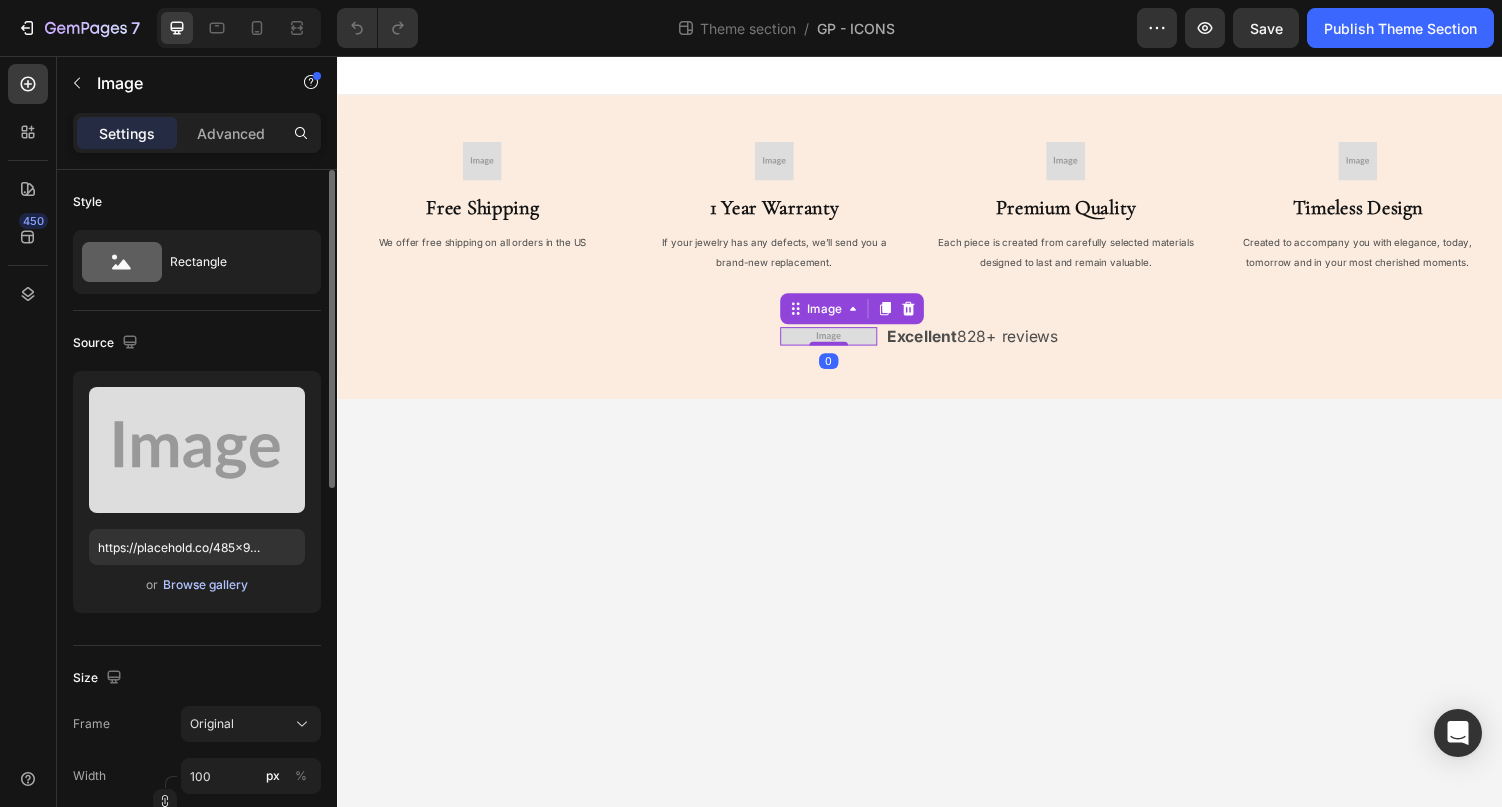 click on "Browse gallery" at bounding box center [205, 585] 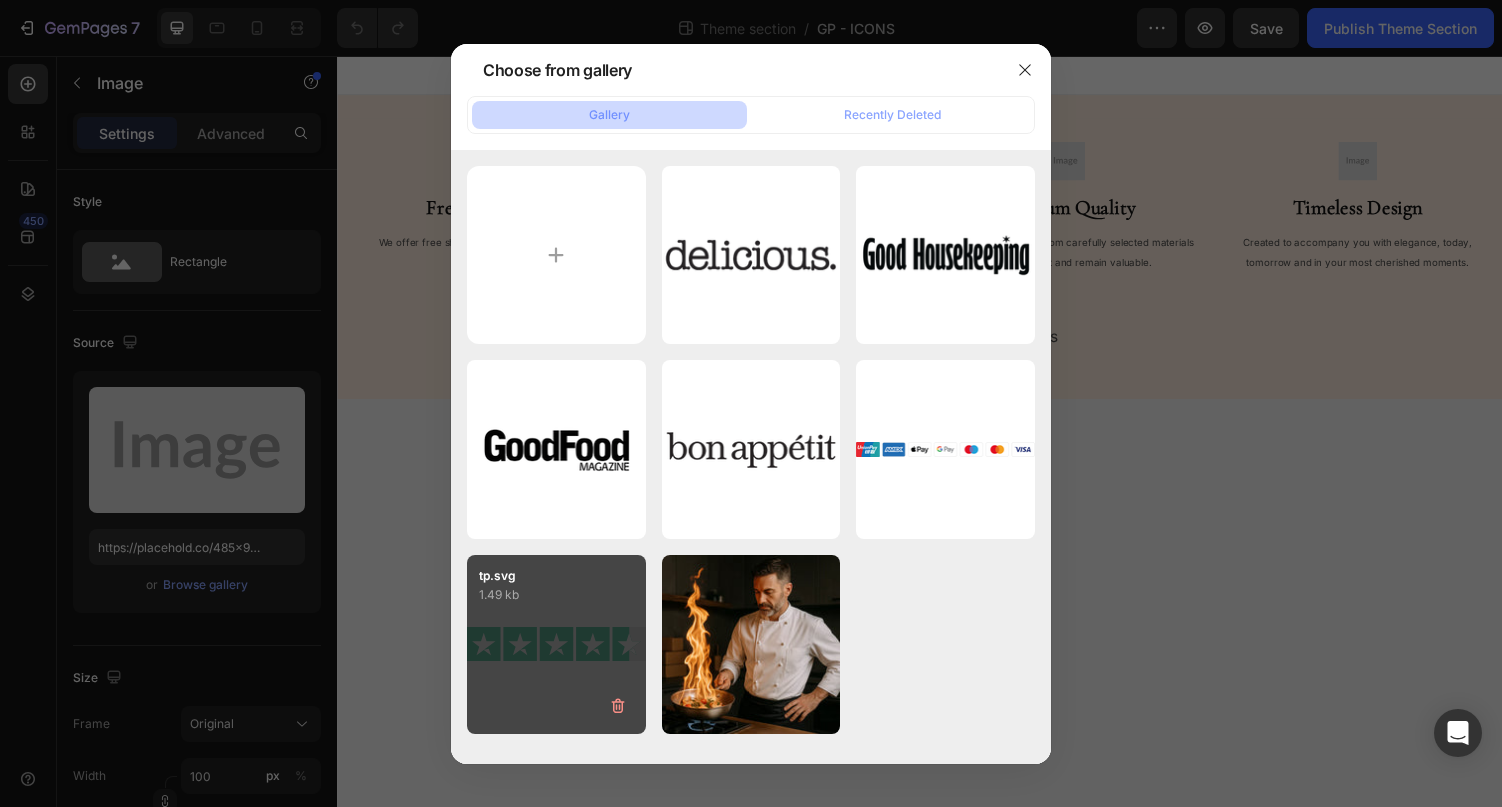 click on "tp.svg 1.49 kb" at bounding box center [556, 644] 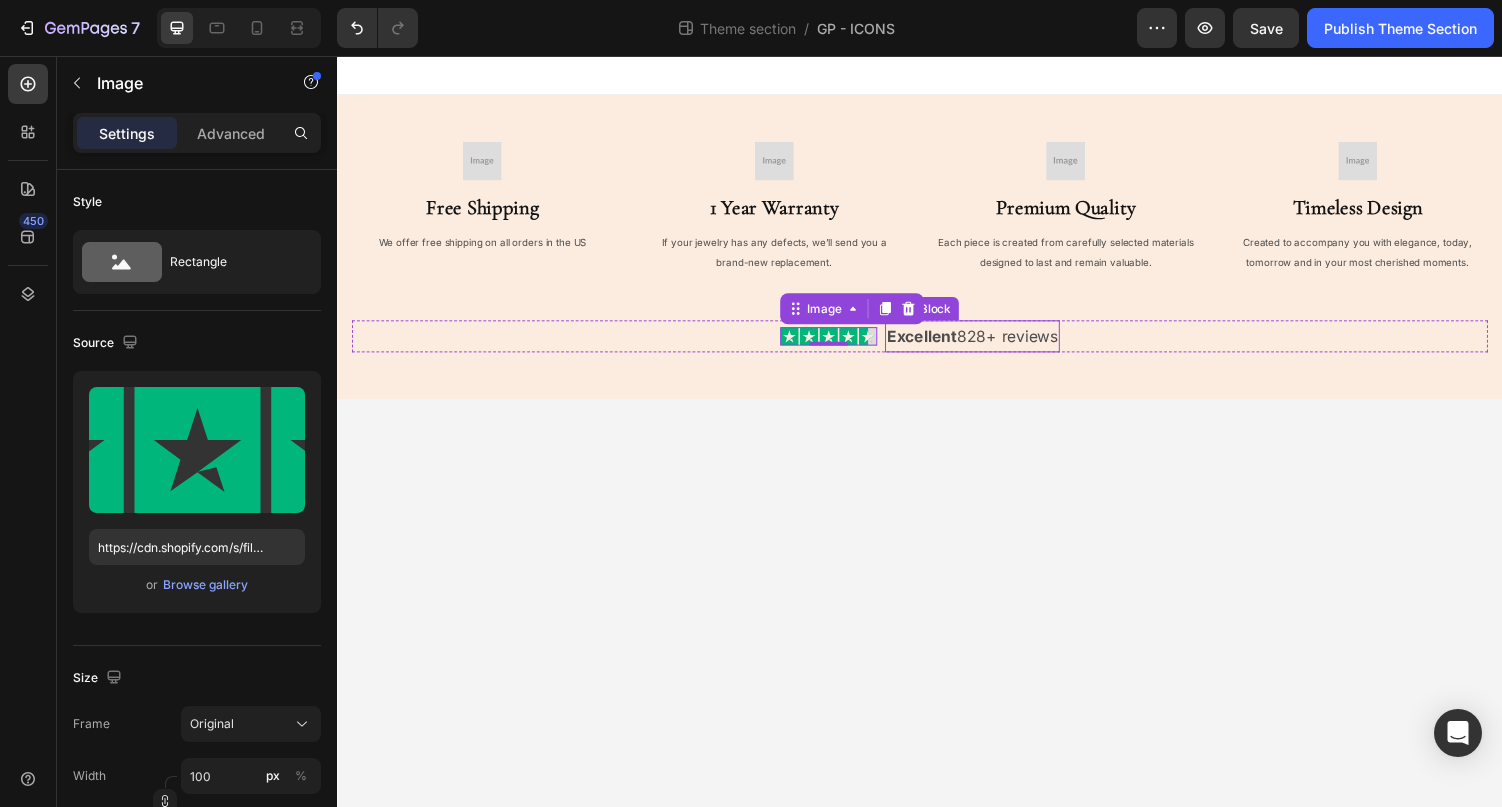 click on "Excellent  828+ reviews" at bounding box center [991, 344] 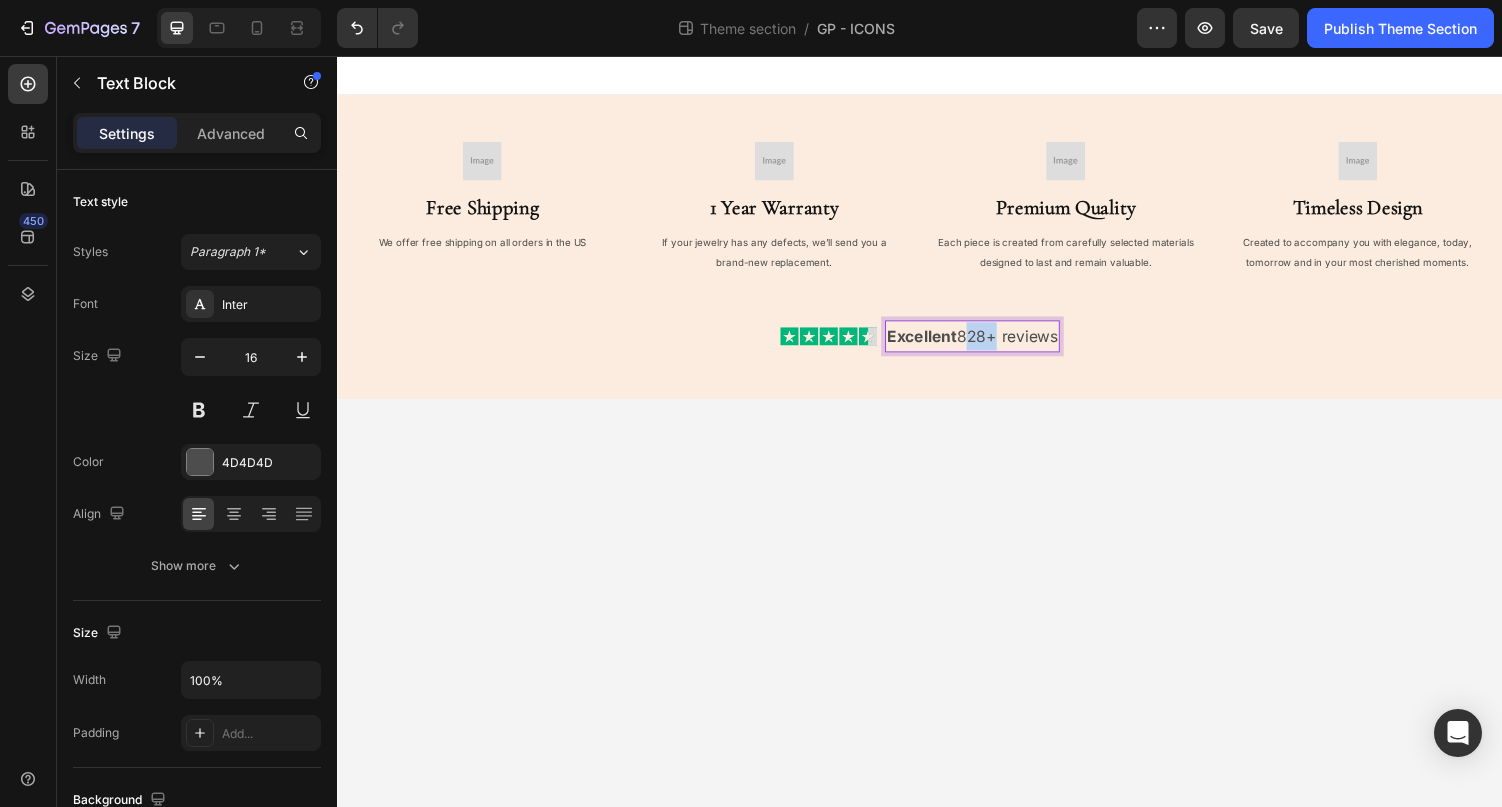 click on "Excellent  828+ reviews" at bounding box center (991, 344) 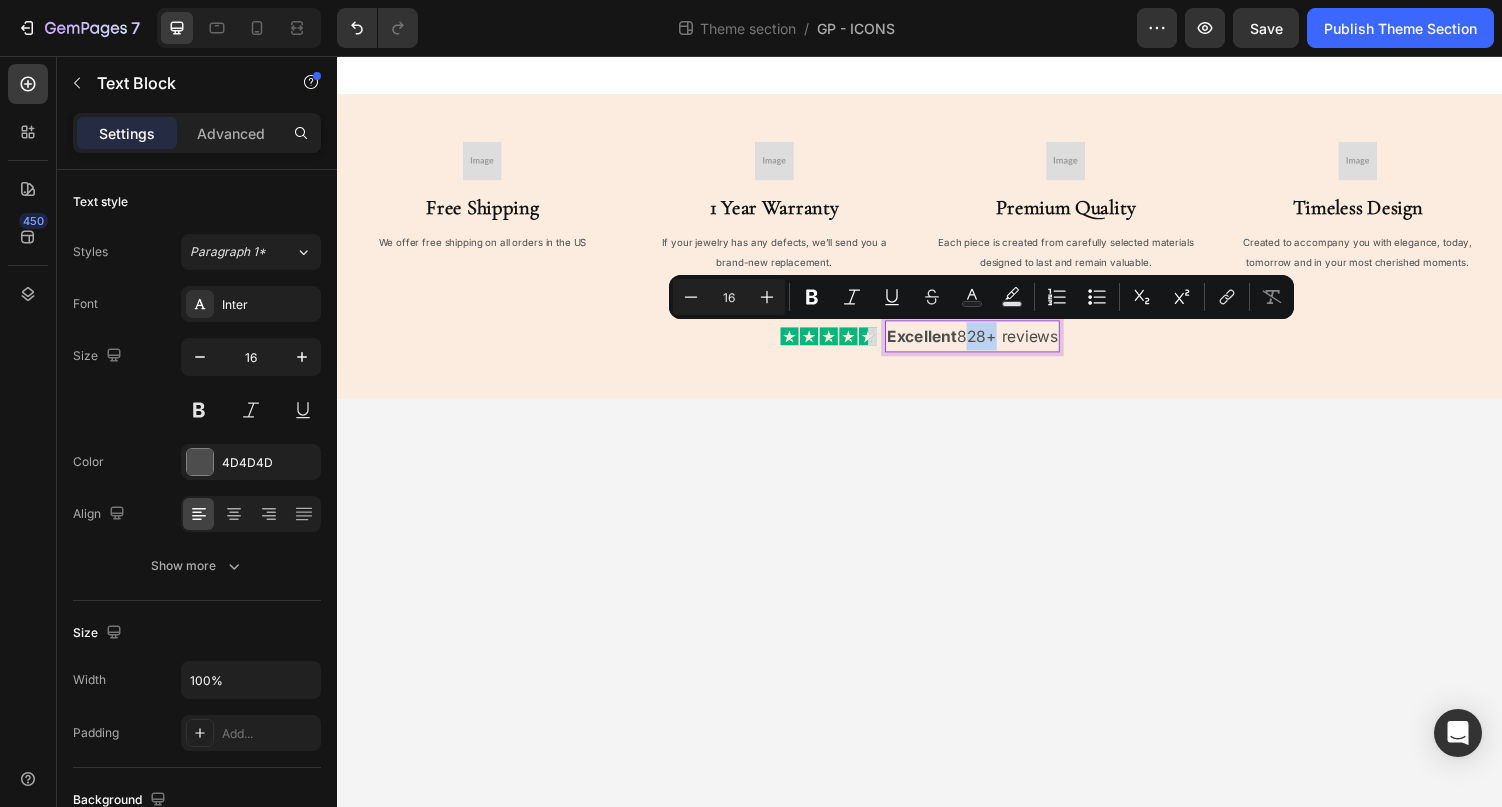 click on "Excellent  828+ reviews" at bounding box center (991, 344) 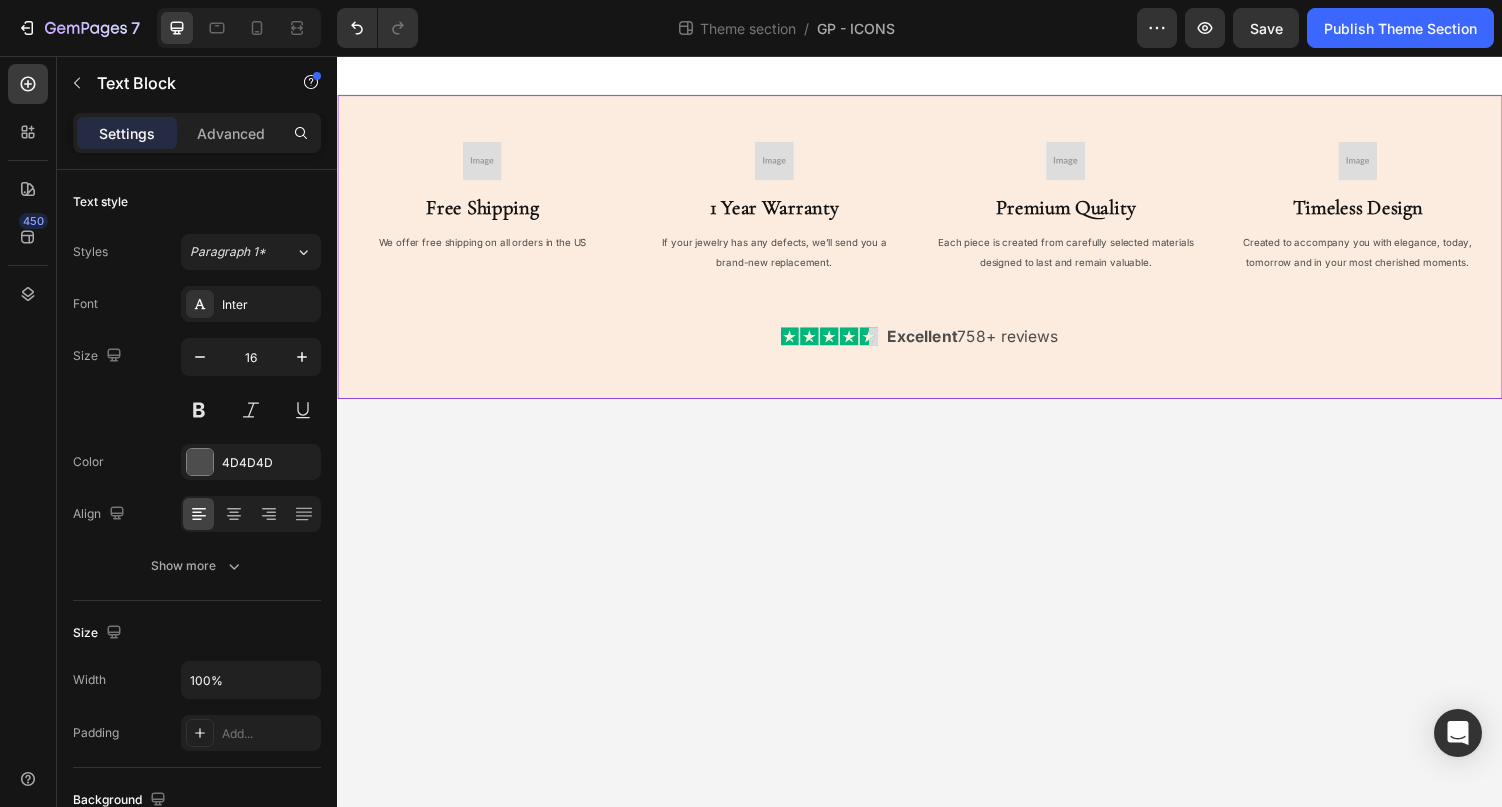 click on "Image Free Shipping Heading We offer free shipping on all orders in the US Text Block Image 1 Year Warranty Heading If your jewelry has any defects, we’ll send you a brand-new replacement. Text Block Image Premium Quality Heading Each piece is created from carefully selected materials designed to last and remain valuable. Text Block Image Timeless Design Heading Created to accompany you with elegance, today, tomorrow and in your most cherished moments. Text Block Row Image Excellent  758+ reviews Text Block Row Row Row Row" at bounding box center (937, 252) 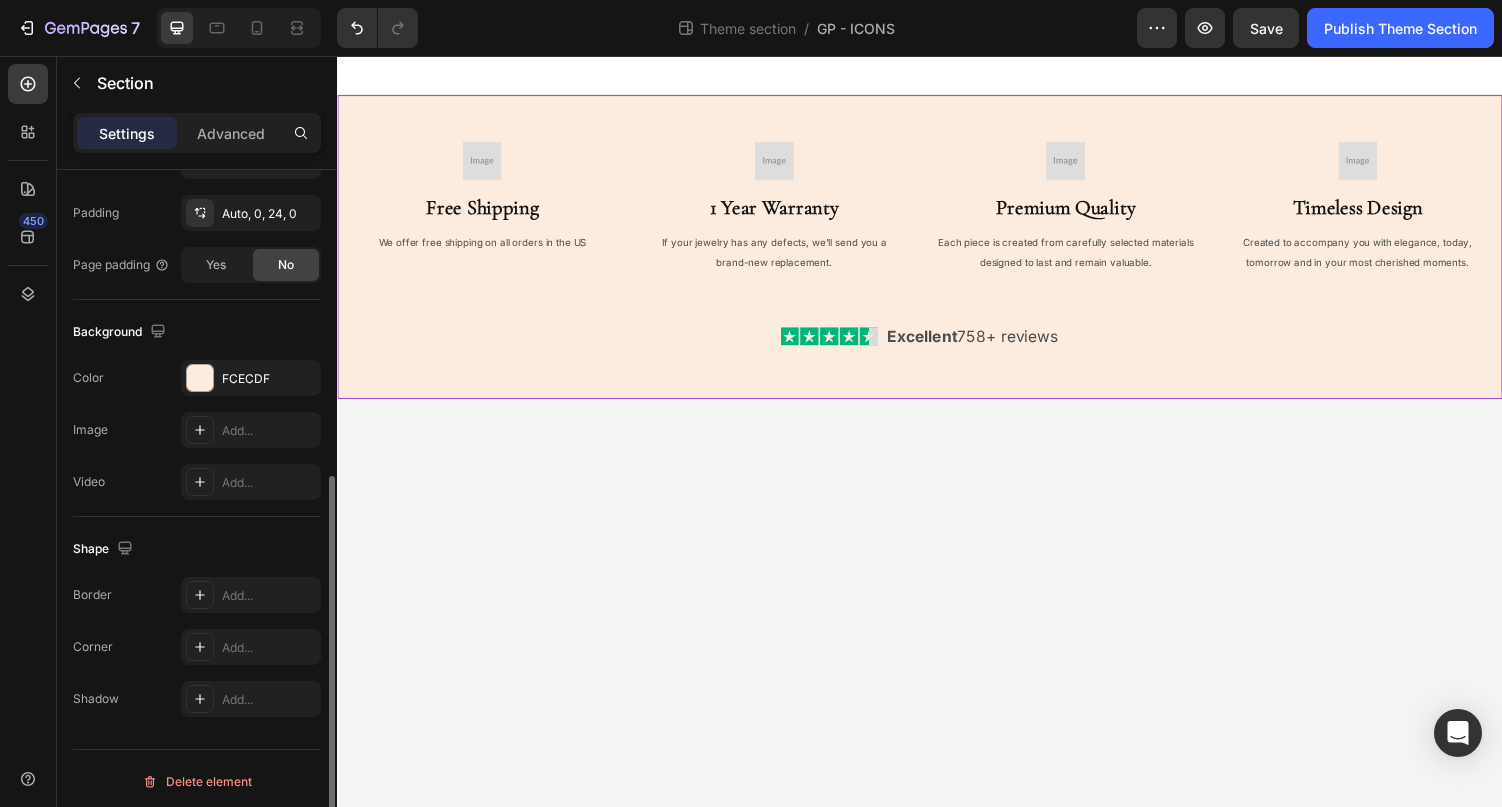 scroll, scrollTop: 526, scrollLeft: 0, axis: vertical 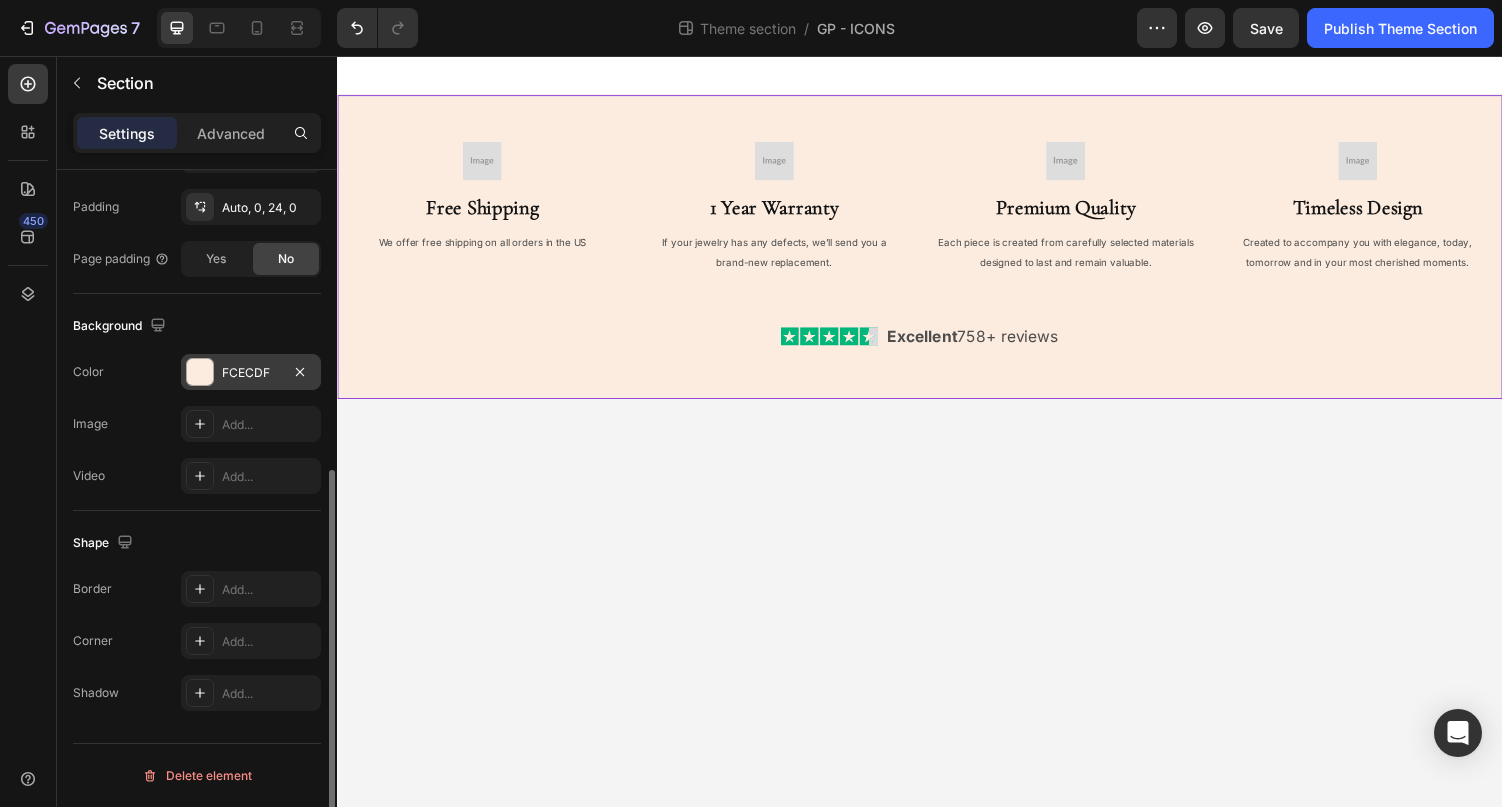 click on "FCECDF" at bounding box center [251, 372] 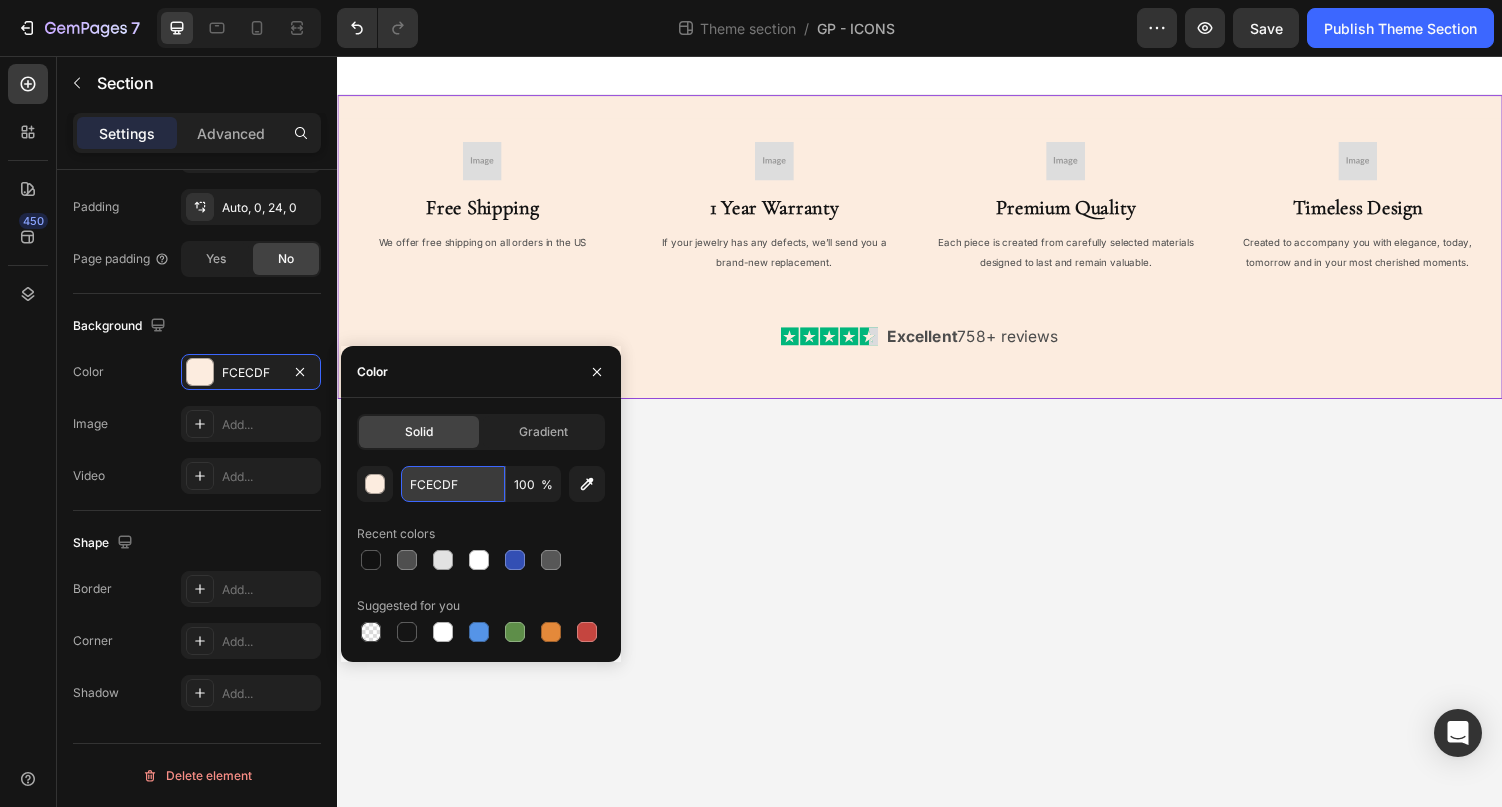 click on "FCECDF" at bounding box center (453, 484) 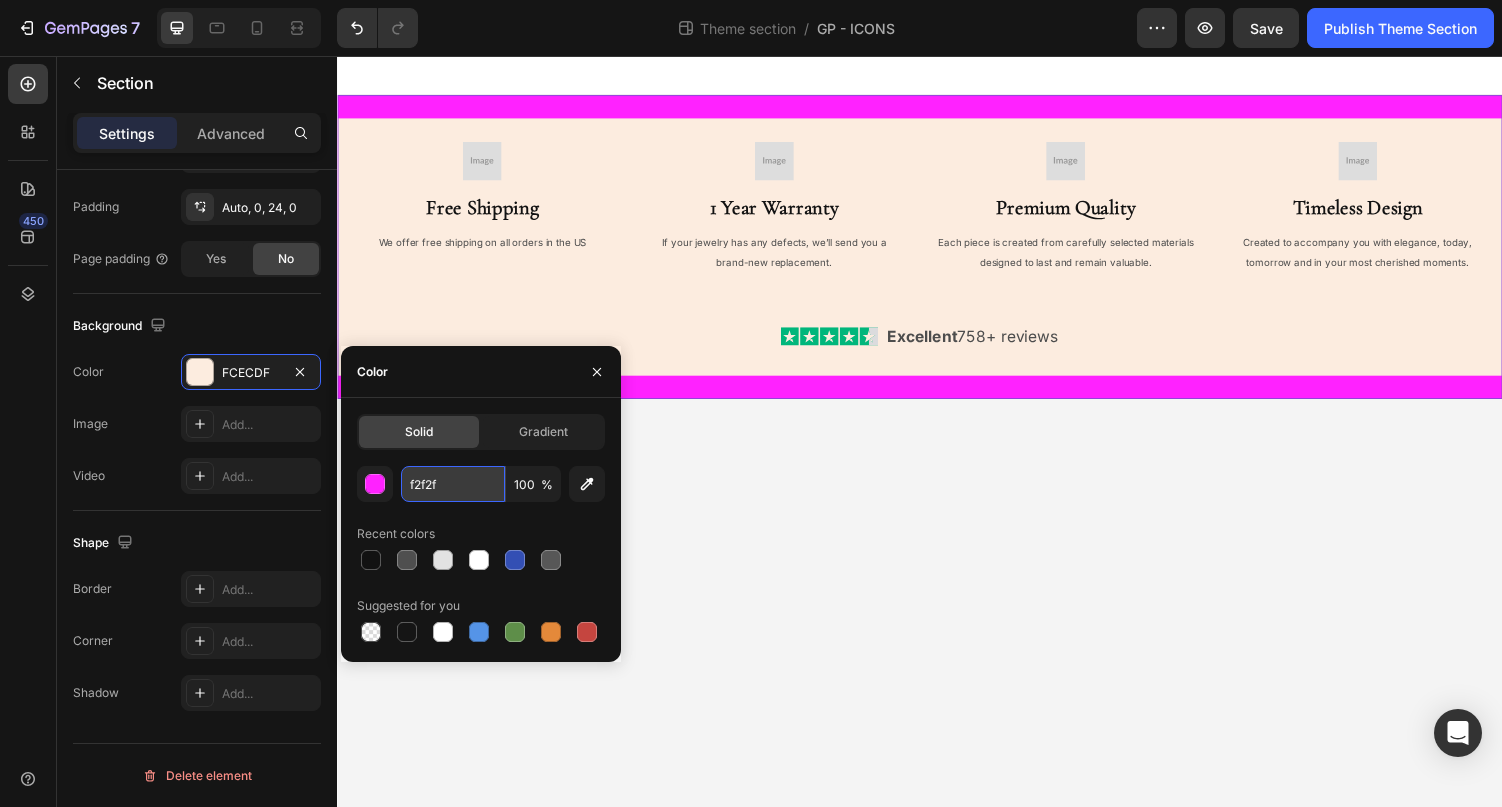 type on "f2f2f2" 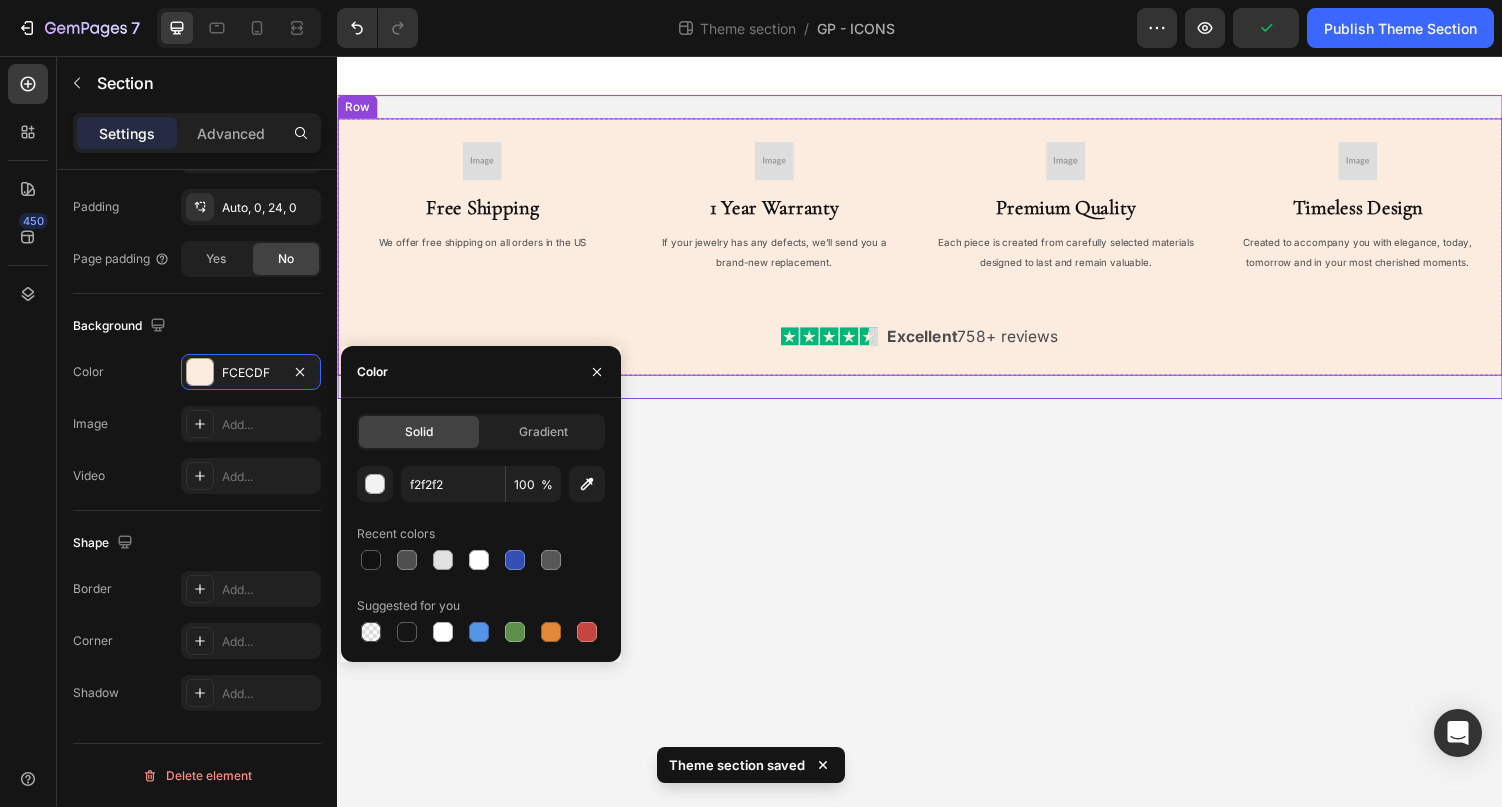 click on "Image Free Shipping Heading We offer free shipping on all orders in the US Text Block Image 1 Year Warranty Heading If your jewelry has any defects, we’ll send you a brand-new replacement. Text Block Image Premium Quality Heading Each piece is created from carefully selected materials designed to last and remain valuable. Text Block Image Timeless Design Heading Created to accompany you with elegance, today, tomorrow and in your most cherished moments. Text Block Row Image Excellent  758+ reviews Text Block Row Row" at bounding box center (937, 252) 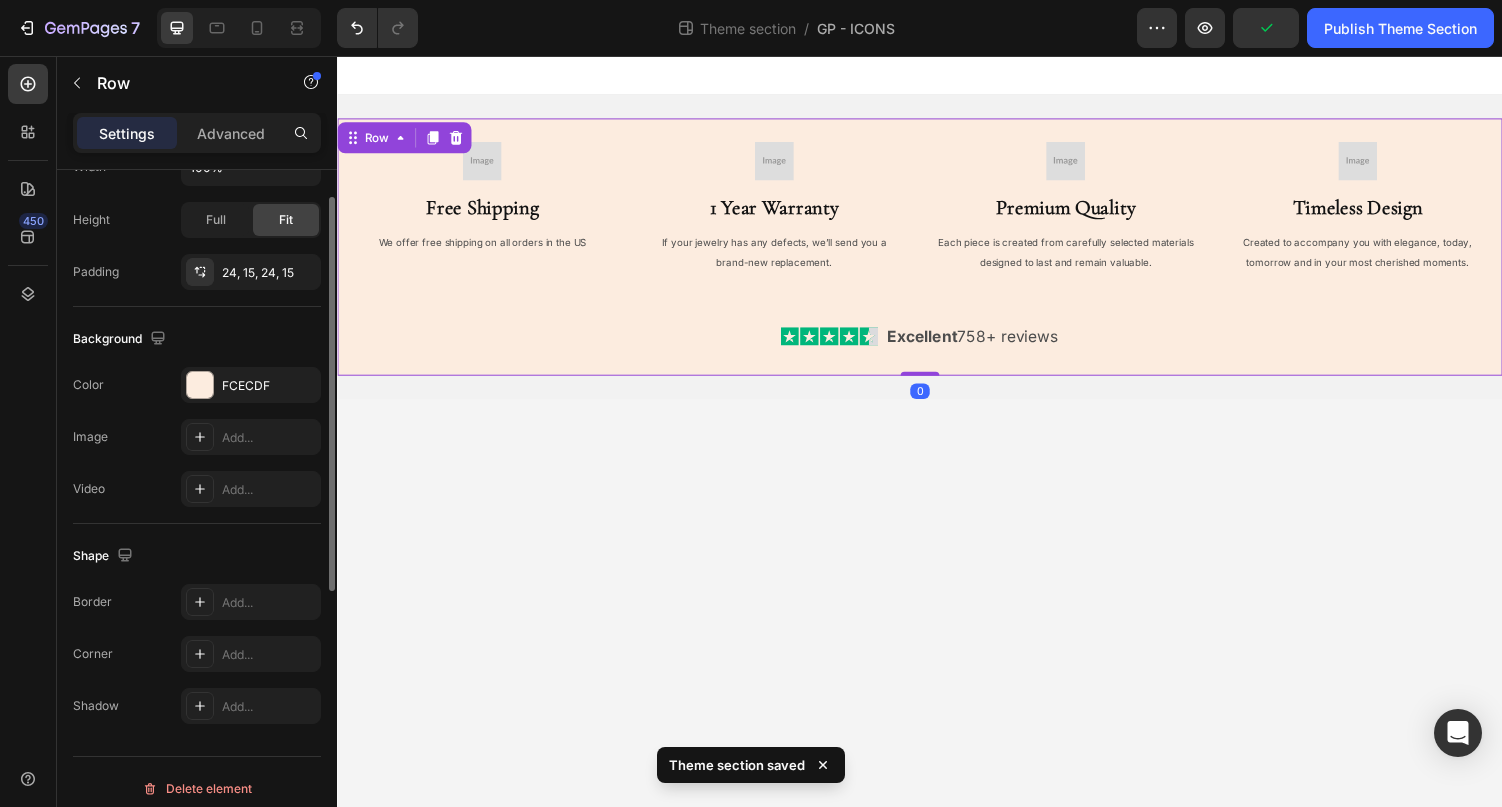 scroll, scrollTop: 526, scrollLeft: 0, axis: vertical 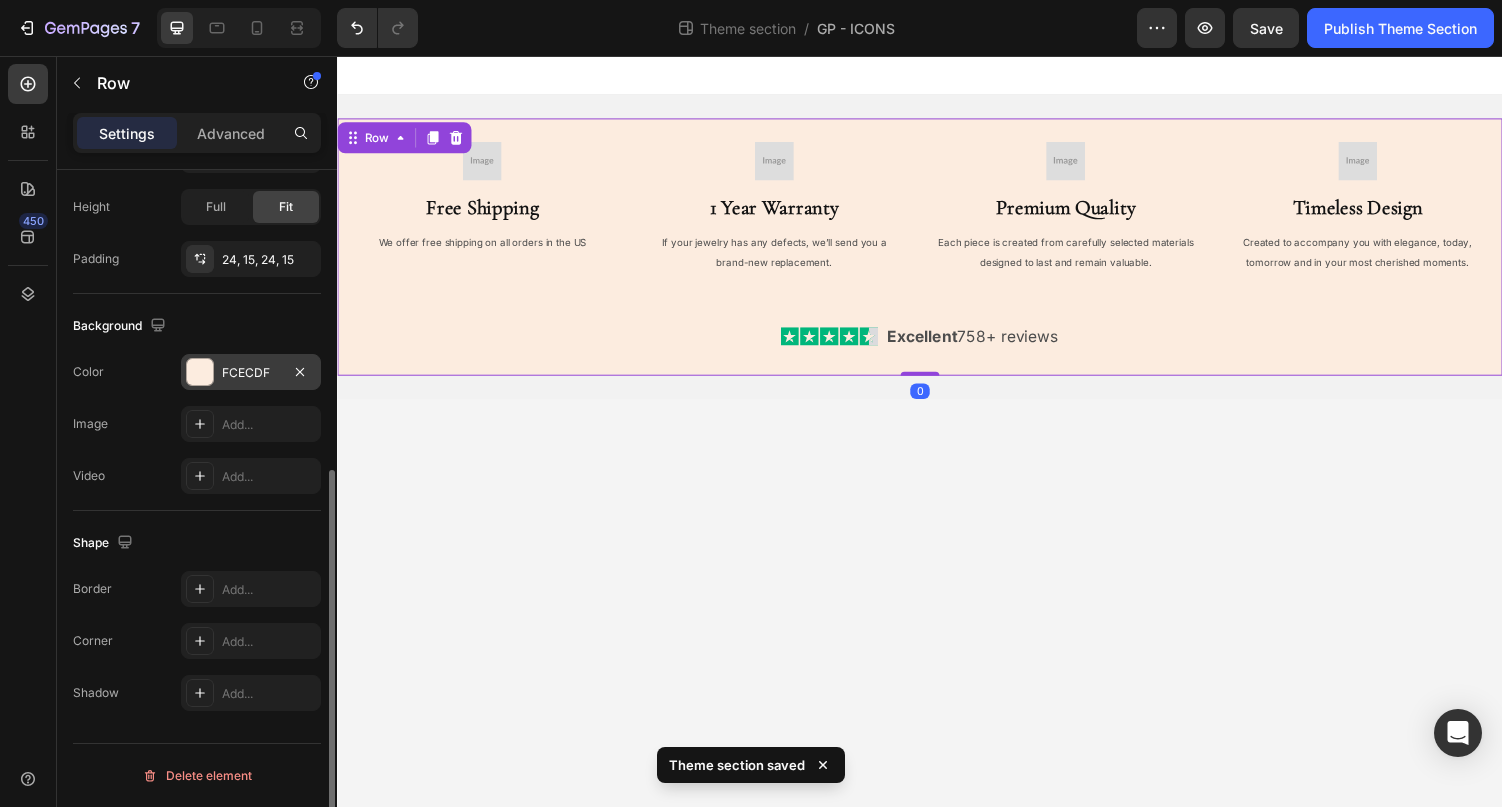 click on "FCECDF" at bounding box center [251, 373] 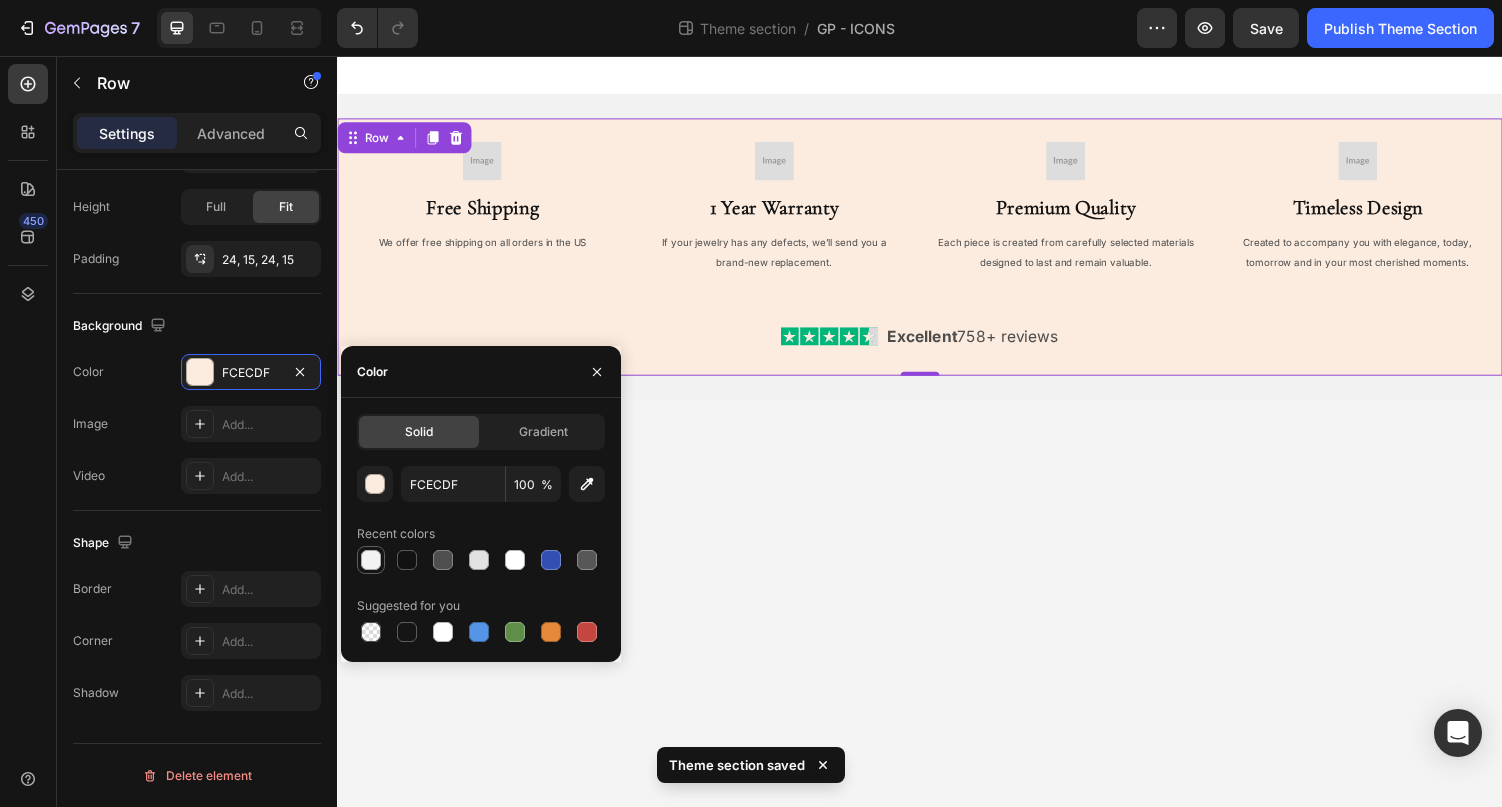 click at bounding box center (371, 560) 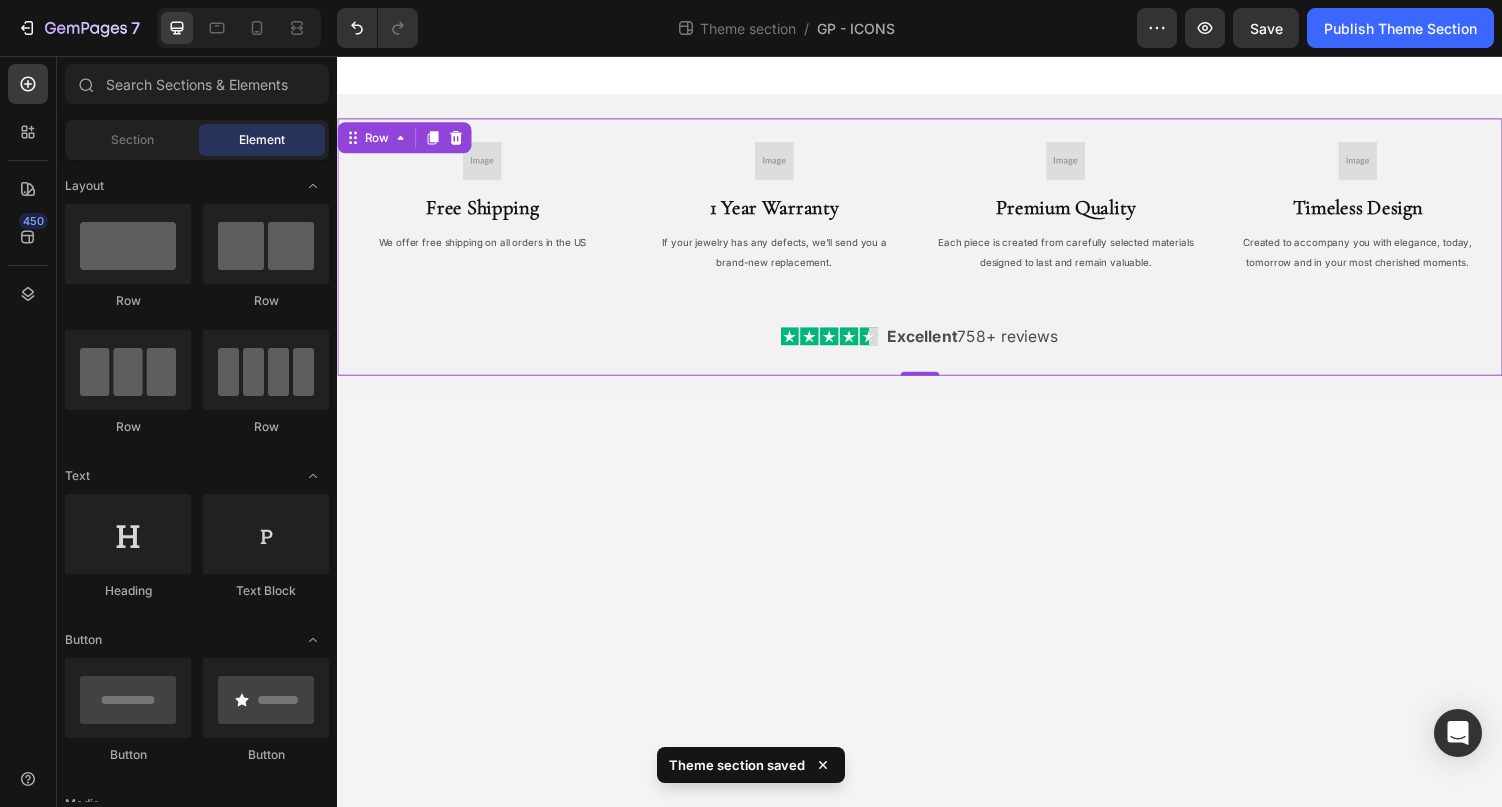 click on "Image Free Shipping Heading We offer free shipping on all orders in the US Text Block Image 1 Year Warranty Heading If your jewelry has any defects, we’ll send you a brand-new replacement. Text Block Image Premium Quality Heading Each piece is created from carefully selected materials designed to last and remain valuable. Text Block Image Timeless Design Heading Created to accompany you with elegance, today, tomorrow and in your most cherished moments. Text Block Row Image Excellent  758+ reviews Text Block Row Row   0 Row Row Root
Drag & drop element from sidebar or
Explore Library
Add section Choose templates inspired by CRO experts Generate layout from URL or image Add blank section then drag & drop elements" at bounding box center (937, 443) 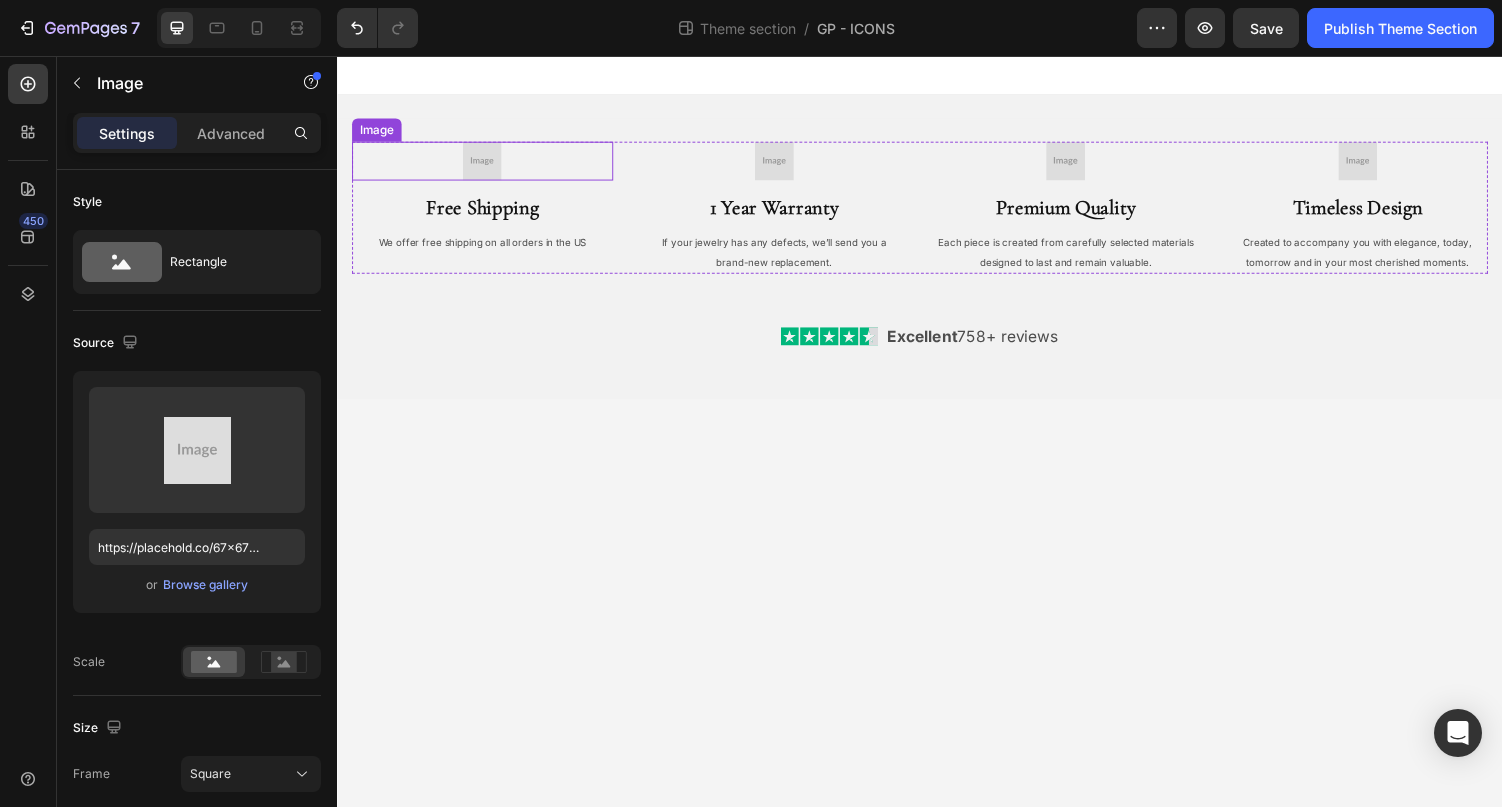 click at bounding box center (486, 164) 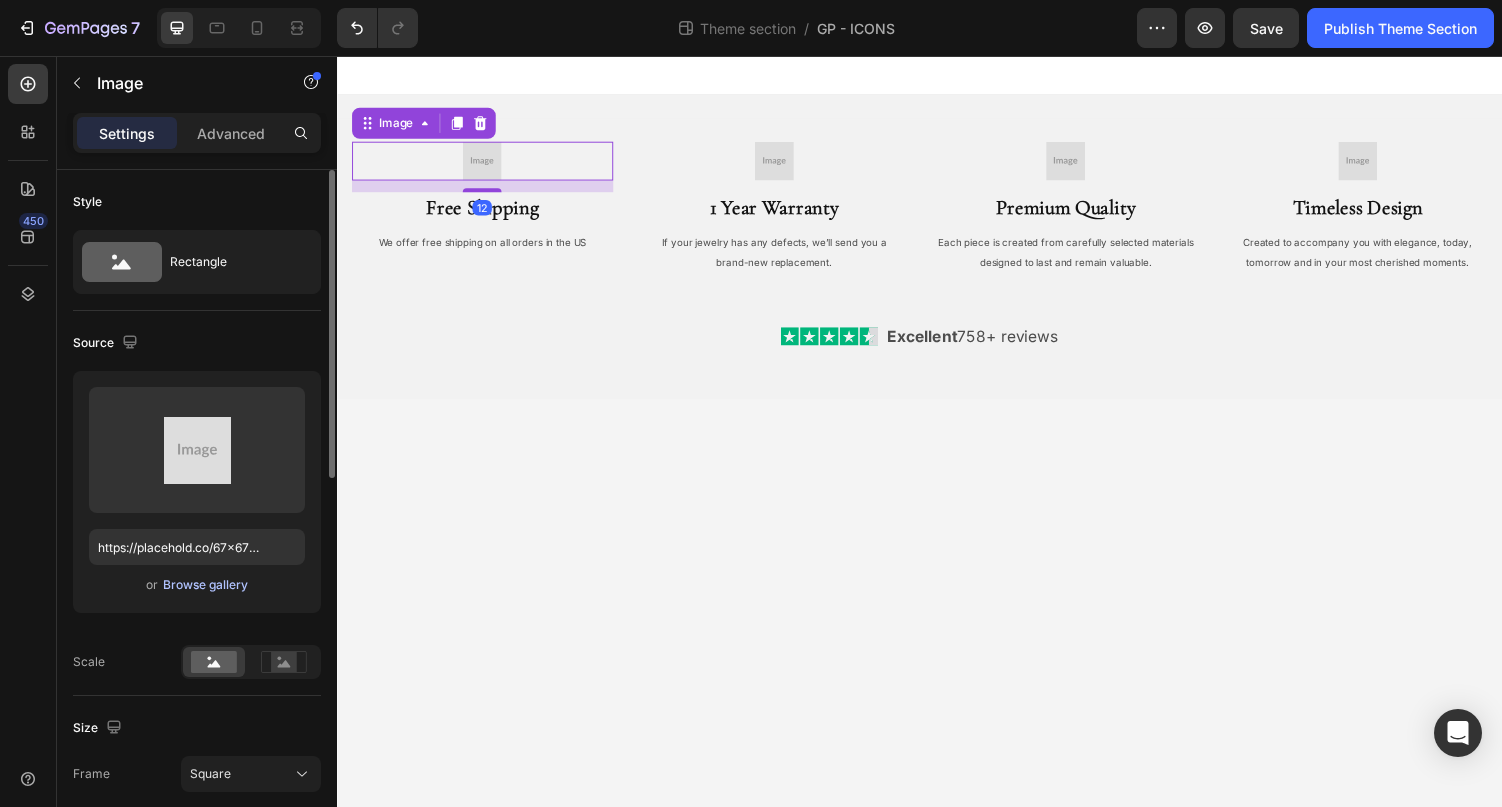 click on "Browse gallery" at bounding box center [205, 585] 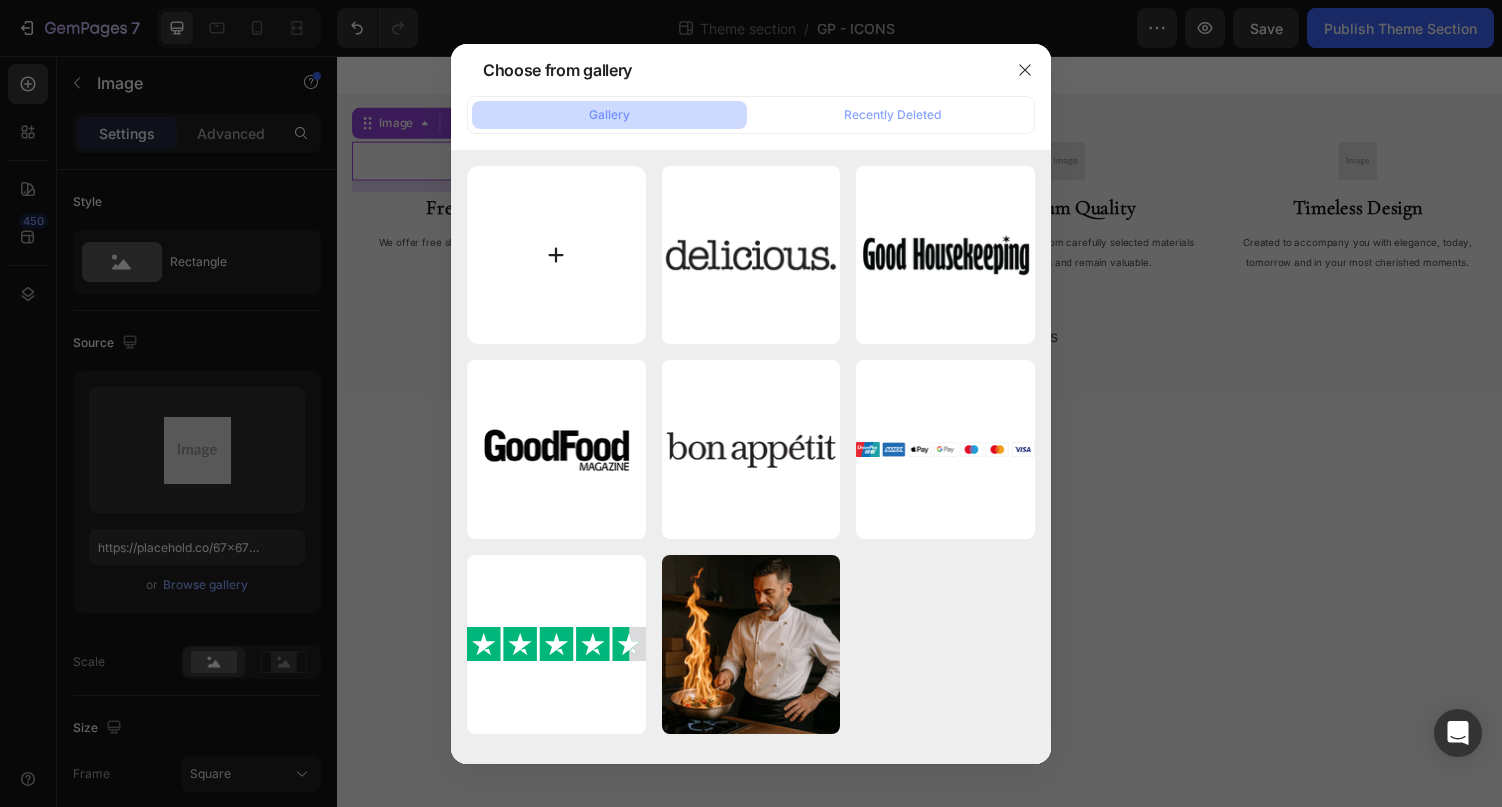 click at bounding box center (556, 255) 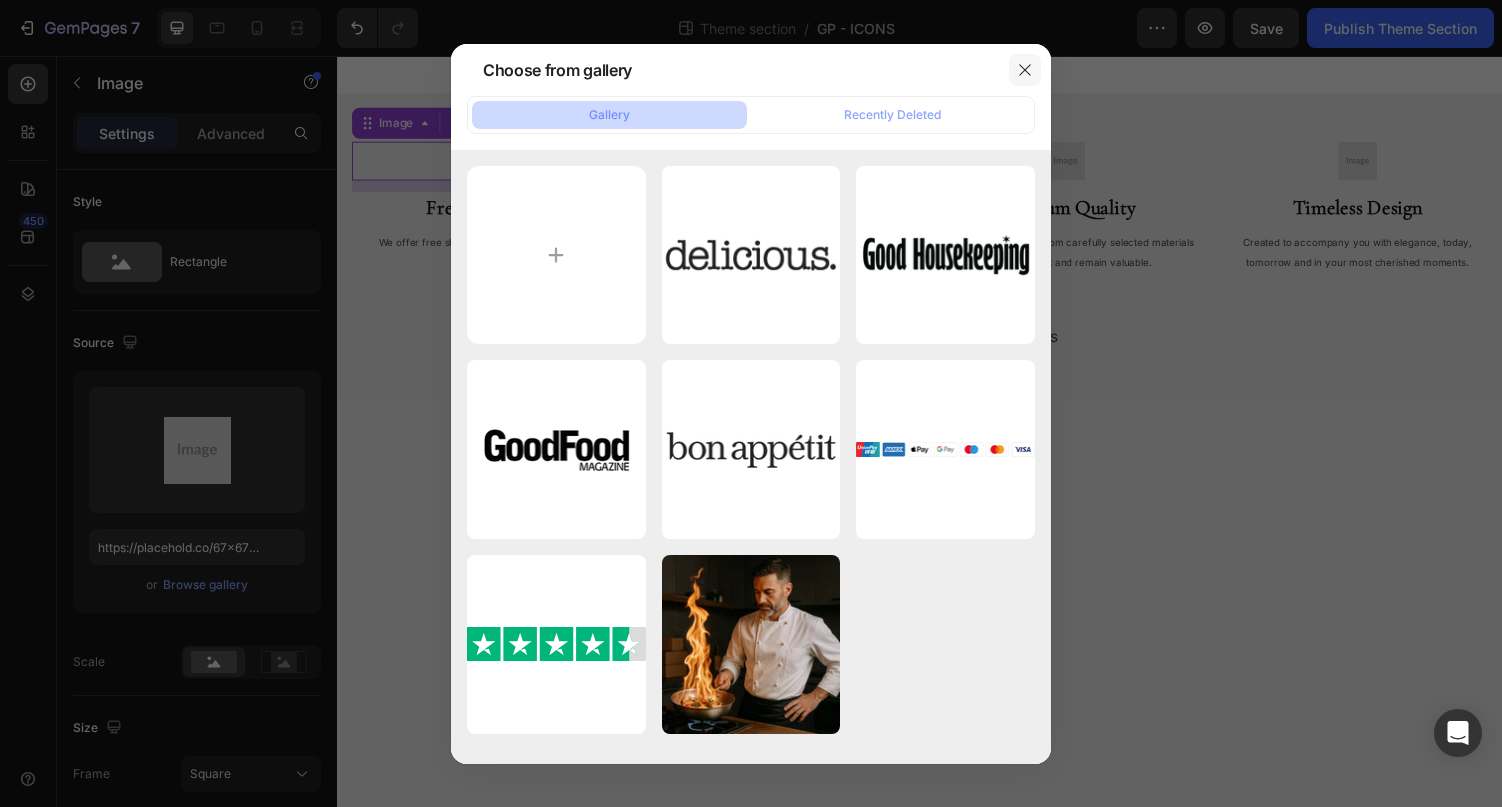 click 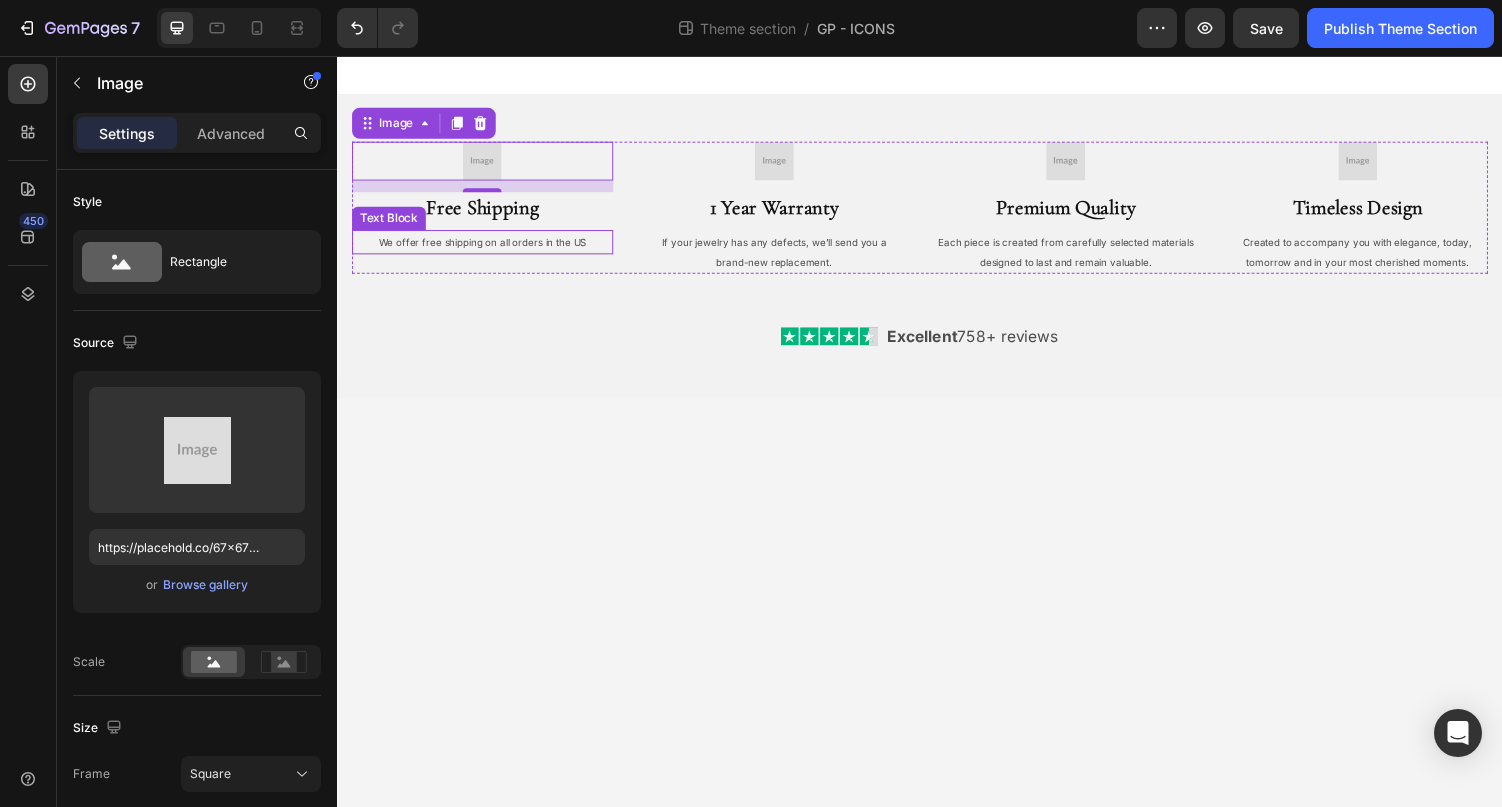 click on "We offer free shipping on all orders in the US" at bounding box center [486, 247] 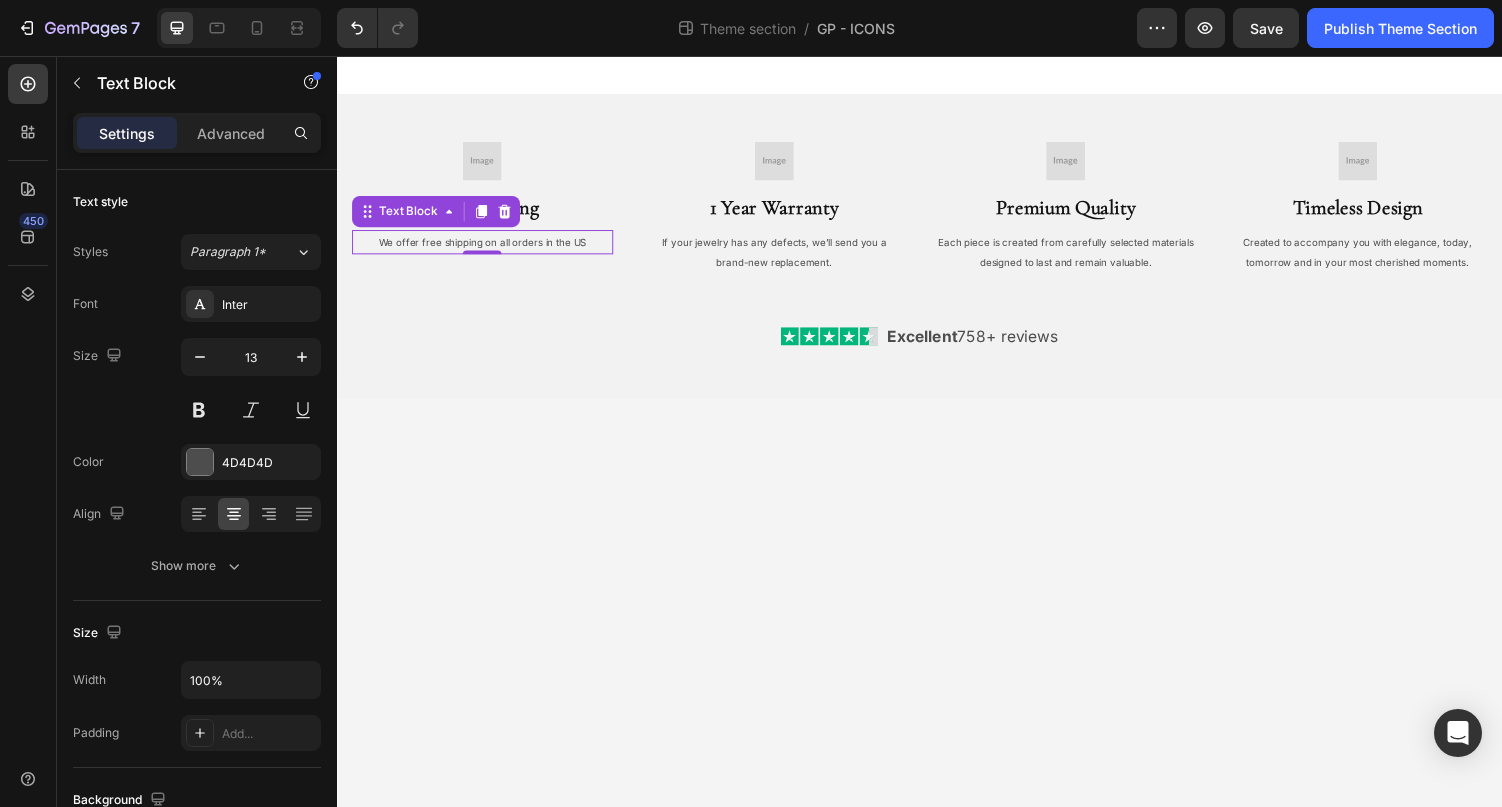 click on "We offer free shipping on all orders in the US" at bounding box center (486, 247) 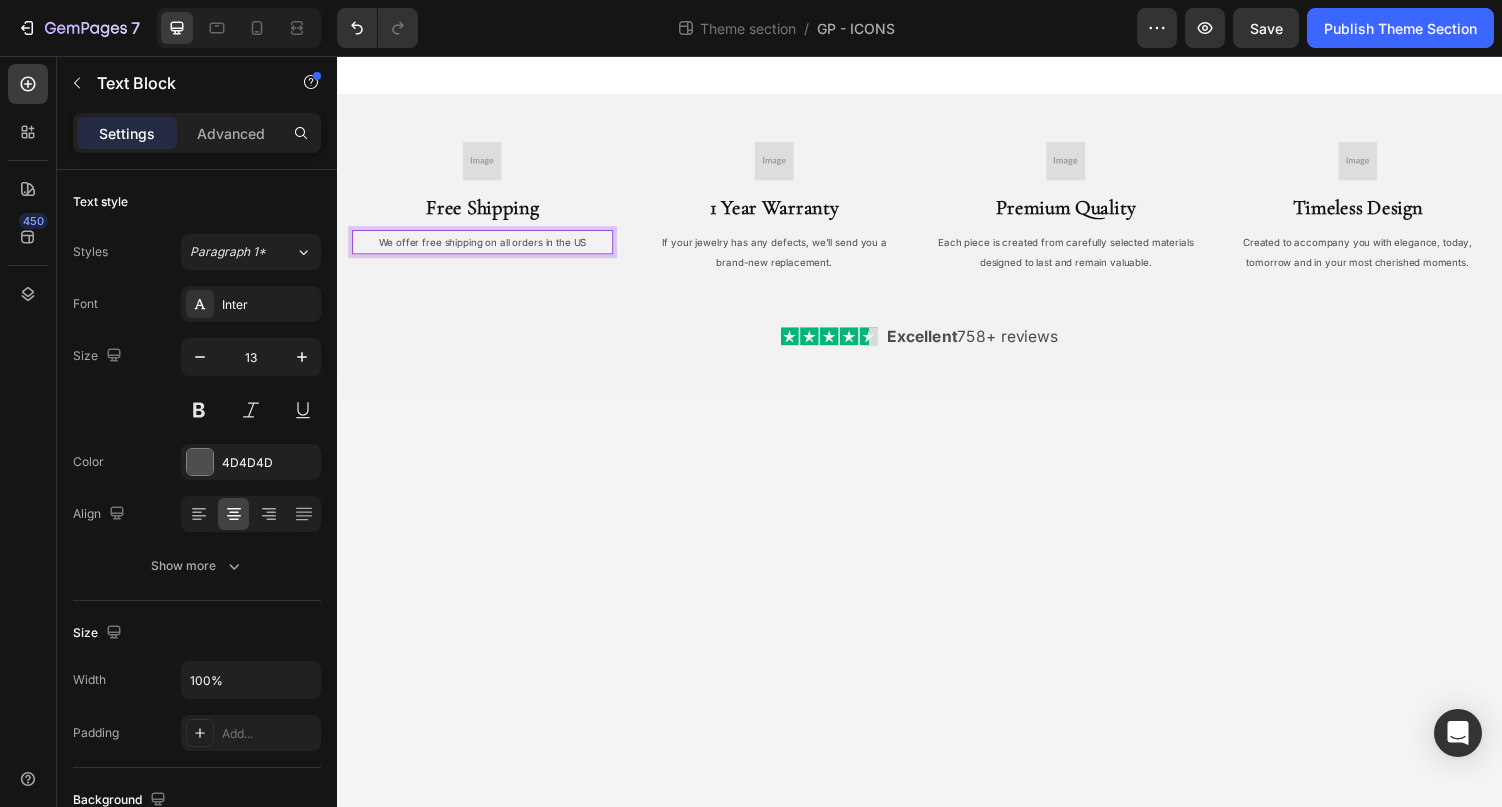 click on "We offer free shipping on all orders in the US" at bounding box center [486, 247] 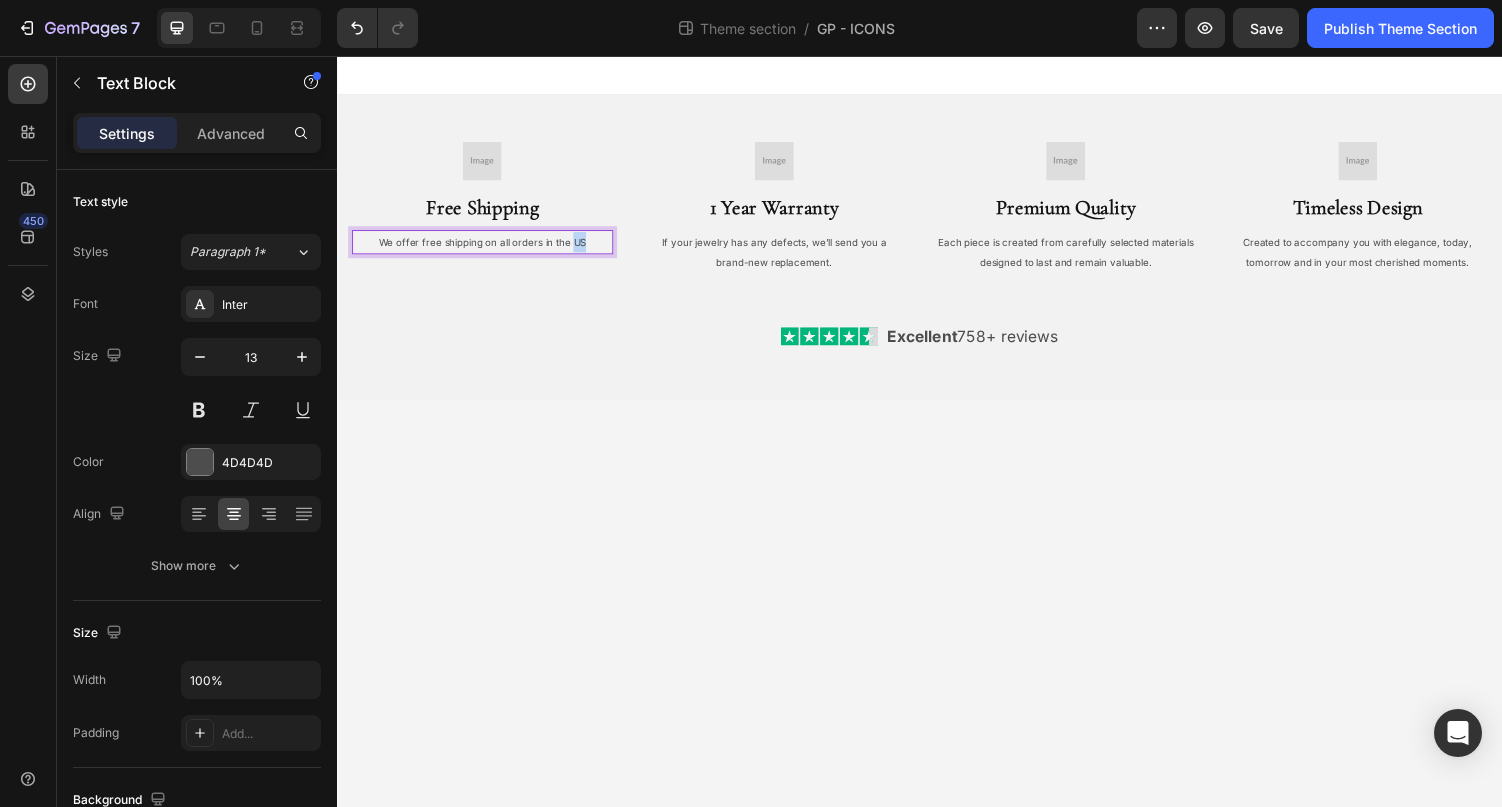click on "We offer free shipping on all orders in the US" at bounding box center (486, 247) 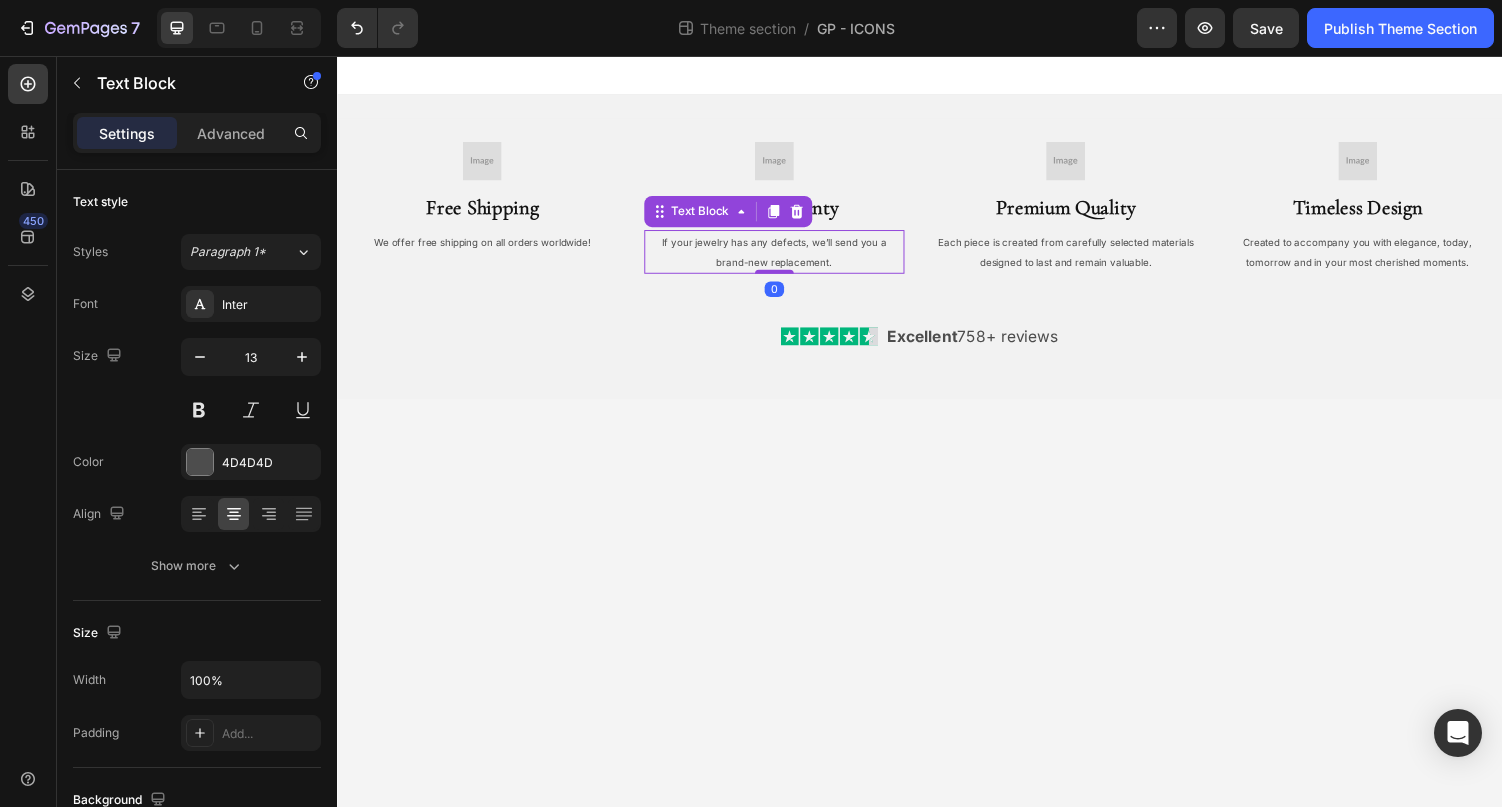 click on "If your jewelry has any defects, we’ll send you a brand-new replacement." at bounding box center [787, 257] 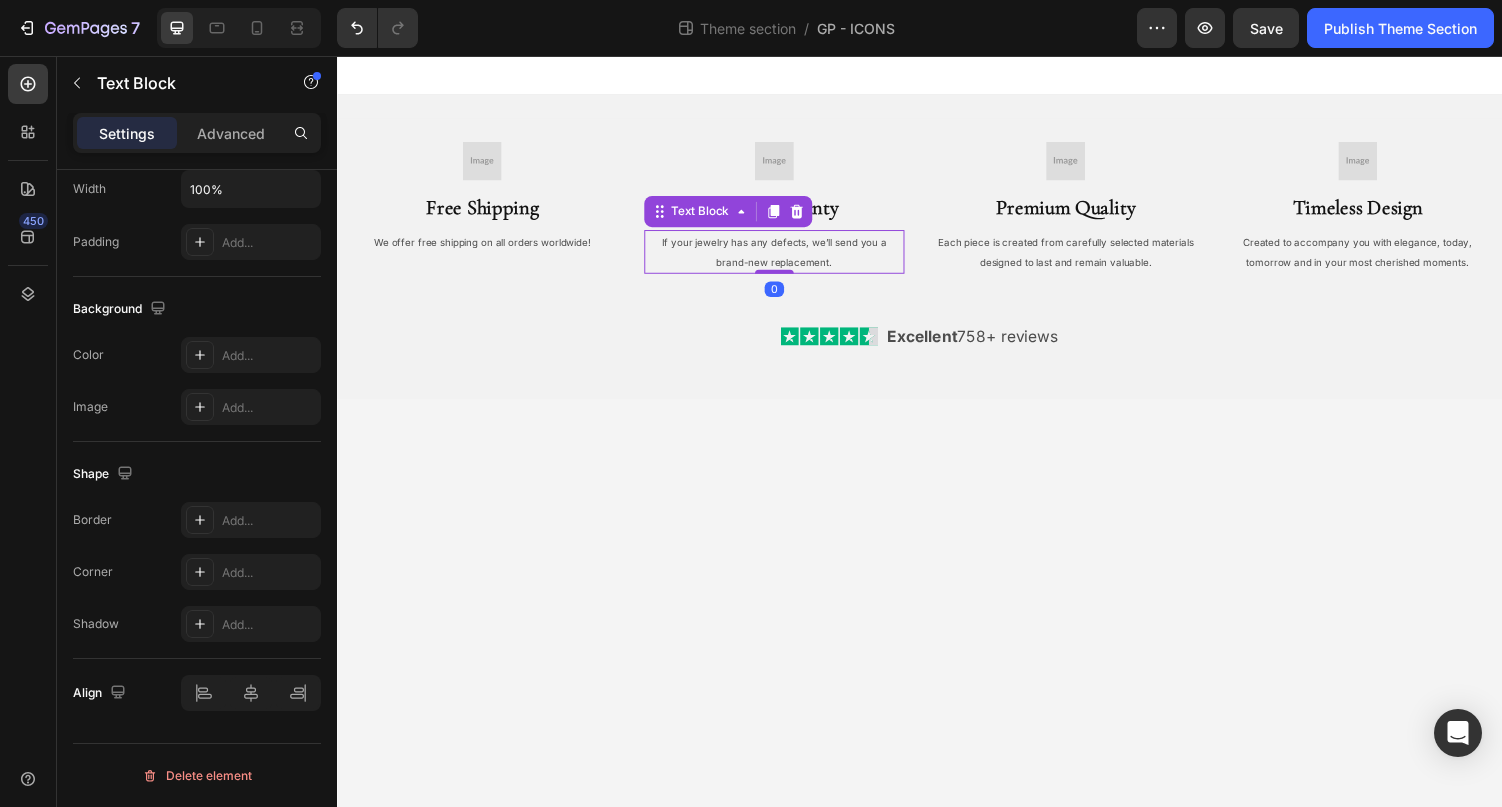 click on "If your jewelry has any defects, we’ll send you a brand-new replacement." at bounding box center (787, 257) 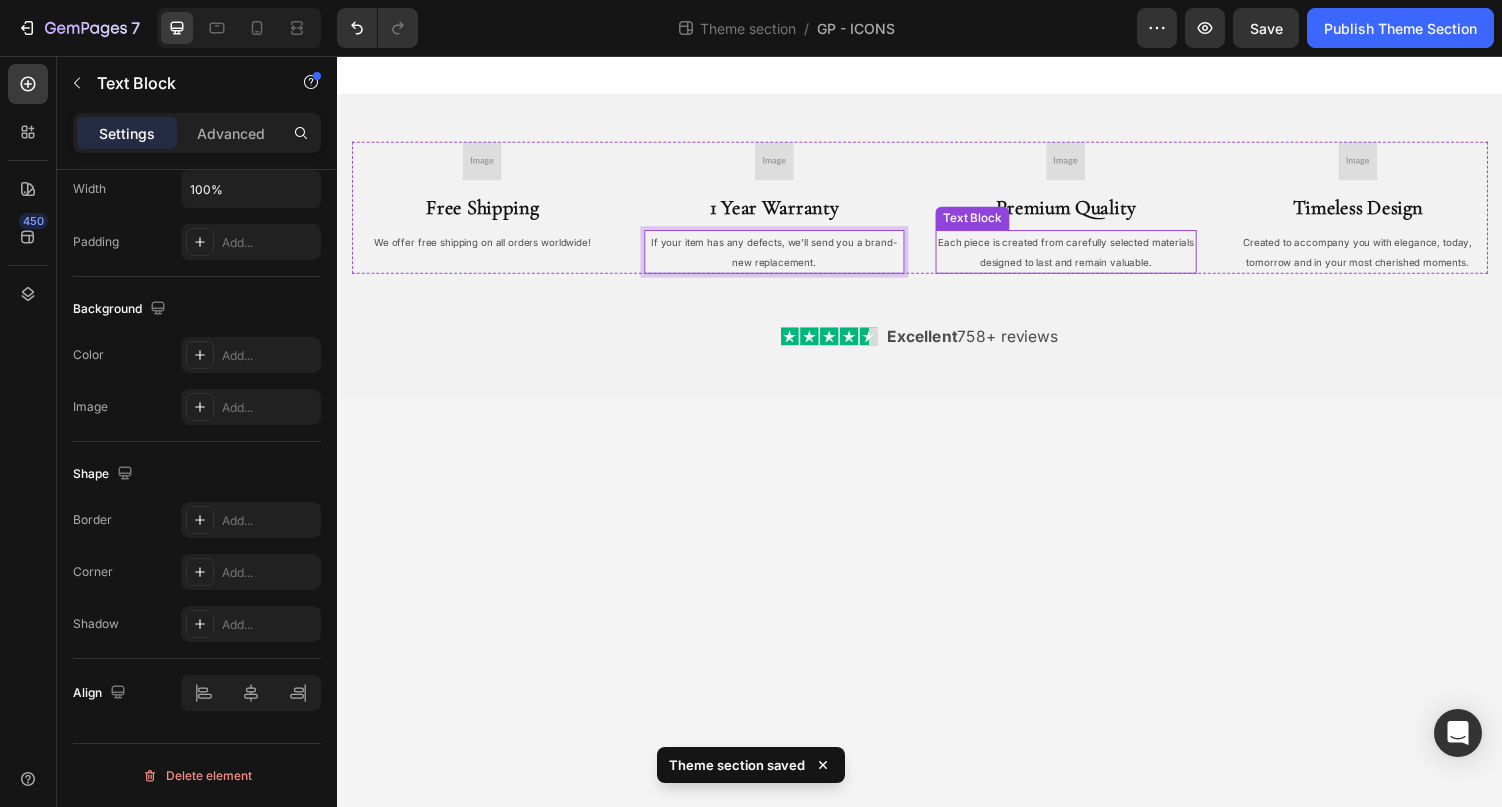 click on "Each piece is created from carefully selected materials designed to last and remain valuable." at bounding box center [1087, 257] 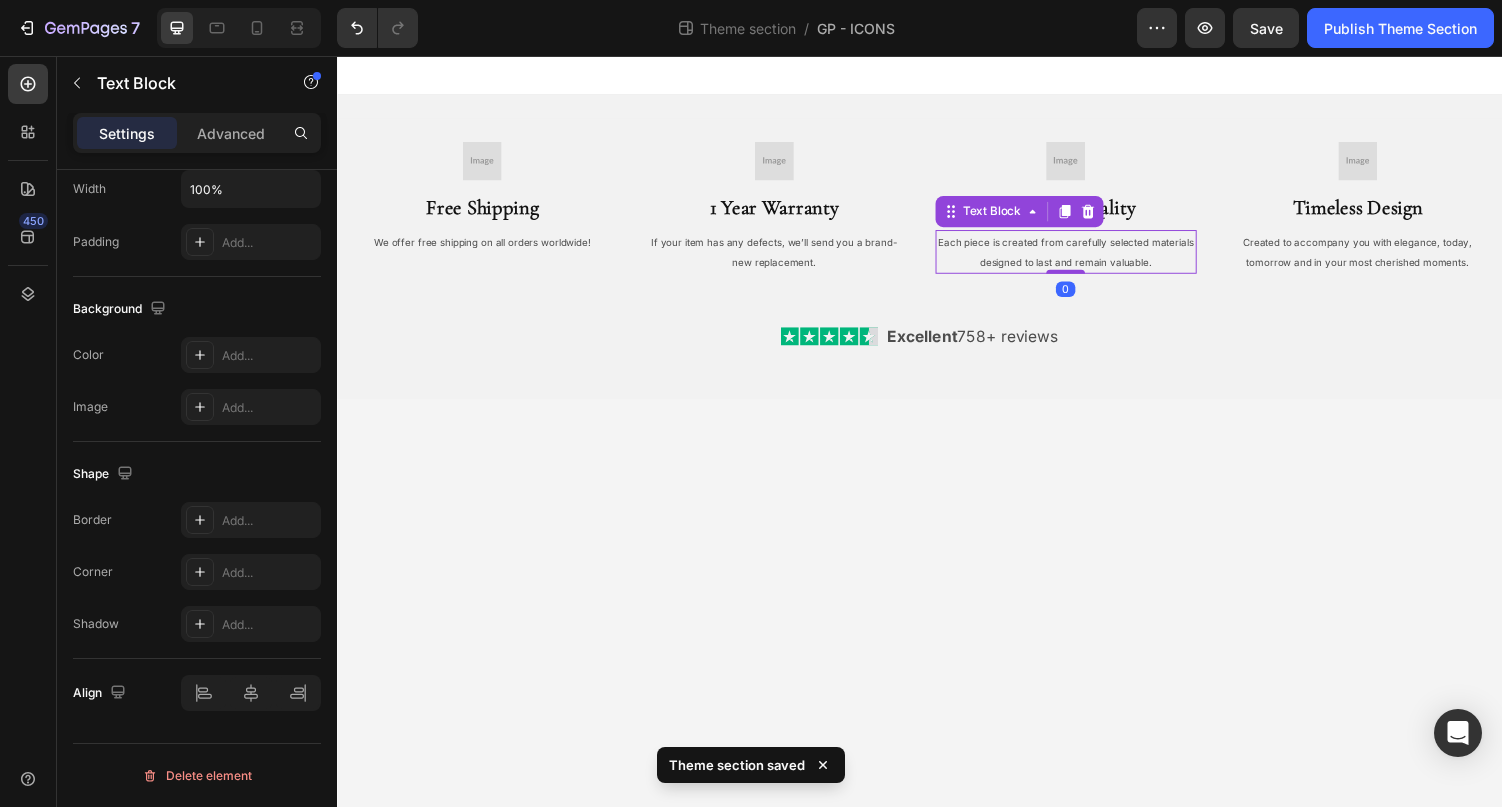 click on "Each piece is created from carefully selected materials designed to last and remain valuable." at bounding box center (1087, 257) 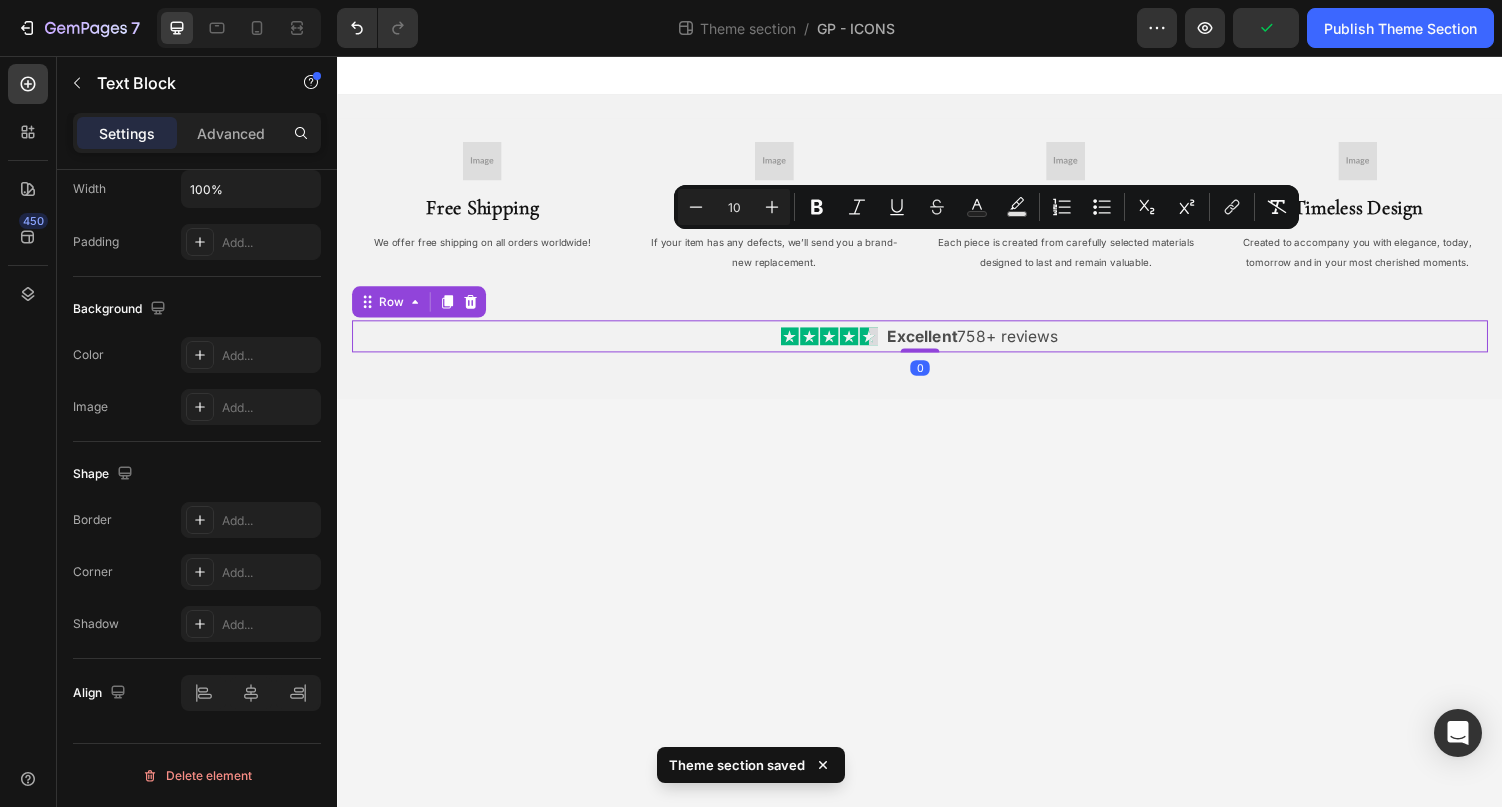 click on "Image Excellent  758+ reviews Text Block Row   0" at bounding box center (937, 344) 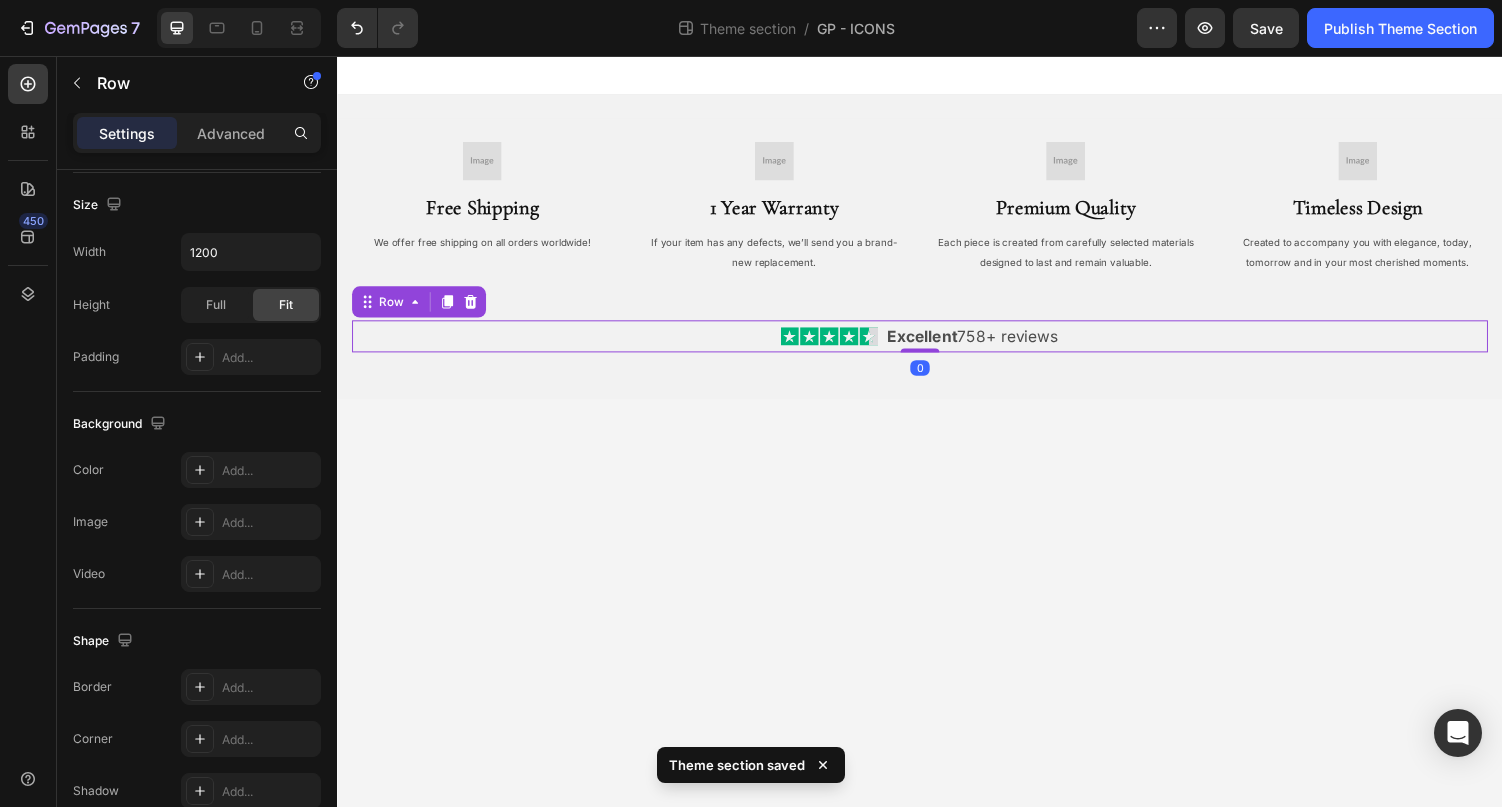 scroll, scrollTop: 0, scrollLeft: 0, axis: both 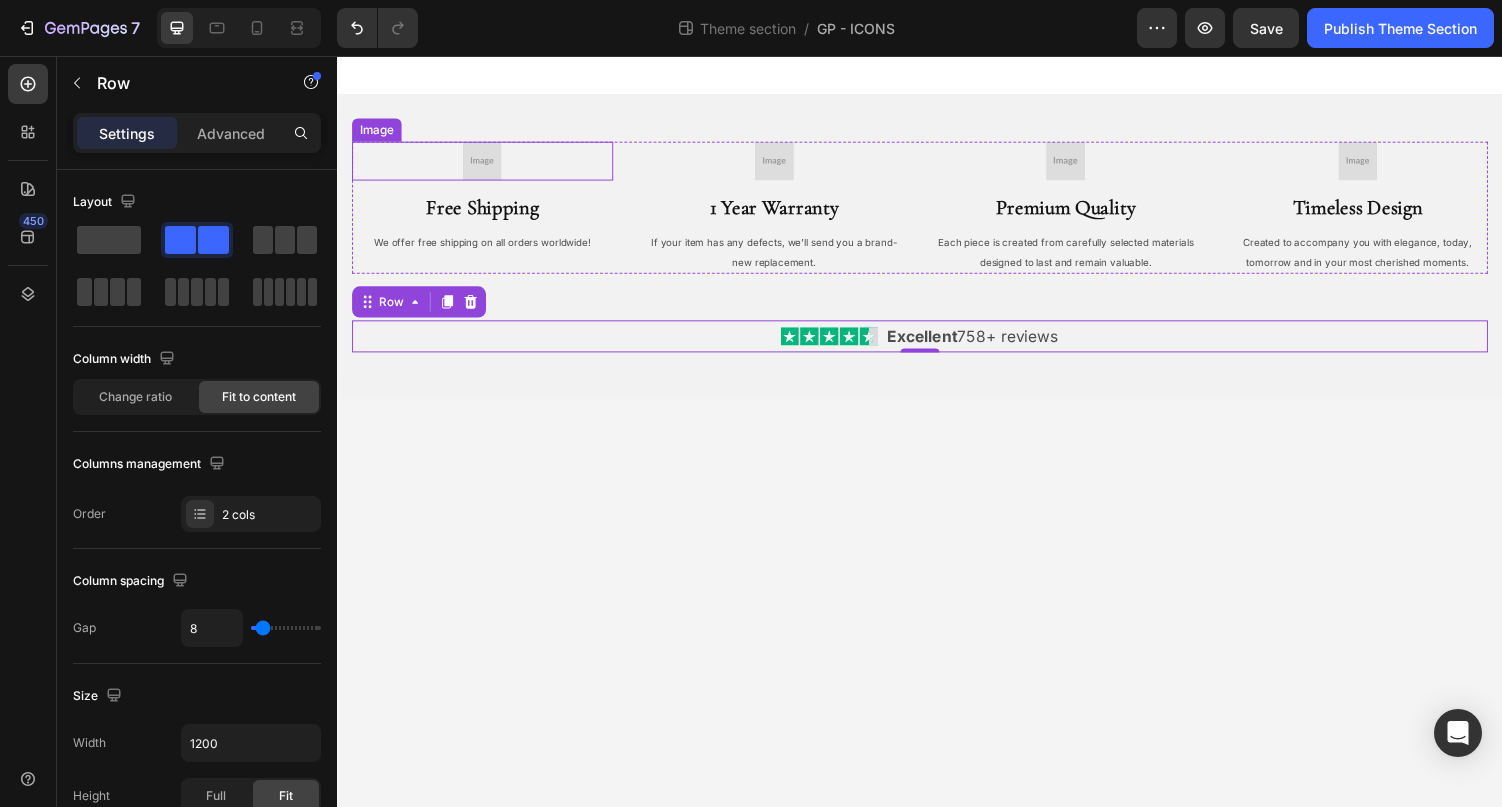 click at bounding box center [486, 164] 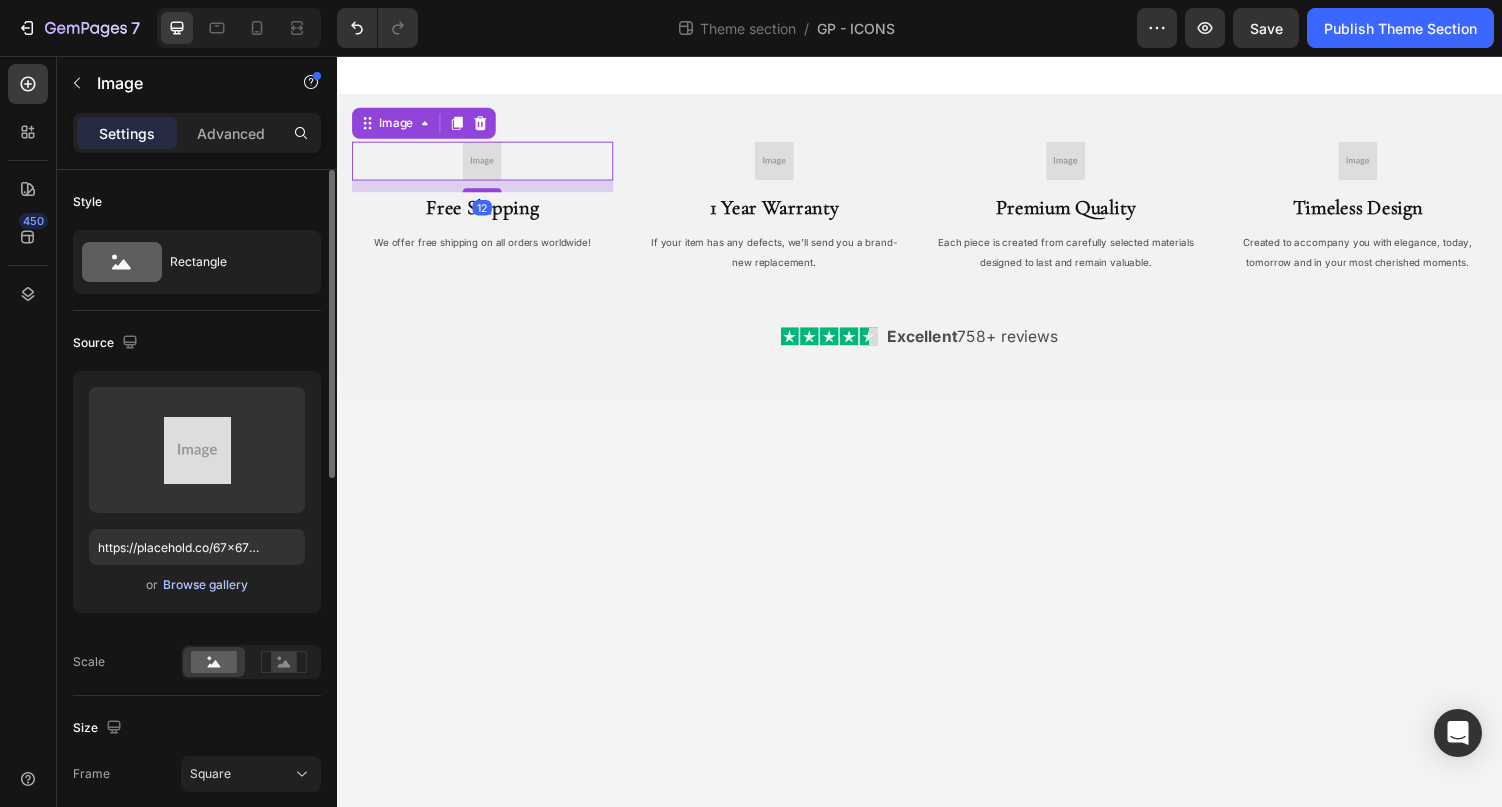 click on "Browse gallery" at bounding box center [205, 585] 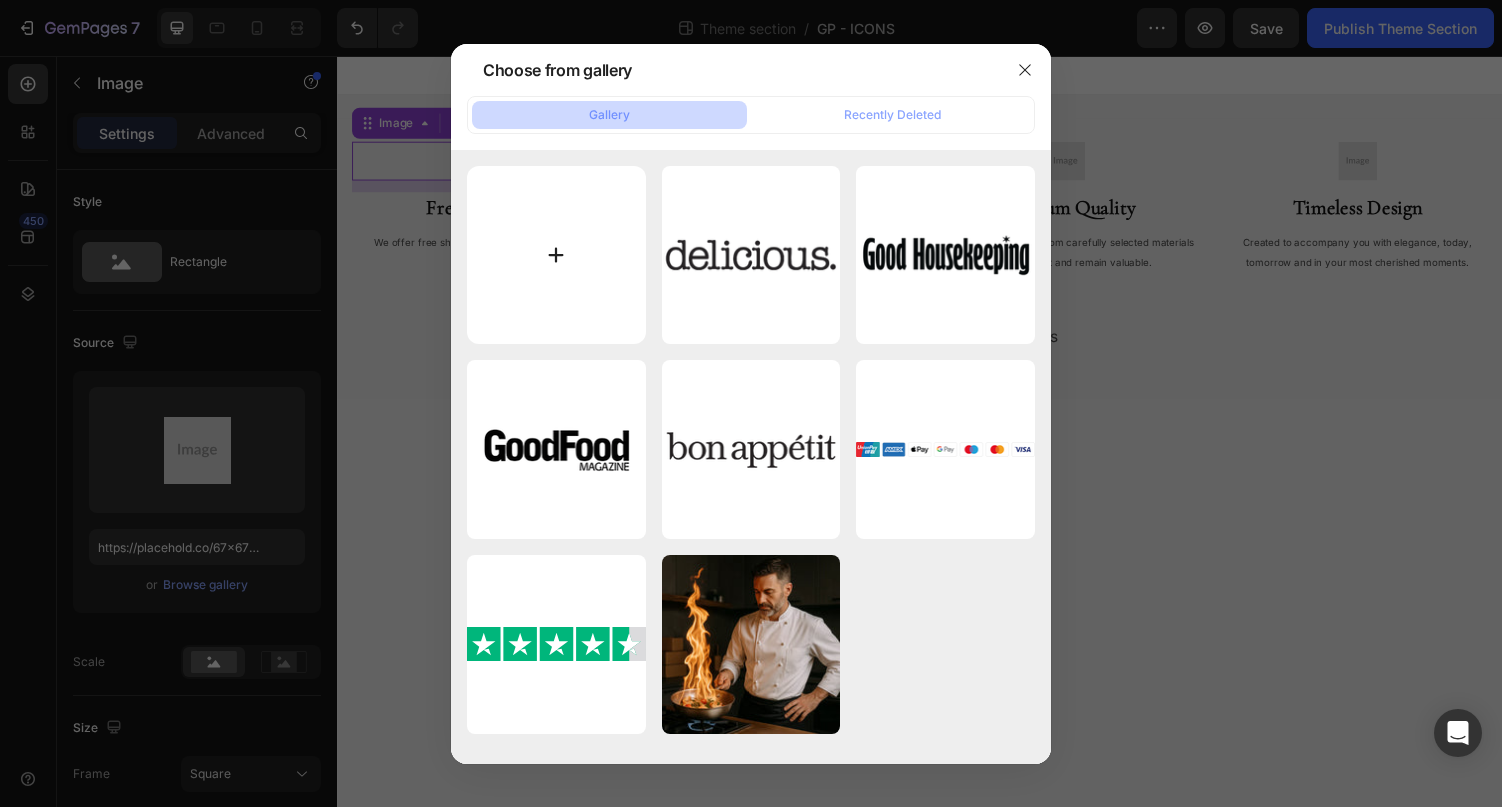 click at bounding box center [556, 255] 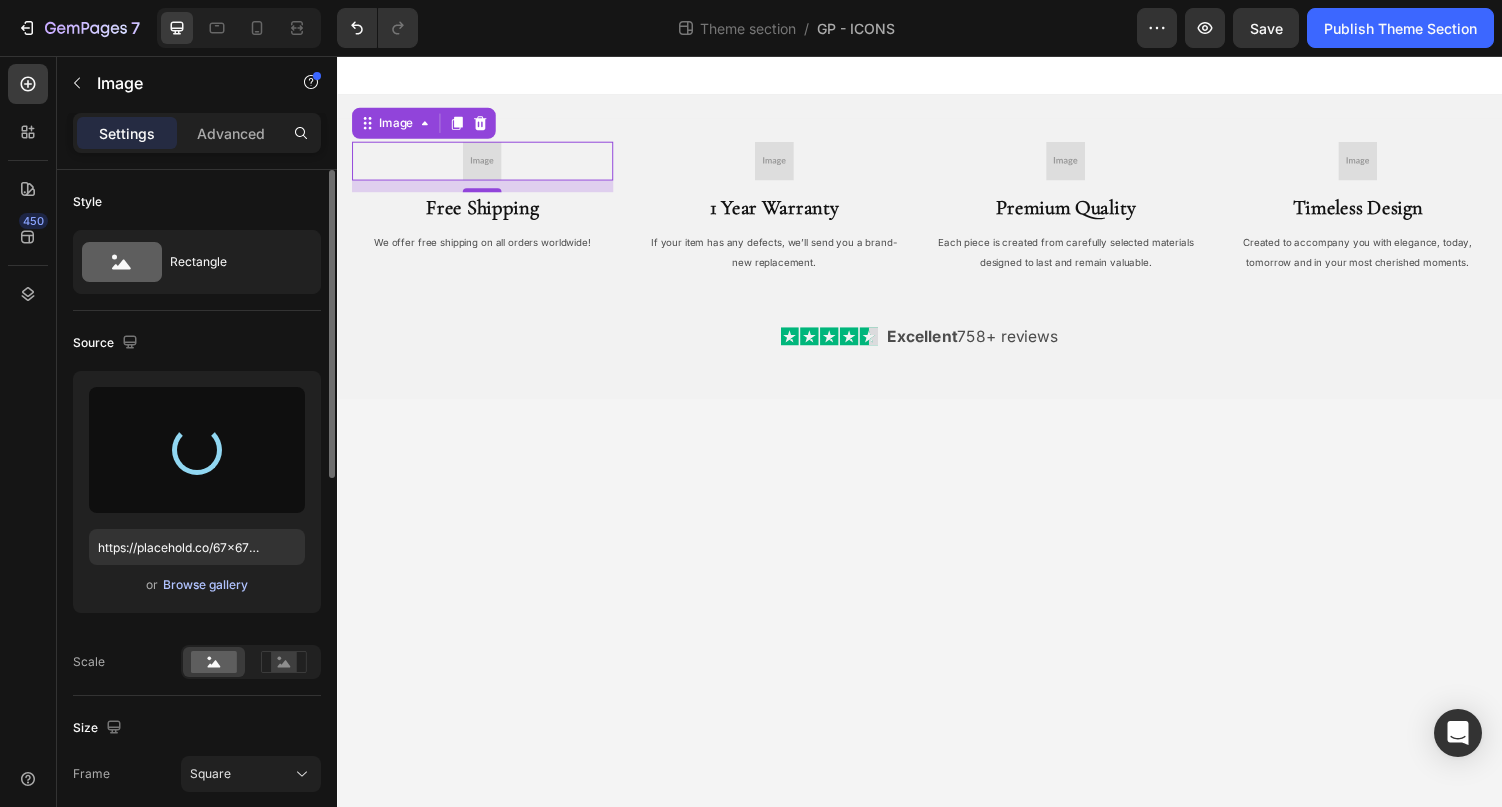 type on "https://cdn.shopify.com/s/files/1/0942/4430/7268/files/gempages_577493147215463412-f5578428-6c29-4ed1-904e-f3d2d559f555.png" 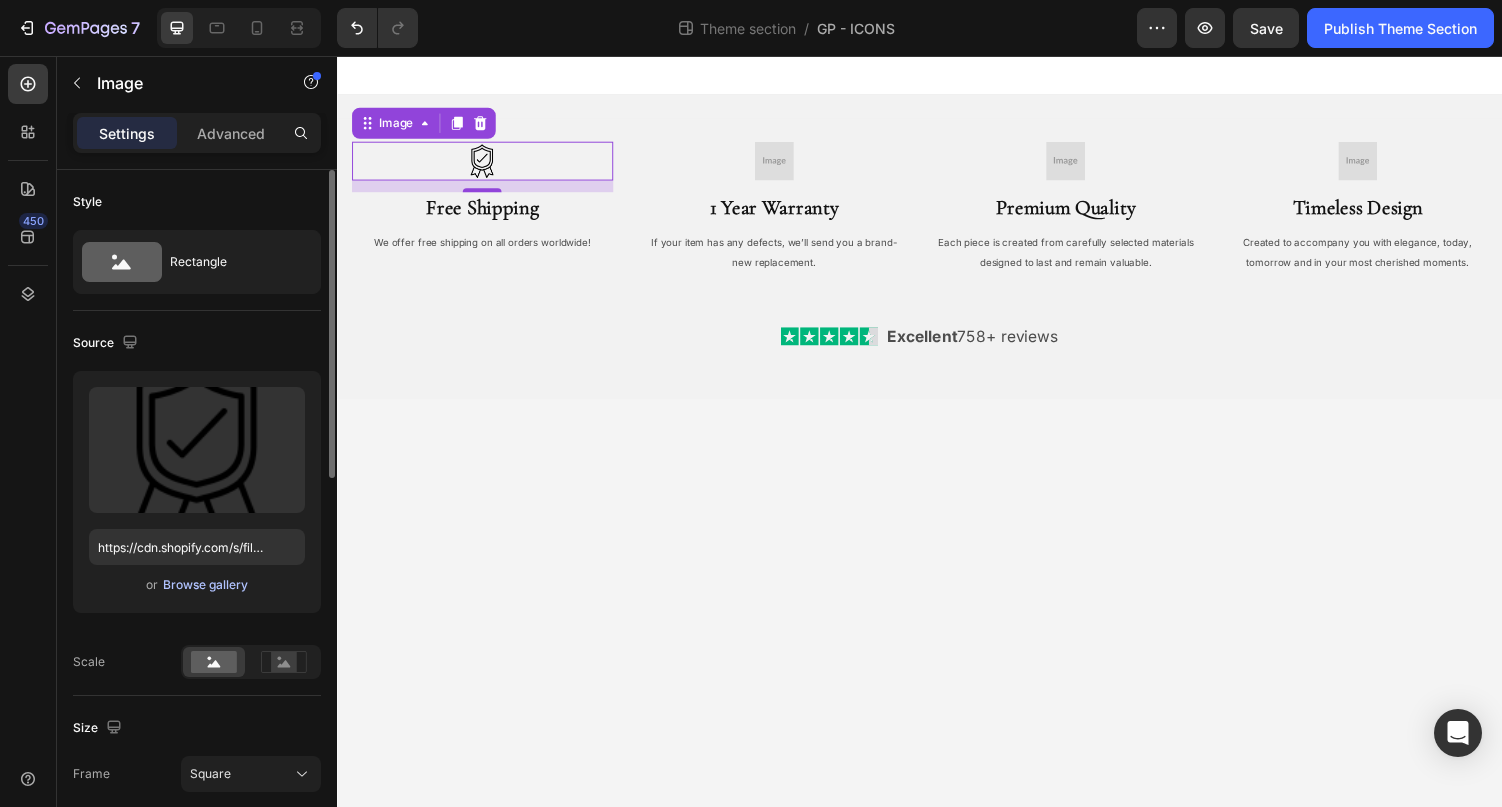 click on "Browse gallery" at bounding box center (205, 585) 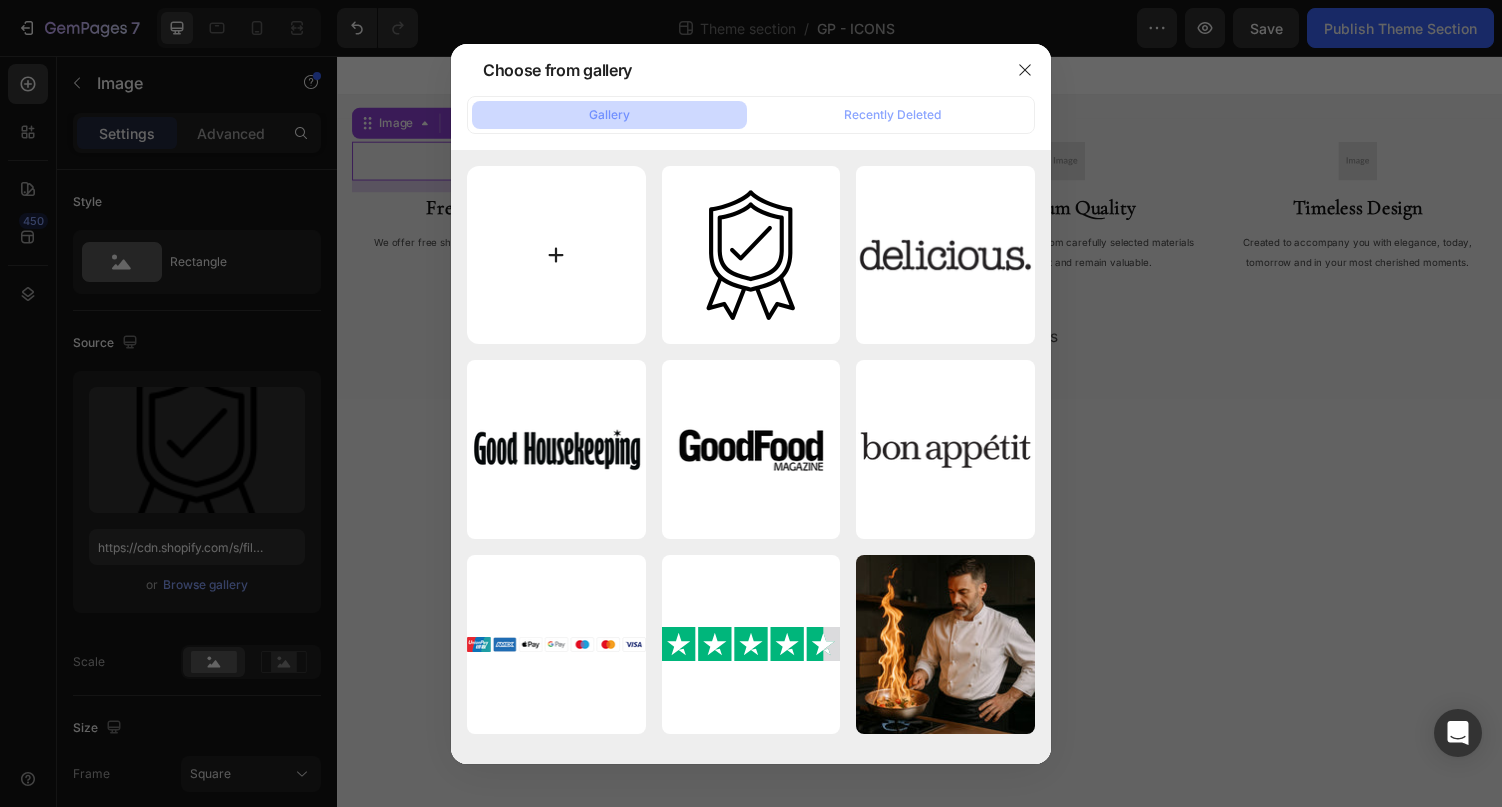 click at bounding box center (556, 255) 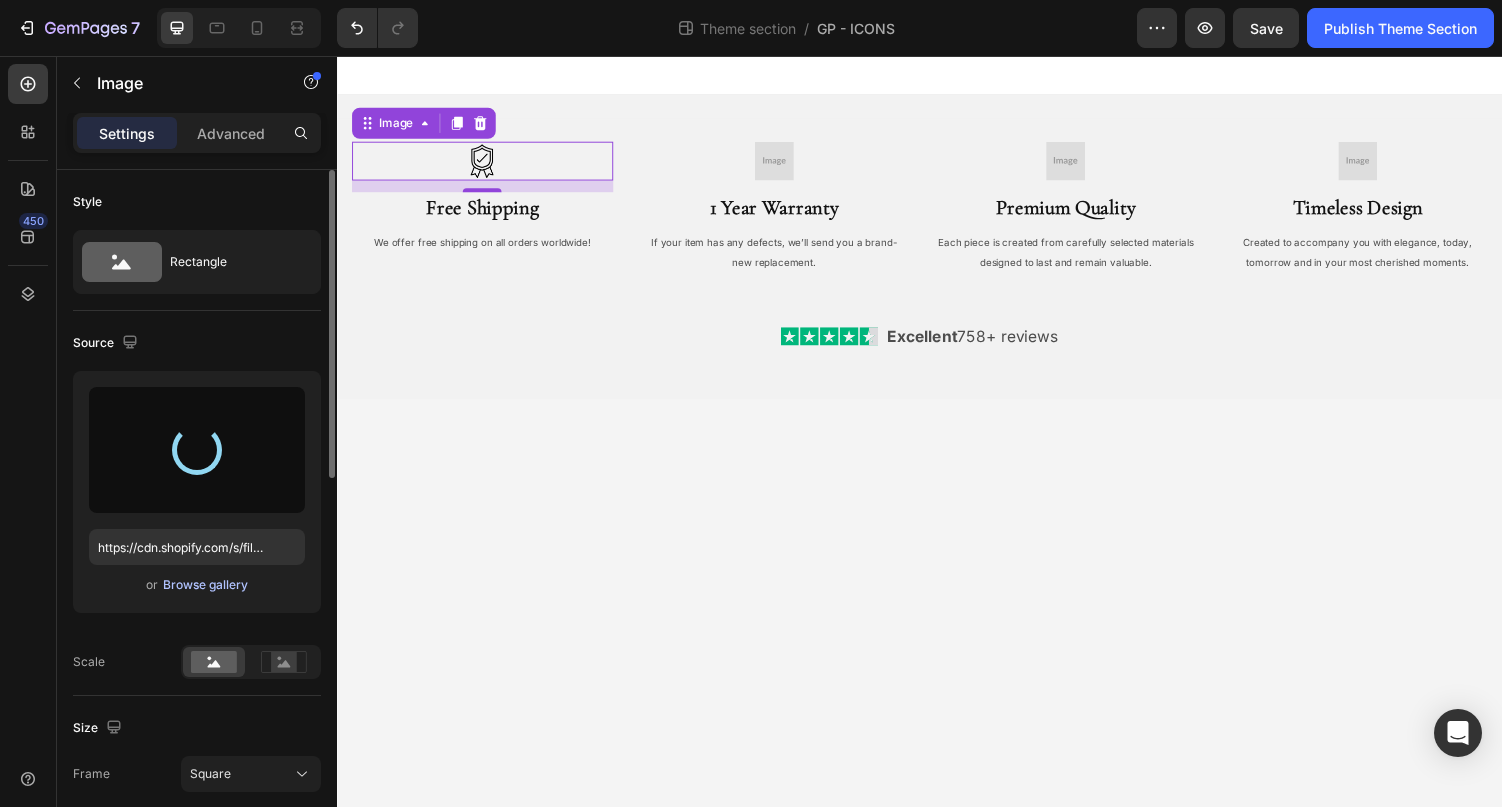 type on "https://cdn.shopify.com/s/files/1/0942/4430/7268/files/gempages_577493147215463412-7a358164-9104-4f27-83ed-290cf1c69b53.png" 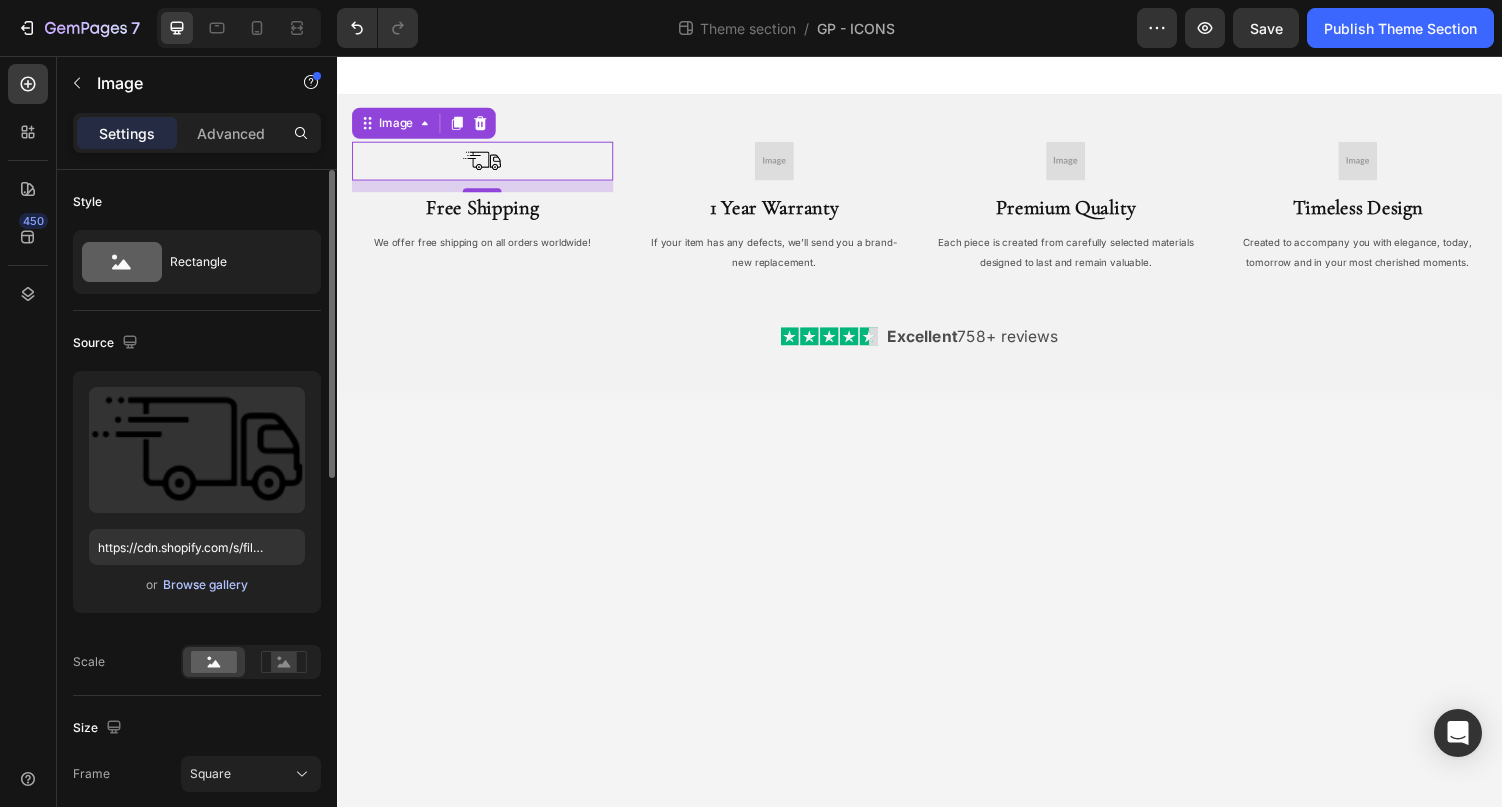 click on "Browse gallery" at bounding box center (205, 585) 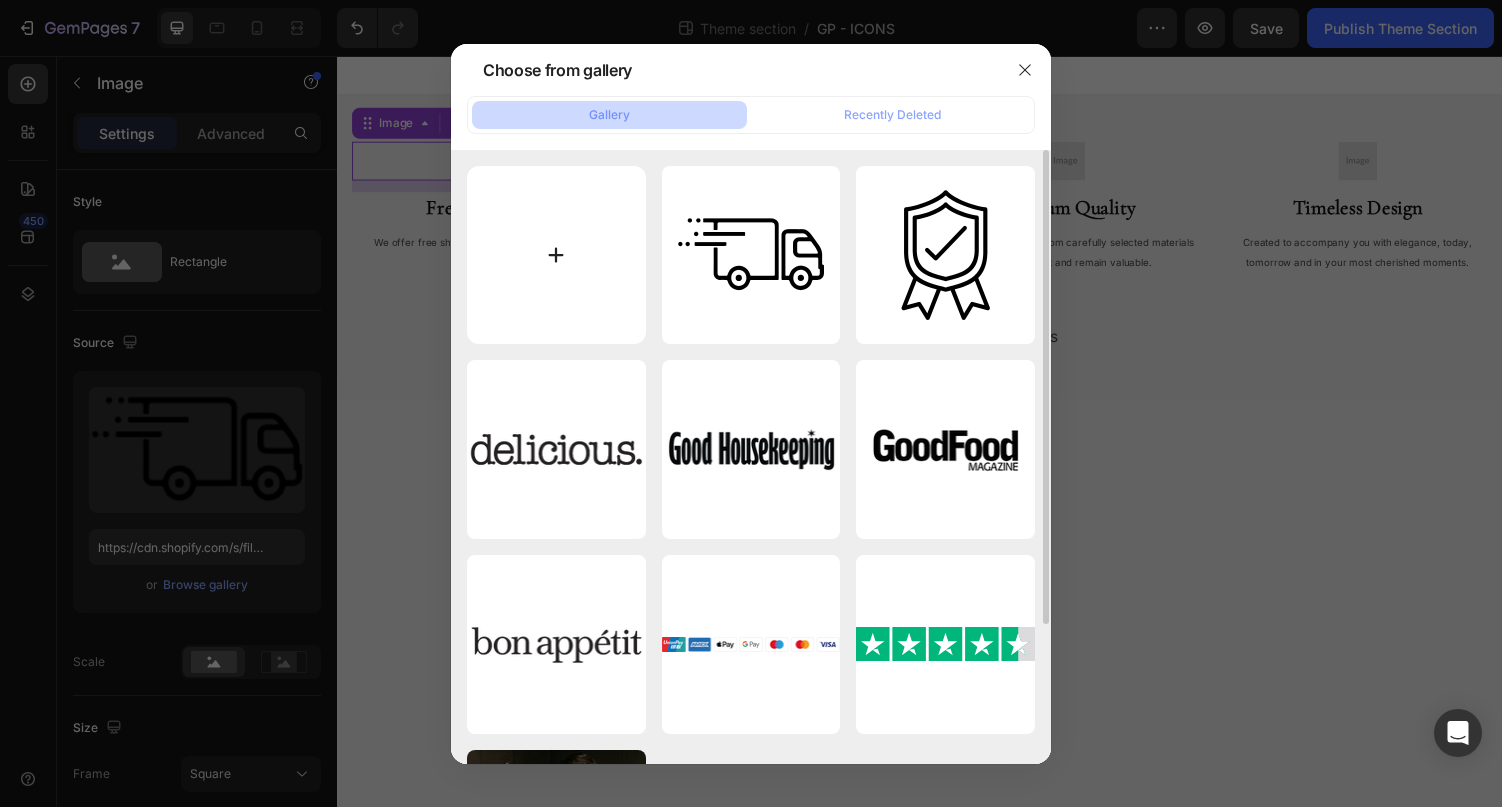 click at bounding box center [556, 255] 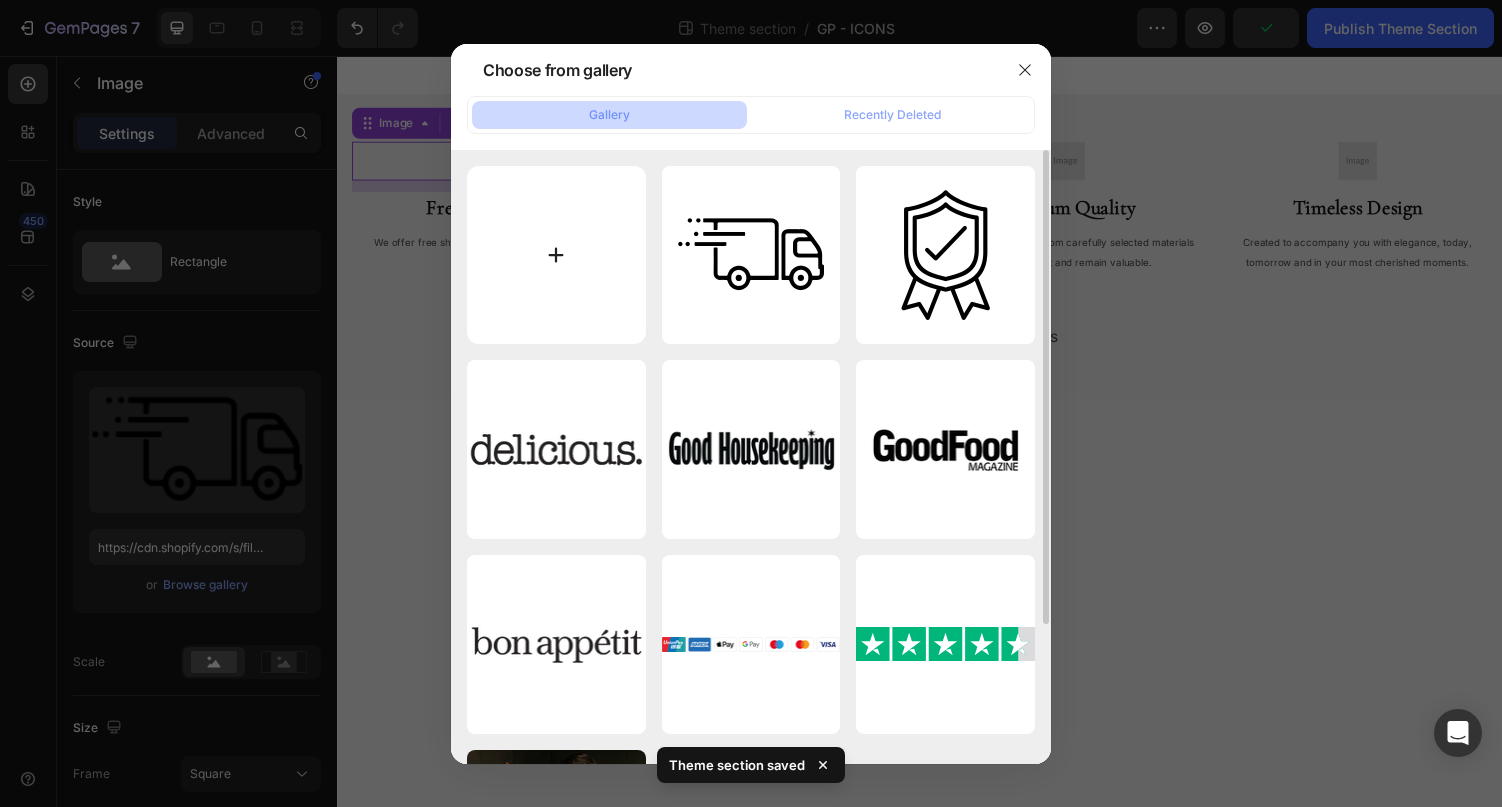 type on "C:\fakepath\7.png" 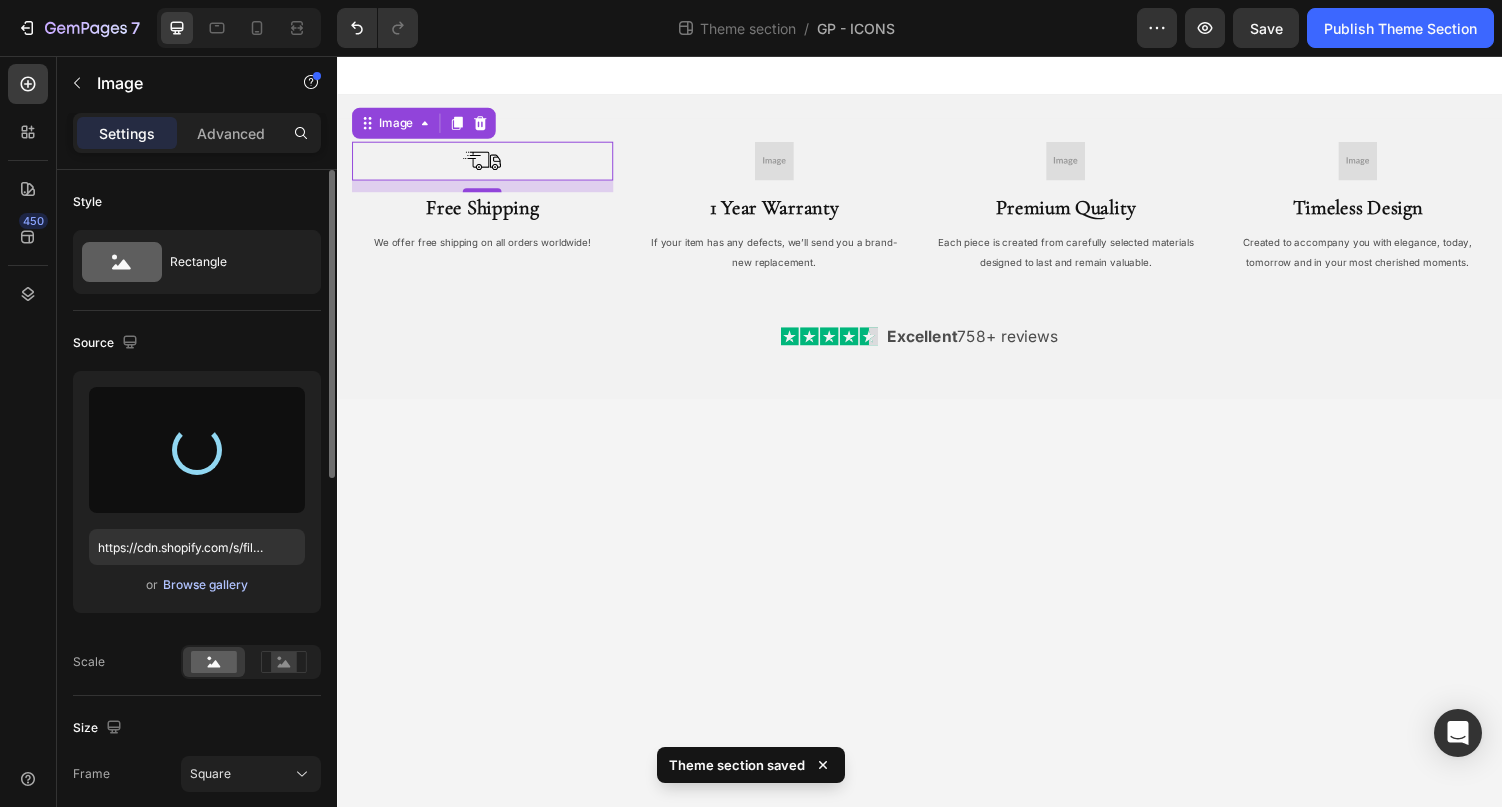 type on "https://cdn.shopify.com/s/files/1/0942/4430/7268/files/gempages_577493147215463412-e8441c37-6015-4701-9462-66115bbb83c5.png" 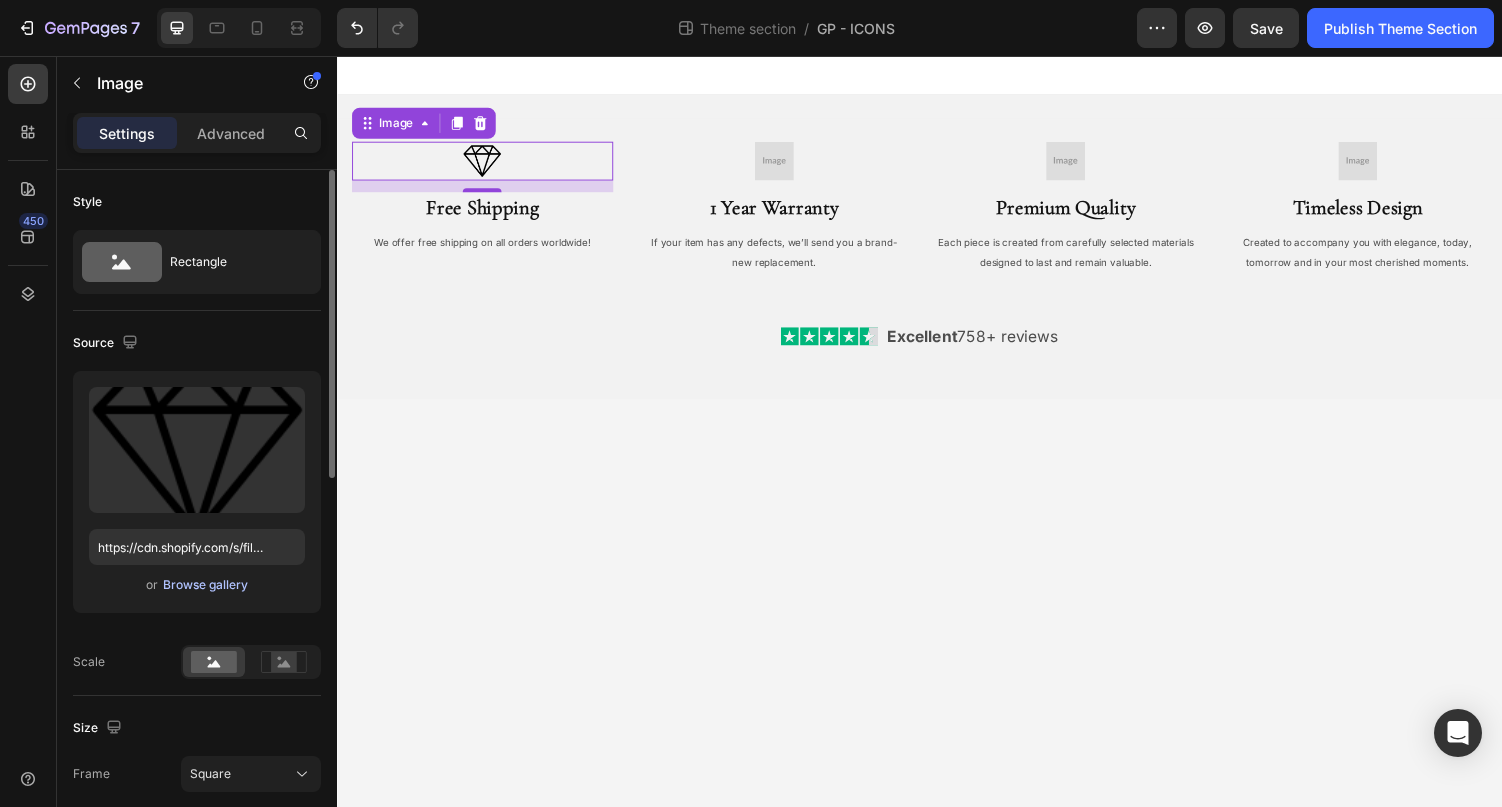 click on "Browse gallery" at bounding box center (205, 585) 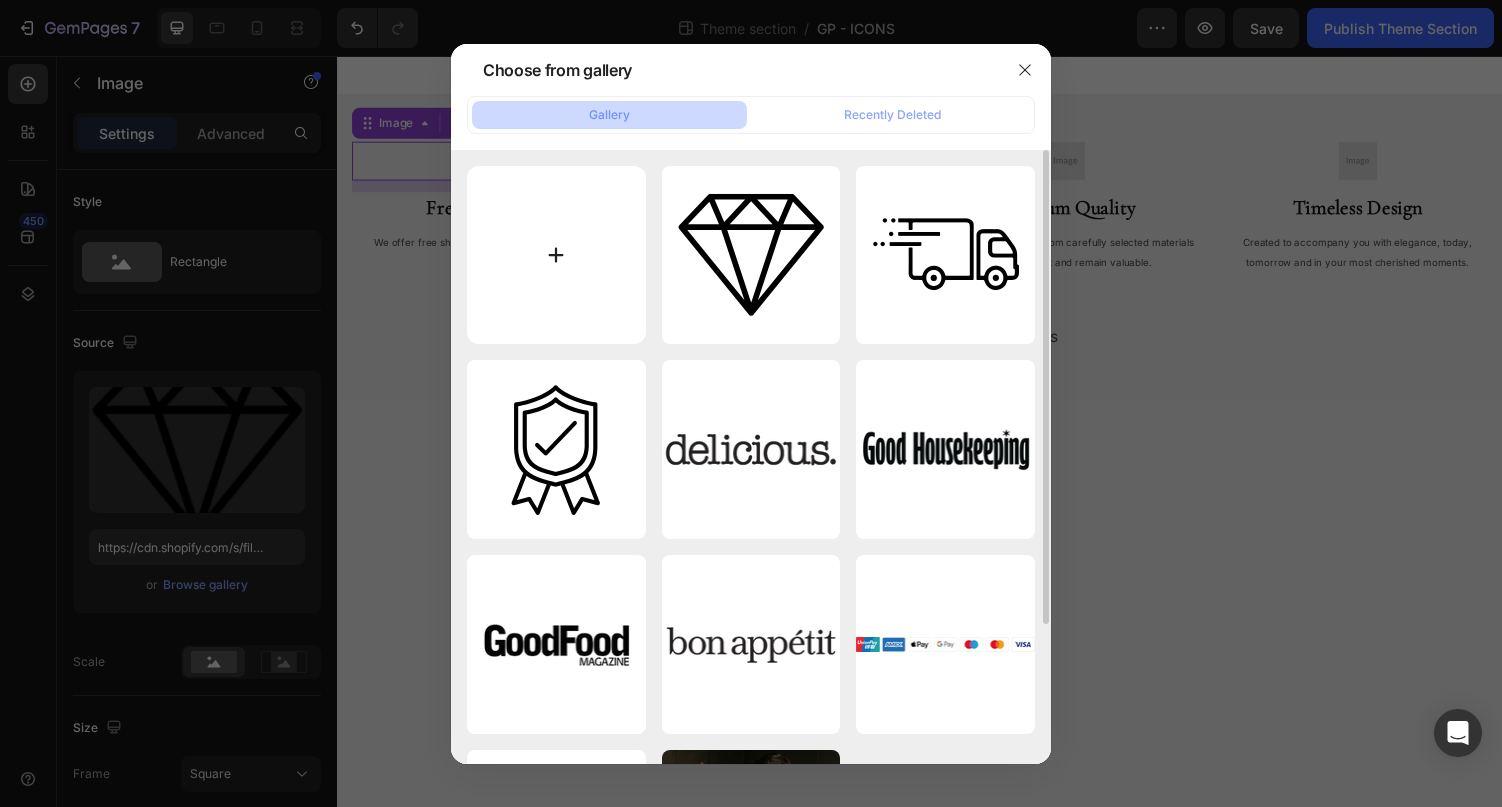 click at bounding box center [556, 255] 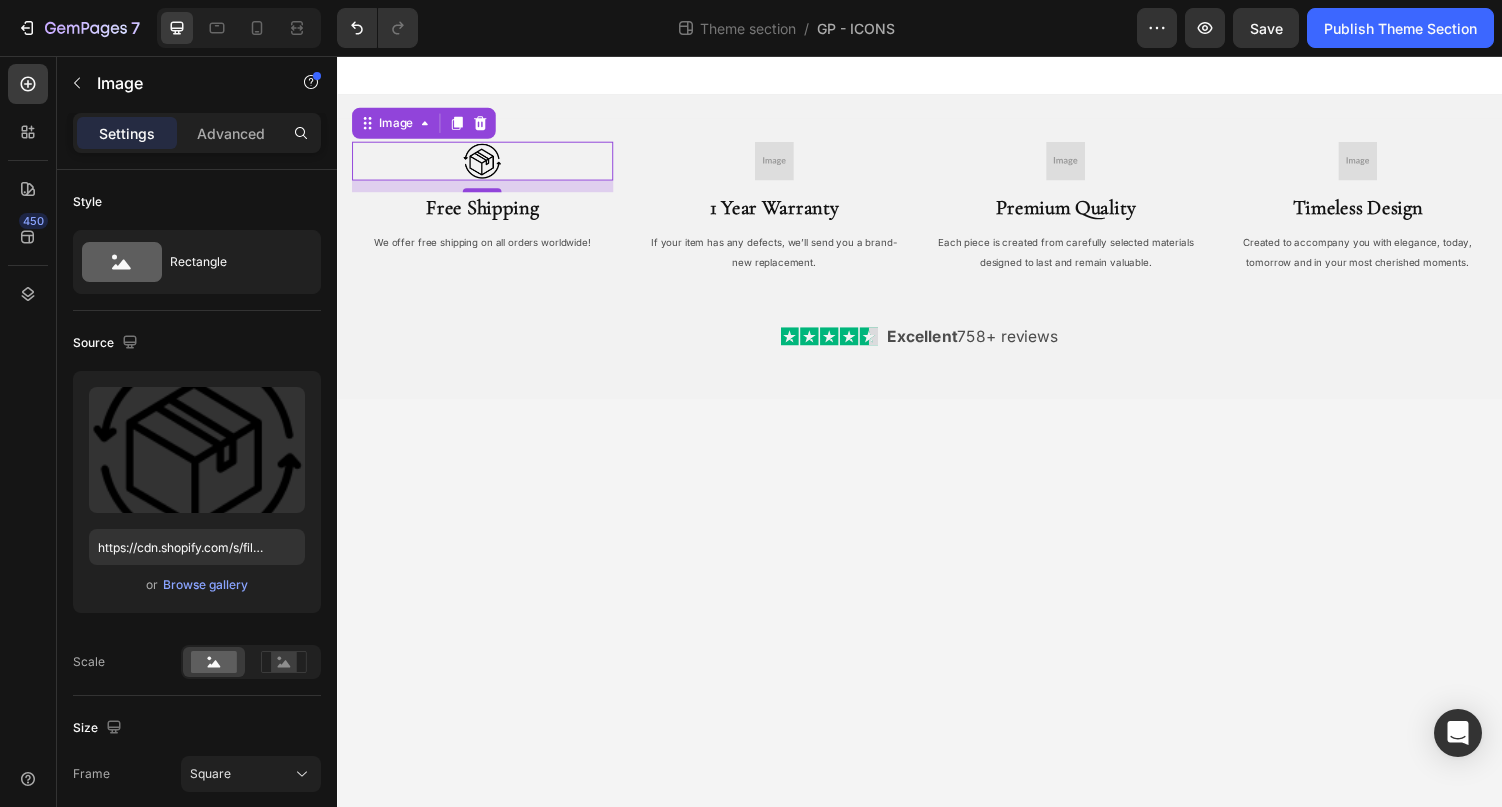 click at bounding box center [486, 164] 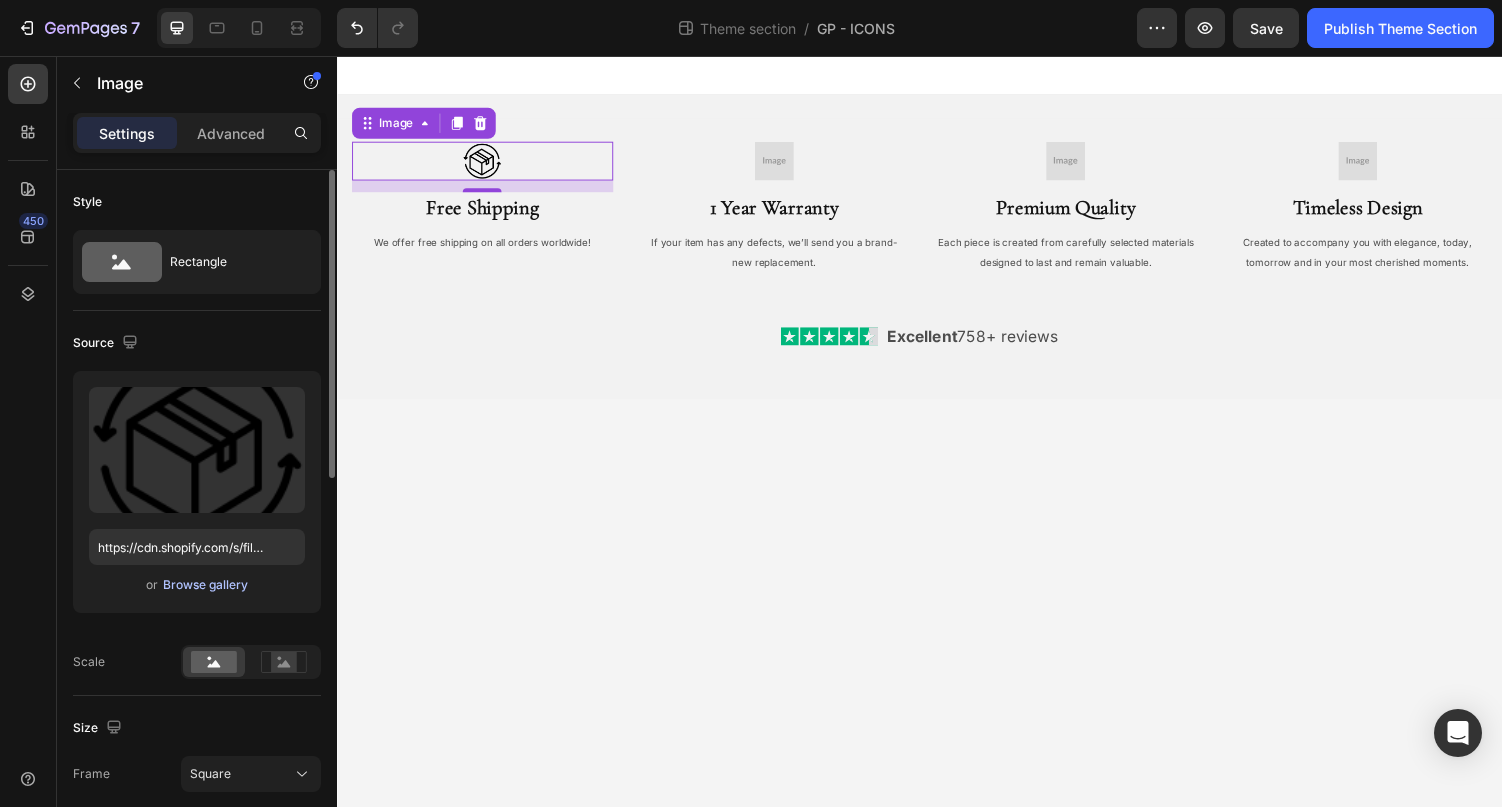 click on "Browse gallery" at bounding box center [205, 585] 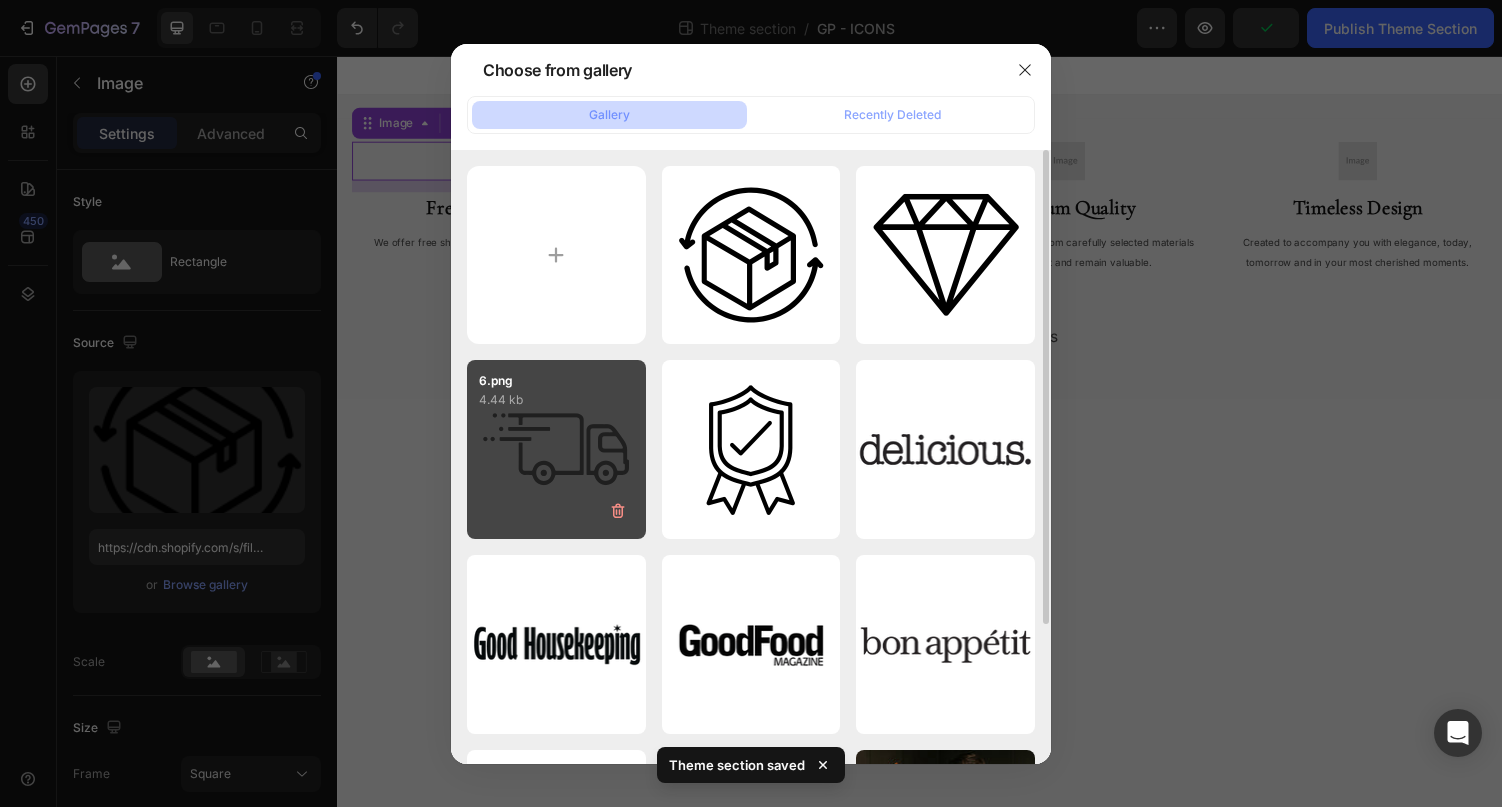 click on "6.png 4.44 kb" at bounding box center (556, 449) 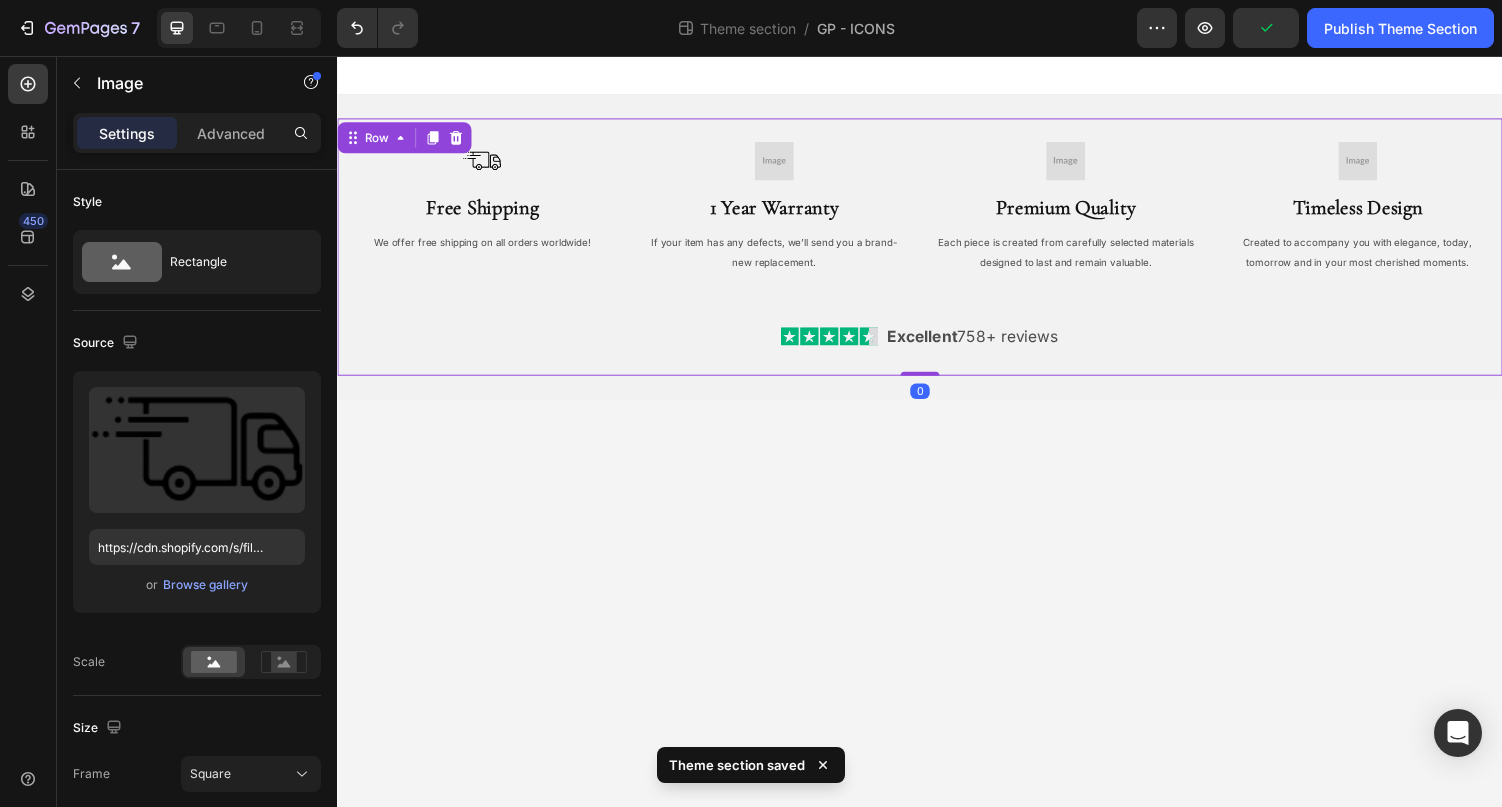 click on "Image Free Shipping Heading We offer free shipping on all orders worldwide! Text Block Image 1 Year Warranty Heading If your item has any defects, we’ll send you a brand-new replacement. Text Block Image Premium Quality Heading Each piece is created from carefully selected materials designed to last and remain valuable. Text Block Image Timeless Design Heading Created to accompany you with elegance, today, tomorrow and in your most cherished moments. Text Block Row Image Excellent  758+ reviews Text Block Row Row   0" at bounding box center [937, 252] 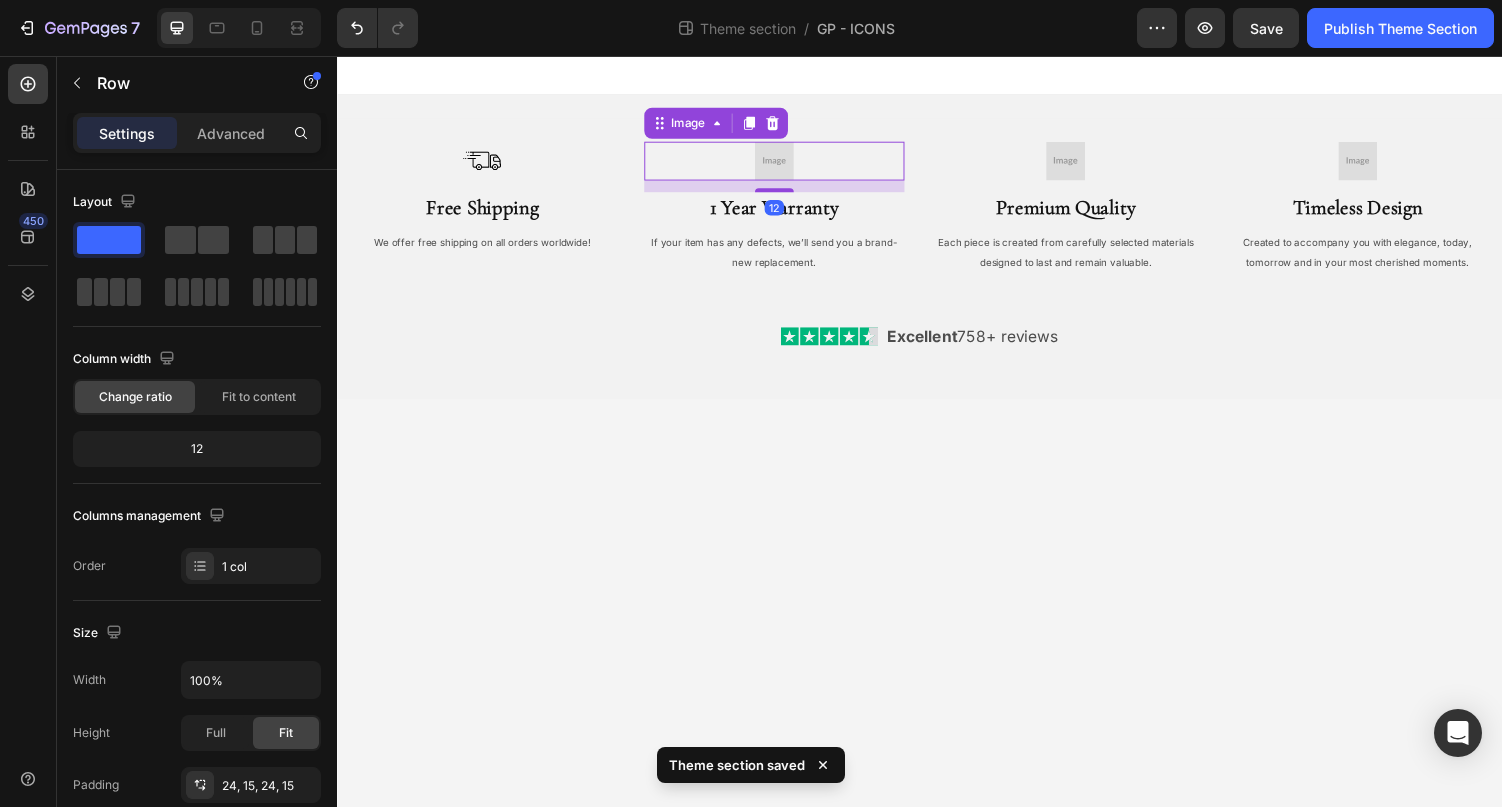 click at bounding box center (787, 164) 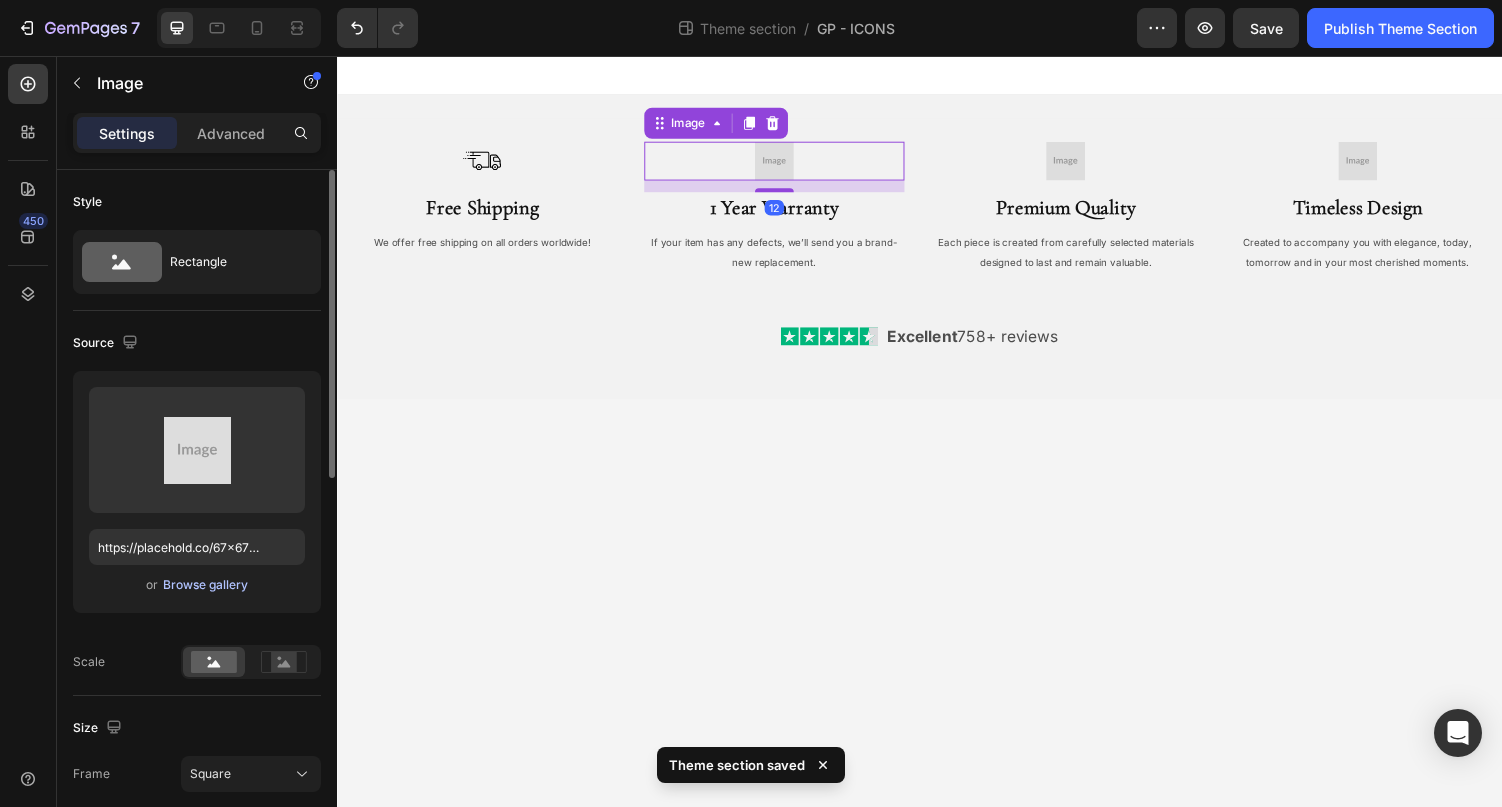 click on "Browse gallery" at bounding box center (205, 585) 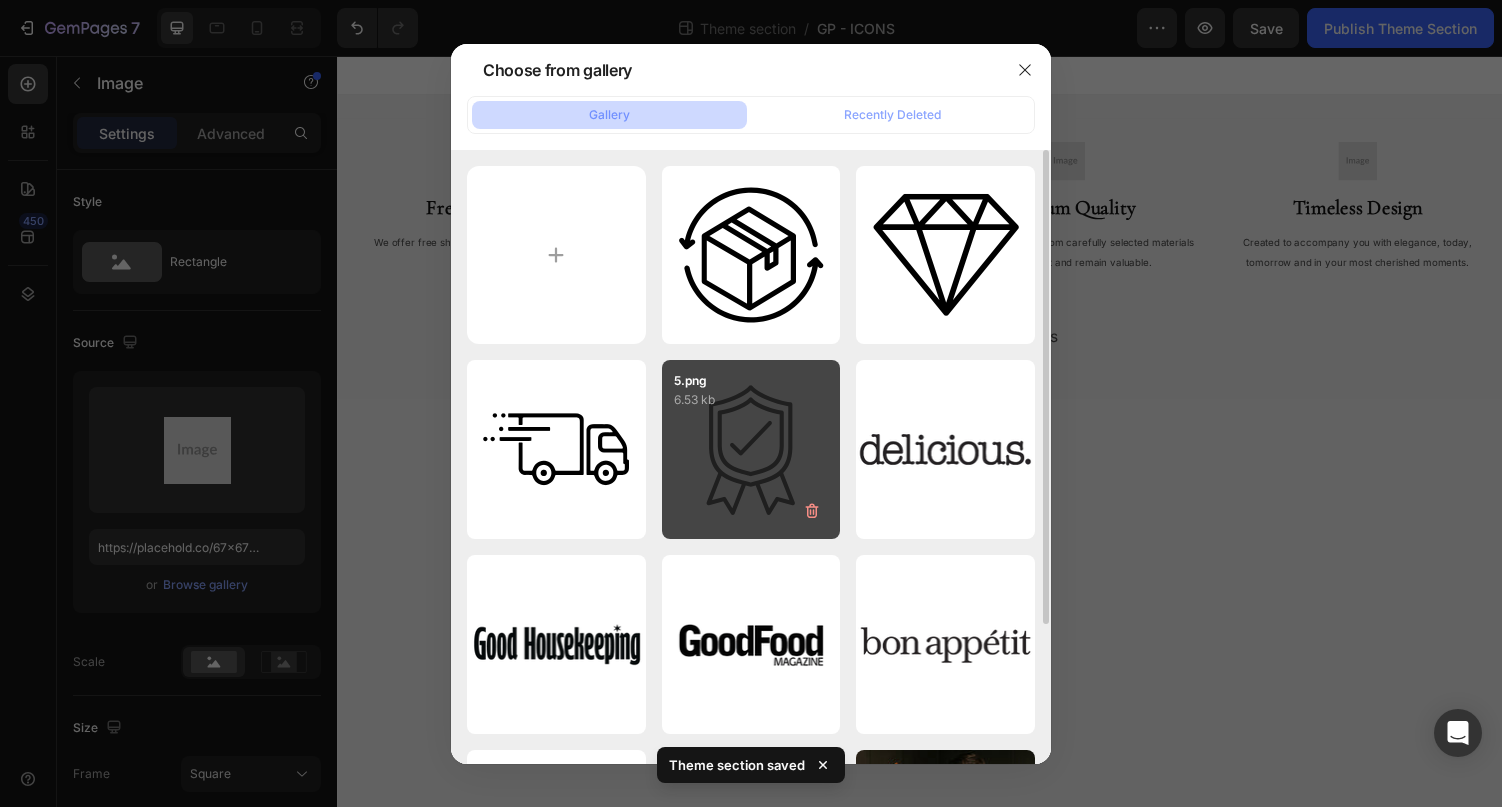 click on "5.png 6.53 kb" at bounding box center (751, 449) 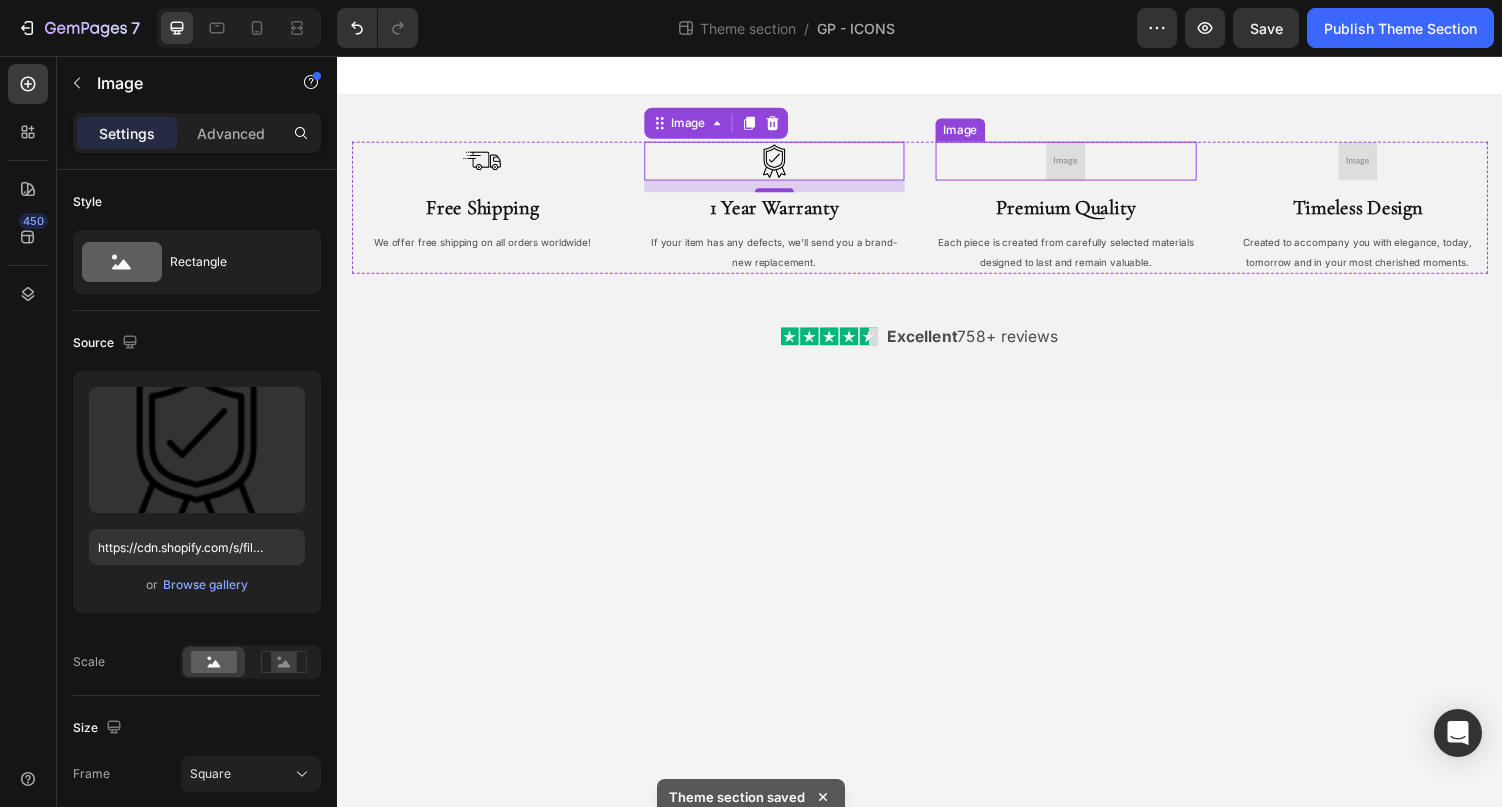 click at bounding box center (1087, 164) 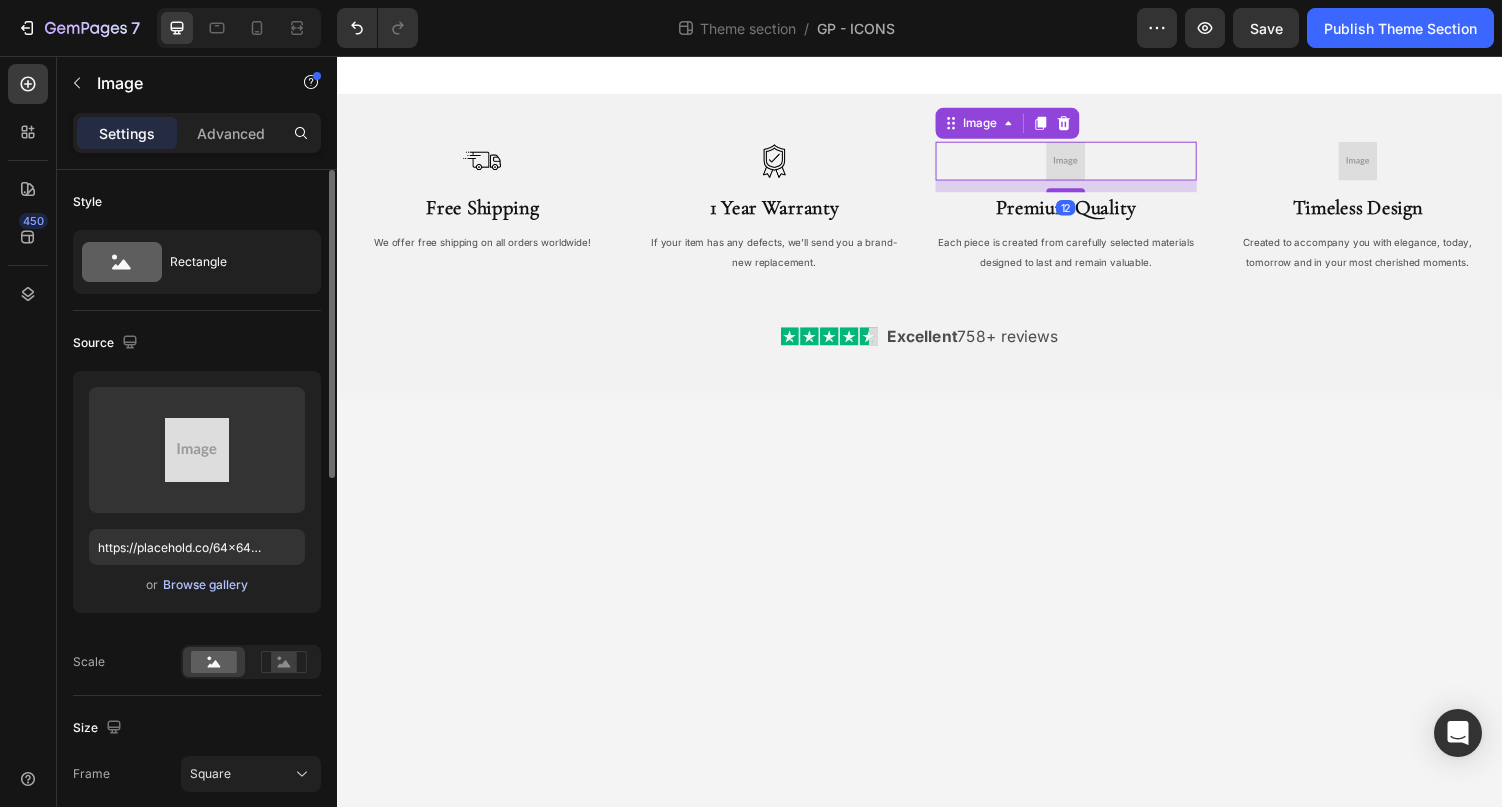 click on "Browse gallery" at bounding box center [205, 585] 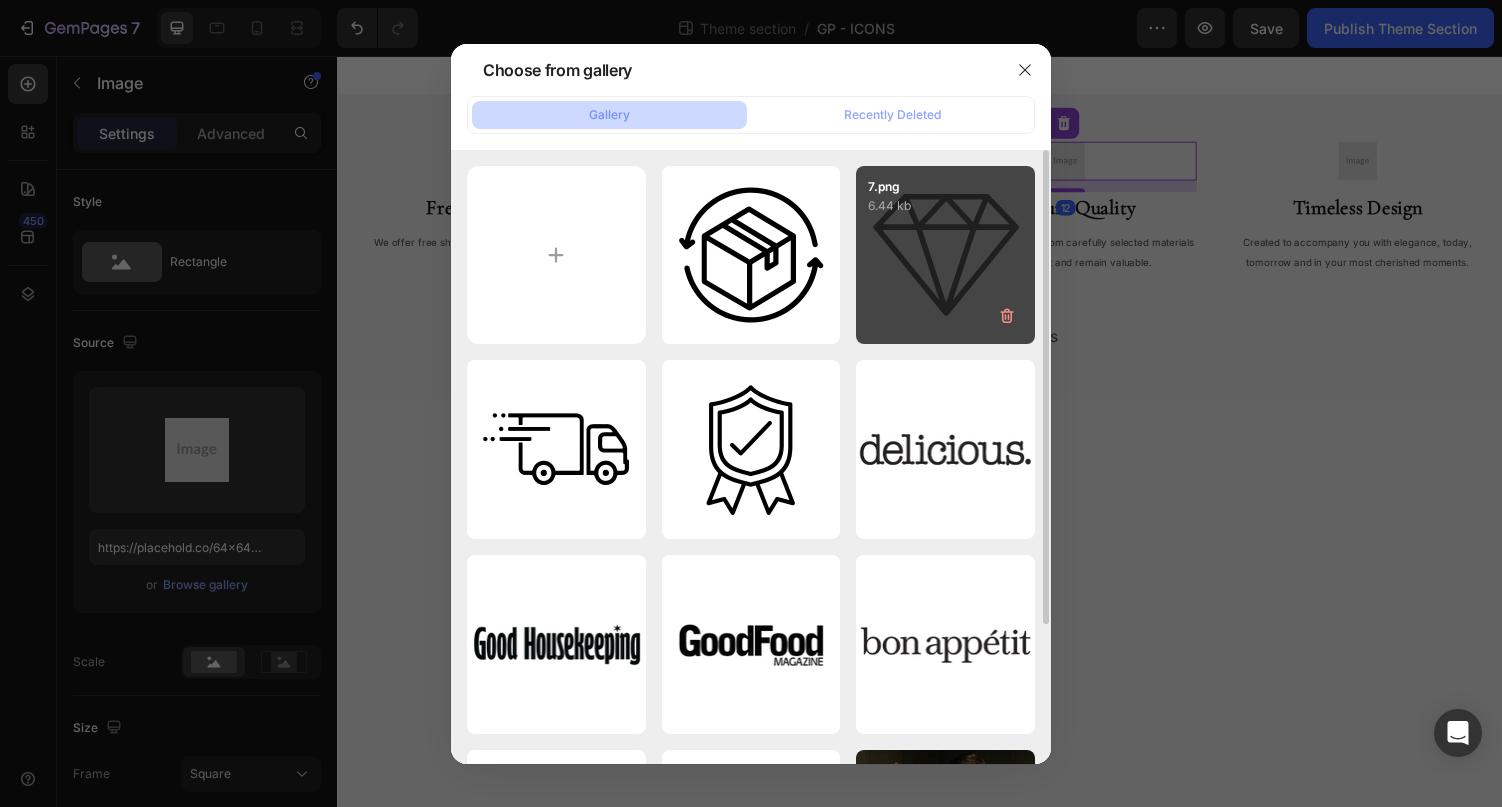 click on "7.png 6.44 kb" at bounding box center (945, 255) 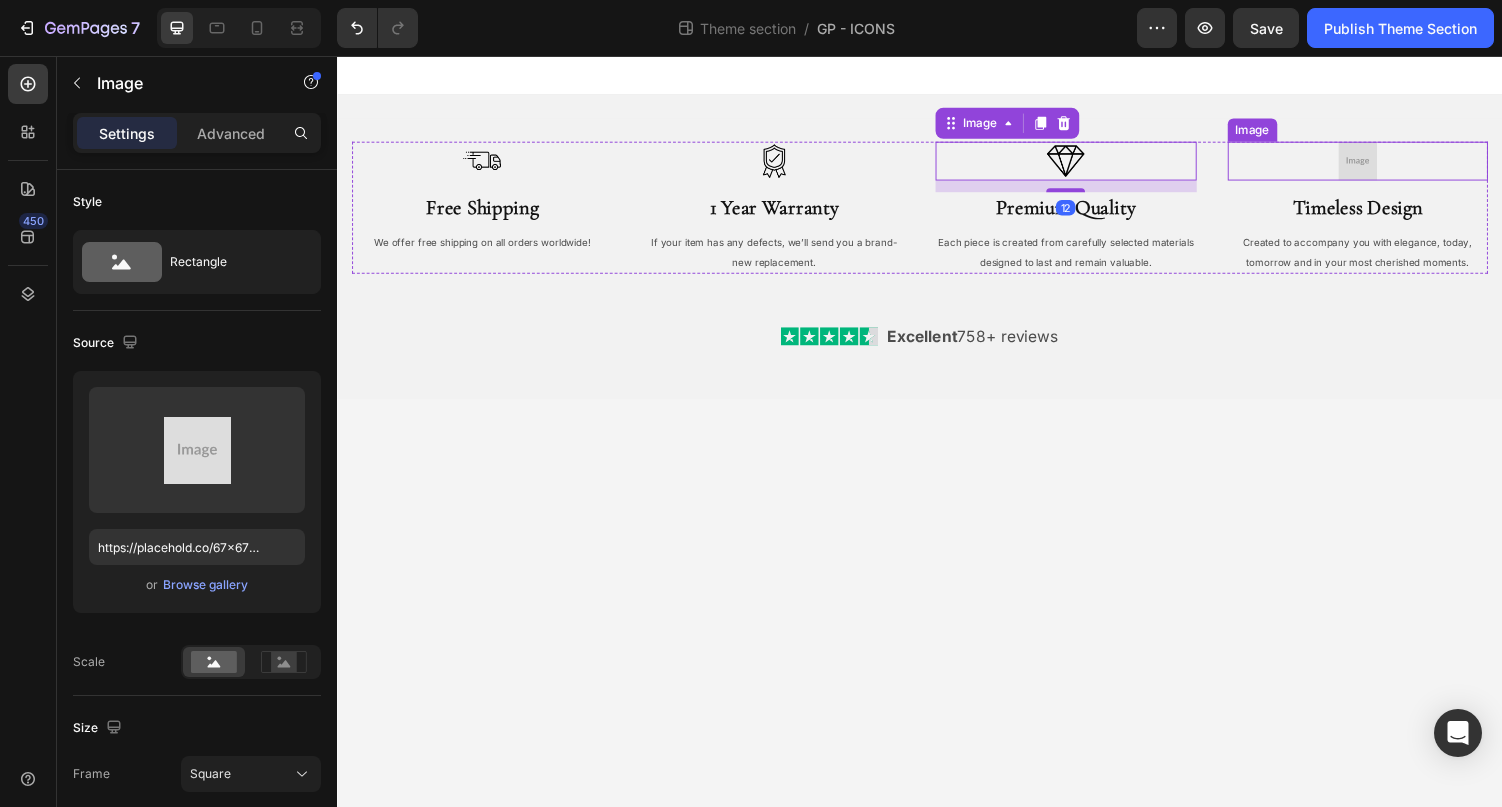 click at bounding box center (1388, 164) 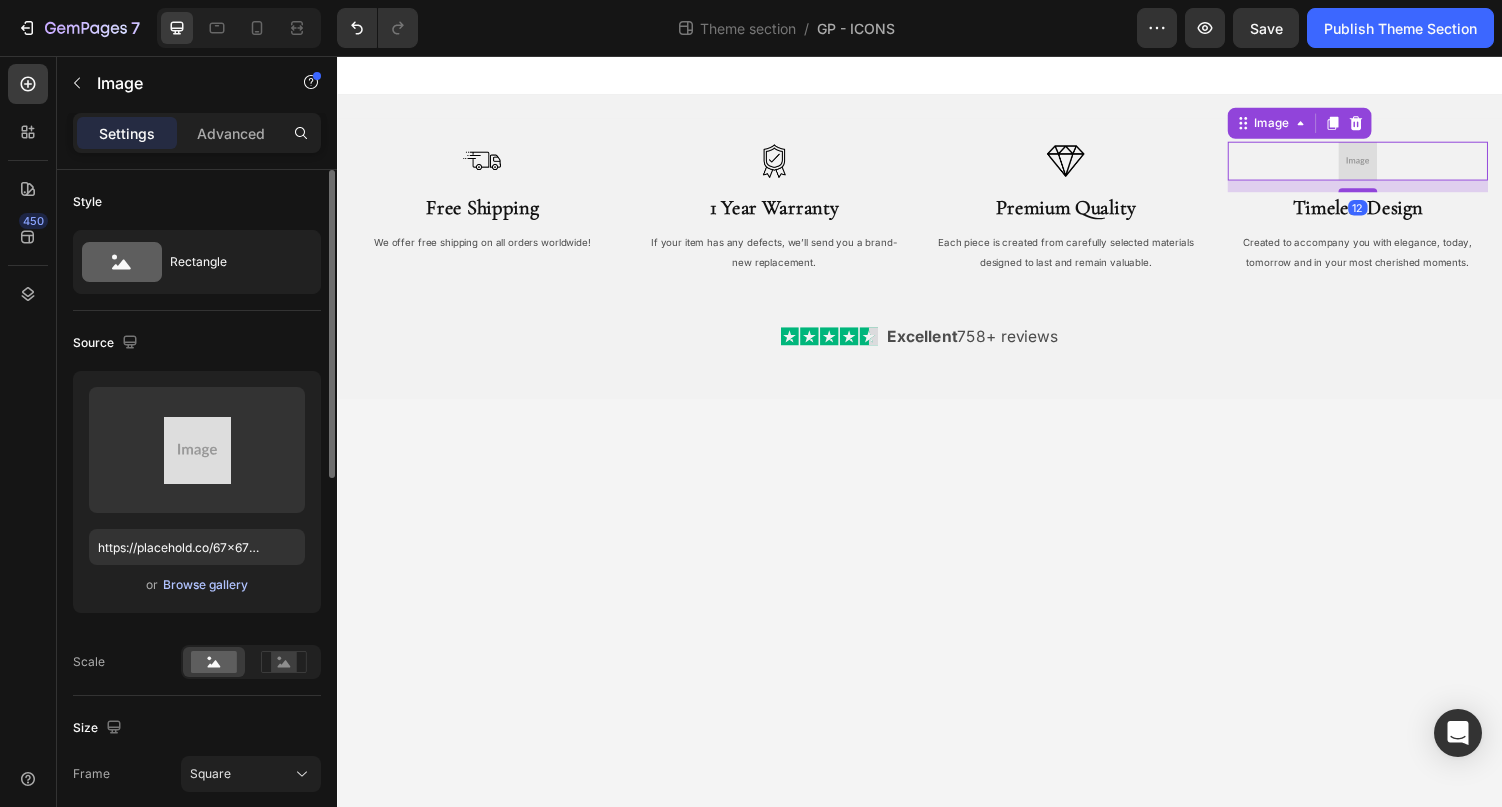 click on "Browse gallery" at bounding box center [205, 585] 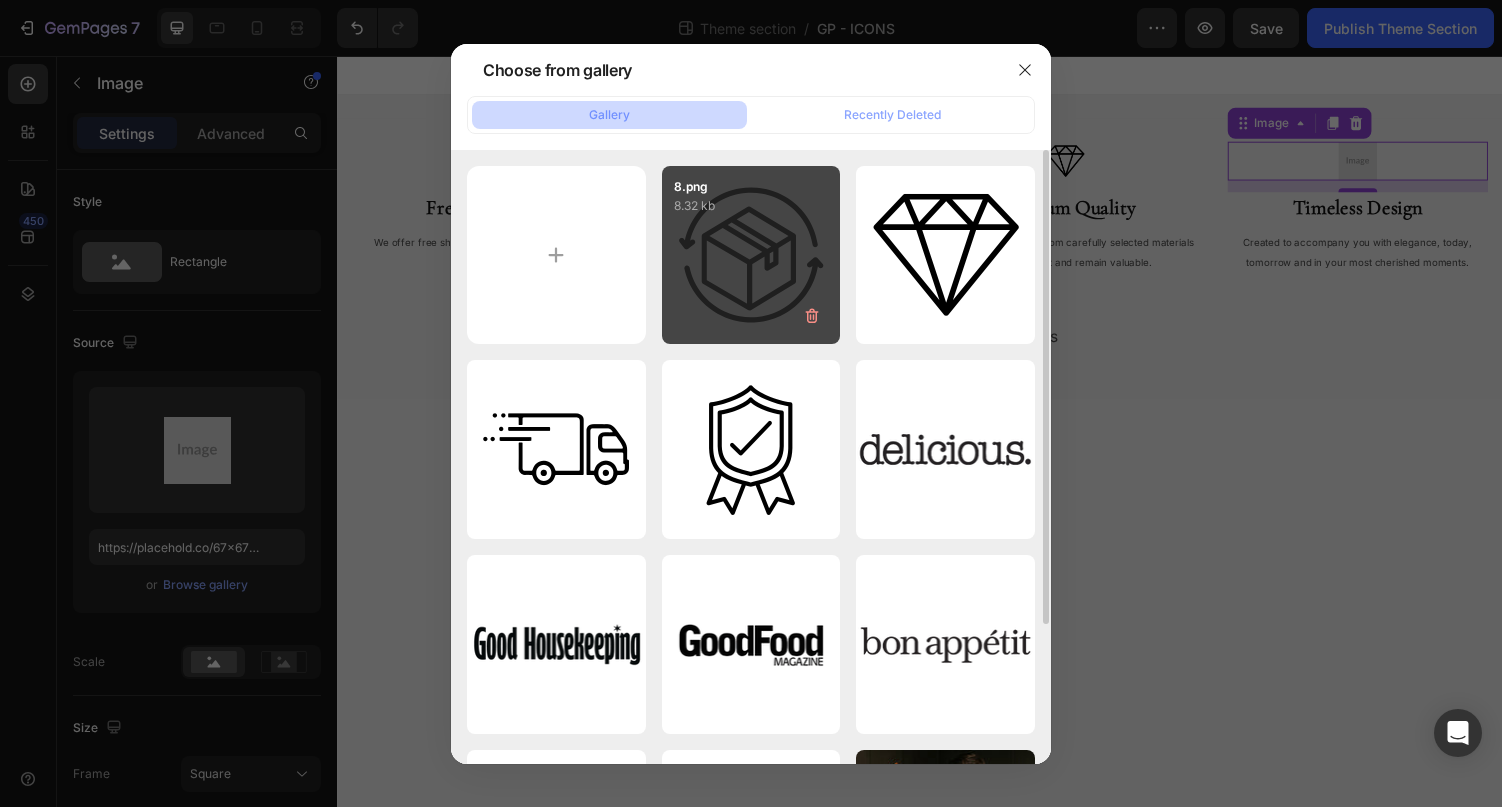 click on "8.png 8.32 kb" at bounding box center [751, 255] 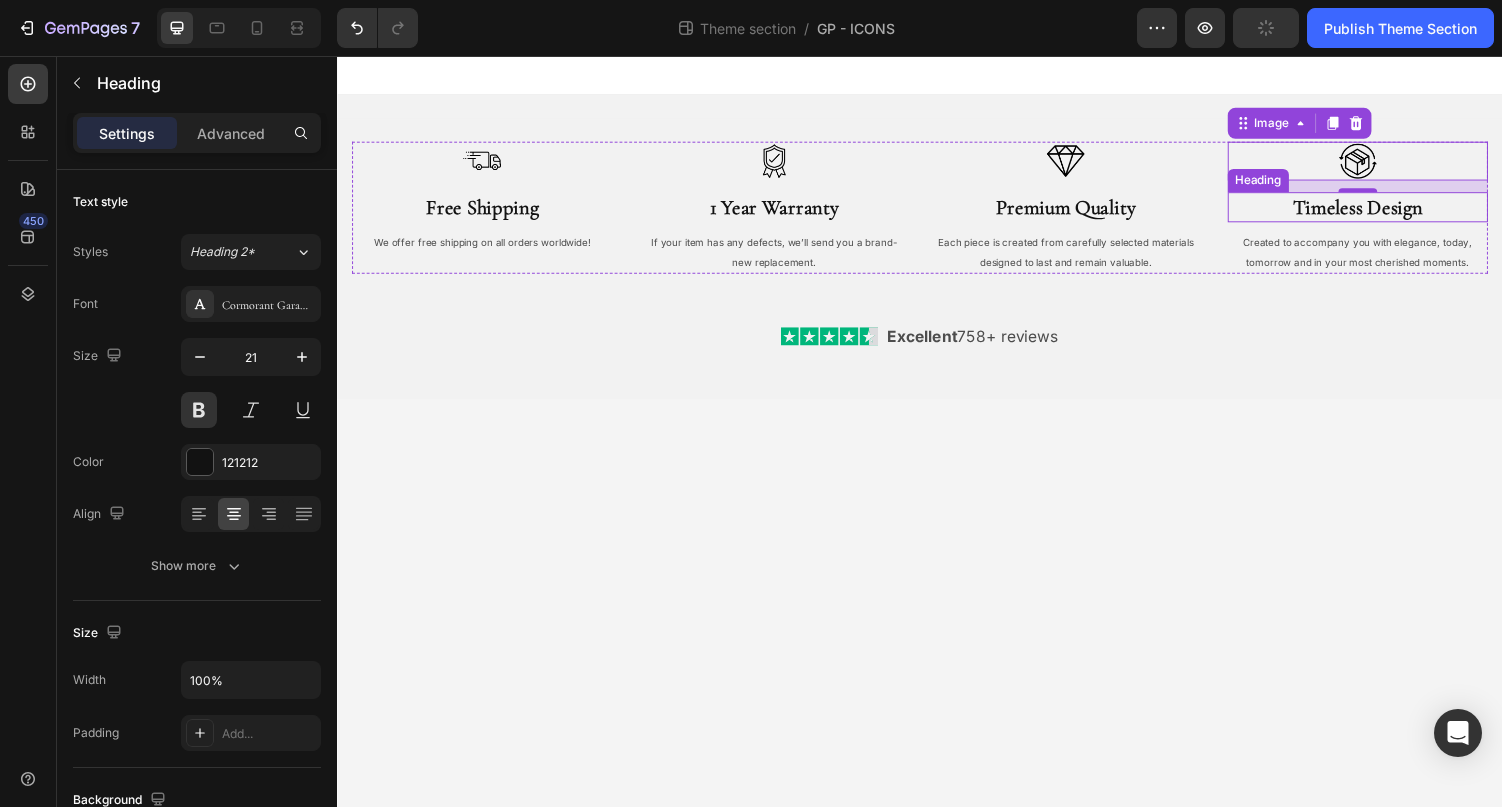 click on "Timeless Design" at bounding box center [1388, 211] 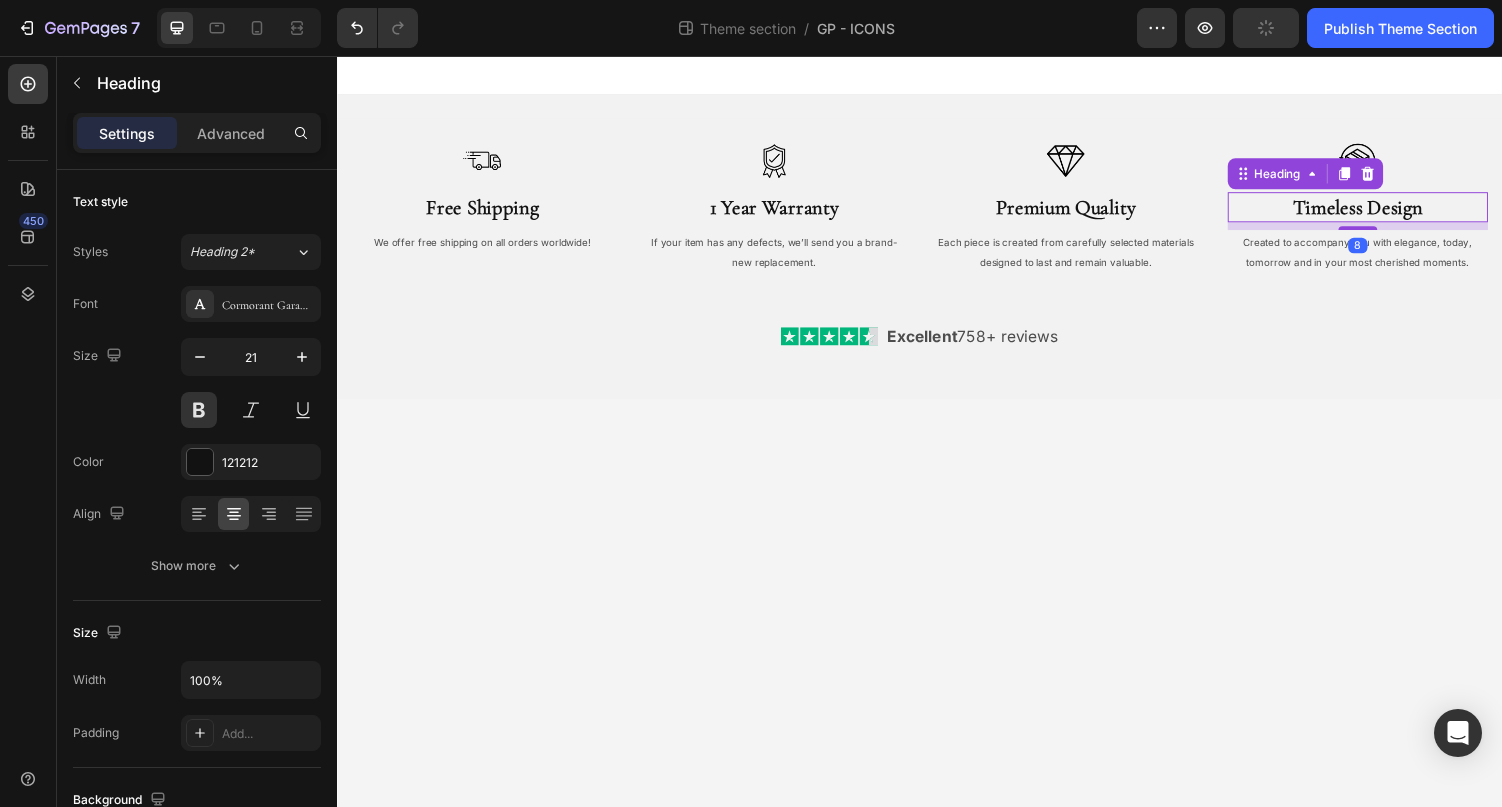 click on "Timeless Design" at bounding box center [1388, 211] 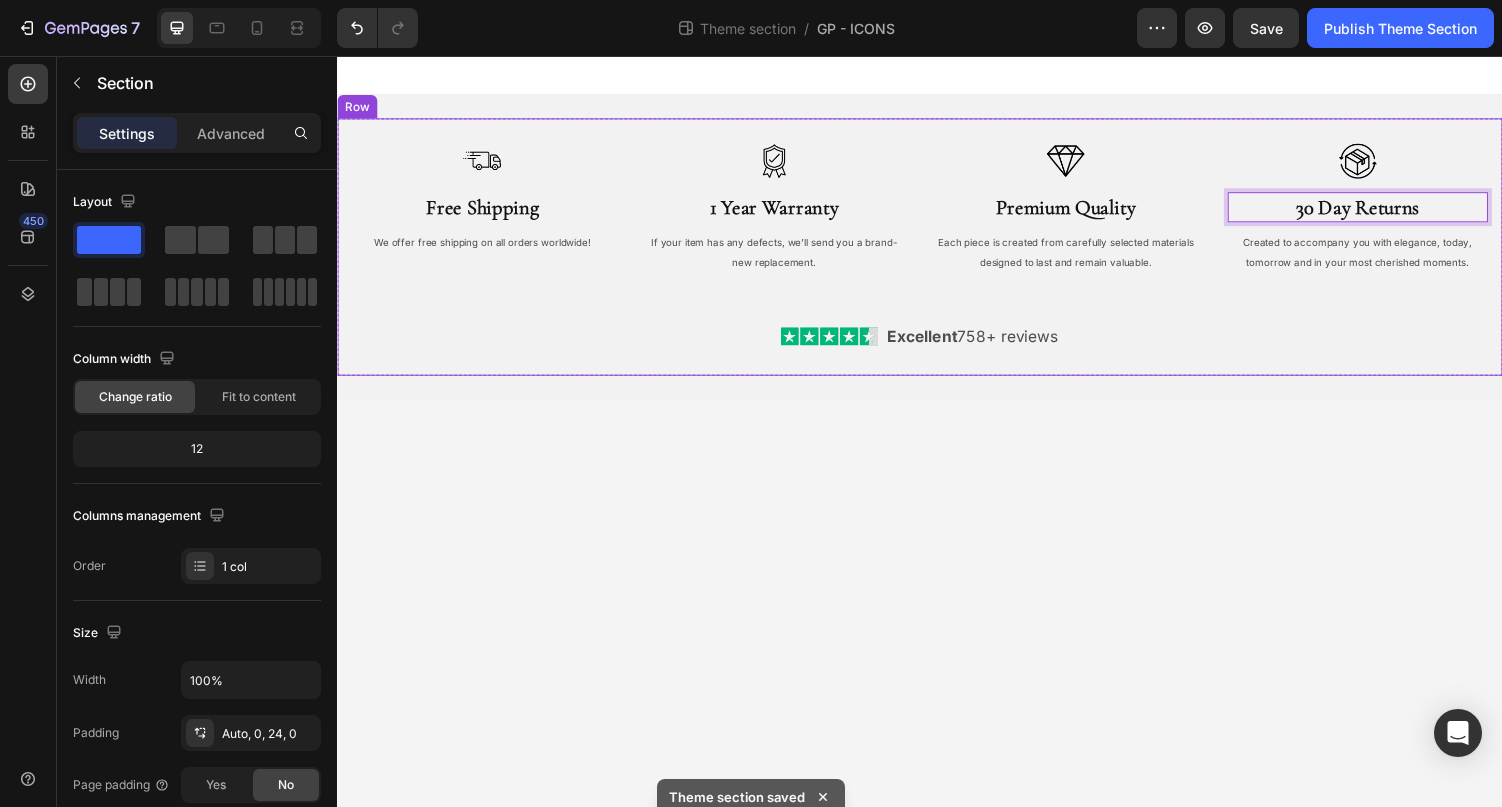 click on "Image Free Shipping Heading We offer free shipping on all orders worldwide! Text Block Image 1 Year Warranty Heading If your item has any defects, we’ll send you a brand-new replacement. Text Block Image Premium Quality Heading Each piece is created from carefully selected materials designed to last and remain valuable. Text Block Image 30 Day Returns Heading   8 Created to accompany you with elegance, today, tomorrow and in your most cherished moments. Text Block Row Image Excellent  758+ reviews Text Block Row Row Row Row" at bounding box center [937, 252] 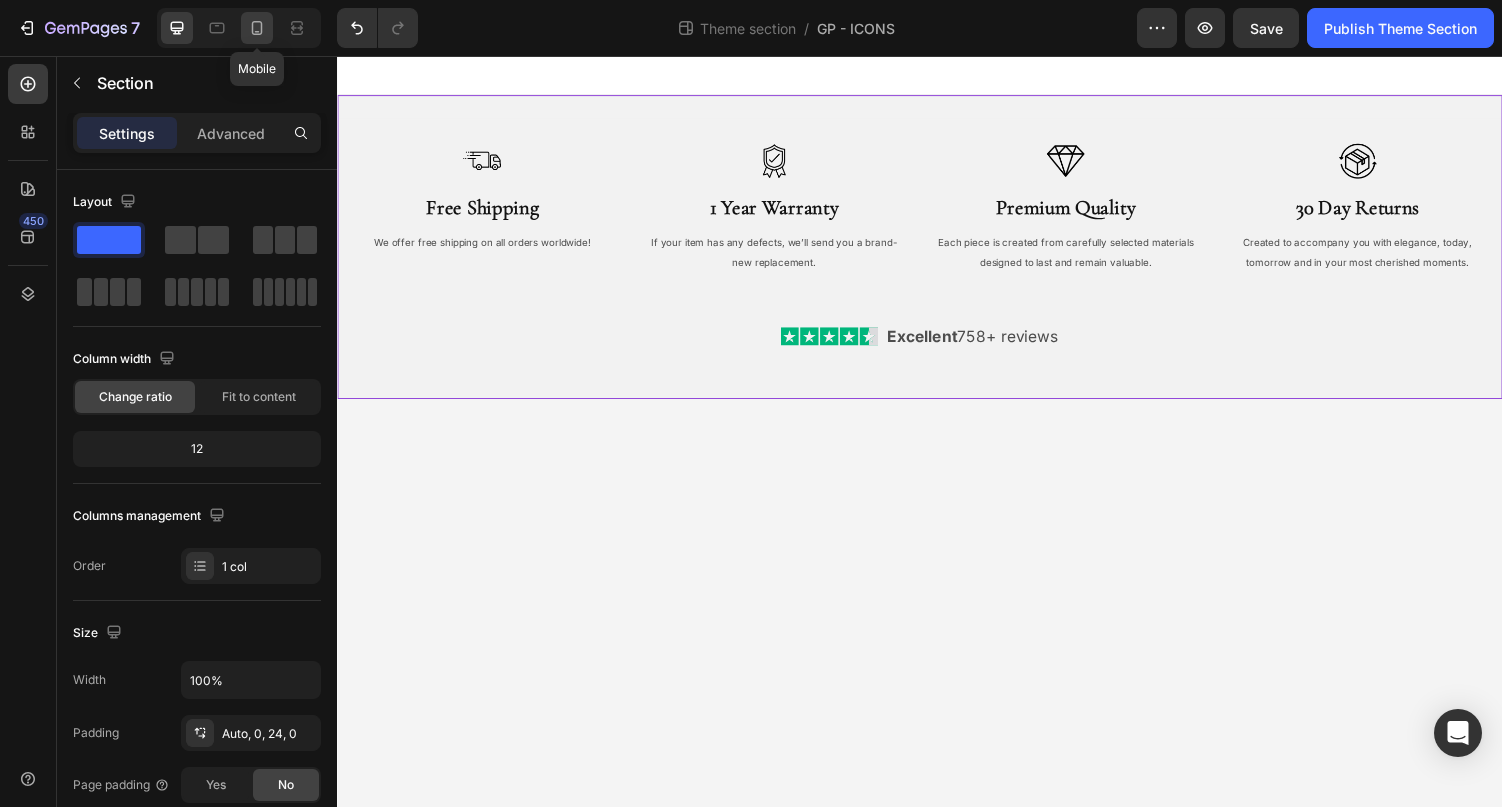 click 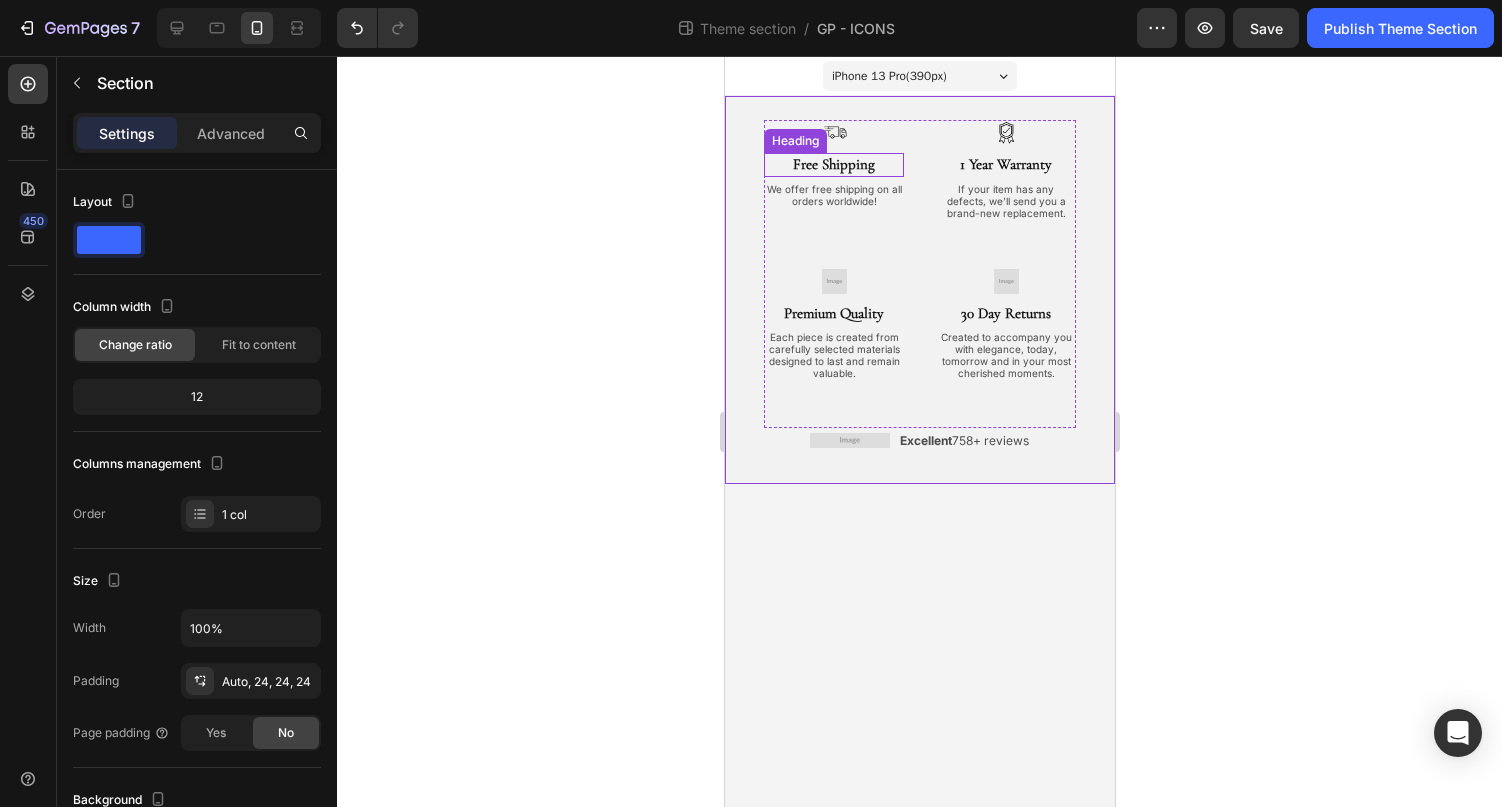 click on "Free Shipping" at bounding box center [833, 165] 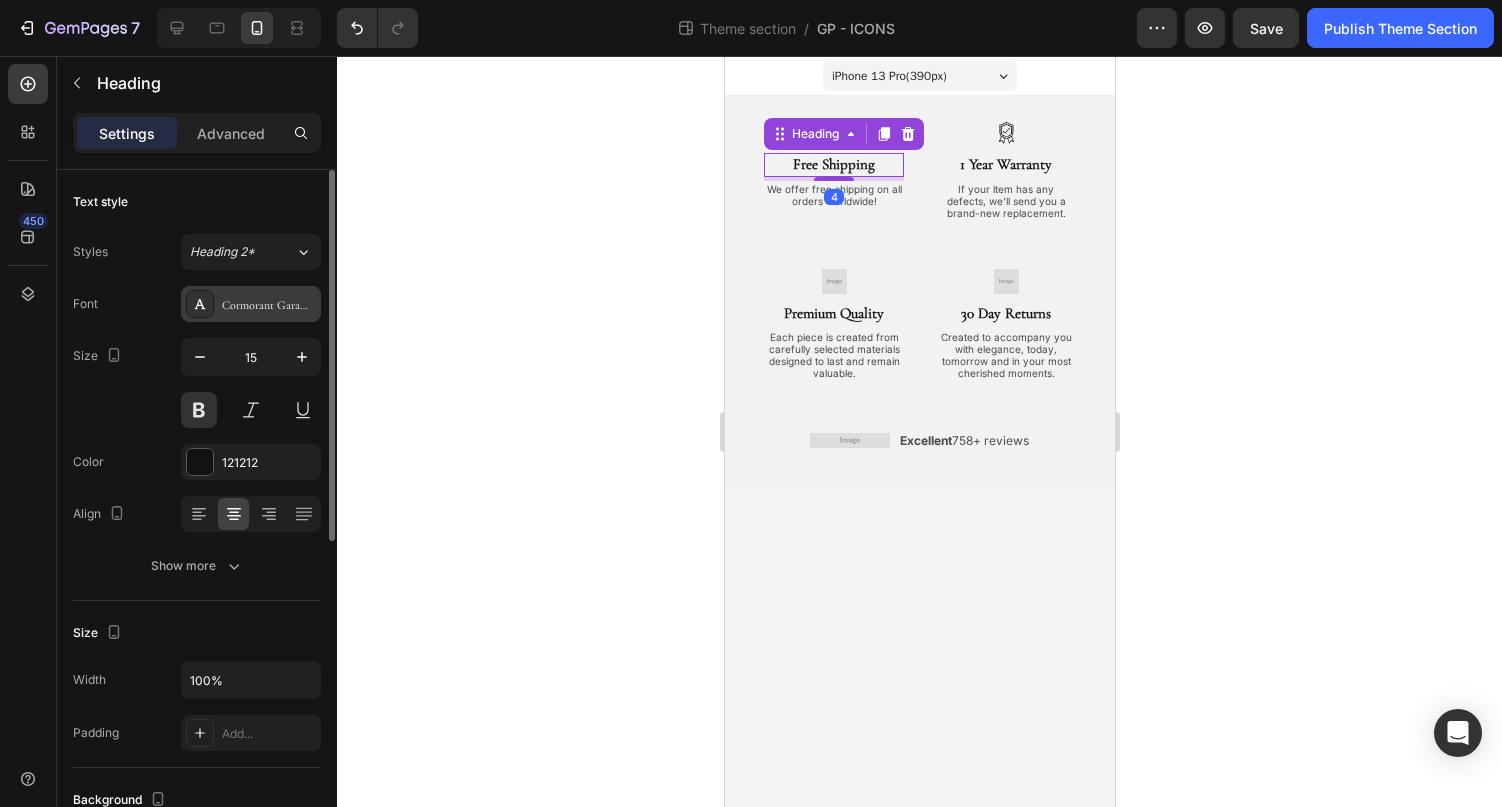 click on "Cormorant Garamond" at bounding box center [251, 304] 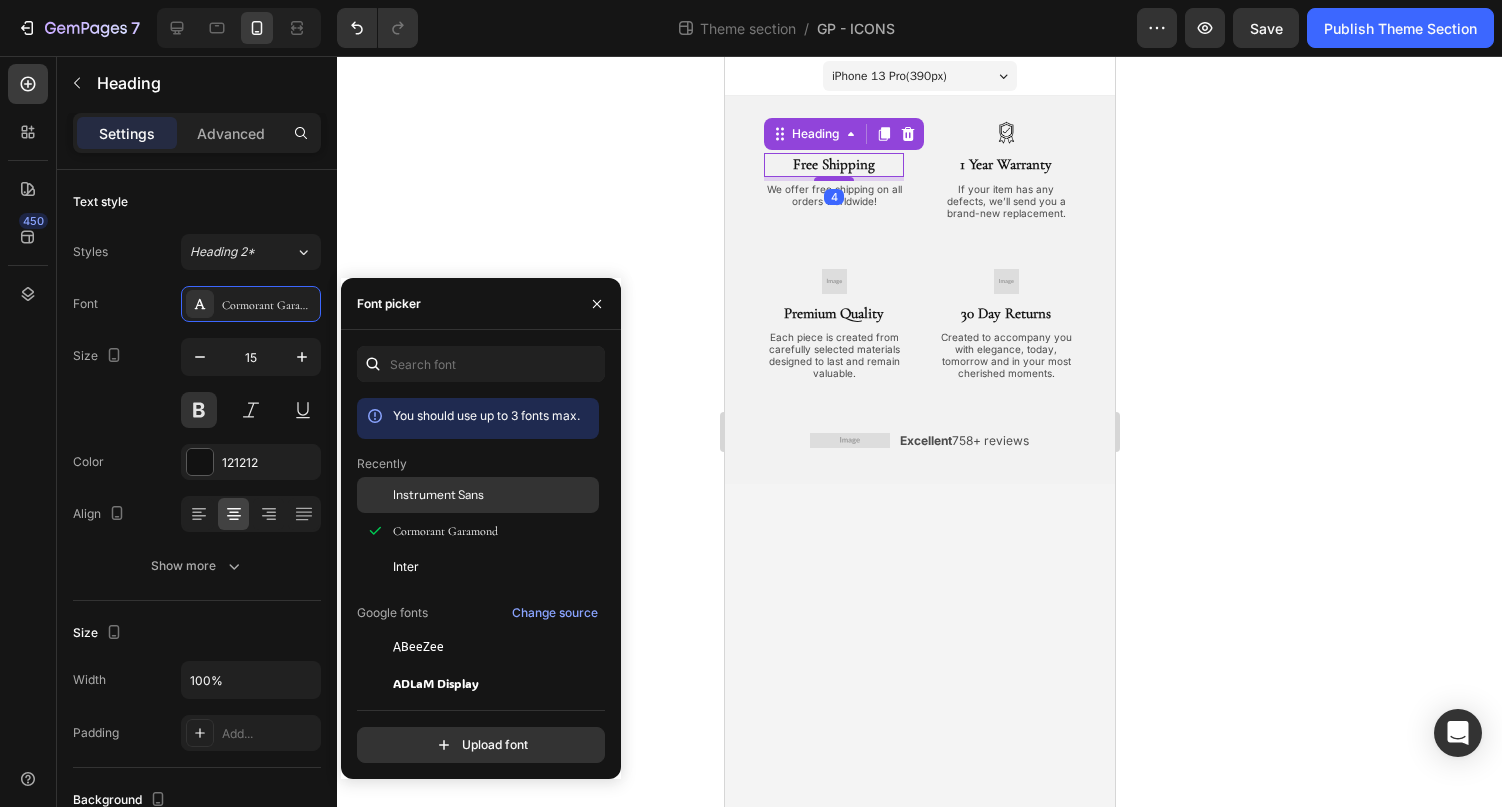 click on "Instrument Sans" at bounding box center [438, 495] 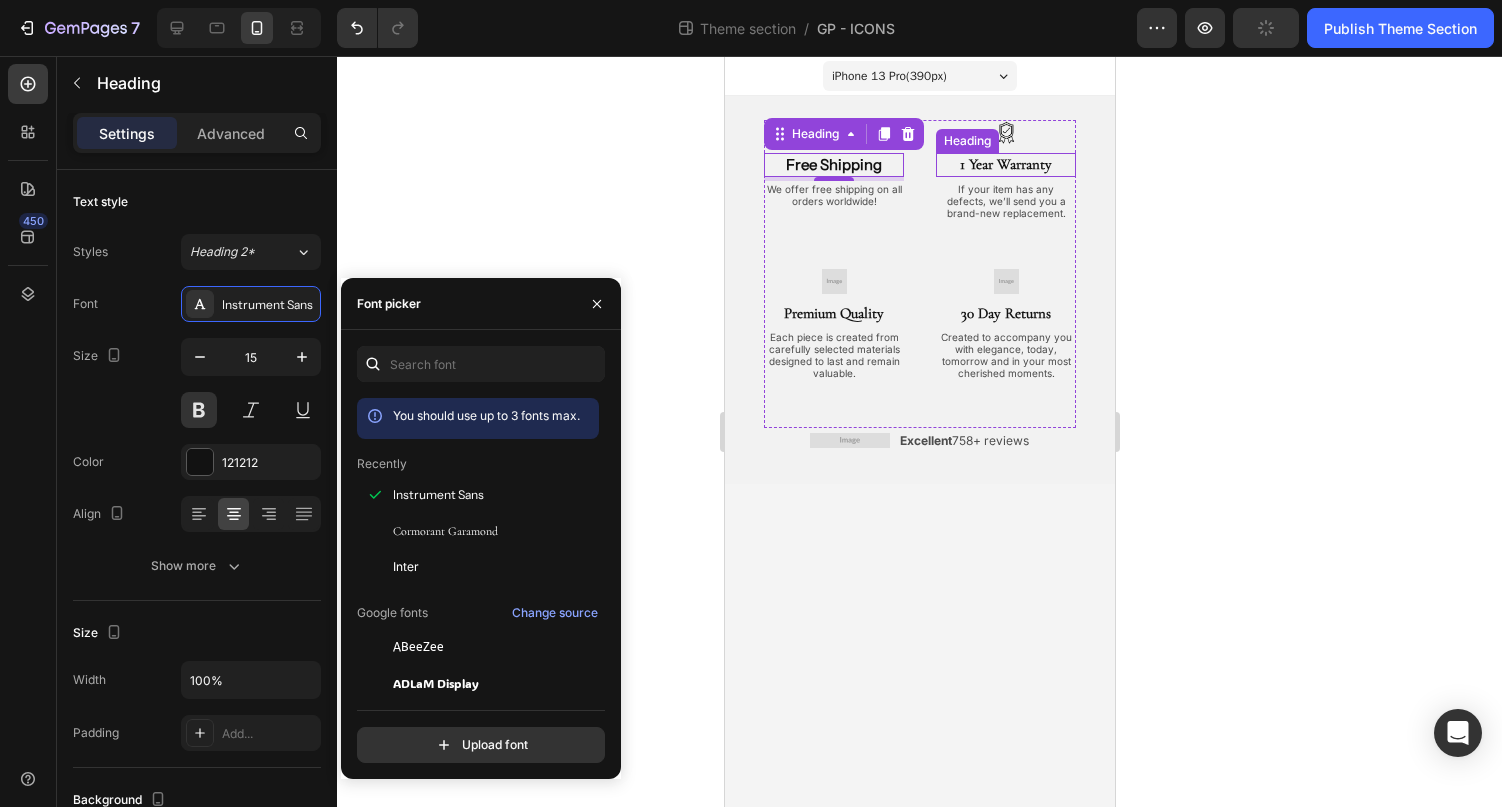 click on "1 Year Warranty" at bounding box center [1005, 165] 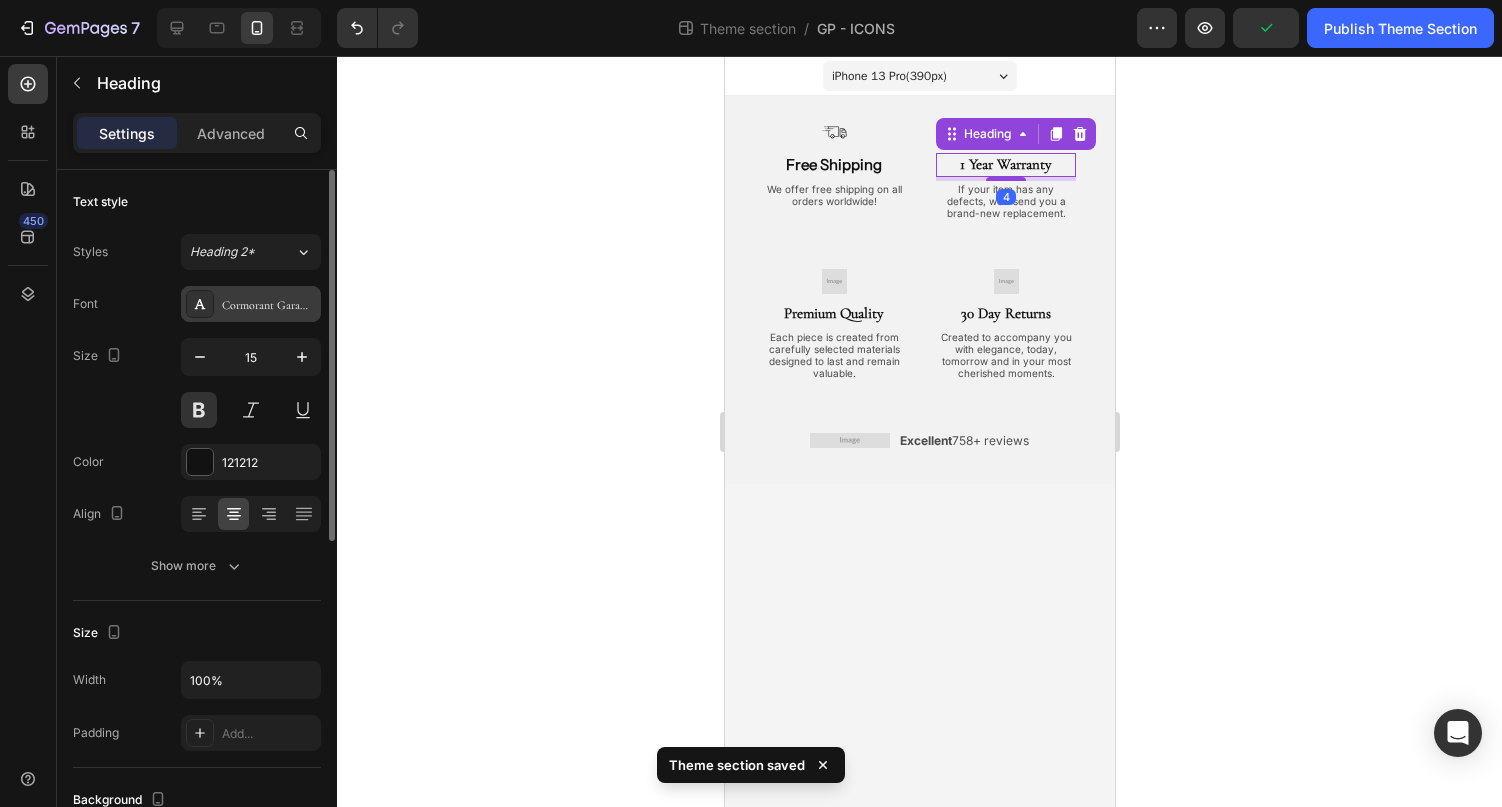 click on "Cormorant Garamond" at bounding box center [251, 304] 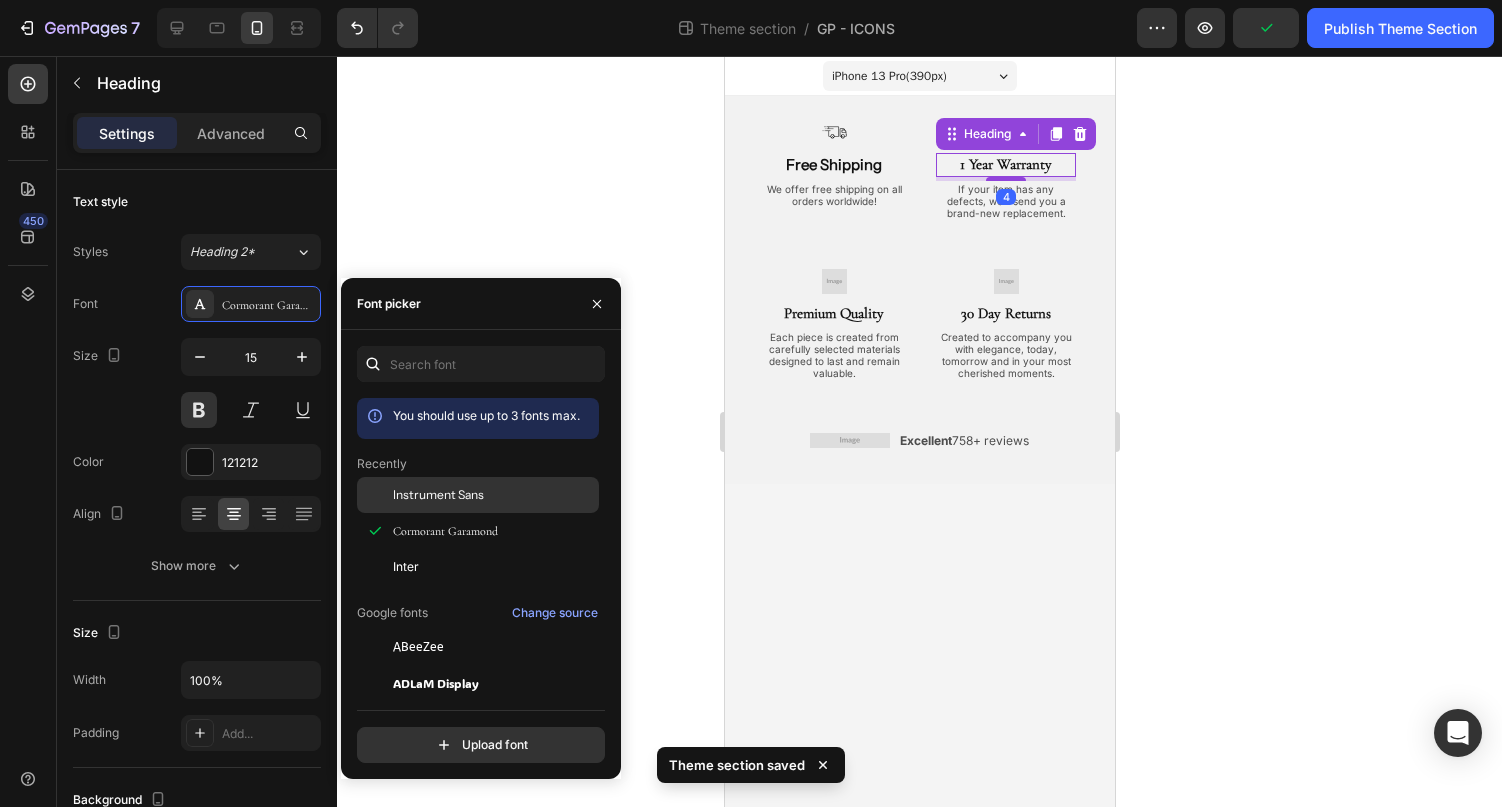 click on "Instrument Sans" at bounding box center (438, 495) 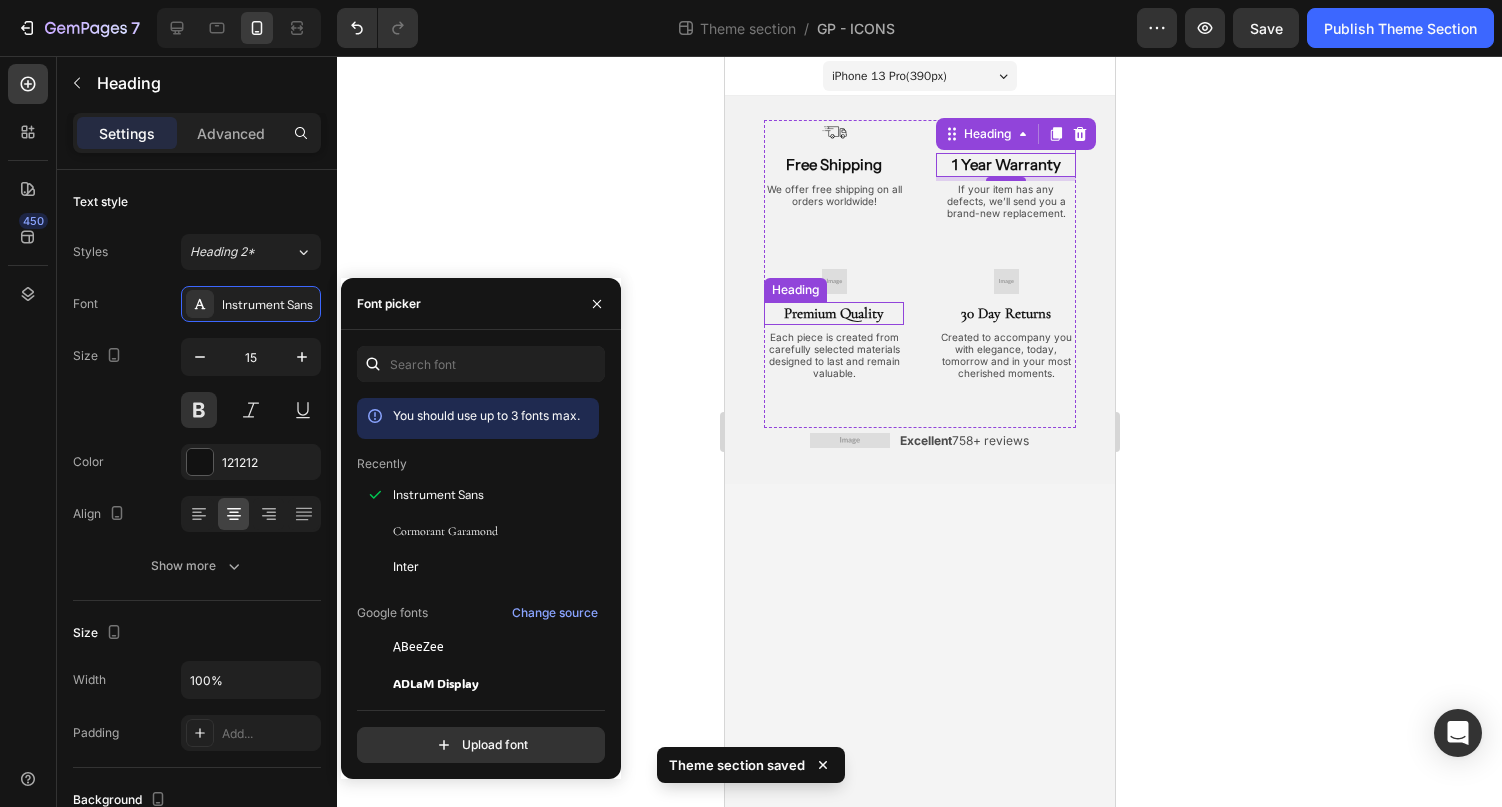 click on "Premium Quality" at bounding box center [833, 314] 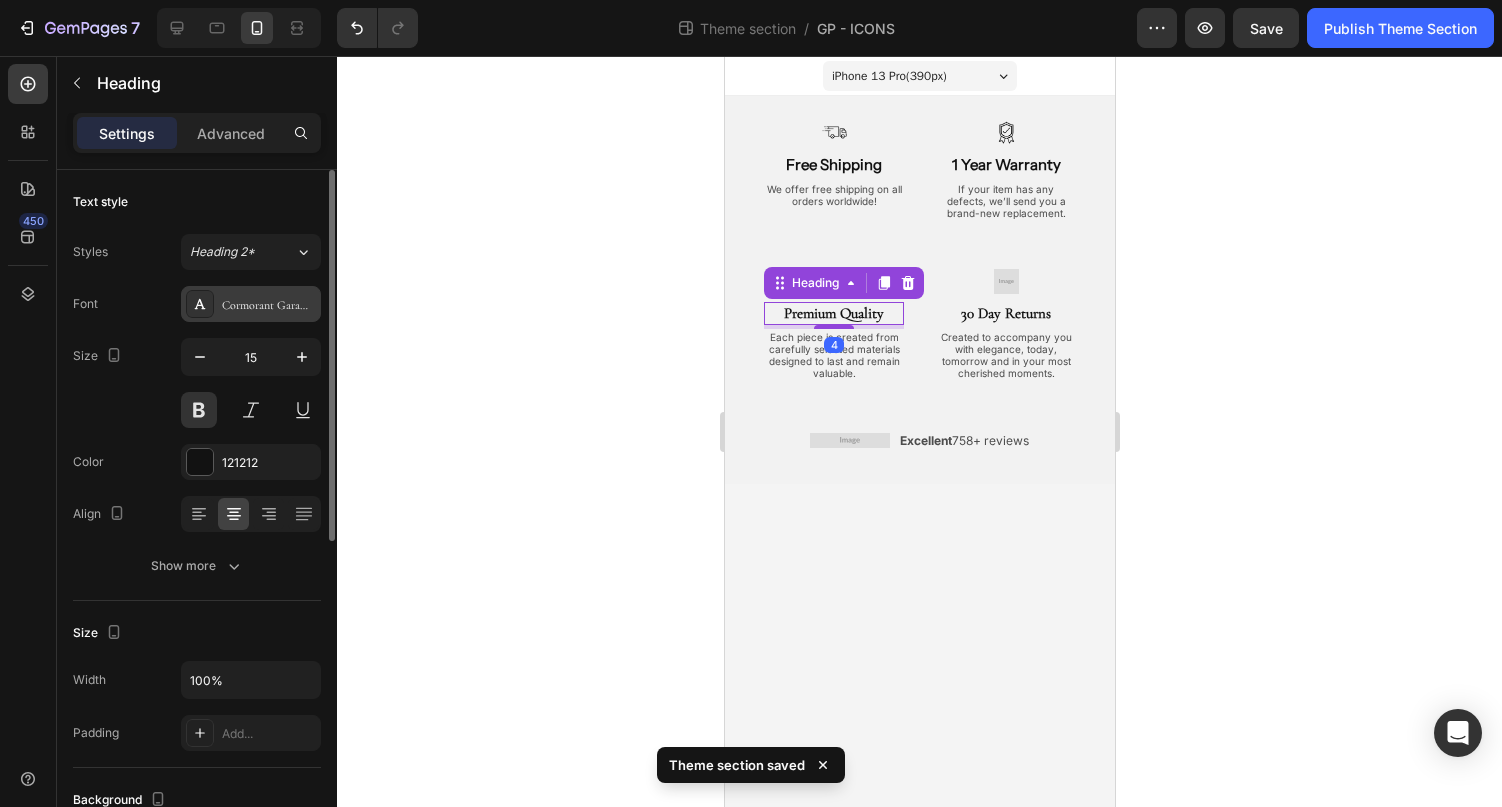 click on "Cormorant Garamond" at bounding box center [269, 305] 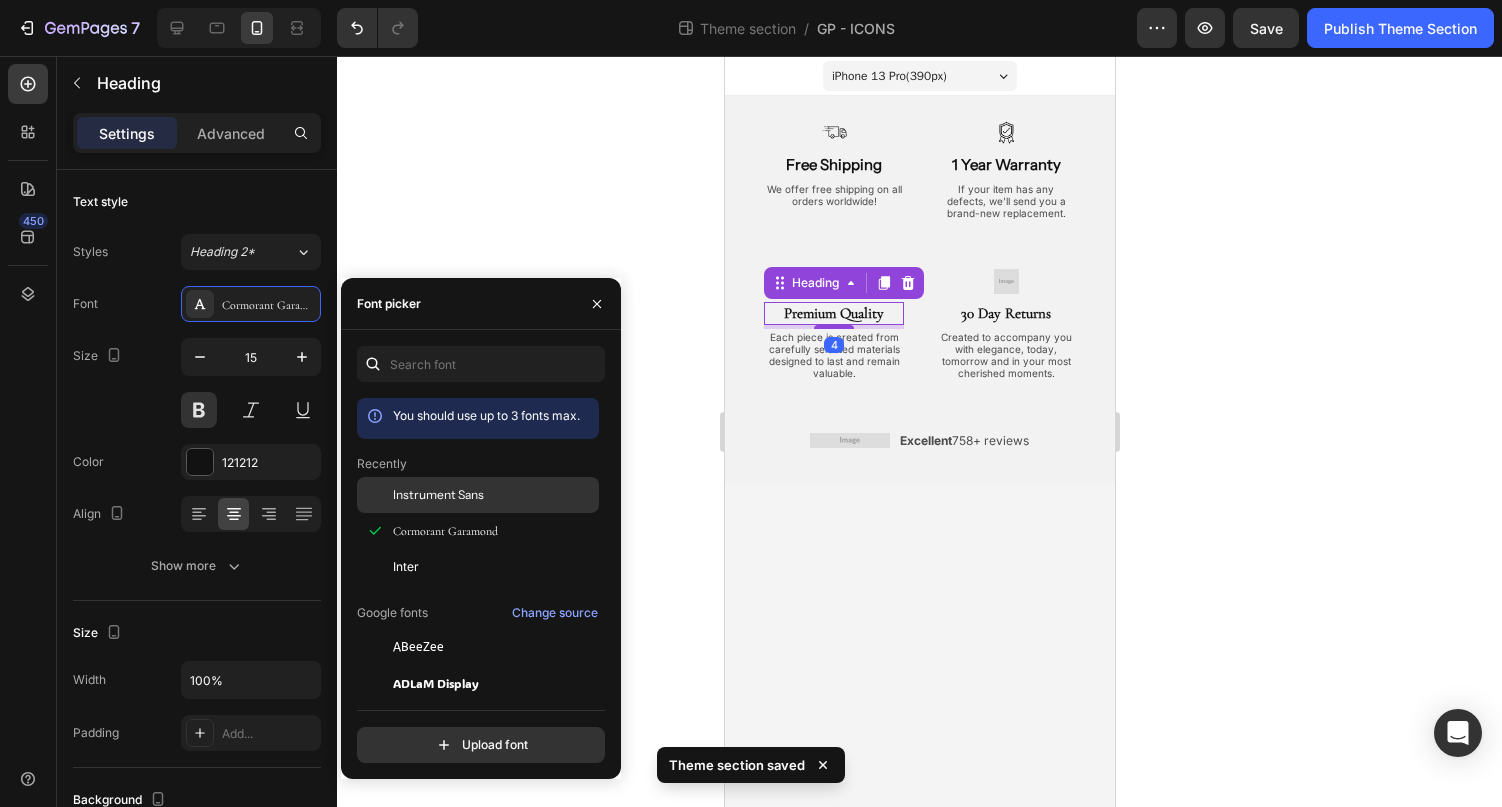 click on "Instrument Sans" at bounding box center [438, 495] 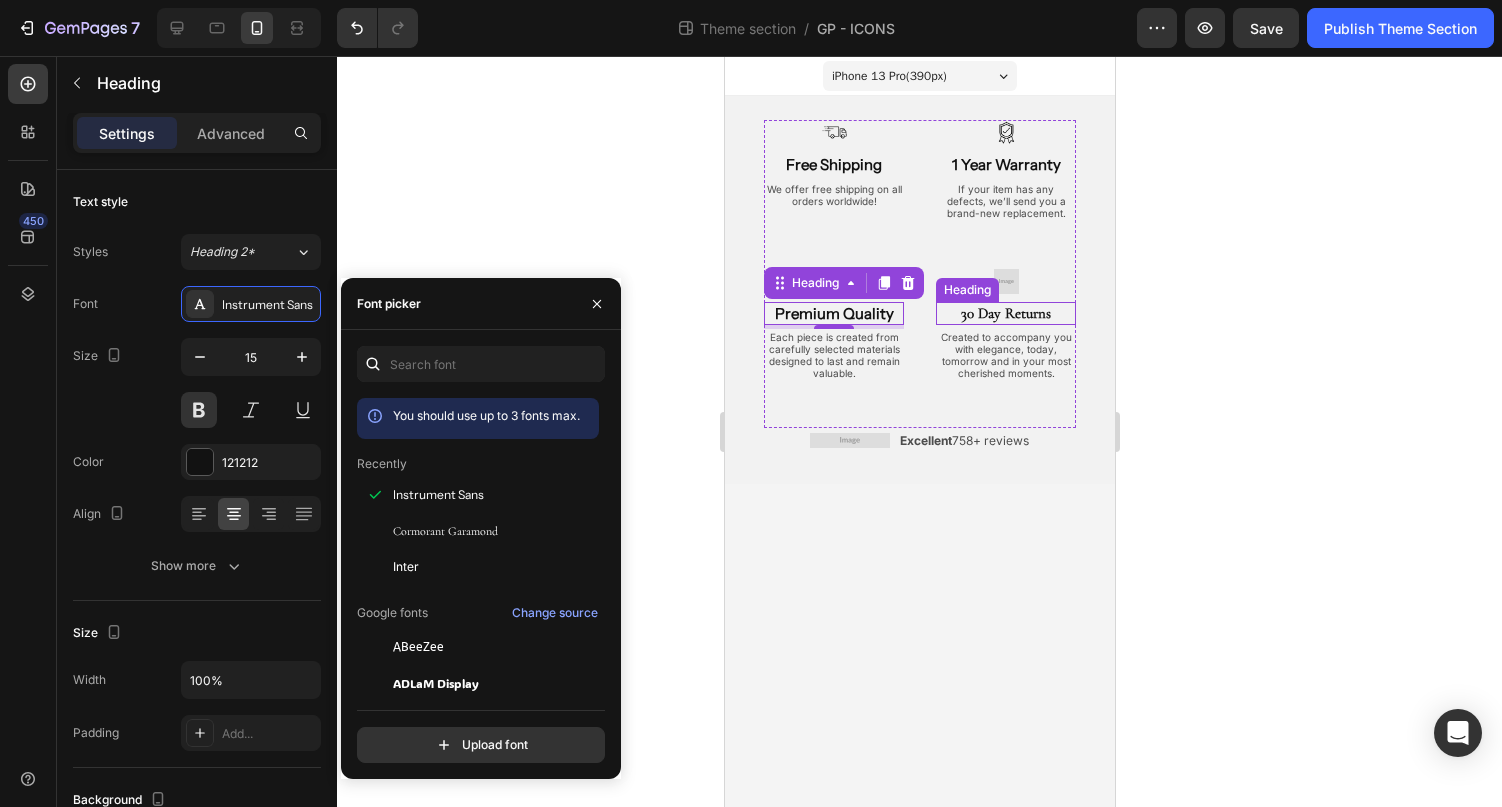 click on "30 Day Returns" at bounding box center (1005, 314) 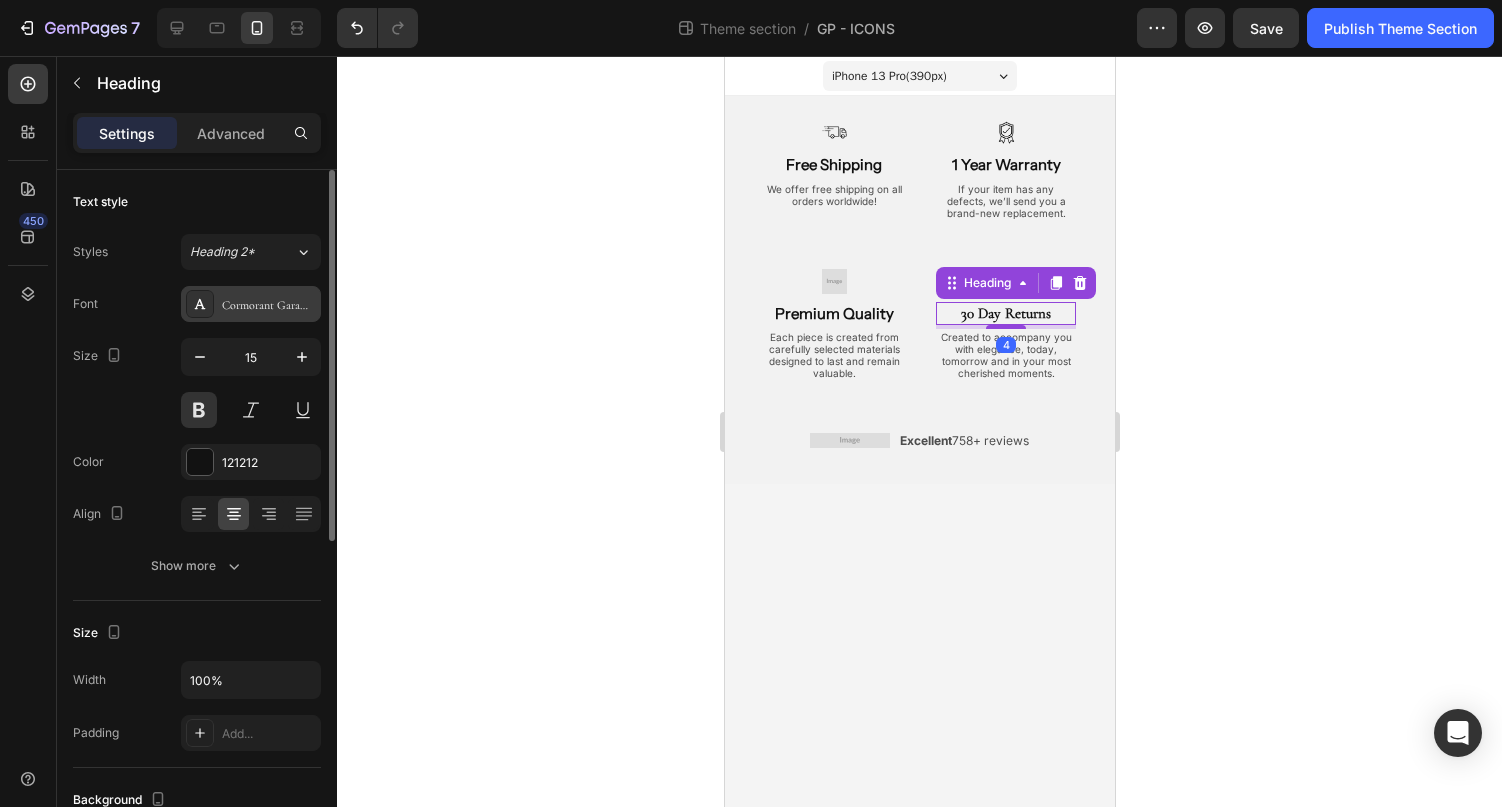 click on "Cormorant Garamond" at bounding box center (269, 305) 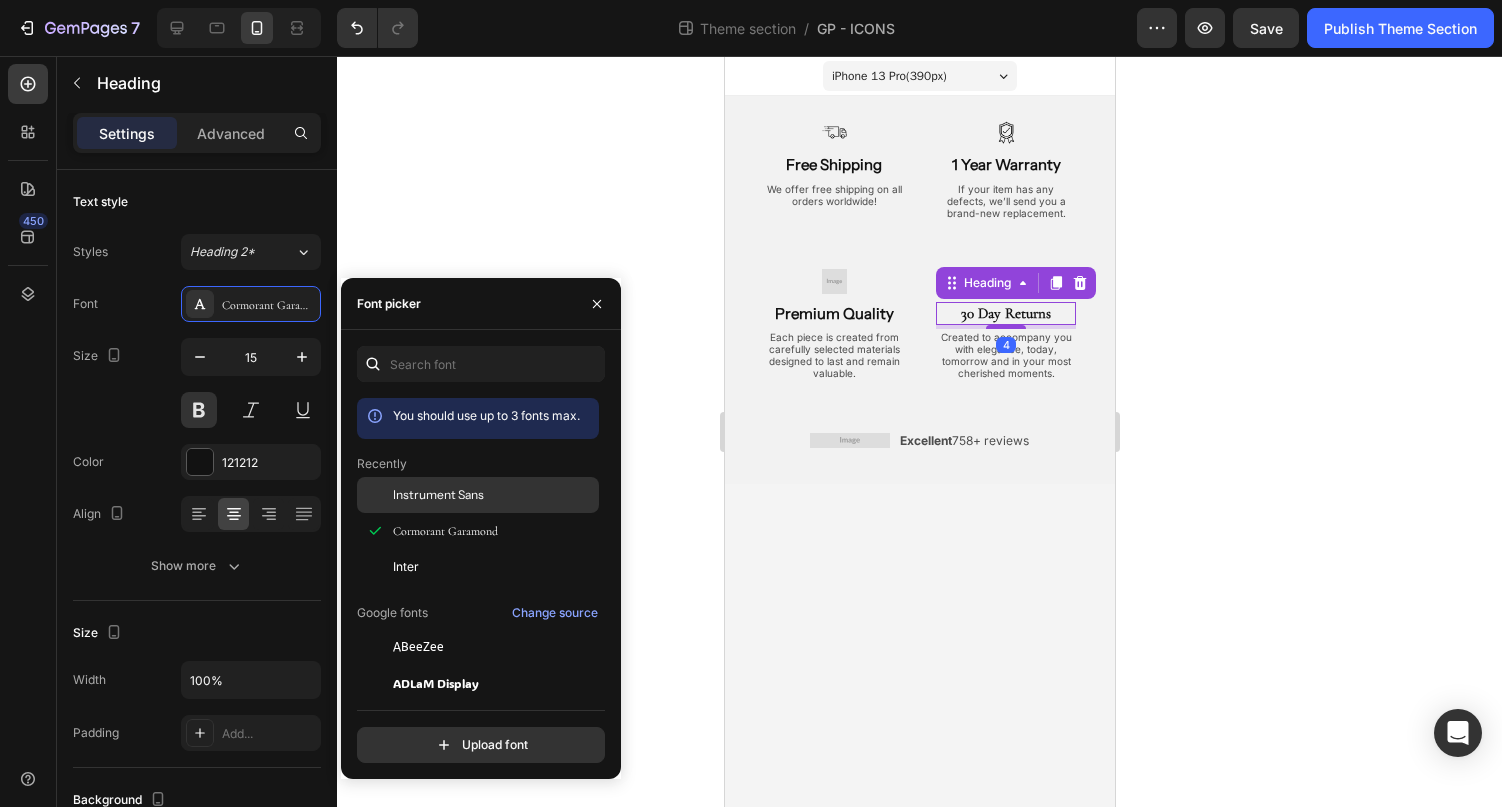 click on "Instrument Sans" at bounding box center (438, 495) 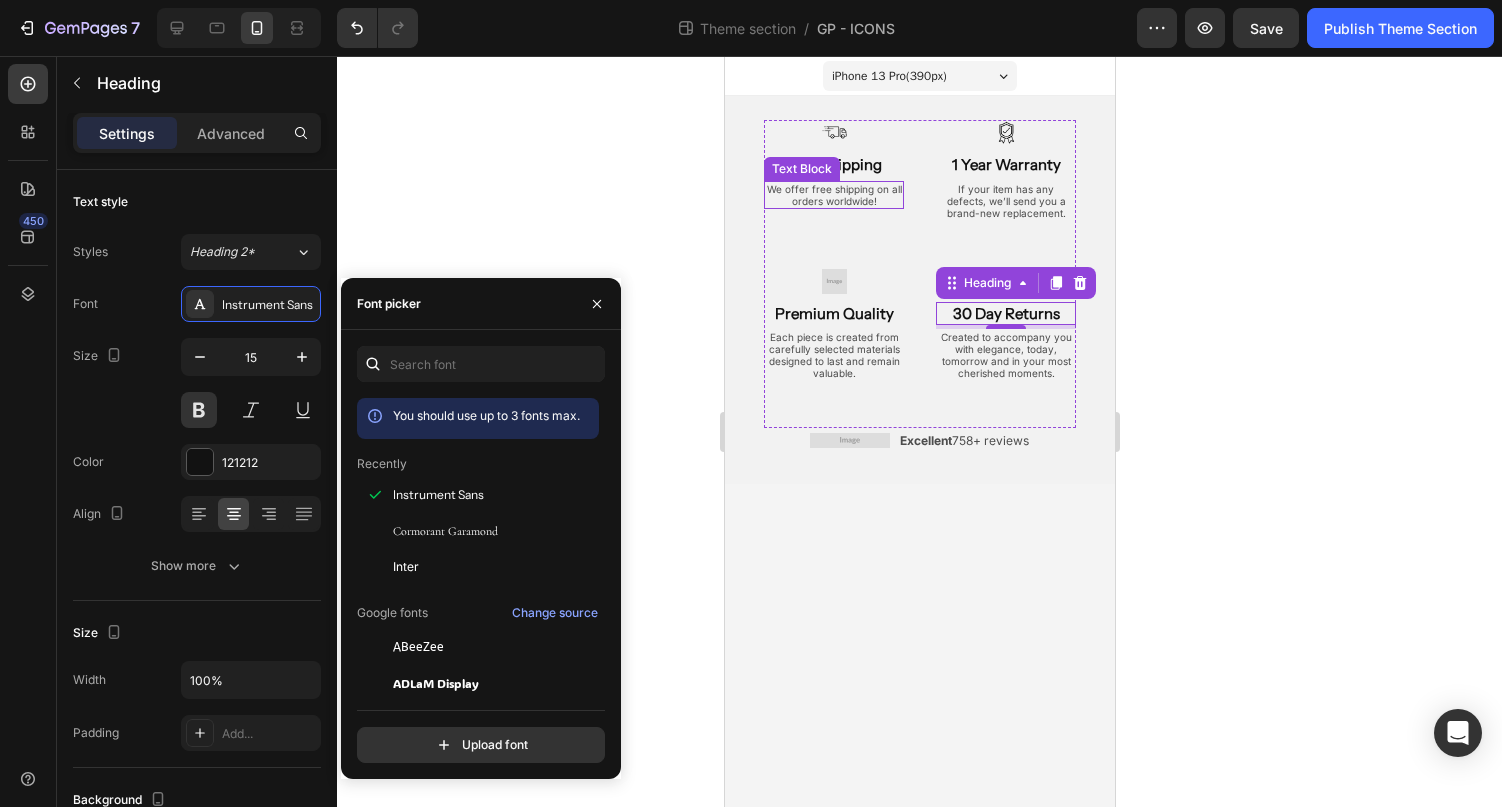 click on "We offer free shipping on all orders worldwide!" at bounding box center (833, 195) 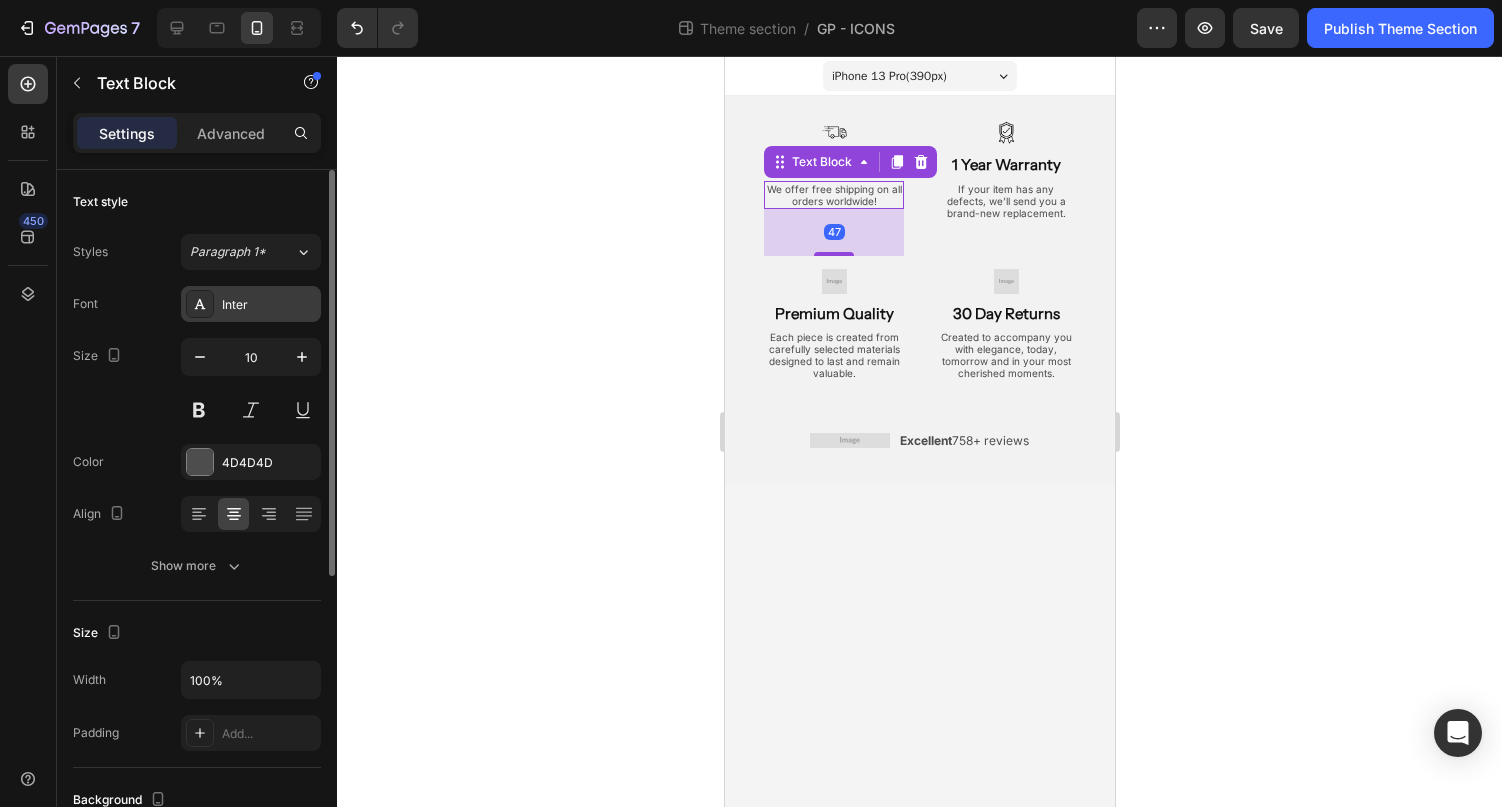 click on "Inter" at bounding box center (251, 304) 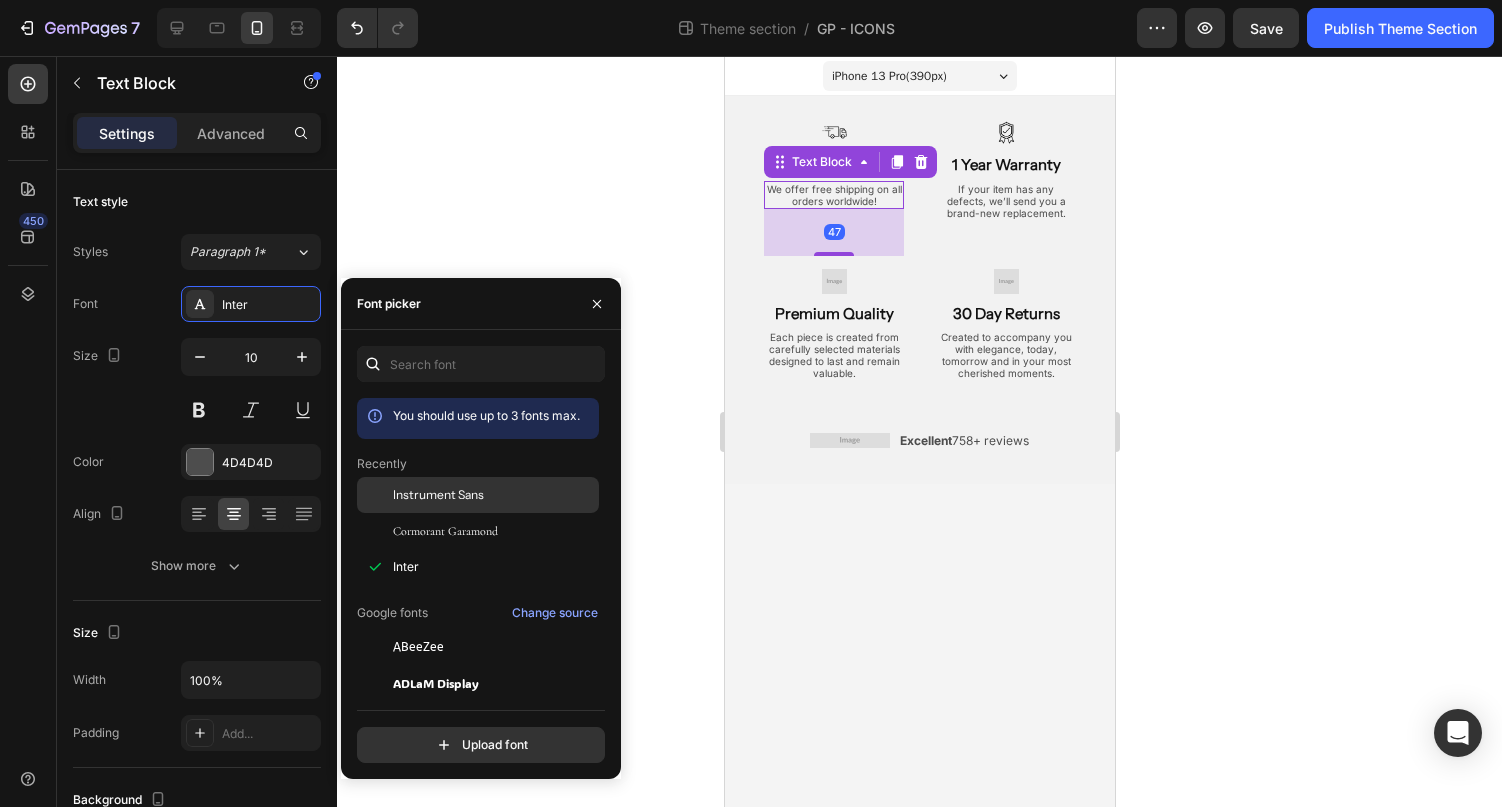 click on "Instrument Sans" at bounding box center (438, 495) 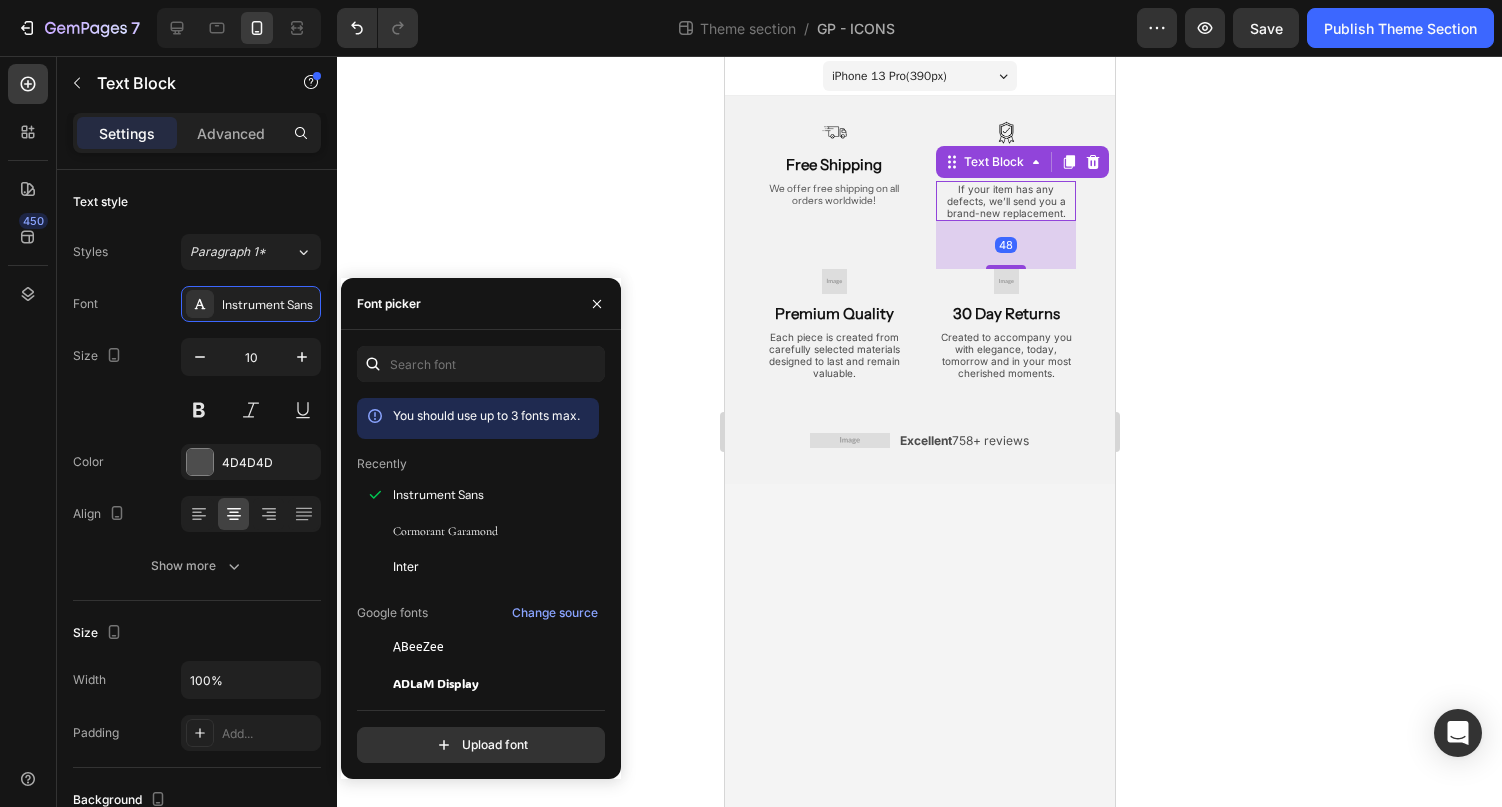 click on "If your item has any defects, we’ll send you a brand-new replacement." at bounding box center (1005, 201) 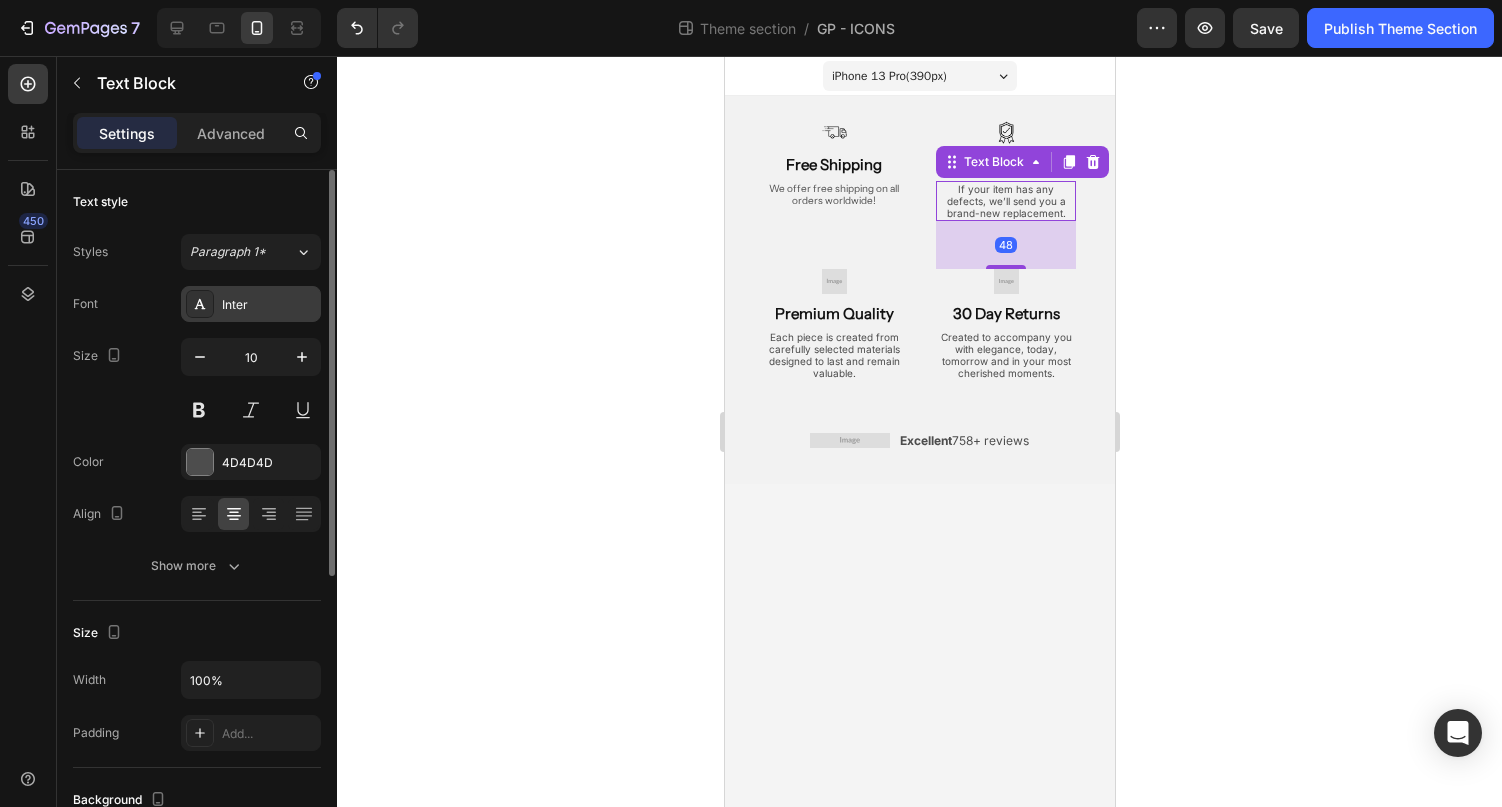 click on "Inter" at bounding box center (269, 305) 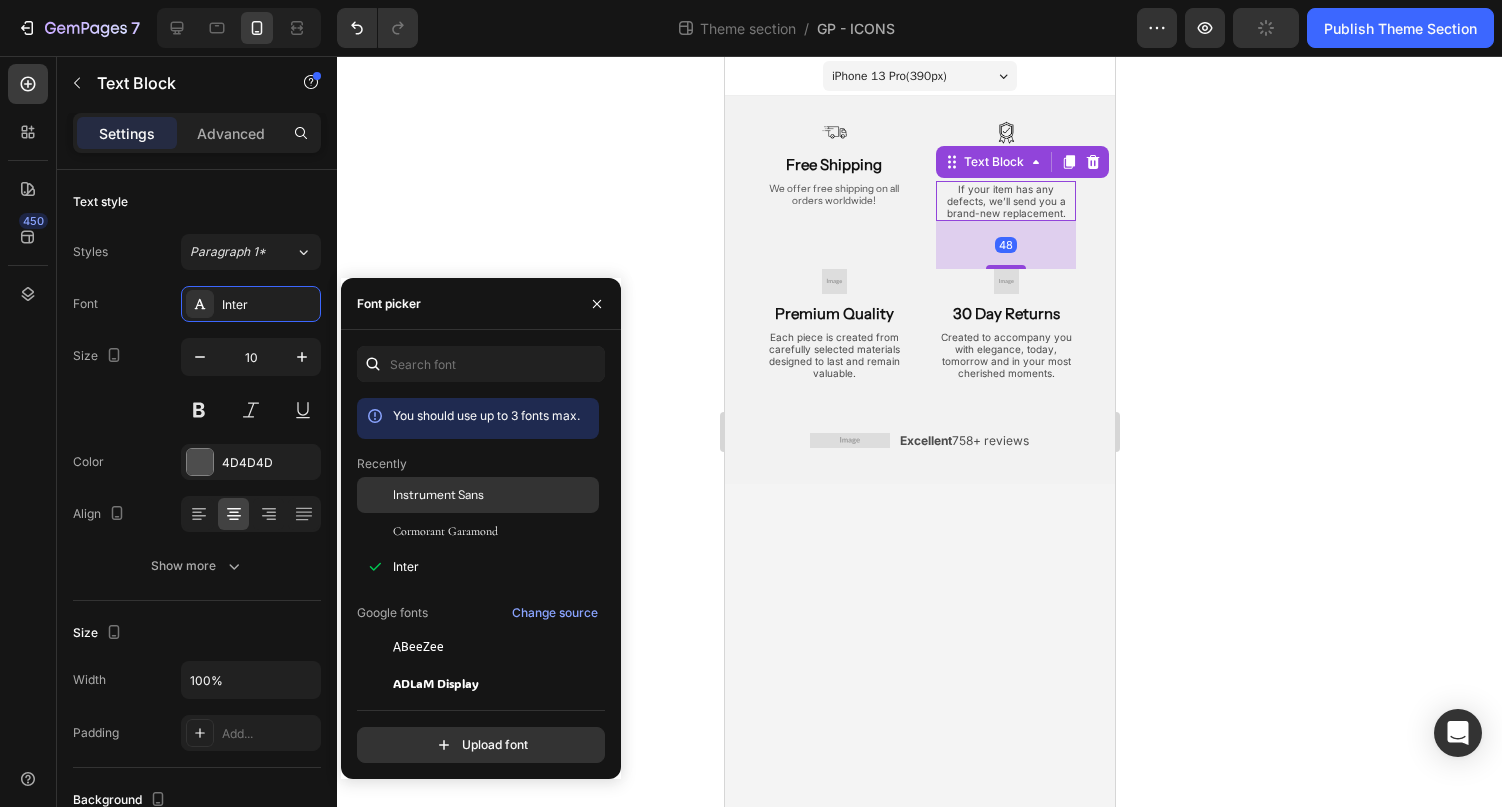 click at bounding box center (375, 495) 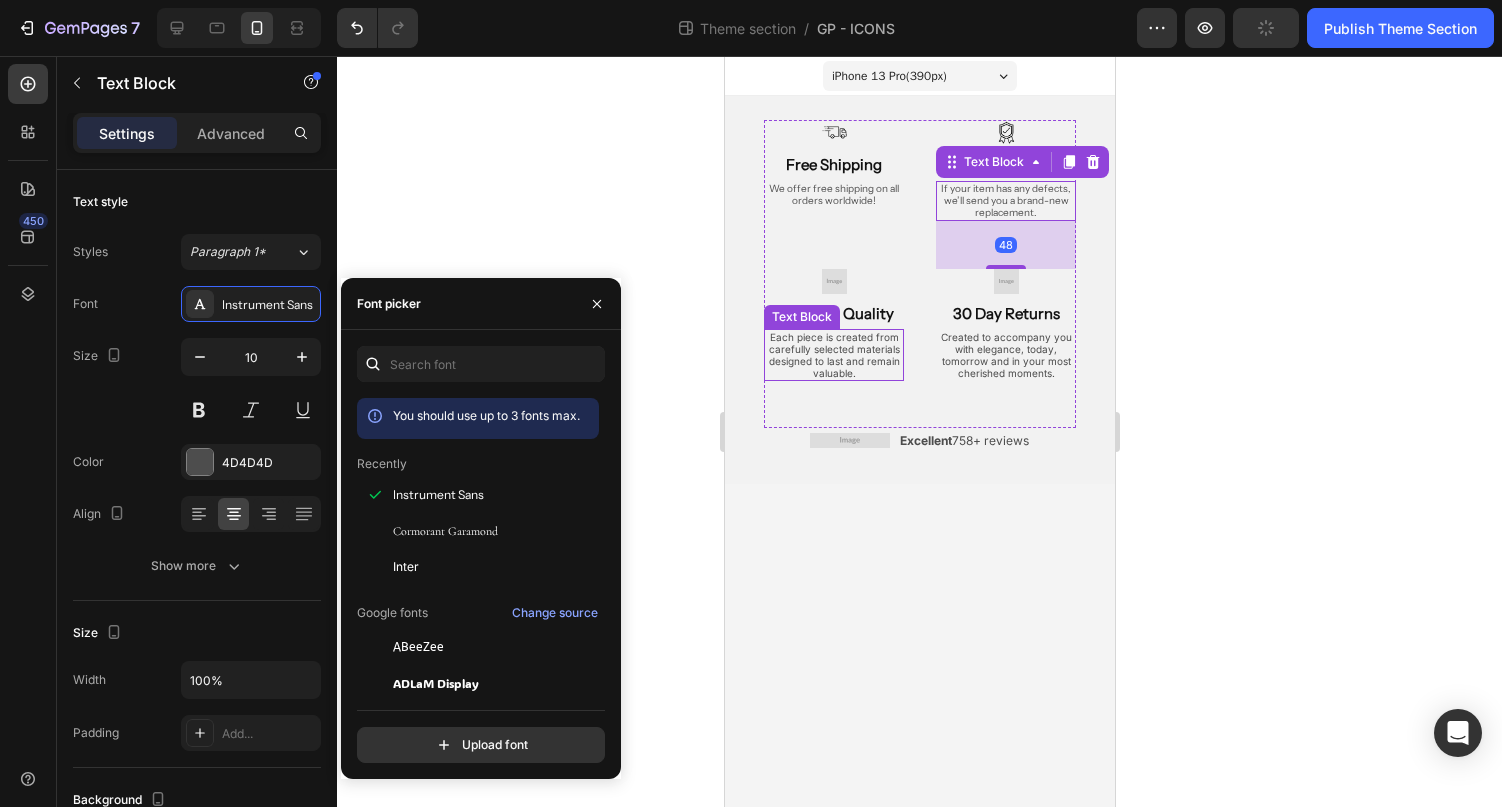click on "Each piece is created from carefully selected materials designed to last and remain valuable." at bounding box center (833, 355) 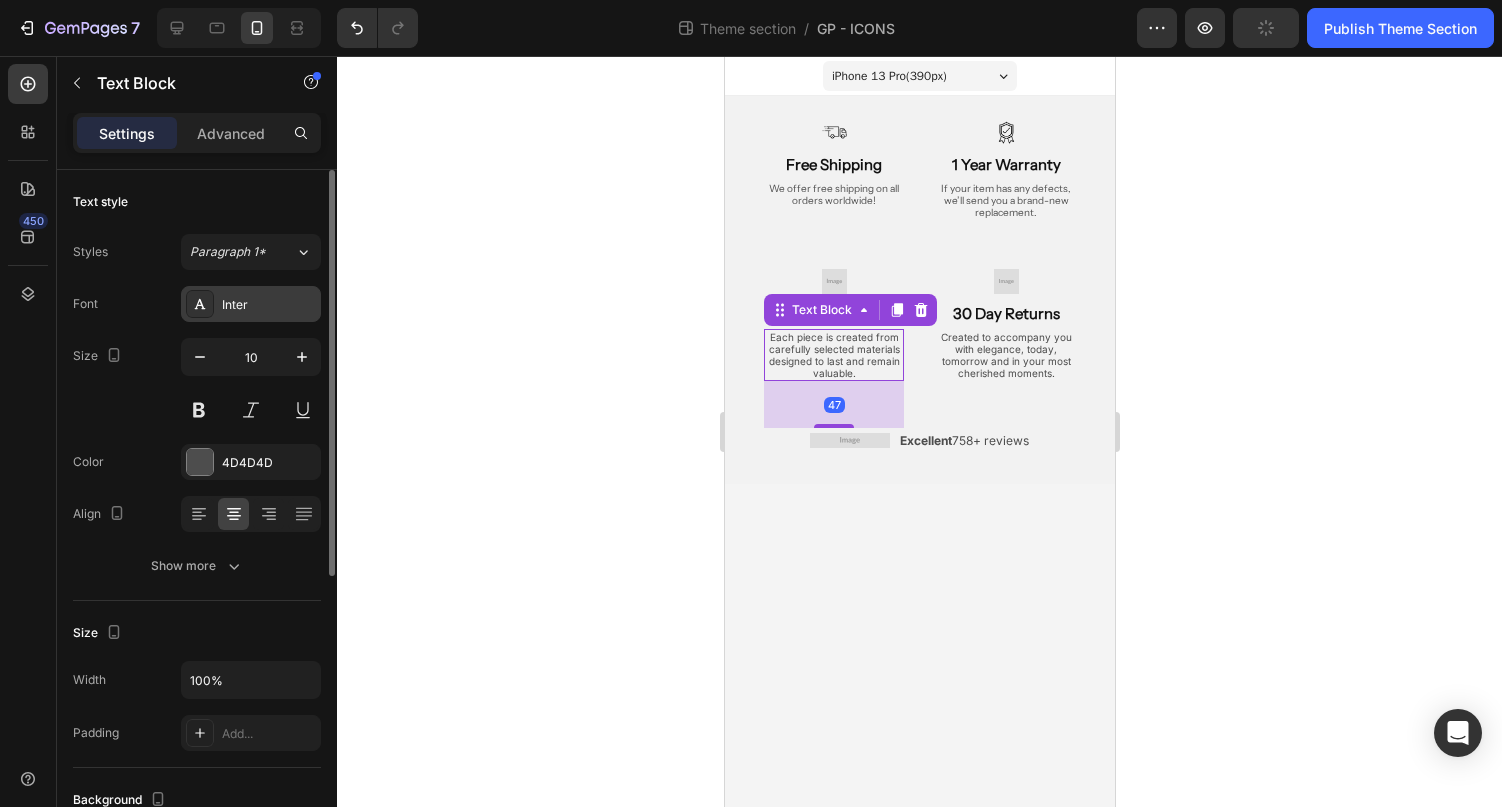 click on "Inter" at bounding box center [269, 305] 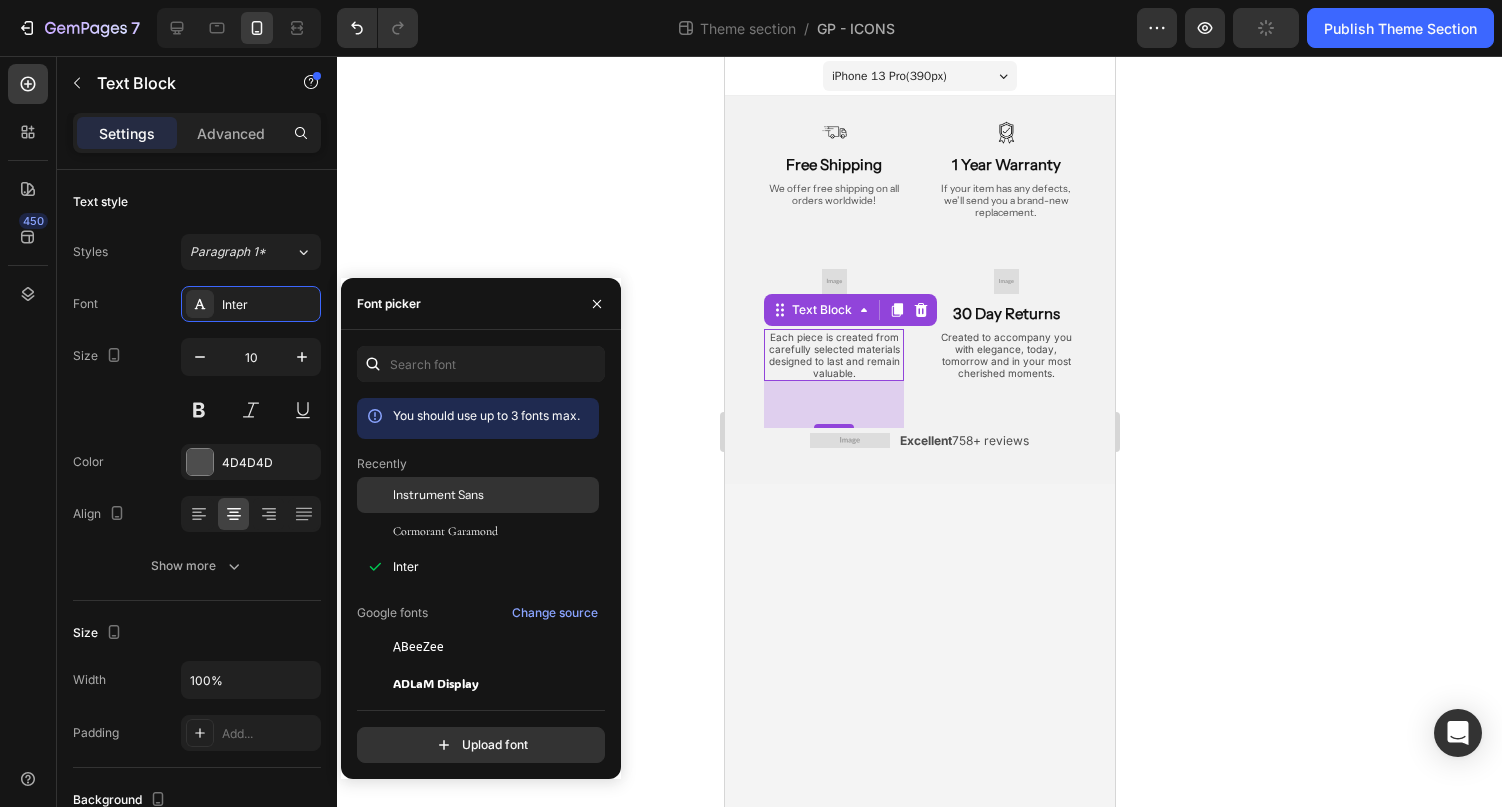 click on "Instrument Sans" 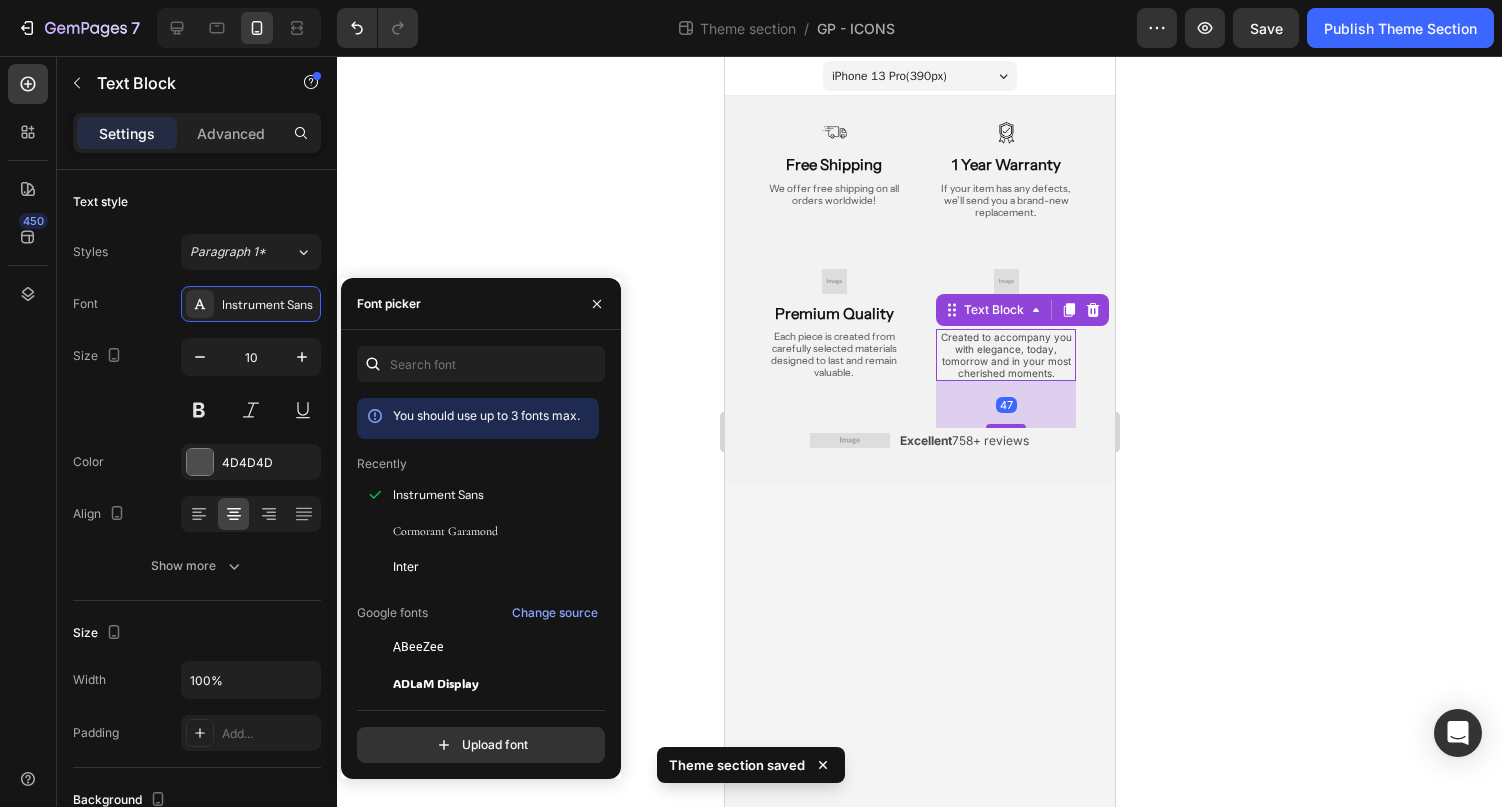 click on "Created to accompany you with elegance, today, tomorrow and in your most cherished moments." at bounding box center [1005, 355] 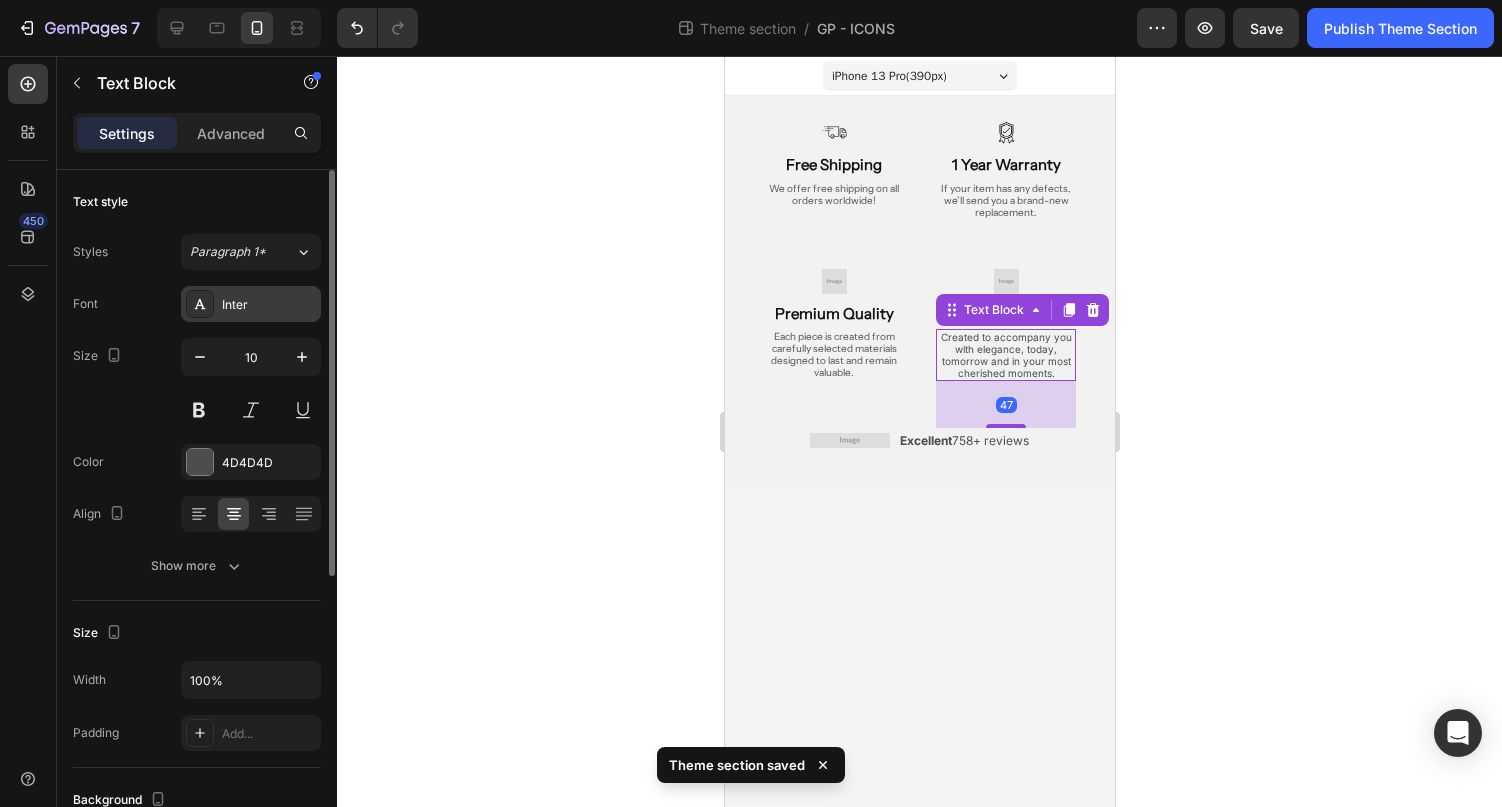 click on "Inter" at bounding box center [269, 305] 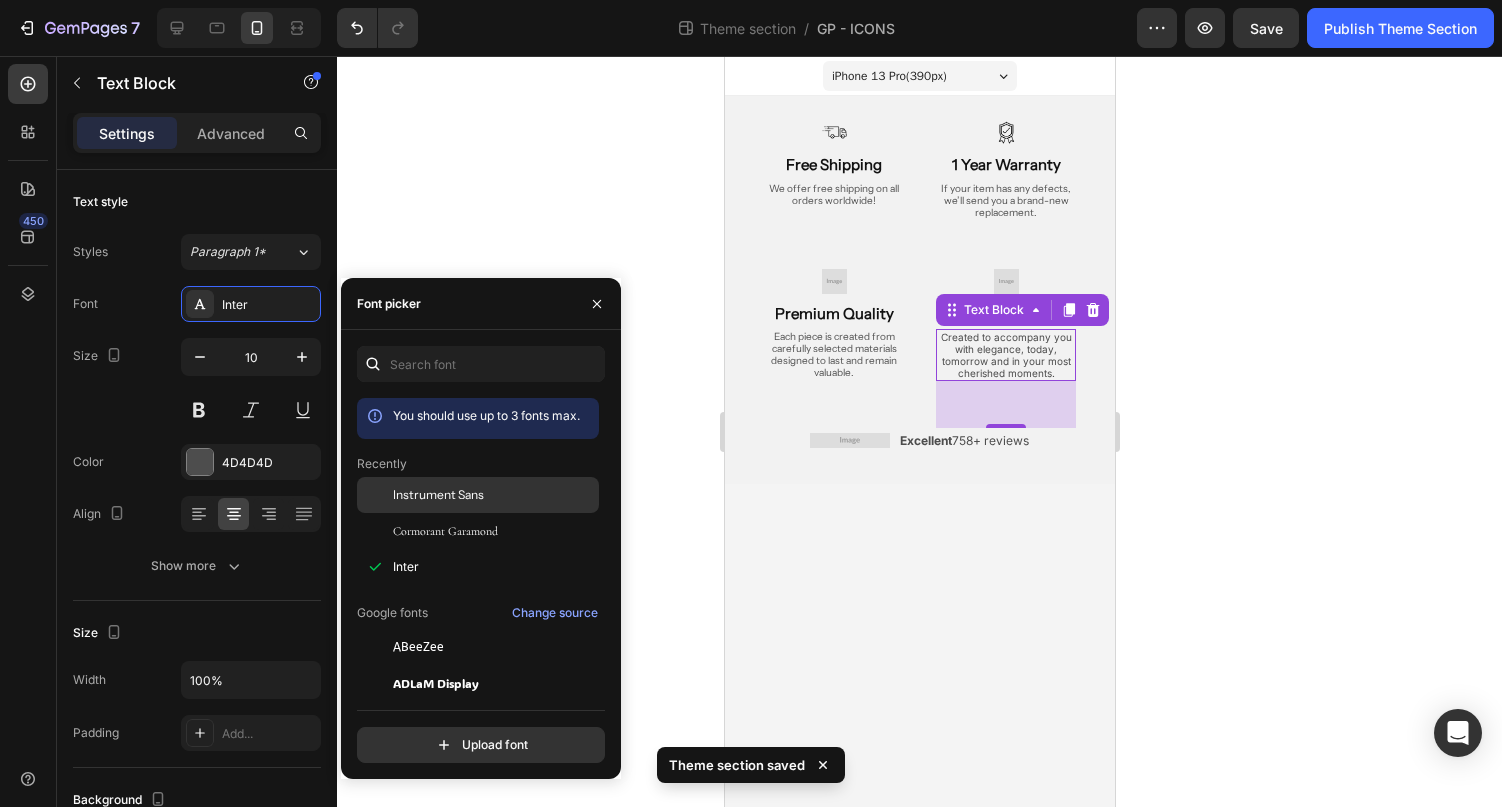 click on "Instrument Sans" at bounding box center (438, 495) 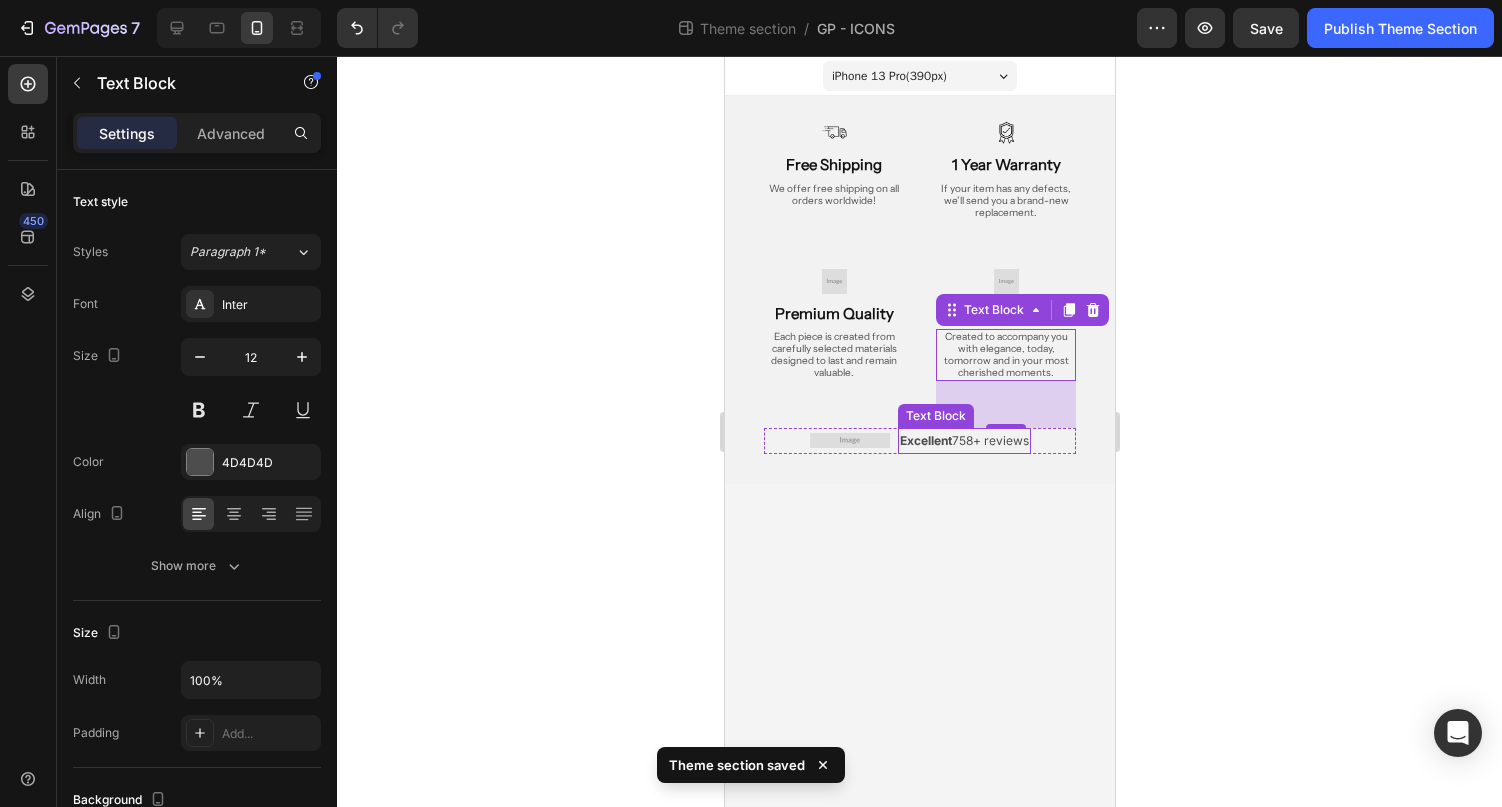 click on "Excellent" at bounding box center (925, 440) 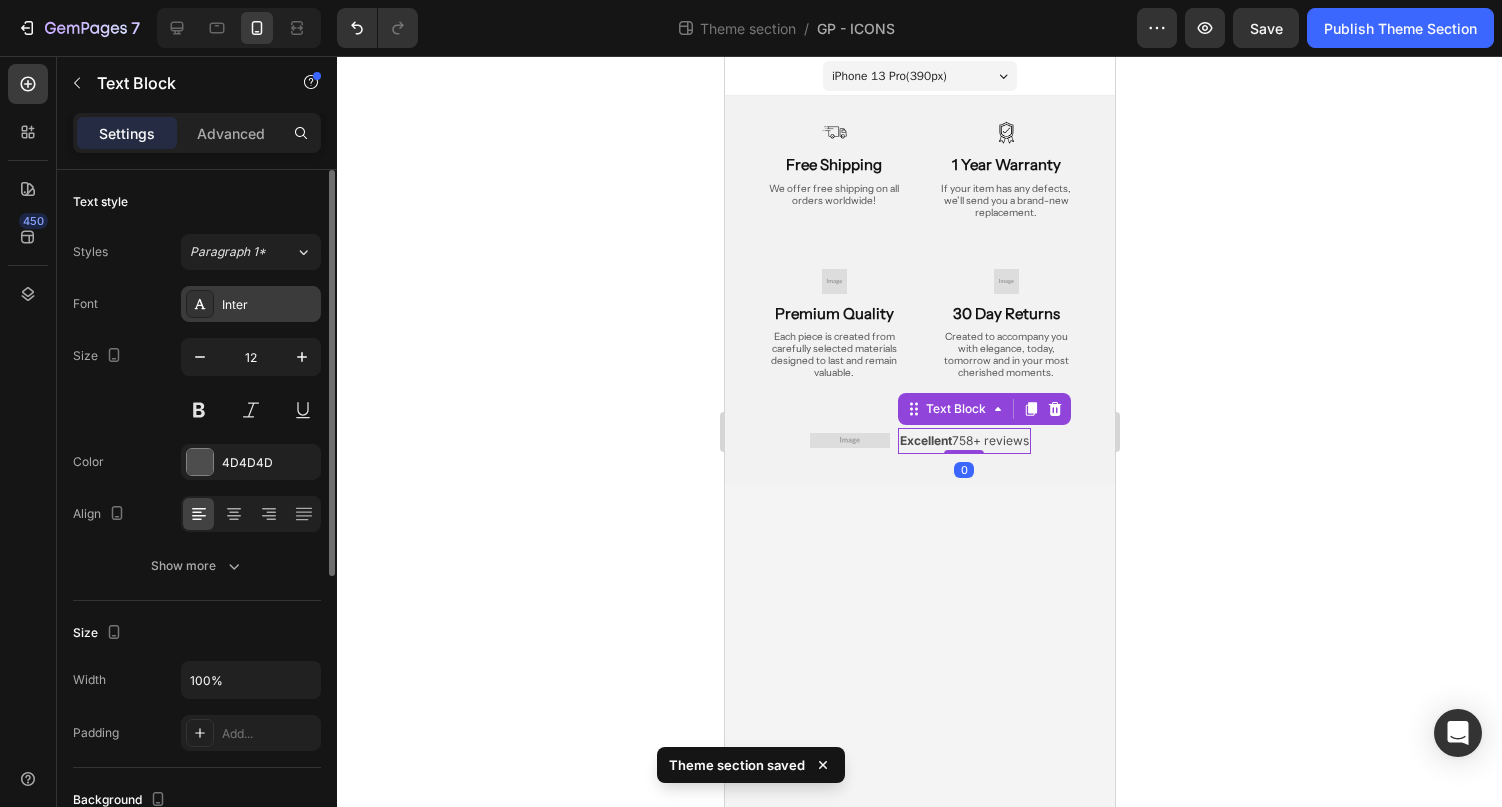 click on "Inter" at bounding box center [269, 305] 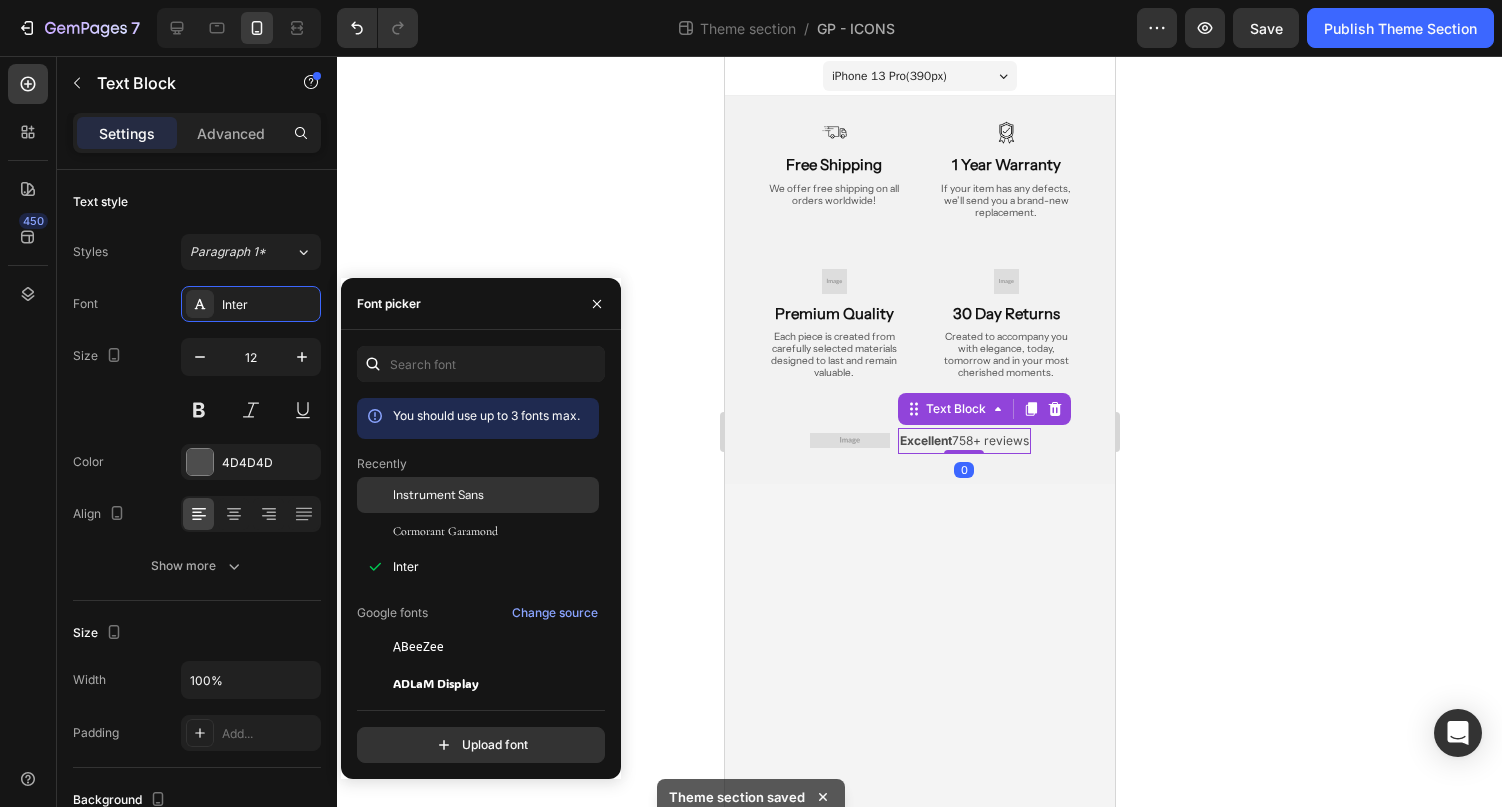 click on "Instrument Sans" at bounding box center [438, 495] 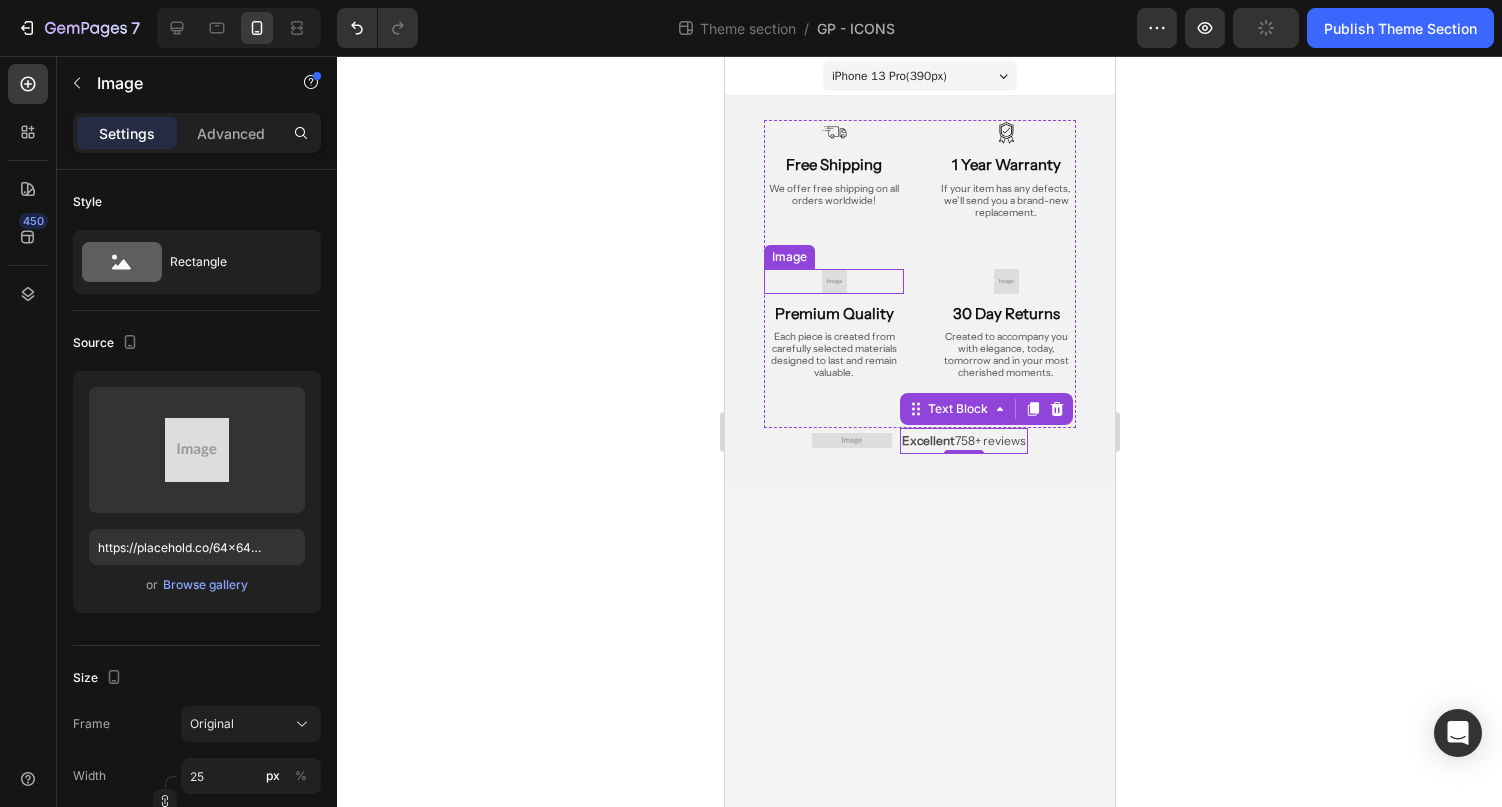 click at bounding box center [833, 281] 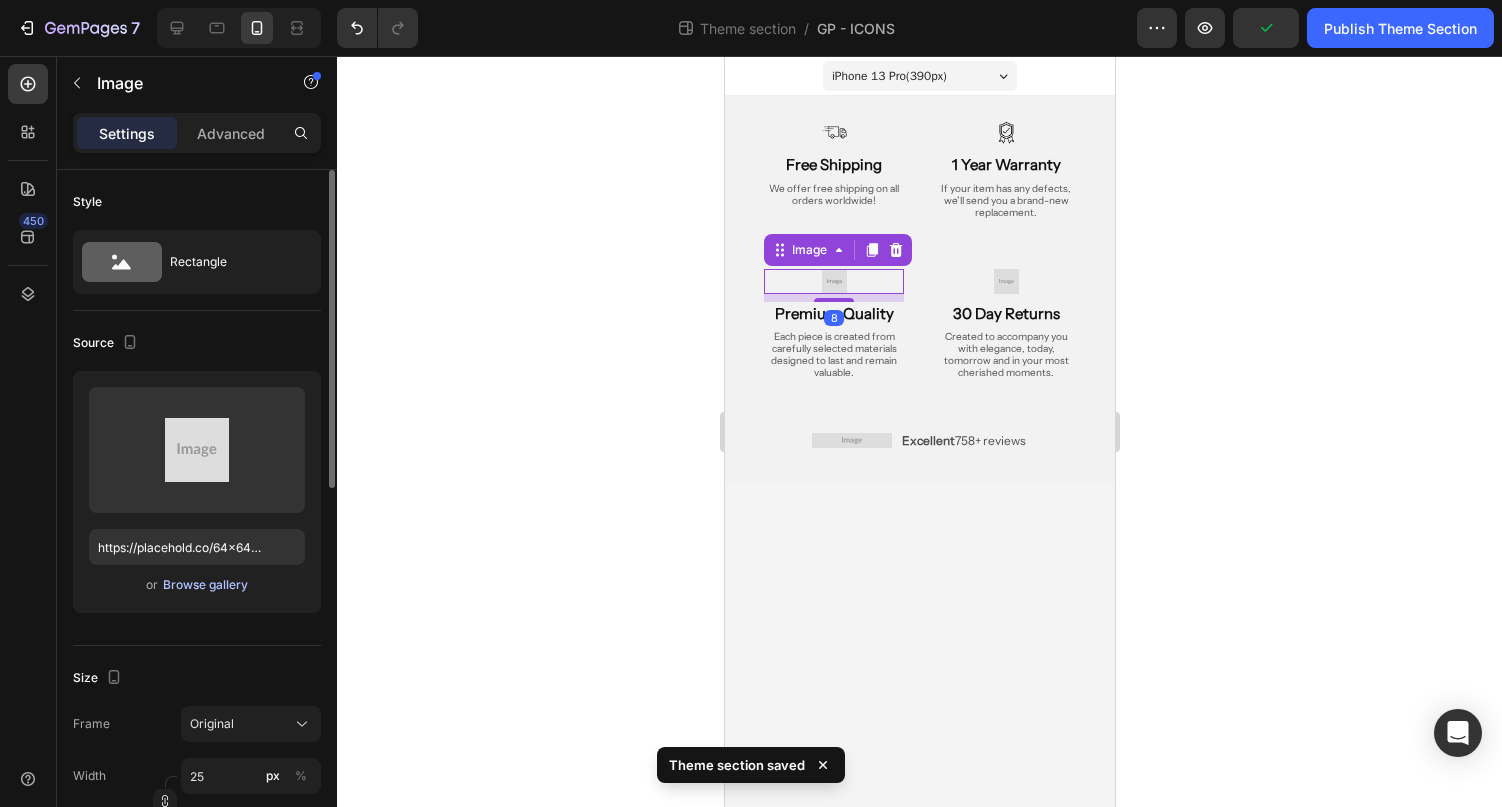 click on "Browse gallery" at bounding box center (205, 585) 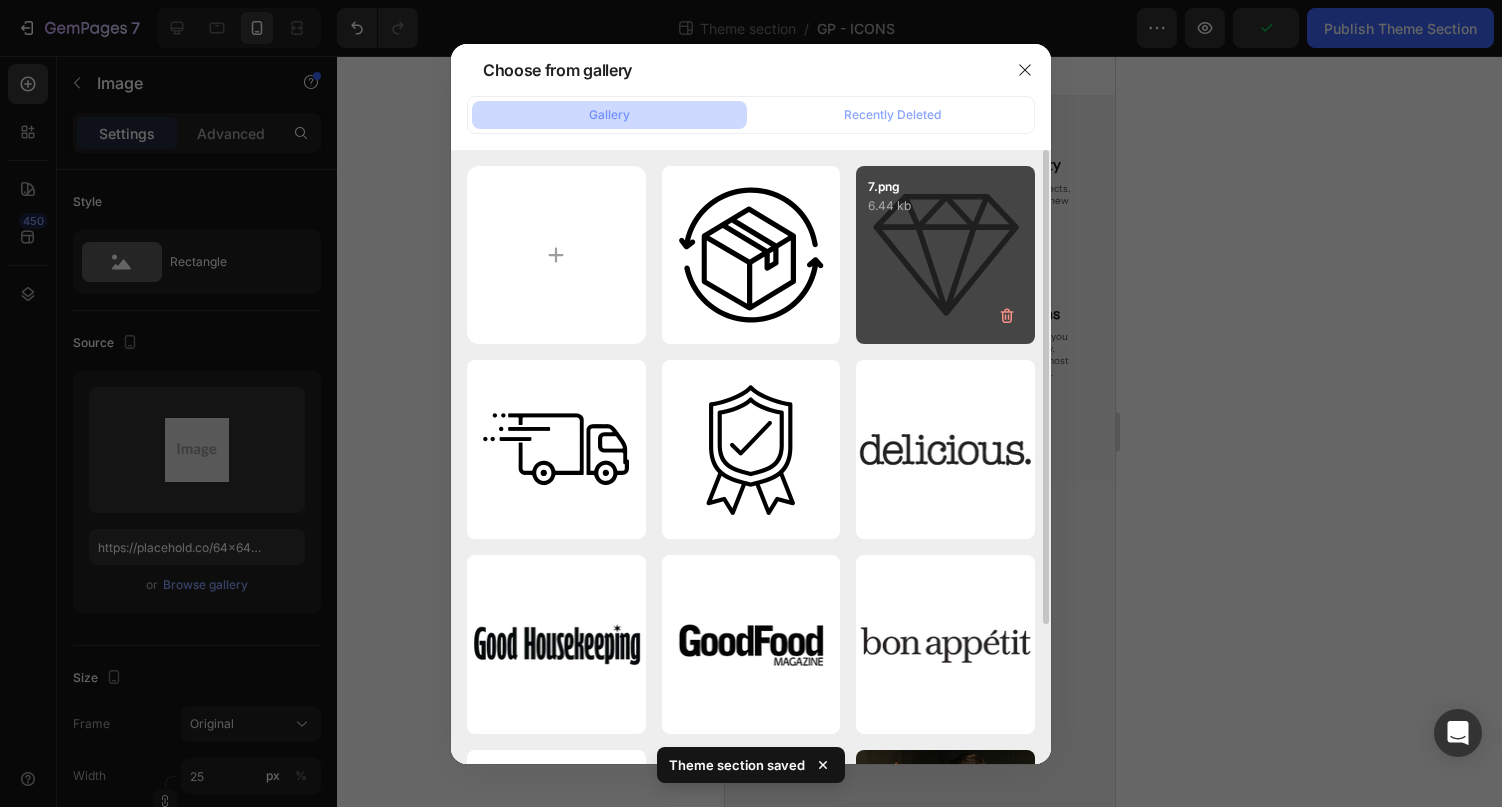 click on "7.png 6.44 kb" at bounding box center [945, 255] 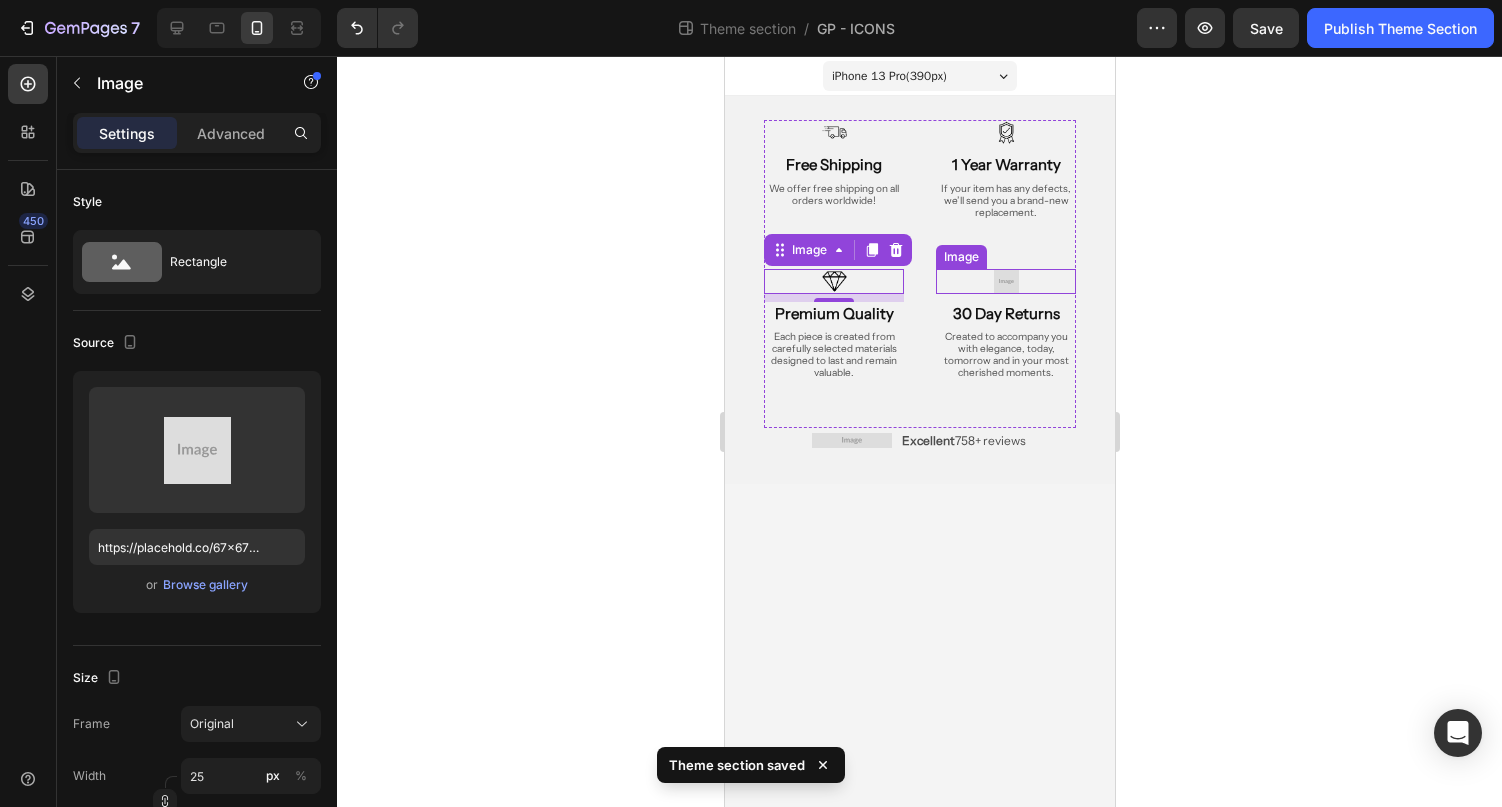 click at bounding box center [1005, 281] 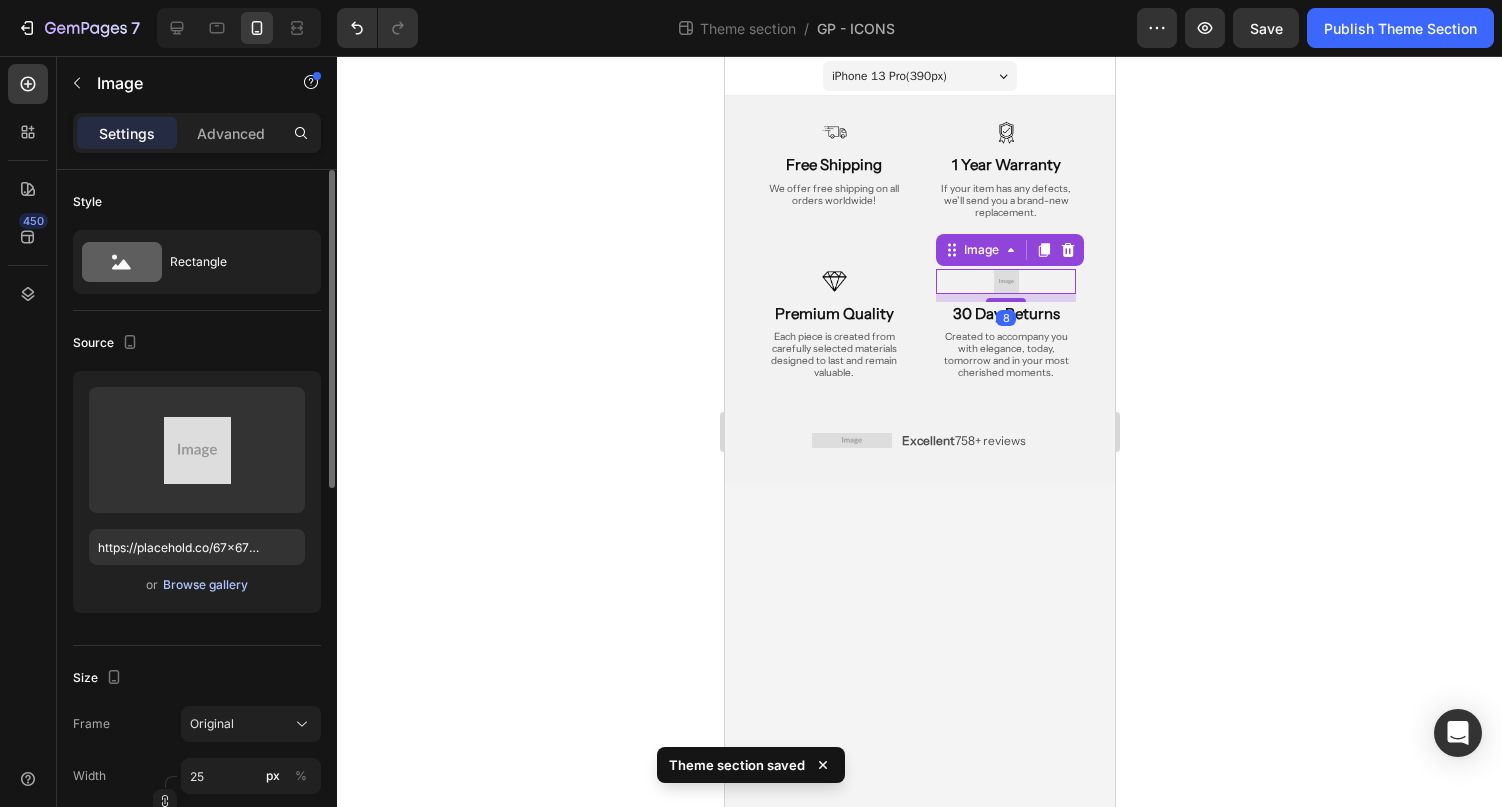 click on "Browse gallery" at bounding box center [205, 585] 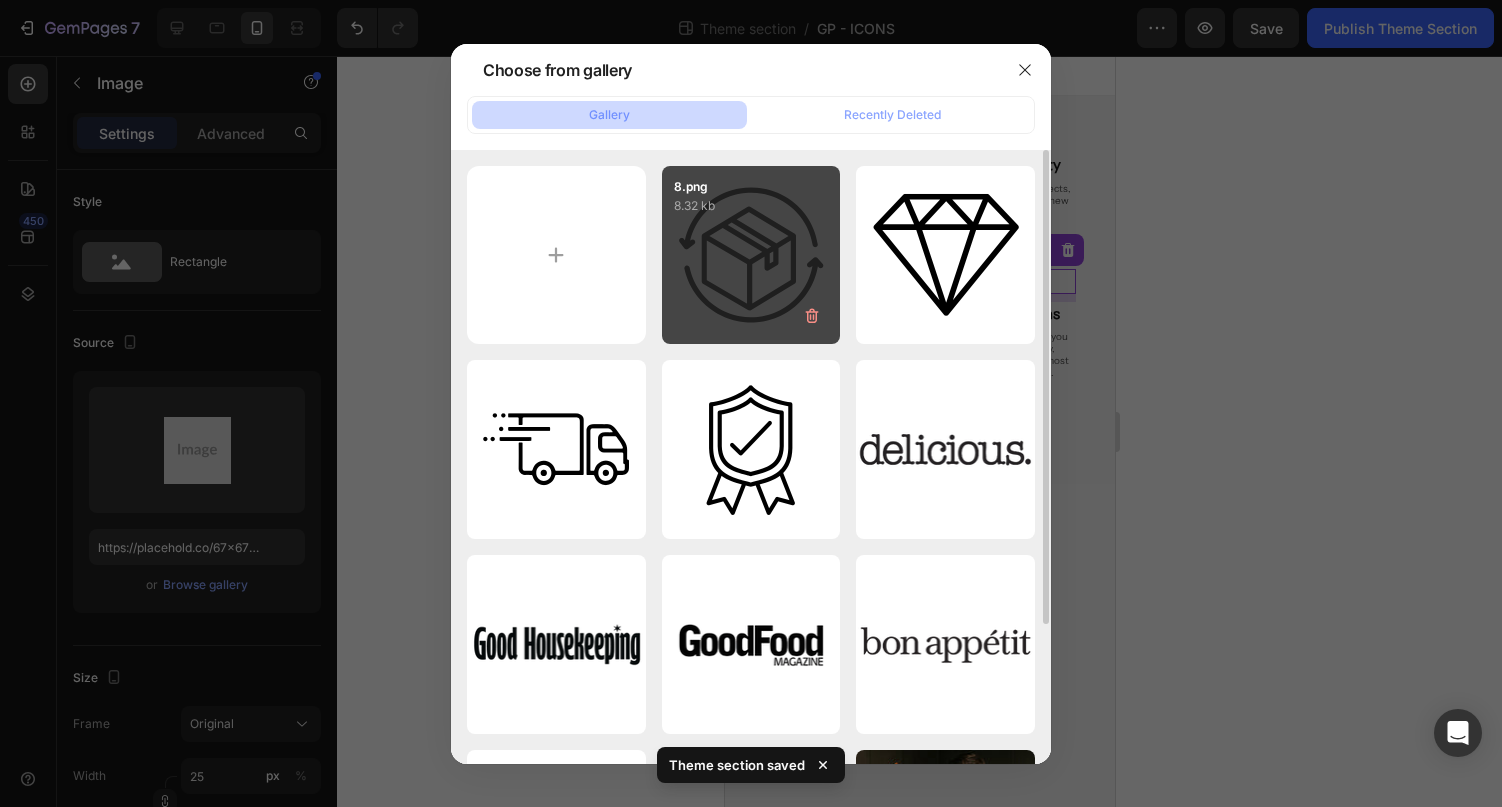 click on "8.png 8.32 kb" at bounding box center [751, 255] 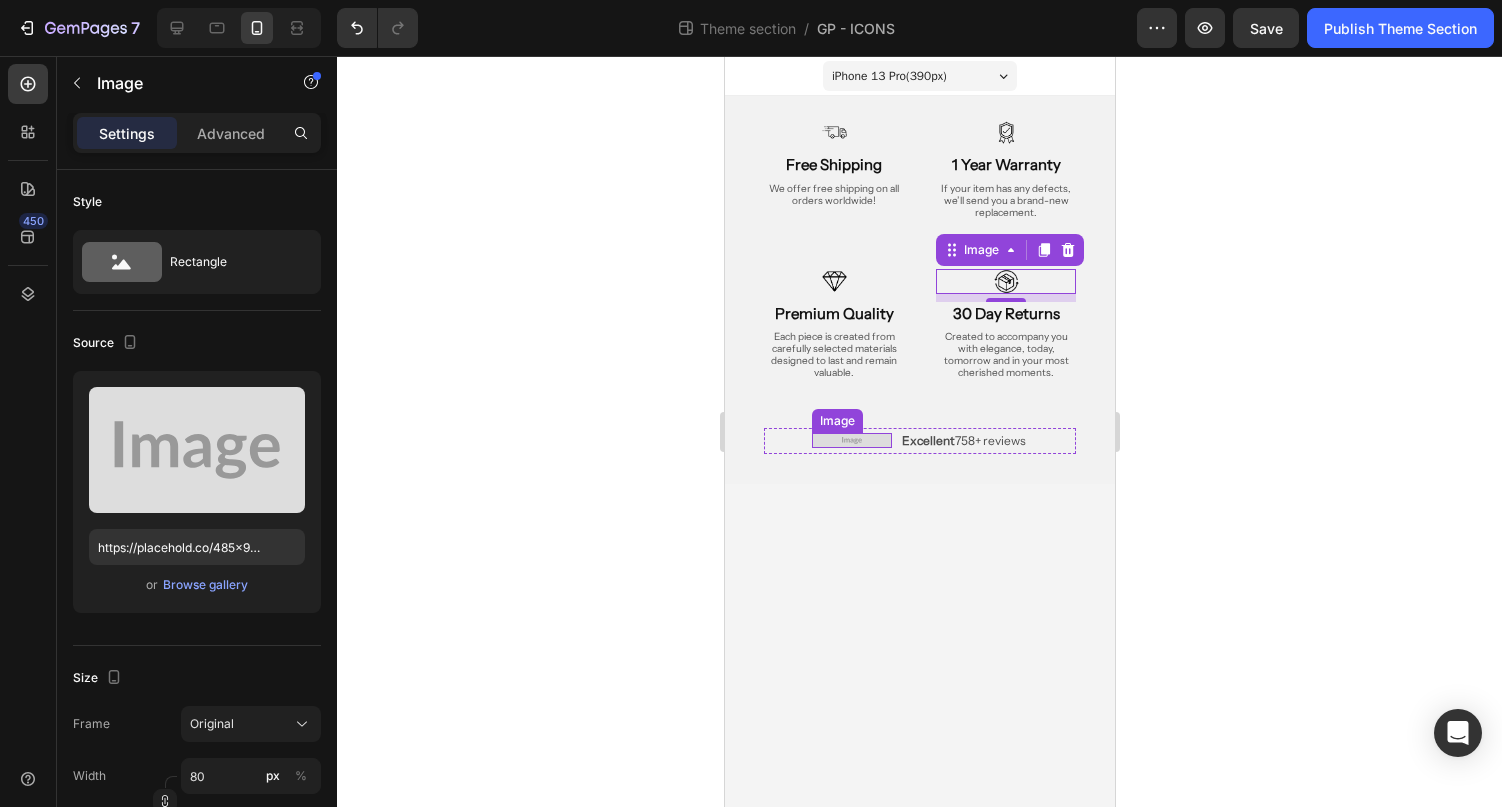 click on "Image" at bounding box center [851, 440] 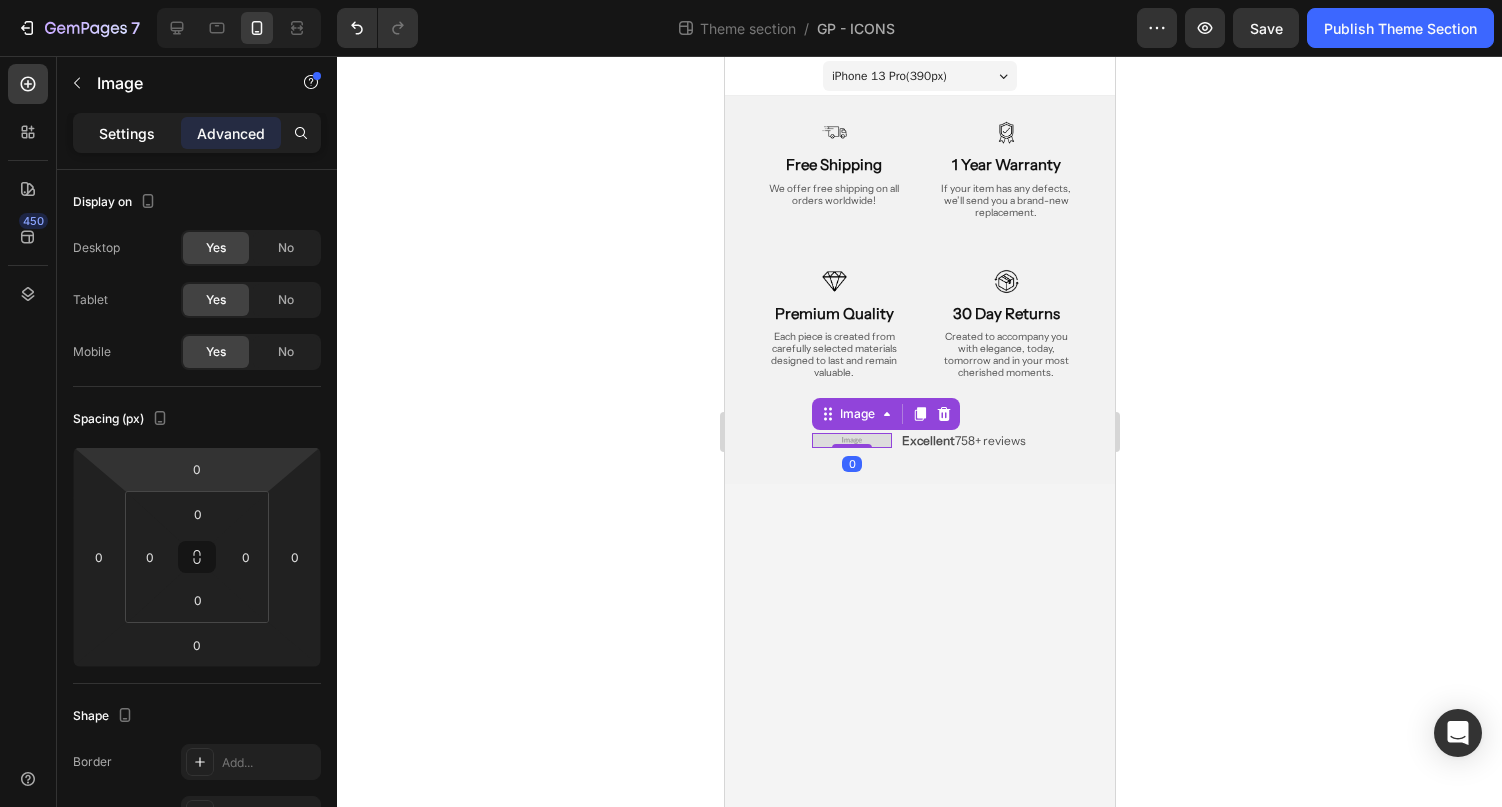 click on "Settings" at bounding box center [127, 133] 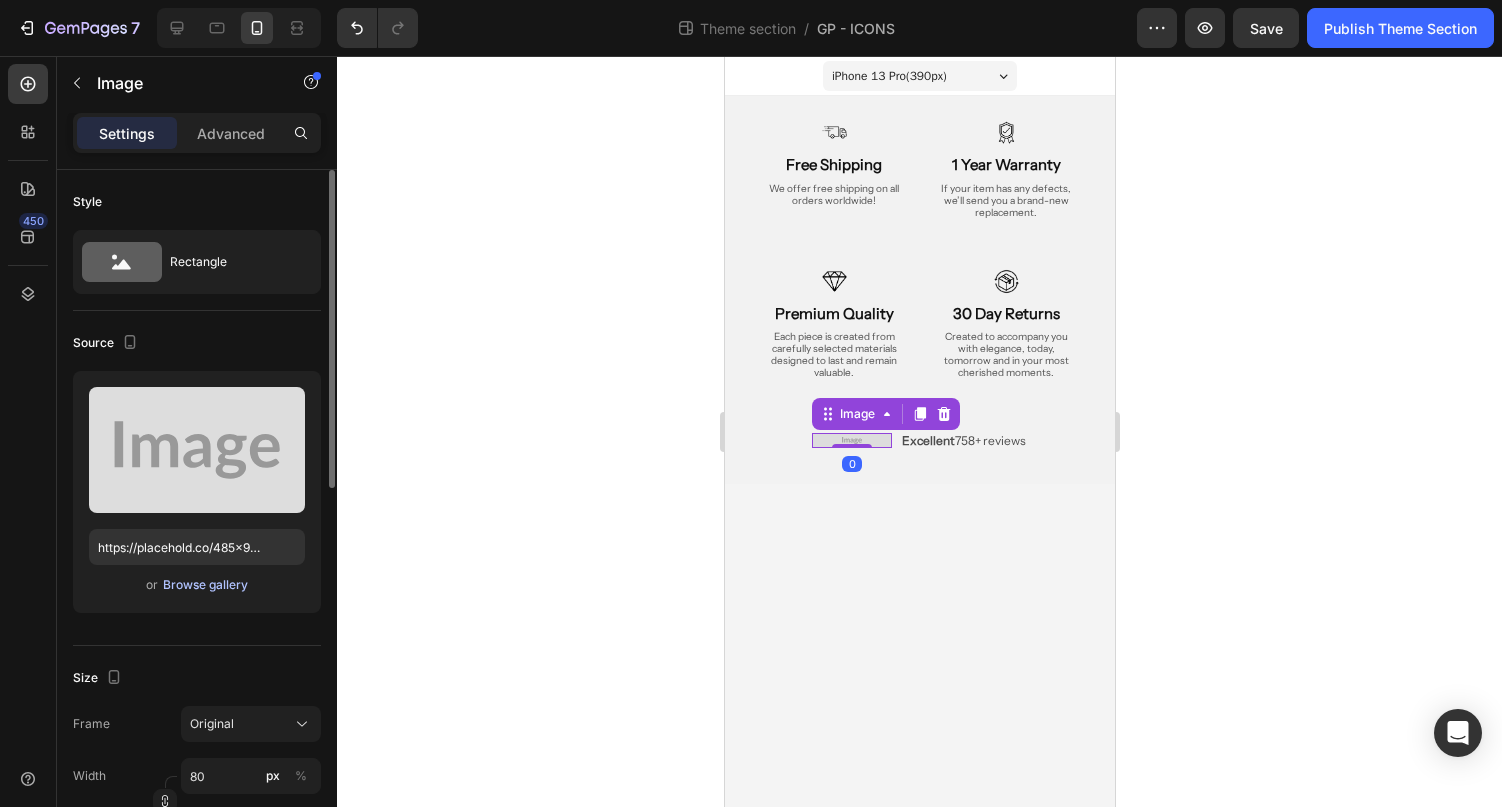 click on "Browse gallery" at bounding box center [205, 585] 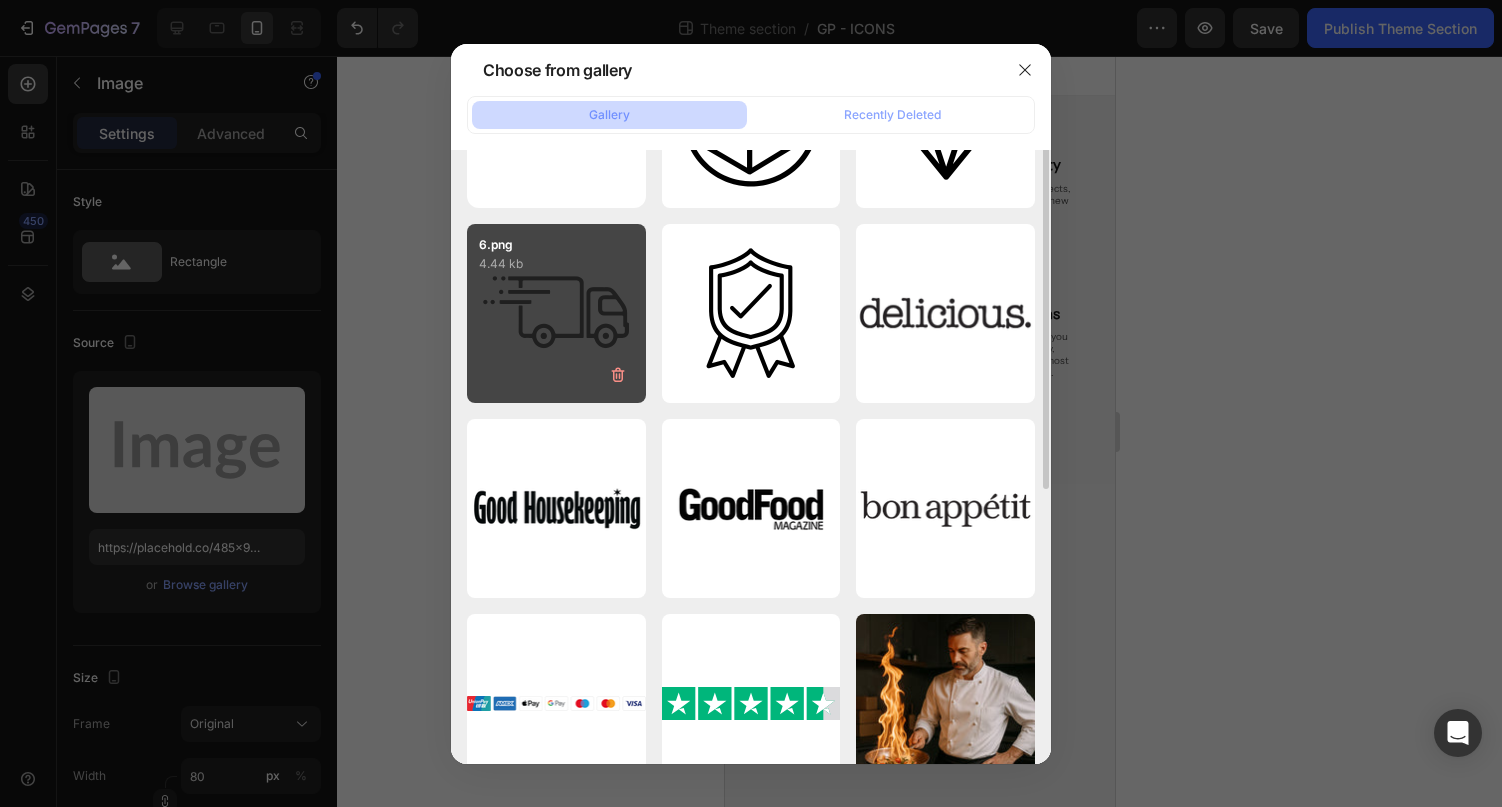 scroll, scrollTop: 180, scrollLeft: 0, axis: vertical 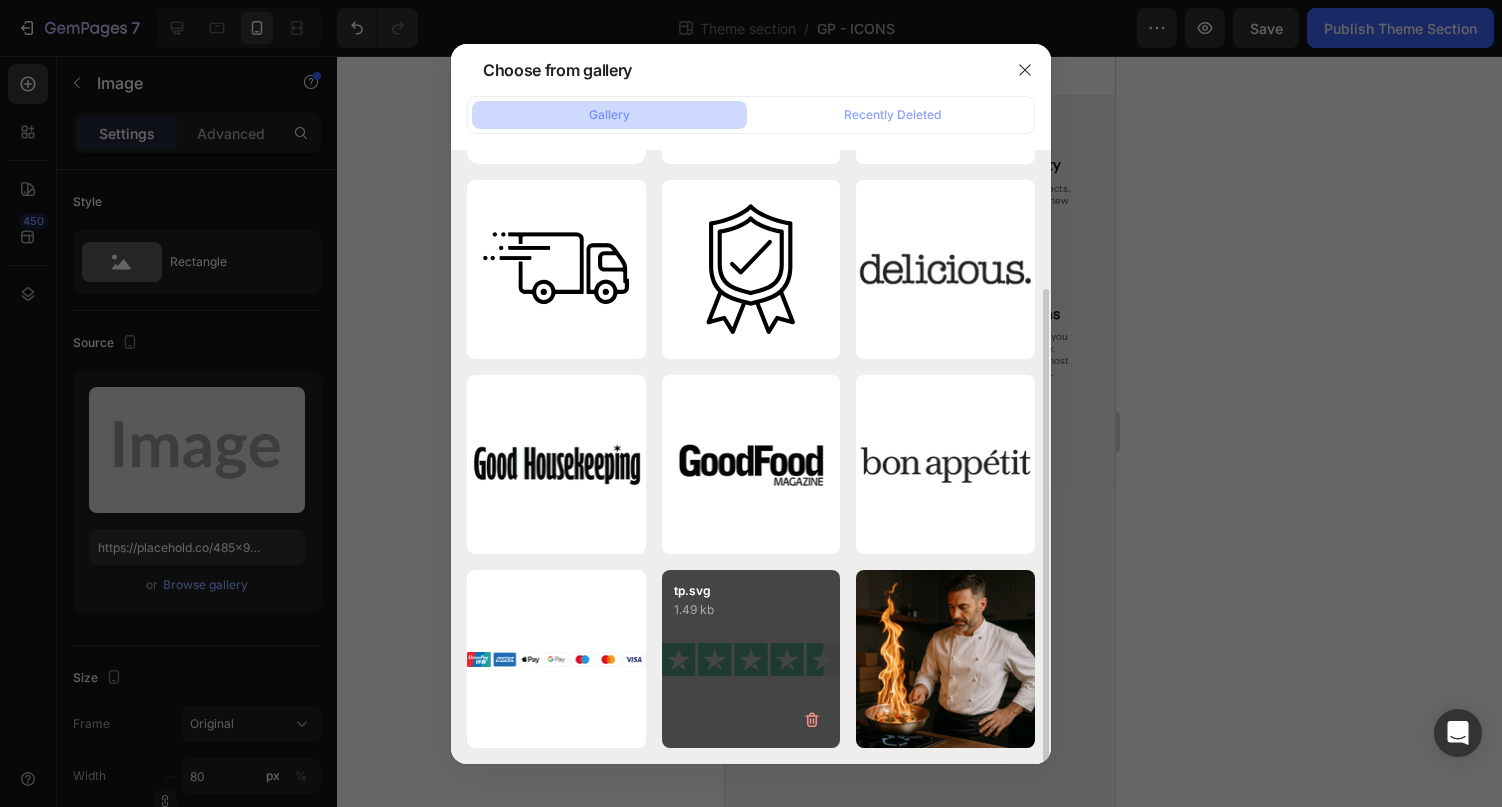 click on "tp.svg 1.49 kb" at bounding box center (751, 659) 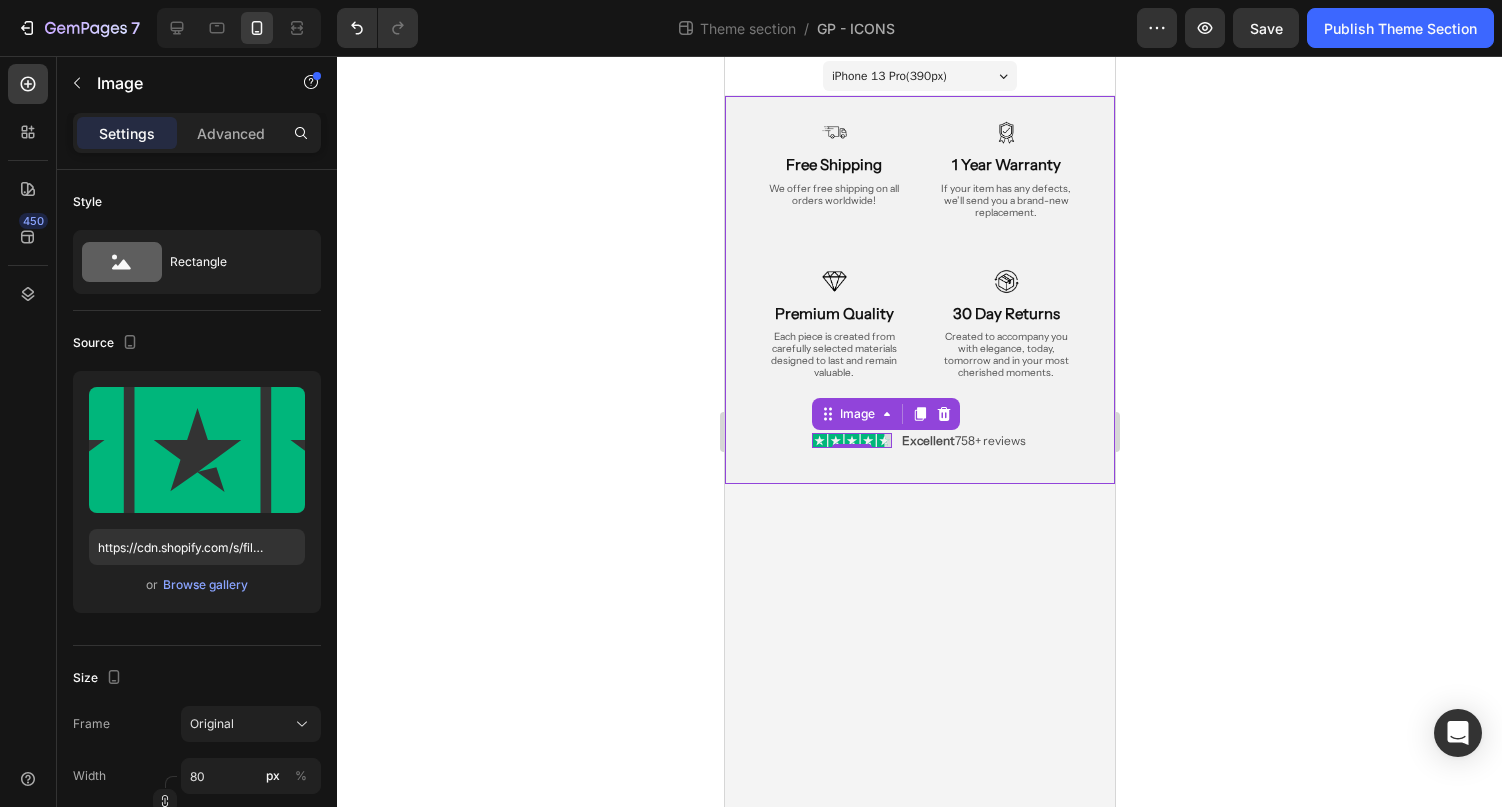 click 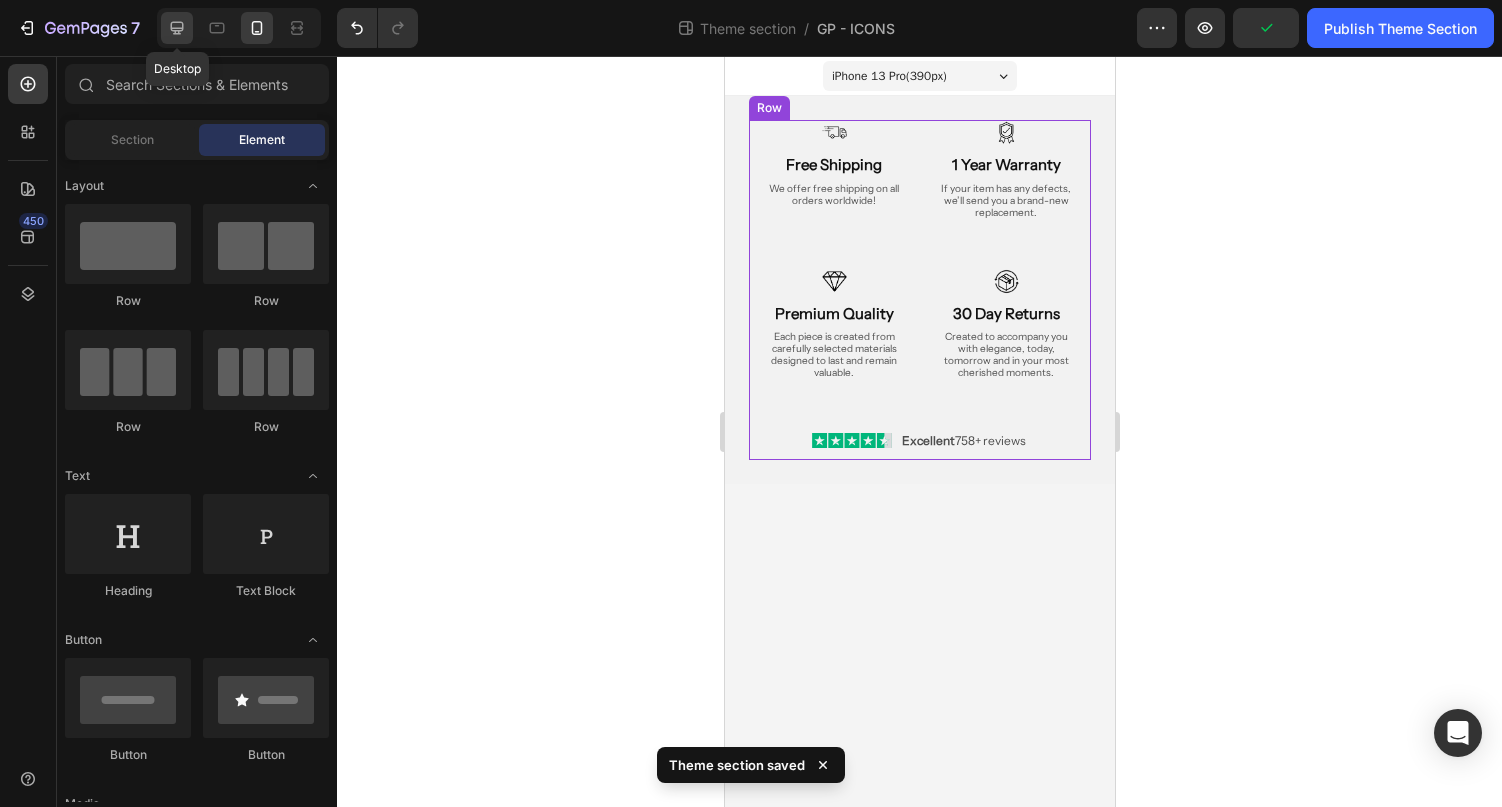 click 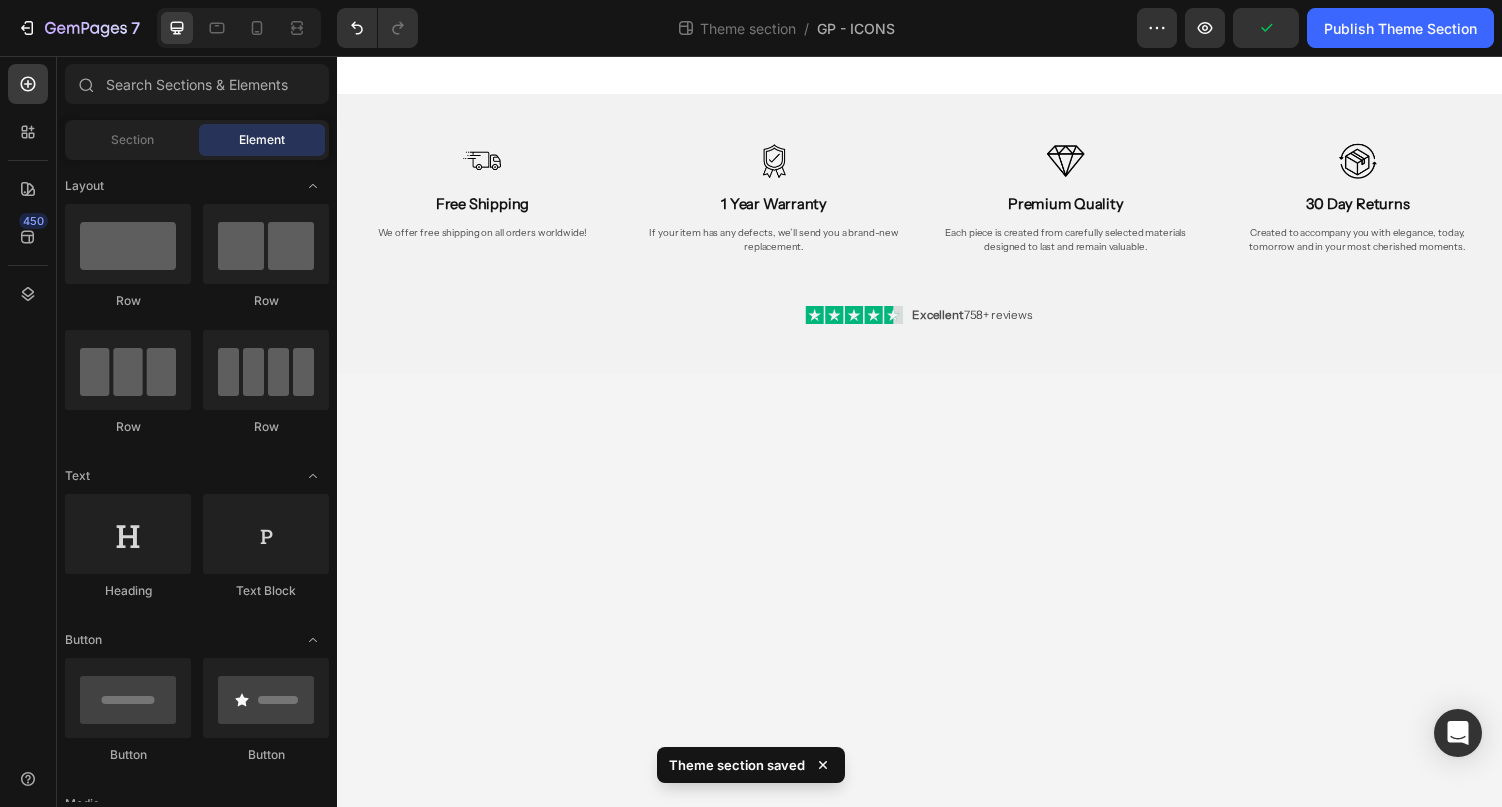 click on "Image Free Shipping Heading We offer free shipping on all orders worldwide! Text Block Image 1 Year Warranty Heading If your item has any defects, we’ll send you a brand-new replacement. Text Block Image Premium Quality Heading Each piece is created from carefully selected materials designed to last and remain valuable. Text Block Image 30 Day Returns Heading Created to accompany you with elegance, today, tomorrow and in your most cherished moments. Text Block Row Image Excellent  758+ reviews Text Block Row Row Row Row Root
Drag & drop element from sidebar or
Explore Library
Add section Choose templates inspired by CRO experts Generate layout from URL or image Add blank section then drag & drop elements" at bounding box center (937, 443) 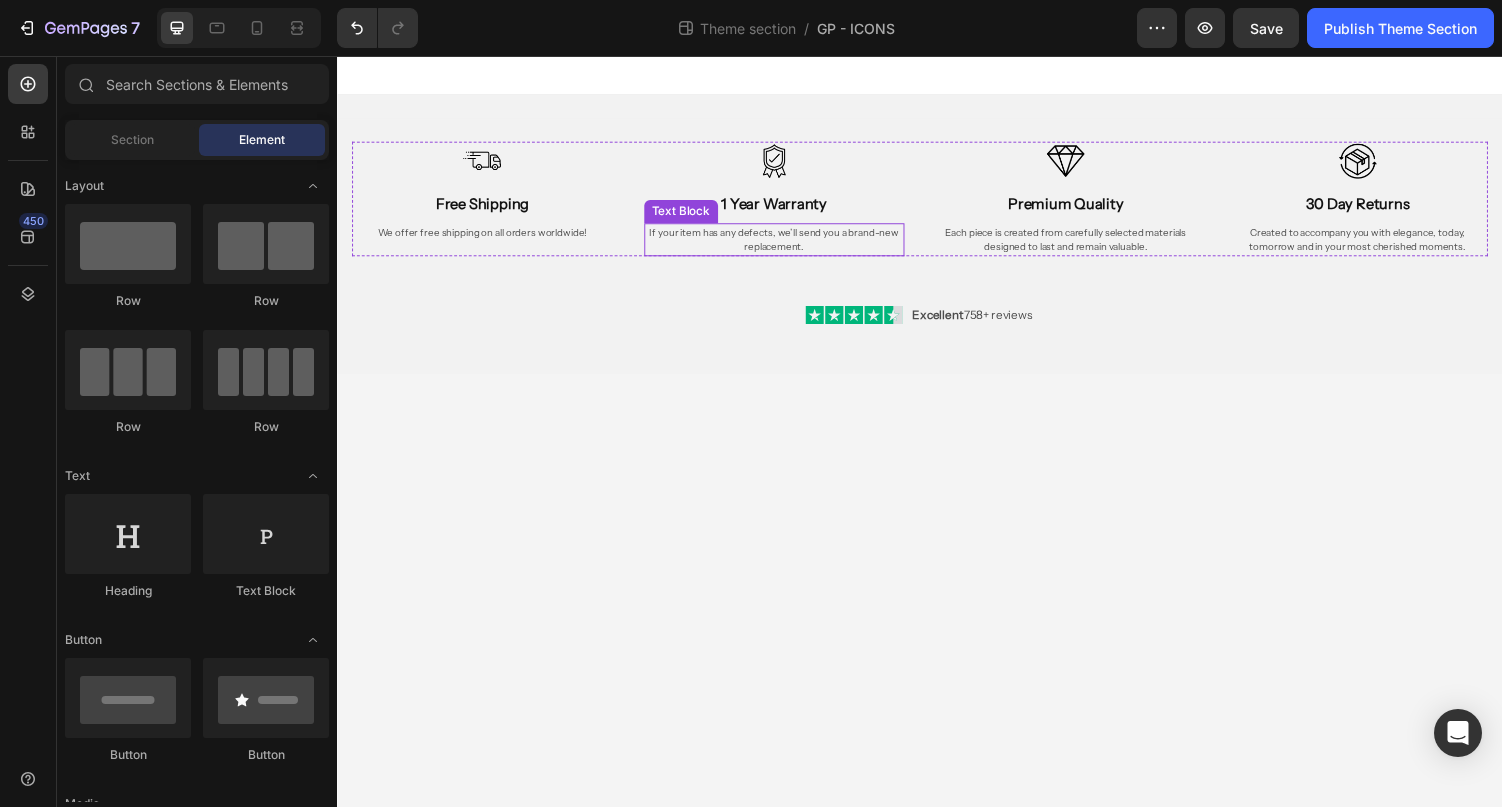 click on "If your item has any defects, we’ll send you a brand-new replacement." at bounding box center [786, 245] 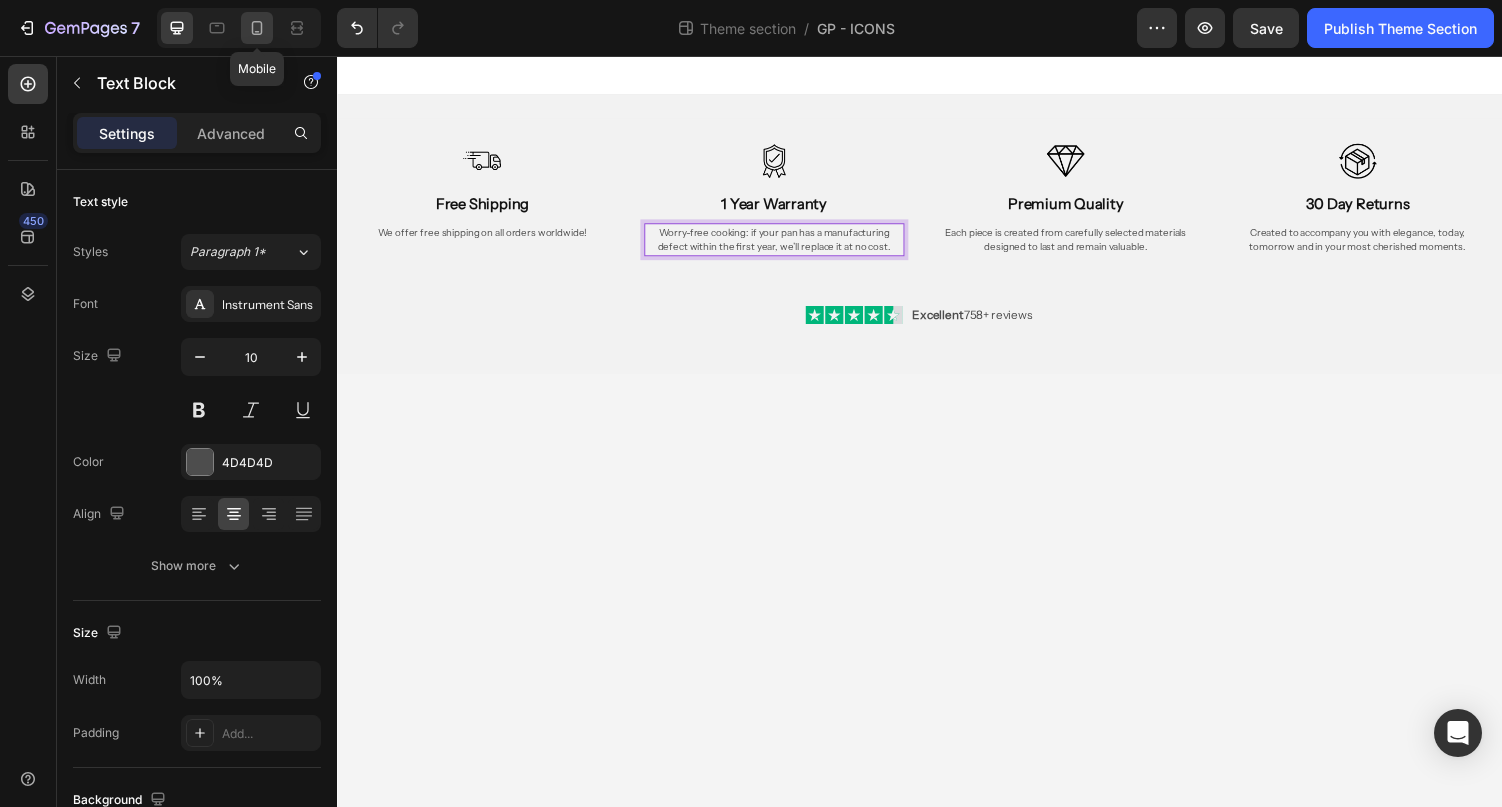 click 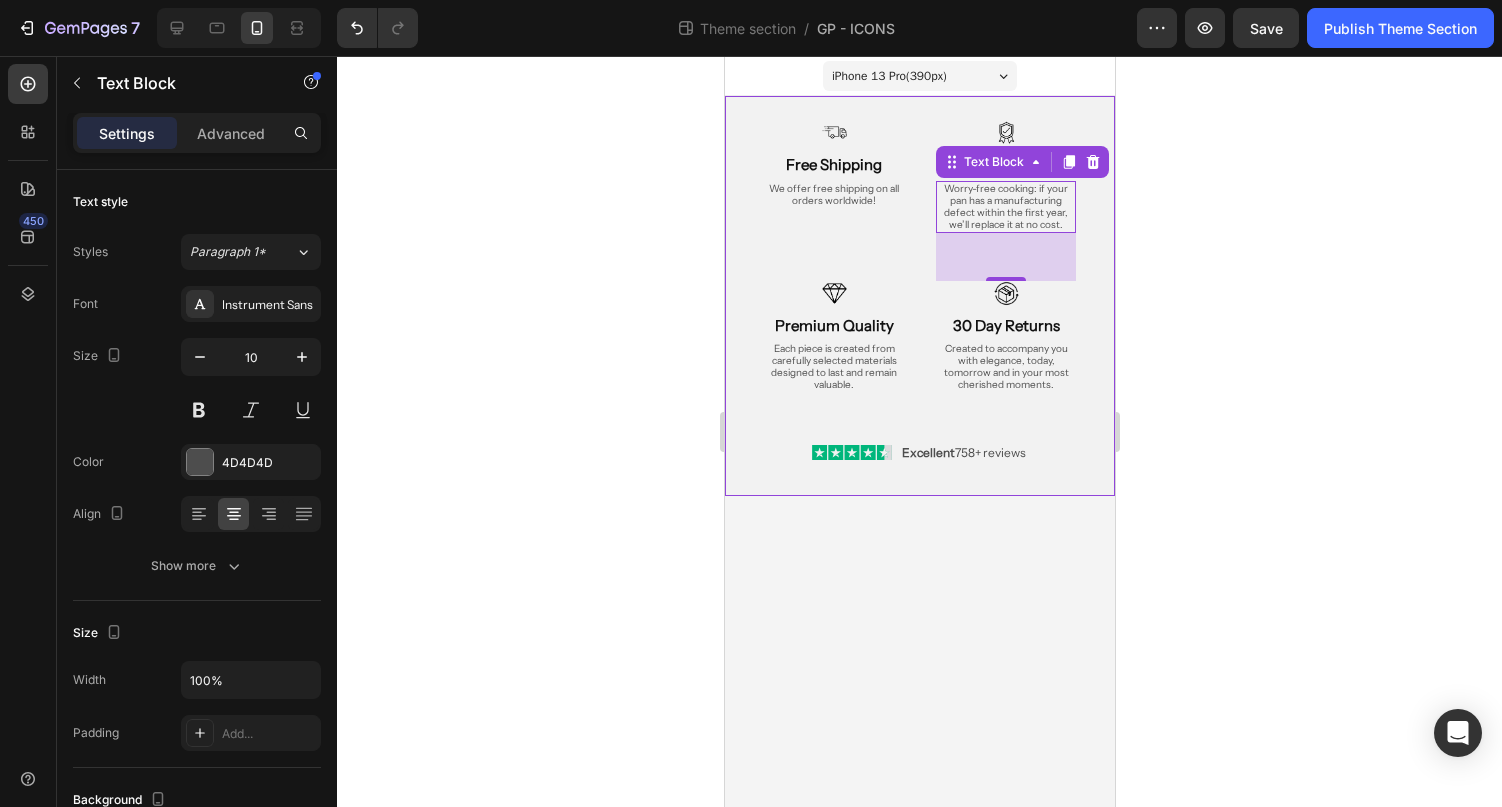 click 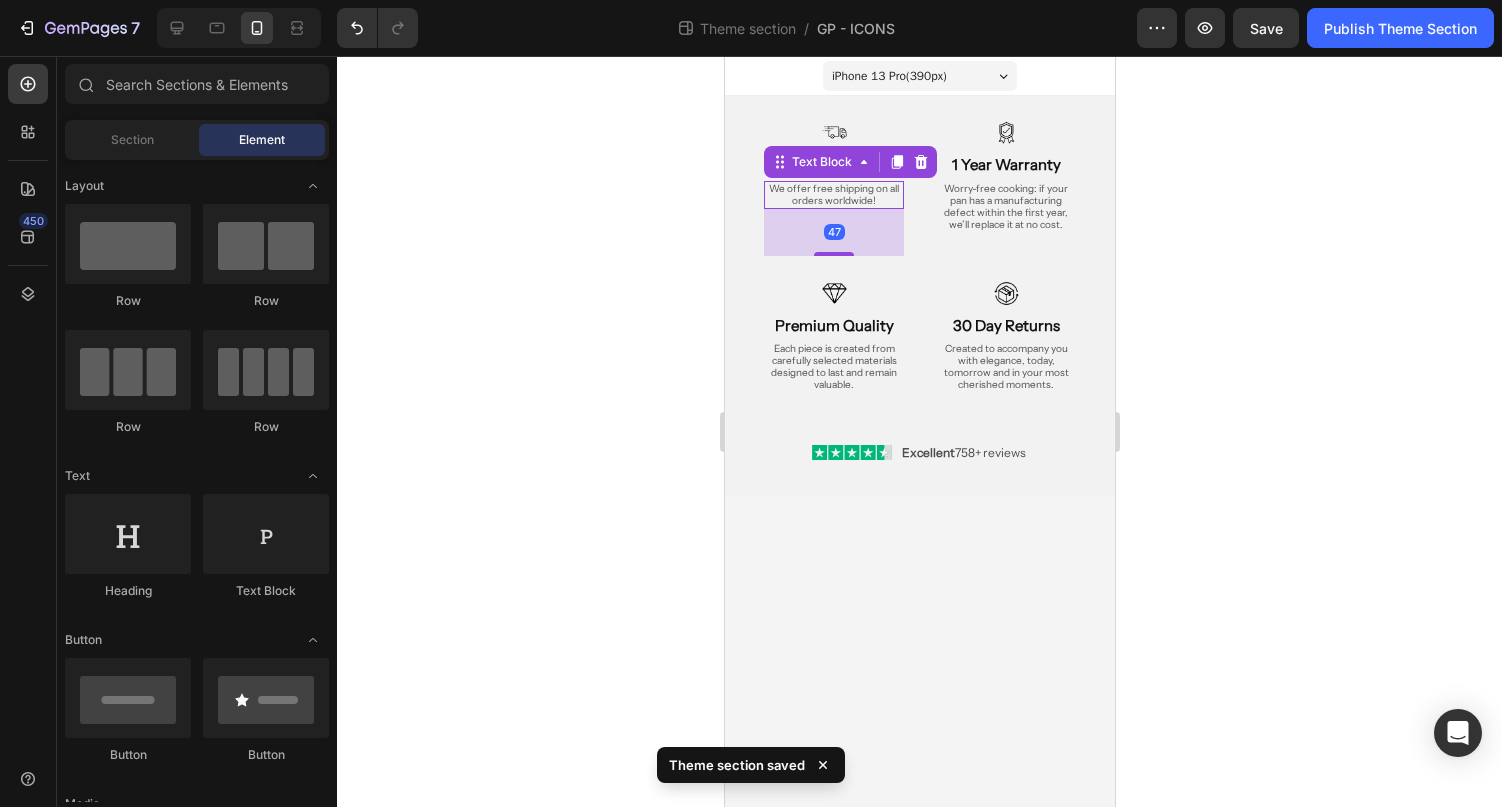click on "We offer free shipping on all orders worldwide!" at bounding box center (833, 195) 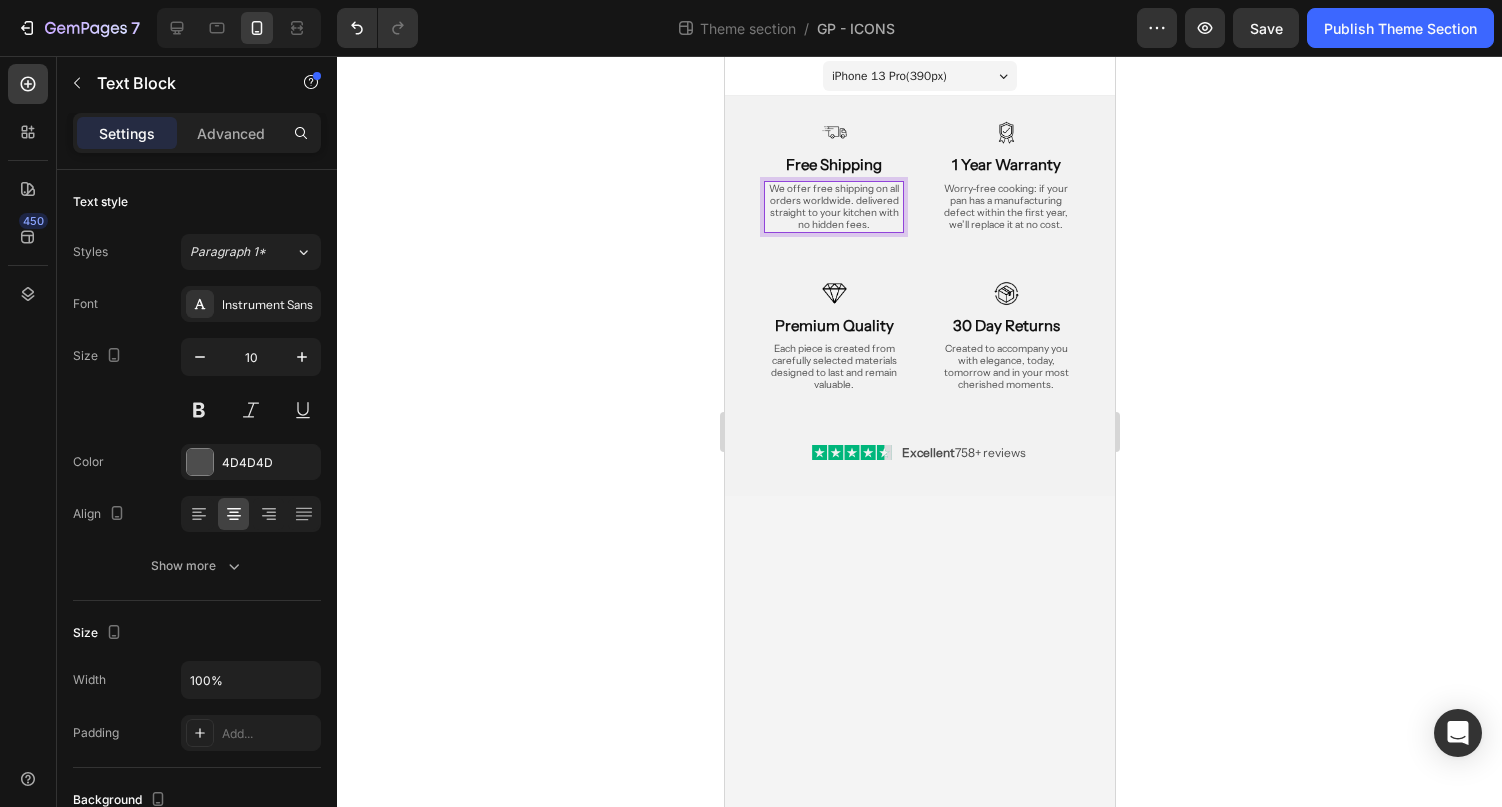 click on "We offer free shipping on all orders worldwide. delivered straight to your kitchen with no hidden fees." at bounding box center (833, 206) 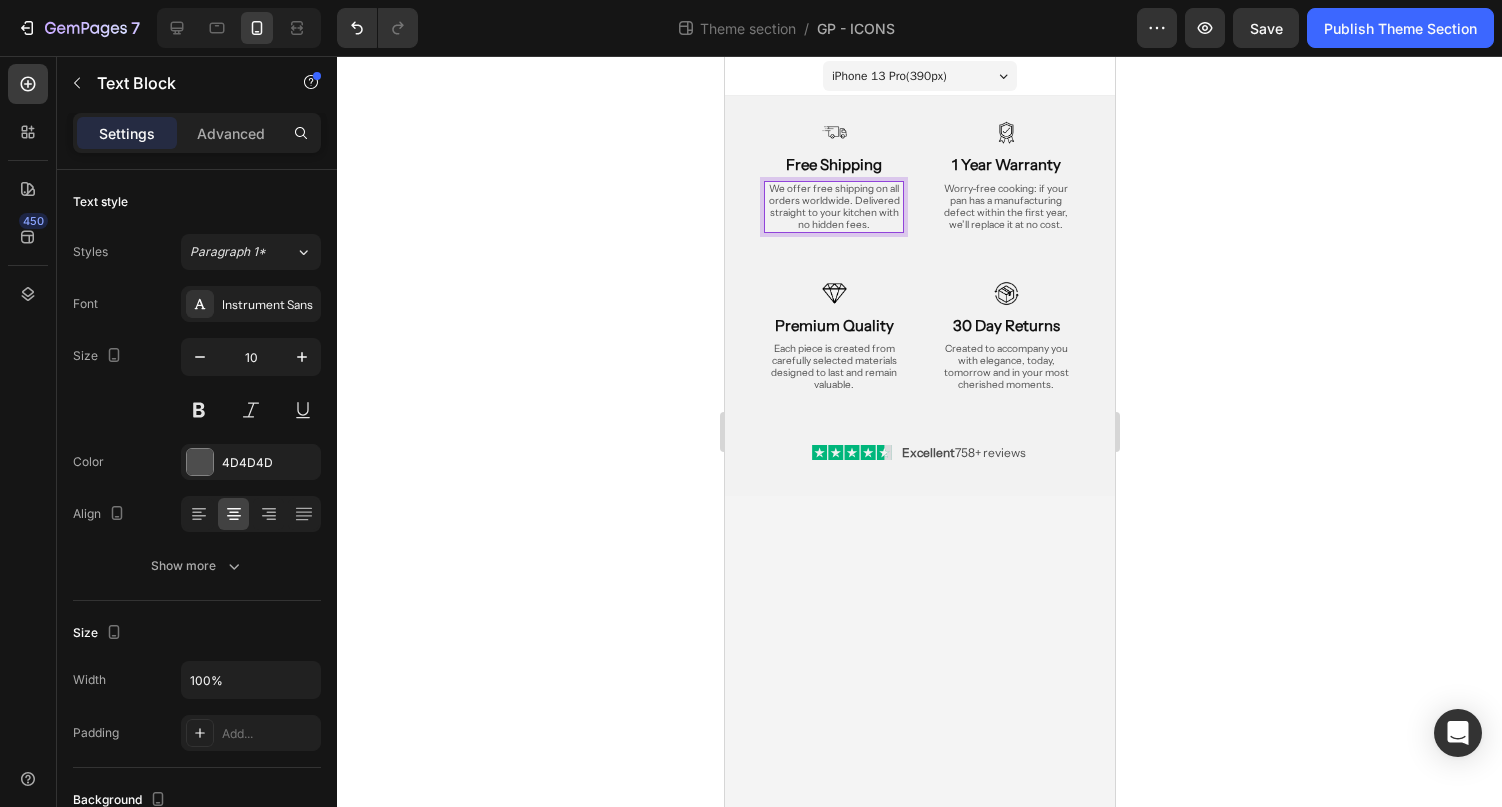 click 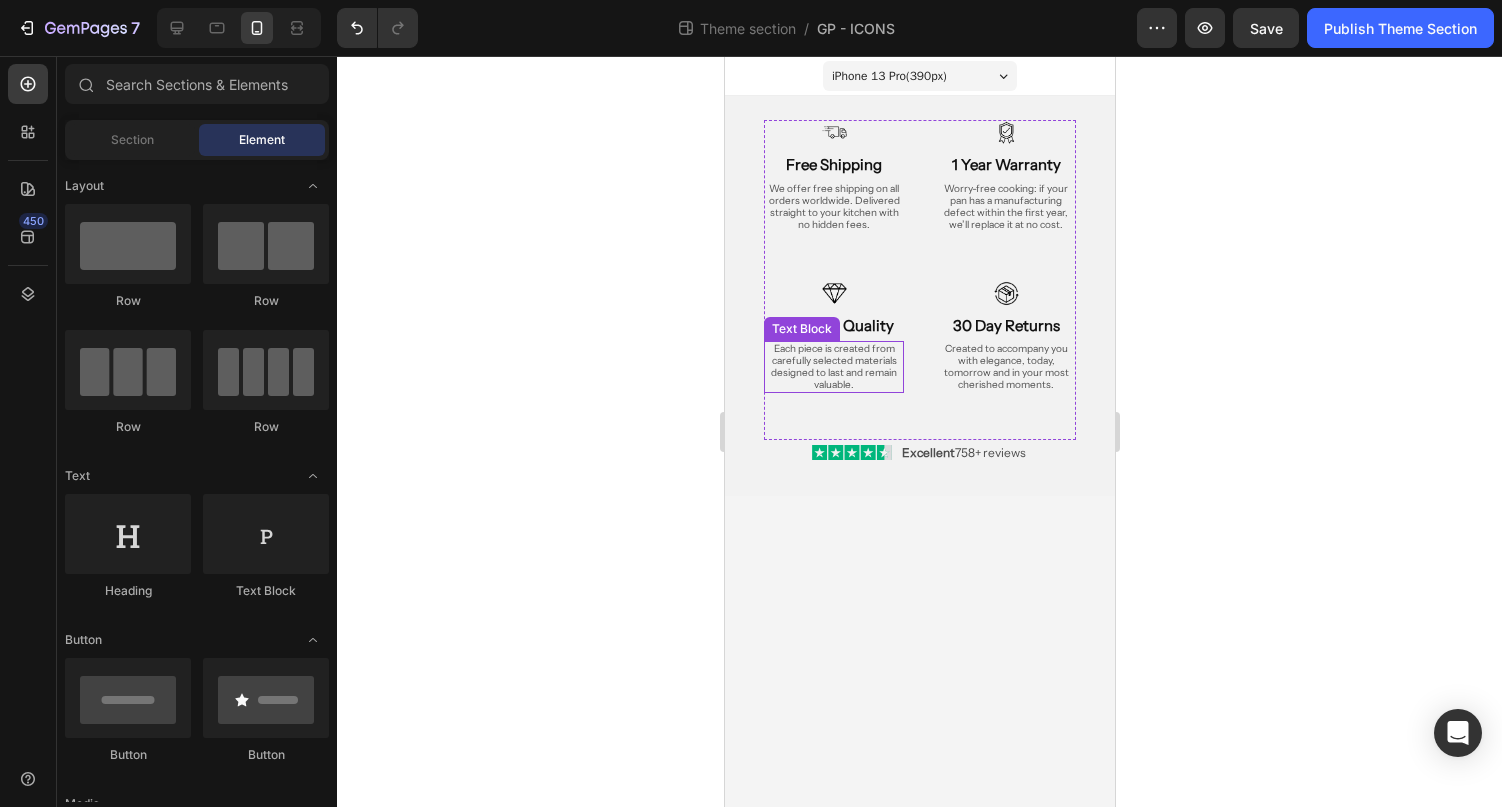 click on "Each piece is created from carefully selected materials designed to last and remain valuable." at bounding box center [833, 366] 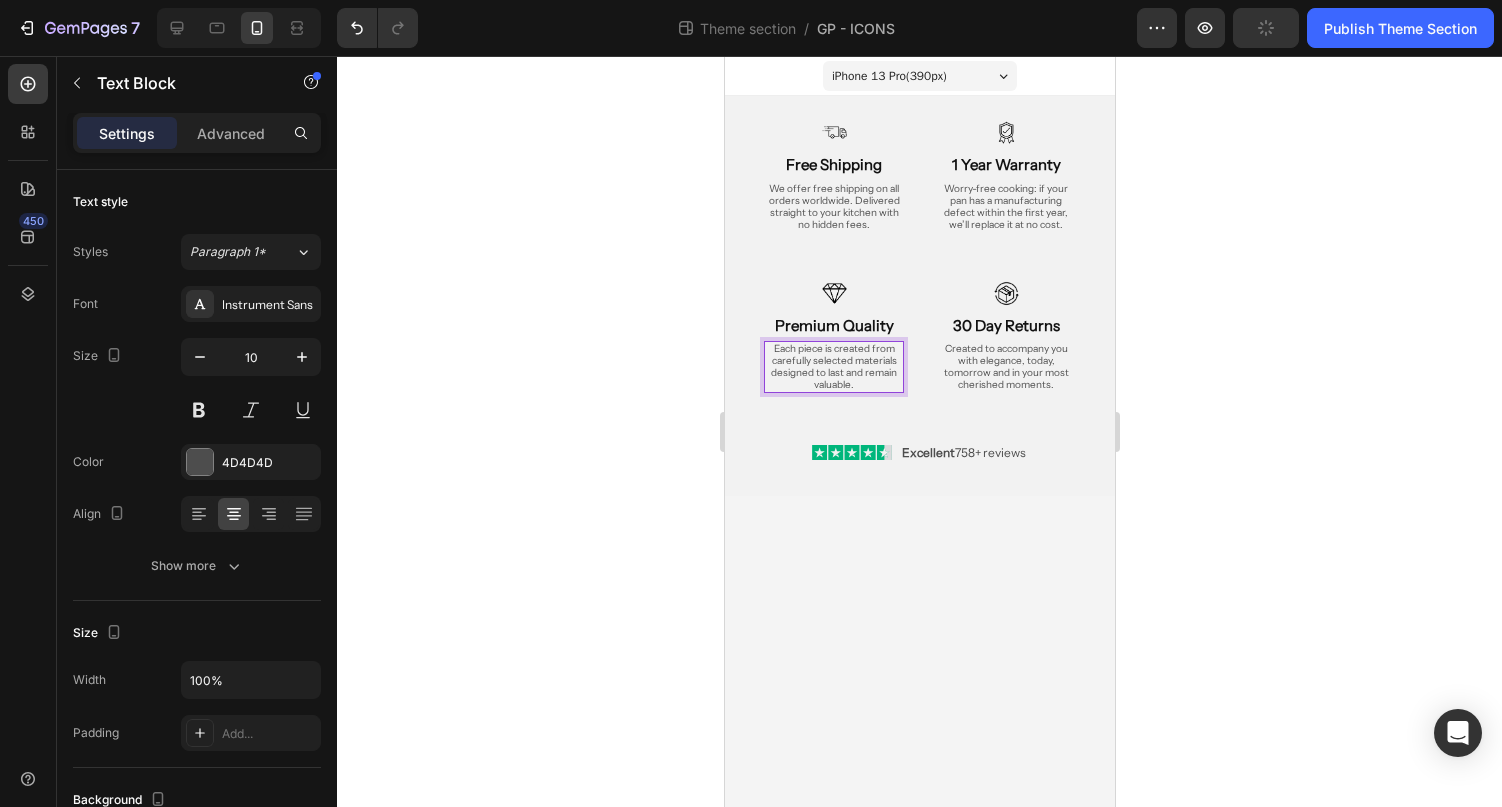 click on "Each piece is created from carefully selected materials designed to last and remain valuable." at bounding box center (833, 366) 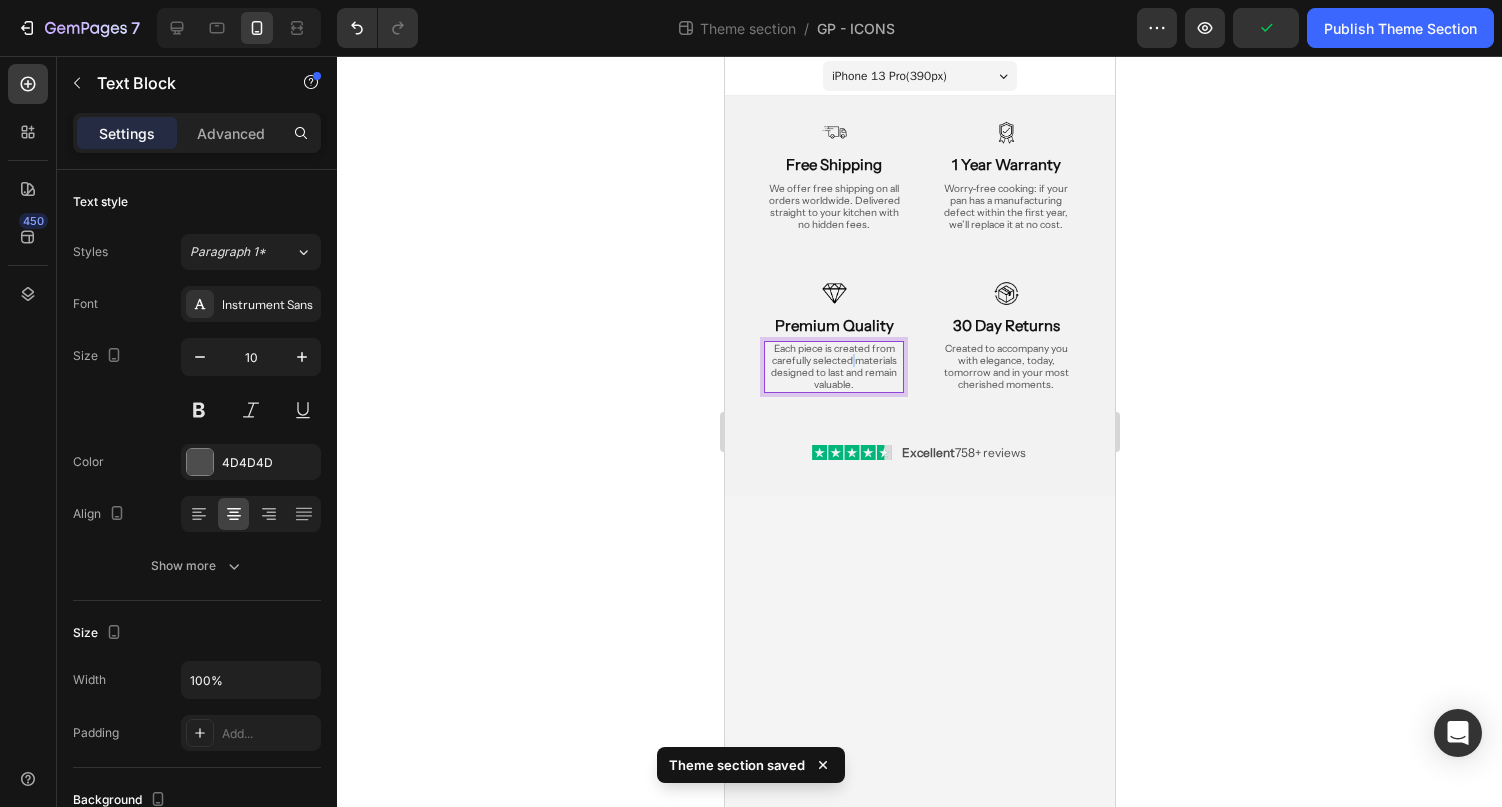 click on "Each piece is created from carefully selected materials designed to last and remain valuable." at bounding box center (833, 366) 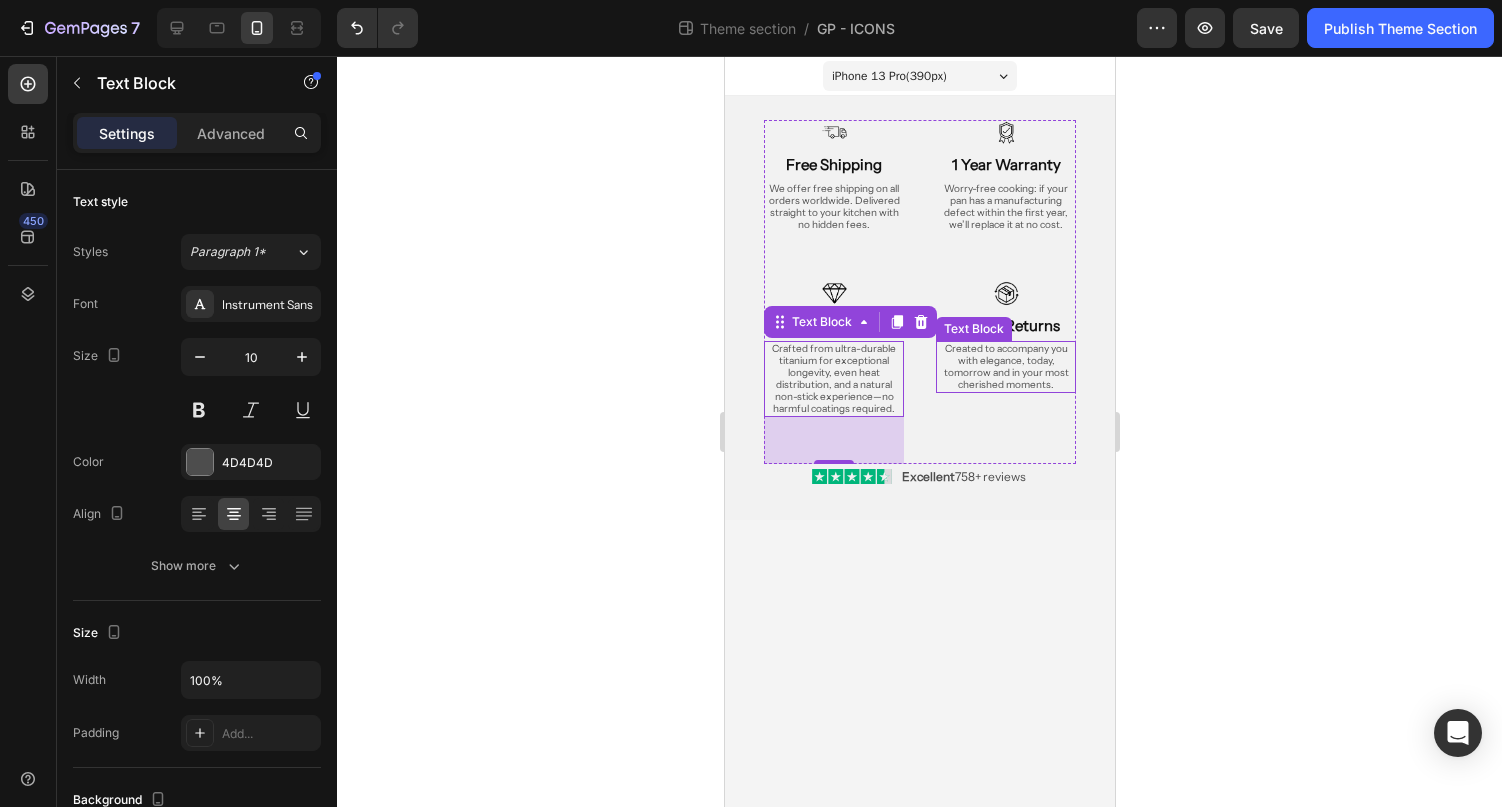 click on "Created to accompany you with elegance, today, tomorrow and in your most cherished moments." at bounding box center [1005, 366] 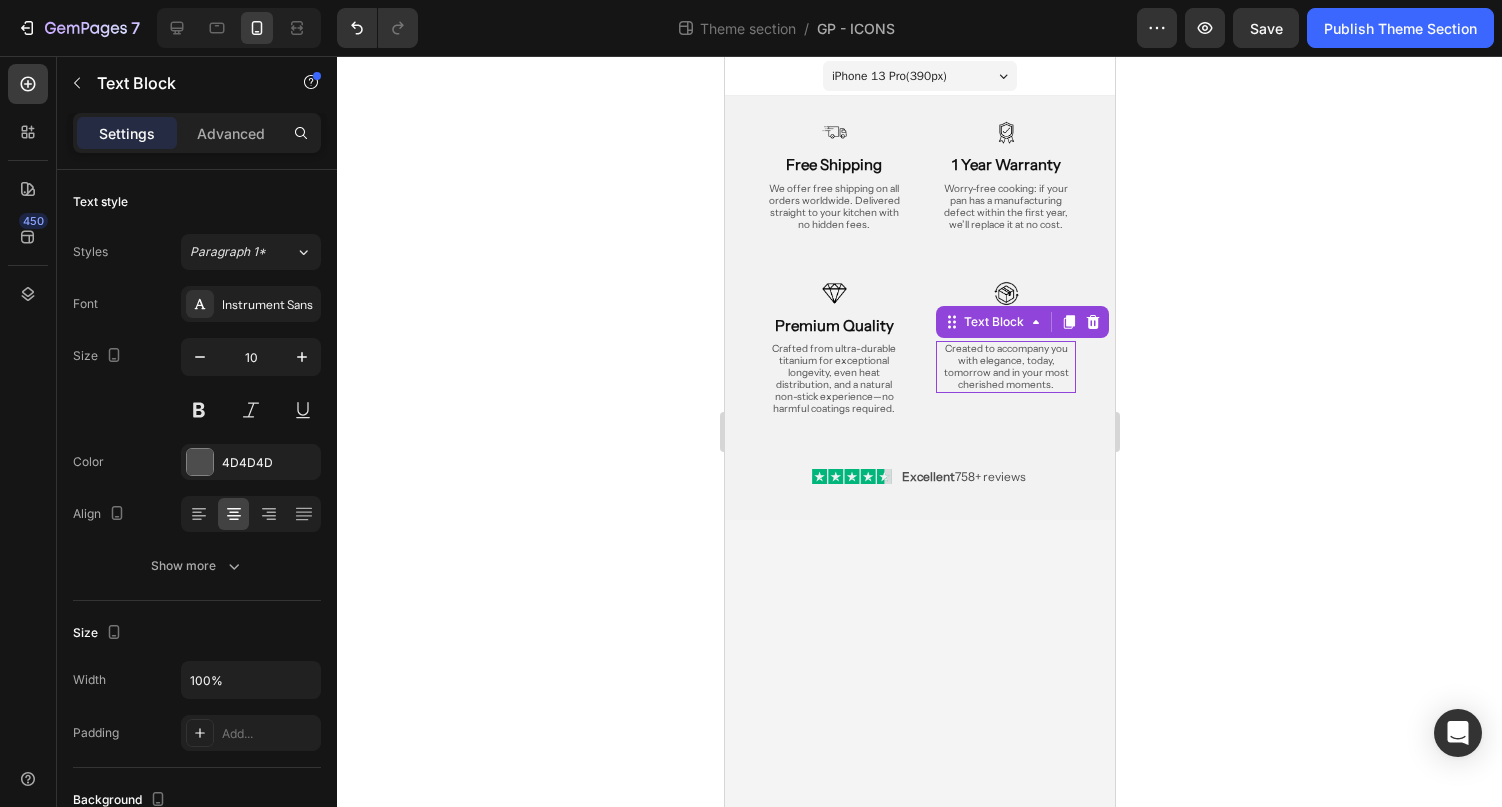click on "Created to accompany you with elegance, today, tomorrow and in your most cherished moments." at bounding box center (1005, 366) 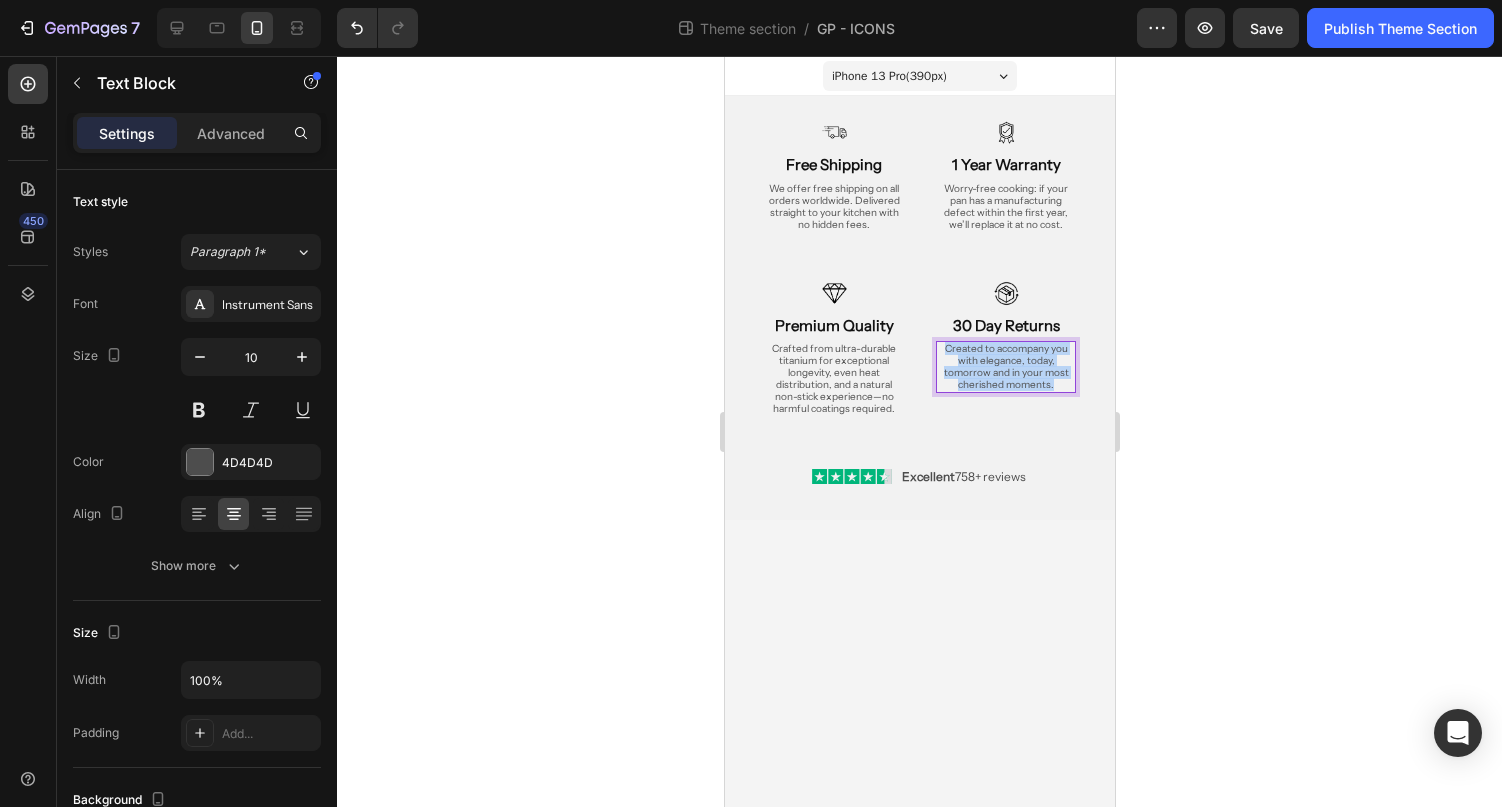 click on "Created to accompany you with elegance, today, tomorrow and in your most cherished moments." at bounding box center [1005, 366] 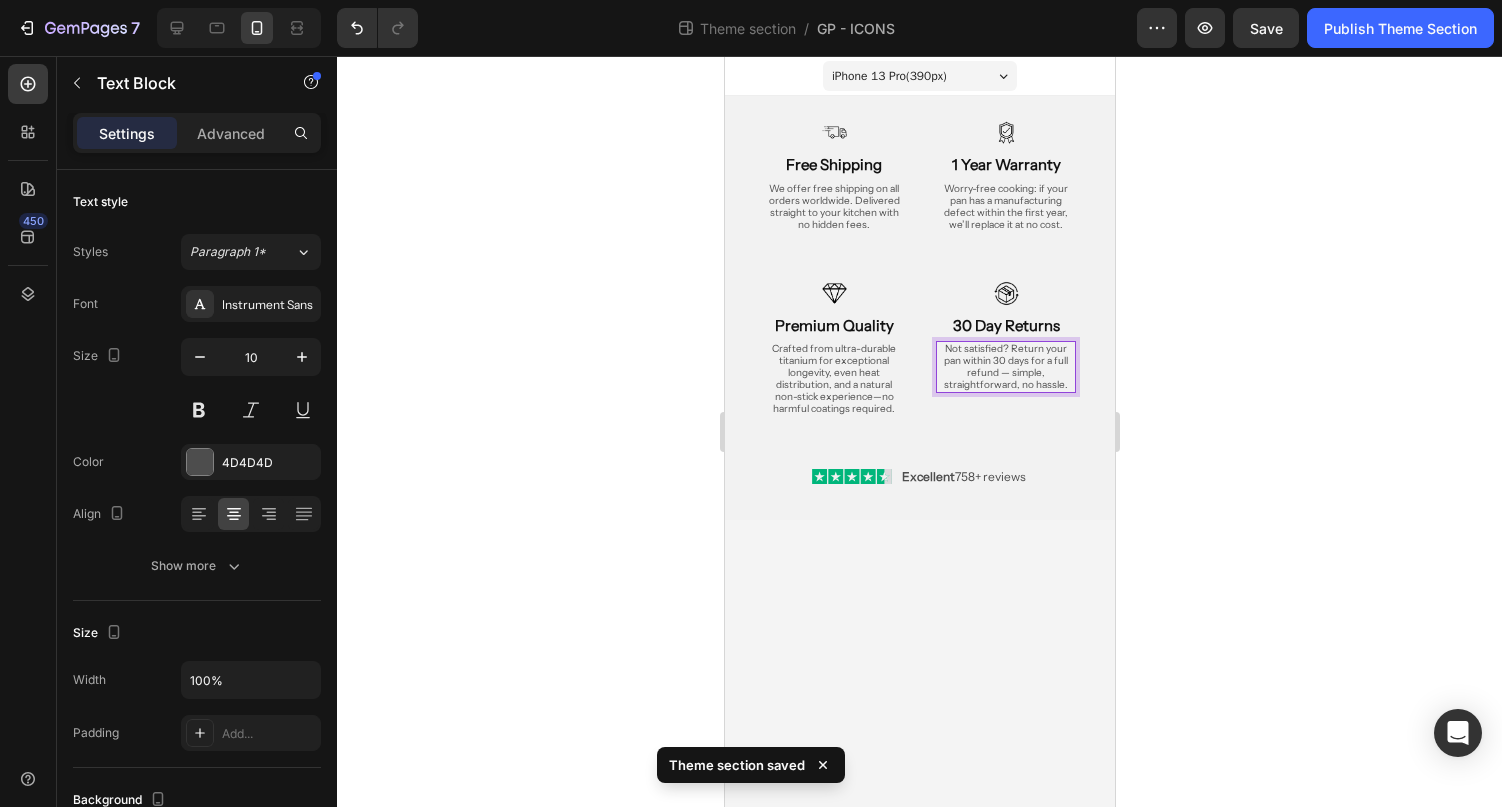 click on "Not satisfied? Return your pan within 30 days for a full refund — simple, straightforward, no hassle." at bounding box center (1005, 366) 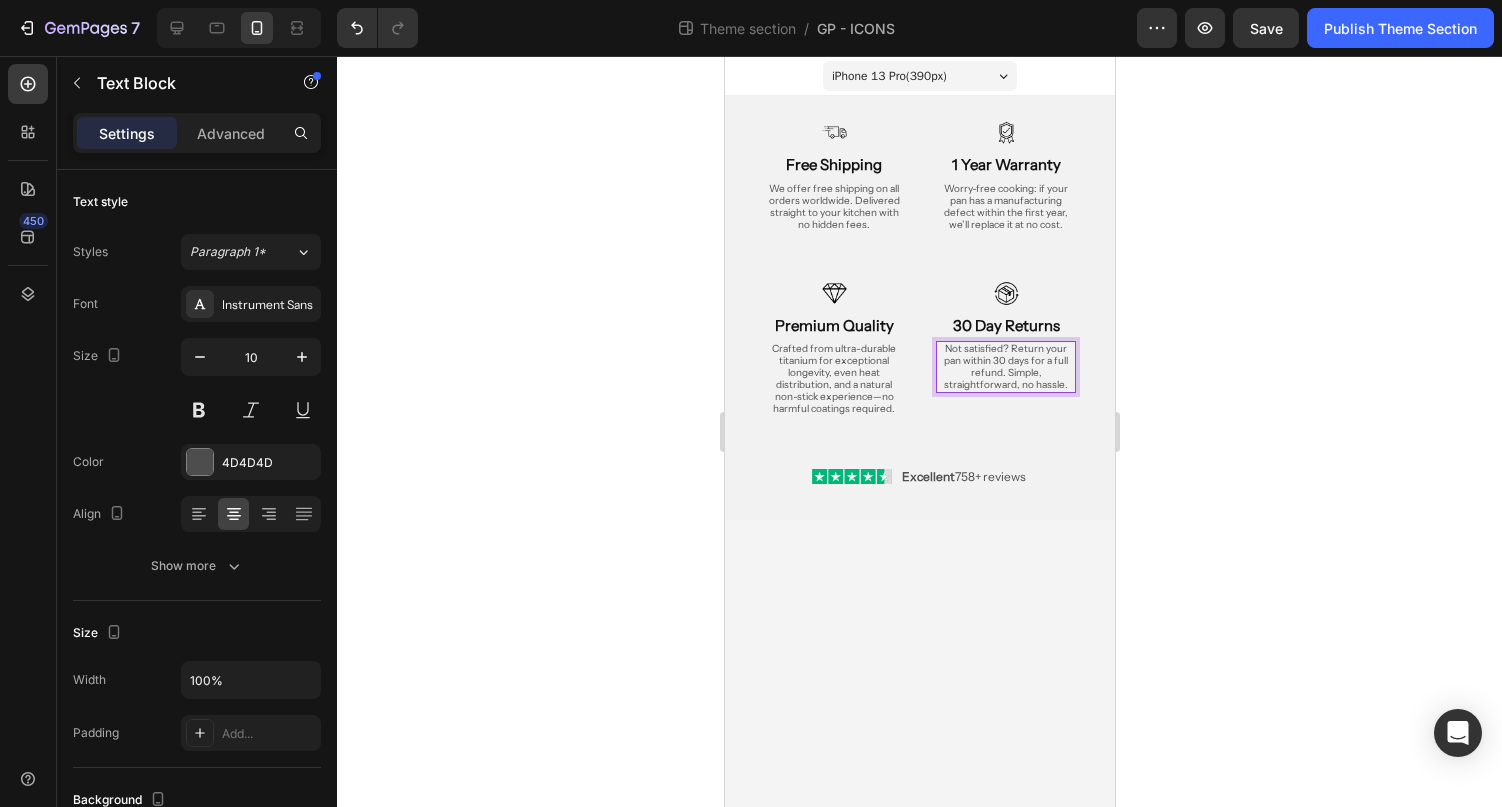 click on "Not satisfied? Return your pan within 30 days for a full refund. Simple, straightforward, no hassle." at bounding box center (1005, 366) 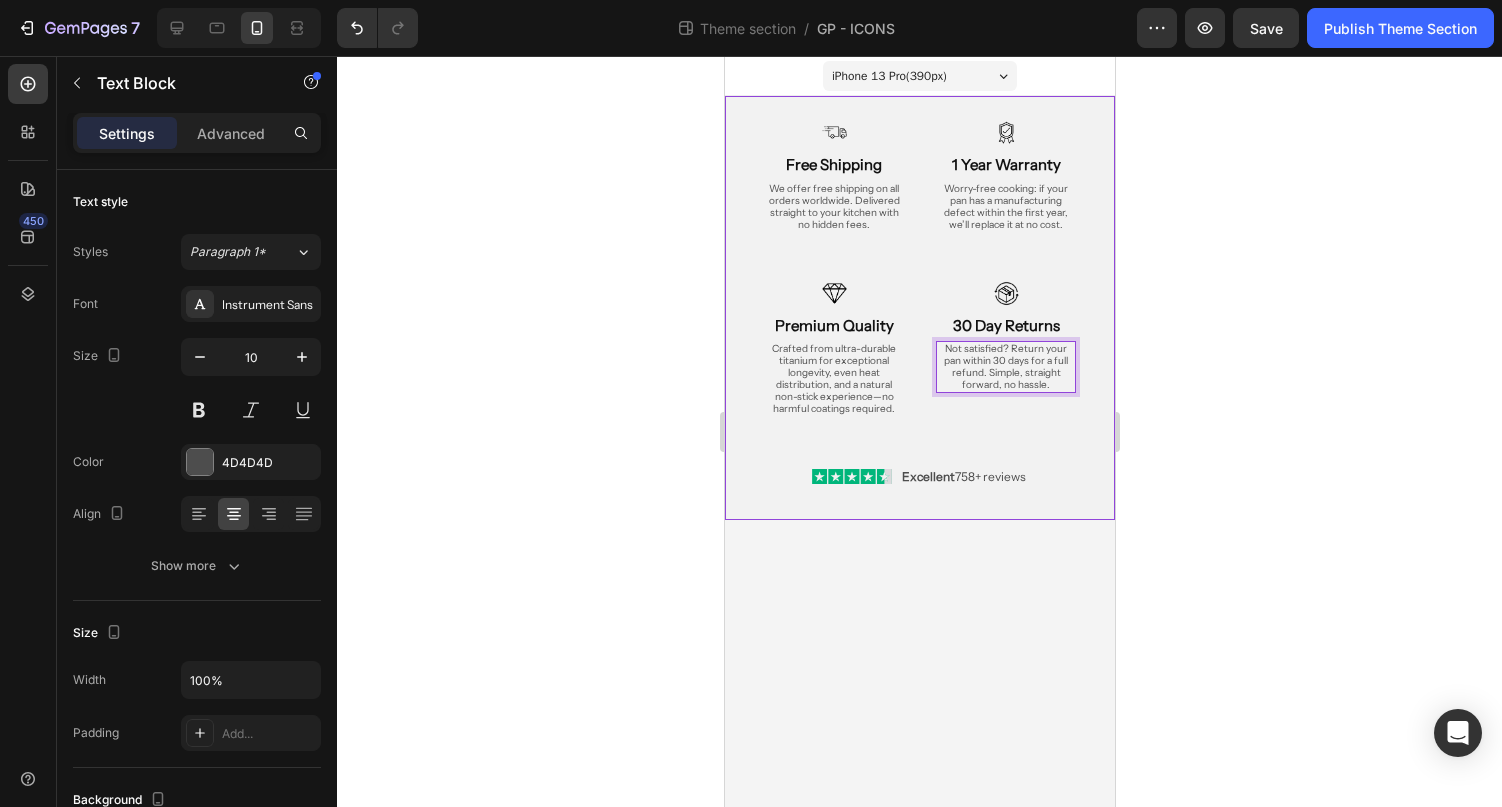 click 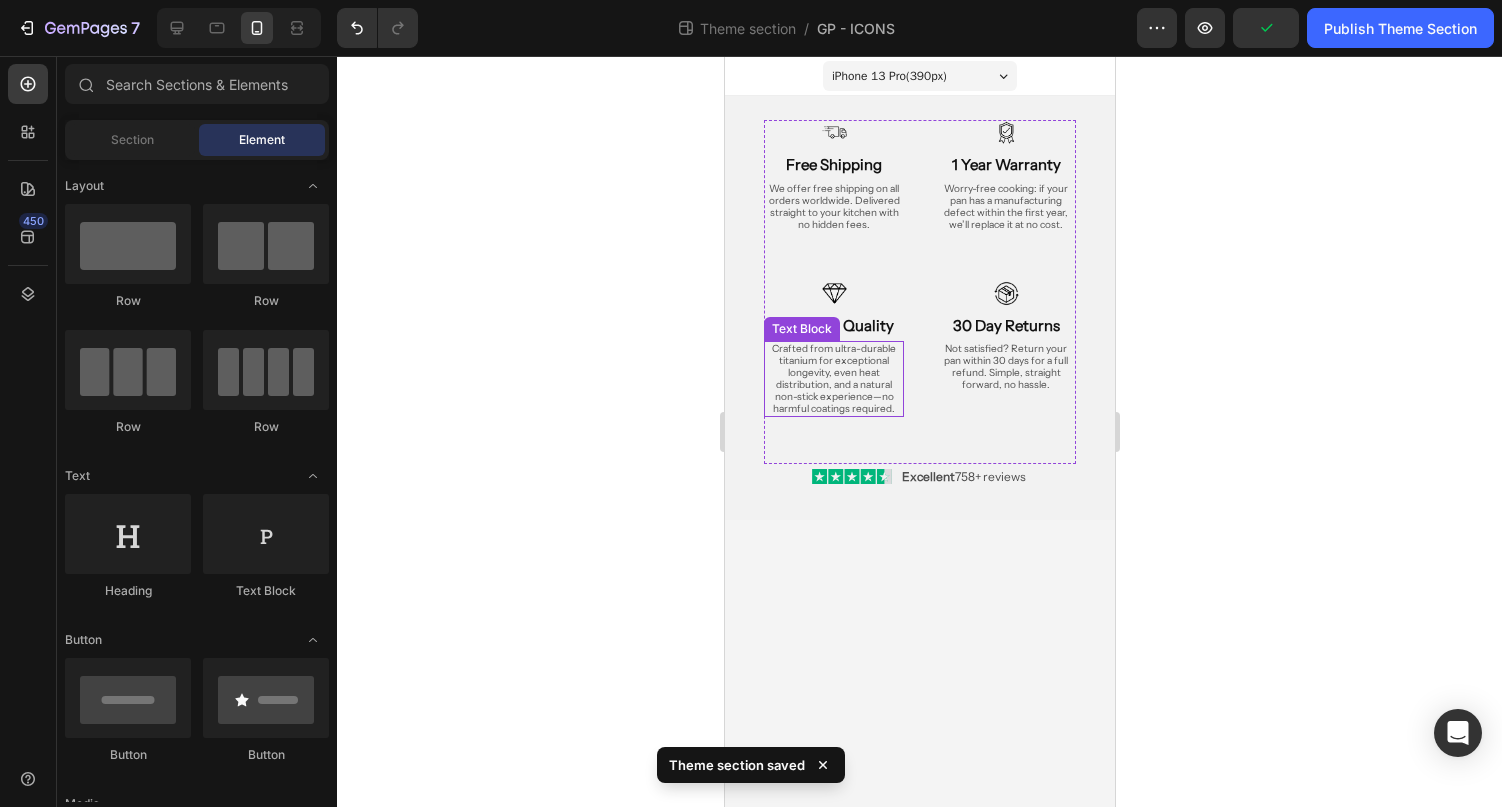 click on "Crafted from ultra-durable titanium for exceptional longevity, even heat distribution, and a natural non-stick experience—no harmful coatings required." at bounding box center (833, 378) 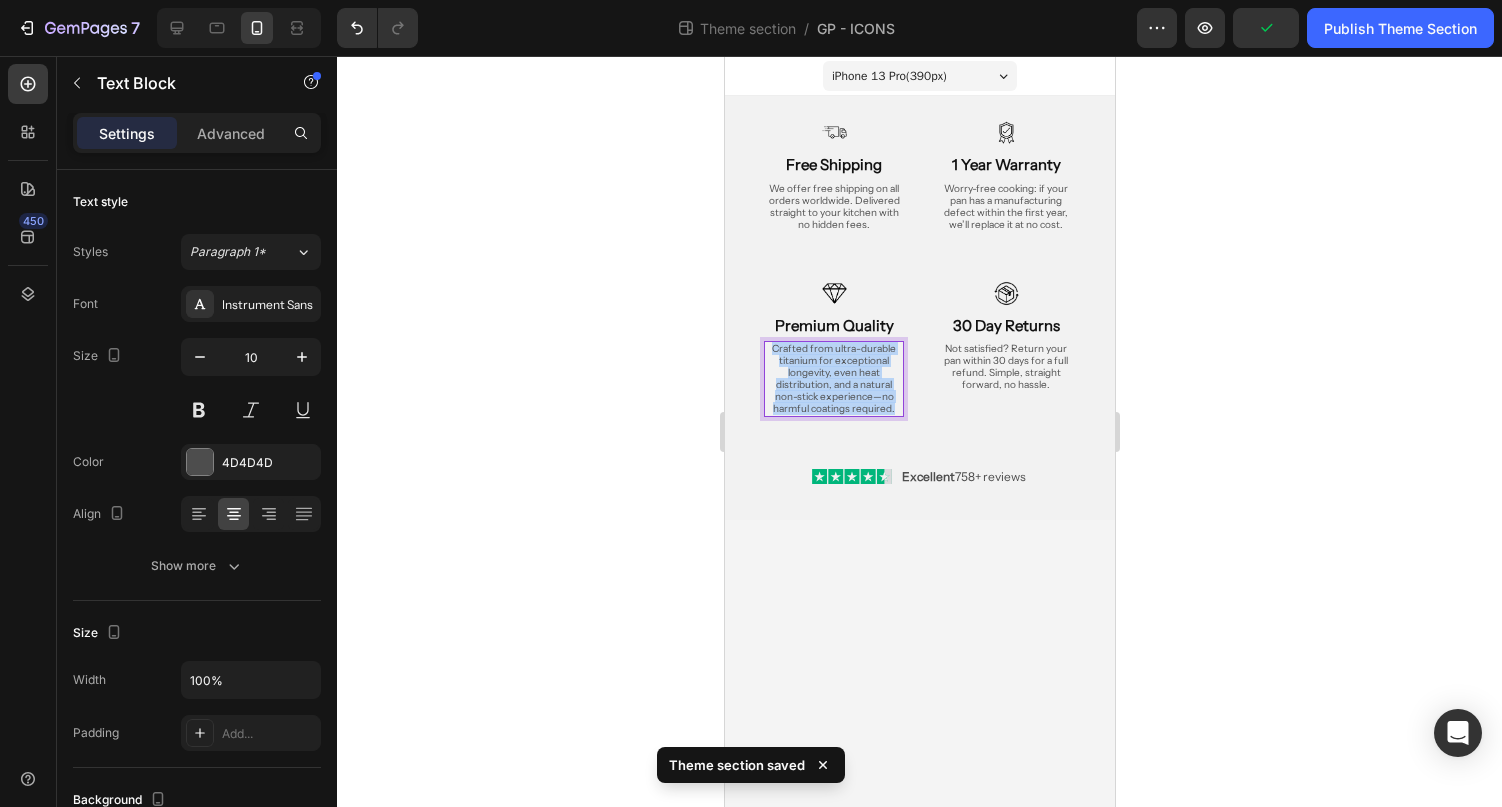 click on "Crafted from ultra-durable titanium for exceptional longevity, even heat distribution, and a natural non-stick experience—no harmful coatings required." at bounding box center [833, 378] 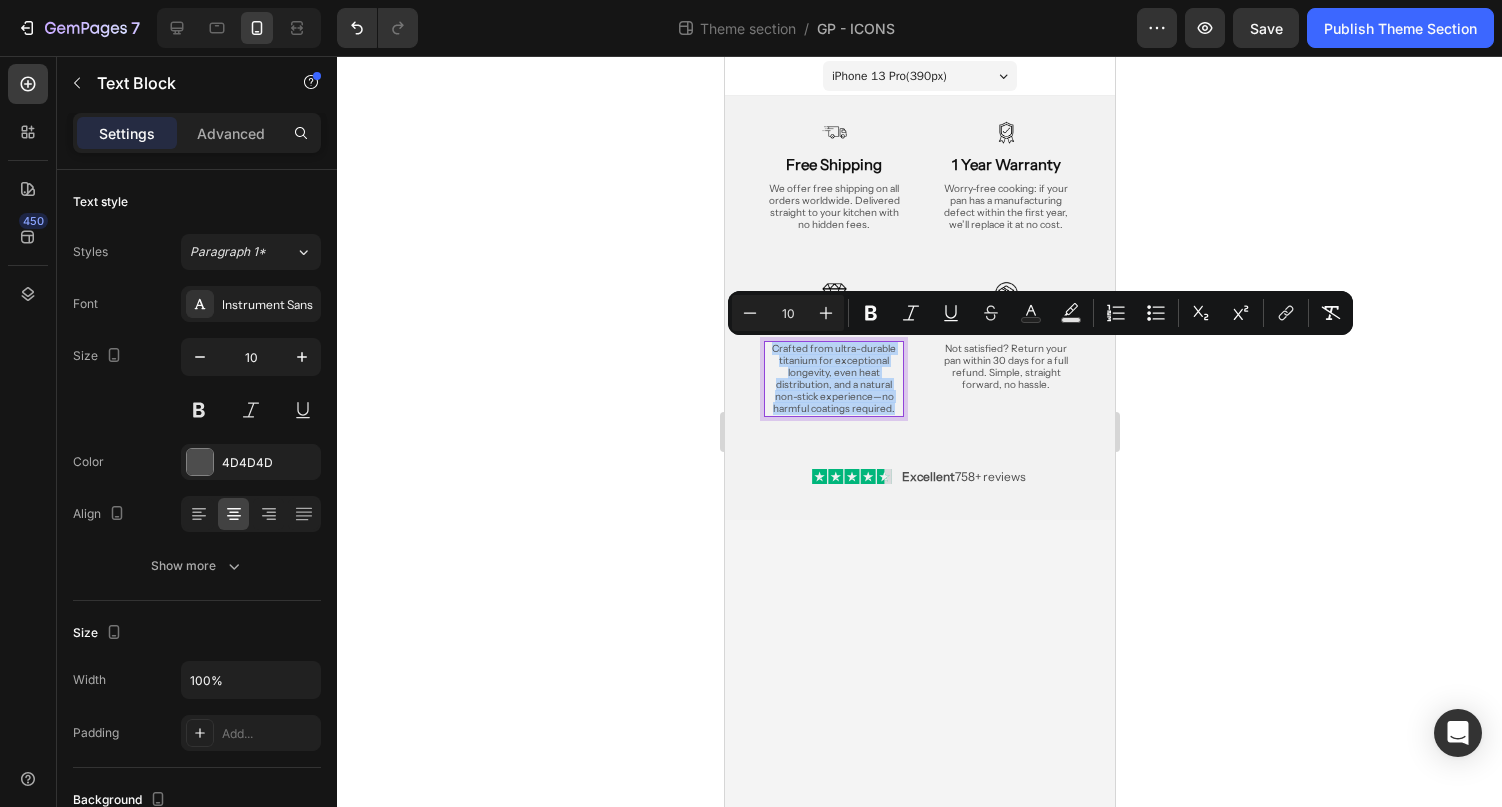 click on "Crafted from ultra-durable titanium for exceptional longevity, even heat distribution, and a natural non-stick experience—no harmful coatings required." at bounding box center (833, 378) 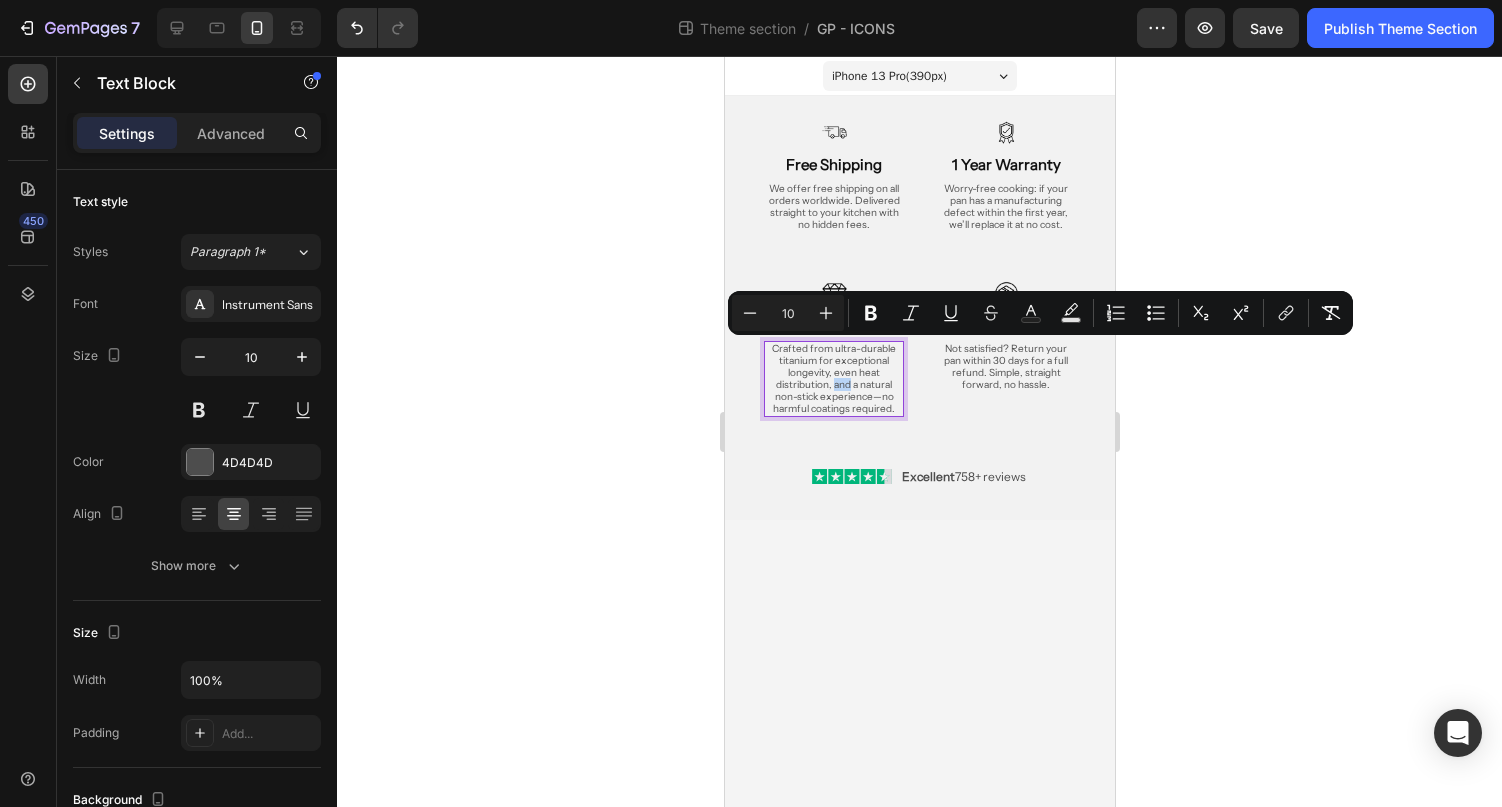 click on "Crafted from ultra-durable titanium for exceptional longevity, even heat distribution, and a natural non-stick experience—no harmful coatings required." at bounding box center (833, 378) 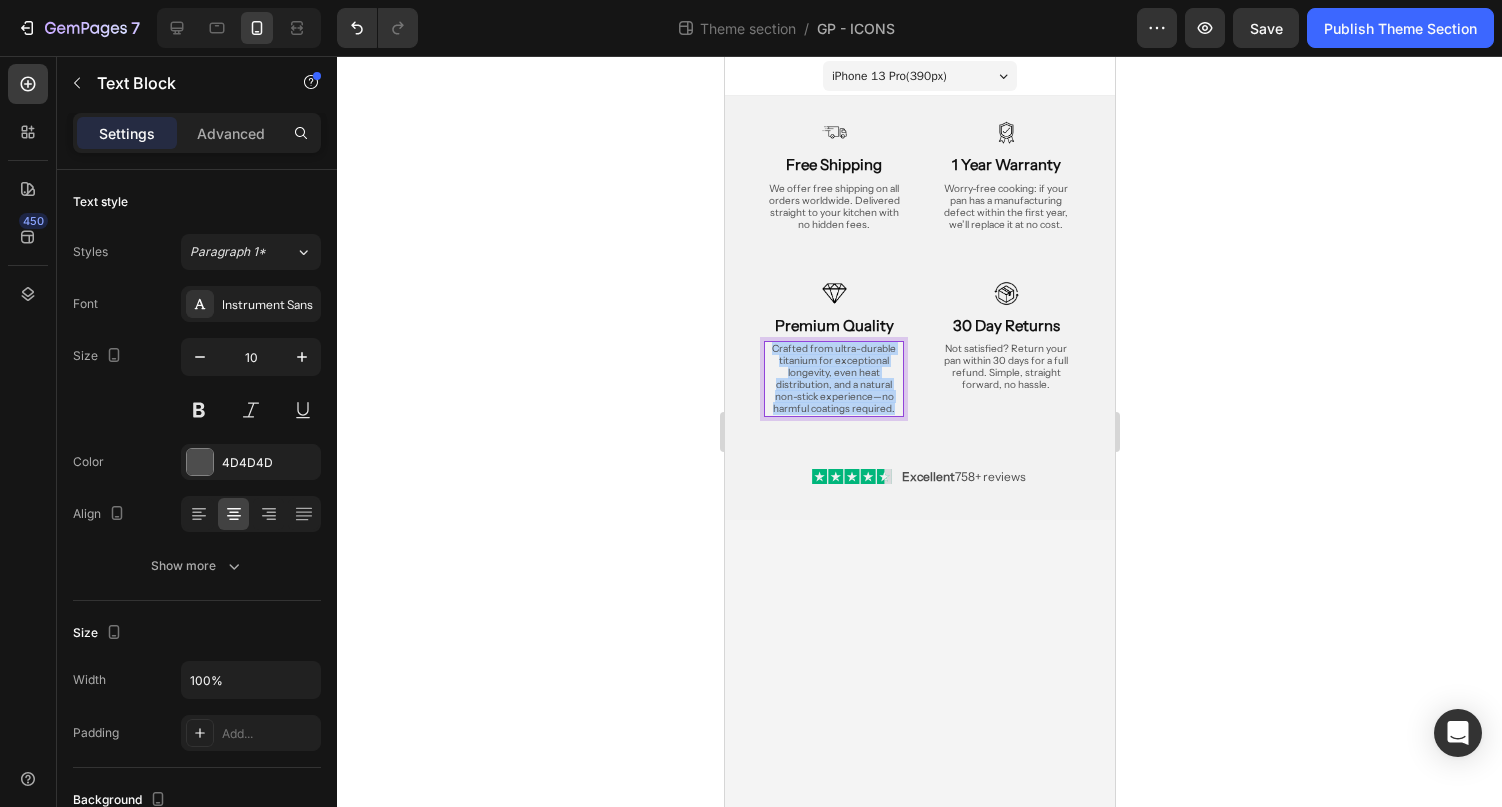 click on "Crafted from ultra-durable titanium for exceptional longevity, even heat distribution, and a natural non-stick experience—no harmful coatings required." at bounding box center [833, 378] 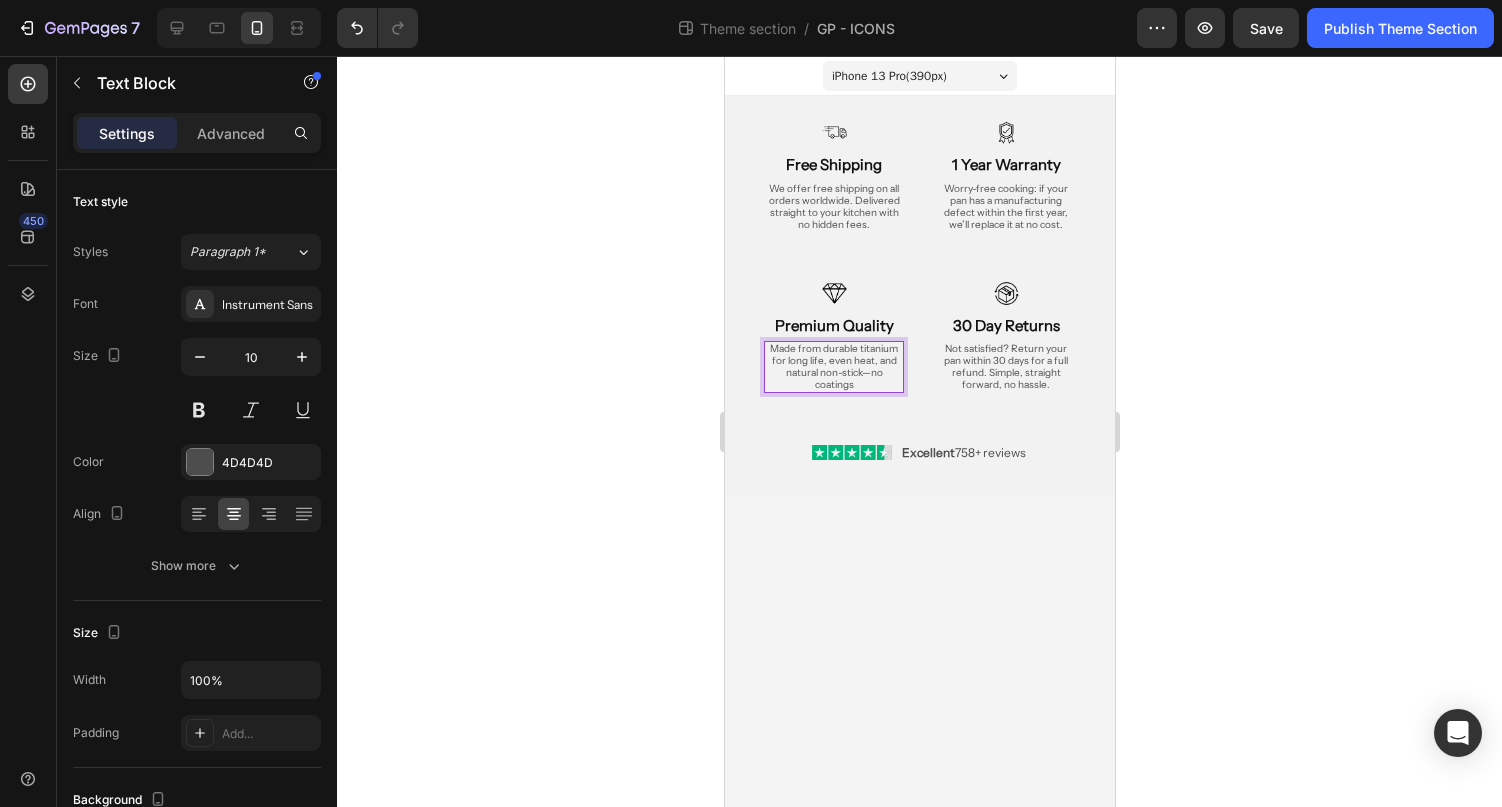 click on "Made from durable titanium for long life, even heat, and natural non-stick—no coatings" at bounding box center [833, 366] 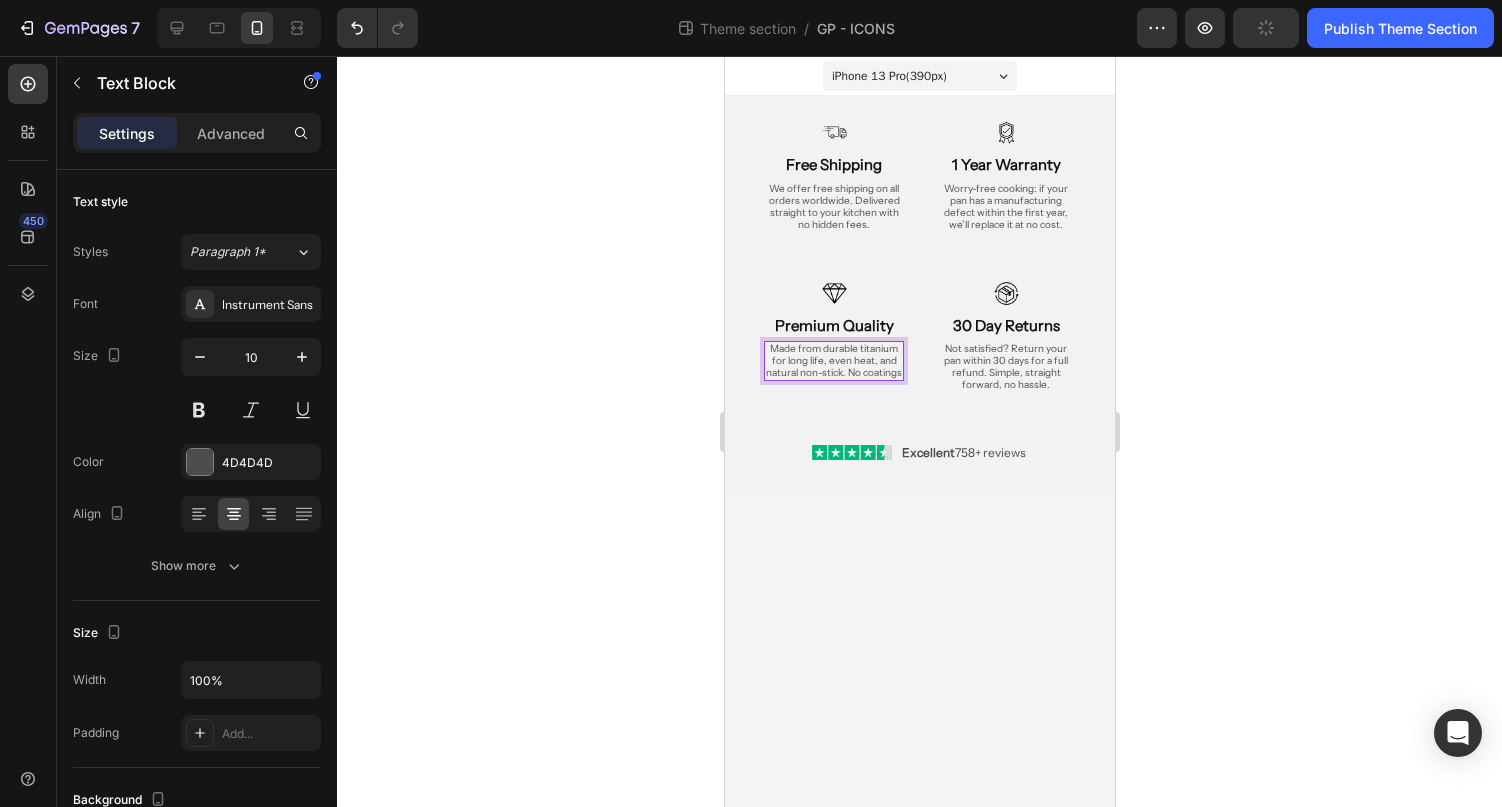 click 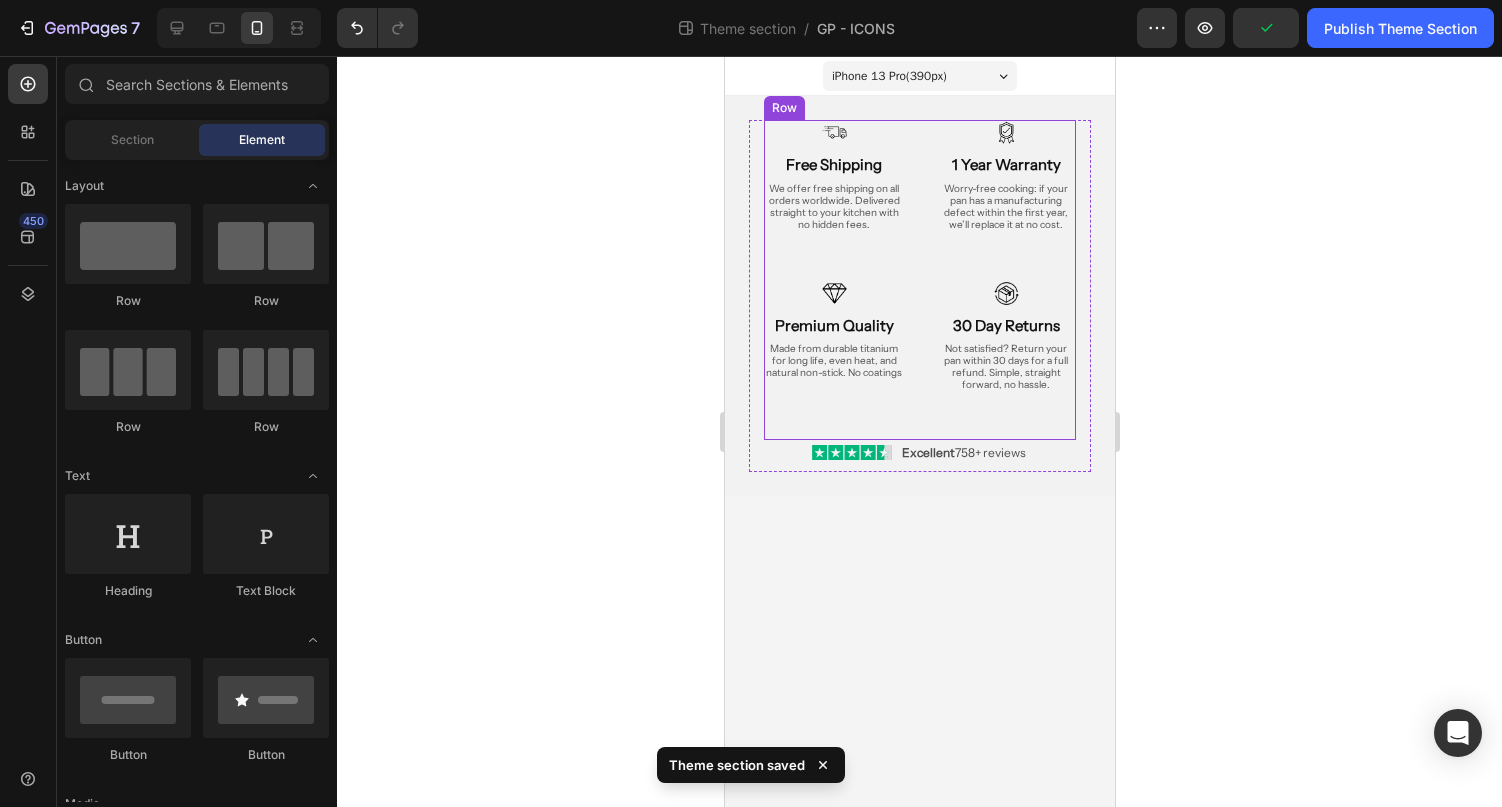 click on "Made from durable titanium for long life, even heat, and natural non-stick. No coatings" at bounding box center (833, 361) 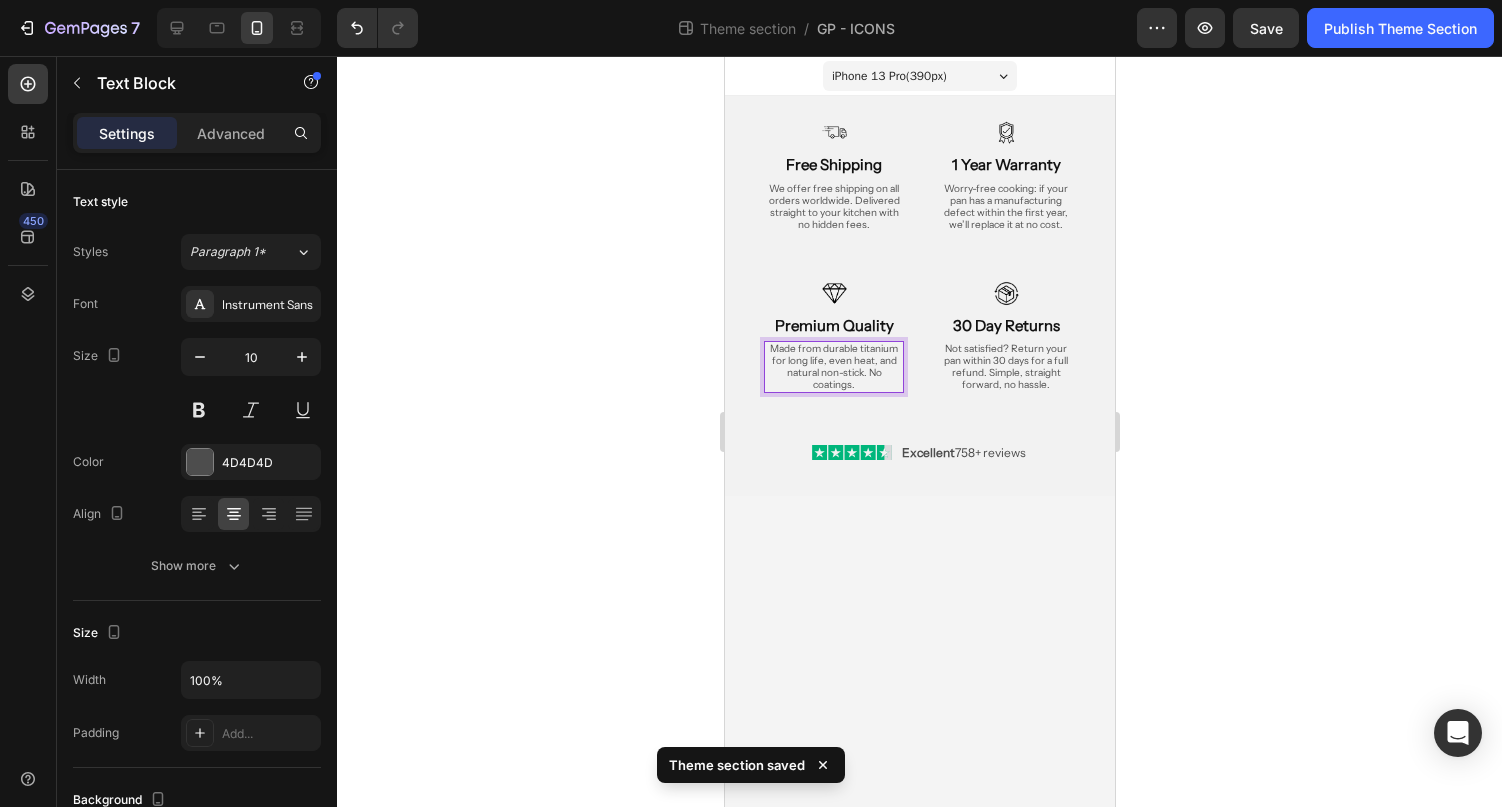 click on "Made from durable titanium for long life, even heat, and natural non-stick. No coatings." at bounding box center [833, 367] 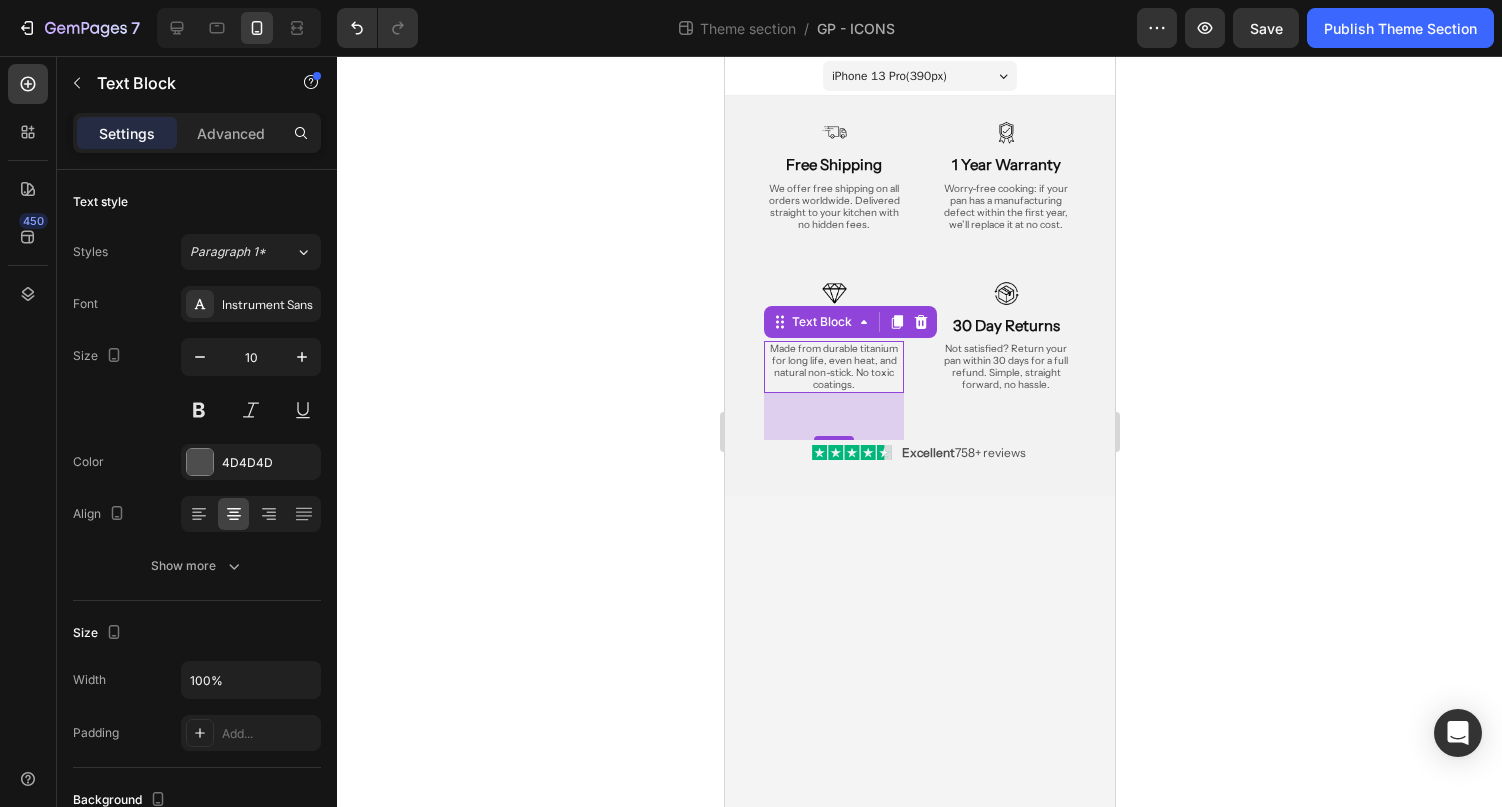 click 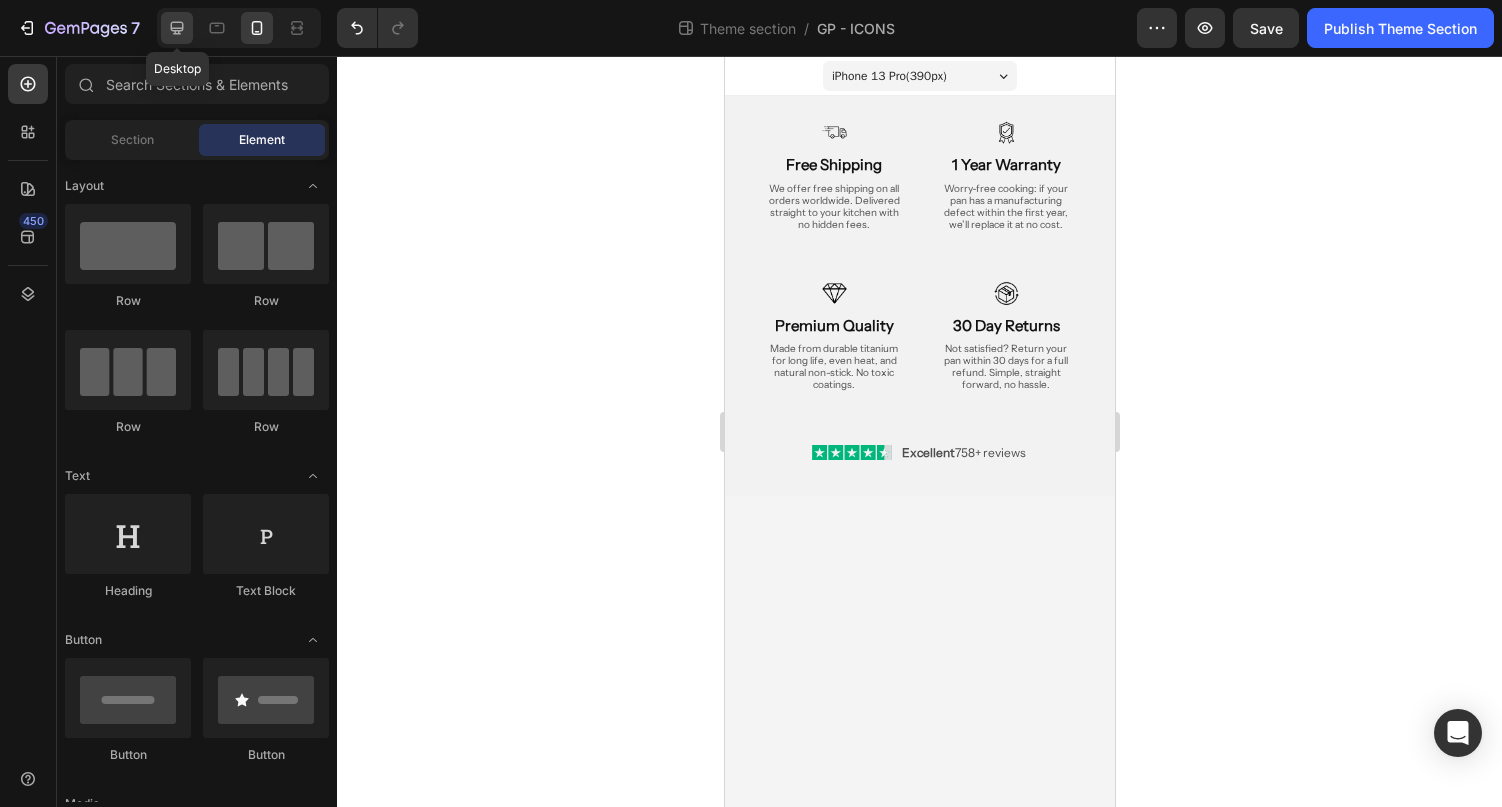 click 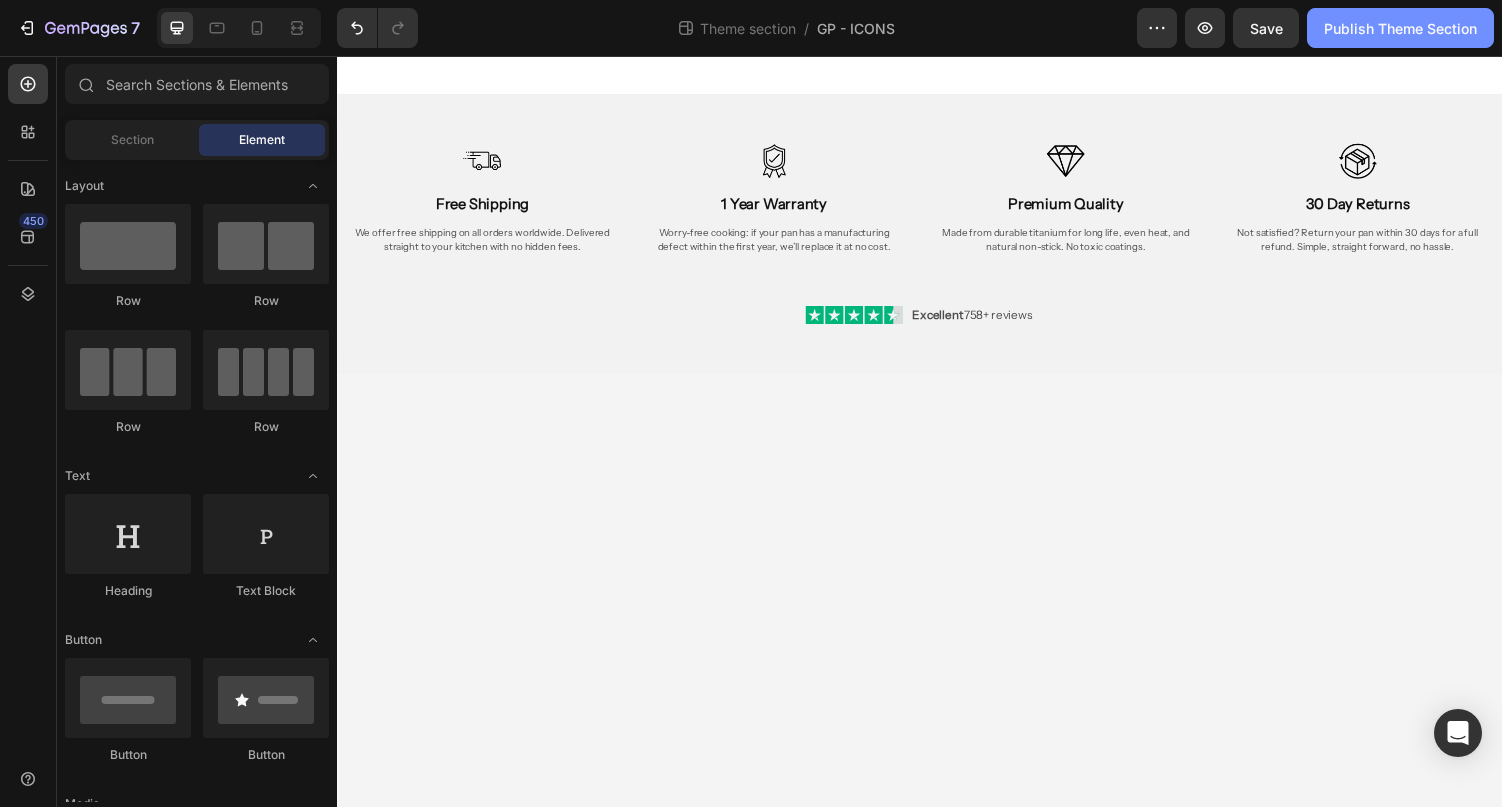 click on "Publish Theme Section" at bounding box center [1400, 28] 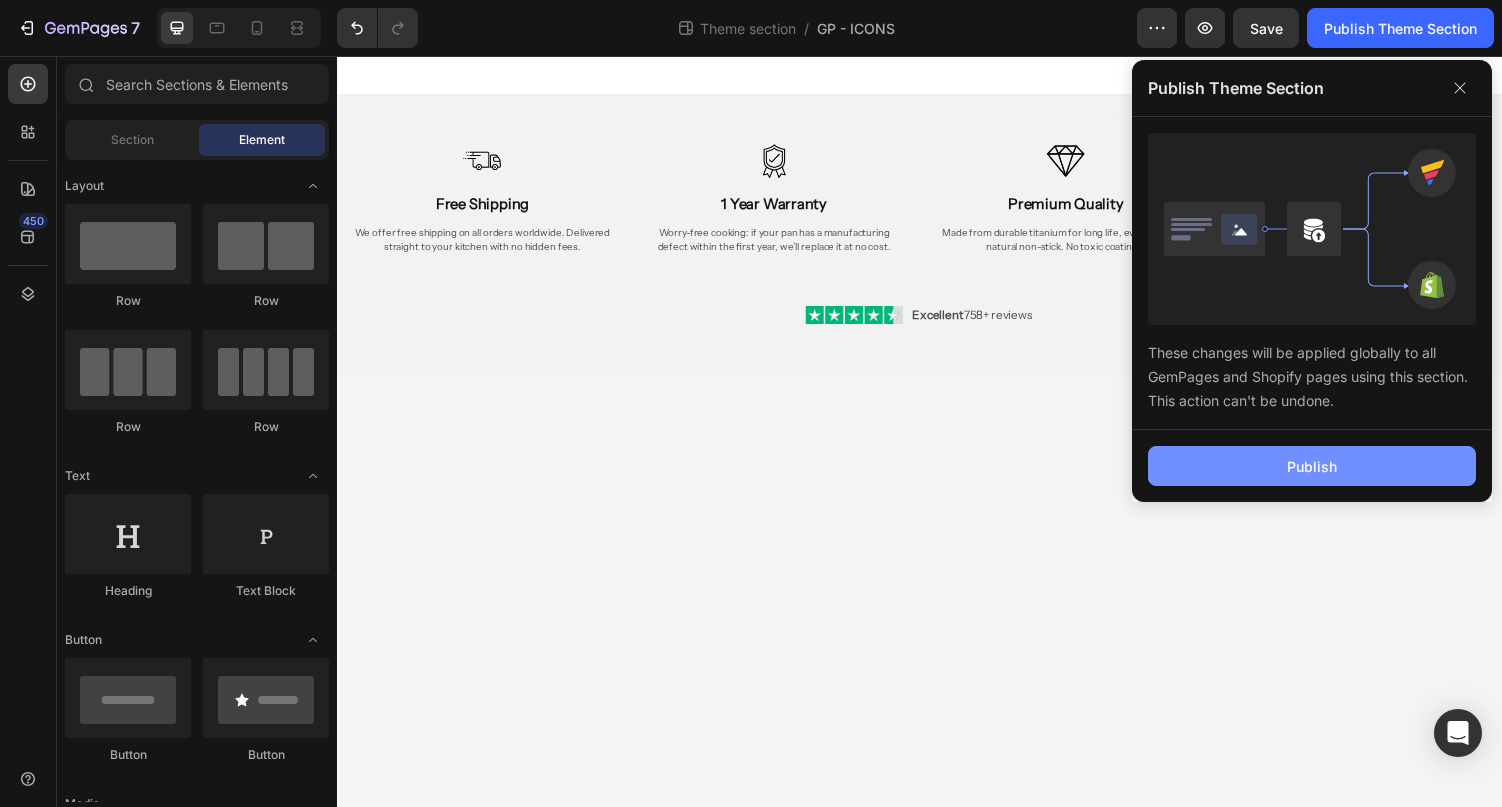 click on "Publish" 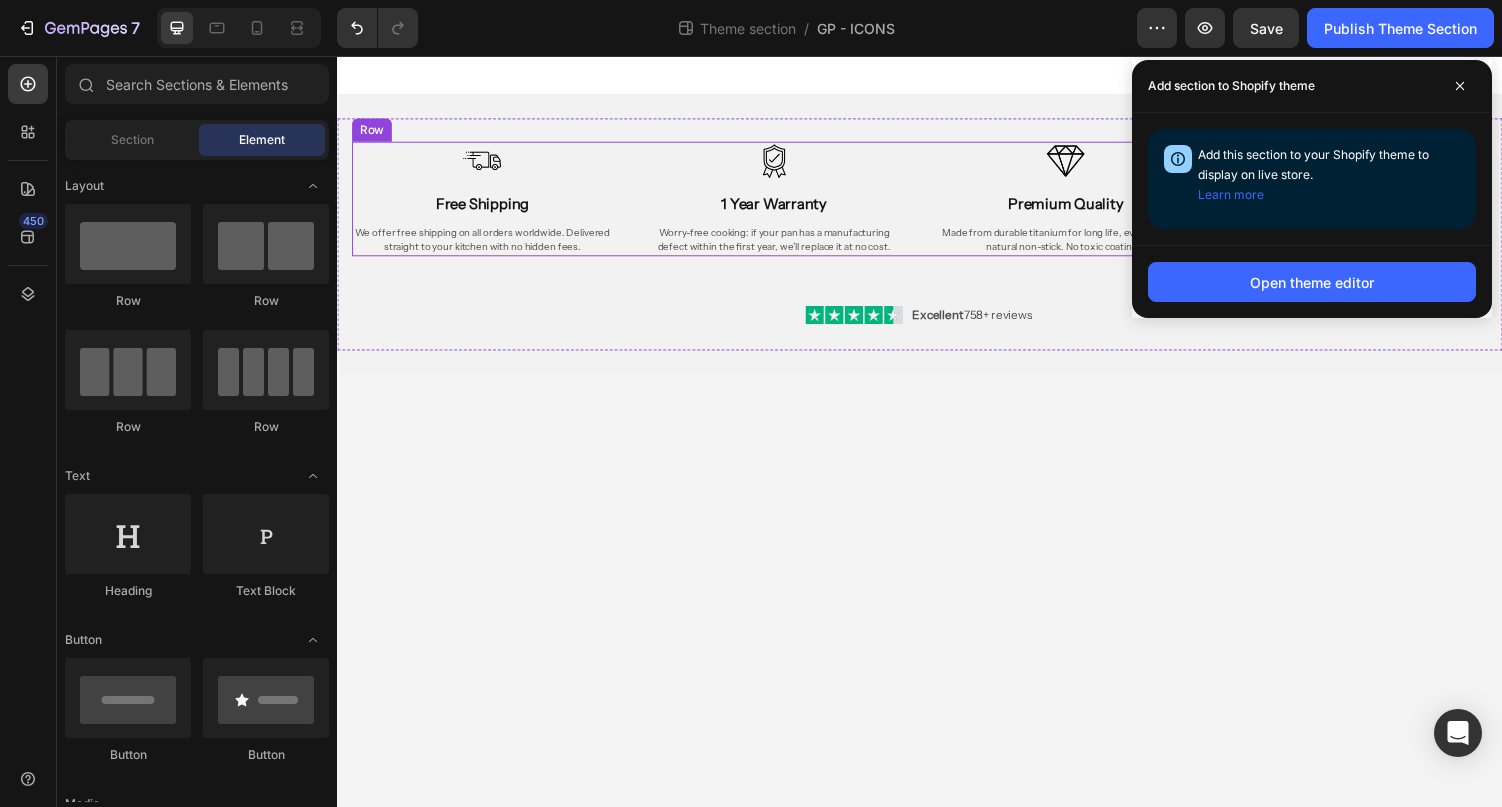 click on "Image Free Shipping Heading We offer free shipping on all orders worldwide. Delivered straight to your kitchen with no hidden fees. Text Block Image 1 Year Warranty Heading Worry-free cooking: if your pan has a manufacturing defect within the first year, we’ll replace it at no cost. Text Block Image Premium Quality Heading Made from durable titanium for long life, even heat, and natural non-stick. No toxic coatings. Text Block Image 30 Day Returns Heading Not satisfied? Return your pan within 30 days for a full refund. Simple, straight forward, no hassle. Text Block Row" at bounding box center (937, 203) 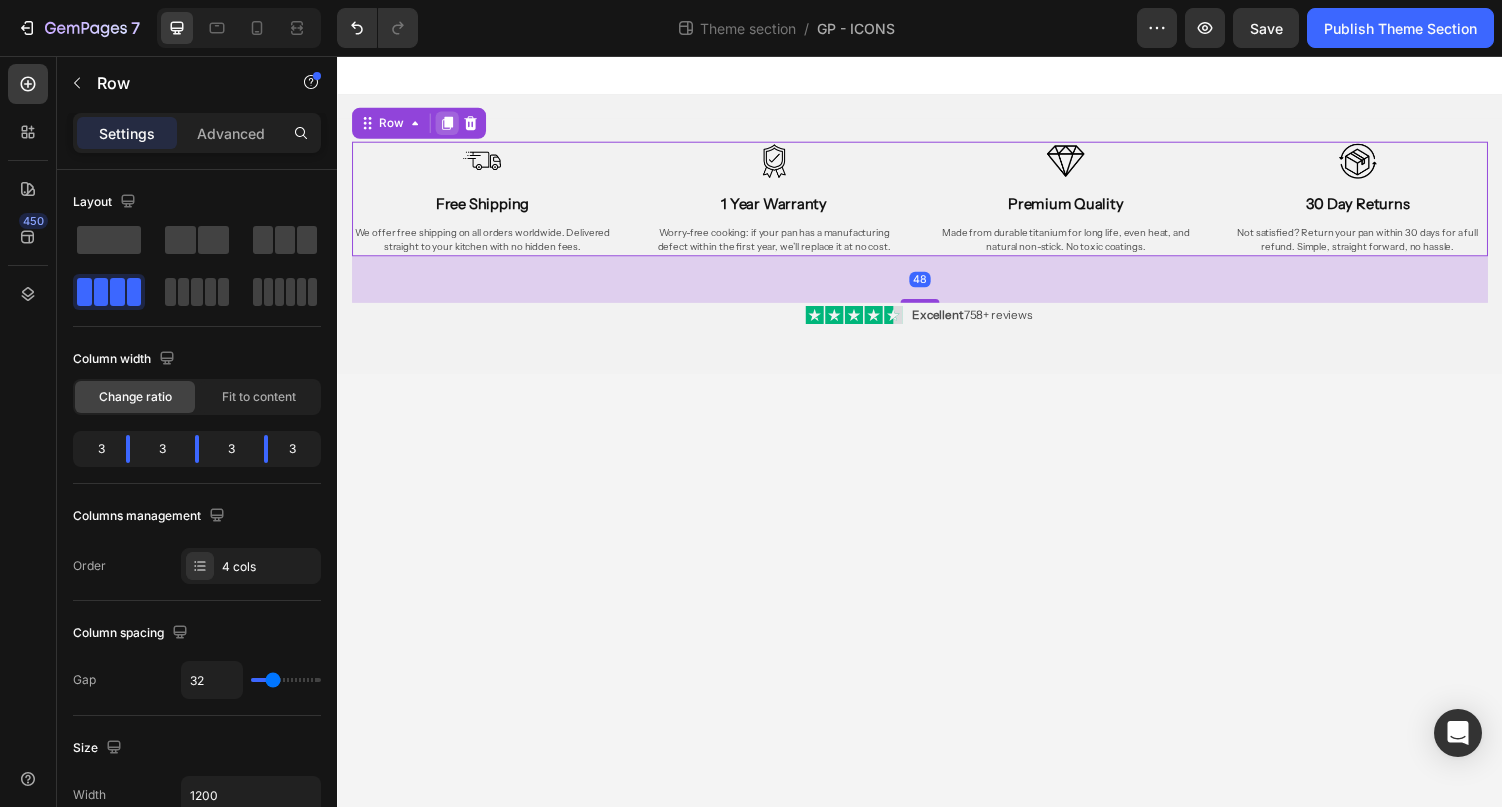 click 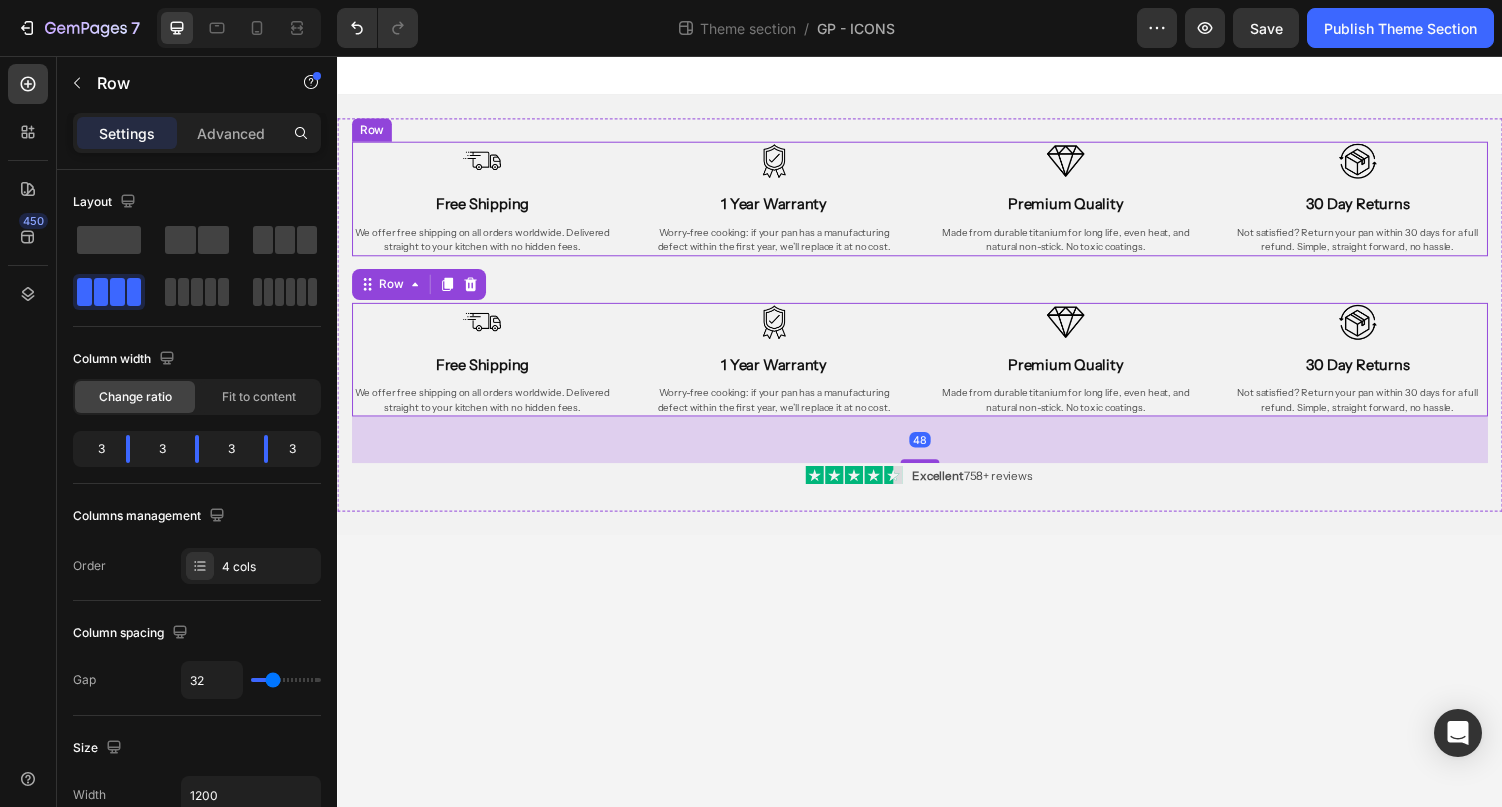 click on "Image Free Shipping Heading We offer free shipping on all orders worldwide. Delivered straight to your kitchen with no hidden fees. Text Block Image 1 Year Warranty Heading Worry-free cooking: if your pan has a manufacturing defect within the first year, we’ll replace it at no cost. Text Block Image Premium Quality Heading Made from durable titanium for long life, even heat, and natural non-stick. No toxic coatings. Text Block Image 30 Day Returns Heading Not satisfied? Return your pan within 30 days for a full refund. Simple, straight forward, no hassle. Text Block Row" at bounding box center (937, 203) 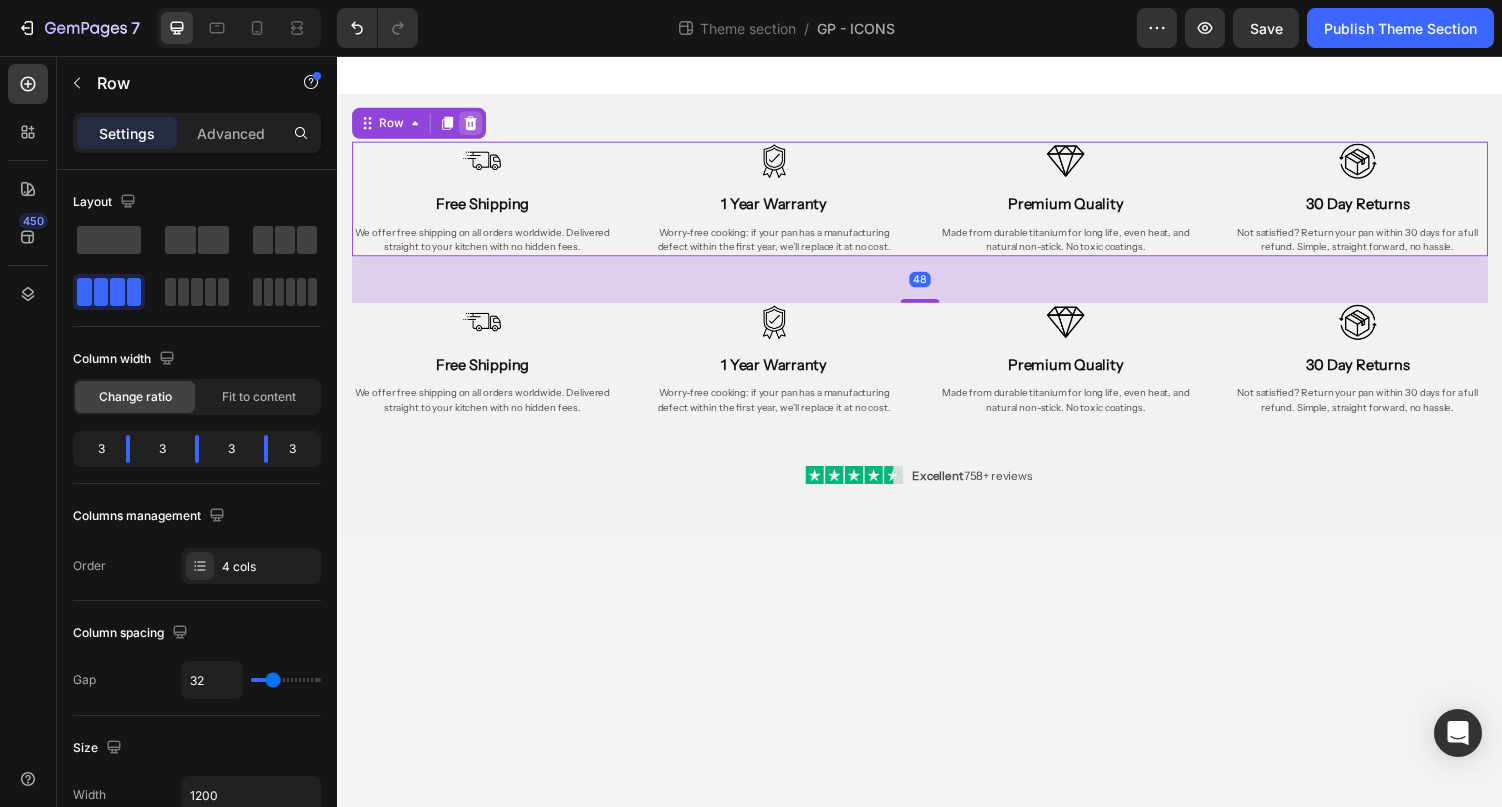 click 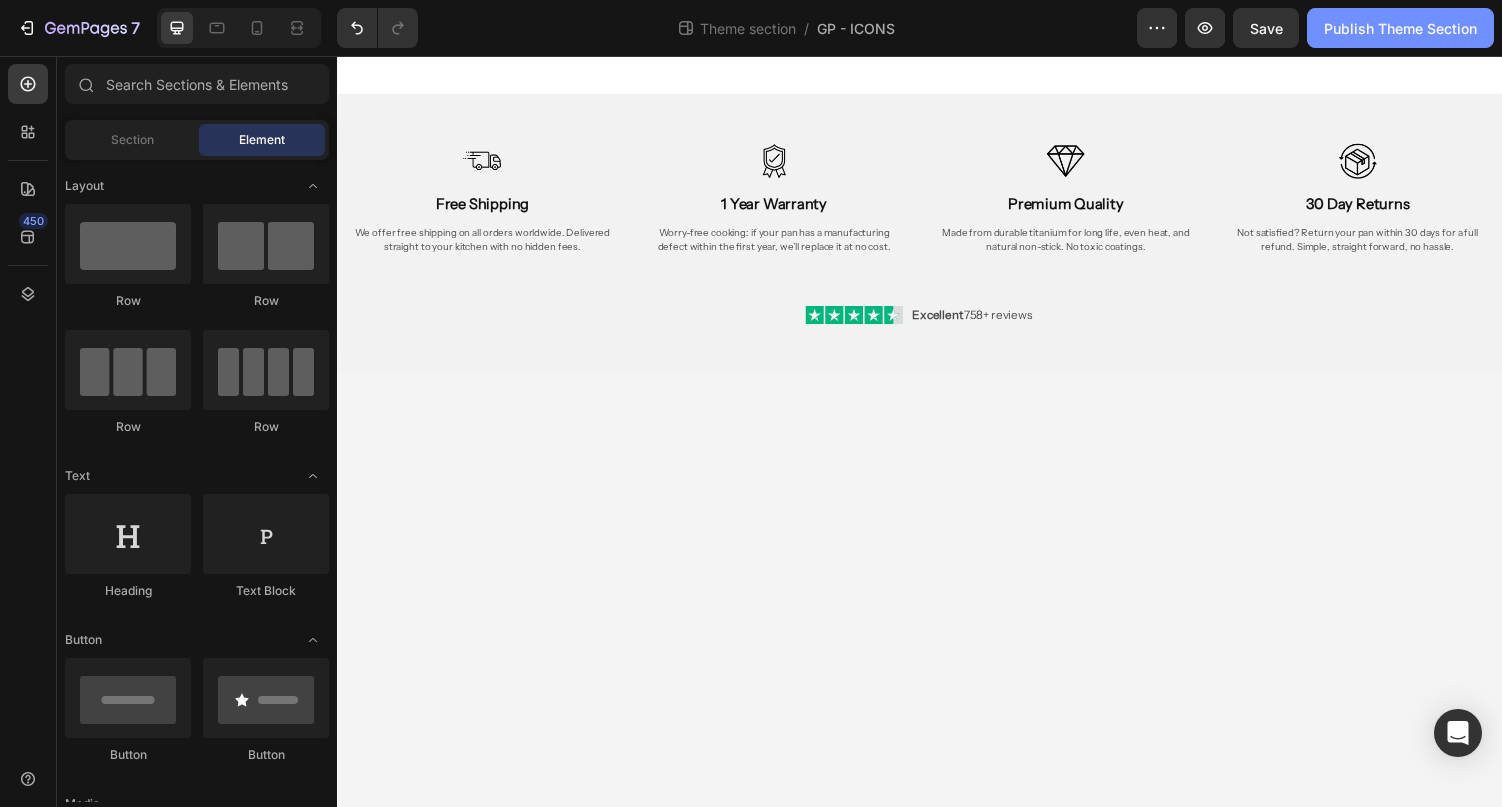 click on "Publish Theme Section" 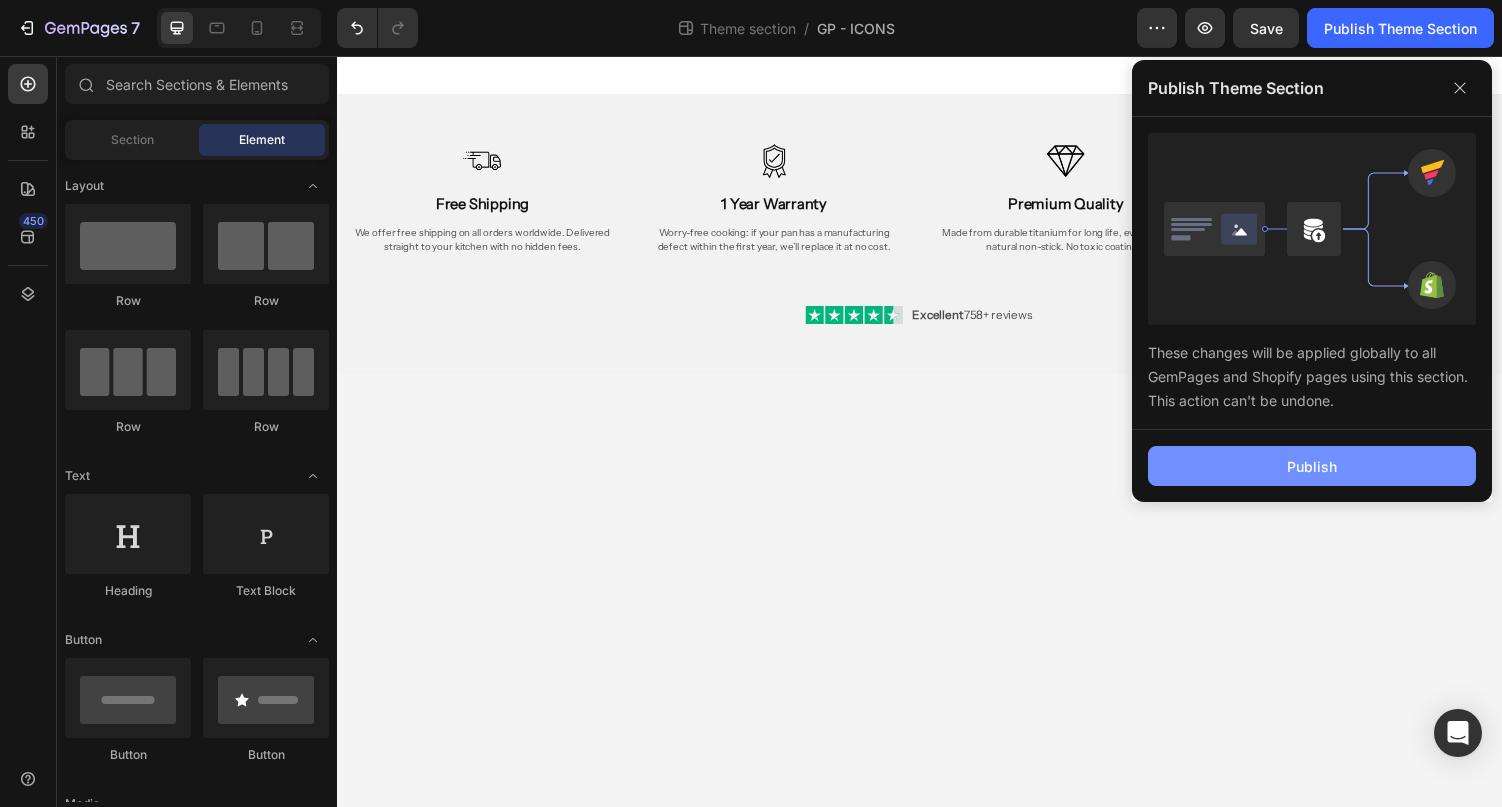 click on "Publish" 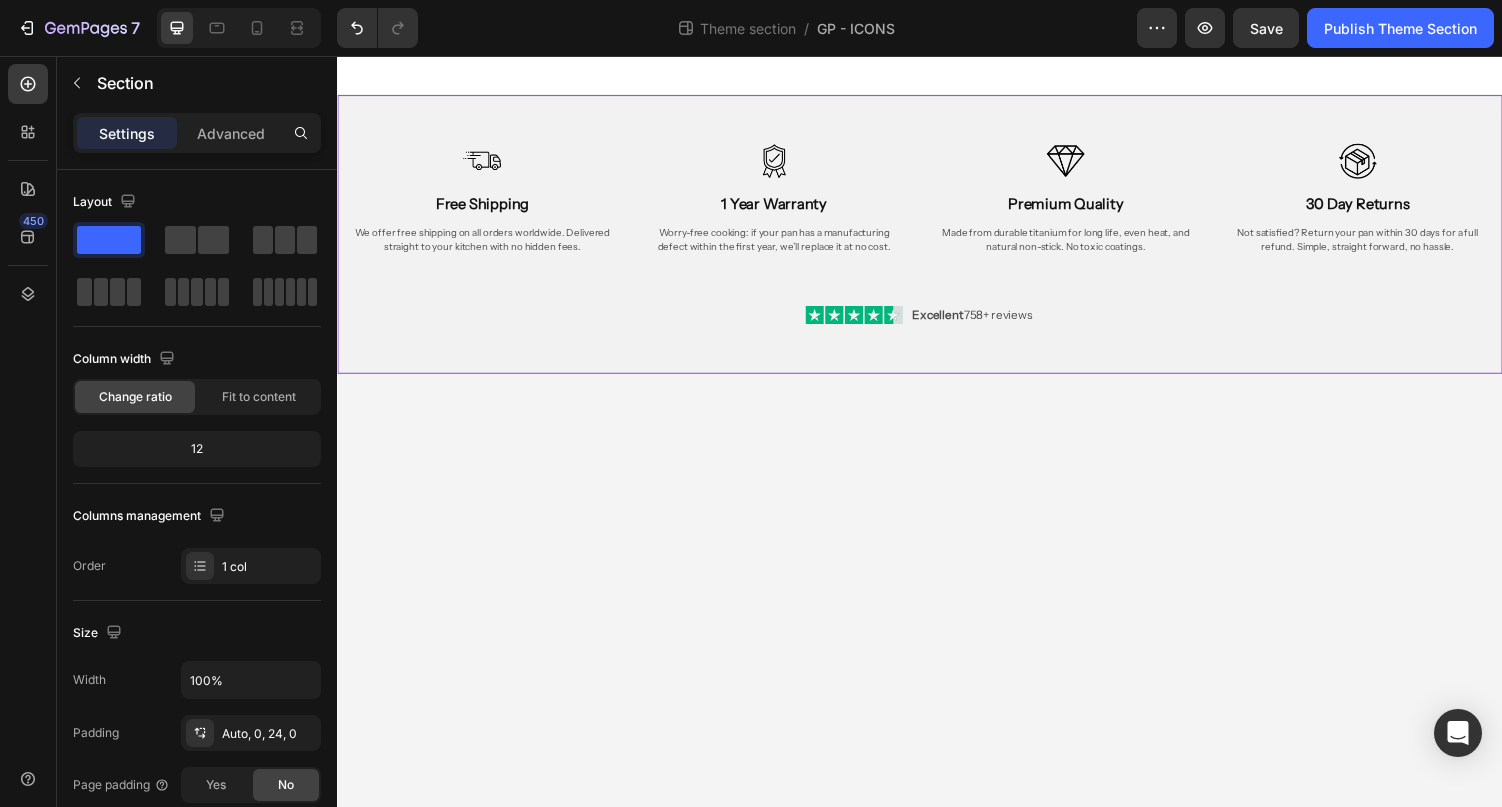 click on "Image Free Shipping Heading We offer free shipping on all orders worldwide. Delivered straight to your kitchen with no hidden fees. Text Block Image 1 Year Warranty Heading Worry-free cooking: if your pan has a manufacturing defect within the first year, we’ll replace it at no cost. Text Block Image Premium Quality Heading Made from durable titanium for long life, even heat, and natural non-stick. No toxic coatings. Text Block Image 30 Day Returns Heading Not satisfied? Return your pan within 30 days for a full refund. Simple, straight forward, no hassle. Text Block Row Image Excellent  758+ reviews Text Block Row Row Row Row" at bounding box center (937, 227) 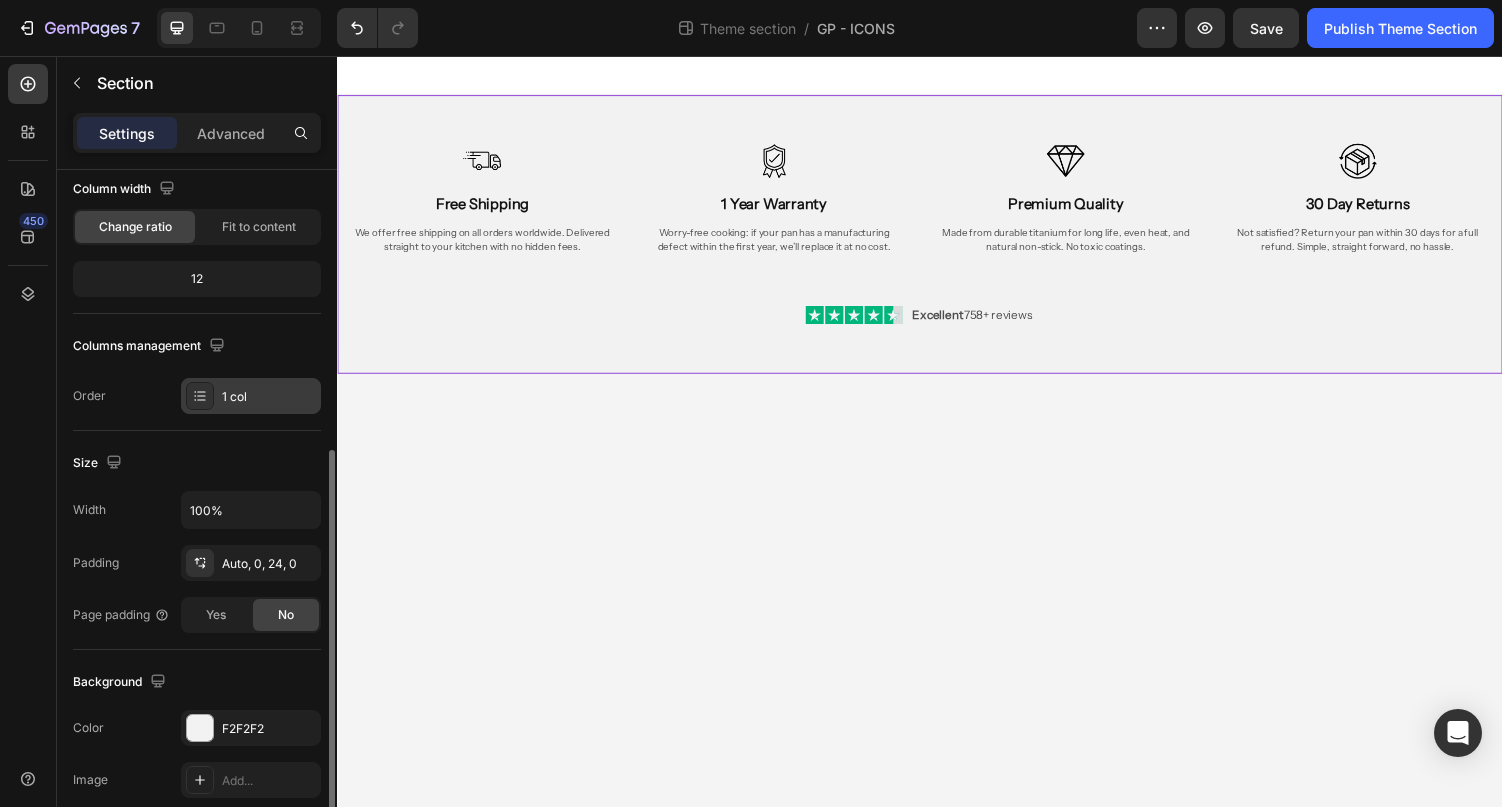 scroll, scrollTop: 401, scrollLeft: 0, axis: vertical 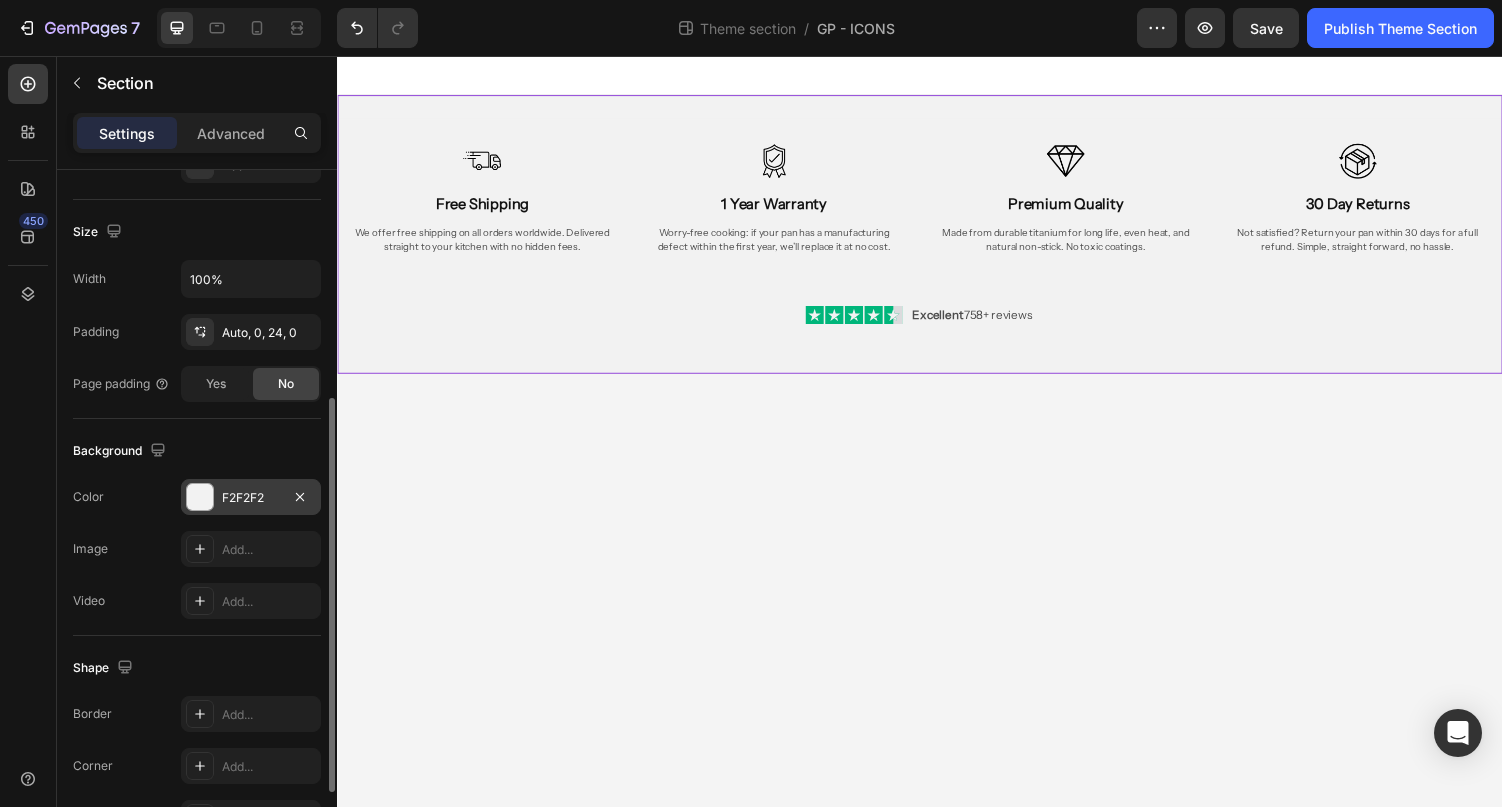 click on "F2F2F2" at bounding box center (251, 498) 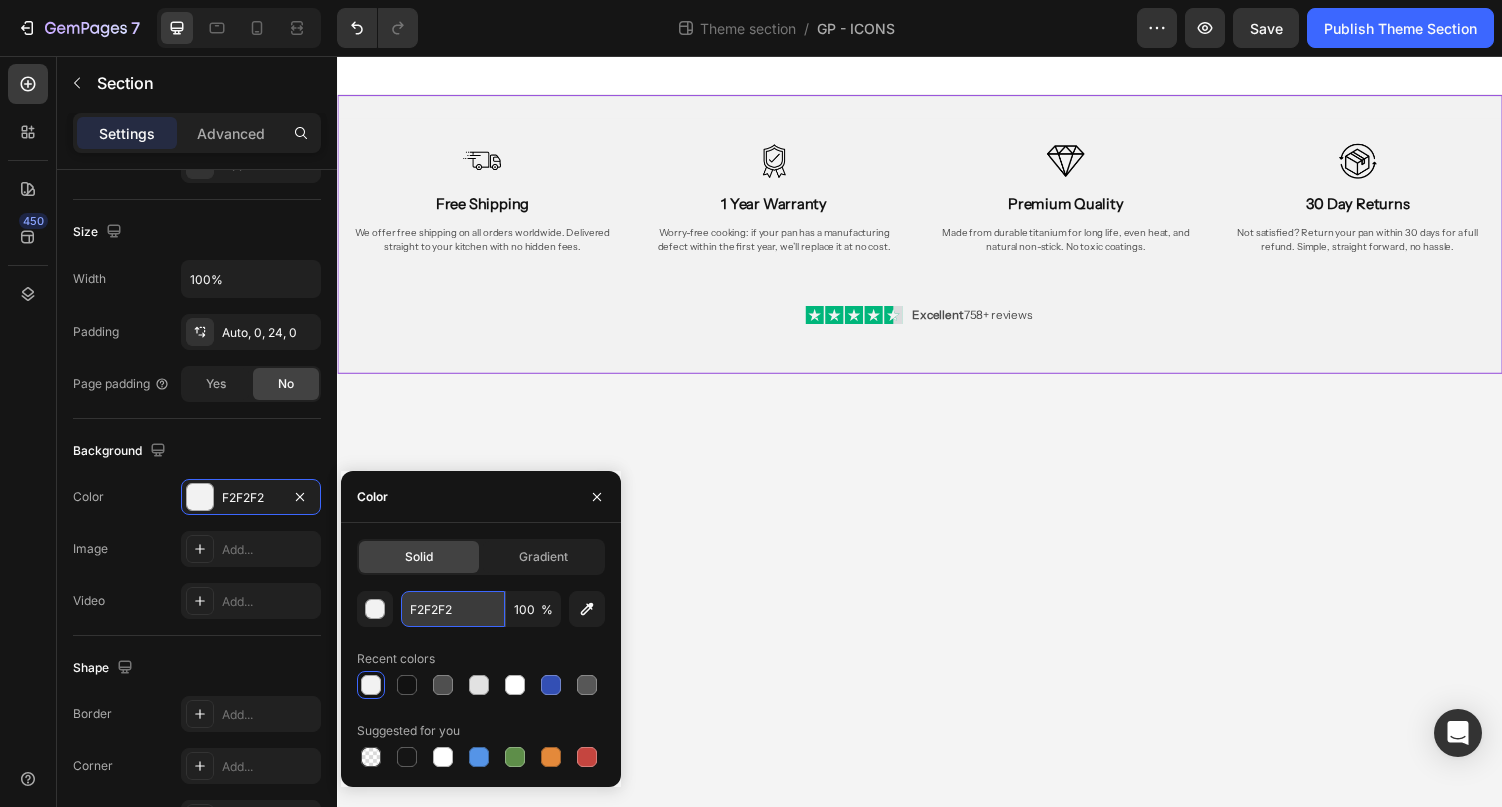 click on "F2F2F2" at bounding box center (453, 609) 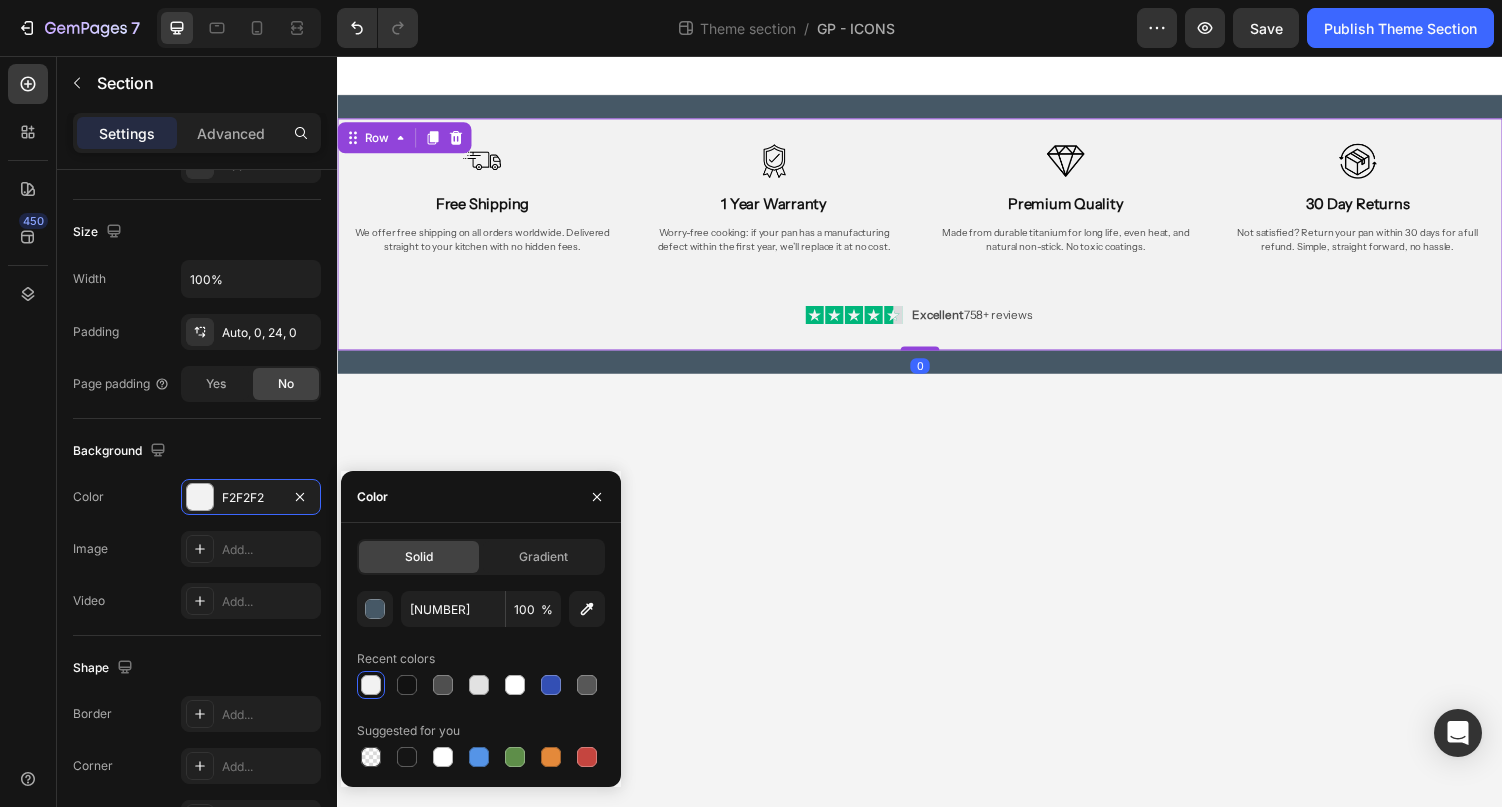 click on "Image Free Shipping Heading We offer free shipping on all orders worldwide. Delivered straight to your kitchen with no hidden fees. Text Block Image 1 Year Warranty Heading Worry-free cooking: if your pan has a manufacturing defect within the first year, we’ll replace it at no cost. Text Block Image Premium Quality Heading Made from durable titanium for long life, even heat, and natural non-stick. No toxic coatings. Text Block Image 30 Day Returns Heading Not satisfied? Return your pan within 30 days for a full refund. Simple, straight forward, no hassle. Text Block Row Image Excellent  758+ reviews Text Block Row" at bounding box center (937, 239) 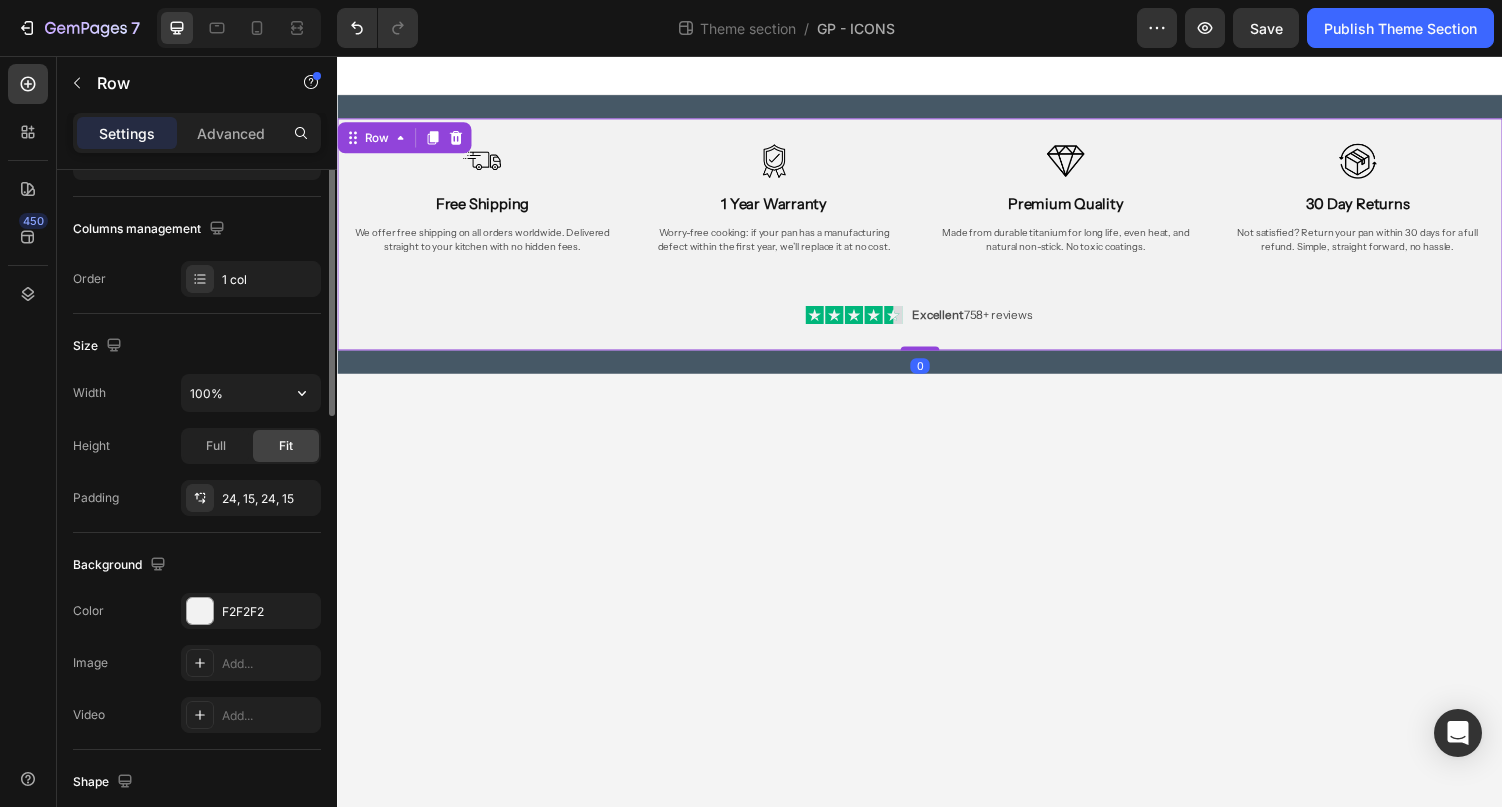 scroll, scrollTop: 357, scrollLeft: 0, axis: vertical 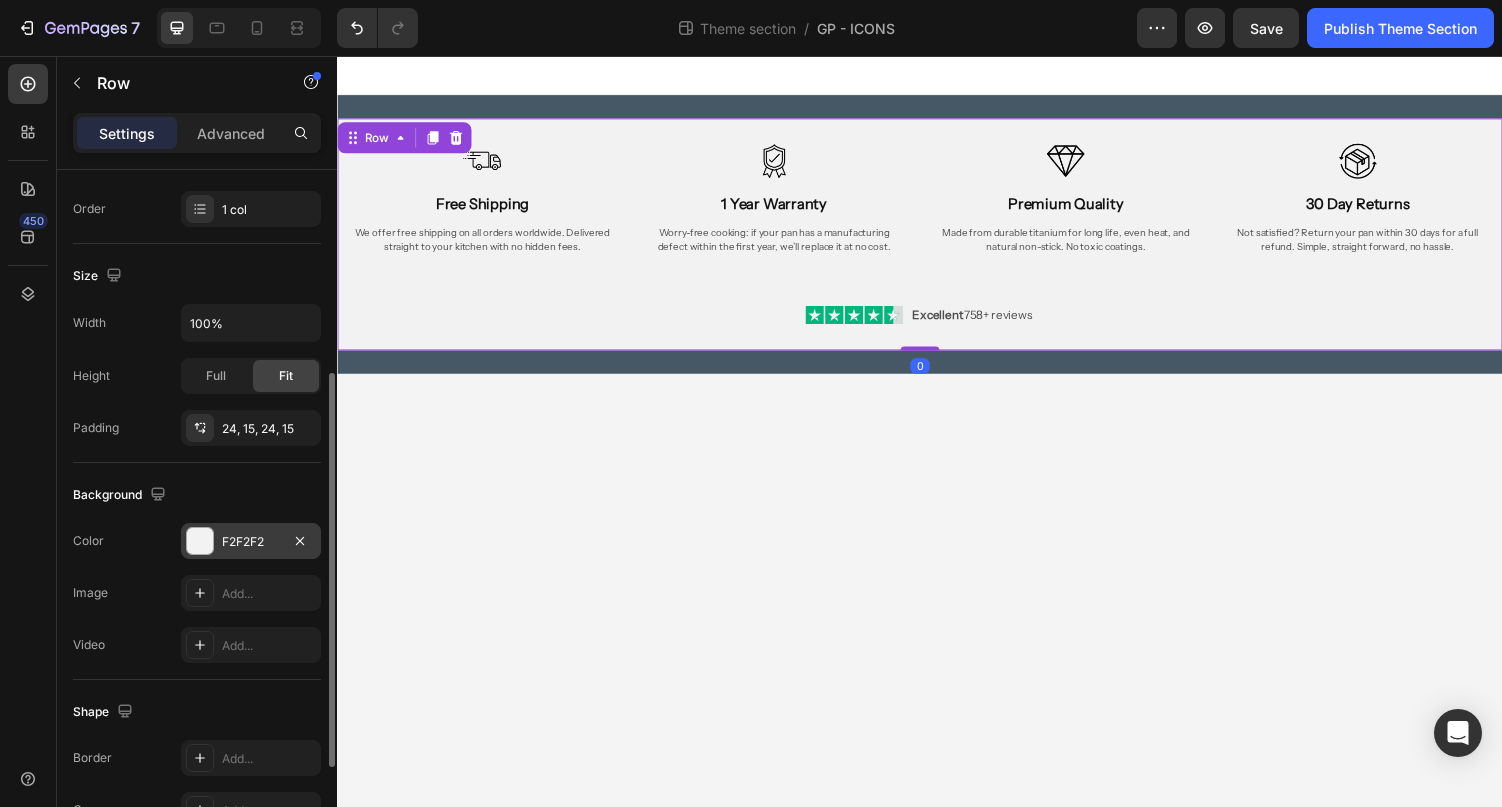 click on "F2F2F2" at bounding box center [251, 542] 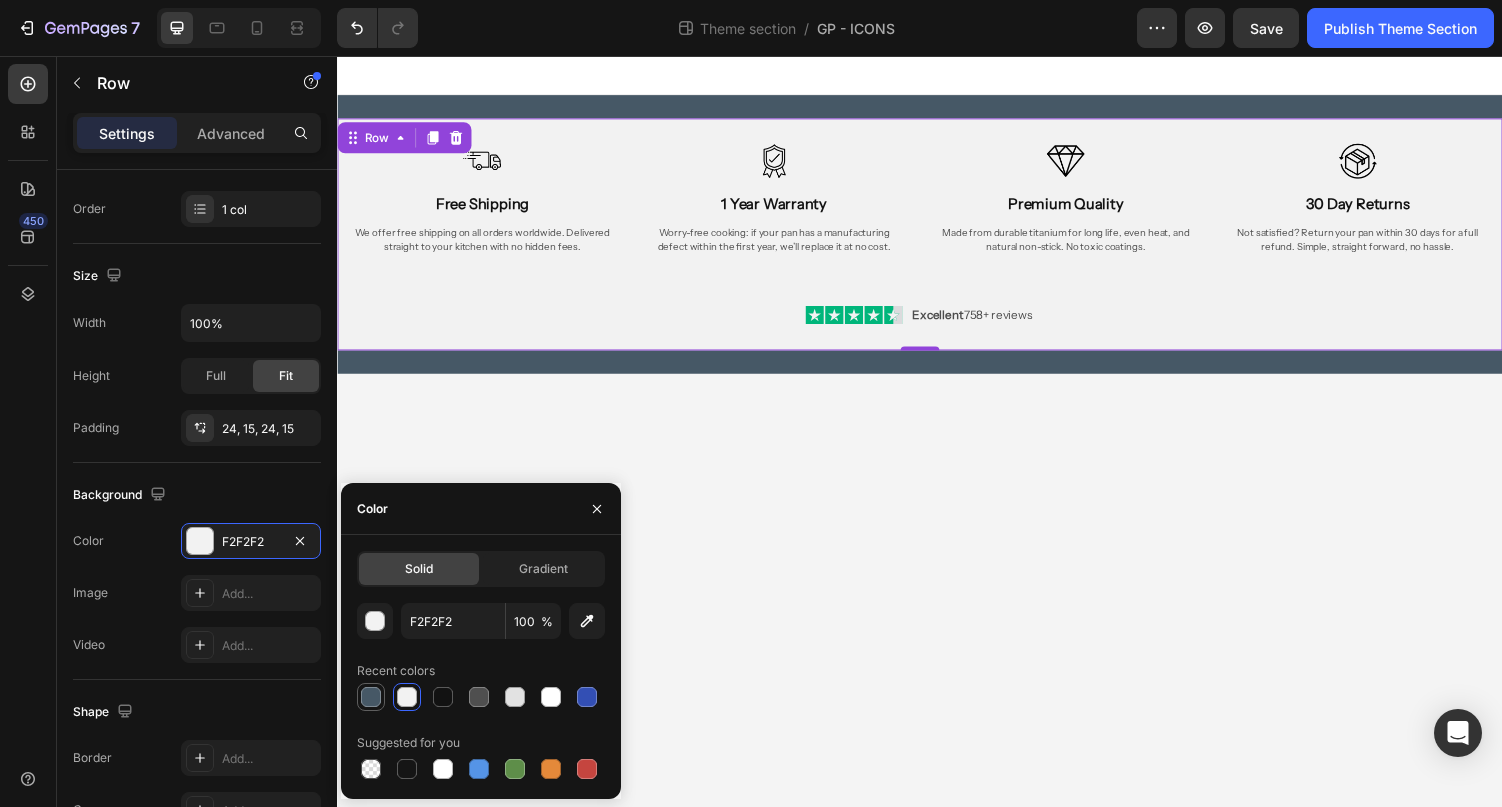 click at bounding box center [371, 697] 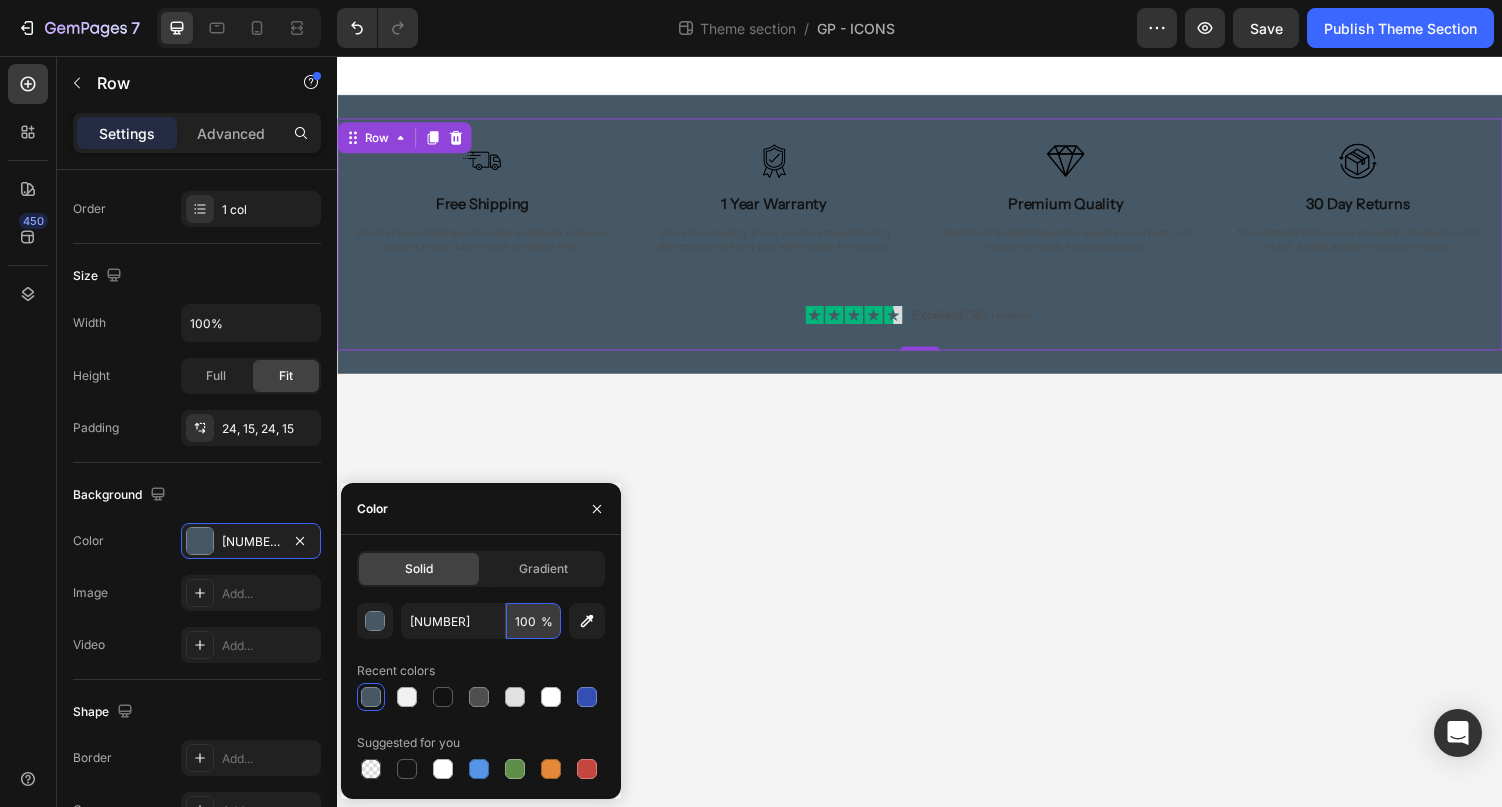 click on "100" at bounding box center (533, 621) 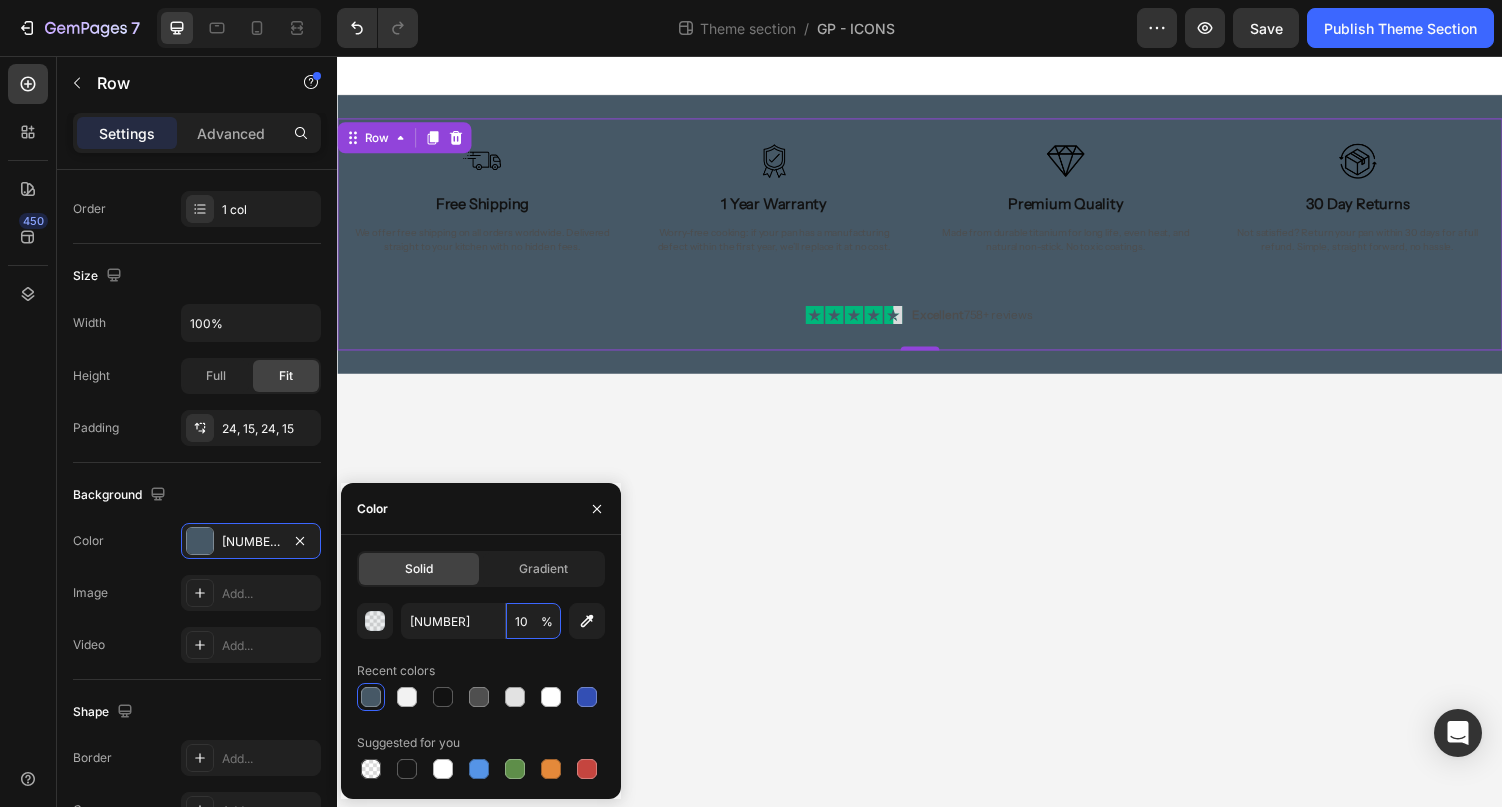 type on "10" 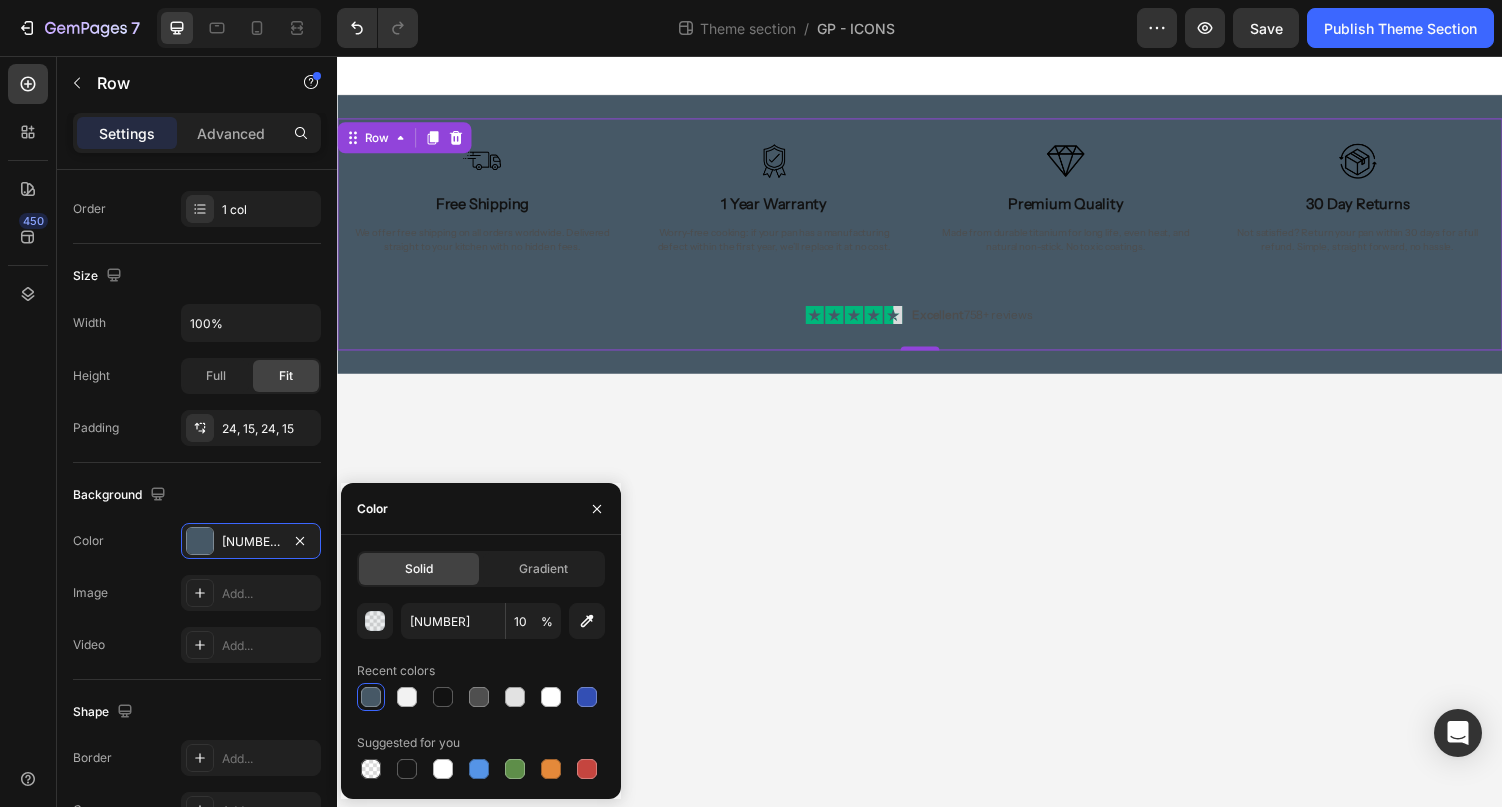 click on "Color" at bounding box center [481, 509] 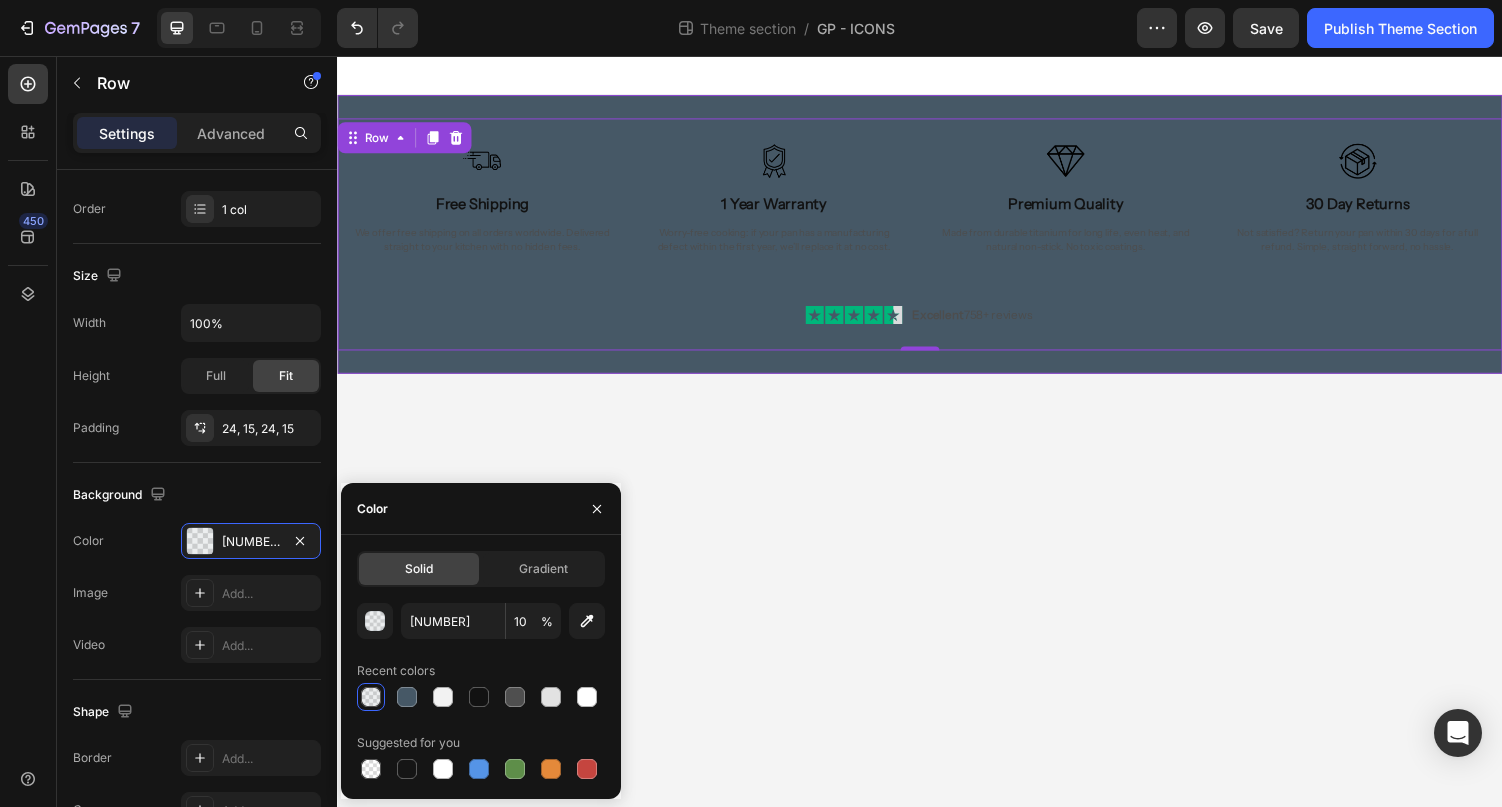 click on "Image Free Shipping Heading We offer free shipping on all orders worldwide. Delivered straight to your kitchen with no hidden fees. Text Block Image 1 Year Warranty Heading Worry-free cooking: if your pan has a manufacturing defect within the first year, we’ll replace it at no cost. Text Block Image Premium Quality Heading Made from durable titanium for long life, even heat, and natural non-stick. No toxic coatings. Text Block Image 30 Day Returns Heading Not satisfied? Return your pan within 30 days for a full refund. Simple, straight forward, no hassle. Text Block Row Image Excellent  758+ reviews Text Block Row Row   0 Row Row" at bounding box center (937, 239) 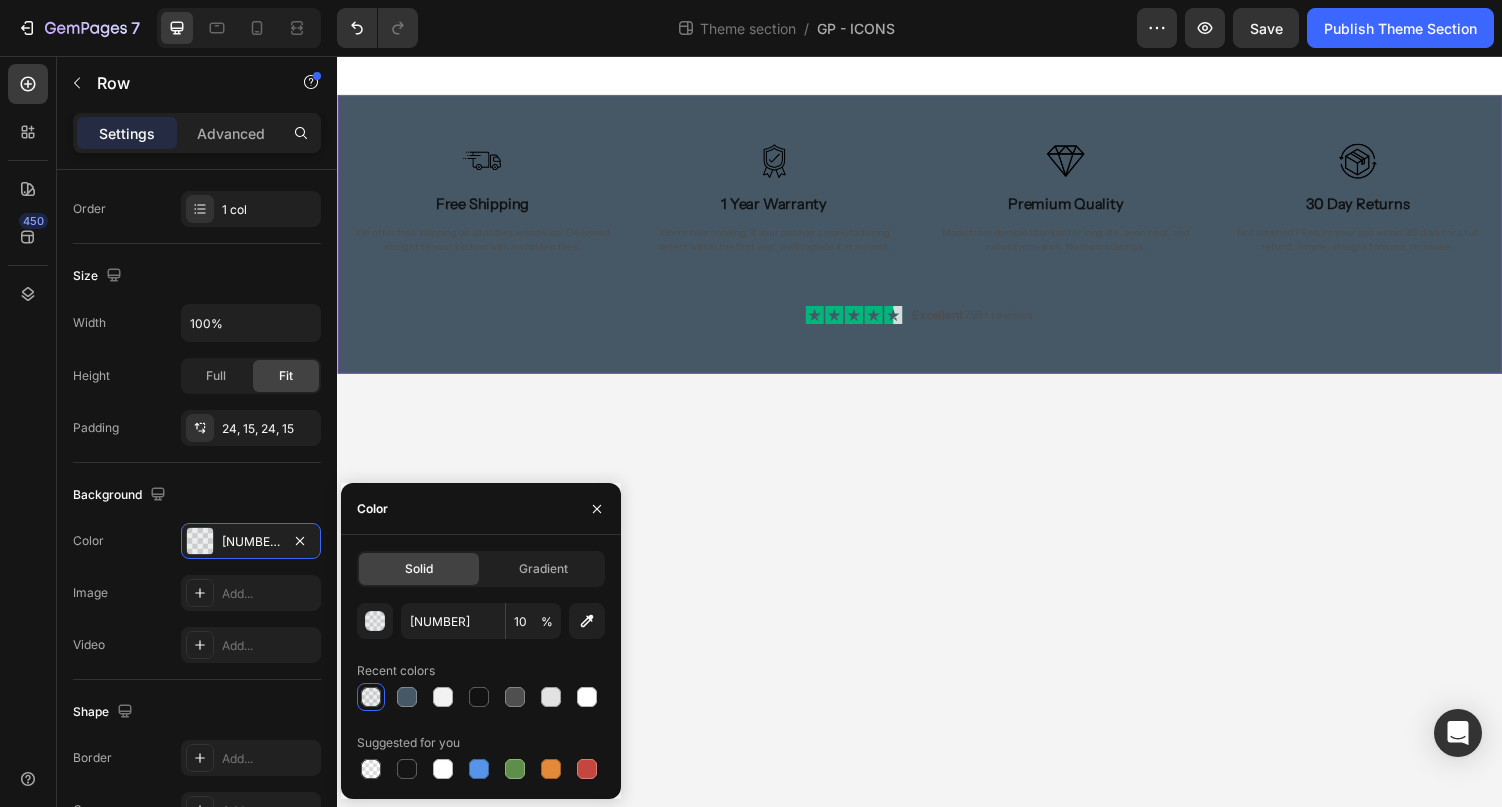 scroll, scrollTop: 0, scrollLeft: 0, axis: both 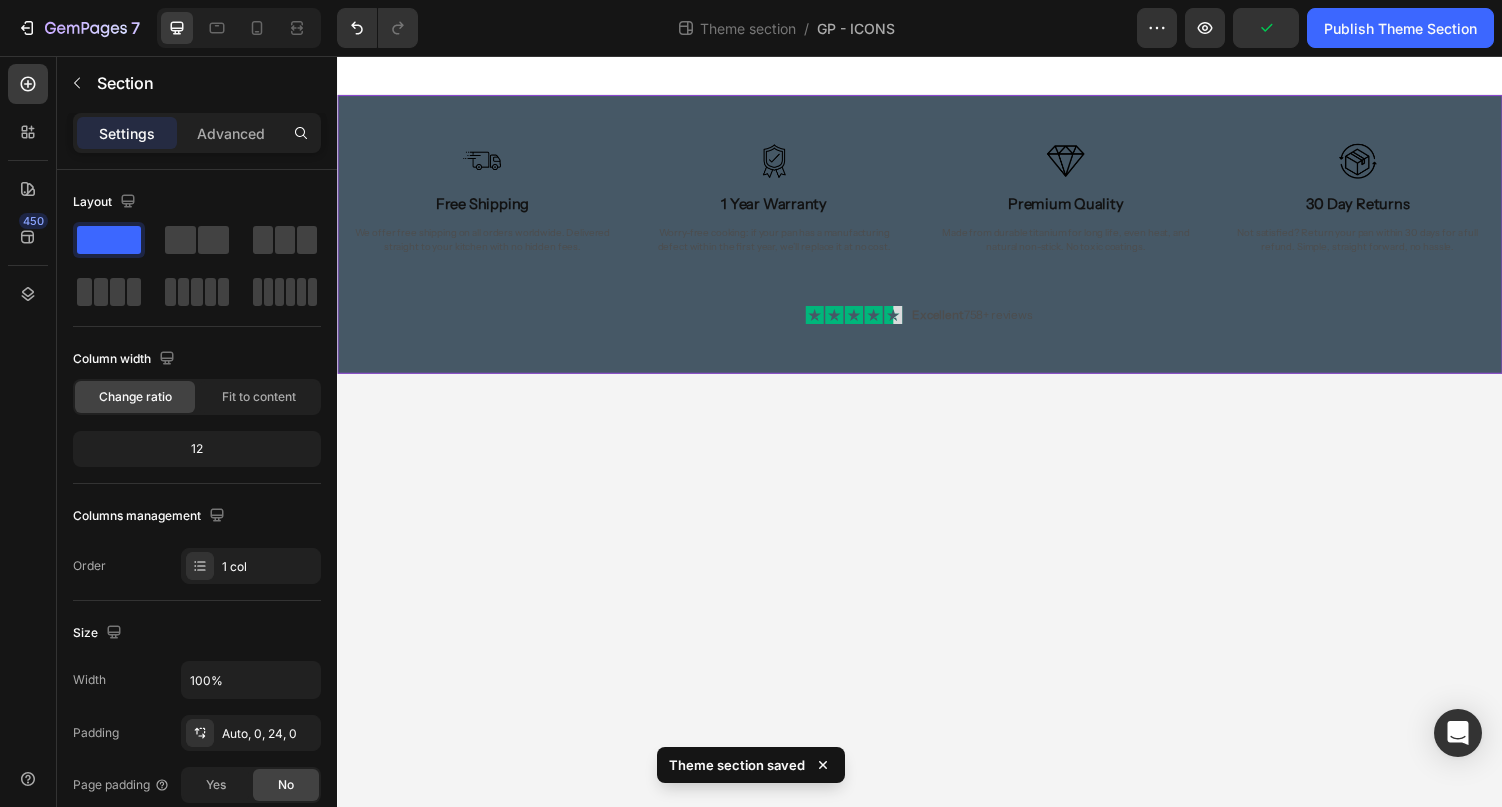 click on "Image Free Shipping Heading We offer free shipping on all orders worldwide. Delivered straight to your kitchen with no hidden fees. Text Block Image 1 Year Warranty Heading Worry-free cooking: if your pan has a manufacturing defect within the first year, we’ll replace it at no cost. Text Block Image Premium Quality Heading Made from durable titanium for long life, even heat, and natural non-stick. No toxic coatings. Text Block Image 30 Day Returns Heading Not satisfied? Return your pan within 30 days for a full refund. Simple, straight forward, no hassle. Text Block Row Image Excellent  758+ reviews Text Block Row Row Row Row" at bounding box center (937, 239) 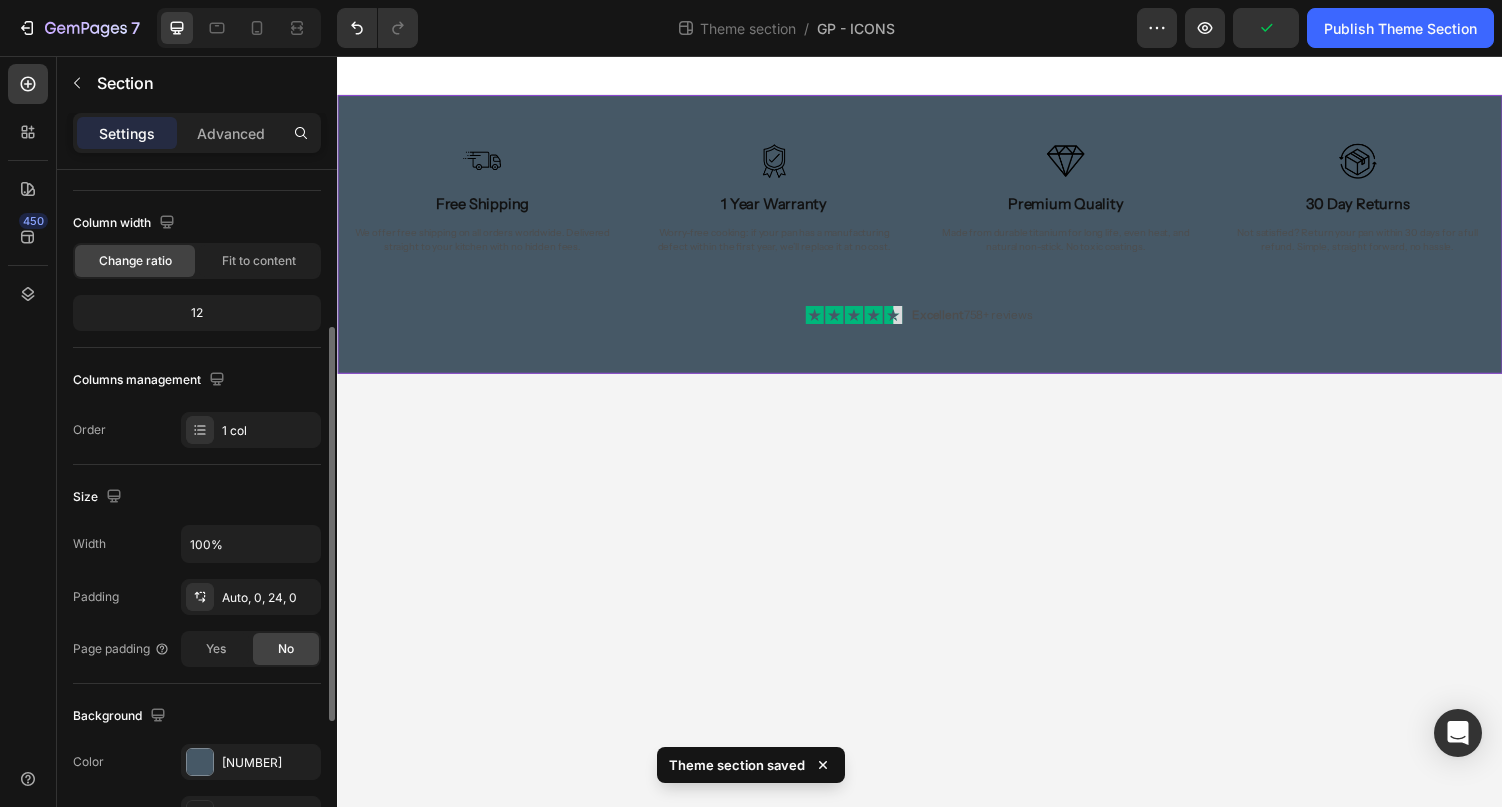 scroll, scrollTop: 288, scrollLeft: 0, axis: vertical 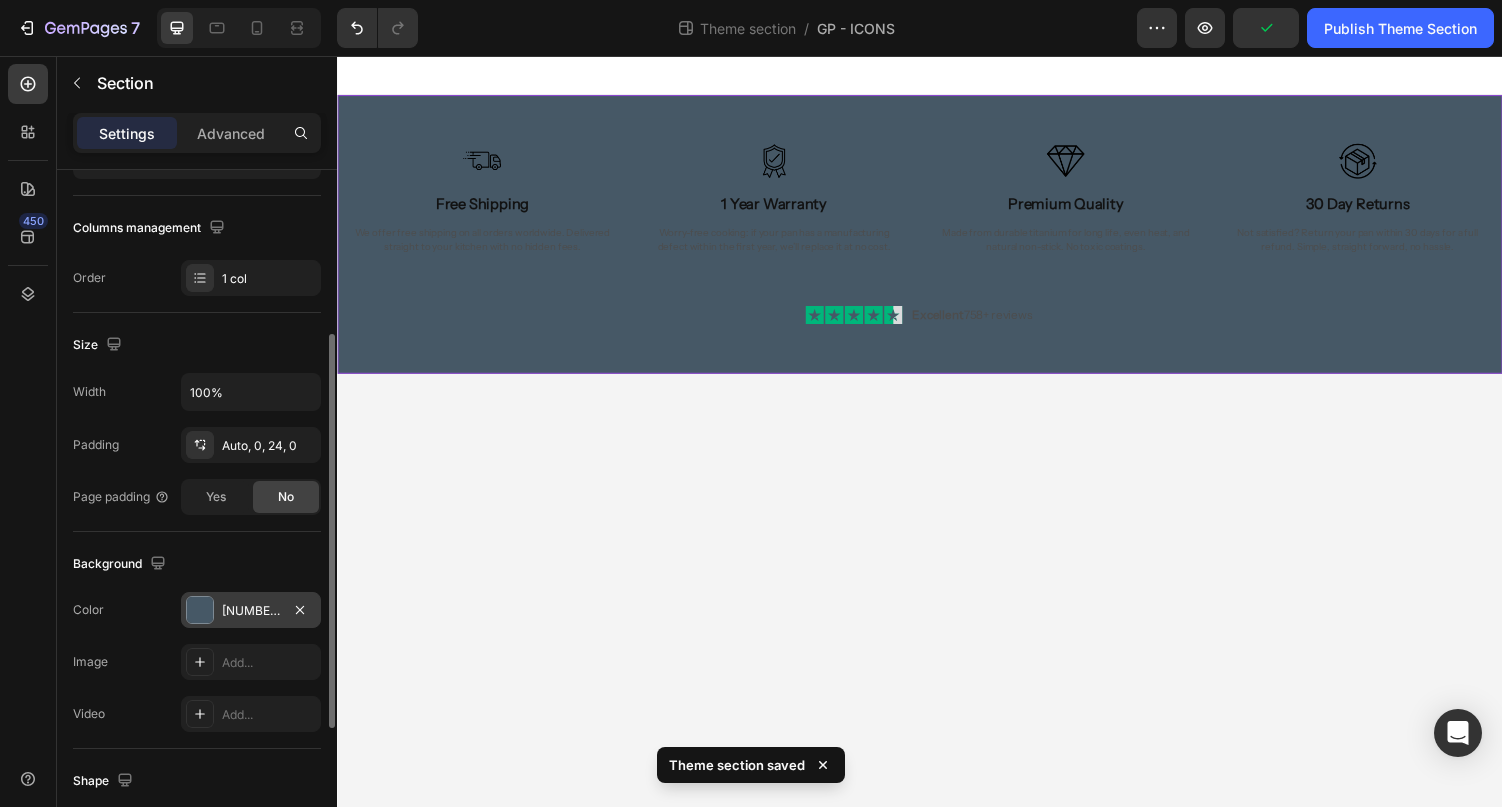 click on "465866" at bounding box center (251, 611) 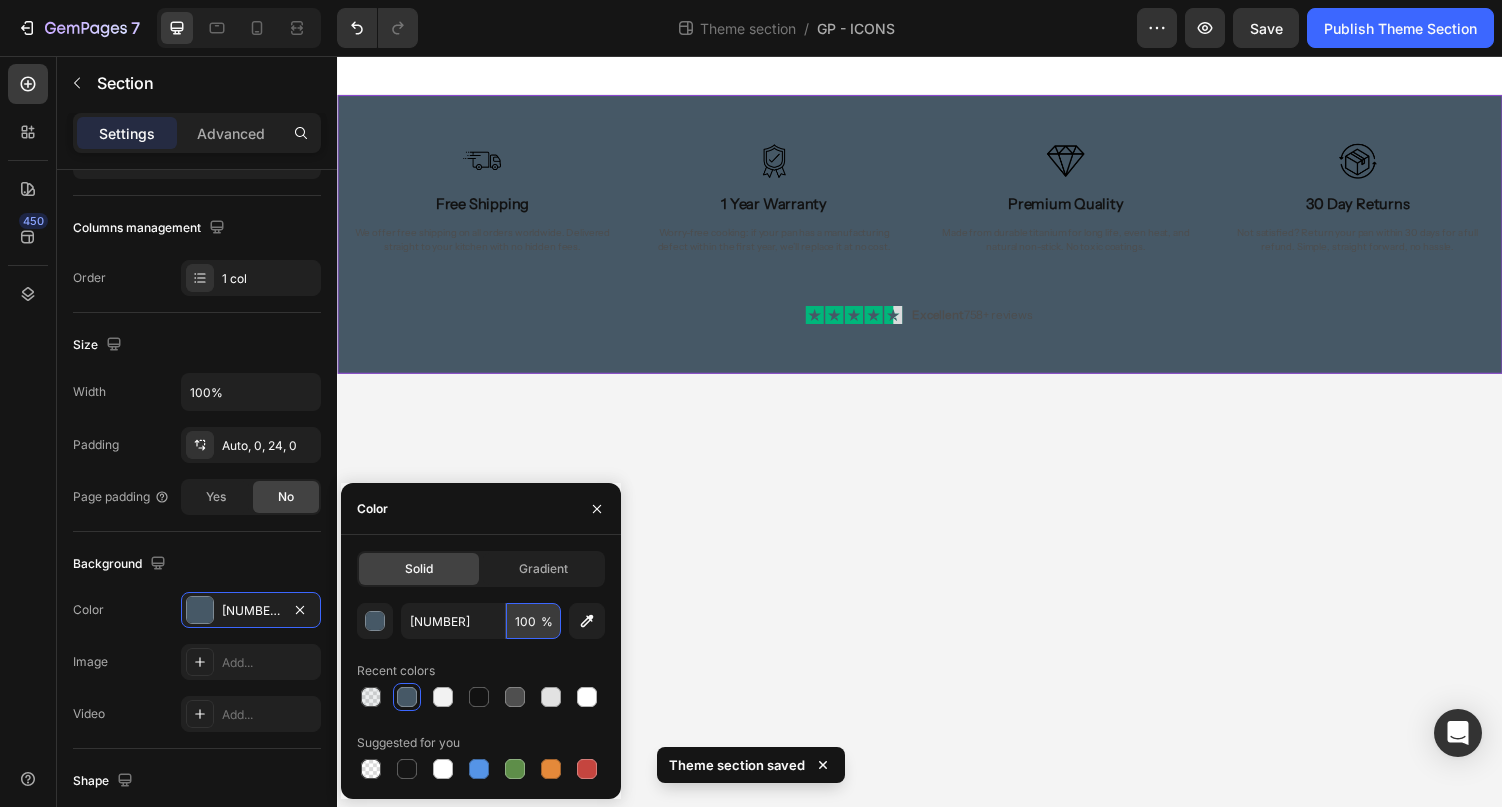 click on "100" at bounding box center (533, 621) 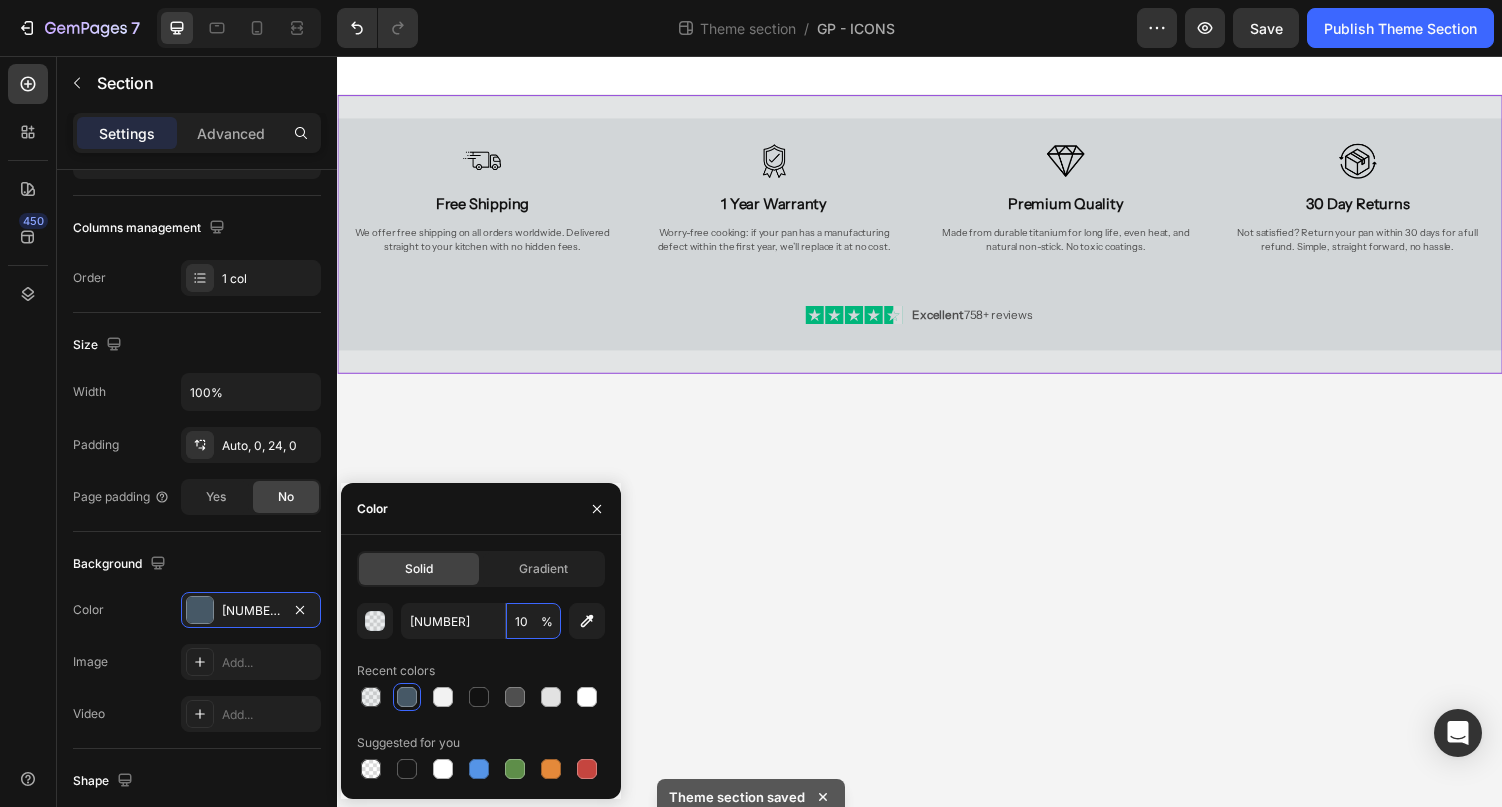 type on "10" 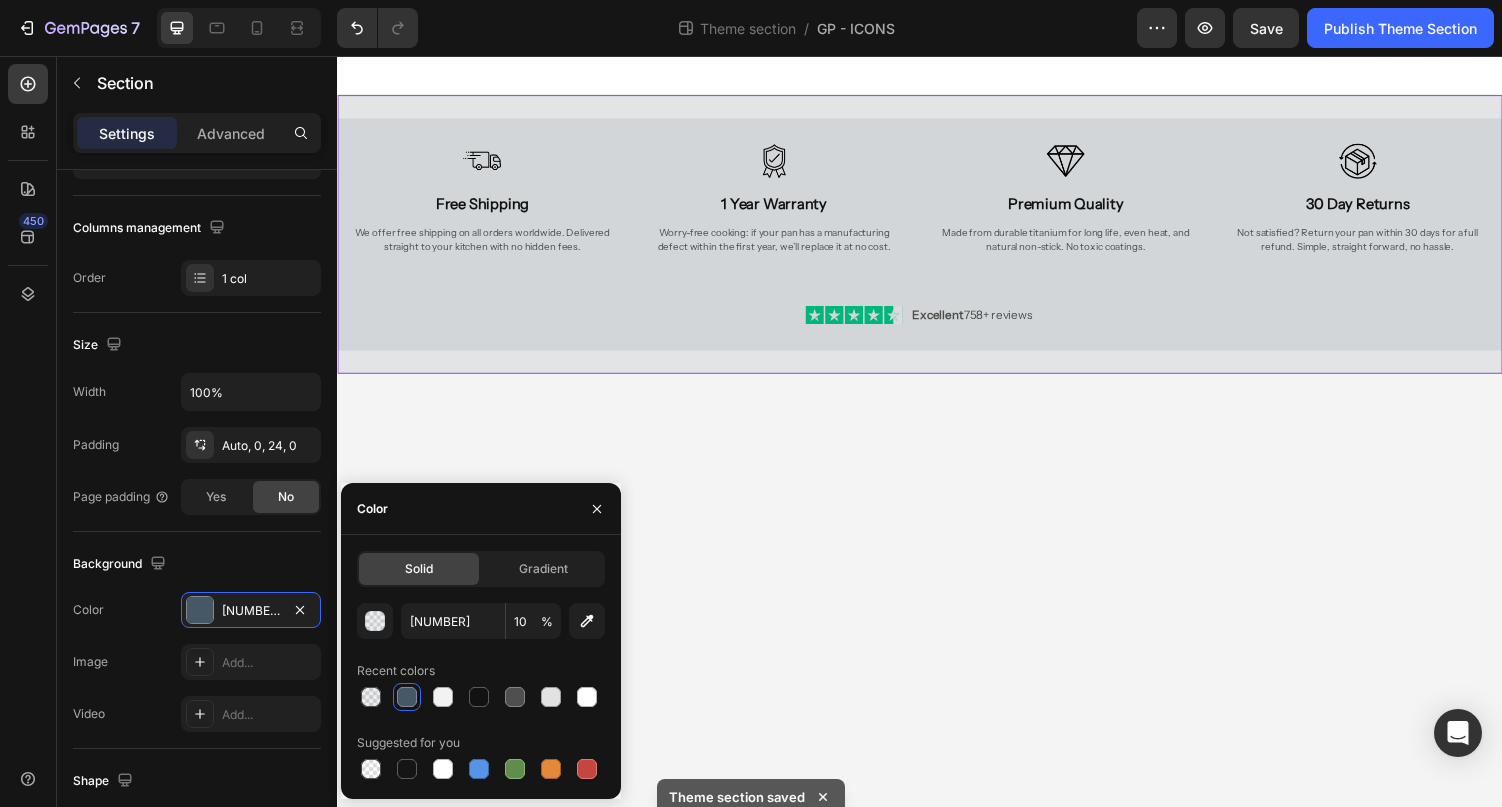 click on "Color" at bounding box center [481, 509] 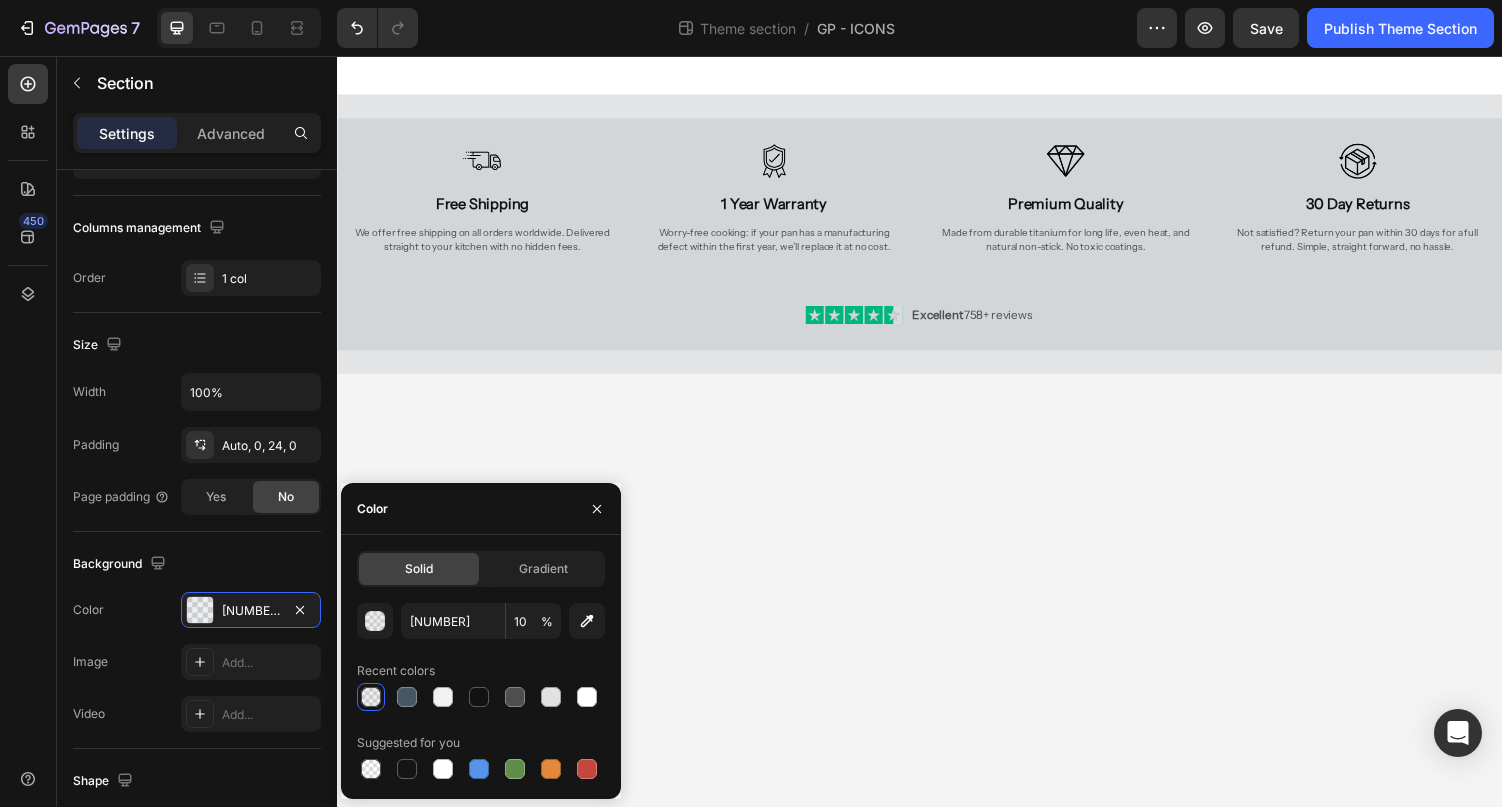 click on "Image Free Shipping Heading We offer free shipping on all orders worldwide. Delivered straight to your kitchen with no hidden fees. Text Block Image 1 Year Warranty Heading Worry-free cooking: if your pan has a manufacturing defect within the first year, we’ll replace it at no cost. Text Block Image Premium Quality Heading Made from durable titanium for long life, even heat, and natural non-stick. No toxic coatings. Text Block Image 30 Day Returns Heading Not satisfied? Return your pan within 30 days for a full refund. Simple, straight forward, no hassle. Text Block Row Image Excellent  758+ reviews Text Block Row Row Row Row Root
Drag & drop element from sidebar or
Explore Library
Add section Choose templates inspired by CRO experts Generate layout from URL or image Add blank section then drag & drop elements" at bounding box center (937, 443) 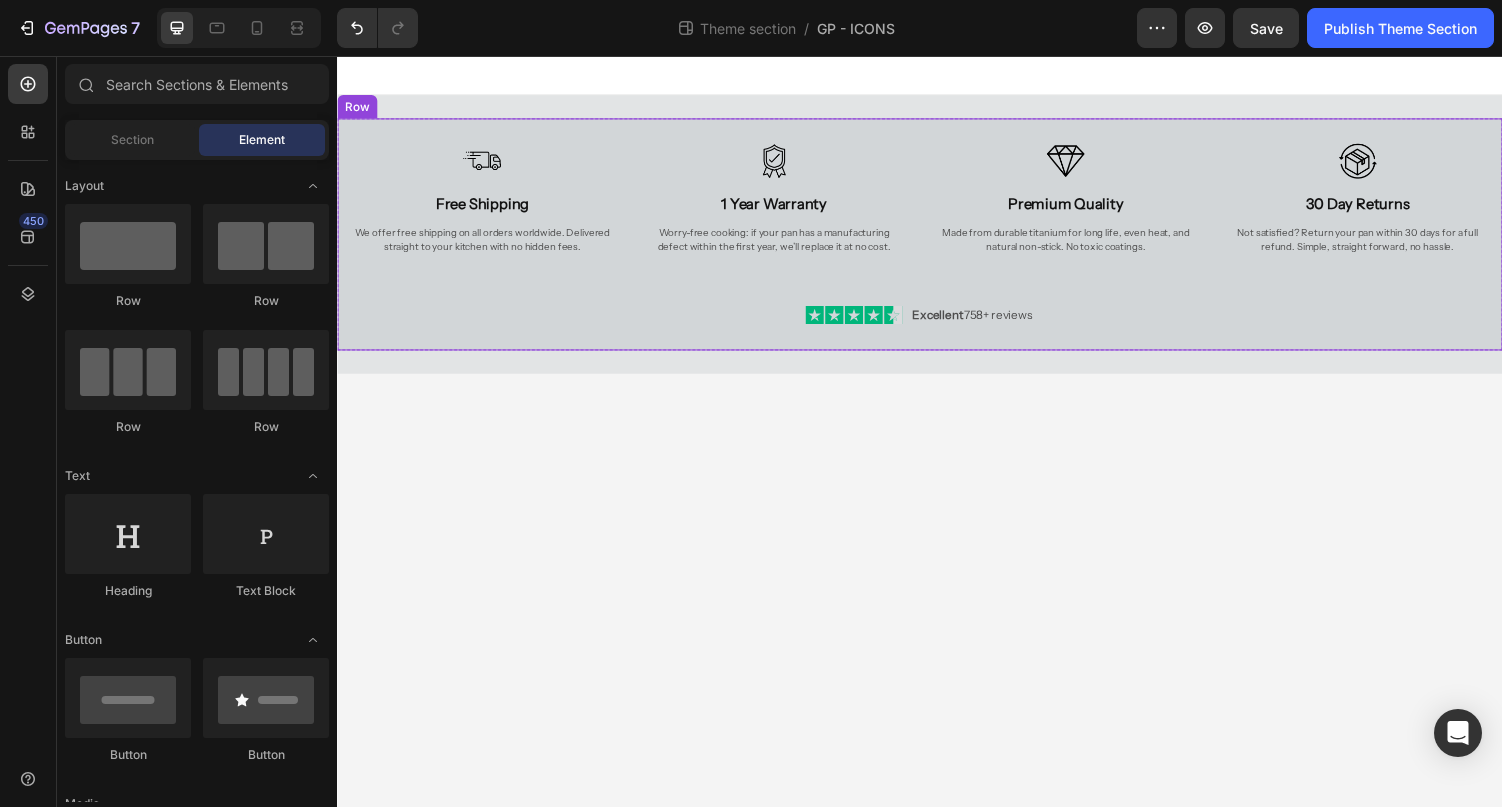 click on "Image Free Shipping Heading We offer free shipping on all orders worldwide. Delivered straight to your kitchen with no hidden fees. Text Block Image 1 Year Warranty Heading Worry-free cooking: if your pan has a manufacturing defect within the first year, we’ll replace it at no cost. Text Block Image Premium Quality Heading Made from durable titanium for long life, even heat, and natural non-stick. No toxic coatings. Text Block Image 30 Day Returns Heading Not satisfied? Return your pan within 30 days for a full refund. Simple, straight forward, no hassle. Text Block Row Image Excellent  758+ reviews Text Block Row Row" at bounding box center (937, 239) 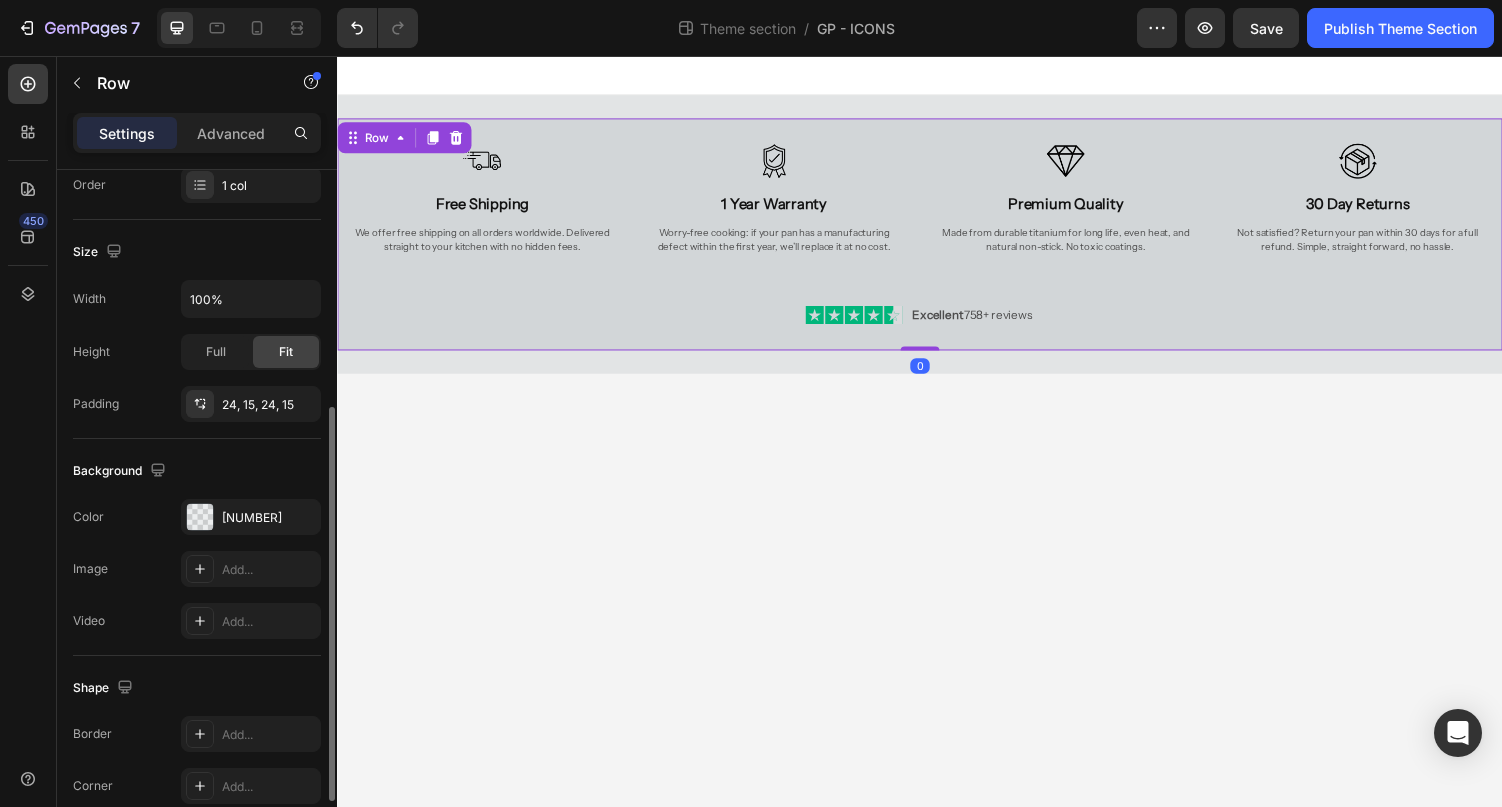 scroll, scrollTop: 394, scrollLeft: 0, axis: vertical 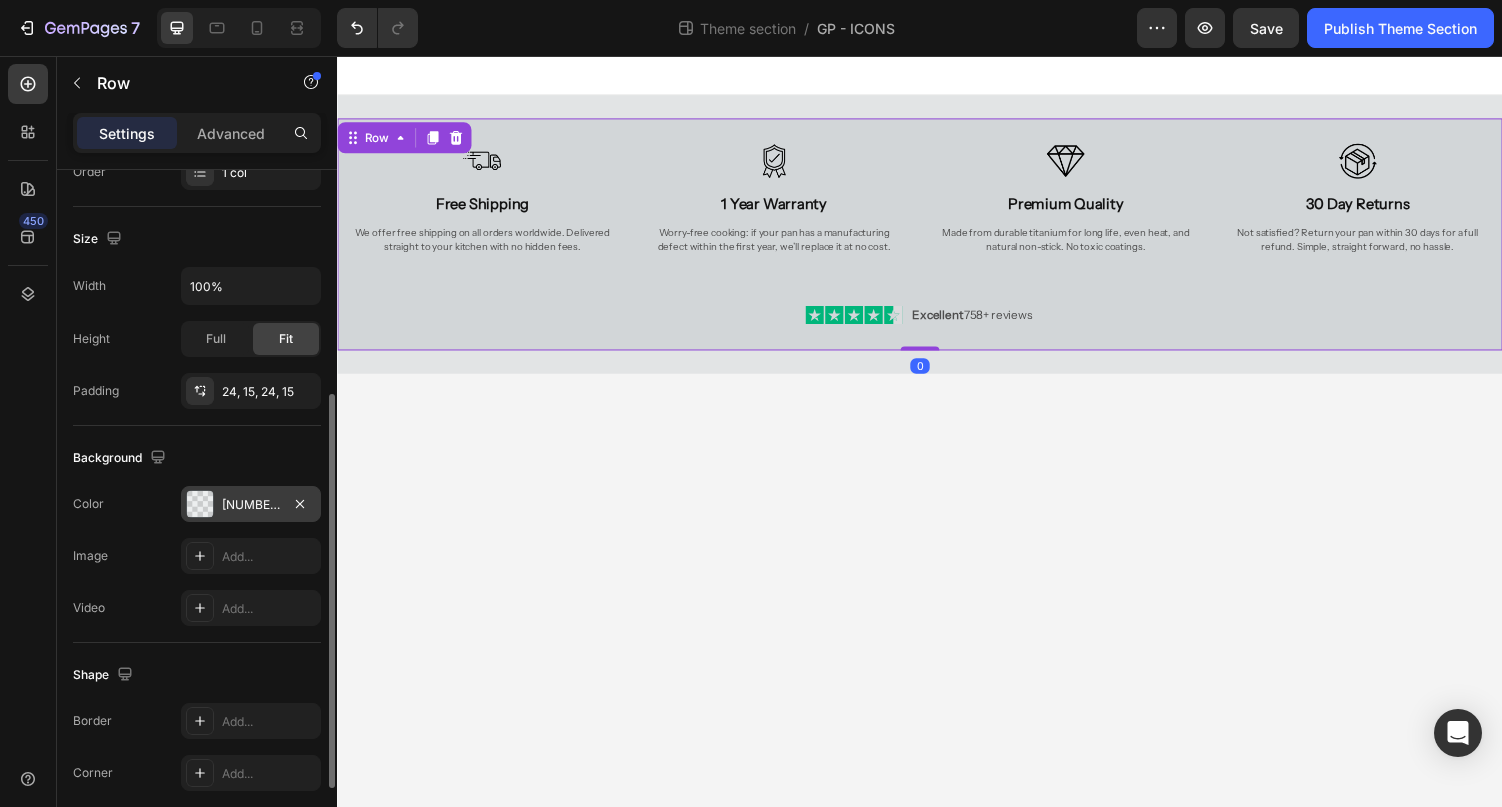 click on "465866" at bounding box center [251, 505] 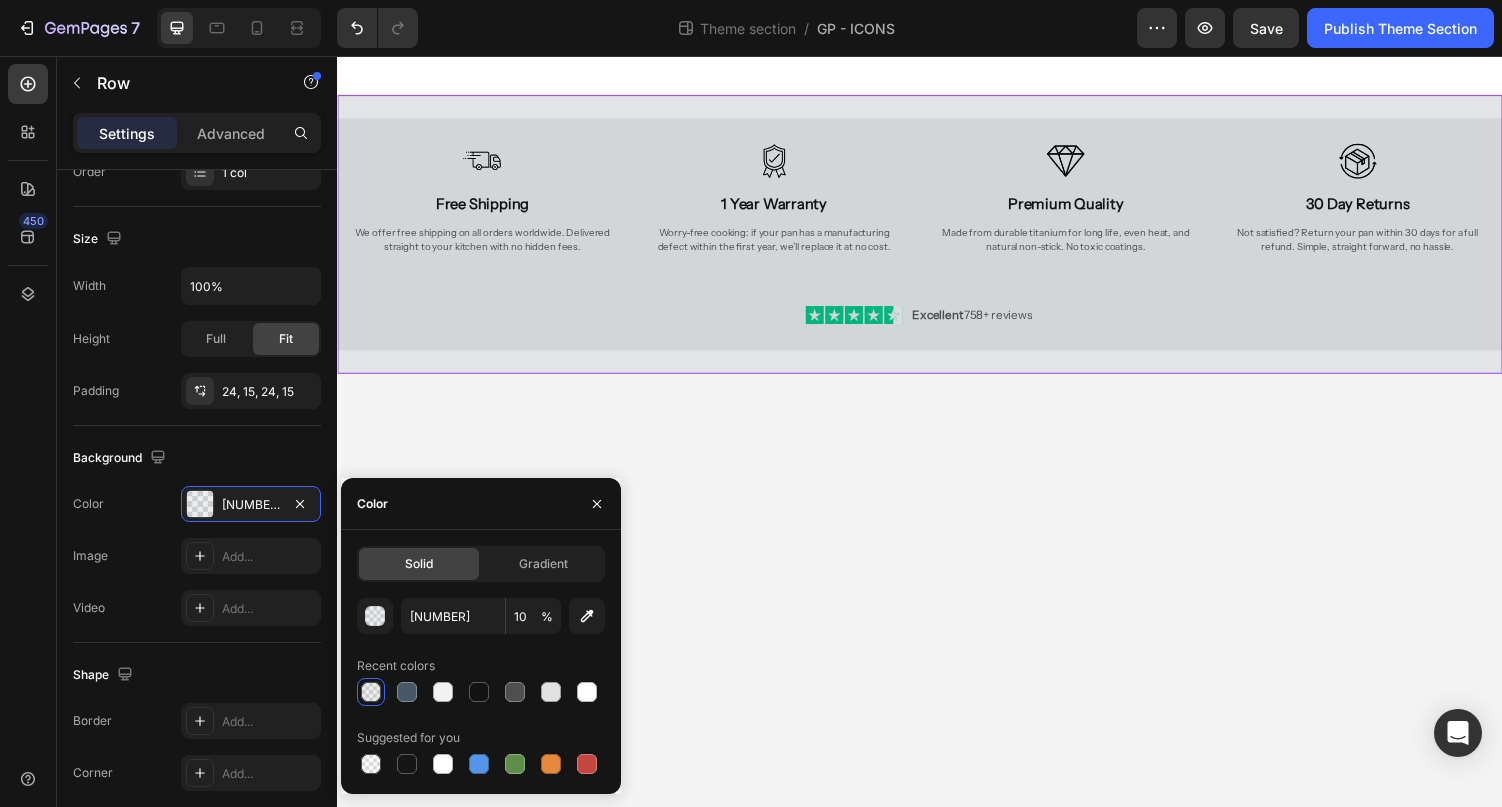 click on "Image Free Shipping Heading We offer free shipping on all orders worldwide. Delivered straight to your kitchen with no hidden fees. Text Block Image 1 Year Warranty Heading Worry-free cooking: if your pan has a manufacturing defect within the first year, we’ll replace it at no cost. Text Block Image Premium Quality Heading Made from durable titanium for long life, even heat, and natural non-stick. No toxic coatings. Text Block Image 30 Day Returns Heading Not satisfied? Return your pan within 30 days for a full refund. Simple, straight forward, no hassle. Text Block Row Image Excellent  758+ reviews Text Block Row Row Row Row" at bounding box center [937, 239] 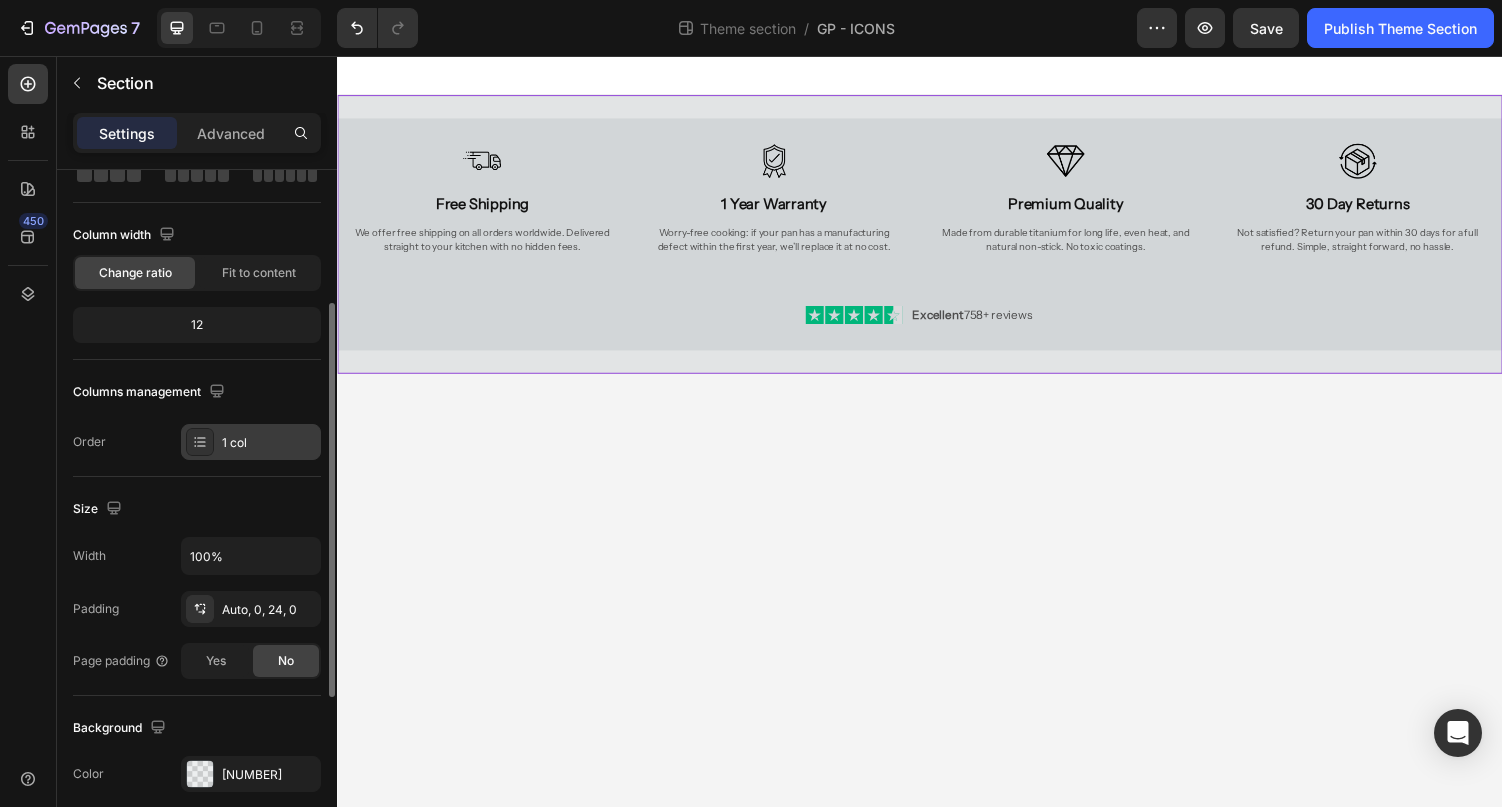 scroll, scrollTop: 344, scrollLeft: 0, axis: vertical 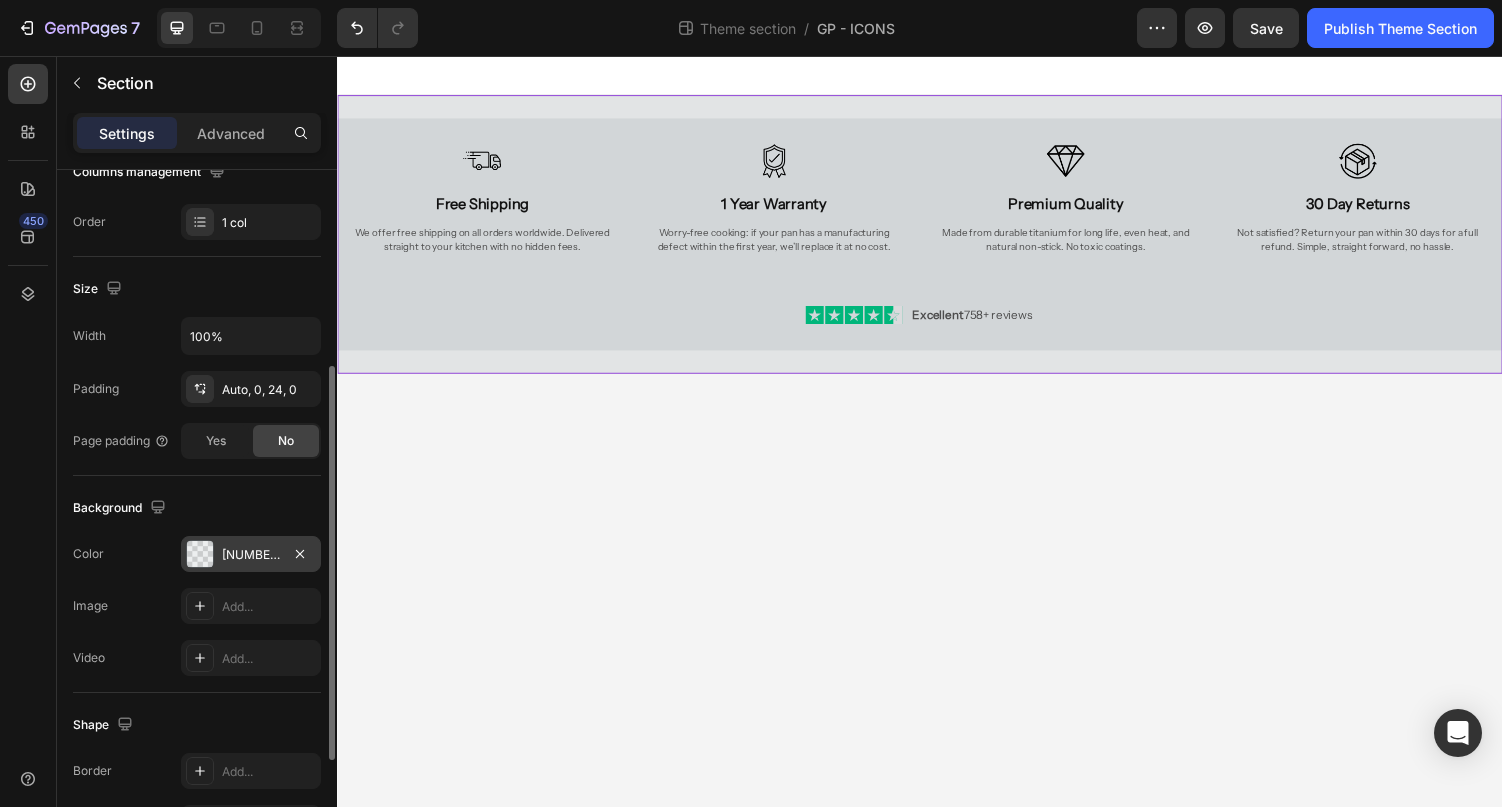 click on "465866" at bounding box center [251, 554] 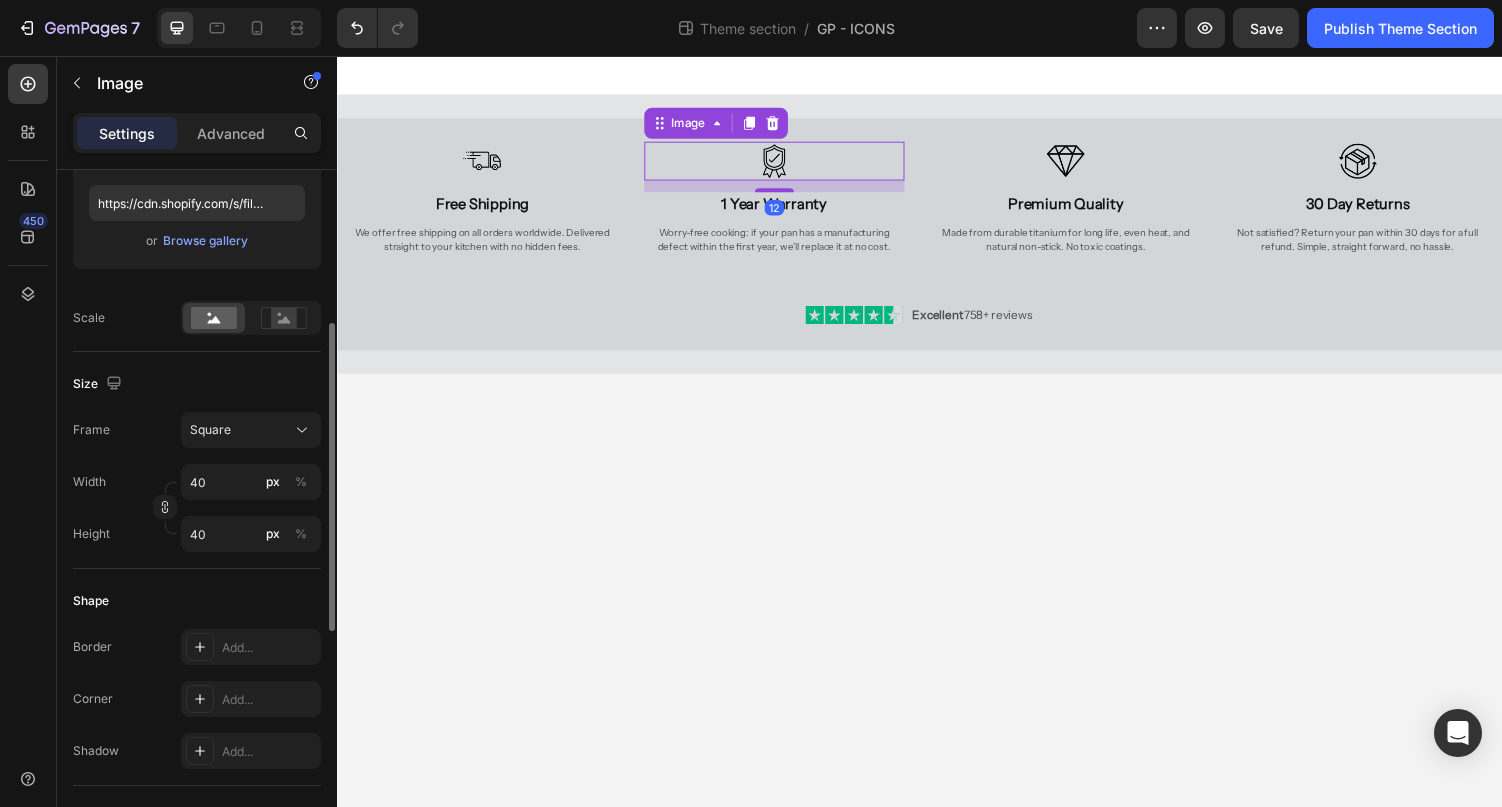click at bounding box center (787, 164) 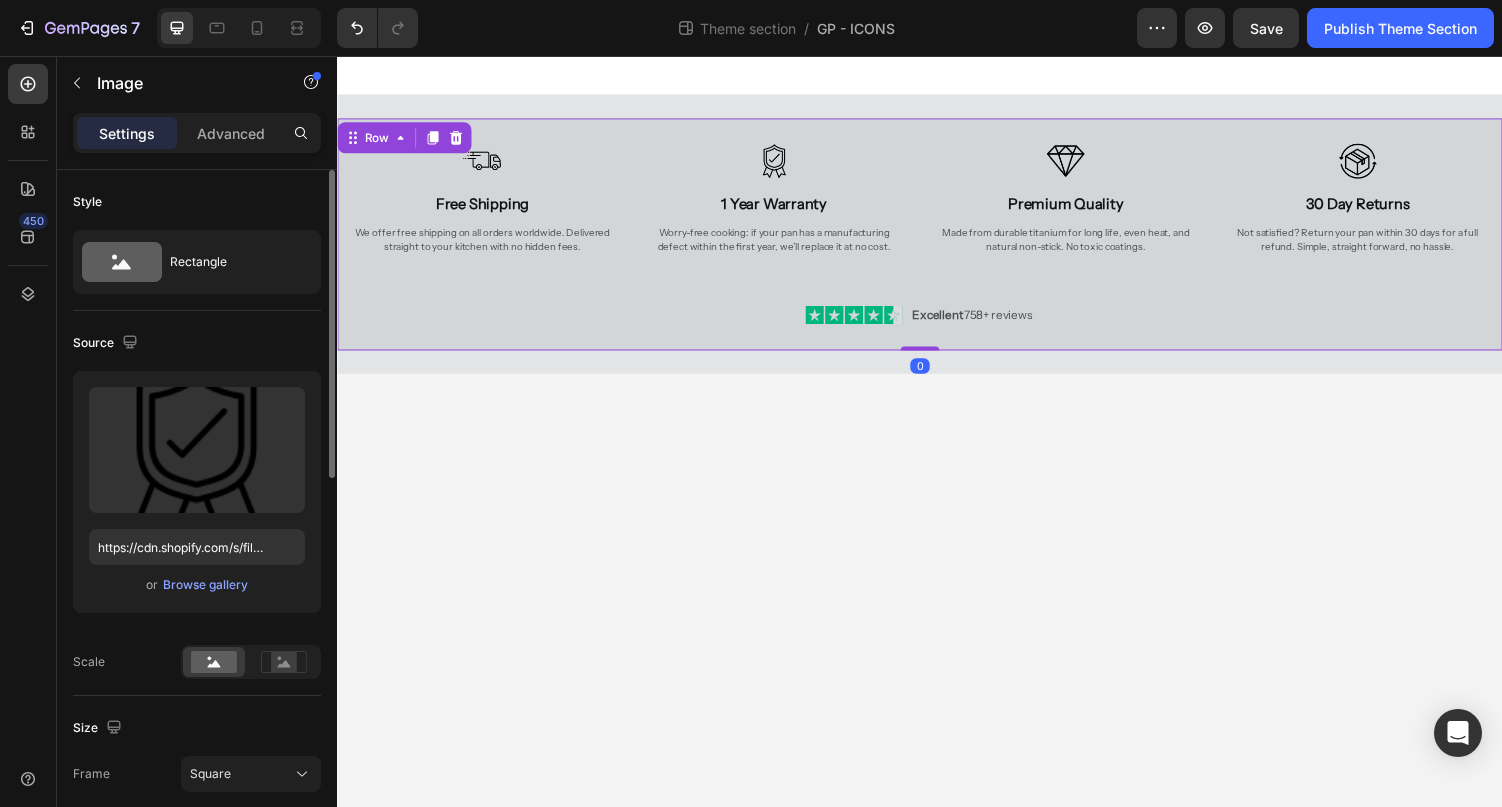 click on "Image Free Shipping Heading We offer free shipping on all orders worldwide. Delivered straight to your kitchen with no hidden fees. Text Block Image 1 Year Warranty Heading Worry-free cooking: if your pan has a manufacturing defect within the first year, we’ll replace it at no cost. Text Block Image Premium Quality Heading Made from durable titanium for long life, even heat, and natural non-stick. No toxic coatings. Text Block Image 30 Day Returns Heading Not satisfied? Return your pan within 30 days for a full refund. Simple, straight forward, no hassle. Text Block Row Image Excellent  758+ reviews Text Block Row Row   0" at bounding box center [937, 239] 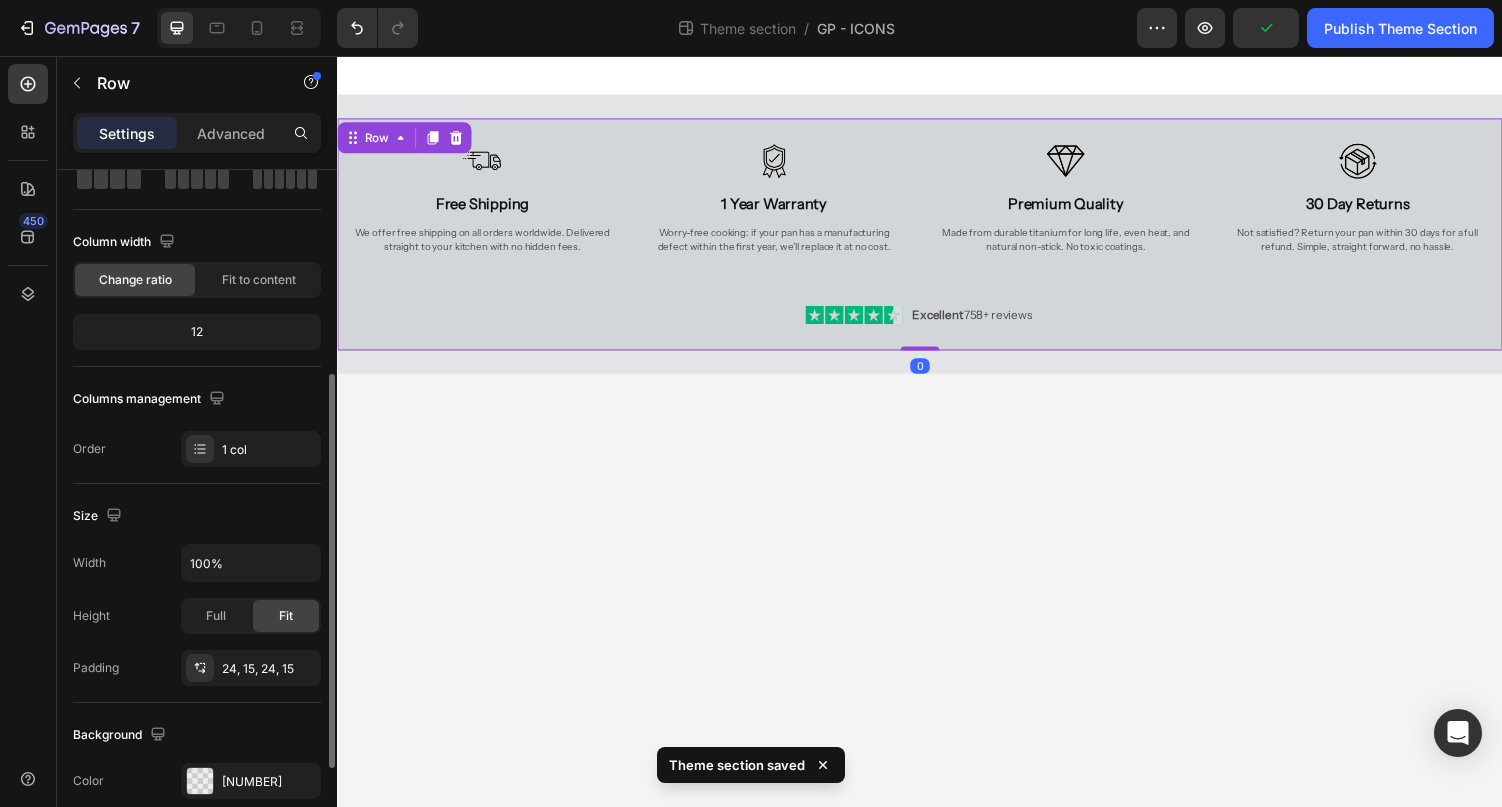 scroll, scrollTop: 265, scrollLeft: 0, axis: vertical 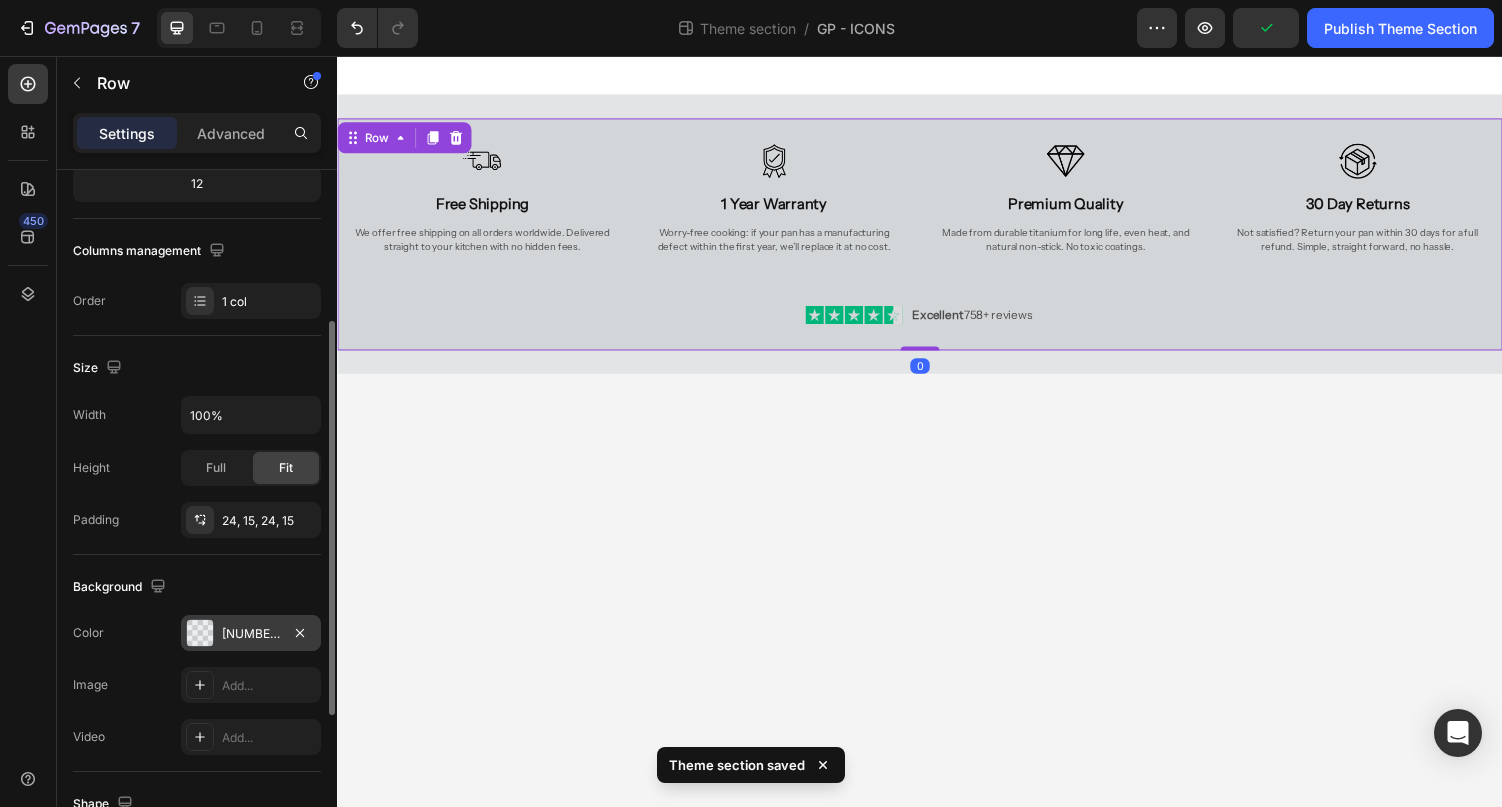 click on "465866" at bounding box center [251, 634] 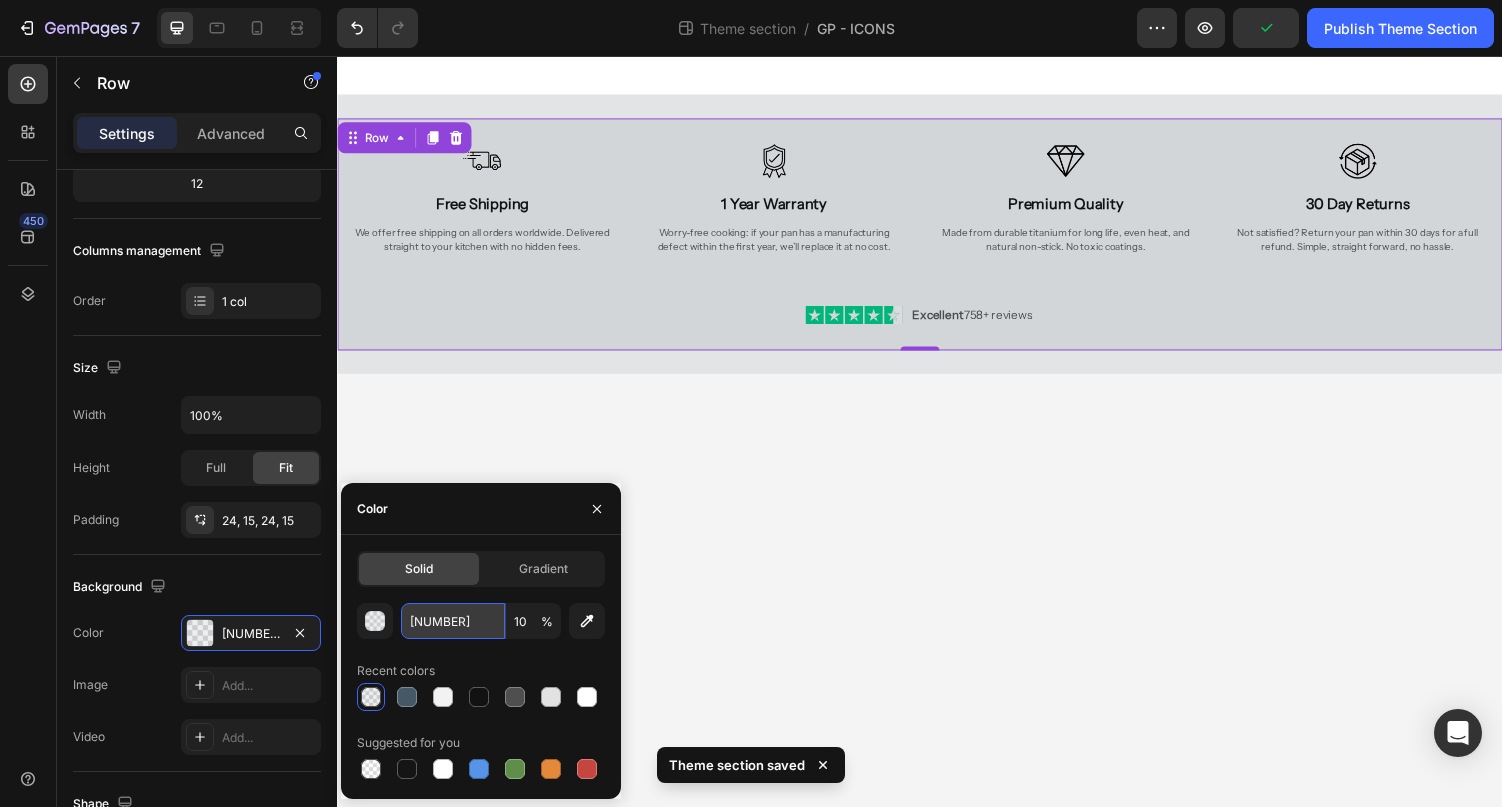 click on "465866" at bounding box center [453, 621] 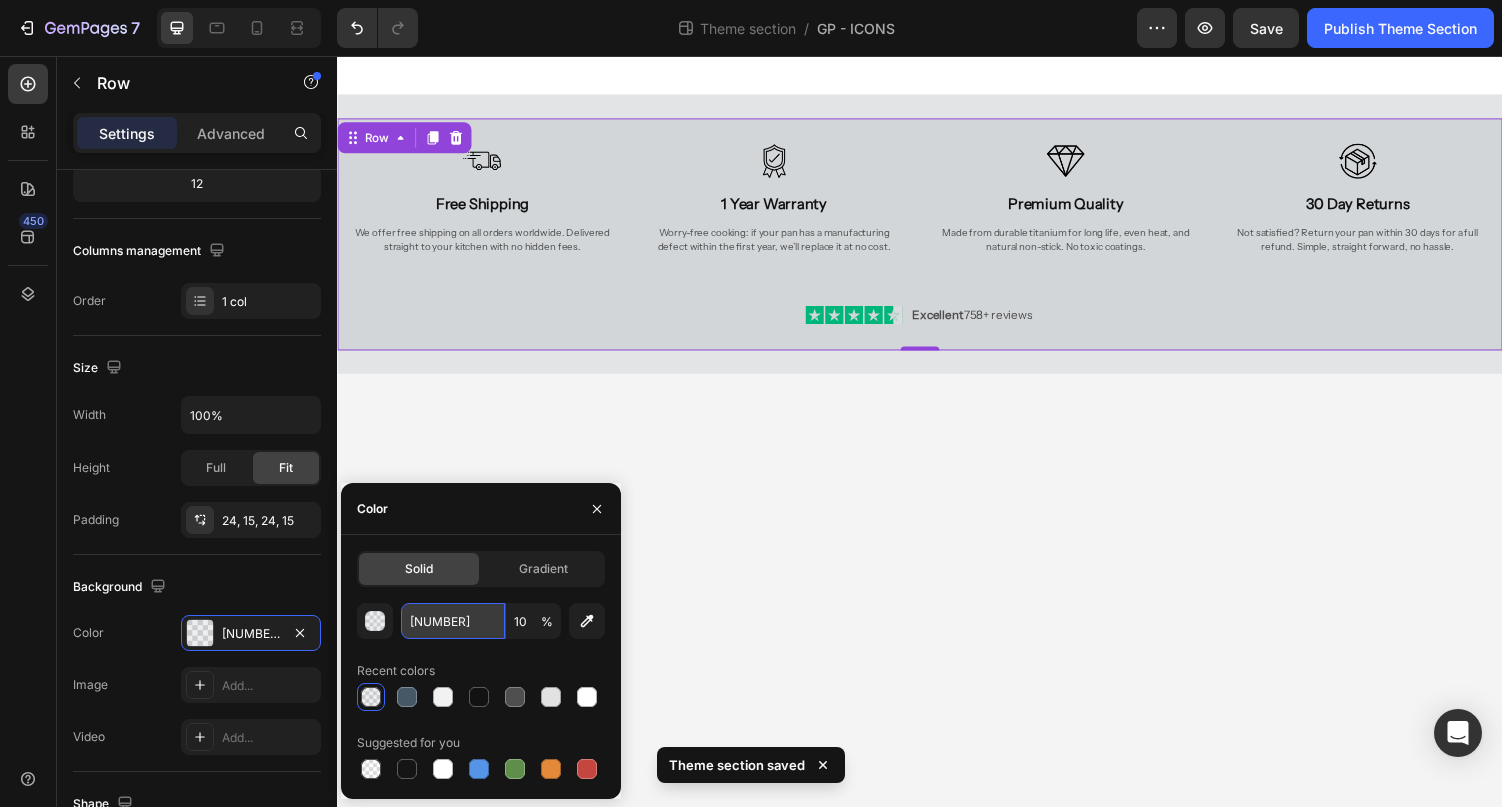 paste on "#" 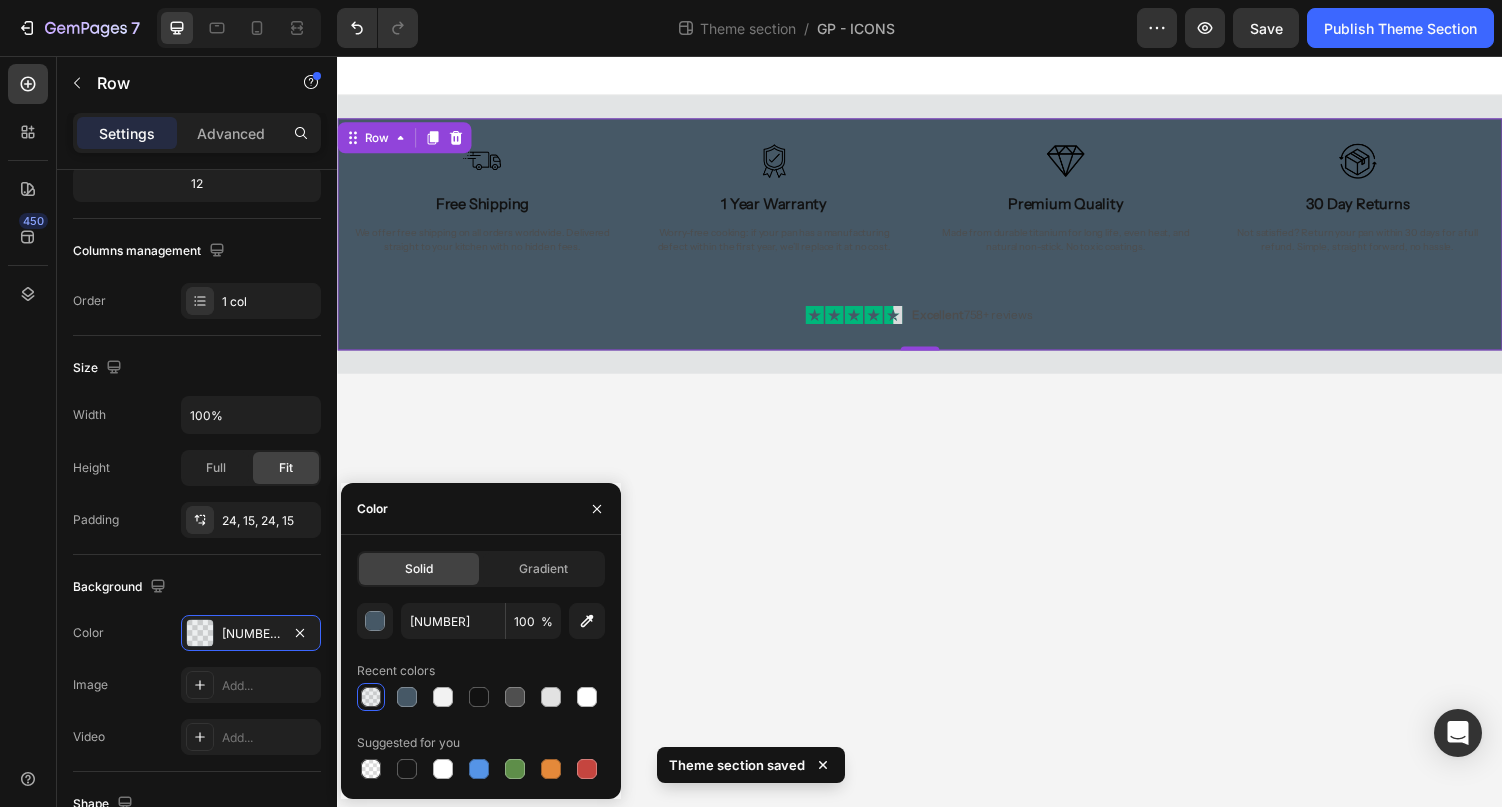 type on "465866" 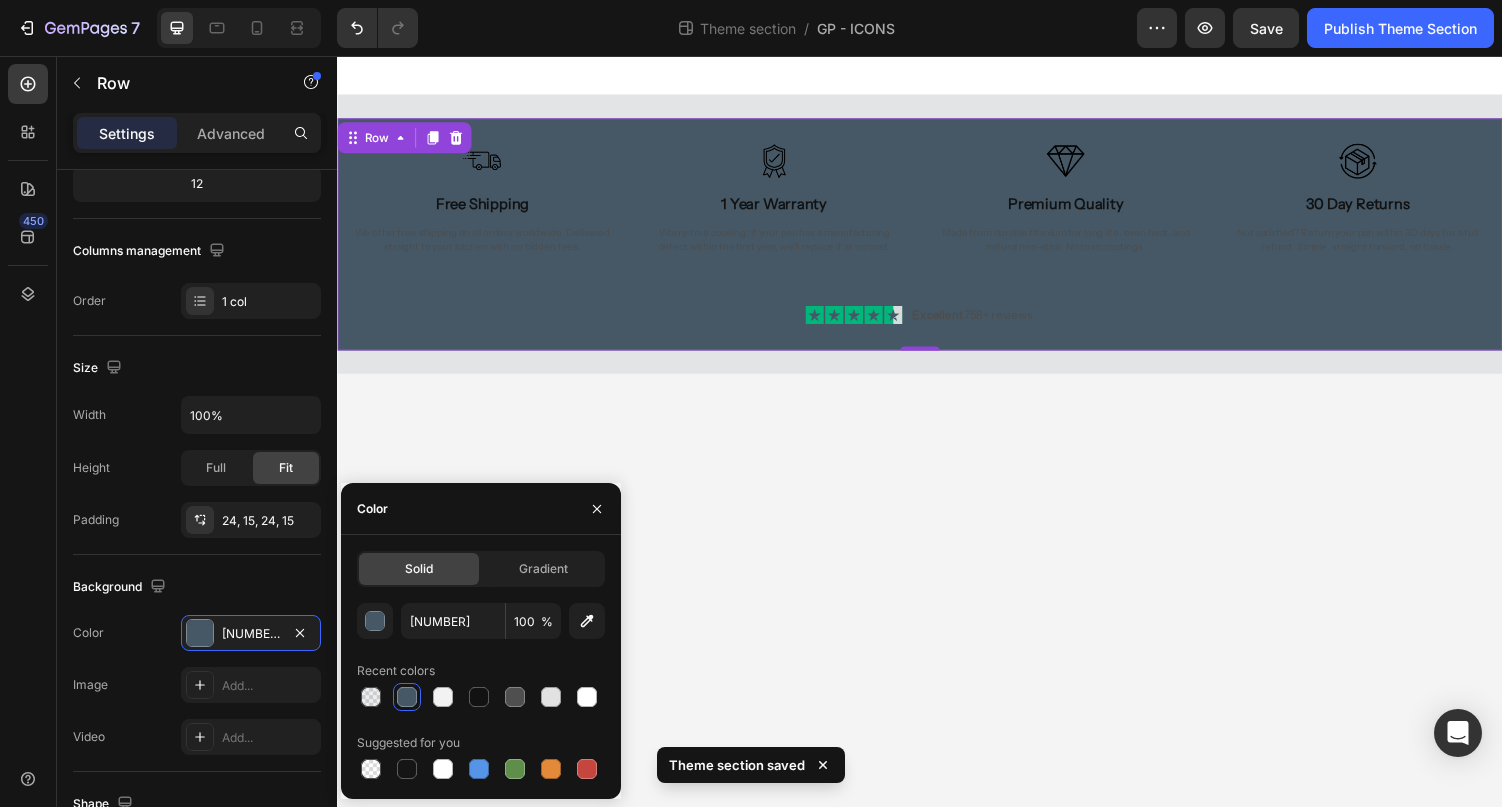 click on "465866 100 % Recent colors Suggested for you" at bounding box center (481, 693) 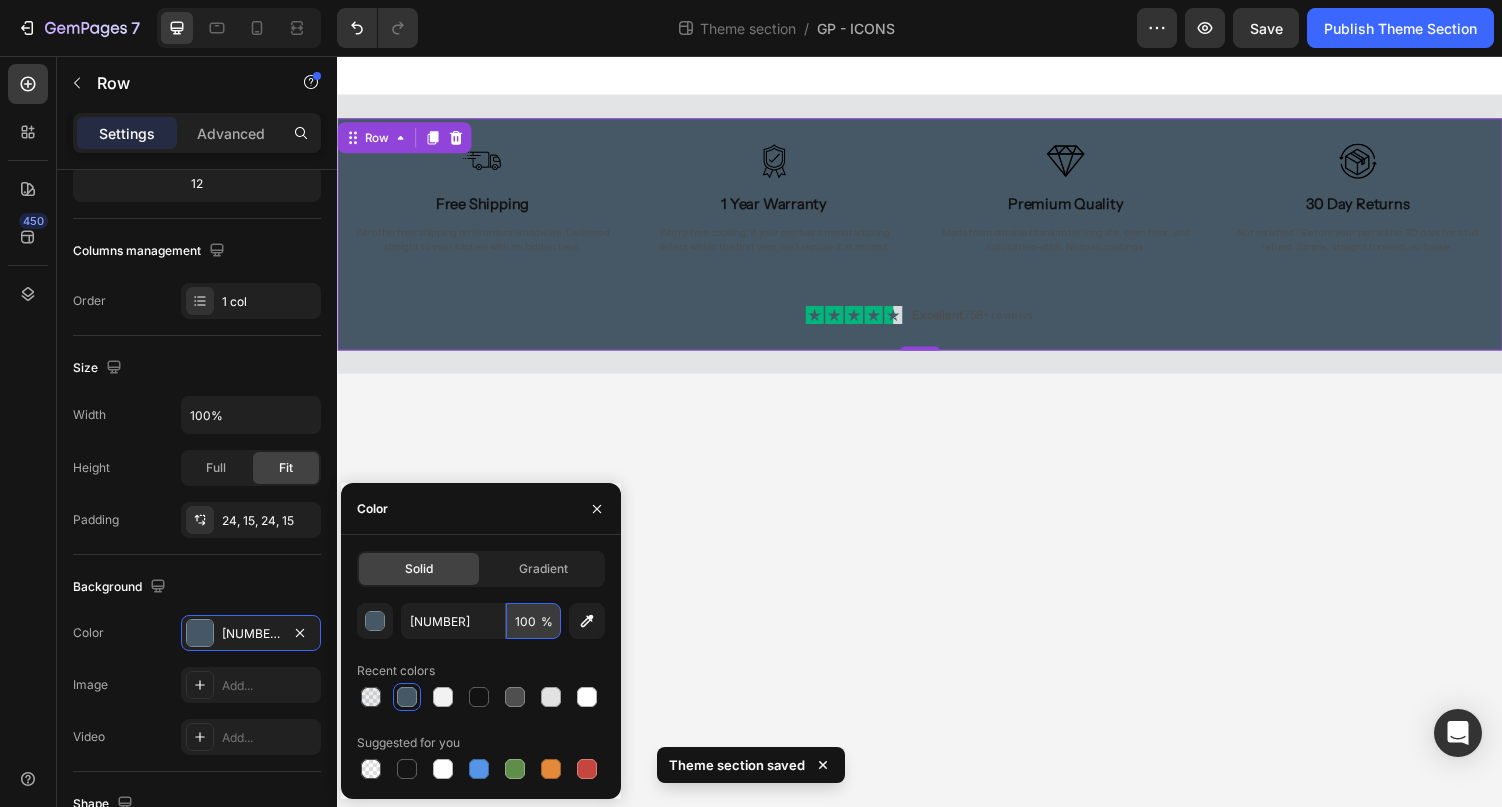 click on "100" at bounding box center [533, 621] 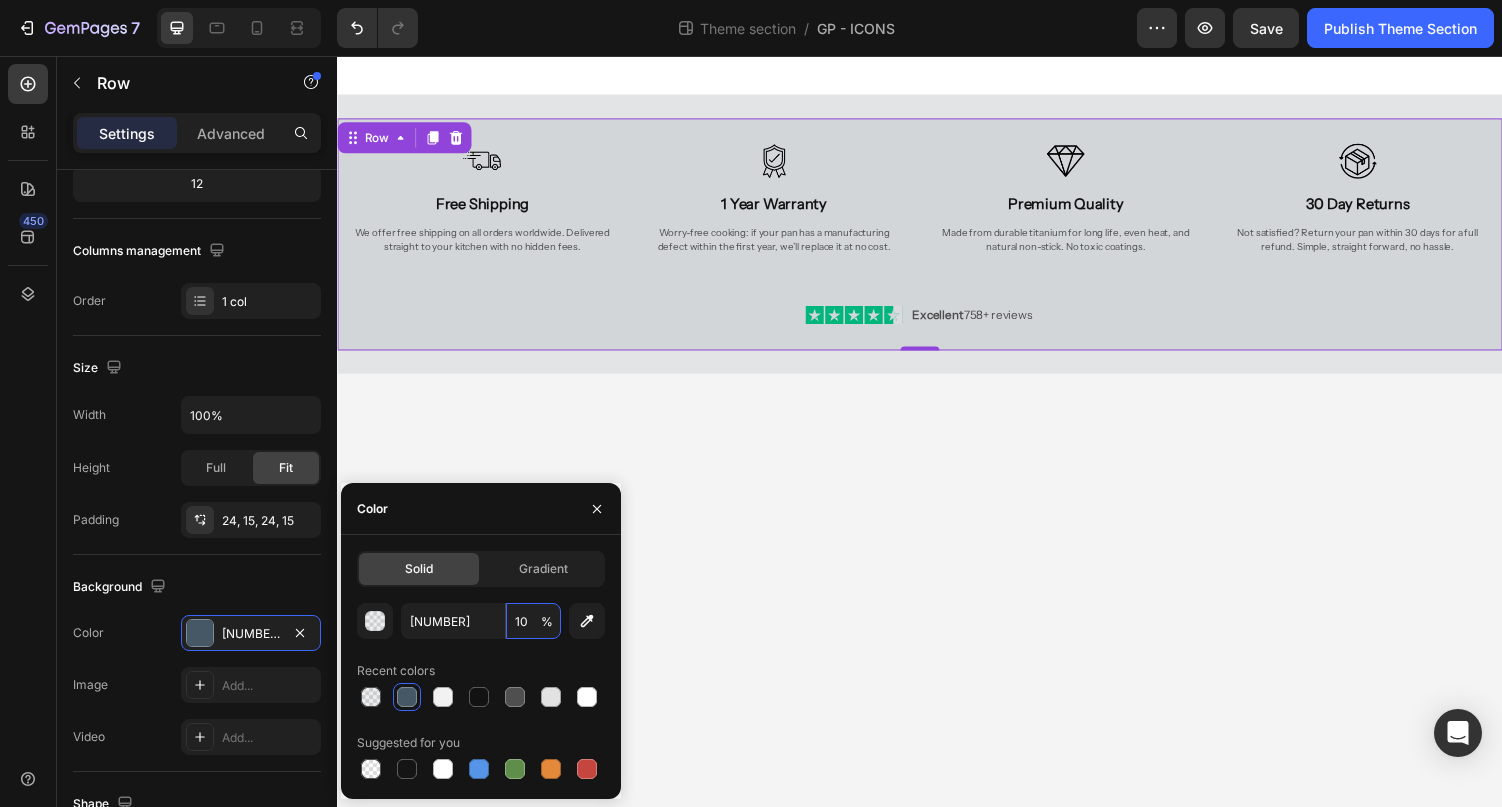 type on "10" 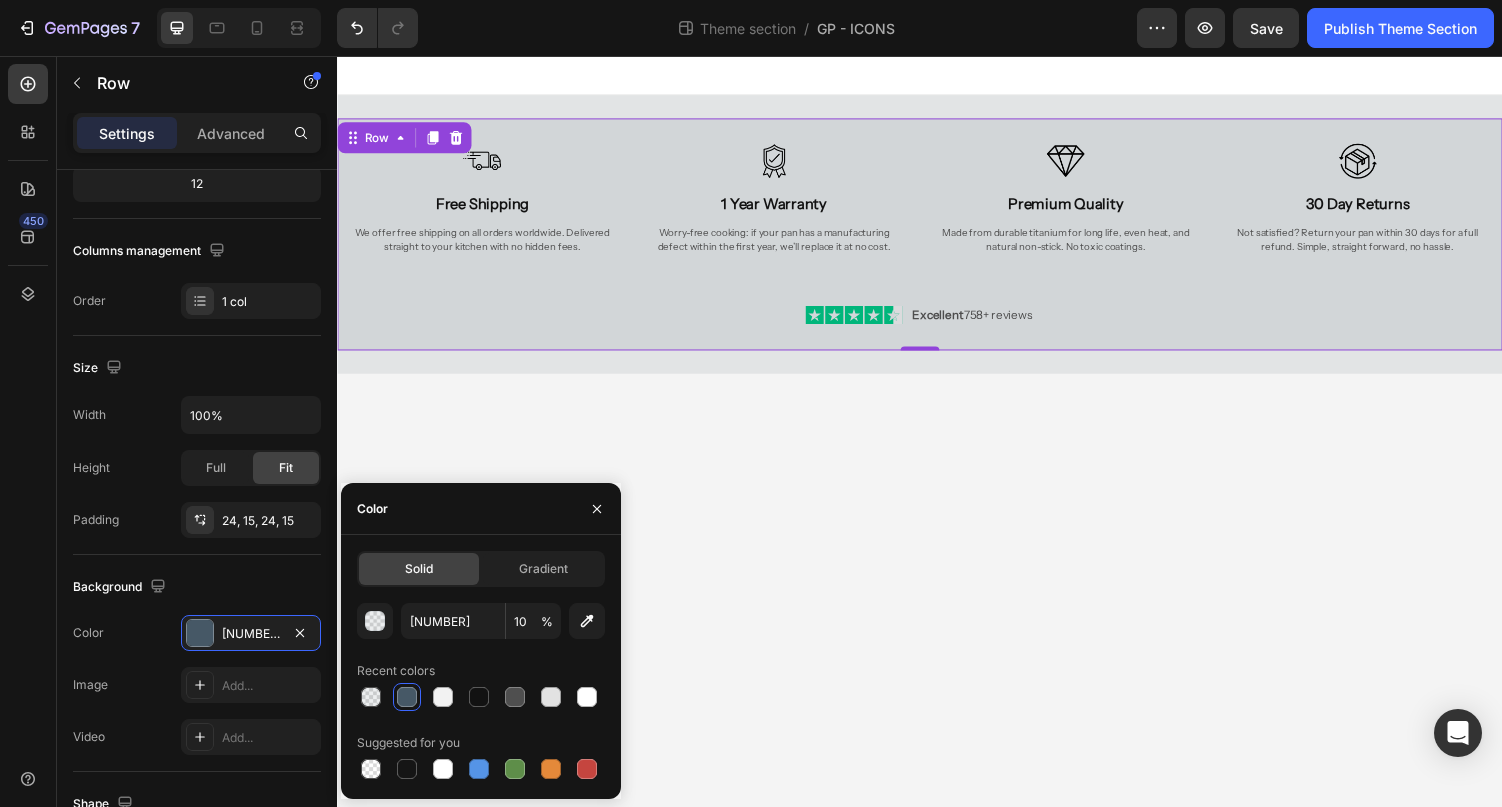 click on "465866 10 % Recent colors Suggested for you" at bounding box center (481, 693) 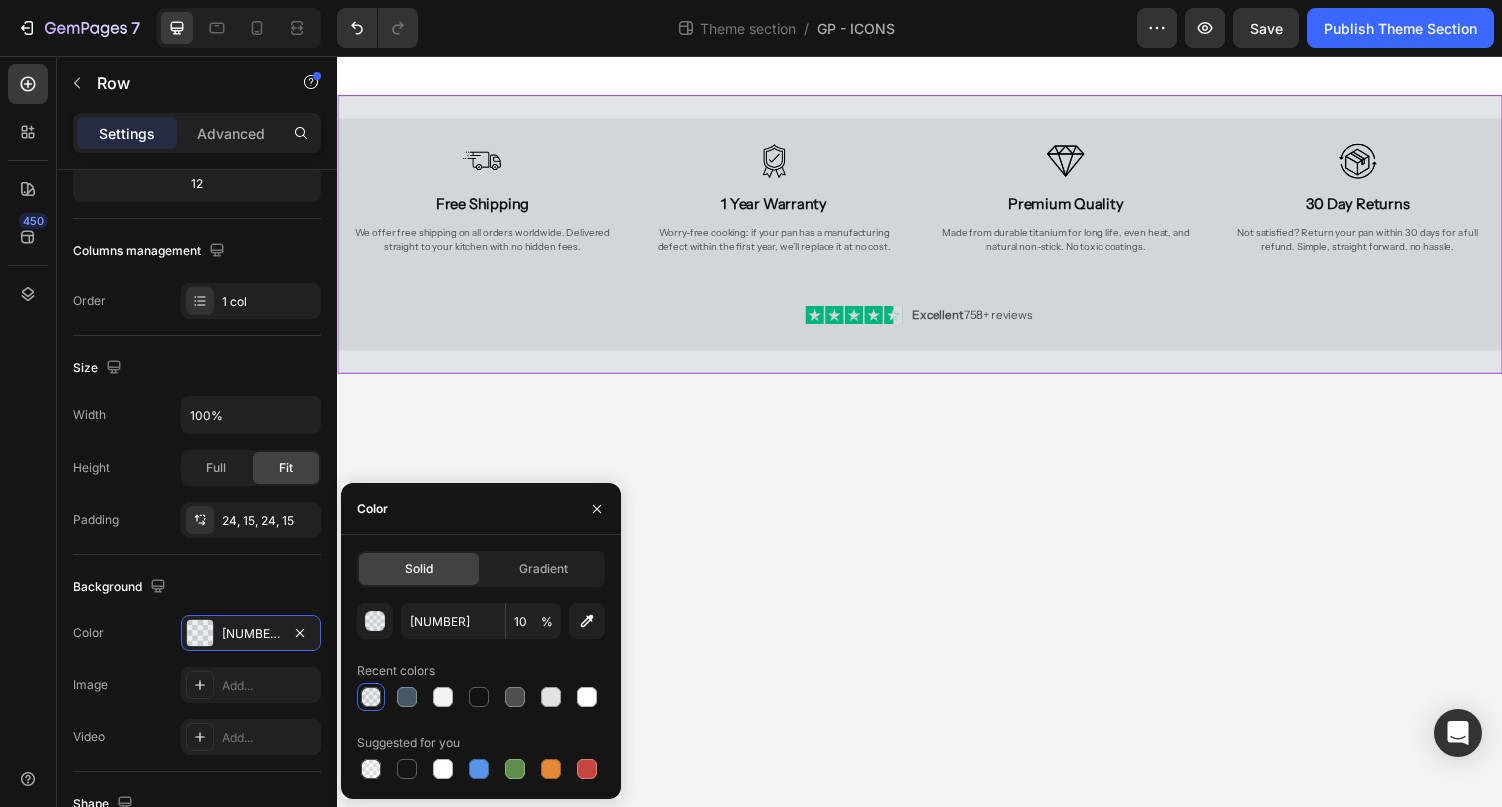 click on "Image Free Shipping Heading We offer free shipping on all orders worldwide. Delivered straight to your kitchen with no hidden fees. Text Block Image 1 Year Warranty Heading Worry-free cooking: if your pan has a manufacturing defect within the first year, we’ll replace it at no cost. Text Block Image Premium Quality Heading Made from durable titanium for long life, even heat, and natural non-stick. No toxic coatings. Text Block Image 30 Day Returns Heading Not satisfied? Return your pan within 30 days for a full refund. Simple, straight forward, no hassle. Text Block Row Image Excellent  758+ reviews Text Block Row Row Row Row" at bounding box center [937, 239] 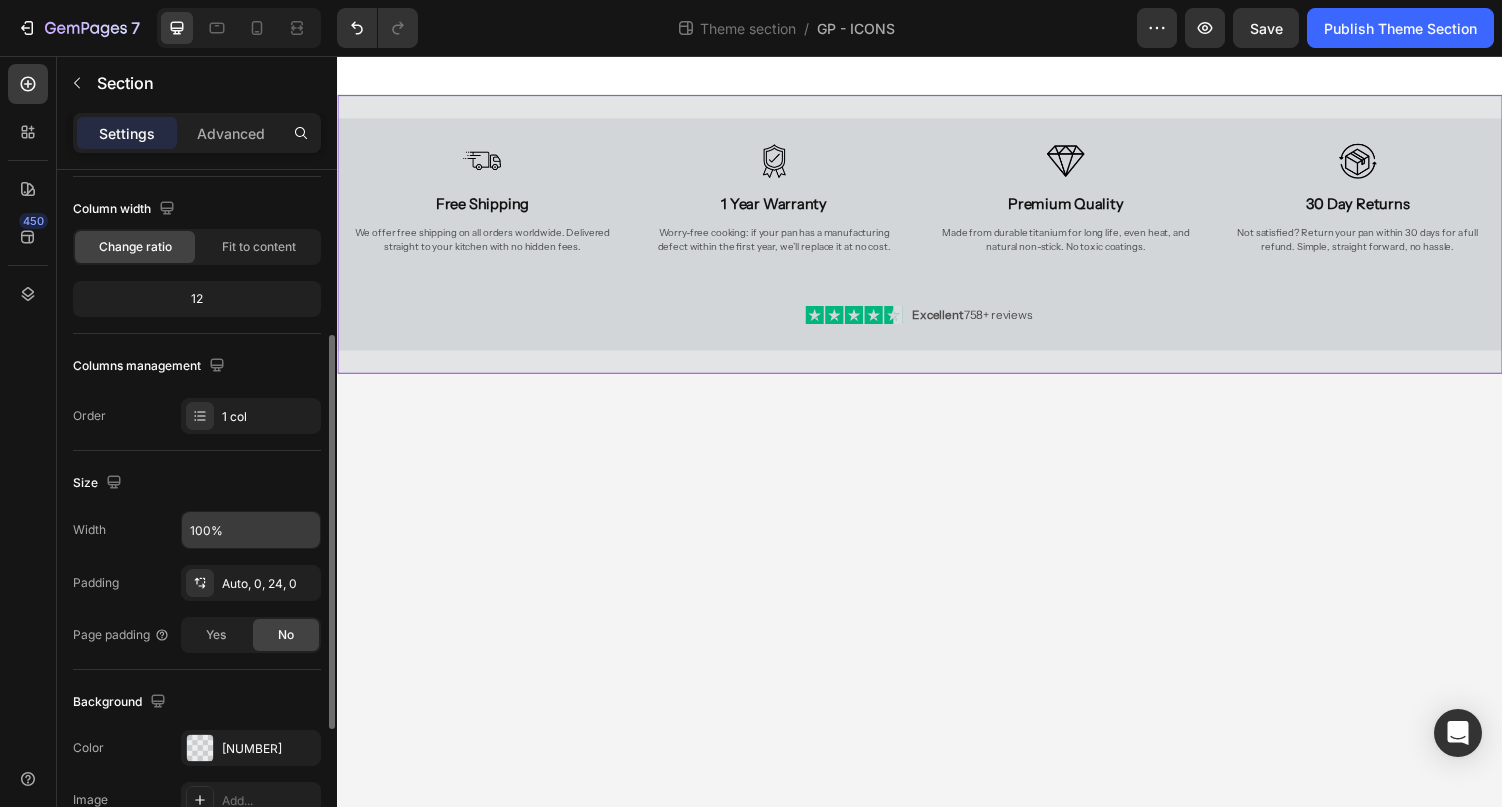 scroll, scrollTop: 249, scrollLeft: 0, axis: vertical 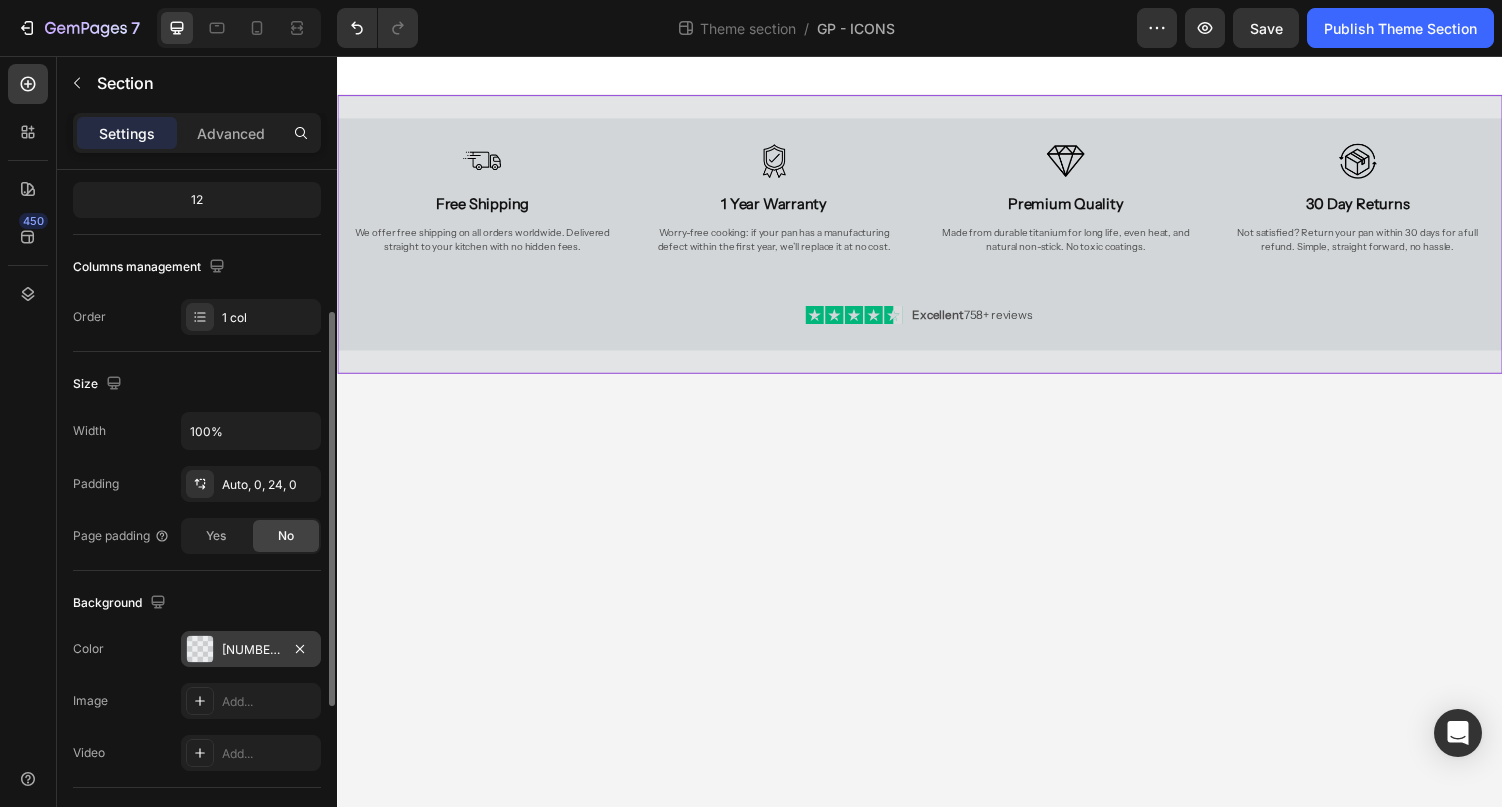 click on "465866" at bounding box center [251, 649] 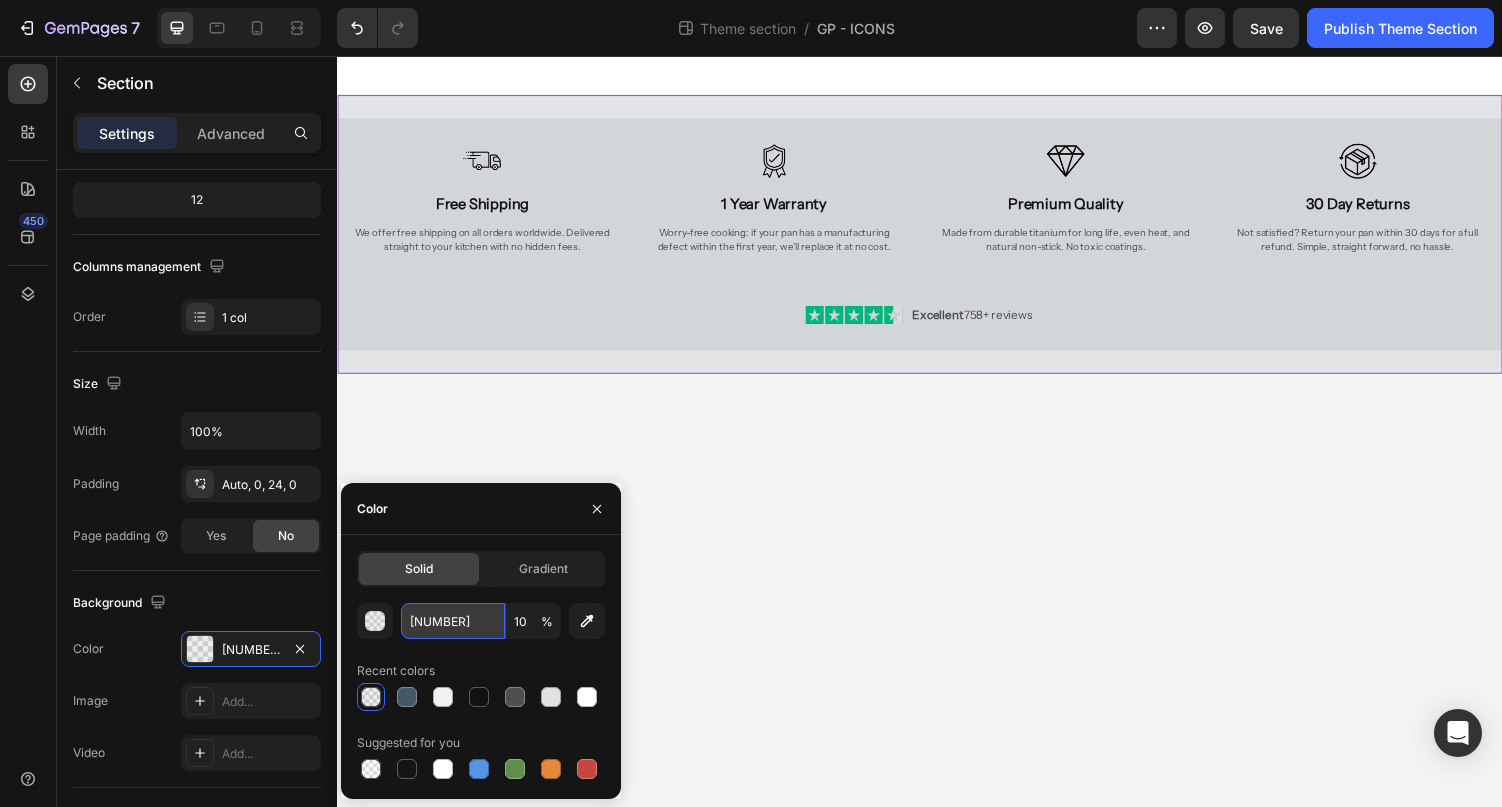 click on "465866" at bounding box center [453, 621] 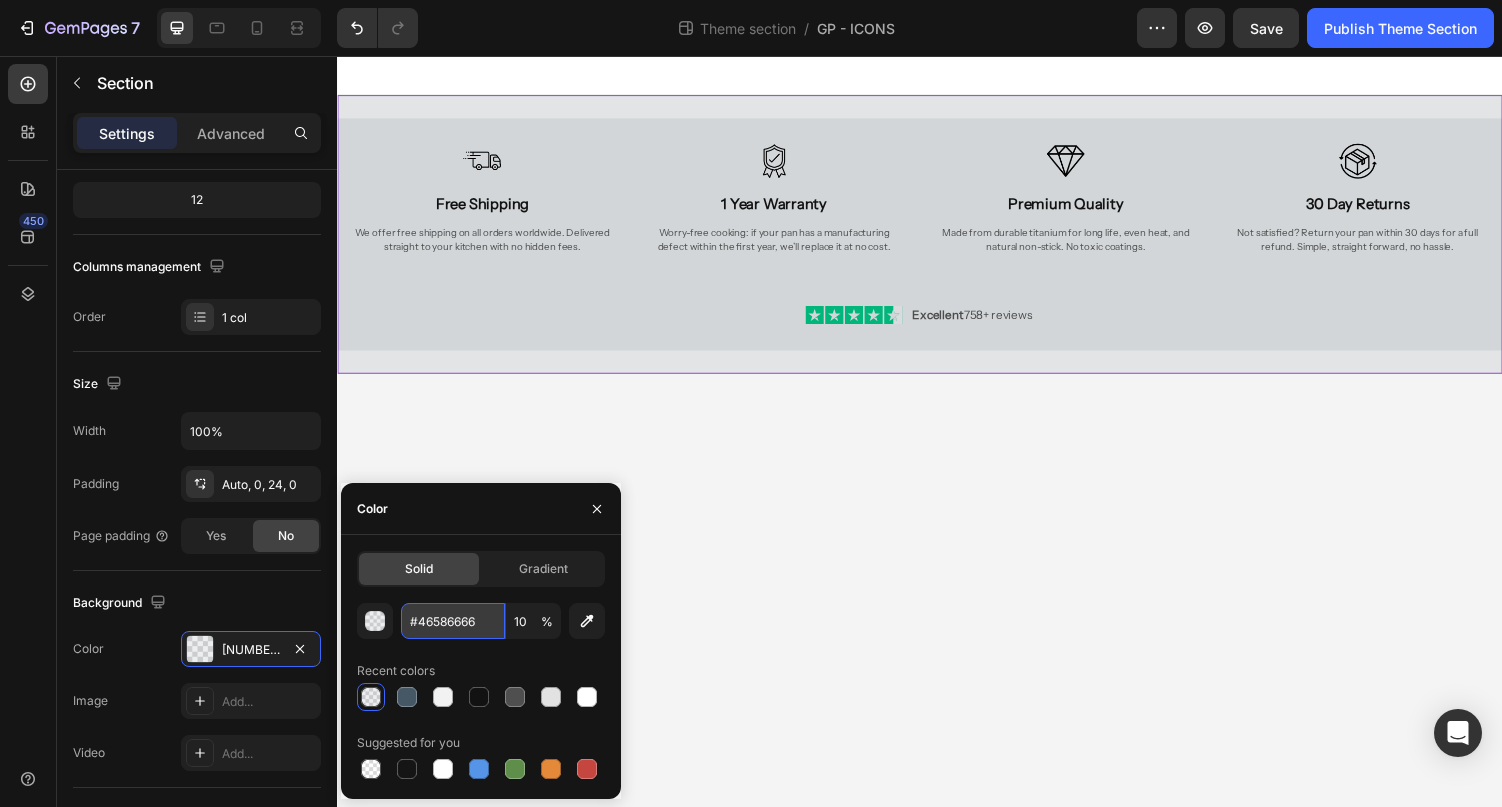 click on "#46586666" at bounding box center (453, 621) 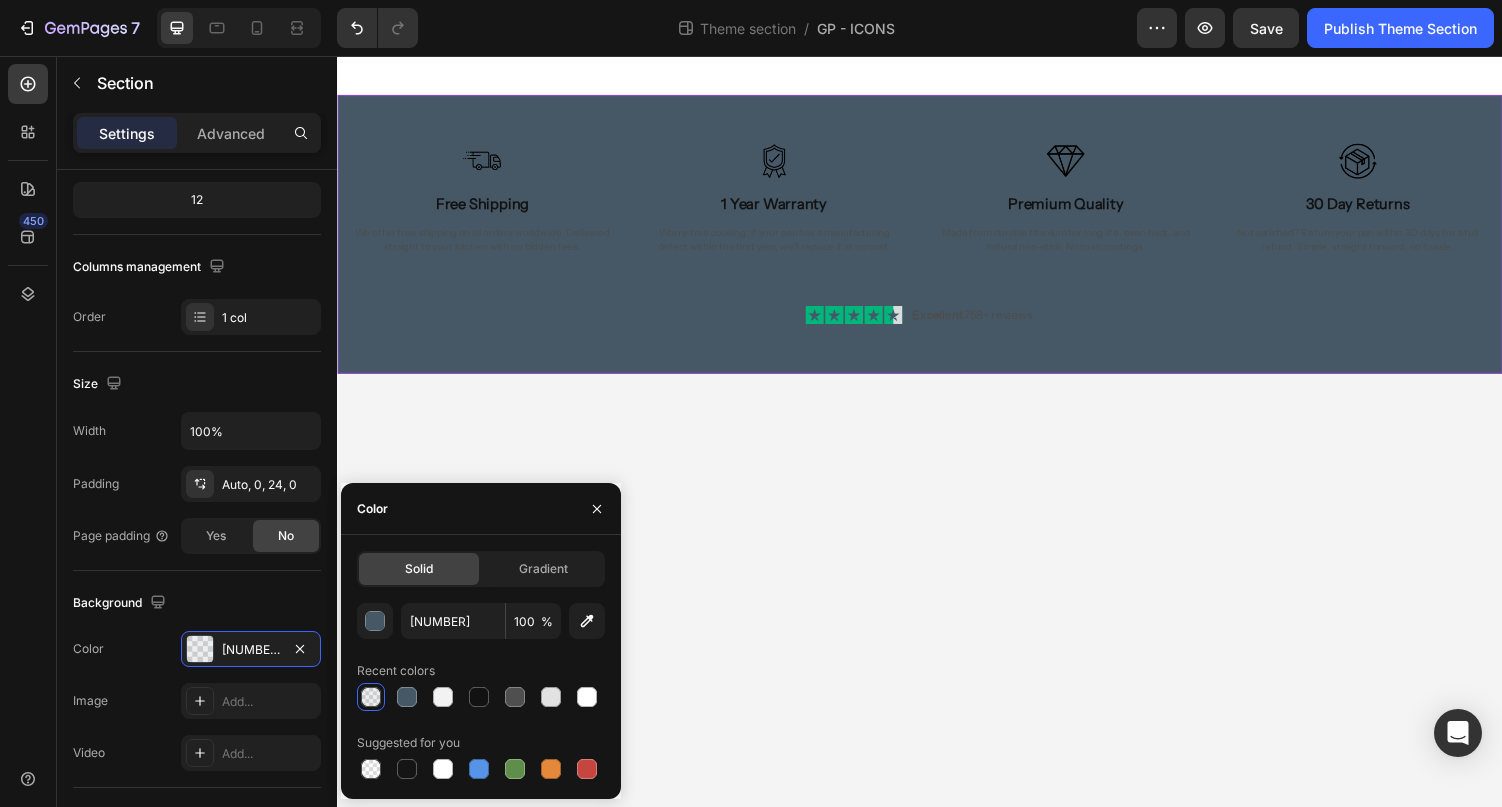 type on "465866" 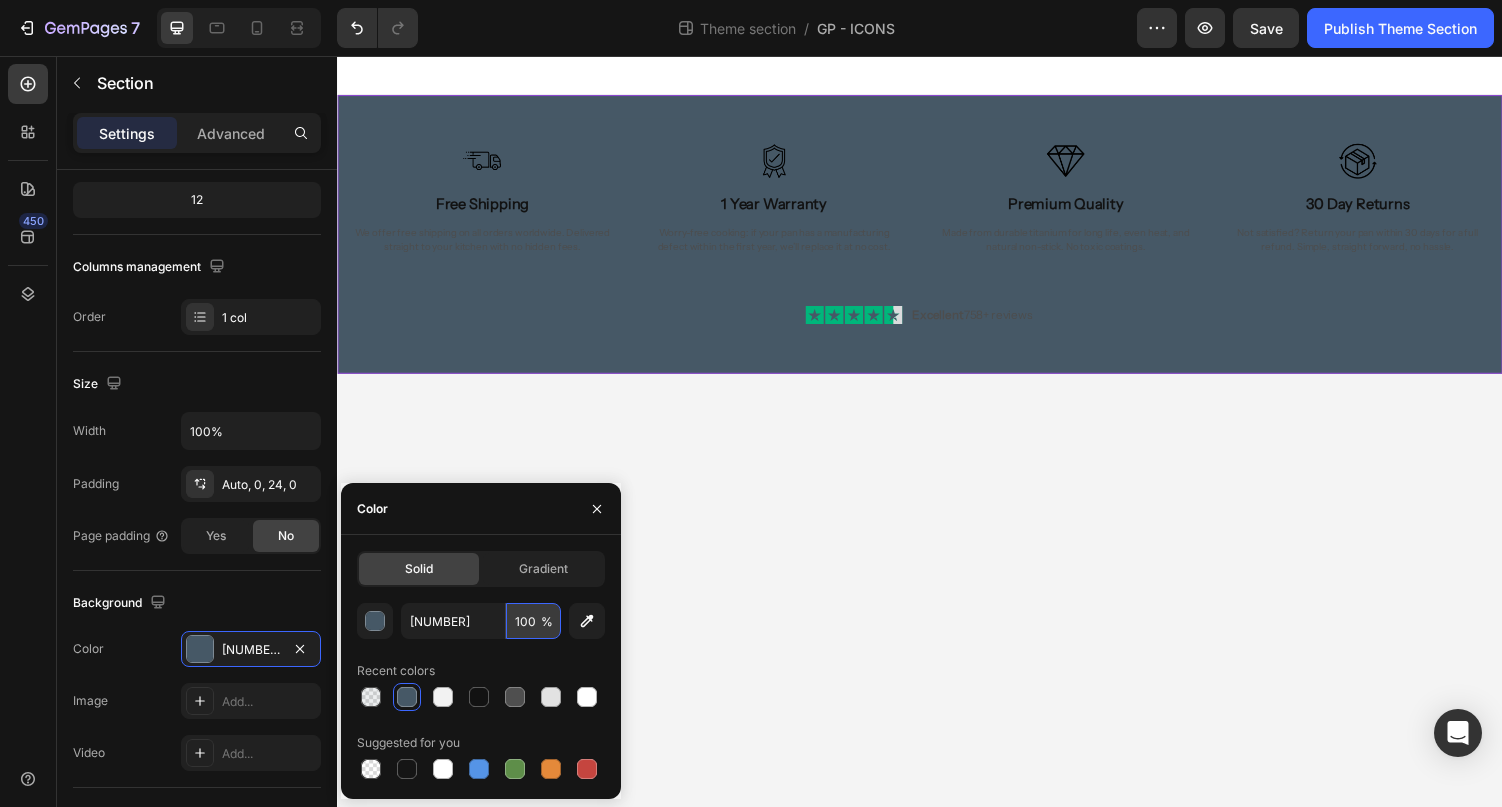 click on "100" at bounding box center (533, 621) 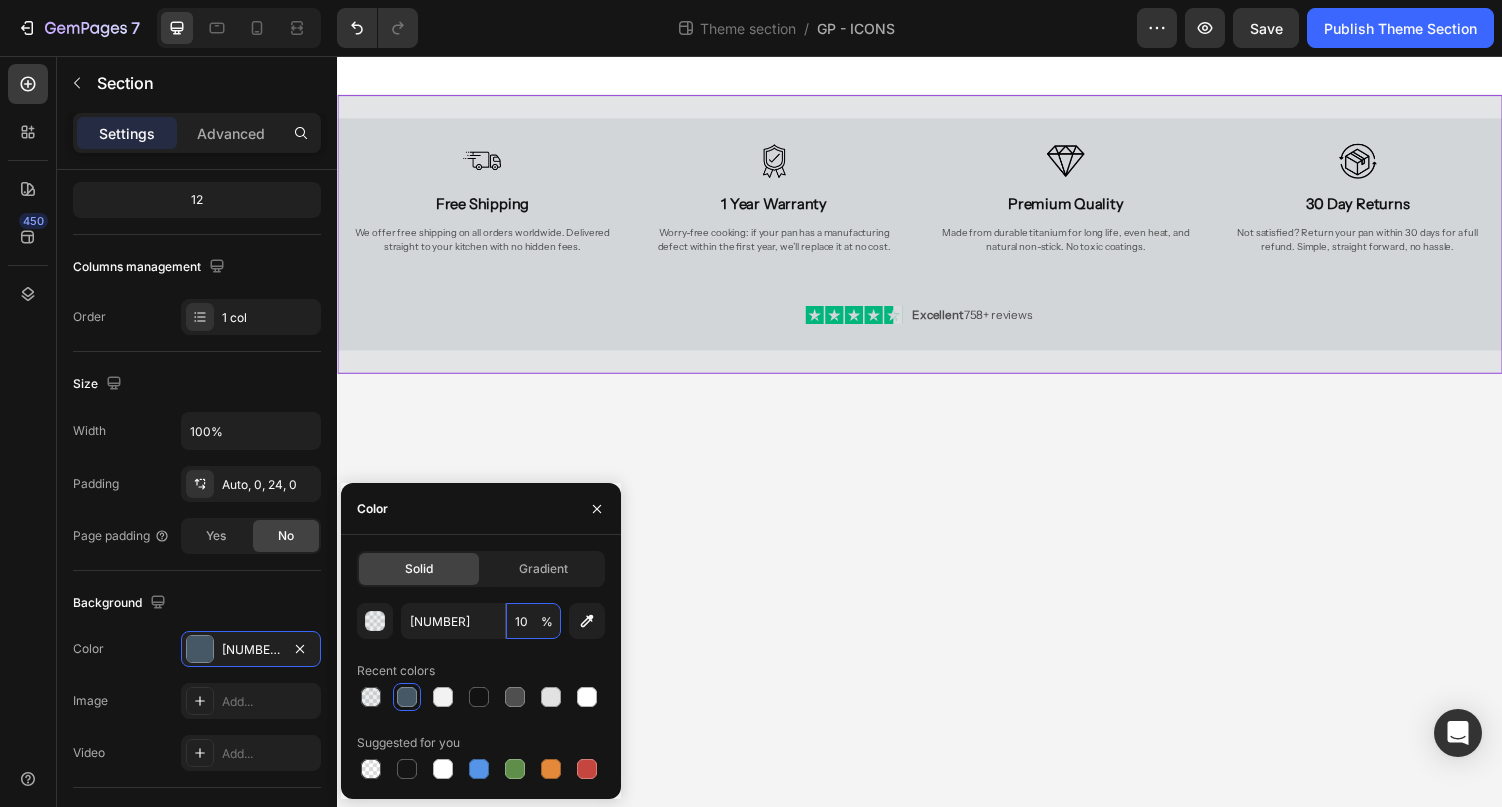 type on "10" 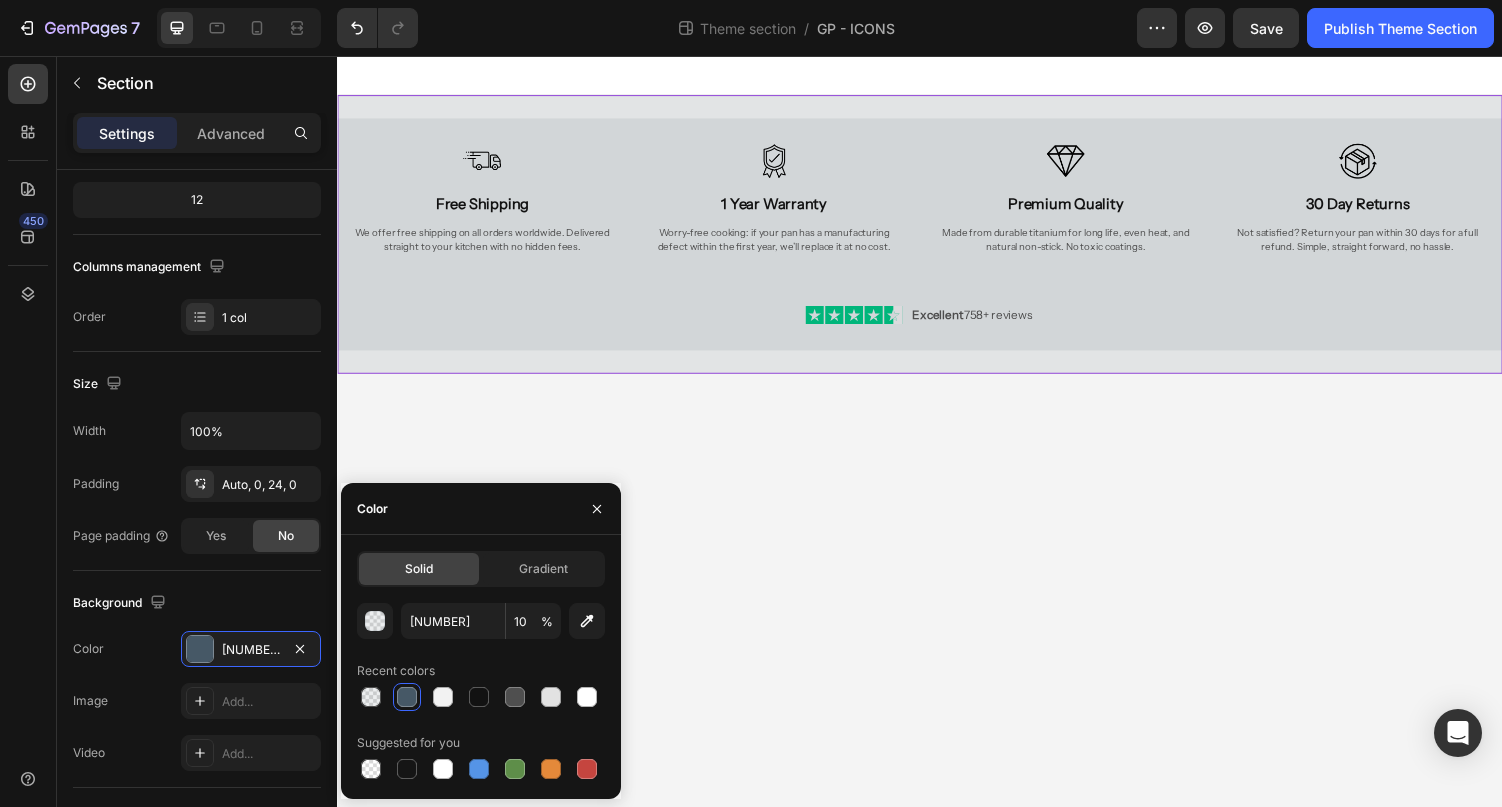 click on "Recent colors" at bounding box center (481, 671) 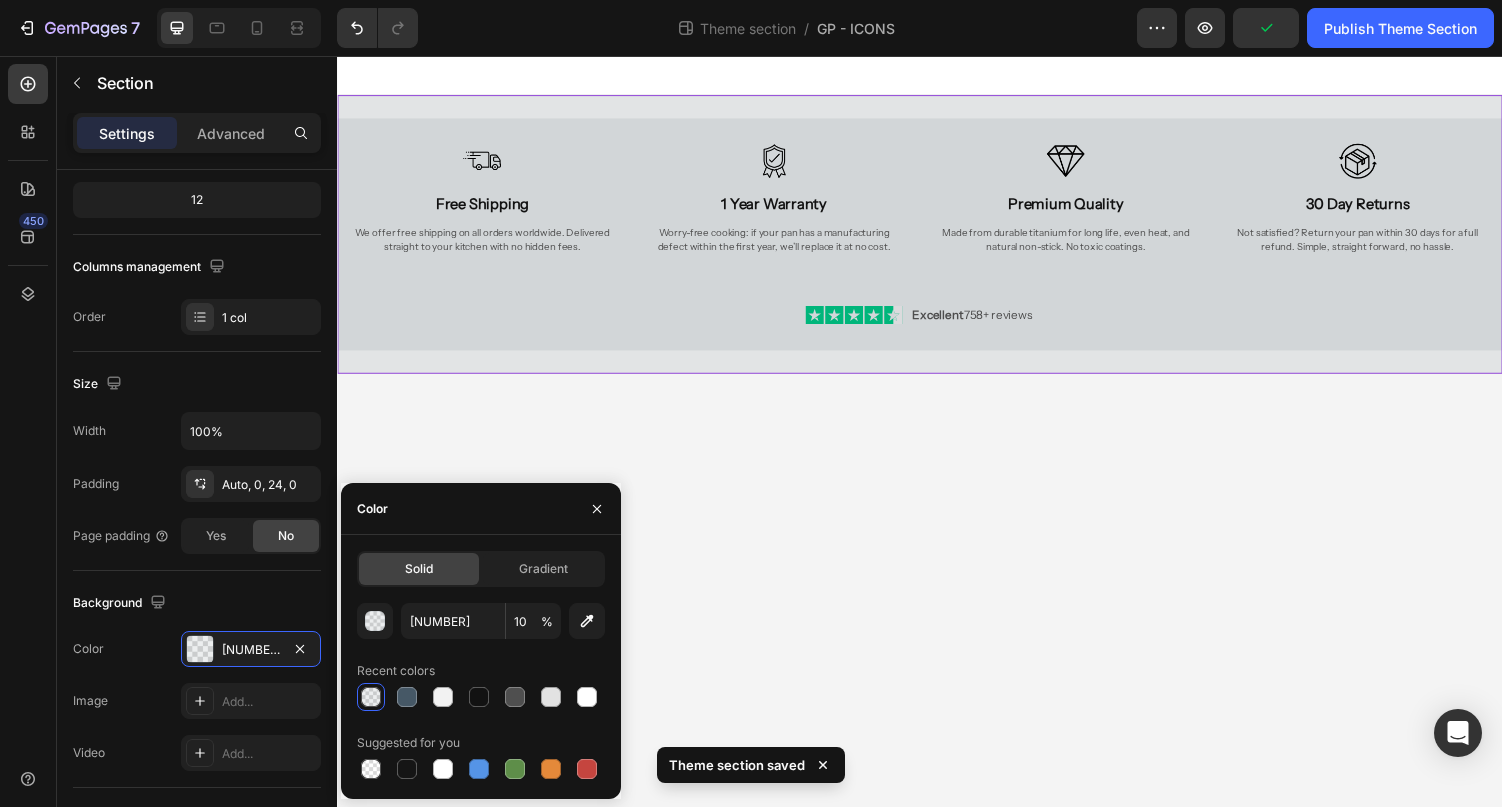 click on "Image Free Shipping Heading We offer free shipping on all orders worldwide. Delivered straight to your kitchen with no hidden fees. Text Block Image 1 Year Warranty Heading Worry-free cooking: if your pan has a manufacturing defect within the first year, we’ll replace it at no cost. Text Block Image Premium Quality Heading Made from durable titanium for long life, even heat, and natural non-stick. No toxic coatings. Text Block Image 30 Day Returns Heading Not satisfied? Return your pan within 30 days for a full refund. Simple, straight forward, no hassle. Text Block Row Image Excellent  758+ reviews Text Block Row Row Row Row Root
Drag & drop element from sidebar or
Explore Library
Add section Choose templates inspired by CRO experts Generate layout from URL or image Add blank section then drag & drop elements" at bounding box center (937, 443) 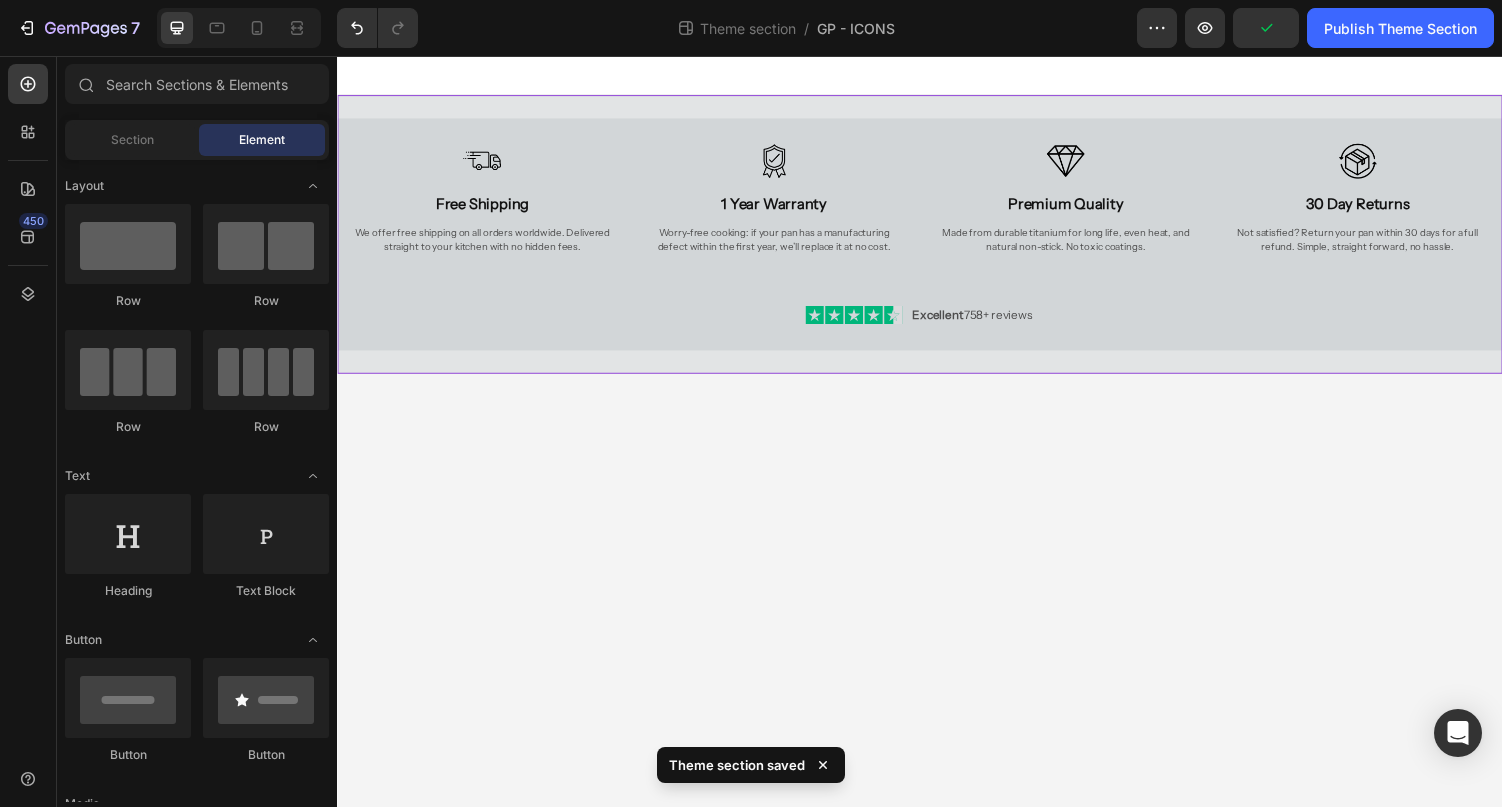 click on "Image Free Shipping Heading We offer free shipping on all orders worldwide. Delivered straight to your kitchen with no hidden fees. Text Block Image 1 Year Warranty Heading Worry-free cooking: if your pan has a manufacturing defect within the first year, we’ll replace it at no cost. Text Block Image Premium Quality Heading Made from durable titanium for long life, even heat, and natural non-stick. No toxic coatings. Text Block Image 30 Day Returns Heading Not satisfied? Return your pan within 30 days for a full refund. Simple, straight forward, no hassle. Text Block Row Image Excellent  758+ reviews Text Block Row Row Row Row" at bounding box center (937, 227) 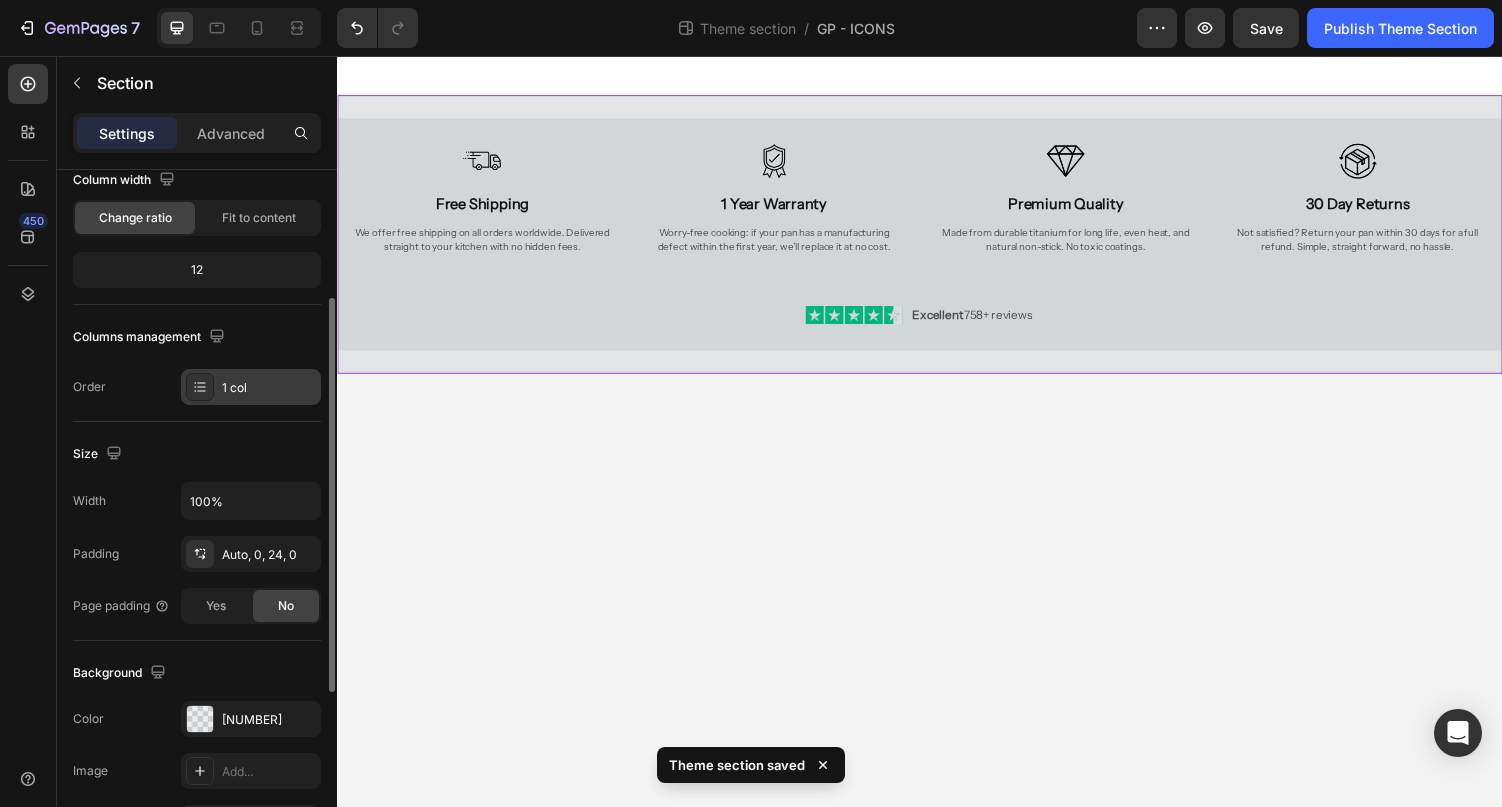 scroll, scrollTop: 343, scrollLeft: 0, axis: vertical 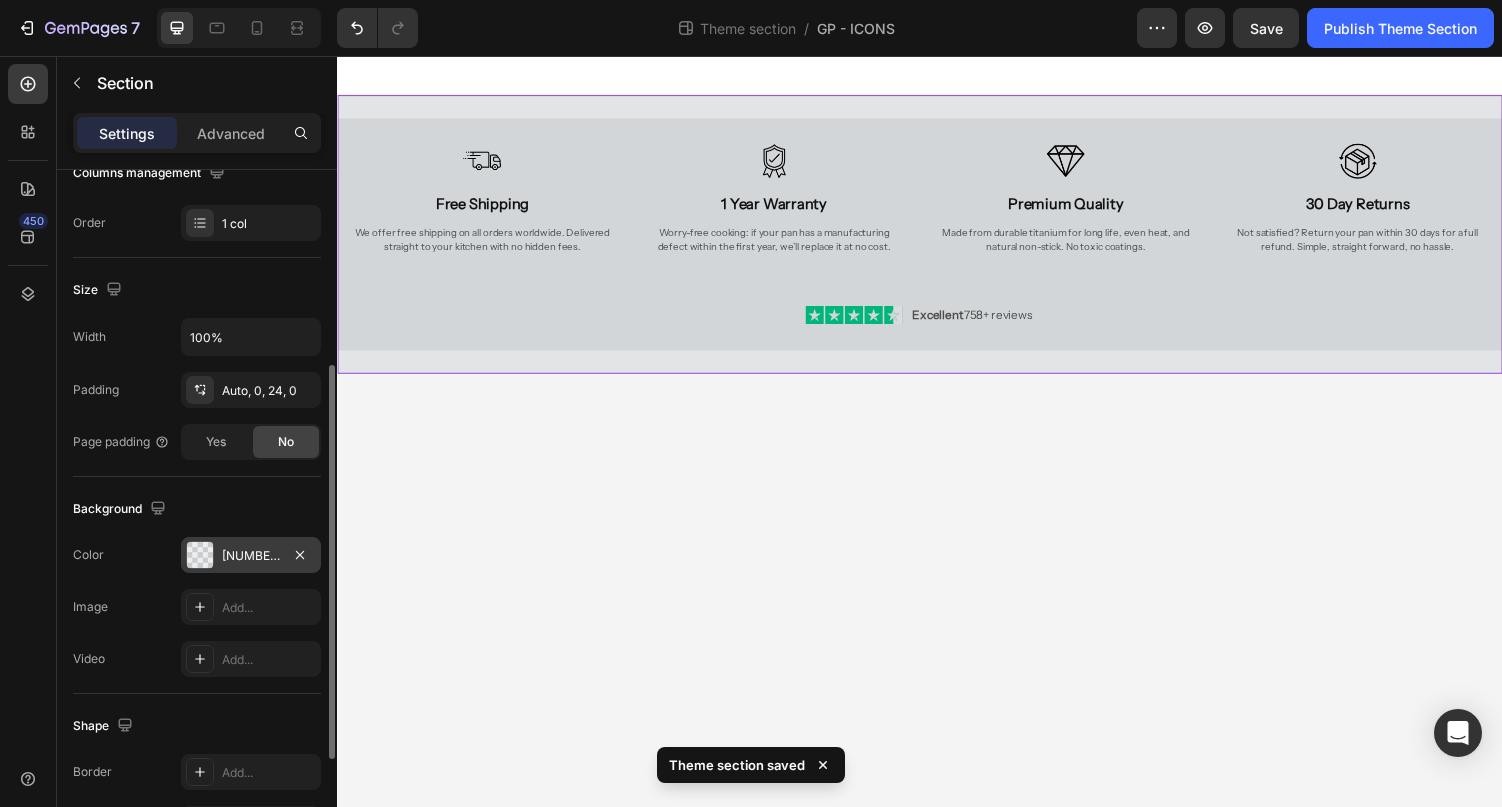 click on "465866" at bounding box center [251, 555] 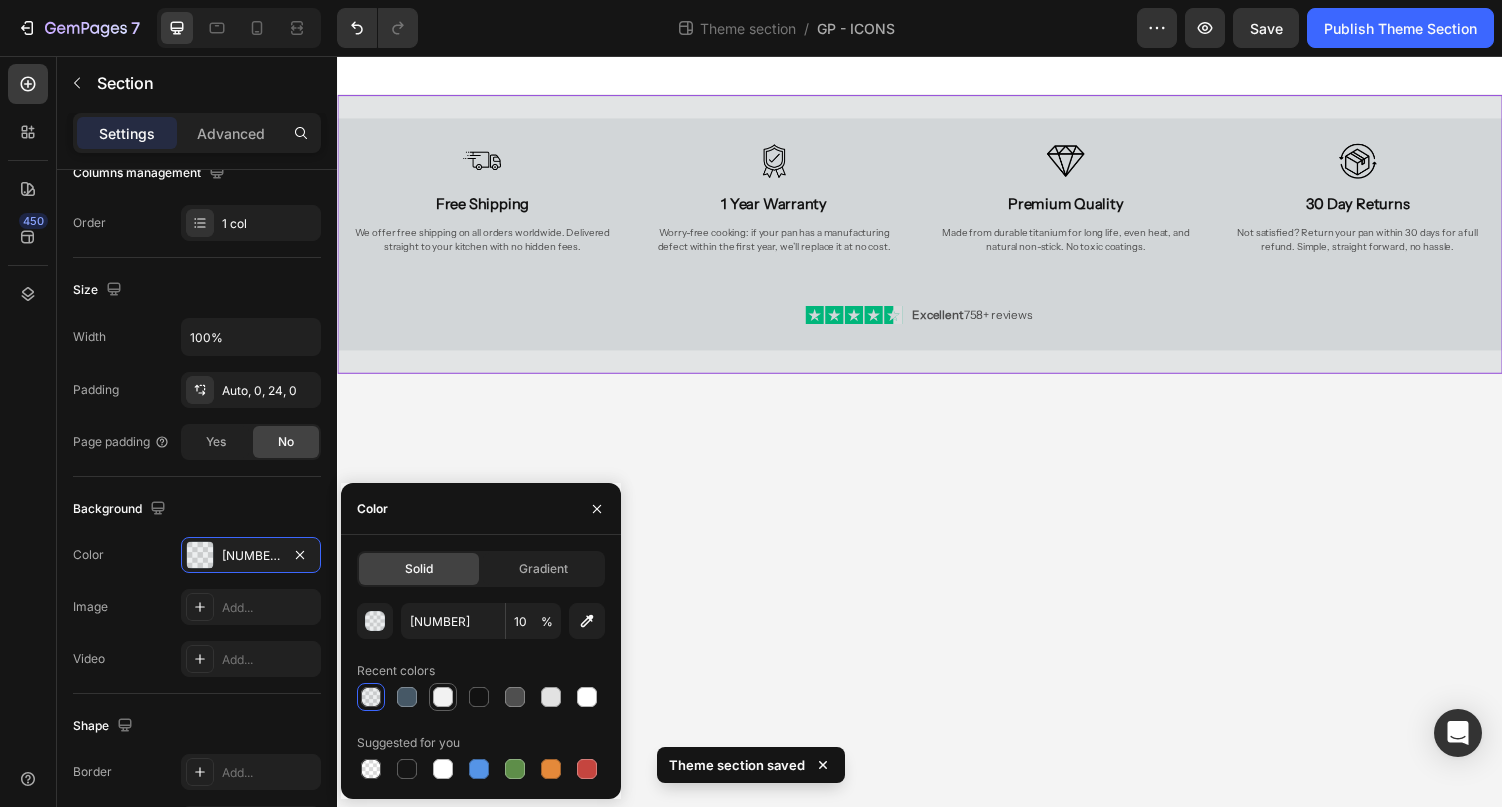 click at bounding box center [443, 697] 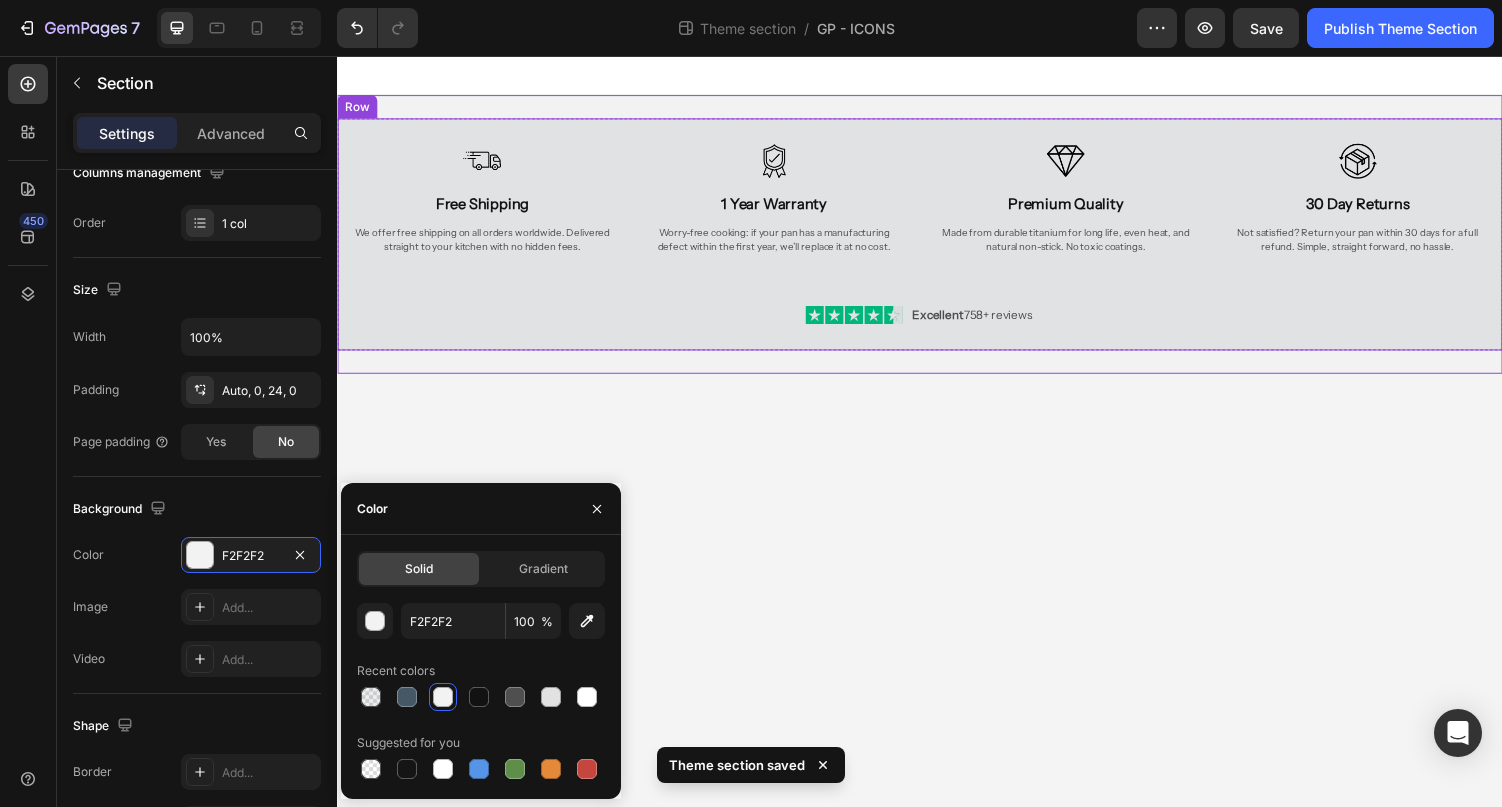 click on "Image Free Shipping Heading We offer free shipping on all orders worldwide. Delivered straight to your kitchen with no hidden fees. Text Block Image 1 Year Warranty Heading Worry-free cooking: if your pan has a manufacturing defect within the first year, we’ll replace it at no cost. Text Block Image Premium Quality Heading Made from durable titanium for long life, even heat, and natural non-stick. No toxic coatings. Text Block Image 30 Day Returns Heading Not satisfied? Return your pan within 30 days for a full refund. Simple, straight forward, no hassle. Text Block Row Image Excellent  758+ reviews Text Block Row Row" at bounding box center (937, 239) 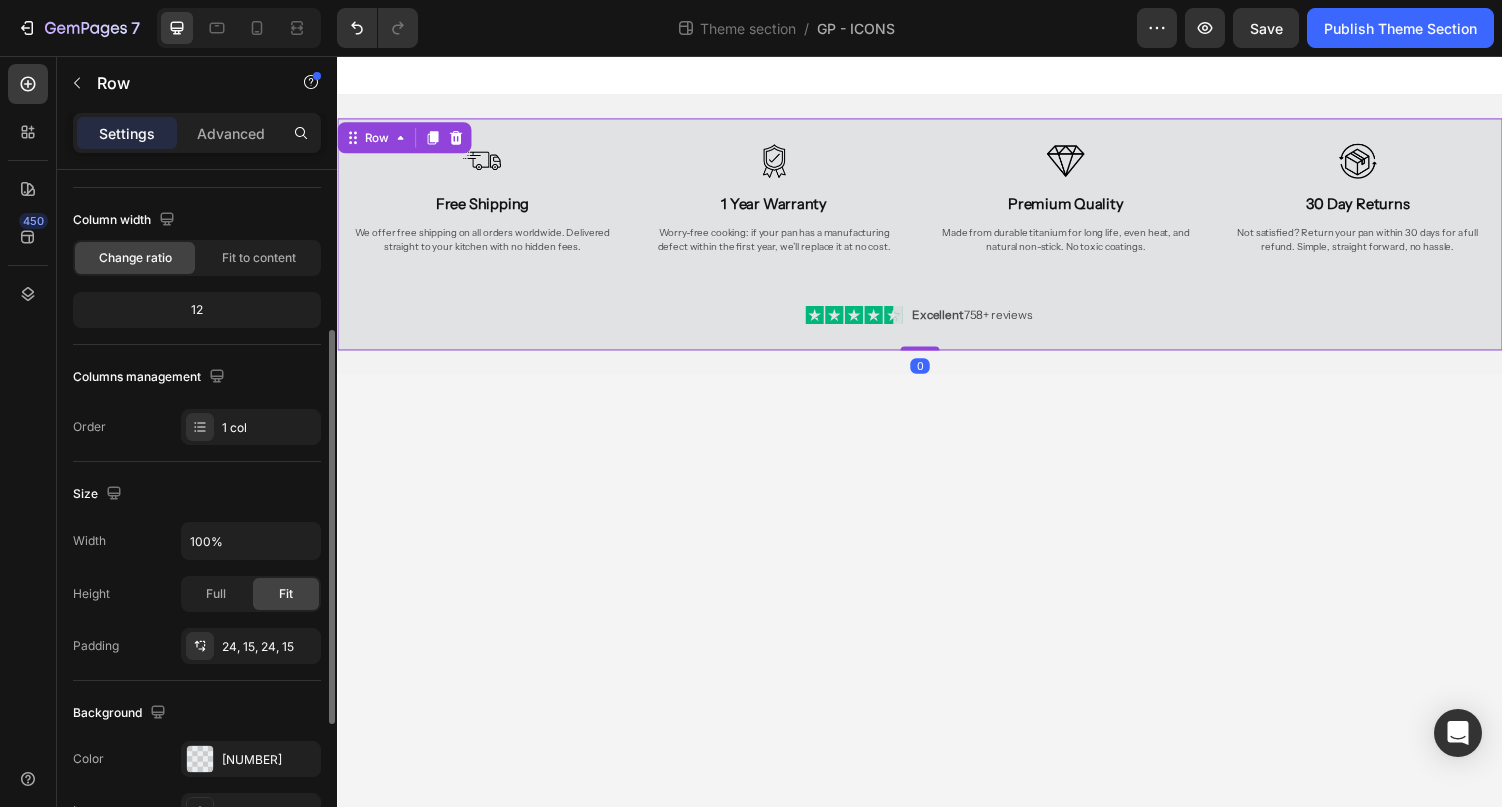 scroll, scrollTop: 269, scrollLeft: 0, axis: vertical 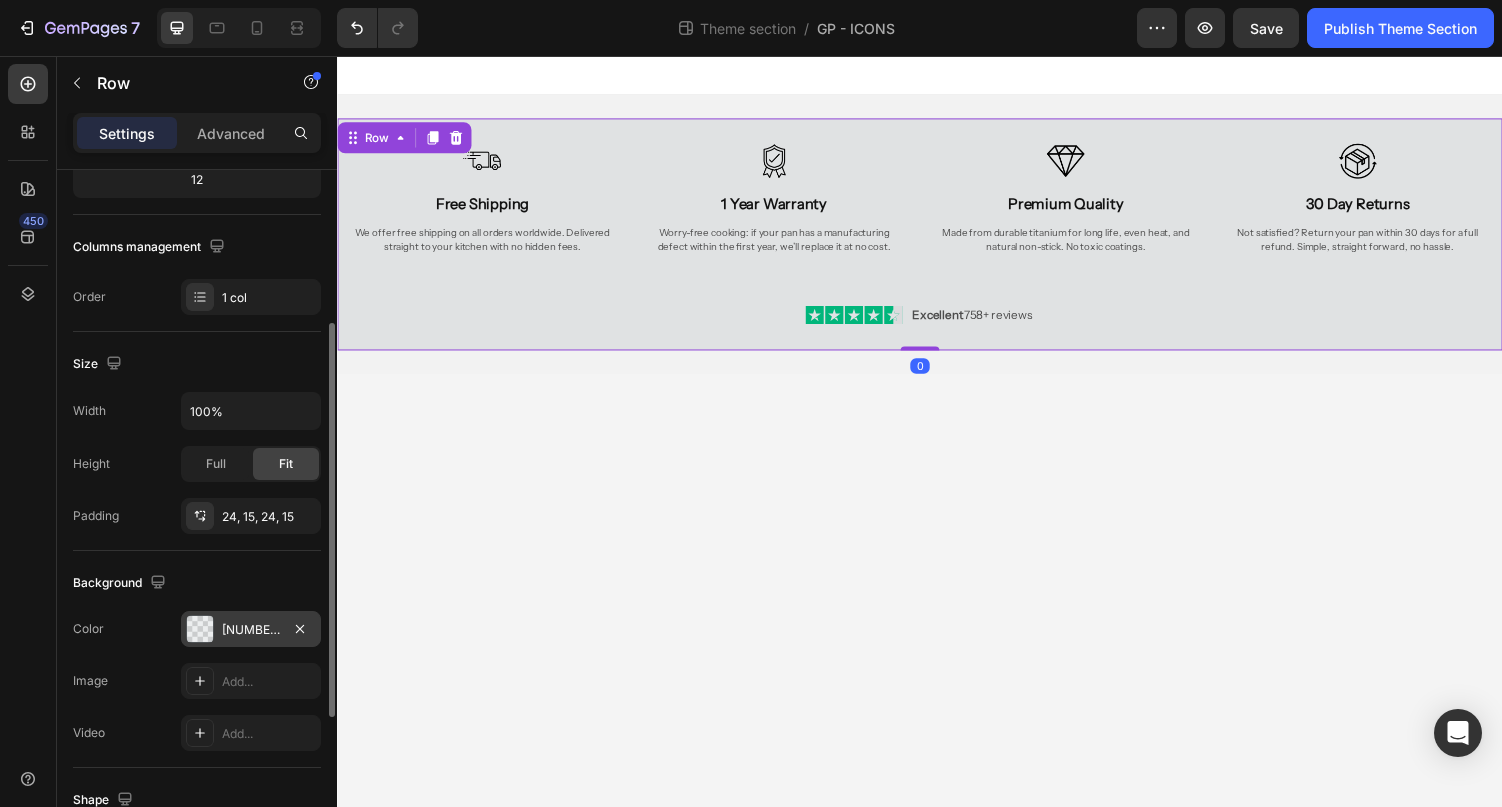 click on "465866" at bounding box center (251, 630) 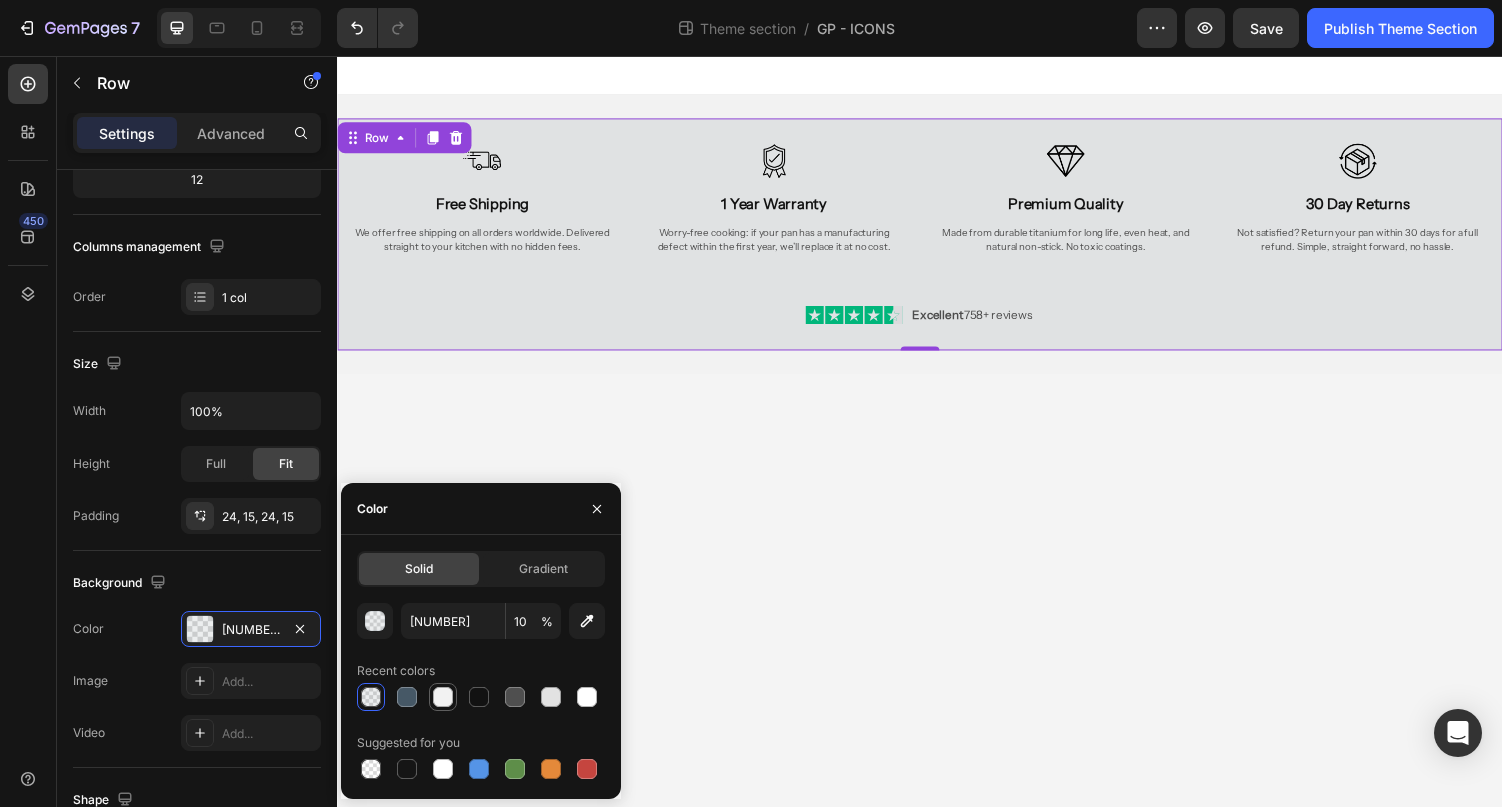 click at bounding box center (443, 697) 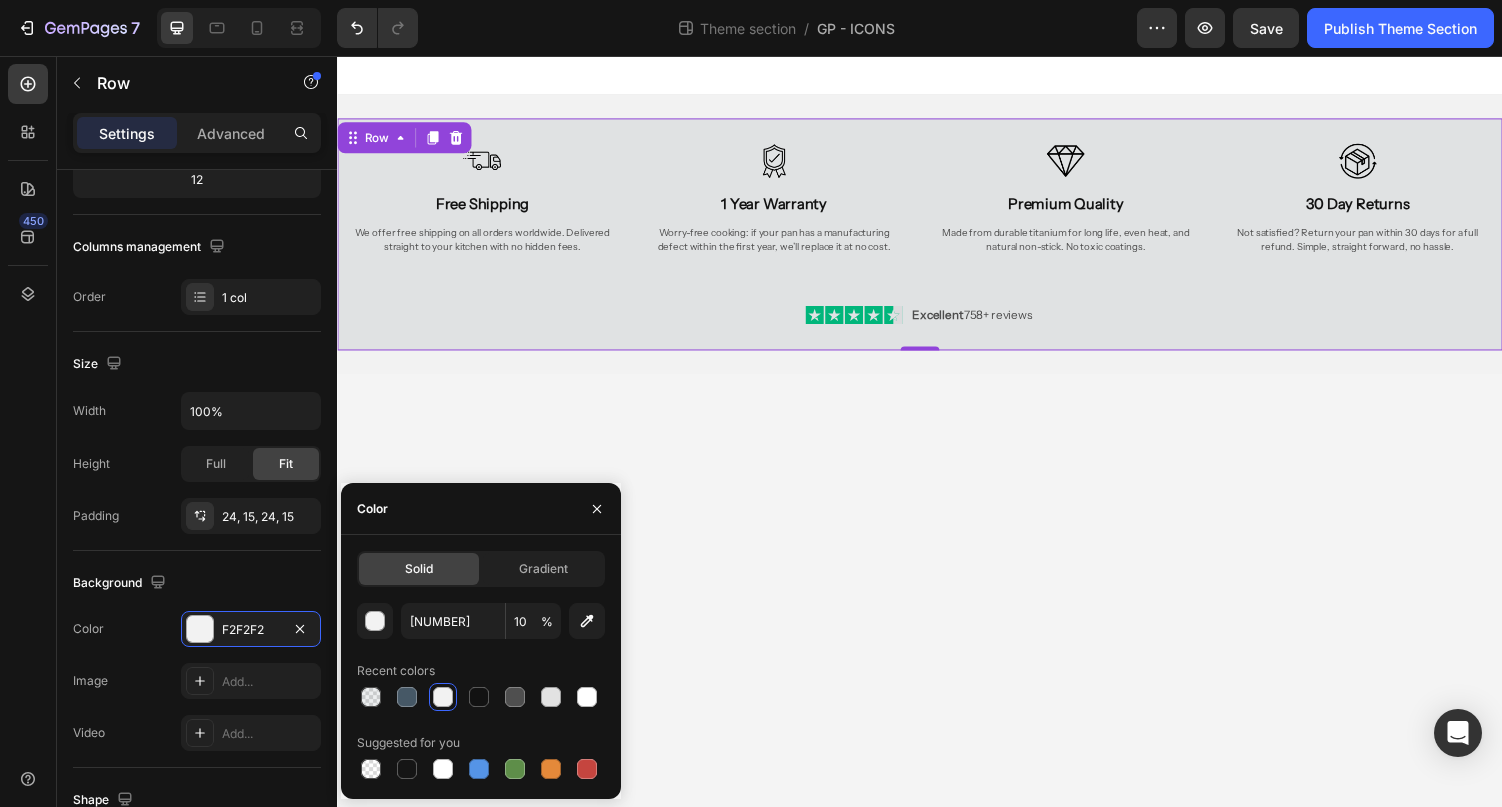 type on "F2F2F2" 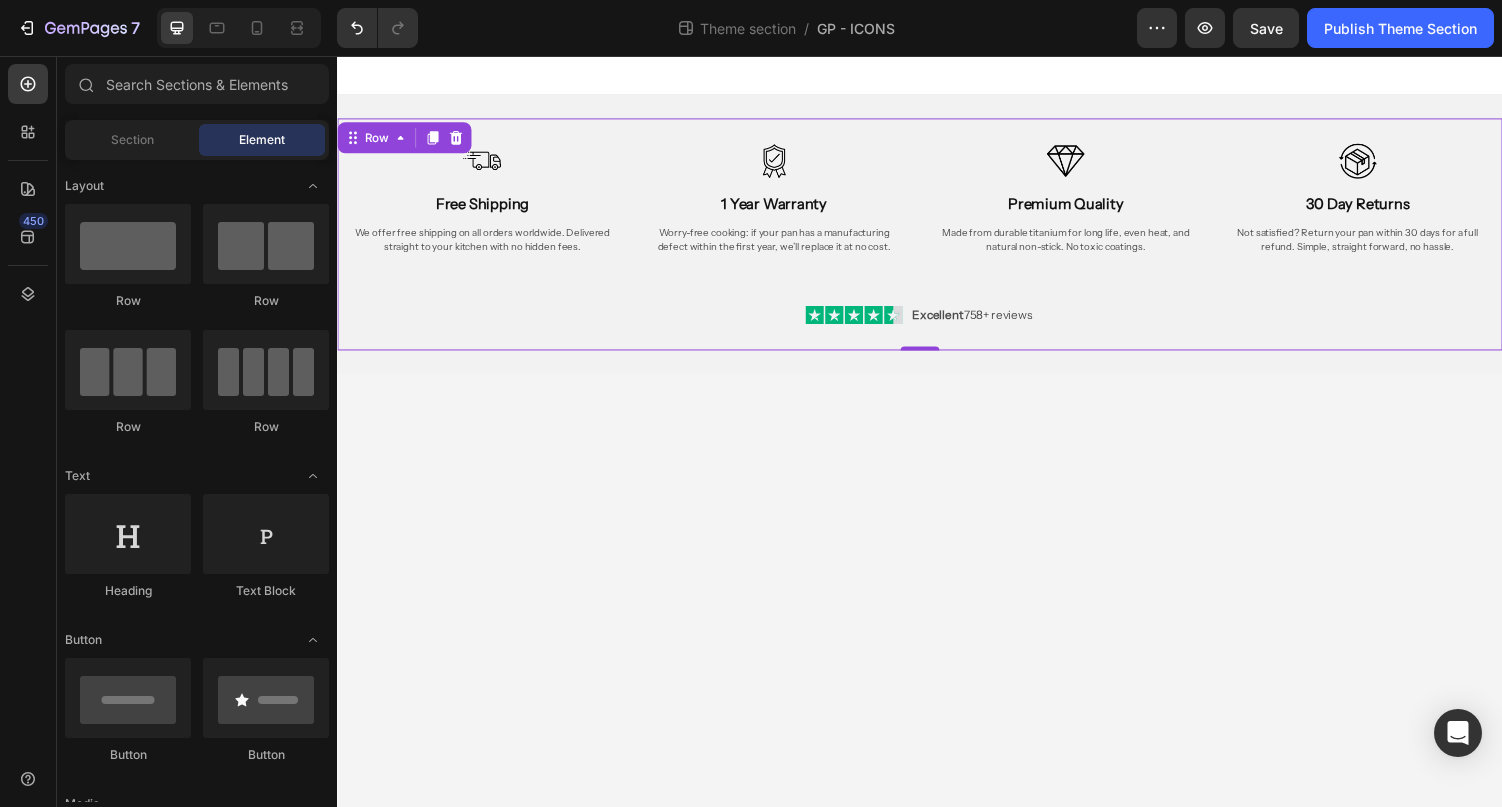 click on "Image Free Shipping Heading We offer free shipping on all orders worldwide. Delivered straight to your kitchen with no hidden fees. Text Block Image 1 Year Warranty Heading Worry-free cooking: if your pan has a manufacturing defect within the first year, we’ll replace it at no cost. Text Block Image Premium Quality Heading Made from durable titanium for long life, even heat, and natural non-stick. No toxic coatings. Text Block Image 30 Day Returns Heading Not satisfied? Return your pan within 30 days for a full refund. Simple, straight forward, no hassle. Text Block Row Image Excellent  758+ reviews Text Block Row Row   0 Row Row Root
Drag & drop element from sidebar or
Explore Library
Add section Choose templates inspired by CRO experts Generate layout from URL or image Add blank section" at bounding box center [937, 443] 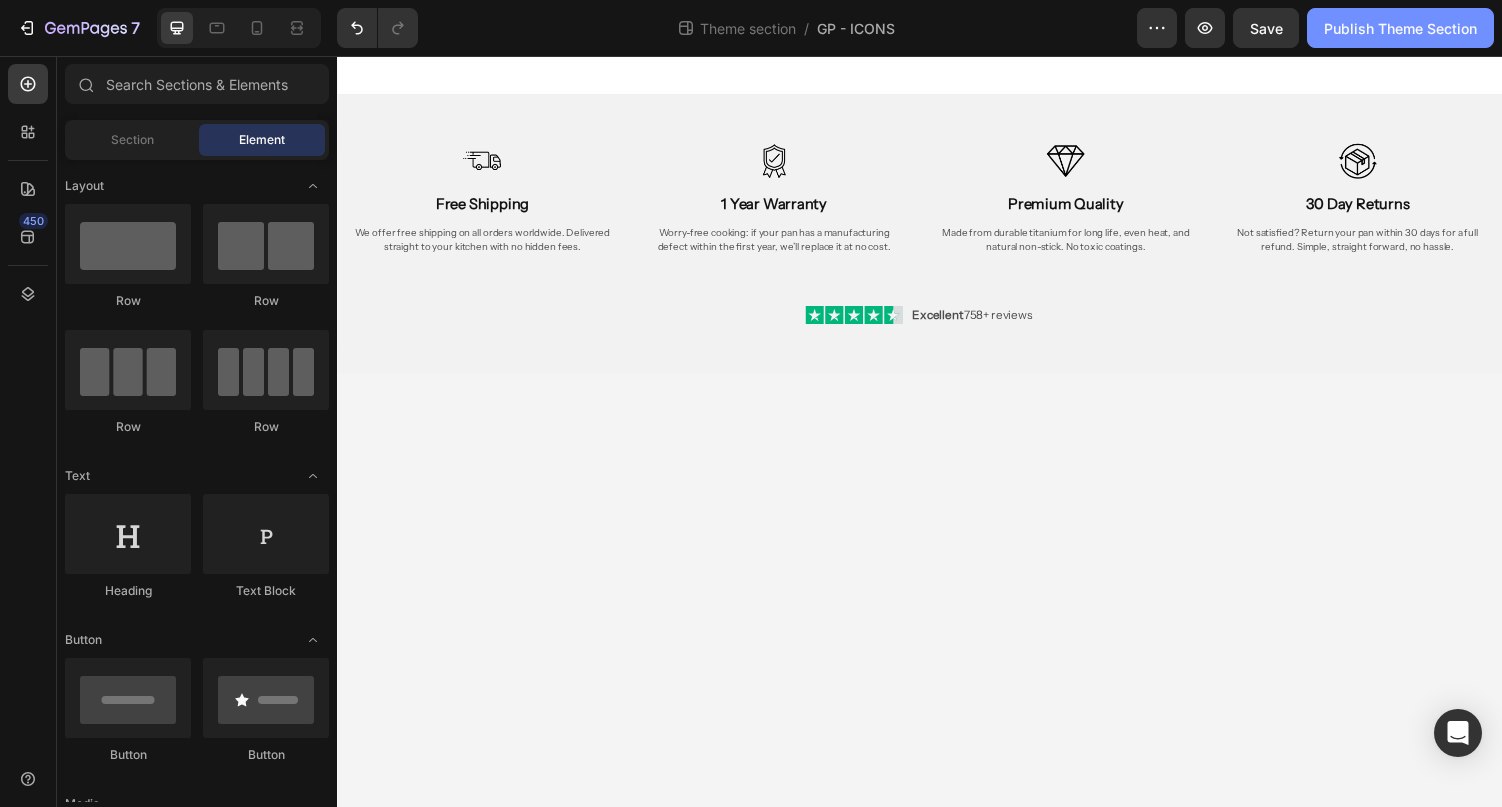 click on "Publish Theme Section" at bounding box center [1400, 28] 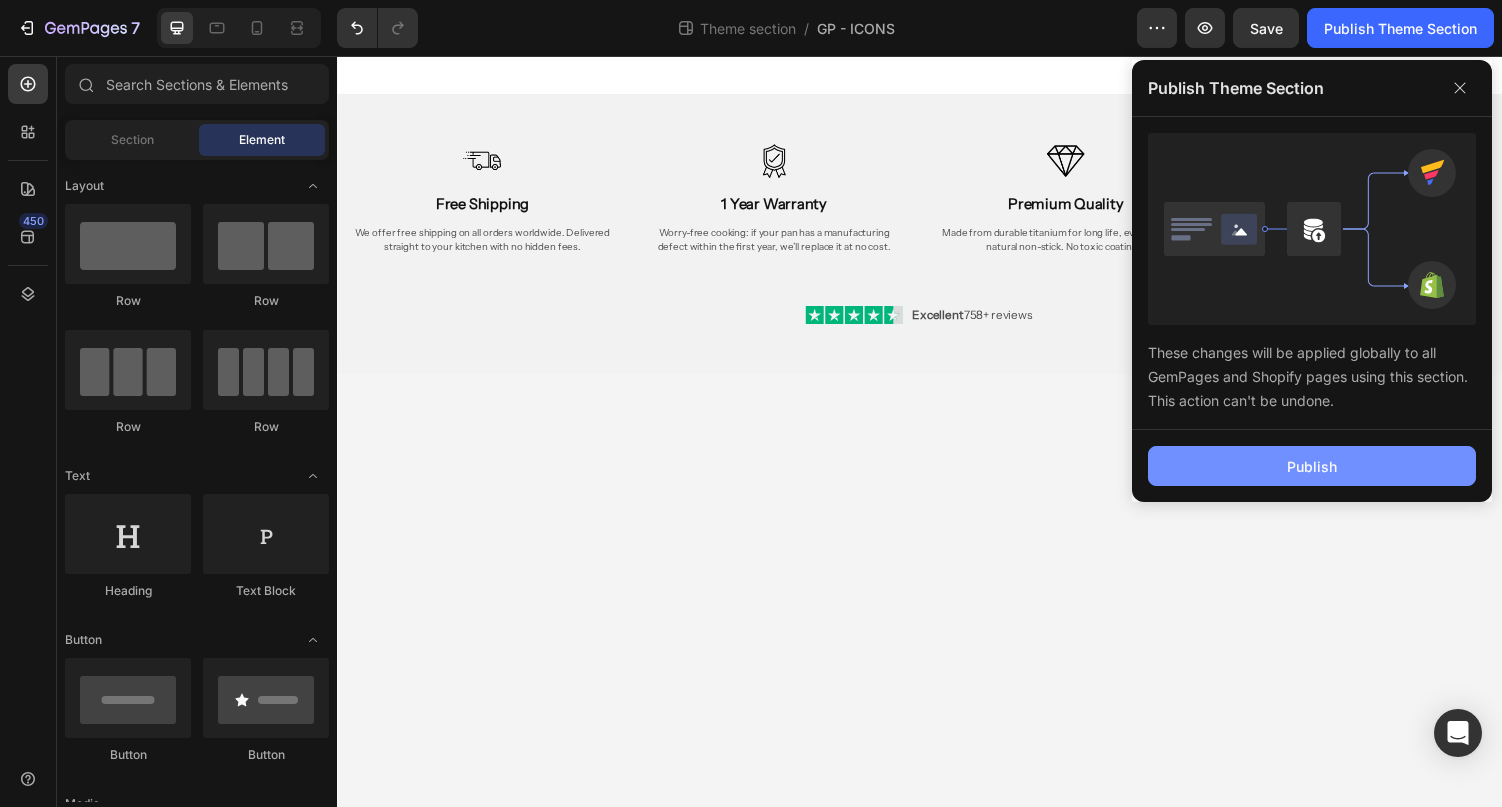 click on "Publish" 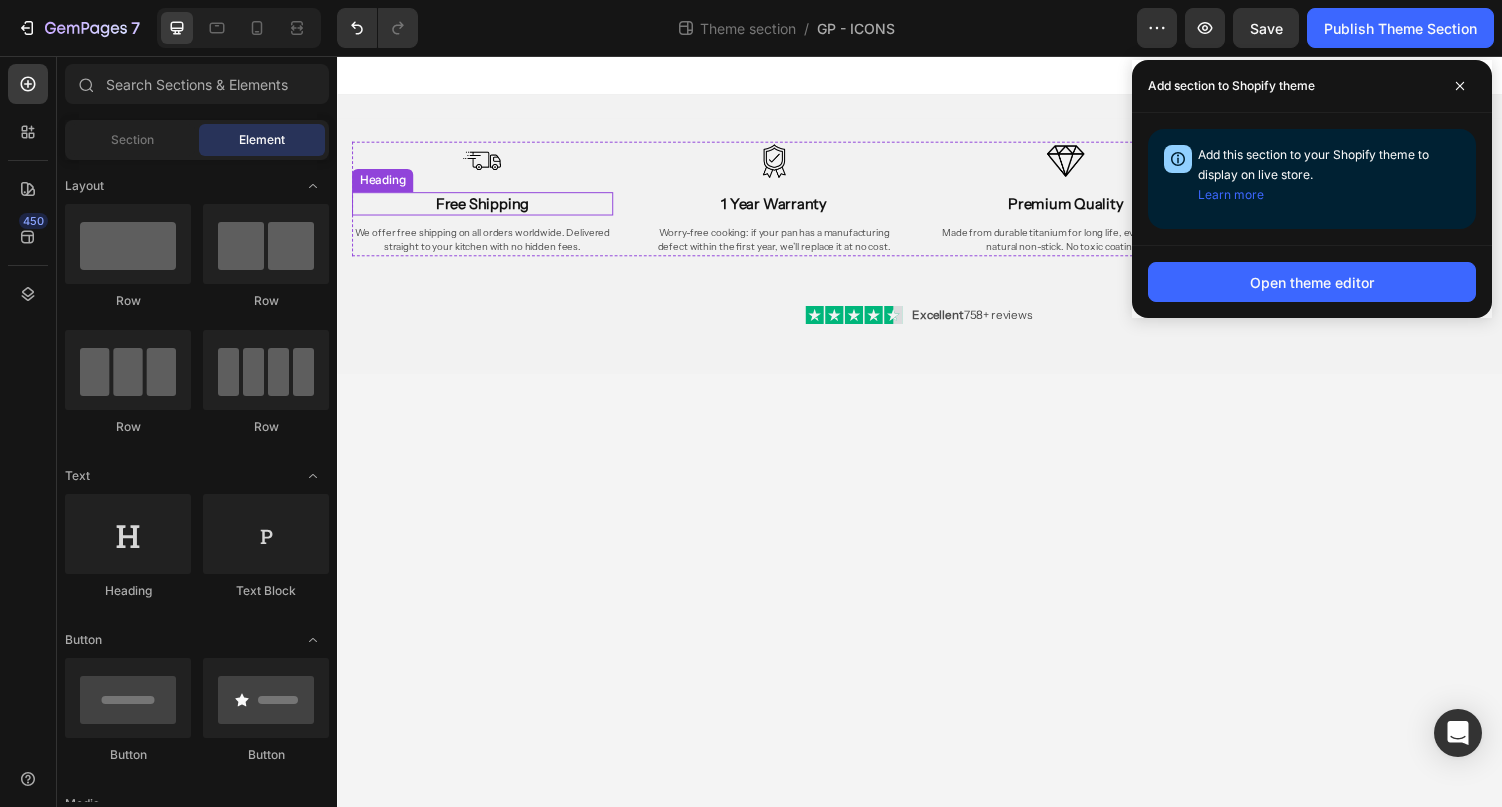 click on "Free Shipping" at bounding box center (486, 208) 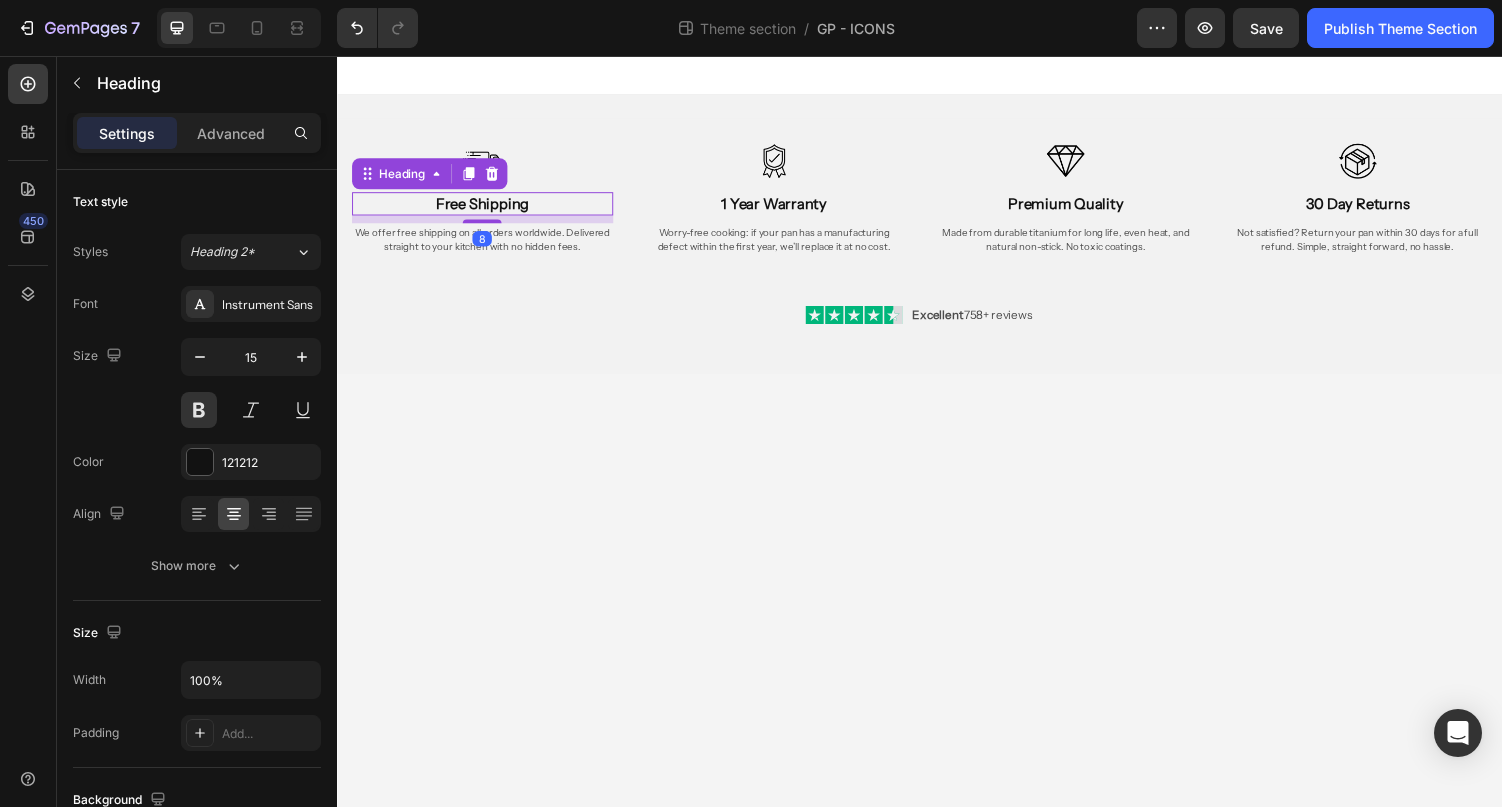 click on "Free Shipping" at bounding box center (486, 208) 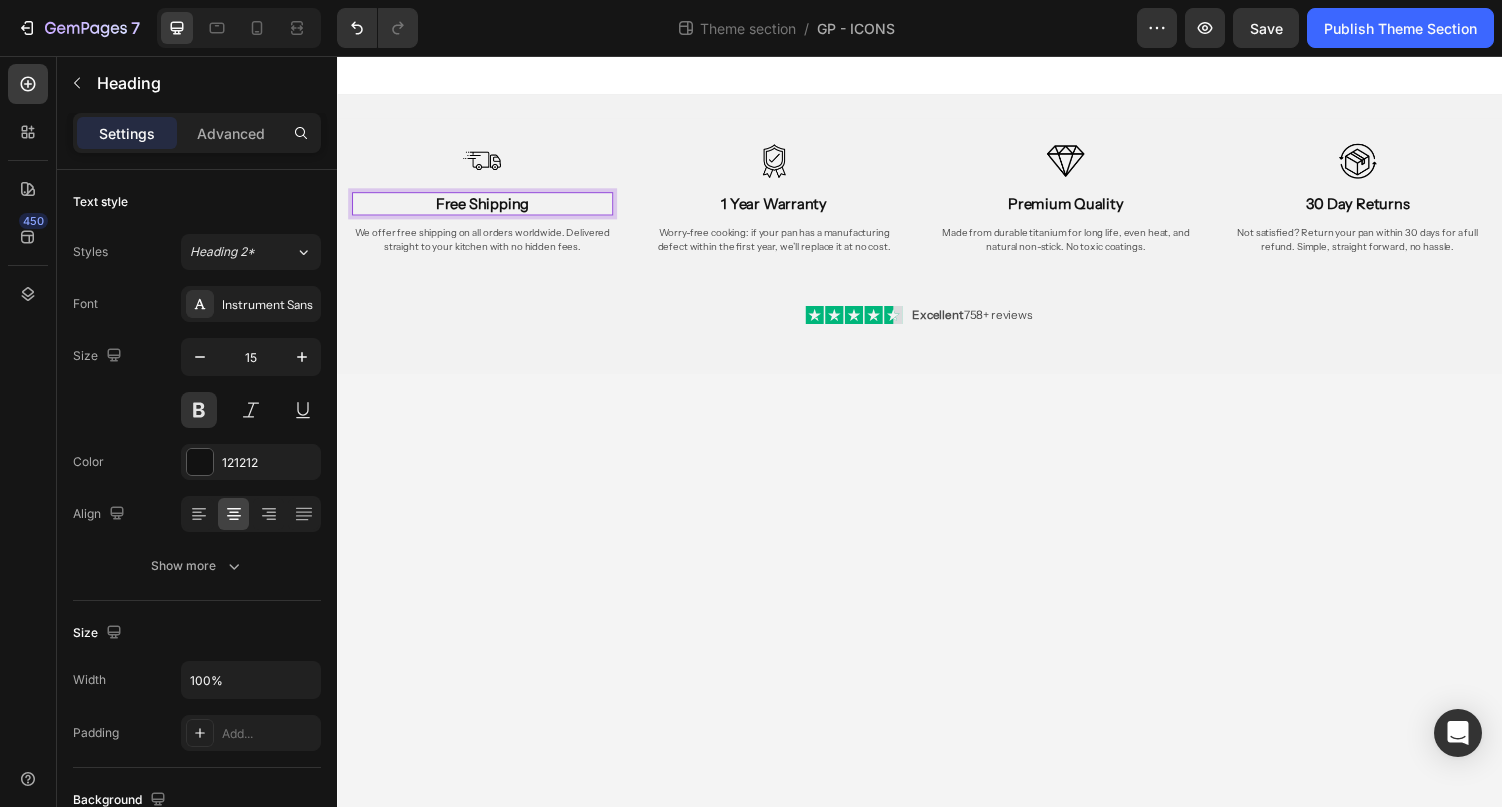 click on "Free Shipping" at bounding box center [486, 208] 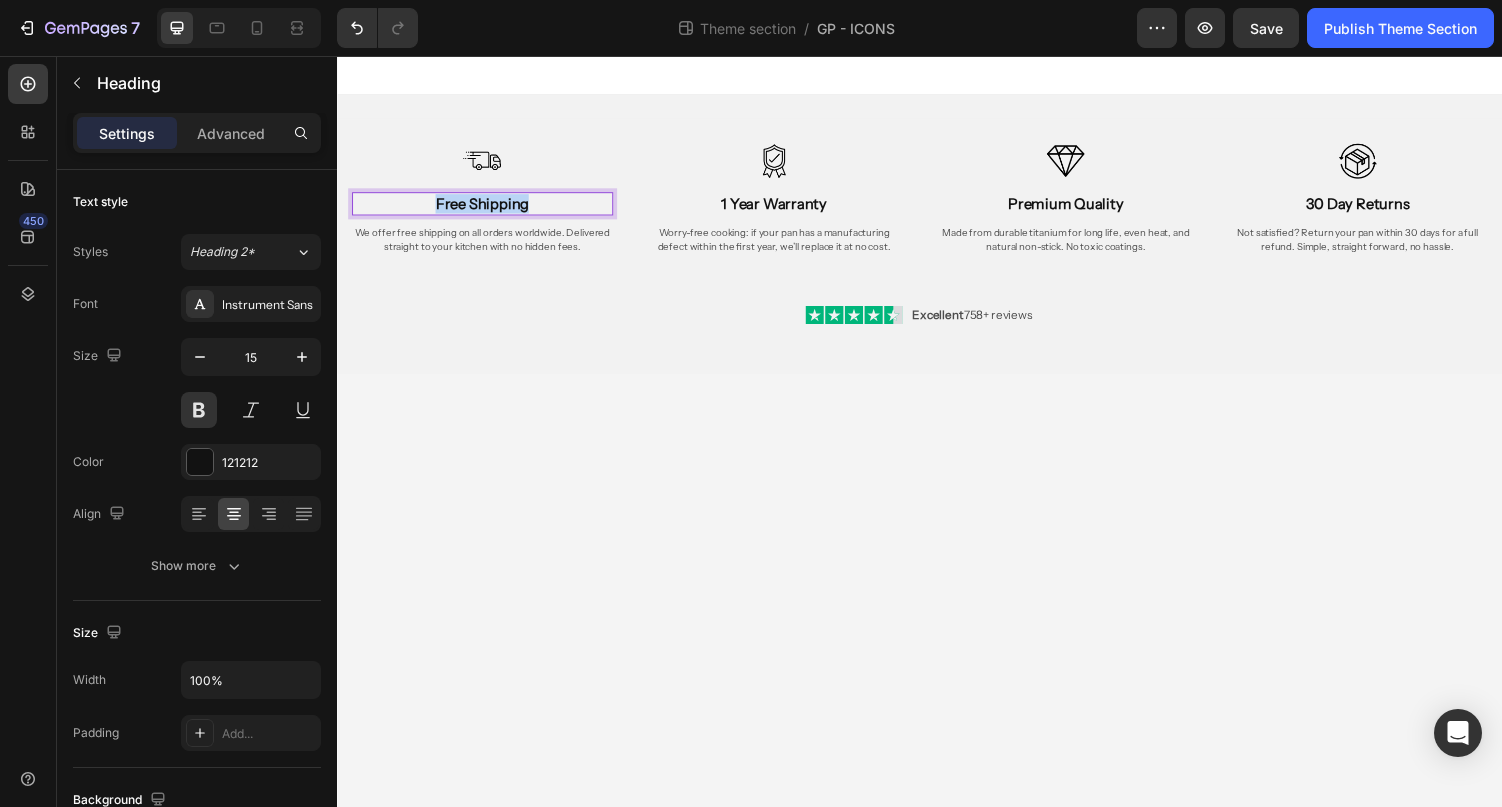 click on "Free Shipping" at bounding box center [486, 208] 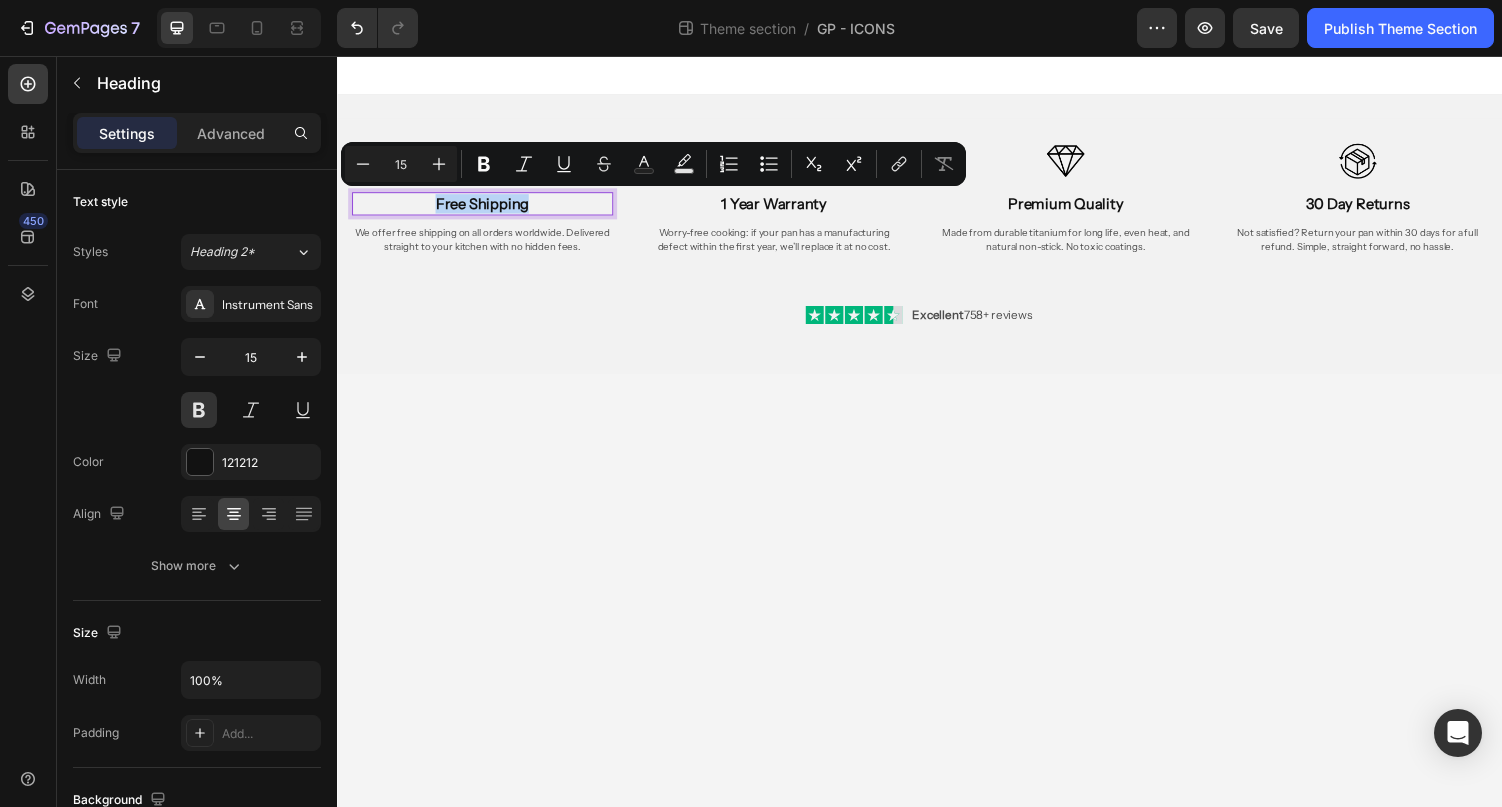 click on "Free Shipping" at bounding box center [486, 208] 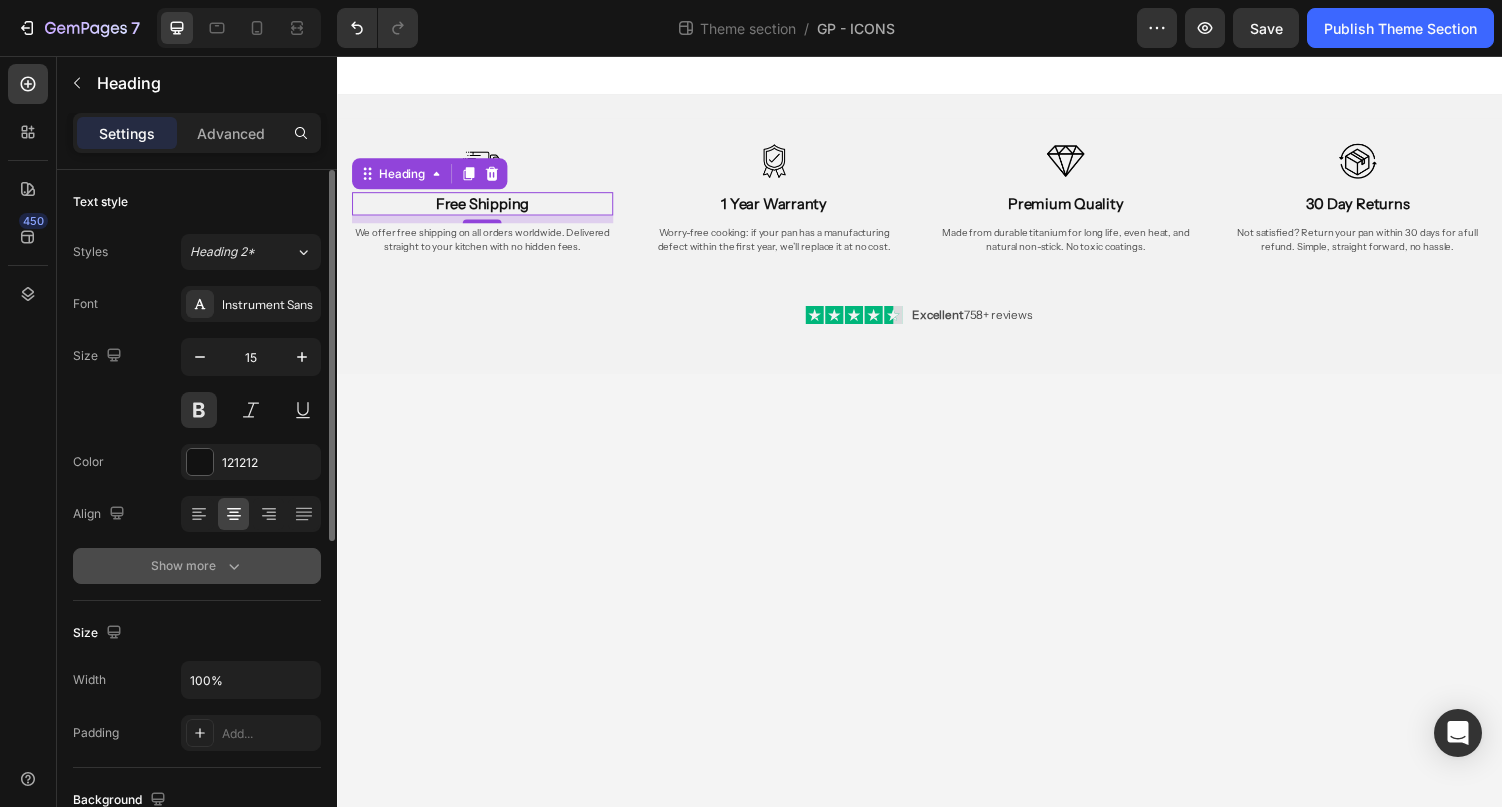 click 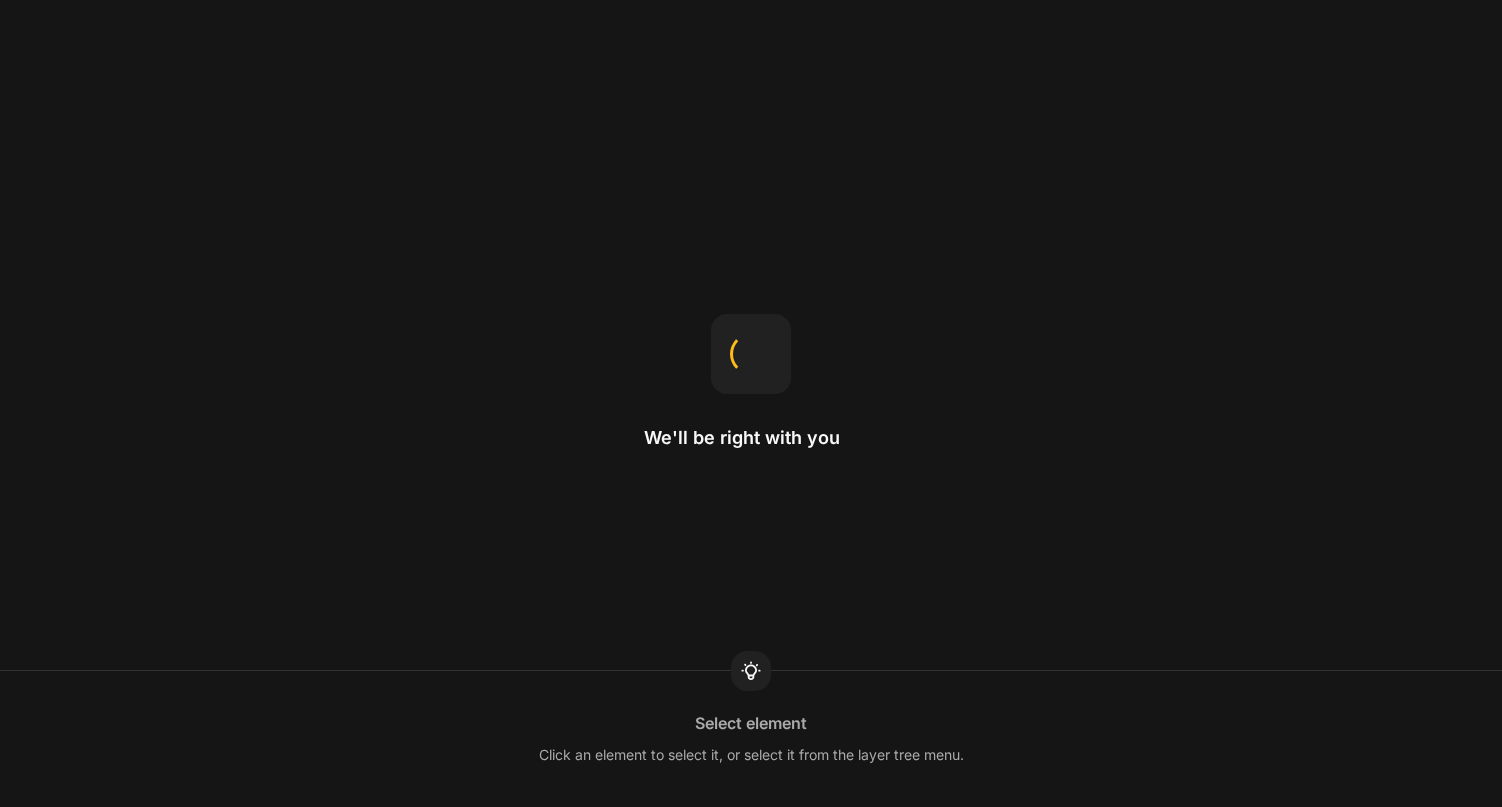 scroll, scrollTop: 0, scrollLeft: 0, axis: both 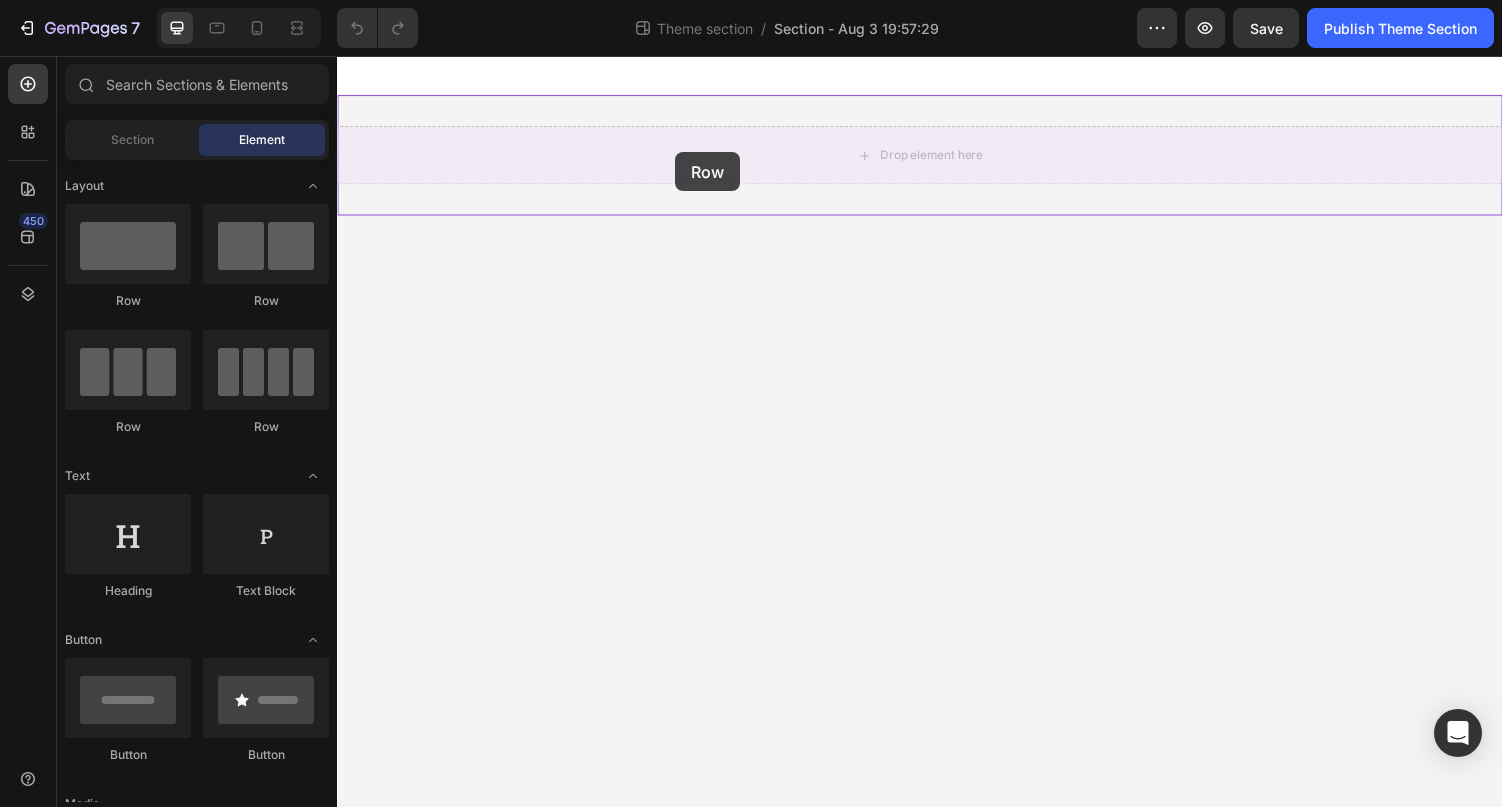 drag, startPoint x: 469, startPoint y: 312, endPoint x: 685, endPoint y: 155, distance: 267.02997 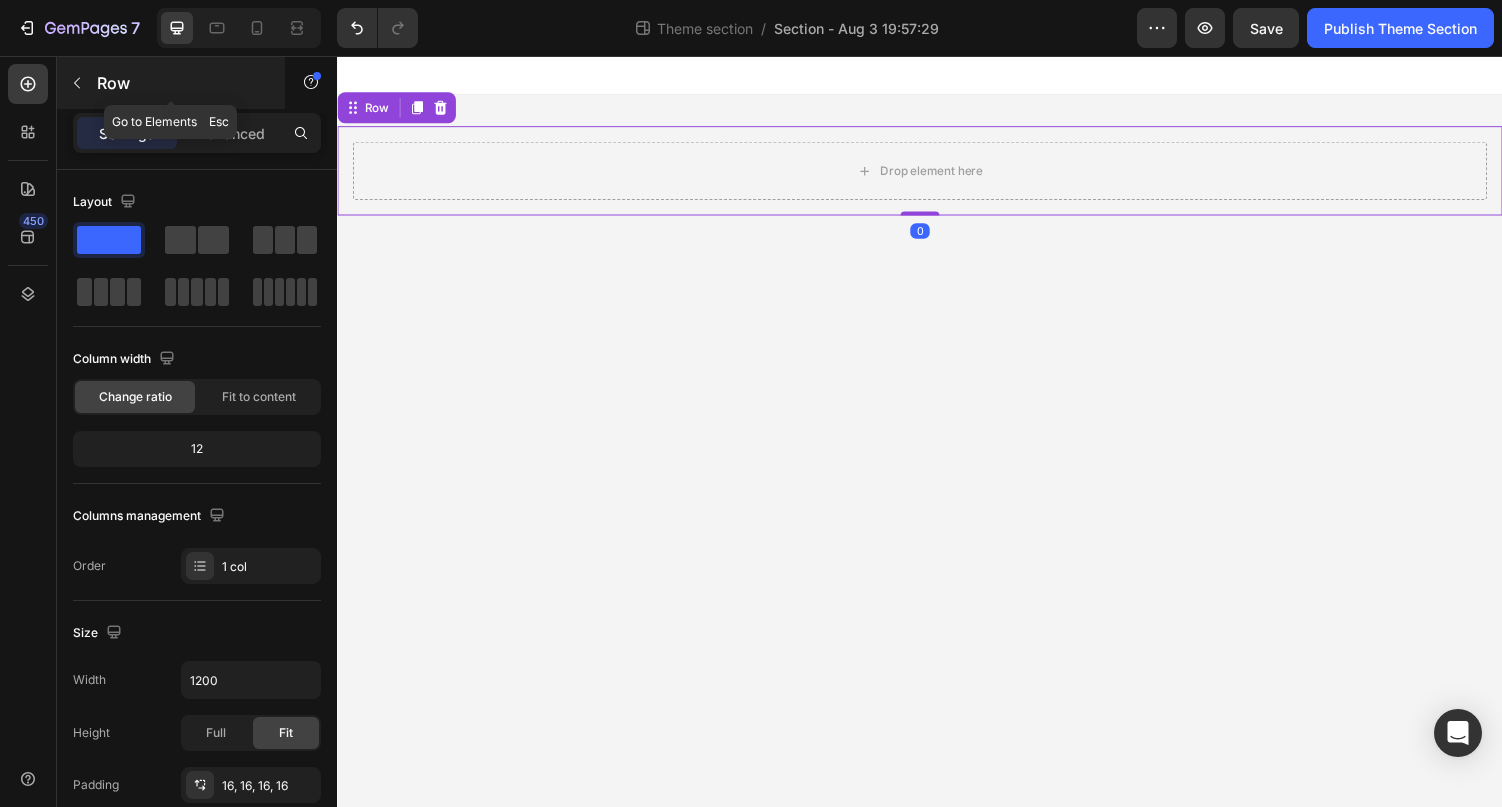 click 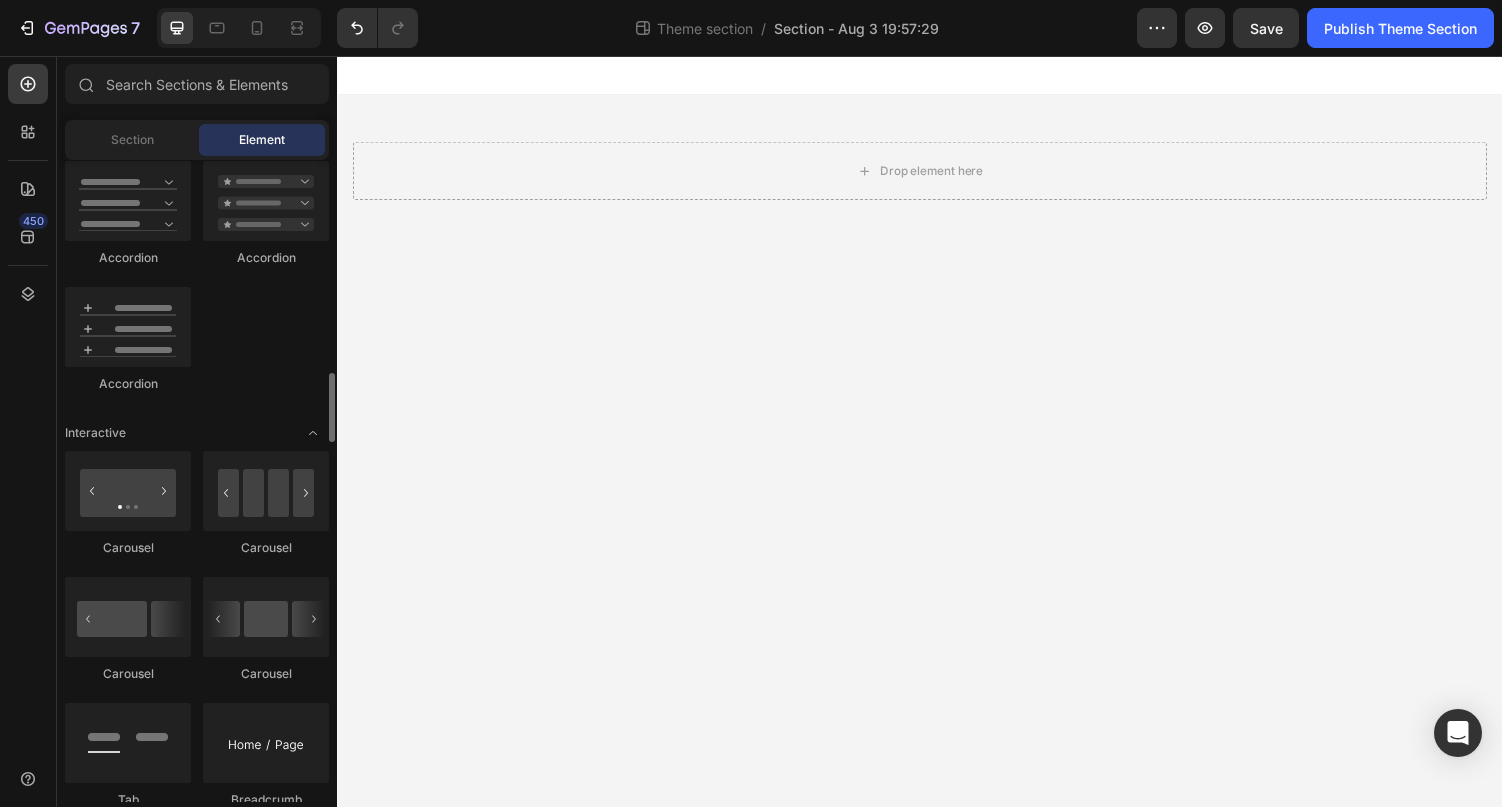 scroll, scrollTop: 1842, scrollLeft: 0, axis: vertical 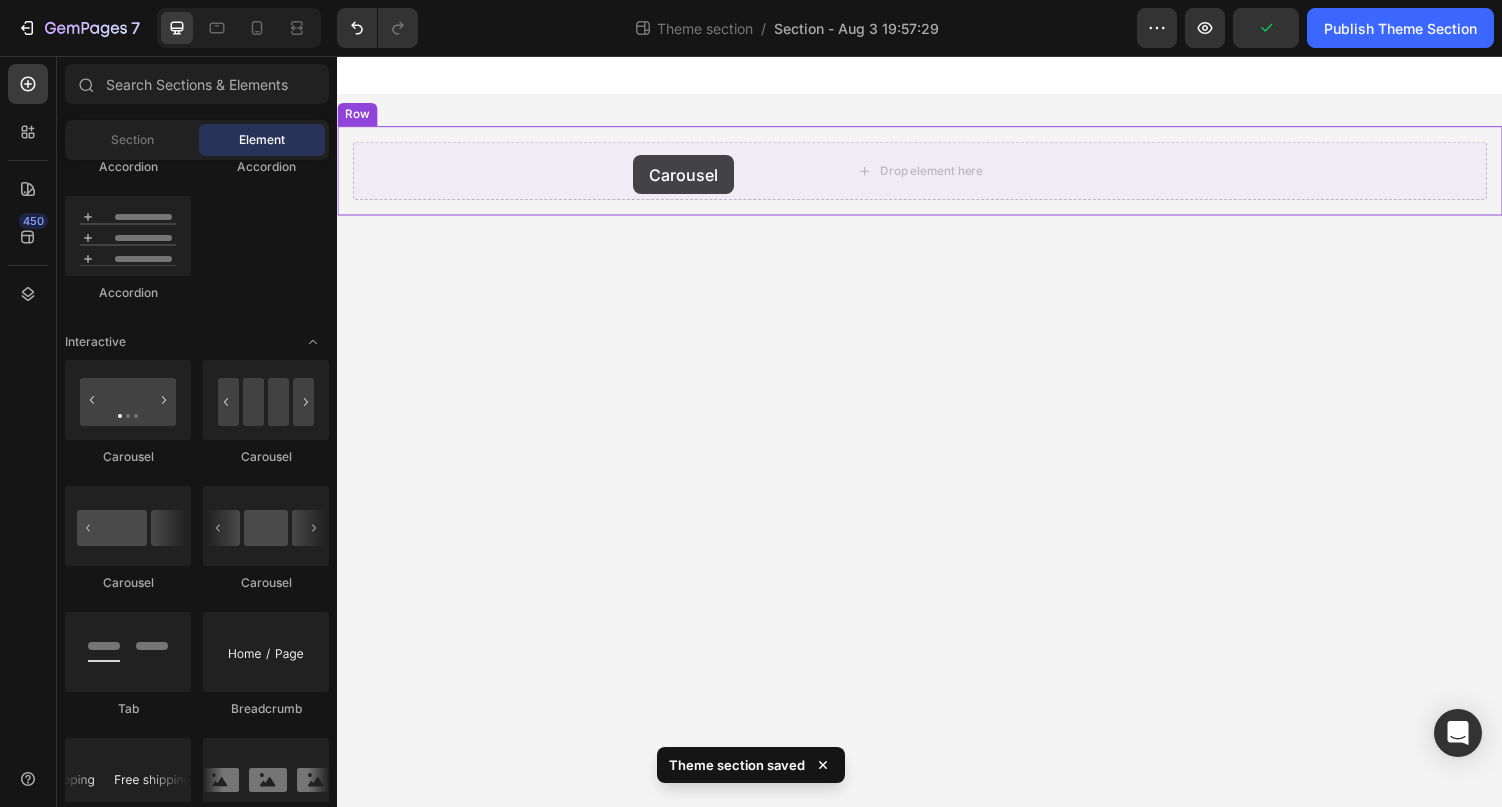 drag, startPoint x: 601, startPoint y: 591, endPoint x: 642, endPoint y: 158, distance: 434.93677 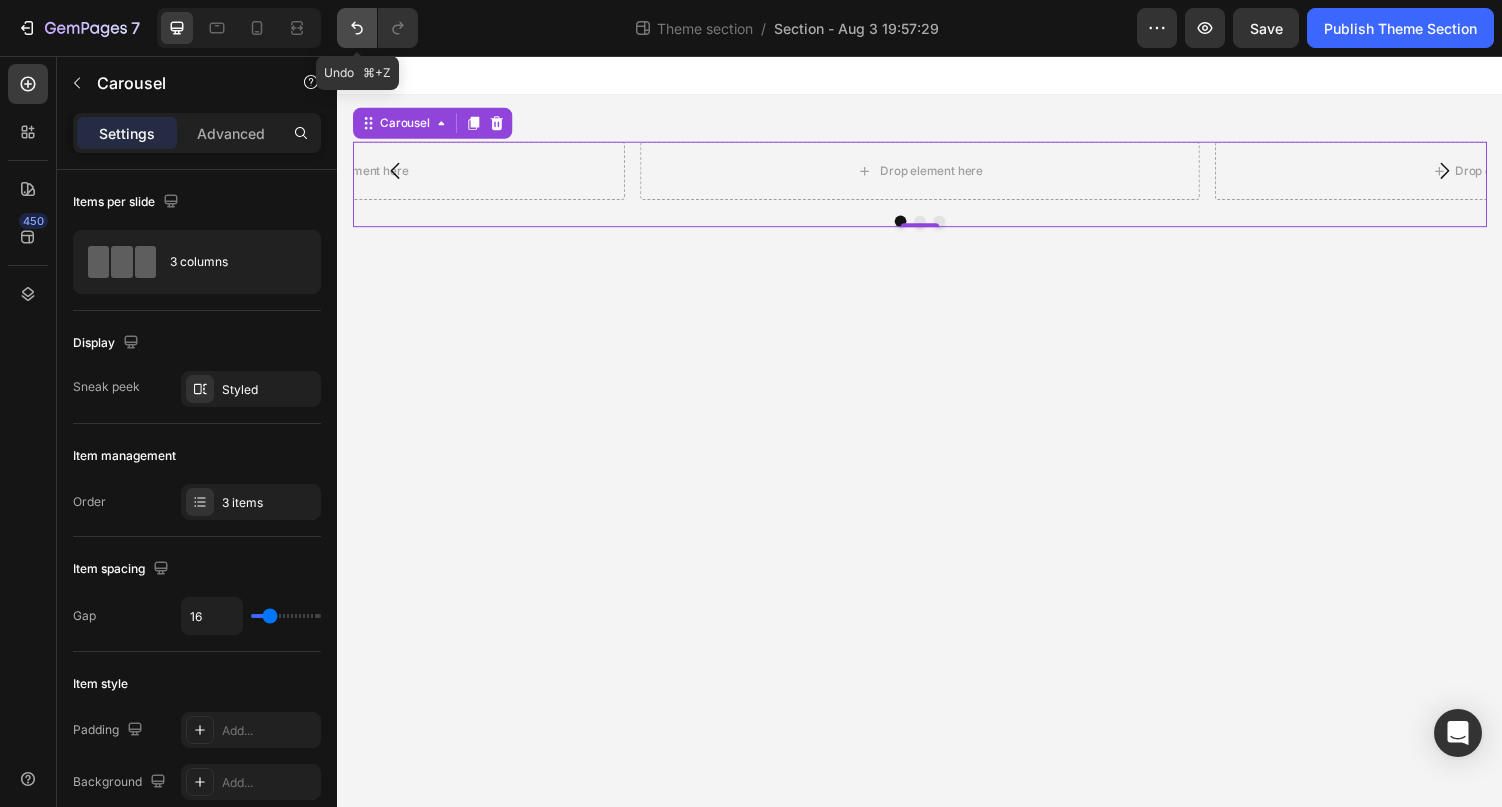 click 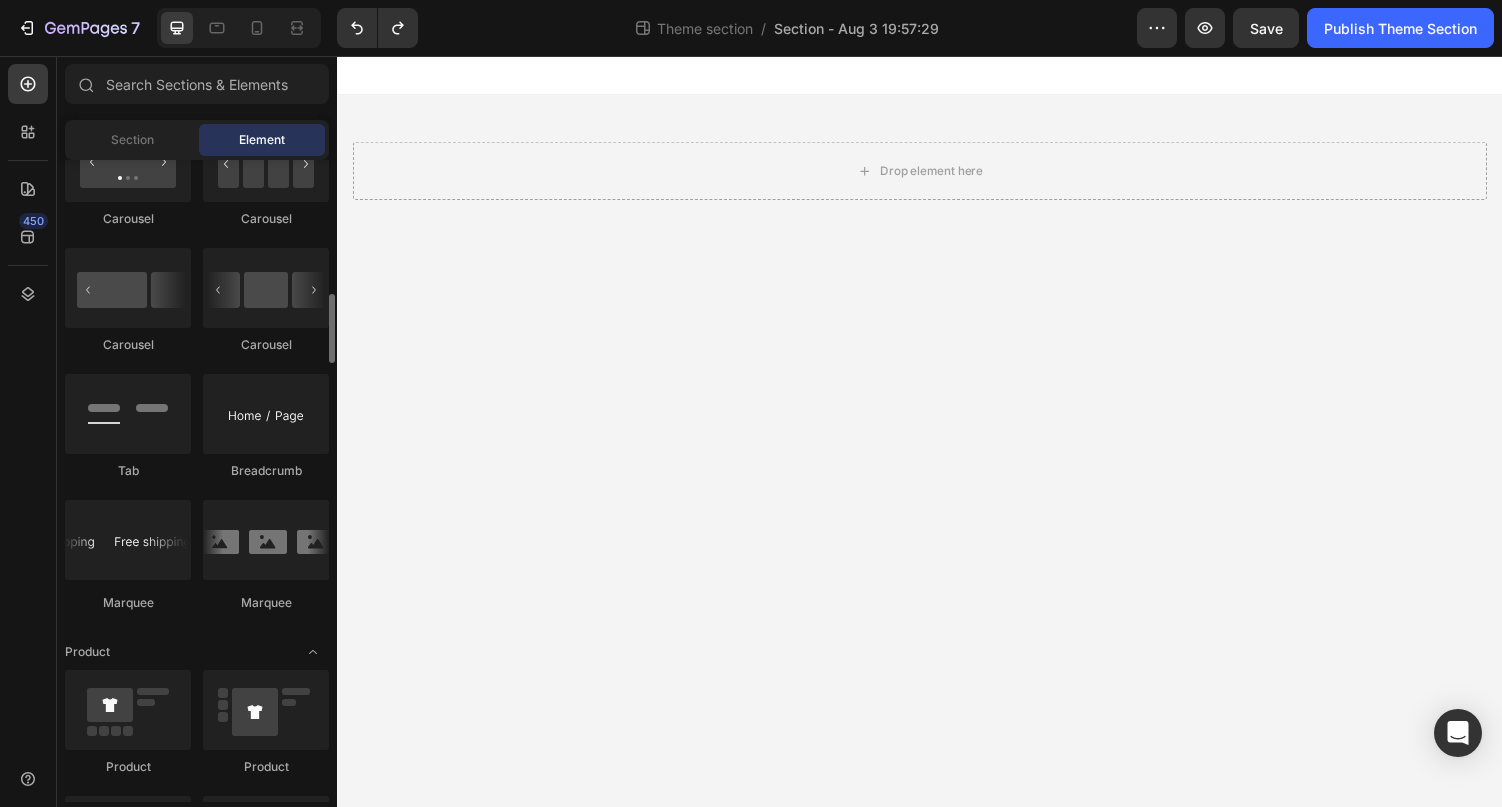 scroll, scrollTop: 1944, scrollLeft: 0, axis: vertical 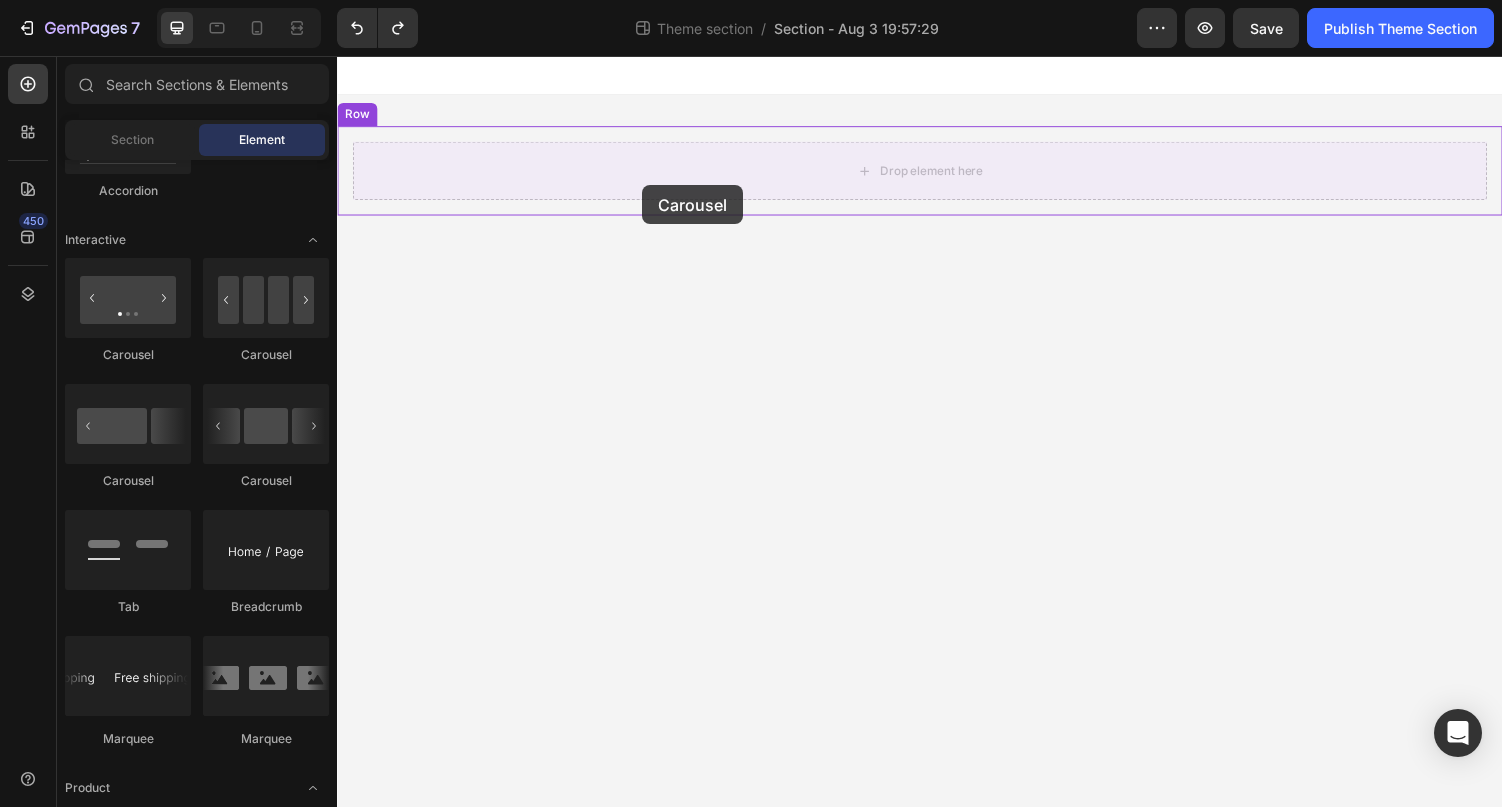drag, startPoint x: 628, startPoint y: 371, endPoint x: 651, endPoint y: 189, distance: 183.44754 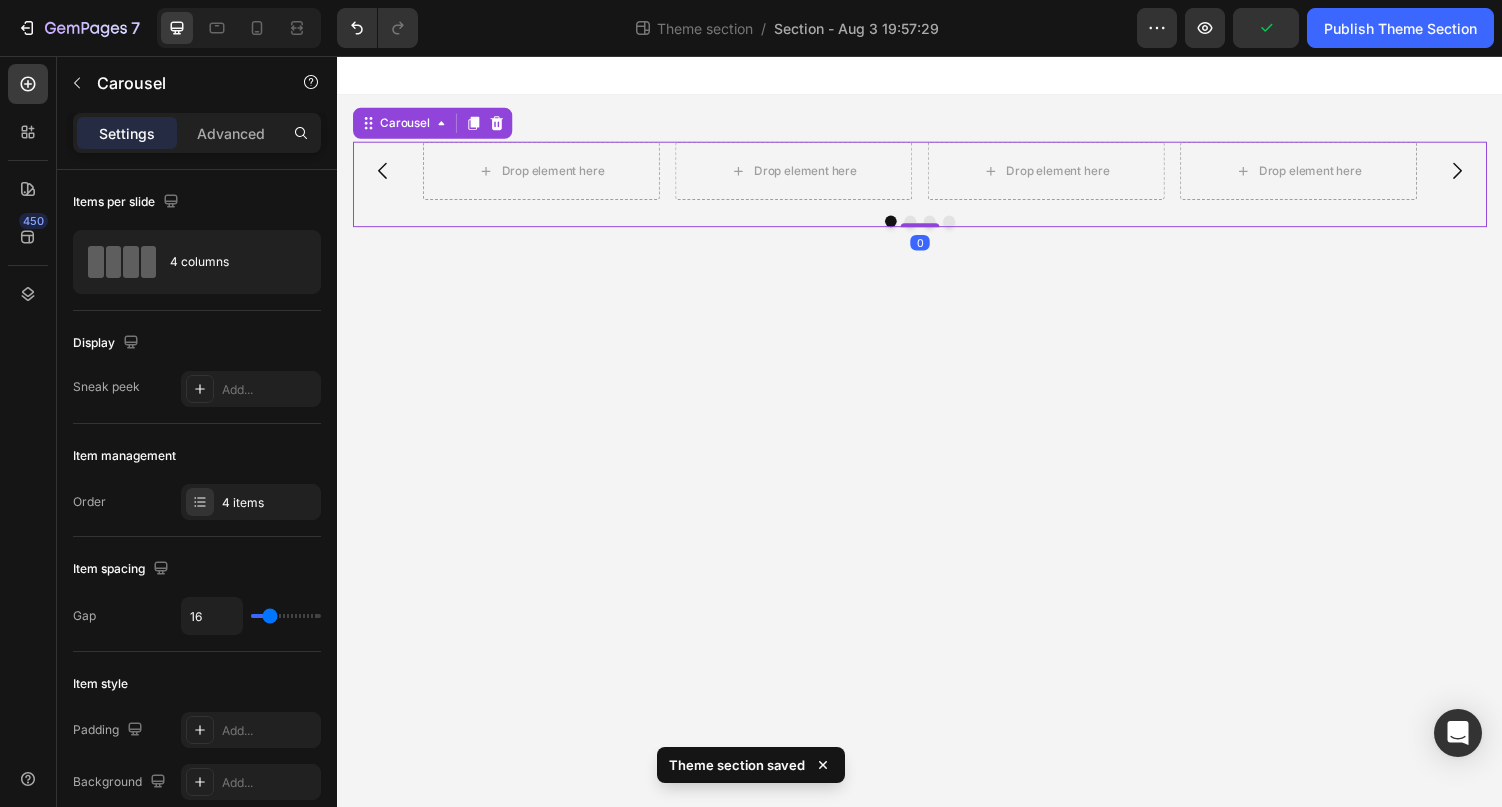 click on "Drop element here
Drop element here
Drop element here
Drop element here" at bounding box center [937, 174] 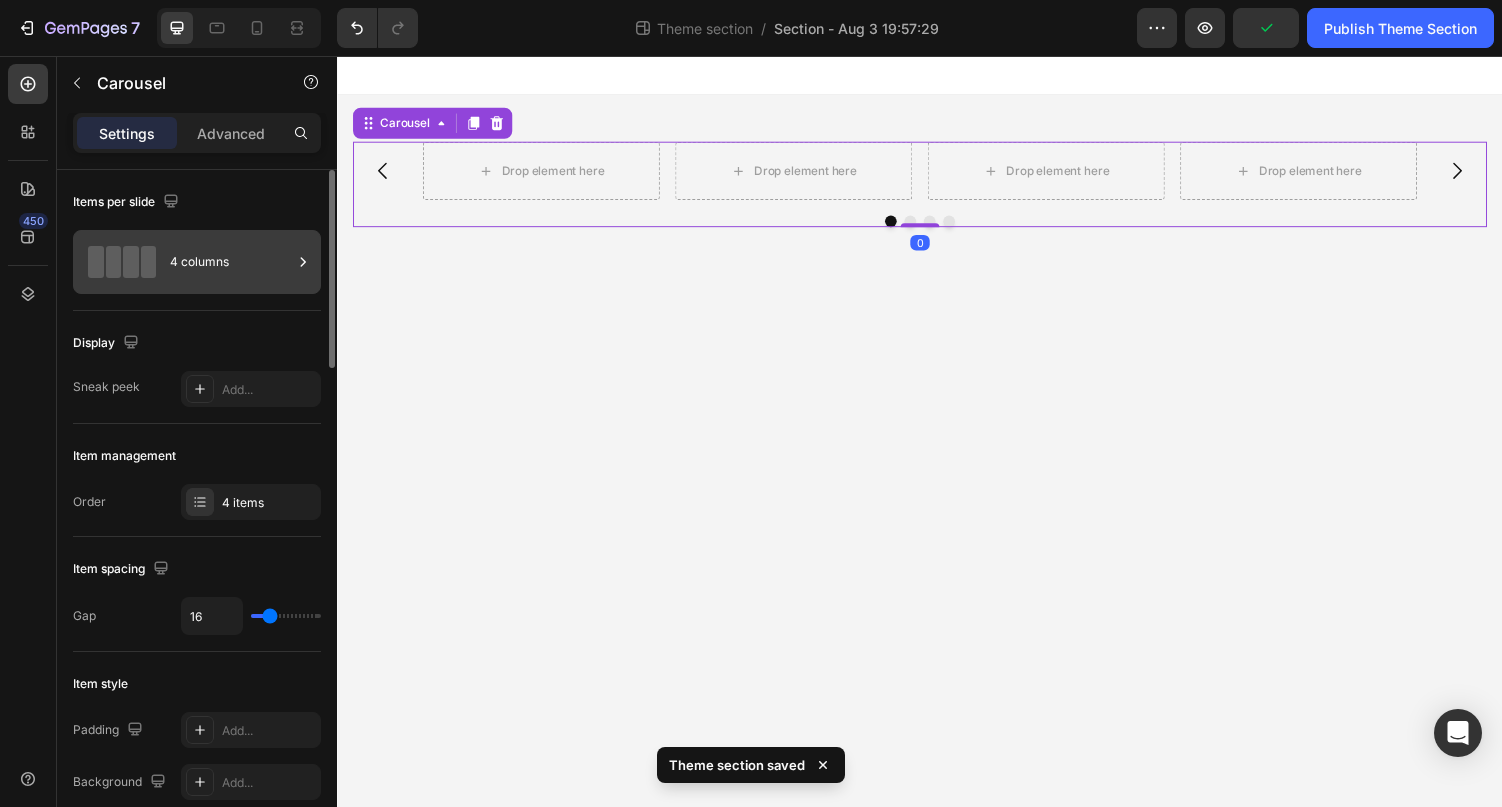 click on "4 columns" at bounding box center [231, 262] 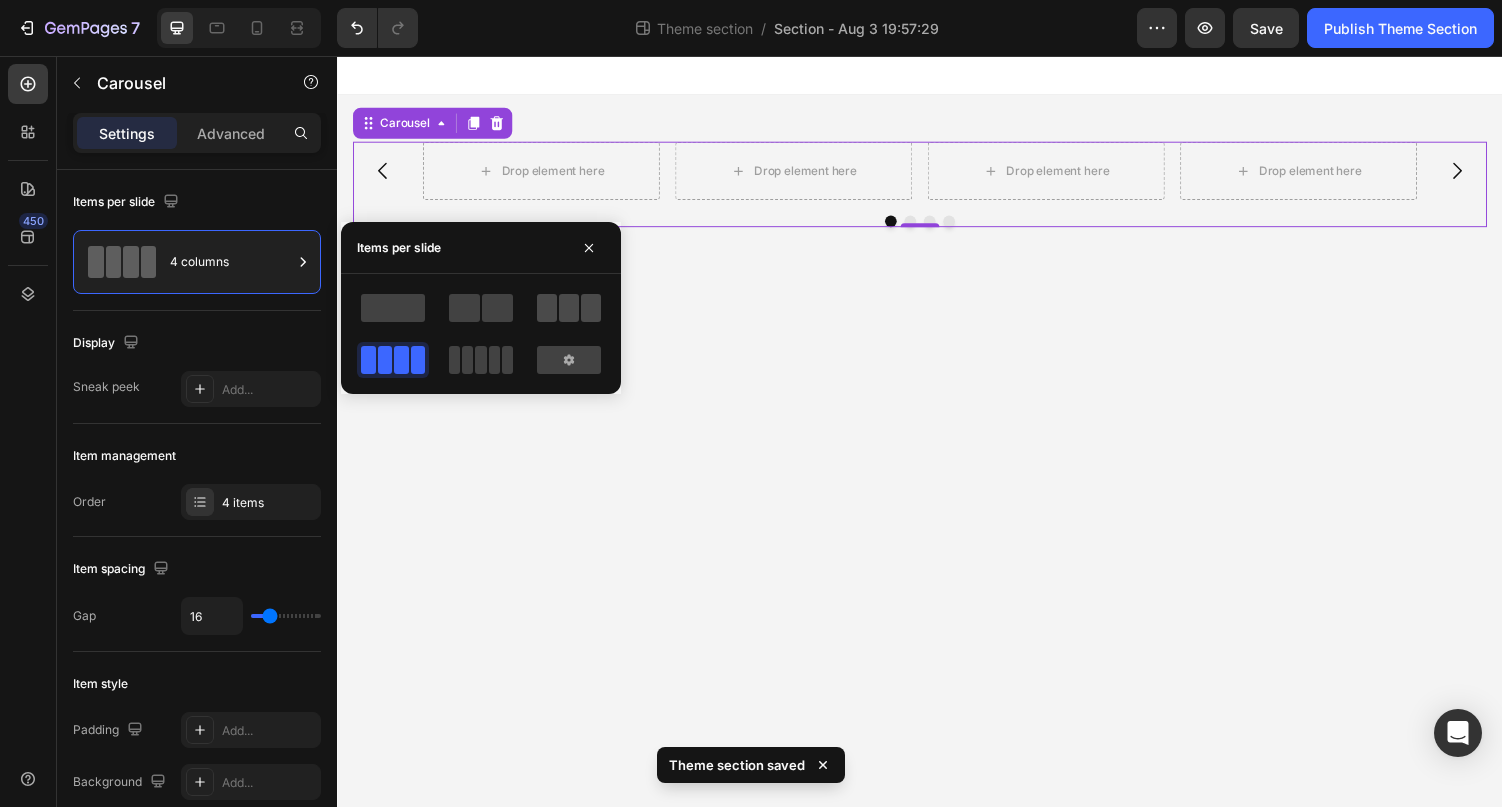 click 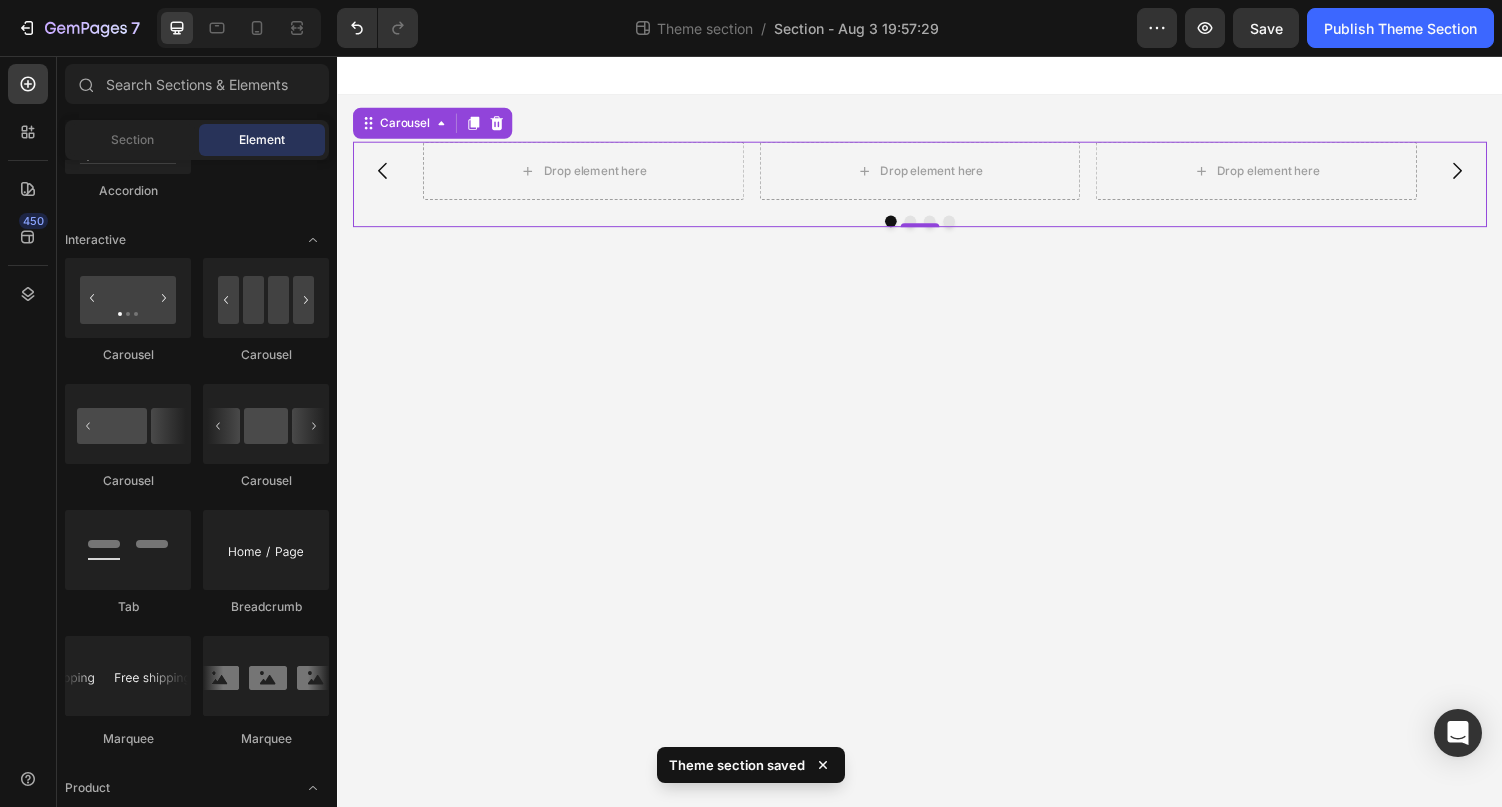 click on "Drop element here
Drop element here
Drop element here
Drop element here
Carousel   0 Row Root
Drag & drop element from sidebar or
Explore Library
Add section Choose templates inspired by CRO experts Generate layout from URL or image Add blank section then drag & drop elements" at bounding box center (937, 443) 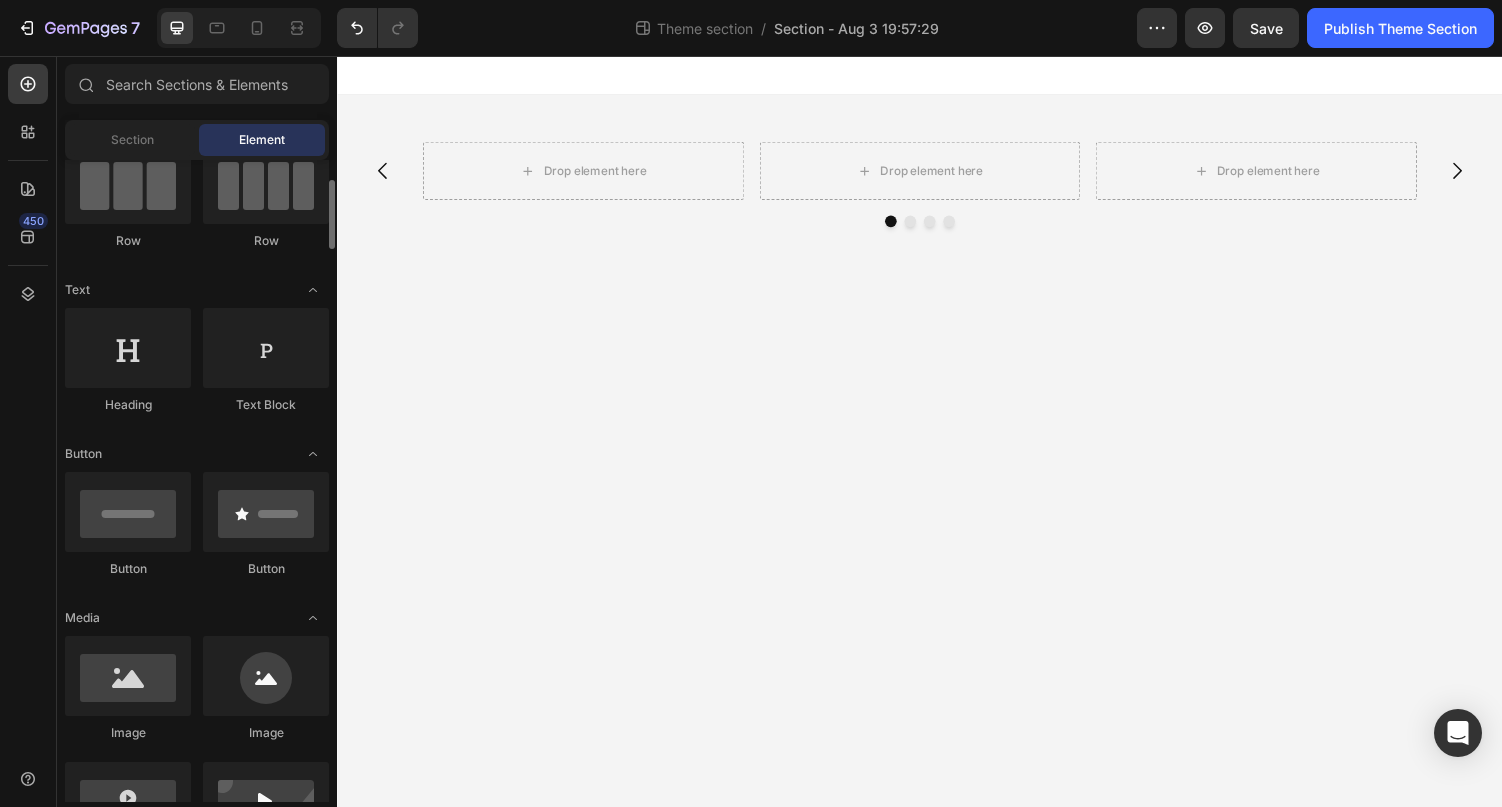 scroll, scrollTop: 159, scrollLeft: 0, axis: vertical 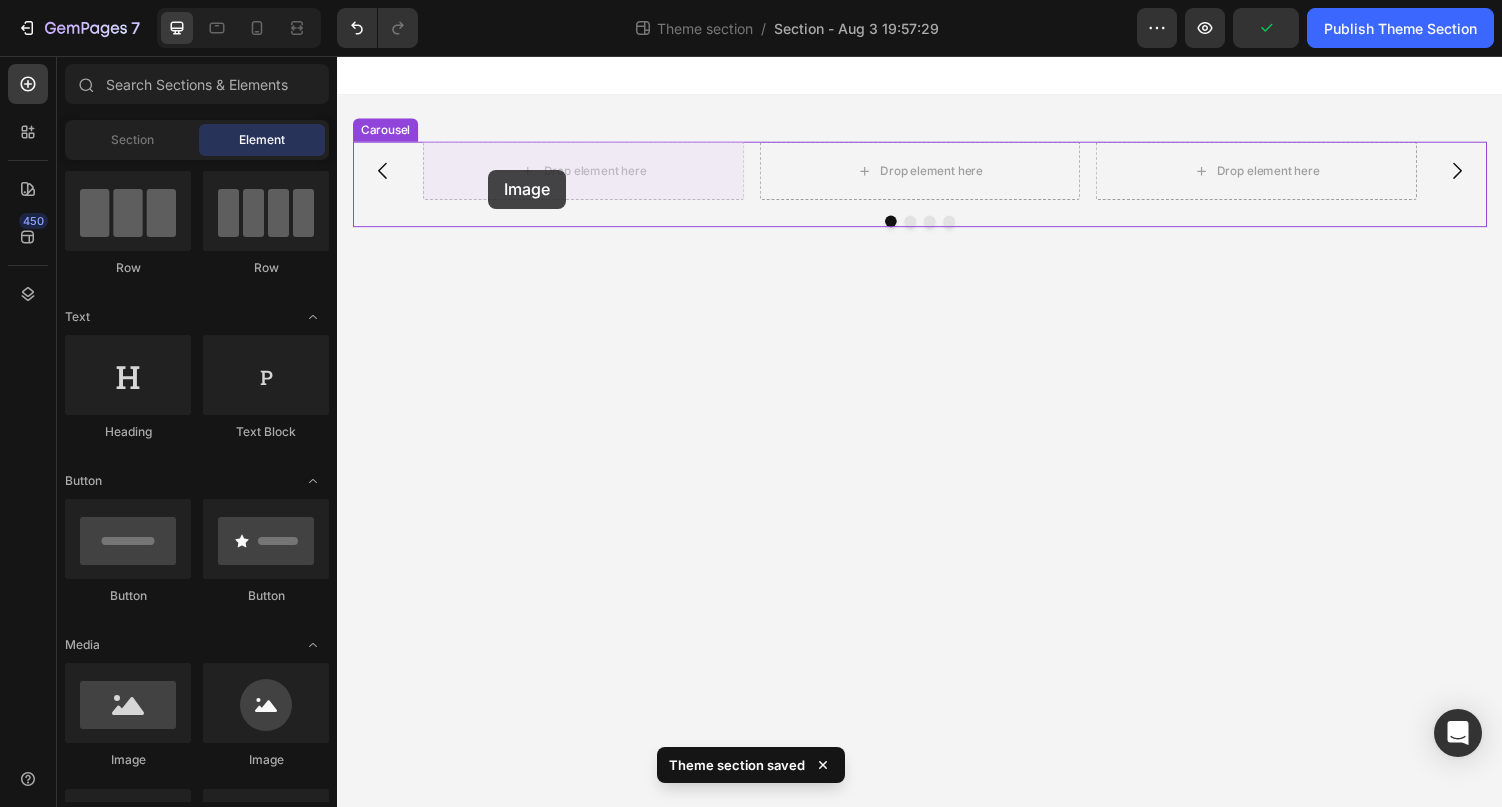 drag, startPoint x: 457, startPoint y: 781, endPoint x: 493, endPoint y: 173, distance: 609.0649 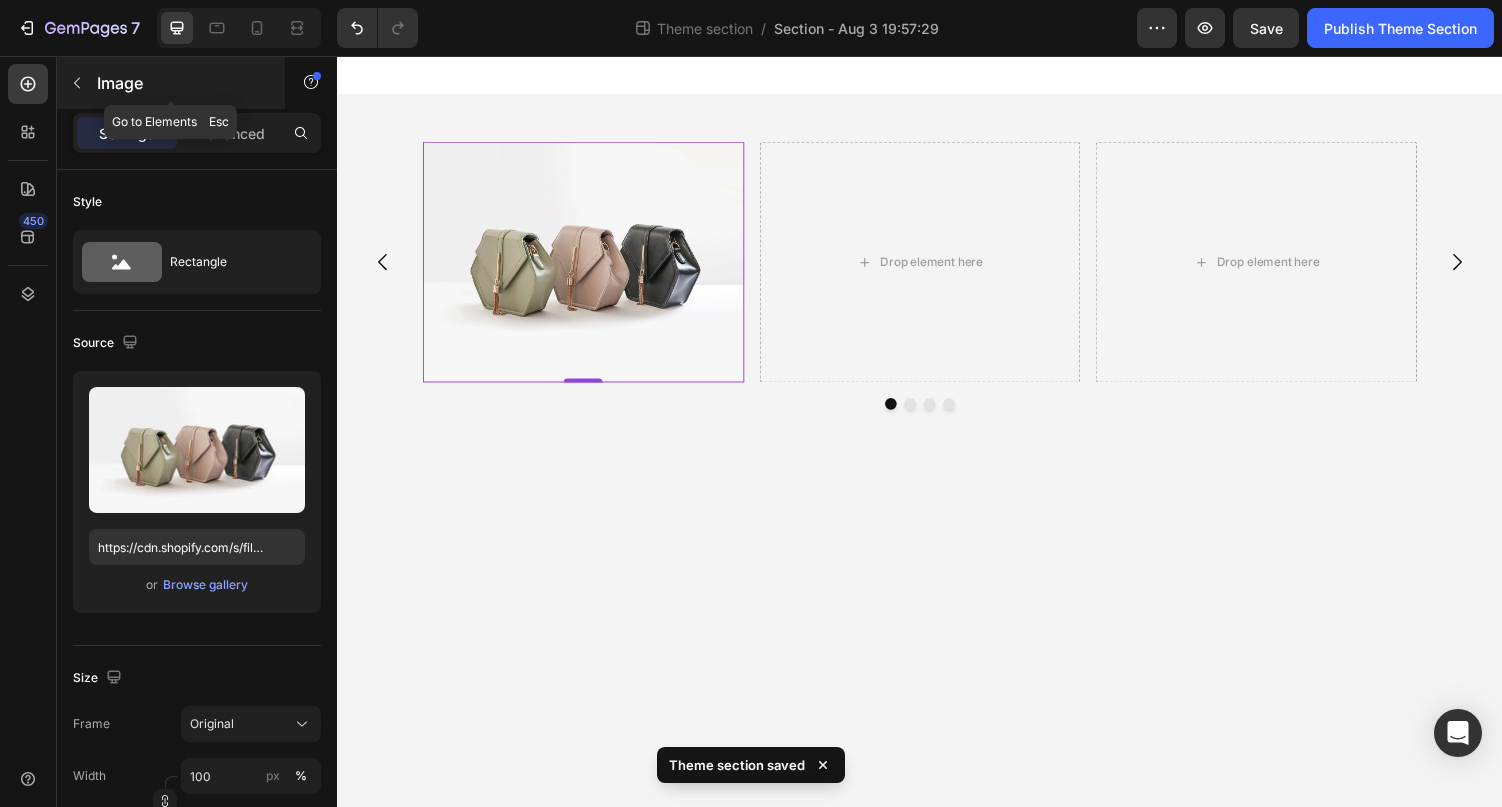 click at bounding box center (77, 83) 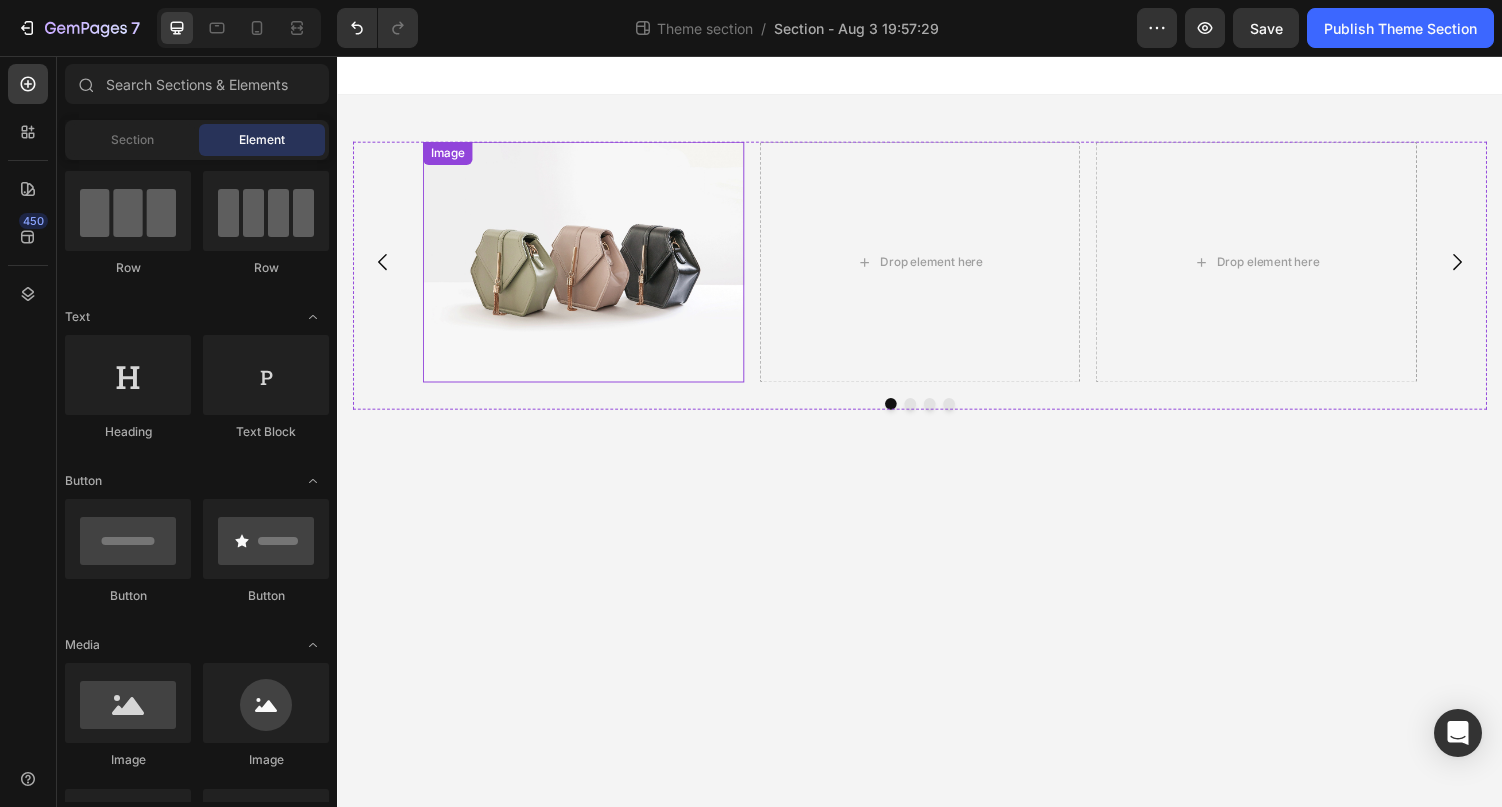 click at bounding box center [590, 268] 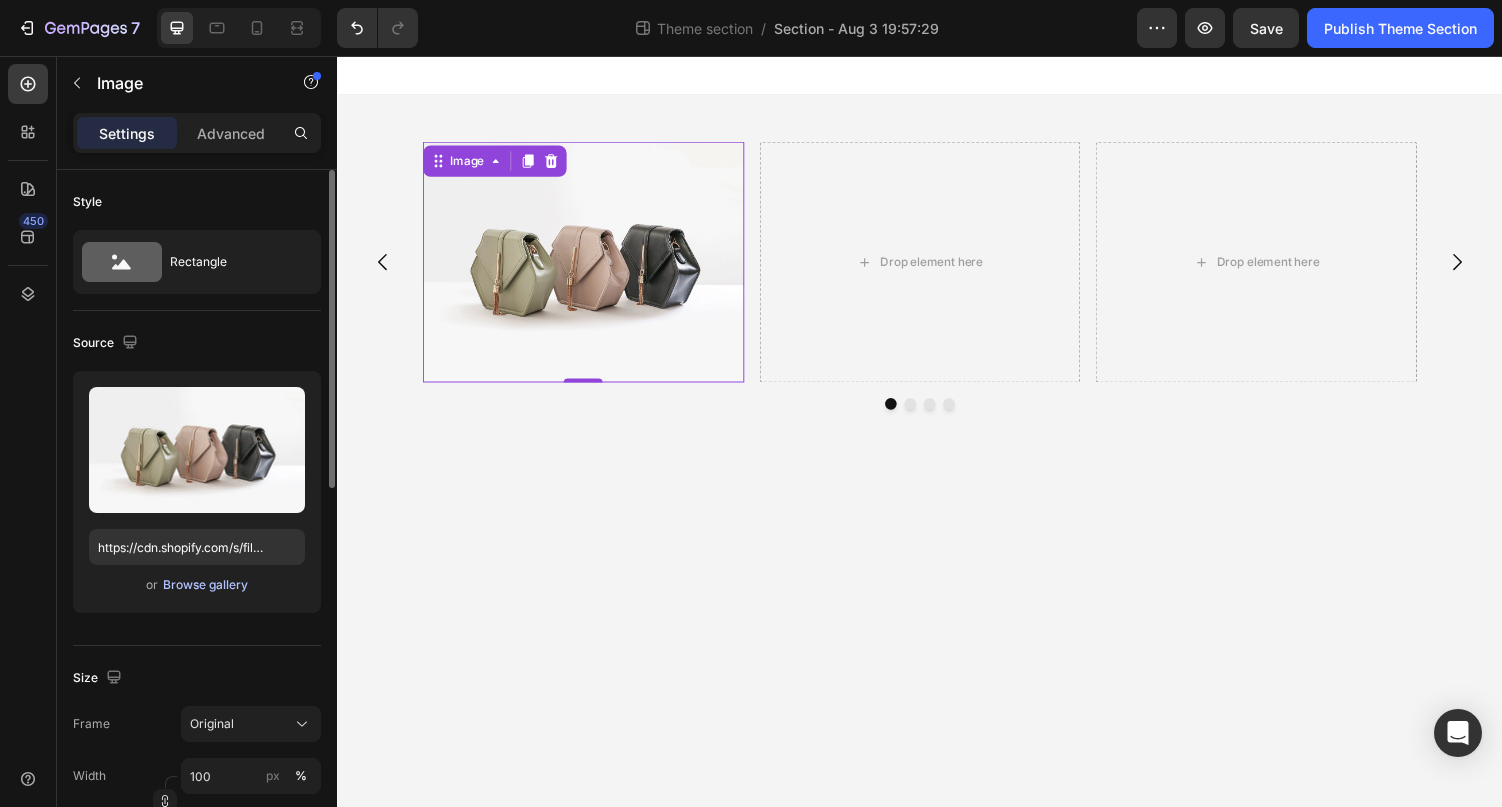 click on "Browse gallery" at bounding box center (205, 585) 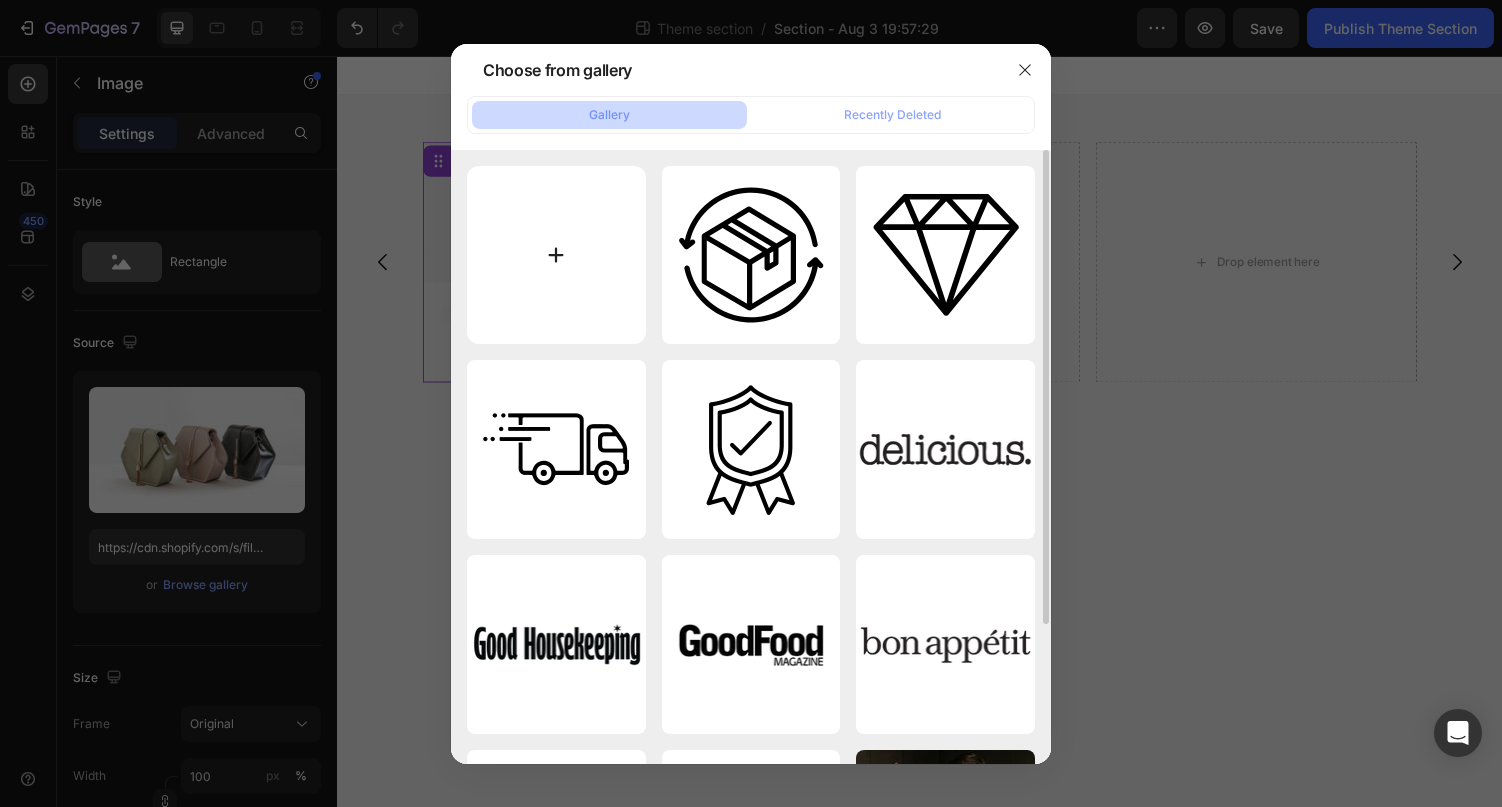 click at bounding box center (556, 255) 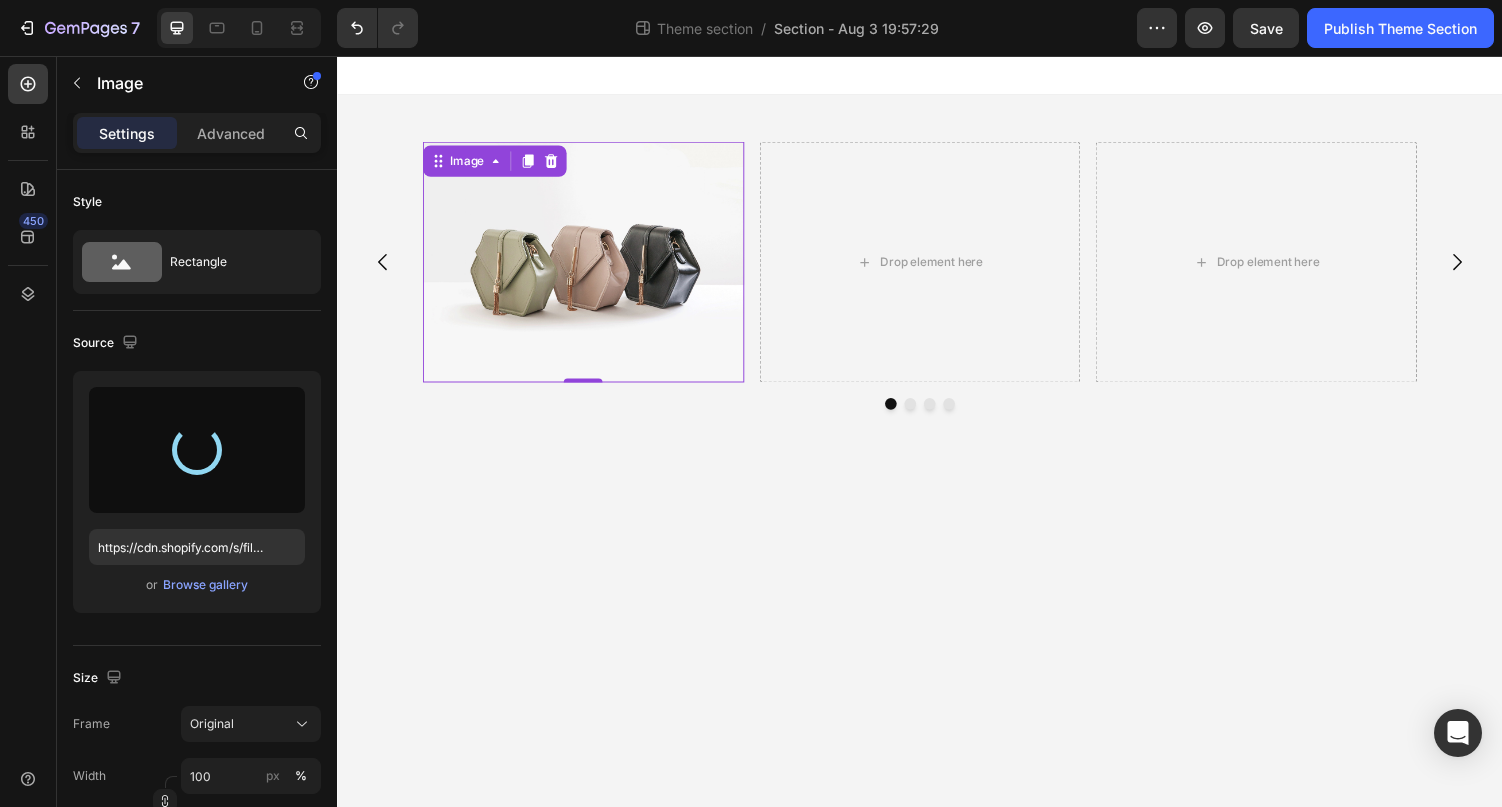 type on "https://cdn.shopify.com/s/files/1/0942/4430/7268/files/gempages_577493147215463412-bc01cbb4-0b72-4e02-adb5-fbfd48e600ca.png" 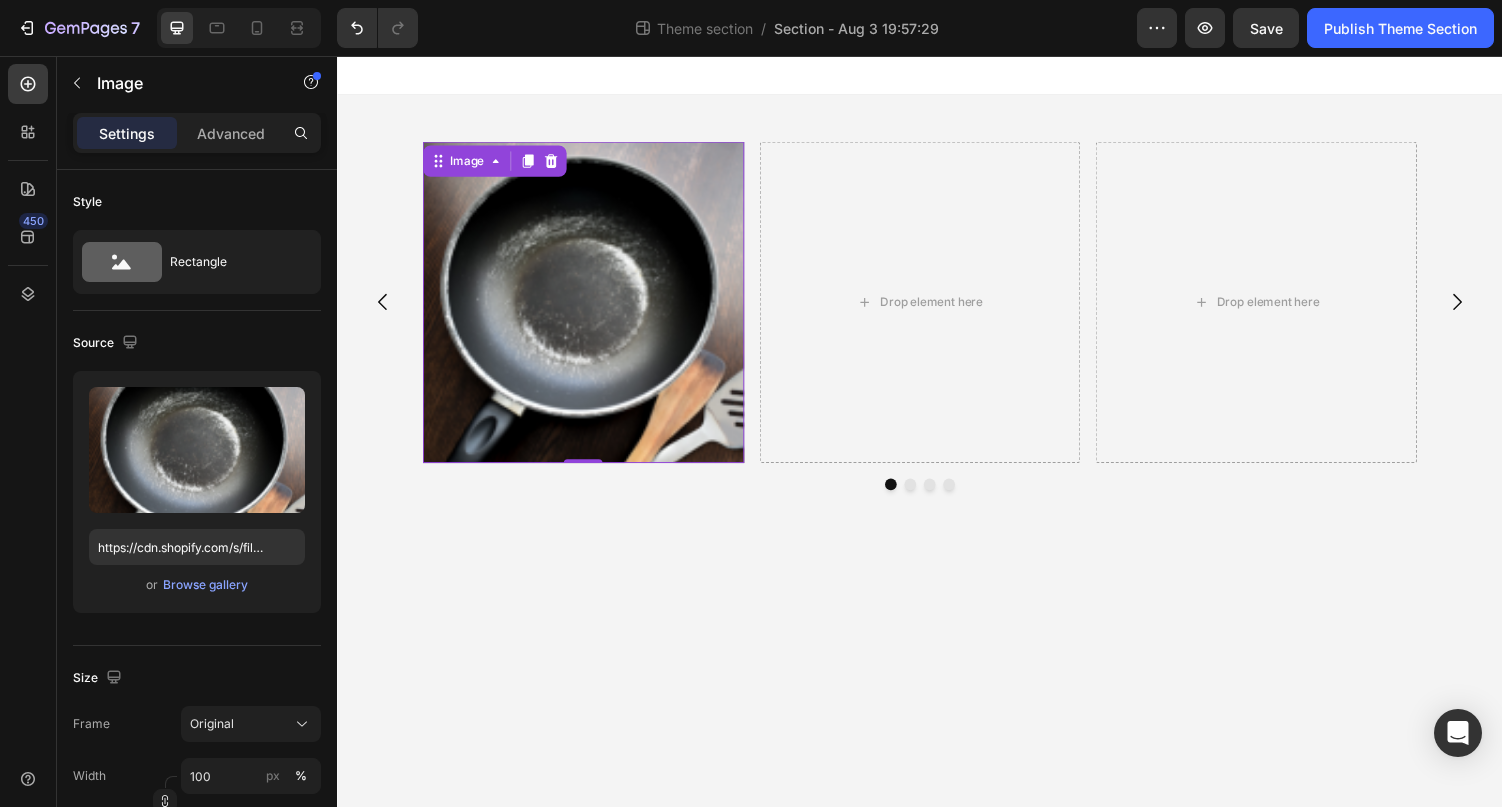 click at bounding box center [590, 309] 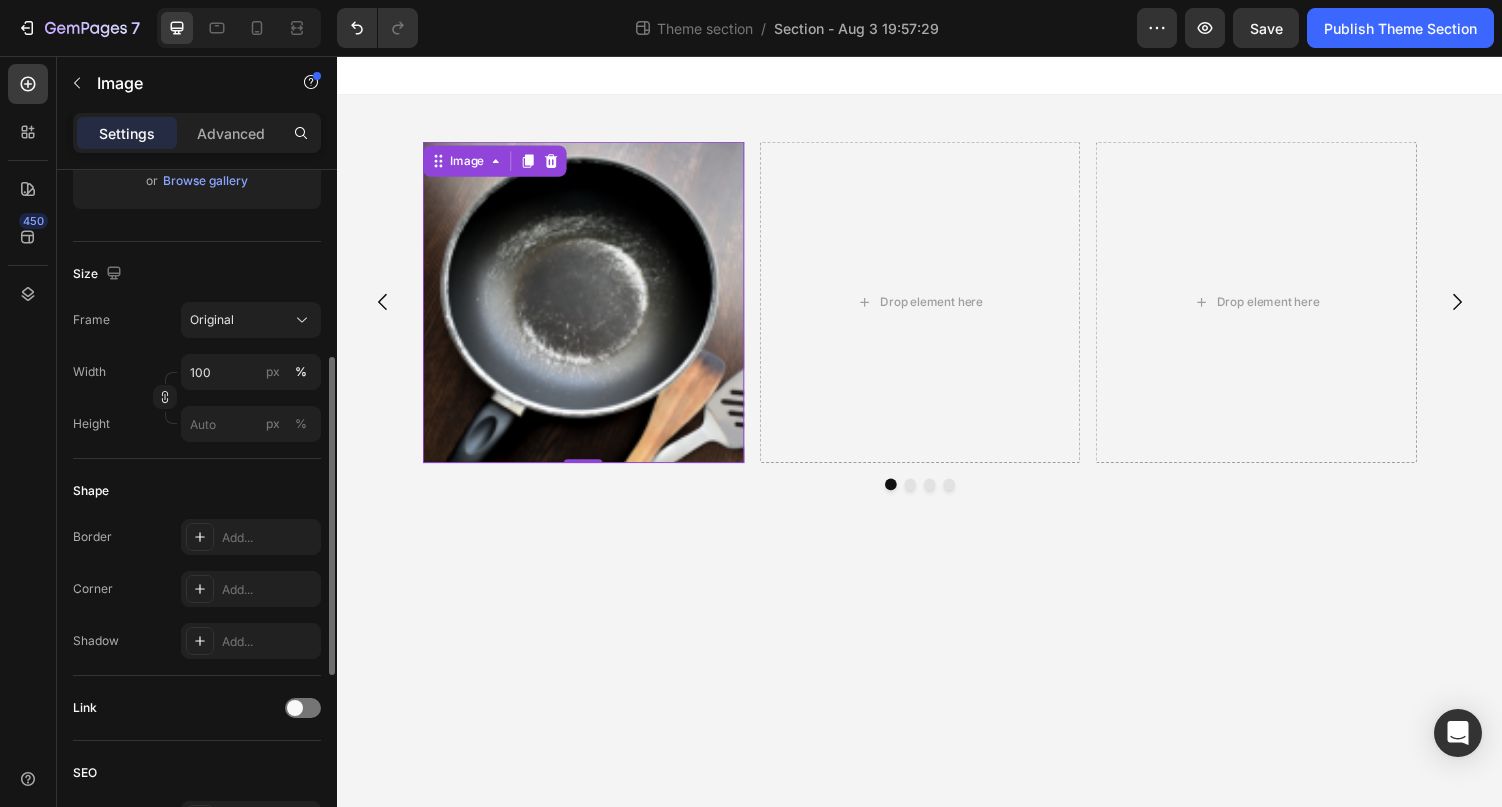 scroll, scrollTop: 406, scrollLeft: 0, axis: vertical 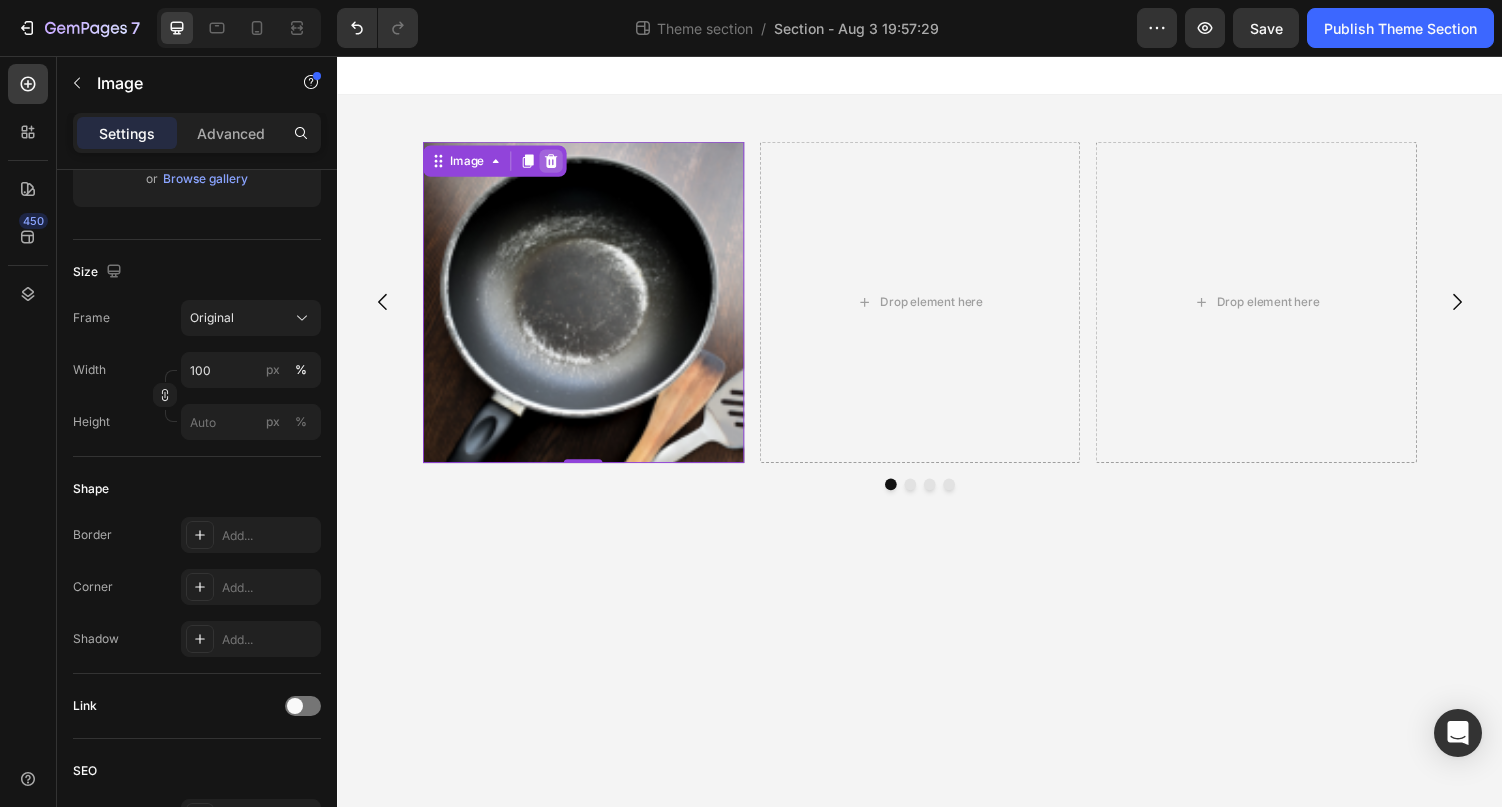 click at bounding box center (557, 164) 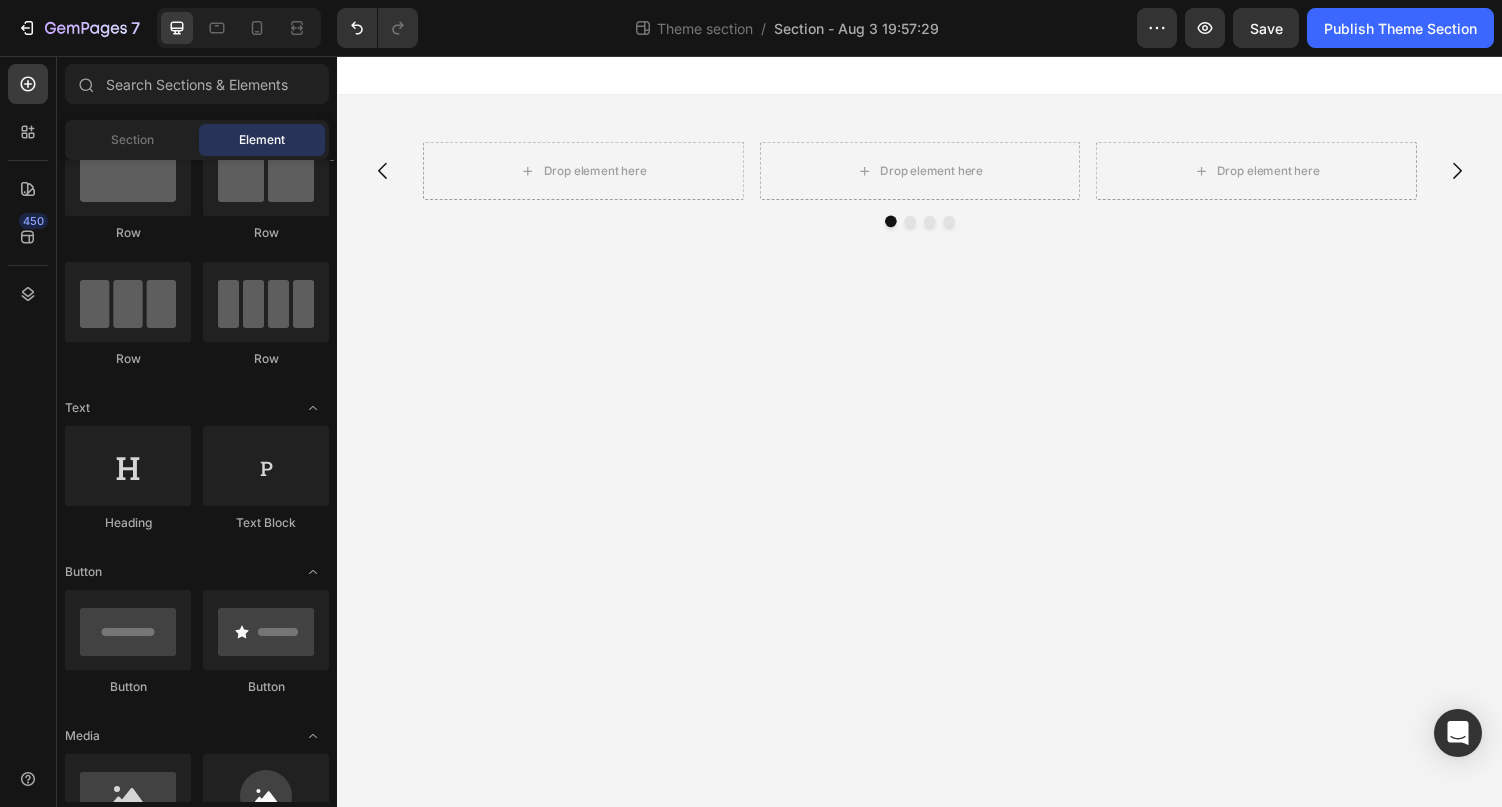 scroll, scrollTop: 0, scrollLeft: 0, axis: both 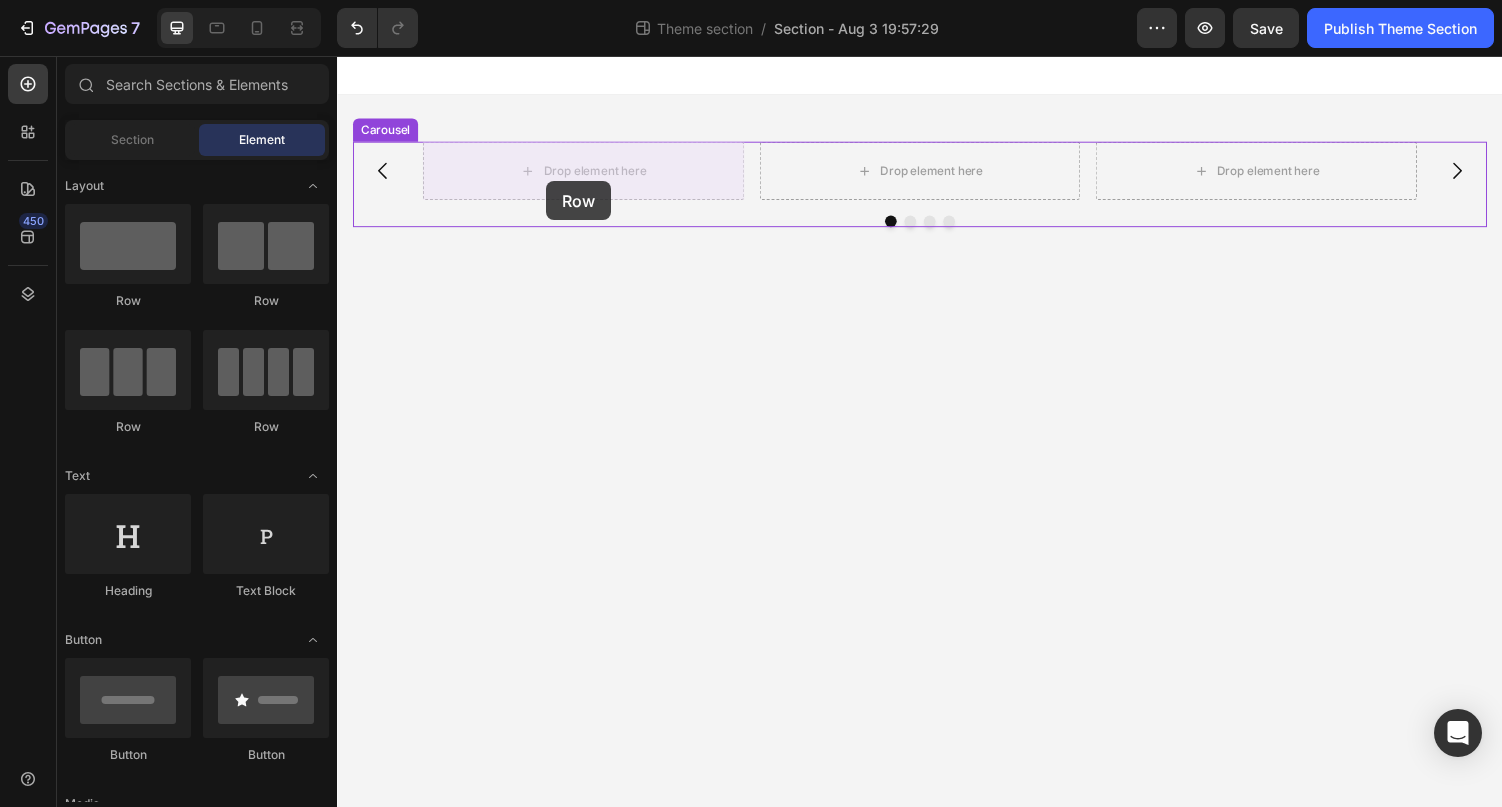 drag, startPoint x: 467, startPoint y: 322, endPoint x: 551, endPoint y: 184, distance: 161.55495 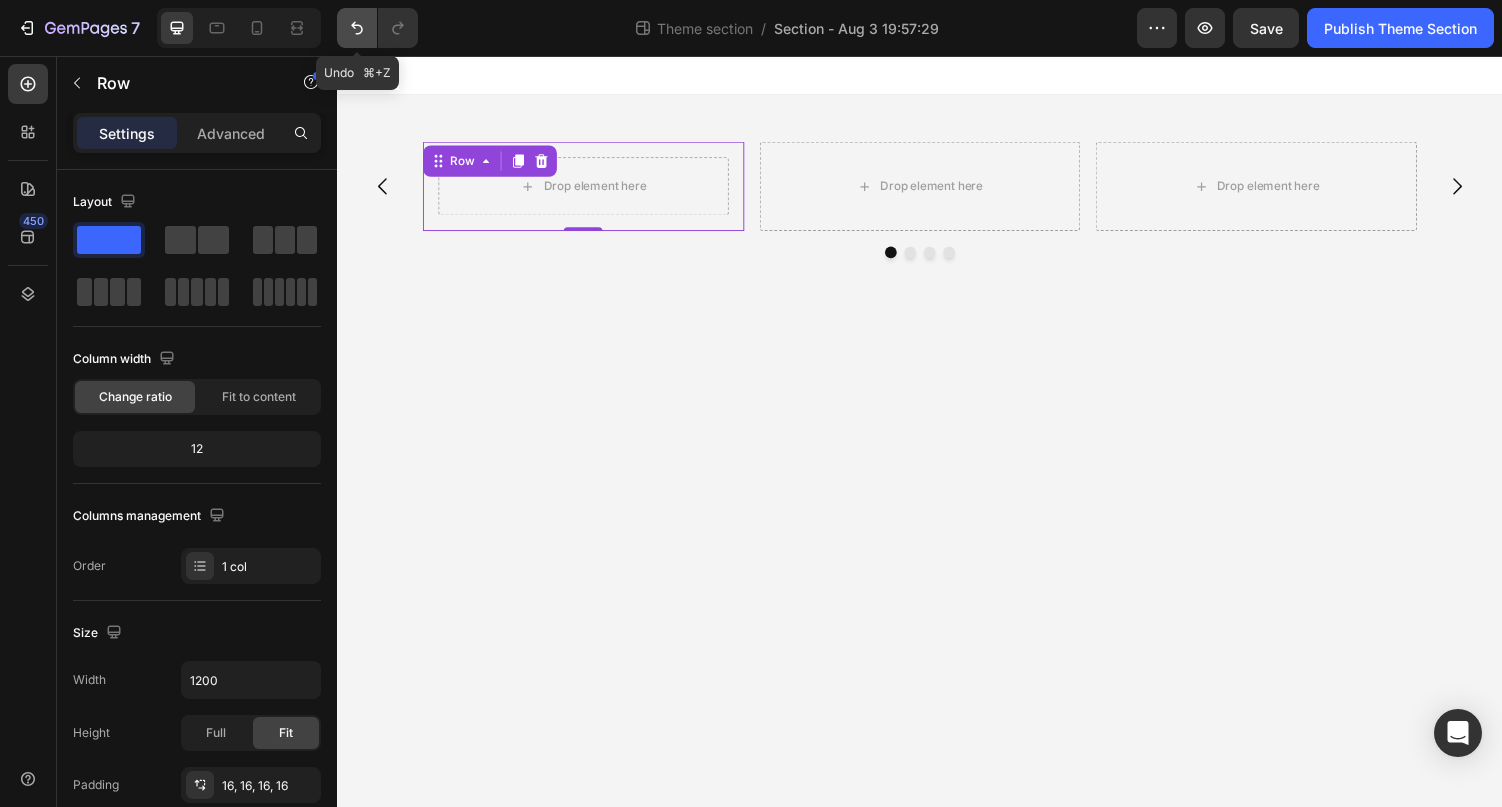 click 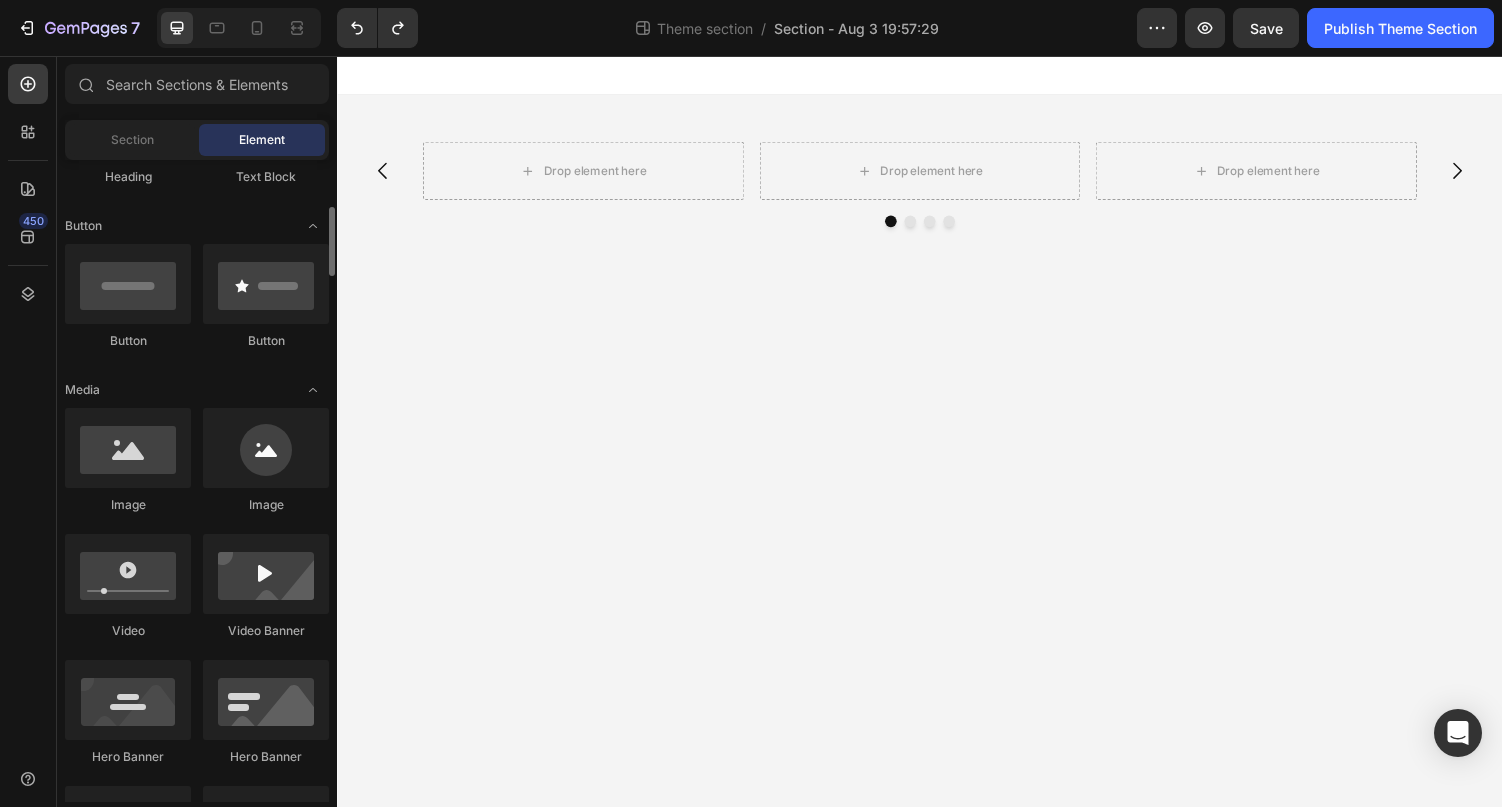 scroll, scrollTop: 425, scrollLeft: 0, axis: vertical 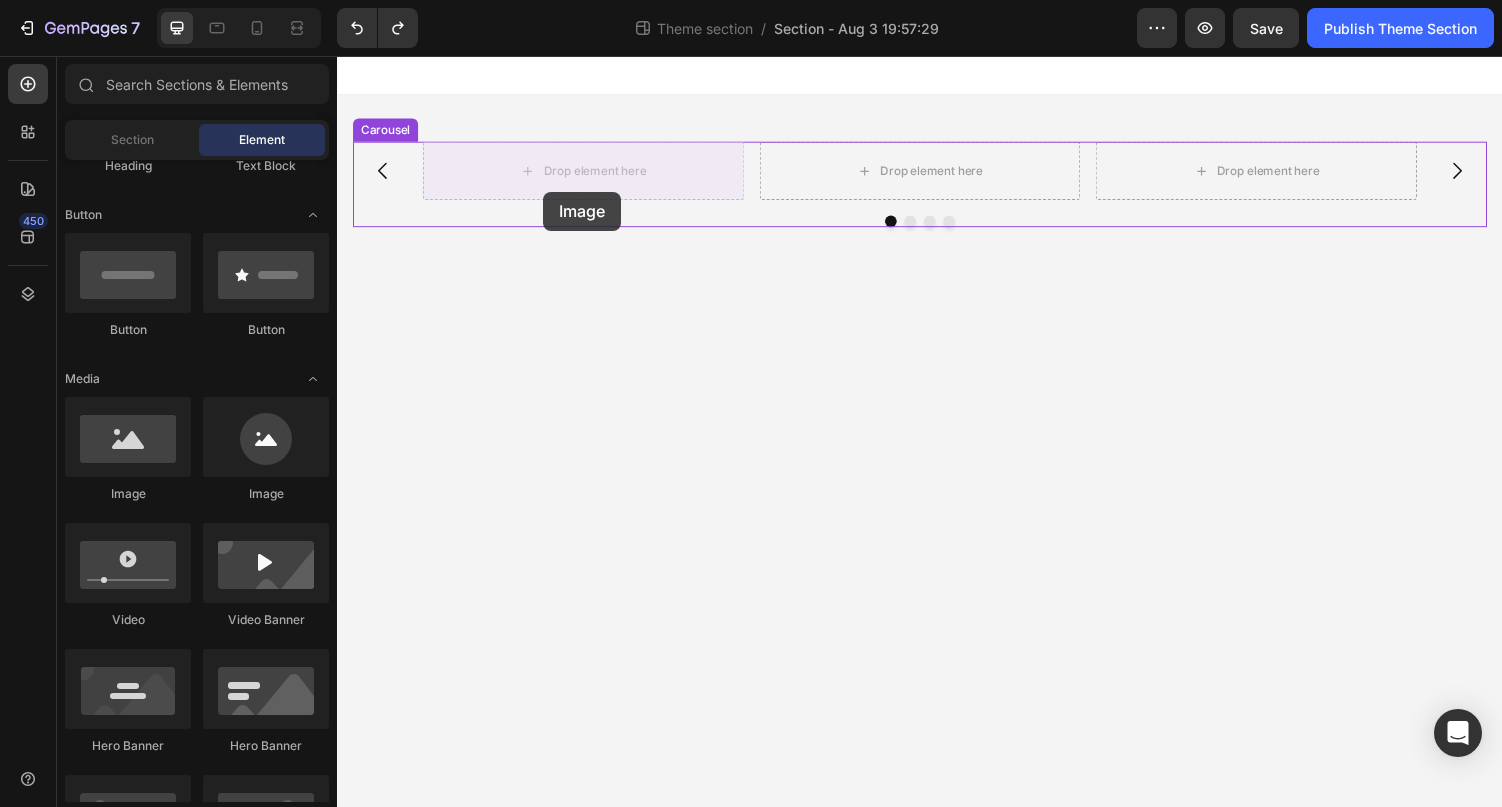 drag, startPoint x: 471, startPoint y: 506, endPoint x: 549, endPoint y: 196, distance: 319.66232 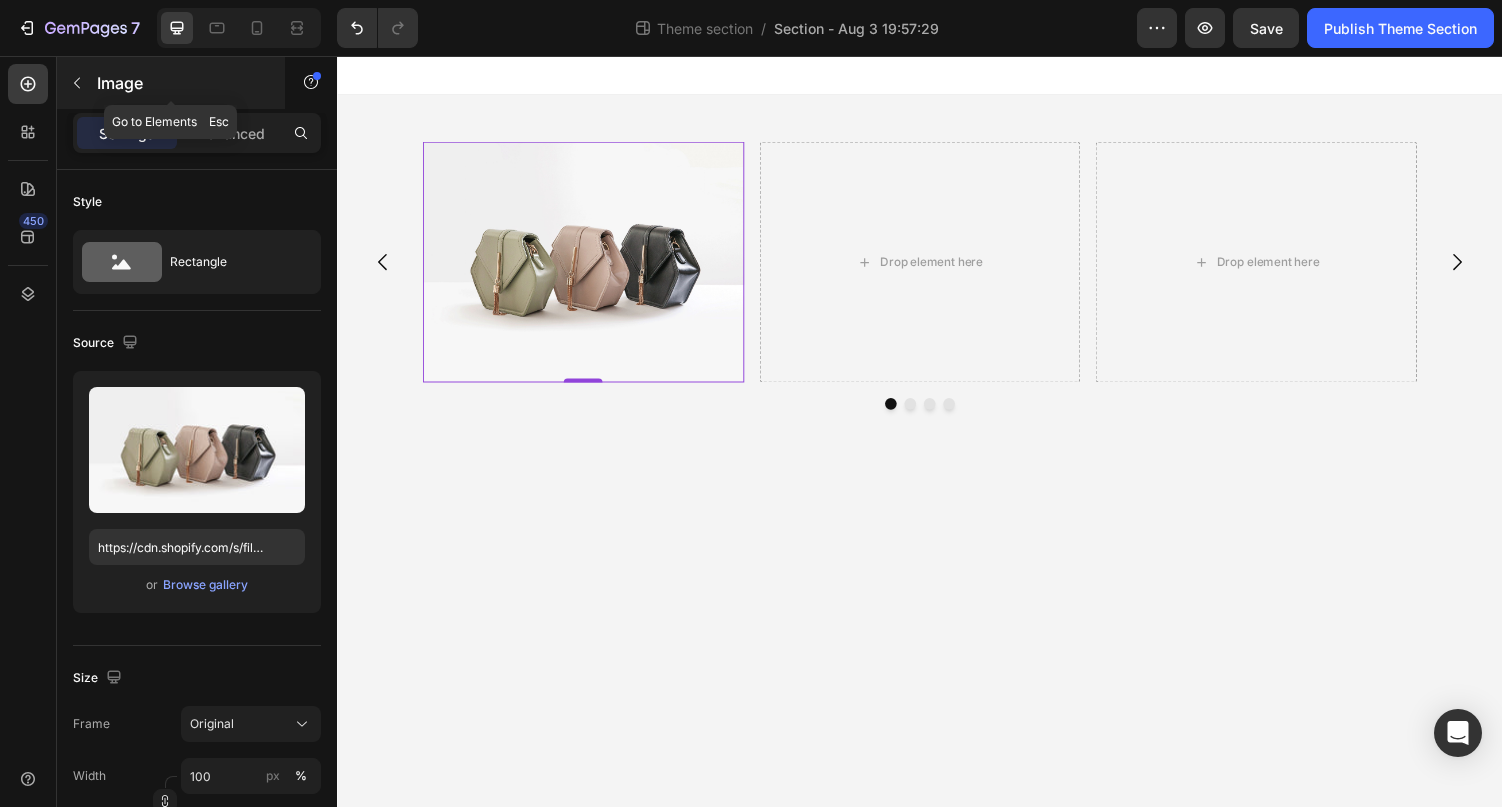 click 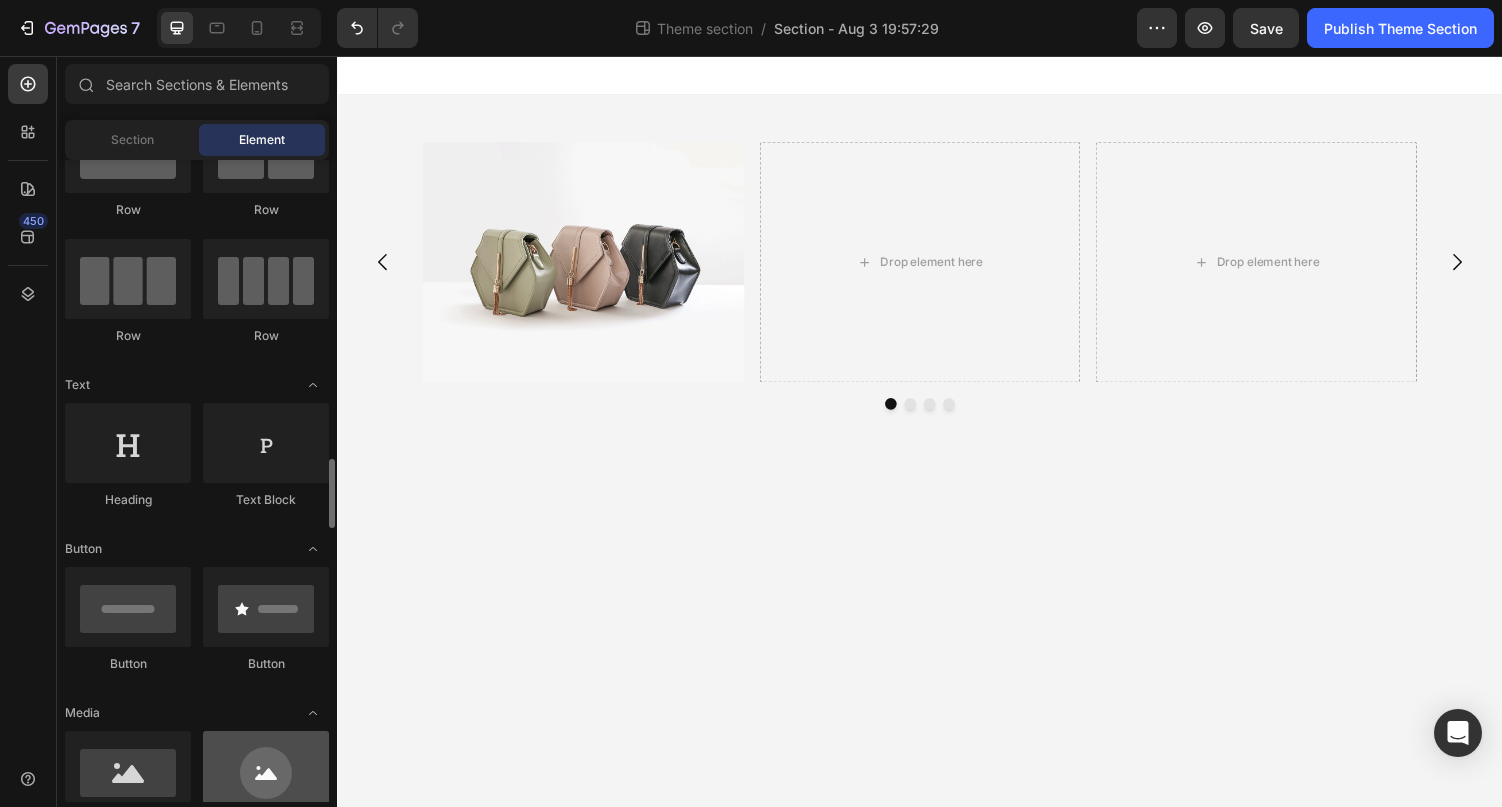 scroll, scrollTop: 0, scrollLeft: 0, axis: both 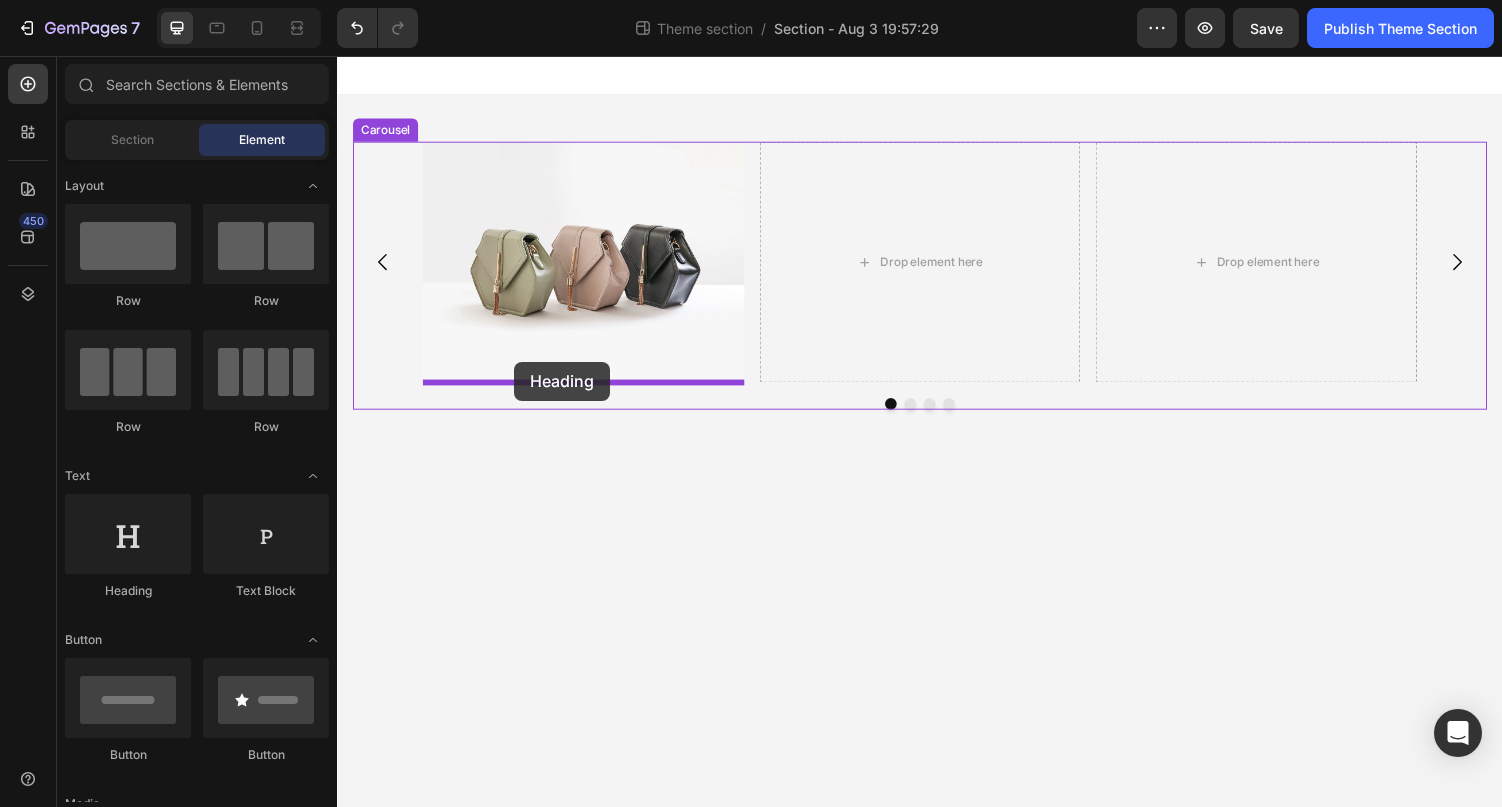 drag, startPoint x: 459, startPoint y: 595, endPoint x: 519, endPoint y: 373, distance: 229.96521 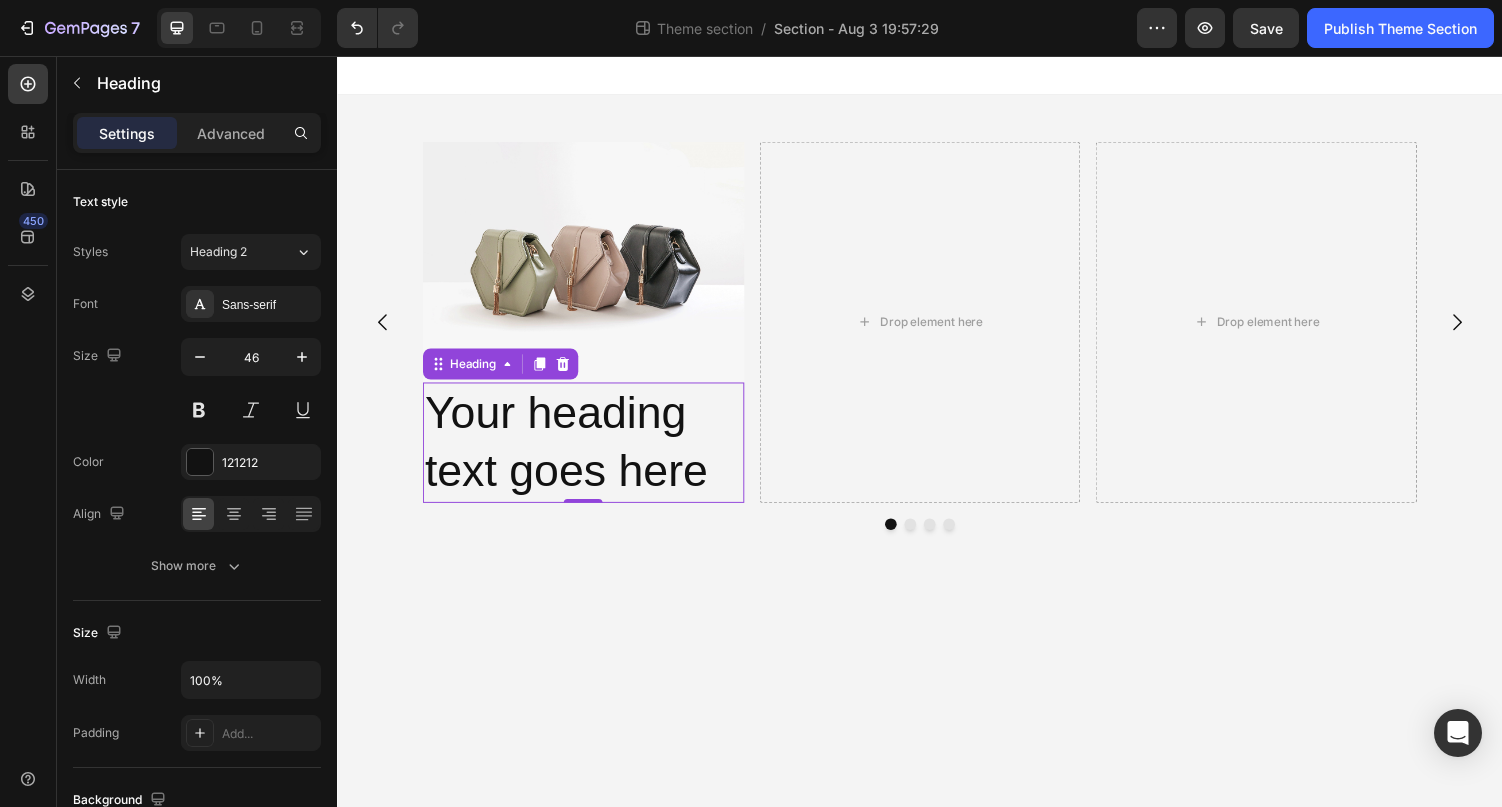 click on "Your heading text goes here" at bounding box center [590, 454] 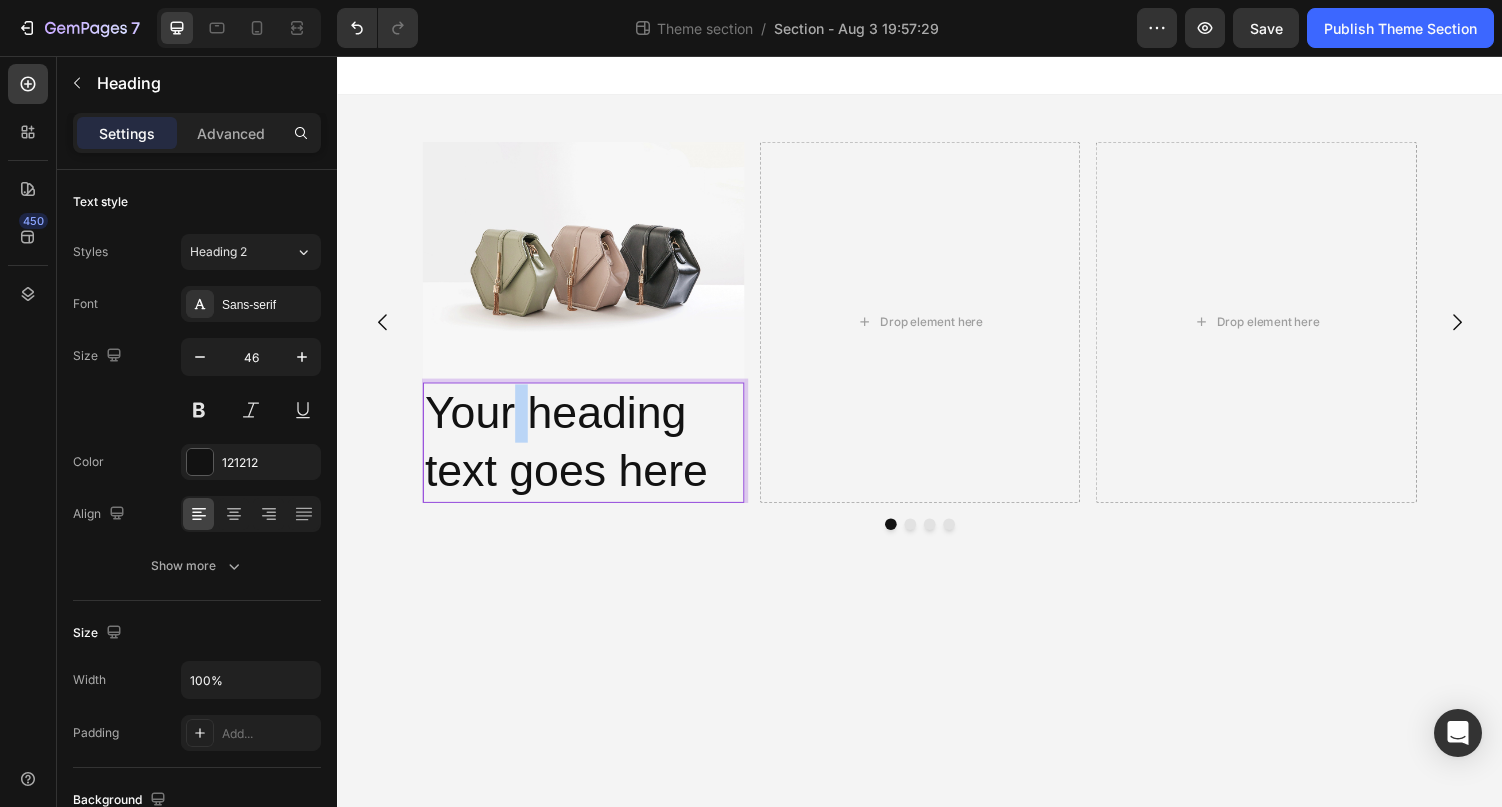 click on "Your heading text goes here" at bounding box center (590, 454) 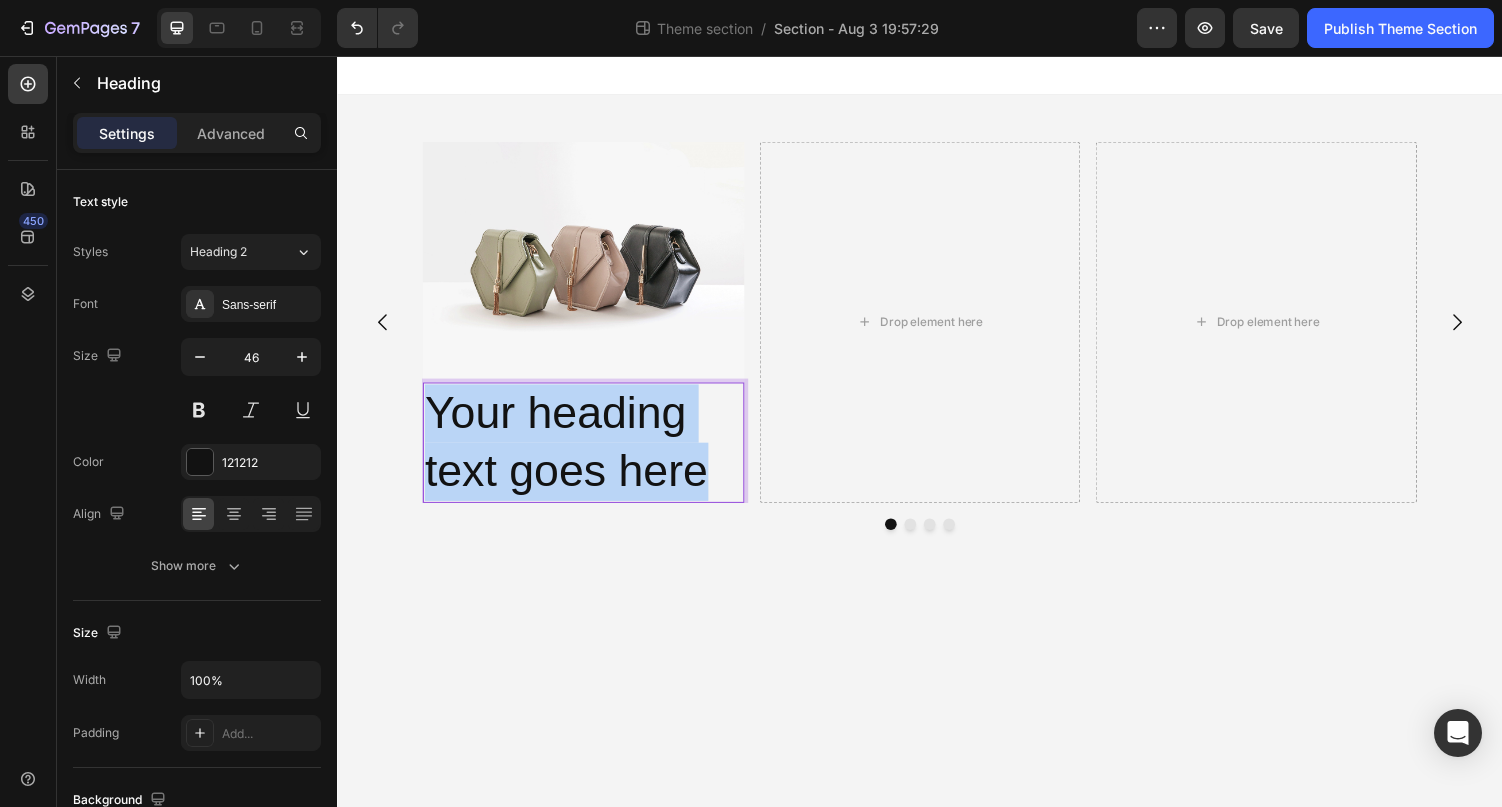 click on "Your heading text goes here" at bounding box center [590, 454] 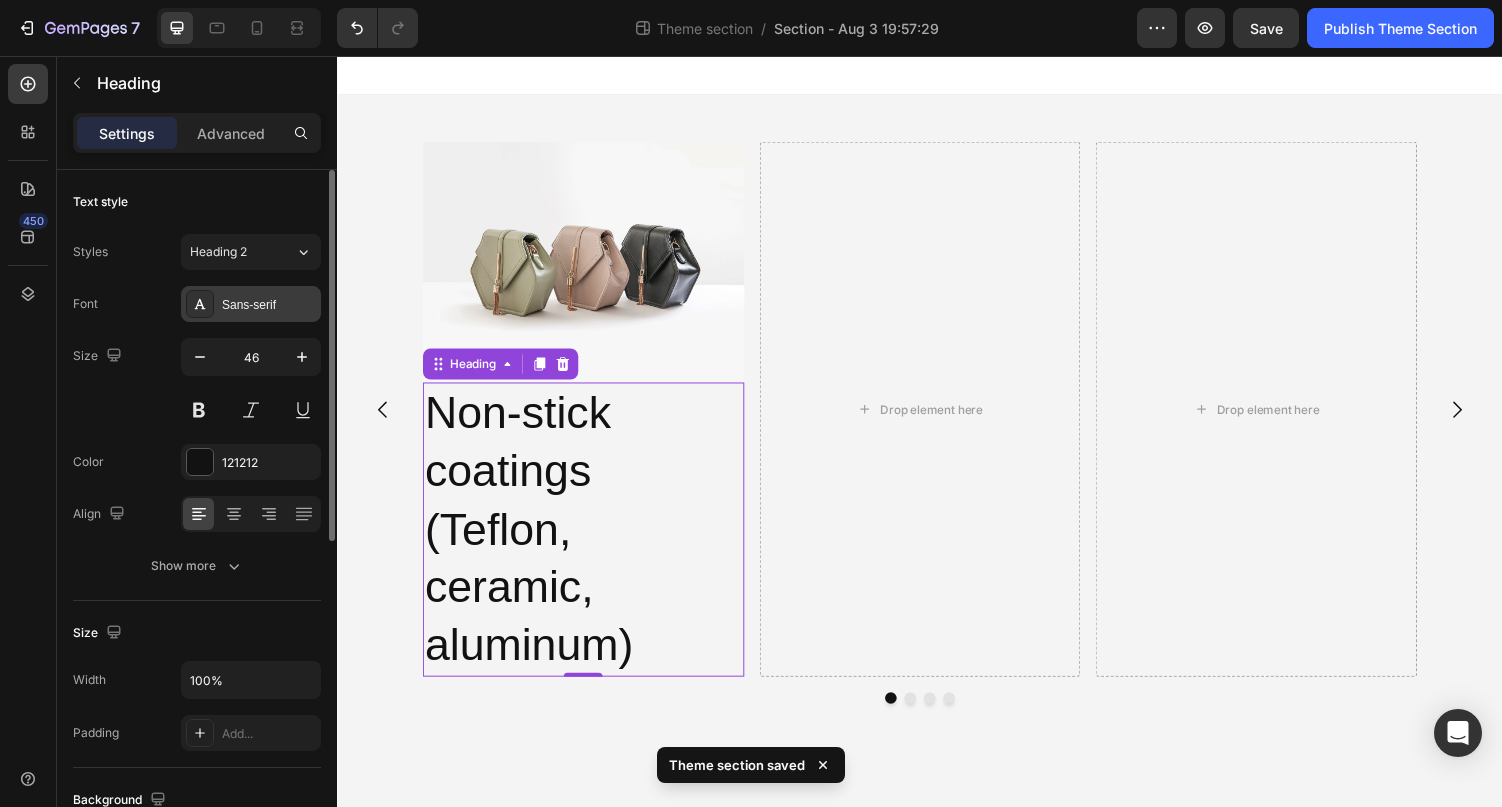 click on "Sans-serif" at bounding box center [269, 305] 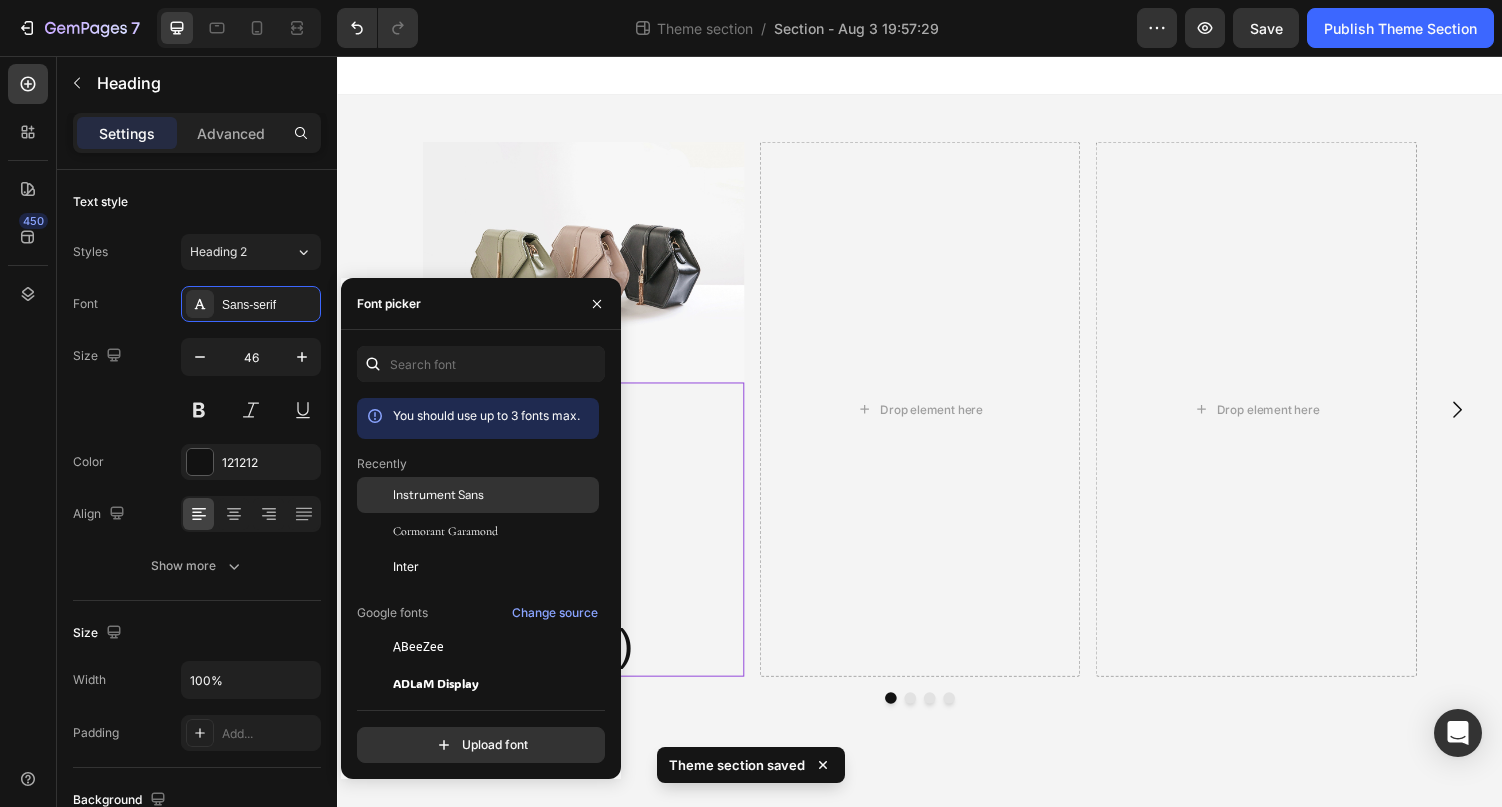 click on "Instrument Sans" at bounding box center (438, 495) 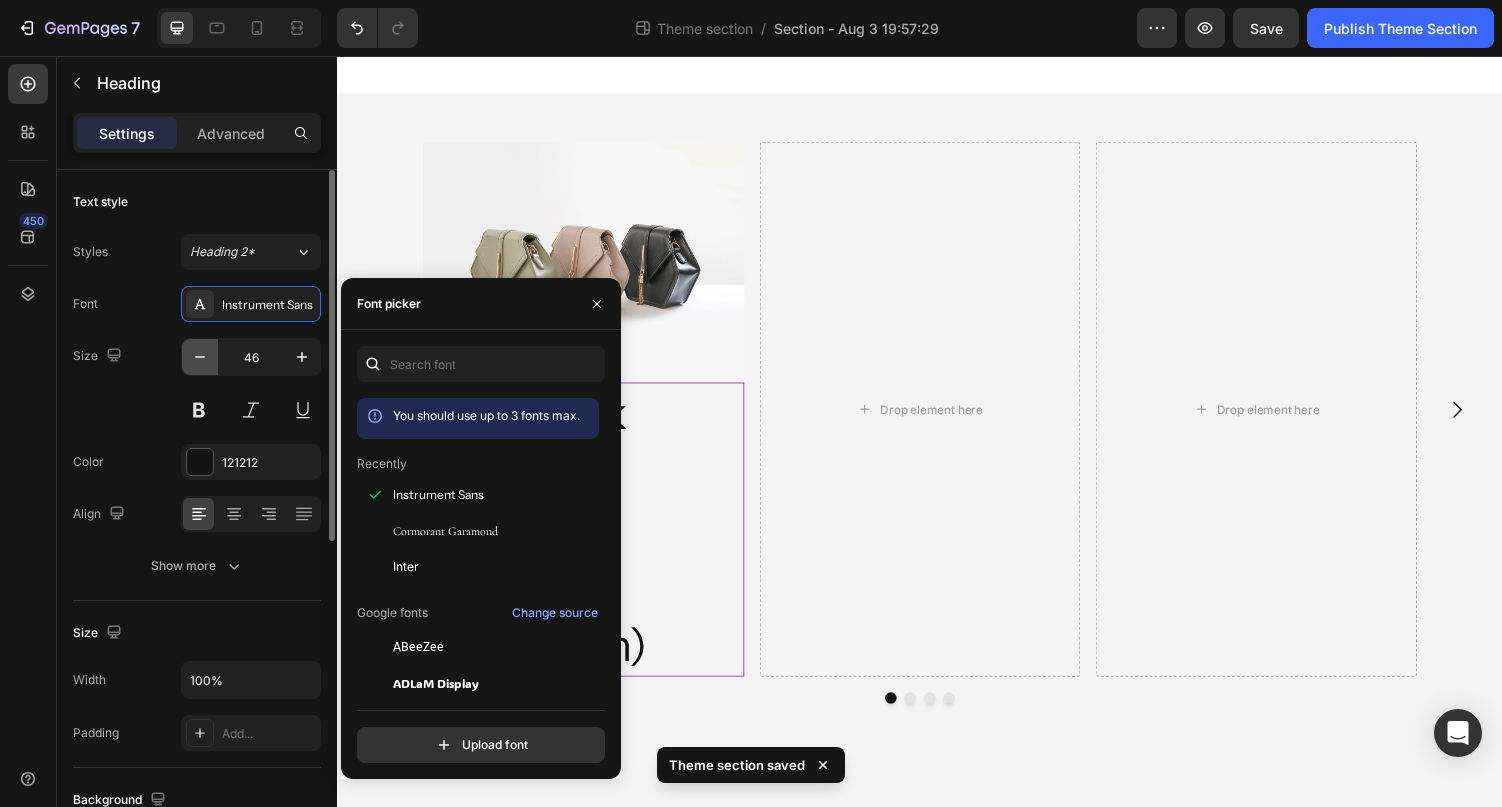 click 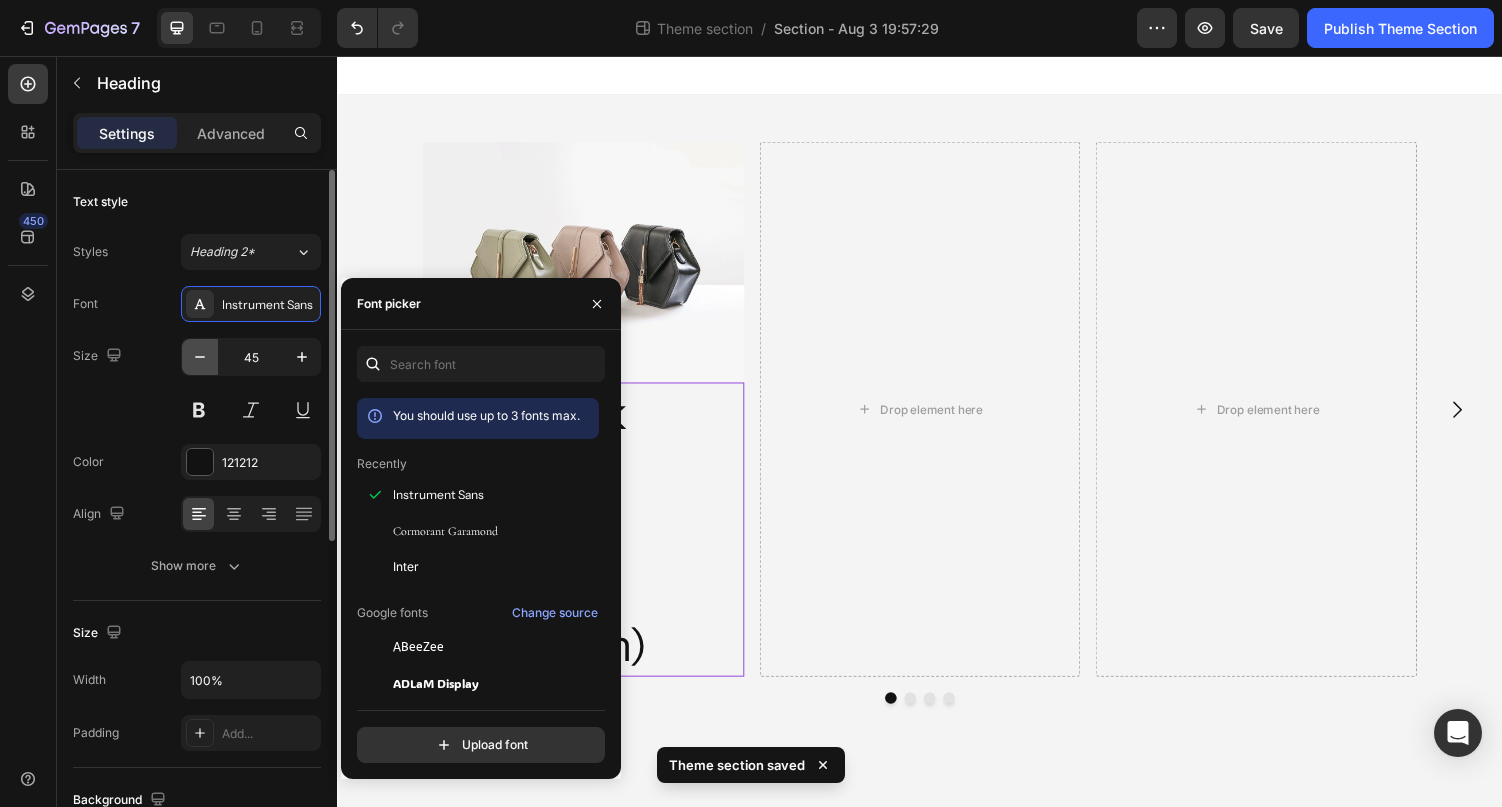 click 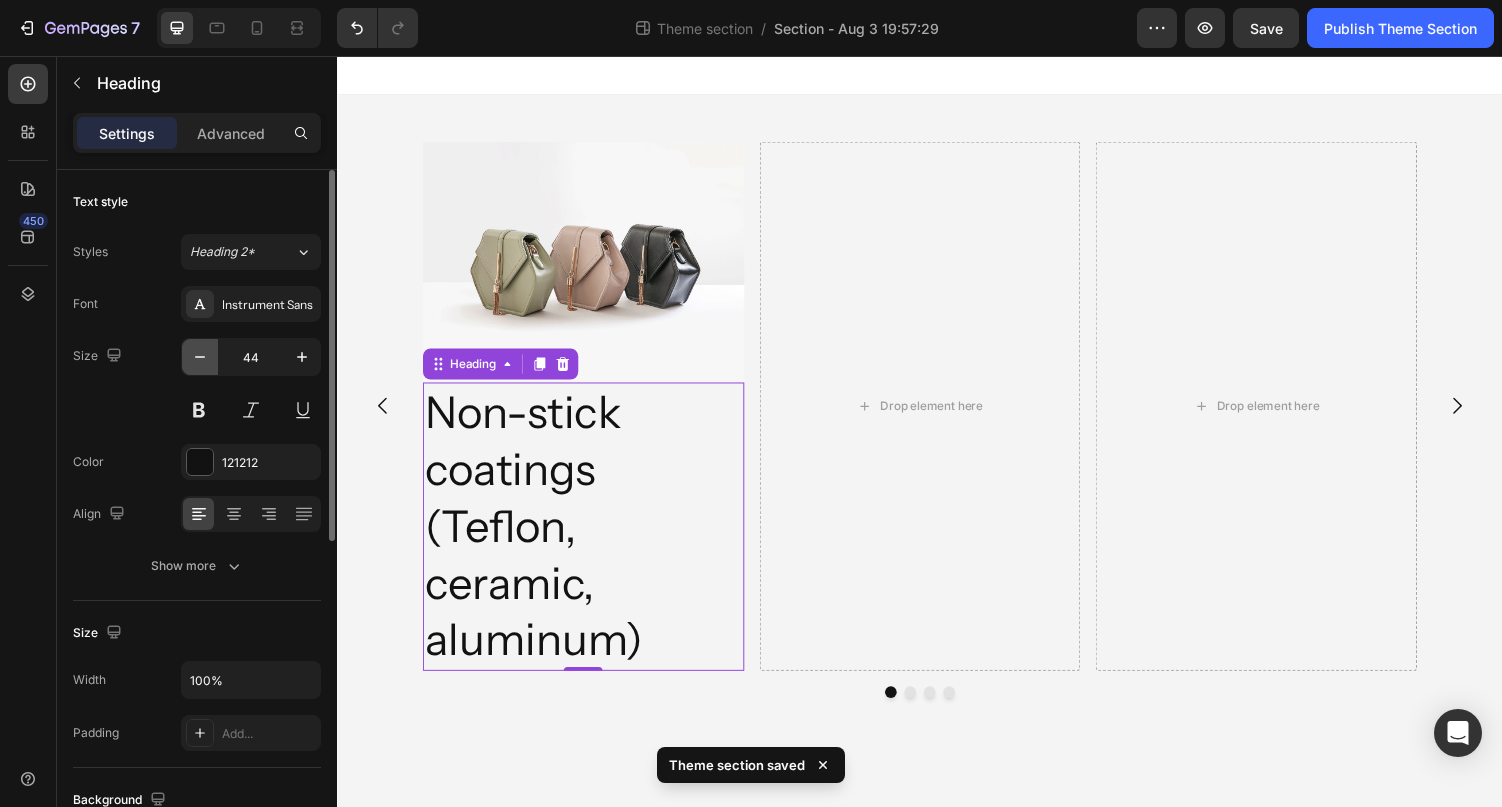 click 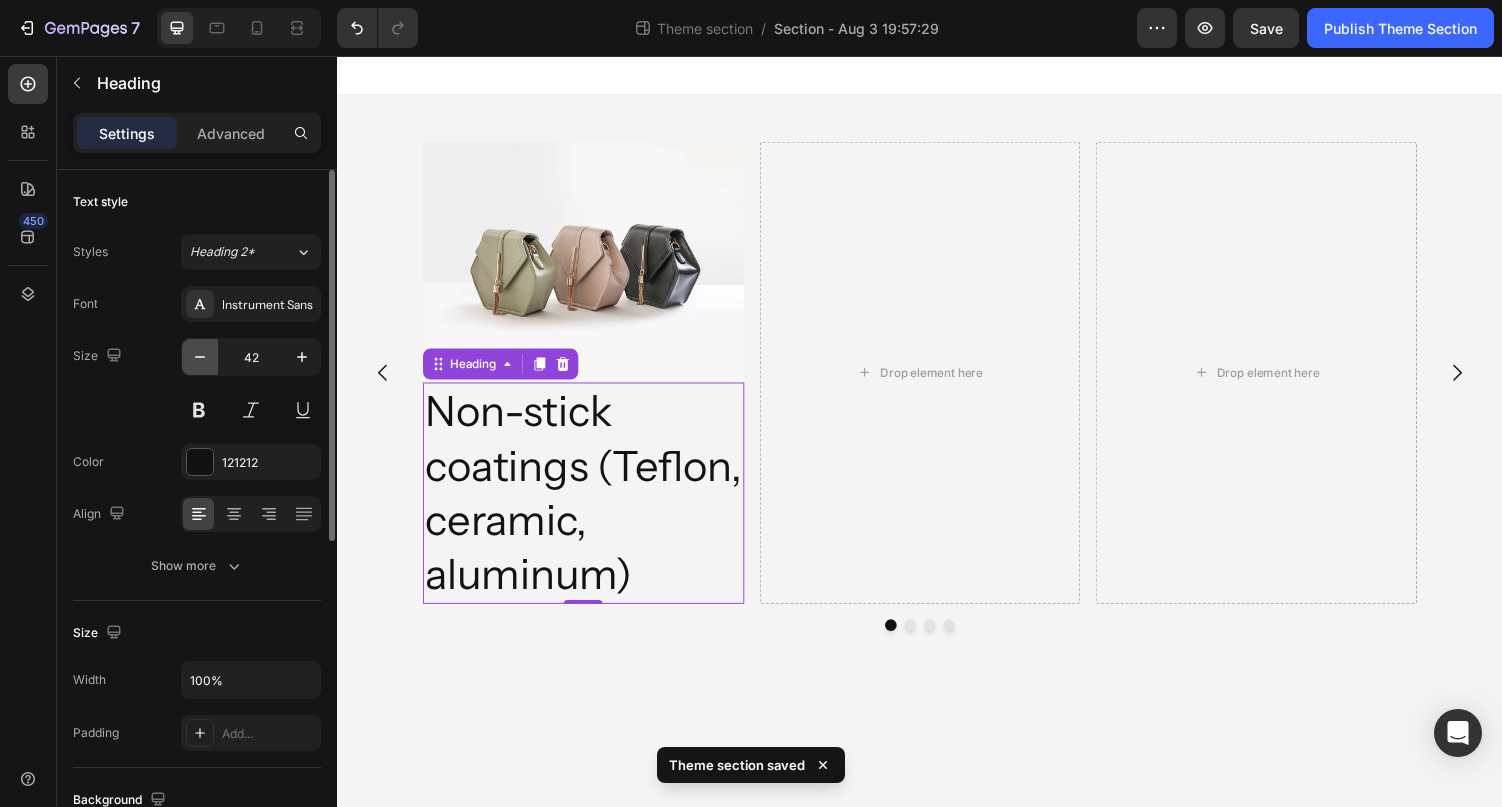 click 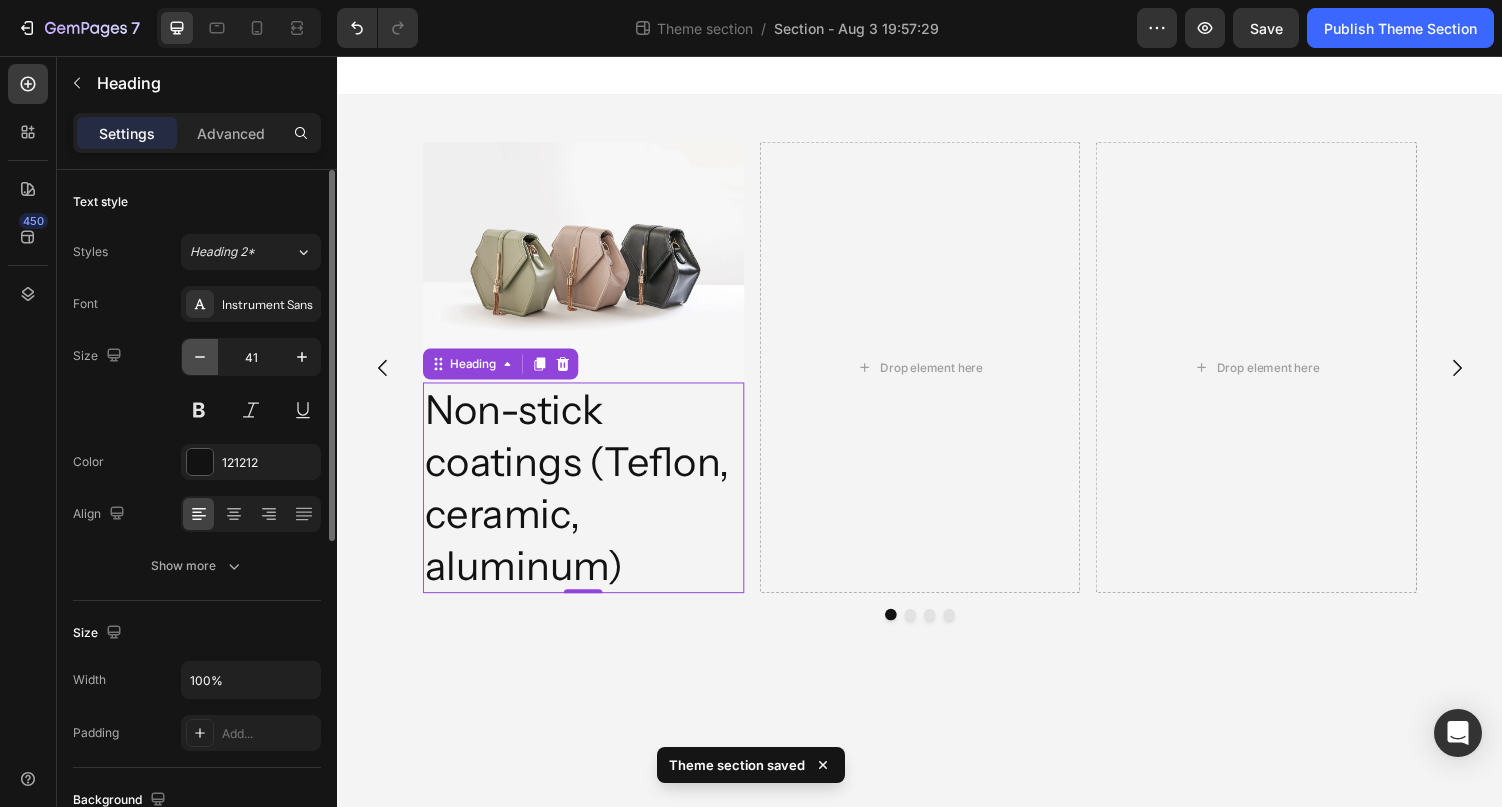 click 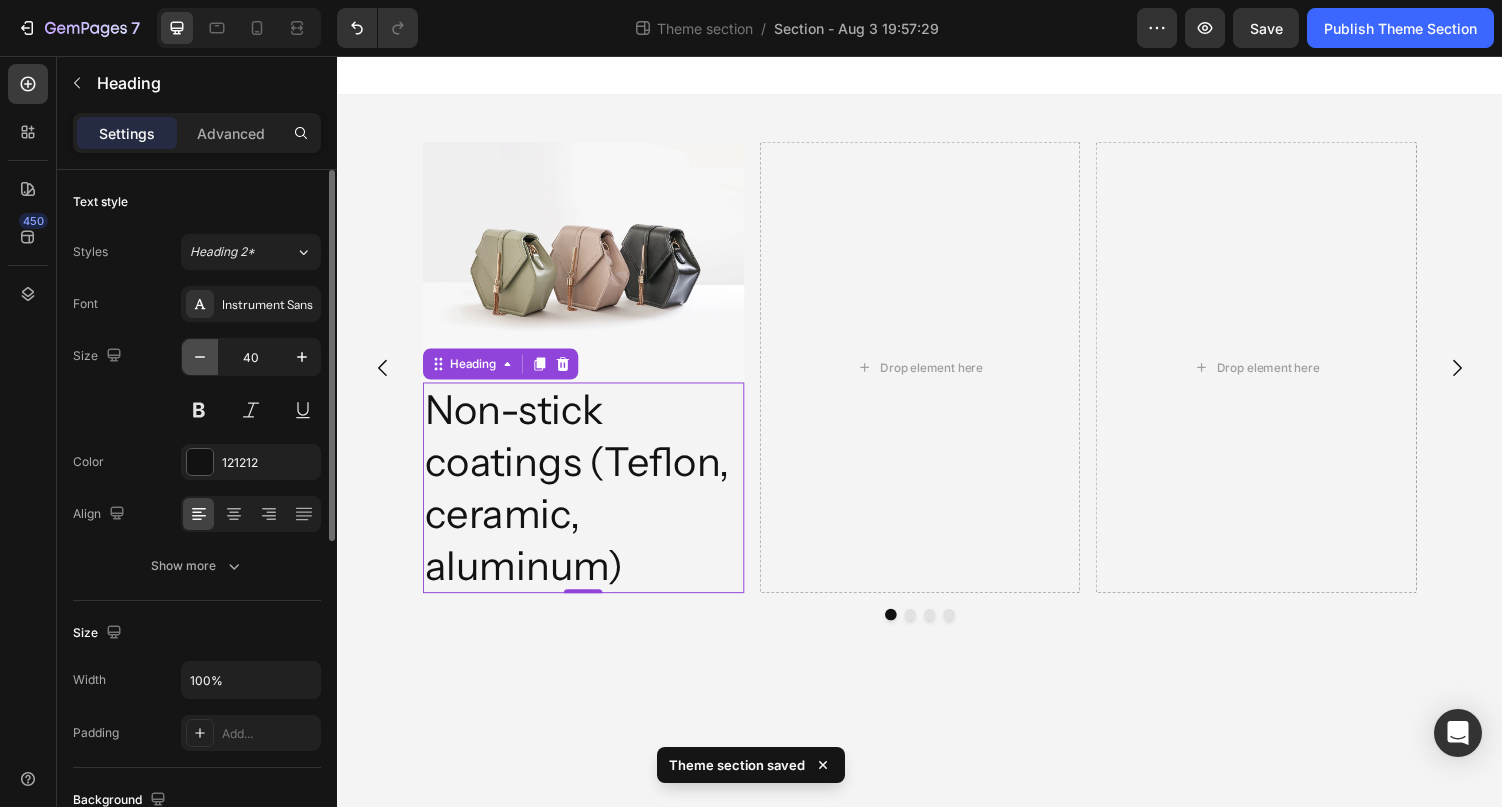 click 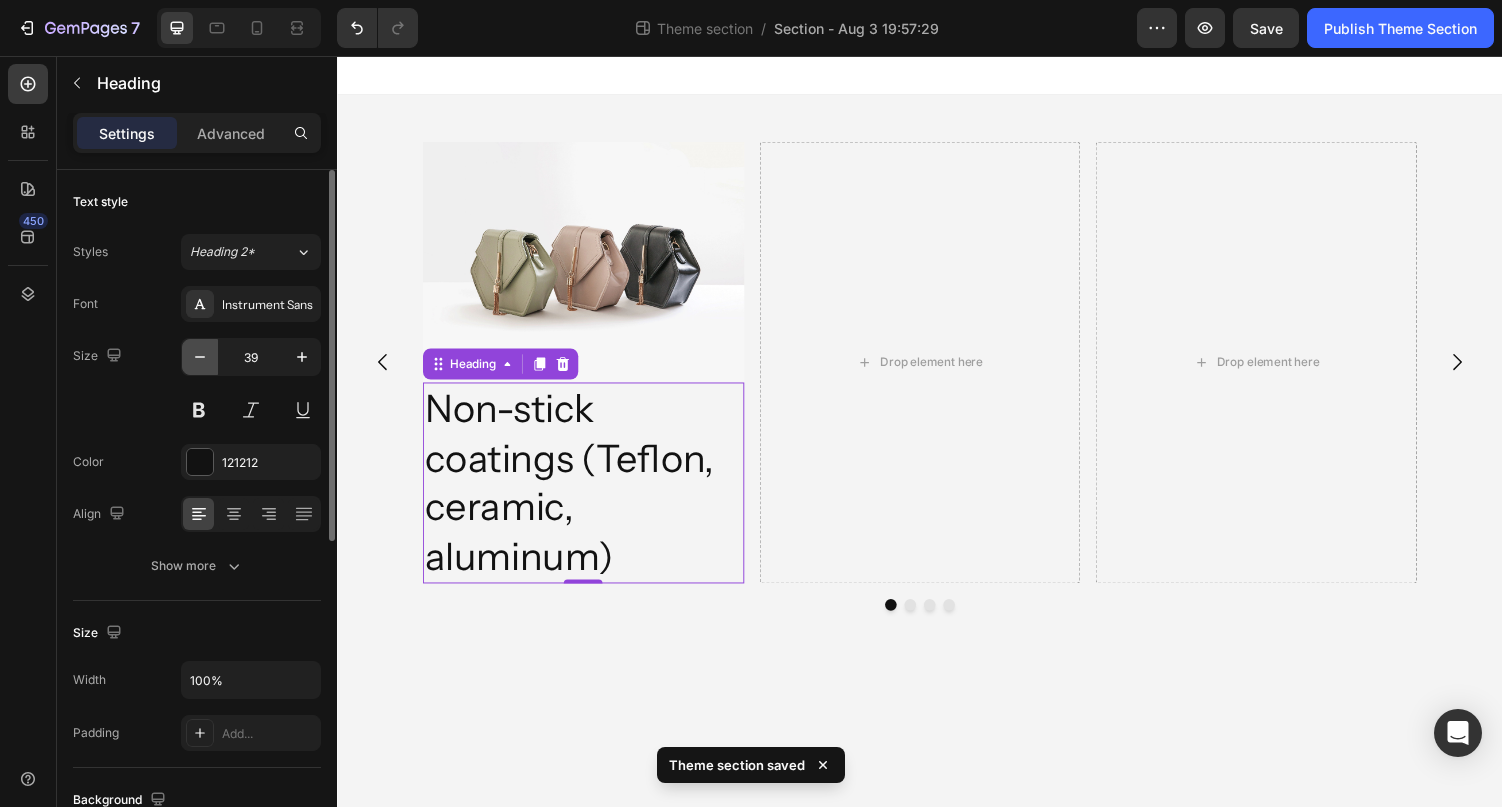 click 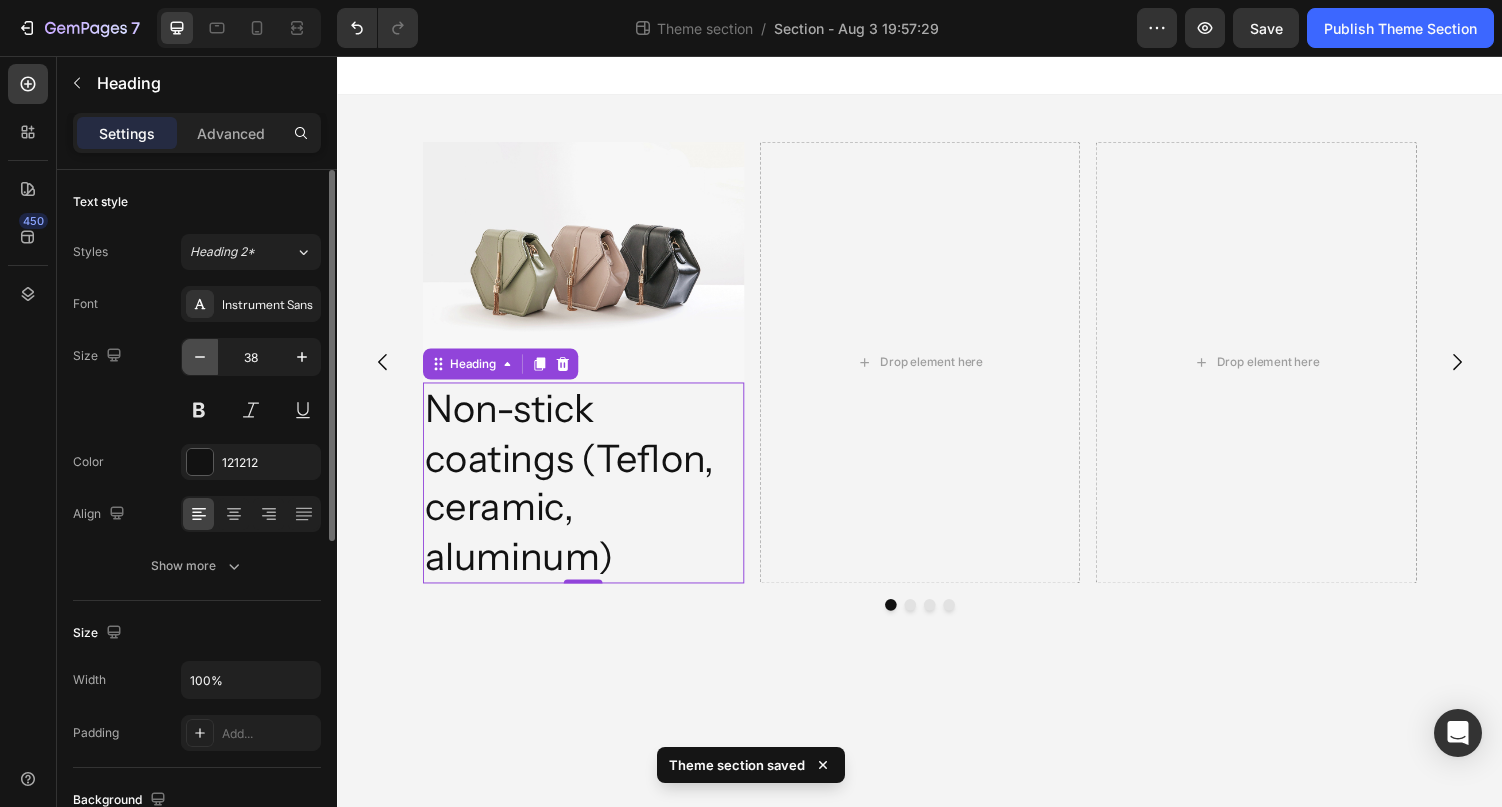click 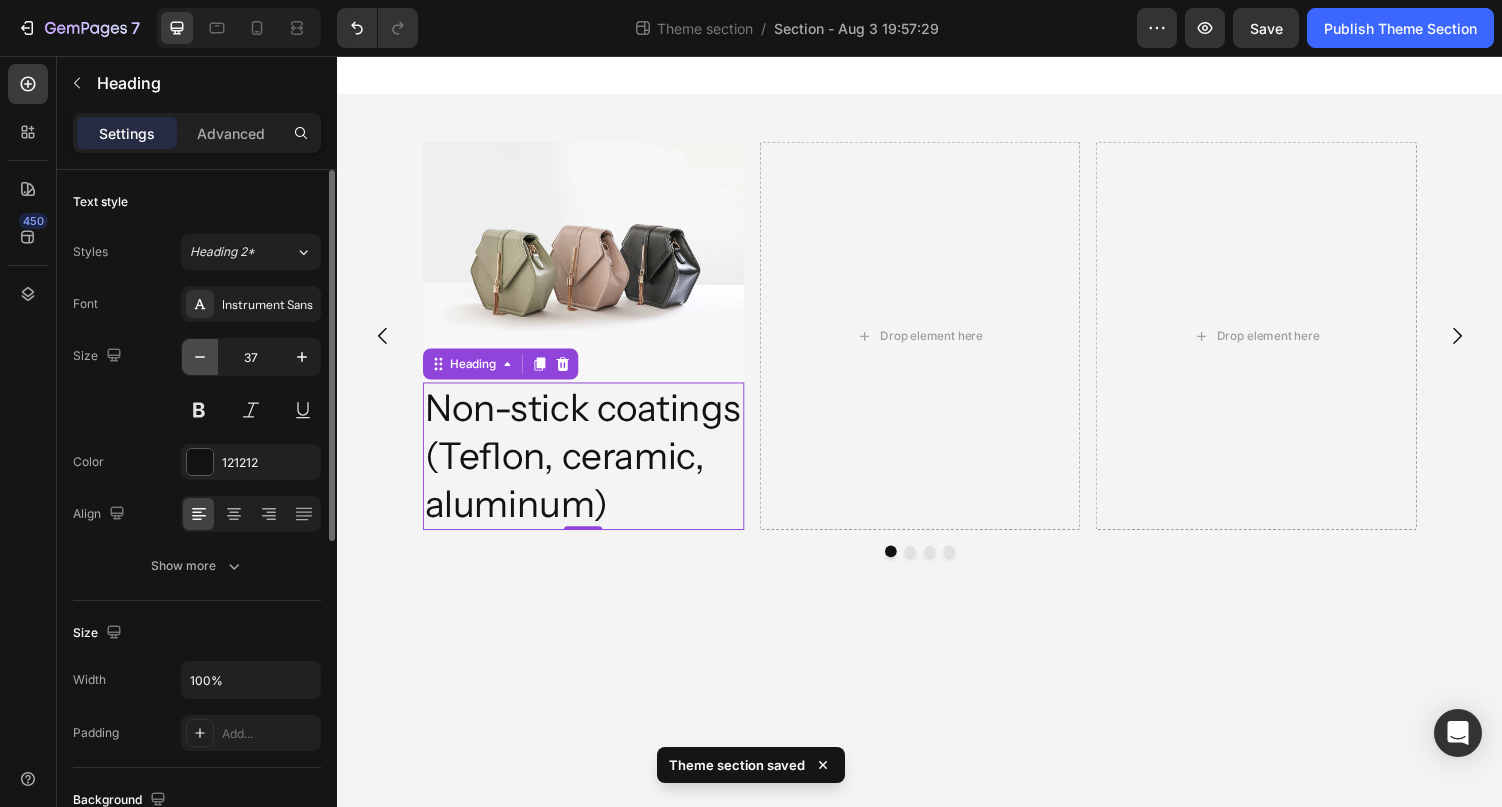 click 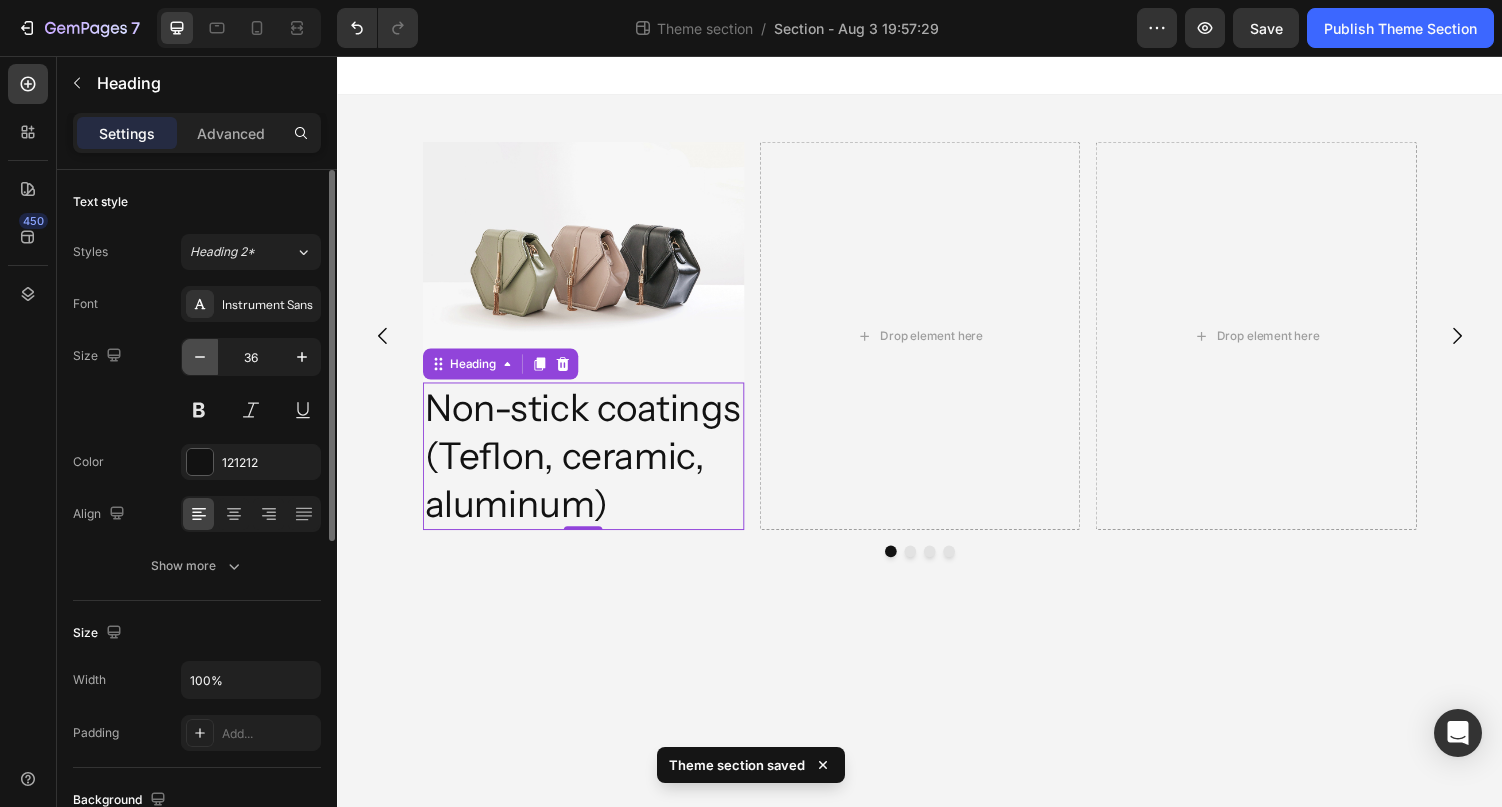 click 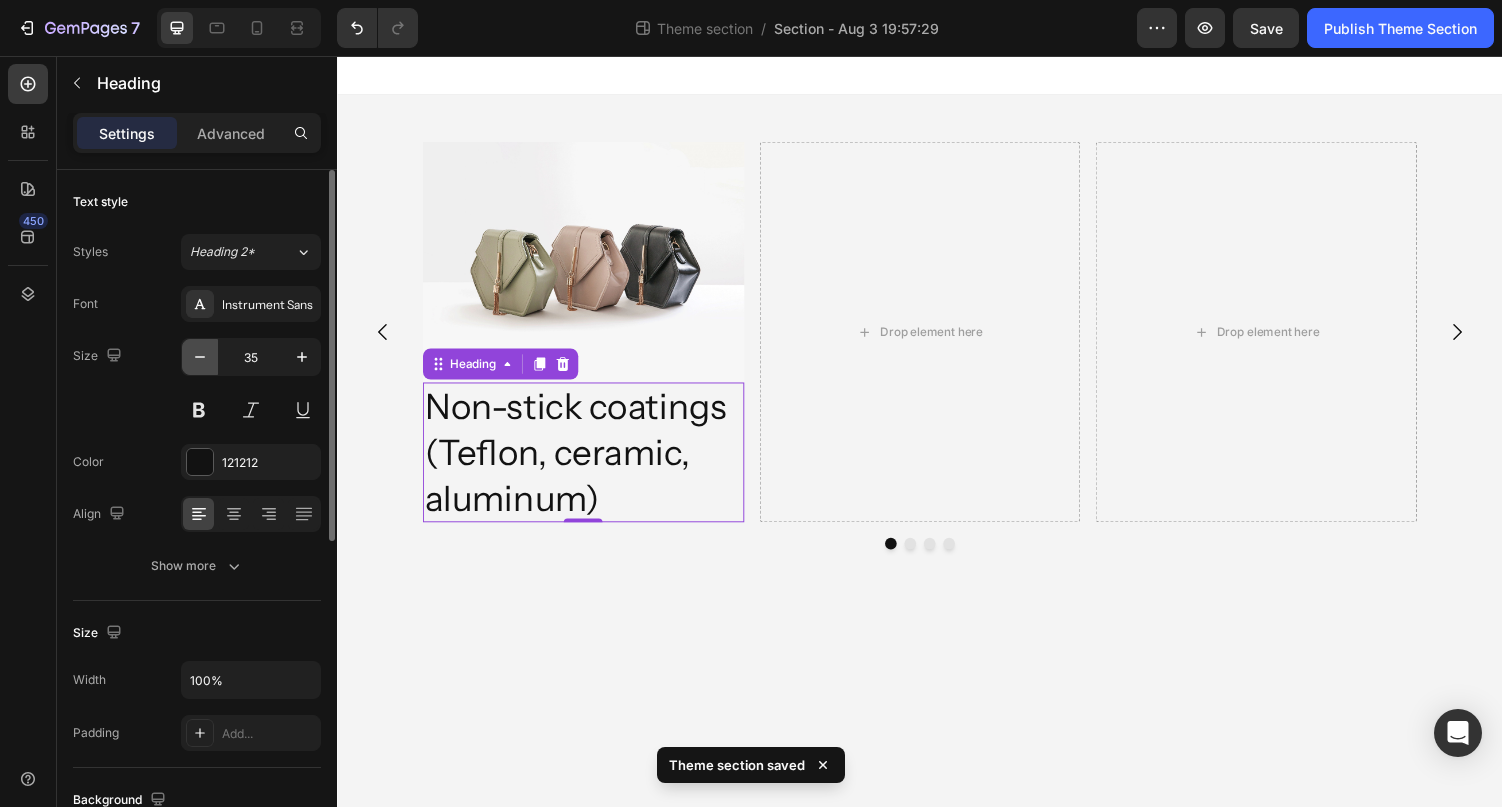 click 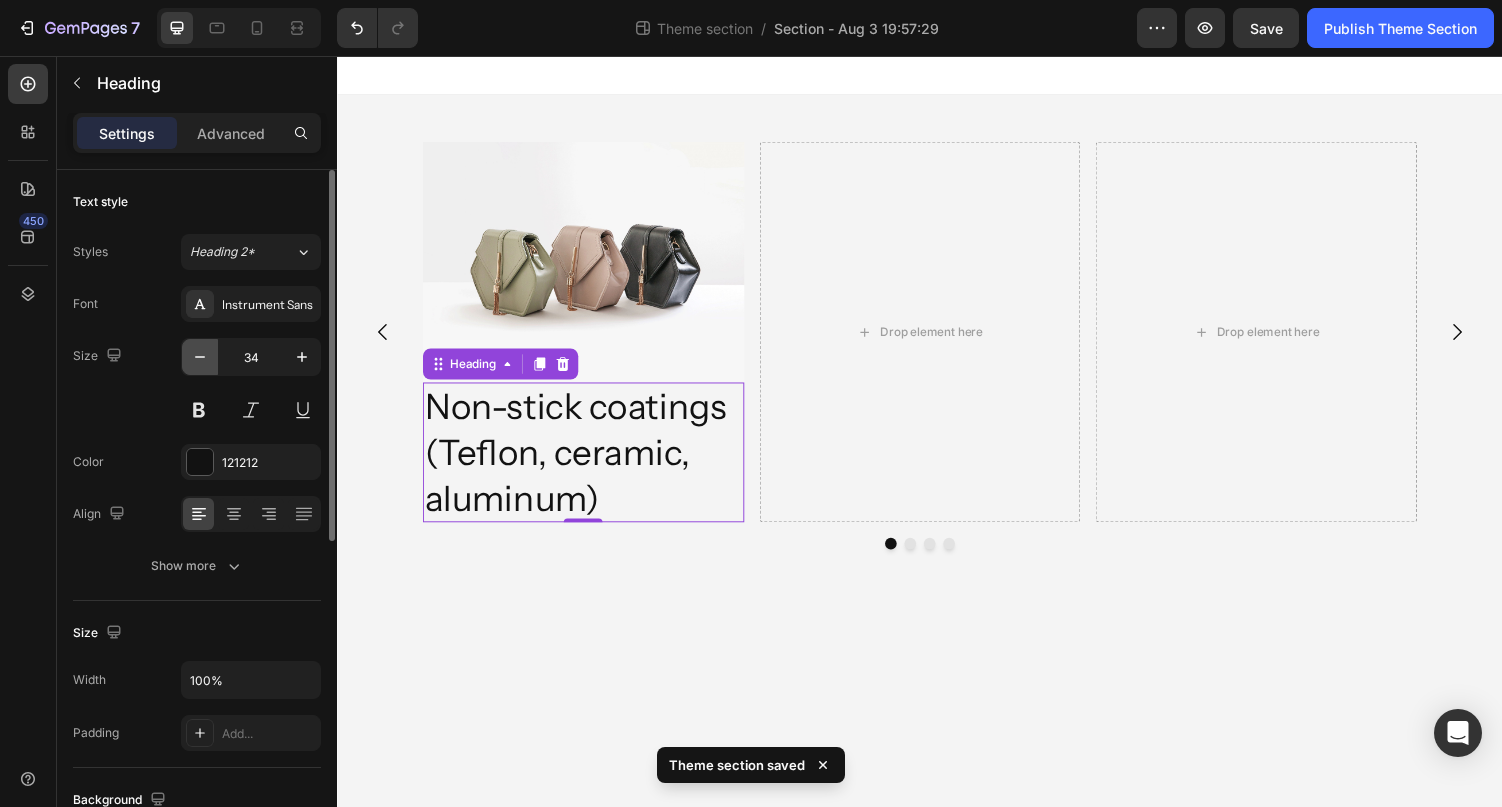 click 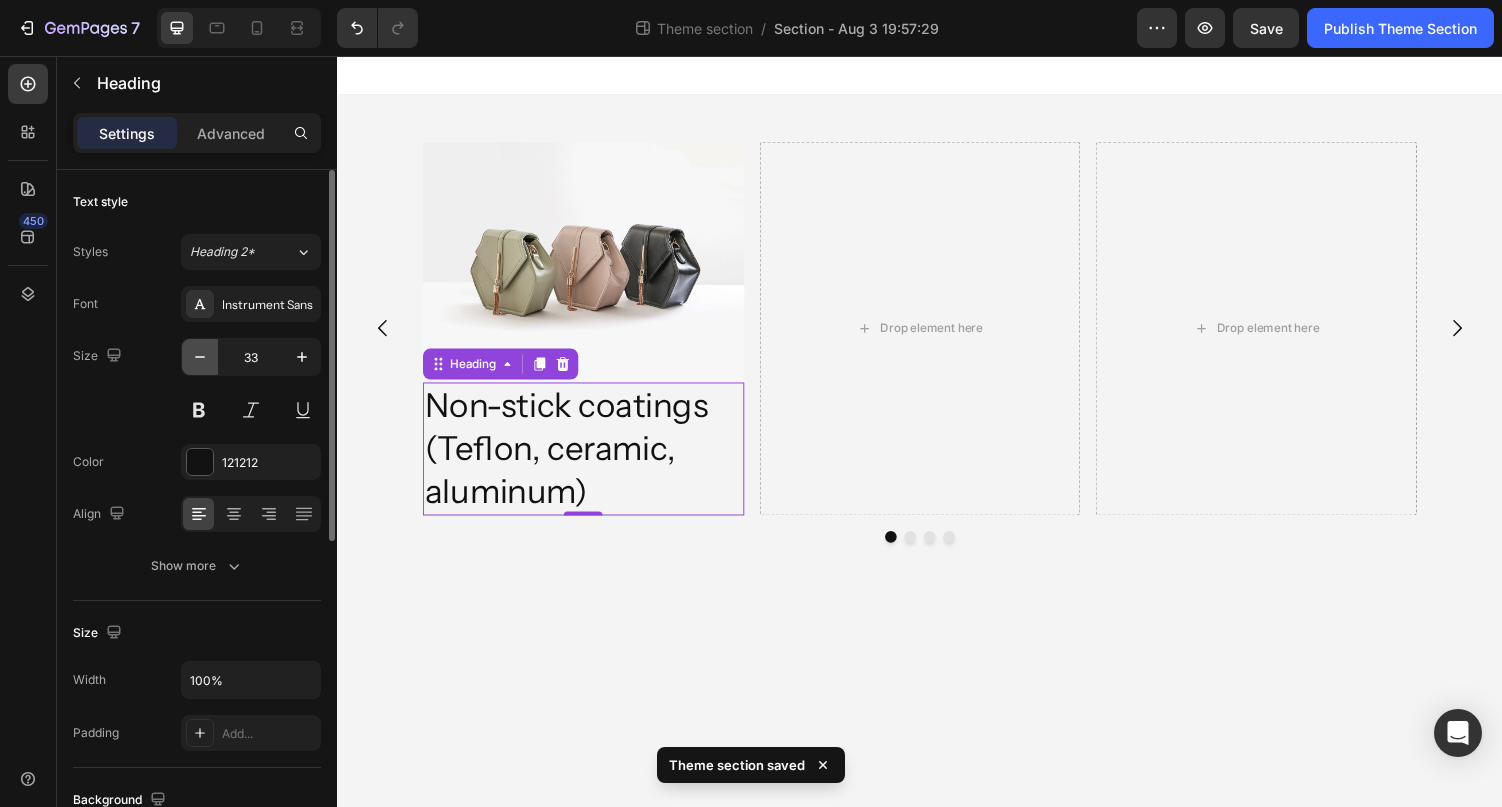 click 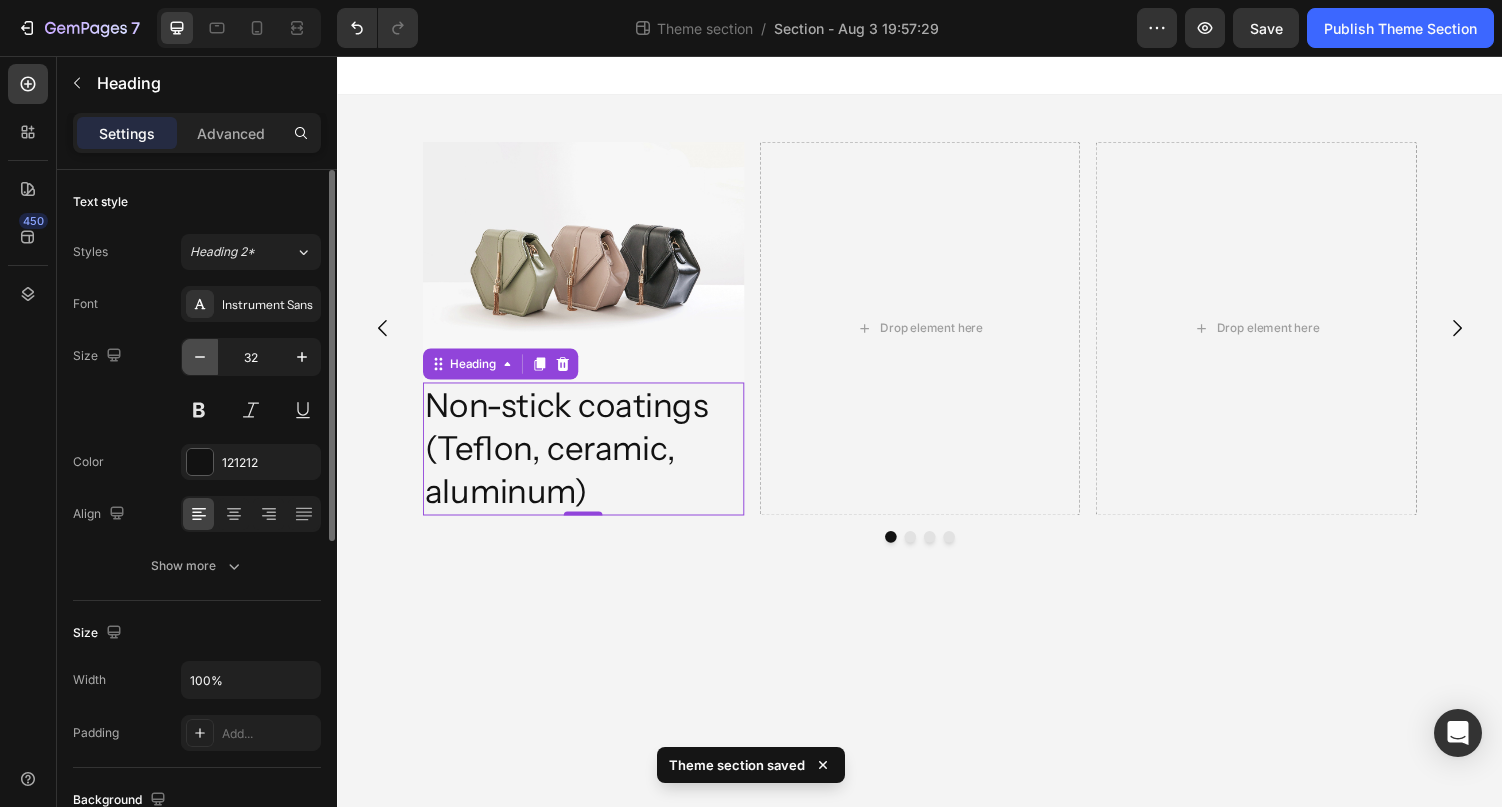 click 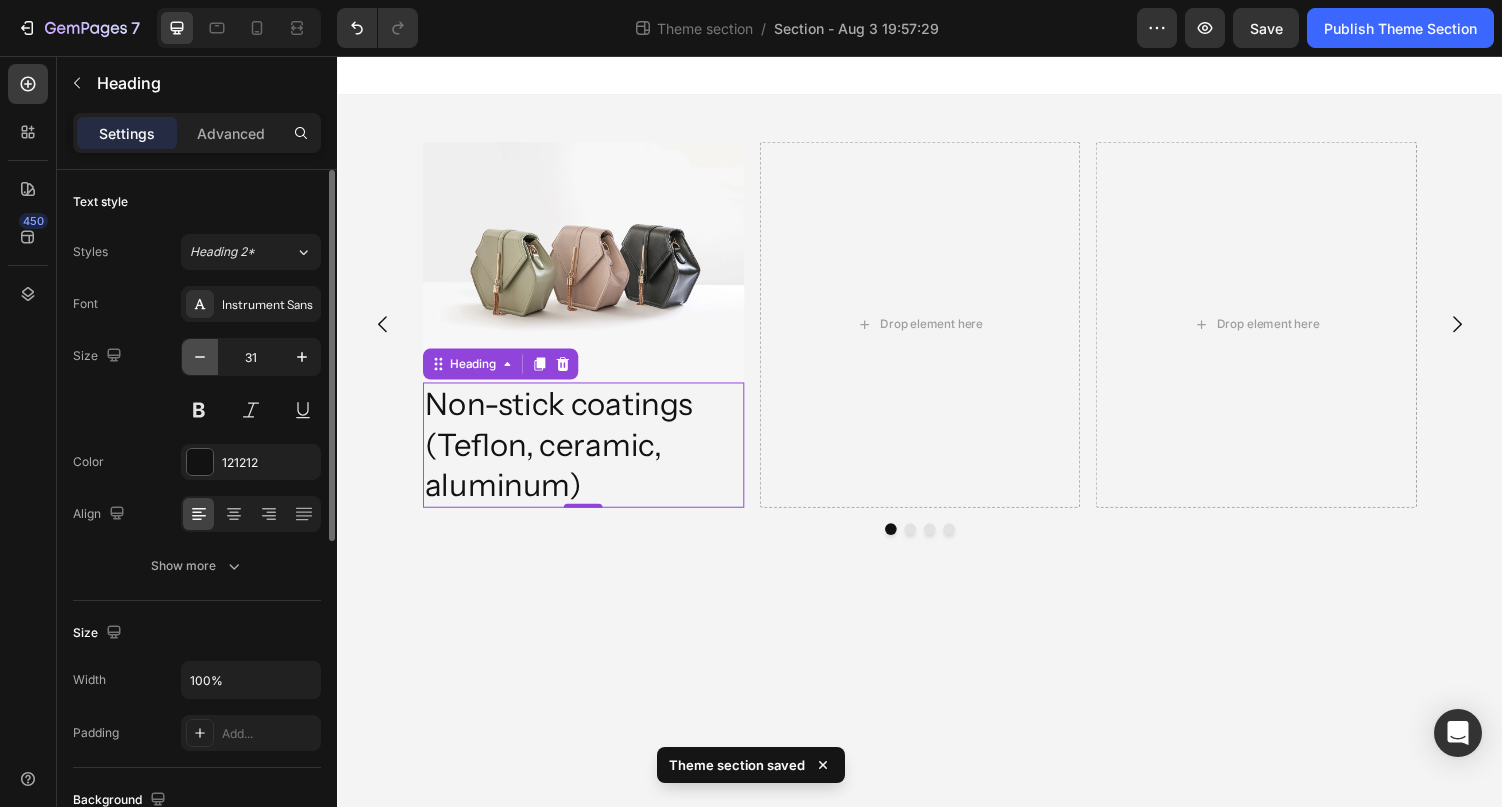 click 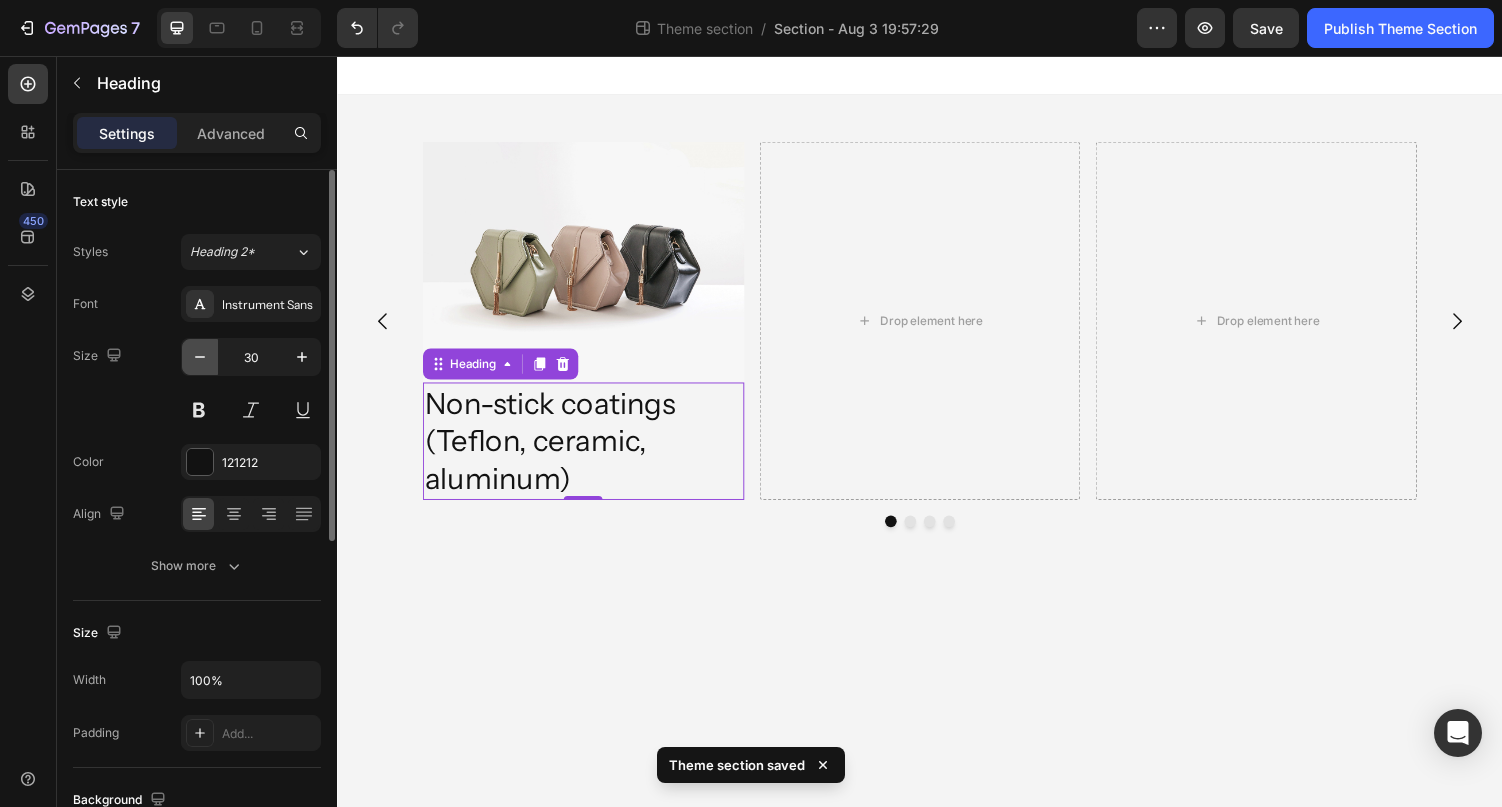 click 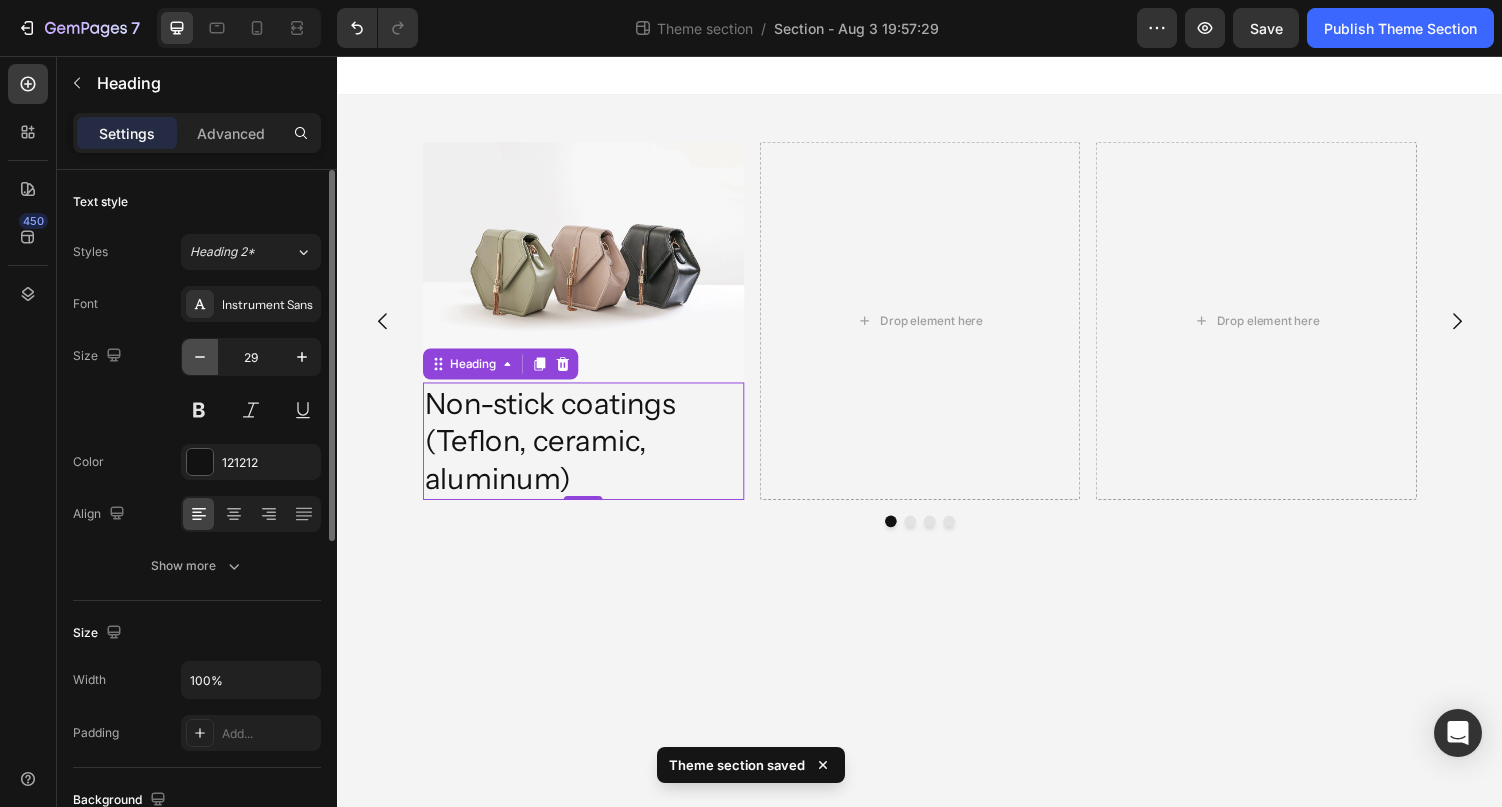 click 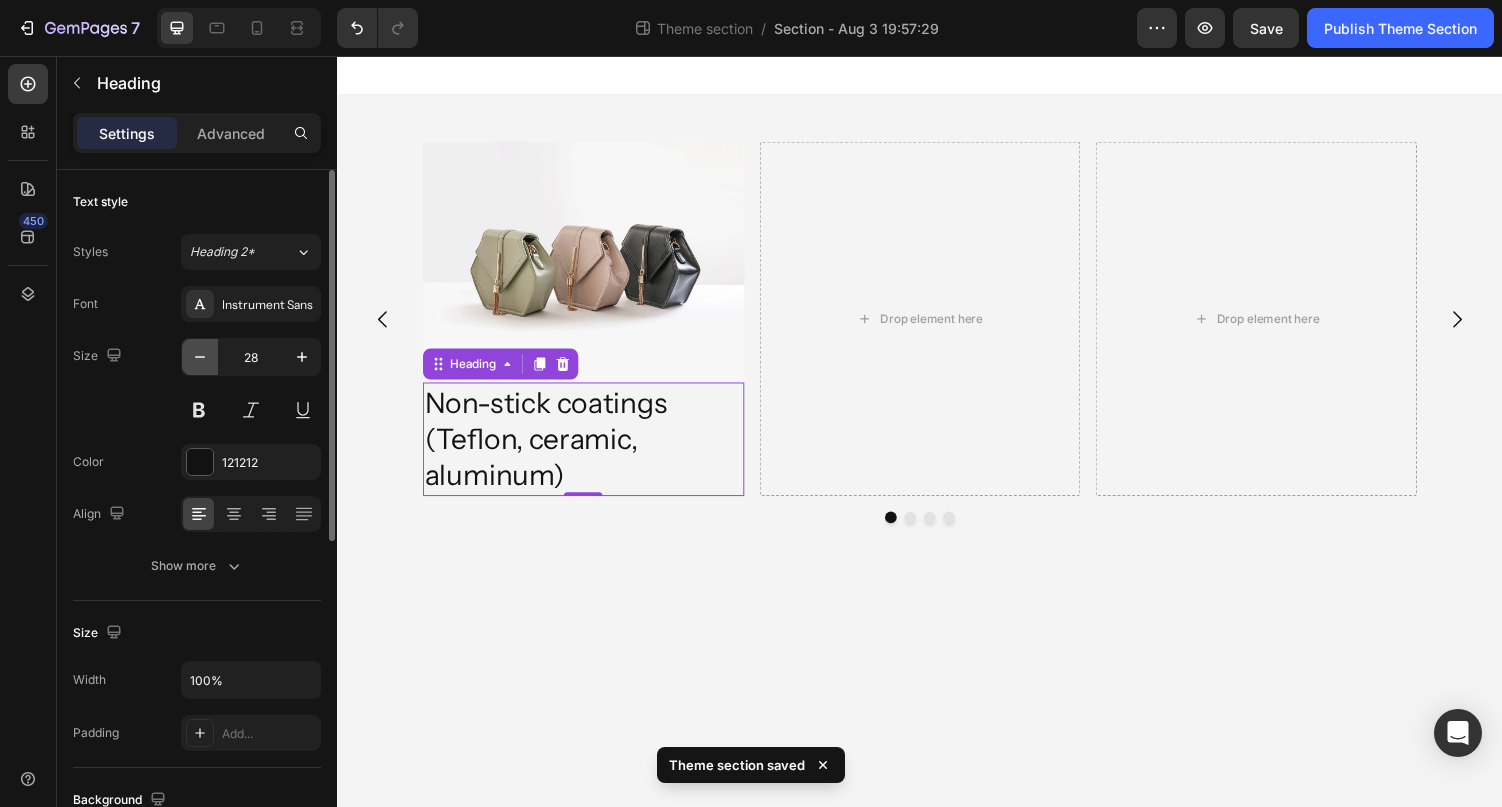 click 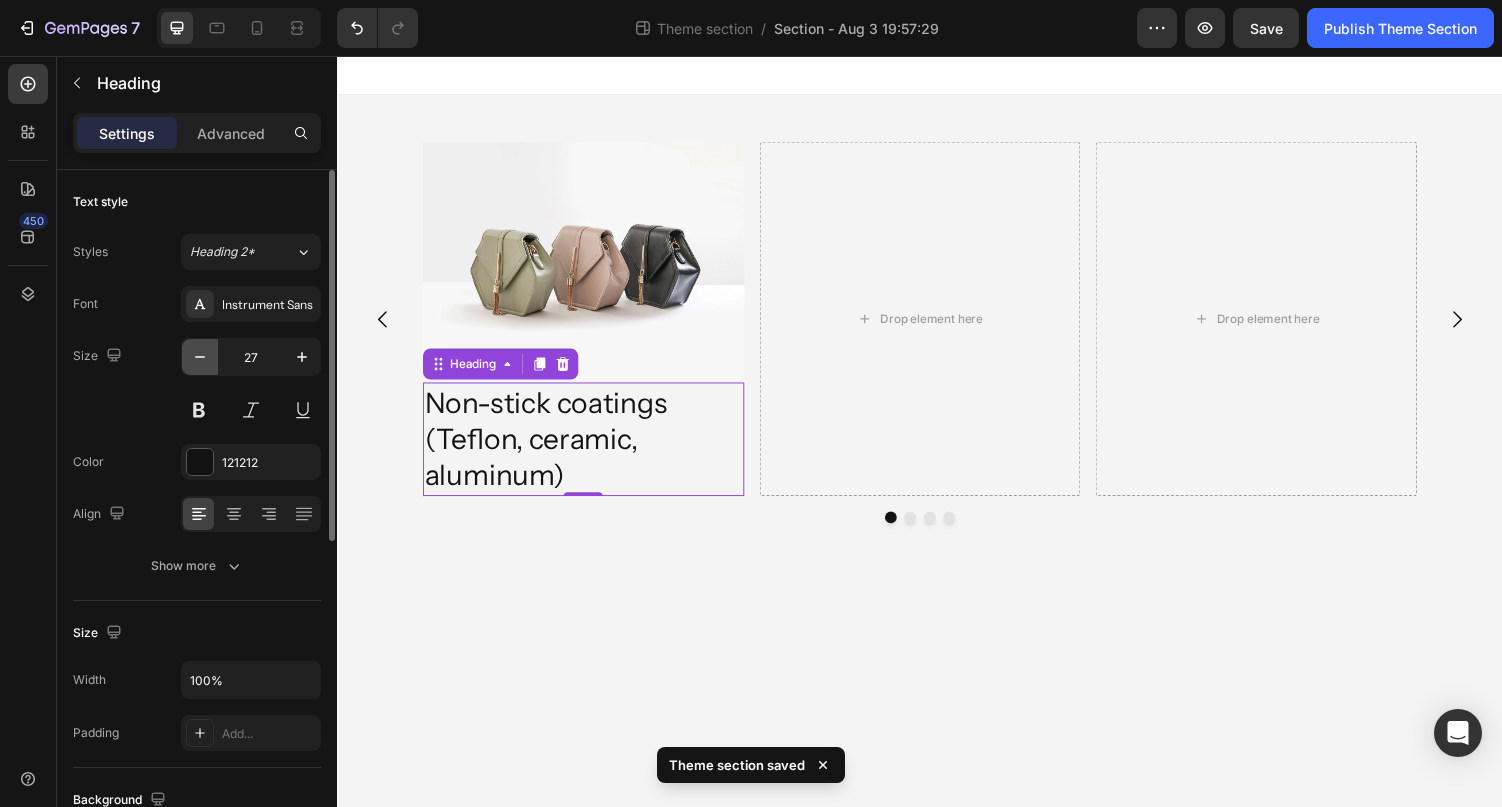 click 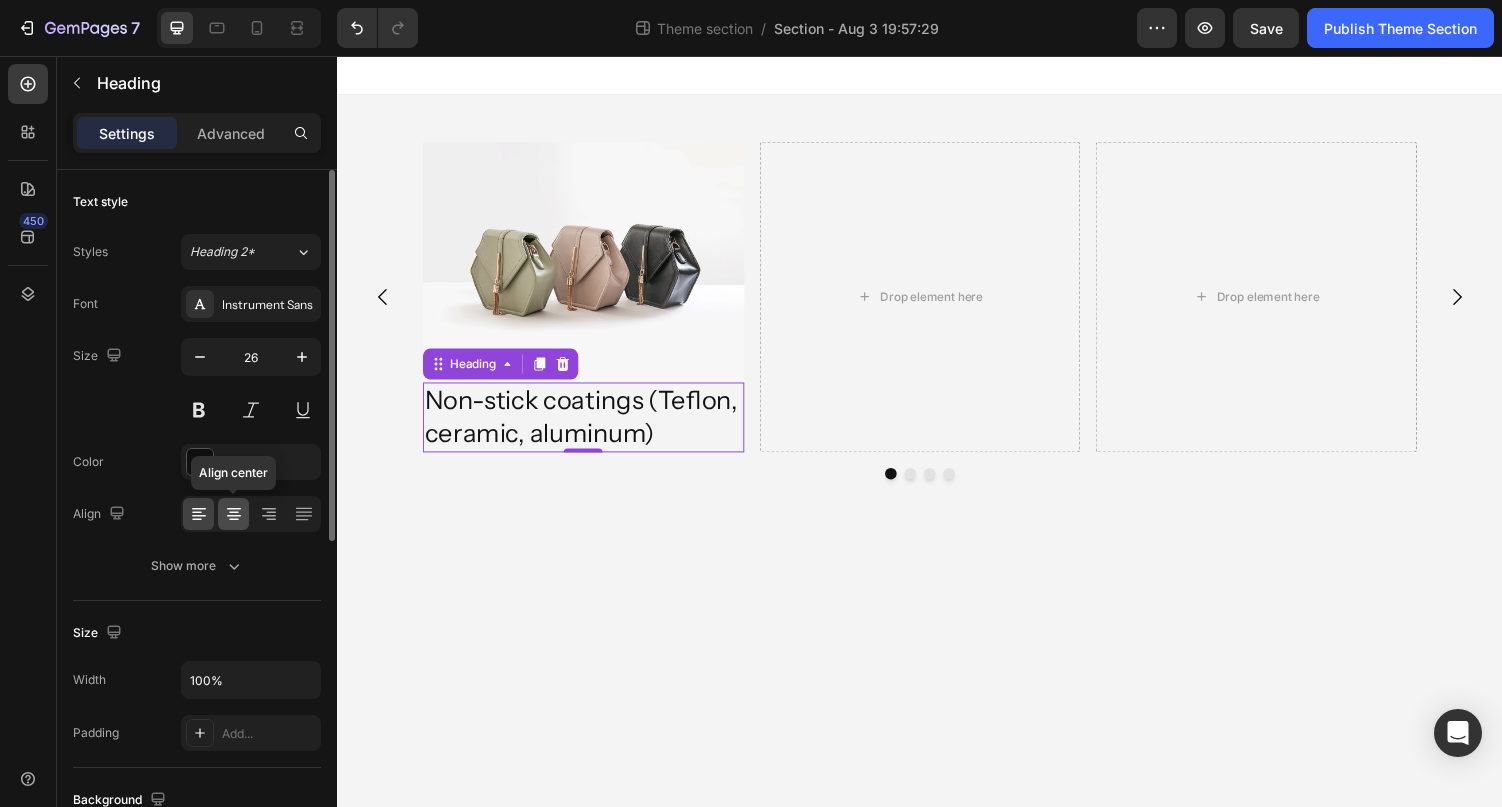 click 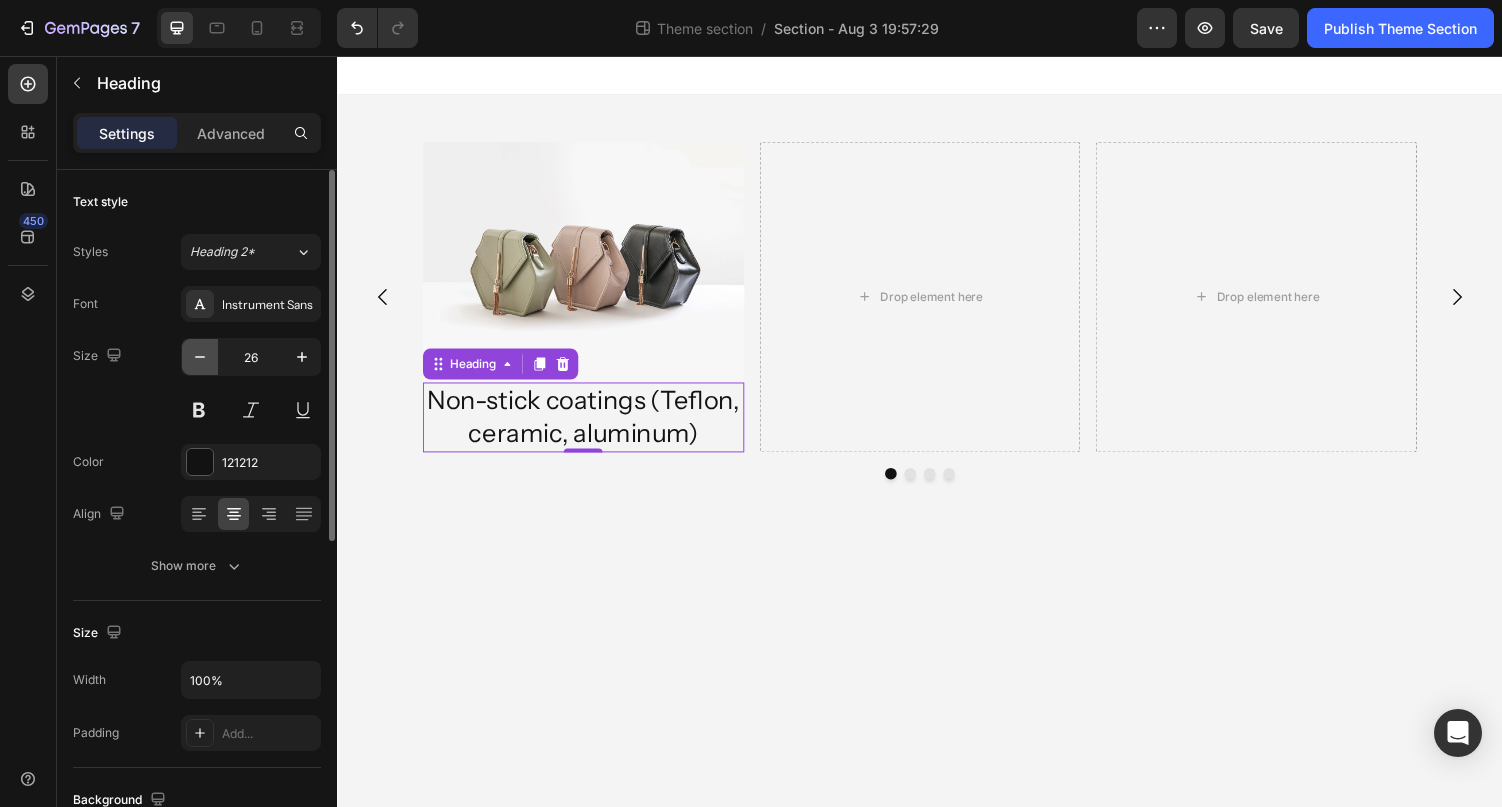click 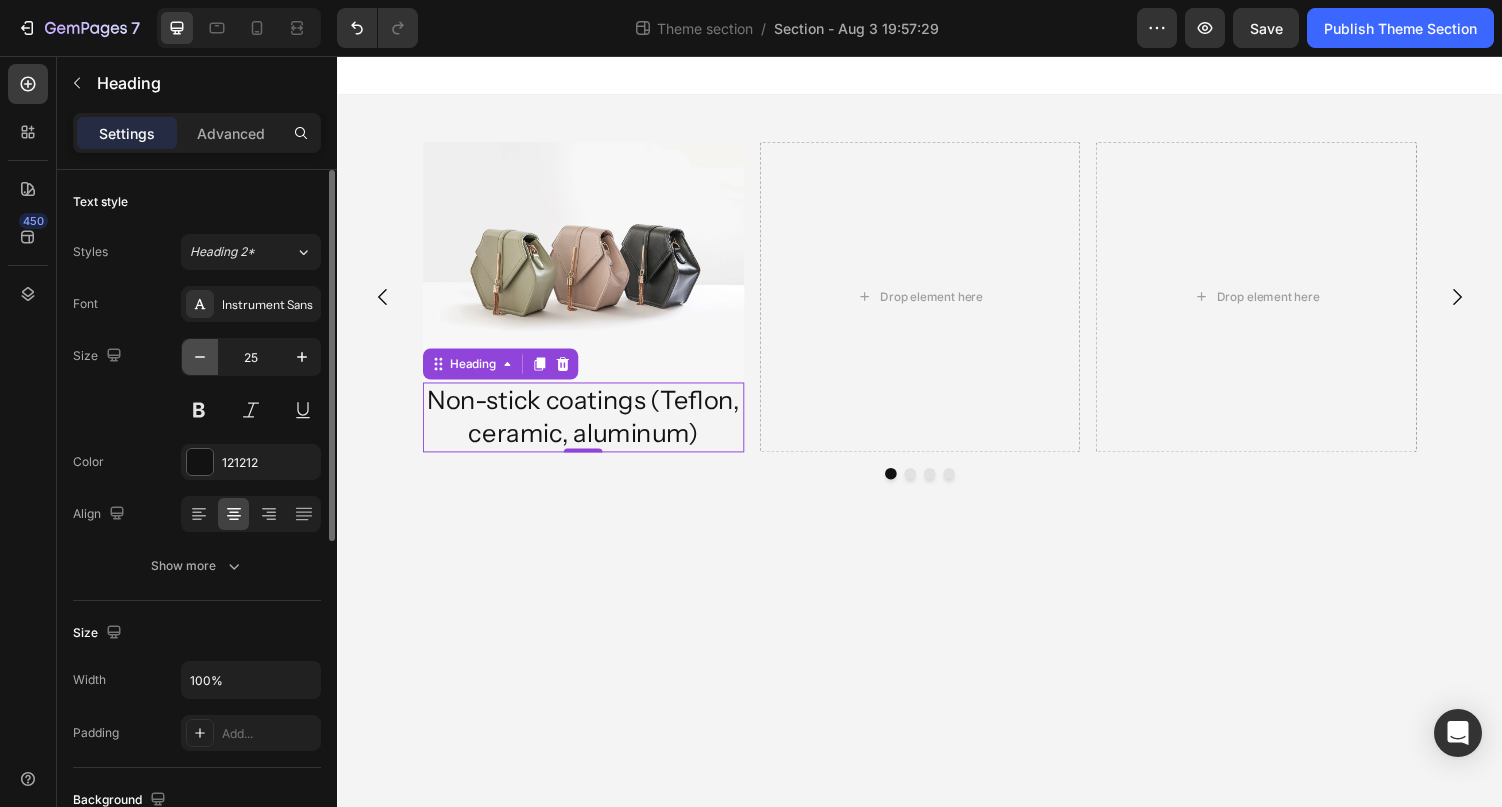 click 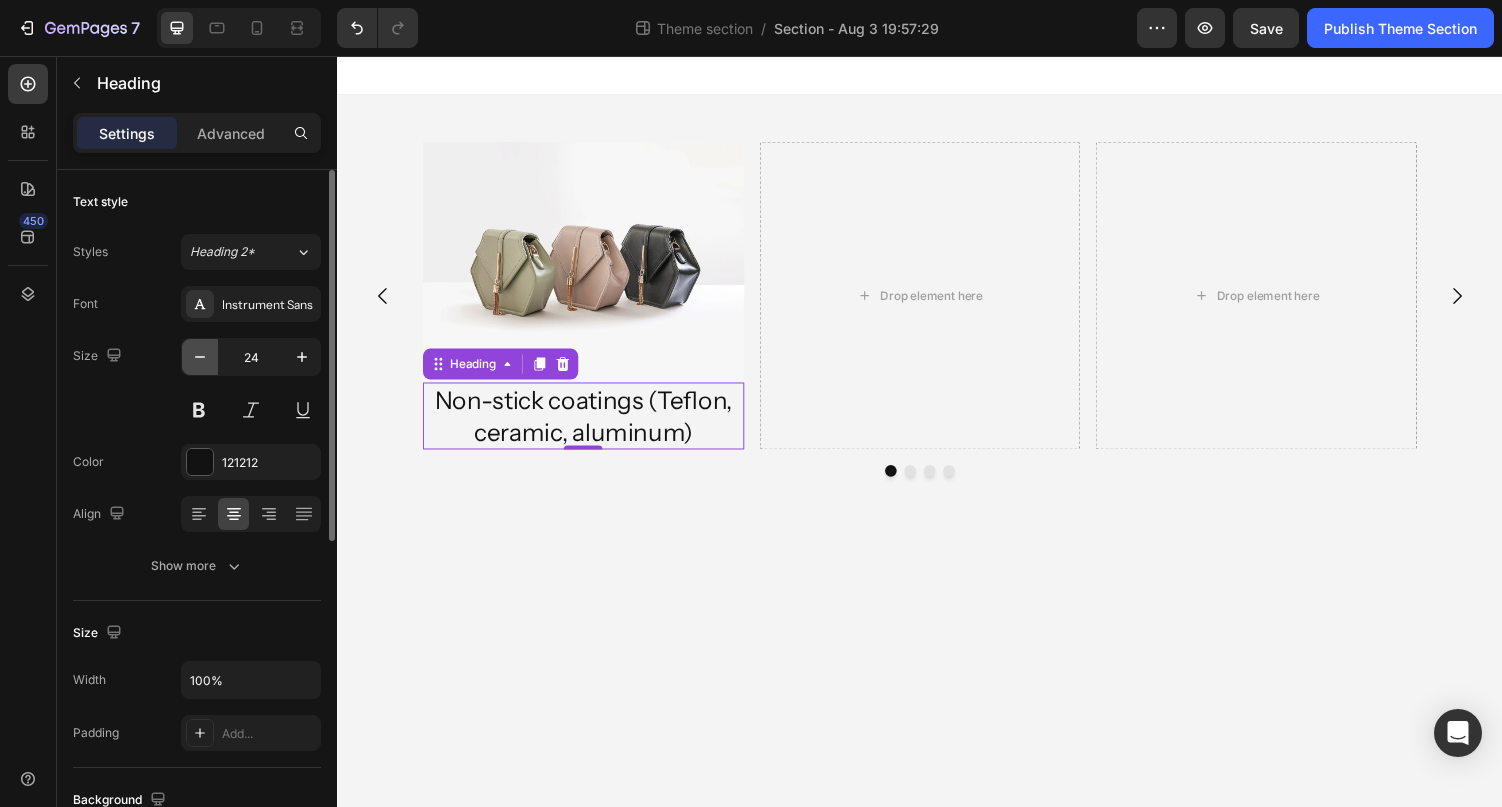 click 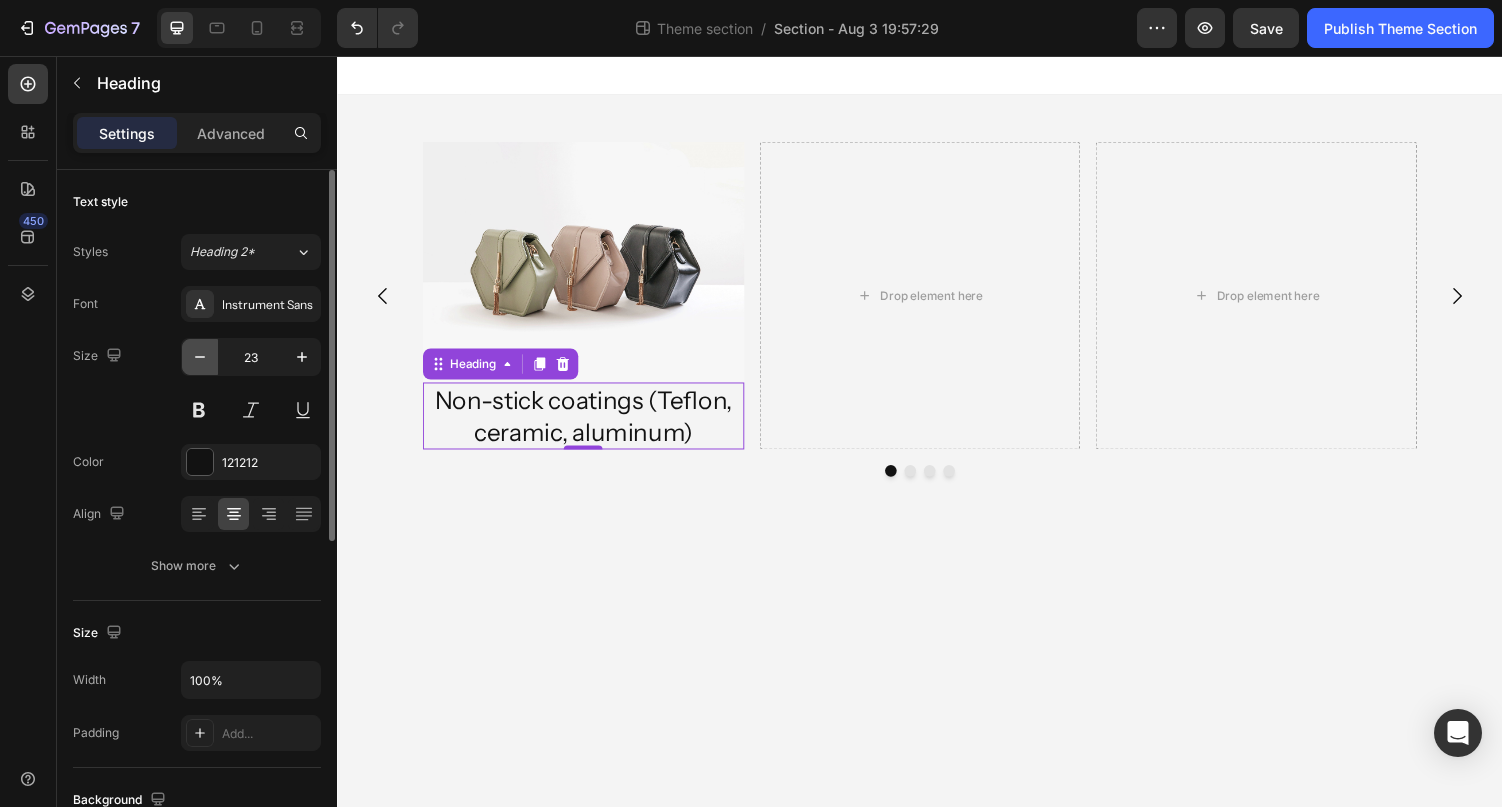 click 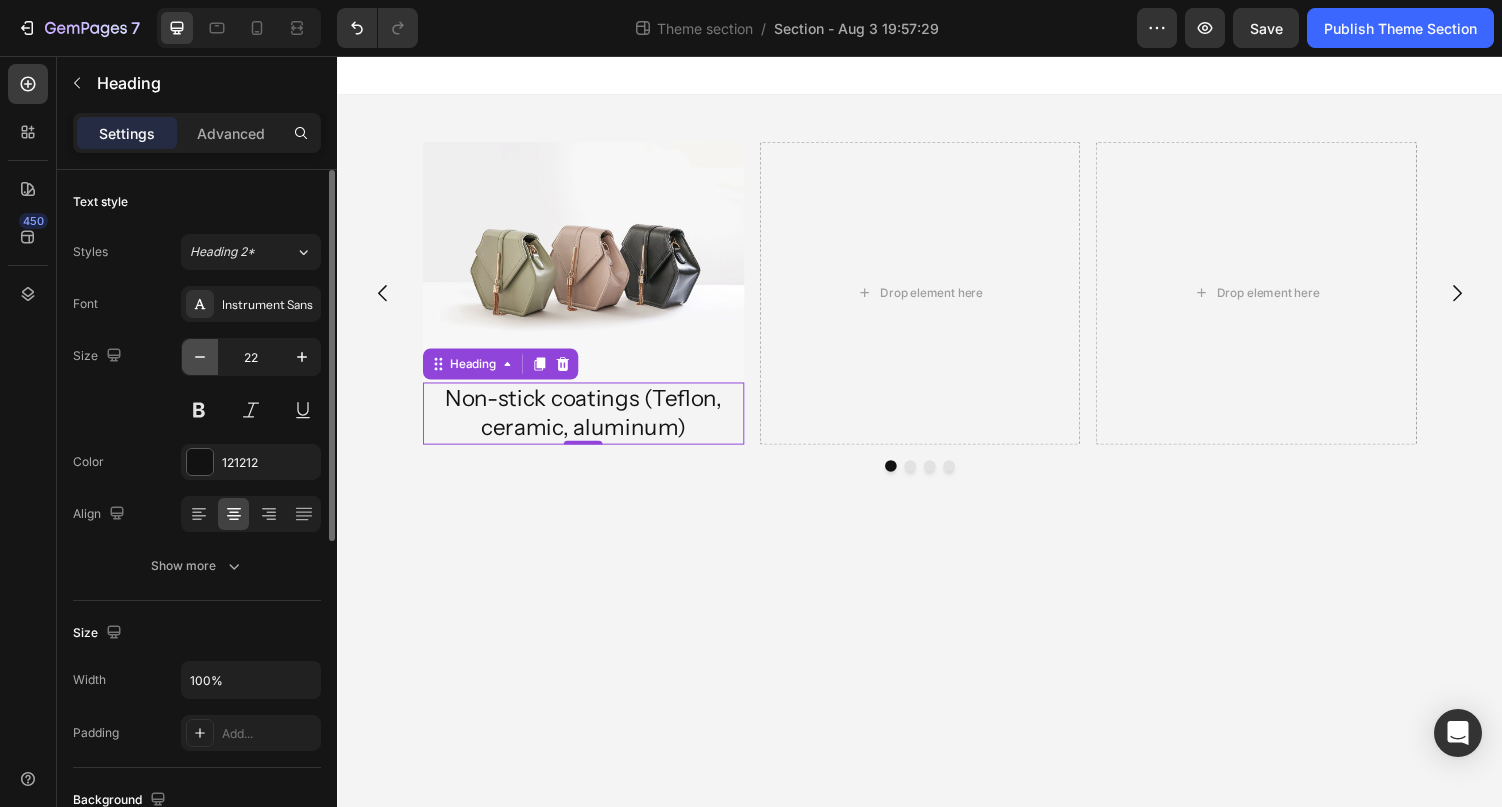 click 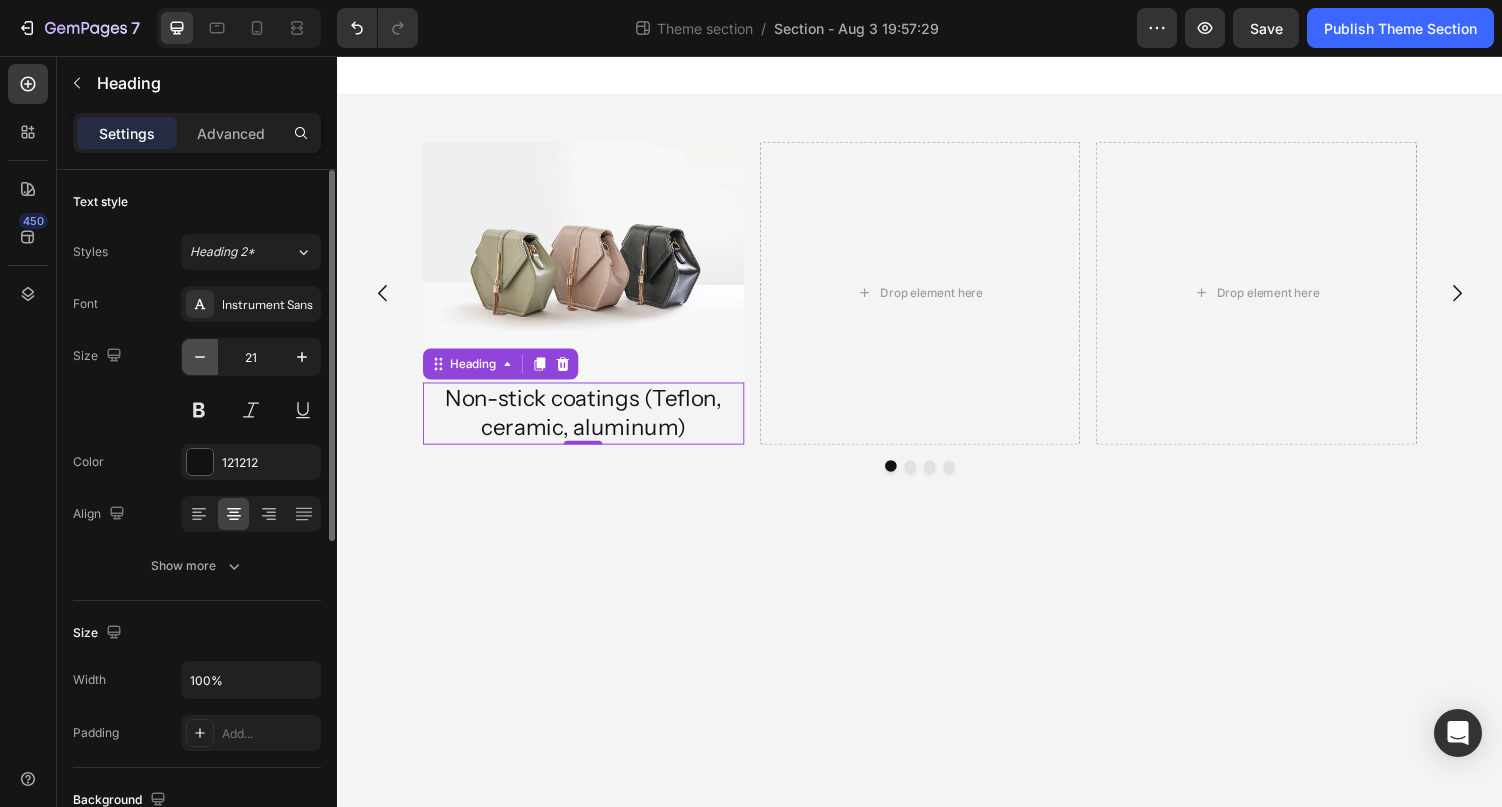 click 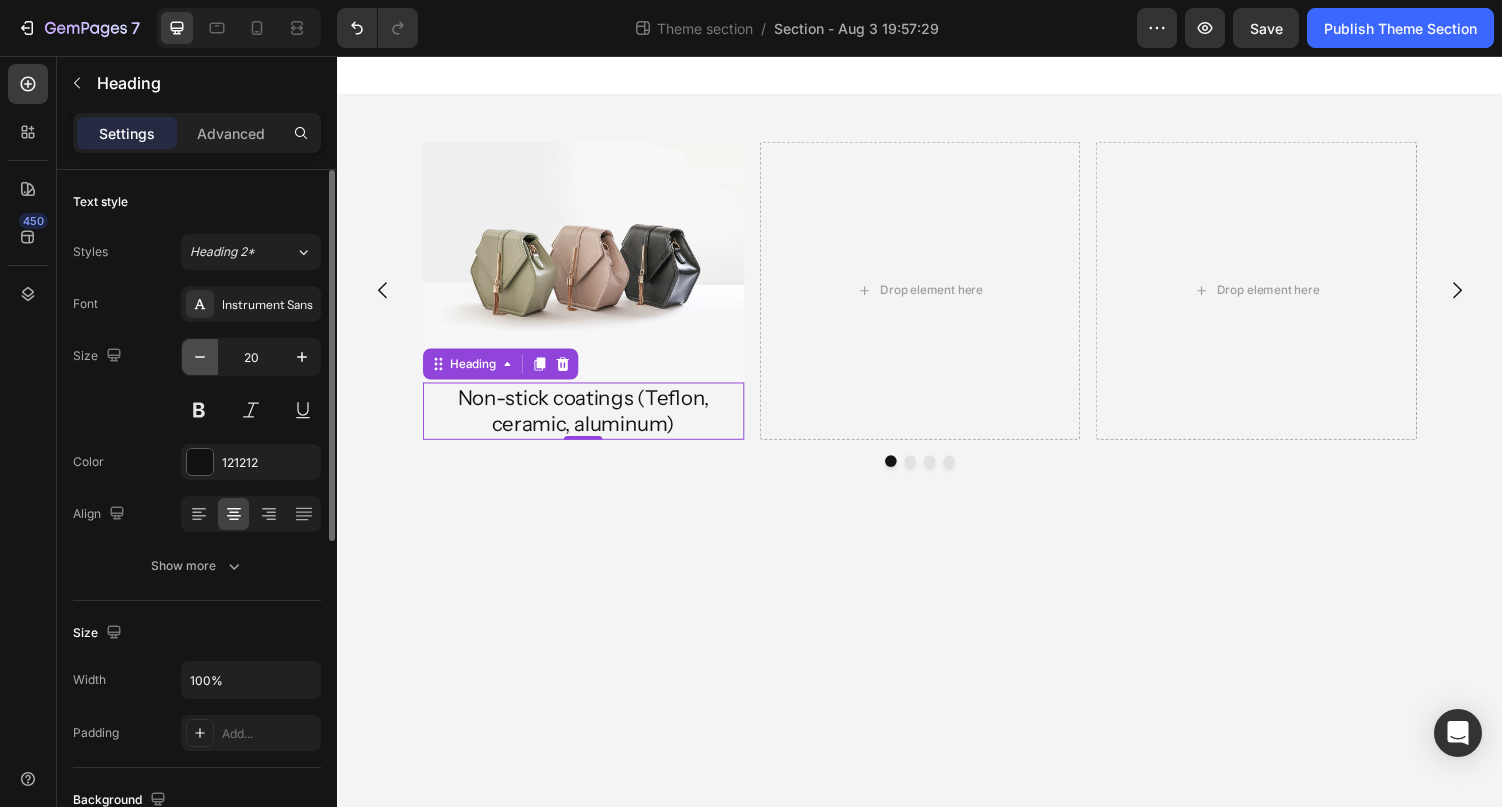 click 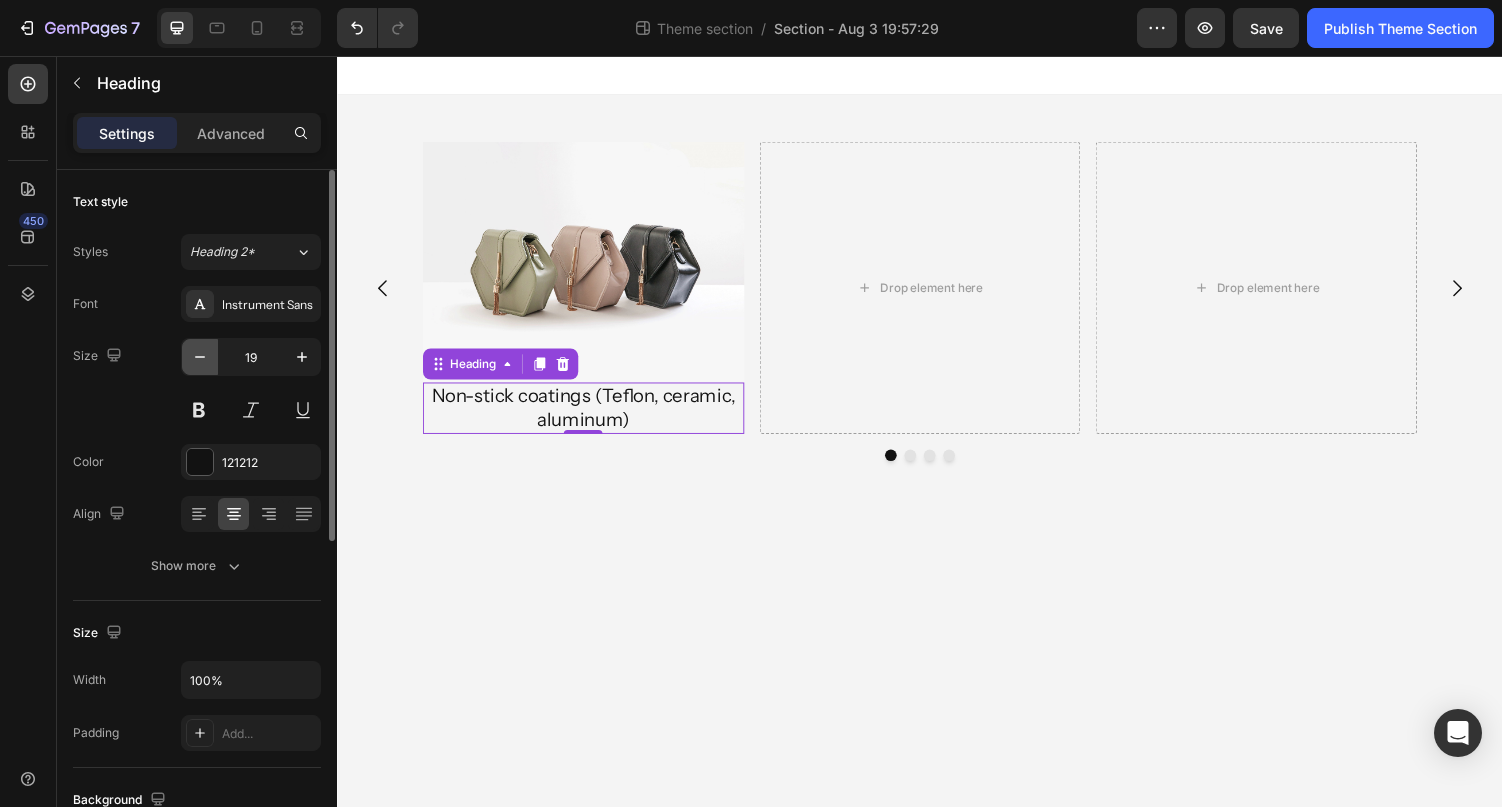 click 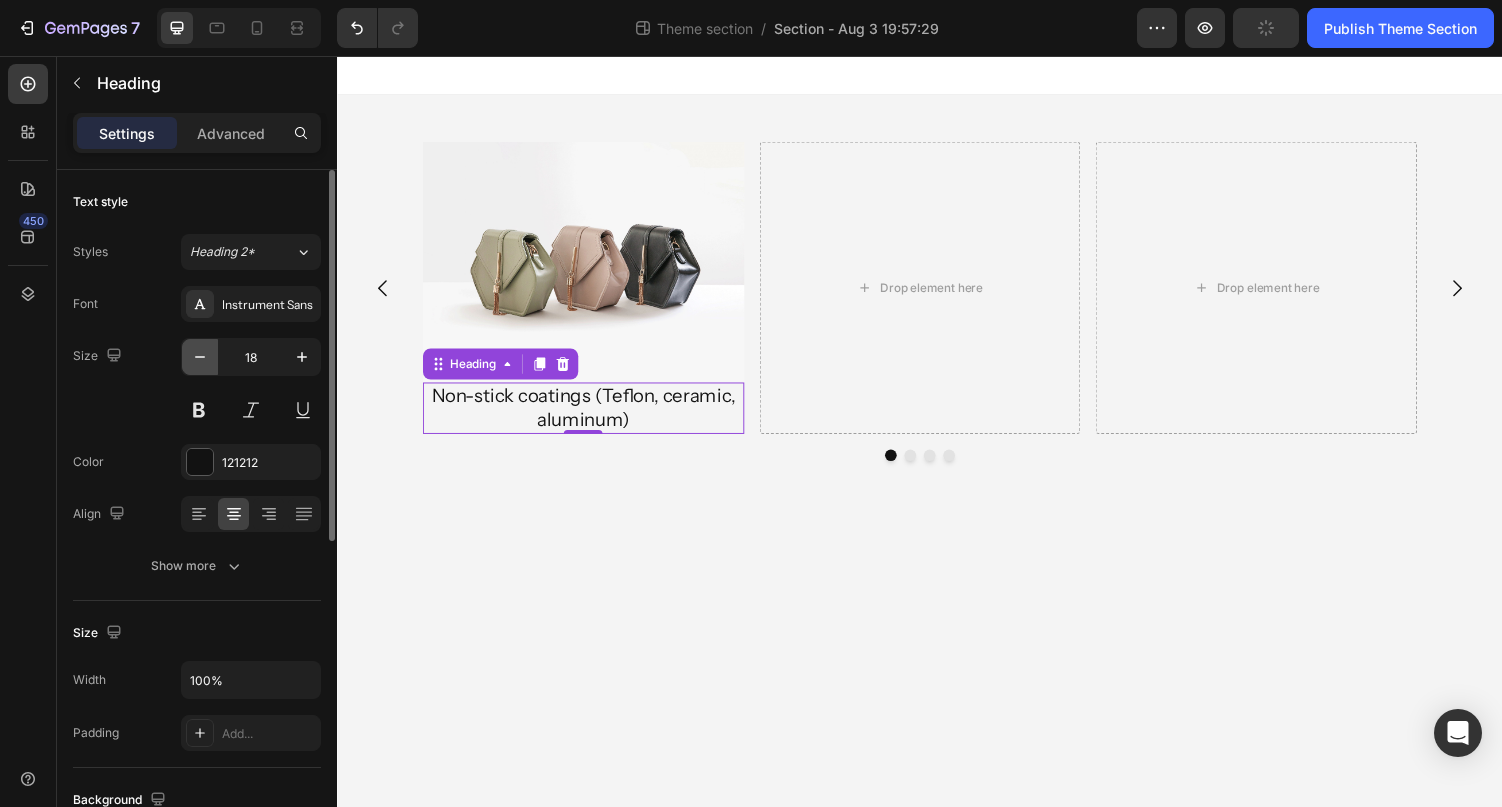 click 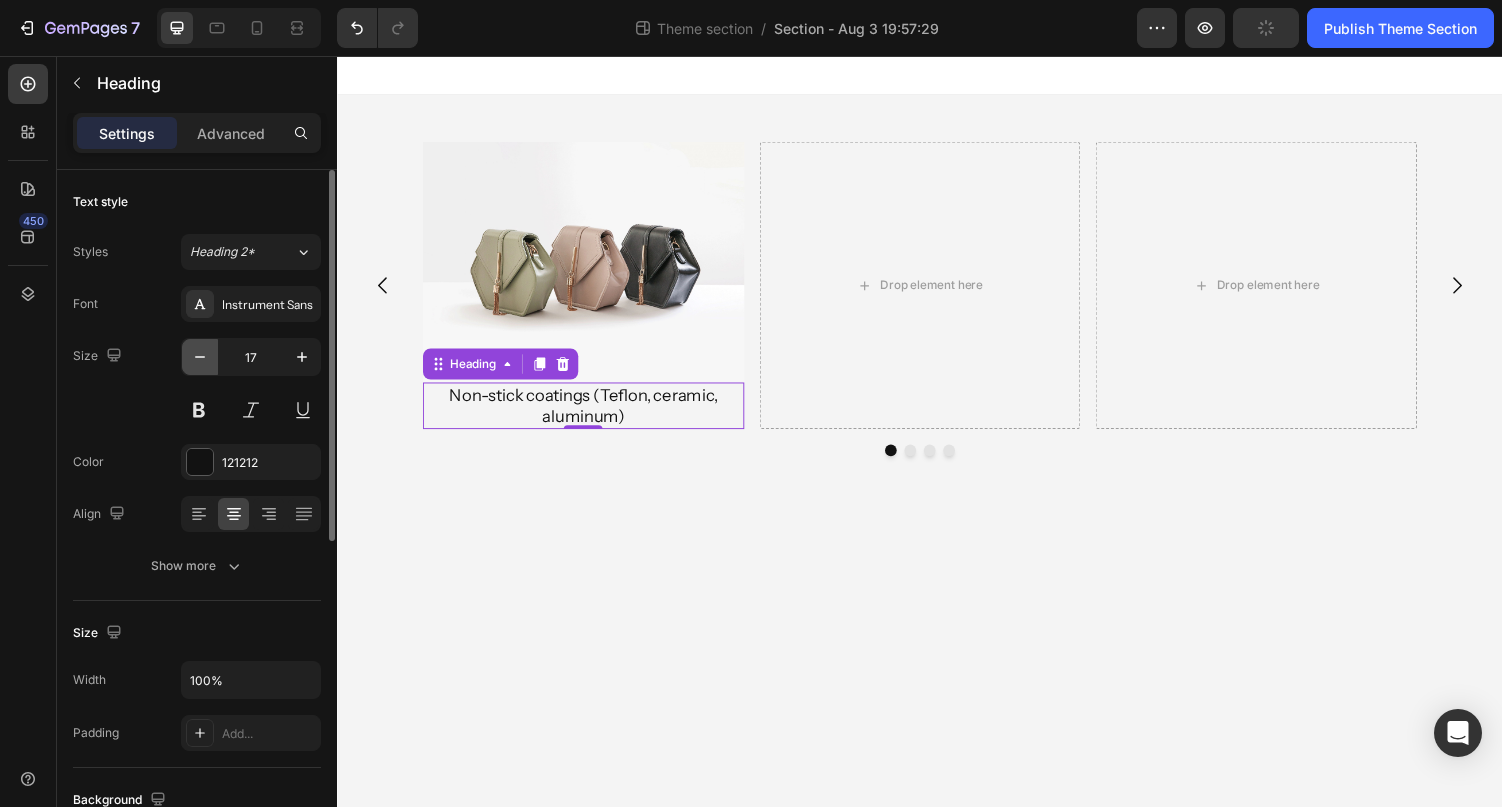 click 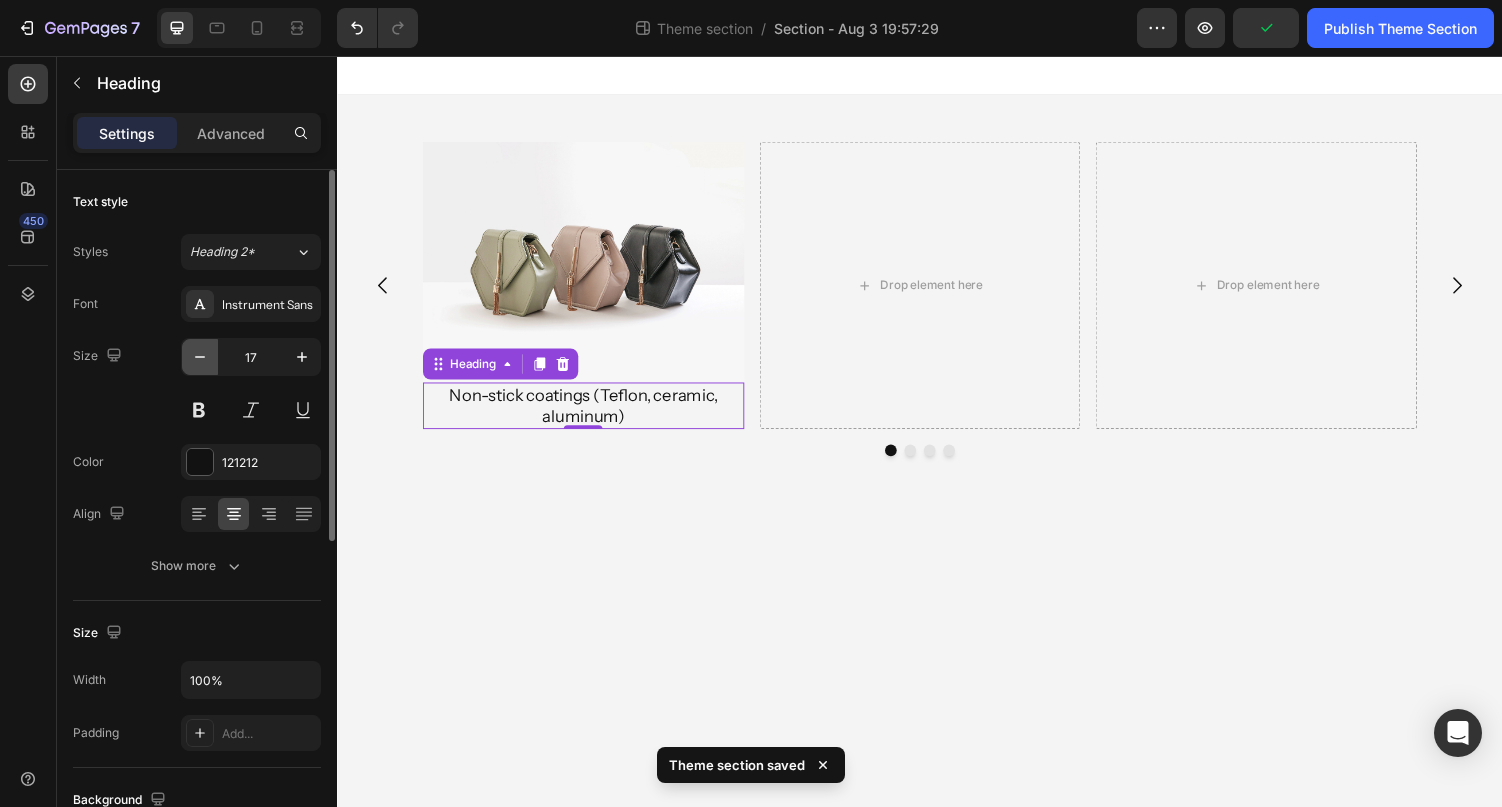 type on "16" 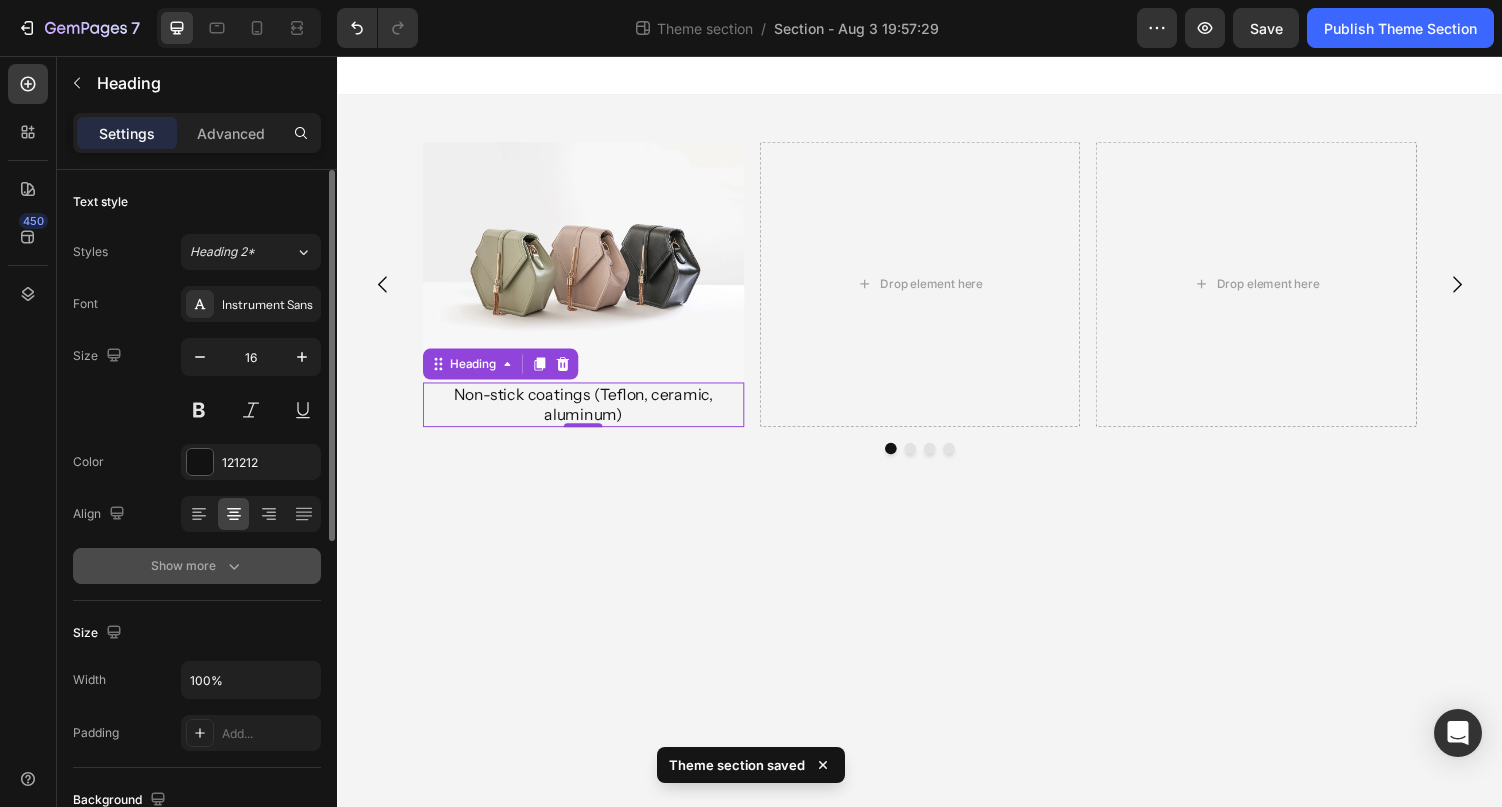 click on "Show more" at bounding box center [197, 566] 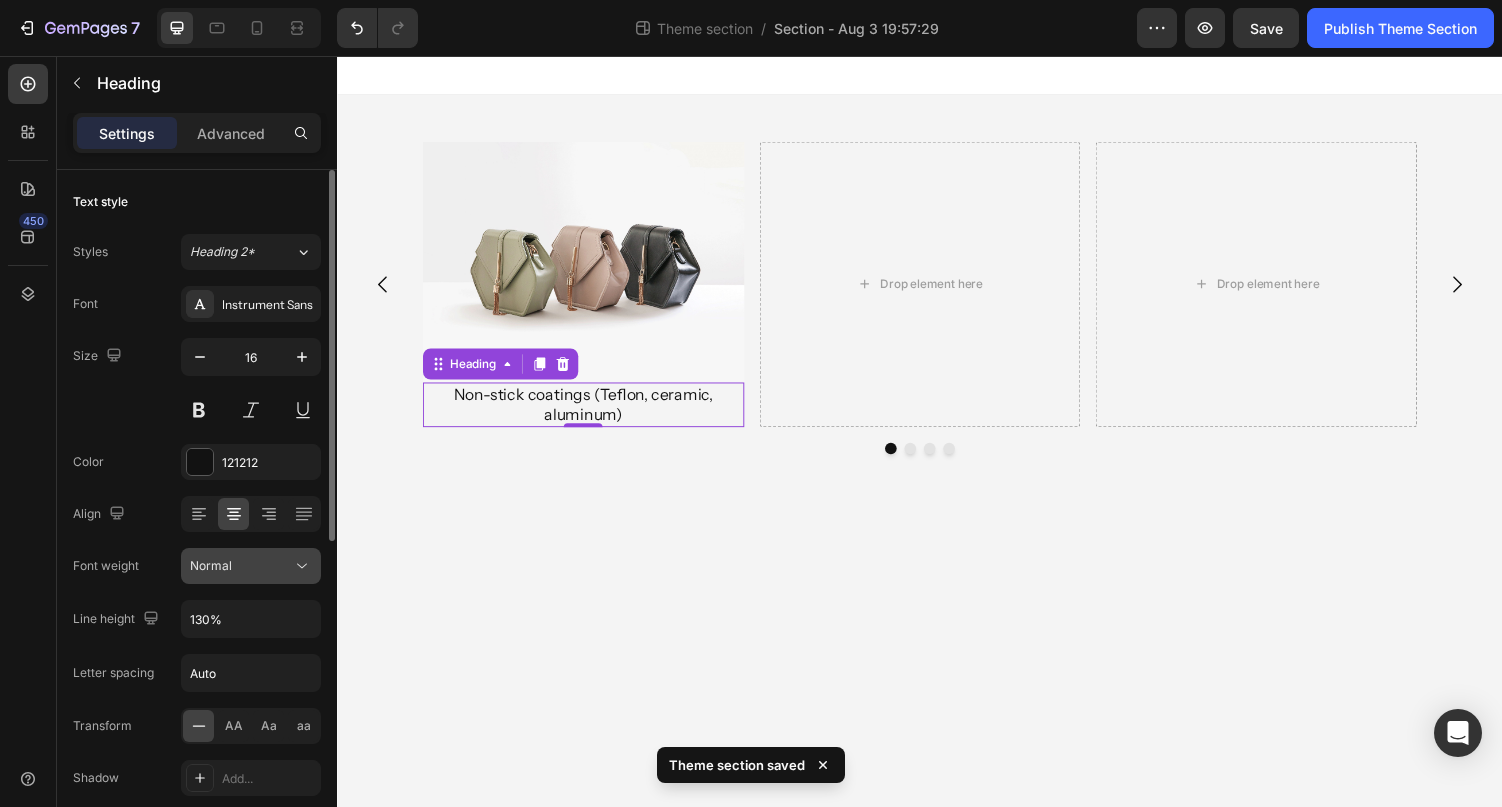 click on "Normal" 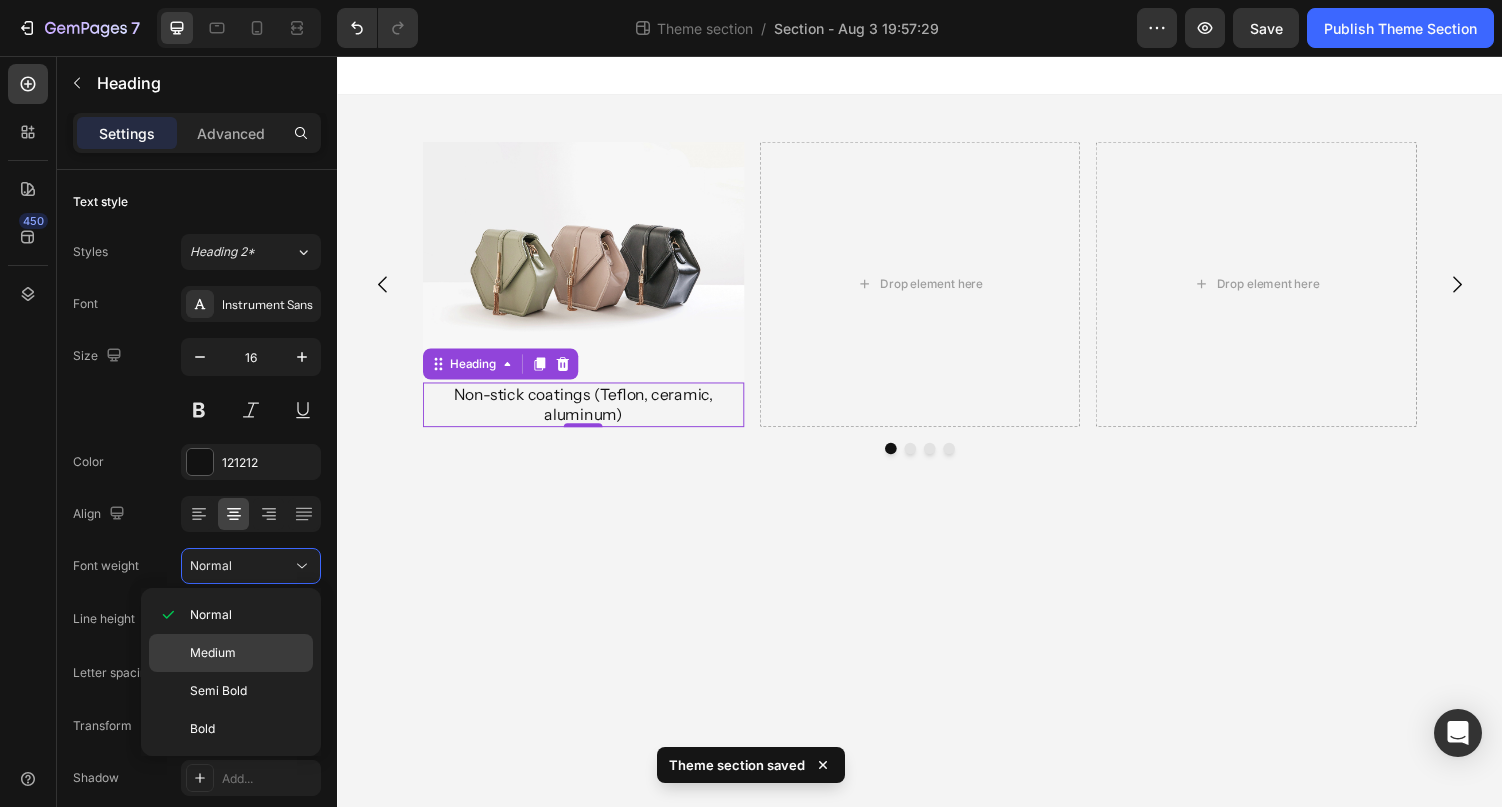 click on "Medium" at bounding box center (213, 653) 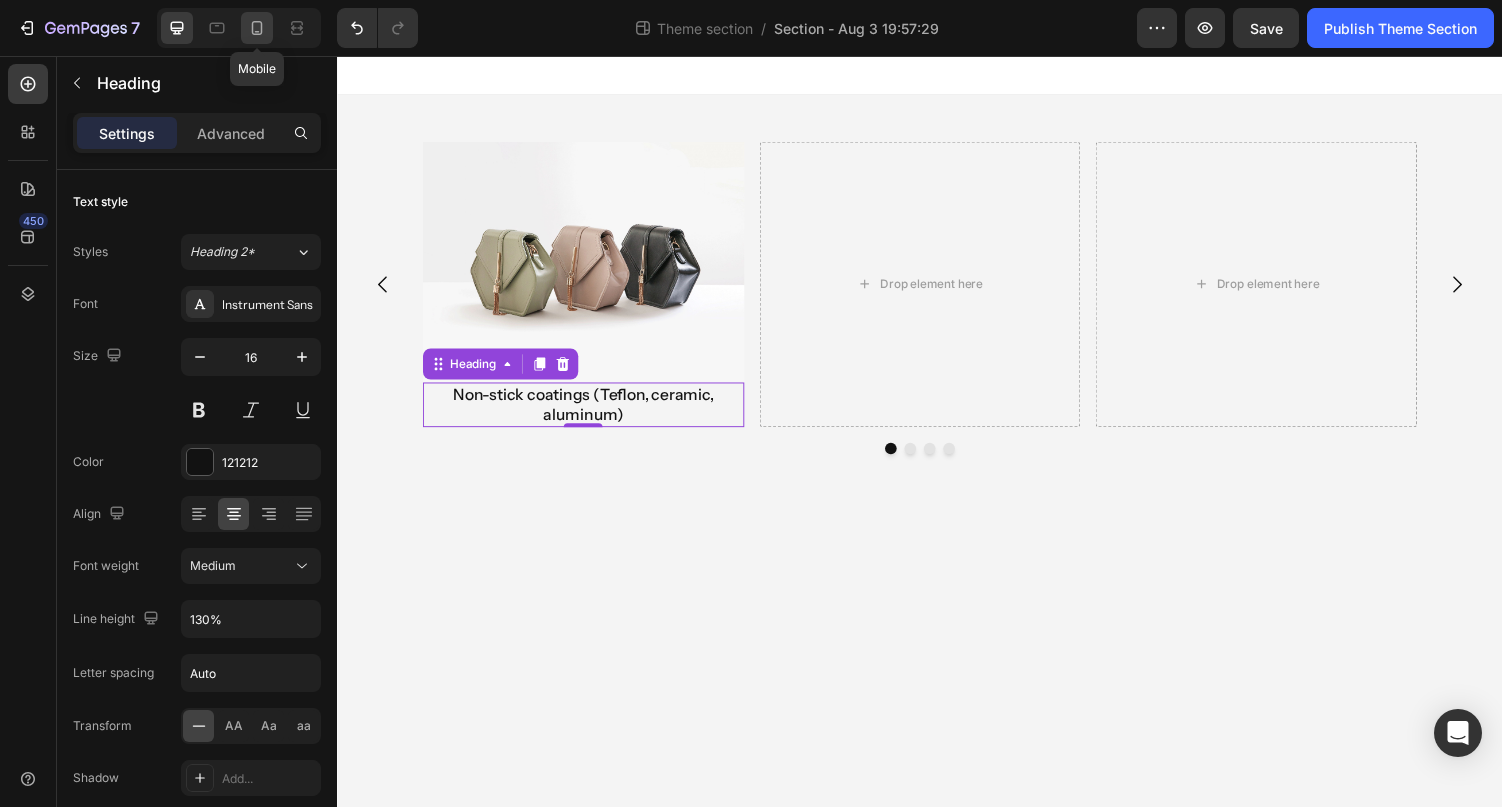 click 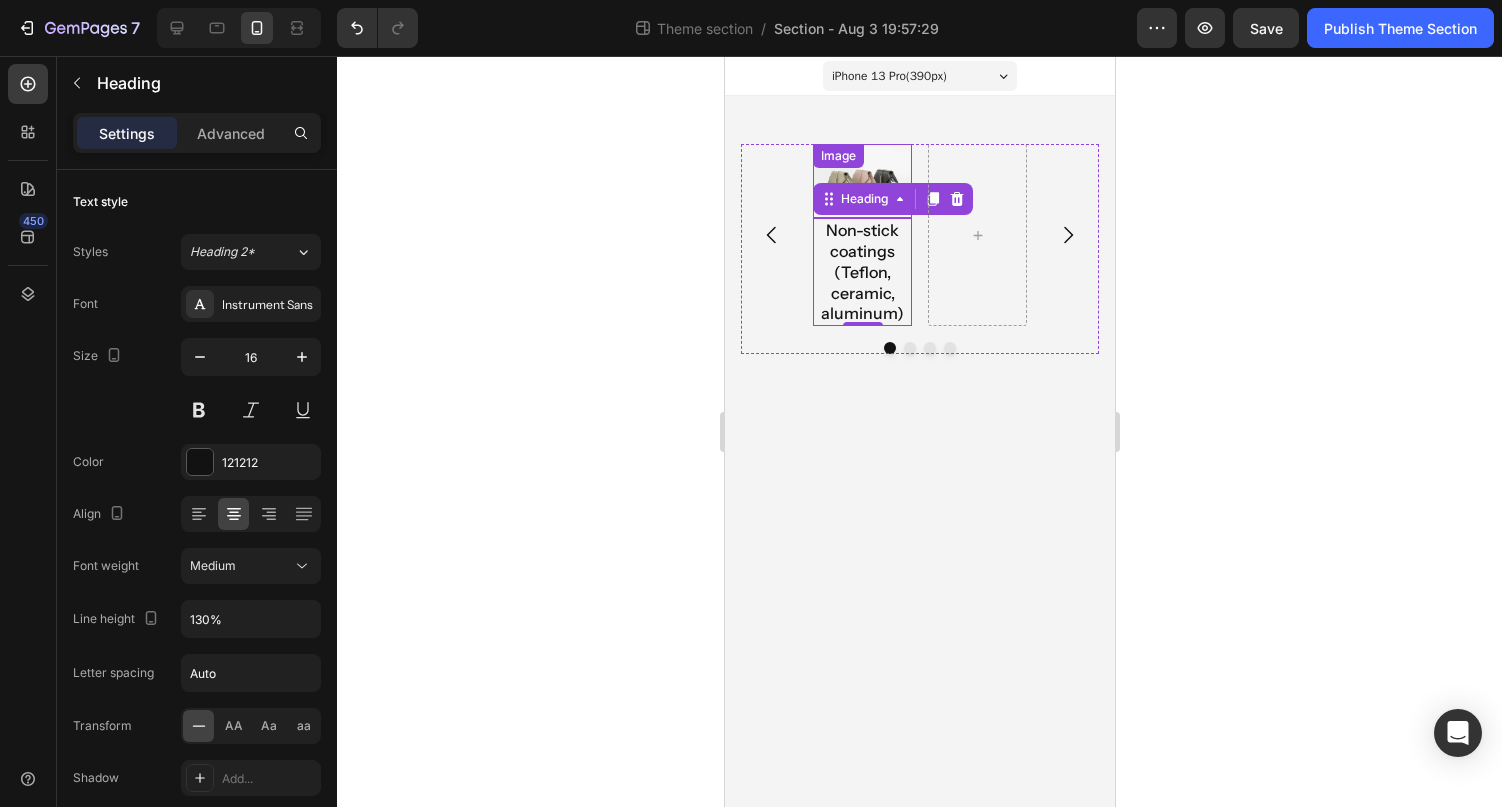 click on "Image" at bounding box center (861, 181) 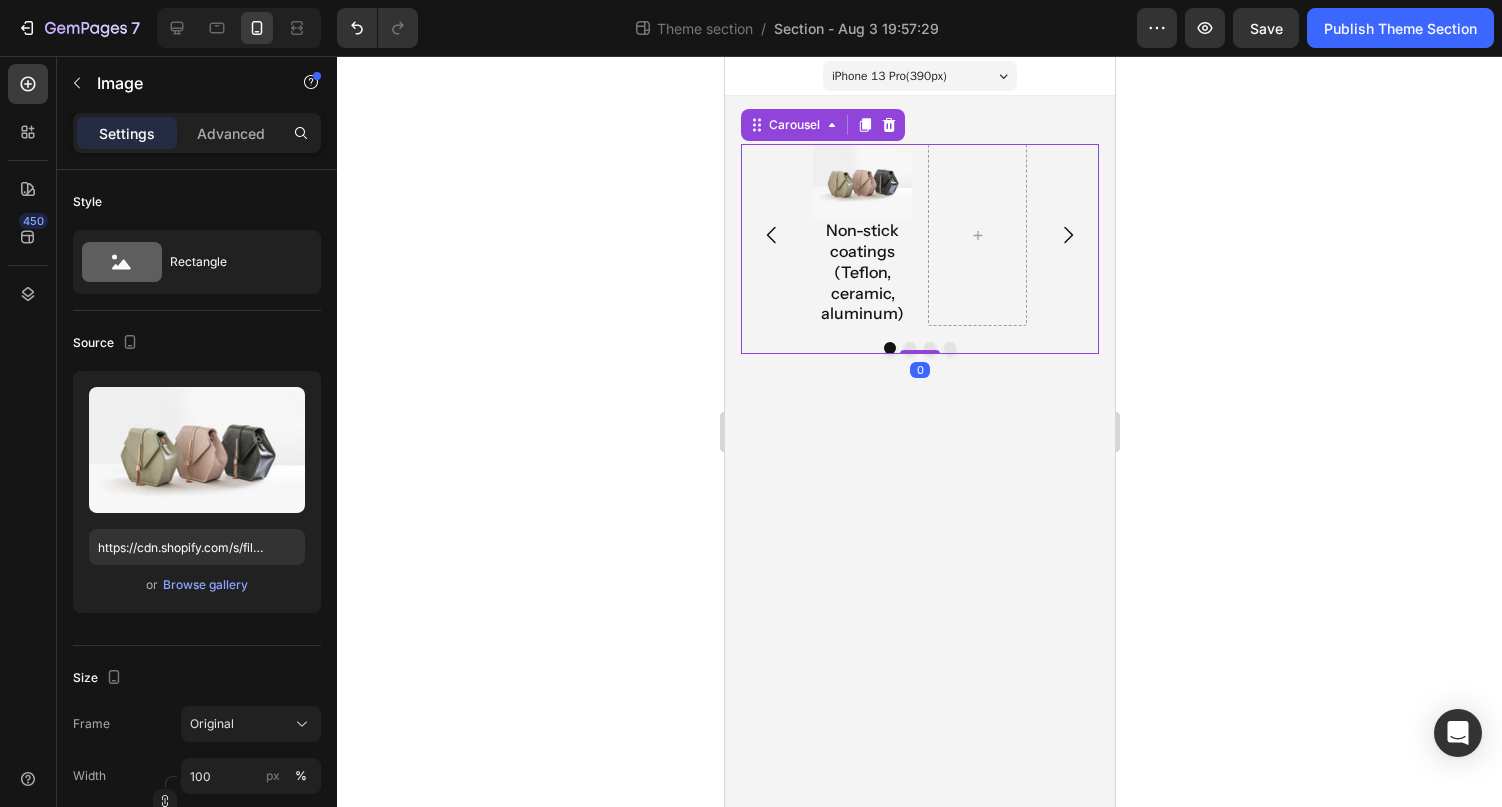 click on "Image Non-stick coatings (Teflon, ceramic, aluminum) Heading" at bounding box center [919, 235] 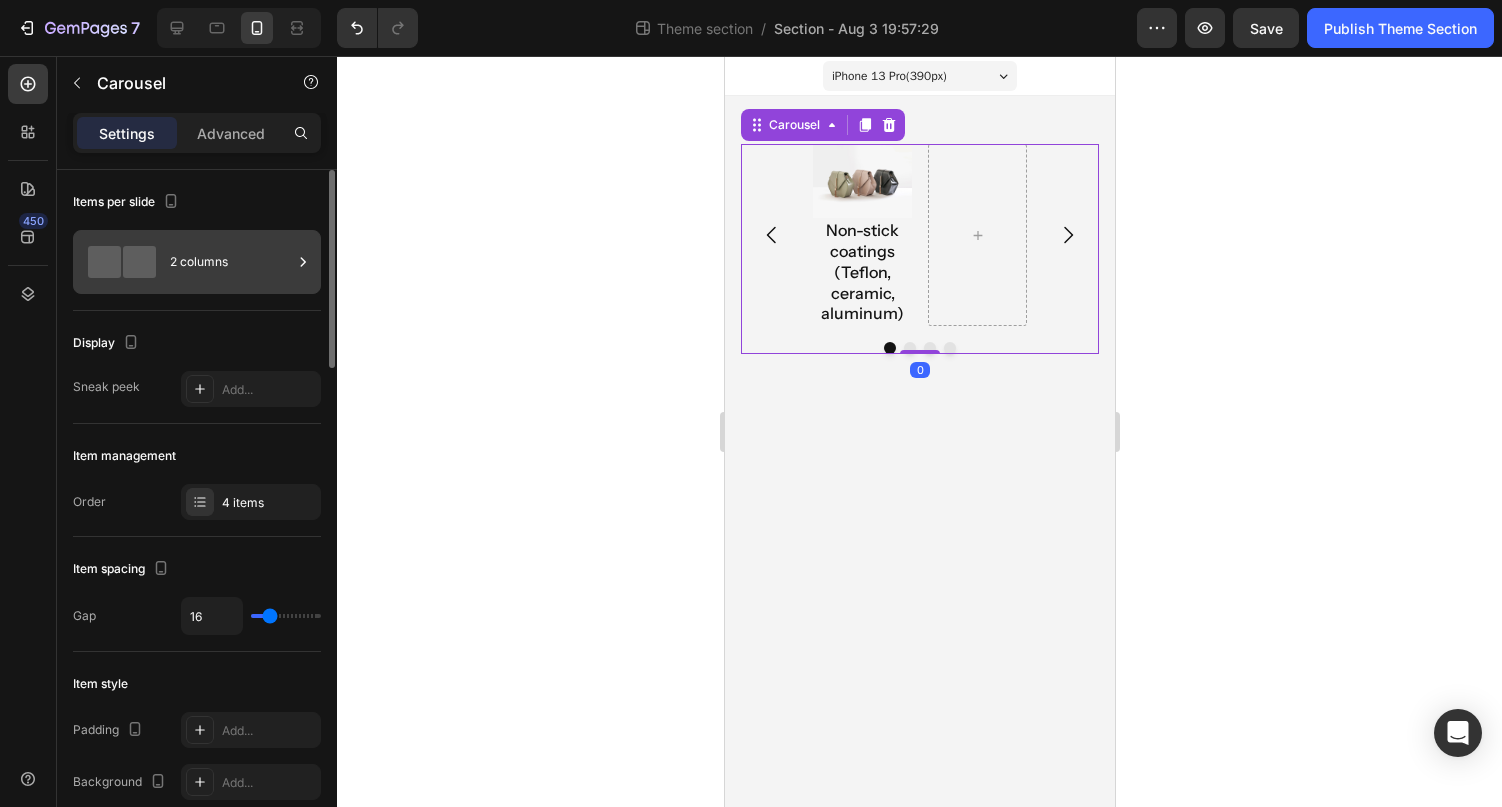 click on "2 columns" at bounding box center [231, 262] 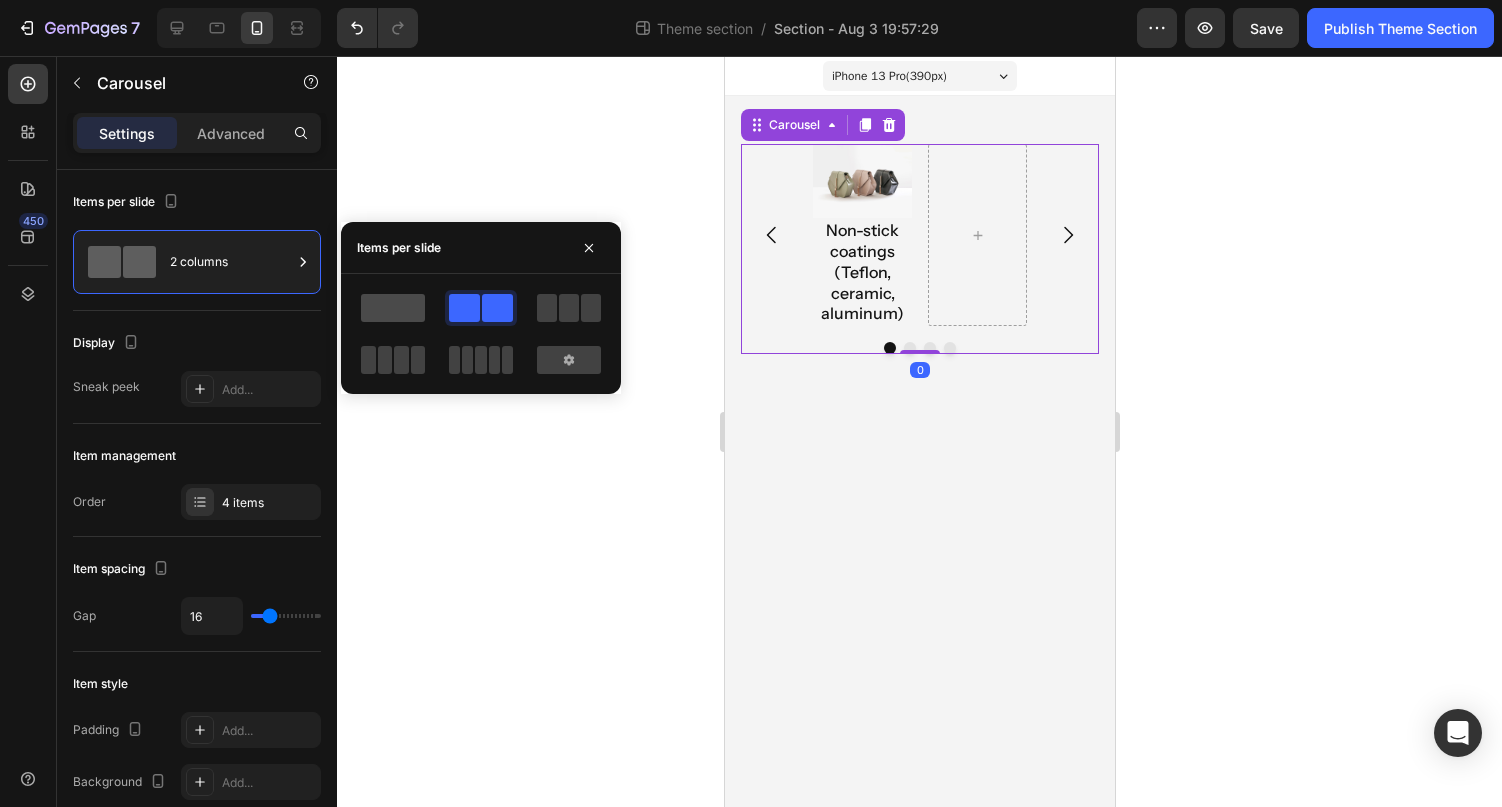 click 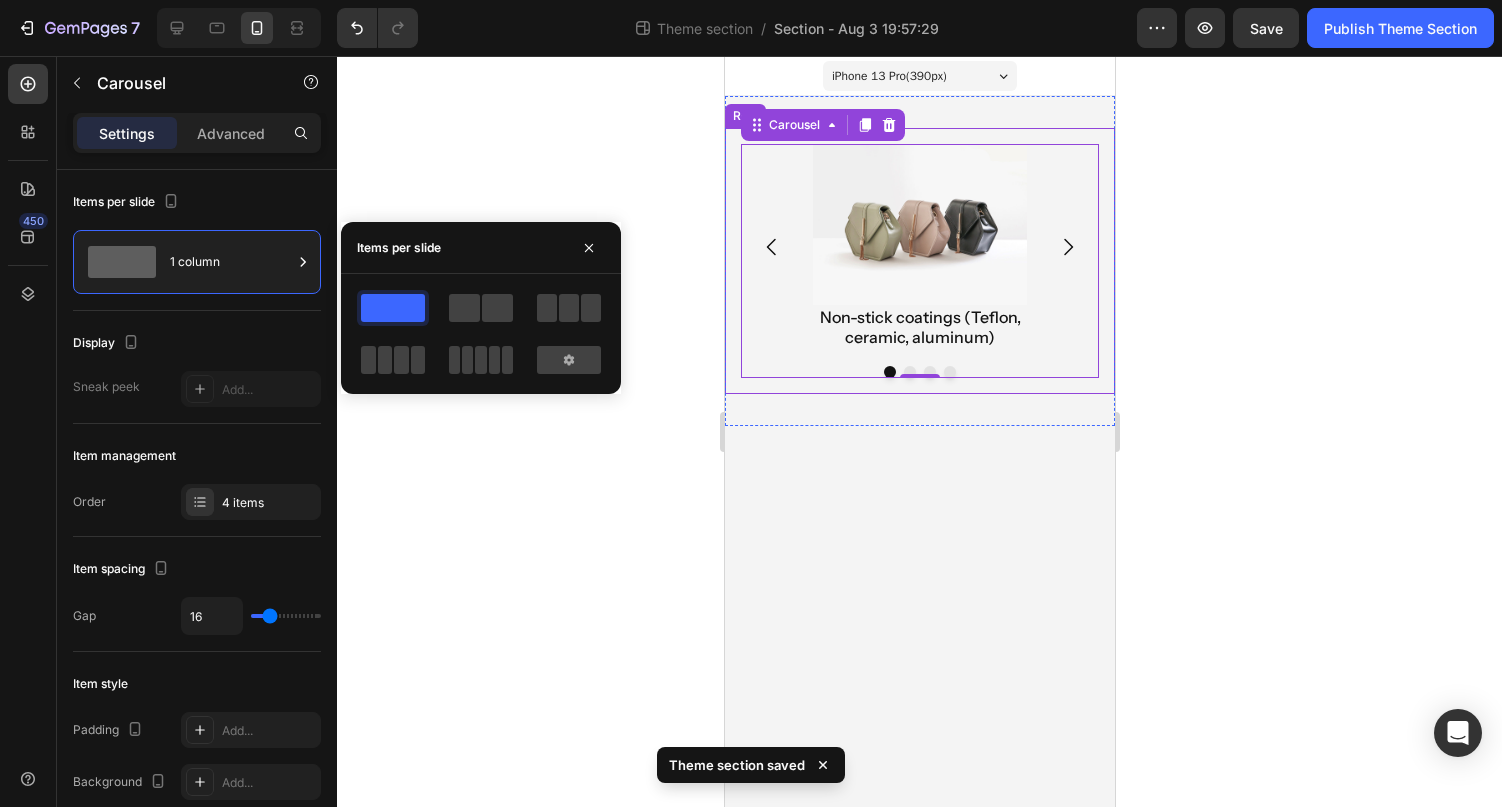 click 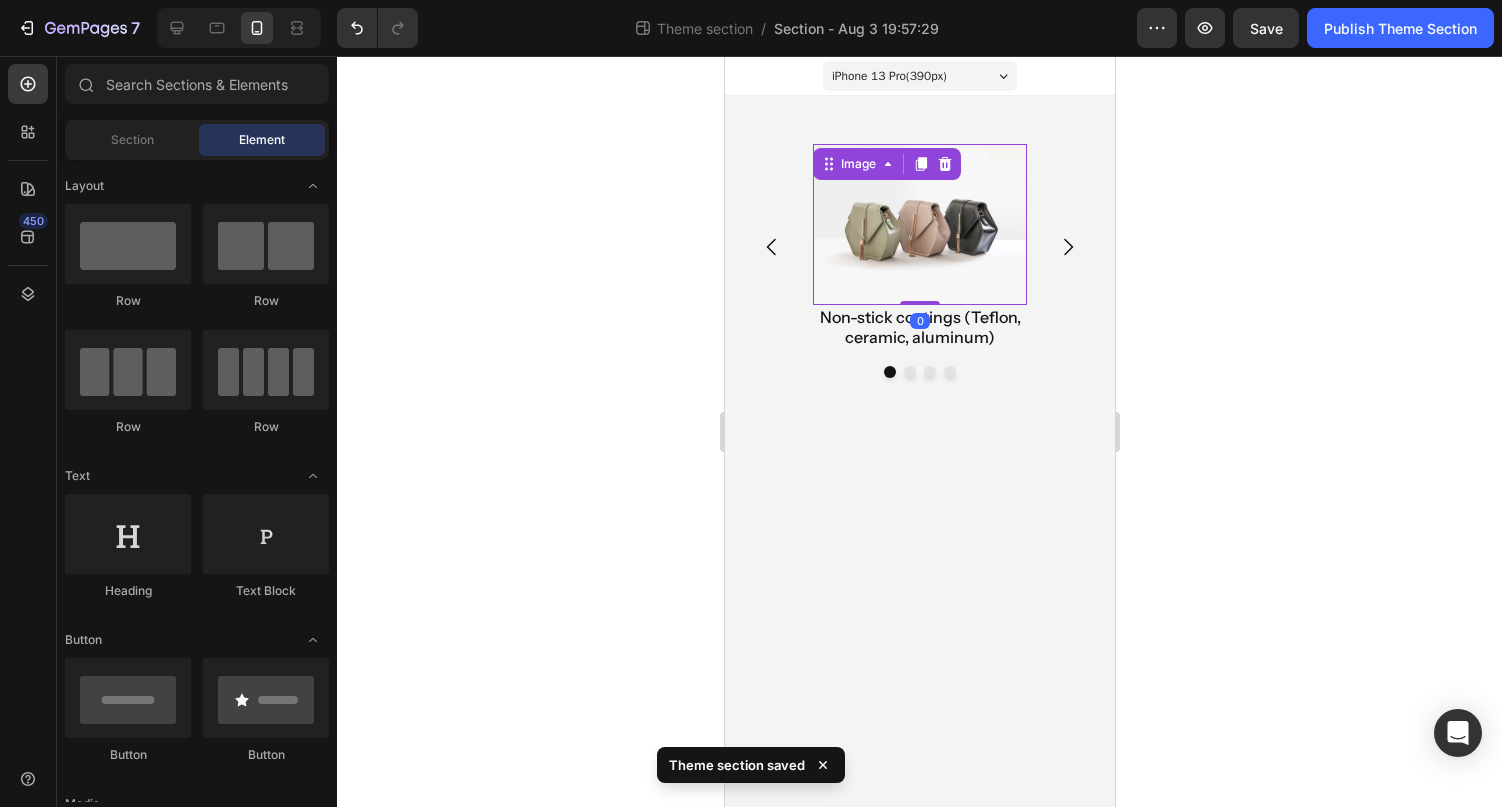 click at bounding box center [919, 224] 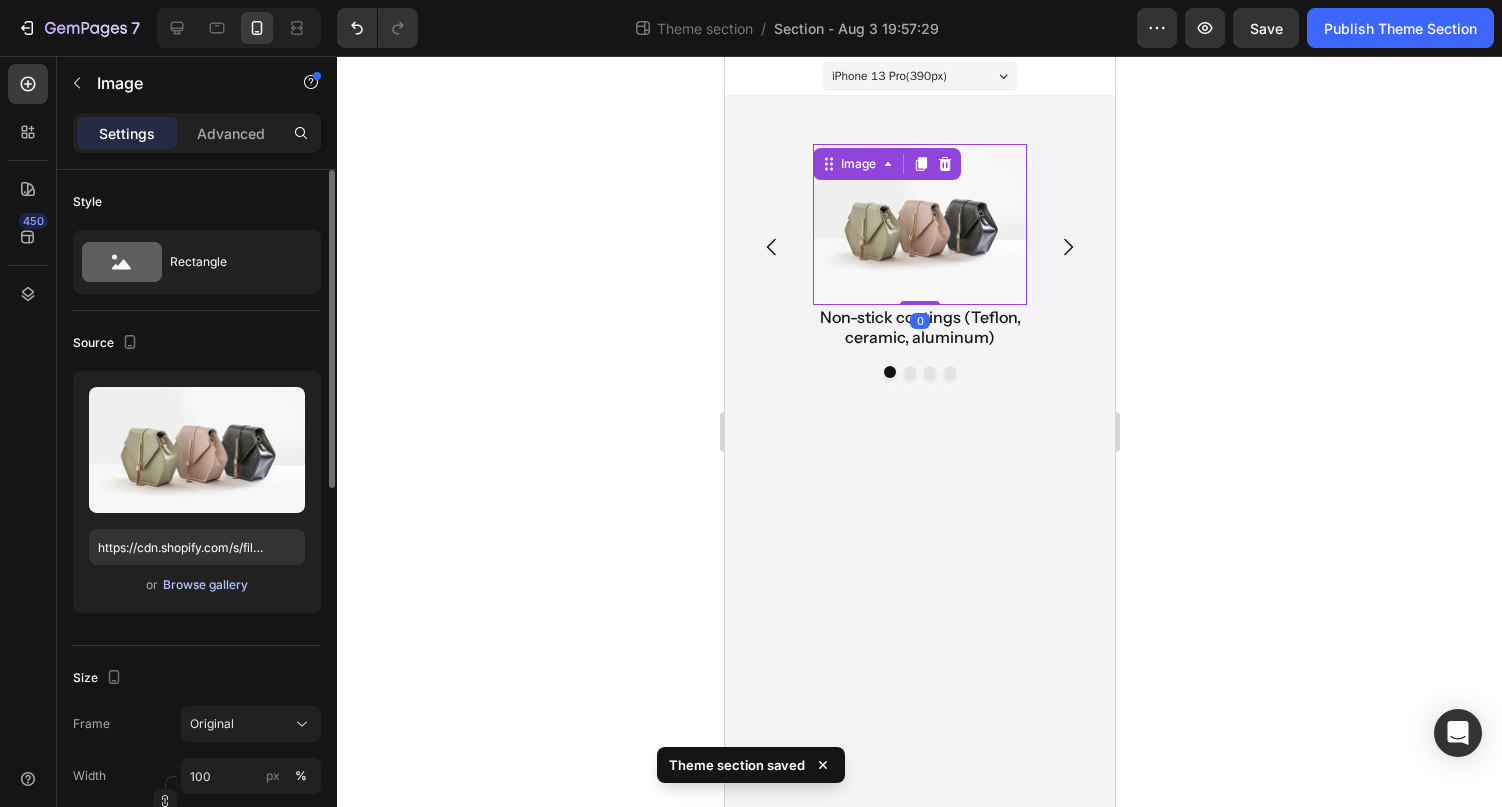 click on "Browse gallery" at bounding box center [205, 585] 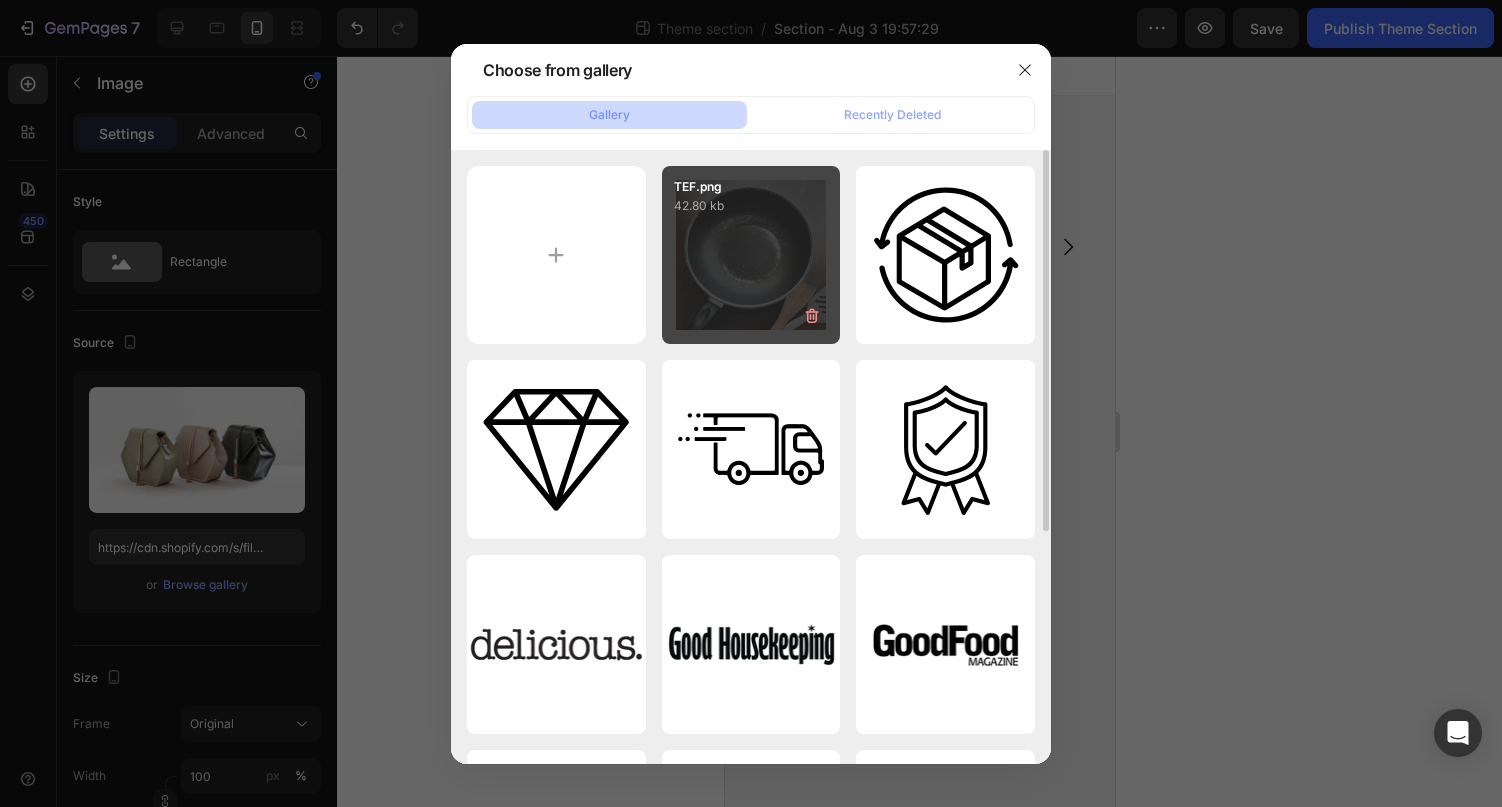 click on "TEF.png 42.80 kb" at bounding box center (751, 255) 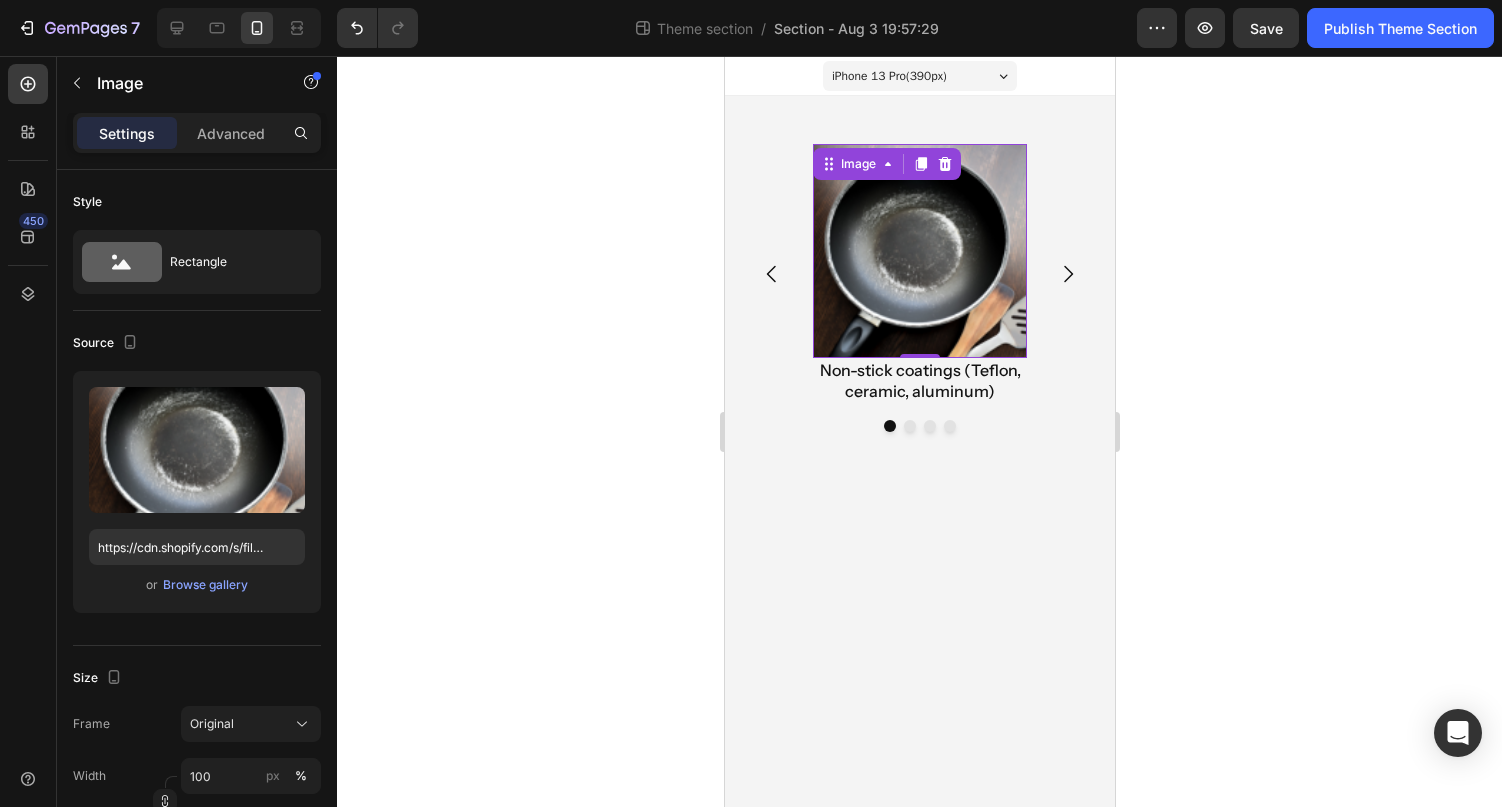 click 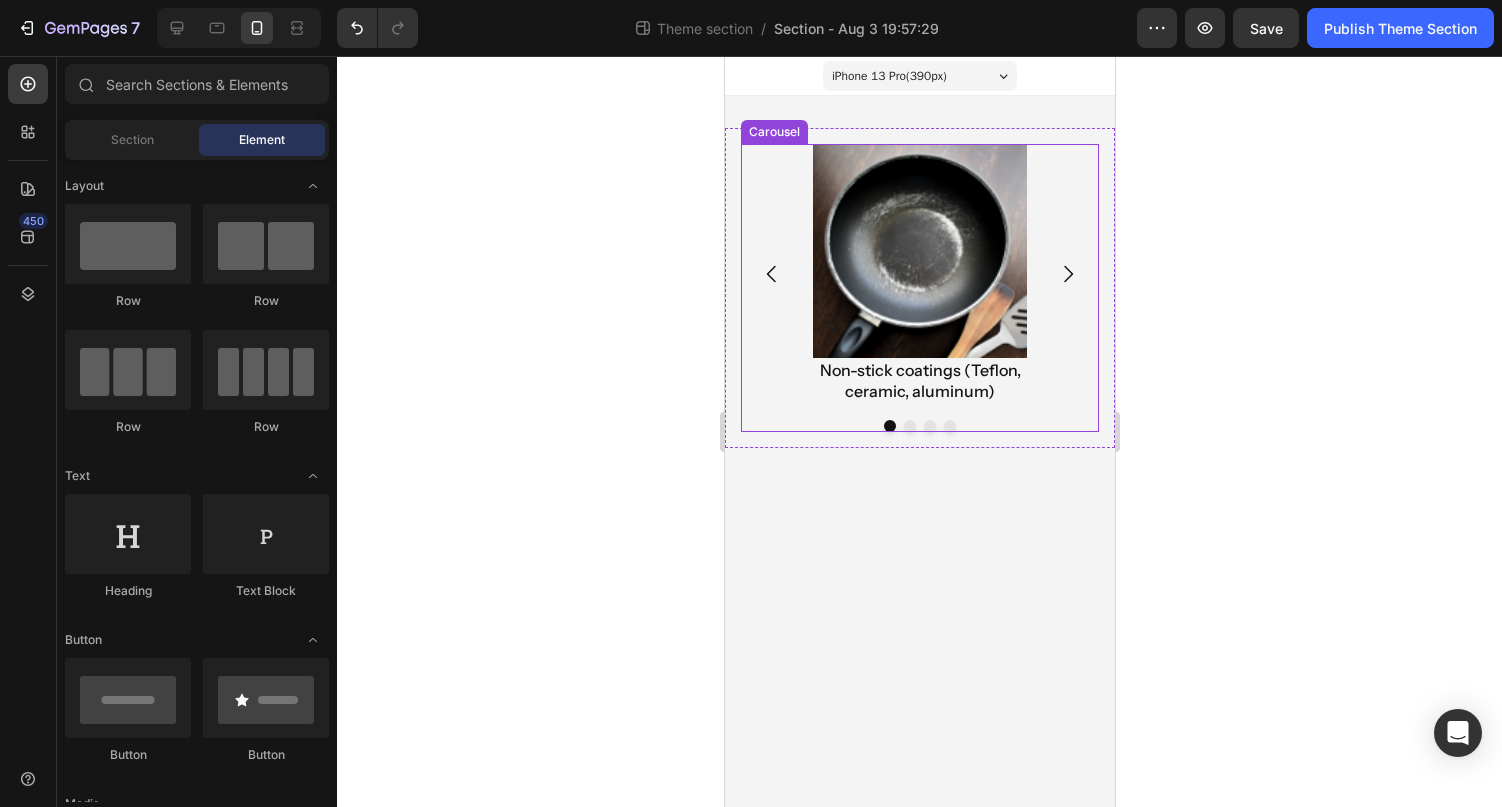 click on "Image Non-stick coatings (Teflon, ceramic, aluminum) Heading
Drop element here
Drop element here
Drop element here" at bounding box center [919, 274] 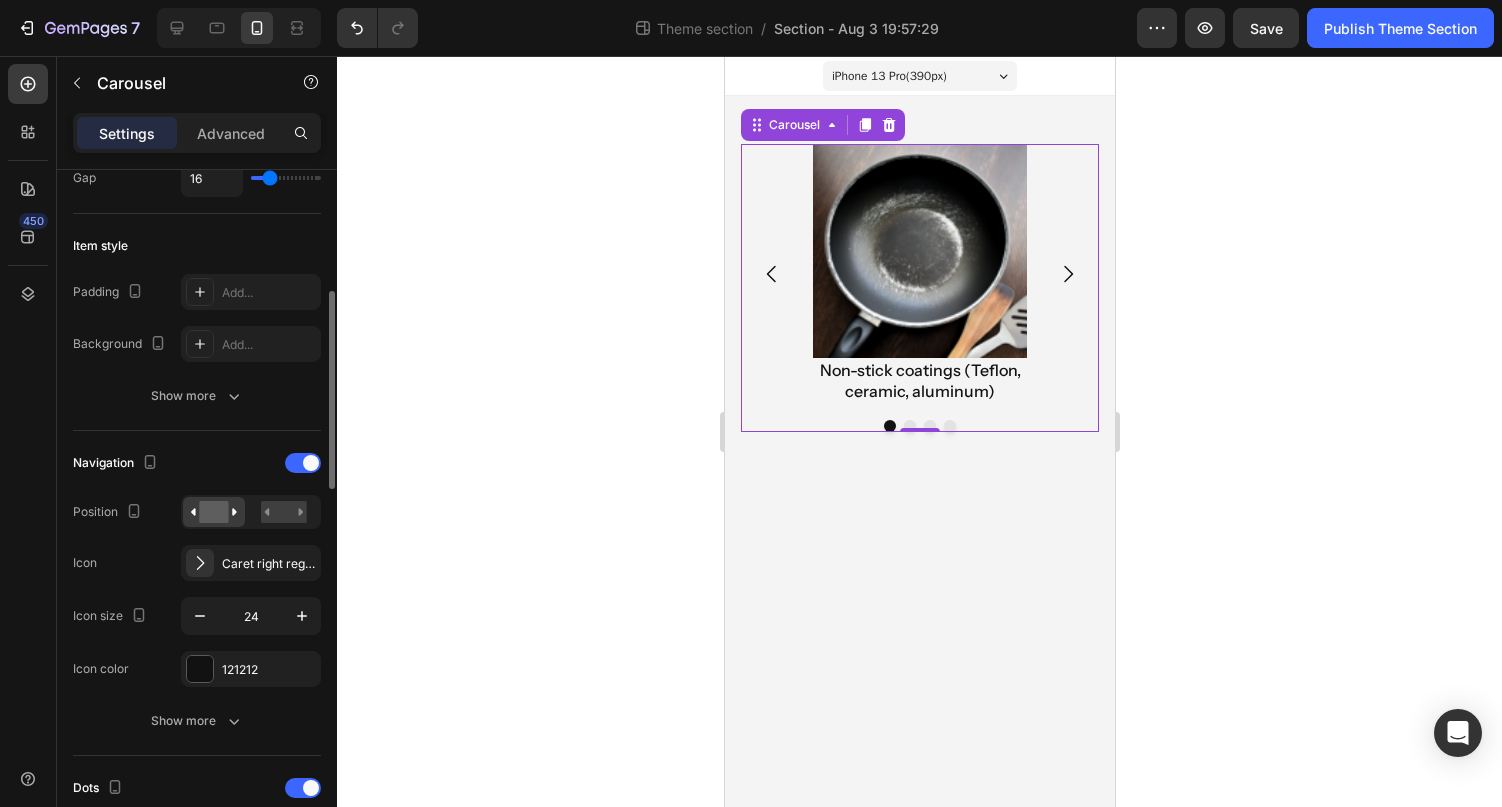 scroll, scrollTop: 439, scrollLeft: 0, axis: vertical 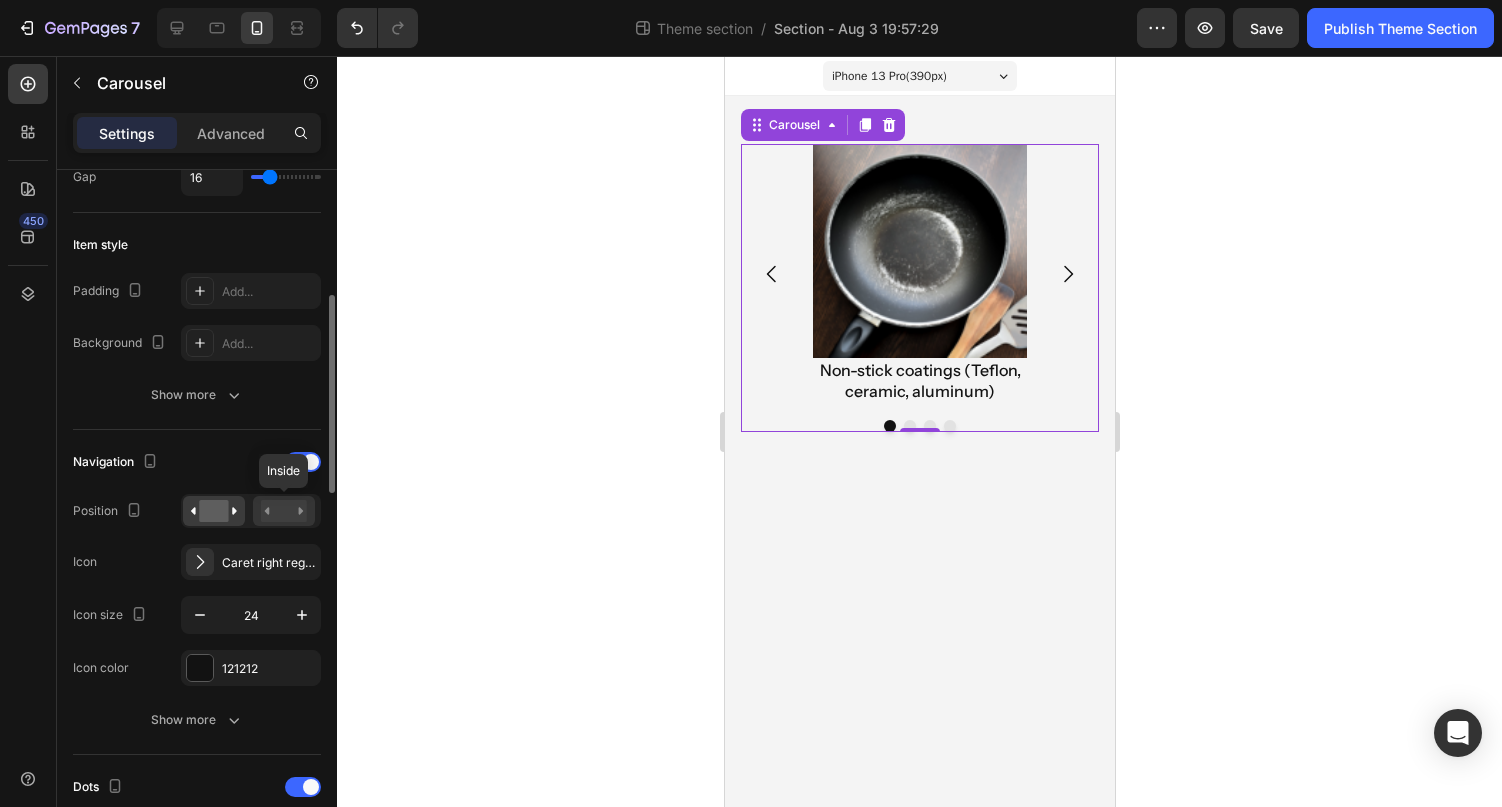 click 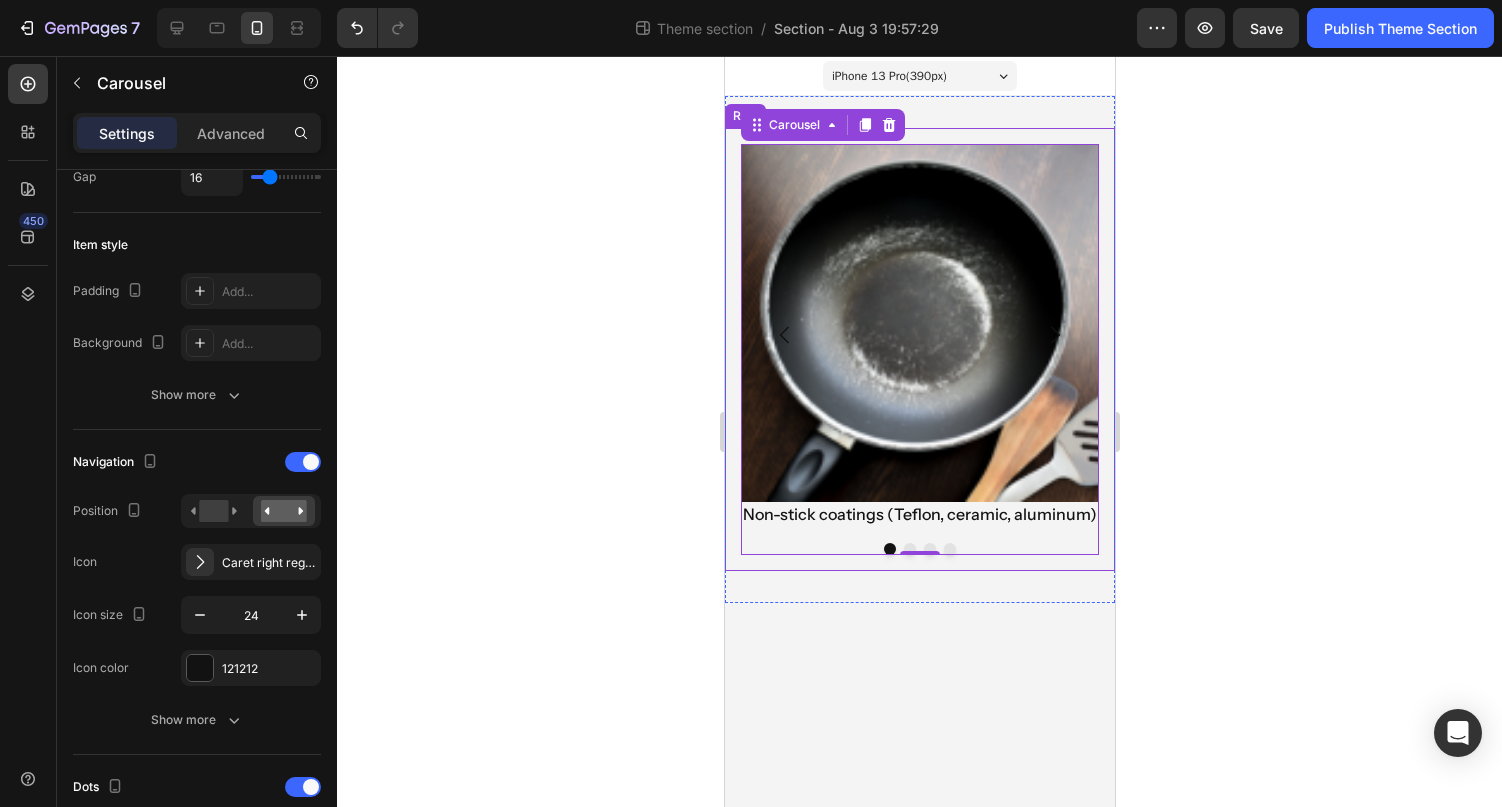 click 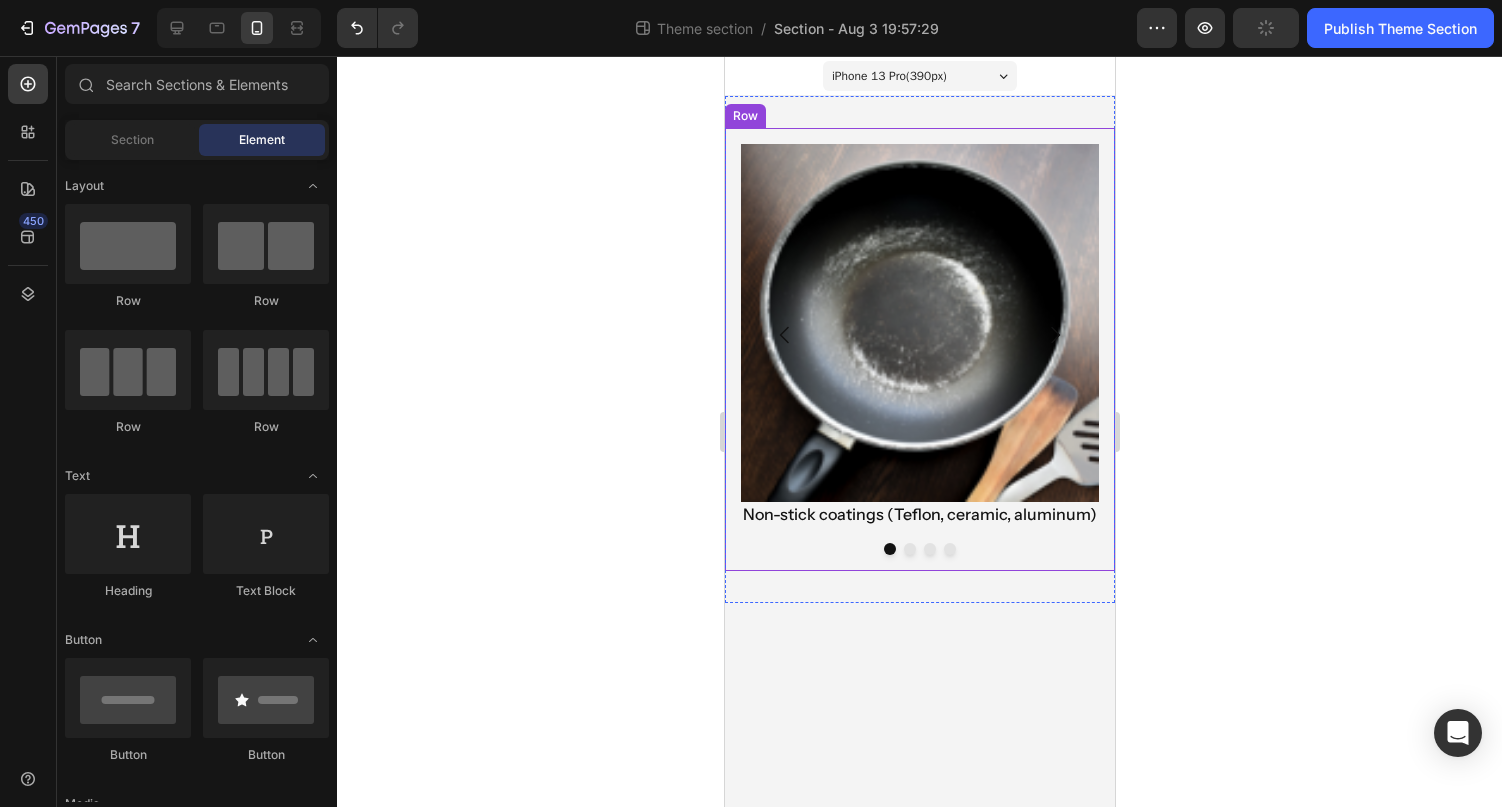 click 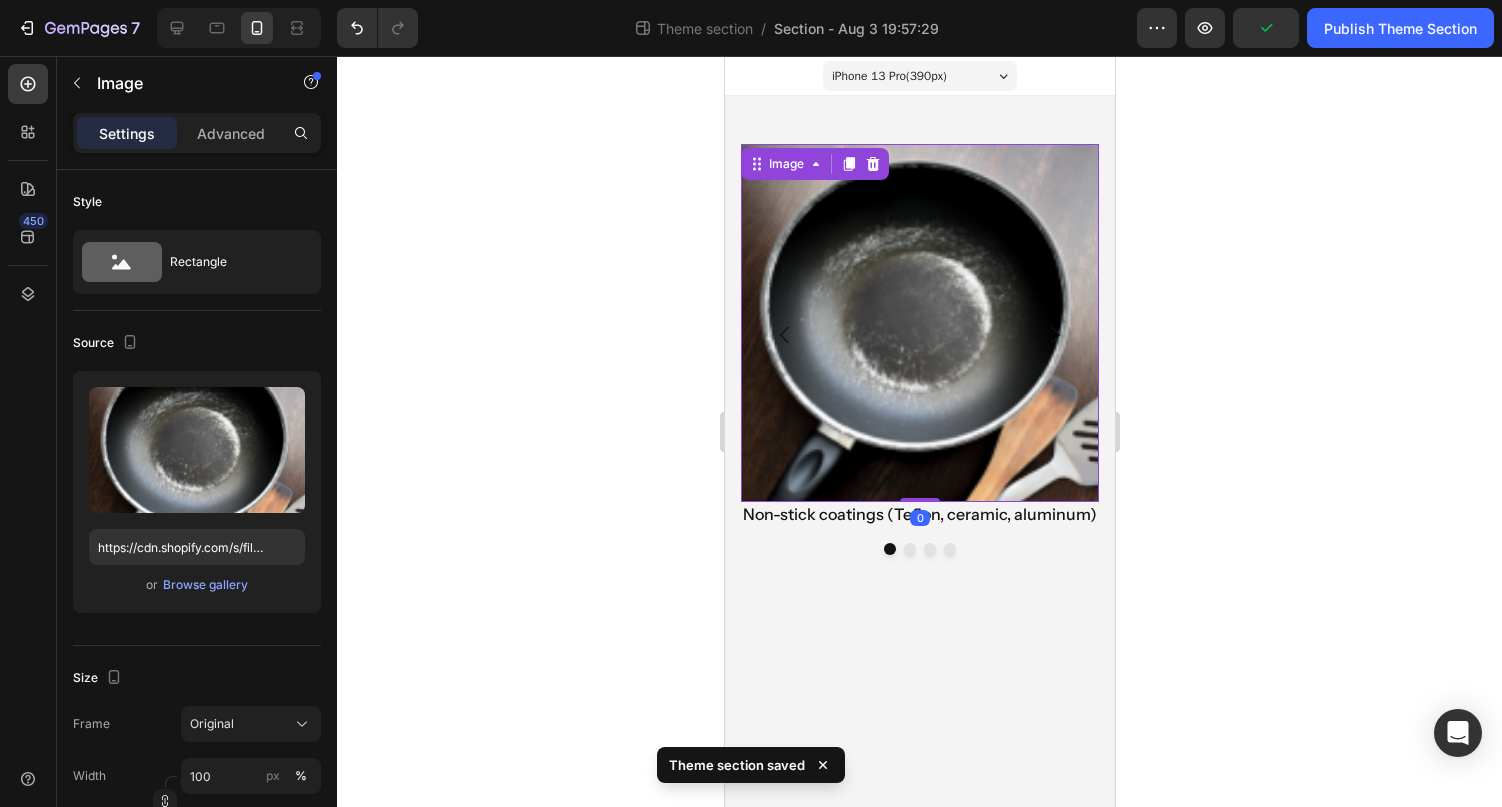 click at bounding box center [919, 323] 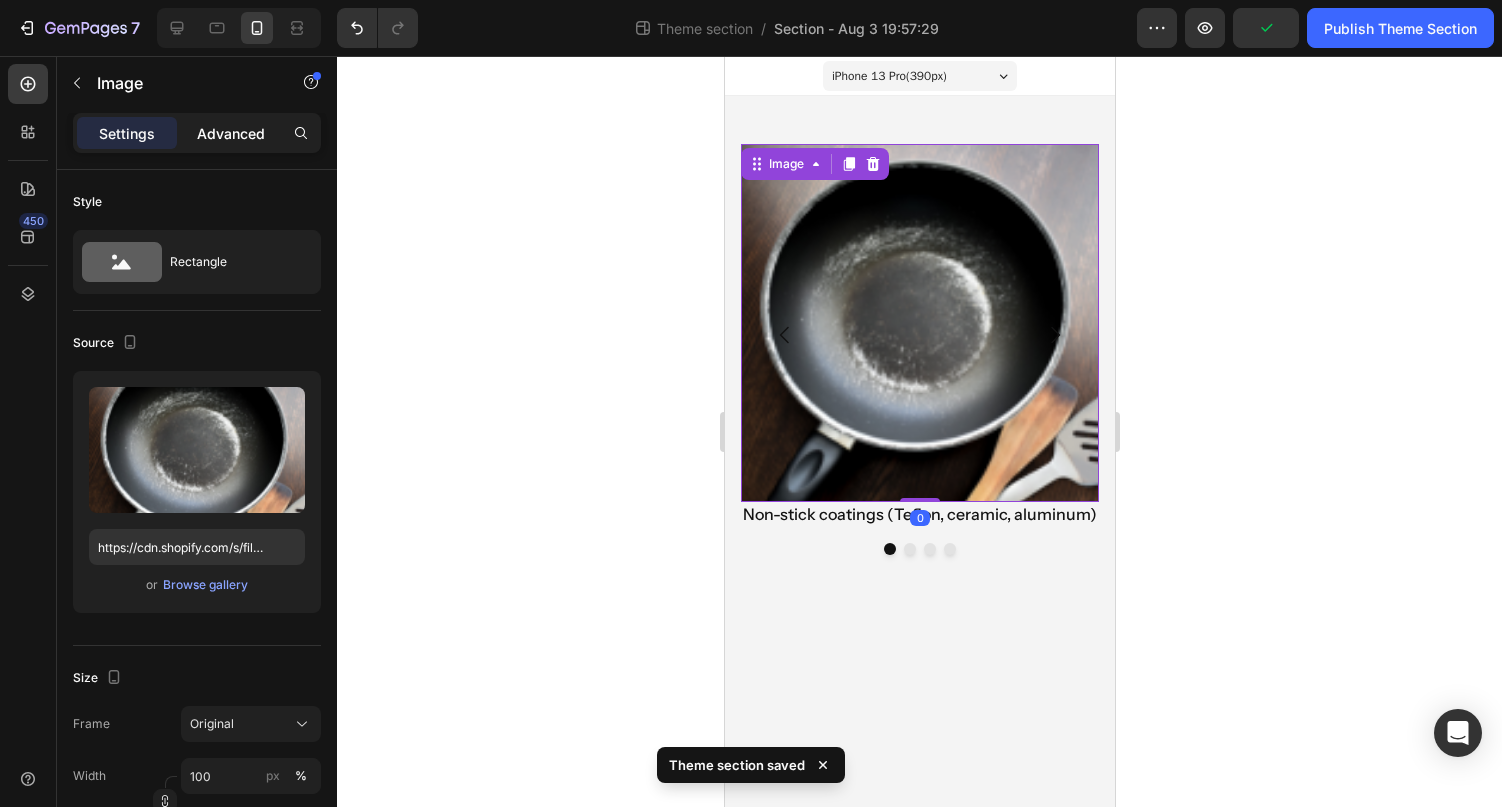 click on "Advanced" at bounding box center [231, 133] 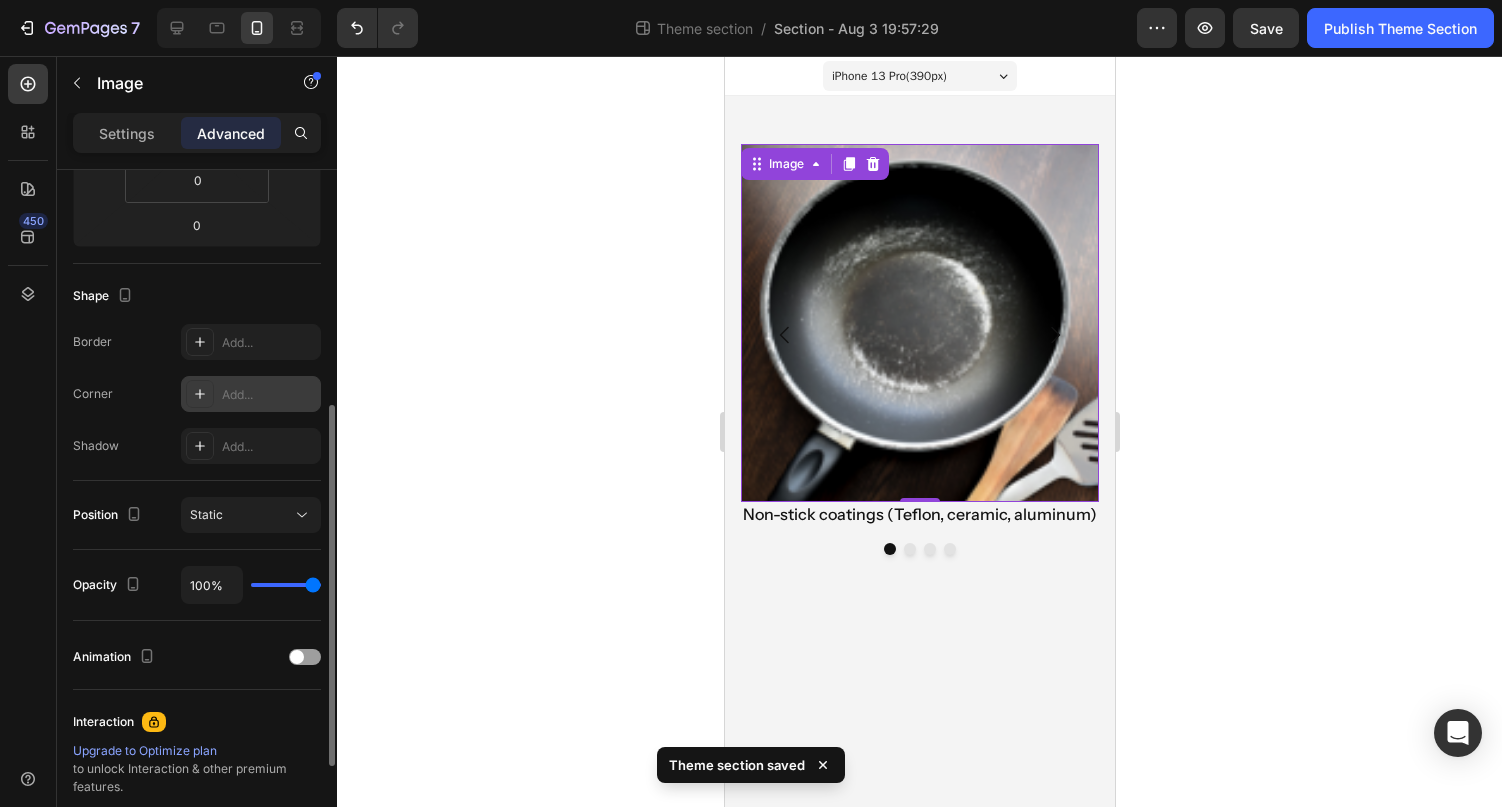 scroll, scrollTop: 434, scrollLeft: 0, axis: vertical 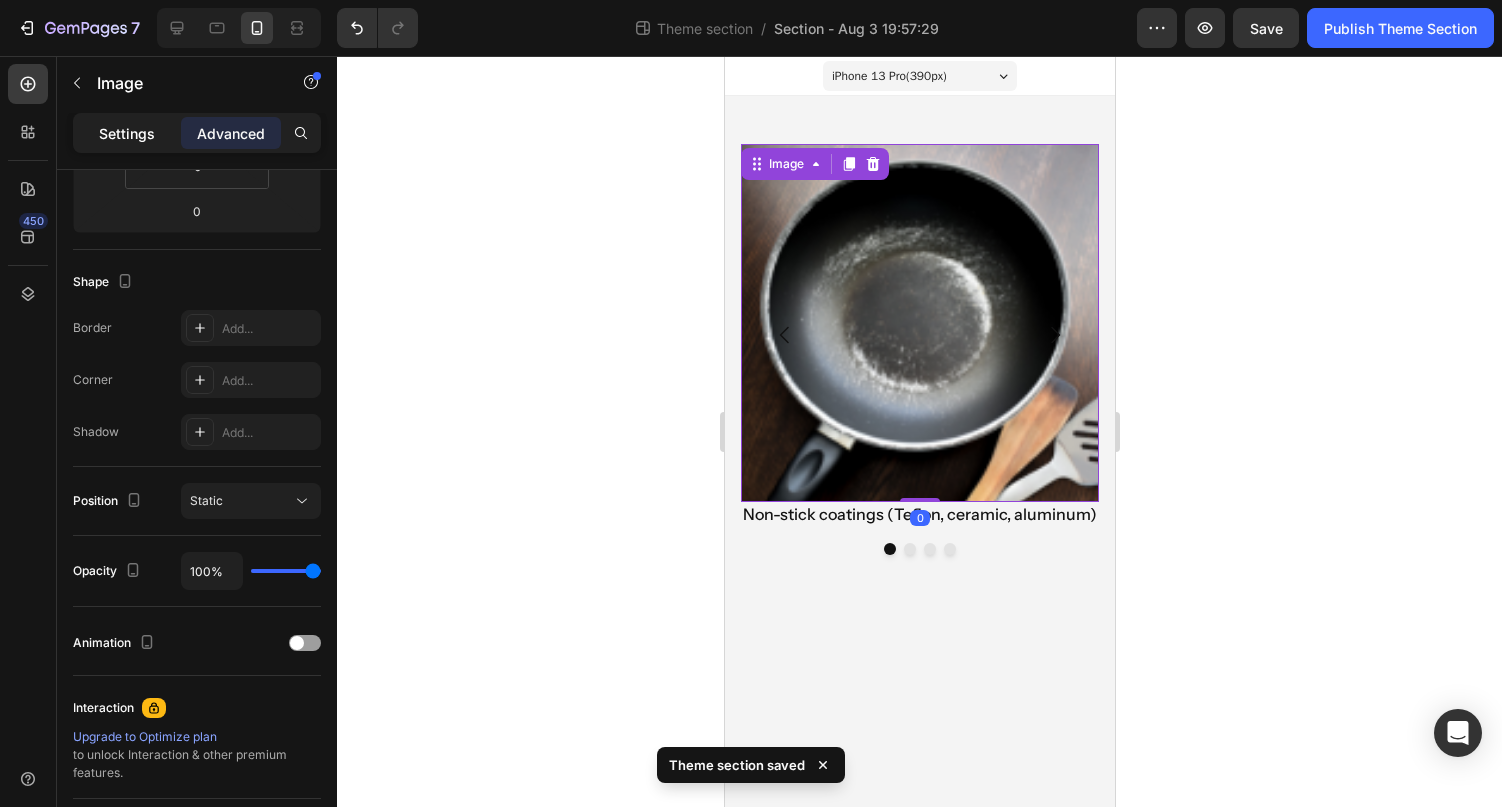 click on "Settings" 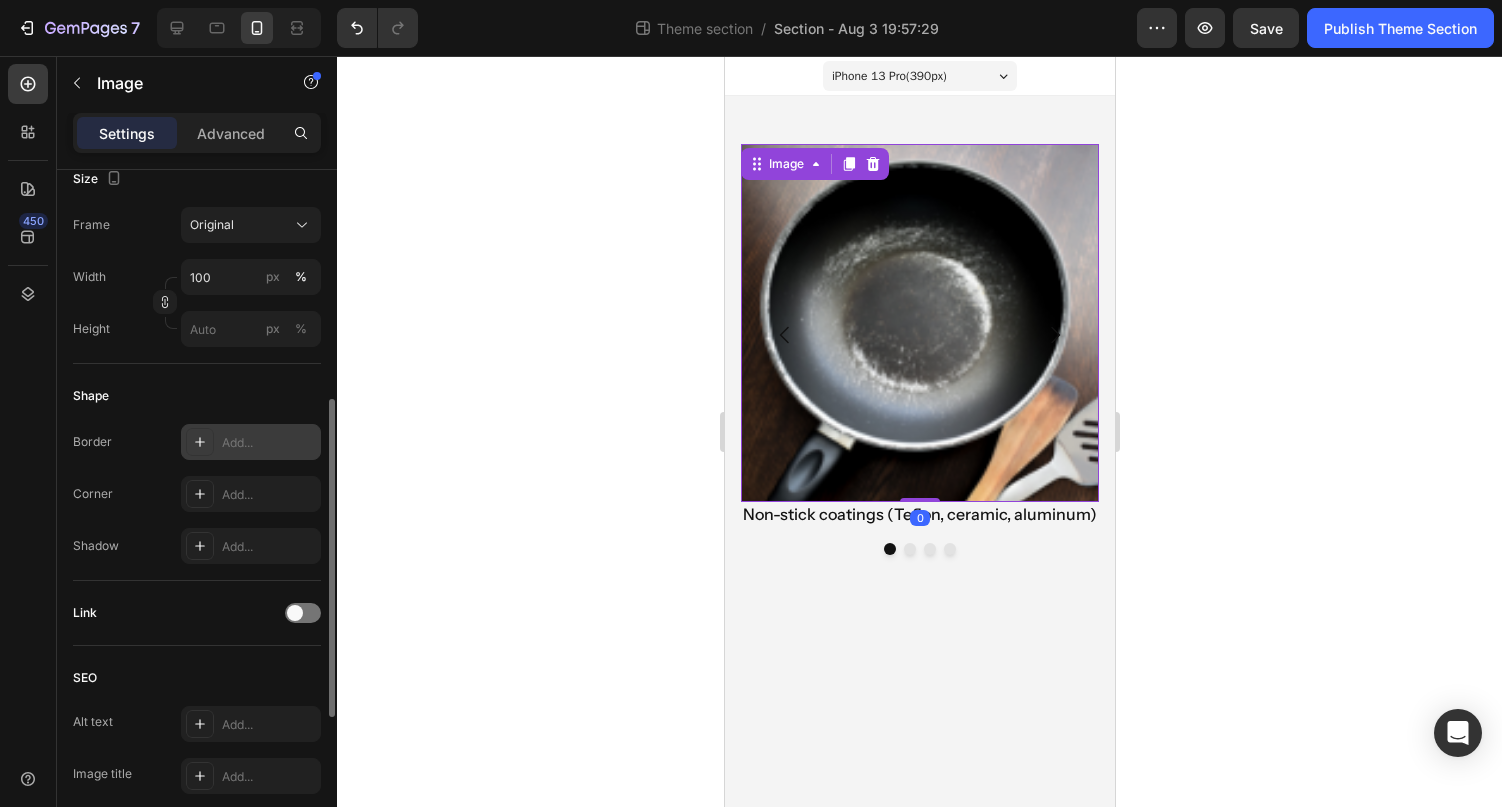 scroll, scrollTop: 501, scrollLeft: 0, axis: vertical 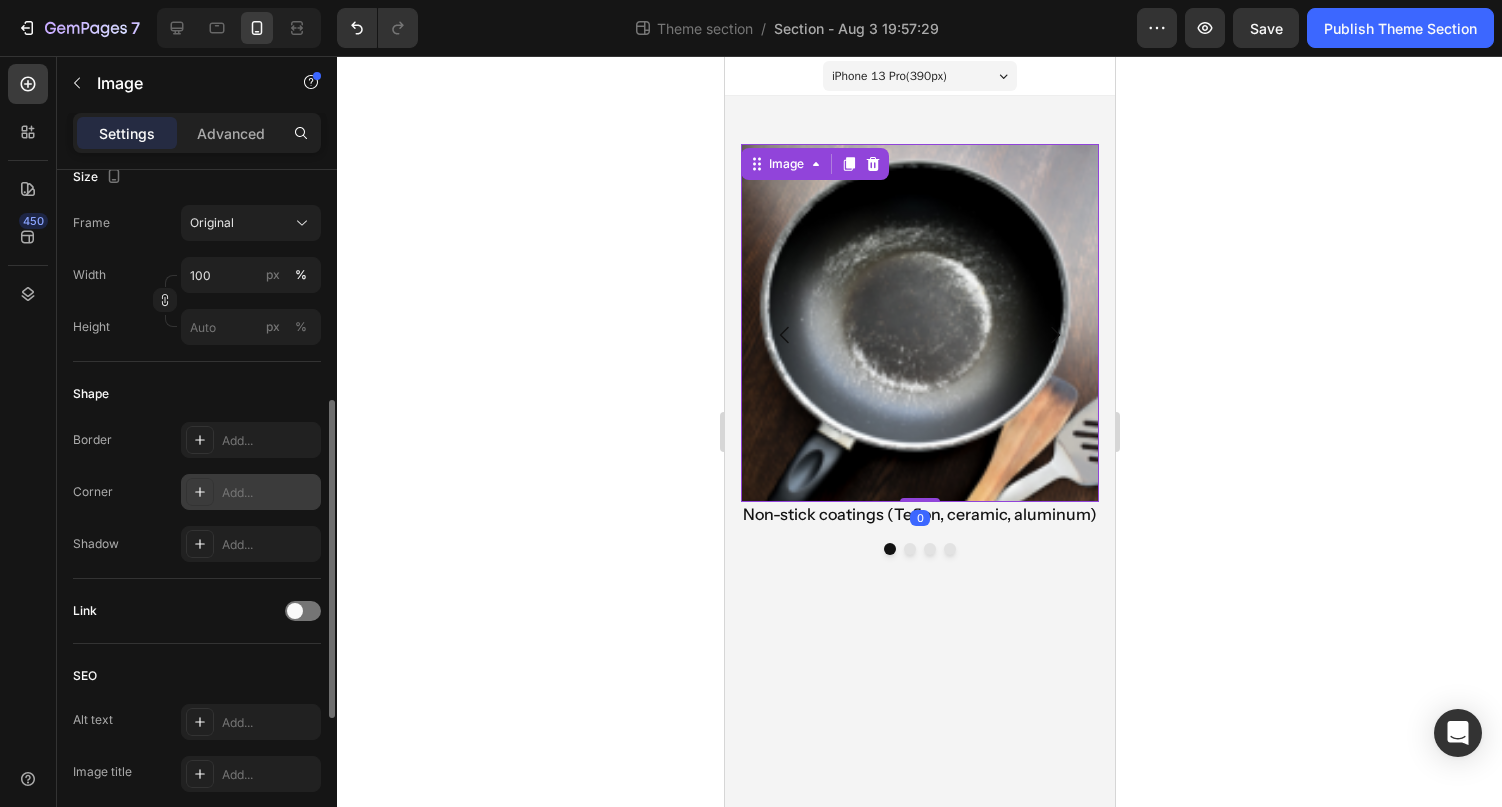 click on "Add..." at bounding box center (269, 493) 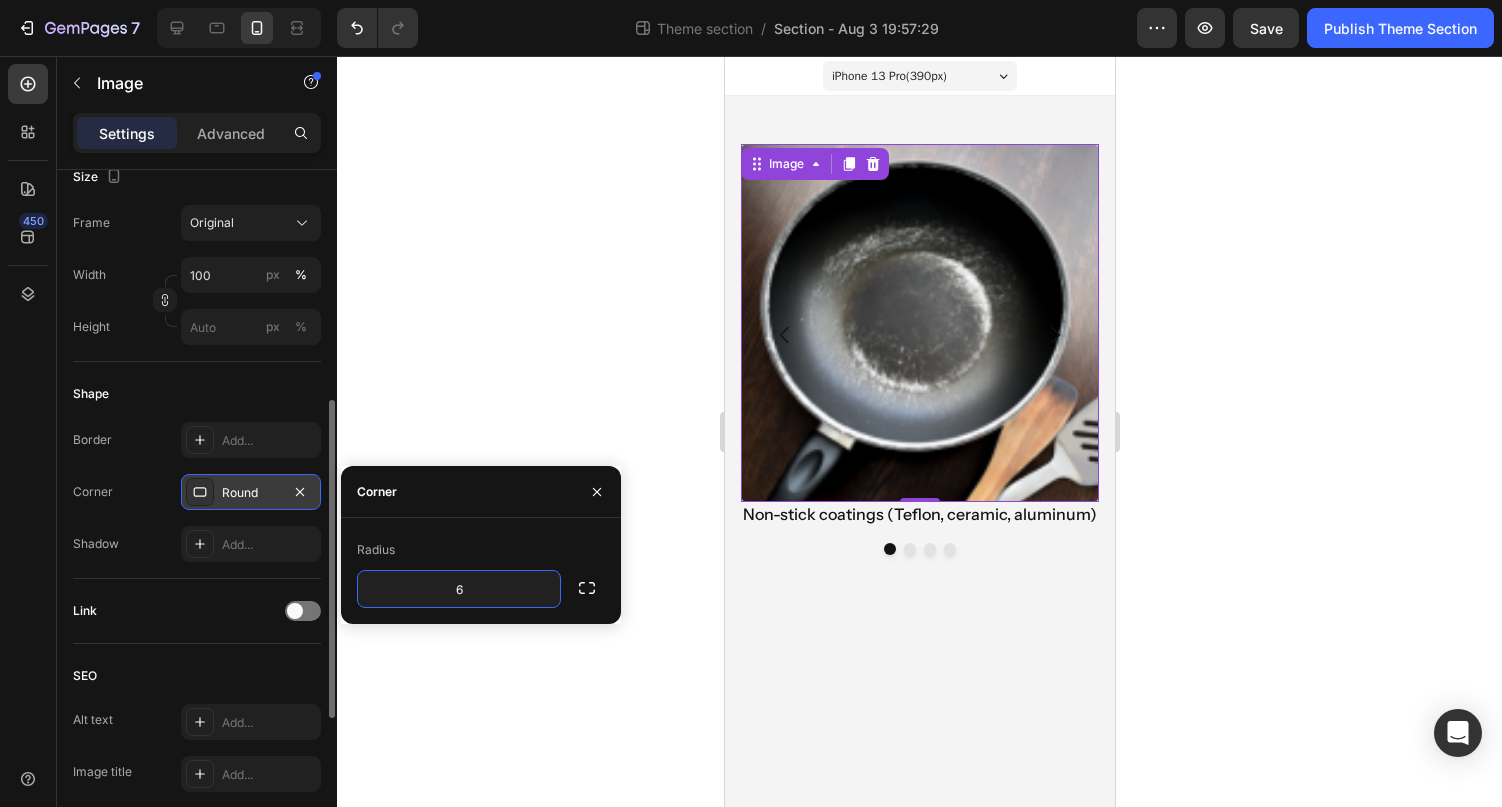 type on "6" 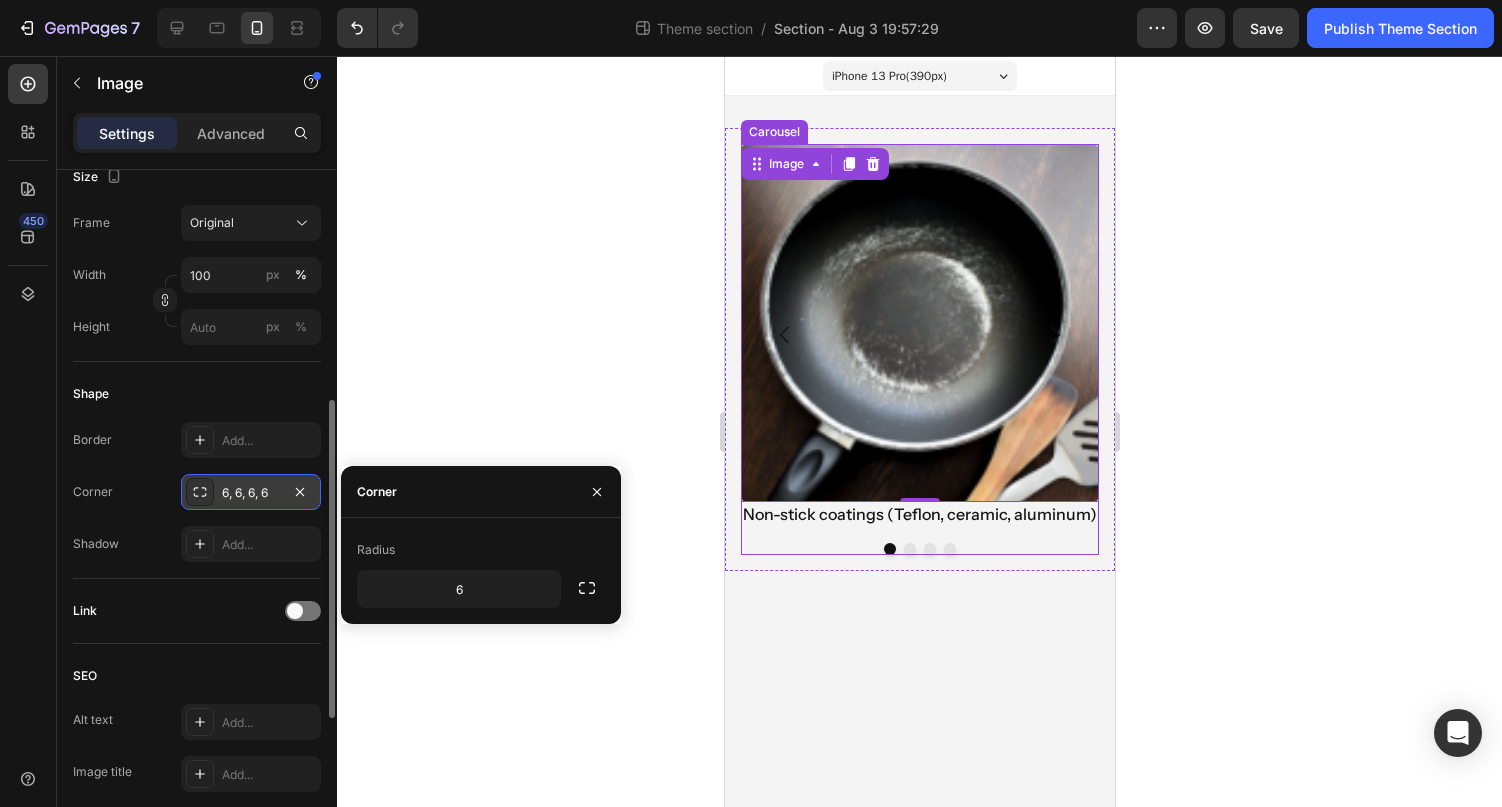 click 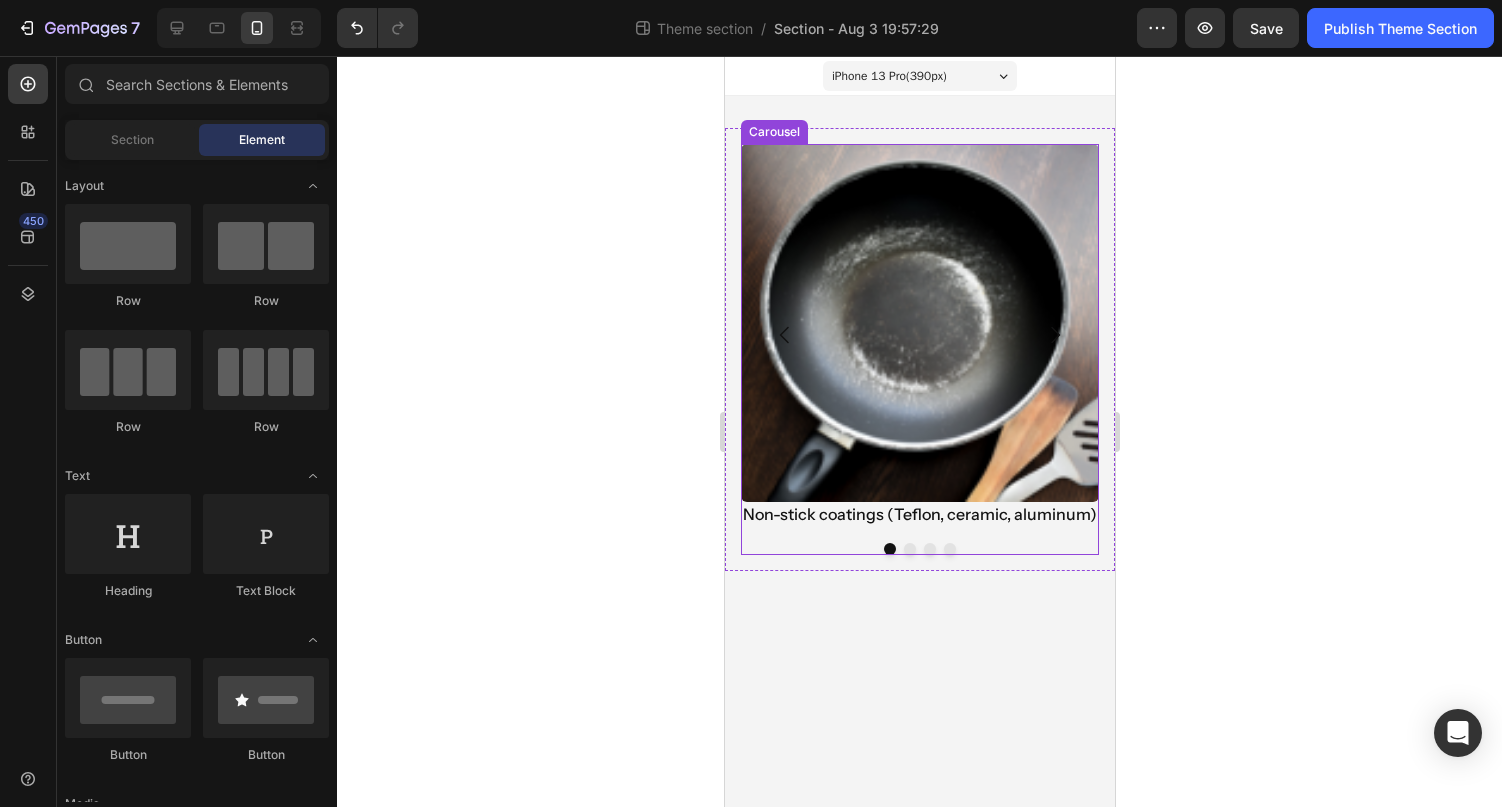 click 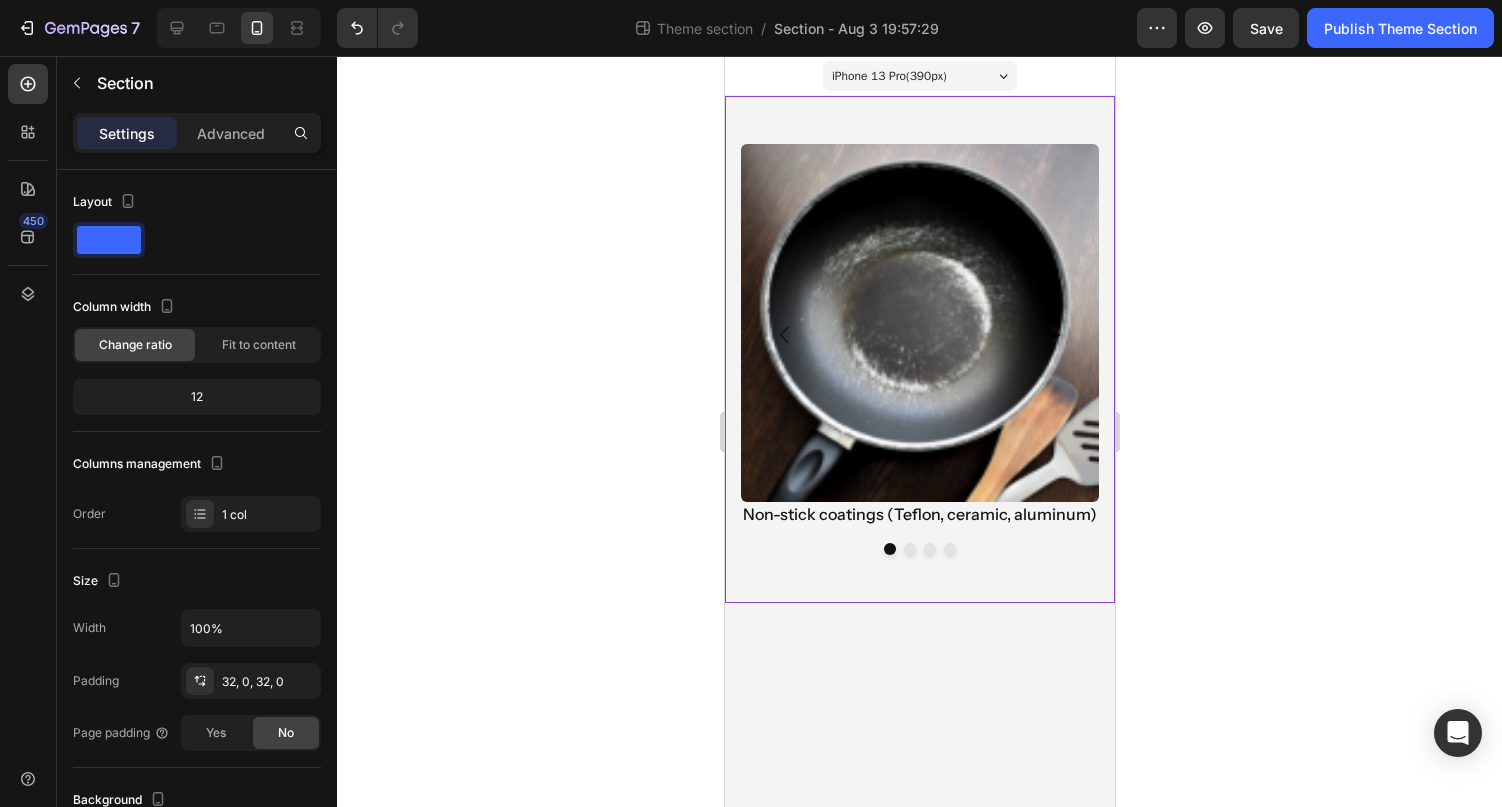 click on "Image Non-stick coatings (Teflon, ceramic, aluminum) Heading
Drop element here
Drop element here
Drop element here
Carousel Row" at bounding box center [919, 349] 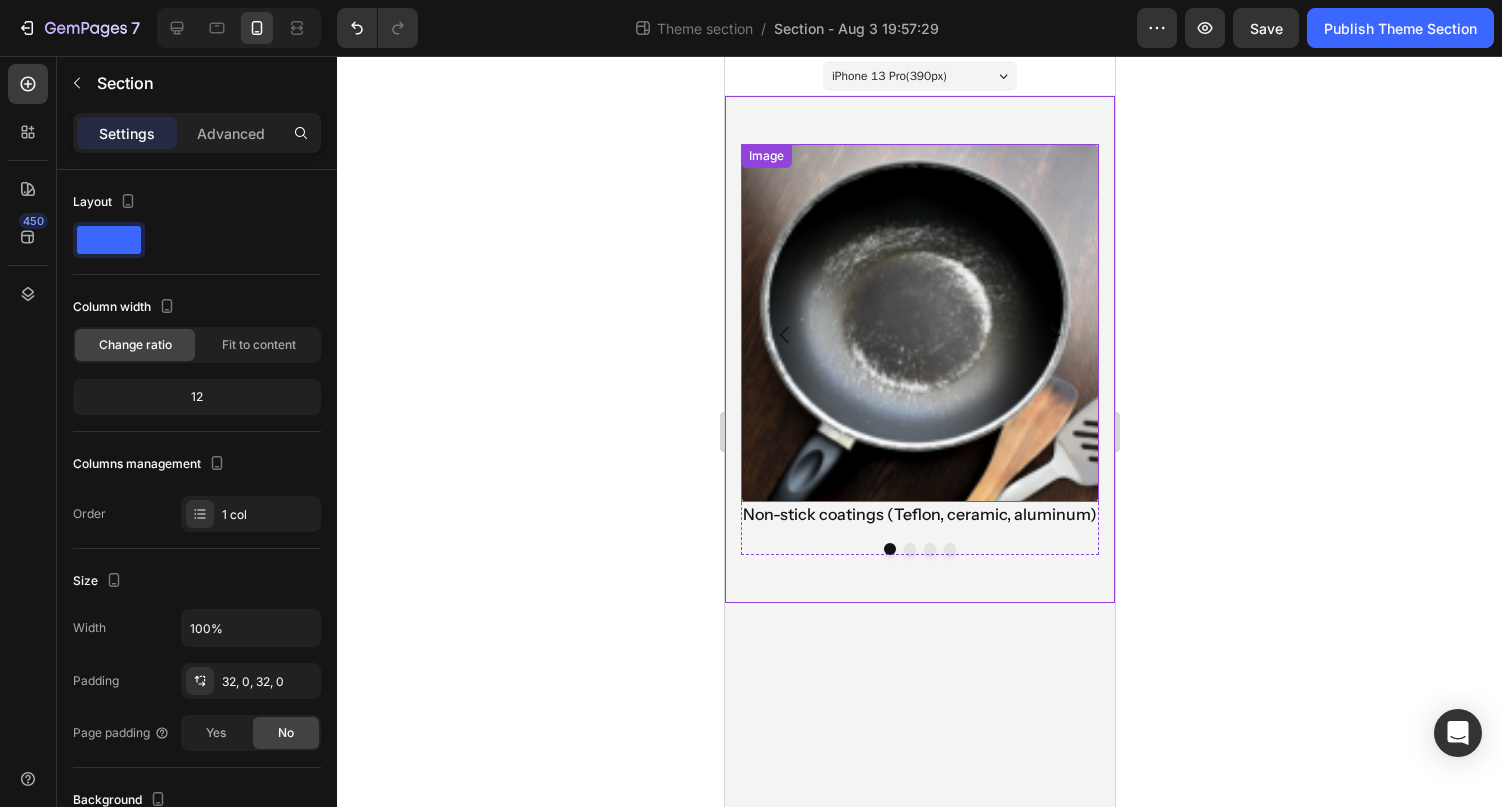 click at bounding box center [919, 323] 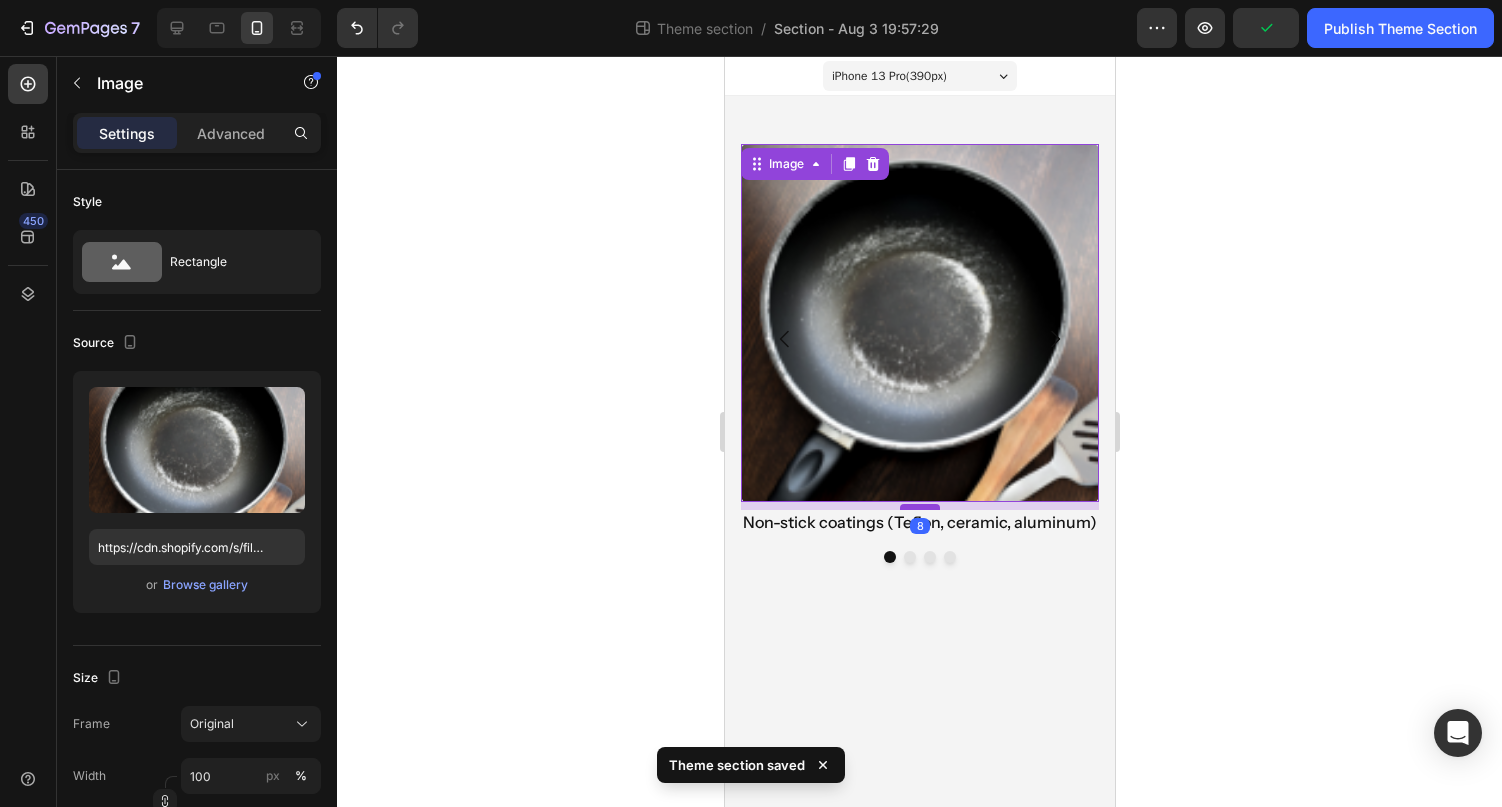 click at bounding box center [919, 507] 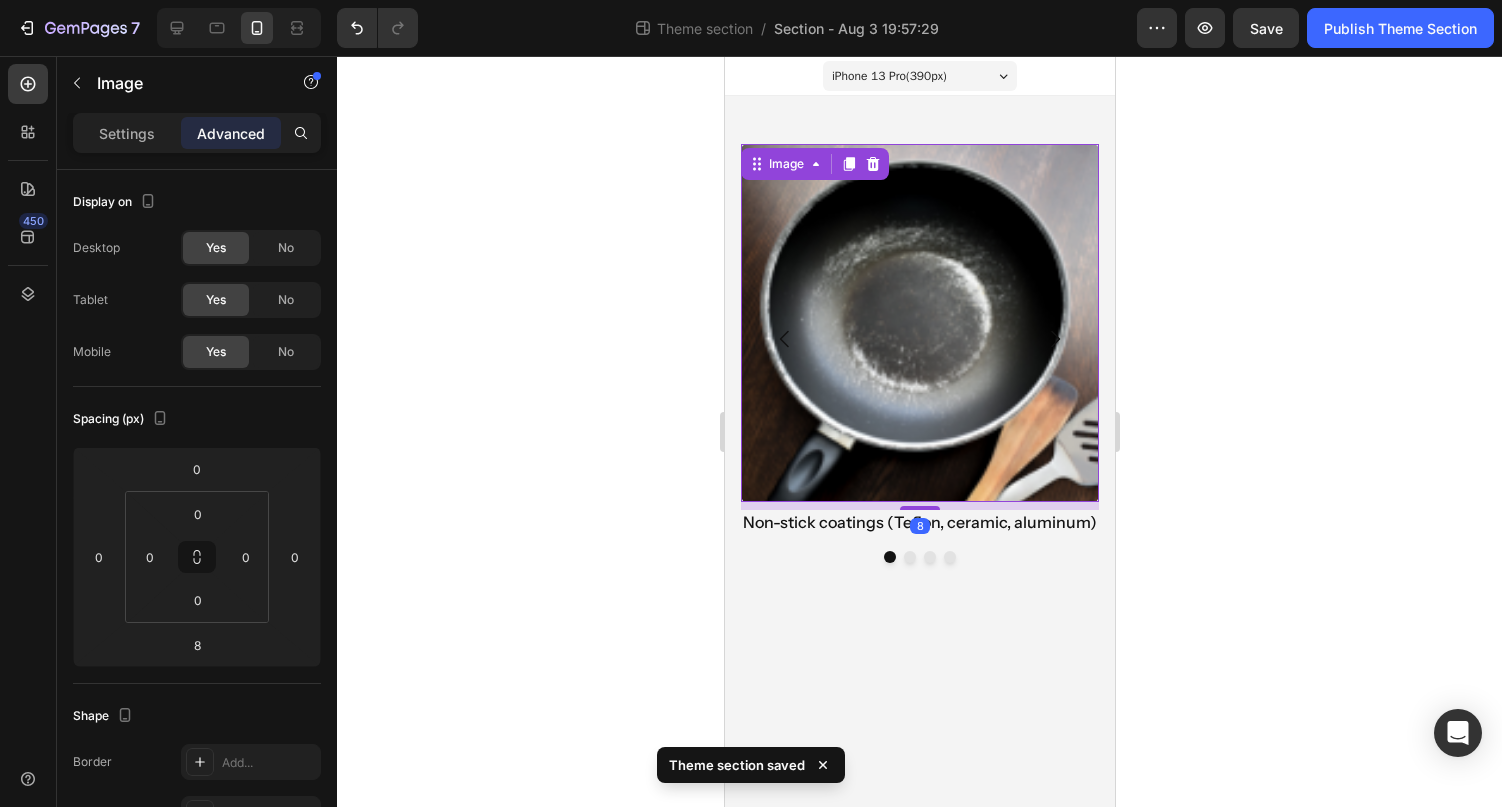click 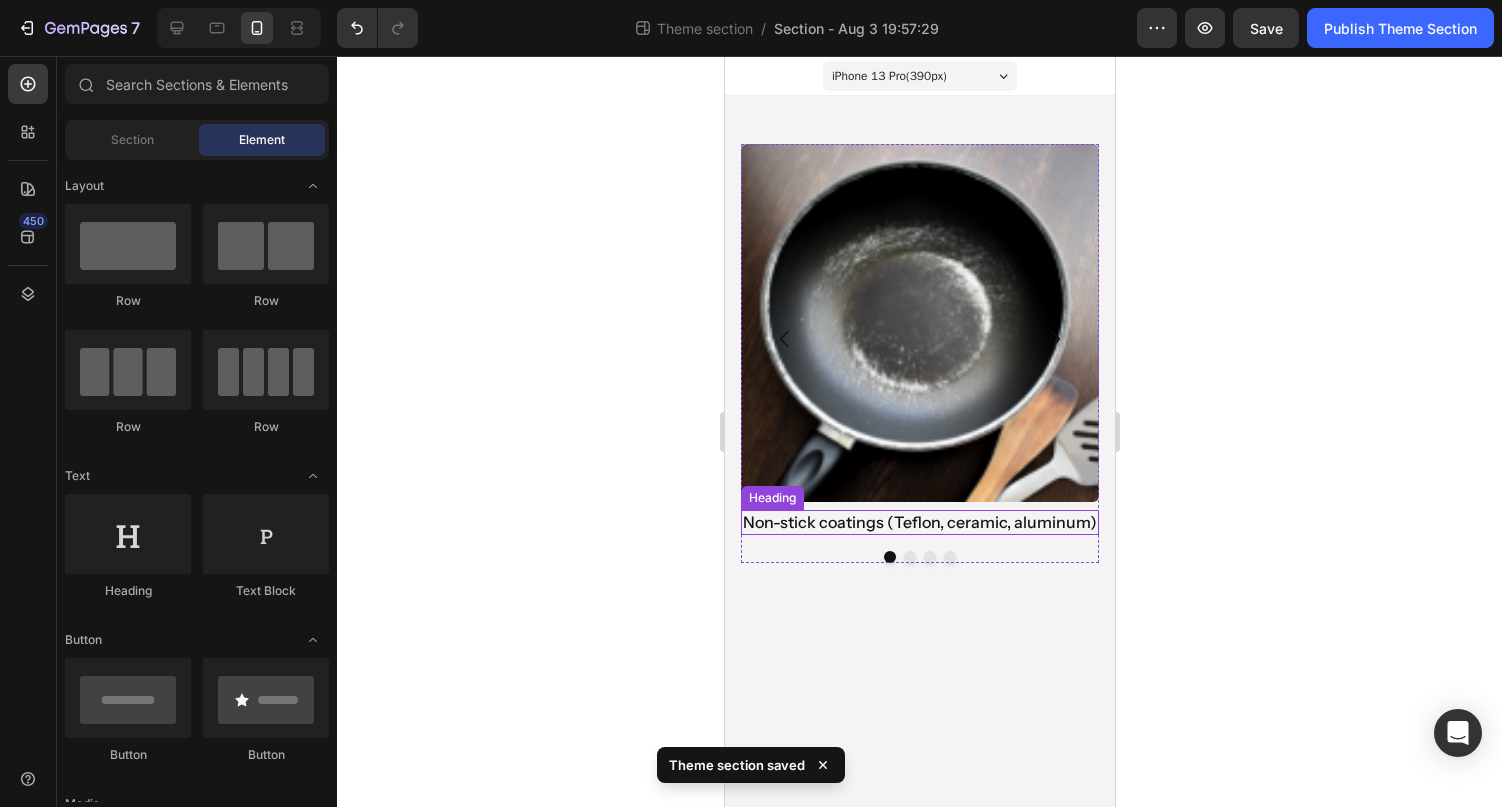 click on "Non-stick coatings (Teflon, ceramic, aluminum)" at bounding box center (919, 522) 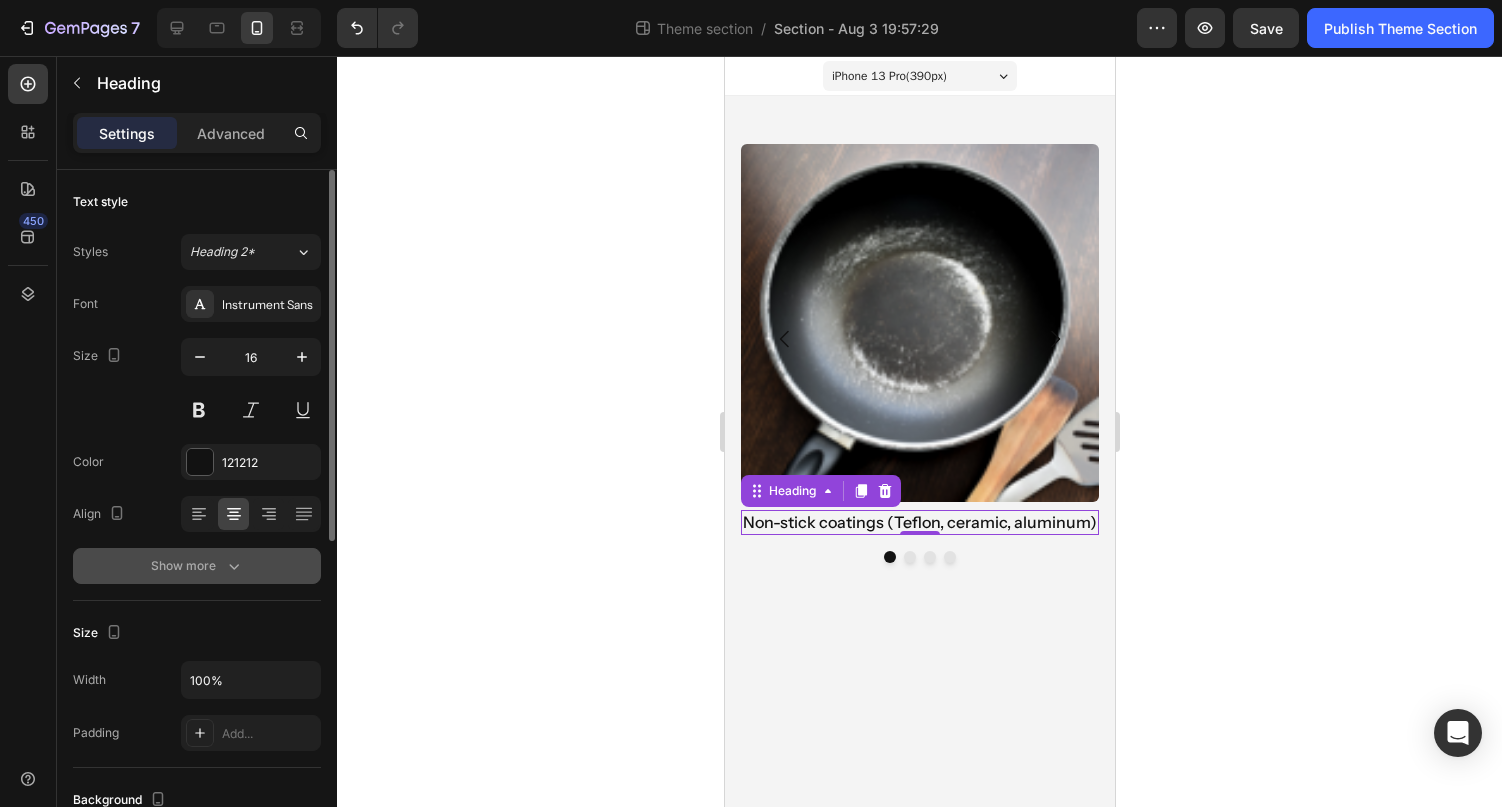 click 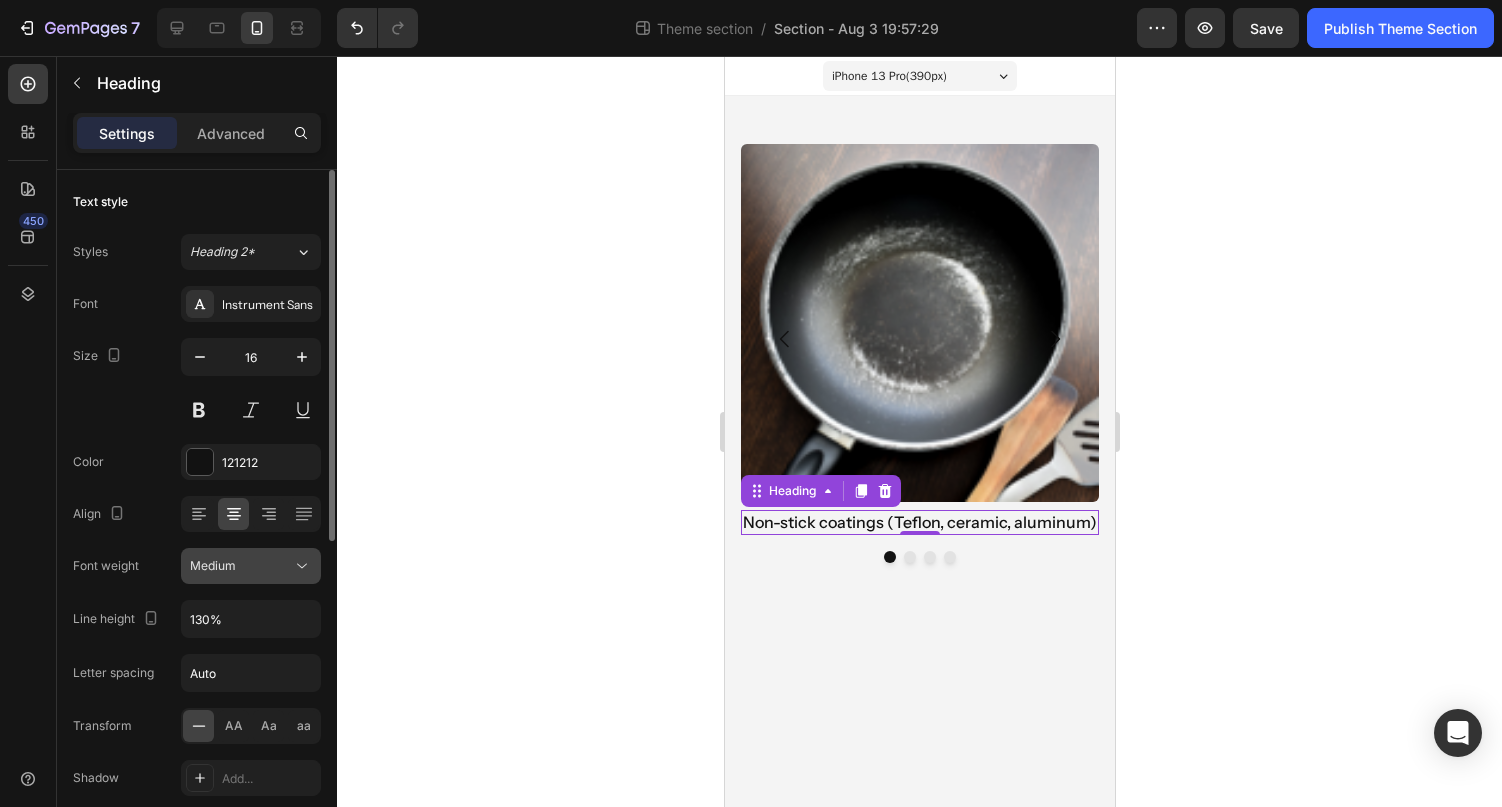 click on "Medium" at bounding box center [241, 566] 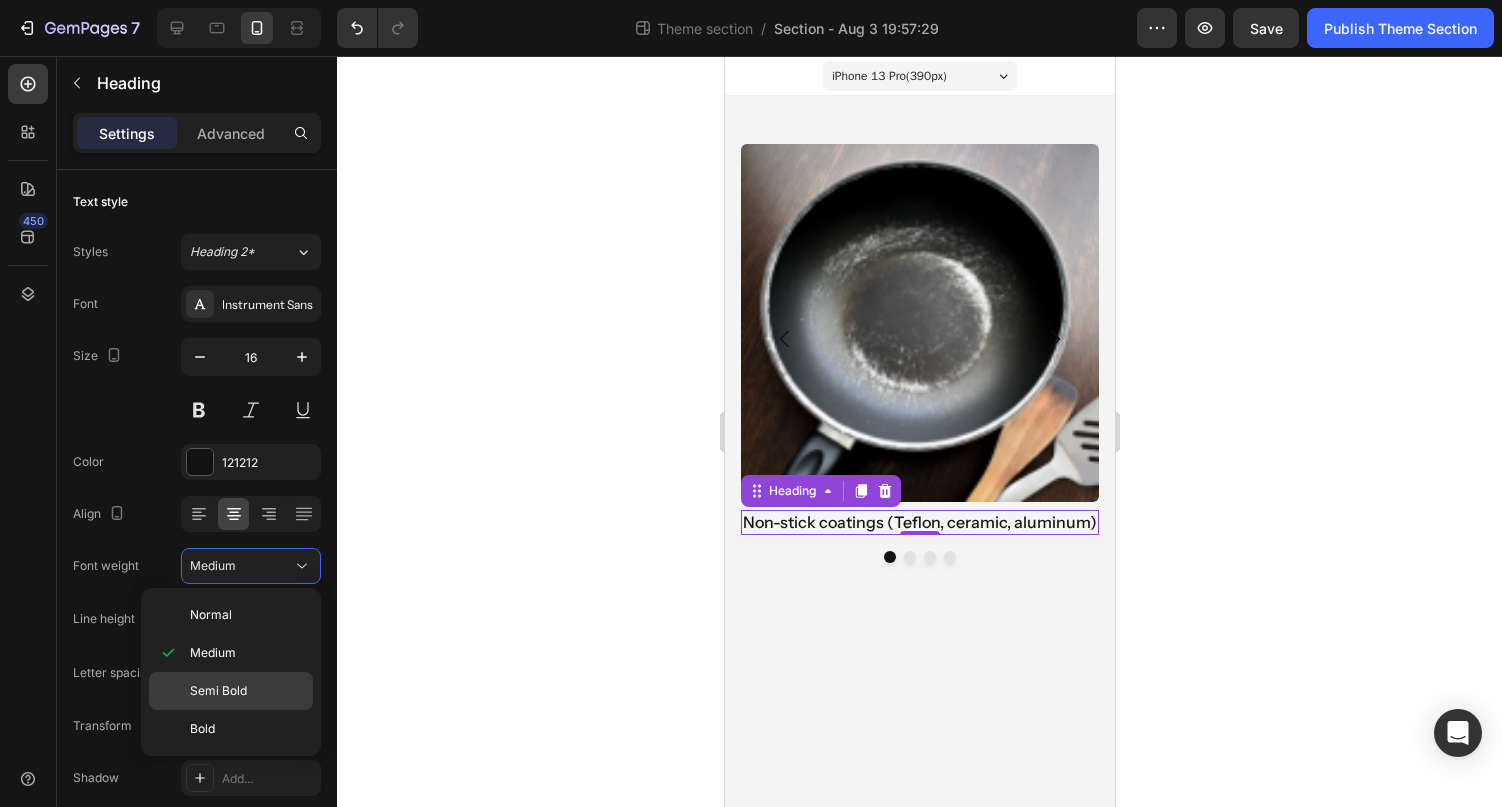 click on "Semi Bold" at bounding box center [218, 691] 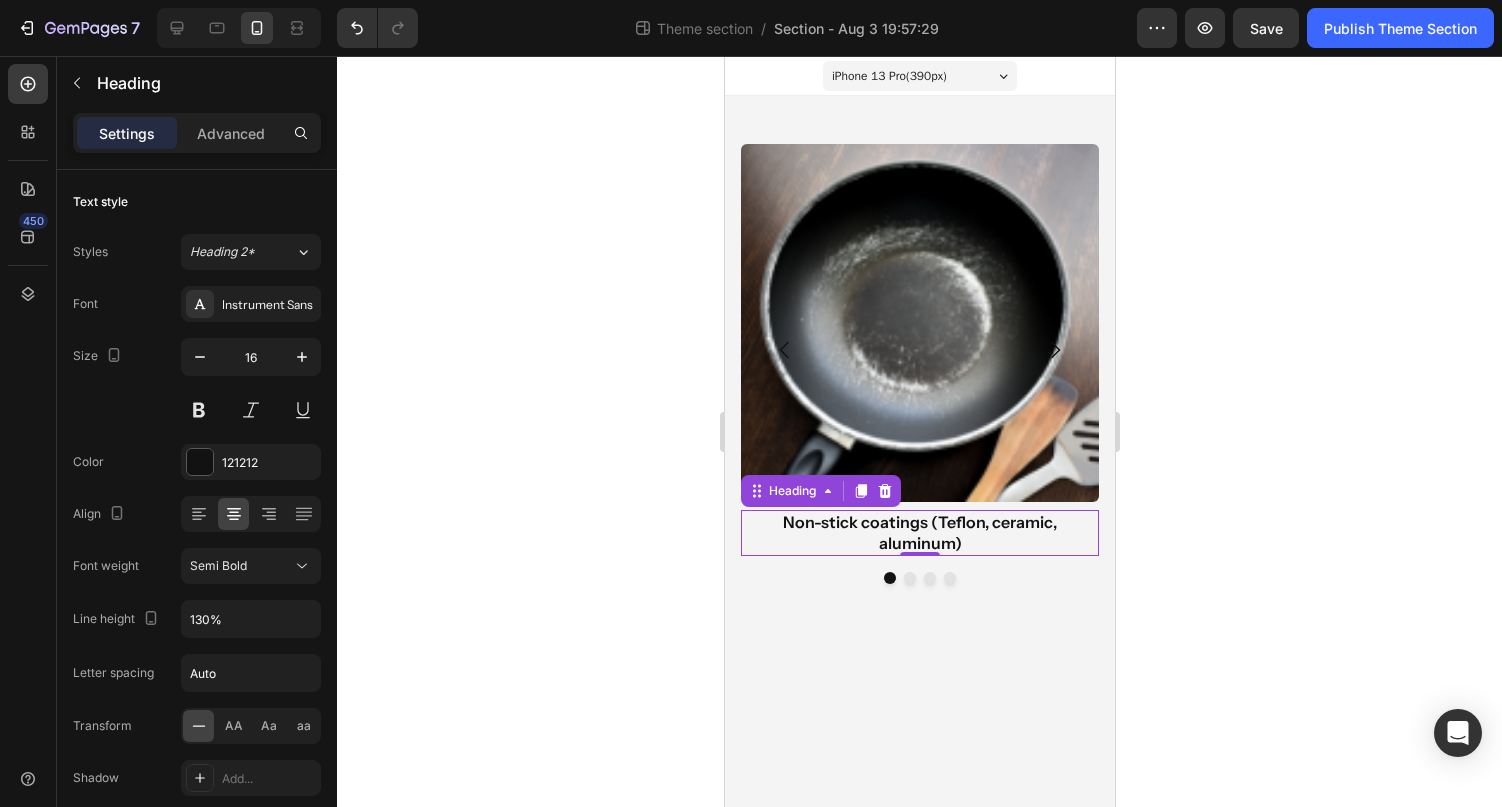 click 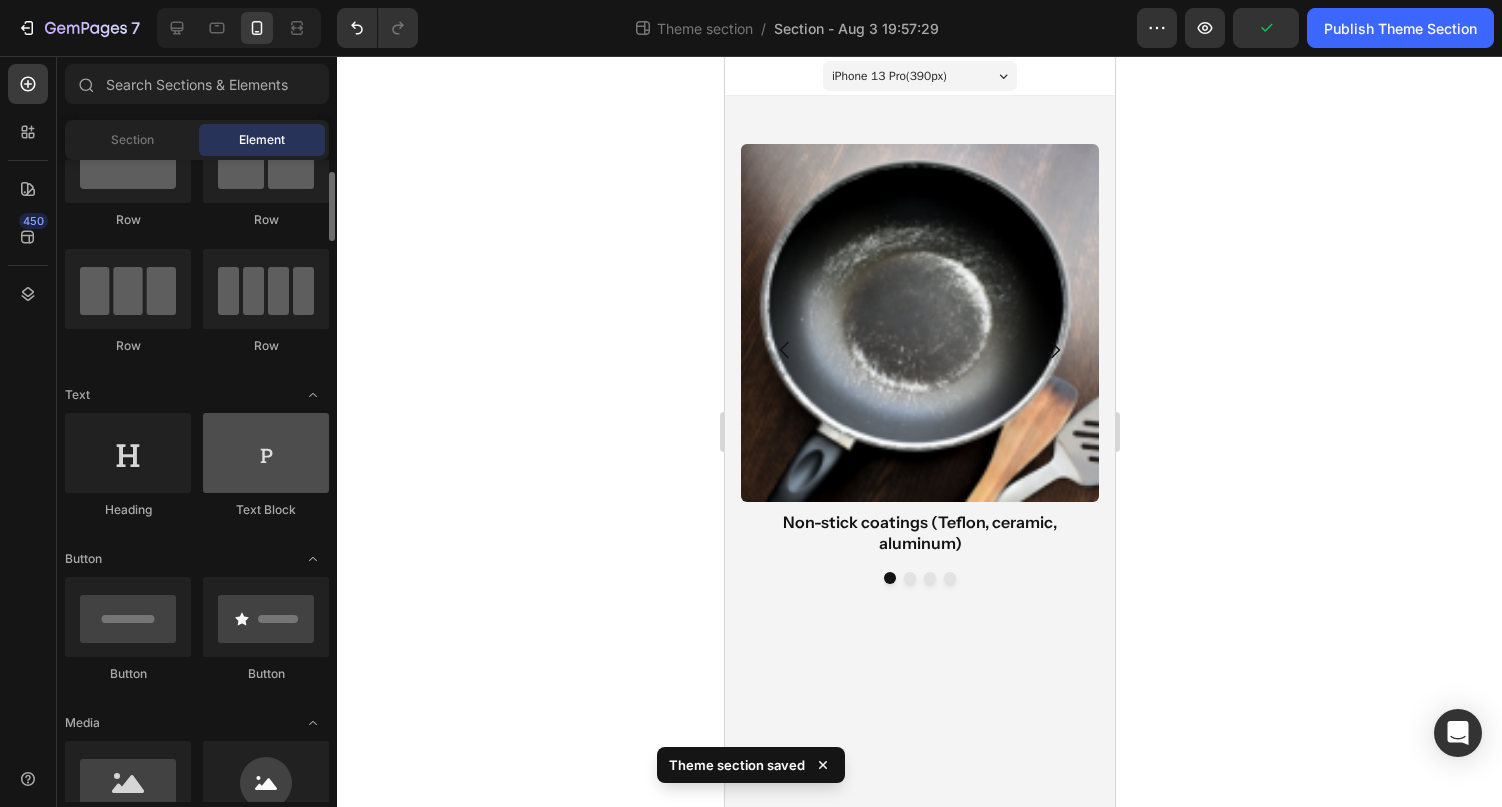 scroll, scrollTop: 84, scrollLeft: 0, axis: vertical 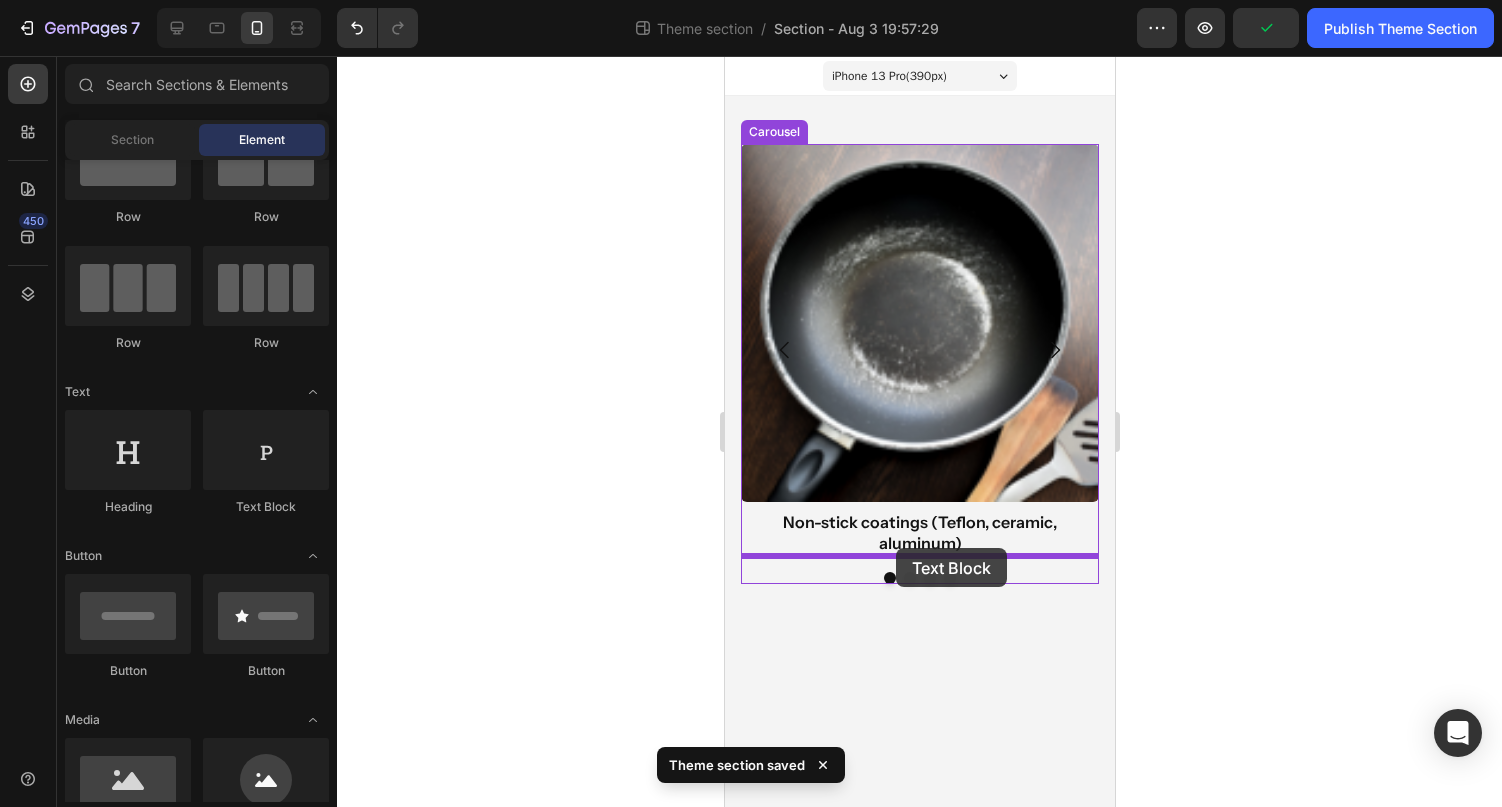 drag, startPoint x: 1026, startPoint y: 526, endPoint x: 894, endPoint y: 546, distance: 133.50656 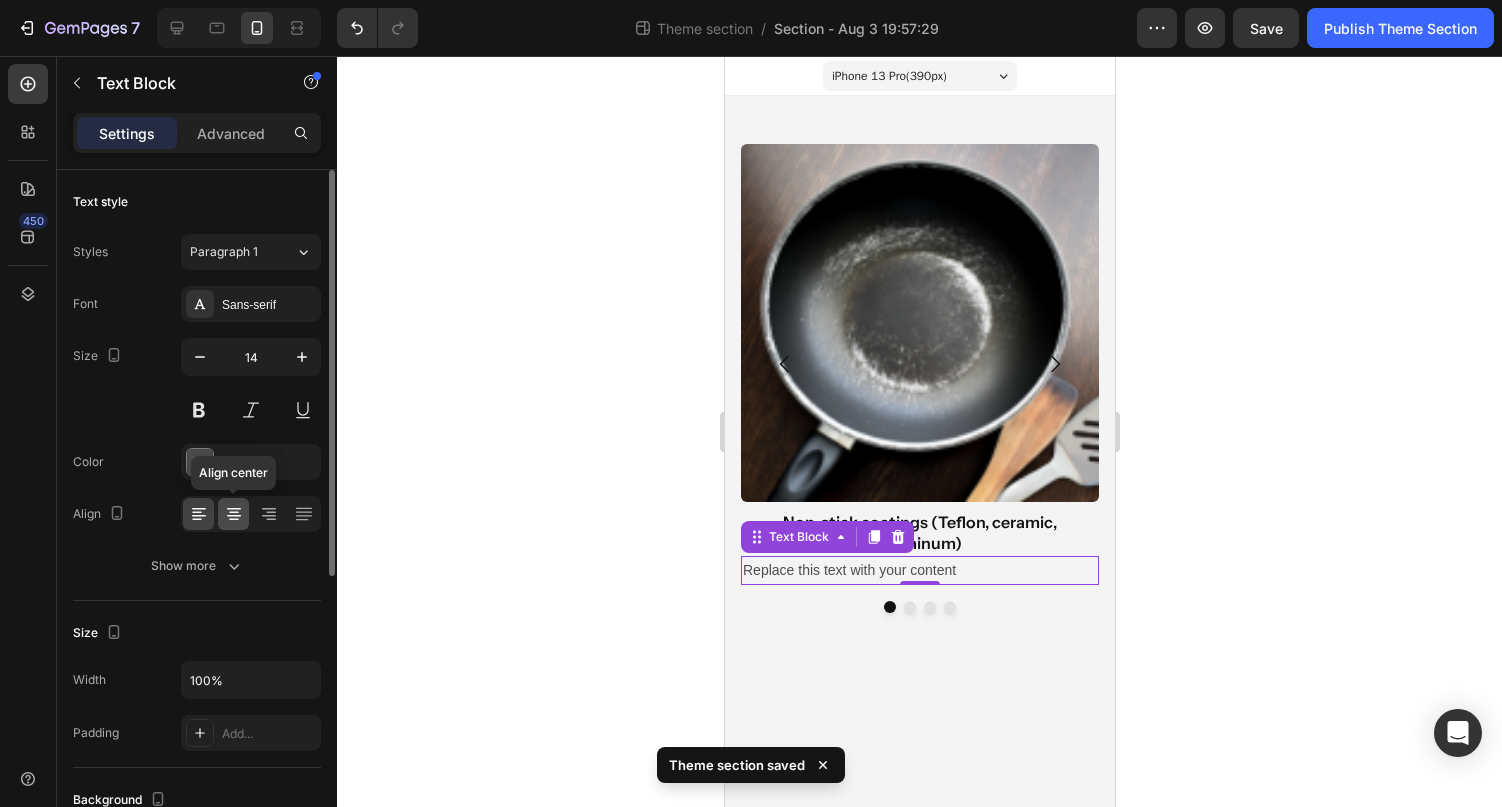 click 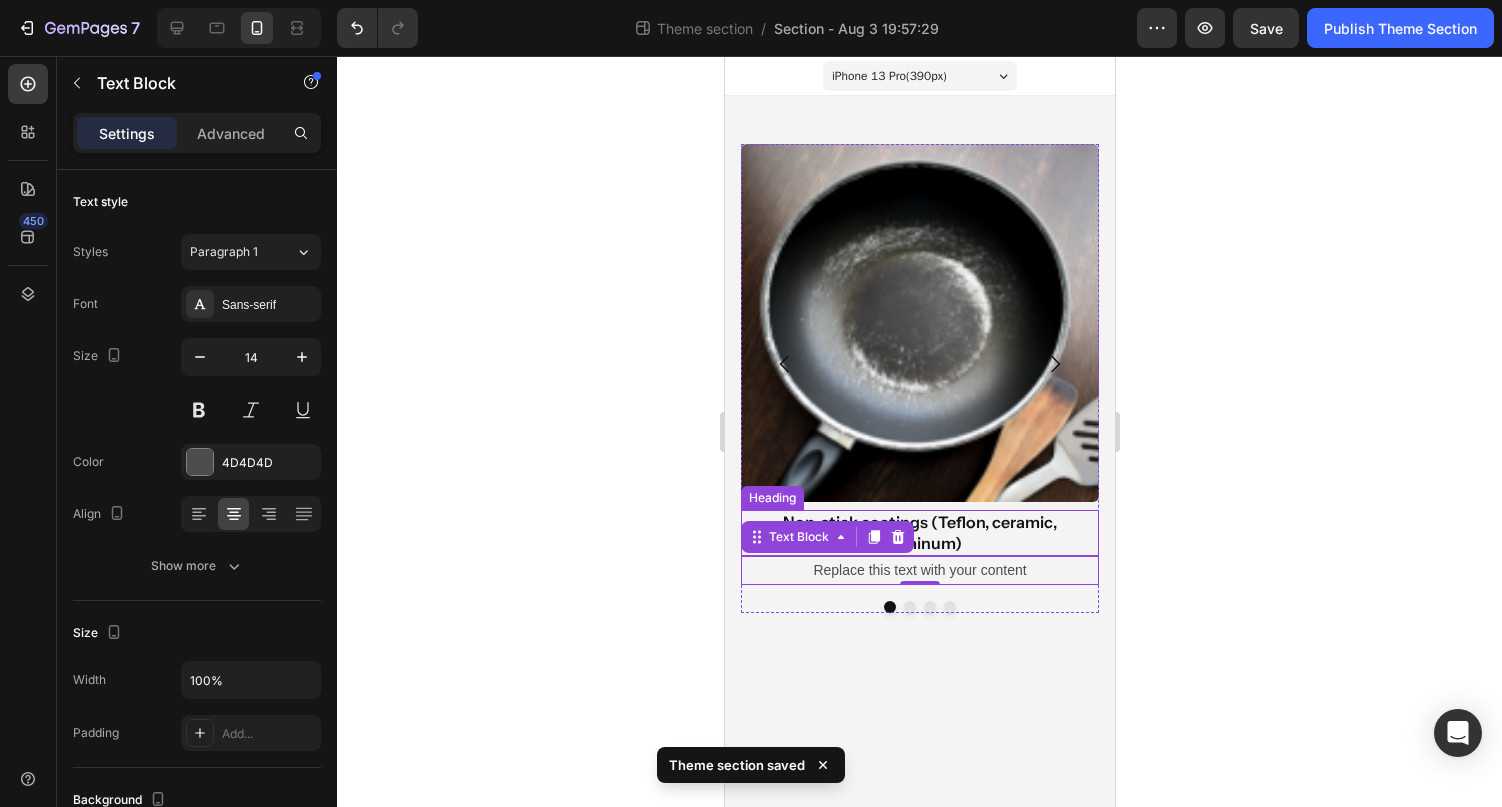 click on "Non-stick coatings (Teflon, ceramic, aluminum)" at bounding box center (919, 533) 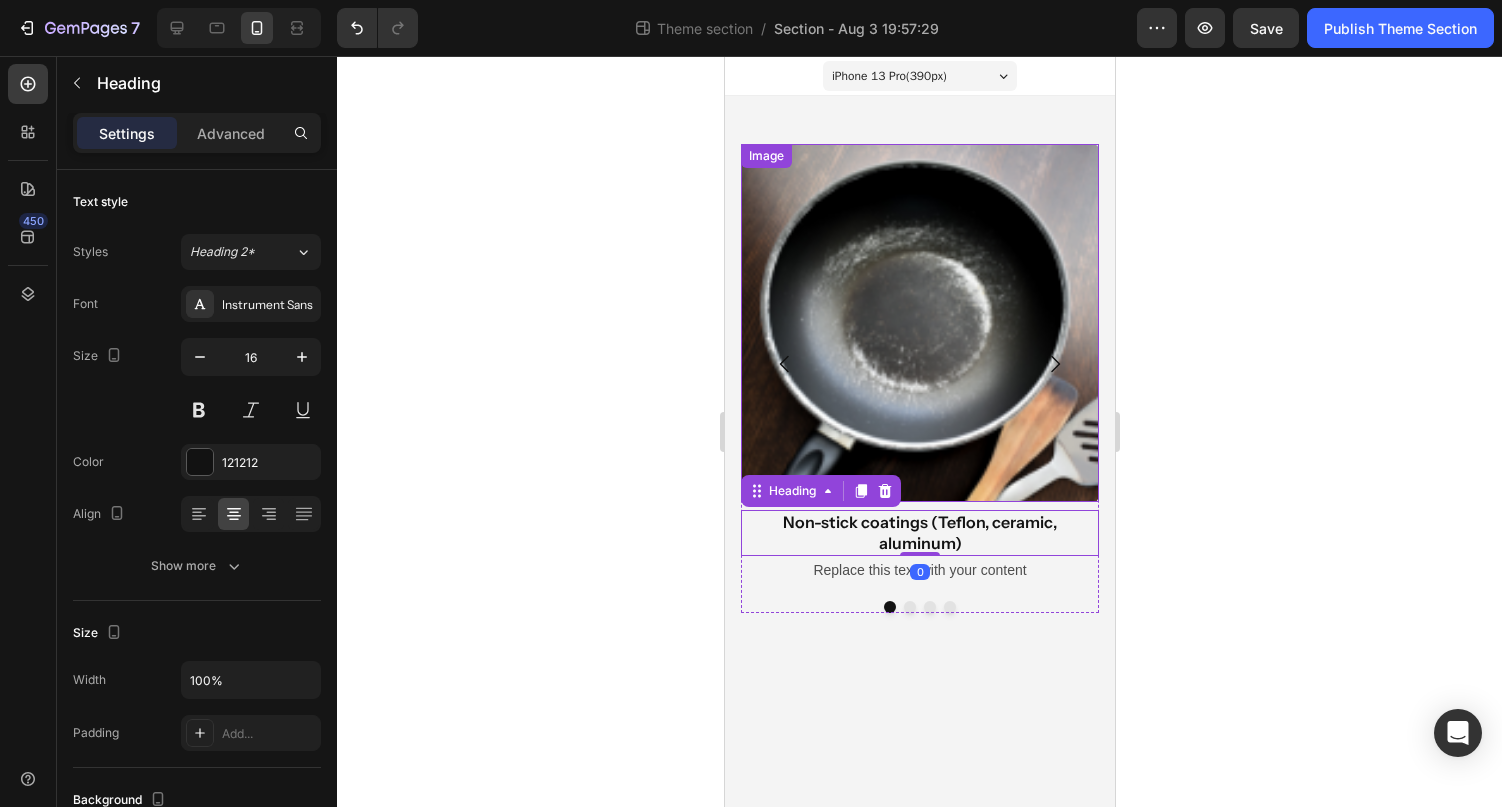 click at bounding box center (919, 323) 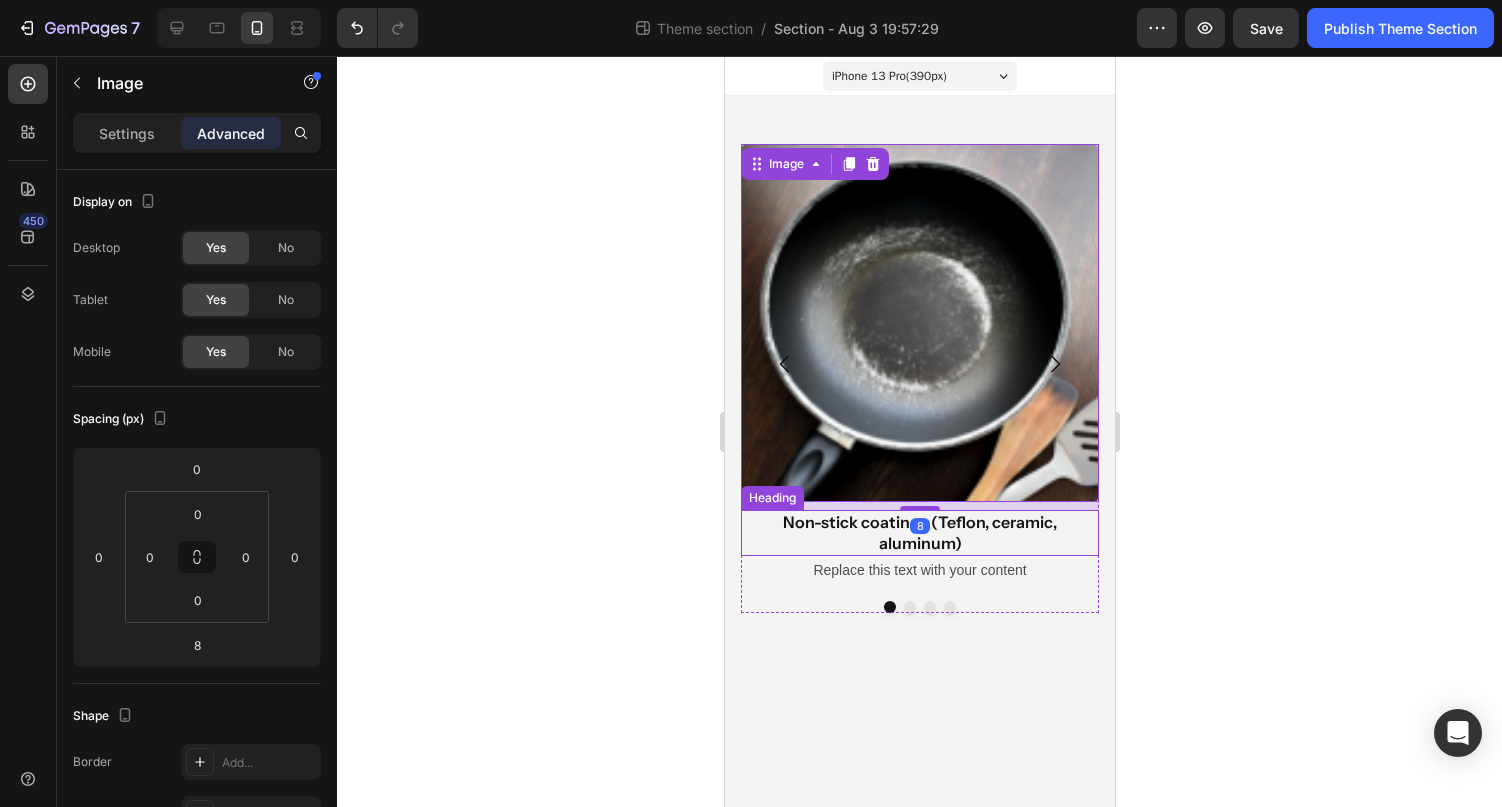 click on "Non-stick coatings (Teflon, ceramic, aluminum)" at bounding box center (919, 533) 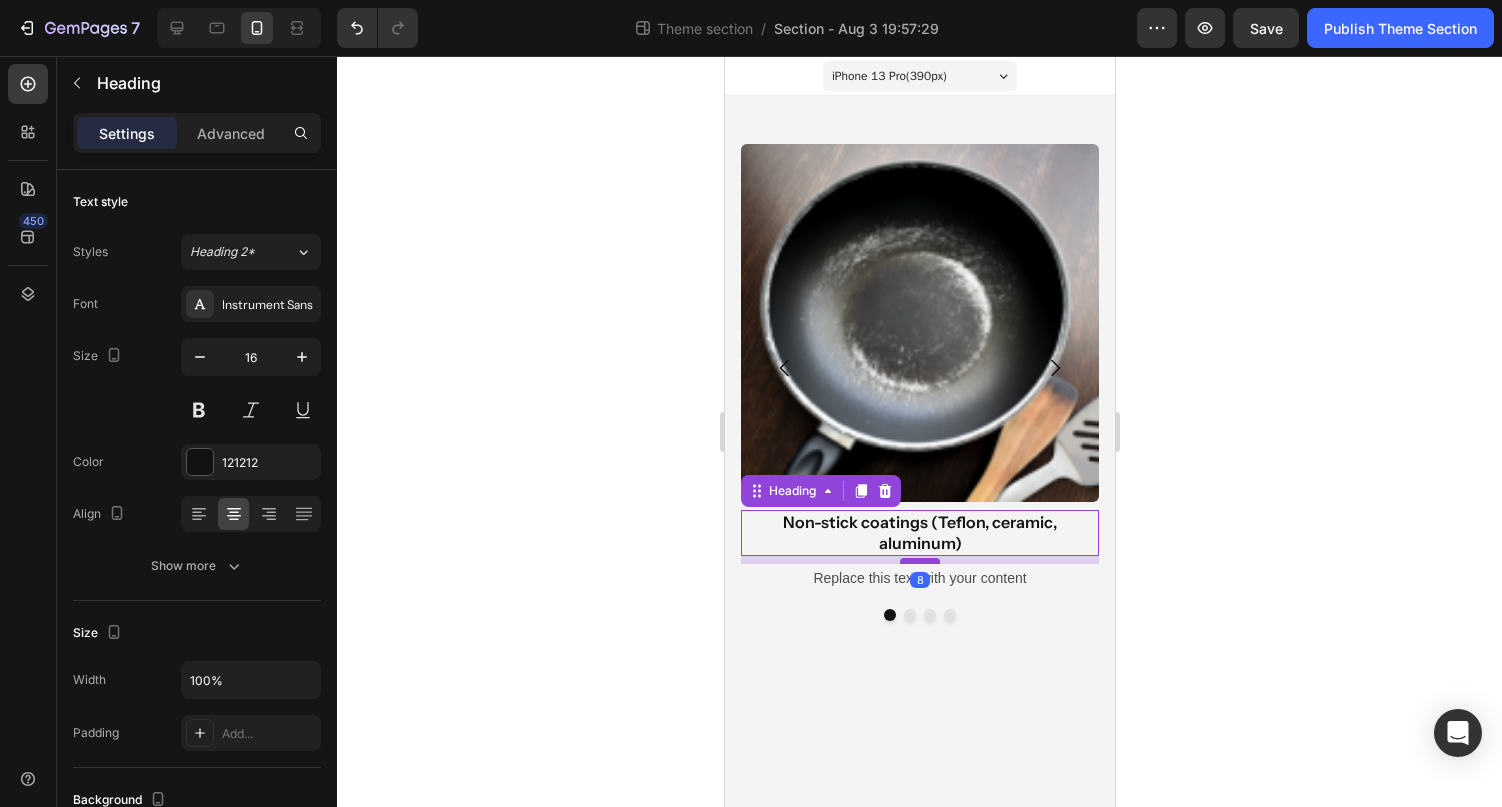 click at bounding box center (919, 561) 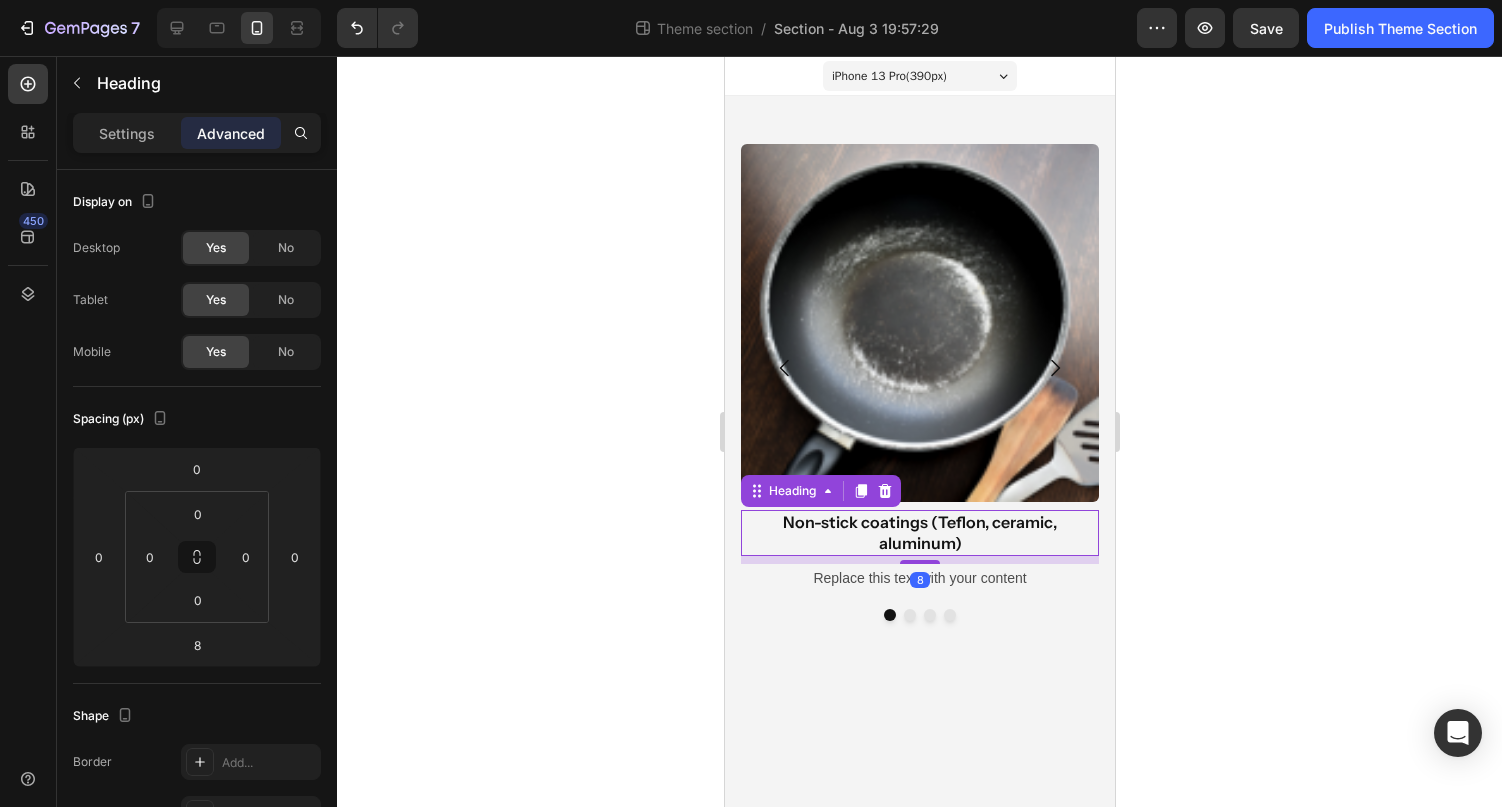 click 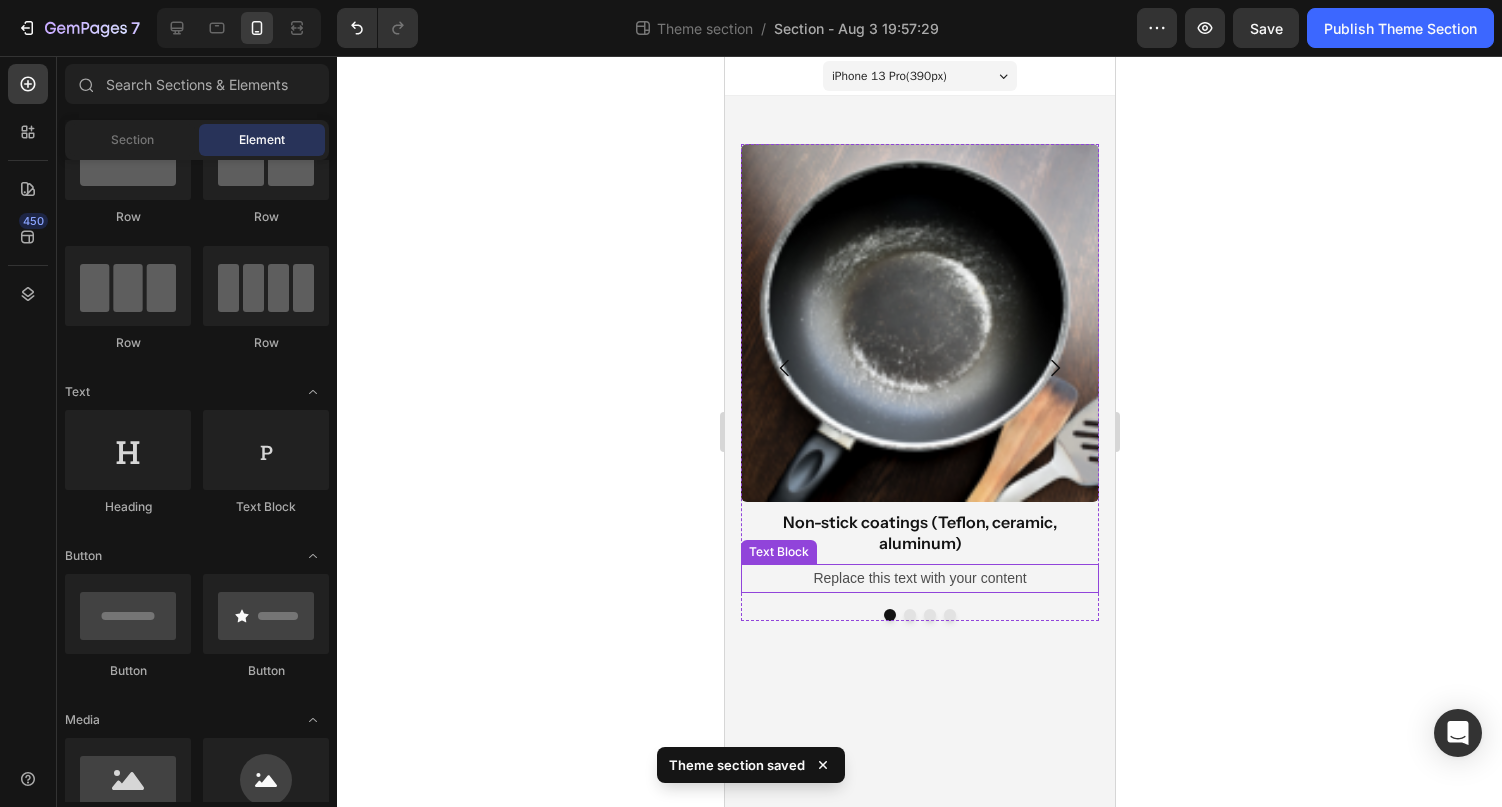 click on "Replace this text with your content" at bounding box center [919, 578] 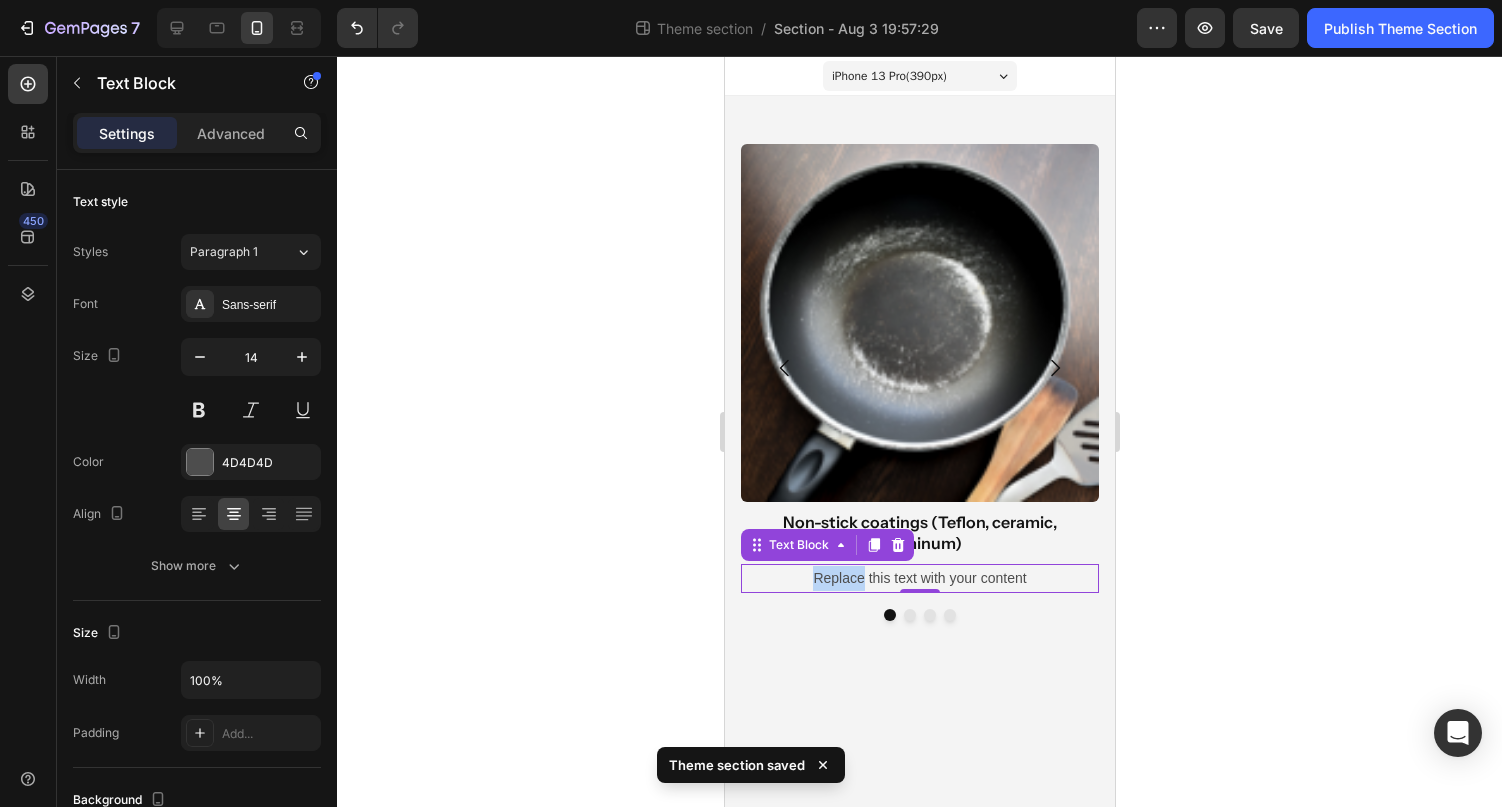 click on "Replace this text with your content" at bounding box center [919, 578] 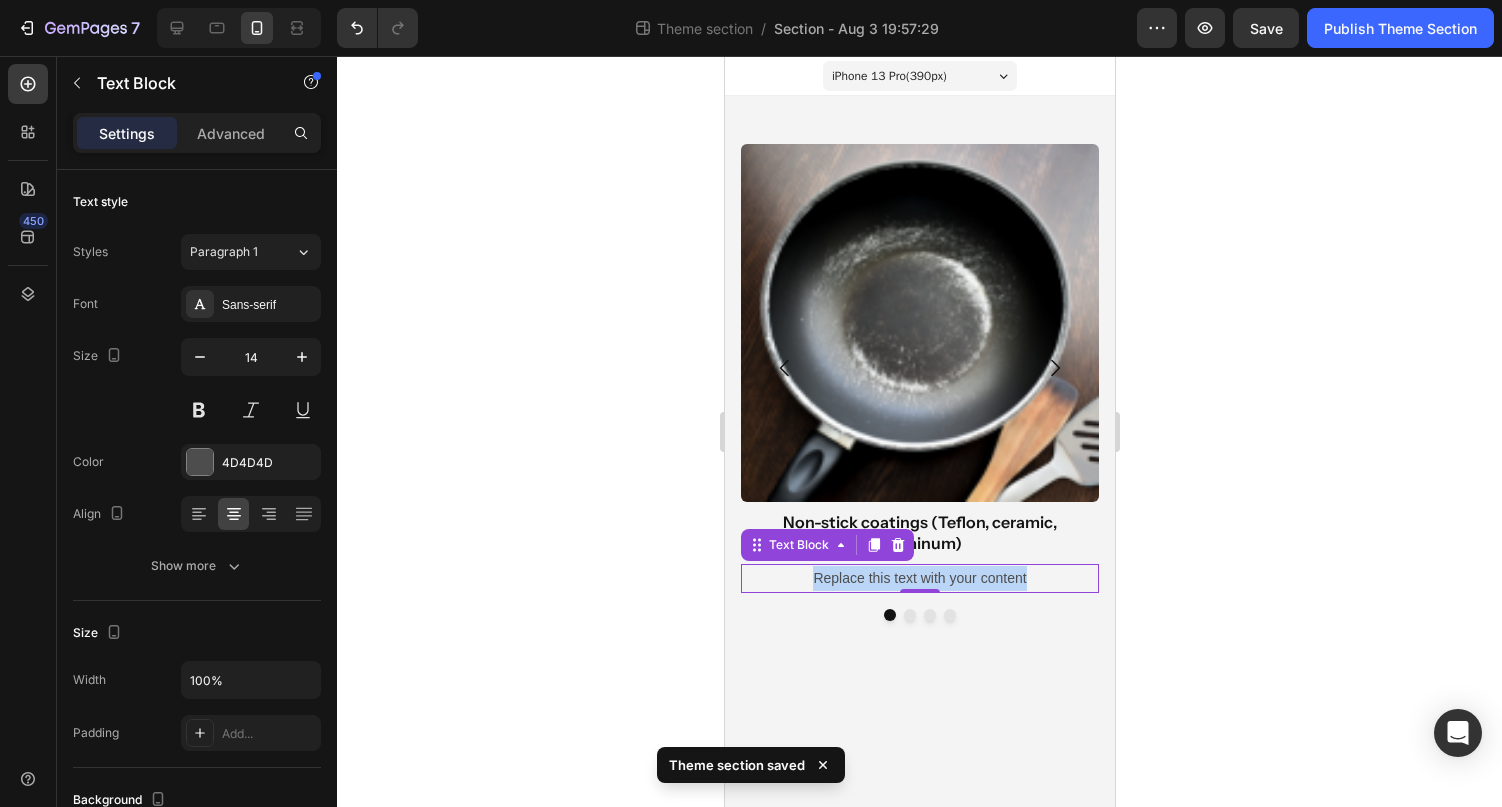 click on "Replace this text with your content" at bounding box center (919, 578) 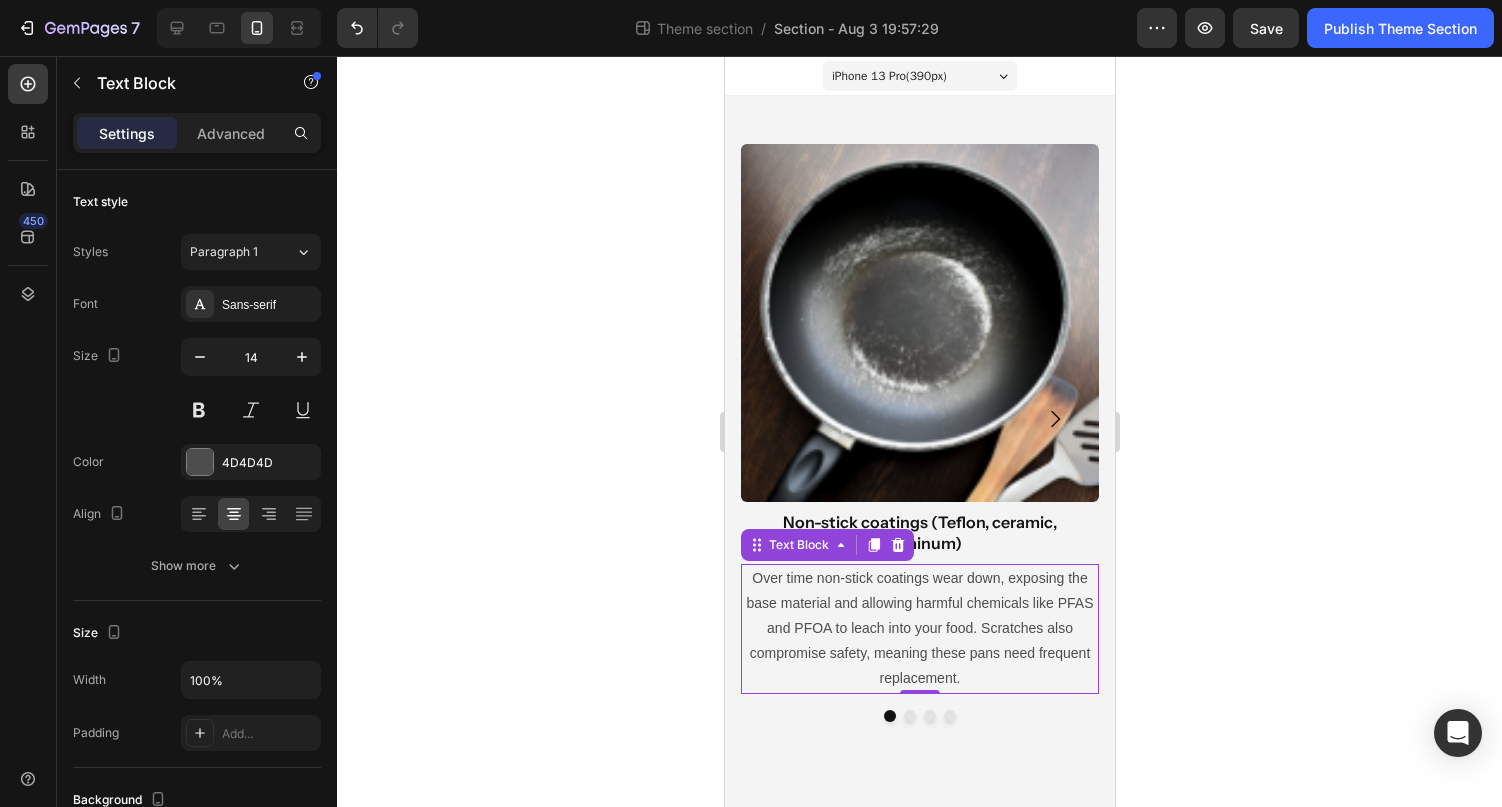 click 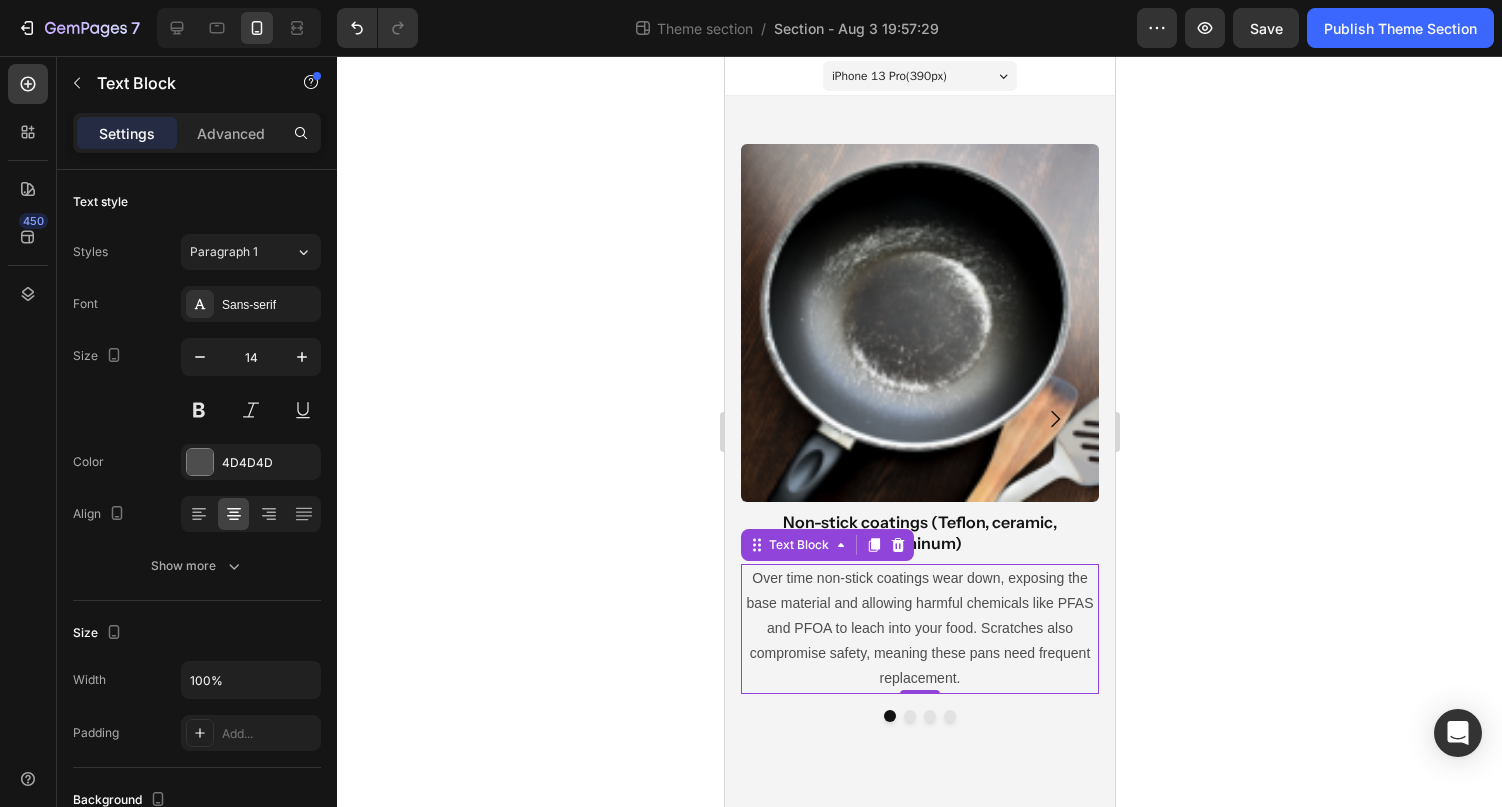 click on "Over time non-stick coatings wear down, exposing the base material and allowing harmful chemicals like PFAS and PFOA to leach into your food. Scratches also compromise safety, meaning these pans need frequent replacement." at bounding box center (919, 629) 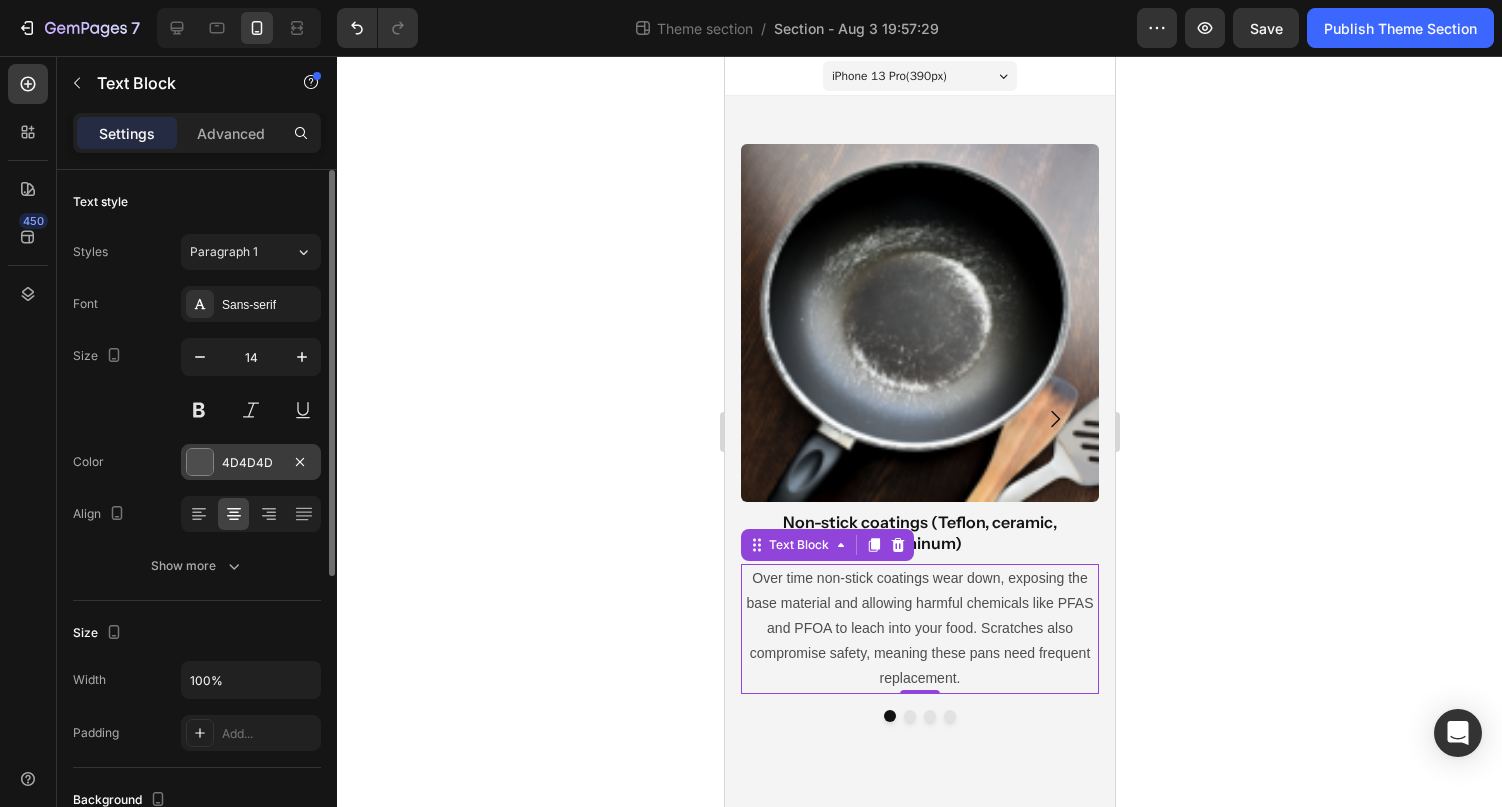 click on "4D4D4D" at bounding box center (251, 462) 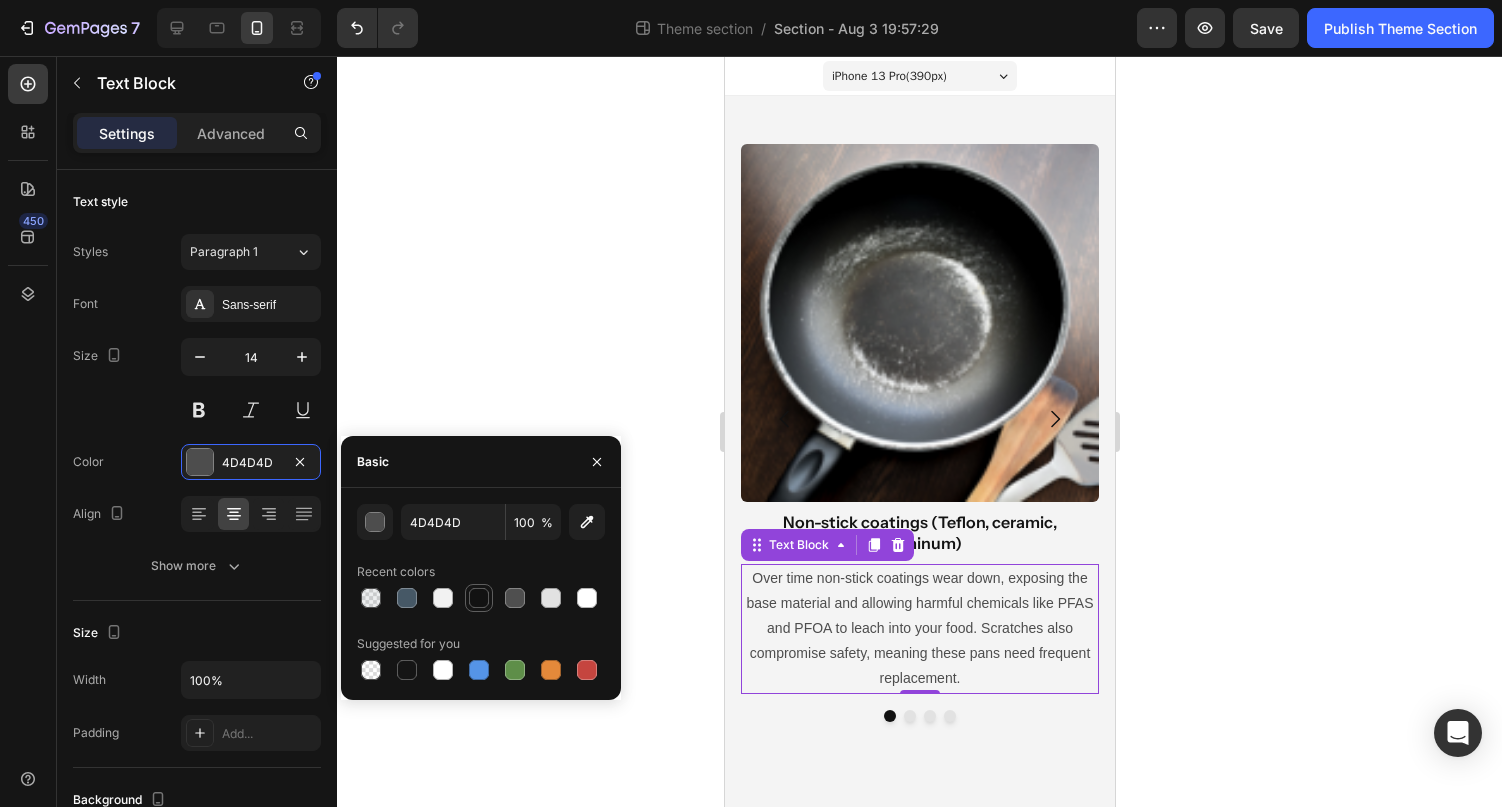 click at bounding box center (479, 598) 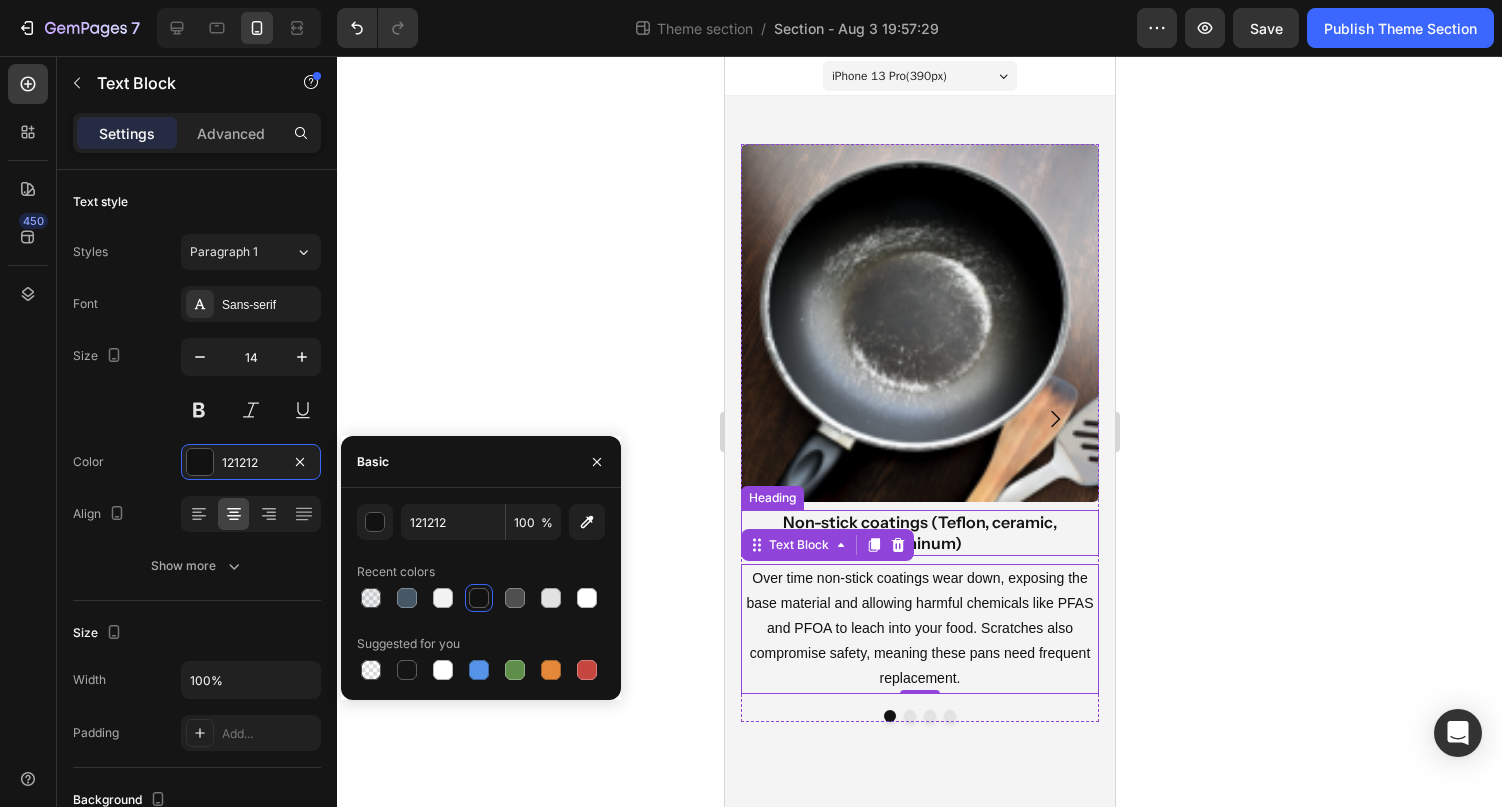 click on "Non-stick coatings (Teflon, ceramic, aluminum)" at bounding box center (919, 533) 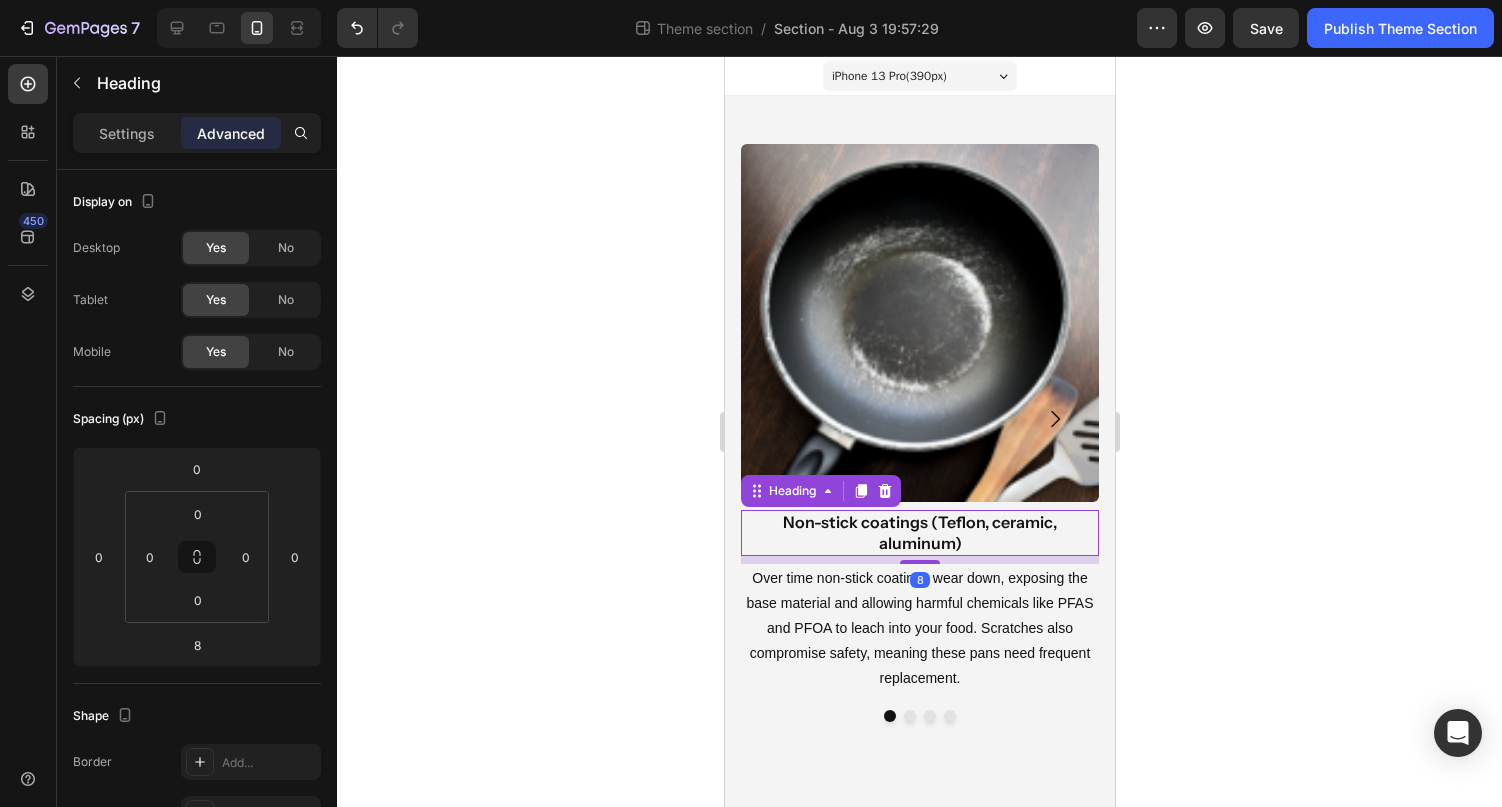 click on "Settings Advanced" at bounding box center (197, 133) 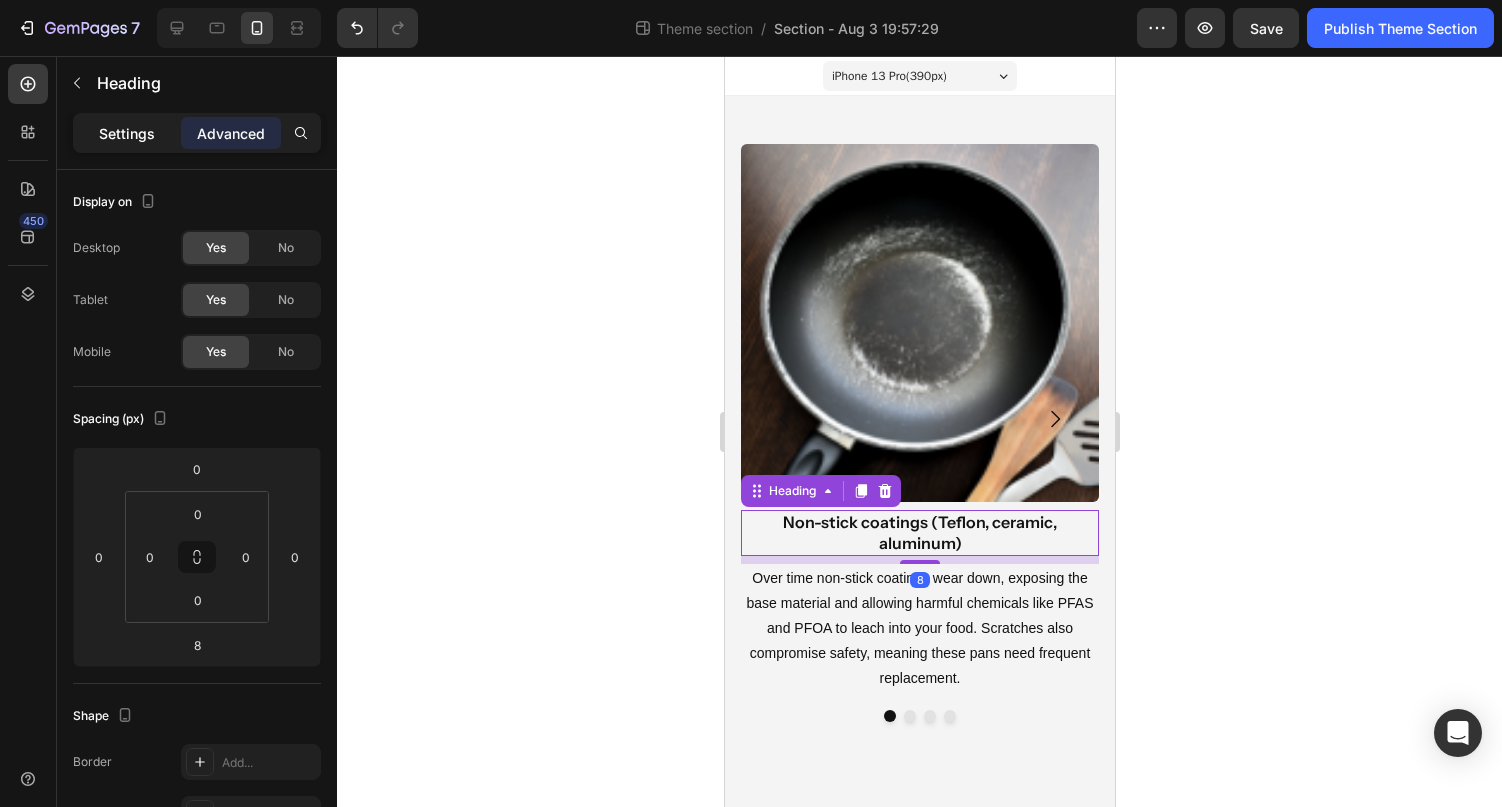 click on "Settings" 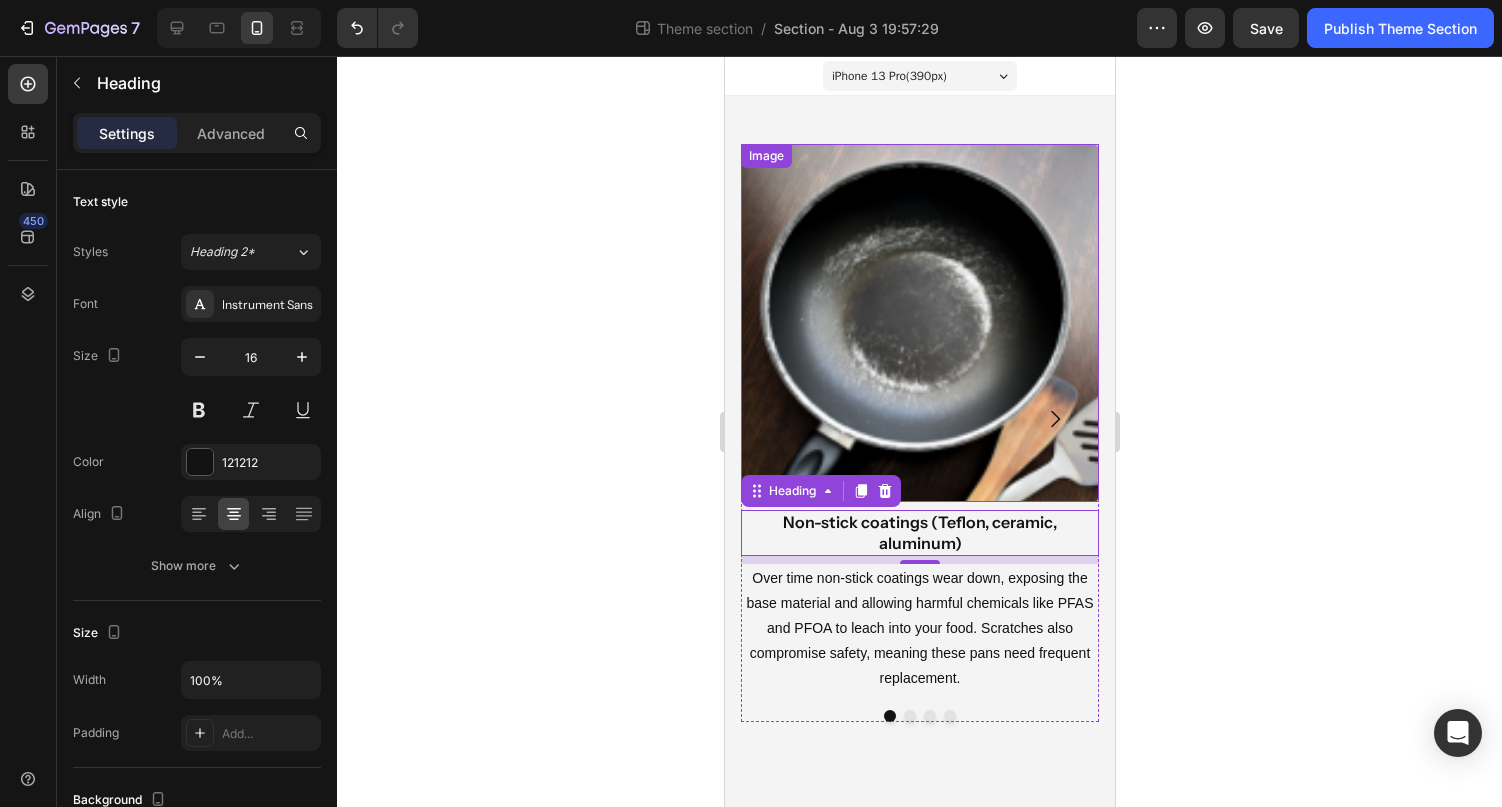 click 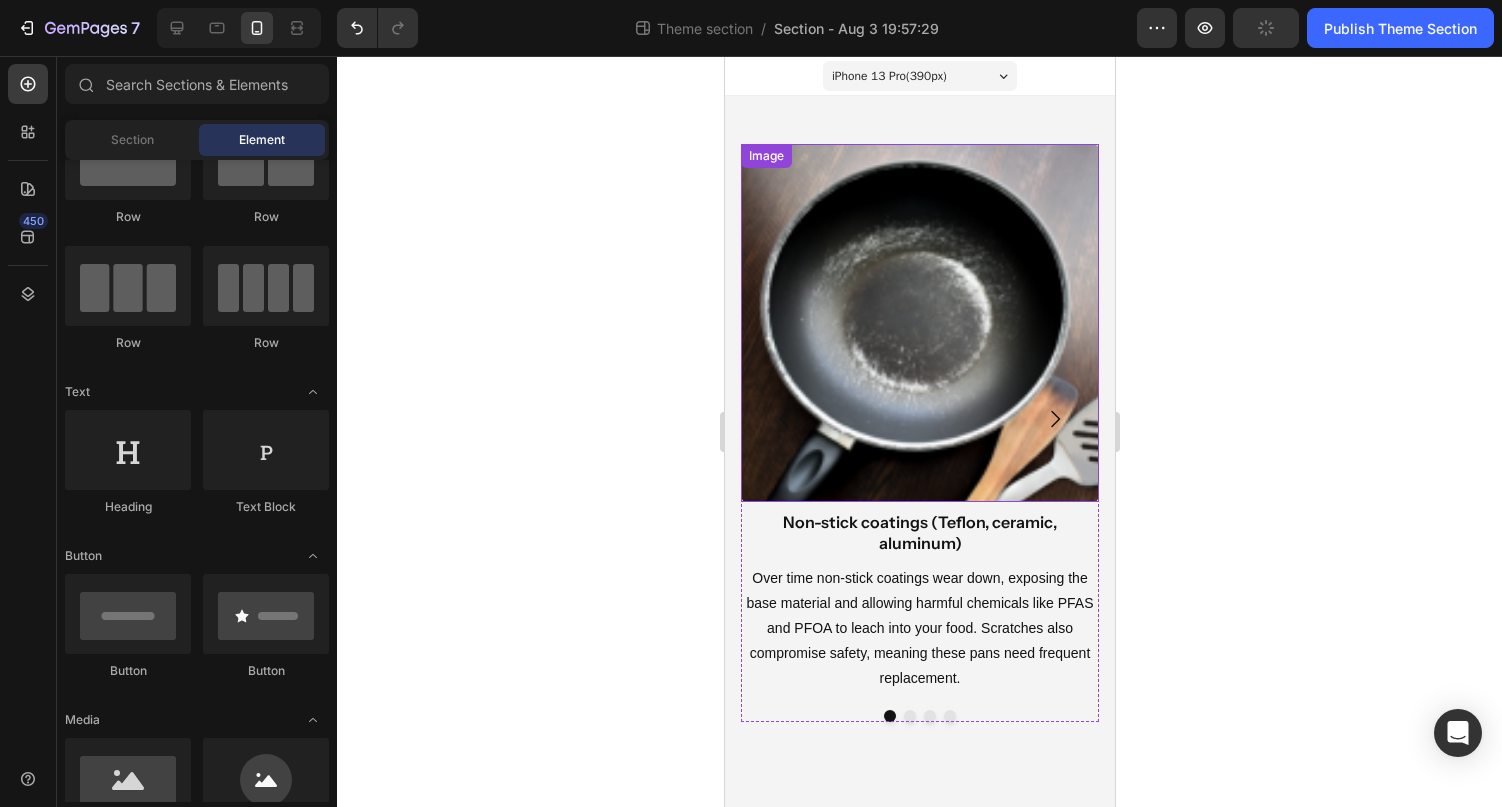 click 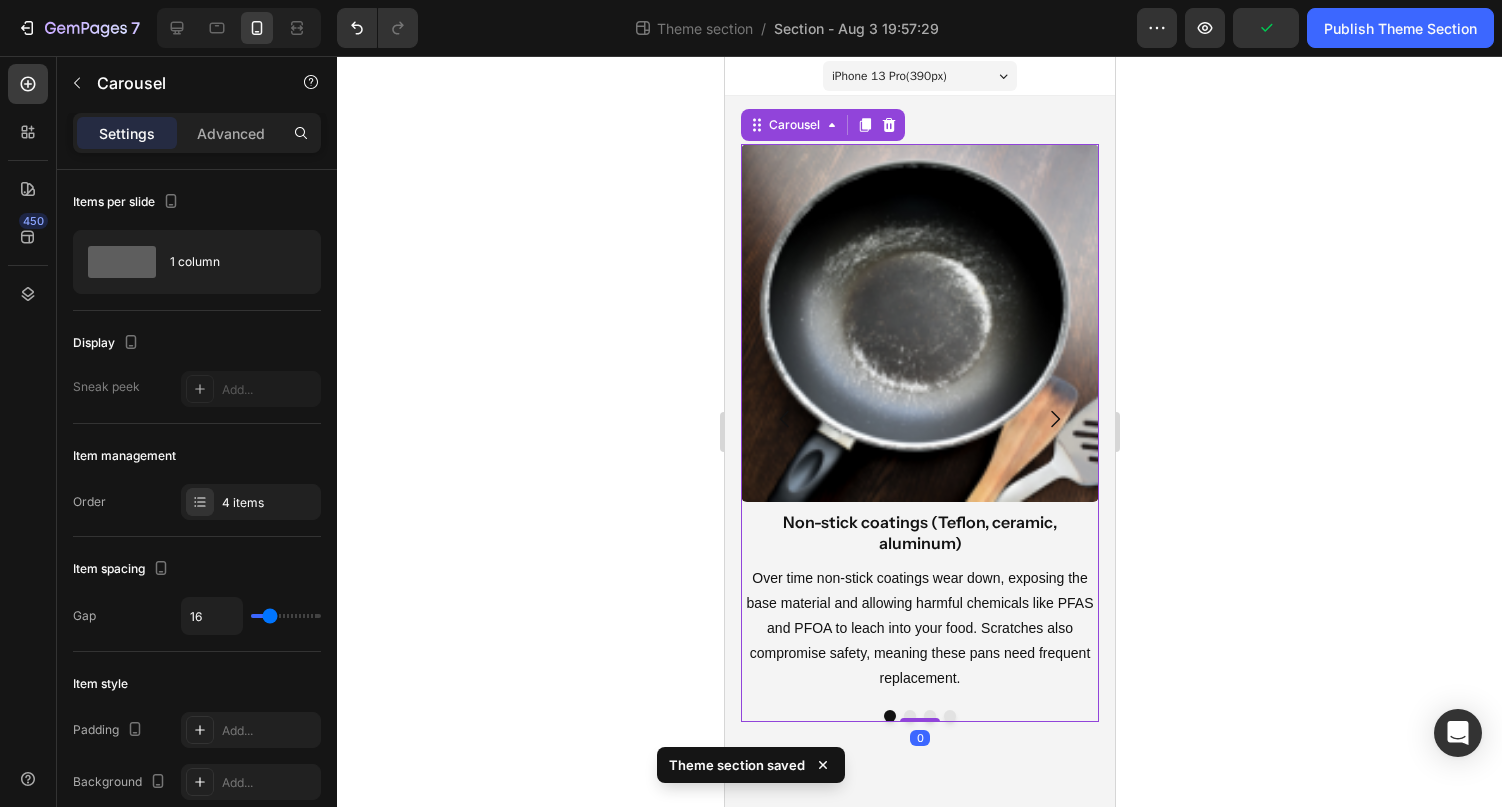 click at bounding box center (919, 716) 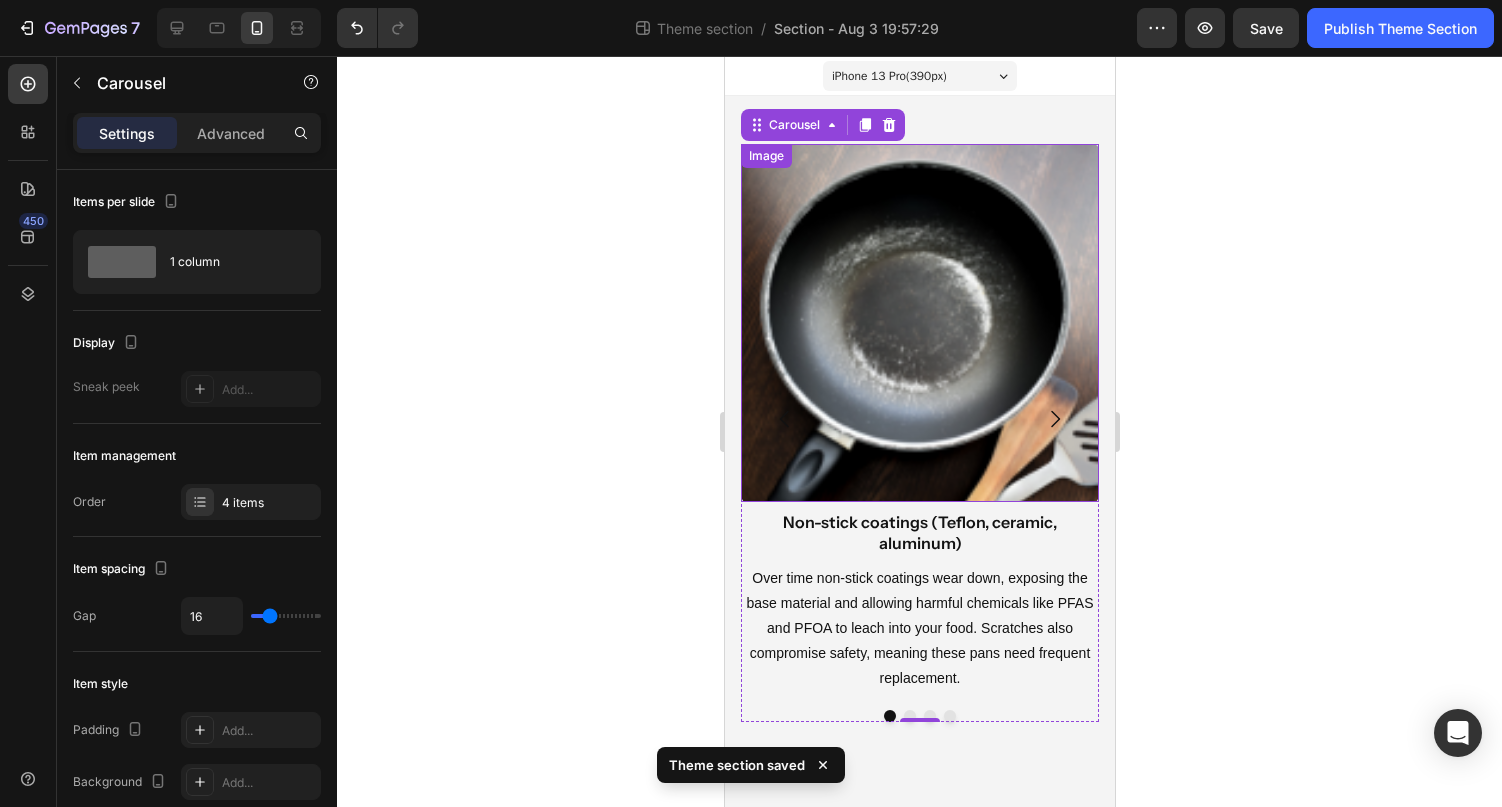 click 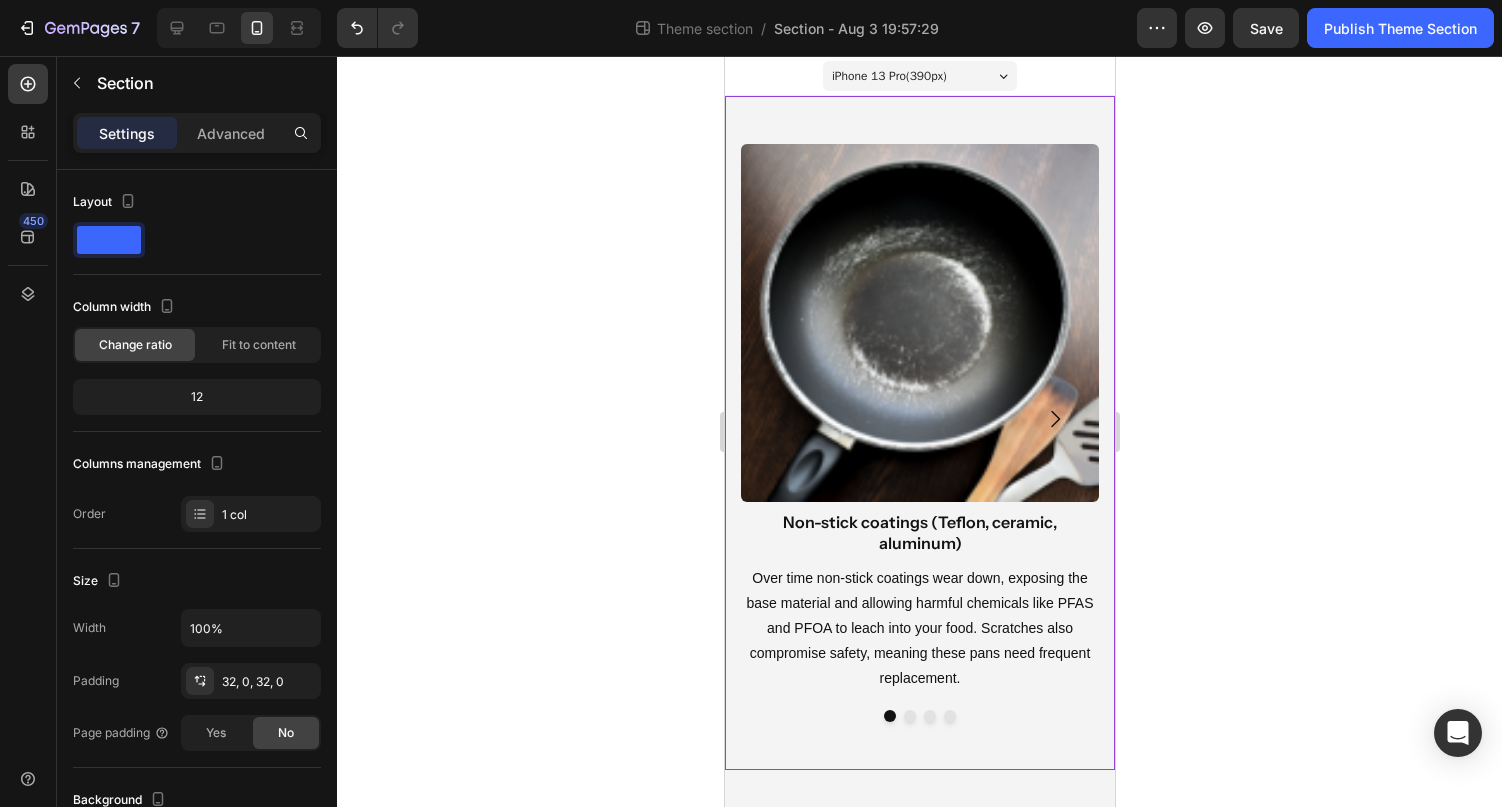 click on "Image Non-stick coatings (Teflon, ceramic, aluminum) Heading Over time non-stick coatings wear down, exposing the base material and allowing harmful chemicals like PFAS and PFOA to leach into your food. Scratches also compromise safety, meaning these pans need frequent replacement. Text Block
Drop element here
Drop element here
Drop element here
Carousel Row" at bounding box center (919, 433) 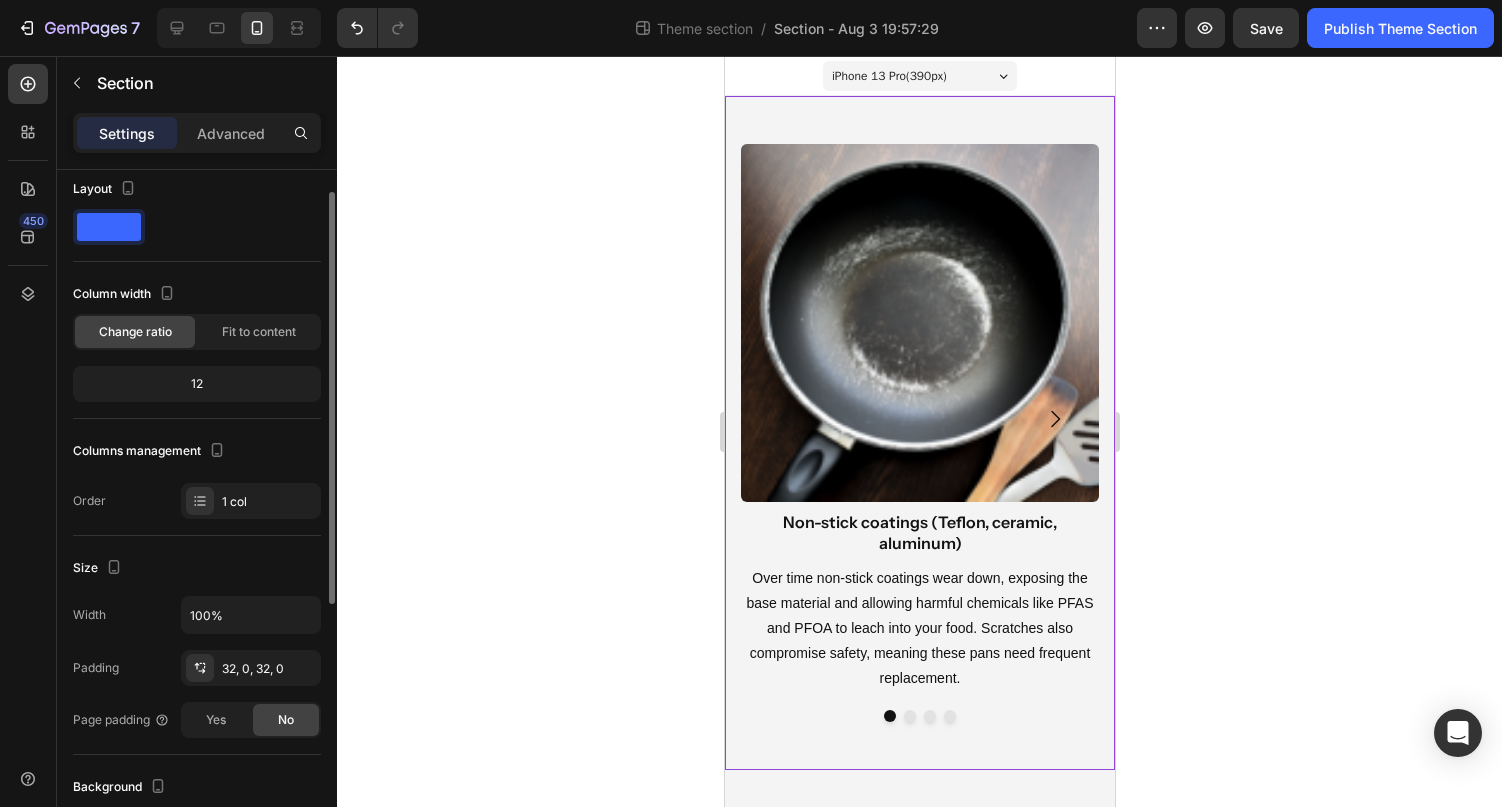 scroll, scrollTop: 0, scrollLeft: 0, axis: both 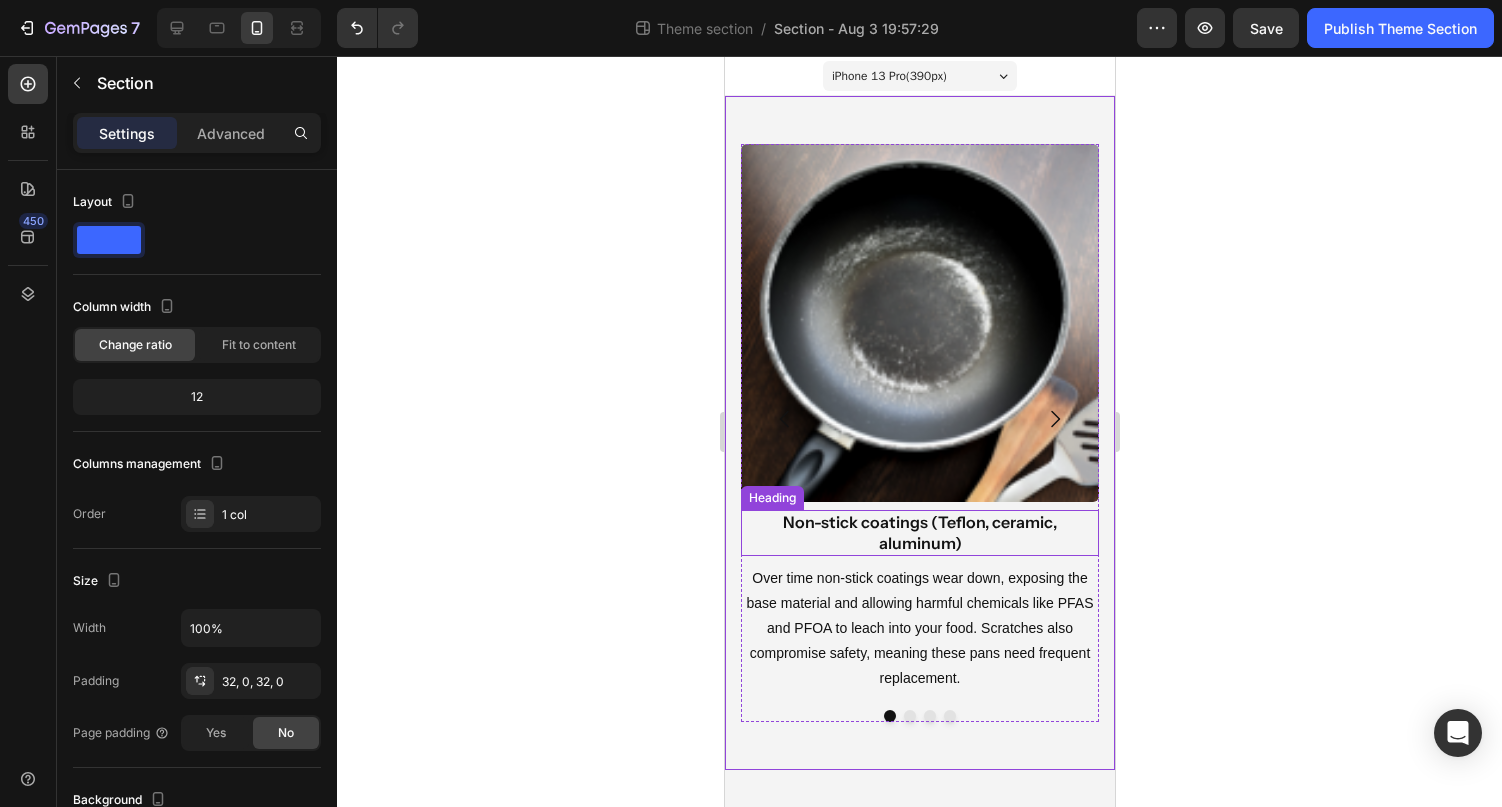 click 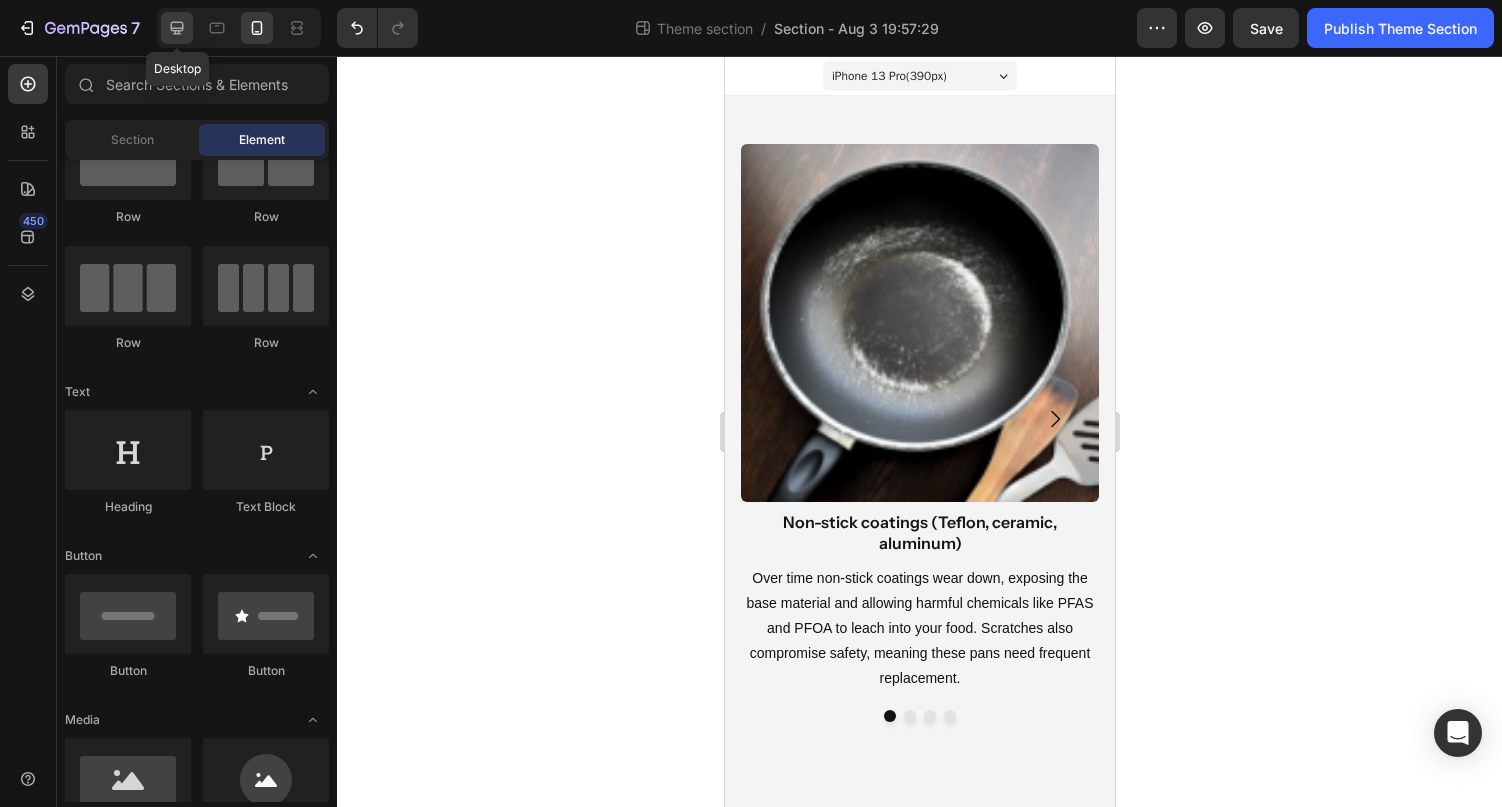 click 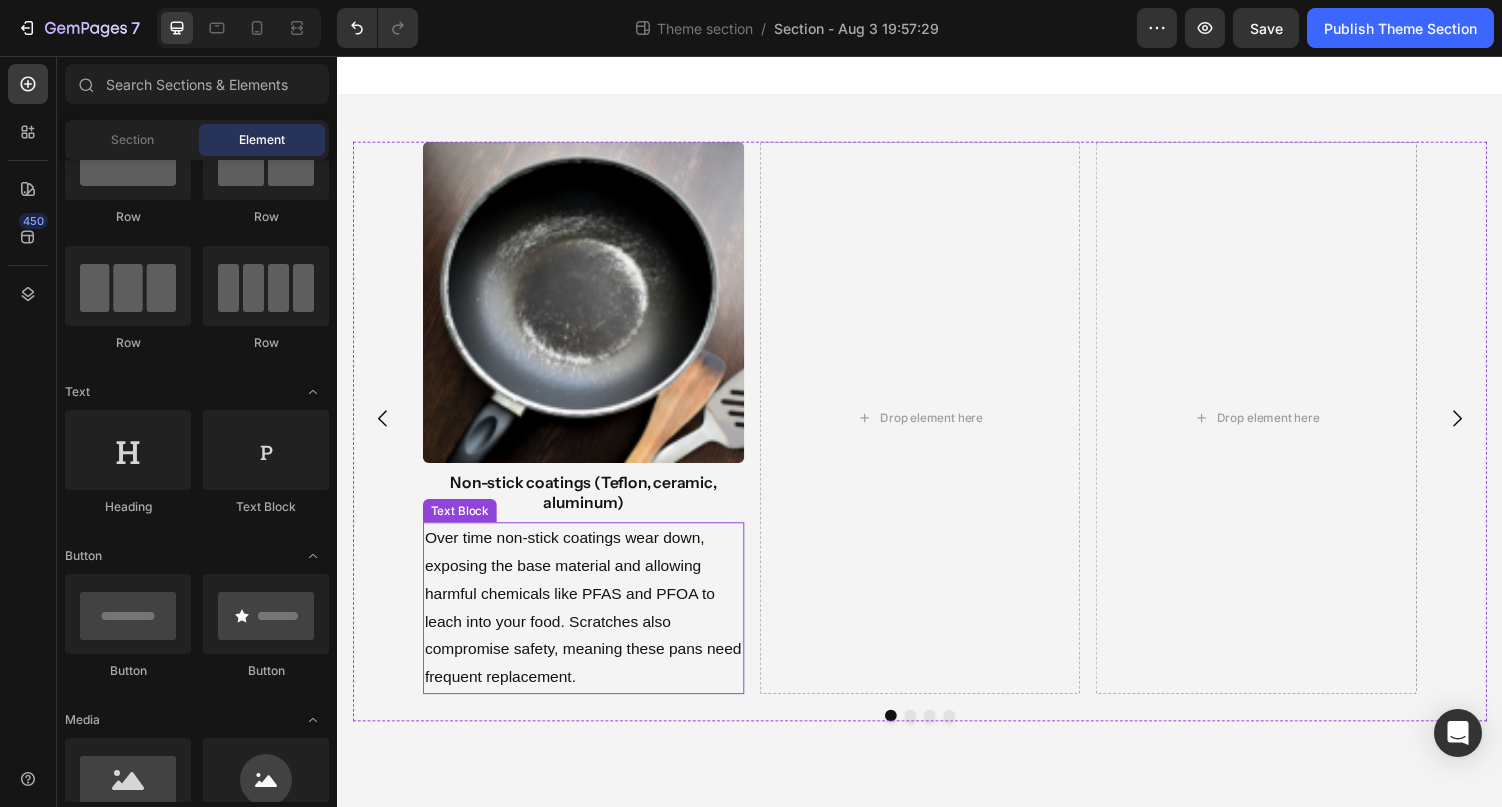 click on "Over time non-stick coatings wear down, exposing the base material and allowing harmful chemicals like PFAS and PFOA to leach into your food. Scratches also compromise safety, meaning these pans need frequent replacement." at bounding box center [590, 542] 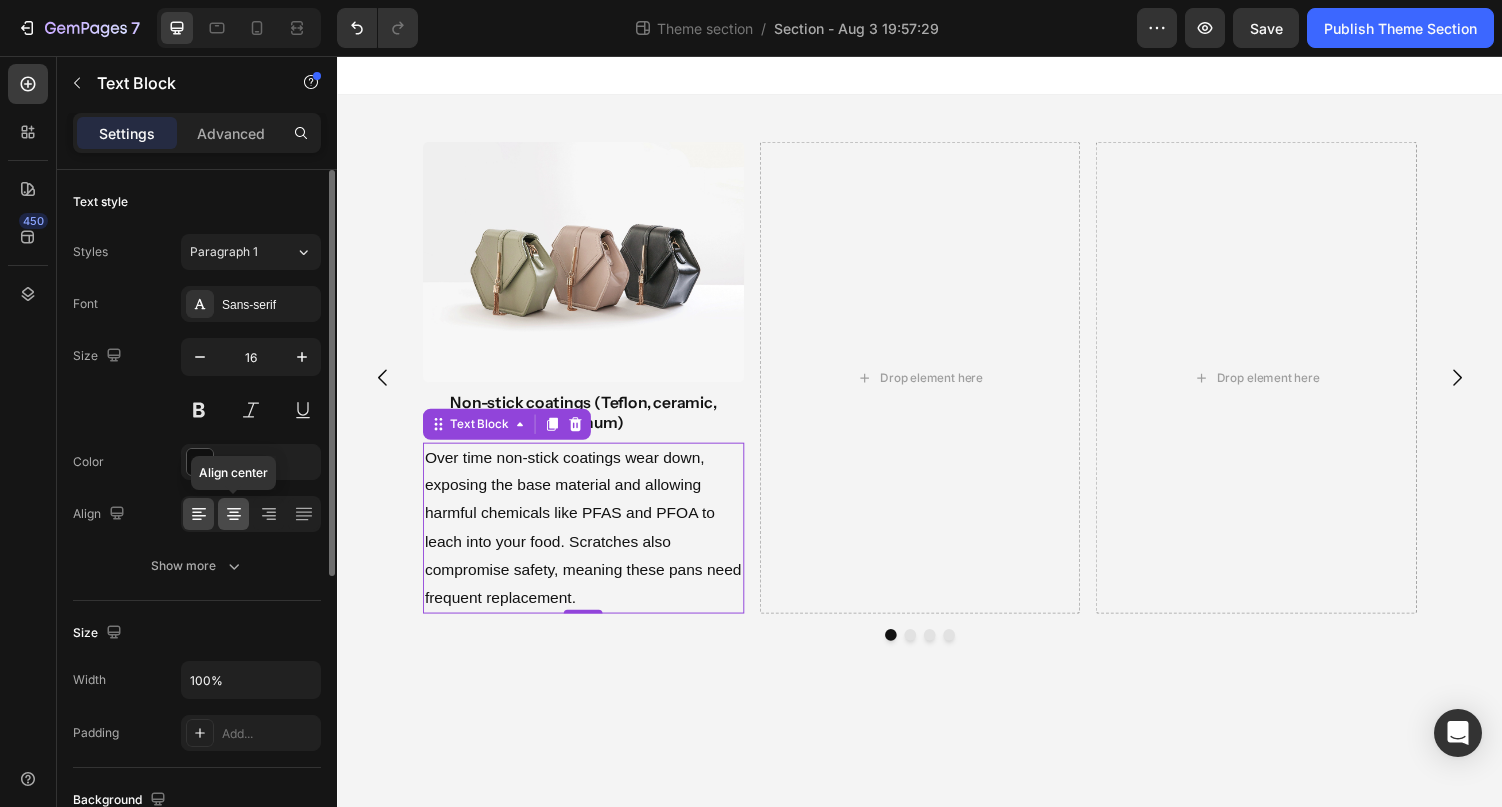 click 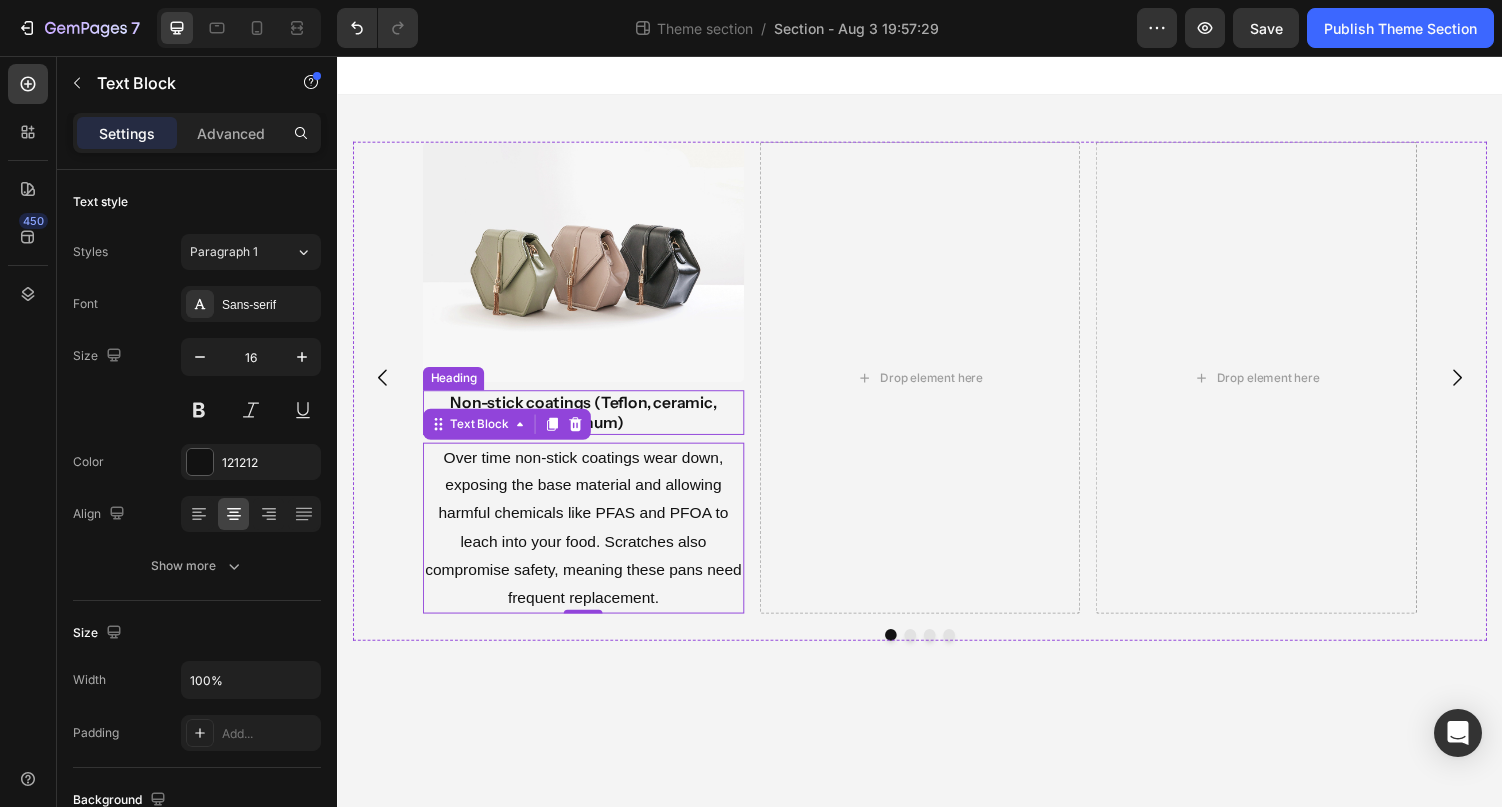 click on "Non-stick coatings (Teflon, ceramic, aluminum)" at bounding box center [590, 423] 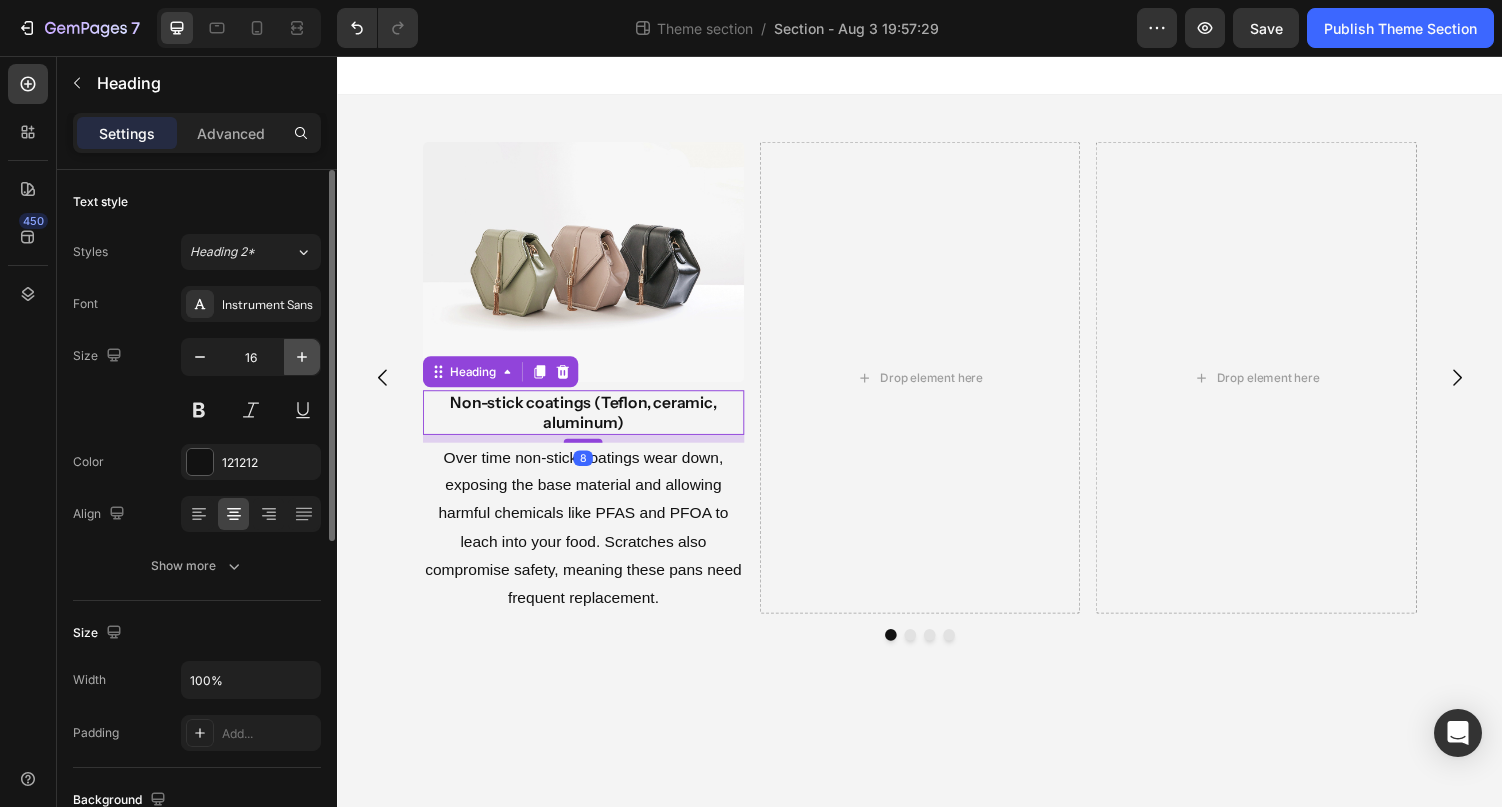 click 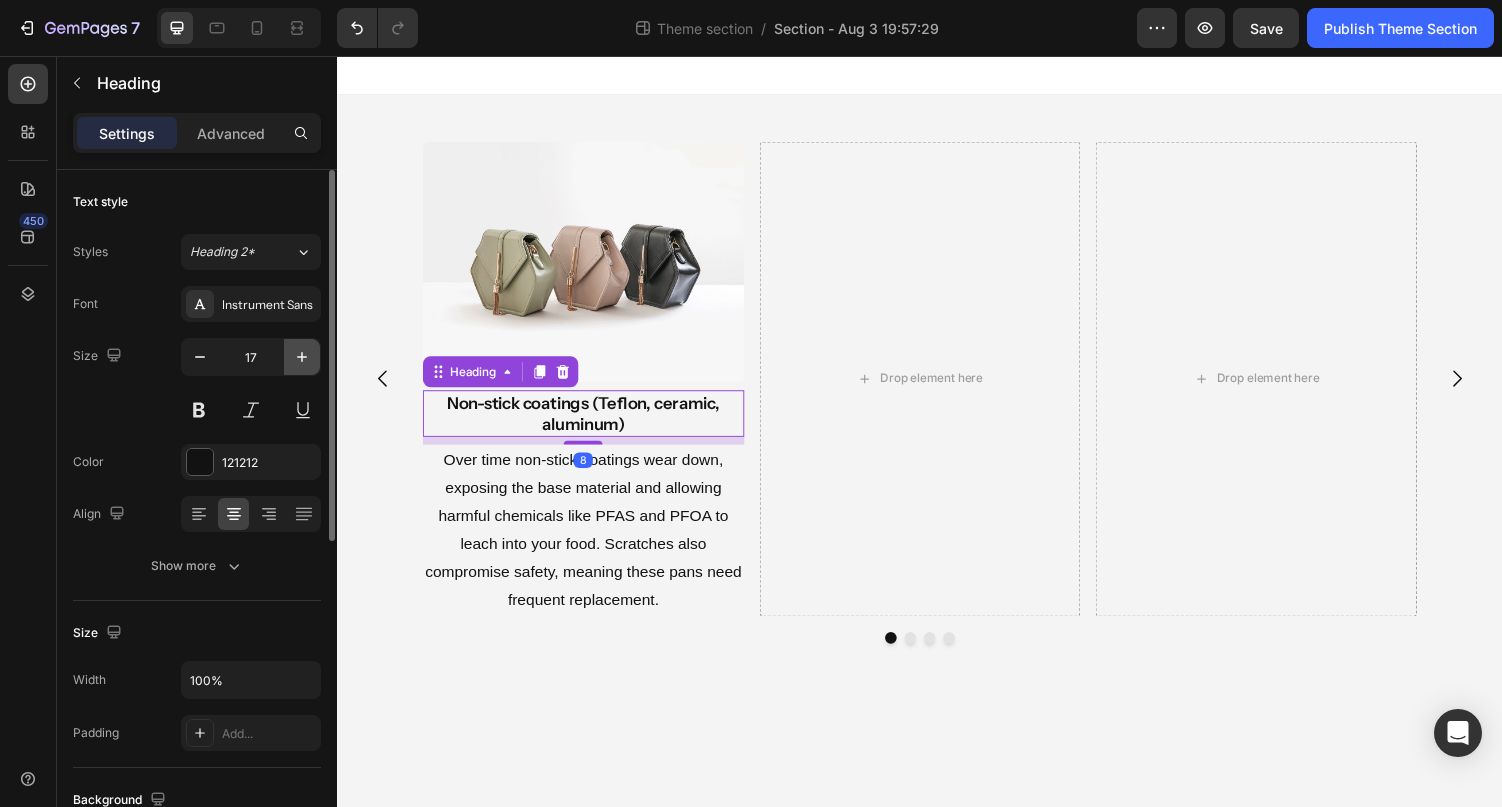 click 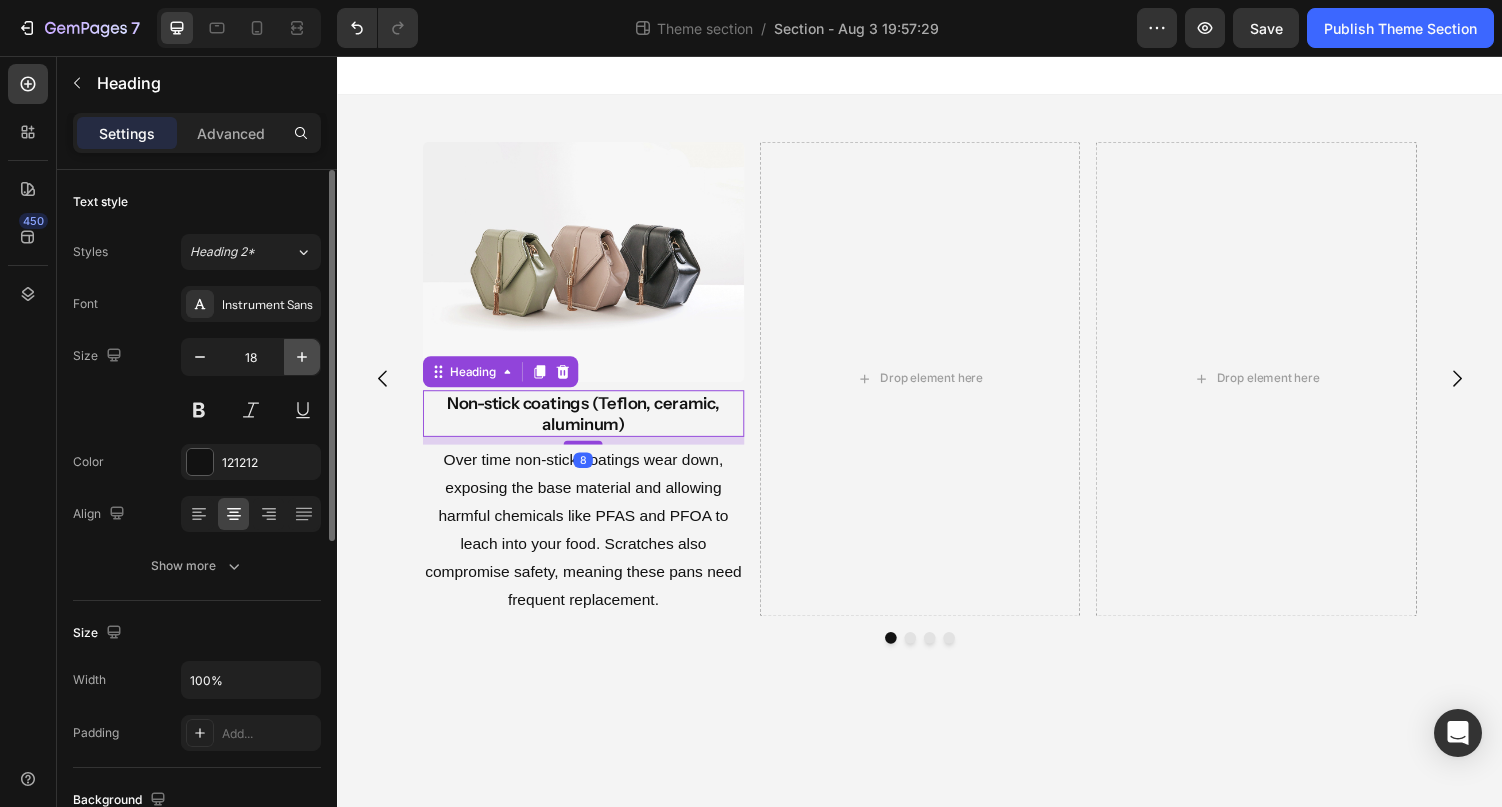 click 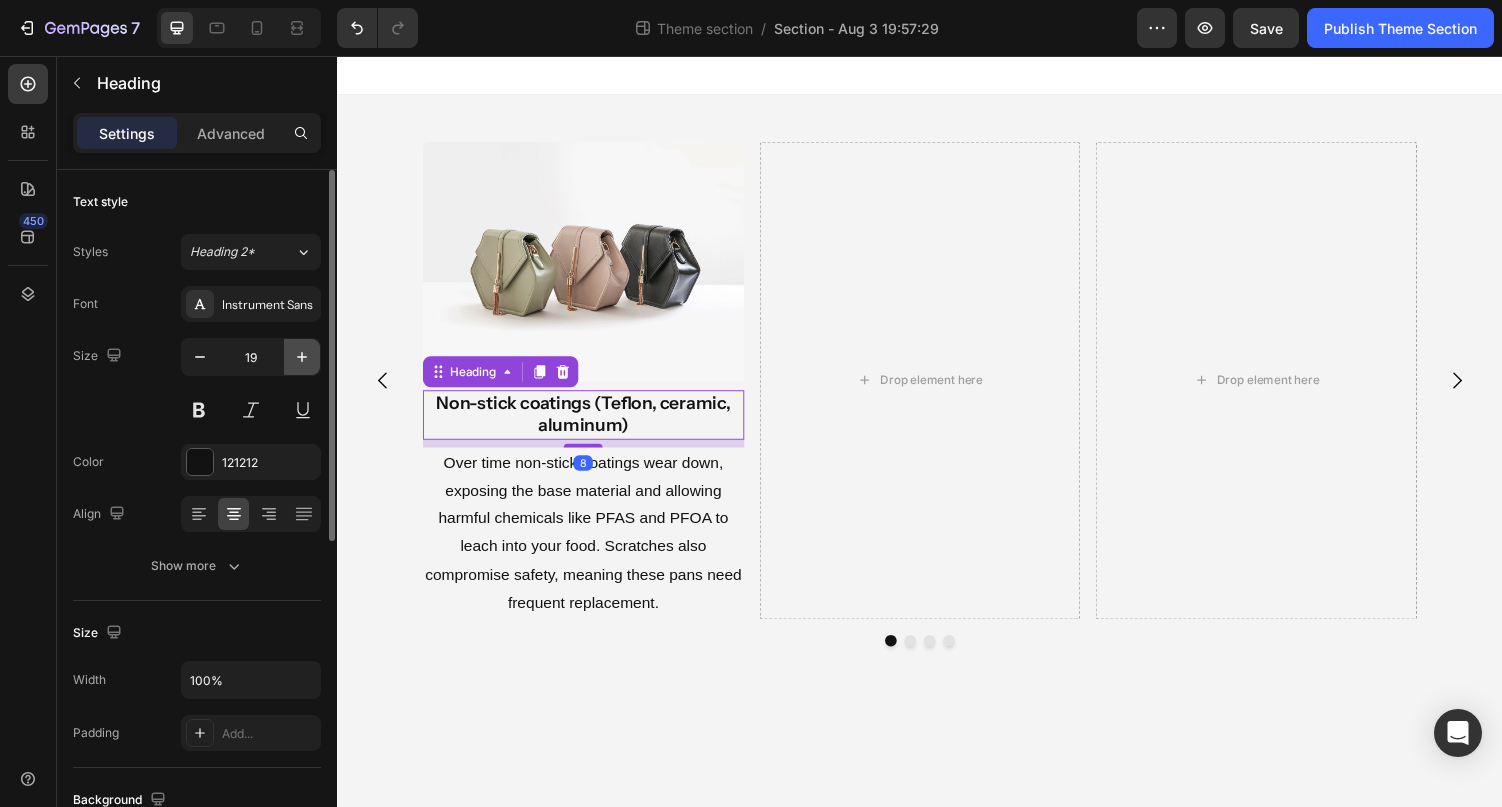 click 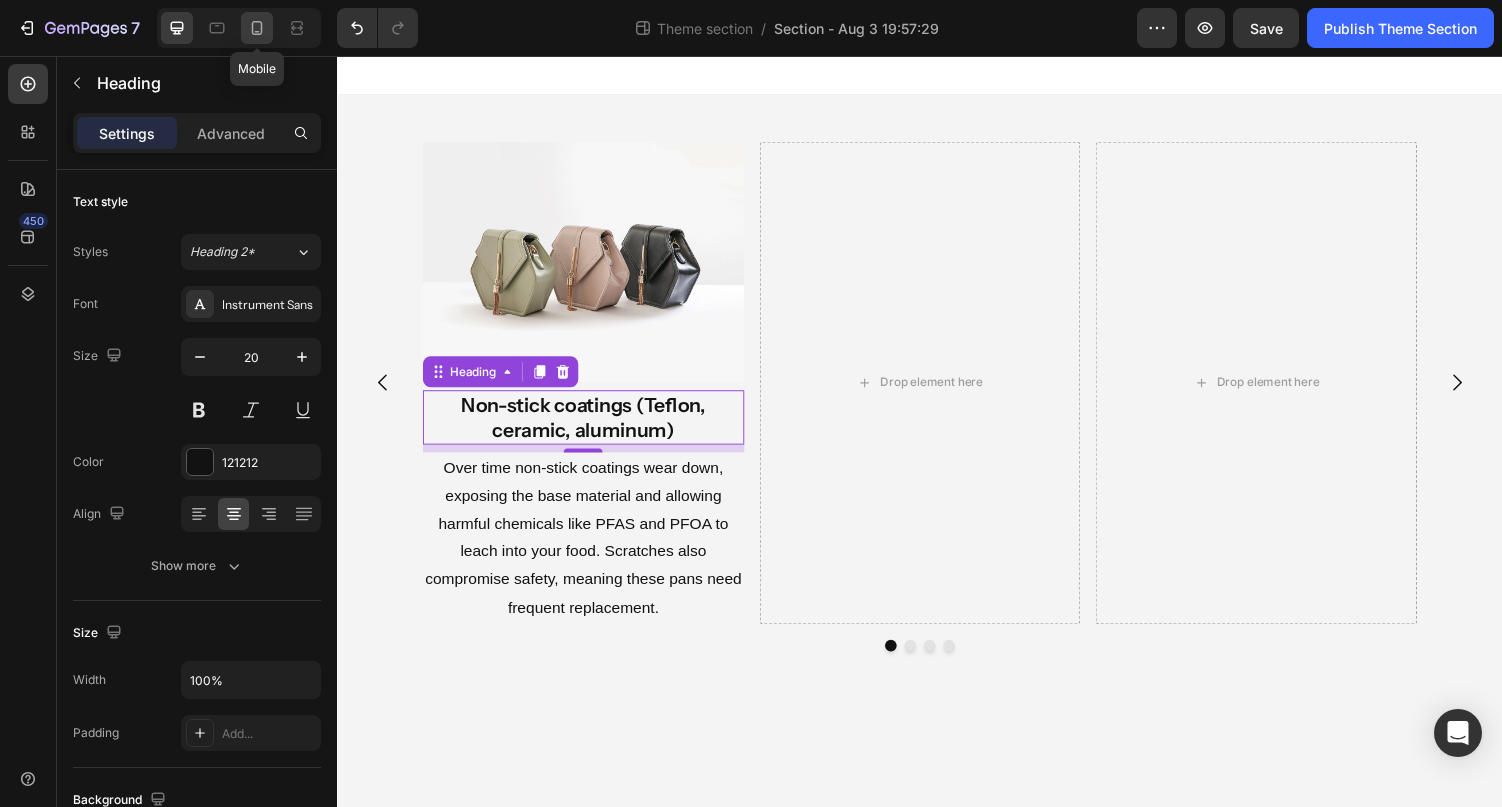 click 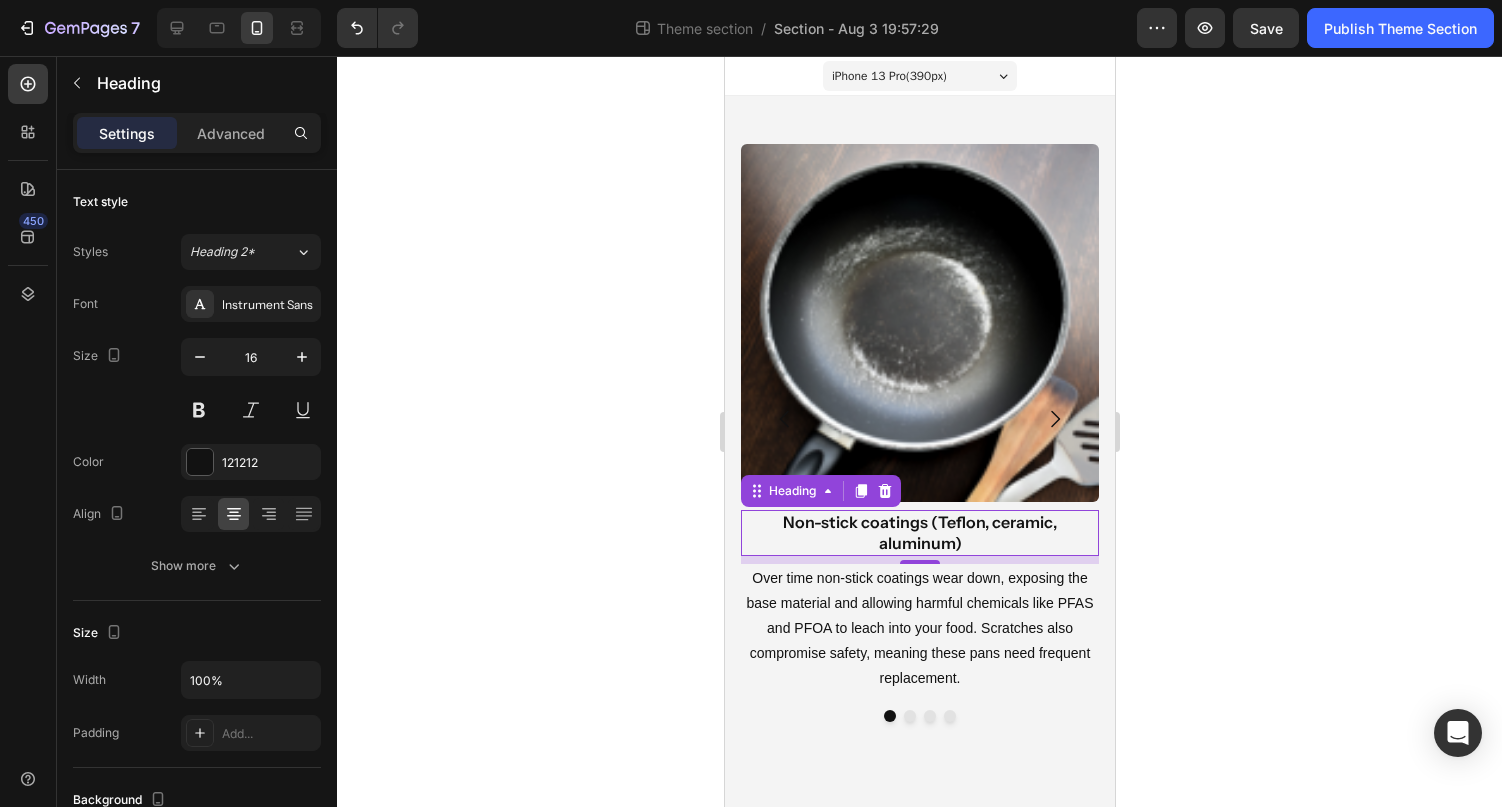 click 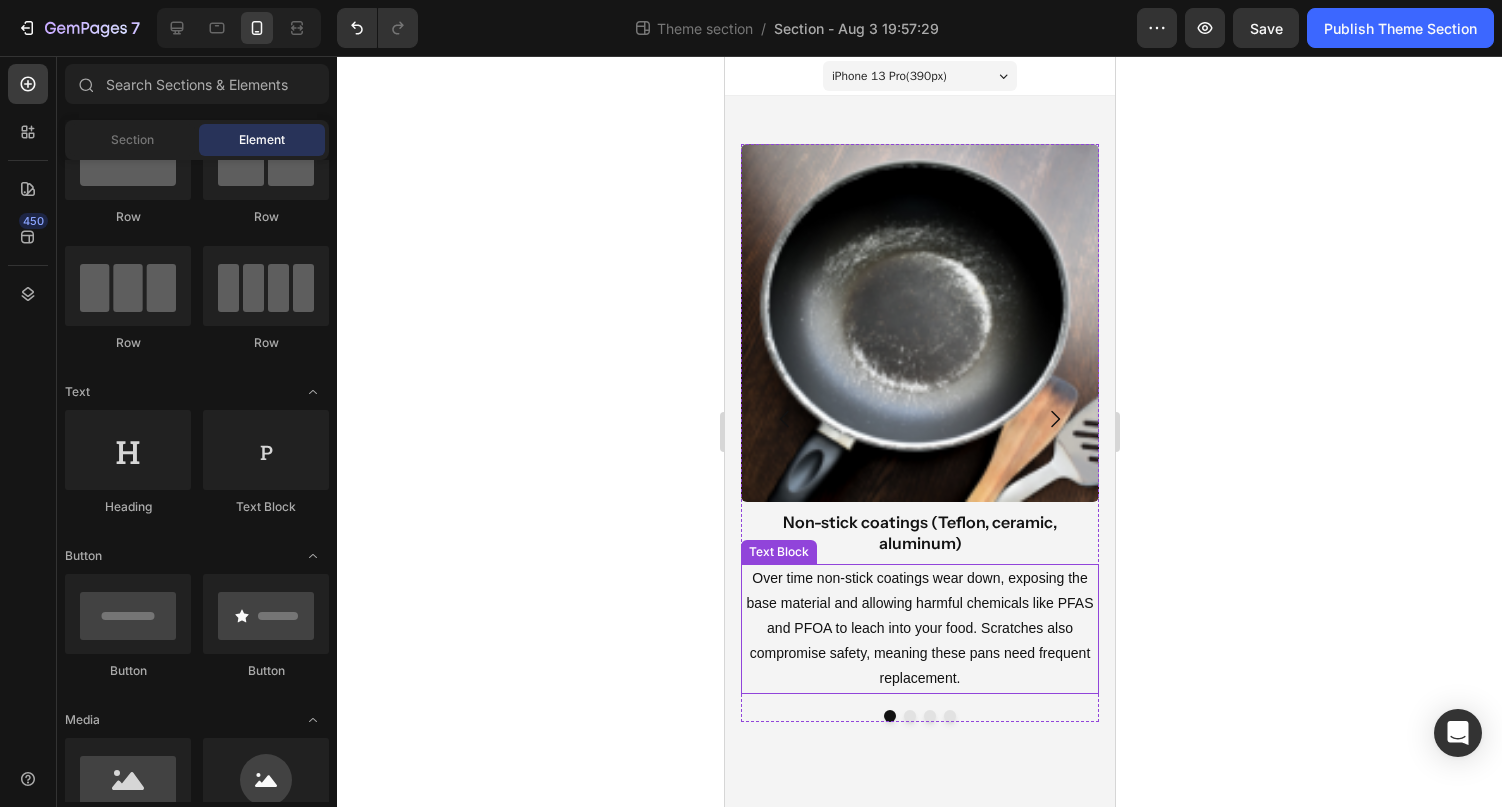 click on "Over time non-stick coatings wear down, exposing the base material and allowing harmful chemicals like PFAS and PFOA to leach into your food. Scratches also compromise safety, meaning these pans need frequent replacement." at bounding box center [919, 629] 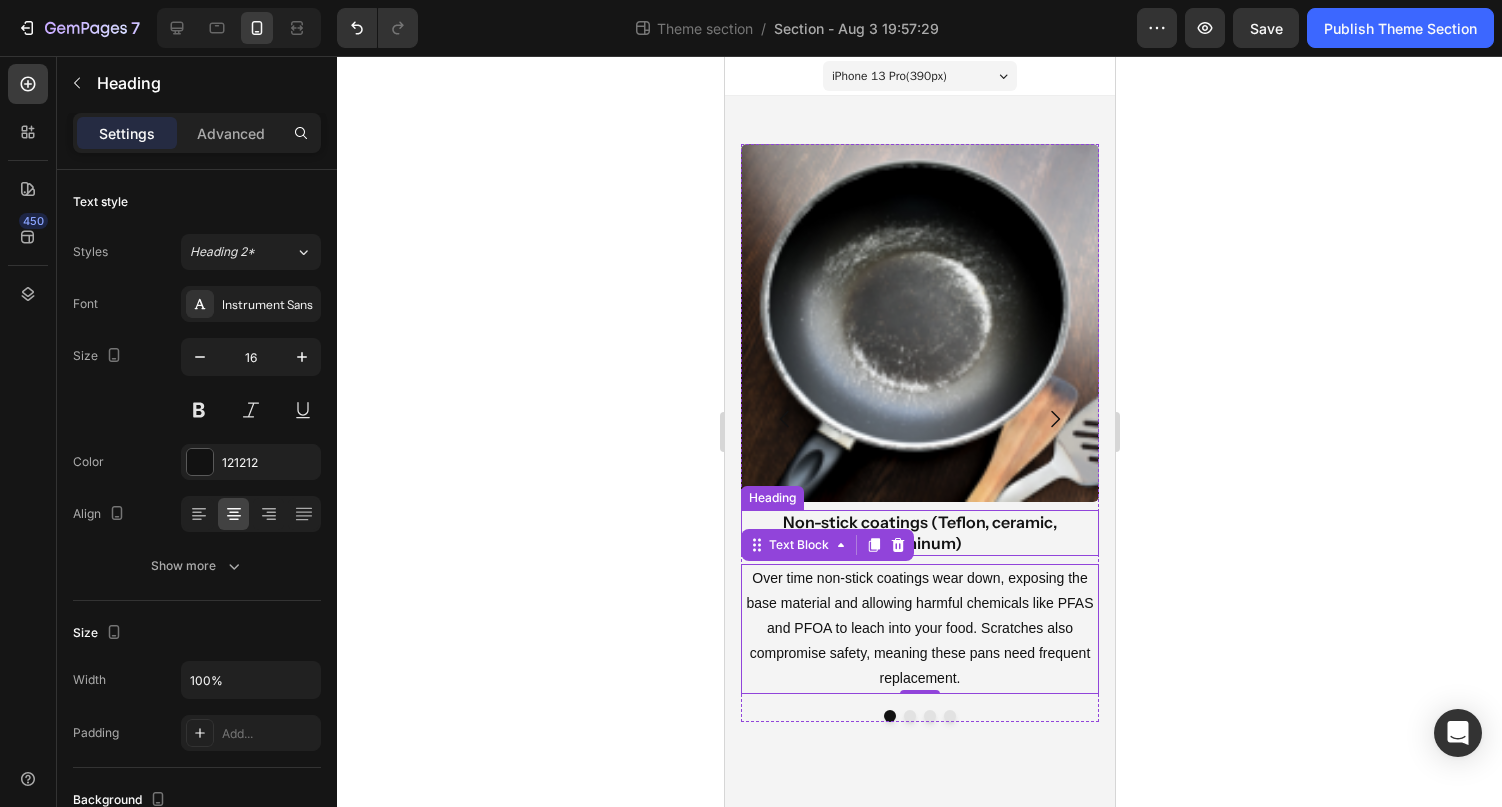click on "Non-stick coatings (Teflon, ceramic, aluminum)" at bounding box center (919, 533) 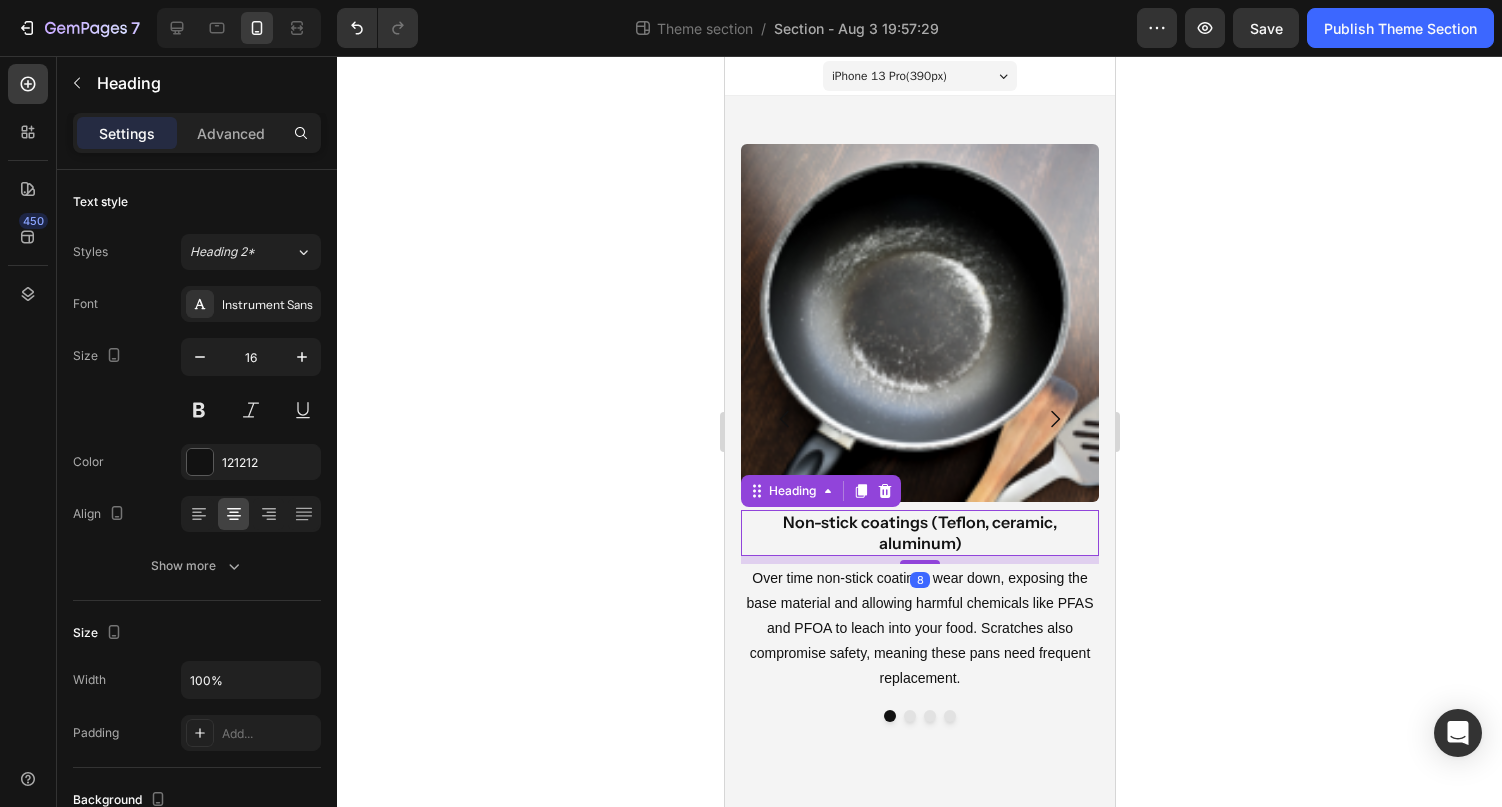 click 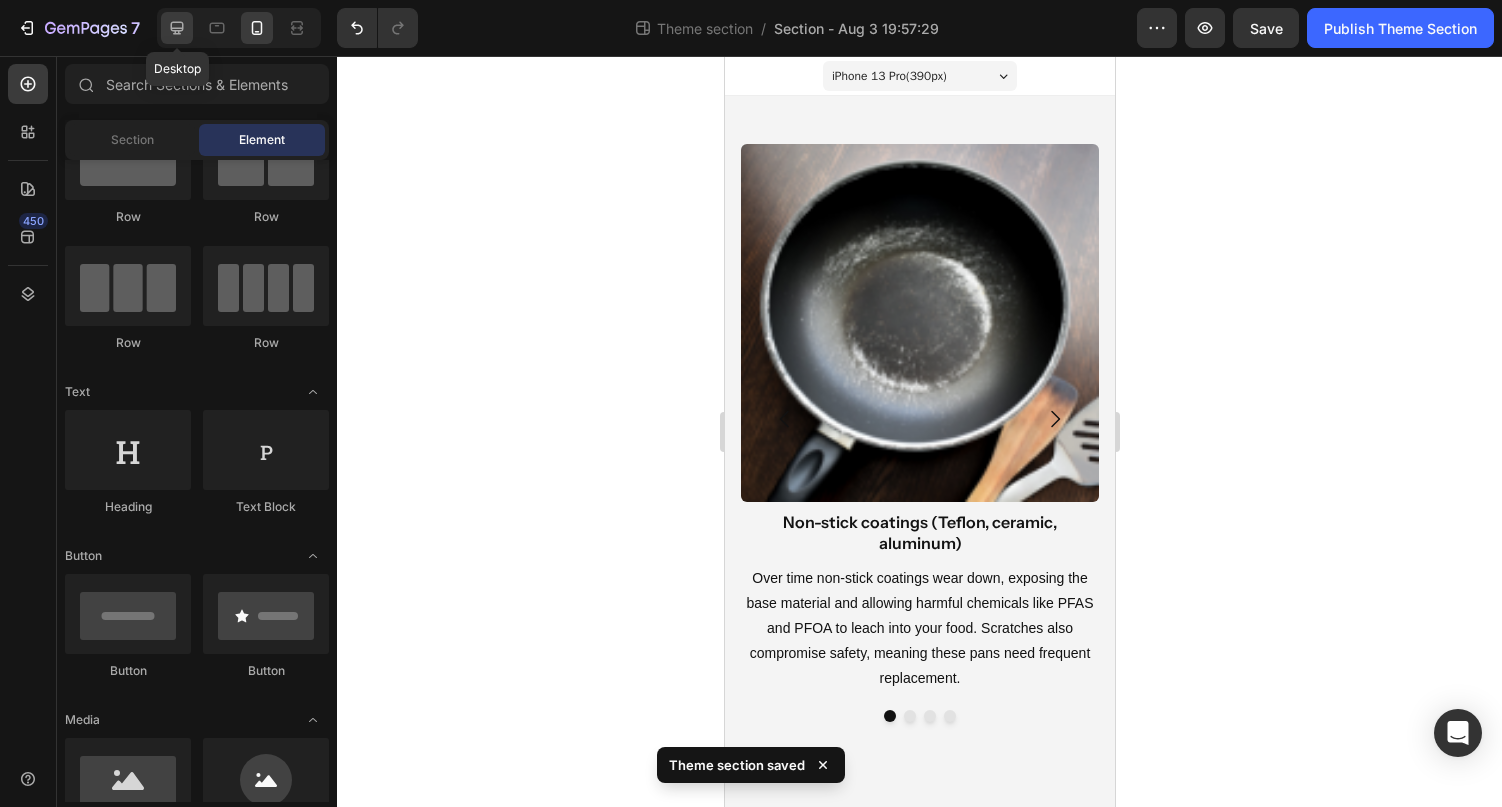 click 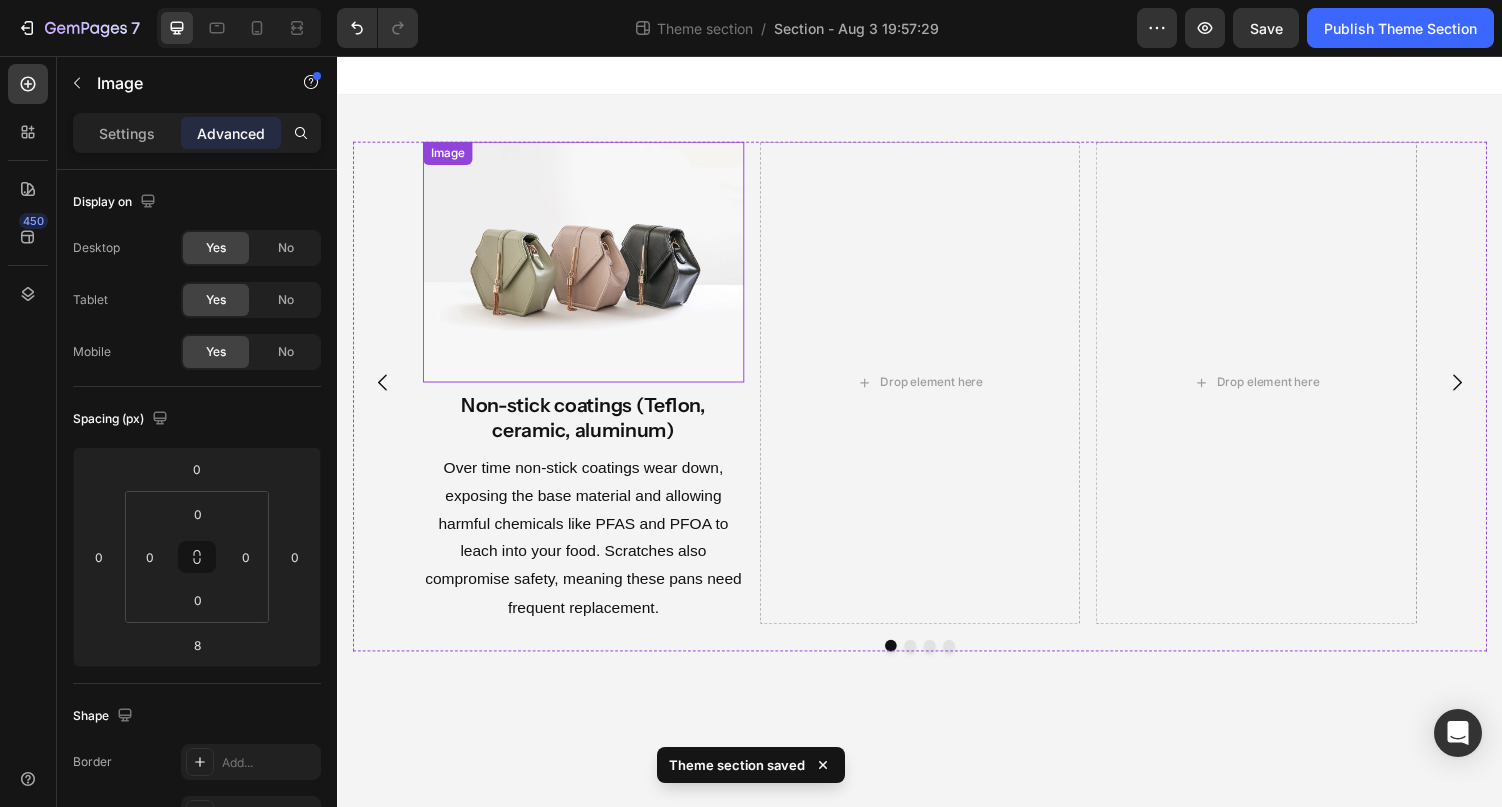 click at bounding box center [590, 268] 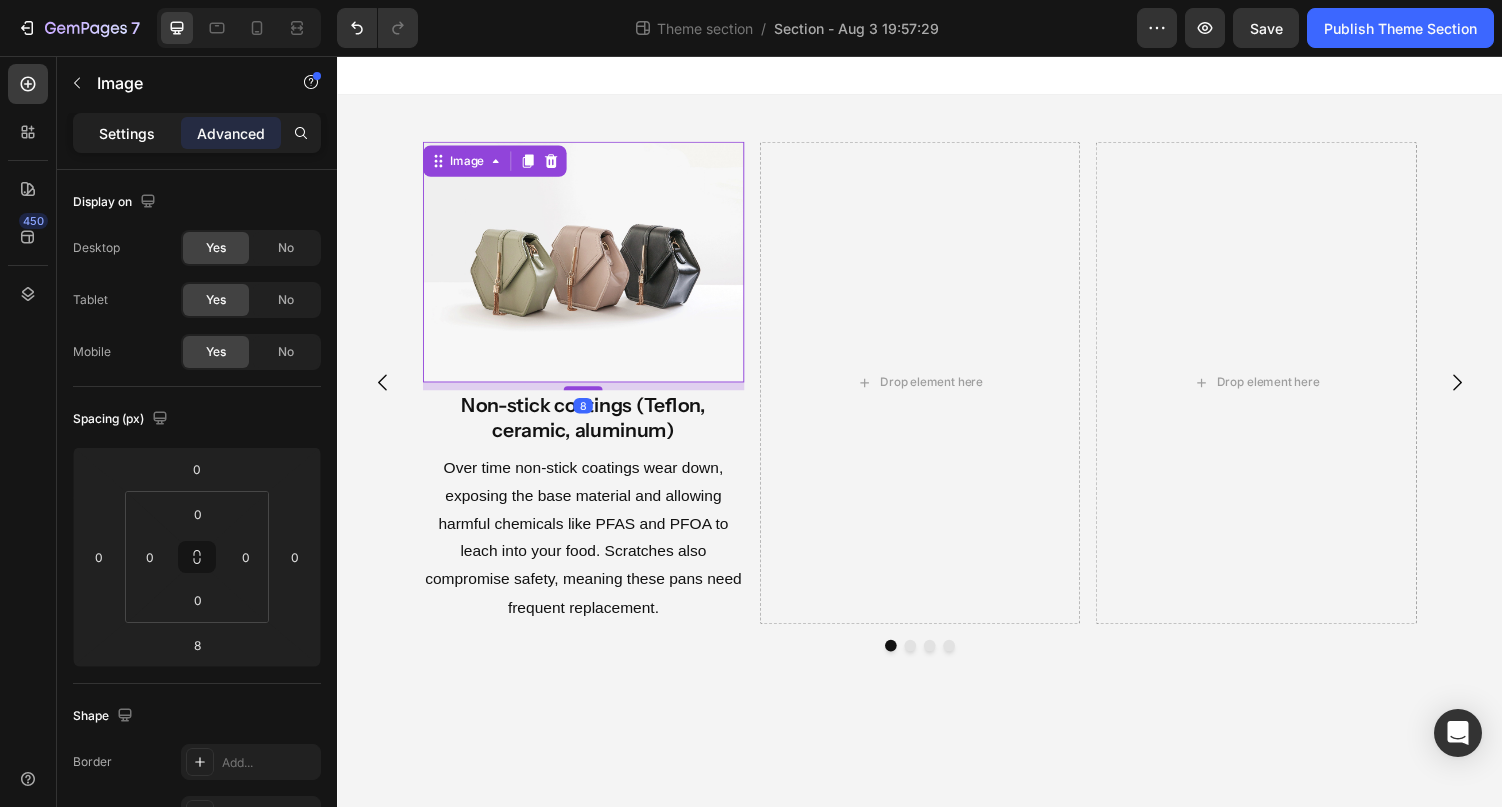 click on "Settings" at bounding box center [127, 133] 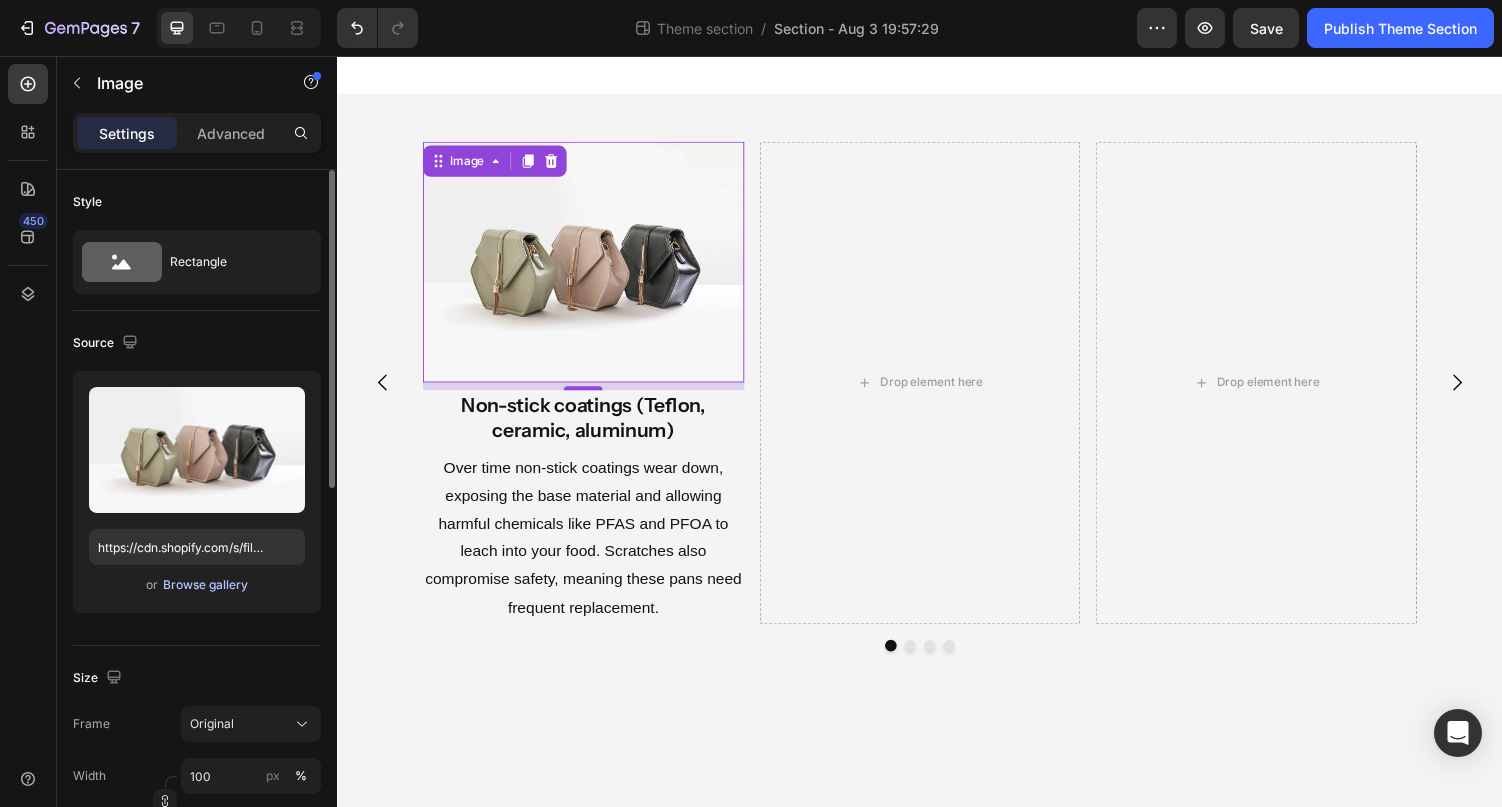 click on "Browse gallery" at bounding box center [205, 585] 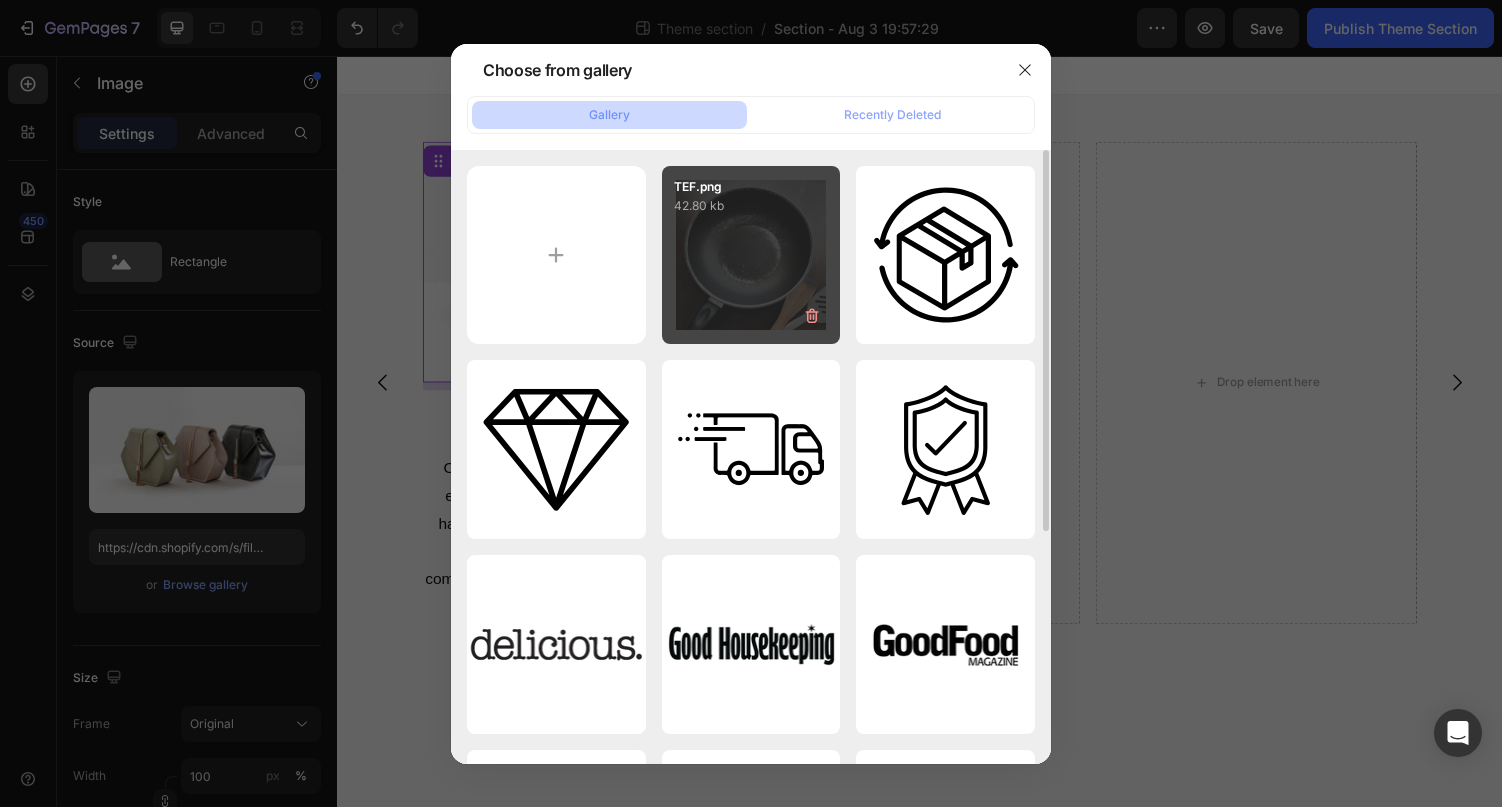 click on "TEF.png 42.80 kb" at bounding box center [751, 255] 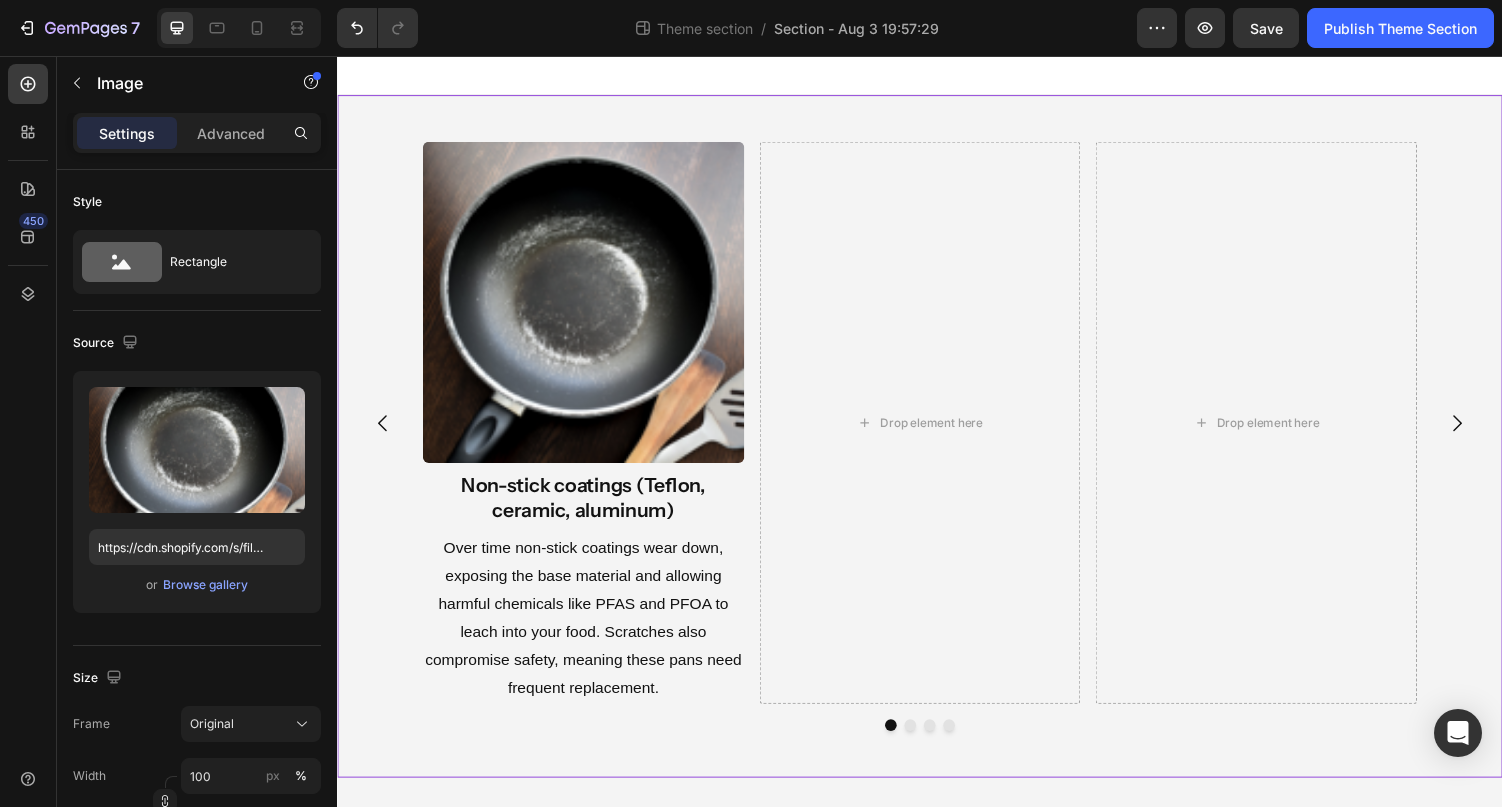 click on "Image Non-stick coatings (Teflon, ceramic, aluminum) Heading Over time non-stick coatings wear down, exposing the base material and allowing harmful chemicals like PFAS and PFOA to leach into your food. Scratches also compromise safety, meaning these pans need frequent replacement. Text Block
Drop element here
Drop element here
Drop element here
Carousel Row" at bounding box center (937, 447) 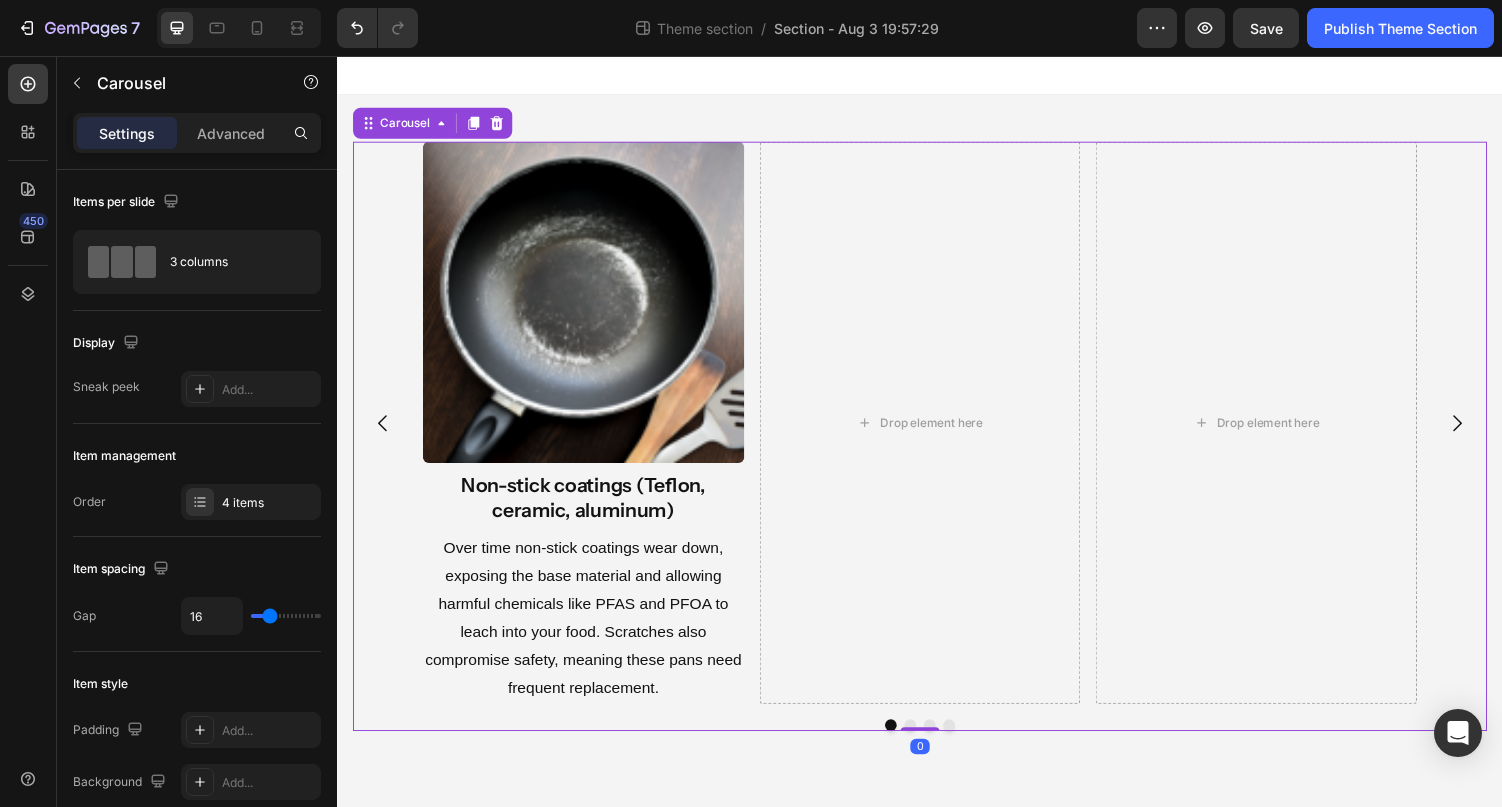 click on "Image Non-stick coatings (Teflon, ceramic, aluminum) Heading Over time non-stick coatings wear down, exposing the base material and allowing harmful chemicals like PFAS and PFOA to leach into your food. Scratches also compromise safety, meaning these pans need frequent replacement. Text Block" at bounding box center (590, 433) 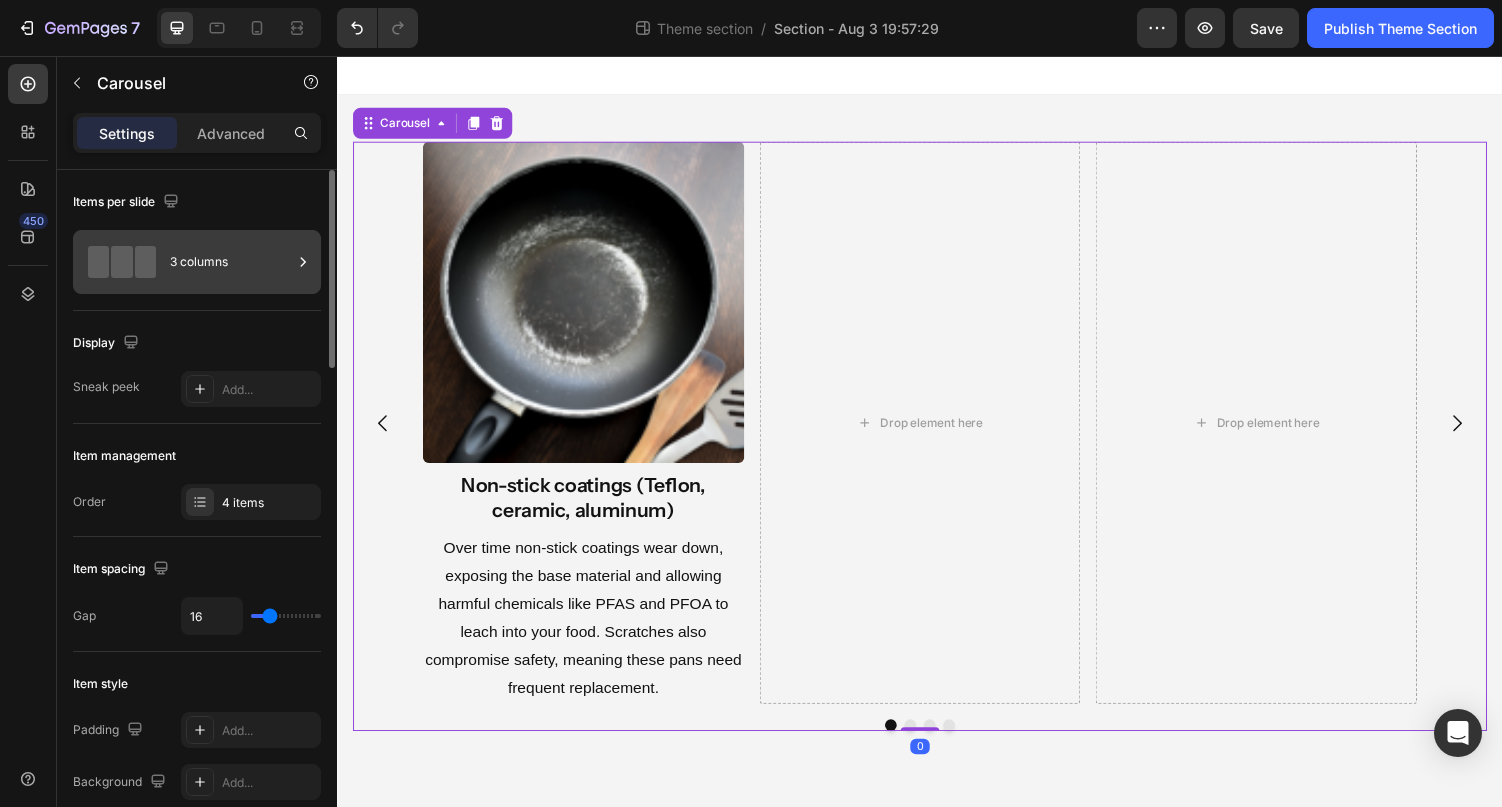 click on "3 columns" at bounding box center (231, 262) 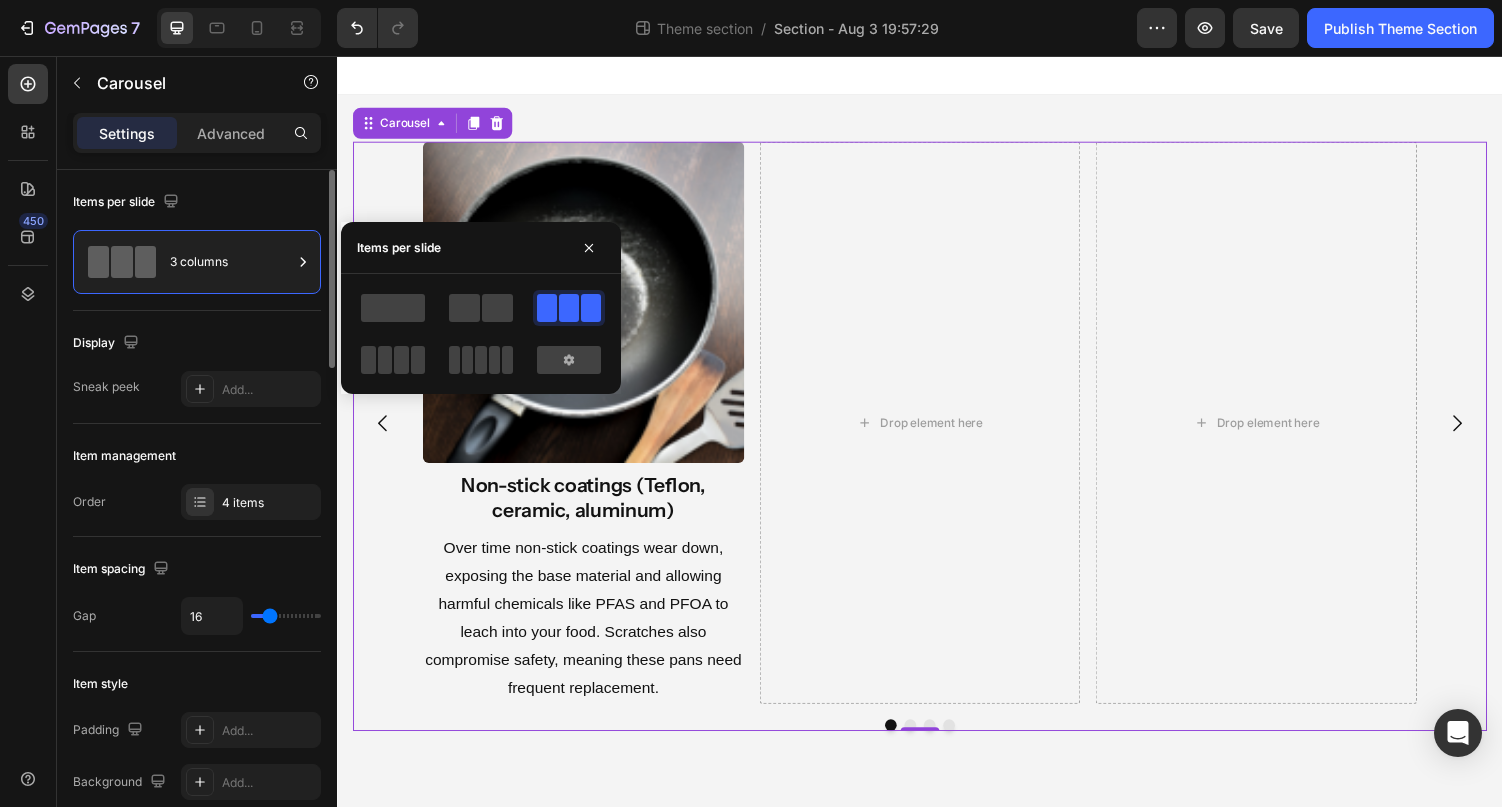 click on "Display" at bounding box center [197, 343] 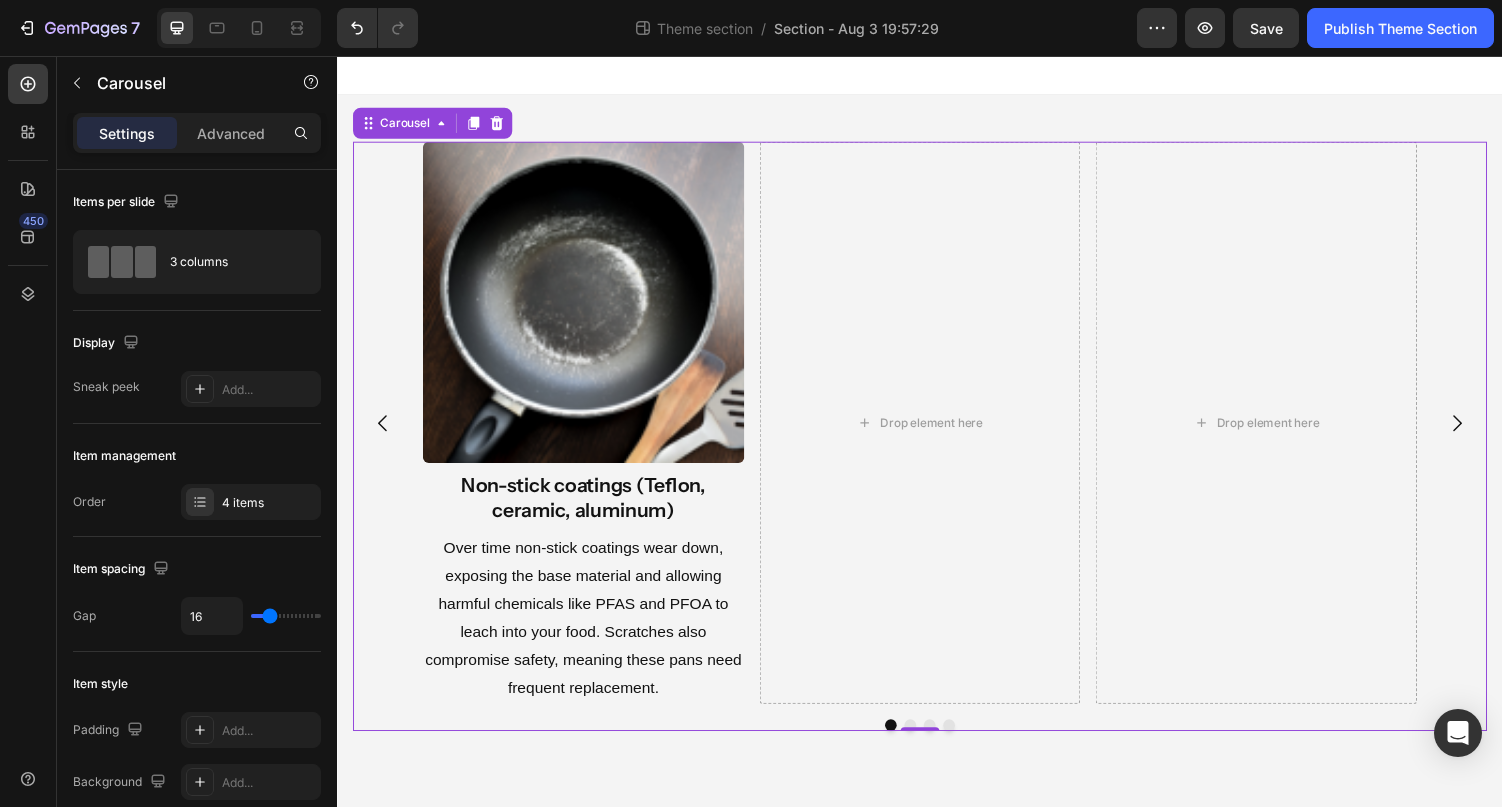 click on "Image Non-stick coatings (Teflon, ceramic, aluminum) Heading Over time non-stick coatings wear down, exposing the base material and allowing harmful chemicals like PFAS and PFOA to leach into your food. Scratches also compromise safety, meaning these pans need frequent replacement. Text Block
Drop element here
Drop element here
Drop element here" at bounding box center (937, 433) 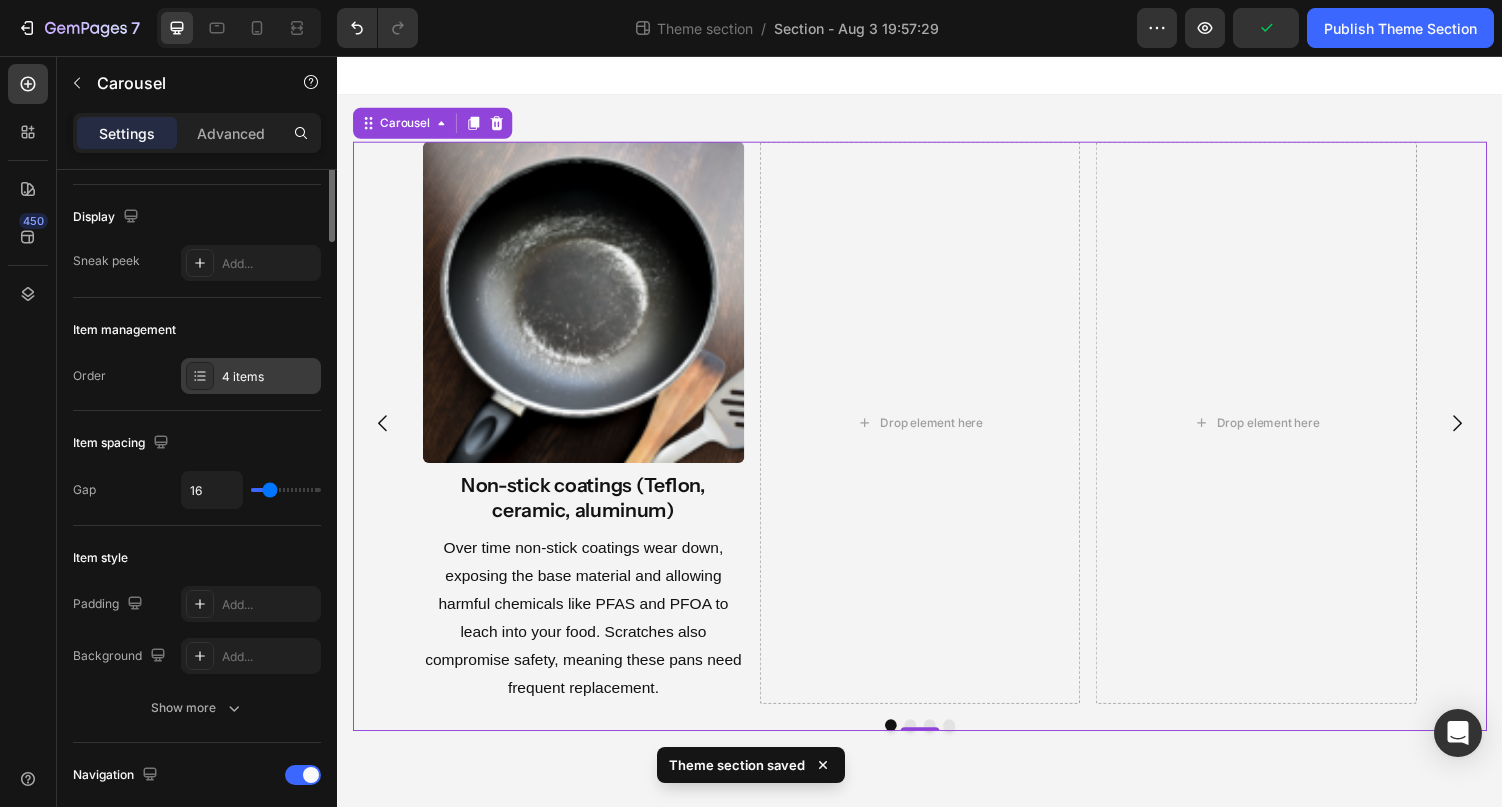 scroll, scrollTop: 0, scrollLeft: 0, axis: both 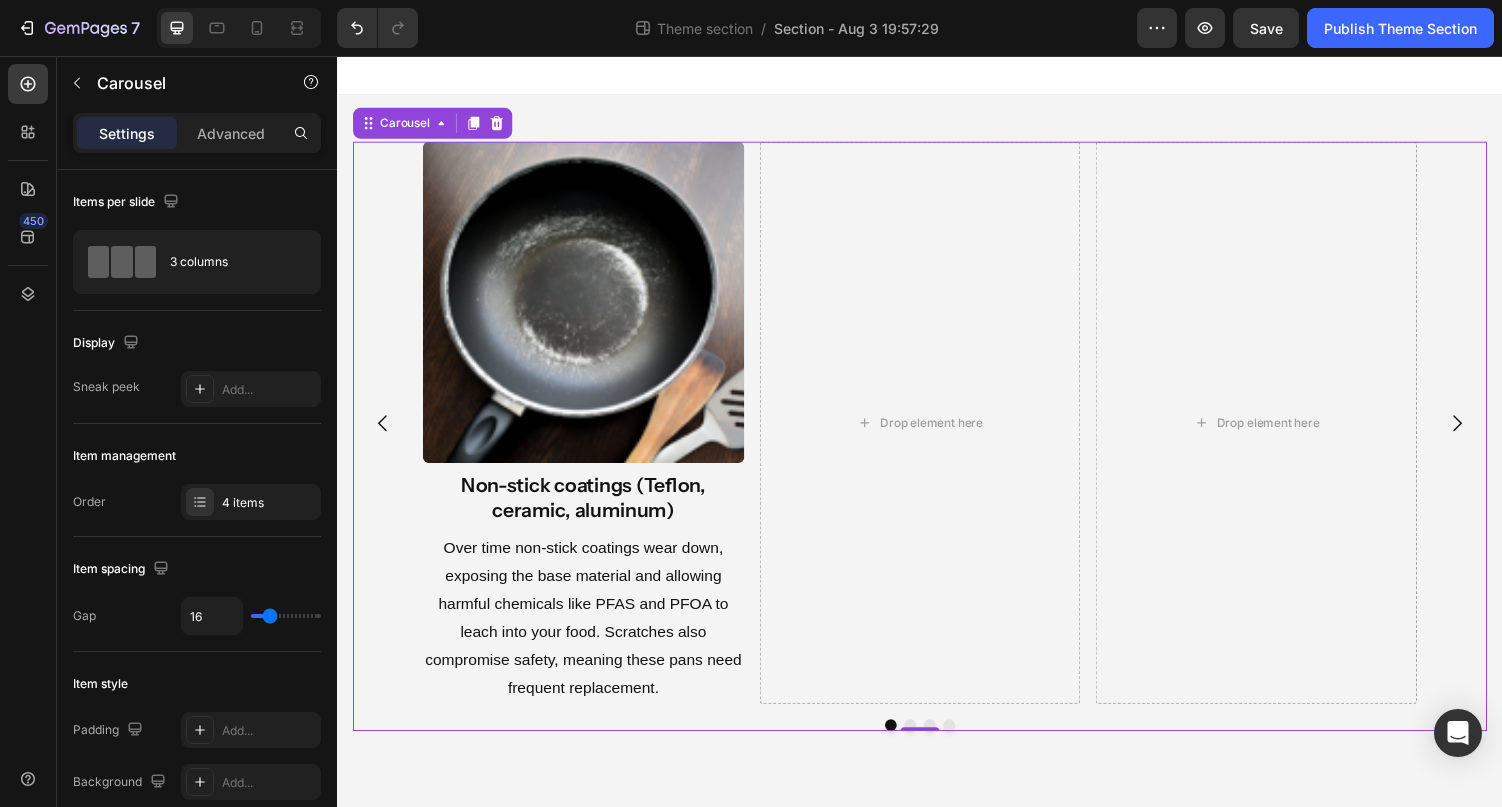 click on "Image Non-stick coatings (Teflon, ceramic, aluminum) Heading Over time non-stick coatings wear down, exposing the base material and allowing harmful chemicals like PFAS and PFOA to leach into your food. Scratches also compromise safety, meaning these pans need frequent replacement. Text Block" at bounding box center (590, 433) 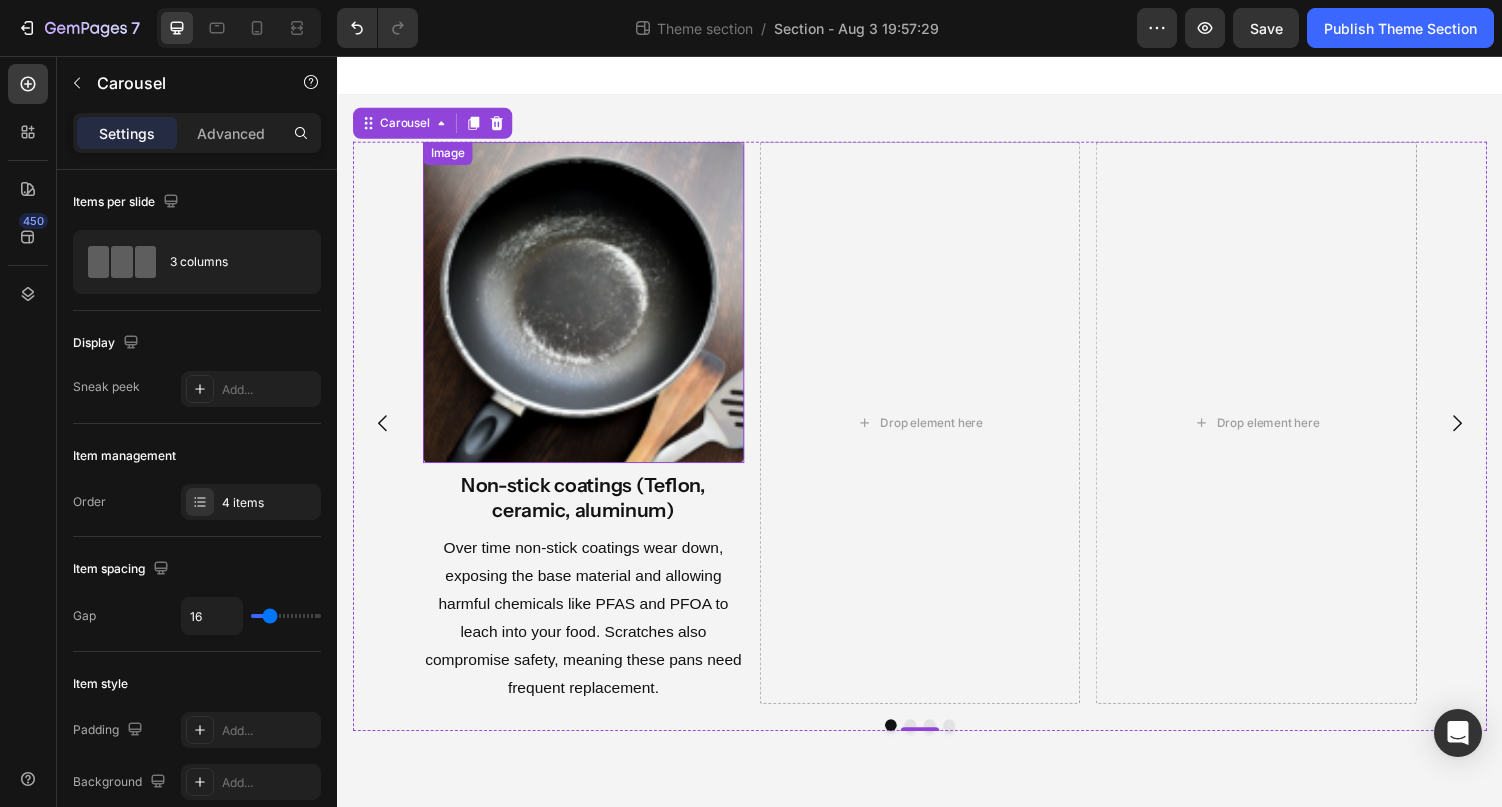 click at bounding box center [590, 309] 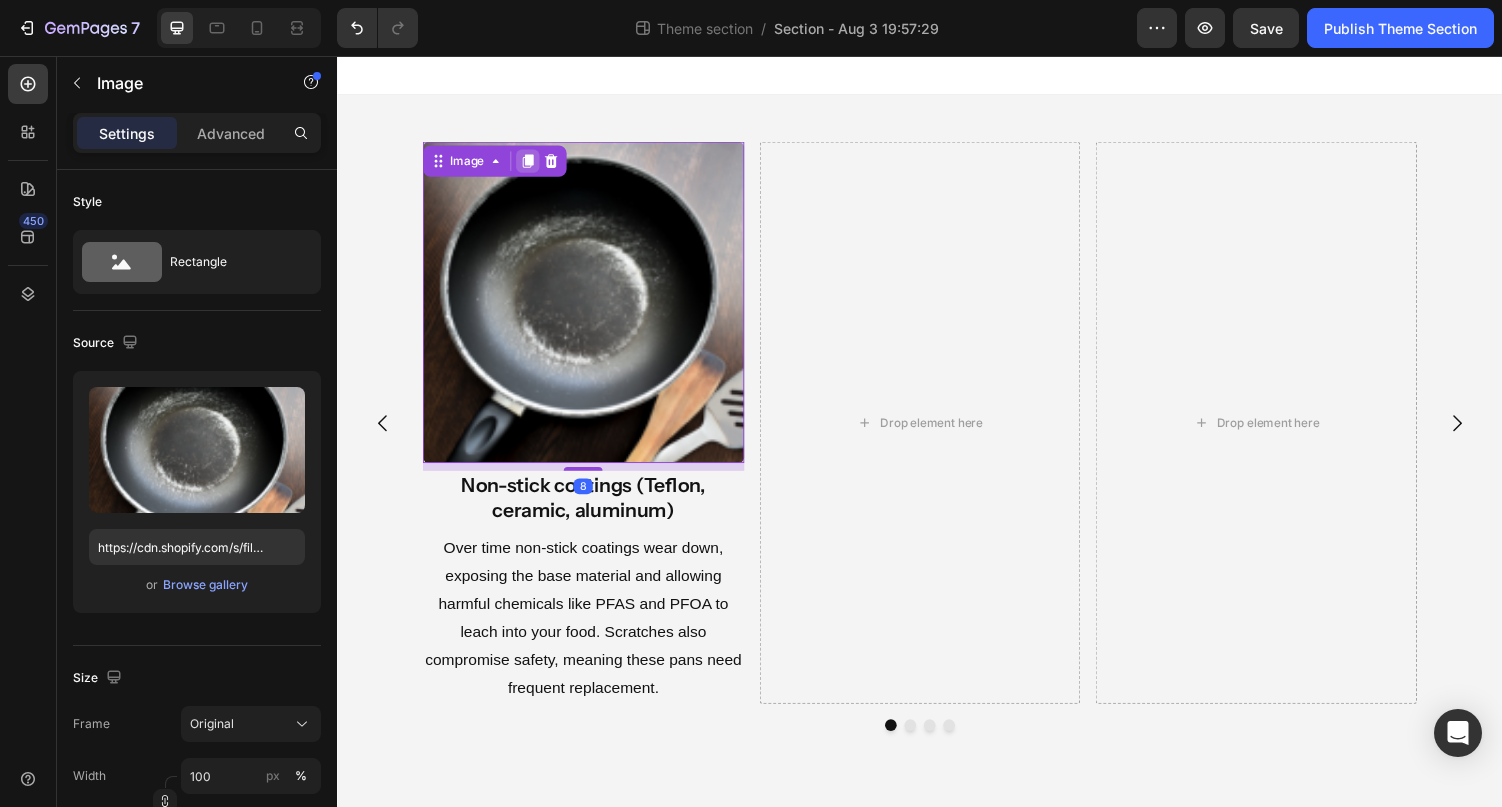 click 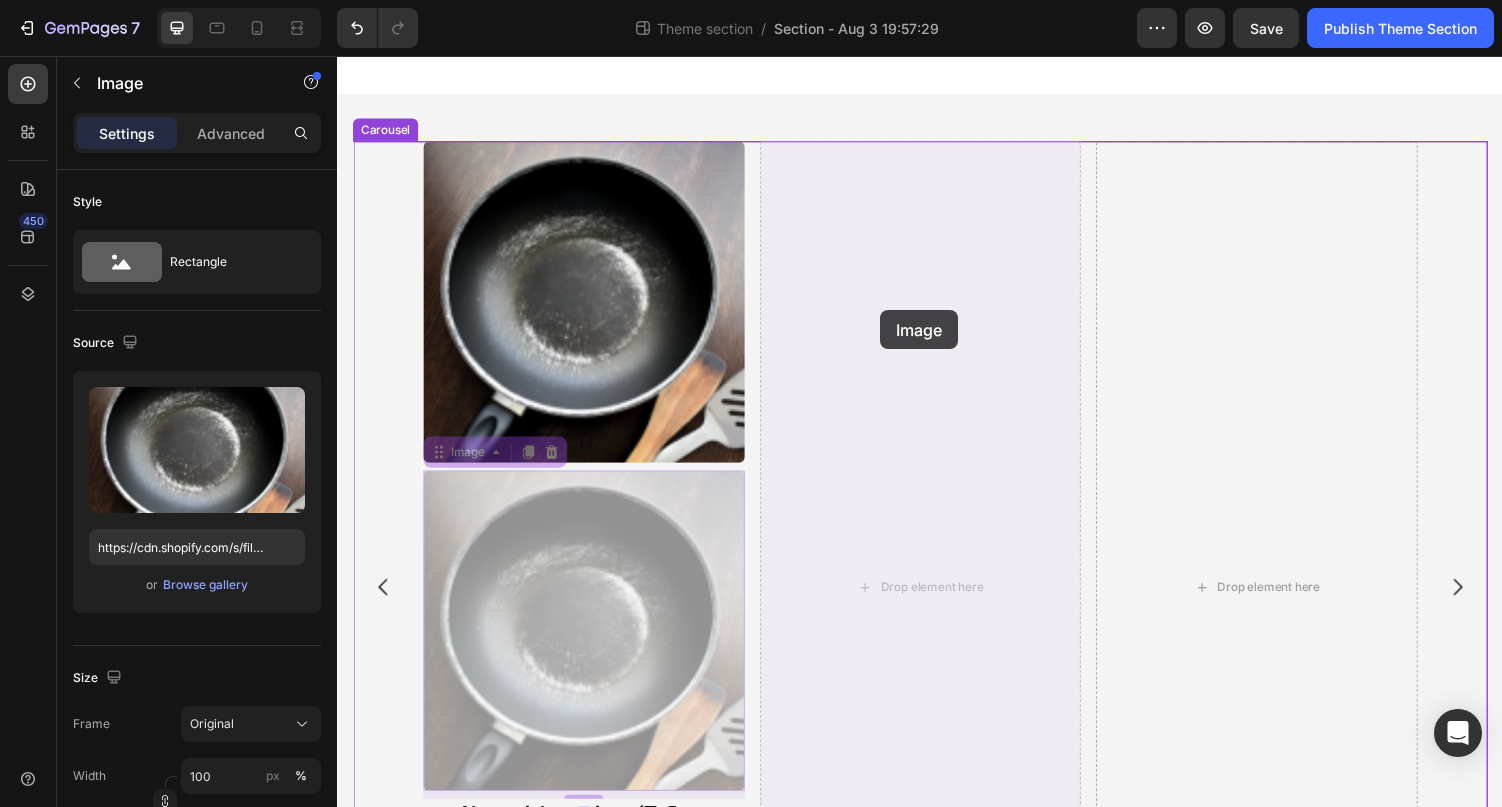drag, startPoint x: 567, startPoint y: 563, endPoint x: 896, endPoint y: 317, distance: 410.80045 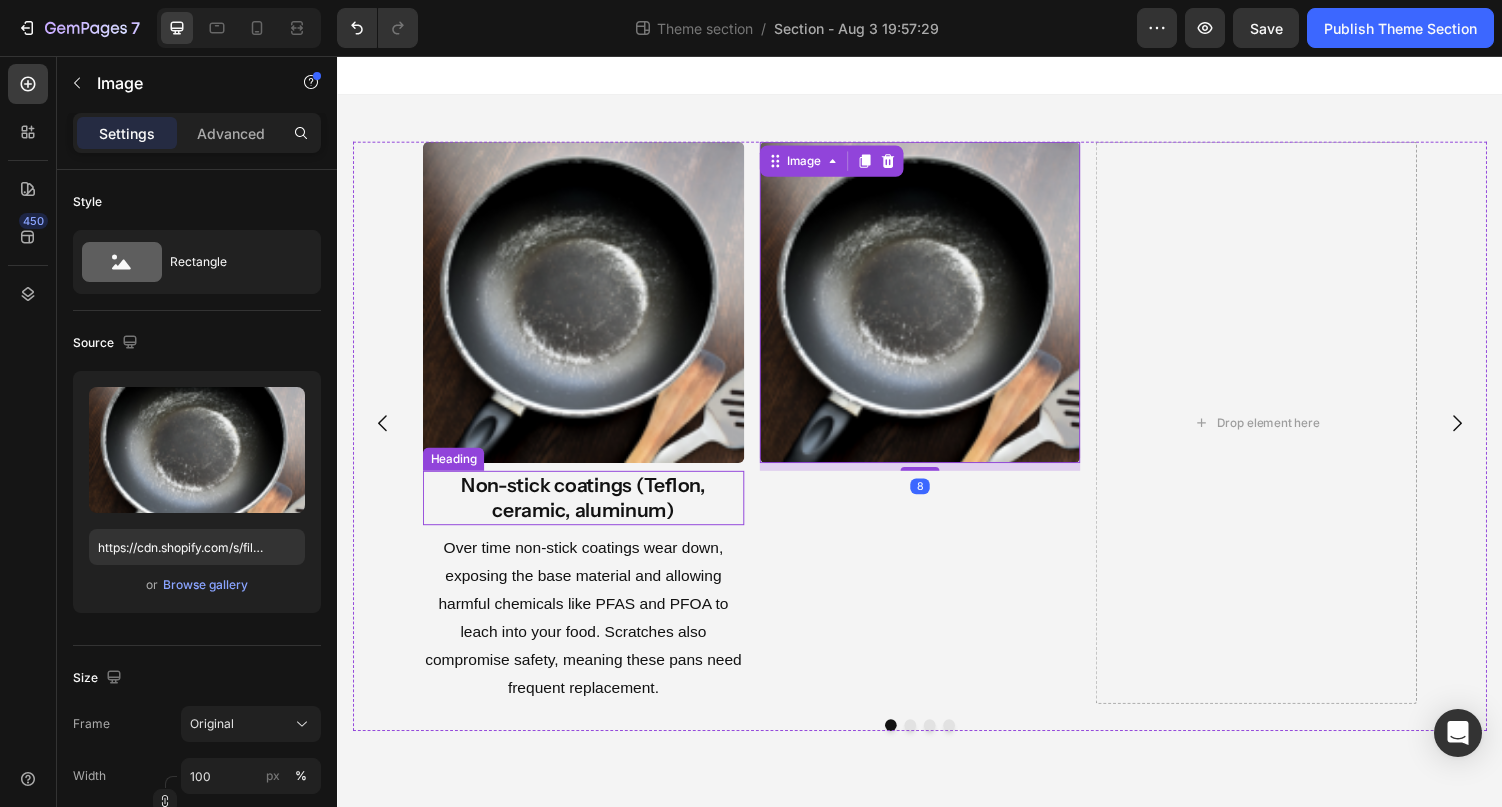 click on "Non-stick coatings (Teflon, ceramic, aluminum)" at bounding box center (590, 511) 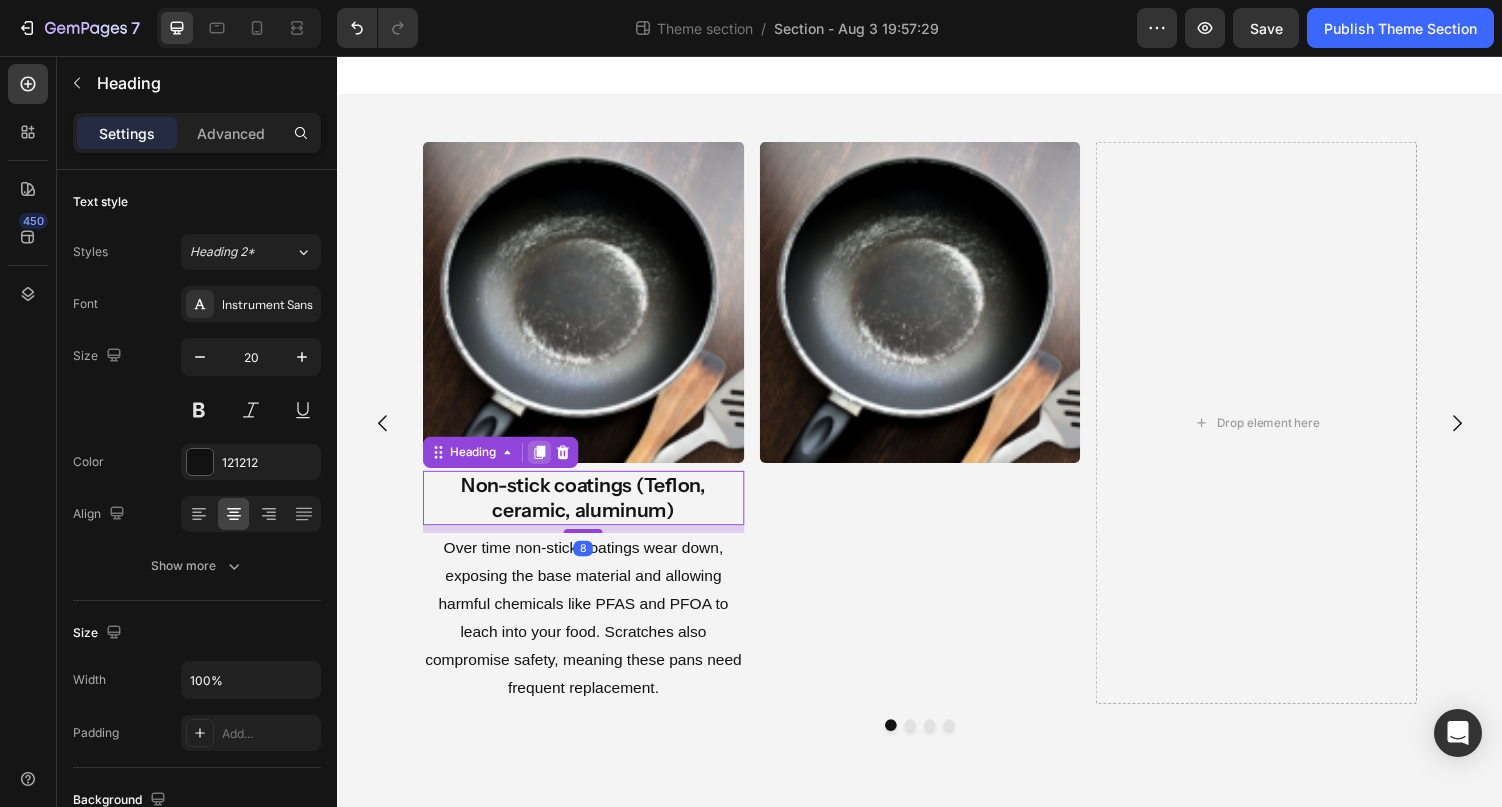 click at bounding box center [545, 464] 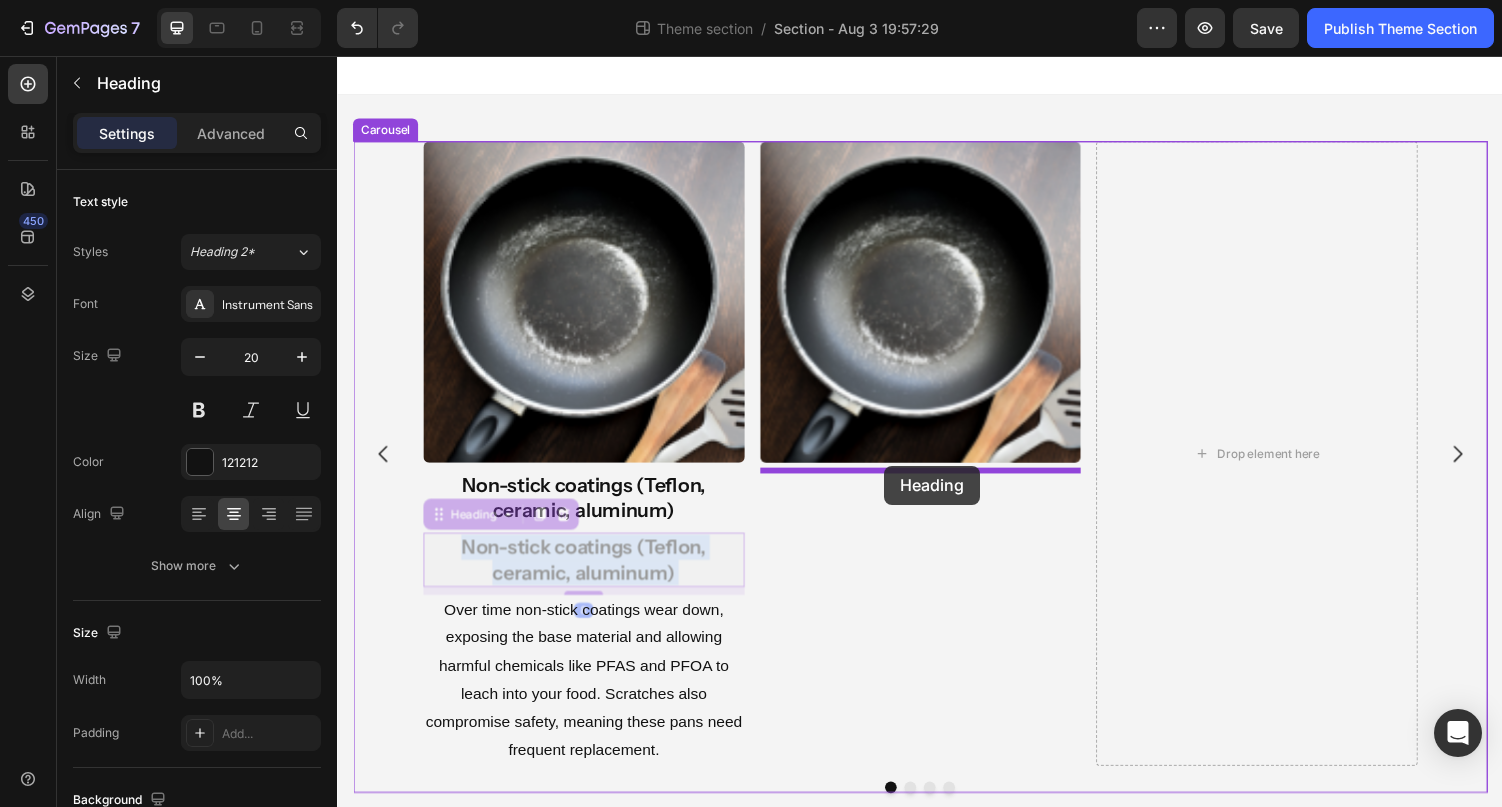drag, startPoint x: 600, startPoint y: 595, endPoint x: 900, endPoint y: 478, distance: 322.00775 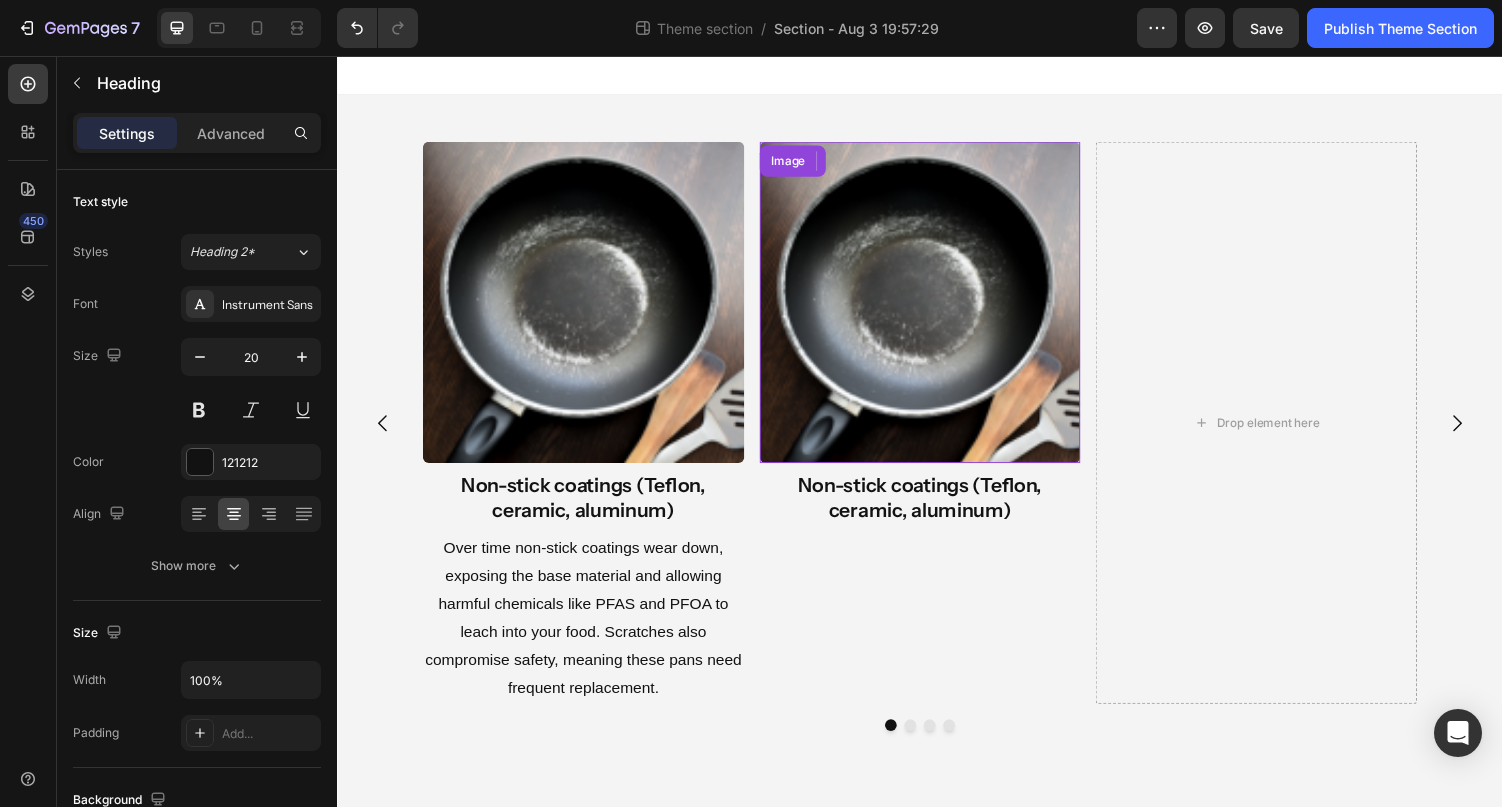 click at bounding box center [937, 309] 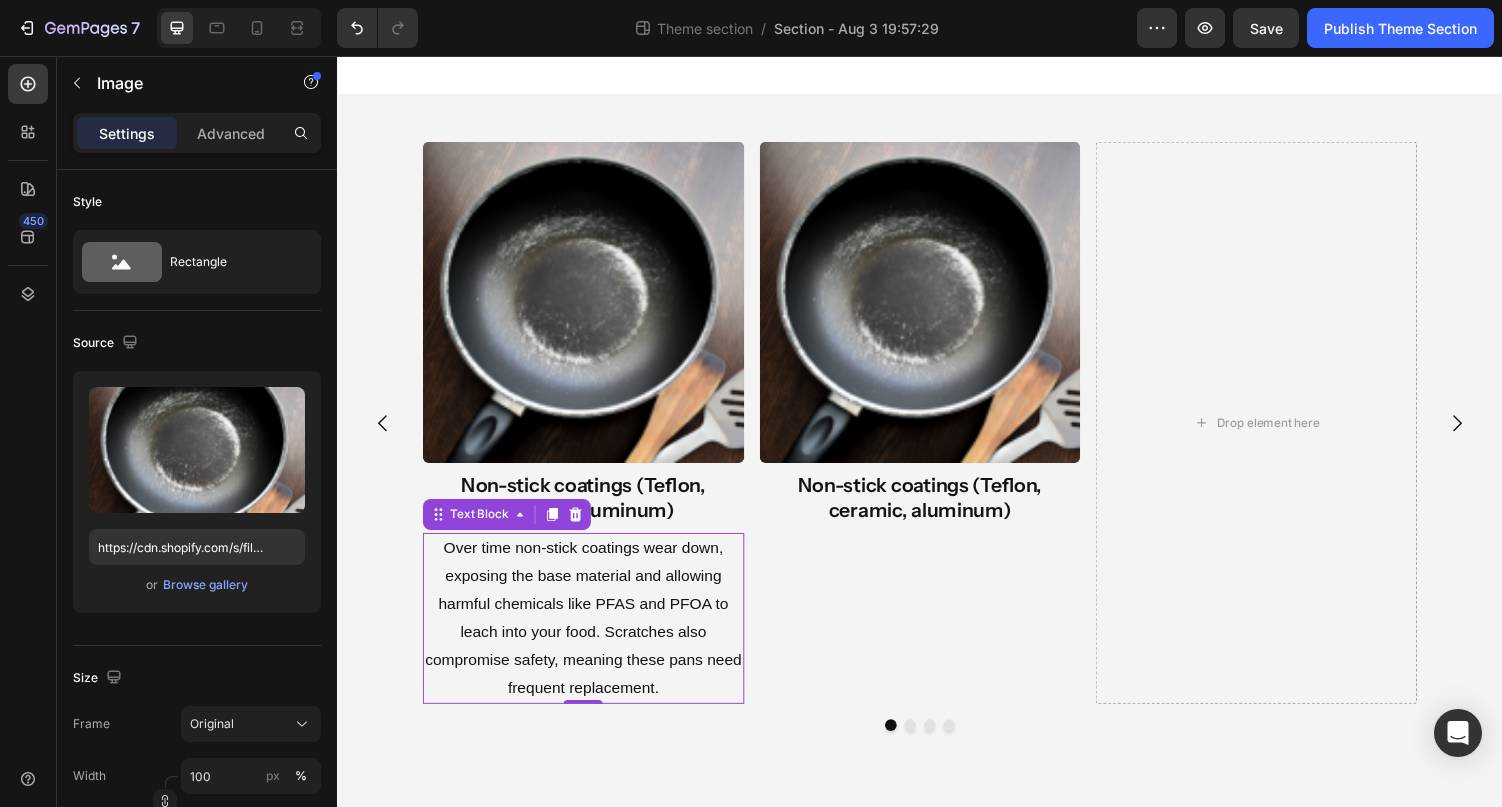 click on "Over time non-stick coatings wear down, exposing the base material and allowing harmful chemicals like PFAS and PFOA to leach into your food. Scratches also compromise safety, meaning these pans need frequent replacement." at bounding box center [590, 635] 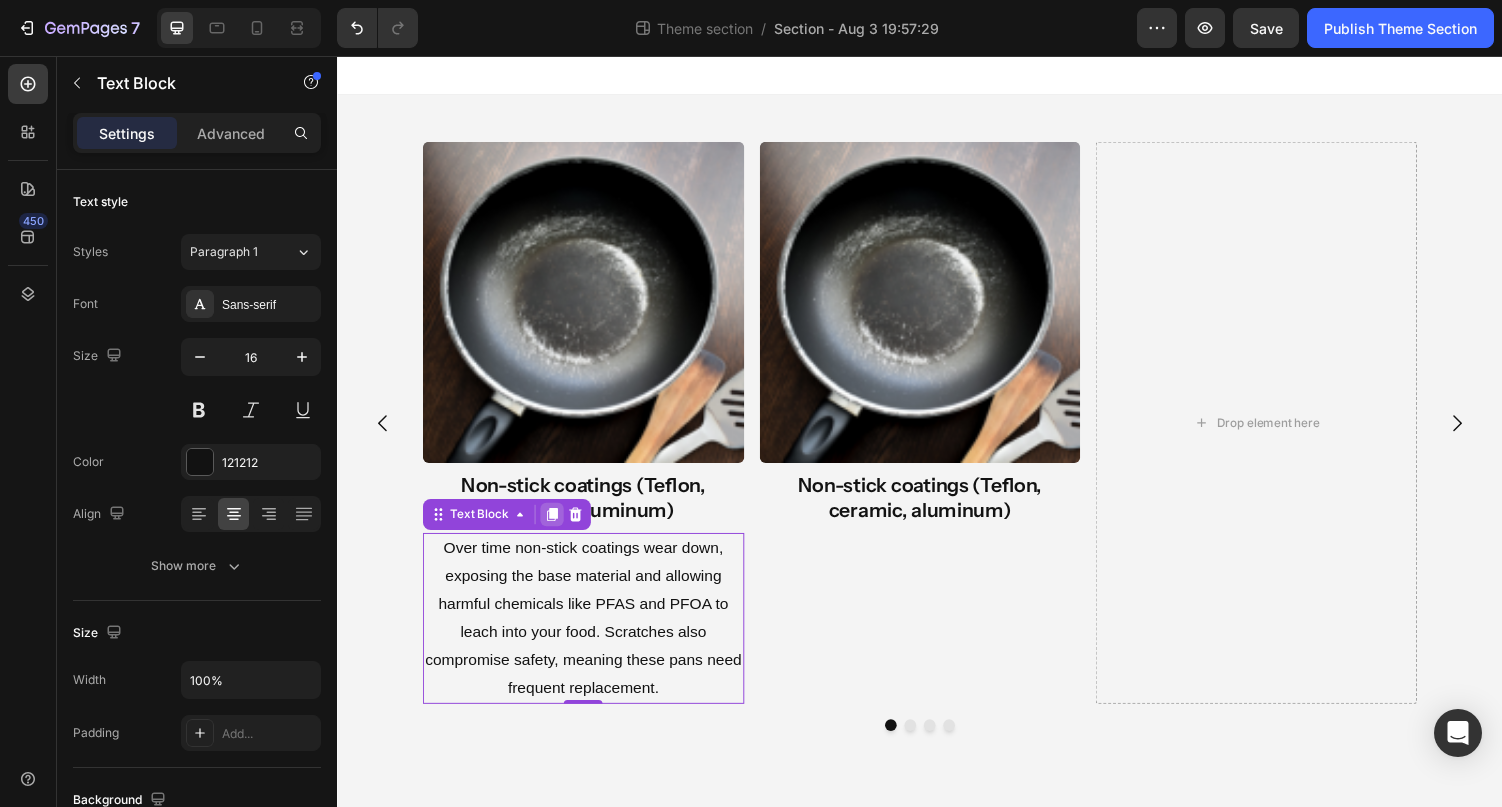 click 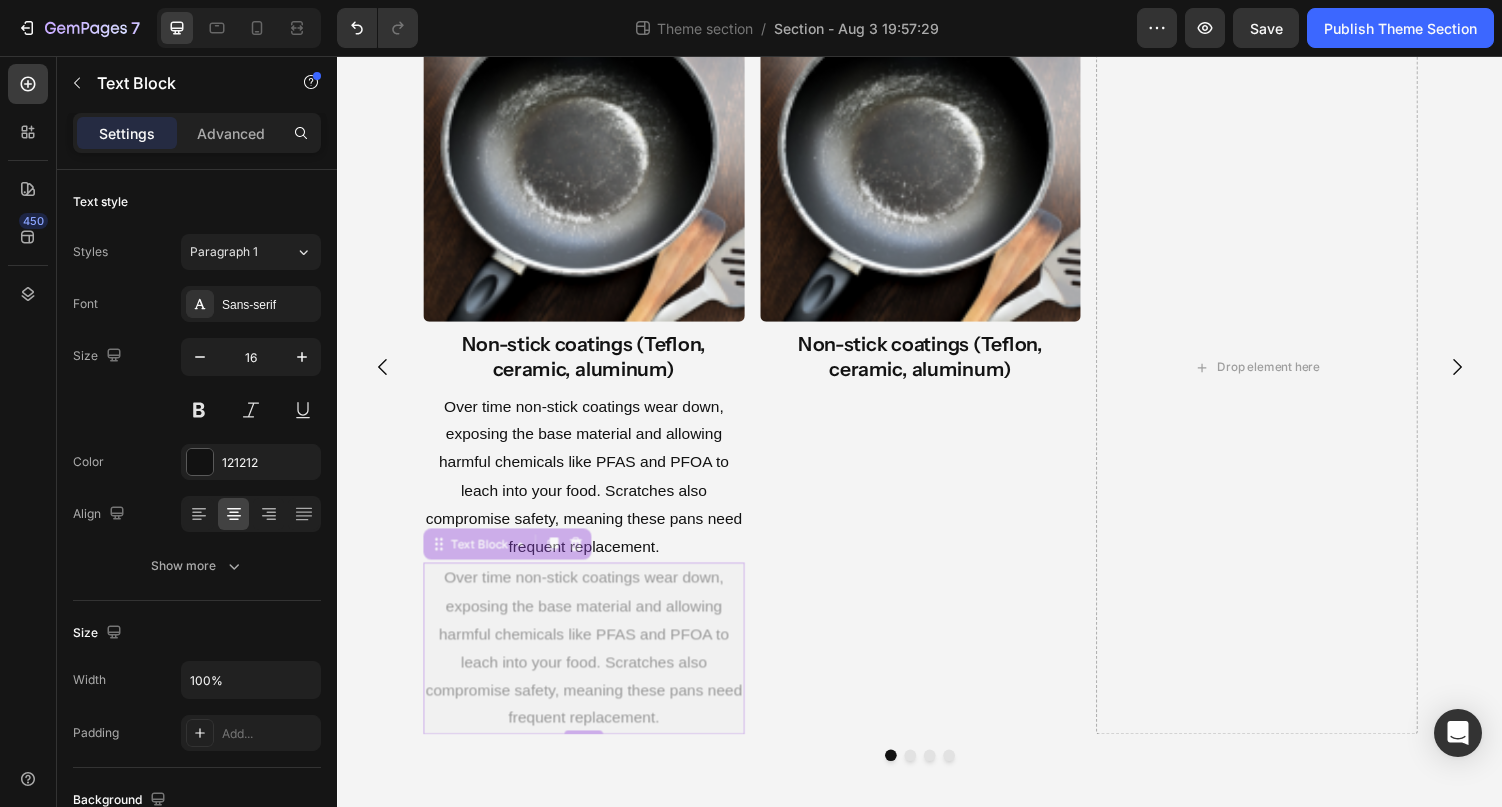 scroll, scrollTop: 58, scrollLeft: 0, axis: vertical 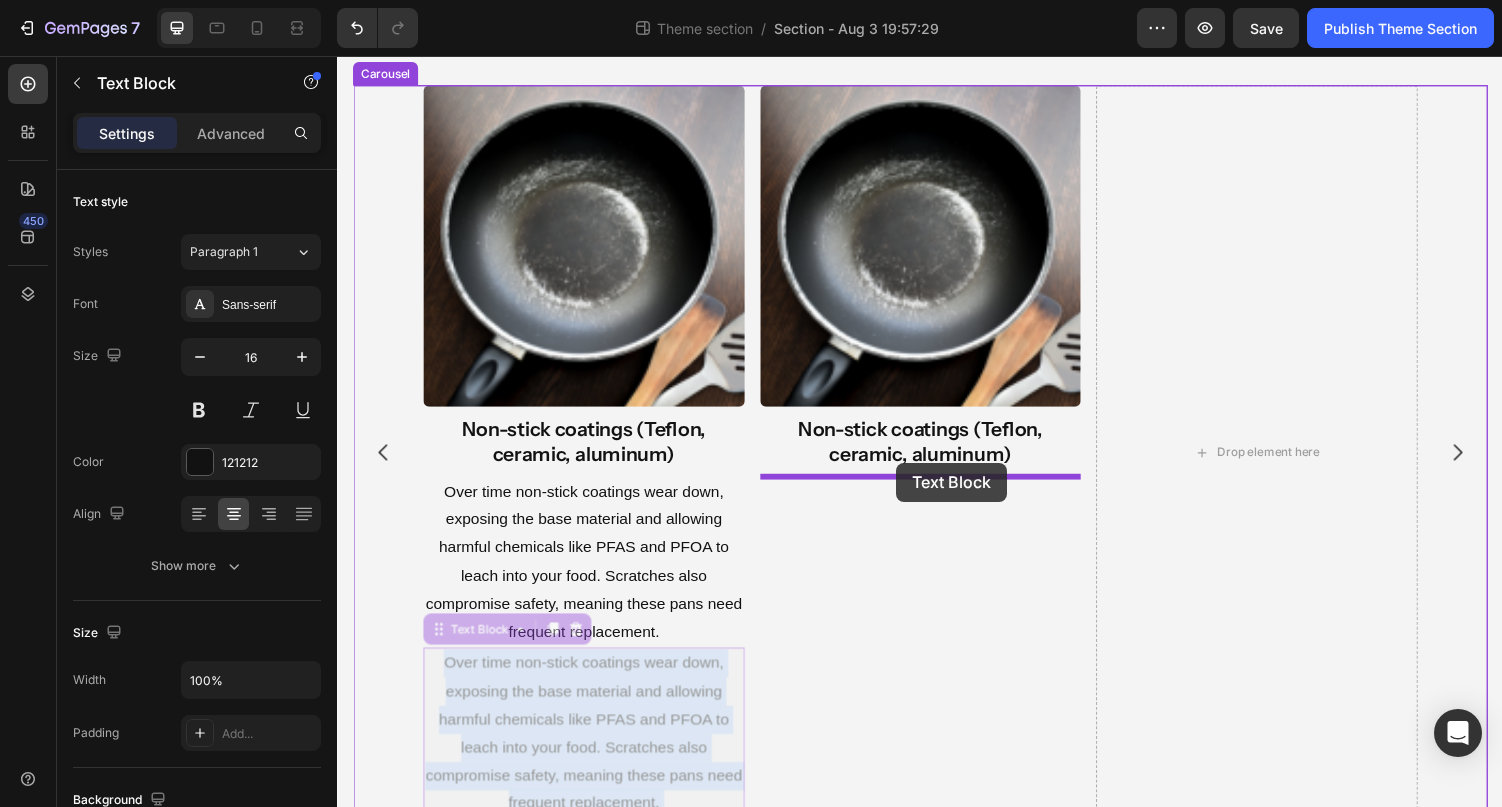 drag, startPoint x: 631, startPoint y: 634, endPoint x: 912, endPoint y: 474, distance: 323.35895 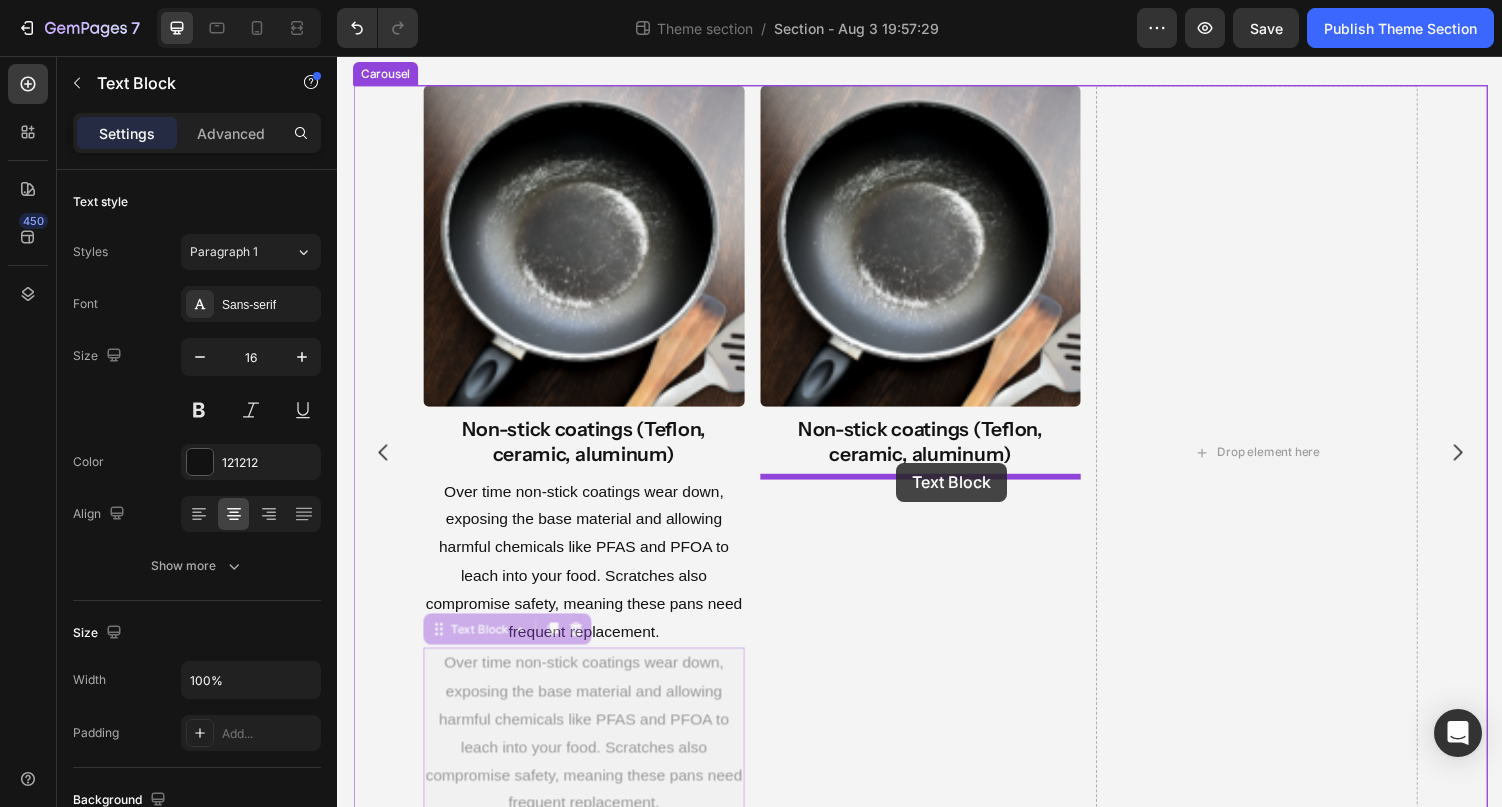 scroll, scrollTop: 0, scrollLeft: 0, axis: both 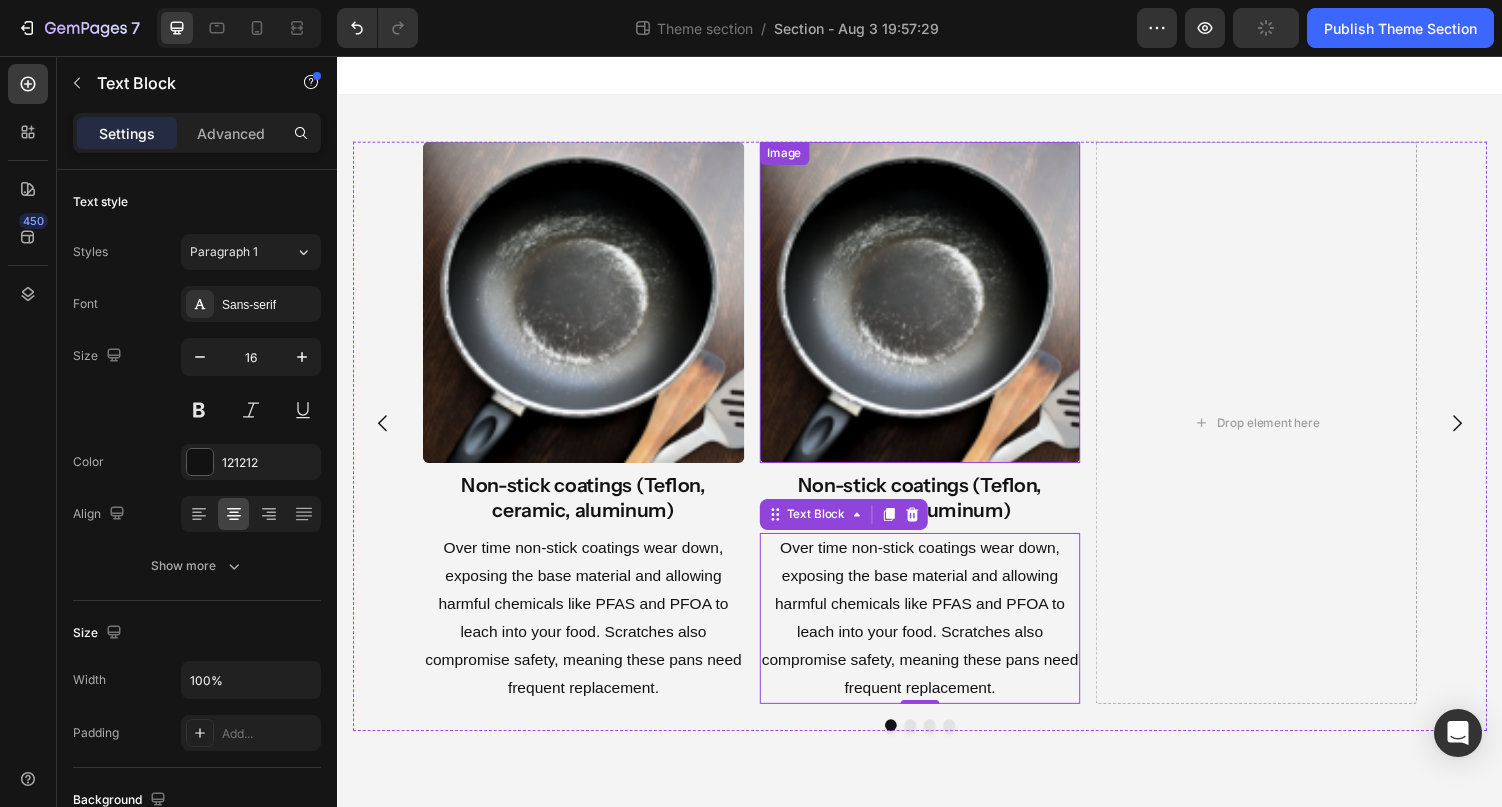 click at bounding box center [937, 309] 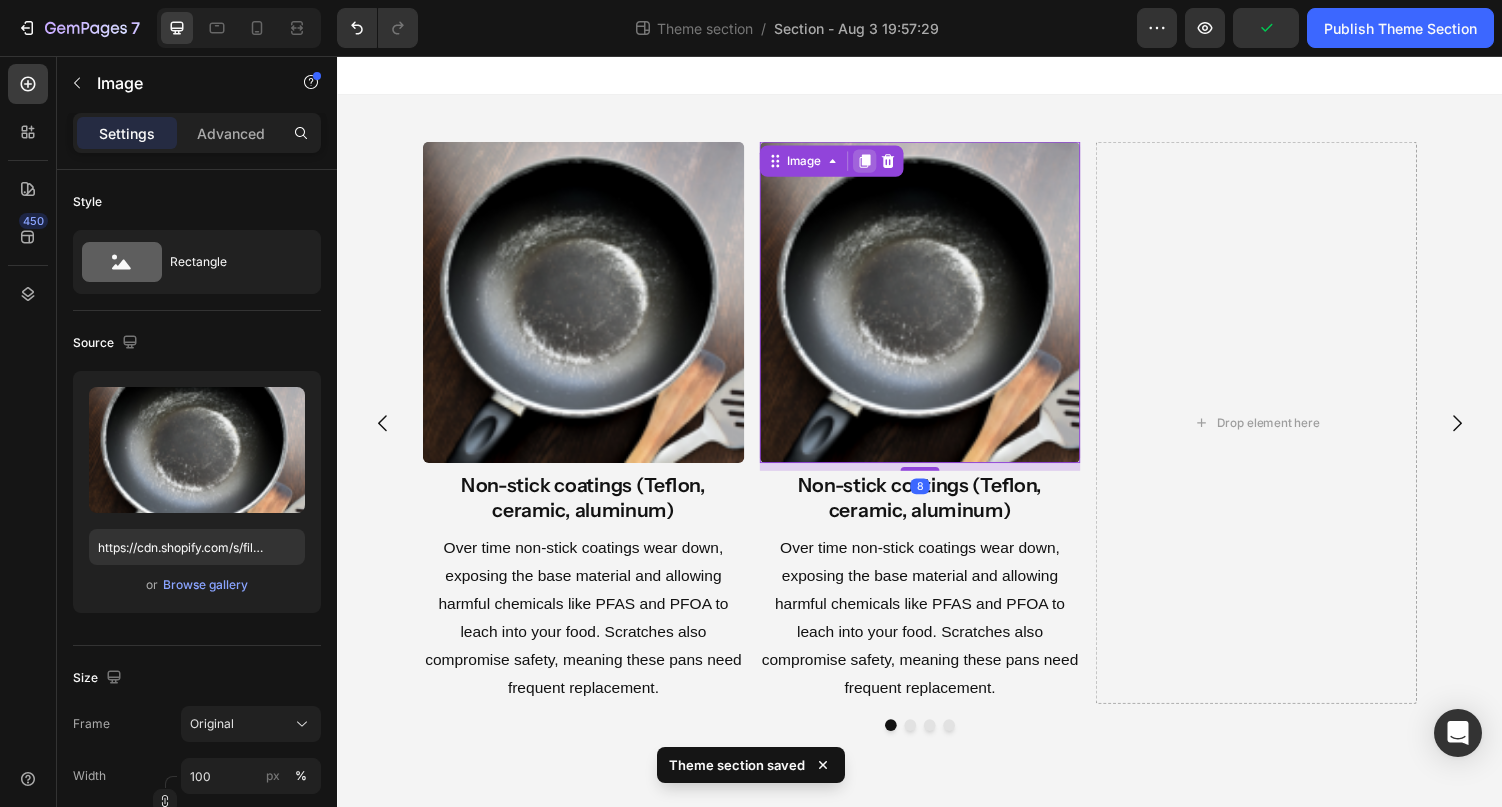 click 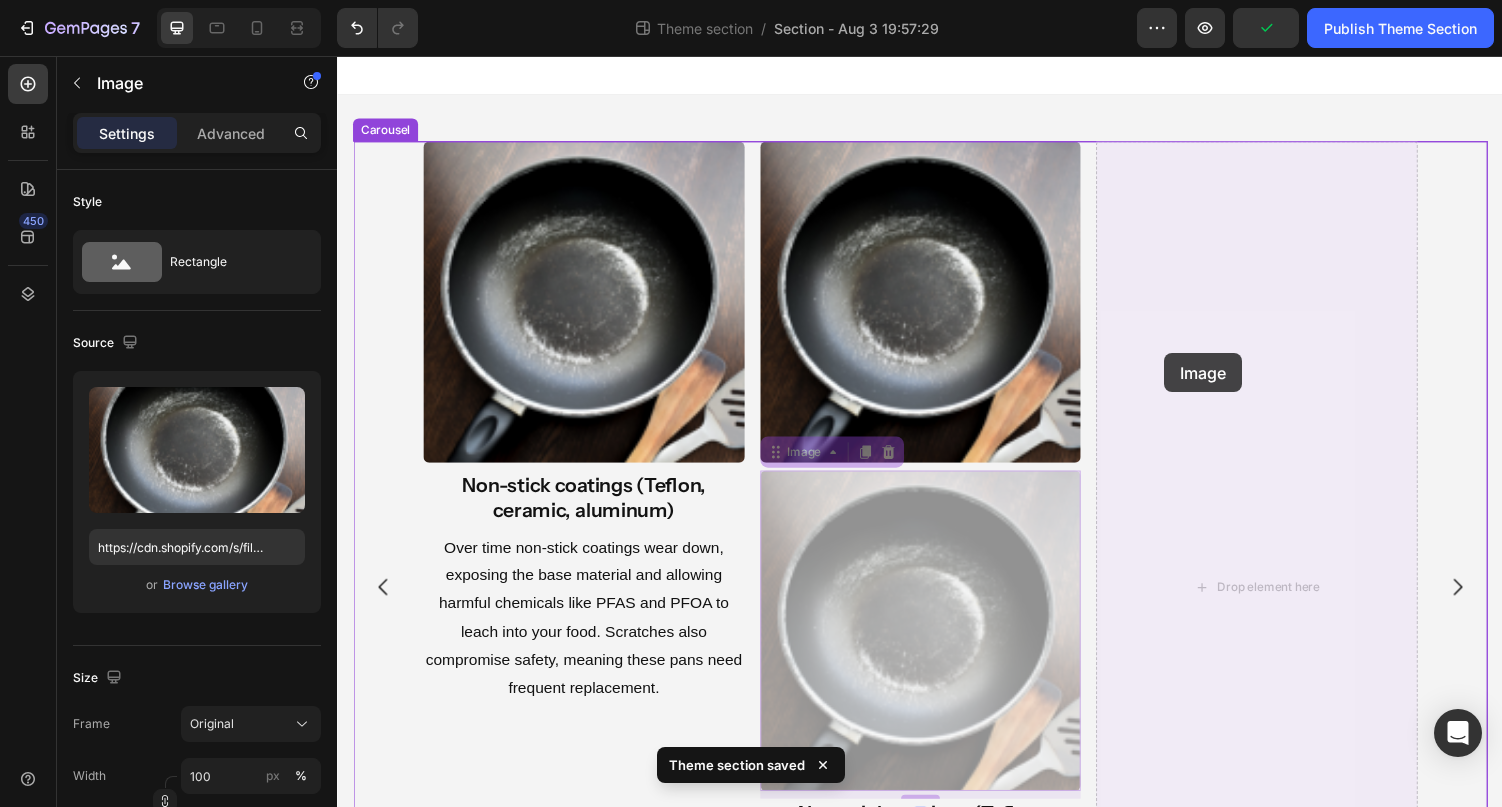 drag, startPoint x: 936, startPoint y: 553, endPoint x: 1188, endPoint y: 363, distance: 315.601 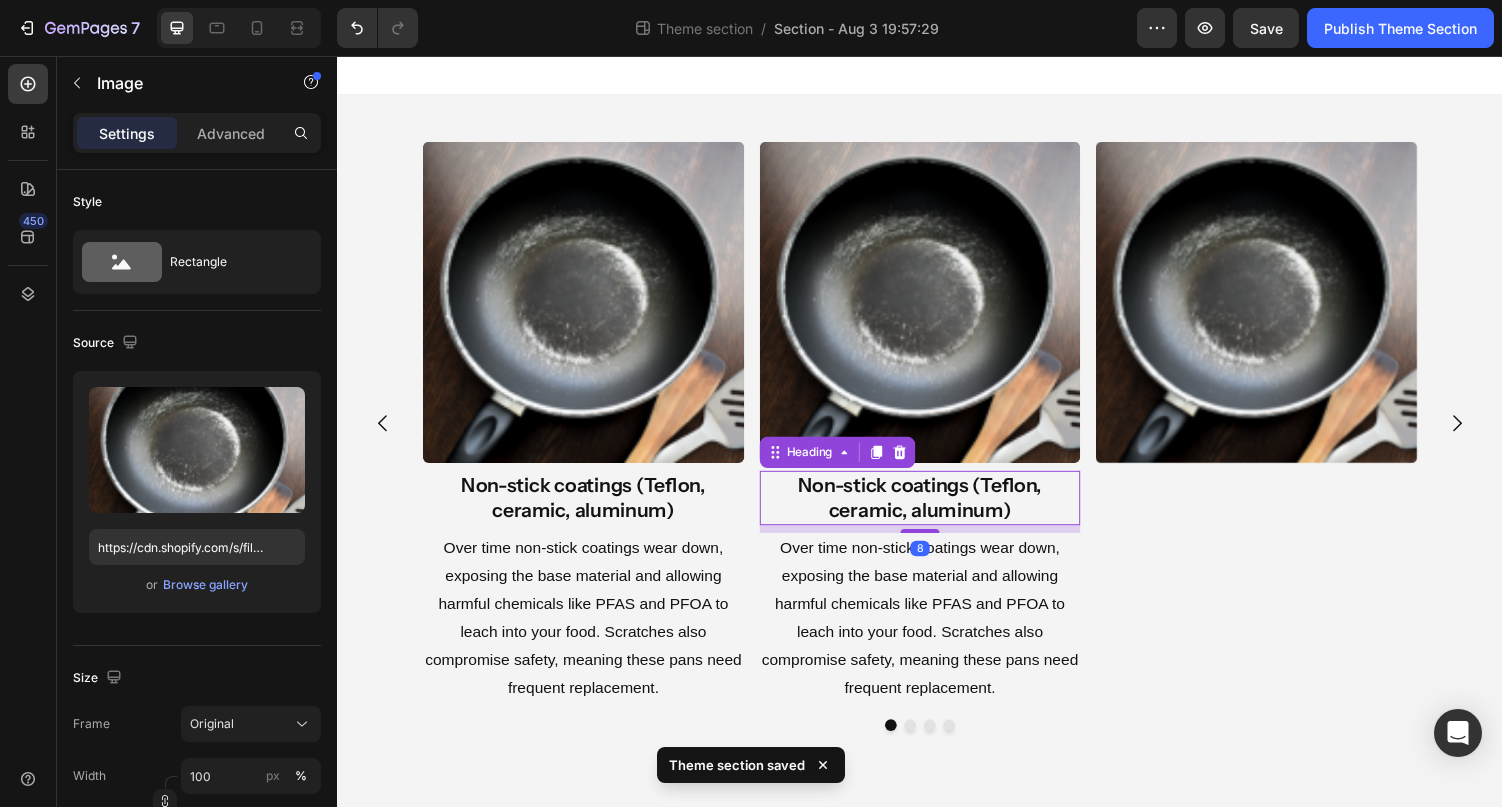 click on "Non-stick coatings (Teflon, ceramic, aluminum)" at bounding box center [937, 511] 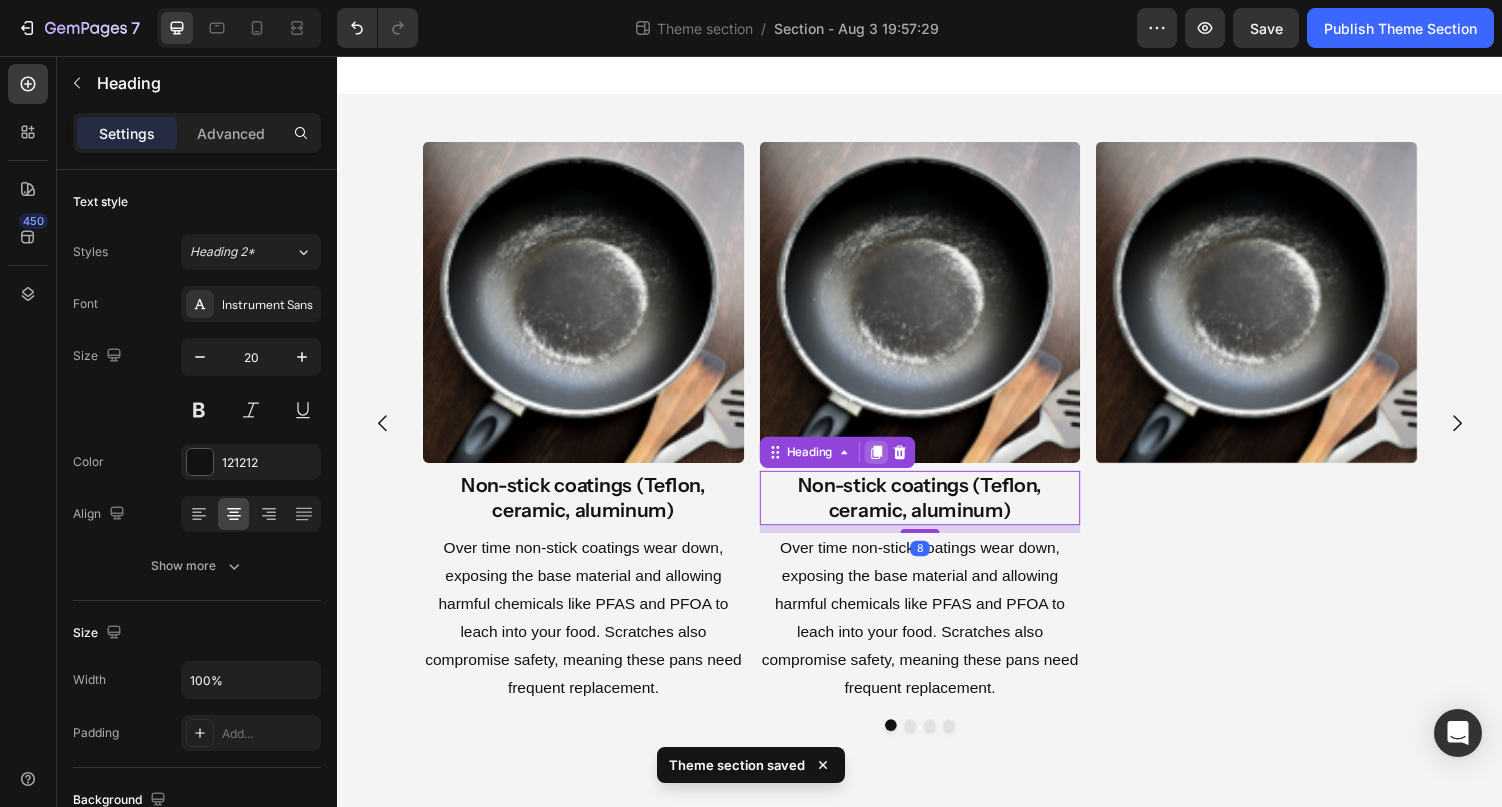 click 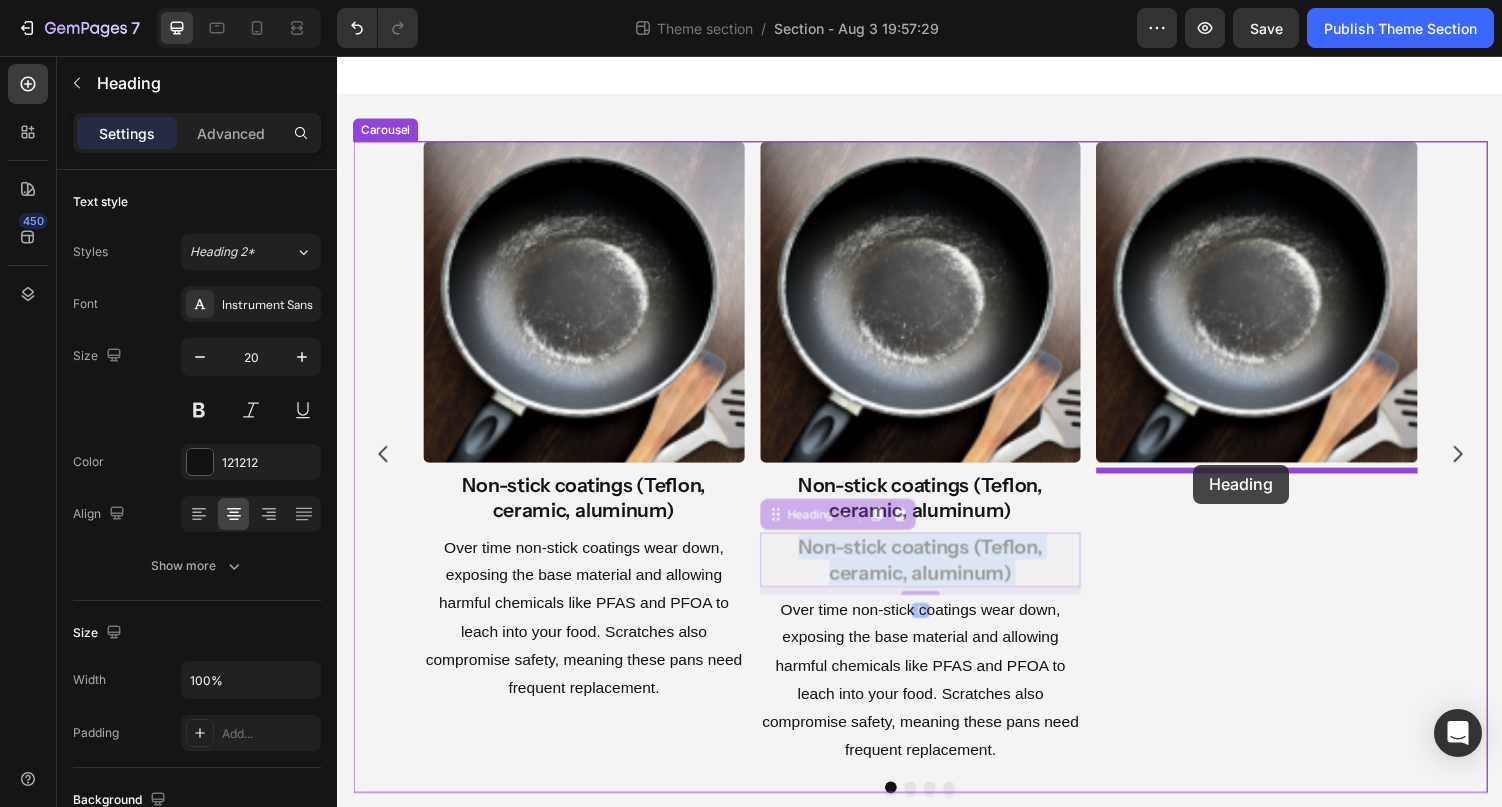 drag, startPoint x: 917, startPoint y: 587, endPoint x: 1219, endPoint y: 477, distance: 321.4094 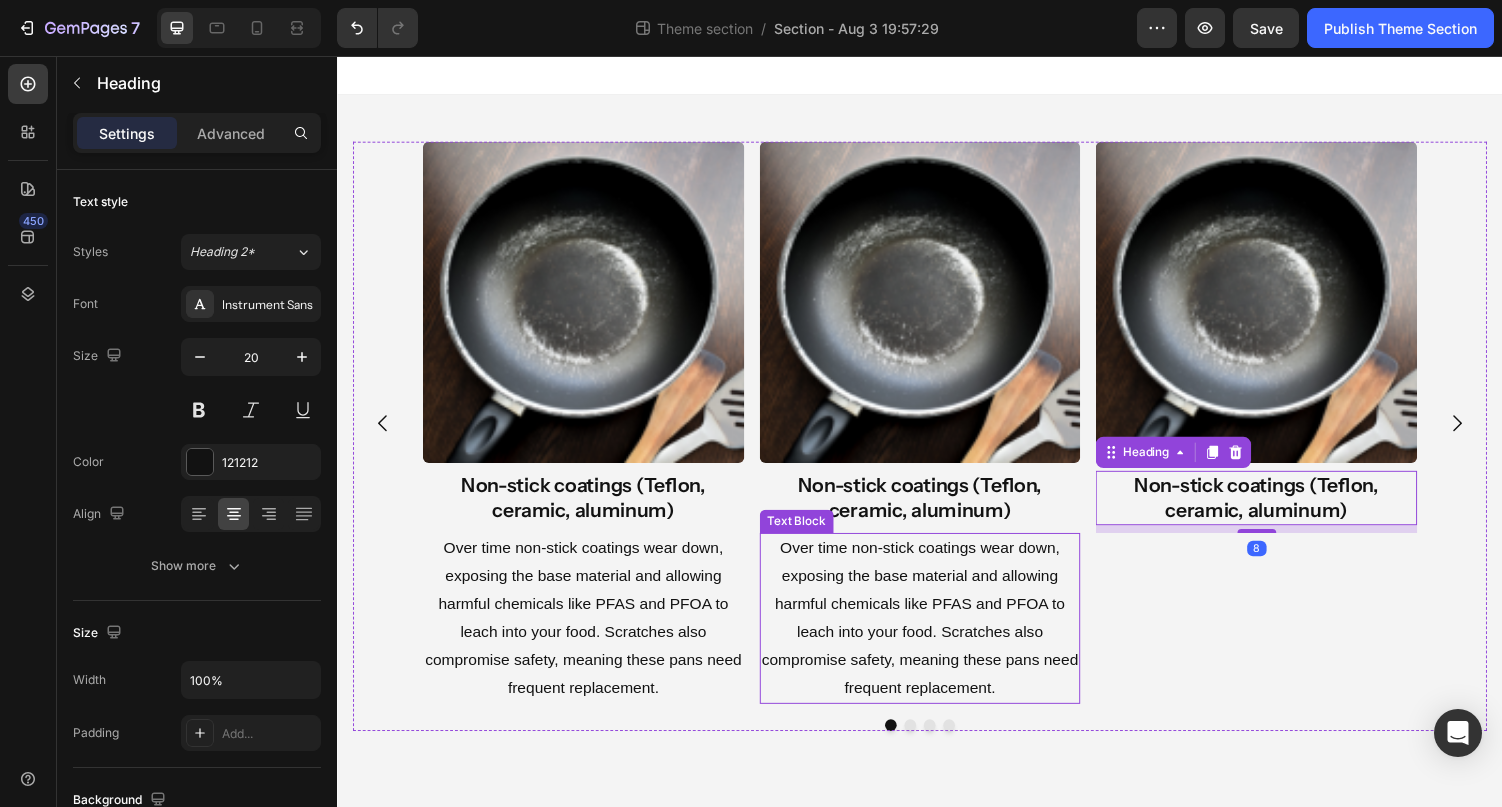 click on "Over time non-stick coatings wear down, exposing the base material and allowing harmful chemicals like PFAS and PFOA to leach into your food. Scratches also compromise safety, meaning these pans need frequent replacement." at bounding box center [937, 635] 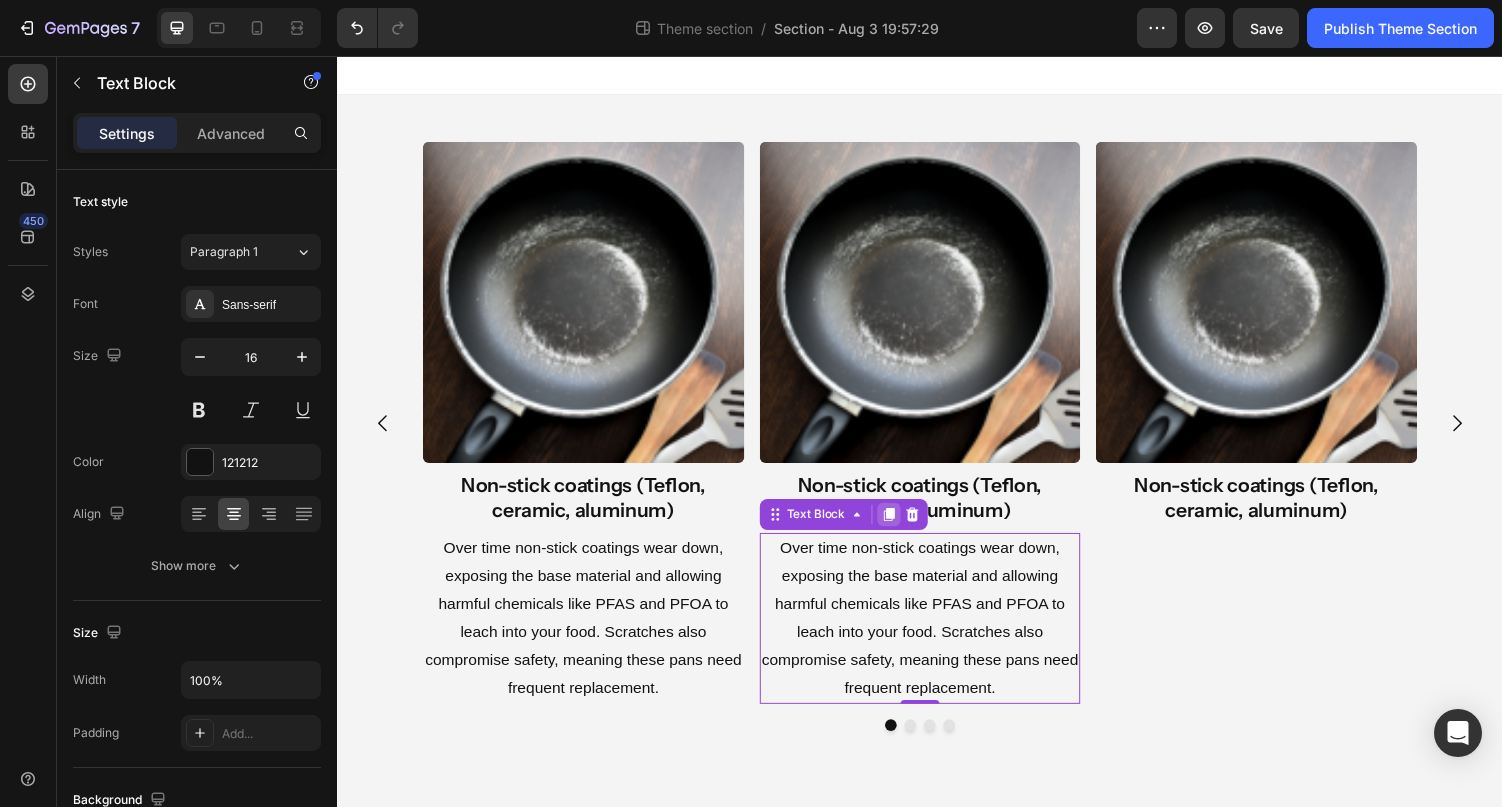 click 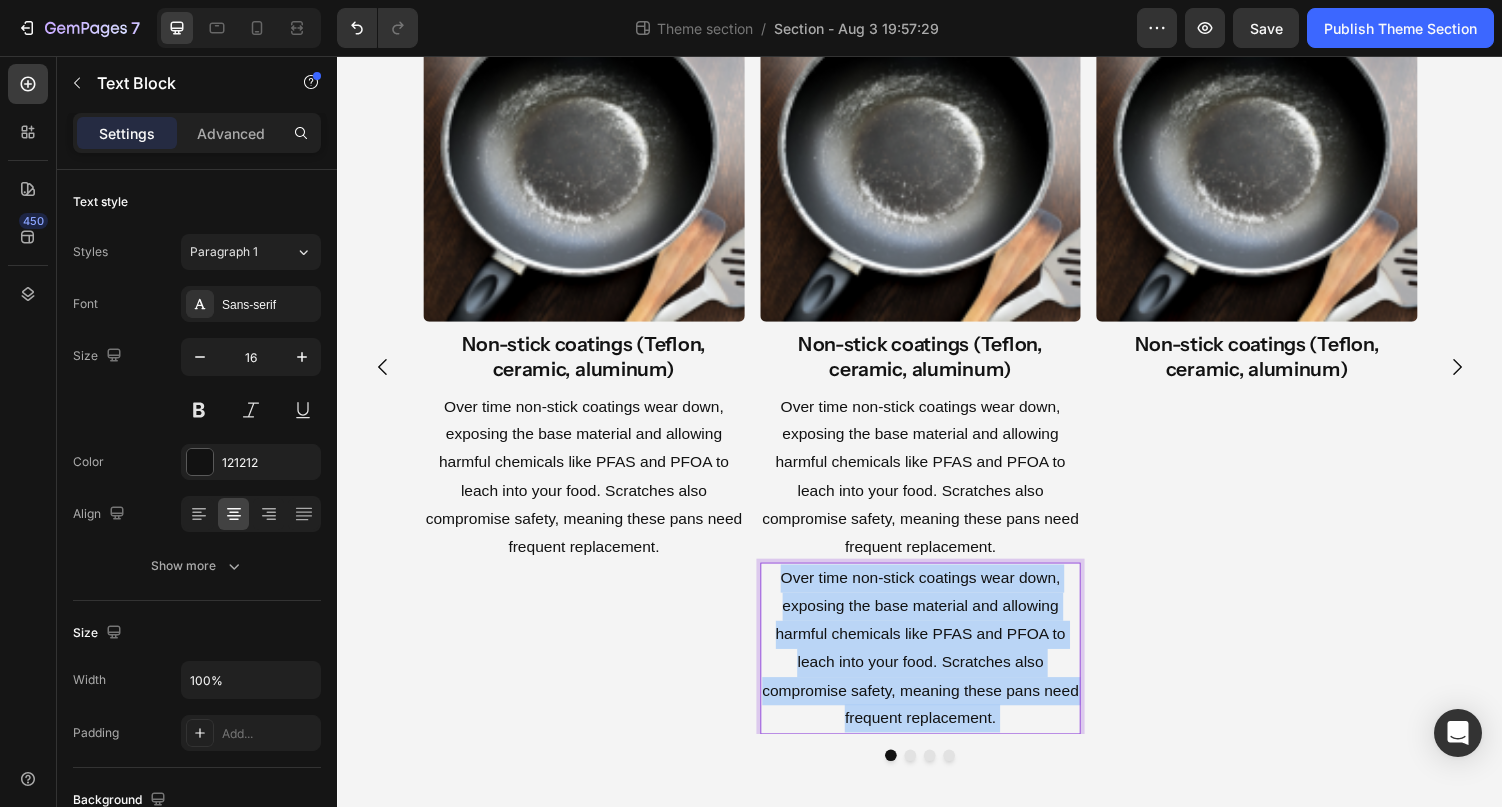 scroll, scrollTop: 58, scrollLeft: 0, axis: vertical 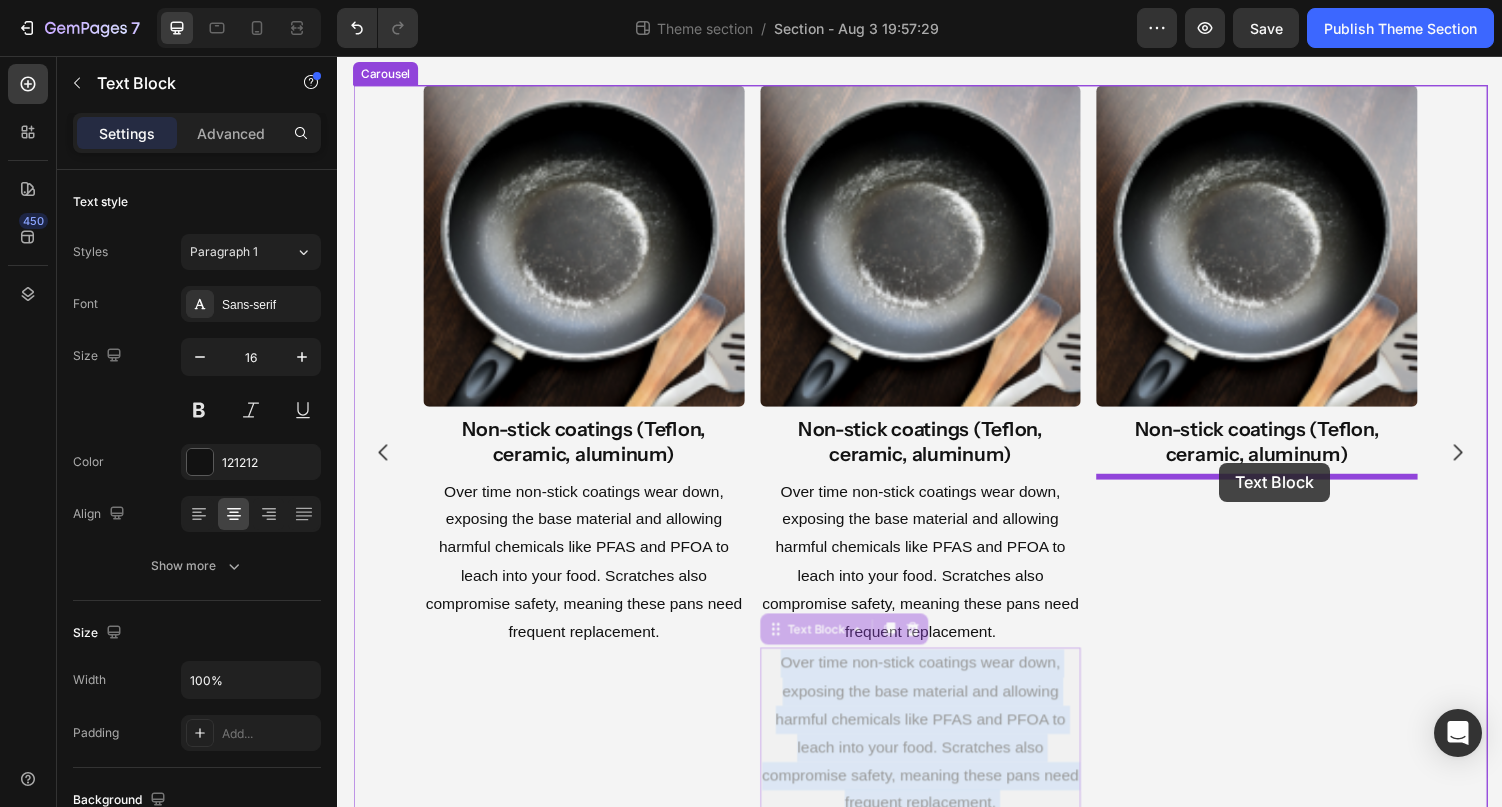 drag, startPoint x: 942, startPoint y: 645, endPoint x: 1246, endPoint y: 475, distance: 348.30447 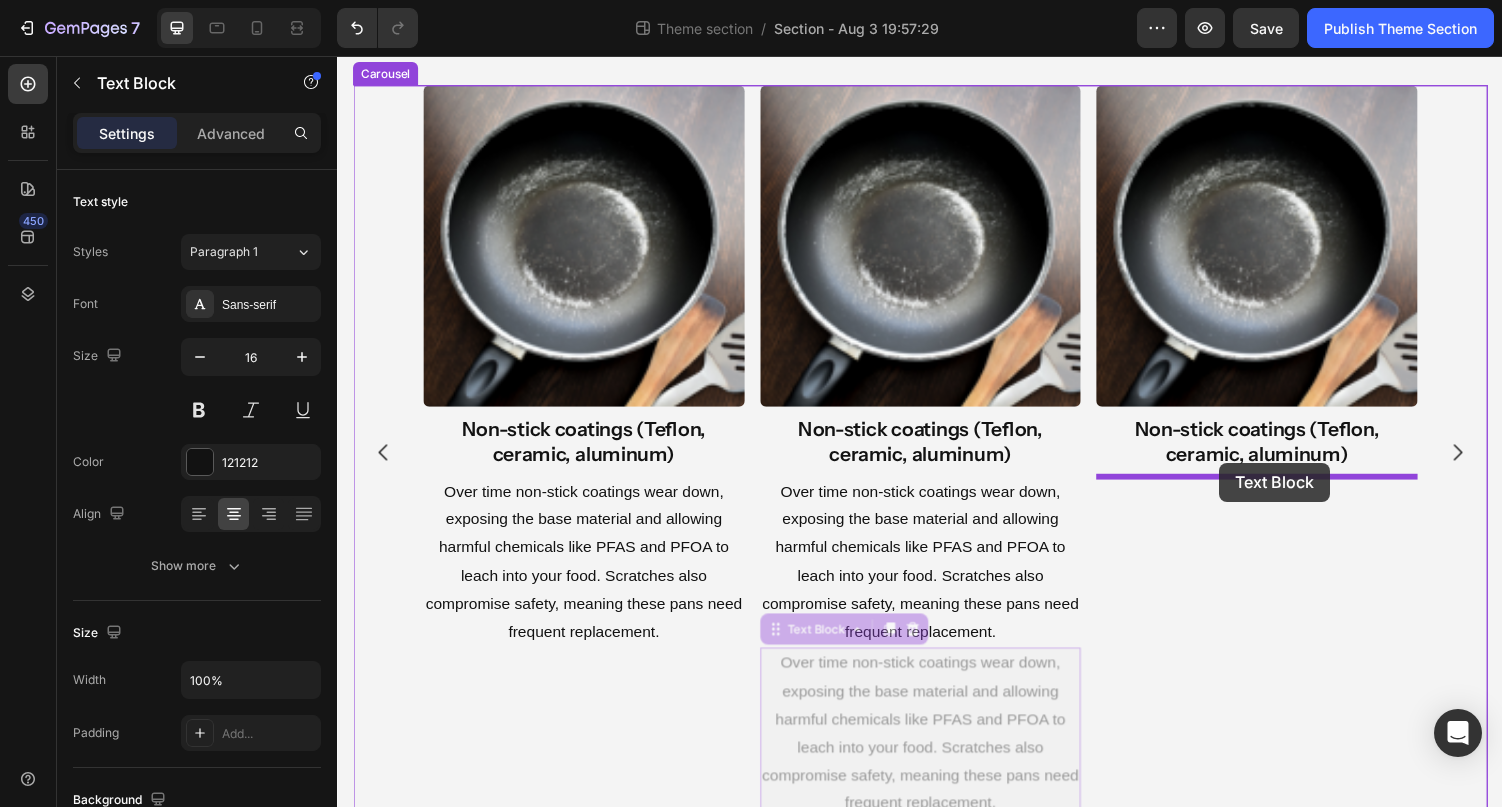 scroll, scrollTop: 0, scrollLeft: 0, axis: both 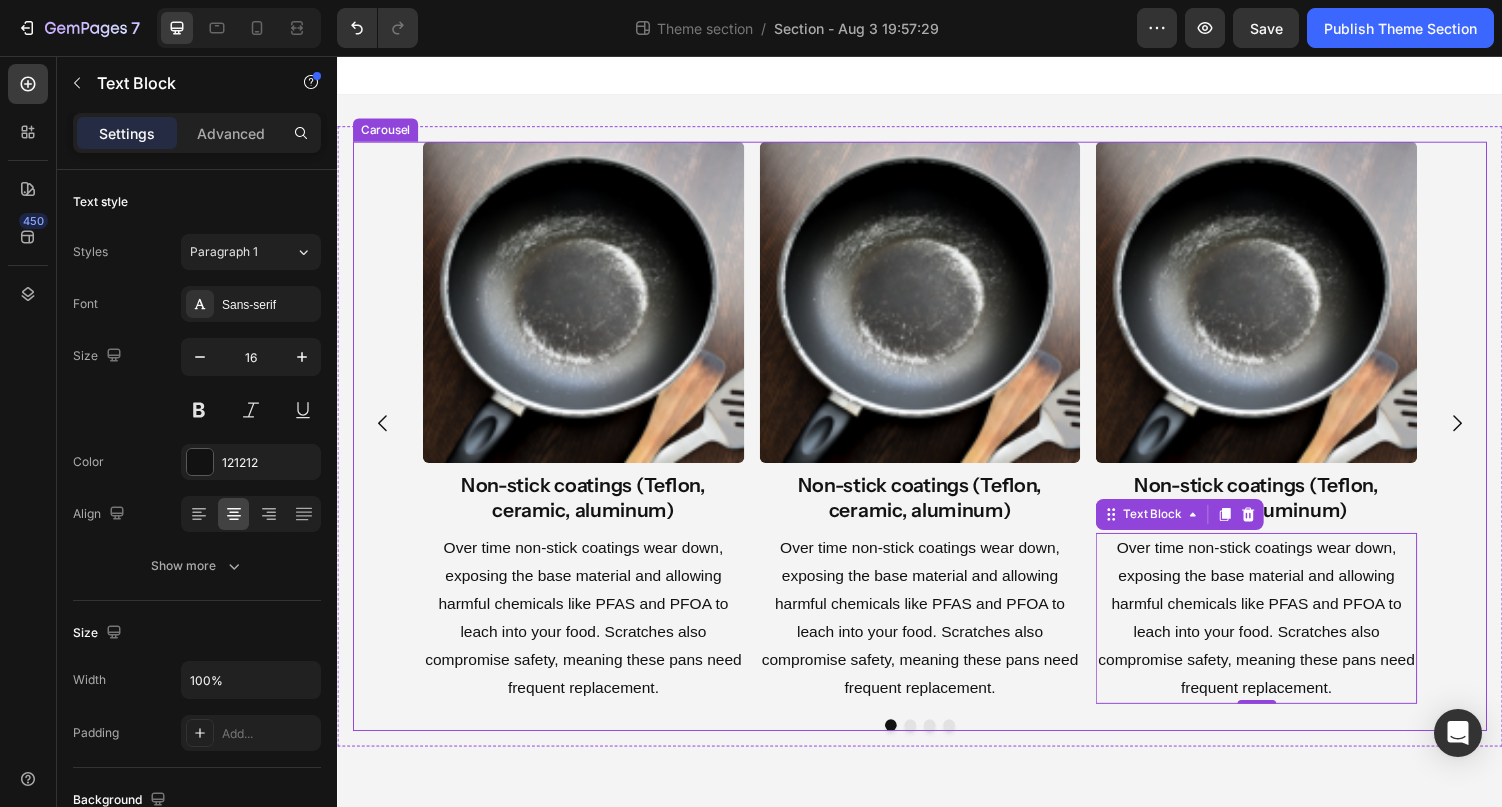 click on "Image Non-stick coatings (Teflon, ceramic, aluminum) Heading Over time non-stick coatings wear down, exposing the base material and allowing harmful chemicals like PFAS and PFOA to leach into your food. Scratches also compromise safety, meaning these pans need frequent replacement. Text Block Image Non-stick coatings (Teflon, ceramic, aluminum) Heading Over time non-stick coatings wear down, exposing the base material and allowing harmful chemicals like PFAS and PFOA to leach into your food. Scratches also compromise safety, meaning these pans need frequent replacement. Text Block Image Non-stick coatings (Teflon, ceramic, aluminum) Heading Over time non-stick coatings wear down, exposing the base material and allowing harmful chemicals like PFAS and PFOA to leach into your food. Scratches also compromise safety, meaning these pans need frequent replacement. Text Block   0
Drop element here" at bounding box center (937, 433) 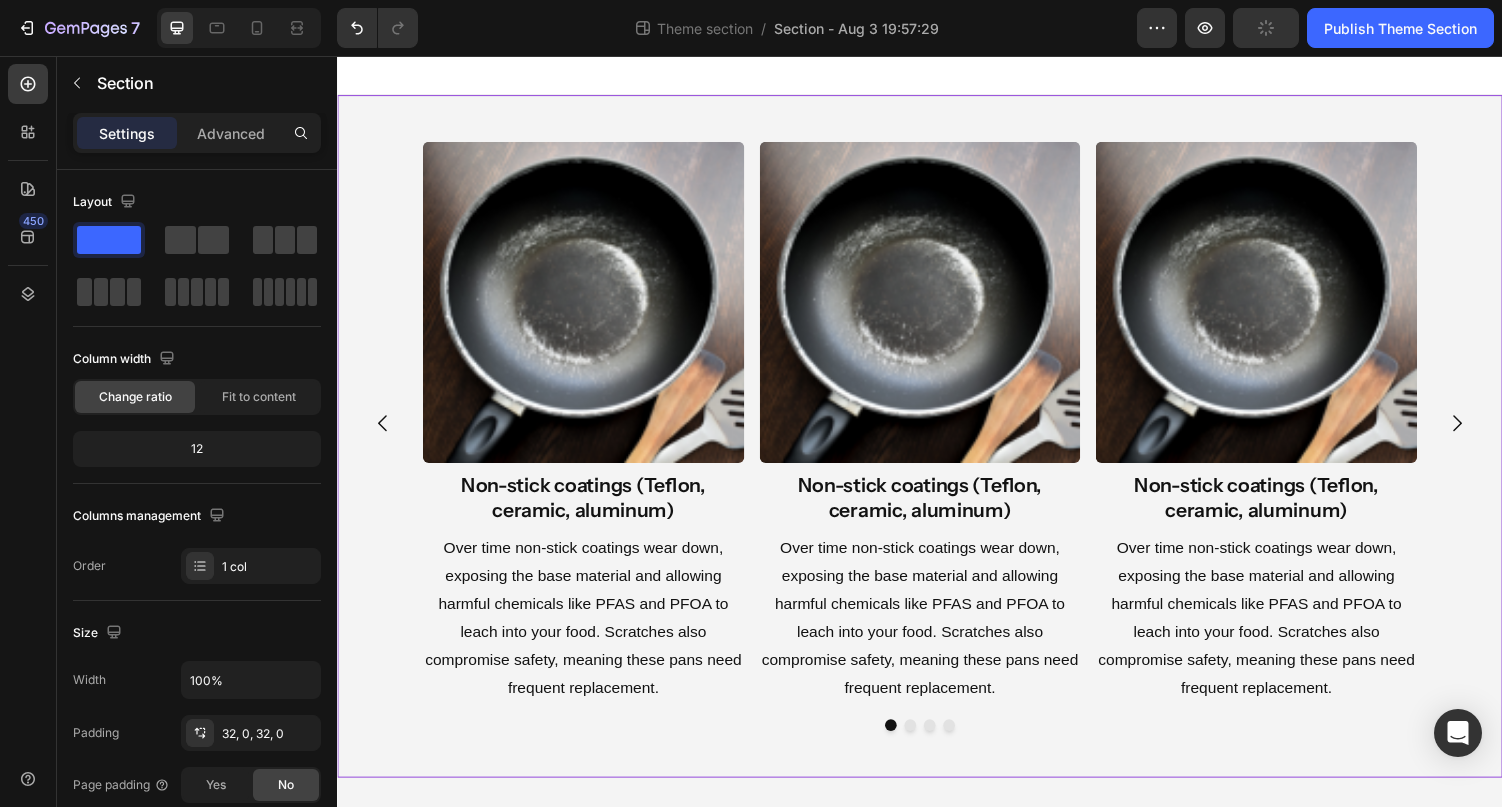 click on "Image Non-stick coatings (Teflon, ceramic, aluminum) Heading Over time non-stick coatings wear down, exposing the base material and allowing harmful chemicals like PFAS and PFOA to leach into your food. Scratches also compromise safety, meaning these pans need frequent replacement. Text Block Image Non-stick coatings (Teflon, ceramic, aluminum) Heading Over time non-stick coatings wear down, exposing the base material and allowing harmful chemicals like PFAS and PFOA to leach into your food. Scratches also compromise safety, meaning these pans need frequent replacement. Text Block Image Non-stick coatings (Teflon, ceramic, aluminum) Heading Over time non-stick coatings wear down, exposing the base material and allowing harmful chemicals like PFAS and PFOA to leach into your food. Scratches also compromise safety, meaning these pans need frequent replacement. Text Block
Drop element here
Carousel Row" at bounding box center [937, 447] 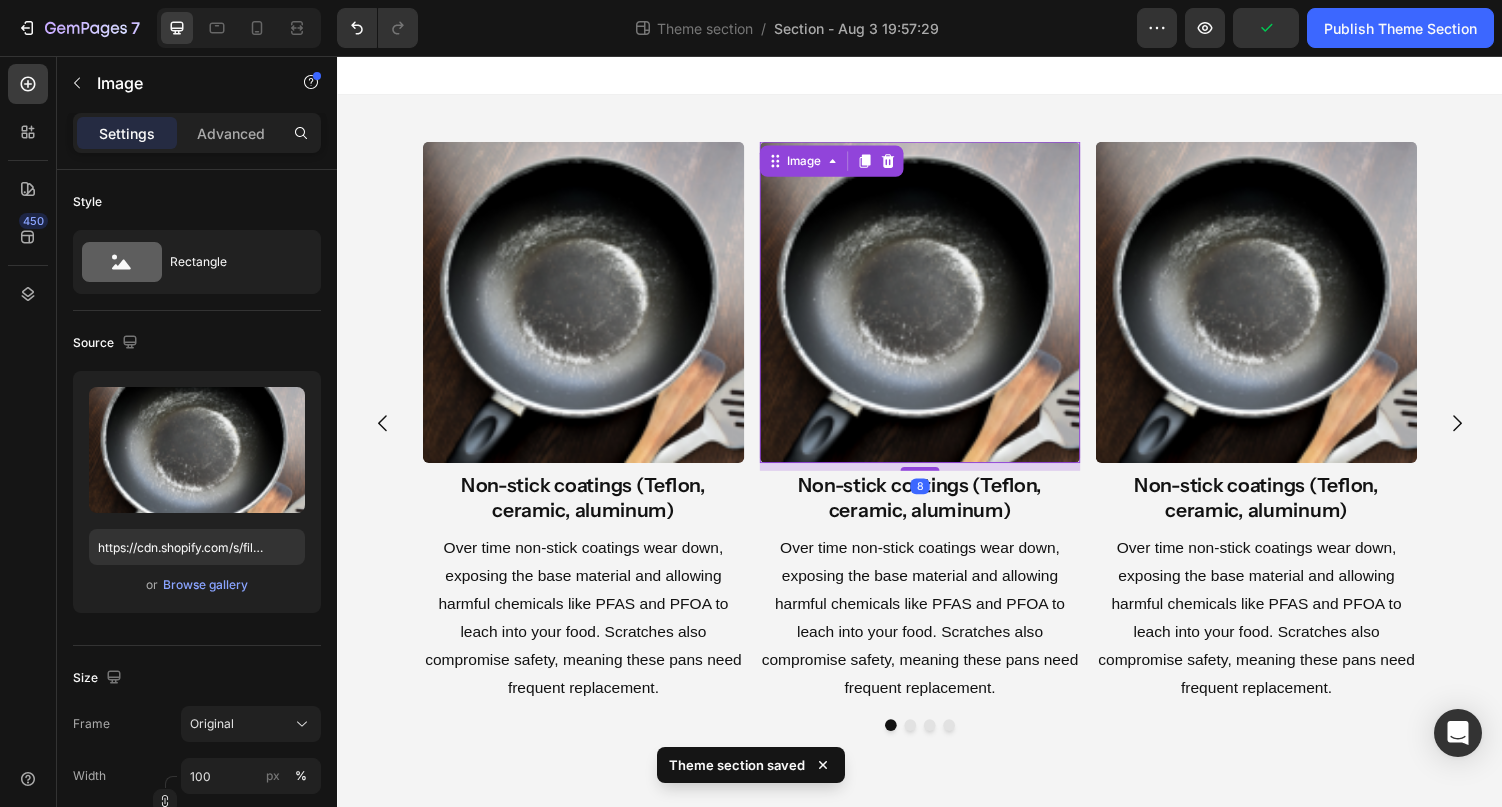 click at bounding box center [937, 309] 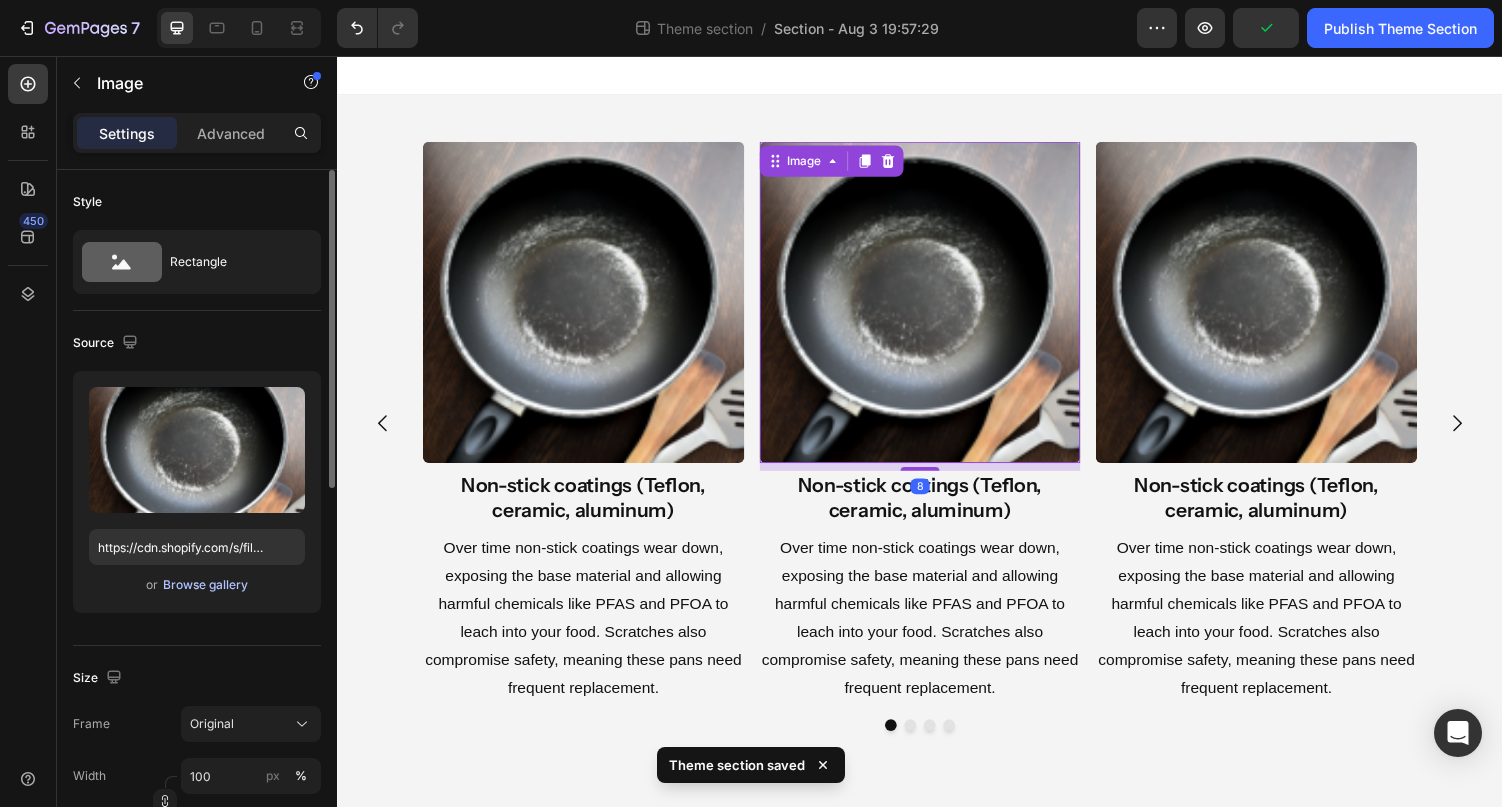 click on "Browse gallery" at bounding box center [205, 585] 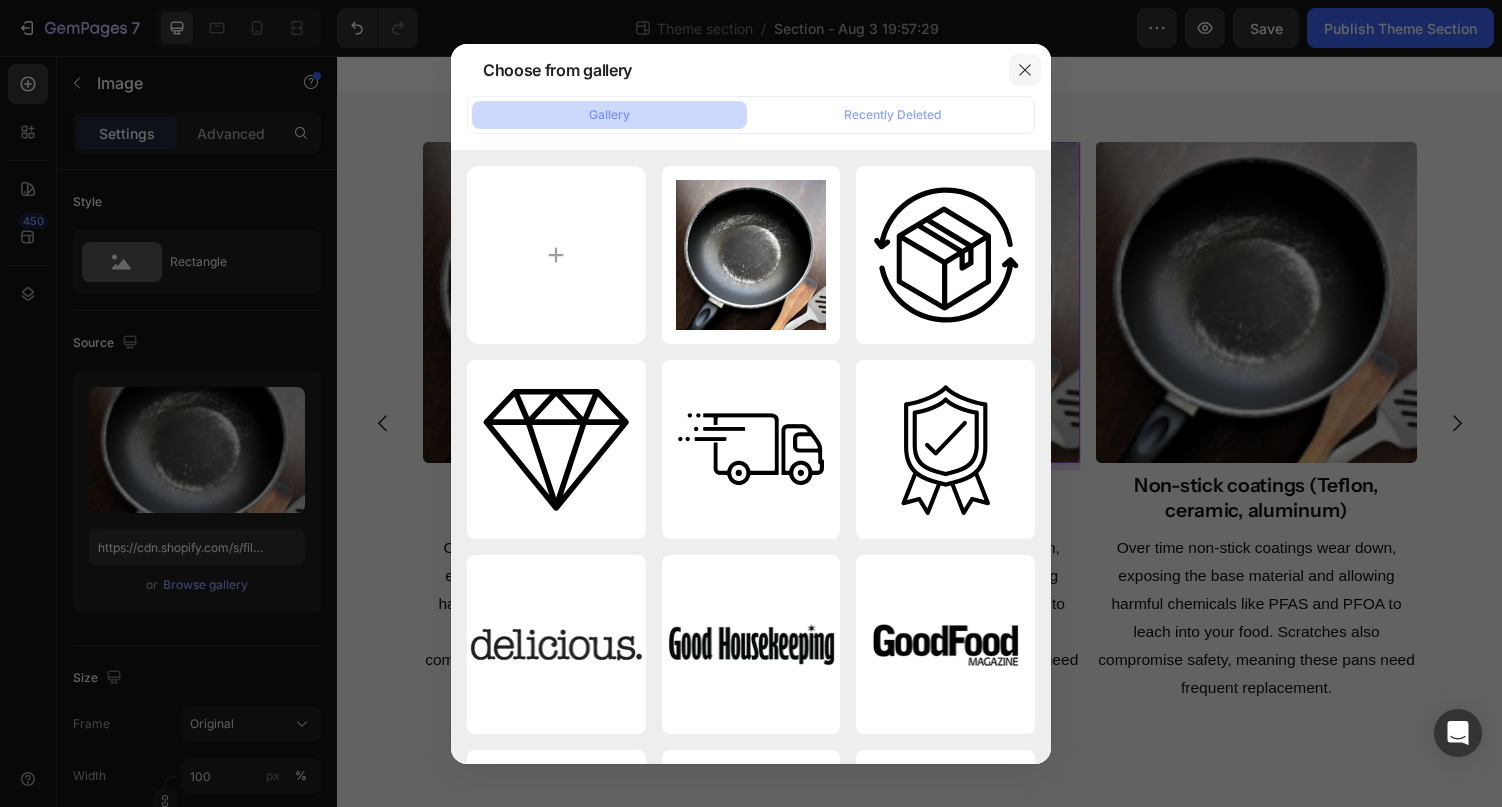 click 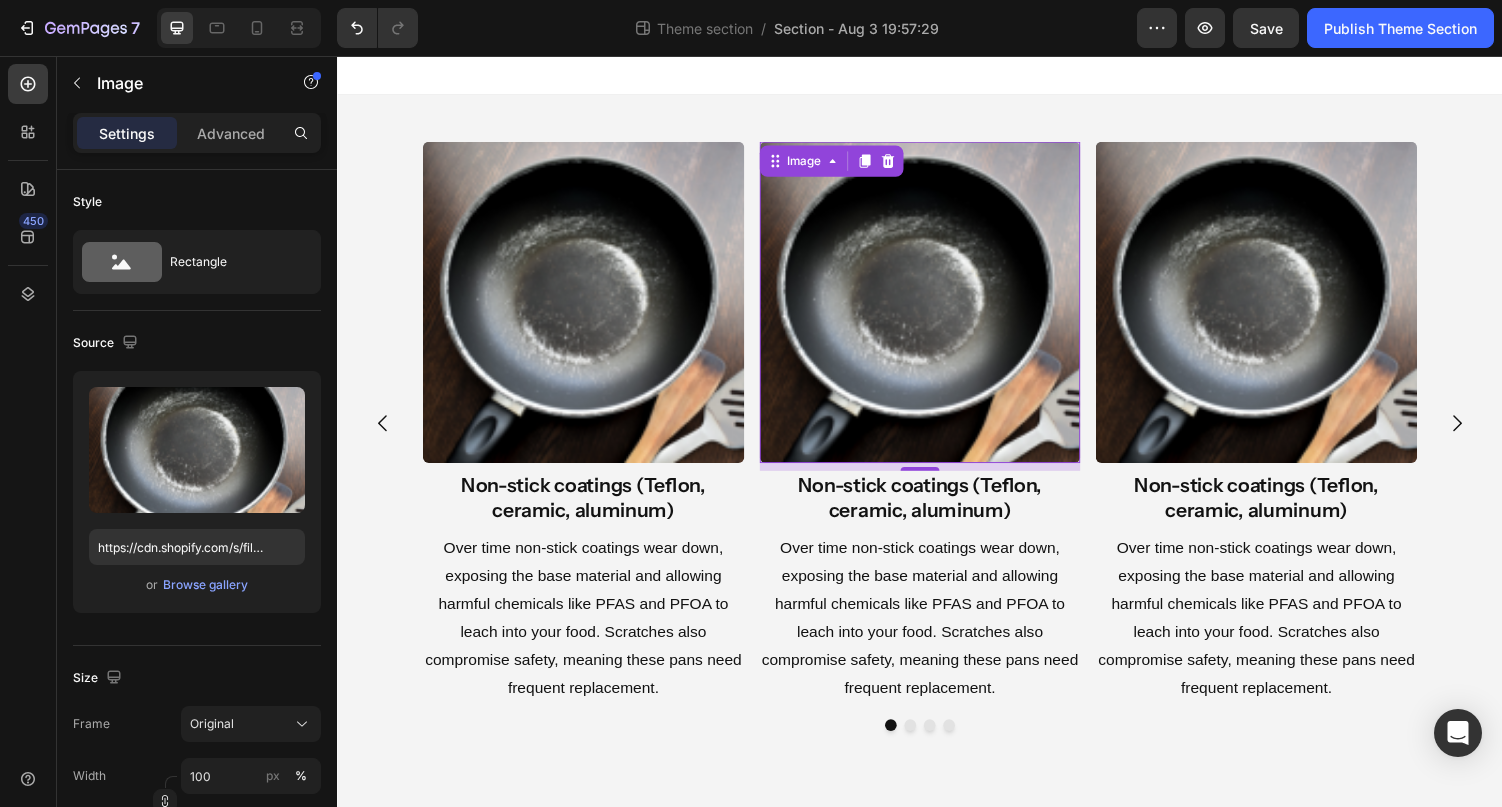 click at bounding box center [937, 309] 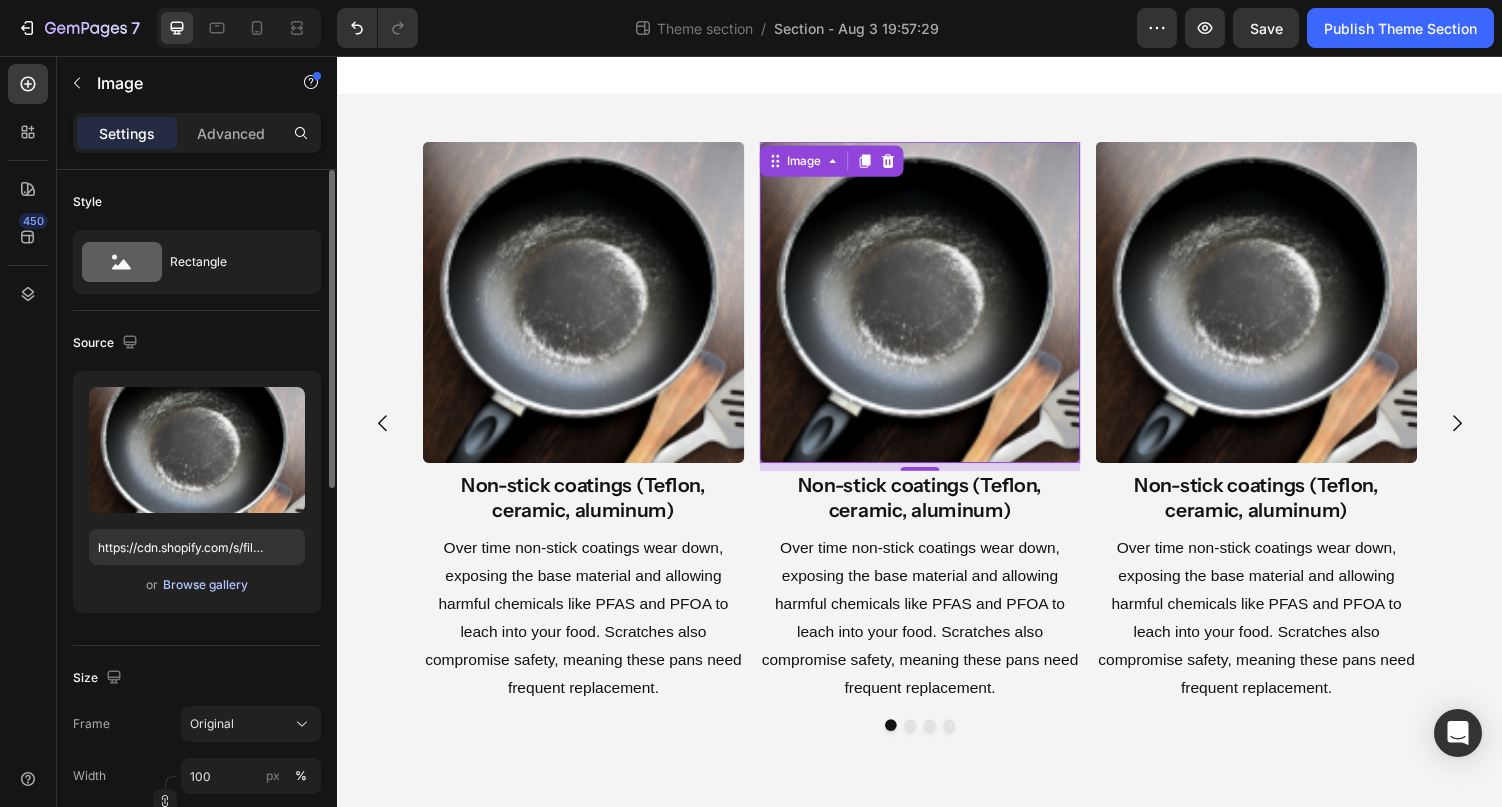 click on "Browse gallery" at bounding box center (205, 585) 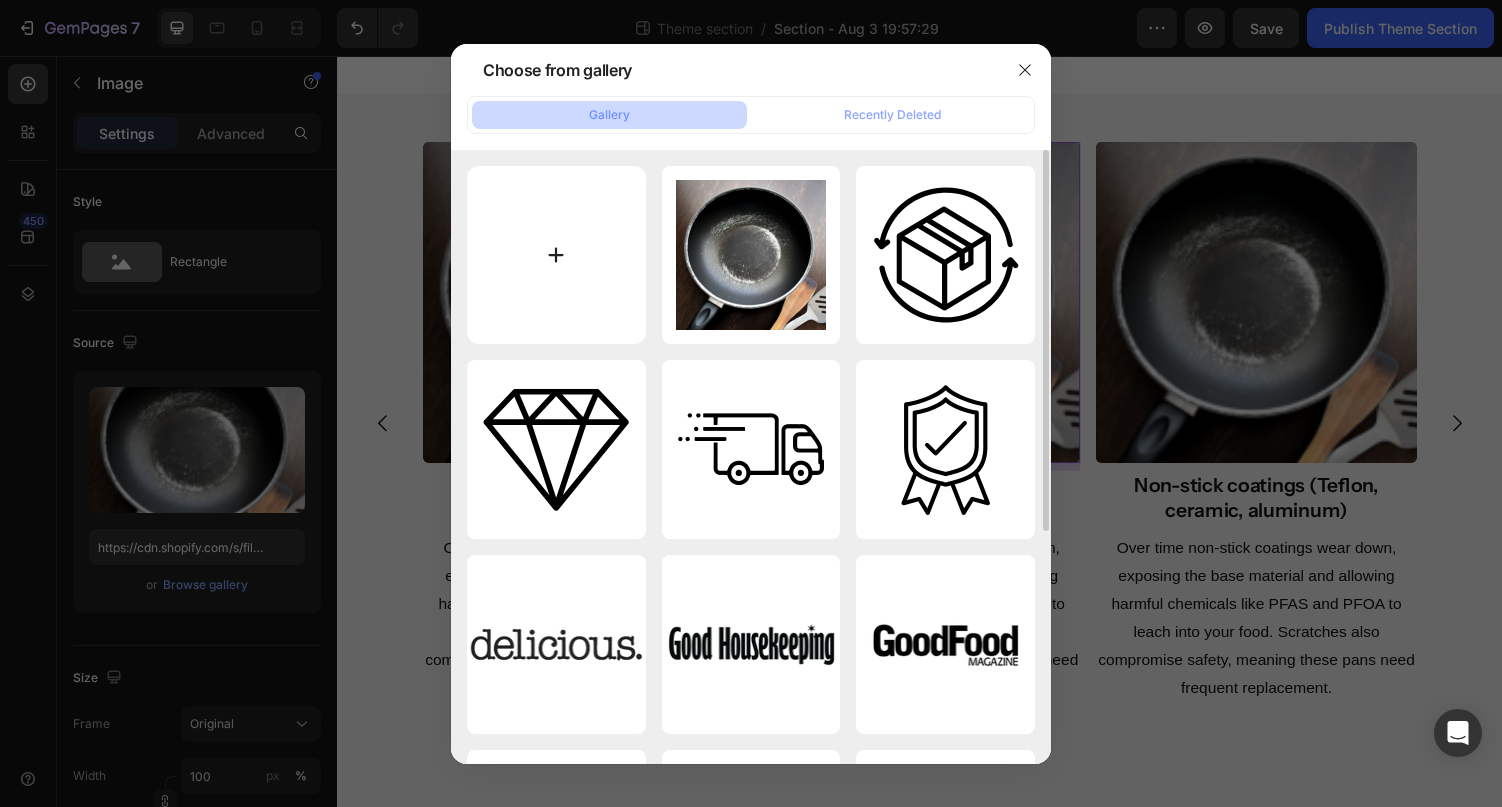 click at bounding box center [556, 255] 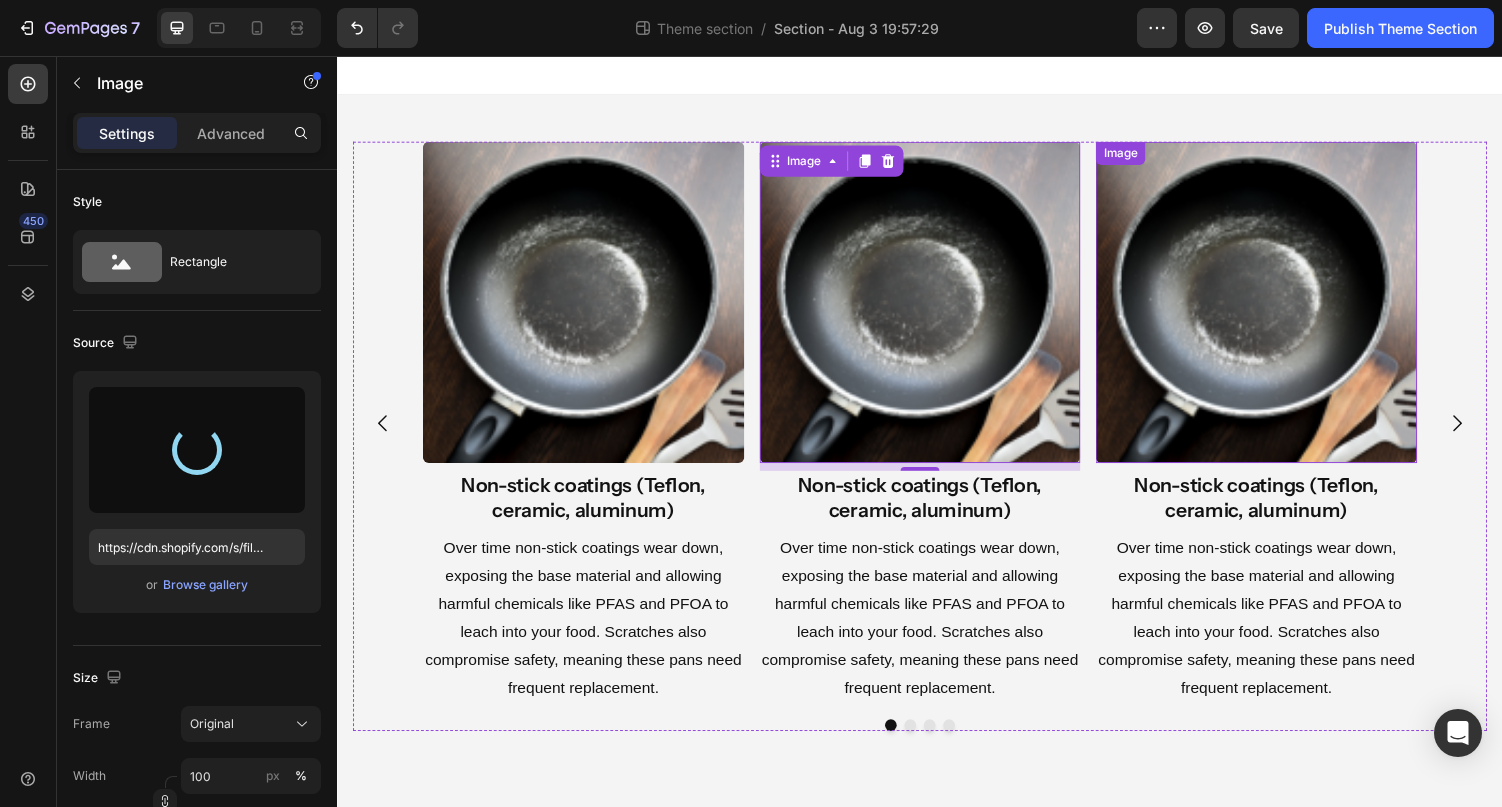 type on "https://cdn.shopify.com/s/files/1/0942/4430/7268/files/gempages_577493147215463412-c2e31add-1c95-40ad-8ada-82dc75645ecb.png" 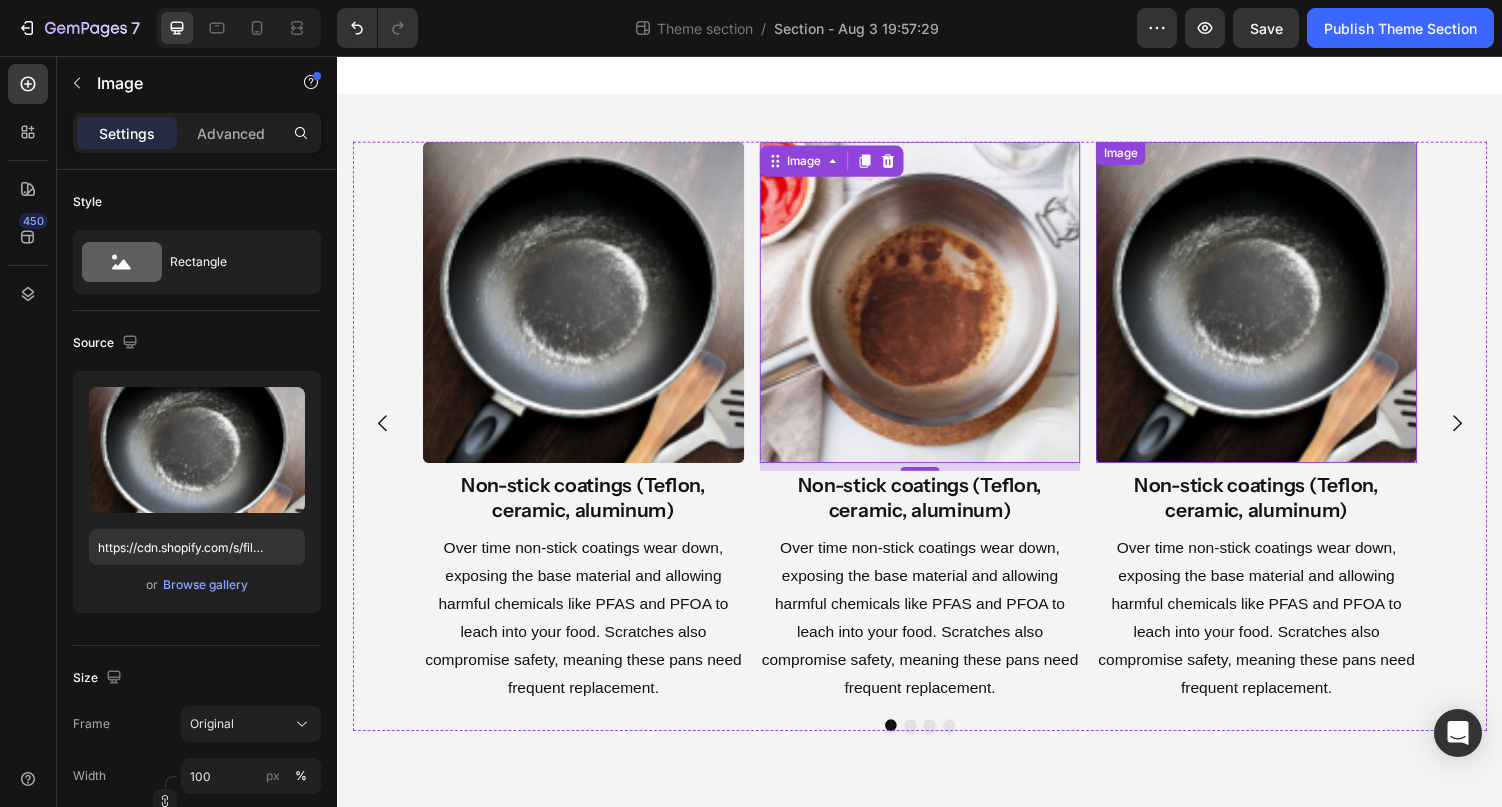 click at bounding box center [1283, 309] 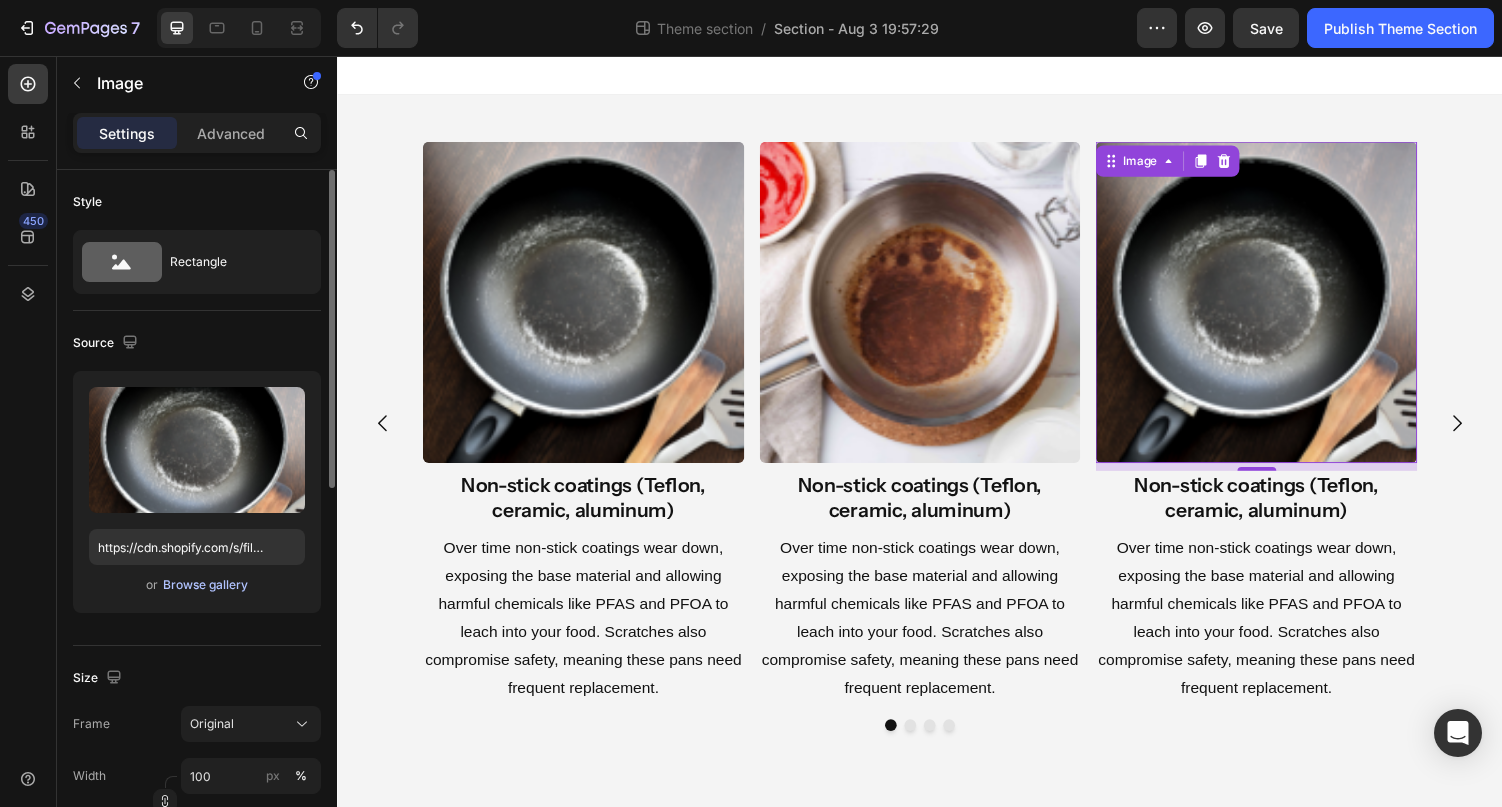click on "Browse gallery" at bounding box center (205, 585) 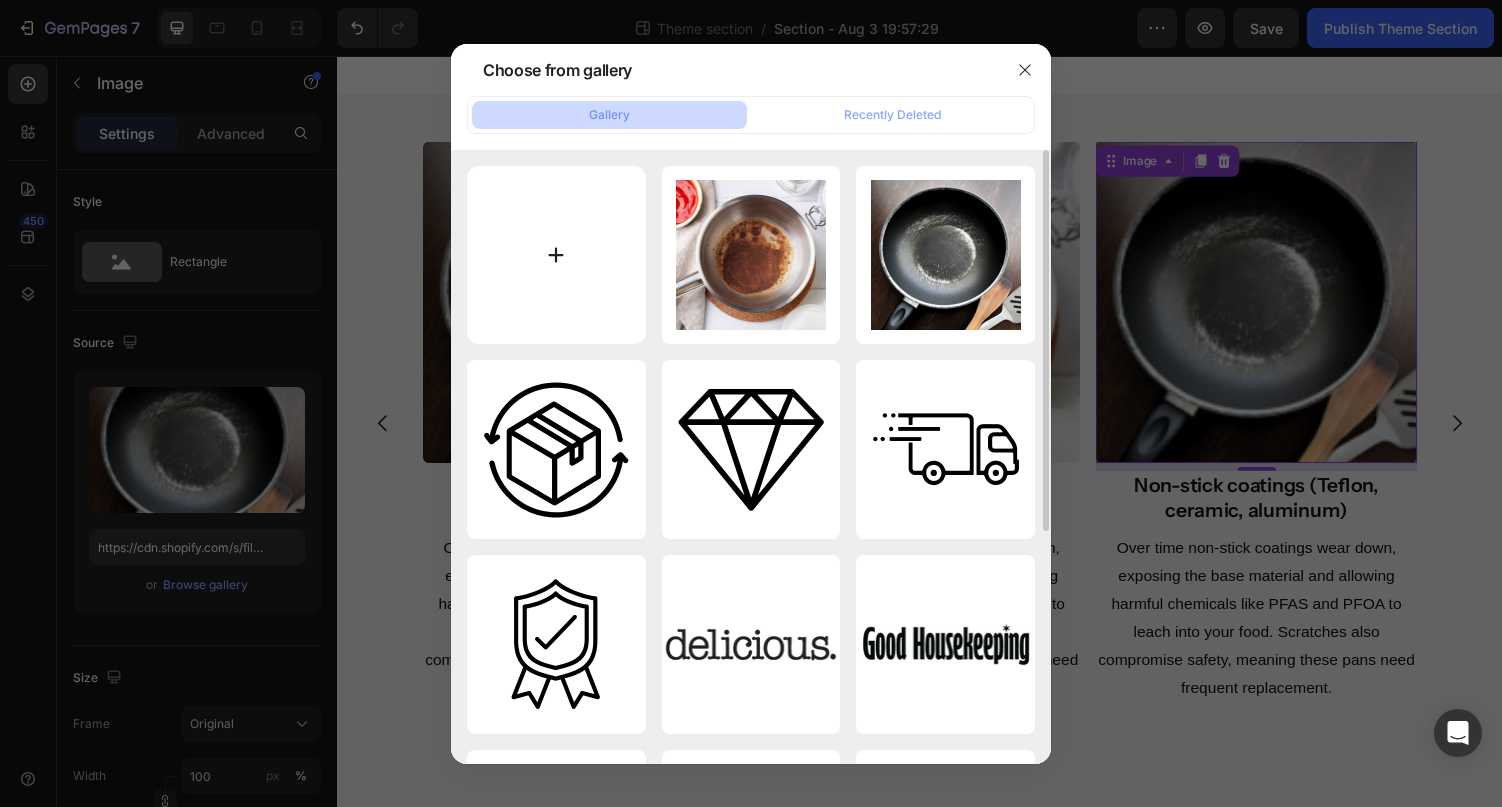 click at bounding box center (556, 255) 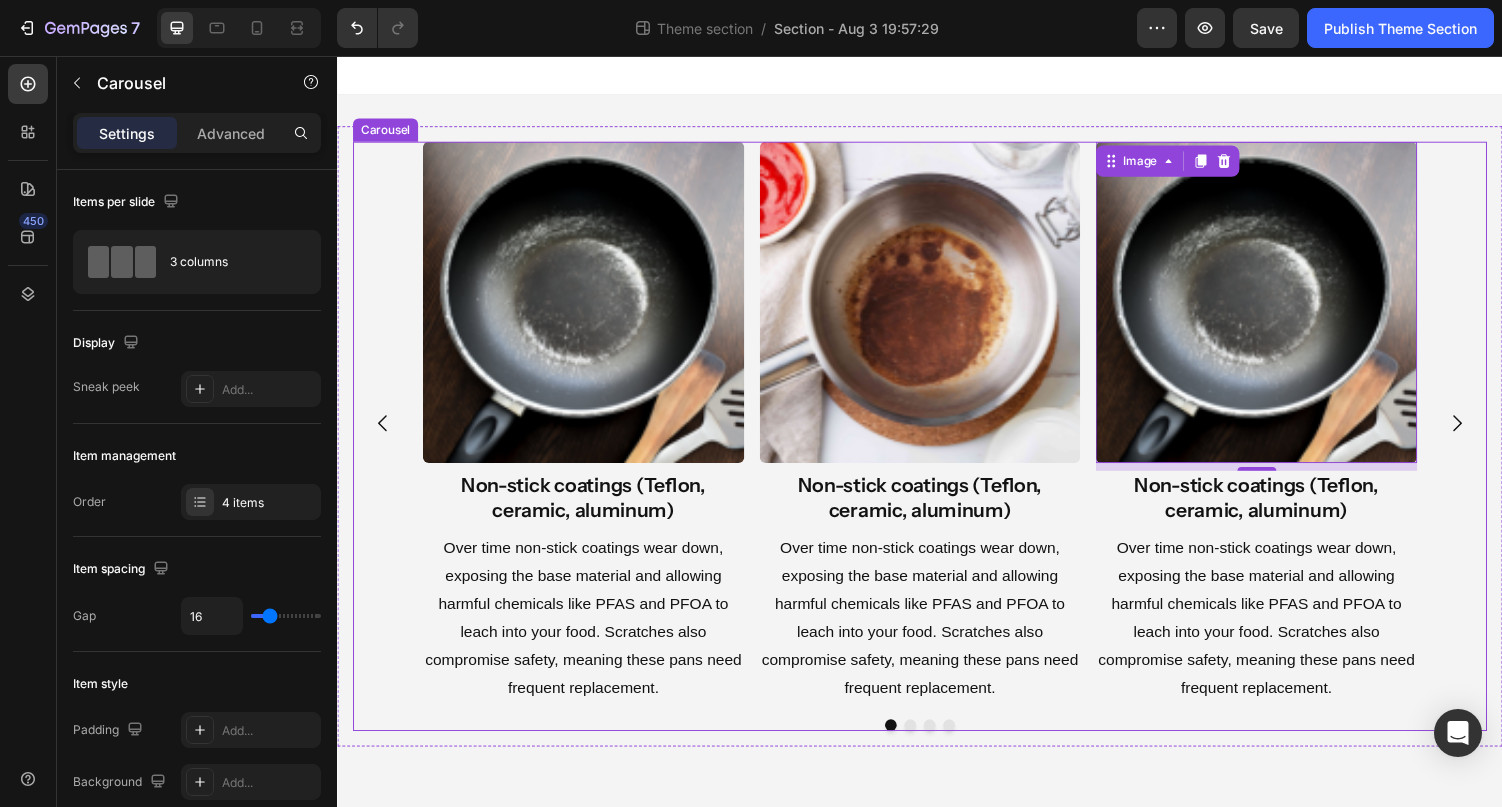 click on "Image Non-stick coatings (Teflon, ceramic, aluminum) Heading Over time non-stick coatings wear down, exposing the base material and allowing harmful chemicals like PFAS and PFOA to leach into your food. Scratches also compromise safety, meaning these pans need frequent replacement. Text Block Image Non-stick coatings (Teflon, ceramic, aluminum) Heading Over time non-stick coatings wear down, exposing the base material and allowing harmful chemicals like PFAS and PFOA to leach into your food. Scratches also compromise safety, meaning these pans need frequent replacement. Text Block Image   8 Non-stick coatings (Teflon, ceramic, aluminum) Heading Over time non-stick coatings wear down, exposing the base material and allowing harmful chemicals like PFAS and PFOA to leach into your food. Scratches also compromise safety, meaning these pans need frequent replacement. Text Block
Drop element here" at bounding box center [937, 433] 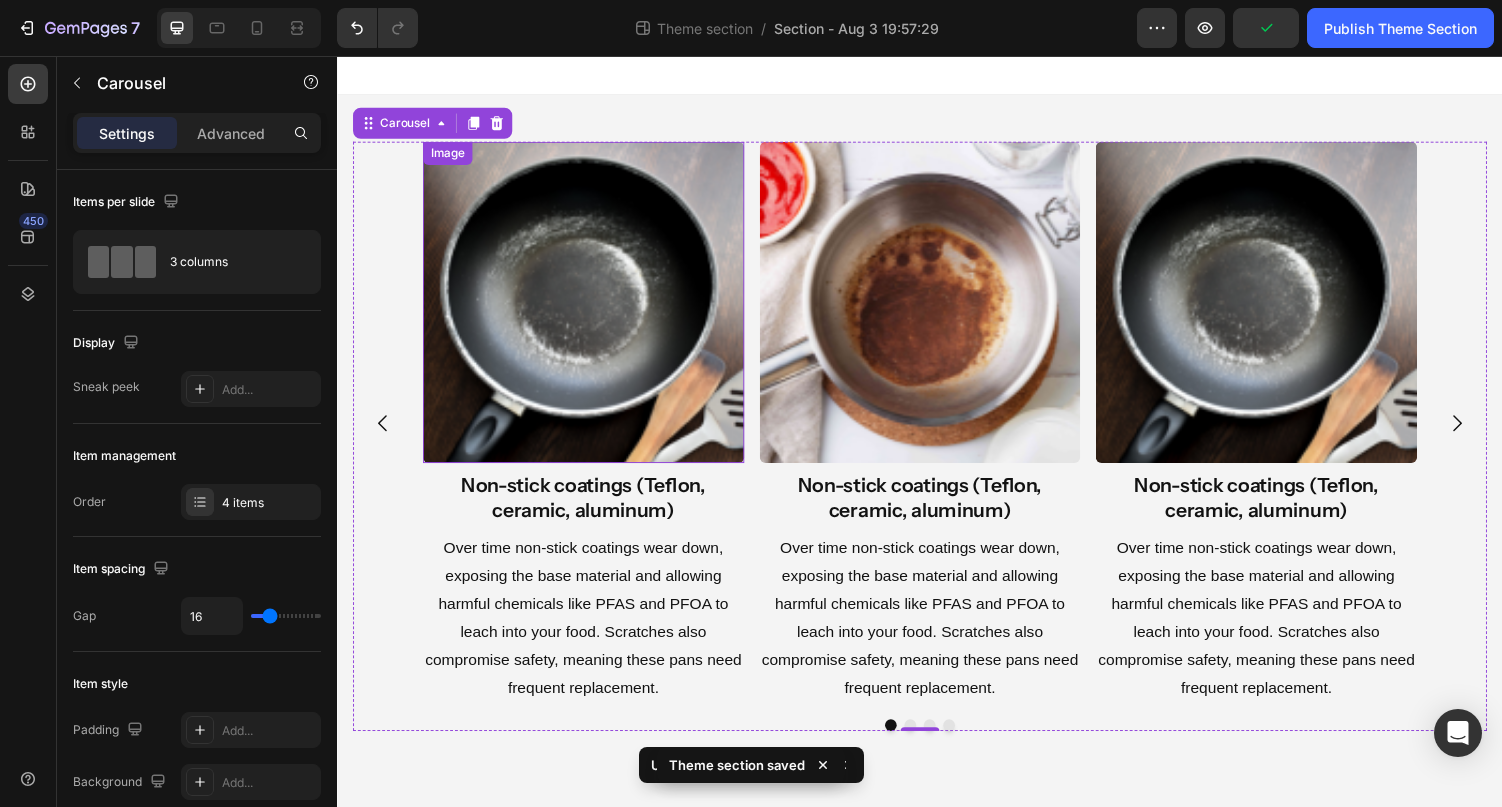 click at bounding box center (590, 309) 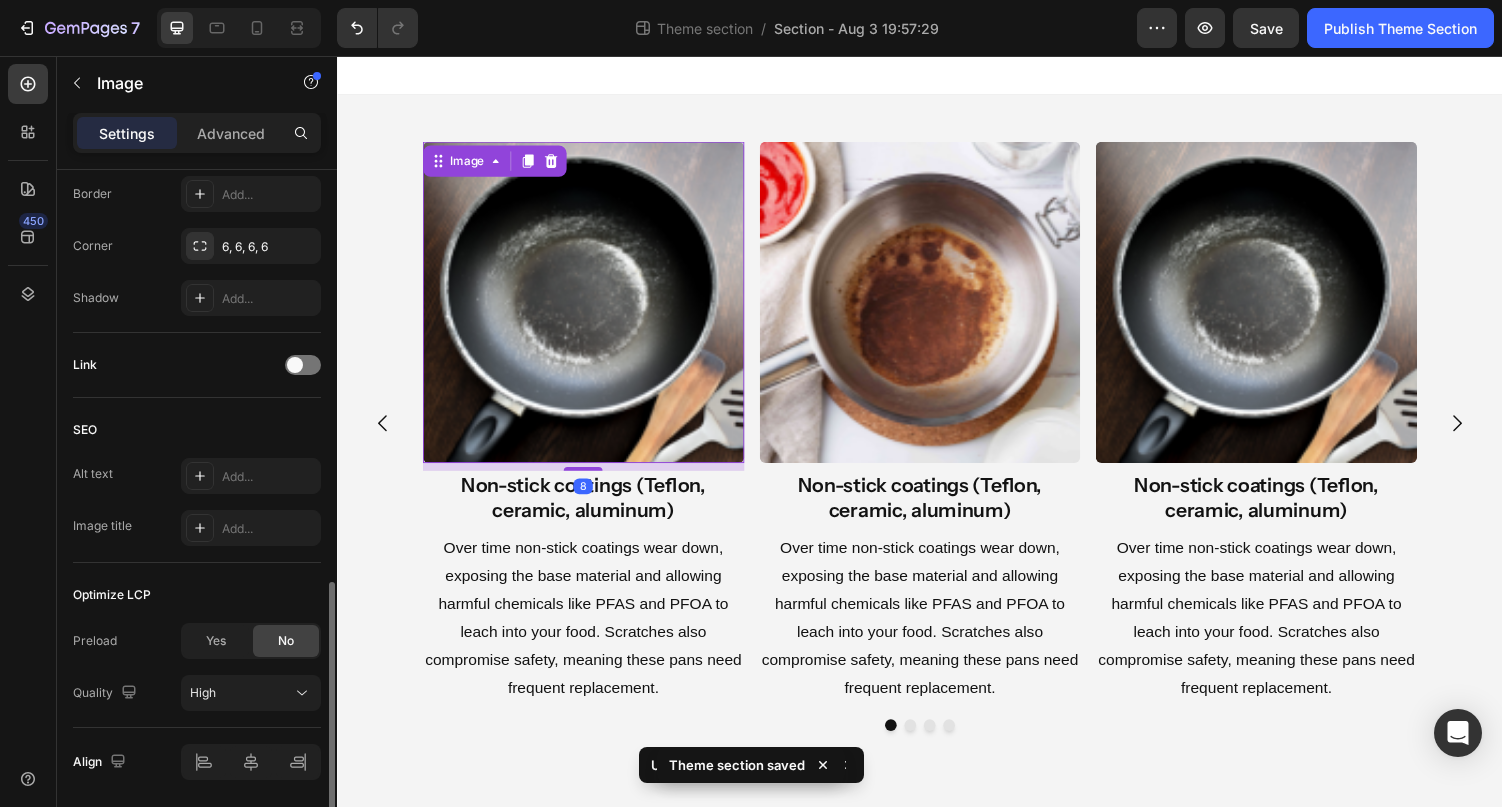 scroll, scrollTop: 816, scrollLeft: 0, axis: vertical 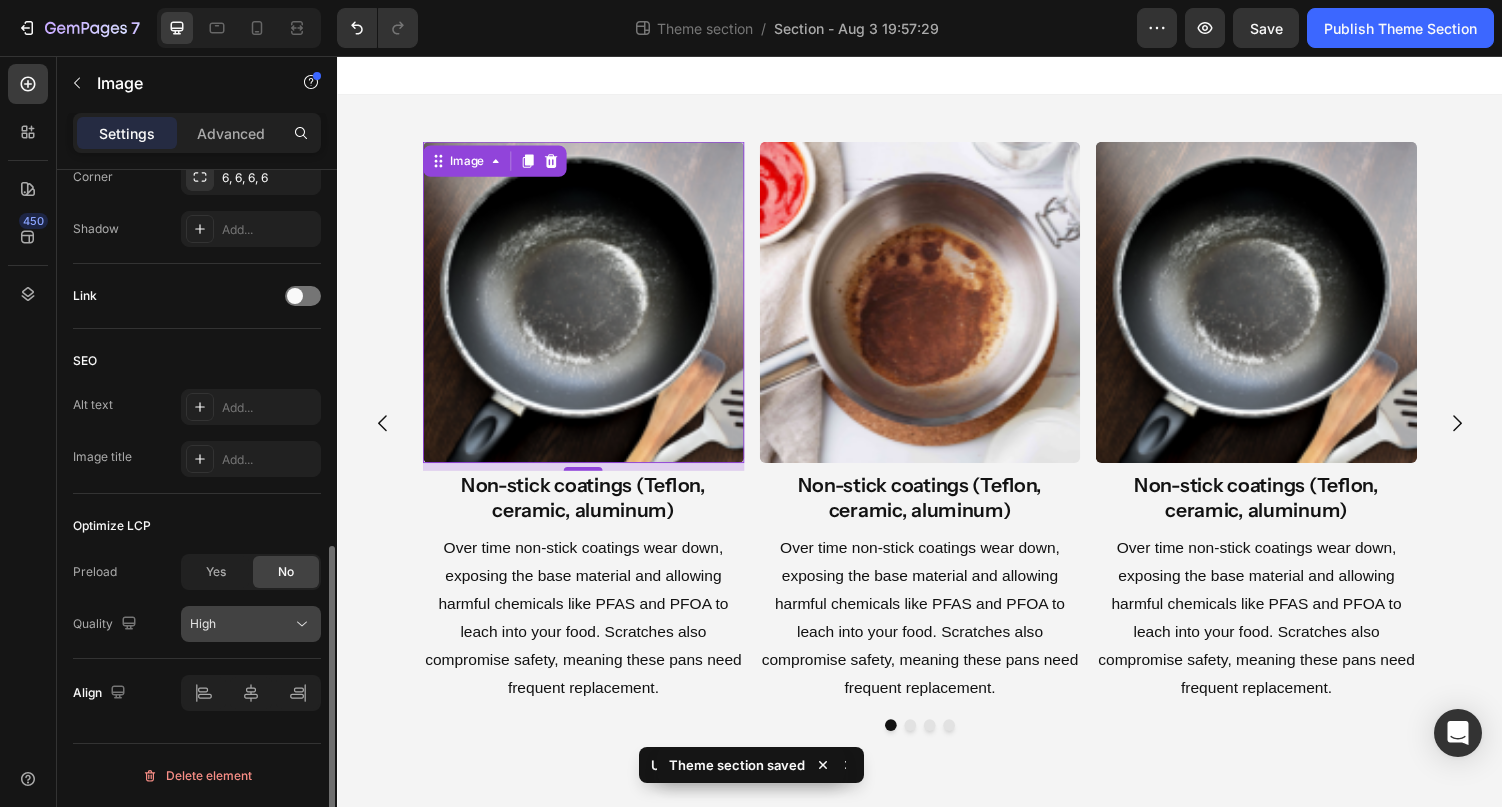 click on "High" at bounding box center (241, 624) 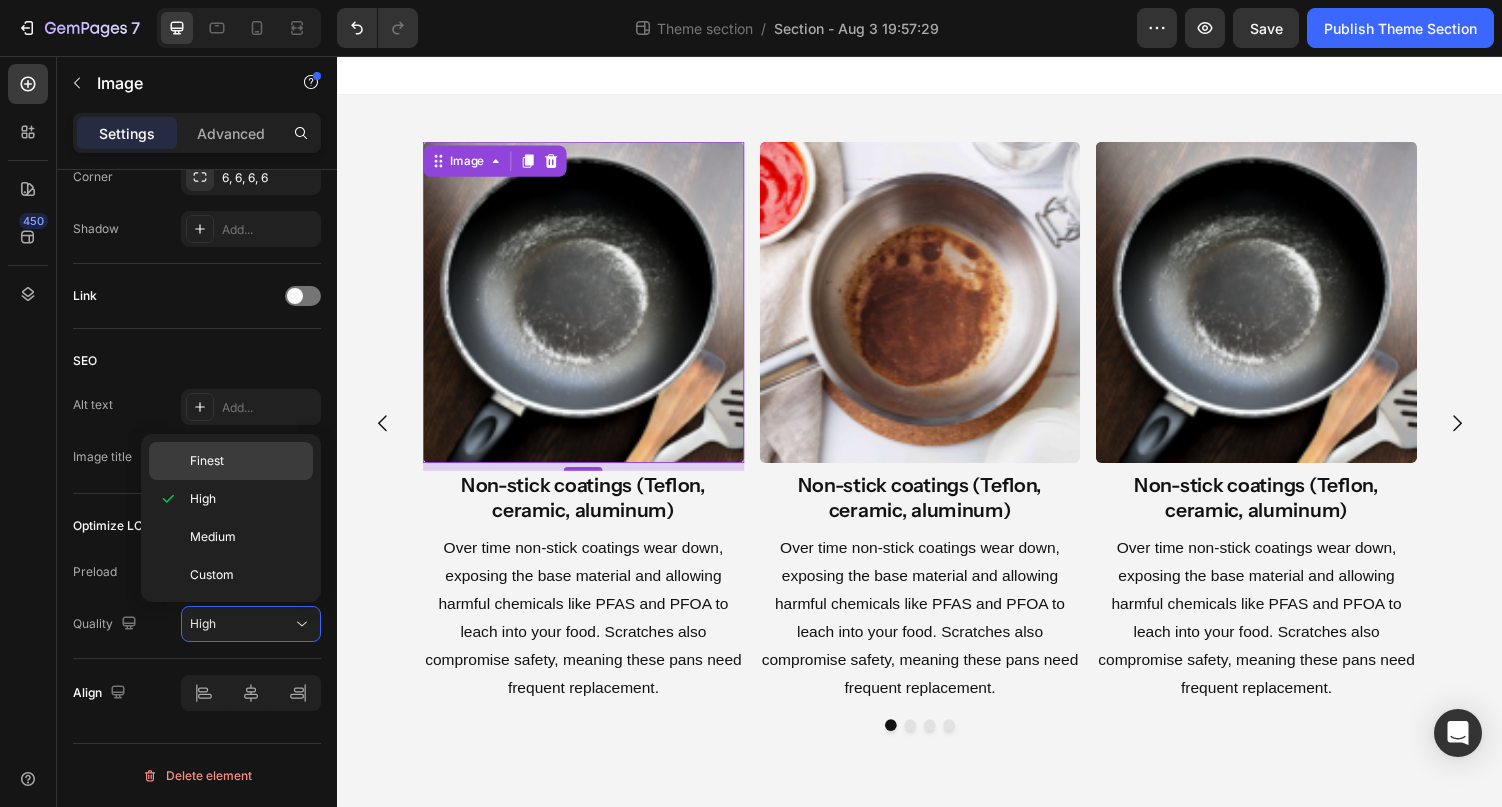 click on "Finest" at bounding box center (207, 461) 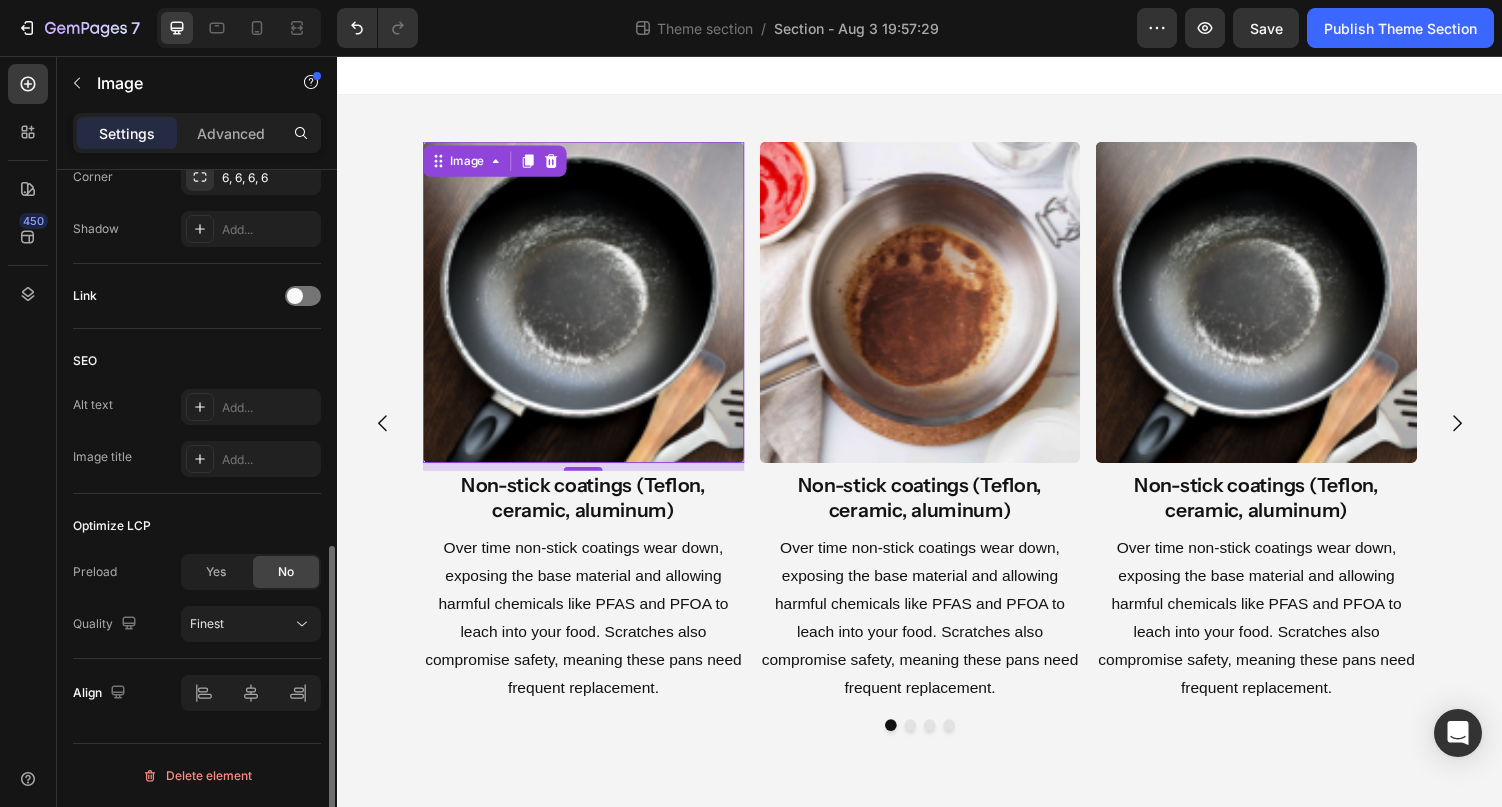 click on "Optimize LCP" at bounding box center (197, 526) 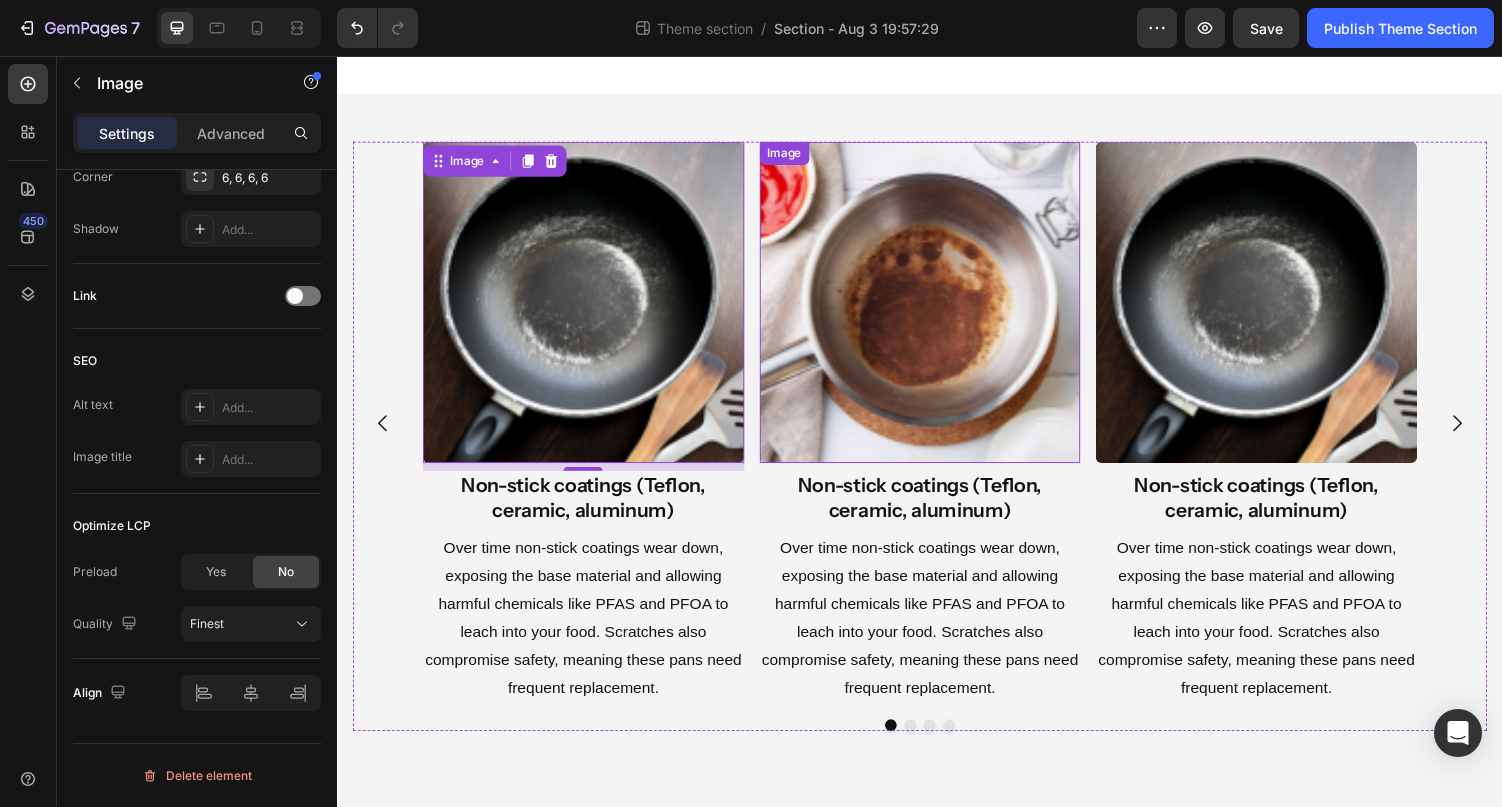 click at bounding box center (937, 309) 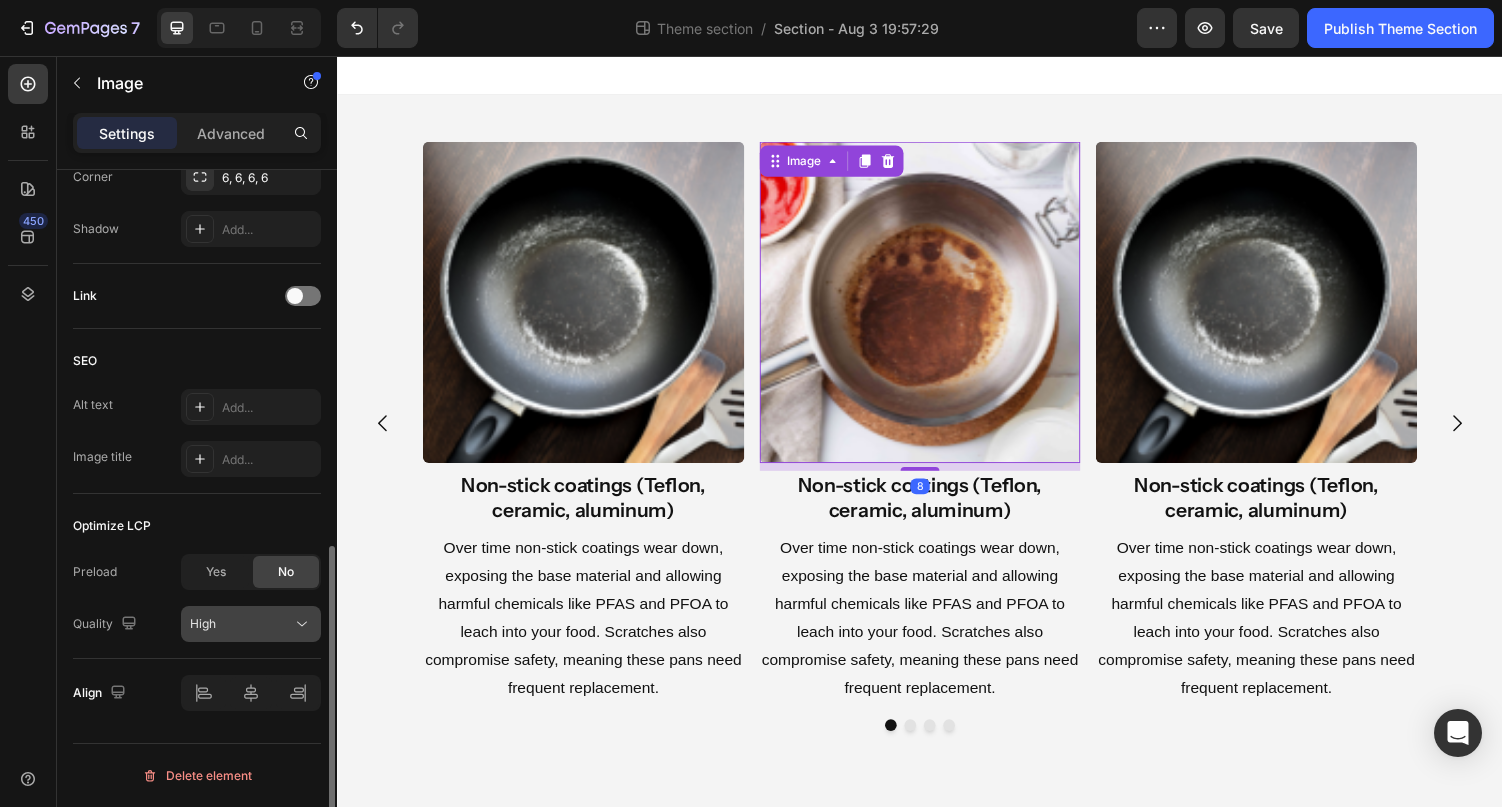 click on "High" at bounding box center [251, 624] 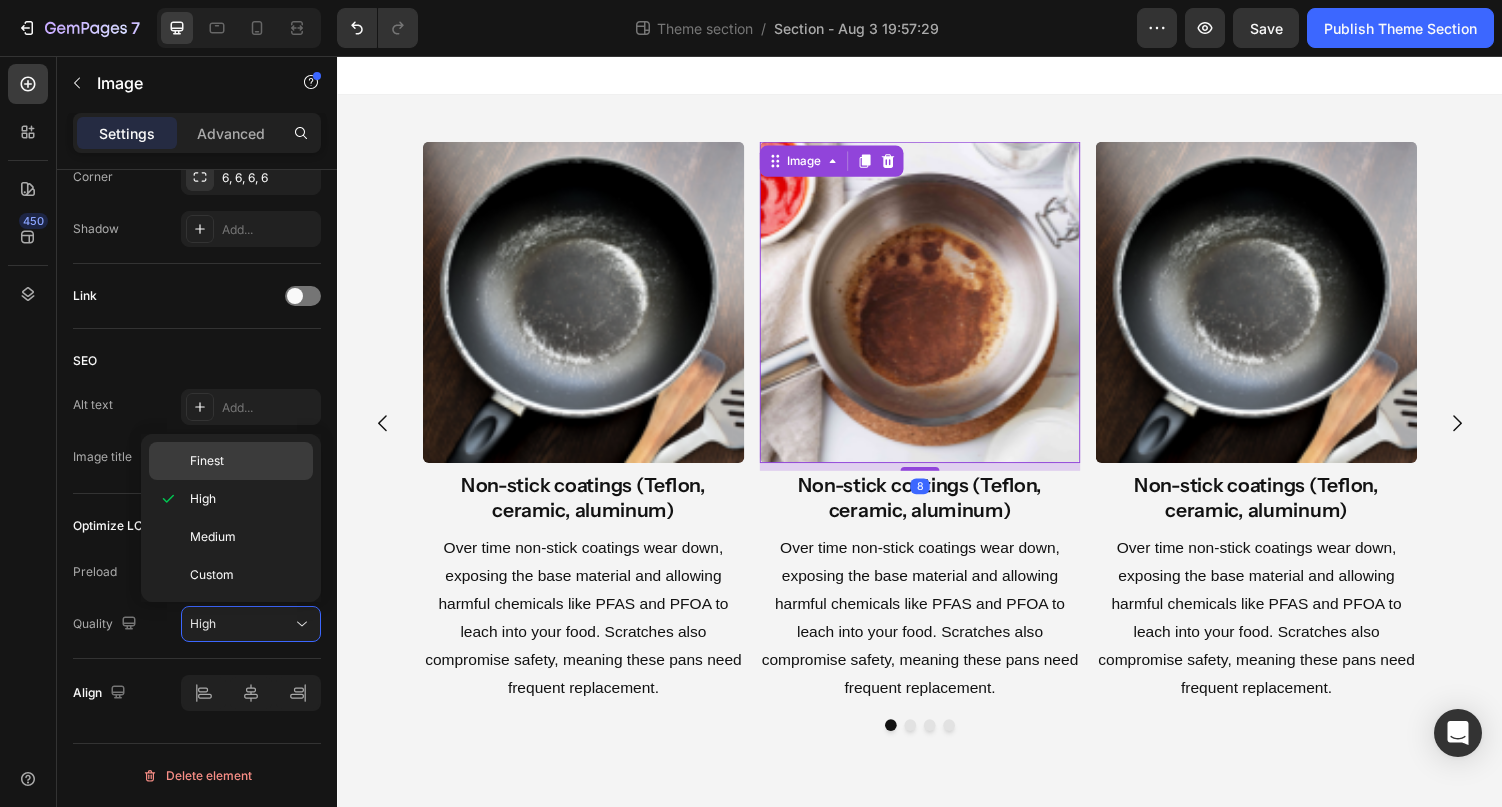 click on "Finest" 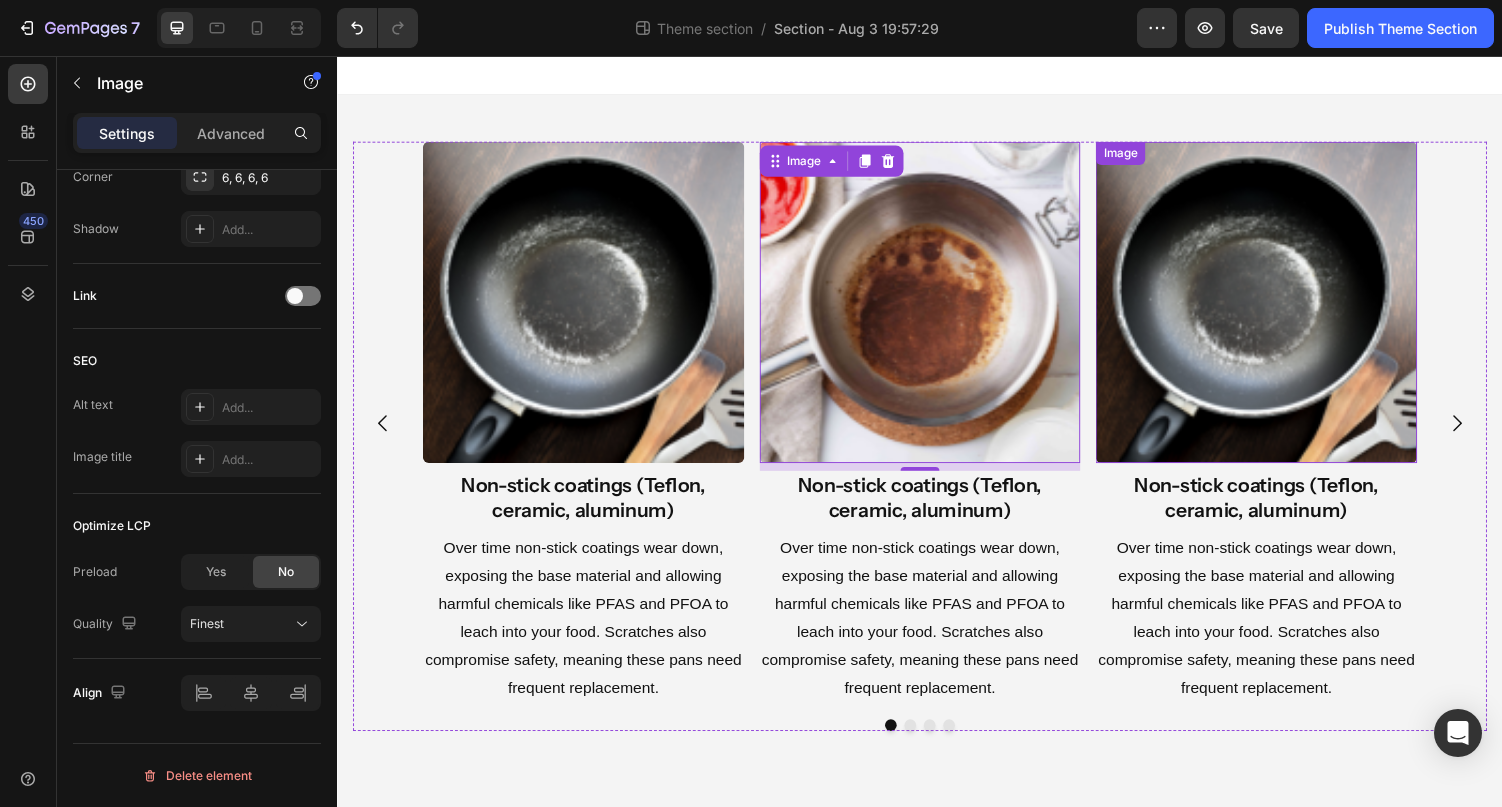 click at bounding box center (1283, 309) 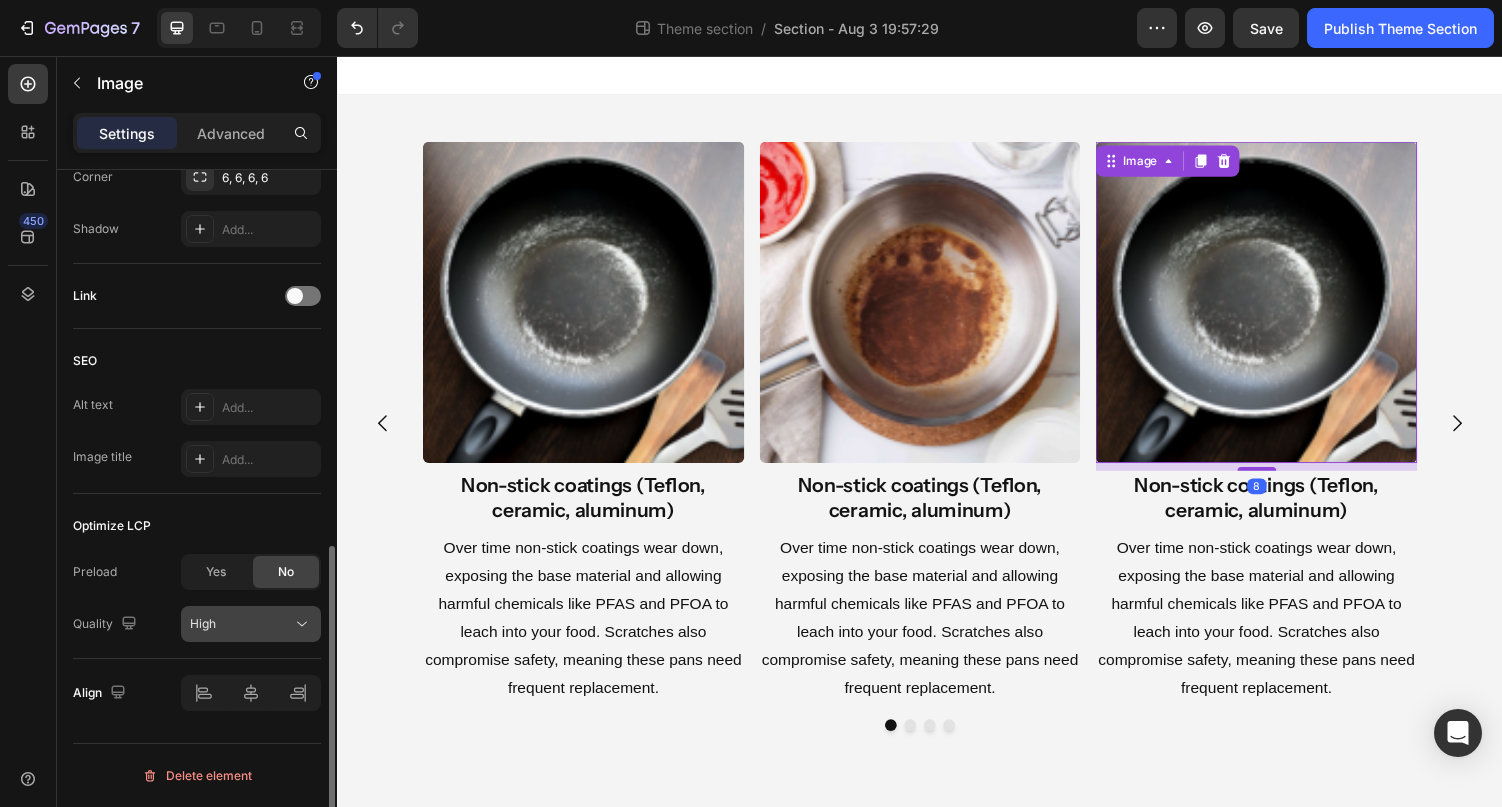 click on "High" at bounding box center [241, 624] 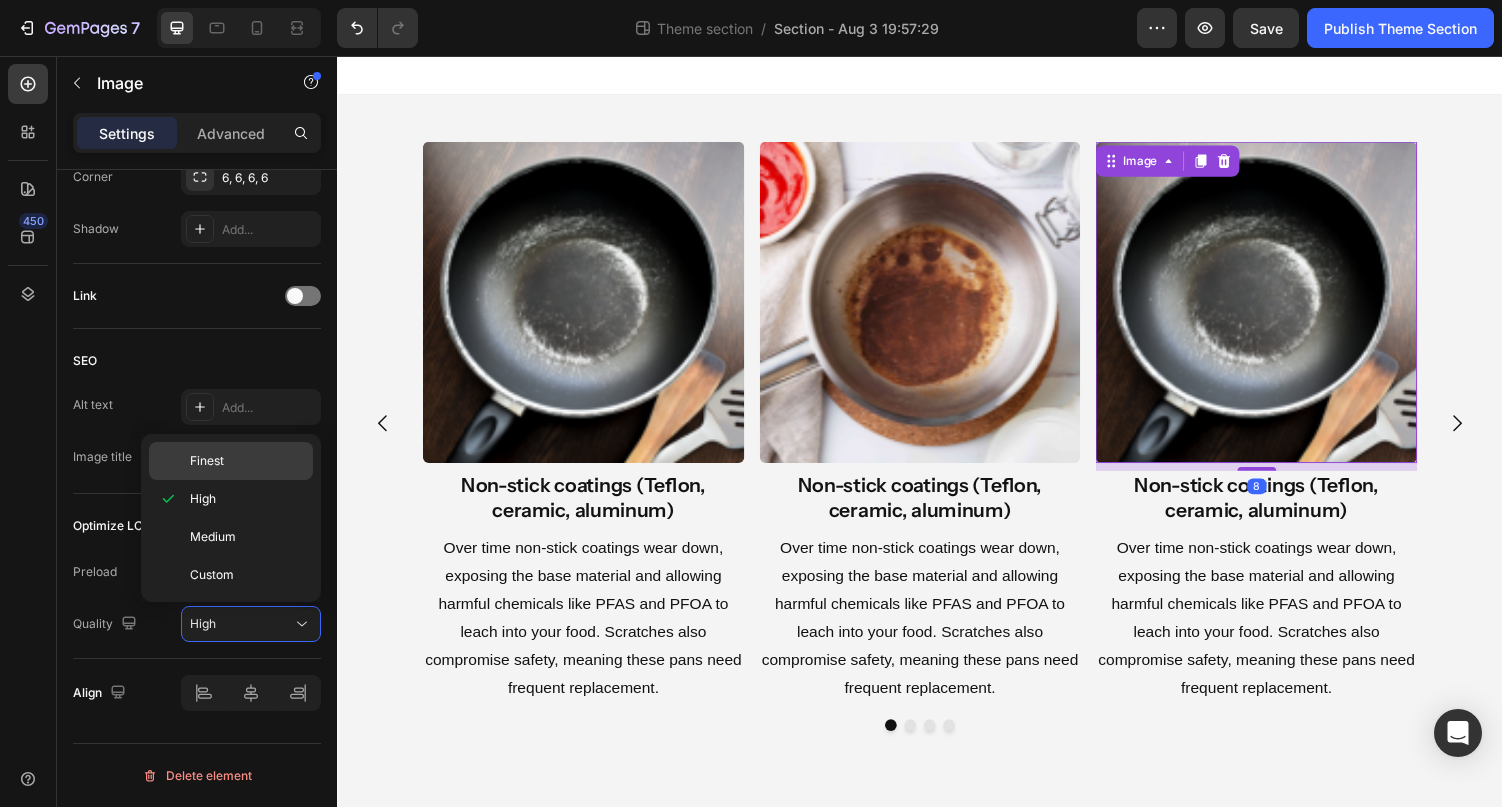 click on "Finest" at bounding box center (247, 461) 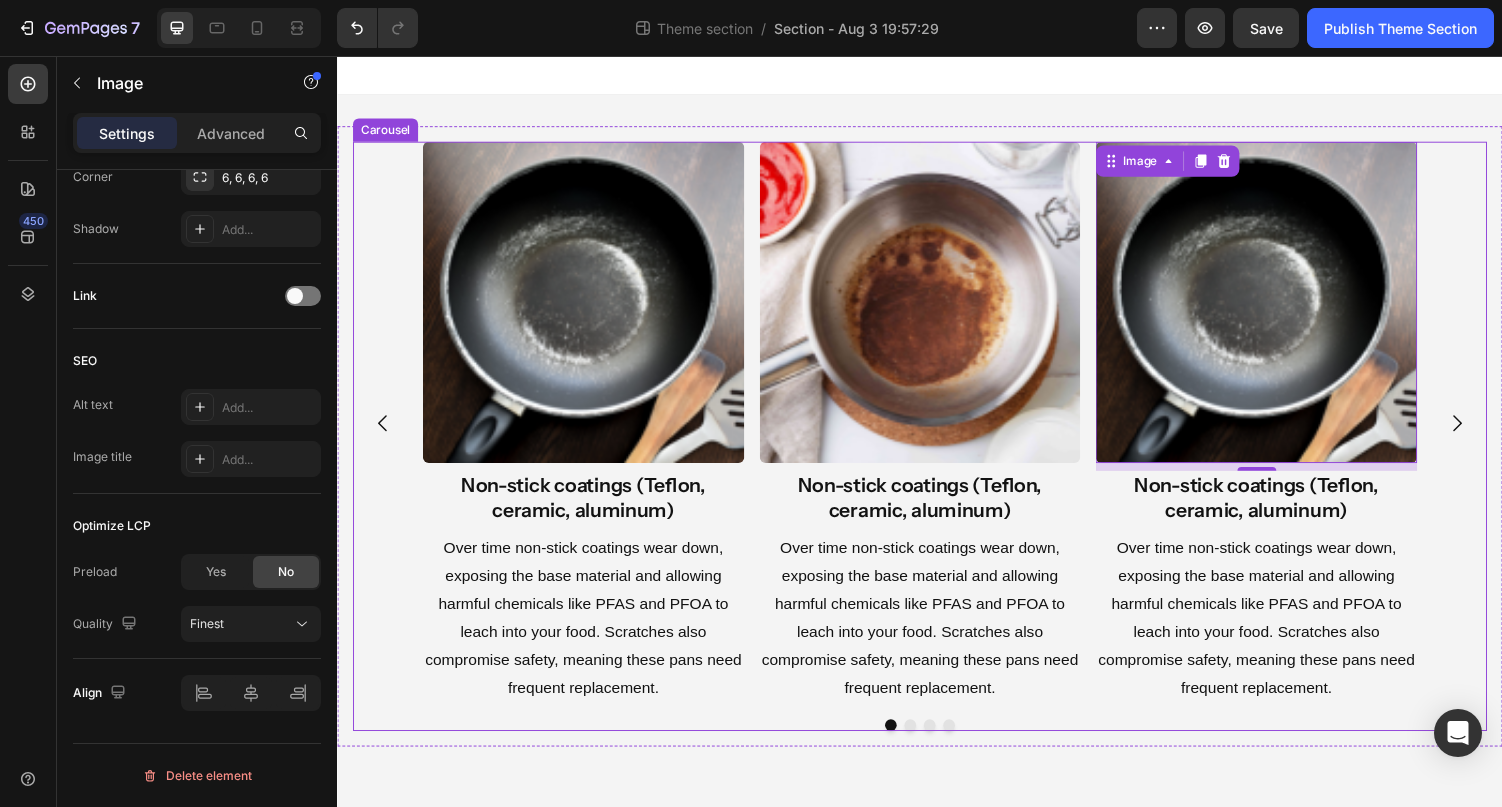 click on "Image Non-stick coatings (Teflon, ceramic, aluminum) Heading Over time non-stick coatings wear down, exposing the base material and allowing harmful chemicals like PFAS and PFOA to leach into your food. Scratches also compromise safety, meaning these pans need frequent replacement. Text Block Image Non-stick coatings (Teflon, ceramic, aluminum) Heading Over time non-stick coatings wear down, exposing the base material and allowing harmful chemicals like PFAS and PFOA to leach into your food. Scratches also compromise safety, meaning these pans need frequent replacement. Text Block Image   8 Non-stick coatings (Teflon, ceramic, aluminum) Heading Over time non-stick coatings wear down, exposing the base material and allowing harmful chemicals like PFAS and PFOA to leach into your food. Scratches also compromise safety, meaning these pans need frequent replacement. Text Block
Drop element here" at bounding box center (937, 433) 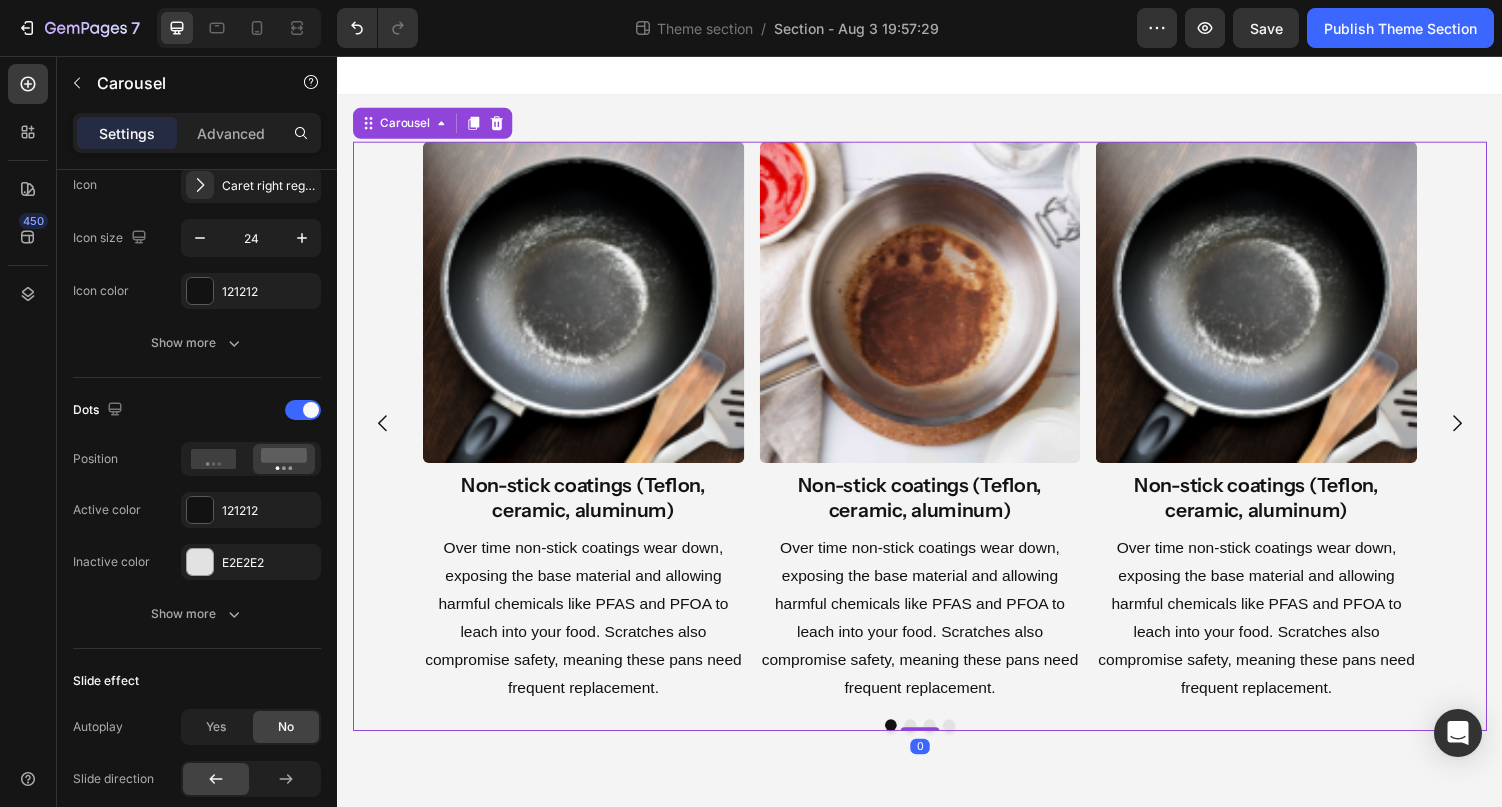 scroll, scrollTop: 0, scrollLeft: 0, axis: both 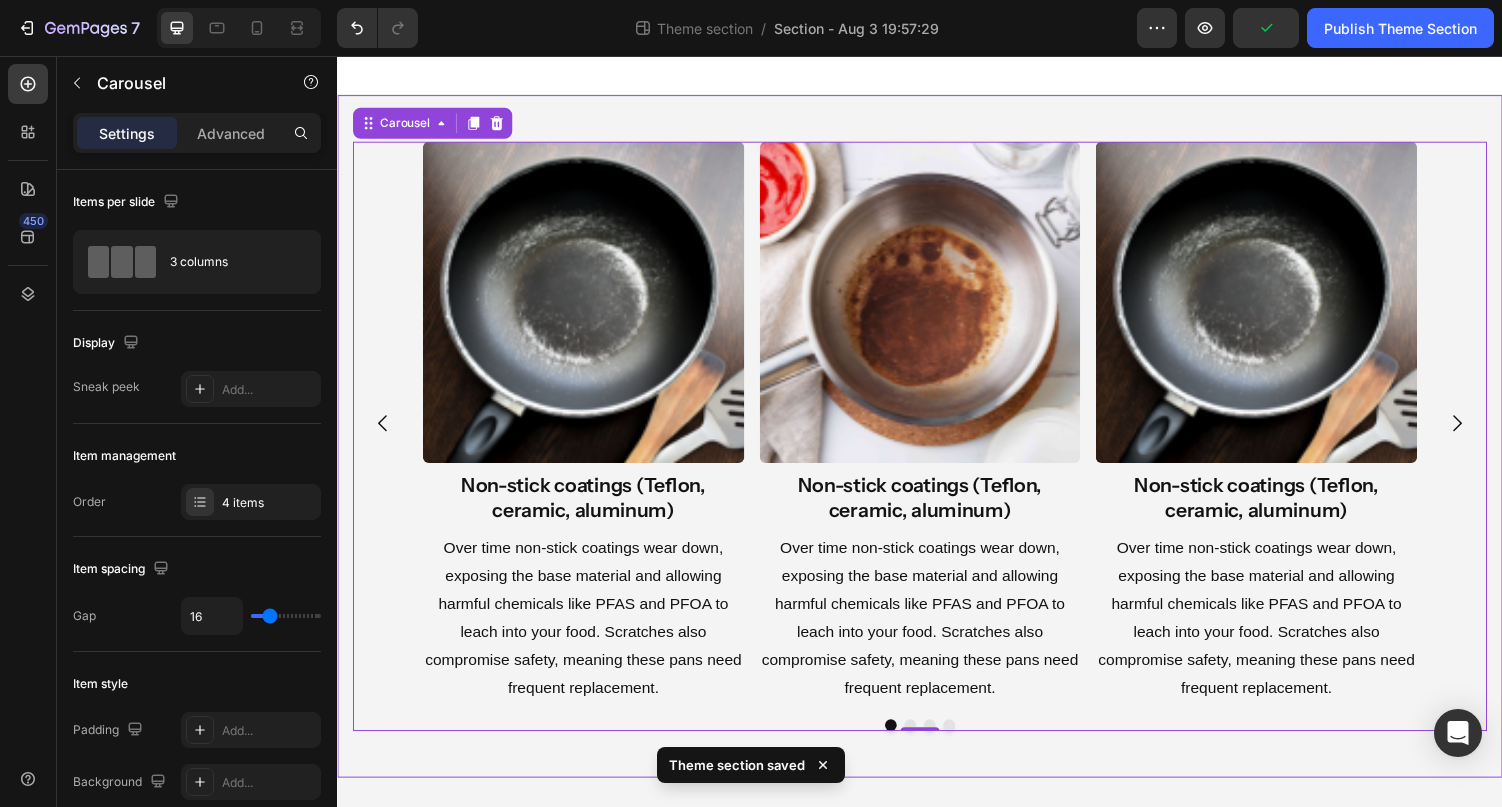 click on "Image Non-stick coatings (Teflon, ceramic, aluminum) Heading Over time non-stick coatings wear down, exposing the base material and allowing harmful chemicals like PFAS and PFOA to leach into your food. Scratches also compromise safety, meaning these pans need frequent replacement. Text Block Image Non-stick coatings (Teflon, ceramic, aluminum) Heading Over time non-stick coatings wear down, exposing the base material and allowing harmful chemicals like PFAS and PFOA to leach into your food. Scratches also compromise safety, meaning these pans need frequent replacement. Text Block Image Non-stick coatings (Teflon, ceramic, aluminum) Heading Over time non-stick coatings wear down, exposing the base material and allowing harmful chemicals like PFAS and PFOA to leach into your food. Scratches also compromise safety, meaning these pans need frequent replacement. Text Block
Drop element here
Carousel   0 Row" at bounding box center [937, 447] 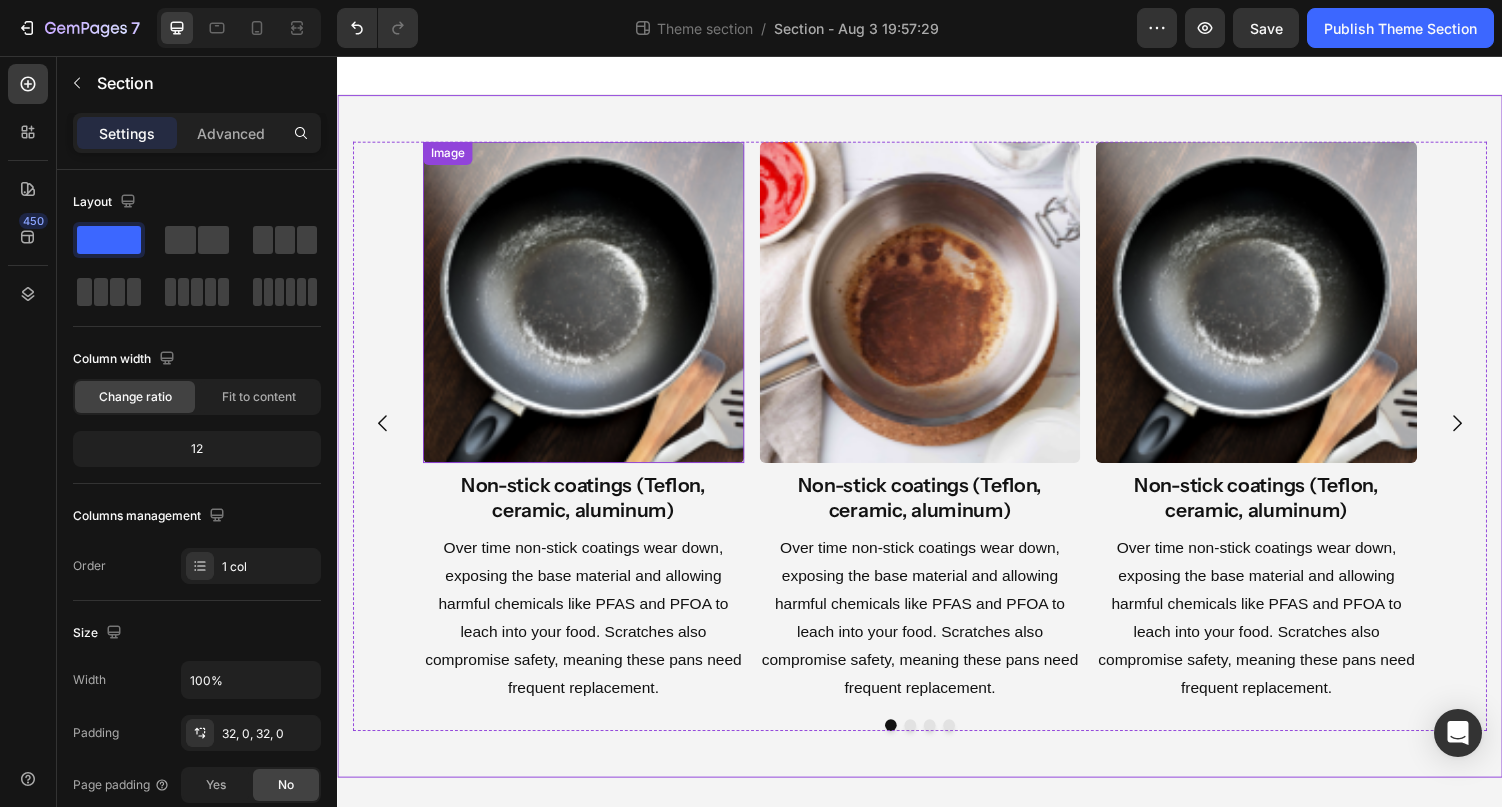 click at bounding box center [590, 309] 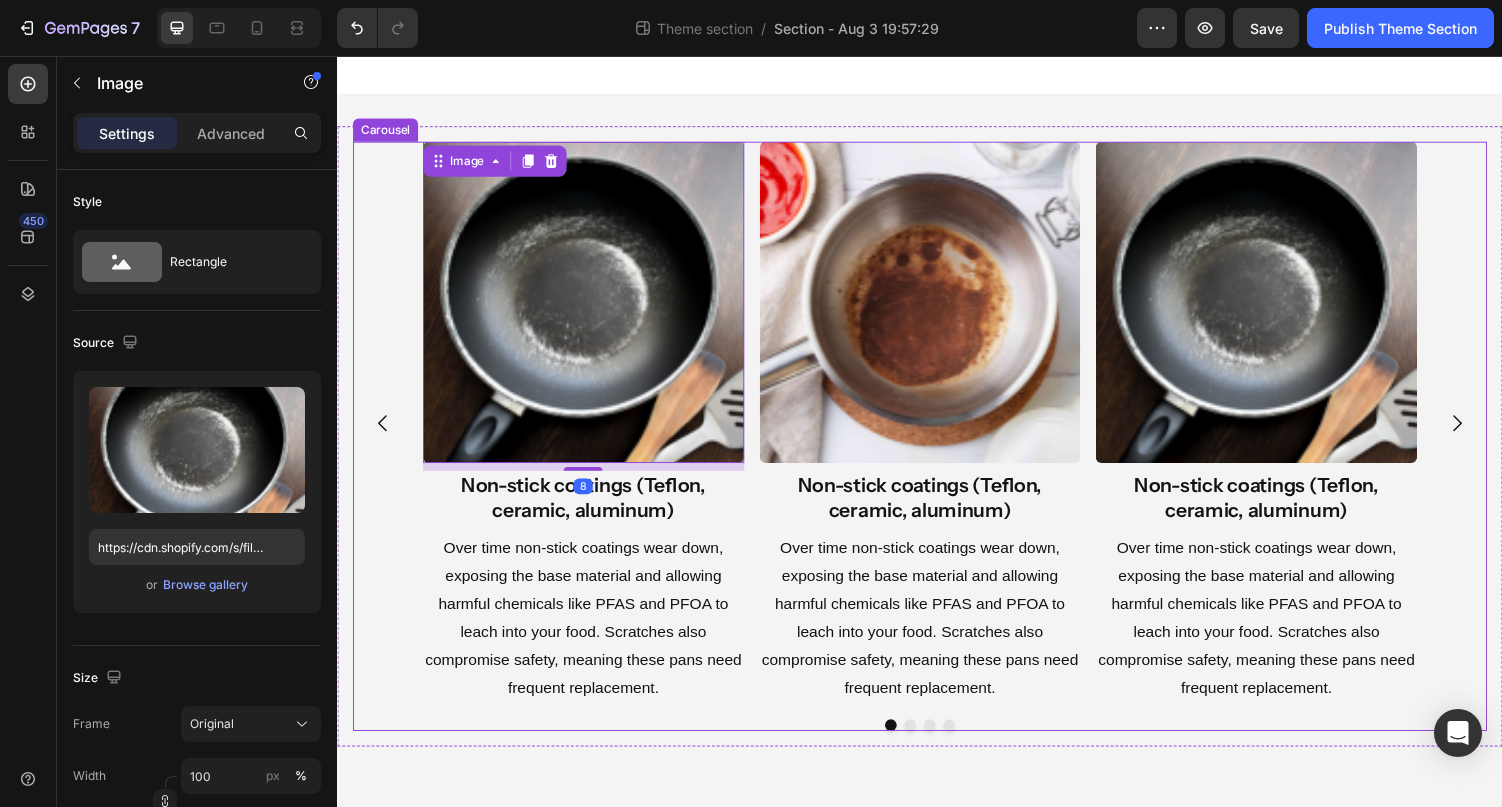 click on "Image   8 Non-stick coatings (Teflon, ceramic, aluminum) Heading Over time non-stick coatings wear down, exposing the base material and allowing harmful chemicals like PFAS and PFOA to leach into your food. Scratches also compromise safety, meaning these pans need frequent replacement. Text Block Image Non-stick coatings (Teflon, ceramic, aluminum) Heading Over time non-stick coatings wear down, exposing the base material and allowing harmful chemicals like PFAS and PFOA to leach into your food. Scratches also compromise safety, meaning these pans need frequent replacement. Text Block Image Non-stick coatings (Teflon, ceramic, aluminum) Heading Over time non-stick coatings wear down, exposing the base material and allowing harmful chemicals like PFAS and PFOA to leach into your food. Scratches also compromise safety, meaning these pans need frequent replacement. Text Block
Drop element here" at bounding box center (937, 433) 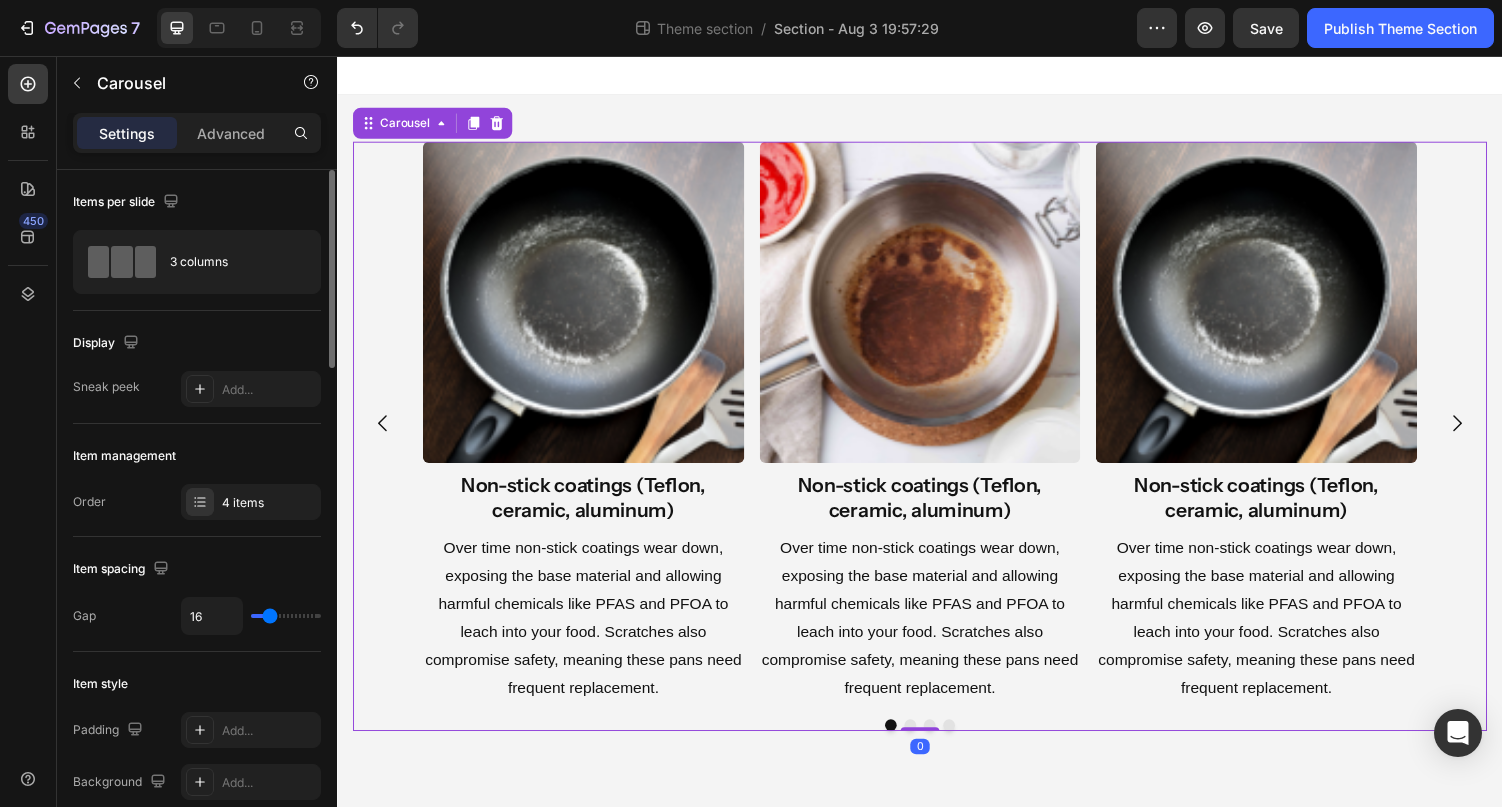 type on "19" 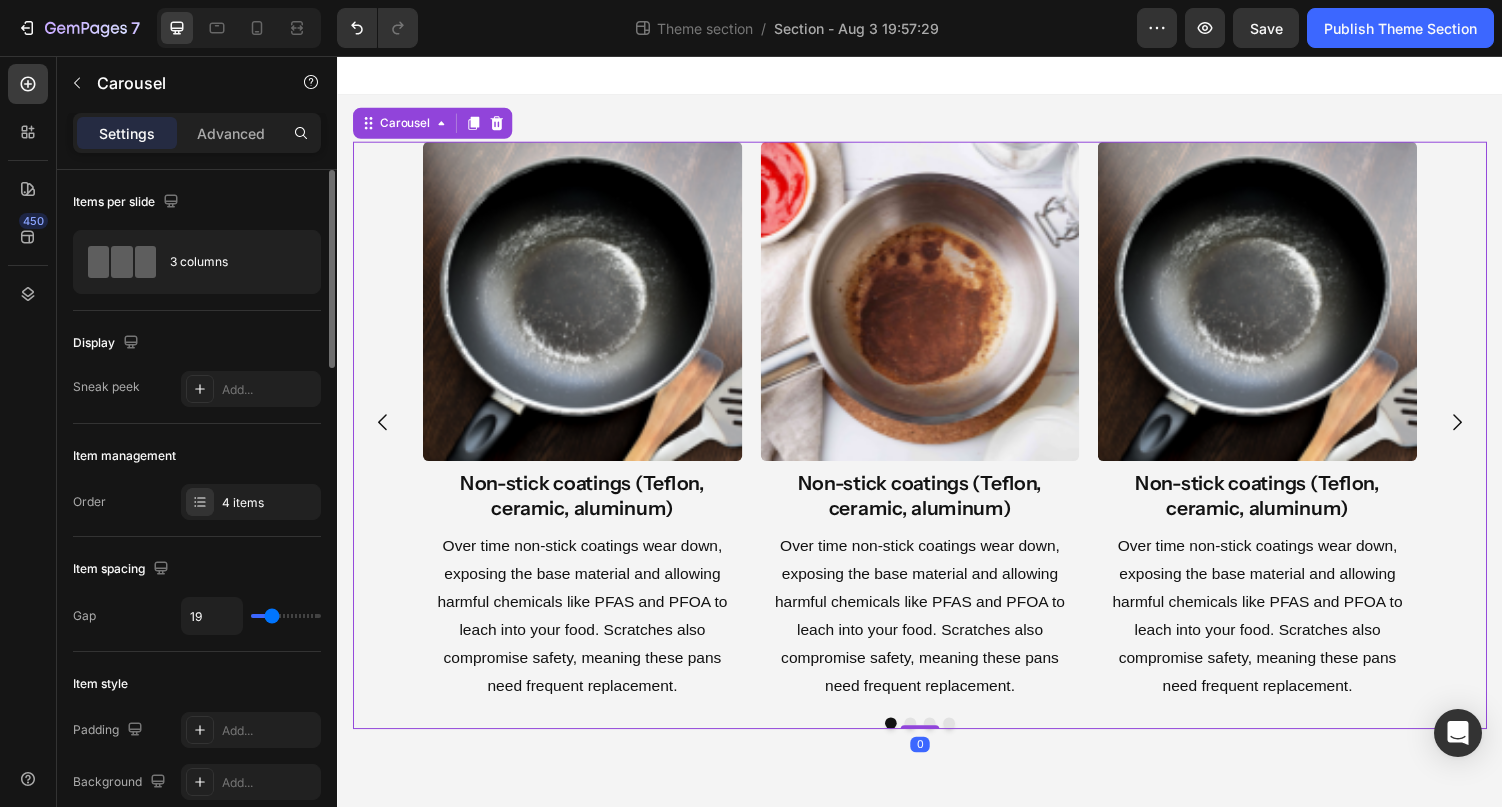 type on "20" 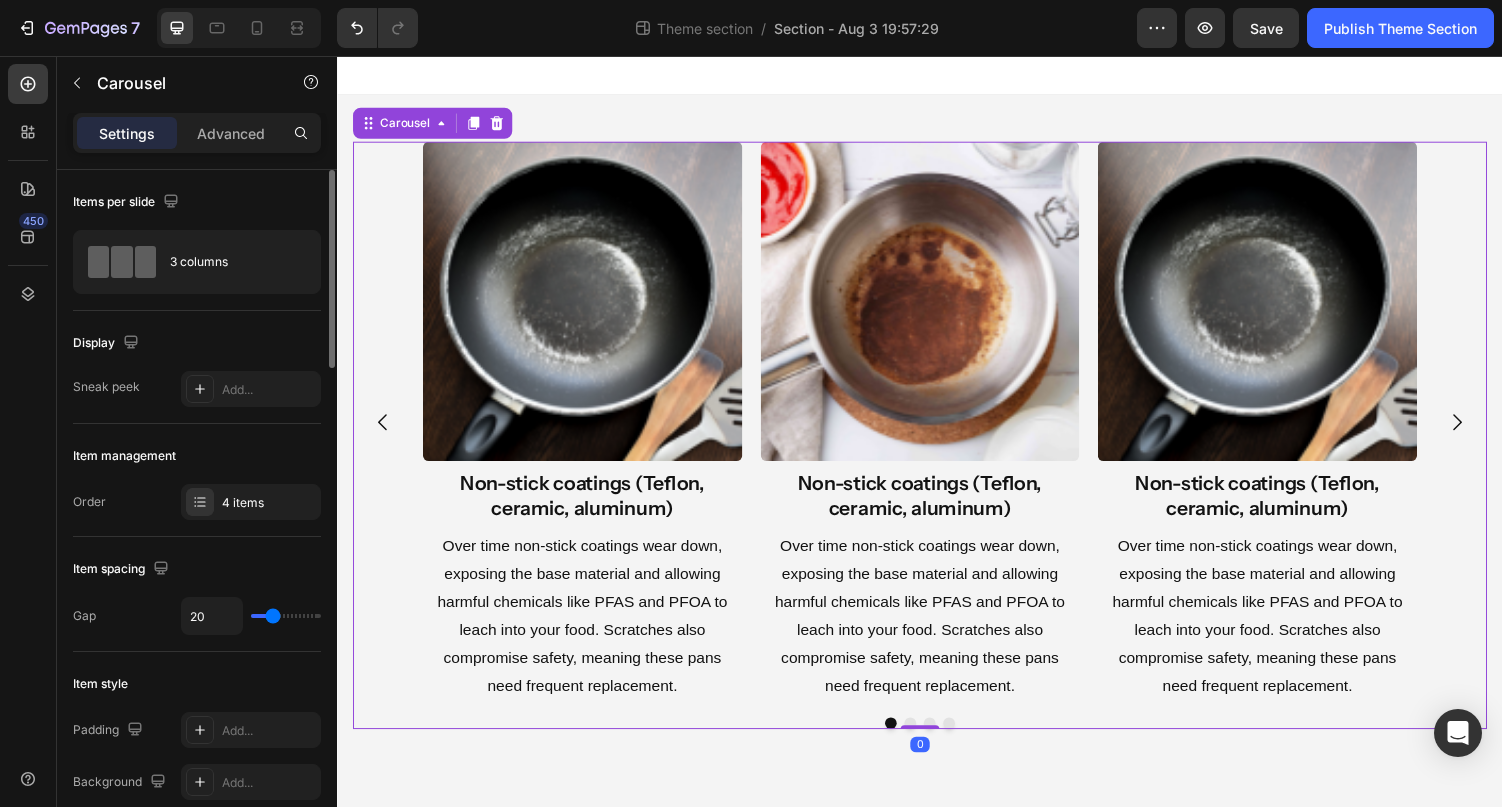 type on "21" 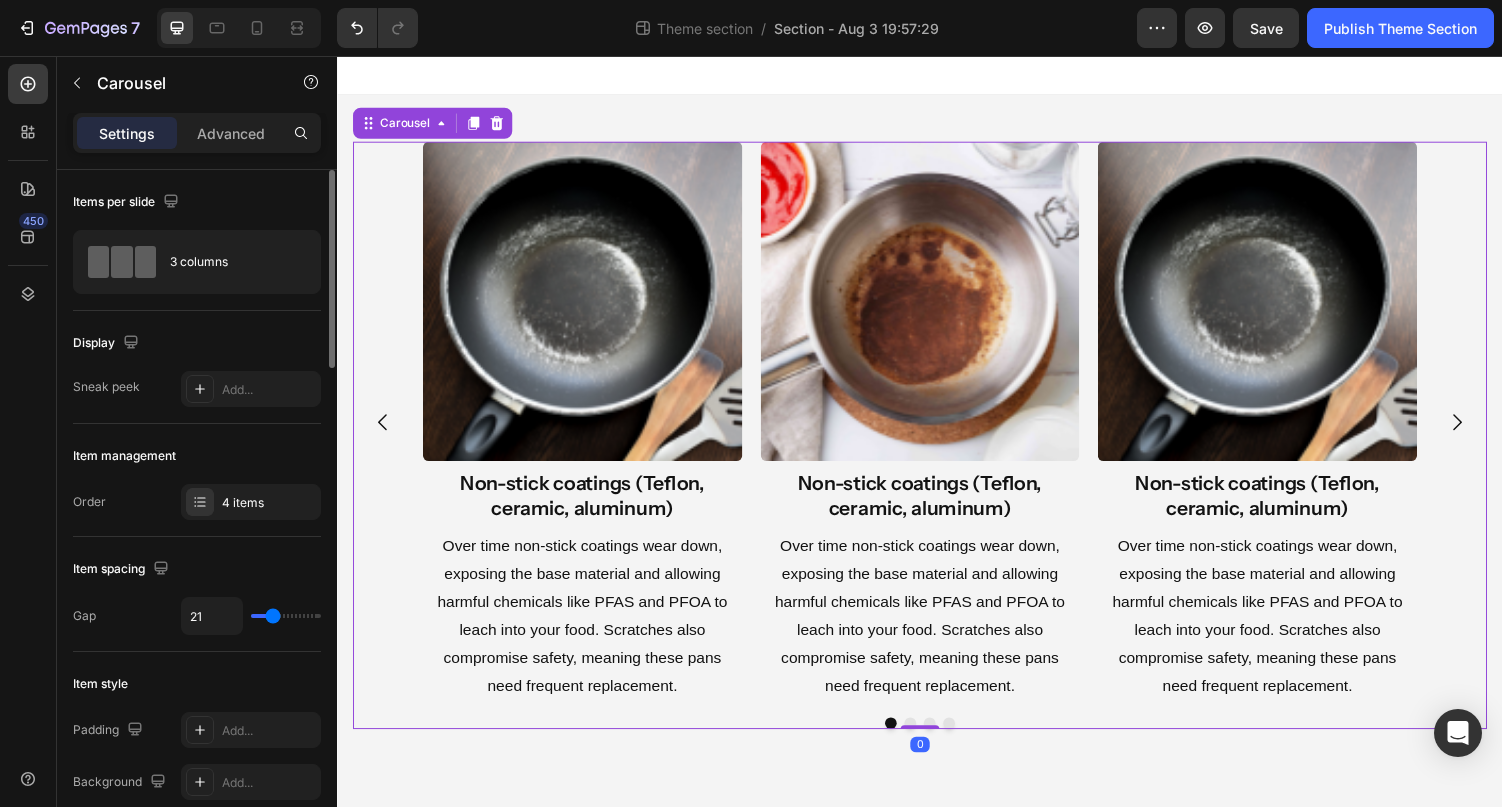 type on "22" 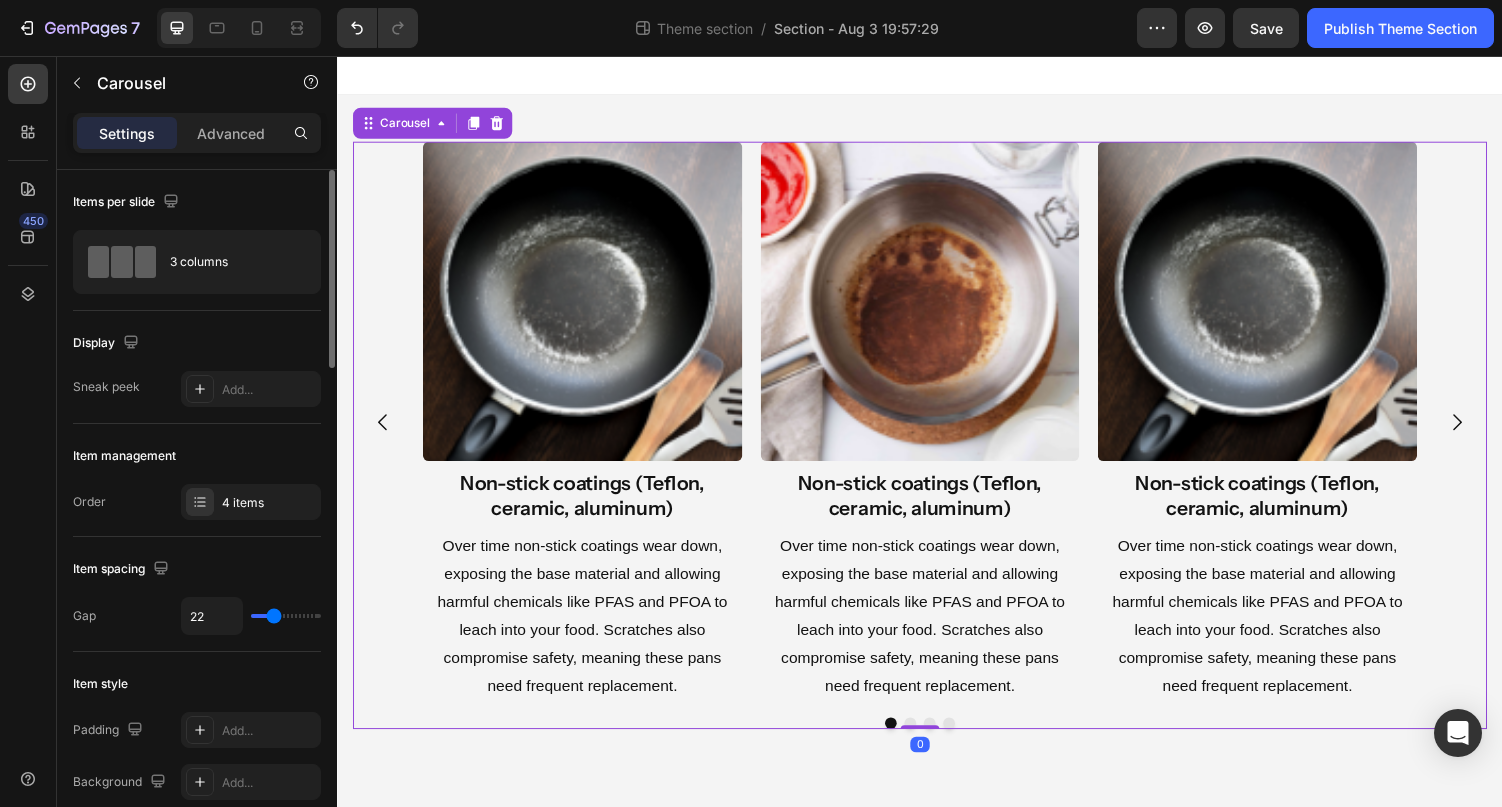 type on "23" 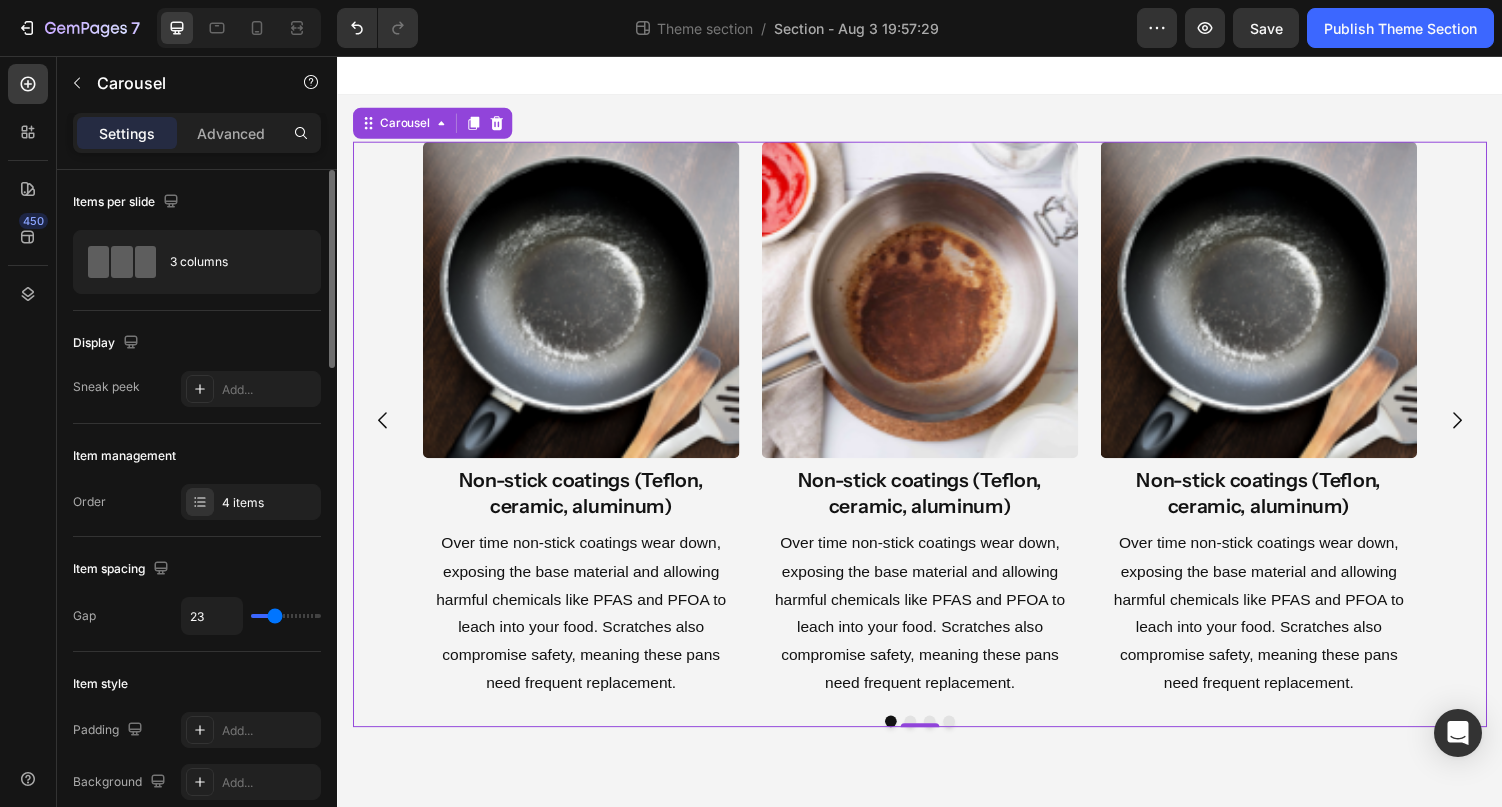 type on "25" 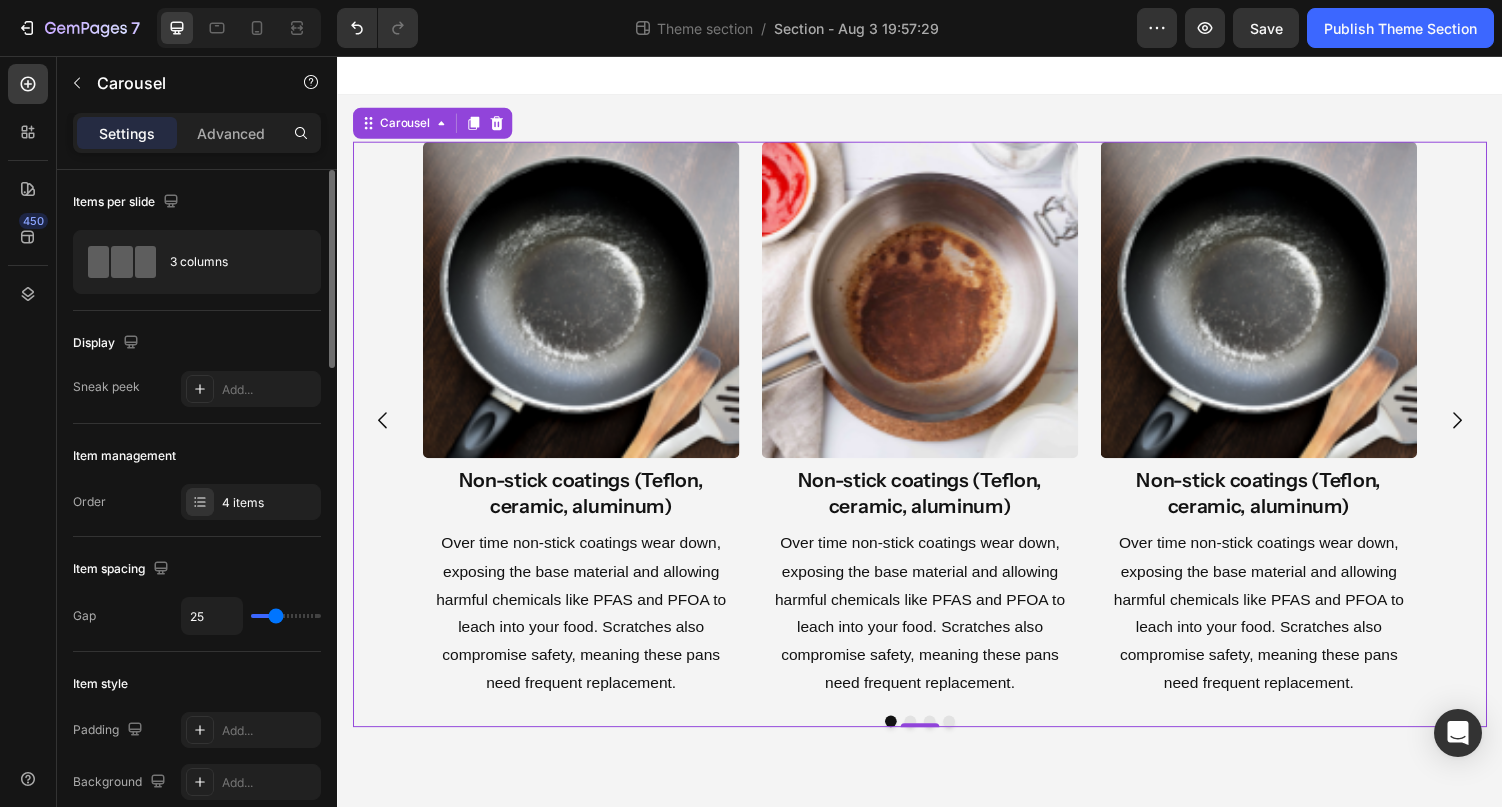 type on "26" 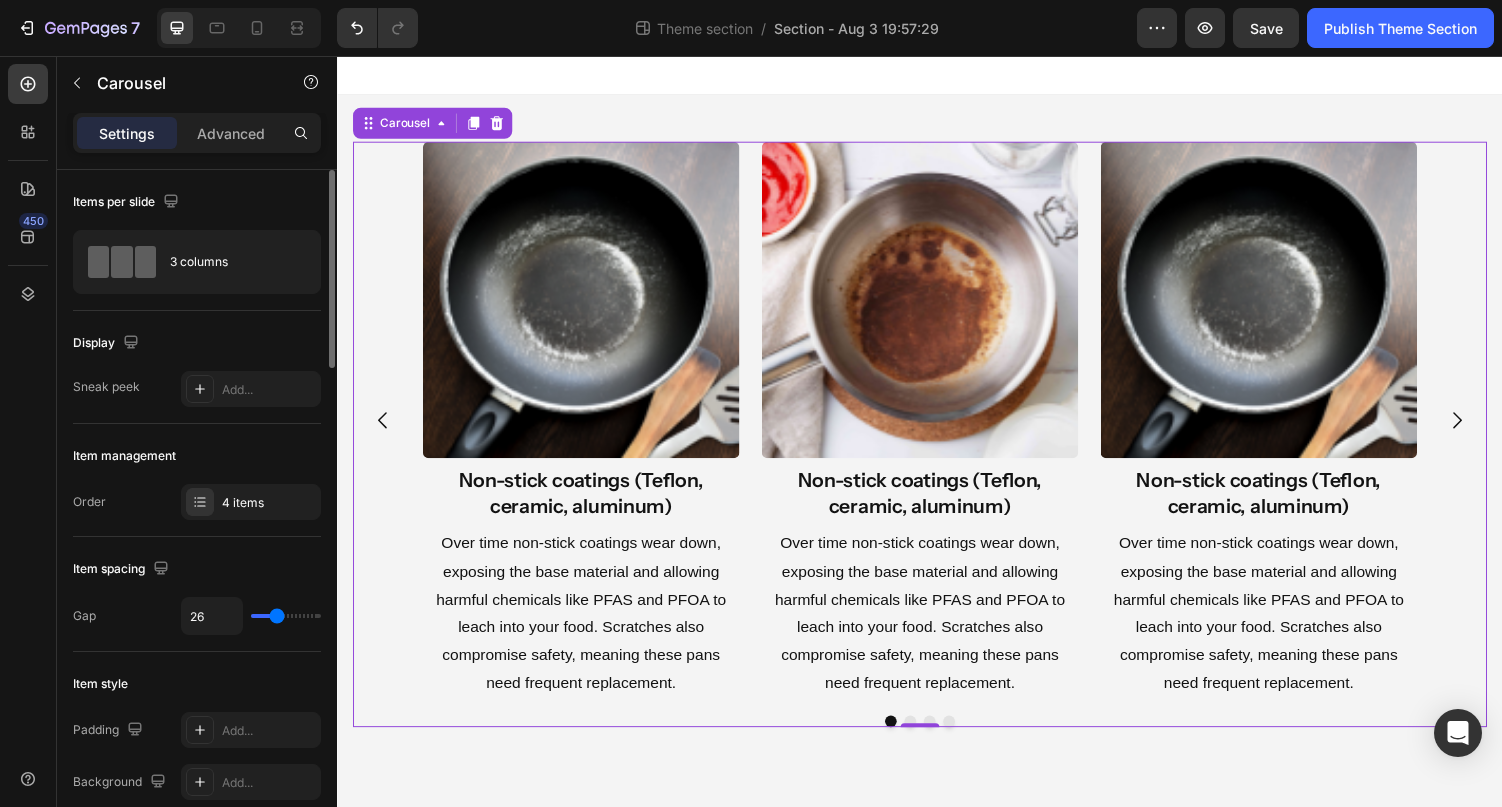 type on "27" 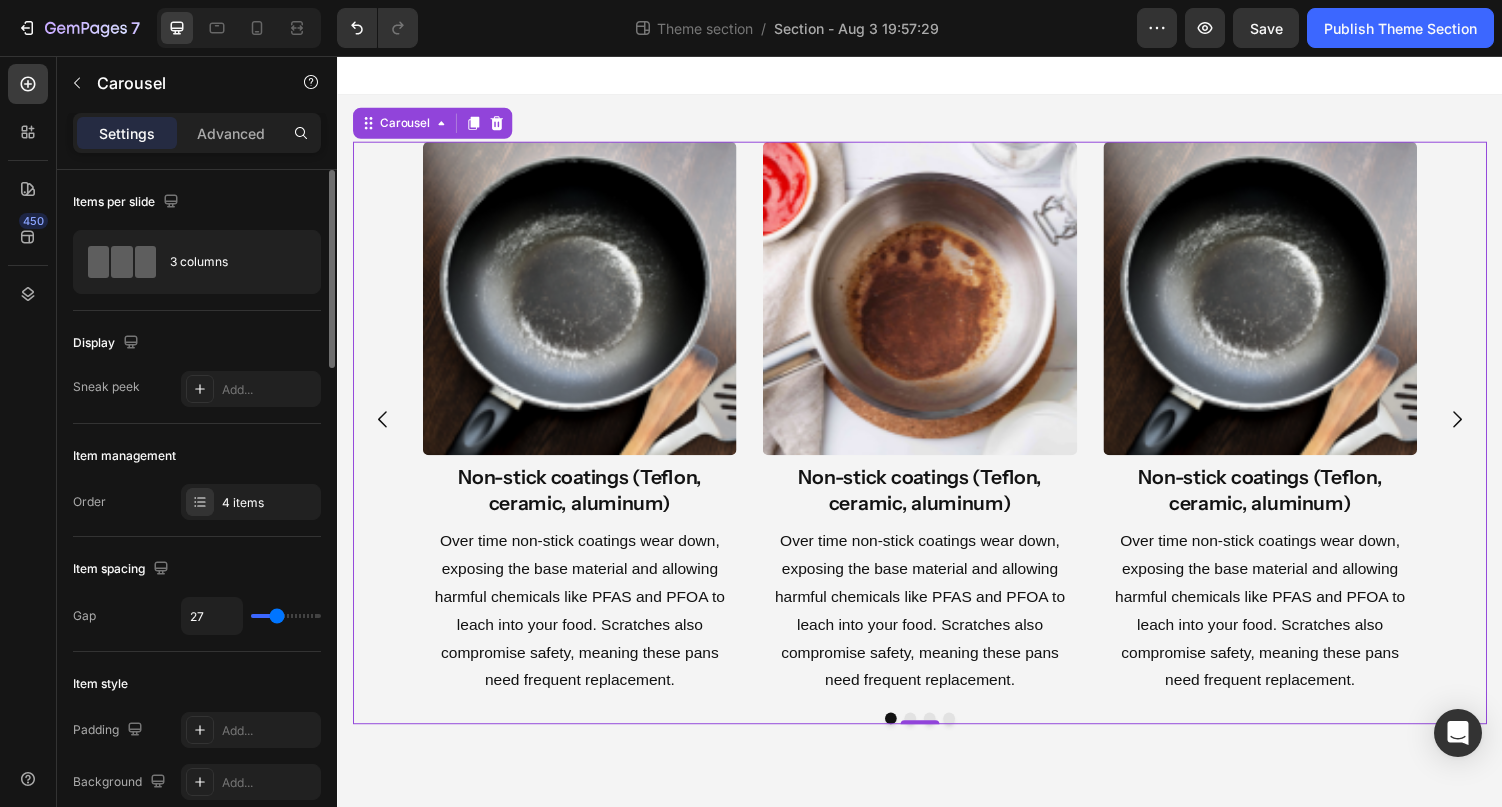 type on "28" 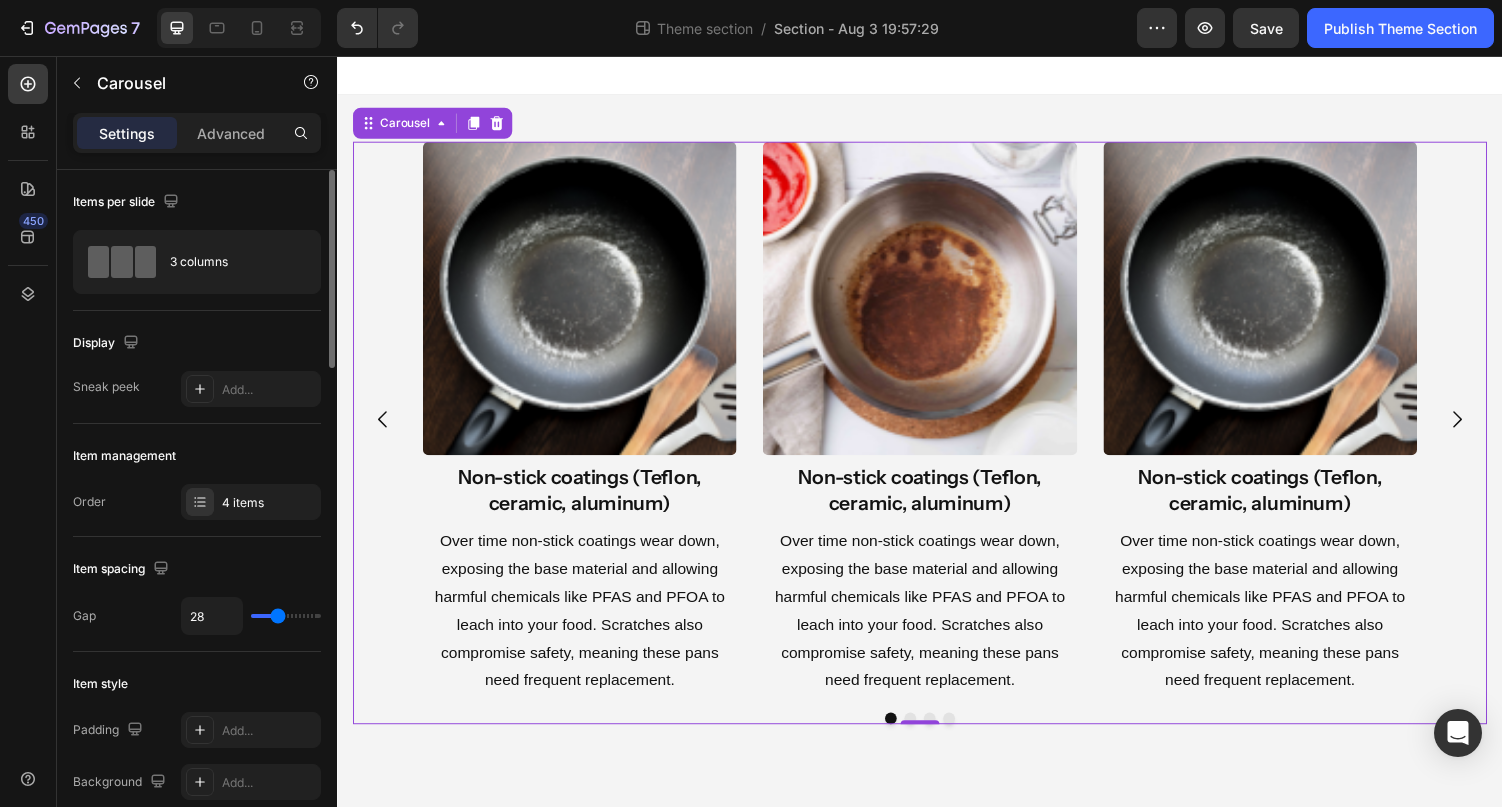 type on "29" 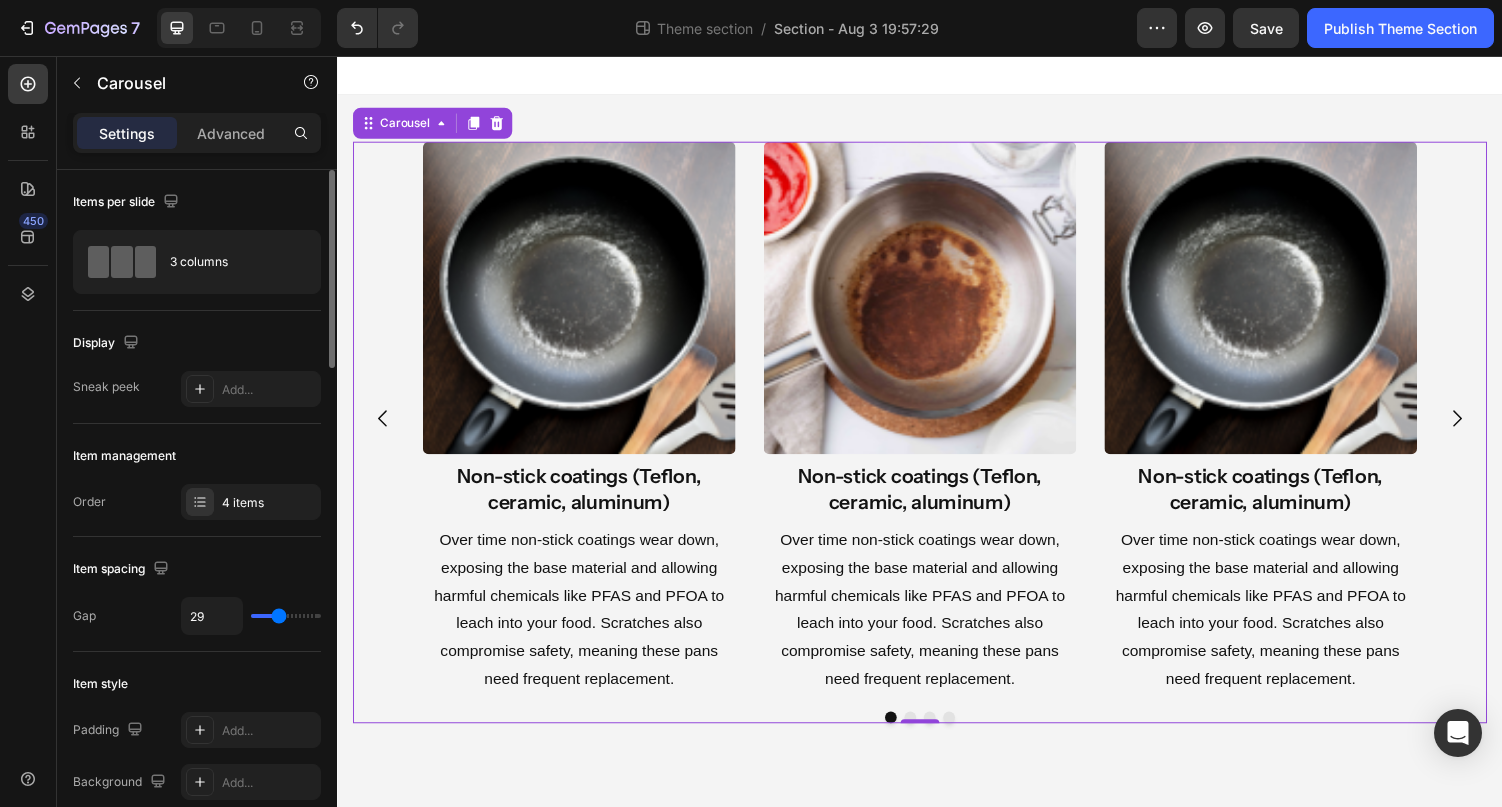 type on "30" 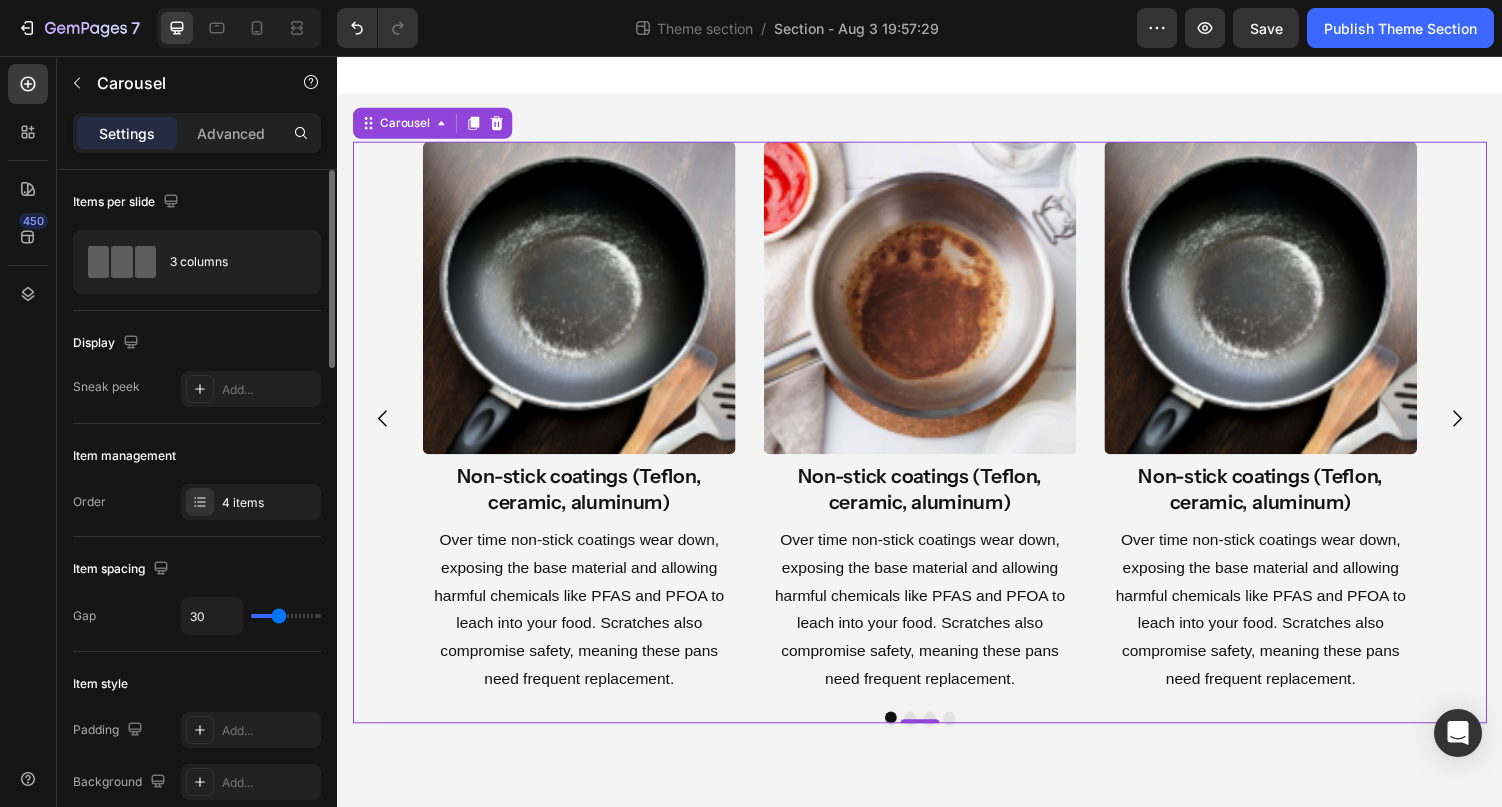 type on "29" 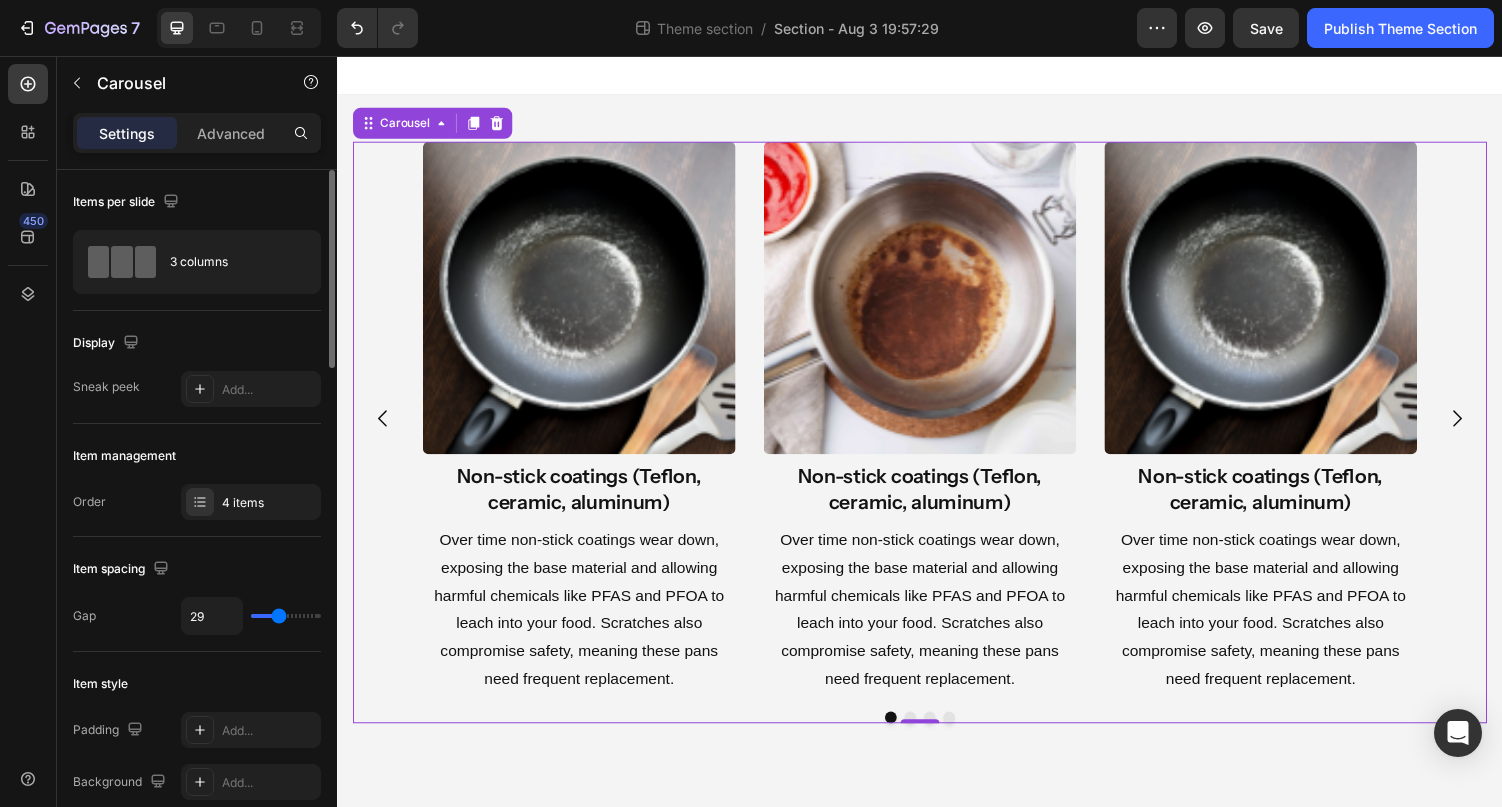 type on "25" 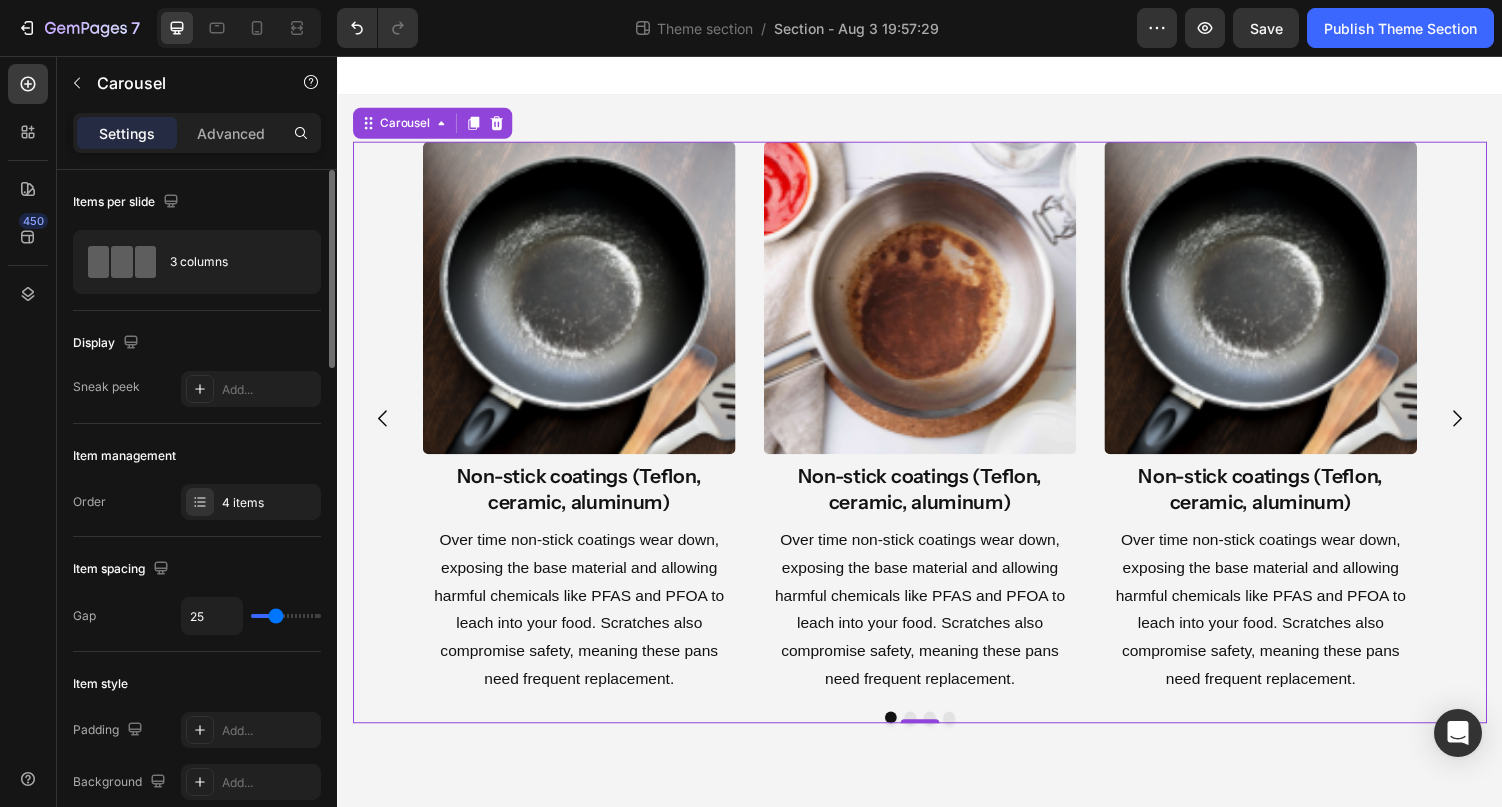 type on "24" 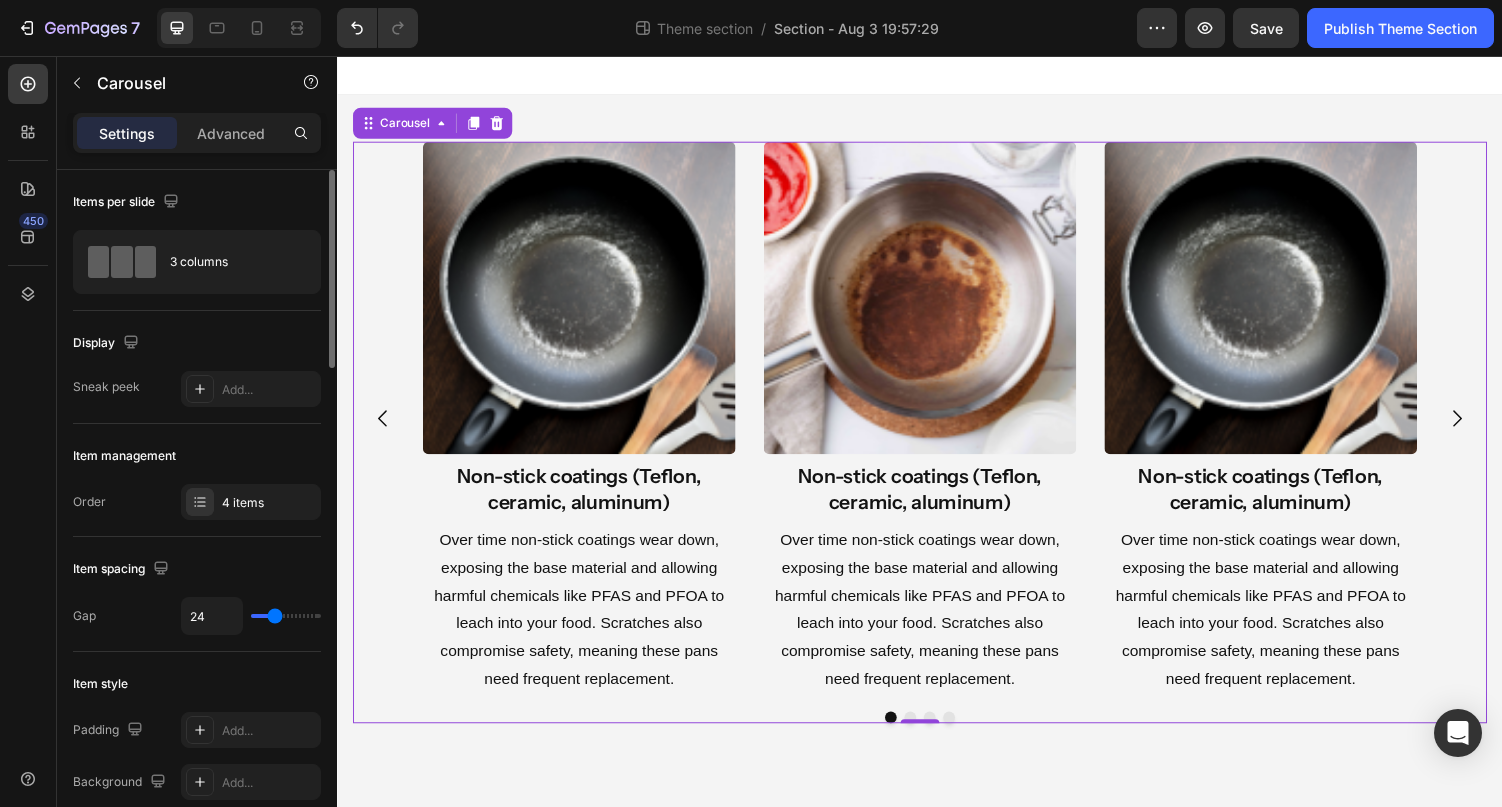 type on "23" 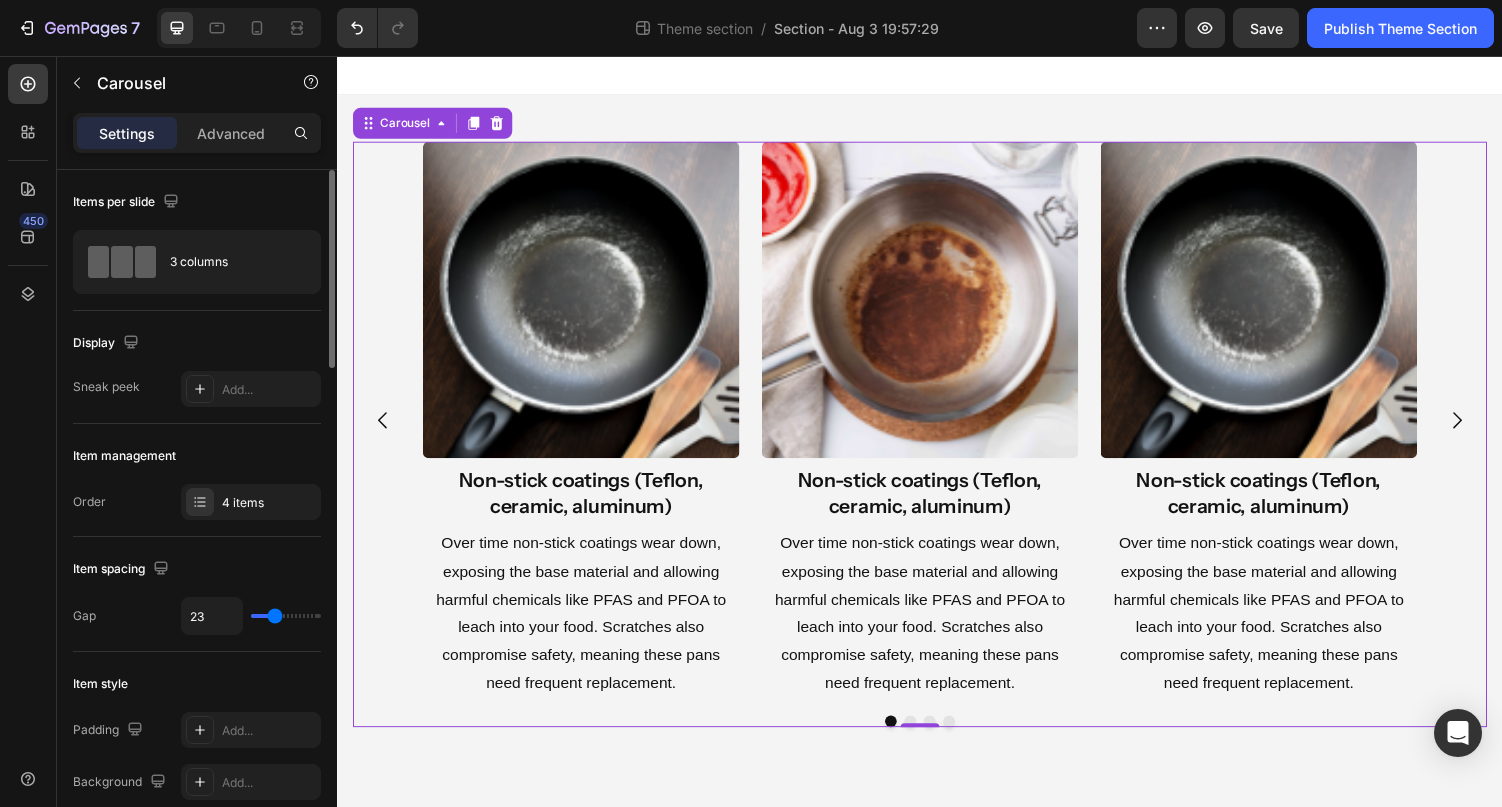 type on "24" 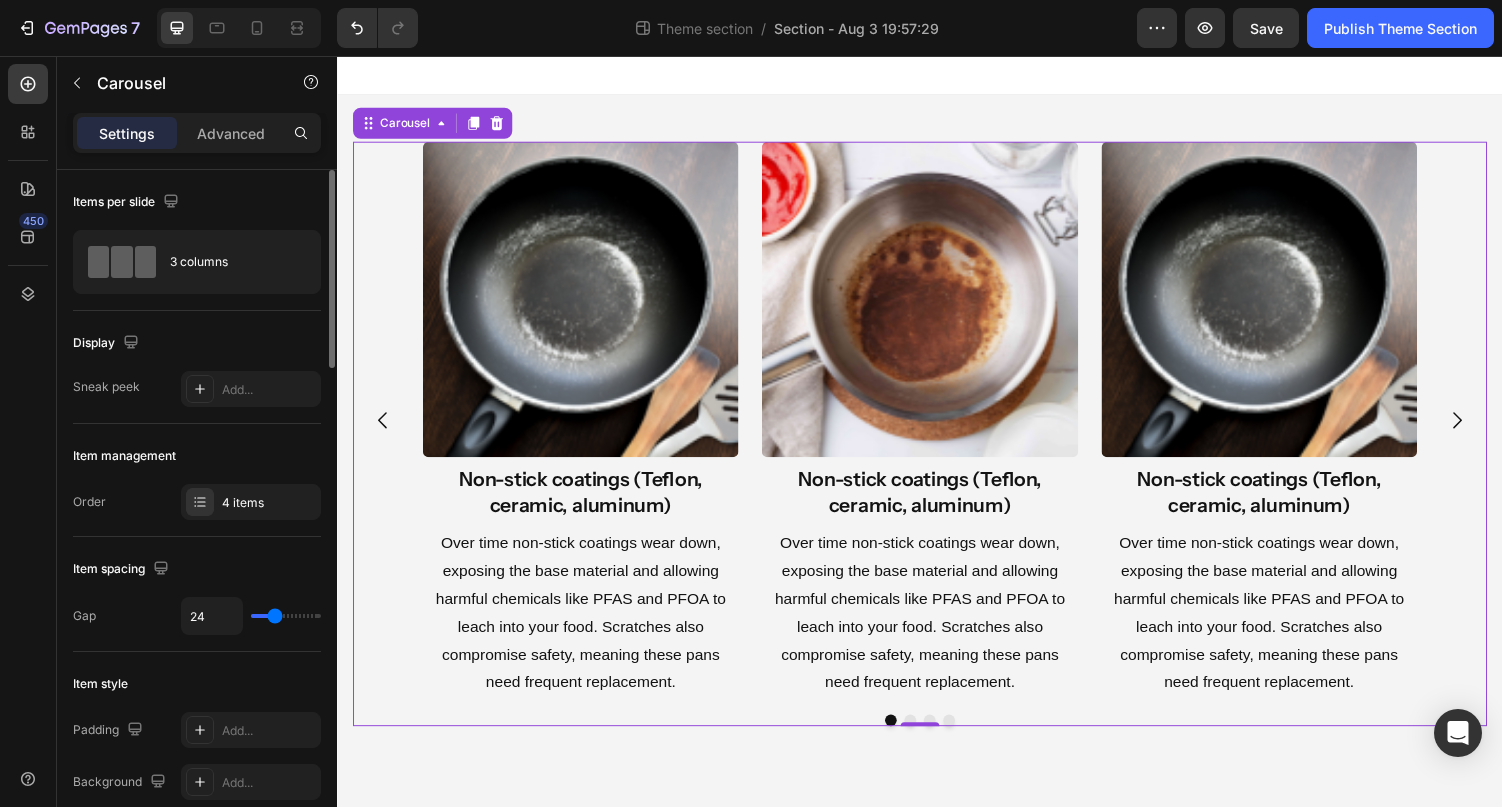 type on "24" 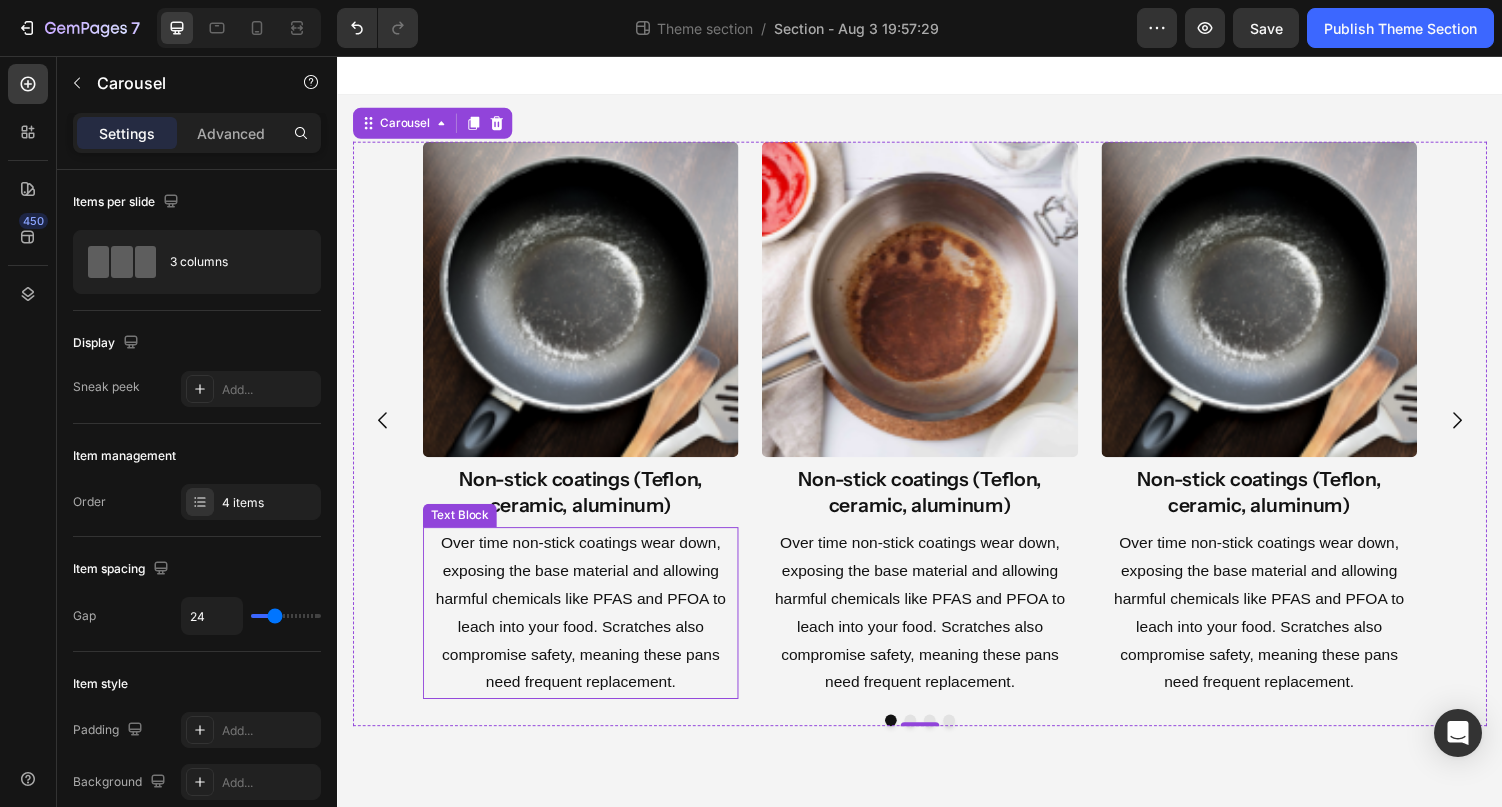 click on "Over time non-stick coatings wear down, exposing the base material and allowing harmful chemicals like PFAS and PFOA to leach into your food. Scratches also compromise safety, meaning these pans need frequent replacement." at bounding box center (587, 629) 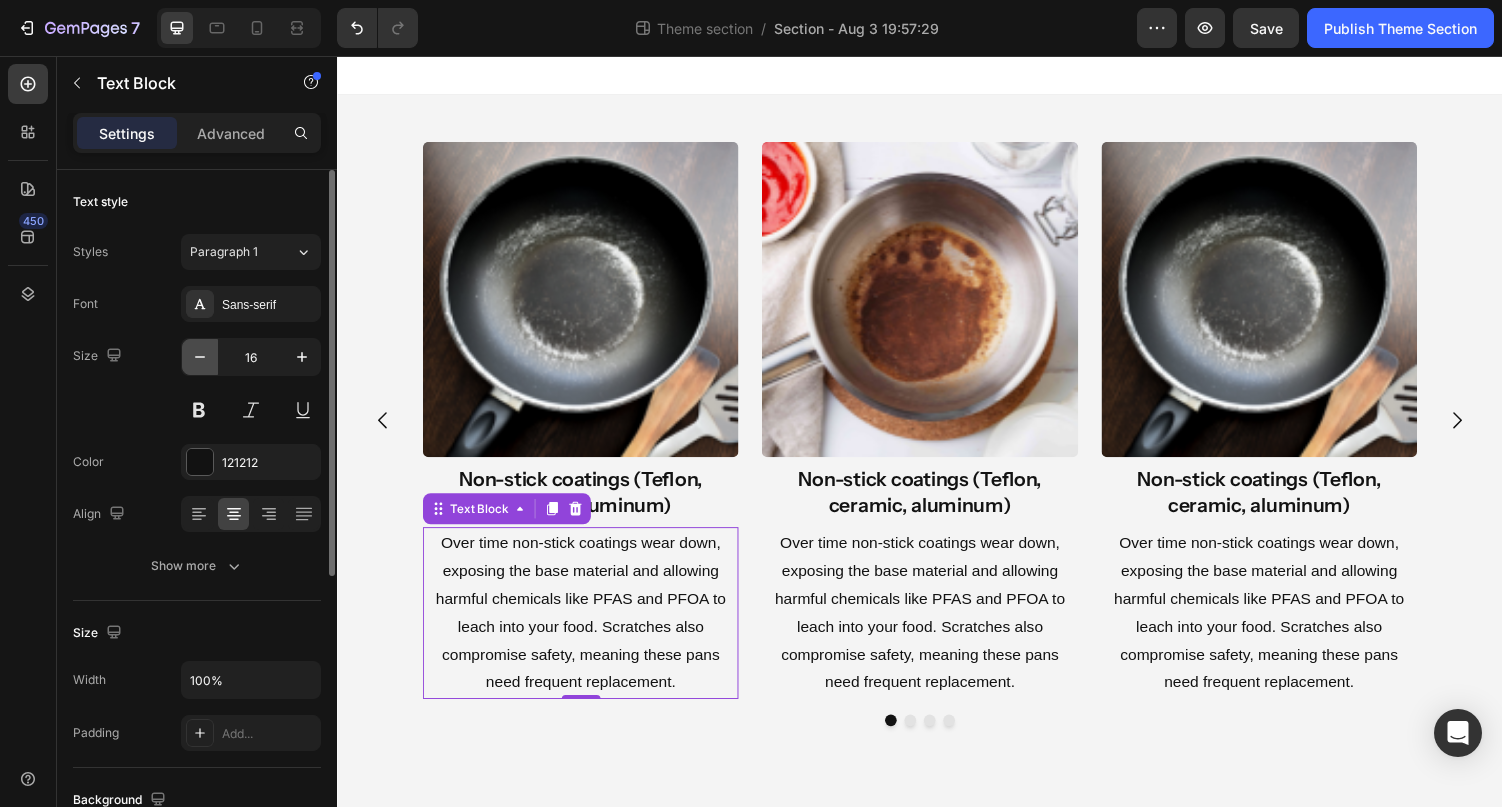 click 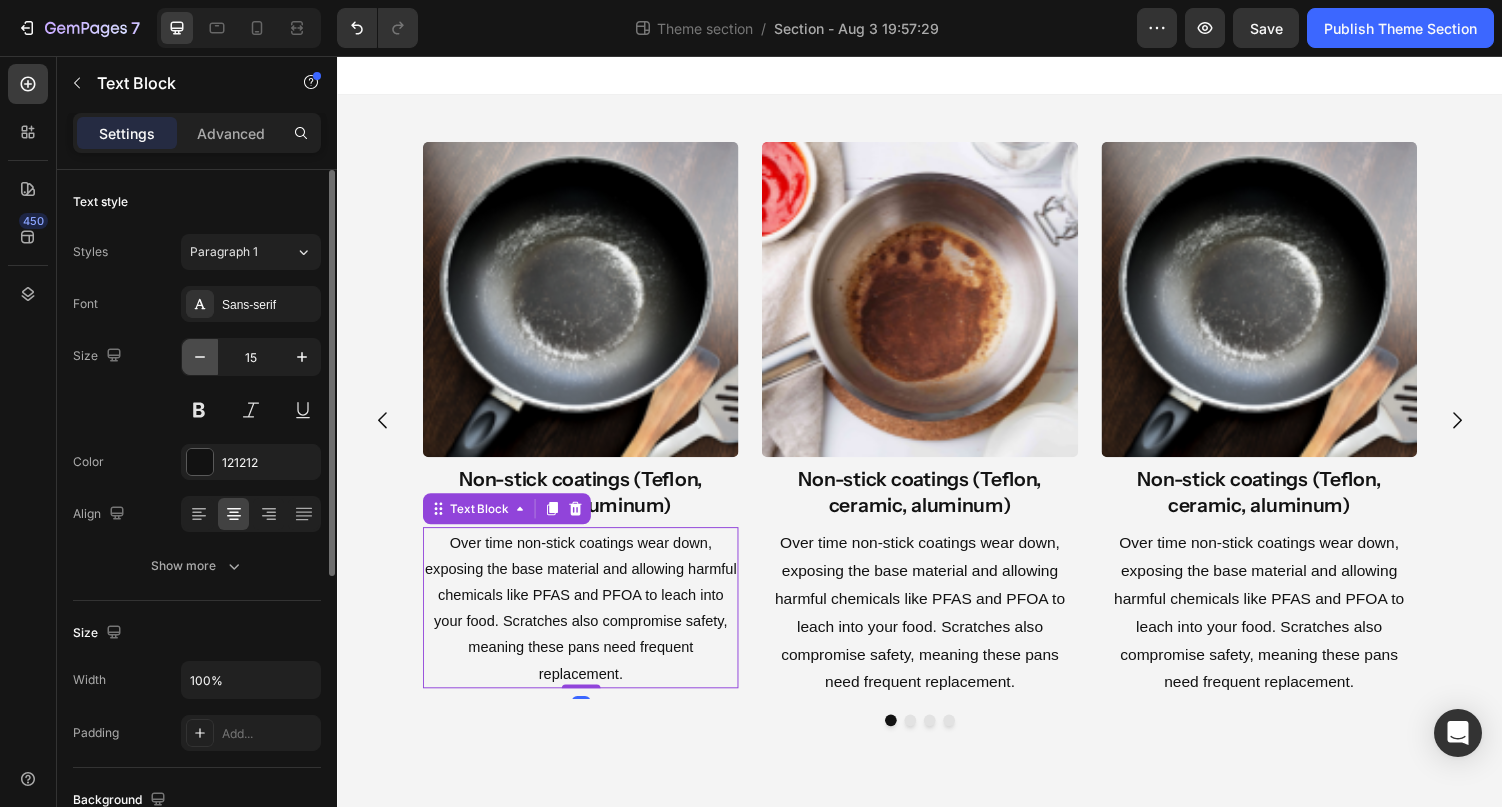 click 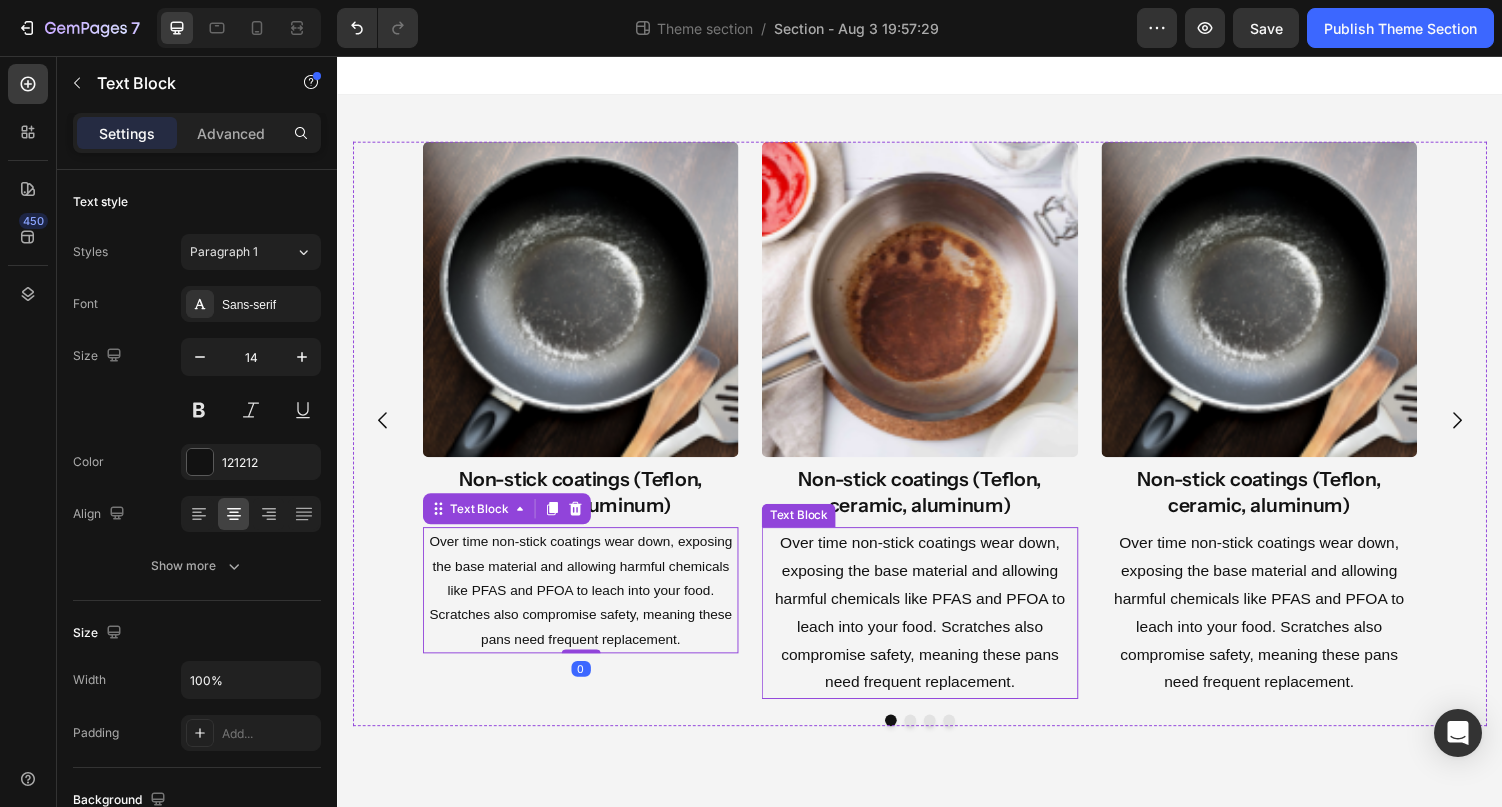 click on "Over time non-stick coatings wear down, exposing the base material and allowing harmful chemicals like PFAS and PFOA to leach into your food. Scratches also compromise safety, meaning these pans need frequent replacement." at bounding box center (936, 629) 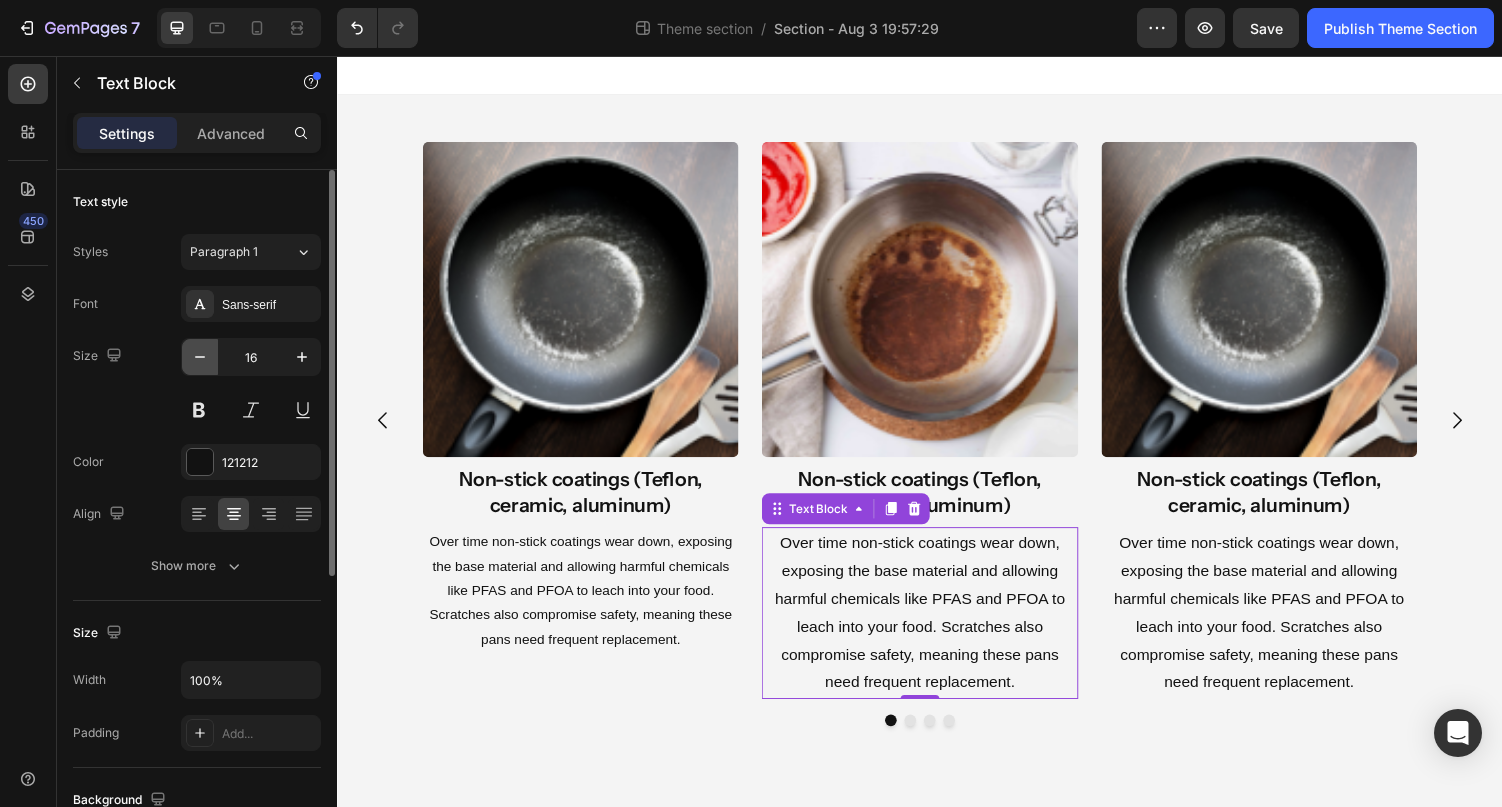 click at bounding box center (200, 357) 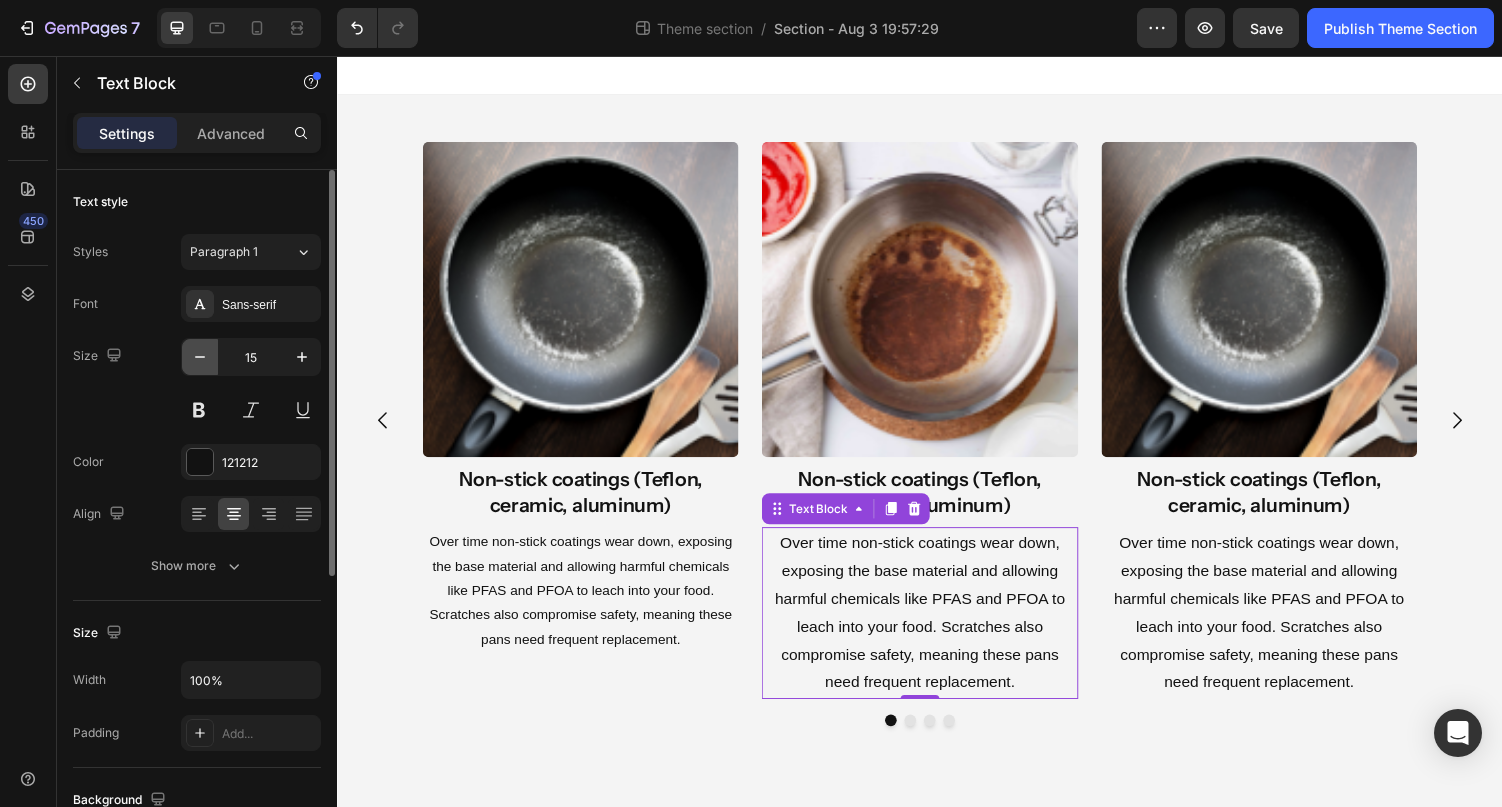 click at bounding box center [200, 357] 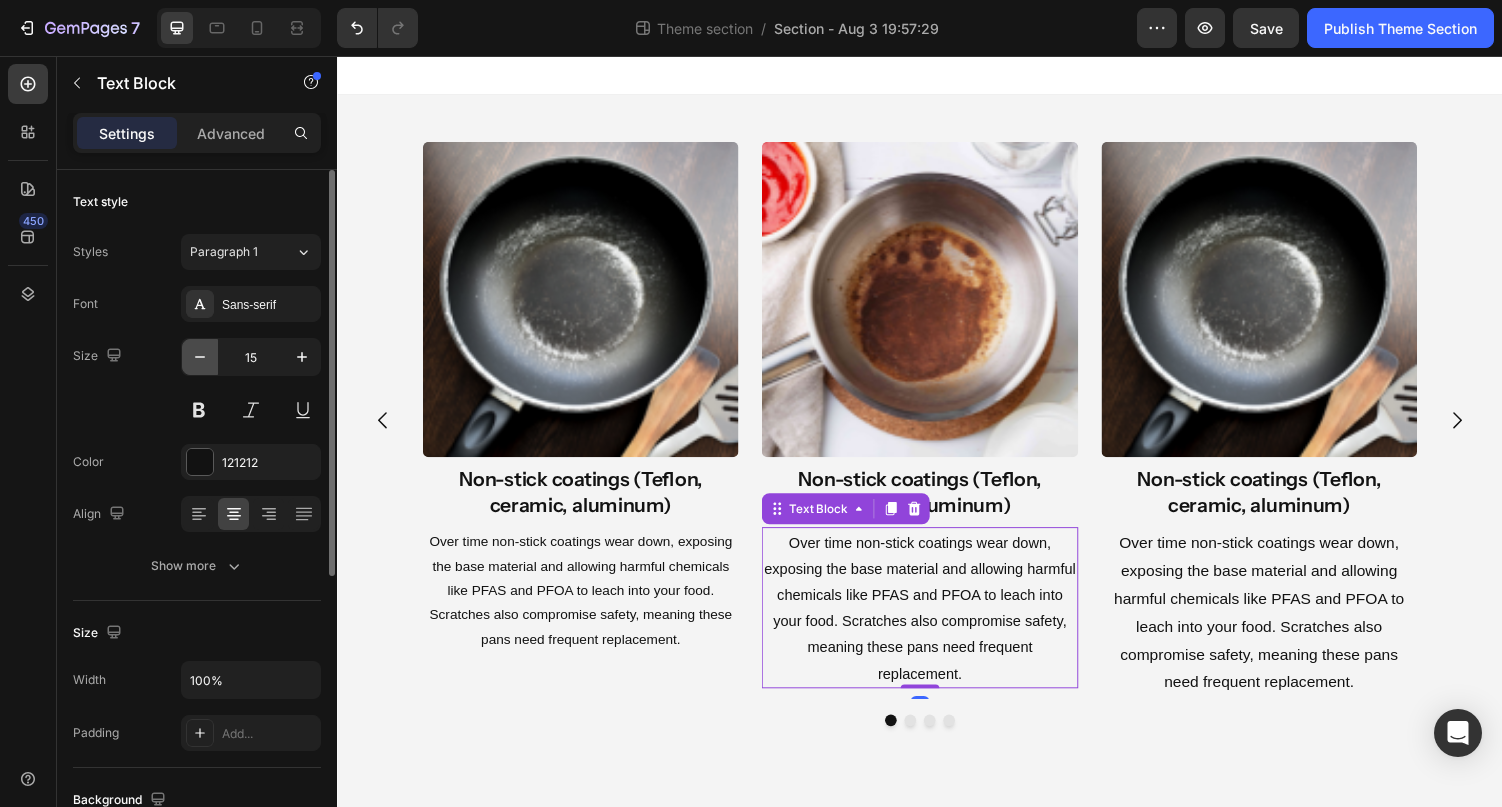 type on "14" 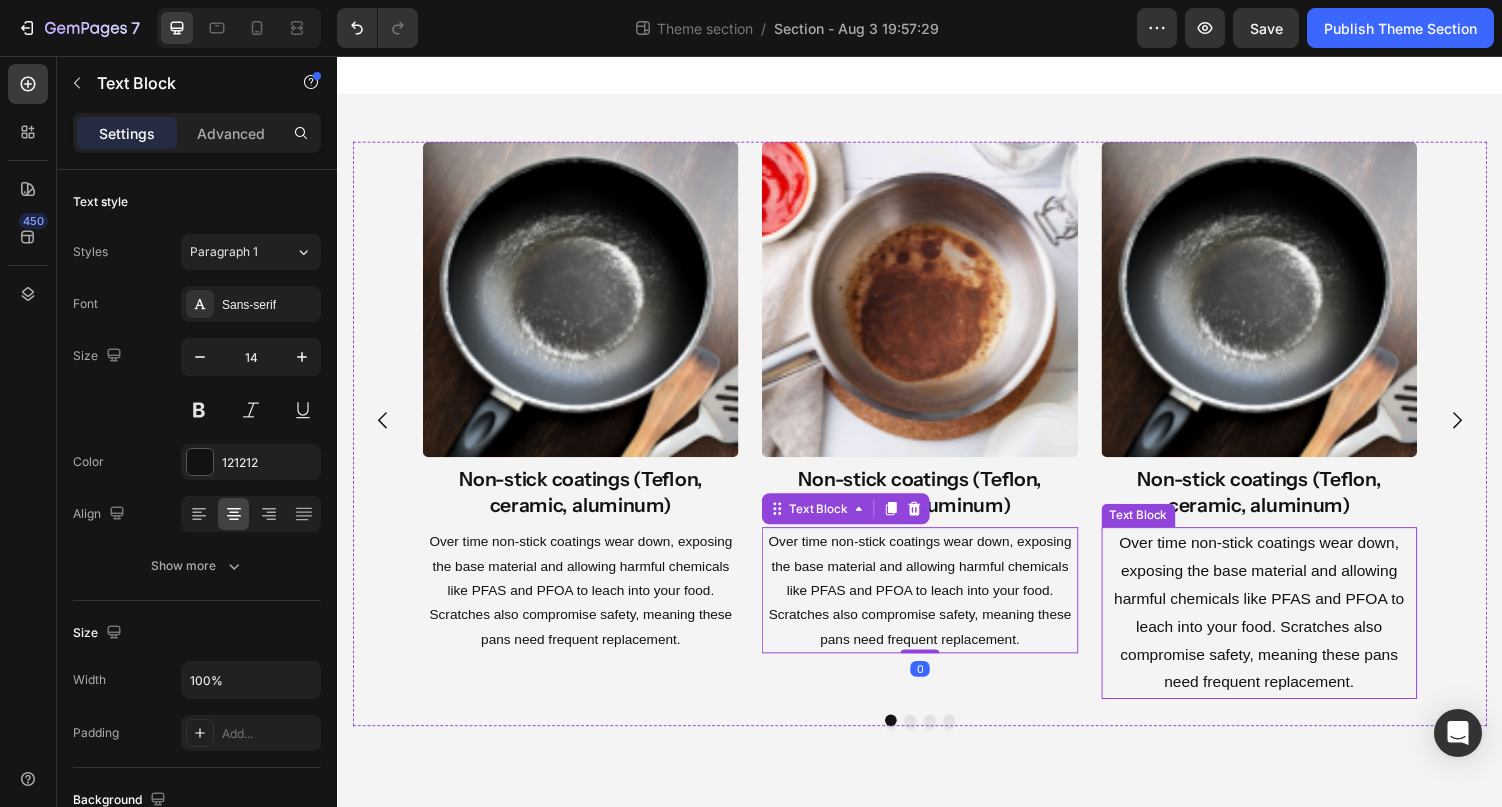 click on "Over time non-stick coatings wear down, exposing the base material and allowing harmful chemicals like PFAS and PFOA to leach into your food. Scratches also compromise safety, meaning these pans need frequent replacement." at bounding box center [1286, 629] 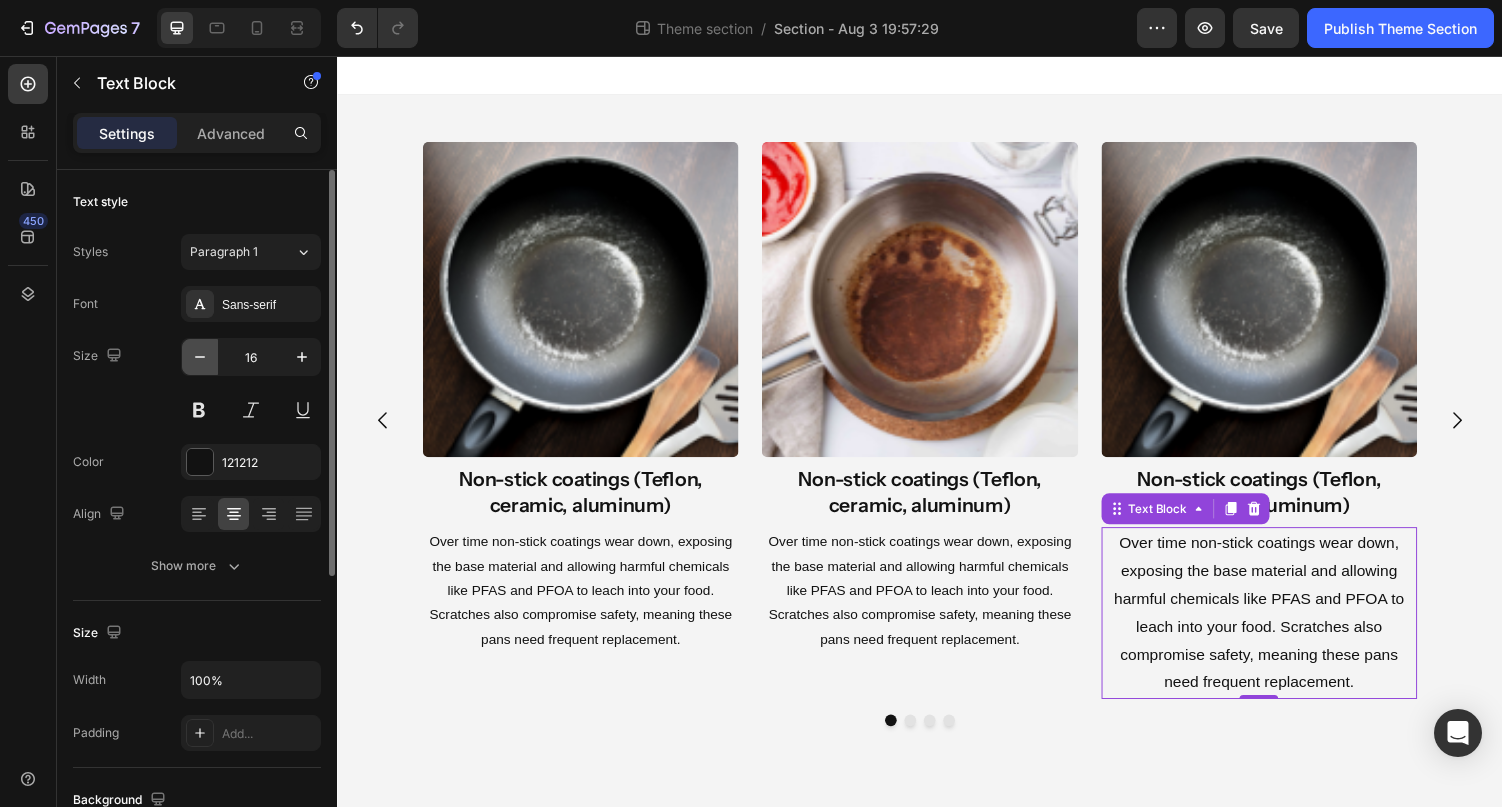 click at bounding box center (200, 357) 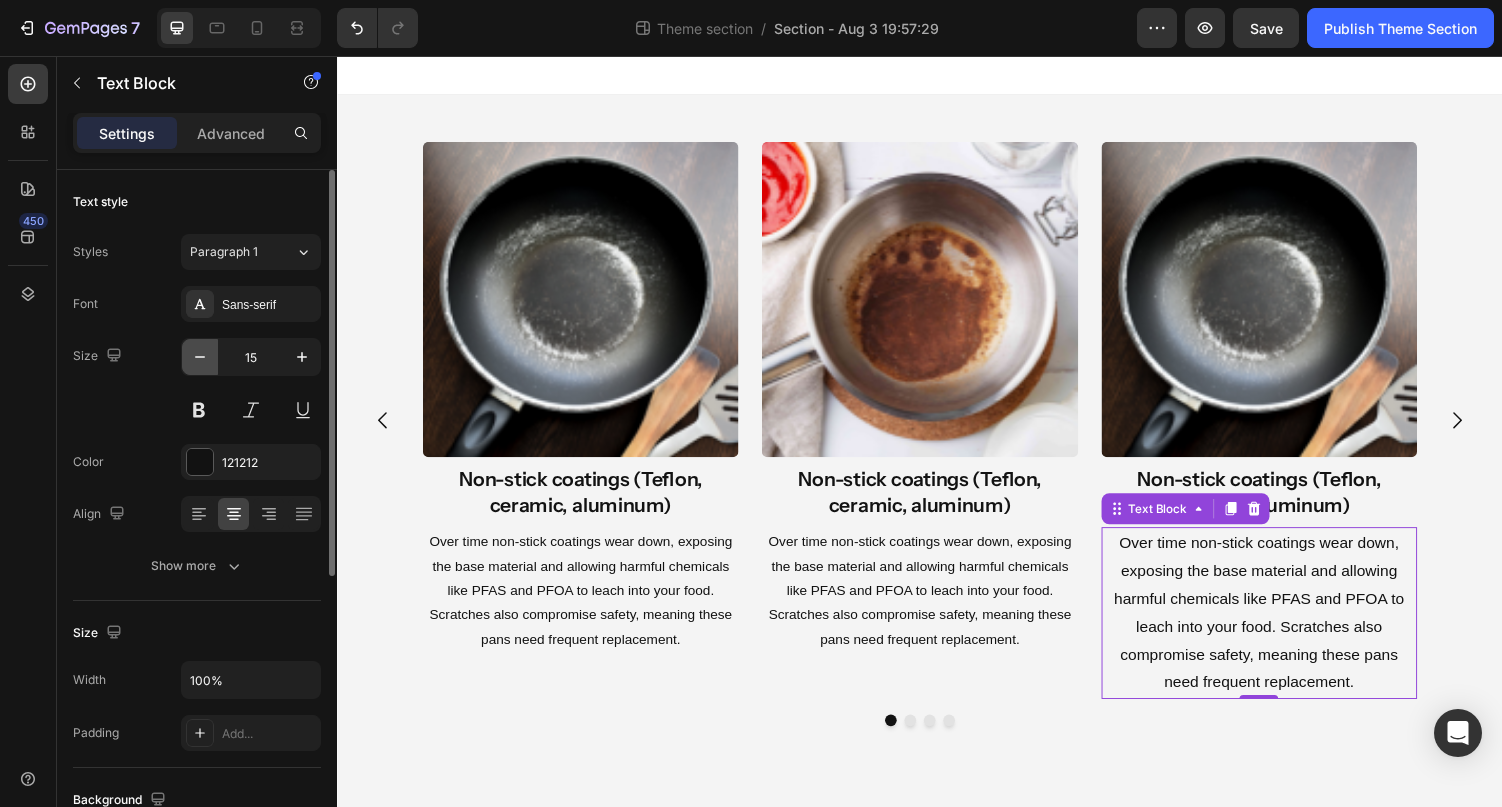 click at bounding box center [200, 357] 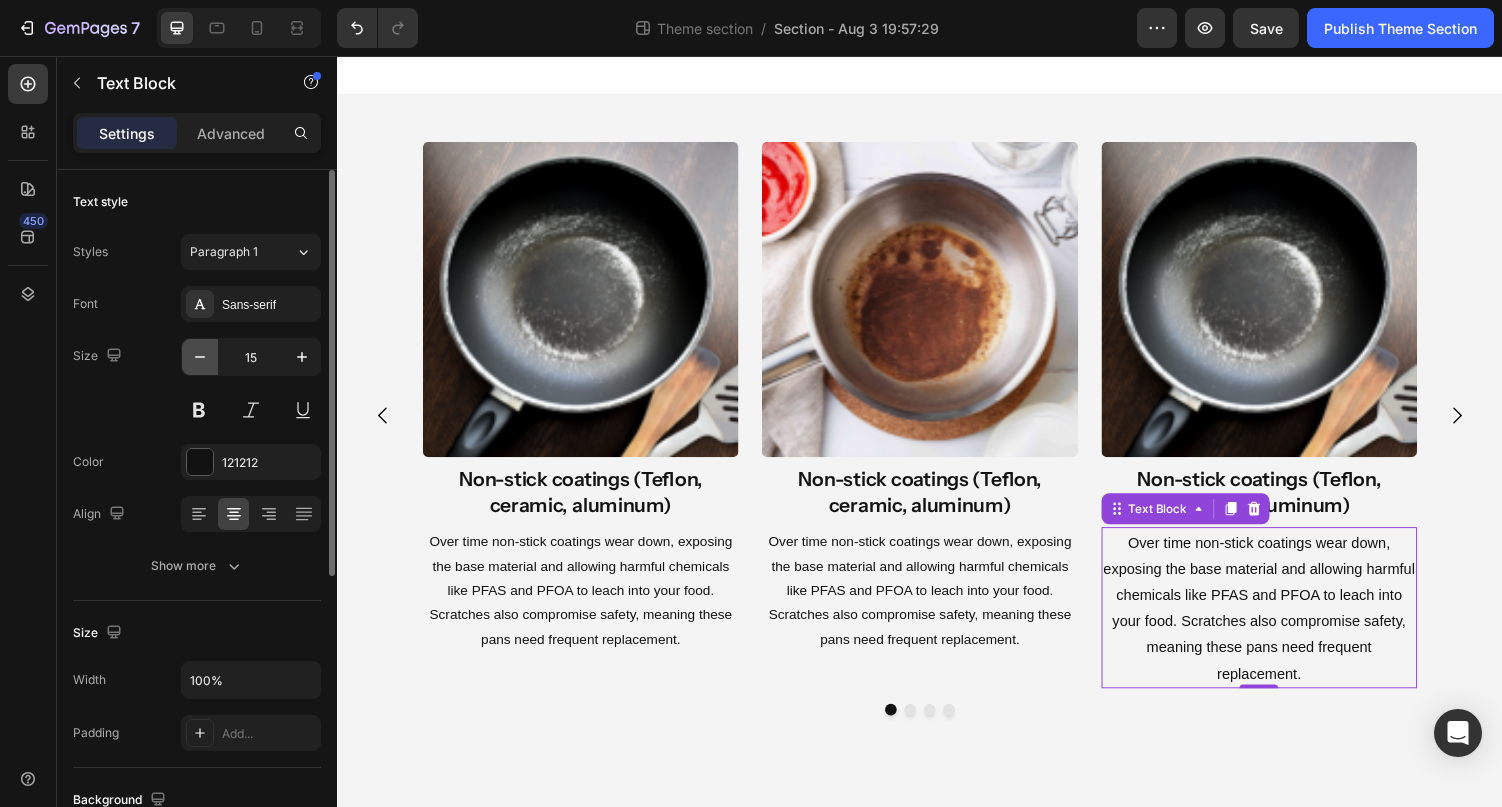 type on "14" 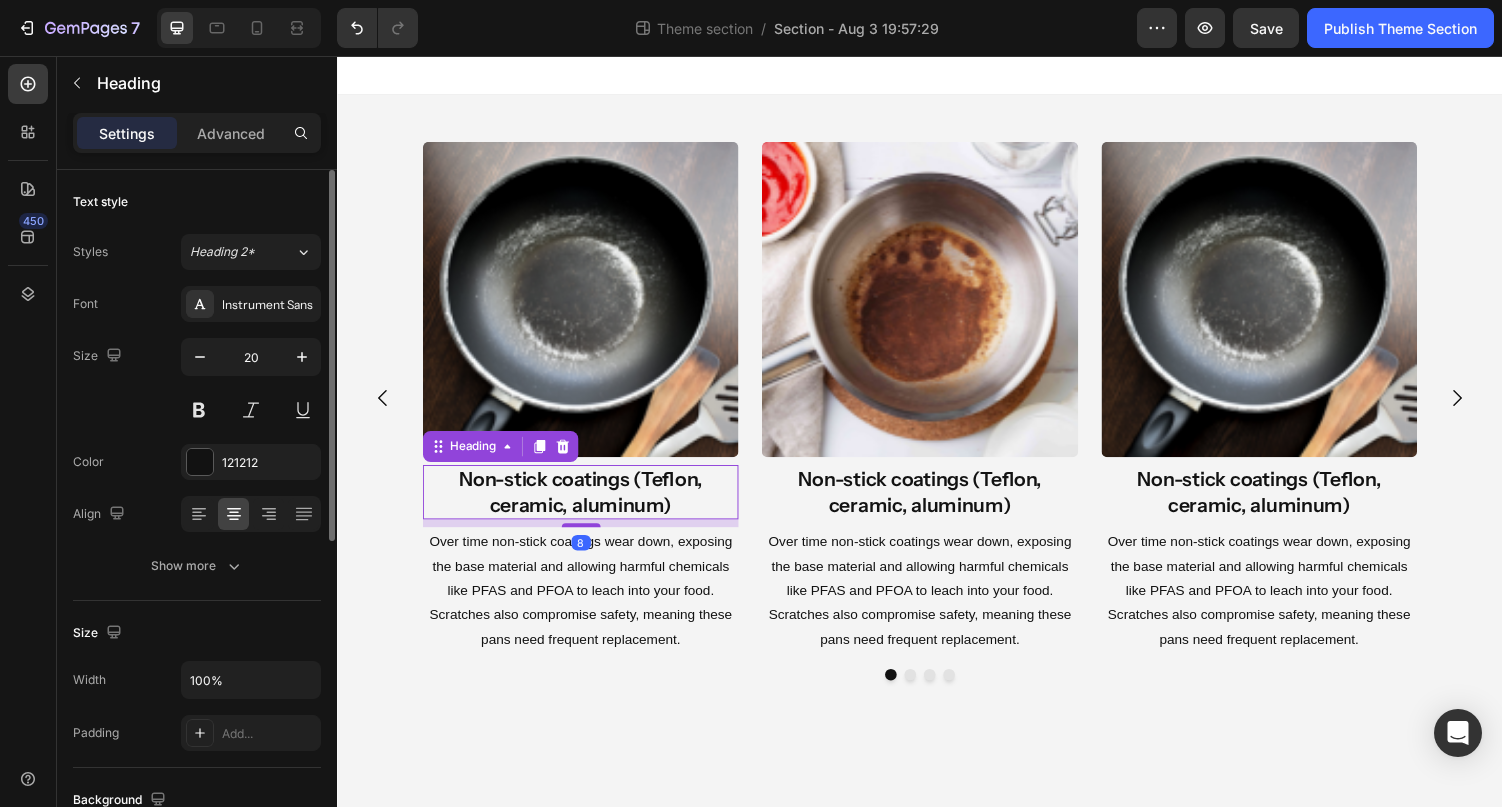 click on "Non-stick coatings (Teflon, ceramic, aluminum)" at bounding box center (587, 505) 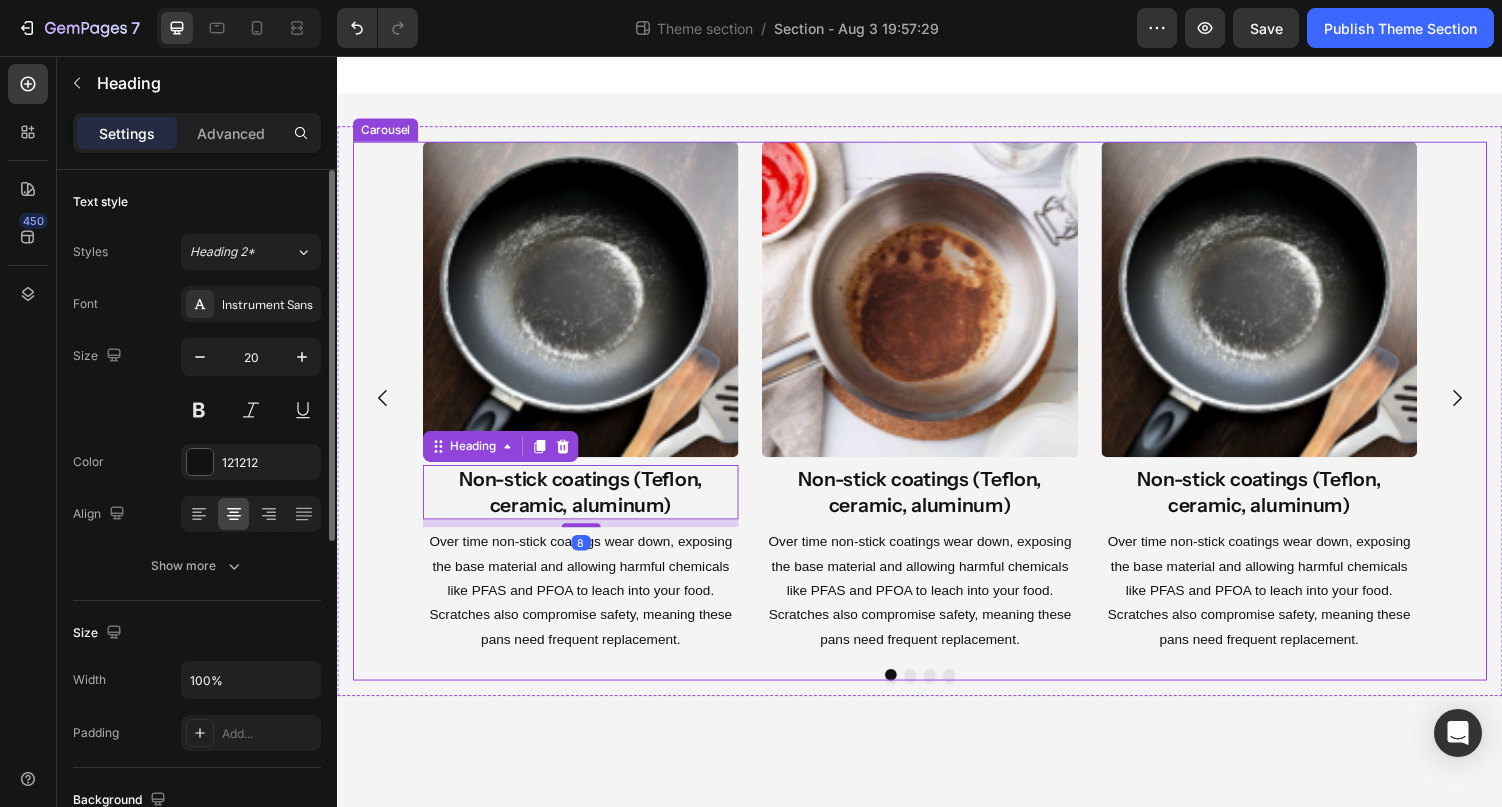 click on "Image Non-stick coatings (Teflon, ceramic, aluminum) Heading   8 Over time non-stick coatings wear down, exposing the base material and allowing harmful chemicals like PFAS and PFOA to leach into your food. Scratches also compromise safety, meaning these pans need frequent replacement. Text Block Image Non-stick coatings (Teflon, ceramic, aluminum) Heading Over time non-stick coatings wear down, exposing the base material and allowing harmful chemicals like PFAS and PFOA to leach into your food. Scratches also compromise safety, meaning these pans need frequent replacement. Text Block Image Non-stick coatings (Teflon, ceramic, aluminum) Heading Over time non-stick coatings wear down, exposing the base material and allowing harmful chemicals like PFAS and PFOA to leach into your food. Scratches also compromise safety, meaning these pans need frequent replacement. Text Block
Drop element here" at bounding box center [937, 407] 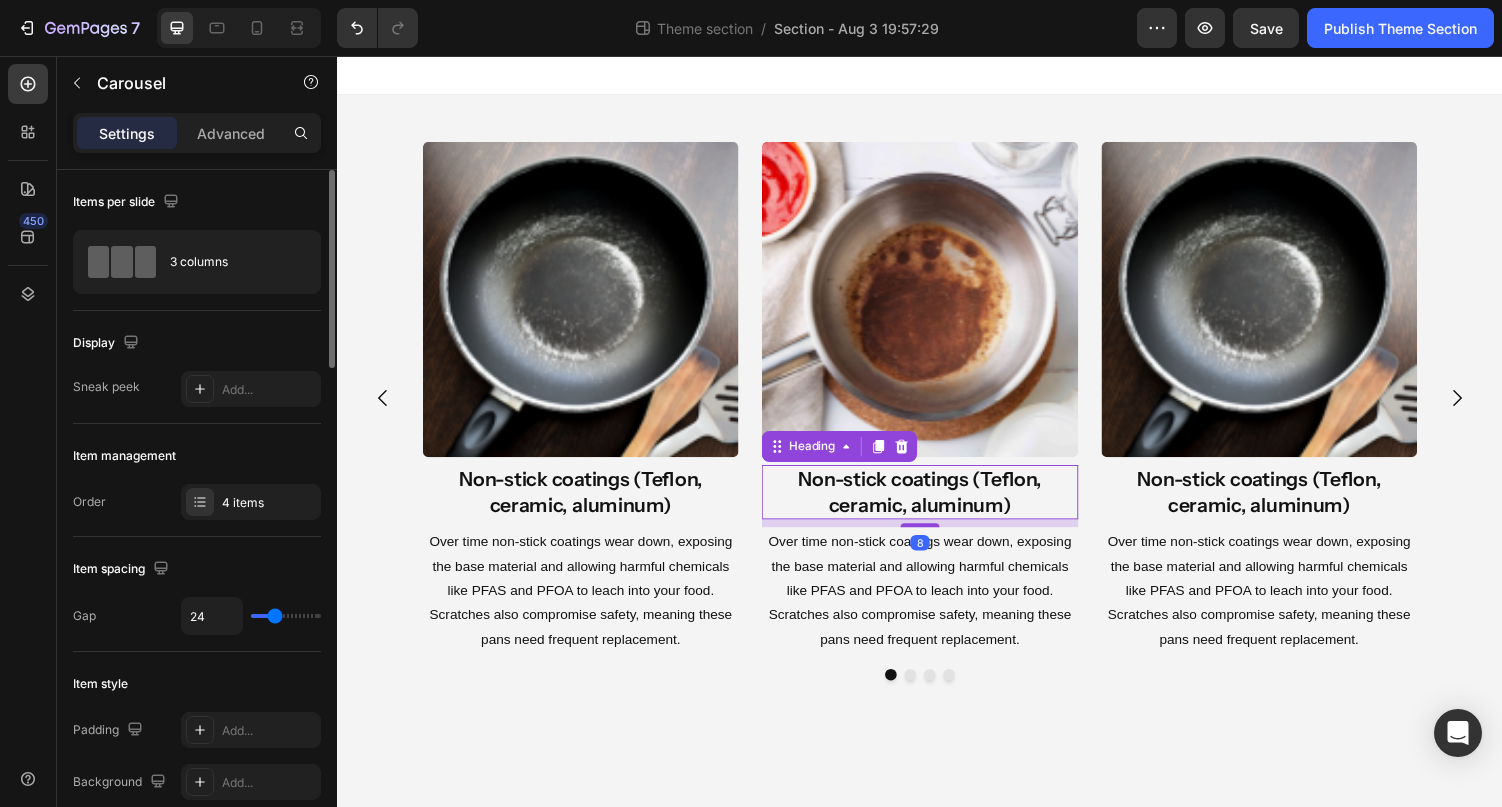 click on "Non-stick coatings (Teflon, ceramic, aluminum)" at bounding box center [936, 505] 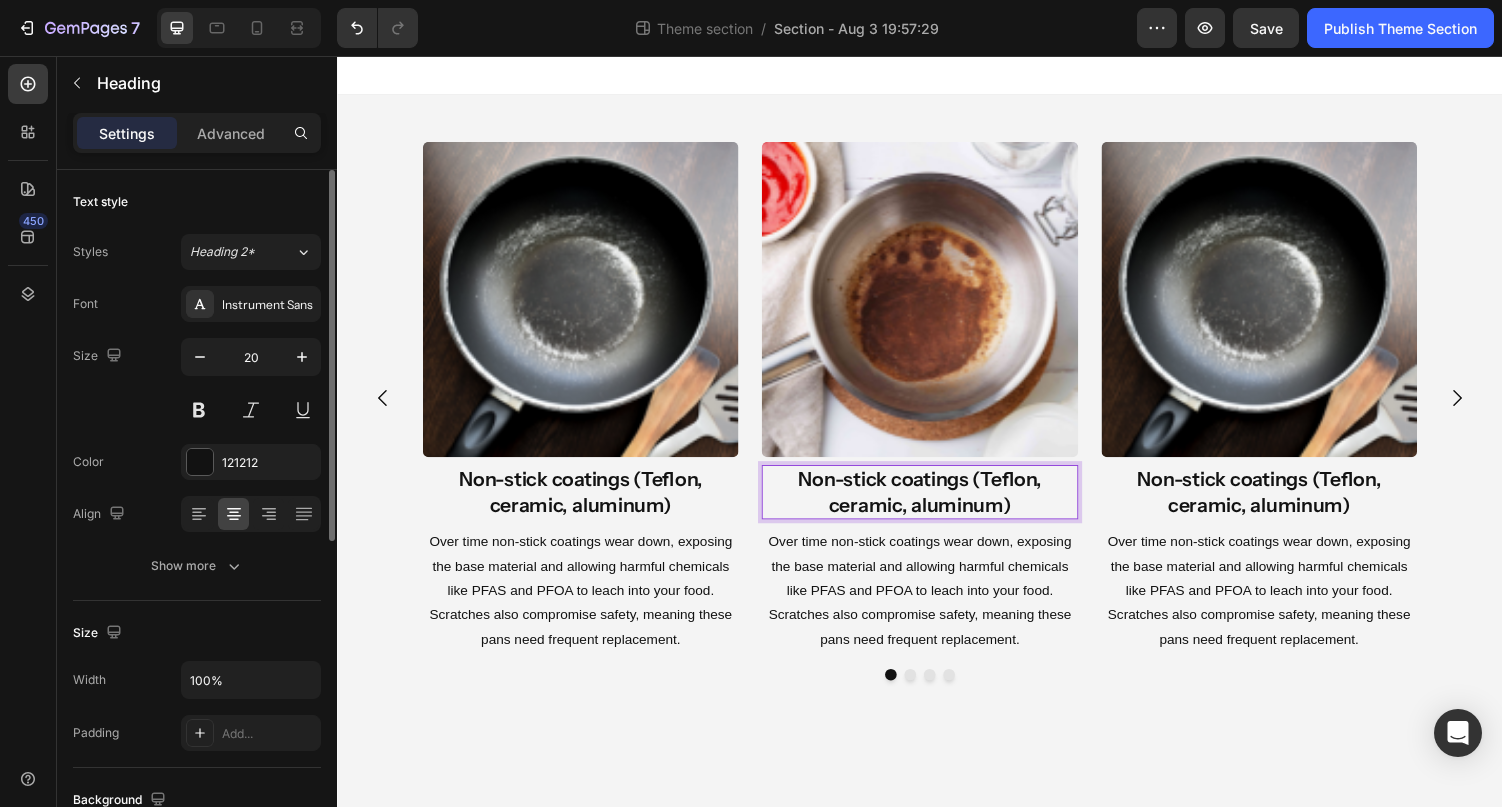click on "Non-stick coatings (Teflon, ceramic, aluminum)" at bounding box center [936, 505] 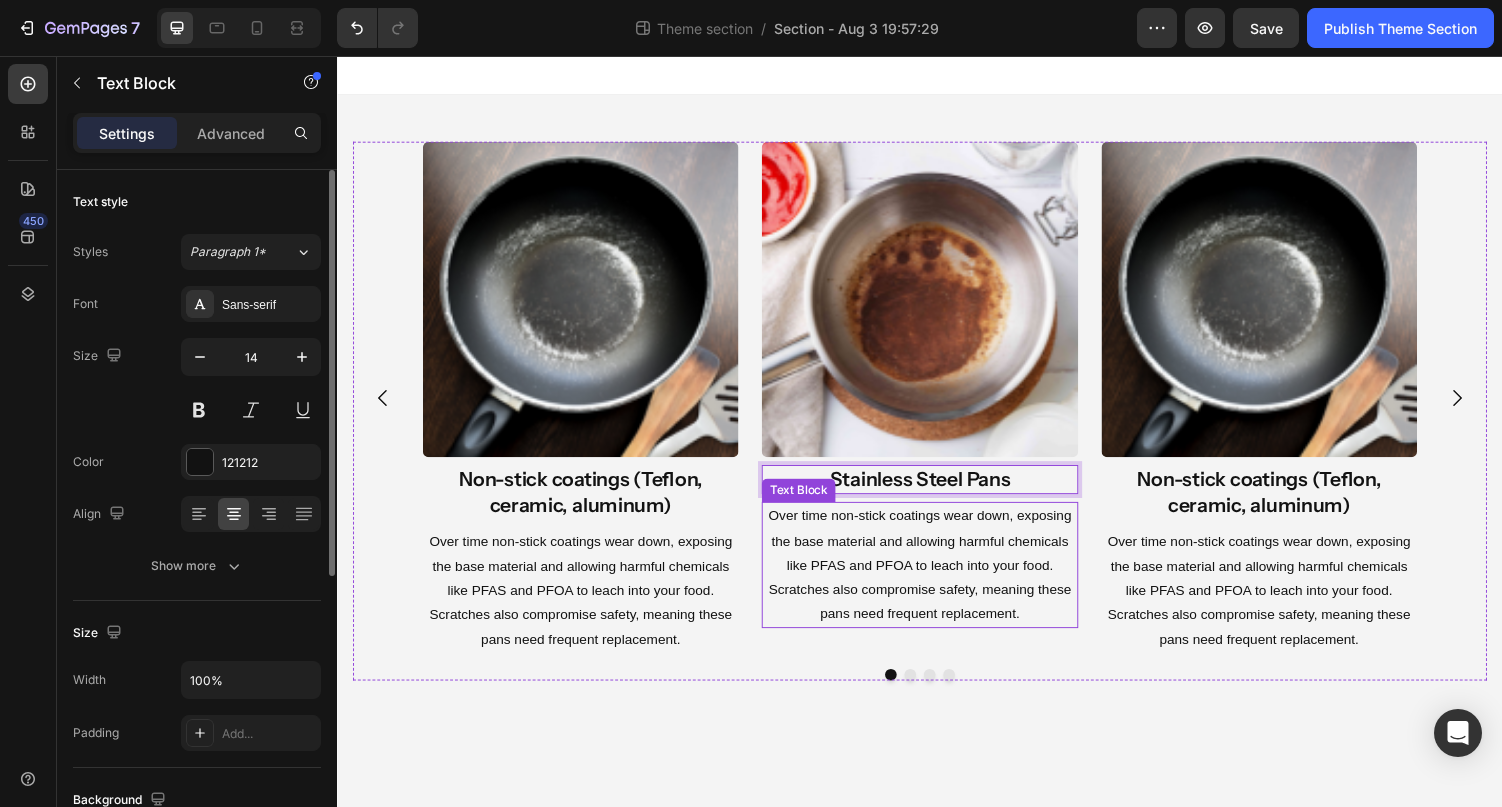 click on "Over time non-stick coatings wear down, exposing the base material and allowing harmful chemicals like PFAS and PFOA to leach into your food. Scratches also compromise safety, meaning these pans need frequent replacement." at bounding box center (936, 580) 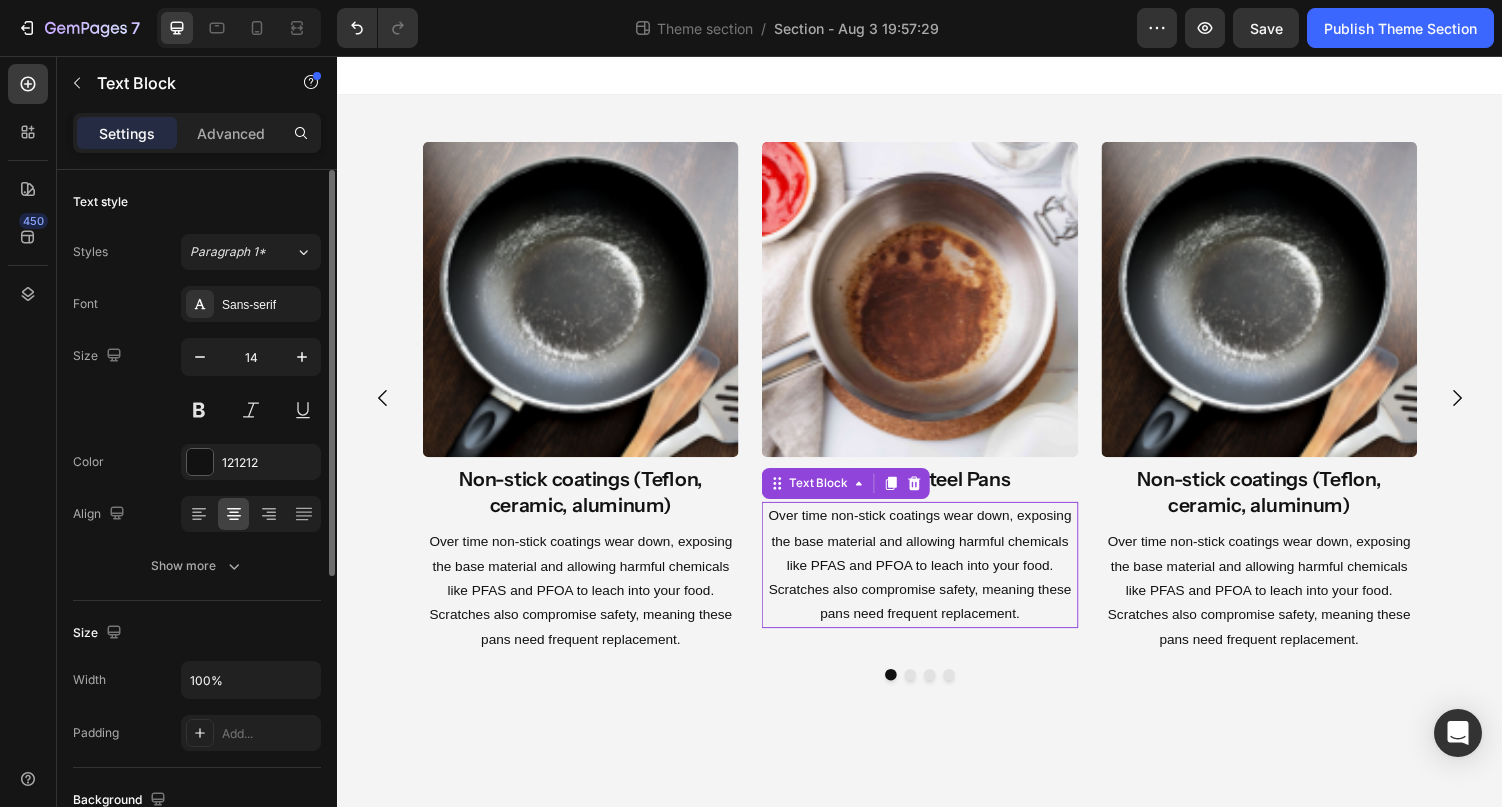 click on "Over time non-stick coatings wear down, exposing the base material and allowing harmful chemicals like PFAS and PFOA to leach into your food. Scratches also compromise safety, meaning these pans need frequent replacement." at bounding box center [936, 580] 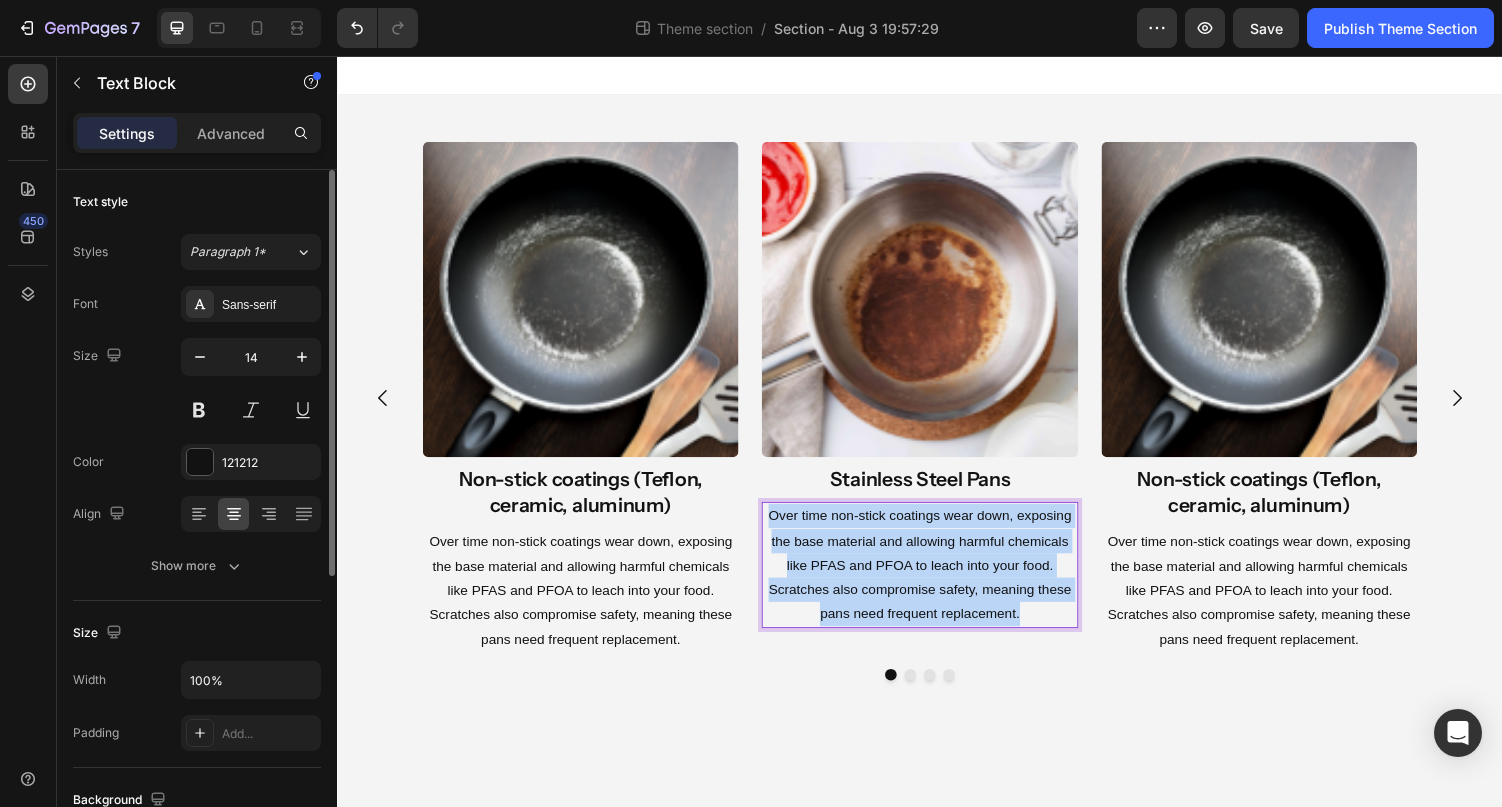 click on "Over time non-stick coatings wear down, exposing the base material and allowing harmful chemicals like PFAS and PFOA to leach into your food. Scratches also compromise safety, meaning these pans need frequent replacement." at bounding box center [936, 580] 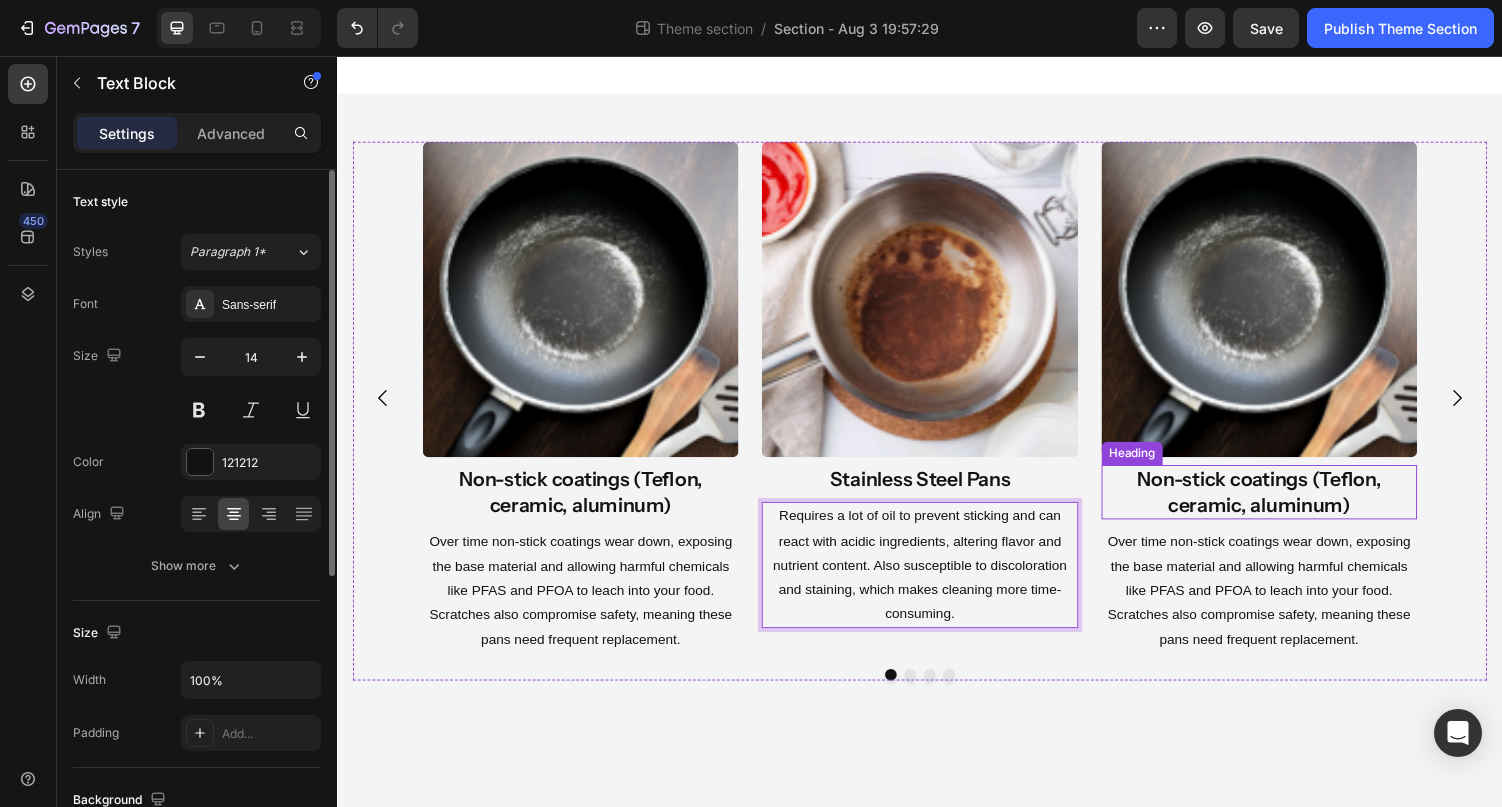 click on "Non-stick coatings (Teflon, ceramic, aluminum)" at bounding box center (1286, 505) 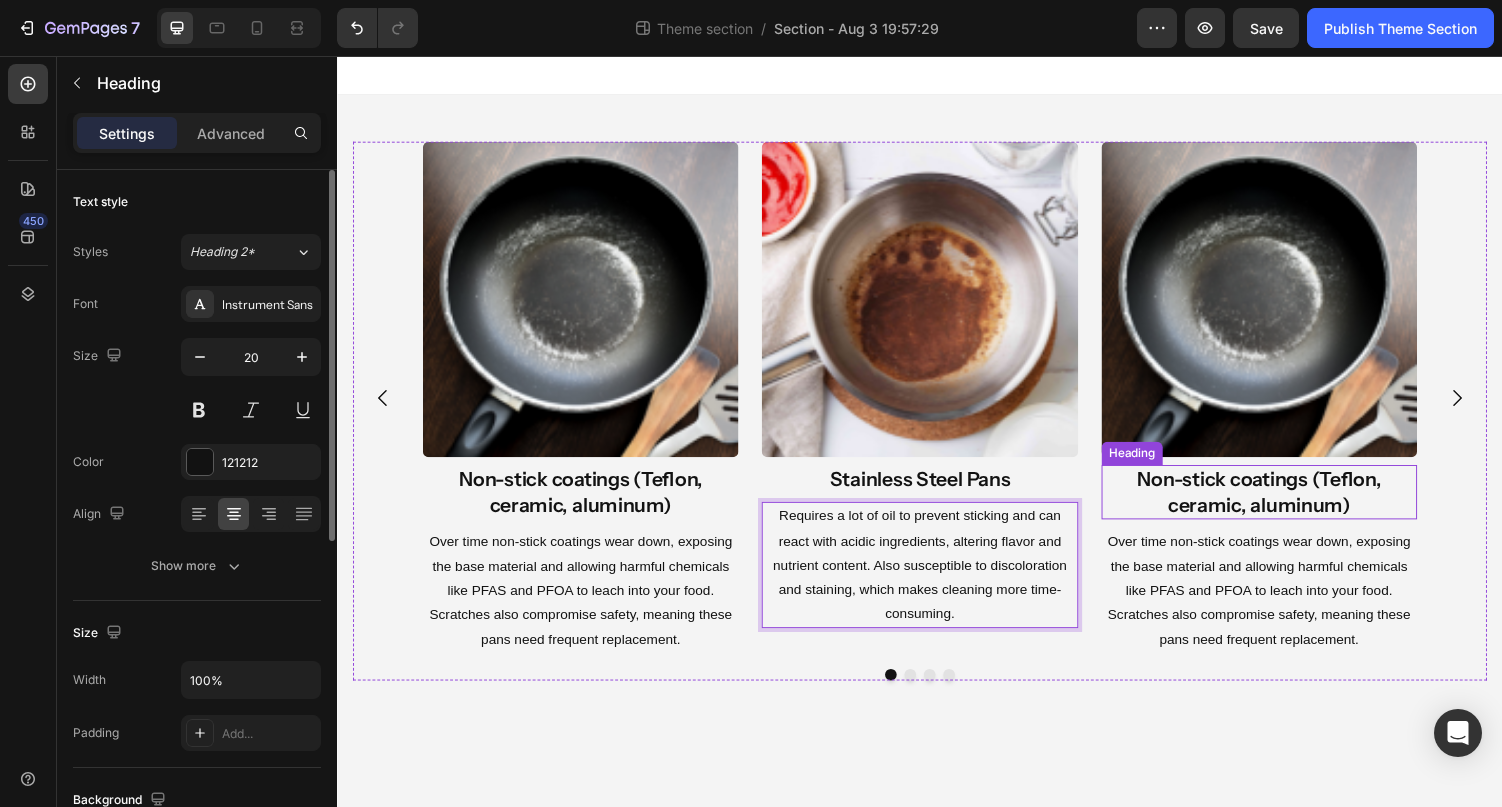 click on "Non-stick coatings (Teflon, ceramic, aluminum)" at bounding box center [1286, 505] 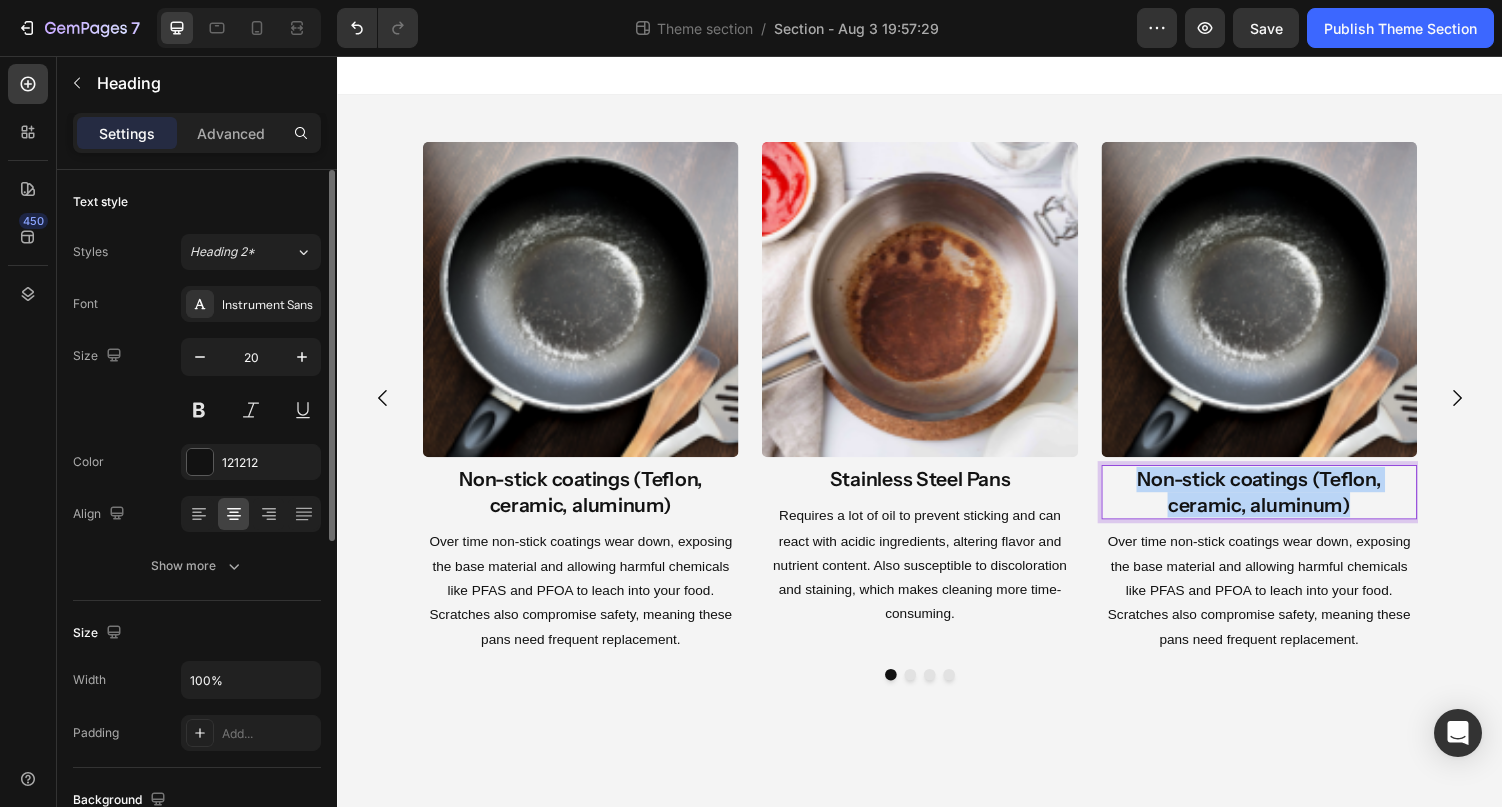 click on "Non-stick coatings (Teflon, ceramic, aluminum)" at bounding box center (1286, 505) 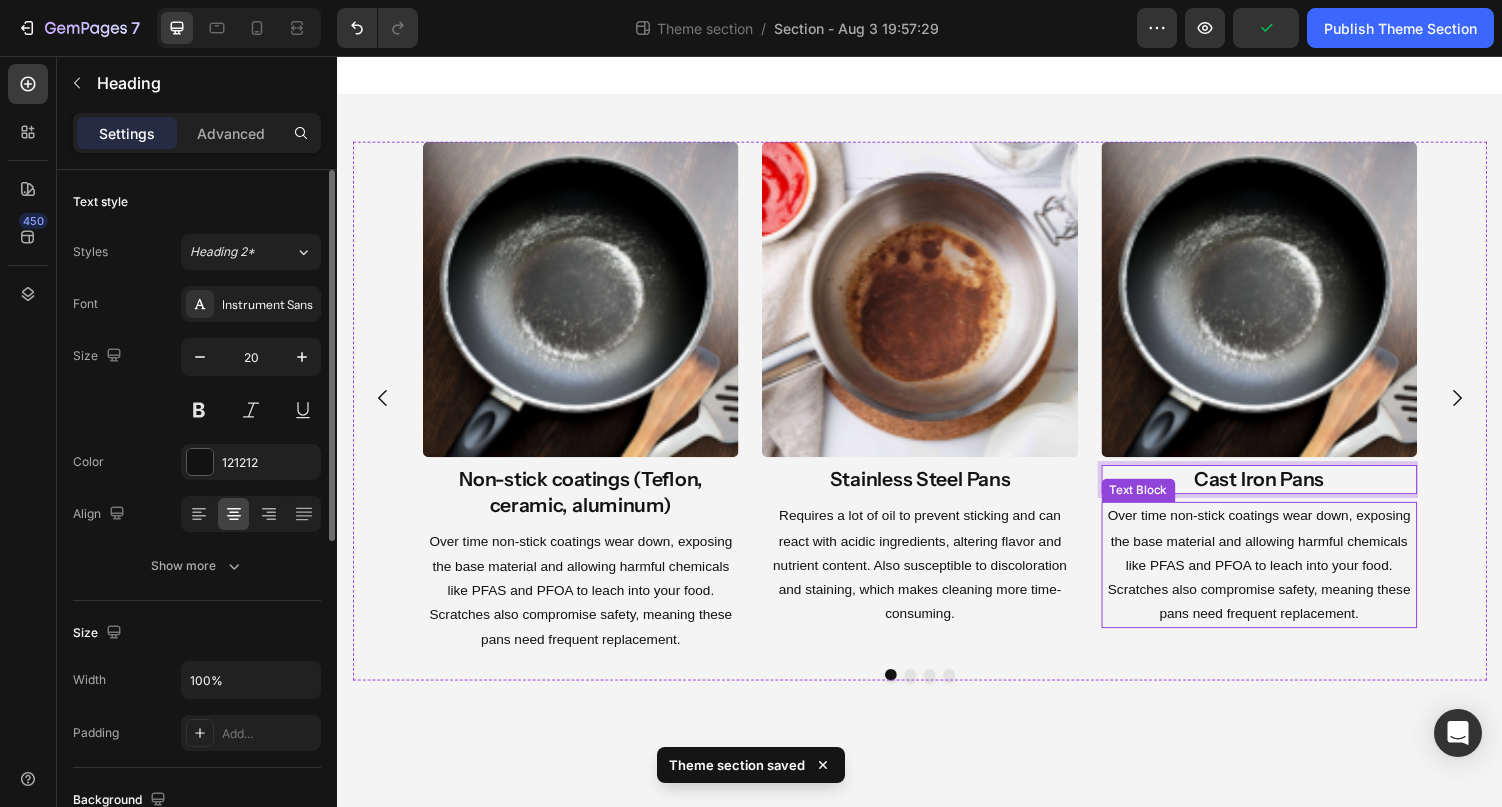 click on "Over time non-stick coatings wear down, exposing the base material and allowing harmful chemicals like PFAS and PFOA to leach into your food. Scratches also compromise safety, meaning these pans need frequent replacement." at bounding box center (1286, 580) 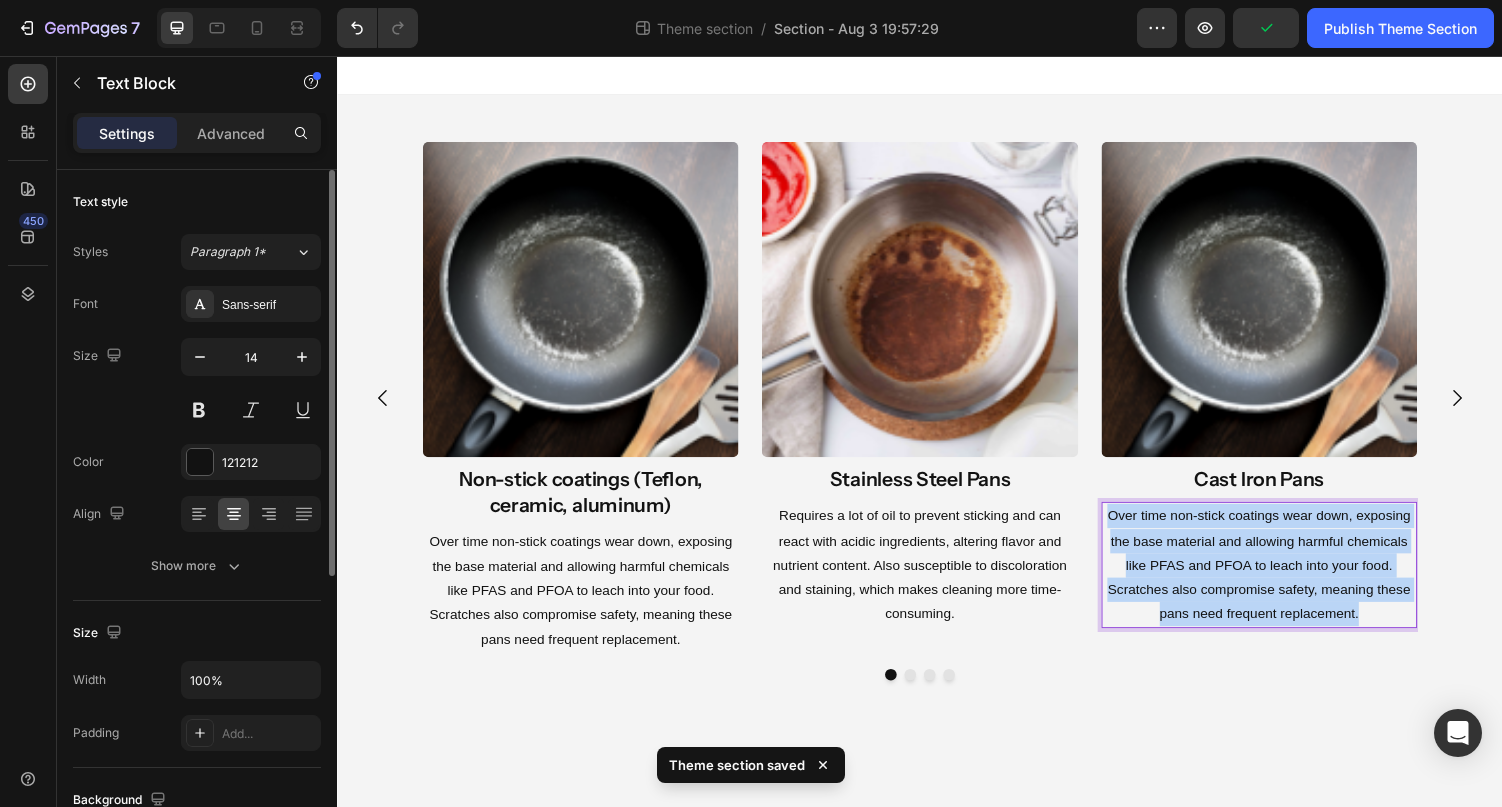 click on "Over time non-stick coatings wear down, exposing the base material and allowing harmful chemicals like PFAS and PFOA to leach into your food. Scratches also compromise safety, meaning these pans need frequent replacement." at bounding box center [1286, 580] 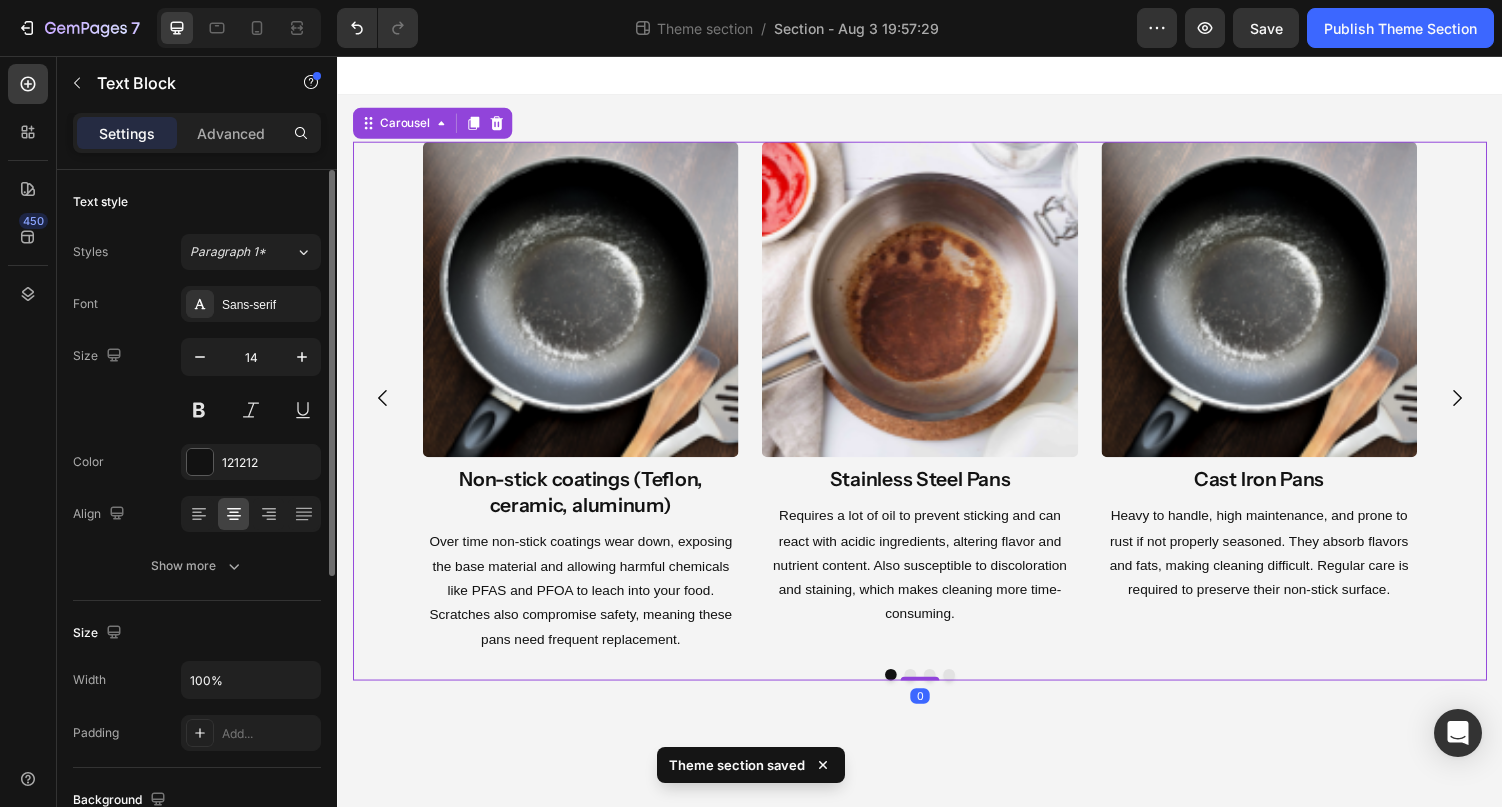 click on "Image Stainless Steel Pans Heading Requires a lot of oil to prevent sticking and can react with acidic ingredients, altering flavor and nutrient content. Also susceptible to discoloration and staining, which makes cleaning more time-consuming. Text Block" at bounding box center (936, 407) 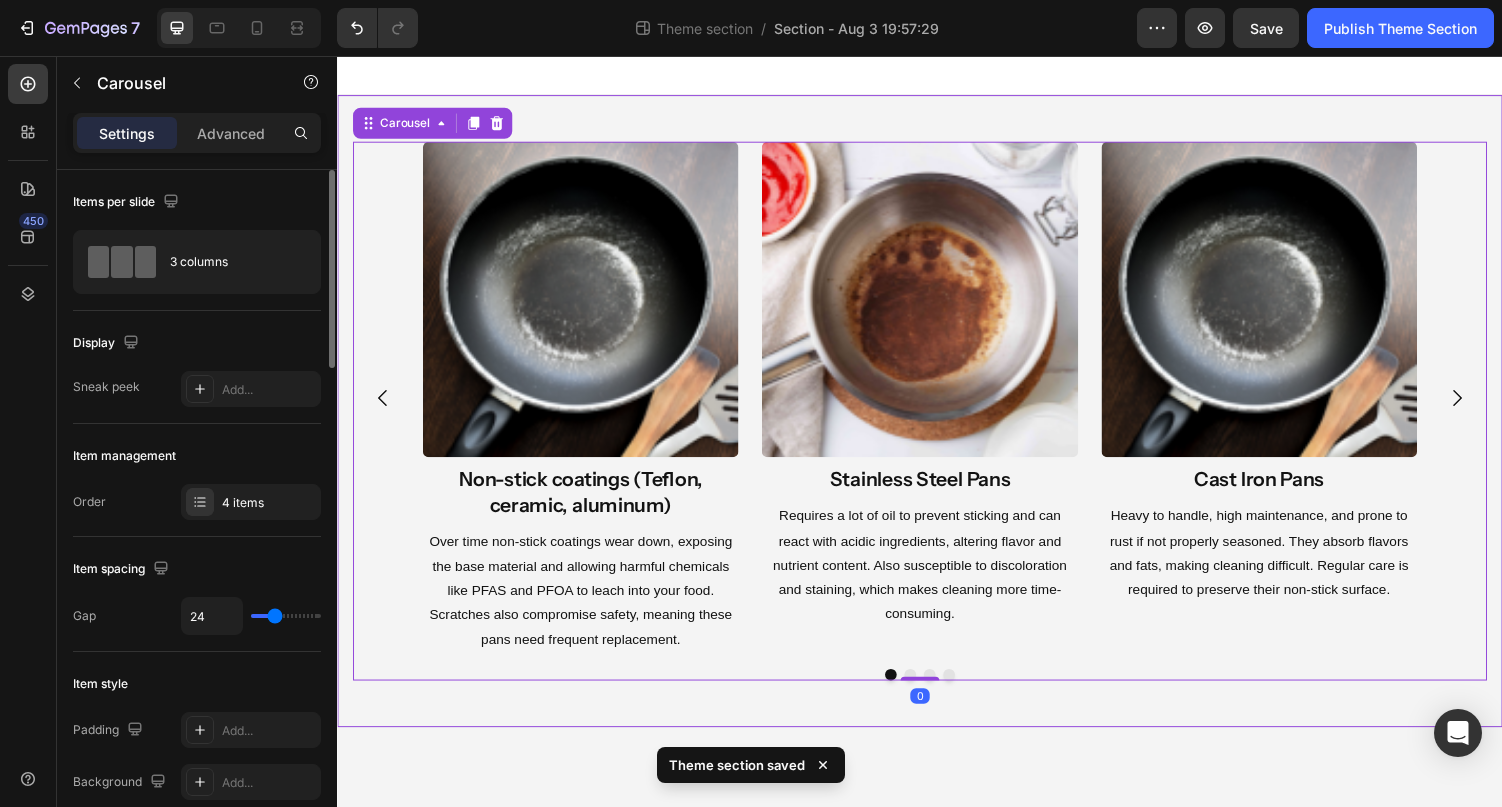 click on "Image Non-stick coatings (Teflon, ceramic, aluminum) Heading Over time non-stick coatings wear down, exposing the base material and allowing harmful chemicals like PFAS and PFOA to leach into your food. Scratches also compromise safety, meaning these pans need frequent replacement. Text Block Image Stainless Steel Pans Heading Requires a lot of oil to prevent sticking and can react with acidic ingredients, altering flavor and nutrient content. Also susceptible to discoloration and staining, which makes cleaning more time-consuming. Text Block Image Cast Iron Pans Heading Heavy to handle, high maintenance, and prone to rust if not properly seasoned. They absorb flavors and fats, making cleaning difficult. Regular care is required to preserve their non-stick surface. Text Block
Drop element here
Carousel   0 Row" at bounding box center (937, 421) 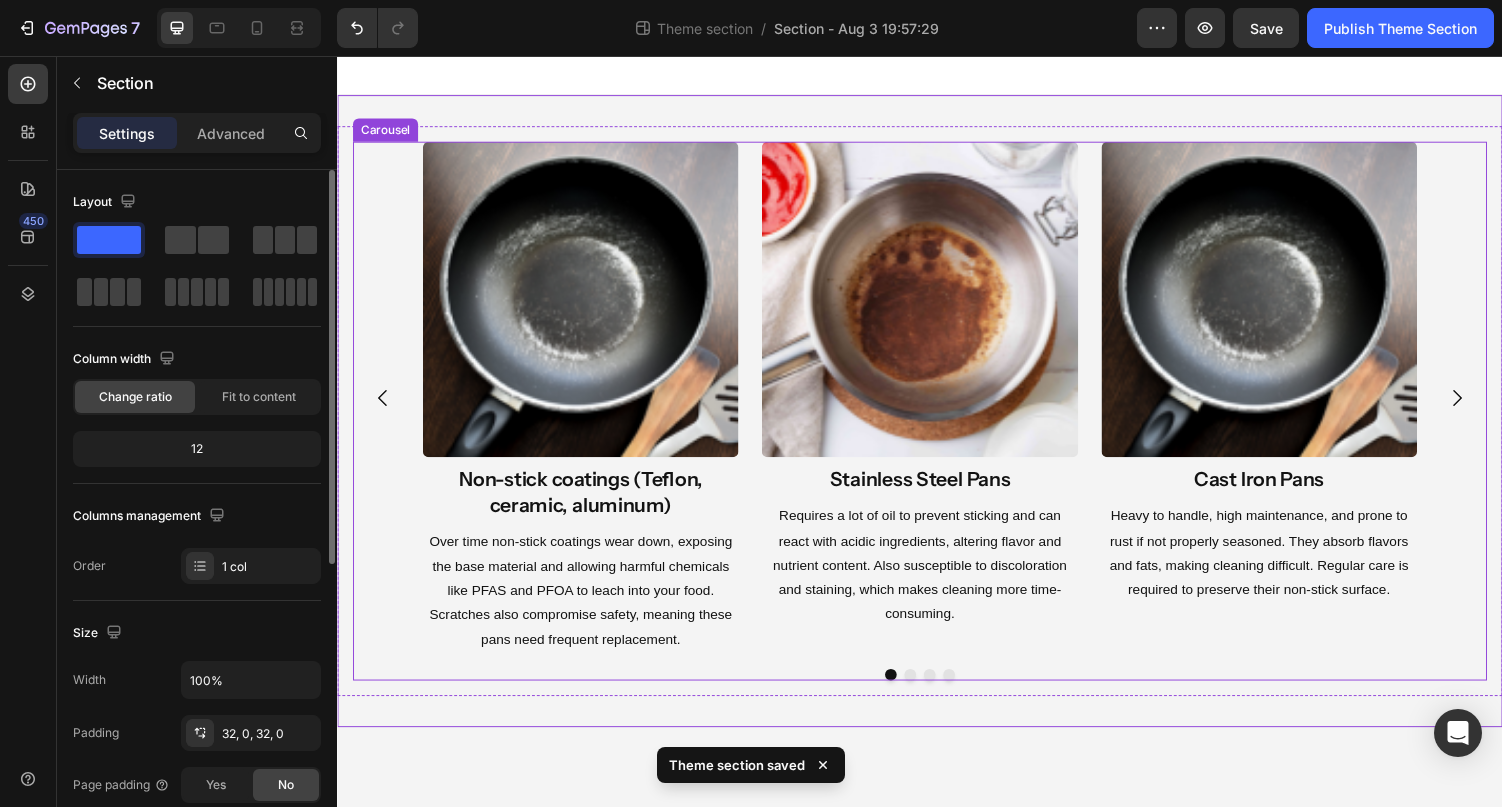 click at bounding box center (937, 693) 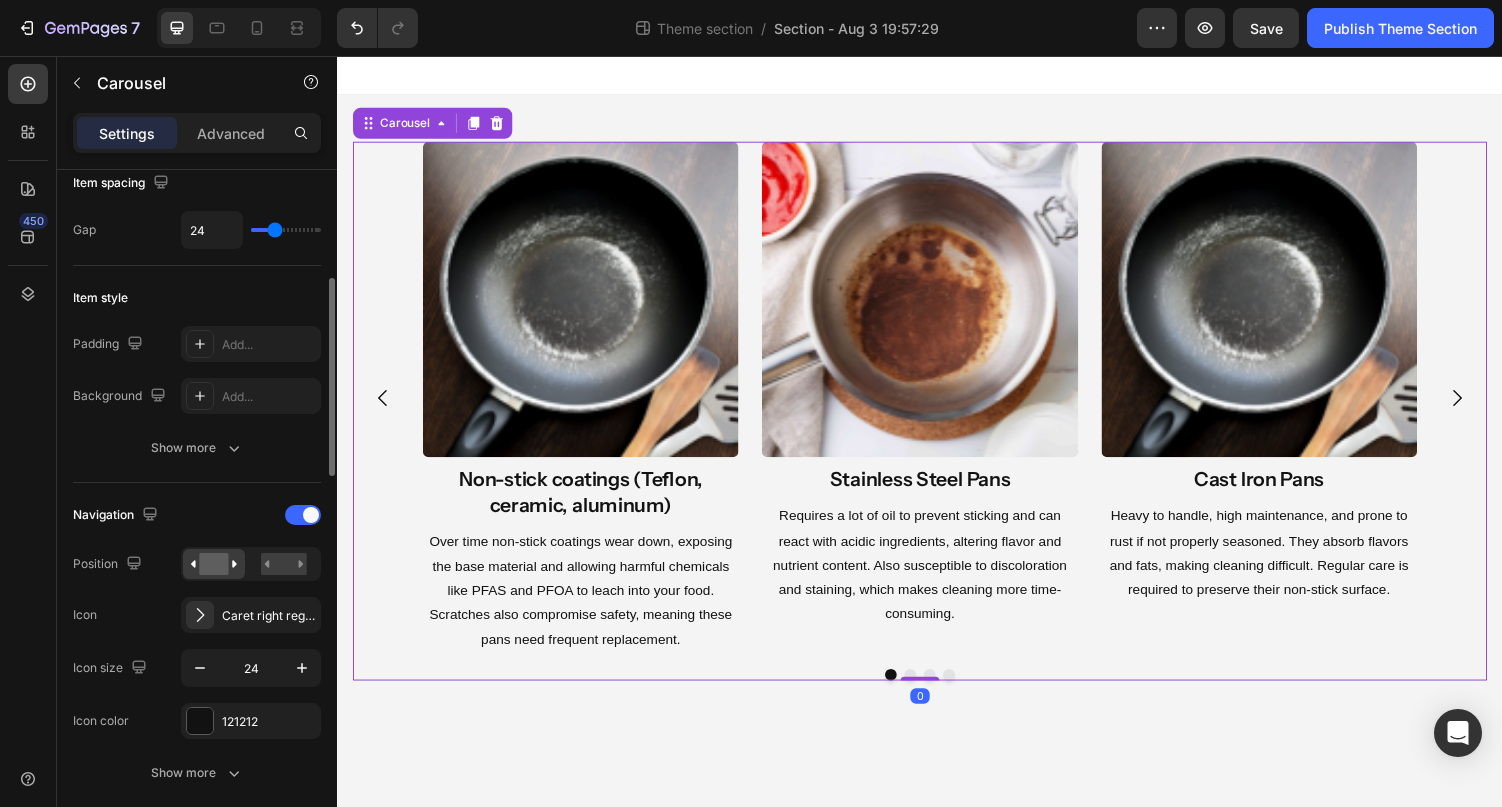 scroll, scrollTop: 390, scrollLeft: 0, axis: vertical 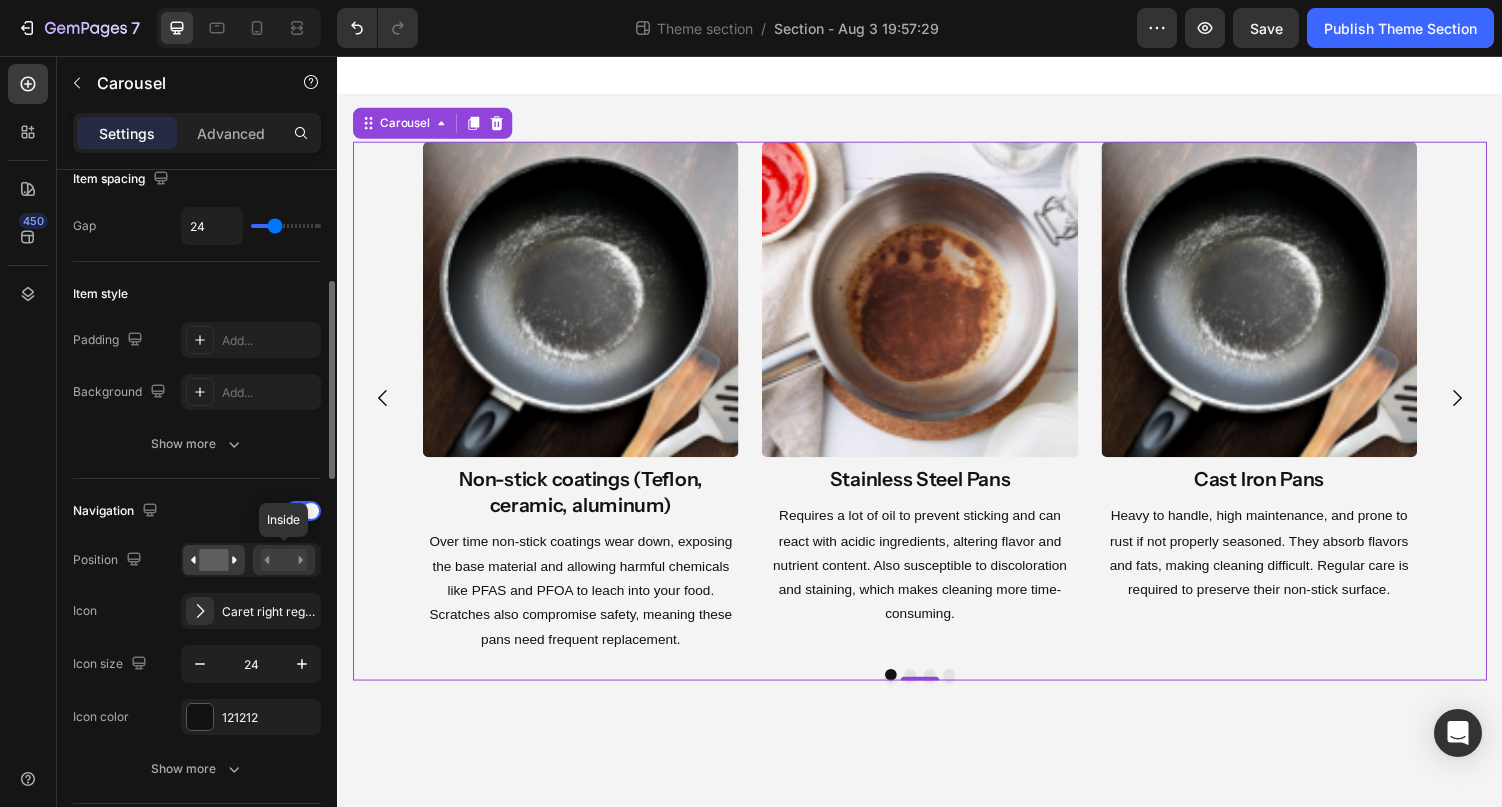 click 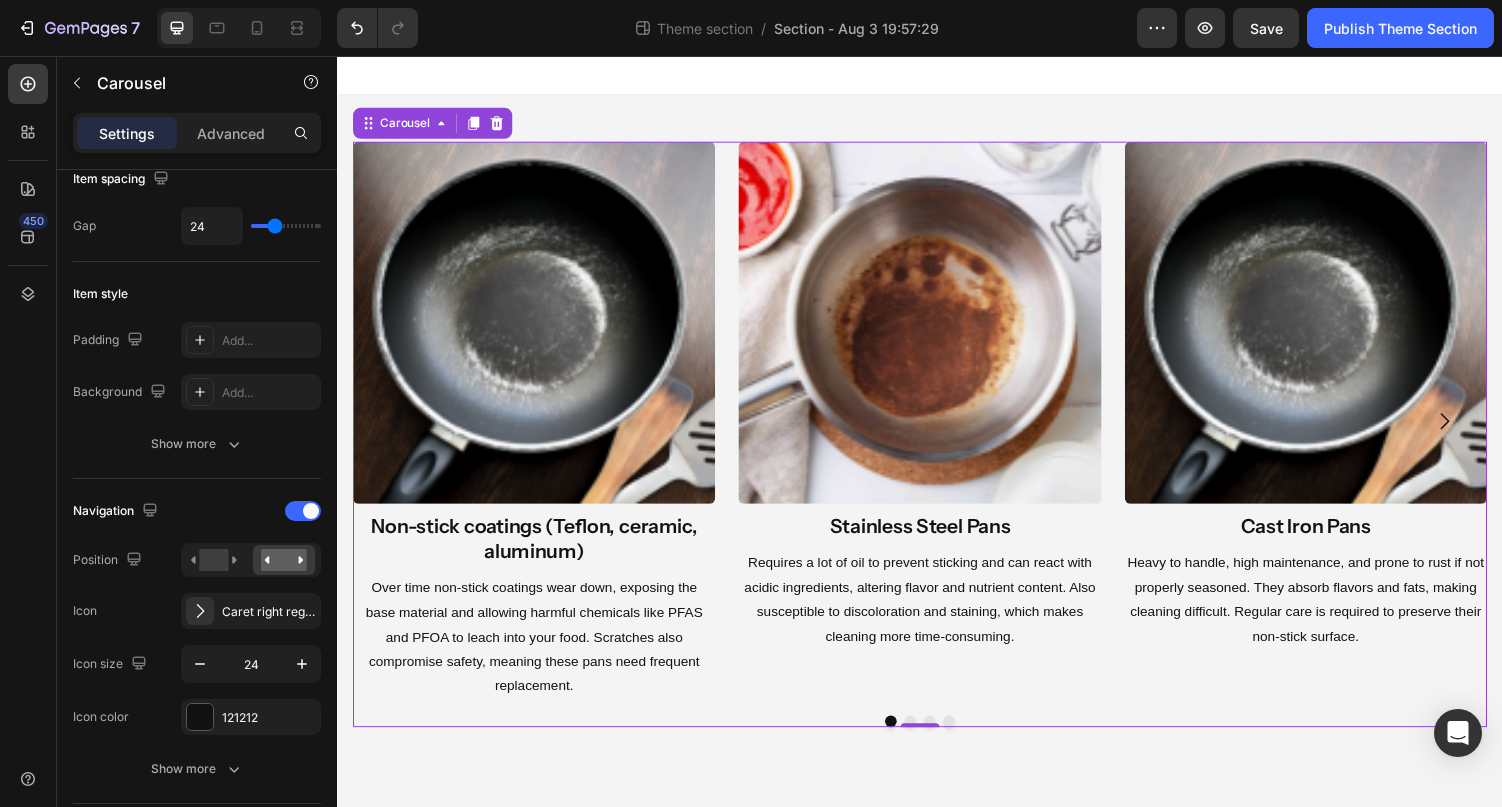 click at bounding box center [937, 76] 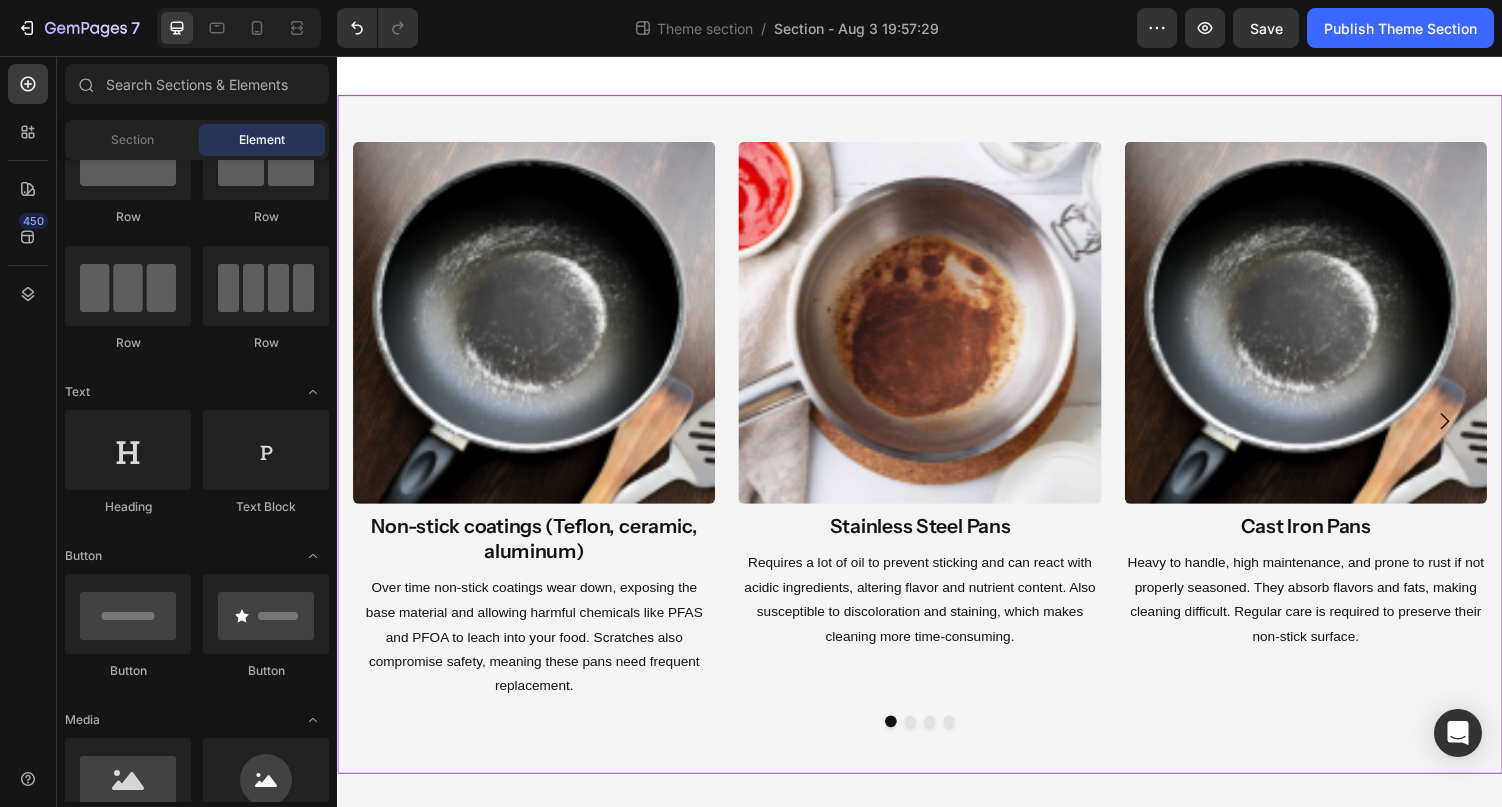 click on "Image Non-stick coatings (Teflon, ceramic, aluminum) Heading Over time non-stick coatings wear down, exposing the base material and allowing harmful chemicals like PFAS and PFOA to leach into your food. Scratches also compromise safety, meaning these pans need frequent replacement. Text Block Image Stainless Steel Pans Heading Requires a lot of oil to prevent sticking and can react with acidic ingredients, altering flavor and nutrient content. Also susceptible to discoloration and staining, which makes cleaning more time-consuming. Text Block Image Cast Iron Pans Heading Heavy to handle, high maintenance, and prone to rust if not properly seasoned. They absorb flavors and fats, making cleaning difficult. Regular care is required to preserve their non-stick surface. Text Block
Drop element here
Carousel Row" at bounding box center (937, 445) 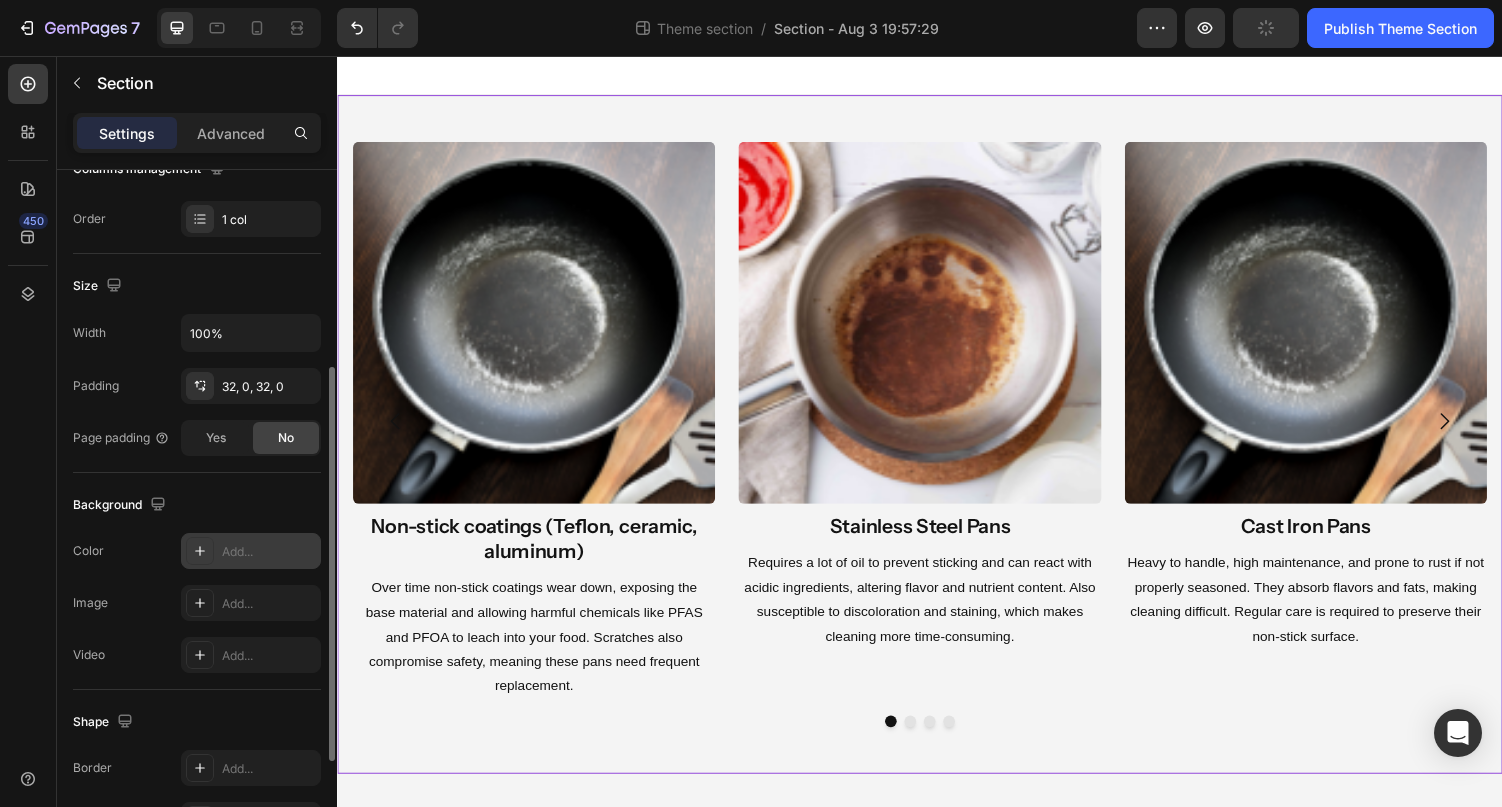 scroll, scrollTop: 349, scrollLeft: 0, axis: vertical 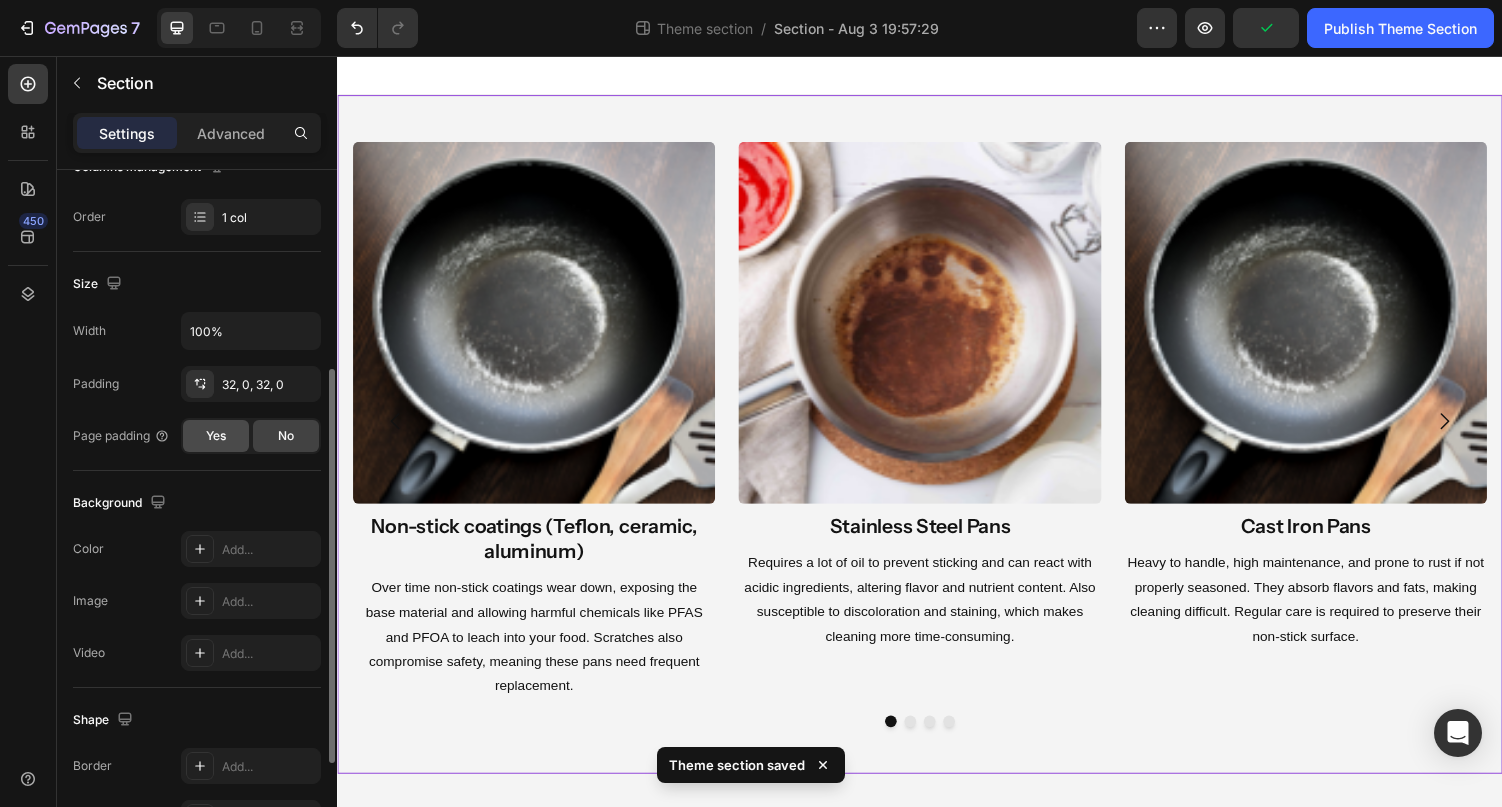 click on "Yes" 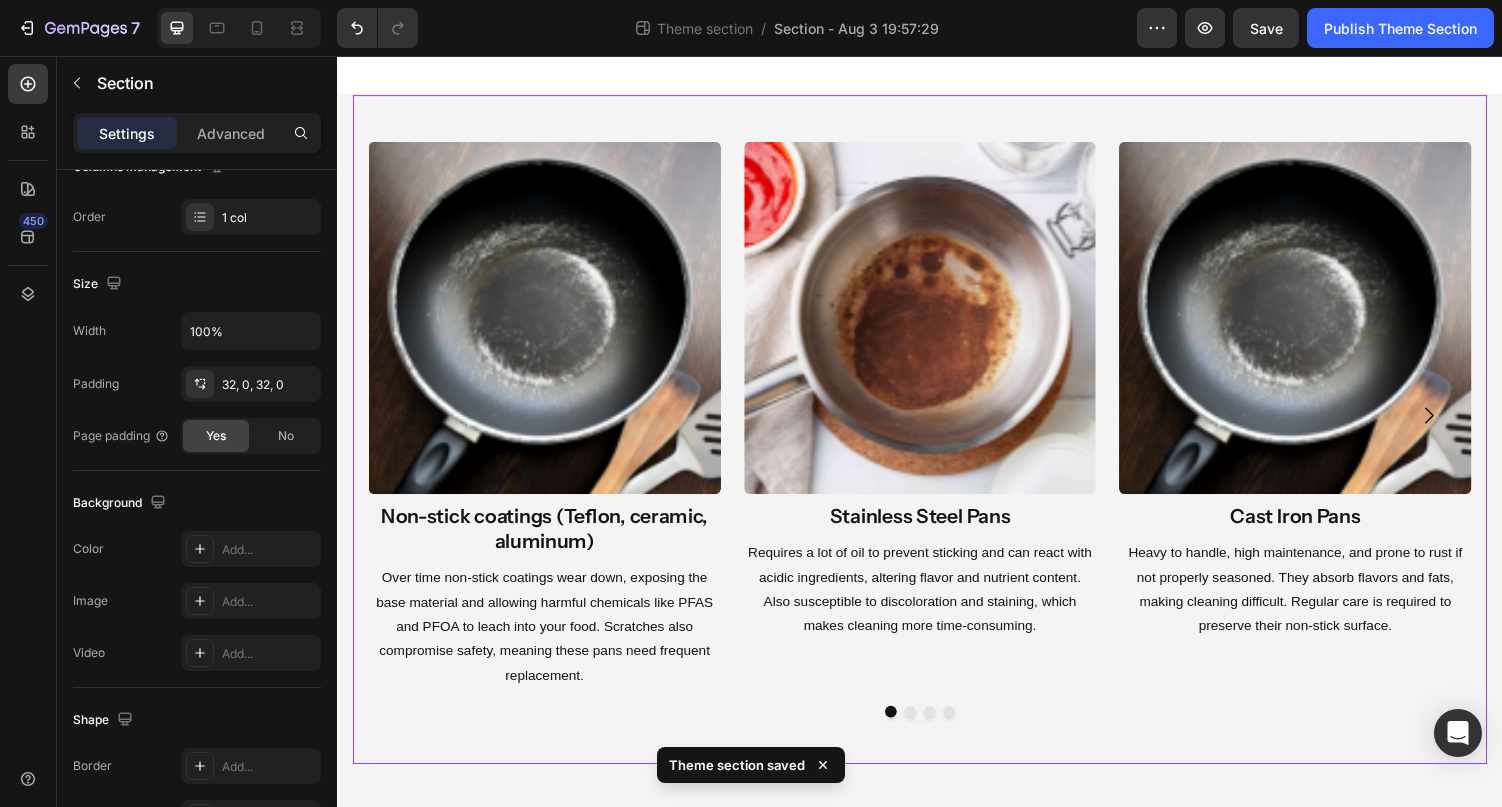 click at bounding box center (937, 76) 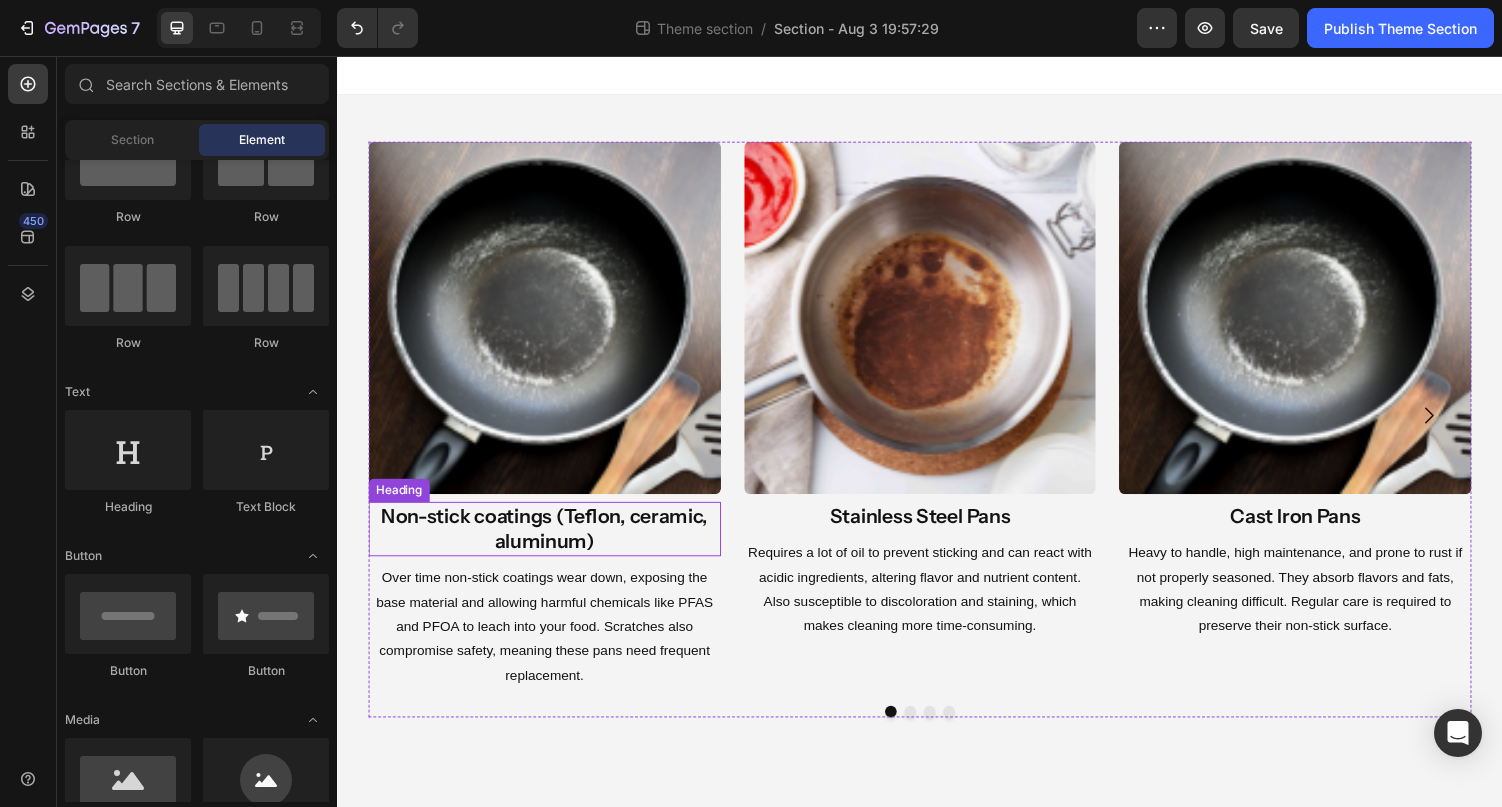 click on "Non-stick coatings (Teflon, ceramic, aluminum)" at bounding box center [550, 543] 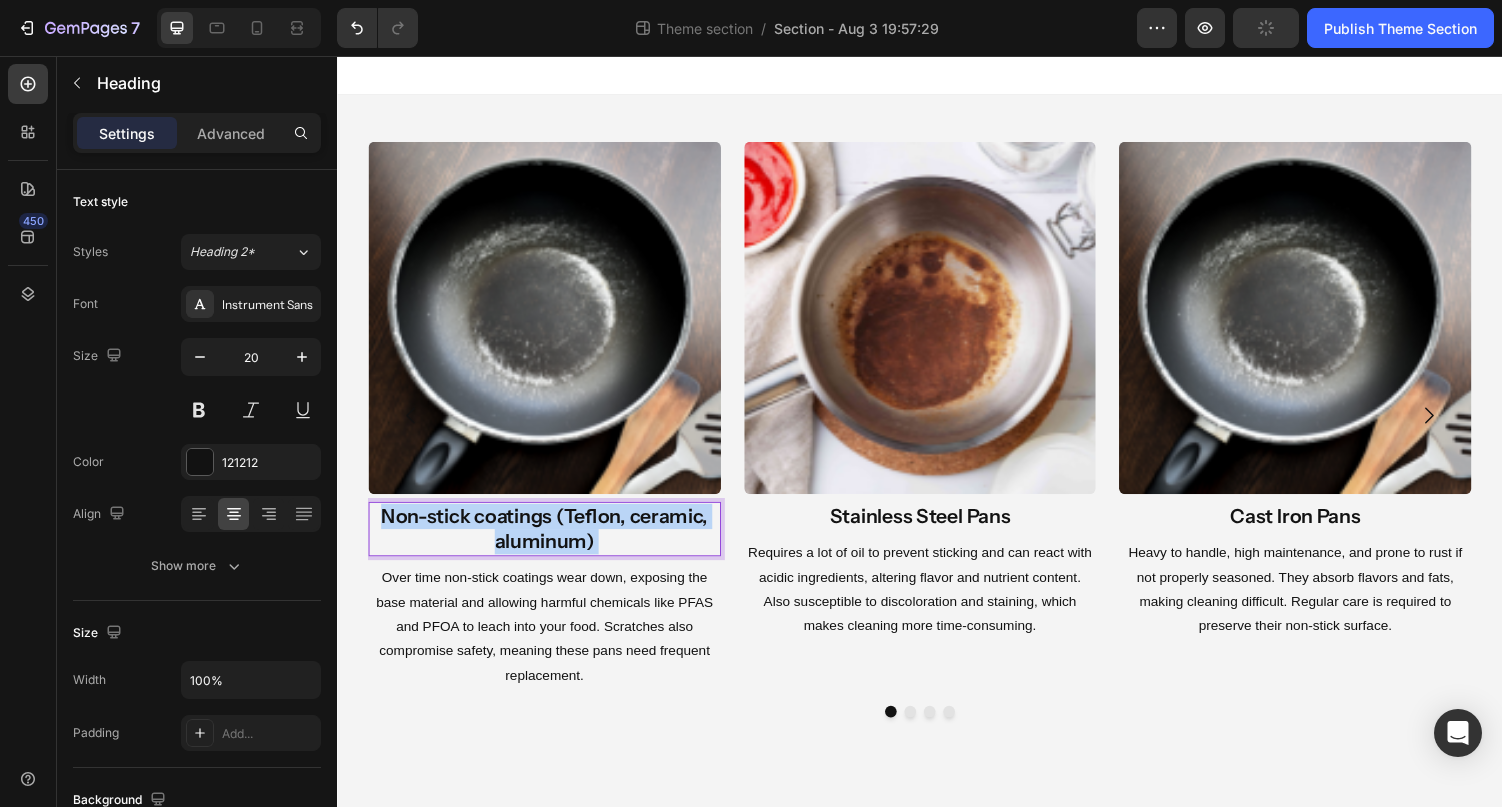 drag, startPoint x: 621, startPoint y: 556, endPoint x: 563, endPoint y: 533, distance: 62.39391 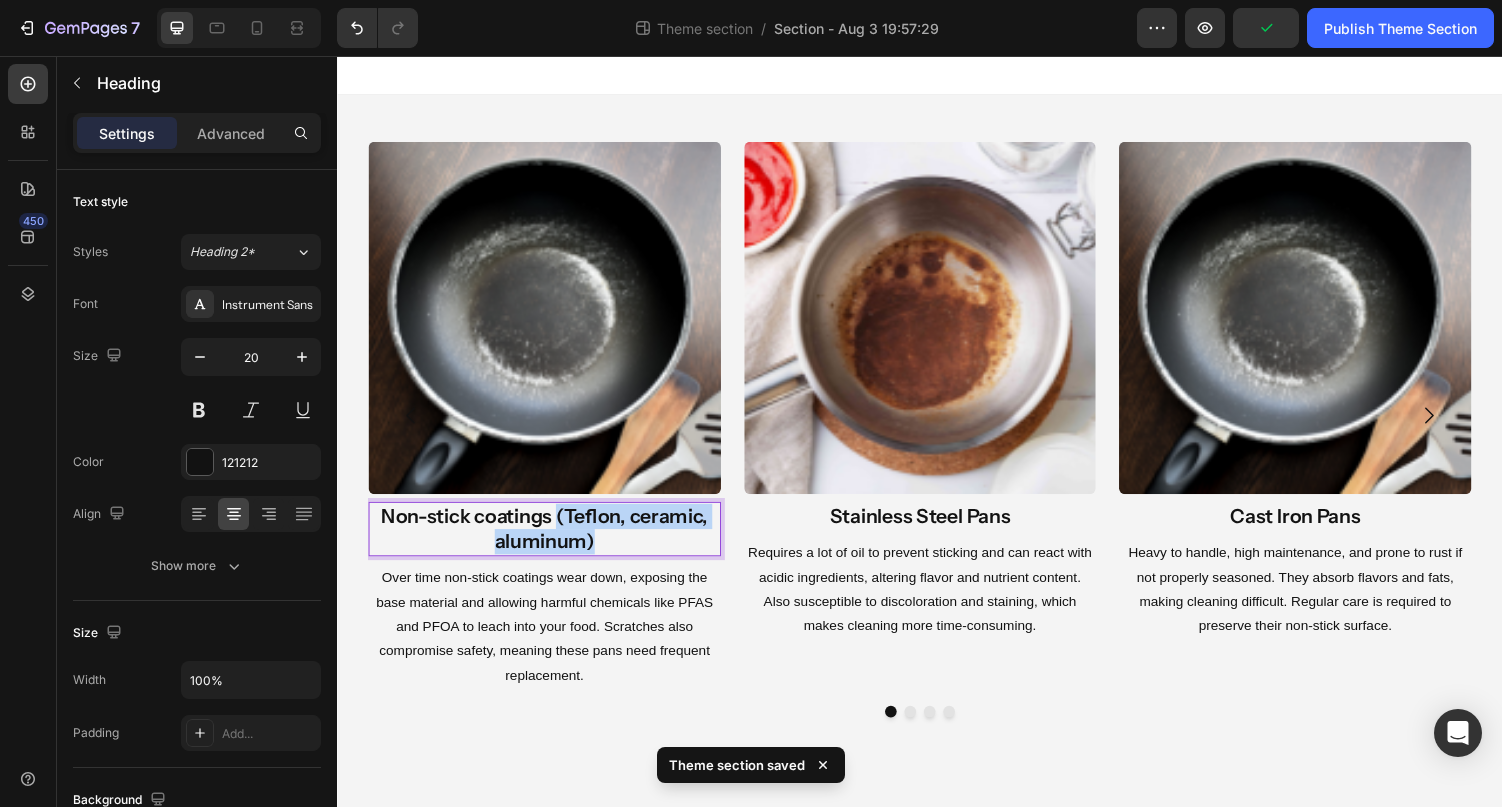 drag, startPoint x: 639, startPoint y: 553, endPoint x: 561, endPoint y: 530, distance: 81.32035 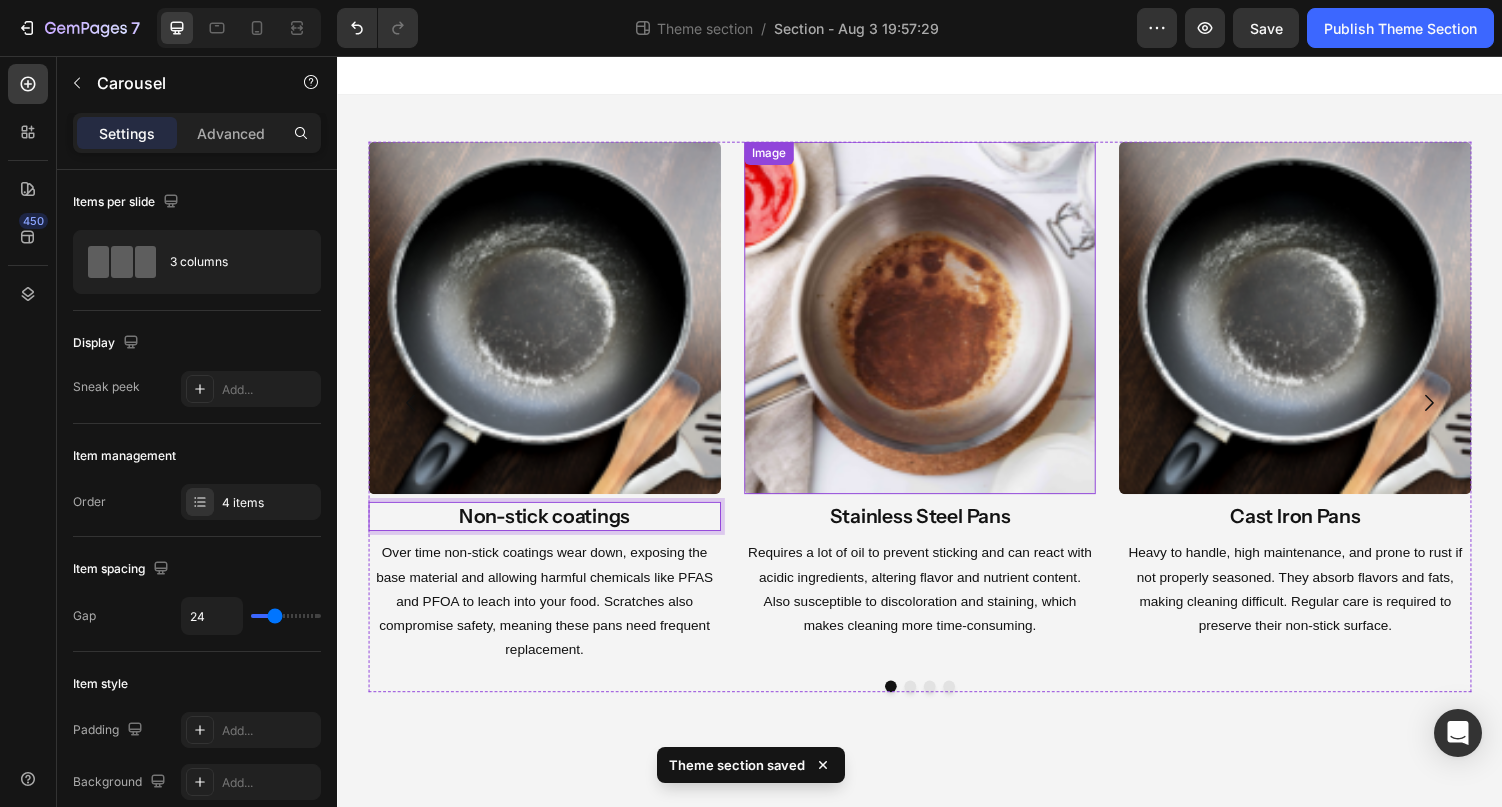 click on "Image Non-stick coatings Heading   8 Over time non-stick coatings wear down, exposing the base material and allowing harmful chemicals like PFAS and PFOA to leach into your food. Scratches also compromise safety, meaning these pans need frequent replacement. Text Block Image Stainless Steel Pans Heading Requires a lot of oil to prevent sticking and can react with acidic ingredients, altering flavor and nutrient content. Also susceptible to discoloration and staining, which makes cleaning more time-consuming. Text Block Image Cast Iron Pans Heading Heavy to handle, high maintenance, and prone to rust if not properly seasoned. They absorb flavors and fats, making cleaning difficult. Regular care is required to preserve their non-stick surface. Text Block
Drop element here" at bounding box center (937, 413) 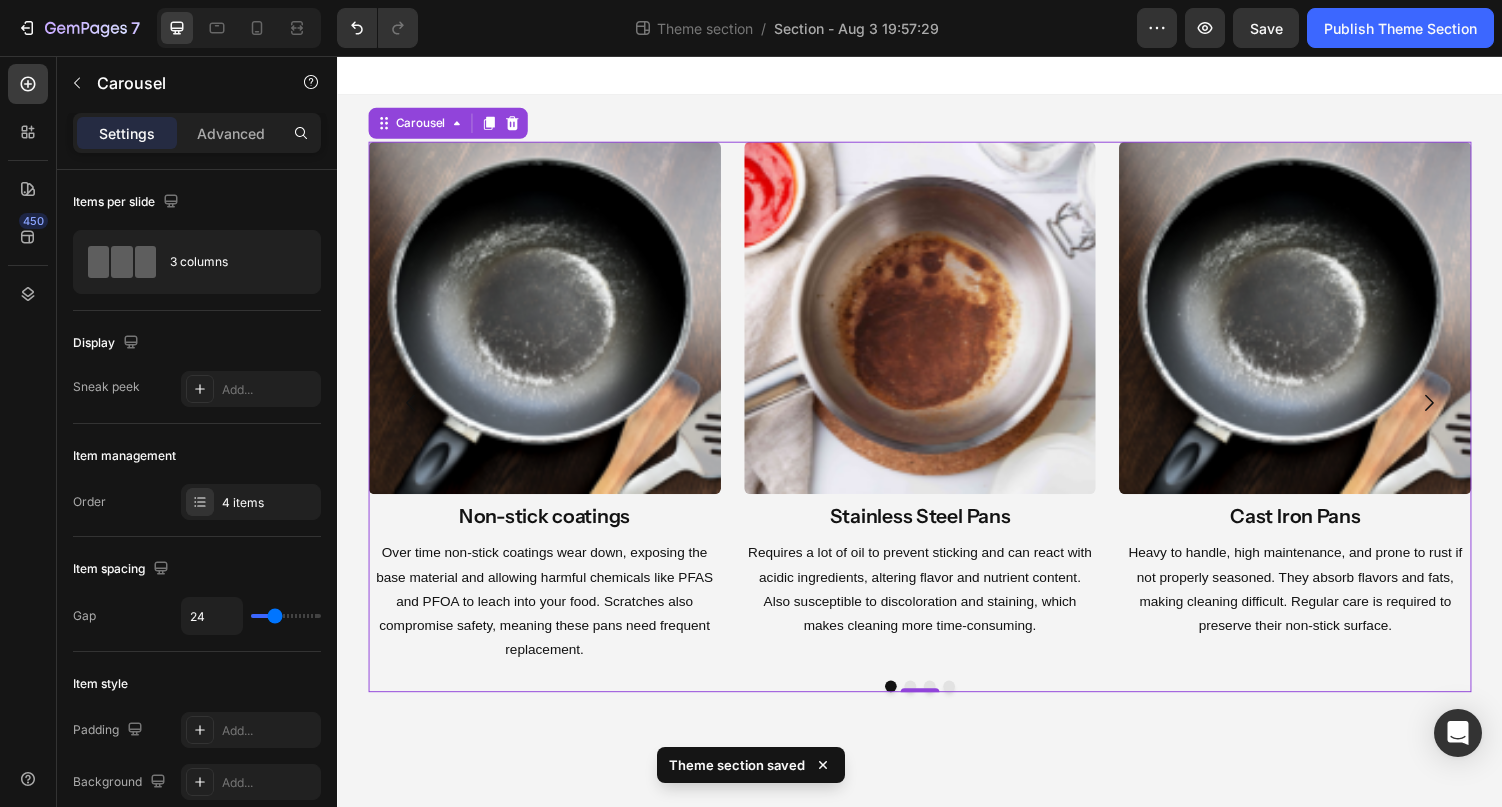 click at bounding box center [937, 76] 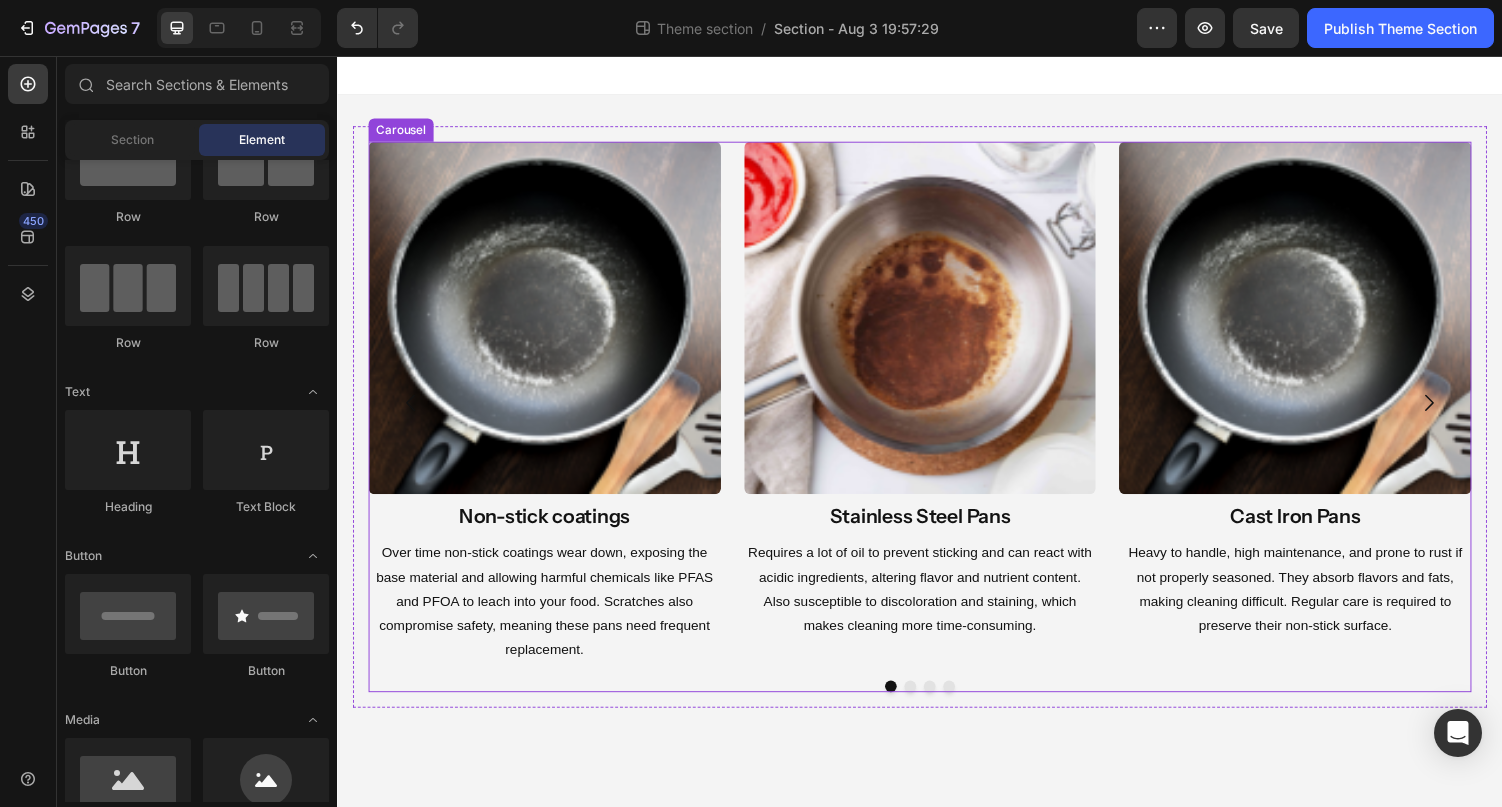 click on "Image Non-stick coatings Heading Over time non-stick coatings wear down, exposing the base material and allowing harmful chemicals like PFAS and PFOA to leach into your food. Scratches also compromise safety, meaning these pans need frequent replacement. Text Block Image Stainless Steel Pans Heading Requires a lot of oil to prevent sticking and can react with acidic ingredients, altering flavor and nutrient content. Also susceptible to discoloration and staining, which makes cleaning more time-consuming. Text Block Image Cast Iron Pans Heading Heavy to handle, high maintenance, and prone to rust if not properly seasoned. They absorb flavors and fats, making cleaning difficult. Regular care is required to preserve their non-stick surface. Text Block
Drop element here
Carousel" at bounding box center [937, 427] 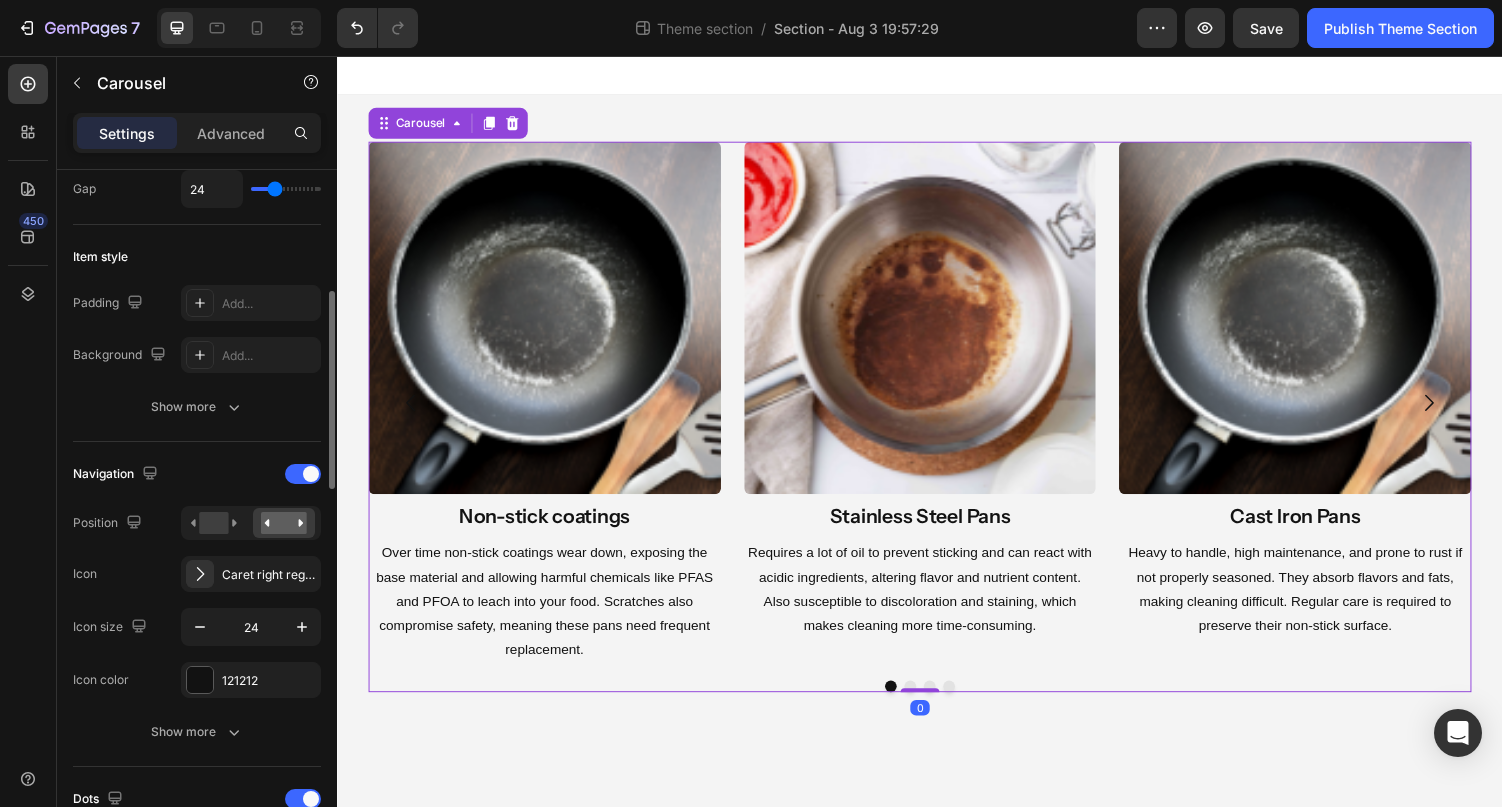 scroll, scrollTop: 429, scrollLeft: 0, axis: vertical 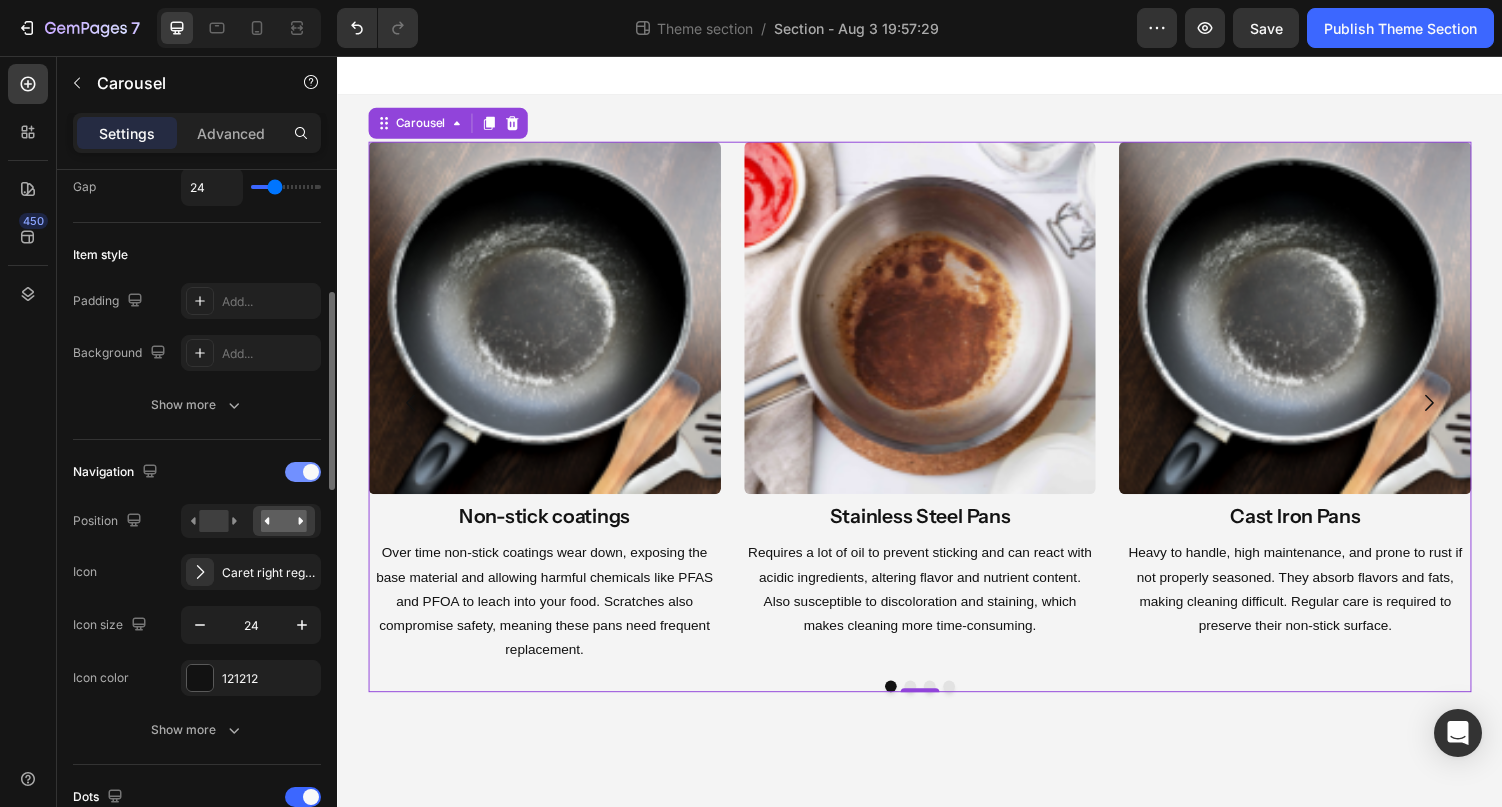 click at bounding box center (303, 472) 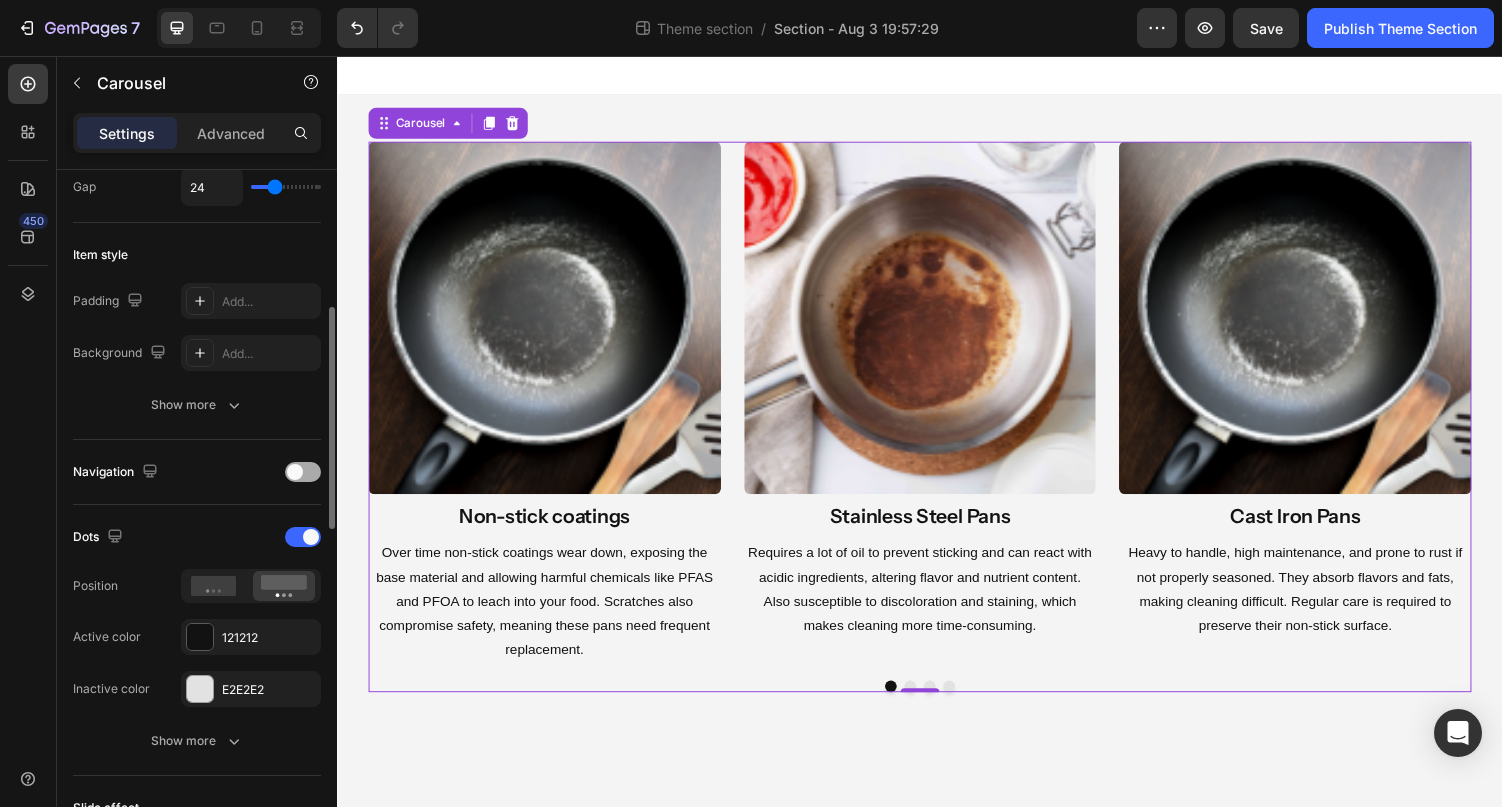 click at bounding box center [295, 472] 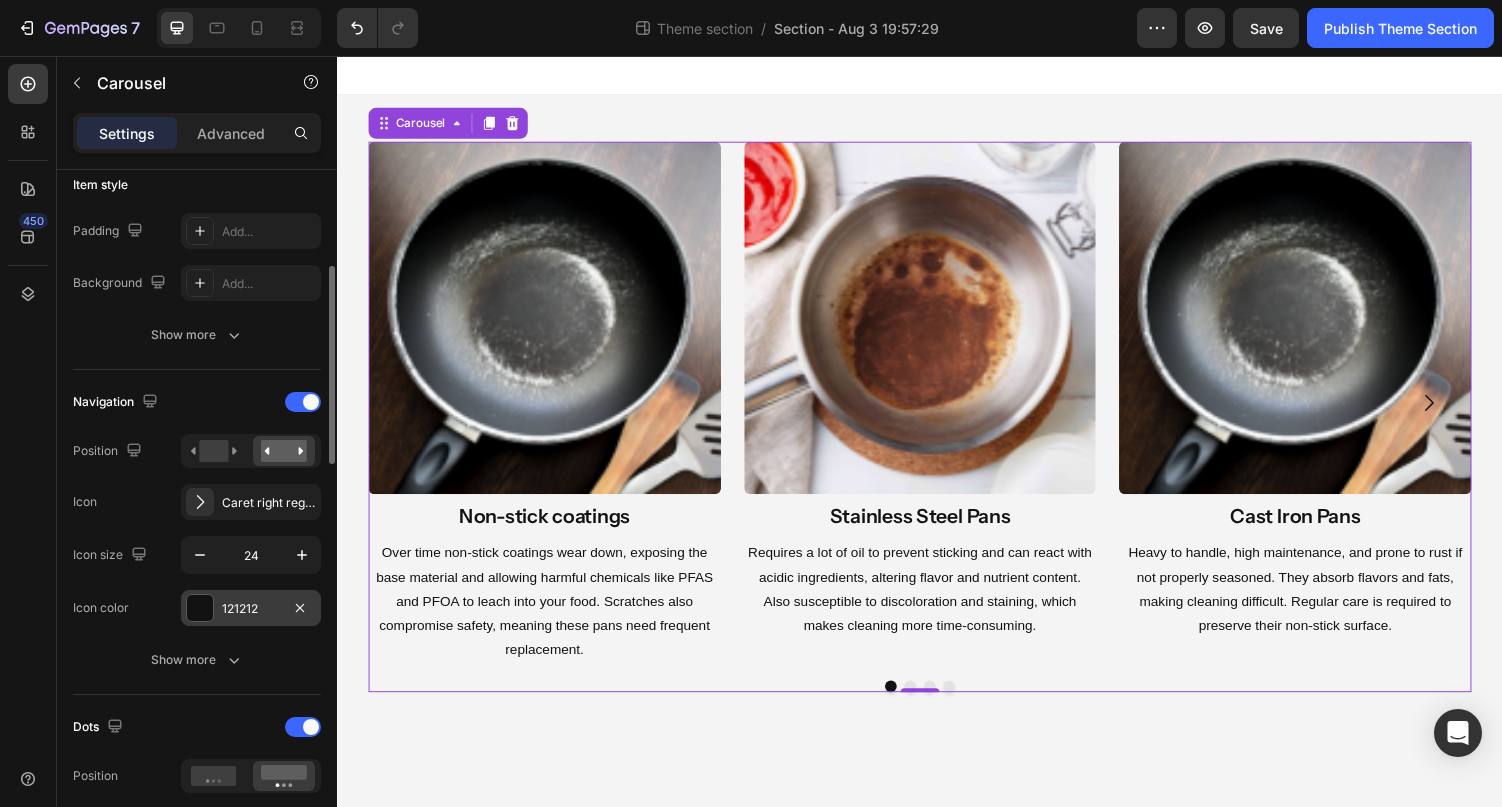 scroll, scrollTop: 511, scrollLeft: 0, axis: vertical 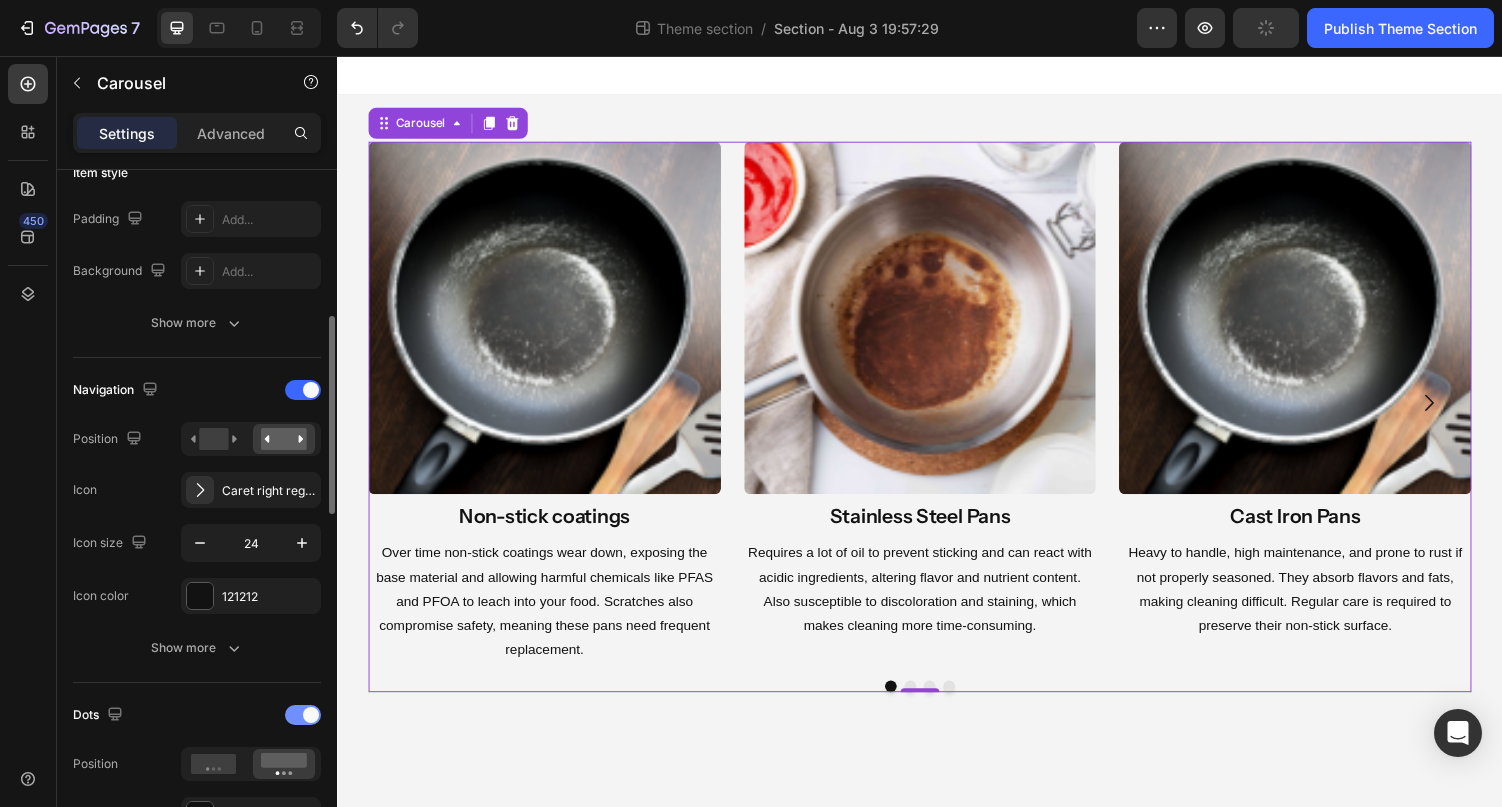 click at bounding box center (303, 715) 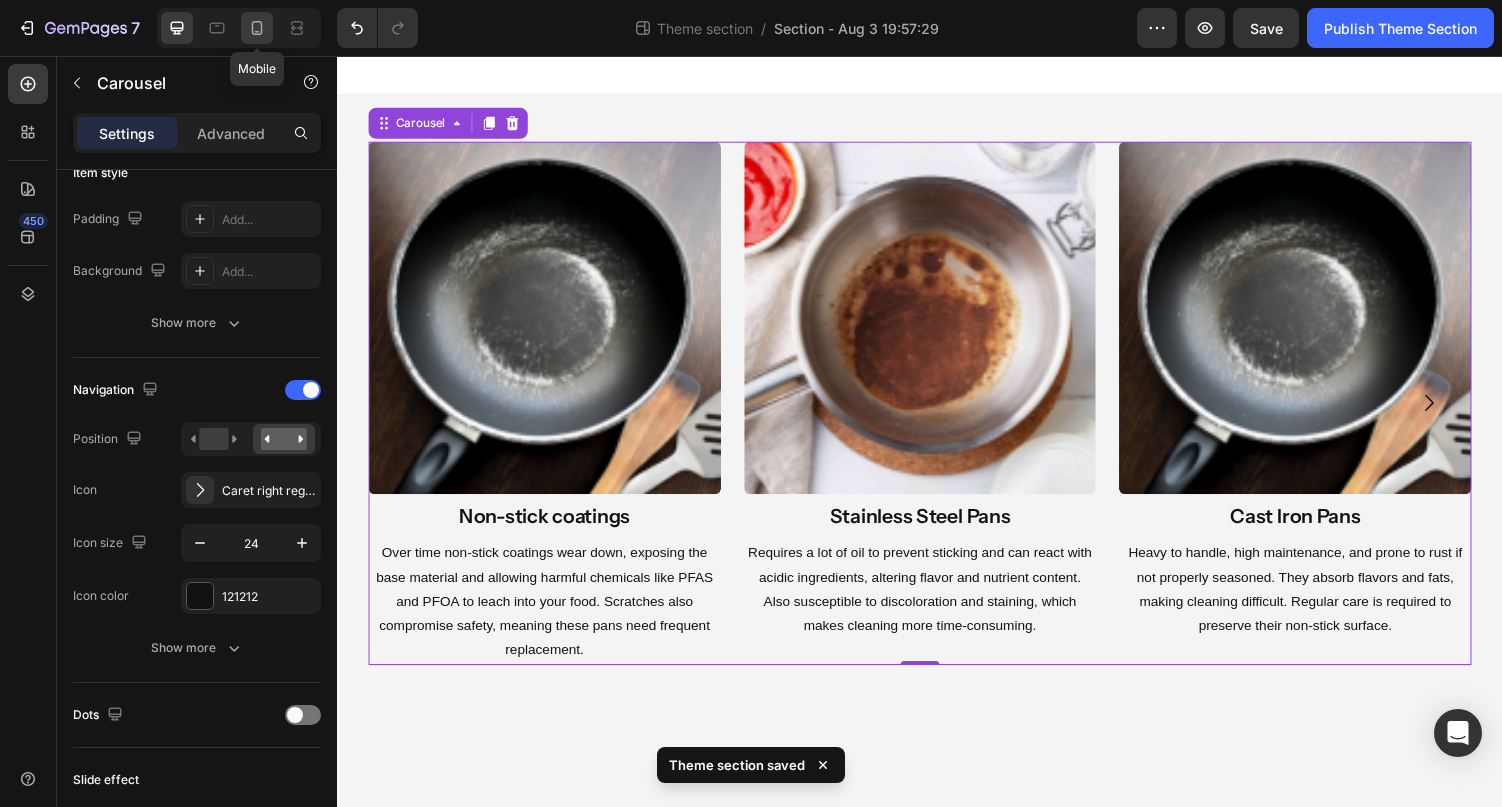 click 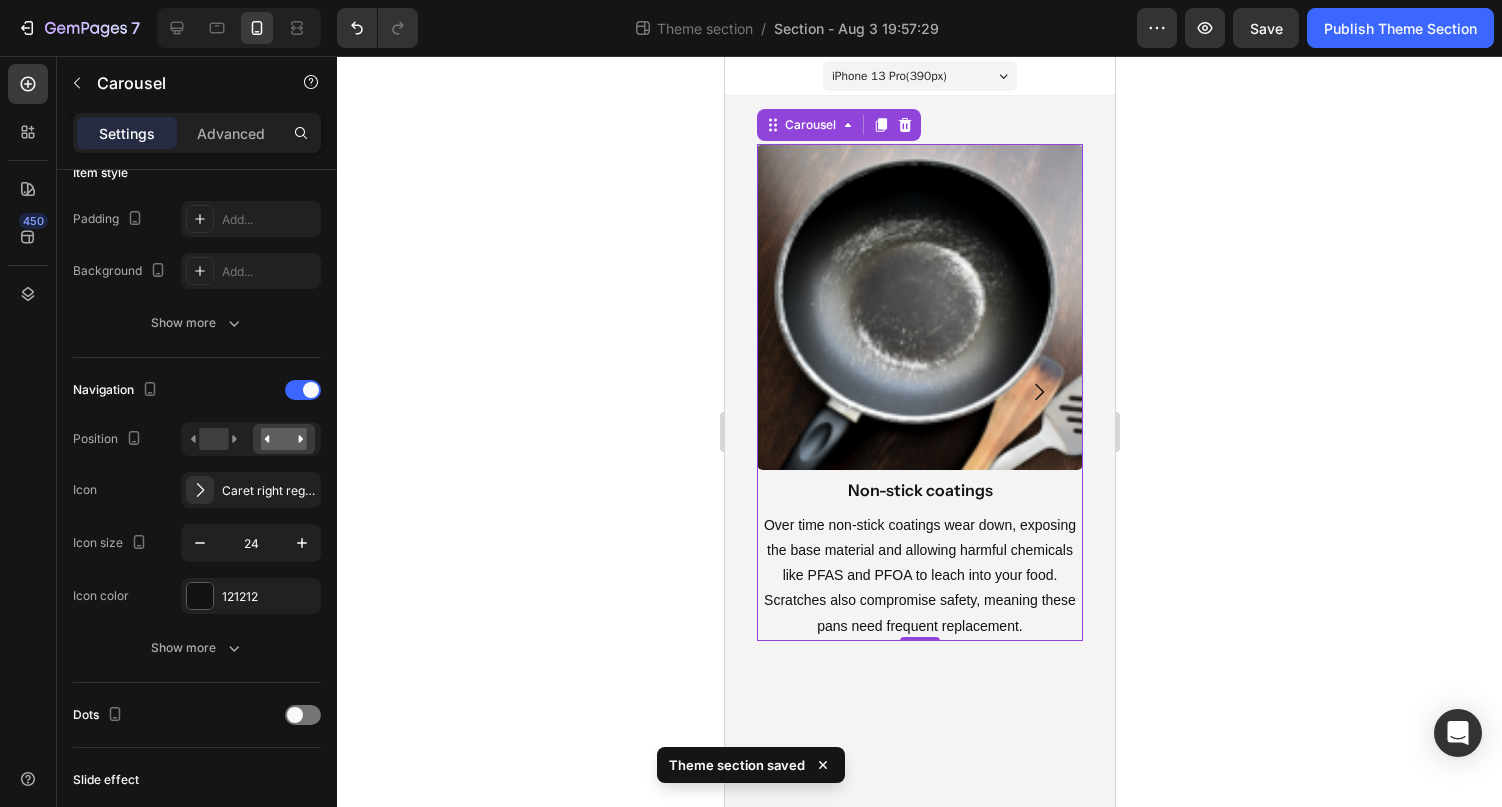 click 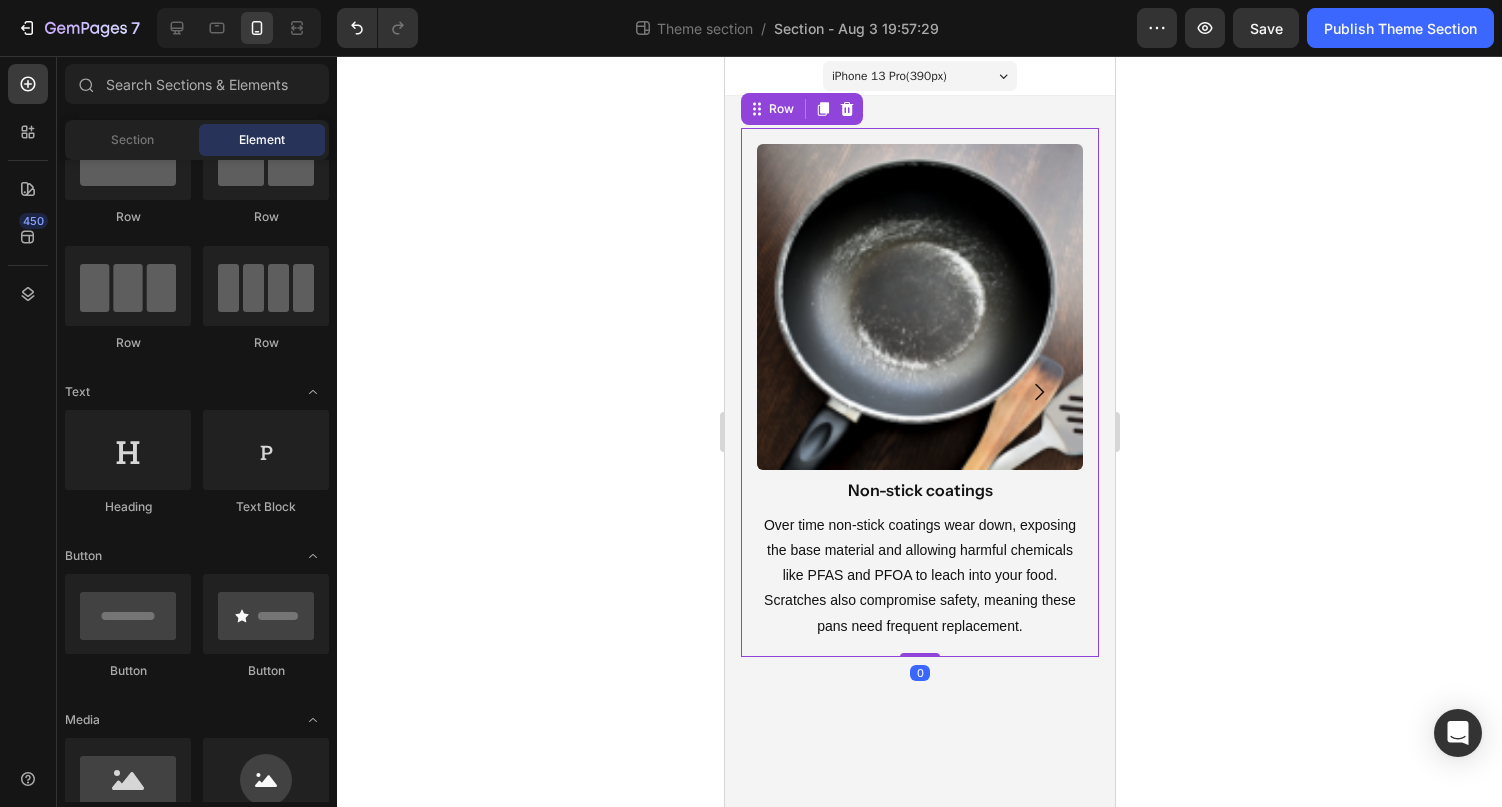 click on "Image Non-stick coatings Heading Over time non-stick coatings wear down, exposing the base material and allowing harmful chemicals like PFAS and PFOA to leach into your food. Scratches also compromise safety, meaning these pans need frequent replacement. Text Block Image Stainless Steel Pans Heading Requires a lot of oil to prevent sticking and can react with acidic ingredients, altering flavor and nutrient content. Also susceptible to discoloration and staining, which makes cleaning more time-consuming. Text Block Image Cast Iron Pans Heading Heavy to handle, high maintenance, and prone to rust if not properly seasoned. They absorb flavors and fats, making cleaning difficult. Regular care is required to preserve their non-stick surface. Text Block
Drop element here
Carousel Row   0" at bounding box center [919, 392] 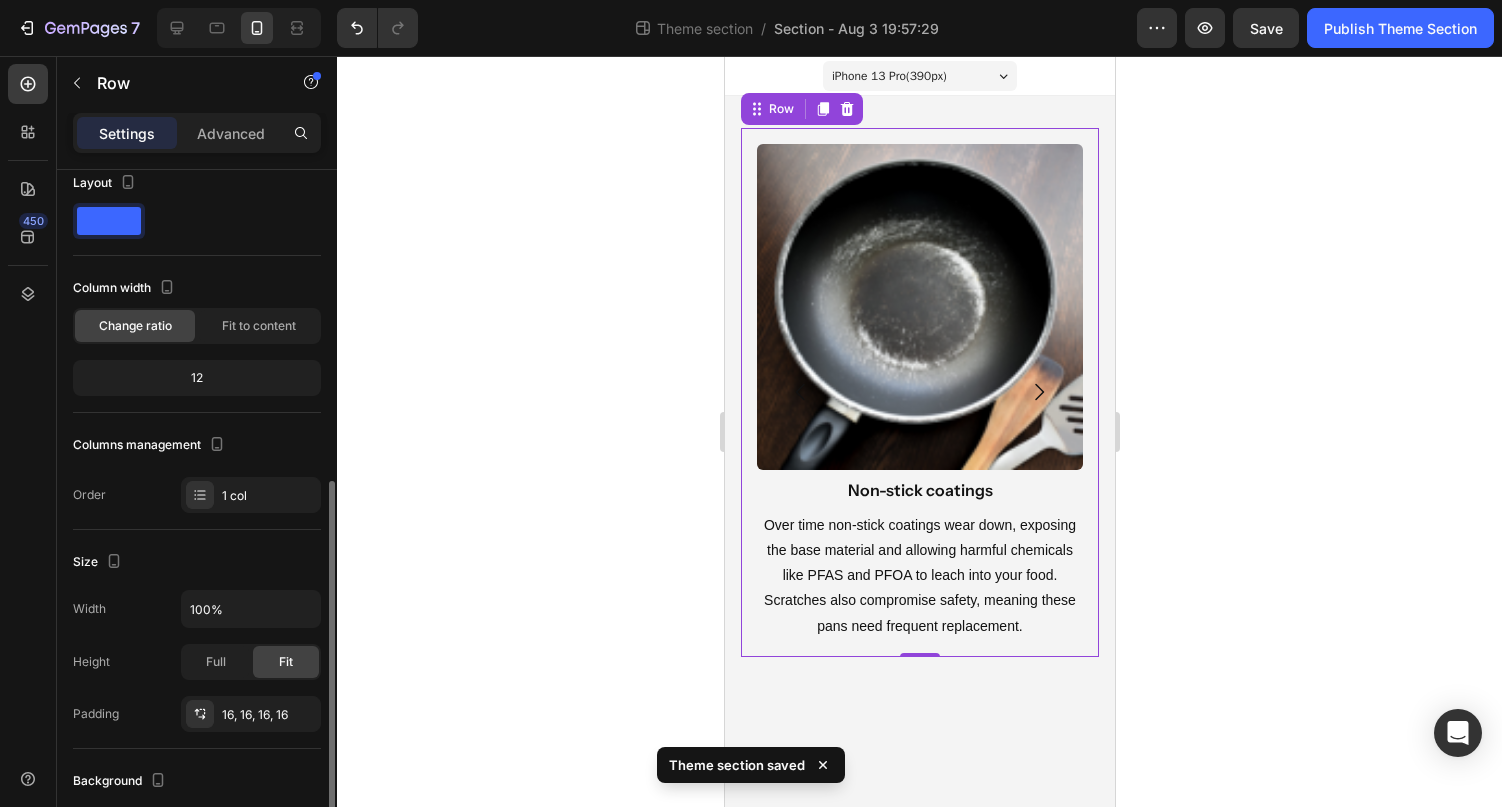 scroll, scrollTop: 0, scrollLeft: 0, axis: both 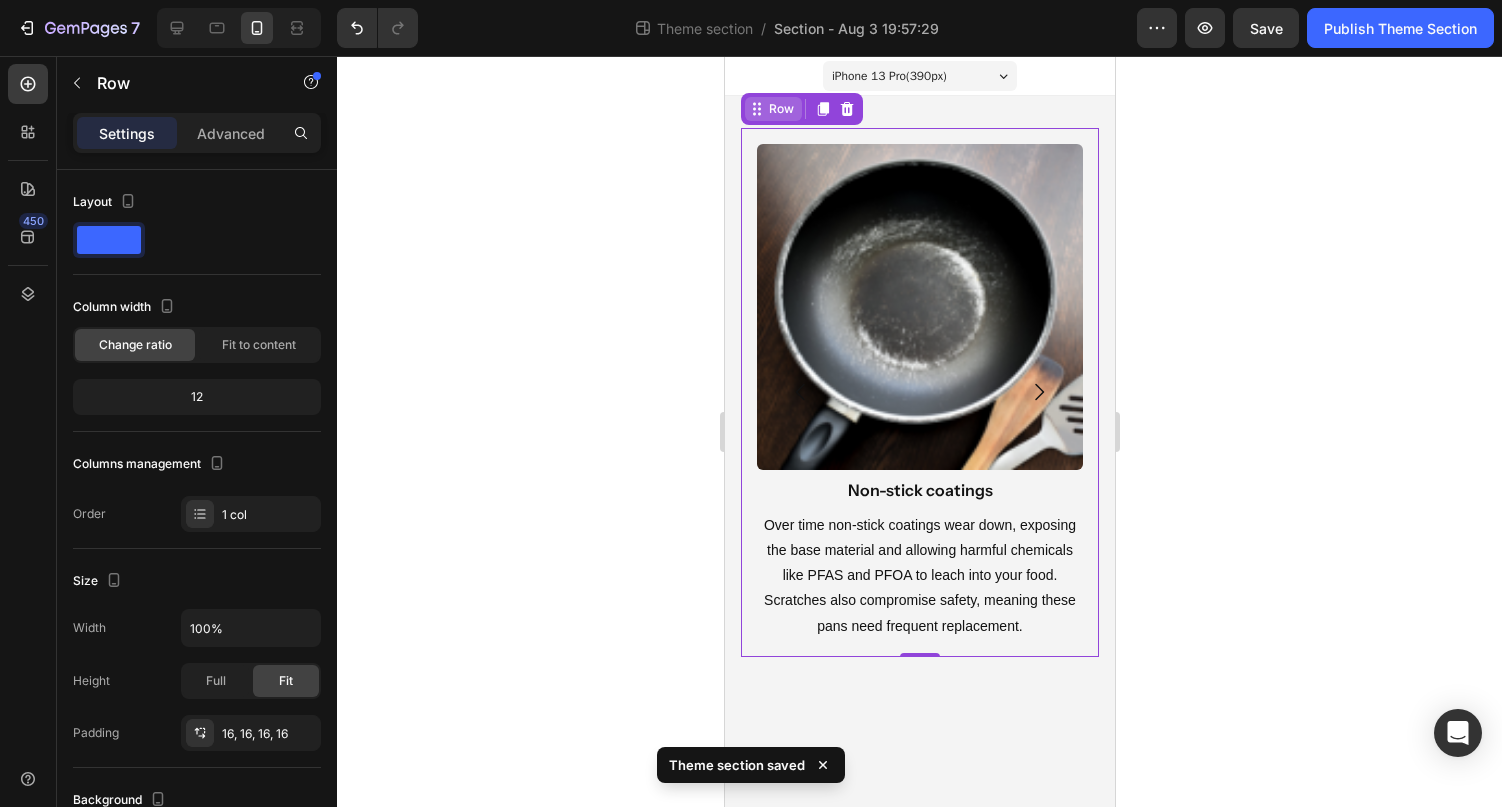click on "Row" at bounding box center [772, 109] 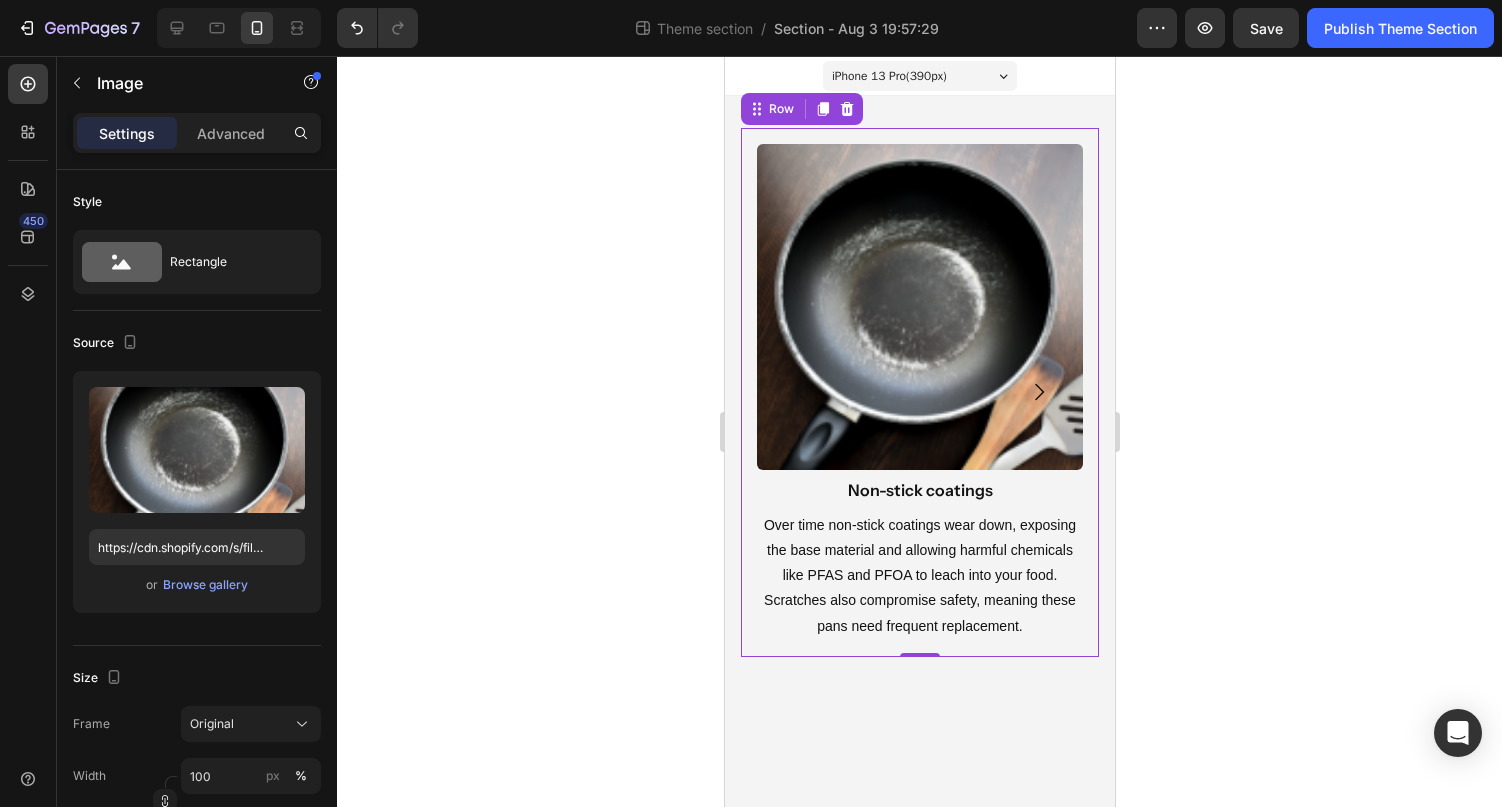 click on "Image" at bounding box center (781, 132) 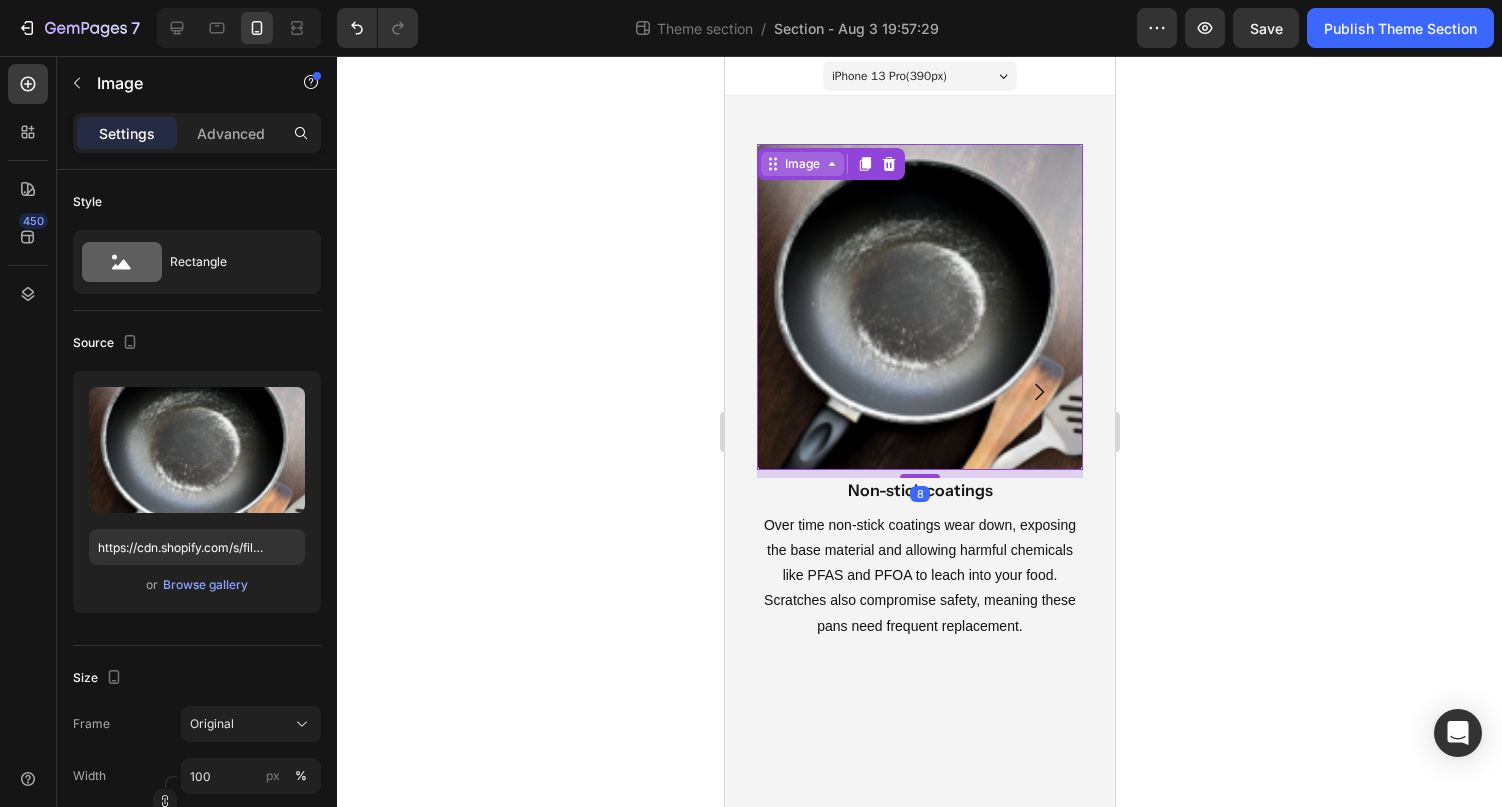 click on "Image" at bounding box center (801, 164) 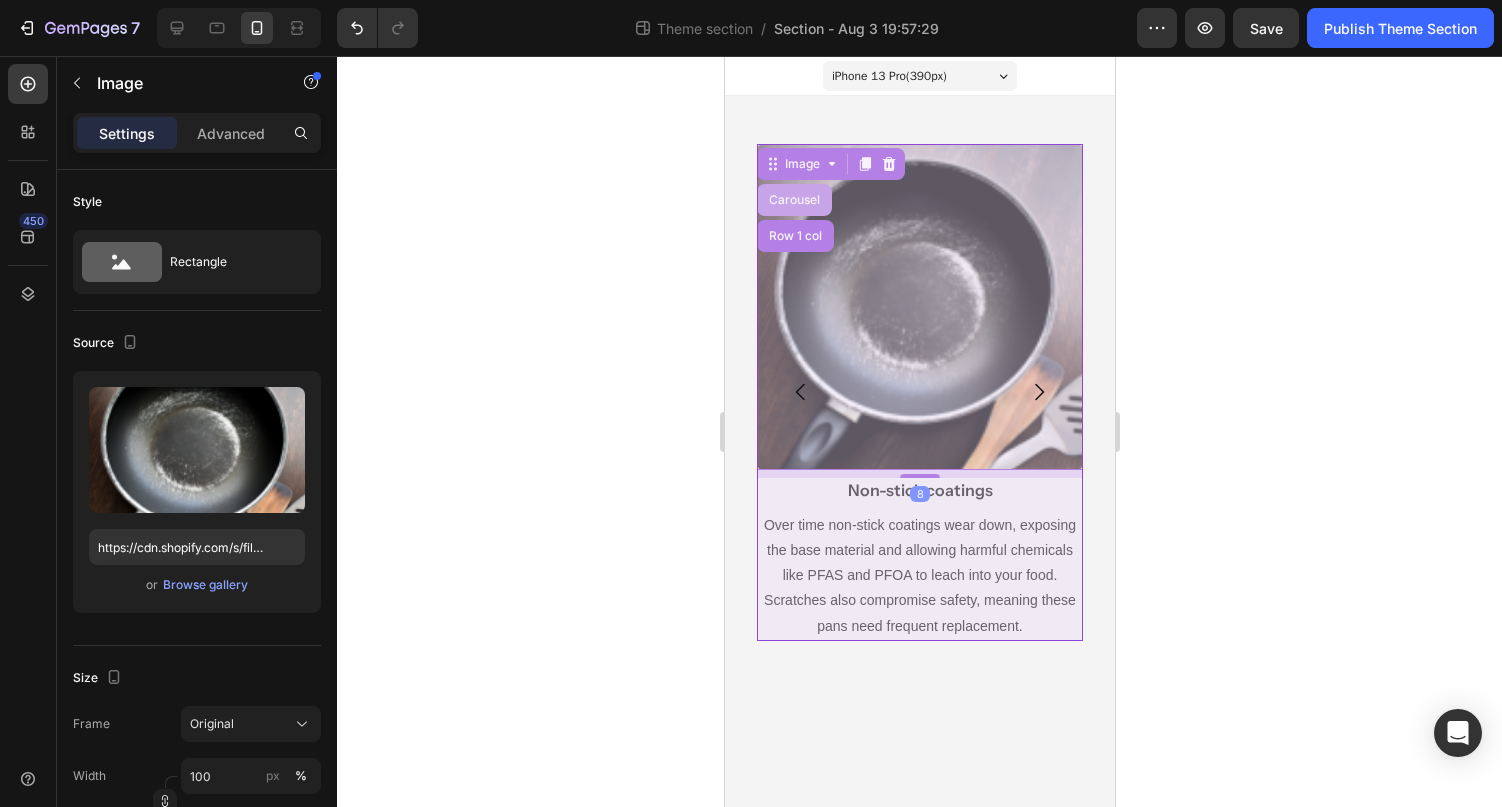 click on "Carousel" at bounding box center (793, 200) 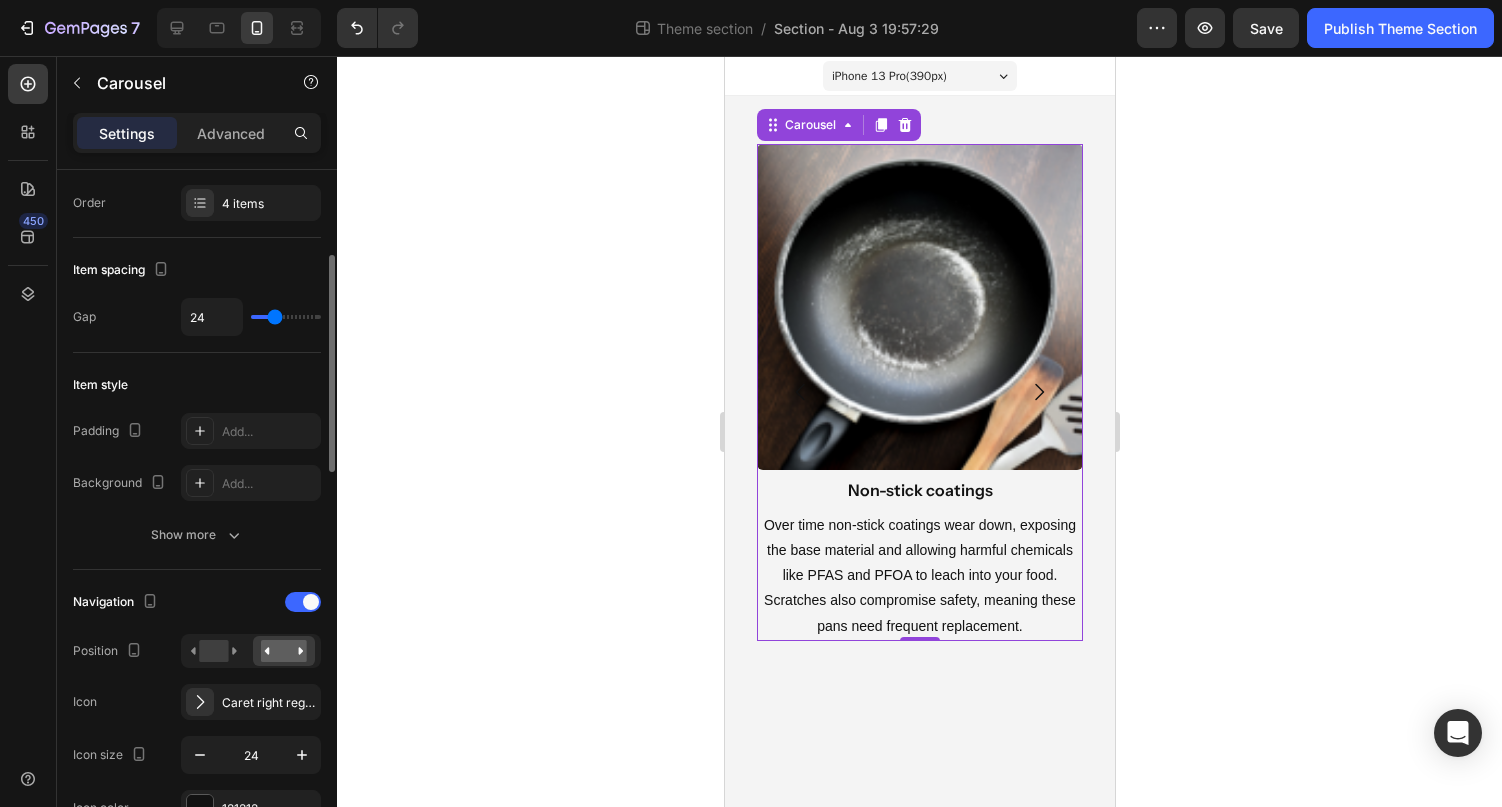 scroll, scrollTop: 313, scrollLeft: 0, axis: vertical 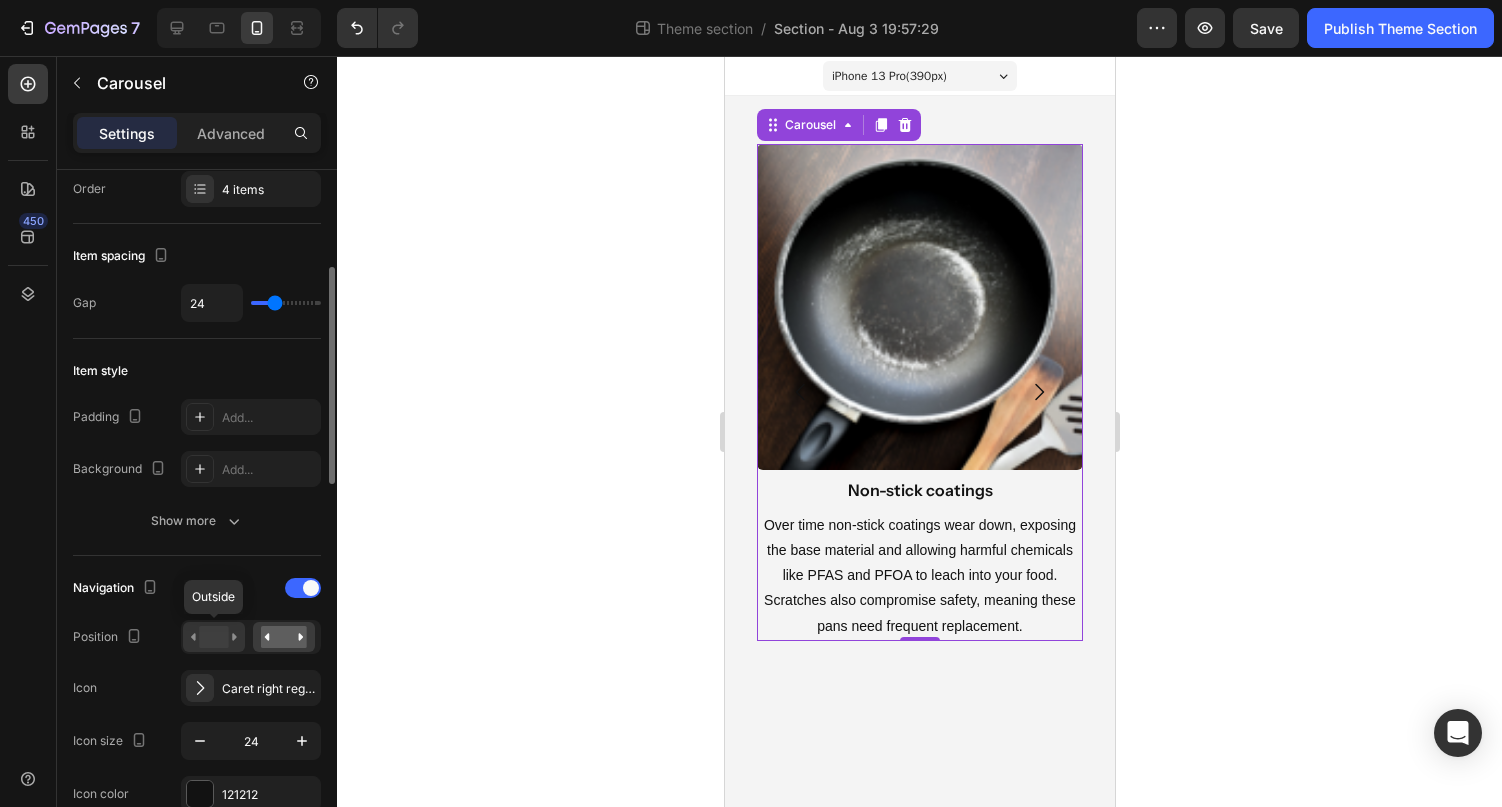 click 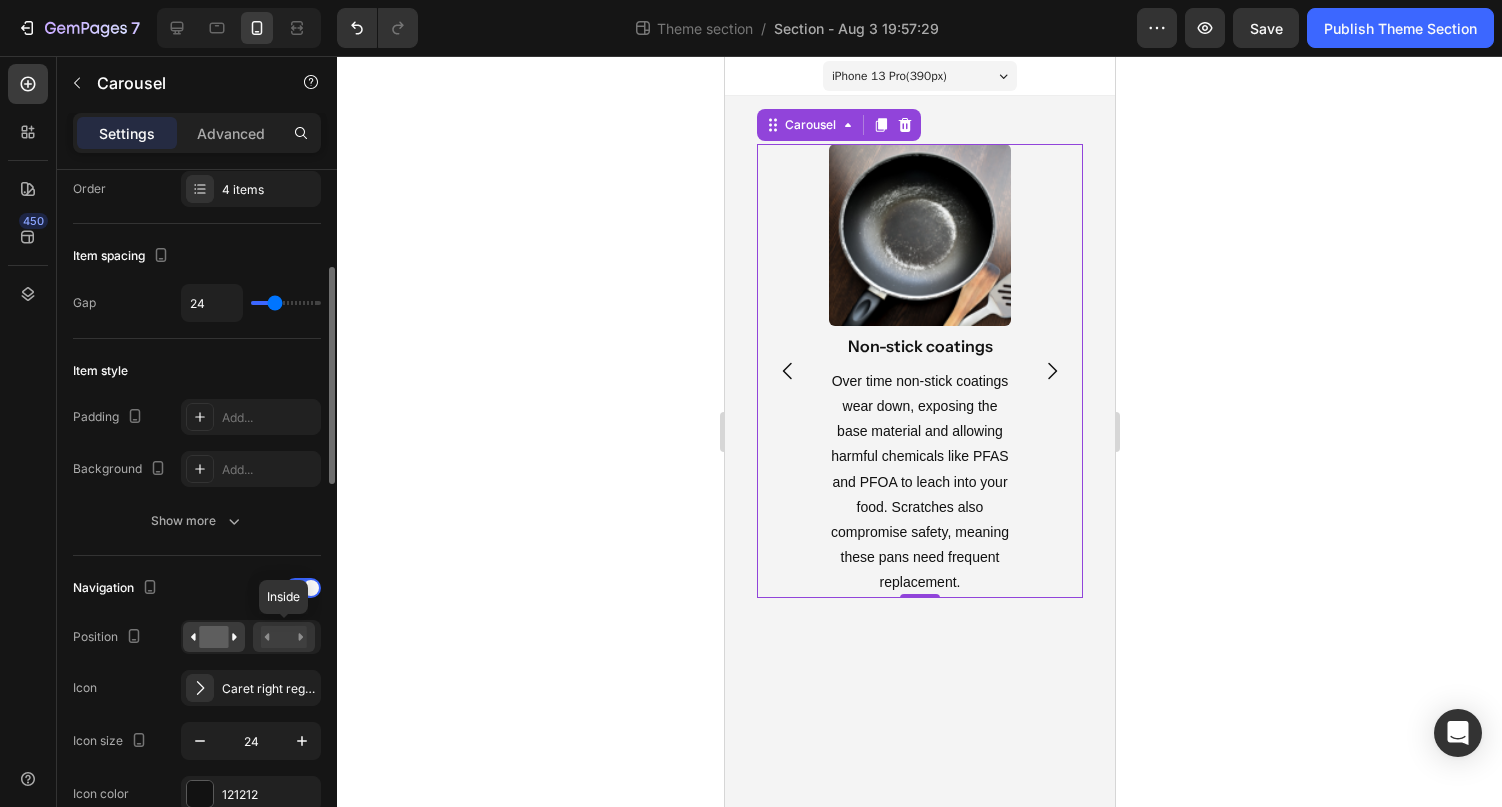 click 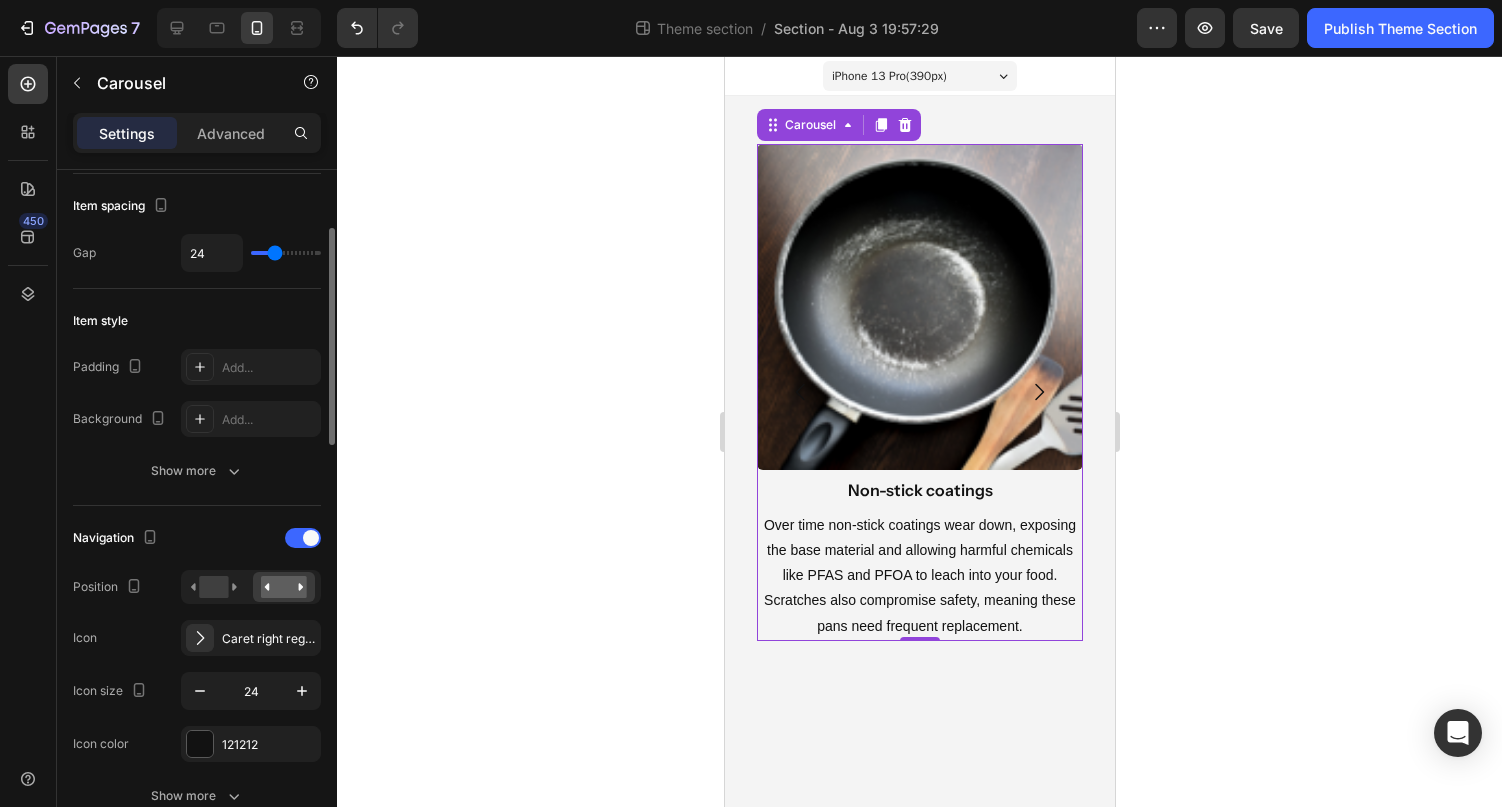 scroll, scrollTop: 403, scrollLeft: 0, axis: vertical 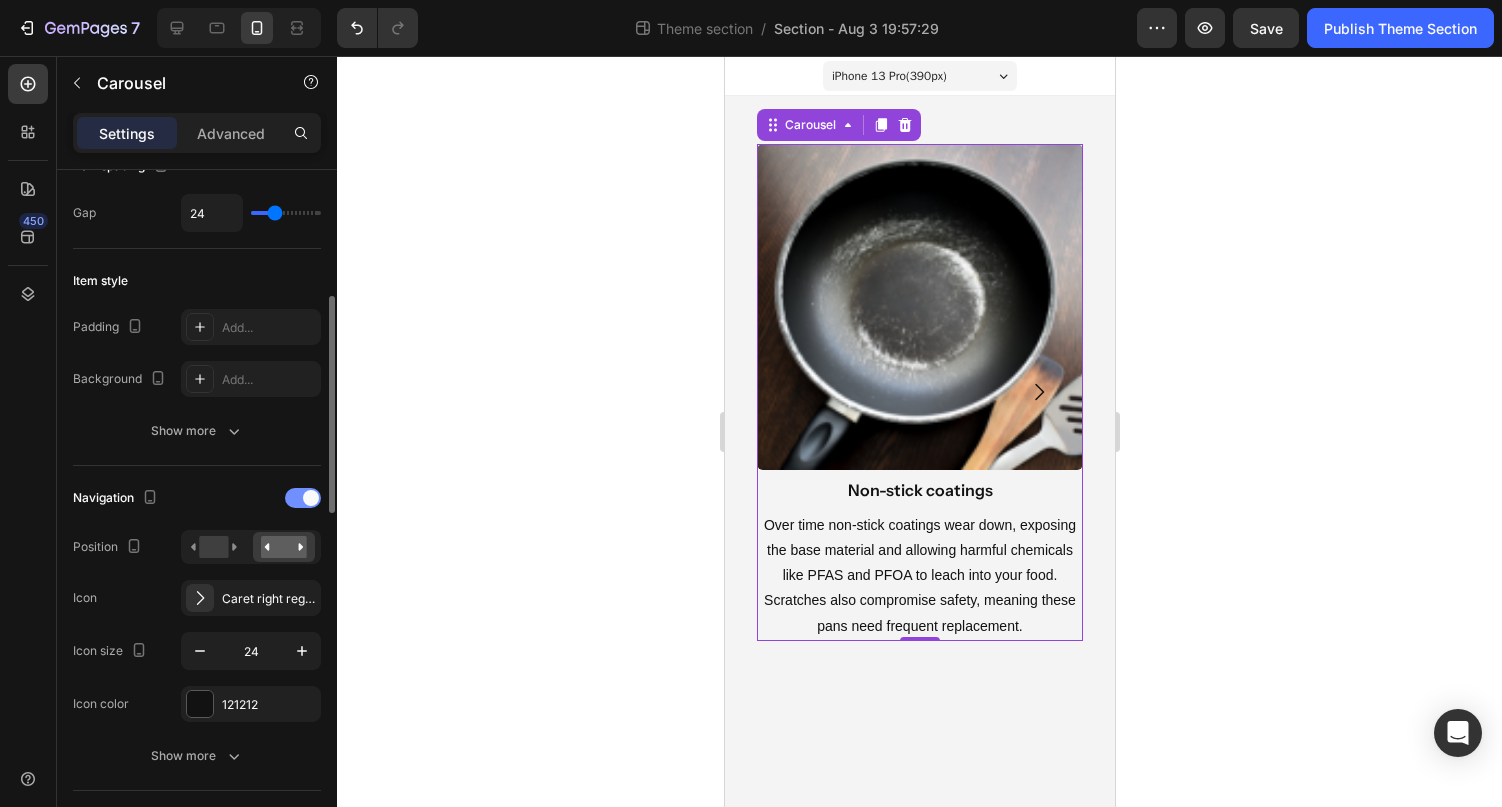 click at bounding box center (303, 498) 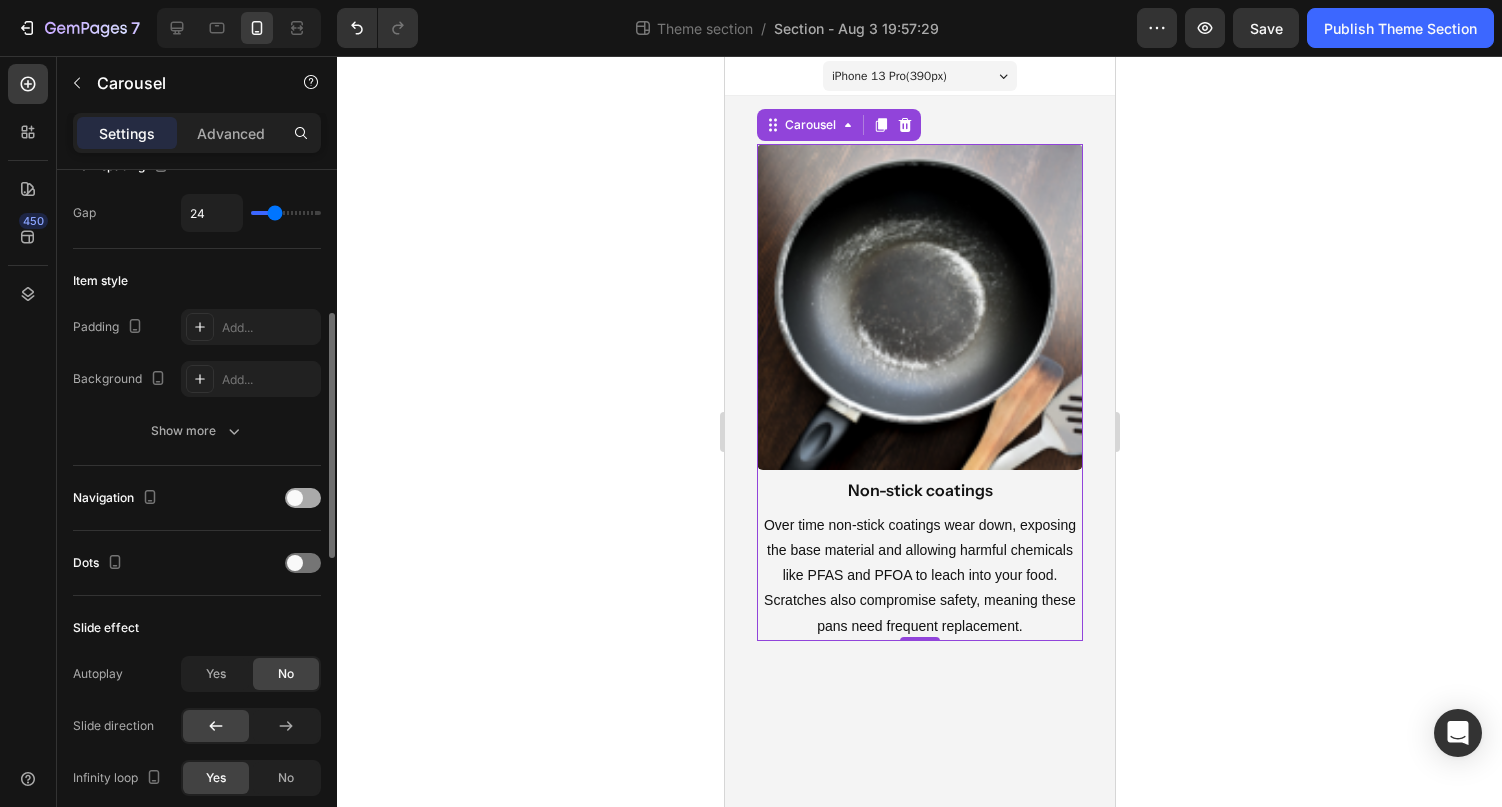click at bounding box center (295, 498) 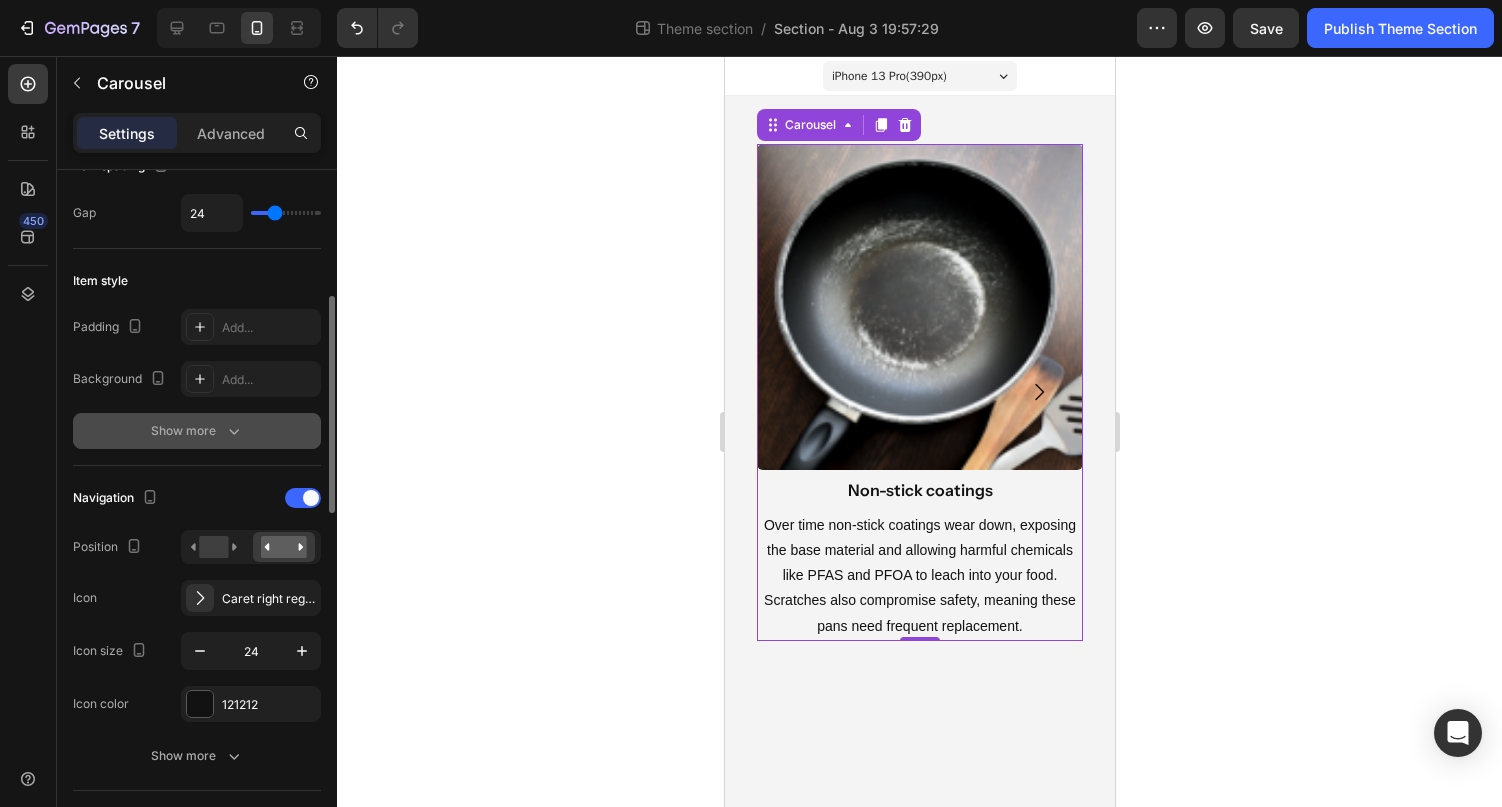 scroll, scrollTop: 351, scrollLeft: 0, axis: vertical 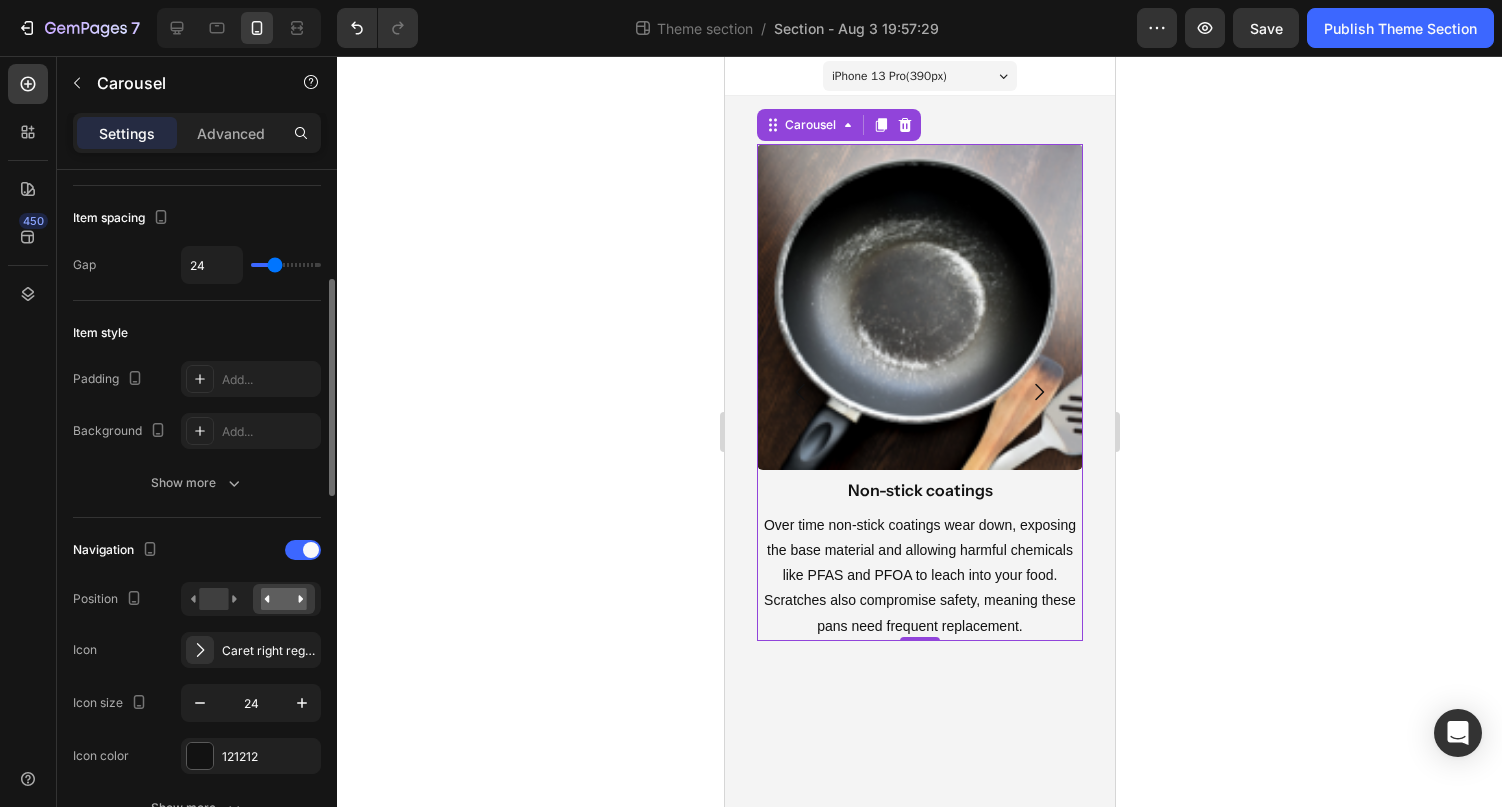 type on "14" 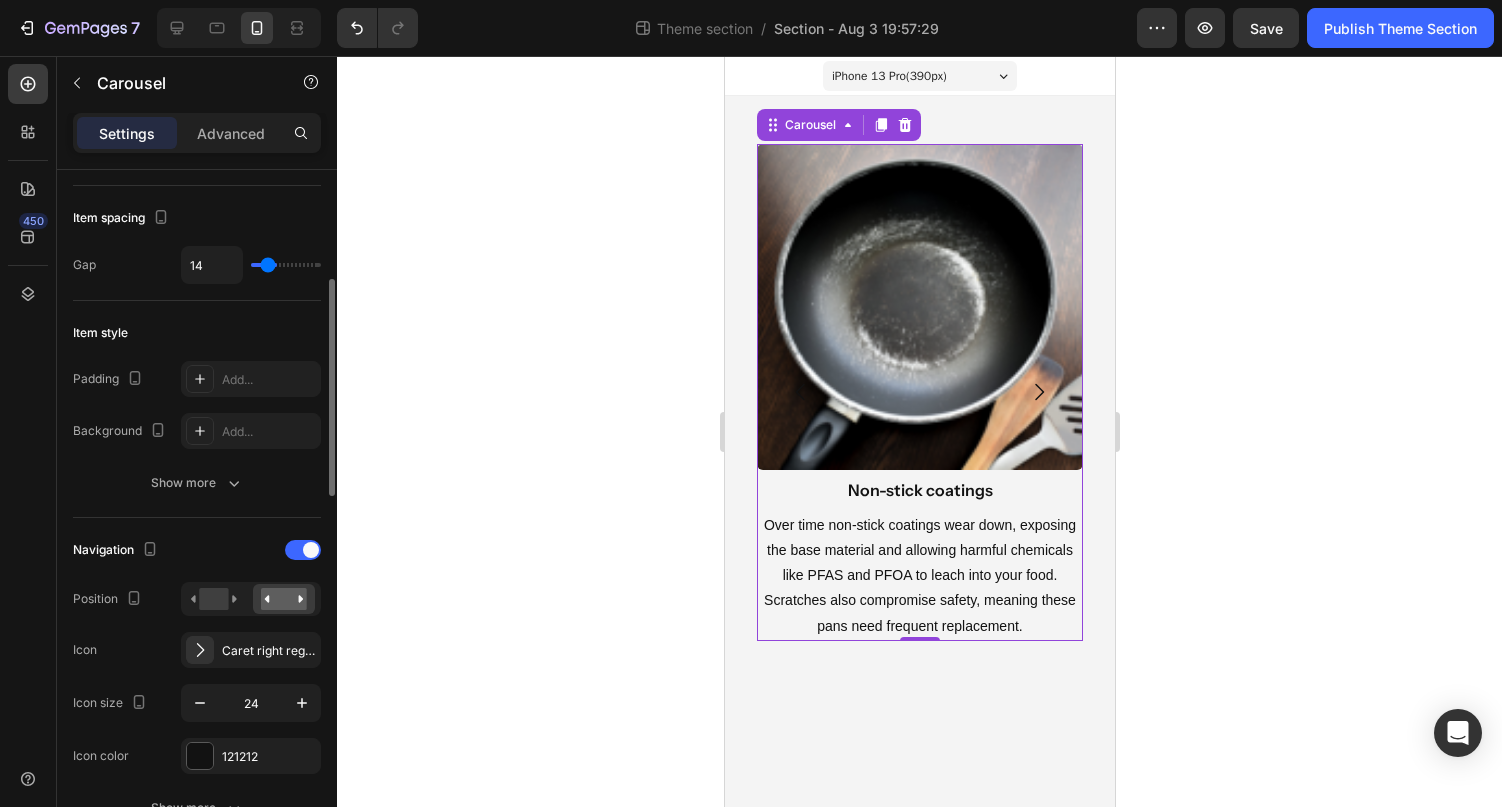type on "13" 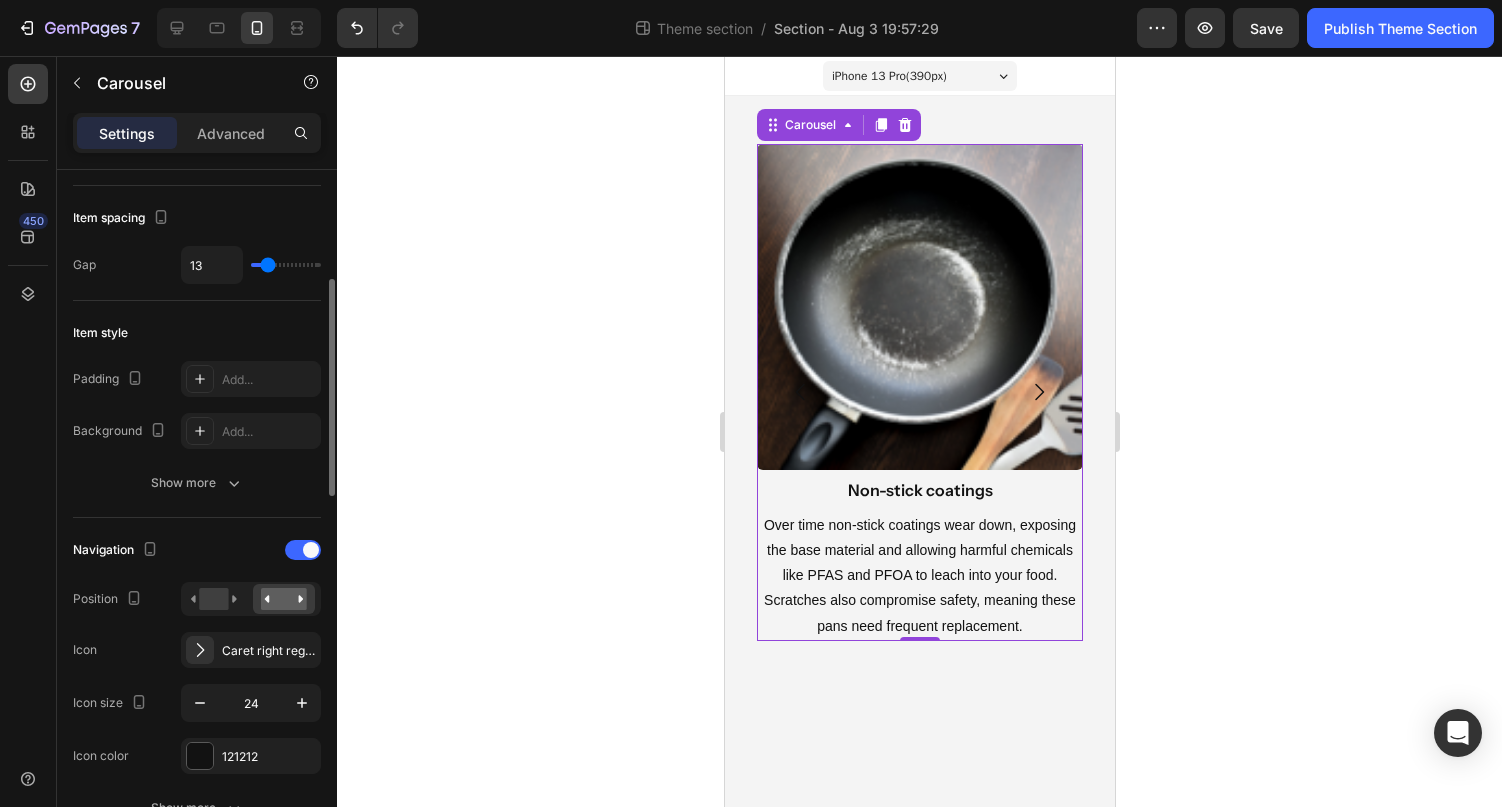 type on "12" 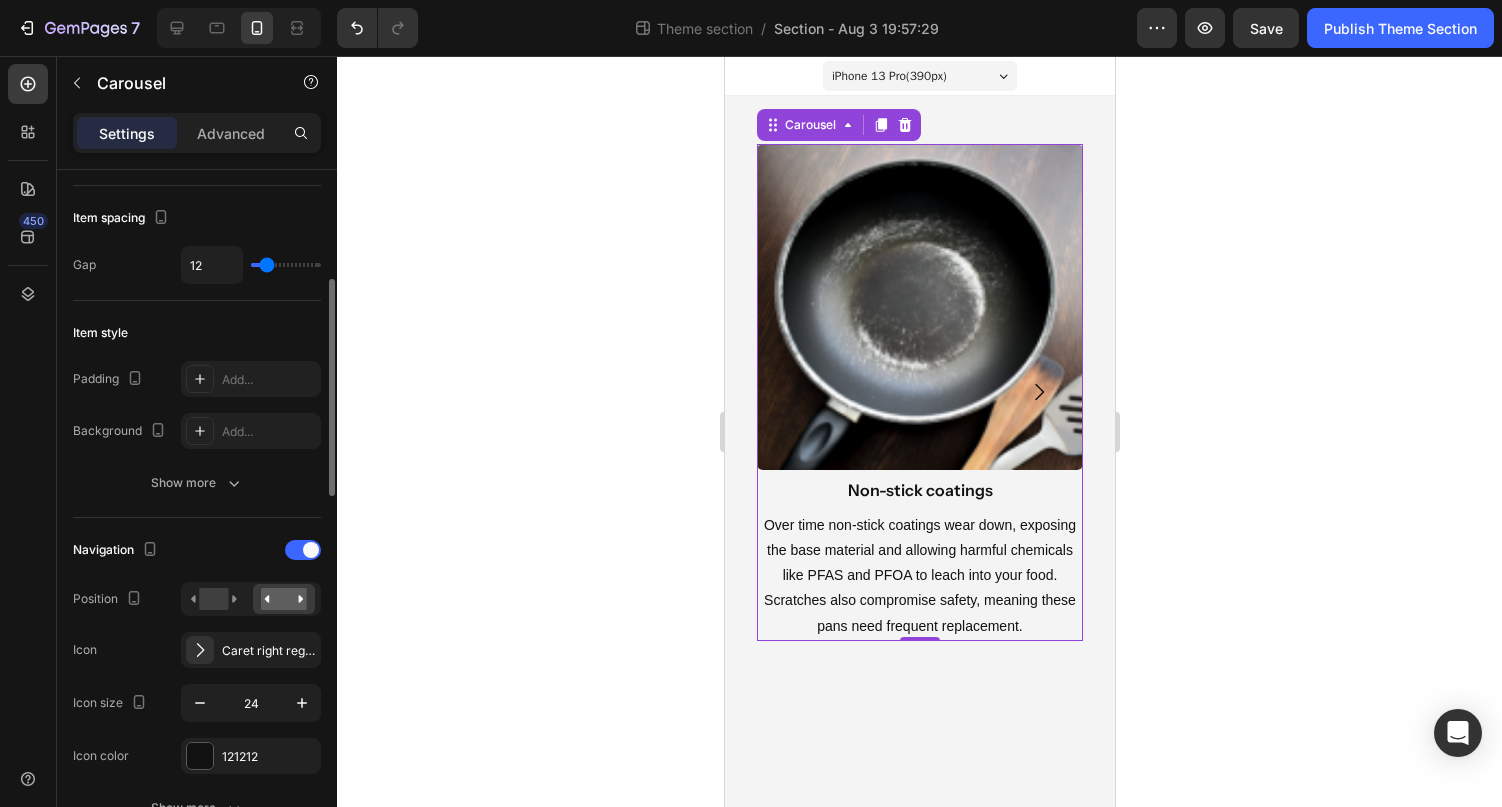 type on "13" 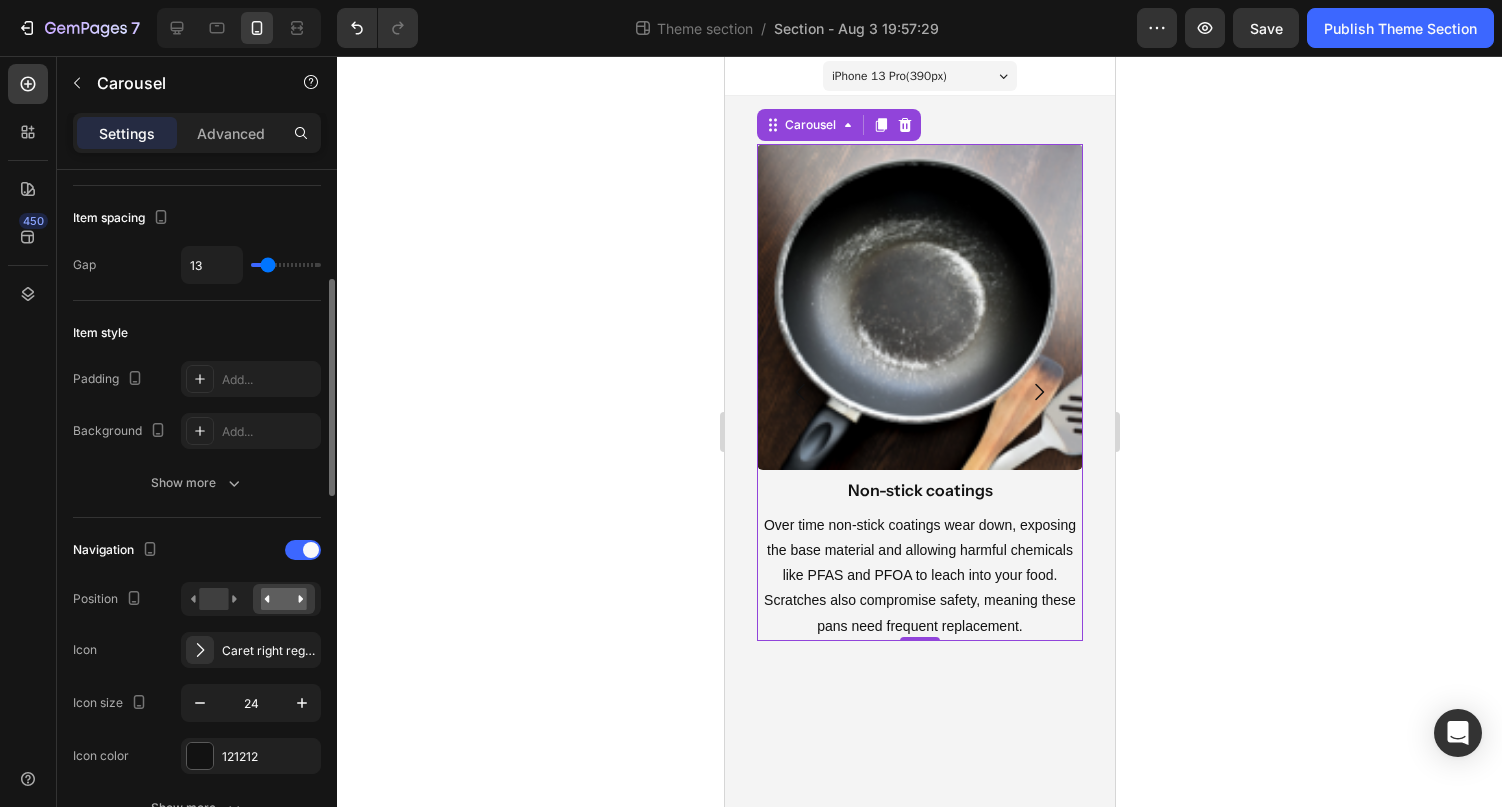 type on "14" 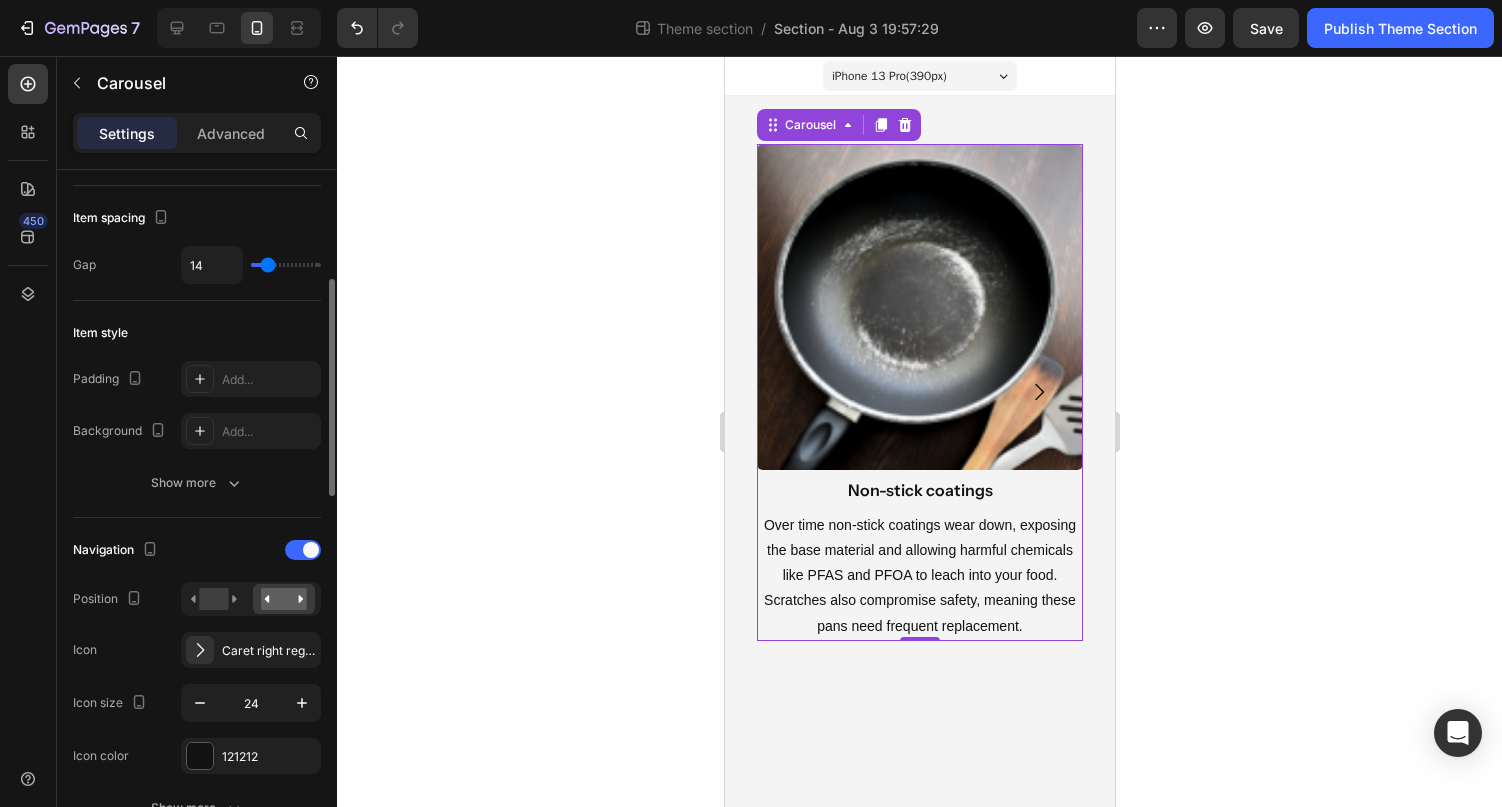 type on "15" 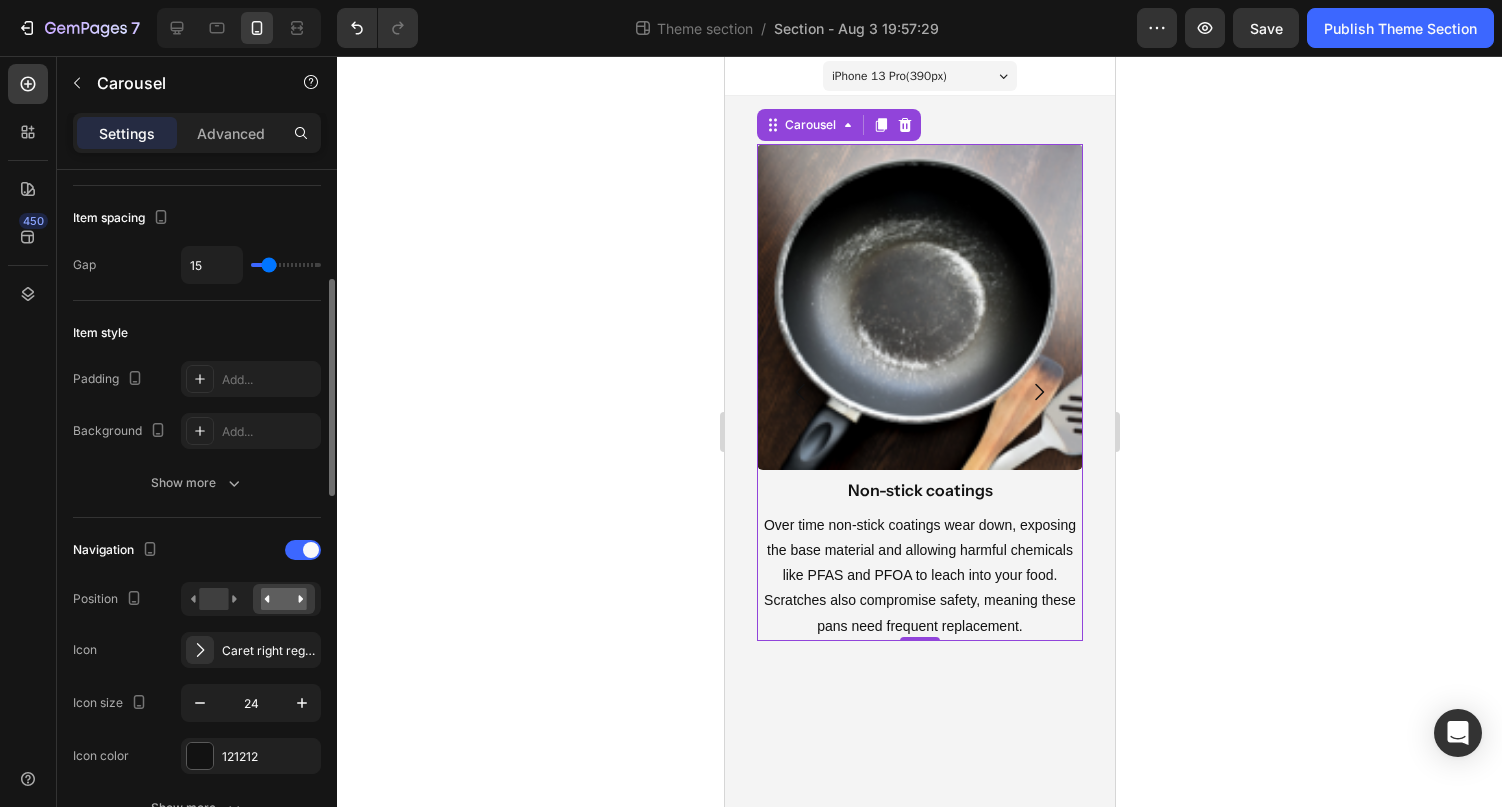 type on "16" 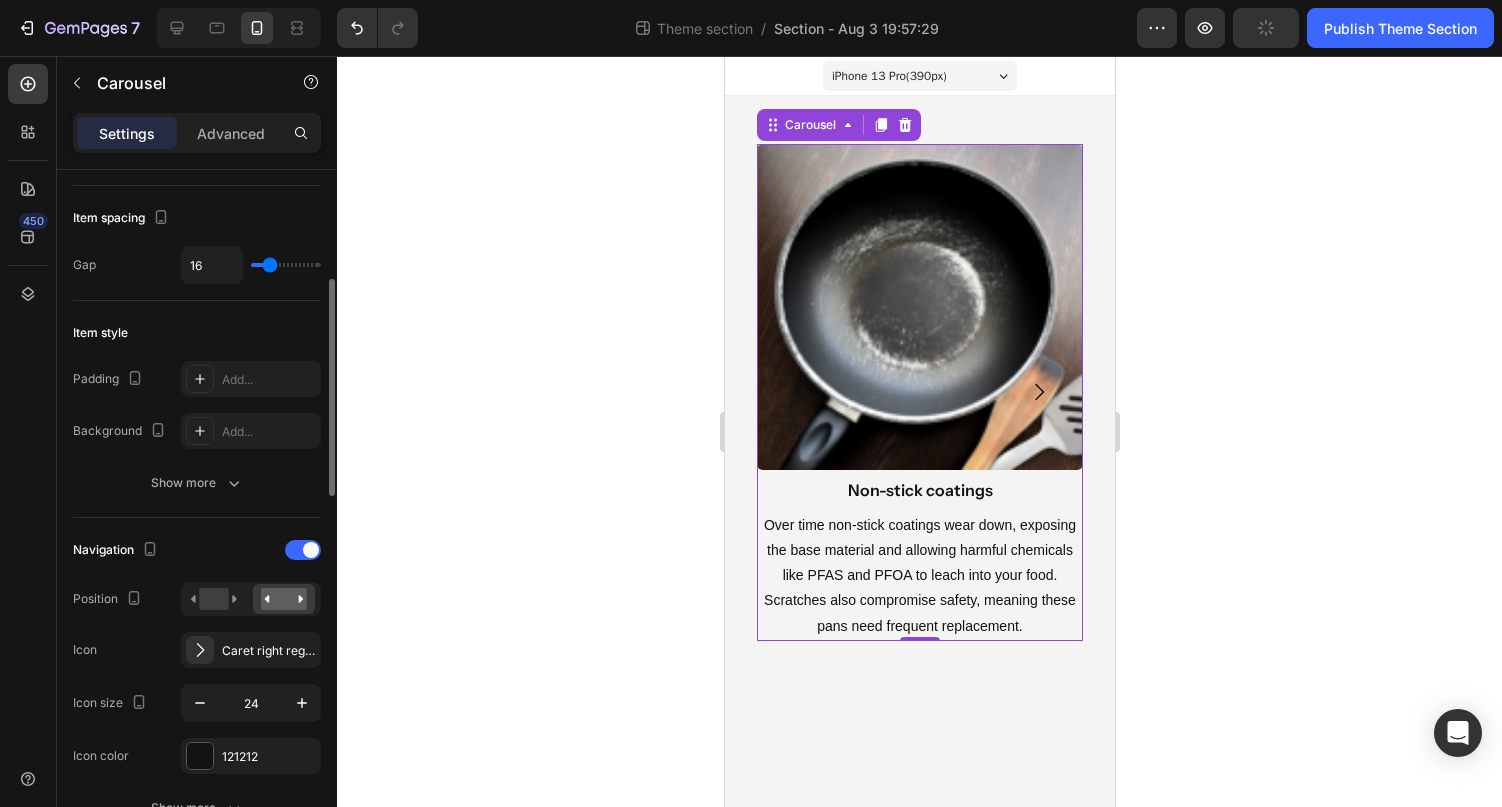 type on "16" 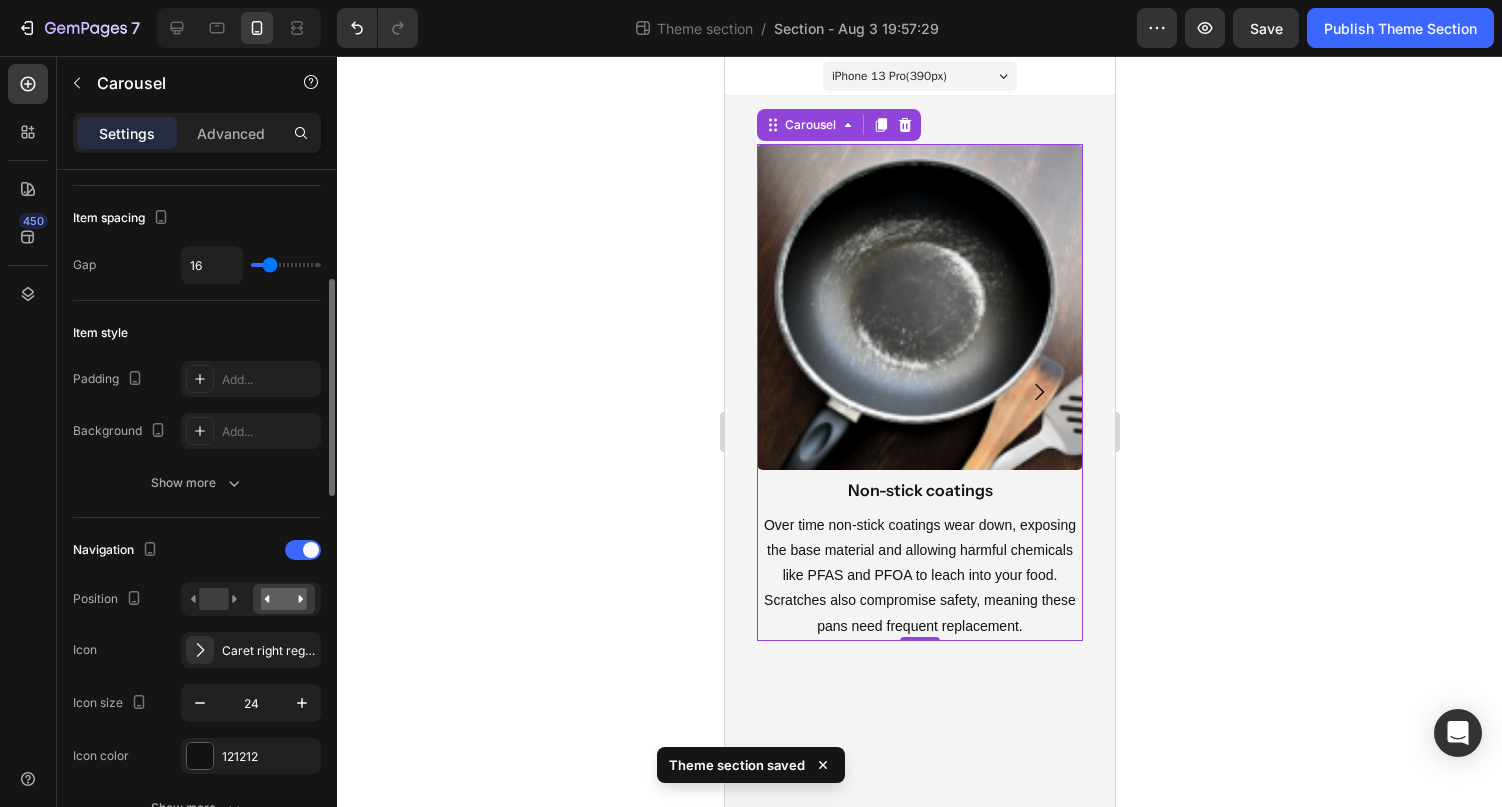 type on "18" 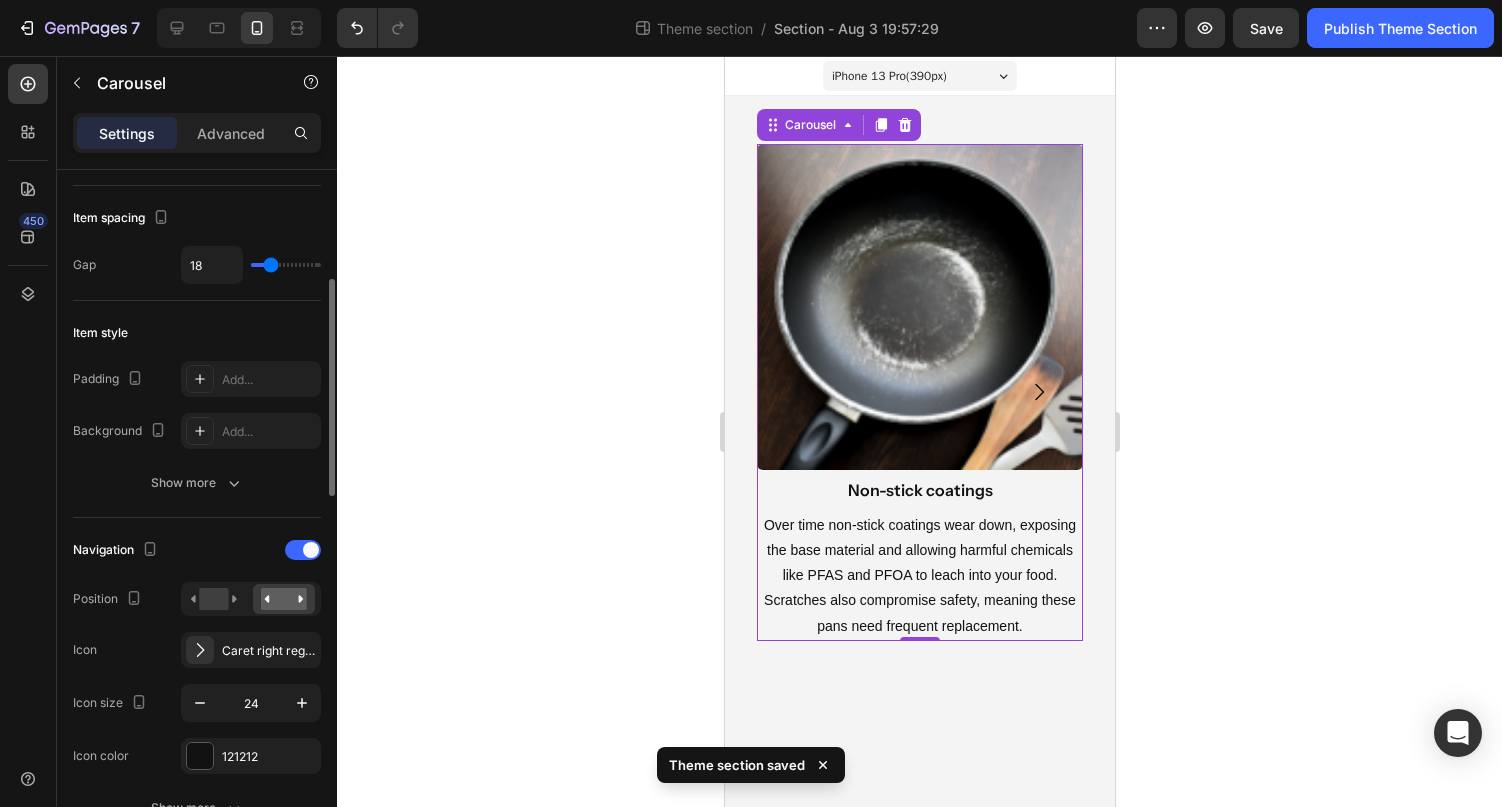 type on "19" 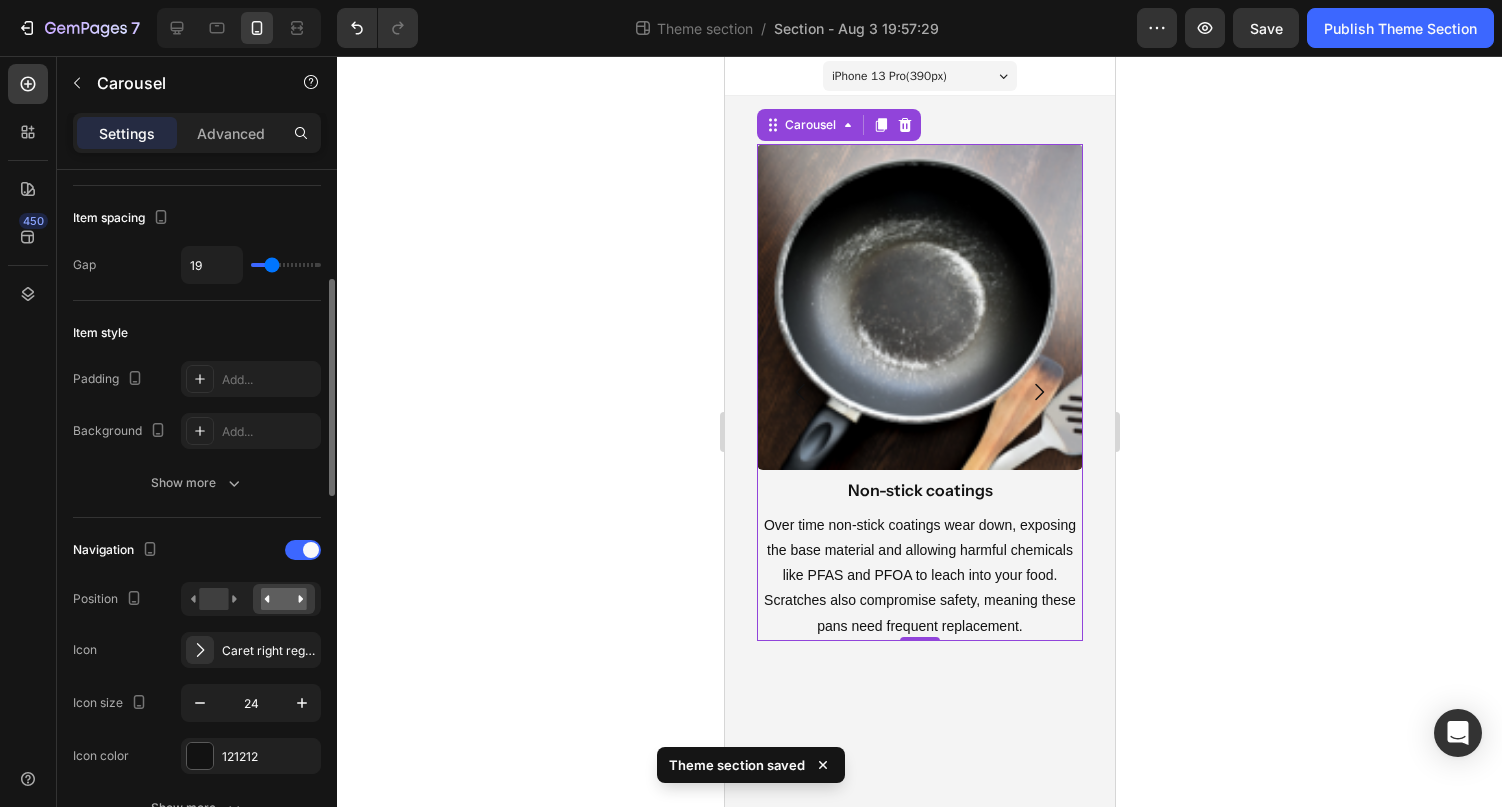 type on "20" 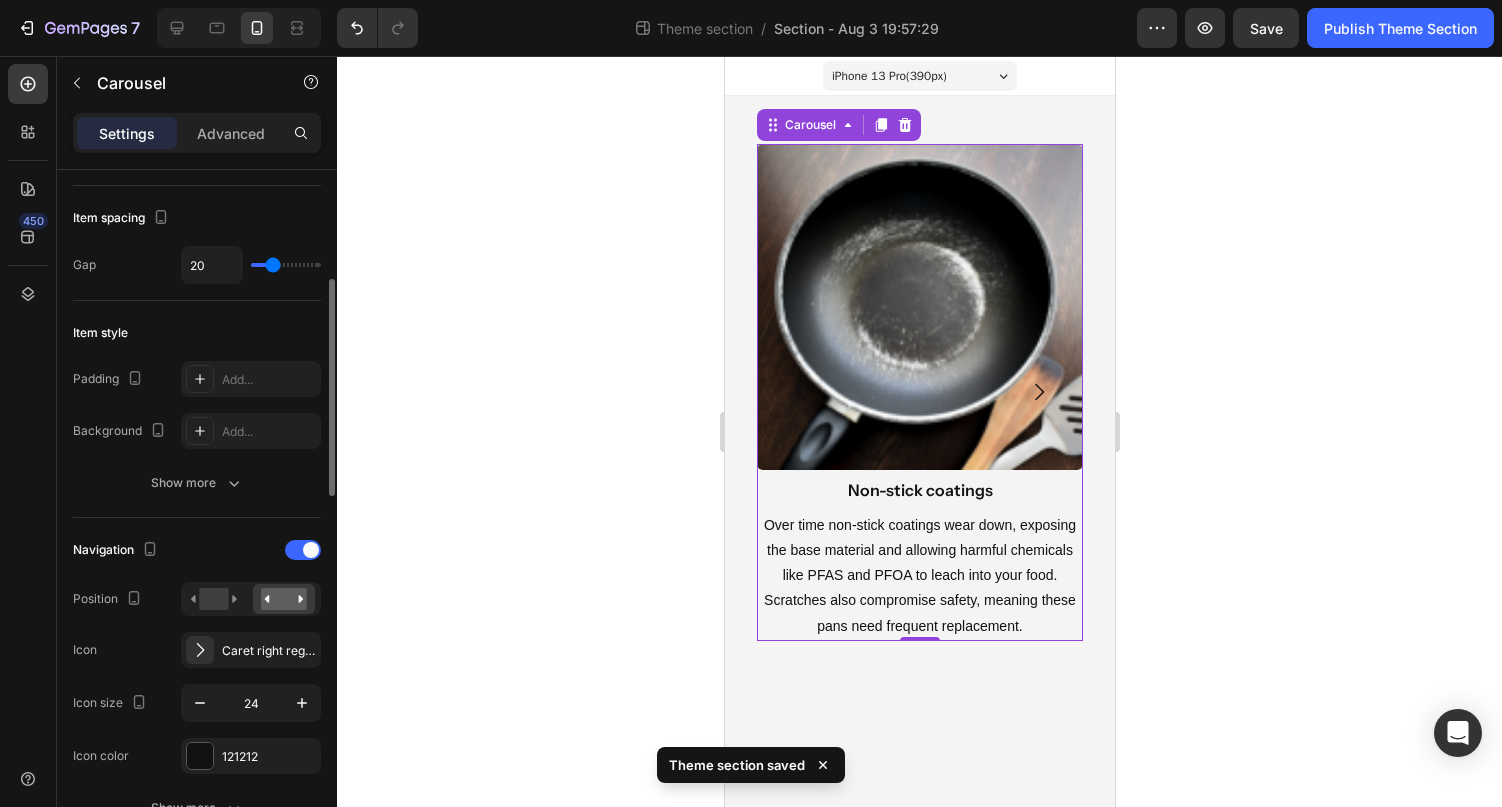 type on "21" 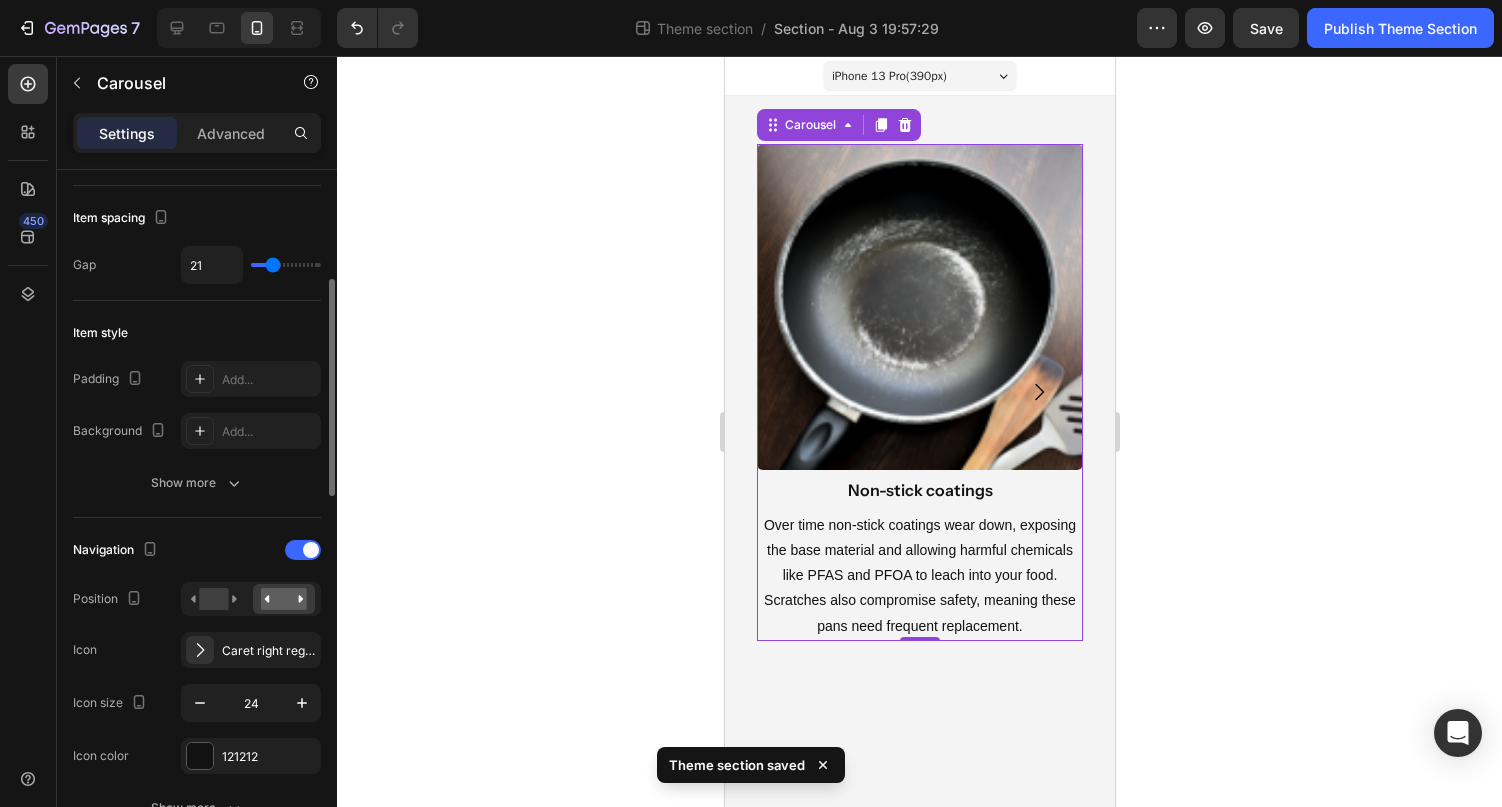 type on "22" 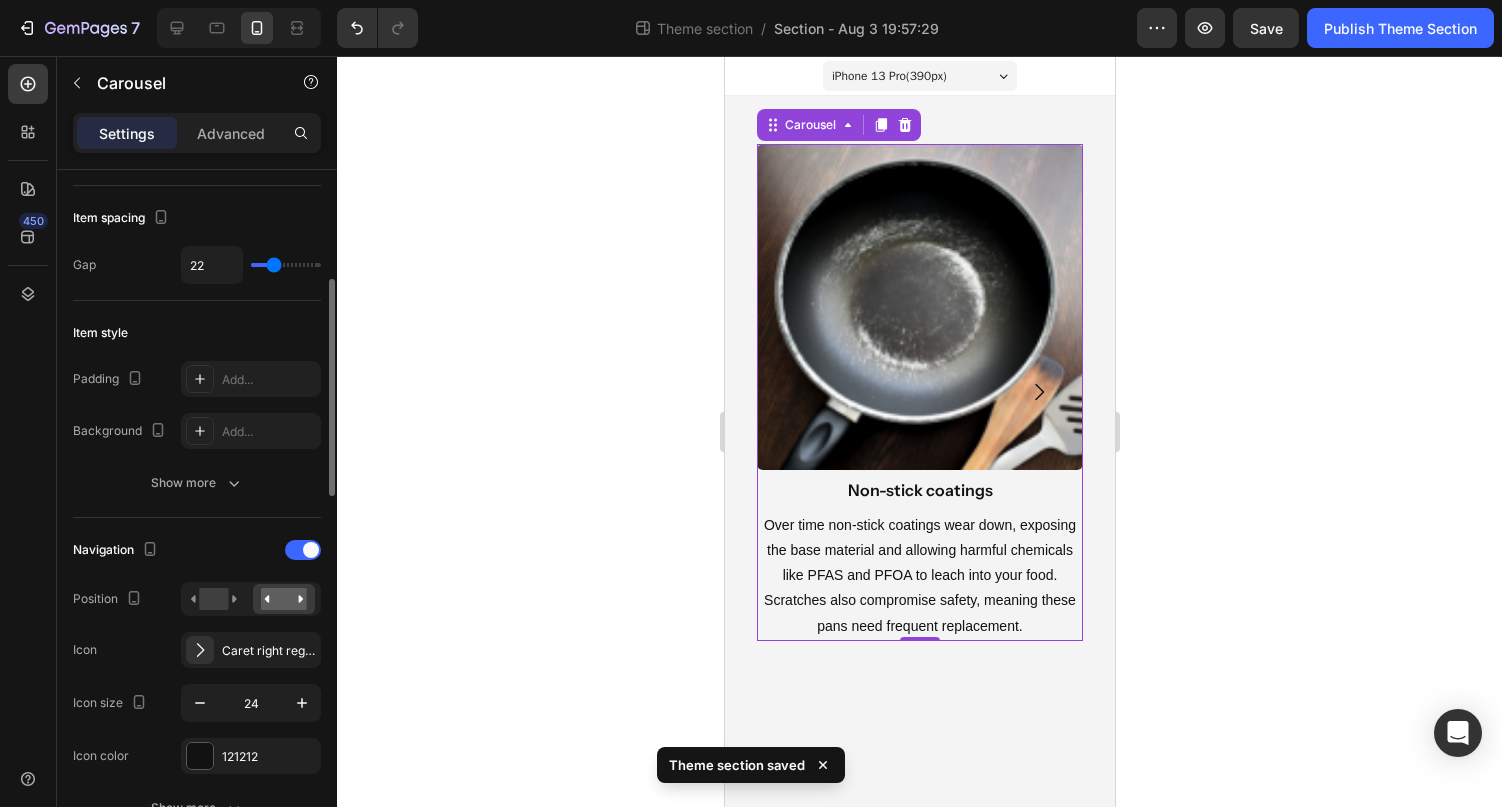 type on "23" 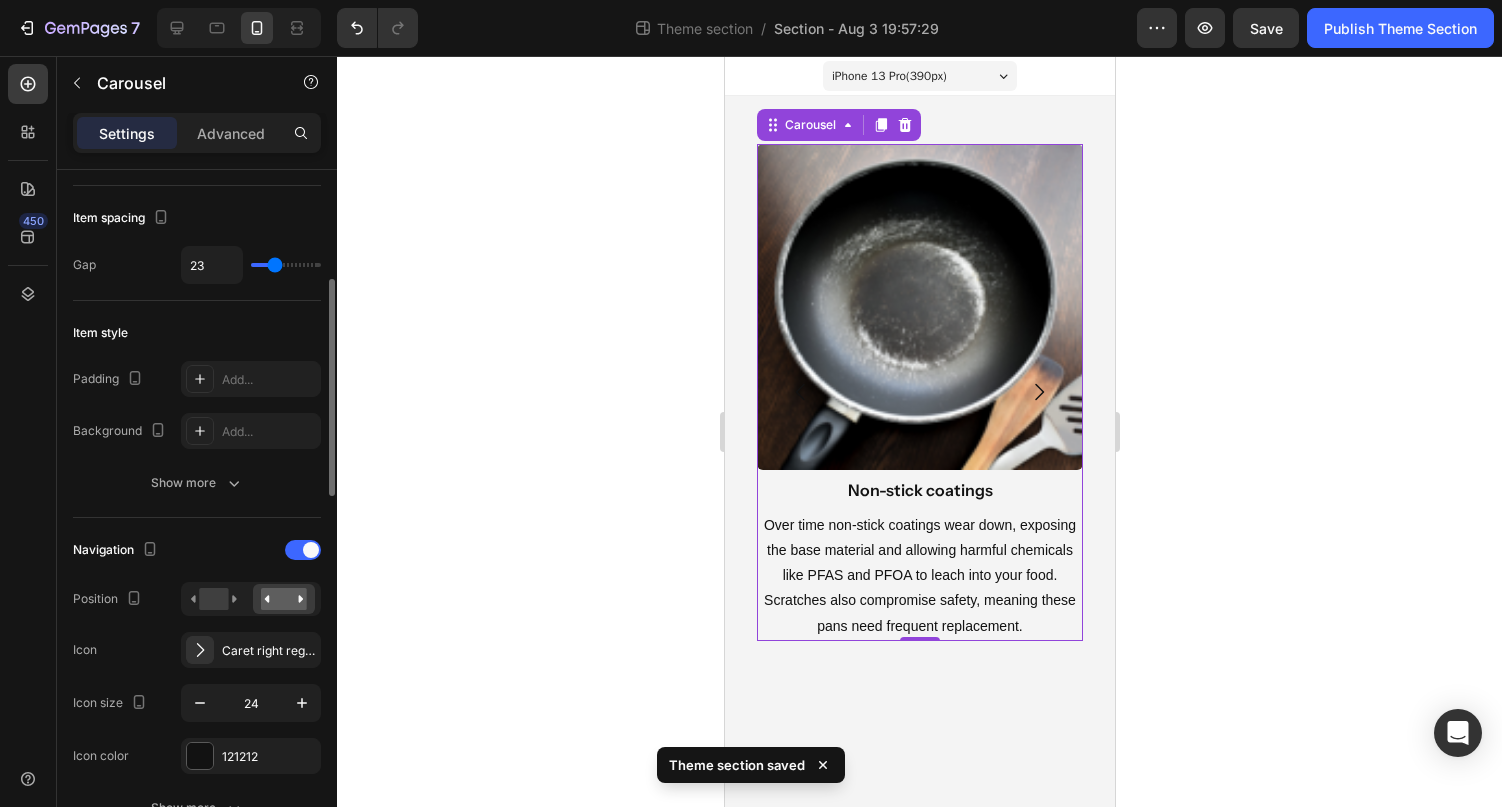 type on "24" 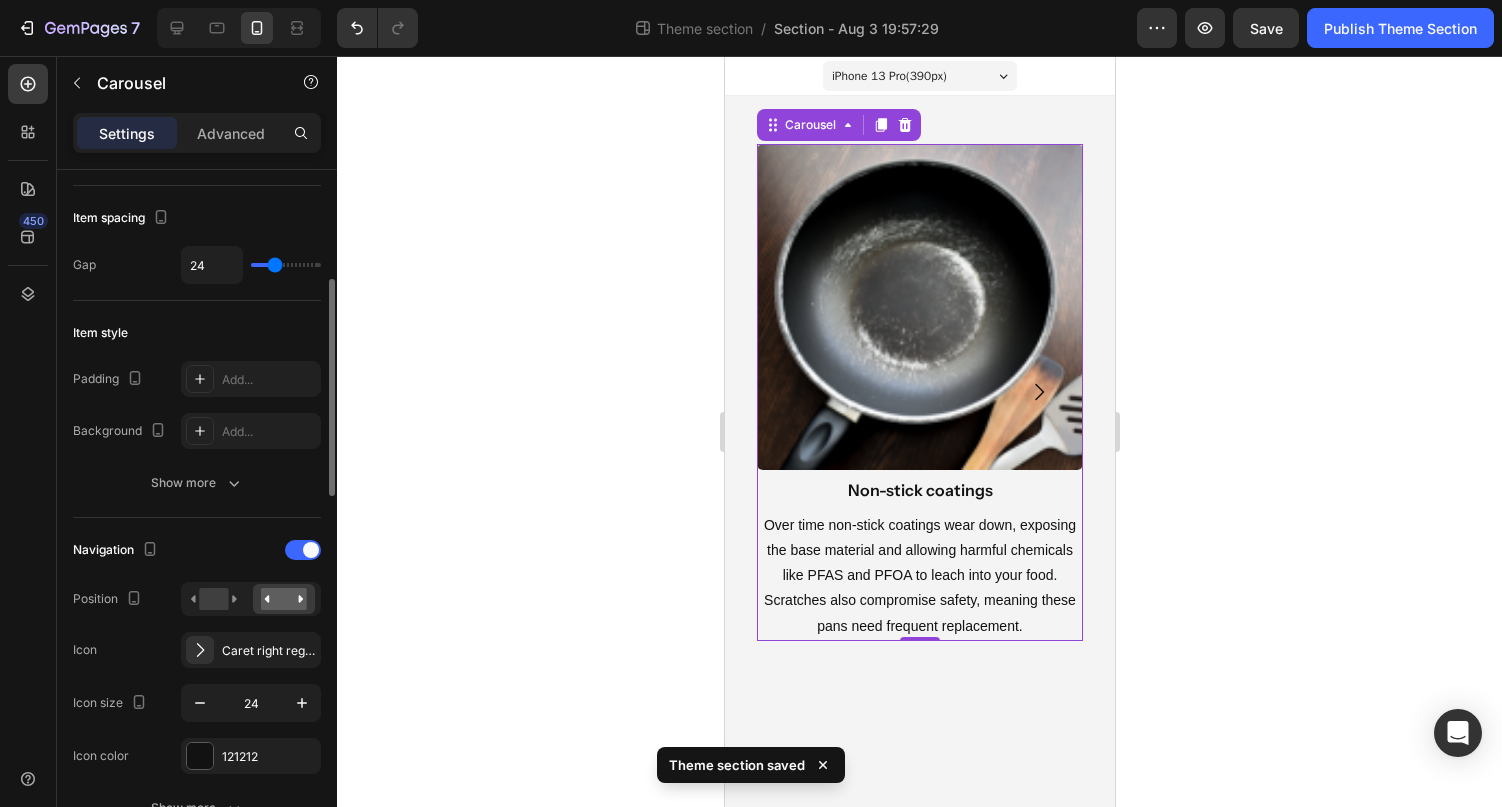 type on "24" 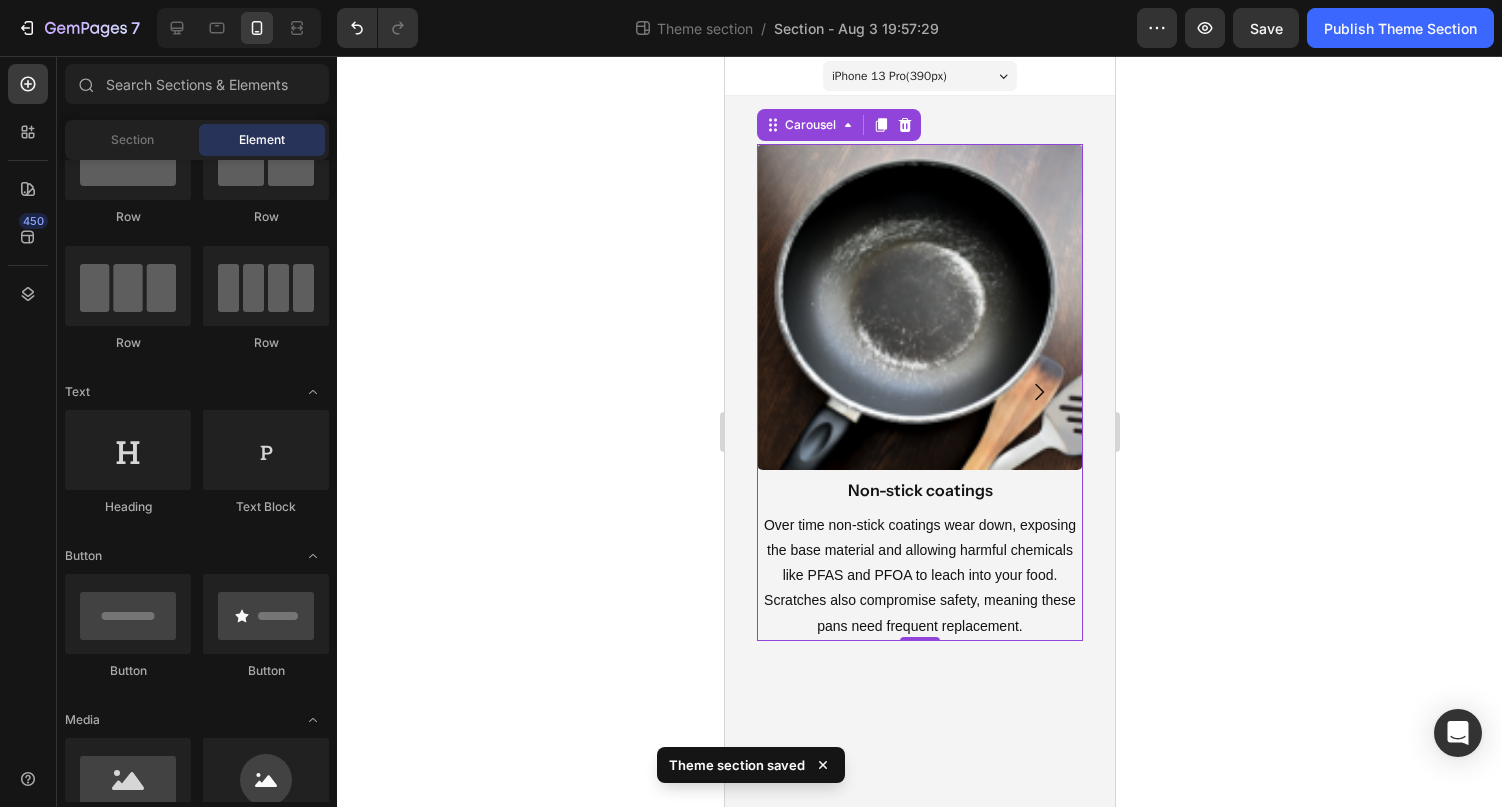 click on "Image Non-stick coatings Heading Over time non-stick coatings wear down, exposing the base material and allowing harmful chemicals like PFAS and PFOA to leach into your food. Scratches also compromise safety, meaning these pans need frequent replacement. Text Block Image Stainless Steel Pans Heading Requires a lot of oil to prevent sticking and can react with acidic ingredients, altering flavor and nutrient content. Also susceptible to discoloration and staining, which makes cleaning more time-consuming. Text Block Image Cast Iron Pans Heading Heavy to handle, high maintenance, and prone to rust if not properly seasoned. They absorb flavors and fats, making cleaning difficult. Regular care is required to preserve their non-stick surface. Text Block
Drop element here
Carousel   0 Row" at bounding box center (919, 392) 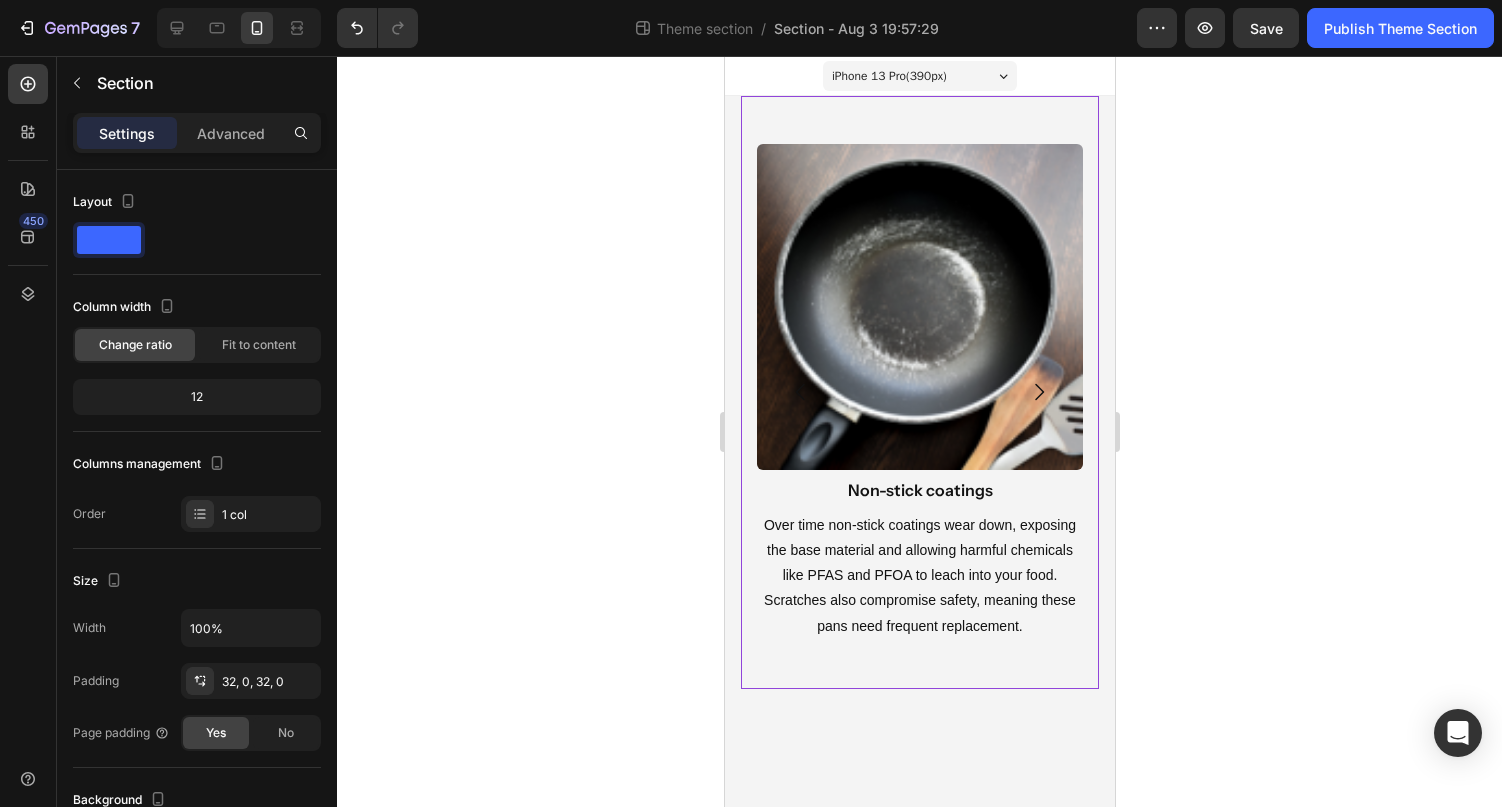 click on "Image Non-stick coatings Heading Over time non-stick coatings wear down, exposing the base material and allowing harmful chemicals like PFAS and PFOA to leach into your food. Scratches also compromise safety, meaning these pans need frequent replacement. Text Block Image Stainless Steel Pans Heading Requires a lot of oil to prevent sticking and can react with acidic ingredients, altering flavor and nutrient content. Also susceptible to discoloration and staining, which makes cleaning more time-consuming. Text Block Image Cast Iron Pans Heading Heavy to handle, high maintenance, and prone to rust if not properly seasoned. They absorb flavors and fats, making cleaning difficult. Regular care is required to preserve their non-stick surface. Text Block
Drop element here
Carousel Row" at bounding box center [919, 392] 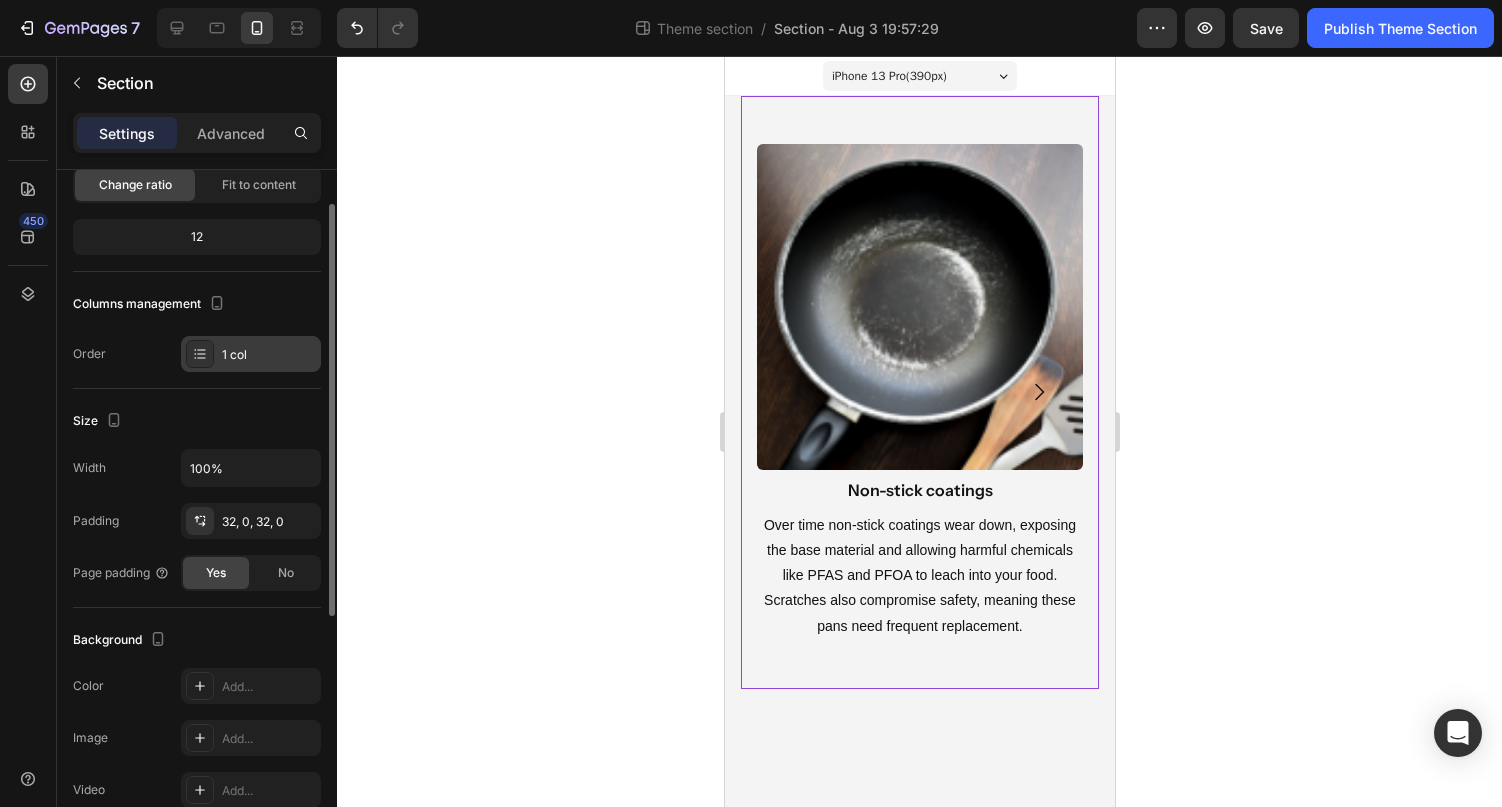 scroll, scrollTop: 168, scrollLeft: 0, axis: vertical 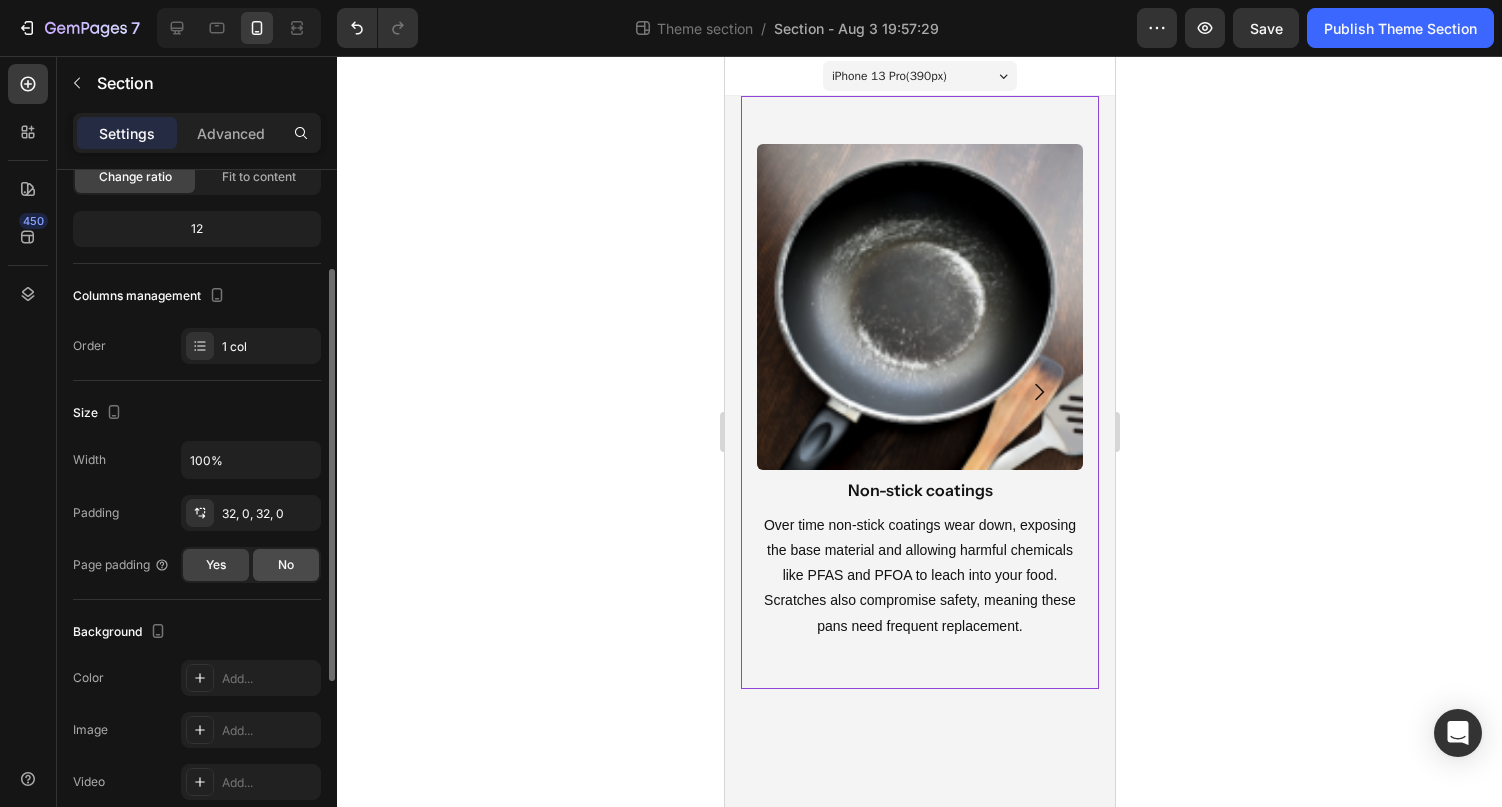 click on "No" 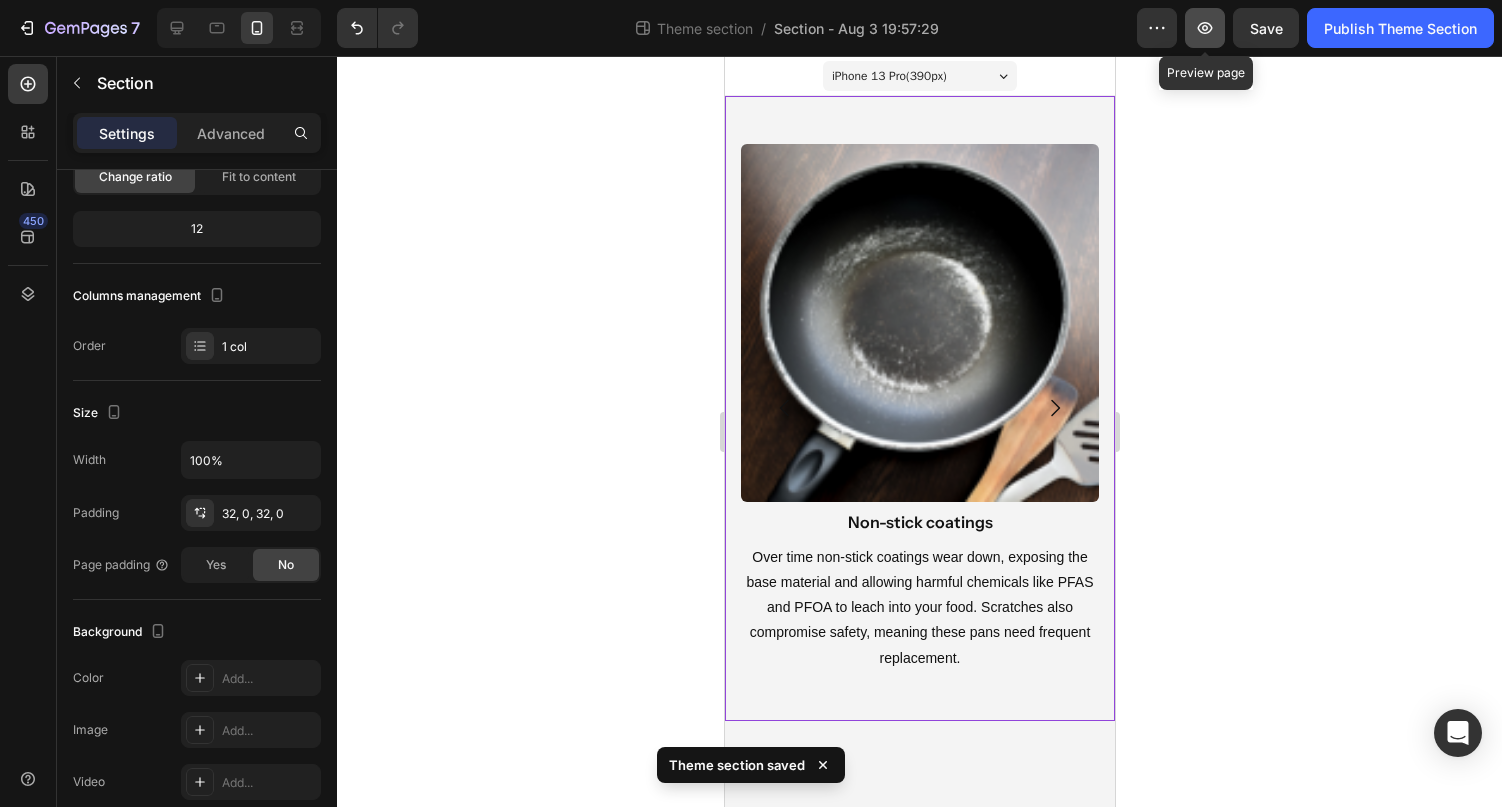 click 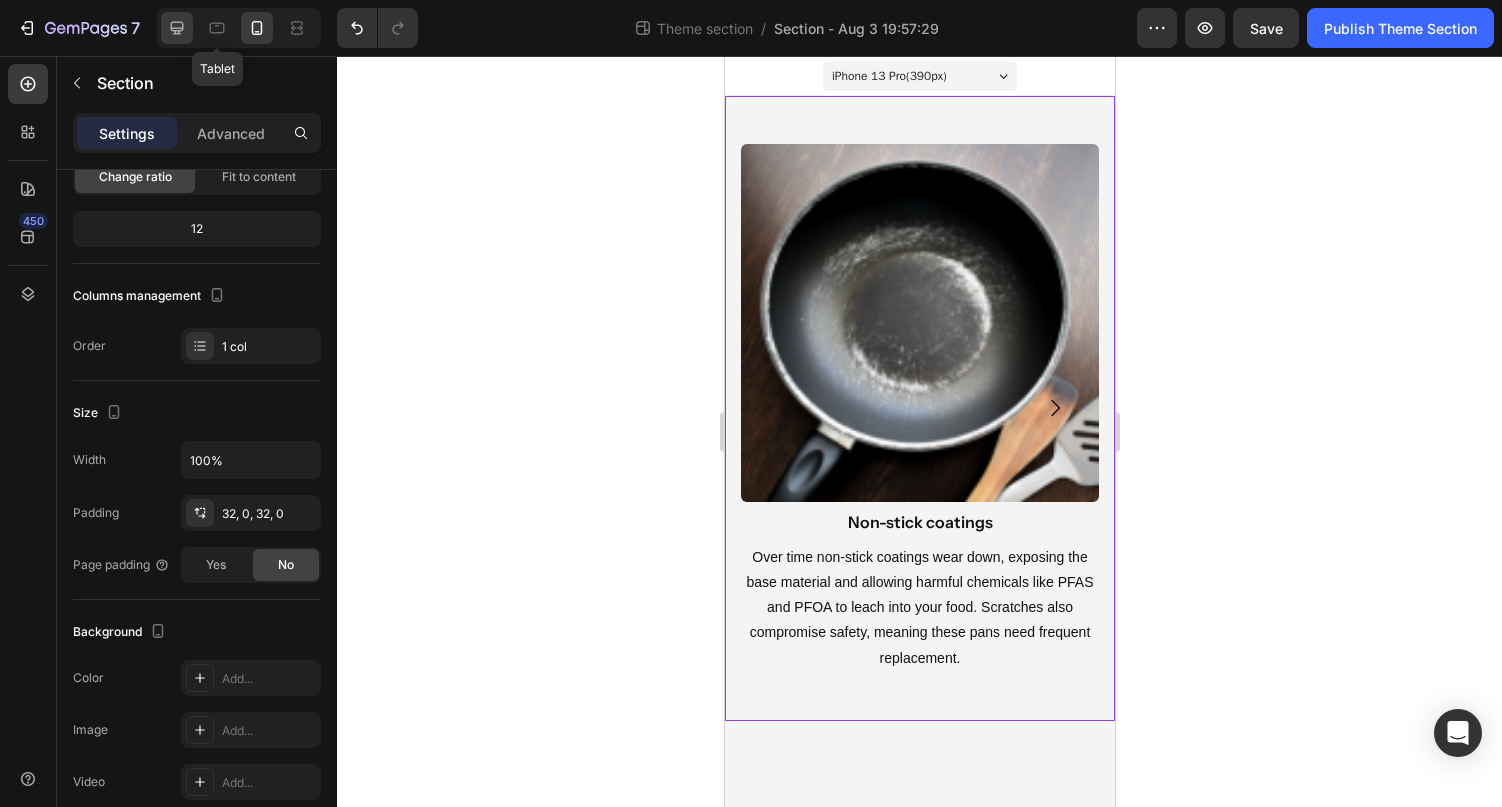 click 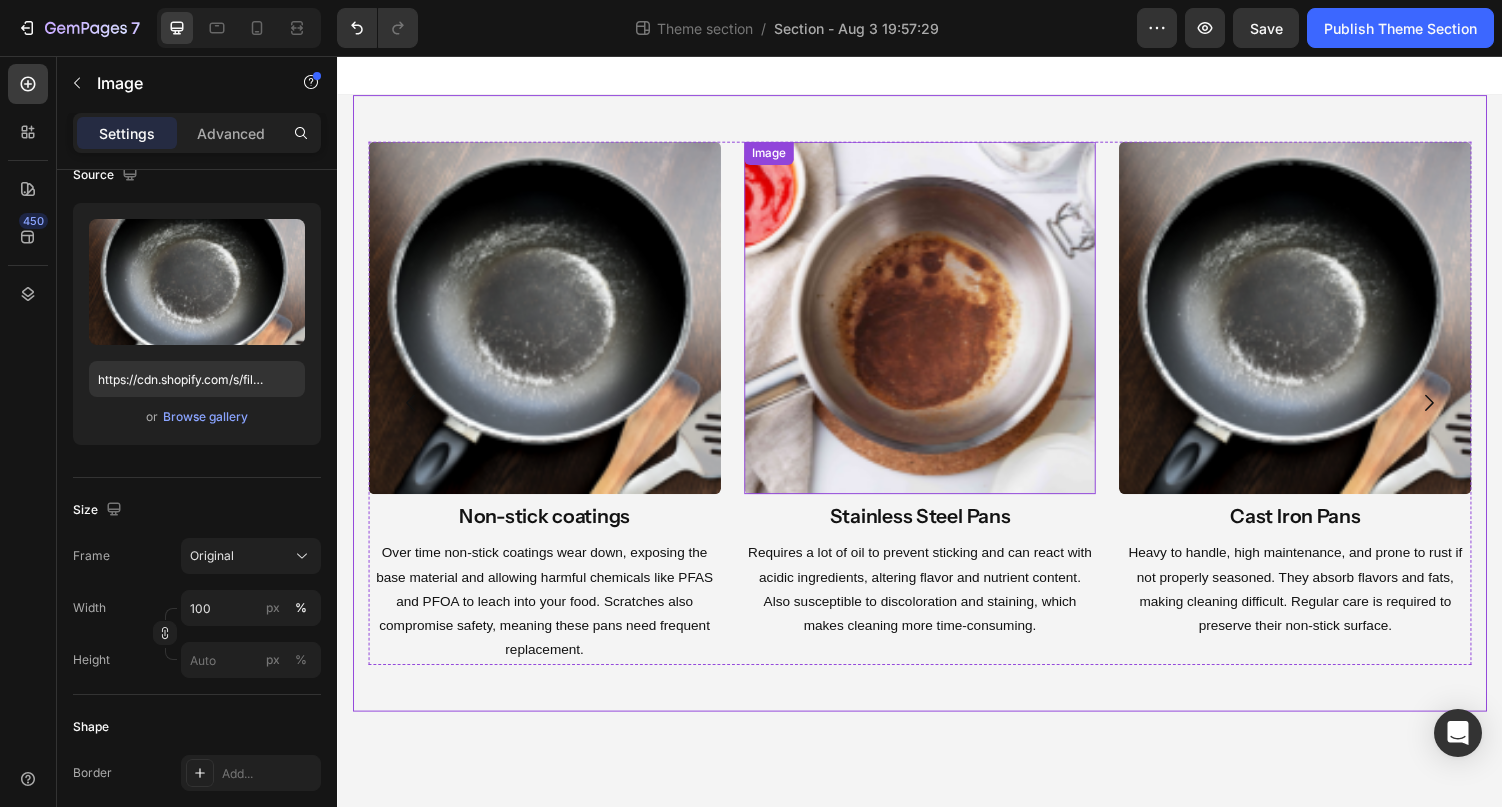 click at bounding box center [550, 325] 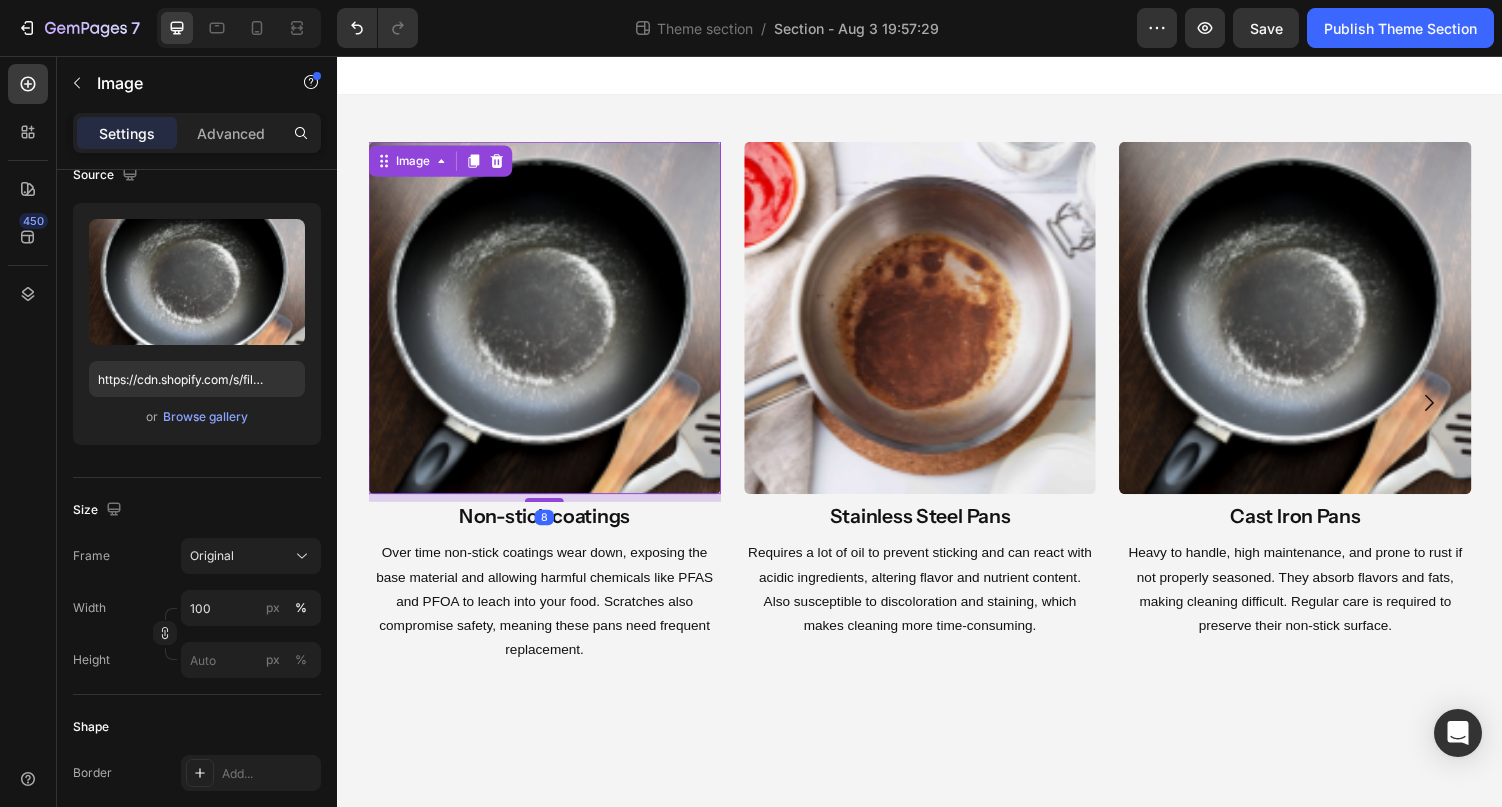 scroll, scrollTop: 0, scrollLeft: 0, axis: both 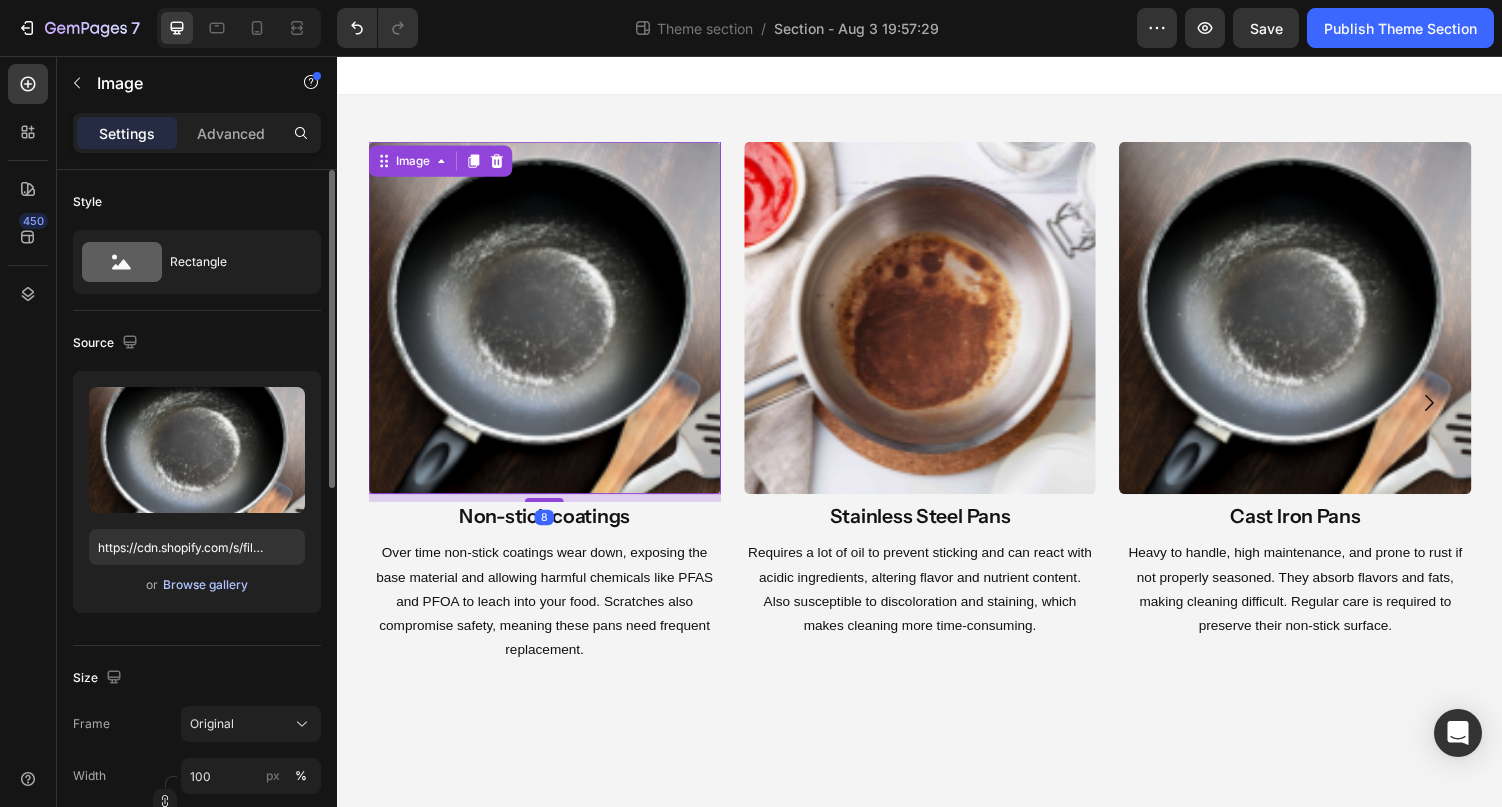 click on "Browse gallery" at bounding box center [205, 585] 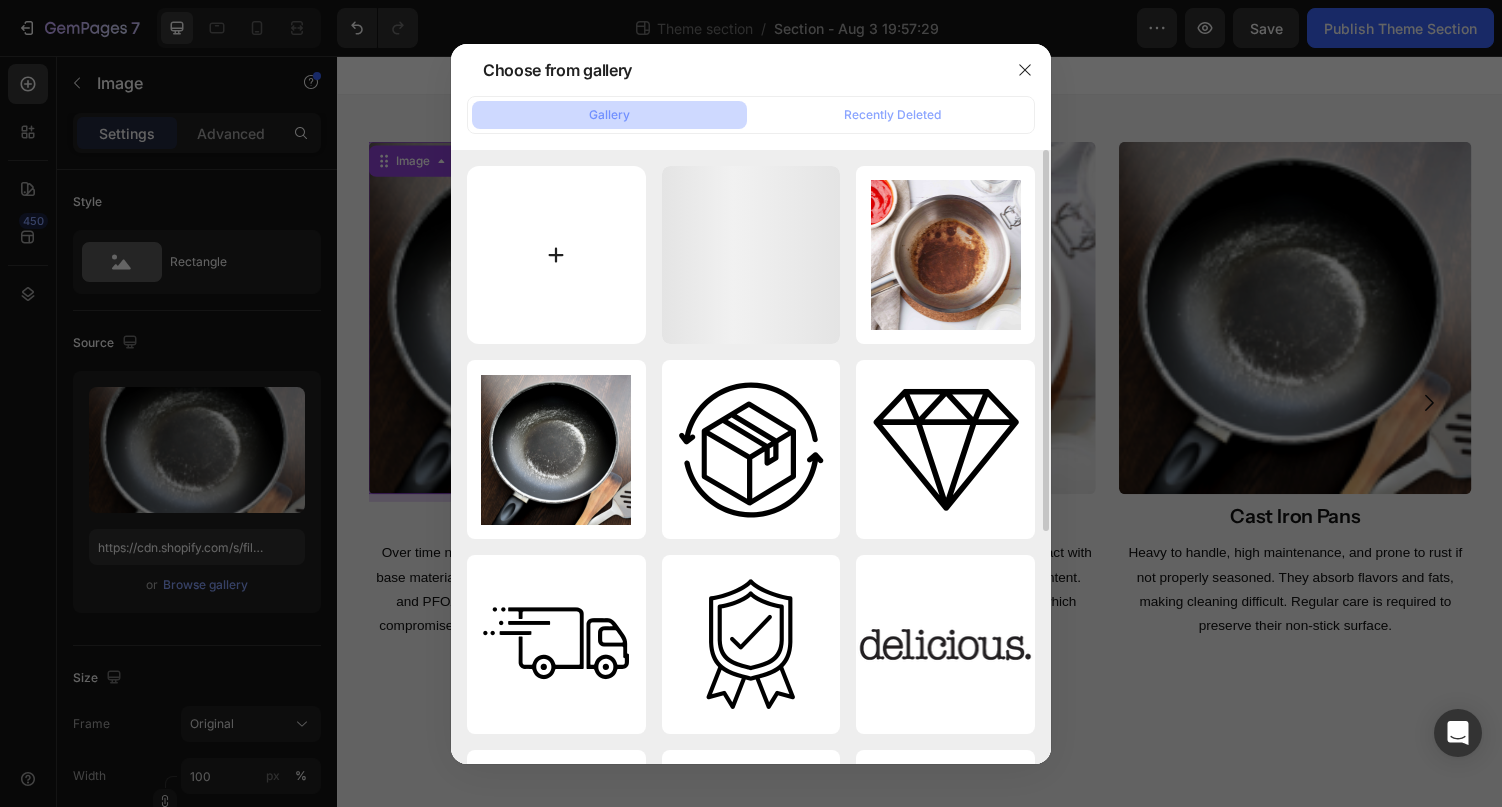 click at bounding box center (556, 255) 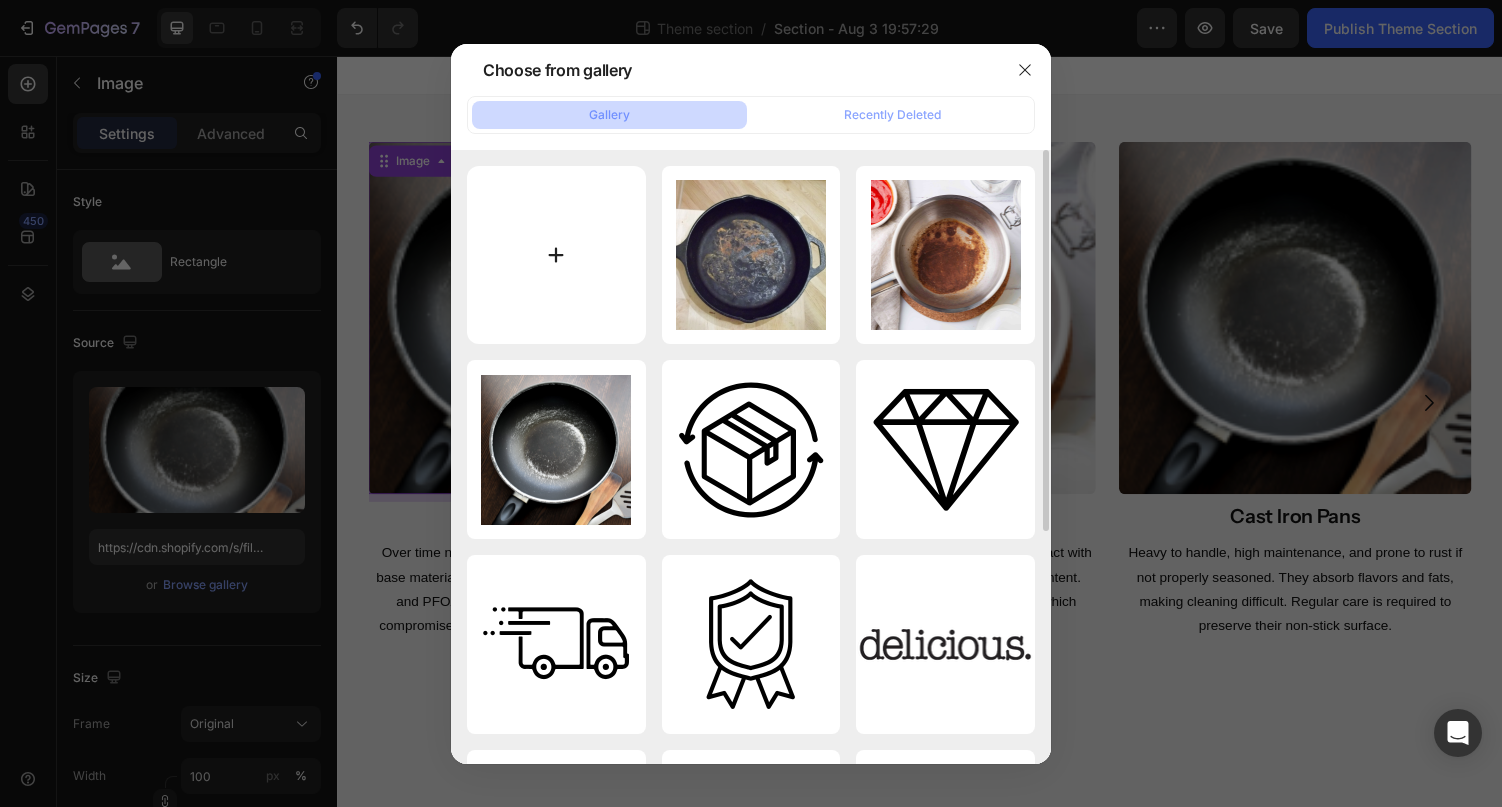 type on "C:\fakepath\109.png" 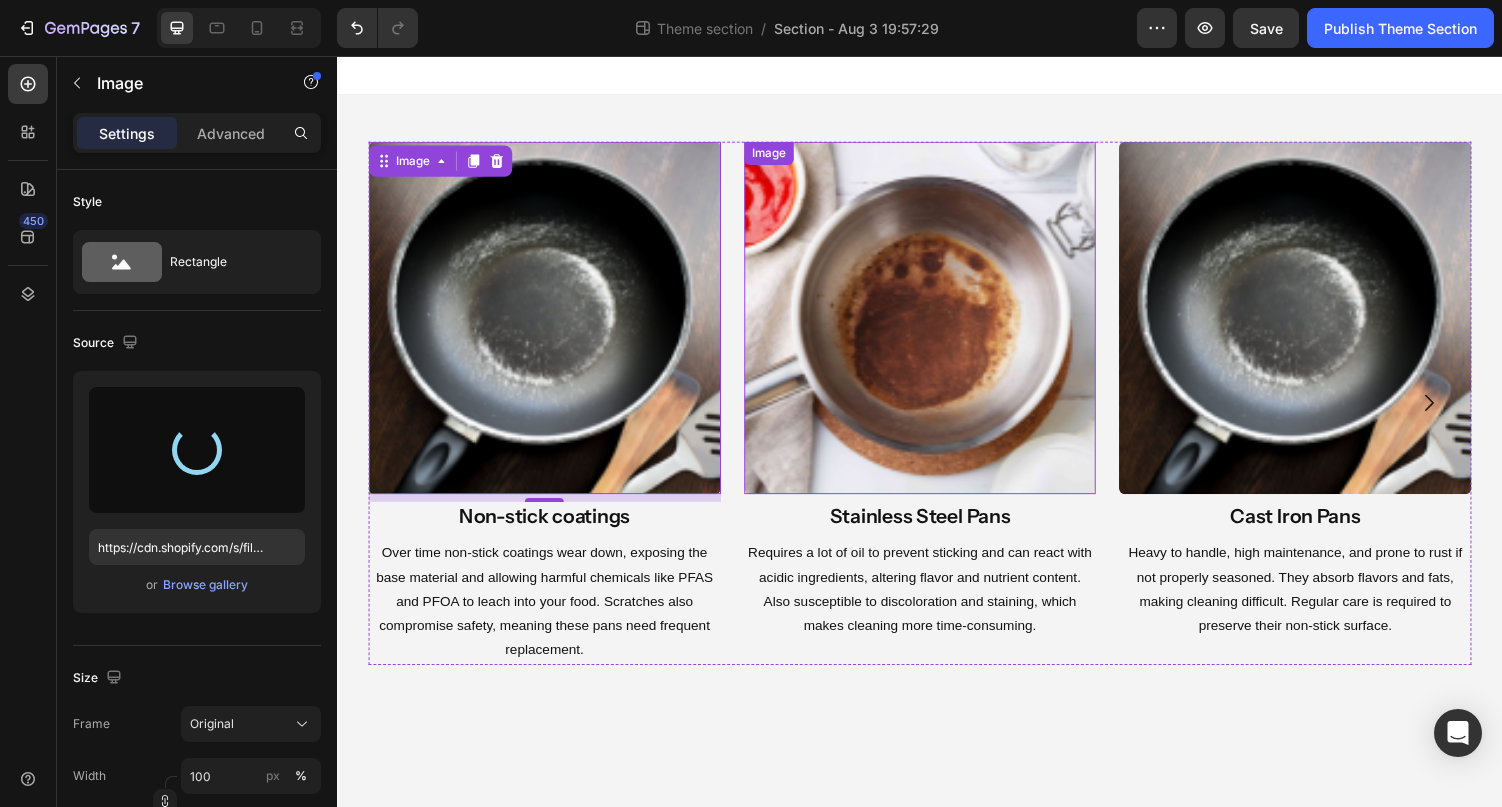 type on "https://cdn.shopify.com/s/files/1/0942/4430/7268/files/gempages_577493147215463412-328195b7-2ab8-4a85-a3af-1f35a9f6f627.png" 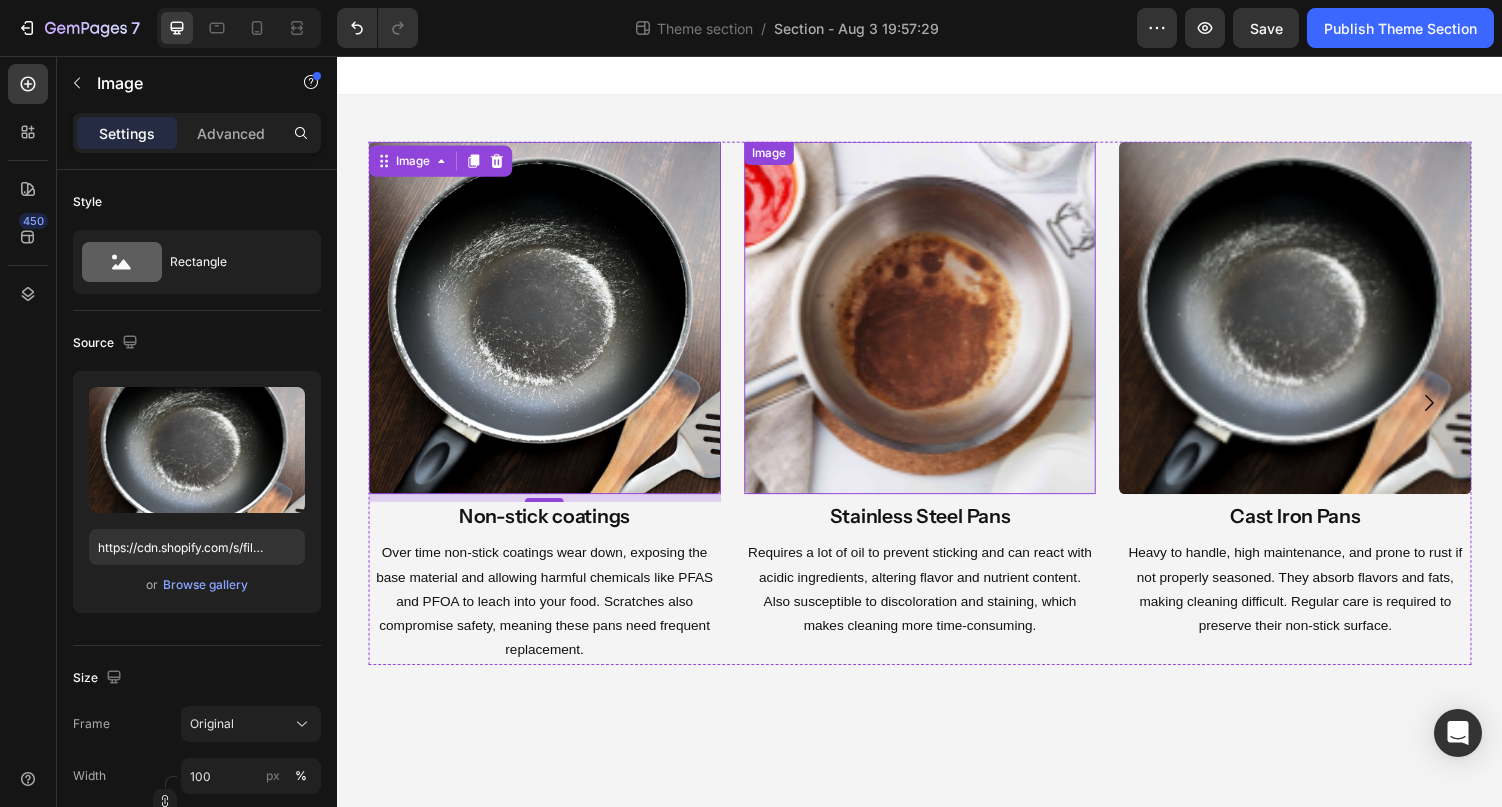click at bounding box center [937, 325] 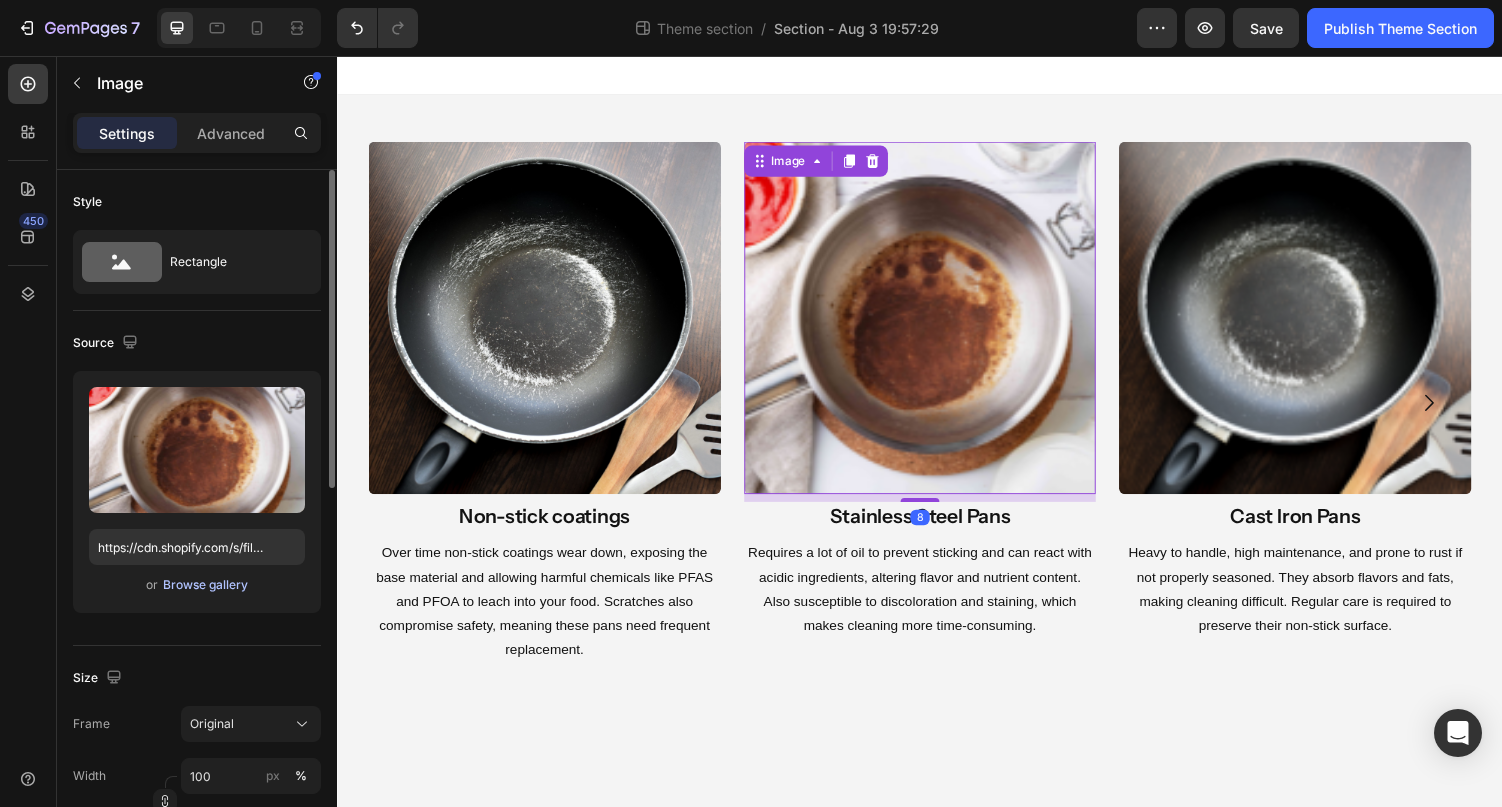 click on "Browse gallery" at bounding box center [205, 585] 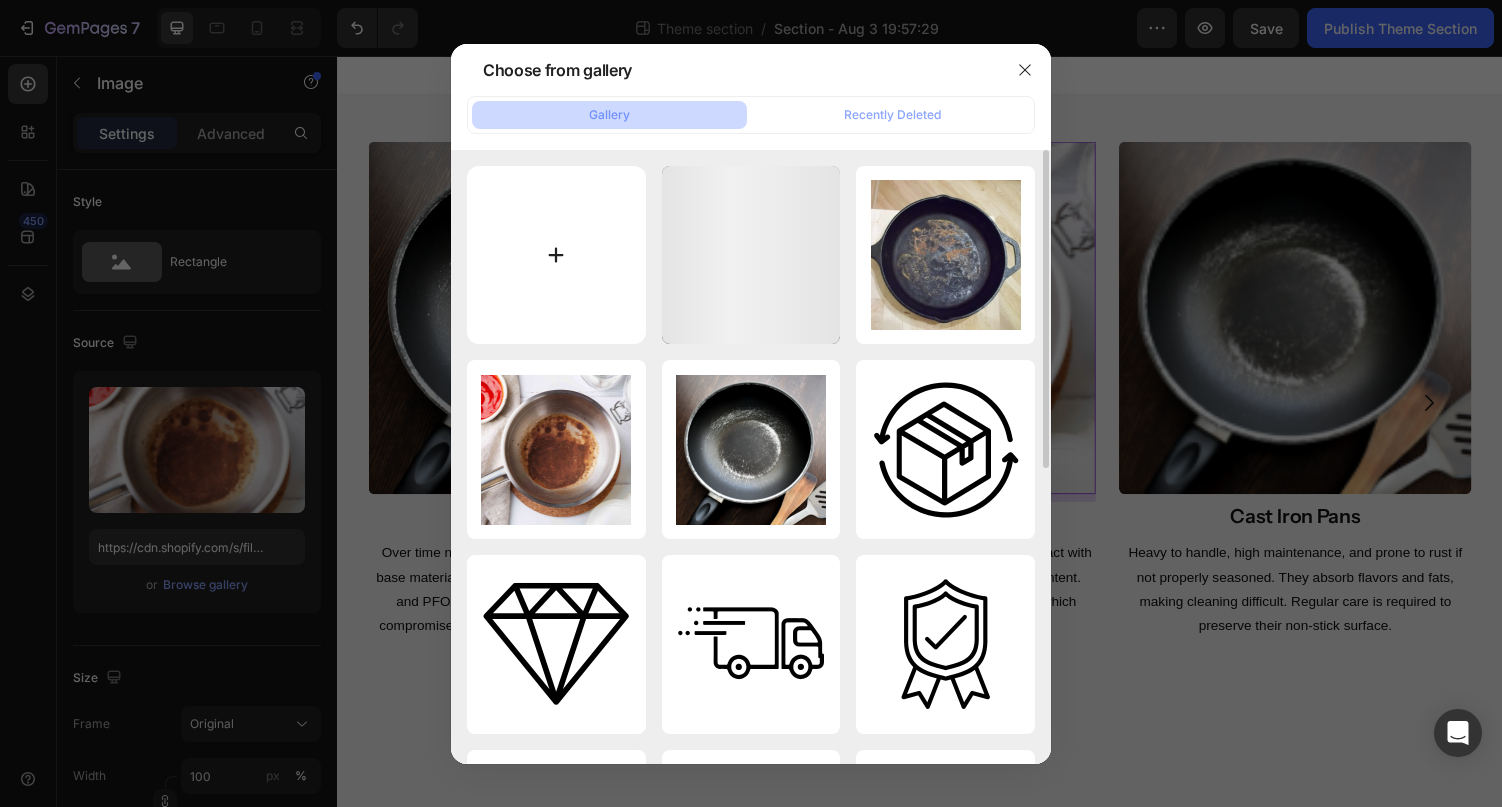 click at bounding box center [556, 255] 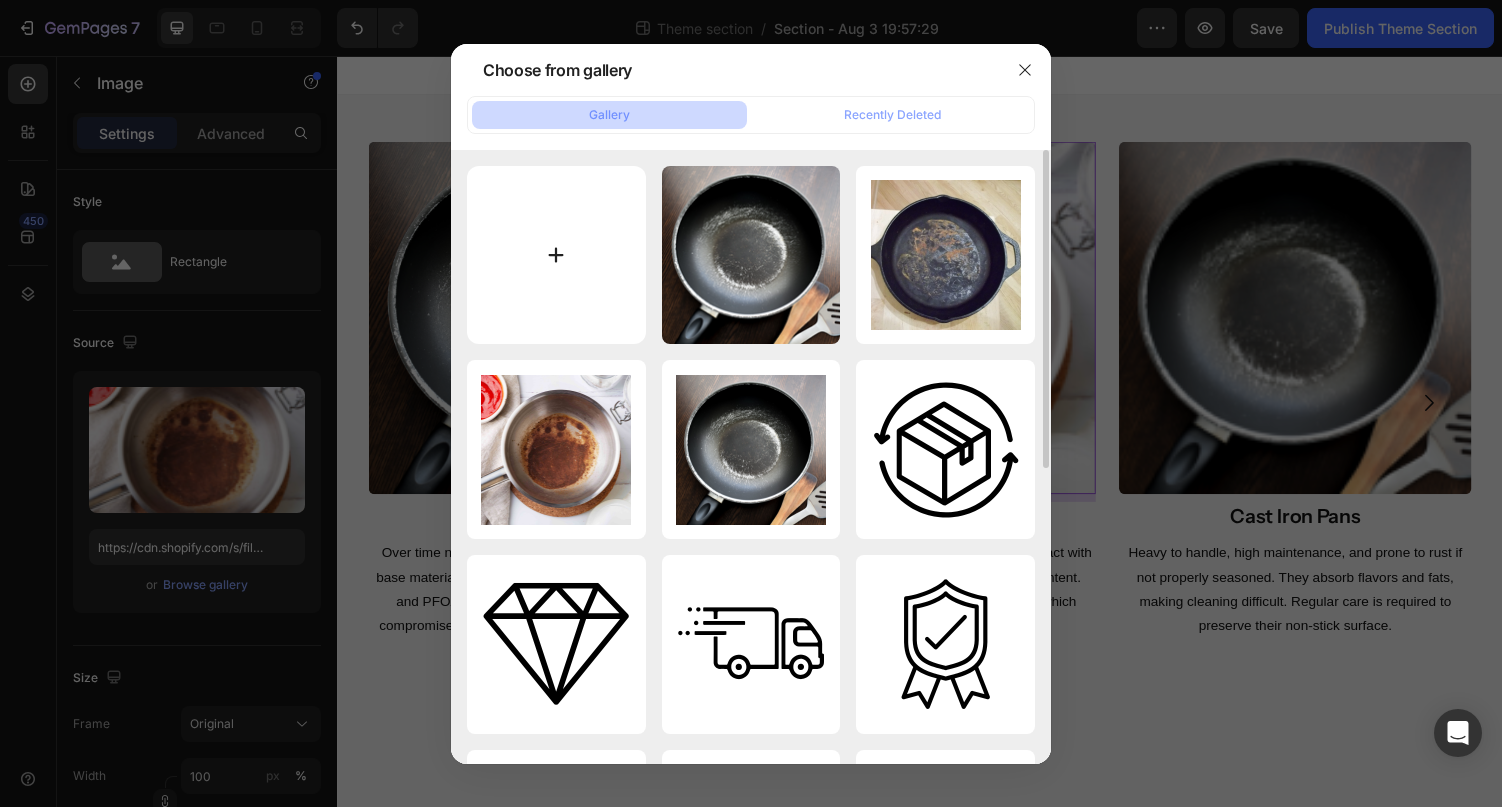 type on "C:\fakepath\111.png" 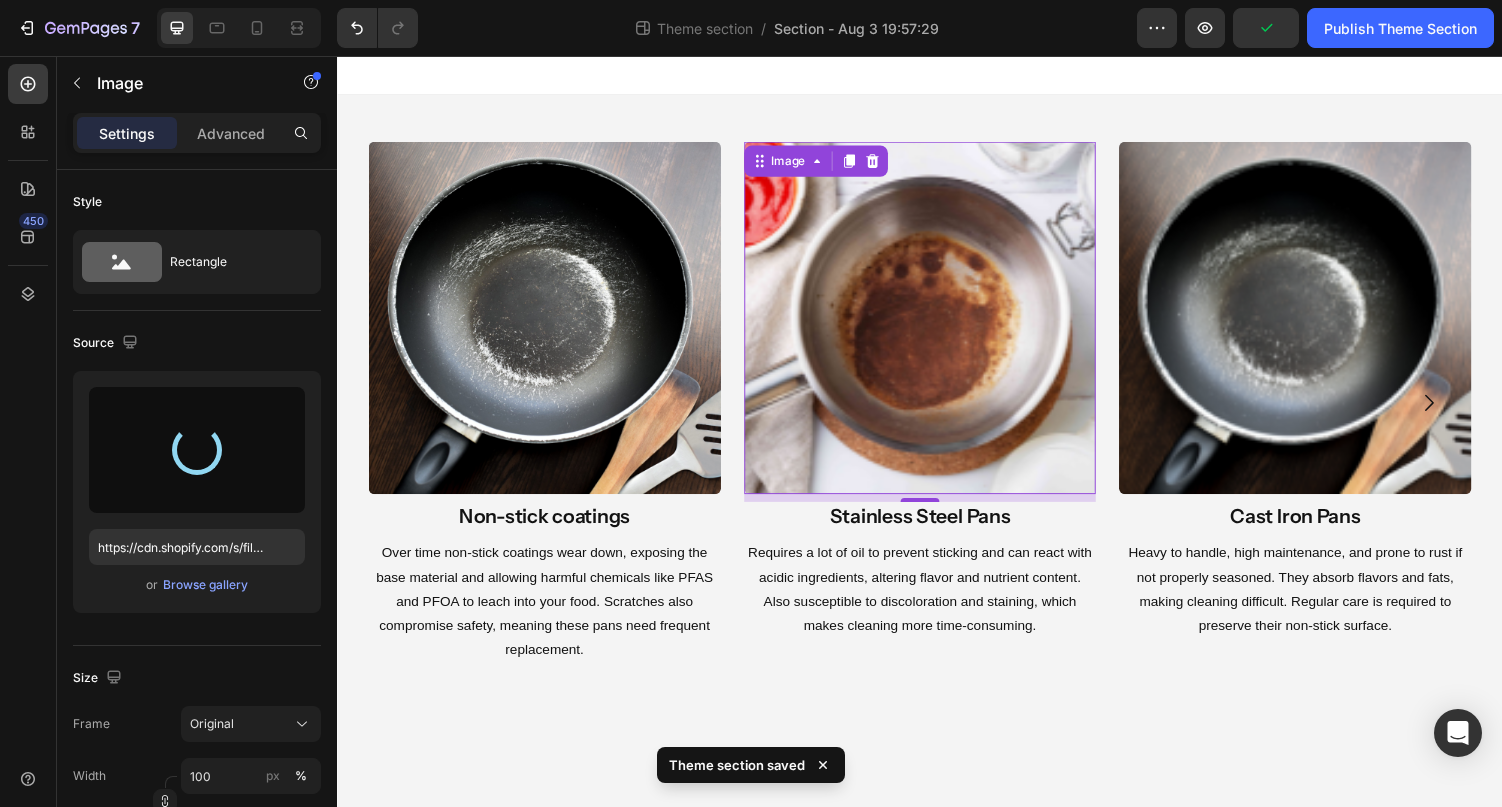 type on "https://cdn.shopify.com/s/files/1/0942/4430/7268/files/gempages_577493147215463412-e6cd4752-e642-4986-b9b8-391919d70024.png" 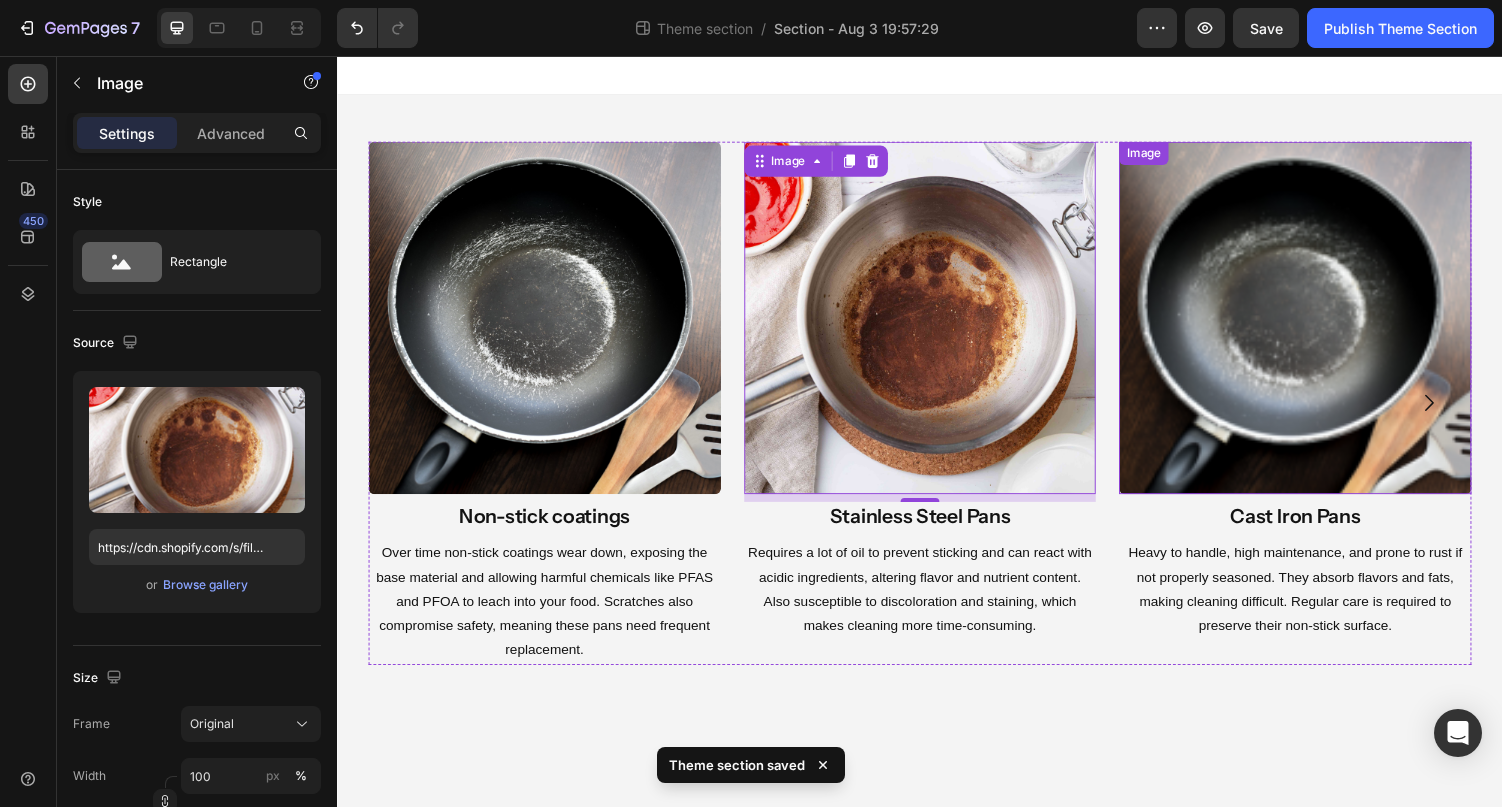 click at bounding box center (1323, 325) 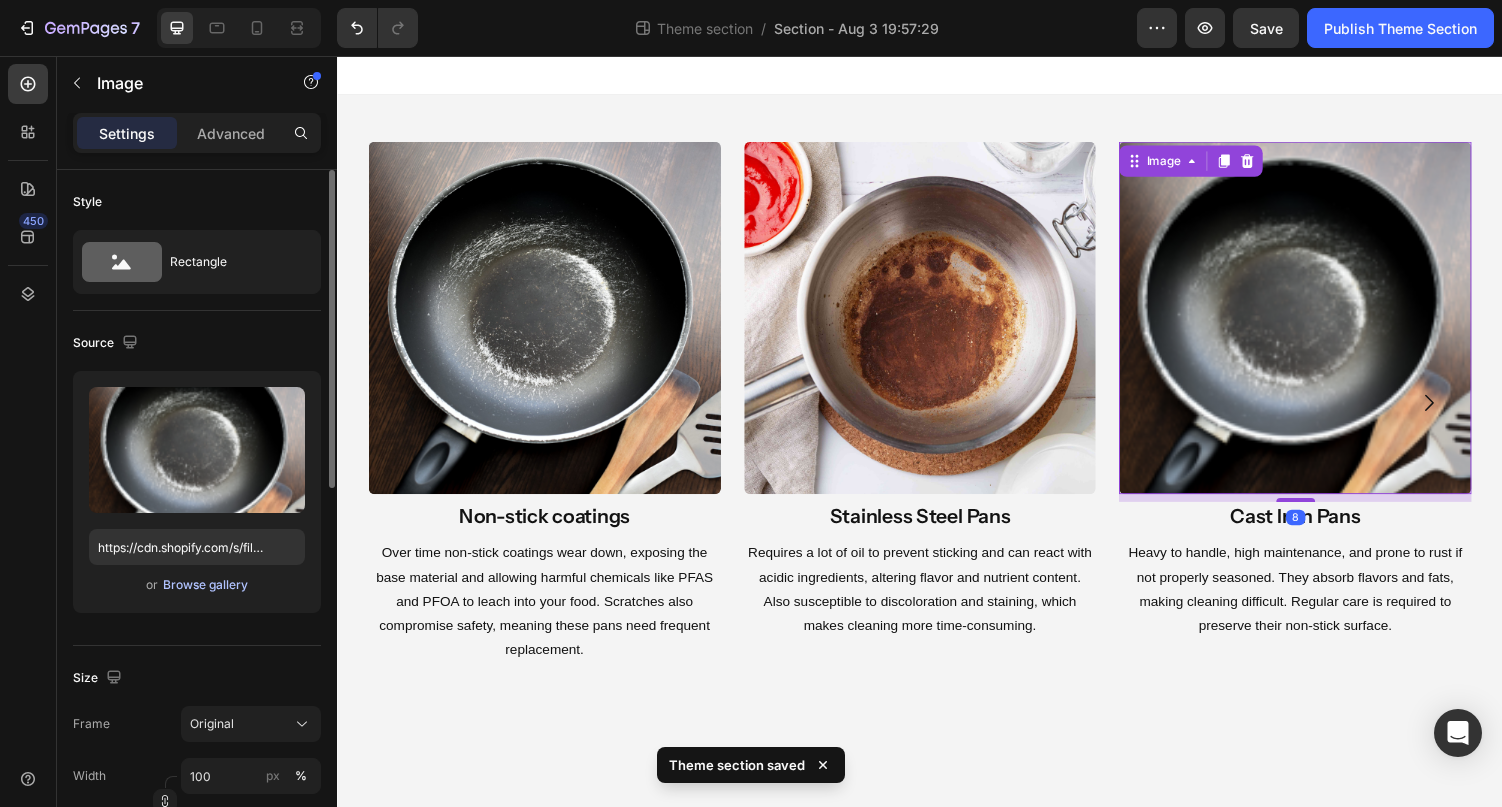 click on "Browse gallery" at bounding box center [205, 585] 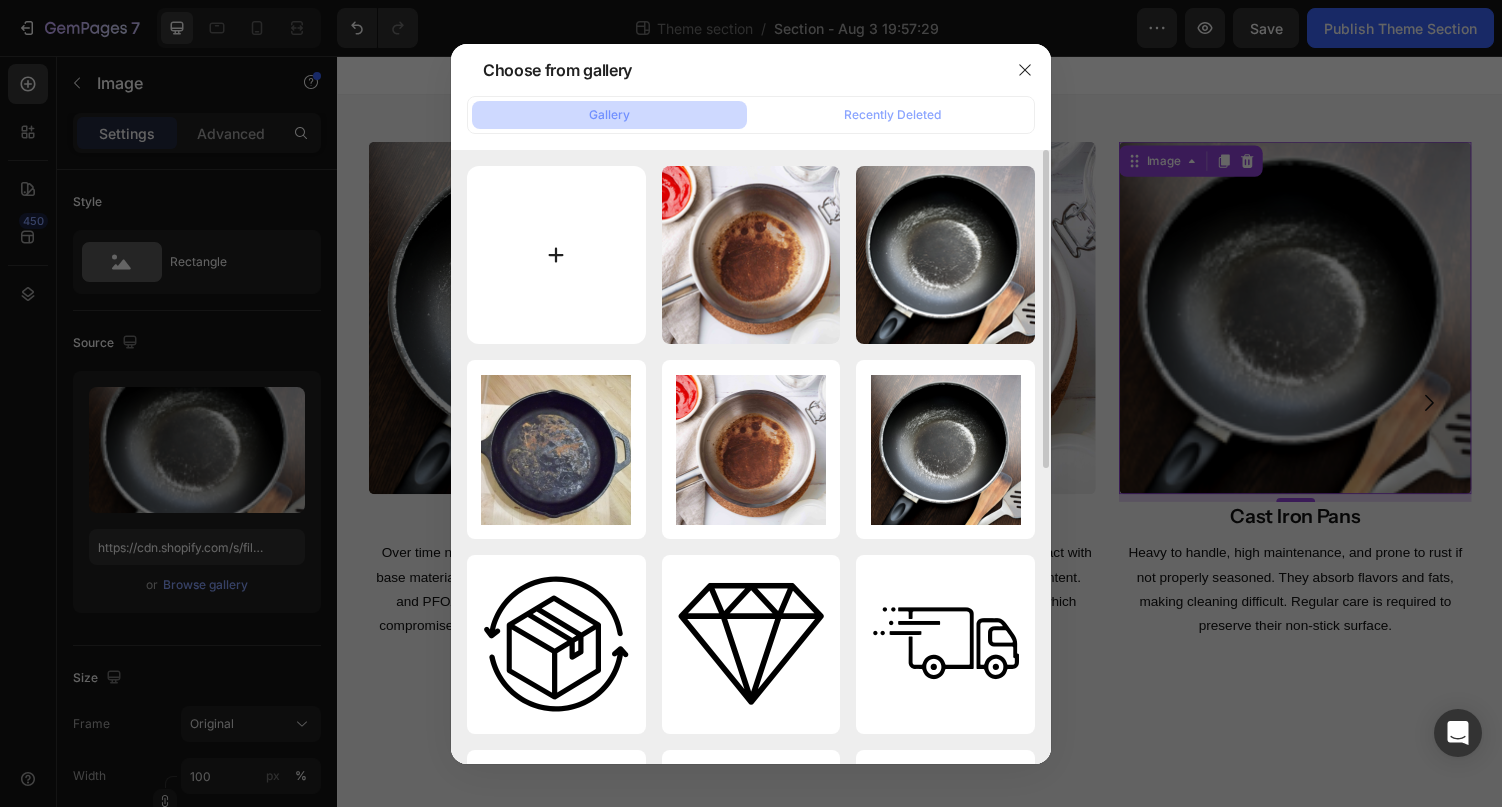 click at bounding box center [556, 255] 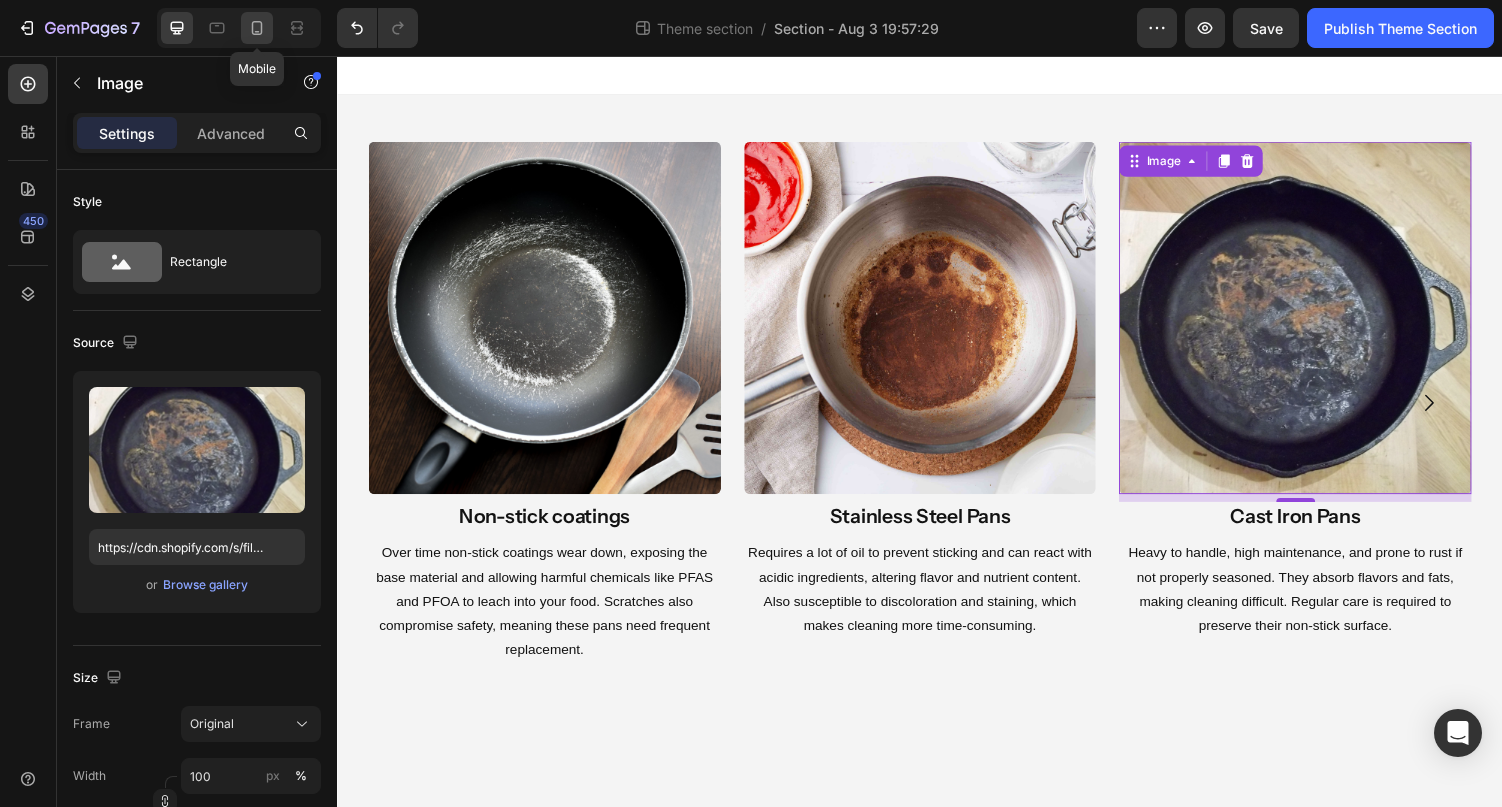 click 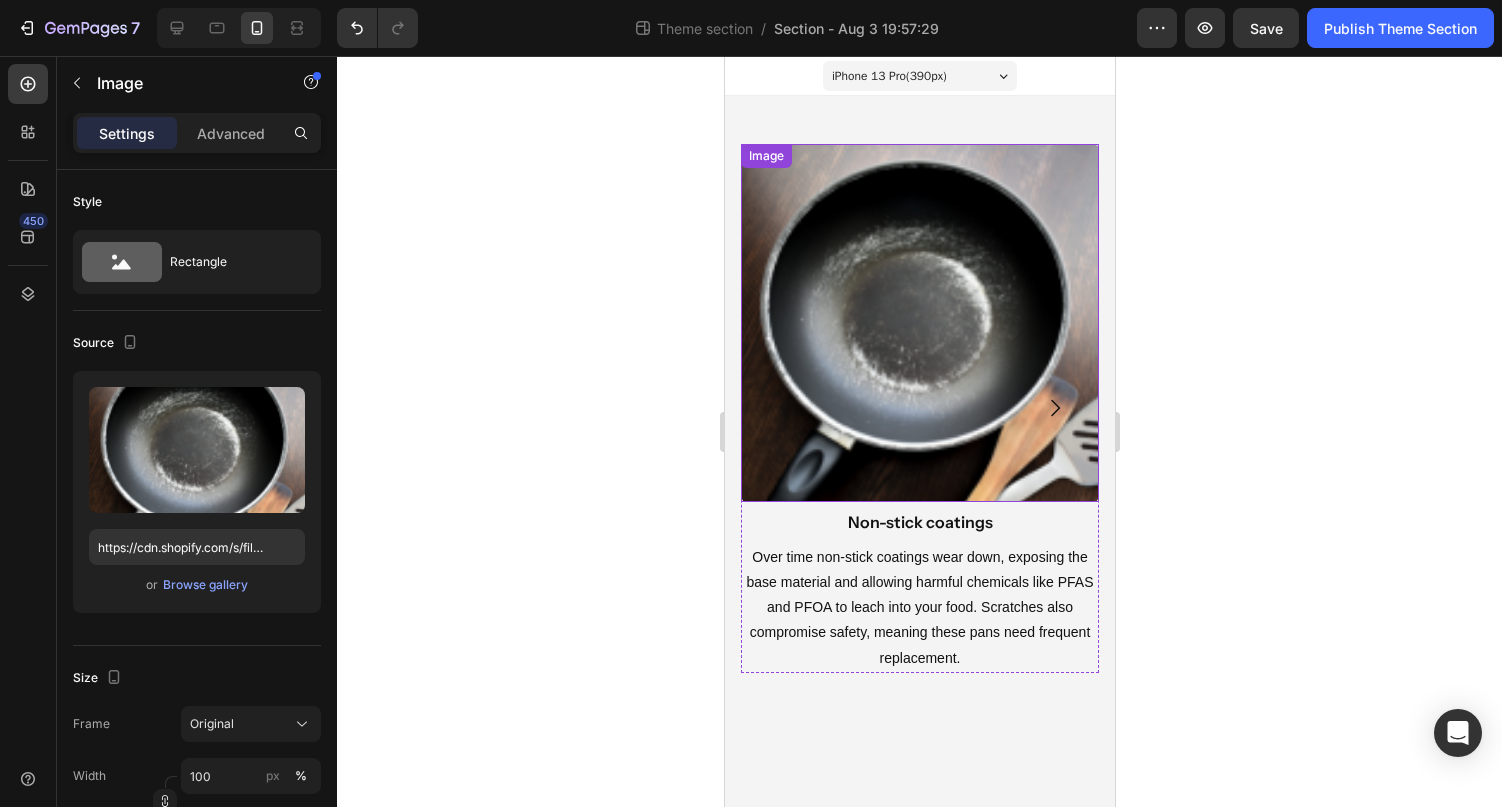 click at bounding box center [919, 323] 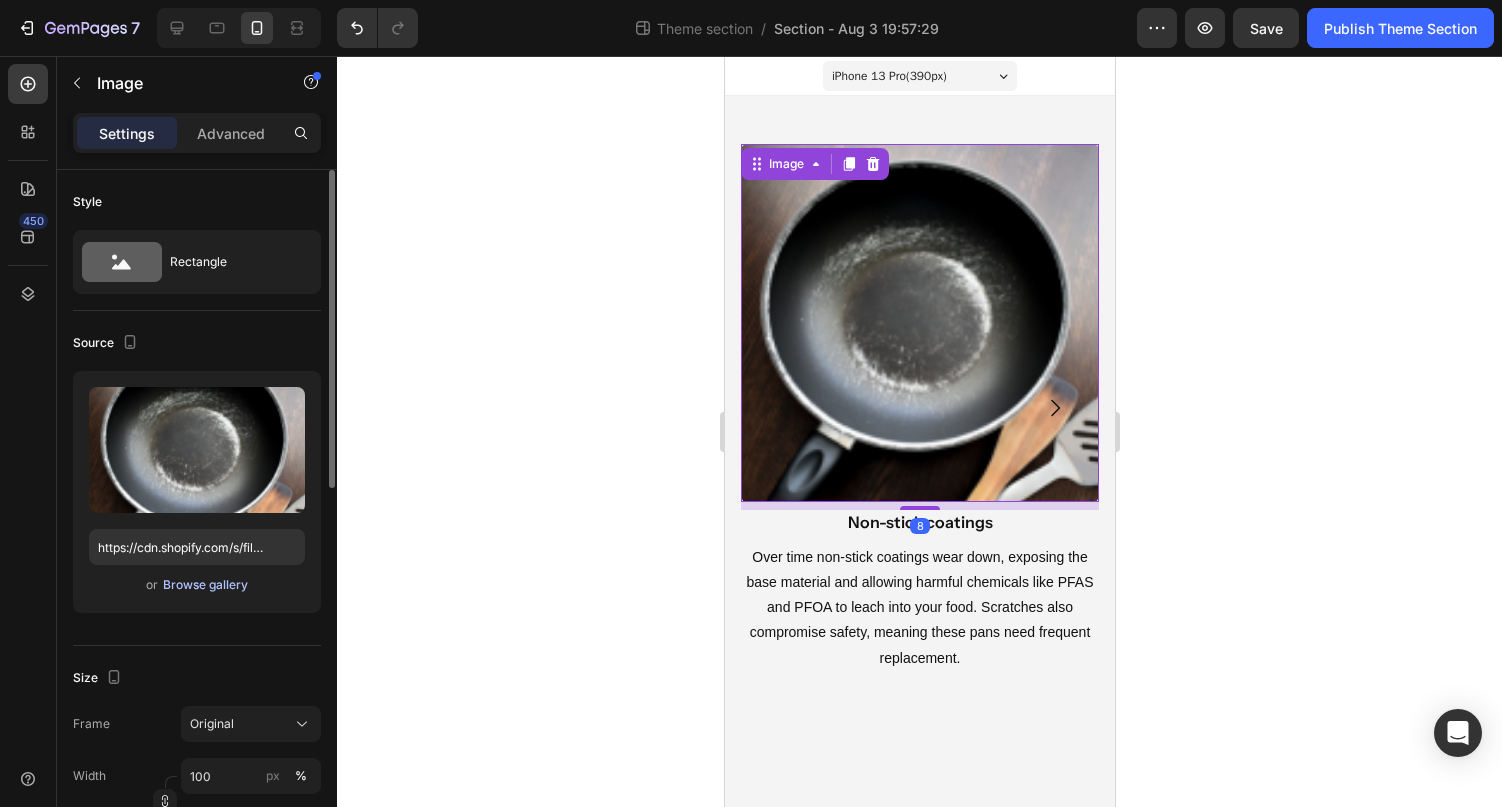 click on "Browse gallery" at bounding box center (205, 585) 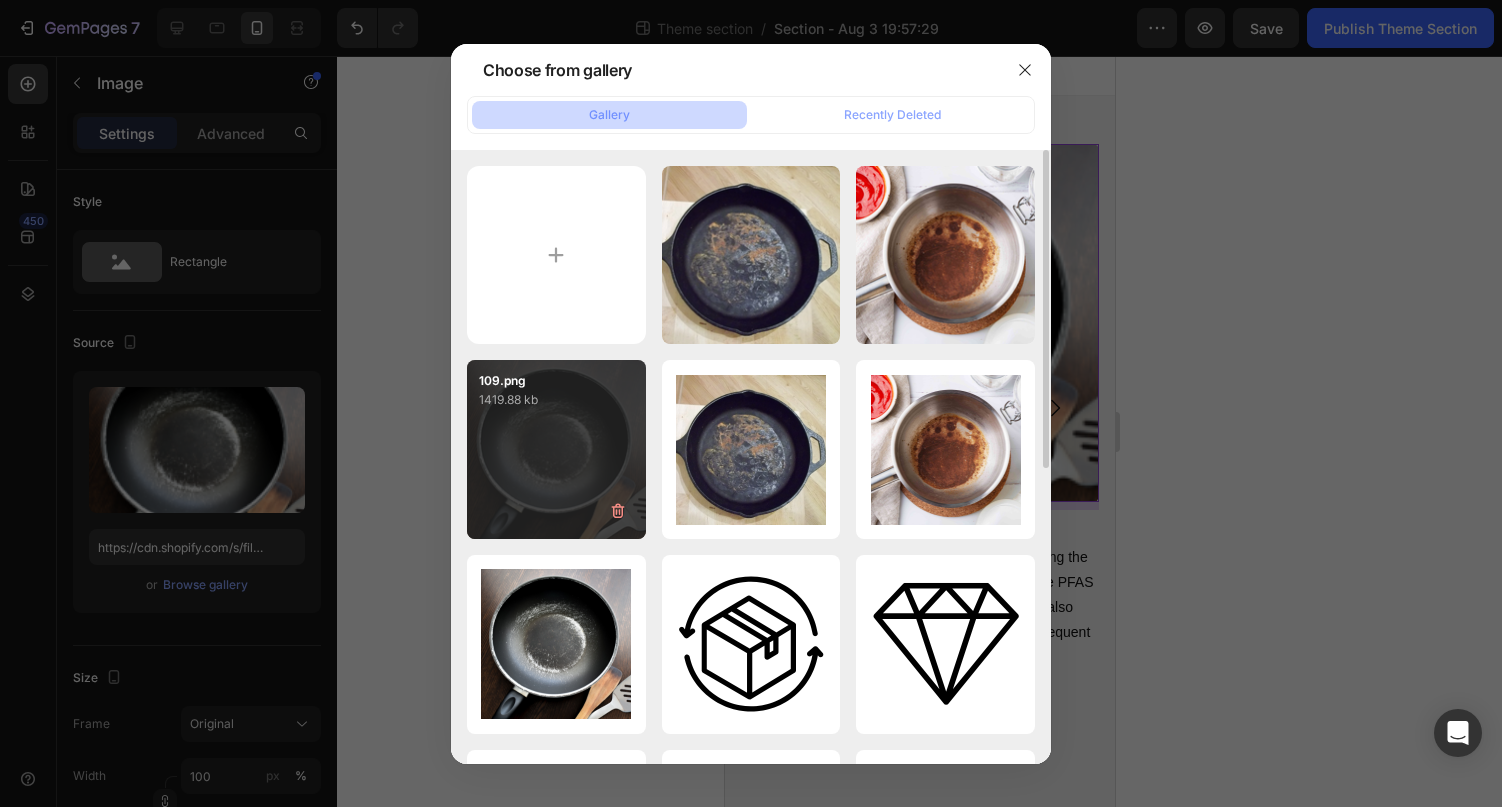click on "109.png 1419.88 kb" at bounding box center [556, 449] 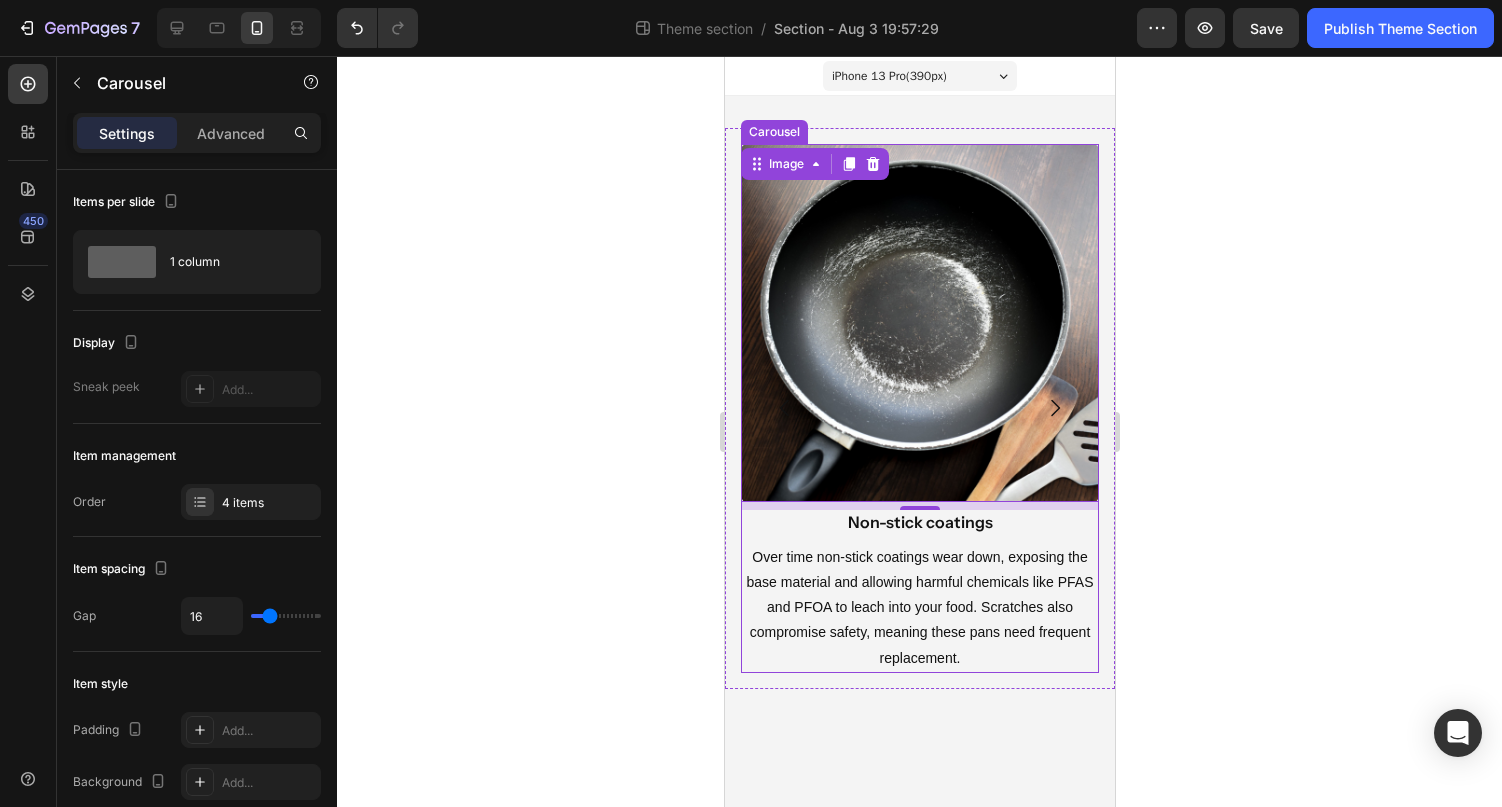 click 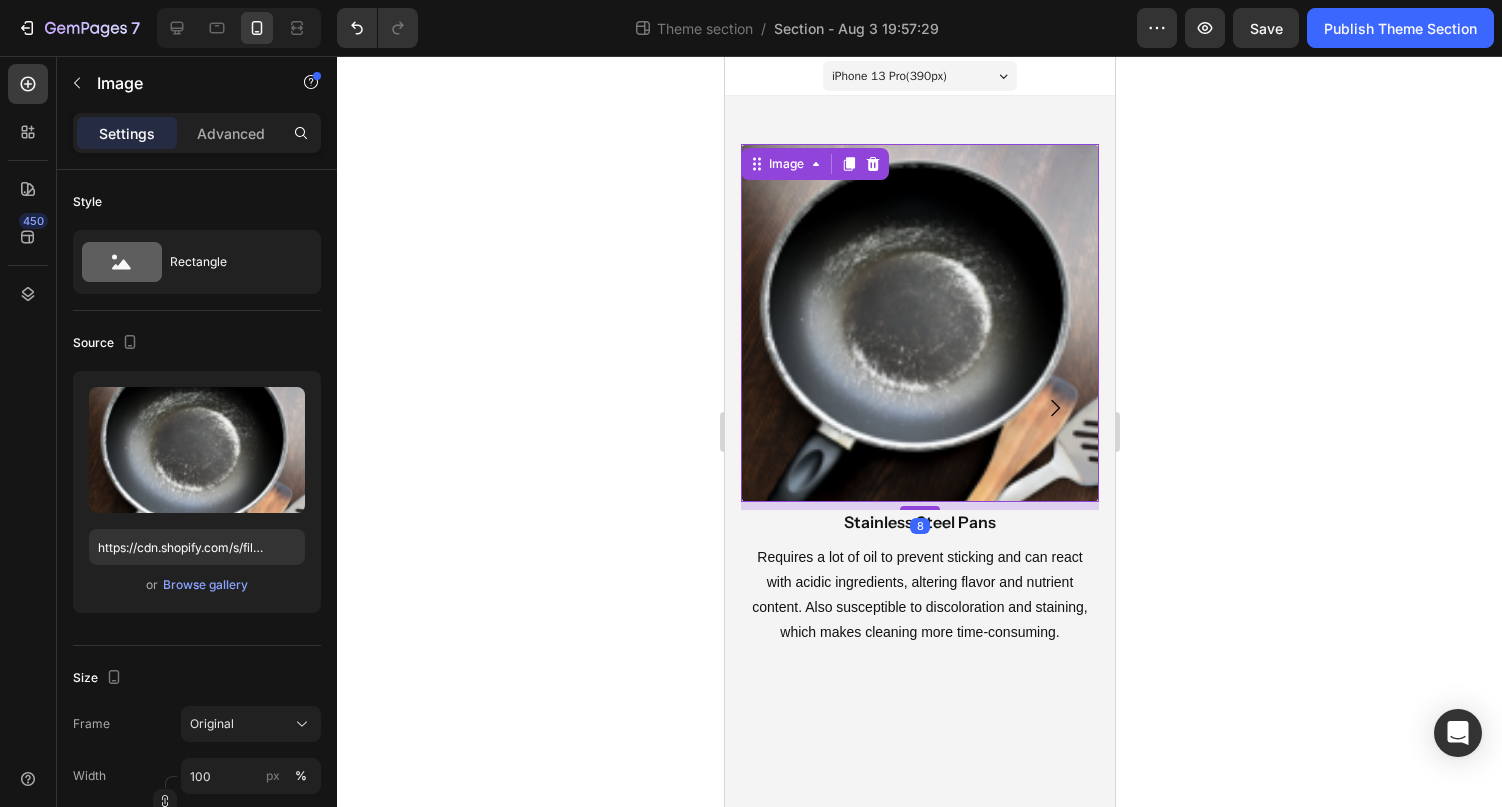 click at bounding box center (919, 323) 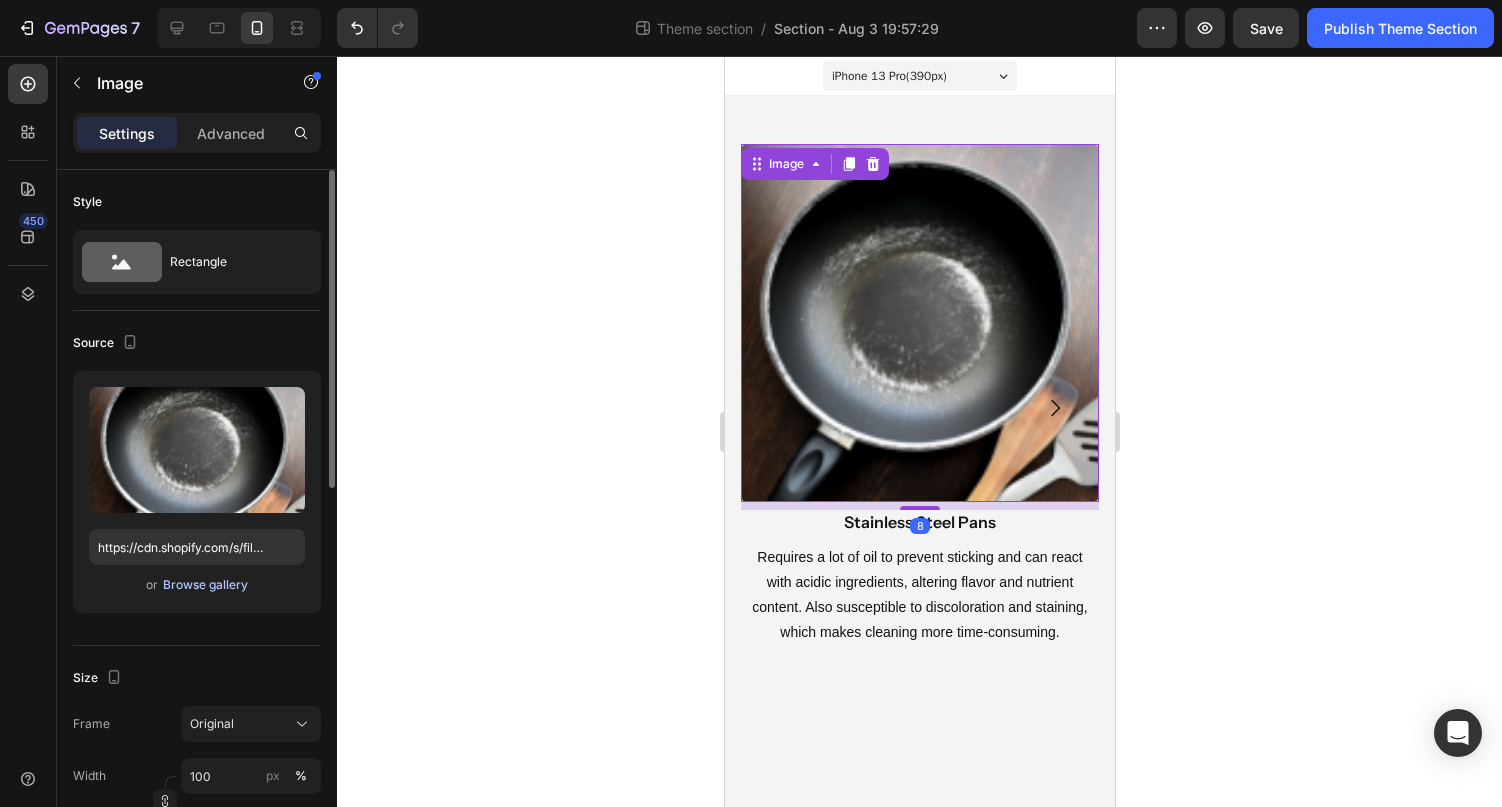 click on "Browse gallery" at bounding box center [205, 585] 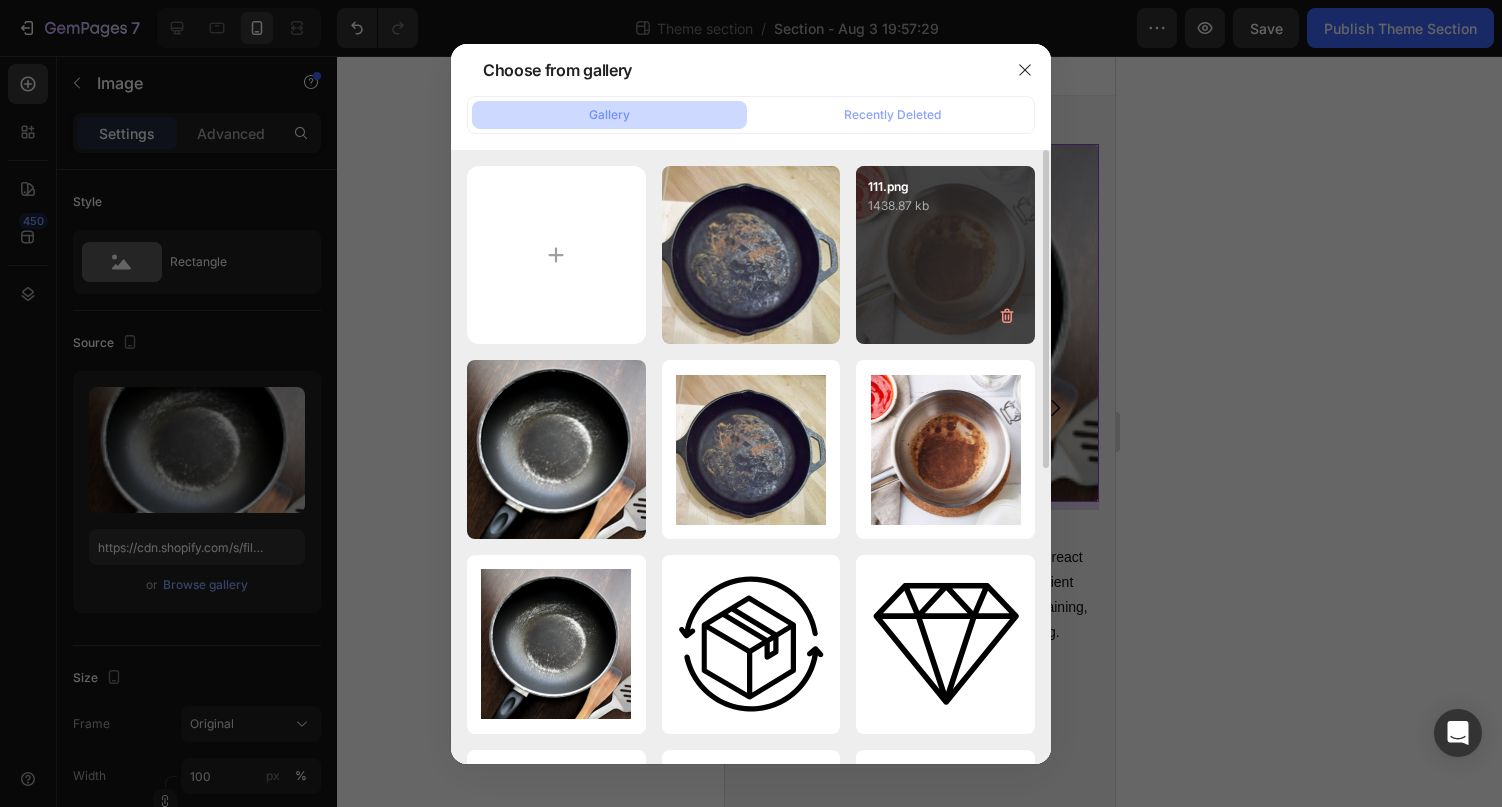 click on "111.png 1438.87 kb" at bounding box center [945, 255] 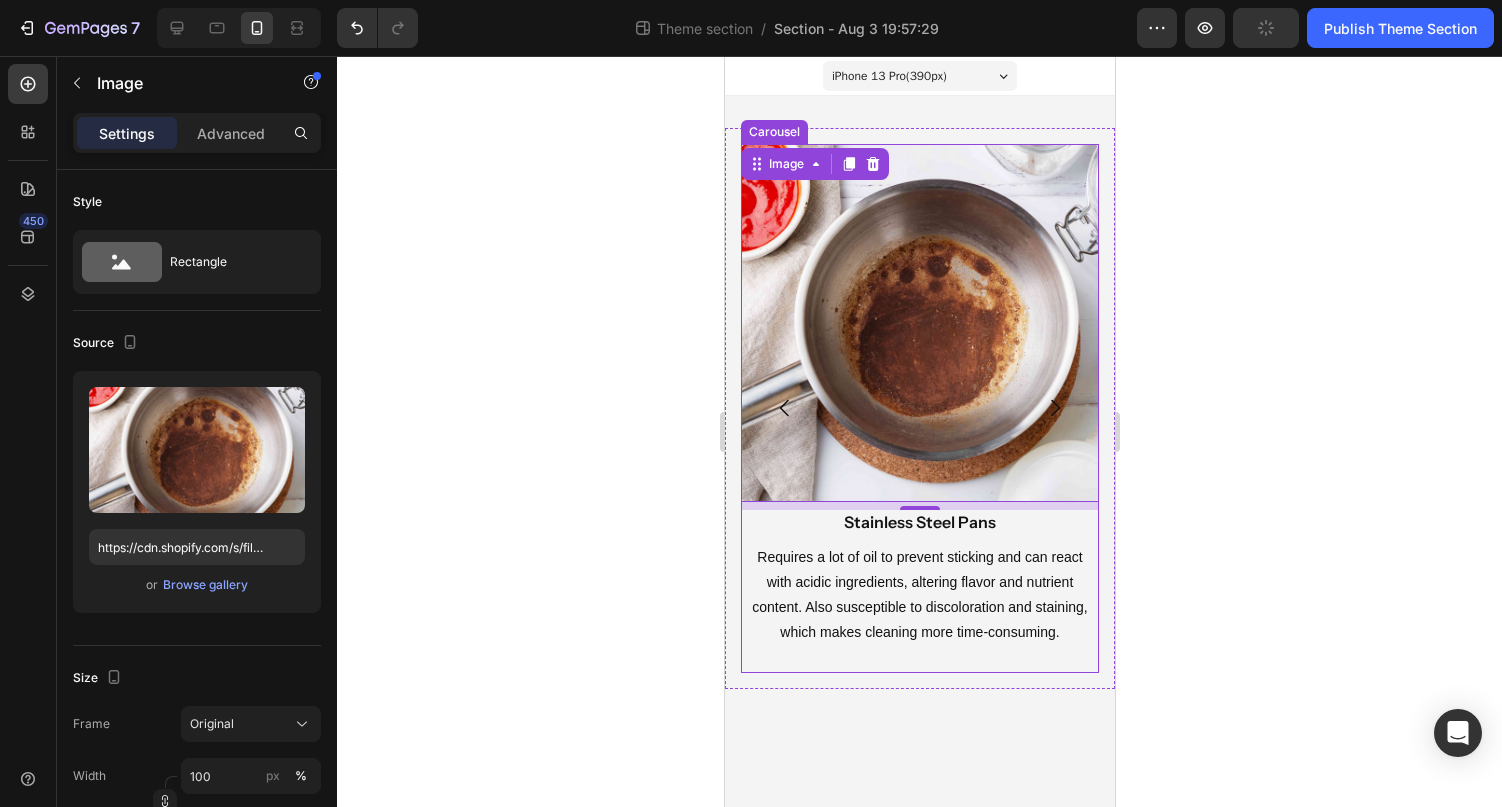 click 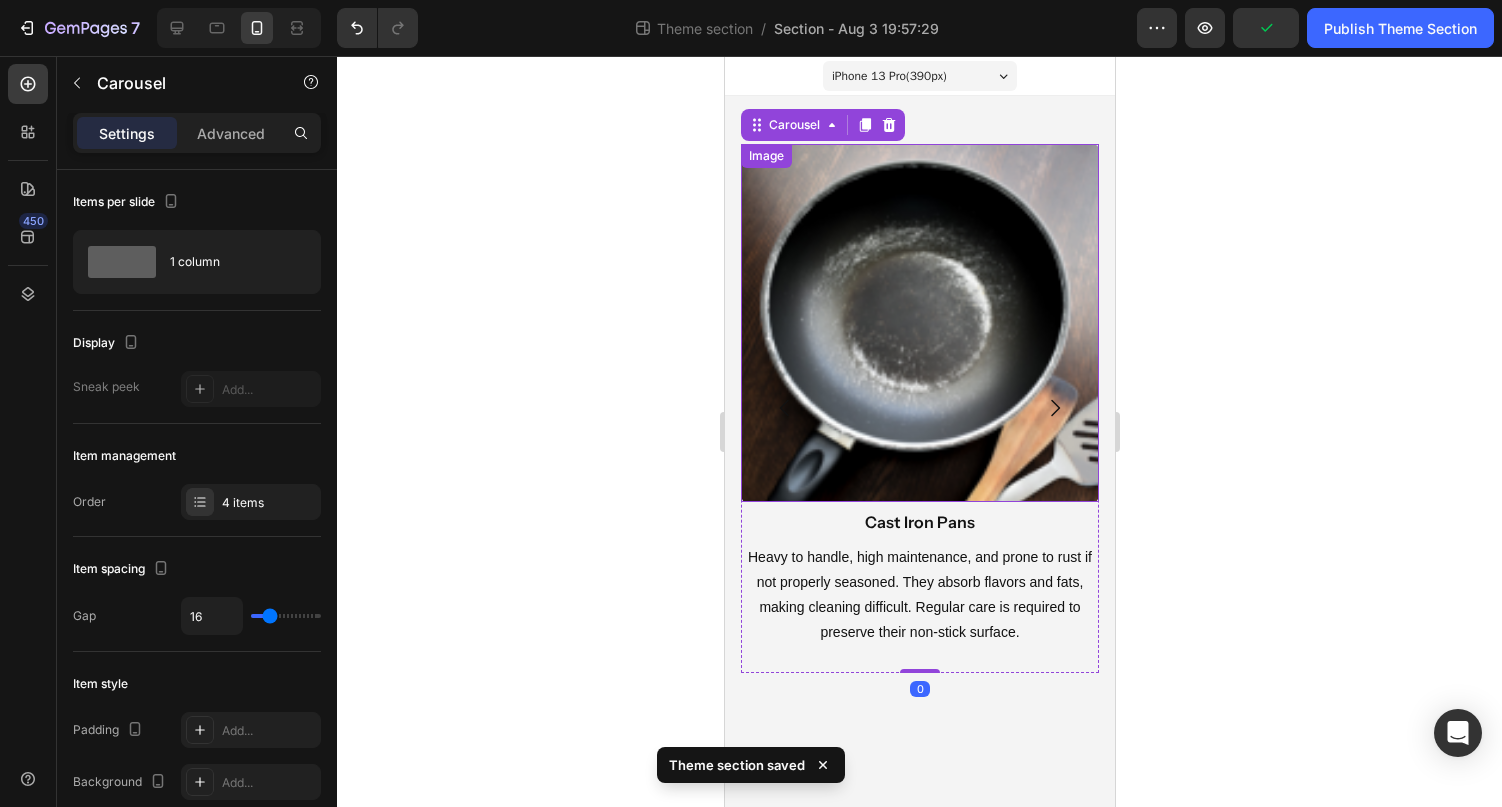 click at bounding box center [919, 323] 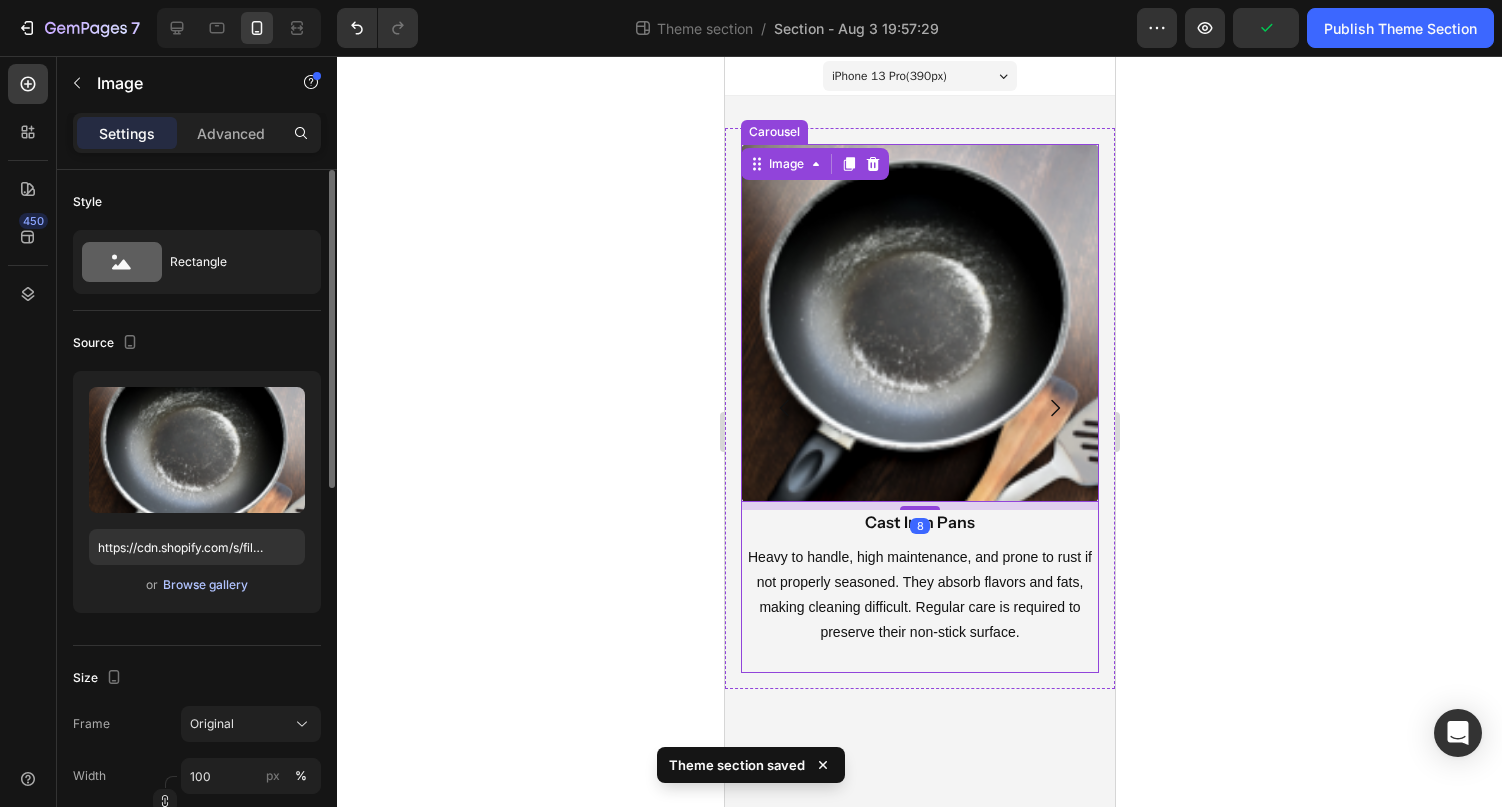 click on "Browse gallery" at bounding box center (205, 585) 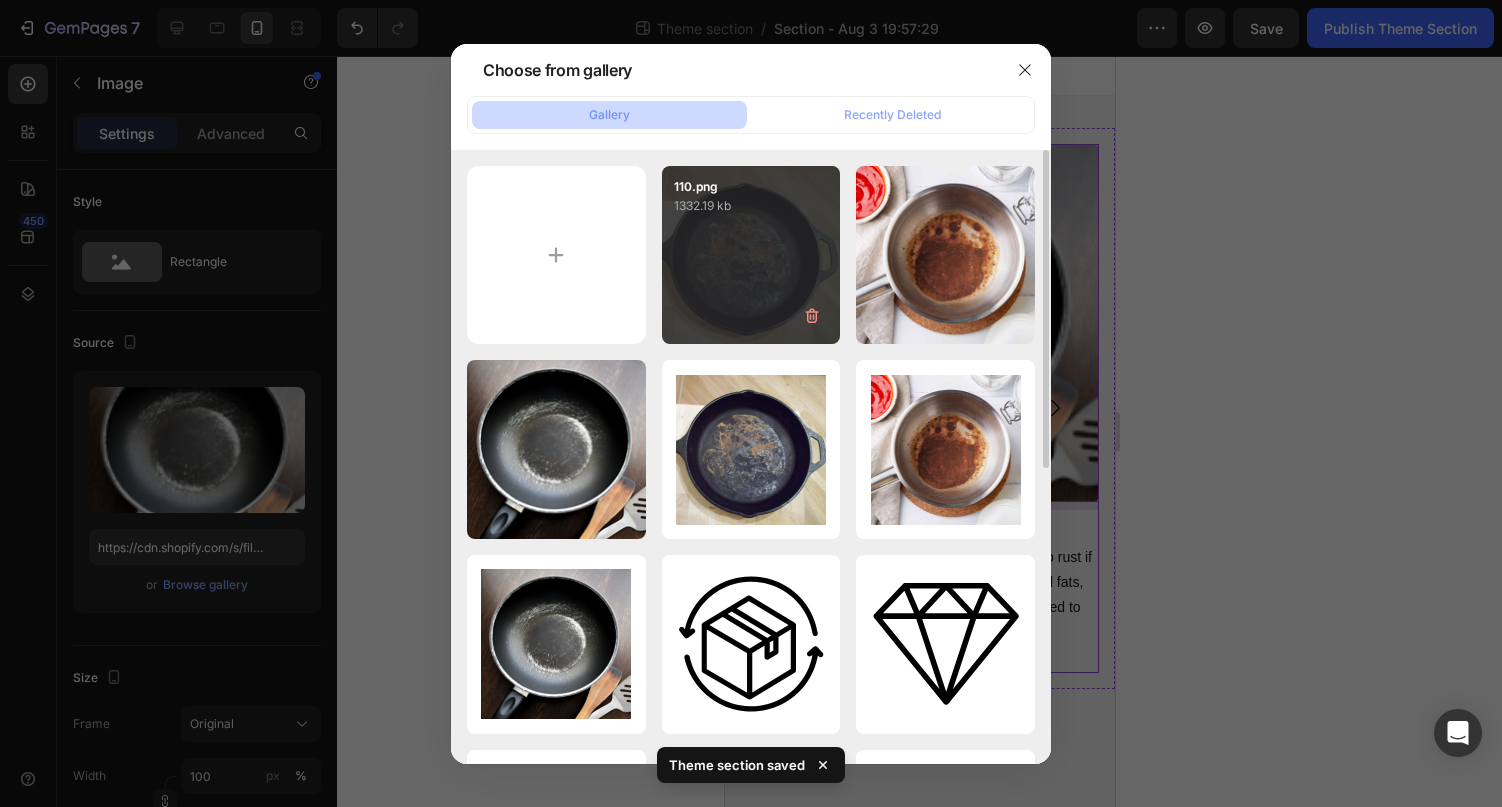 click on "110.png 1332.19 kb" at bounding box center (751, 255) 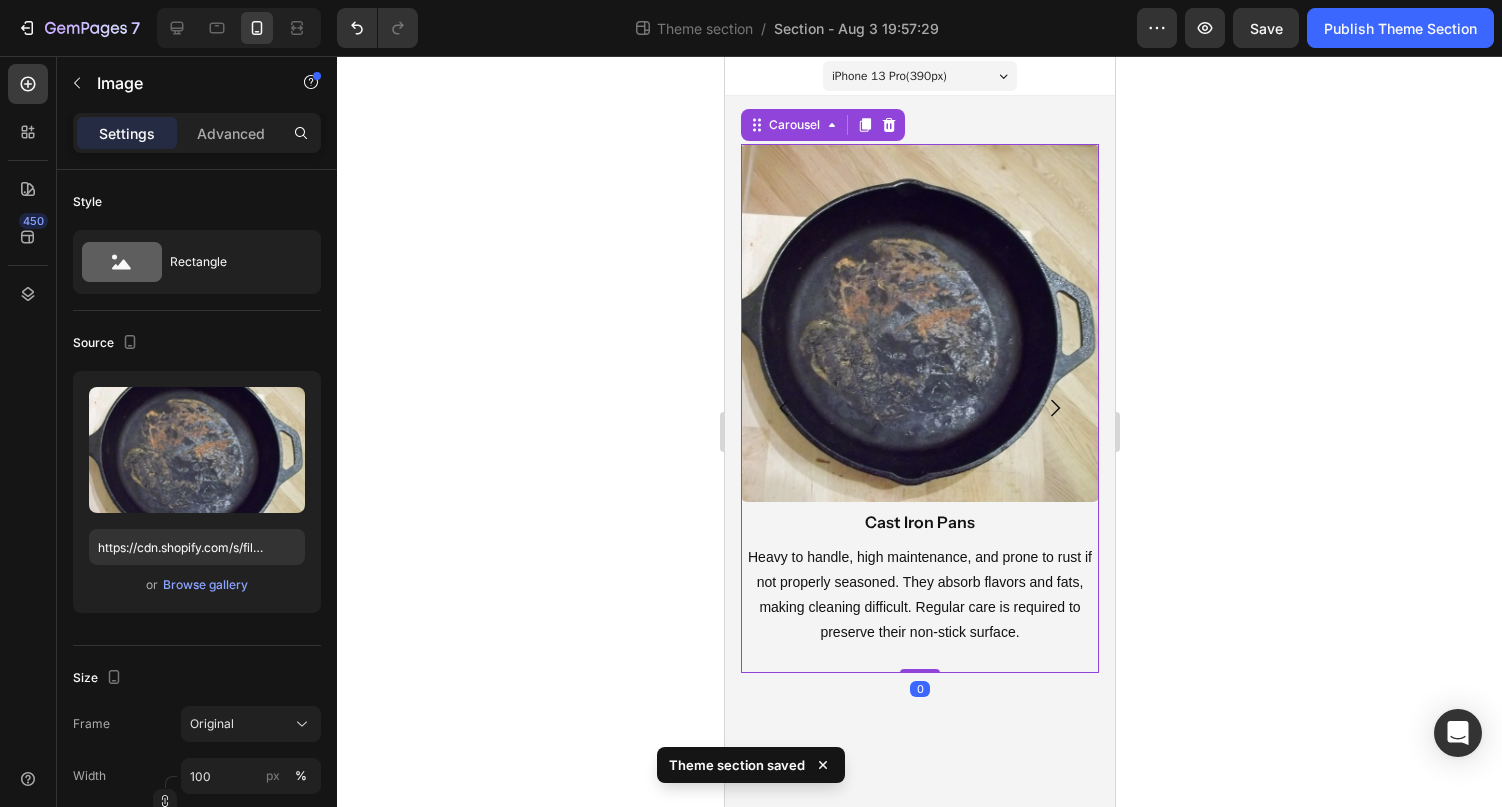click 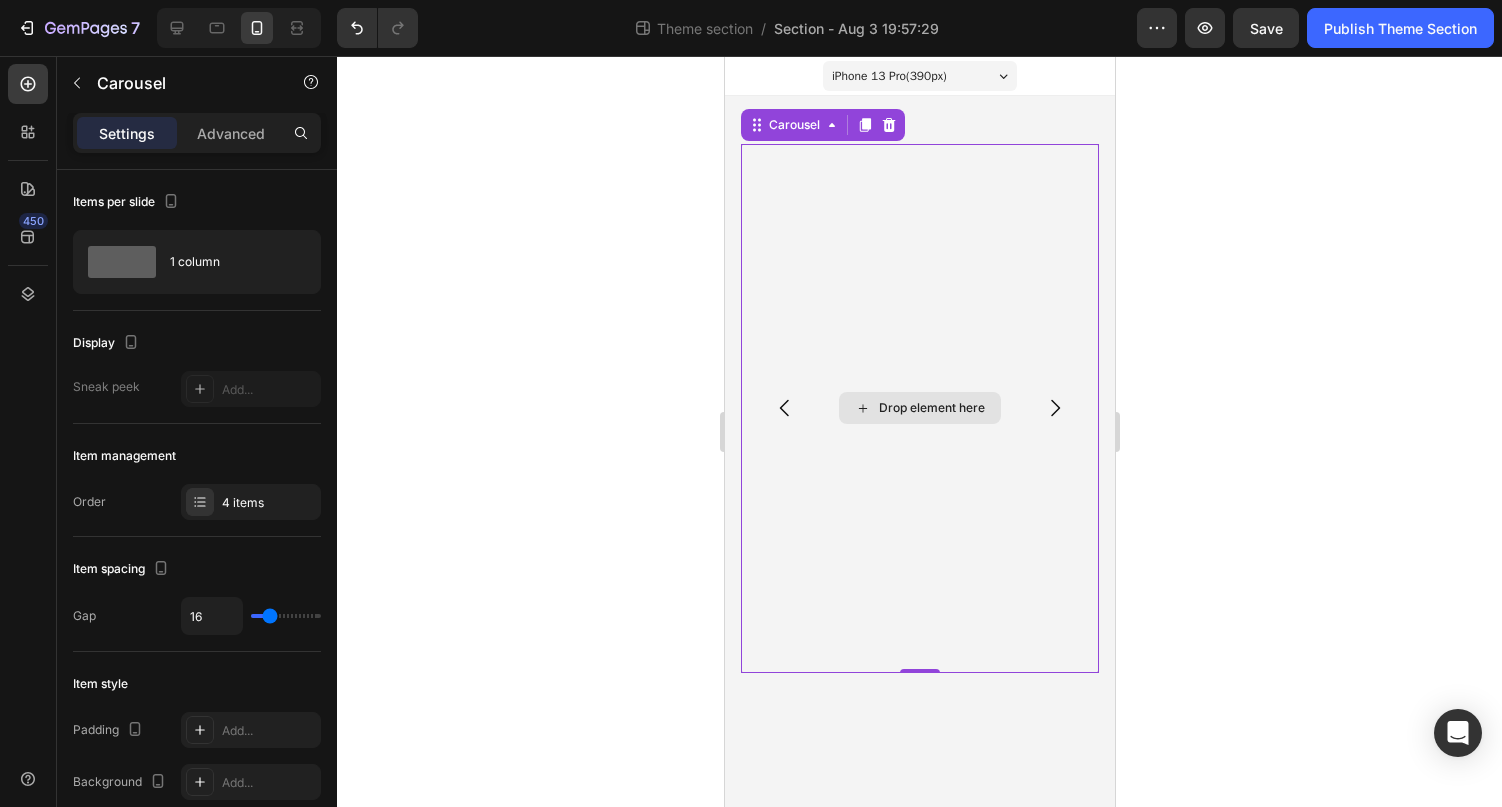 click on "Drop element here" at bounding box center [919, 408] 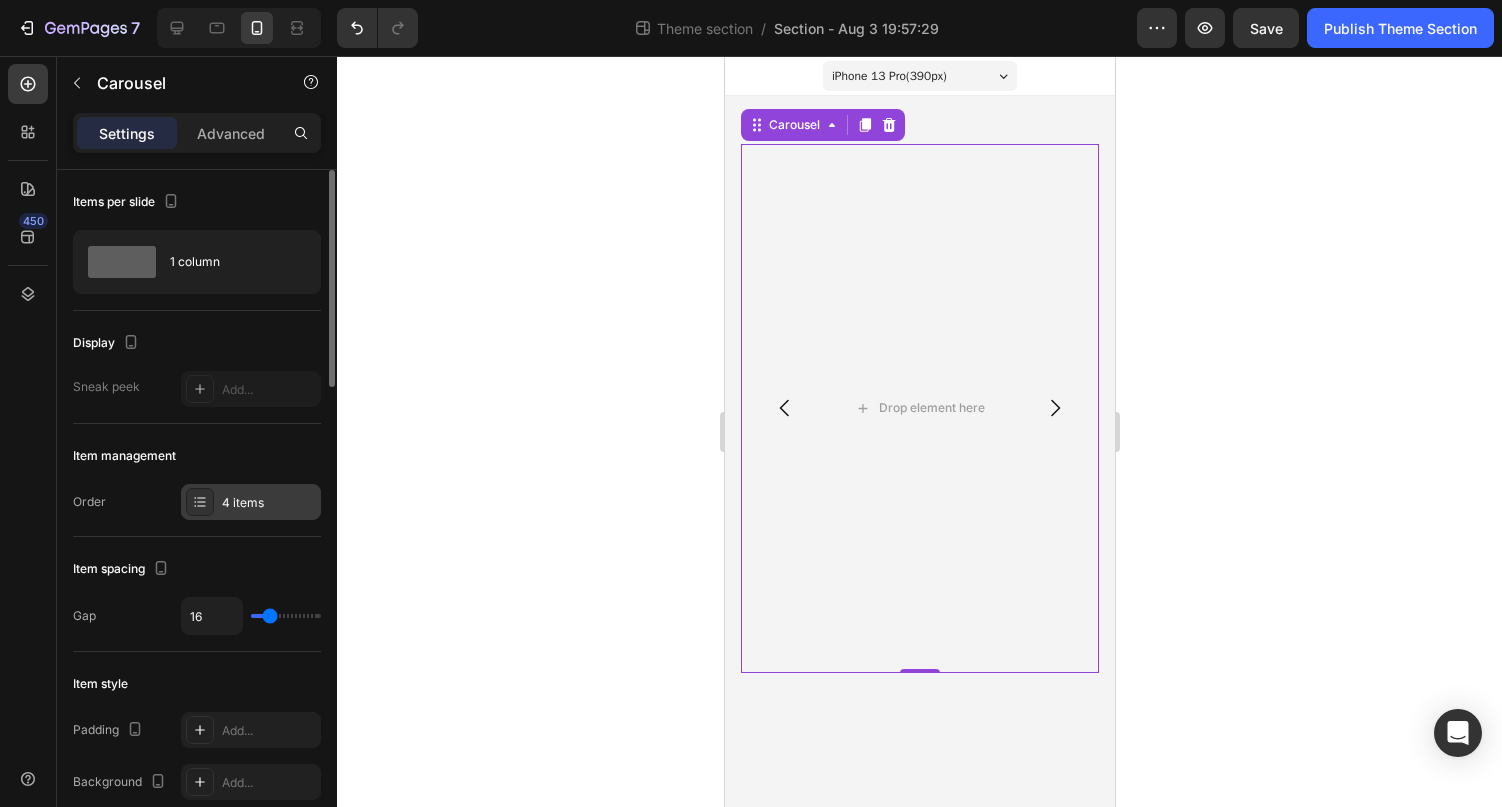 click on "4 items" at bounding box center (251, 502) 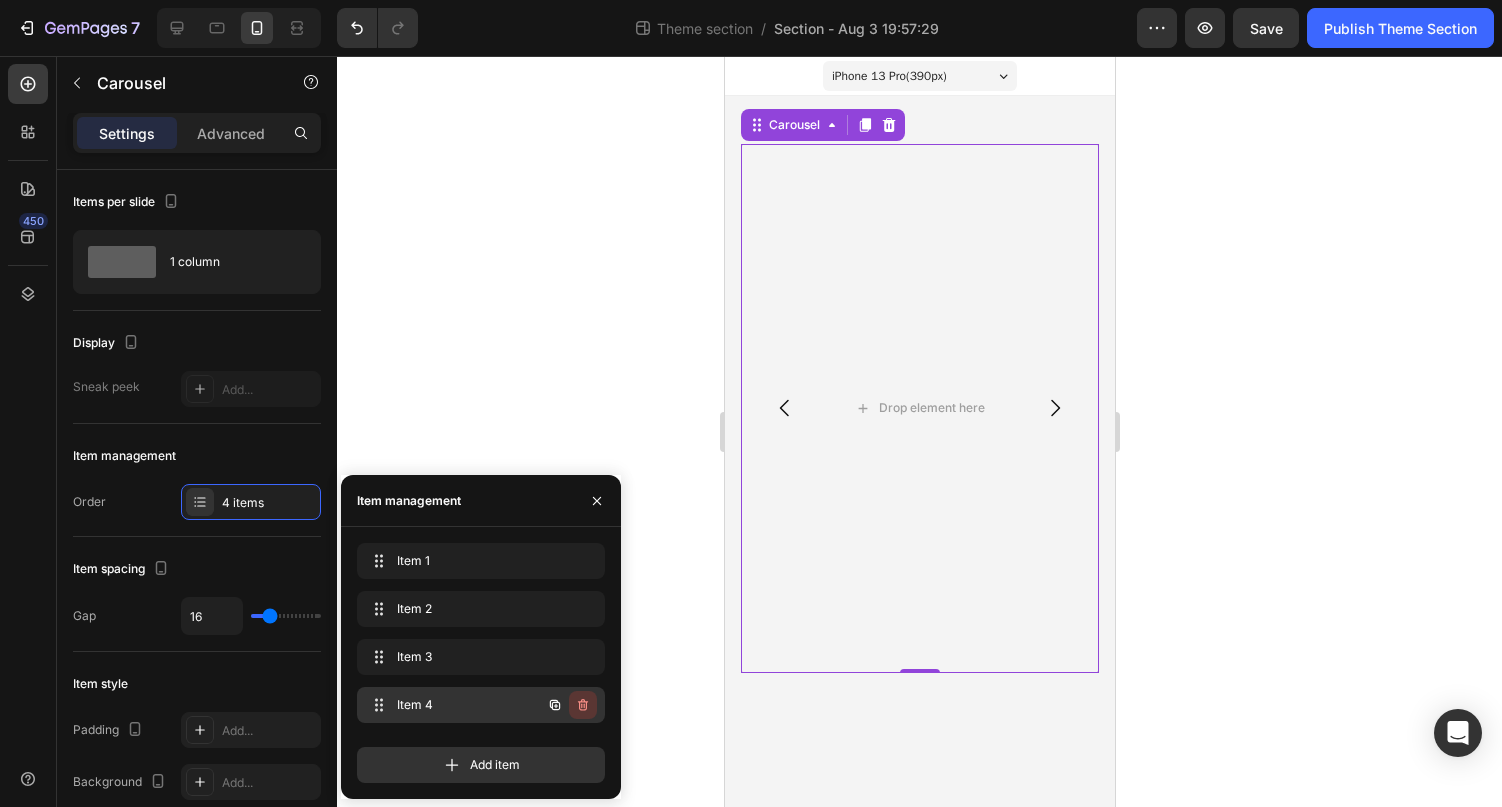 click 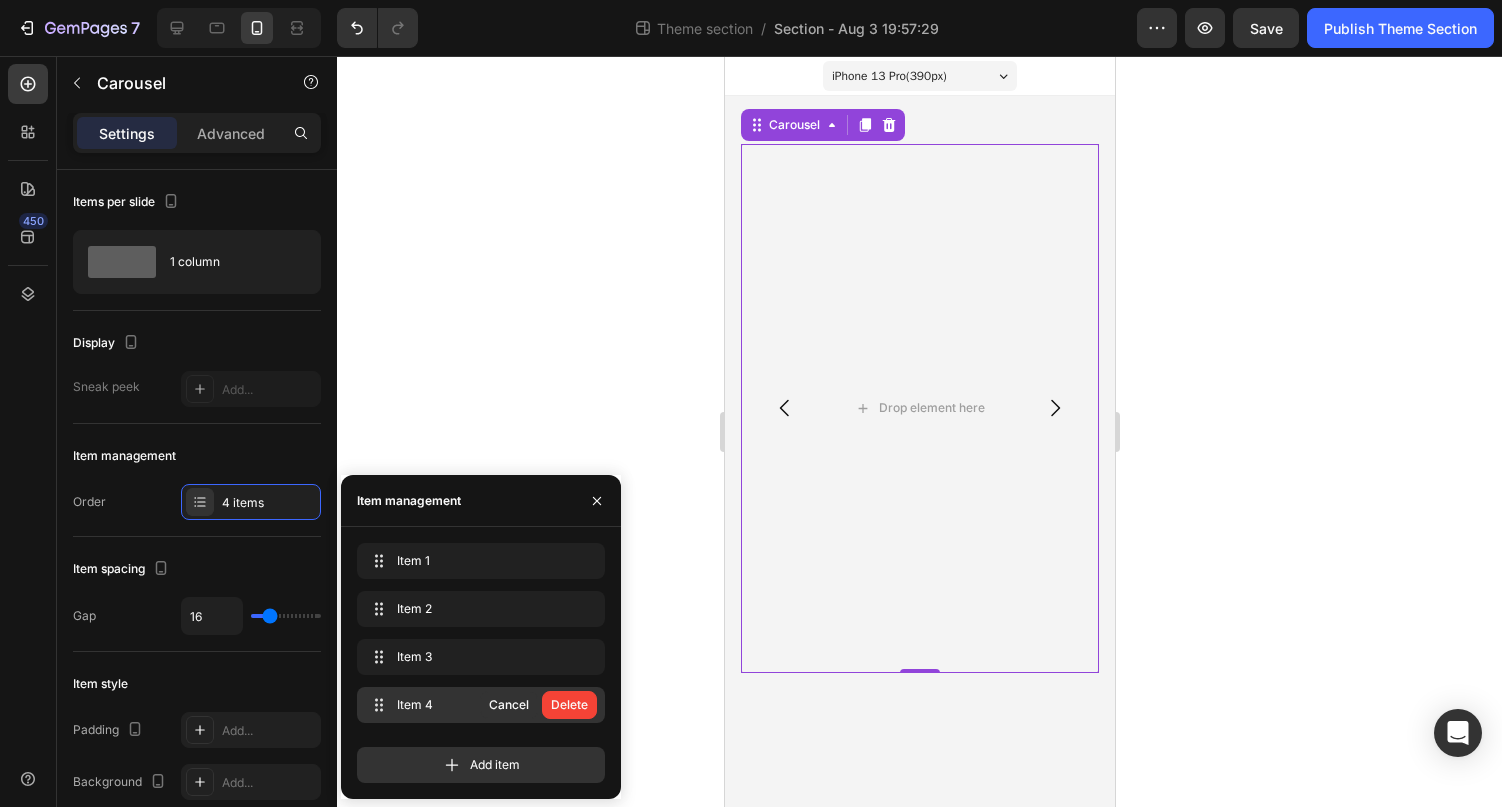 click on "Delete" at bounding box center (569, 705) 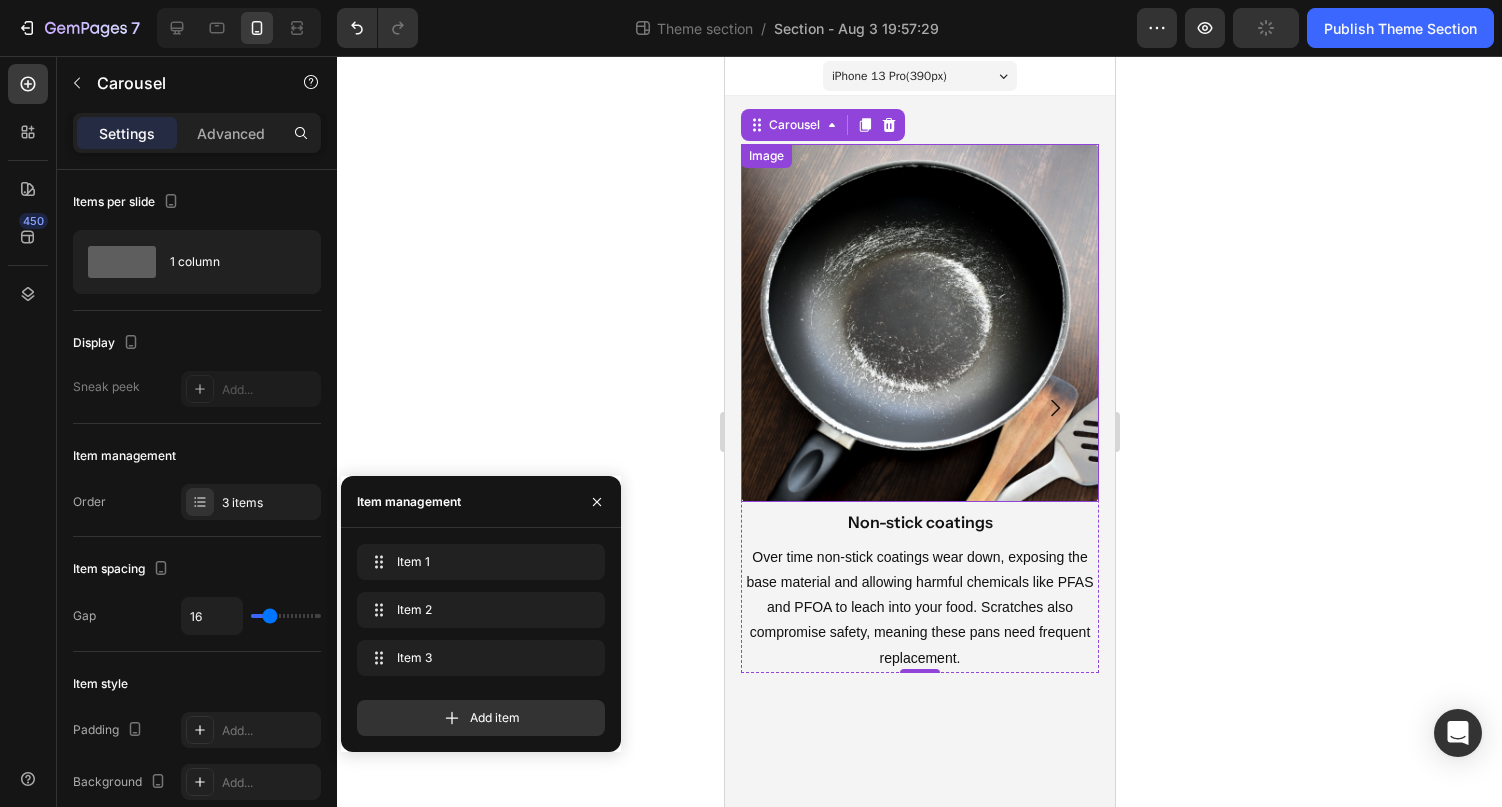click 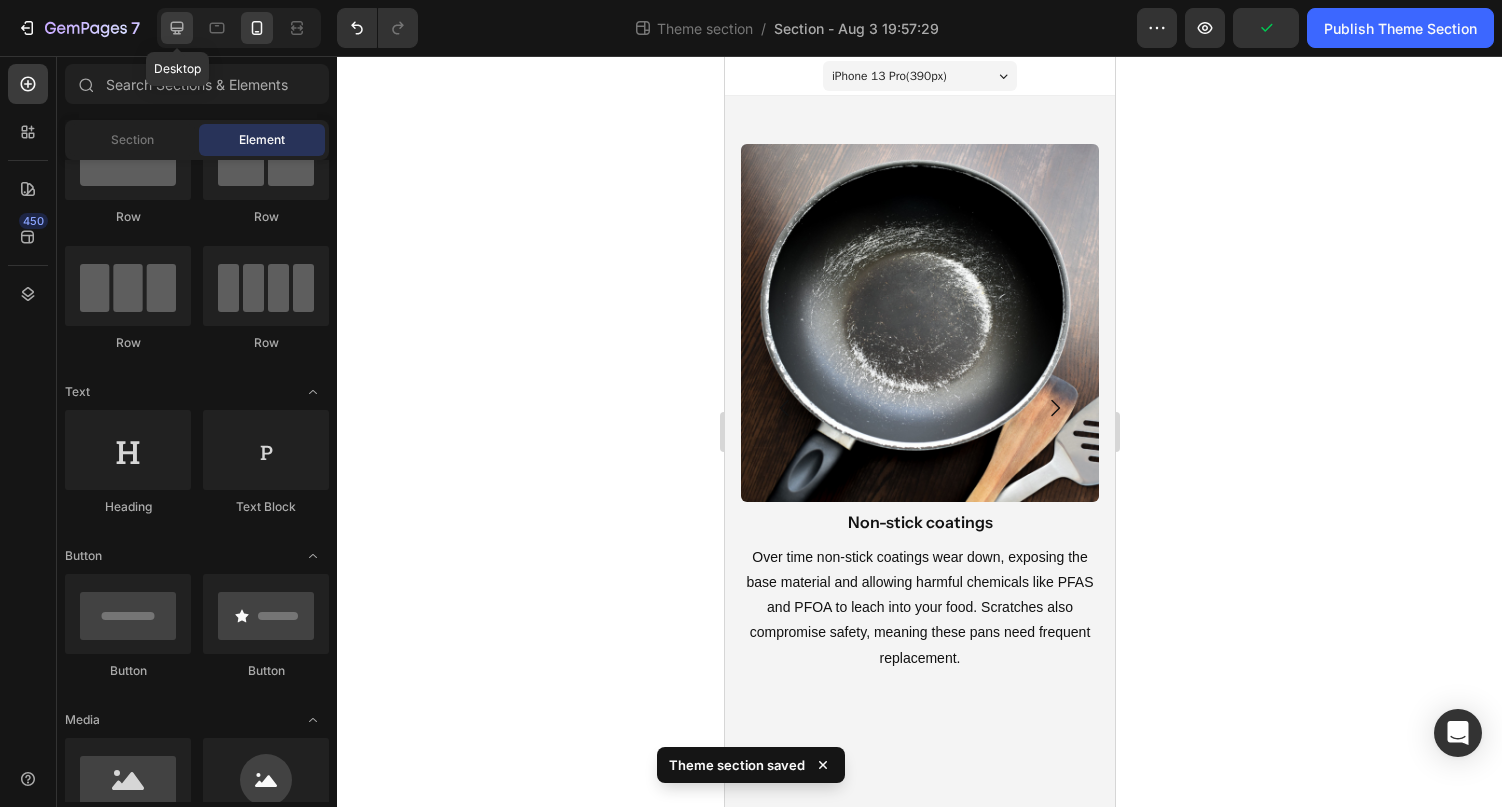 click 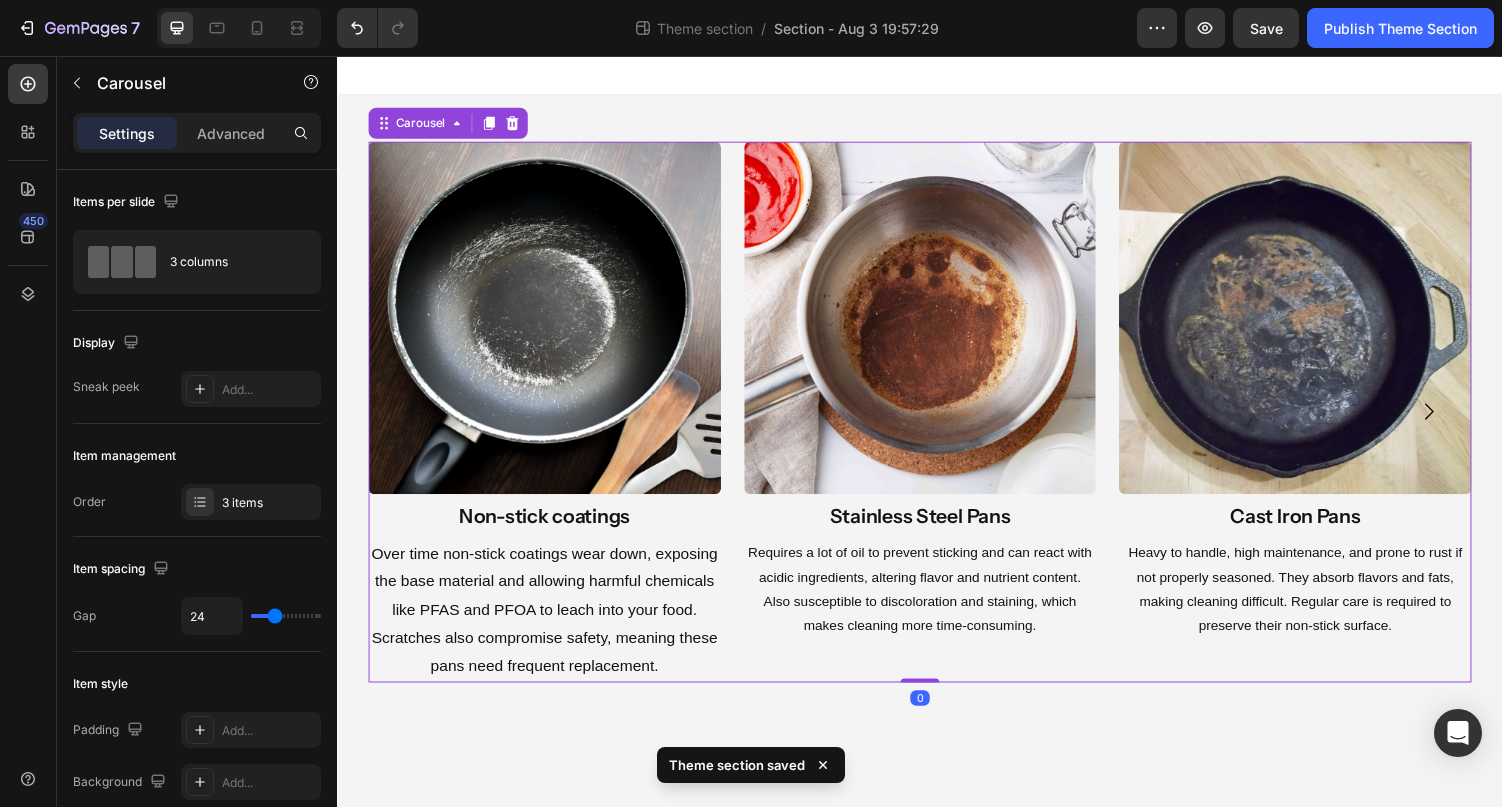 click 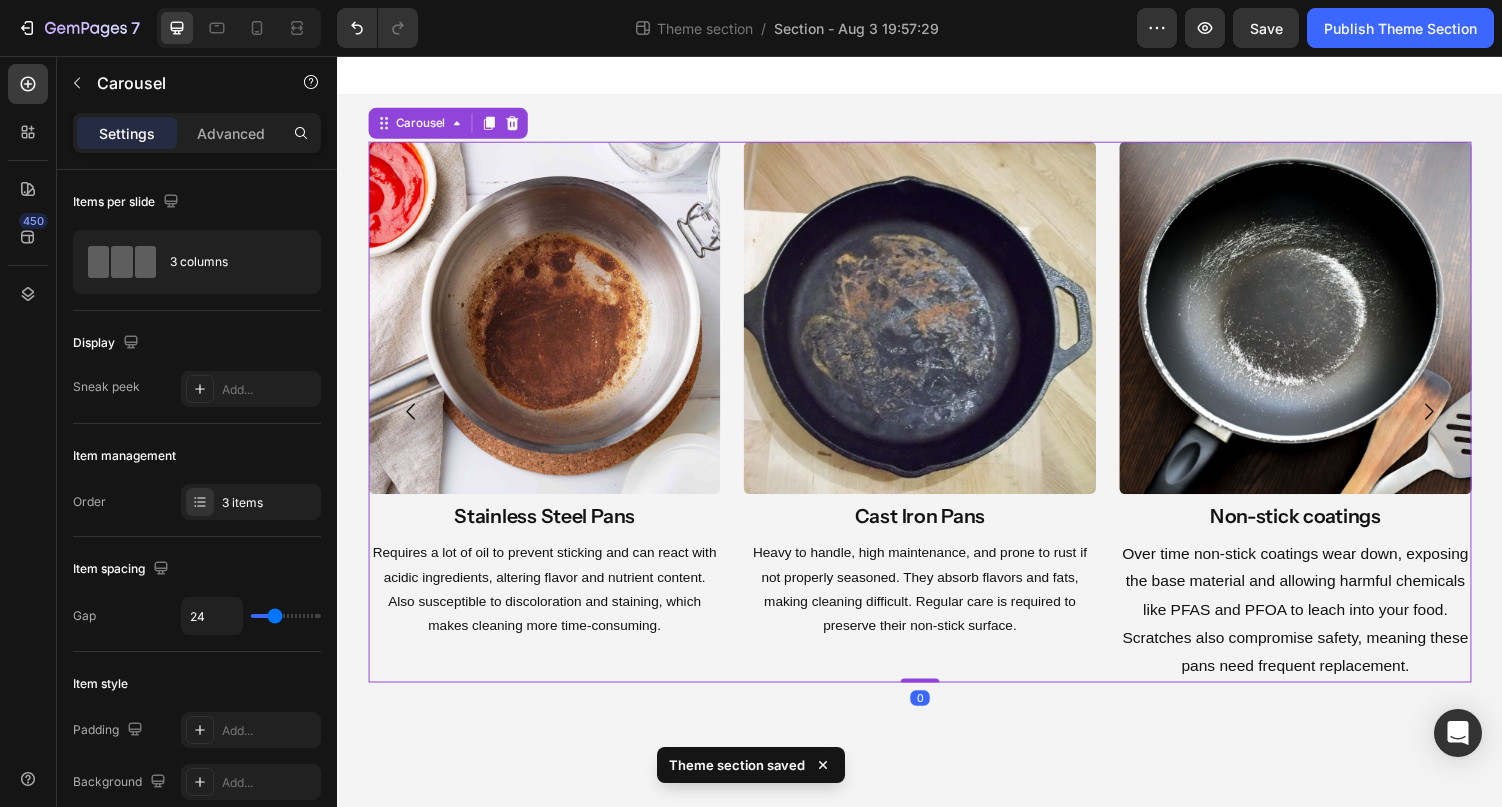 click 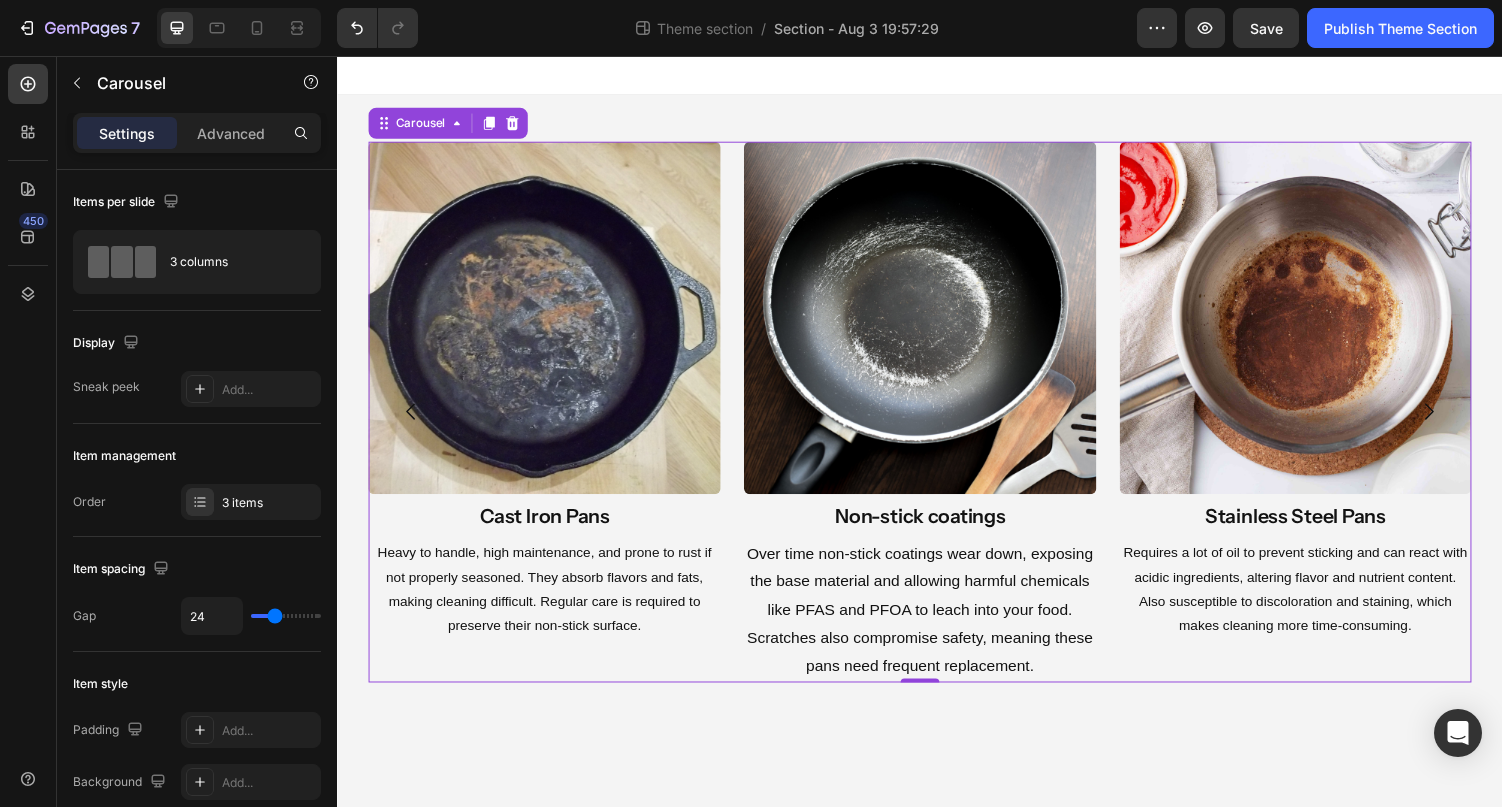 click 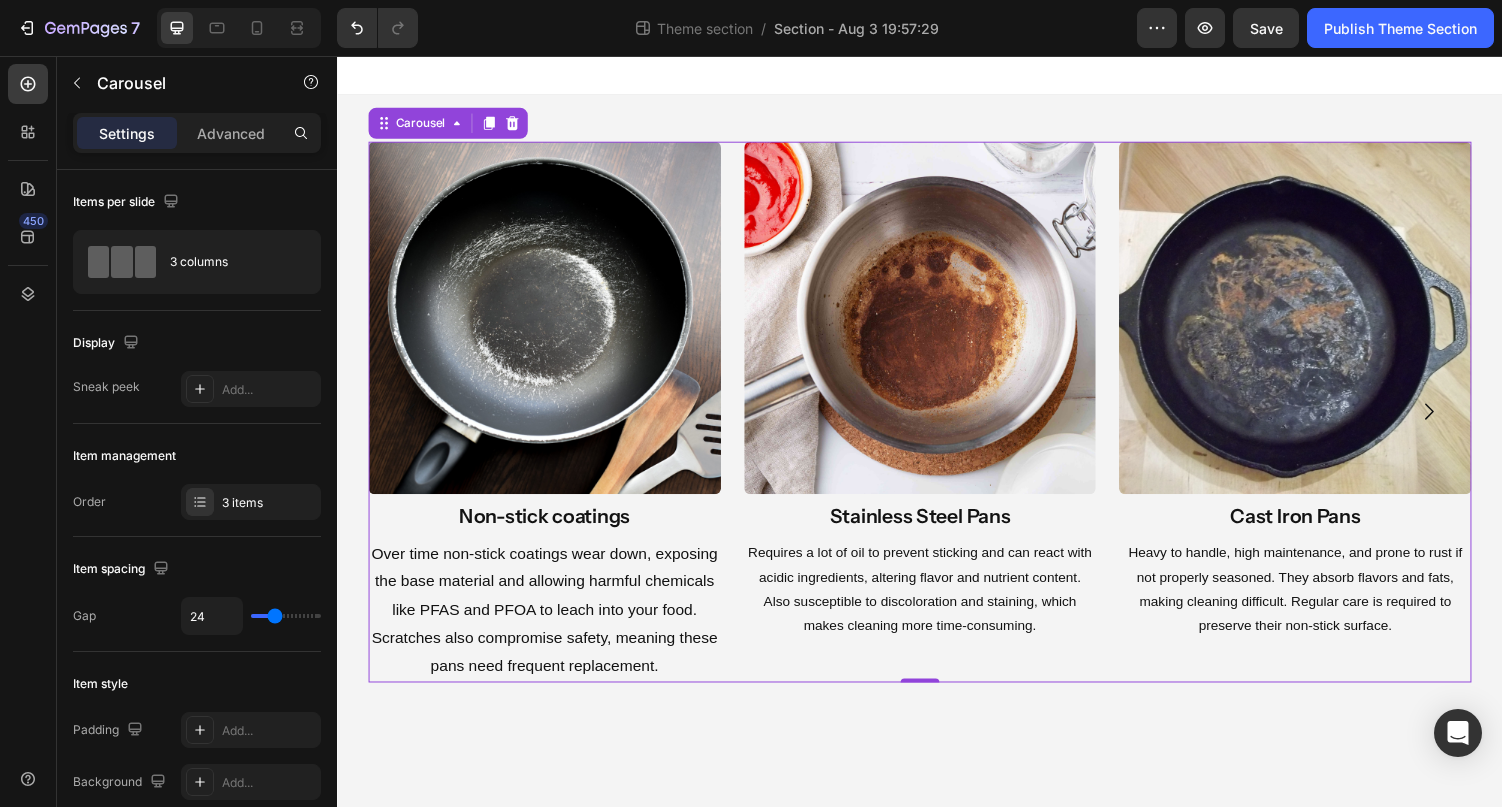 click at bounding box center [413, 422] 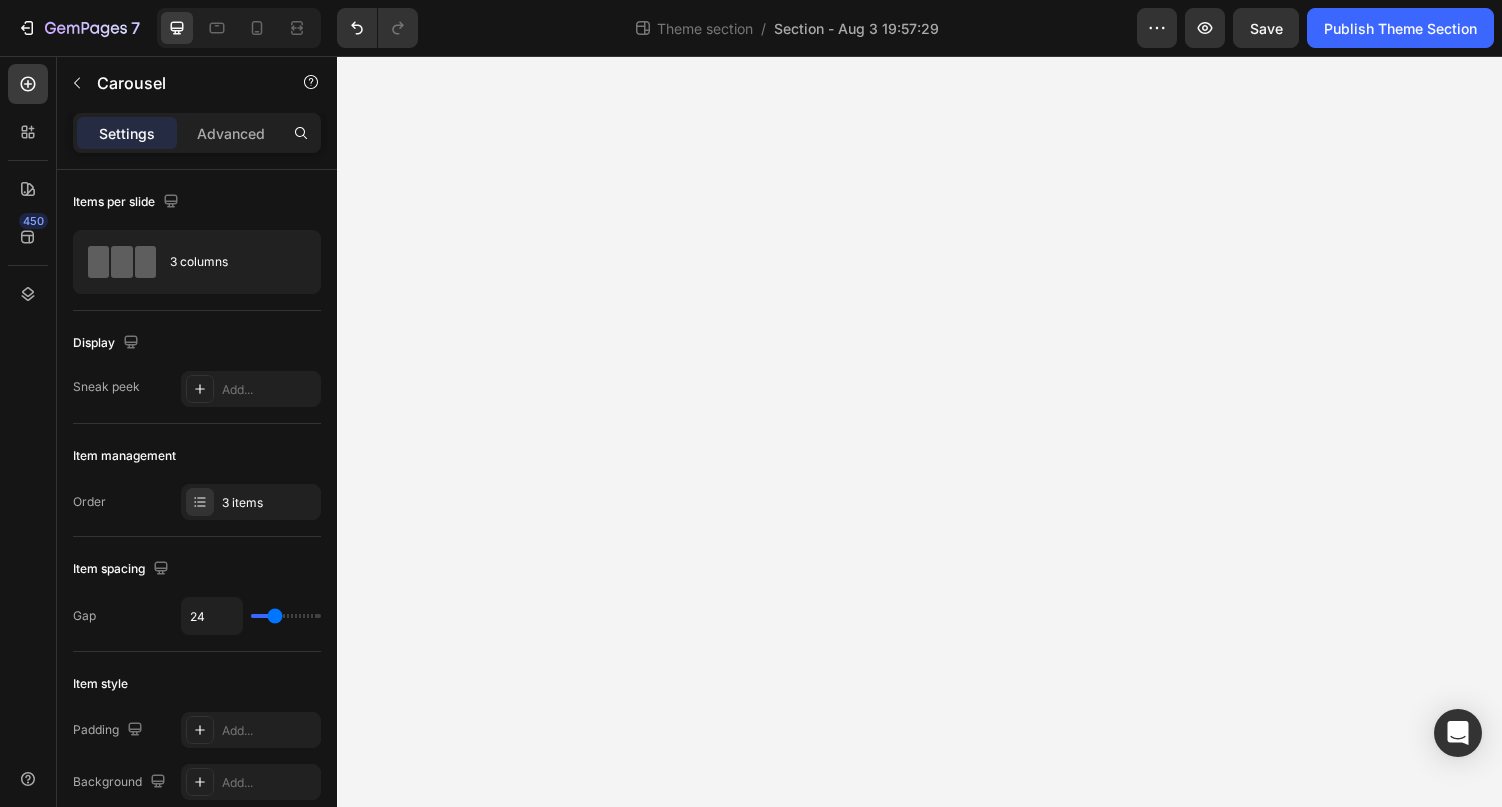 scroll, scrollTop: 0, scrollLeft: 0, axis: both 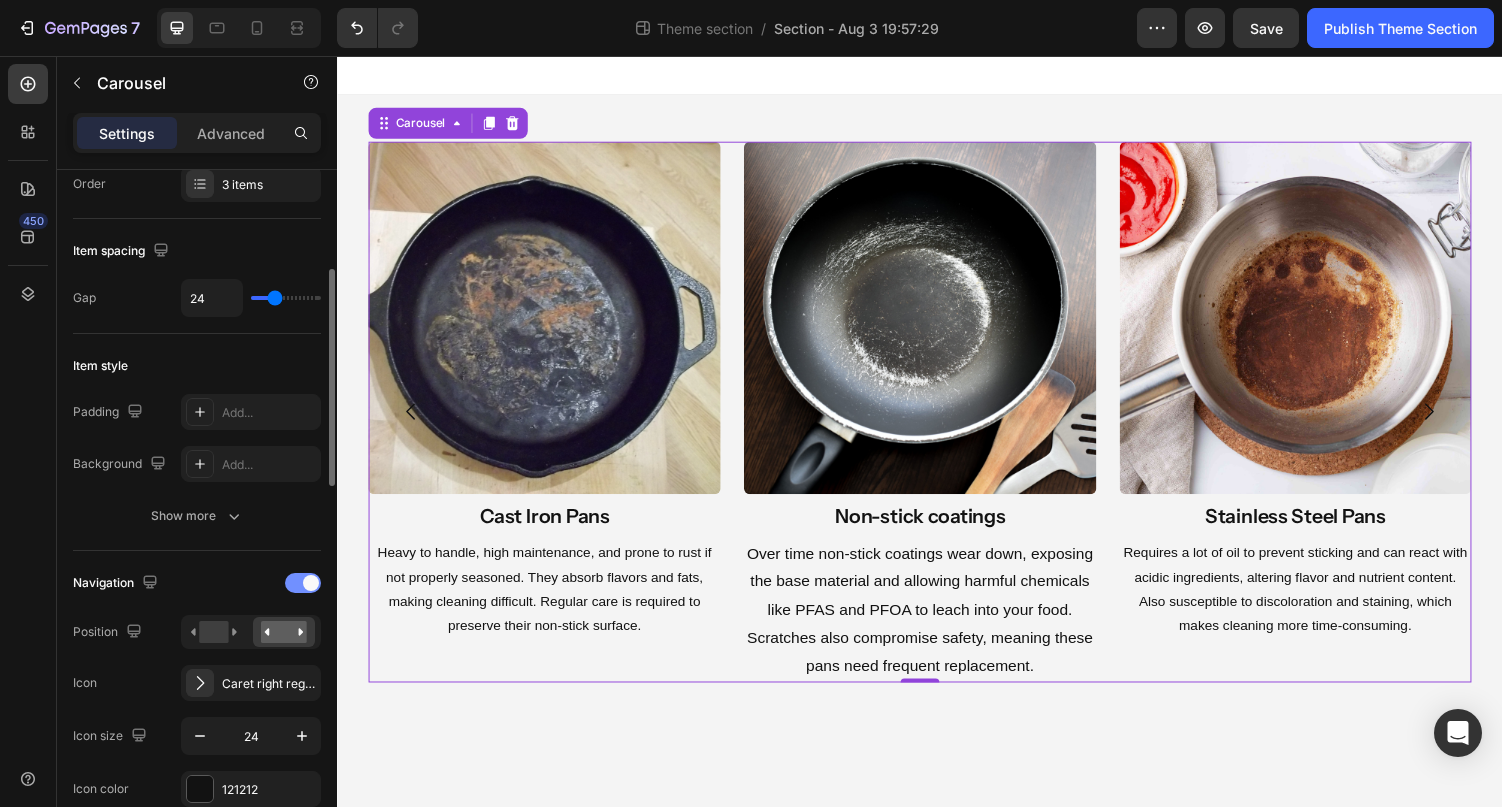 click at bounding box center [303, 583] 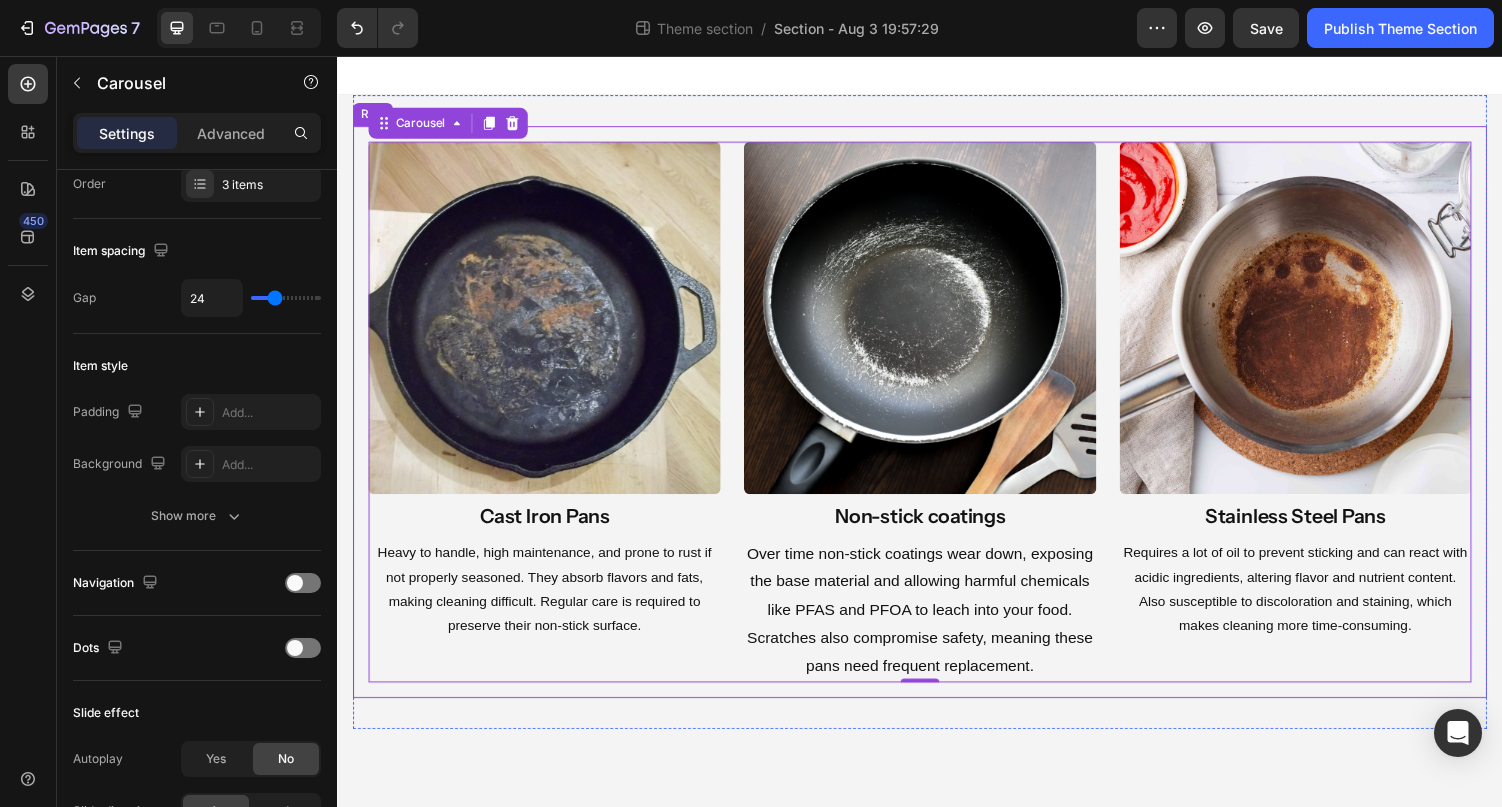 click on "Image Non-stick coatings Heading Over time non-stick coatings wear down, exposing the base material and allowing harmful chemicals like PFAS and PFOA to leach into your food. Scratches also compromise safety, meaning these pans need frequent replacement. Text Block Image Stainless Steel Pans Heading Requires a lot of oil to prevent sticking and can react with acidic ingredients, altering flavor and nutrient content. Also susceptible to discoloration and staining, which makes cleaning more time-consuming. Text Block Image Cast Iron Pans Heading Heavy to handle, high maintenance, and prone to rust if not properly seasoned. They absorb flavors and fats, making cleaning difficult. Regular care is required to preserve their non-stick surface. Text Block Carousel   0 Row" at bounding box center (937, 422) 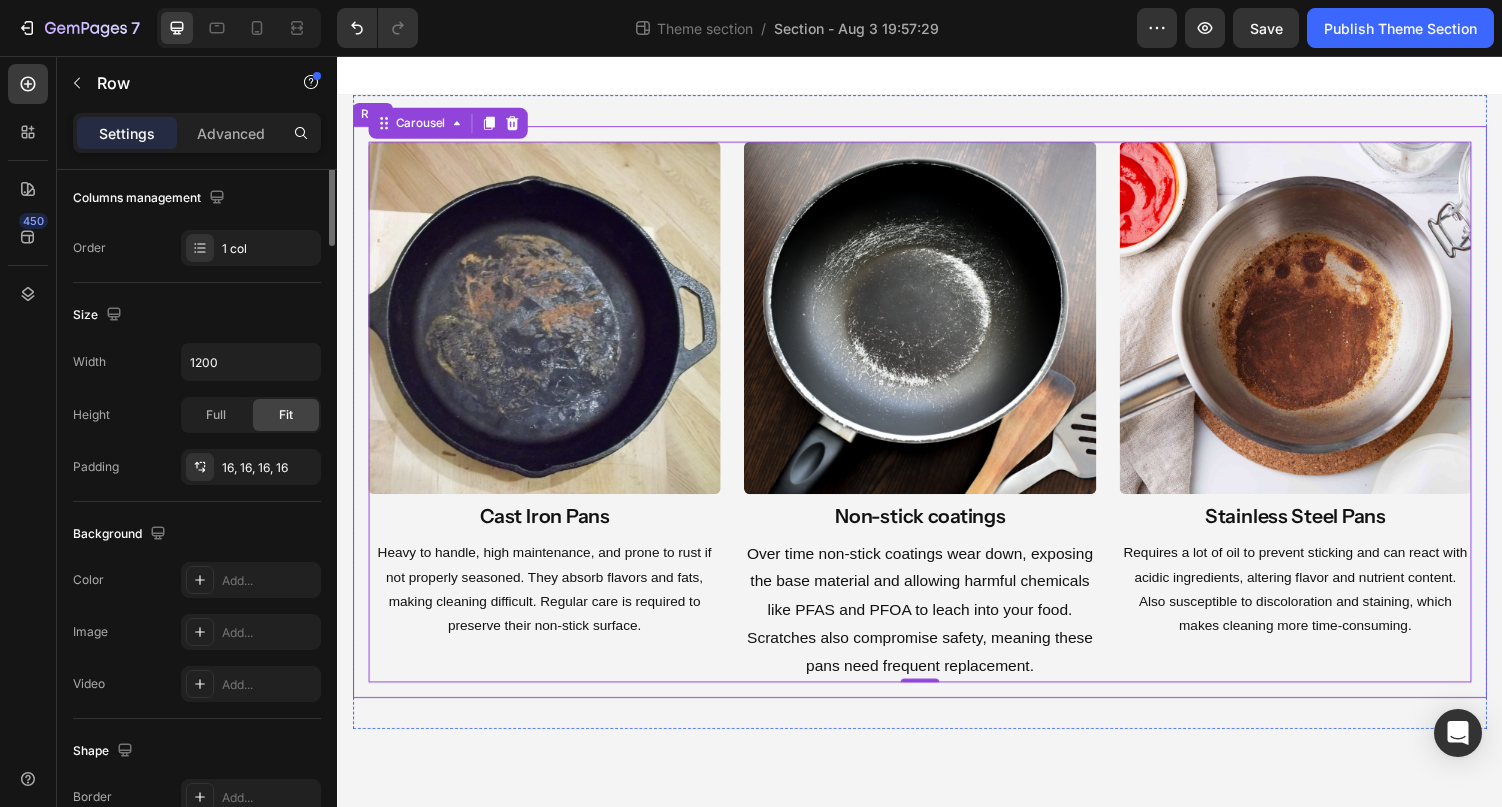 scroll, scrollTop: 0, scrollLeft: 0, axis: both 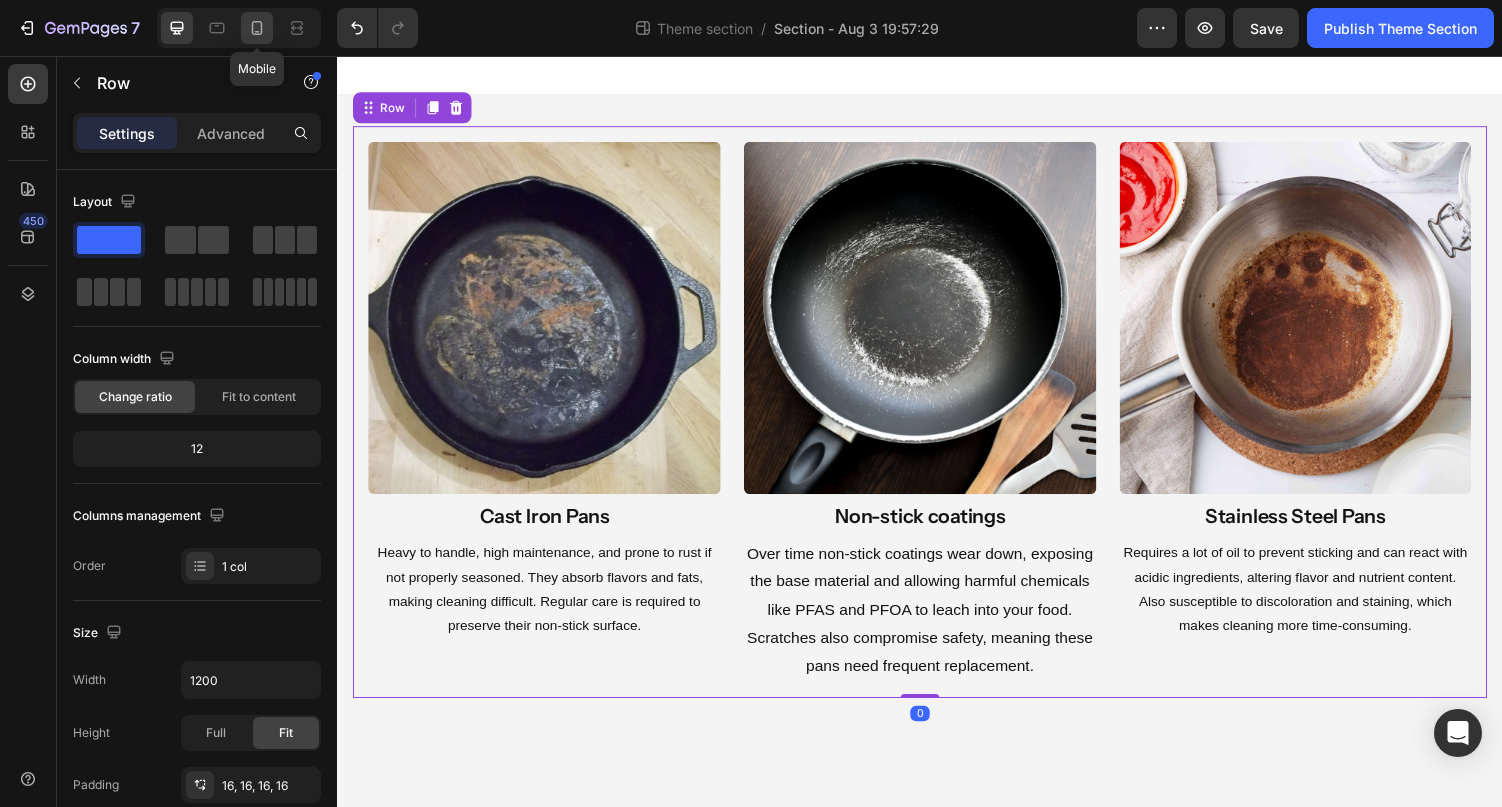 click 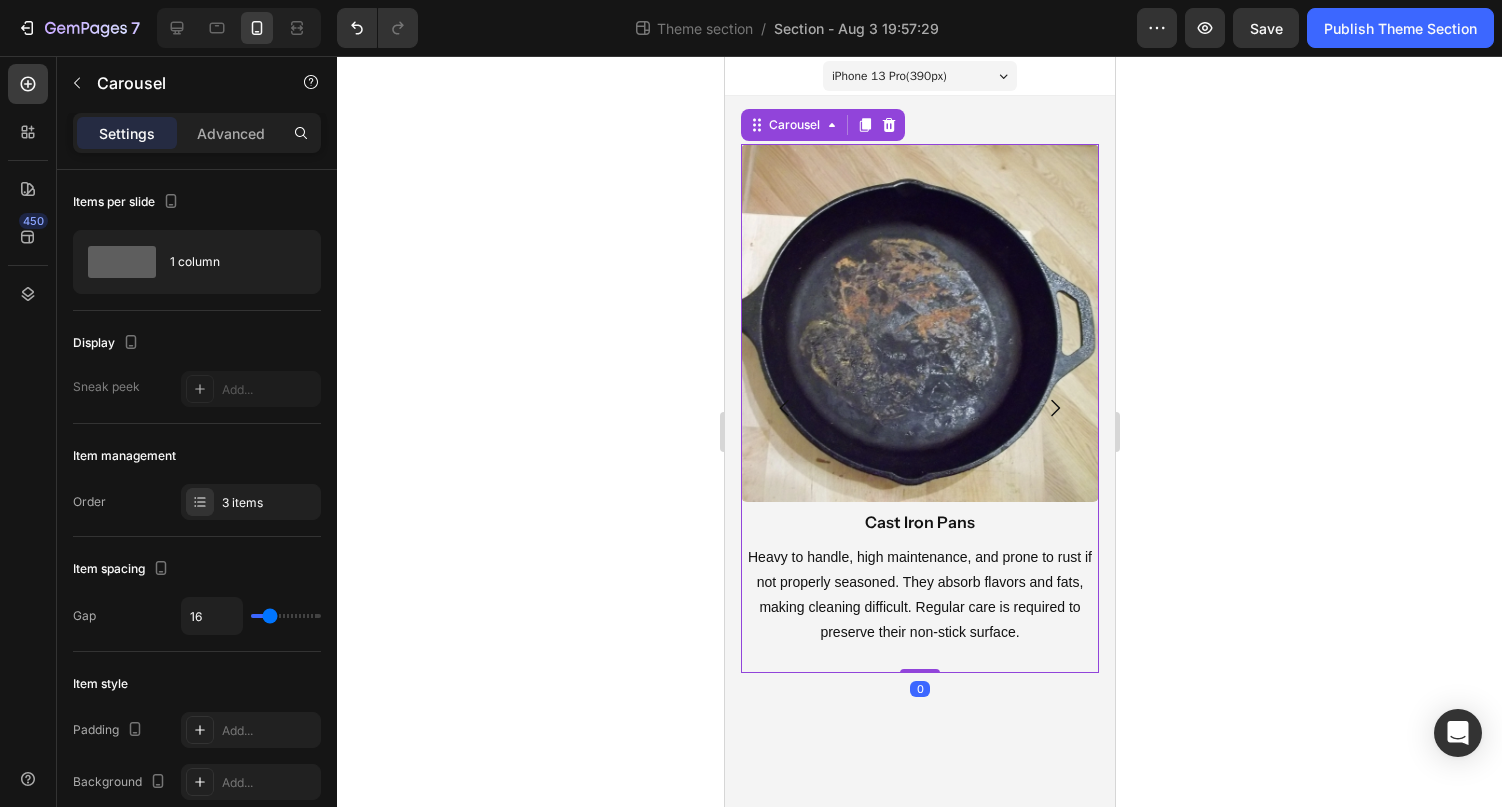 click 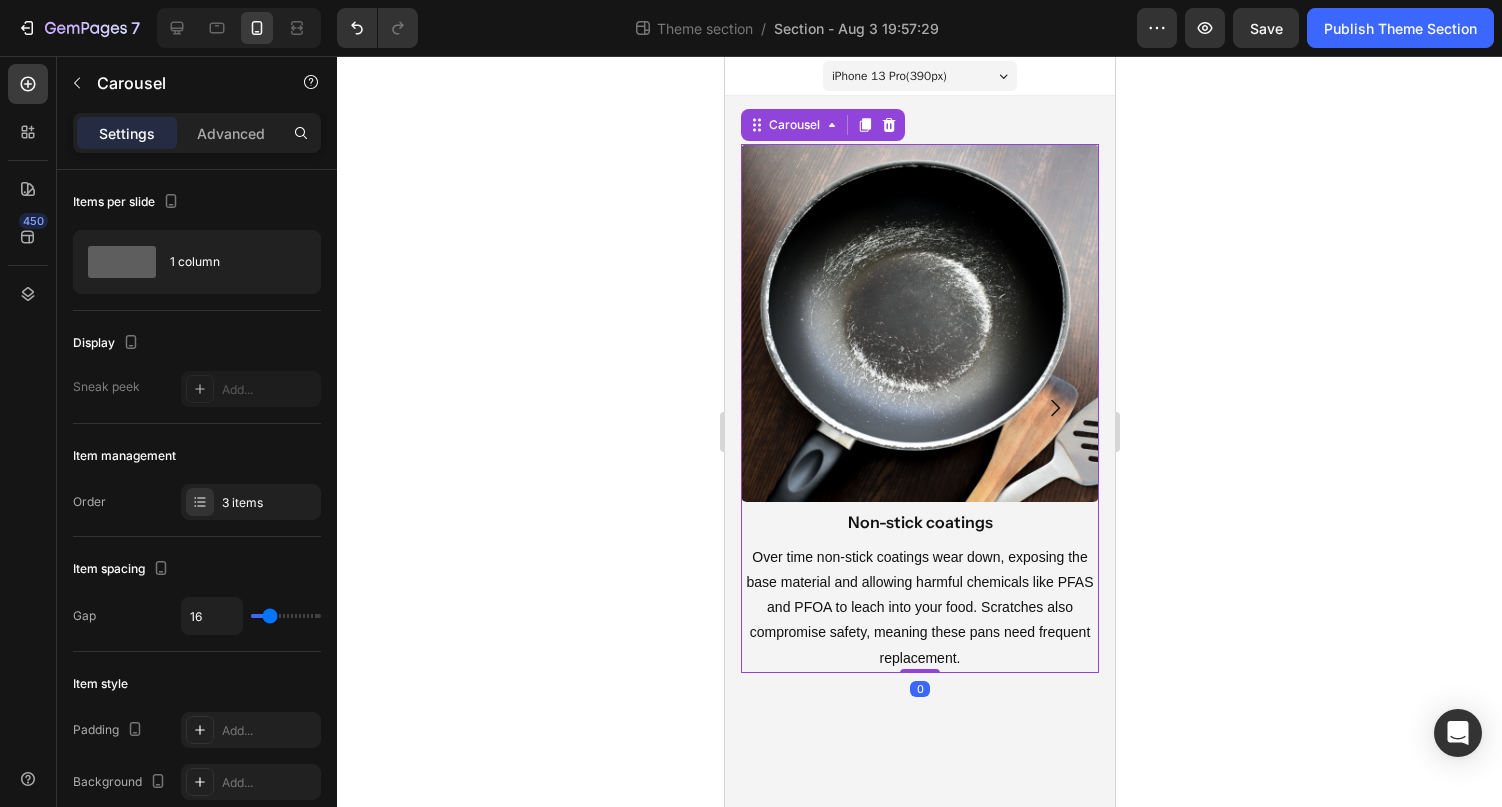 click 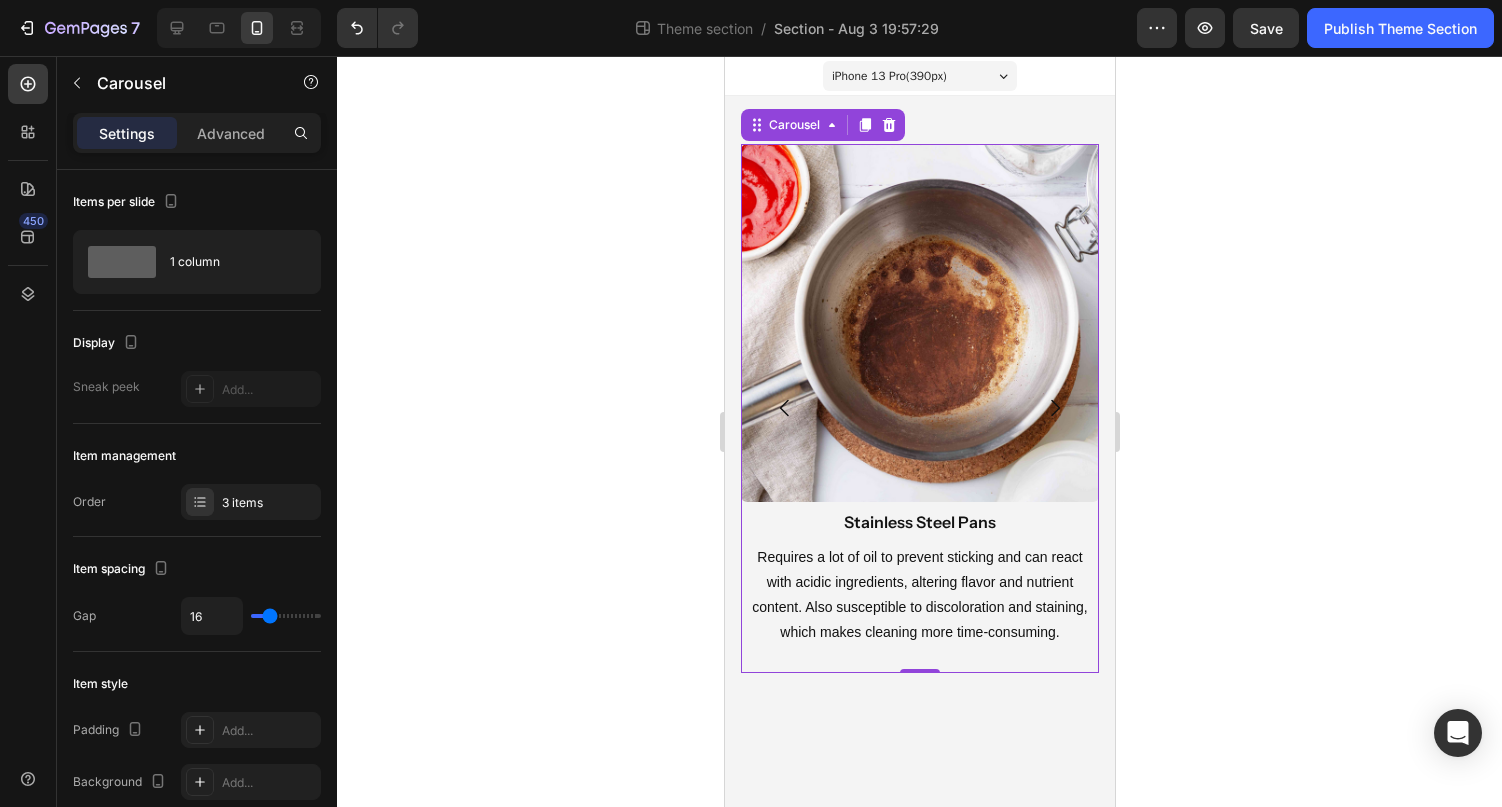 click 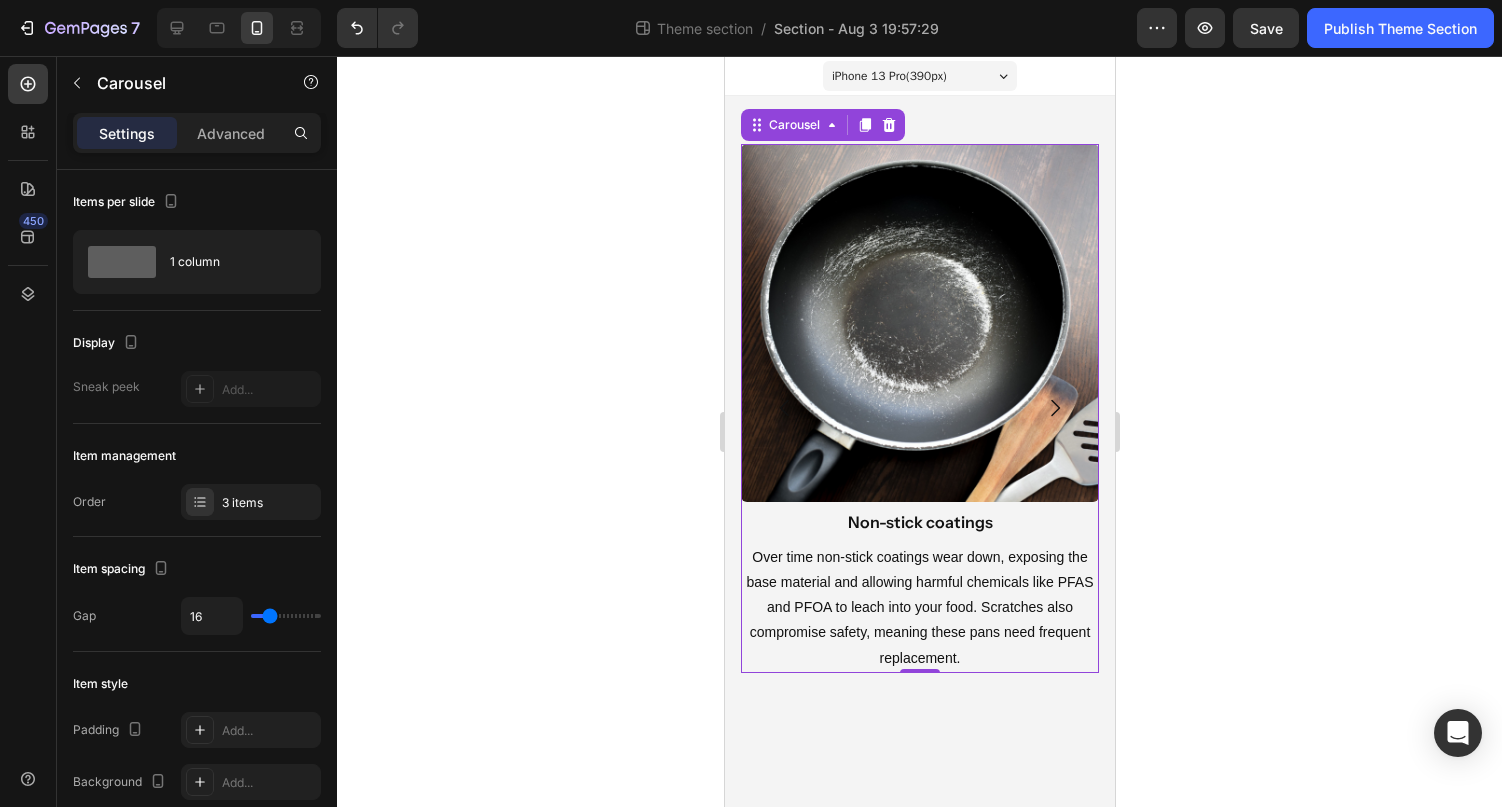 click 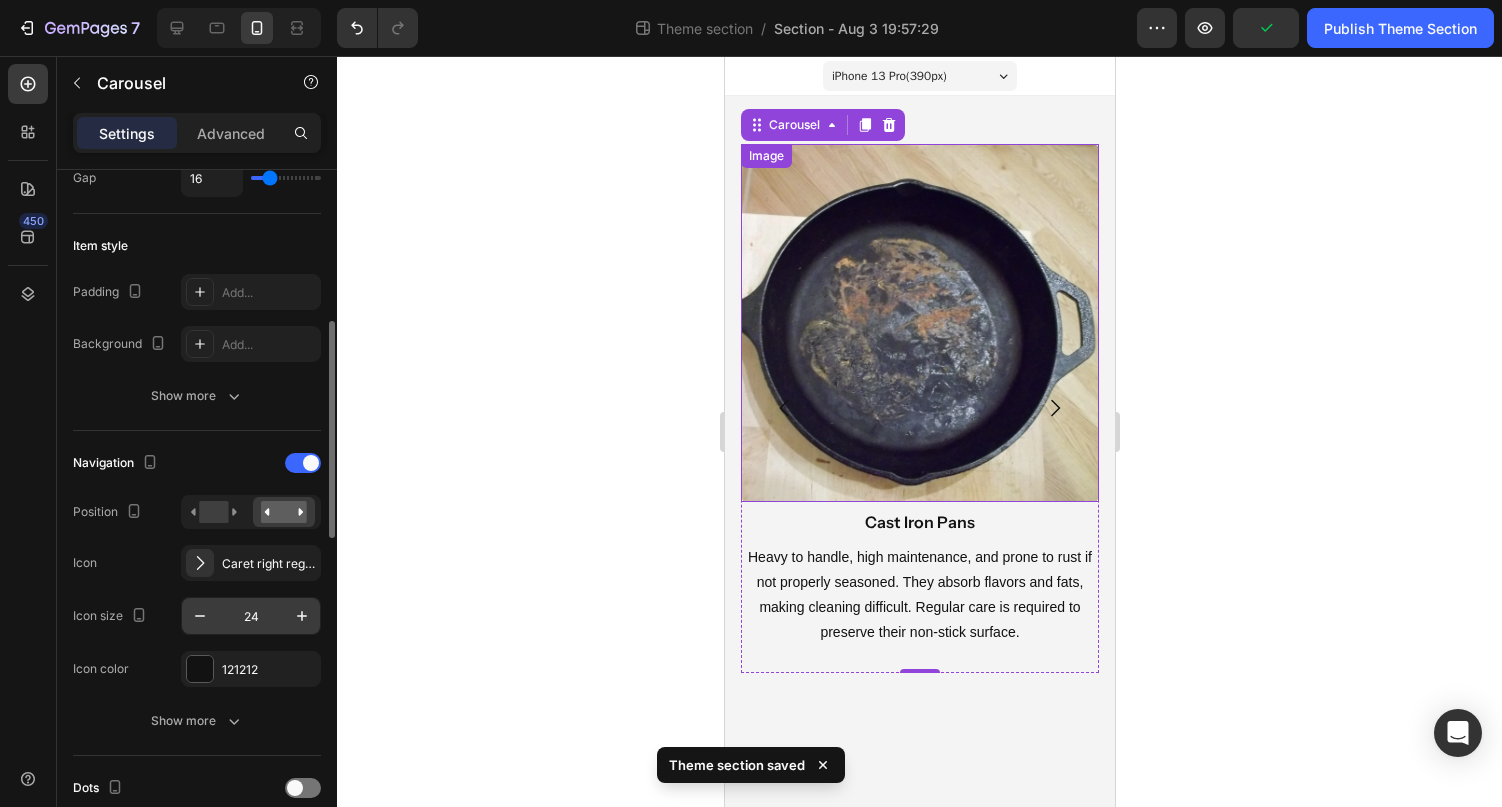 scroll, scrollTop: 467, scrollLeft: 0, axis: vertical 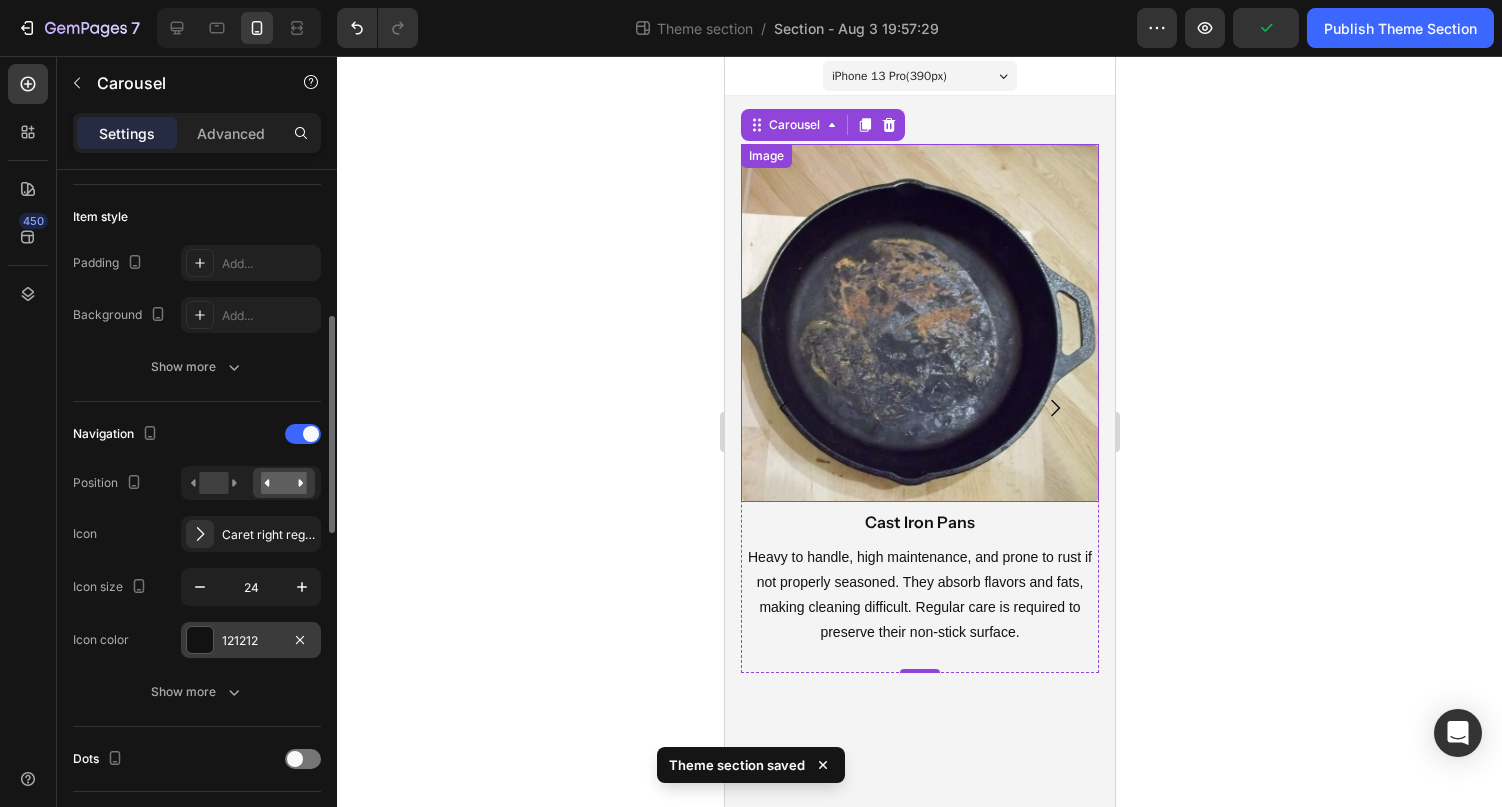 click on "121212" at bounding box center [251, 640] 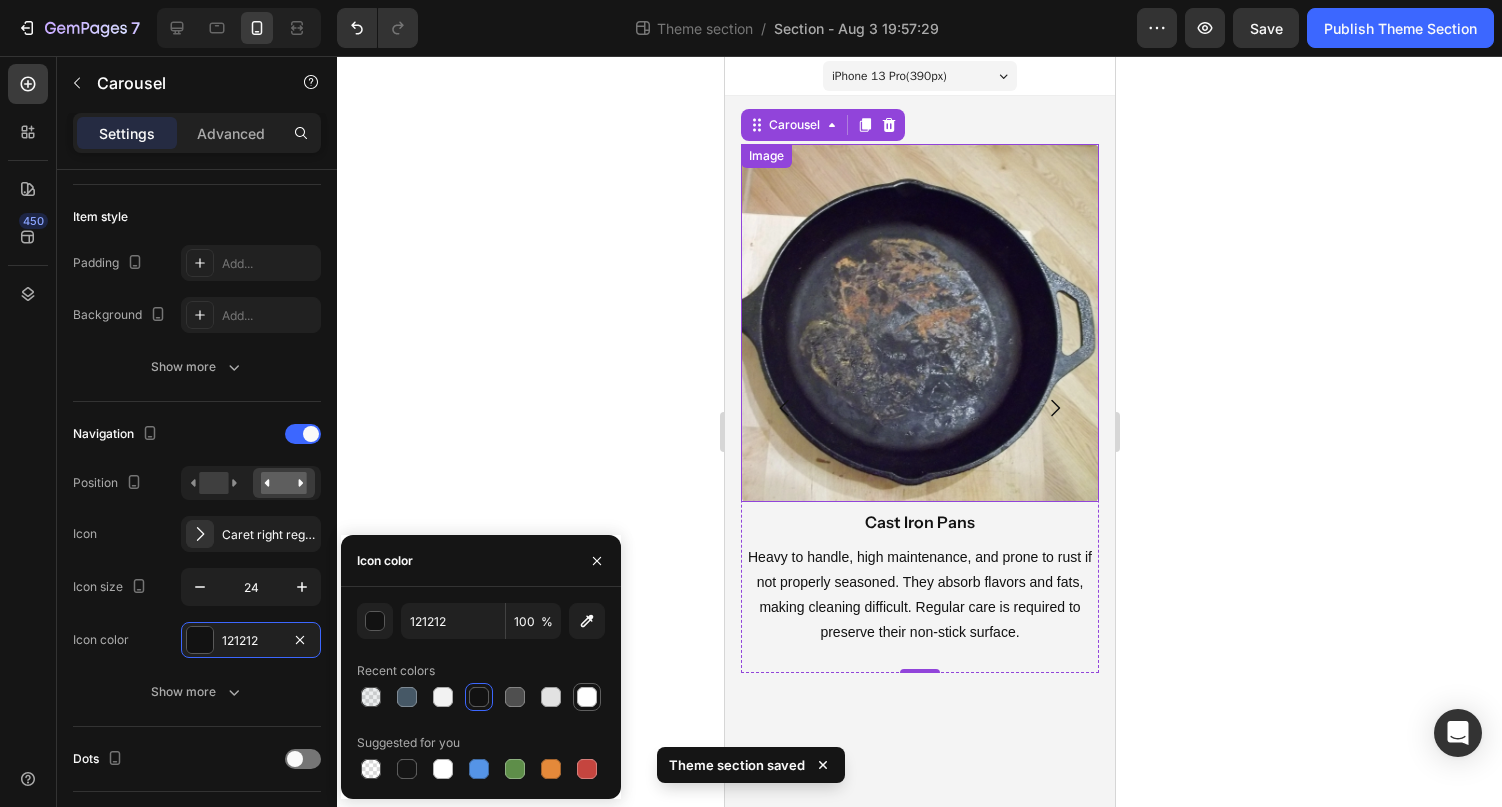 click at bounding box center (587, 697) 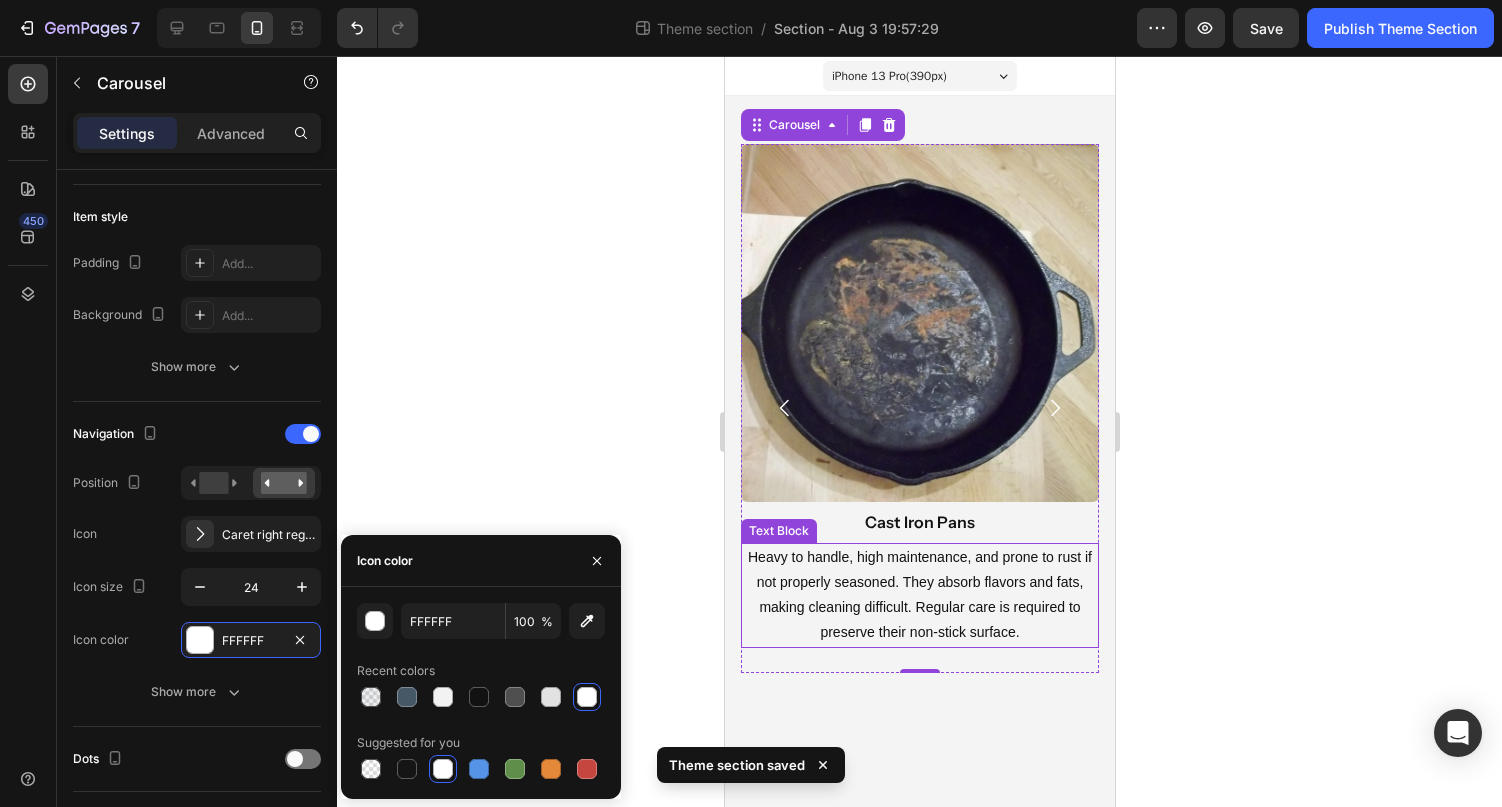 click 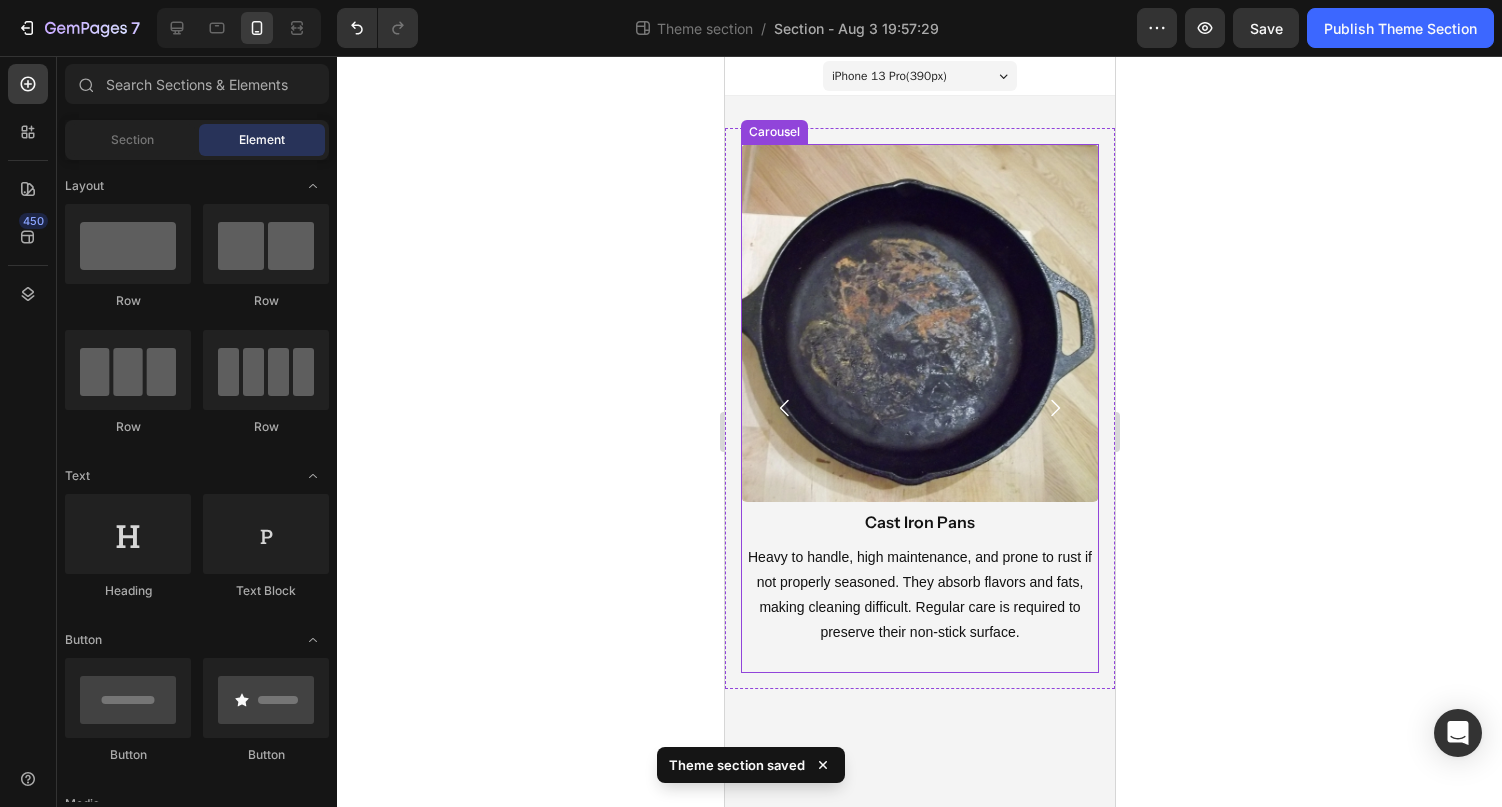click 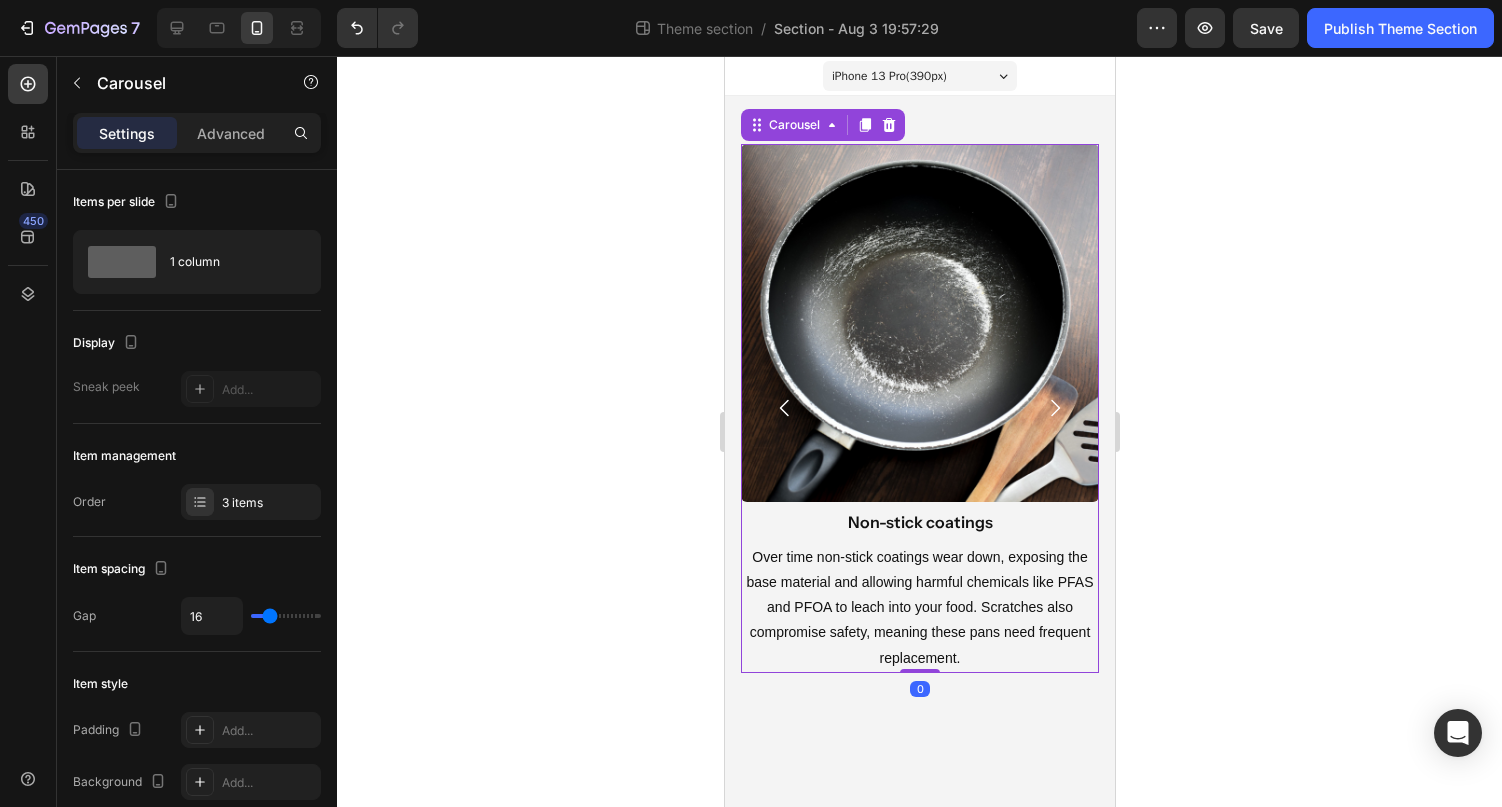 click 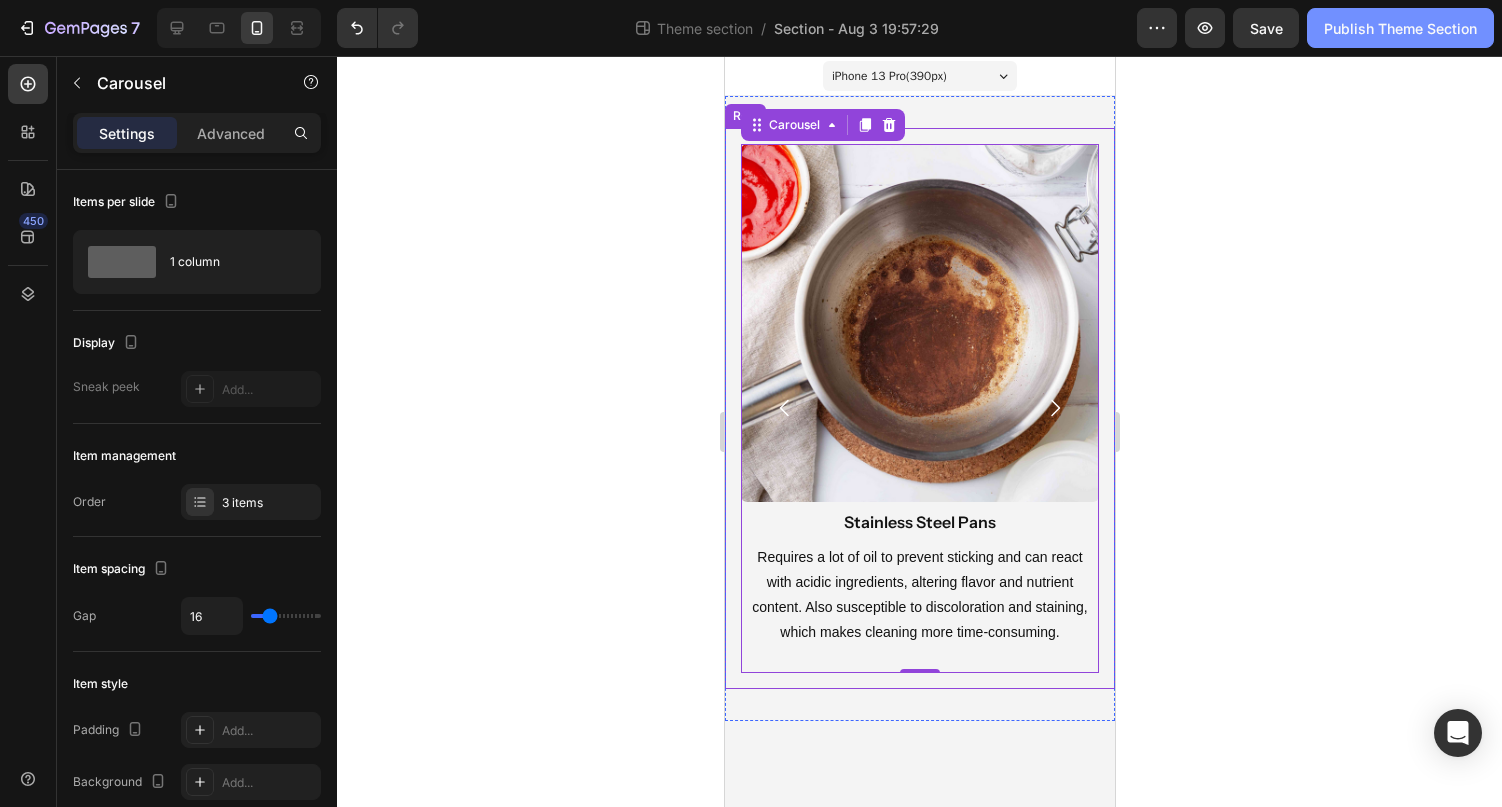 click on "Publish Theme Section" at bounding box center [1400, 28] 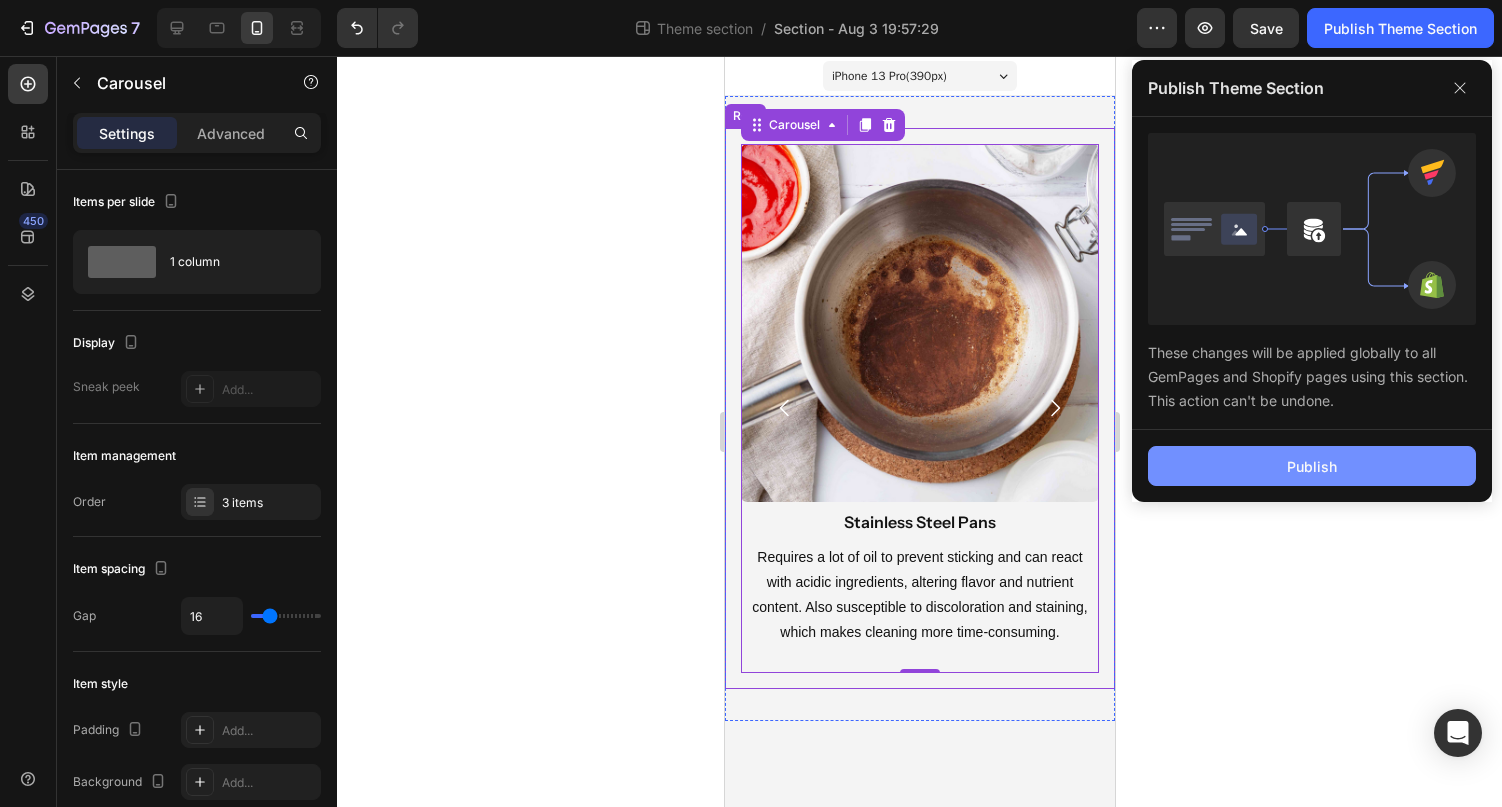 click on "Publish" 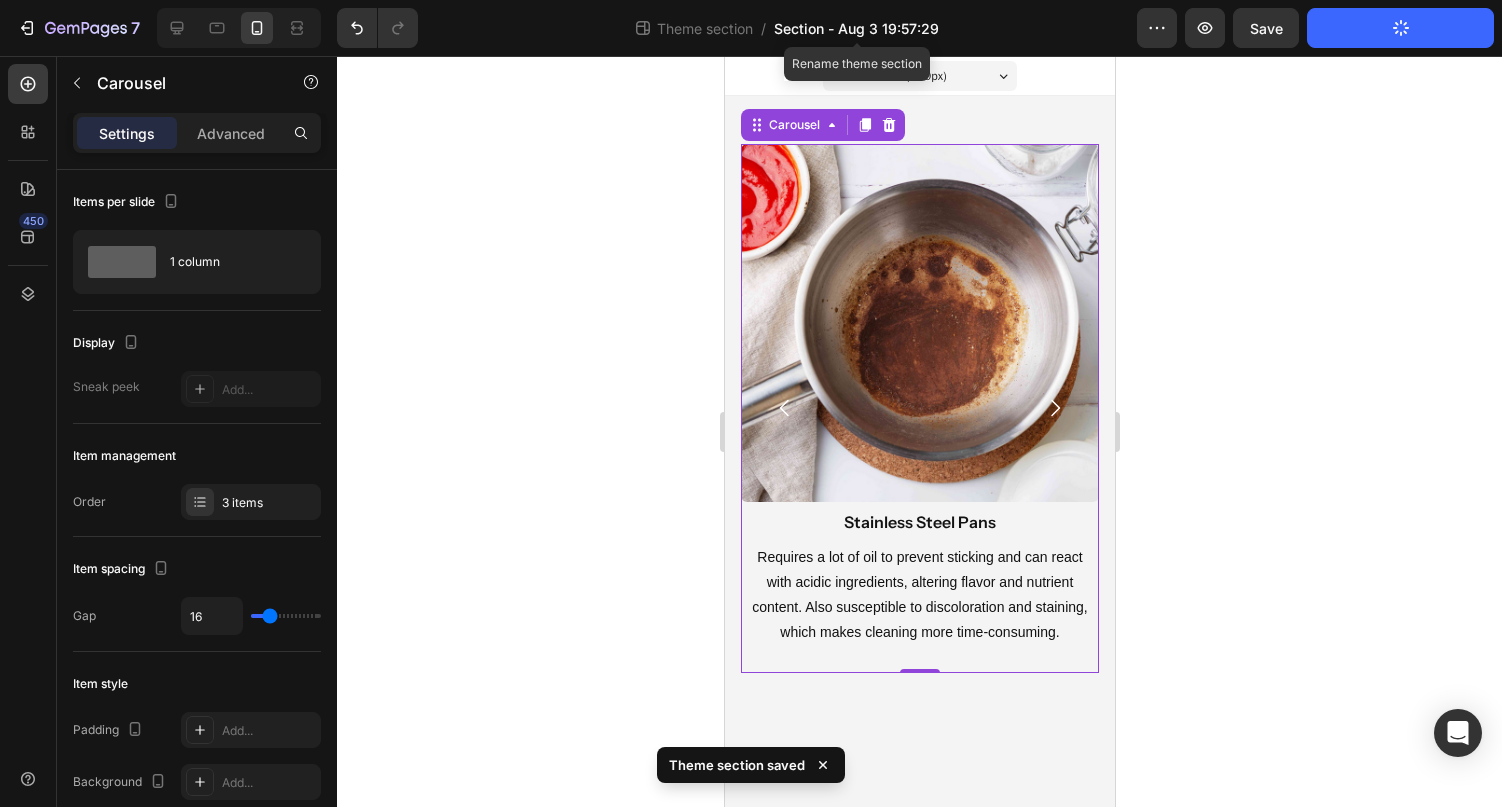 click on "Section - Aug 3 19:57:29" 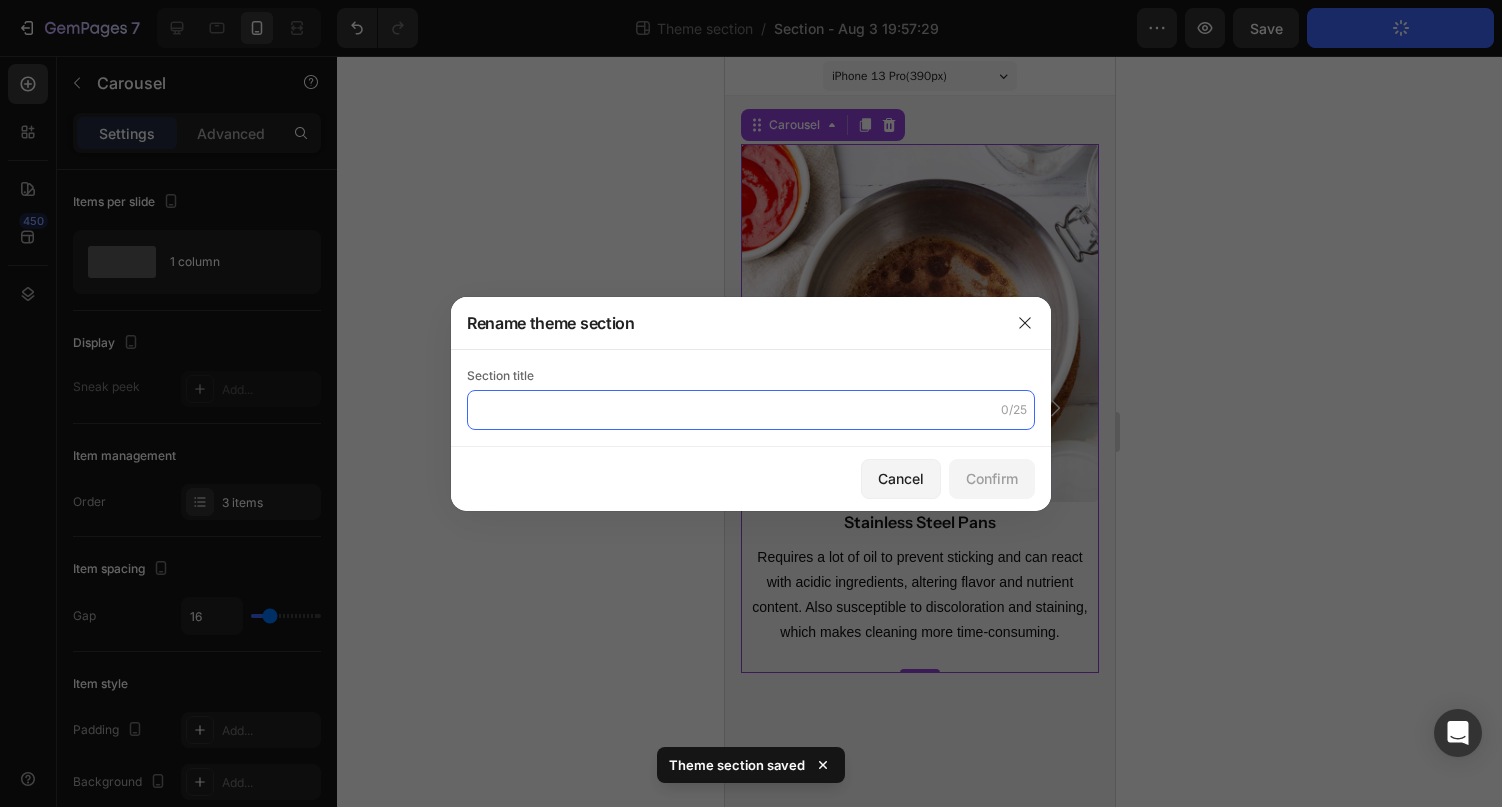 click 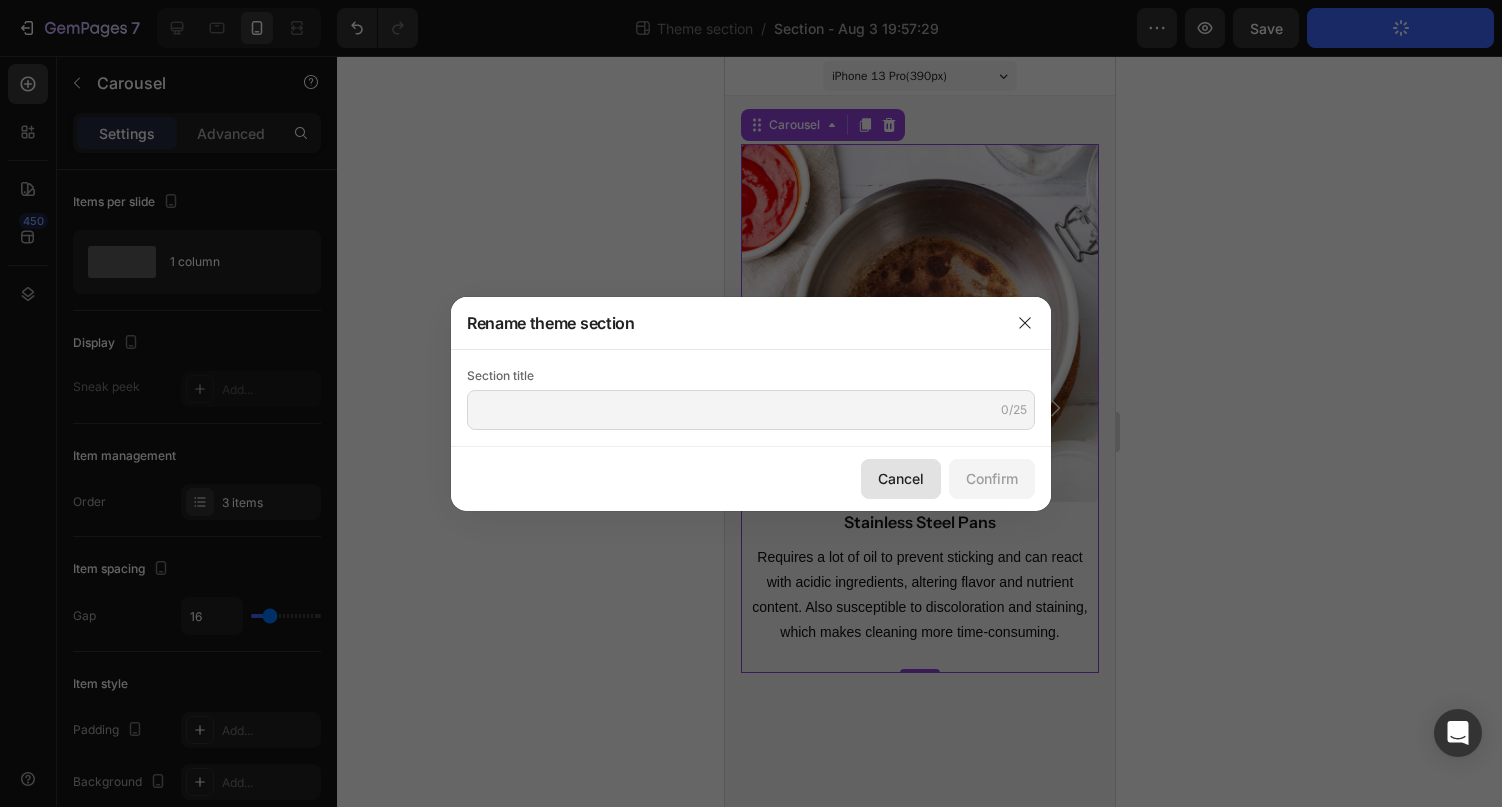 click on "Cancel" at bounding box center [901, 478] 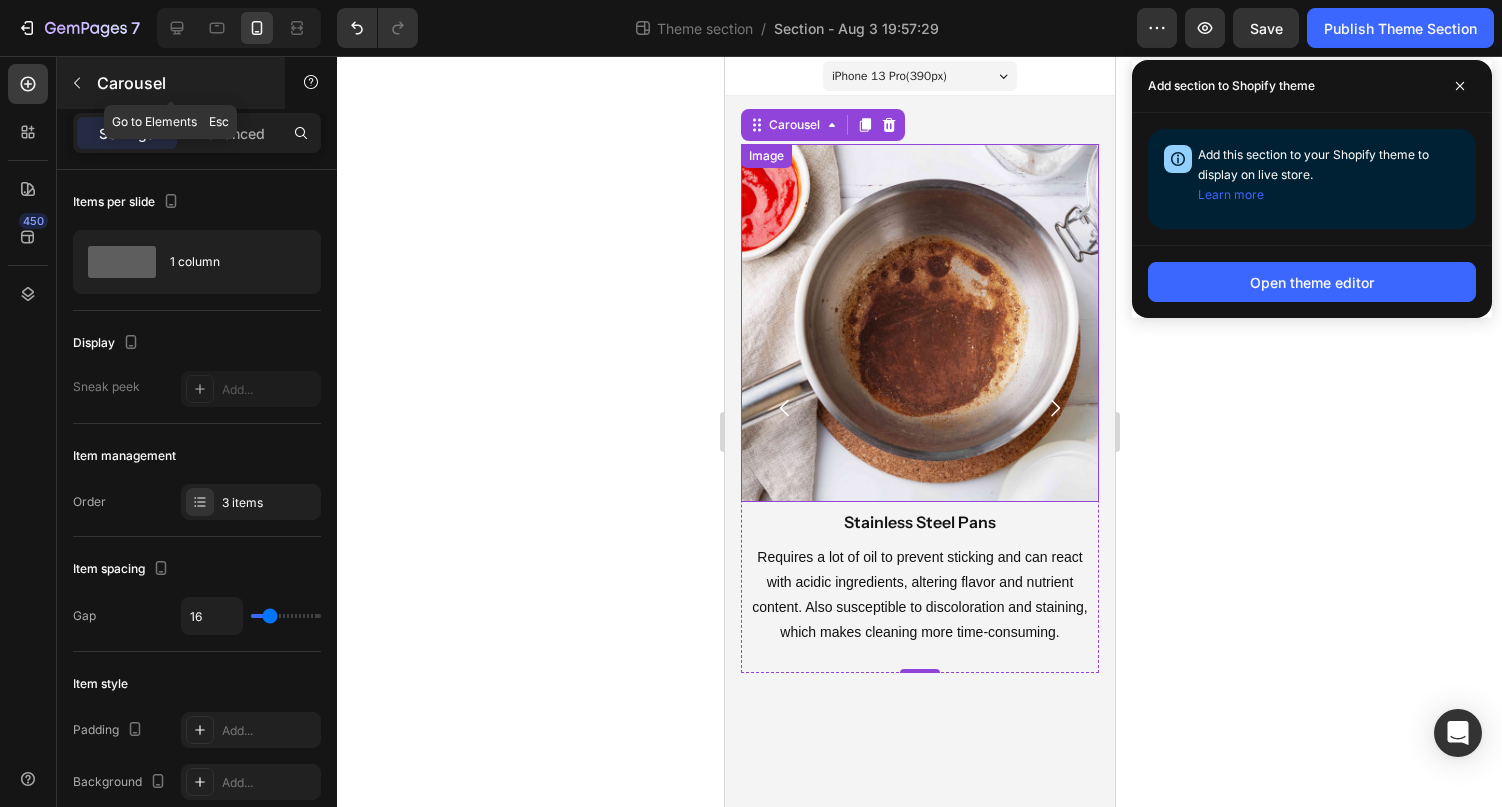 click at bounding box center (77, 83) 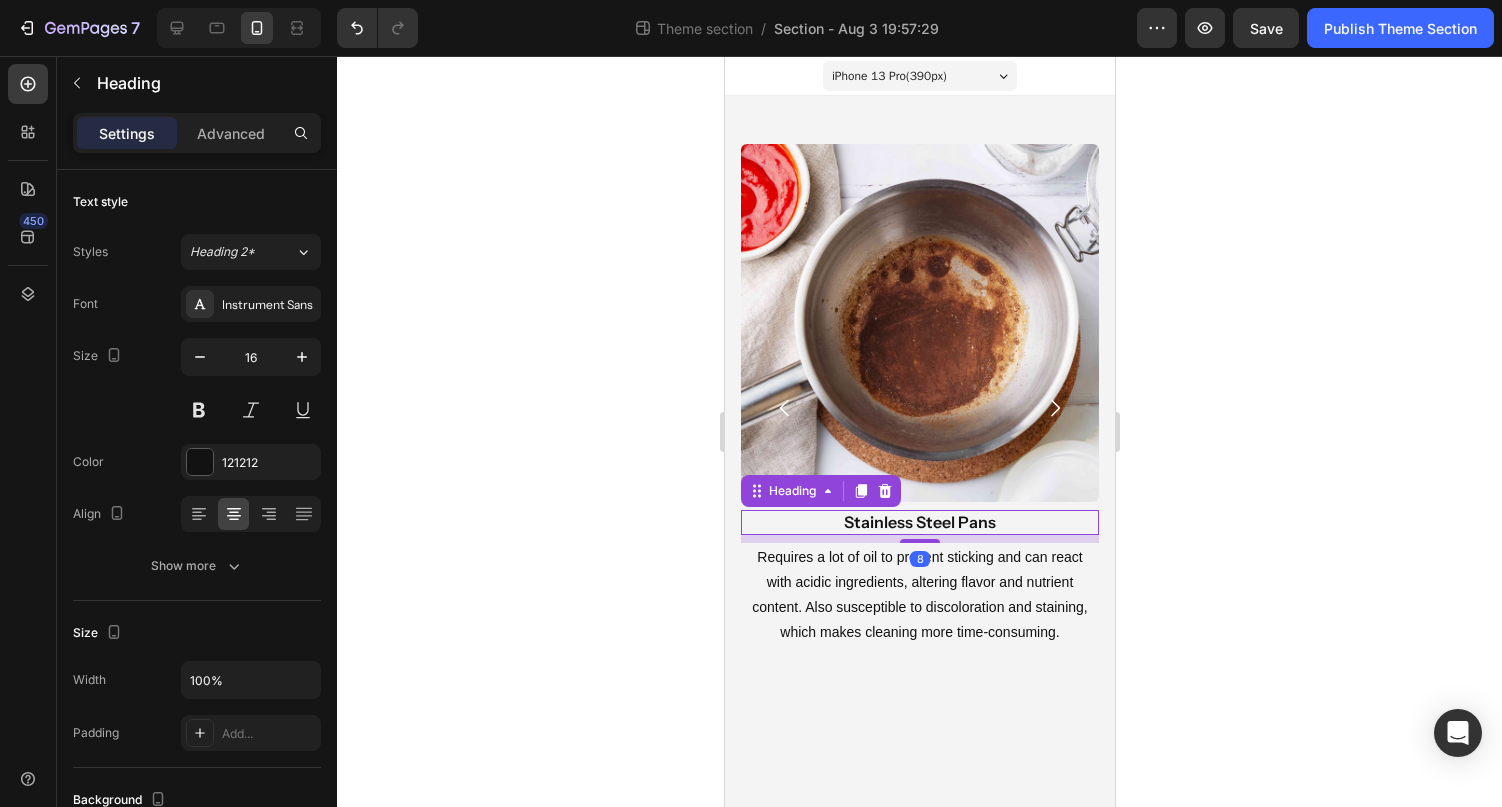 click on "Stainless Steel Pans" at bounding box center (919, 522) 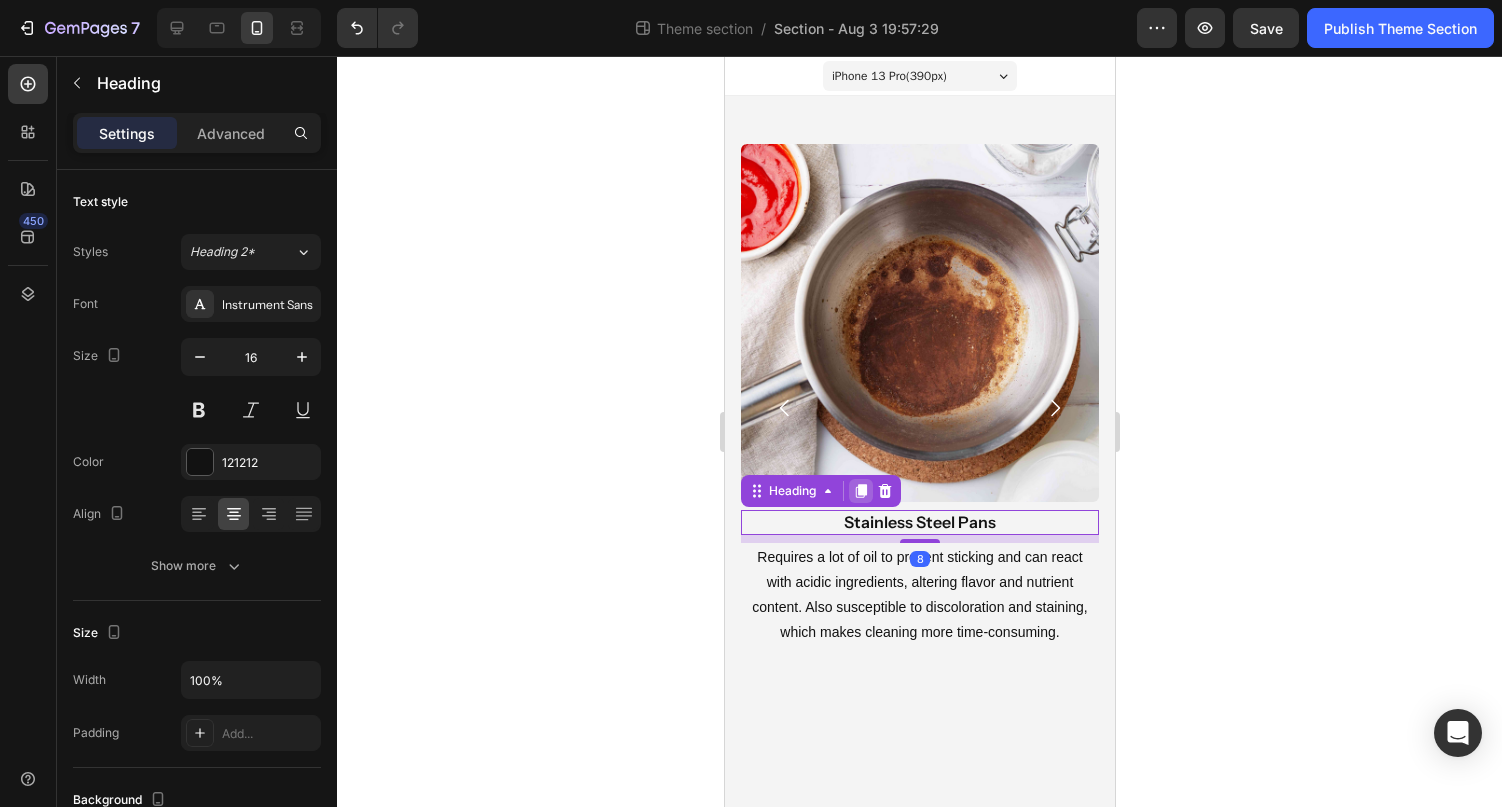 click 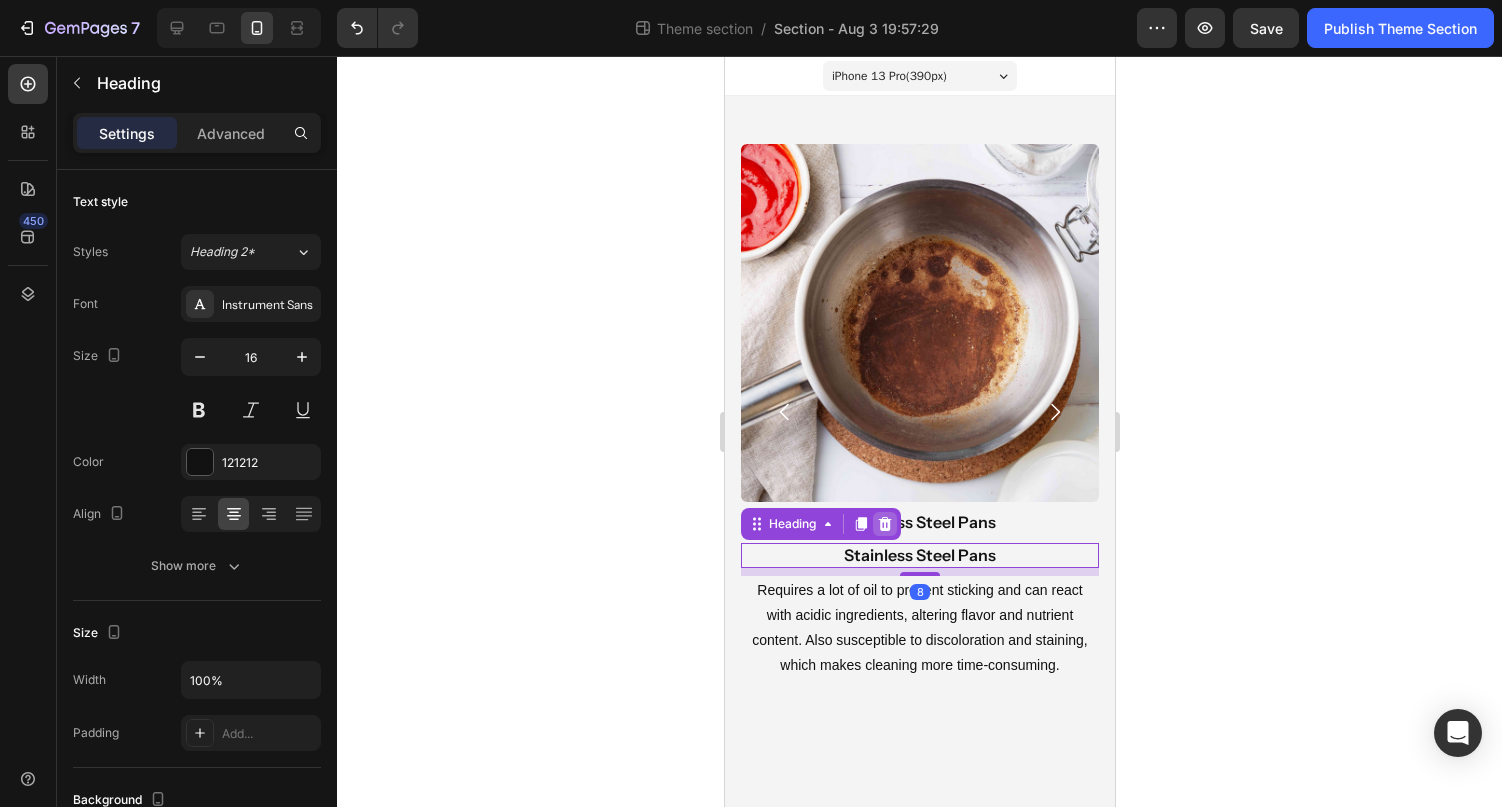 scroll, scrollTop: 467, scrollLeft: 0, axis: vertical 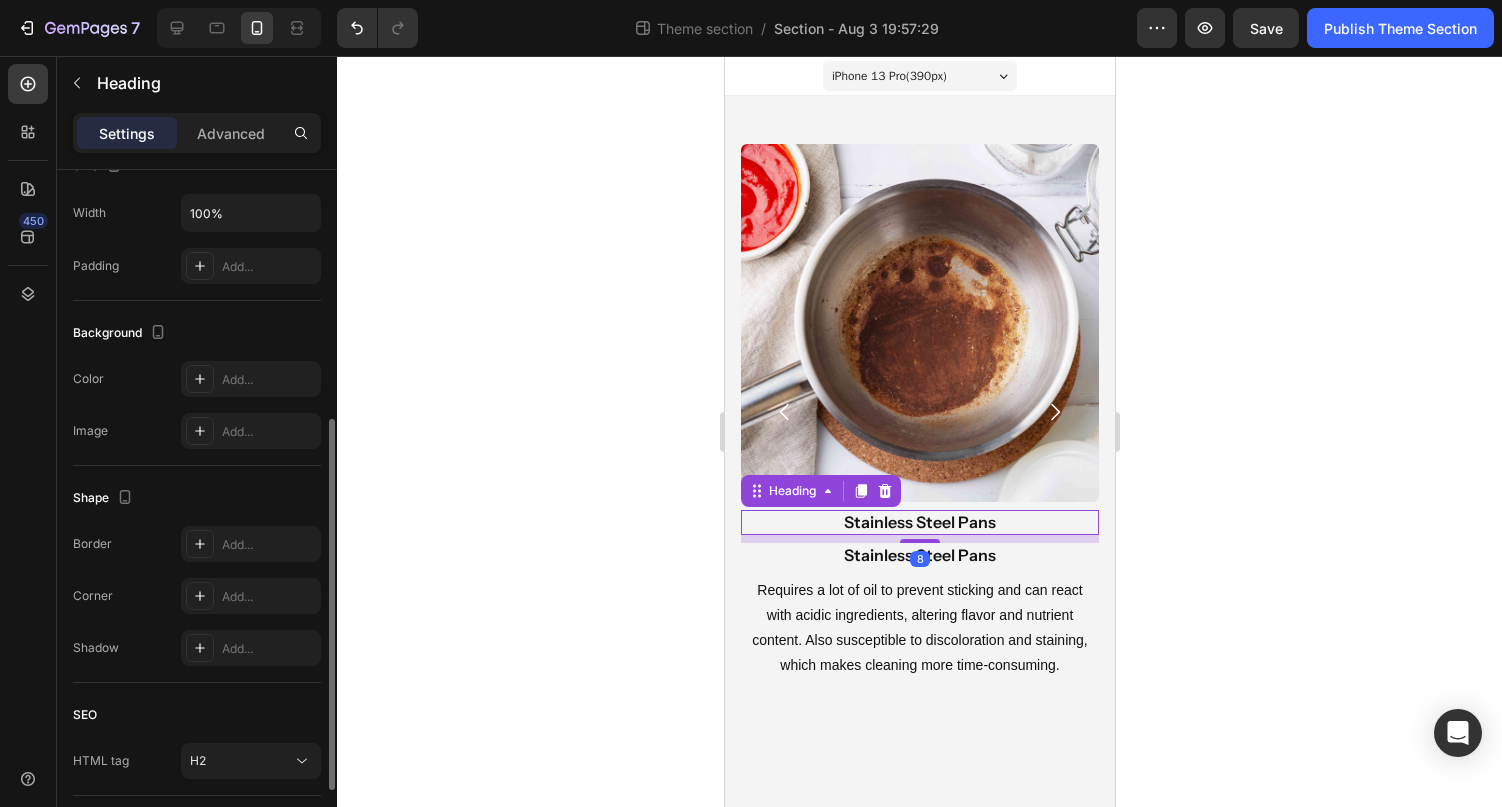 click on "Stainless Steel Pans" at bounding box center [919, 522] 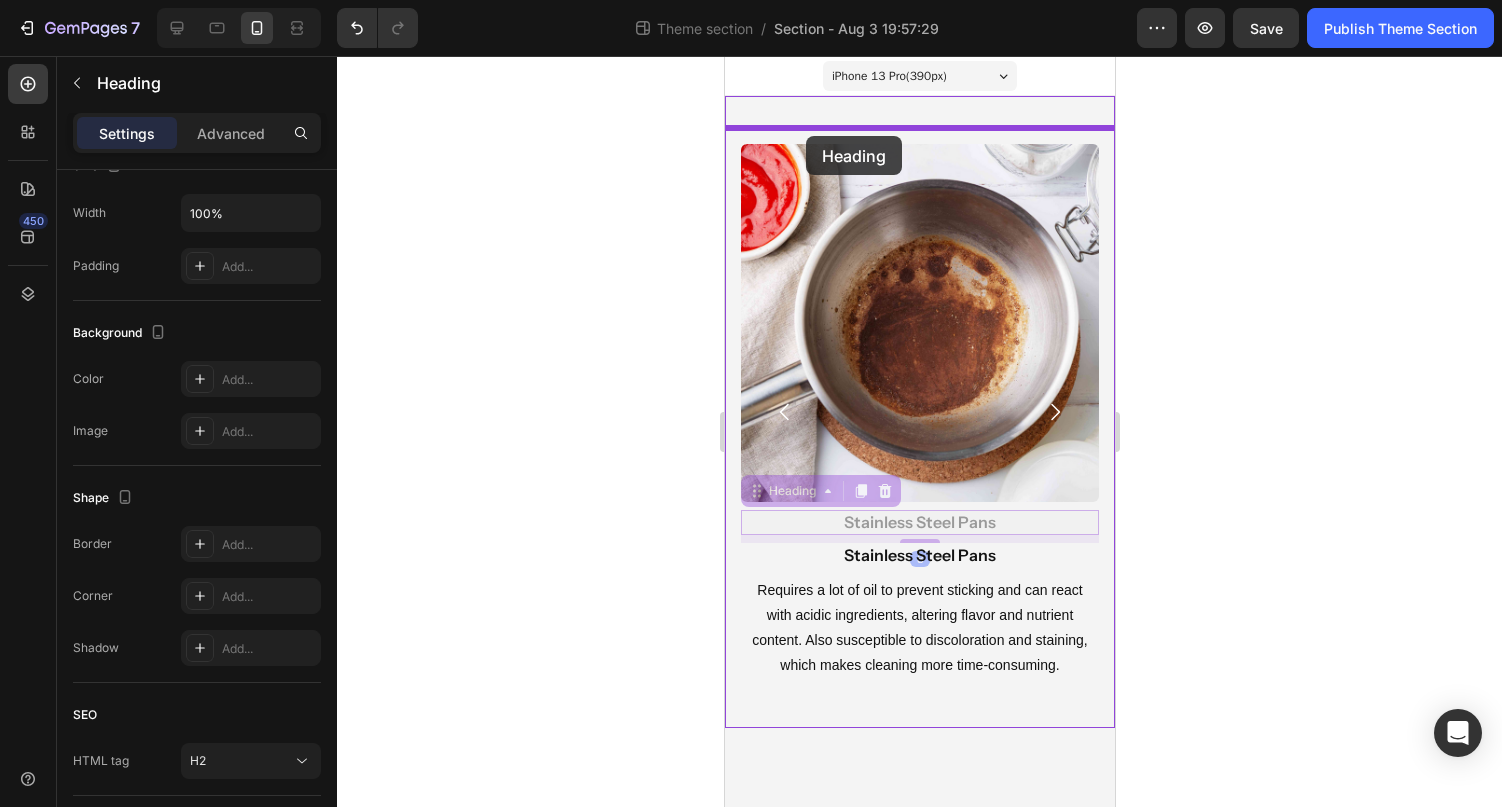 drag, startPoint x: 759, startPoint y: 491, endPoint x: 805, endPoint y: 137, distance: 356.9762 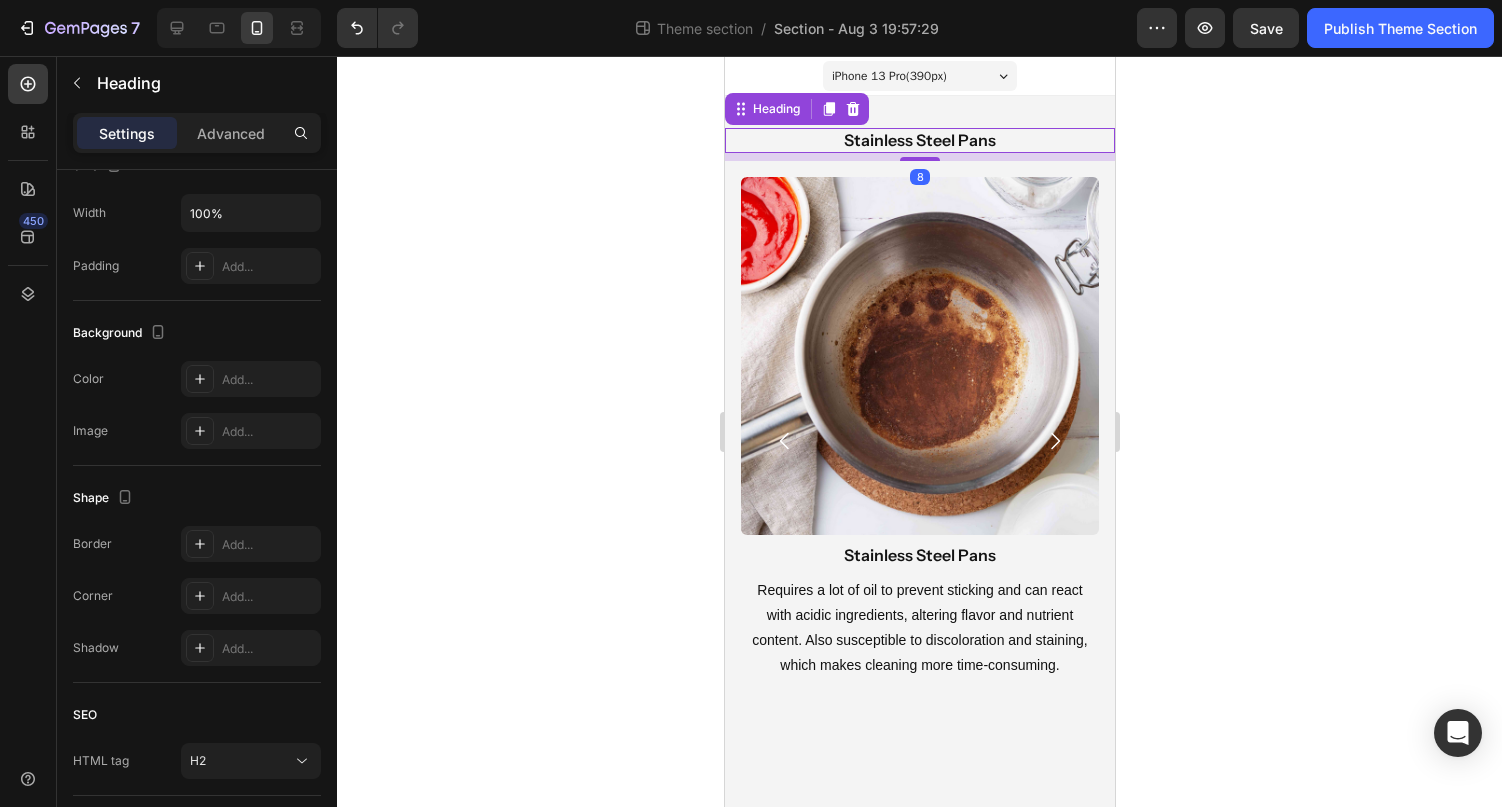 click on "Stainless Steel Pans" at bounding box center [919, 140] 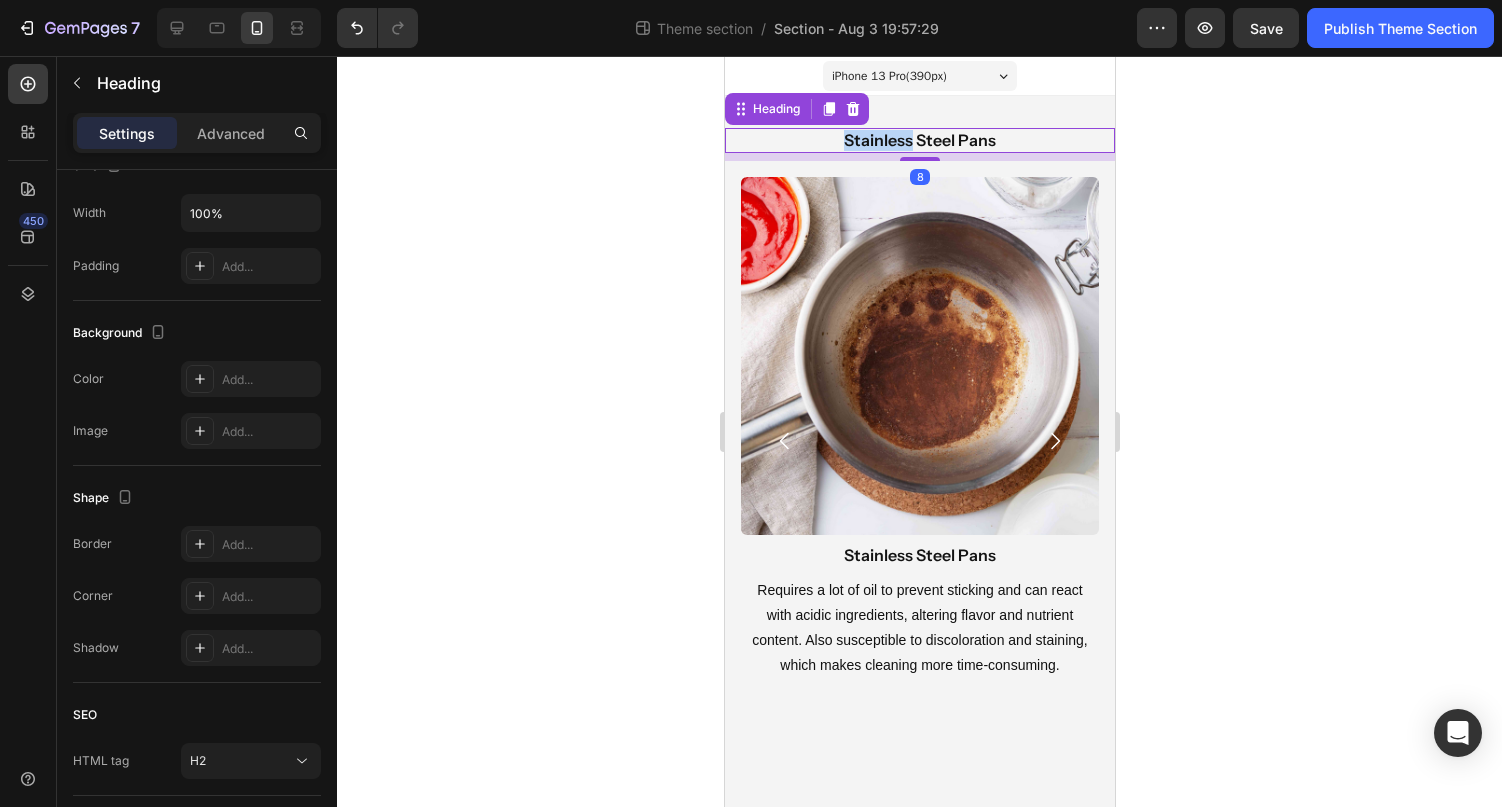 click on "Stainless Steel Pans" at bounding box center (919, 140) 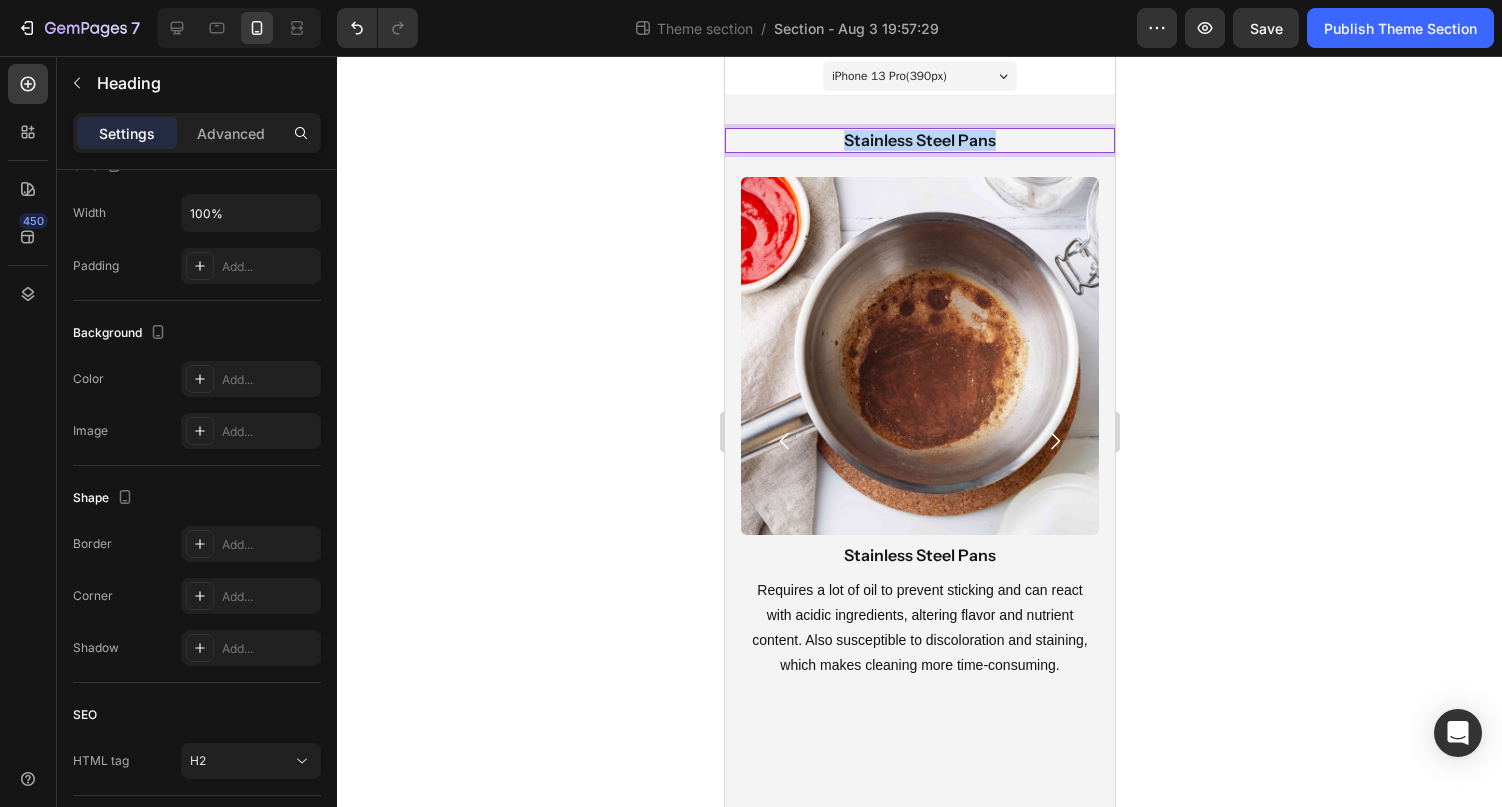 click on "Stainless Steel Pans" at bounding box center (919, 140) 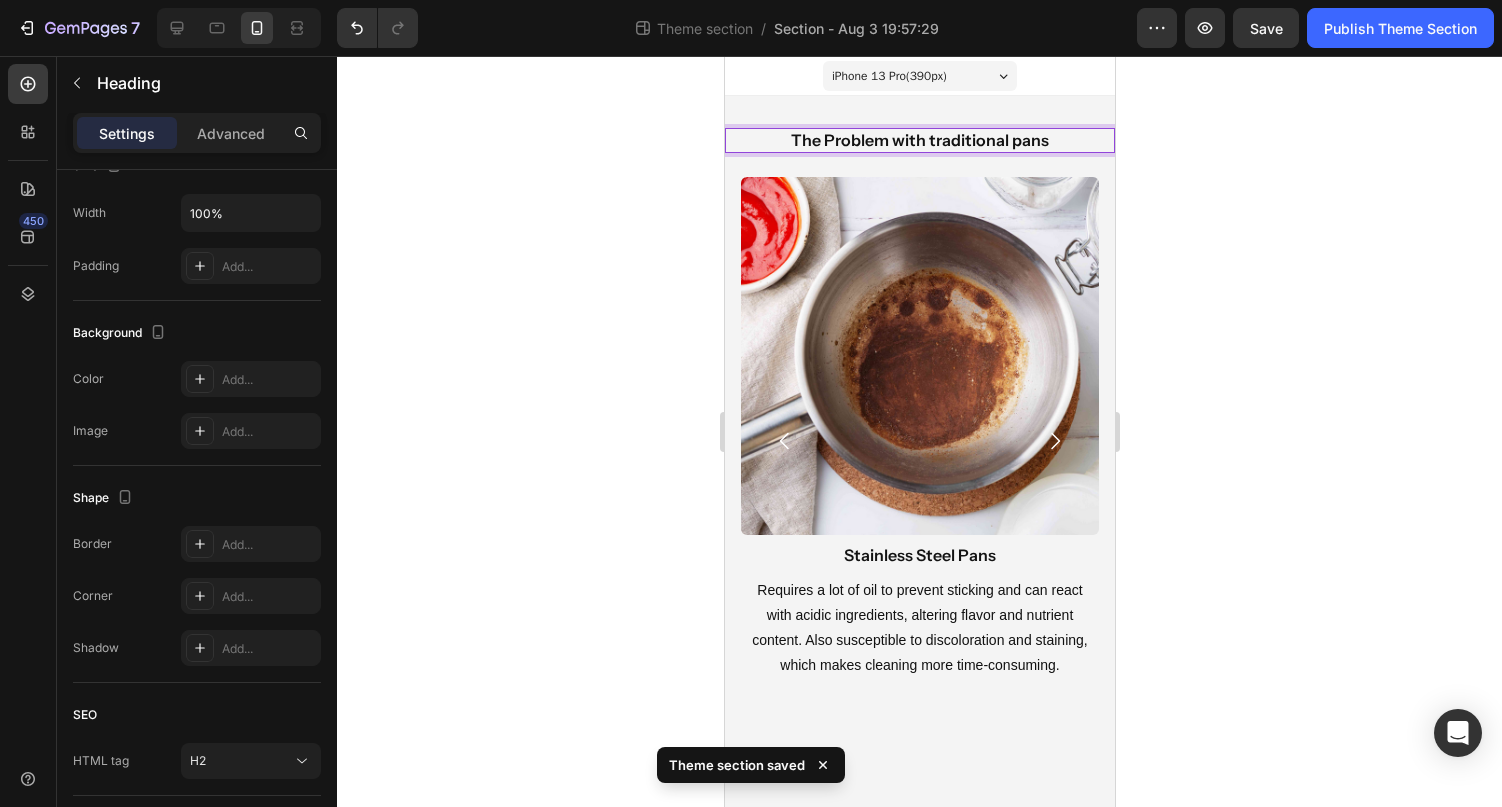 click 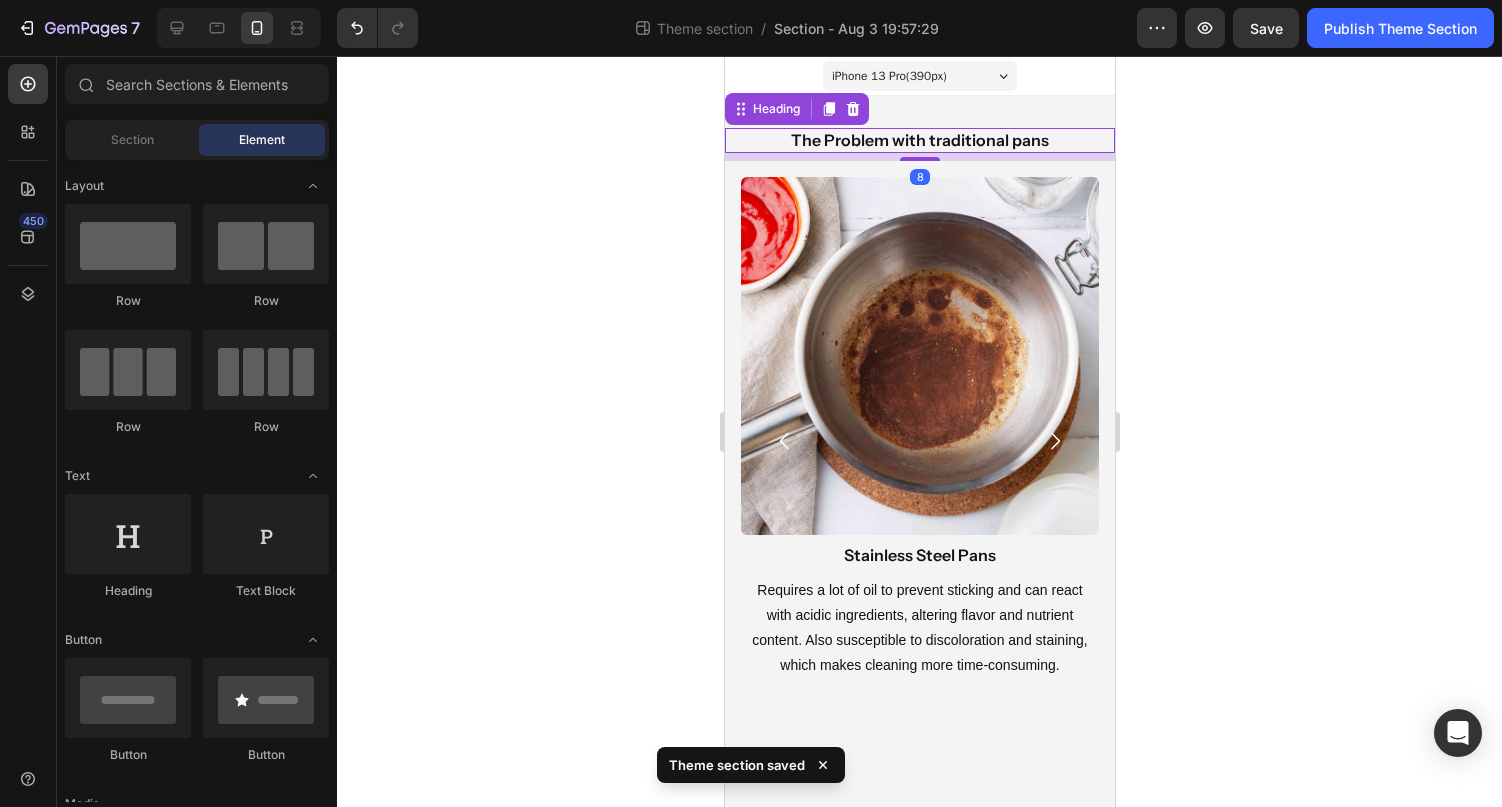 click on "The Problem with traditional pans" at bounding box center (919, 140) 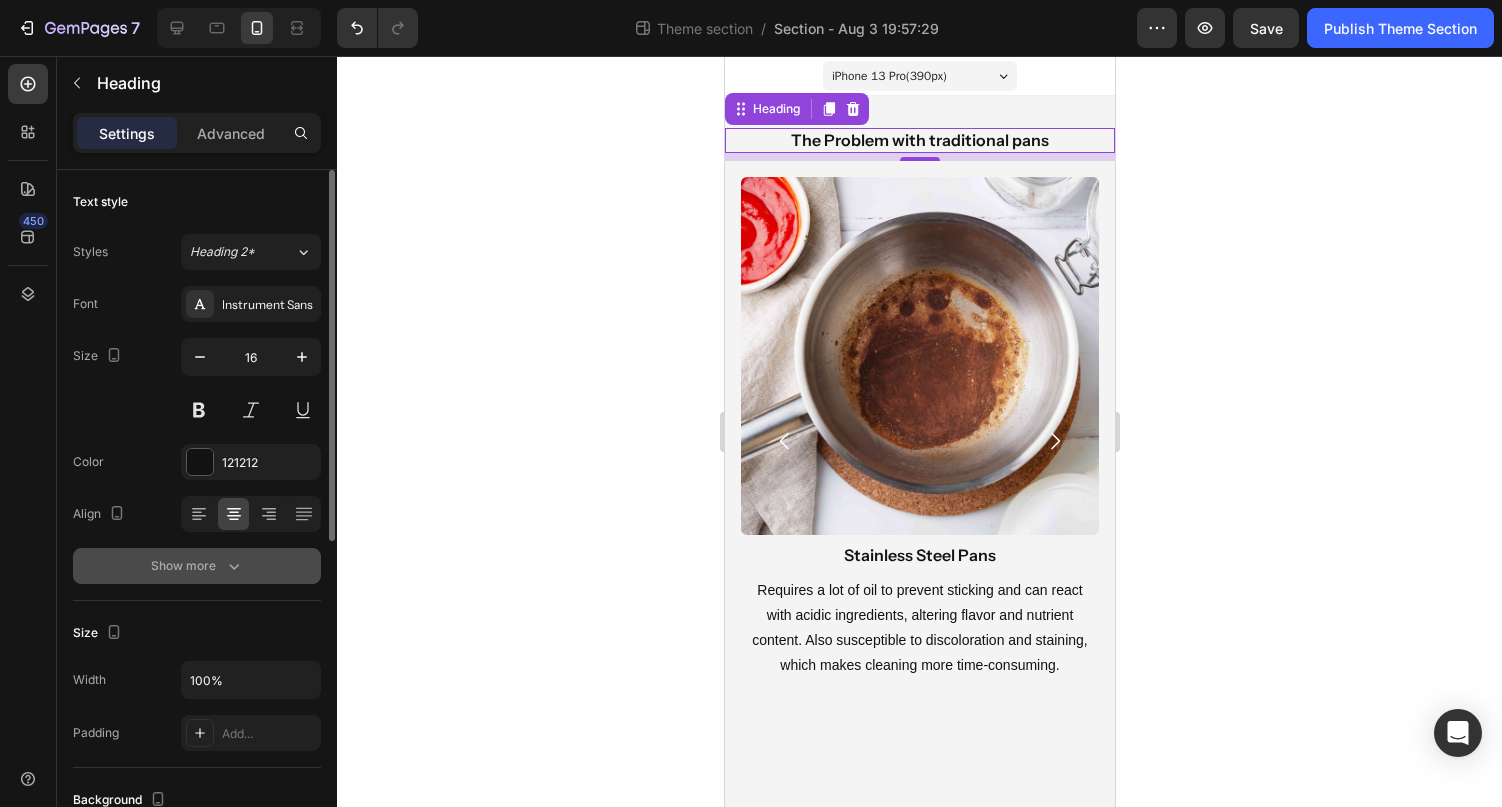 click on "Show more" at bounding box center [197, 566] 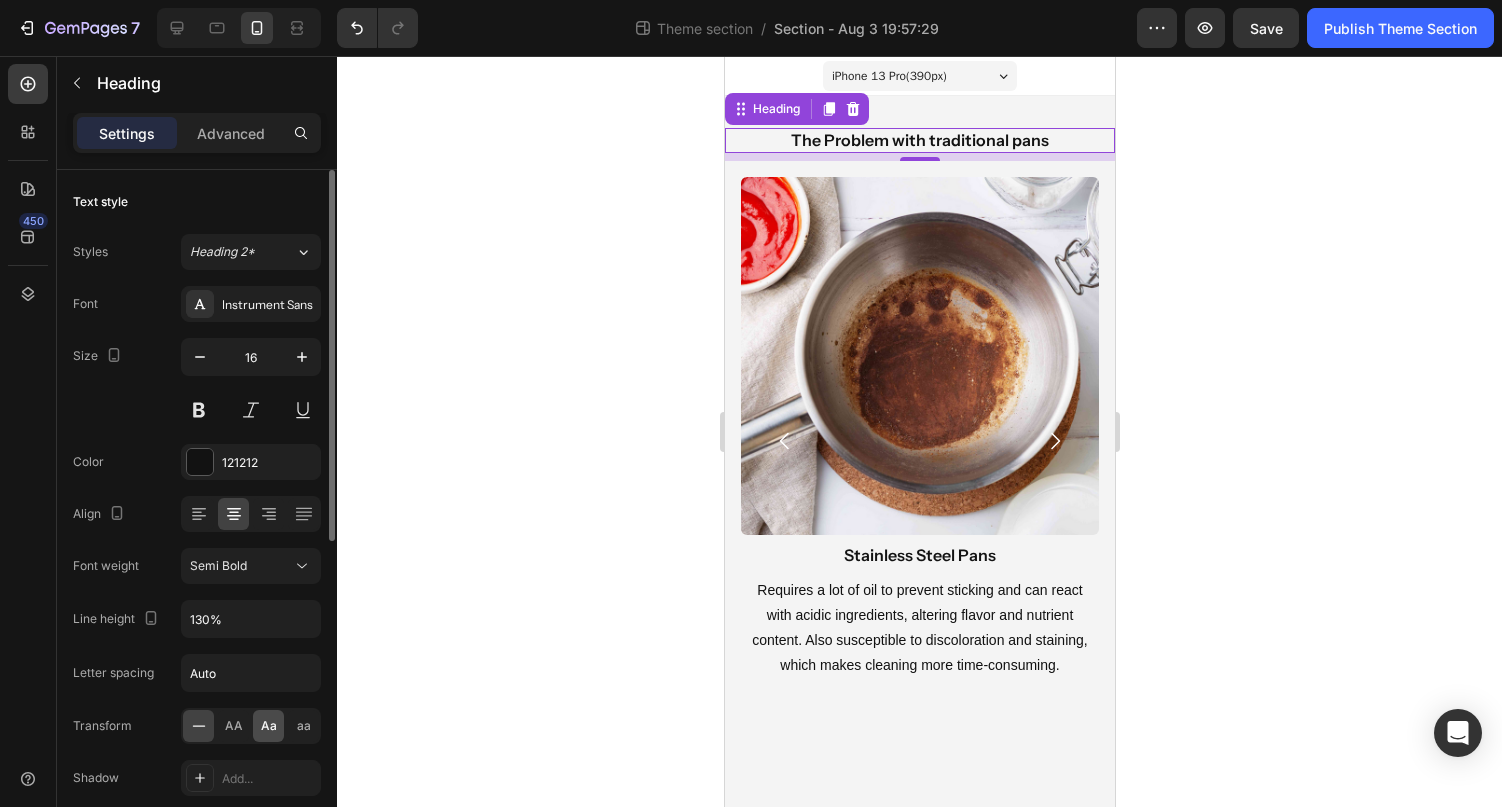 click on "Aa" 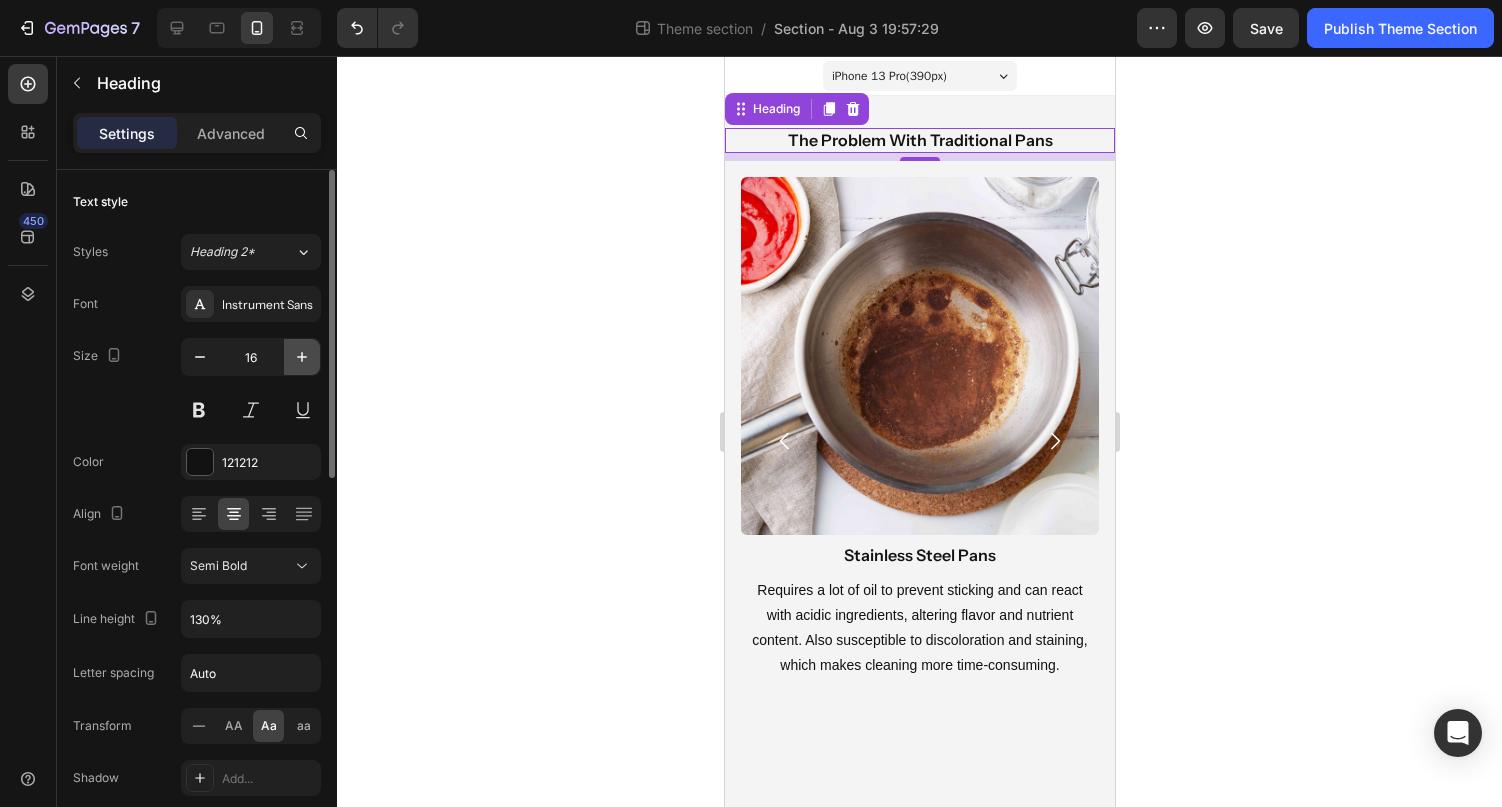 click 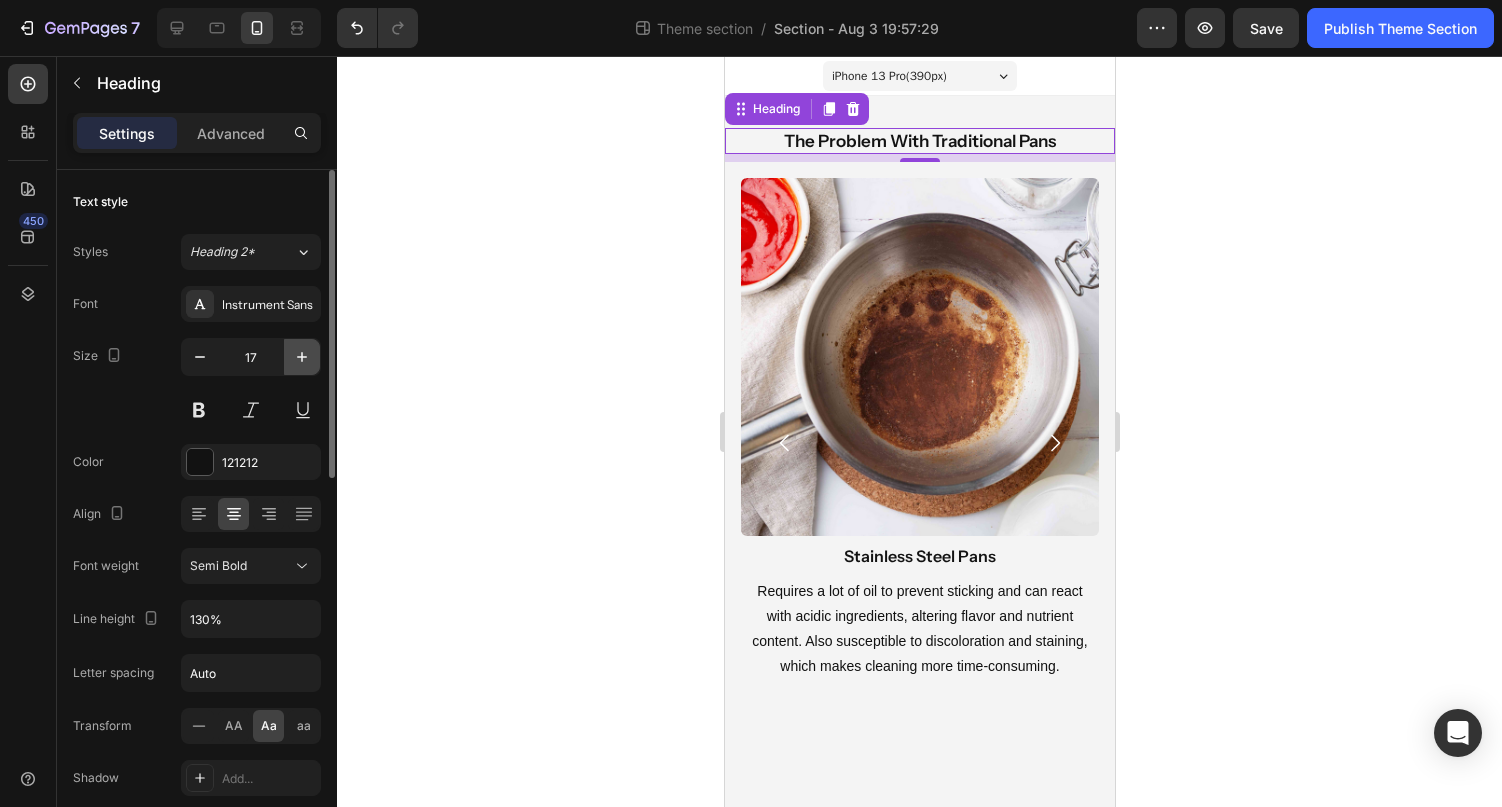 click 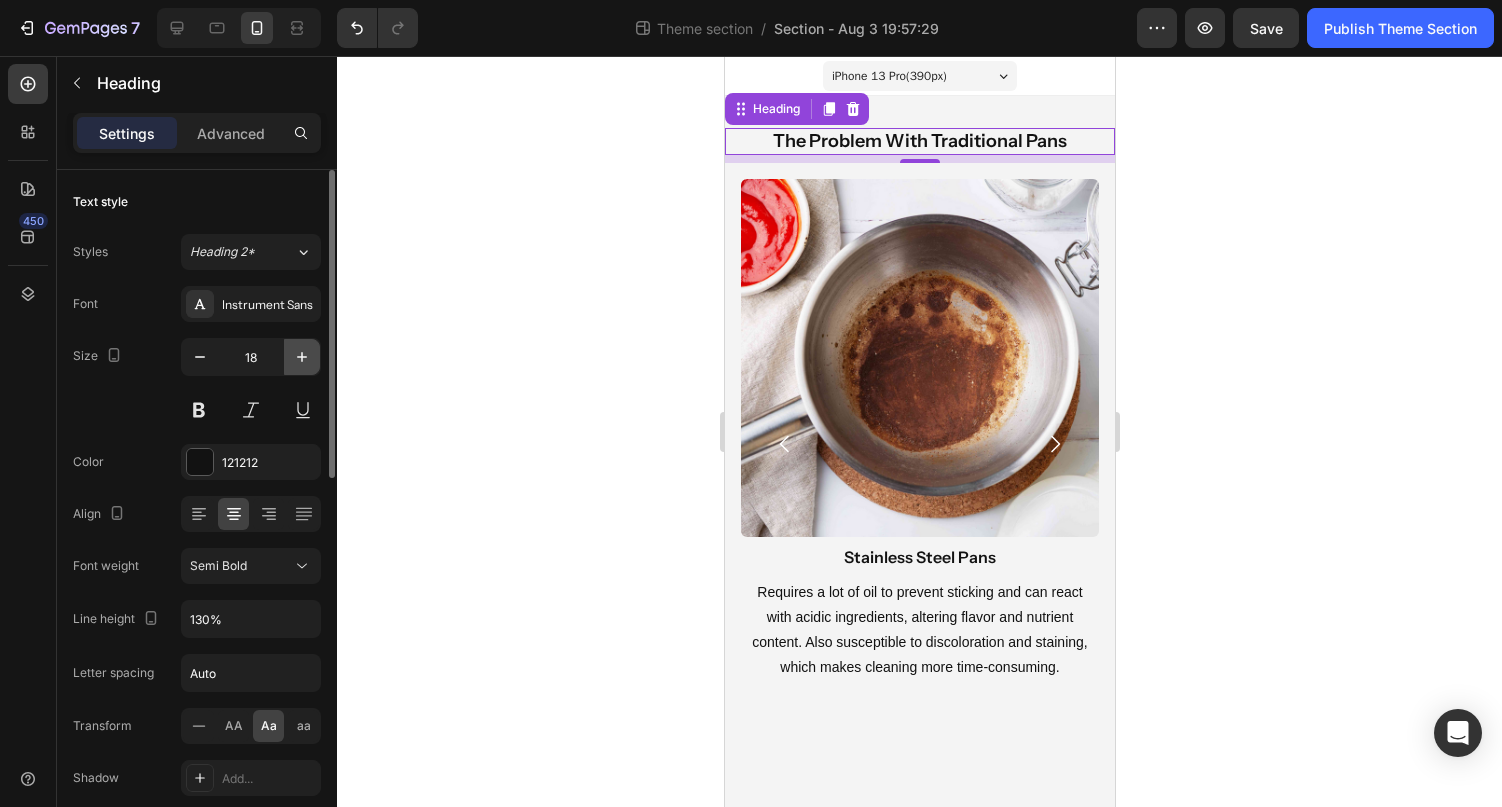 click 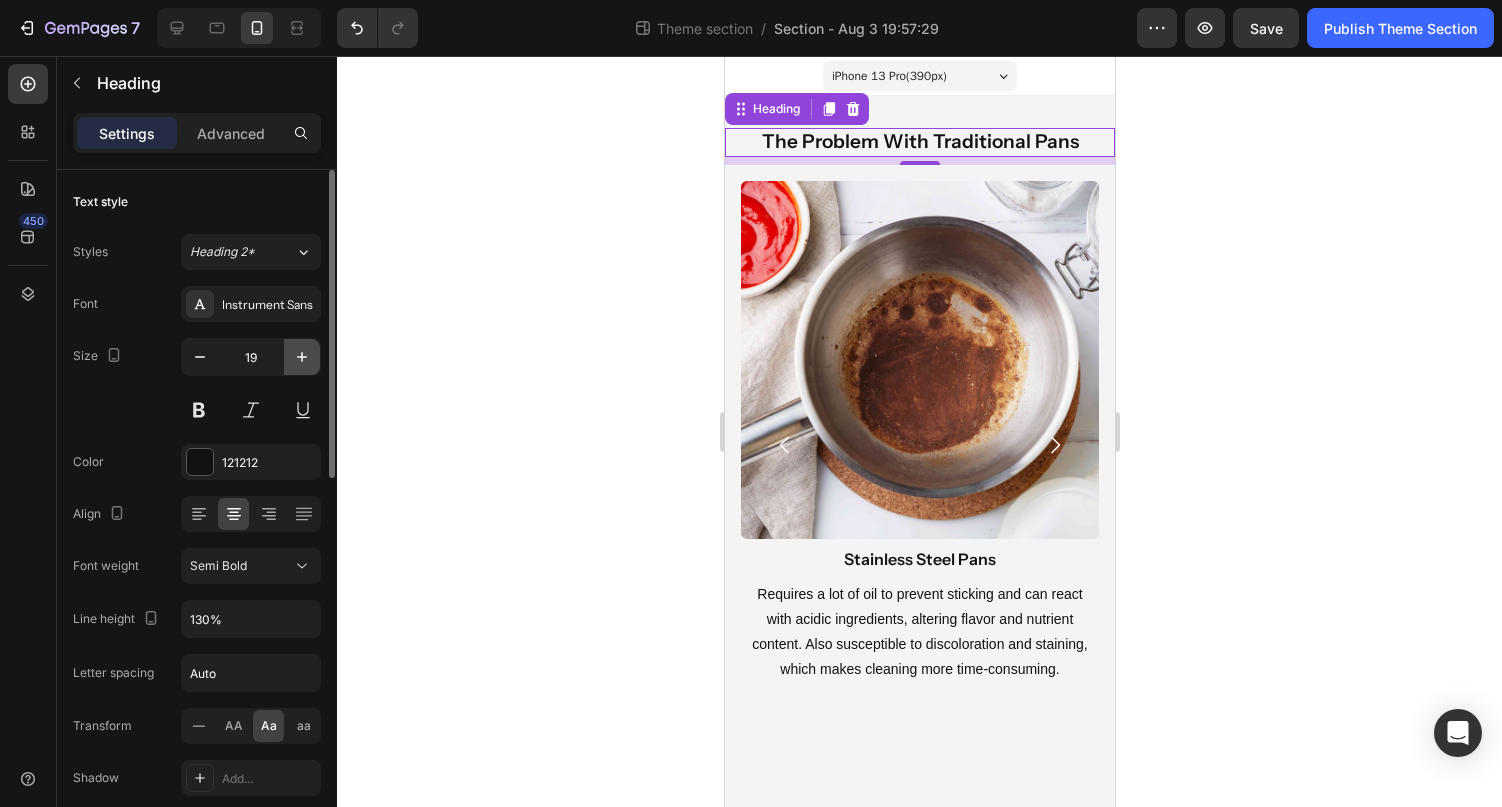 click 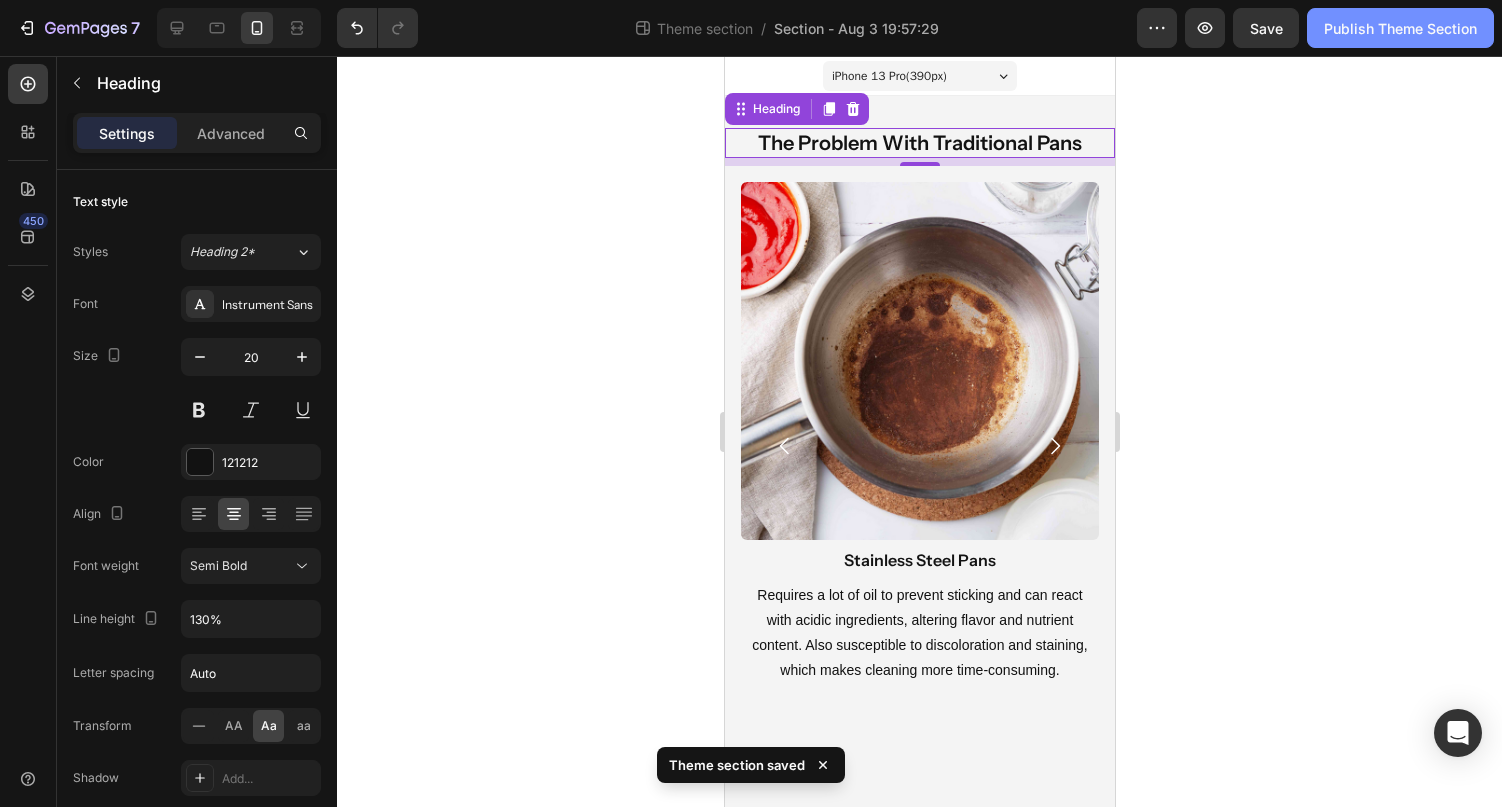 click on "Publish Theme Section" at bounding box center [1400, 28] 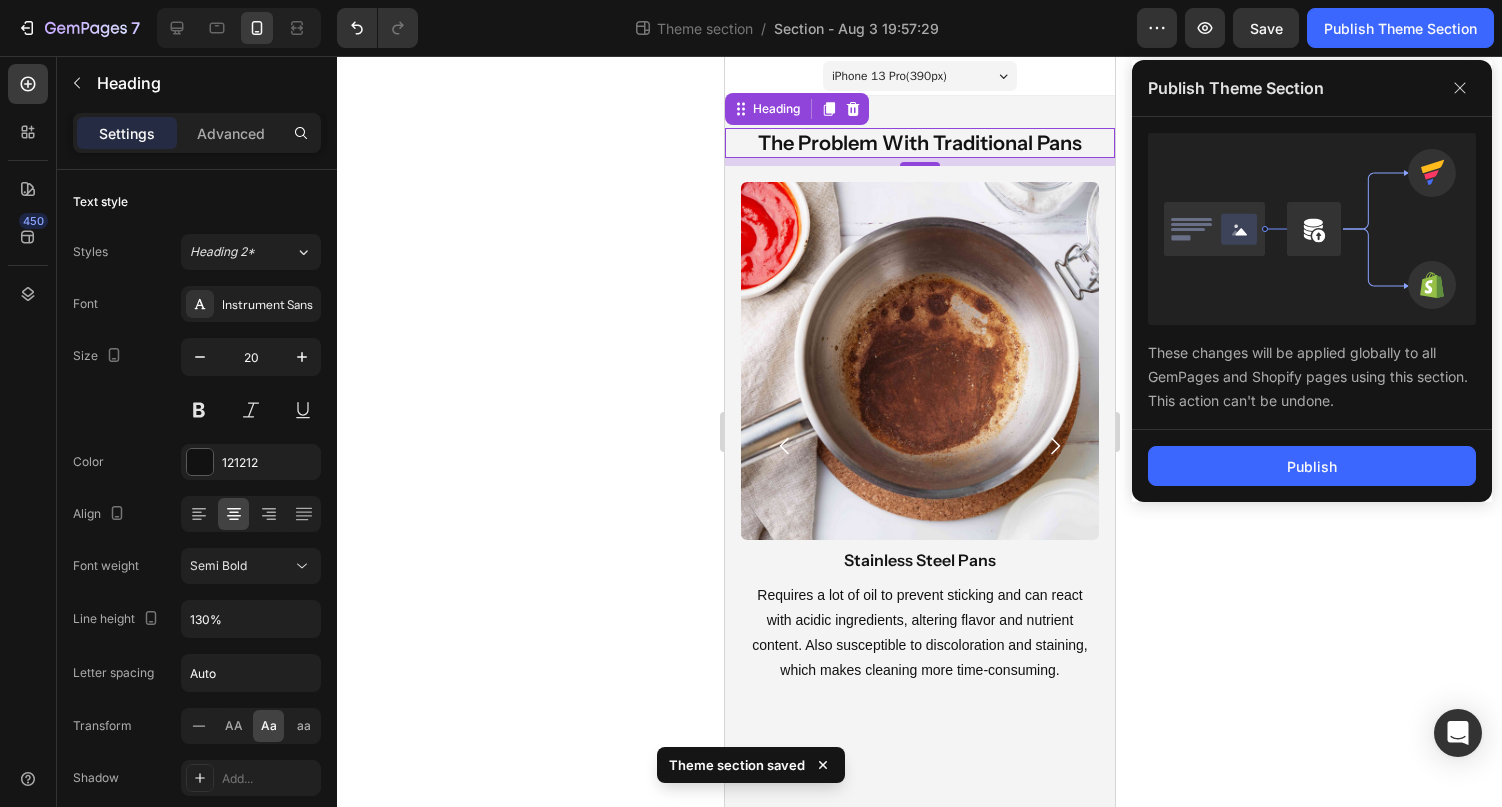 click 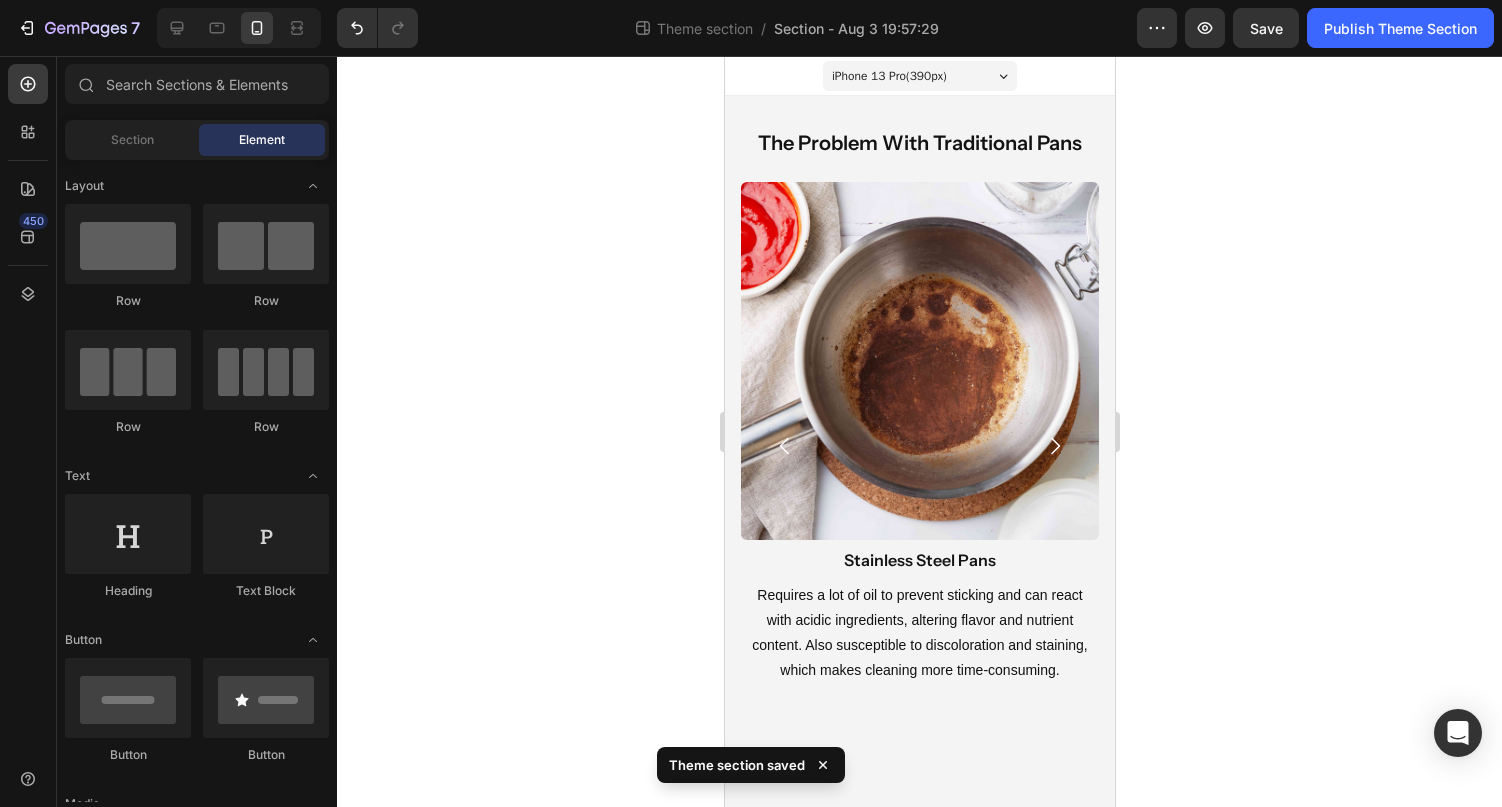 click 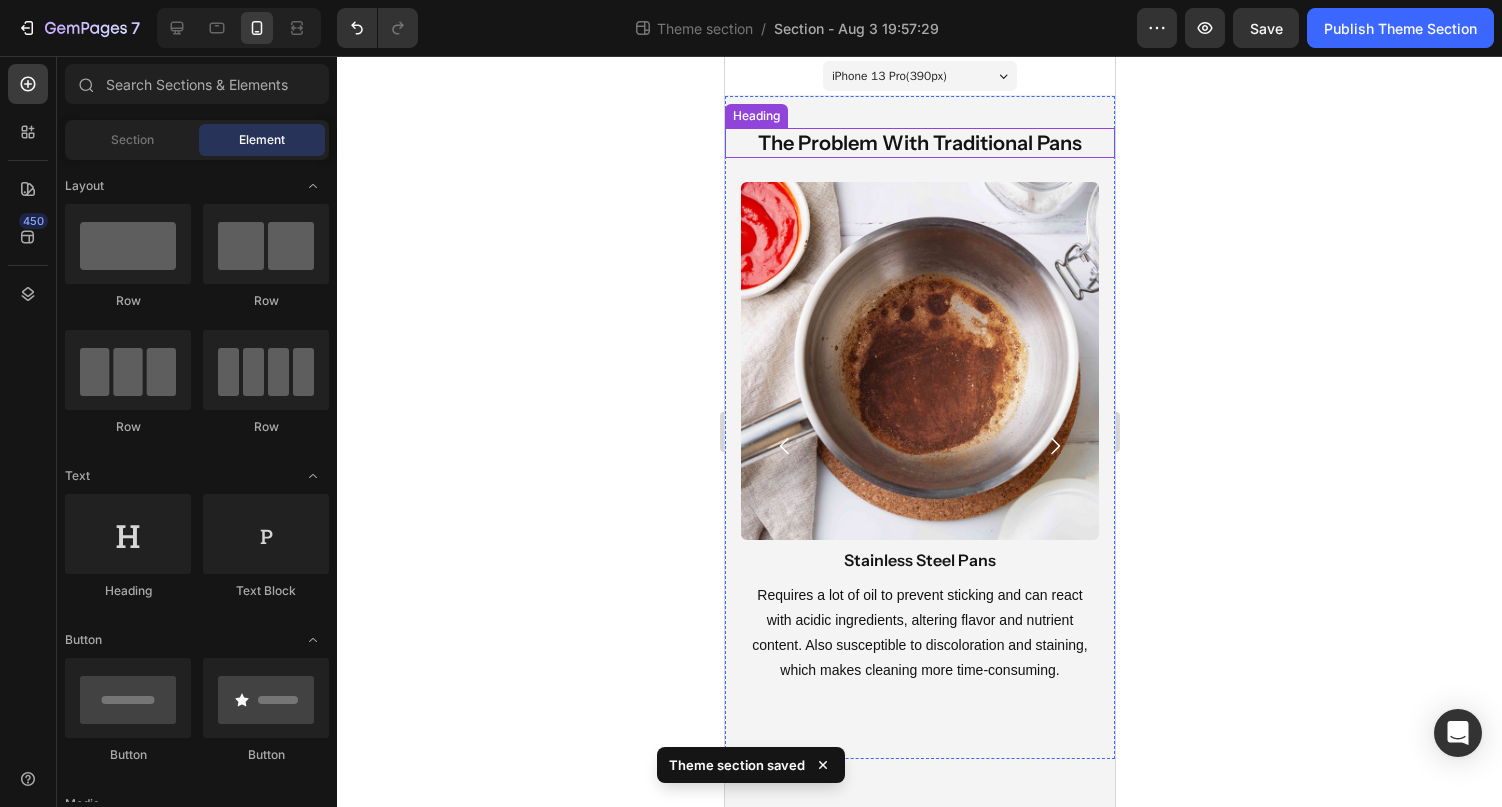 click on "the problem with traditional pans" at bounding box center [919, 143] 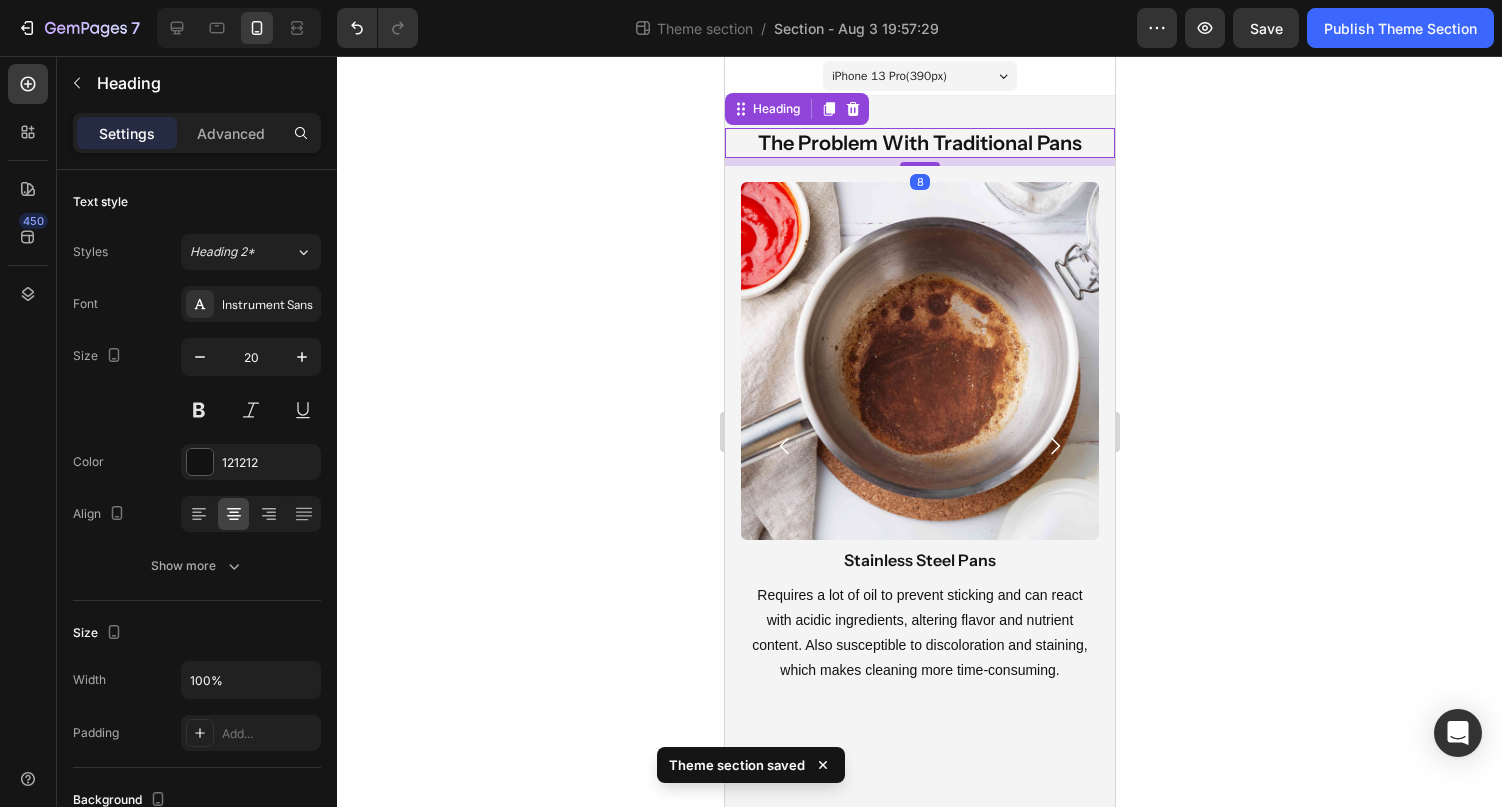 click 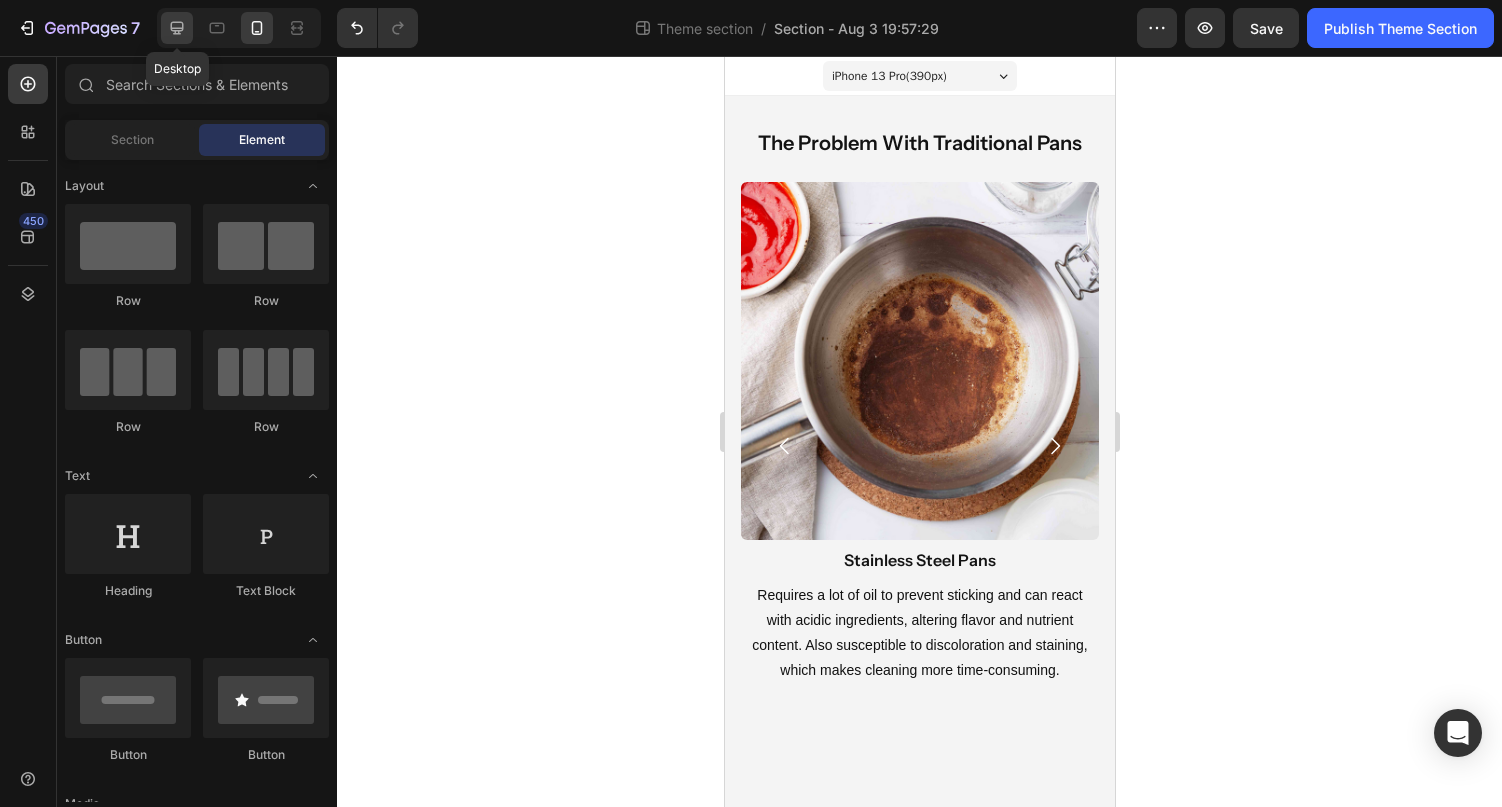 click 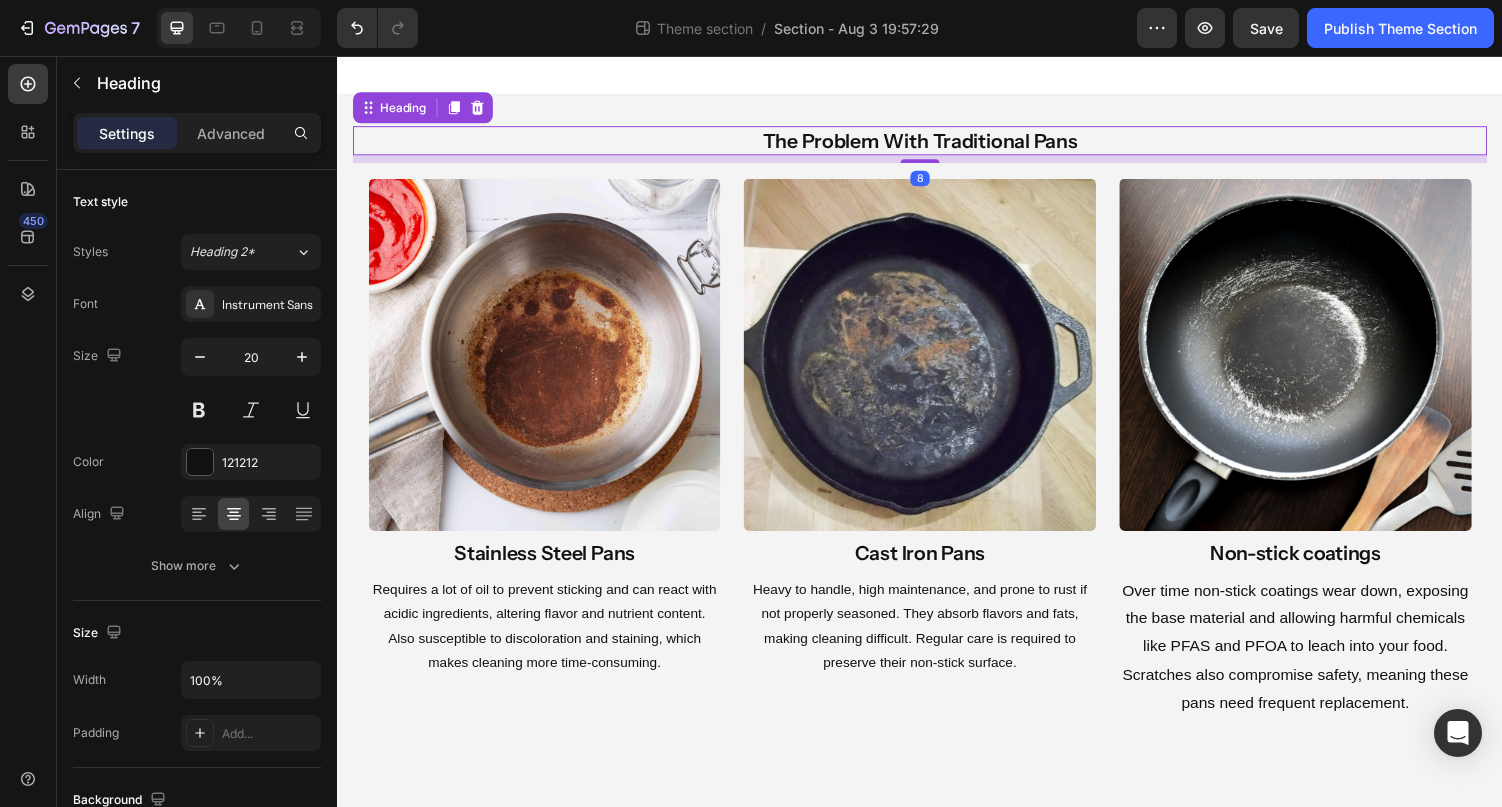 click on "the problem with traditional pans" at bounding box center [937, 143] 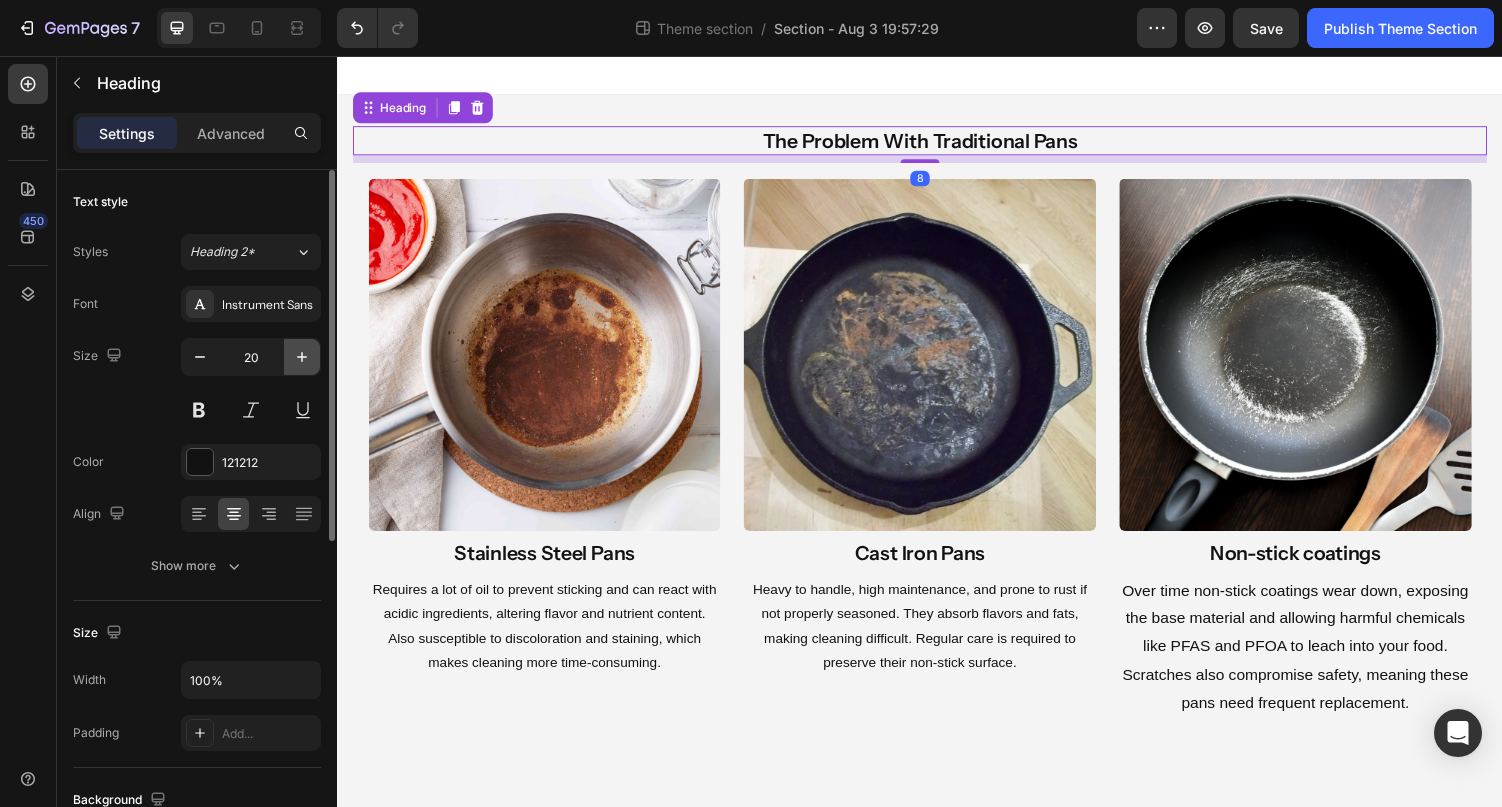click 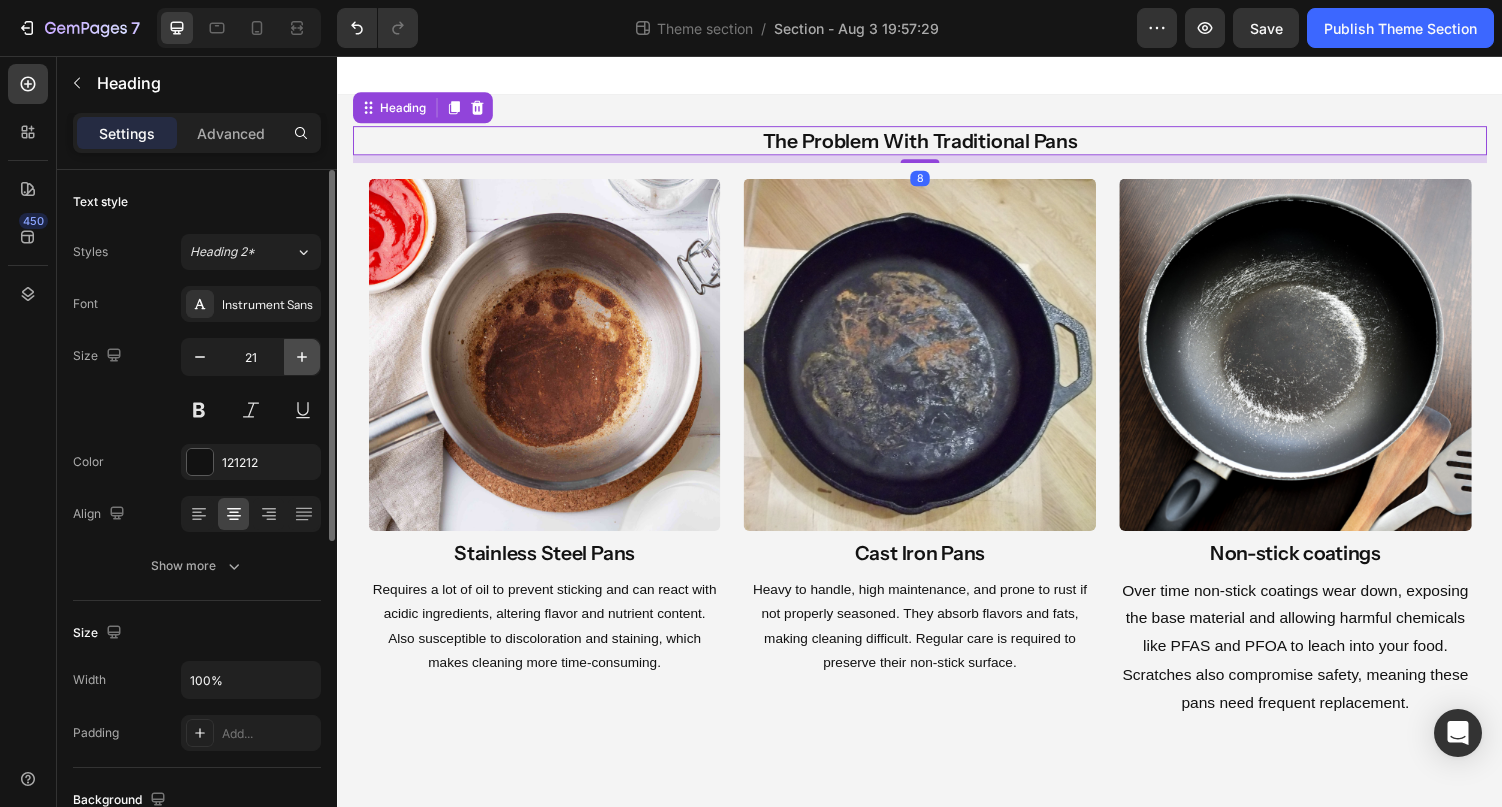 click 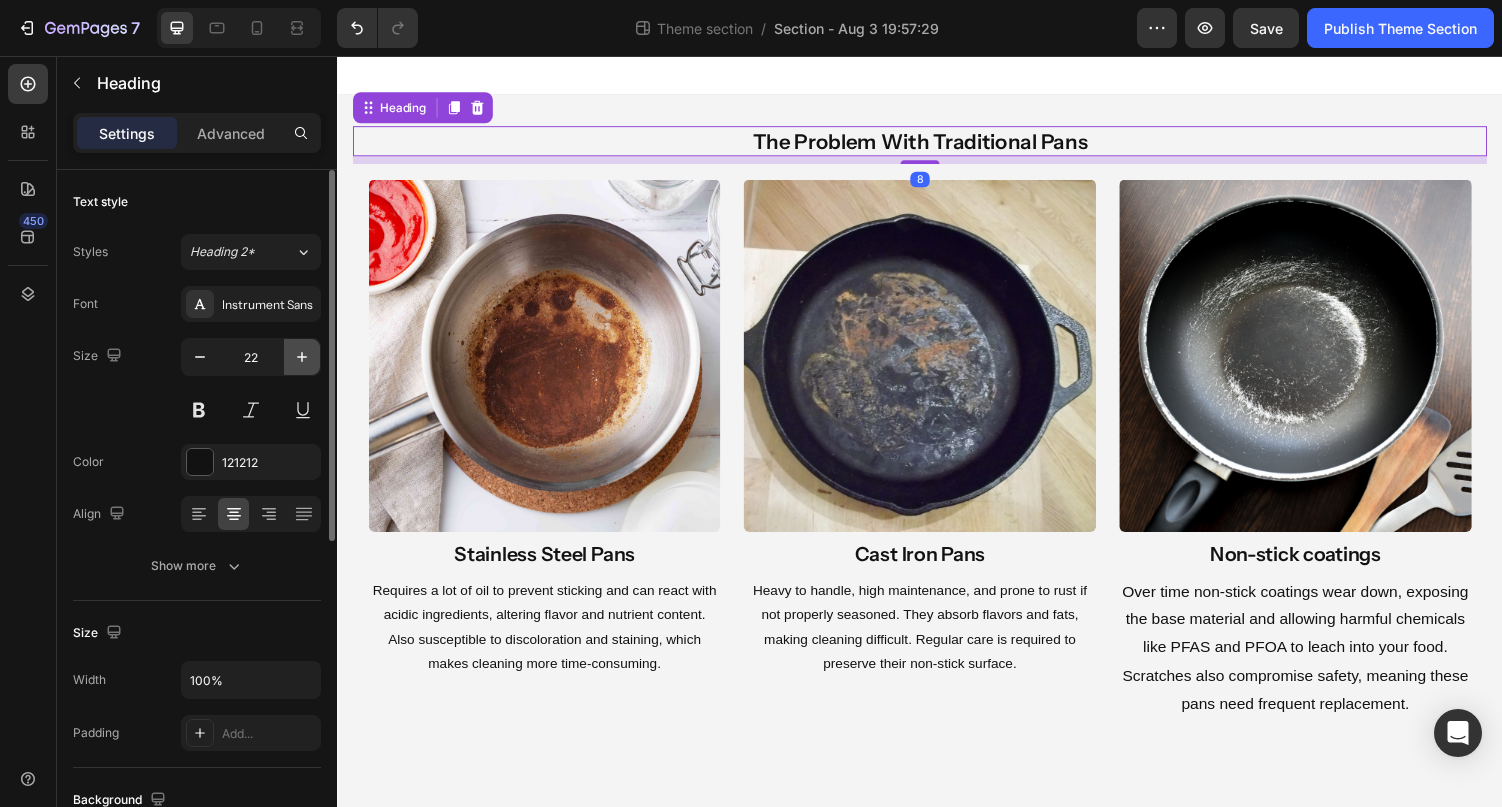 click 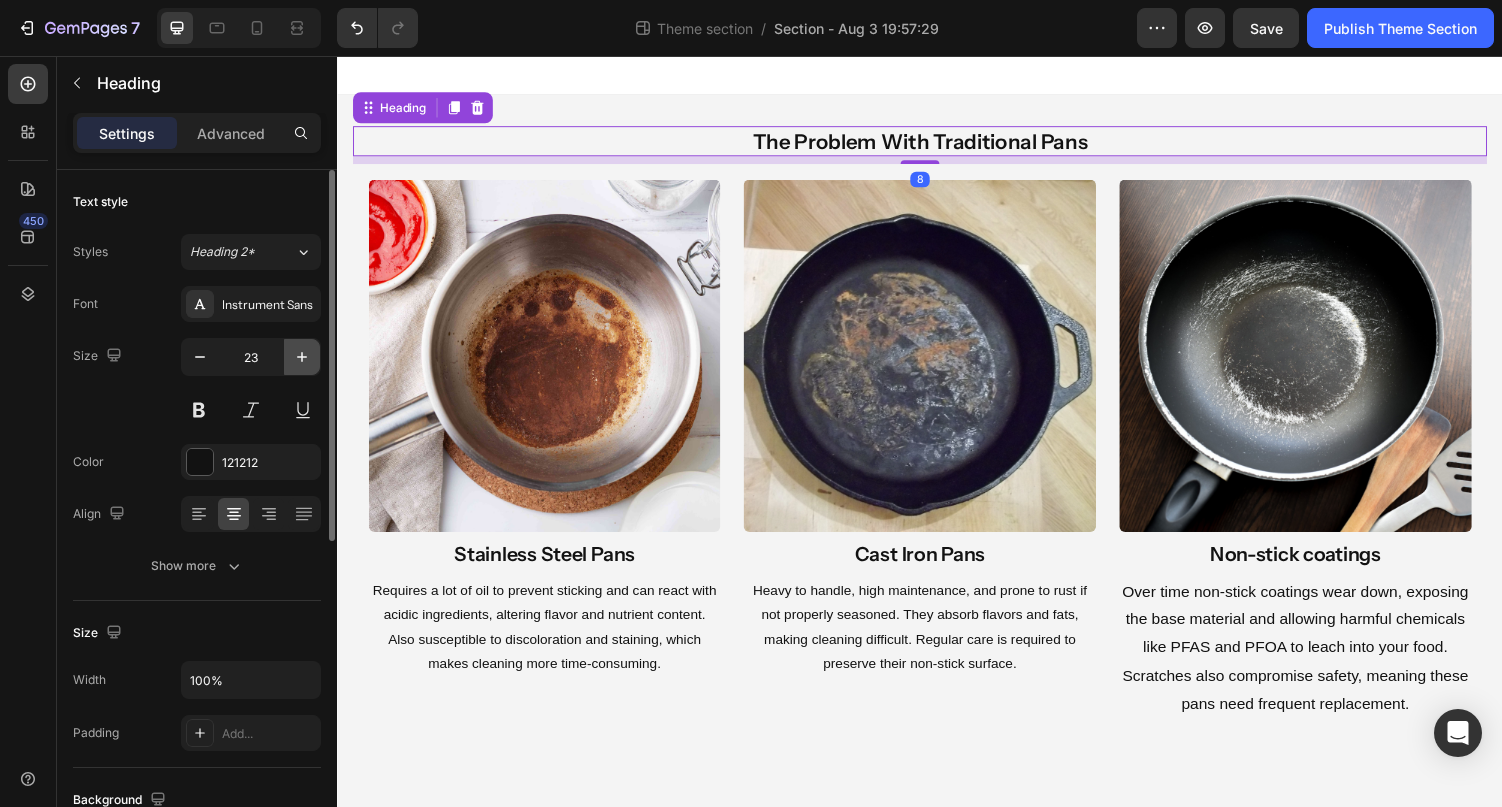 click 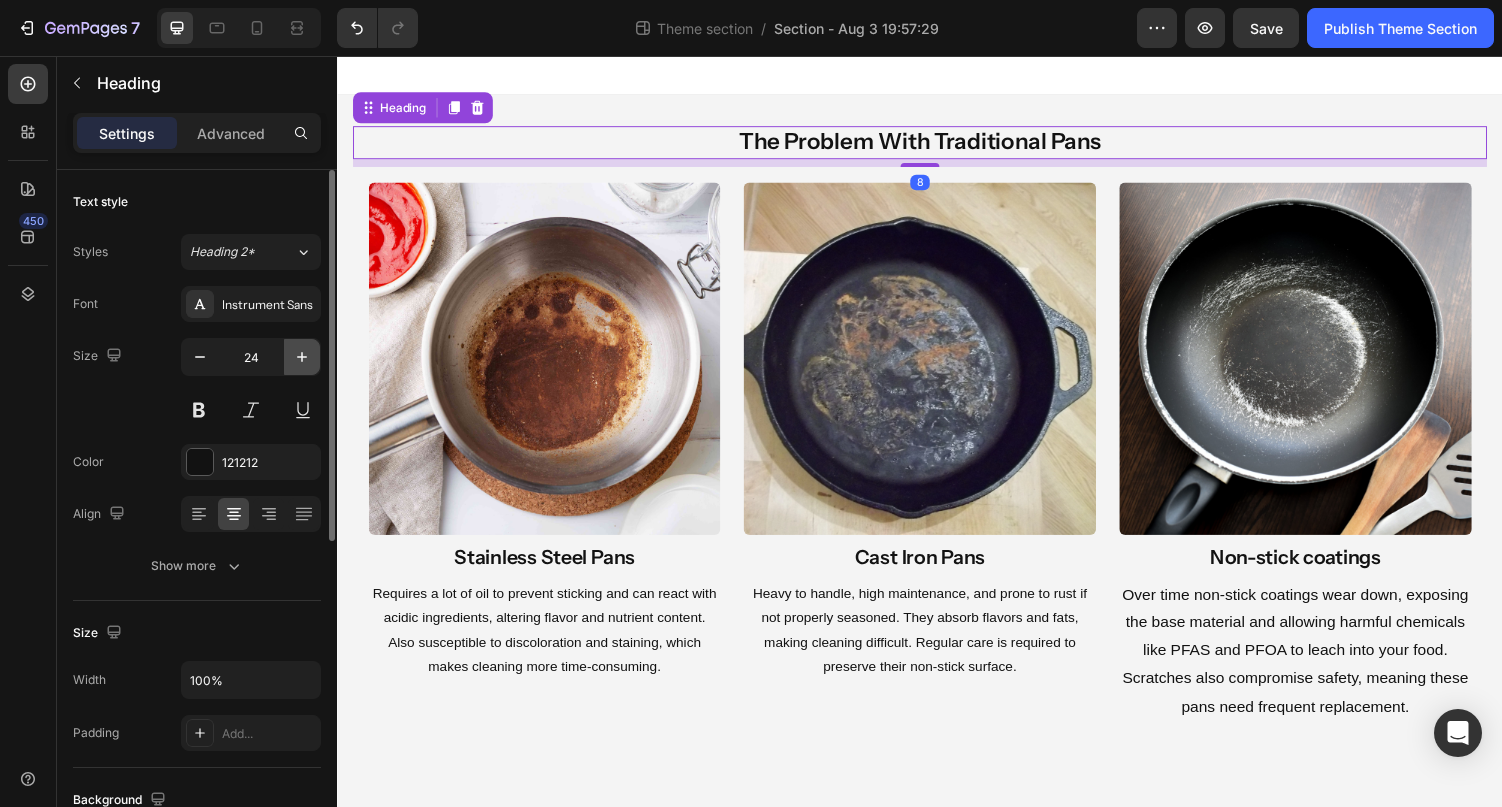 click 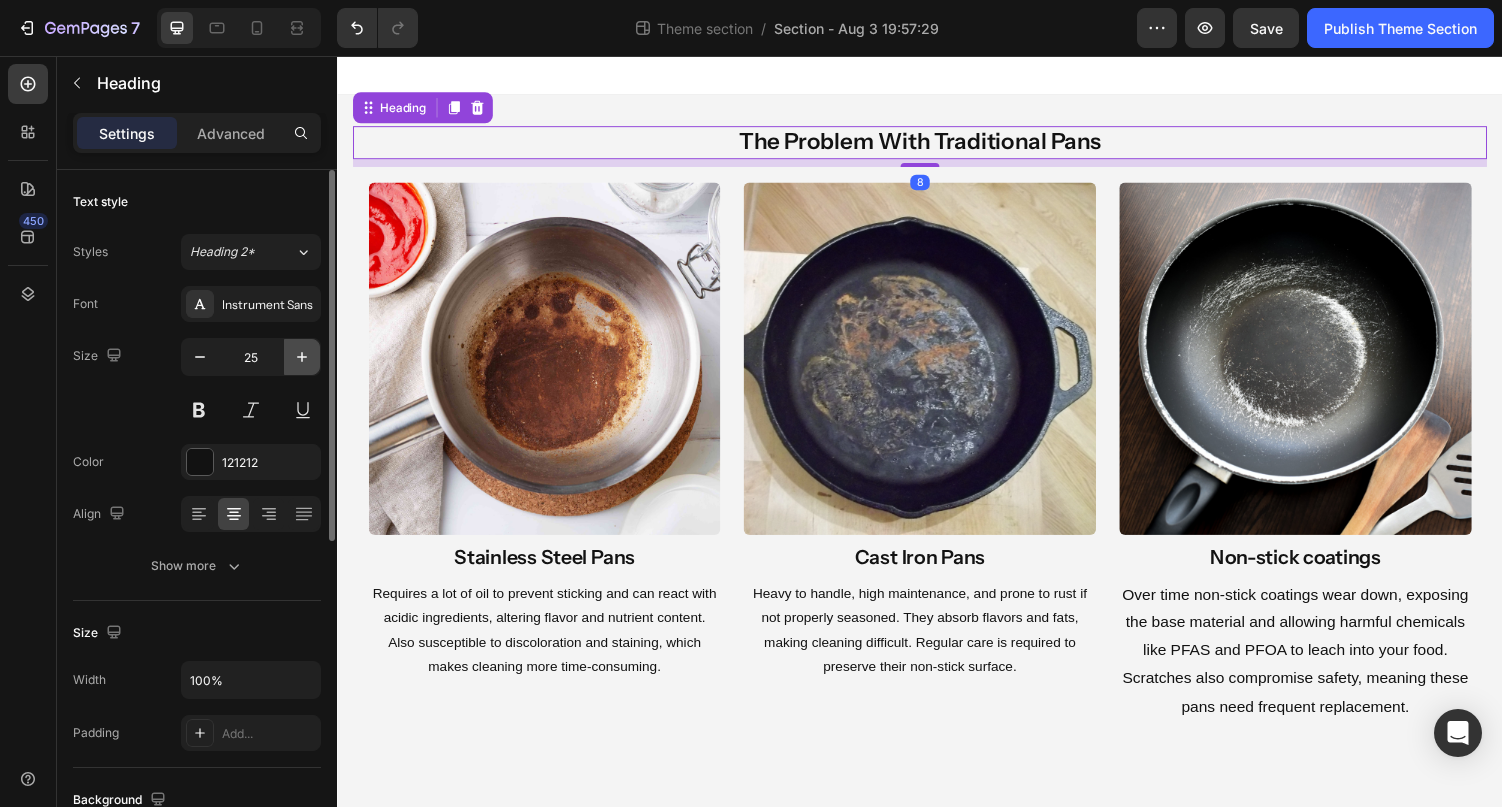 click 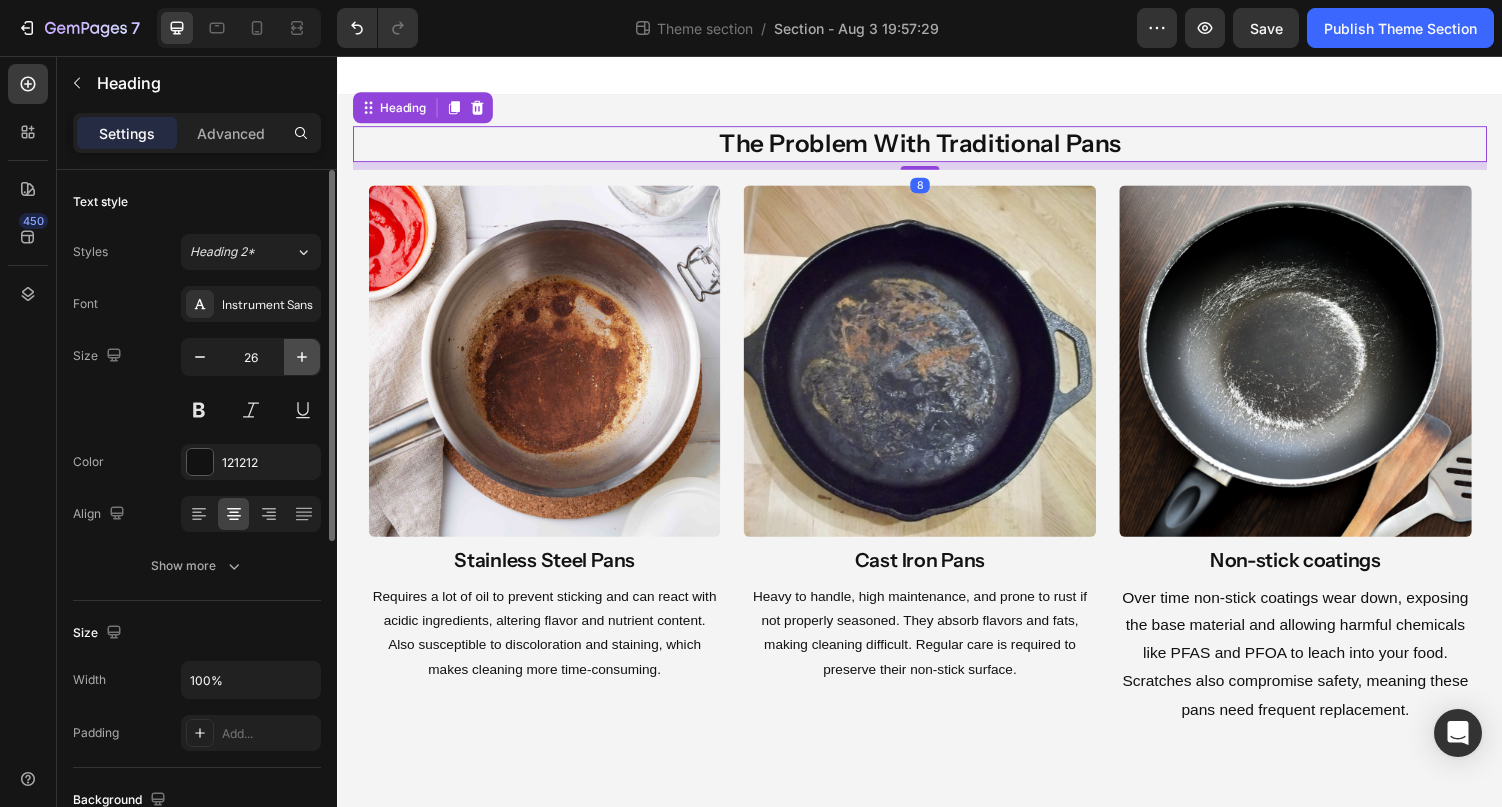 click 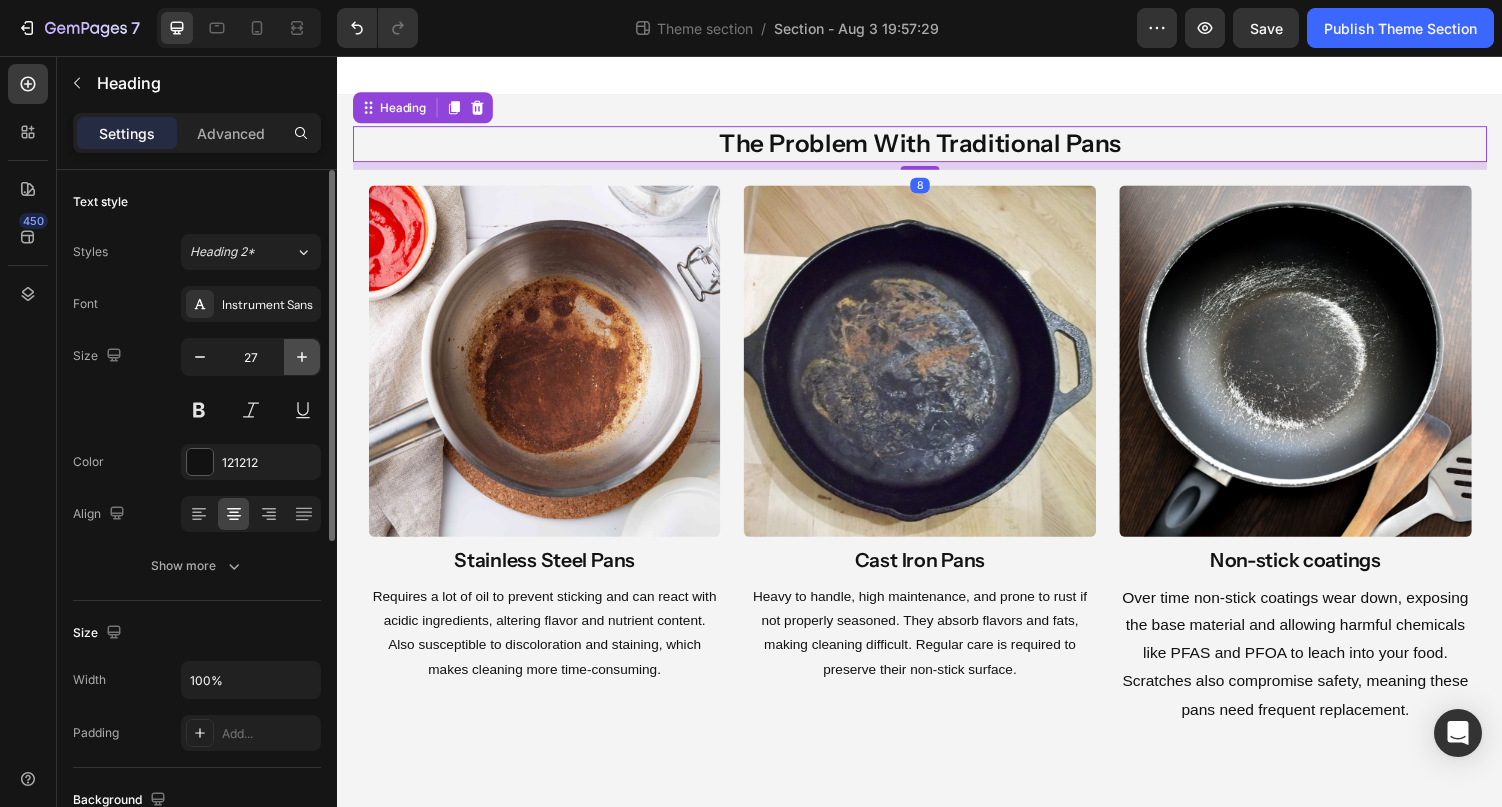 click 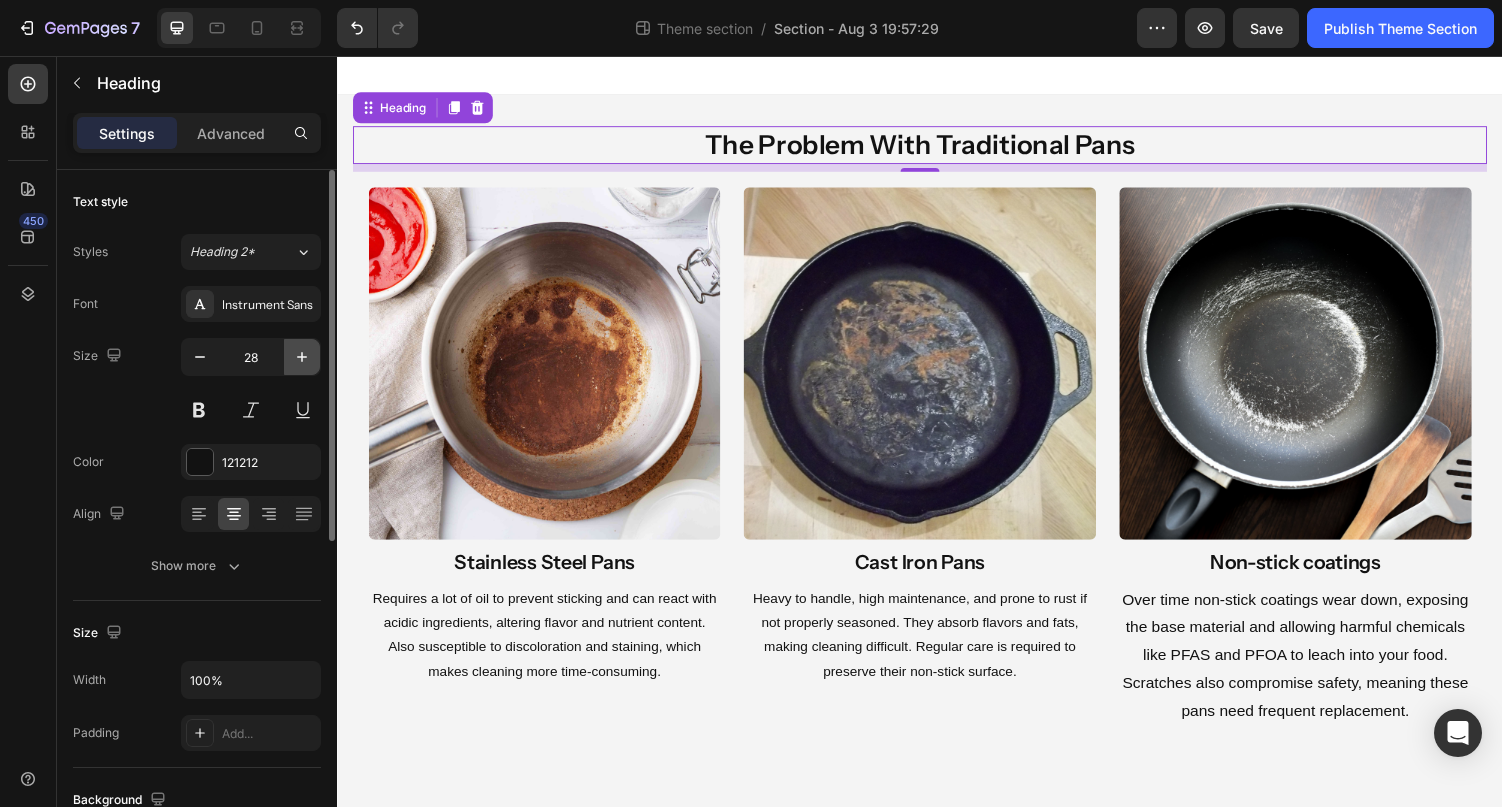 click 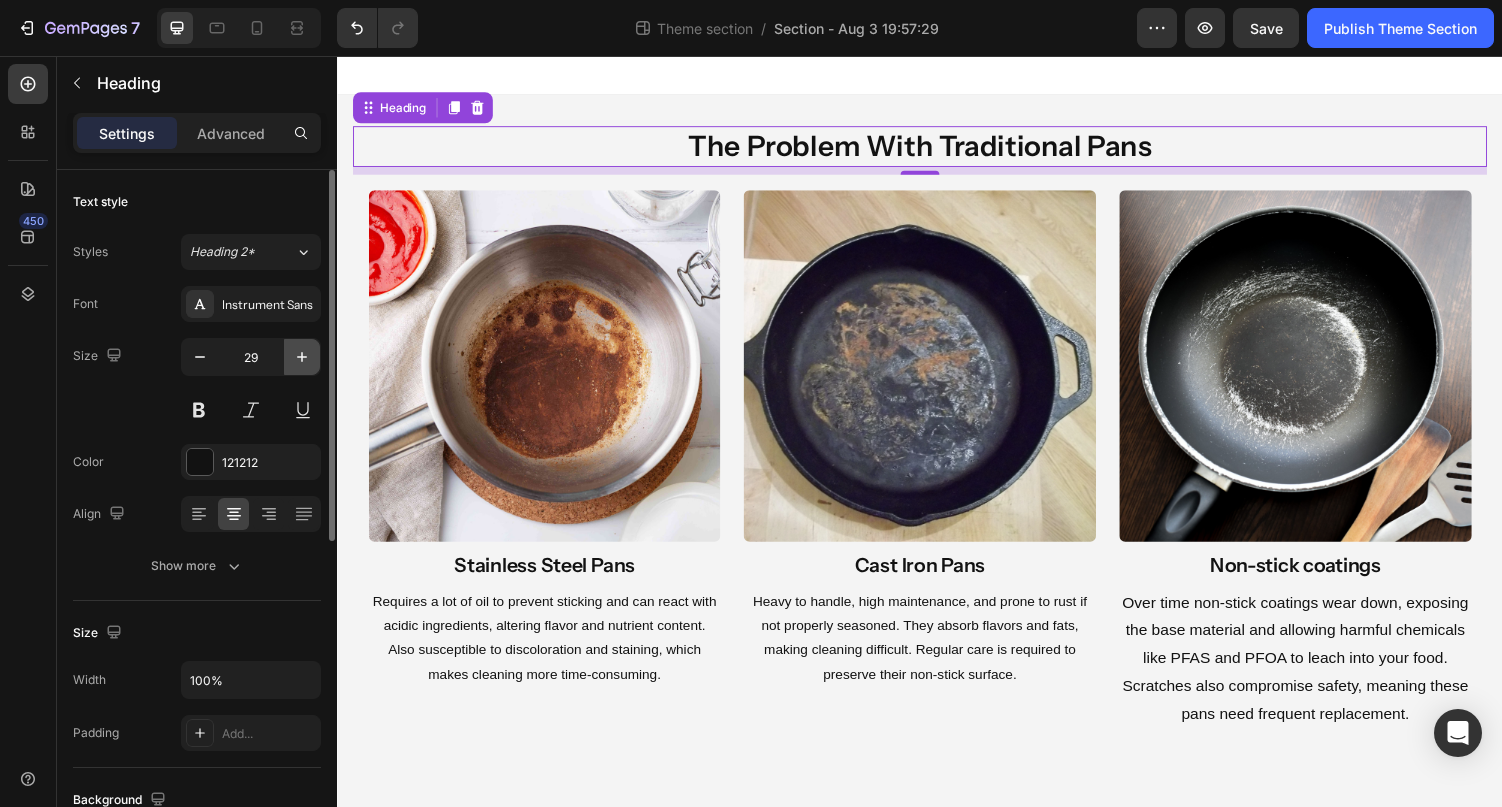 click 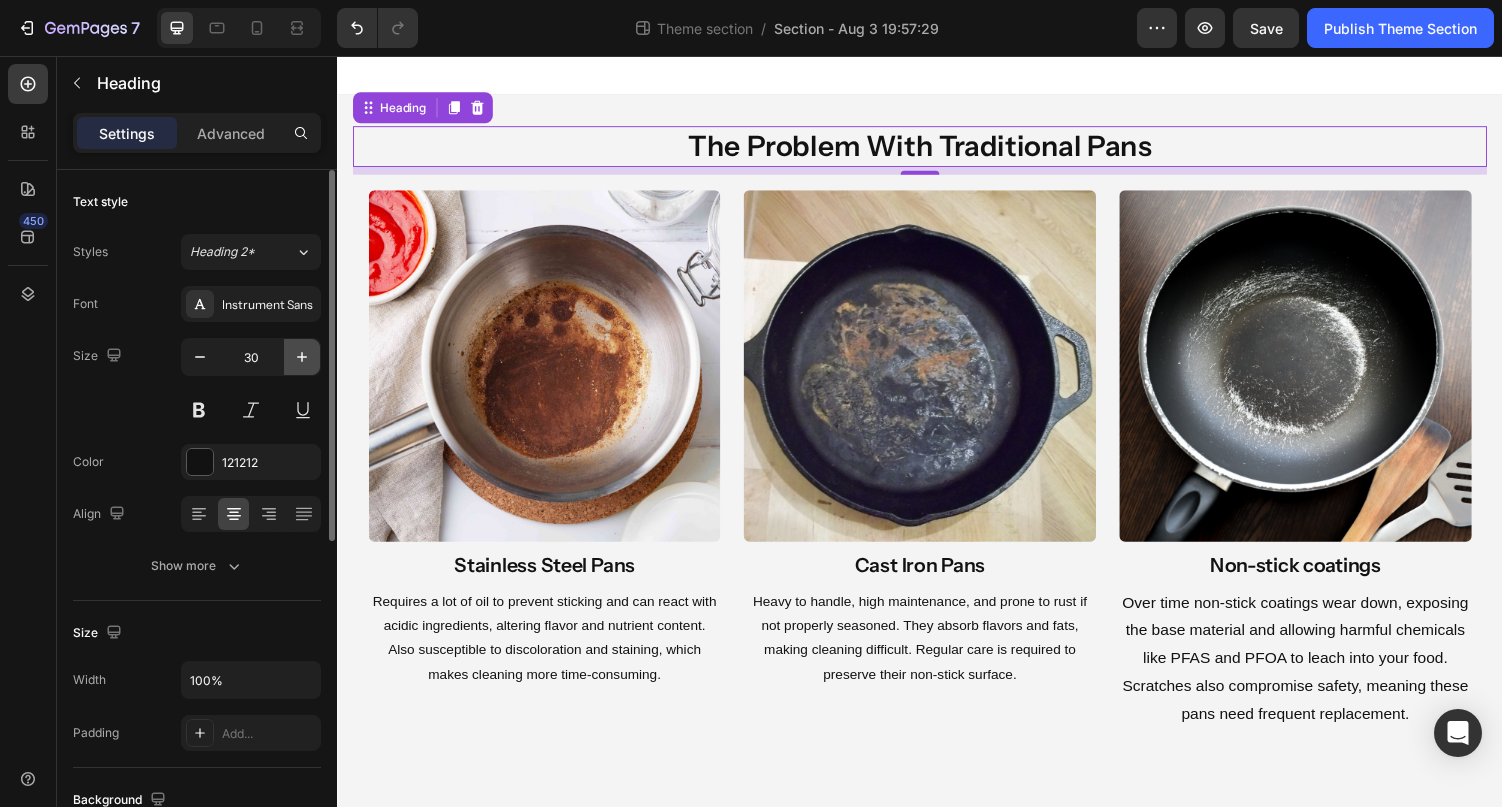 click 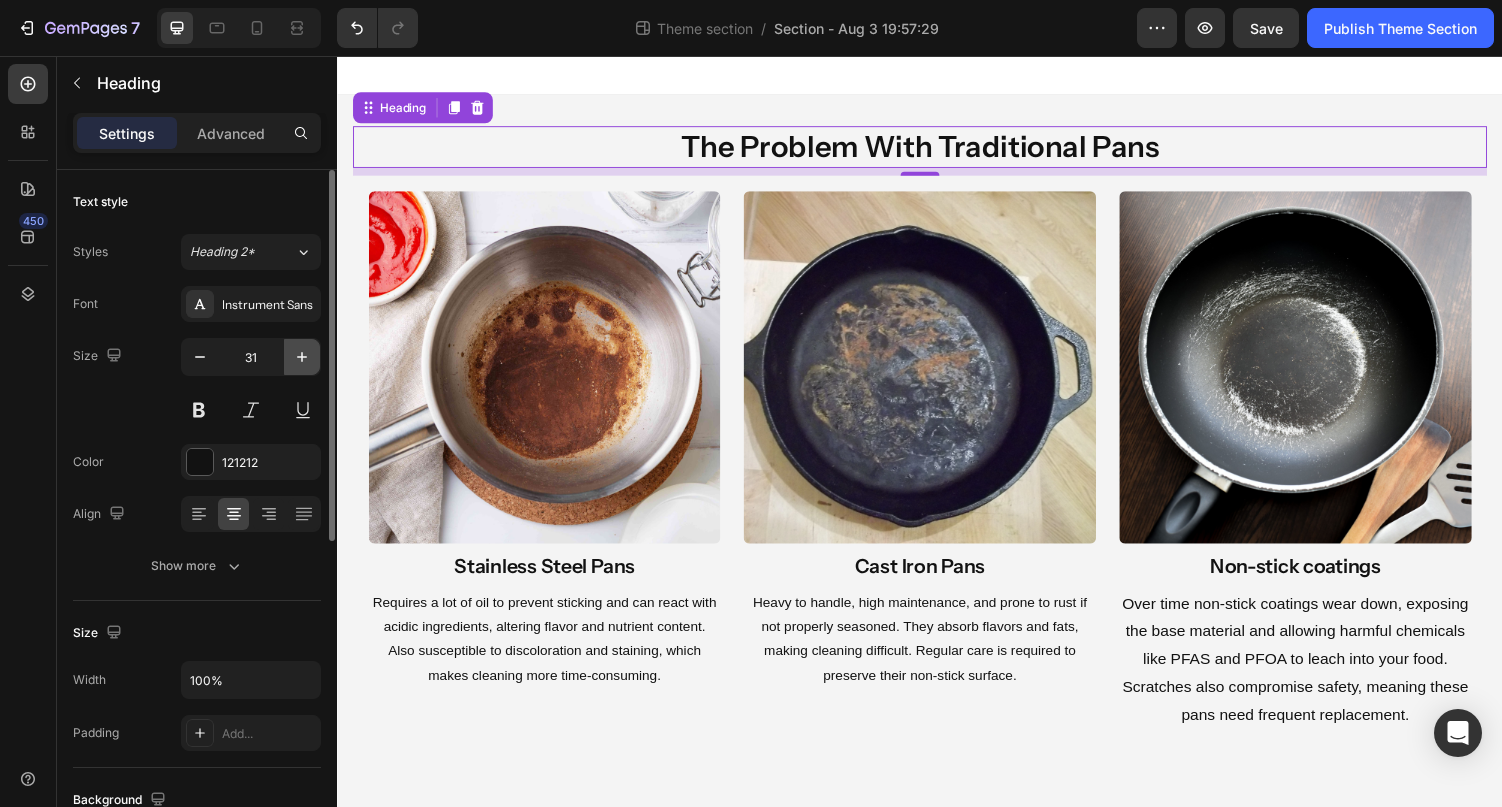 click 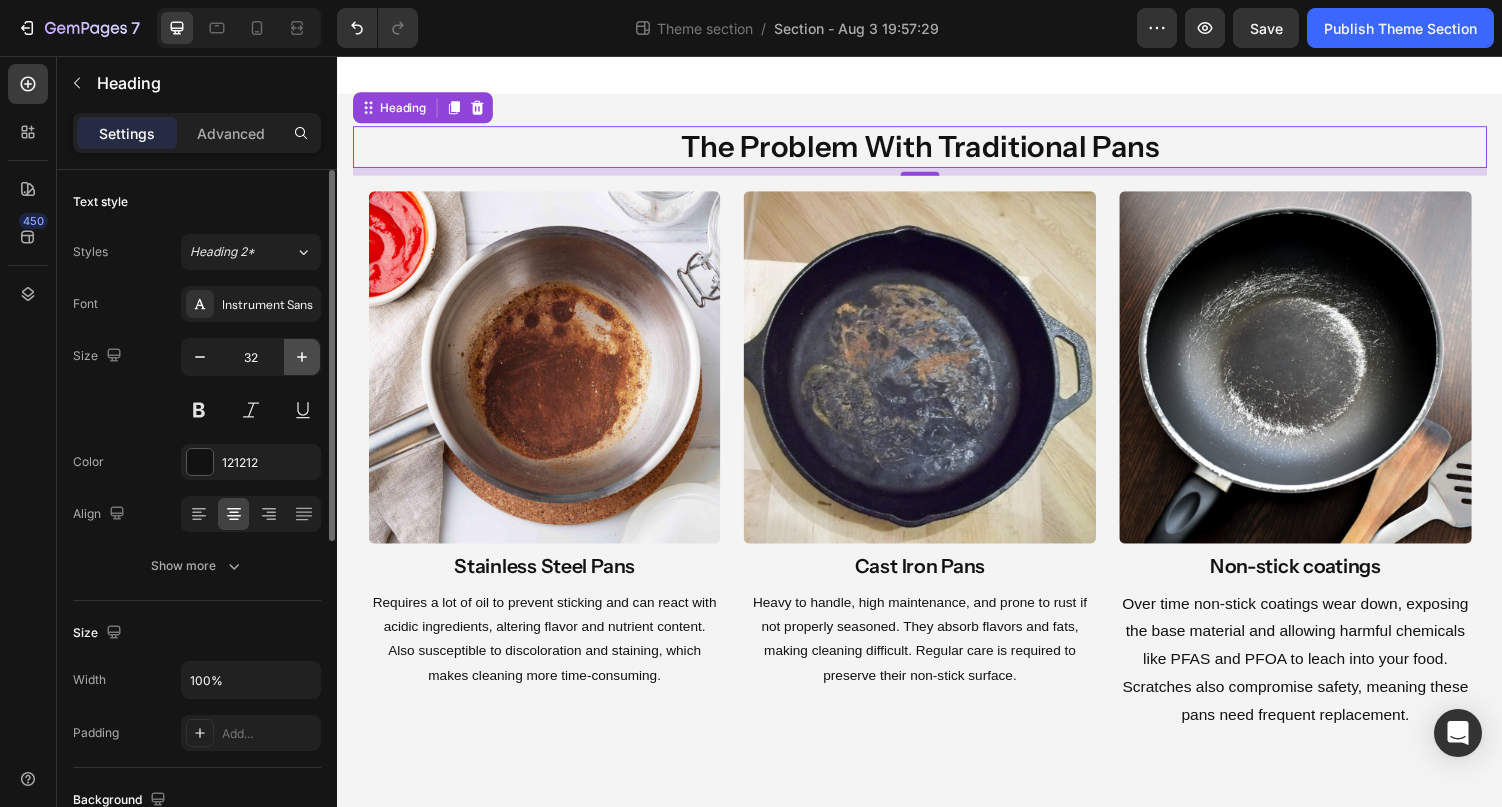 click 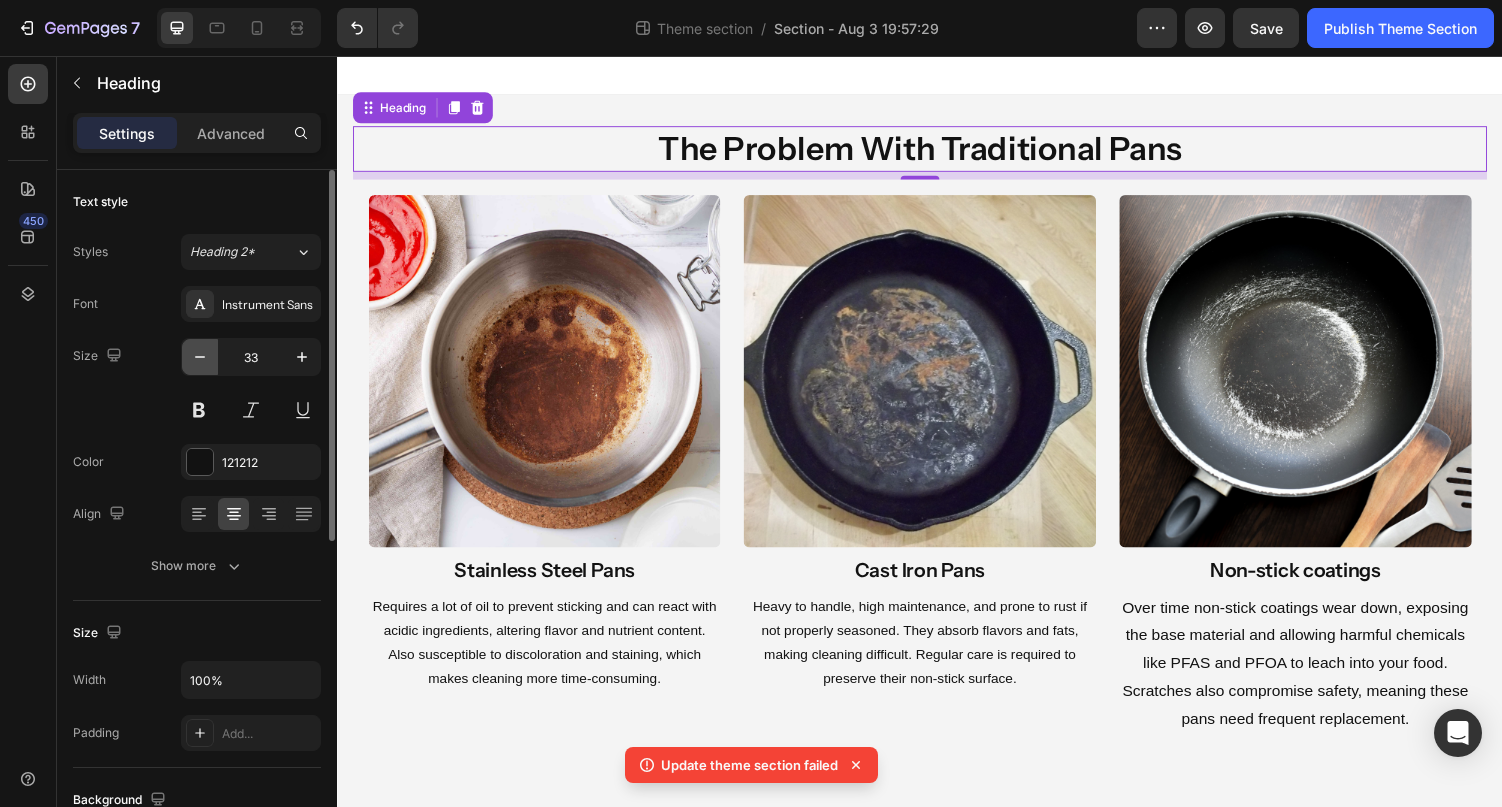 click 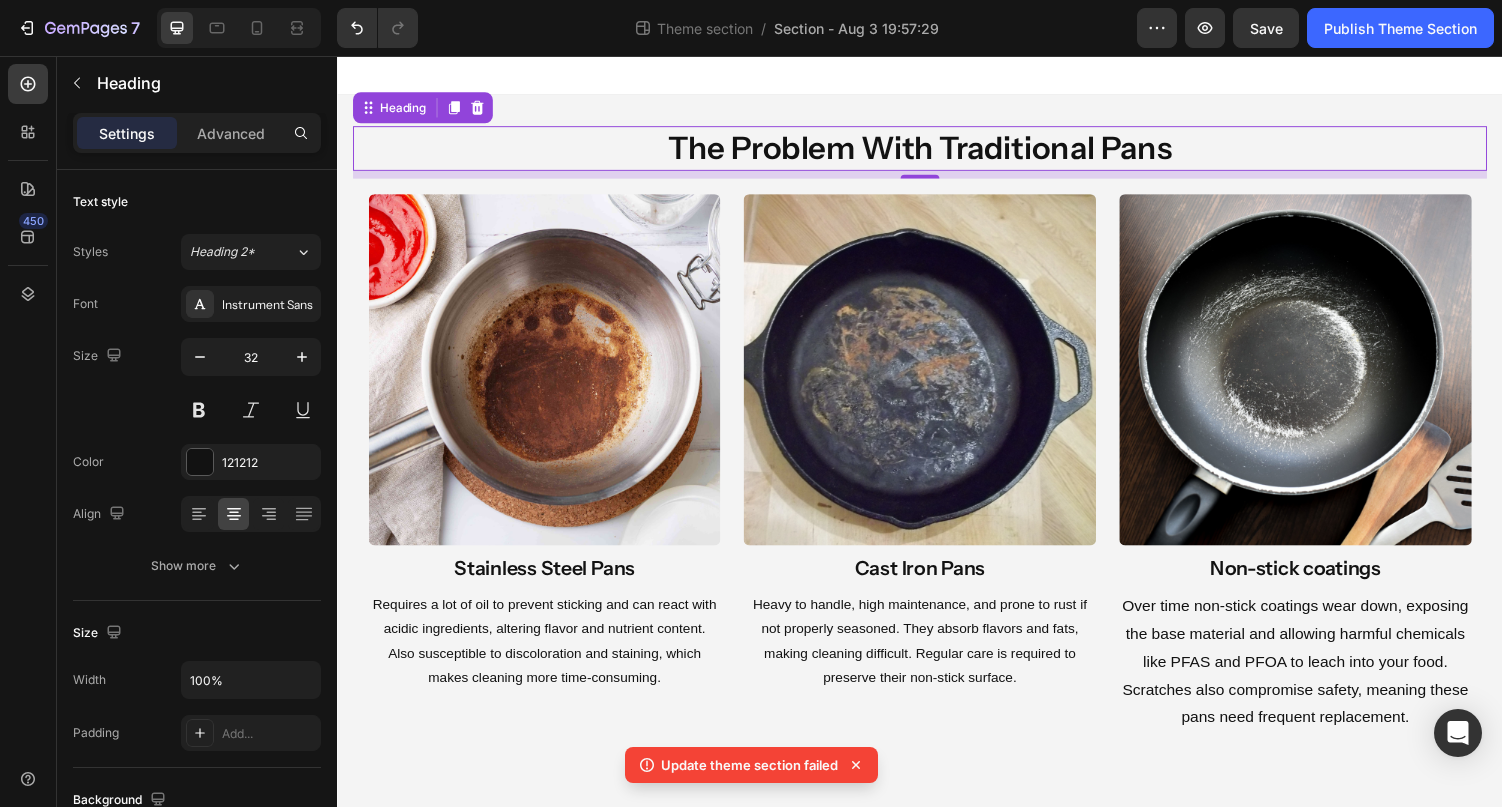 click at bounding box center (937, 76) 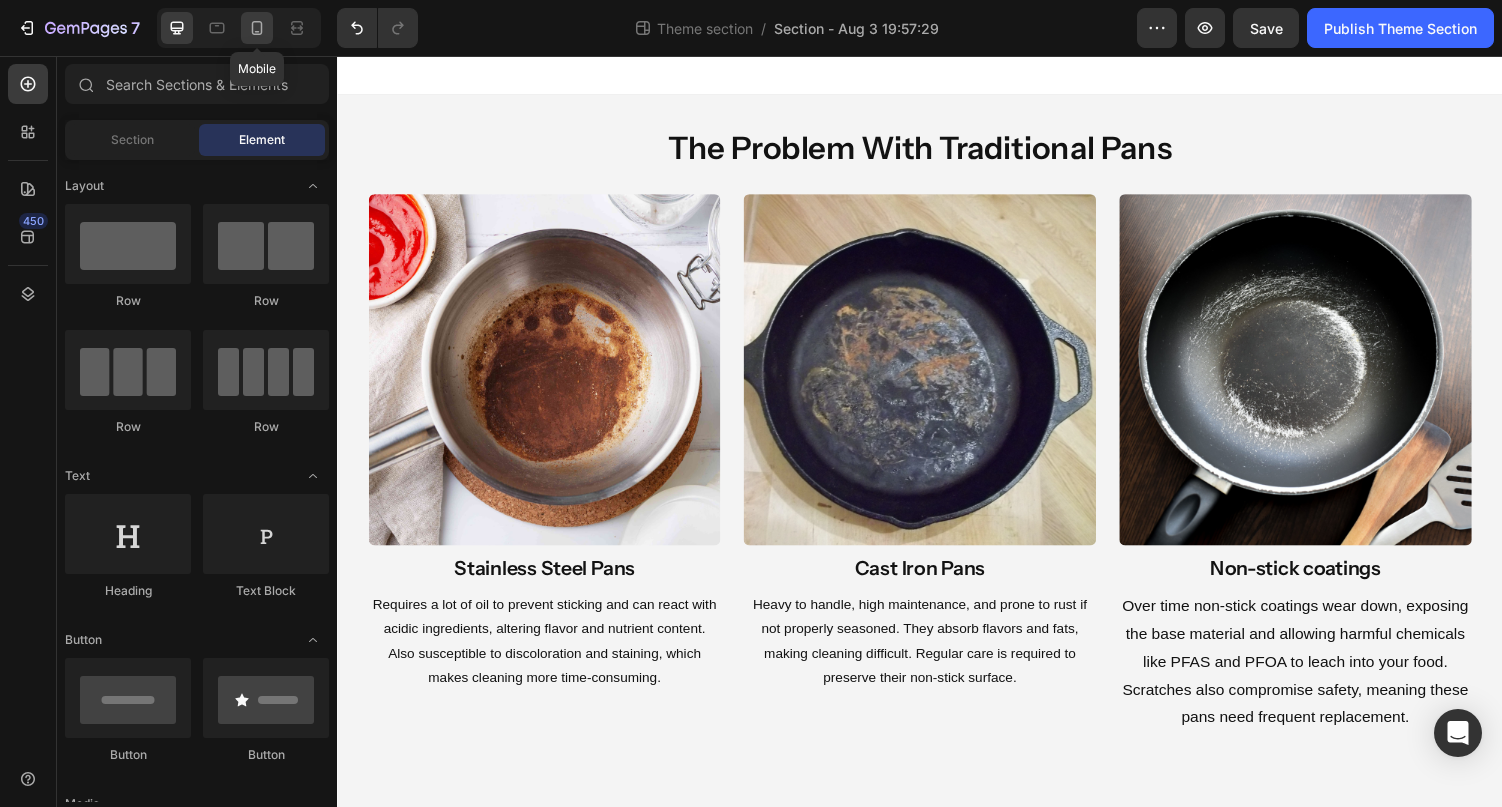 click 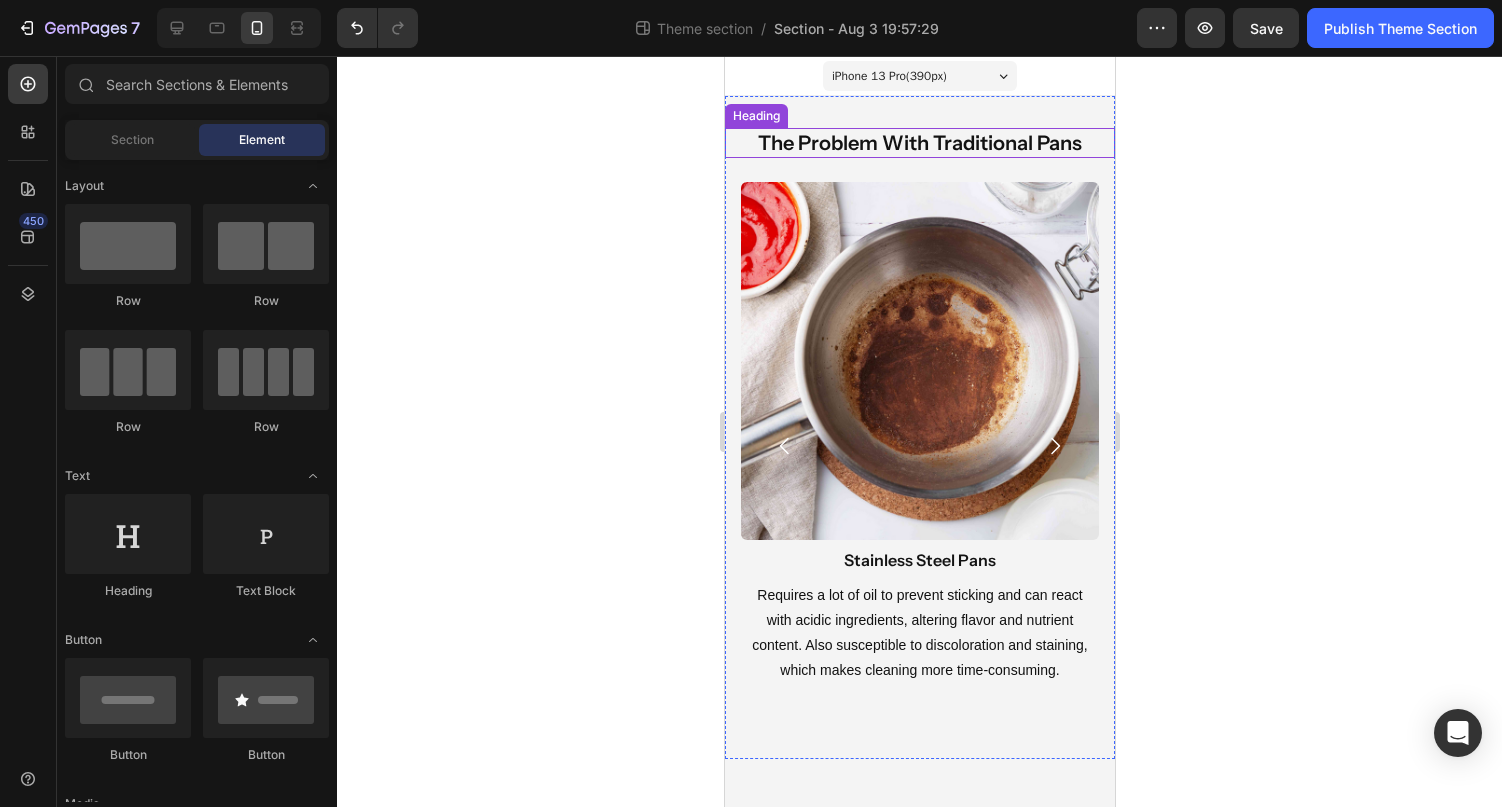 click on "the problem with traditional pans" at bounding box center (919, 143) 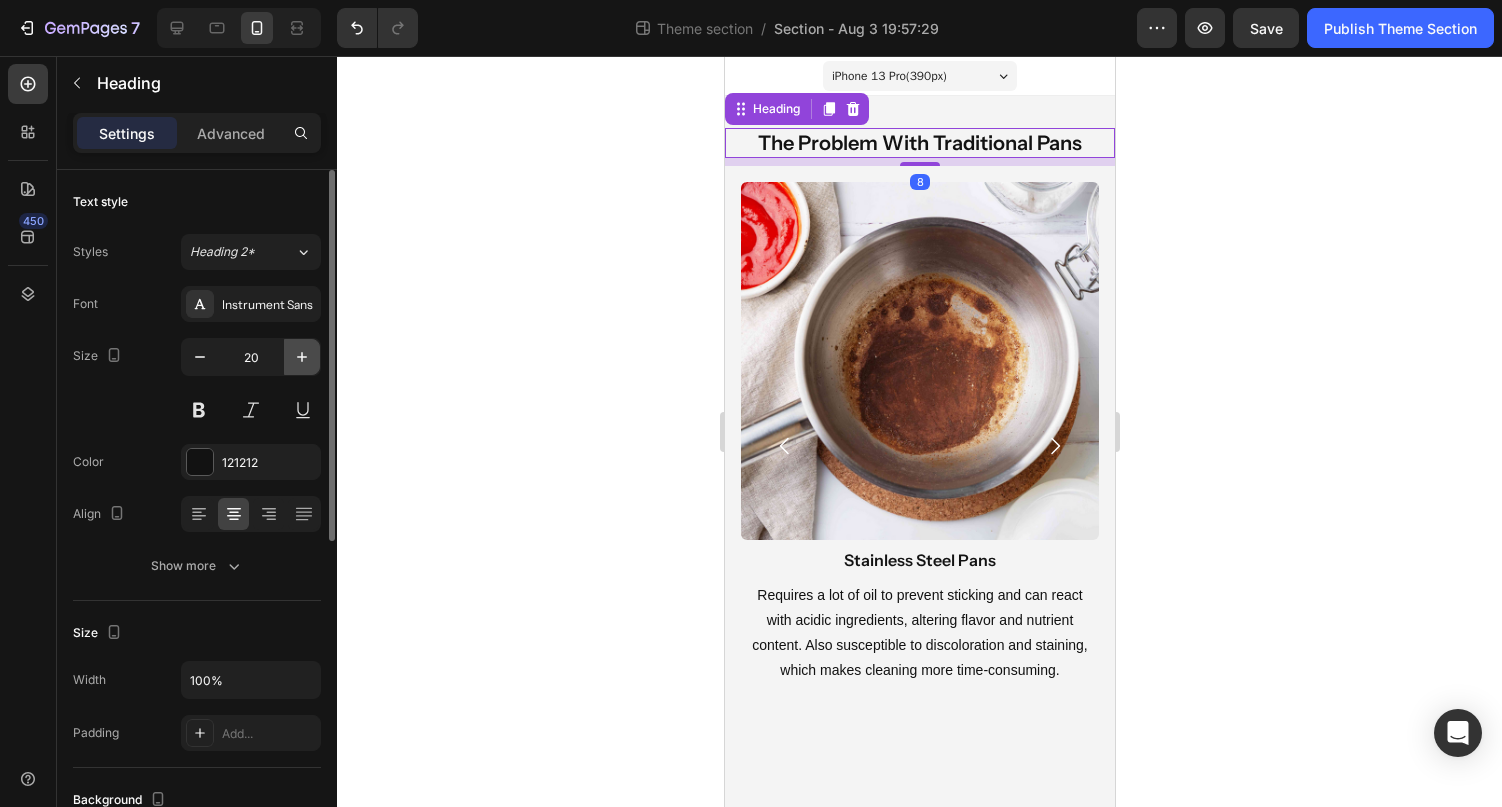 click 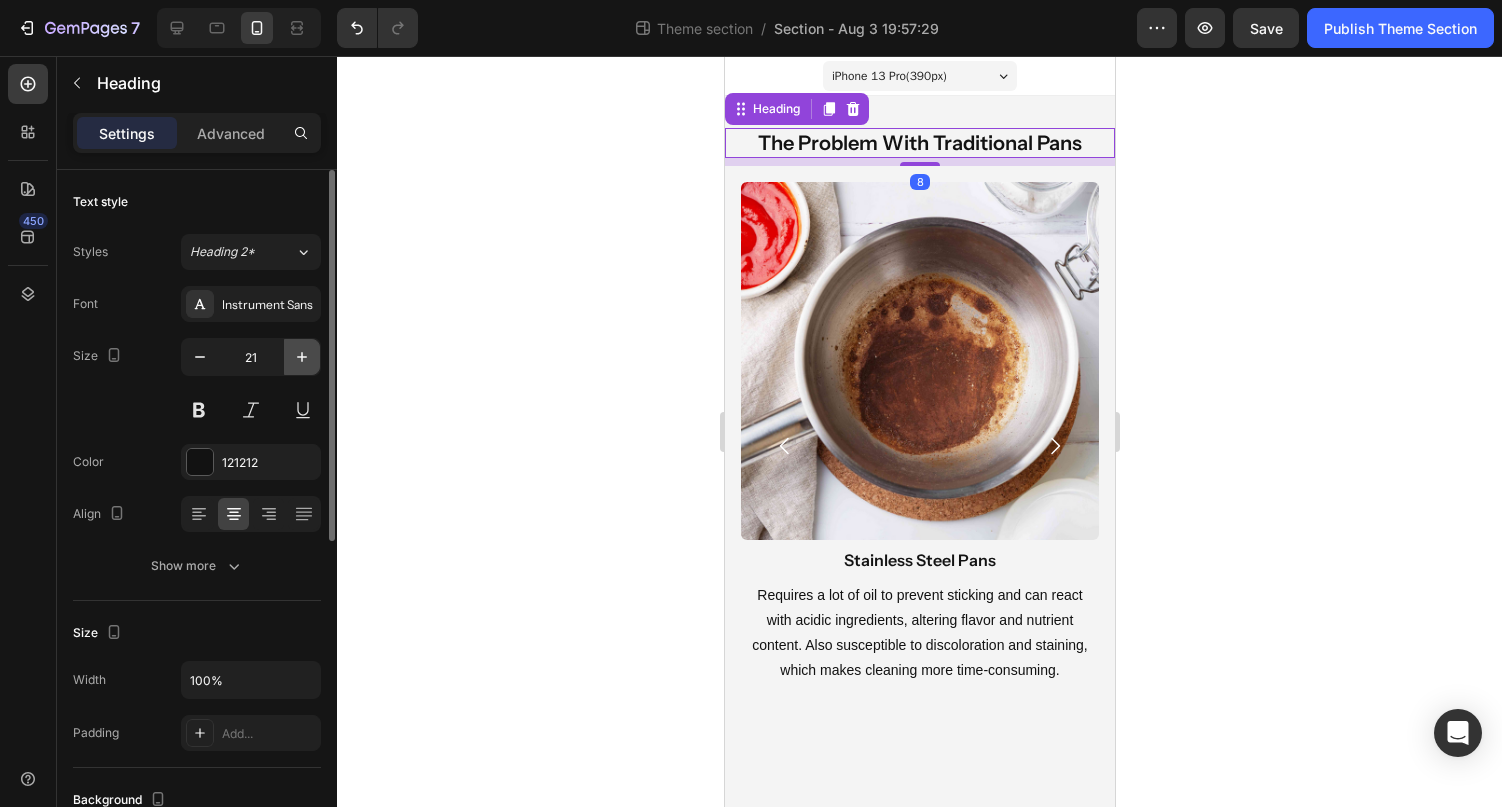 click 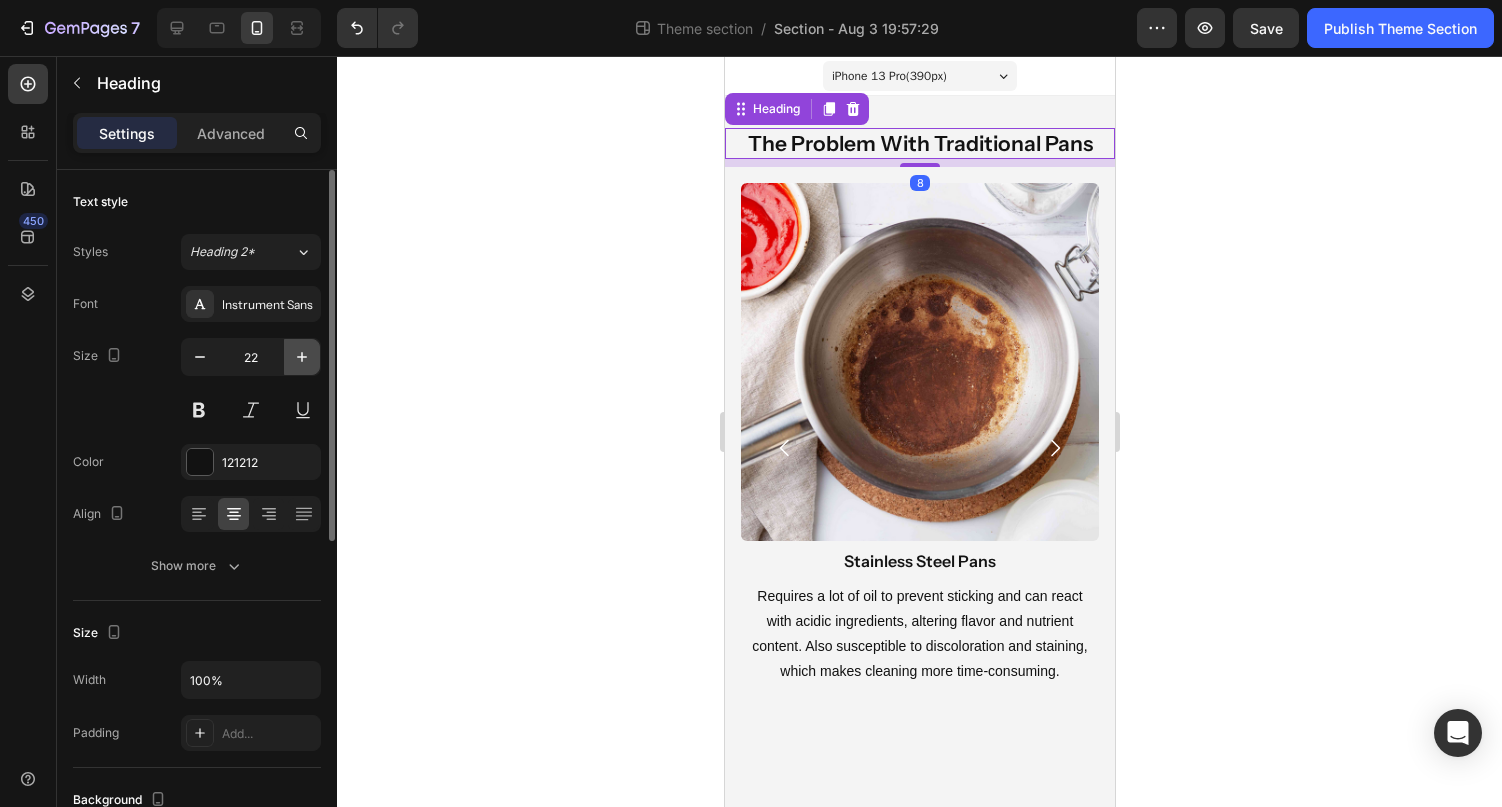 click 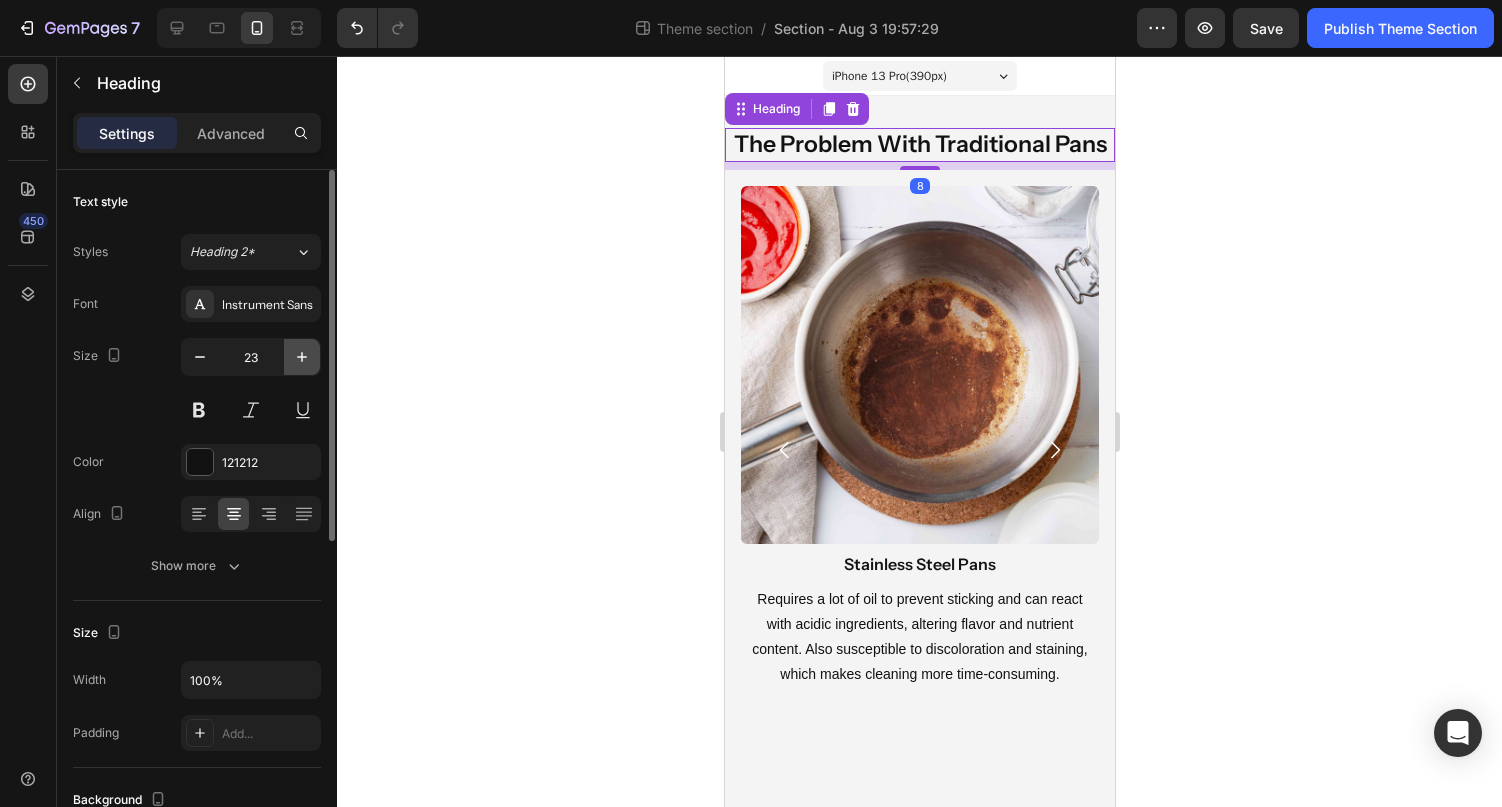 click 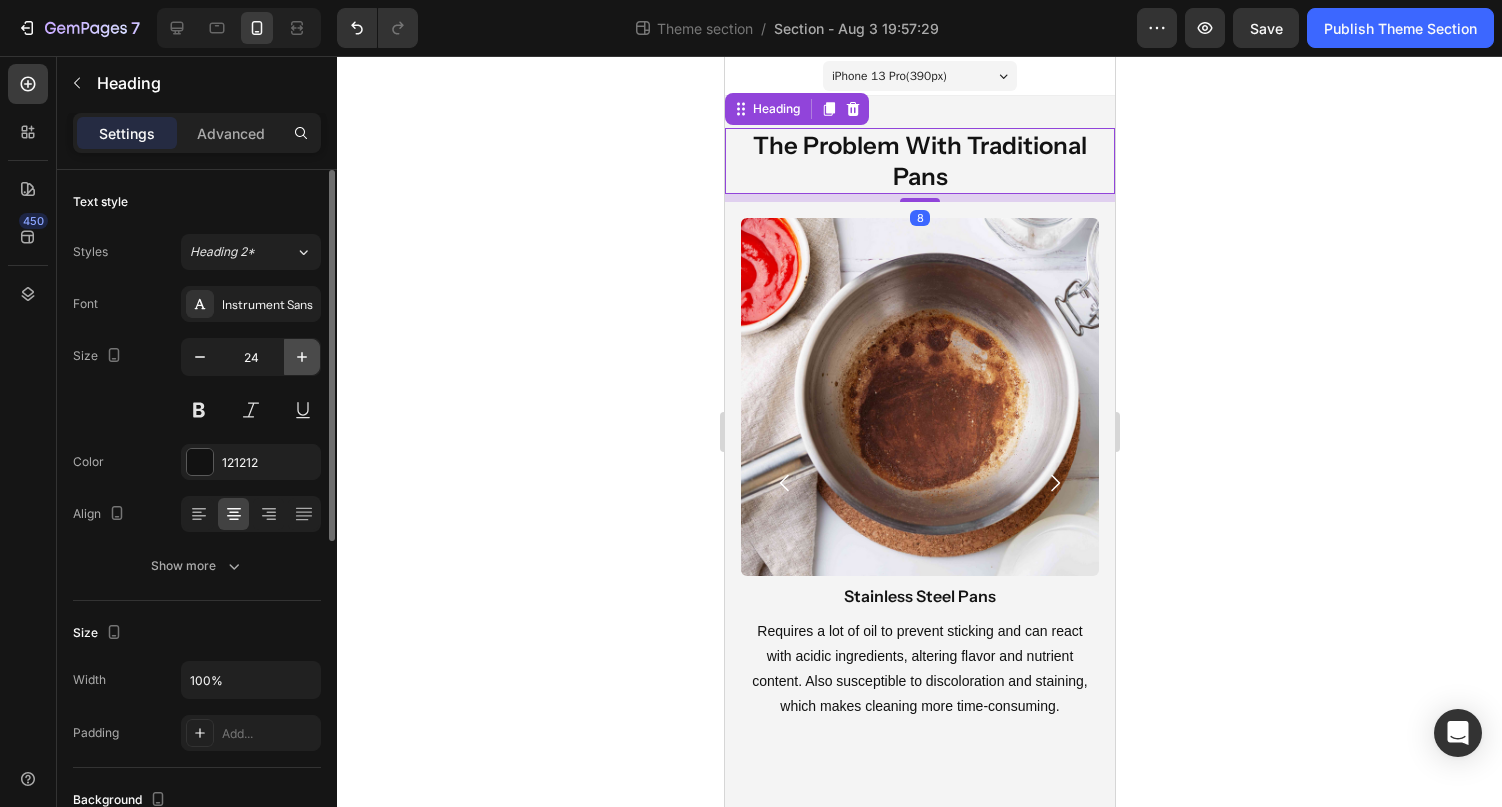 click 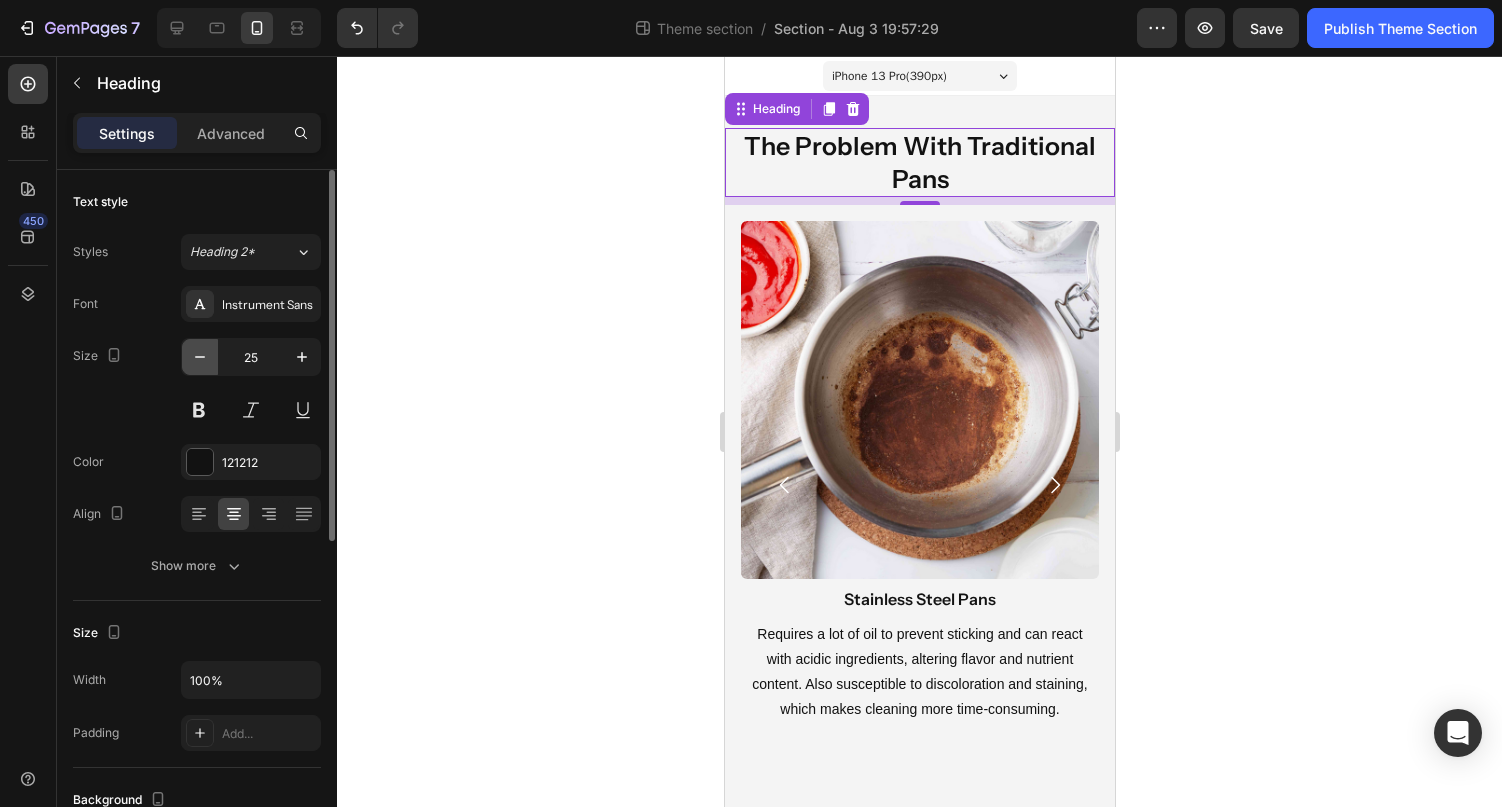 click 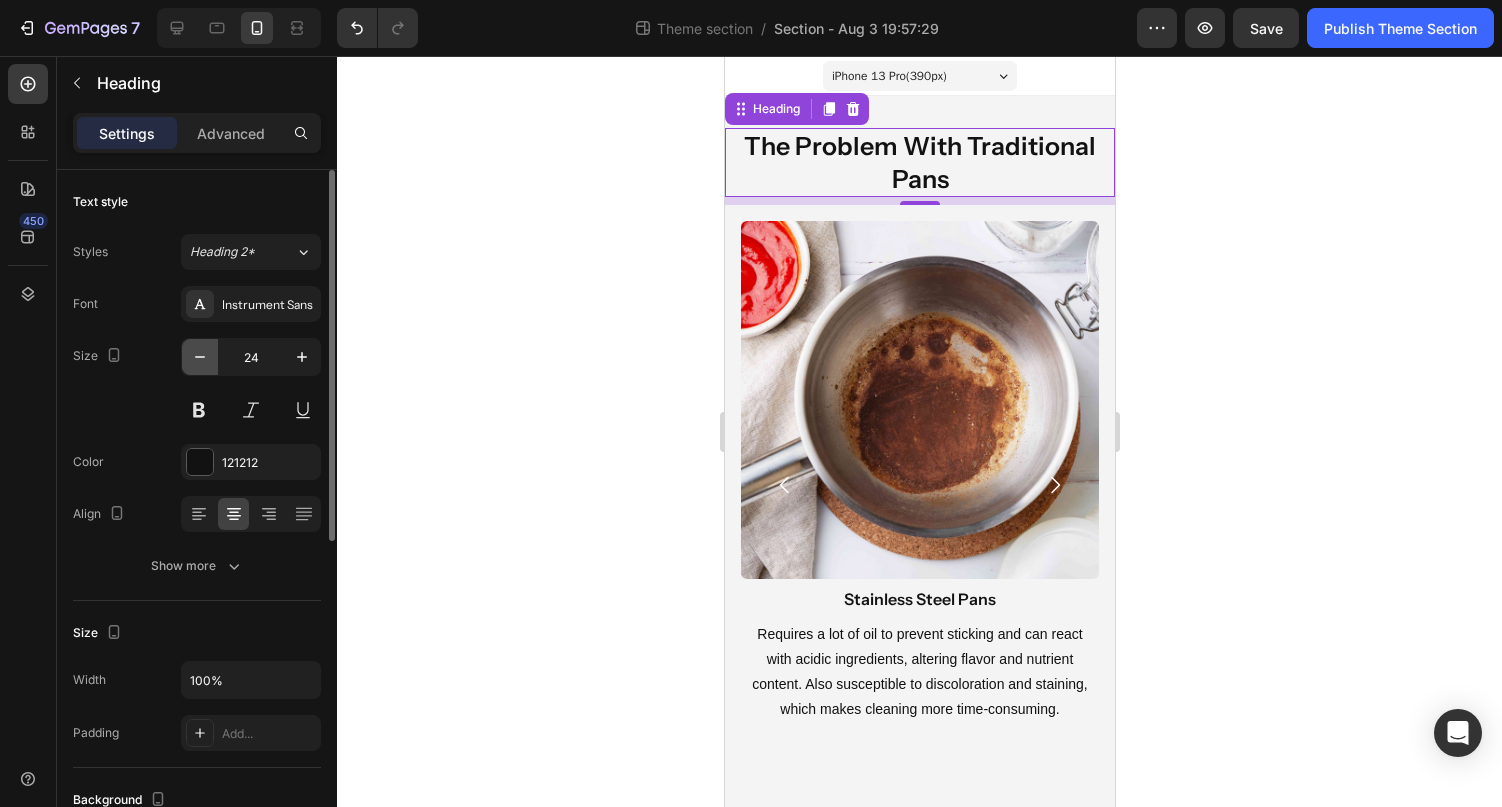 click 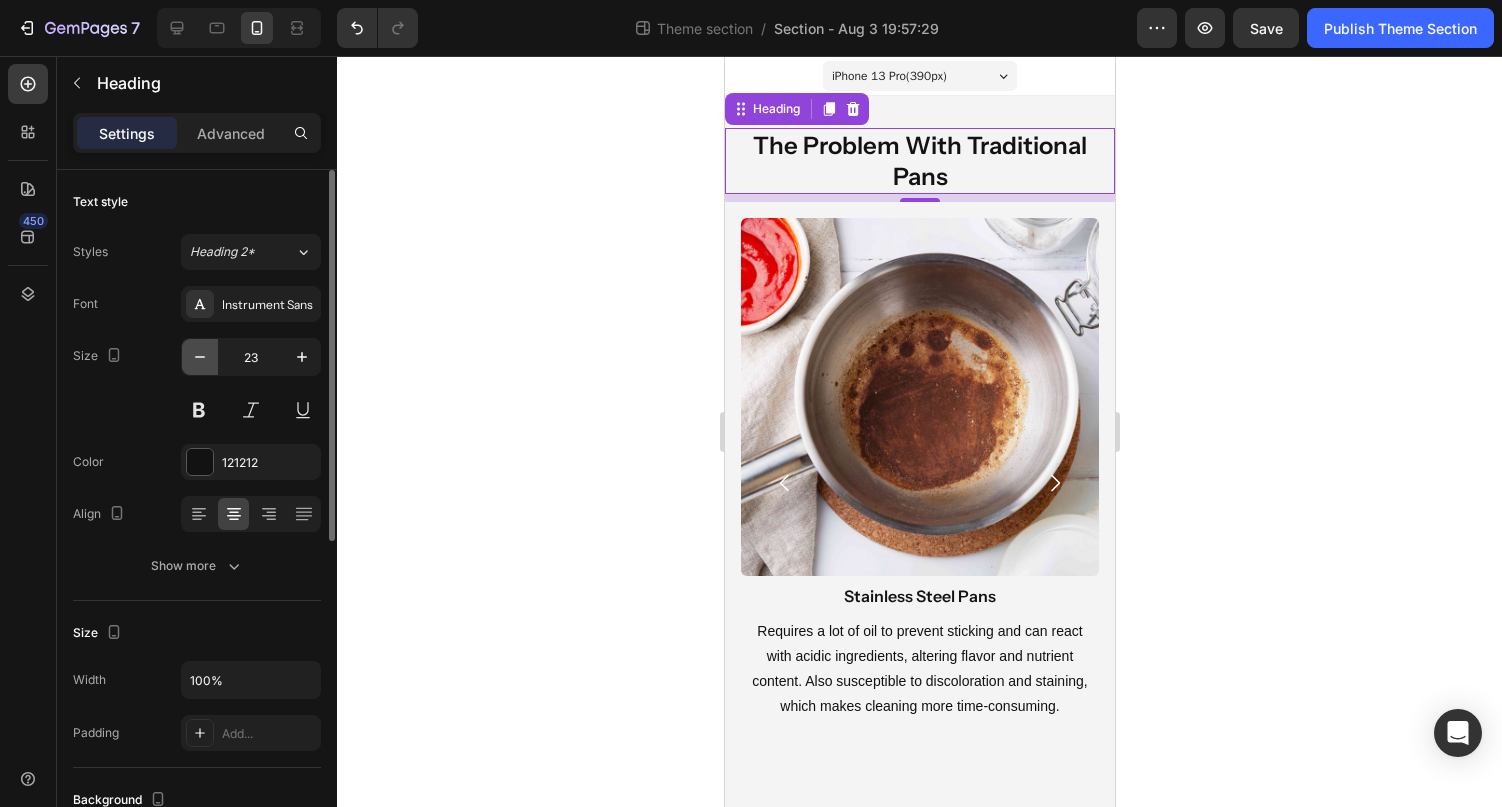click 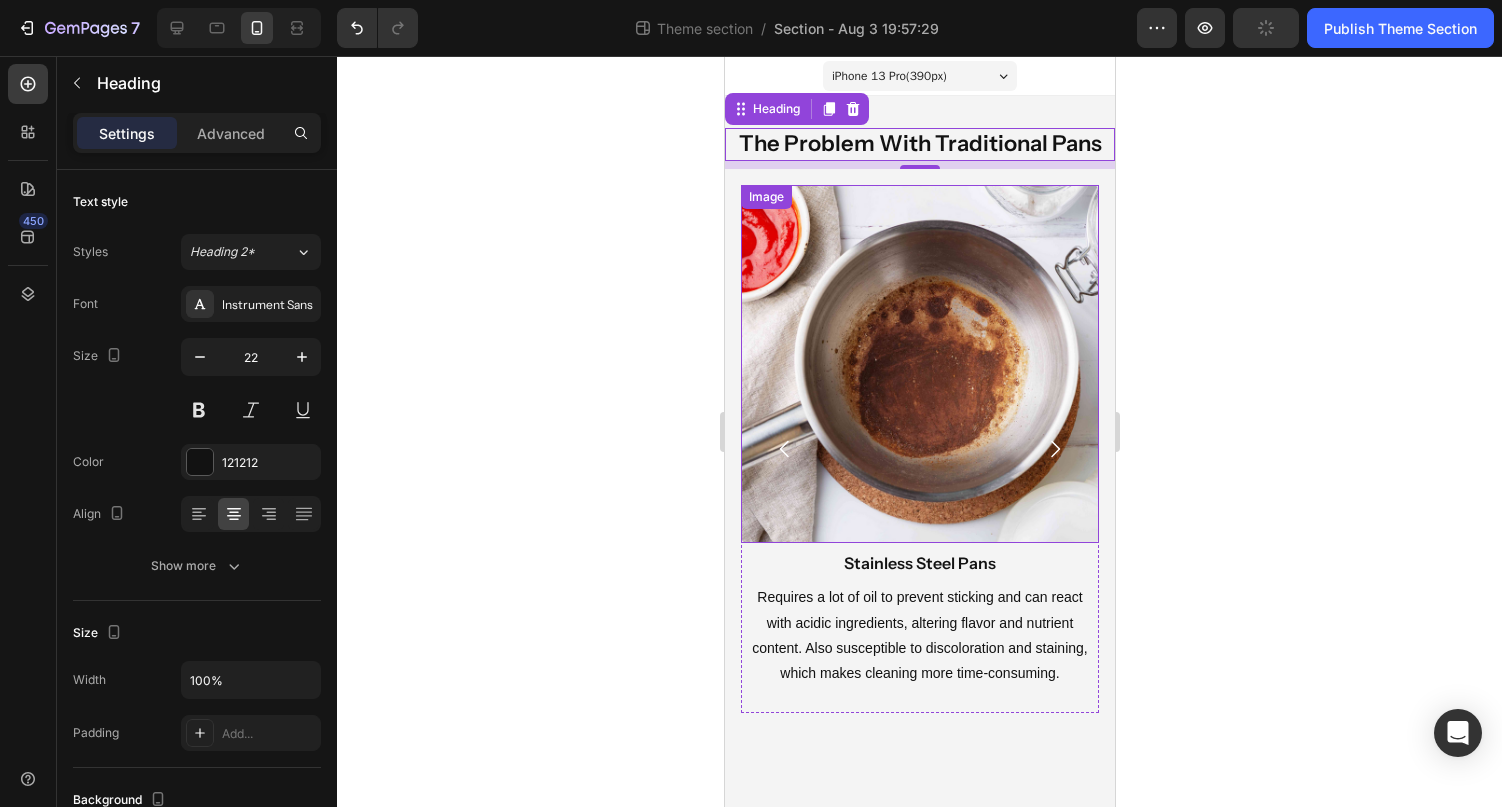 click 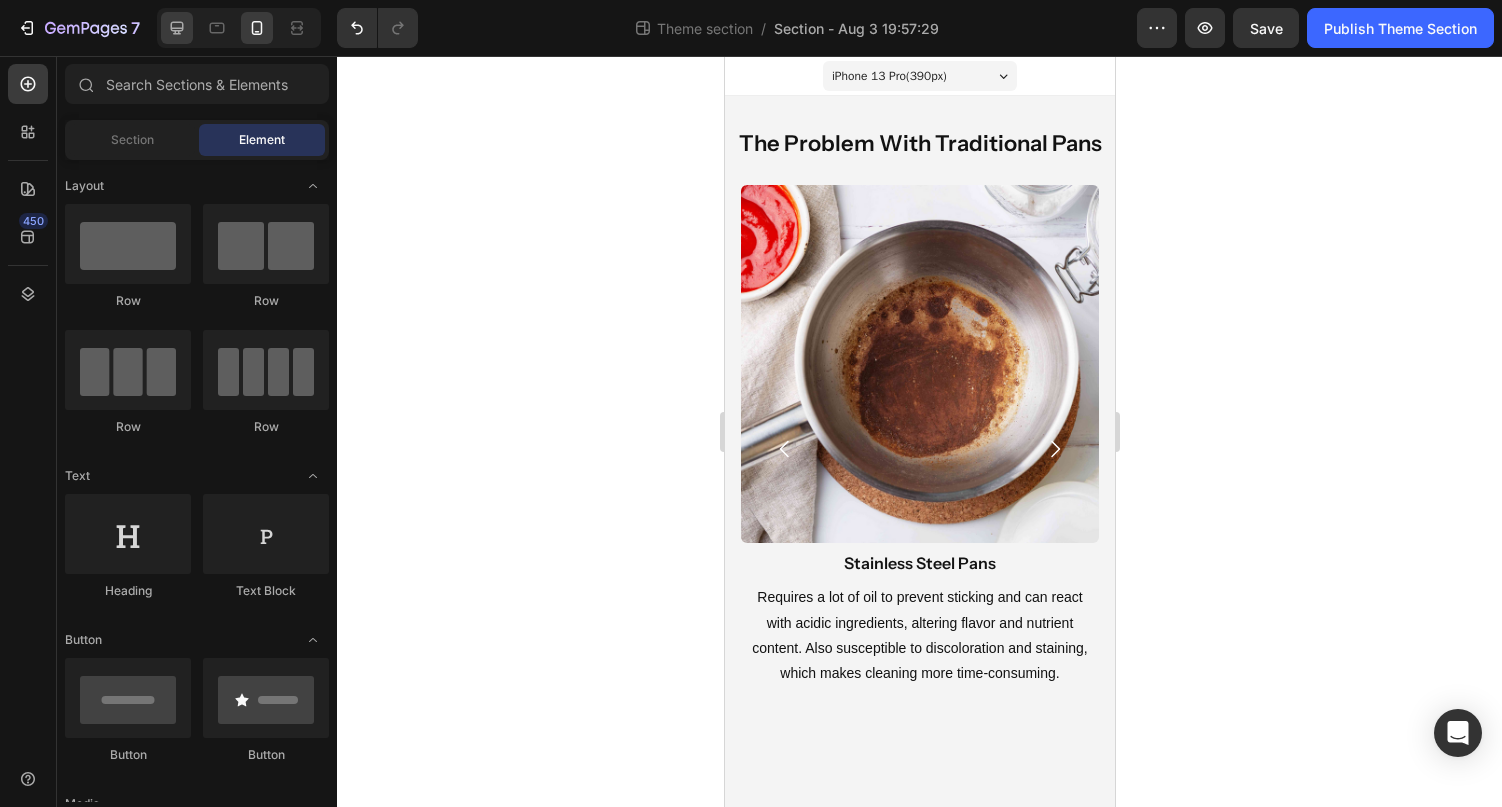 click 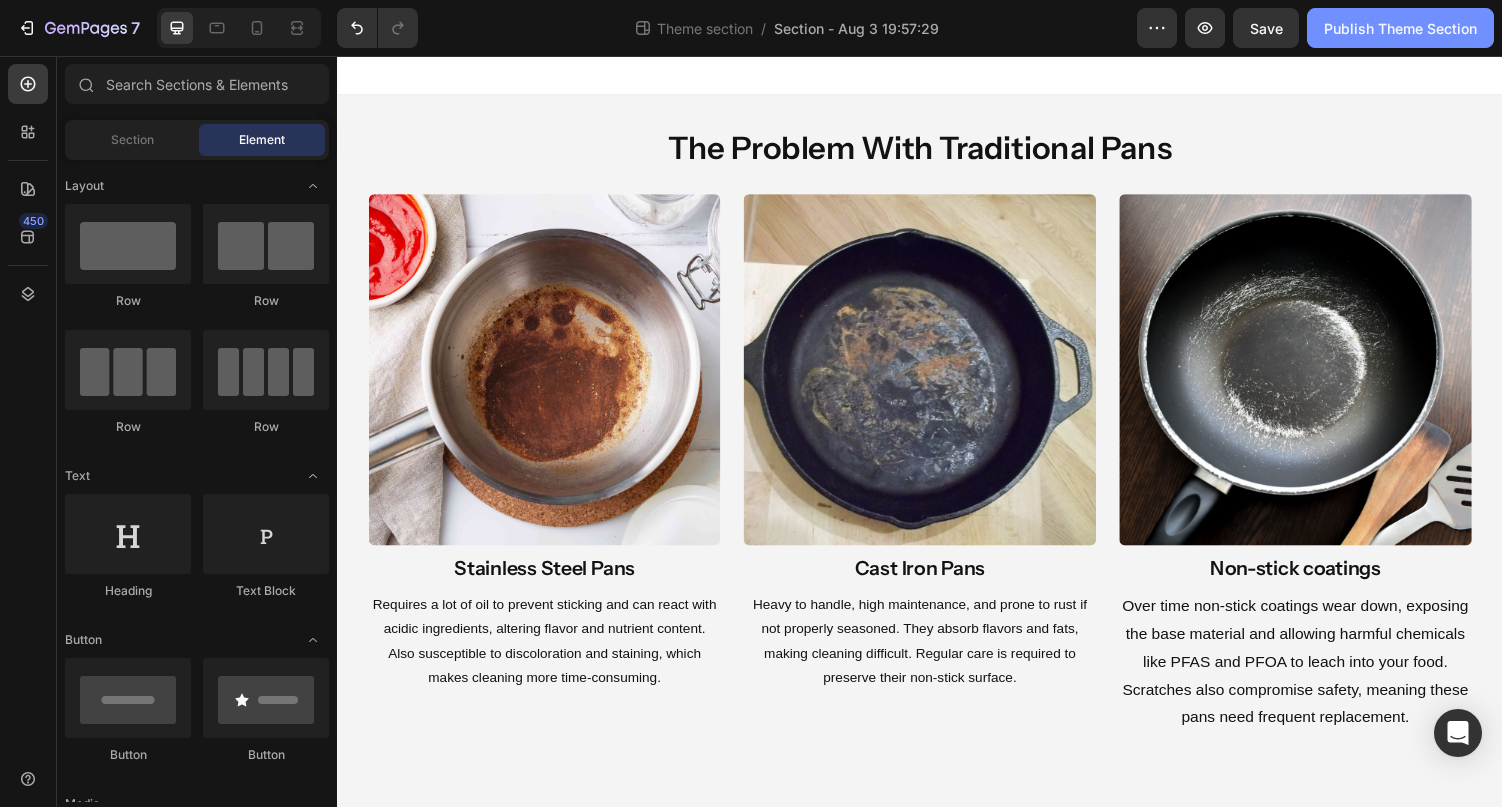 click on "Publish Theme Section" at bounding box center [1400, 28] 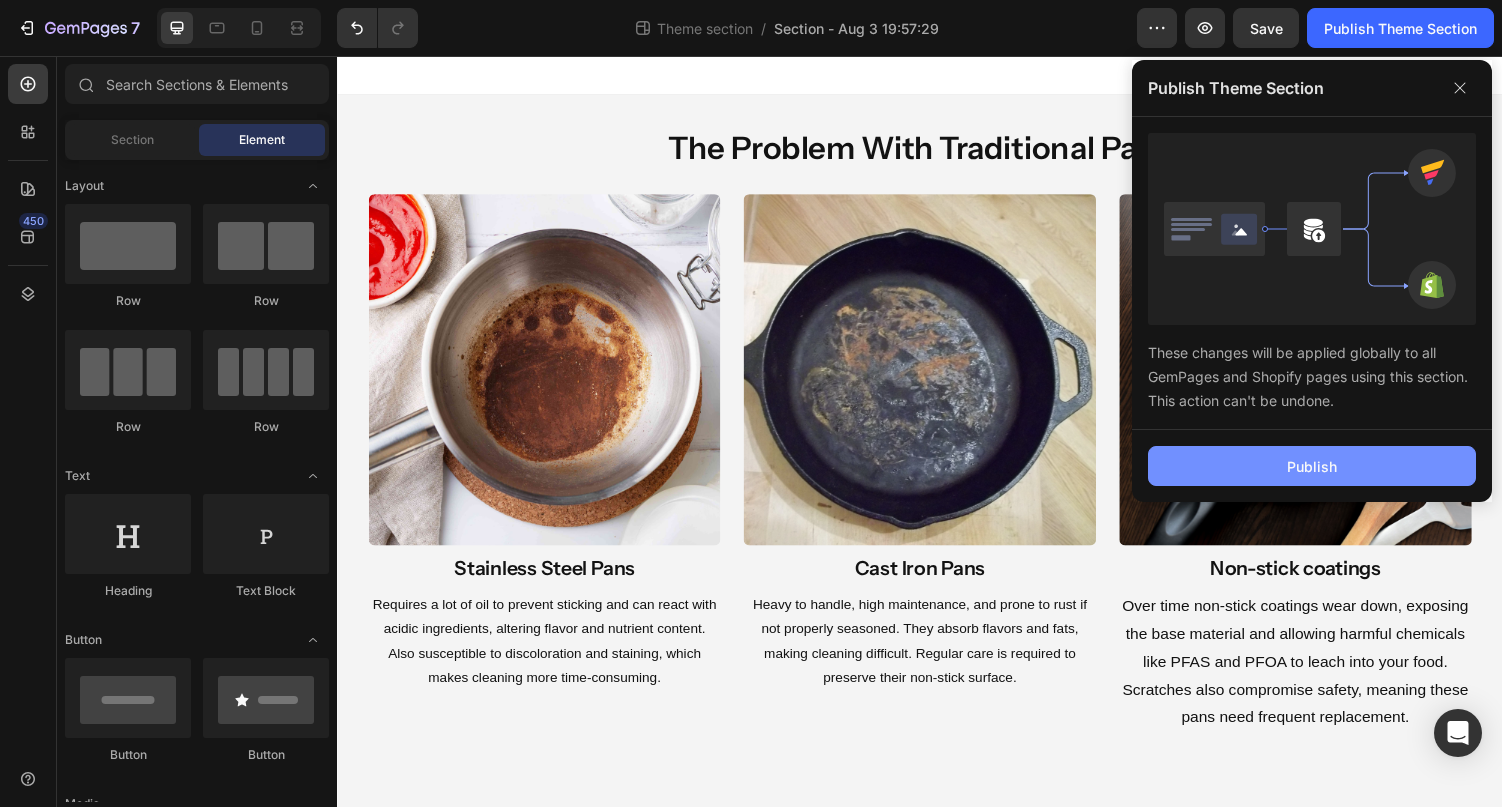 click on "Publish" 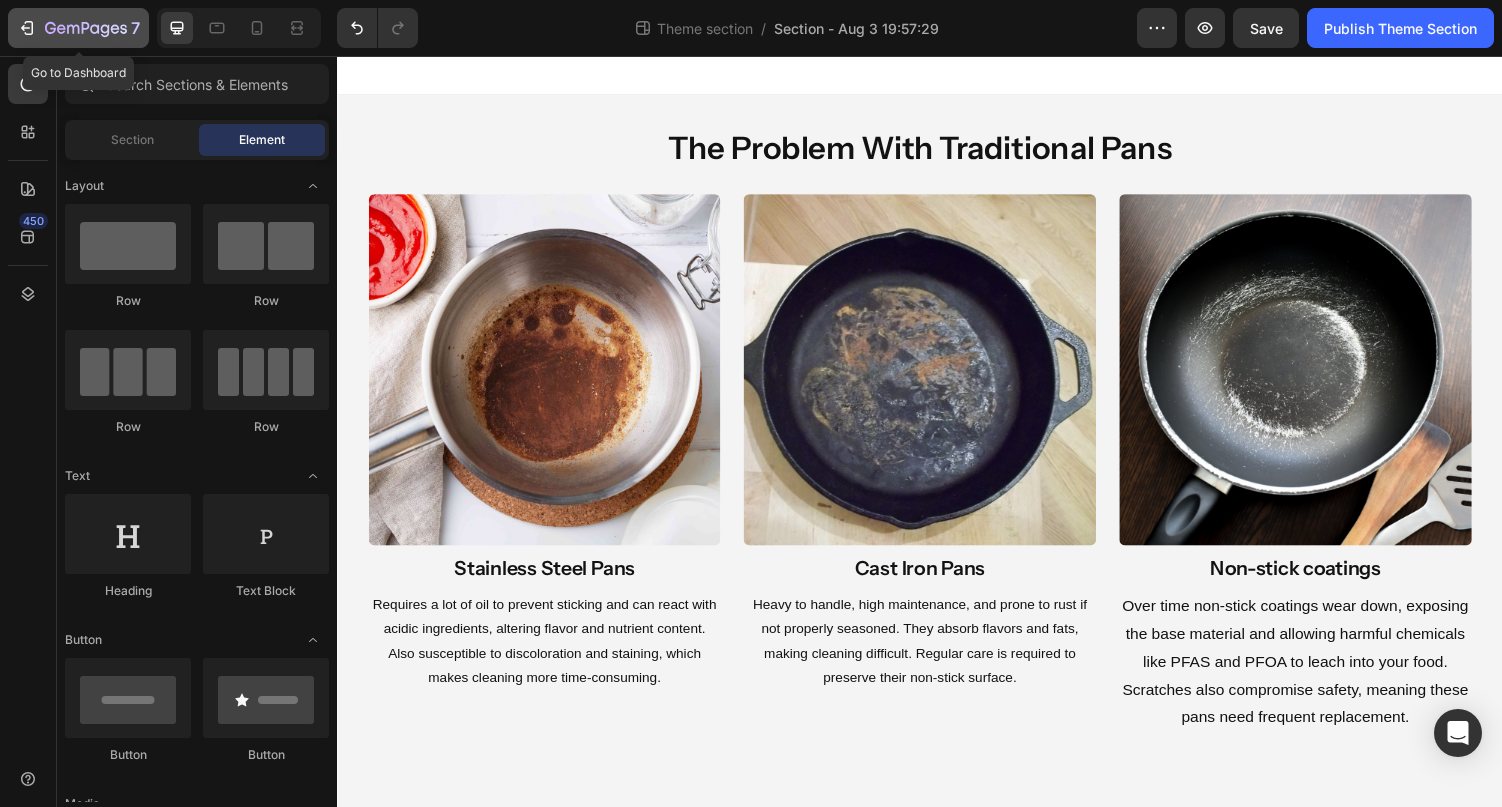 click 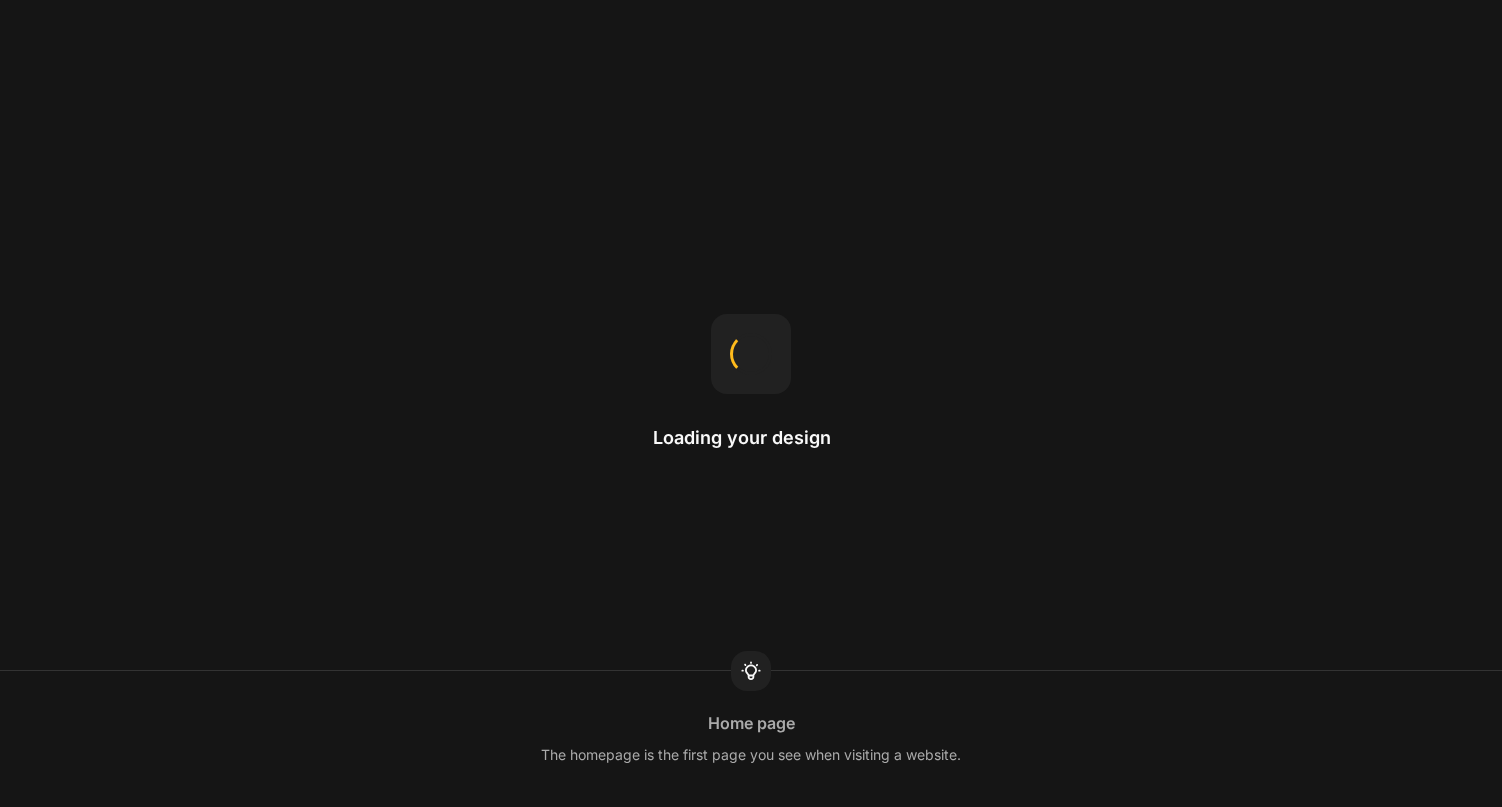 scroll, scrollTop: 0, scrollLeft: 0, axis: both 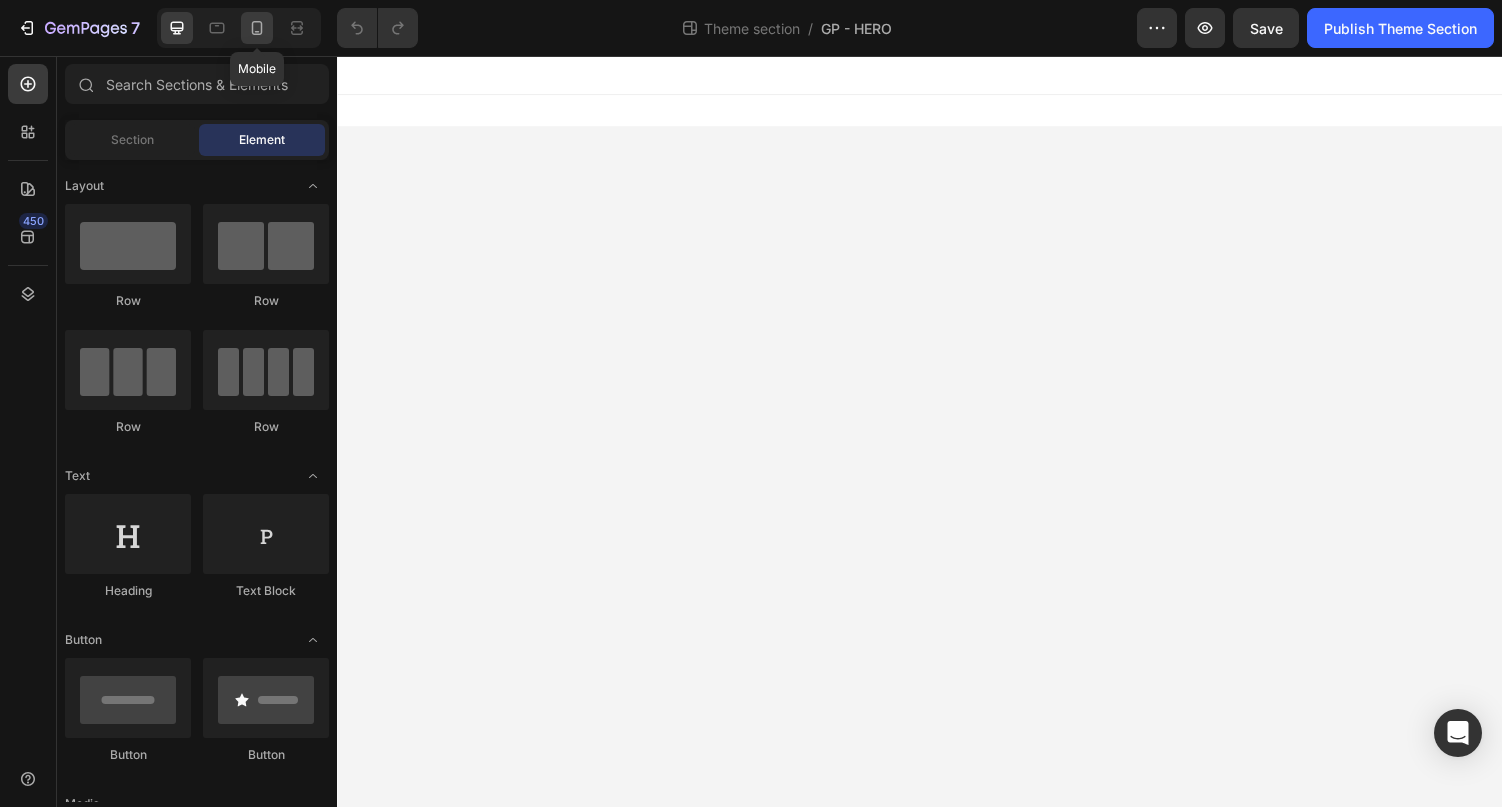 click 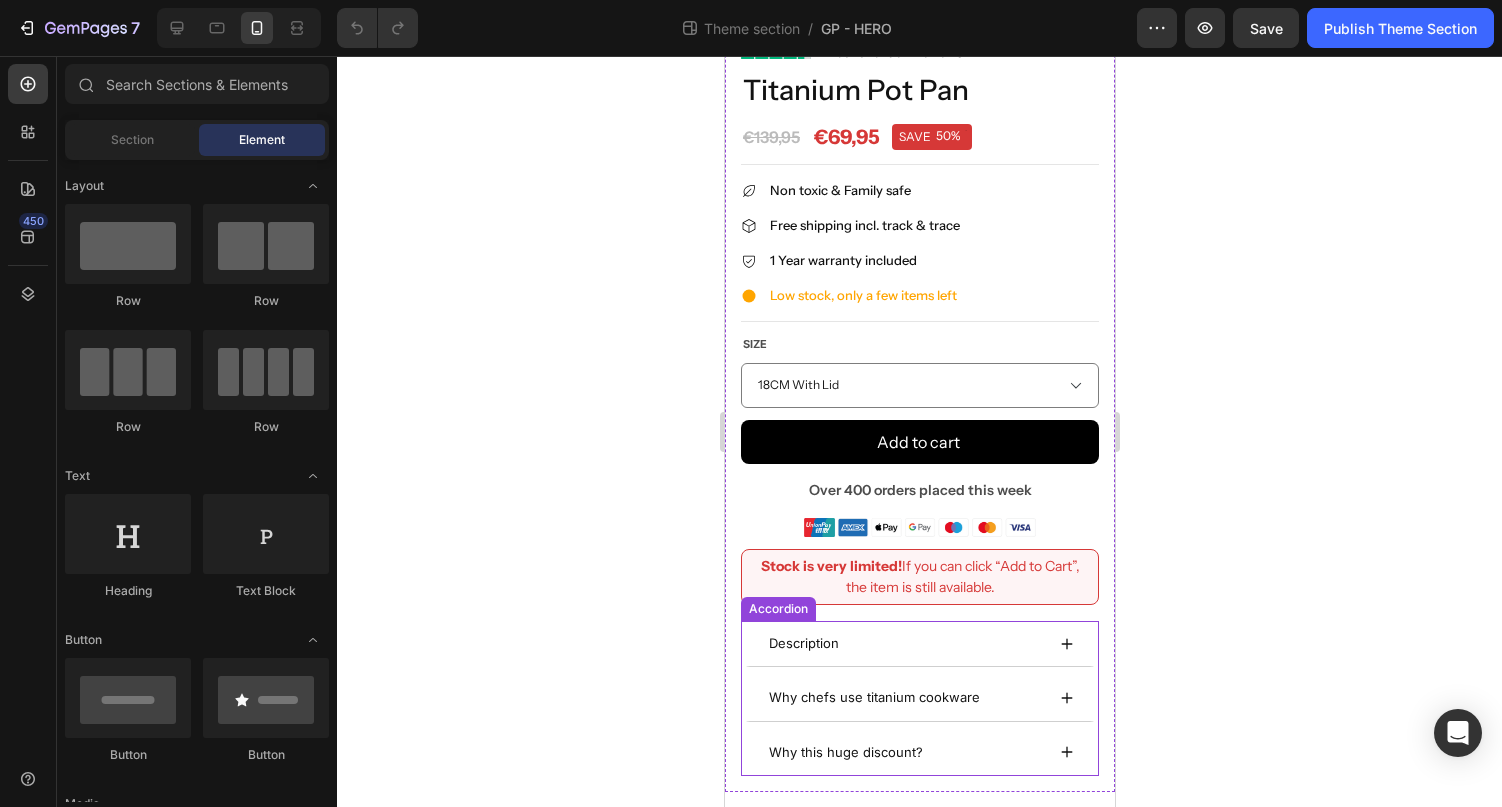 scroll, scrollTop: 447, scrollLeft: 0, axis: vertical 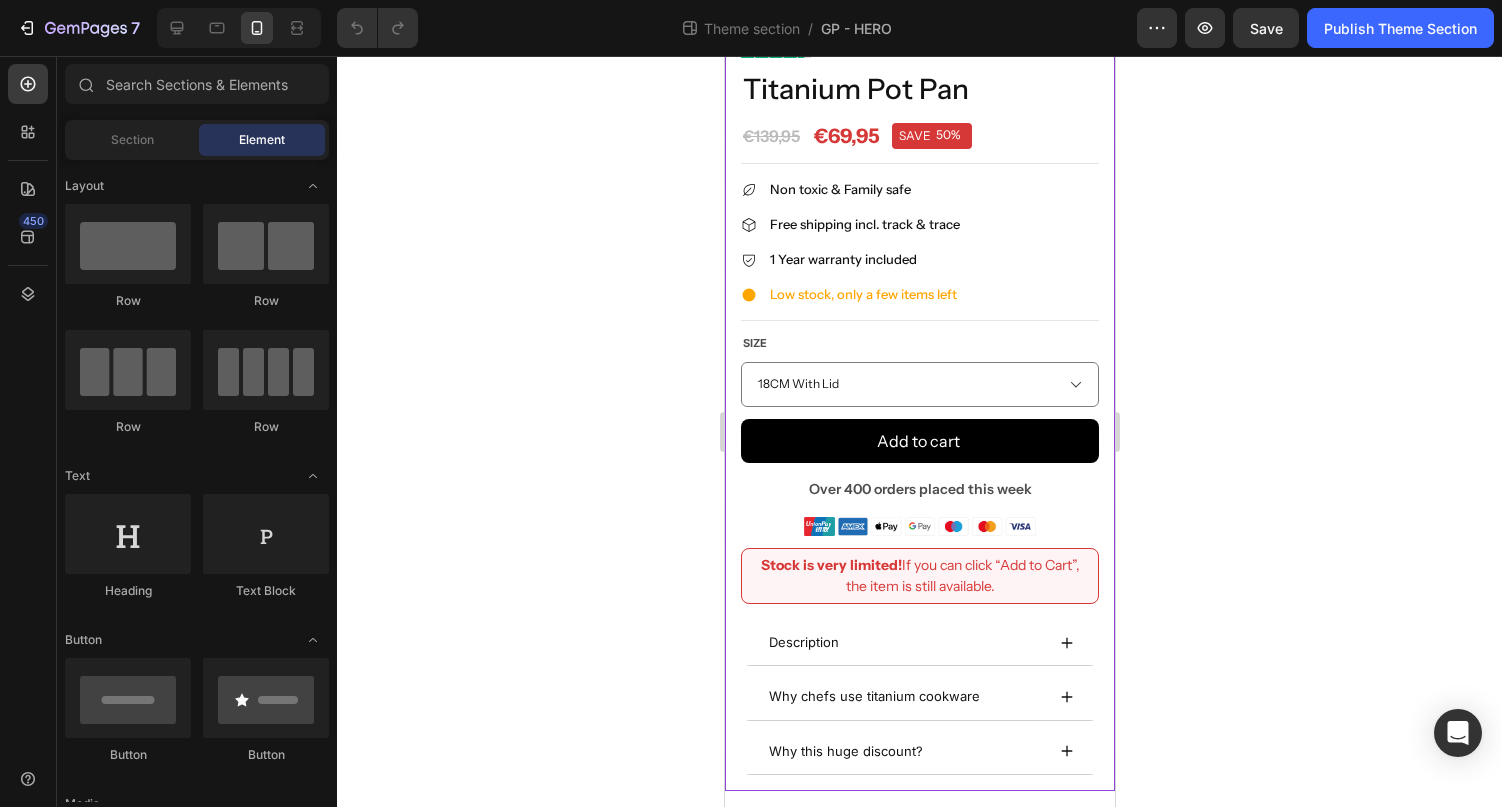click on "Image Excellent 75 8+ Reviews Text block Row Titanium Pot Pan Product Title €69,95 Price Price €139,95 Price Price SAVE 50% Discount Tag Row Row                Title Line
Non toxic & Family safe Item list
Free shipping incl. track & trace Item list
1 Year warranty included Item list
Low stock, only a few items left Item list                Title Line Size   18CM With Lid 20CM With Lid 22CM With Lid Product Variants & Swatches Add to cart Product Cart Button Over 400 orders placed this week Text Block Image Row Stock is very limited!  If you can click “Add to Cart”, the item is still available. Text Block Row
Description
Why chefs use titanium cookware
Why this huge discount? Accordion" at bounding box center (919, 415) 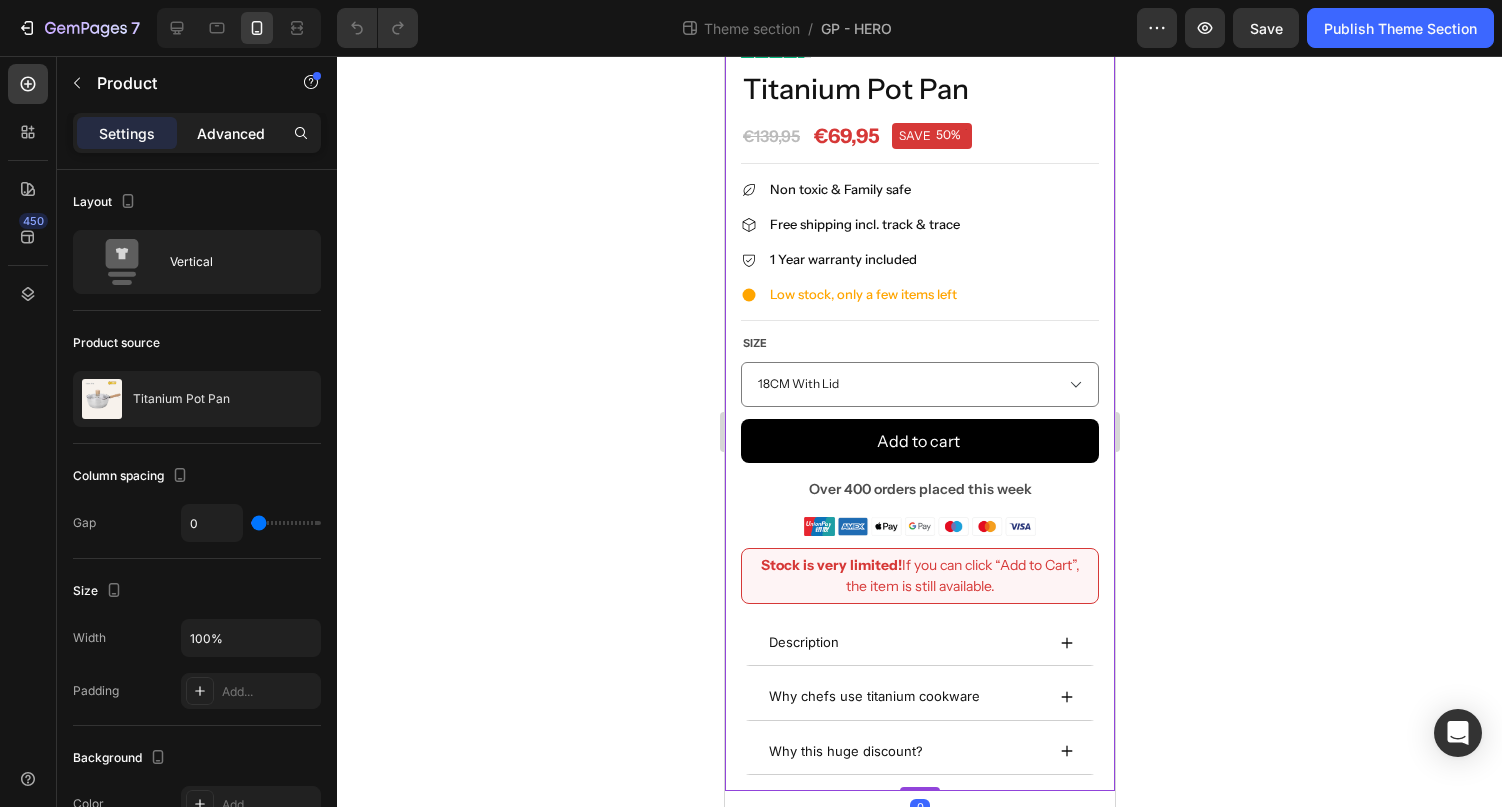 click on "Advanced" at bounding box center (231, 133) 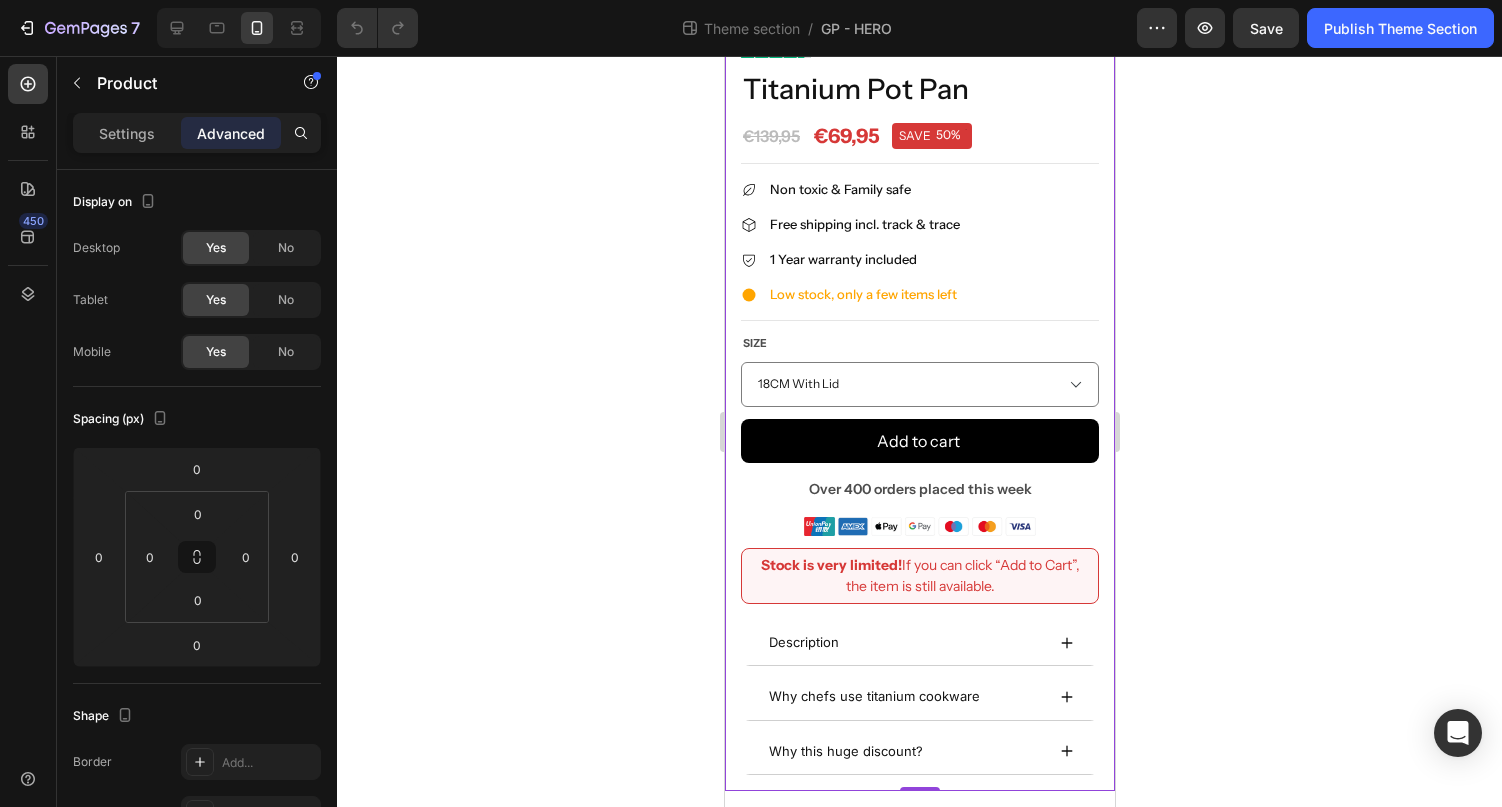 click on "Product Images Image Excellent 75 8+ Reviews Text block Row Titanium Pot Pan Product Title €69,95 Price Price €139,95 Price Price SAVE 50% Discount Tag Row Row                Title Line
Non toxic & Family safe Item list
Free shipping incl. track & trace Item list
1 Year warranty included Item list
Low stock, only a few items left Item list                Title Line Size   18CM With Lid 20CM With Lid 22CM With Lid Product Variants & Swatches Add to cart Product Cart Button Over 400 orders placed this week Text Block Image Row Stock is very limited!  If you can click “Add to Cart”, the item is still available. Text Block Row
Description
Why chefs use titanium cookware
Why this huge discount? Accordion Product   0" at bounding box center [919, 220] 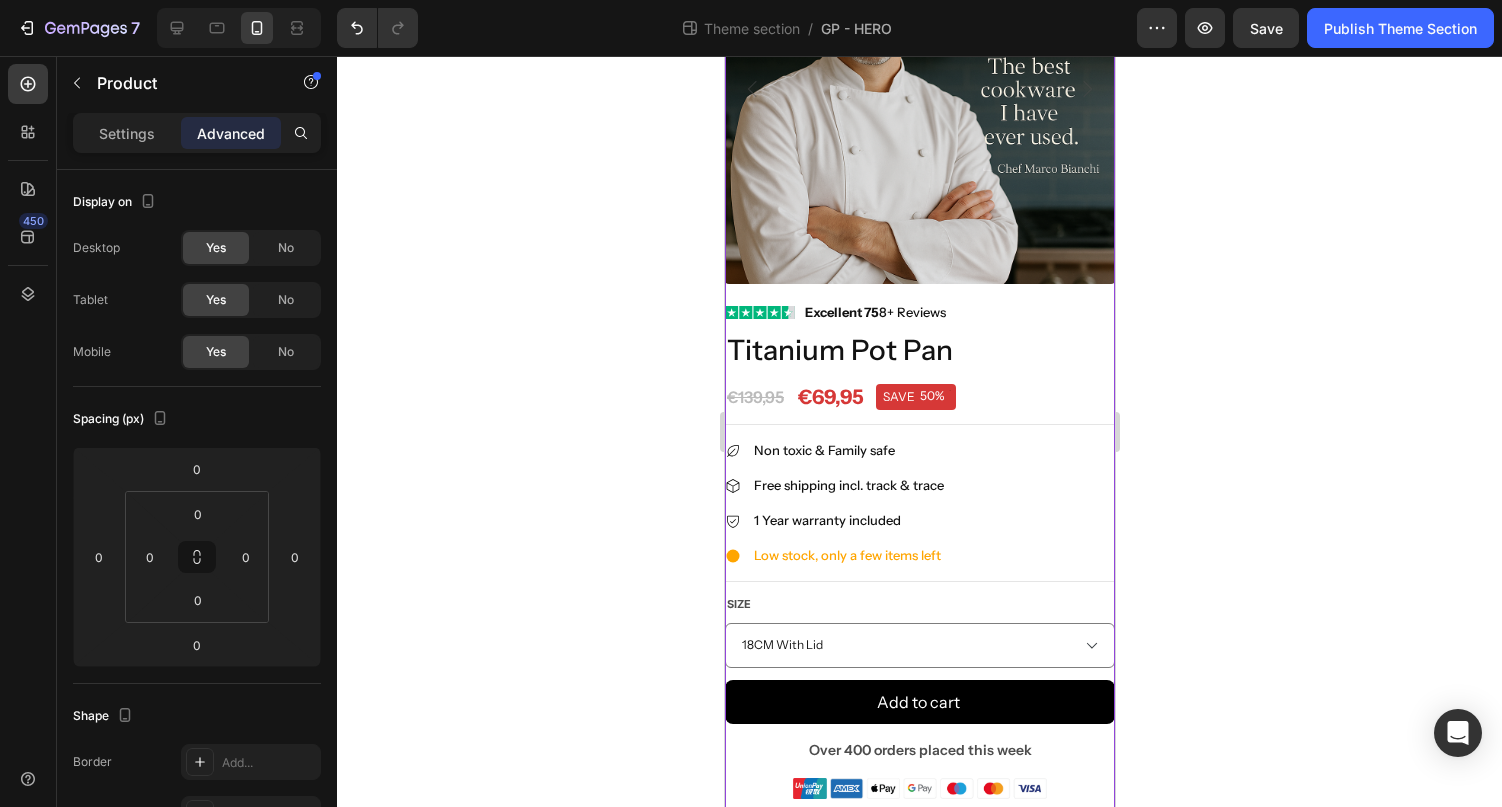 scroll, scrollTop: 0, scrollLeft: 0, axis: both 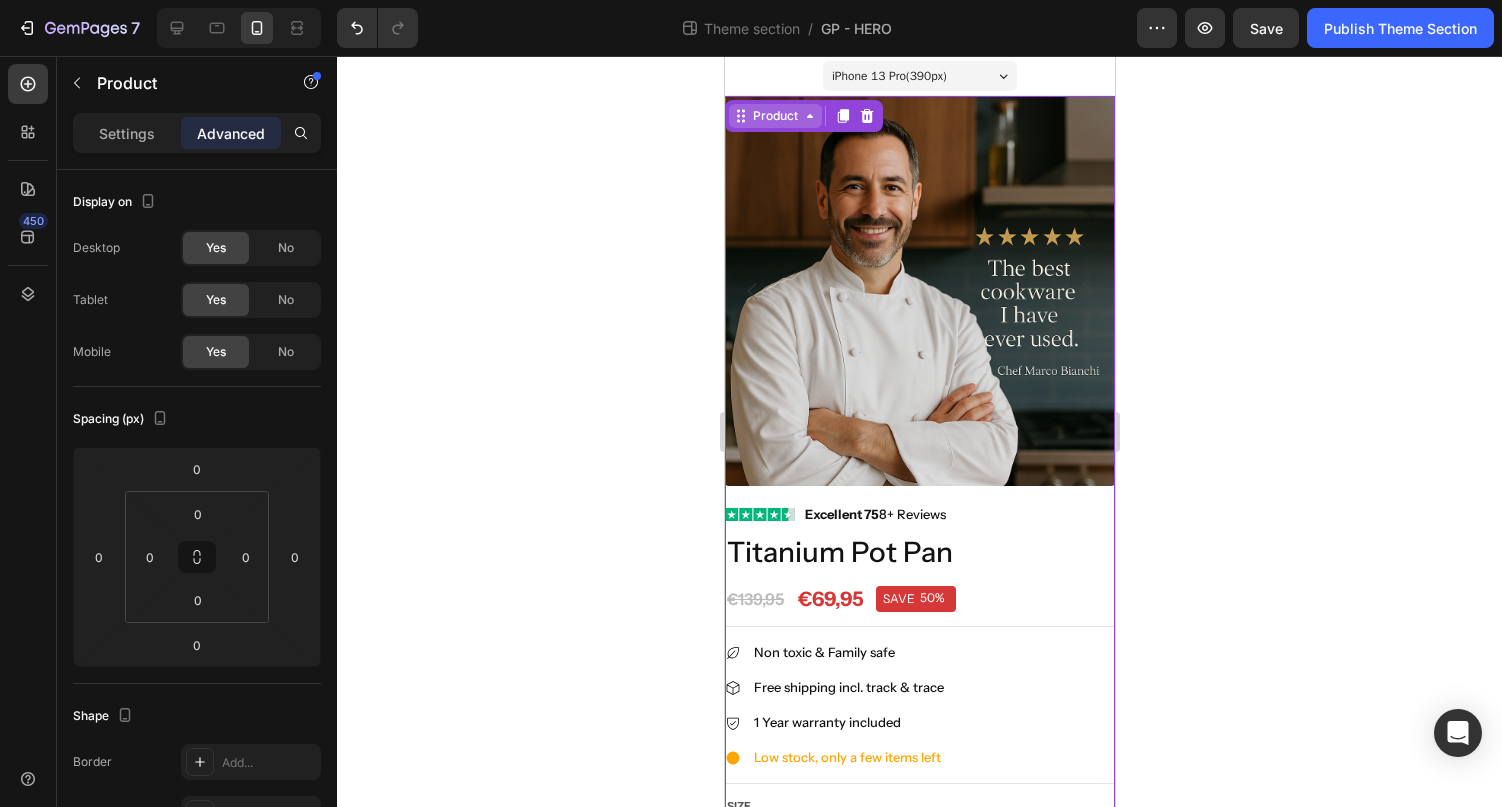 click on "Product" at bounding box center (774, 116) 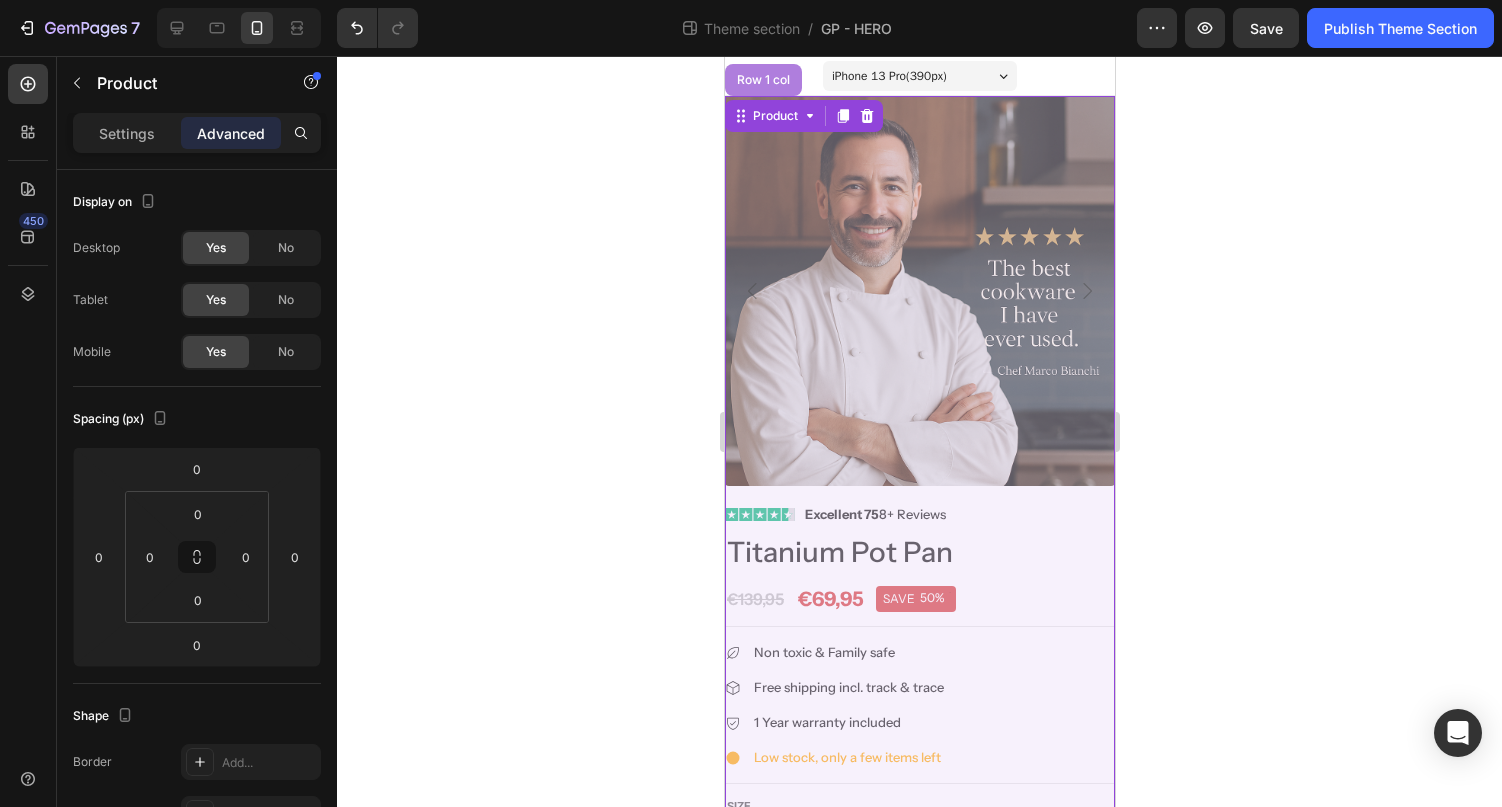 click on "Row 1 col" at bounding box center [762, 80] 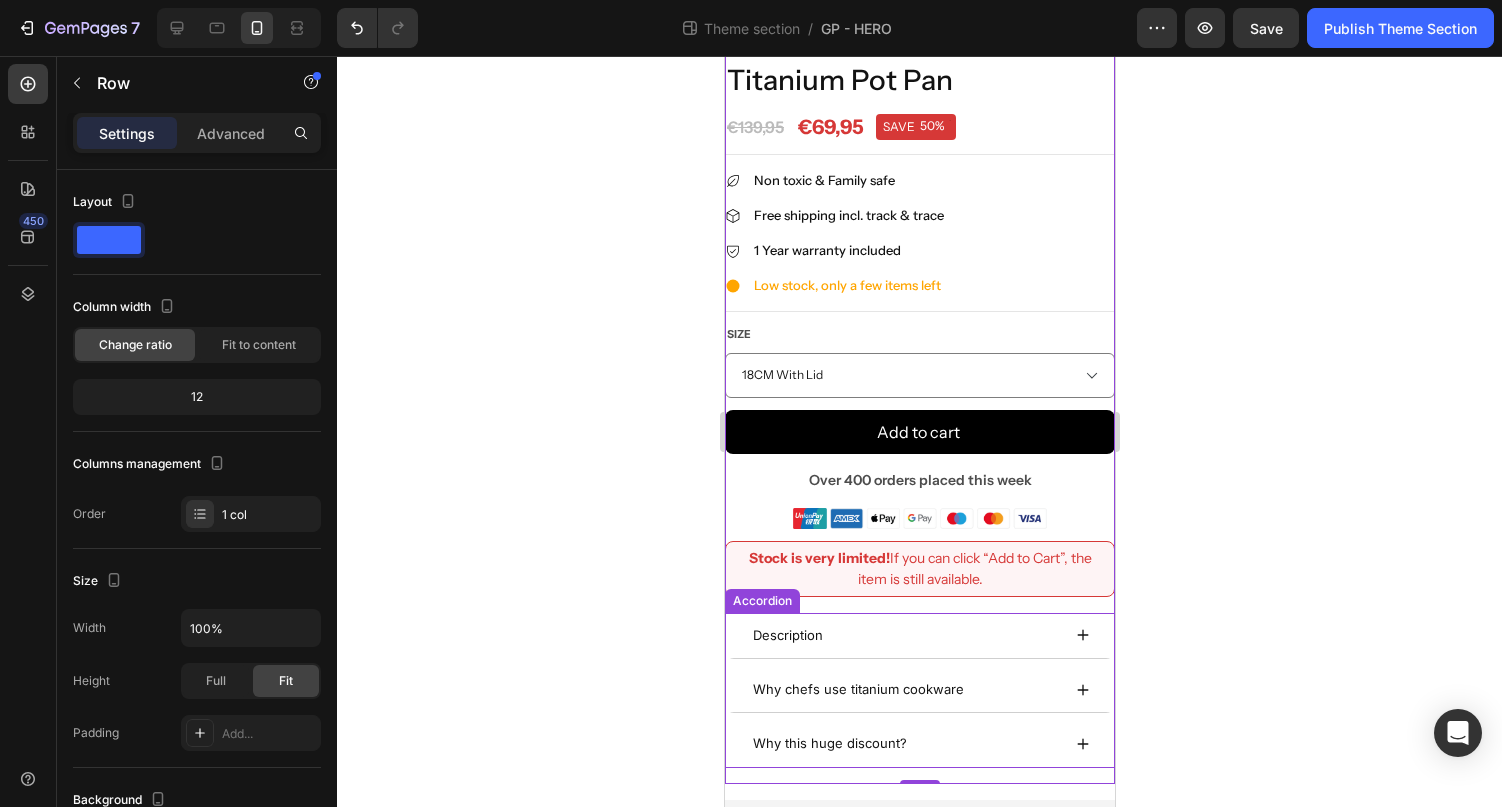 scroll, scrollTop: 473, scrollLeft: 0, axis: vertical 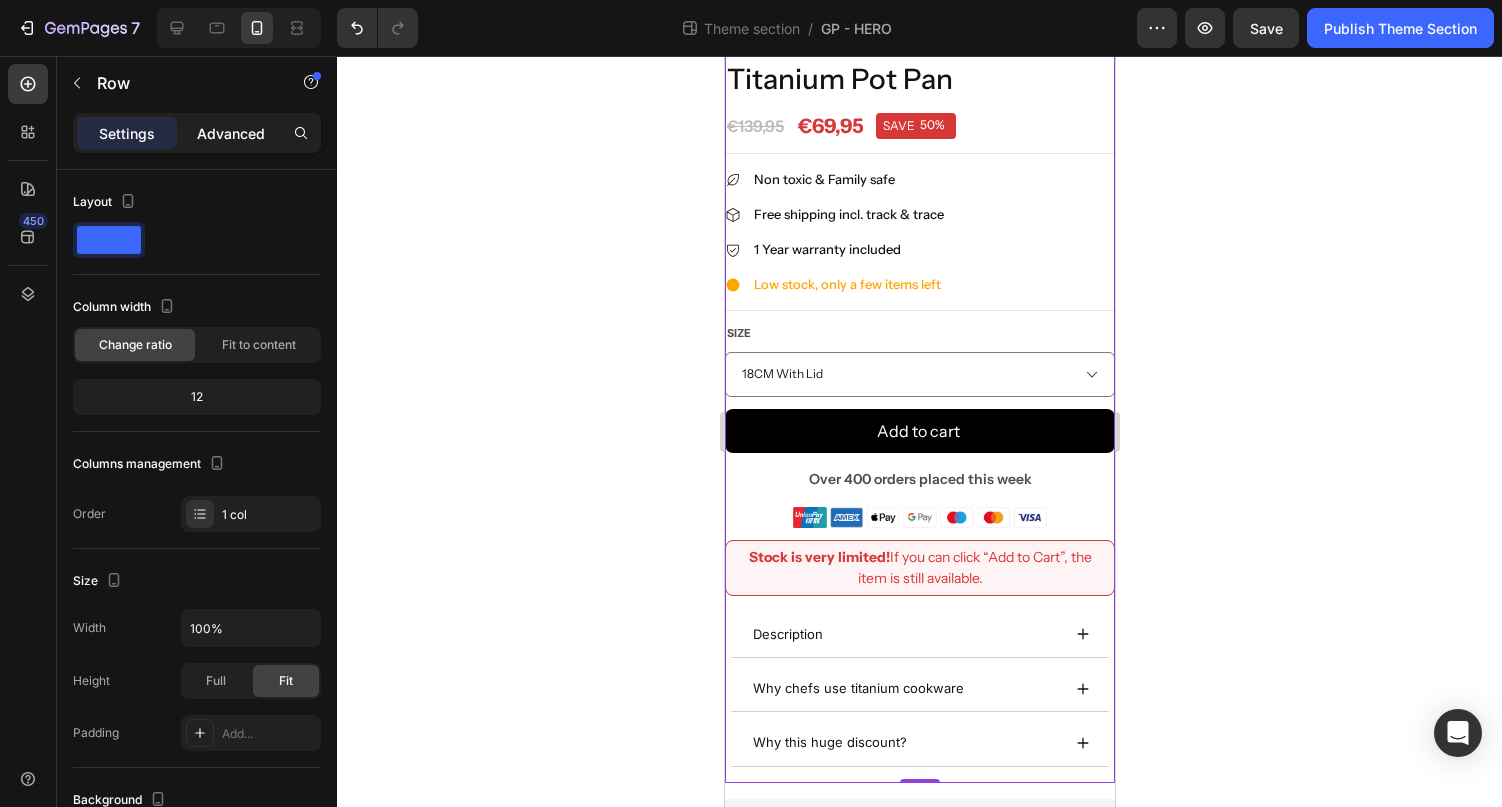 click on "Advanced" at bounding box center (231, 133) 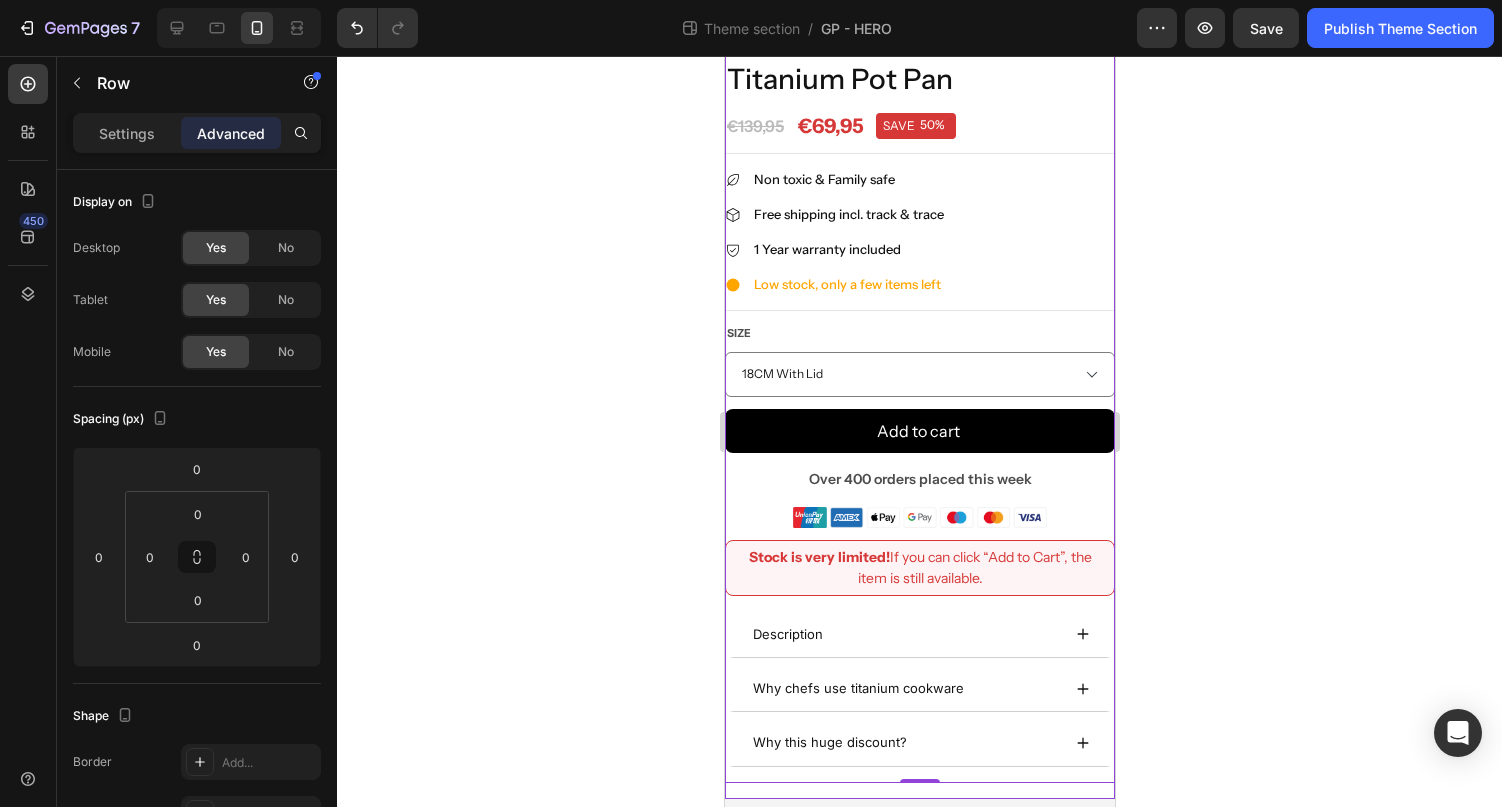 scroll, scrollTop: 465, scrollLeft: 0, axis: vertical 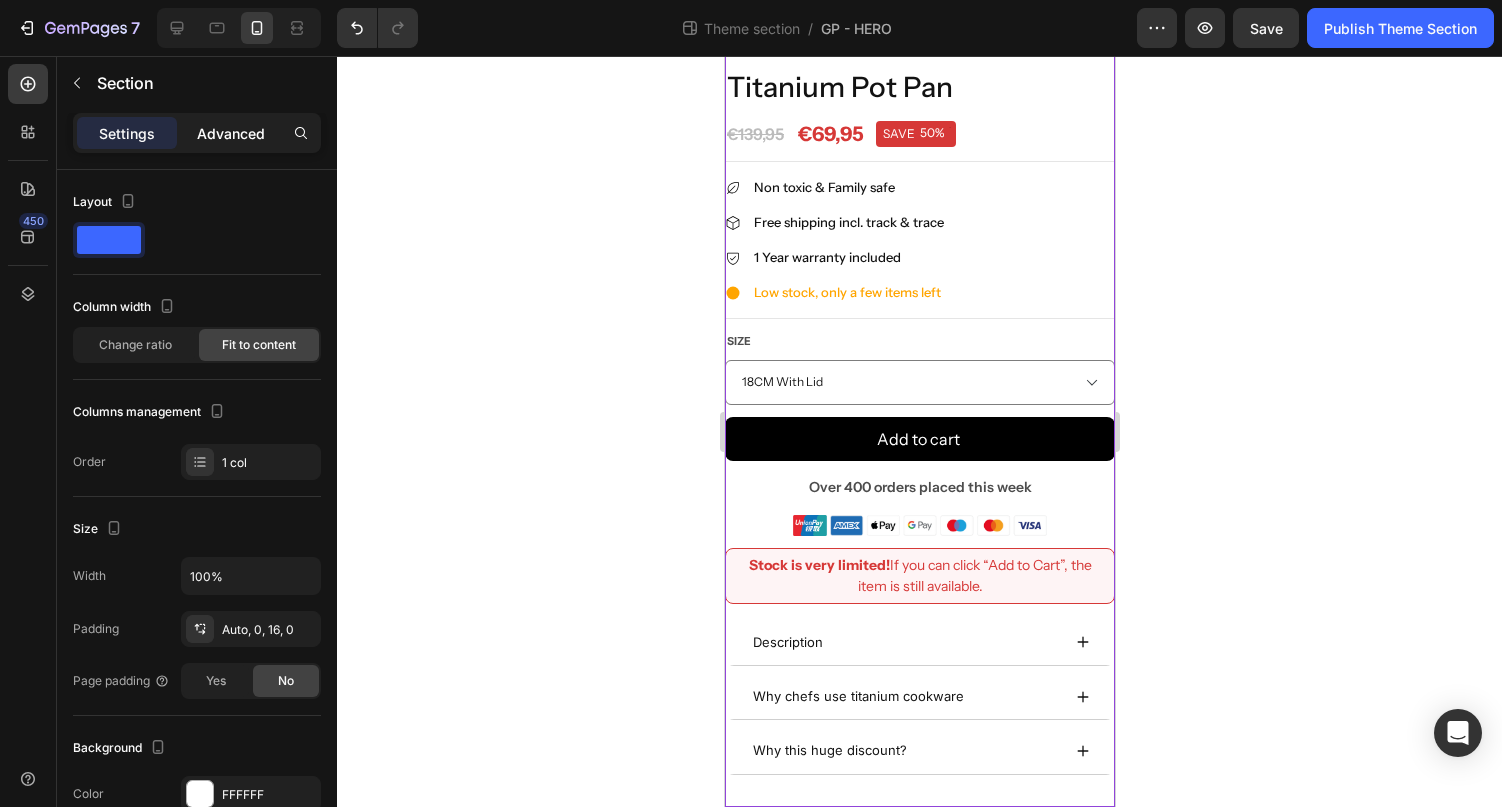 click on "Advanced" at bounding box center [231, 133] 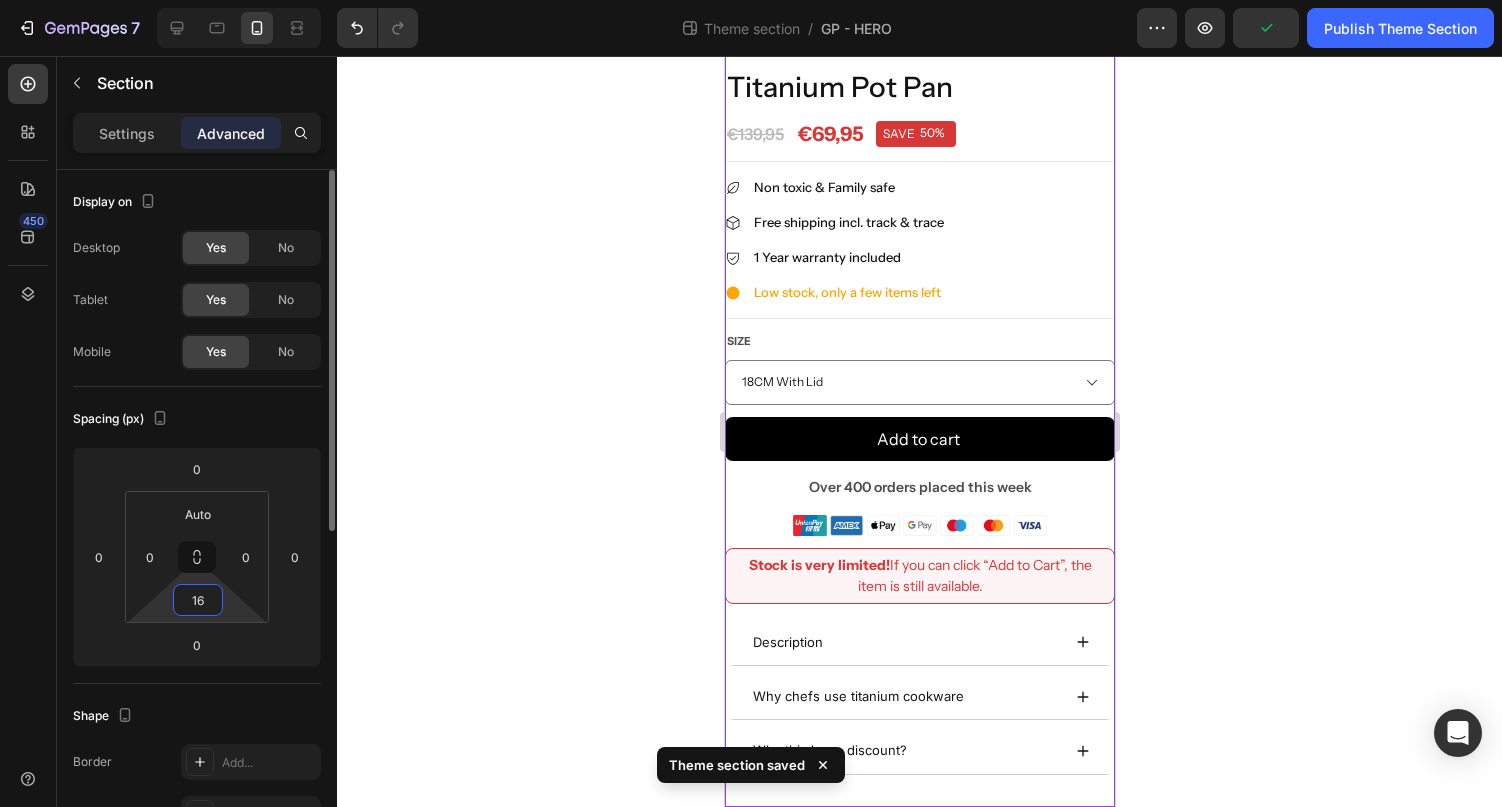 click on "16" at bounding box center [198, 600] 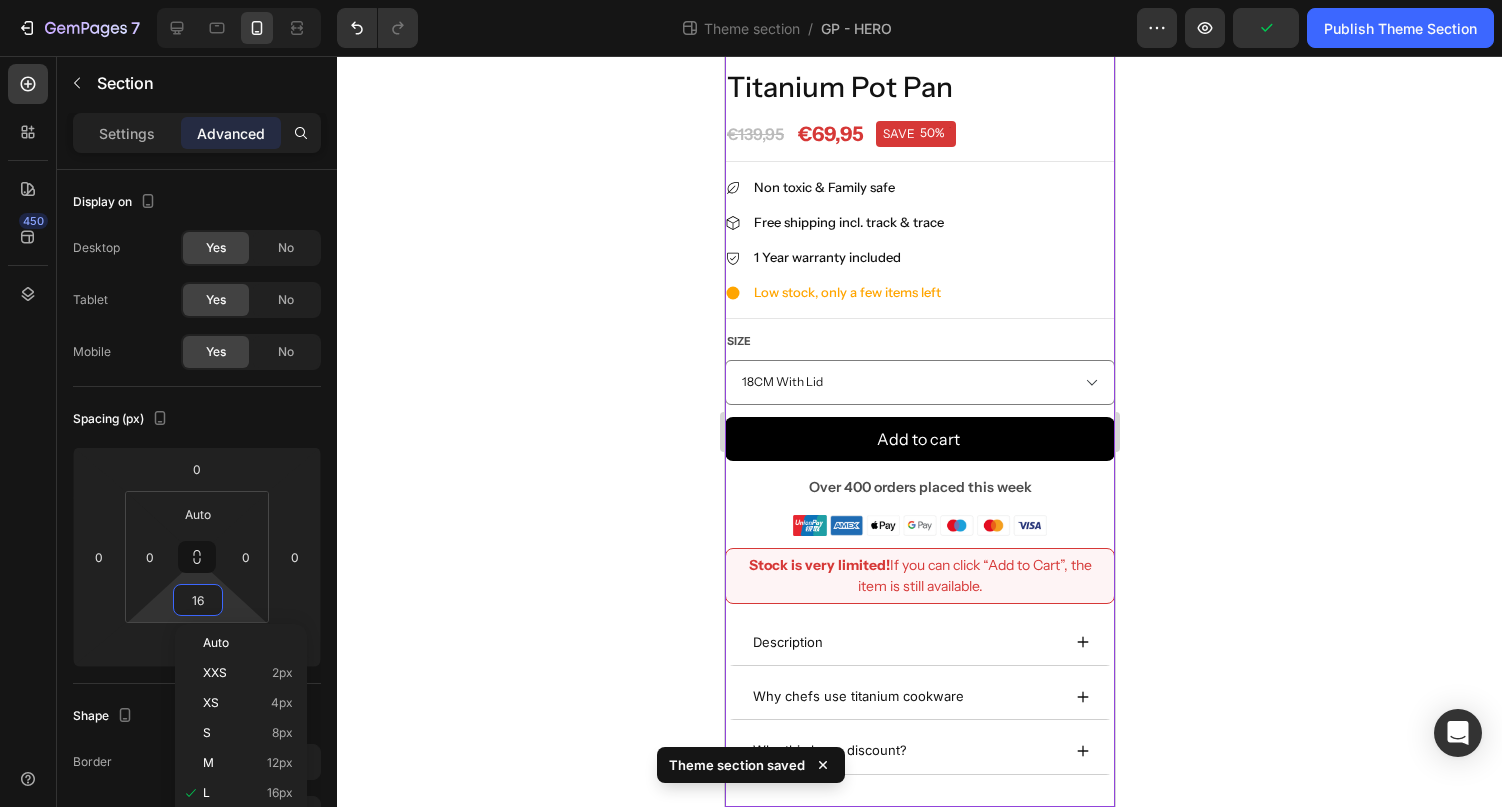click 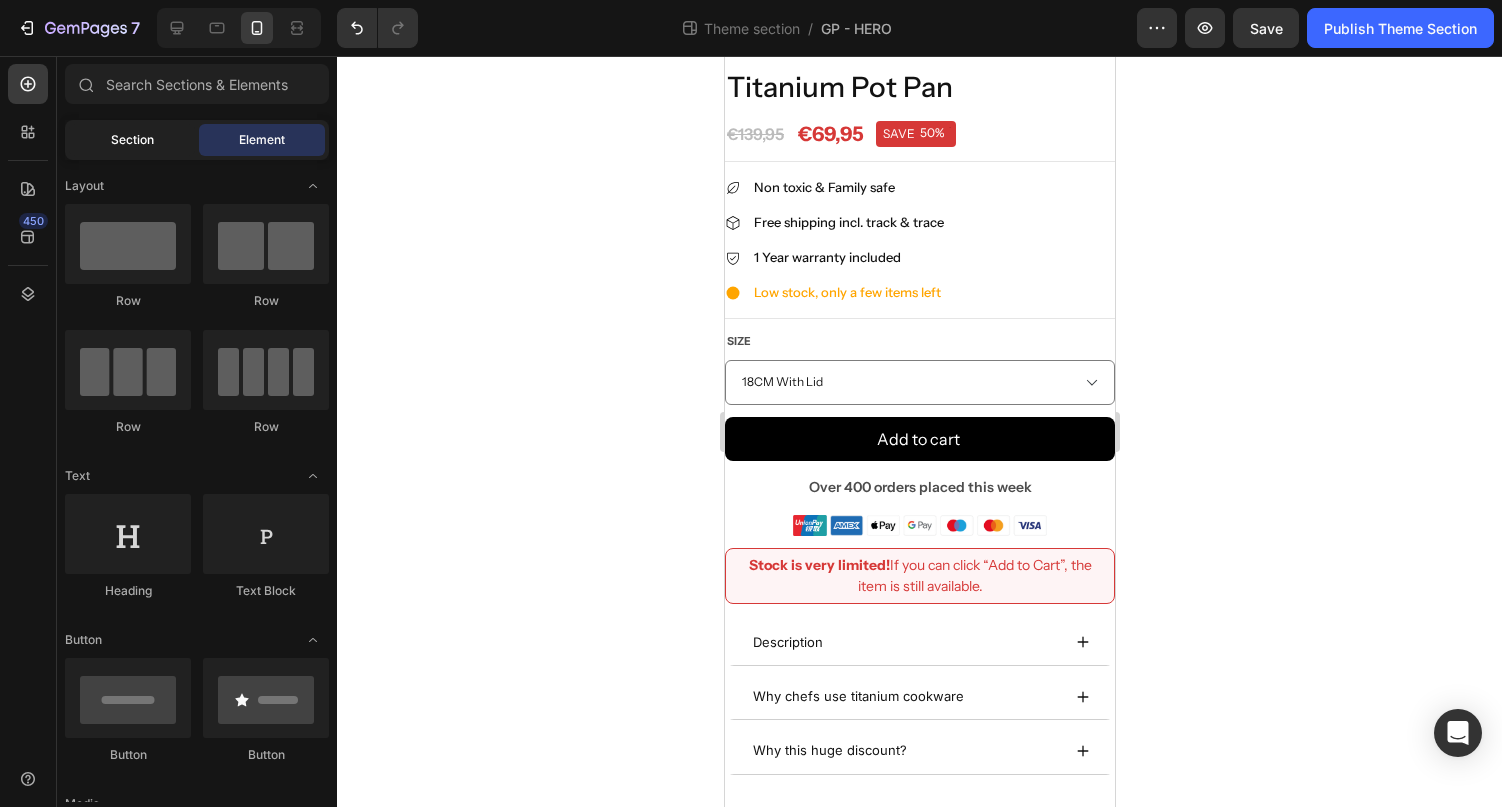 click on "Section" 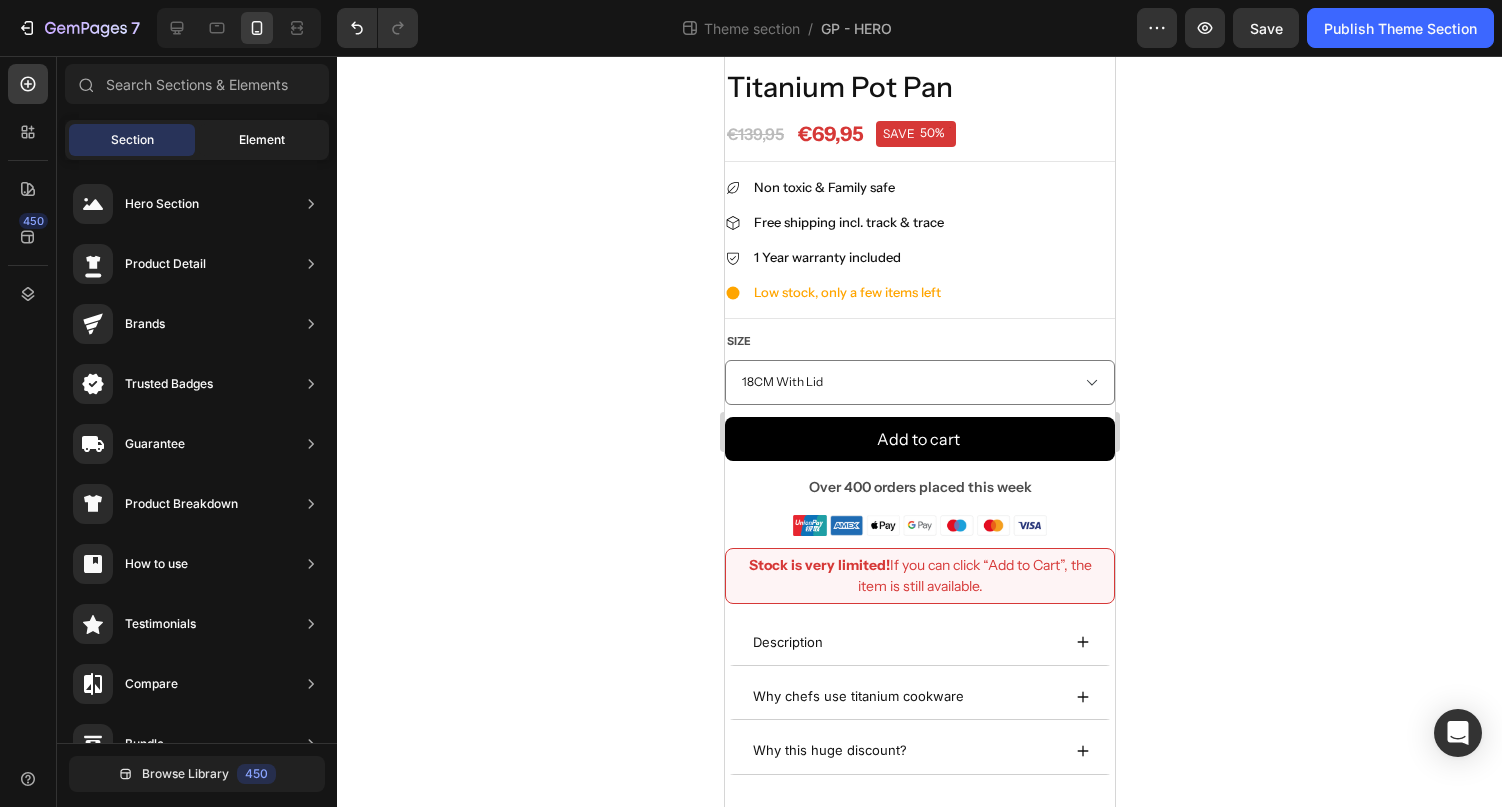 click on "Element" 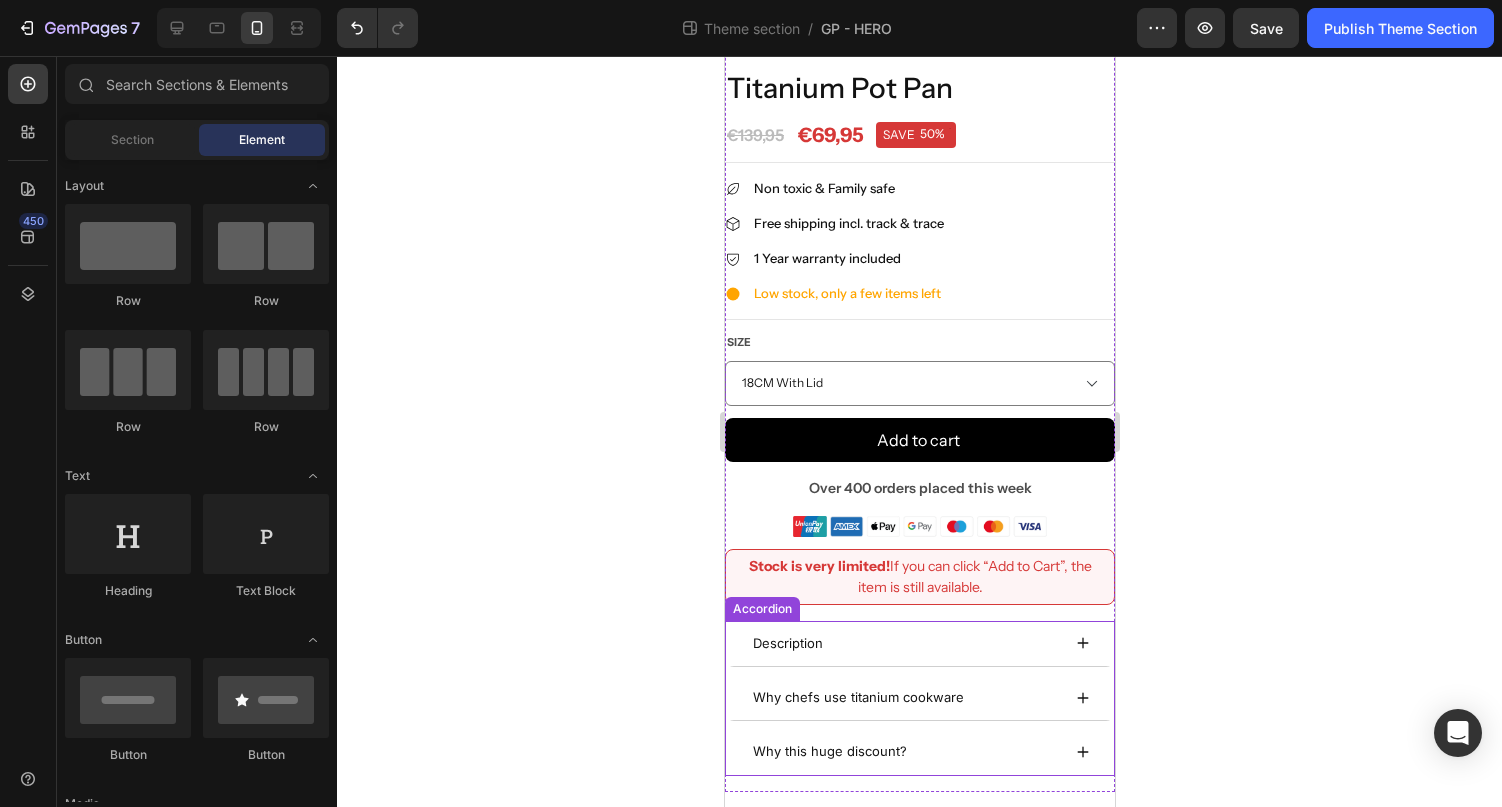 scroll, scrollTop: 465, scrollLeft: 0, axis: vertical 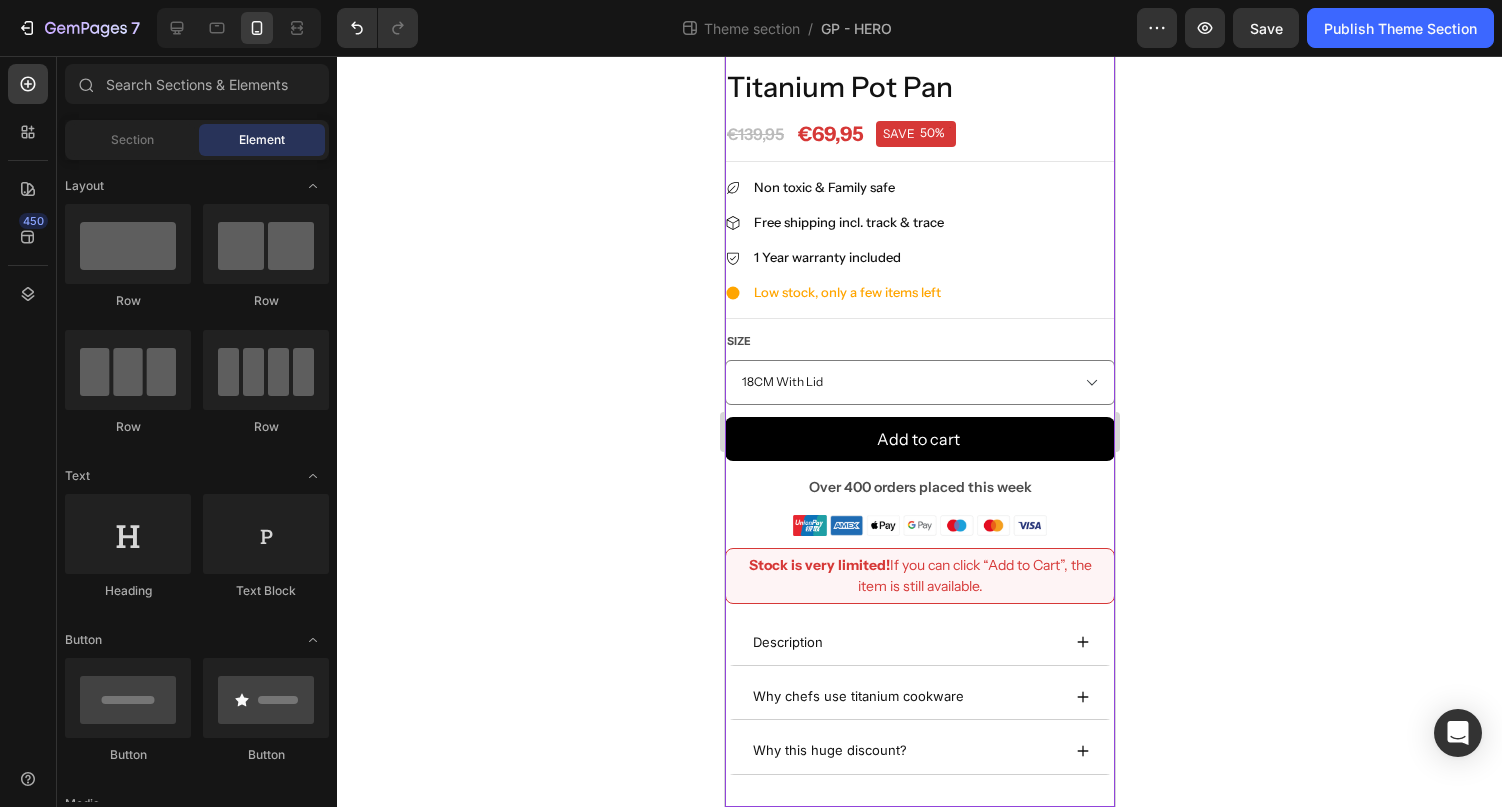 click on "Product Images Image Excellent 75 8+ Reviews Text block Row Titanium Pot Pan Product Title €69,95 Price Price €139,95 Price Price SAVE 50% Discount Tag Row Row                Title Line
Non toxic & Family safe Item list
Free shipping incl. track & trace Item list
1 Year warranty included Item list
Low stock, only a few items left Item list                Title Line Size   18CM With Lid 20CM With Lid 22CM With Lid Product Variants & Swatches Add to cart Product Cart Button Over 400 orders placed this week Text Block Image Row Stock is very limited!  If you can click “Add to Cart”, the item is still available. Text Block Row
Description
Why chefs use titanium cookware
Why this huge discount? Accordion Product Row" at bounding box center [919, 219] 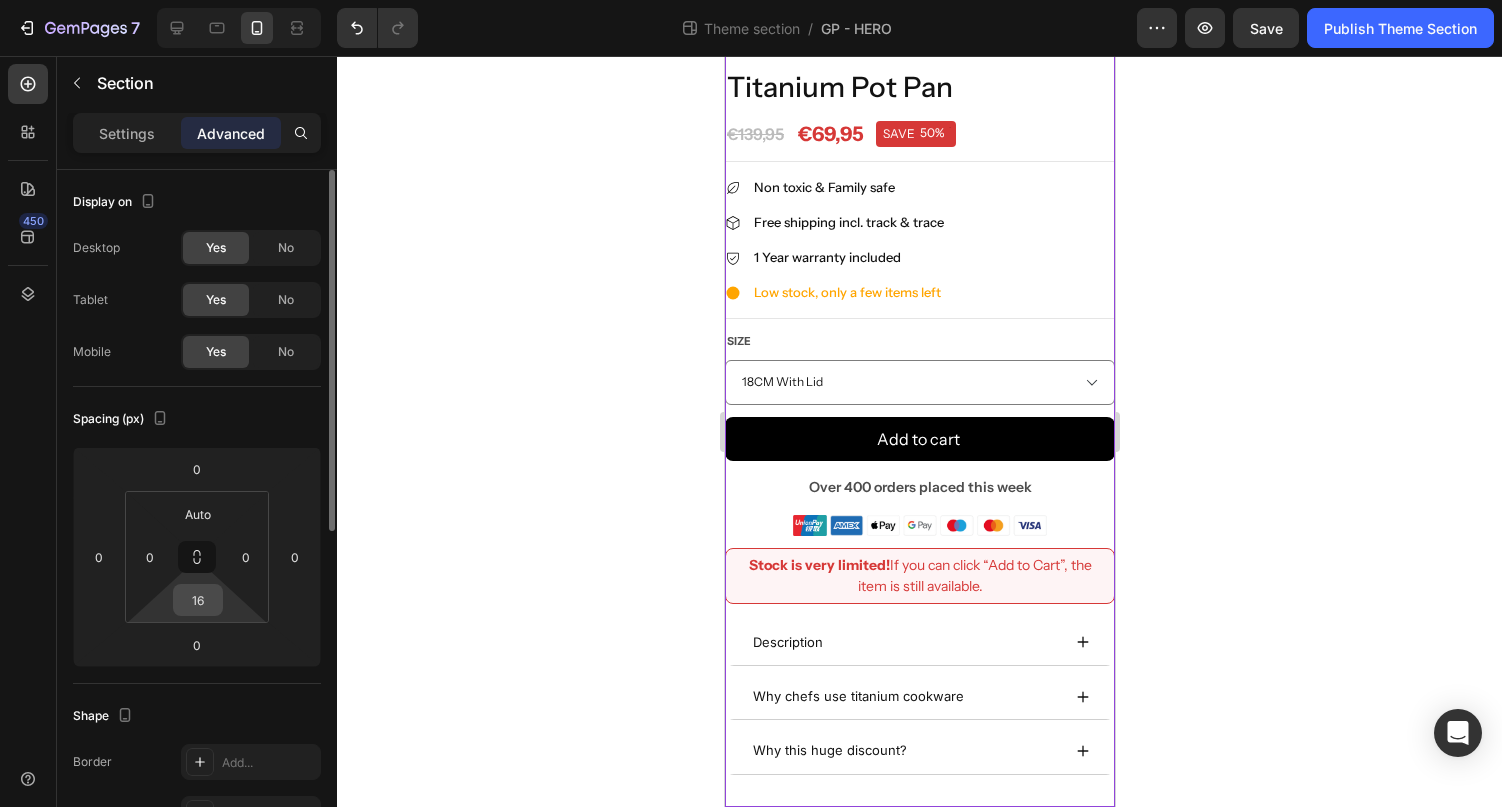 click on "16" at bounding box center (198, 600) 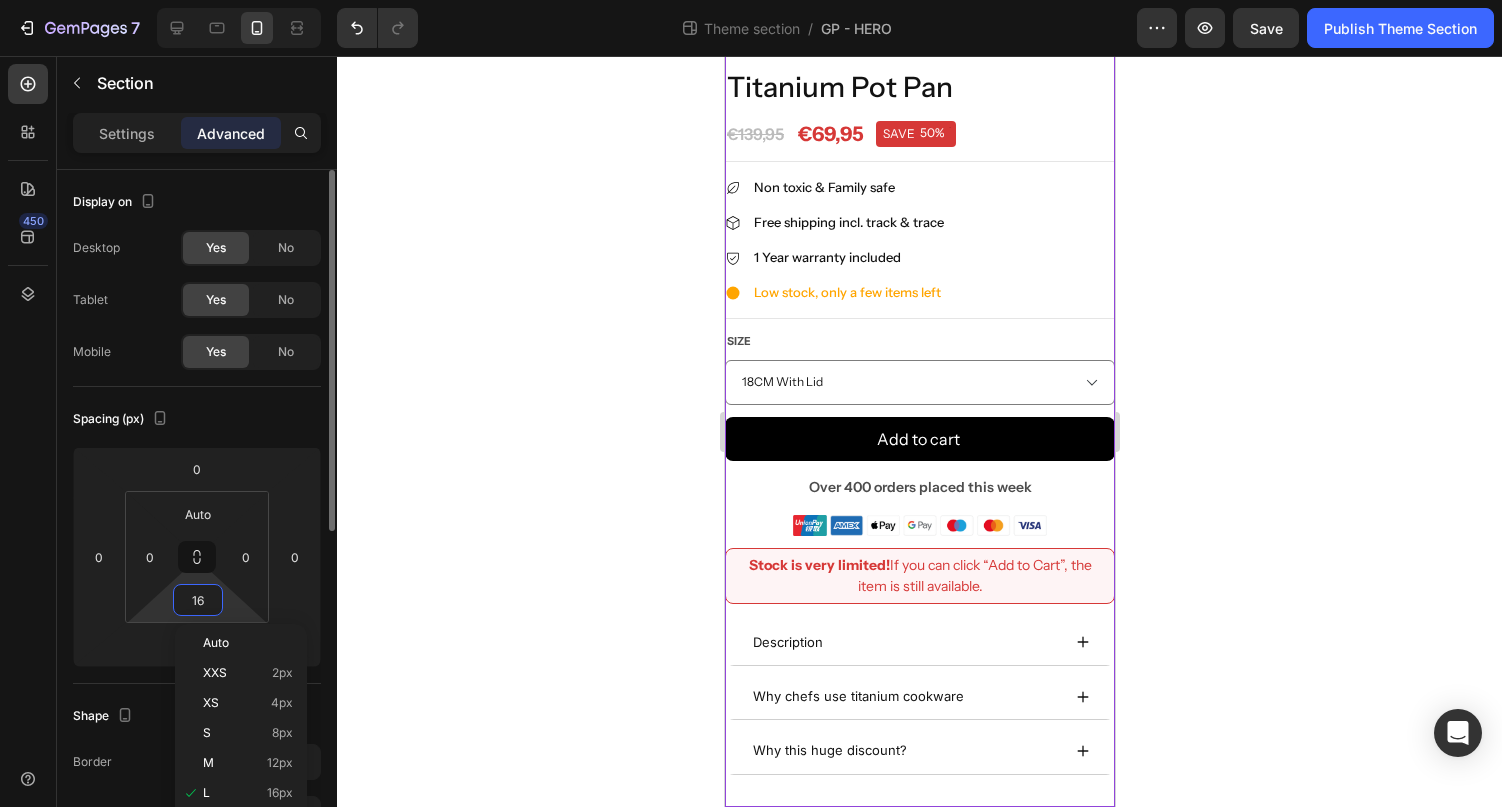 type 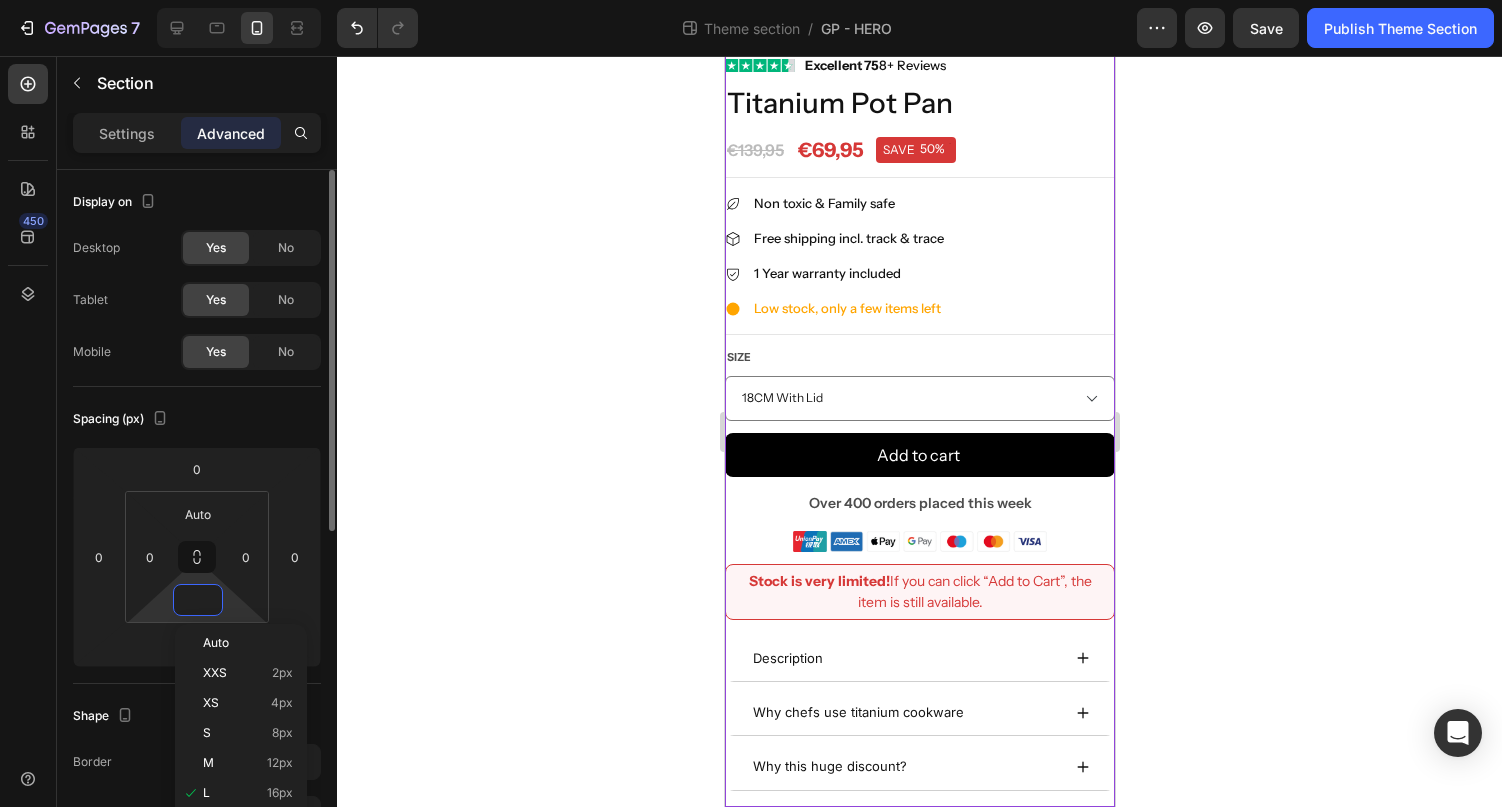 scroll, scrollTop: 449, scrollLeft: 0, axis: vertical 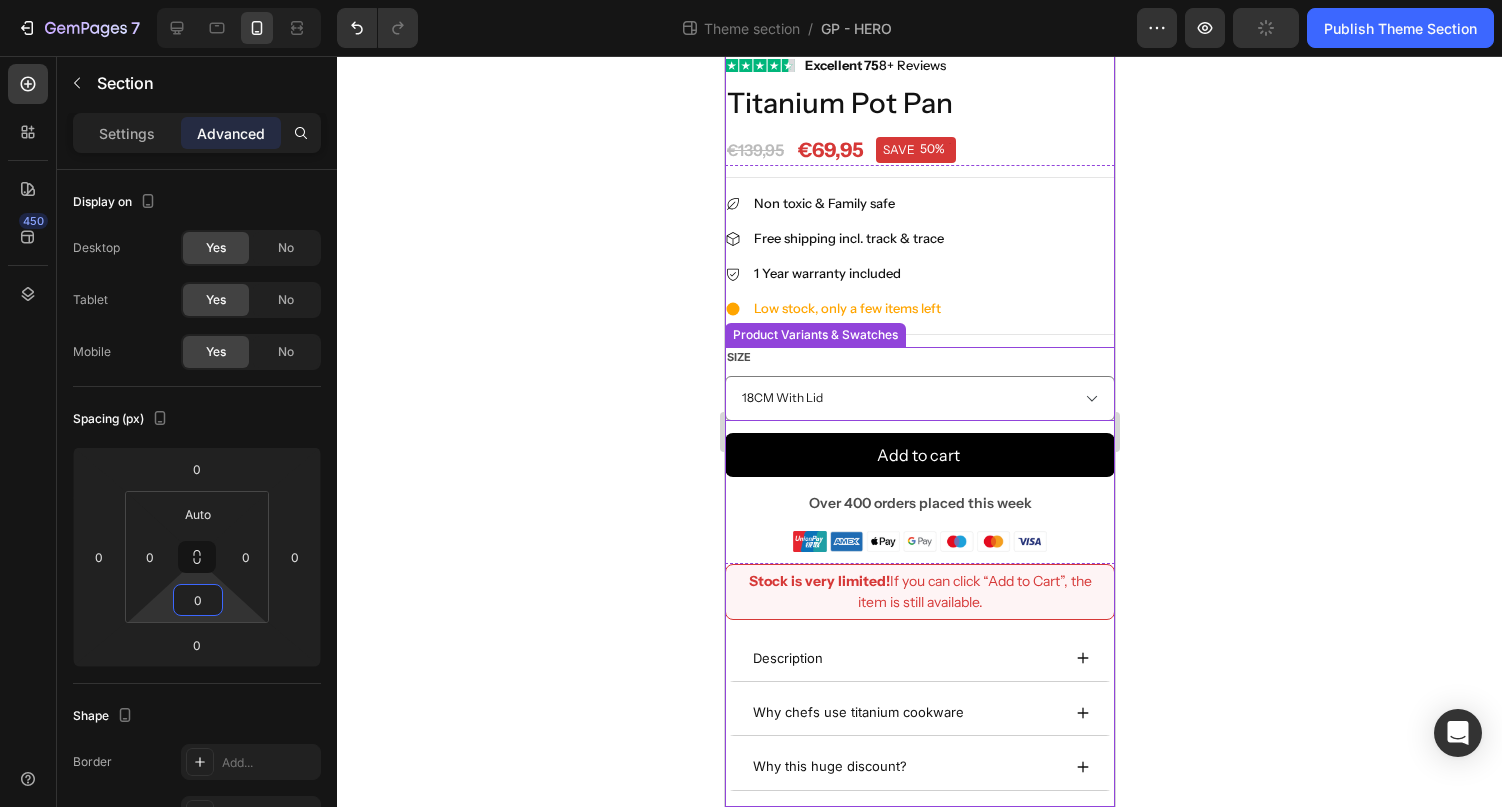 click 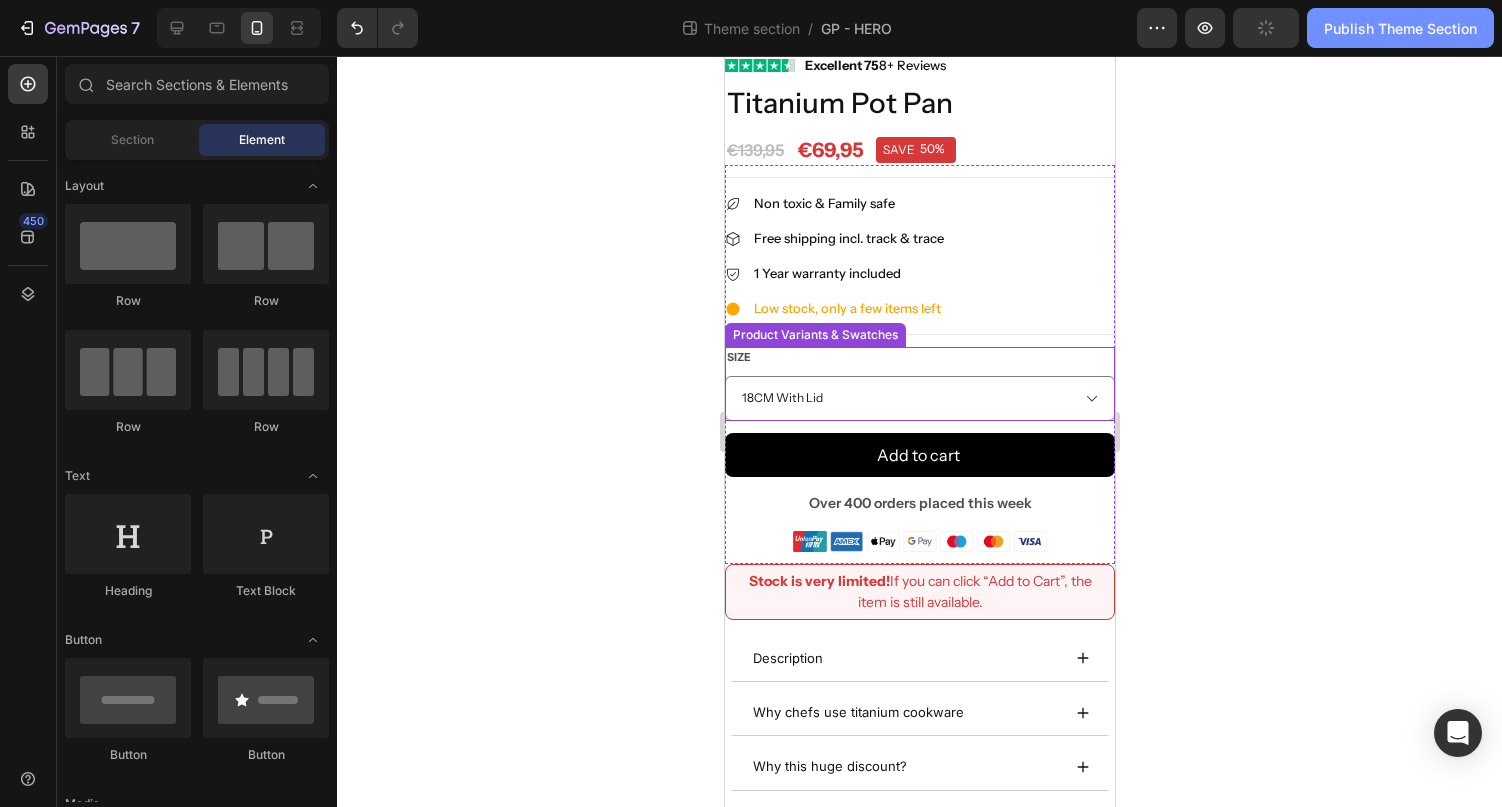click on "Publish Theme Section" 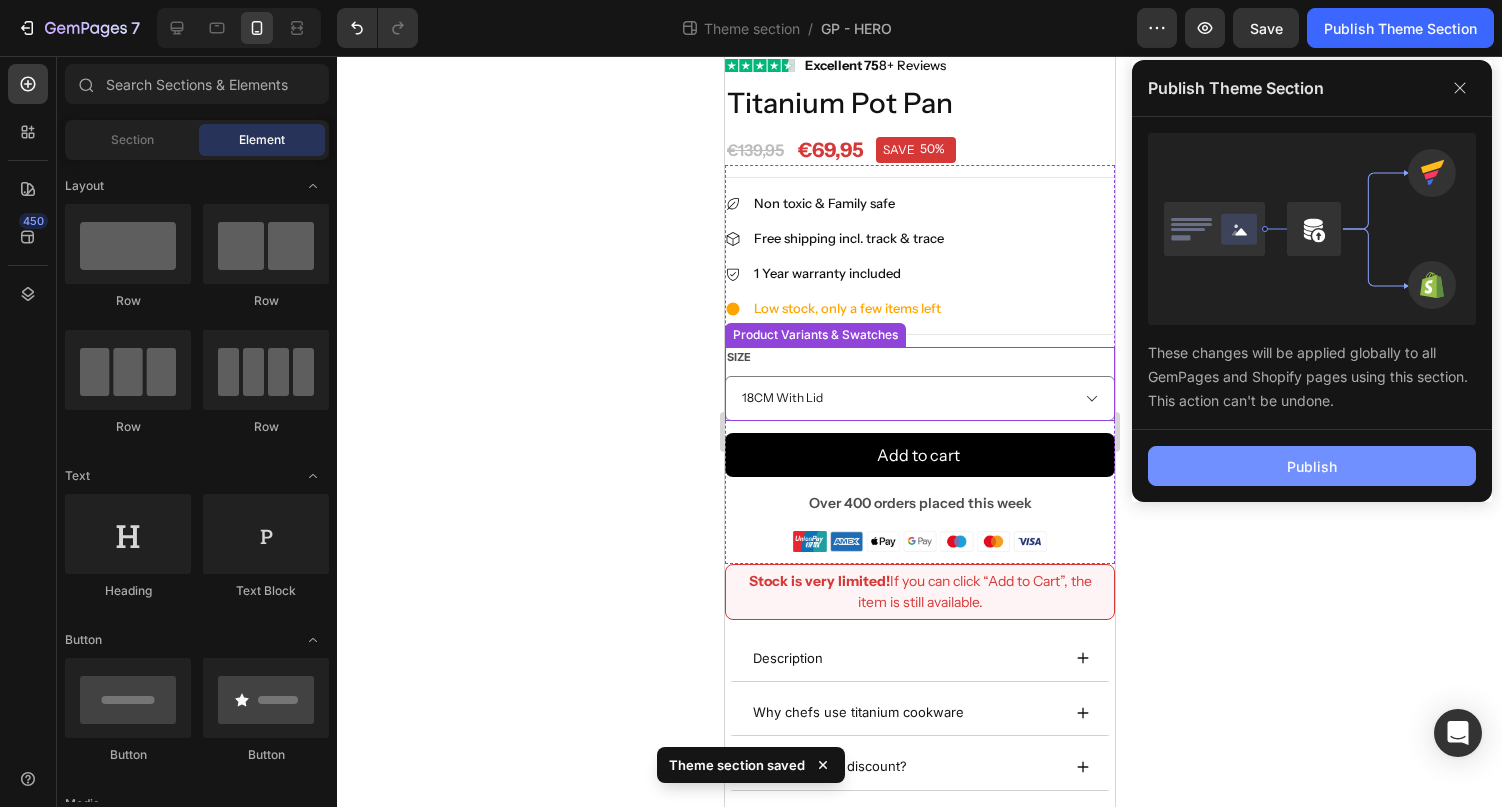 click on "Publish" 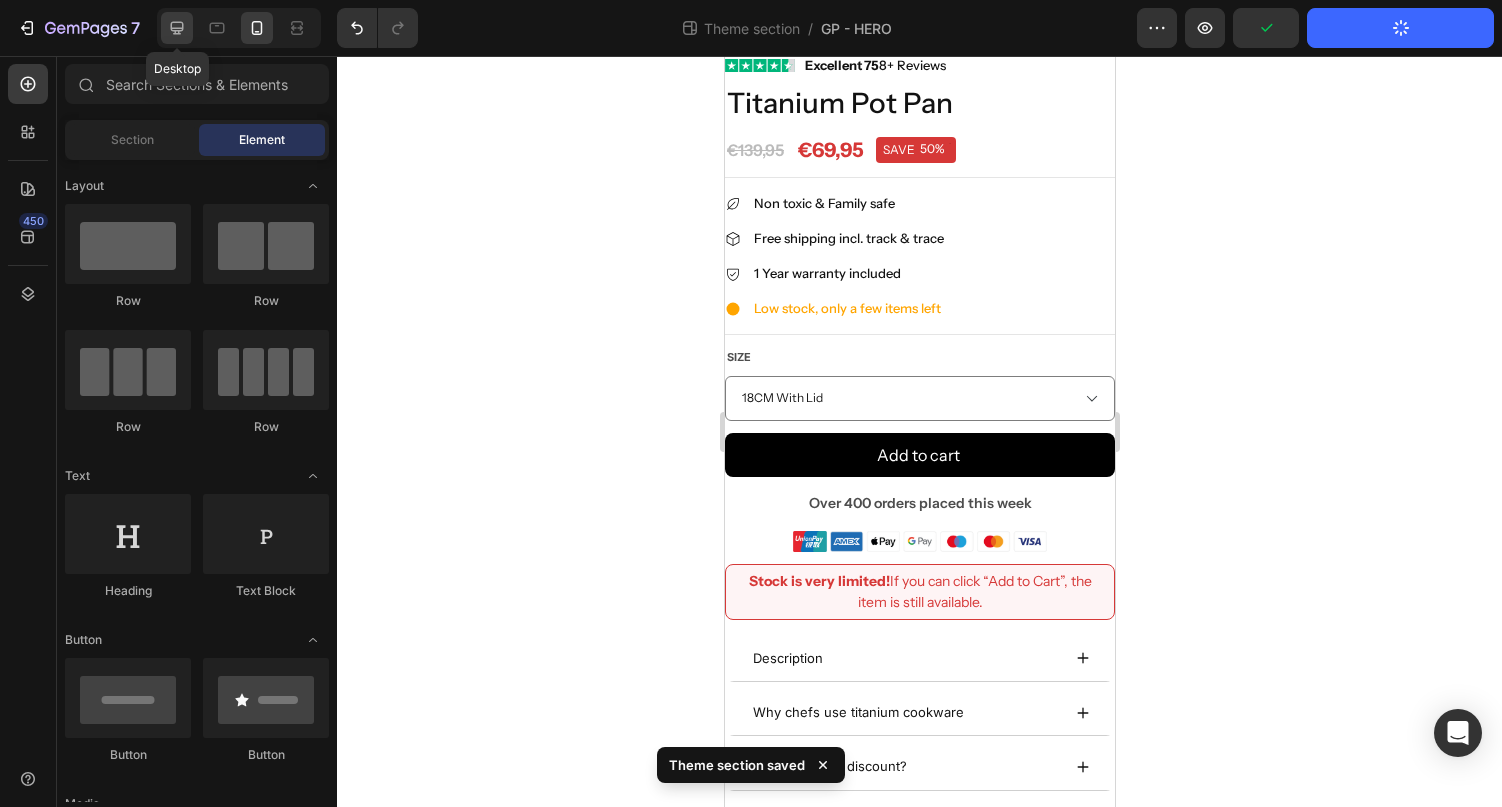 click 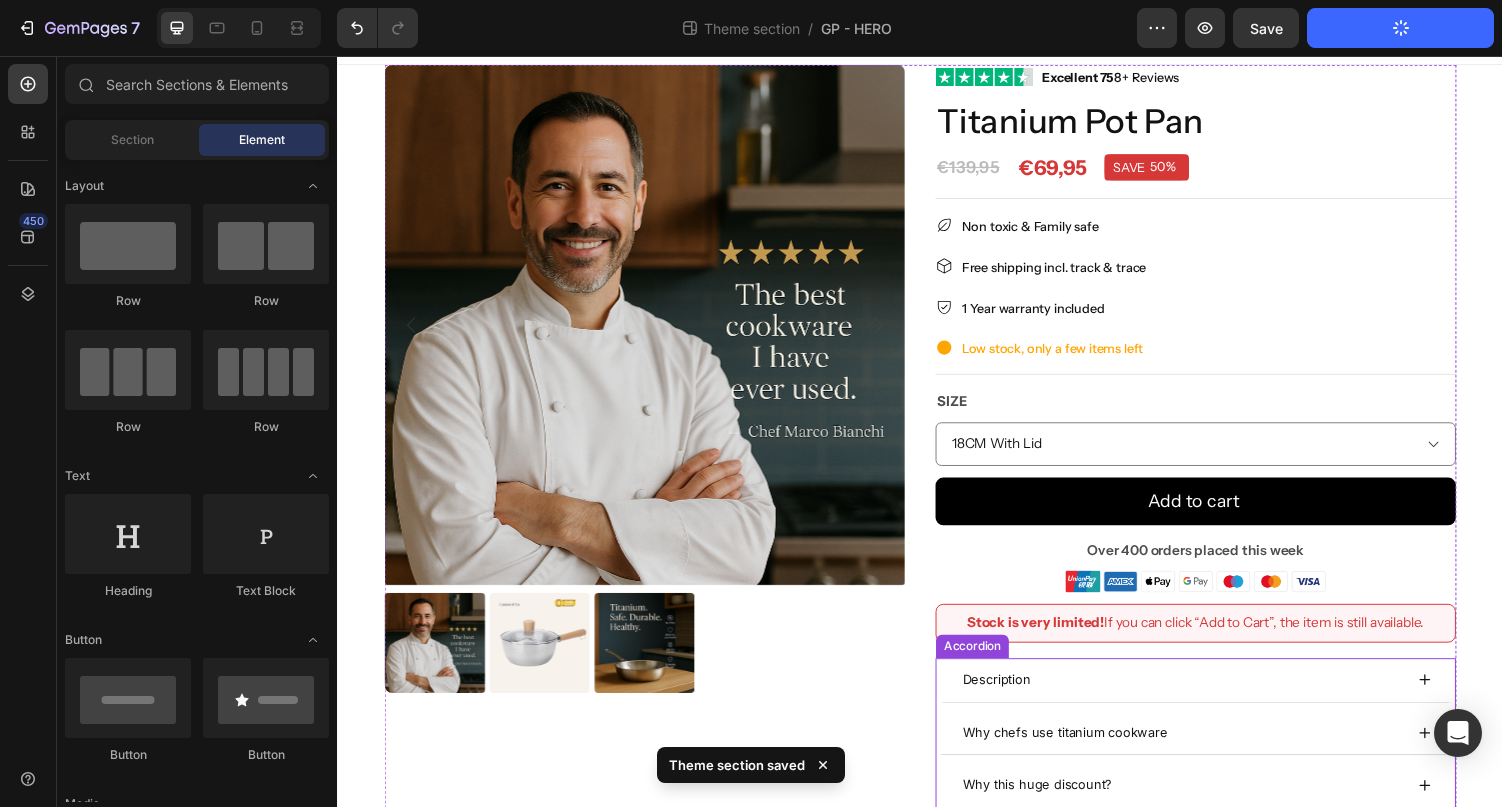scroll, scrollTop: 32, scrollLeft: 0, axis: vertical 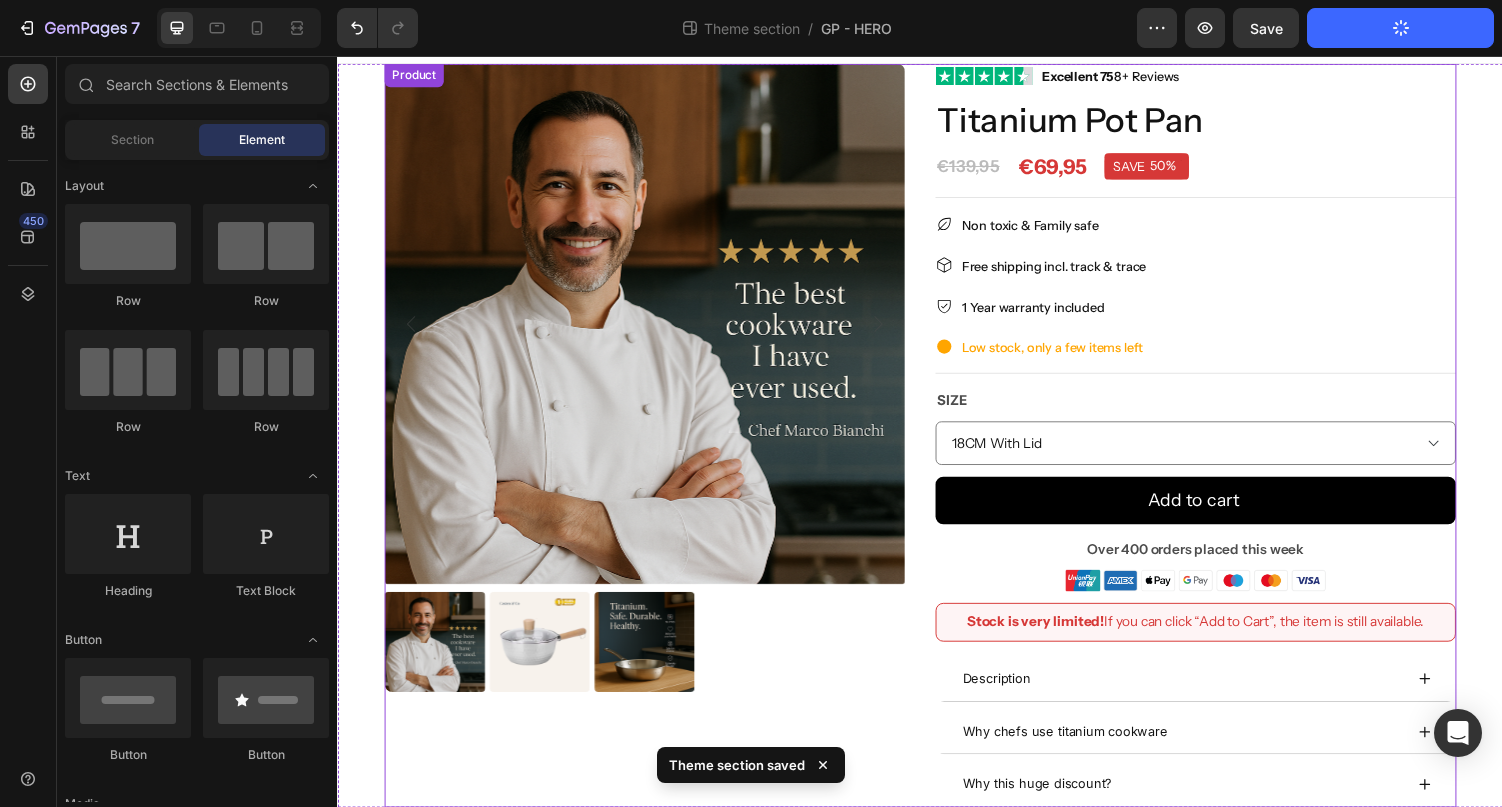 click on "Product Images Image Excellent 75 8+ Reviews Text block Row Titanium Pot Pan Product Title €69,95 Price Price €139,95 Price Price SAVE 50% Discount Tag Row Row                Title Line
Non toxic & Family safe Item list
Free shipping incl. track & trace Item list
1 Year warranty included Item list
Low stock, only a few items left Item list                Title Line Size   18CM With Lid 20CM With Lid 22CM With Lid Product Variants & Swatches Add to cart Product Cart Button Over 400 orders placed this week Text Block Image Row Stock is very limited!  If you can click “Add to Cart”, the item is still available. Text Block Row
Description
Why chefs use titanium cookware
Why this huge discount? Accordion Product" at bounding box center (937, 447) 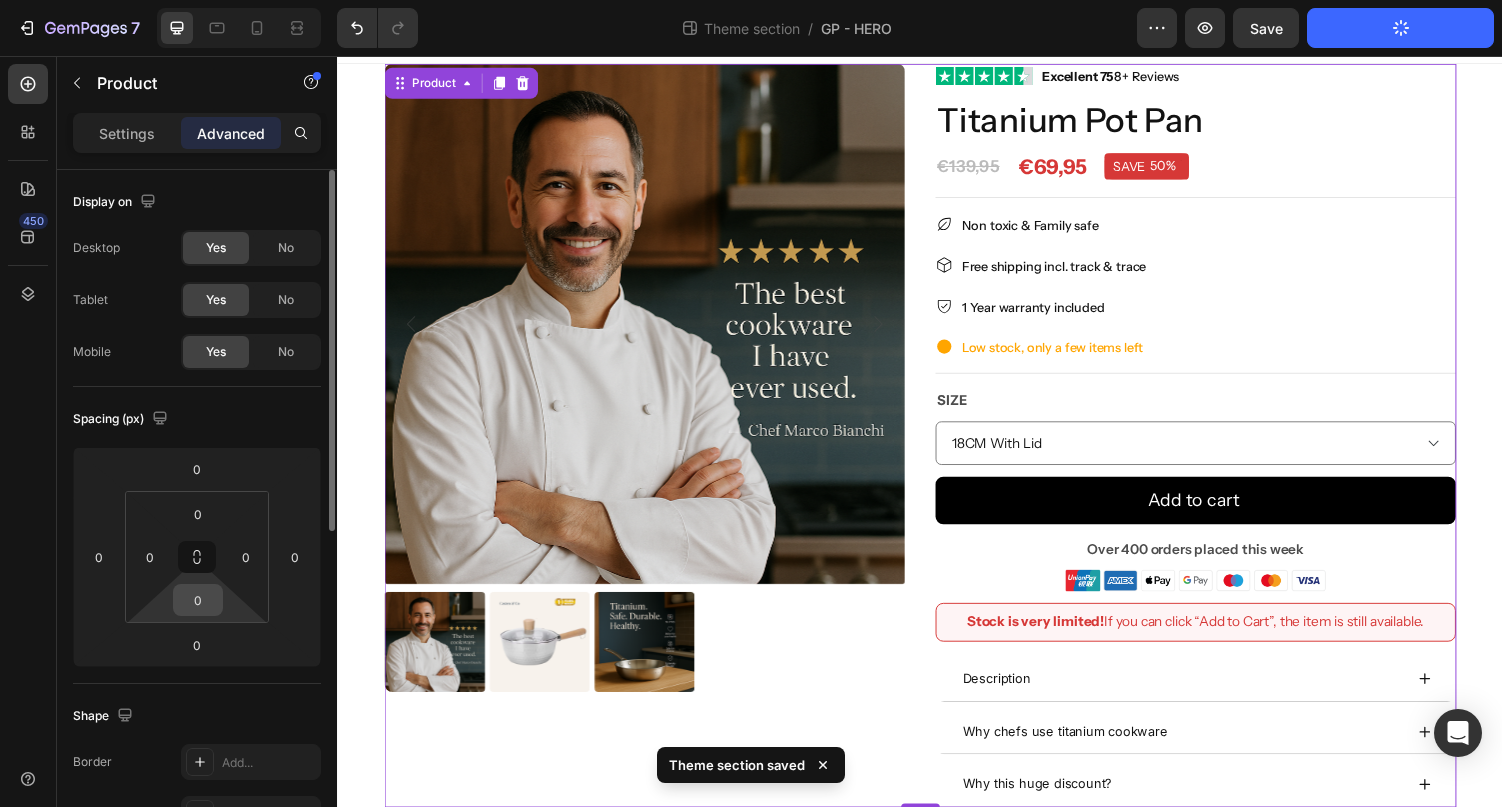 click on "0" at bounding box center [198, 600] 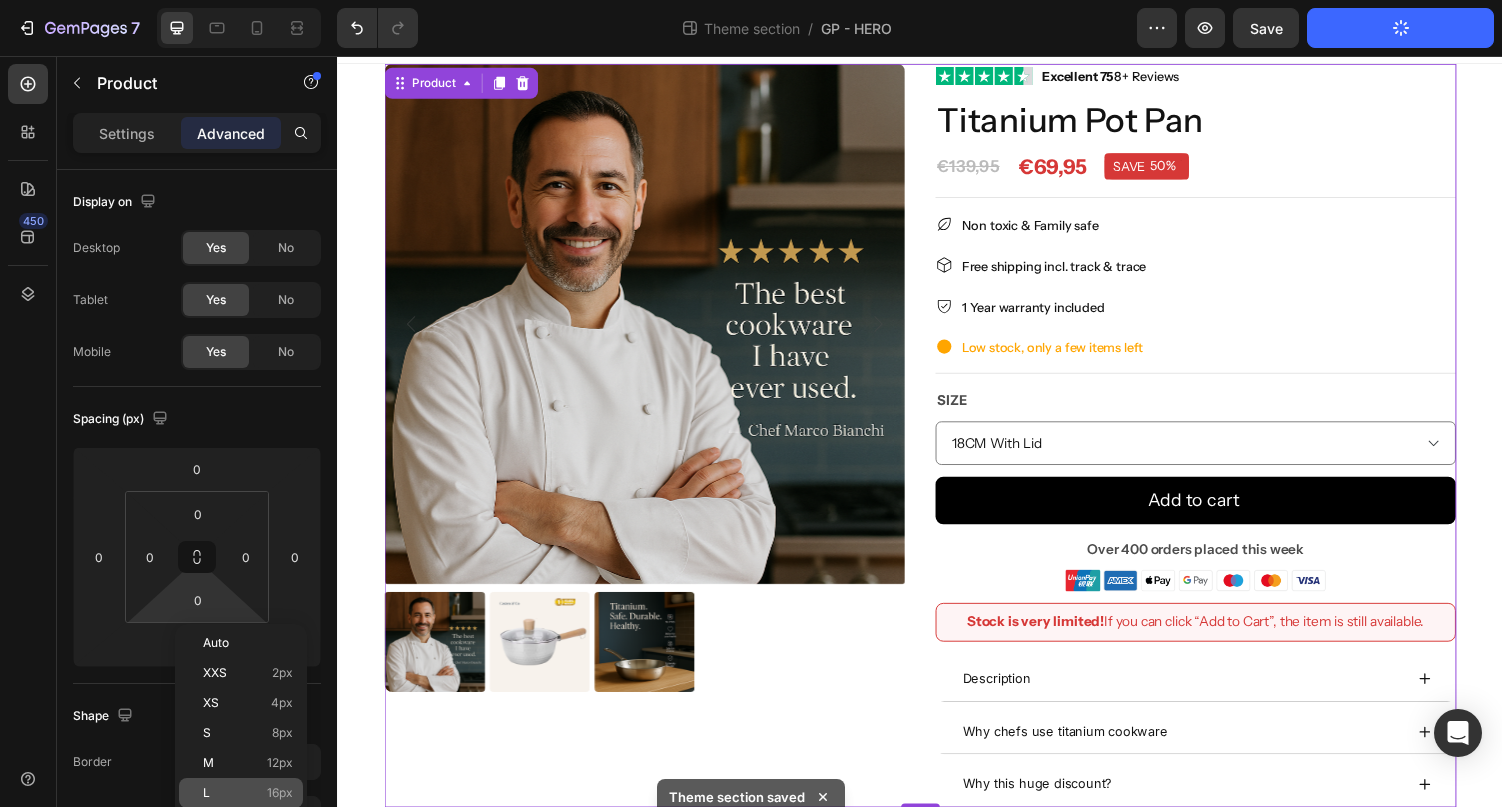 click on "L 16px" 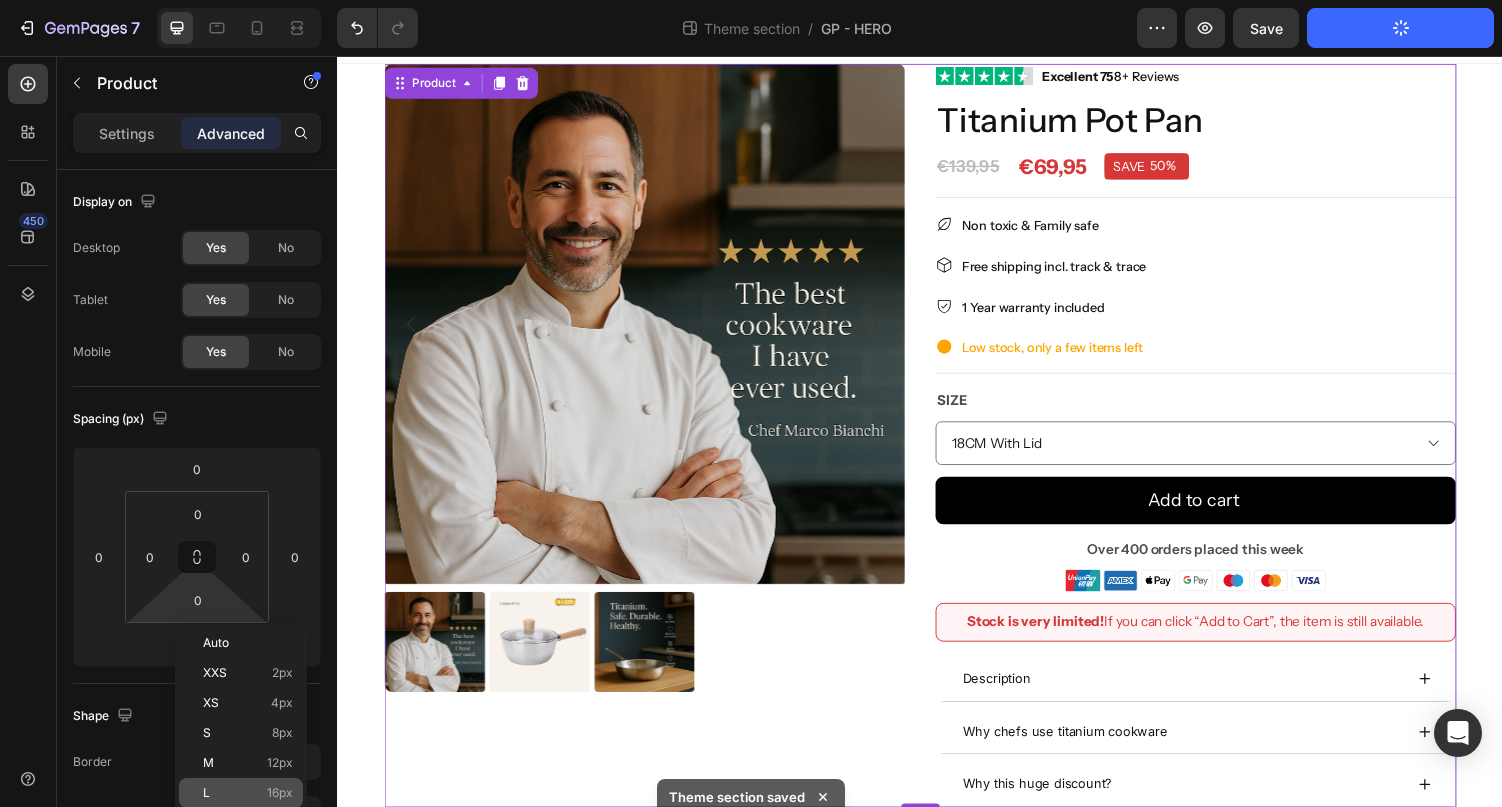 type on "16" 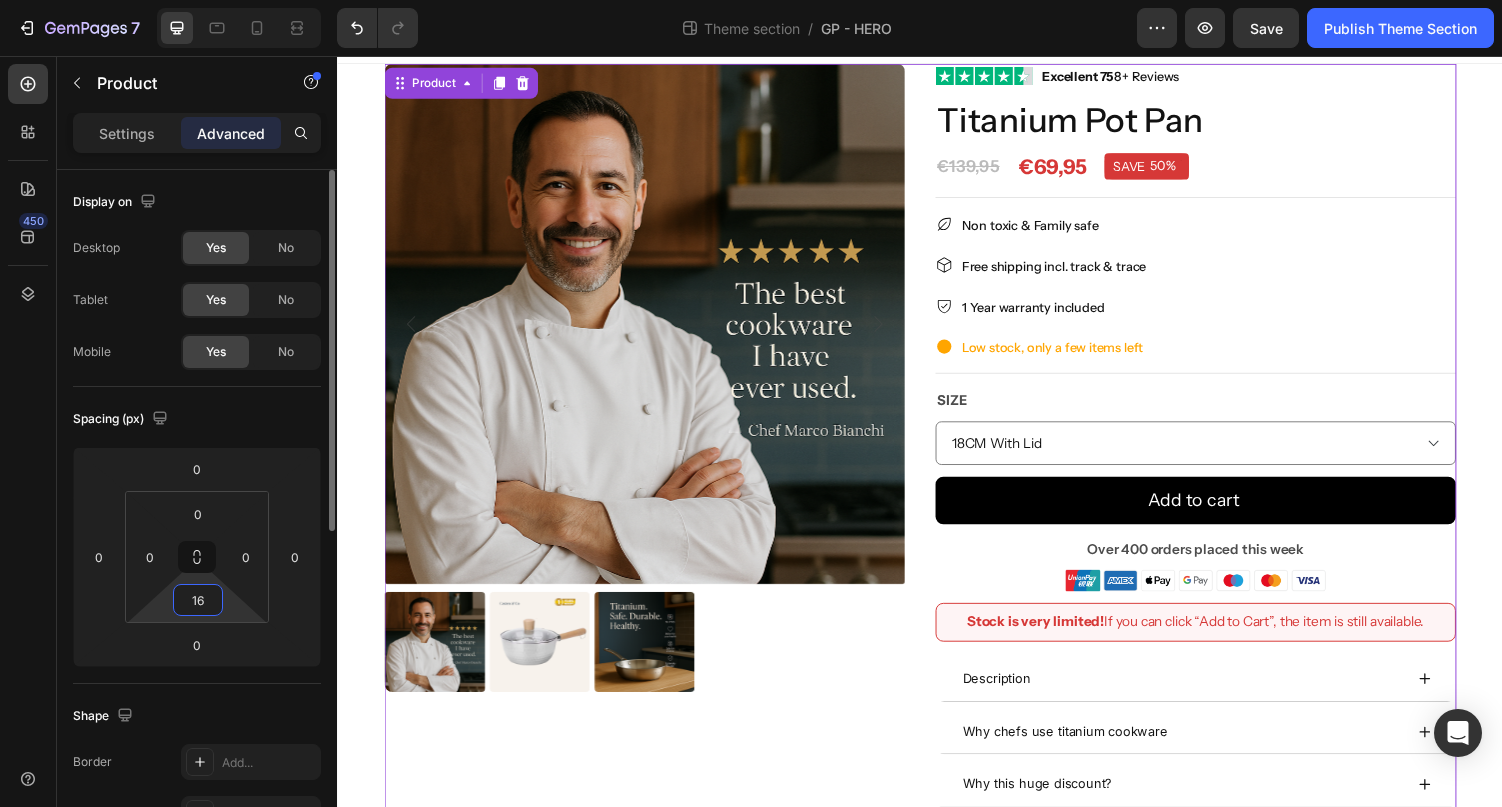 click on "16" at bounding box center [198, 600] 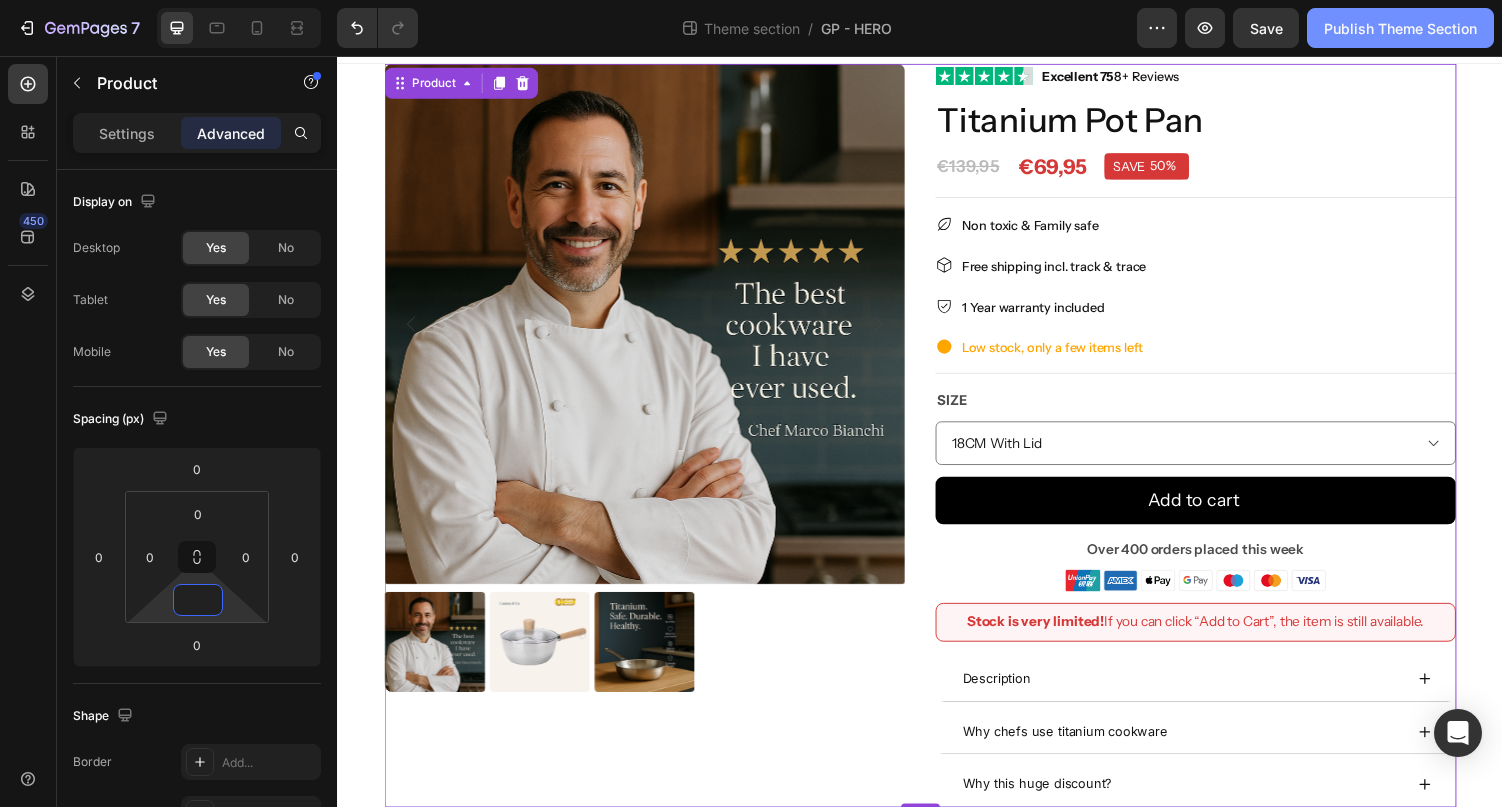 type on "0" 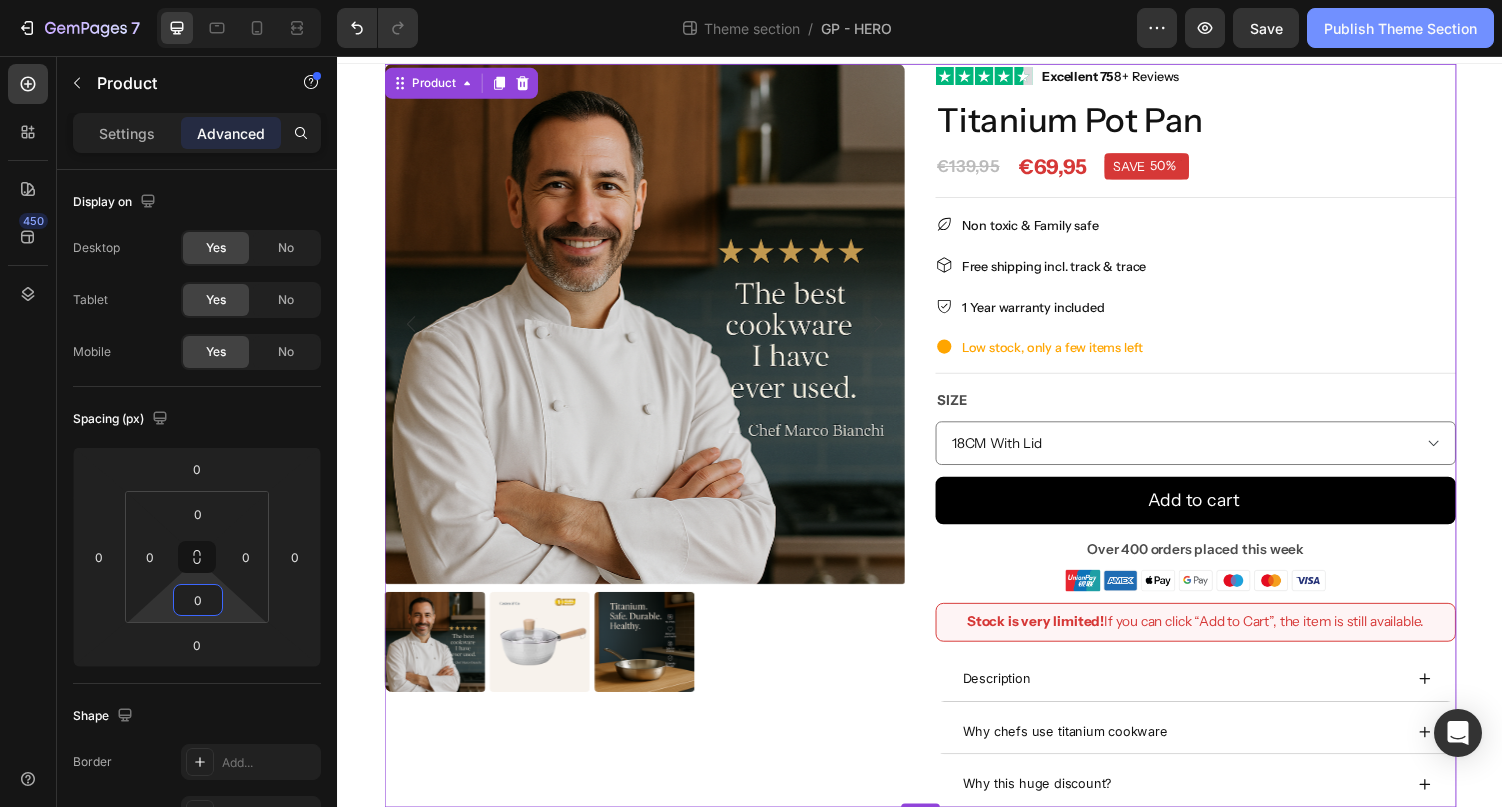 click on "Publish Theme Section" at bounding box center (1400, 28) 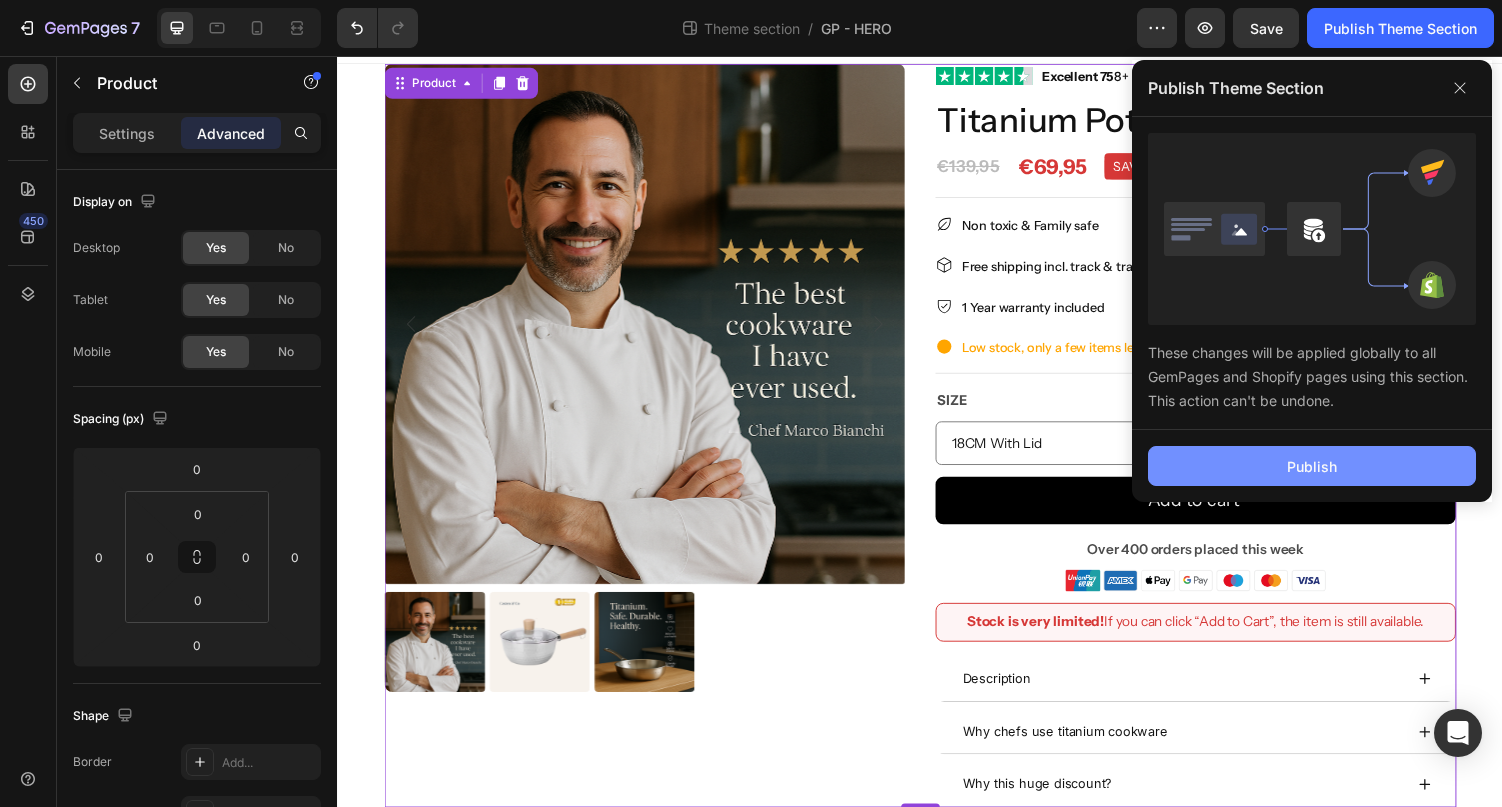click on "Publish" 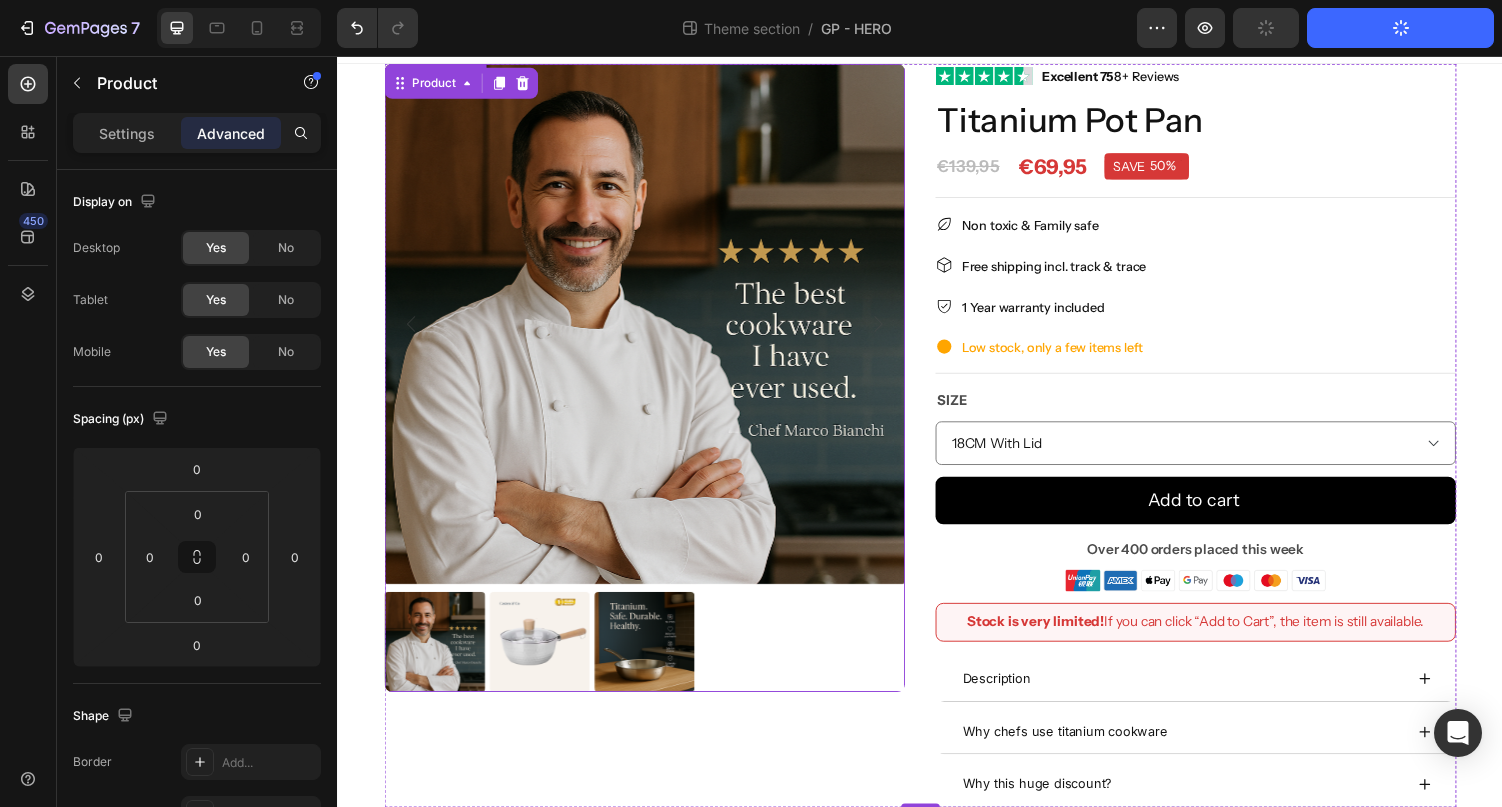 scroll, scrollTop: 0, scrollLeft: 0, axis: both 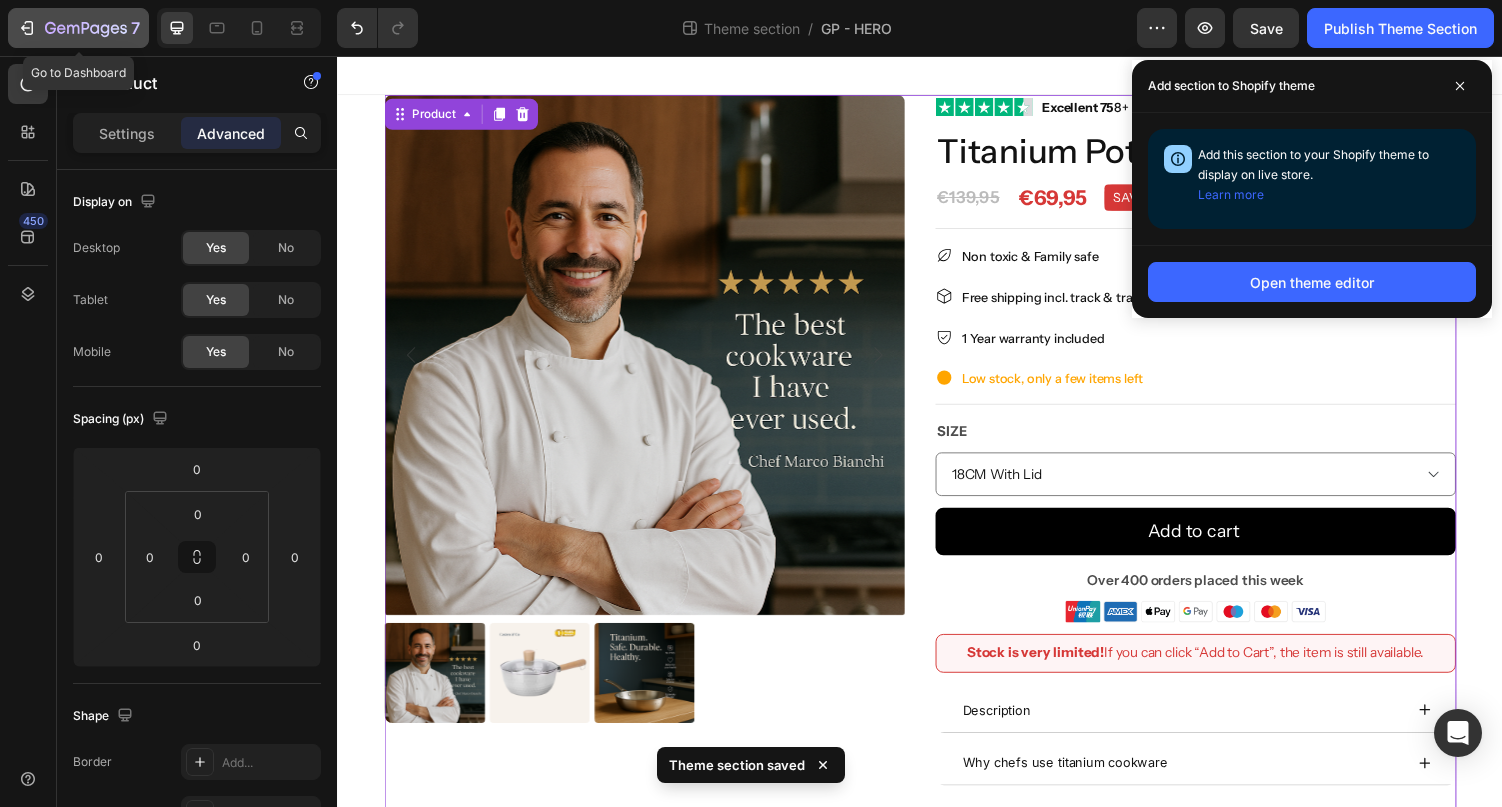 click 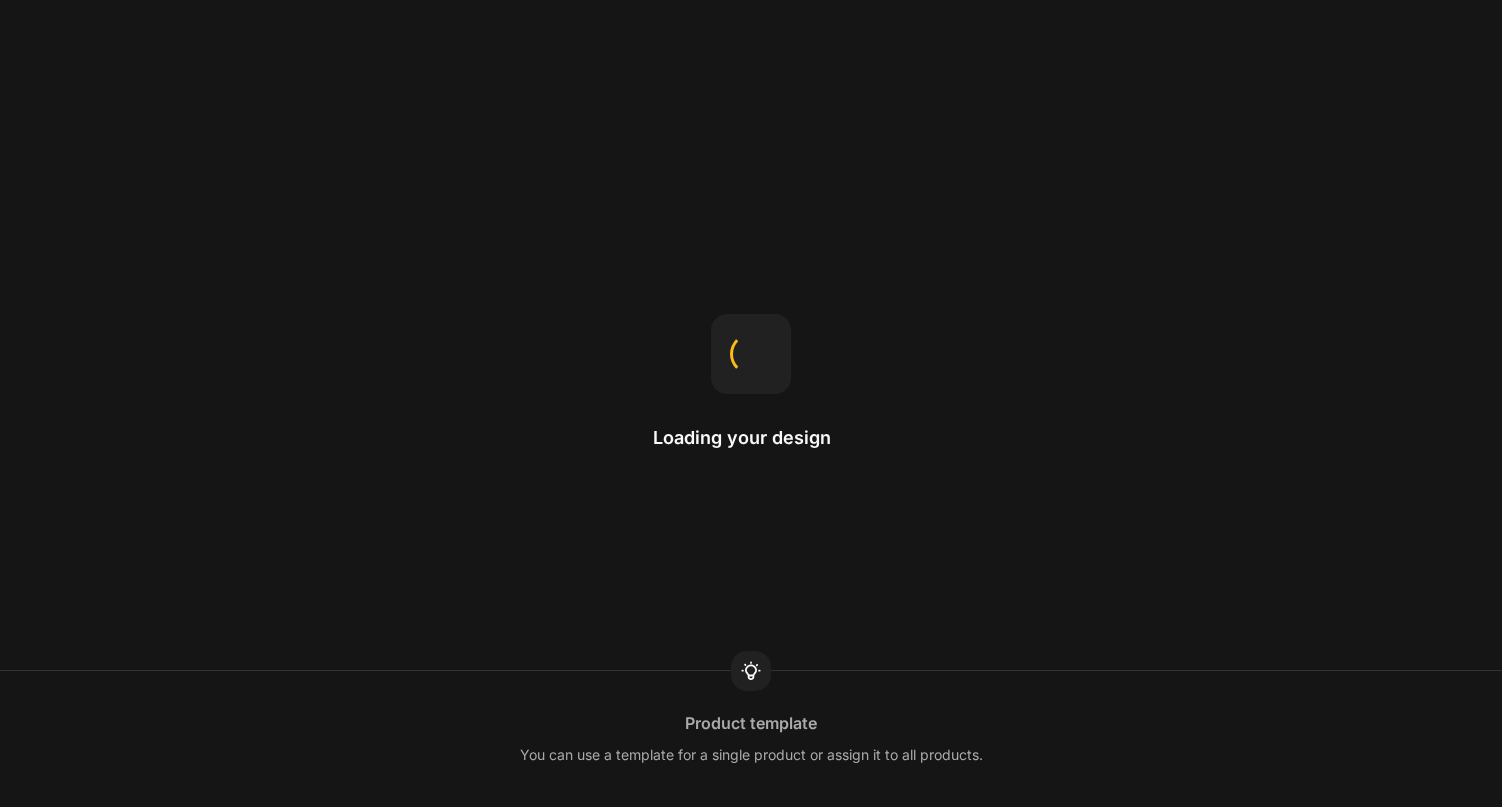 scroll, scrollTop: 0, scrollLeft: 0, axis: both 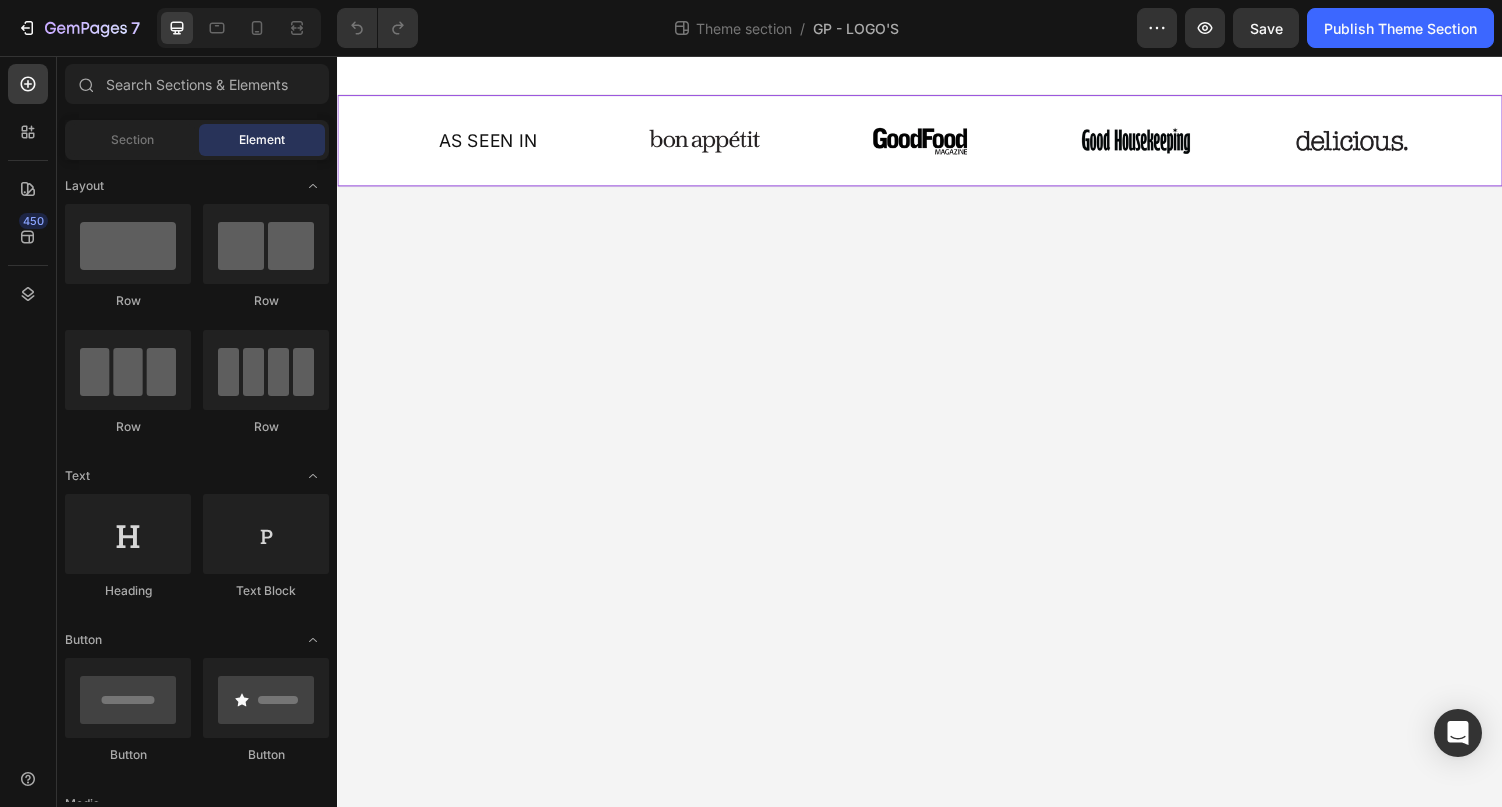 click on "AS SEEN IN Heading Image Image Image Image Row AS SEEN IN Heading Image Image Image Image Row" at bounding box center [937, 143] 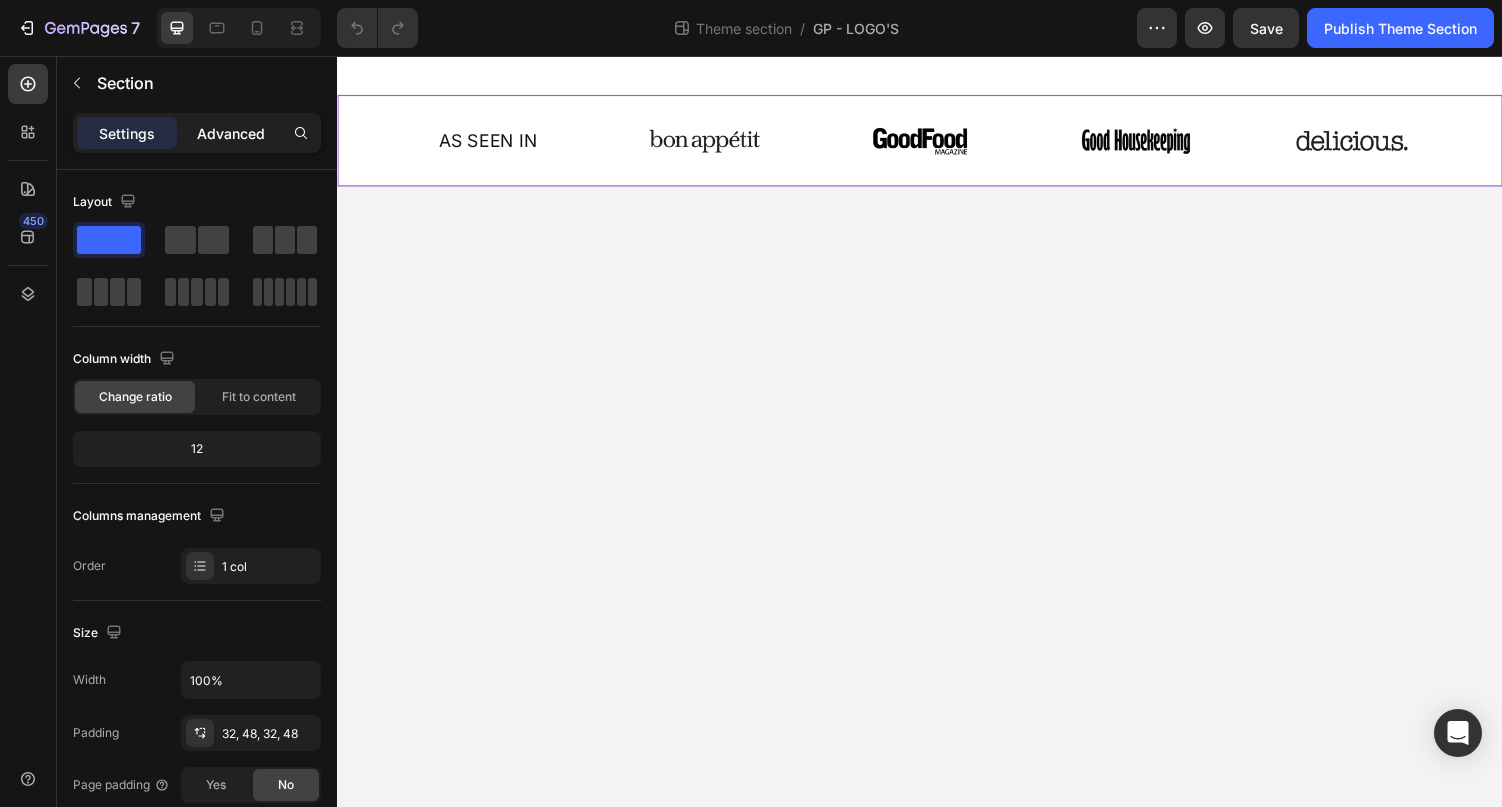 click on "Advanced" at bounding box center (231, 133) 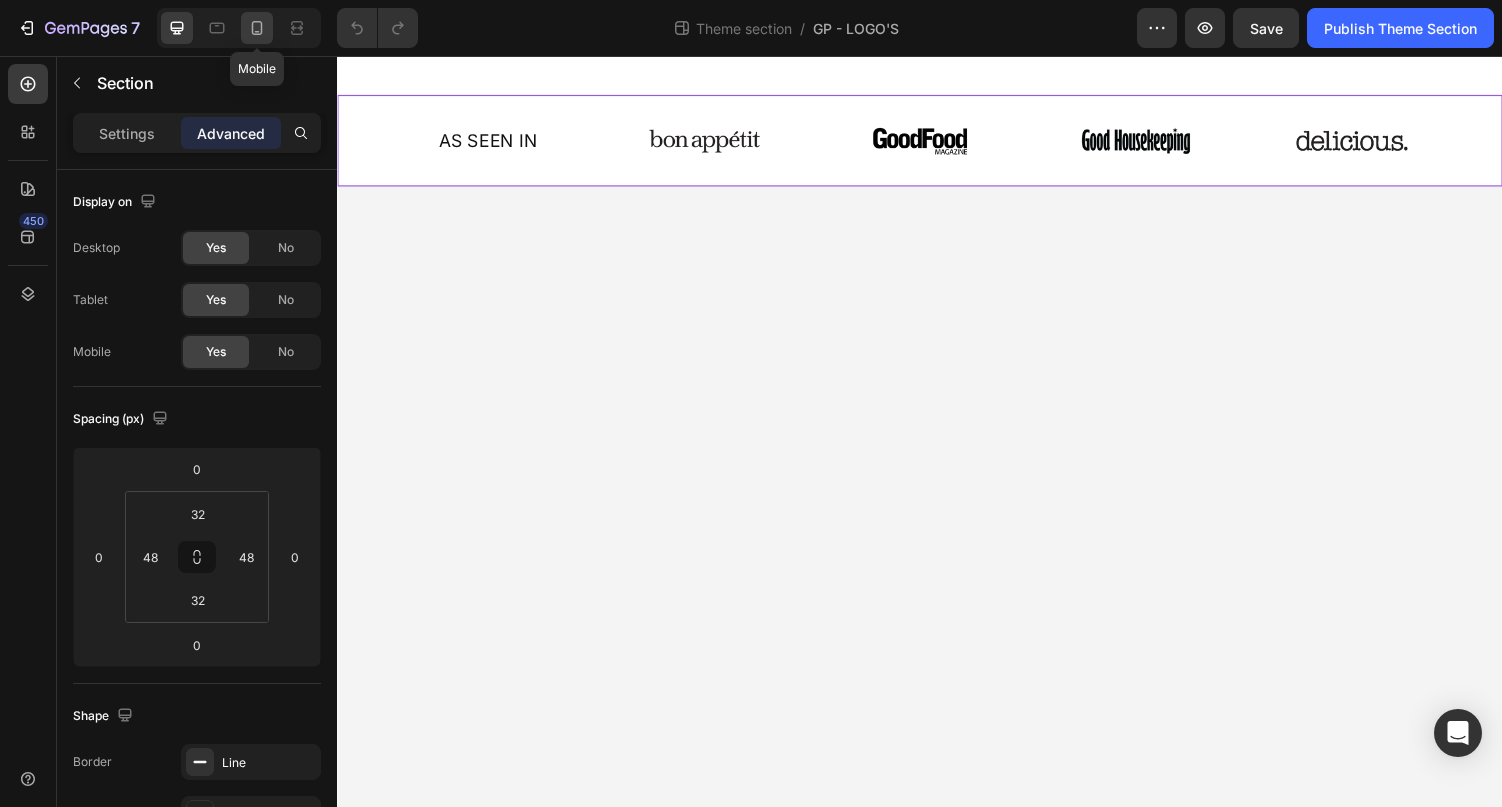 click 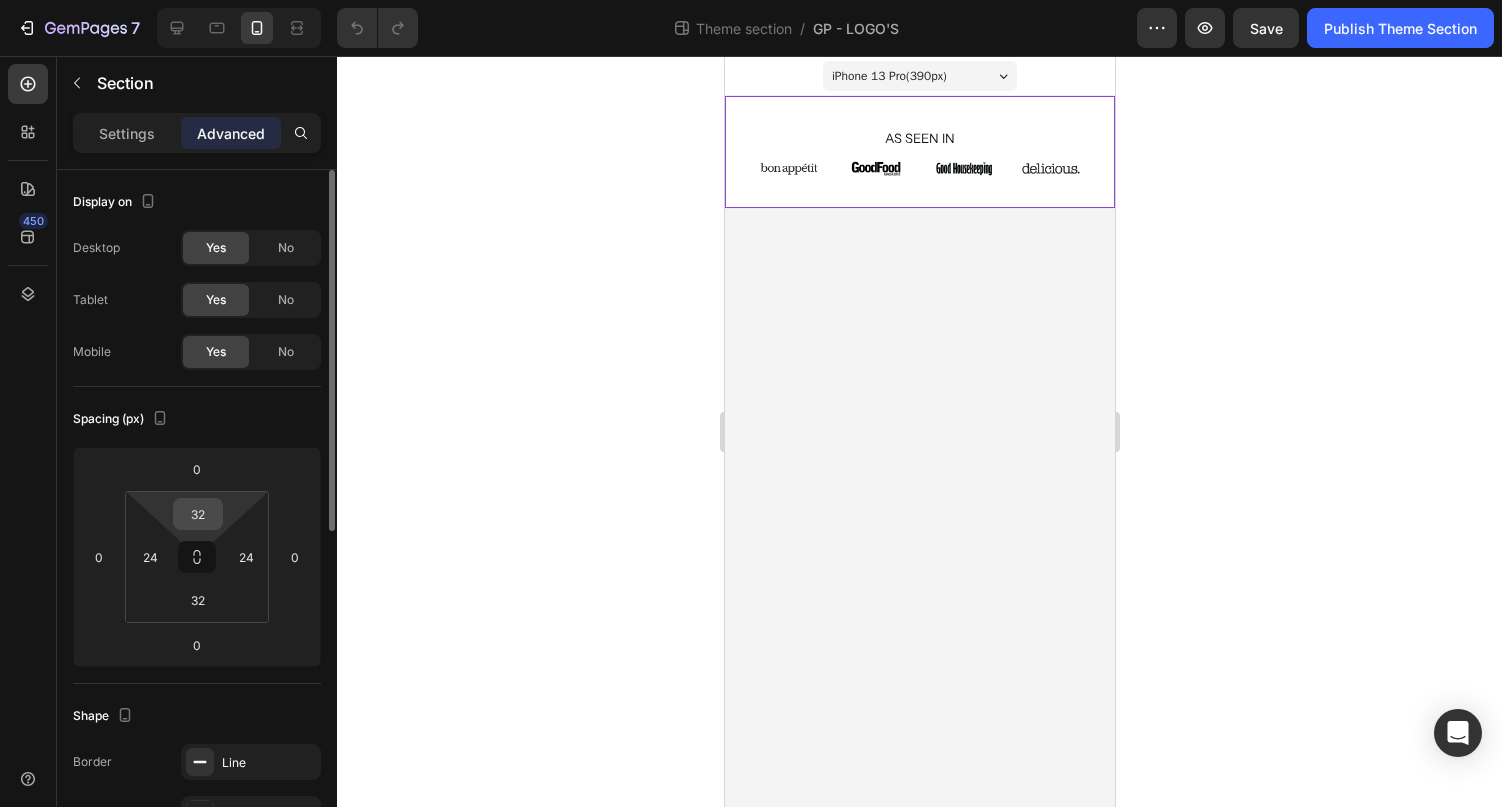 click on "32" at bounding box center (198, 514) 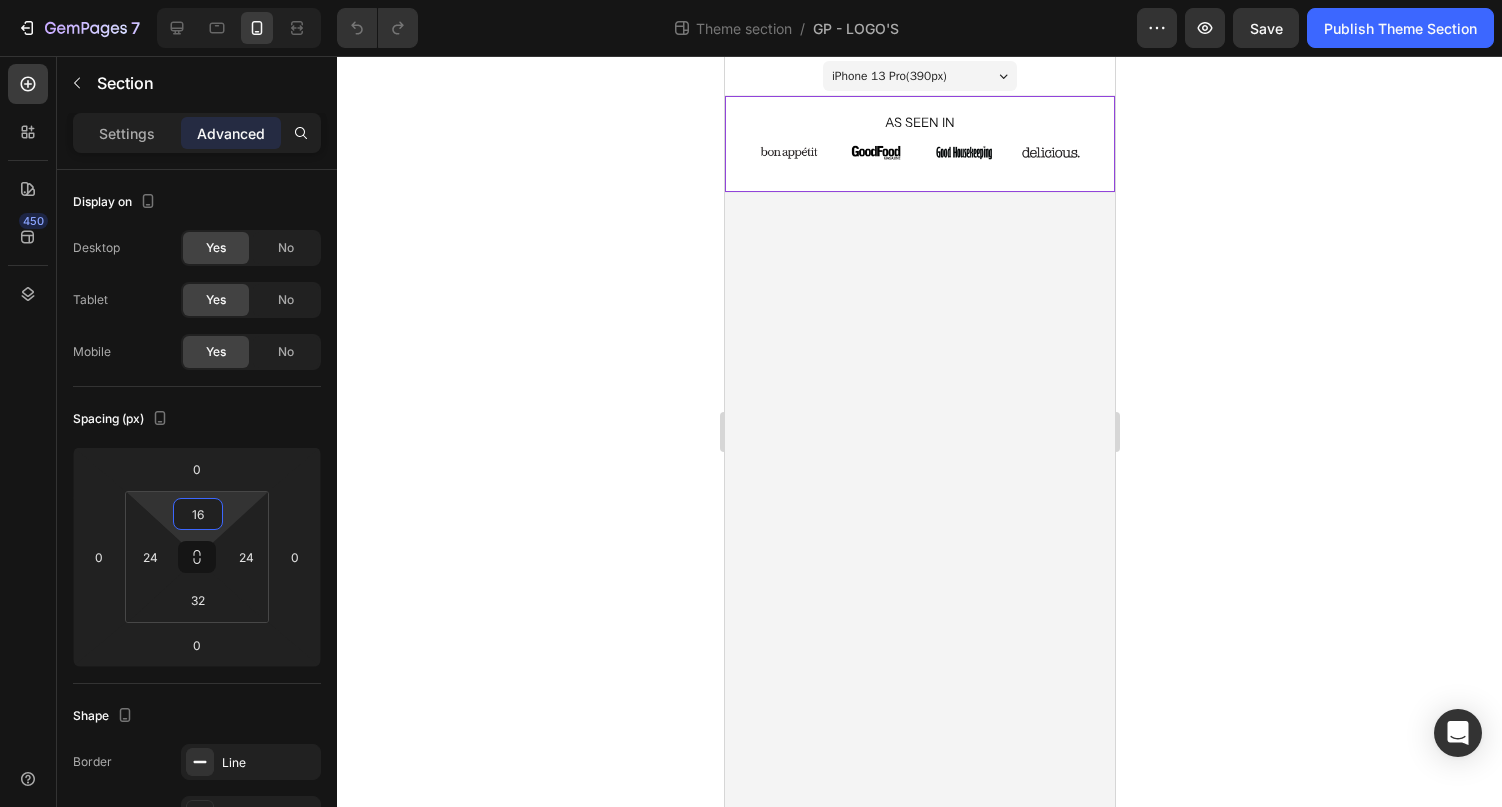 type on "16" 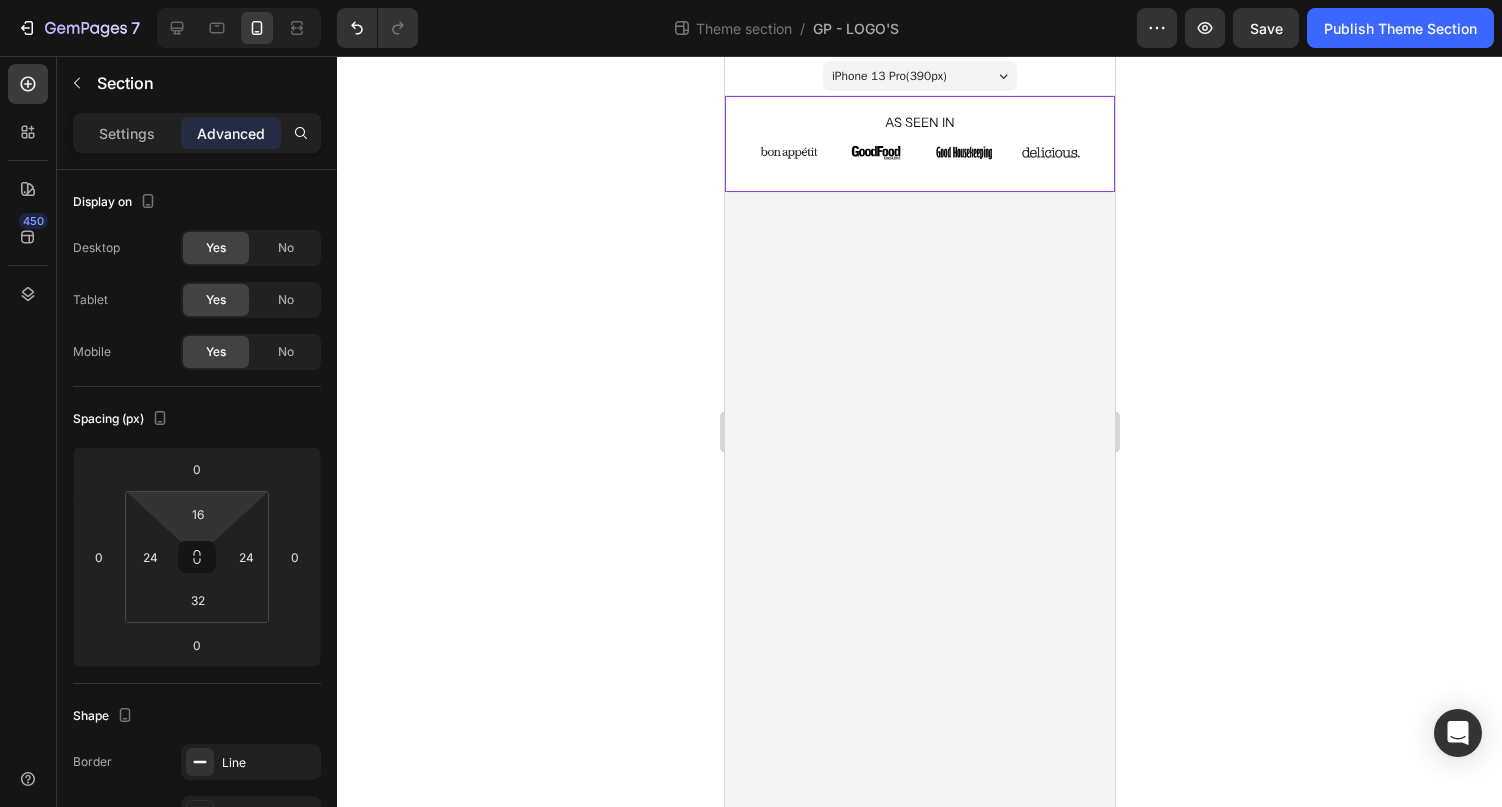 click 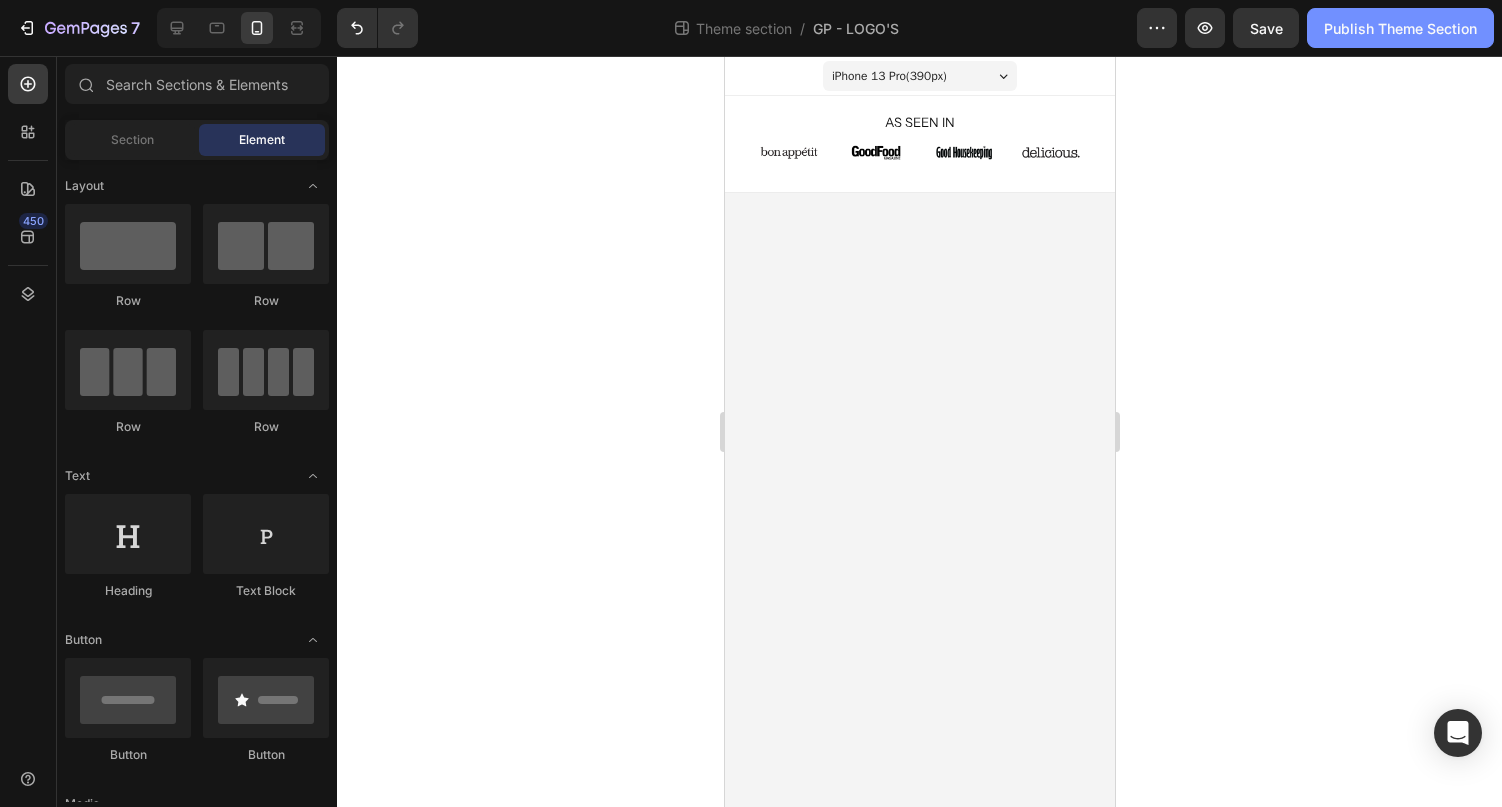 click on "Publish Theme Section" at bounding box center [1400, 28] 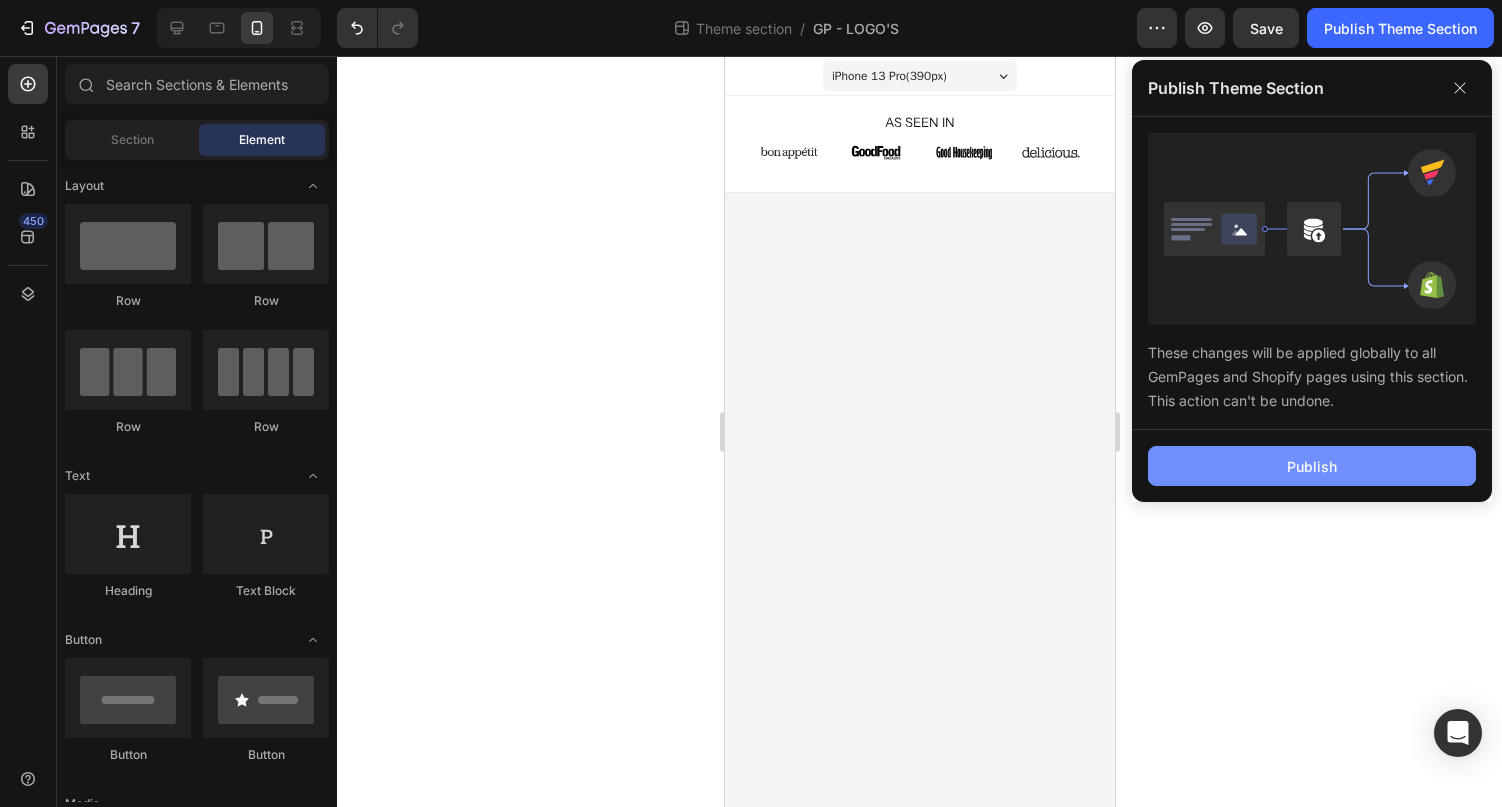 click on "Publish" 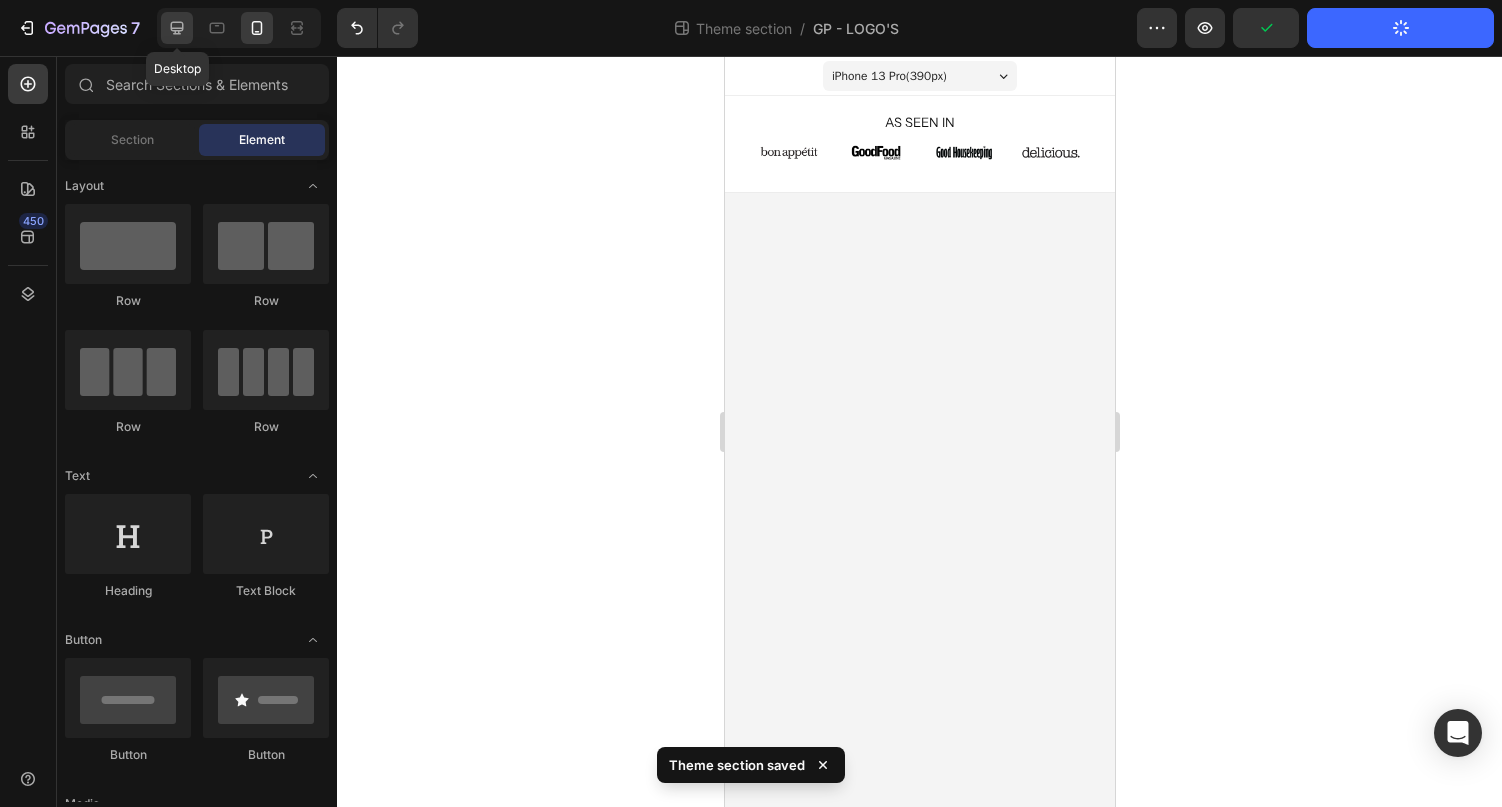 click 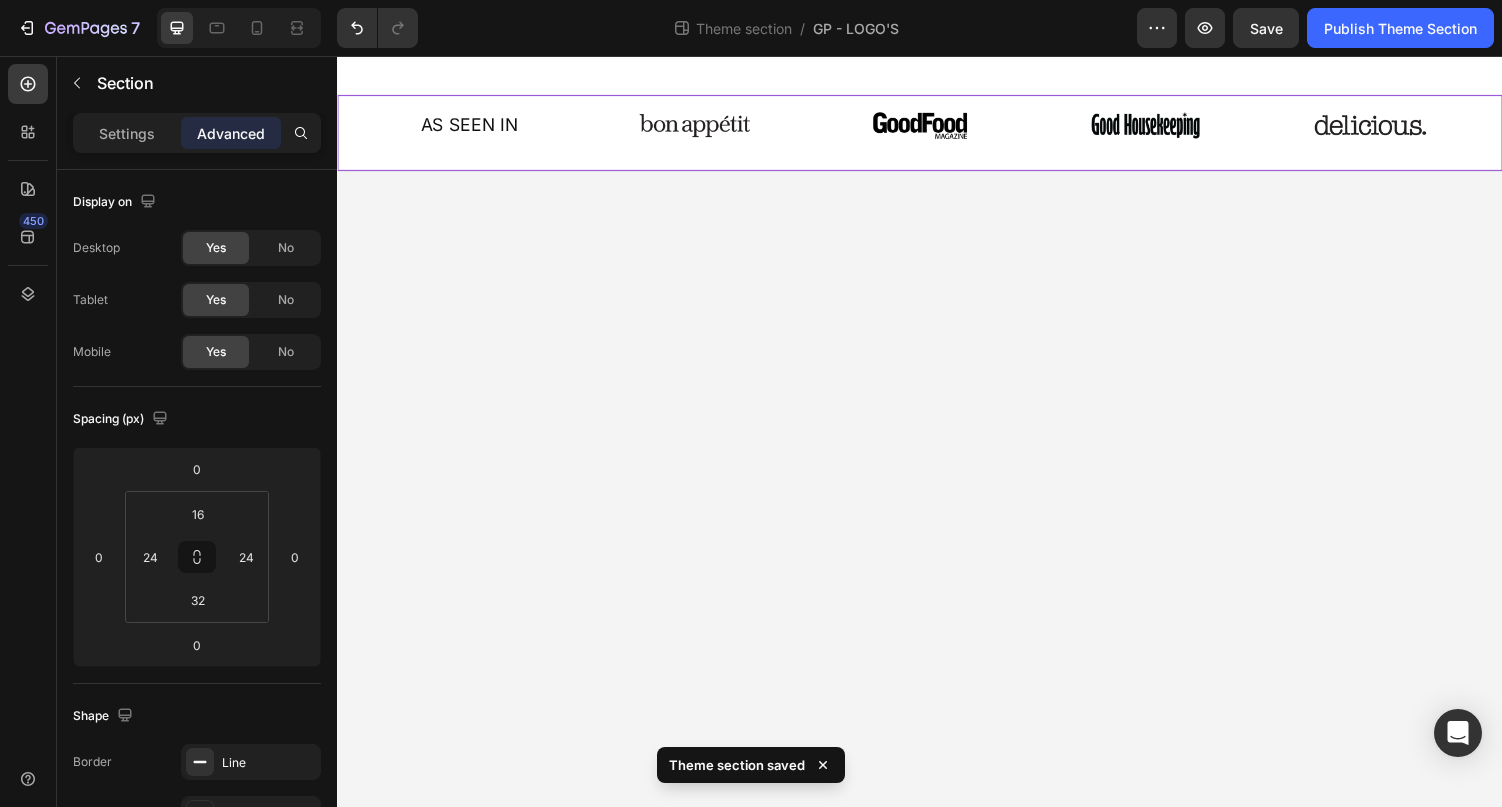 click on "AS SEEN IN Heading Image Image Image Image Row AS SEEN IN Heading Image Image Image Image Row" at bounding box center (937, 135) 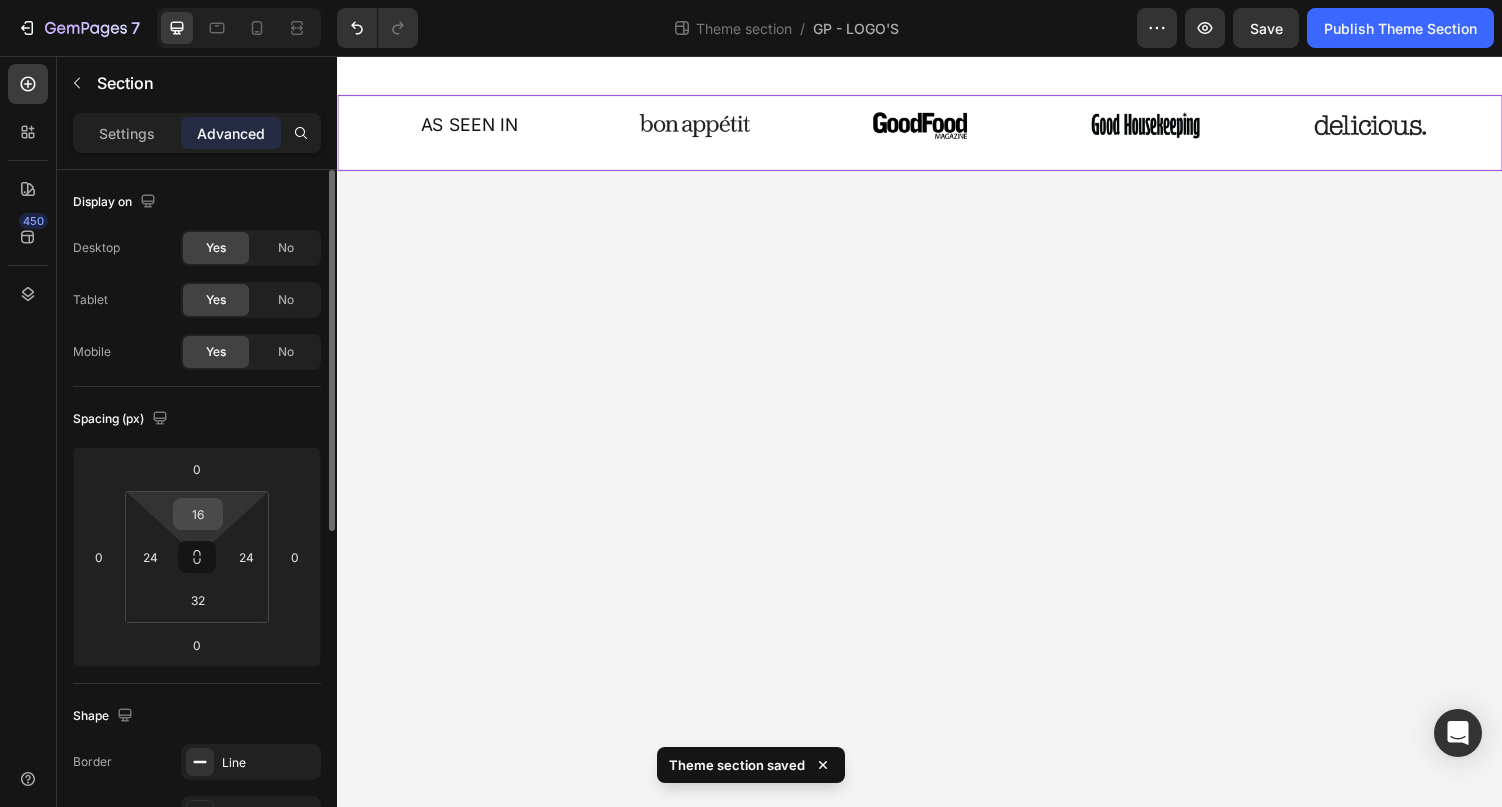 click on "16" at bounding box center (198, 514) 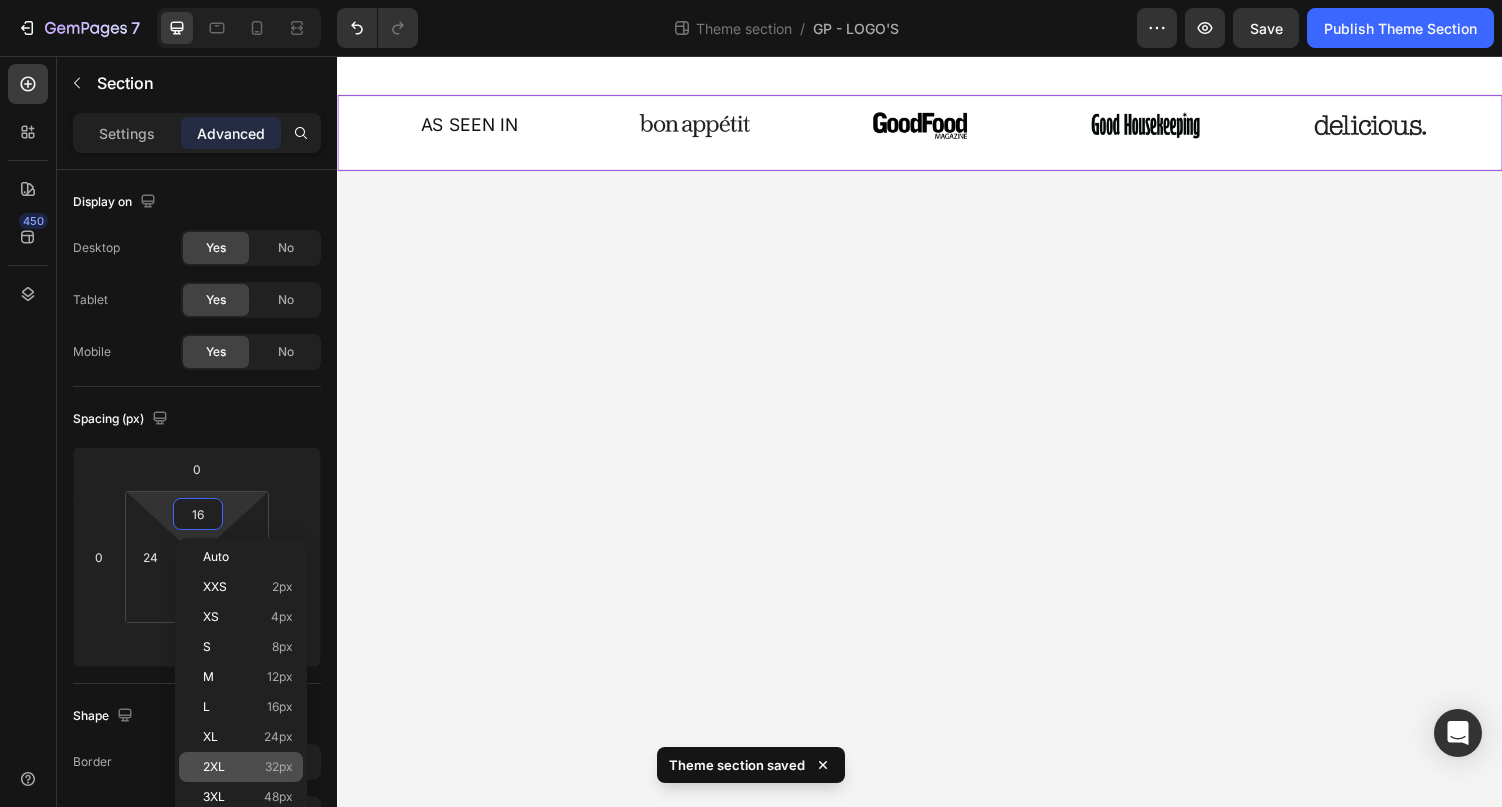 click on "2XL 32px" 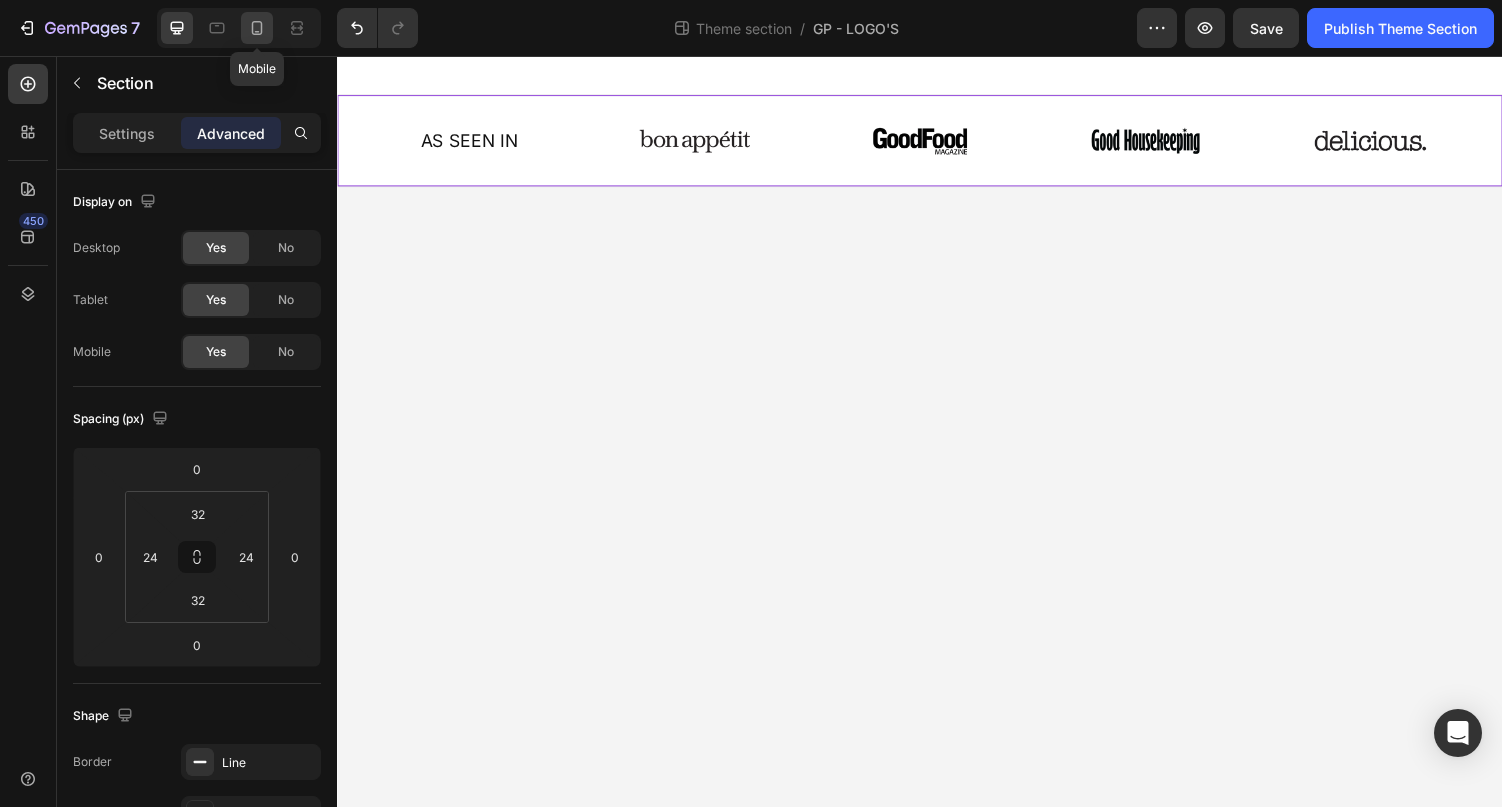 click 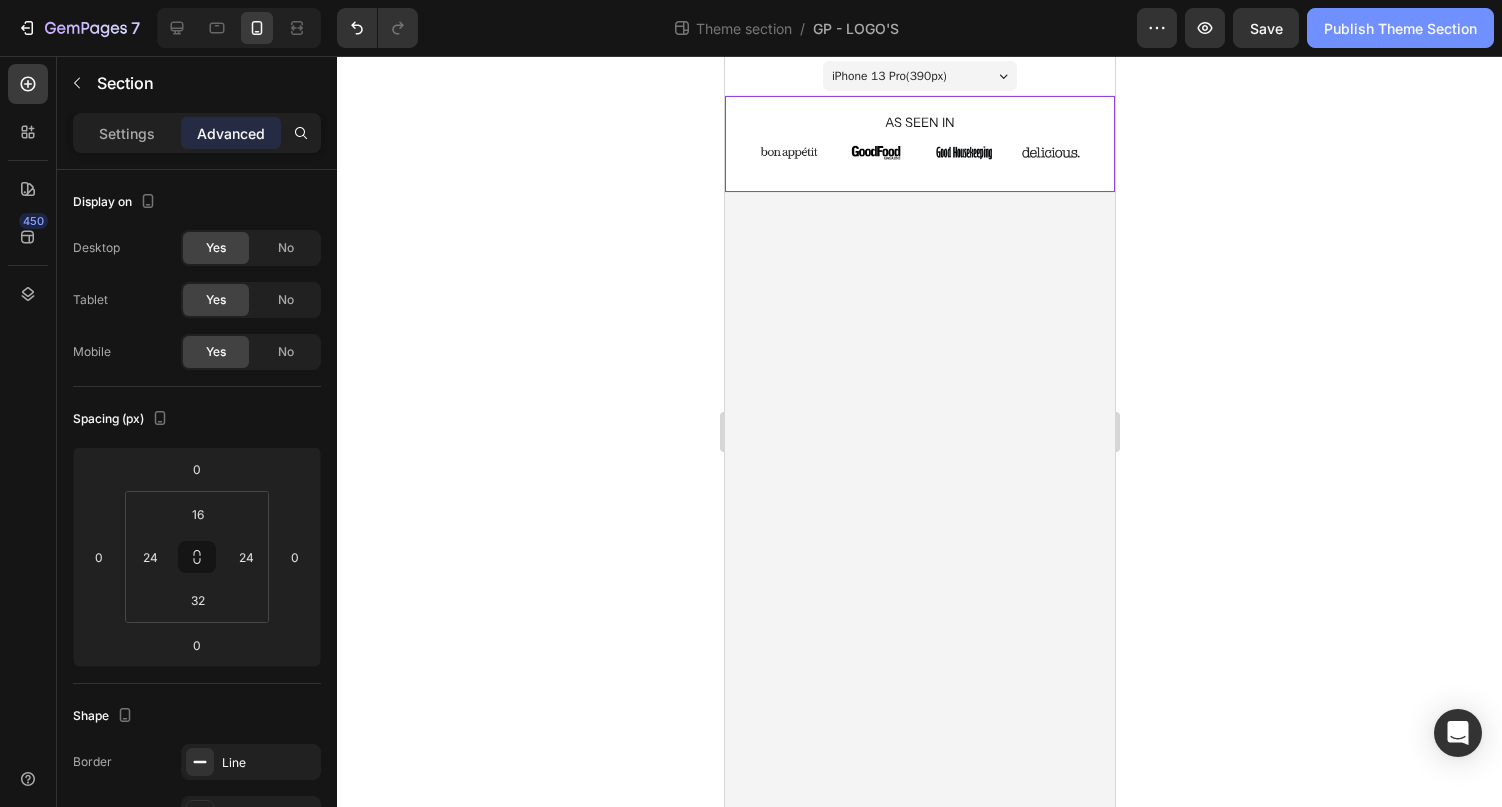 click on "Publish Theme Section" at bounding box center (1400, 28) 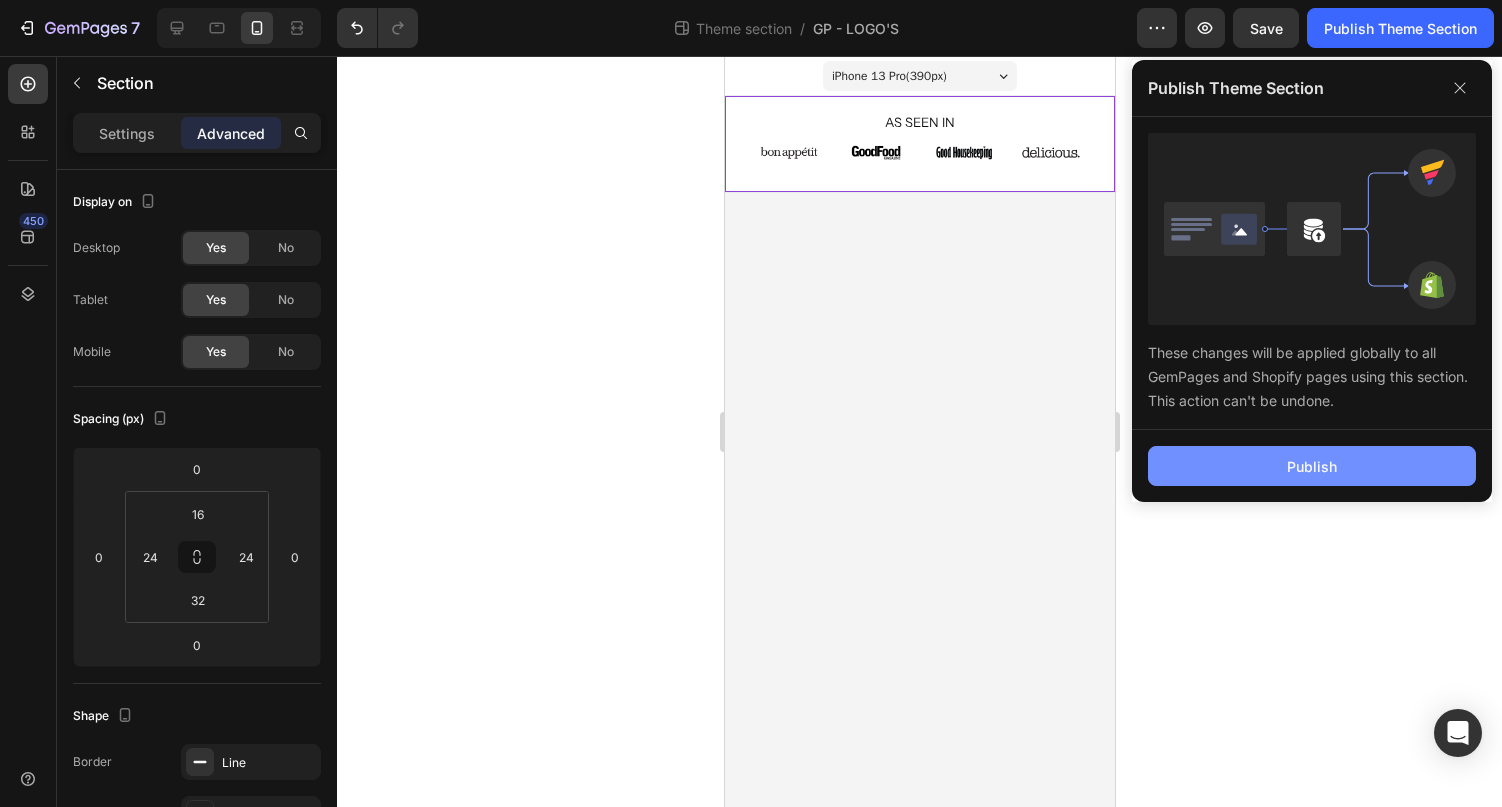 click on "Publish" 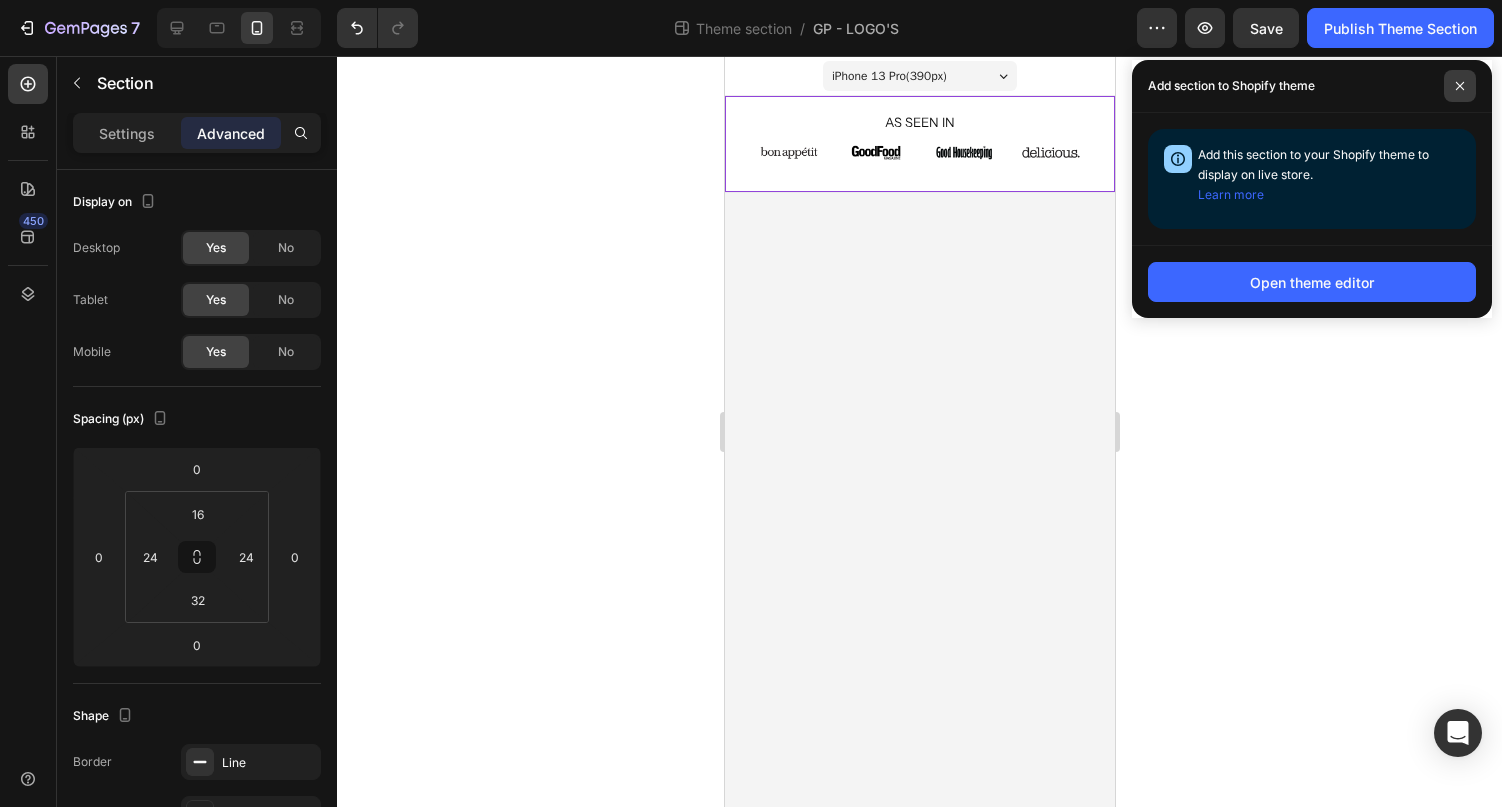 click at bounding box center (1460, 86) 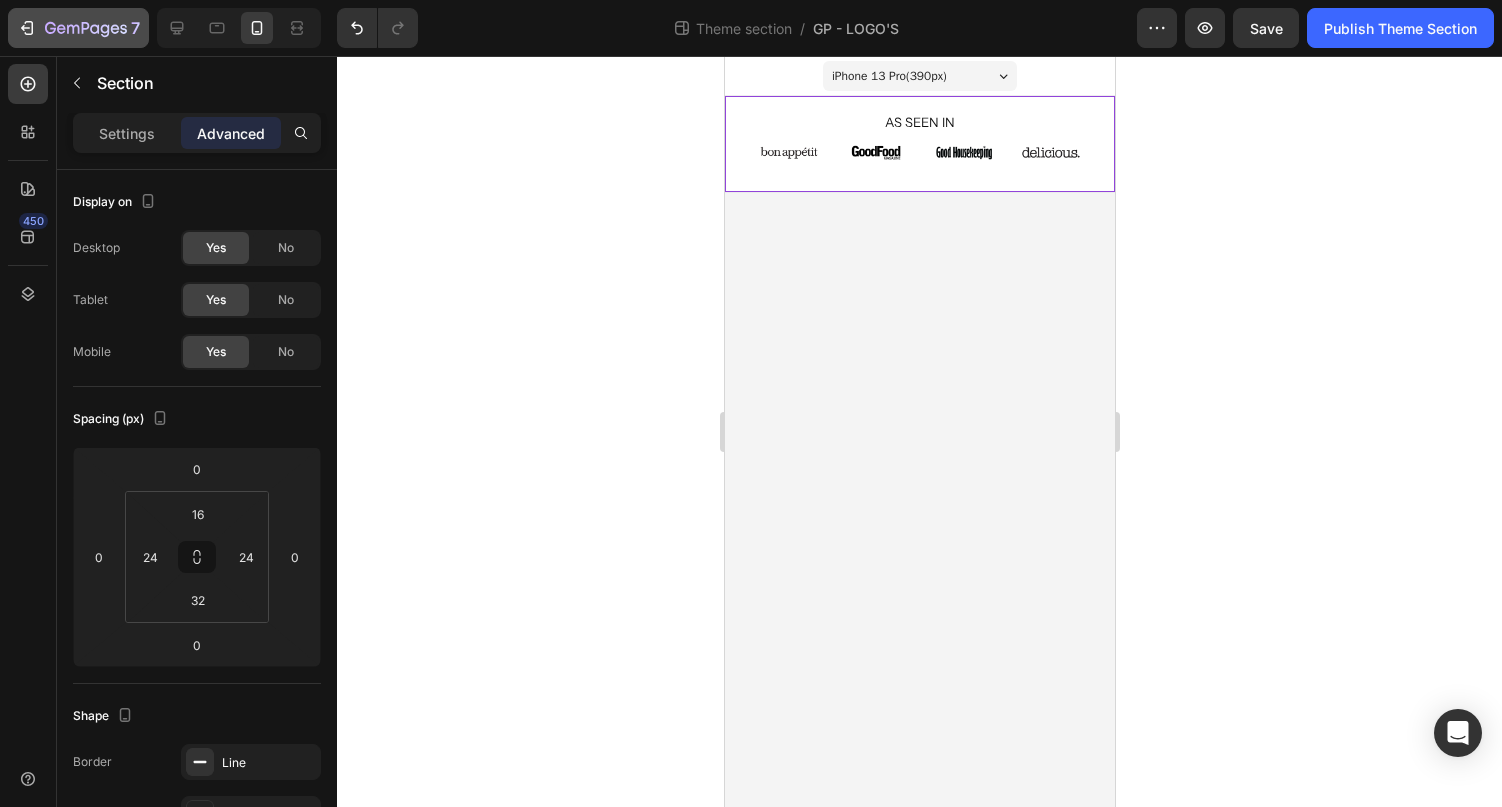 click 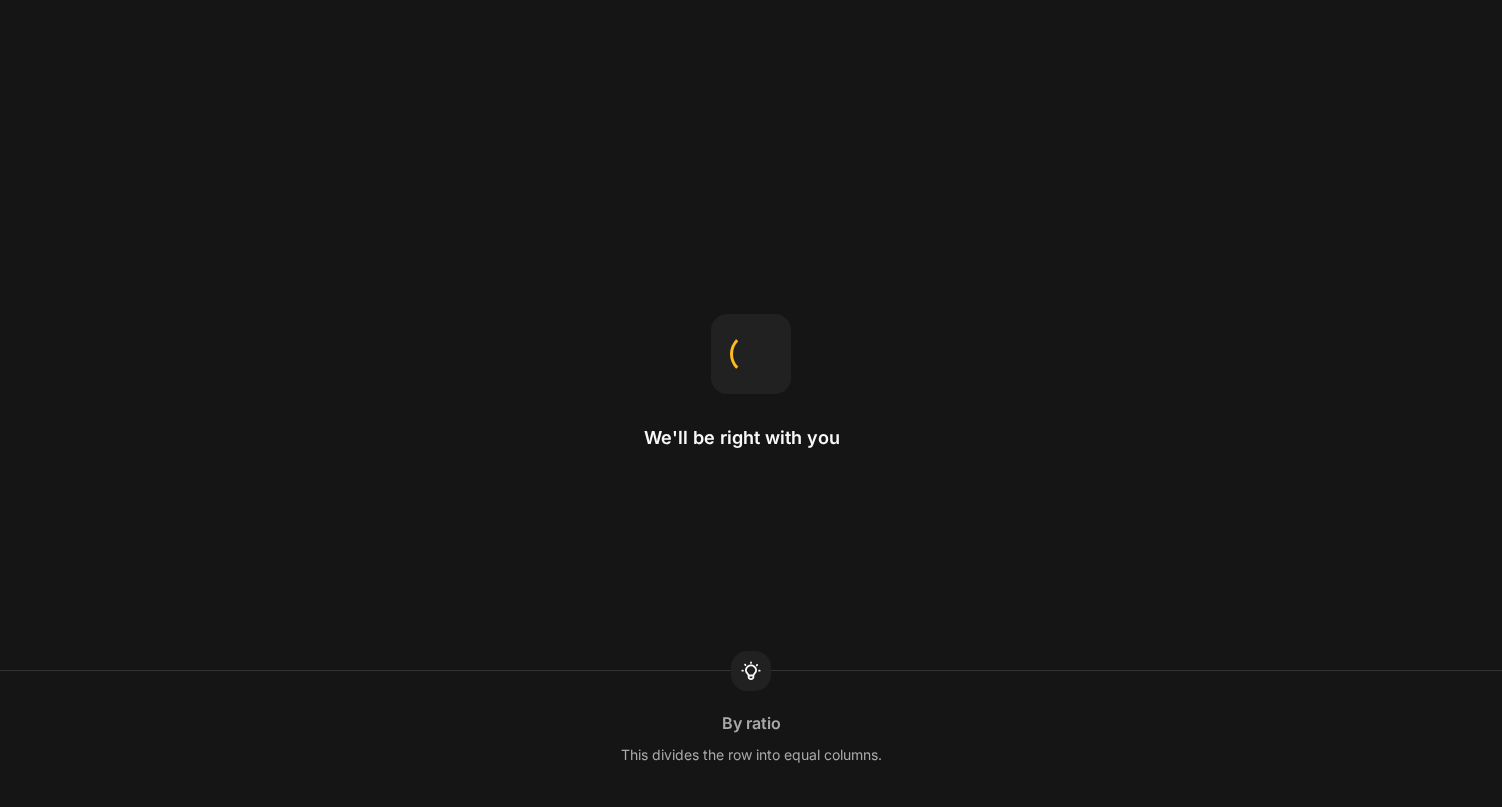 scroll, scrollTop: 0, scrollLeft: 0, axis: both 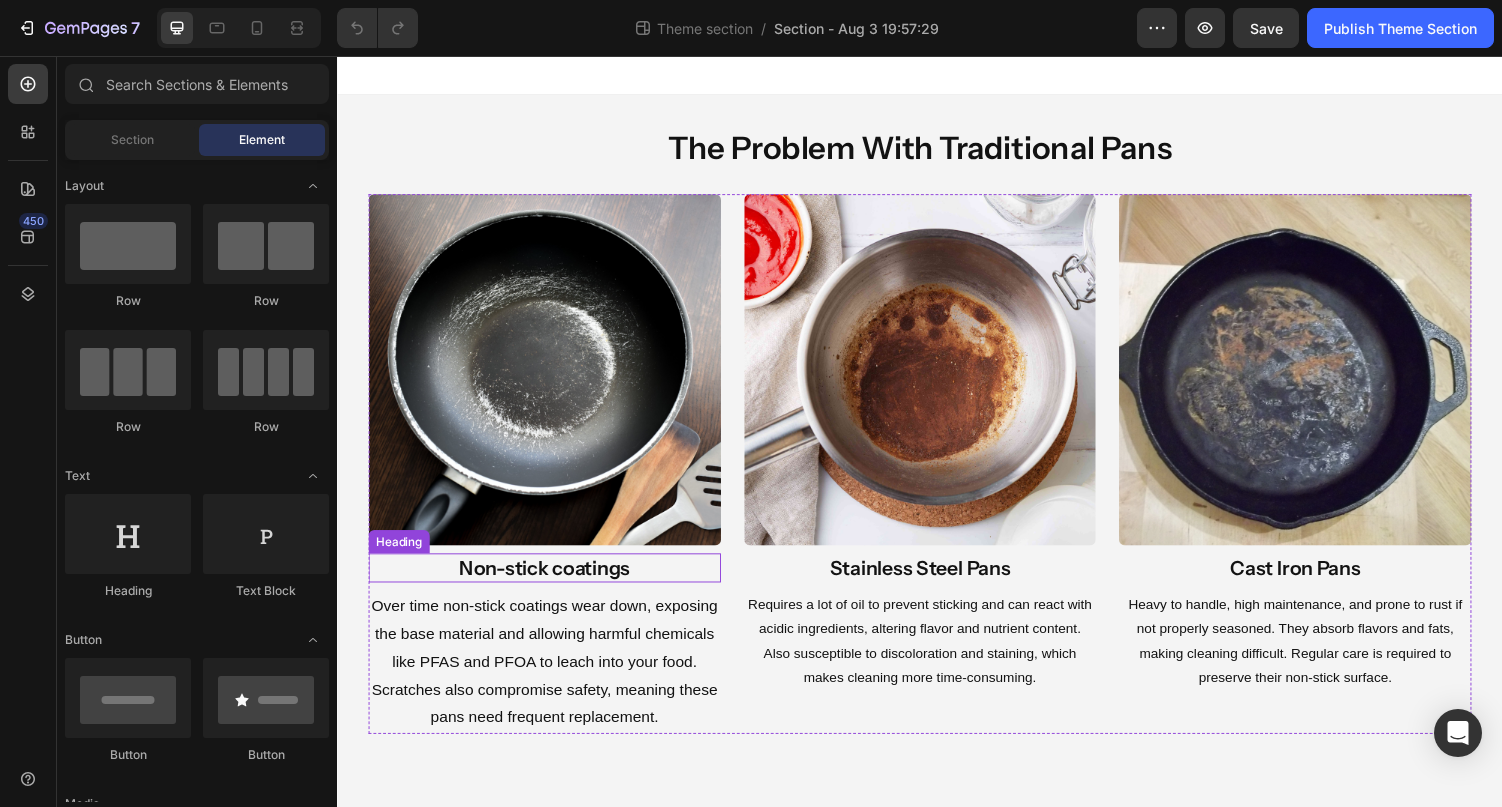click at bounding box center [550, 379] 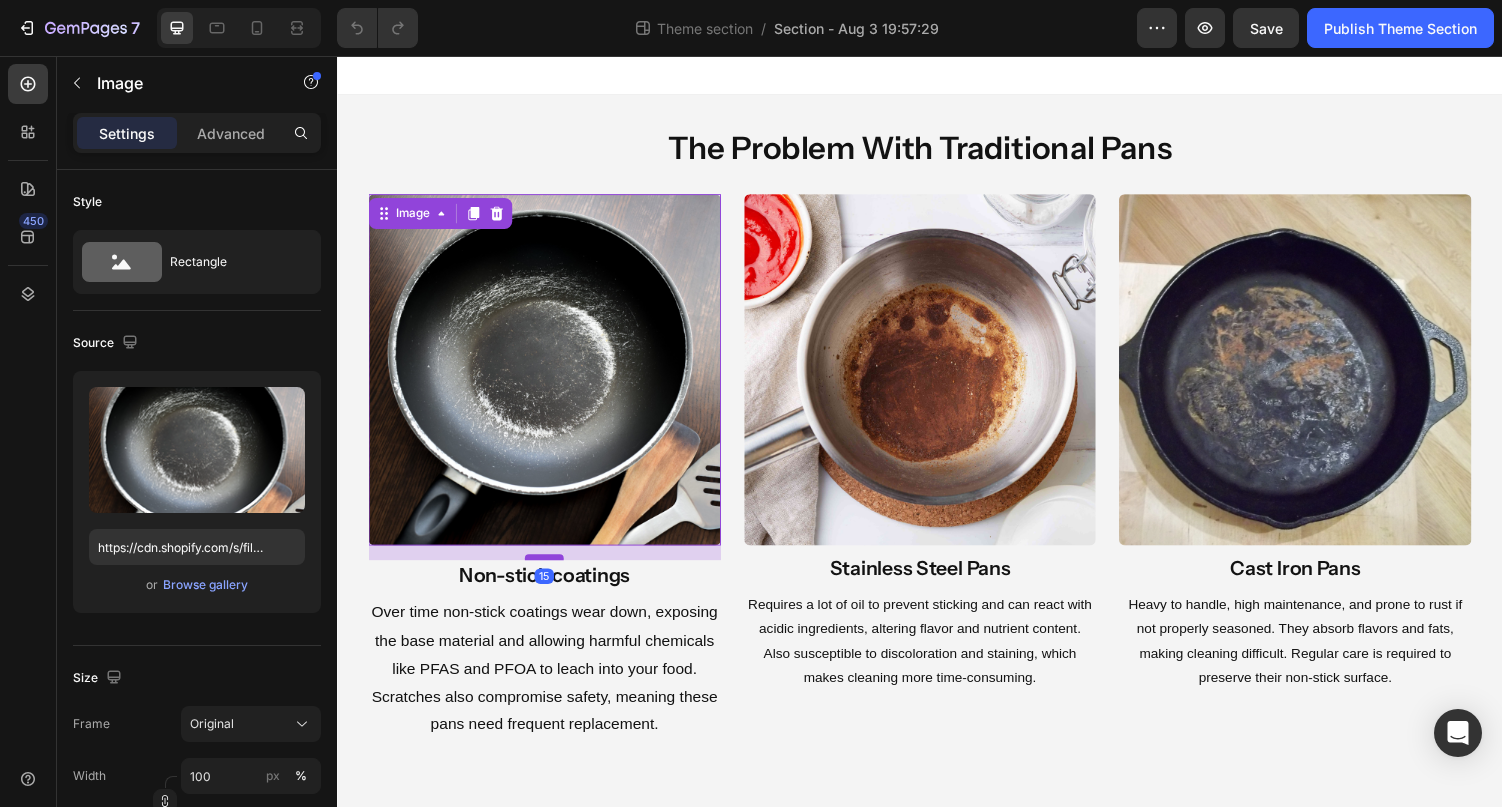 click at bounding box center [550, 572] 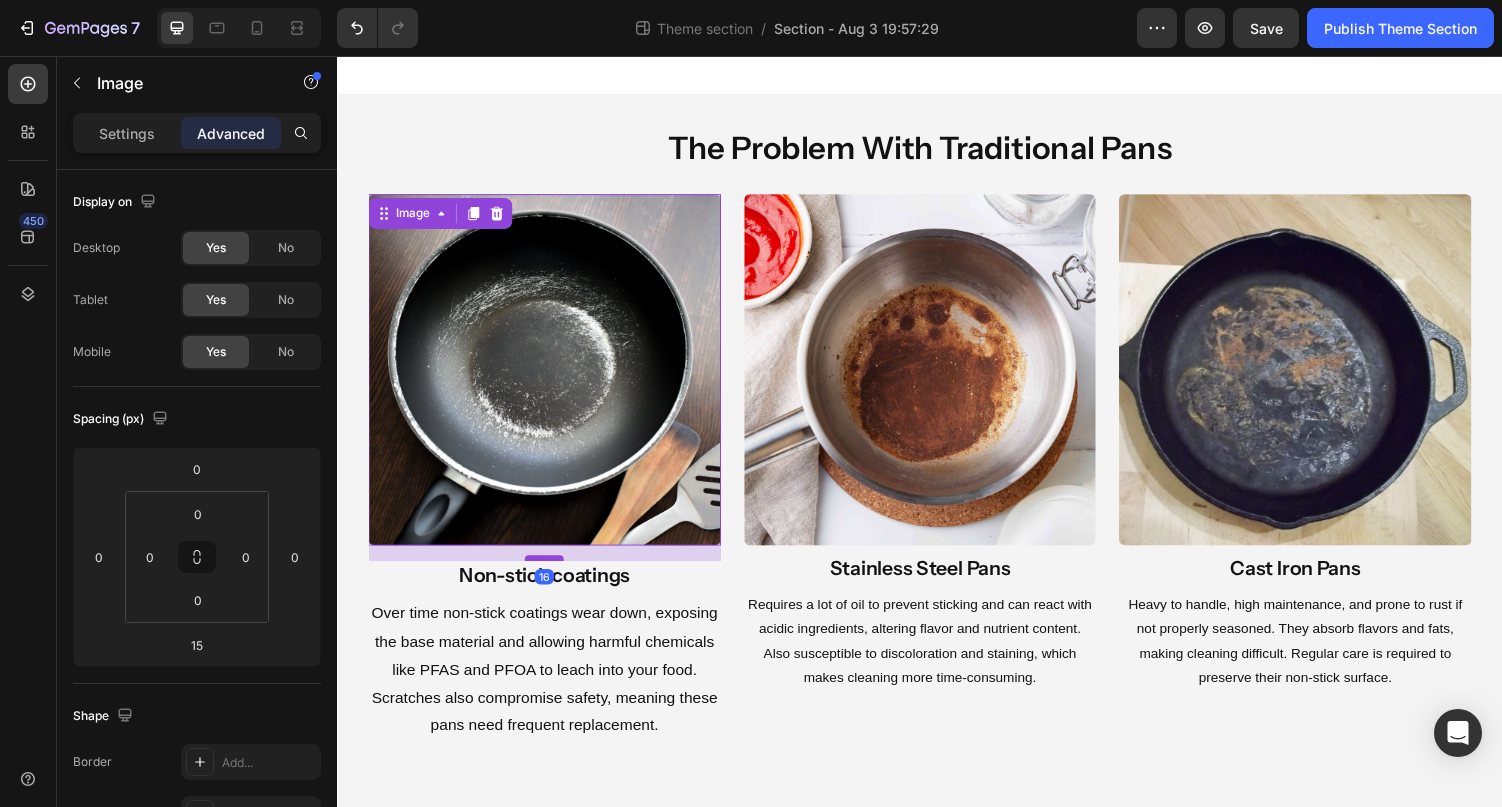 click at bounding box center (550, 573) 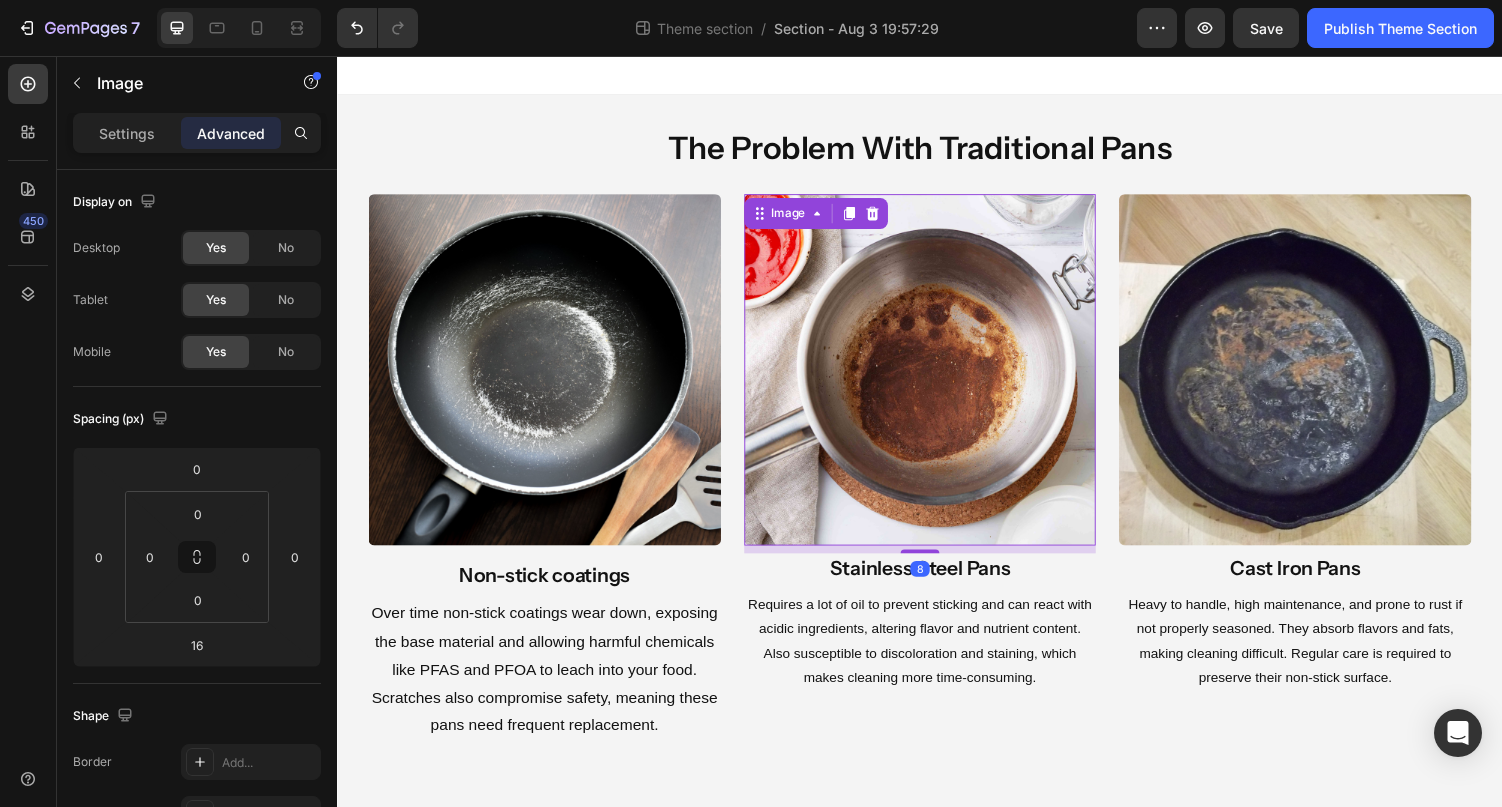click at bounding box center [937, 379] 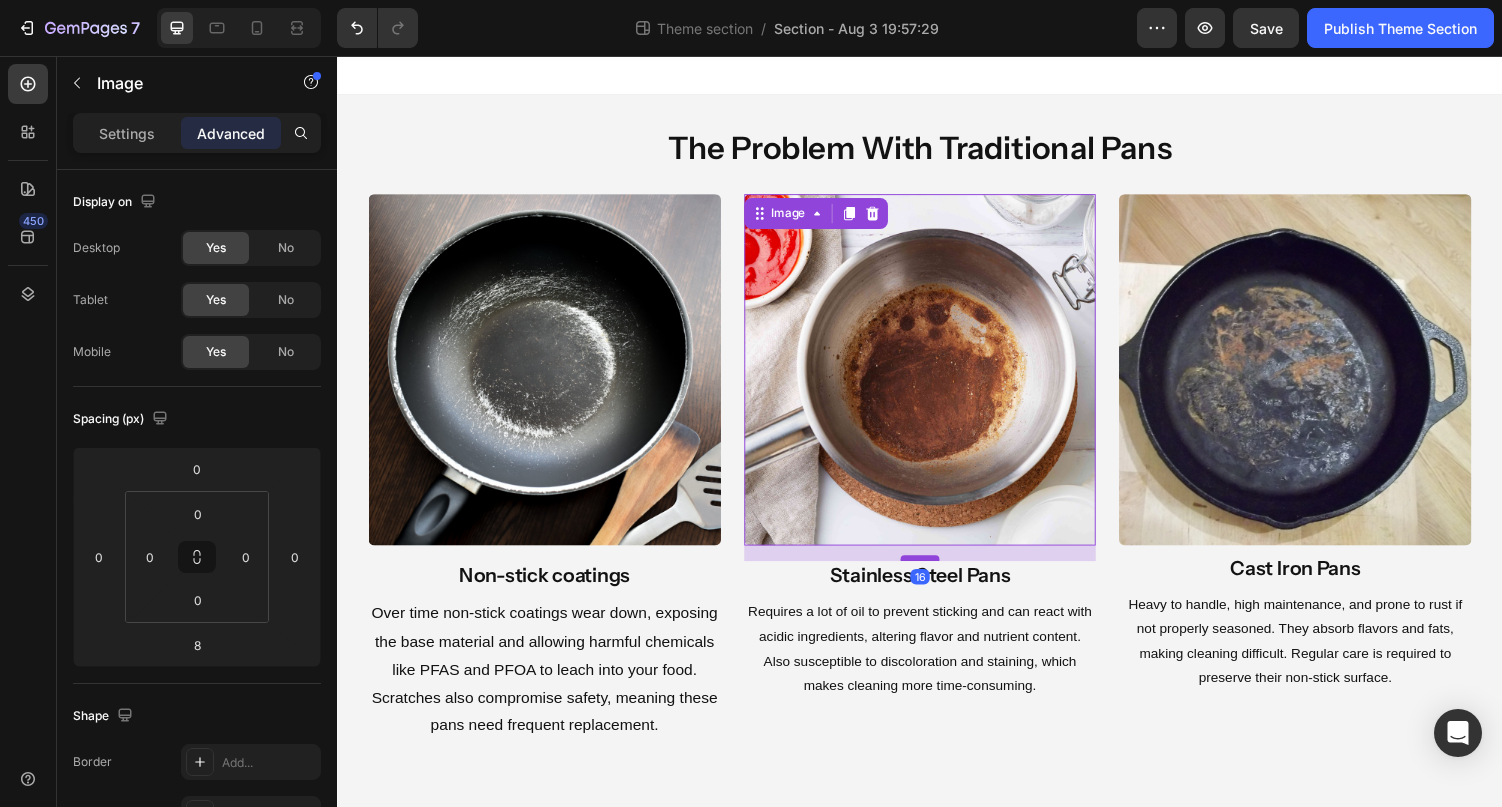 click at bounding box center [937, 573] 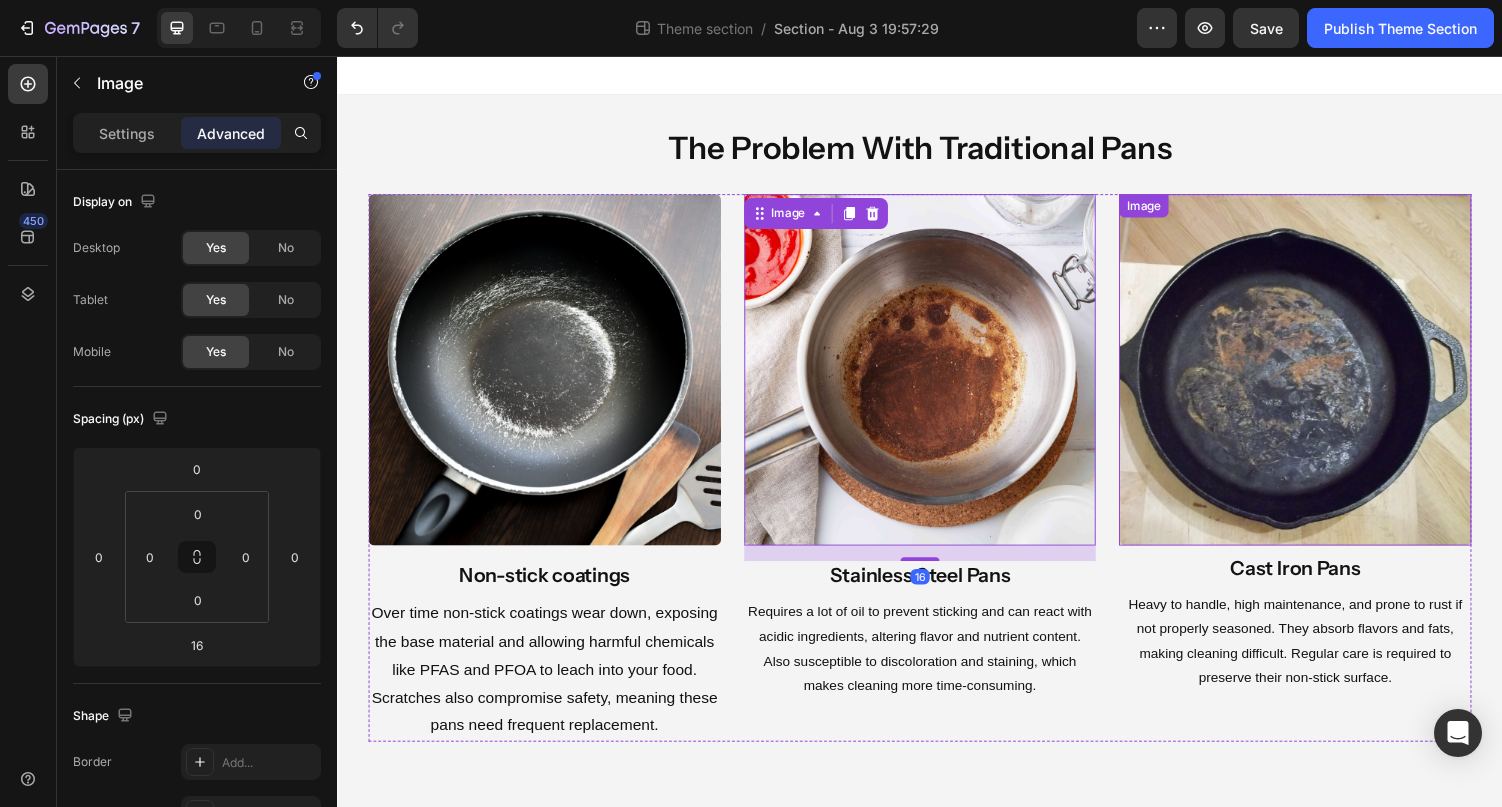 click at bounding box center [1323, 379] 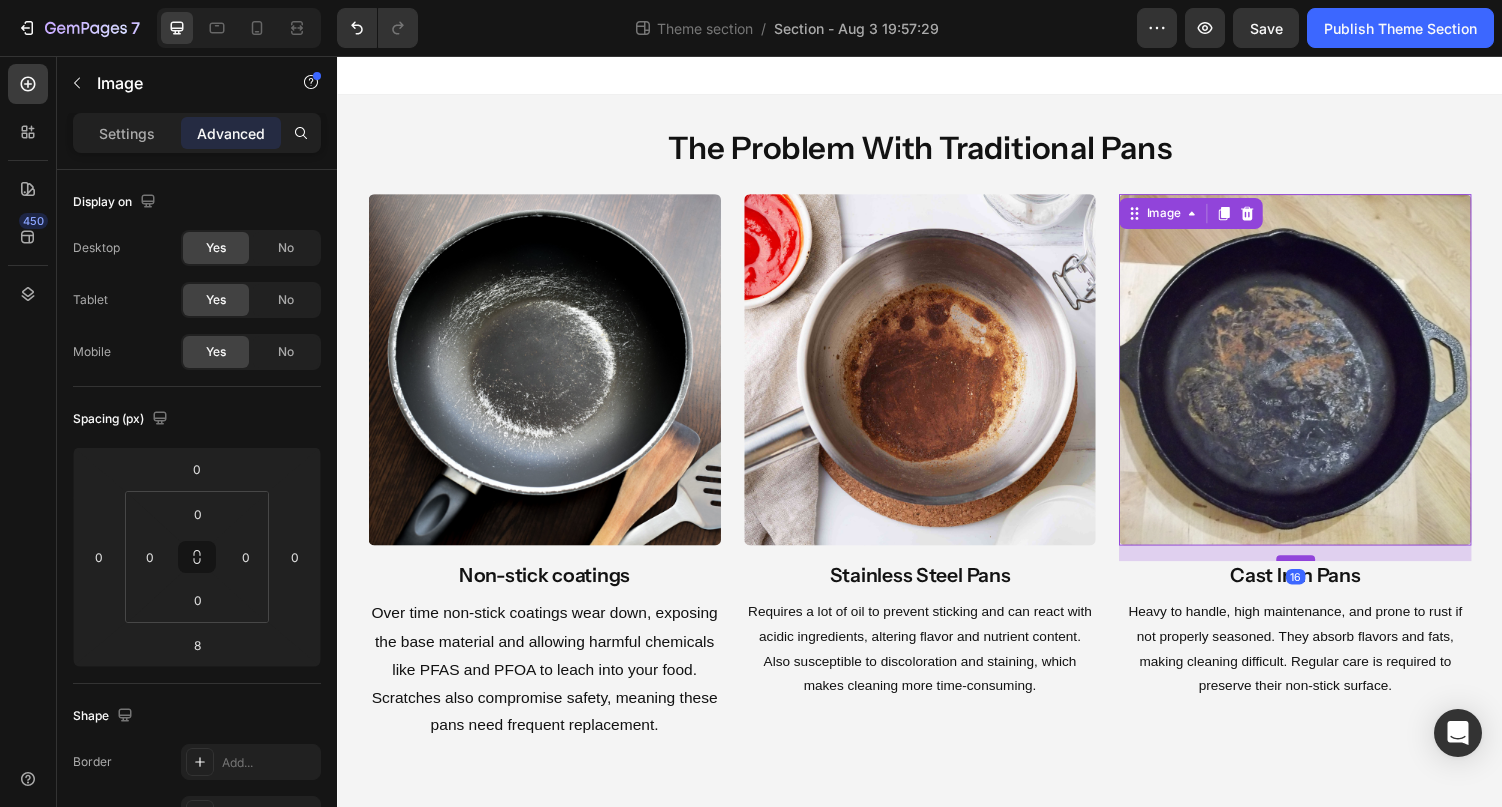 click at bounding box center [1324, 573] 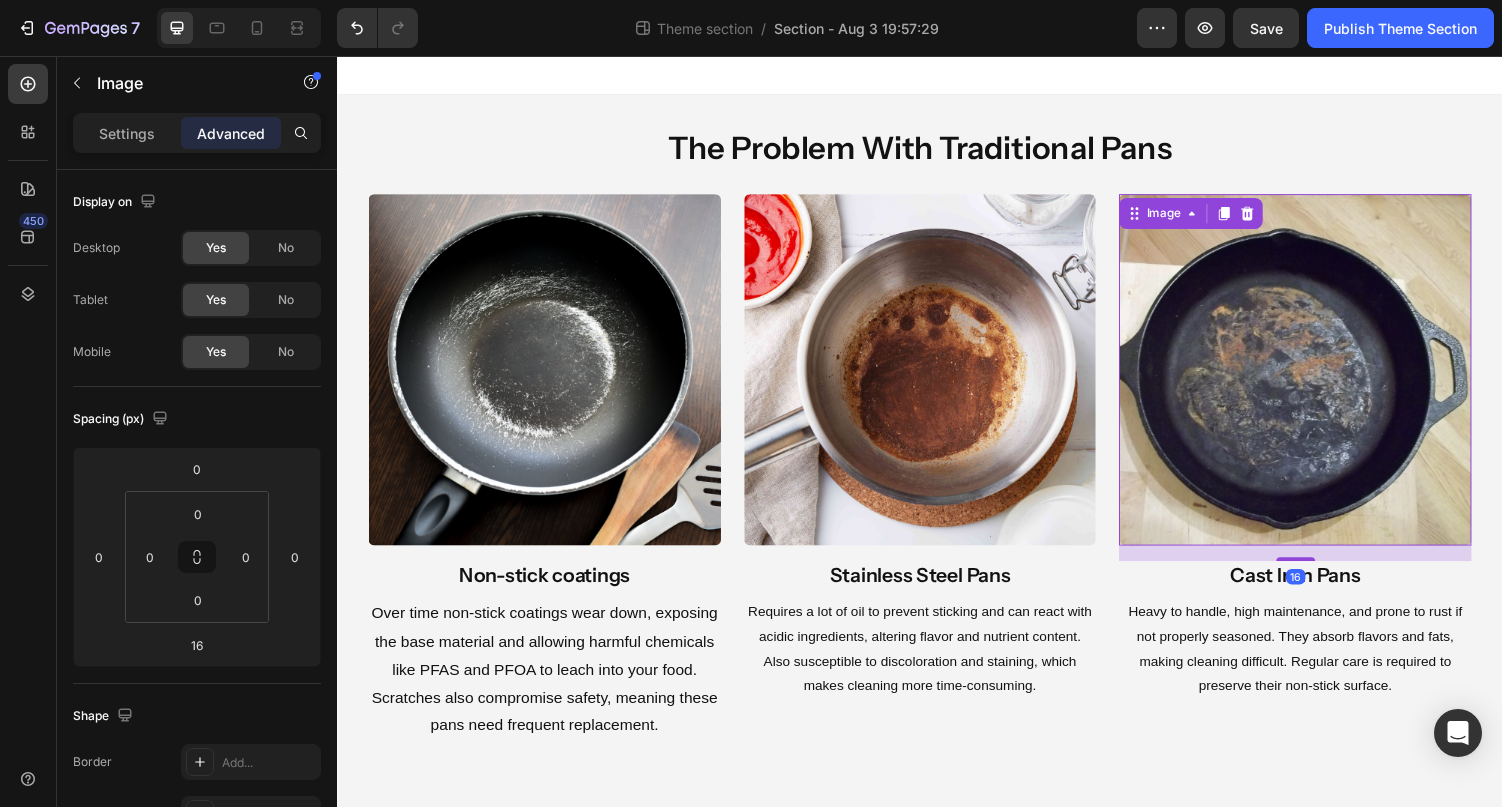 click on "7  Theme section  /  Section - Aug 3 19:57:29 Preview  Save   Publish Theme Section" 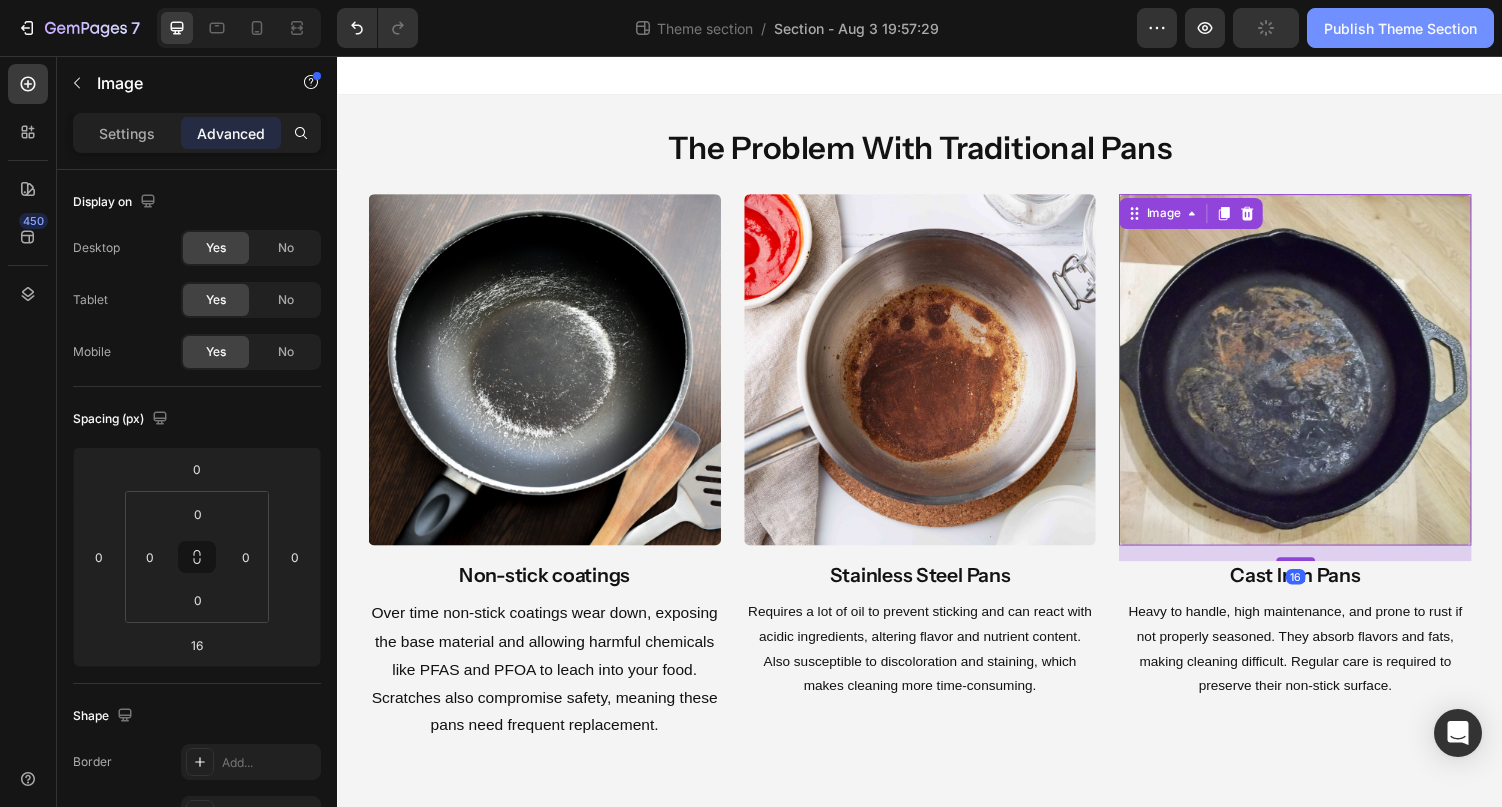 click on "Publish Theme Section" 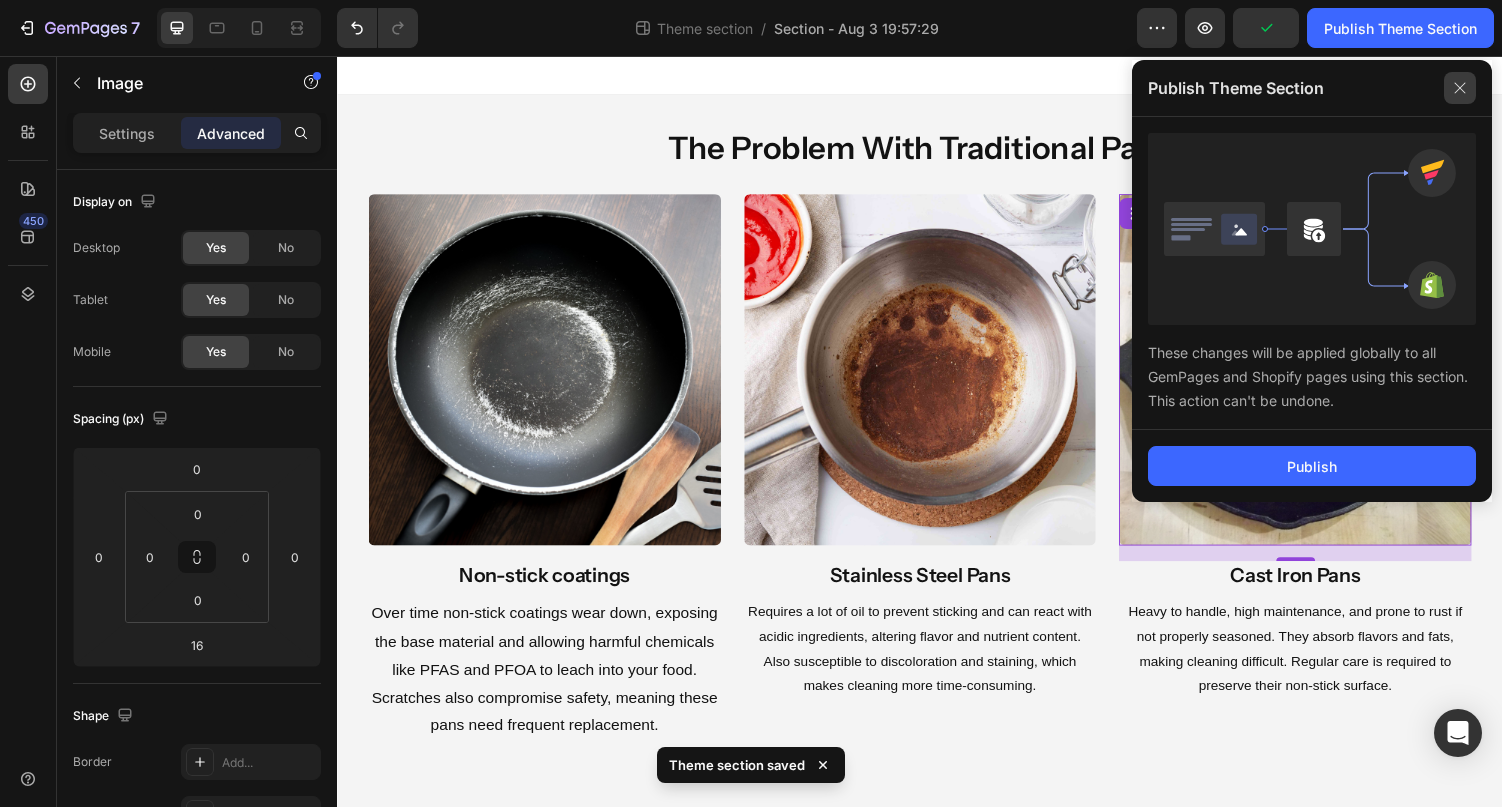 click 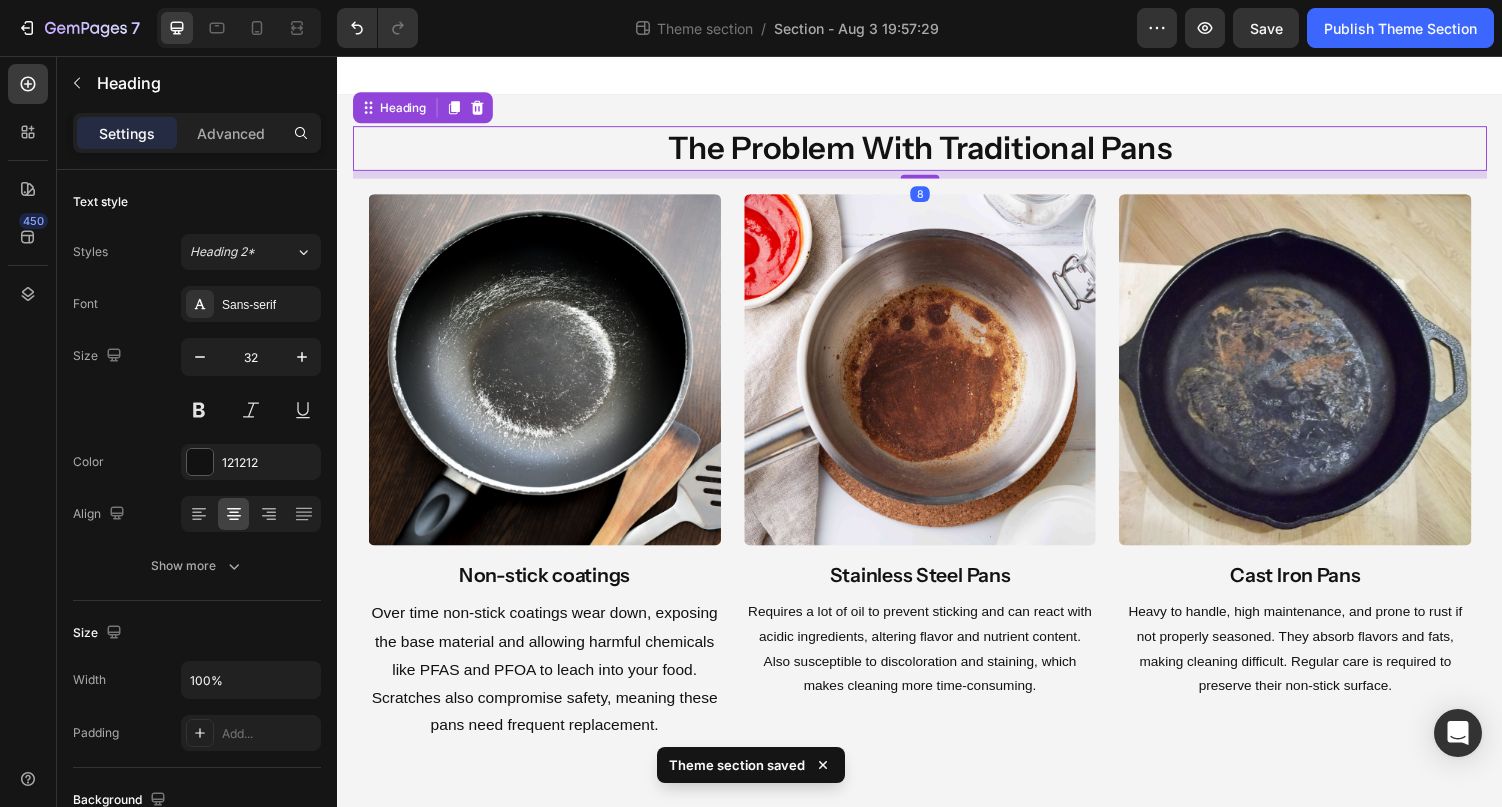 click on "the problem with traditional pans" at bounding box center (937, 151) 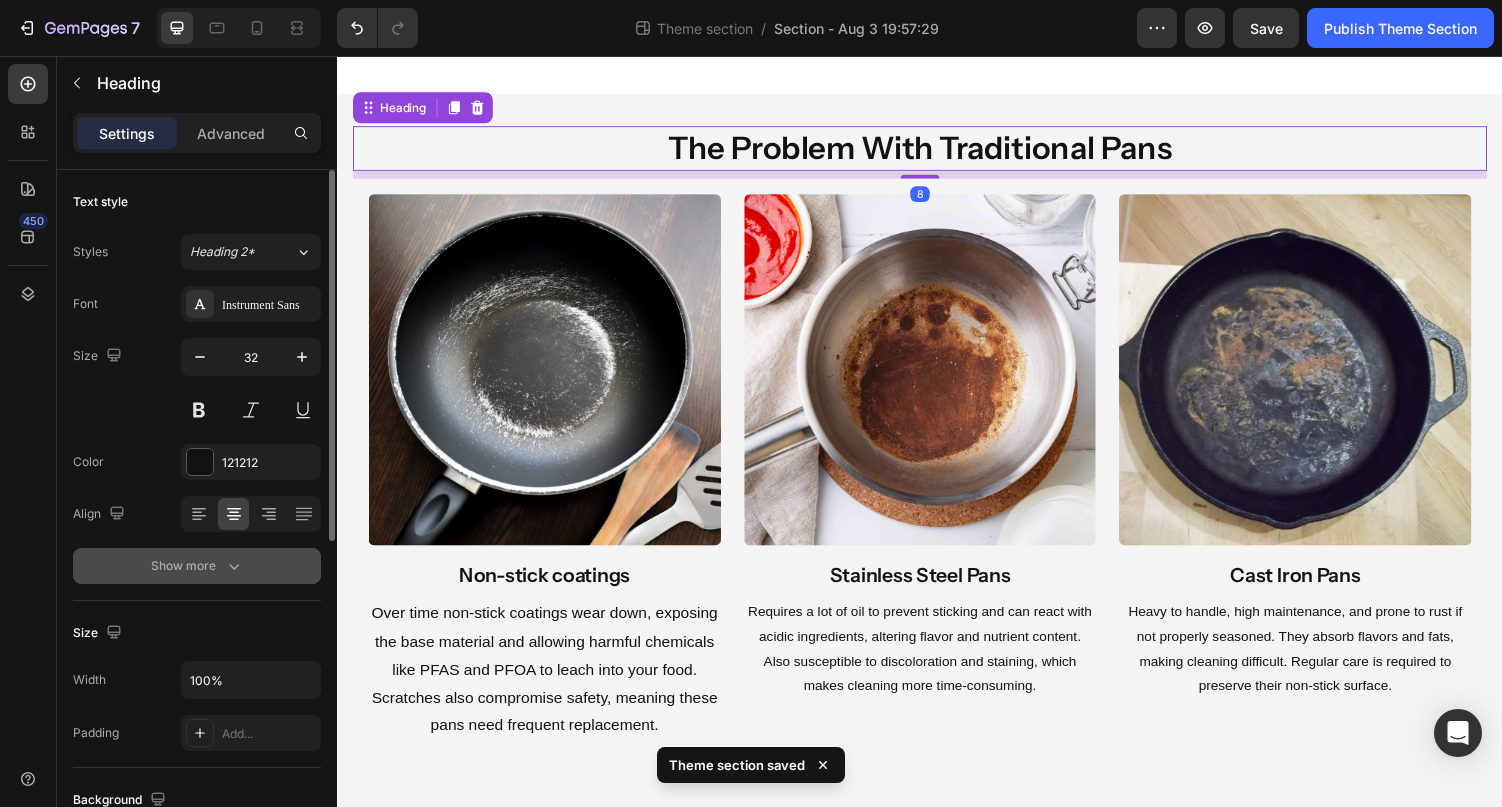 click on "Show more" at bounding box center (197, 566) 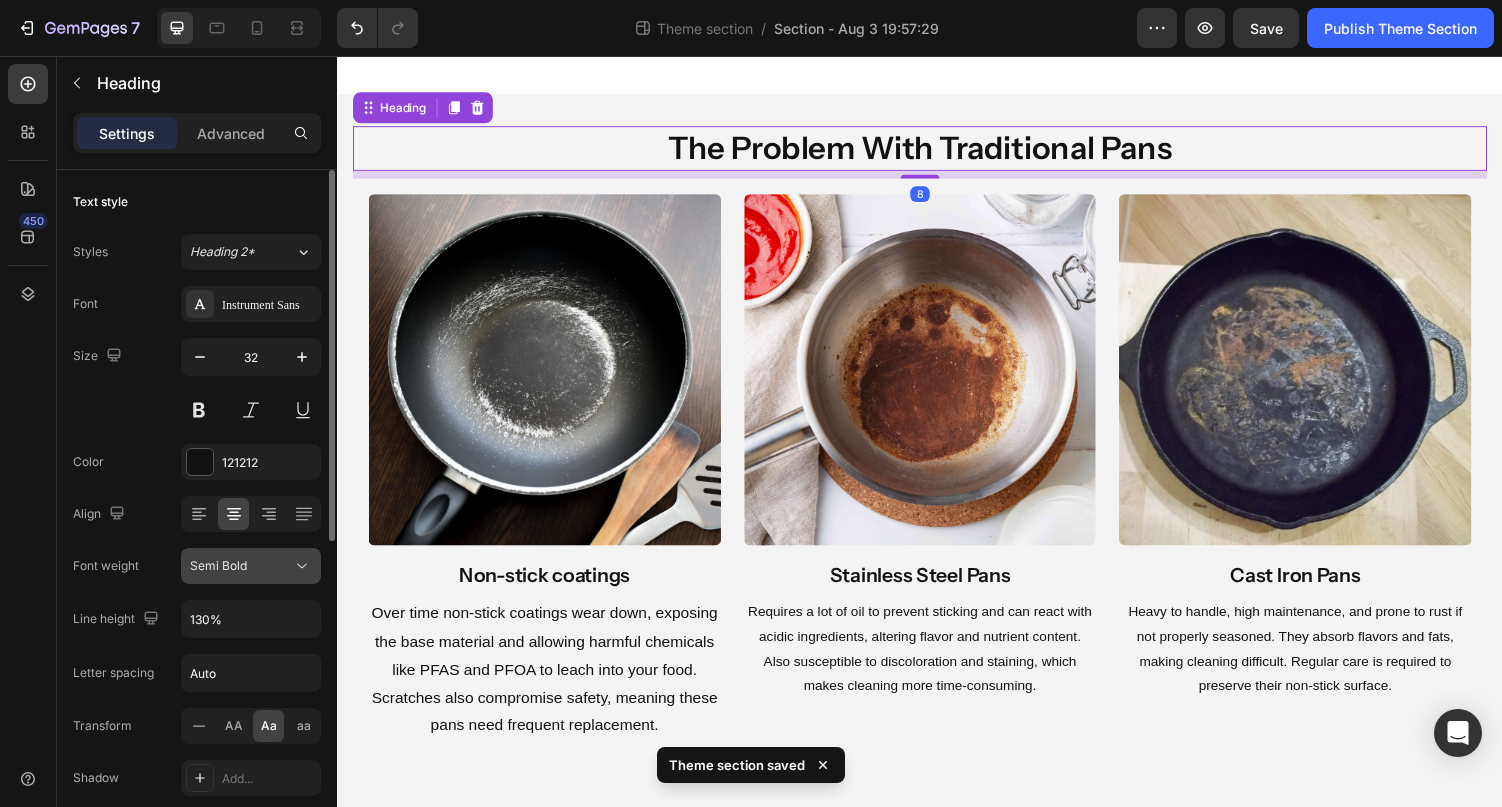 click on "Semi Bold" 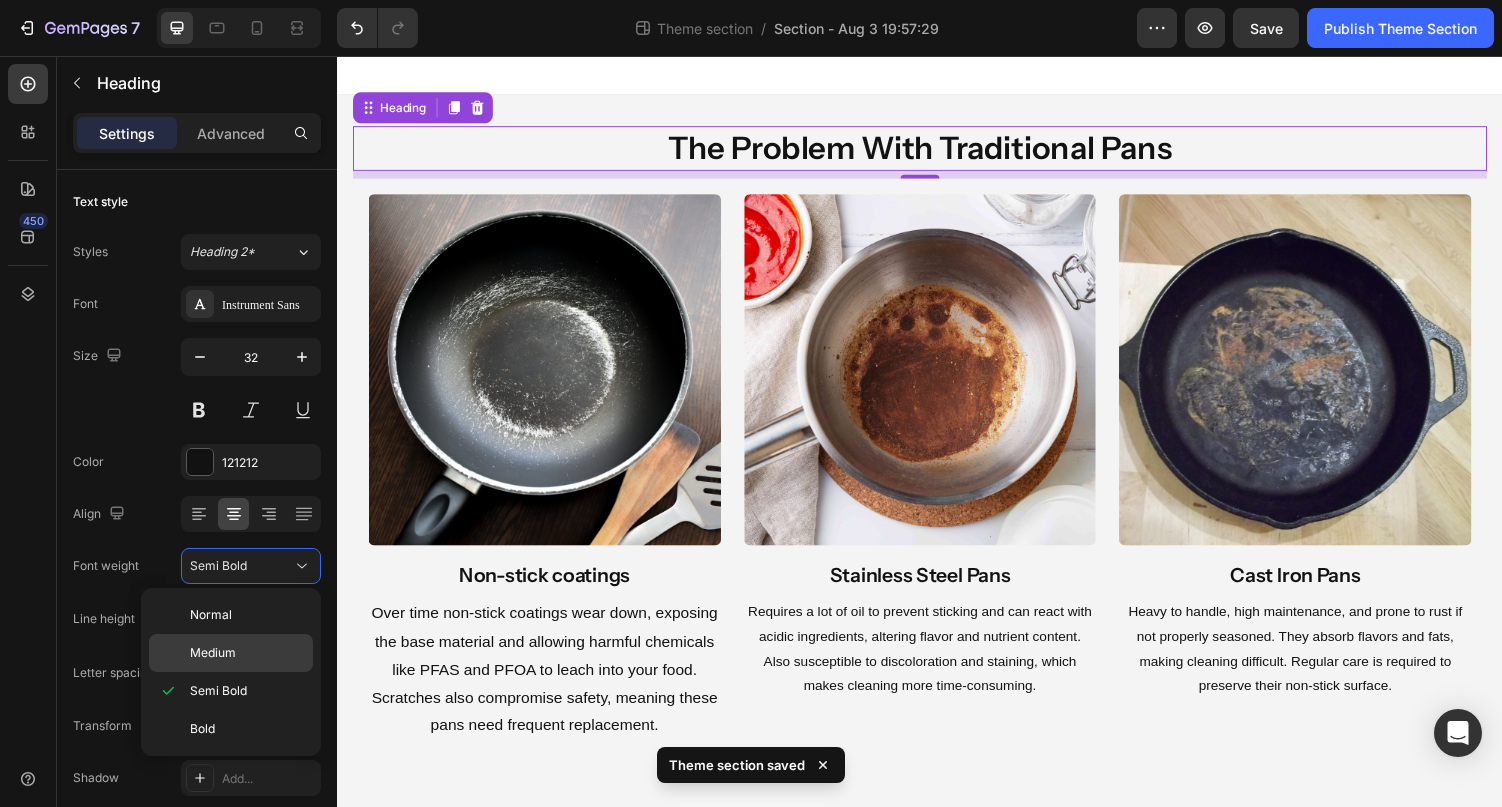 click on "Medium" at bounding box center (247, 653) 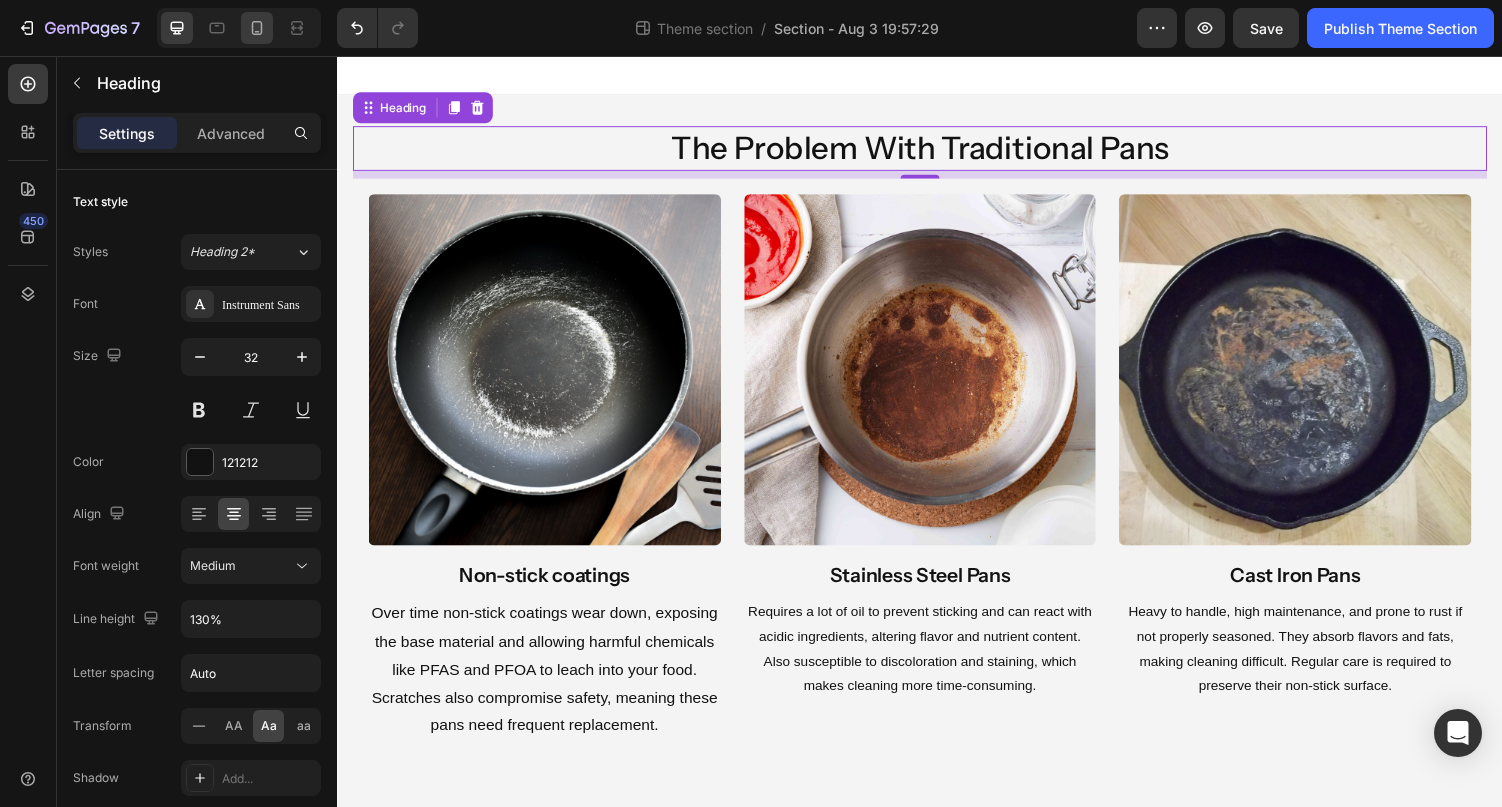 click 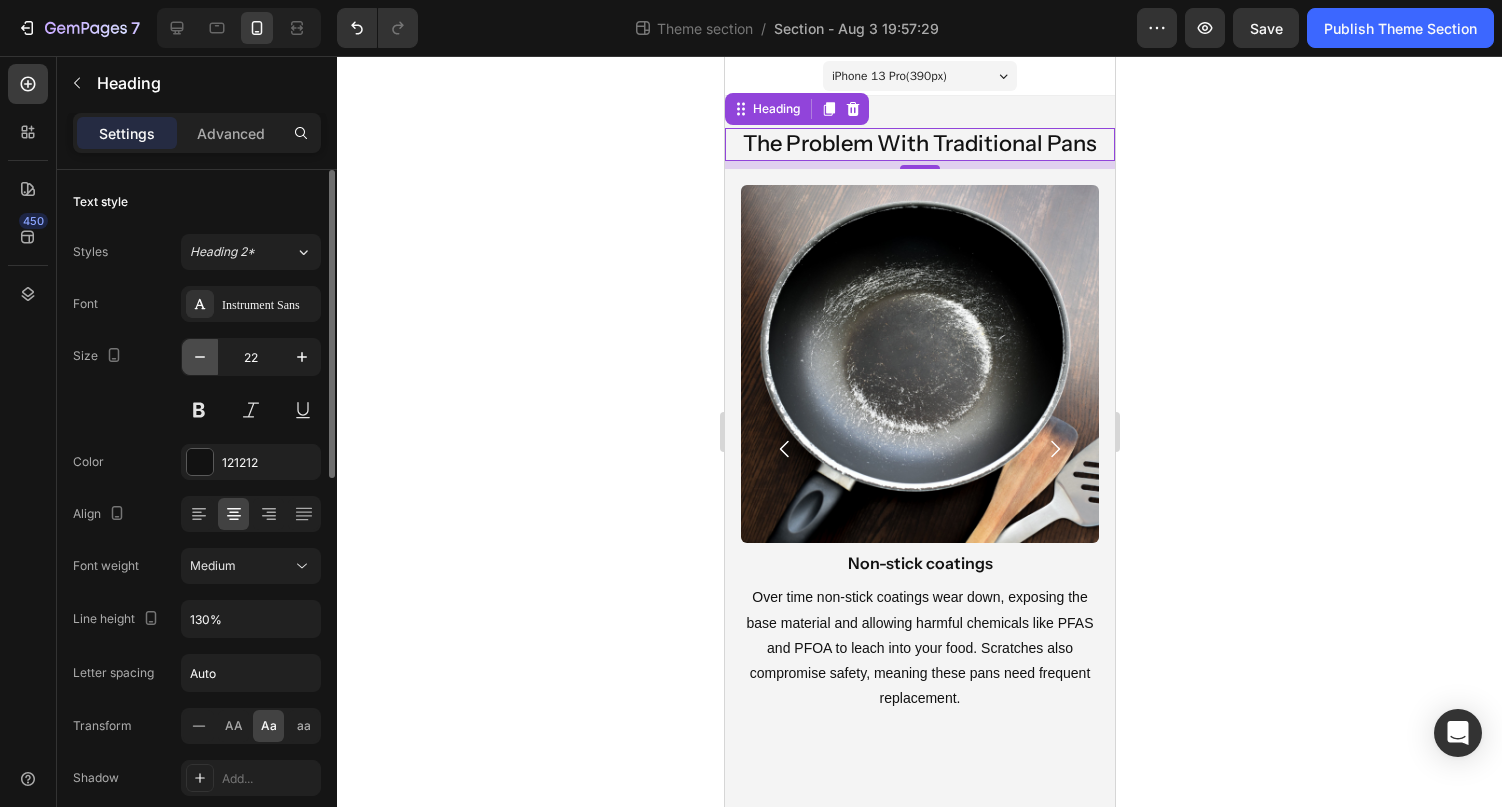 click 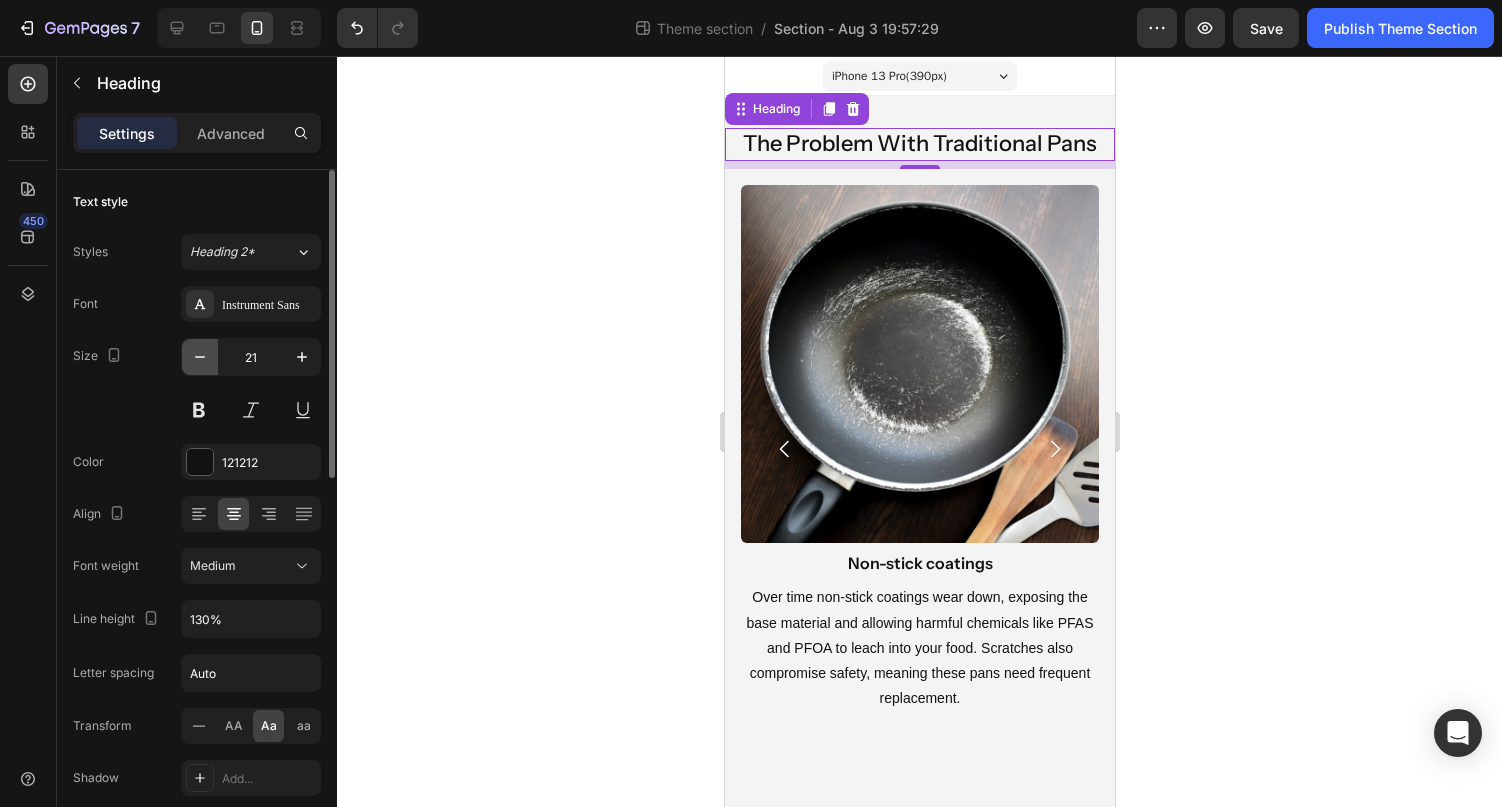 click 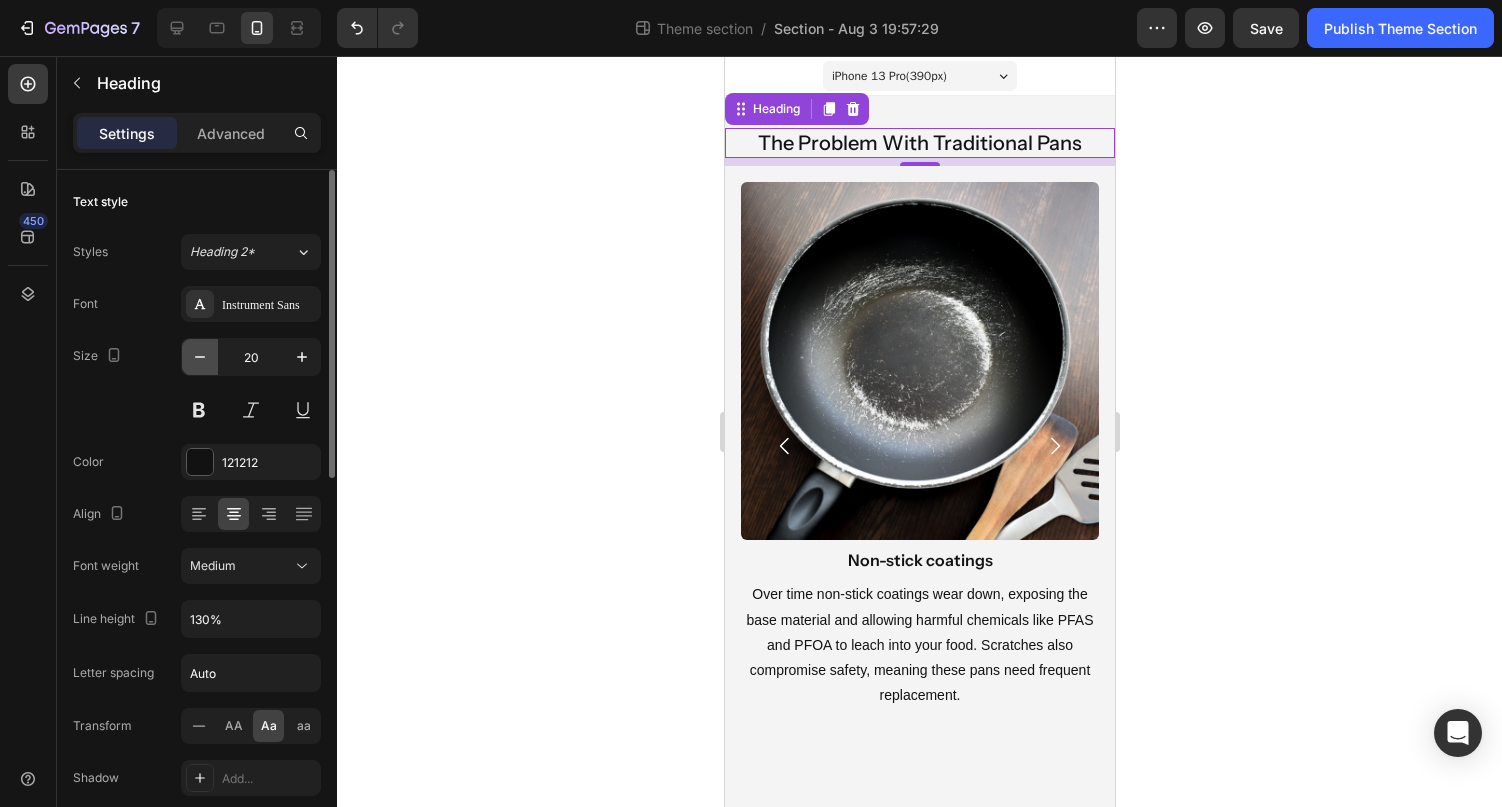 click 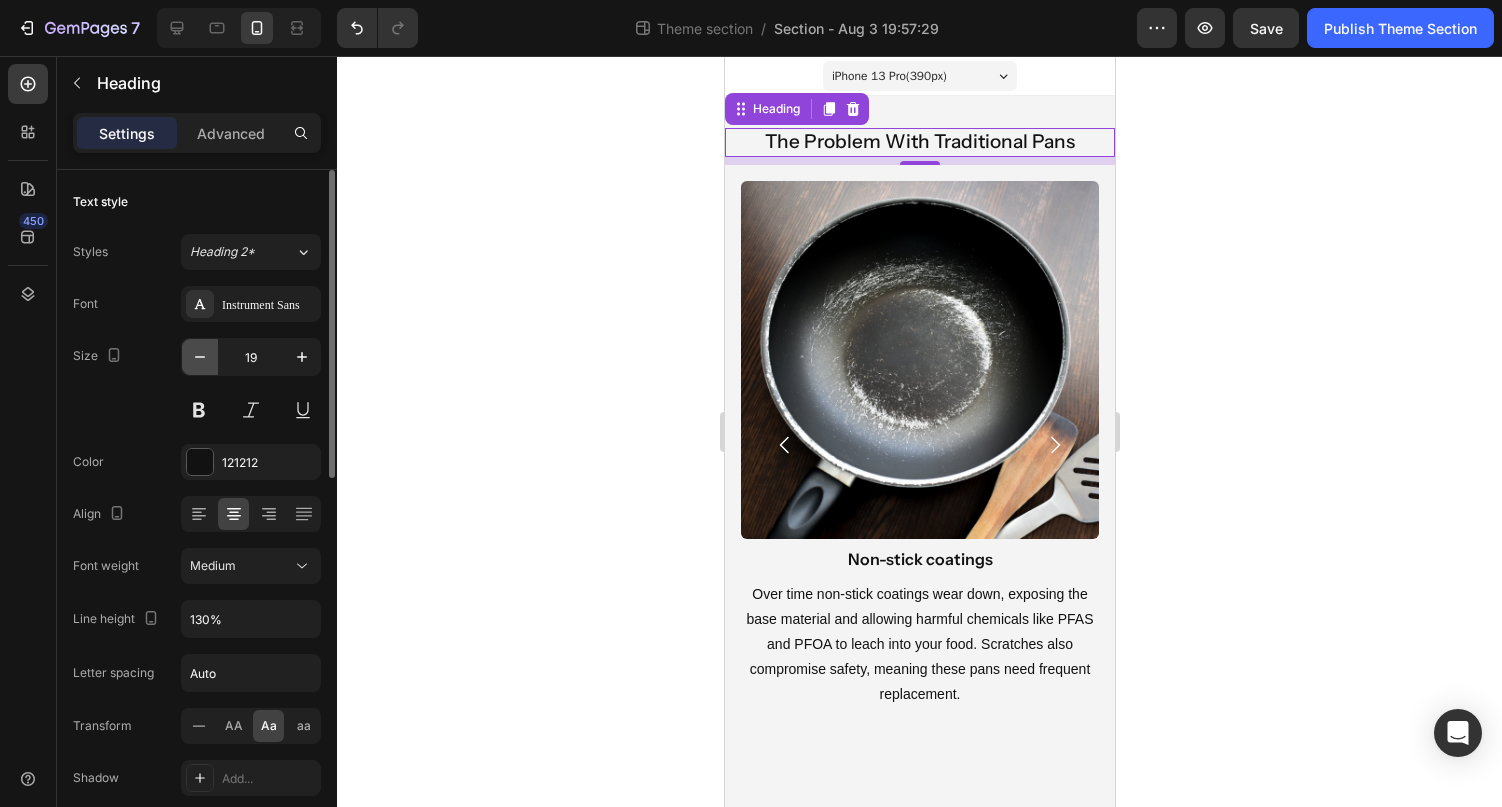 click at bounding box center [200, 357] 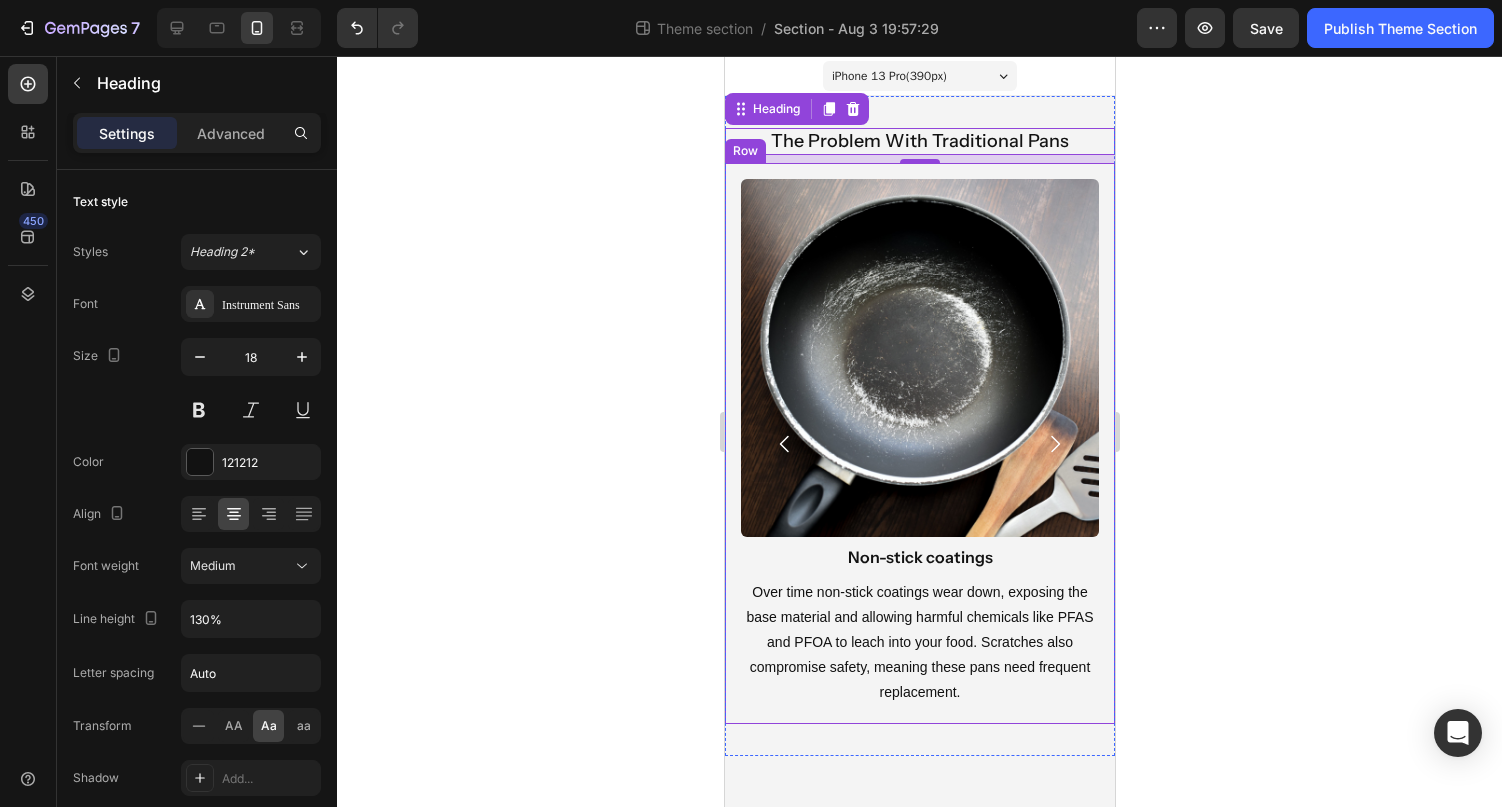 click 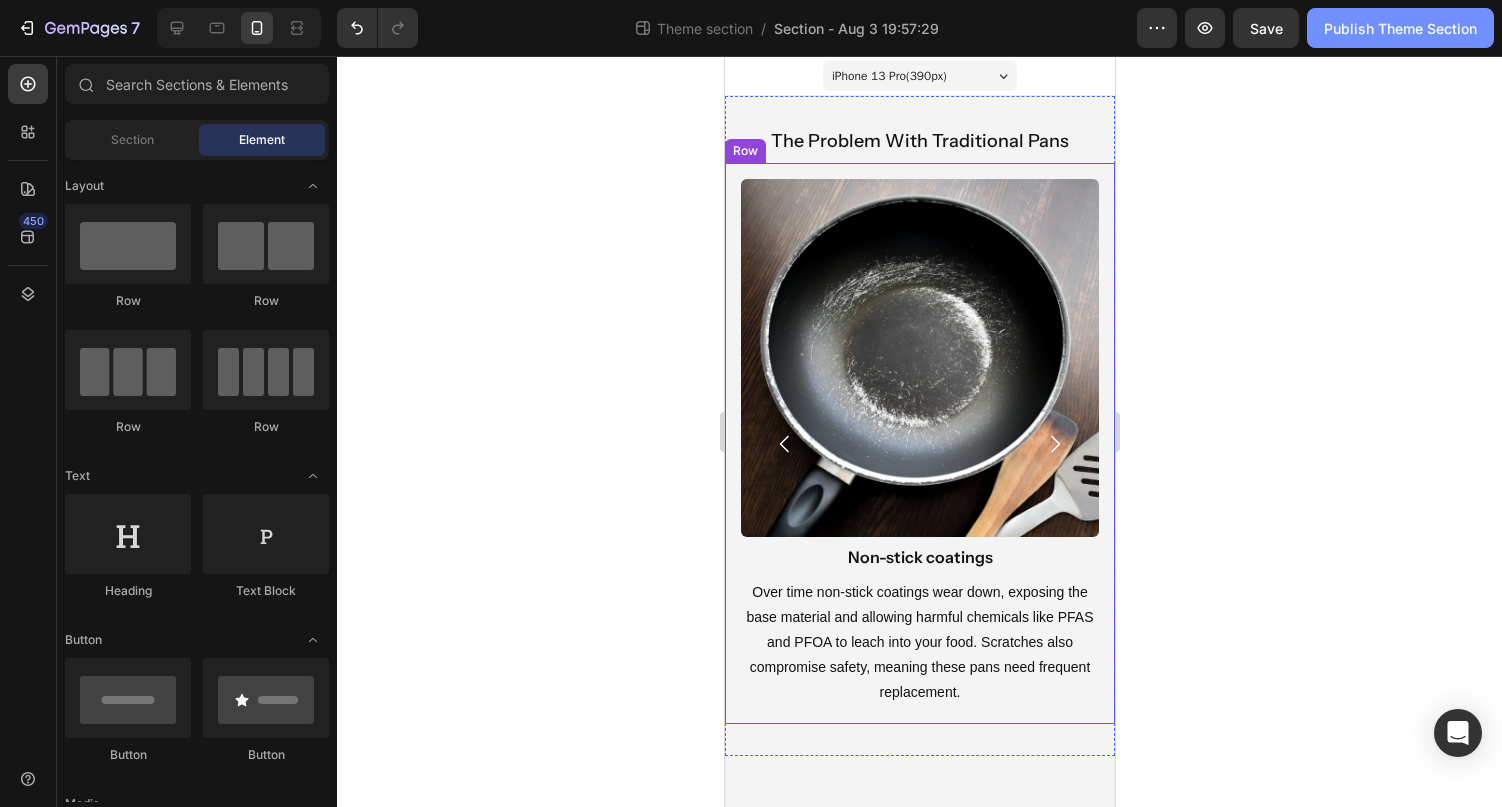 click on "Publish Theme Section" 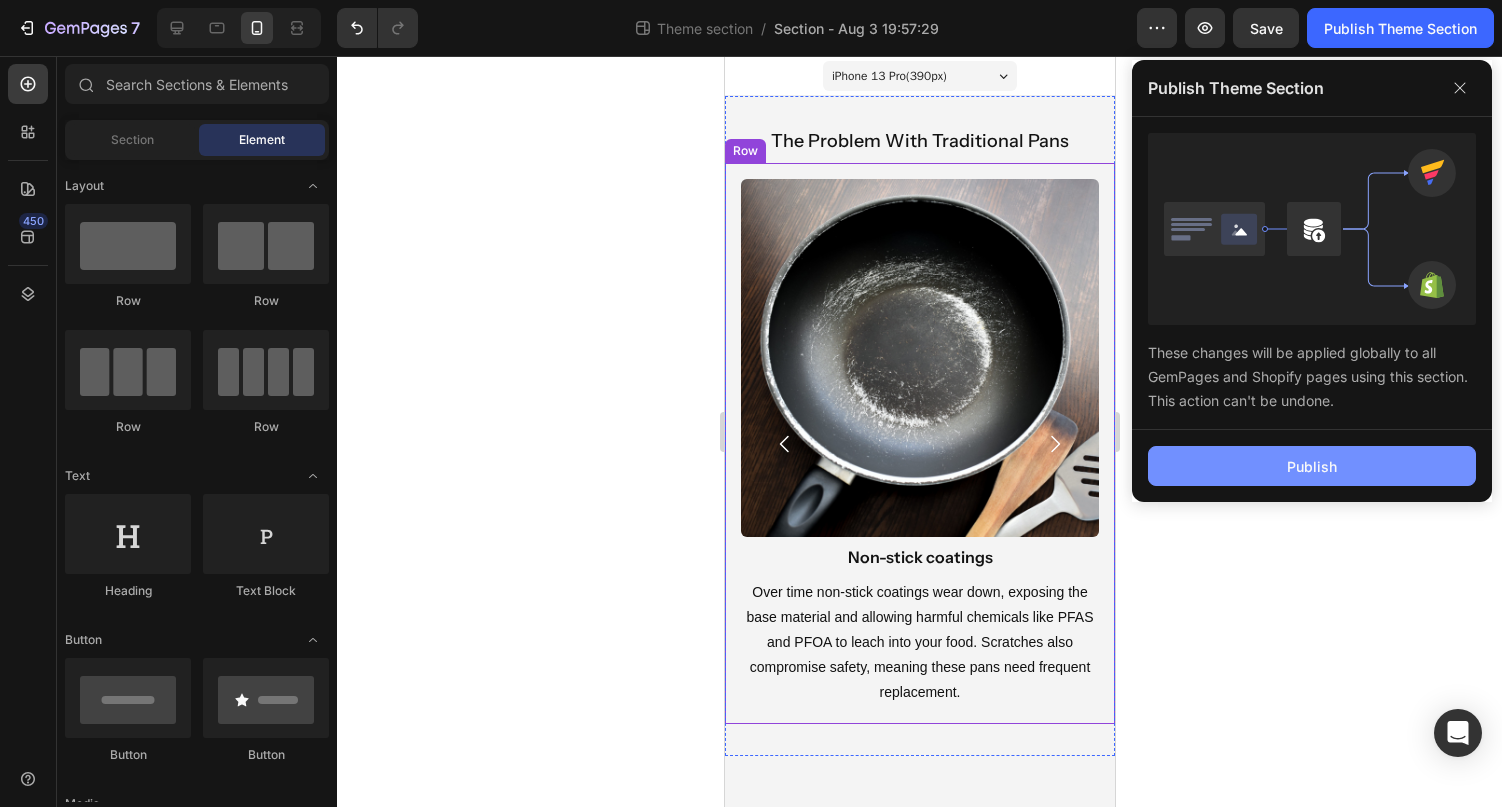 click on "Publish" 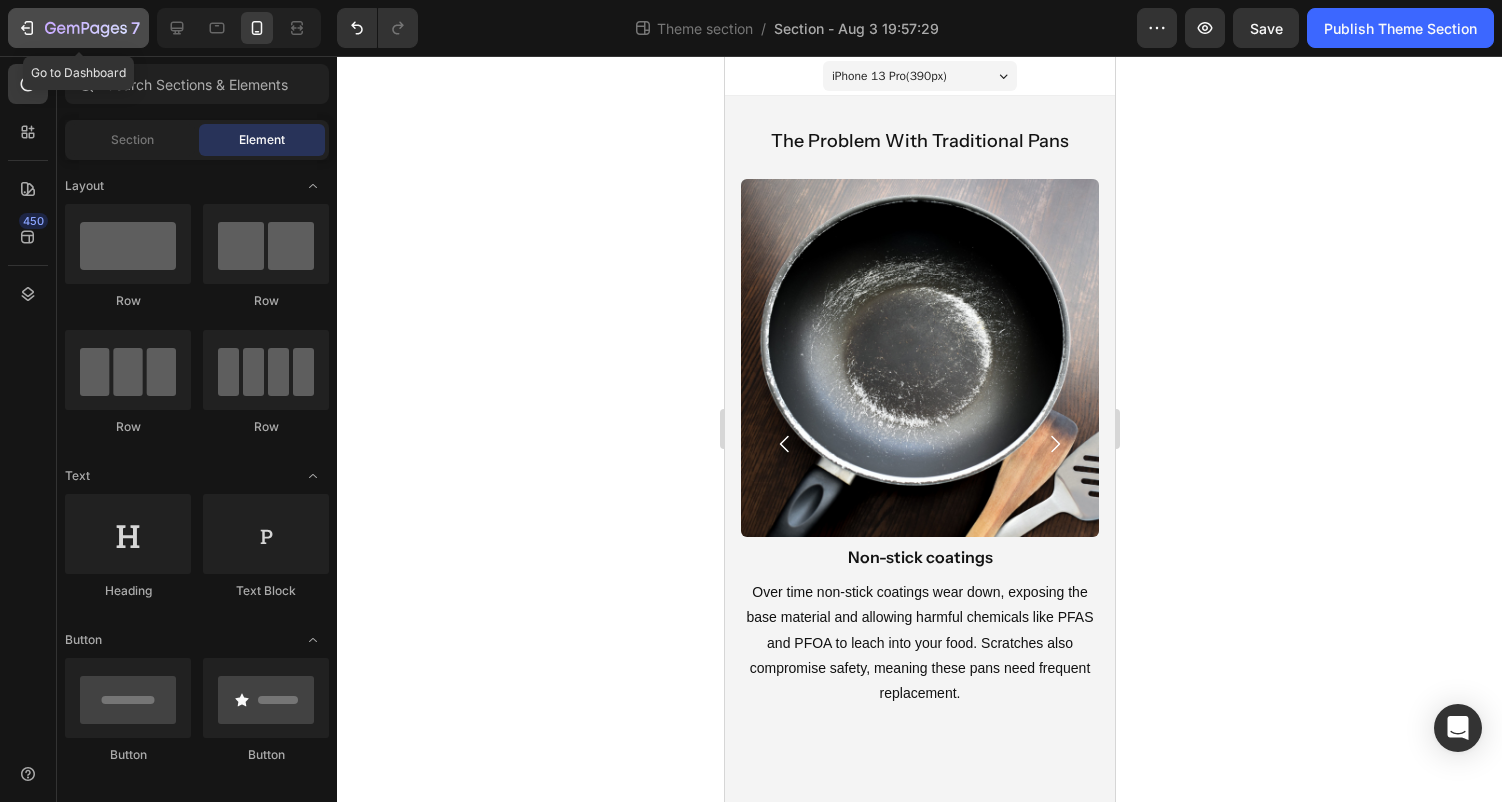 click 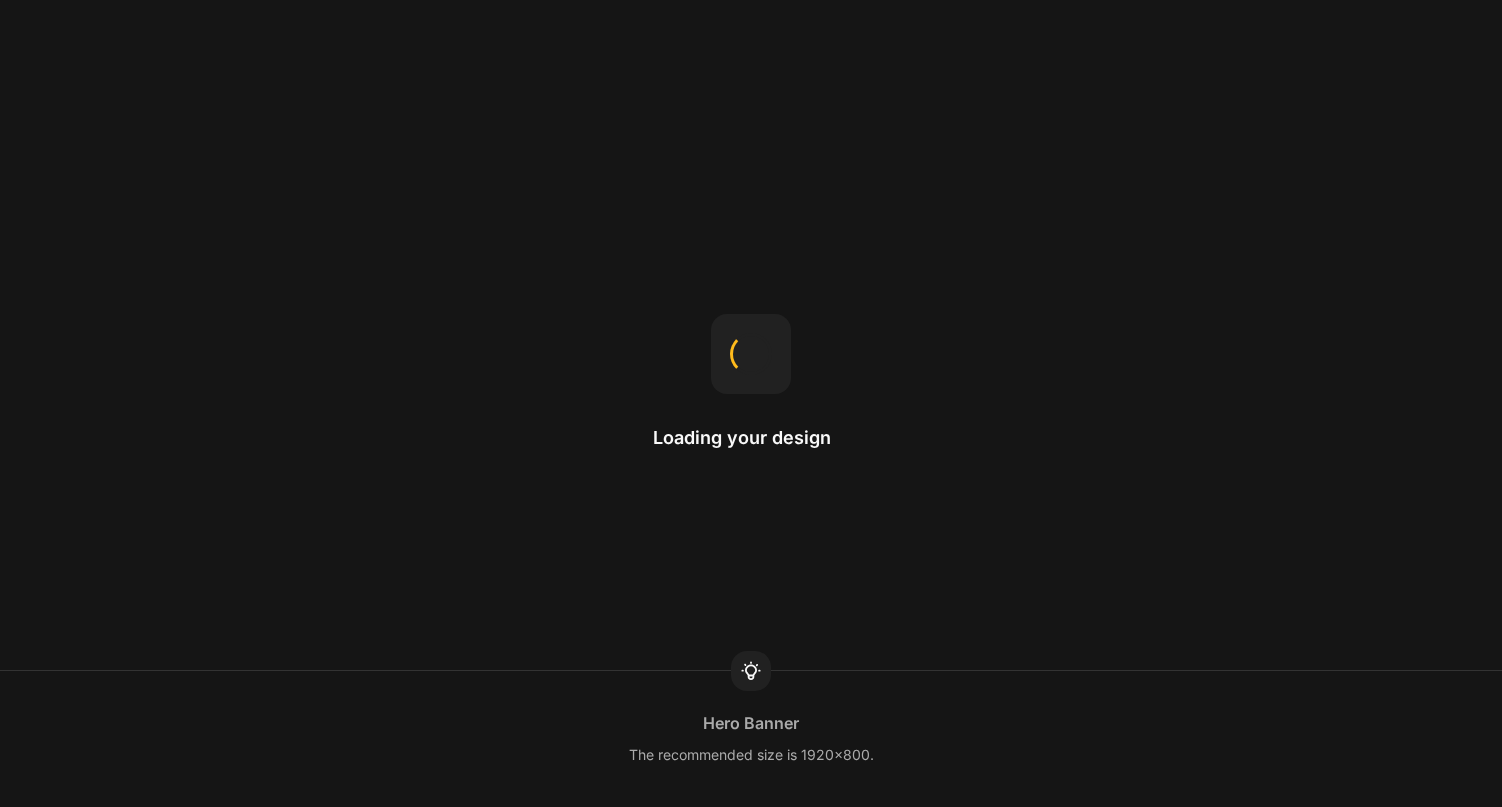 scroll, scrollTop: 0, scrollLeft: 0, axis: both 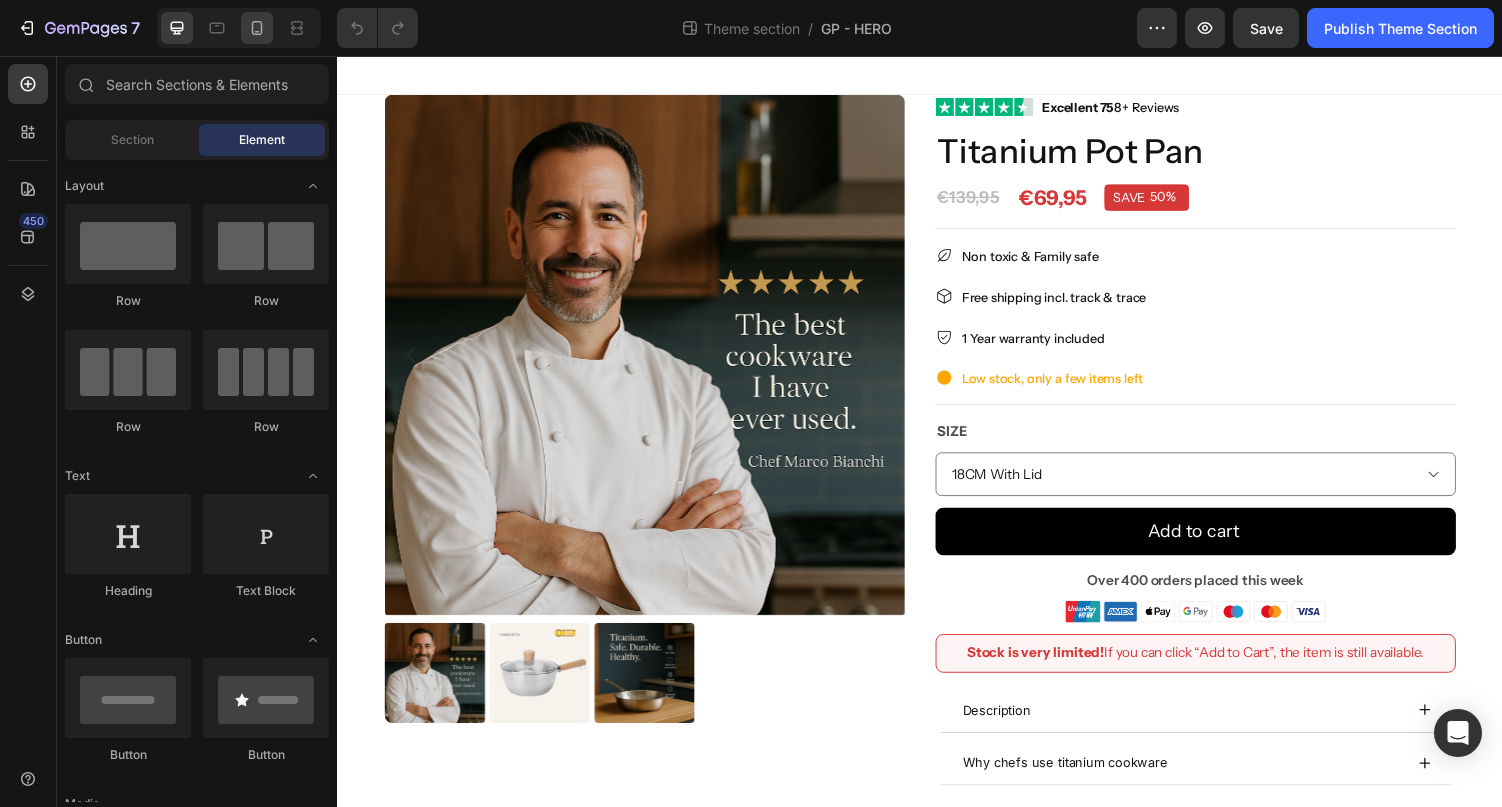 click 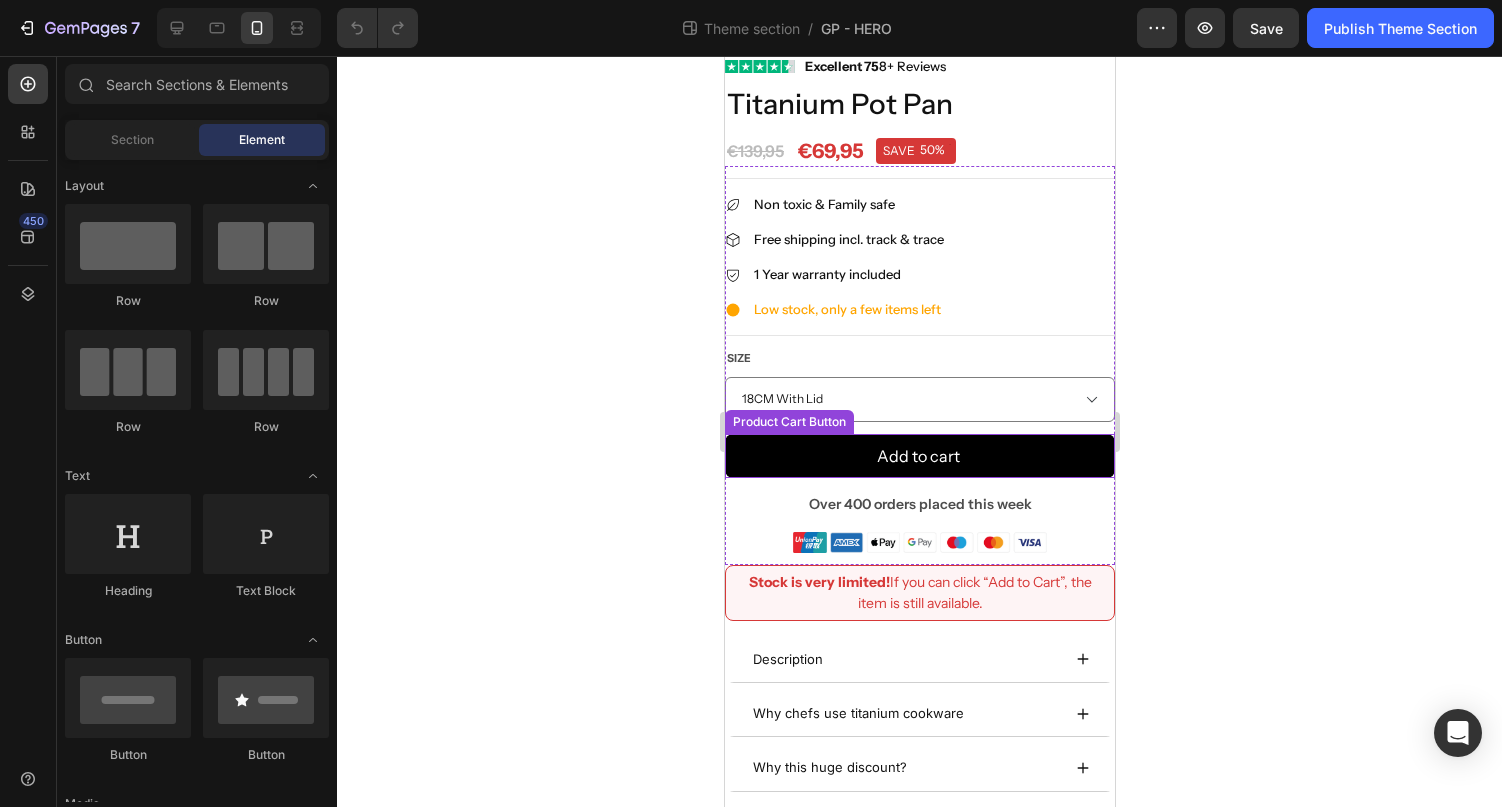 scroll, scrollTop: 449, scrollLeft: 0, axis: vertical 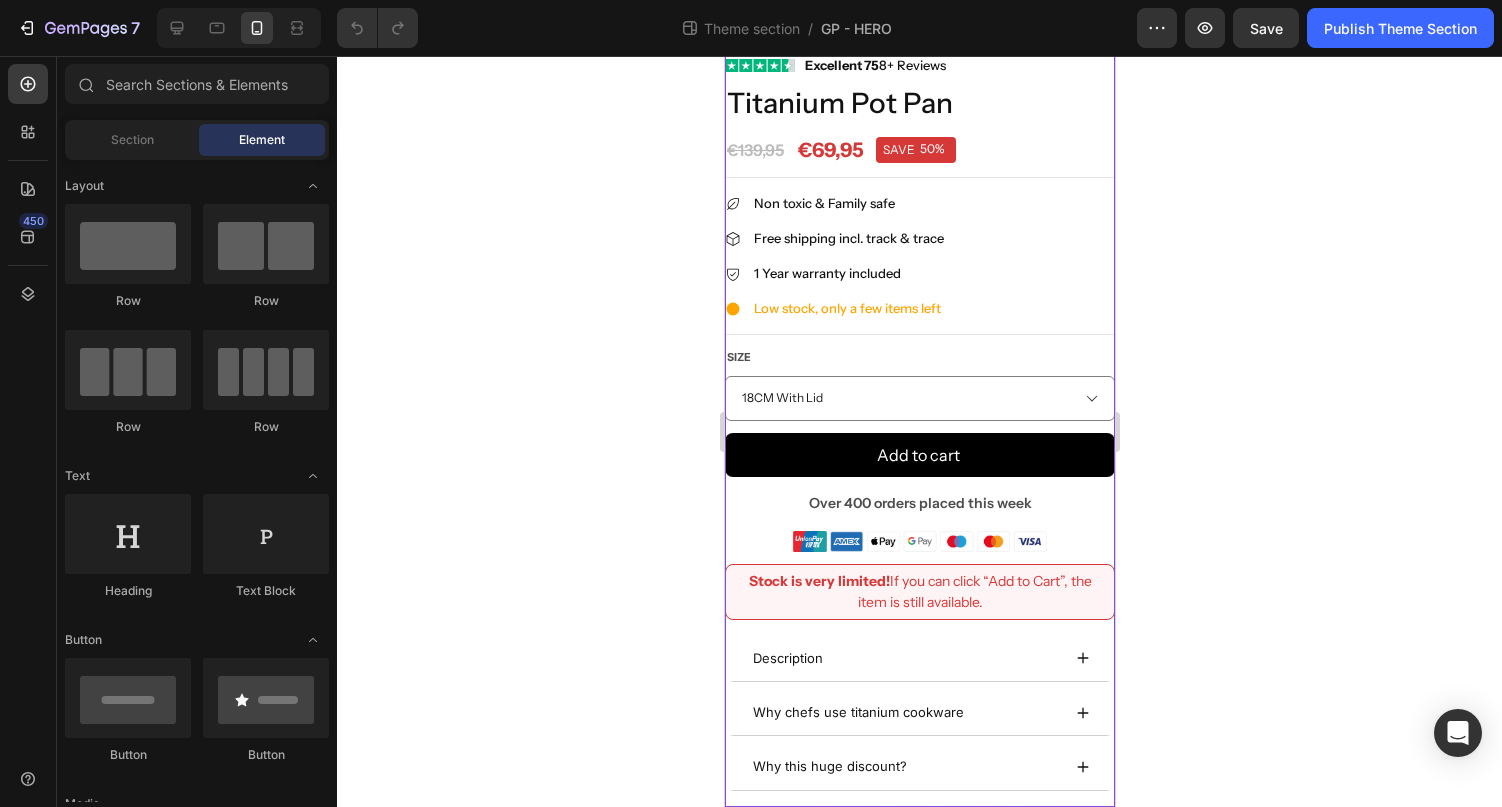 click on "Image Excellent 75 8+ Reviews Text block Row Titanium Pot Pan Product Title €69,95 Price Price €139,95 Price Price SAVE 50% Discount Tag Row Row                Title Line
Non toxic & Family safe Item list
Free shipping incl. track & trace Item list
1 Year warranty included Item list
Low stock, only a few items left Item list                Title Line Size   18CM With Lid 20CM With Lid 22CM With Lid Product Variants & Swatches Add to cart Product Cart Button Over 400 orders placed this week Text Block Image Row Stock is very limited!  If you can click “Add to Cart”, the item is still available. Text Block Row
Description
Why chefs use titanium cookware
Why this huge discount? Accordion" at bounding box center [919, 430] 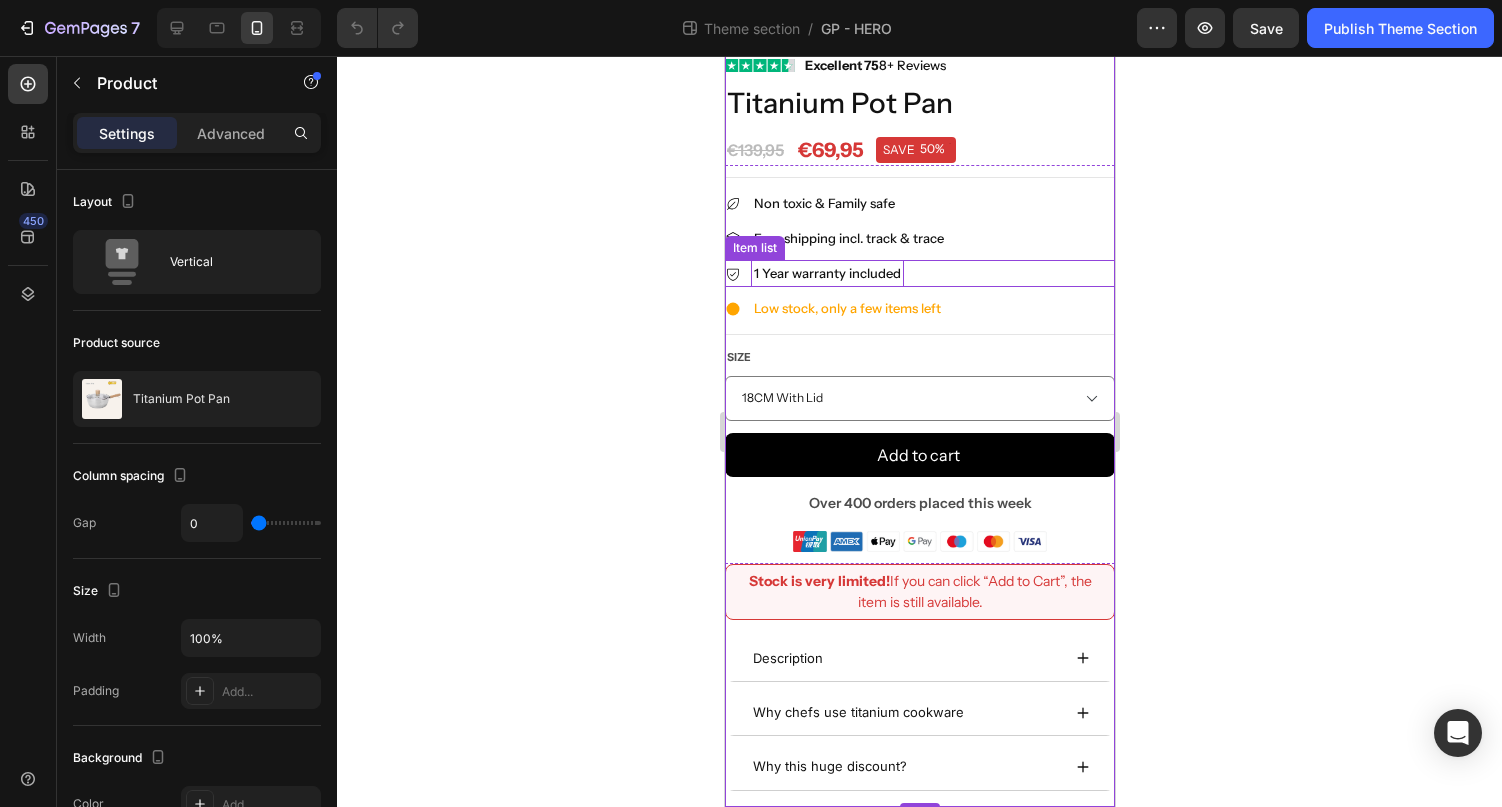 scroll, scrollTop: 0, scrollLeft: 0, axis: both 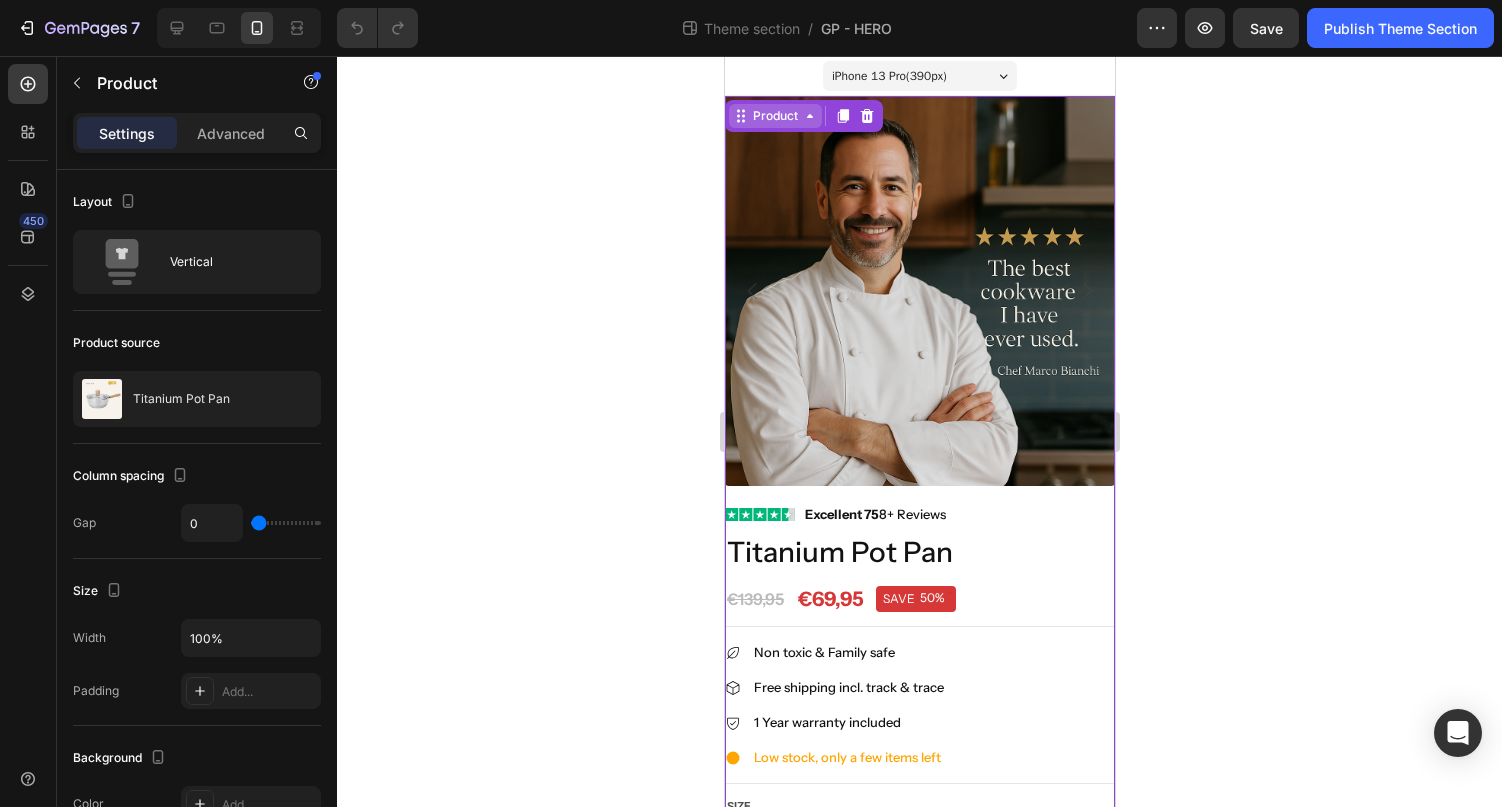click on "Product" at bounding box center [774, 116] 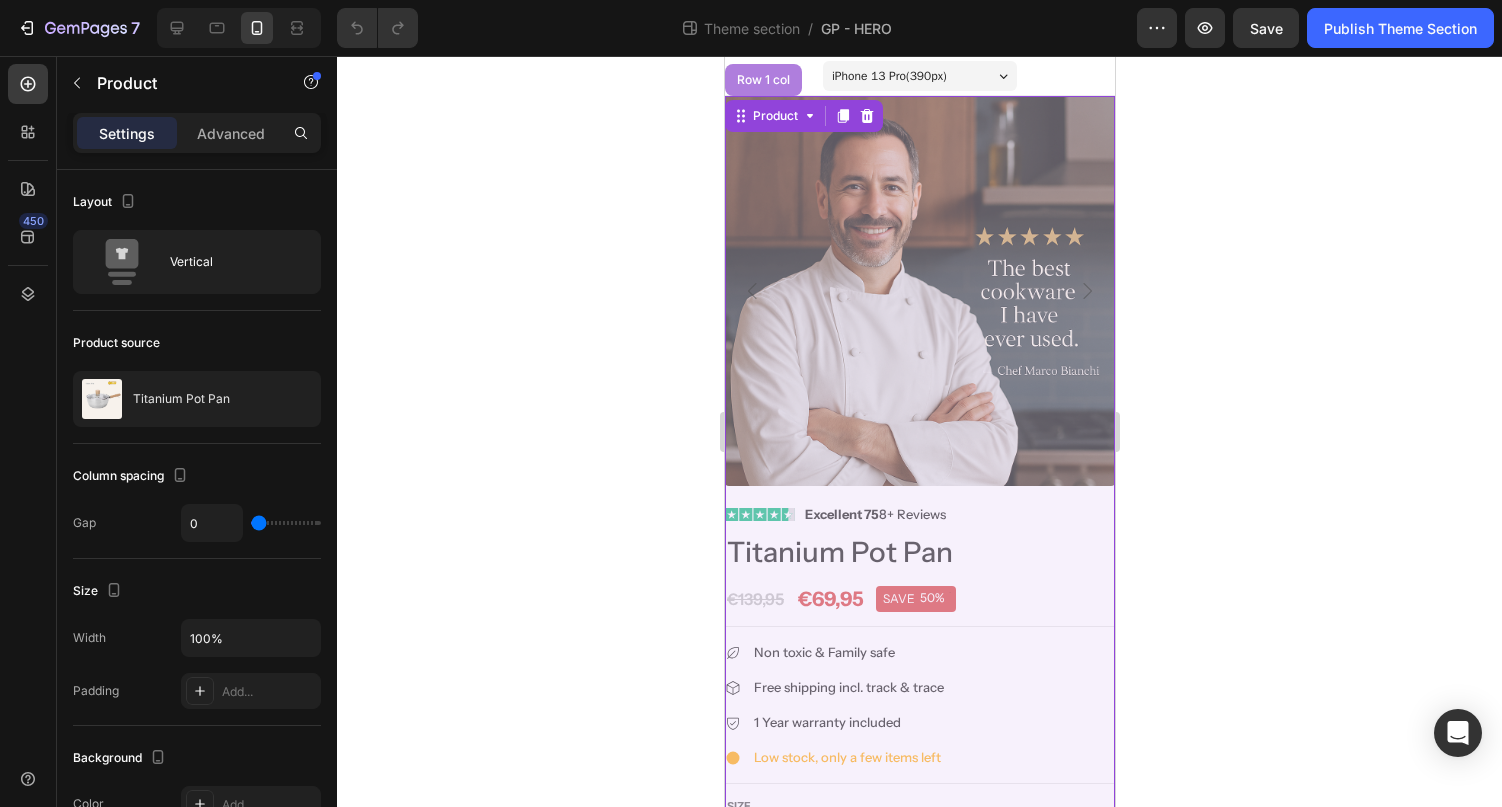 click on "Row 1 col" at bounding box center (762, 80) 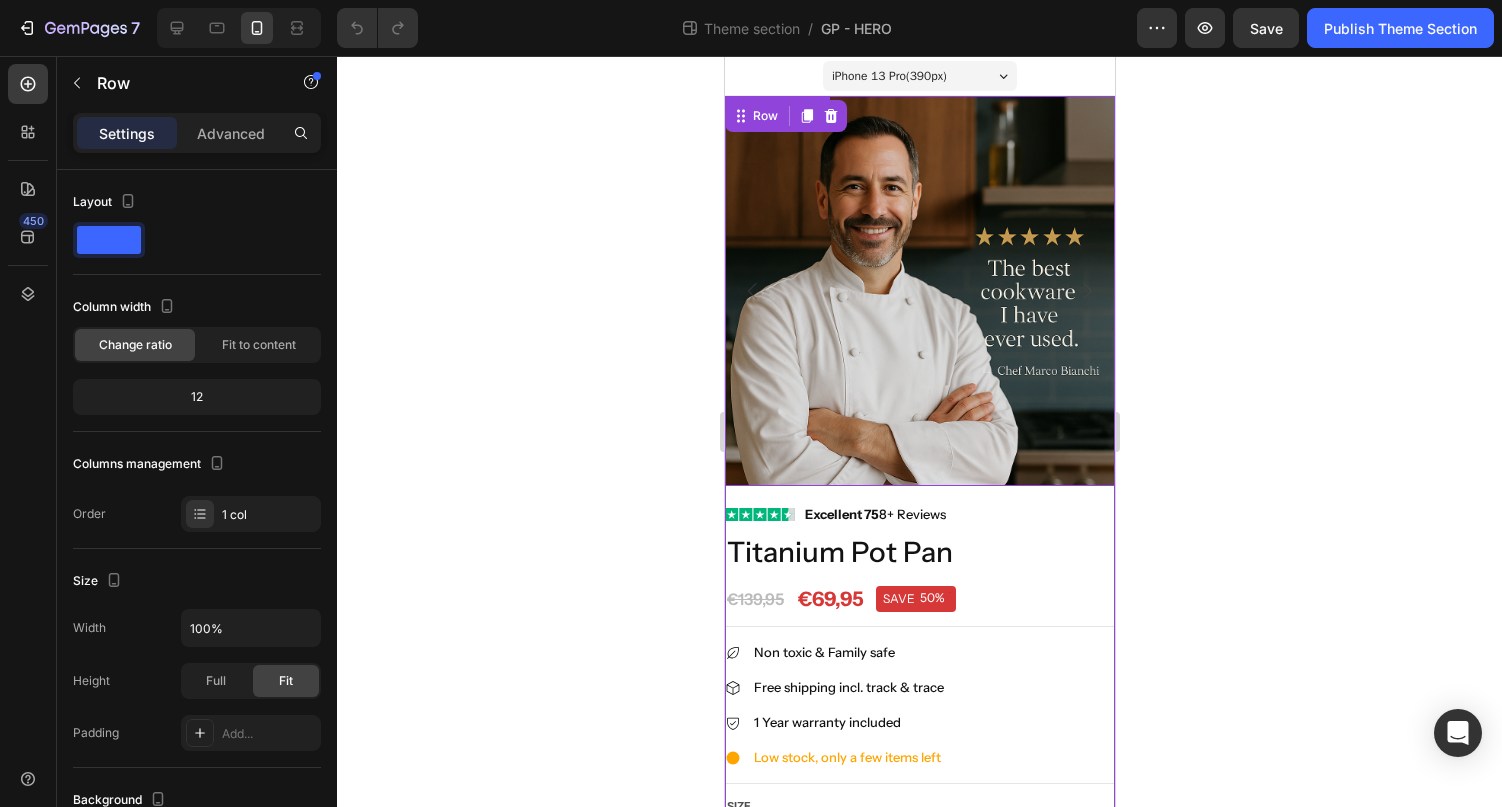 scroll, scrollTop: 473, scrollLeft: 0, axis: vertical 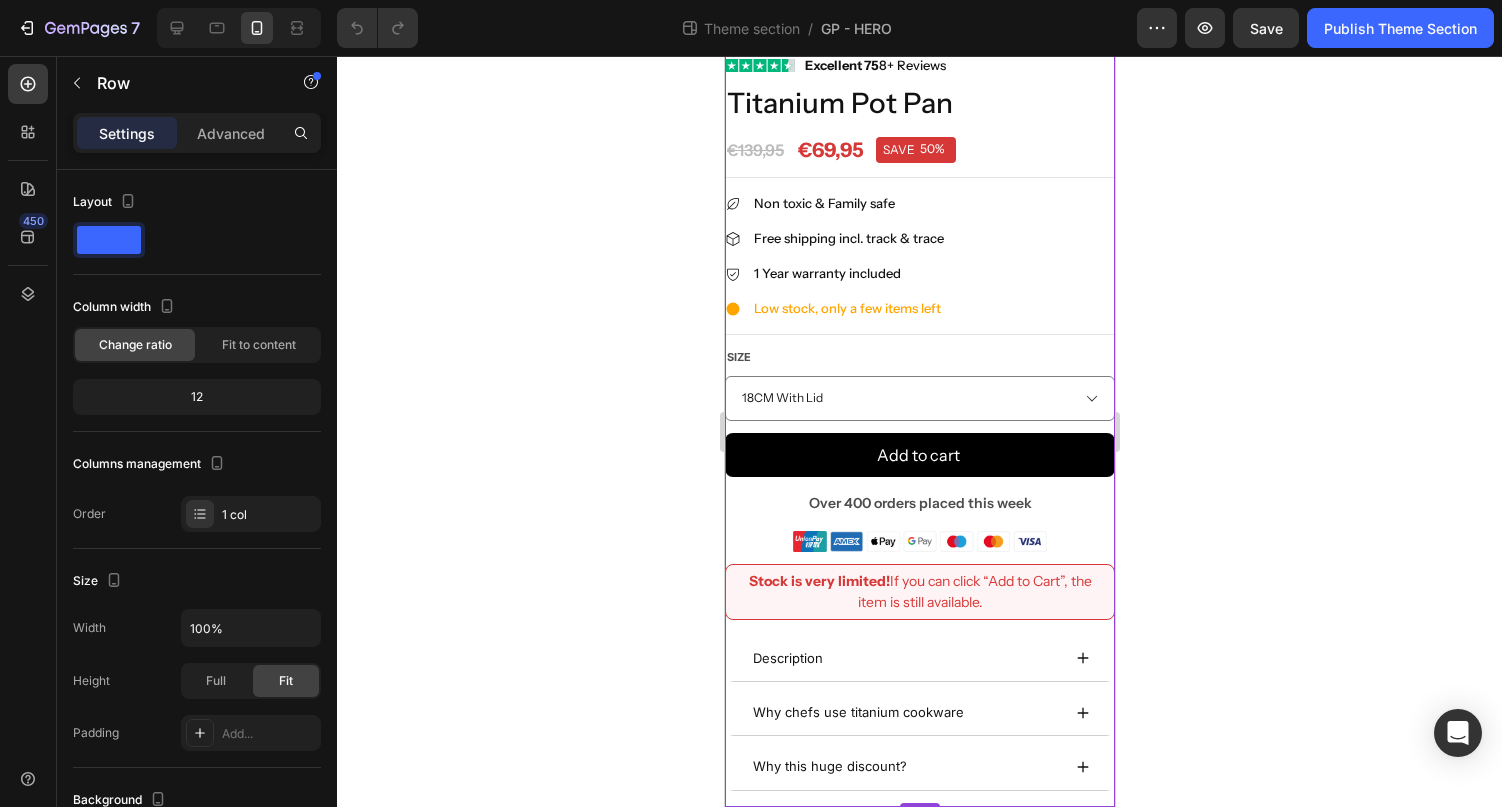 click on "iPhone 13 Pro  ( 390 px) iPhone 13 Mini iPhone 13 Pro iPhone 11 Pro Max iPhone 15 Pro Max Pixel 7 Galaxy S8+ Galaxy S20 Ultra iPad Mini iPad Air iPad Pro
Product Images Image Excellent 75 8+ Reviews Text block Row Titanium Pot Pan Product Title €69,95 Price Price €139,95 Price Price SAVE 50% Discount Tag Row Row                Title Line
Non toxic & Family safe Item list
Free shipping incl. track & trace Item list
1 Year warranty included Item list
Low stock, only a few items left Item list                Title Line Size   18CM With Lid 20CM With Lid 22CM With Lid Product Variants & Swatches Add to cart Product Cart Button Over 400 orders placed this week Text Block Image Row Stock is very limited!  If you can click “Add to Cart”, the item is still available. Text Block Row
Description
Why chefs use titanium cookware
Why this huge discount? Accordion Product" at bounding box center (919, 207) 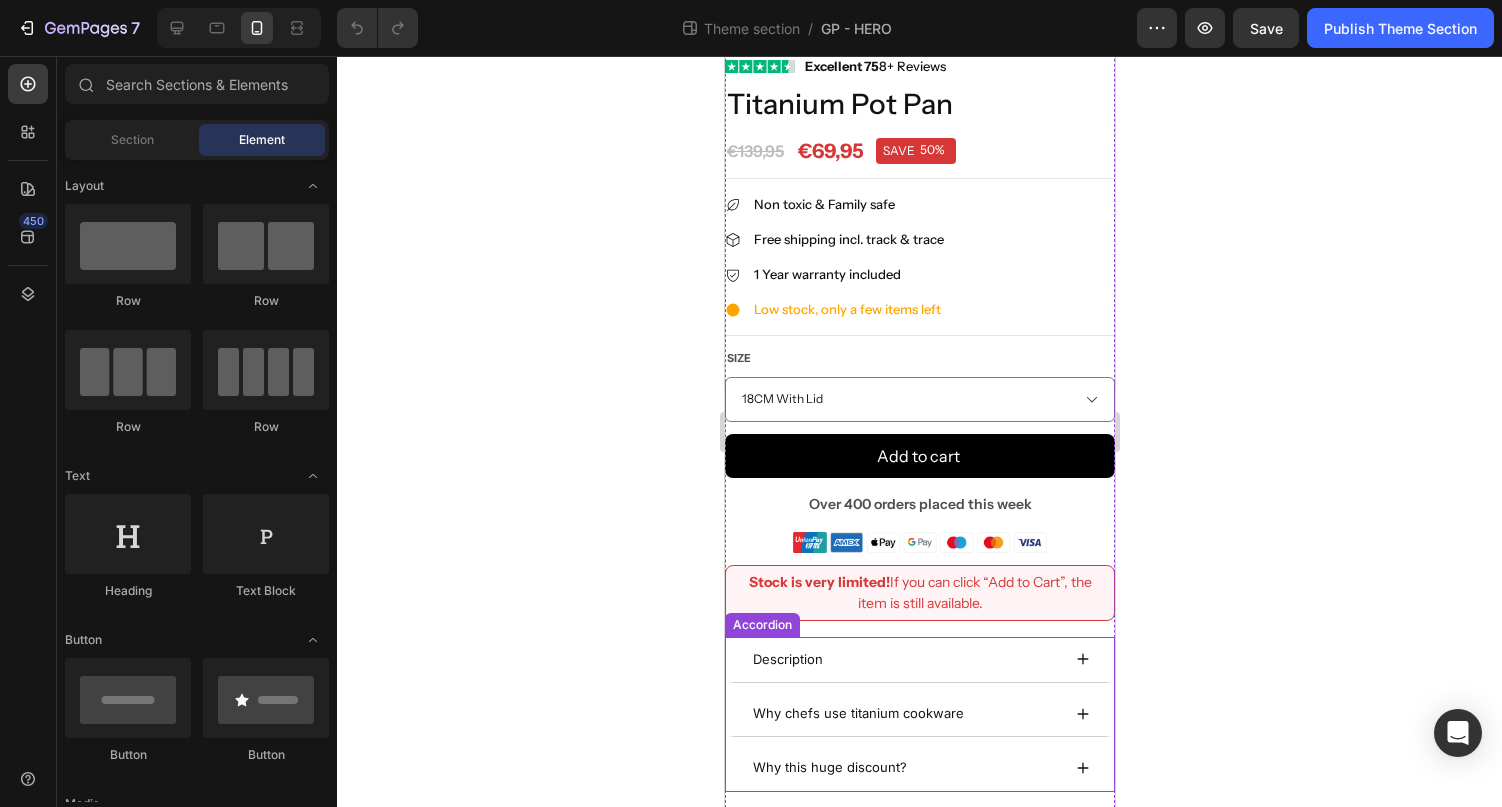 scroll, scrollTop: 449, scrollLeft: 0, axis: vertical 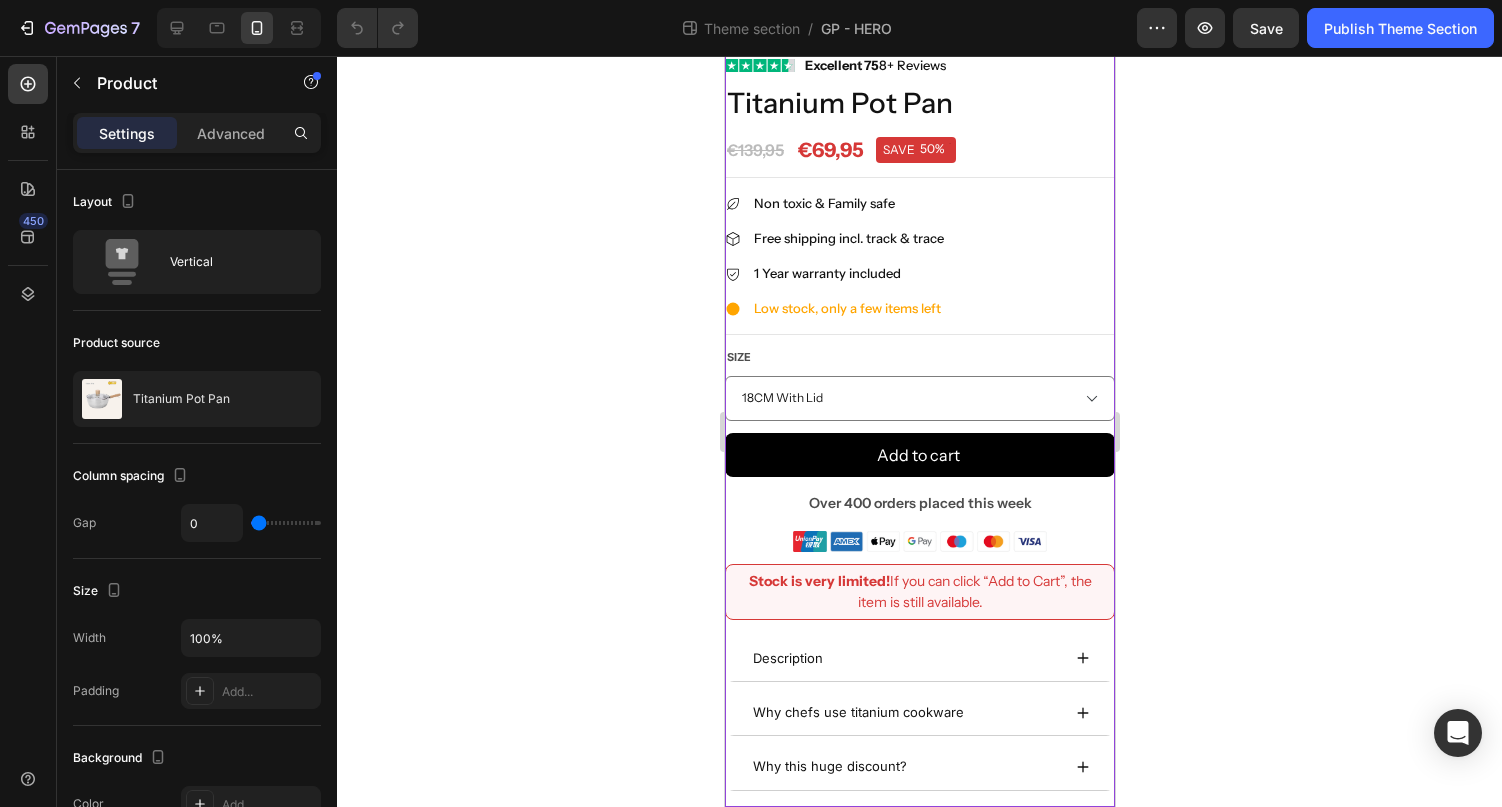 click on "Image Excellent 75 8+ Reviews Text block Row Titanium Pot Pan Product Title €69,95 Price Price €139,95 Price Price SAVE 50% Discount Tag Row Row                Title Line
Non toxic & Family safe Item list
Free shipping incl. track & trace Item list
1 Year warranty included Item list
Low stock, only a few items left Item list                Title Line Size   18CM With Lid 20CM With Lid 22CM With Lid Product Variants & Swatches Add to cart Product Cart Button Over 400 orders placed this week Text Block Image Row Stock is very limited!  If you can click “Add to Cart”, the item is still available. Text Block Row
Description
Why chefs use titanium cookware
Why this huge discount? Accordion" at bounding box center (919, 430) 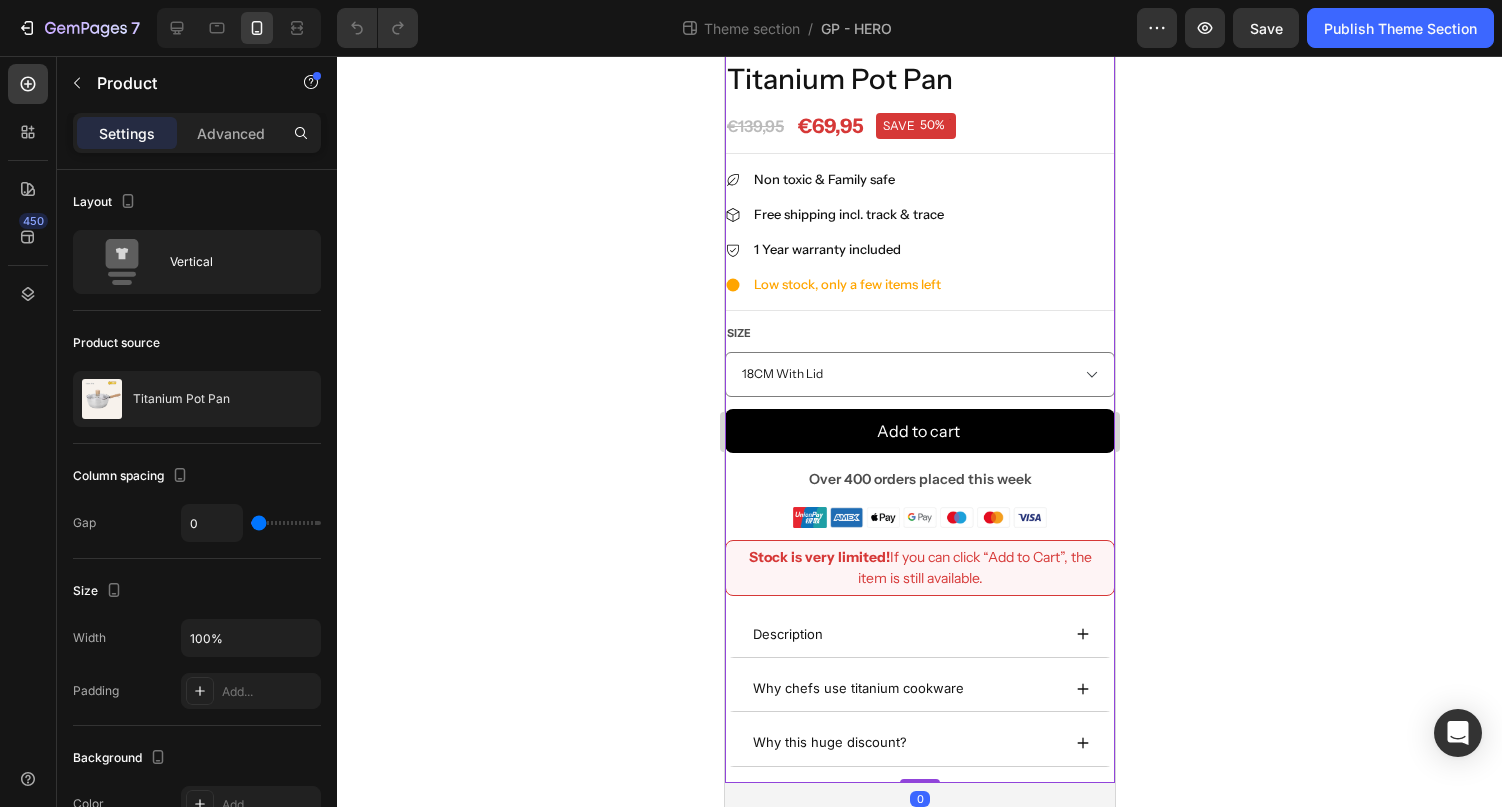 scroll, scrollTop: 449, scrollLeft: 0, axis: vertical 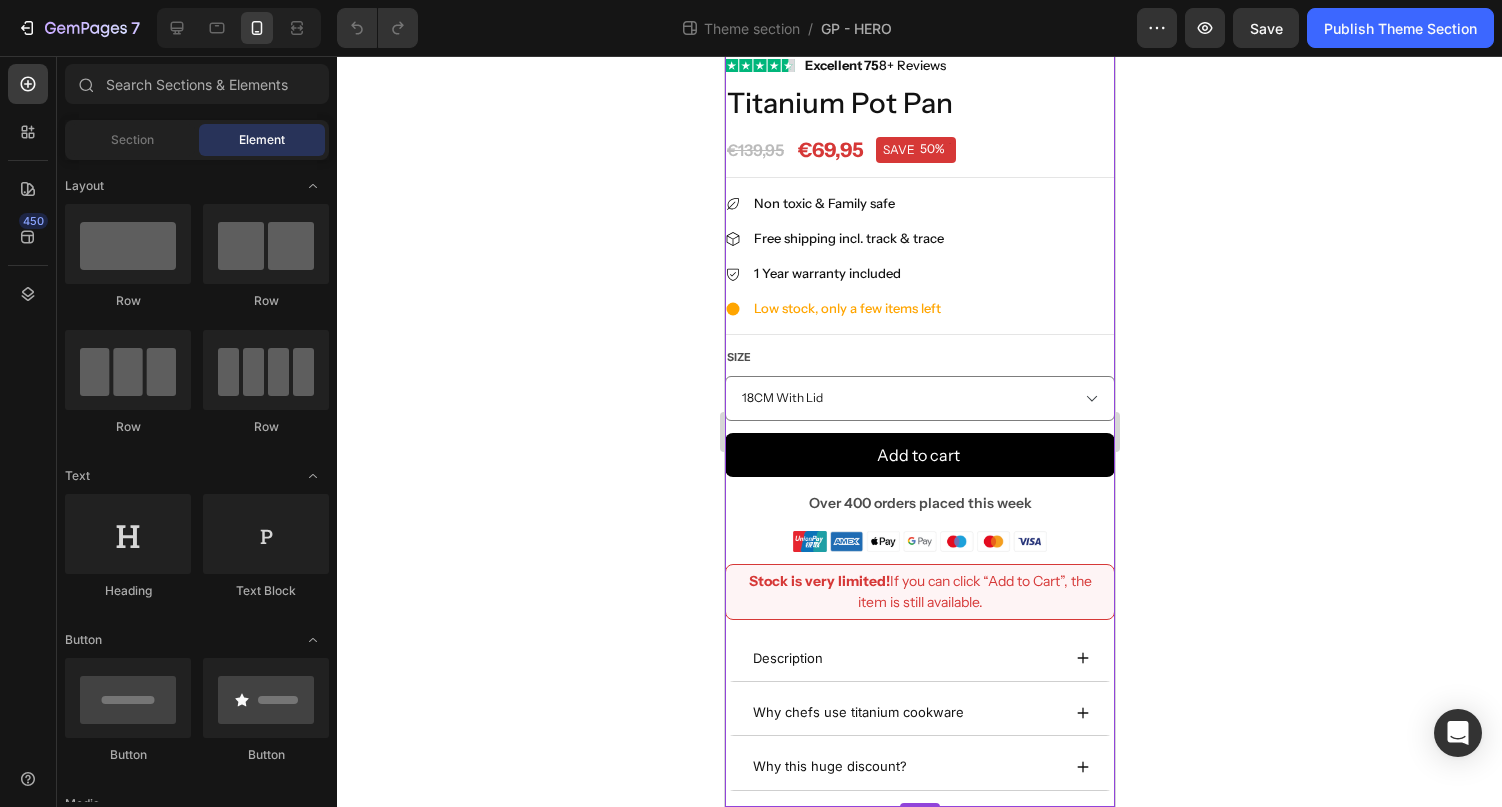 click on "iPhone 13 Pro  ( 390 px) iPhone 13 Mini iPhone 13 Pro iPhone 11 Pro Max iPhone 15 Pro Max Pixel 7 Galaxy S8+ Galaxy S20 Ultra iPad Mini iPad Air iPad Pro
Product Images Image Excellent 75 8+ Reviews Text block Row Titanium Pot Pan Product Title €69,95 Price Price €139,95 Price Price SAVE 50% Discount Tag Row Row                Title Line
Non toxic & Family safe Item list
Free shipping incl. track & trace Item list
1 Year warranty included Item list
Low stock, only a few items left Item list                Title Line Size   18CM With Lid 20CM With Lid 22CM With Lid Product Variants & Swatches Add to cart Product Cart Button Over 400 orders placed this week Text Block Image Row Stock is very limited!  If you can click “Add to Cart”, the item is still available. Text Block Row
Description
Why chefs use titanium cookware
Why this huge discount? Accordion Product" at bounding box center (919, 207) 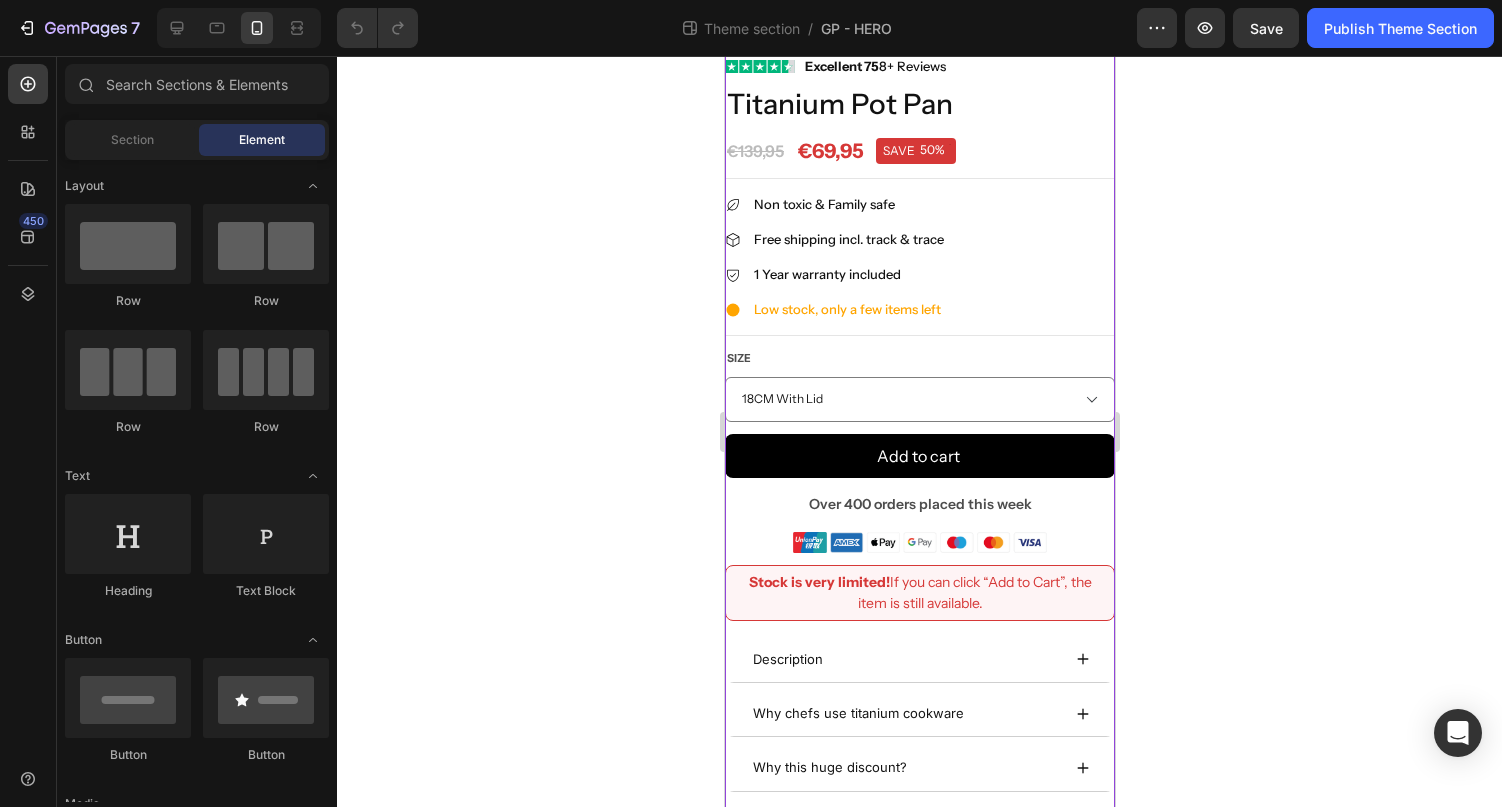 scroll, scrollTop: 449, scrollLeft: 0, axis: vertical 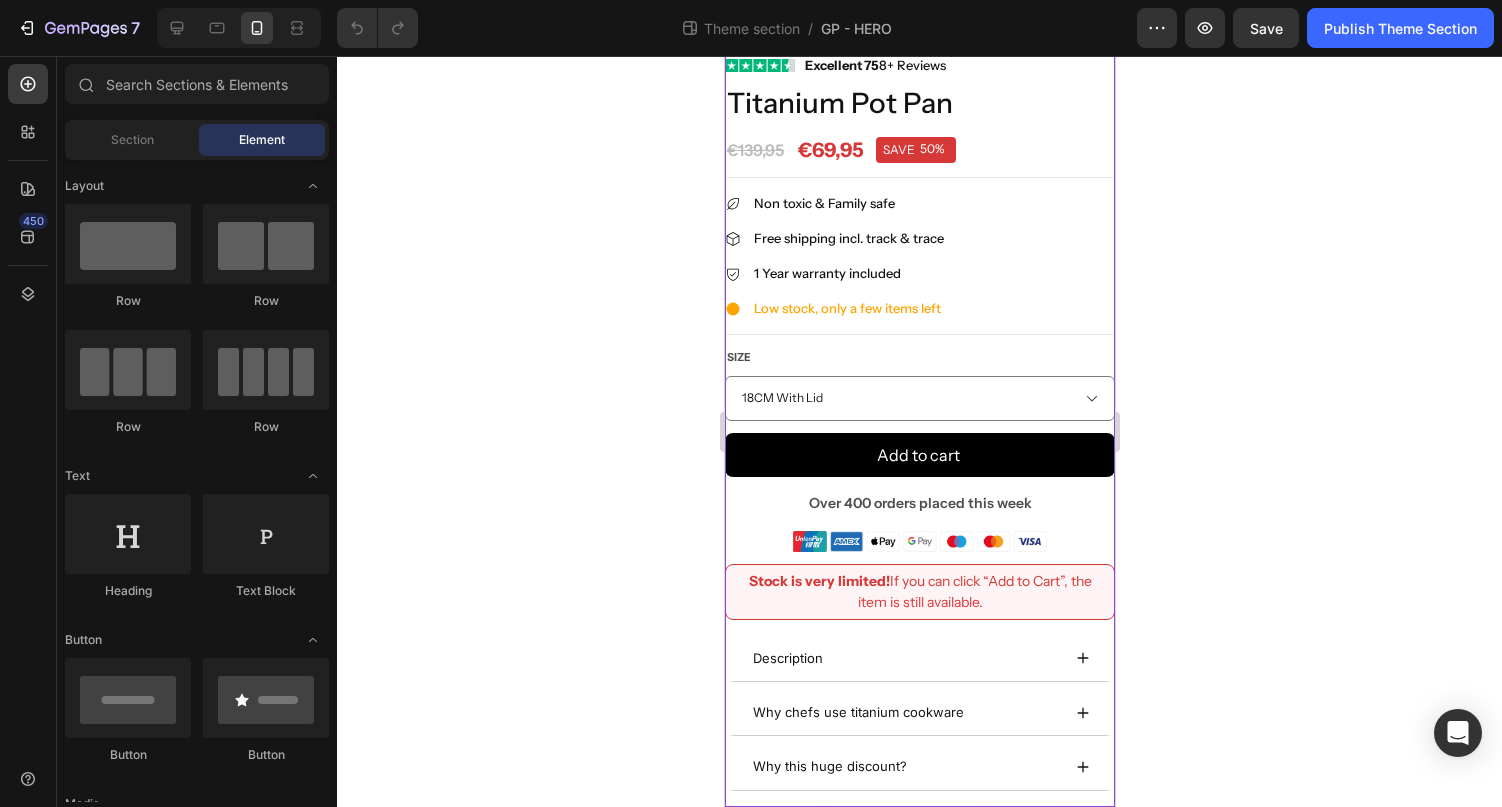 click on "iPhone 13 Pro  ( 390 px) iPhone 13 Mini iPhone 13 Pro iPhone 11 Pro Max iPhone 15 Pro Max Pixel 7 Galaxy S8+ Galaxy S20 Ultra iPad Mini iPad Air iPad Pro
Product Images Image Excellent 75 8+ Reviews Text block Row Titanium Pot Pan Product Title €69,95 Price Price €139,95 Price Price SAVE 50% Discount Tag Row Row                Title Line
Non toxic & Family safe Item list
Free shipping incl. track & trace Item list
1 Year warranty included Item list
Low stock, only a few items left Item list                Title Line Size   18CM With Lid 20CM With Lid 22CM With Lid Product Variants & Swatches Add to cart Product Cart Button Over 400 orders placed this week Text Block Image Row Stock is very limited!  If you can click “Add to Cart”, the item is still available. Text Block Row
Description
Why chefs use titanium cookware
Why this huge discount? Accordion Product" at bounding box center (919, 207) 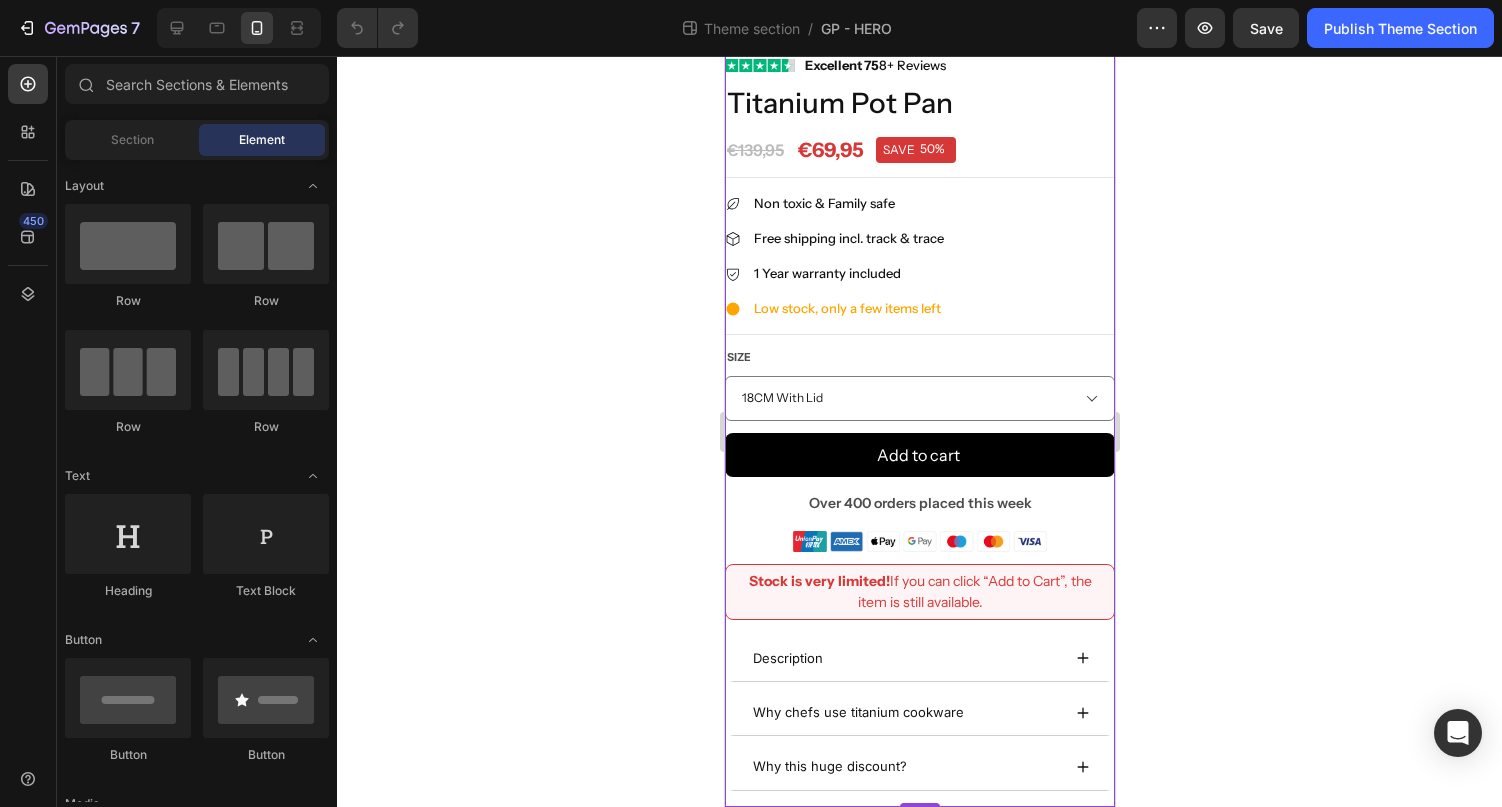 scroll, scrollTop: 473, scrollLeft: 0, axis: vertical 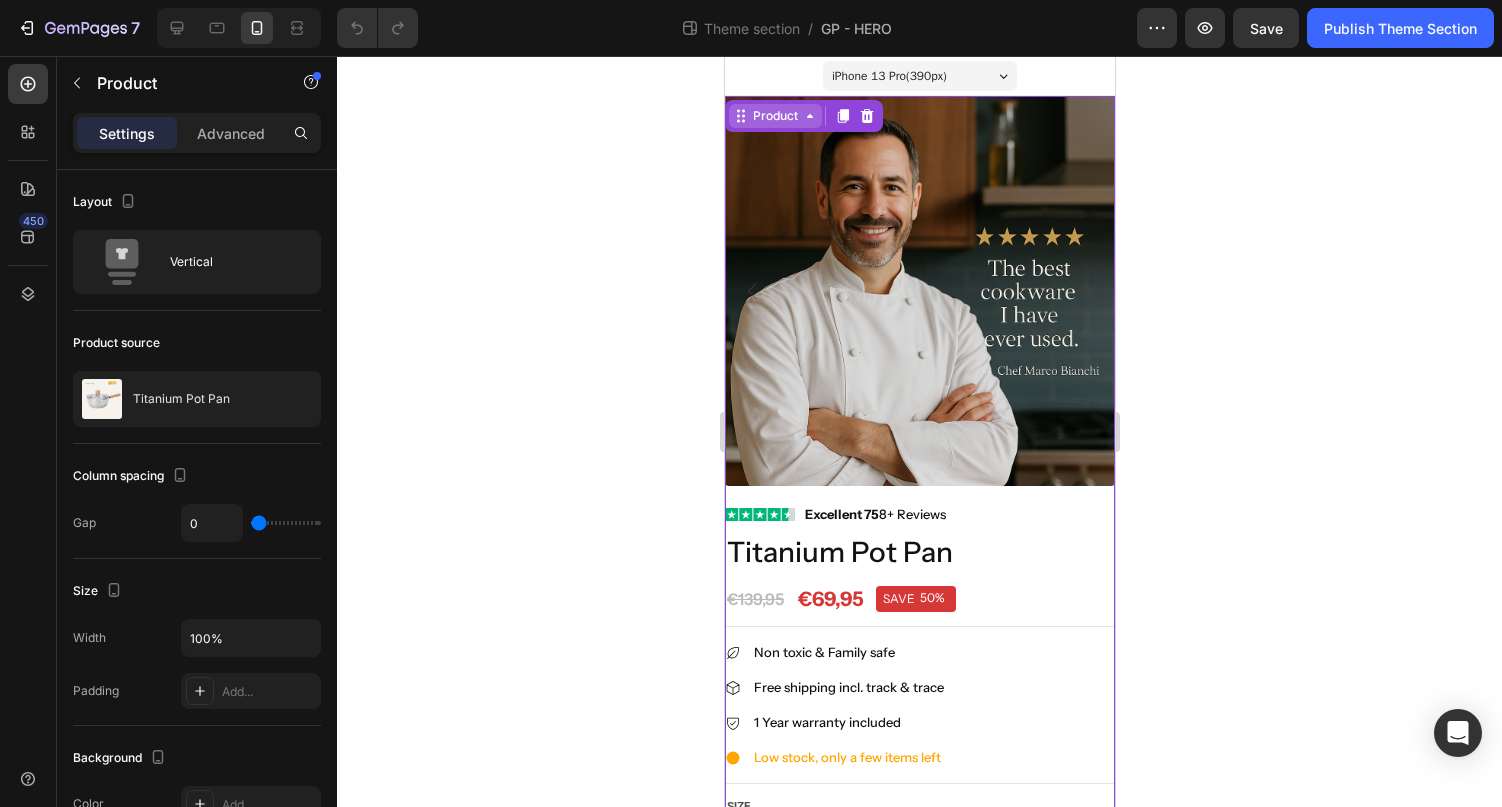 click on "Product" at bounding box center [774, 116] 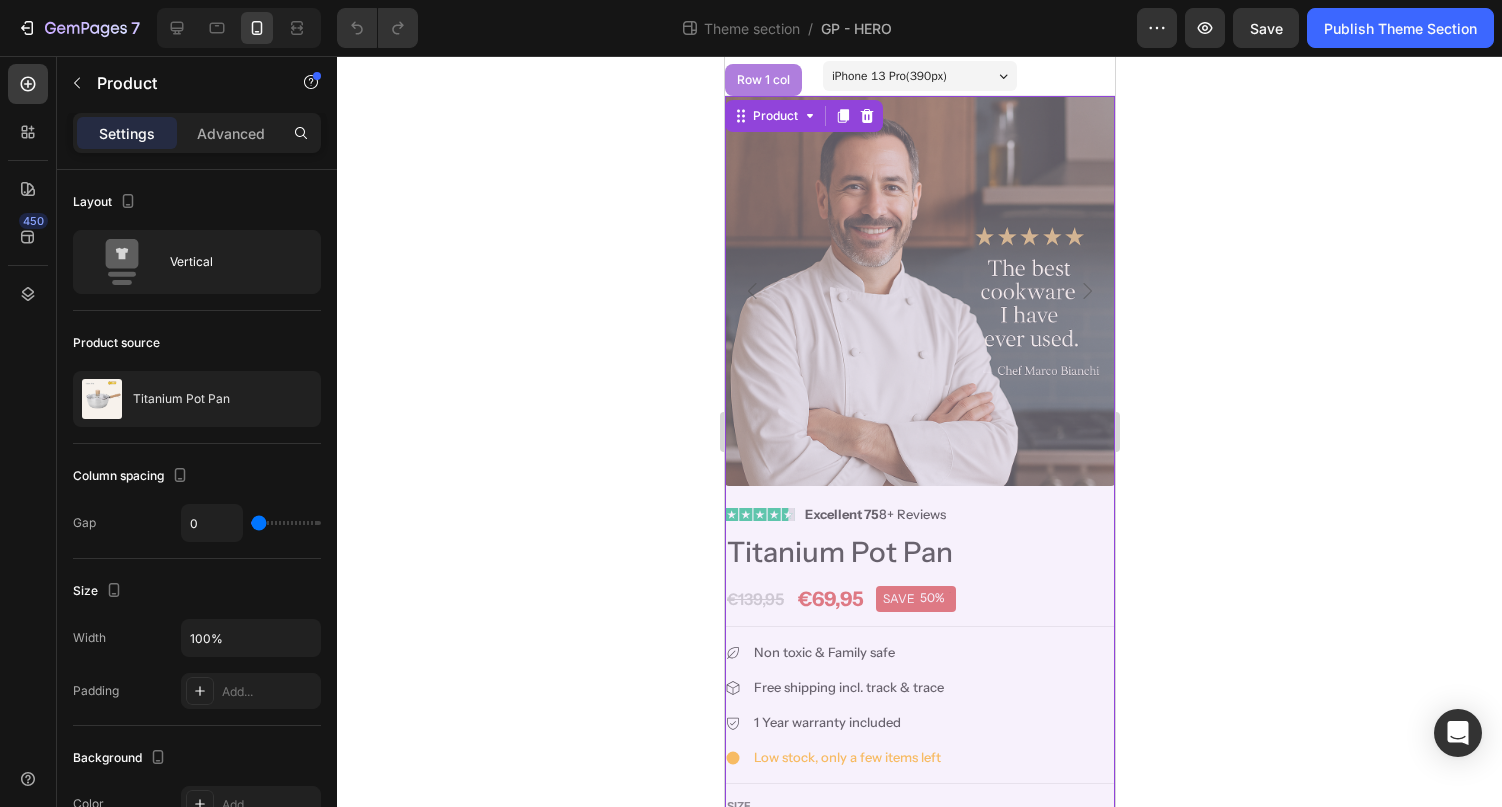 click on "Row 1 col" at bounding box center (762, 80) 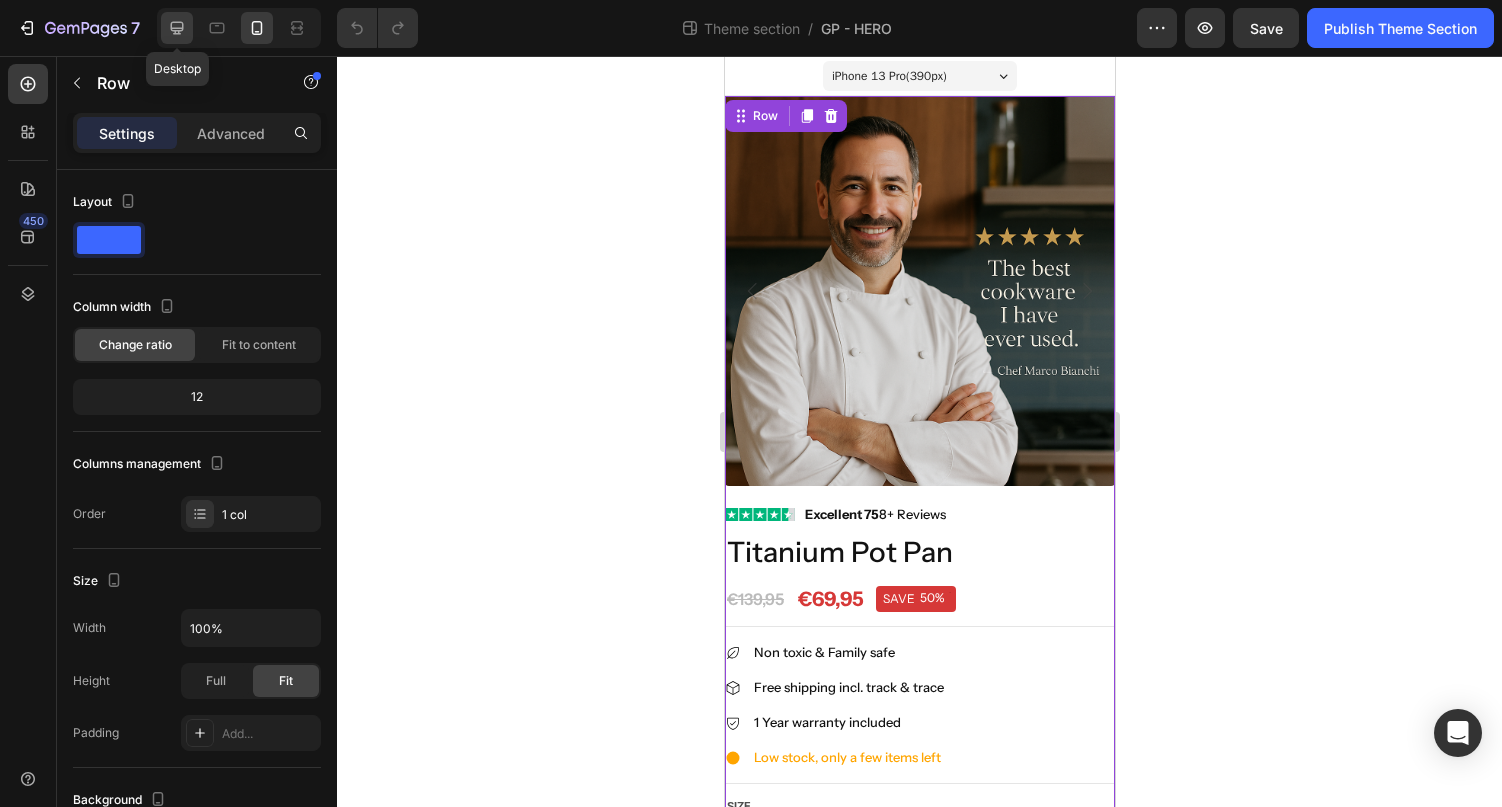 click 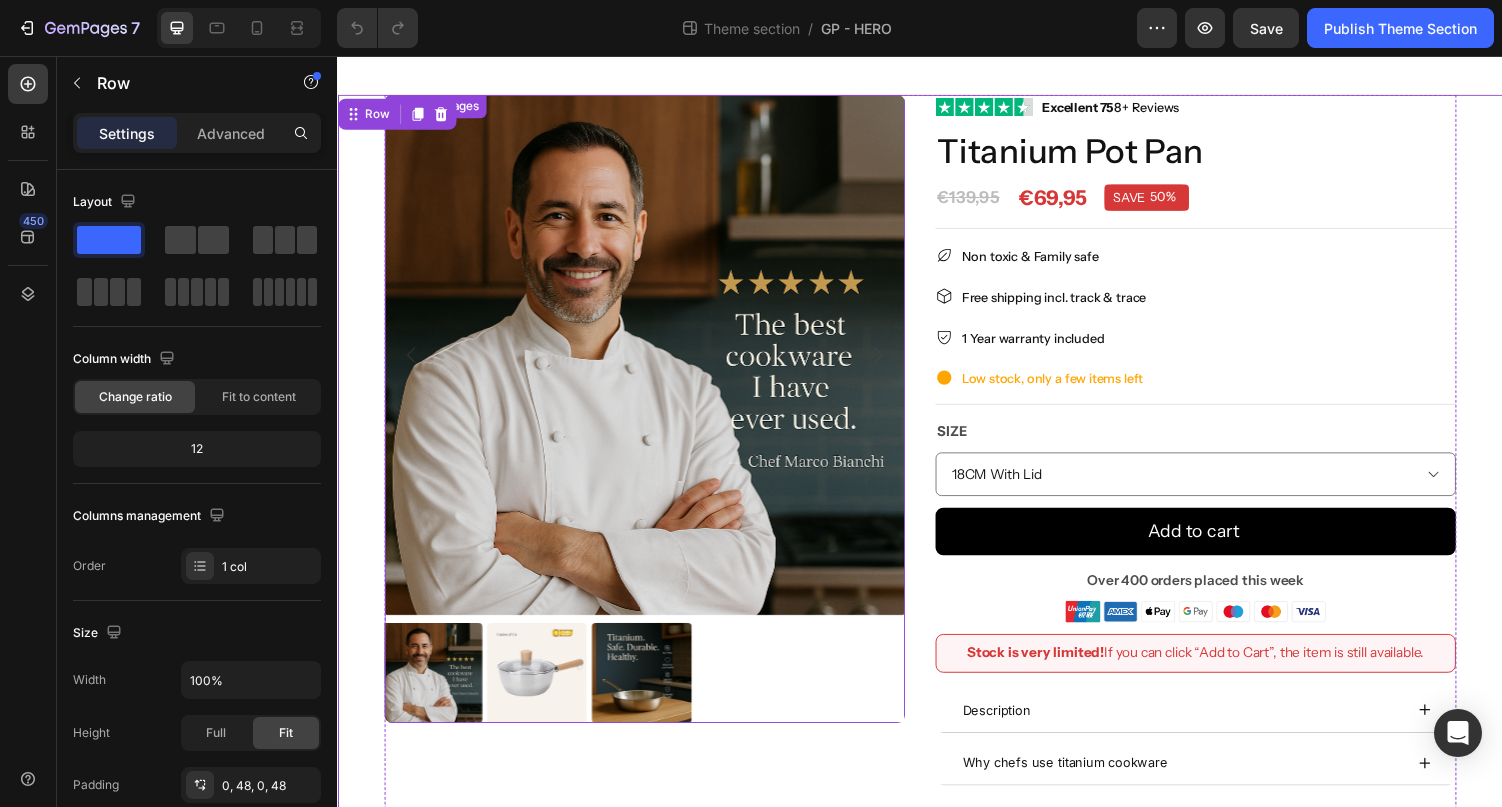 scroll, scrollTop: 56, scrollLeft: 0, axis: vertical 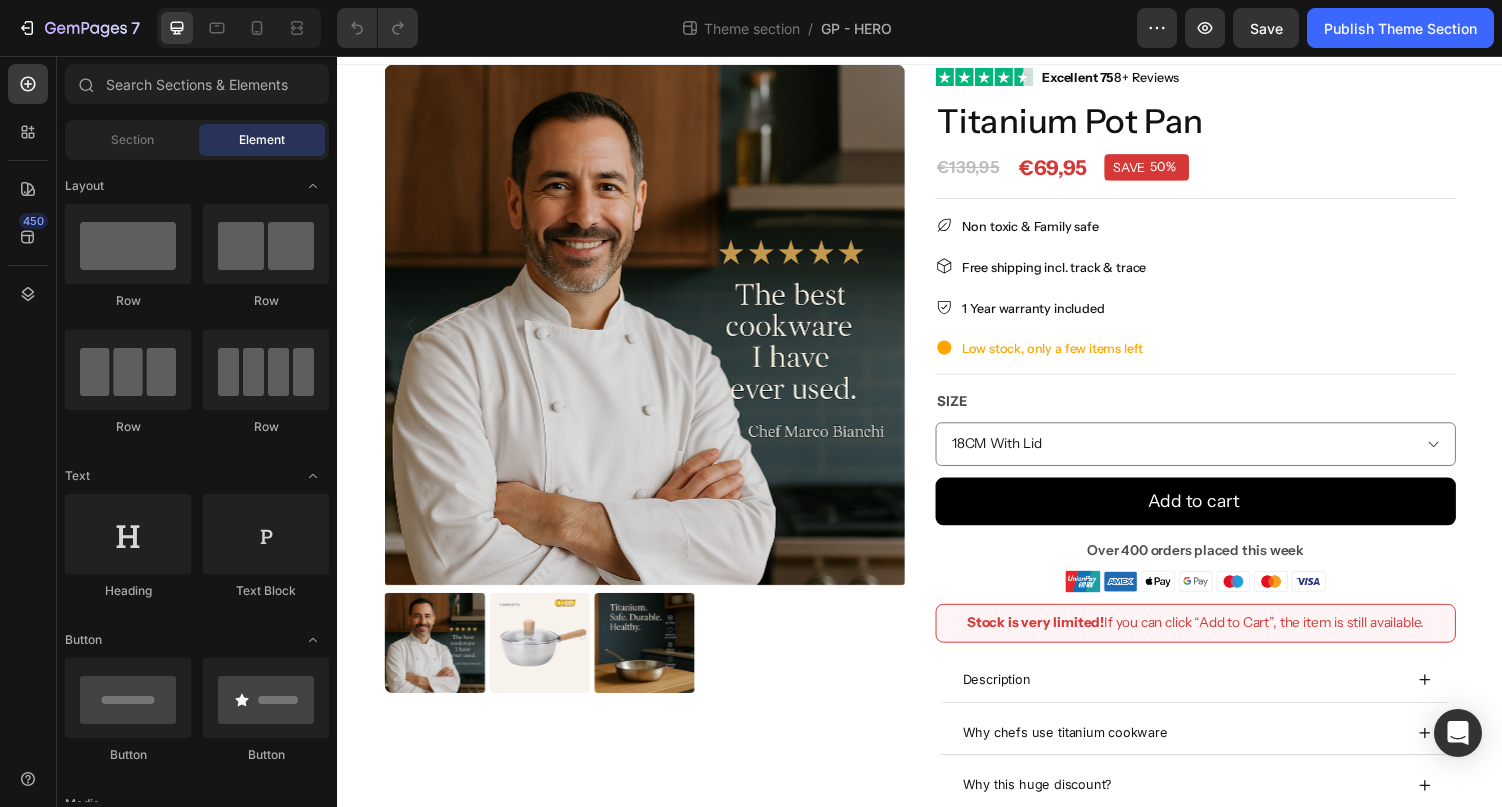 click on "Product Images Image Excellent 75 8+ Reviews Text block Row Titanium Pot Pan Product Title €69,95 Price Price €139,95 Price Price SAVE 50% Discount Tag Row Row                Title Line
Non toxic & Family safe Item list
Free shipping incl. track & trace Item list
1 Year warranty included Item list
Low stock, only a few items left Item list                Title Line Size   18CM With Lid 20CM With Lid 22CM With Lid Product Variants & Swatches Add to cart Product Cart Button Over 400 orders placed this week Text Block Image Row Stock is very limited!  If you can click “Add to Cart”, the item is still available. Text Block Row
Description
Why chefs use titanium cookware
Why this huge discount? Accordion Product Row Root" at bounding box center [937, 428] 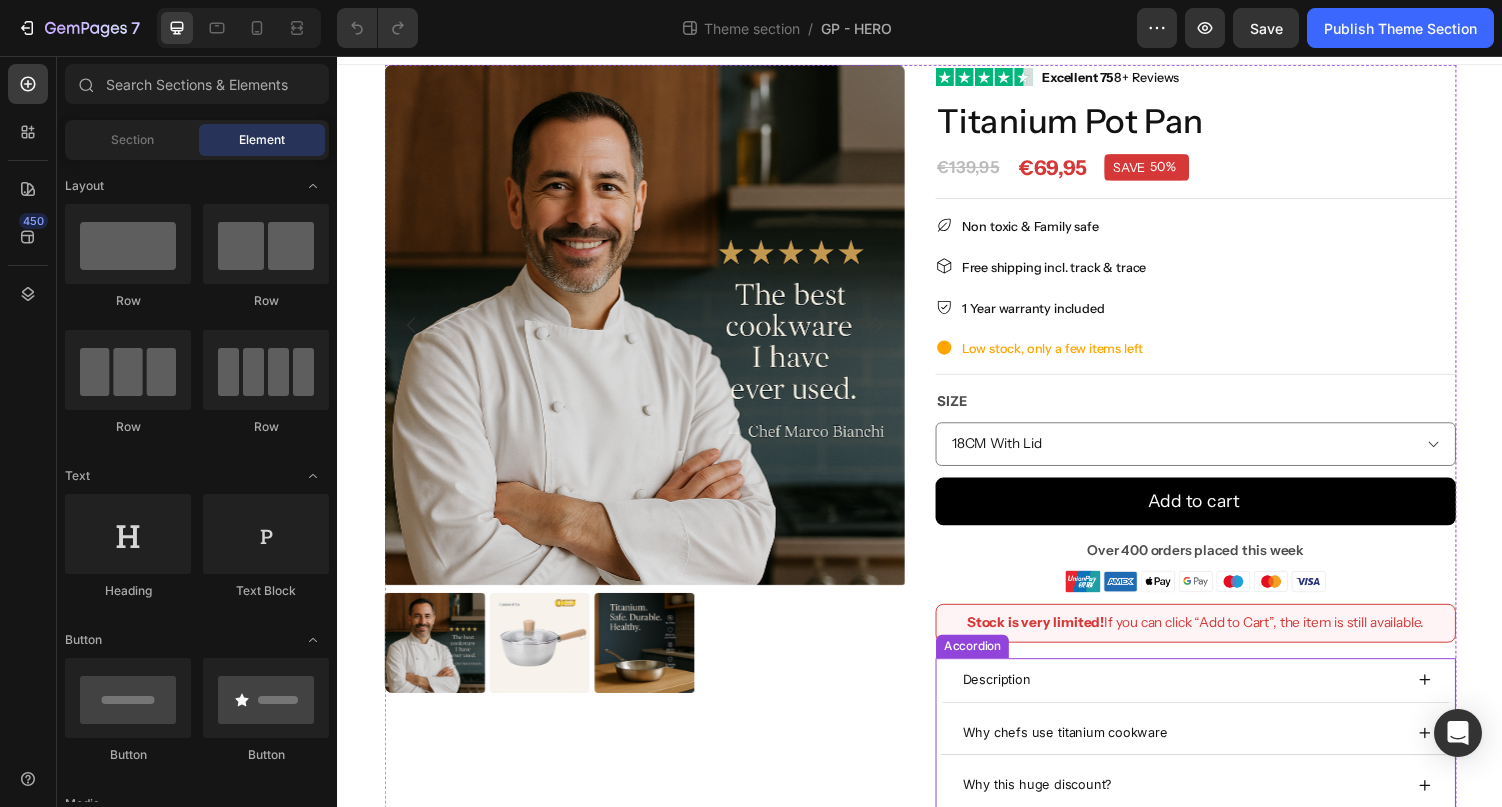 scroll, scrollTop: 32, scrollLeft: 0, axis: vertical 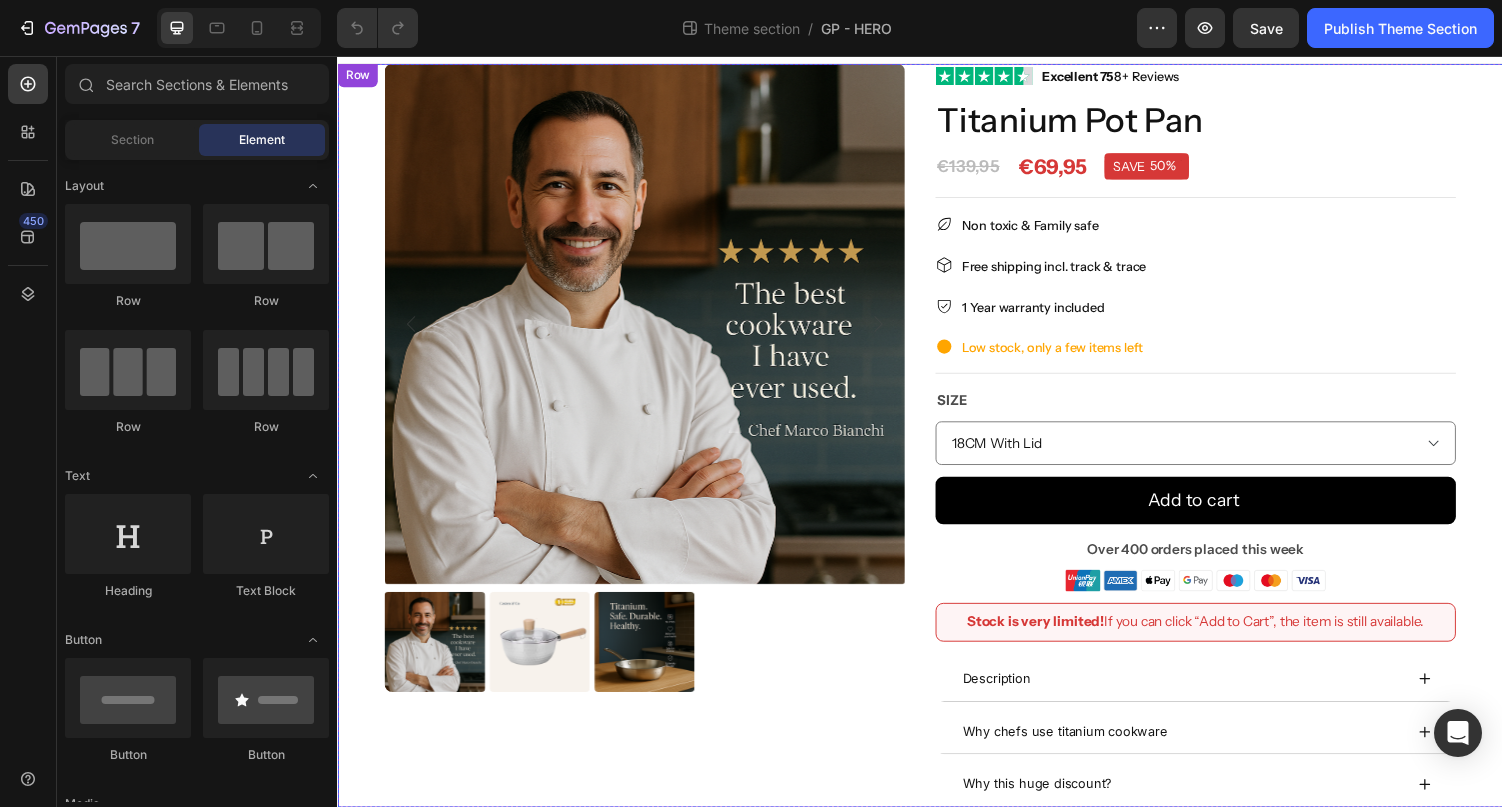 click on "Product Images Image Excellent 75 8+ Reviews Text block Row Titanium Pot Pan Product Title €69,95 Price Price €139,95 Price Price SAVE 50% Discount Tag Row Row                Title Line
Non toxic & Family safe Item list
Free shipping incl. track & trace Item list
1 Year warranty included Item list
Low stock, only a few items left Item list                Title Line Size   18CM With Lid 20CM With Lid 22CM With Lid Product Variants & Swatches Add to cart Product Cart Button Over 400 orders placed this week Text Block Image Row Stock is very limited!  If you can click “Add to Cart”, the item is still available. Text Block Row
Description
Why chefs use titanium cookware
Why this huge discount? Accordion Product Row Root" at bounding box center (937, 427) 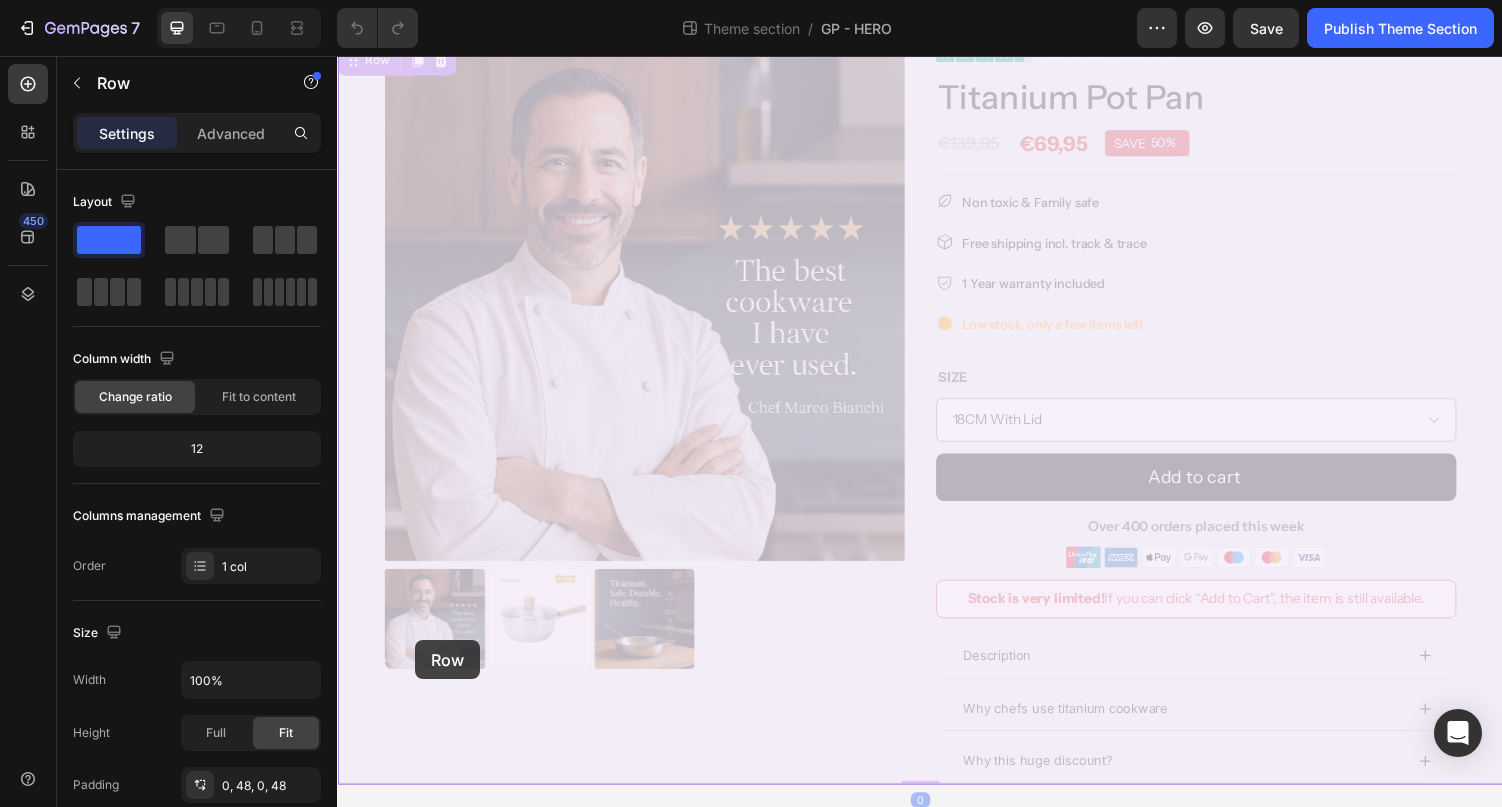 scroll, scrollTop: 0, scrollLeft: 0, axis: both 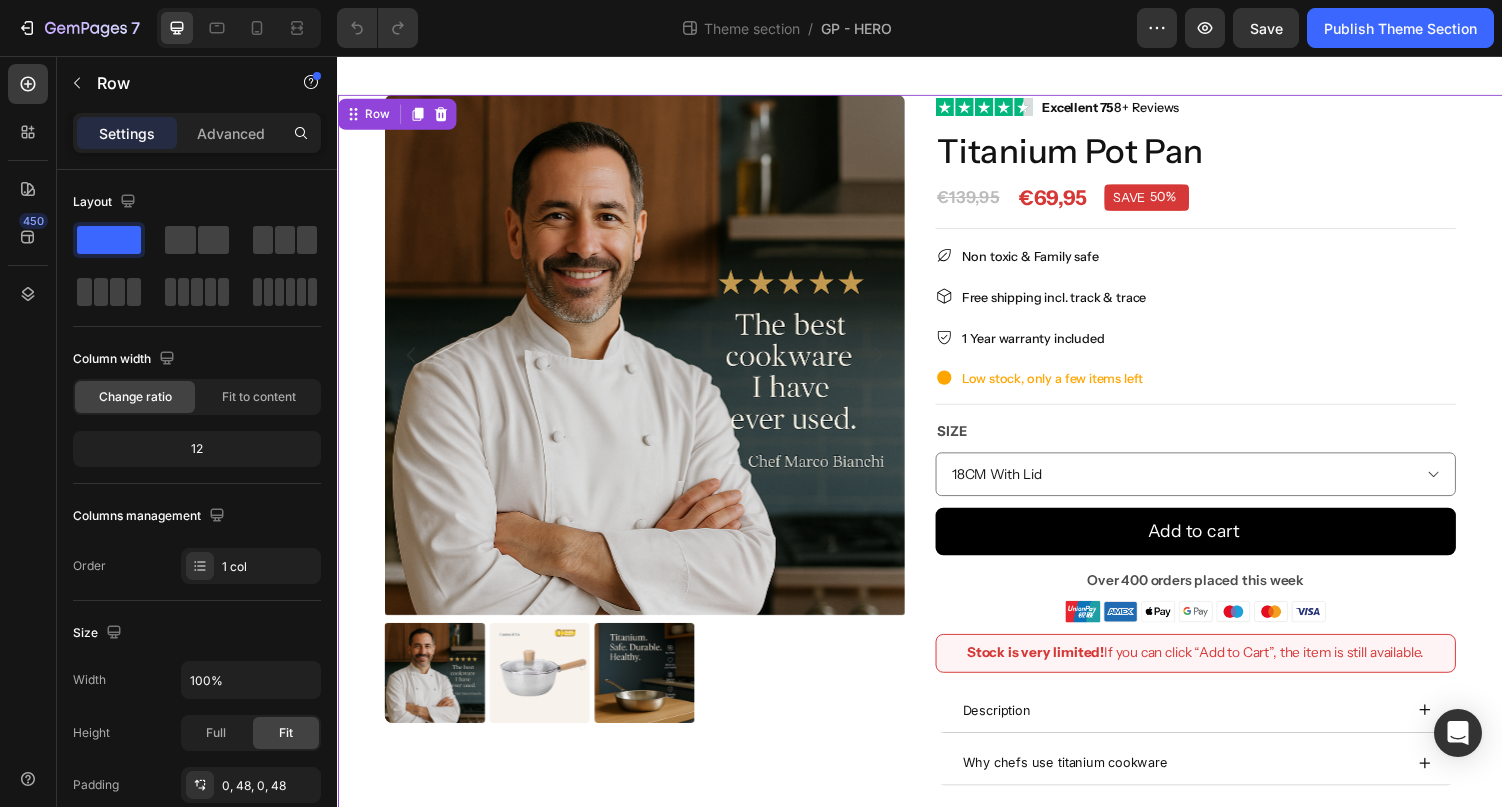 click on "Product Images Image Excellent 75 8+ Reviews Text block Row Titanium Pot Pan Product Title €69,95 Price Price €139,95 Price Price SAVE 50% Discount Tag Row Row                Title Line
Non toxic & Family safe Item list
Free shipping incl. track & trace Item list
1 Year warranty included Item list
Low stock, only a few items left Item list                Title Line Size   18CM With Lid 20CM With Lid 22CM With Lid Product Variants & Swatches Add to cart Product Cart Button Over 400 orders placed this week Text Block Image Row Stock is very limited!  If you can click “Add to Cart”, the item is still available. Text Block Row
Description
Why chefs use titanium cookware
Why this huge discount? Accordion Product Row   0" at bounding box center (937, 479) 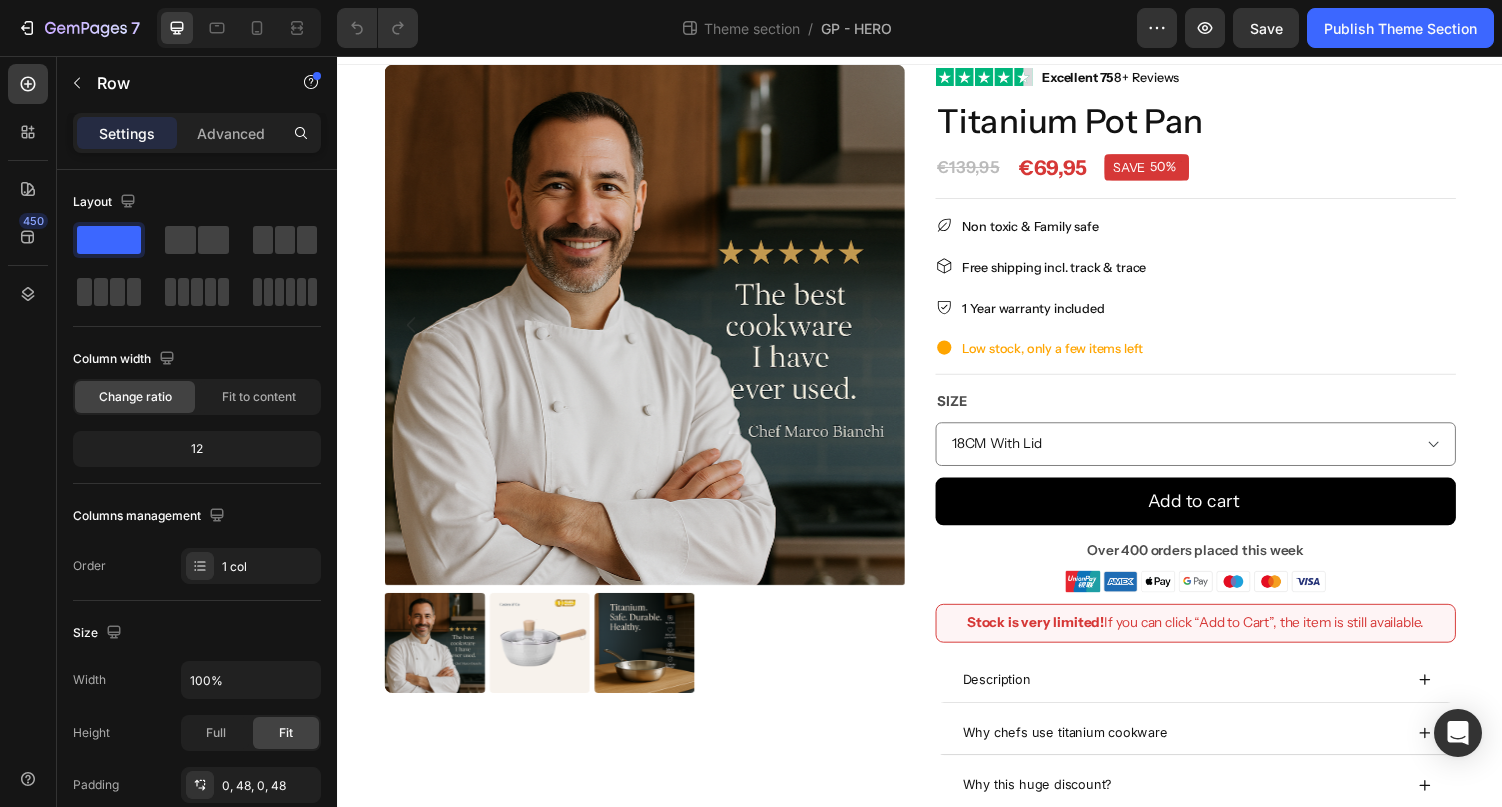 click on "Product Images Image Excellent 75 8+ Reviews Text block Row Titanium Pot Pan Product Title €69,95 Price Price €139,95 Price Price SAVE 50% Discount Tag Row Row                Title Line
Non toxic & Family safe Item list
Free shipping incl. track & trace Item list
1 Year warranty included Item list
Low stock, only a few items left Item list                Title Line Size   18CM With Lid 20CM With Lid 22CM With Lid Product Variants & Swatches Add to cart Product Cart Button Over 400 orders placed this week Text Block Image Row Stock is very limited!  If you can click “Add to Cart”, the item is still available. Text Block Row
Description
Why chefs use titanium cookware
Why this huge discount? Accordion Product Row Root" at bounding box center (937, 428) 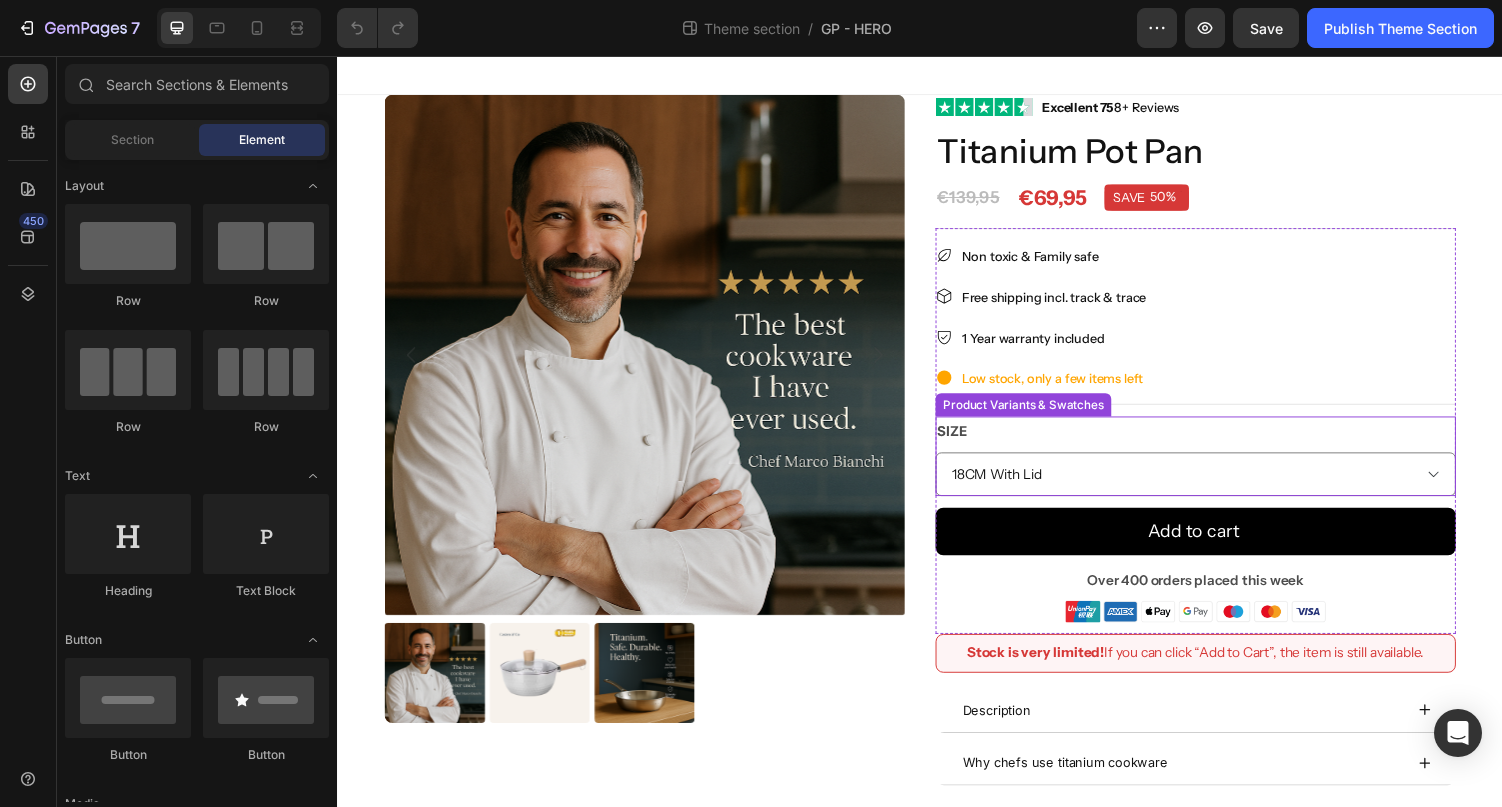 scroll, scrollTop: 32, scrollLeft: 0, axis: vertical 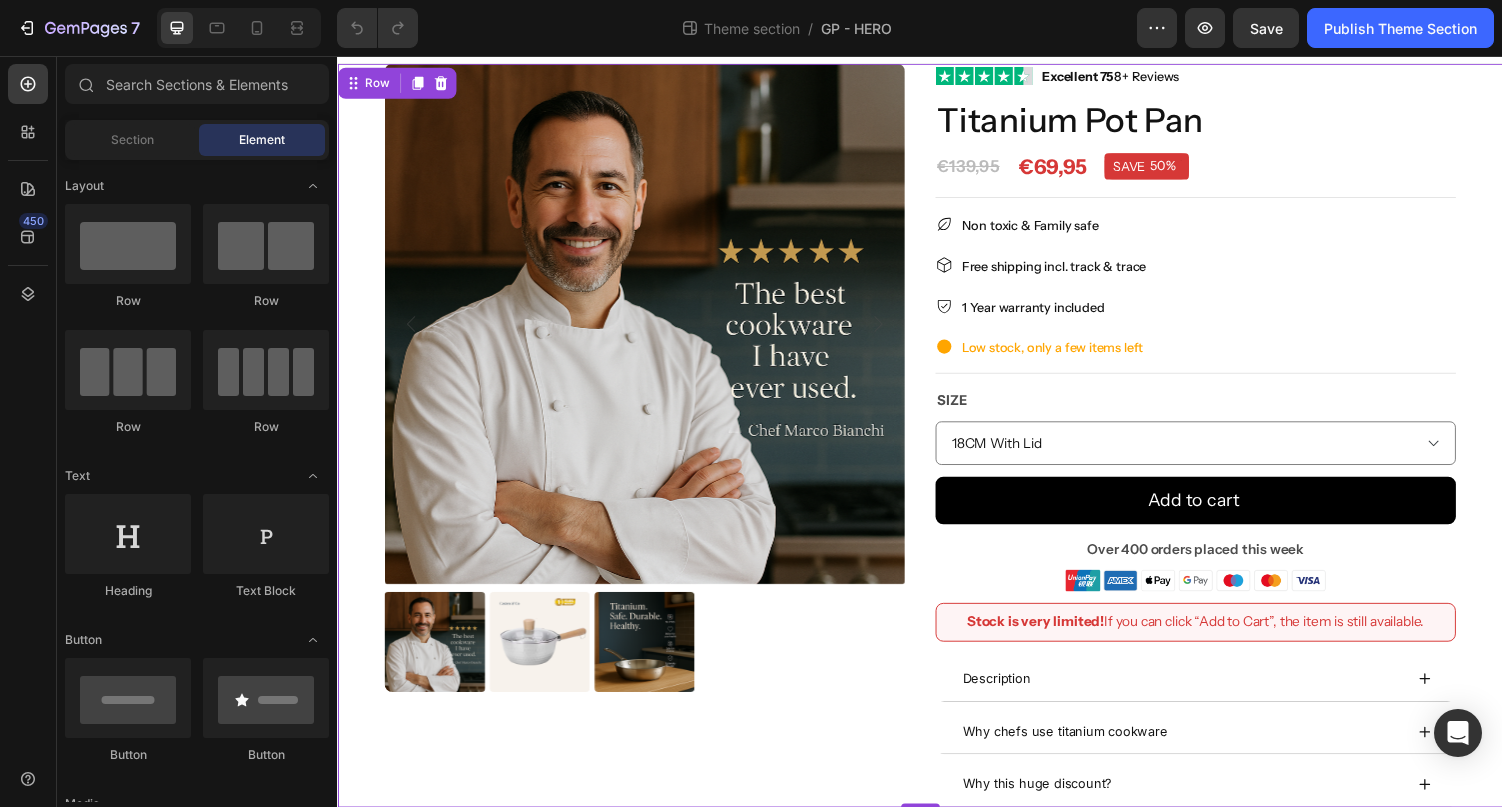 click on "Product Images Image Excellent 75 8+ Reviews Text block Row Titanium Pot Pan Product Title €69,95 Price Price €139,95 Price Price SAVE 50% Discount Tag Row Row                Title Line
Non toxic & Family safe Item list
Free shipping incl. track & trace Item list
1 Year warranty included Item list
Low stock, only a few items left Item list                Title Line Size   18CM With Lid 20CM With Lid 22CM With Lid Product Variants & Swatches Add to cart Product Cart Button Over 400 orders placed this week Text Block Image Row Stock is very limited!  If you can click “Add to Cart”, the item is still available. Text Block Row
Description
Why chefs use titanium cookware
Why this huge discount? Accordion Product Row   0" at bounding box center (937, 447) 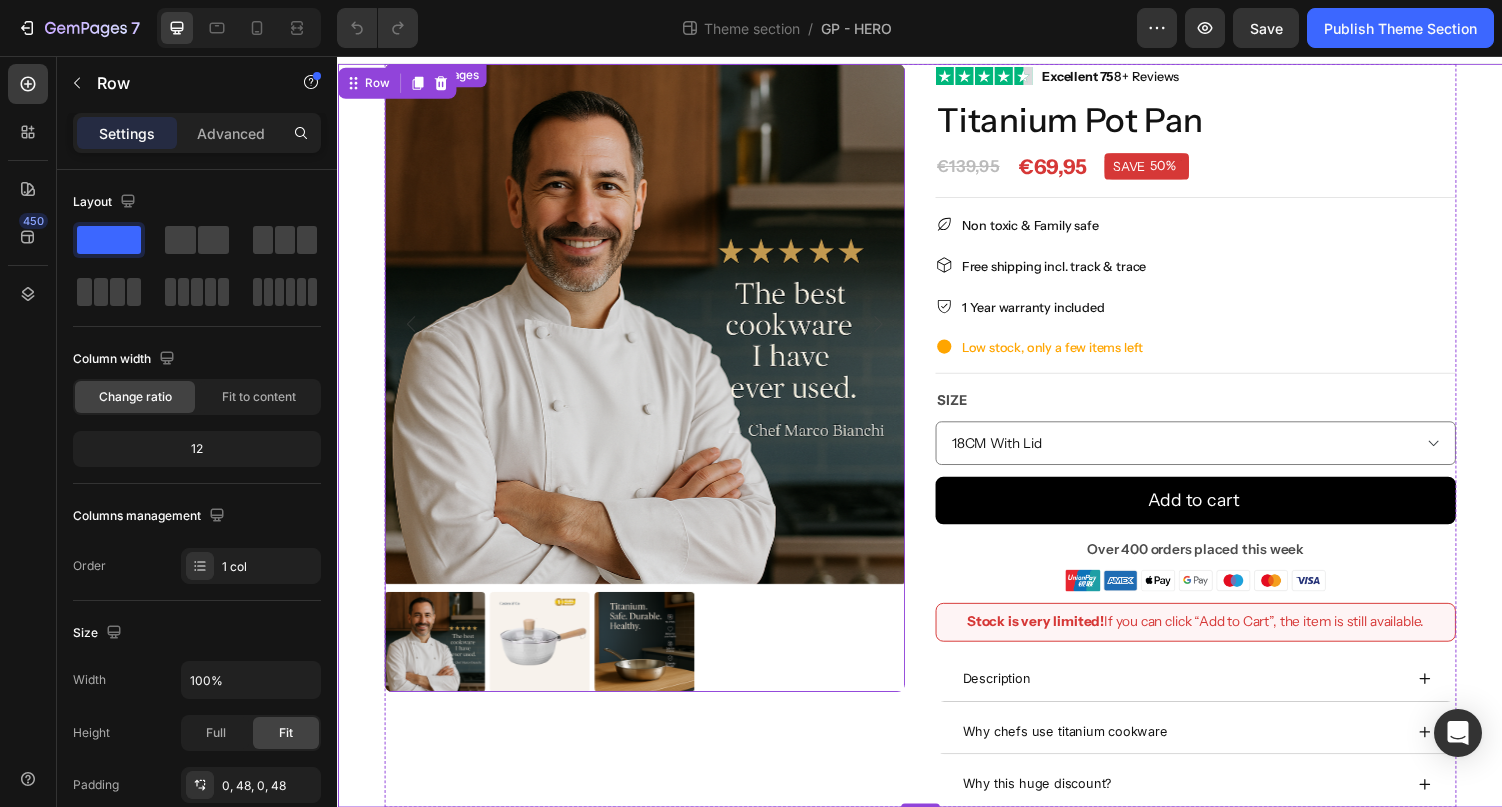 scroll, scrollTop: 0, scrollLeft: 0, axis: both 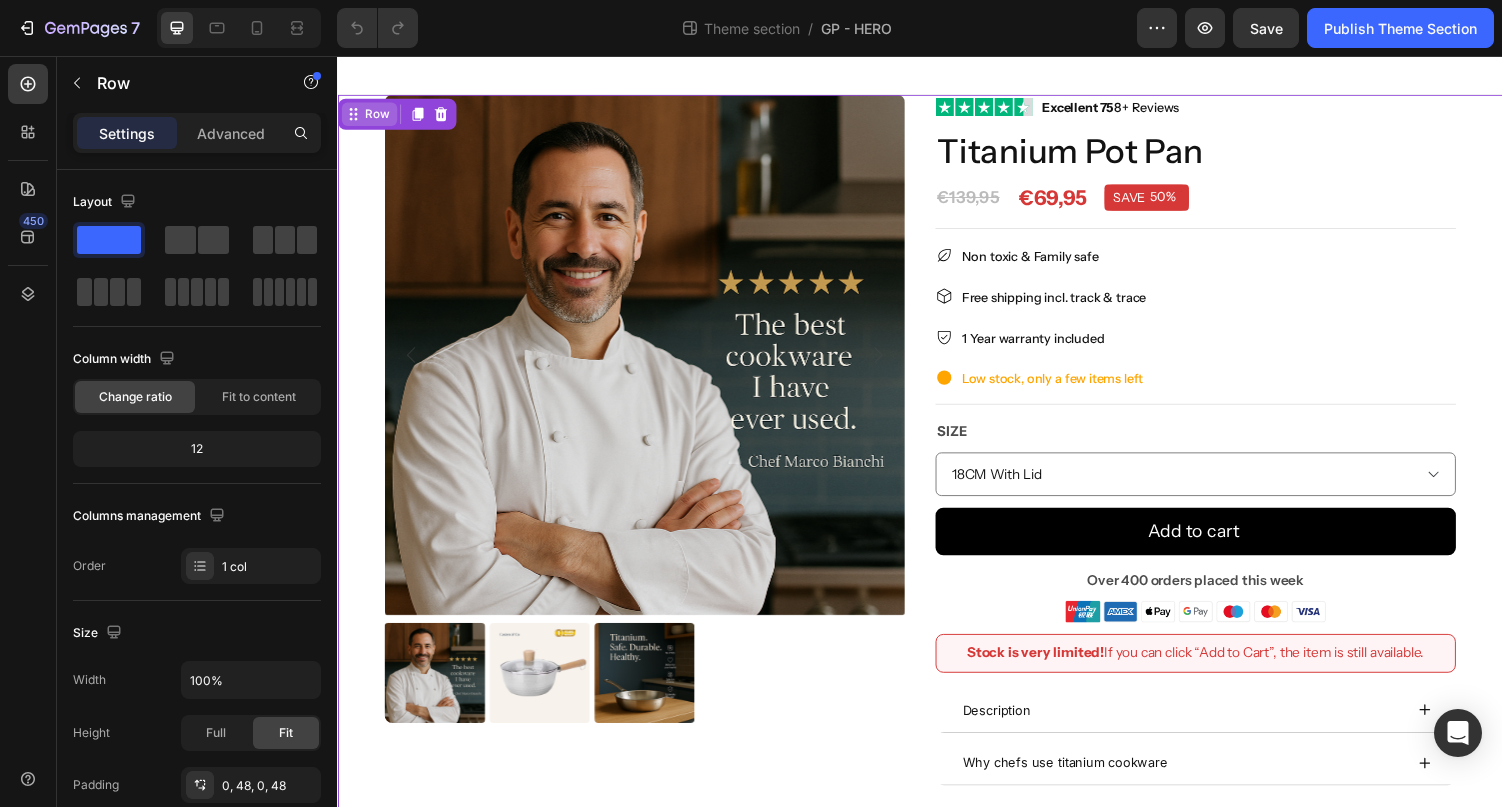 click on "Row" at bounding box center (377, 116) 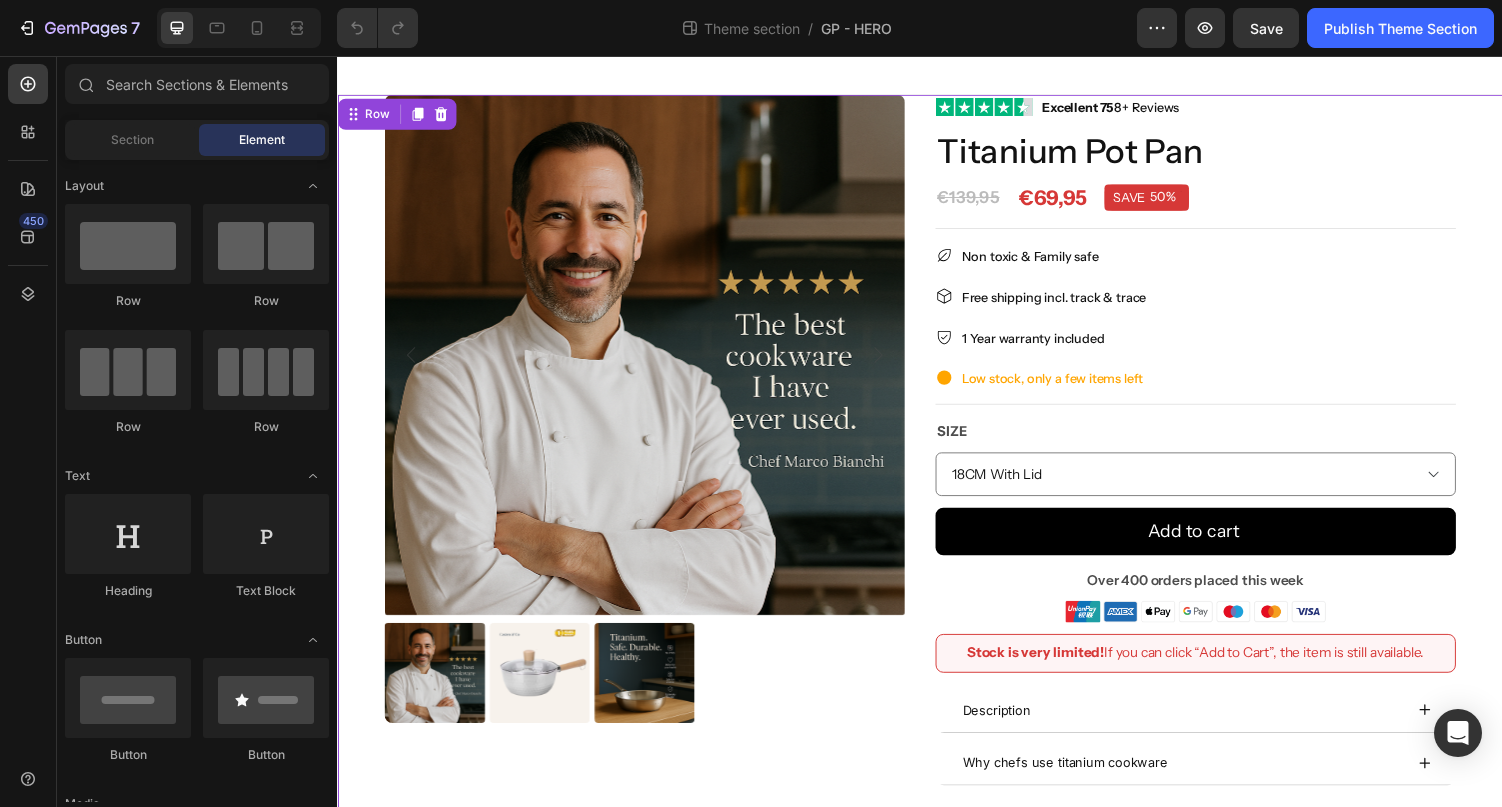 click at bounding box center (937, 76) 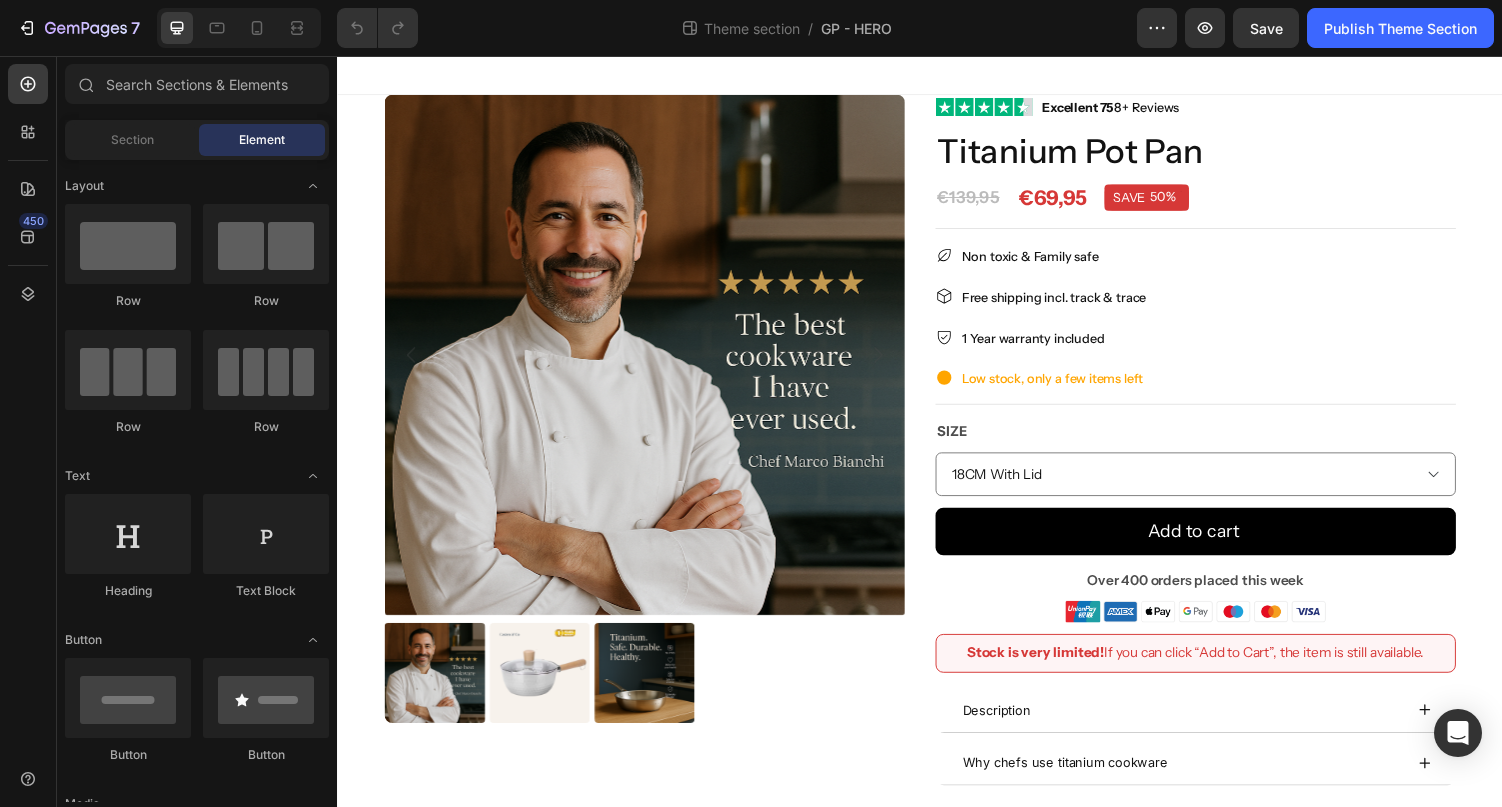 click at bounding box center (937, 76) 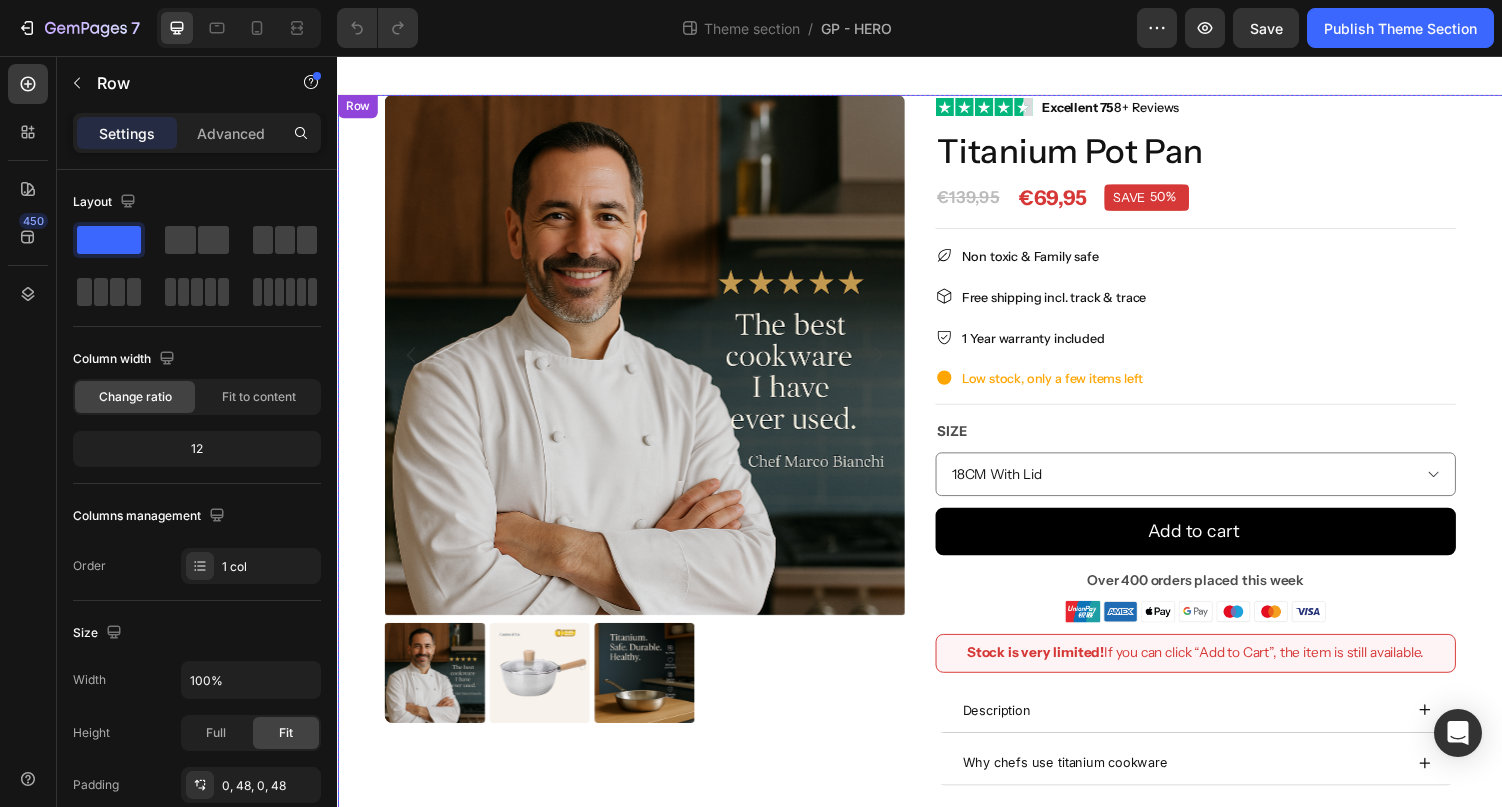 click on "Product Images Image Excellent 75 8+ Reviews Text block Row Titanium Pot Pan Product Title €69,95 Price Price €139,95 Price Price SAVE 50% Discount Tag Row Row                Title Line
Non toxic & Family safe Item list
Free shipping incl. track & trace Item list
1 Year warranty included Item list
Low stock, only a few items left Item list                Title Line Size   18CM With Lid 20CM With Lid 22CM With Lid Product Variants & Swatches Add to cart Product Cart Button Over 400 orders placed this week Text Block Image Row Stock is very limited!  If you can click “Add to Cart”, the item is still available. Text Block Row
Description
Why chefs use titanium cookware
Why this huge discount? Accordion Product Row" at bounding box center [937, 479] 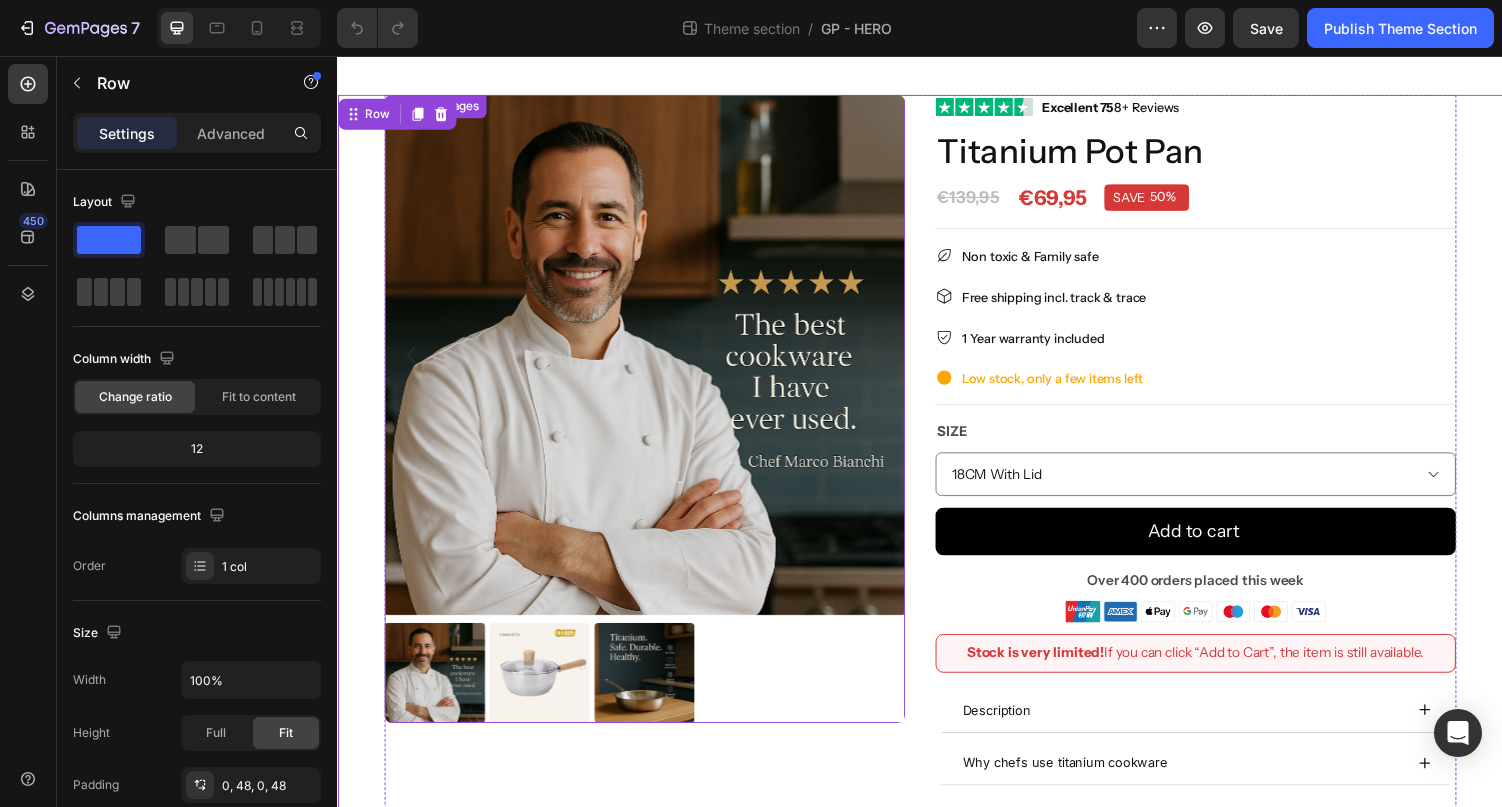 scroll, scrollTop: 56, scrollLeft: 0, axis: vertical 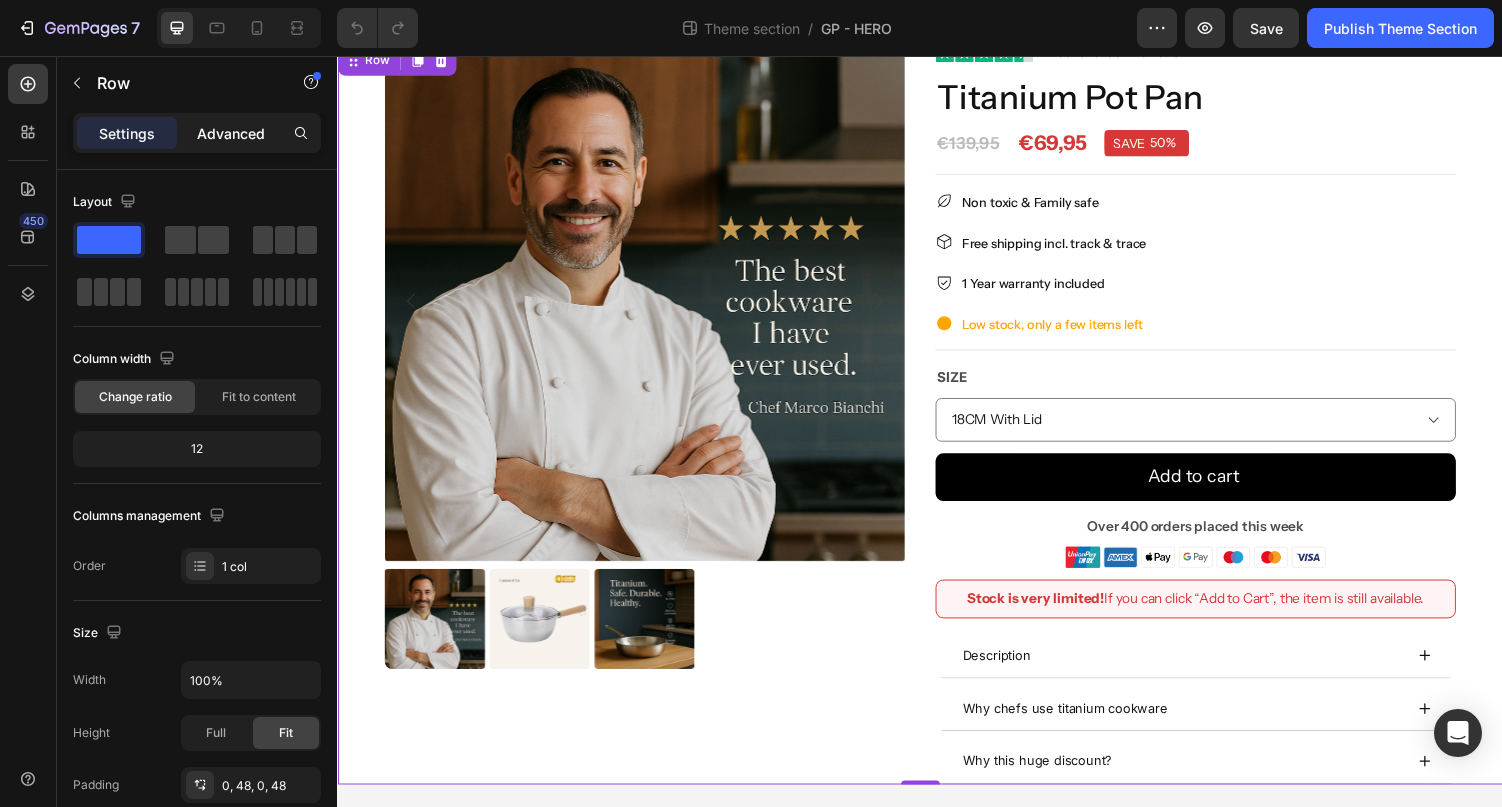 click on "Advanced" at bounding box center [231, 133] 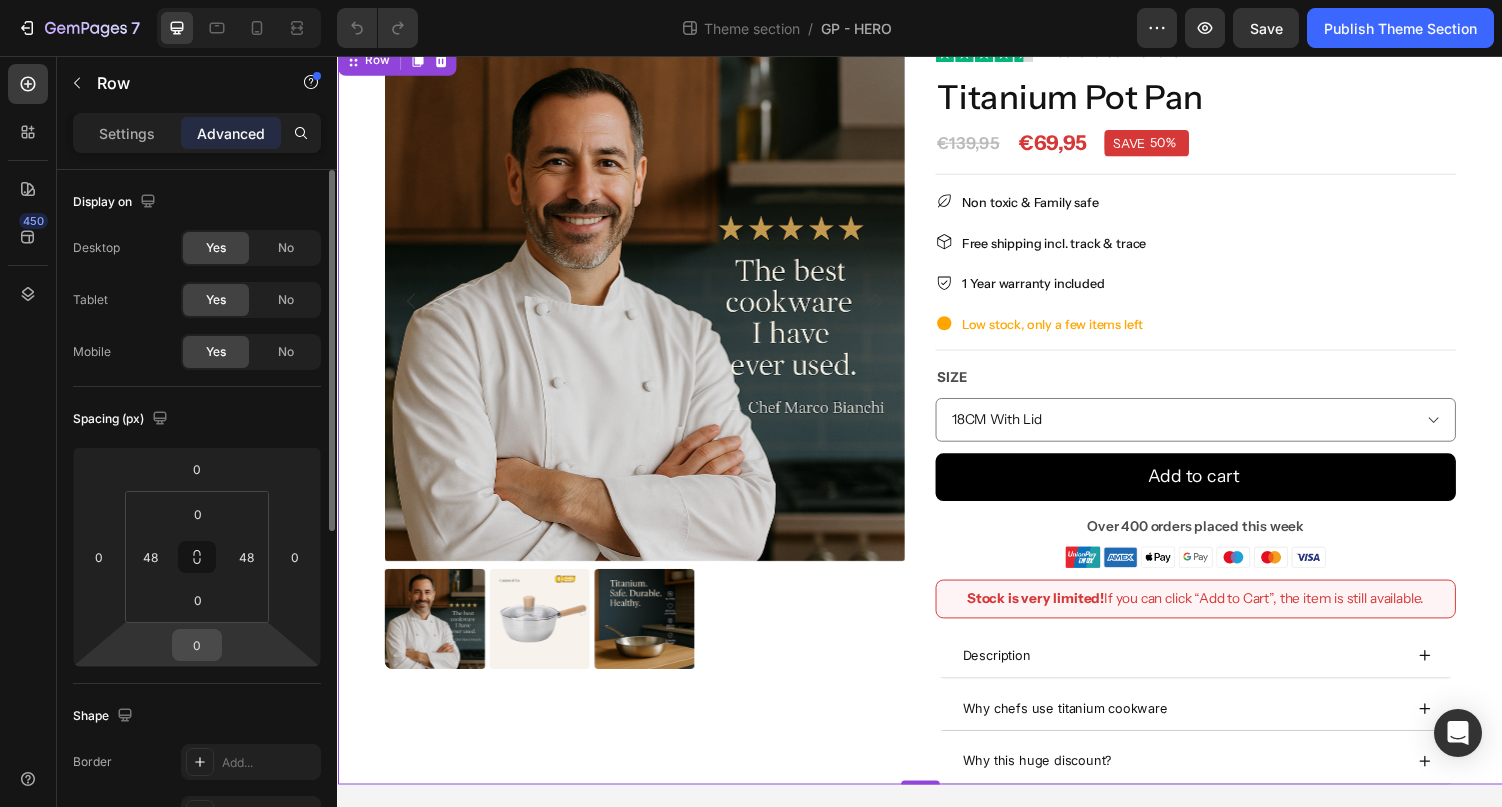 click on "0" at bounding box center (197, 645) 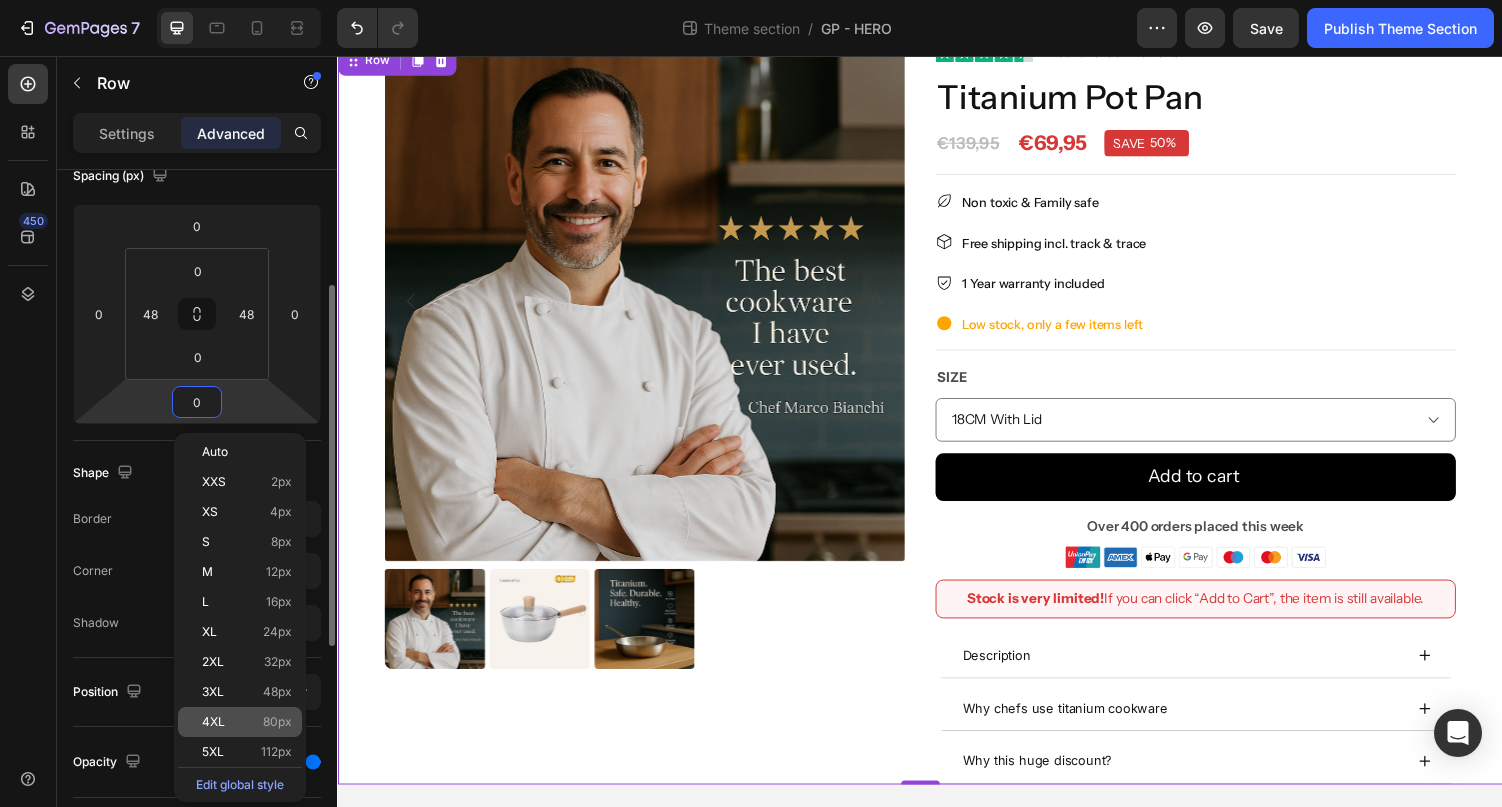 scroll, scrollTop: 257, scrollLeft: 0, axis: vertical 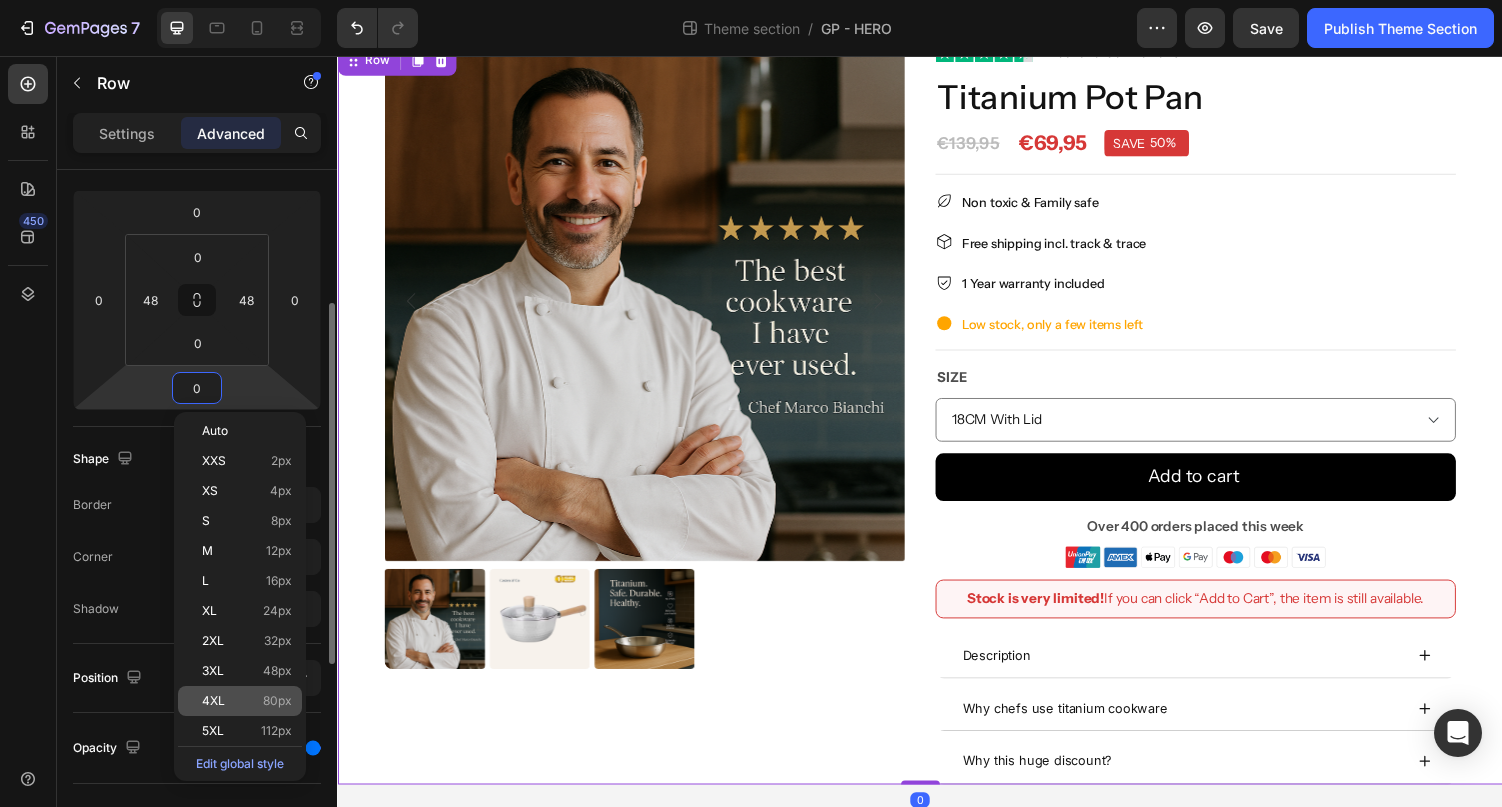 click on "4XL 80px" 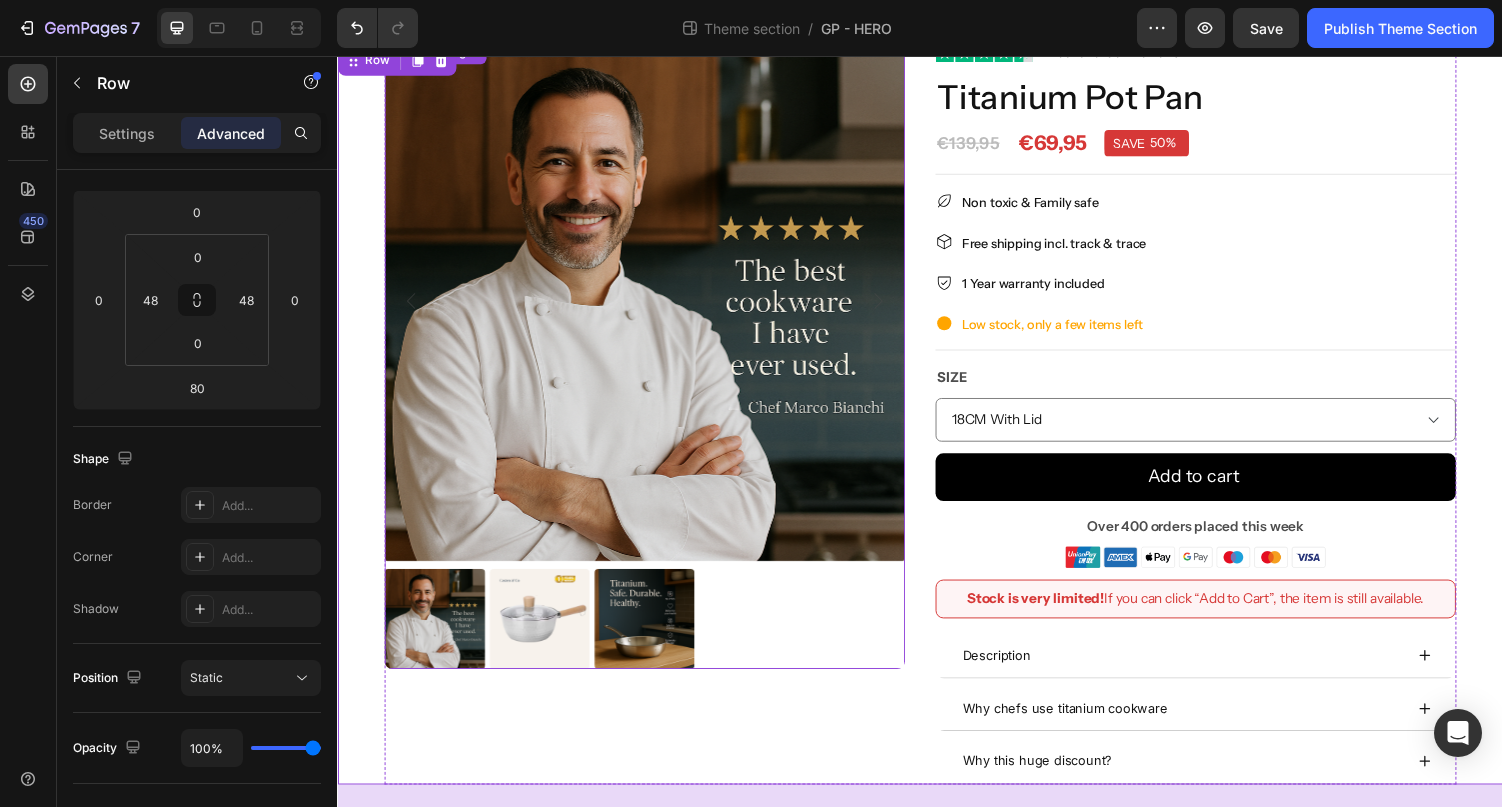 scroll, scrollTop: 112, scrollLeft: 0, axis: vertical 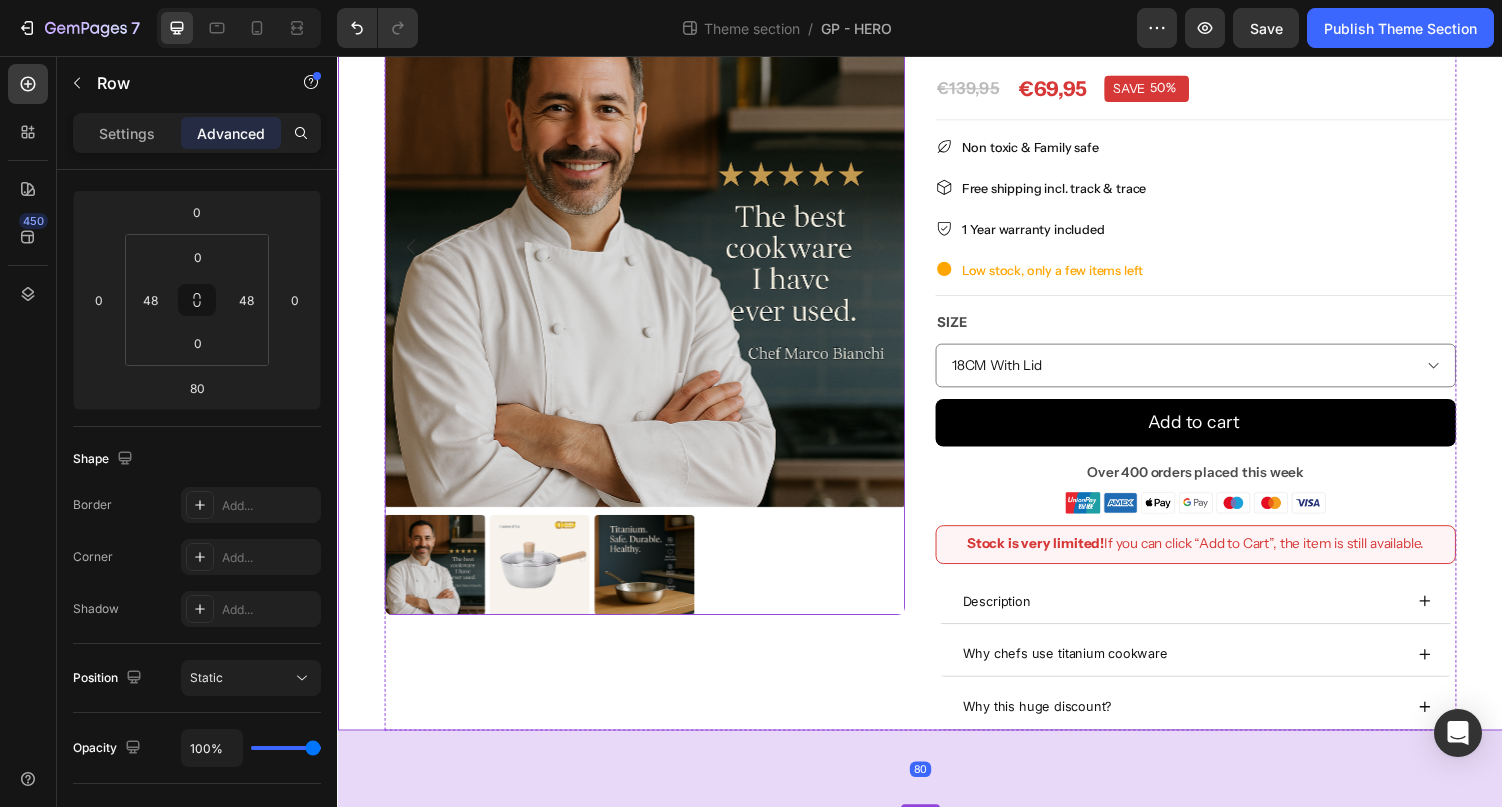click at bounding box center (544, 579) 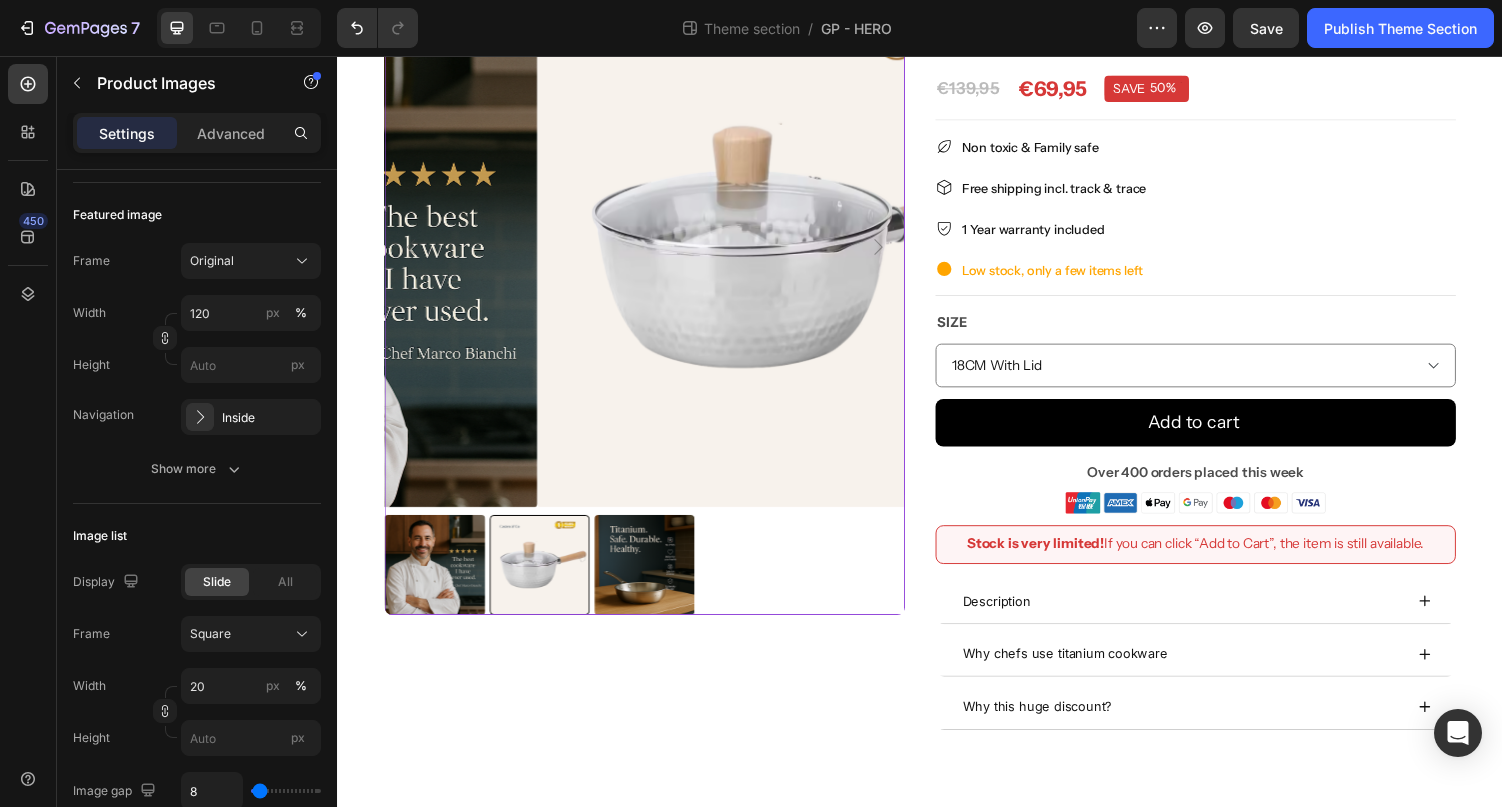 scroll, scrollTop: 0, scrollLeft: 0, axis: both 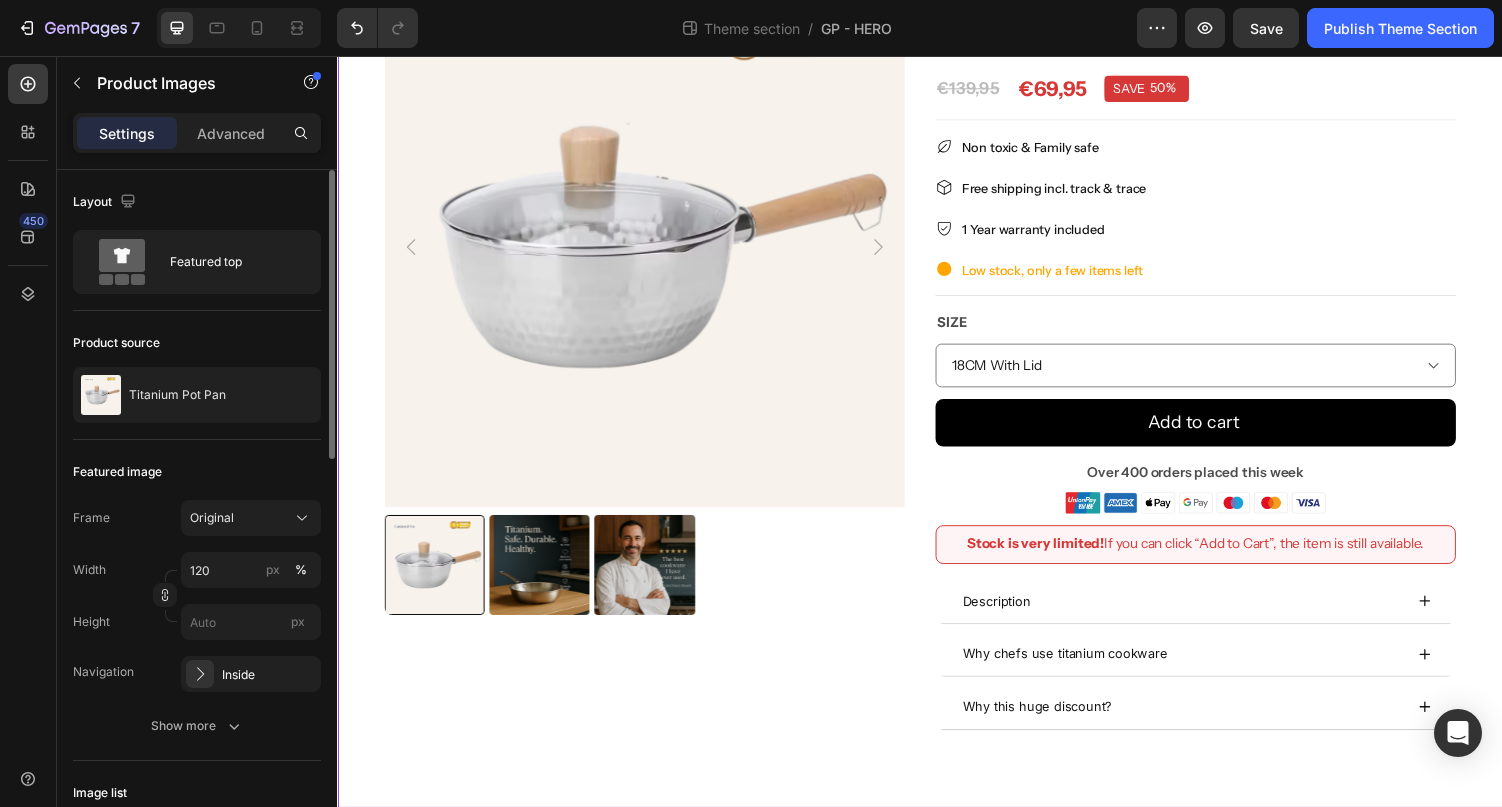 click on "Product Images Image Excellent 75 8+ Reviews Text block Row Titanium Pot Pan Product Title €69,95 Price Price €139,95 Price Price SAVE 50% Discount Tag Row Row                Title Line
Non toxic & Family safe Item list
Free shipping incl. track & trace Item list
1 Year warranty included Item list
Low stock, only a few items left Item list                Title Line Size   18CM With Lid 20CM With Lid 22CM With Lid Product Variants & Swatches Add to cart Product Cart Button Over 400 orders placed this week Text Block Image Row Stock is very limited!  If you can click “Add to Cart”, the item is still available. Text Block Row
Description
Why chefs use titanium cookware
Why this huge discount? Accordion Product Row" at bounding box center (937, 407) 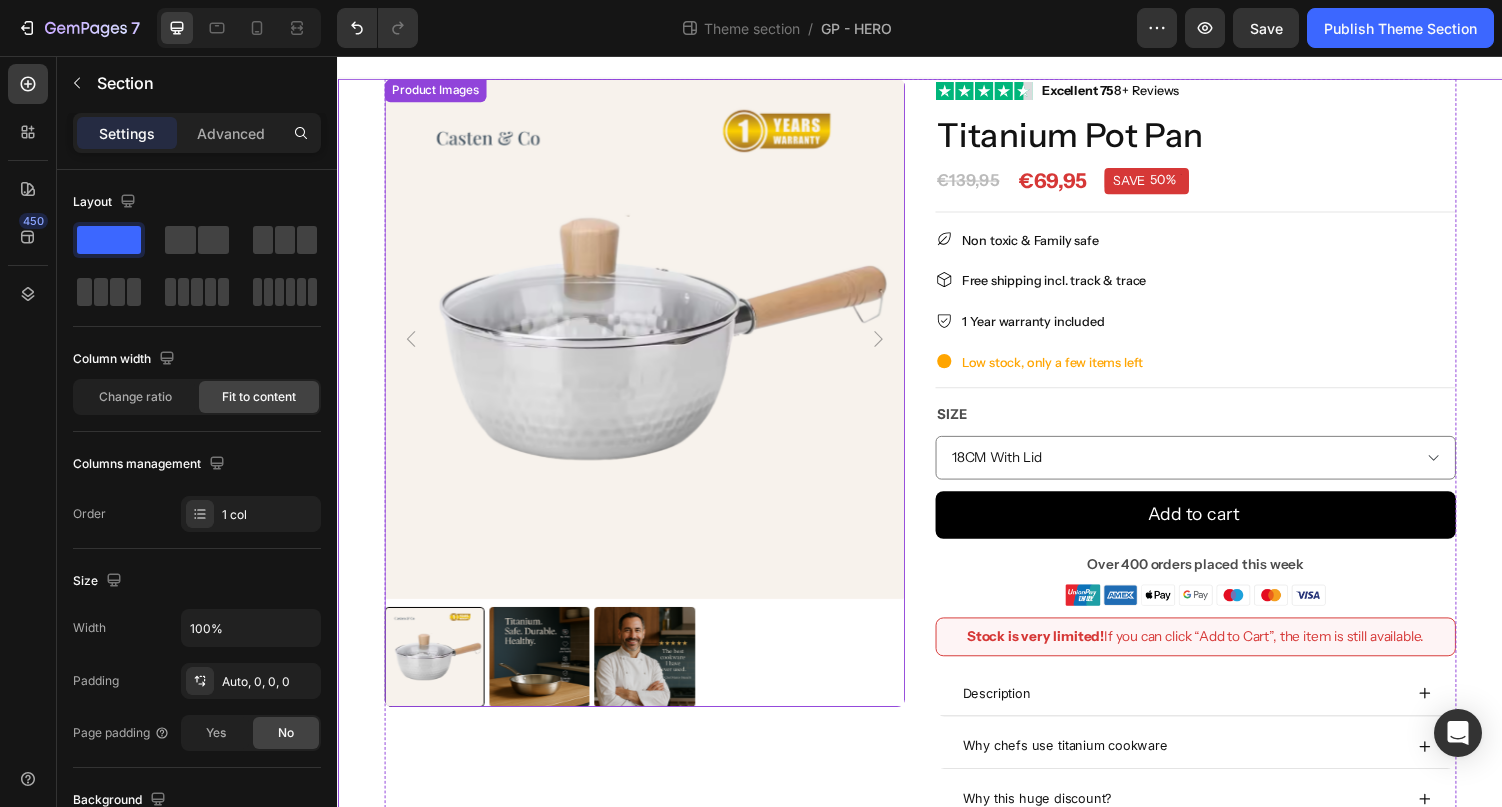scroll, scrollTop: 0, scrollLeft: 0, axis: both 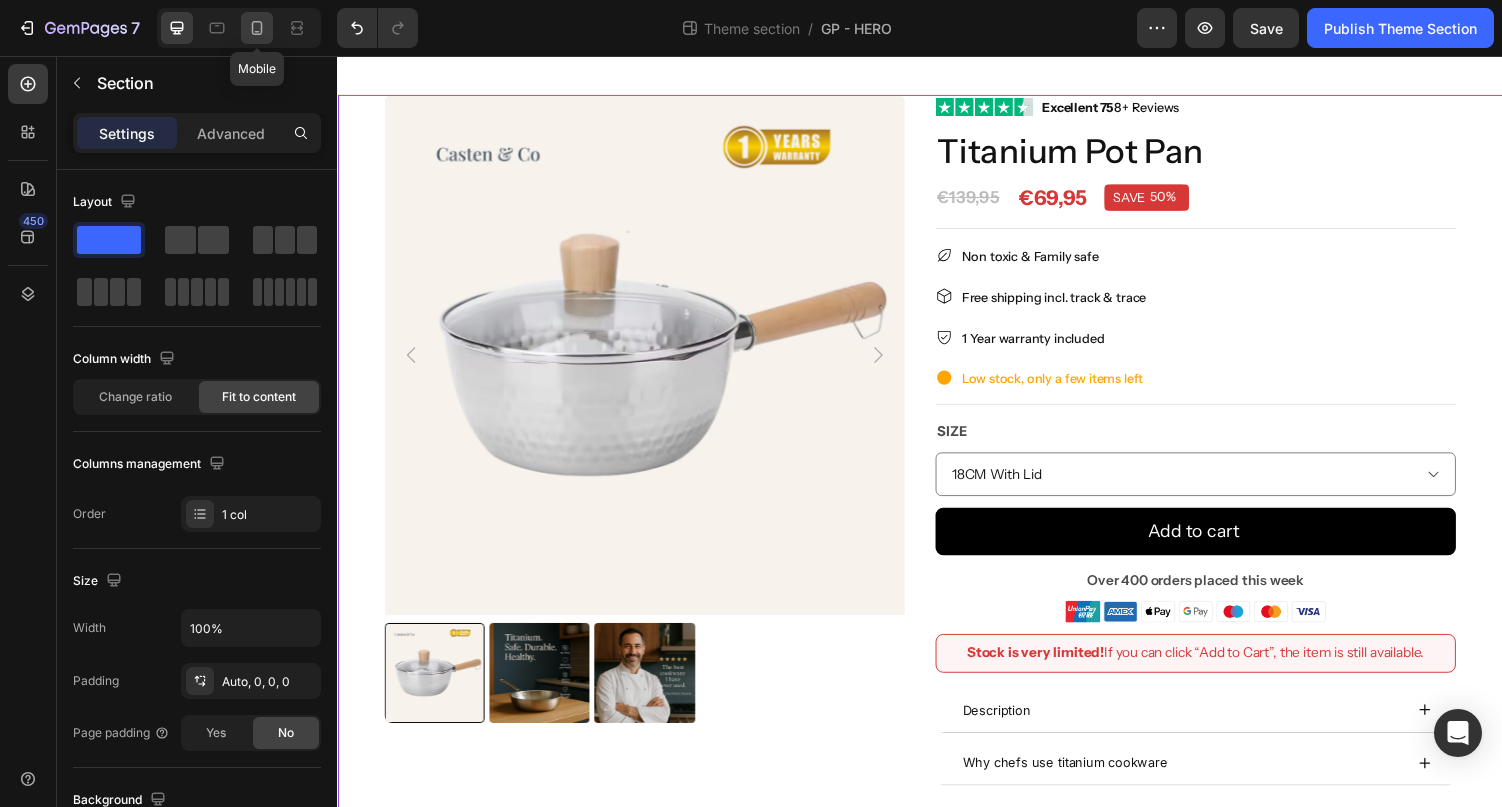 click 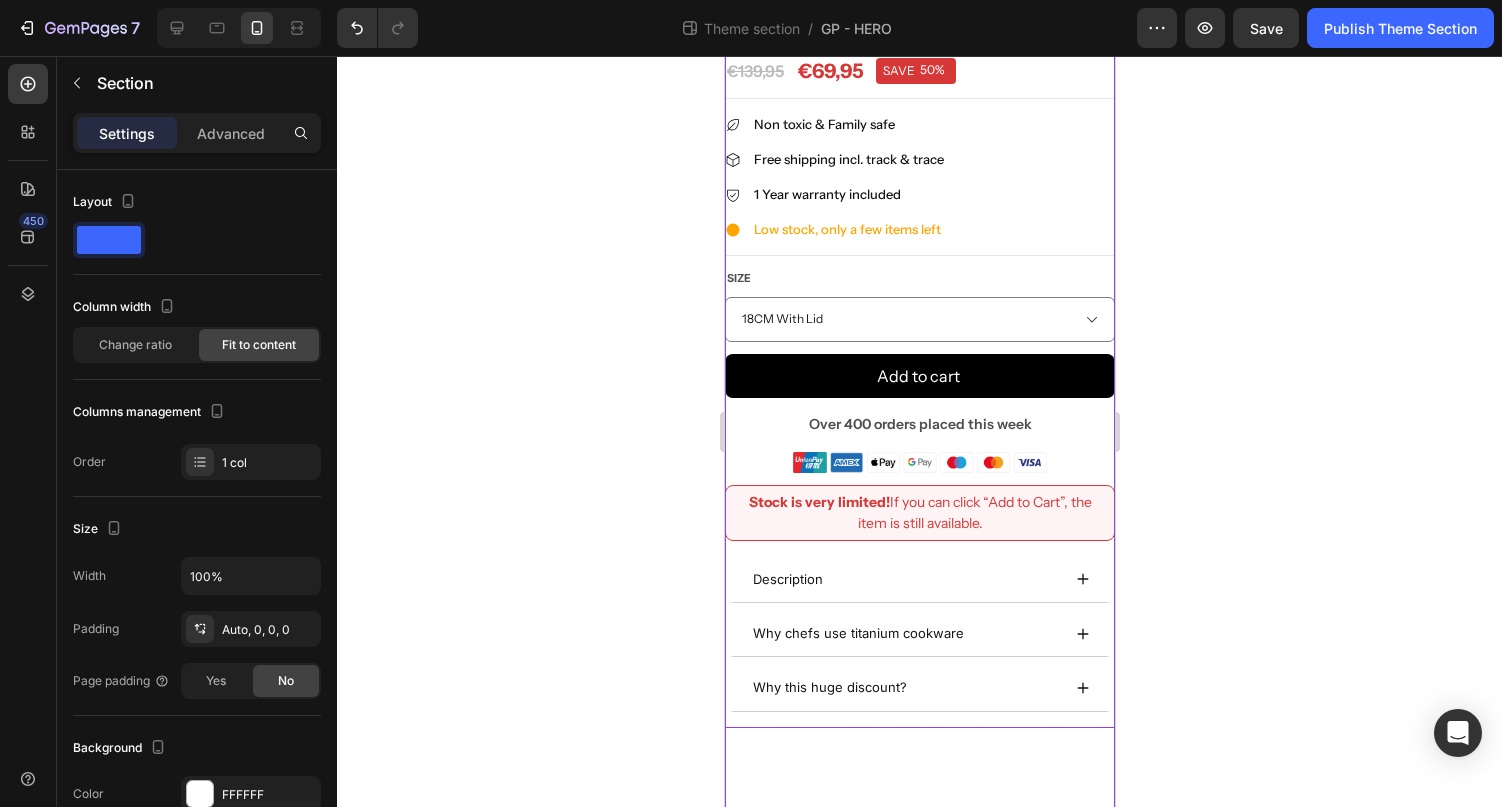 scroll, scrollTop: 529, scrollLeft: 0, axis: vertical 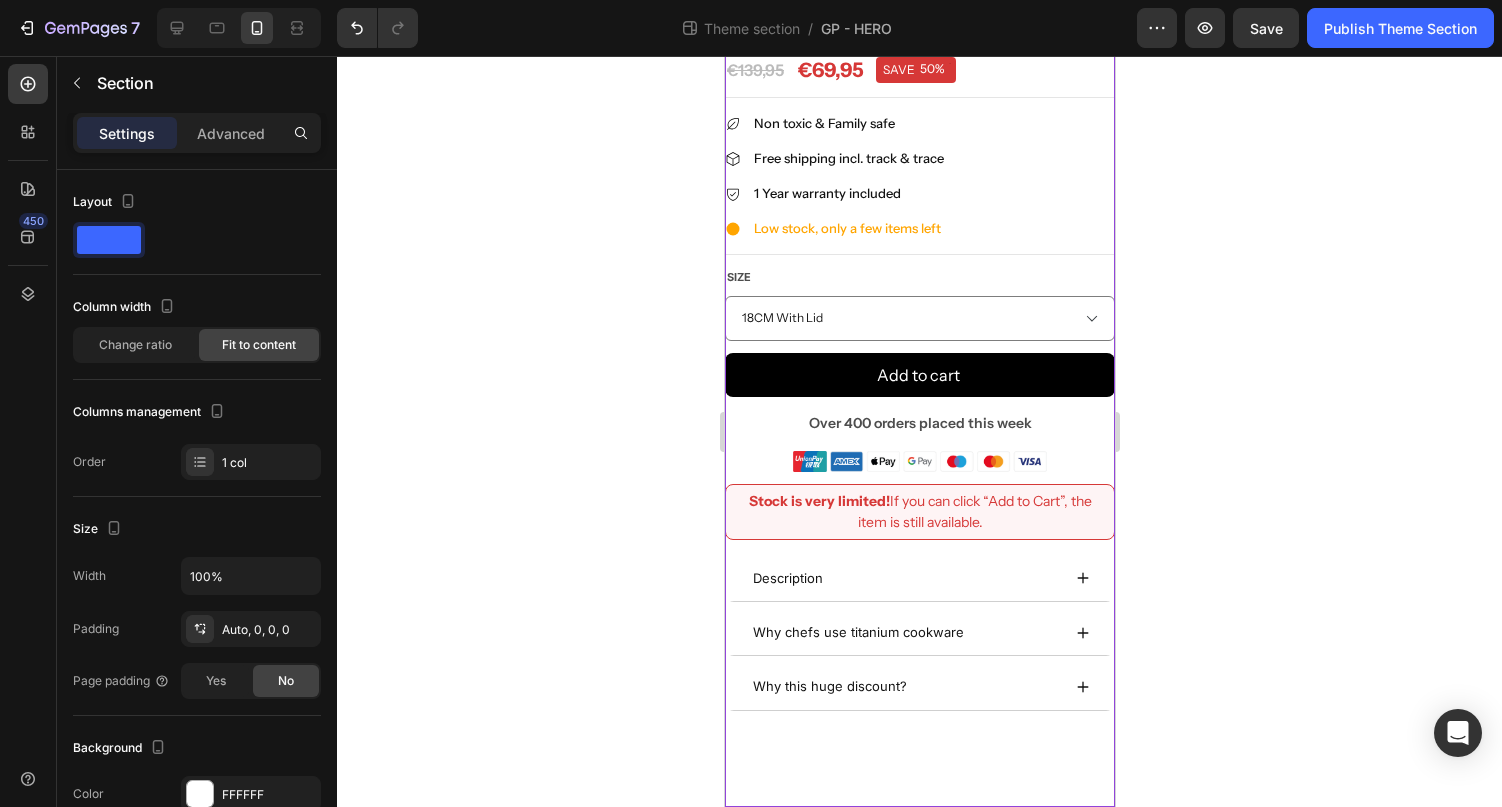 click on "Product Images Image Excellent 75 8+ Reviews Text block Row Titanium Pot Pan Product Title €69,95 Price Price €139,95 Price Price SAVE 50% Discount Tag Row Row                Title Line
Non toxic & Family safe Item list
Free shipping incl. track & trace Item list
1 Year warranty included Item list
Low stock, only a few items left Item list                Title Line Size   18CM With Lid 20CM With Lid 22CM With Lid Product Variants & Swatches Add to cart Product Cart Button Over 400 orders placed this week Text Block Image Row Stock is very limited!  If you can click “Add to Cart”, the item is still available. Text Block Row
Description
Why chefs use titanium cookware
Why this huge discount? Accordion Product Row" at bounding box center [919, 187] 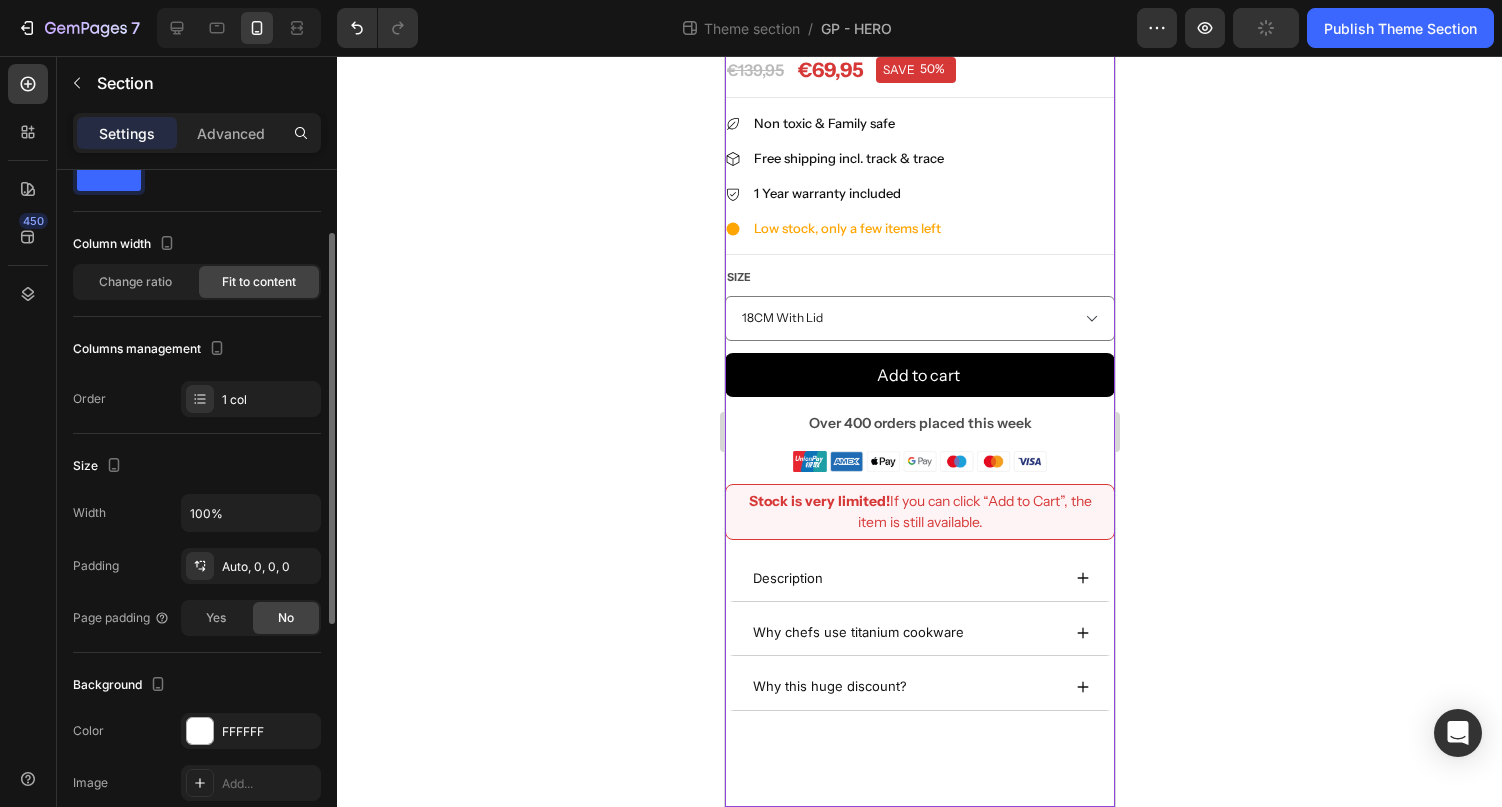 scroll, scrollTop: 109, scrollLeft: 0, axis: vertical 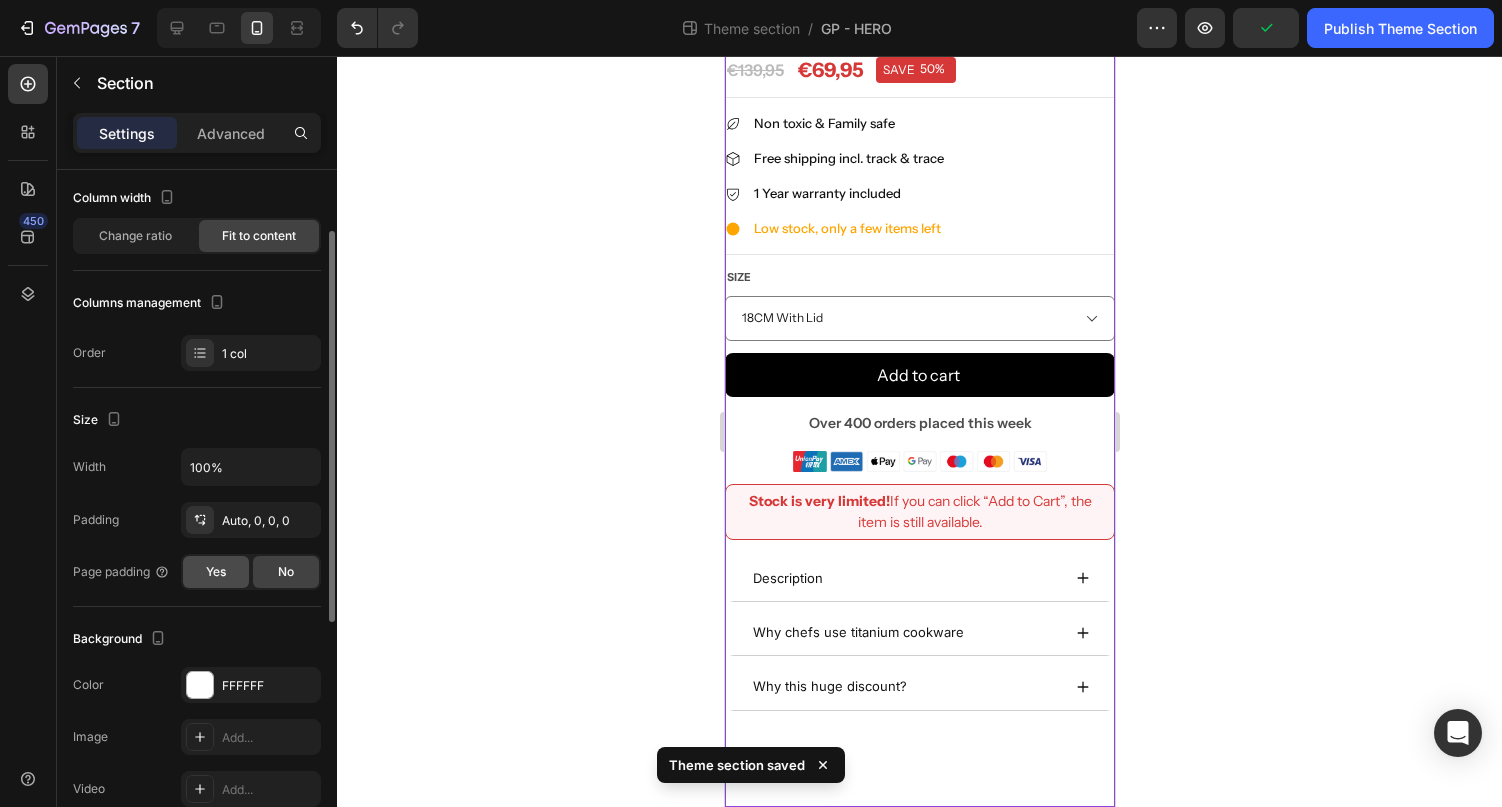 click on "Yes" 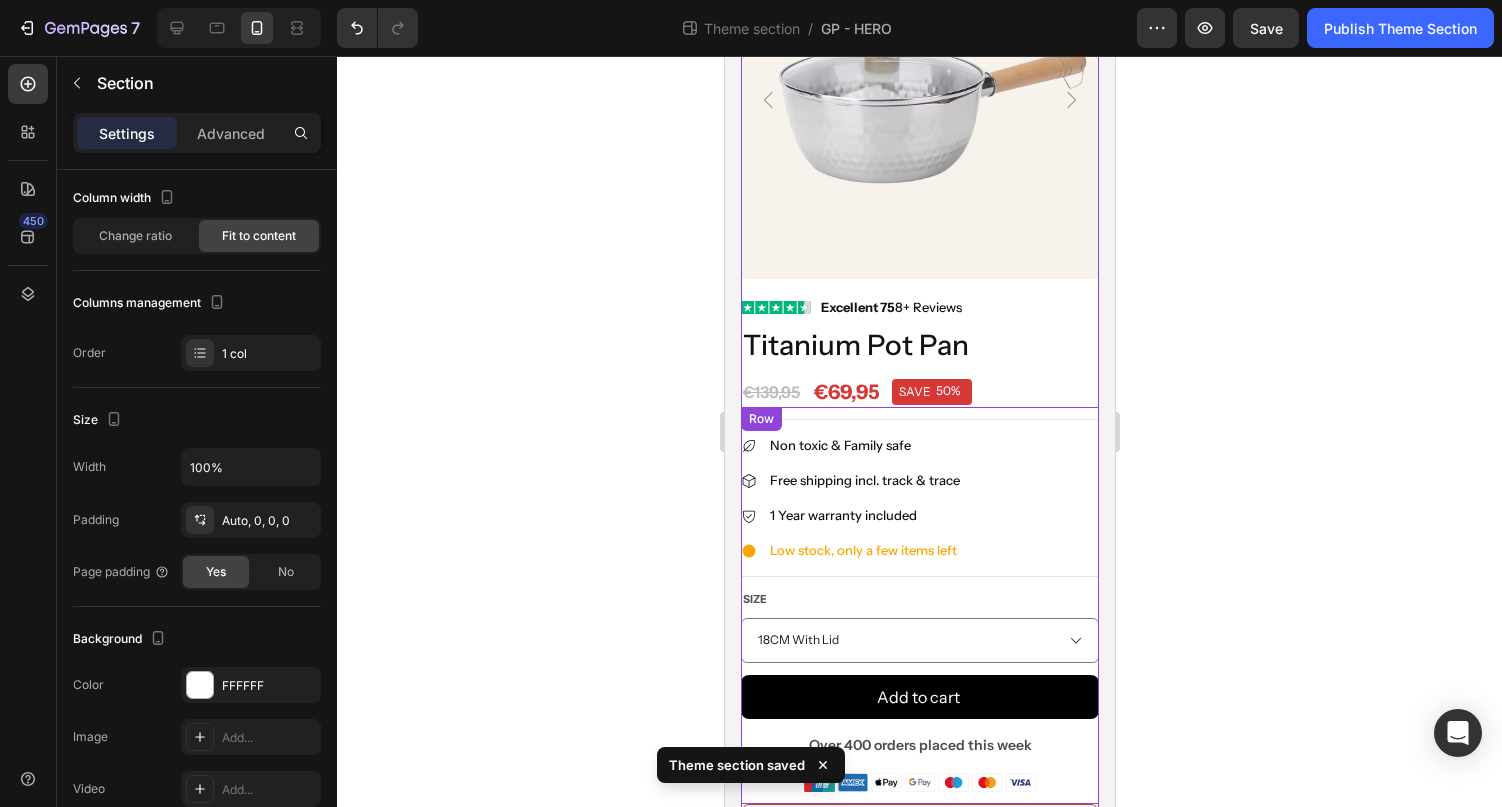 scroll, scrollTop: 128, scrollLeft: 0, axis: vertical 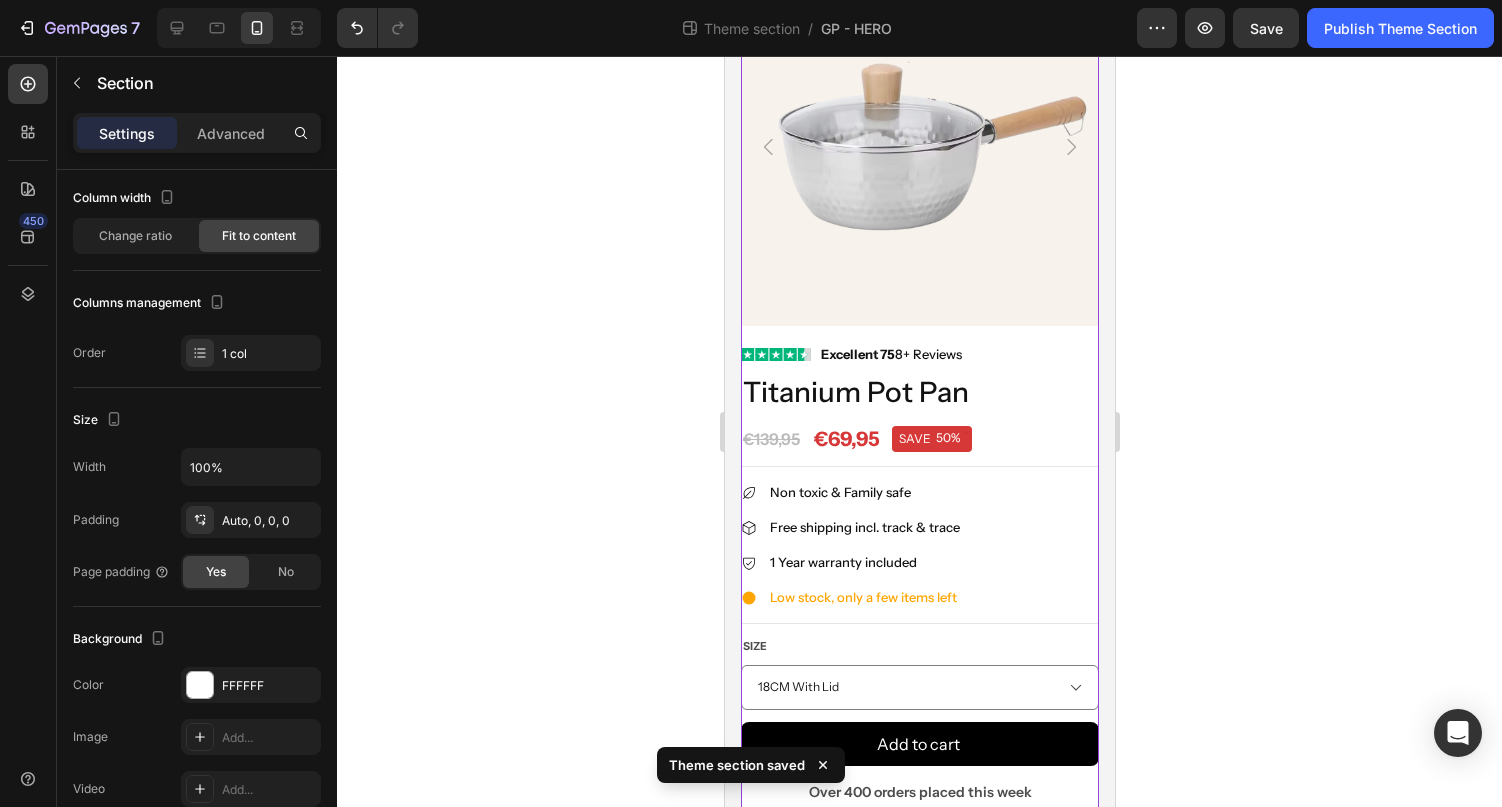 click 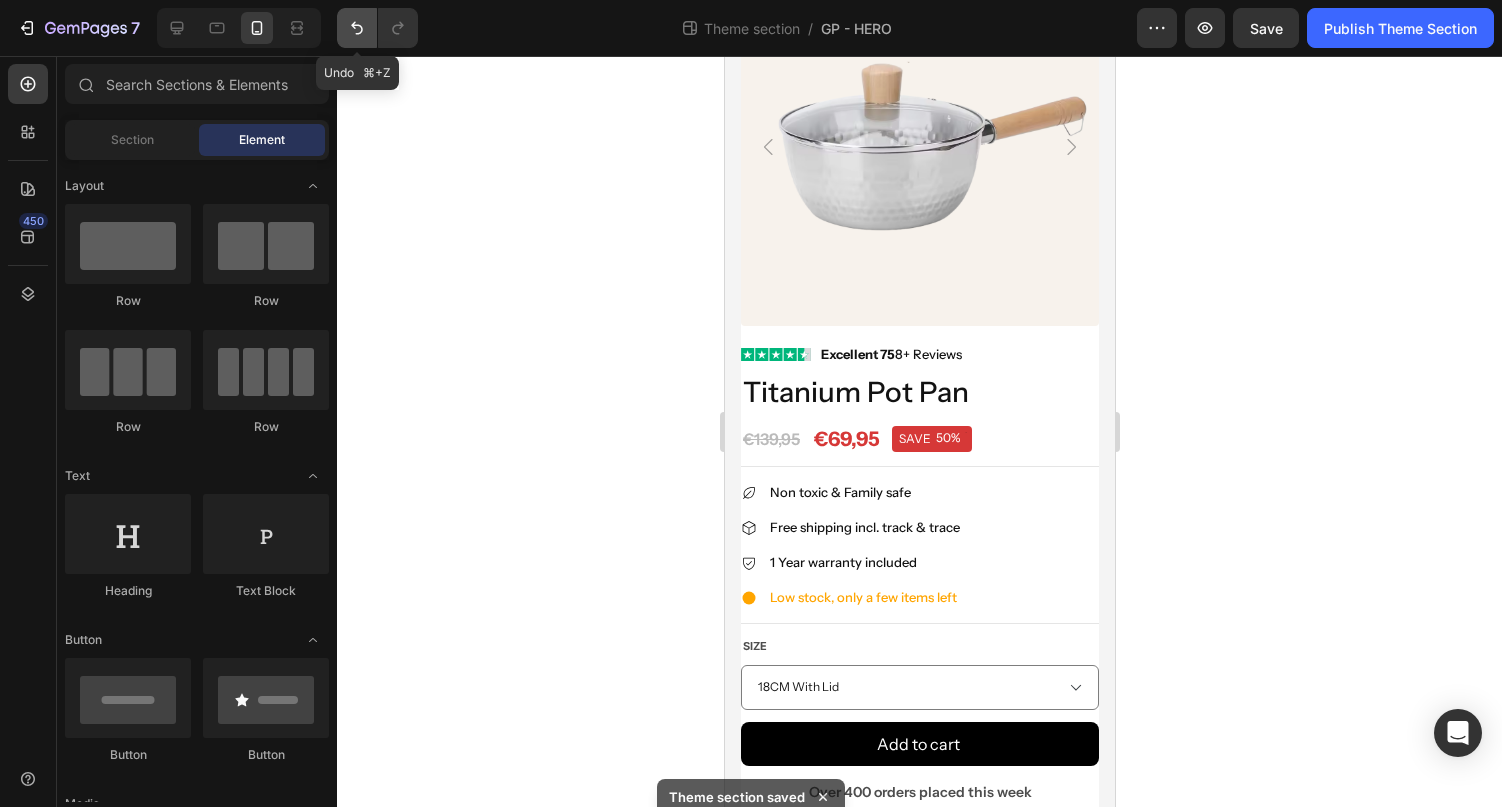 click 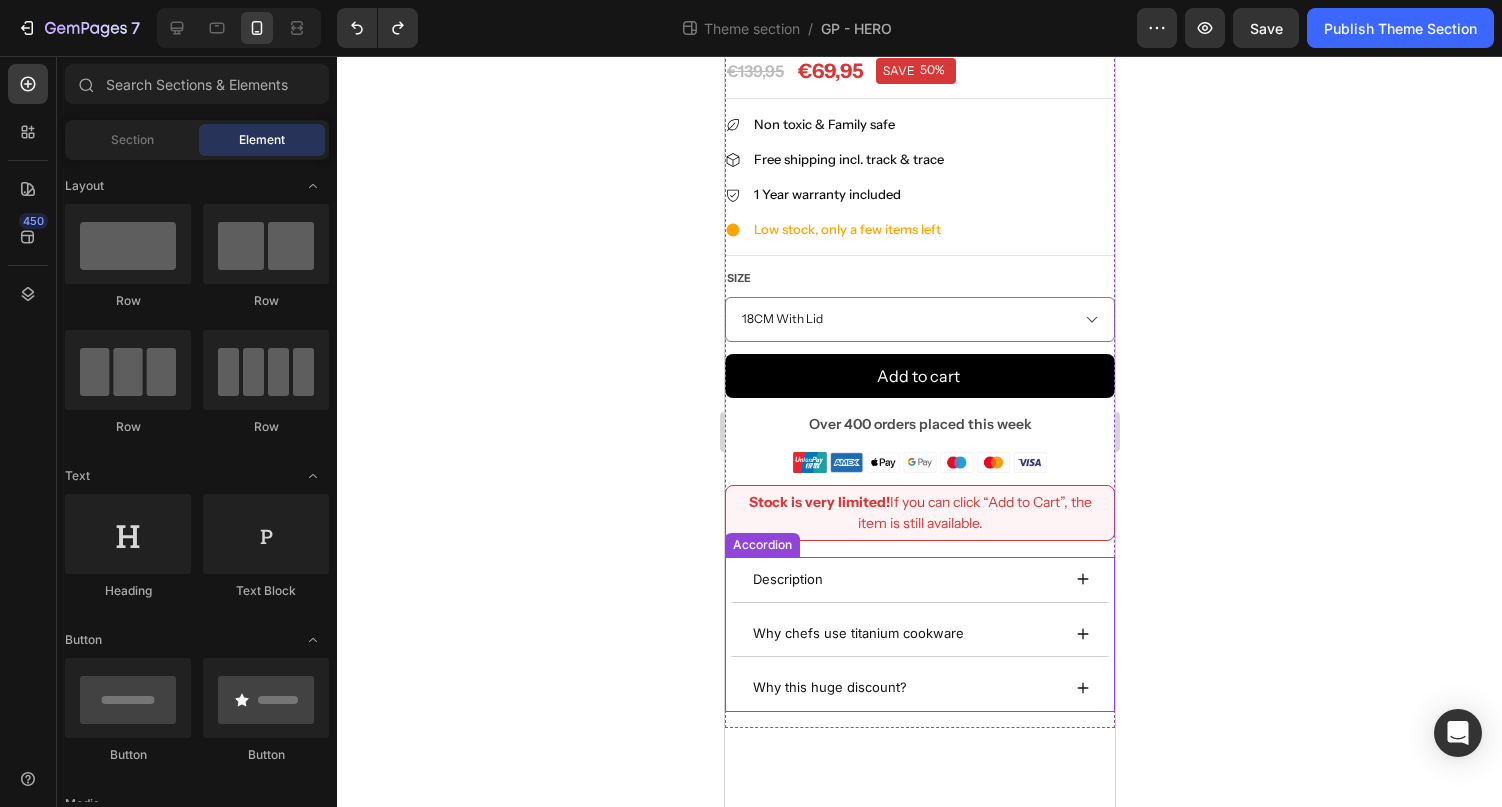 scroll, scrollTop: 529, scrollLeft: 0, axis: vertical 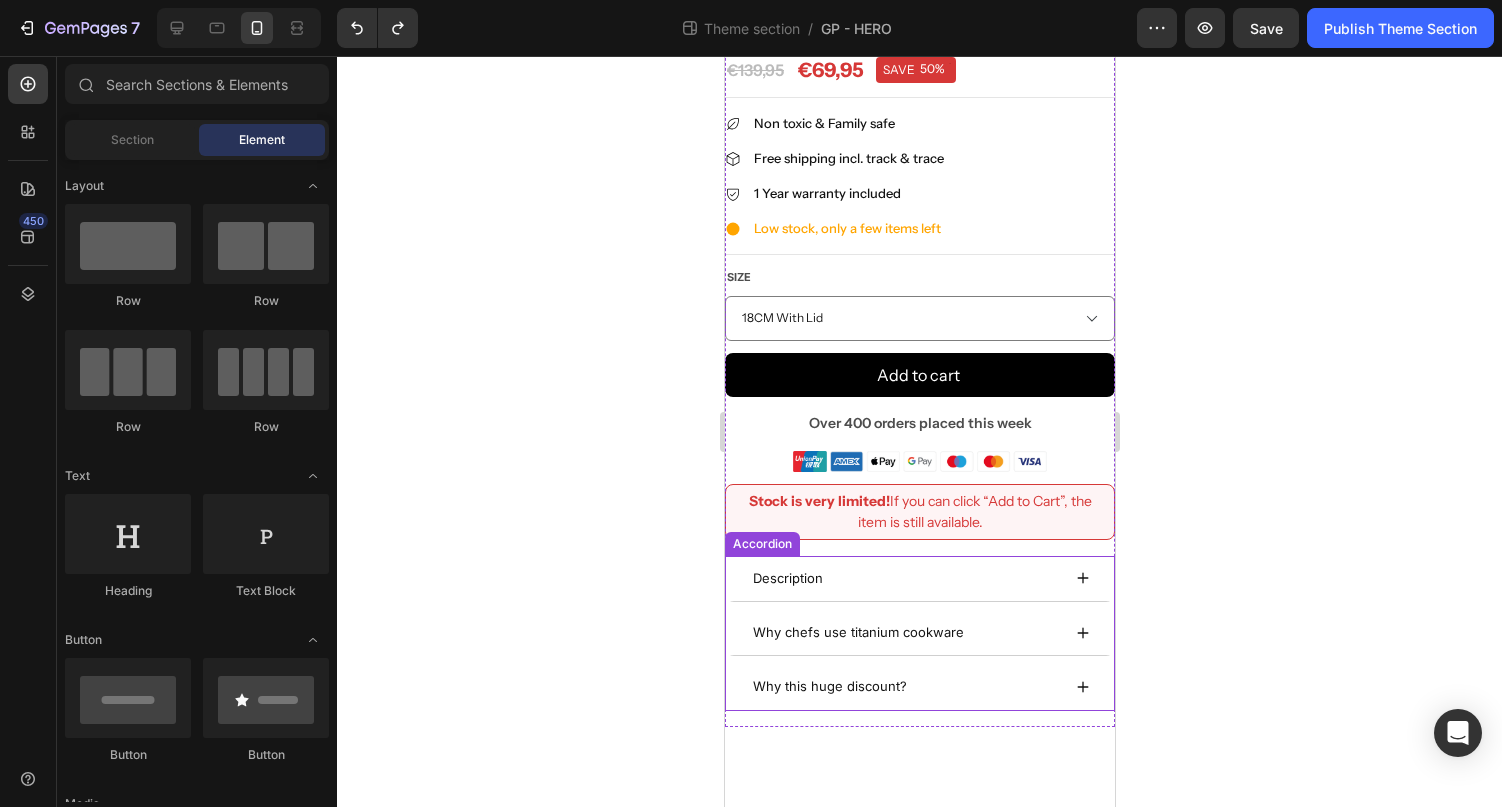 click on "Product Images Image Excellent 75 8+ Reviews Text block Row Titanium Pot Pan Product Title €69,95 Price Price €139,95 Price Price SAVE 50% Discount Tag Row Row                Title Line
Non toxic & Family safe Item list
Free shipping incl. track & trace Item list
1 Year warranty included Item list
Low stock, only a few items left Item list                Title Line Size   18CM With Lid 20CM With Lid 22CM With Lid Product Variants & Swatches Add to cart Product Cart Button Over 400 orders placed this week Text Block Image Row Stock is very limited!  If you can click “Add to Cart”, the item is still available. Text Block Row
Description
Why chefs use titanium cookware
Why this huge discount? Accordion Product Row" 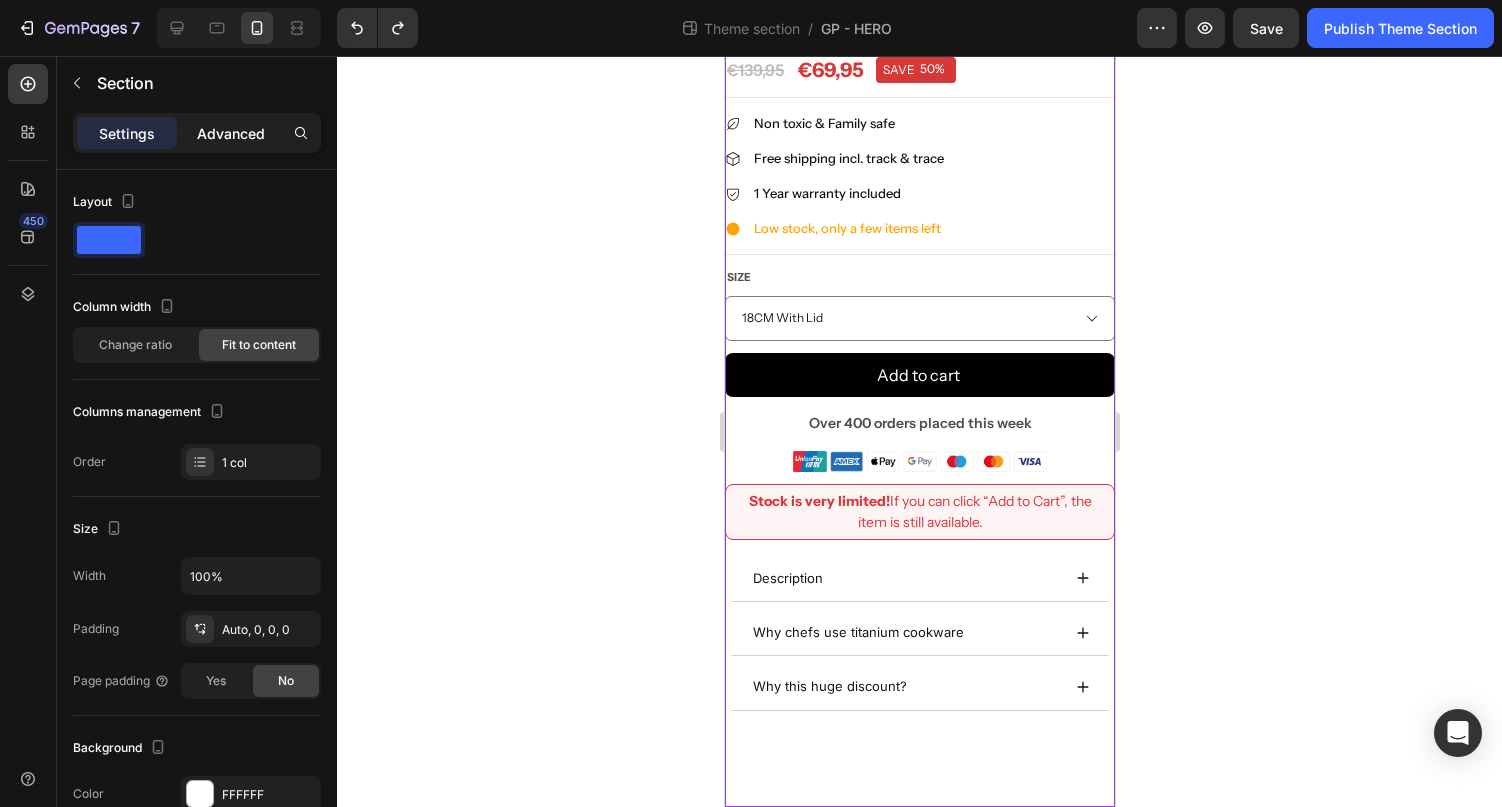 click on "Advanced" 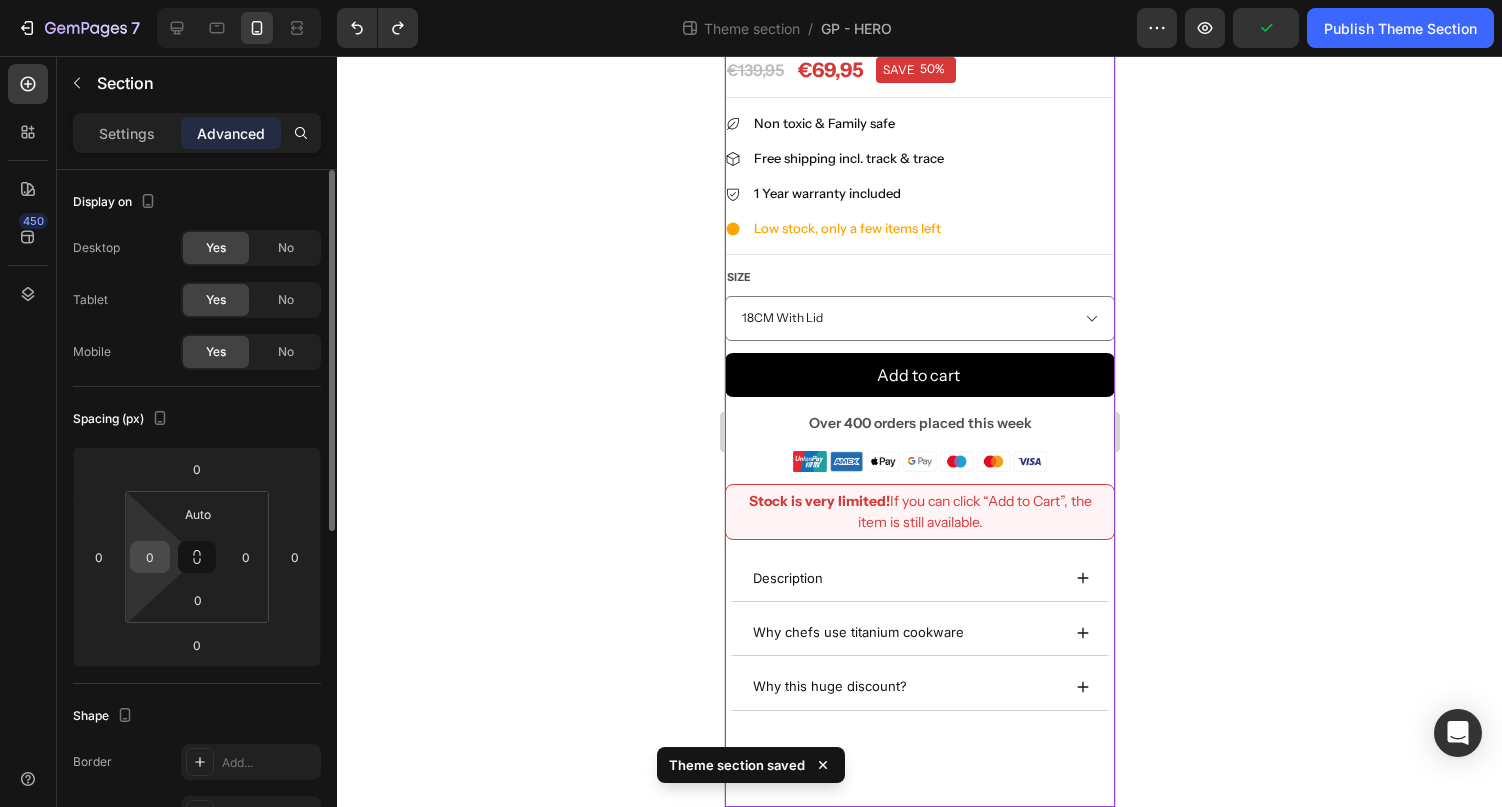 click on "0" 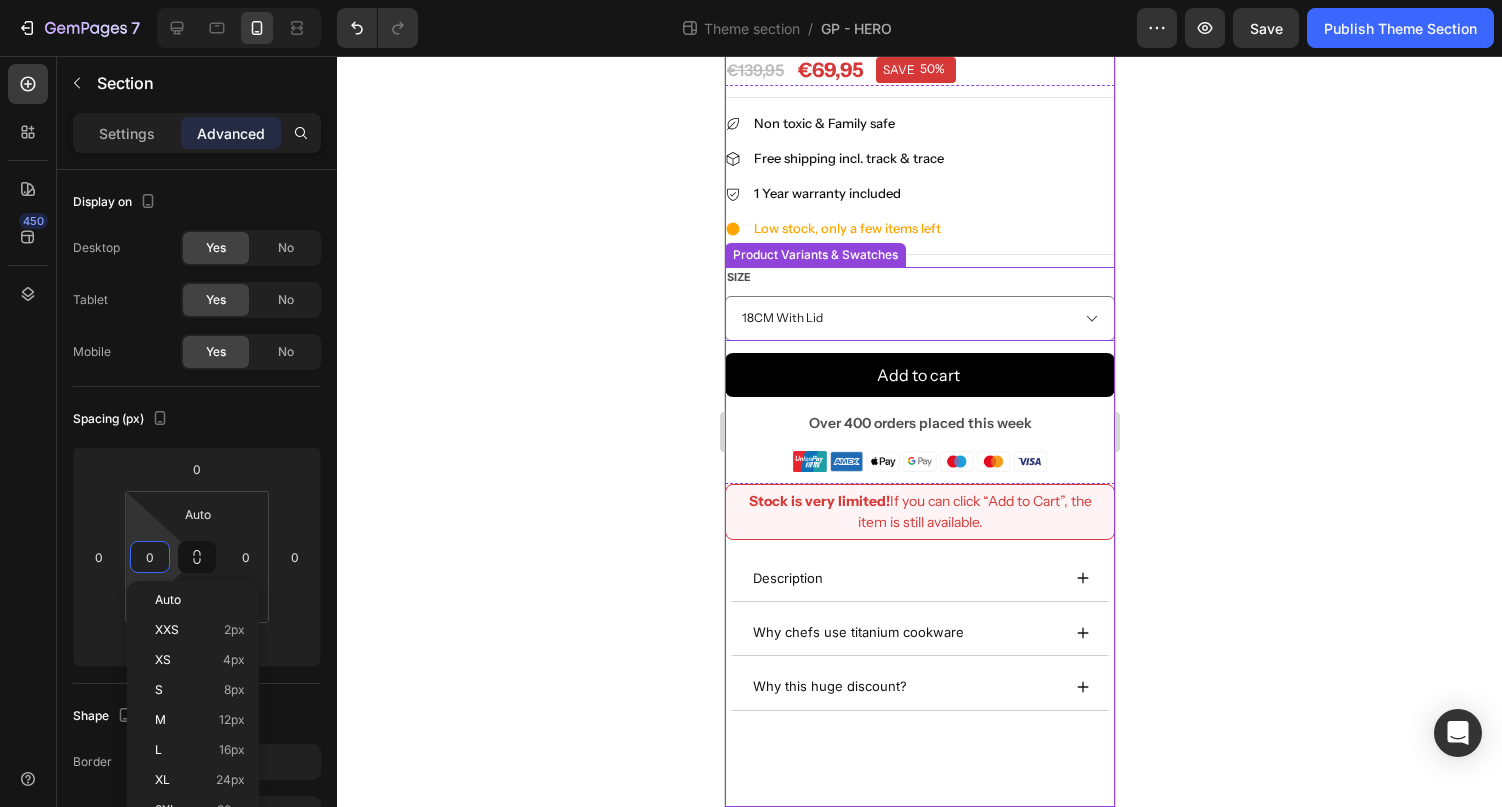 scroll, scrollTop: 0, scrollLeft: 0, axis: both 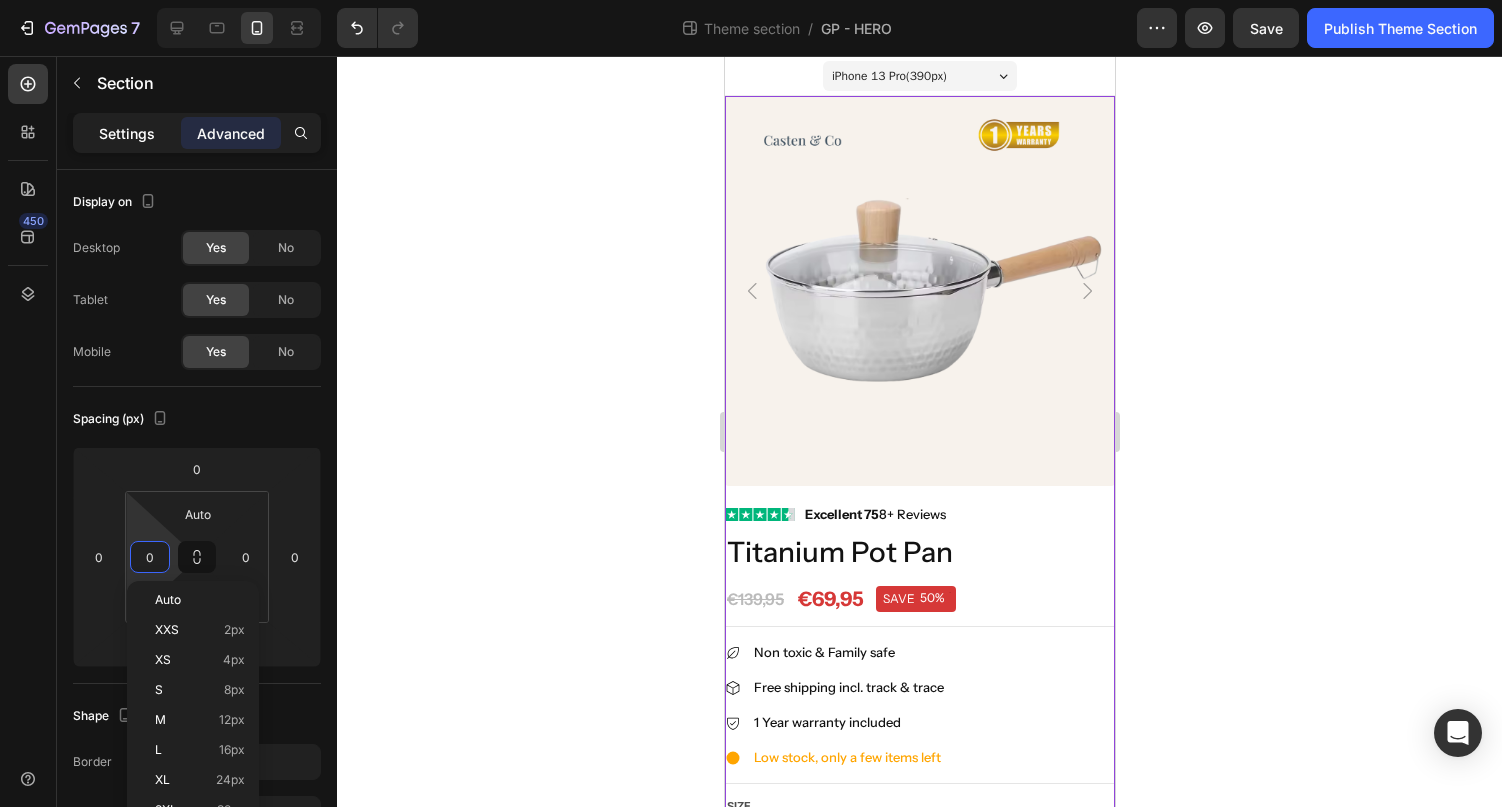 click on "Settings" 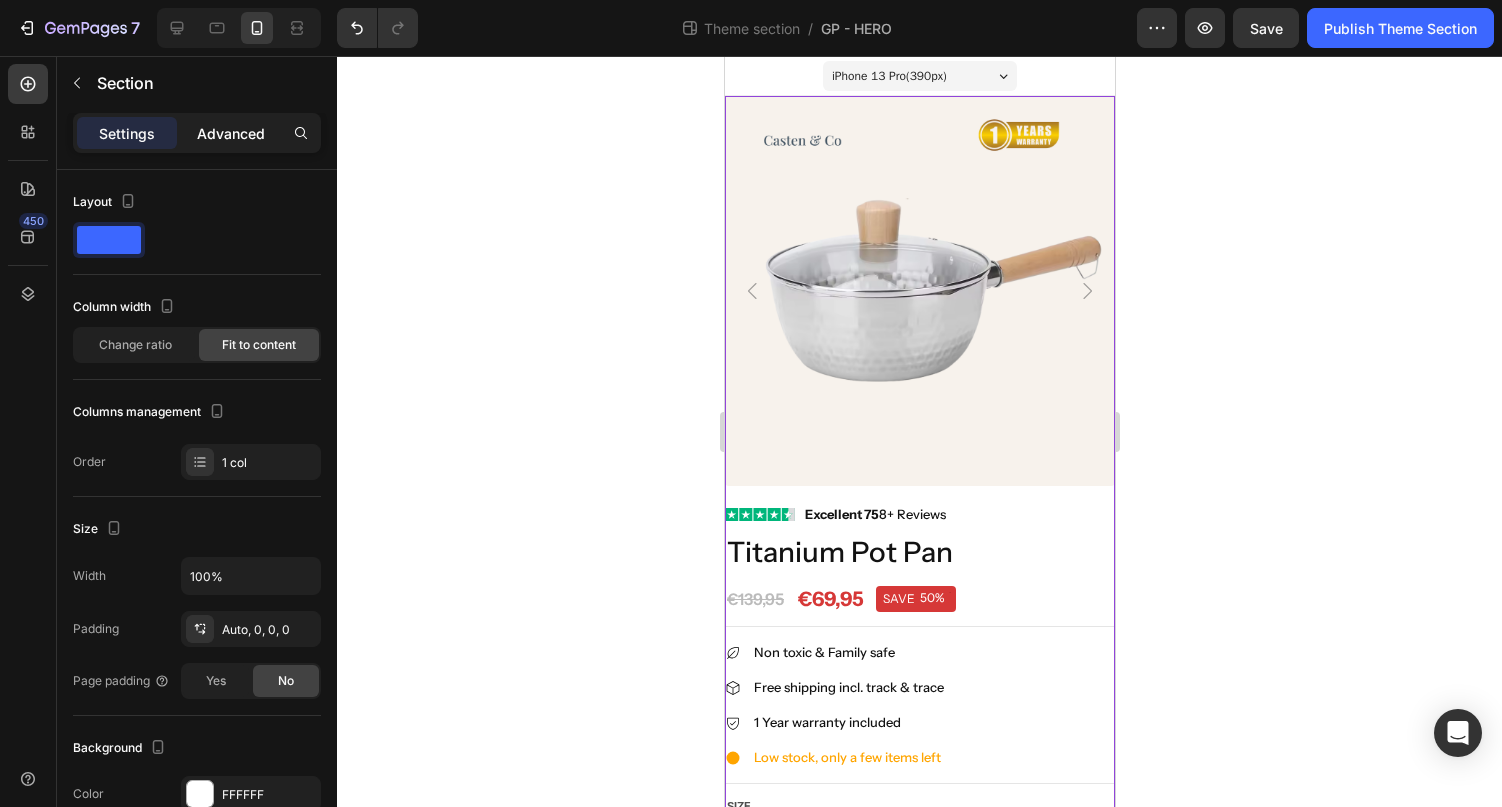 click on "Advanced" 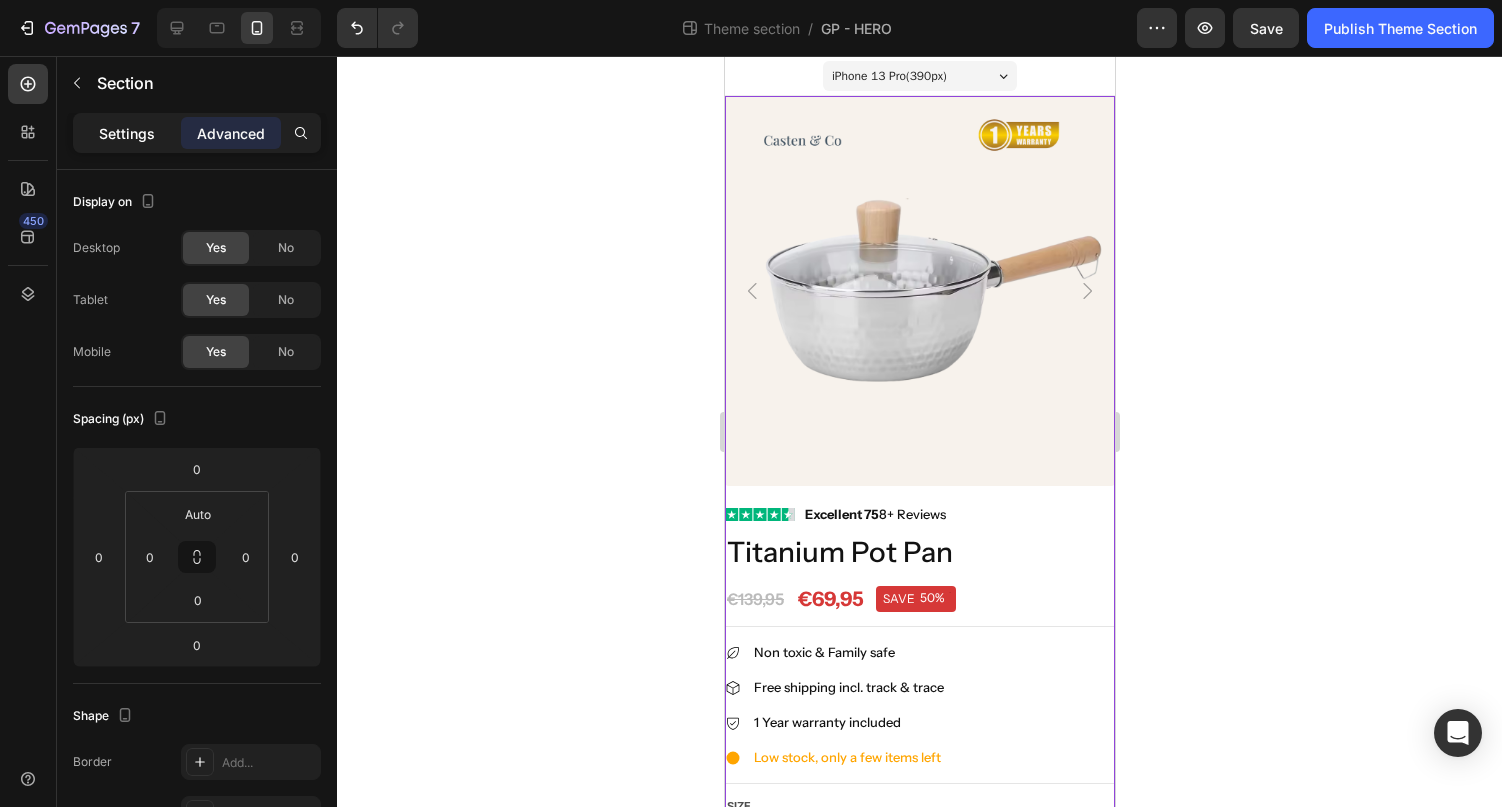 click on "Settings" 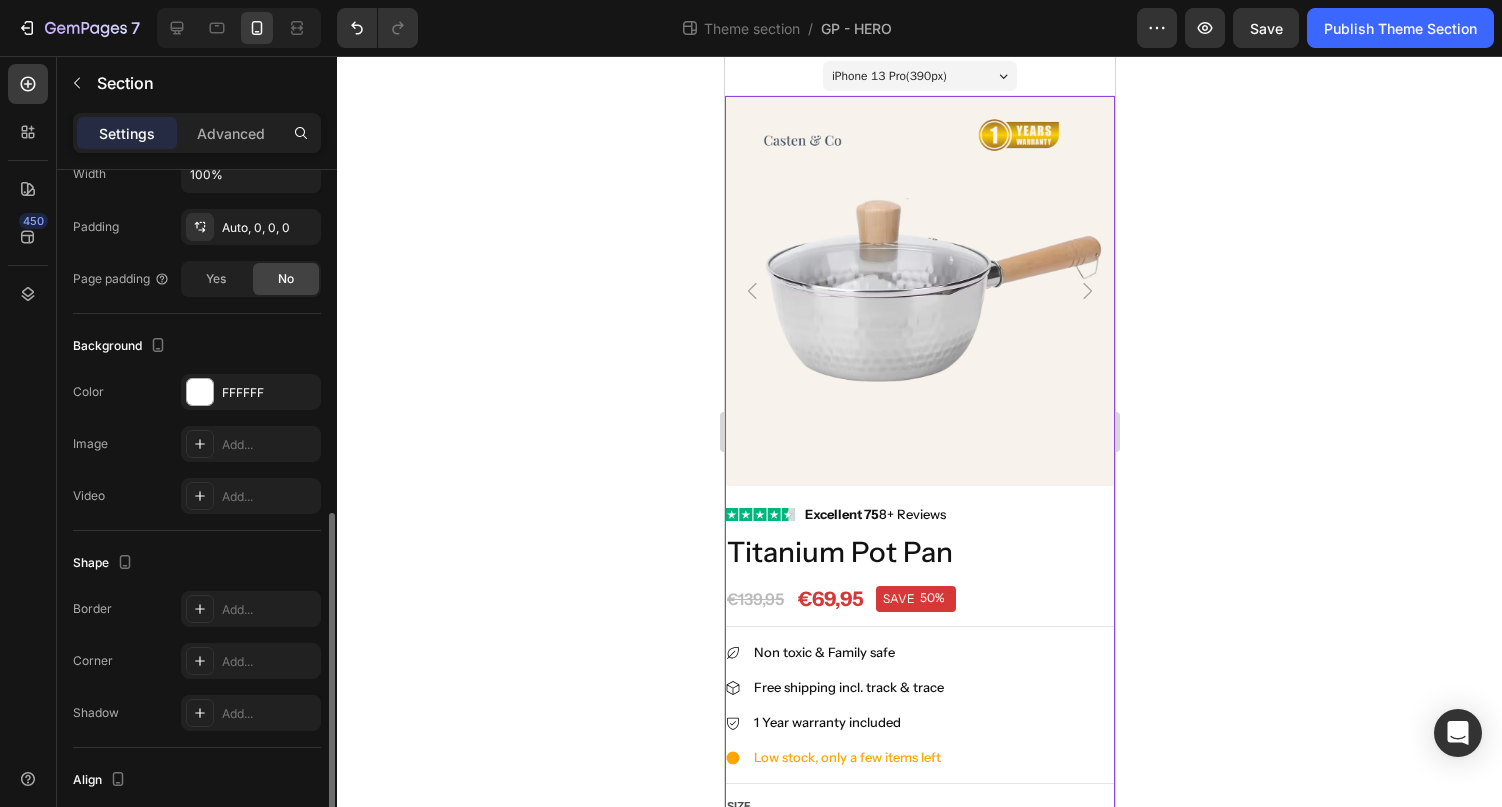scroll, scrollTop: 379, scrollLeft: 0, axis: vertical 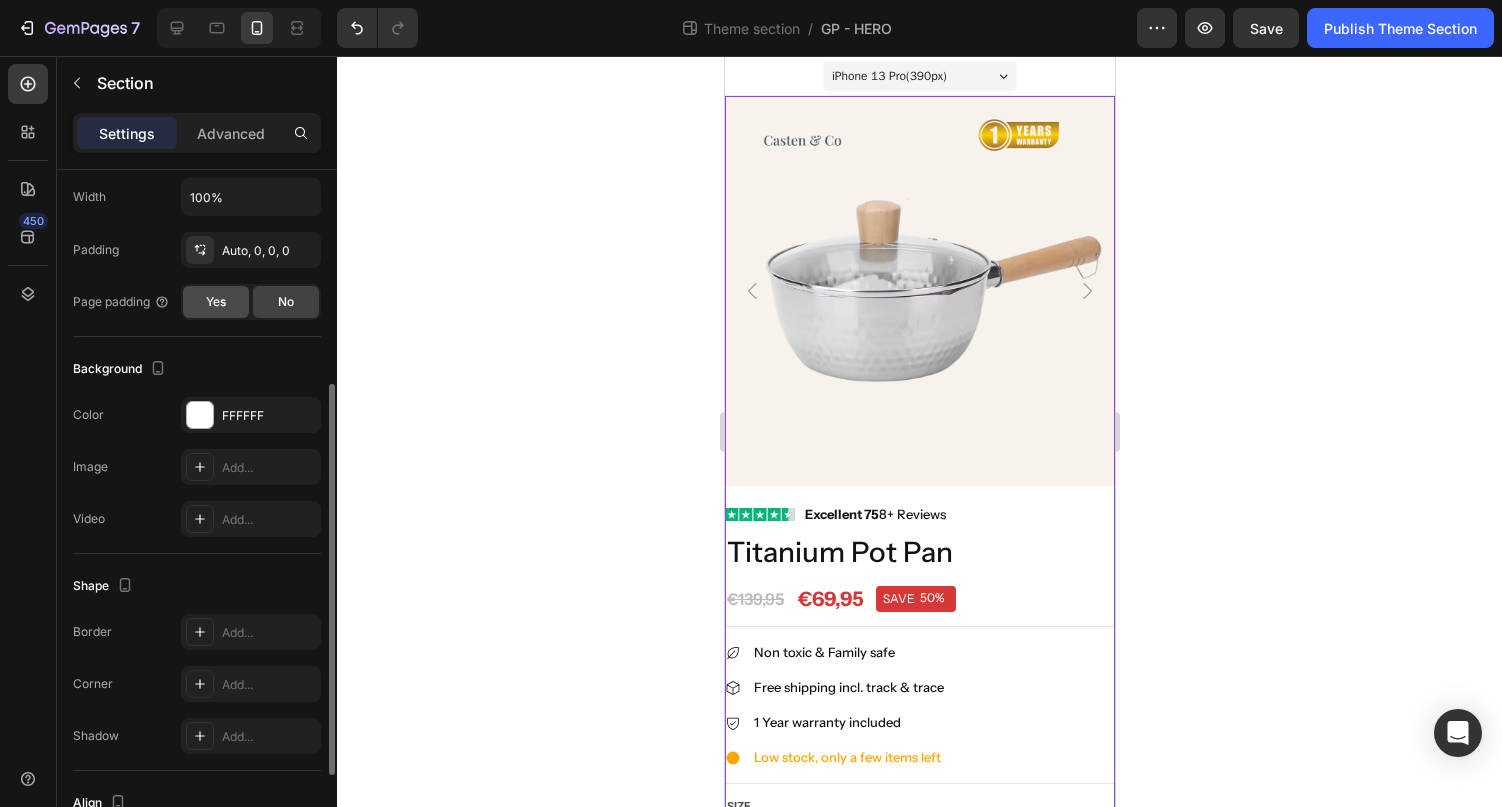 click on "Yes" 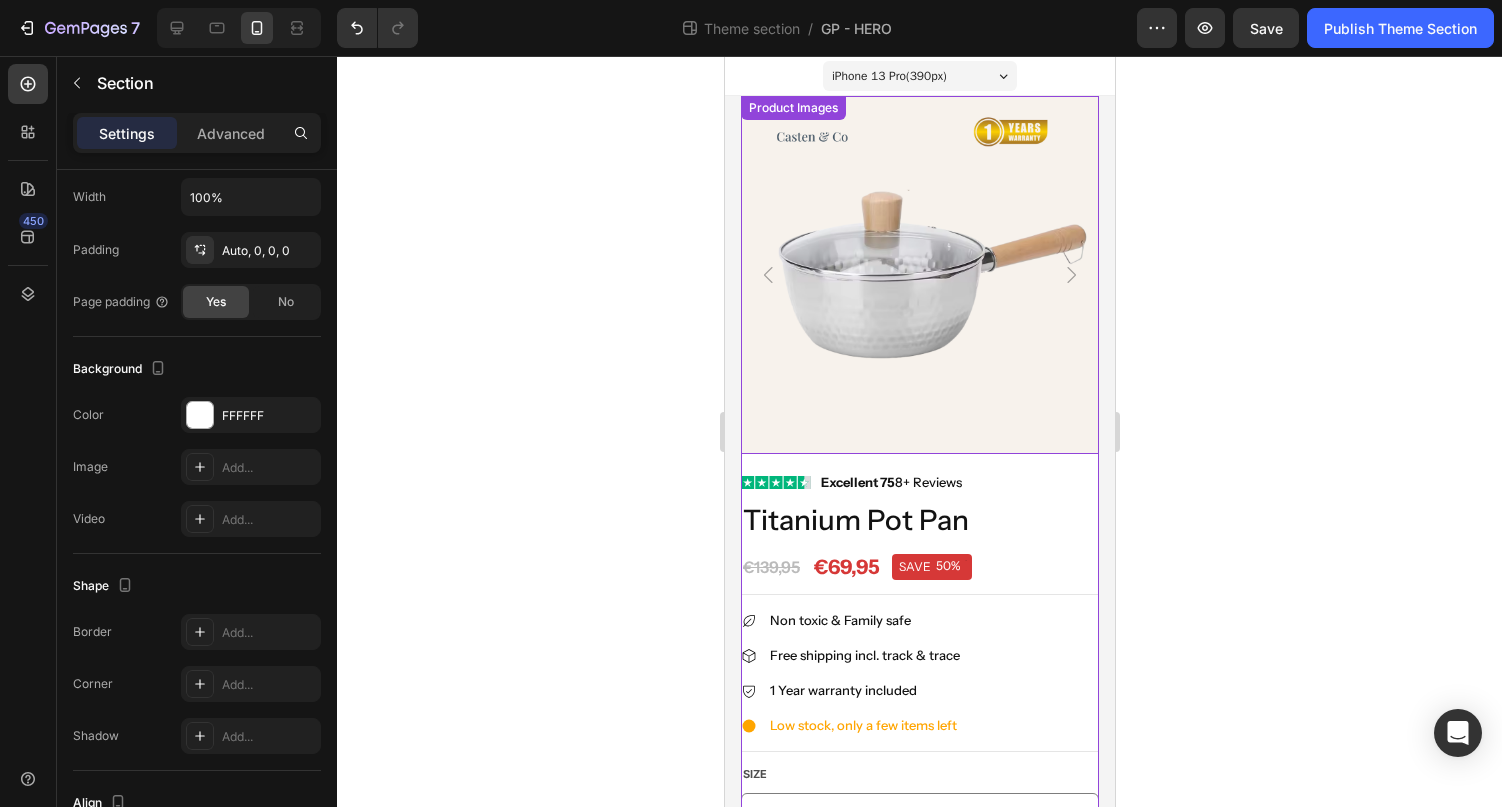 click 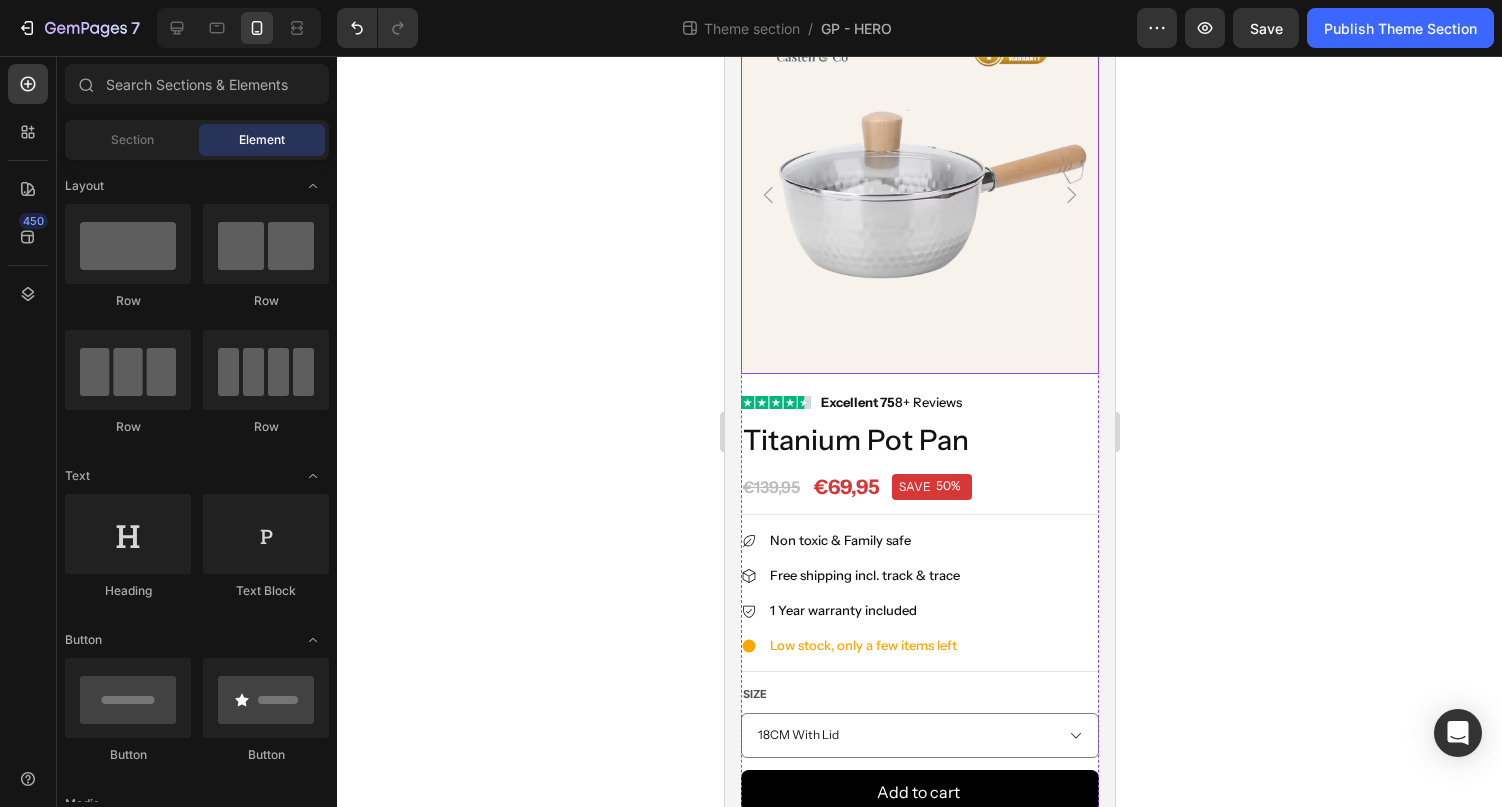 scroll, scrollTop: 106, scrollLeft: 0, axis: vertical 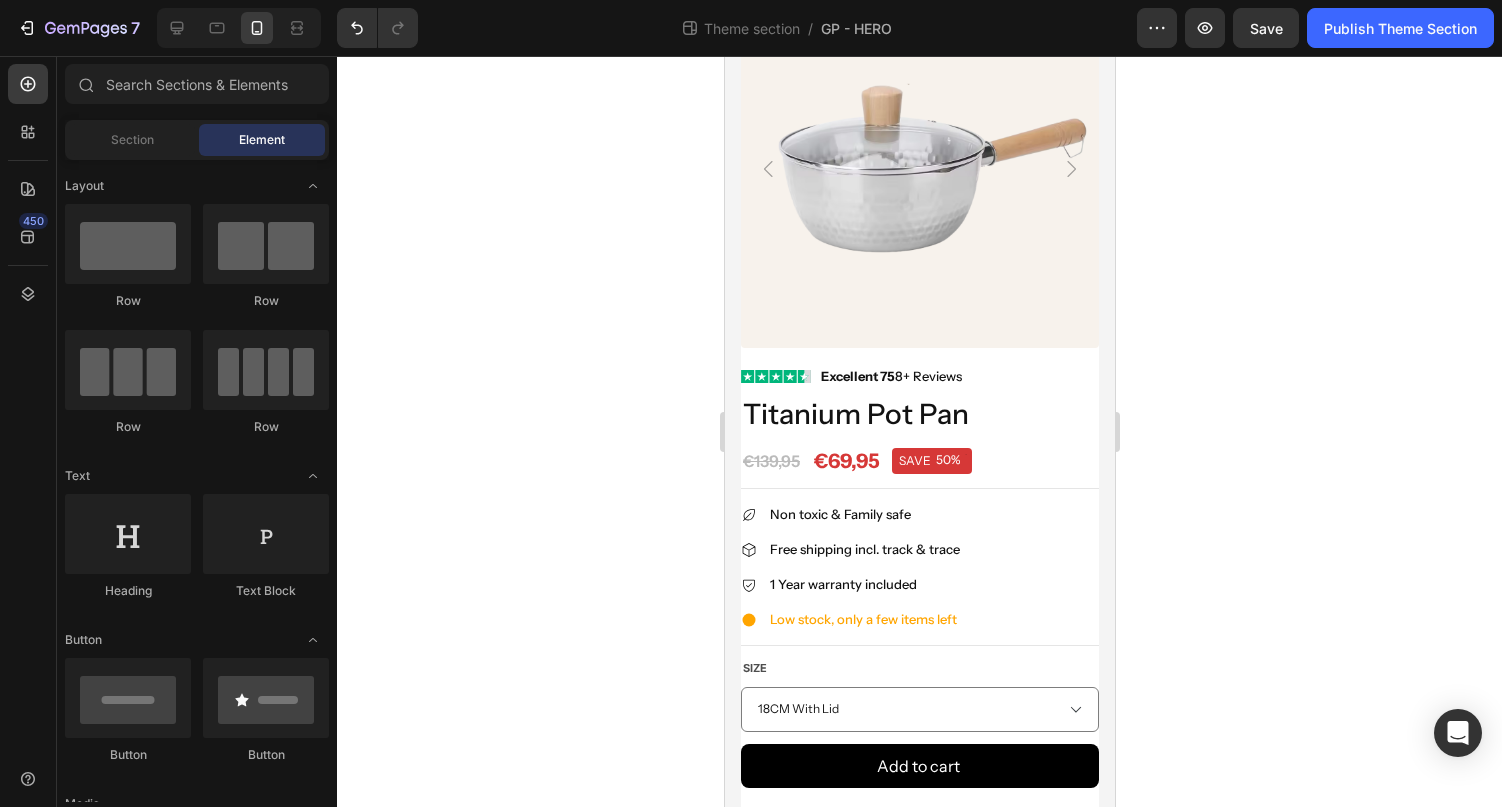 click 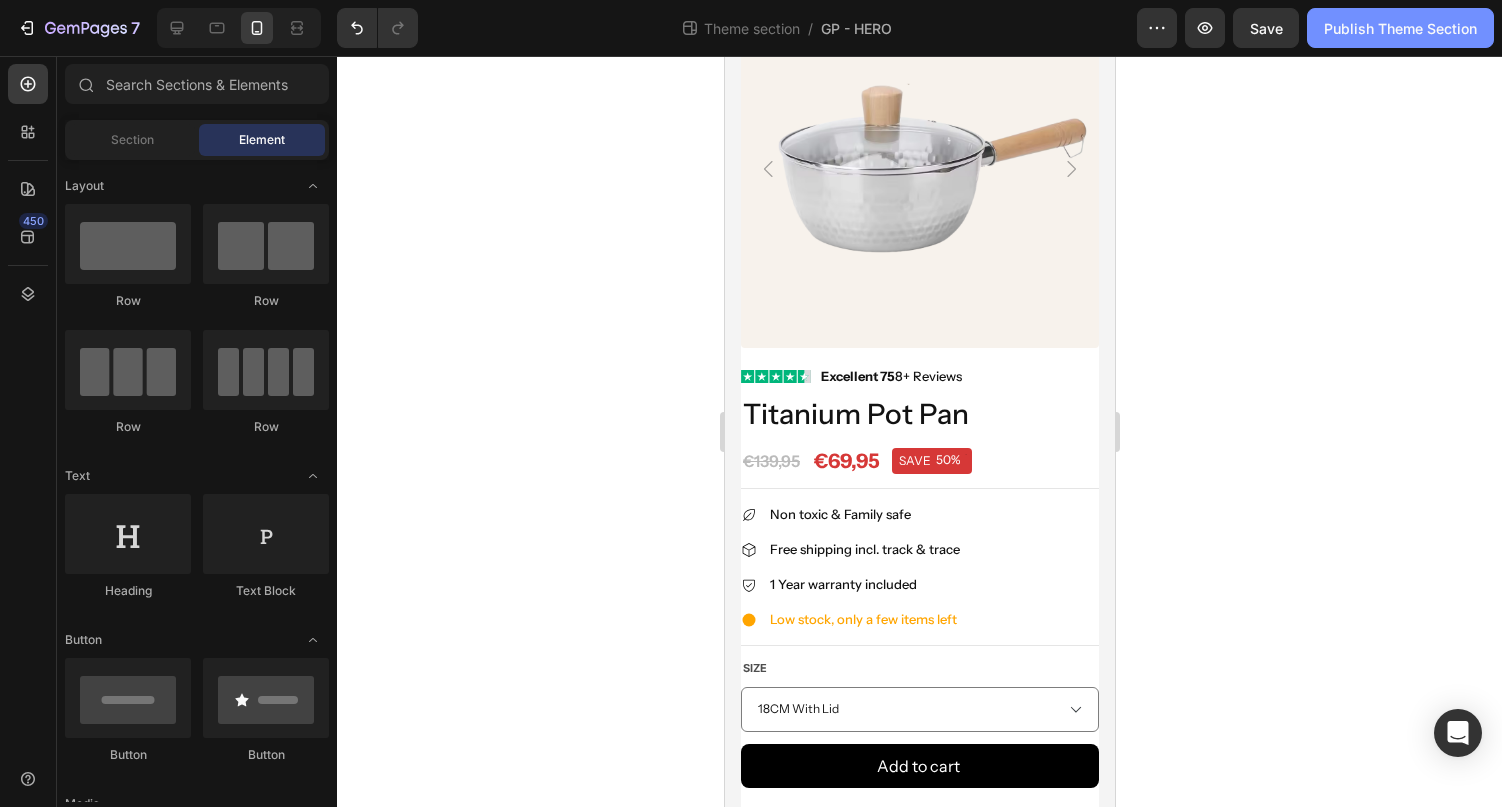 click on "Publish Theme Section" 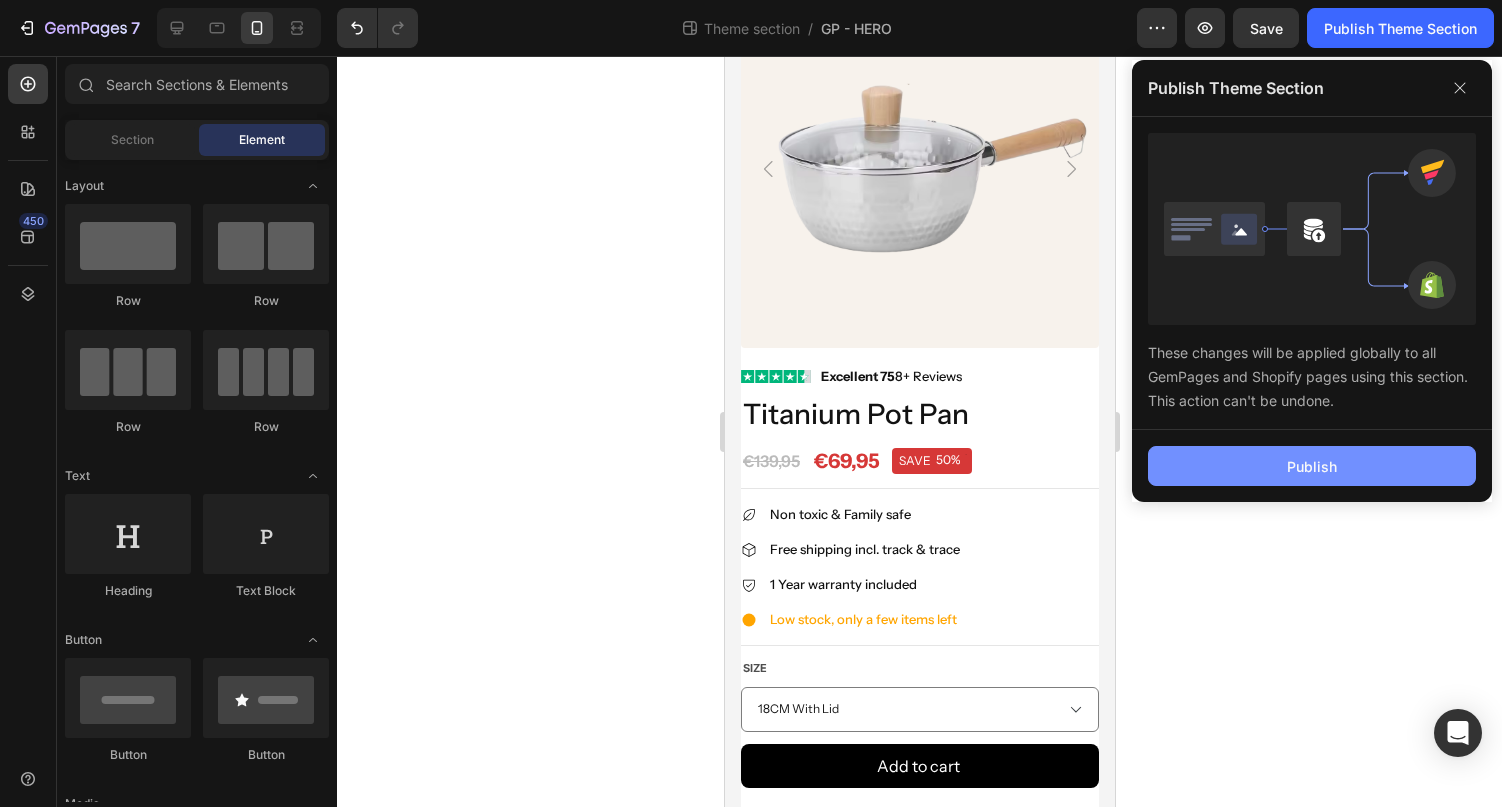 click on "Publish" 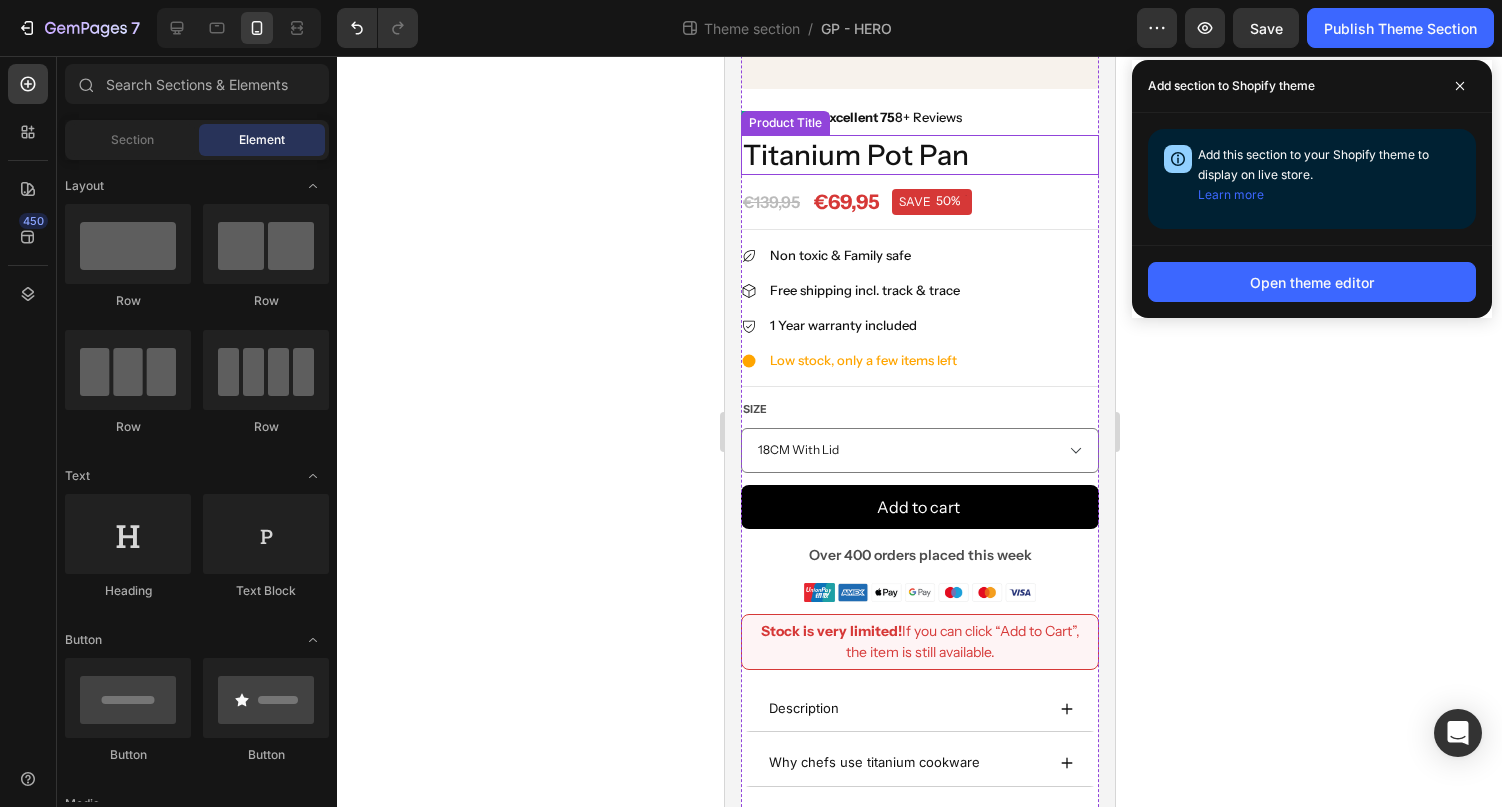 scroll, scrollTop: 439, scrollLeft: 0, axis: vertical 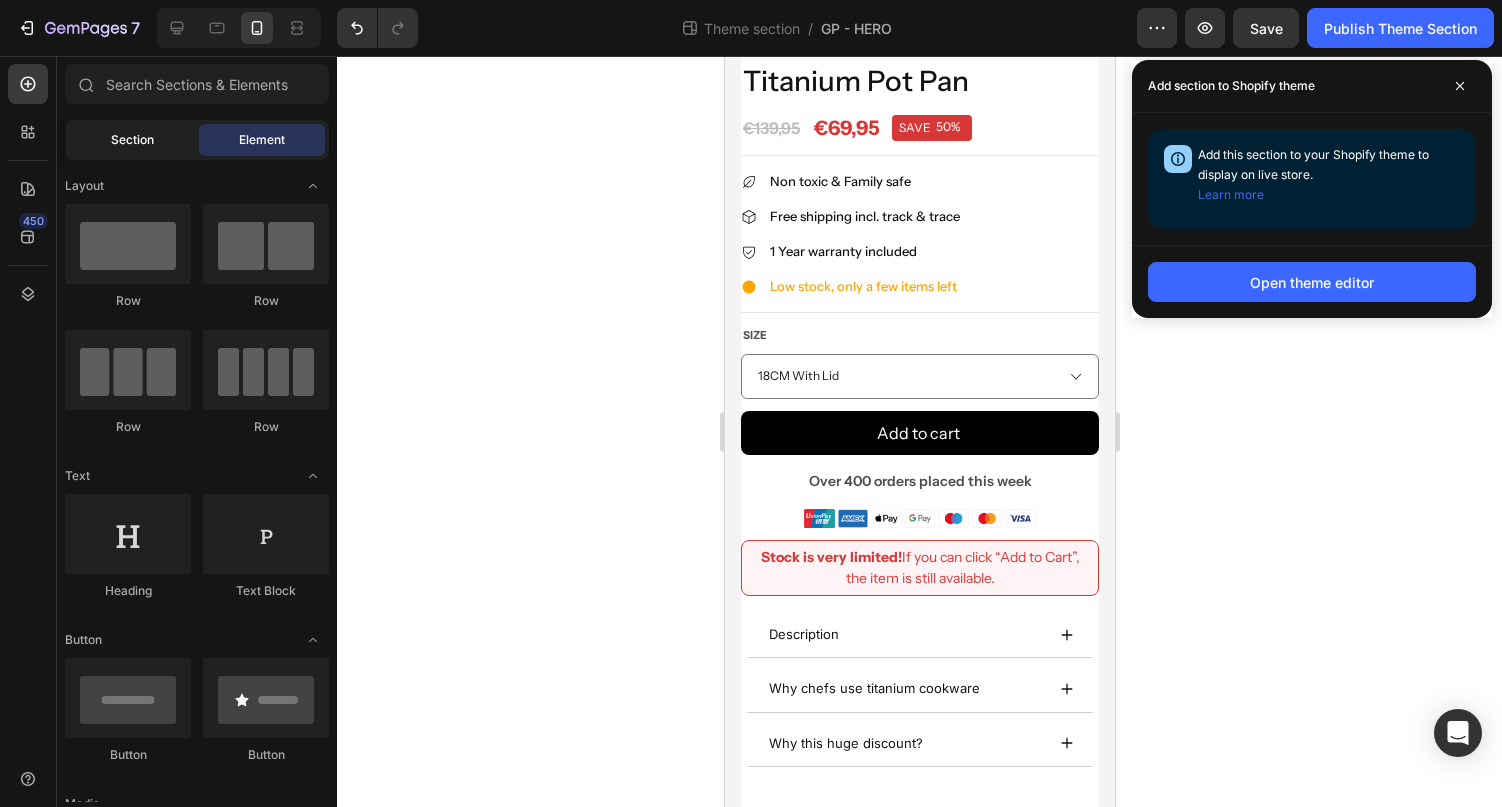 click on "Section" 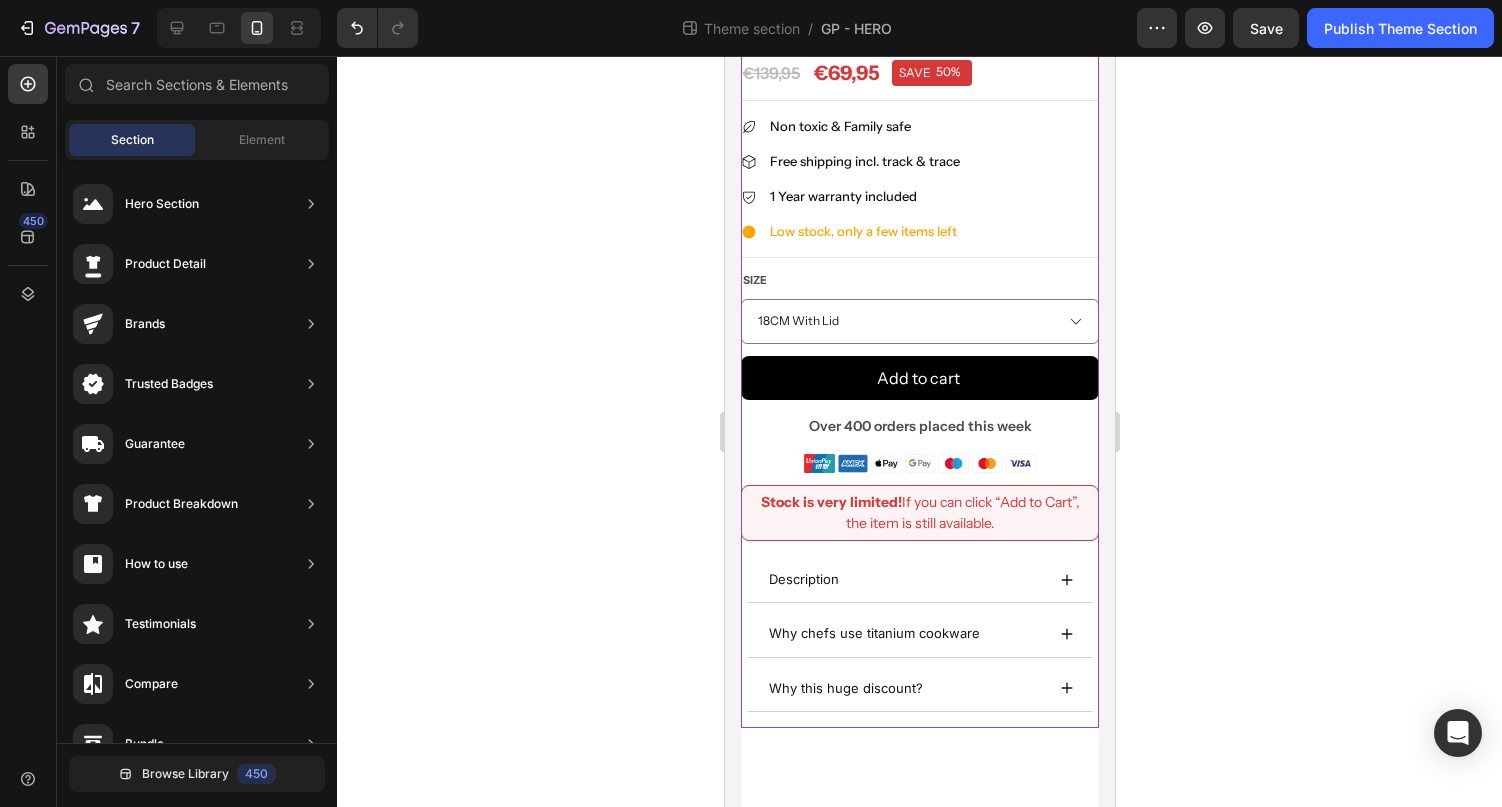 scroll, scrollTop: 495, scrollLeft: 0, axis: vertical 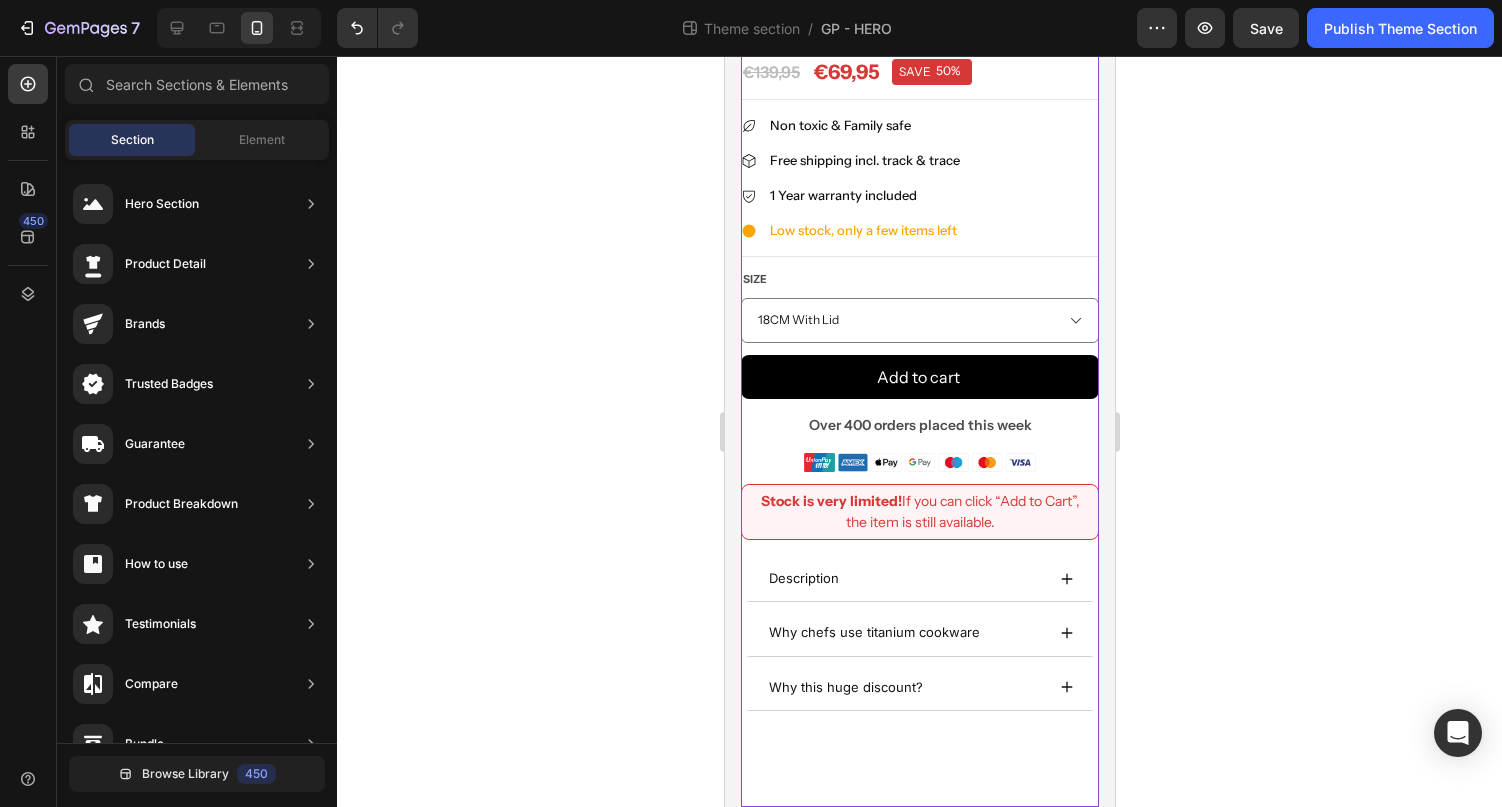 click on "Product Images Image Excellent 75 8+ Reviews Text block Row Titanium Pot Pan Product Title €69,95 Price Price €139,95 Price Price SAVE 50% Discount Tag Row Row                Title Line
Non toxic & Family safe Item list
Free shipping incl. track & trace Item list
1 Year warranty included Item list
Low stock, only a few items left Item list                Title Line Size   18CM With Lid 20CM With Lid 22CM With Lid Product Variants & Swatches Add to cart Product Cart Button Over 400 orders placed this week Text Block Image Row Stock is very limited!  If you can click “Add to Cart”, the item is still available. Text Block Row
Description
Why chefs use titanium cookware
Why this huge discount? Accordion Product Row" 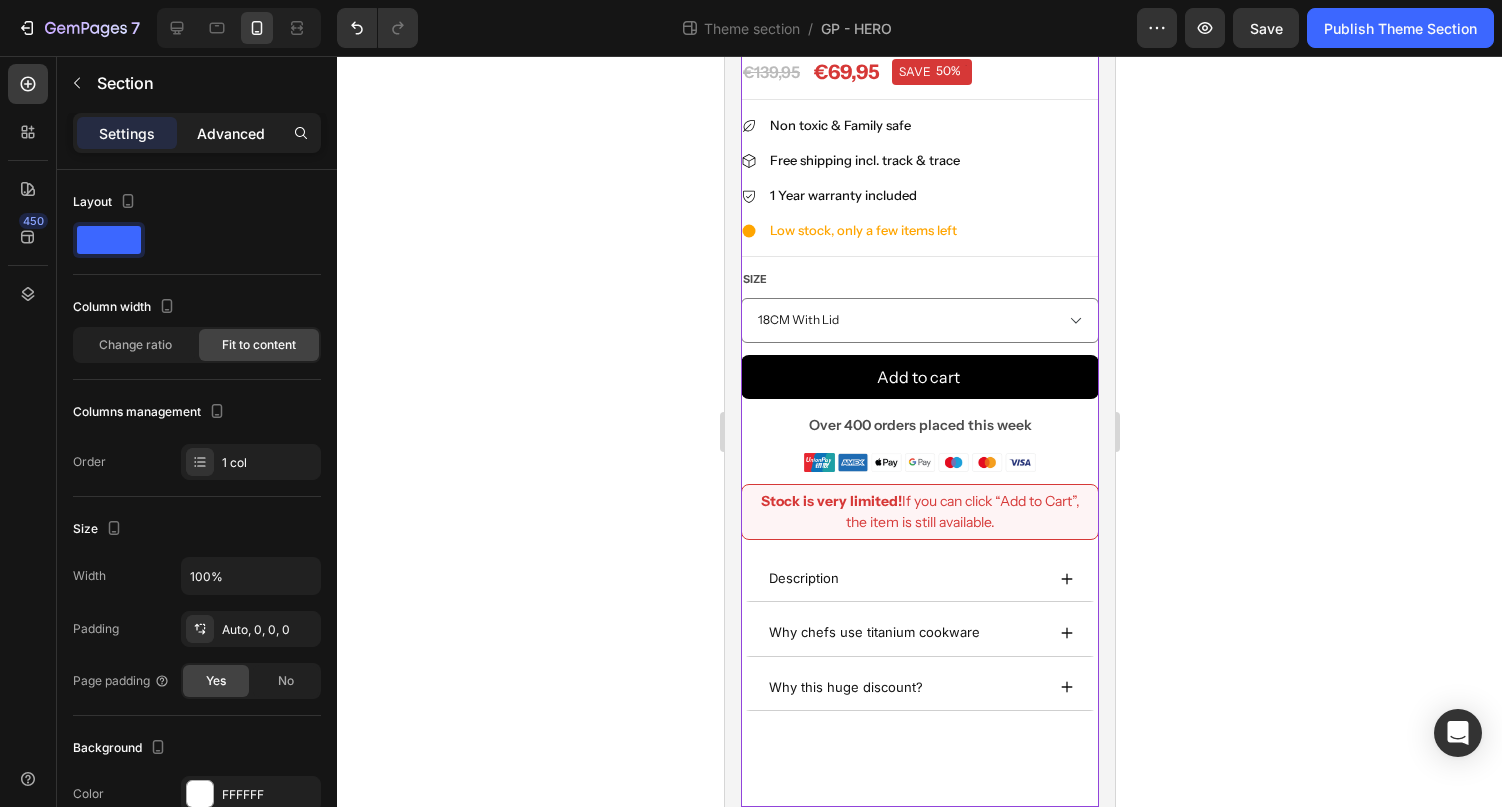 click on "Advanced" 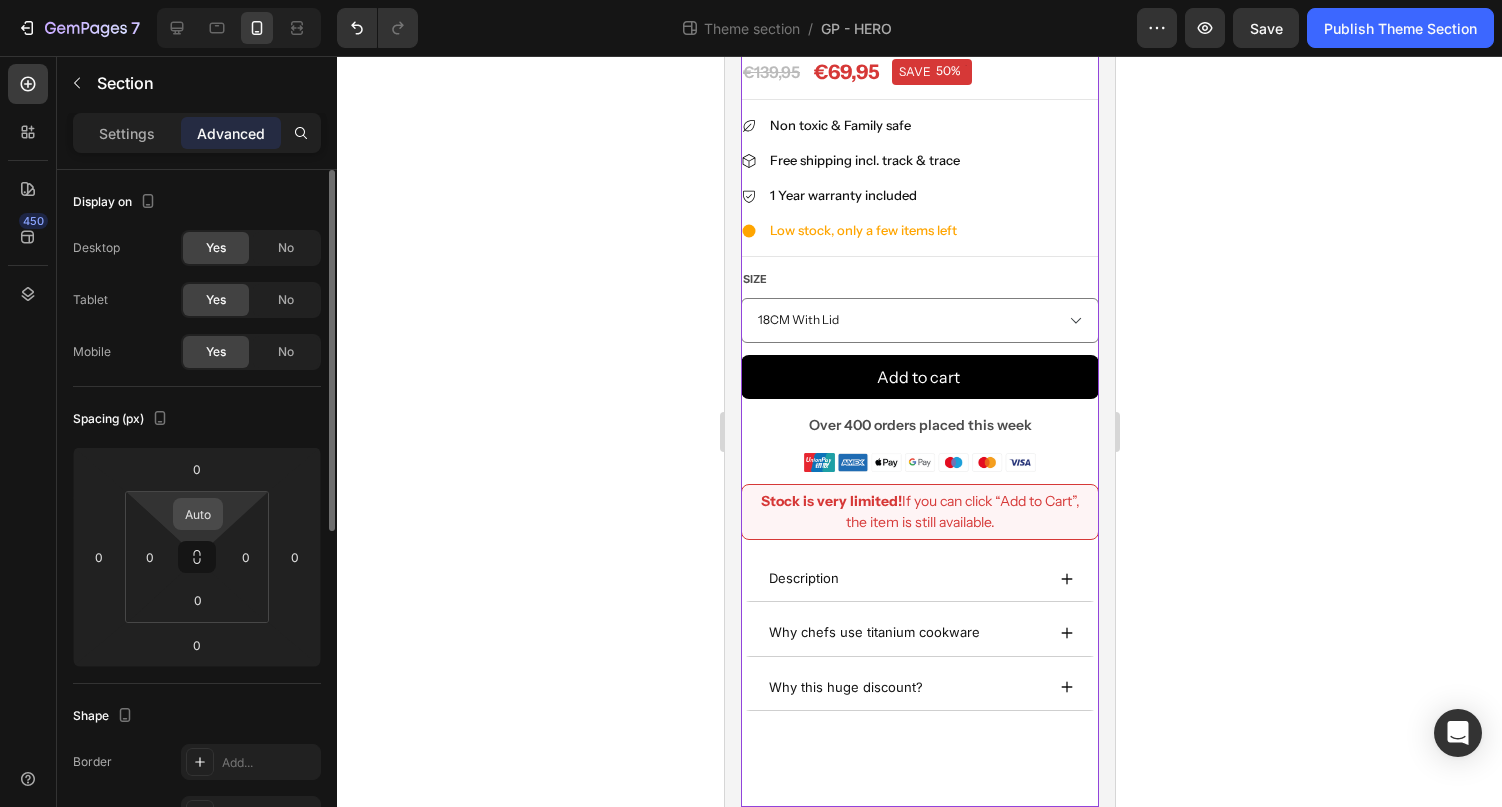 click on "Auto" 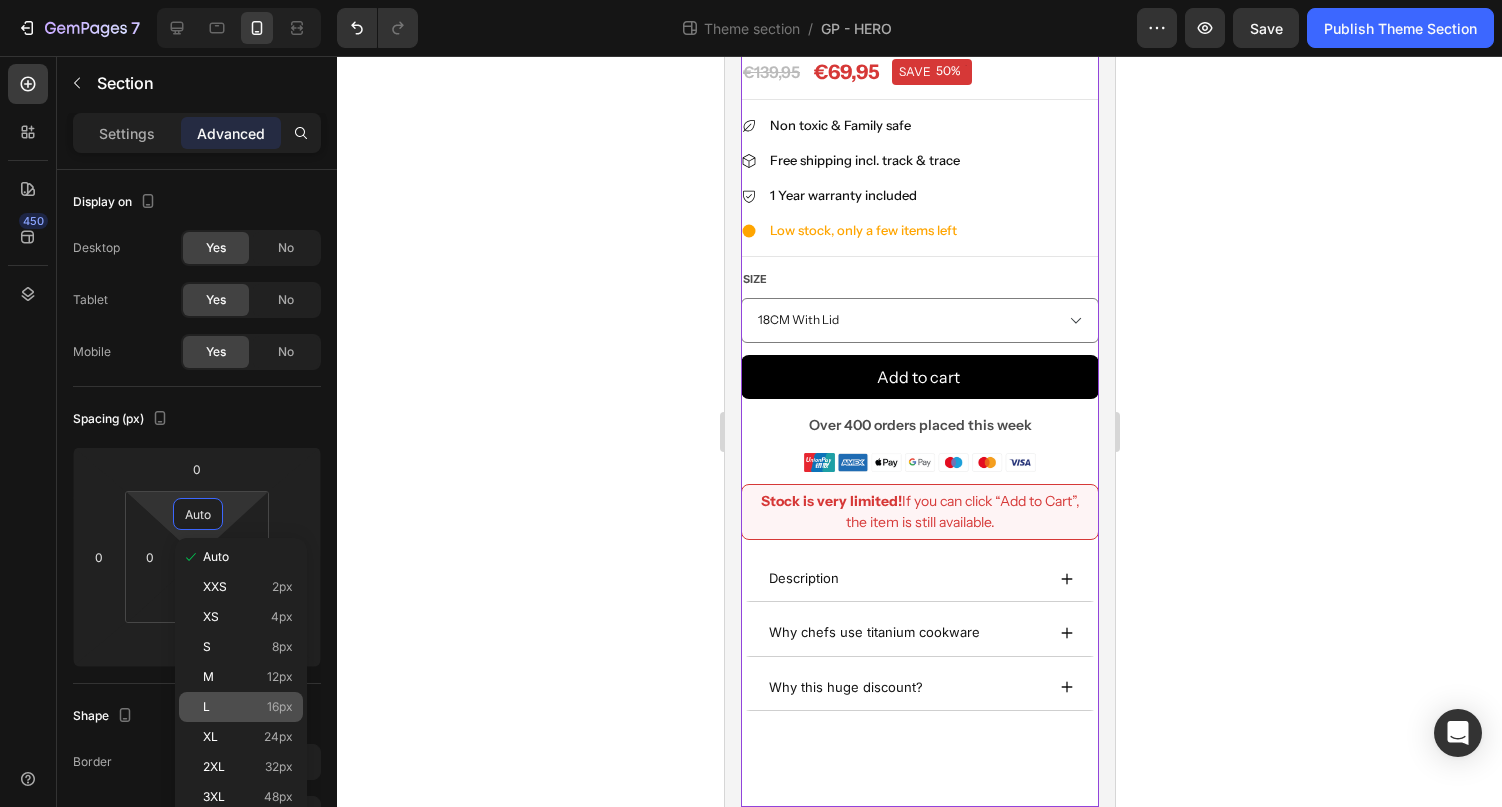 click on "L 16px" 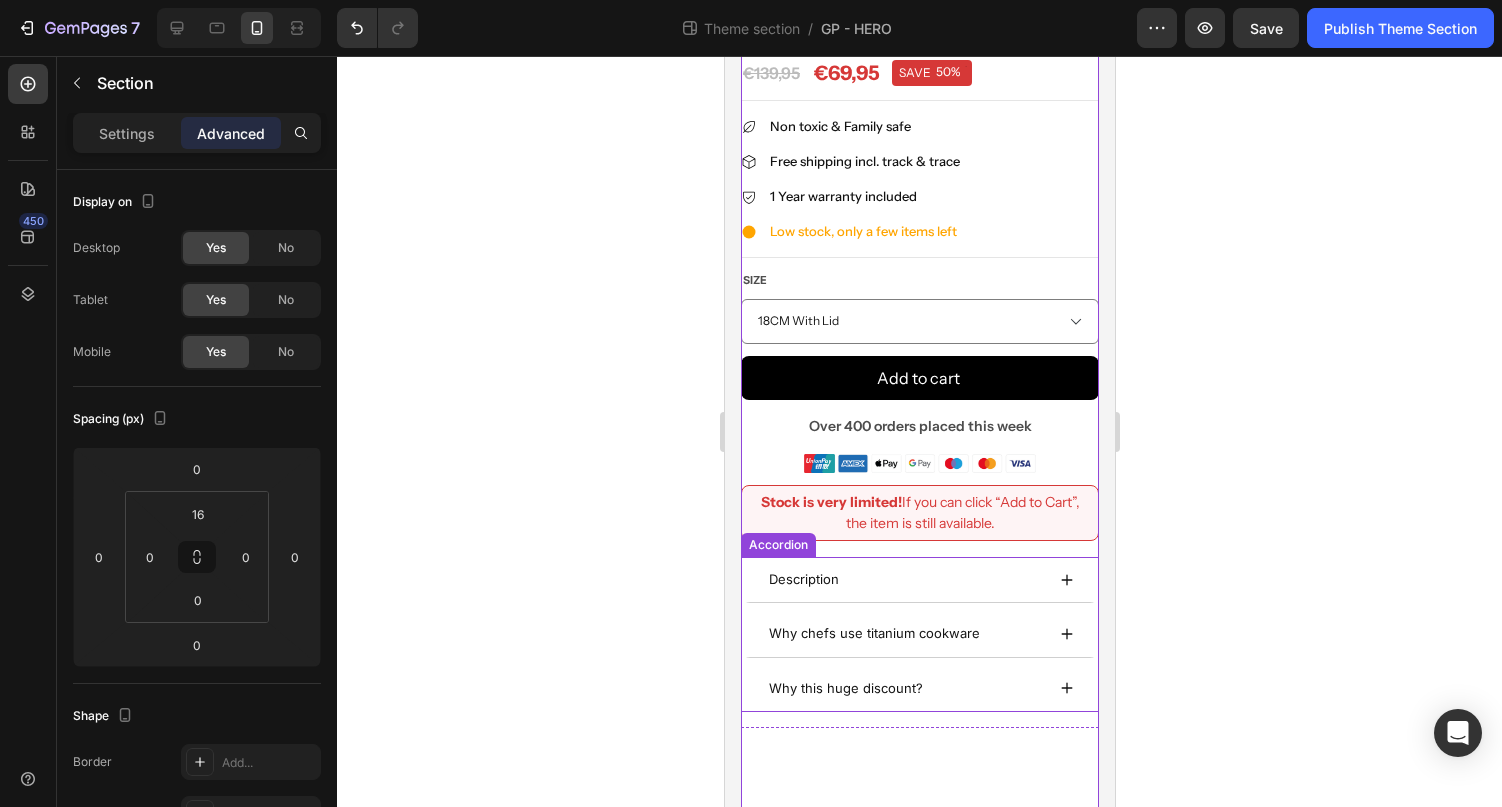 scroll, scrollTop: 511, scrollLeft: 0, axis: vertical 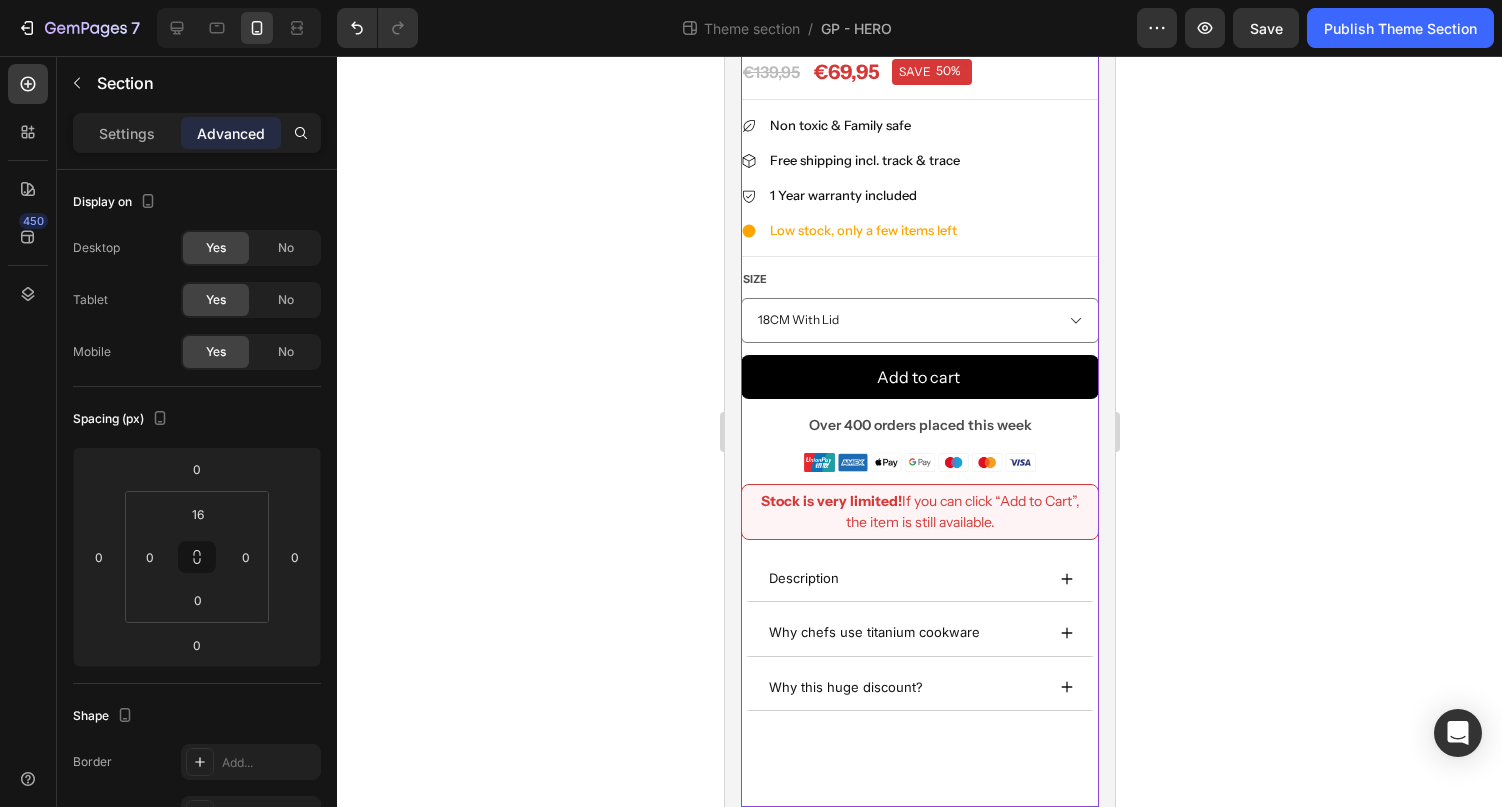 click on "Product Images Image Excellent 75 8+ Reviews Text block Row Titanium Pot Pan Product Title €69,95 Price Price €139,95 Price Price SAVE 50% Discount Tag Row Row                Title Line
Non toxic & Family safe Item list
Free shipping incl. track & trace Item list
1 Year warranty included Item list
Low stock, only a few items left Item list                Title Line Size   18CM With Lid 20CM With Lid 22CM With Lid Product Variants & Swatches Add to cart Product Cart Button Over 400 orders placed this week Text Block Image Row Stock is very limited!  If you can click “Add to Cart”, the item is still available. Text Block Row
Description
Why chefs use titanium cookware
Why this huge discount? Accordion Product Row" 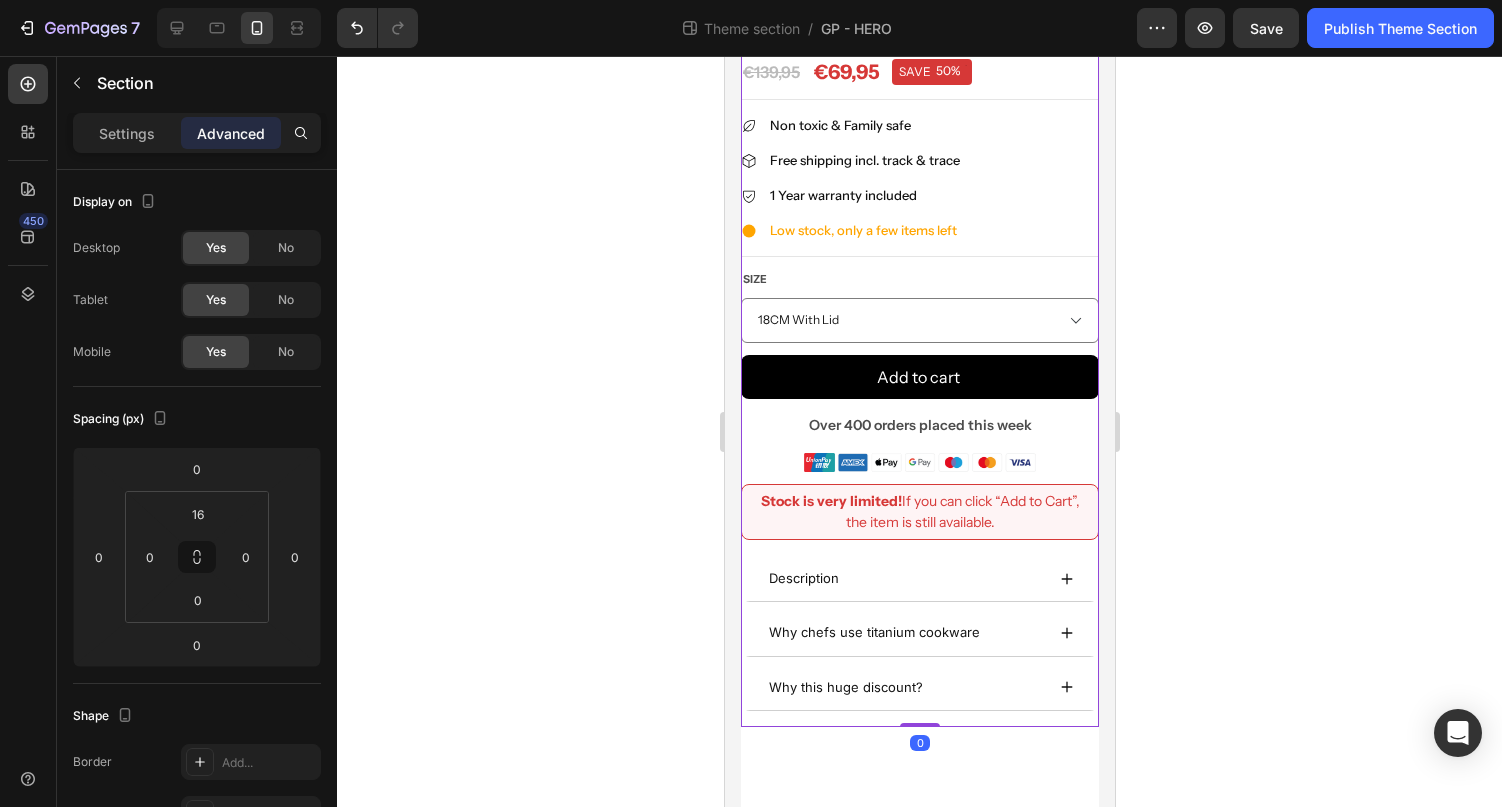 click on "Image Excellent 75 8+ Reviews Text block Row Titanium Pot Pan Product Title €69,95 Price Price €139,95 Price Price SAVE 50% Discount Tag Row Row                Title Line
Non toxic & Family safe Item list
Free shipping incl. track & trace Item list
1 Year warranty included Item list
Low stock, only a few items left Item list                Title Line Size   18CM With Lid 20CM With Lid 22CM With Lid Product Variants & Swatches Add to cart Product Cart Button Over 400 orders placed this week Text Block Image Row Stock is very limited!  If you can click “Add to Cart”, the item is still available. Text Block Row
Description
Why chefs use titanium cookware
Why this huge discount? Accordion" 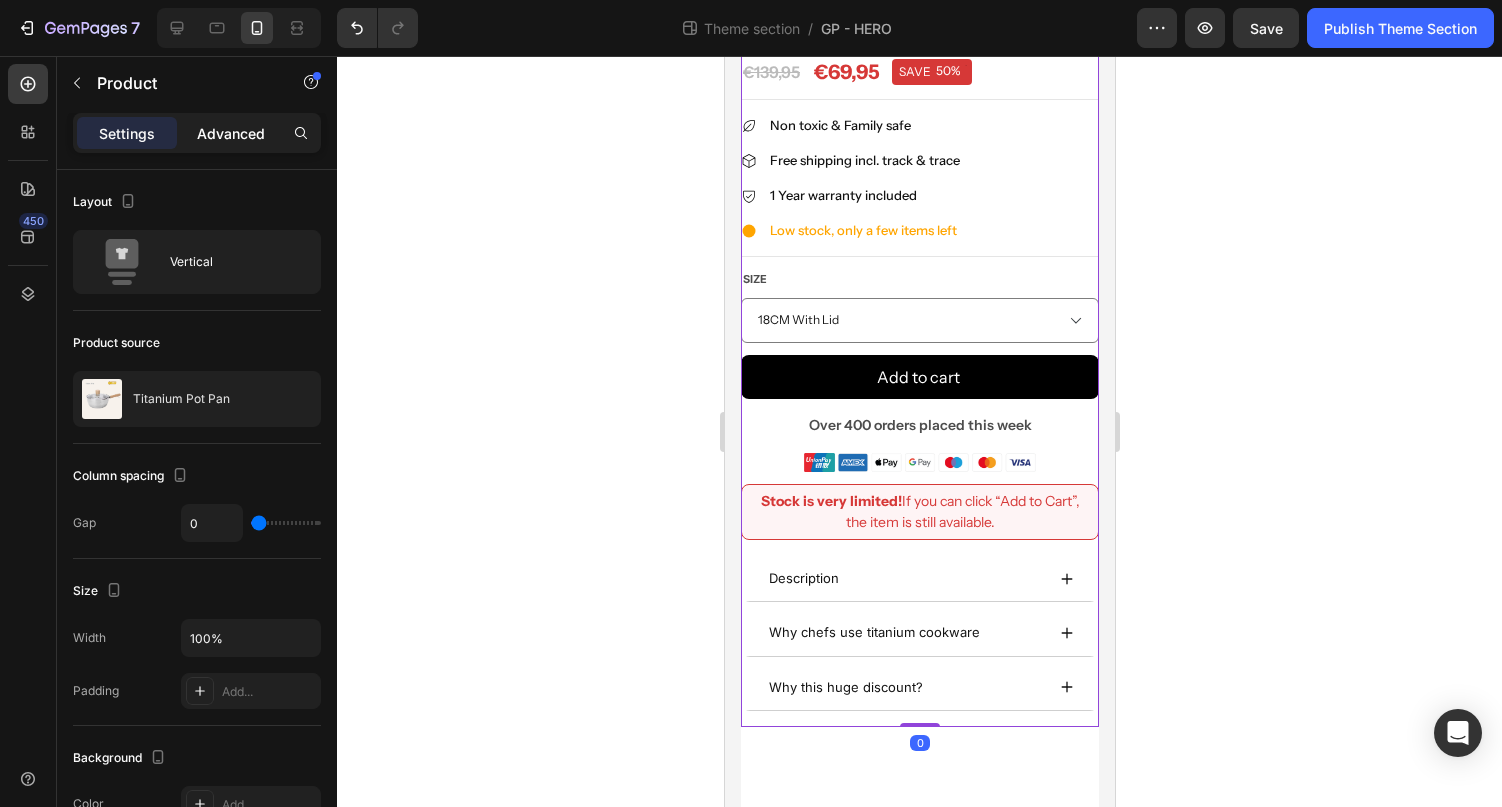 click on "Advanced" 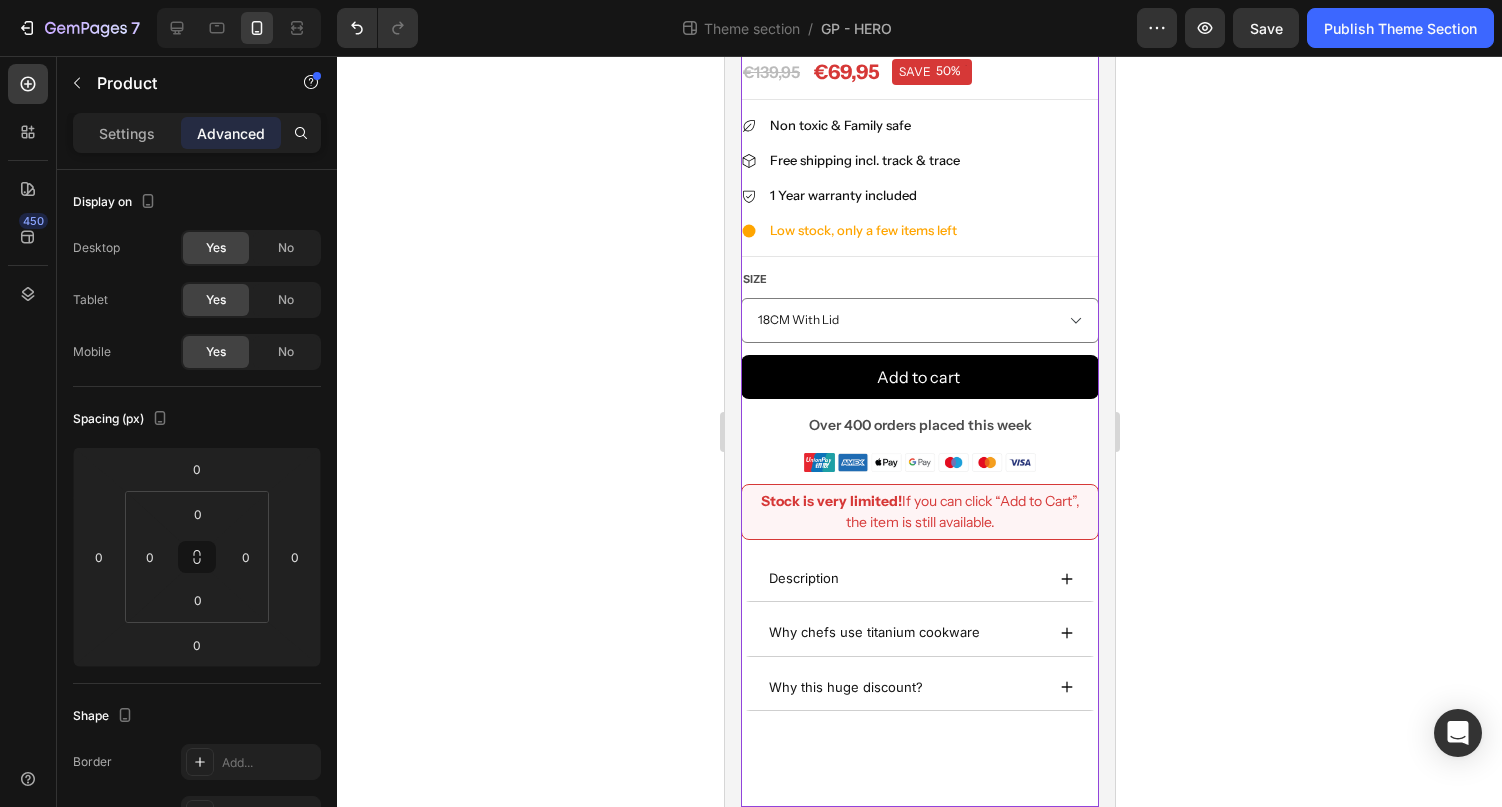 click on "Product Images Image Excellent 75 8+ Reviews Text block Row Titanium Pot Pan Product Title €69,95 Price Price €139,95 Price Price SAVE 50% Discount Tag Row Row                Title Line
Non toxic & Family safe Item list
Free shipping incl. track & trace Item list
1 Year warranty included Item list
Low stock, only a few items left Item list                Title Line Size   18CM With Lid 20CM With Lid 22CM With Lid Product Variants & Swatches Add to cart Product Cart Button Over 400 orders placed this week Text Block Image Row Stock is very limited!  If you can click “Add to Cart”, the item is still available. Text Block Row
Description
Why chefs use titanium cookware
Why this huge discount? Accordion Product Row" 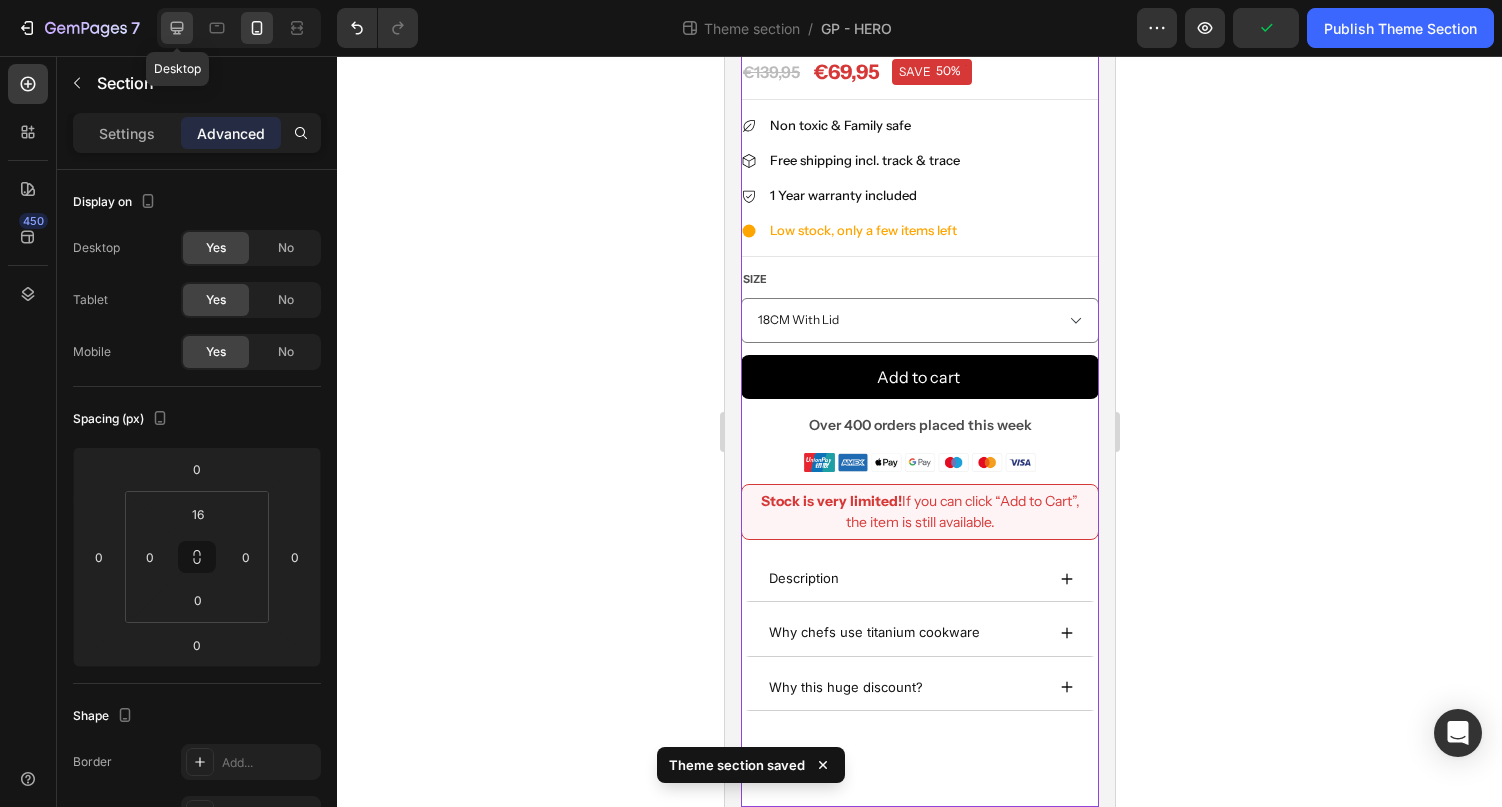 click 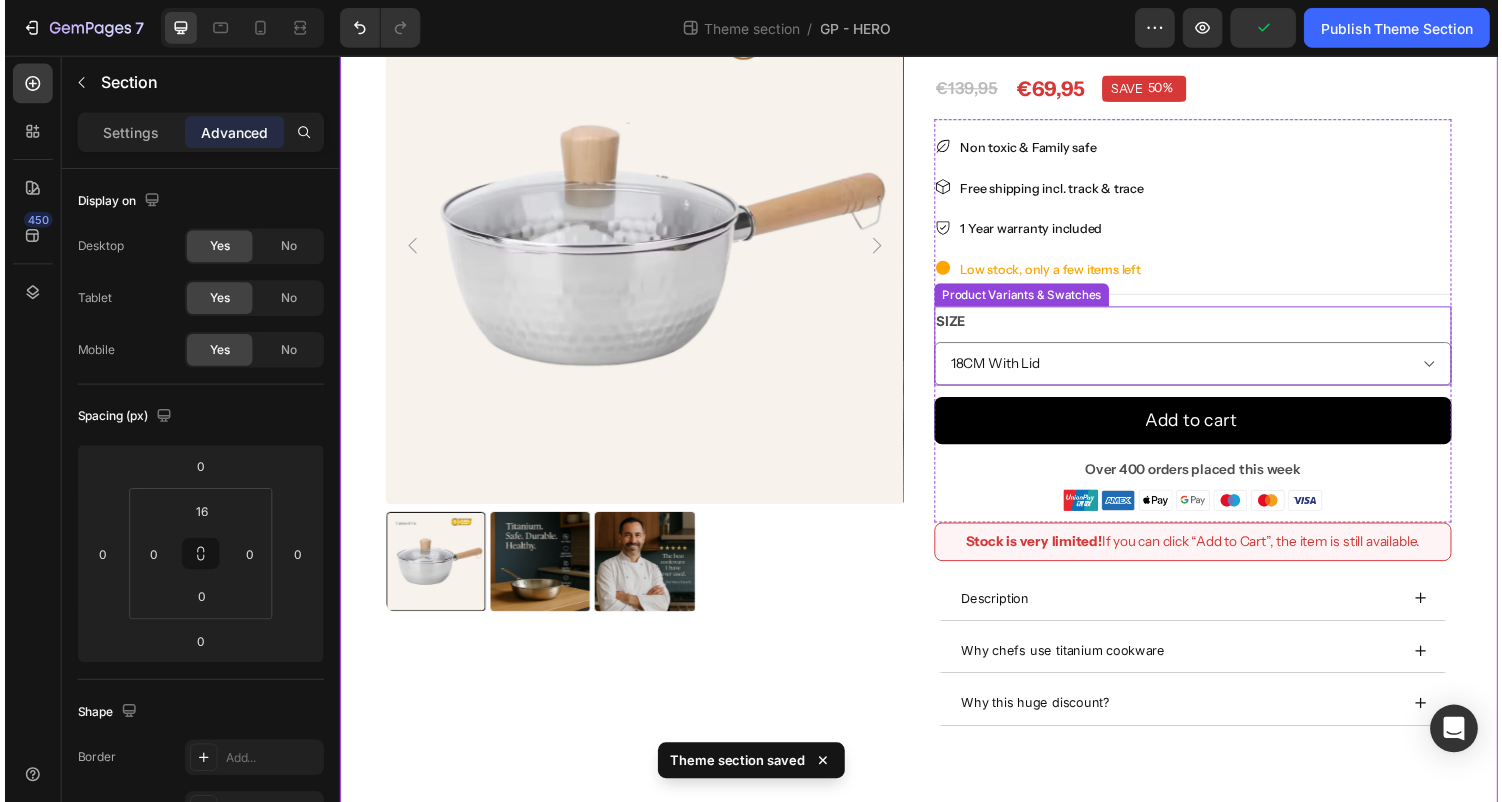 scroll, scrollTop: 128, scrollLeft: 0, axis: vertical 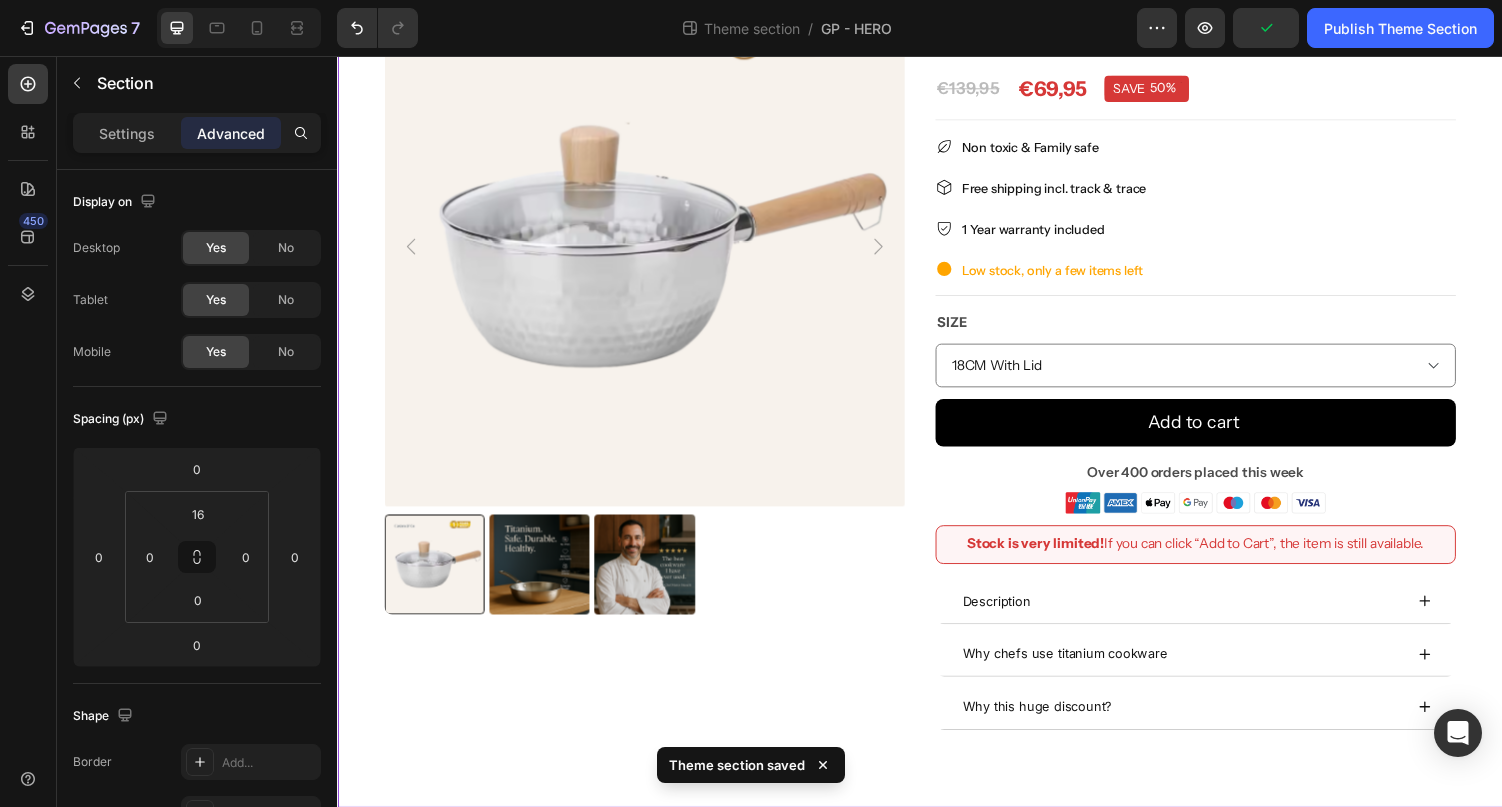 click on "Product Images Image Excellent 75 8+ Reviews Text block Row Titanium Pot Pan Product Title €69,95 Price Price €139,95 Price Price SAVE 50% Discount Tag Row Row                Title Line
Non toxic & Family safe Item list
Free shipping incl. track & trace Item list
1 Year warranty included Item list
Low stock, only a few items left Item list                Title Line Size   18CM With Lid 20CM With Lid 22CM With Lid Product Variants & Swatches Add to cart Product Cart Button Over 400 orders placed this week Text Block Image Row Stock is very limited!  If you can click “Add to Cart”, the item is still available. Text Block Row
Description
Why chefs use titanium cookware
Why this huge discount? Accordion Product Row" 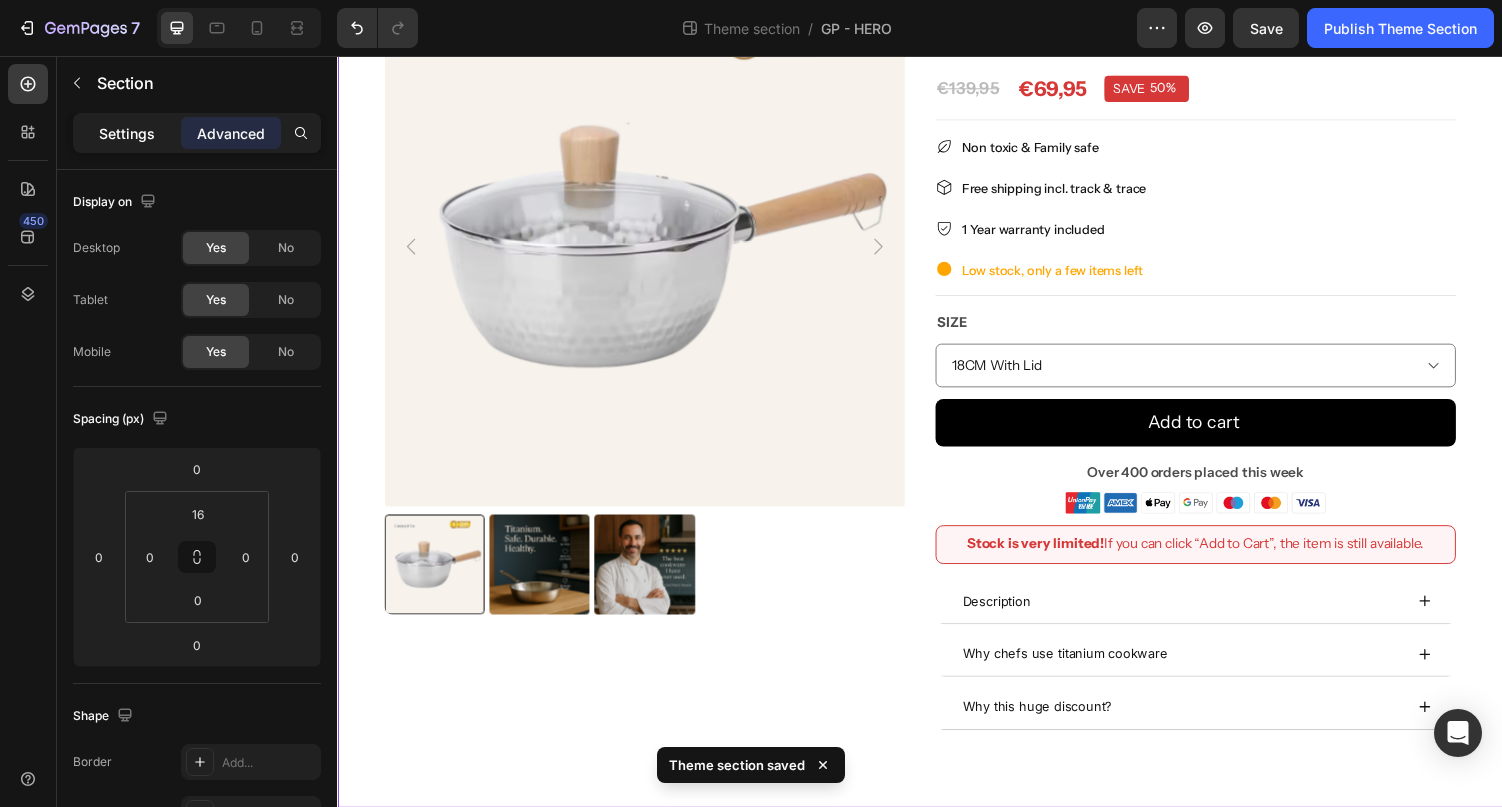 click on "Settings" 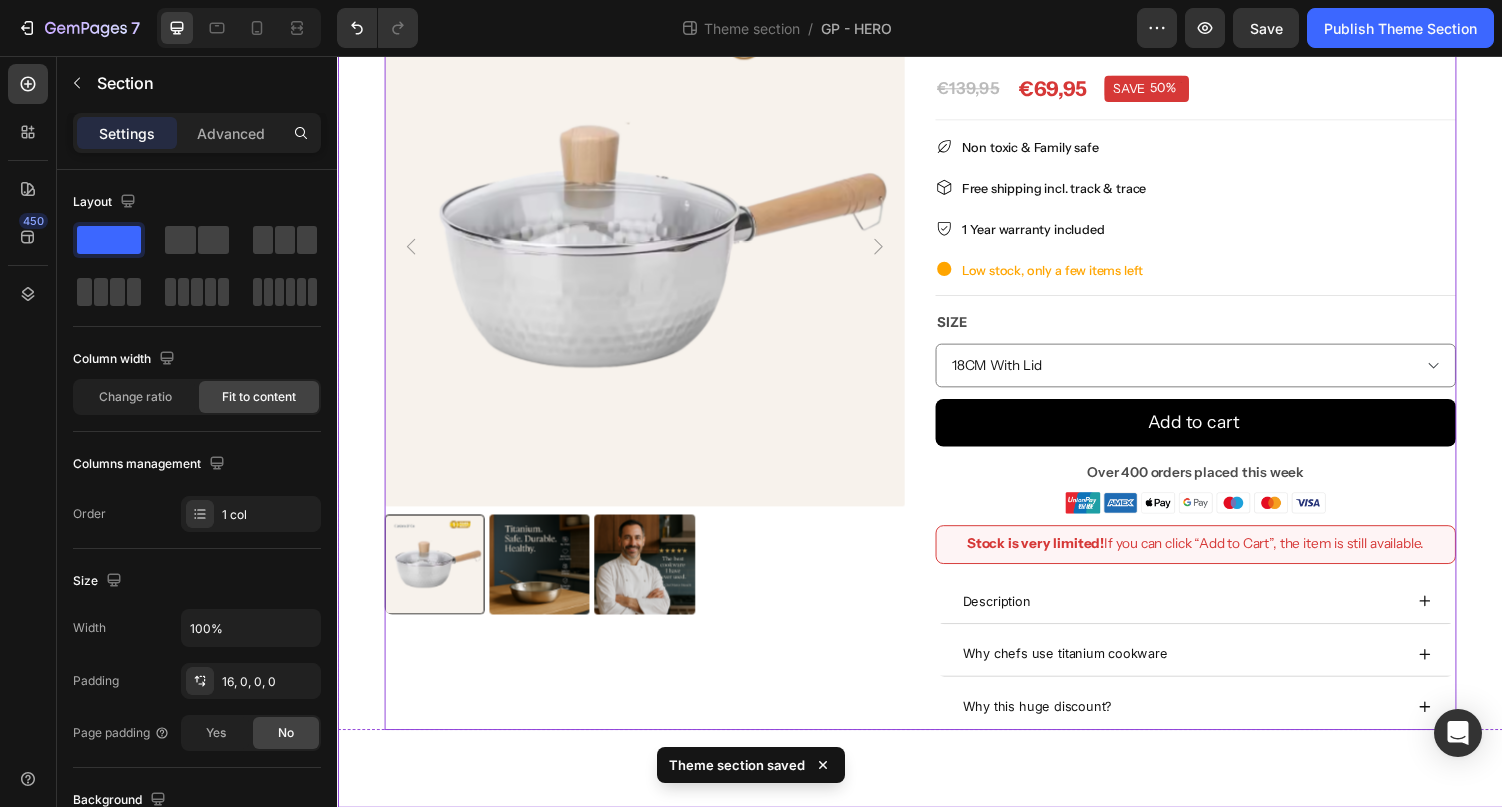click on "Product Images" 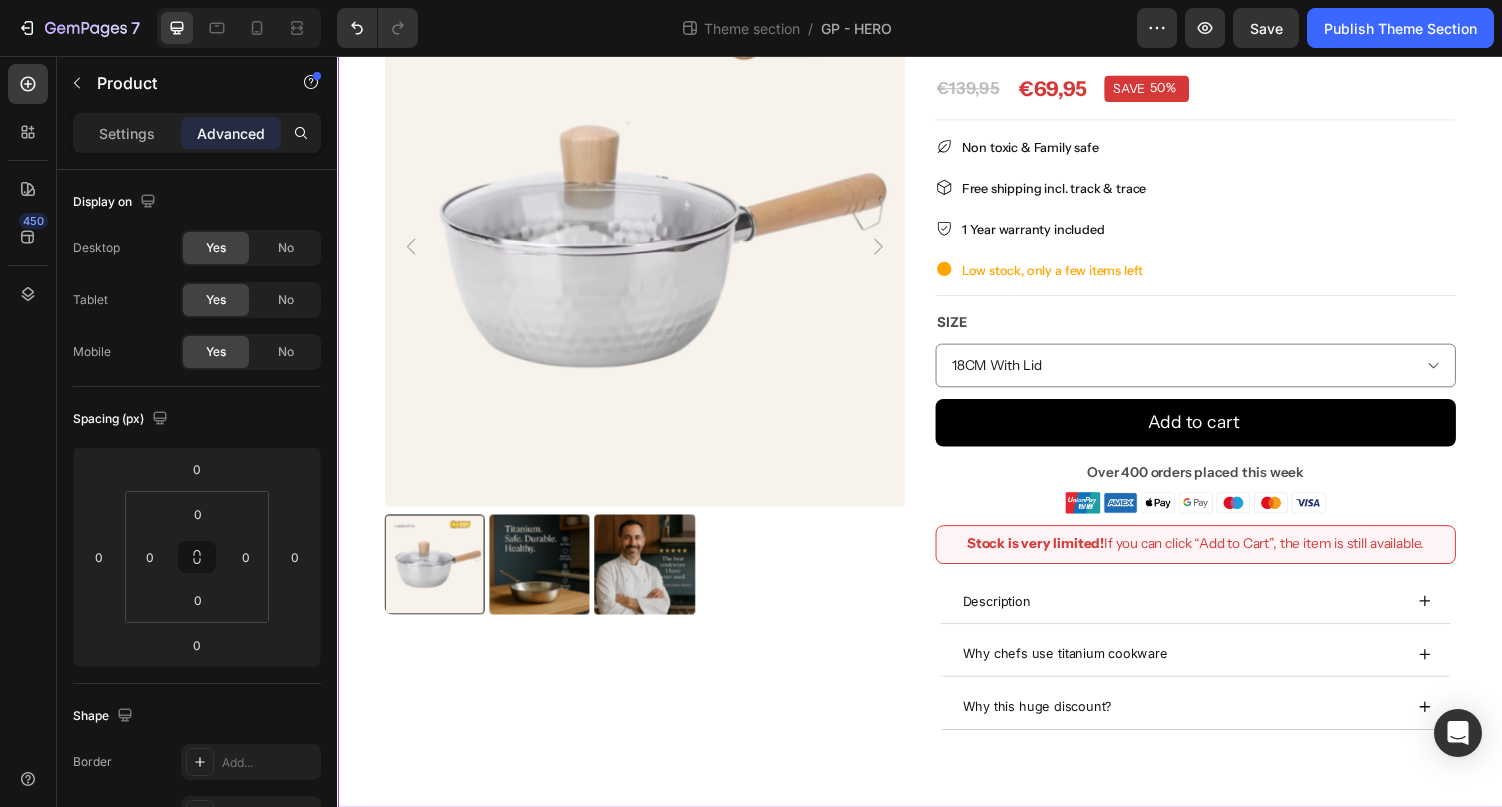 click on "Product Images Image Excellent 75 8+ Reviews Text block Row Titanium Pot Pan Product Title €69,95 Price Price €139,95 Price Price SAVE 50% Discount Tag Row Row                Title Line
Non toxic & Family safe Item list
Free shipping incl. track & trace Item list
1 Year warranty included Item list
Low stock, only a few items left Item list                Title Line Size   18CM With Lid 20CM With Lid 22CM With Lid Product Variants & Swatches Add to cart Product Cart Button Over 400 orders placed this week Text Block Image Row Stock is very limited!  If you can click “Add to Cart”, the item is still available. Text Block Row
Description
Why chefs use titanium cookware
Why this huge discount? Accordion Product Row" 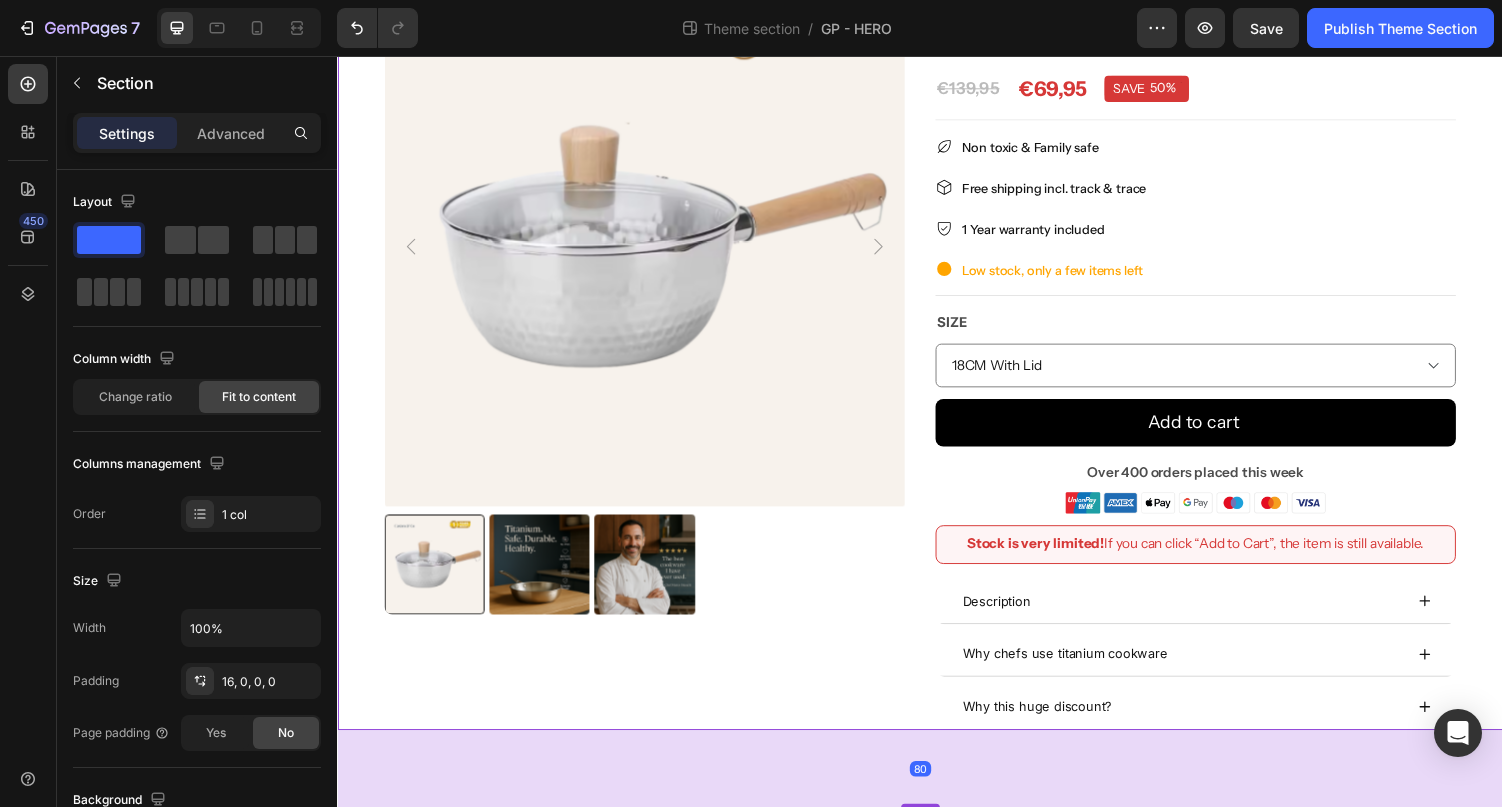click on "Product Images Image Excellent 75 8+ Reviews Text block Row Titanium Pot Pan Product Title €69,95 Price Price €139,95 Price Price SAVE 50% Discount Tag Row Row                Title Line
Non toxic & Family safe Item list
Free shipping incl. track & trace Item list
1 Year warranty included Item list
Low stock, only a few items left Item list                Title Line Size   18CM With Lid 20CM With Lid 22CM With Lid Product Variants & Swatches Add to cart Product Cart Button Over 400 orders placed this week Text Block Image Row Stock is very limited!  If you can click “Add to Cart”, the item is still available. Text Block Row
Description
Why chefs use titanium cookware
Why this huge discount? Accordion Product Row   80" 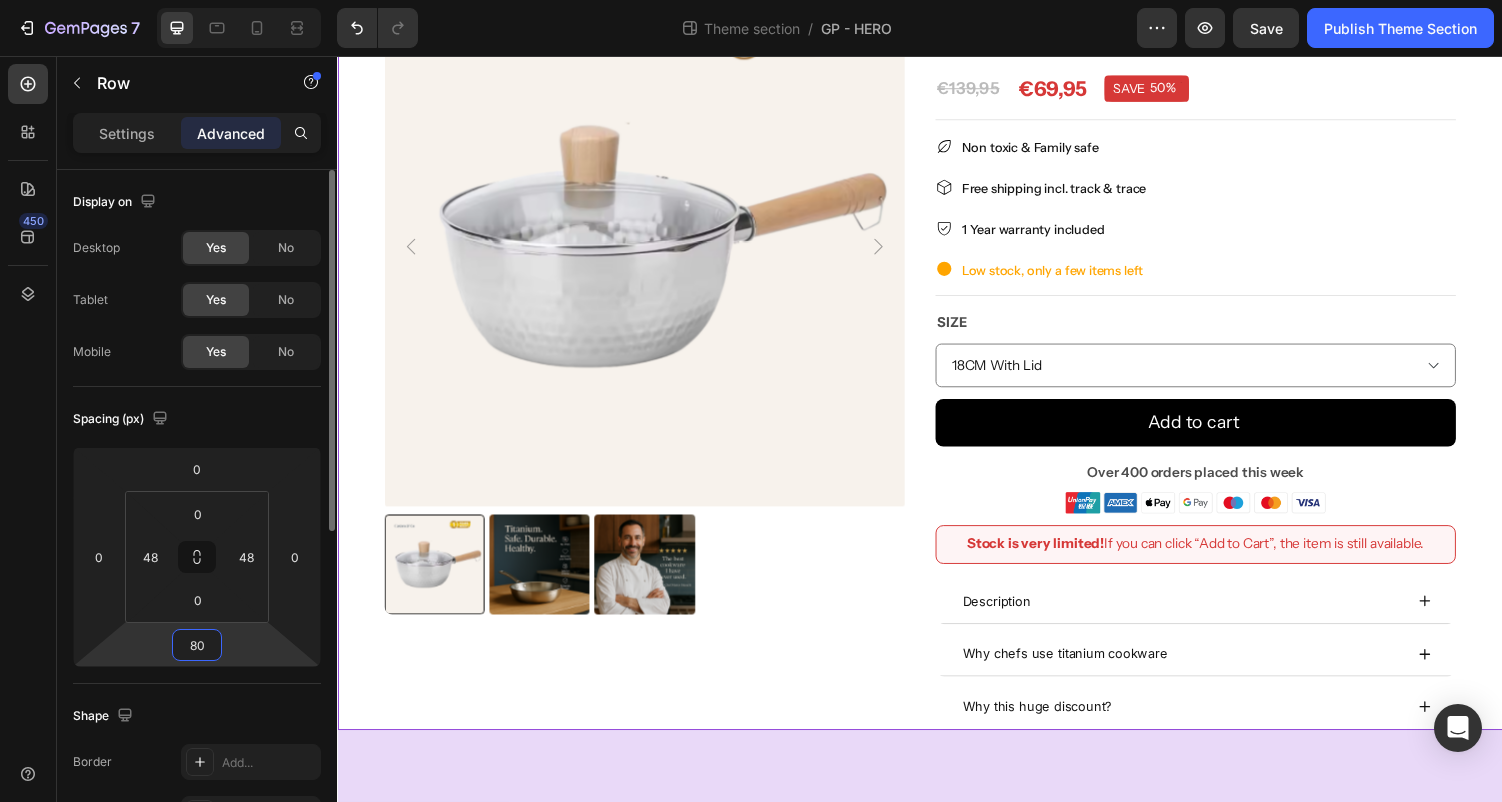 click on "80" 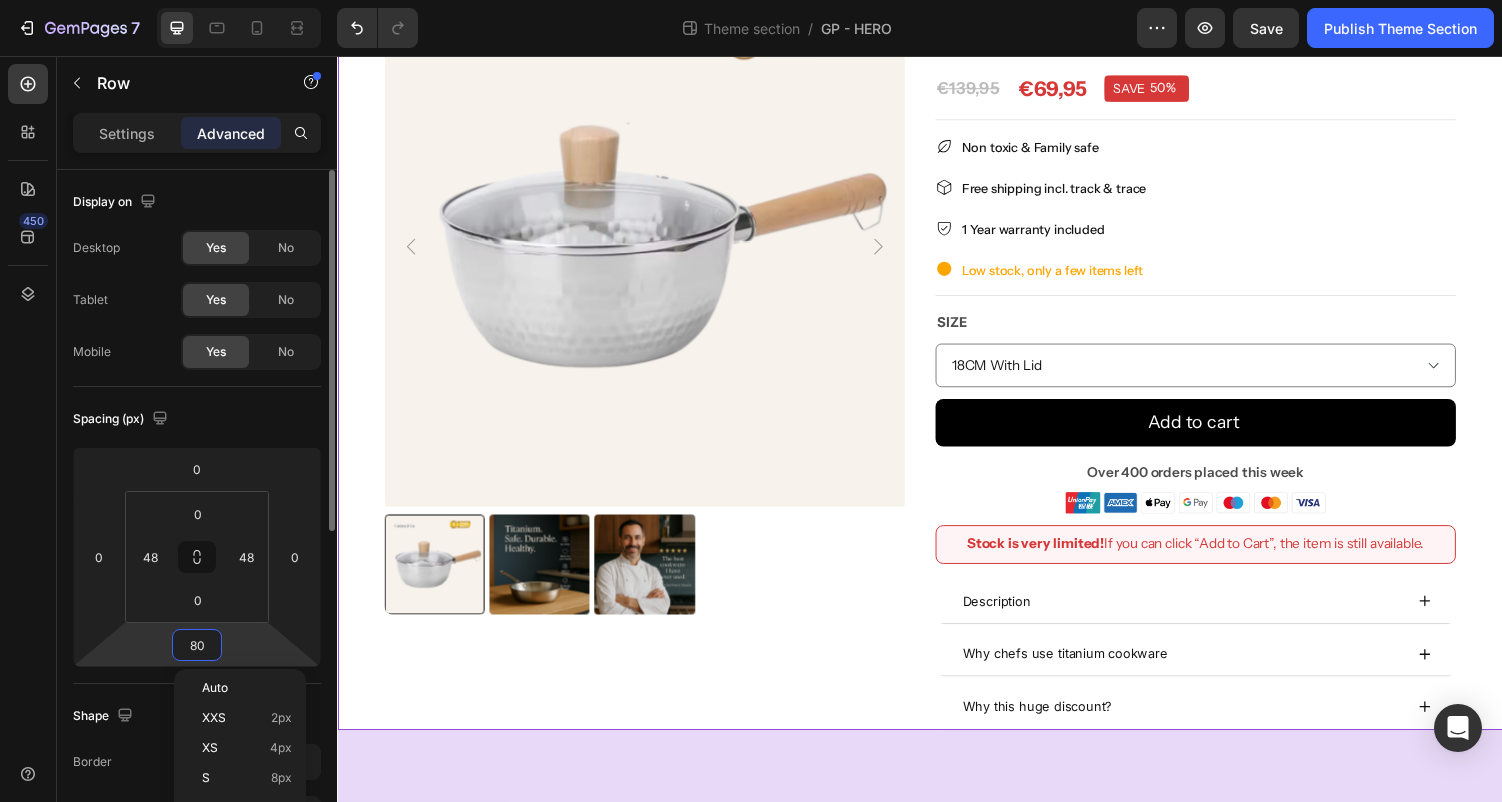 type 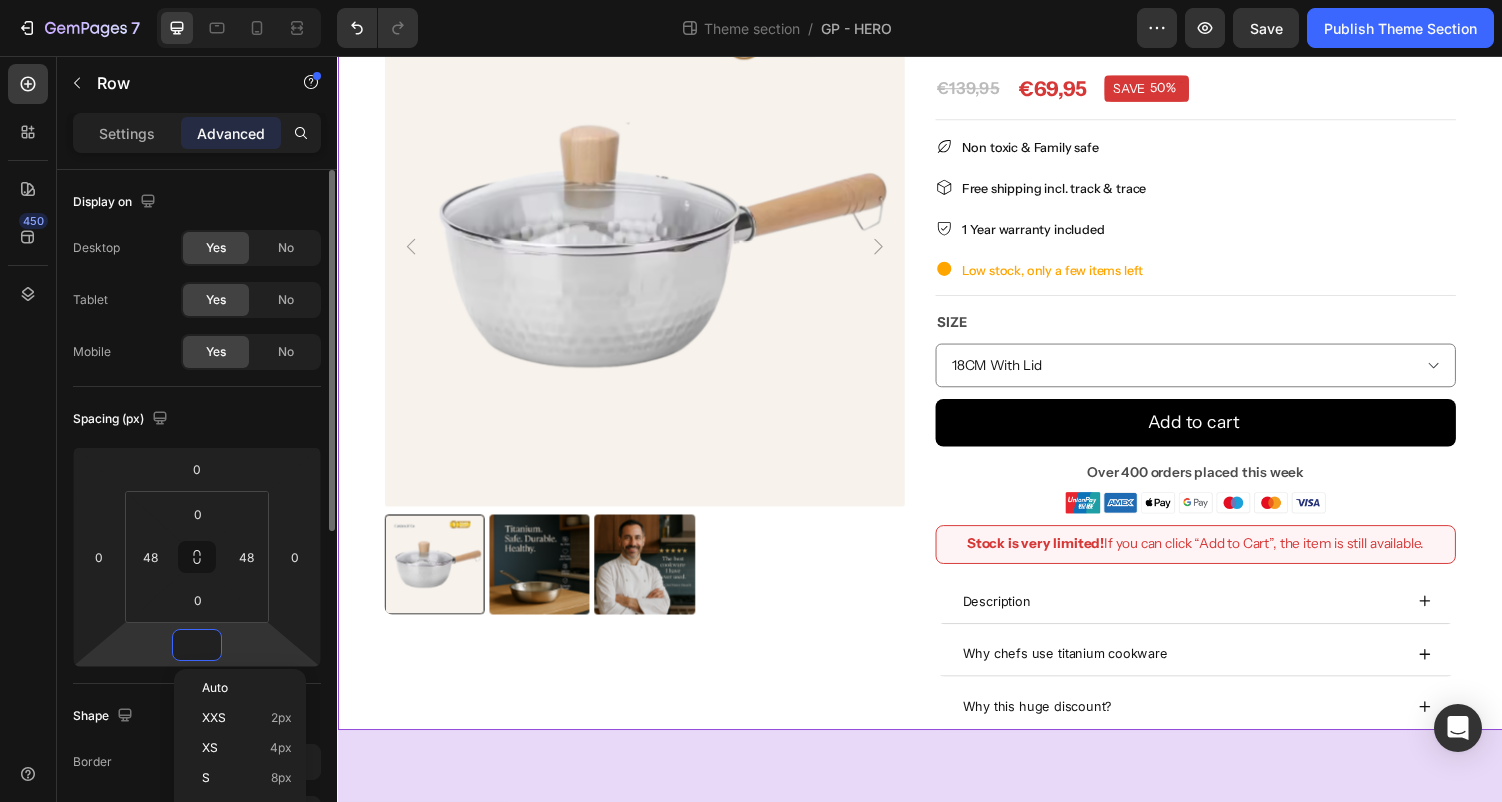 scroll, scrollTop: 77, scrollLeft: 0, axis: vertical 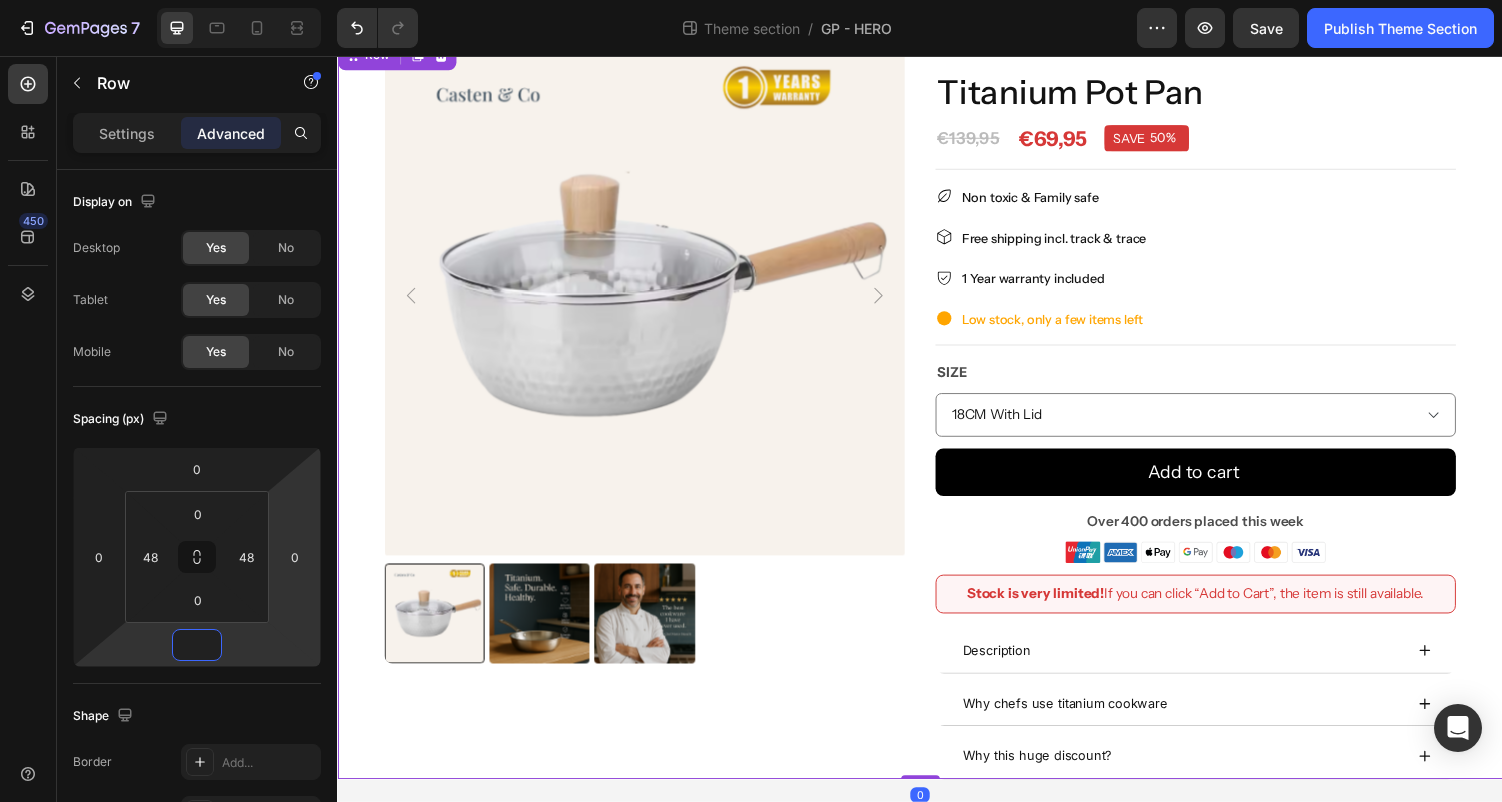 click 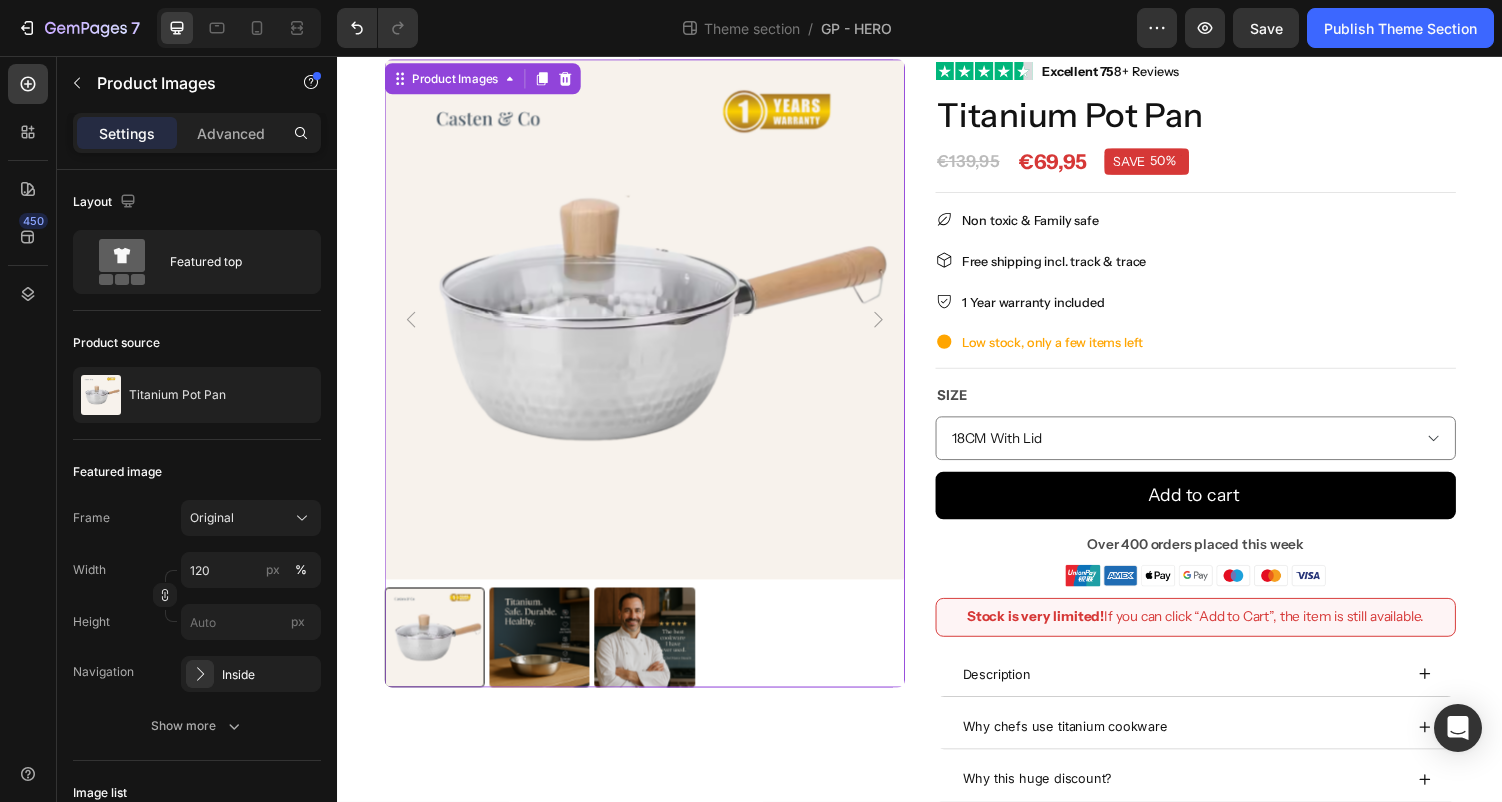 scroll, scrollTop: 0, scrollLeft: 0, axis: both 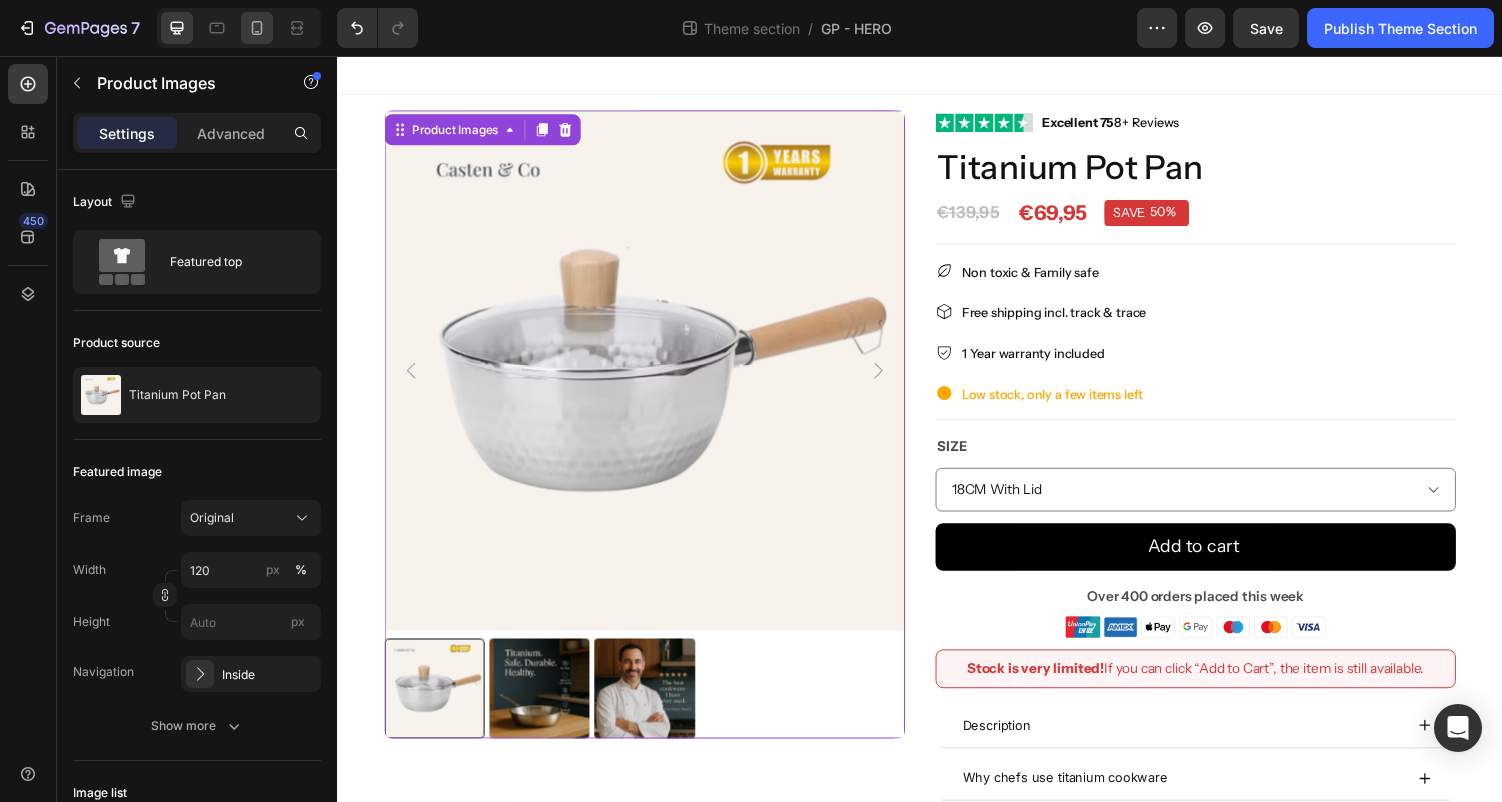 click 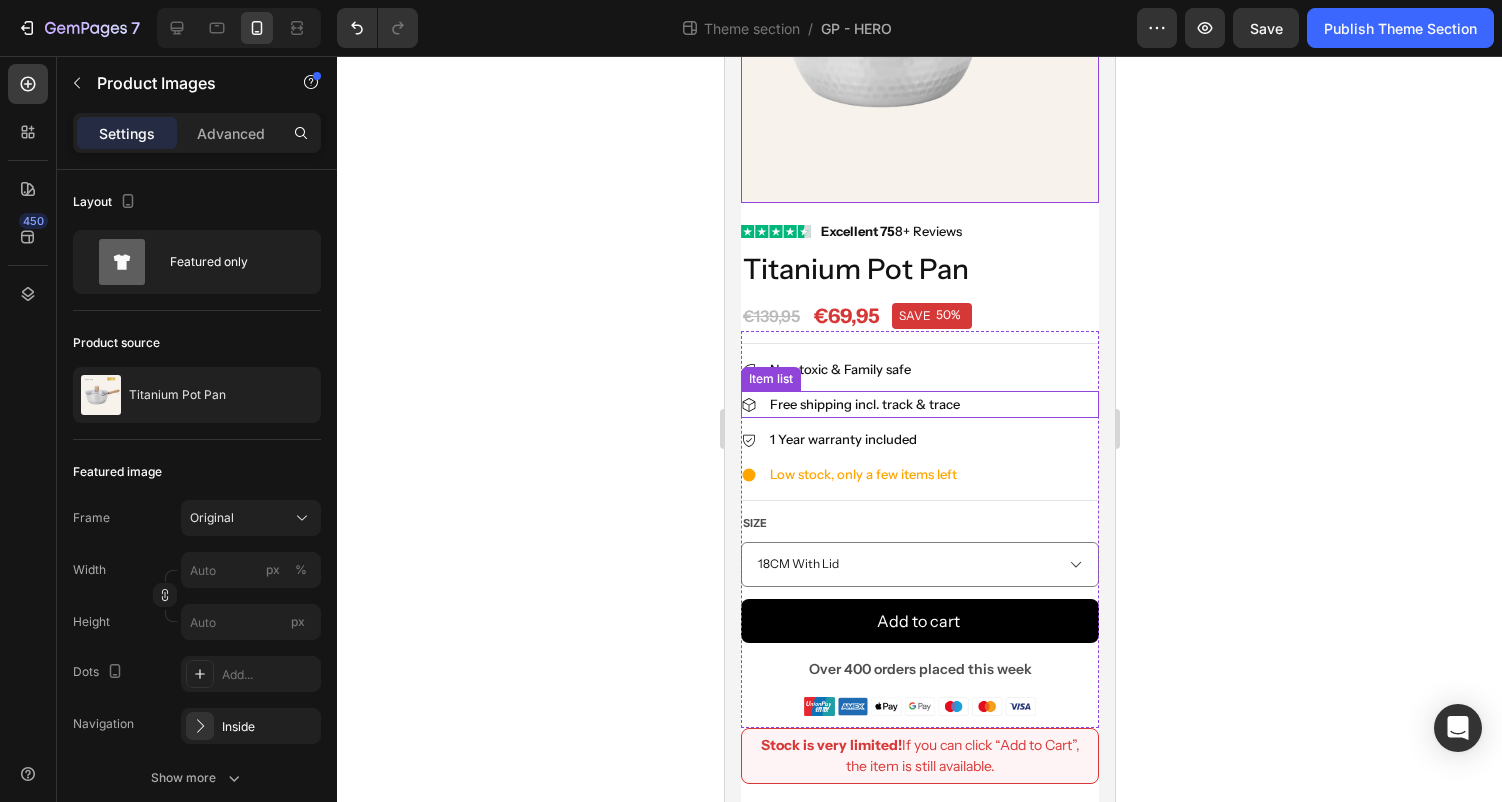 scroll, scrollTop: 0, scrollLeft: 0, axis: both 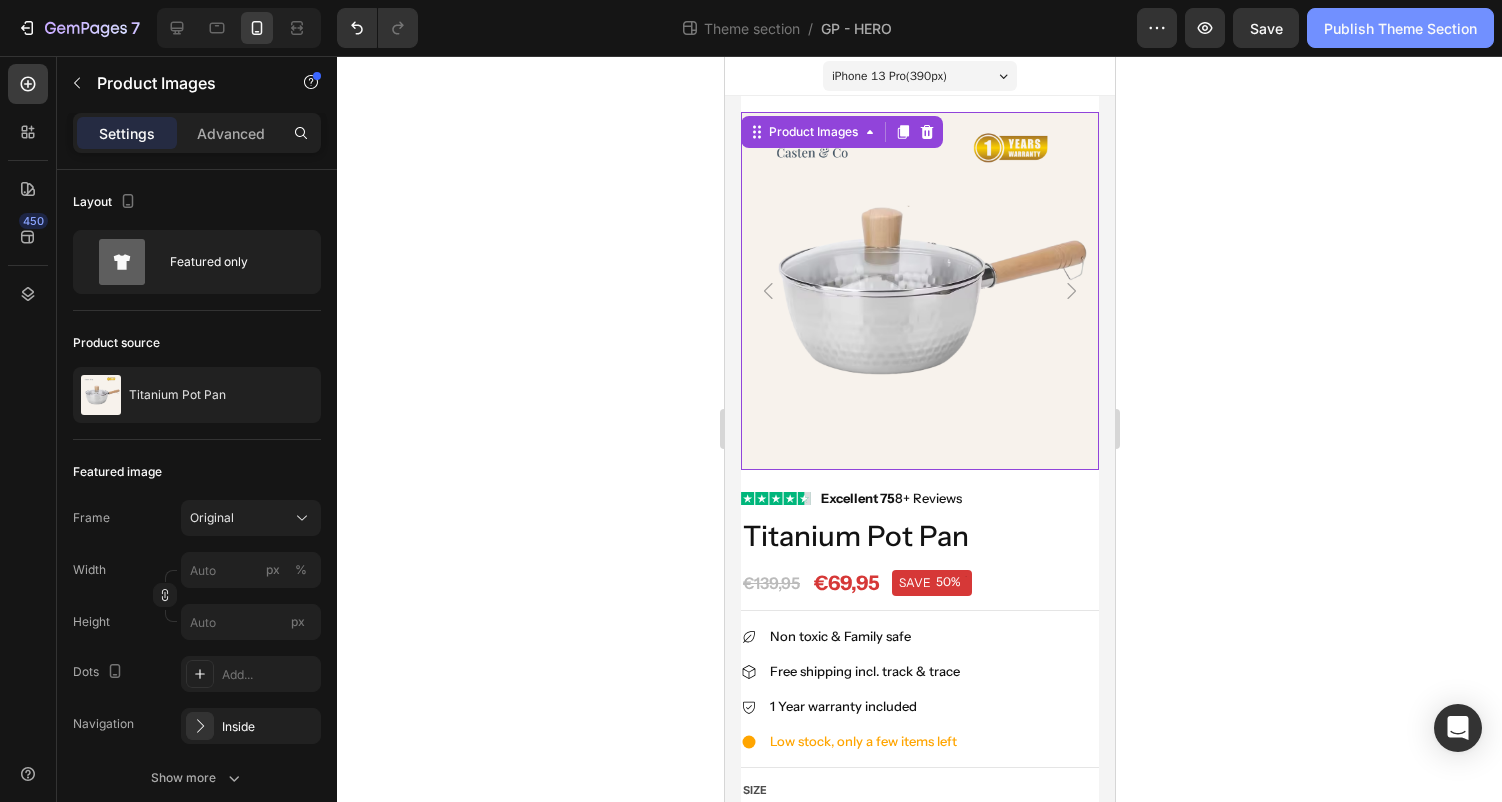 click on "Publish Theme Section" 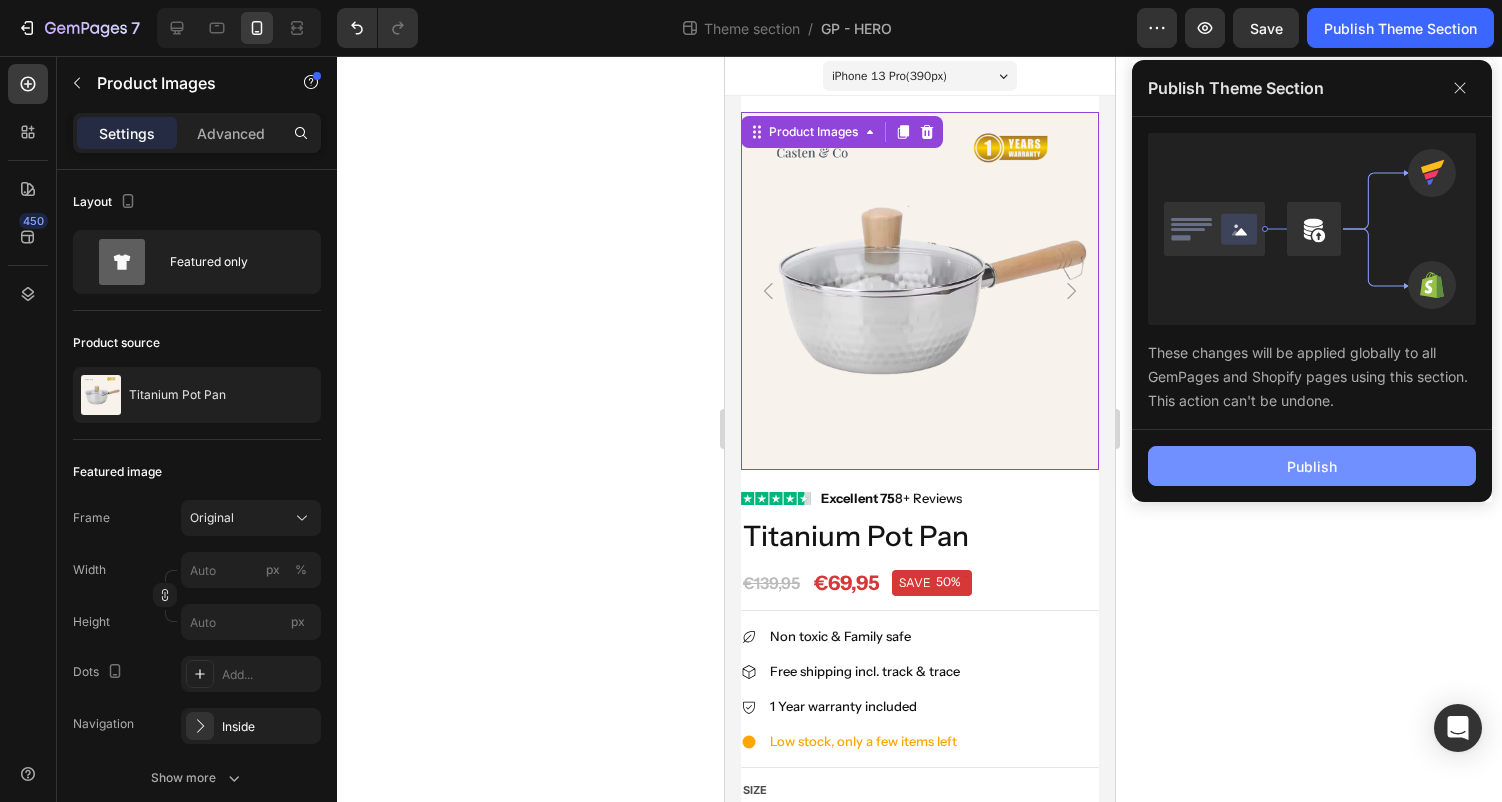 click on "Publish" 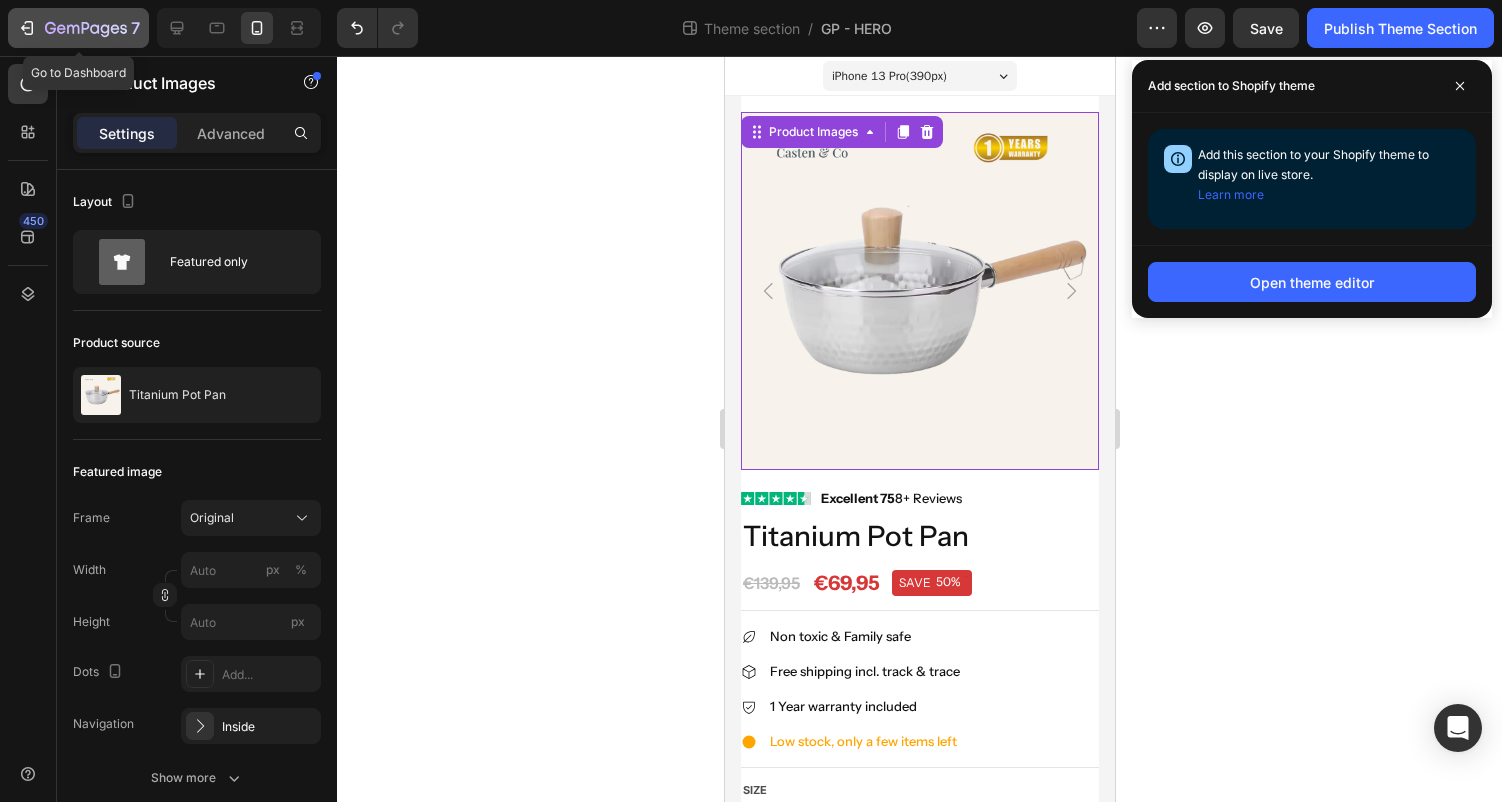 click on "7" 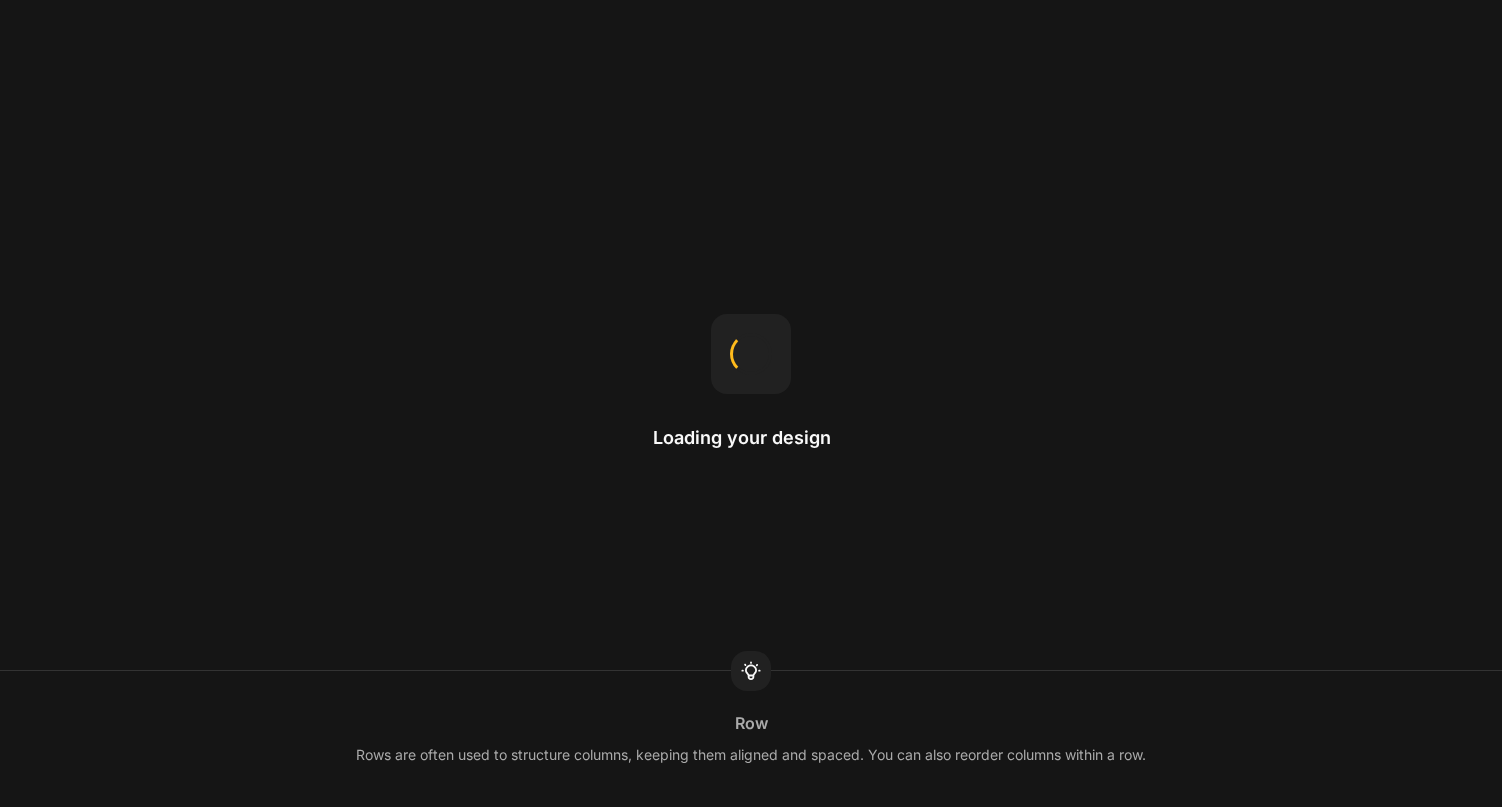 scroll, scrollTop: 0, scrollLeft: 0, axis: both 